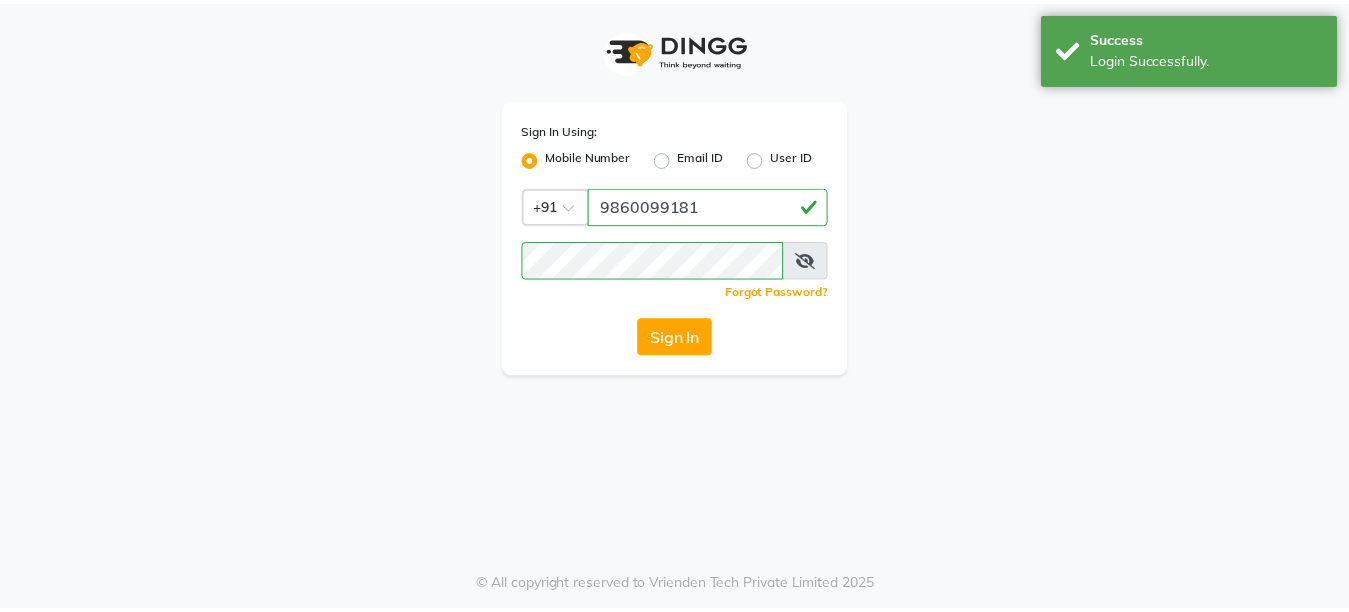 scroll, scrollTop: 0, scrollLeft: 0, axis: both 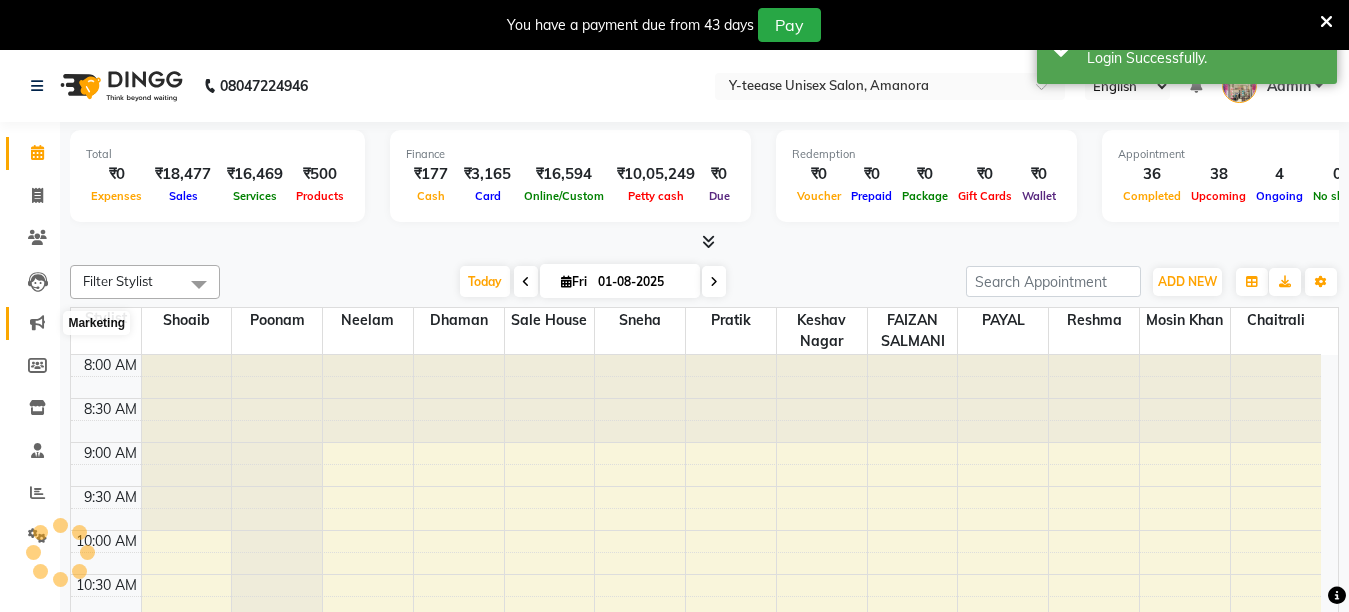 select on "en" 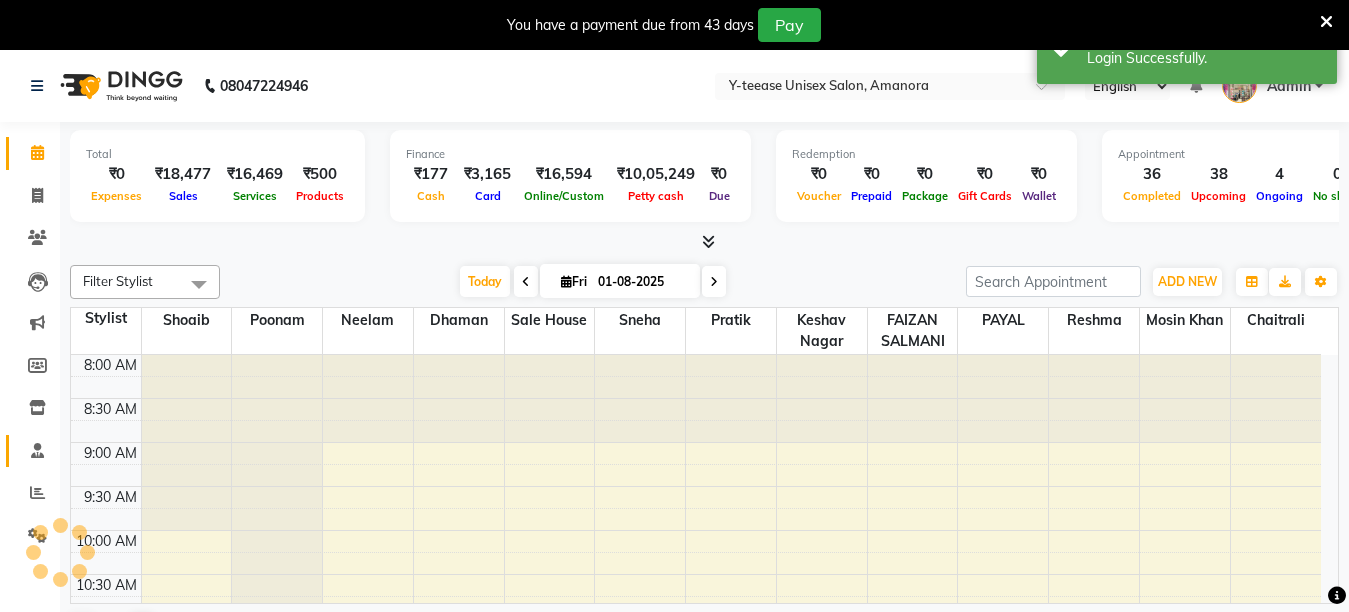 scroll, scrollTop: 0, scrollLeft: 0, axis: both 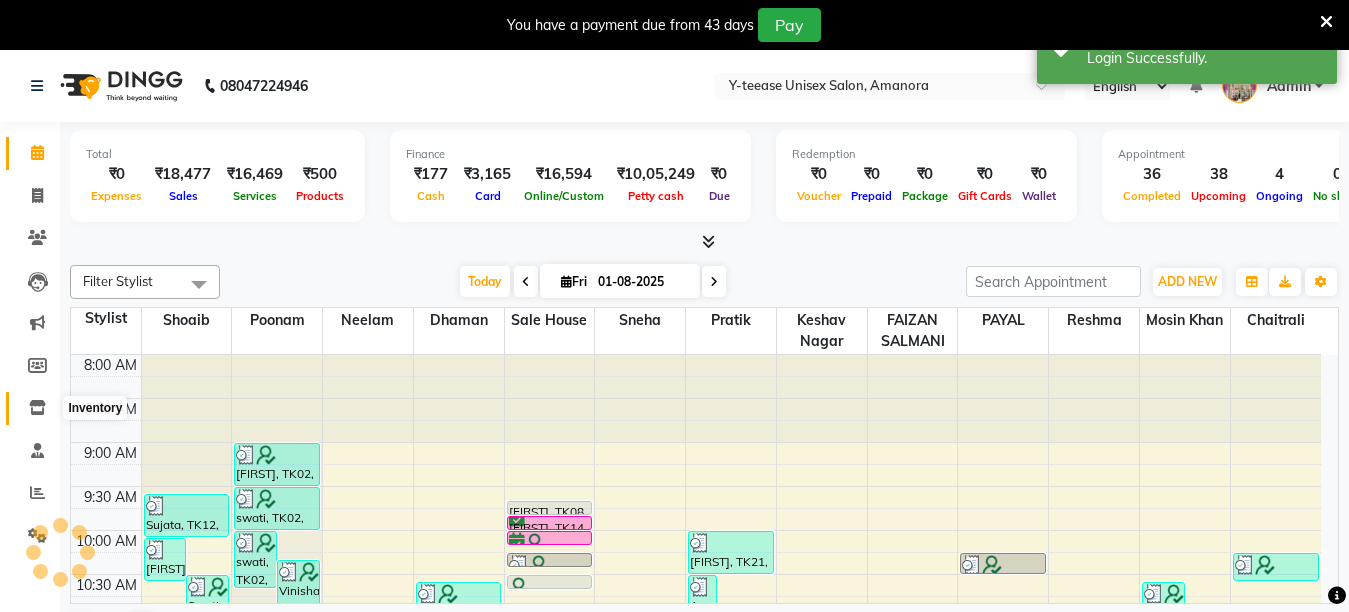 click 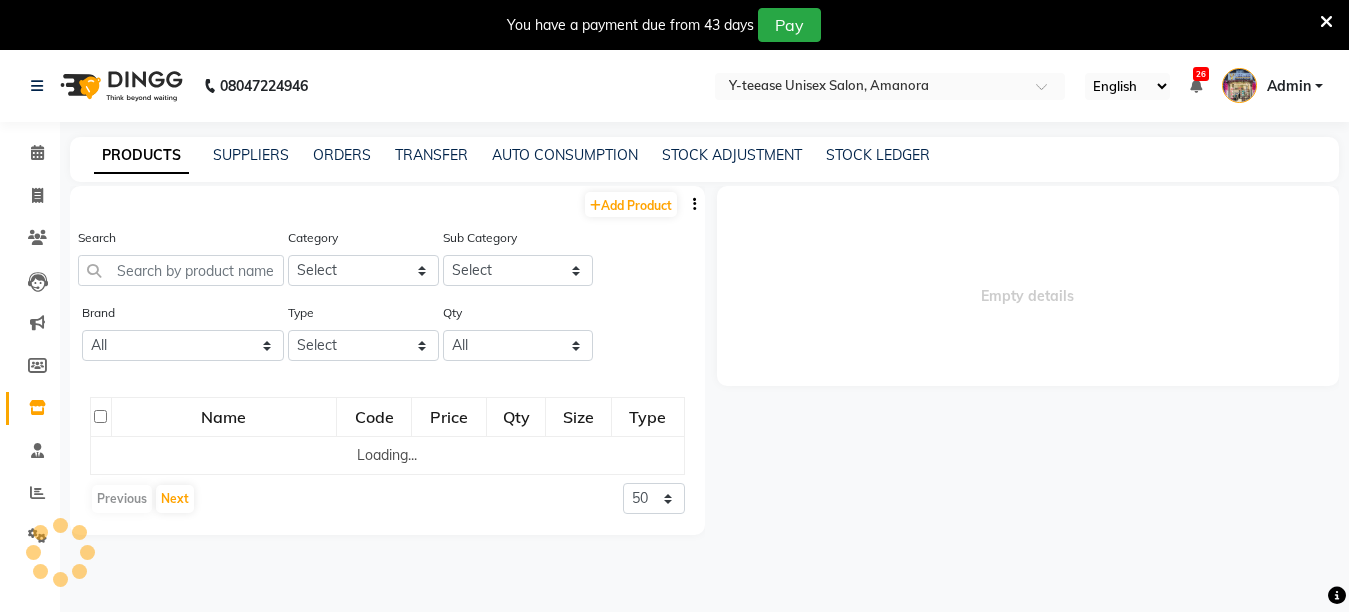 select 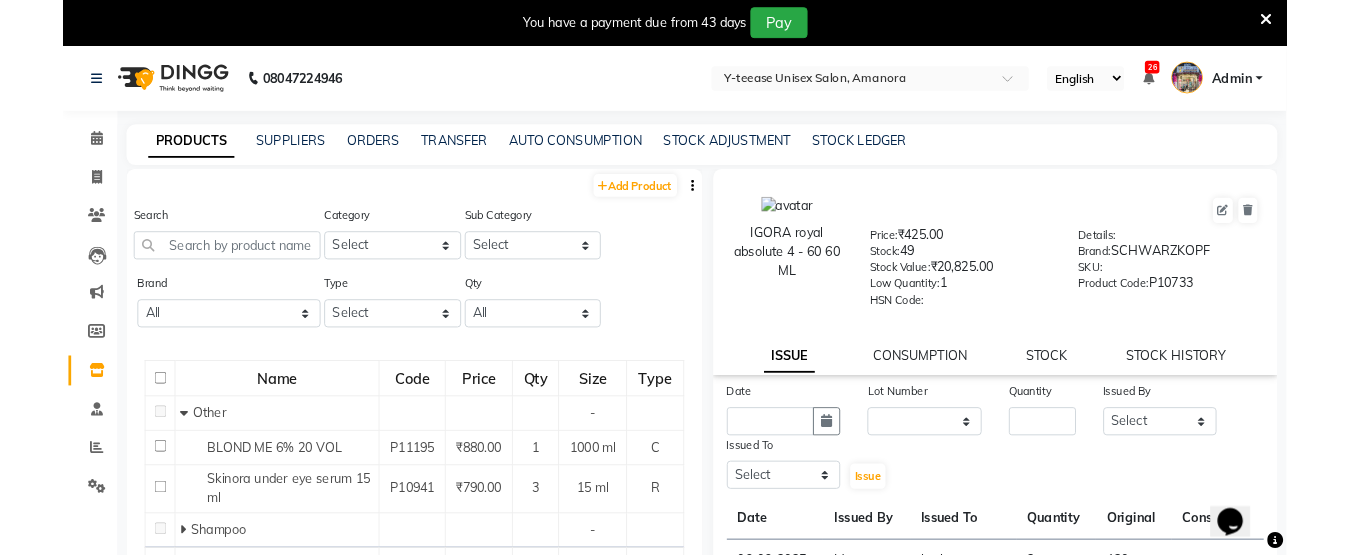 scroll, scrollTop: 0, scrollLeft: 0, axis: both 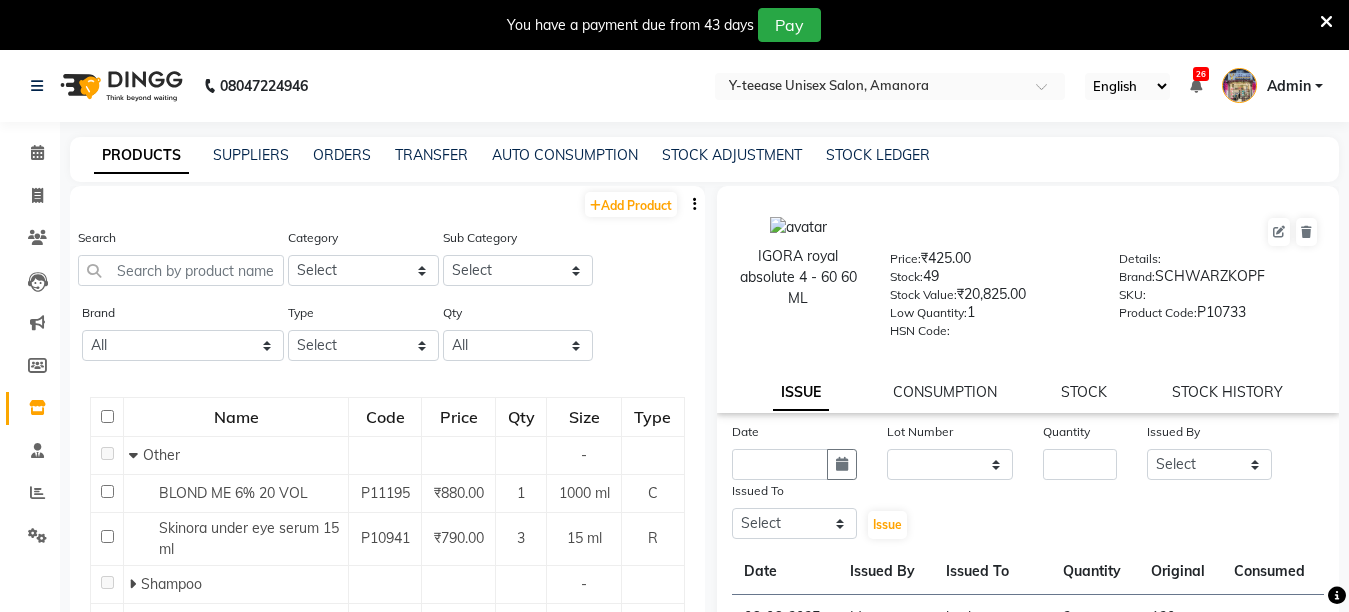 click 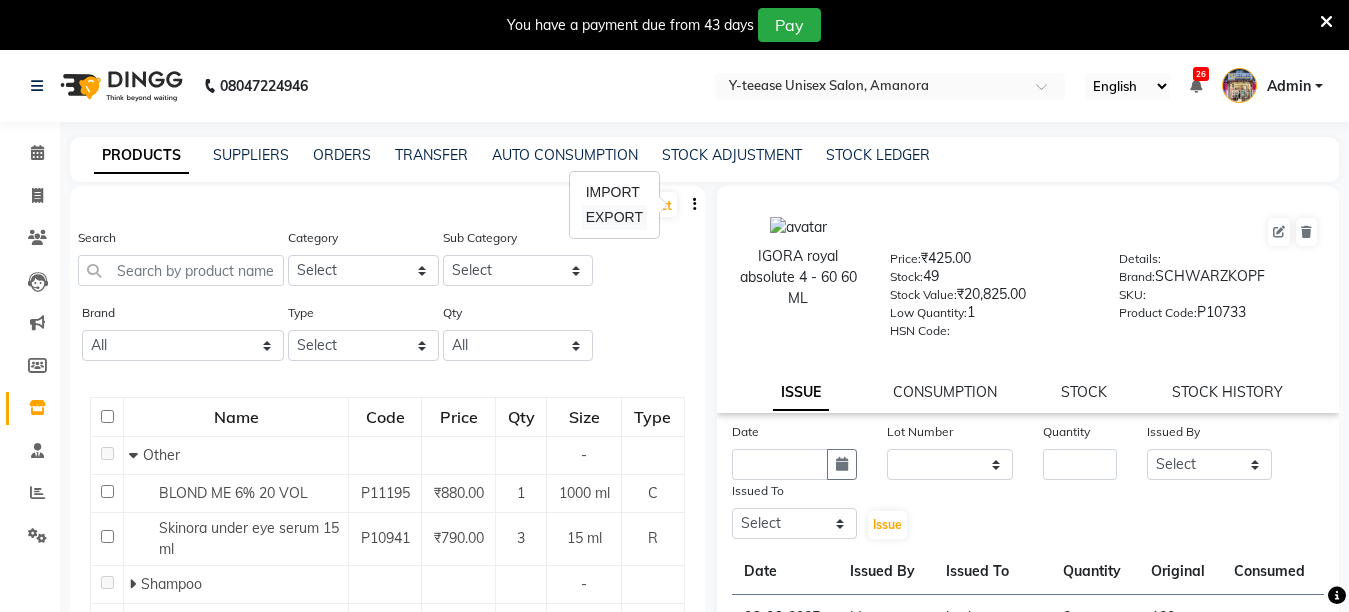click on "EXPORT" at bounding box center (614, 217) 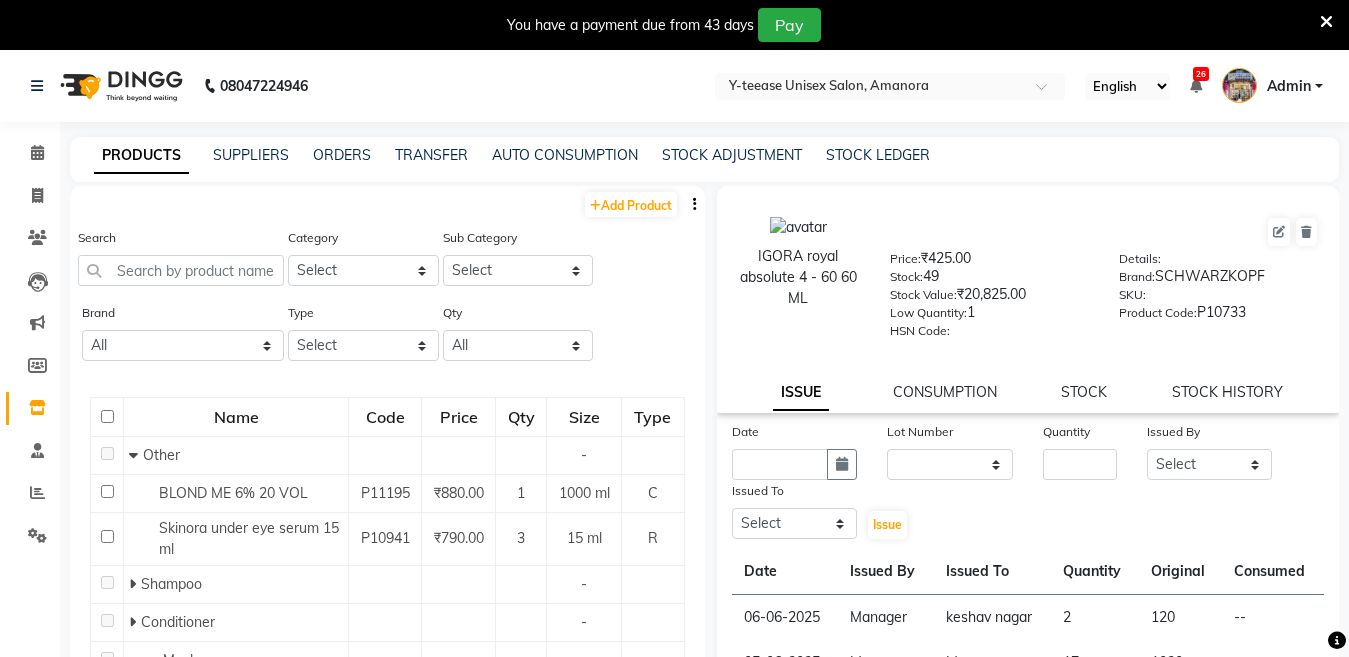 select 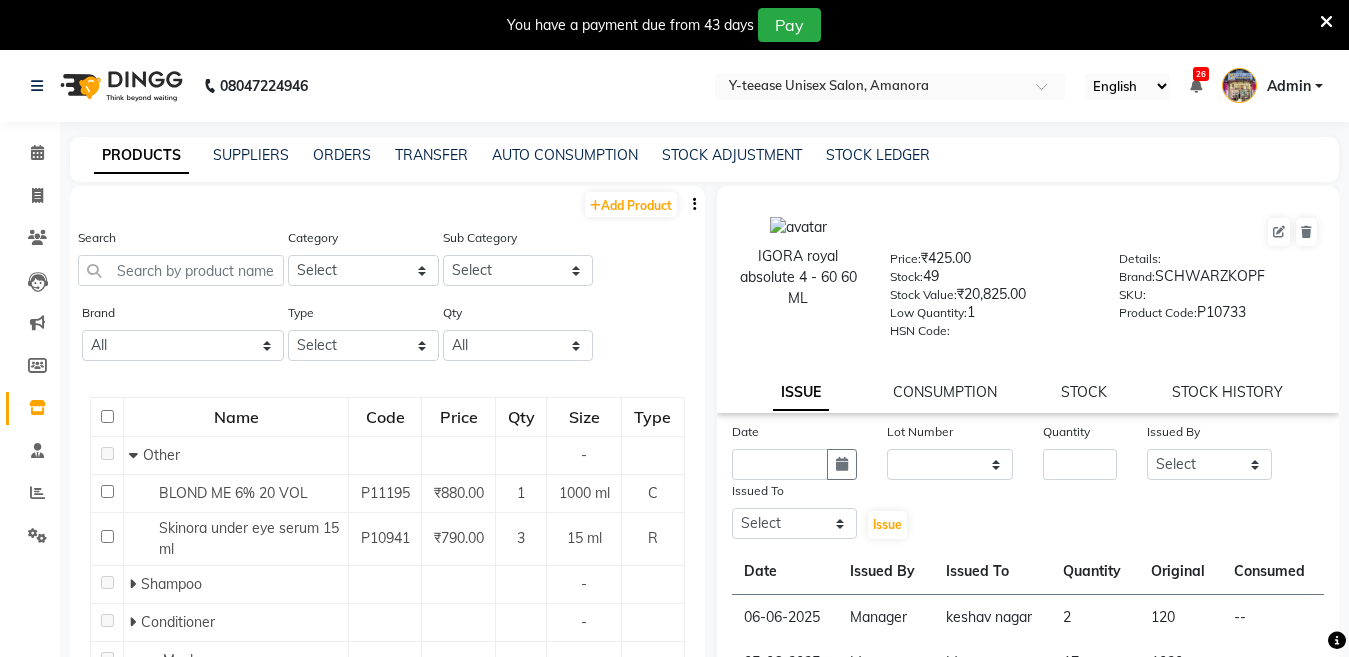 scroll, scrollTop: 0, scrollLeft: 0, axis: both 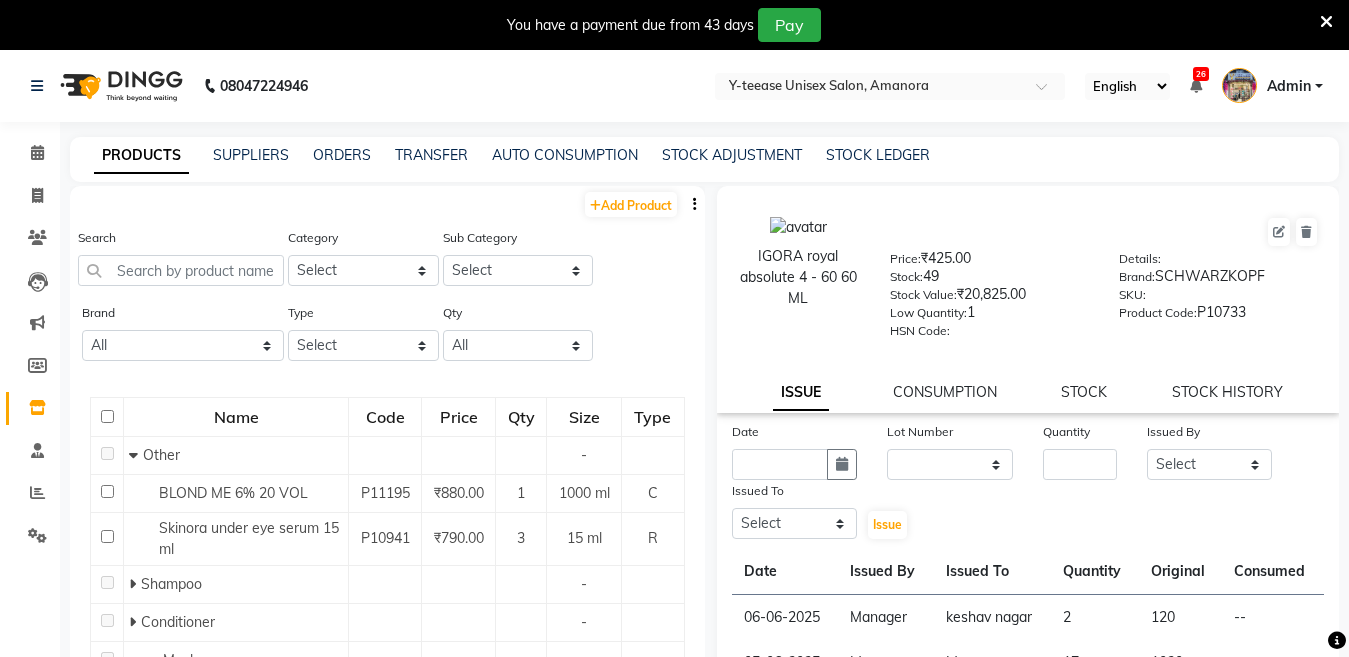 click 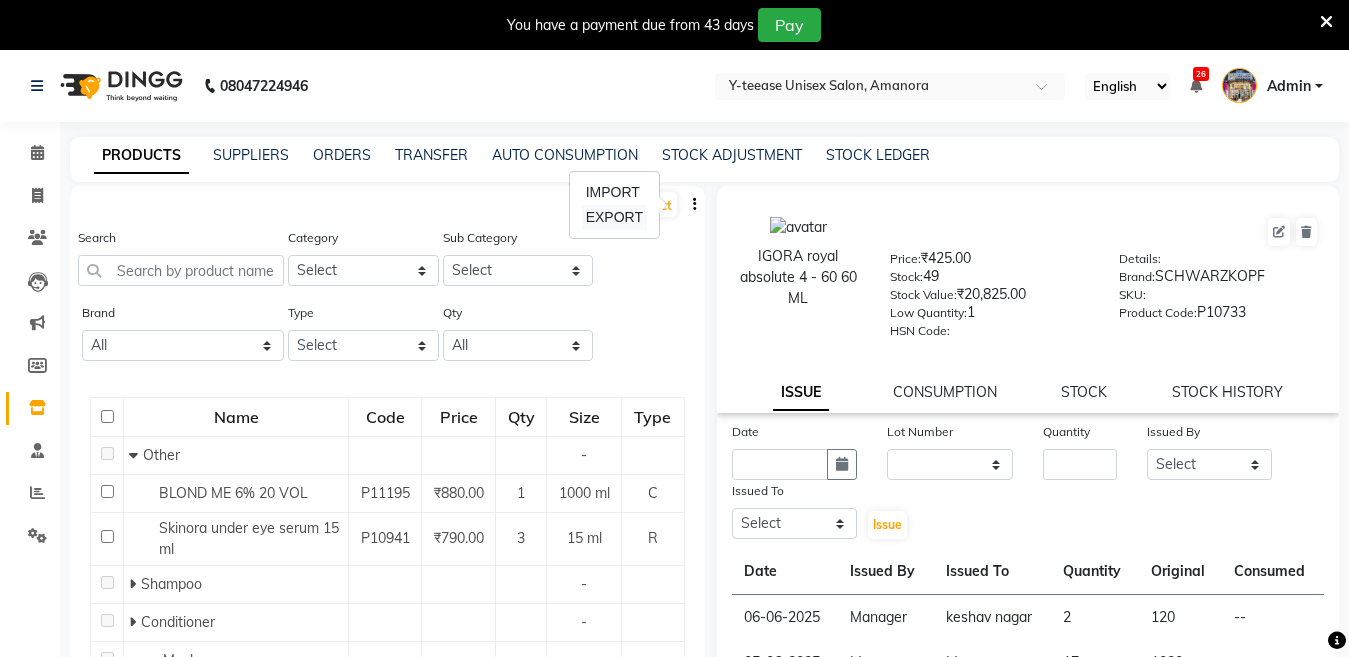 click on "EXPORT" at bounding box center (614, 217) 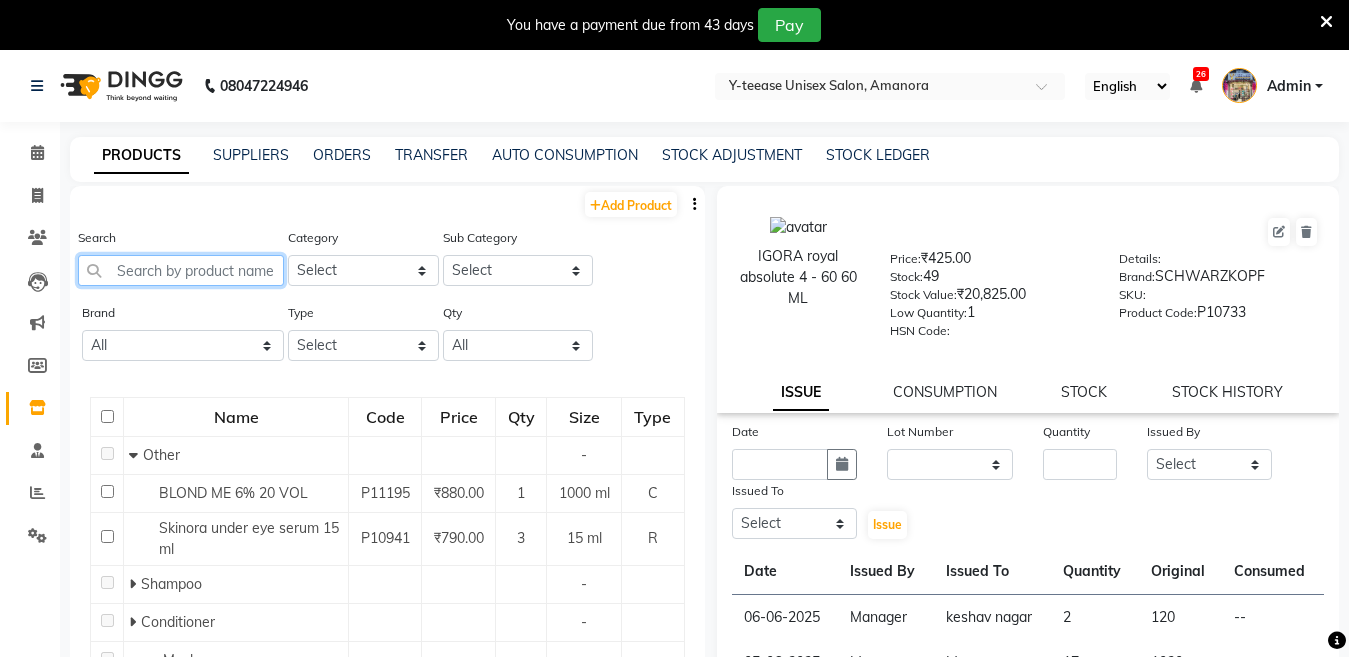 click 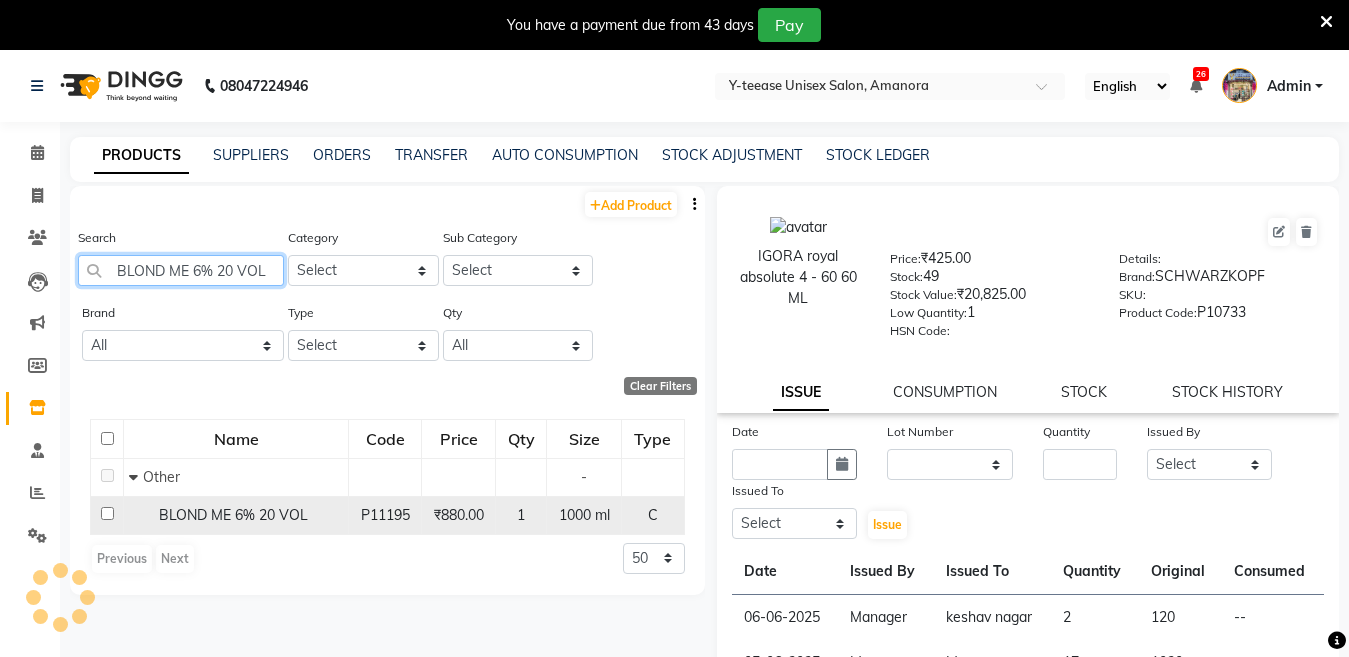 type on "BLOND ME 6% 20 VOL" 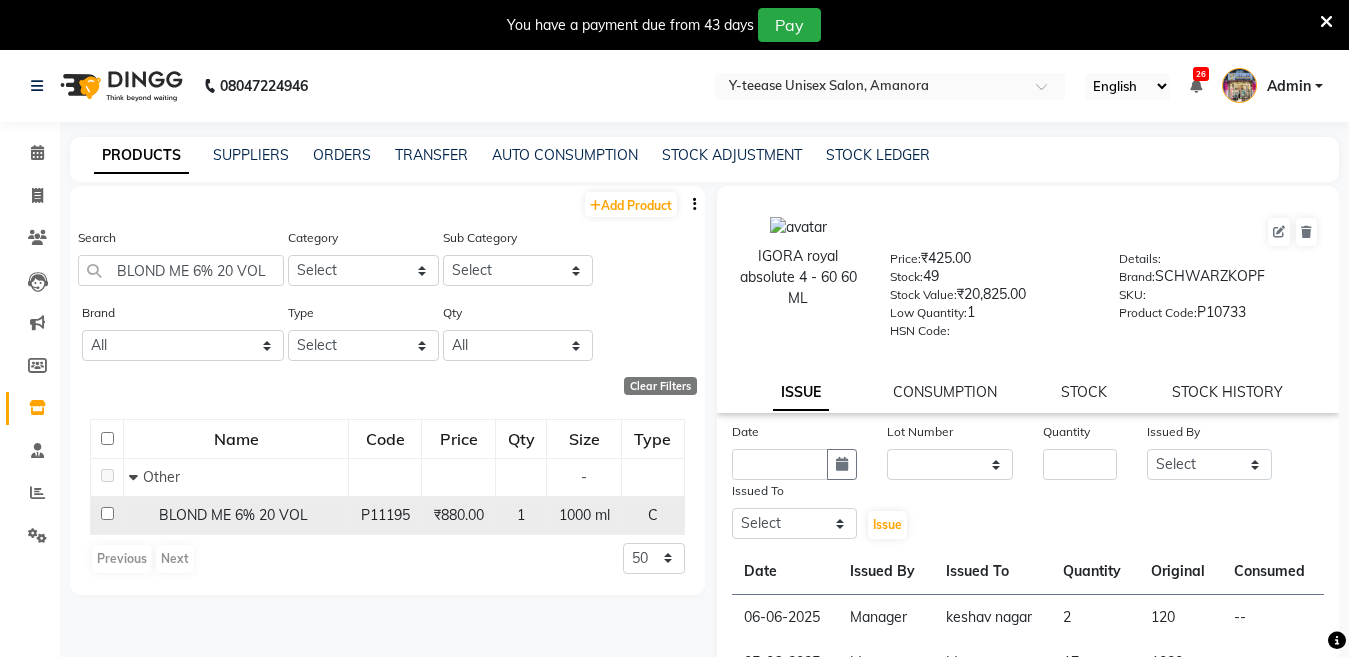 click 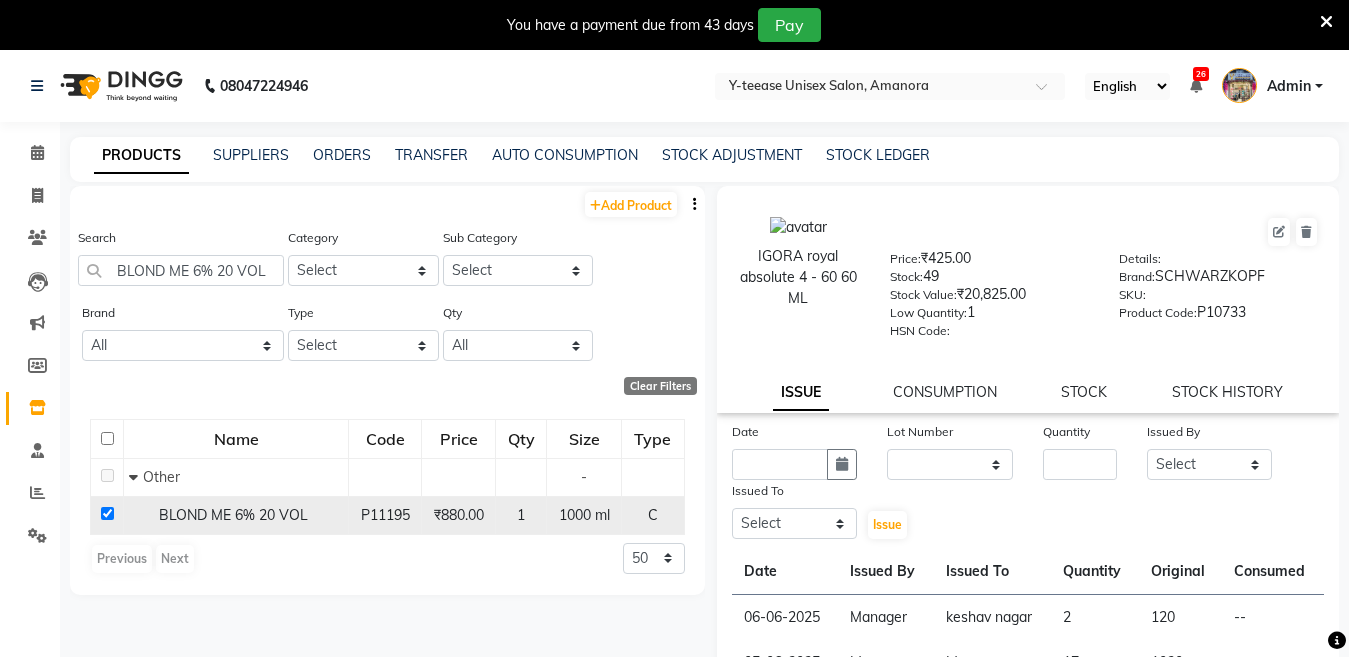 checkbox on "true" 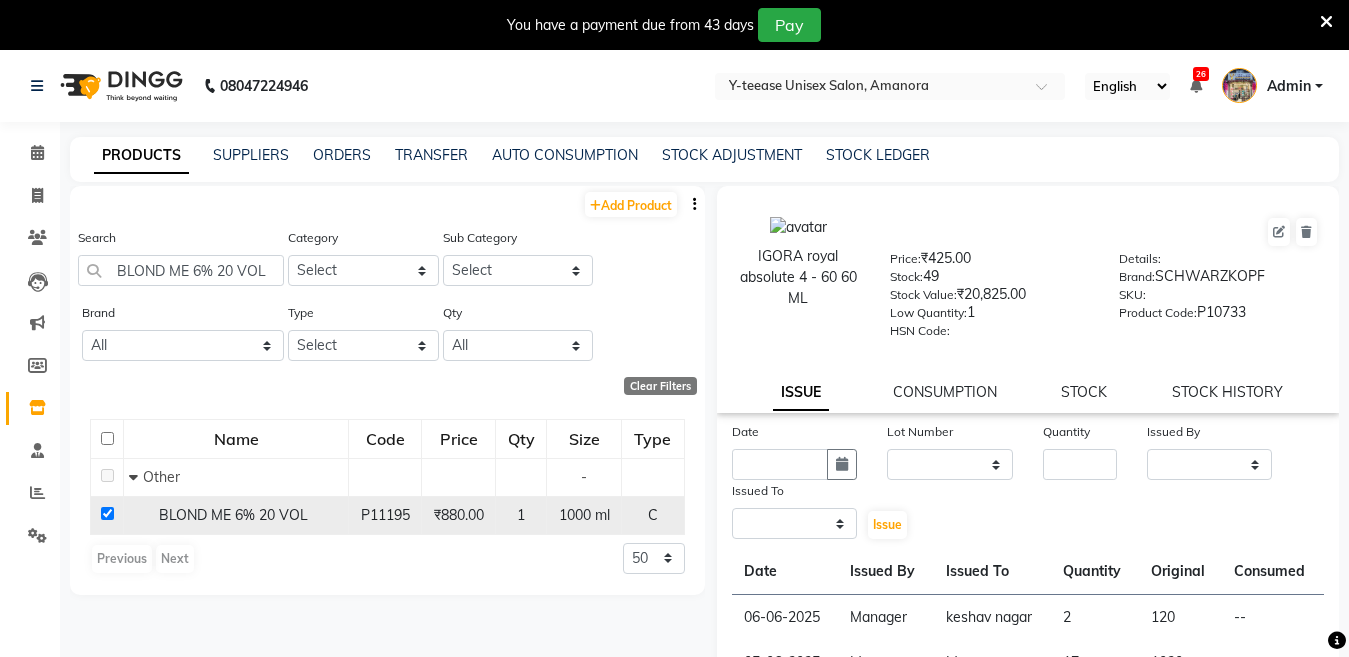 select 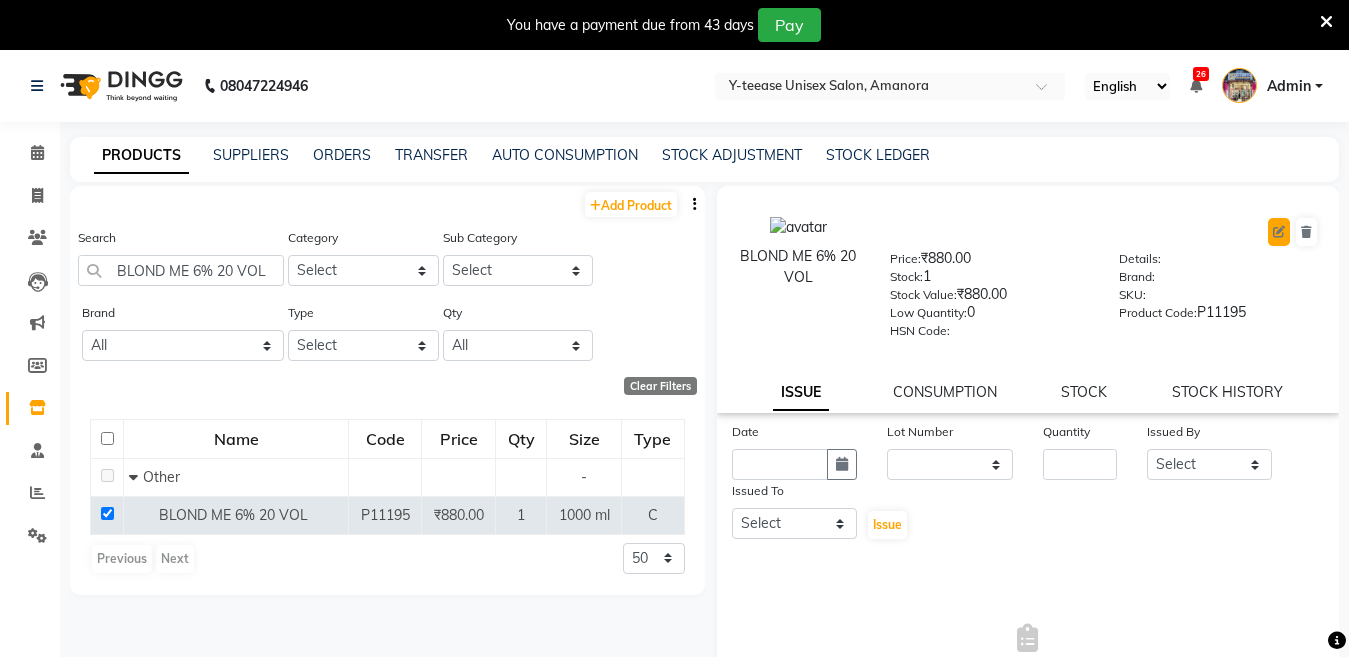 click 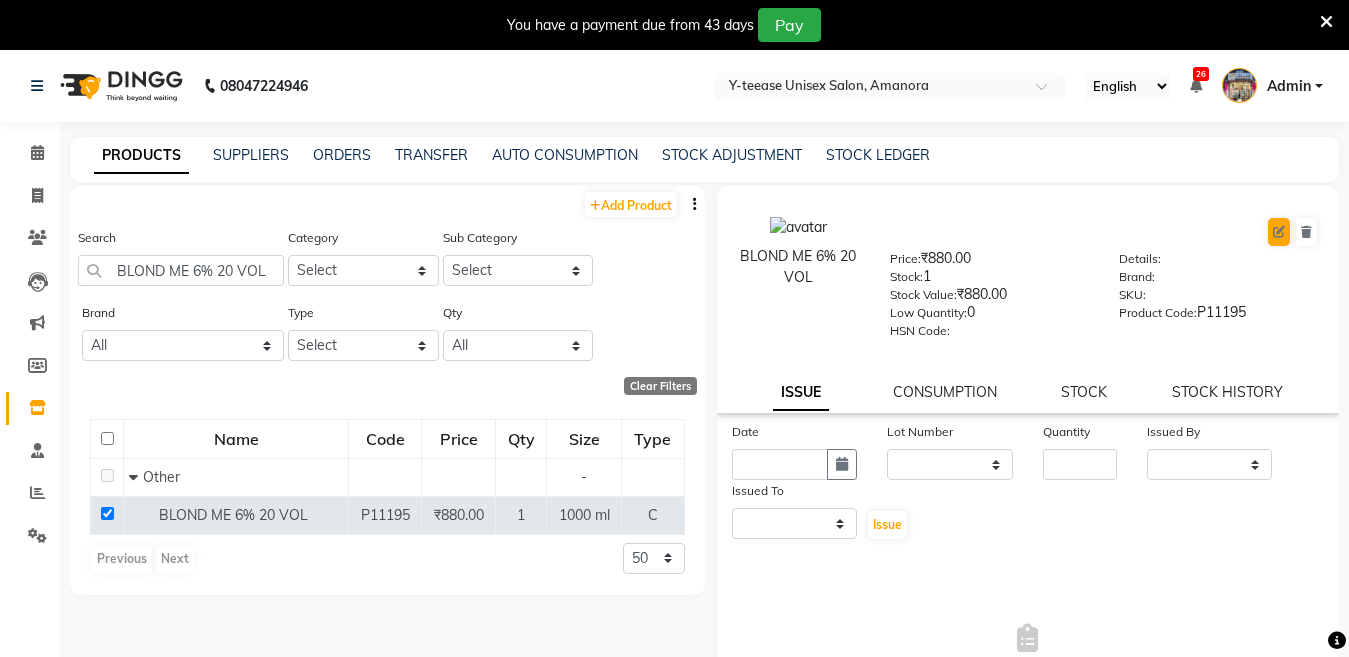 select on "true" 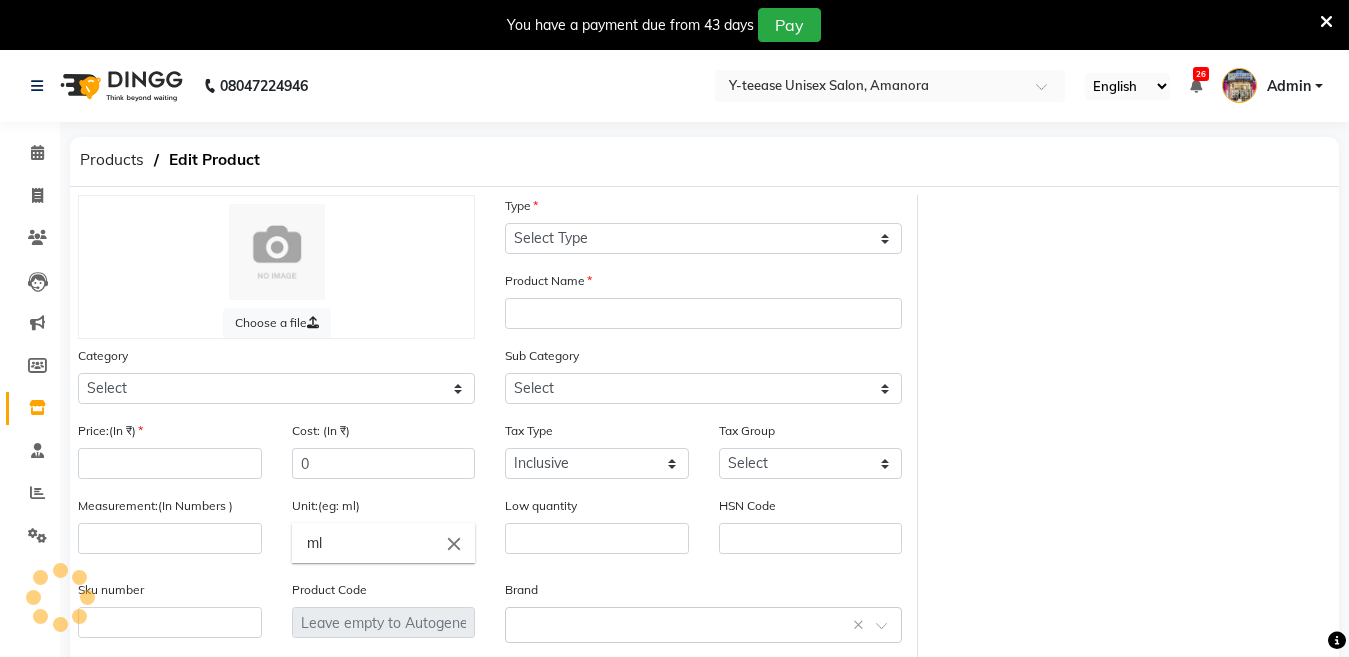 select on "C" 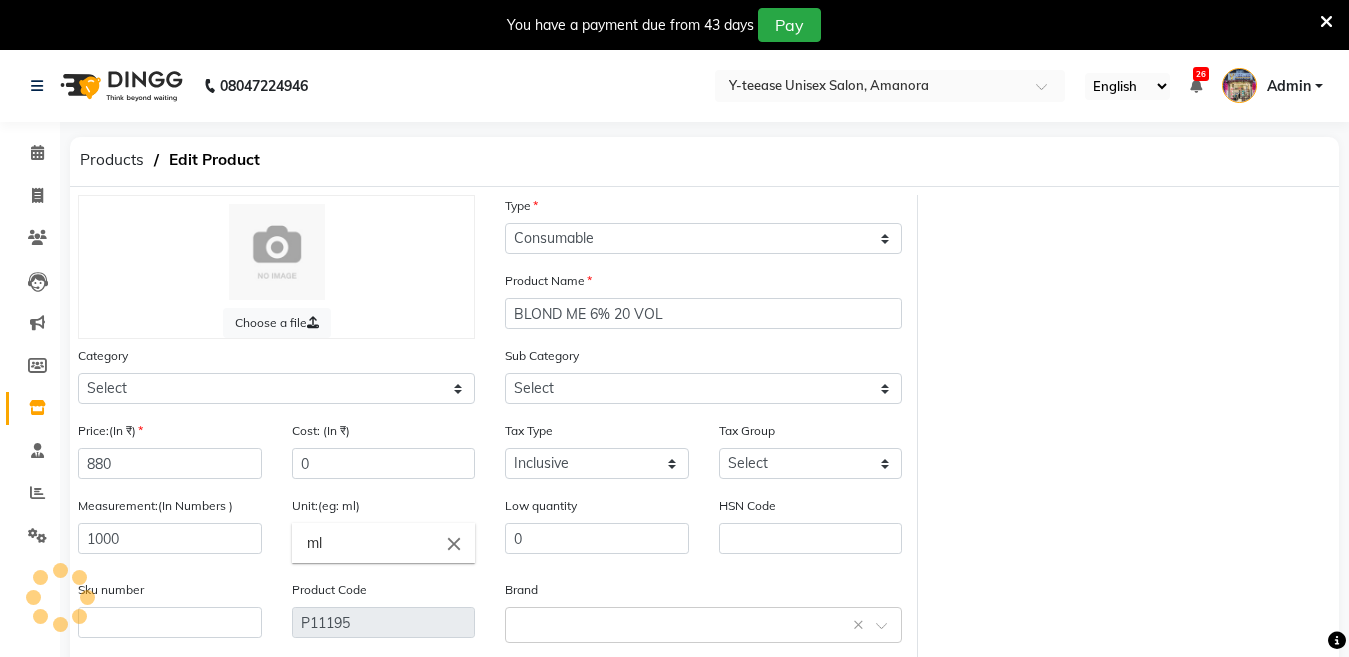 select on "[PHONE]" 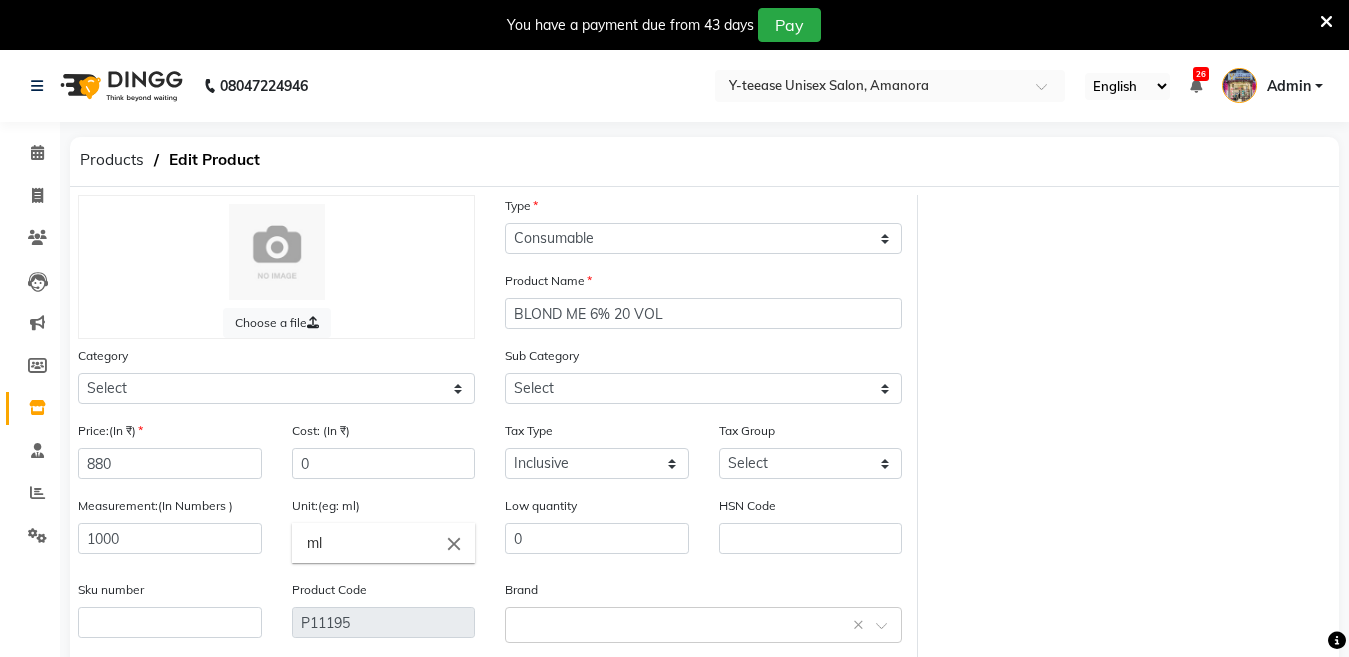 scroll, scrollTop: 194, scrollLeft: 0, axis: vertical 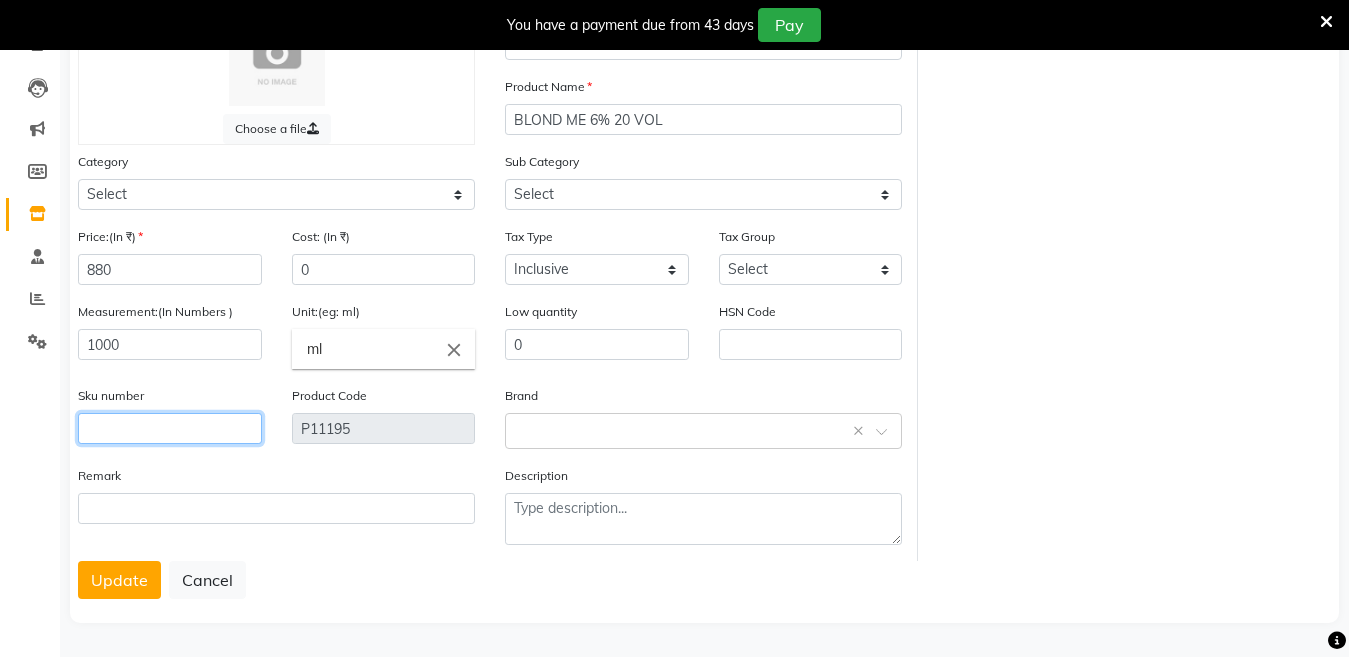 click 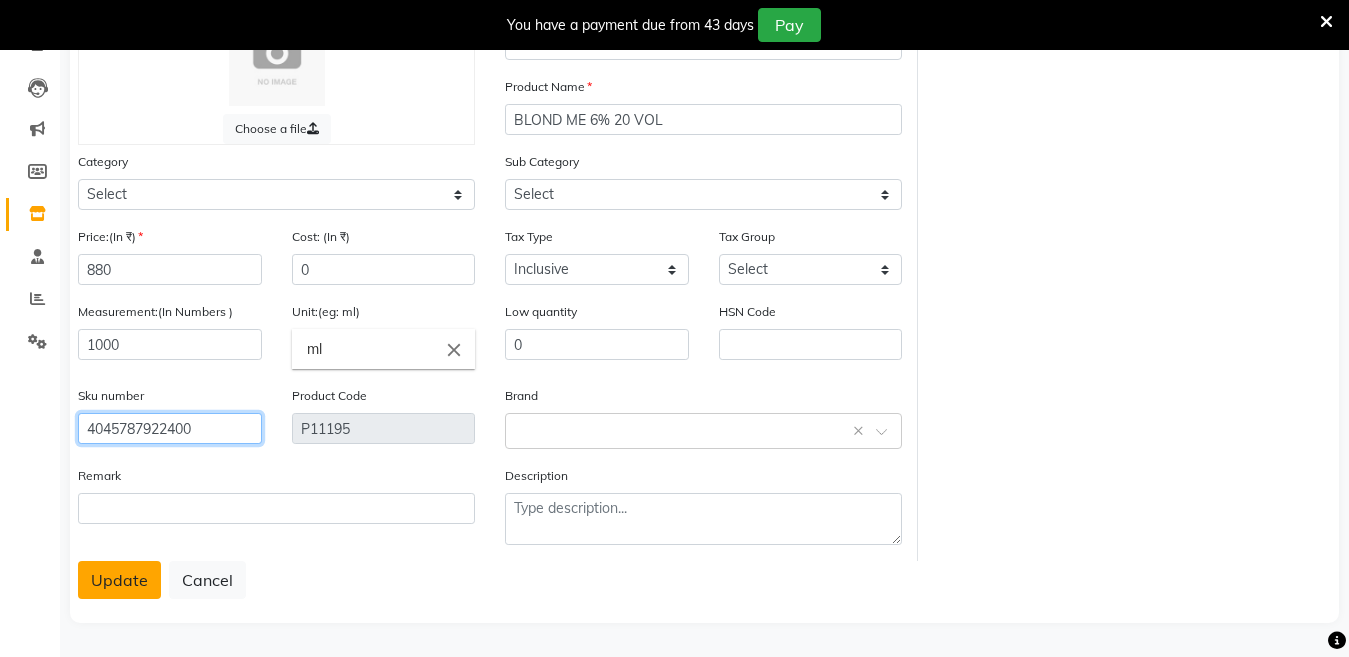 type on "4045787922400" 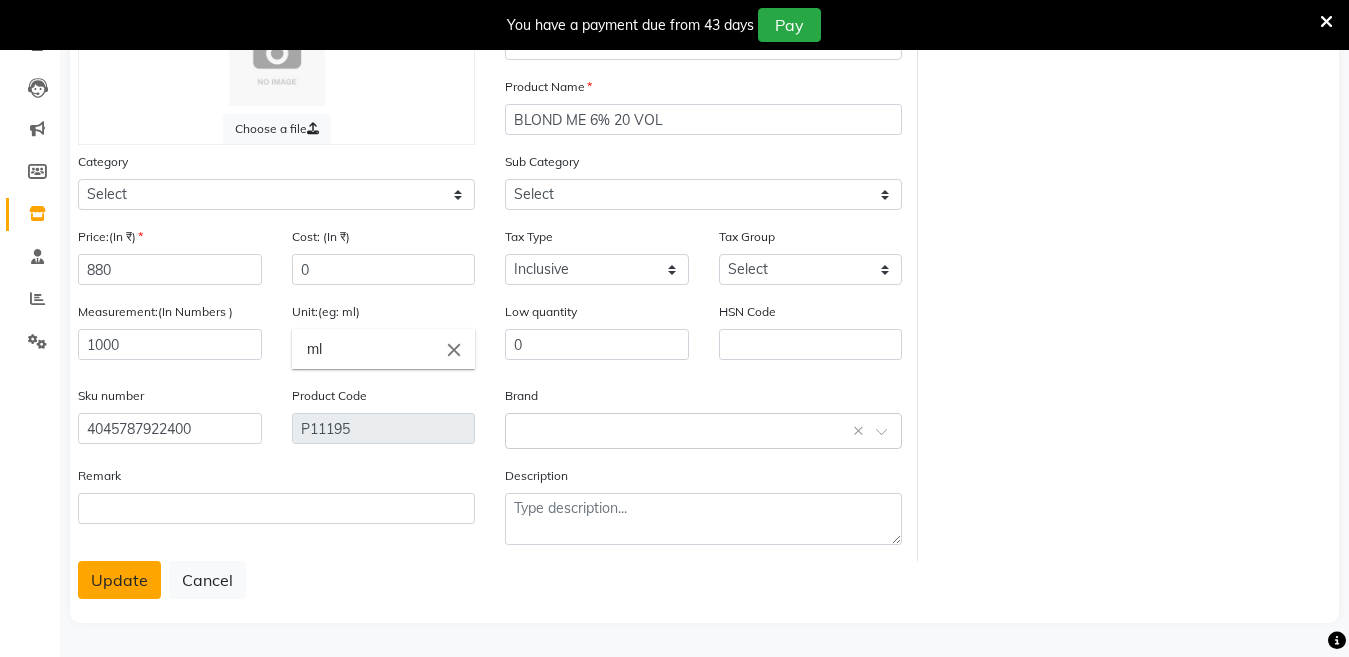 click on "Update" 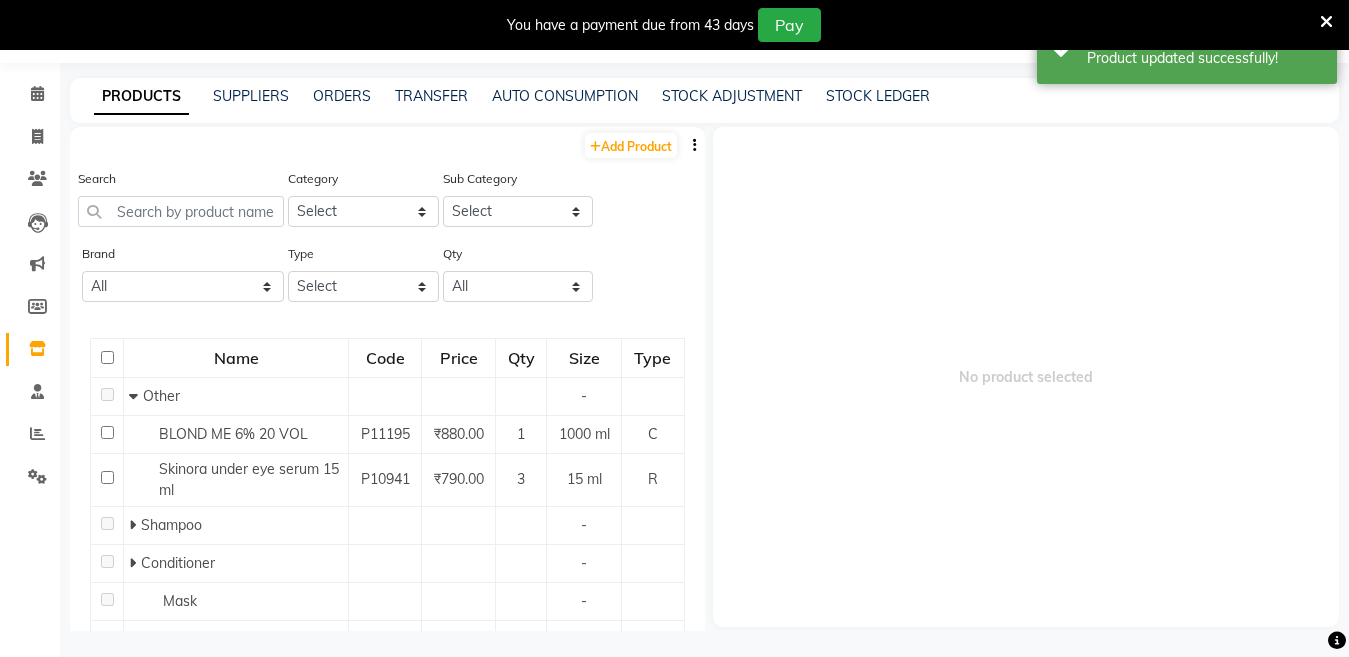 scroll, scrollTop: 63, scrollLeft: 0, axis: vertical 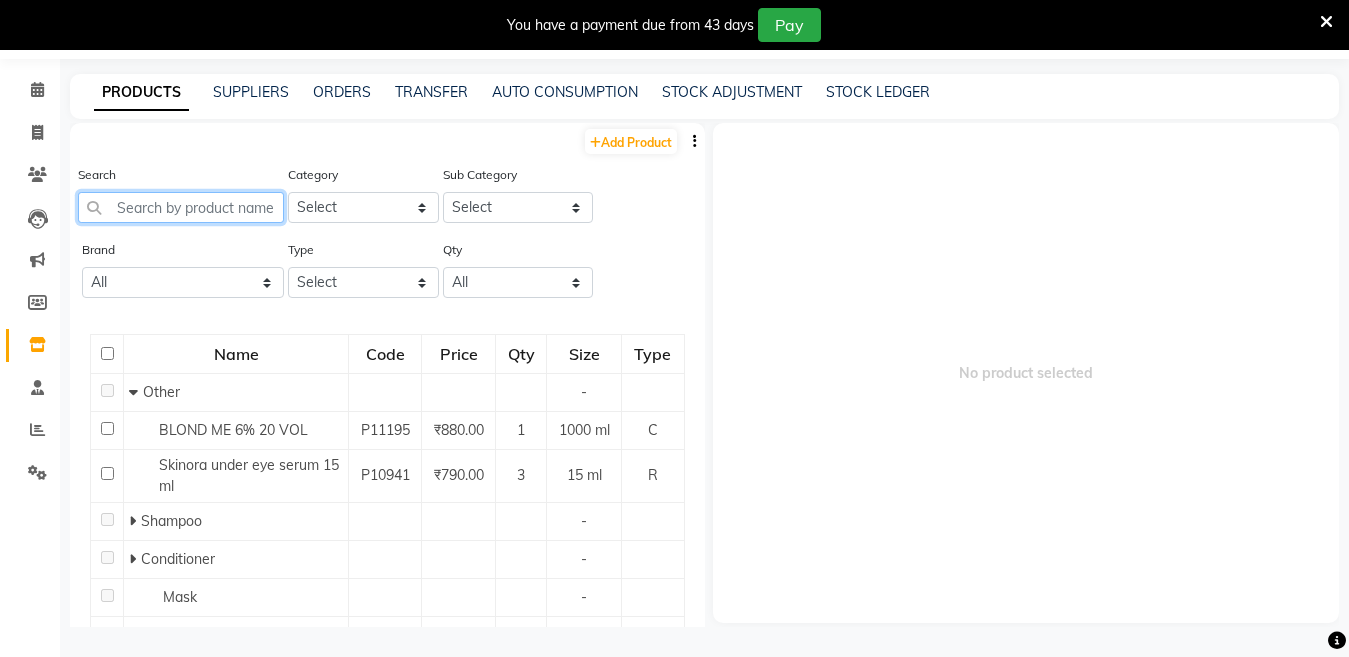 click 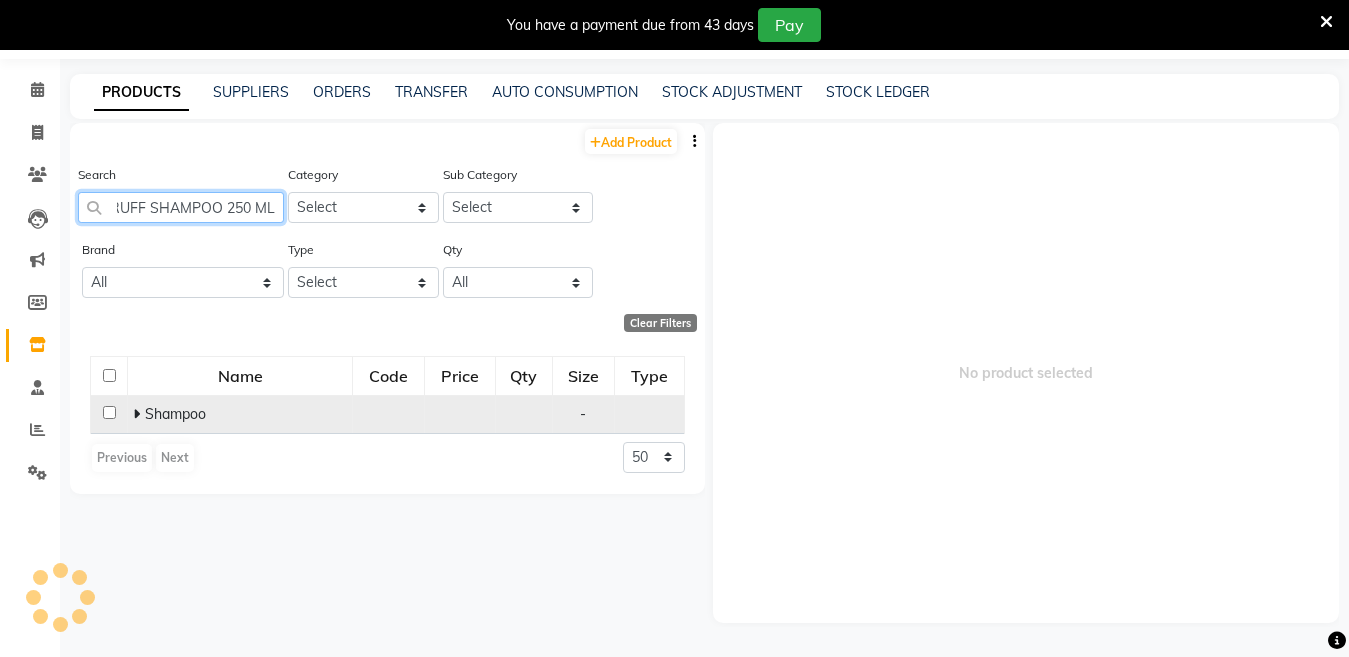 scroll, scrollTop: 0, scrollLeft: 87, axis: horizontal 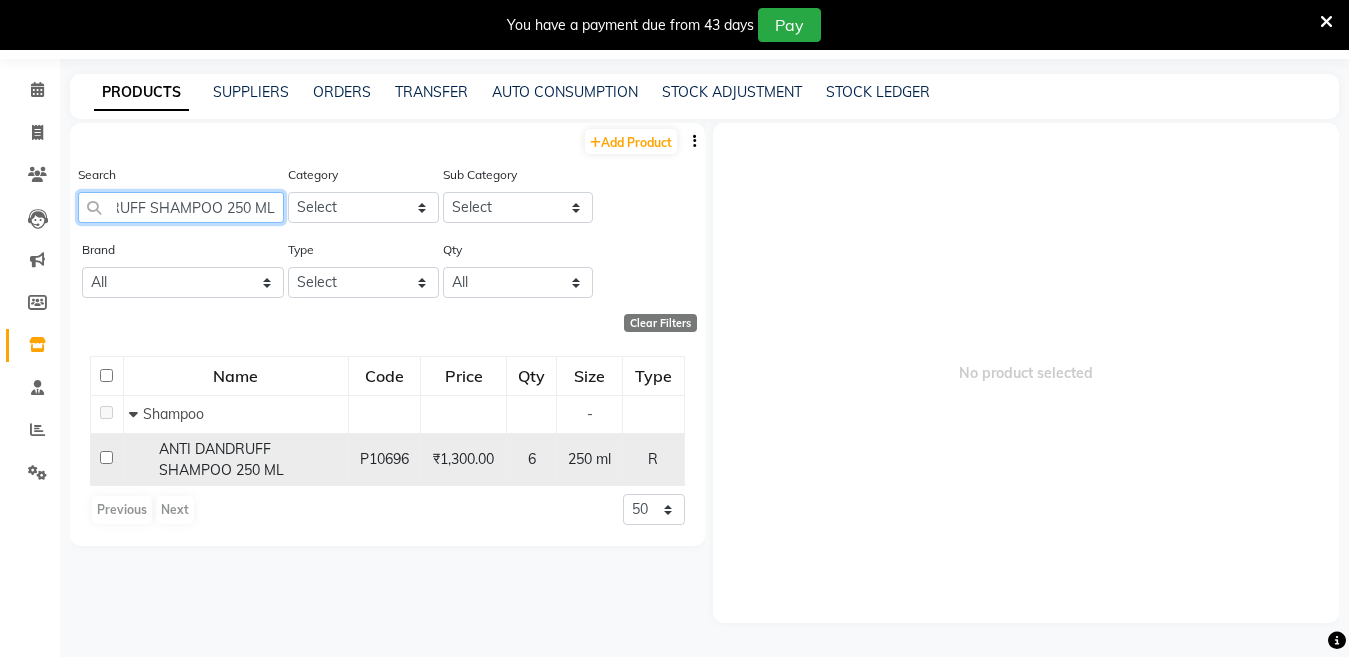 type on "ANTI DANDRUFF SHAMPOO 250 ML" 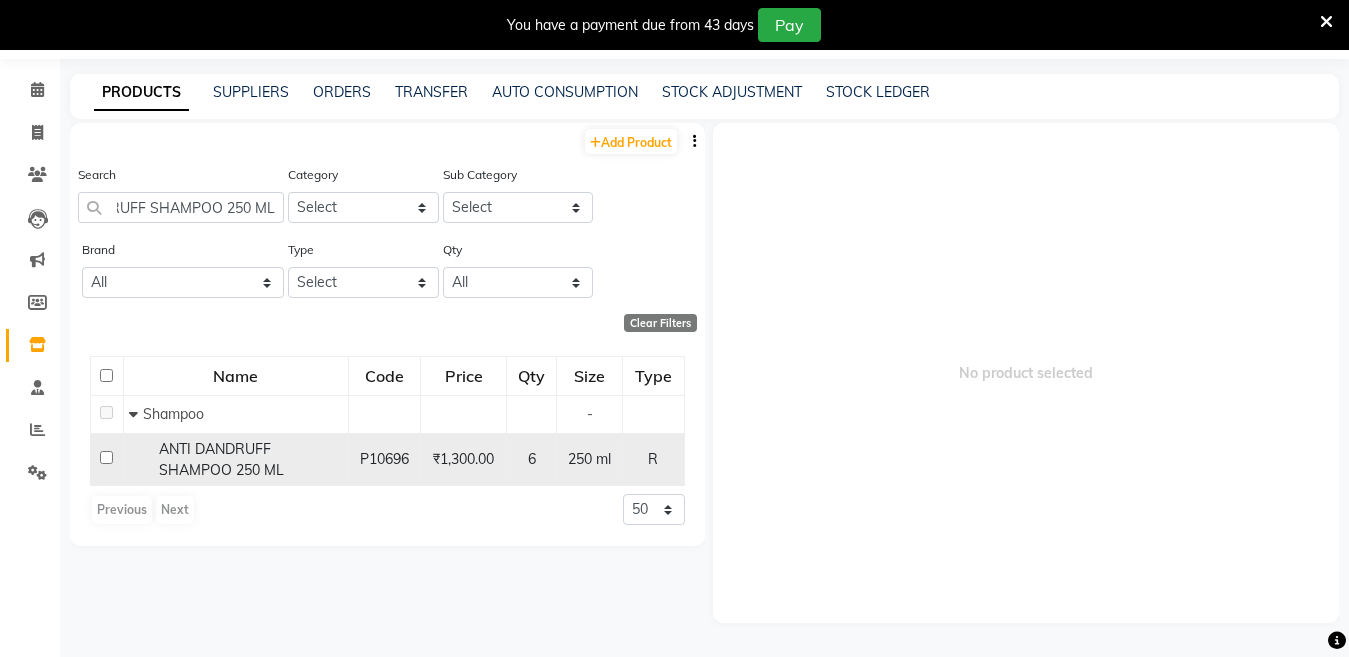 scroll, scrollTop: 0, scrollLeft: 0, axis: both 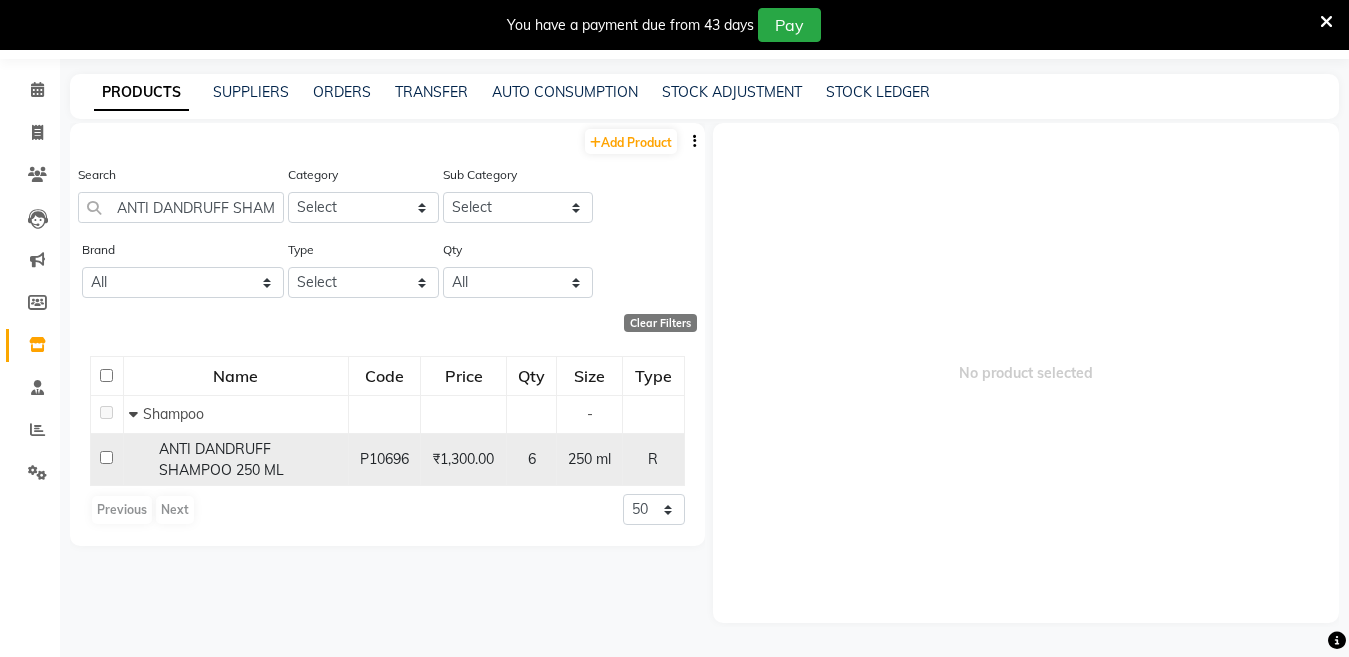 click on "ANTI DANDRUFF SHAMPOO 250 ML" 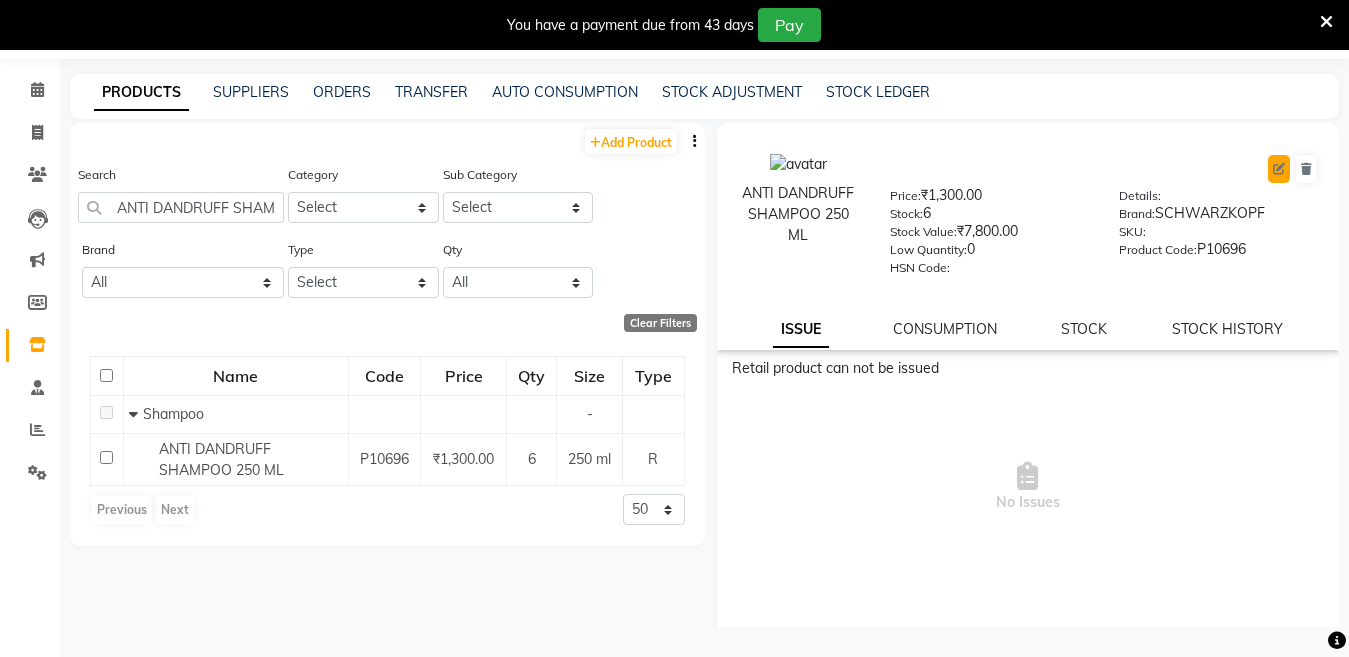 click 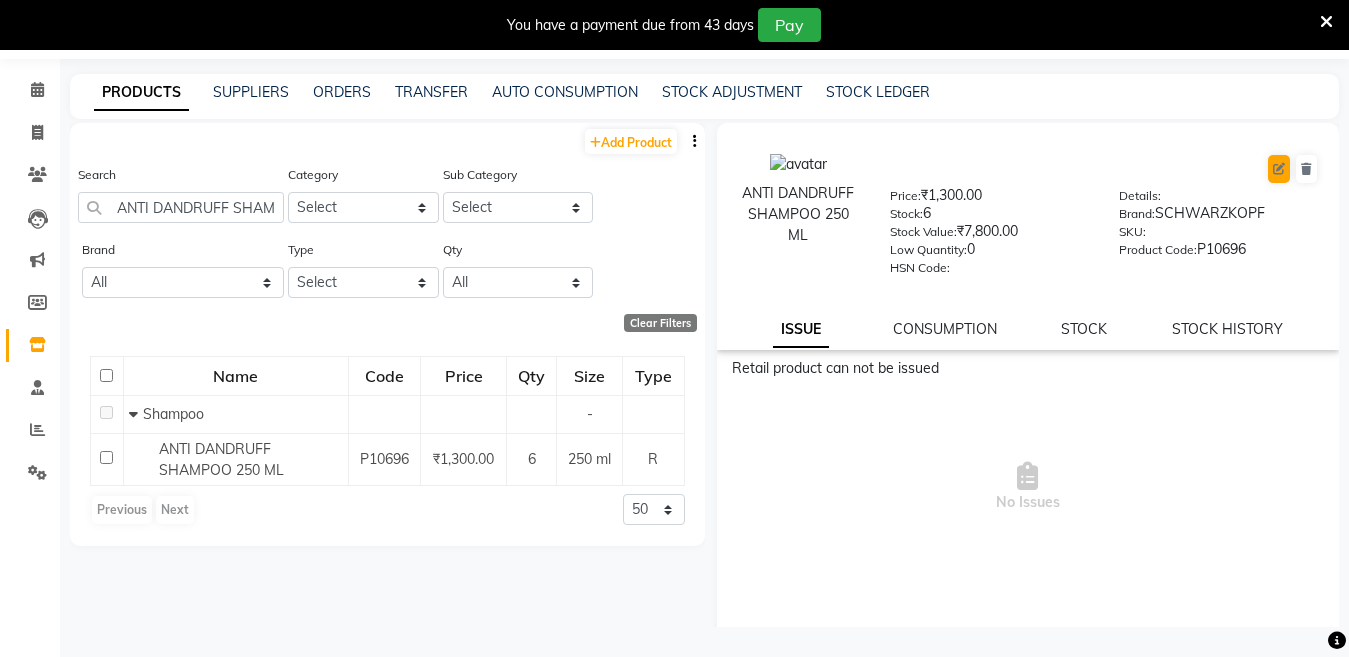 select on "true" 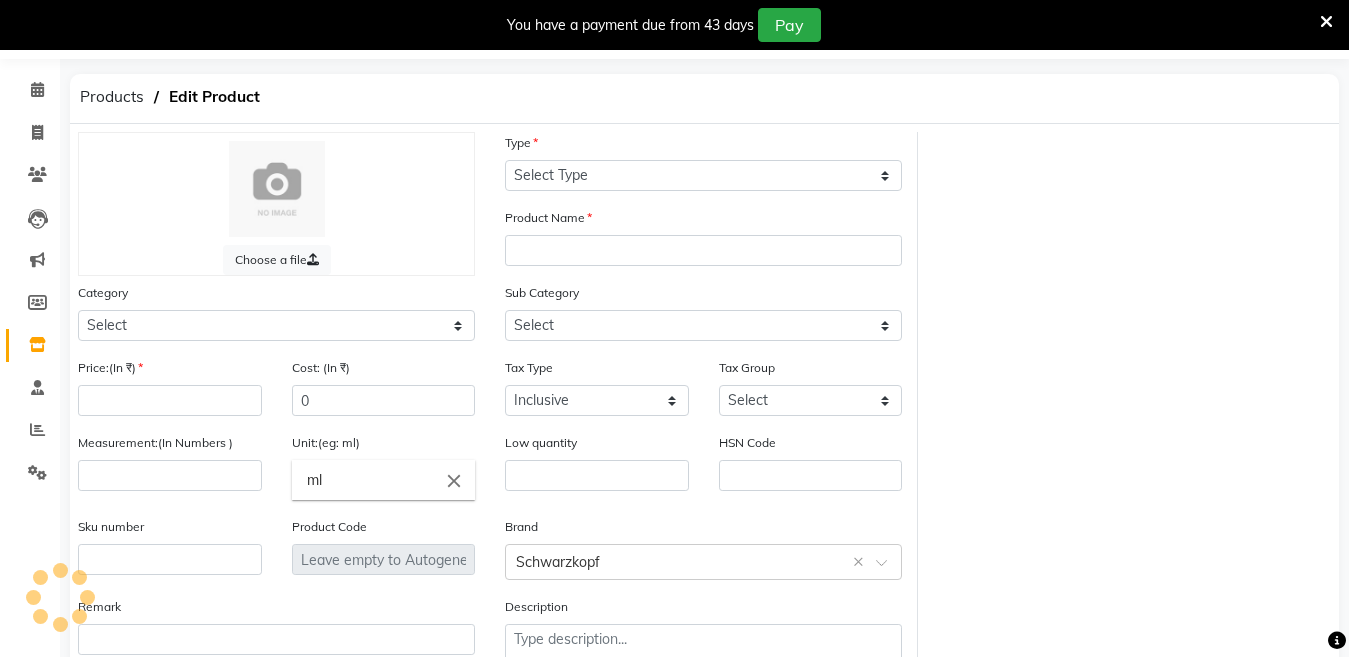 select on "R" 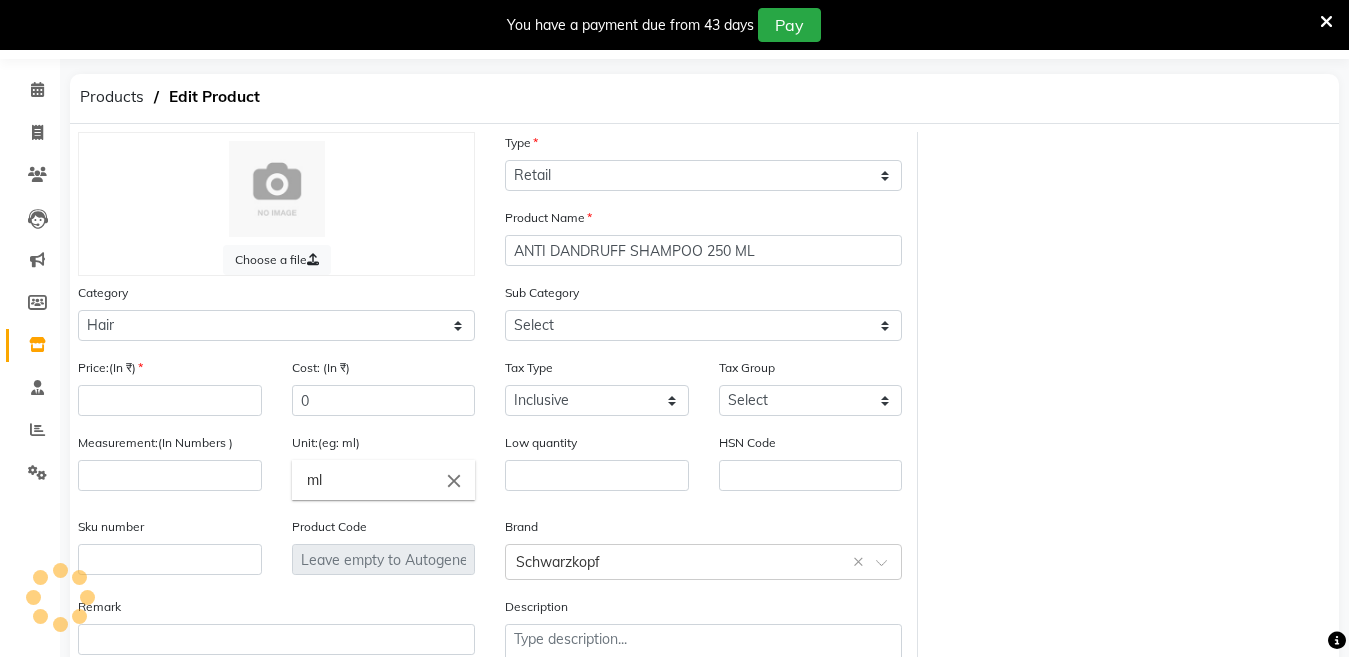 type on "1300" 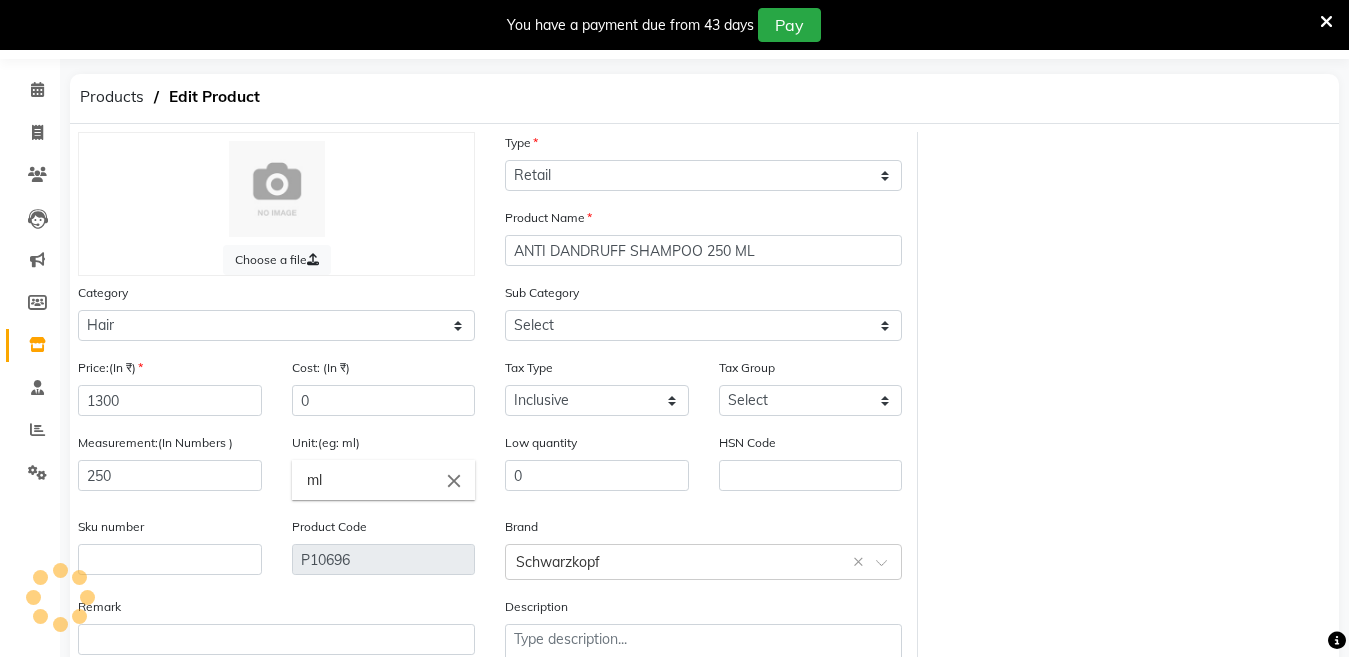 select on "[PHONE]" 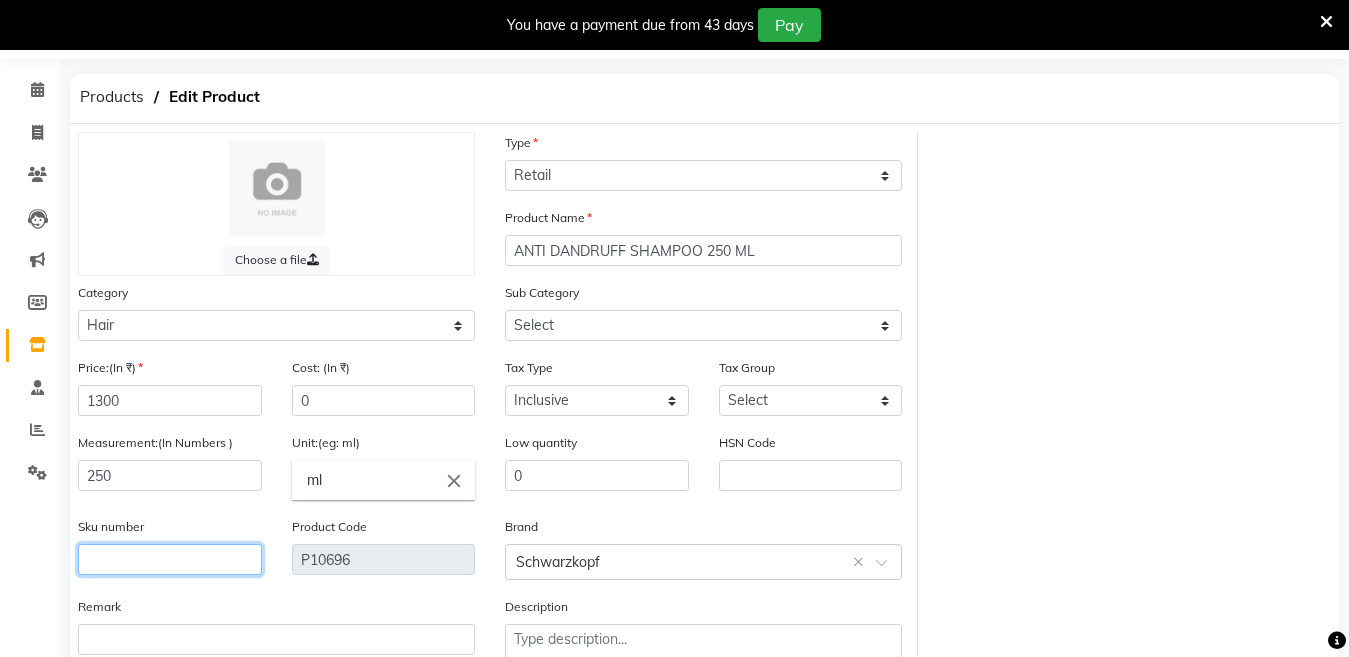 click 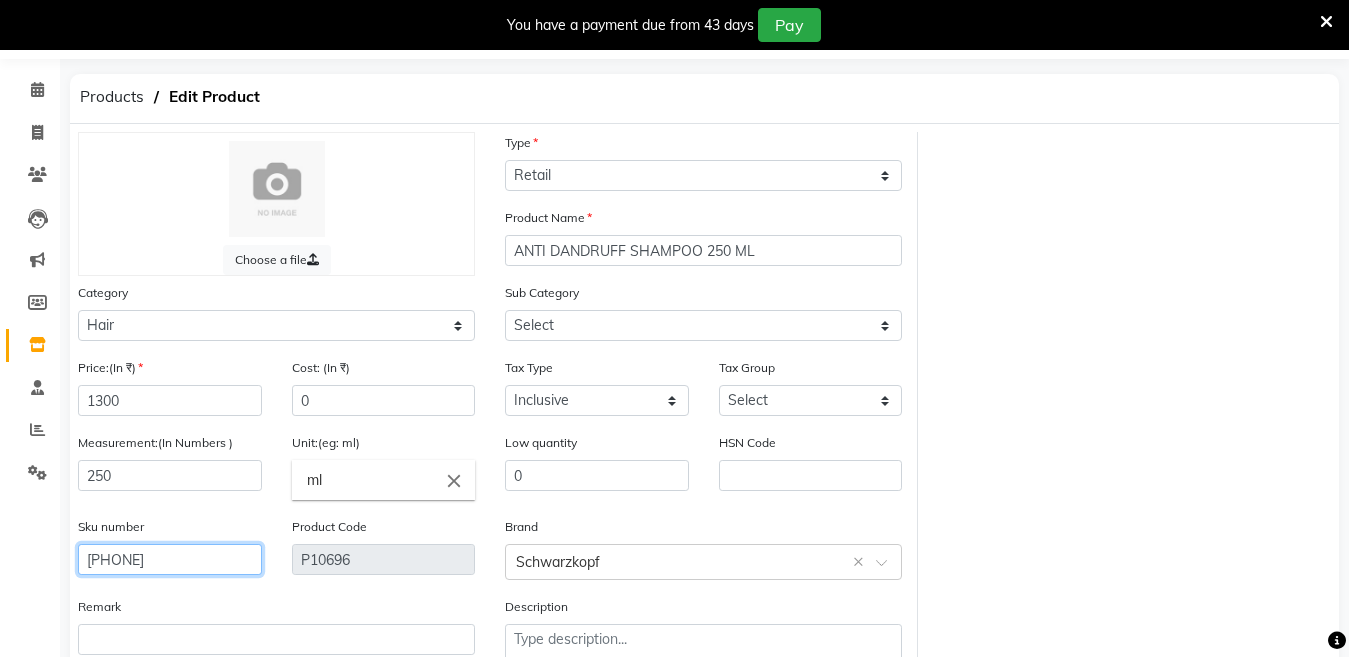 type on "[PHONE]" 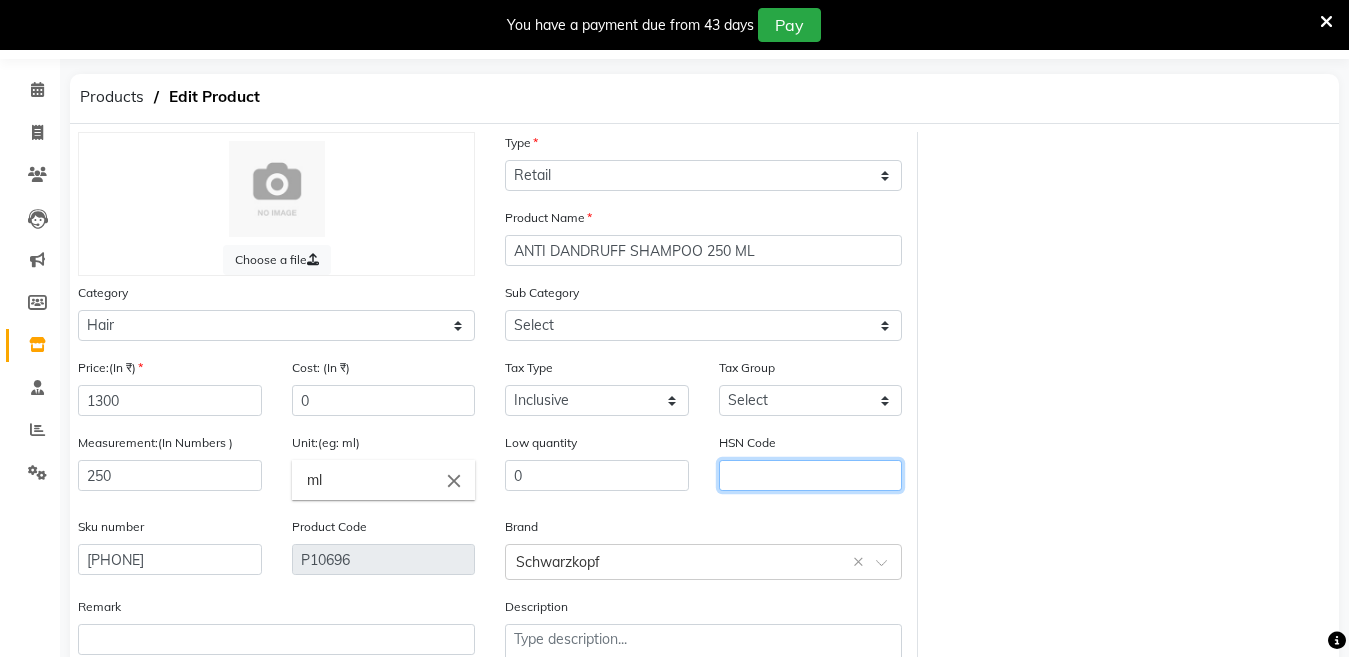 click 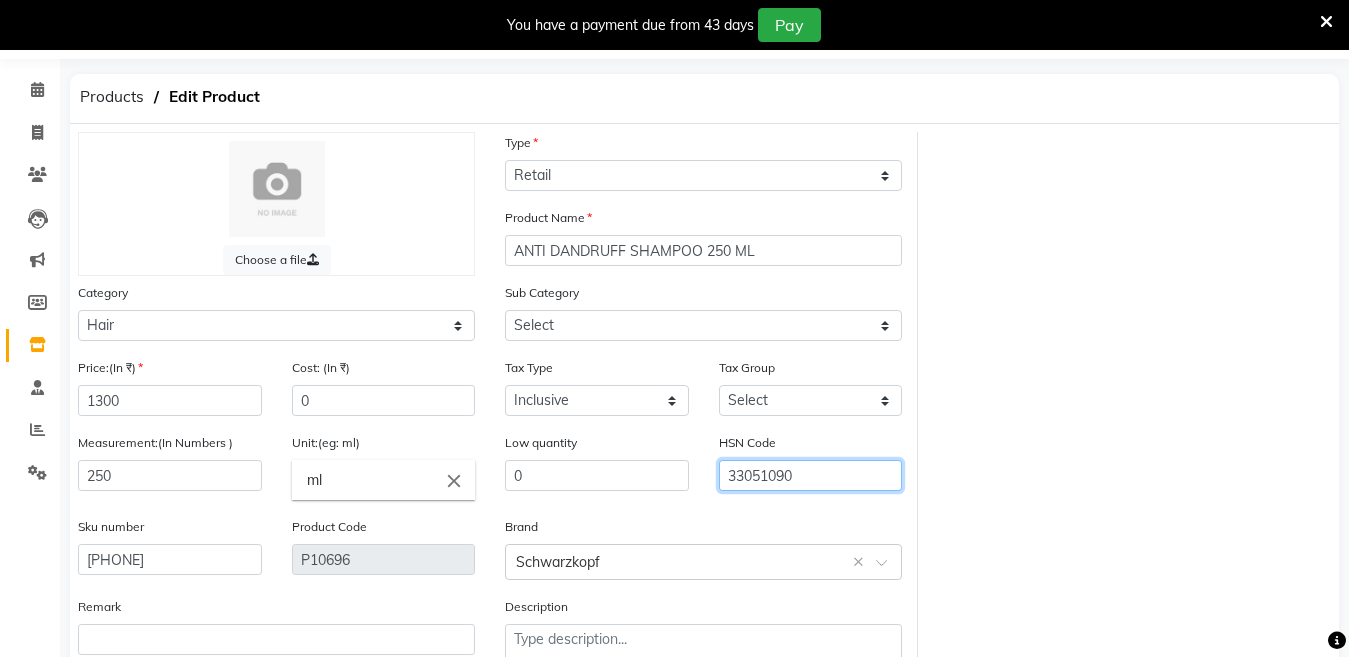 scroll, scrollTop: 194, scrollLeft: 0, axis: vertical 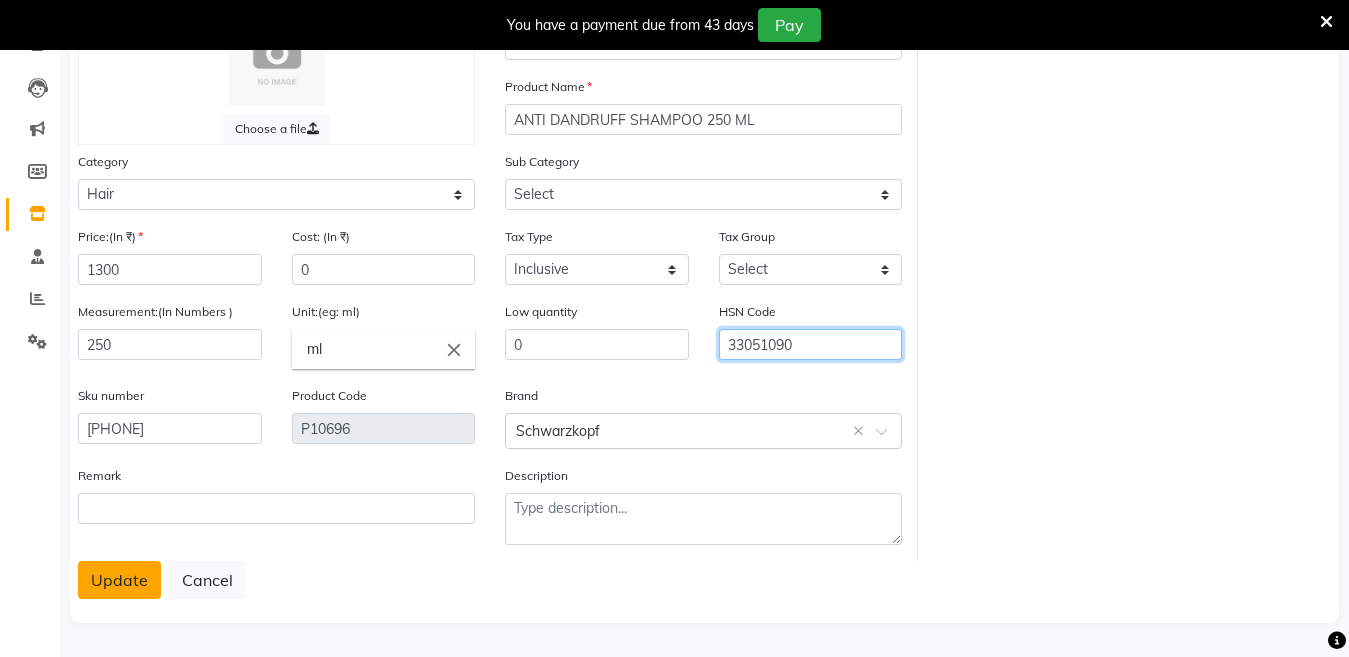 type on "33051090" 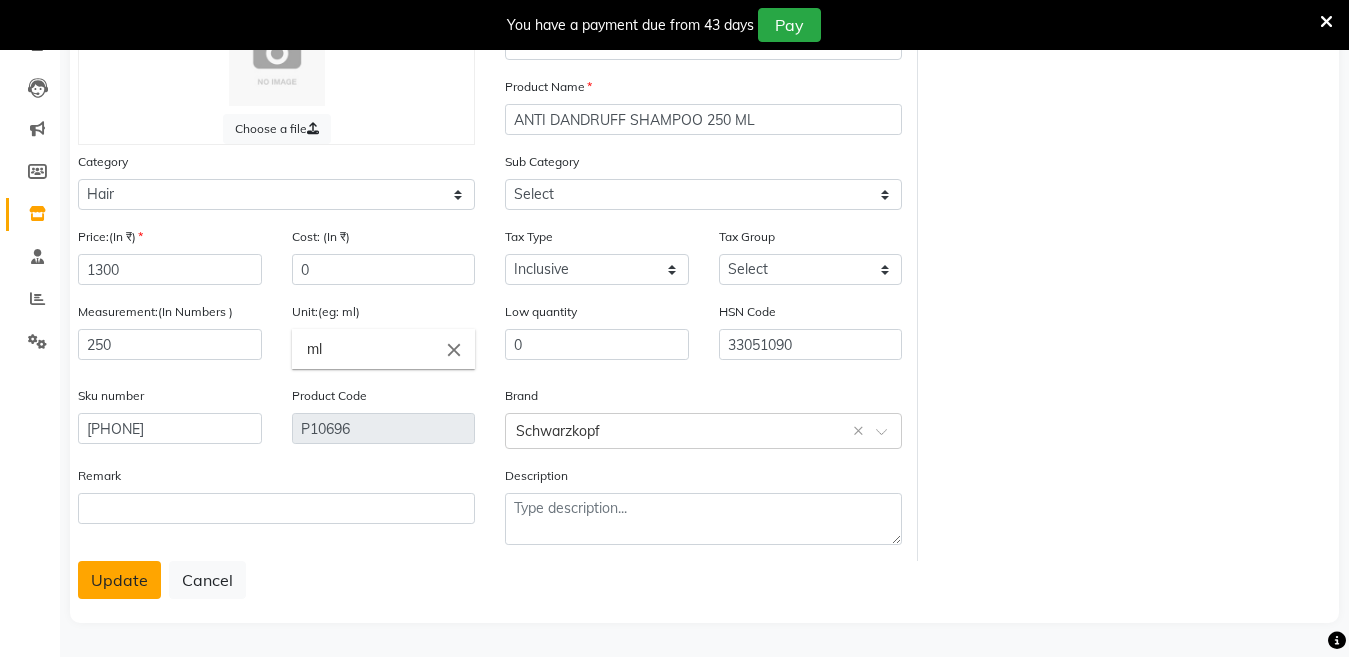 click on "Update" 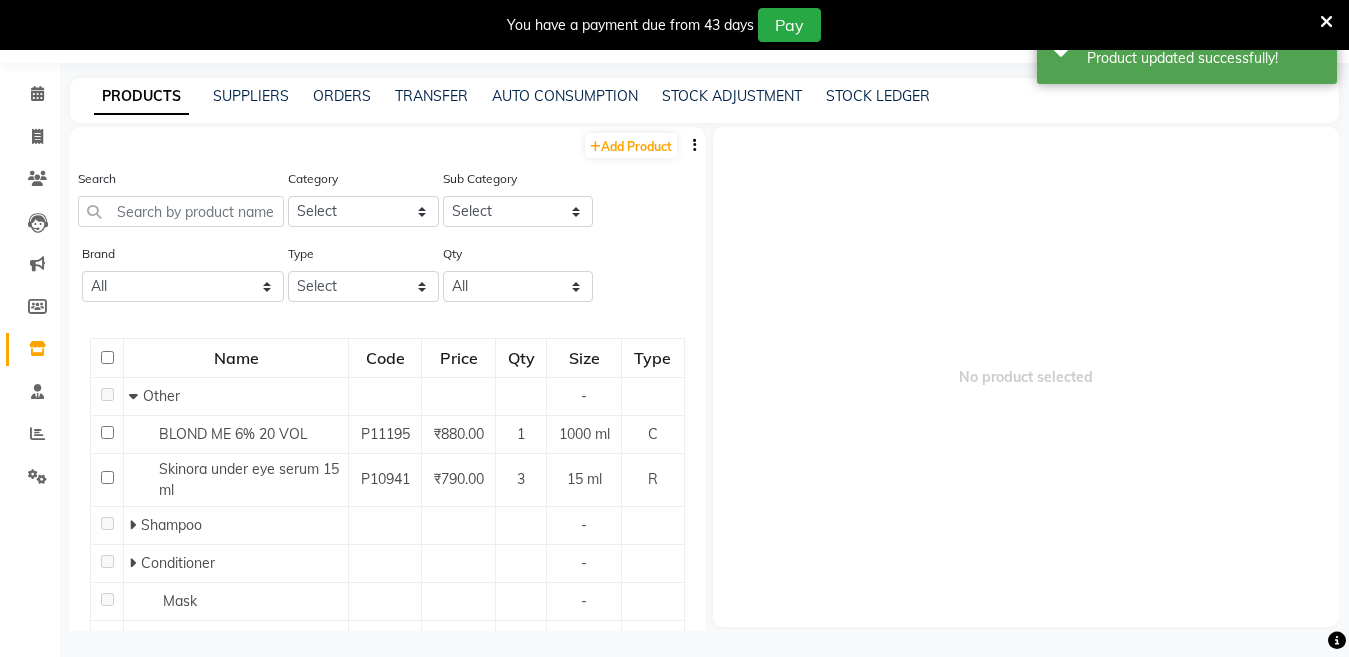 scroll, scrollTop: 63, scrollLeft: 0, axis: vertical 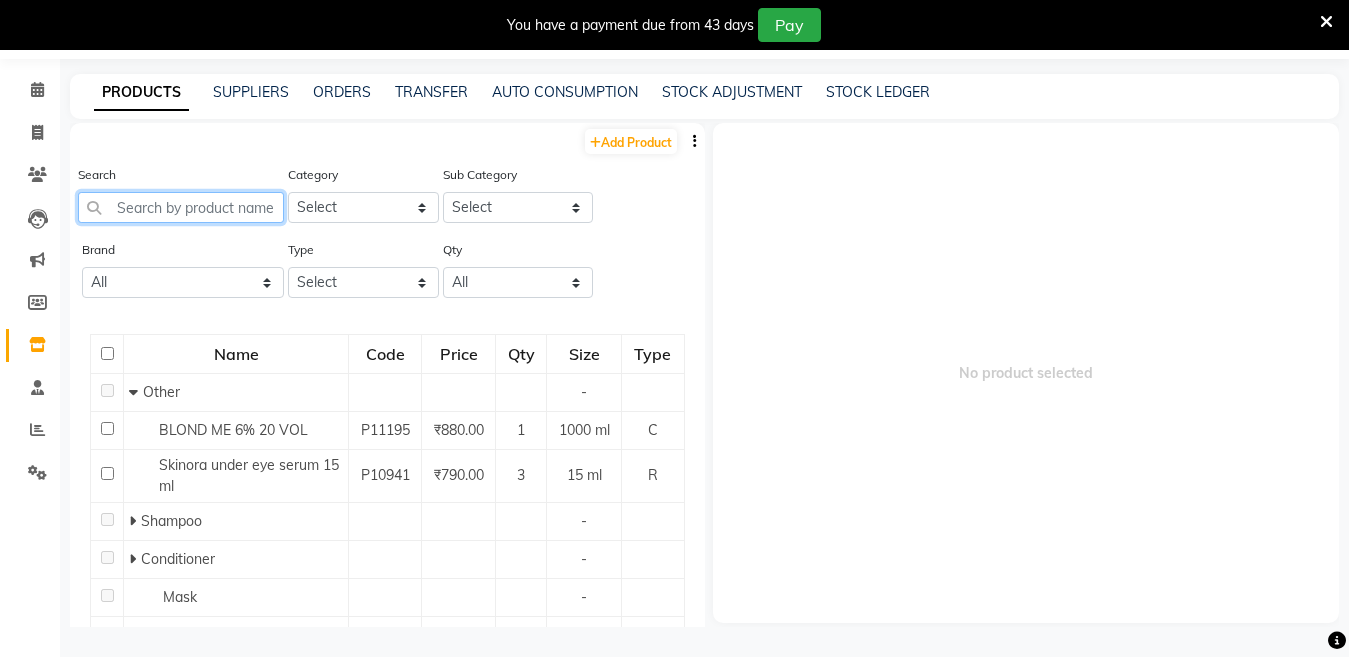 click 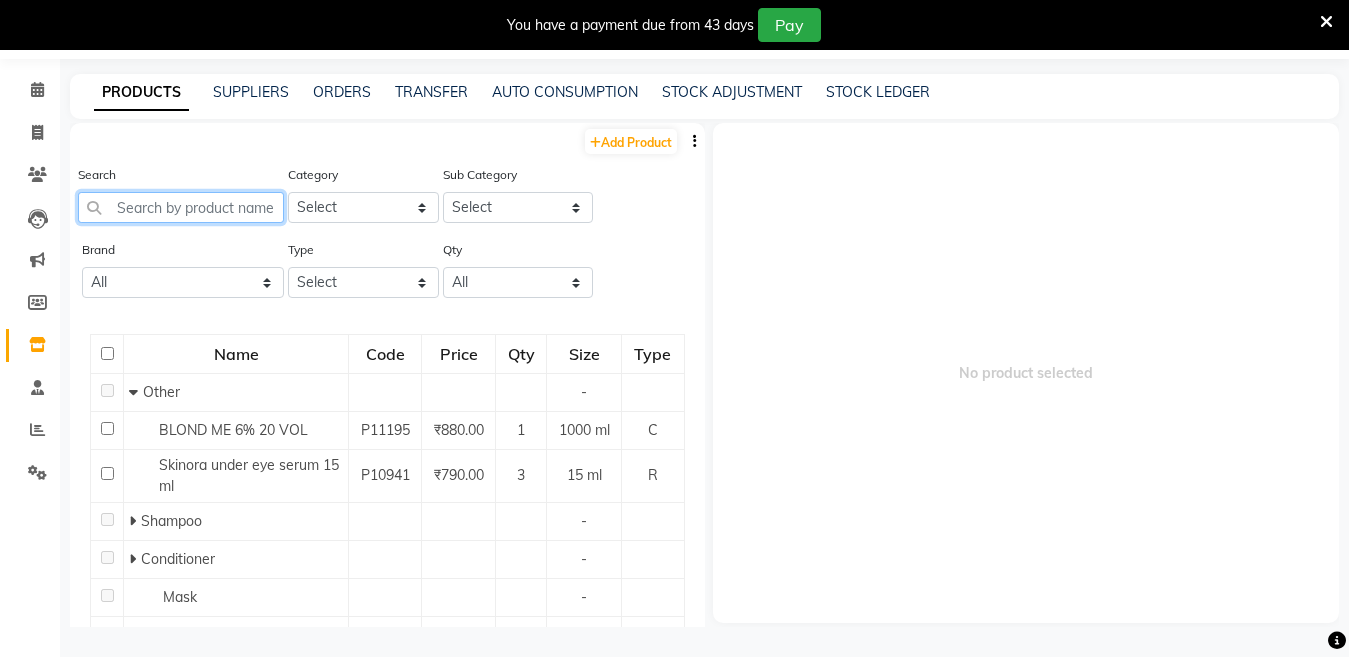 paste on "ANTI FRIZZ AWAY SHAMPOO 250 ML" 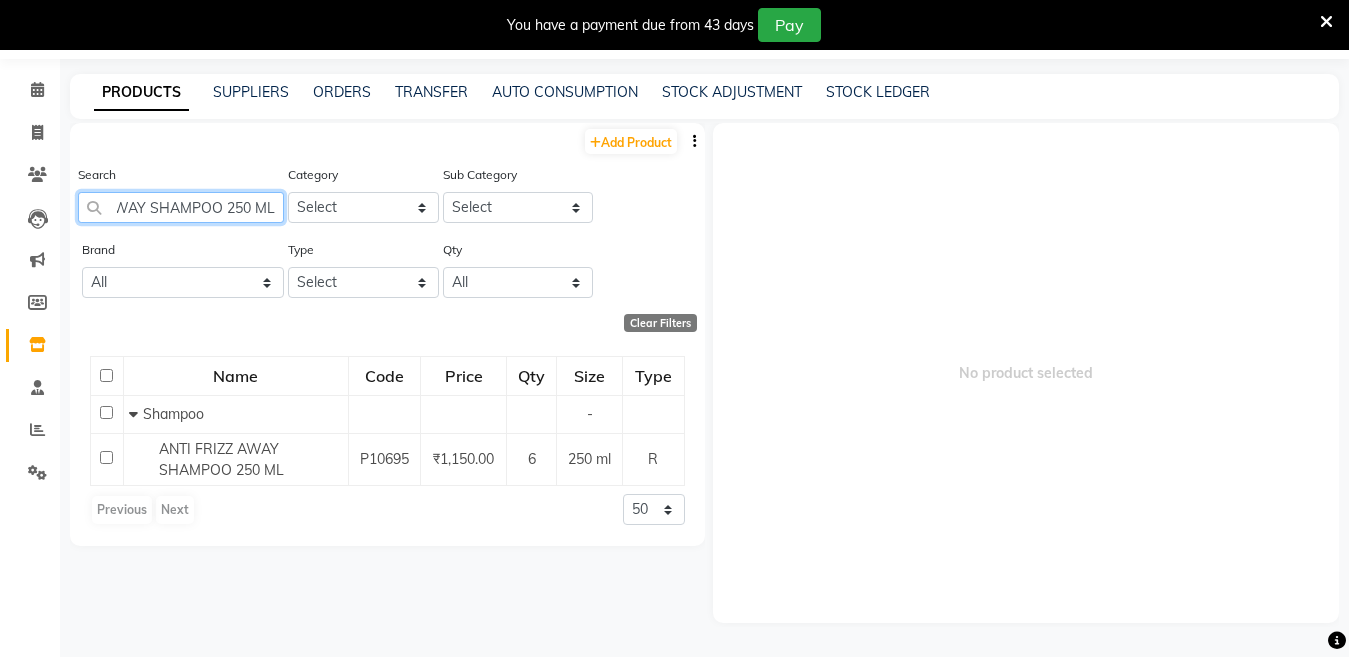 scroll, scrollTop: 0, scrollLeft: 95, axis: horizontal 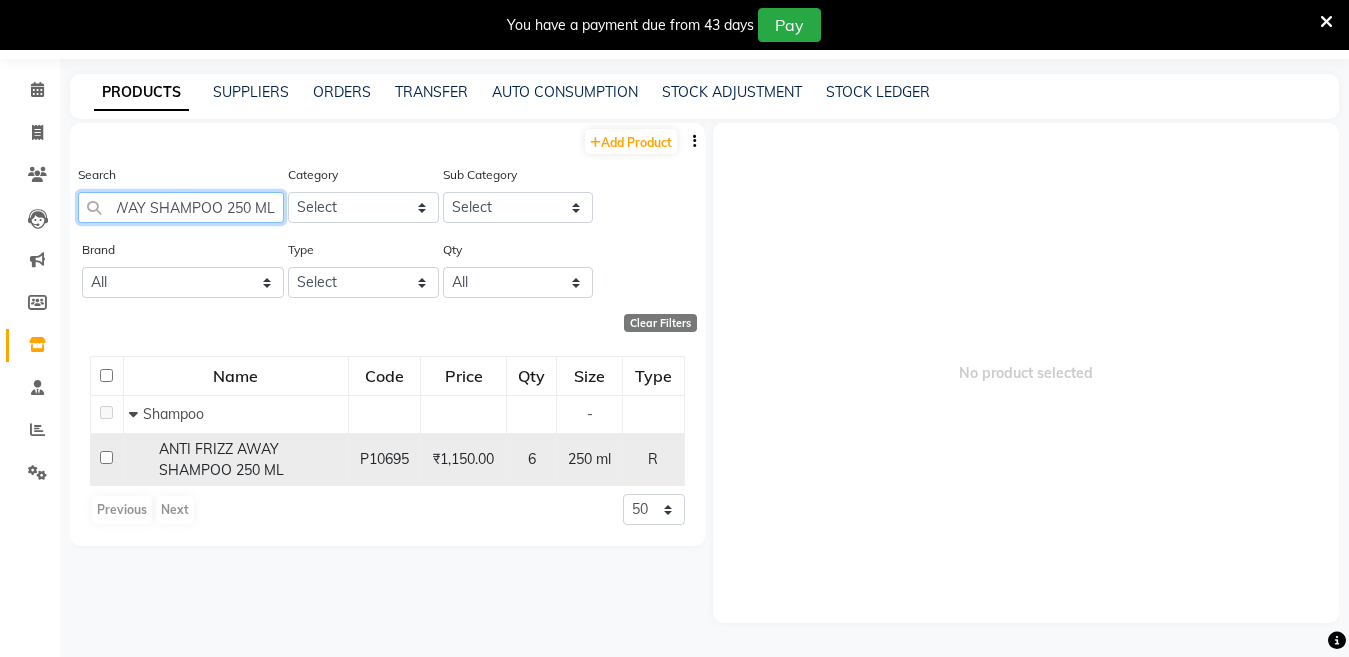 type on "ANTI FRIZZ AWAY SHAMPOO 250 ML" 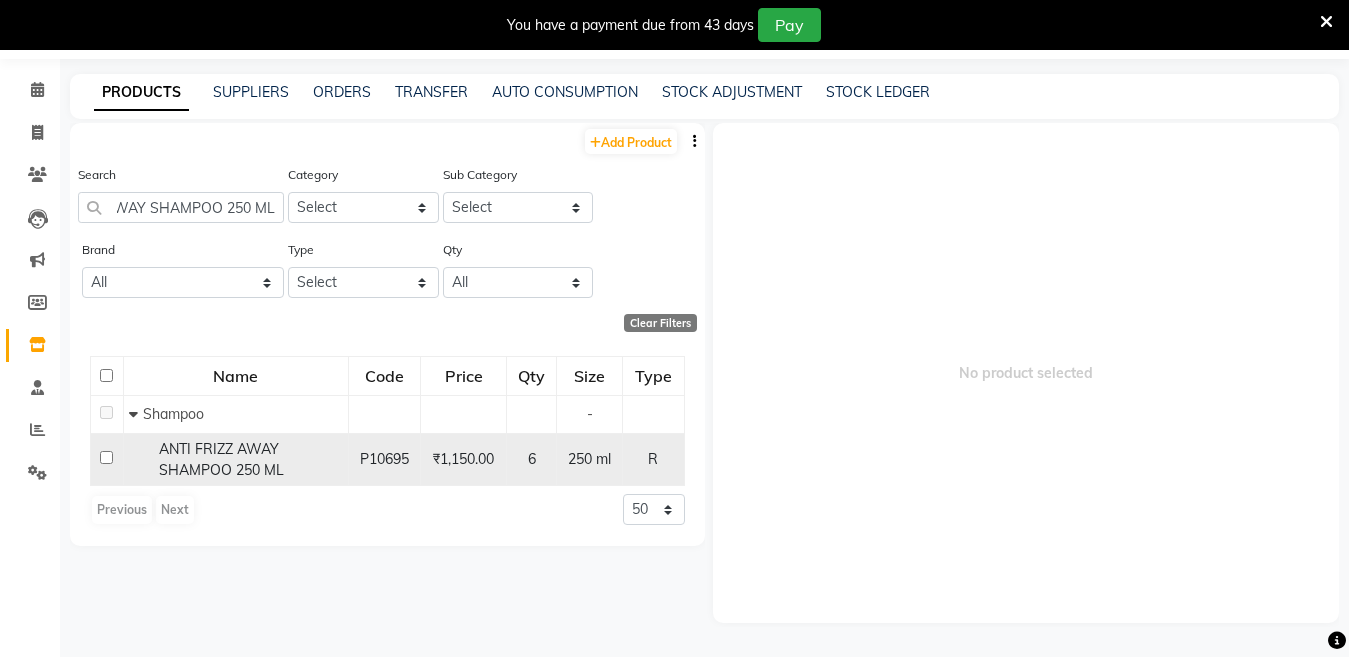 scroll, scrollTop: 0, scrollLeft: 0, axis: both 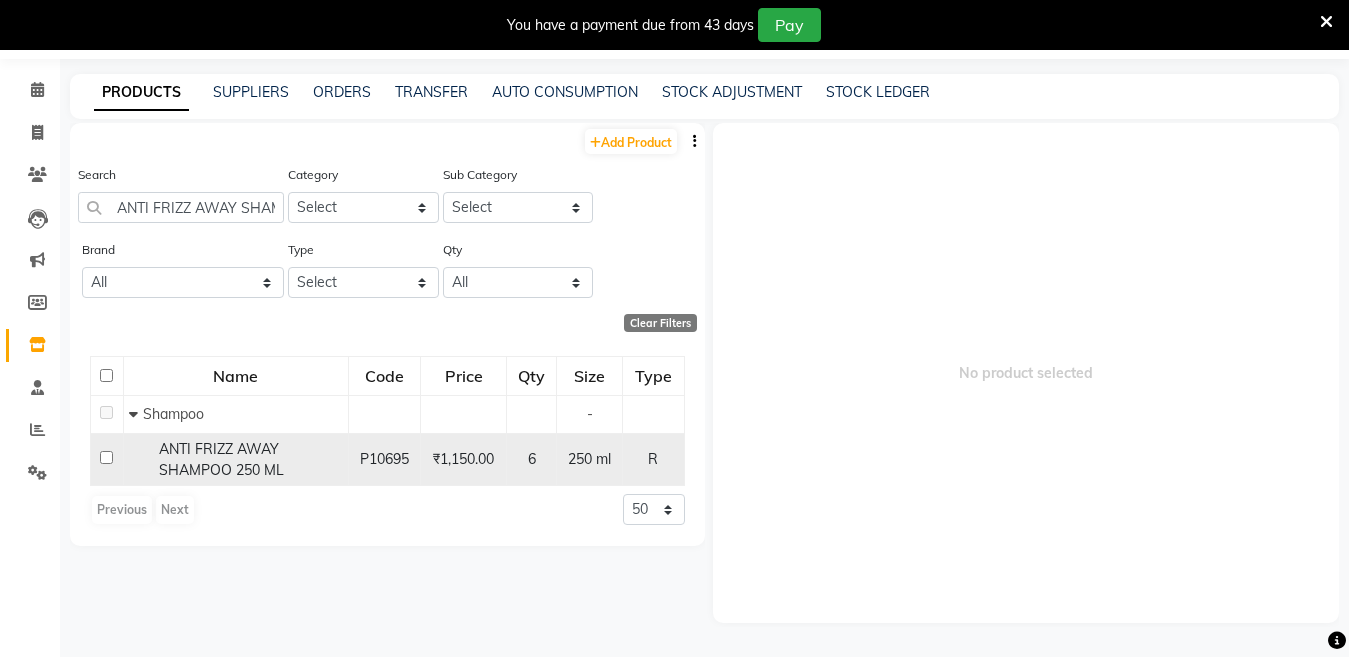 click 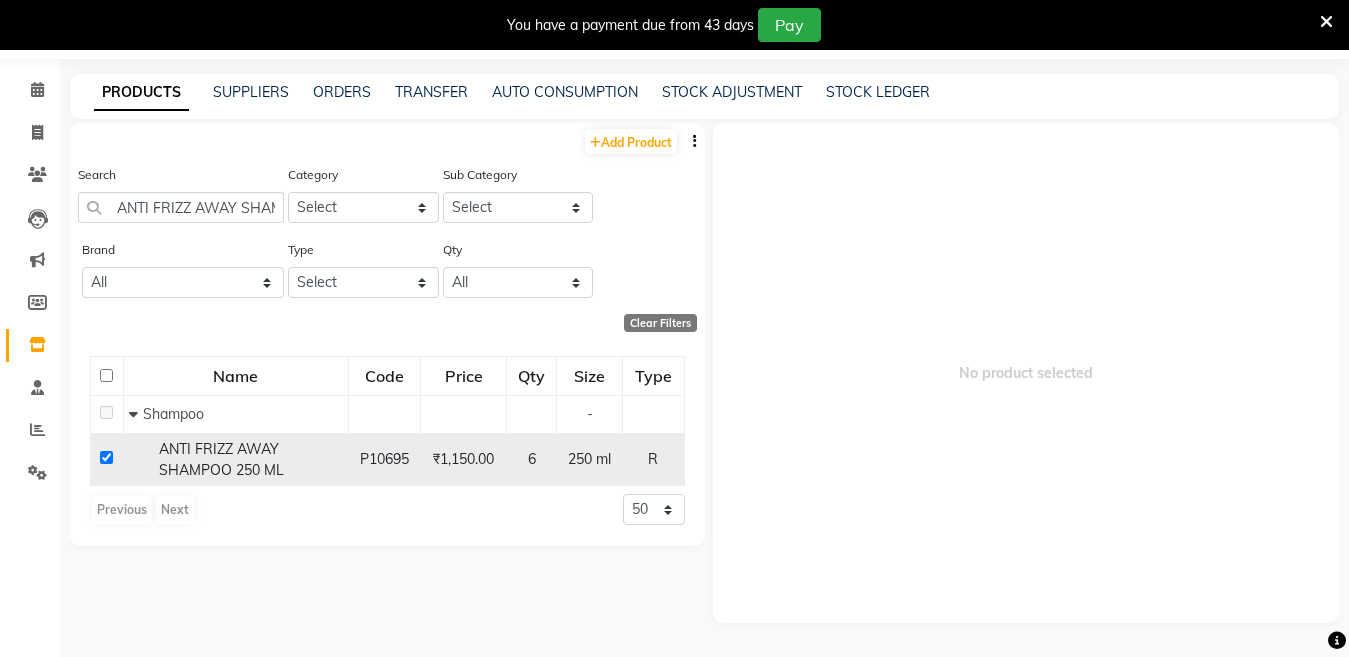 checkbox on "true" 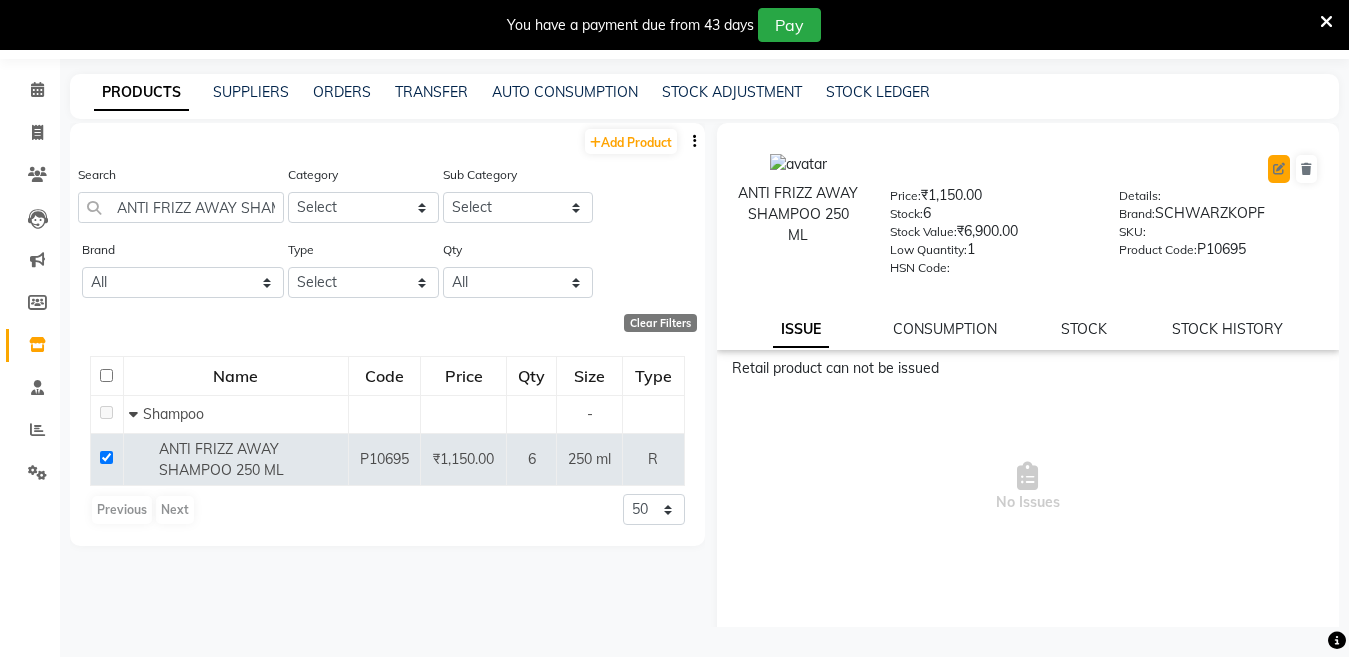 click 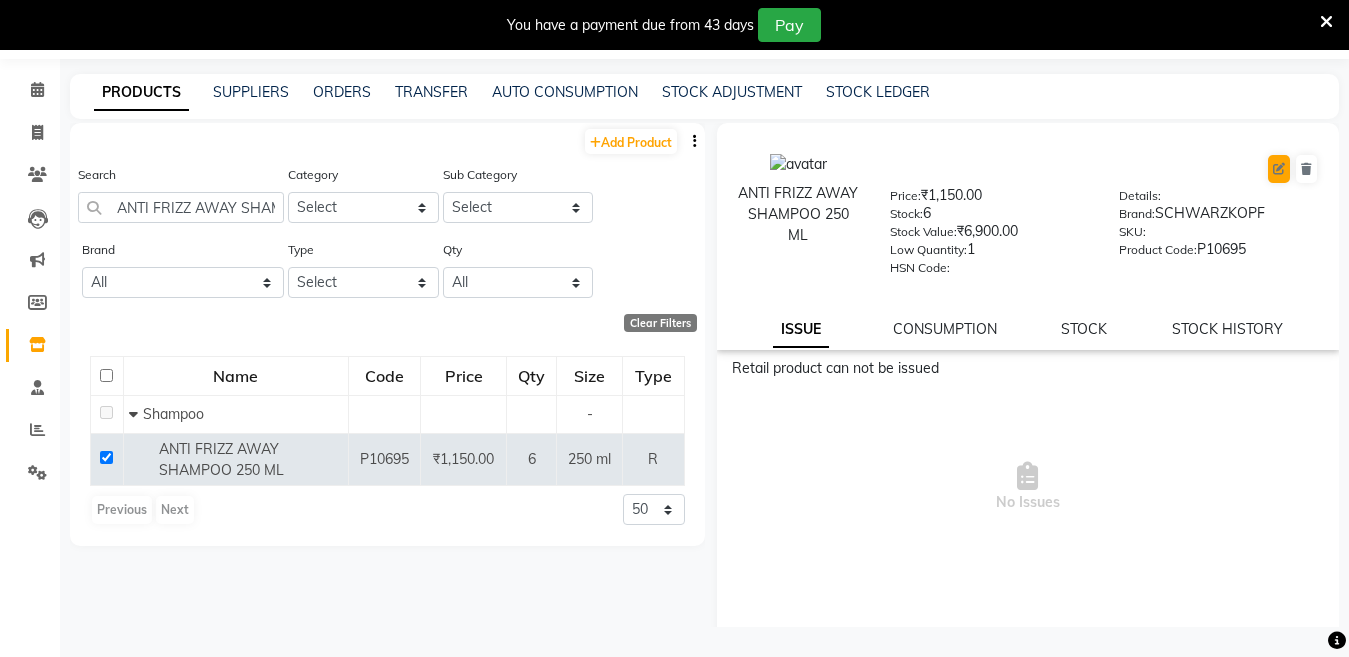 select on "true" 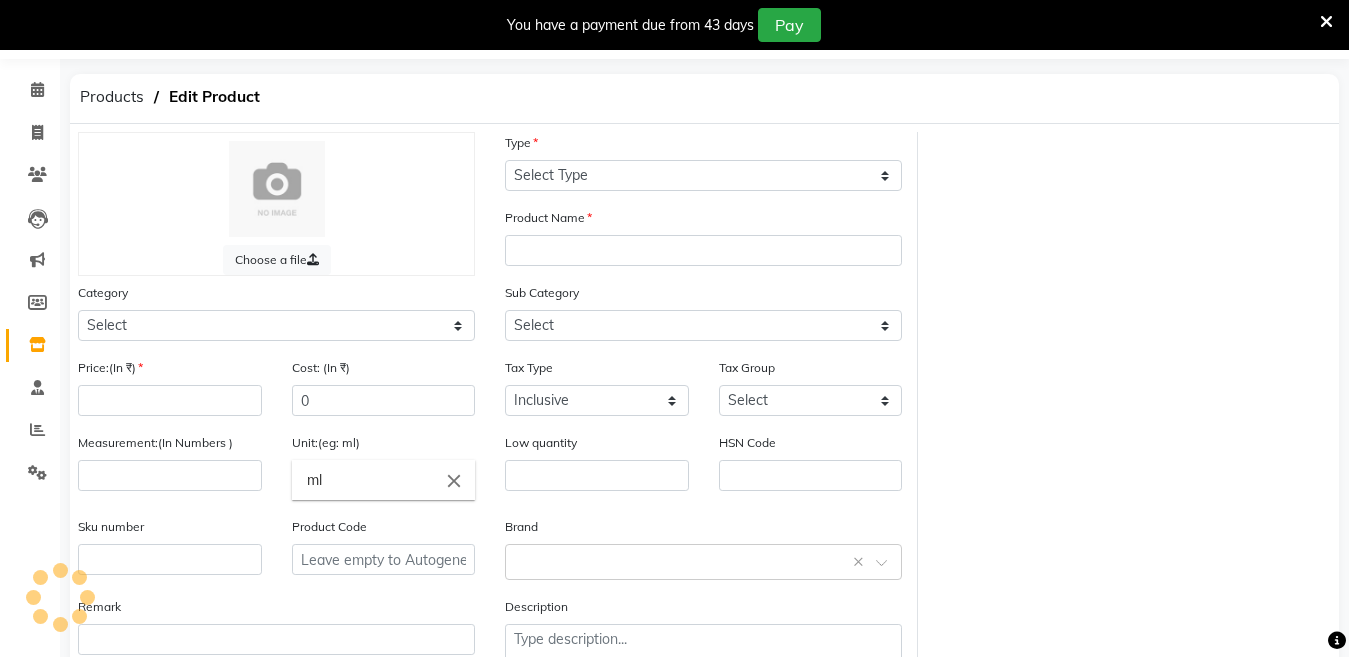 select on "R" 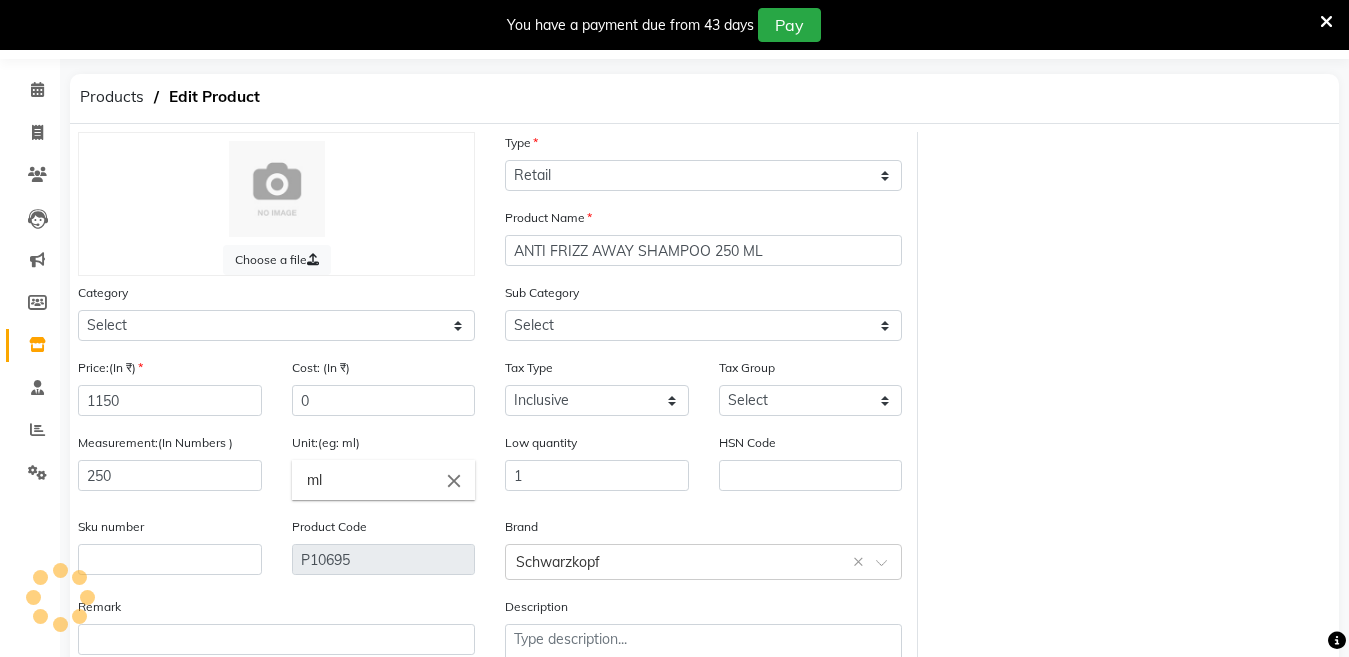 select on "2801100" 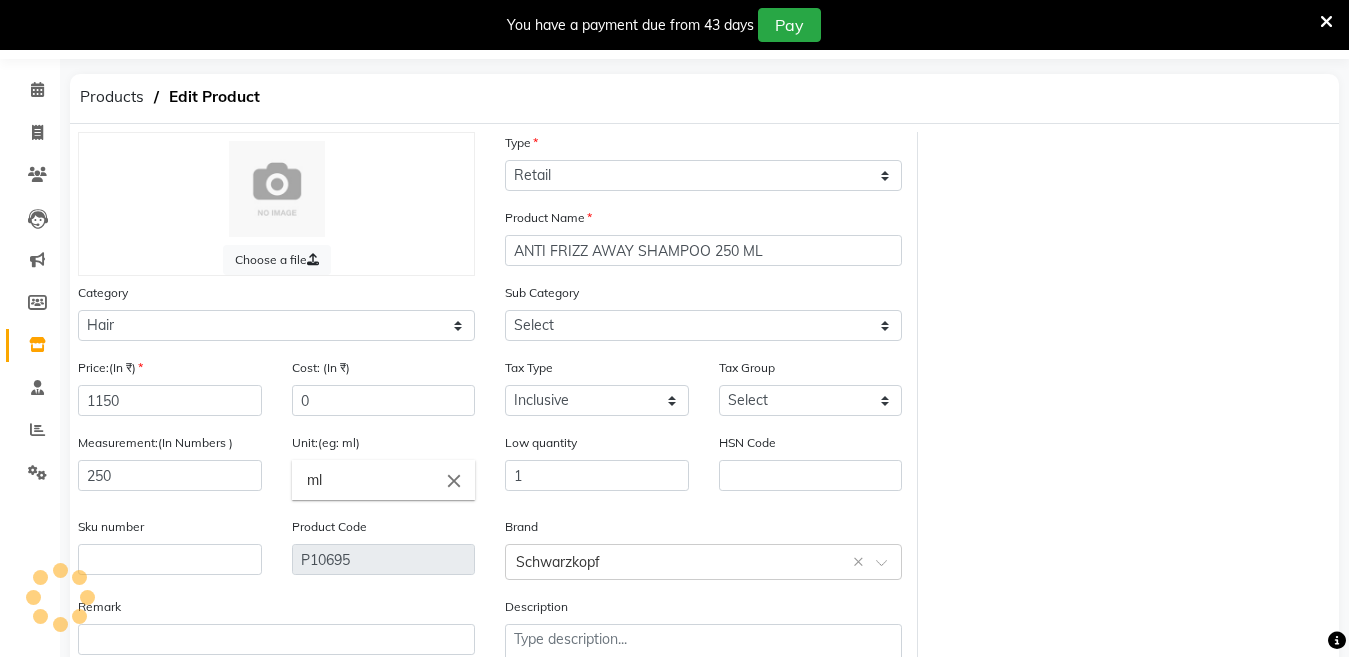 select on "[PHONE]" 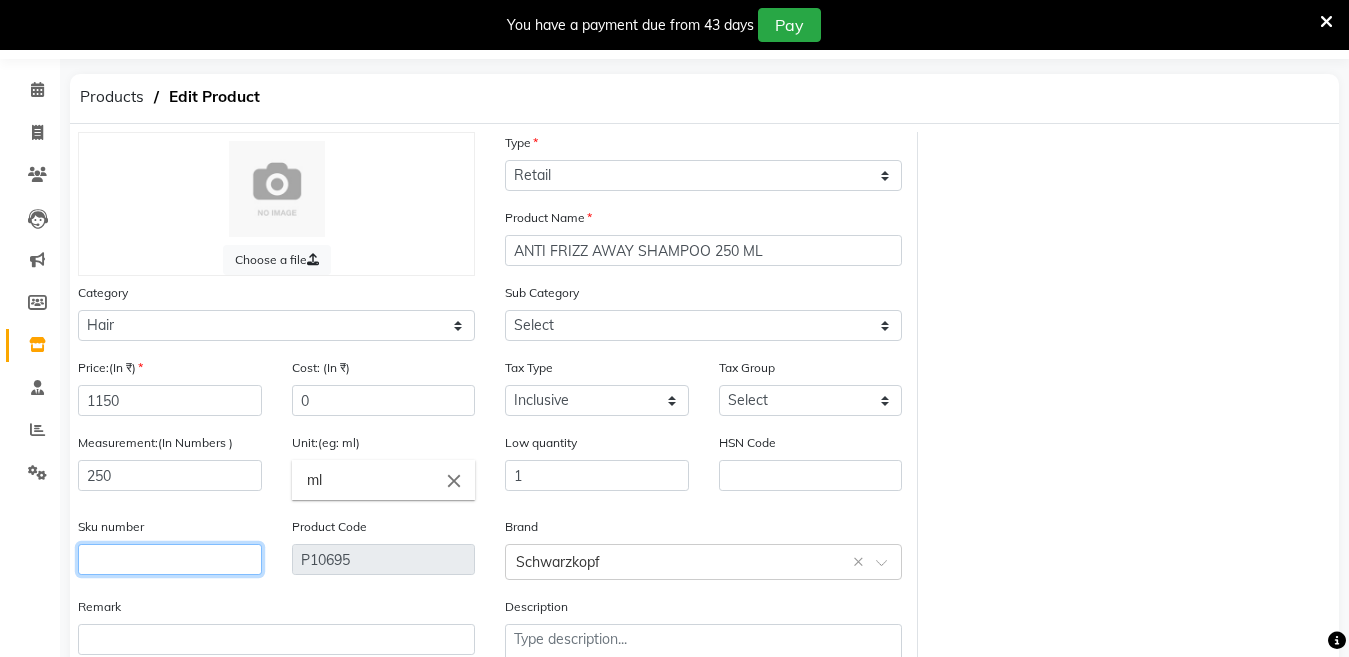 click 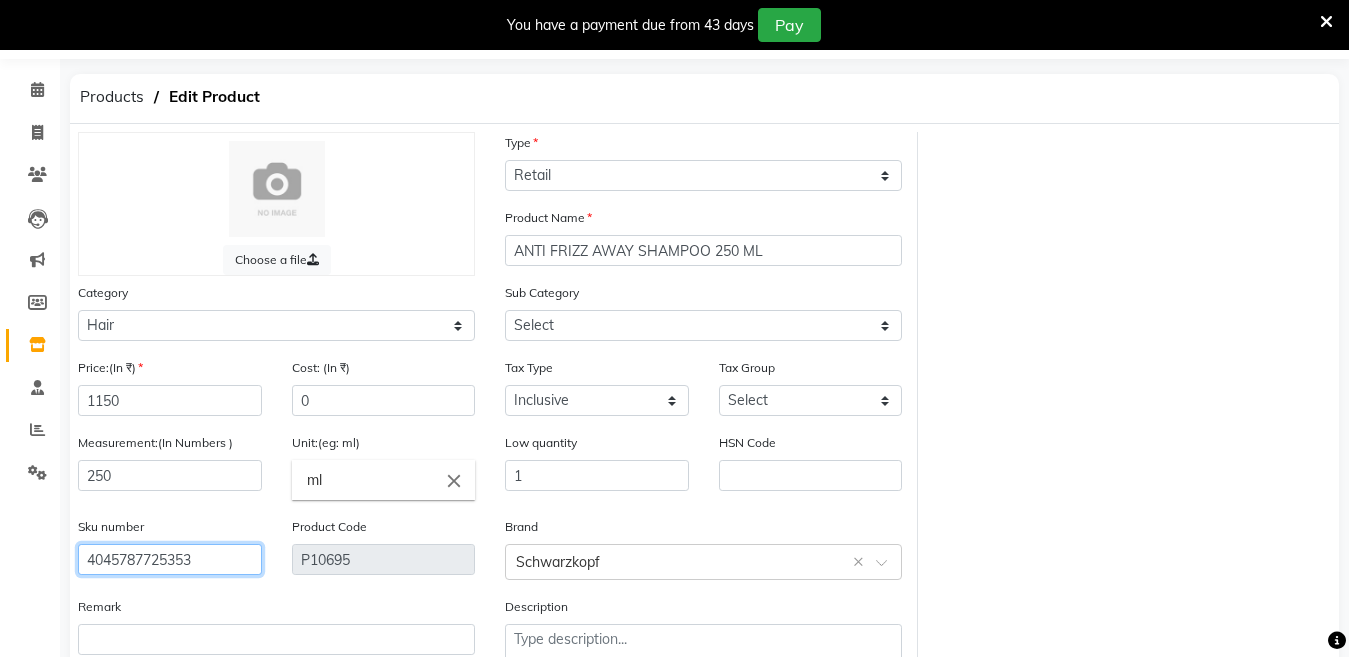 type on "4045787725353" 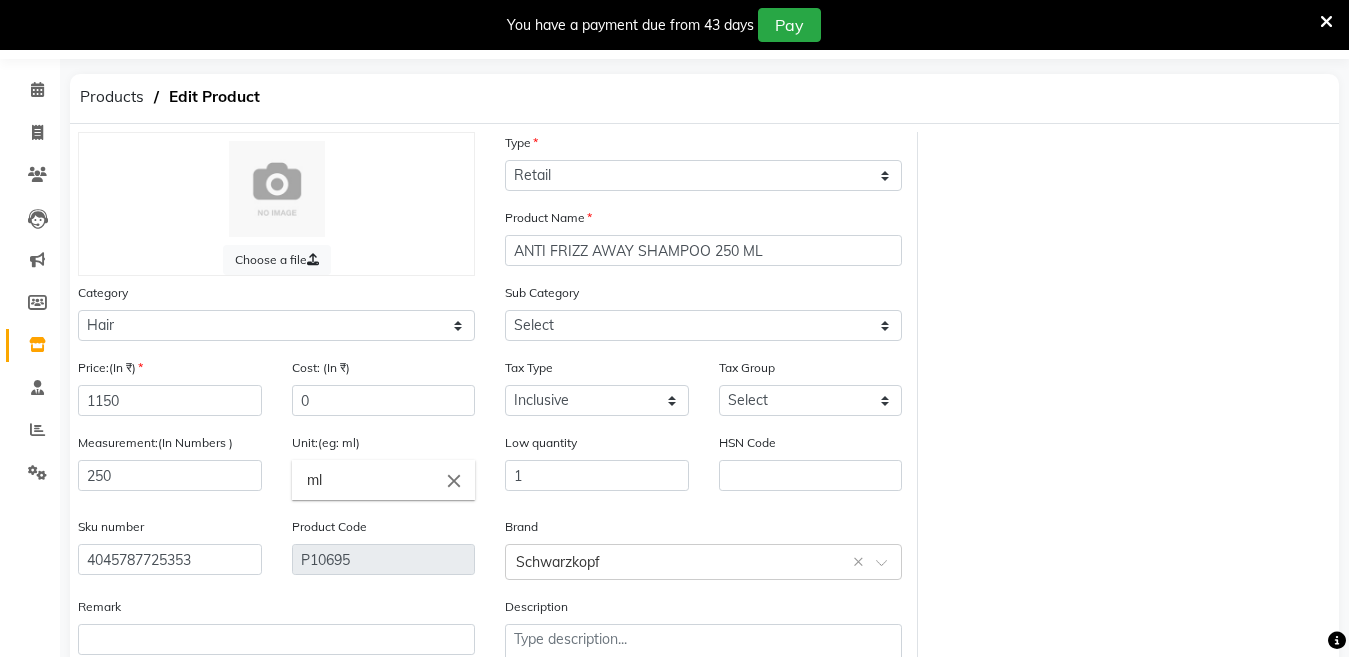 click on "HSN Code" 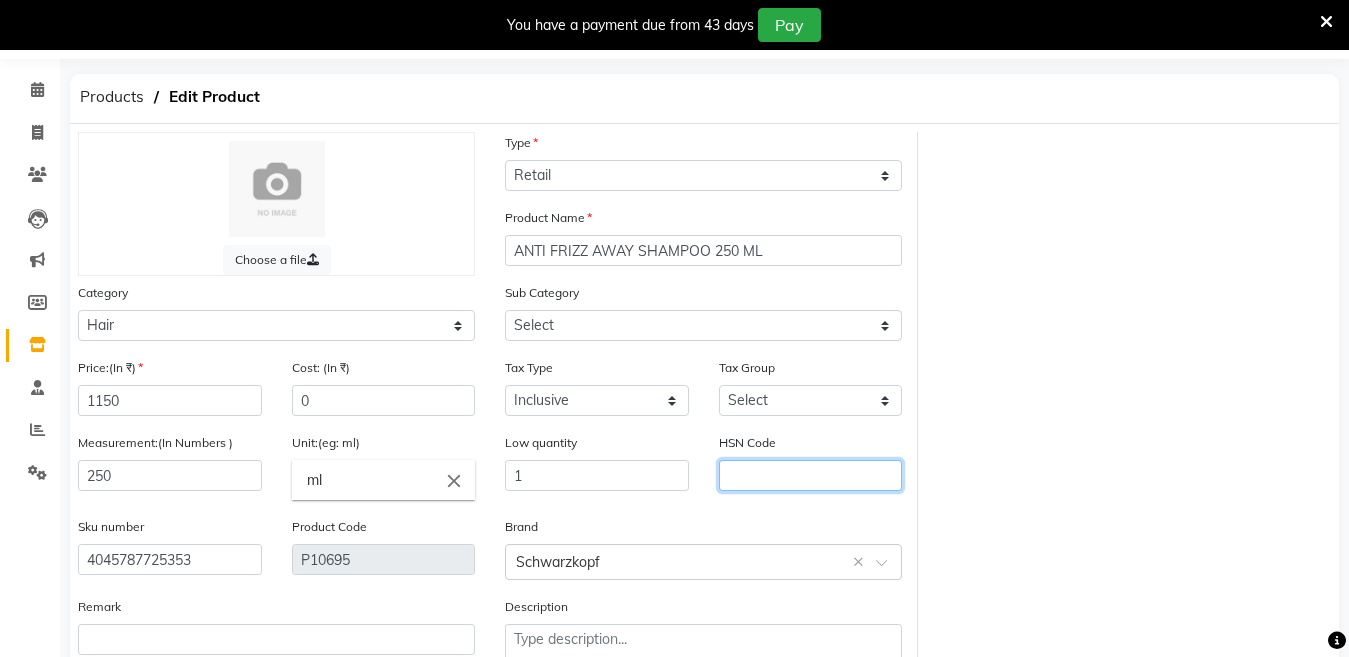 click 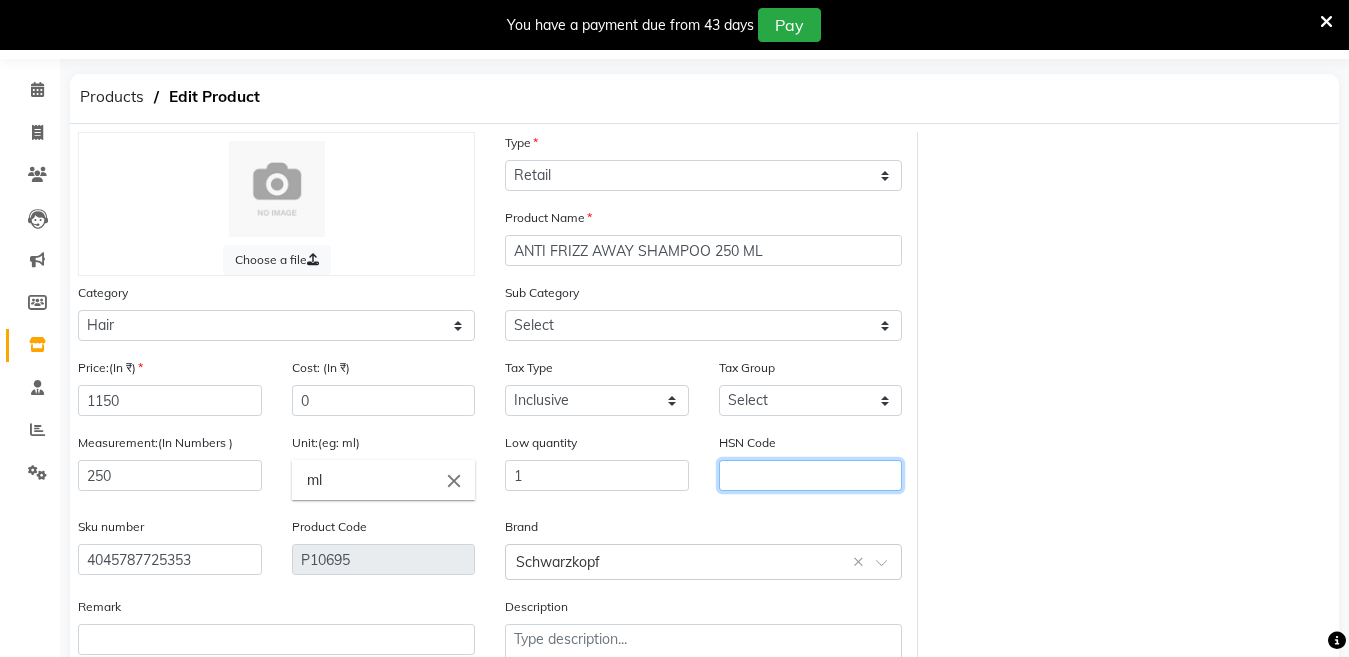scroll, scrollTop: 194, scrollLeft: 0, axis: vertical 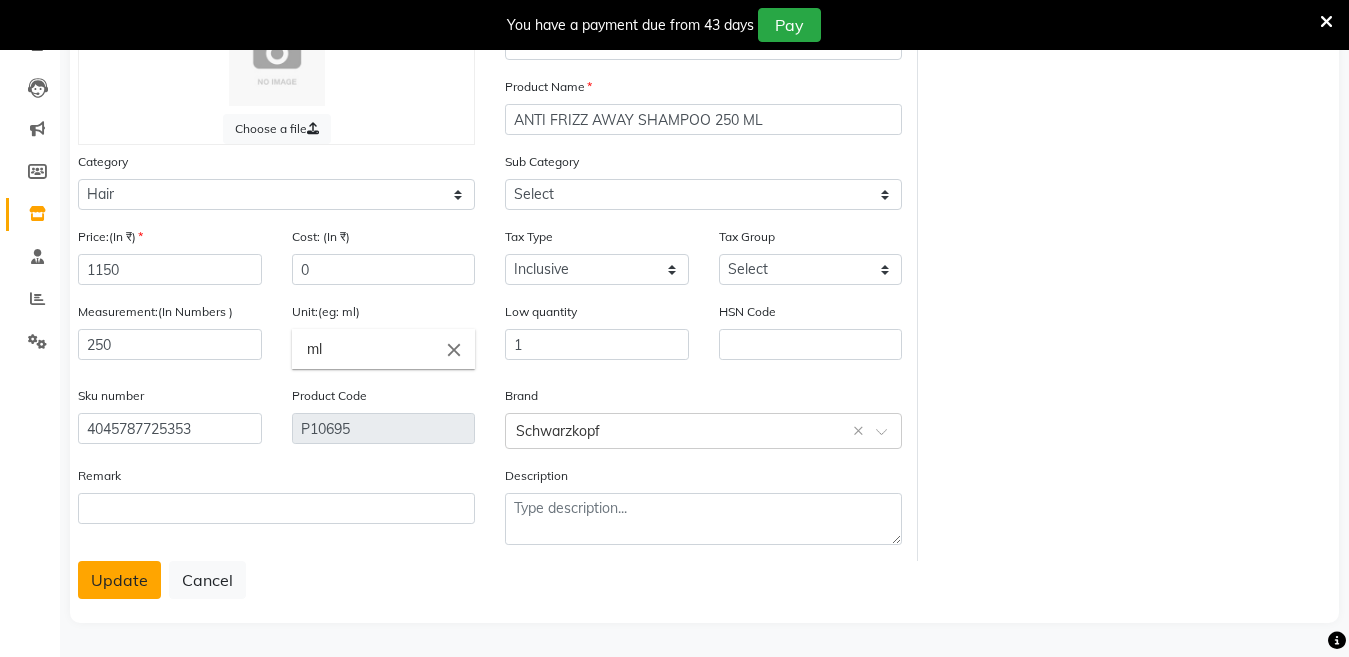 click on "Update" 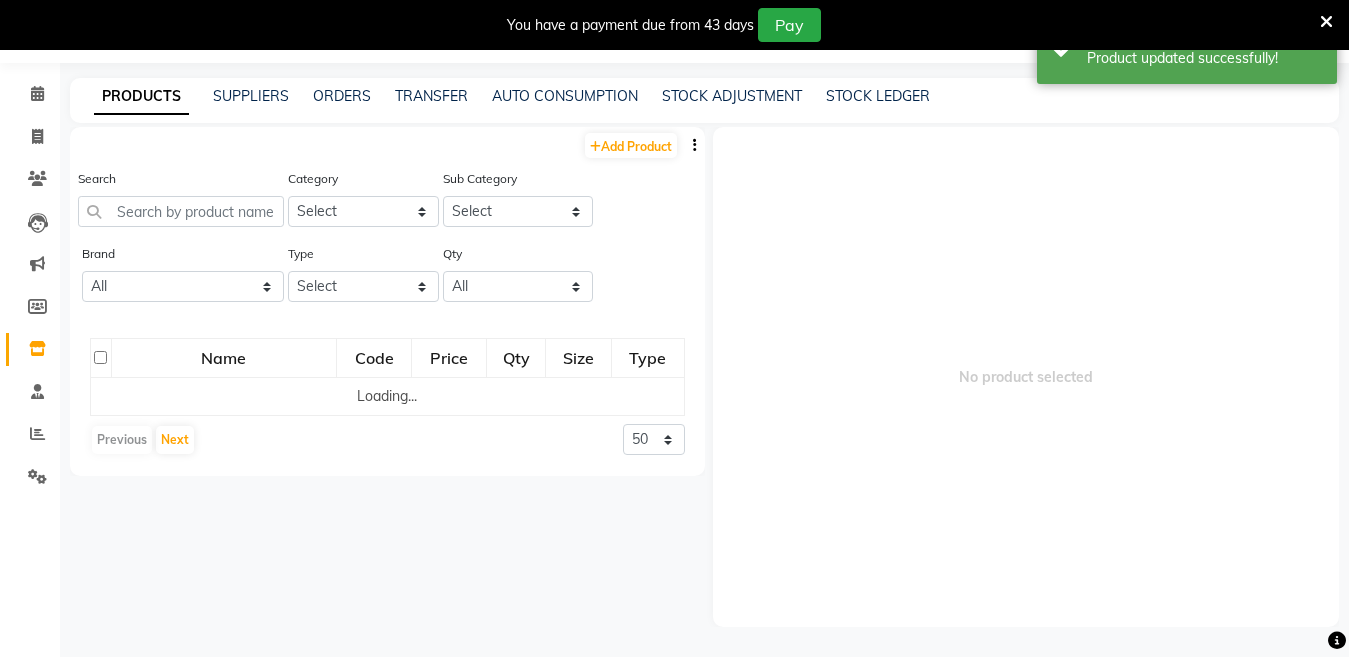 scroll, scrollTop: 63, scrollLeft: 0, axis: vertical 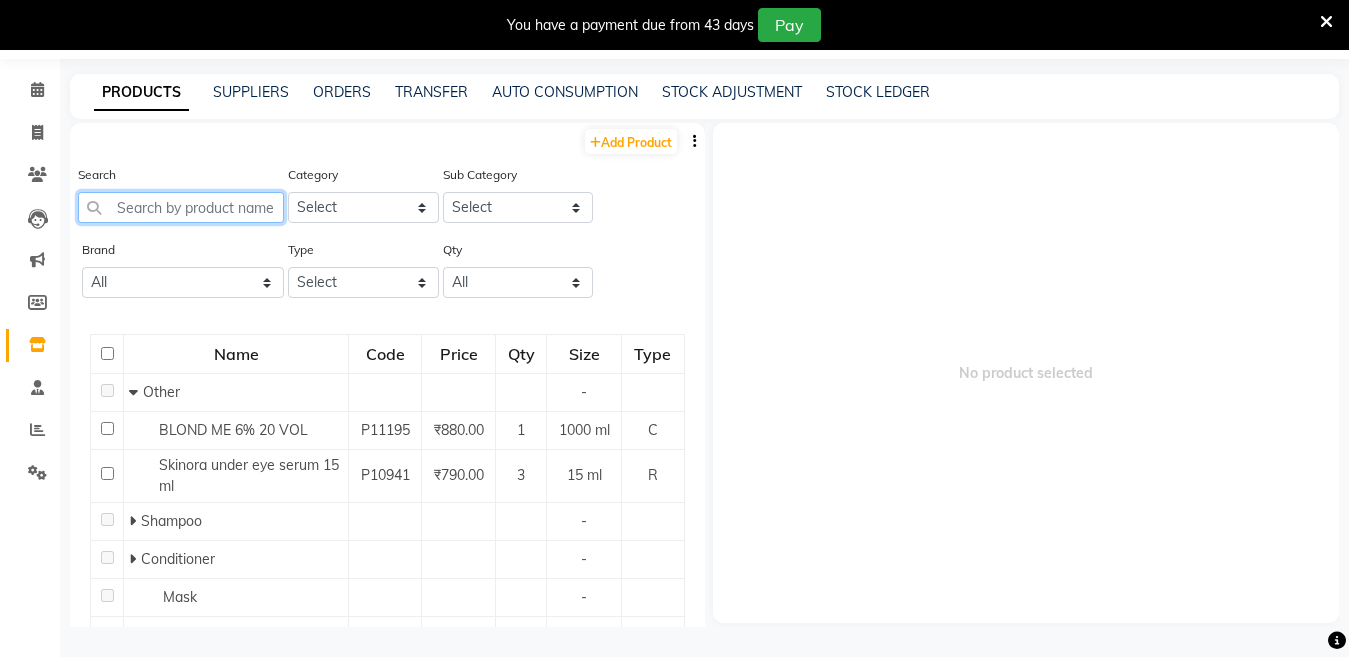 click 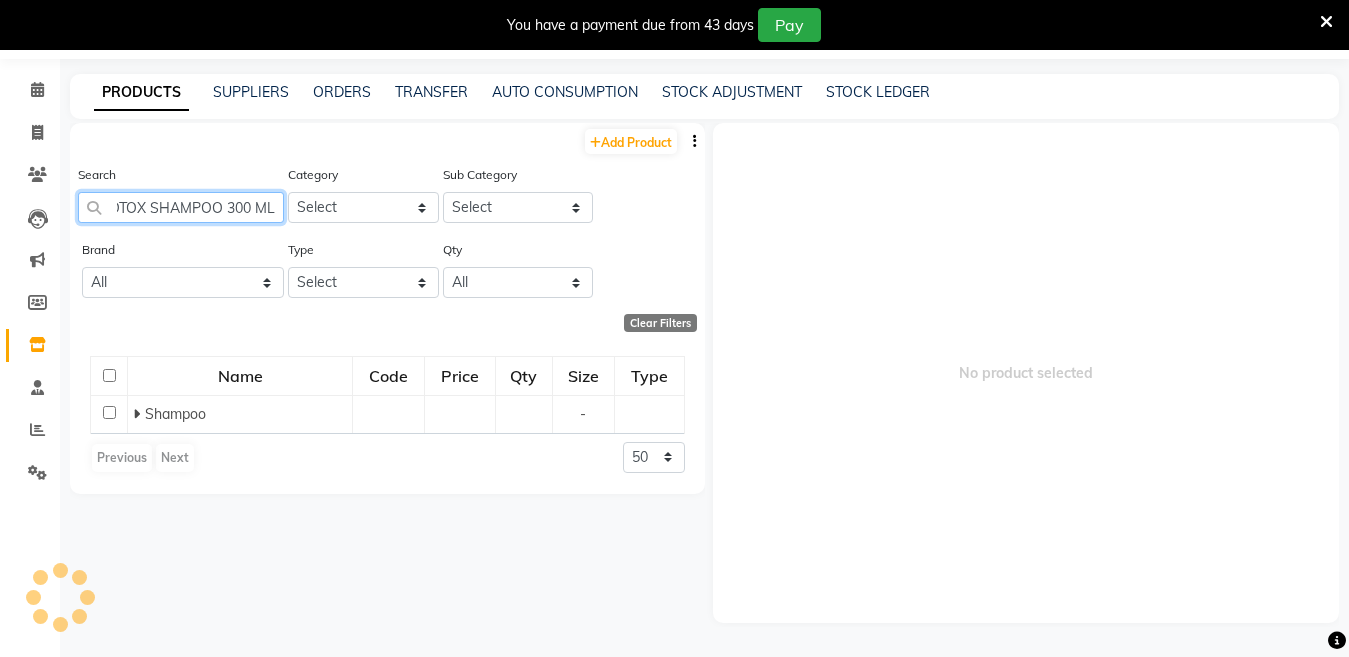 scroll, scrollTop: 0, scrollLeft: 22, axis: horizontal 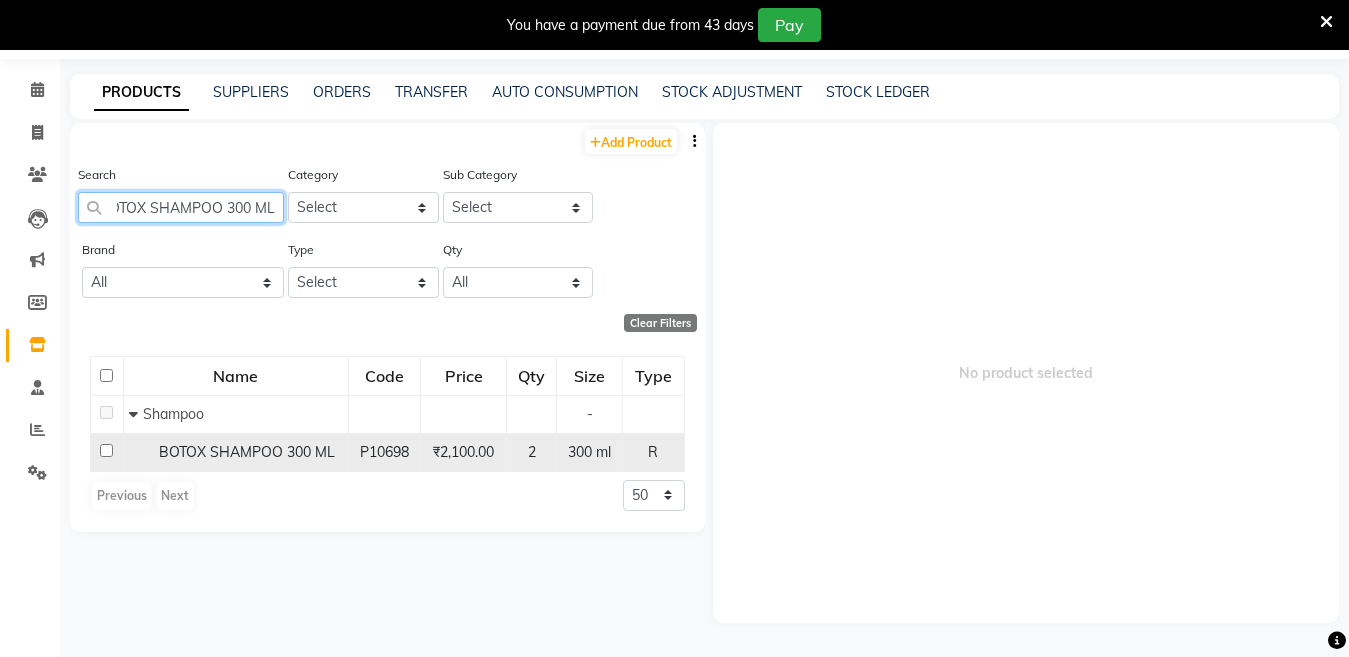 type on "BOTOX SHAMPOO 300 ML" 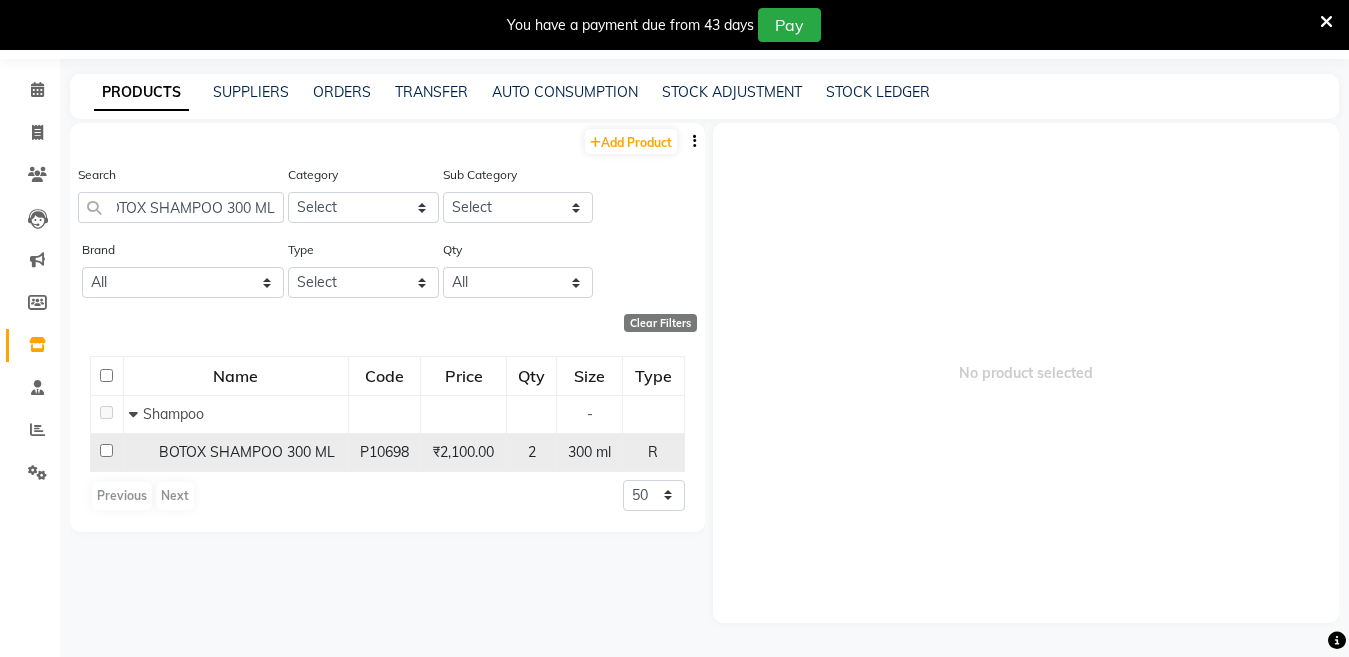 scroll, scrollTop: 0, scrollLeft: 0, axis: both 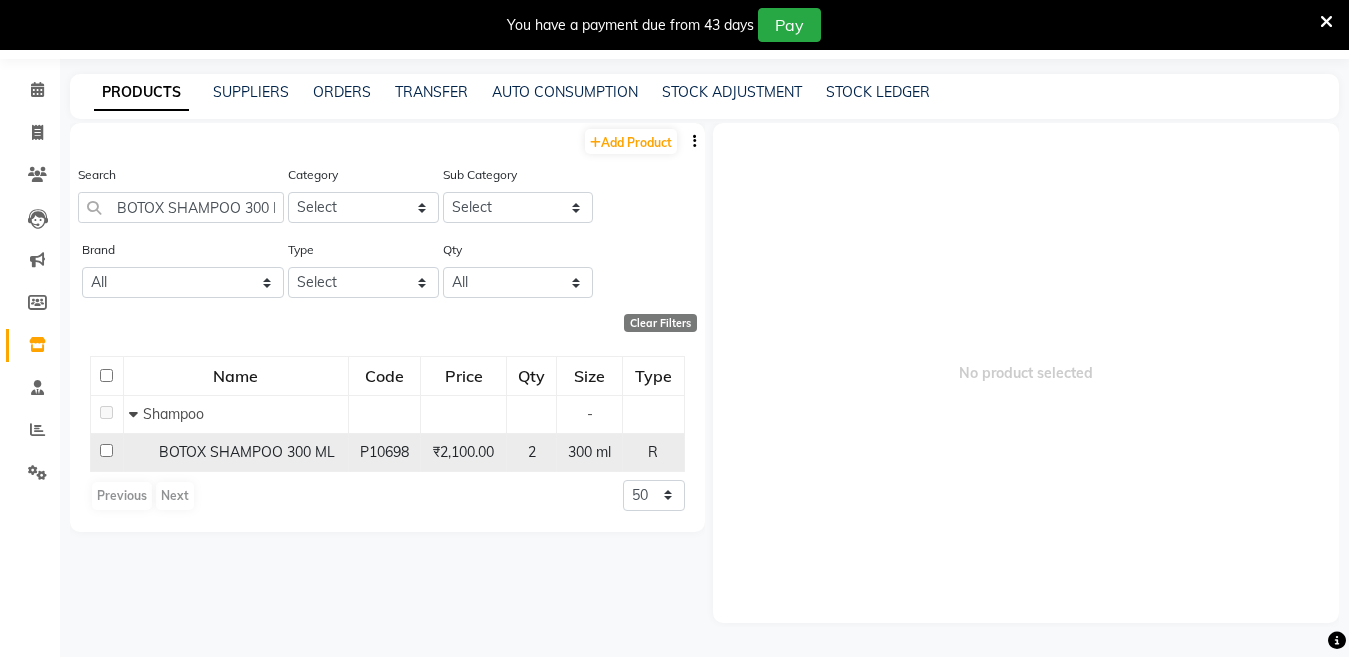 click on "BOTOX SHAMPOO 300 ML" 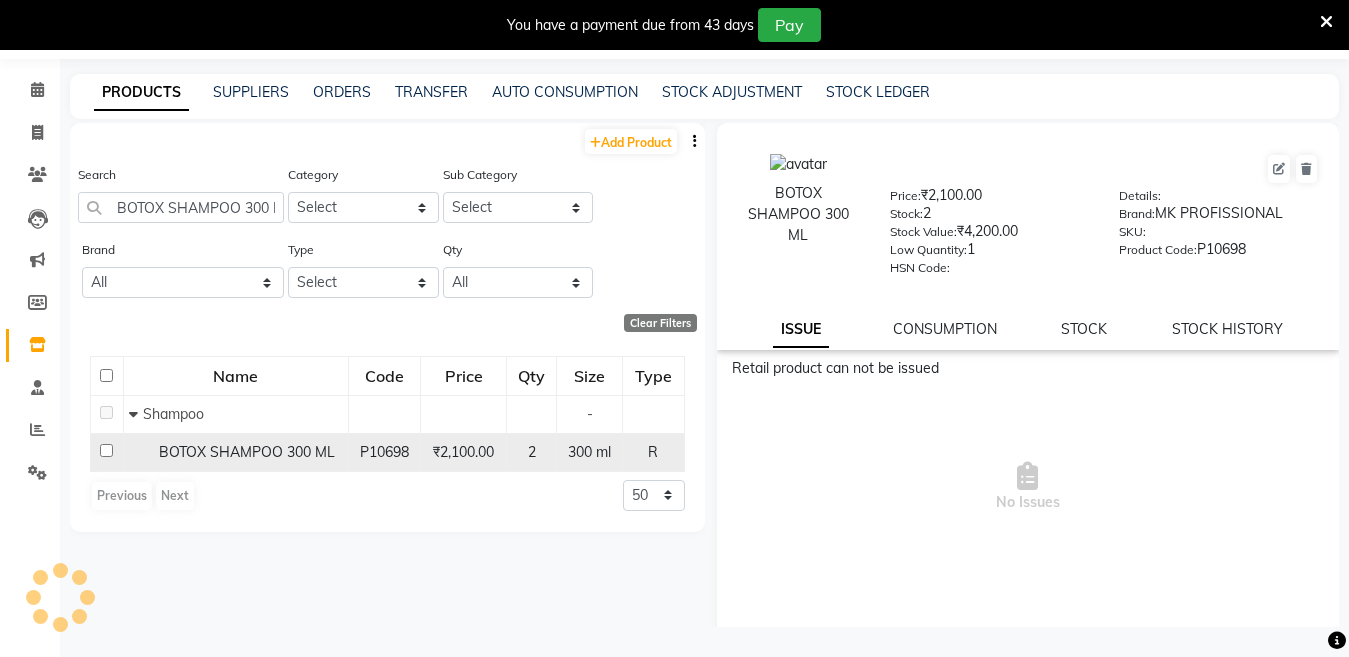 click on "BOTOX SHAMPOO 300 ML" 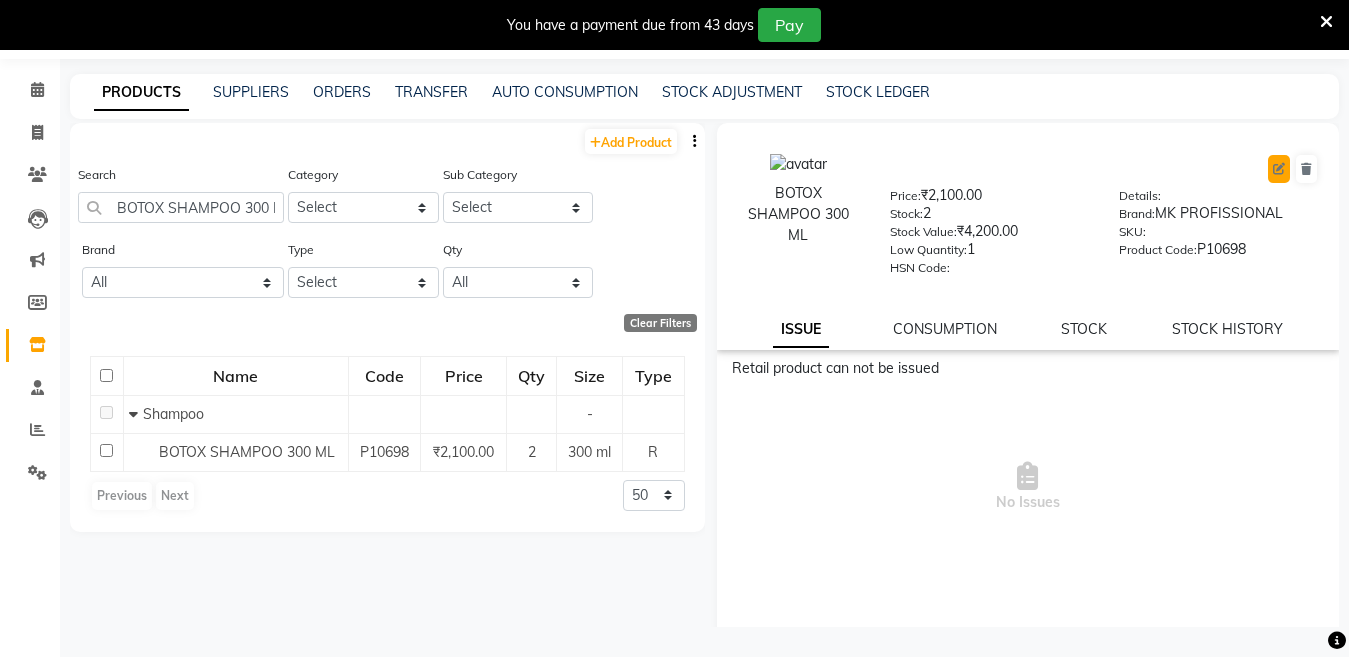 click 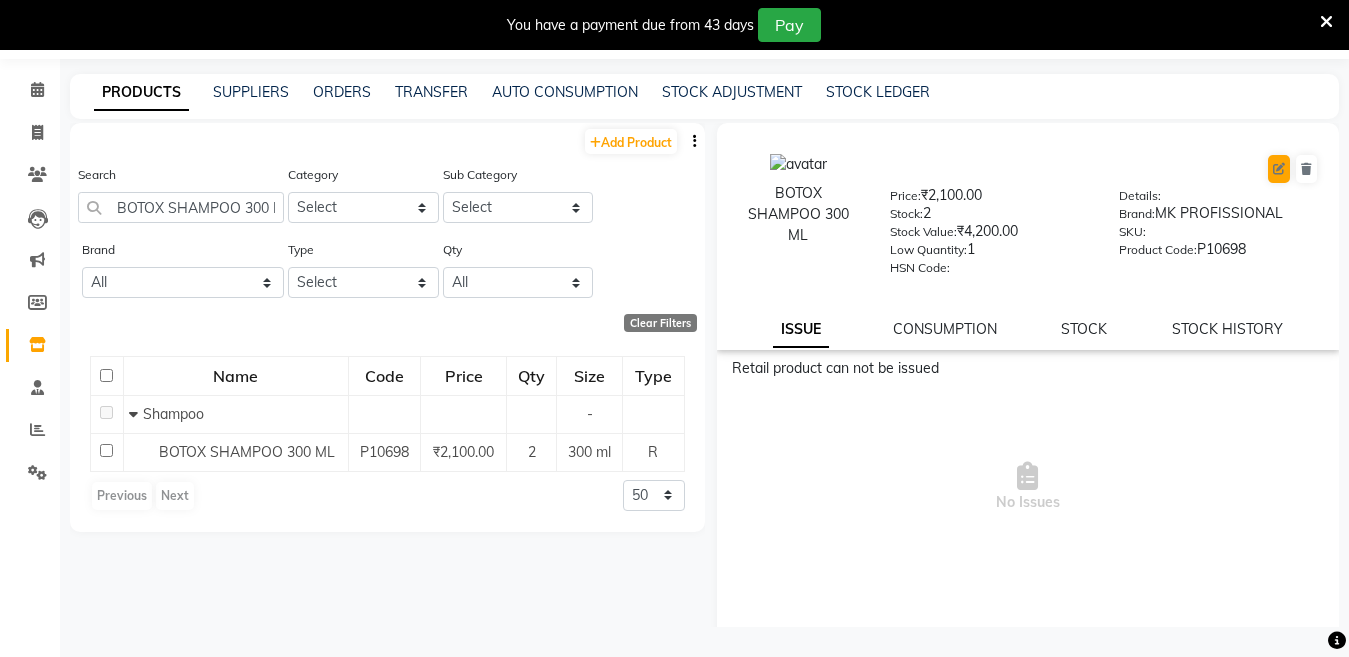 select on "true" 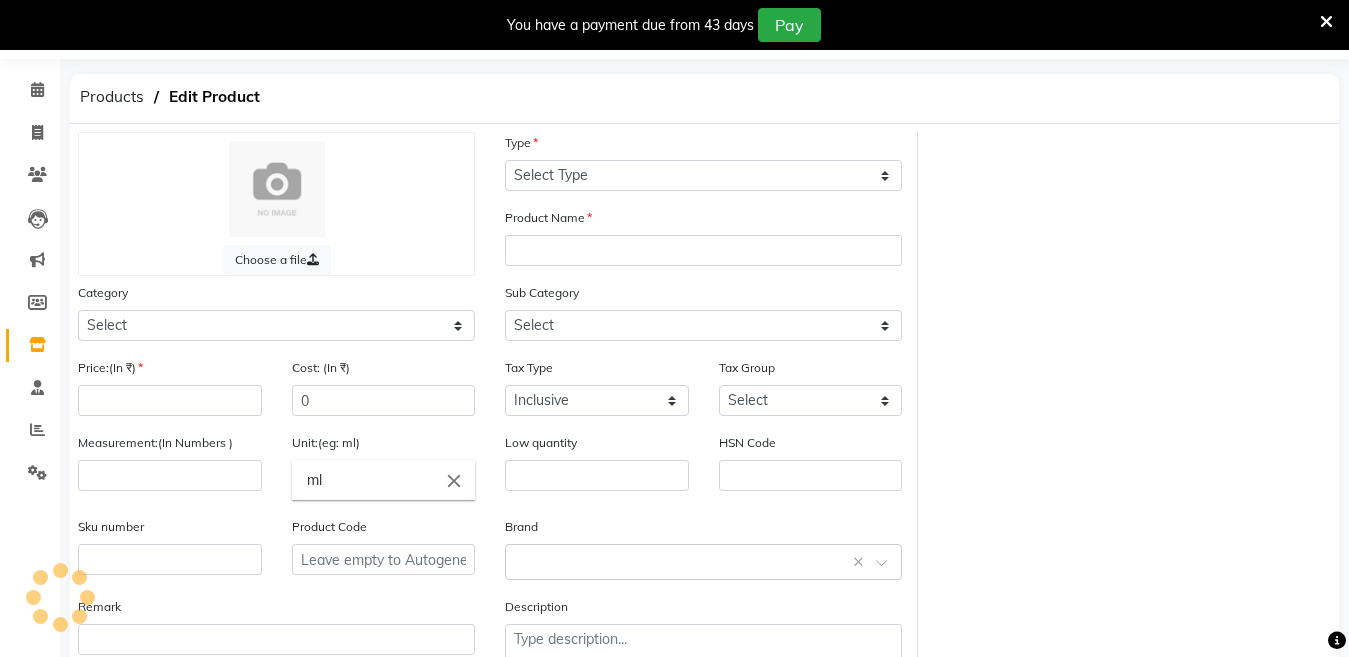 select on "R" 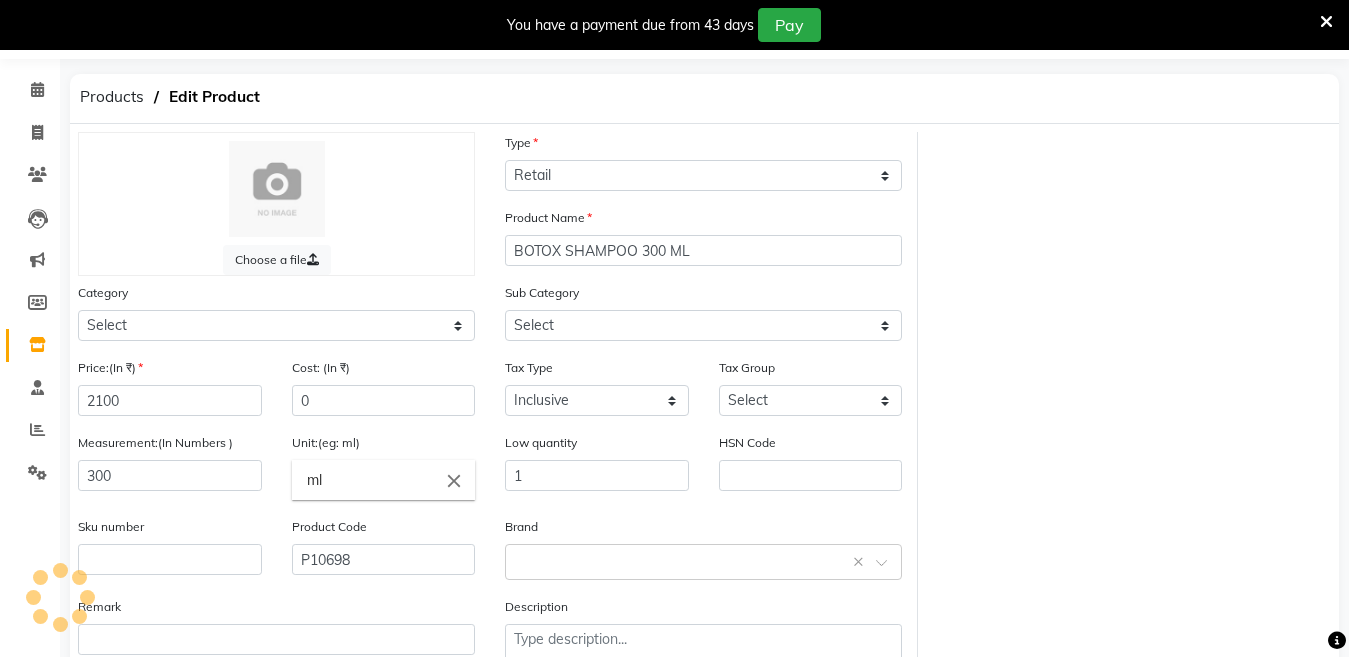 select on "2801100" 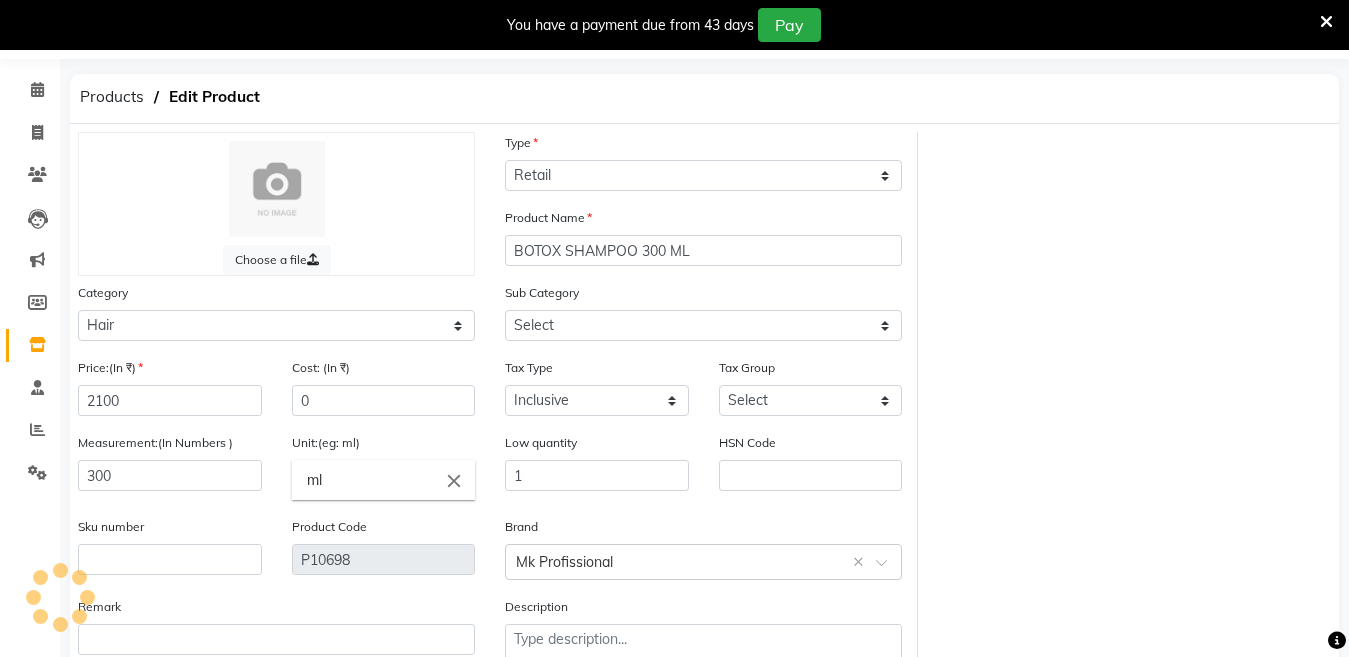select on "[PHONE]" 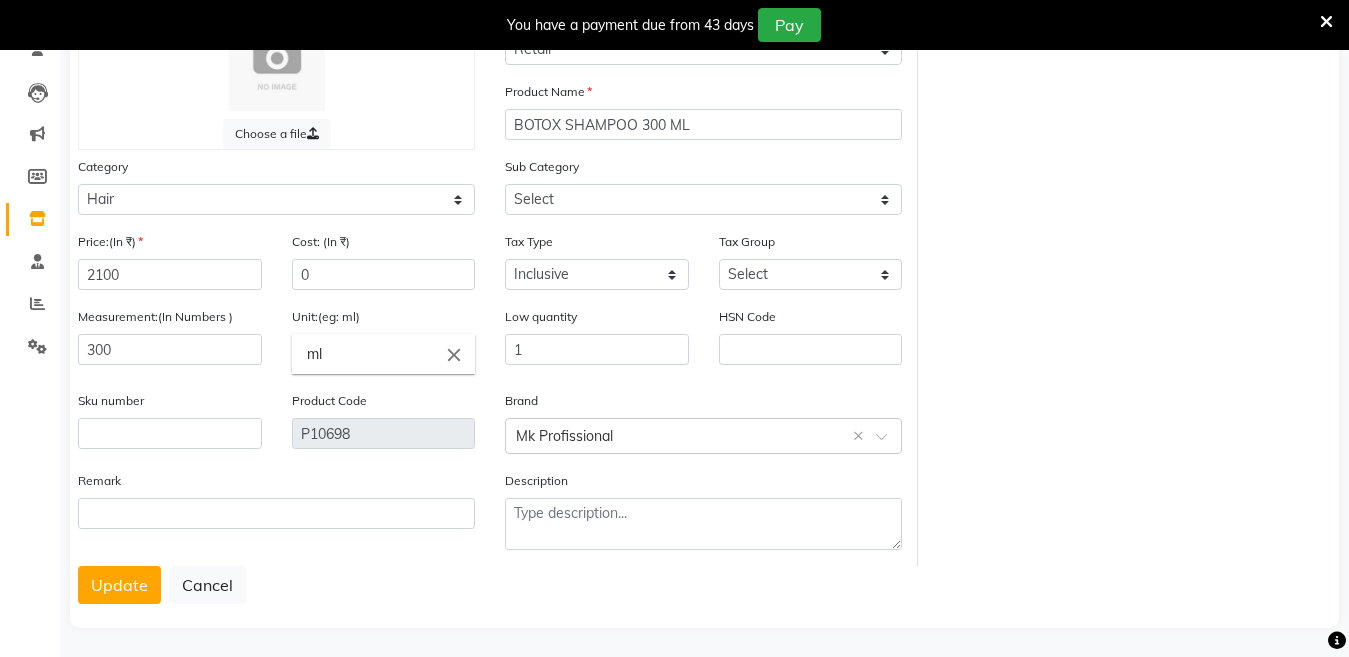 scroll, scrollTop: 103, scrollLeft: 0, axis: vertical 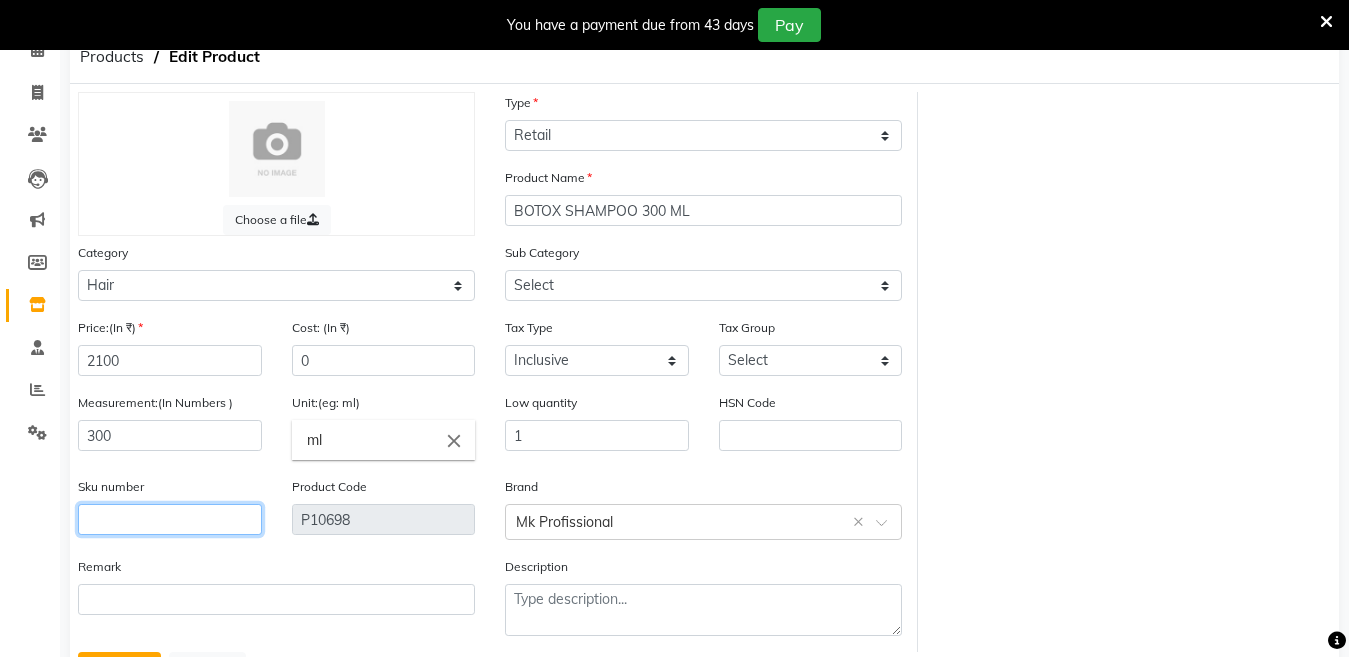 click 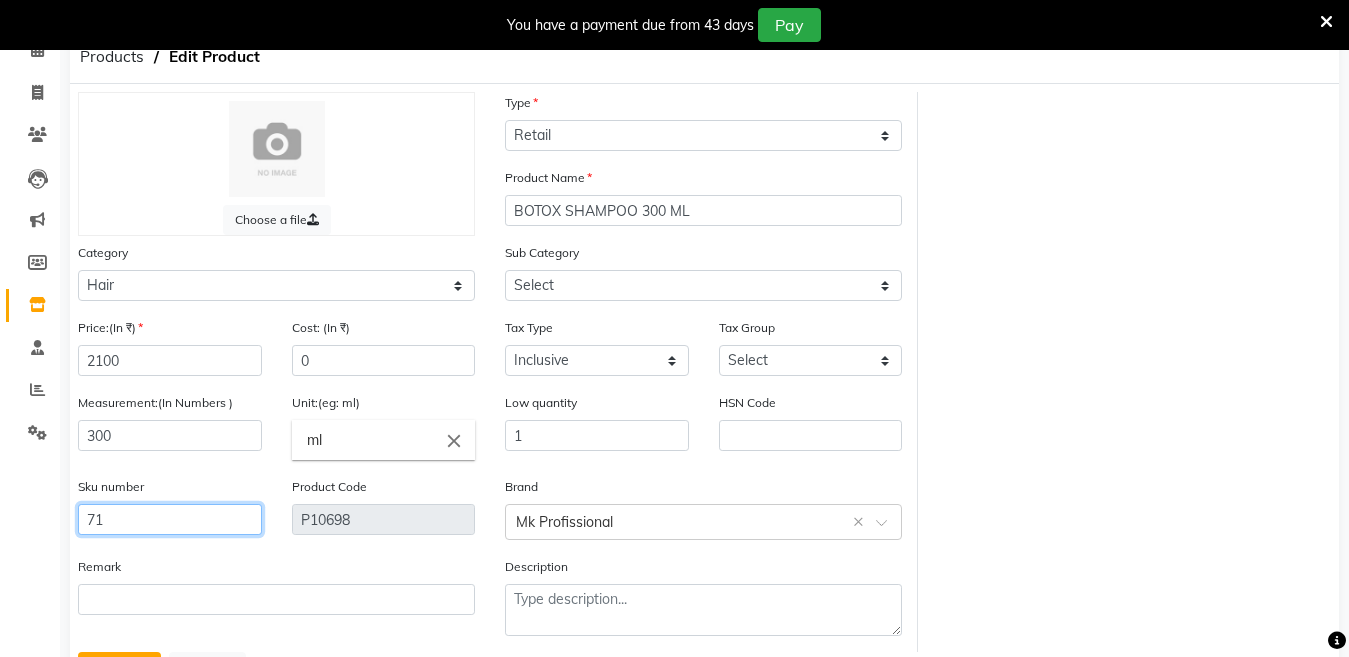 type on "7" 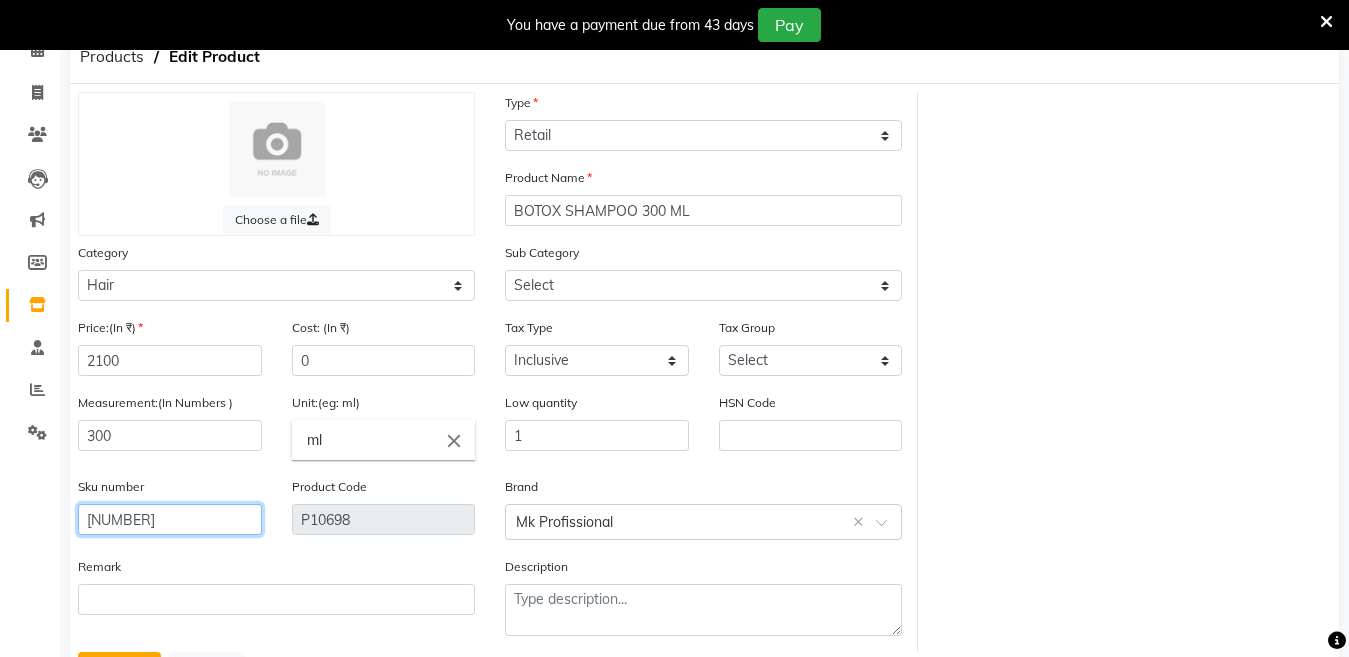 type on "[NUMBER]" 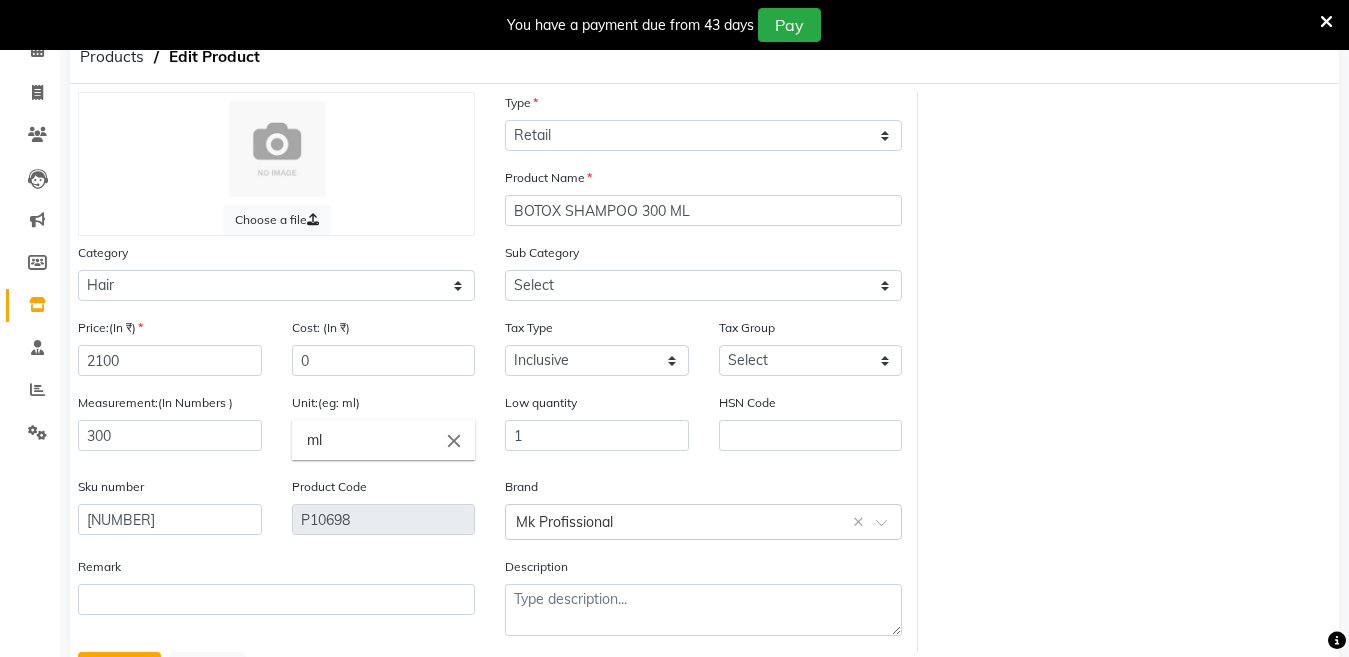click on "Update" 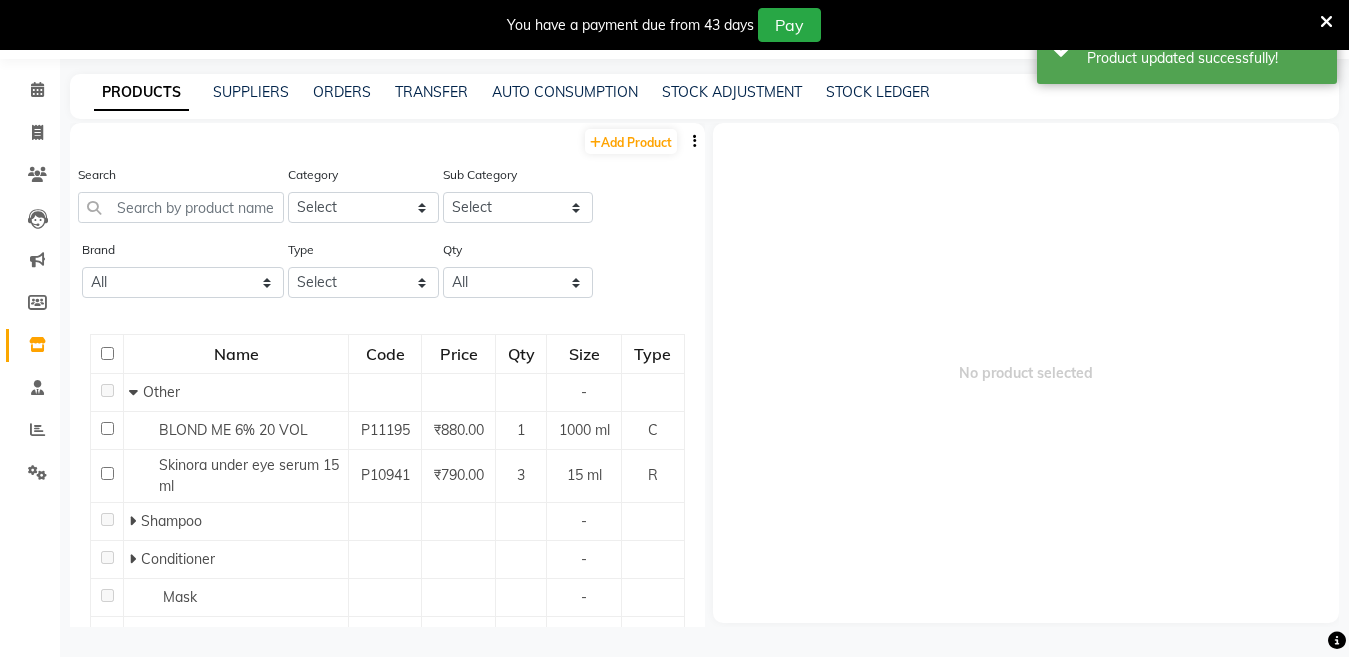 scroll, scrollTop: 63, scrollLeft: 0, axis: vertical 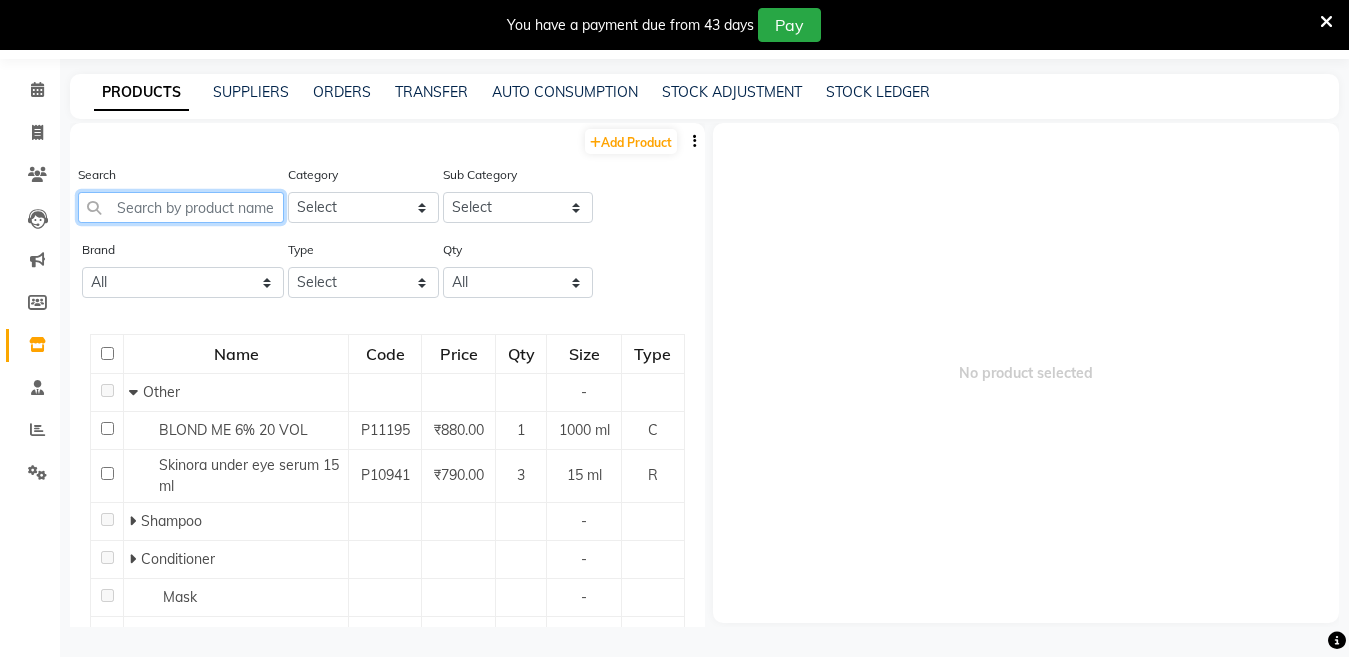 click 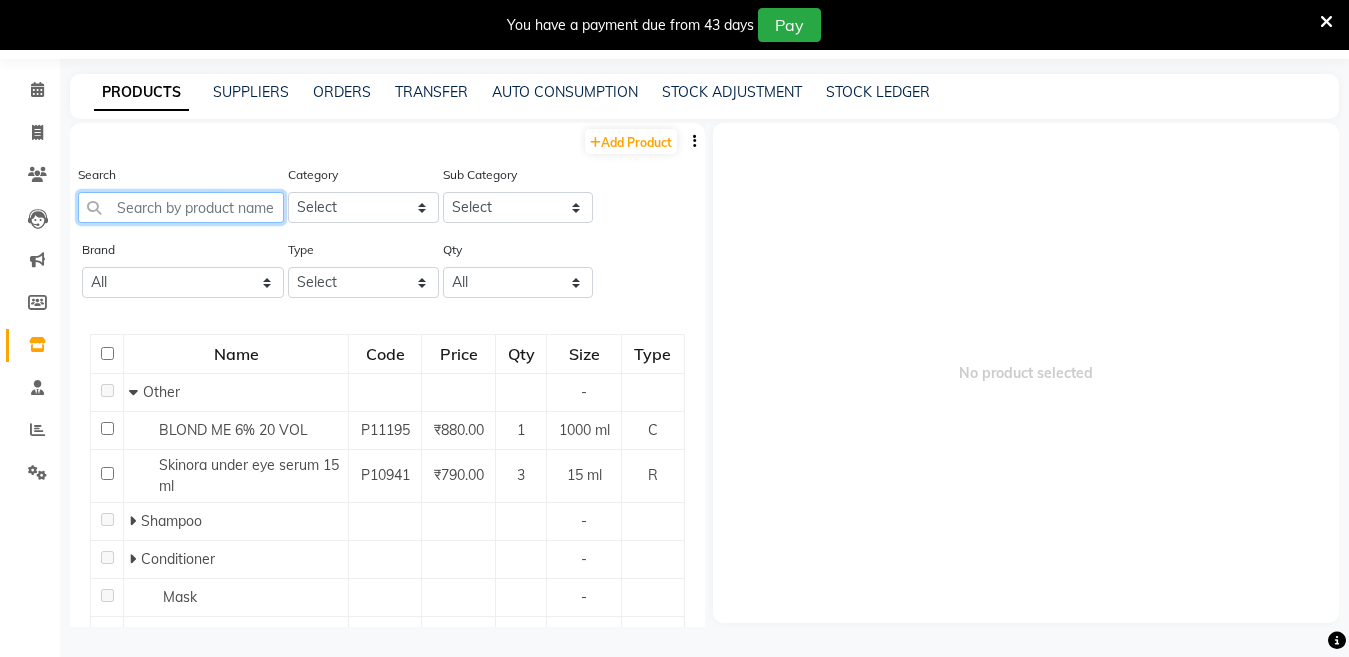 paste on "COLOUR FRIZZ SHAMPOO 1000 ML" 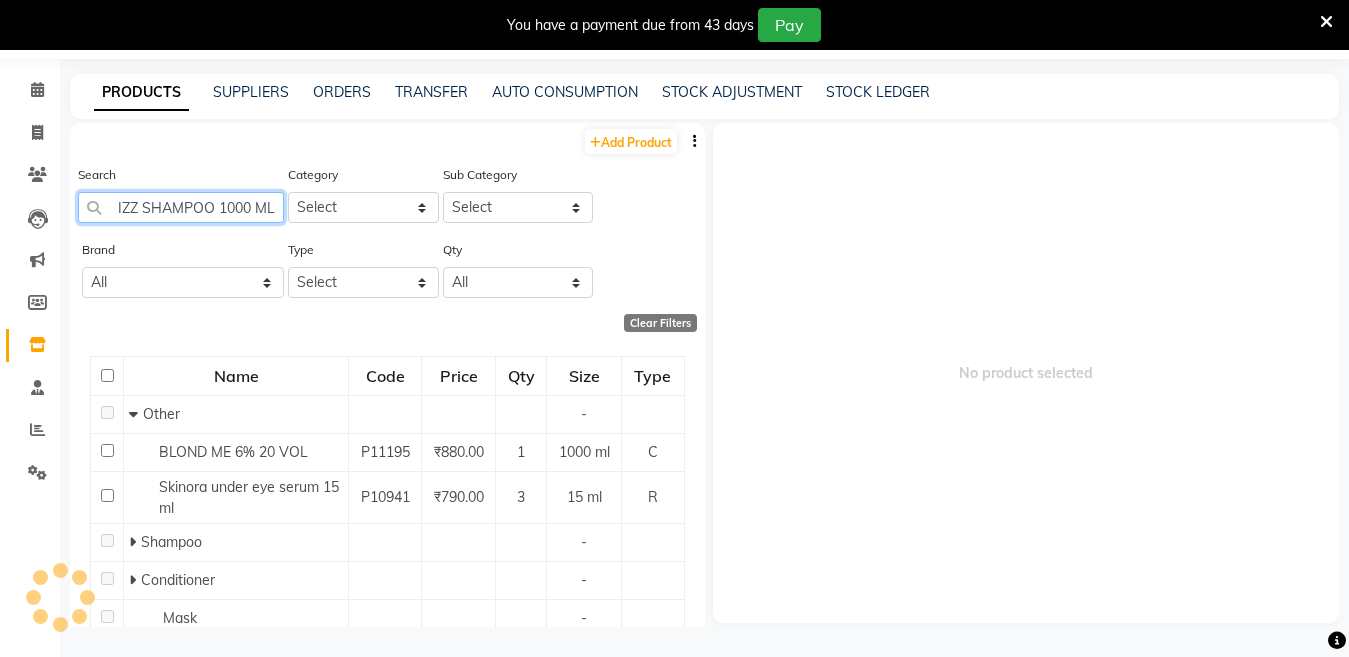 scroll, scrollTop: 0, scrollLeft: 80, axis: horizontal 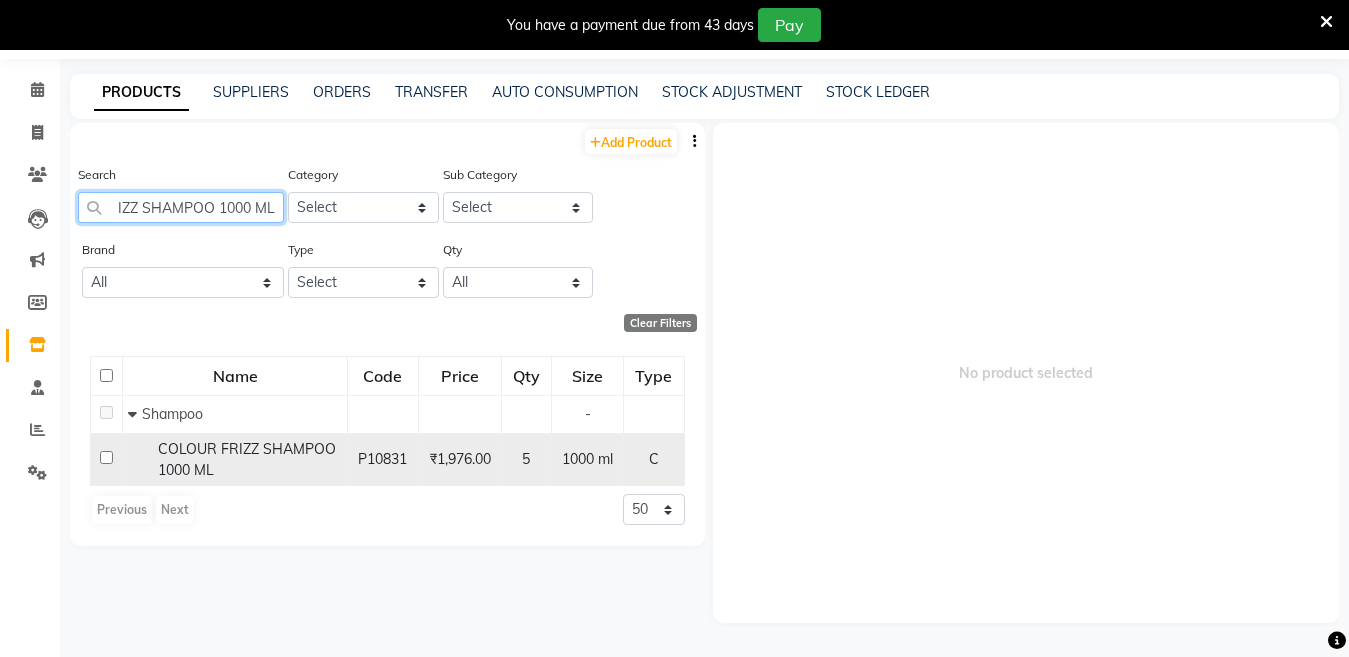 type on "COLOUR FRIZZ SHAMPOO 1000 ML" 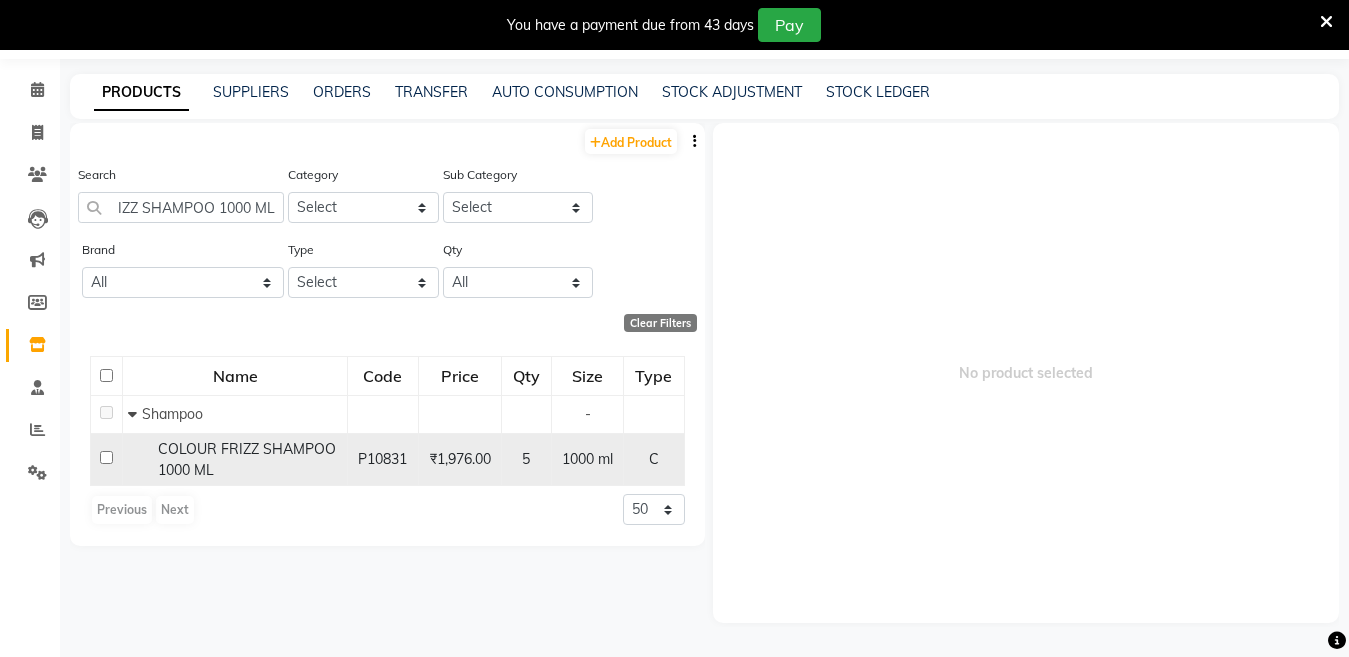 scroll, scrollTop: 0, scrollLeft: 0, axis: both 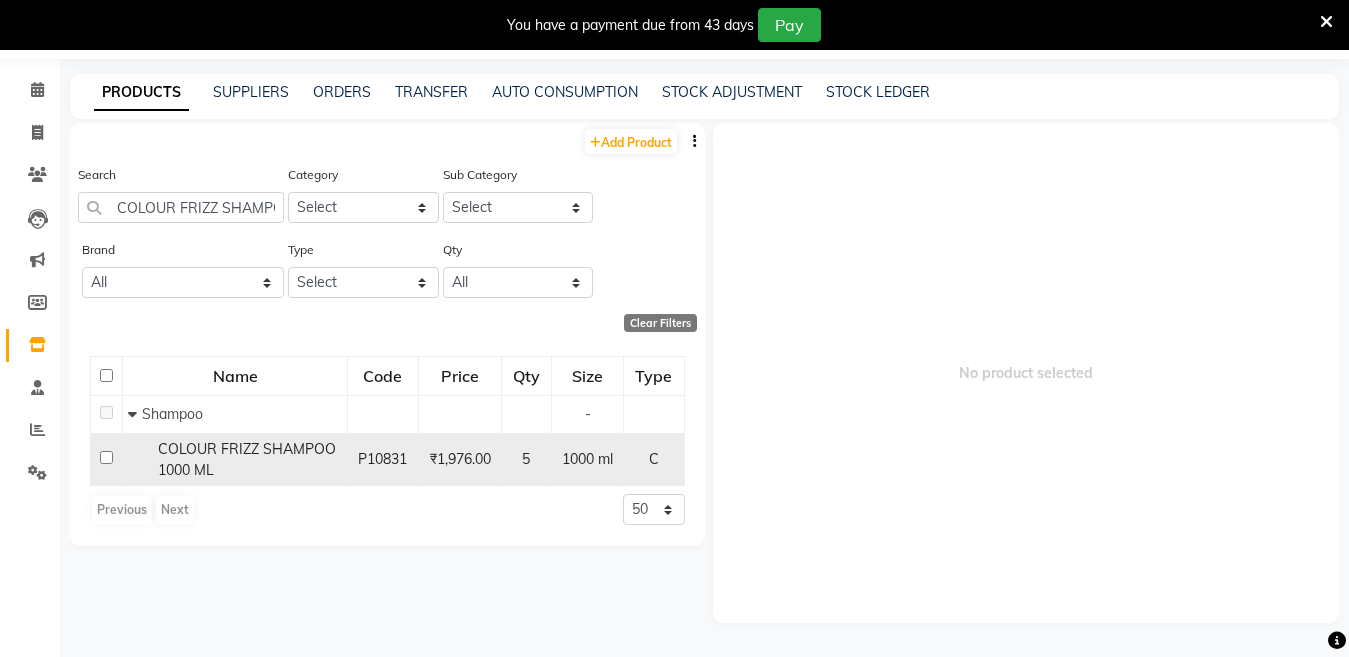 click 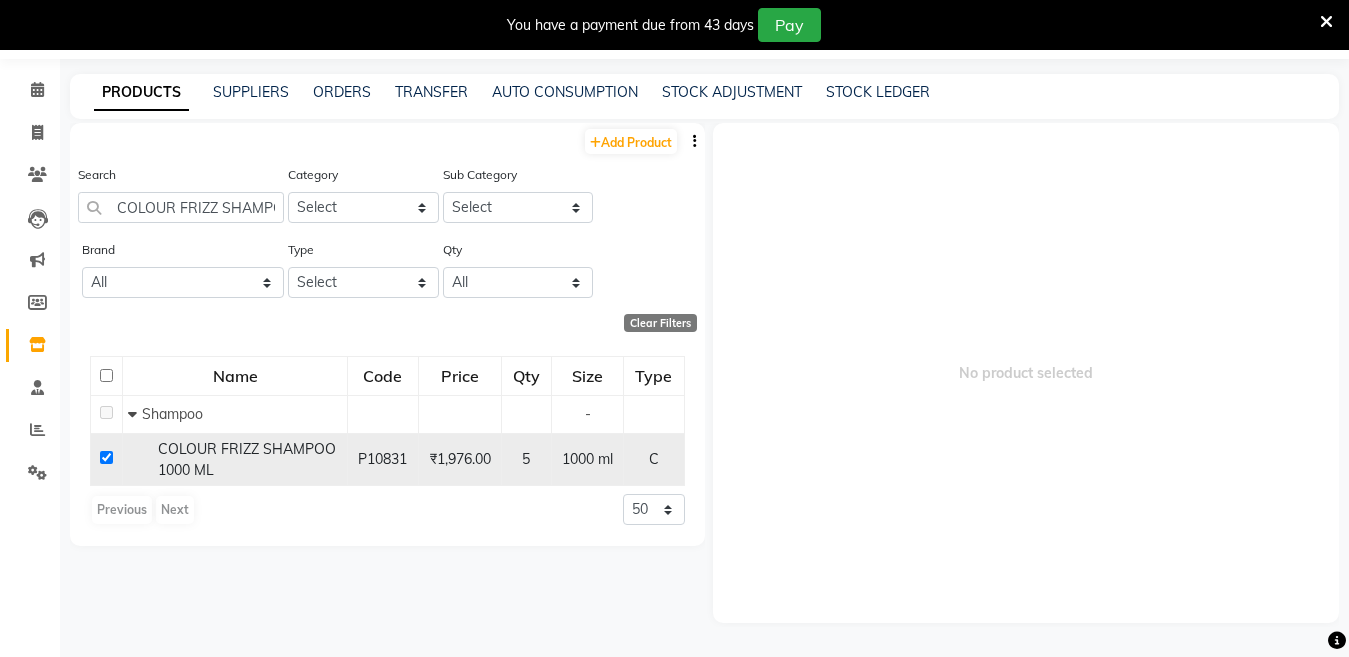 checkbox on "true" 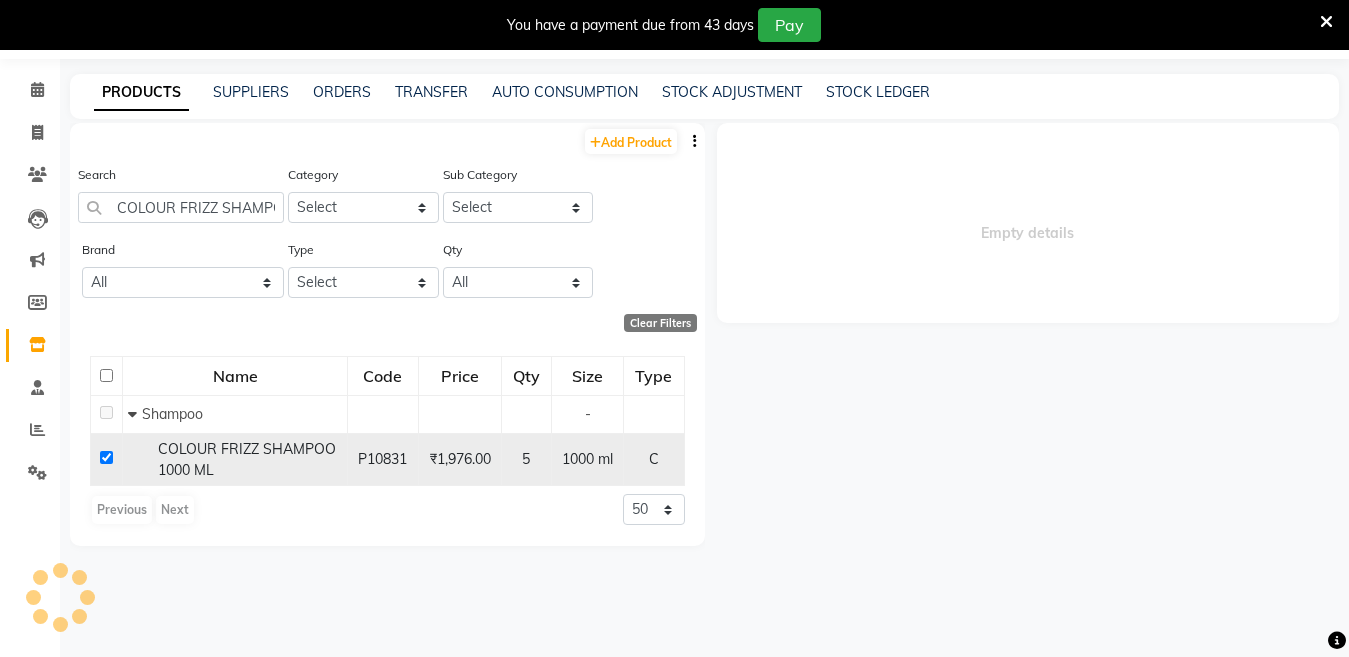 select 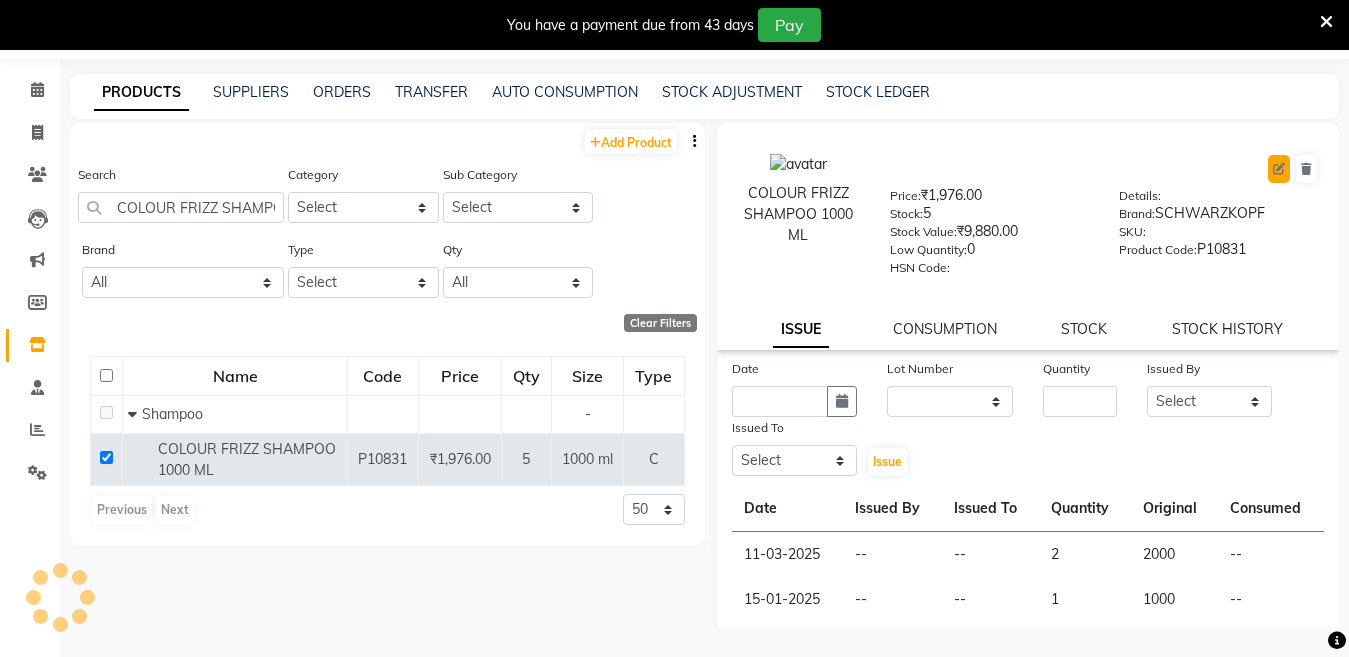 click 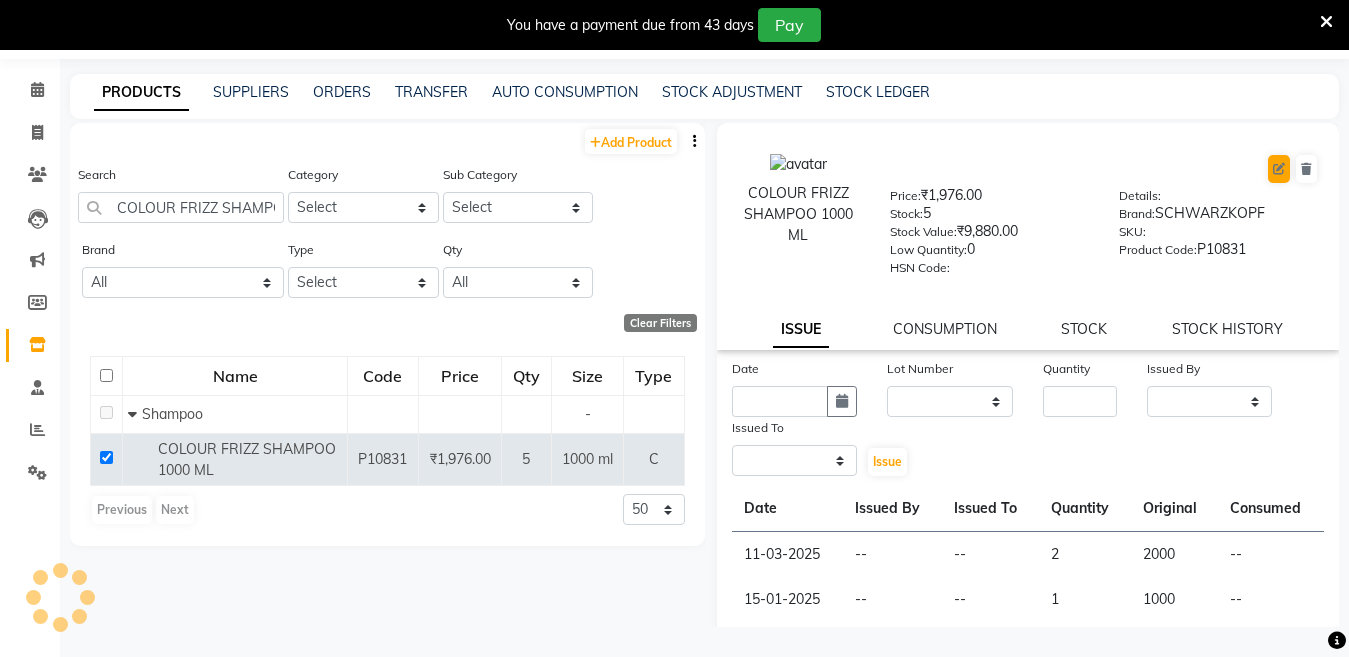 select on "true" 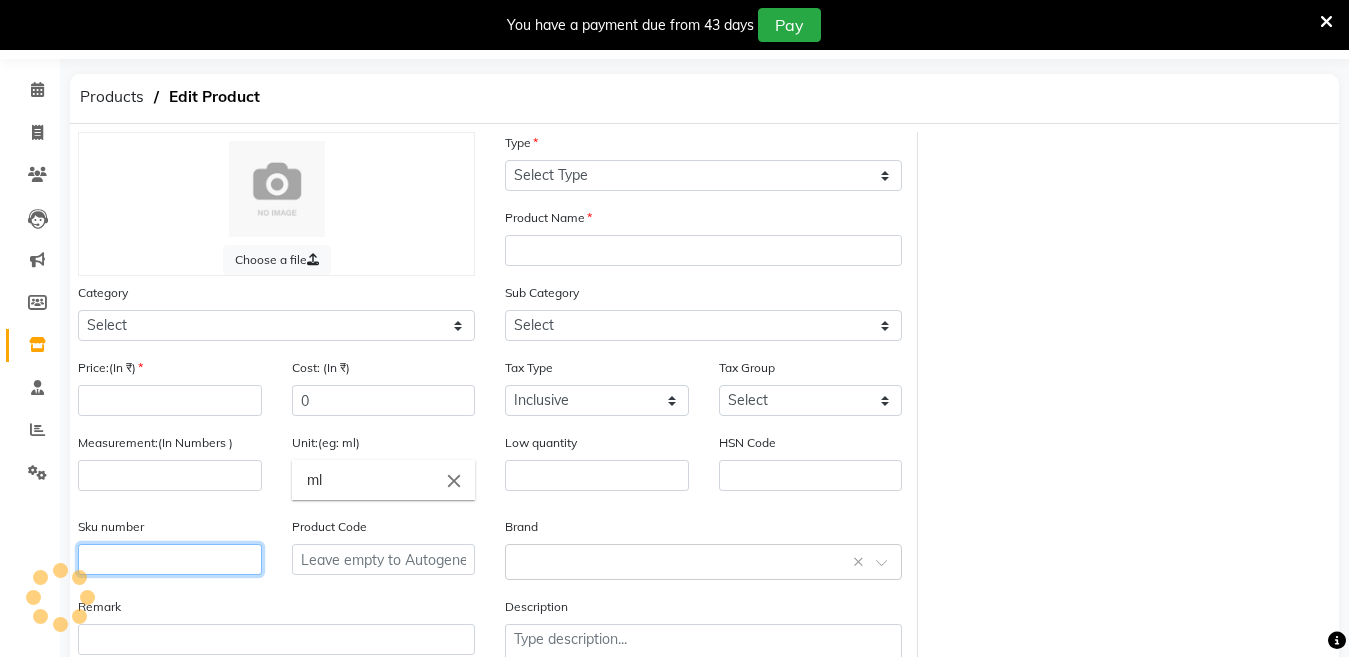 click 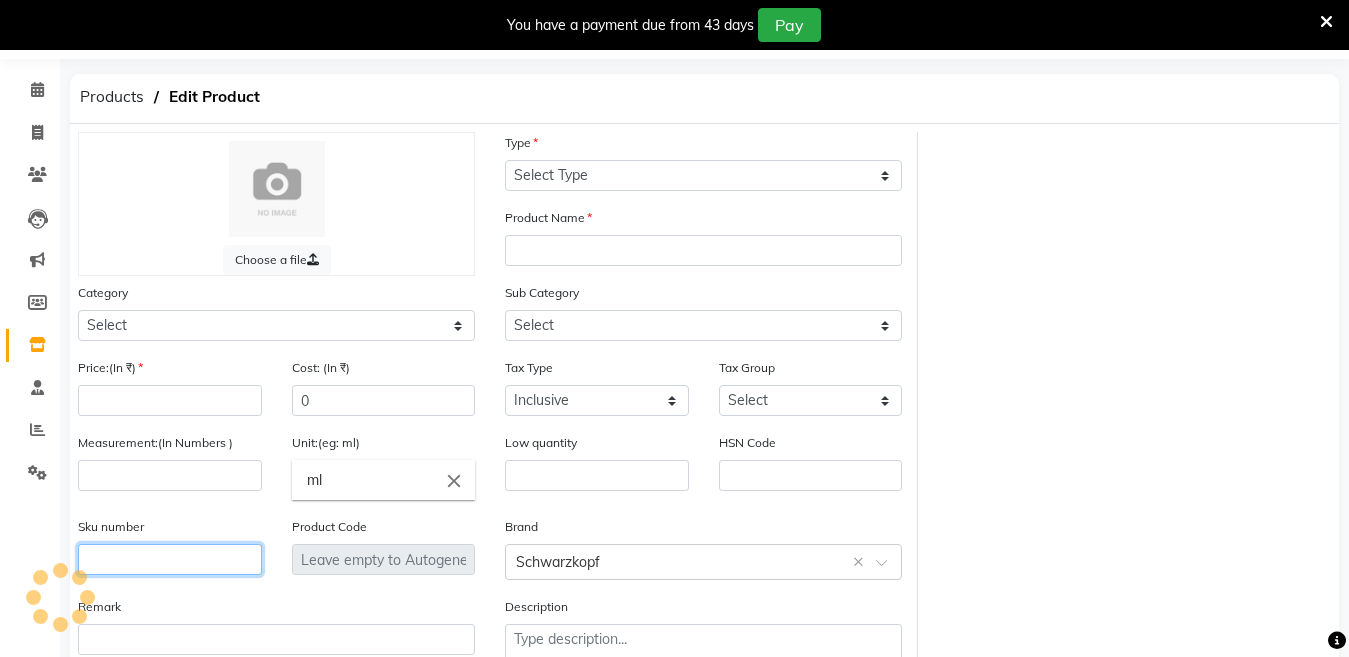 select on "C" 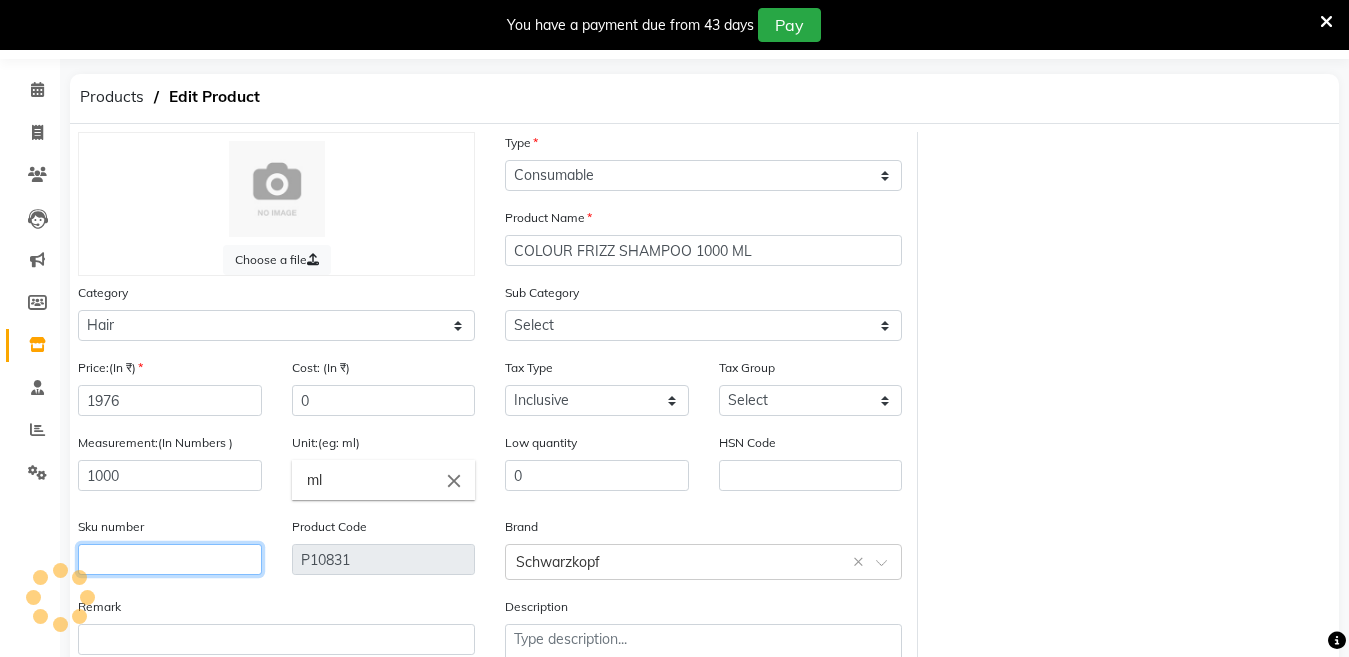 select on "[PHONE]" 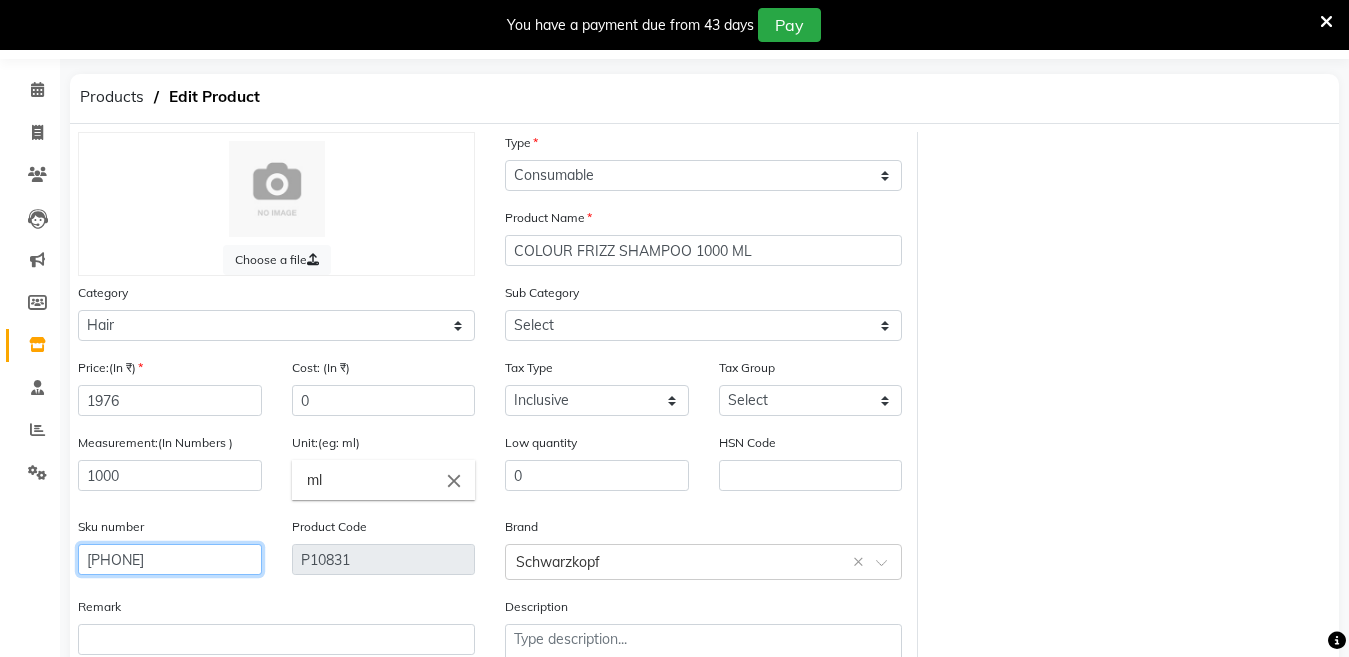 scroll, scrollTop: 194, scrollLeft: 0, axis: vertical 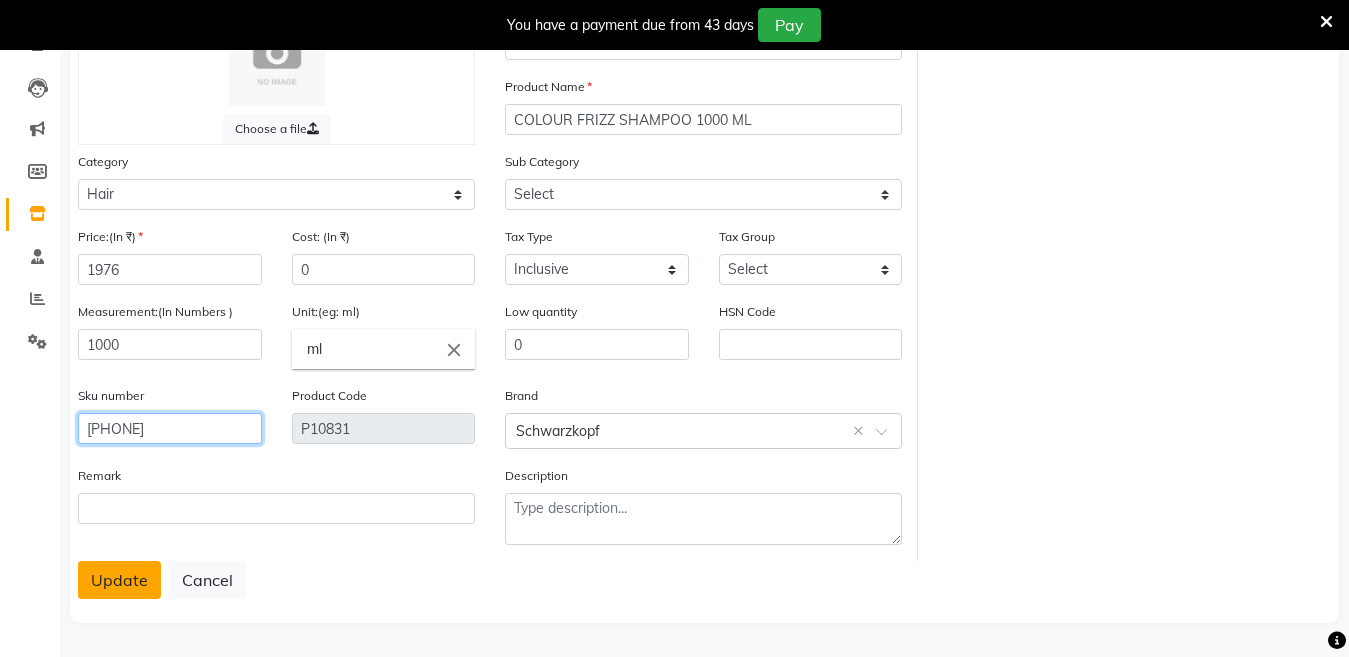 type on "[PHONE]" 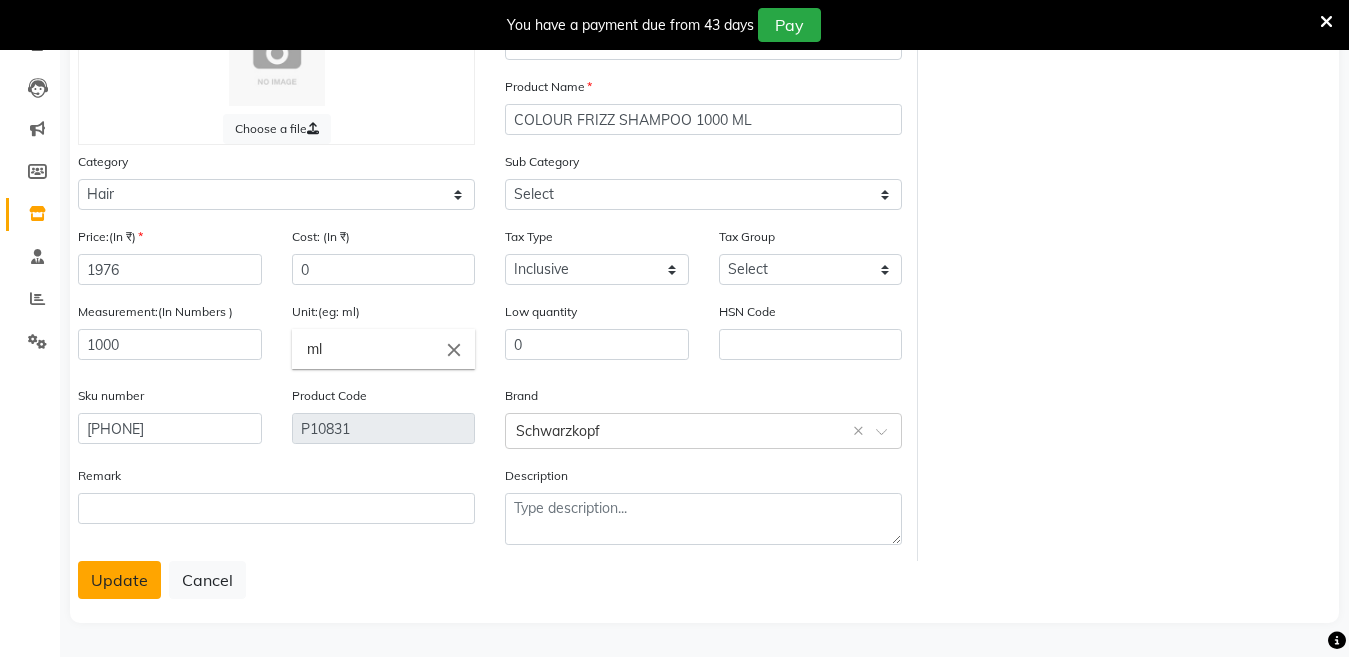 click on "Update" 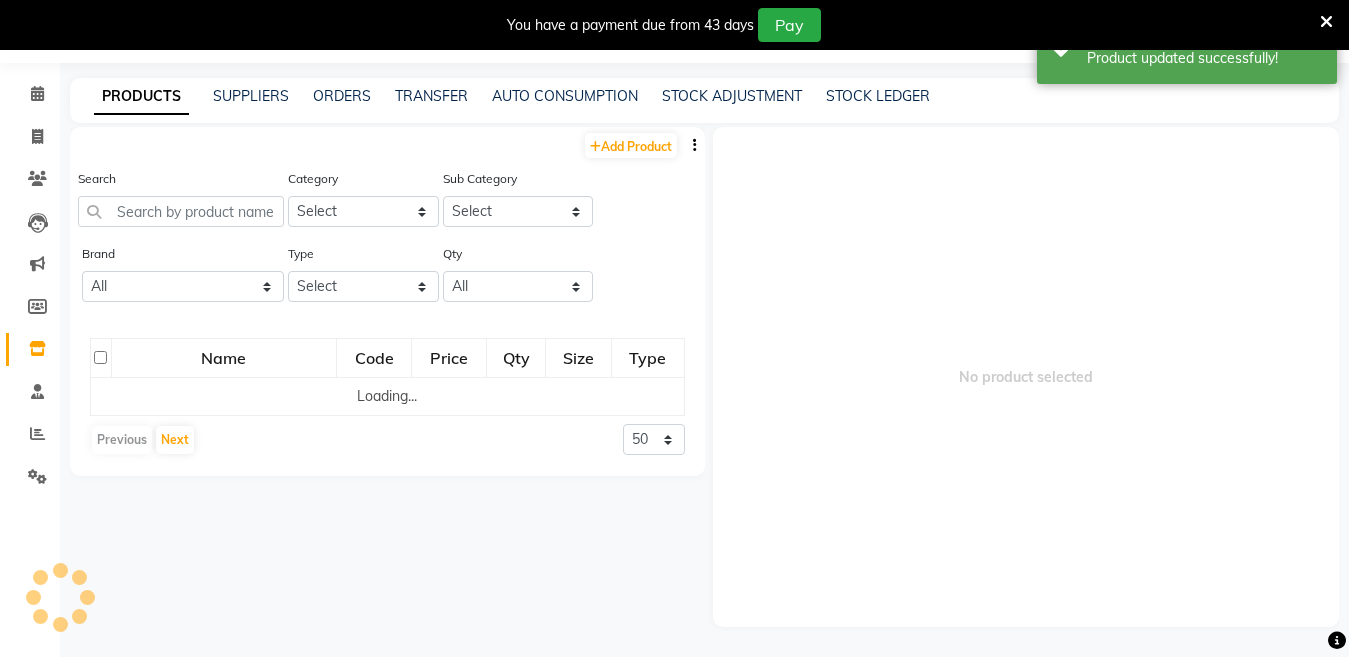scroll, scrollTop: 63, scrollLeft: 0, axis: vertical 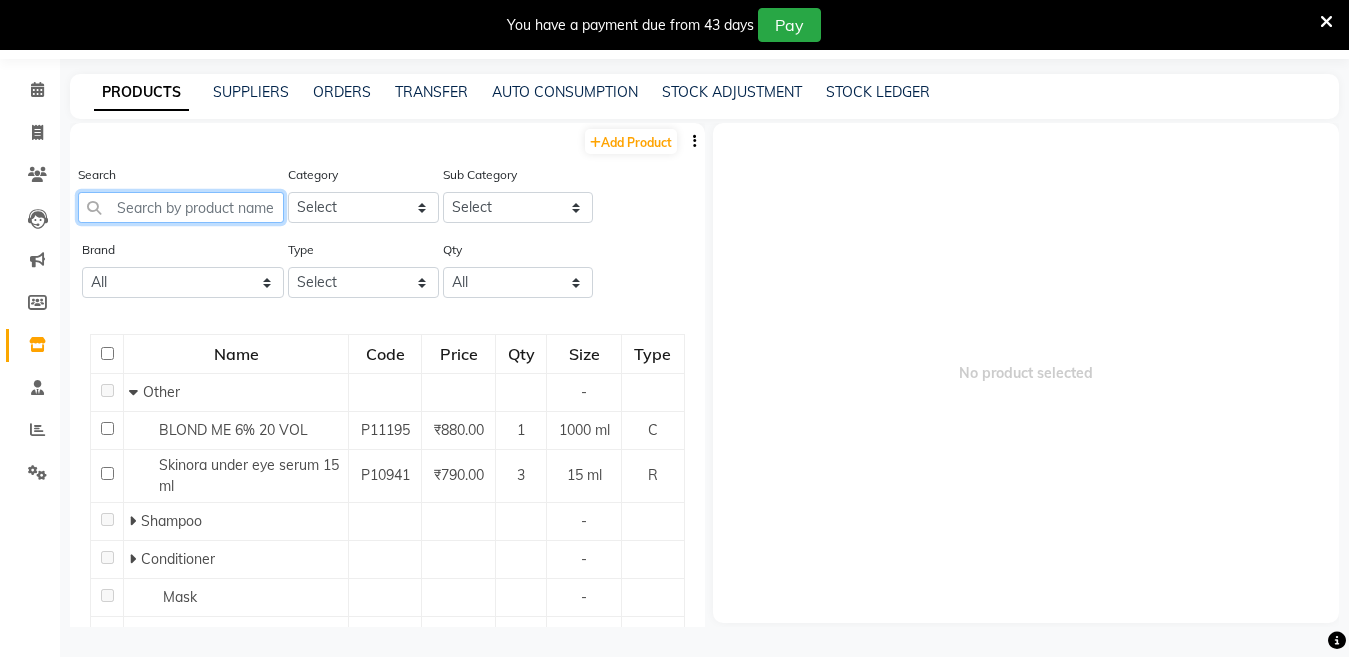 click 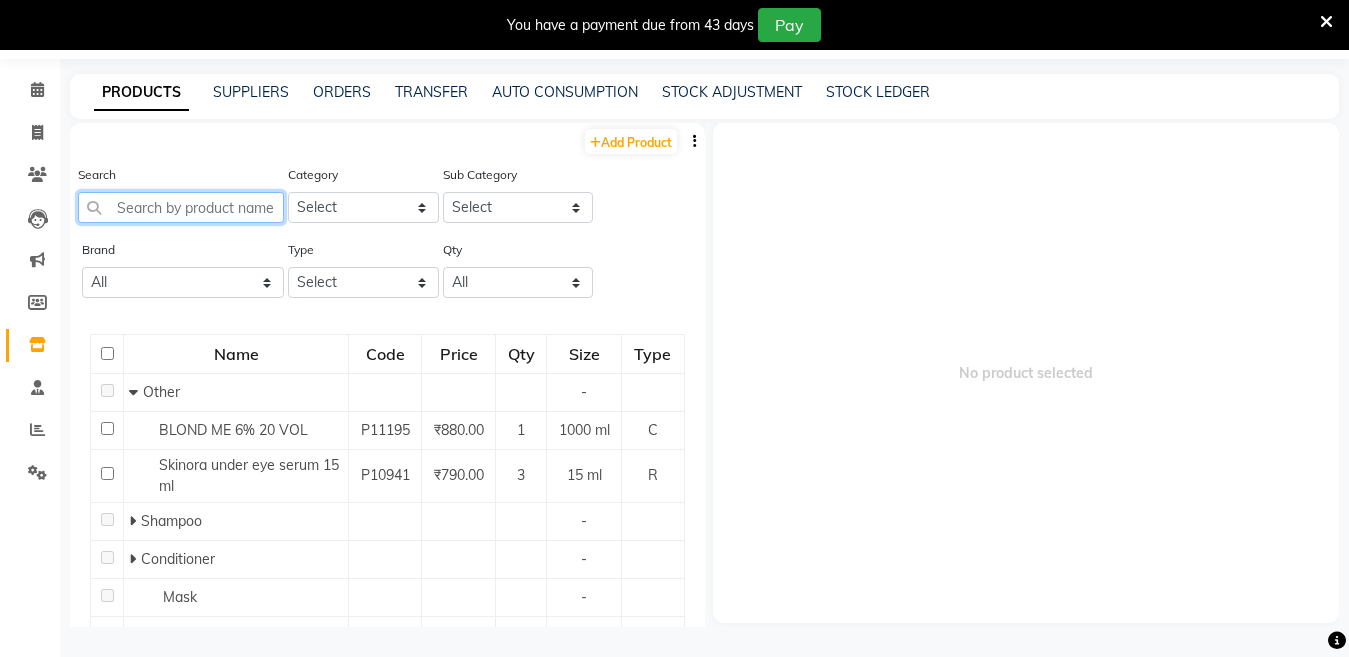 paste on "COLOUR FRIZZ SHAMPOO 250 ML" 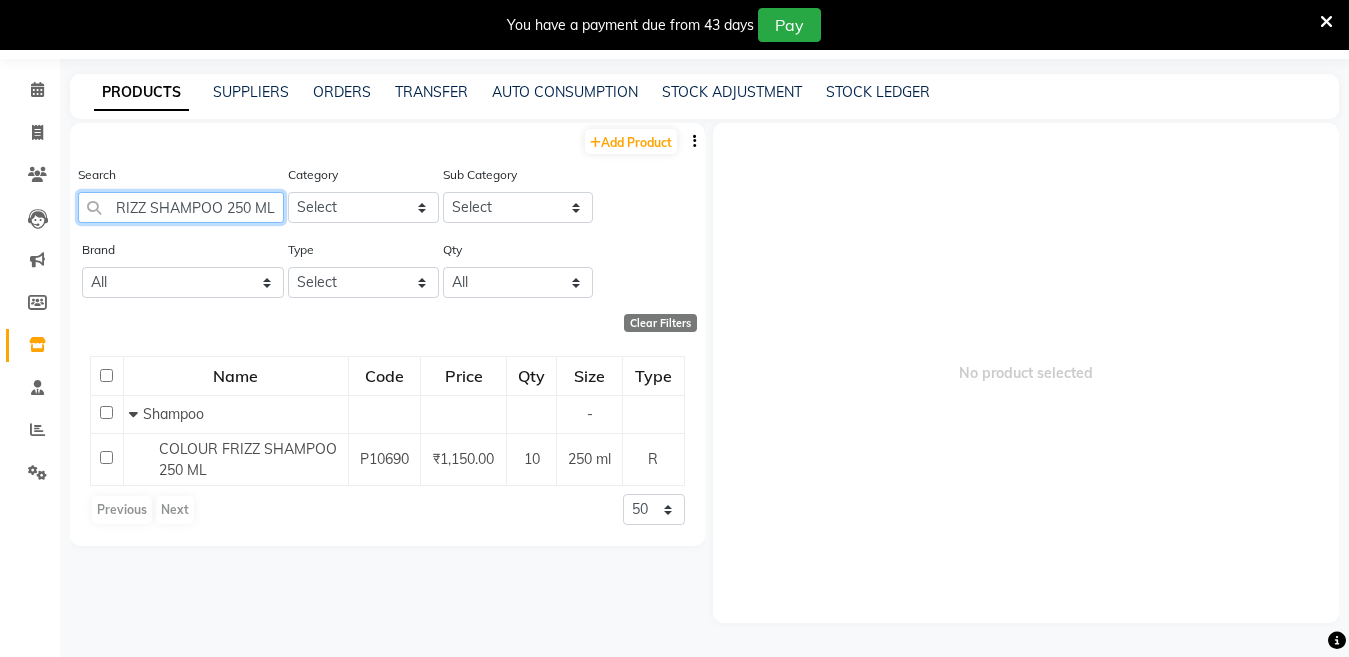 scroll, scrollTop: 0, scrollLeft: 72, axis: horizontal 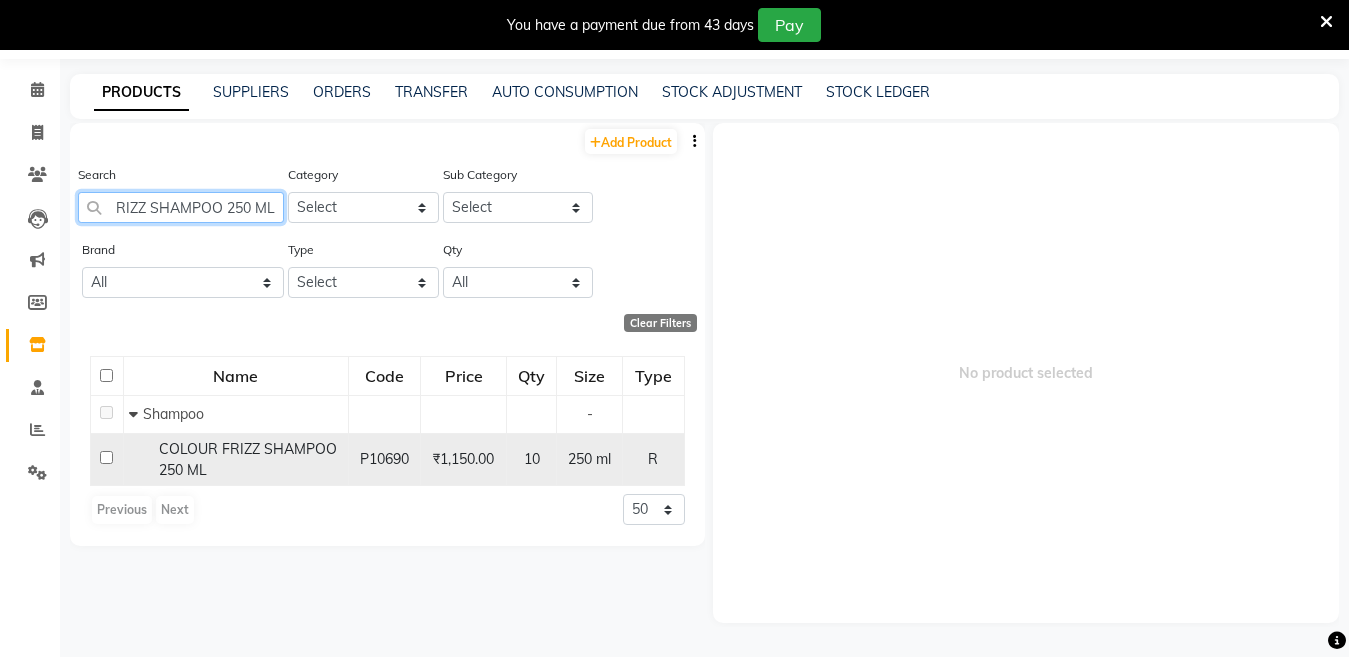 type on "COLOUR FRIZZ SHAMPOO 250 ML" 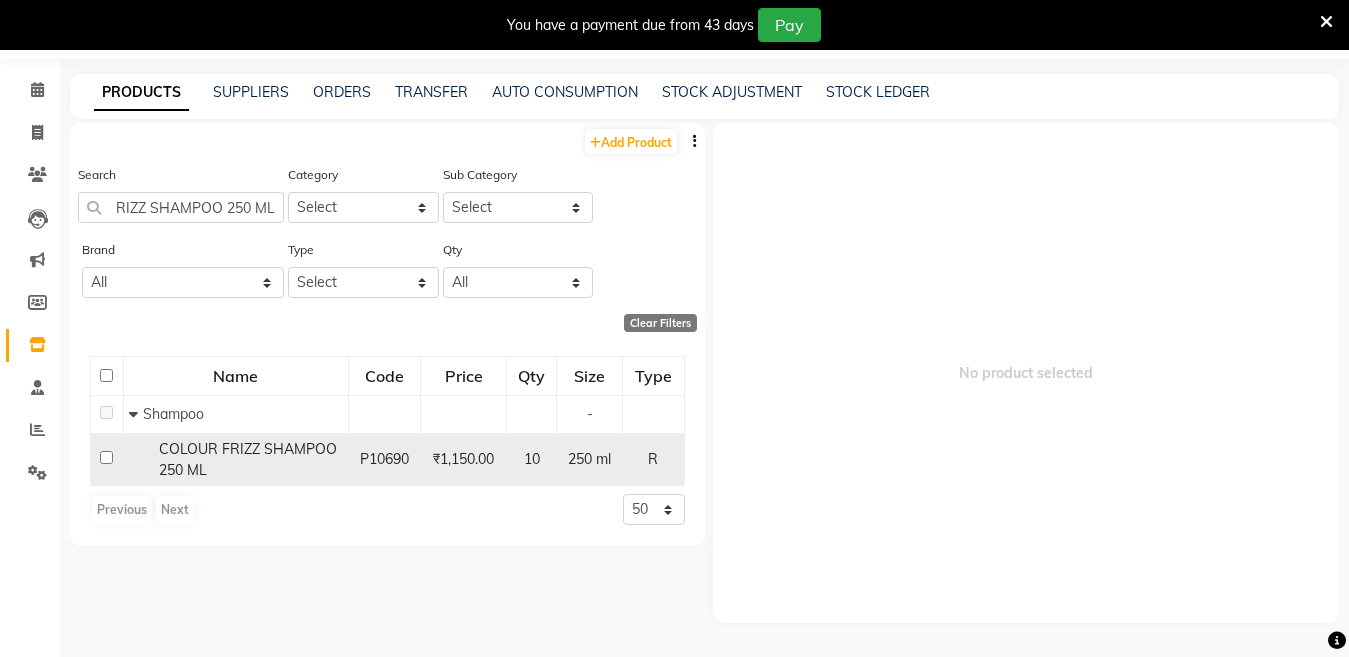 scroll, scrollTop: 0, scrollLeft: 0, axis: both 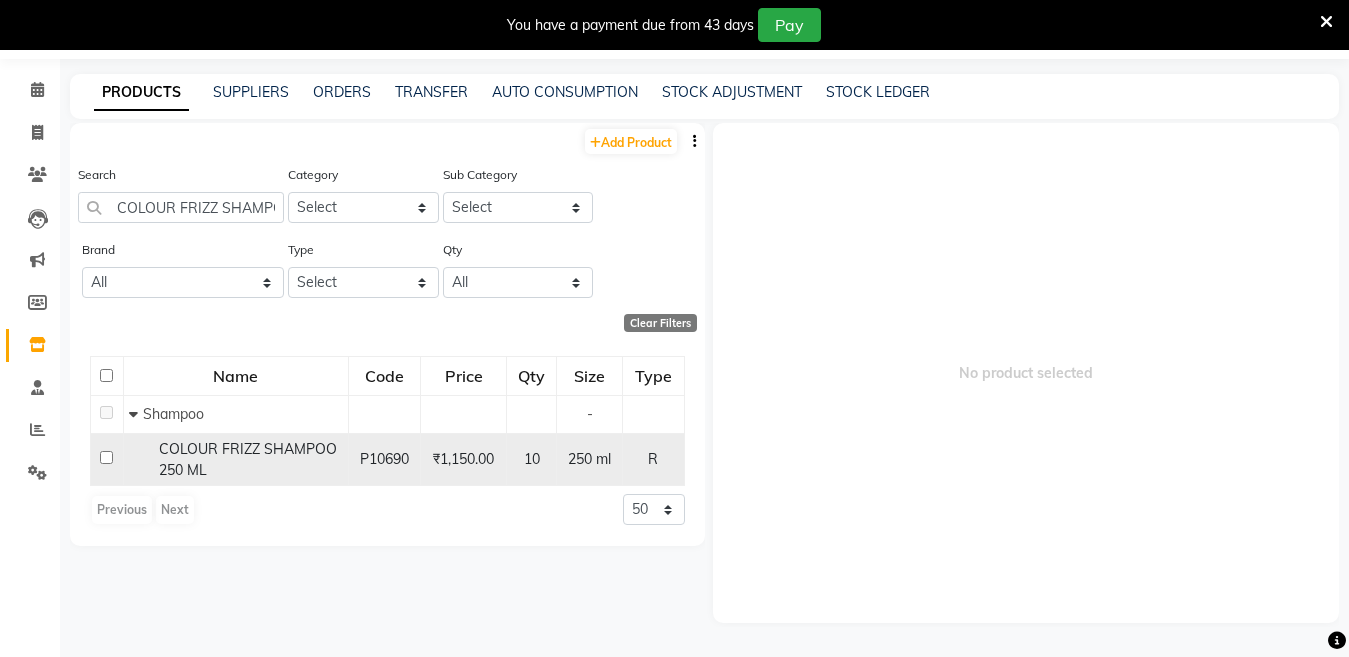 click on "COLOUR FRIZZ SHAMPOO 250 ML" 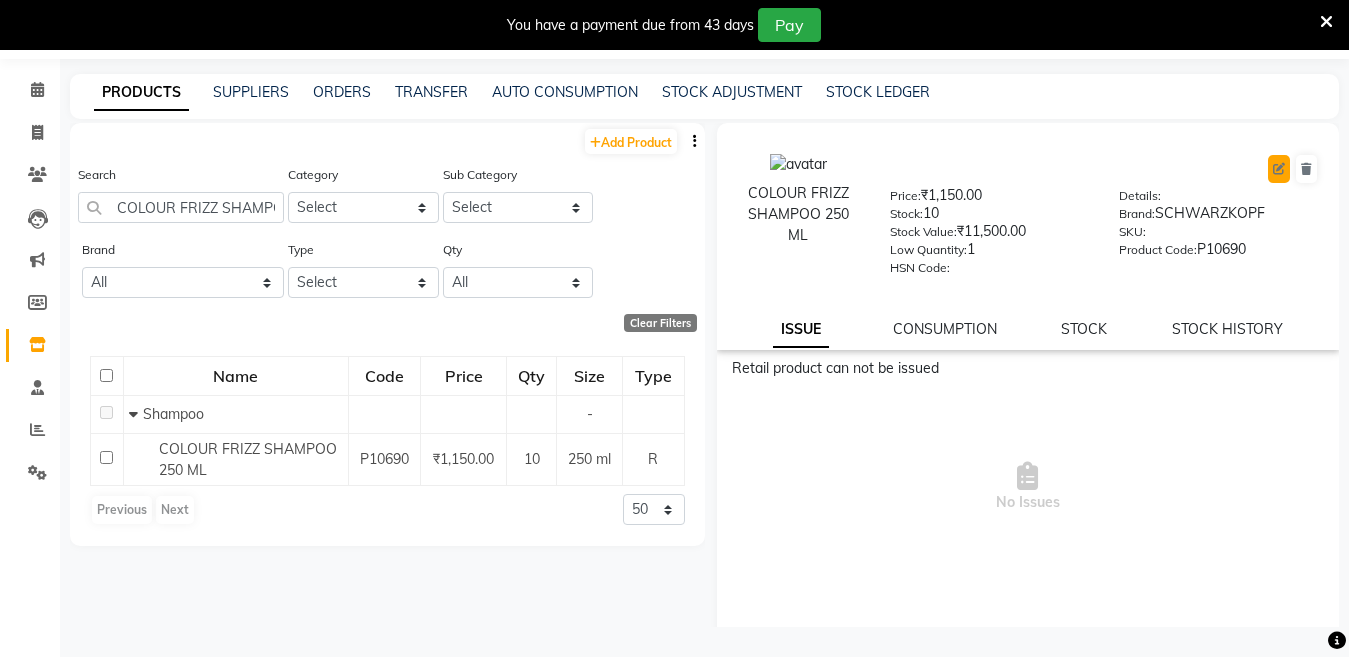 click 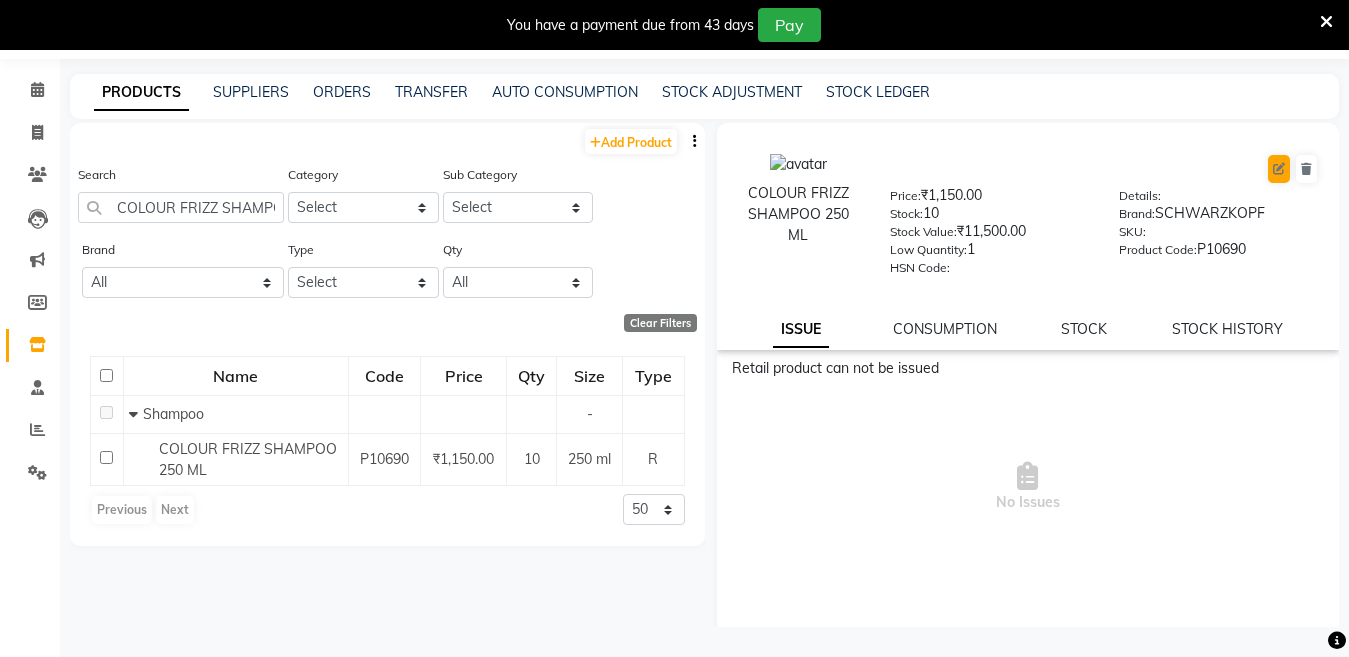 select on "true" 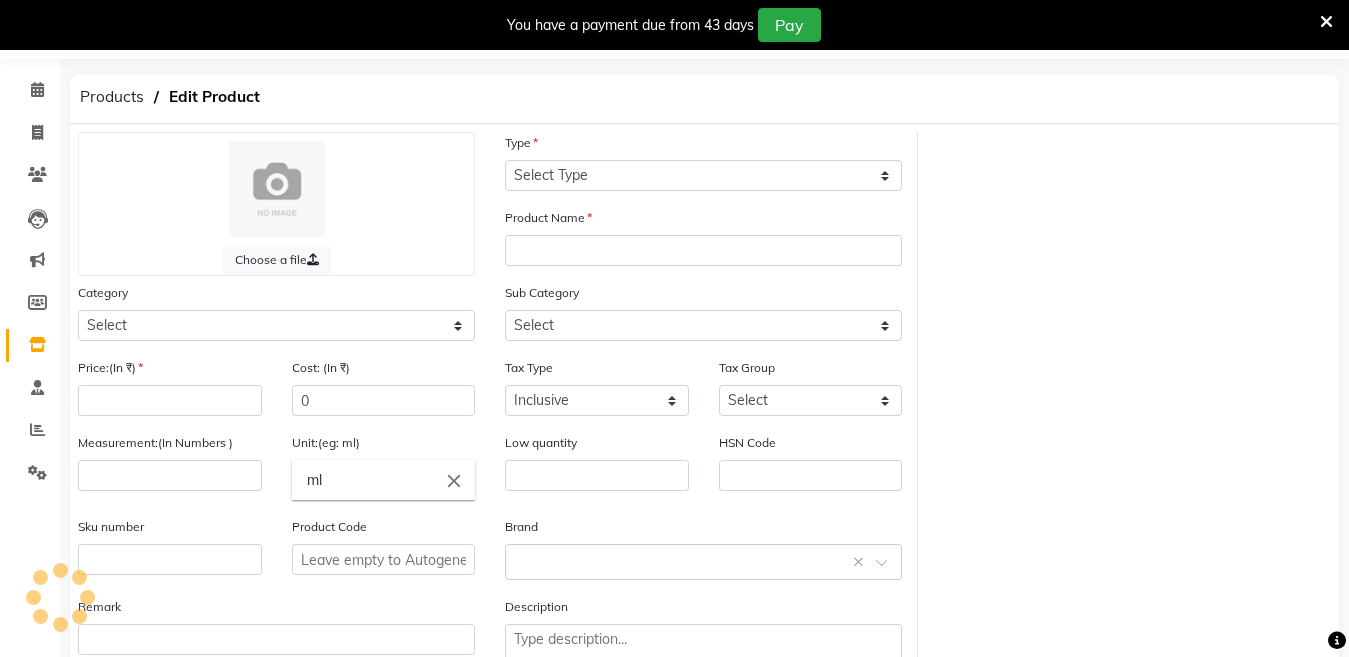 select on "R" 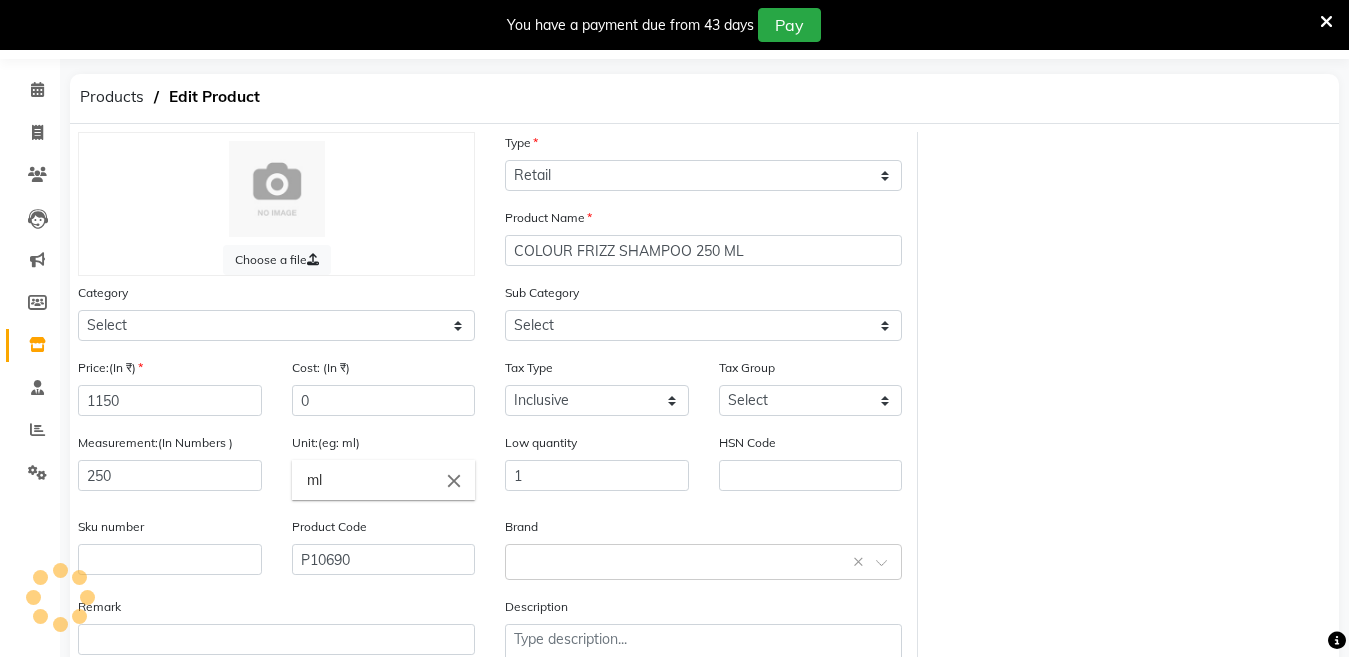 select on "2801100" 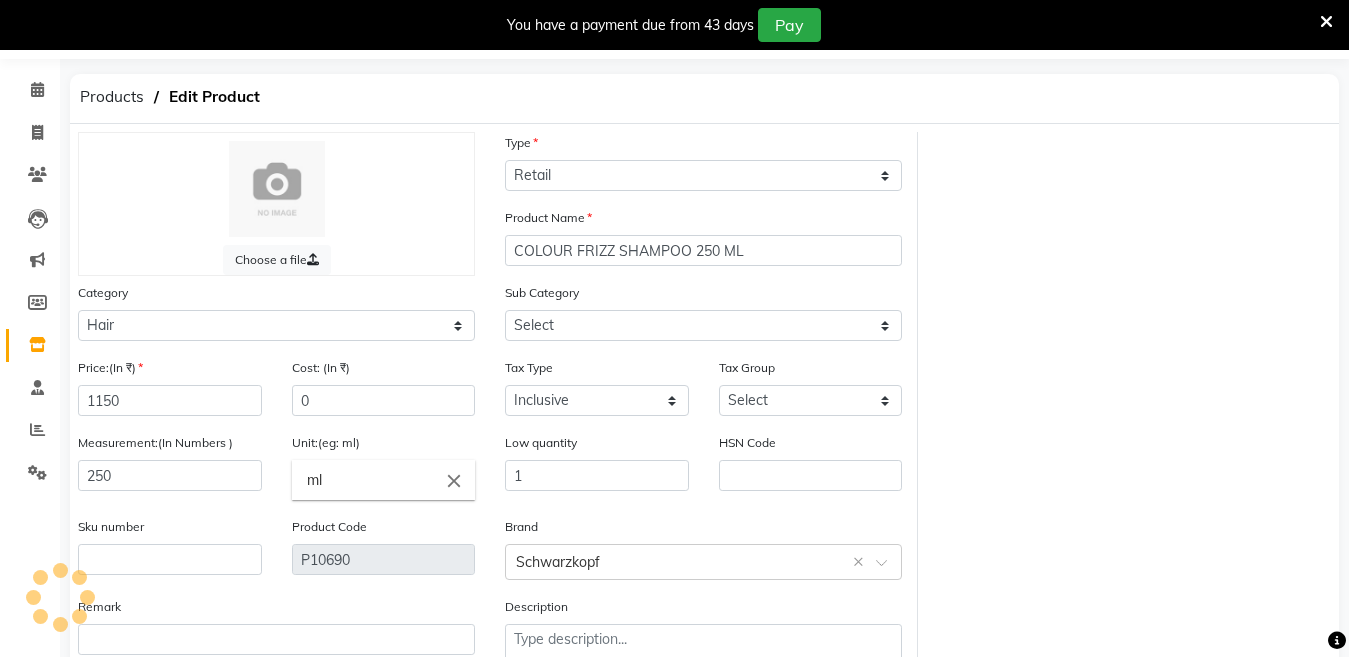 select on "[PHONE]" 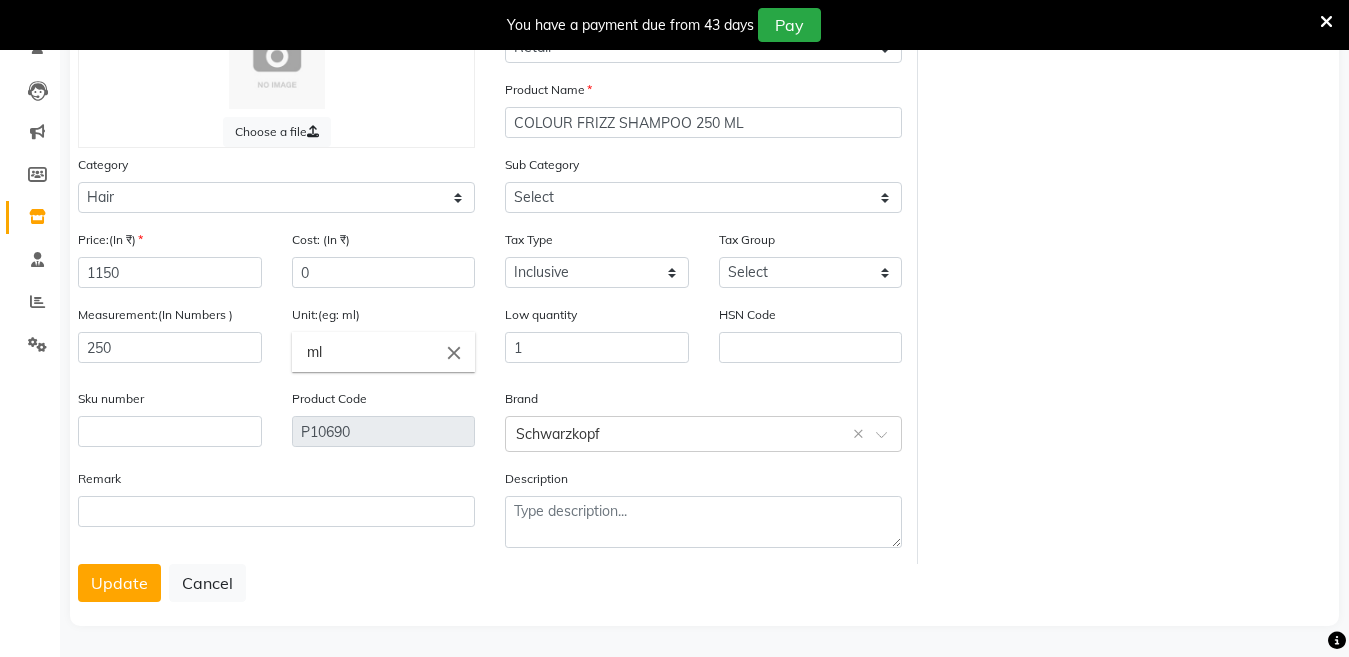 scroll, scrollTop: 186, scrollLeft: 0, axis: vertical 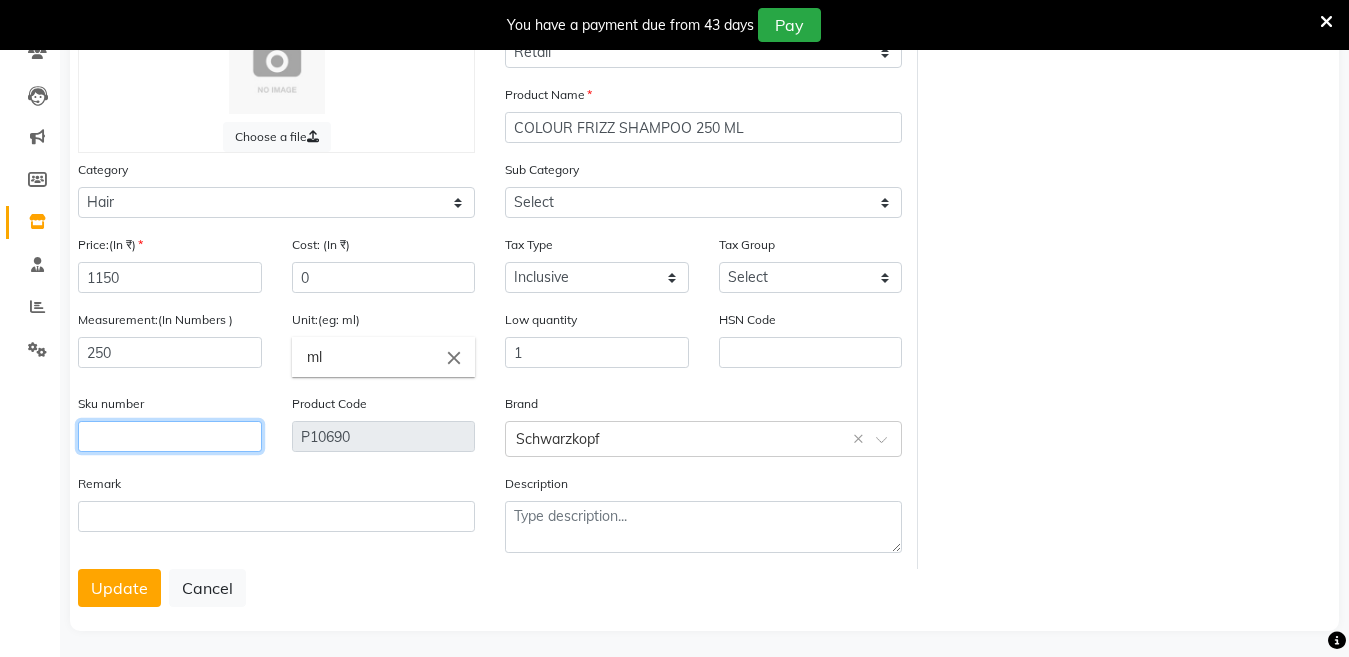 click 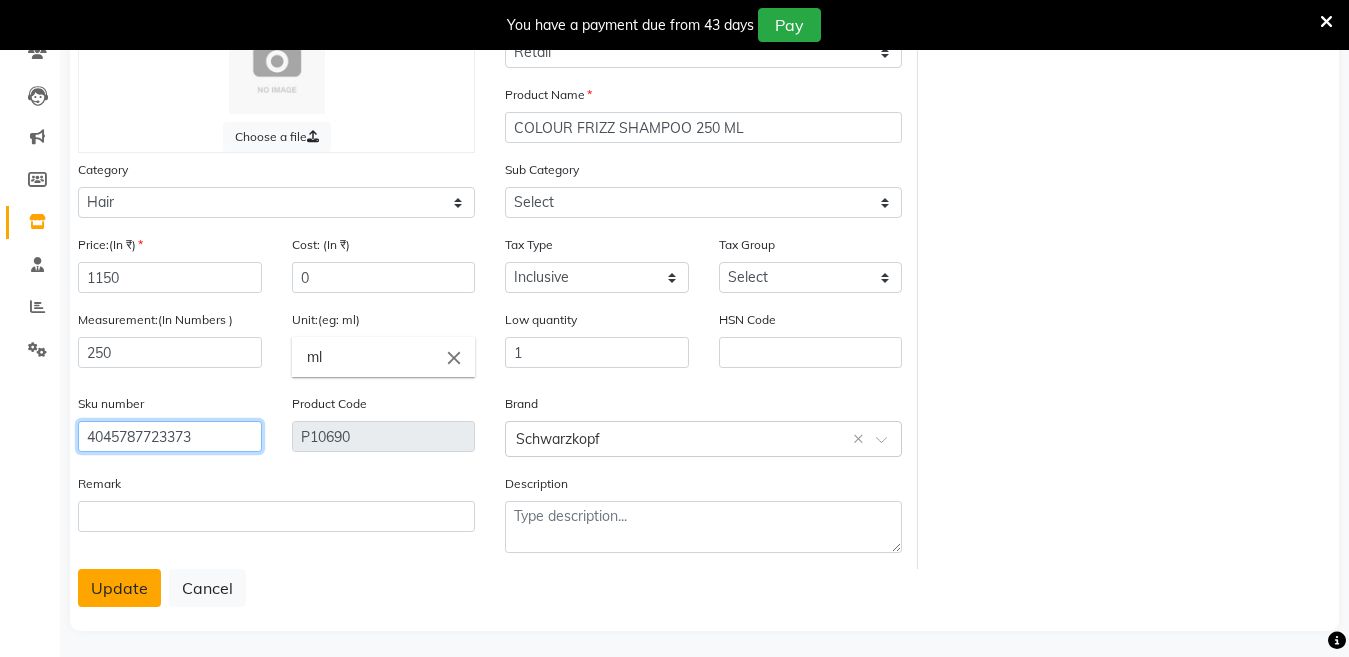 type on "4045787723373" 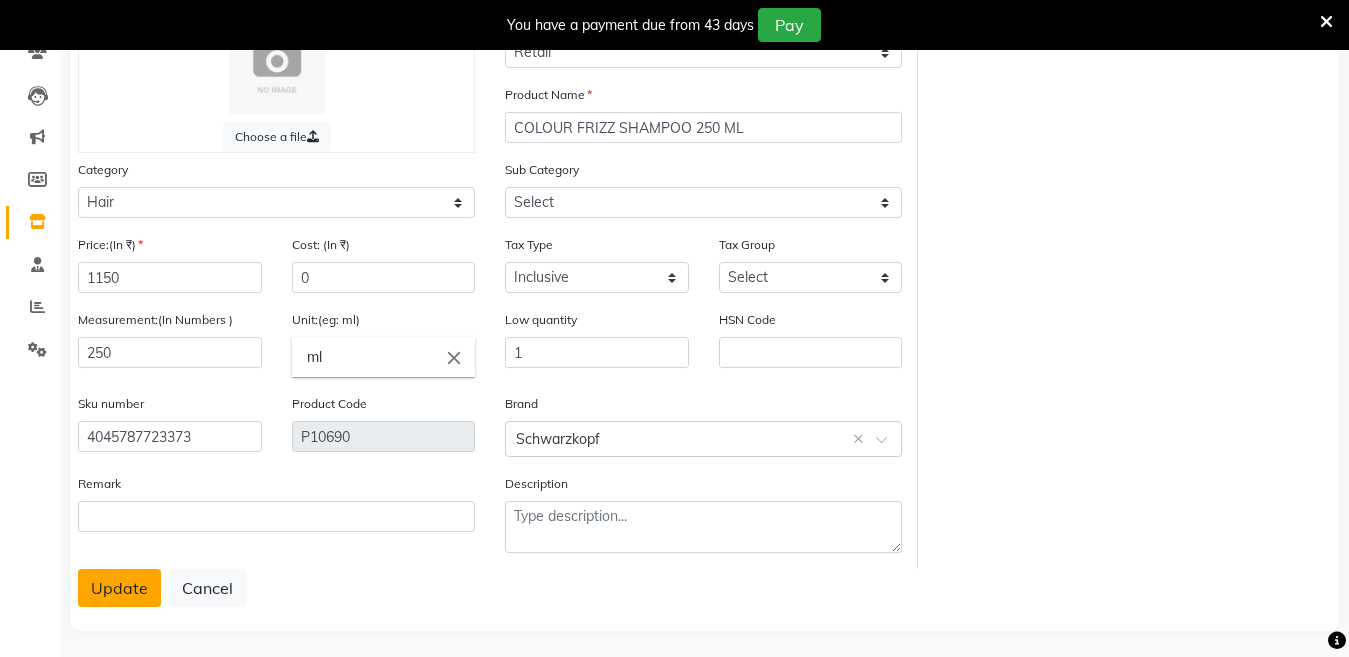 click on "Update" 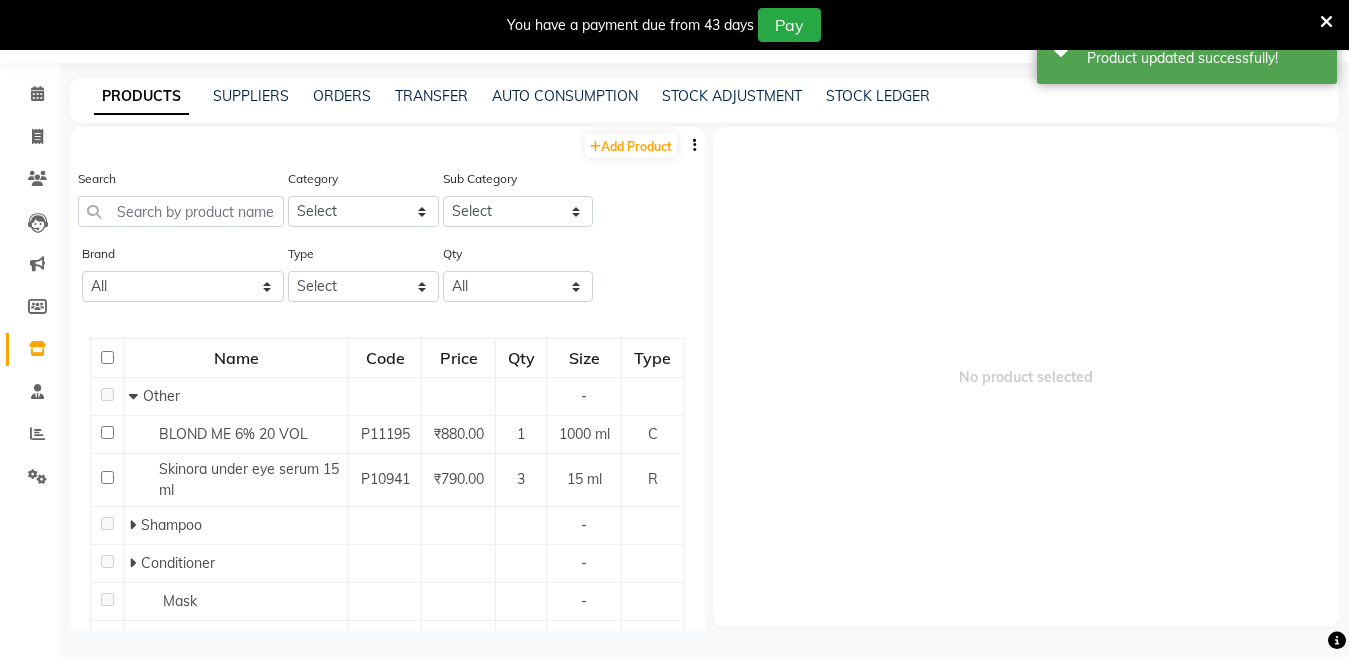 scroll, scrollTop: 63, scrollLeft: 0, axis: vertical 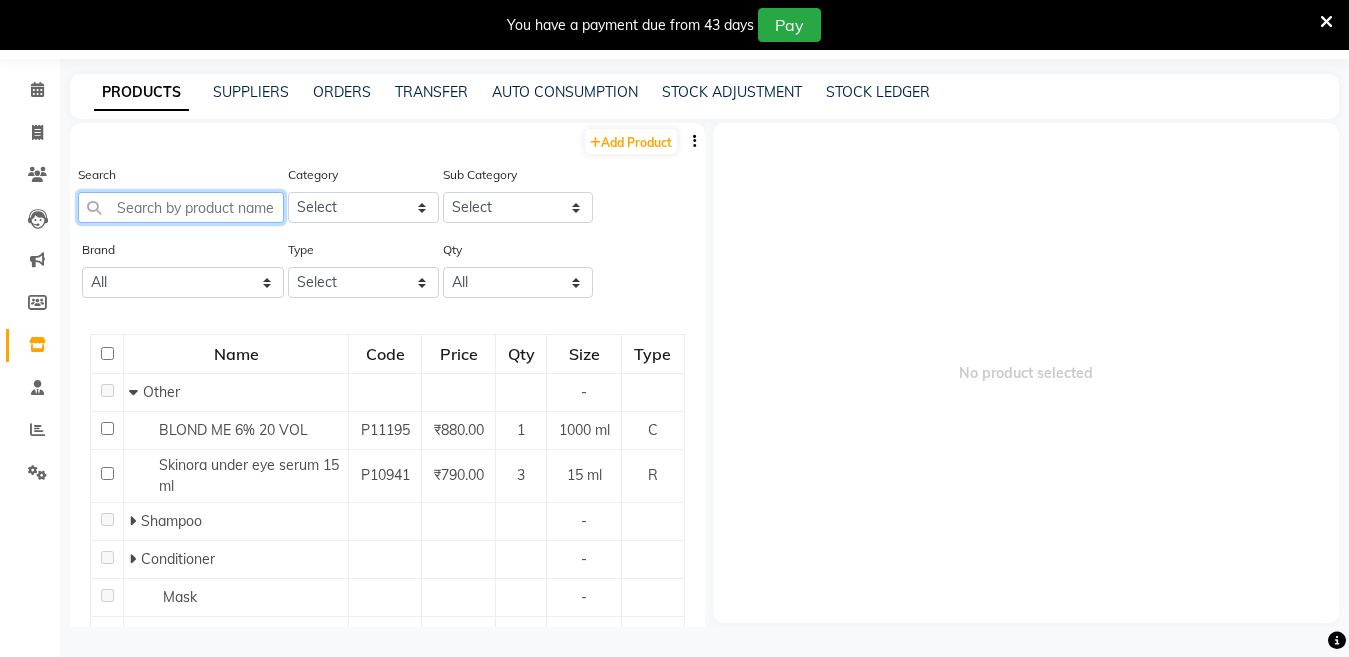 click 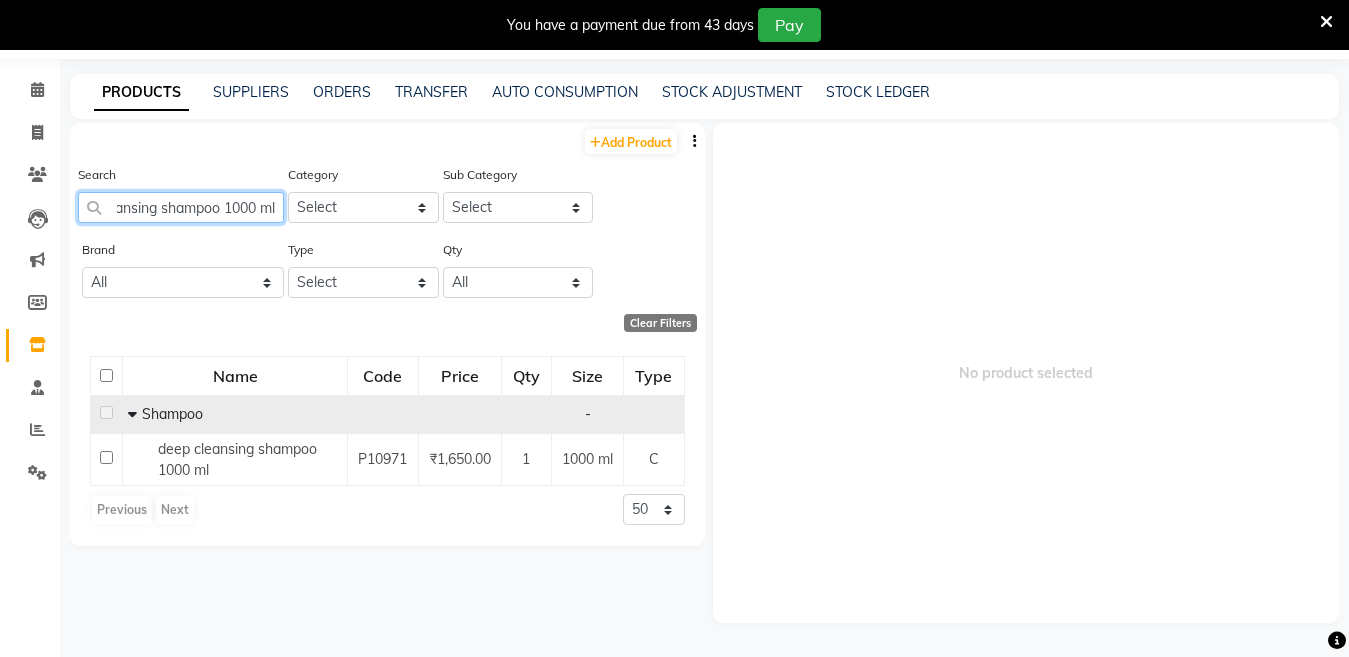 scroll, scrollTop: 0, scrollLeft: 56, axis: horizontal 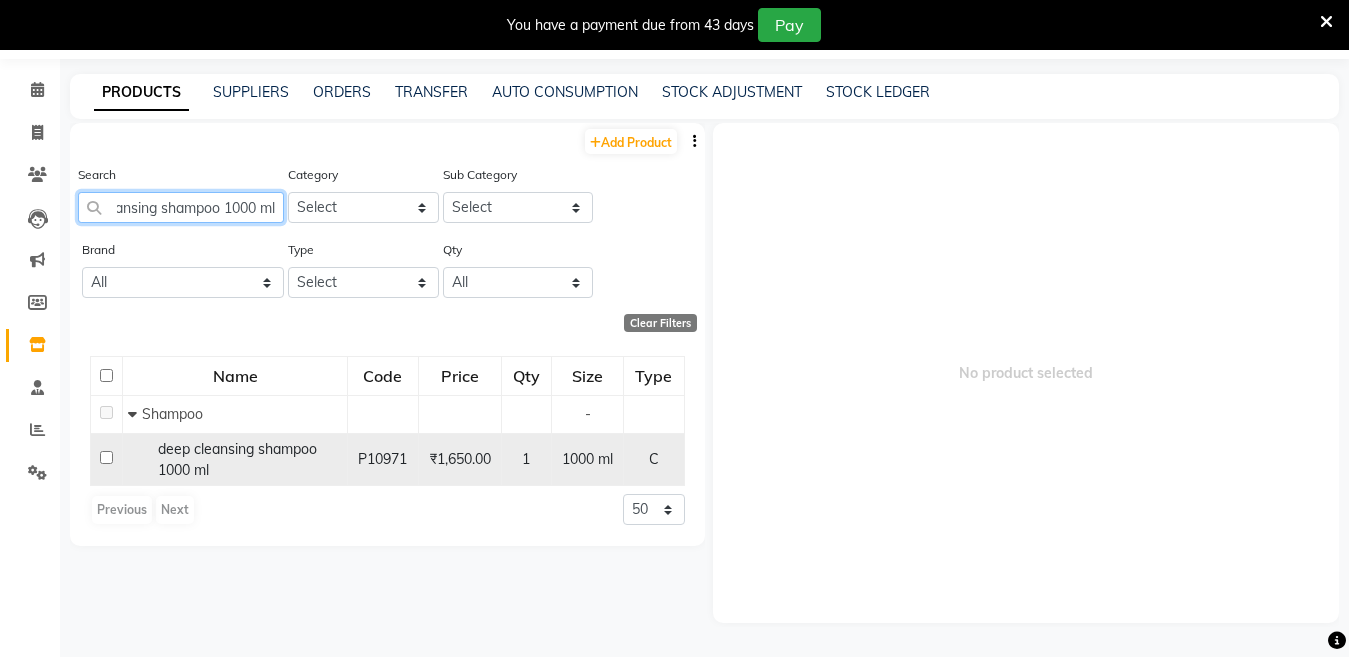 type on "deep cleansing shampoo 1000 ml" 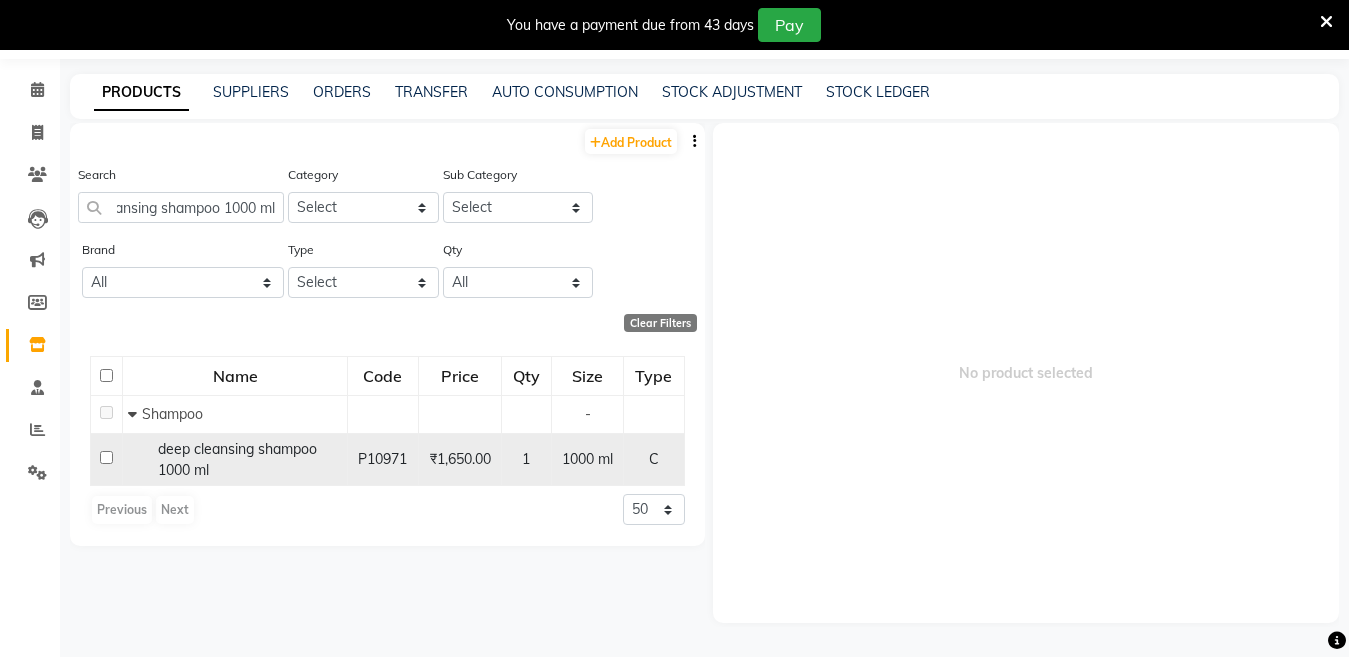 scroll, scrollTop: 0, scrollLeft: 0, axis: both 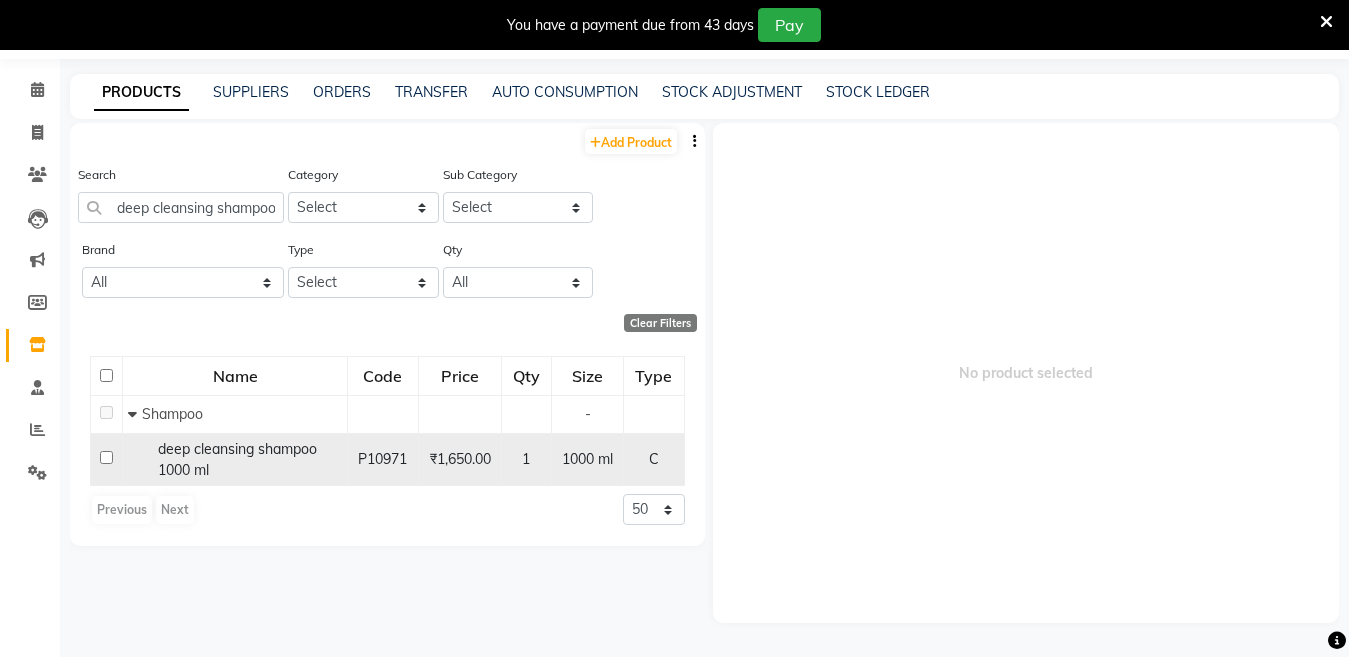 click 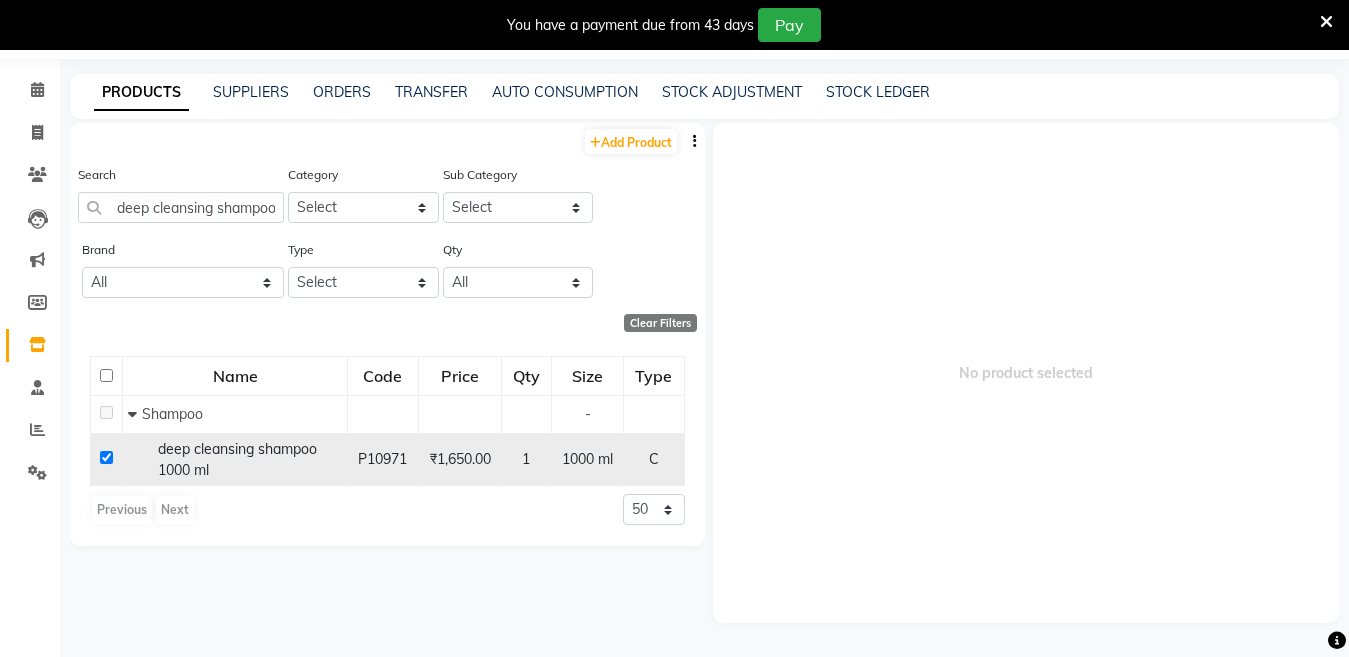 checkbox on "true" 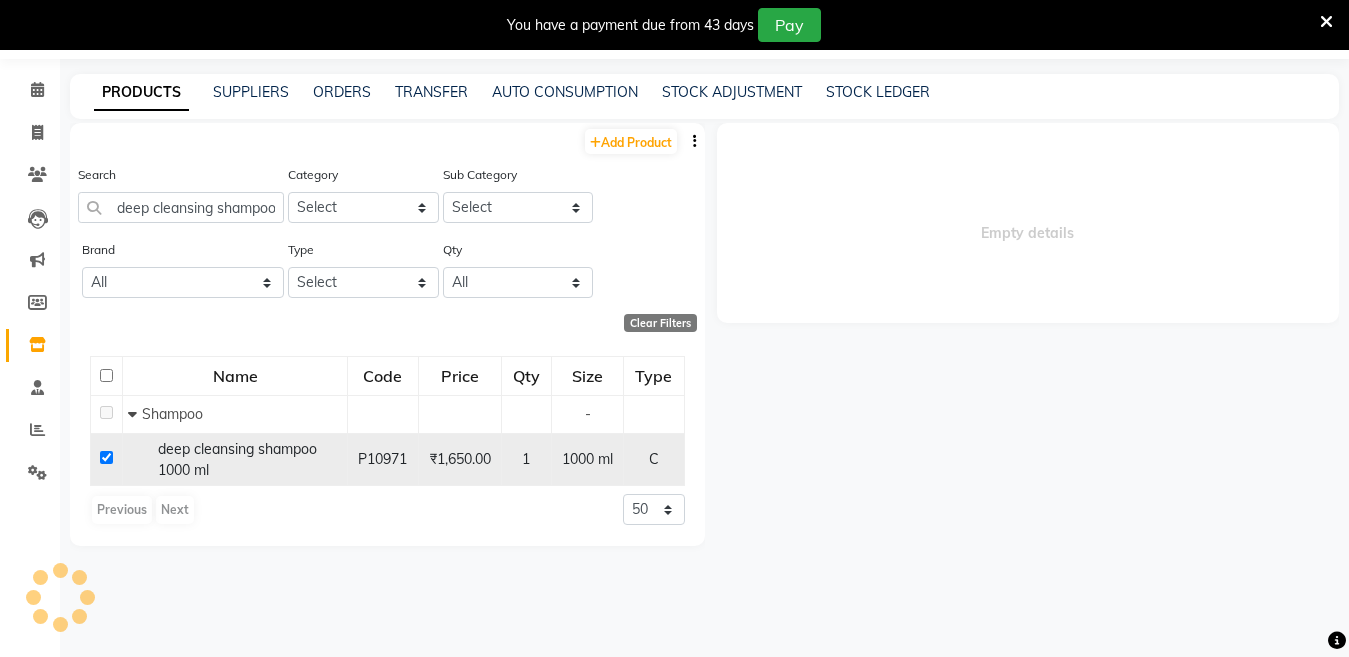 select 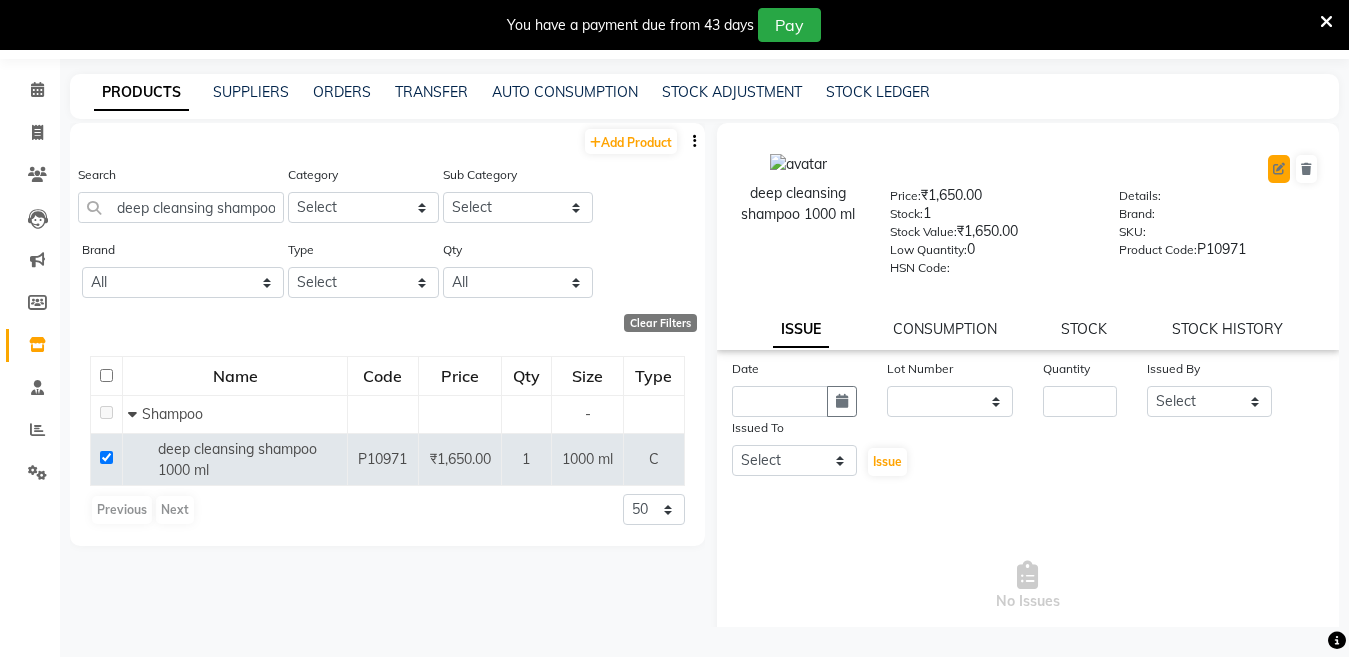 click 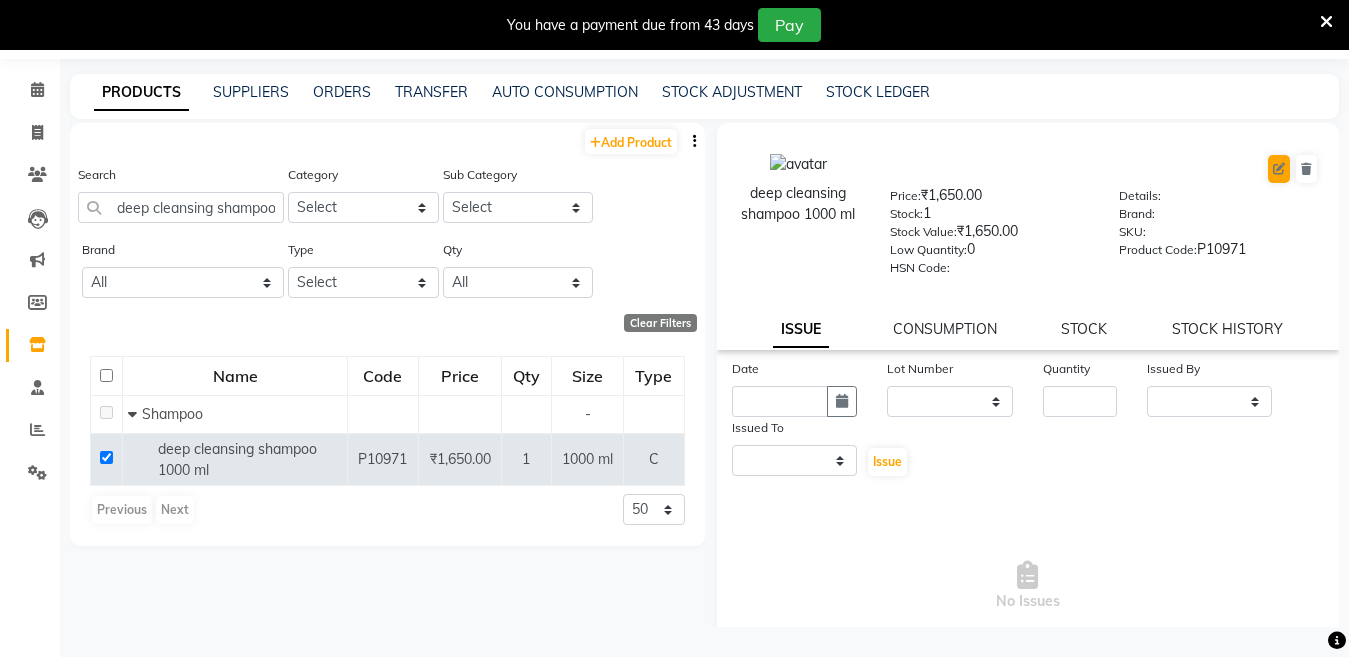 select on "true" 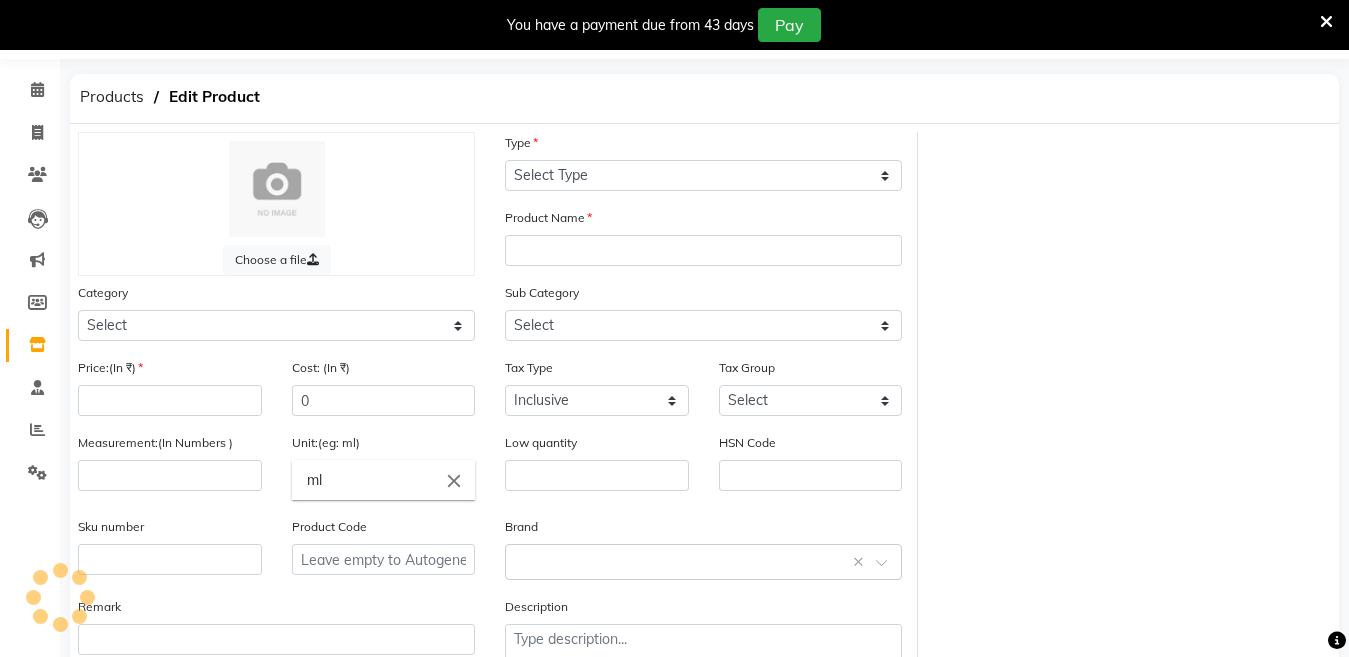 select on "C" 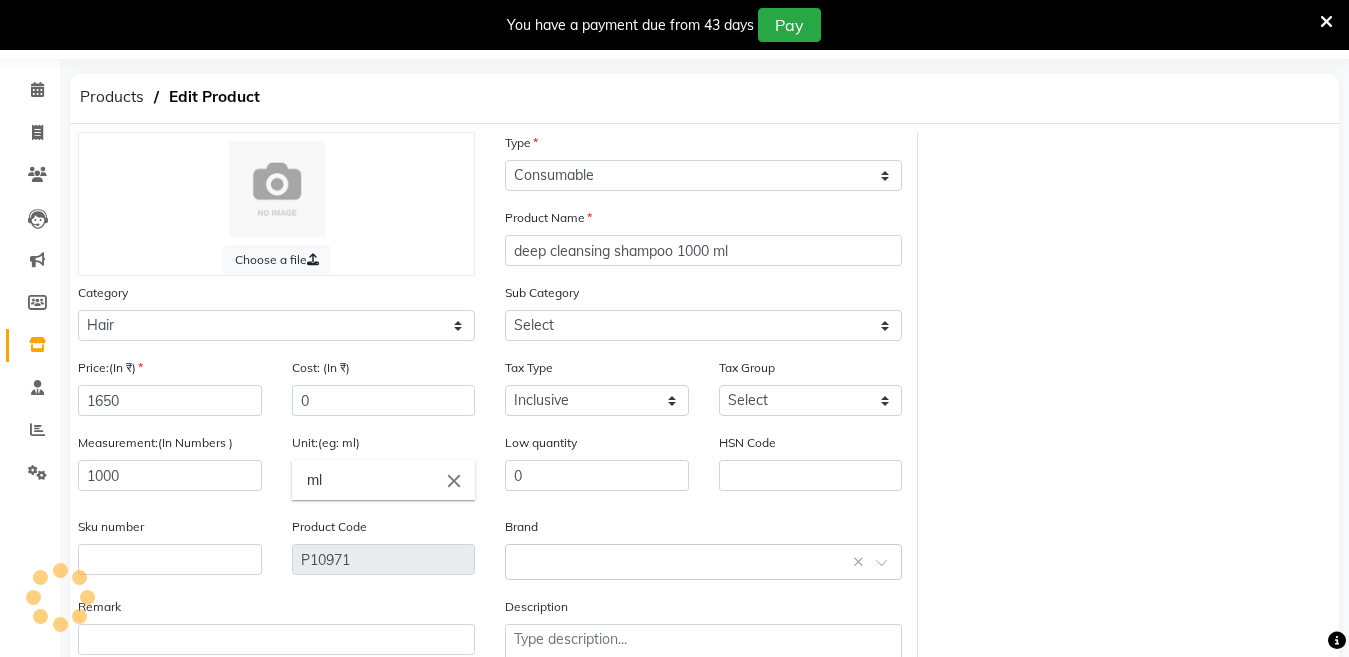 select on "[PHONE]" 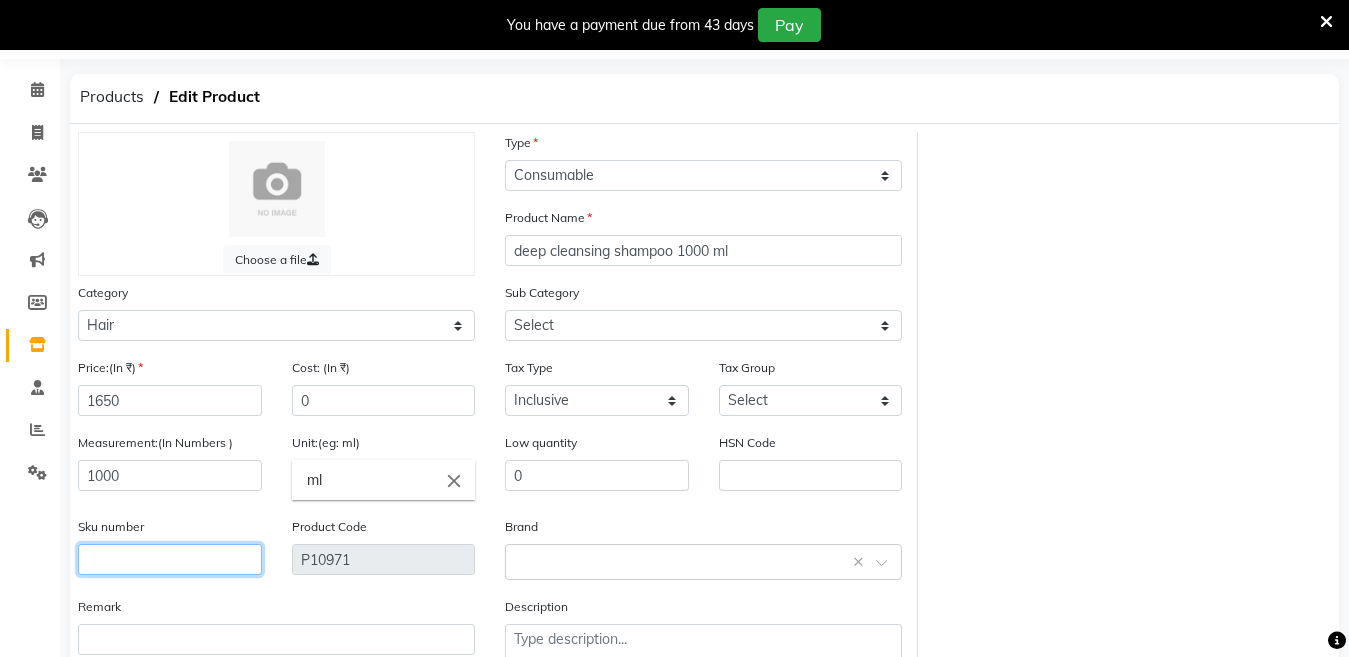 click 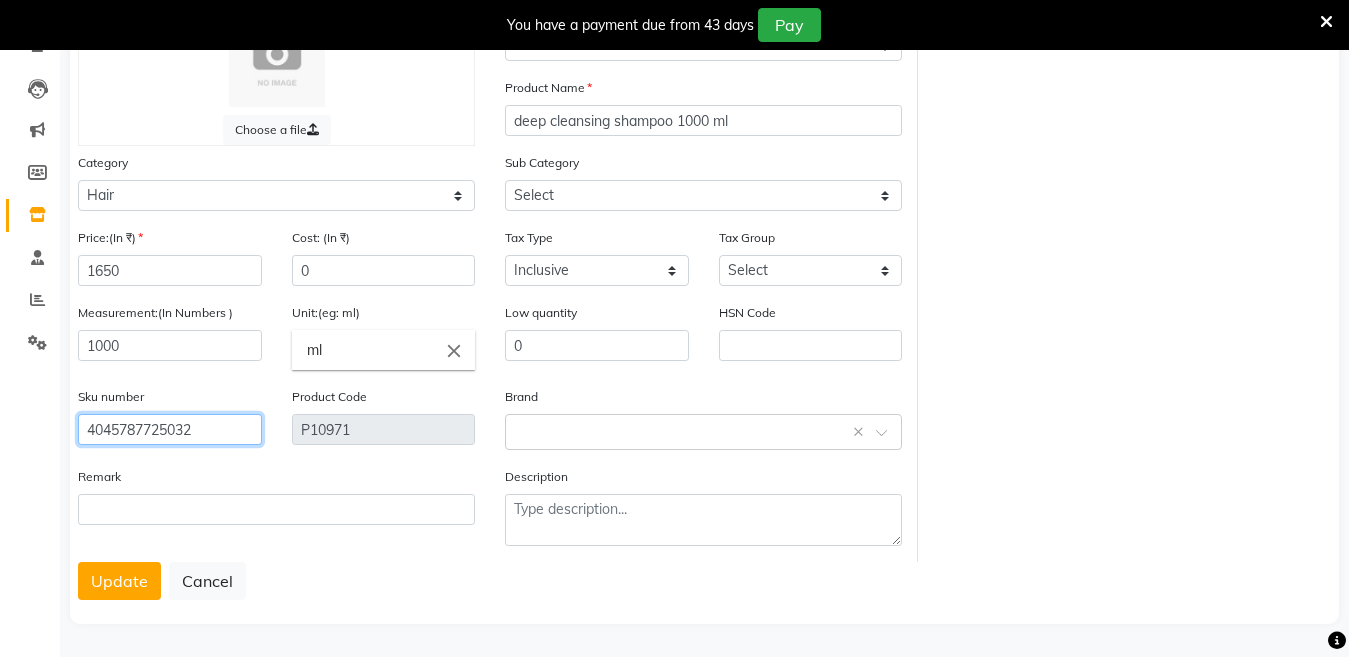 scroll, scrollTop: 194, scrollLeft: 0, axis: vertical 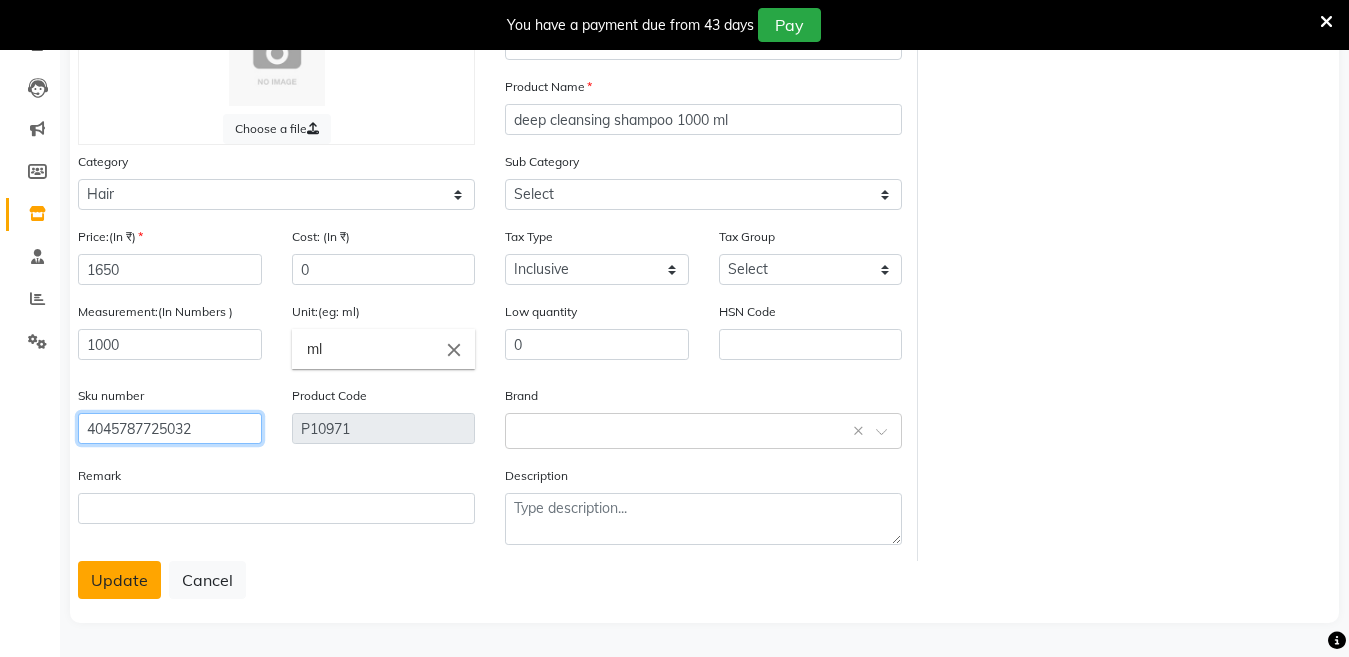 type on "4045787725032" 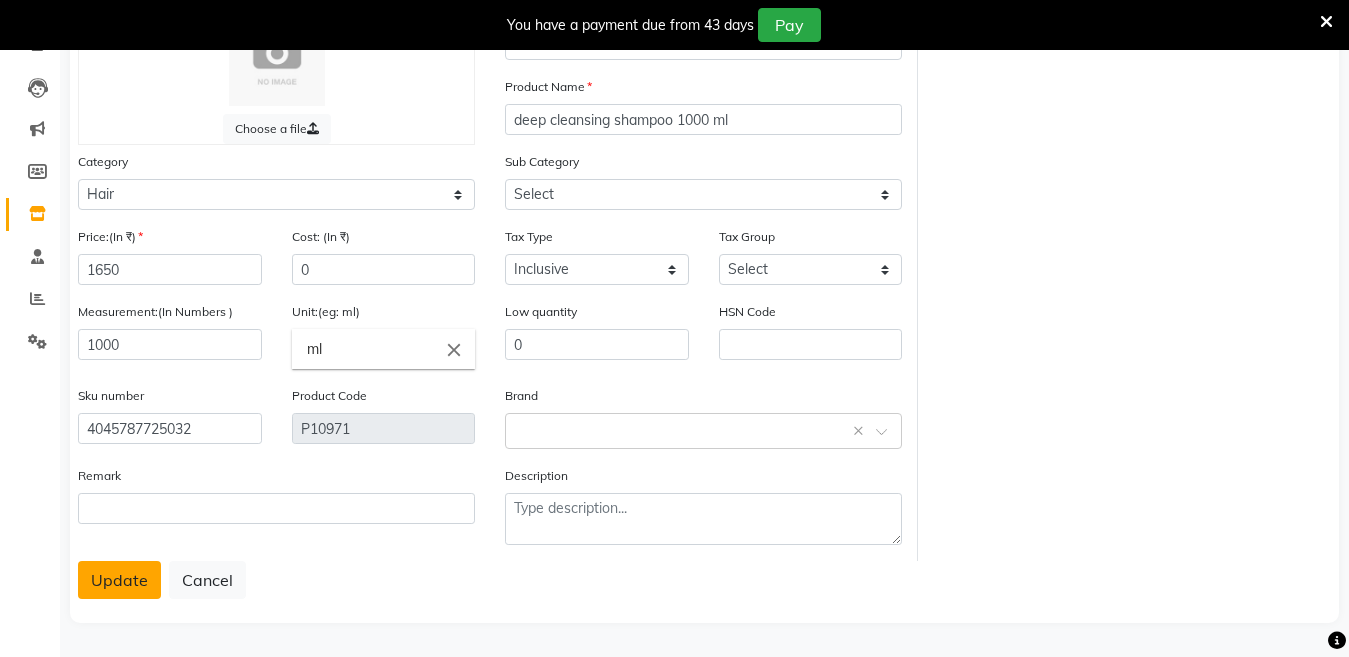 click on "Update" 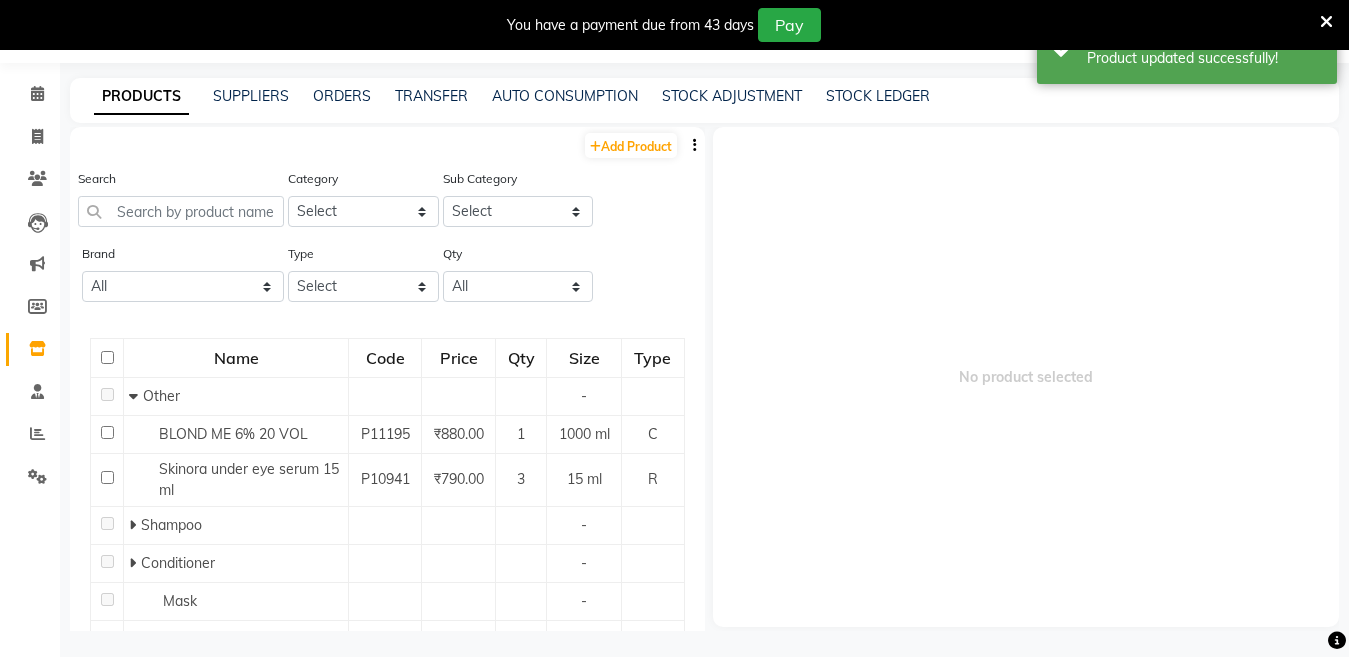 scroll, scrollTop: 63, scrollLeft: 0, axis: vertical 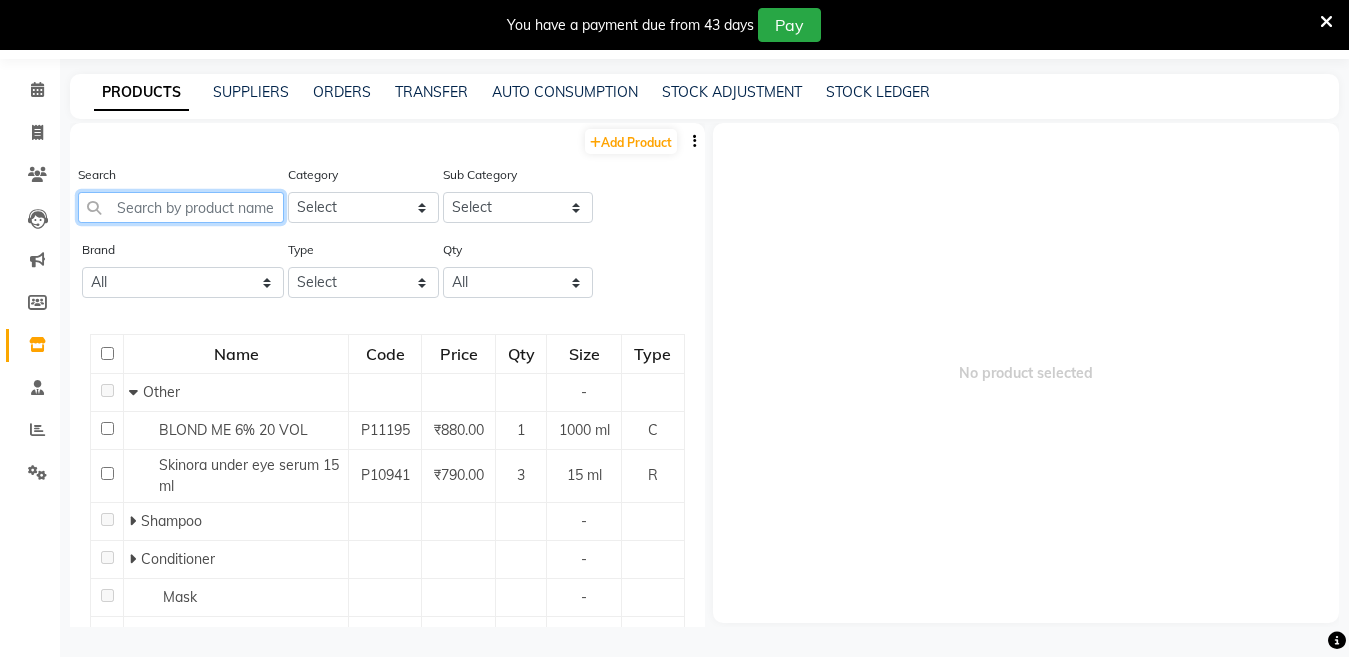 click 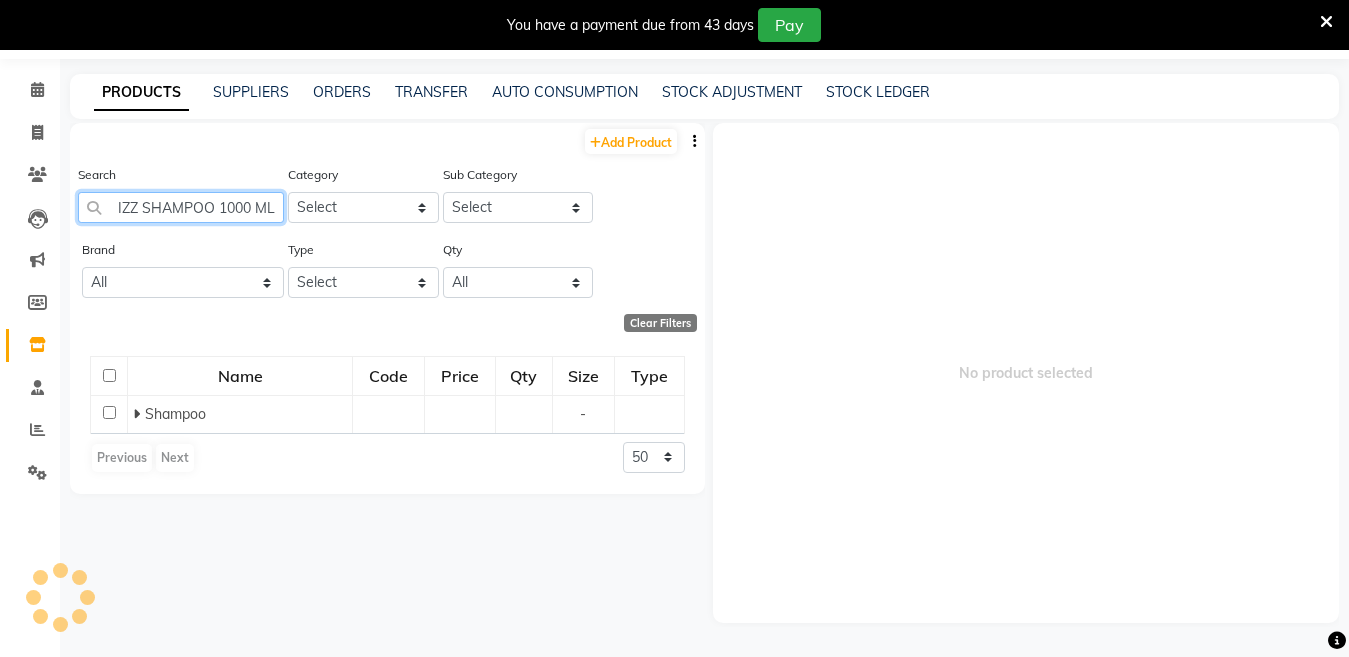 scroll, scrollTop: 0, scrollLeft: 80, axis: horizontal 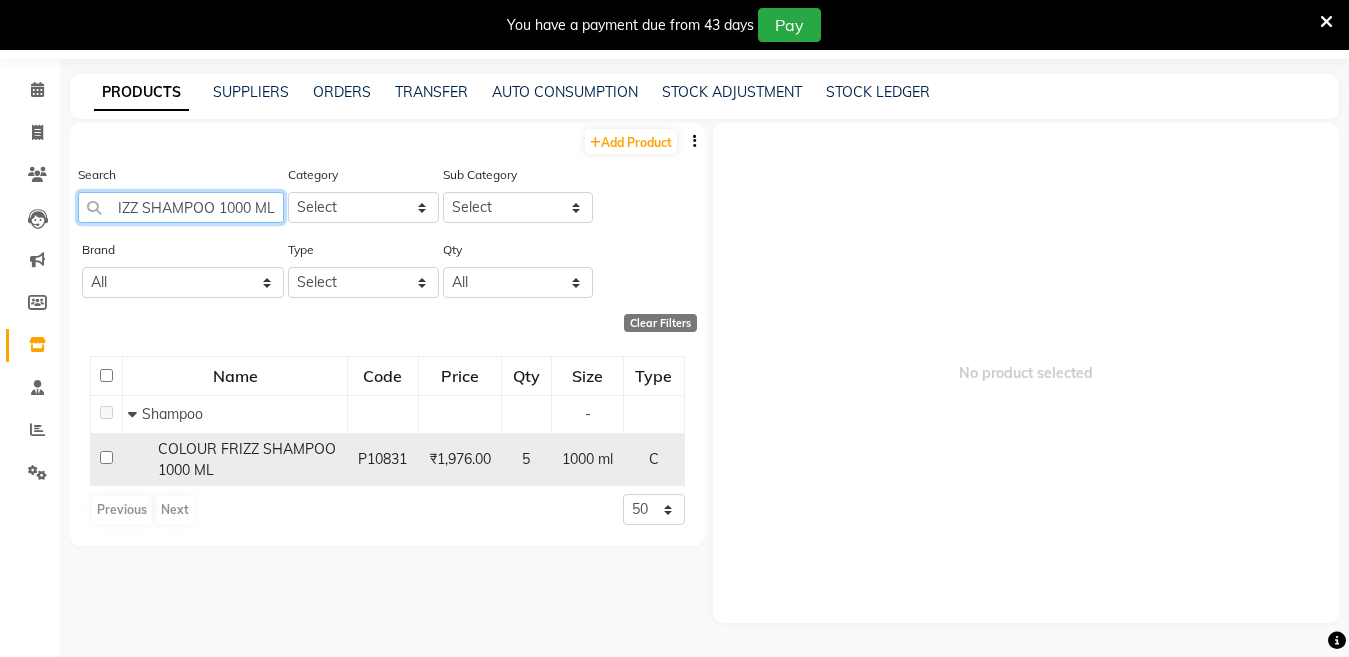 type on "COLOUR FRIZZ SHAMPOO 1000 ML" 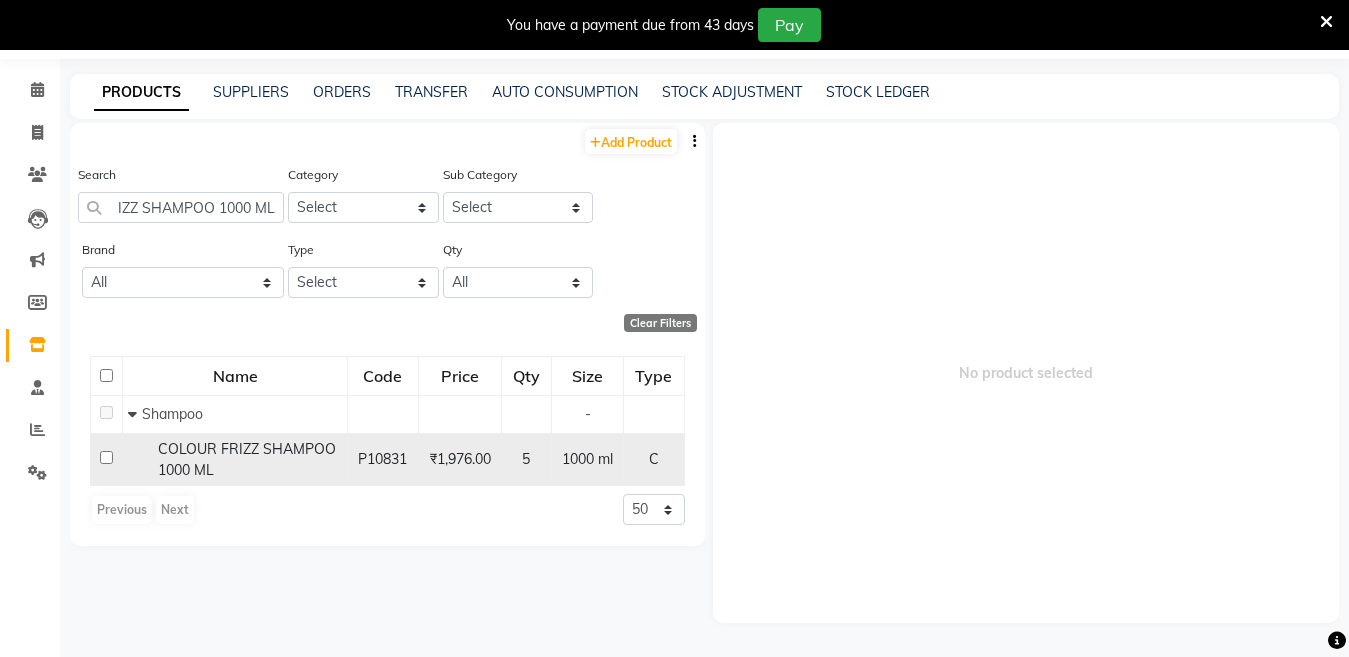scroll, scrollTop: 0, scrollLeft: 0, axis: both 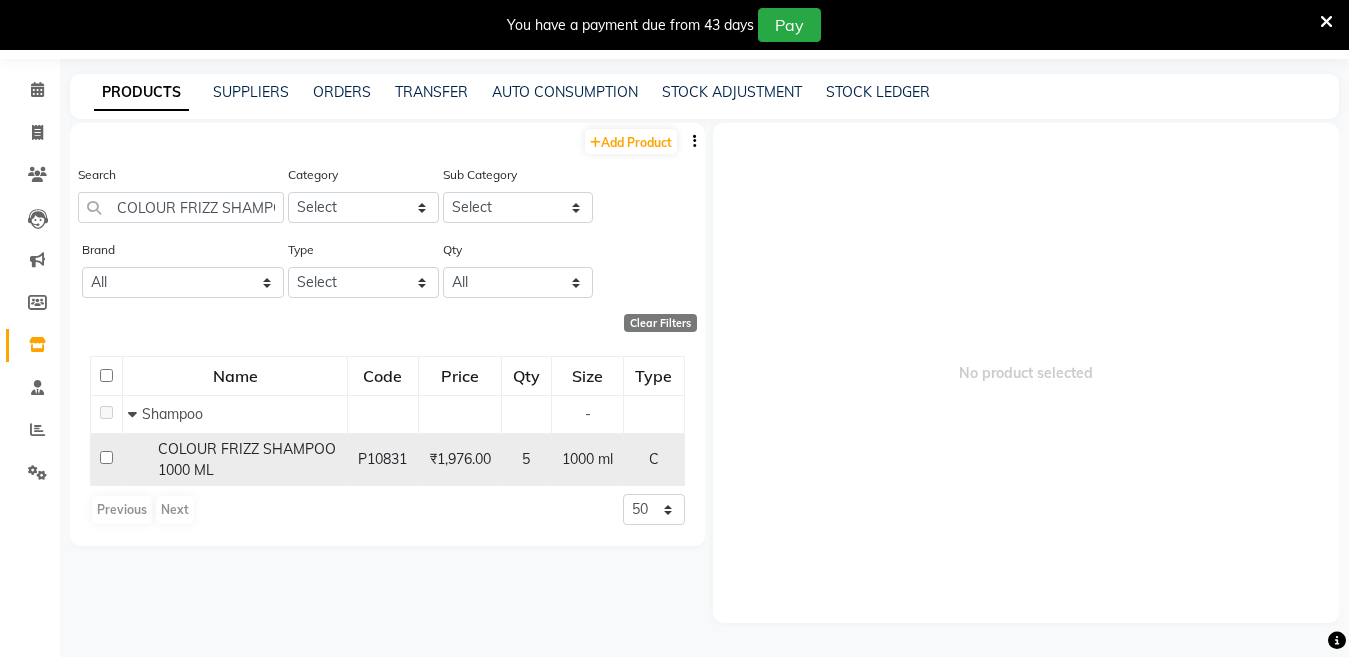 click 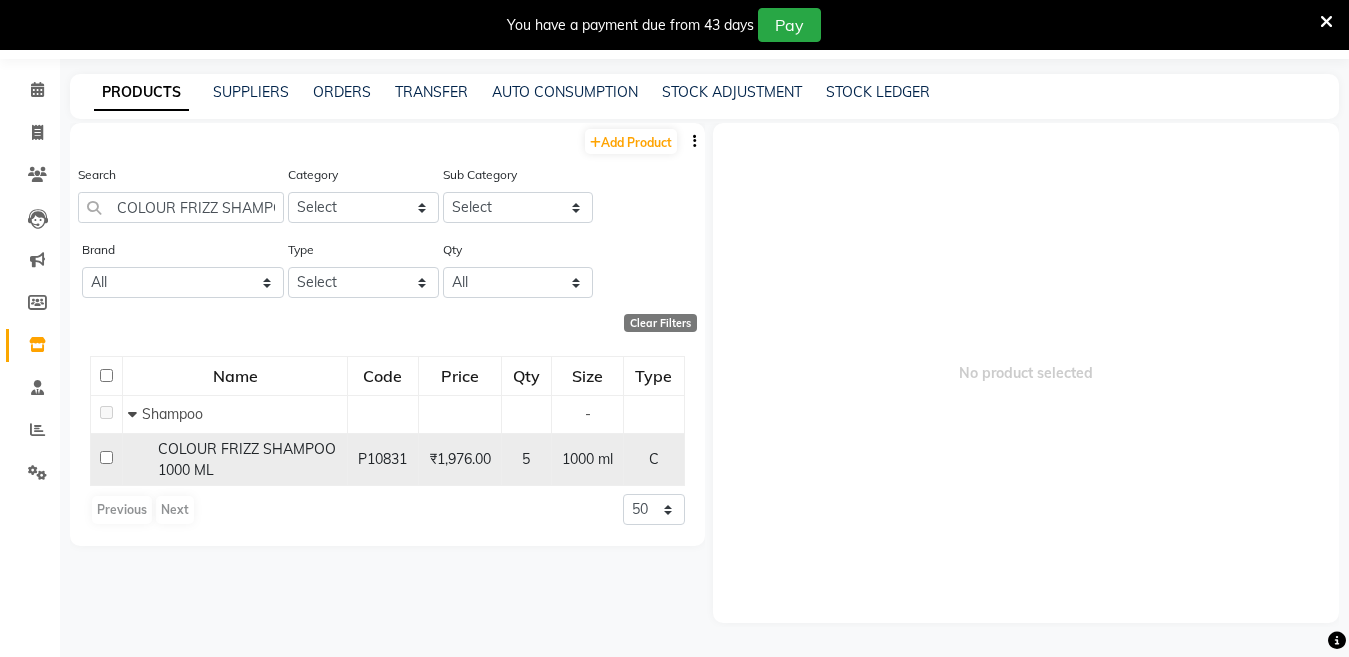 click on "1000 ml" 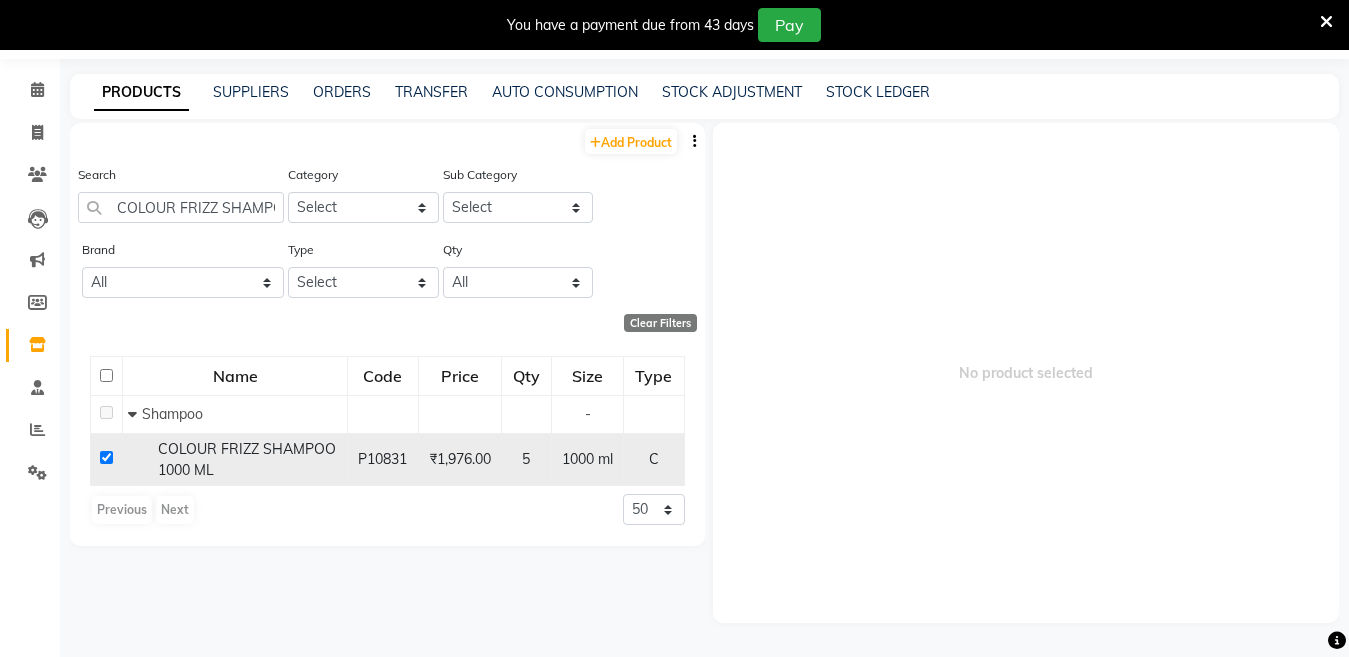 checkbox on "true" 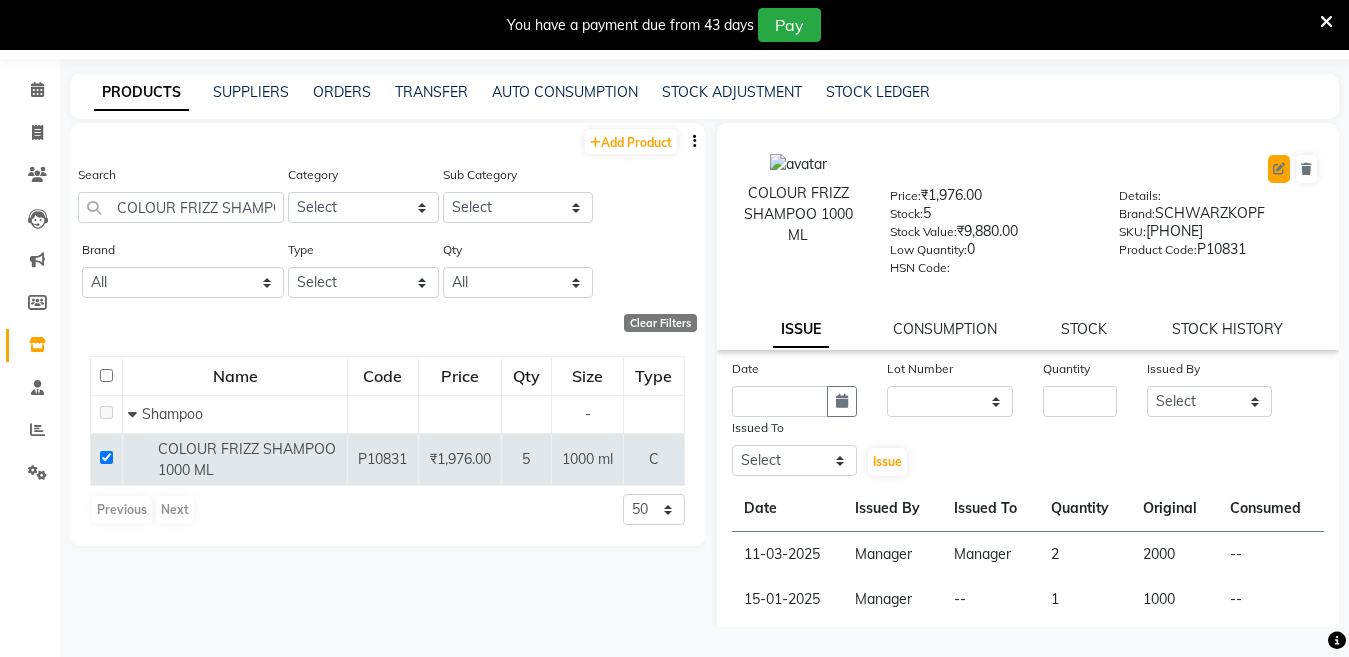 click 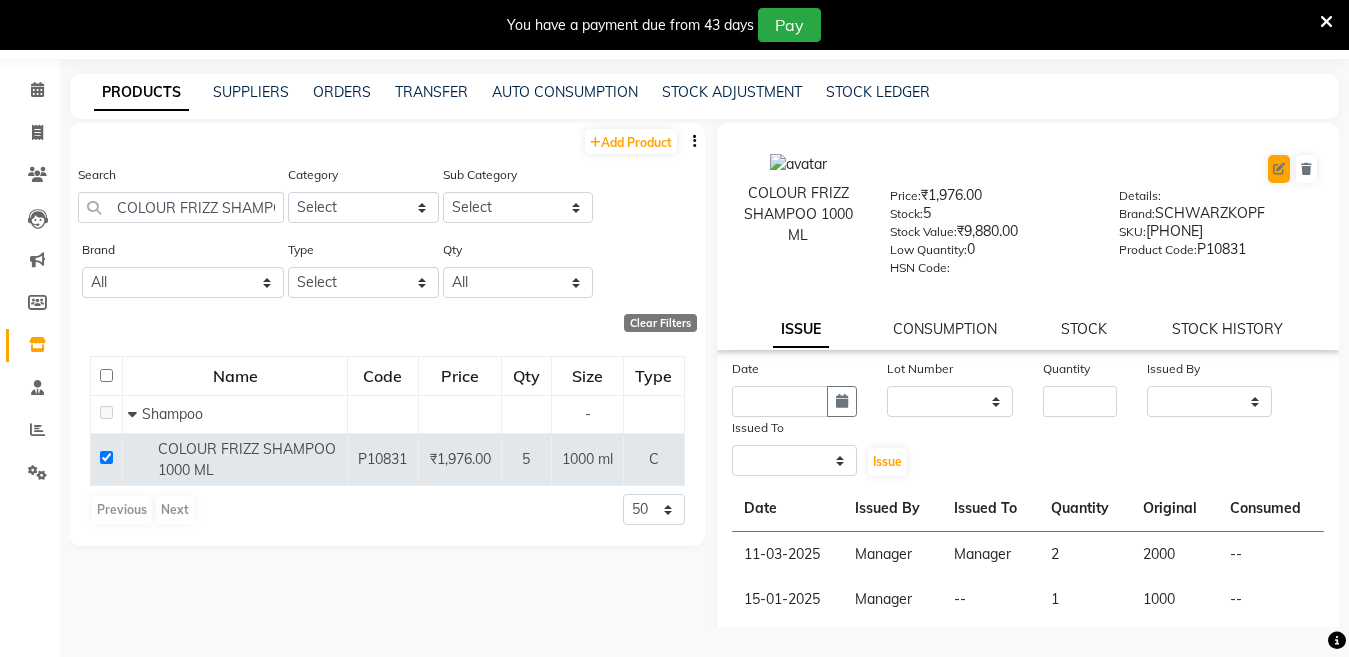 select on "true" 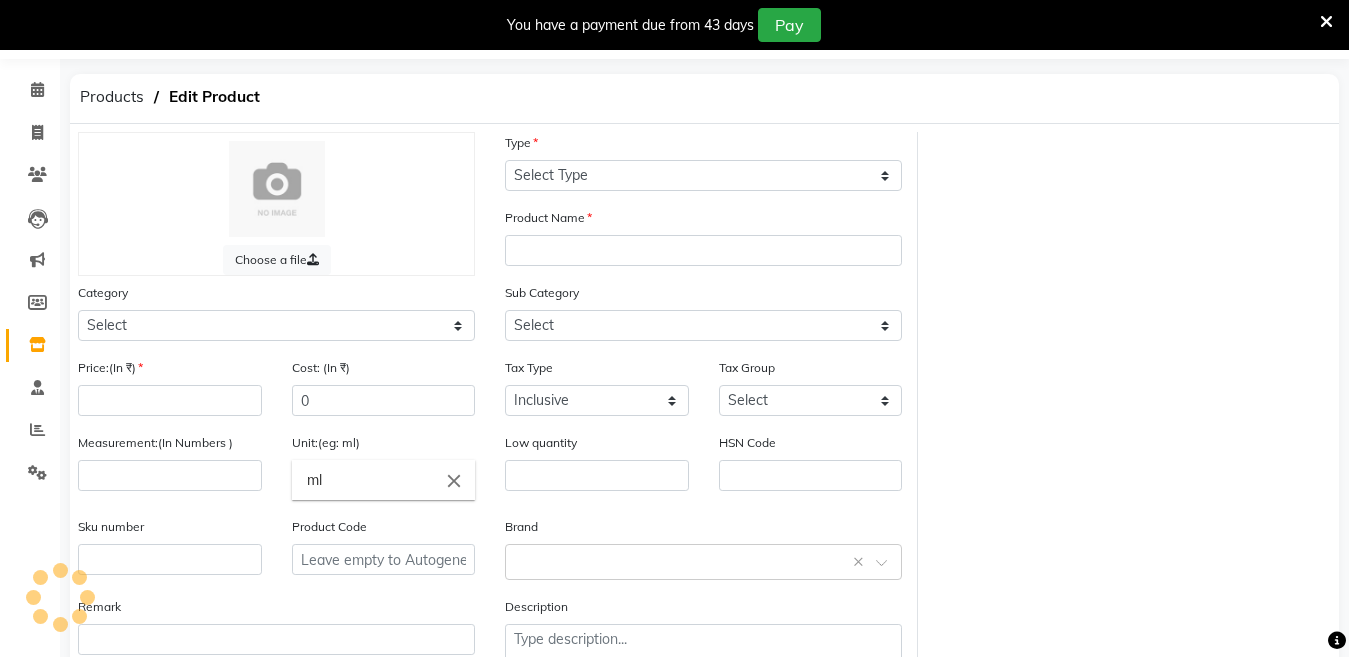select on "C" 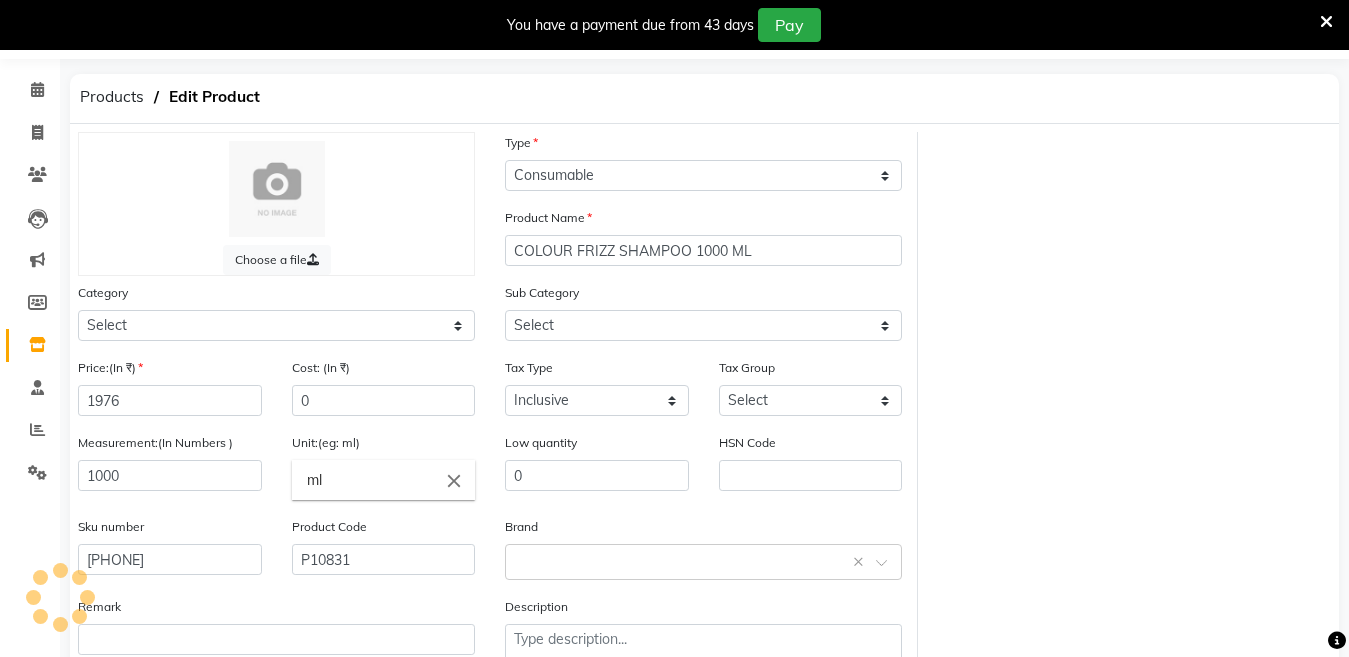 select on "2801100" 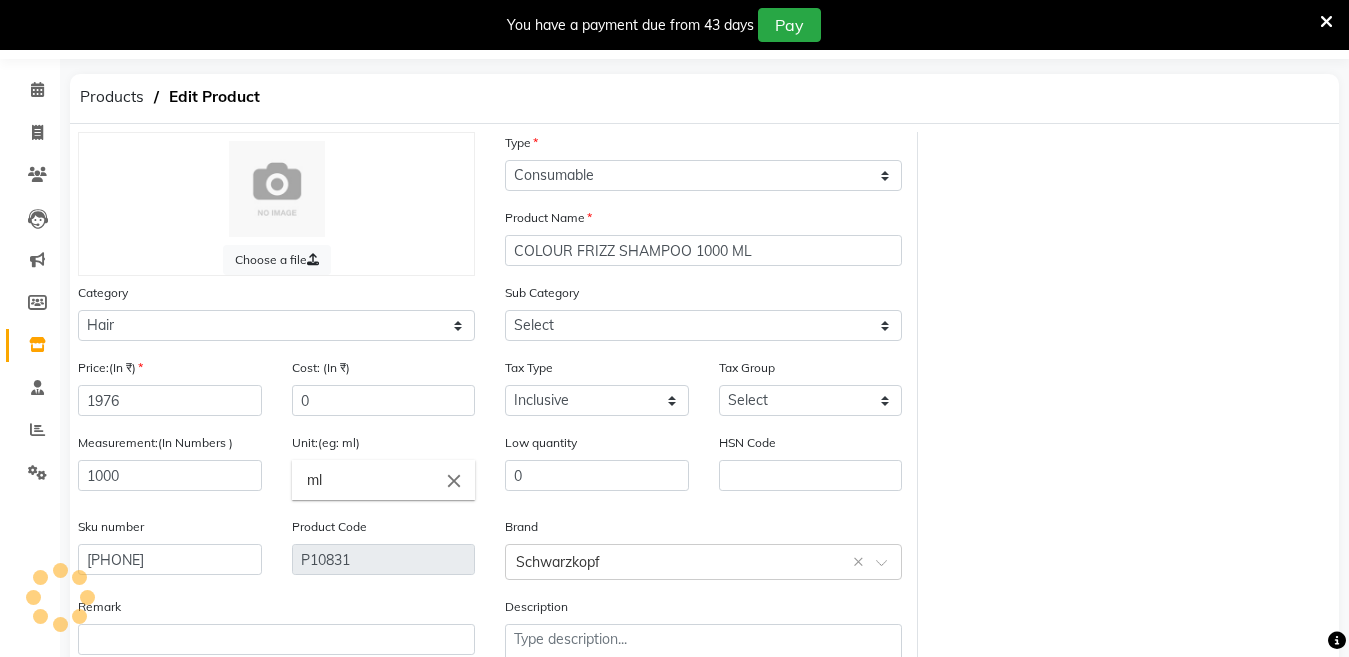 select on "[PHONE]" 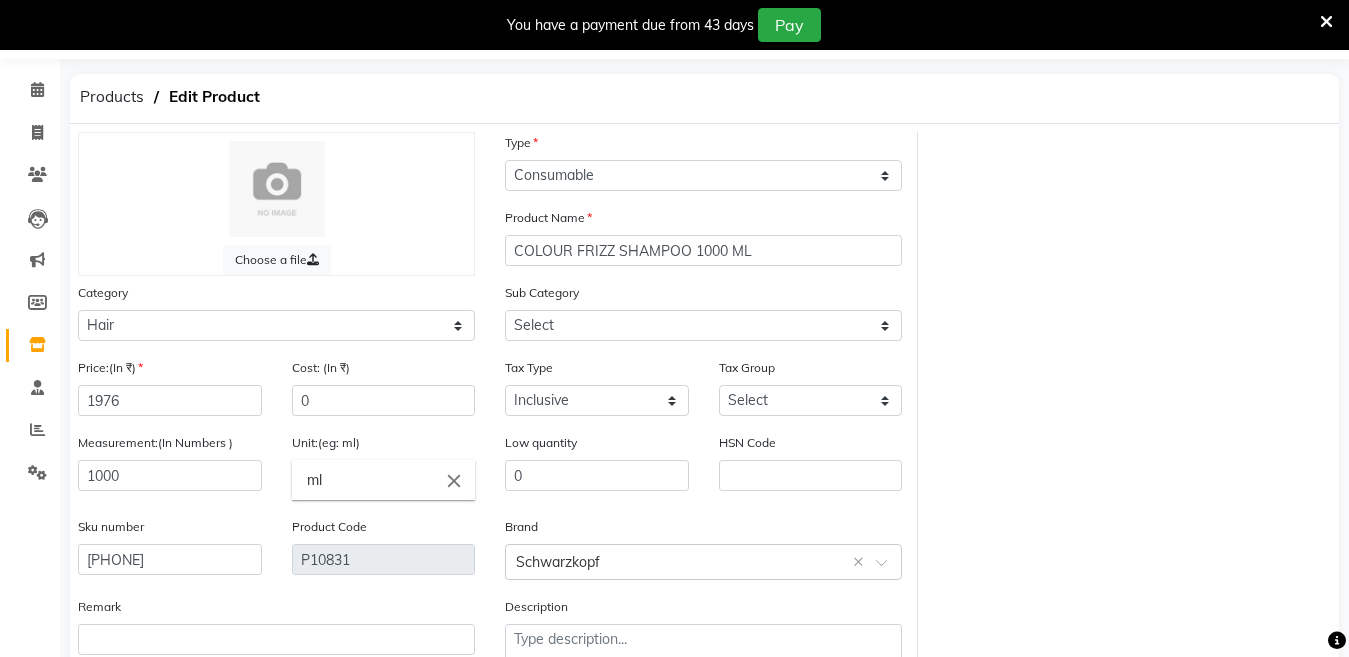scroll, scrollTop: 194, scrollLeft: 0, axis: vertical 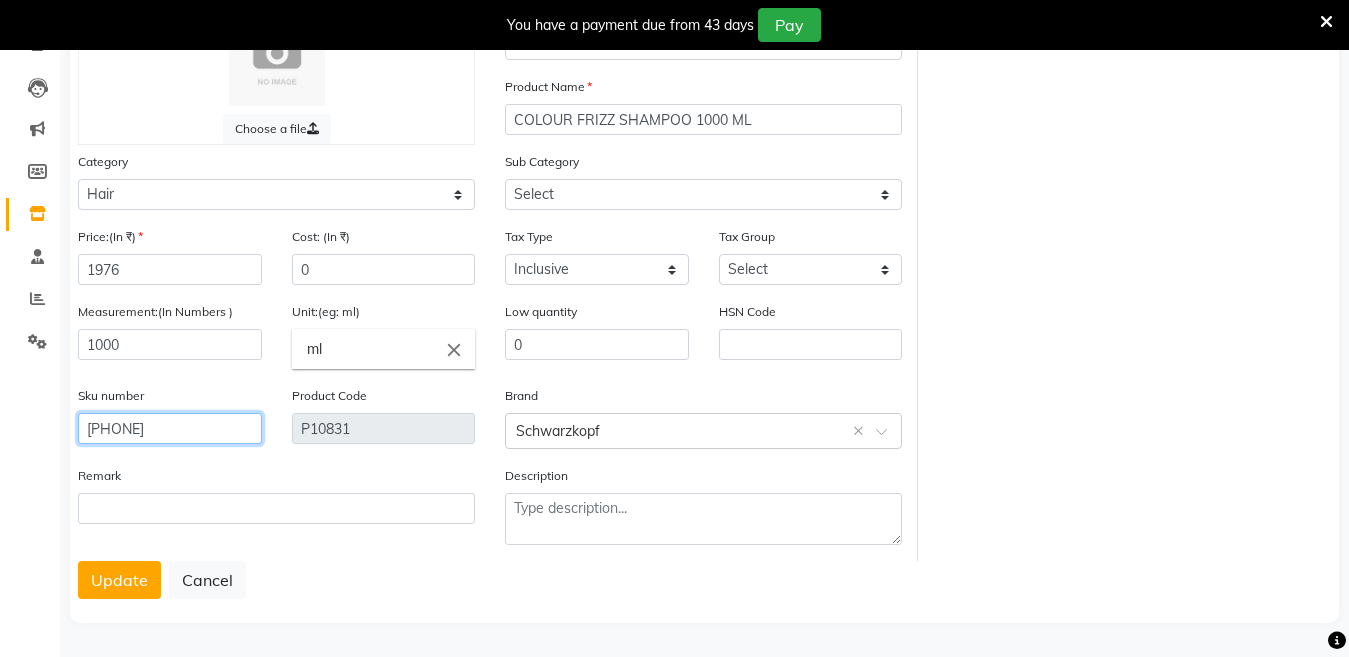 click on "[PHONE]" 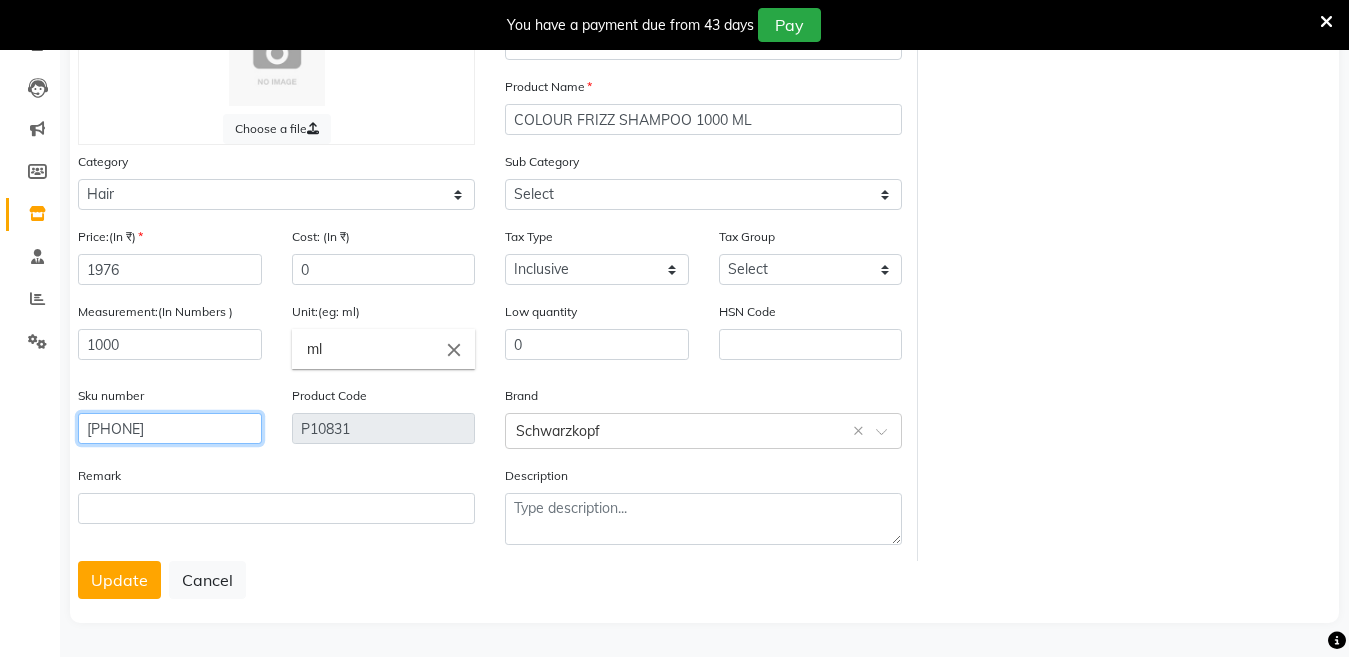 click on "[PHONE]" 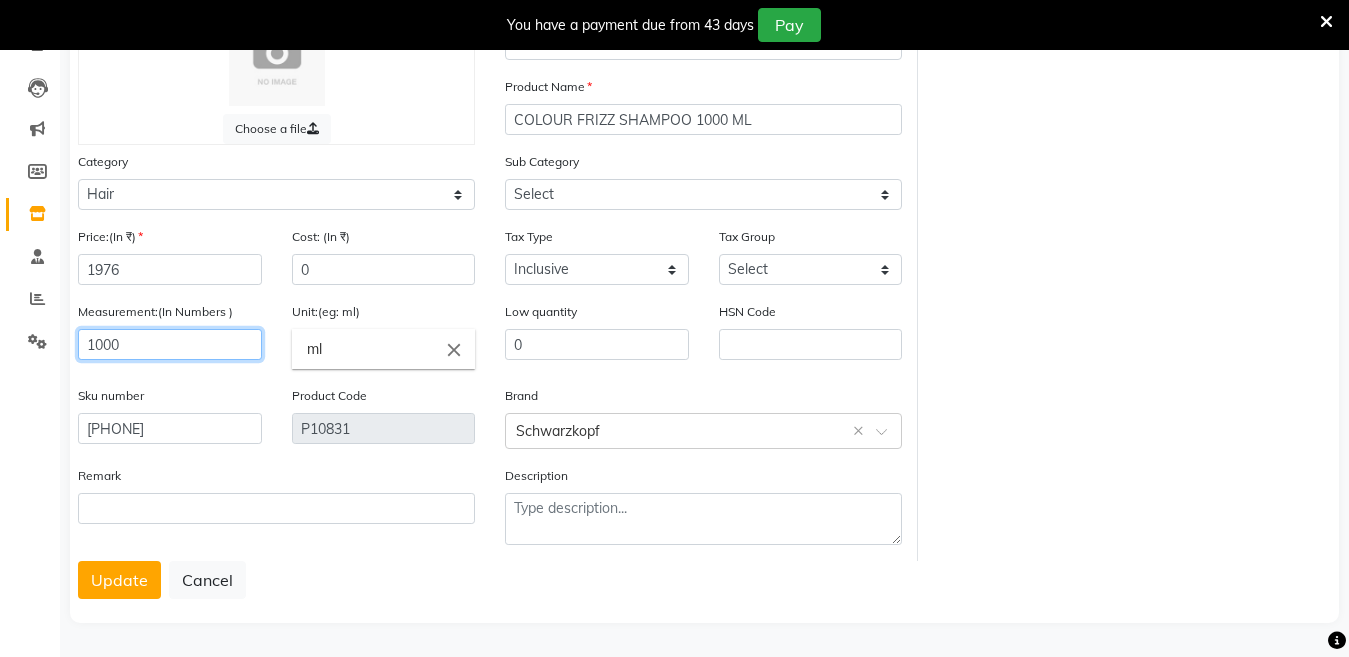 click on "Measurement:(In Numbers ) 1000" 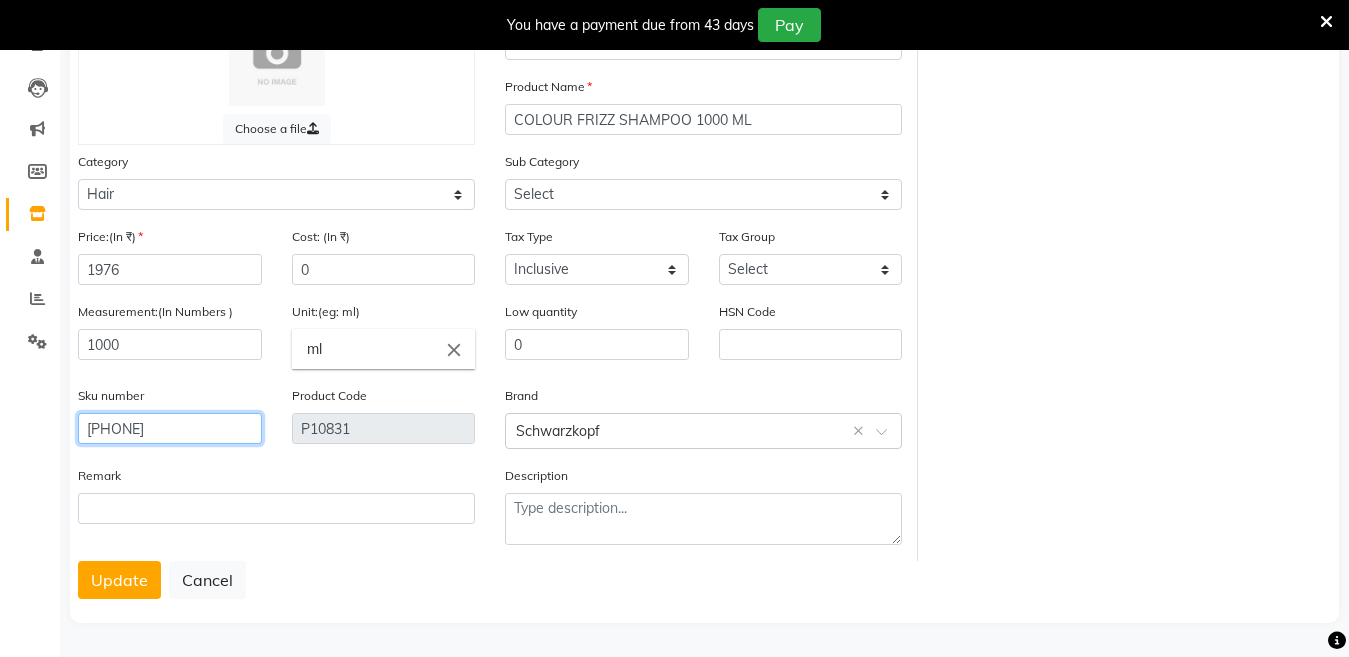 click on "[PHONE]" 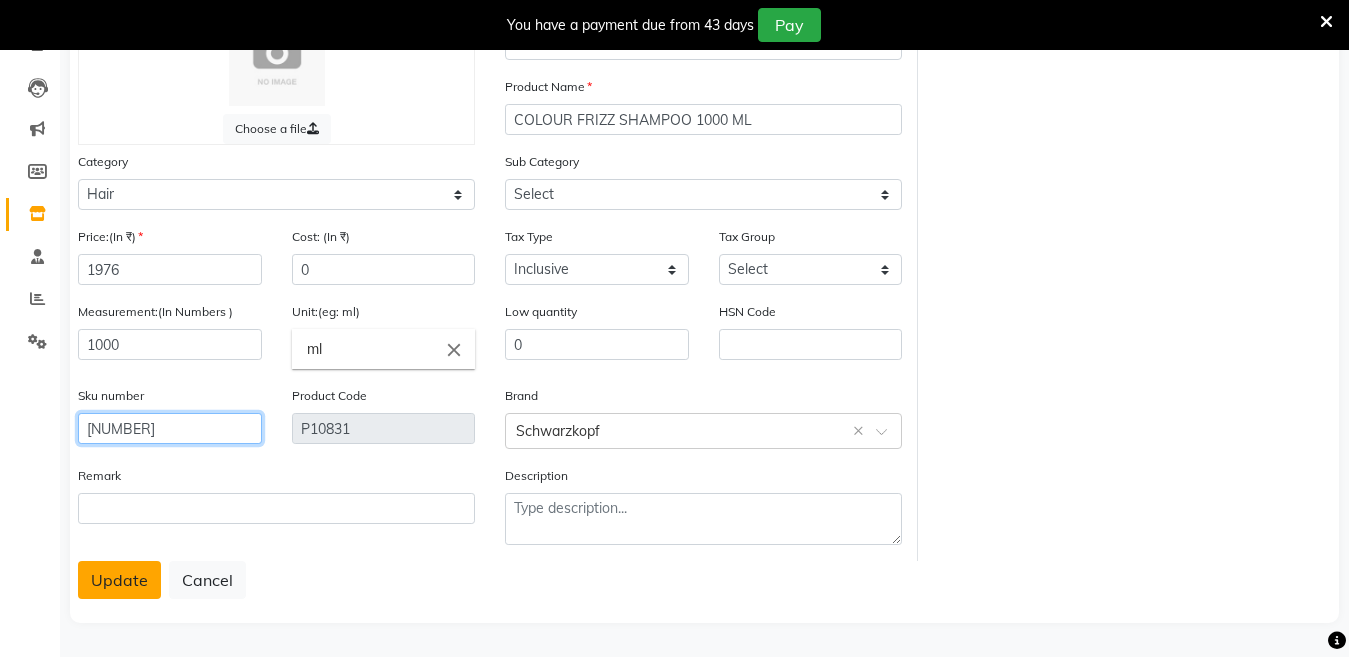 type on "[NUMBER]" 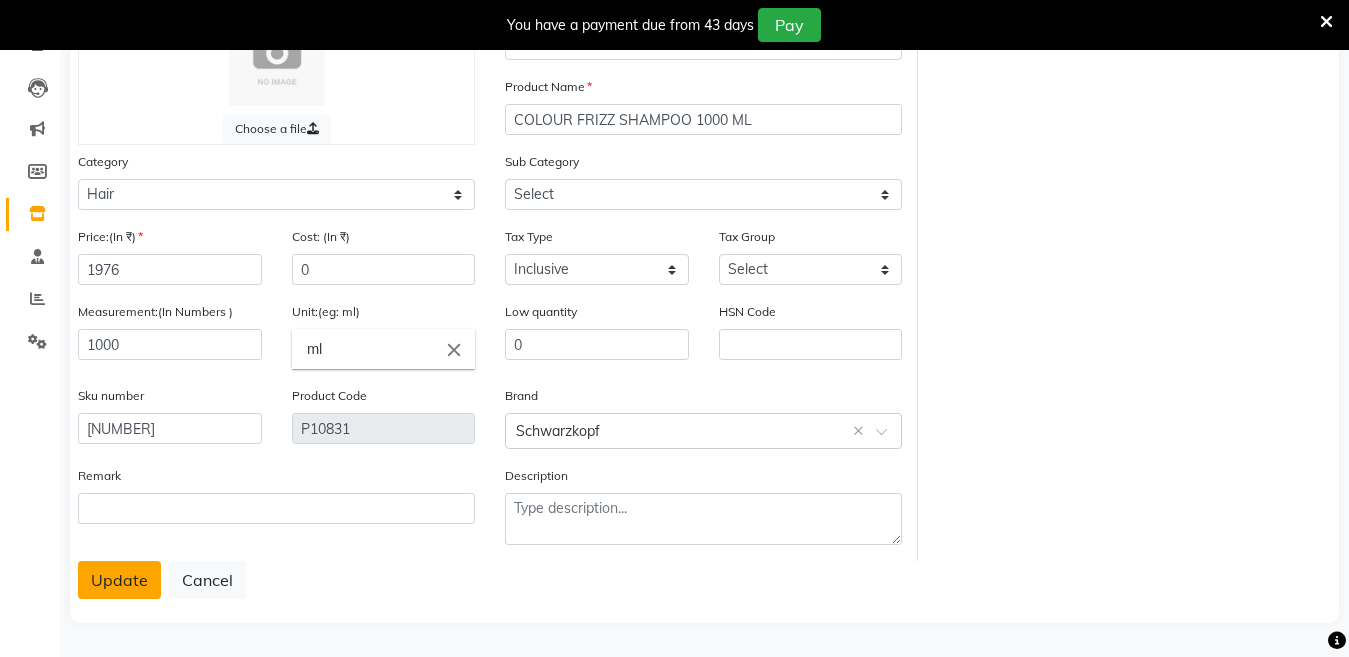 click on "Update" 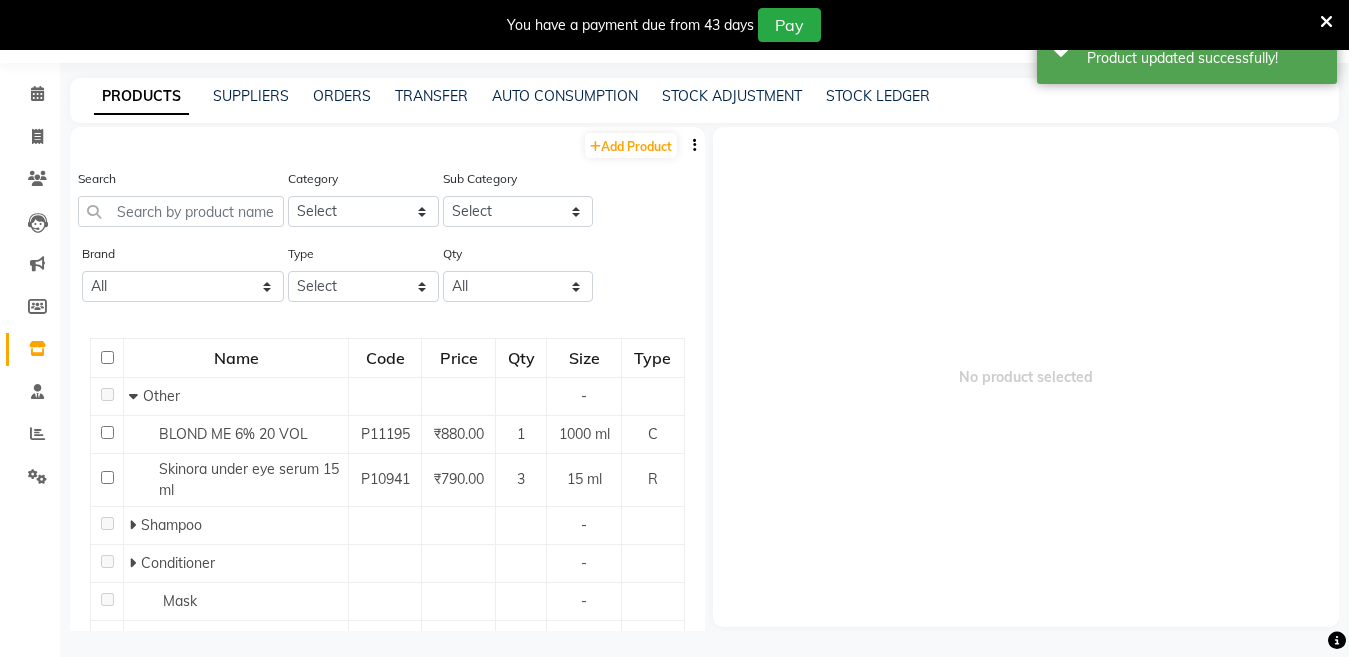 scroll, scrollTop: 63, scrollLeft: 0, axis: vertical 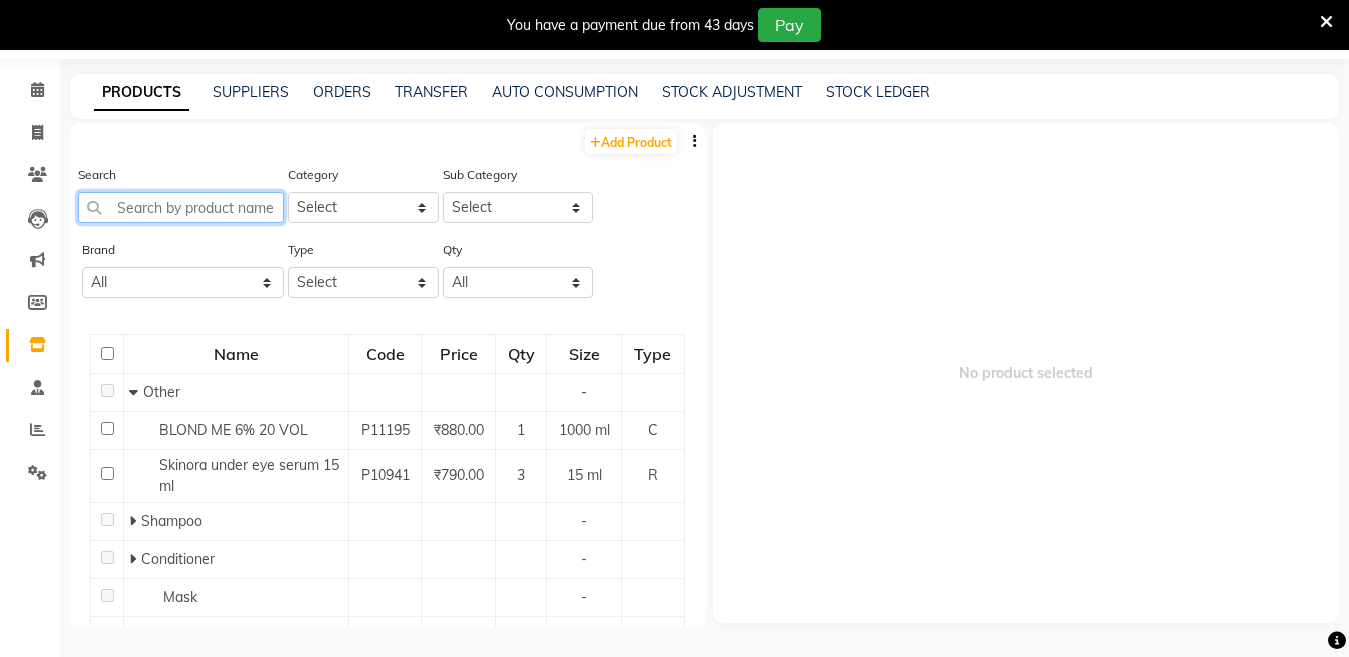 click 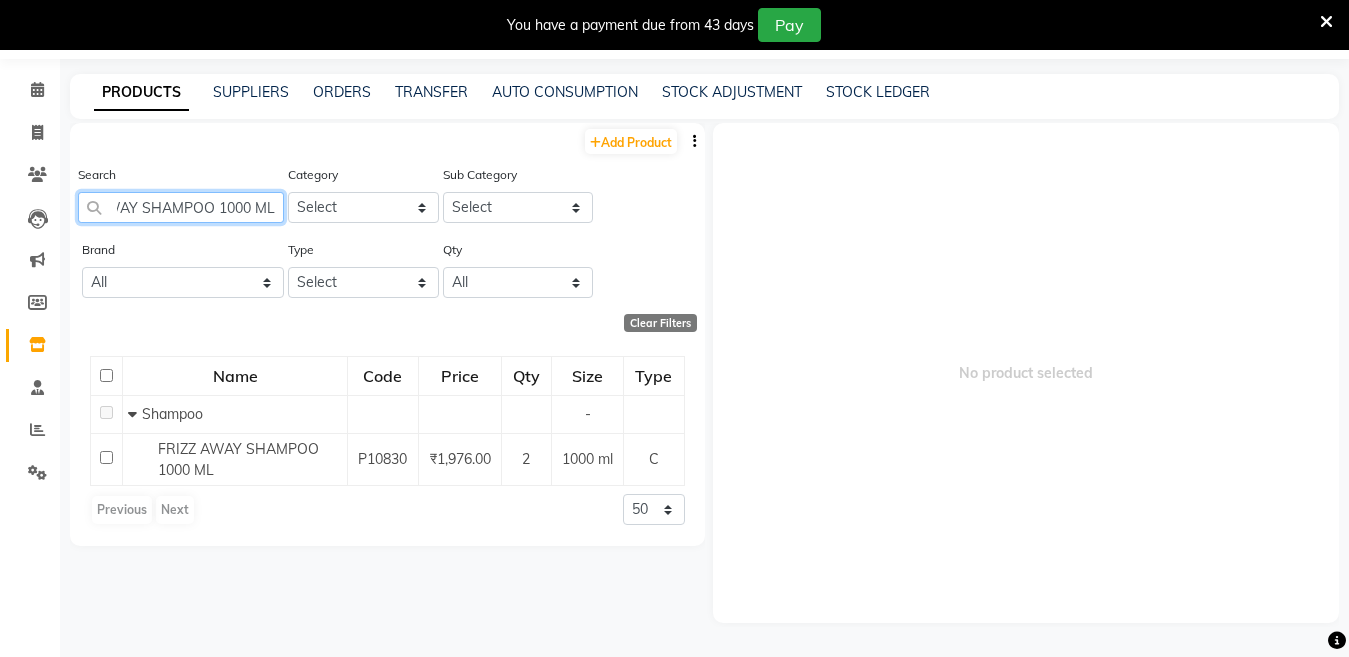 scroll, scrollTop: 0, scrollLeft: 63, axis: horizontal 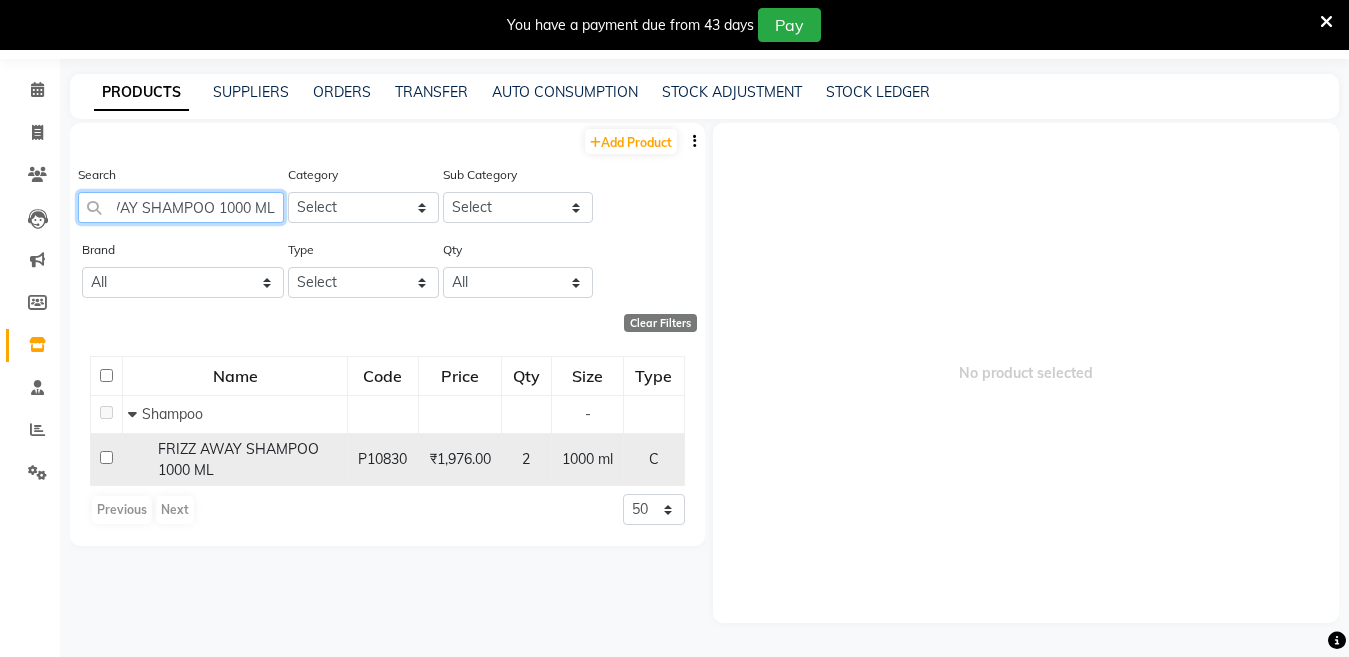 type on "FRIZZ AWAY SHAMPOO 1000 ML" 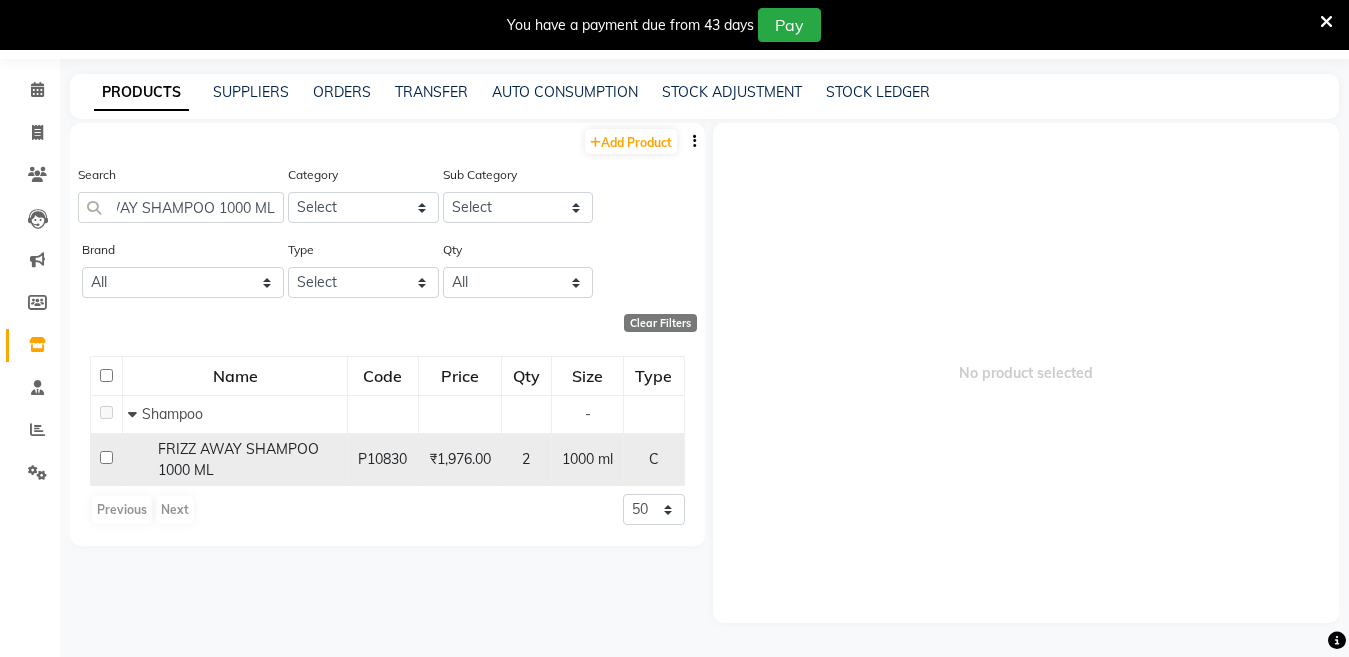 scroll, scrollTop: 0, scrollLeft: 0, axis: both 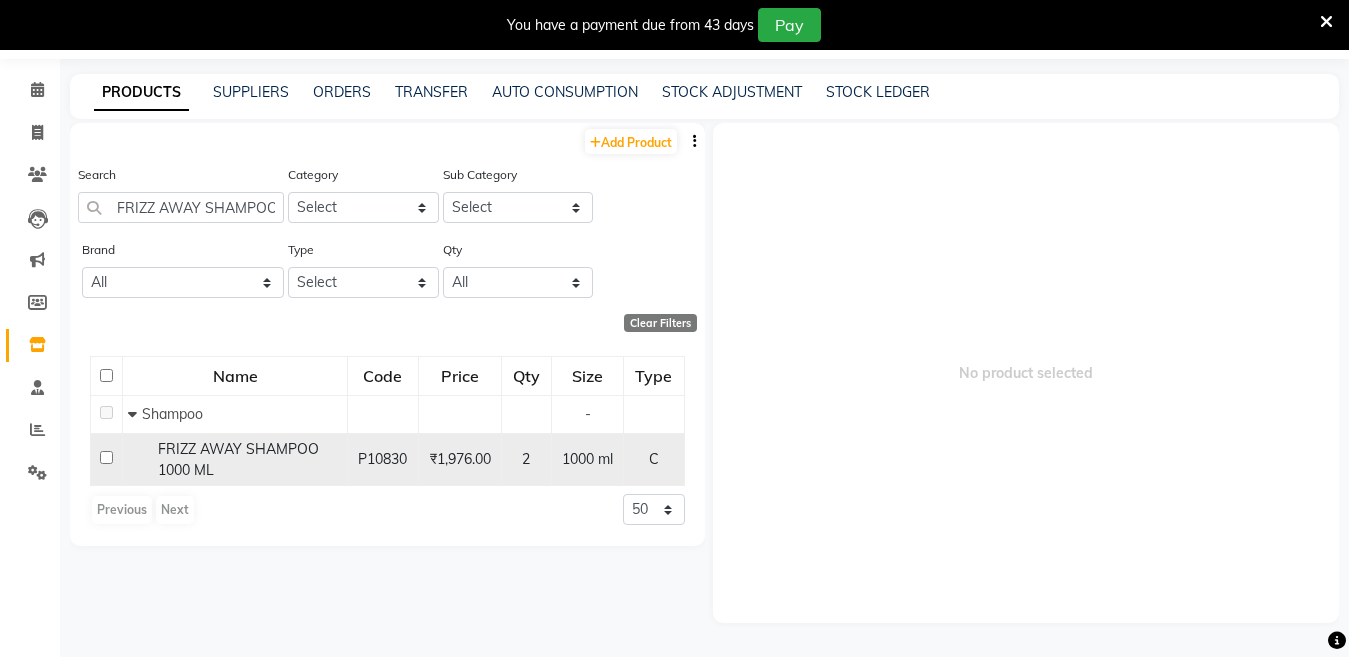 click 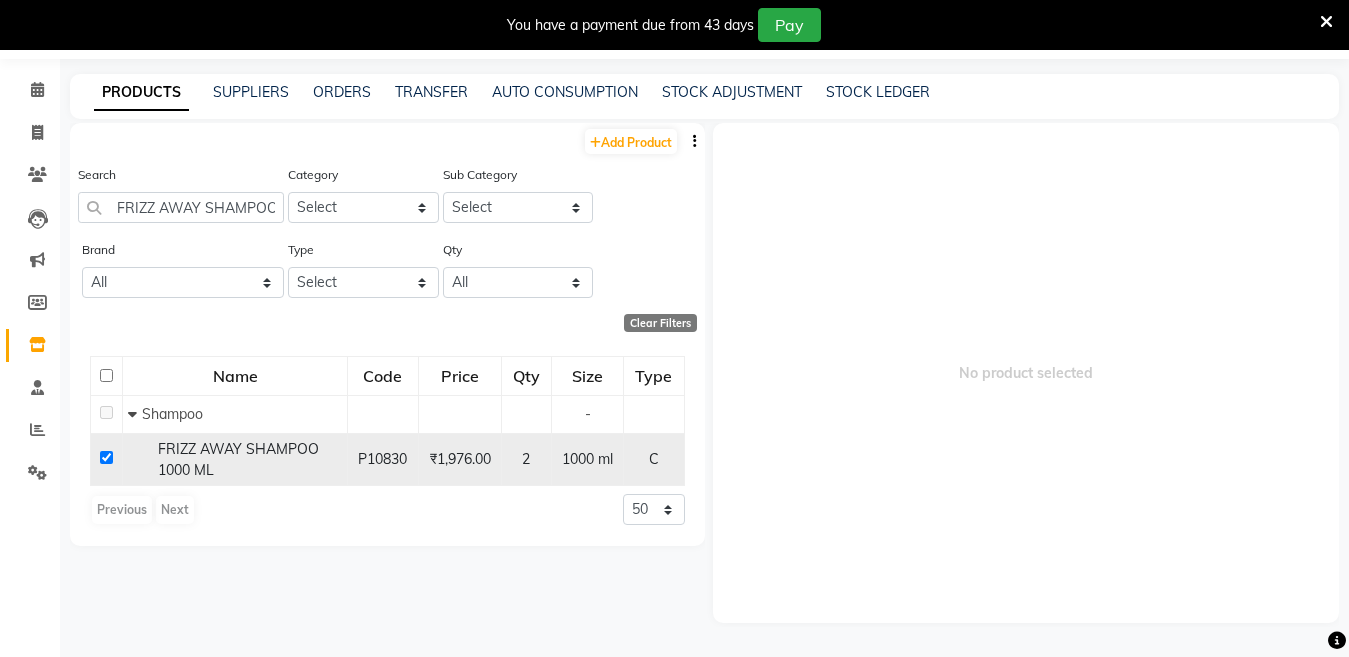 checkbox on "true" 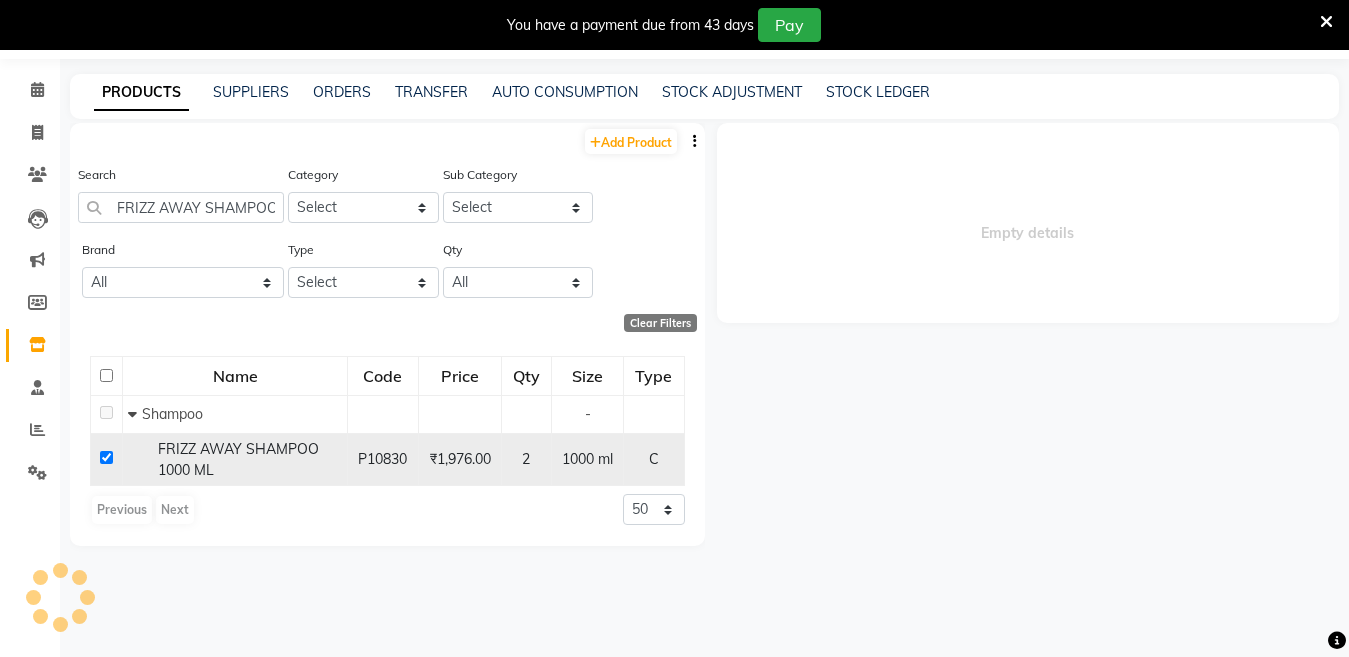 select 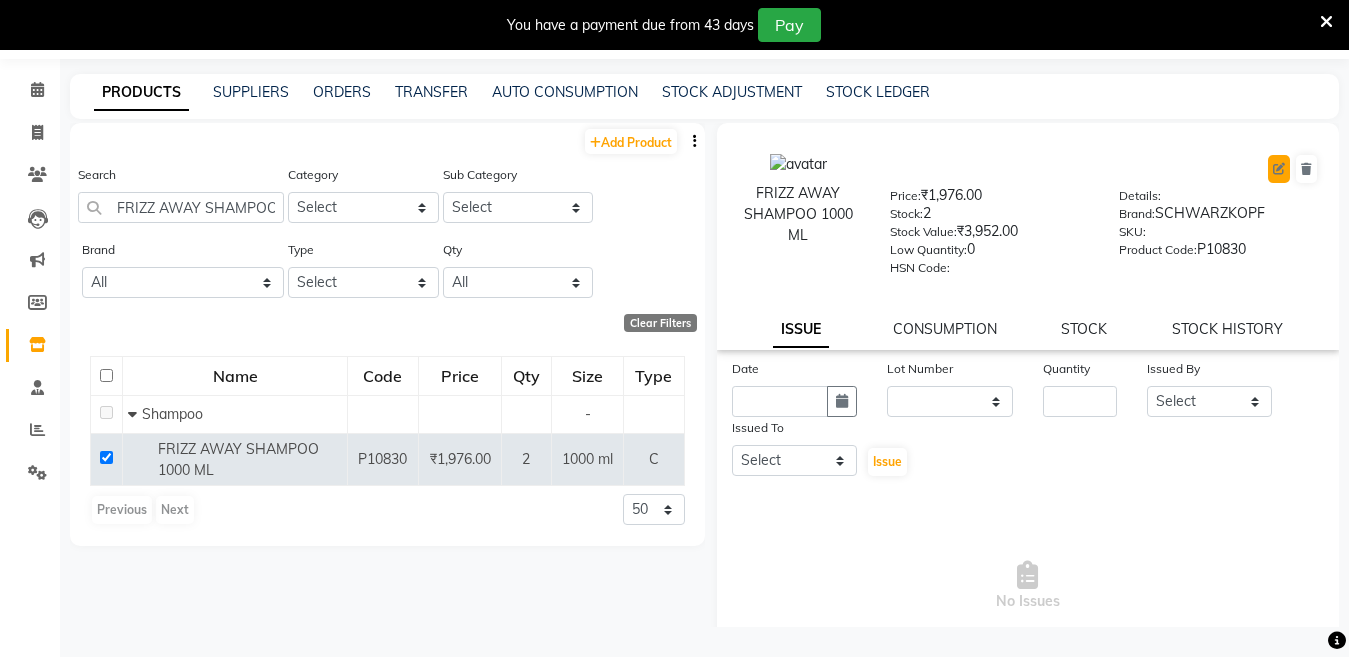click 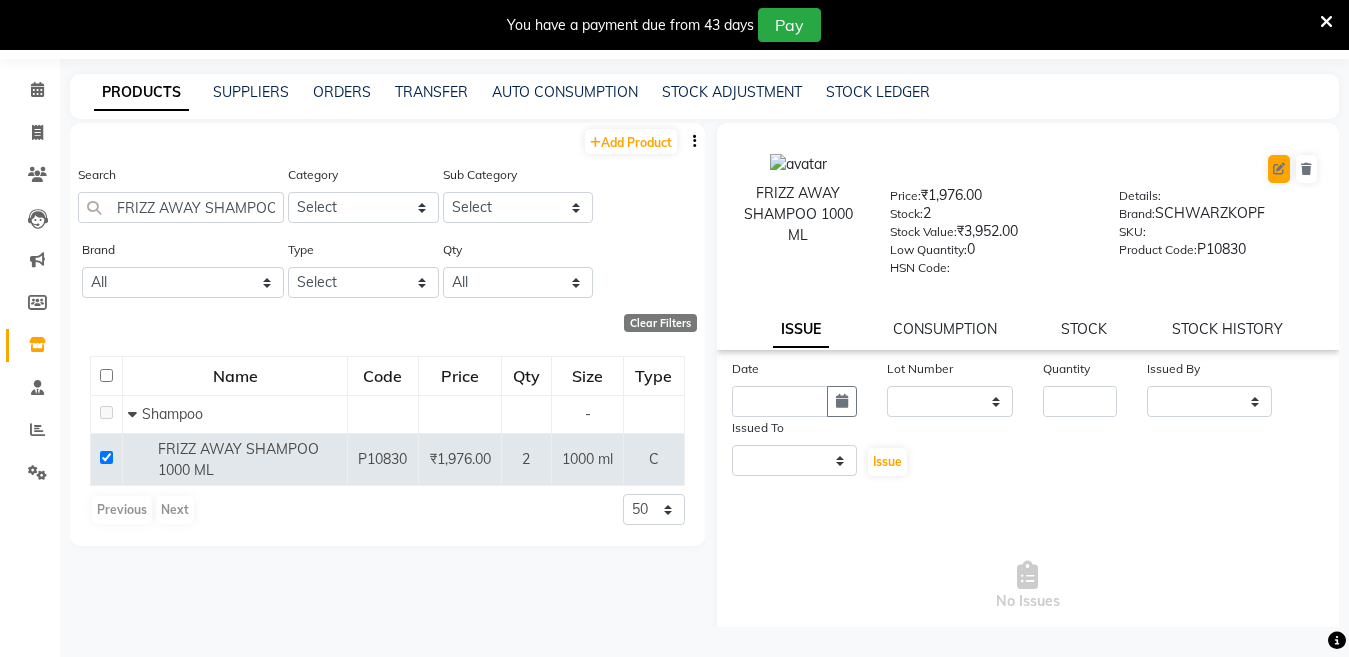 select on "true" 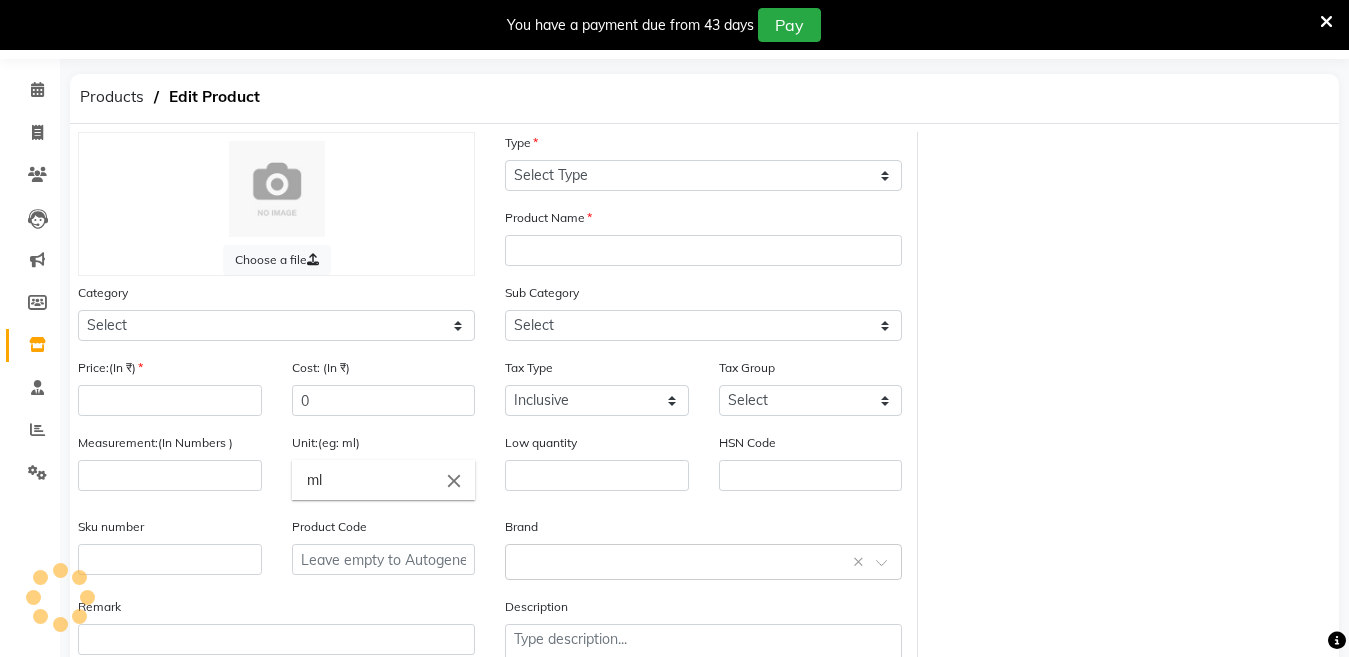 select on "C" 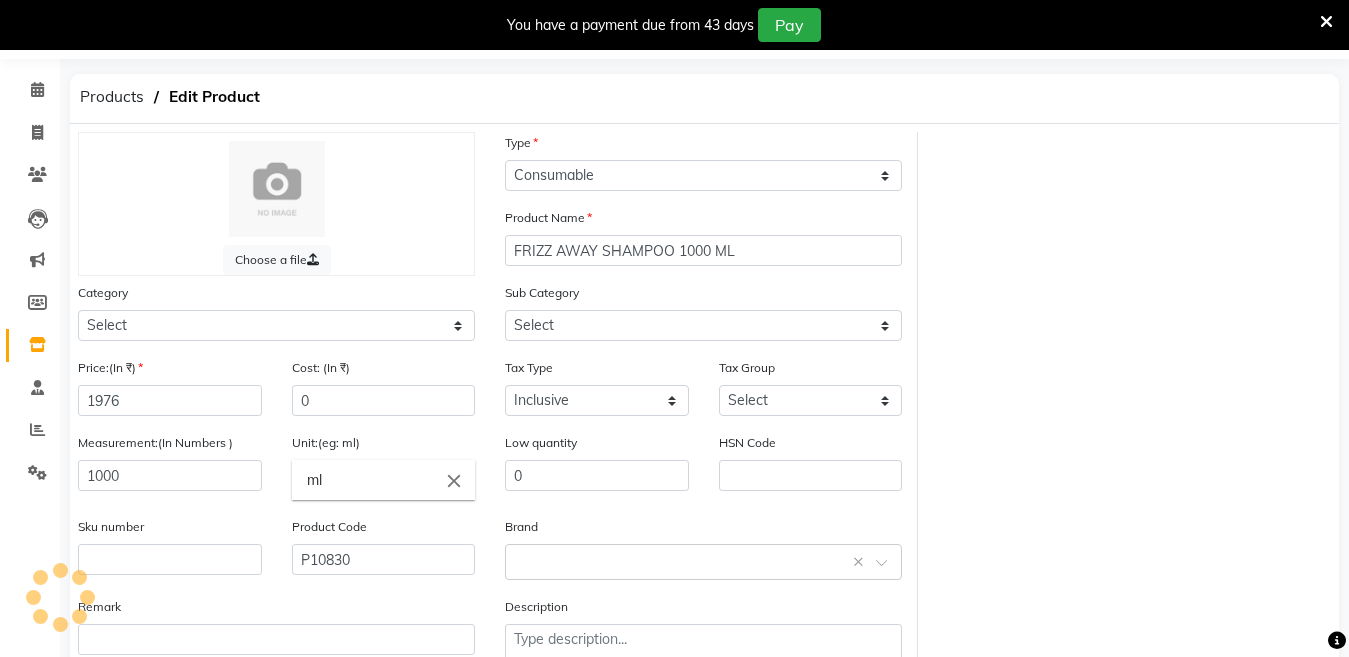 select on "2801100" 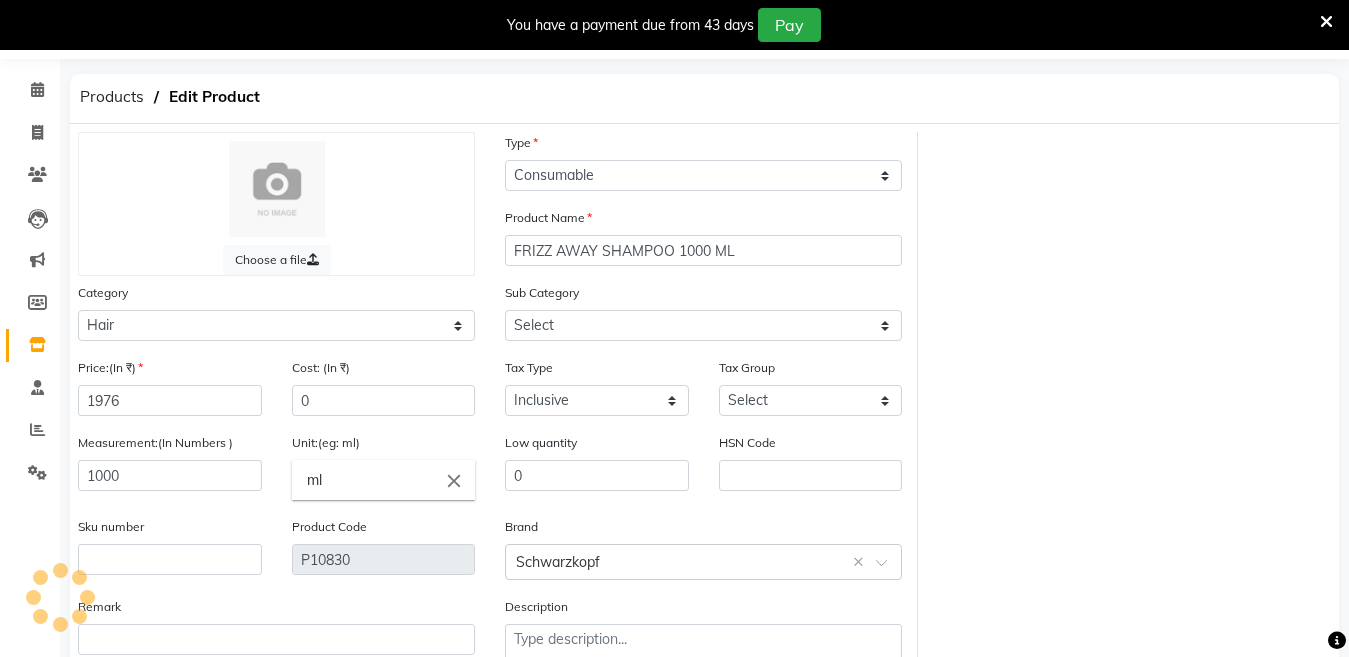 select on "[PHONE]" 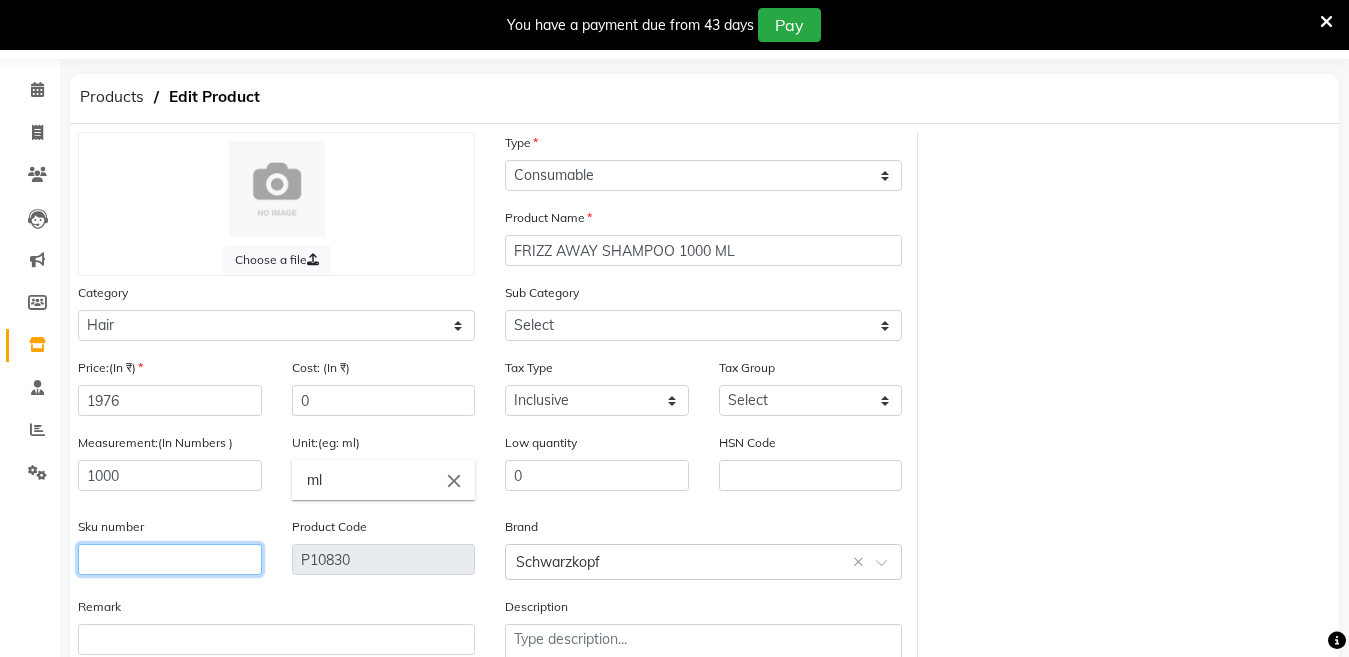 click 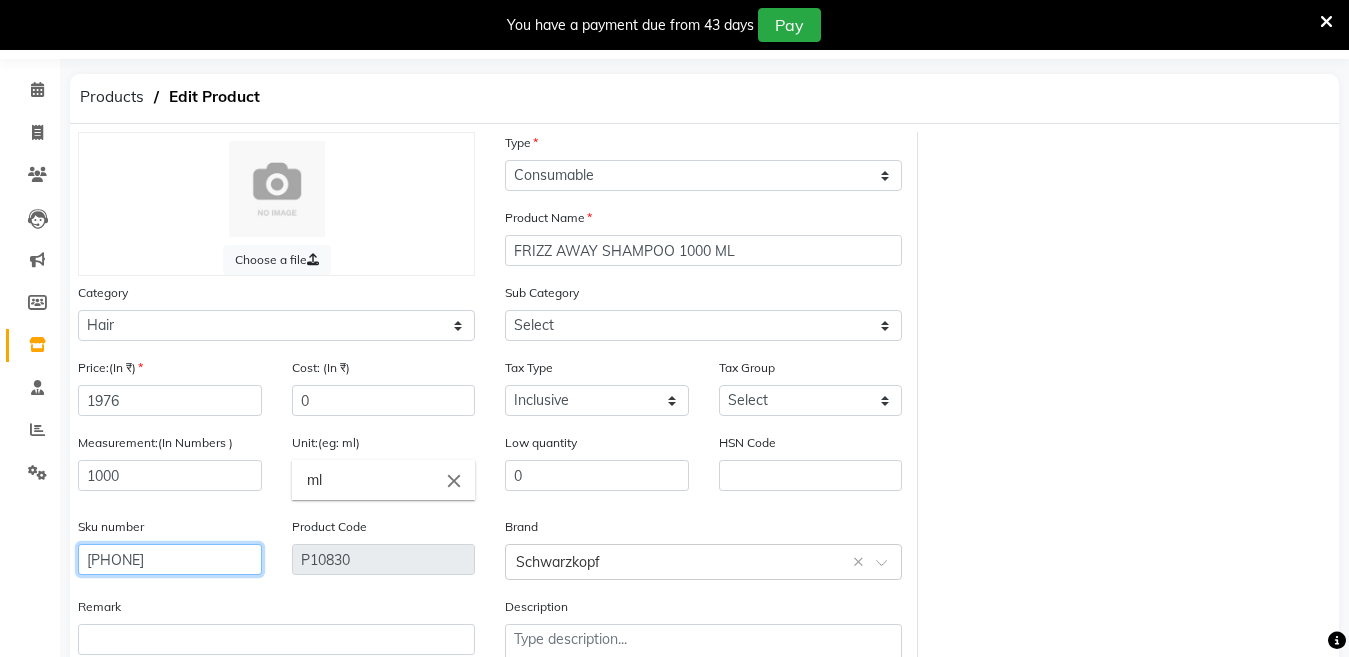 type on "[PHONE]" 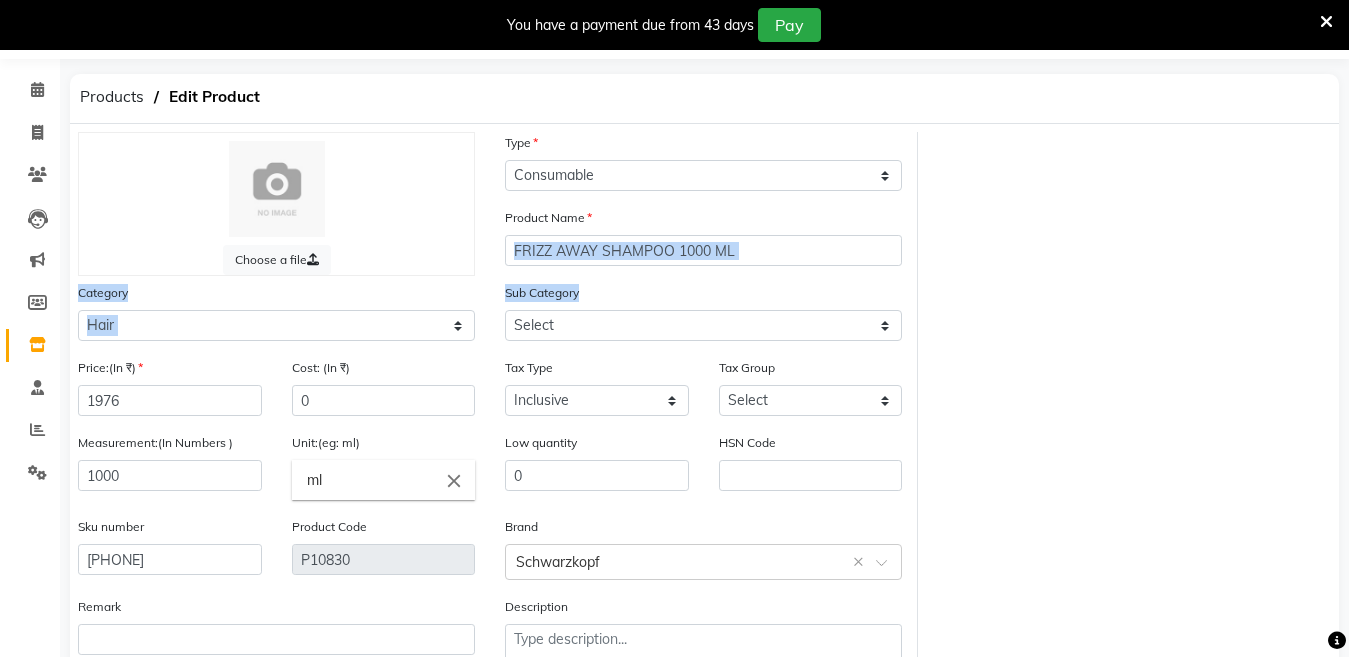 drag, startPoint x: 1180, startPoint y: 265, endPoint x: 1208, endPoint y: 292, distance: 38.8973 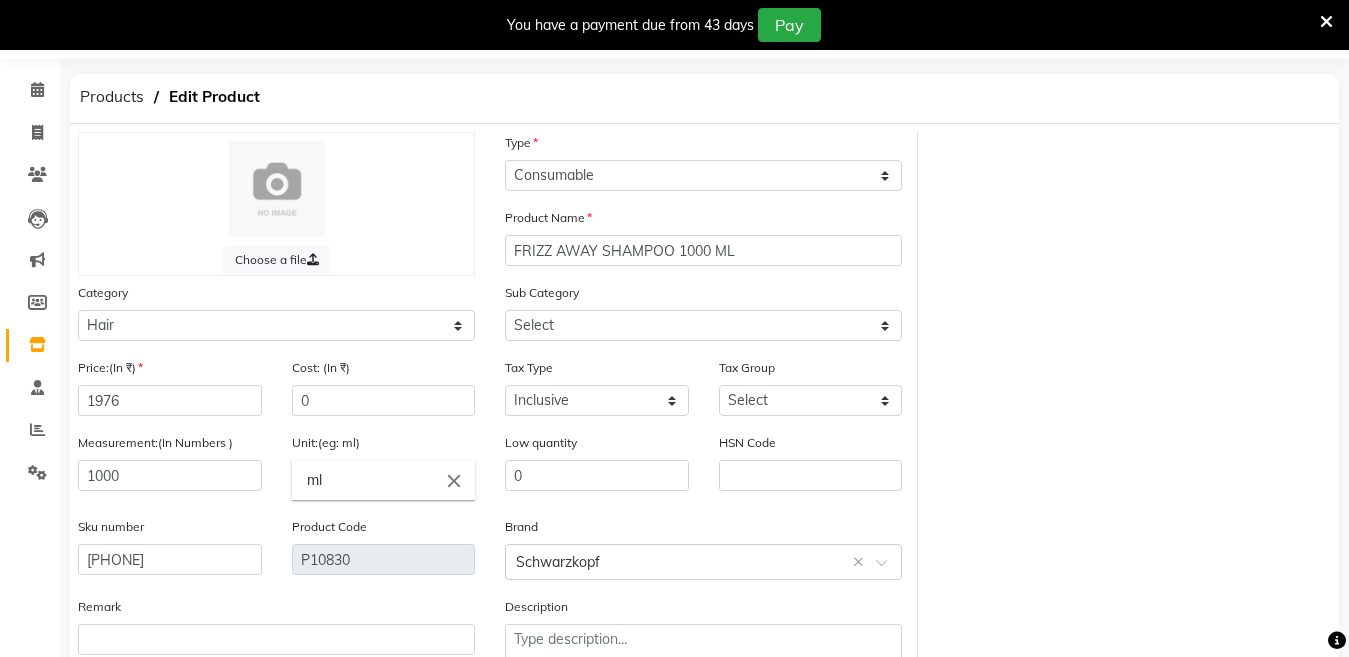 click on "Choose a file Type Select Type Both Retail Consumable Product Name FRIZZ AWAY SHAMPOO 1000 ML Category Select Hair Skin Makeup Personal Care Appliances Beard Waxing Disposable Threading Hands and Feet Beauty Planet Botox Cadiveu Casmara Cheryls Loreal Olaplex Other Sub Category Select Shampoo Conditioner Cream Mask Oil Serum Color Appliances Treatment Styling Kit & Combo Other Price:(In ₹) 1976 Cost: (In ₹) 0 Tax Type Select Inclusive Exclusive Tax Group Select GST Measurement:(In Numbers ) 1000 Unit:(eg: ml) ml close Low quantity 0 HSN Code Sku number 4045787725438 Product Code P10830 Brand Select brand or add custom brand  Schwarzkopf   × Remark Description" 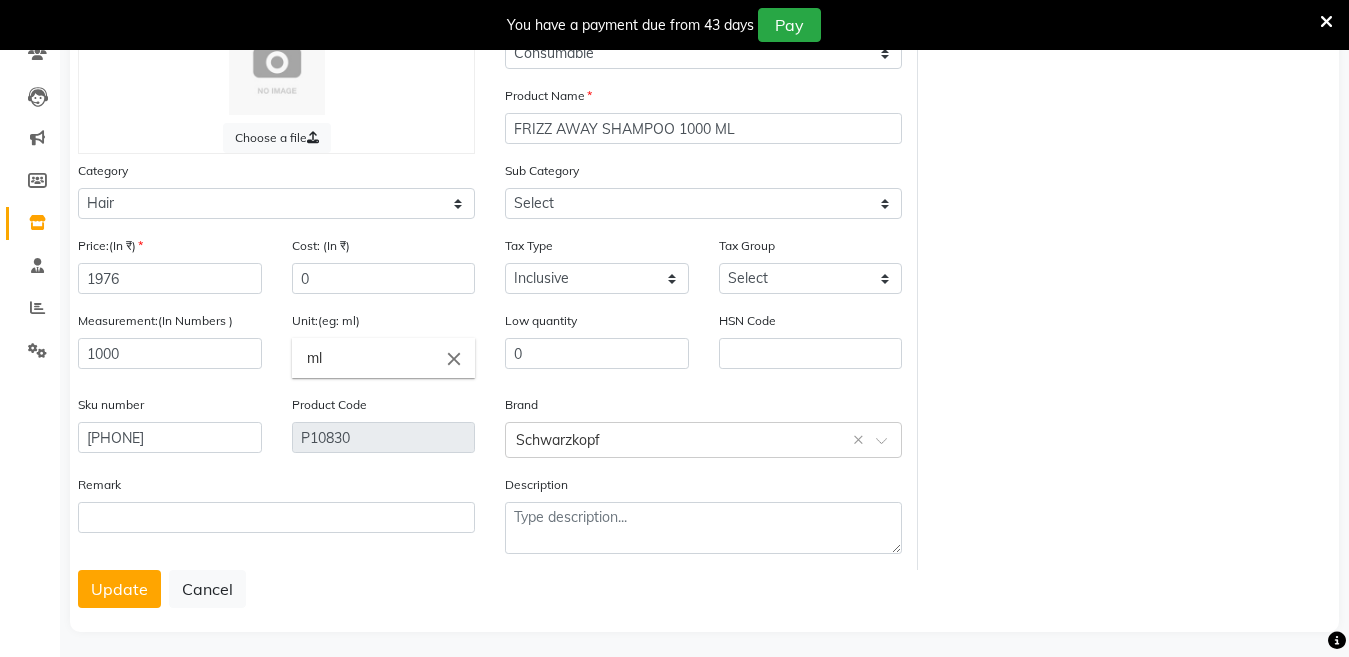 scroll, scrollTop: 189, scrollLeft: 0, axis: vertical 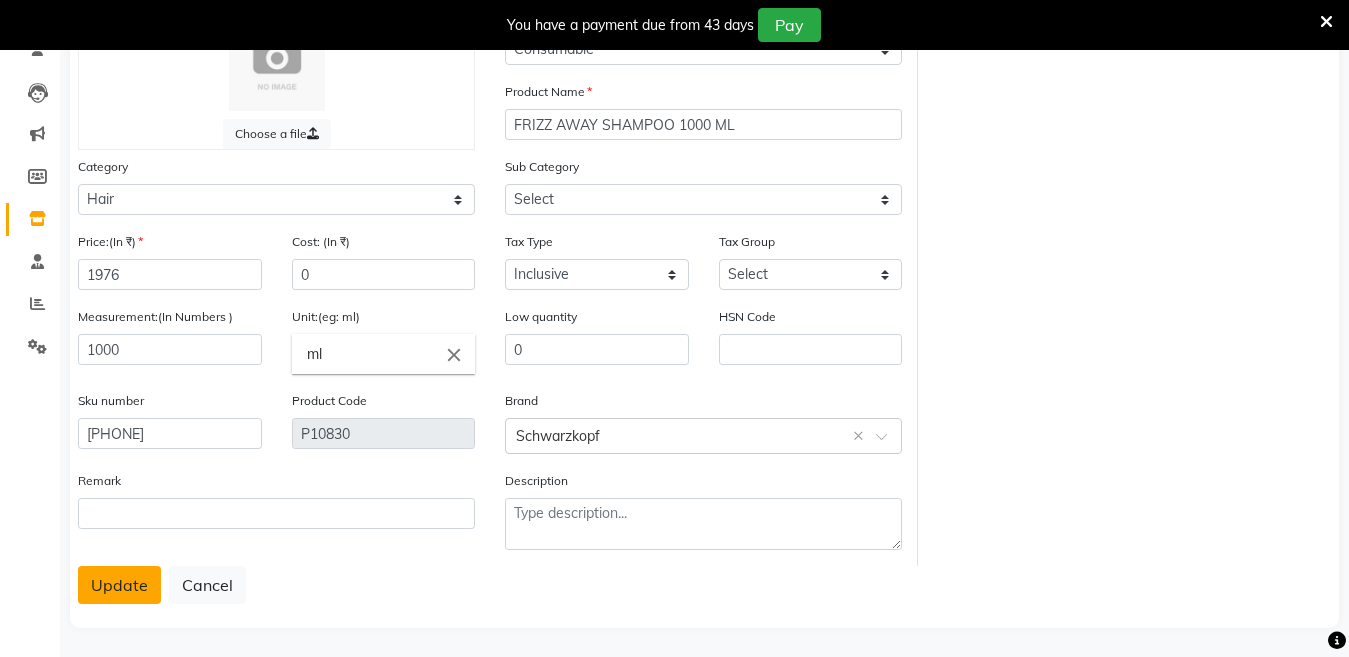 click on "Update" 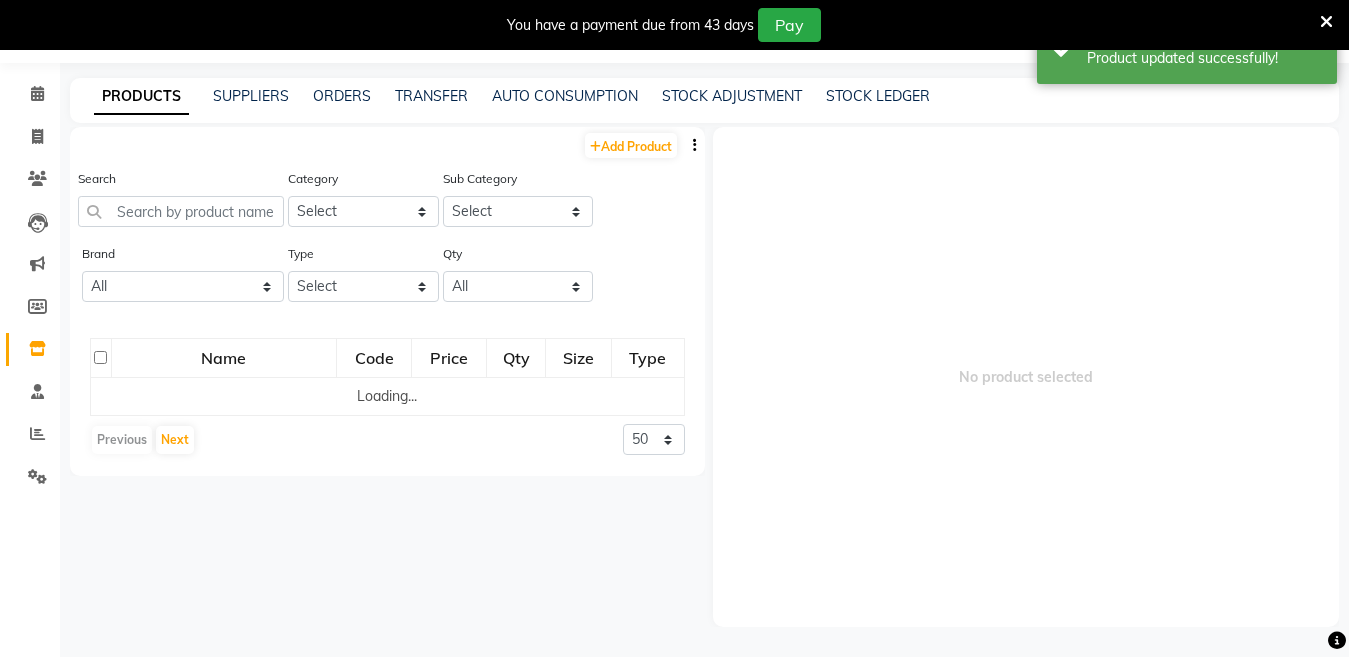 scroll, scrollTop: 63, scrollLeft: 0, axis: vertical 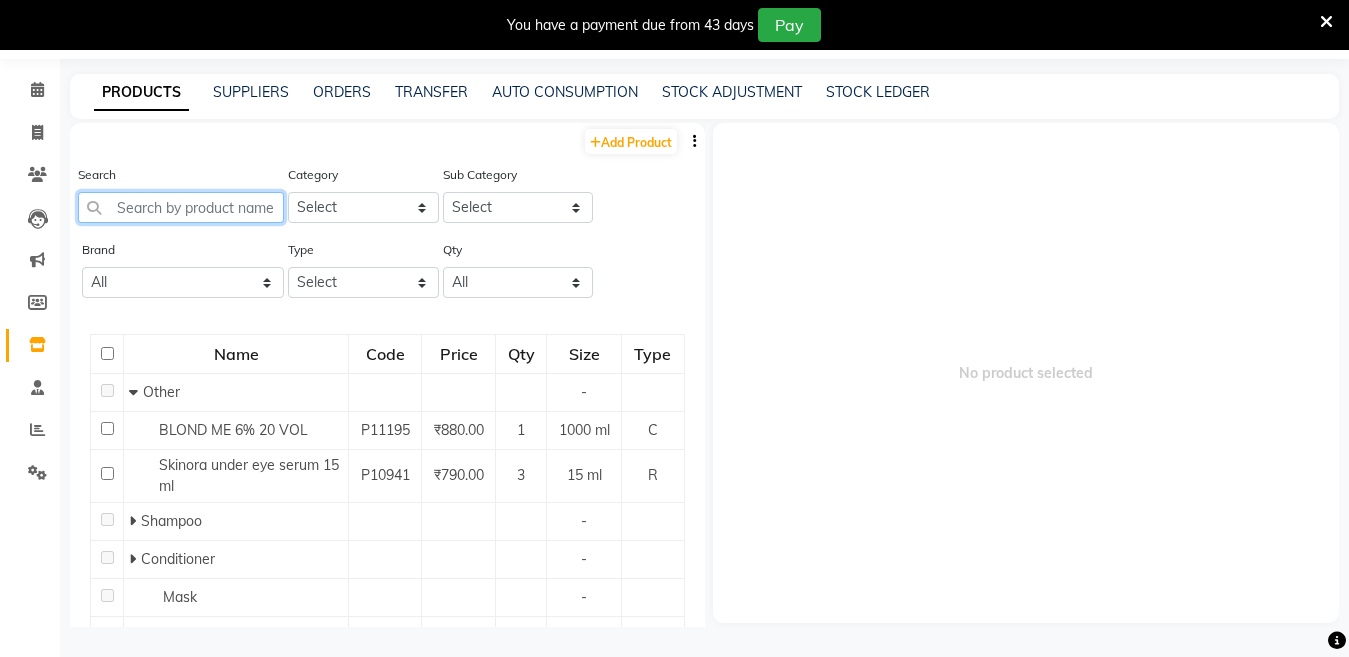 click 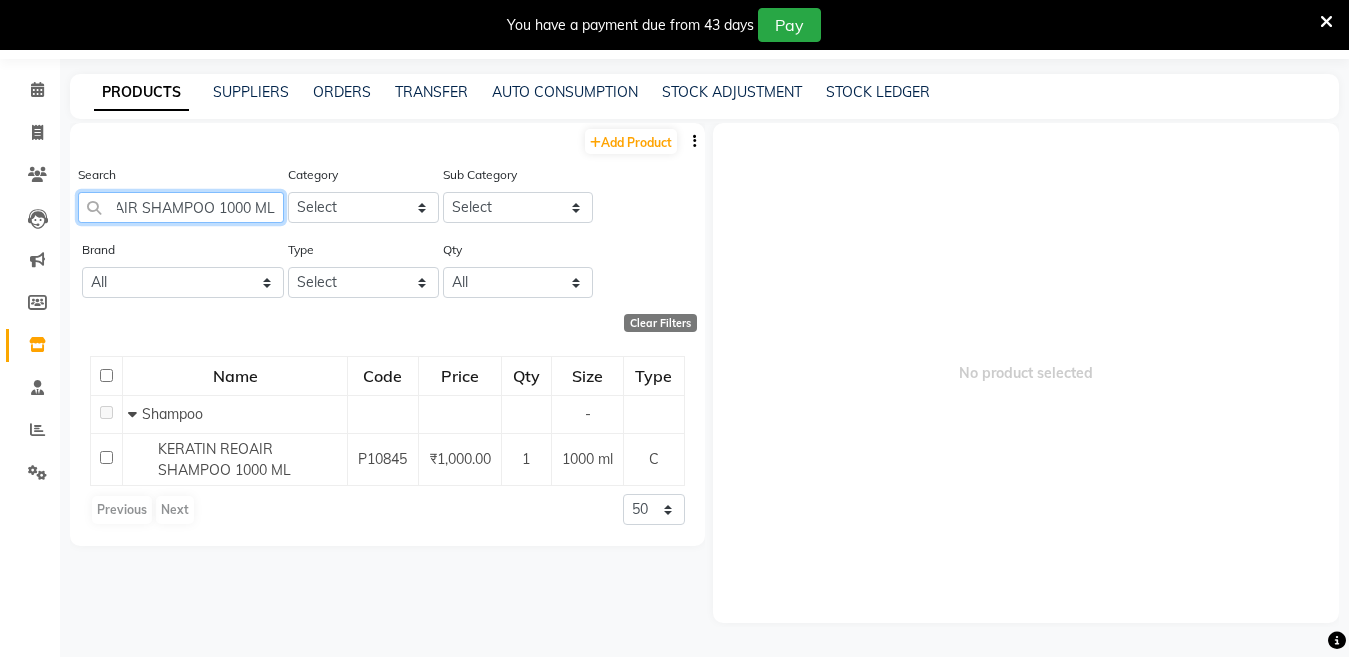 scroll, scrollTop: 0, scrollLeft: 97, axis: horizontal 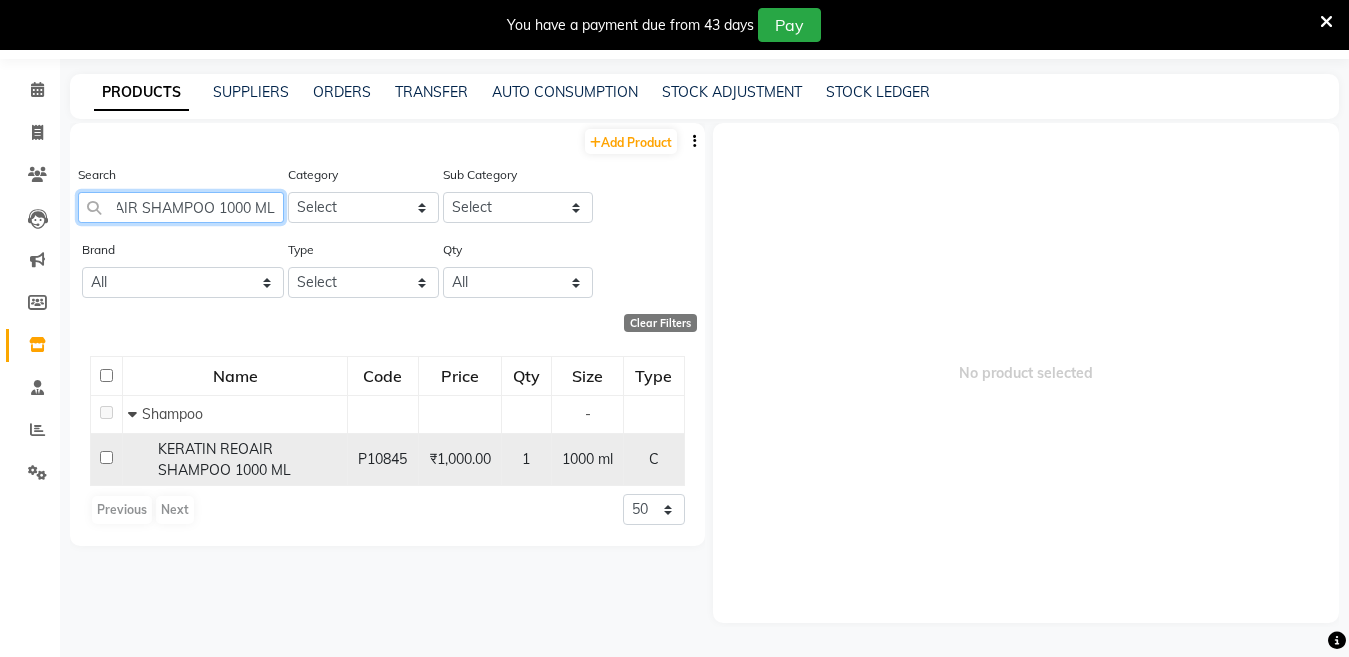 type on "KERATIN REOAIR SHAMPOO 1000 ML" 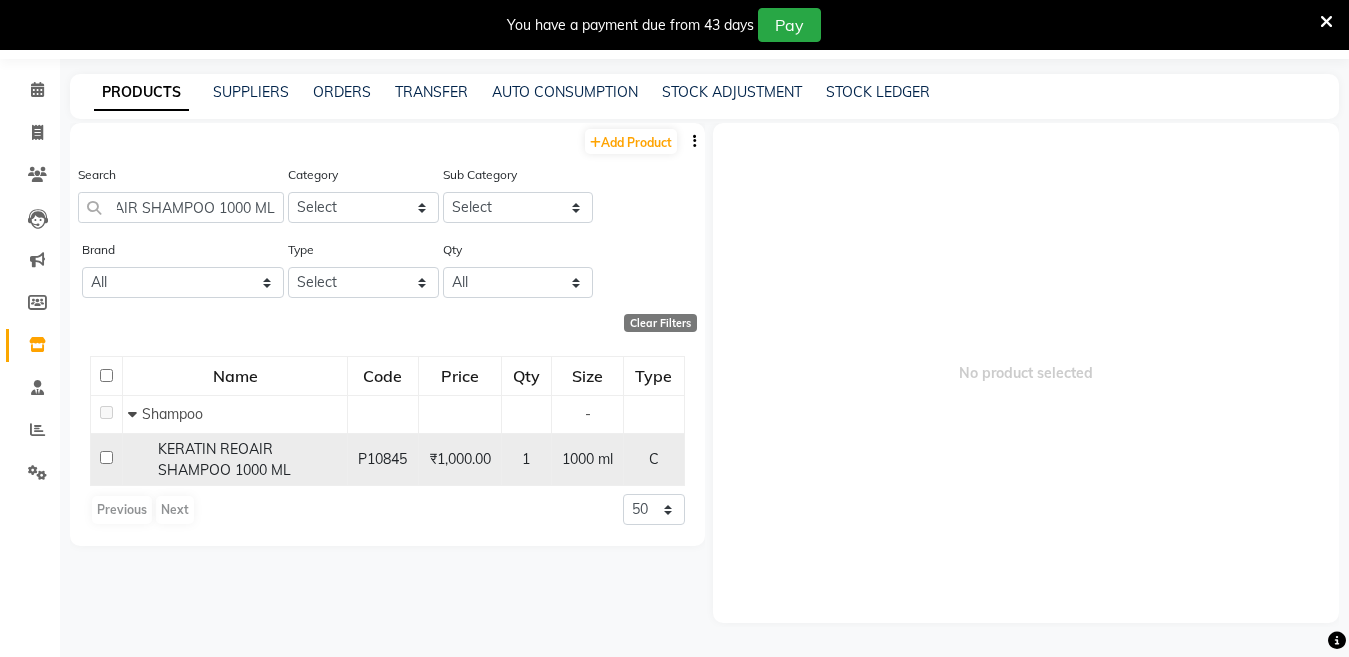 scroll, scrollTop: 0, scrollLeft: 0, axis: both 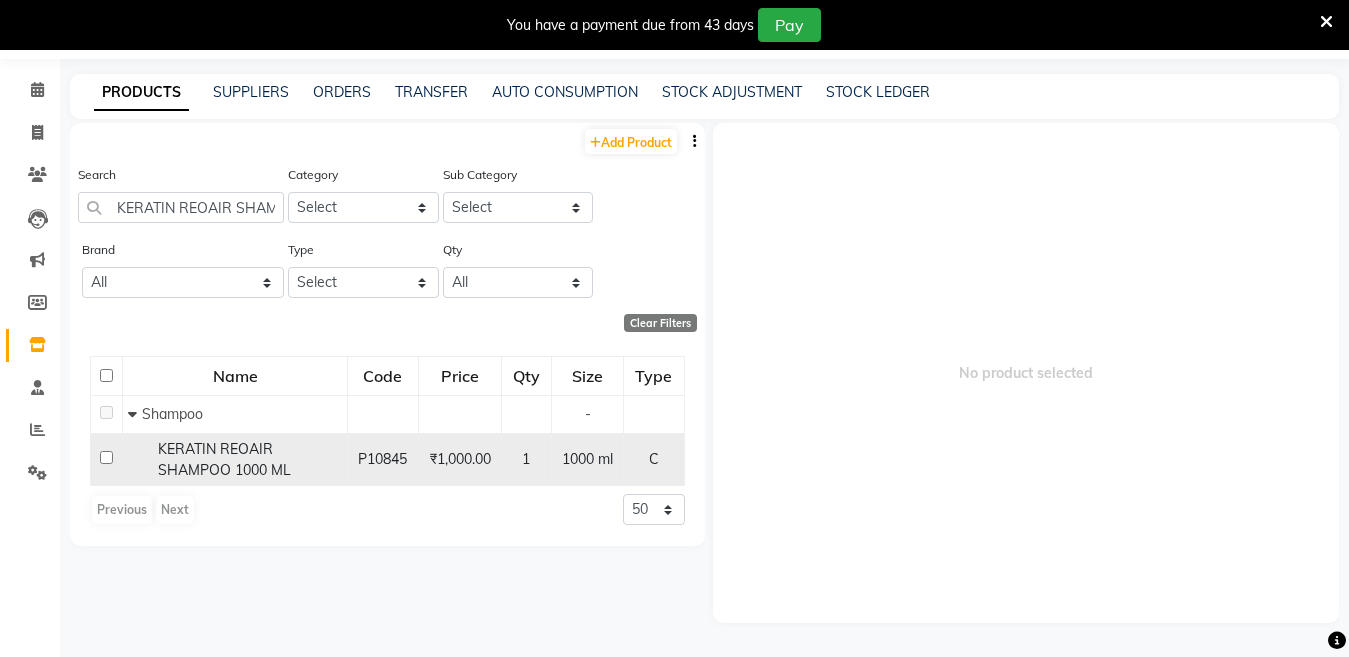 click 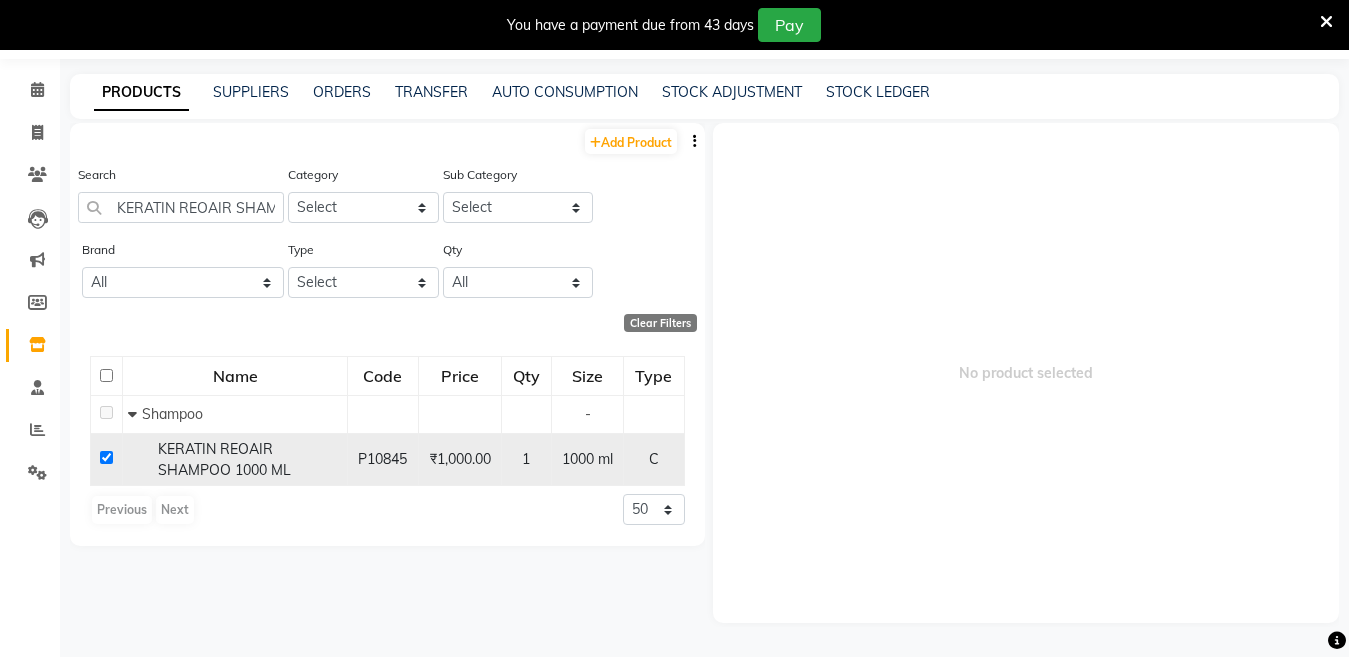 checkbox on "true" 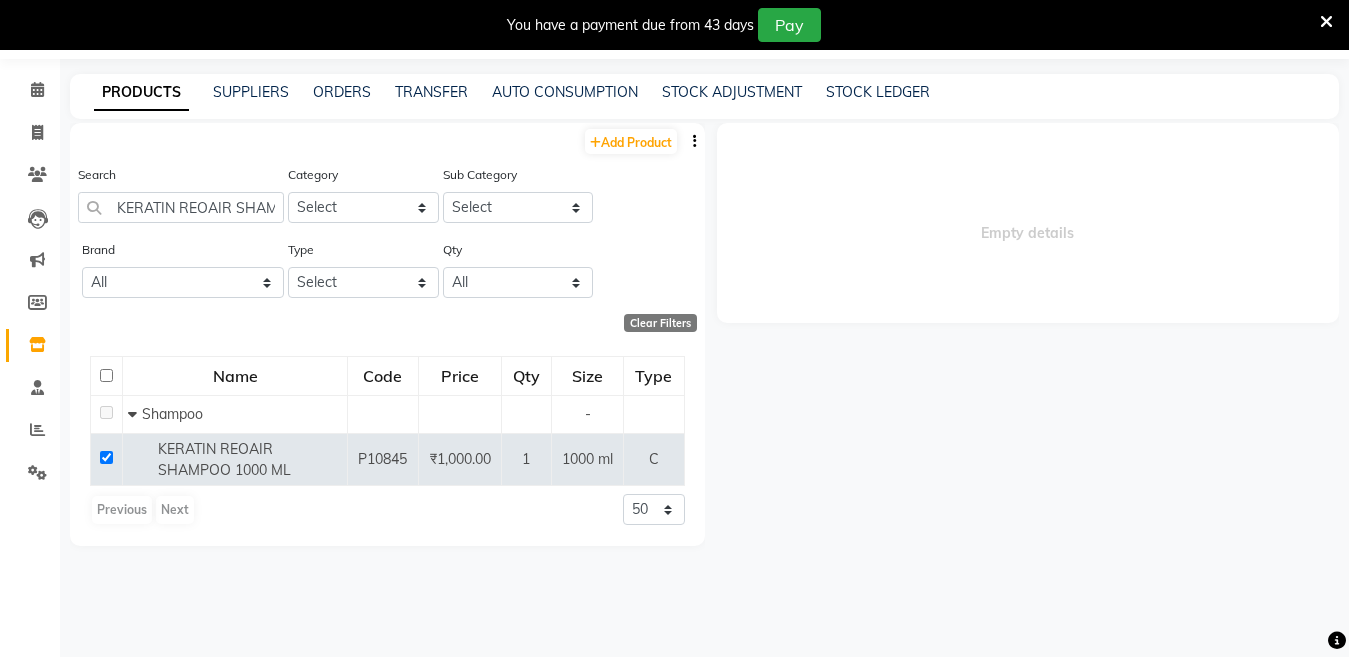 select 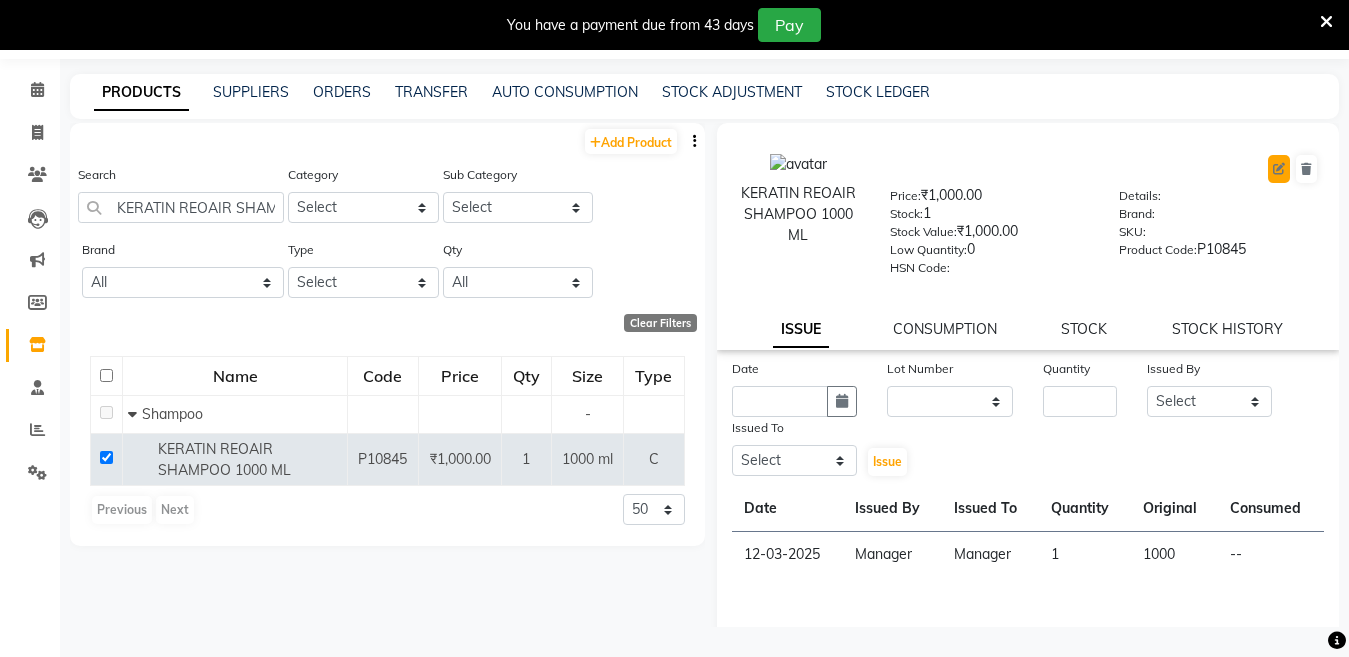 click 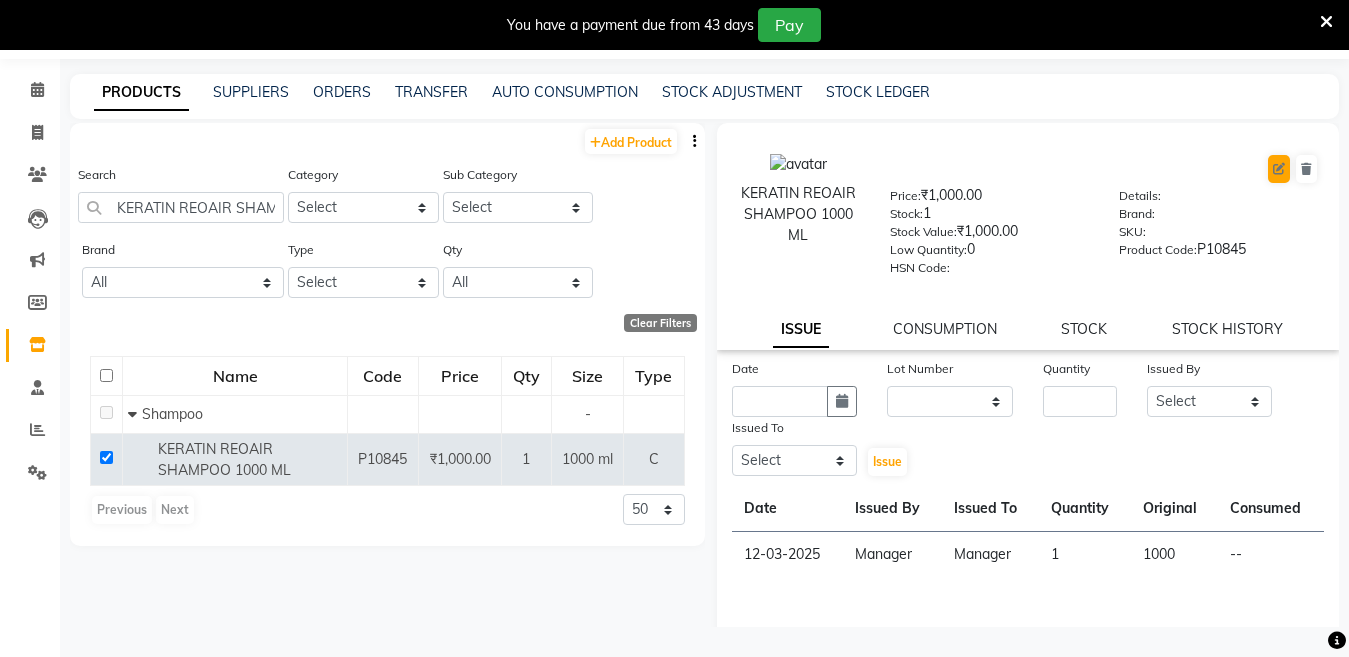 select on "true" 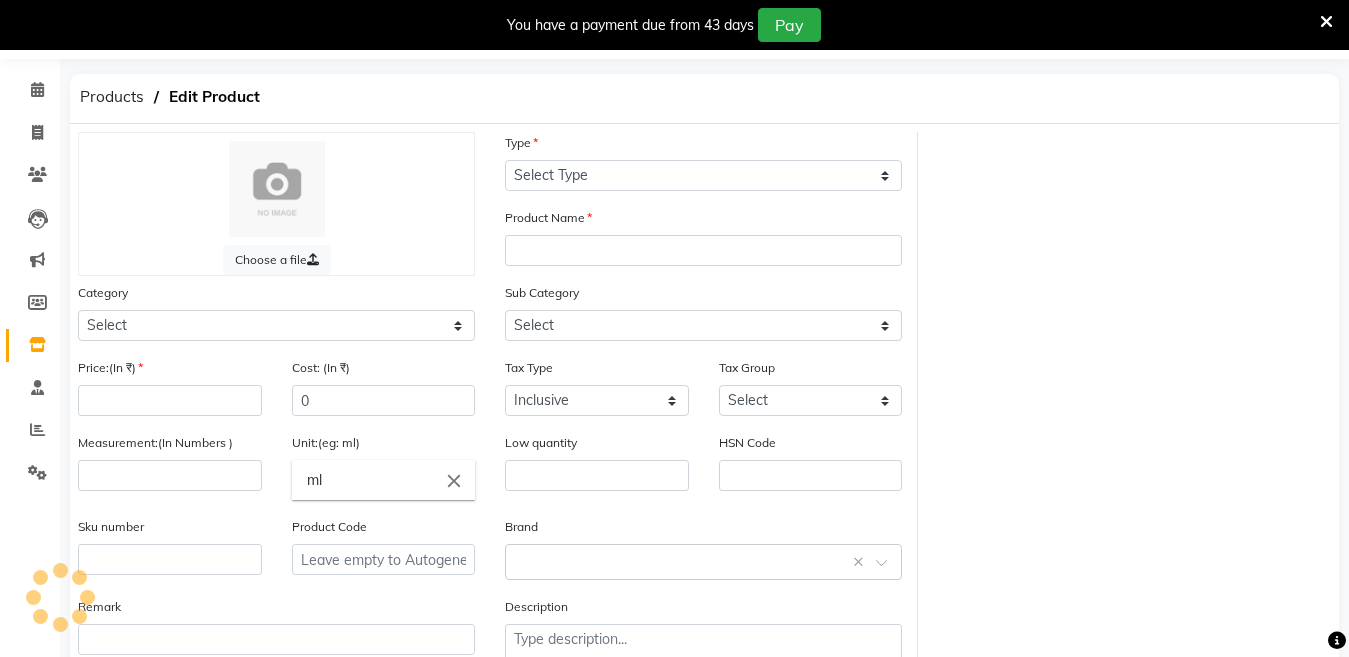 select on "C" 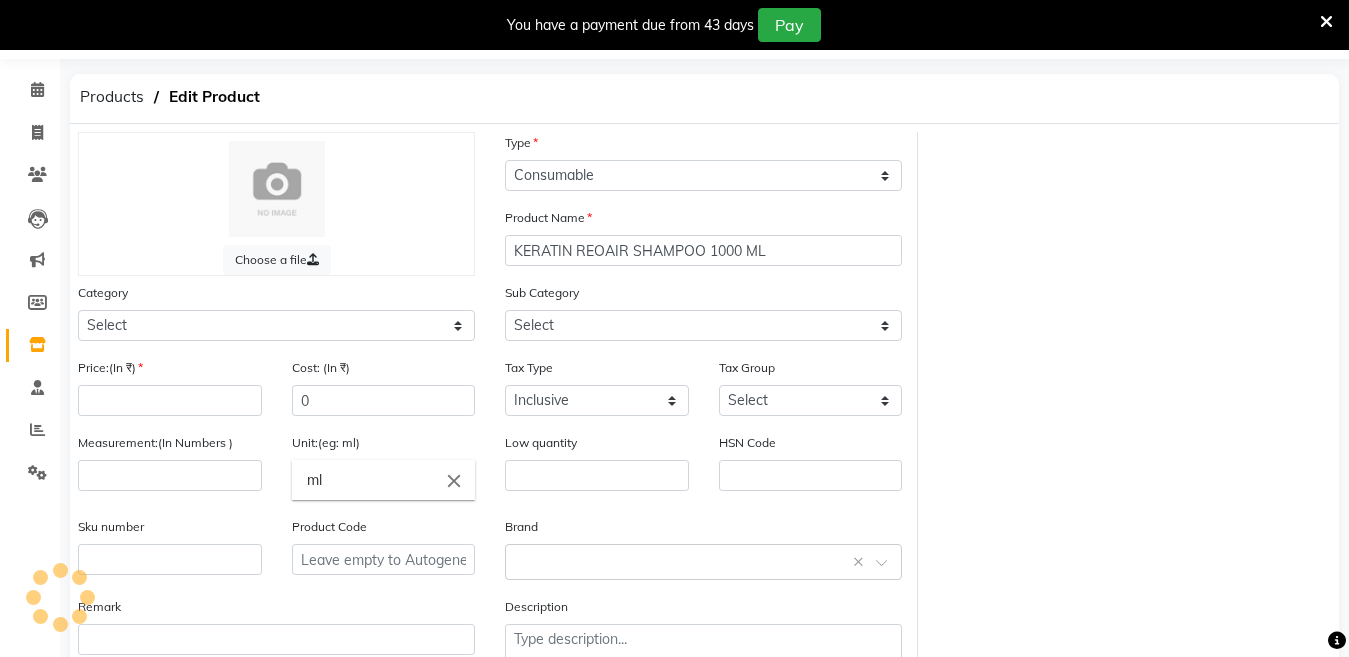 select 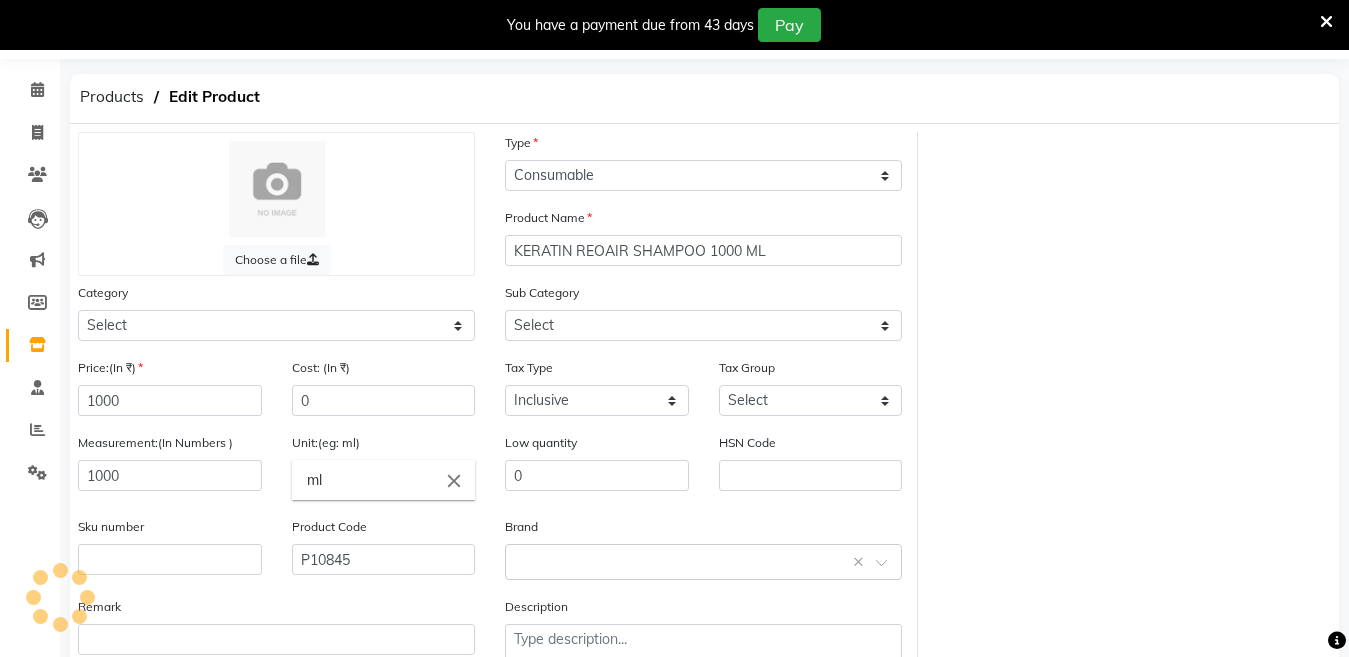 select on "2801100" 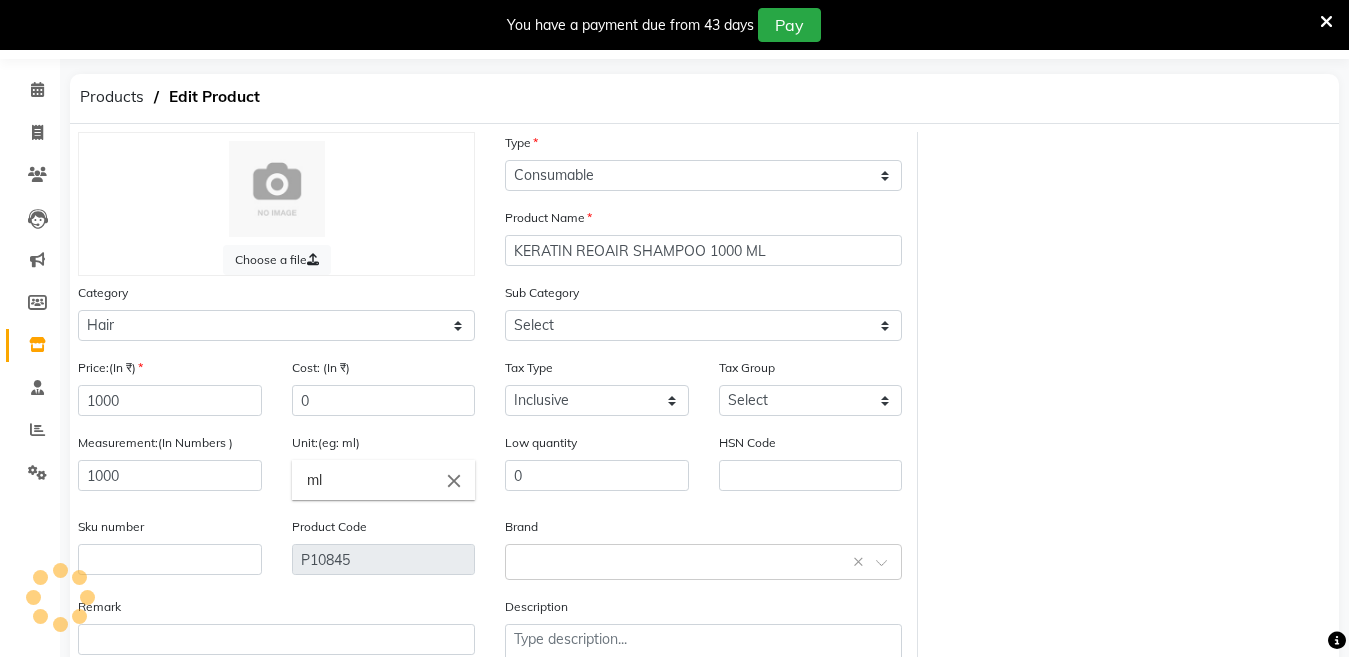 select on "[PHONE]" 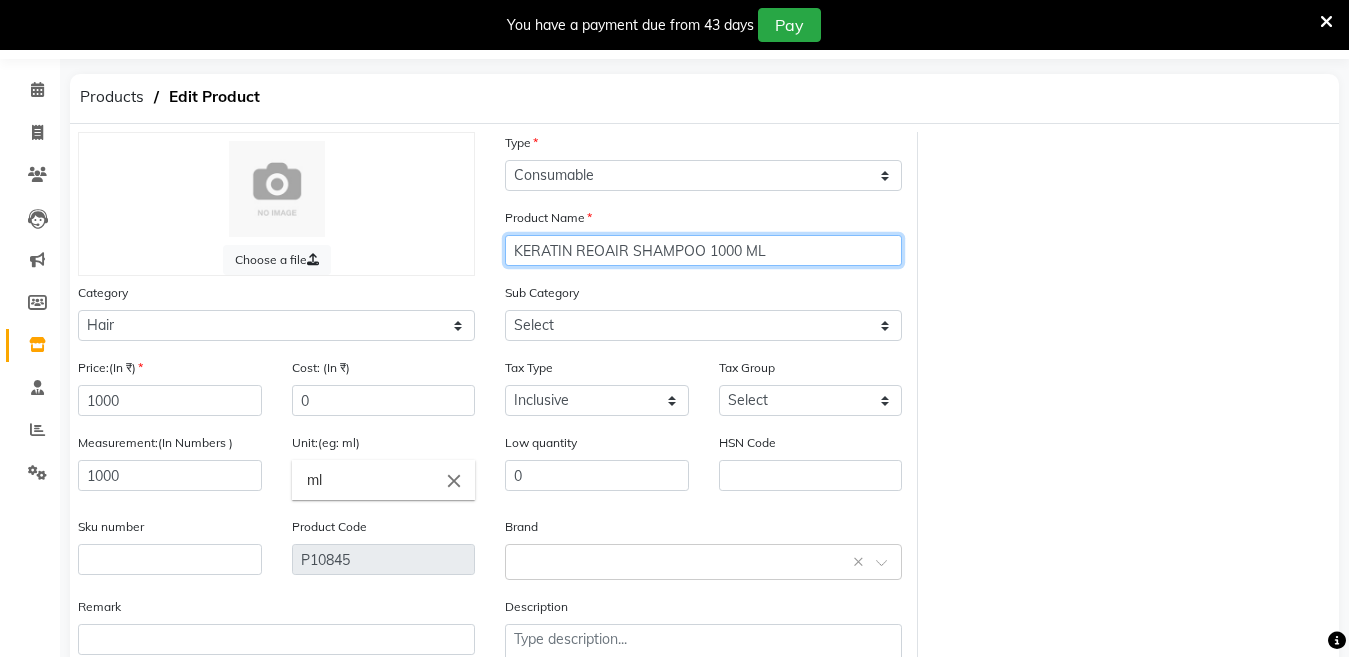 click on "KERATIN REOAIR SHAMPOO 1000 ML" 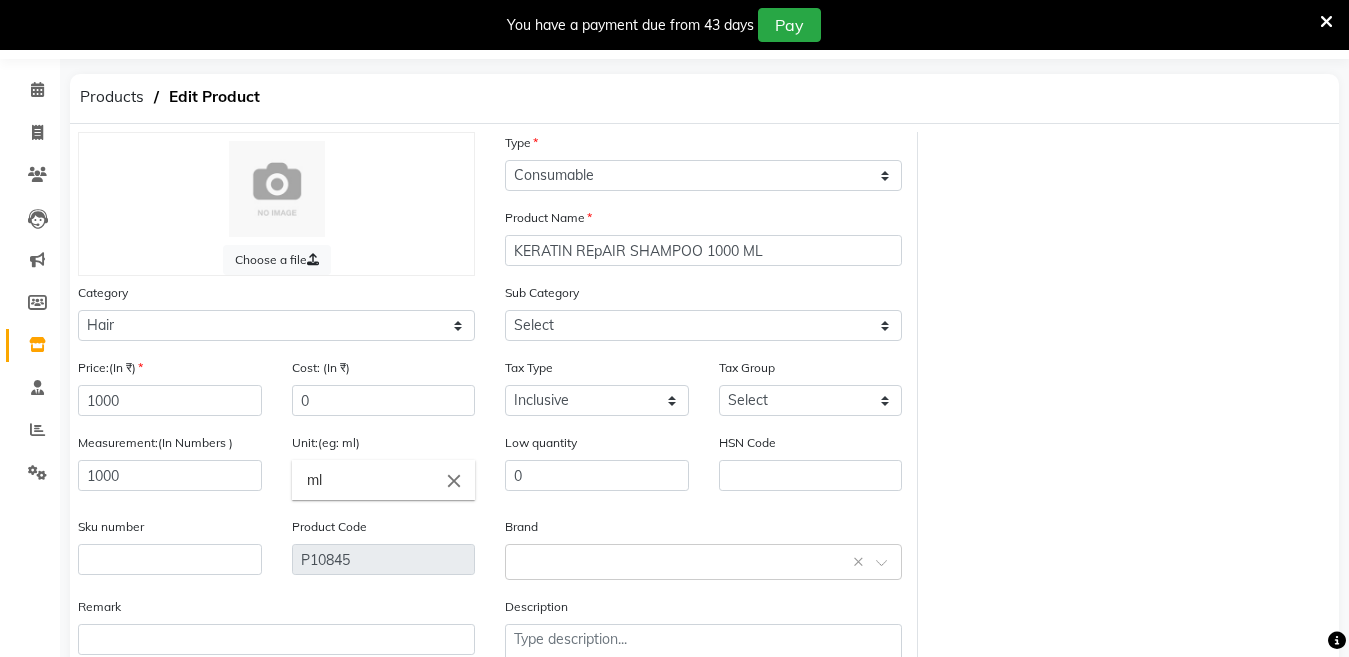 click on "Choose a file Type Select Type Both Retail Consumable Product Name KERATIN REpAIR SHAMPOO 1000 ML Category Select Hair Skin Makeup Personal Care Appliances Beard Waxing Disposable Threading Hands and Feet Beauty Planet Botox Cadiveu Casmara Cheryls Loreal Olaplex Other Sub Category Select Shampoo Conditioner Cream Mask Oil Serum Color Appliances Treatment Styling Kit & Combo Other Price:(In ₹) 1000 Cost:(In ₹) 0 Tax Type Select Inclusive Exclusive Tax Group Select GST Measurement:(In Numbers ) 1000 Unit:(eg: ml) ml close Low quantity 0 HSN Code Sku number Product Code P10845 Brand Select brand or add custom brand × Remark Description" 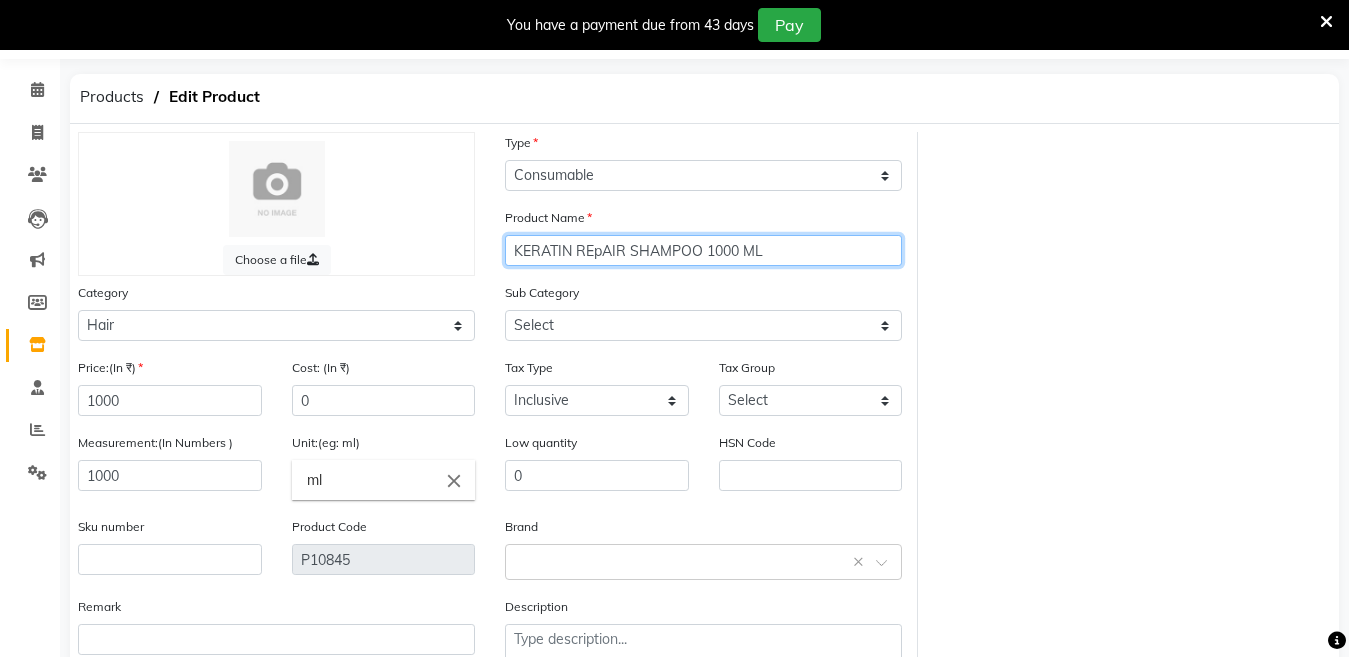 click on "KERATIN REpAIR SHAMPOO 1000 ML" 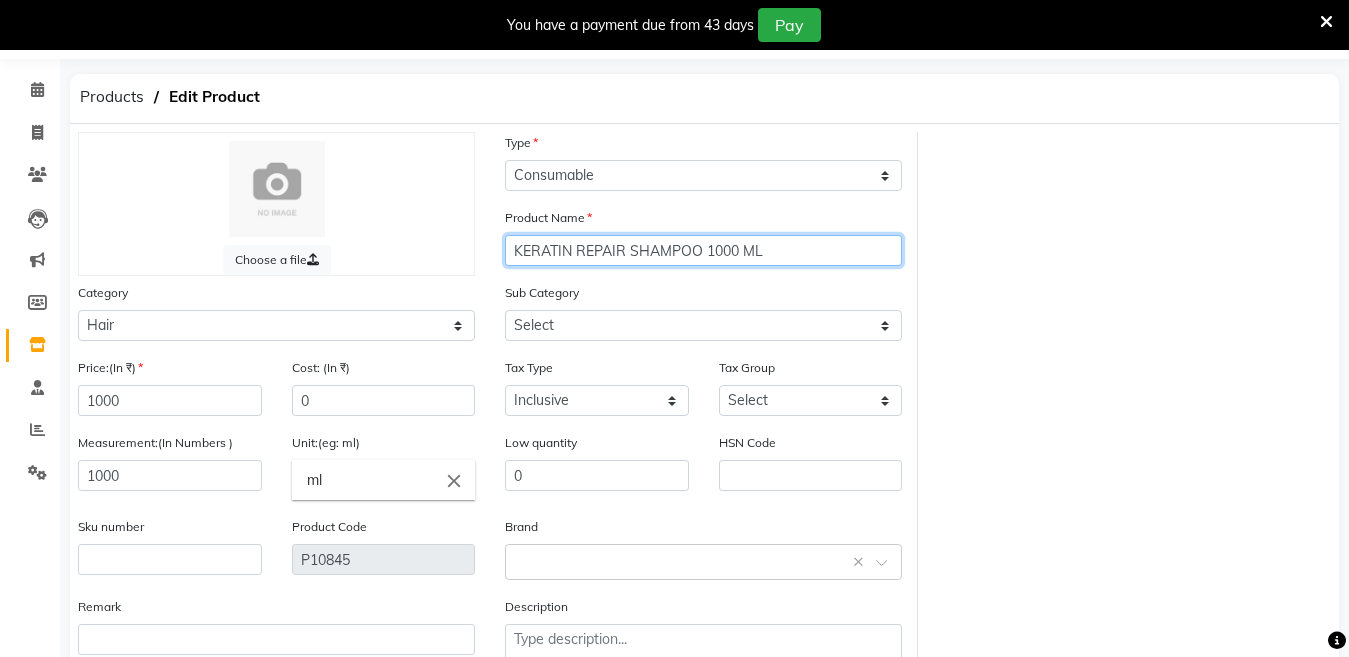 type on "KERATIN REPAIR SHAMPOO 1000 ML" 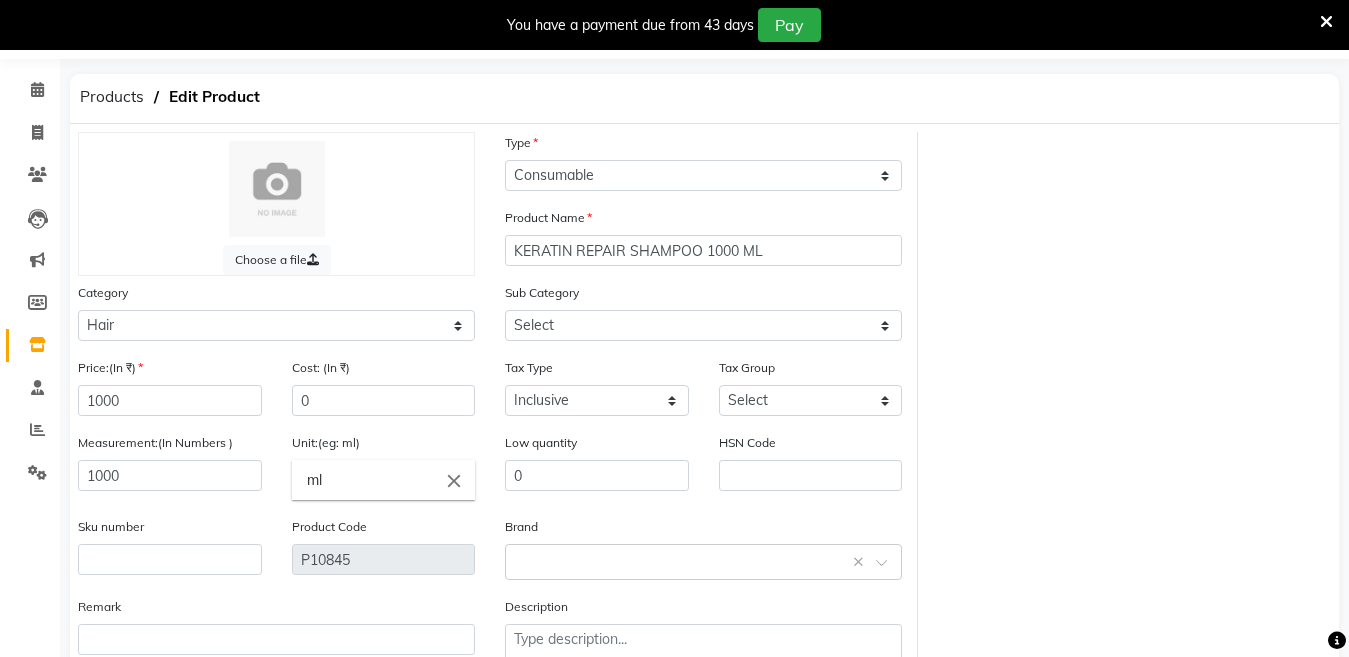 click on "Choose a file Type Select Type Both Retail Consumable Product Name KERATIN REPAIR SHAMPOO 1000 ML Category Select Hair Skin Makeup Personal Care Appliances Beard Waxing Disposable Threading Hands and Feet Beauty Planet Botox Cadiveu Casmara Cheryls Loreal Olaplex Other Sub Category Select Shampoo Conditioner Cream Mask Oil Serum Color Appliances Treatment Styling Kit & Combo Other Price:(In ₹) 1000 Cost:(In ₹) 0 Tax Type Select Inclusive Exclusive Tax Group Select GST Measurement:(In Numbers ) 1000 Unit:(eg: ml) ml close Low quantity 0 HSN Code Sku number Product Code P10845 Brand Select brand or add custom brand × Remark Description" 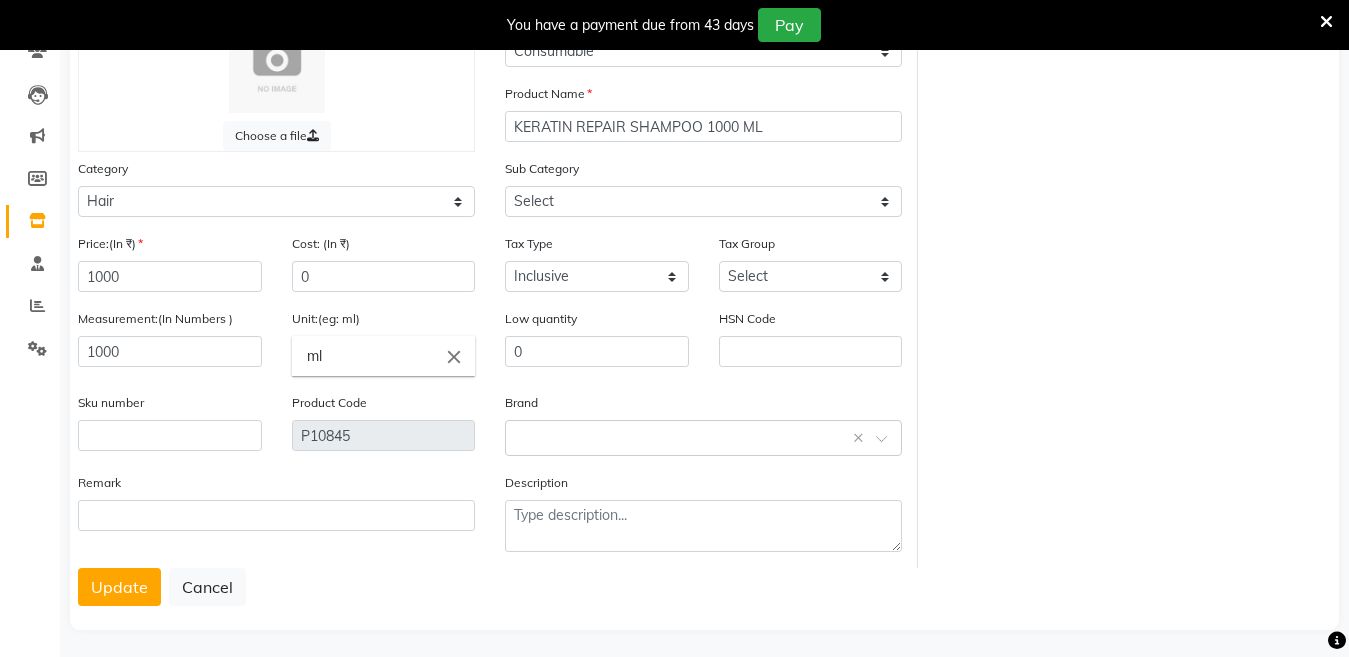 scroll, scrollTop: 194, scrollLeft: 0, axis: vertical 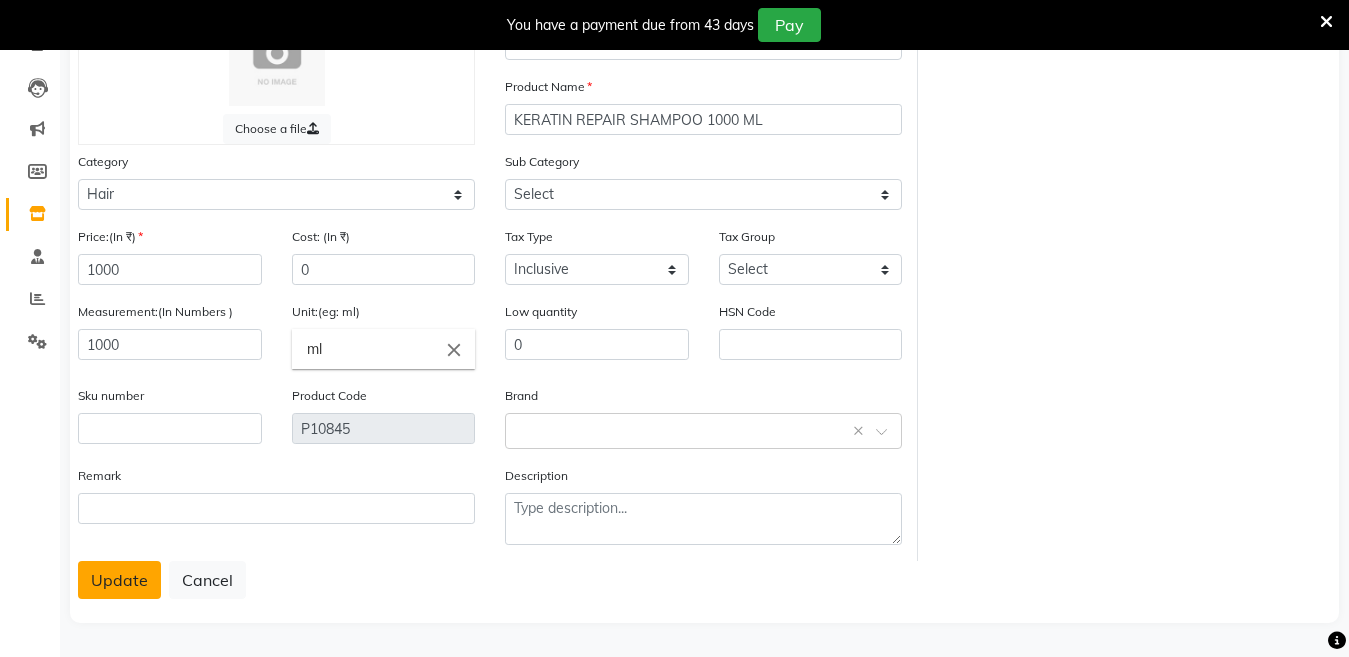 click on "Update" 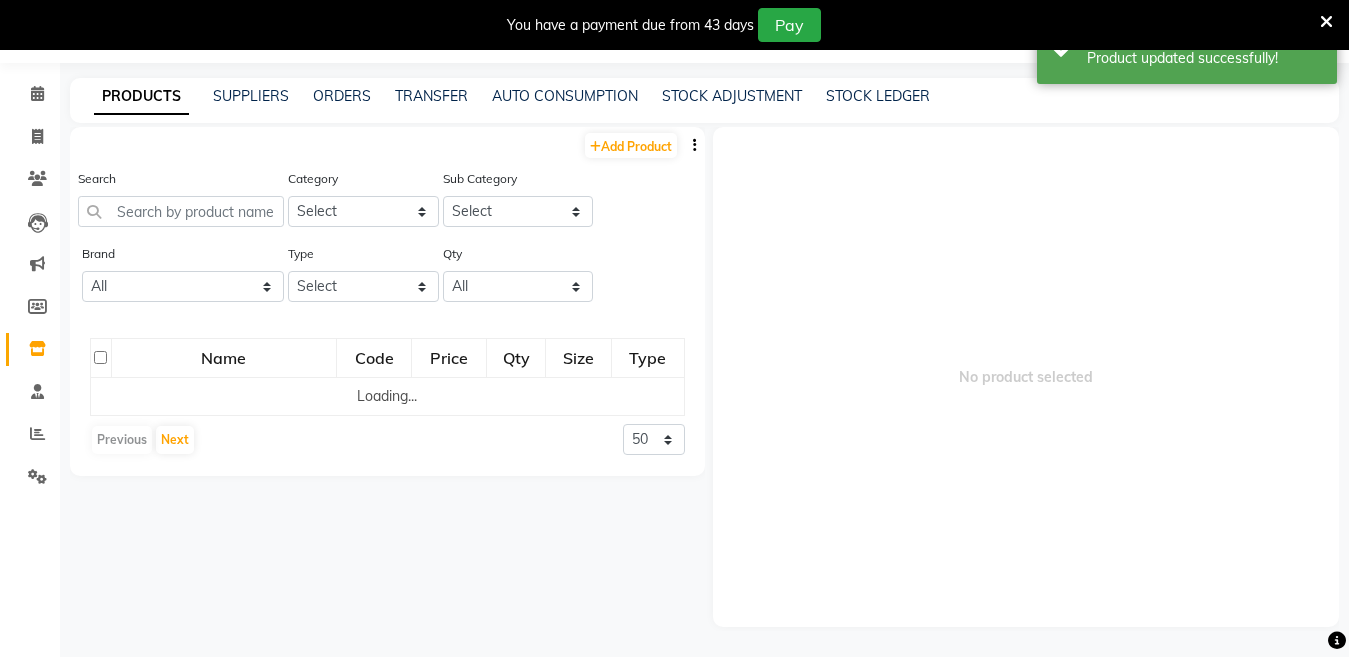 scroll, scrollTop: 63, scrollLeft: 0, axis: vertical 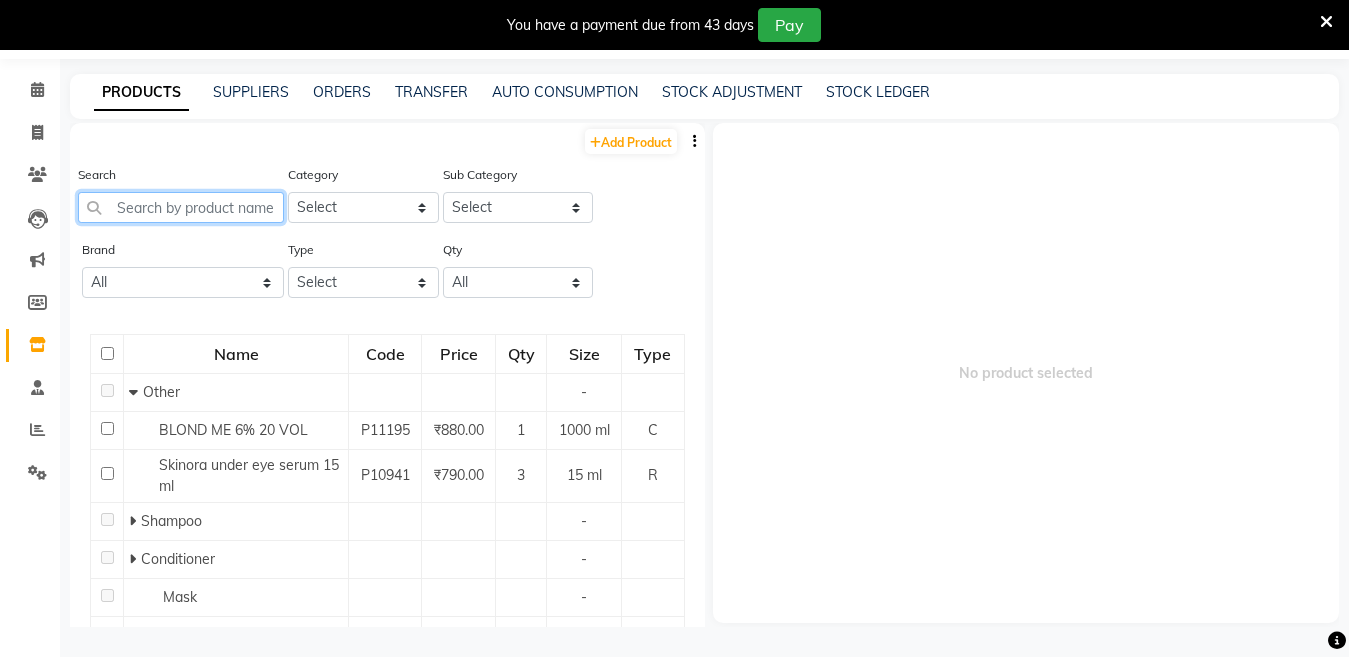 click 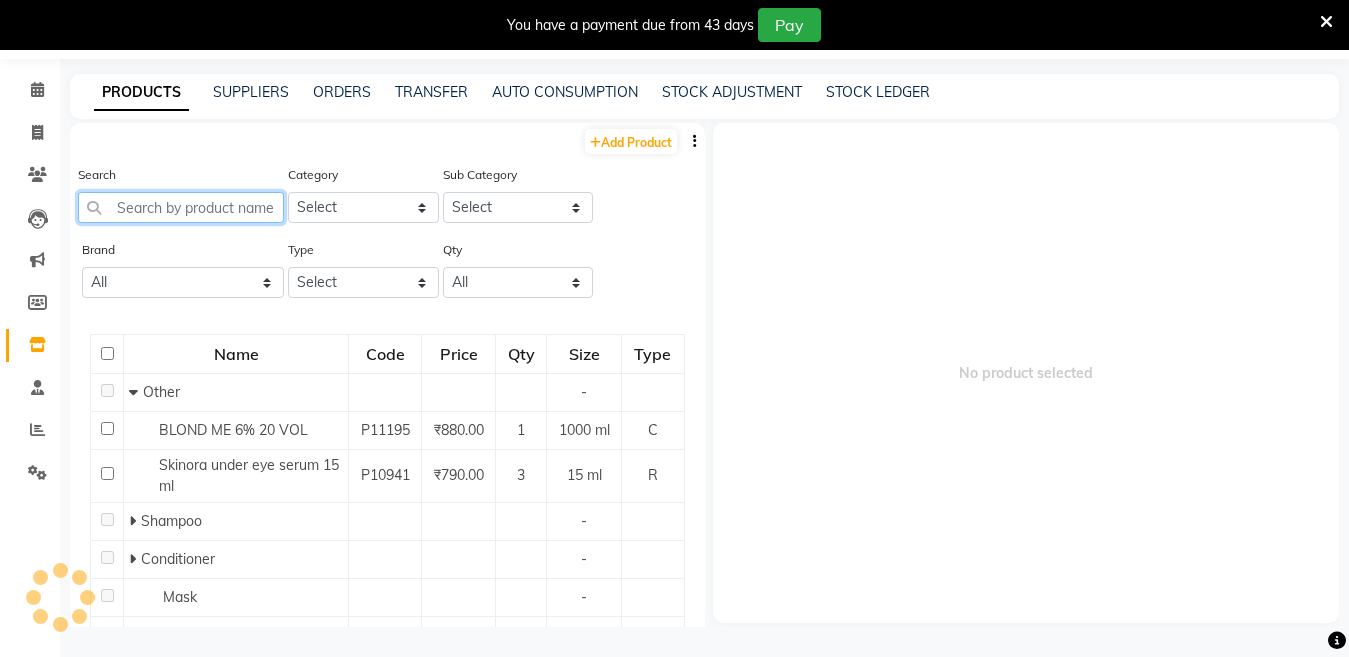 paste on "MK HAIR BOTOX PRE SHAMPOO NO1 1000 ML" 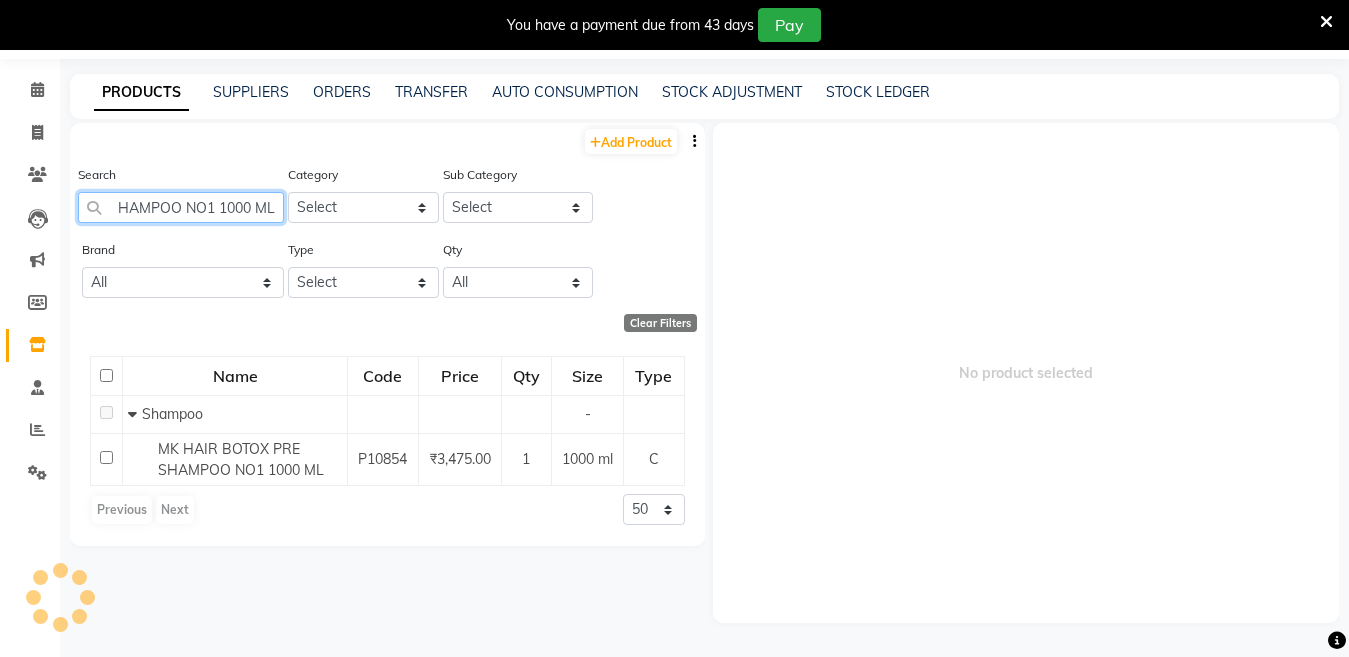 scroll, scrollTop: 0, scrollLeft: 154, axis: horizontal 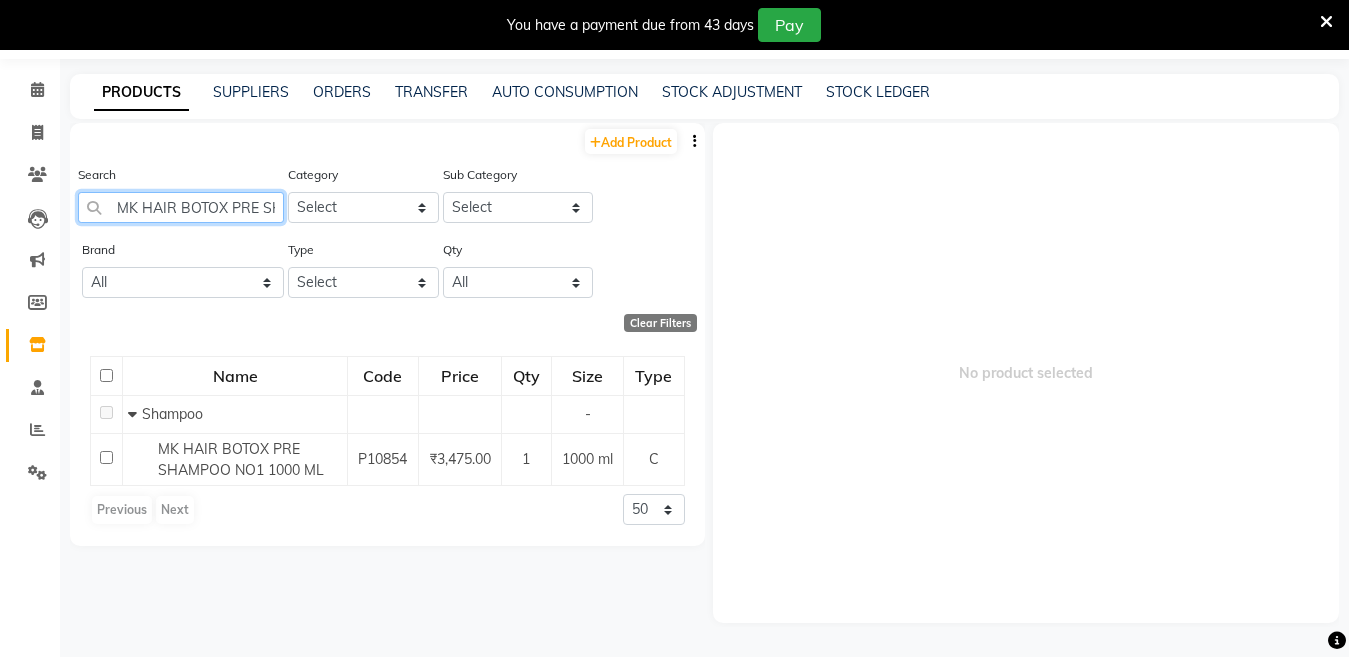 drag, startPoint x: 274, startPoint y: 210, endPoint x: 90, endPoint y: 241, distance: 186.59314 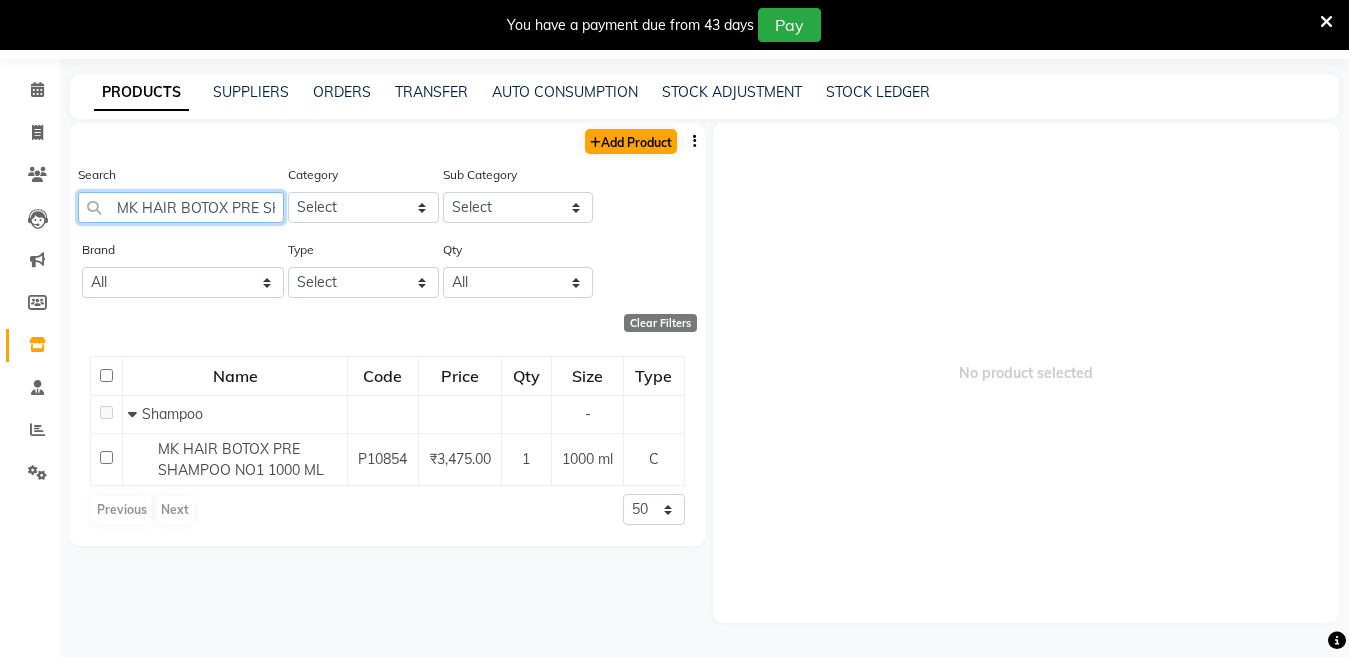 type on "MK HAIR BOTOX PRE SHAMPOO NO1 1000 ML" 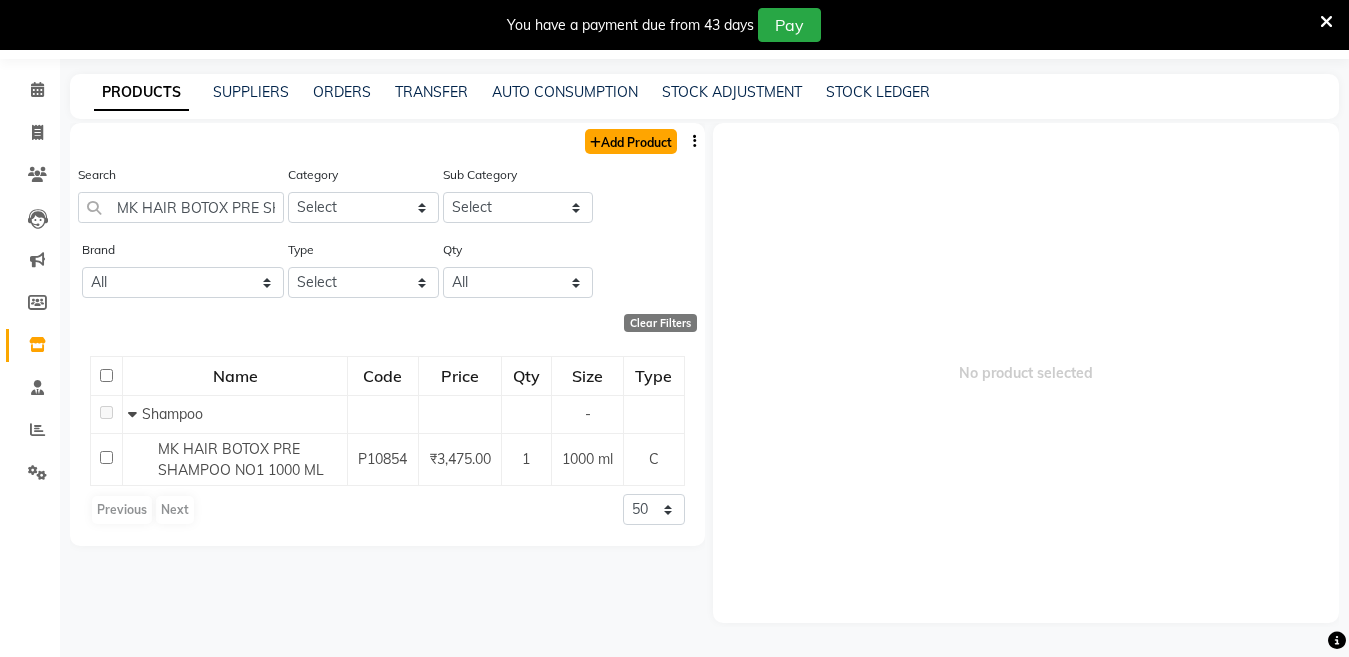 click on "Add Product" 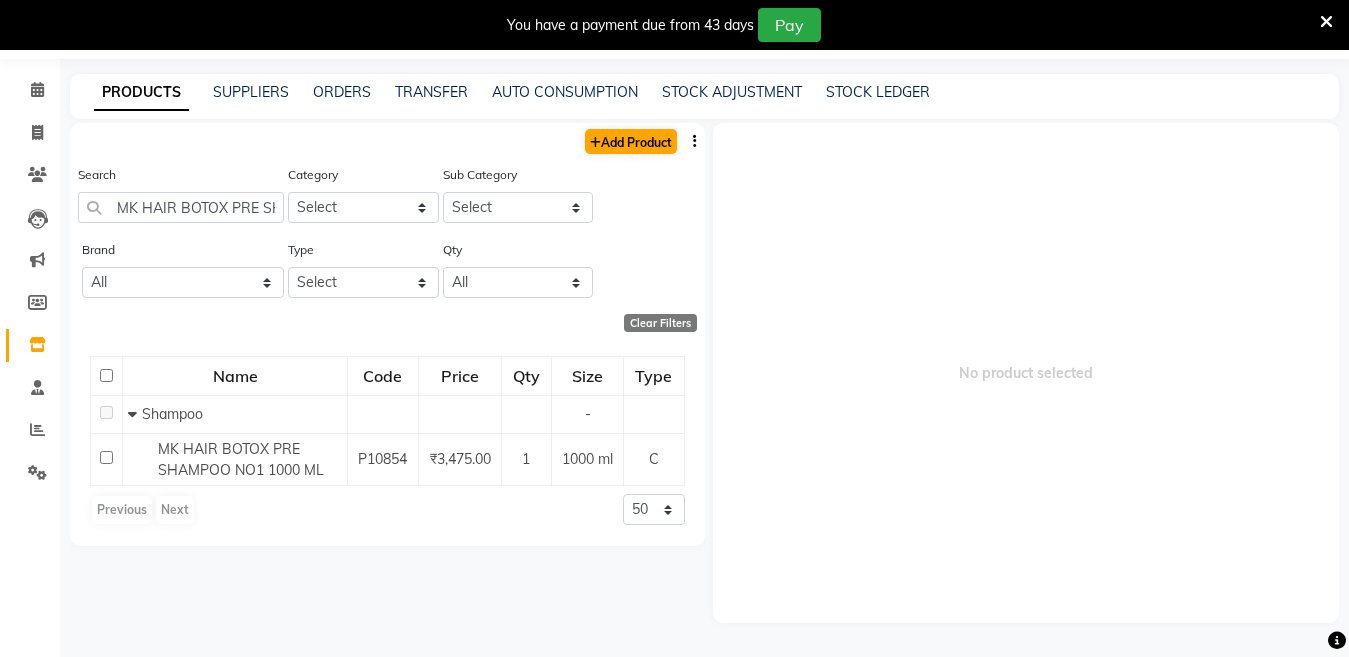 select on "true" 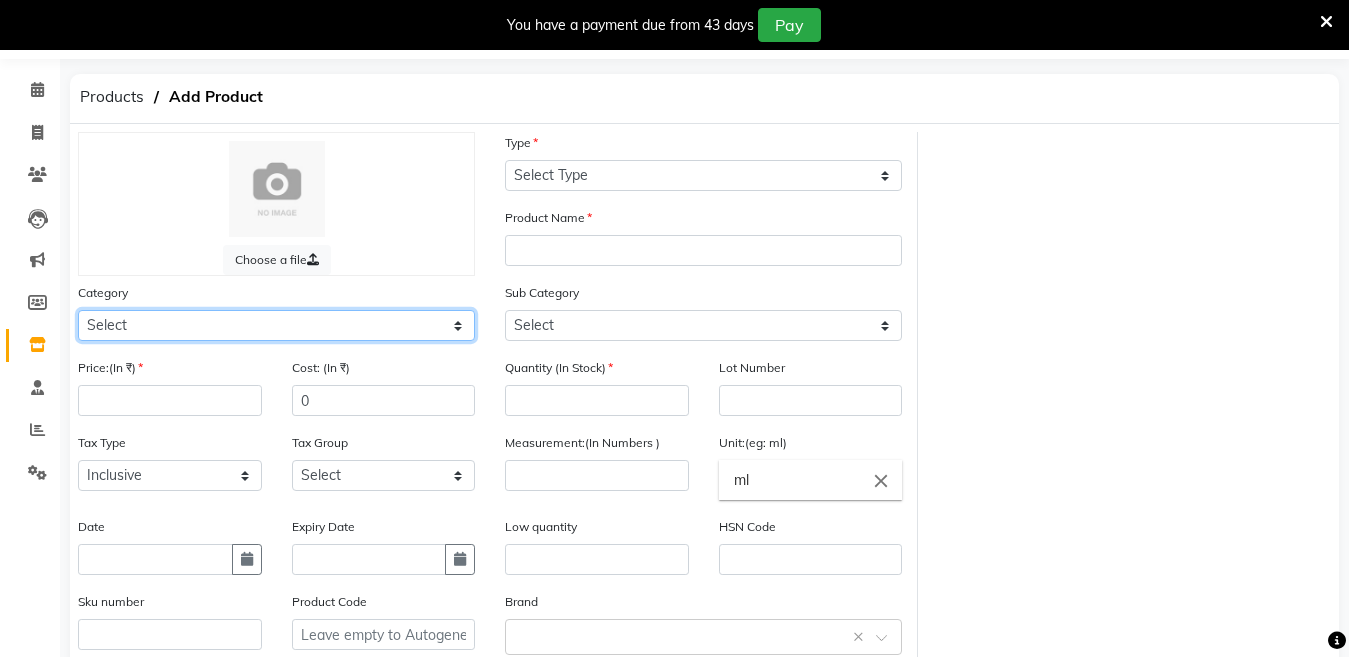 click on "Select Hair Skin Makeup Personal Care Appliances Beard Waxing Disposable Threading Hands and Feet Beauty Planet Botox Cadiveu Casmara Cheryls Loreal Olaplex Other" 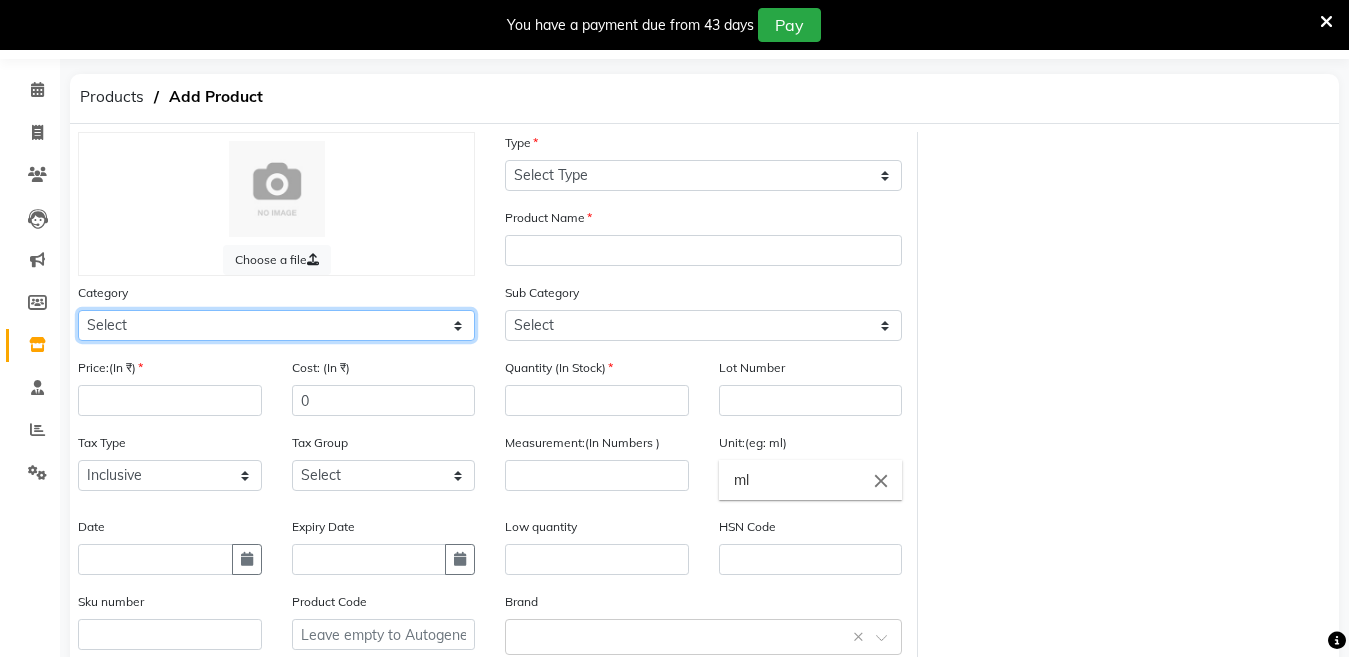 select on "2801100" 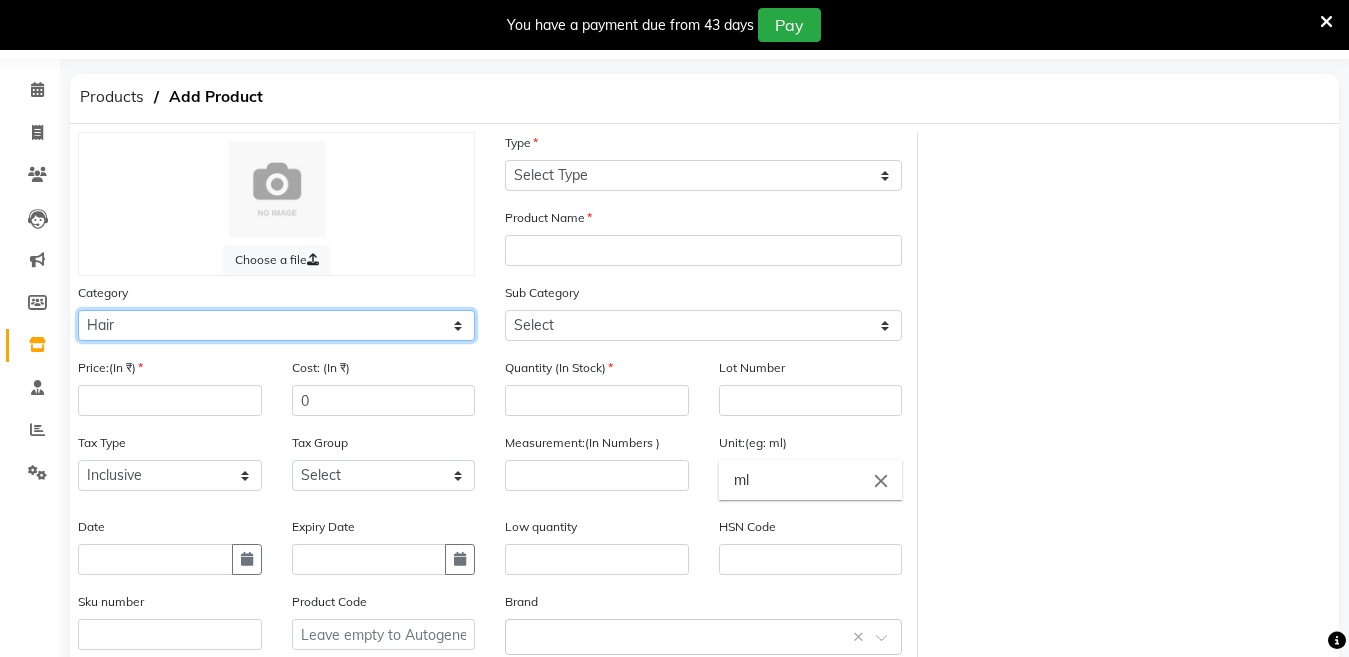 click on "Select Hair Skin Makeup Personal Care Appliances Beard Waxing Disposable Threading Hands and Feet Beauty Planet Botox Cadiveu Casmara Cheryls Loreal Olaplex Other" 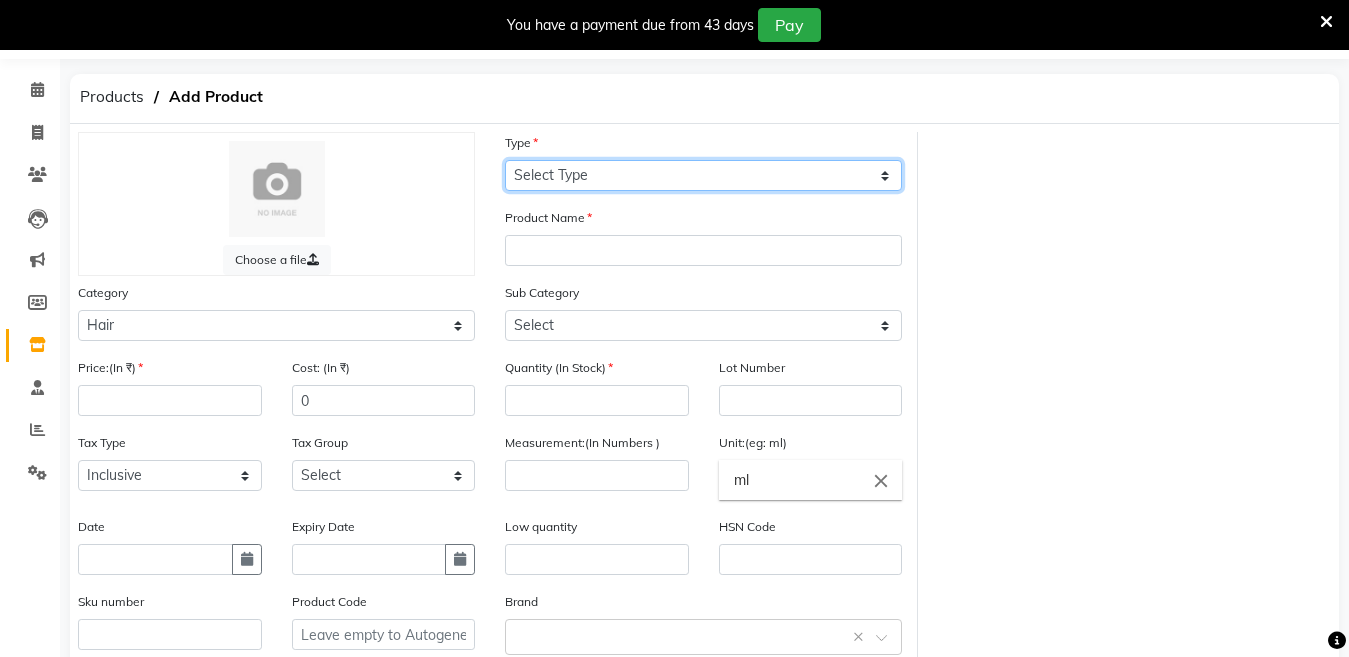 click on "Select Type Both Retail Consumable" 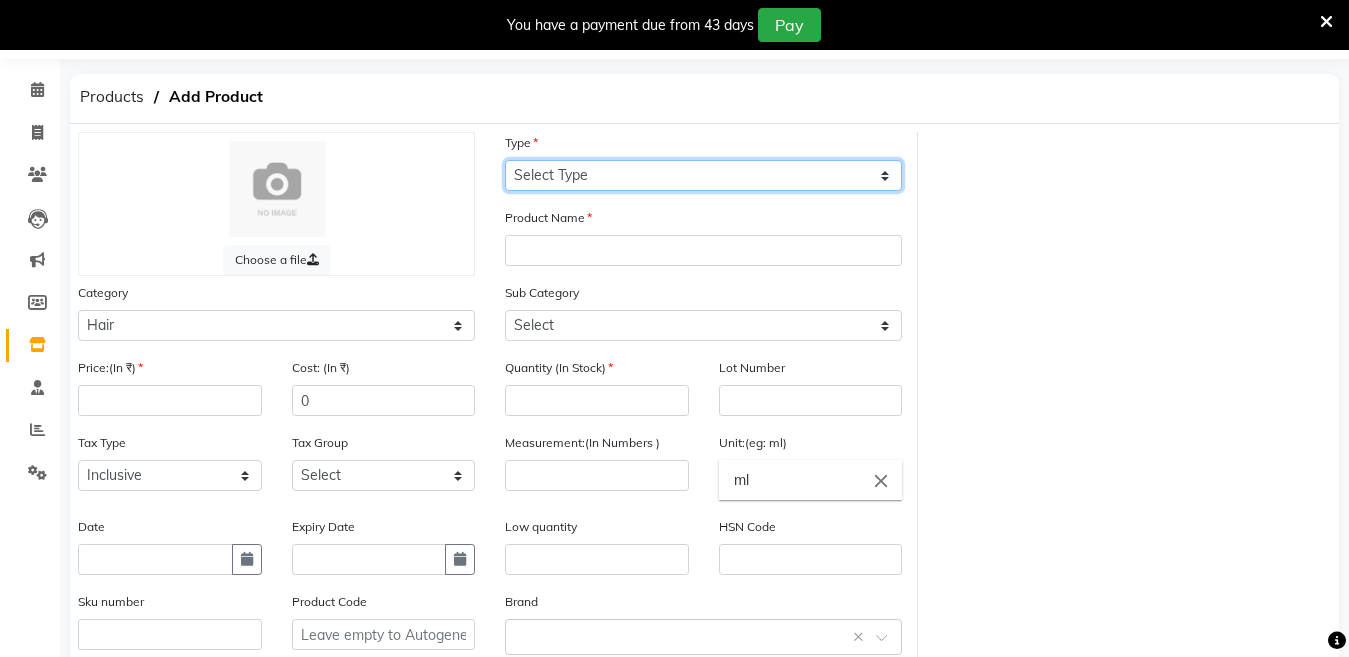 select on "C" 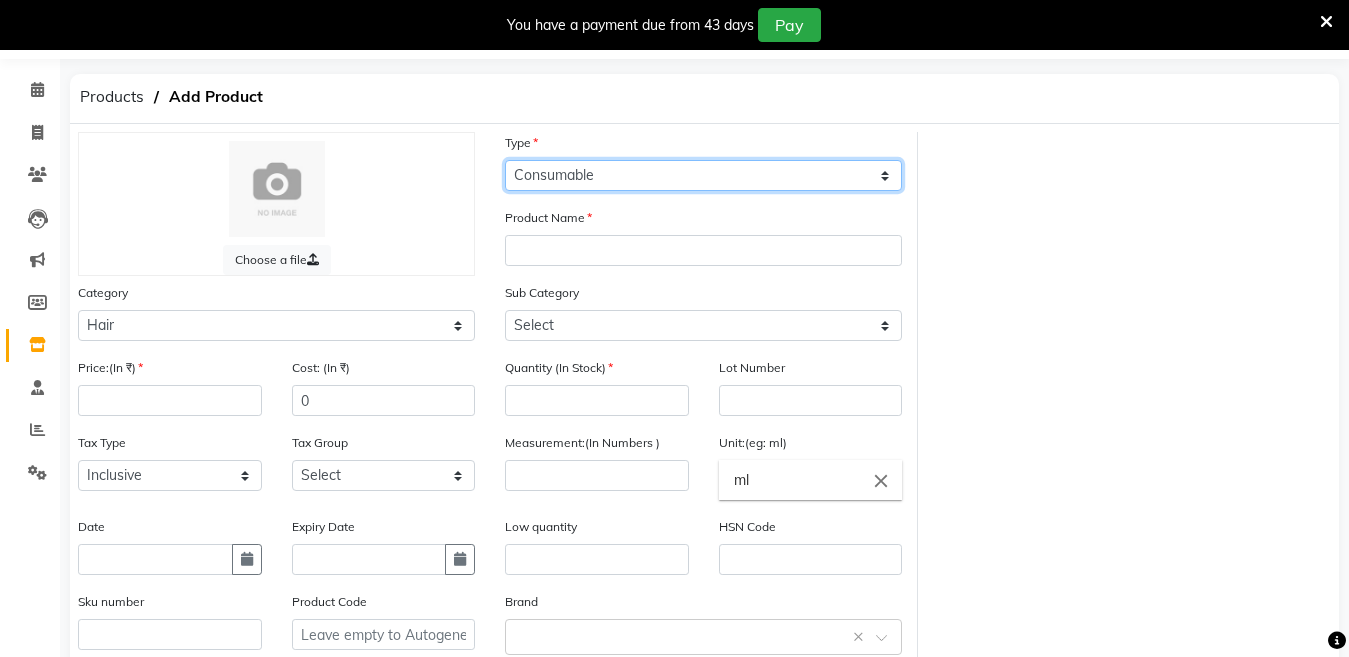 click on "Select Type Both Retail Consumable" 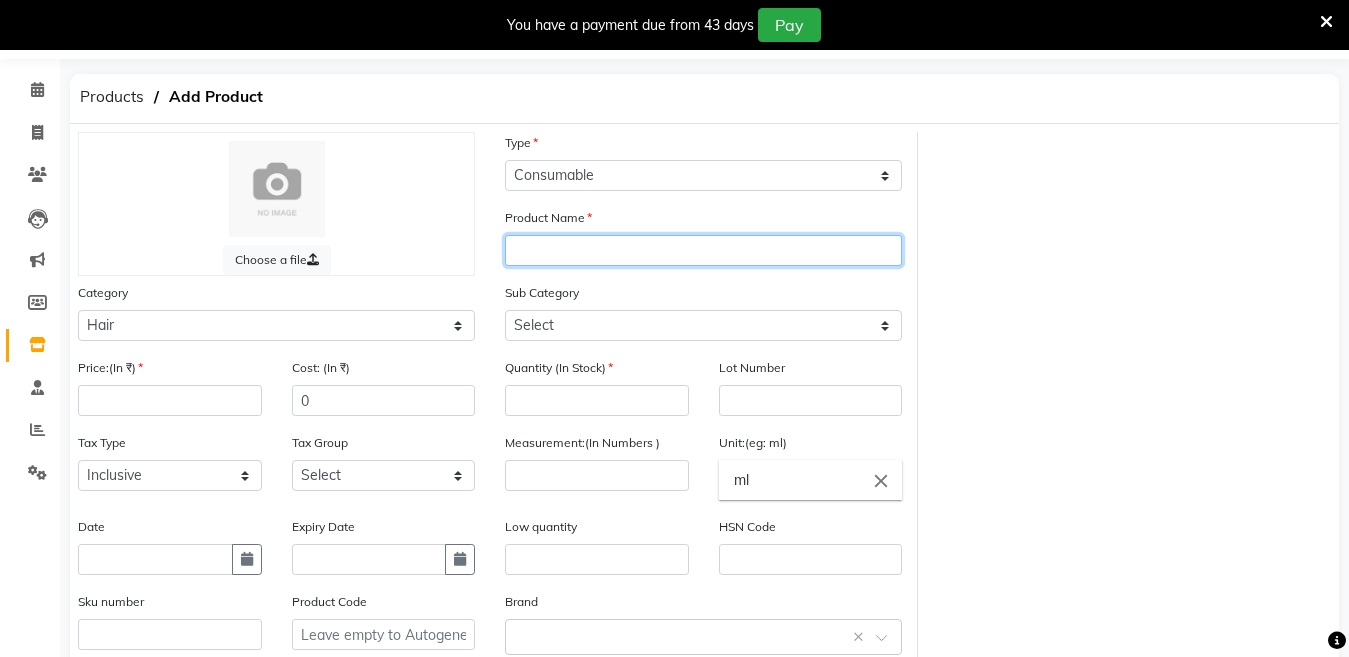 click 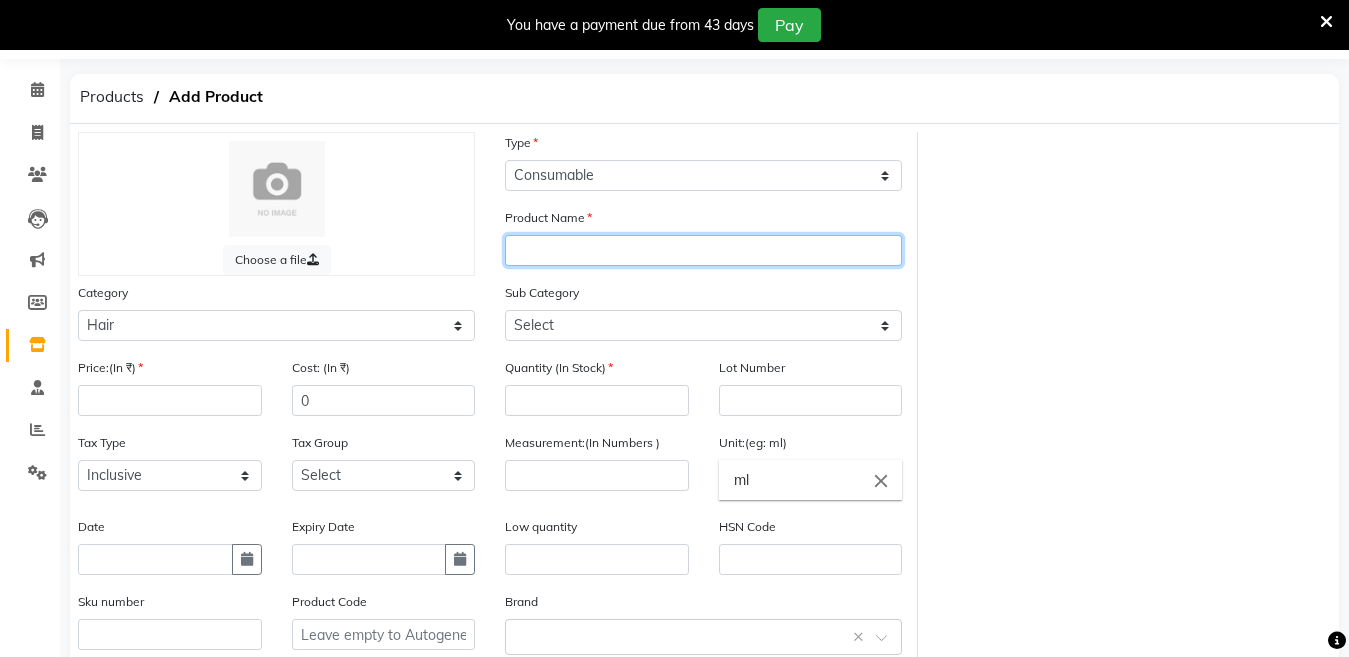 paste on "MK HAIR BOTOX PRE SHAMPOO NO1 1000 ML" 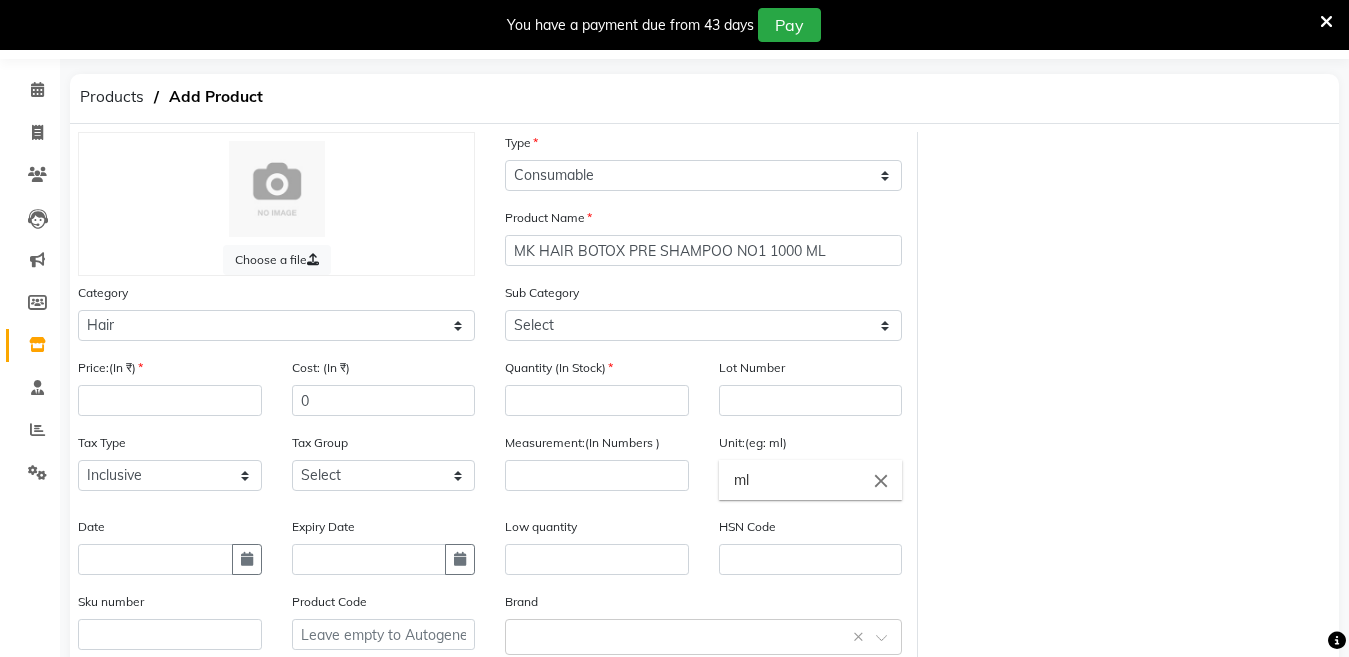click on "Product Name MK HAIR BOTOX PRE SHAMPOO NO1 1000 ML" 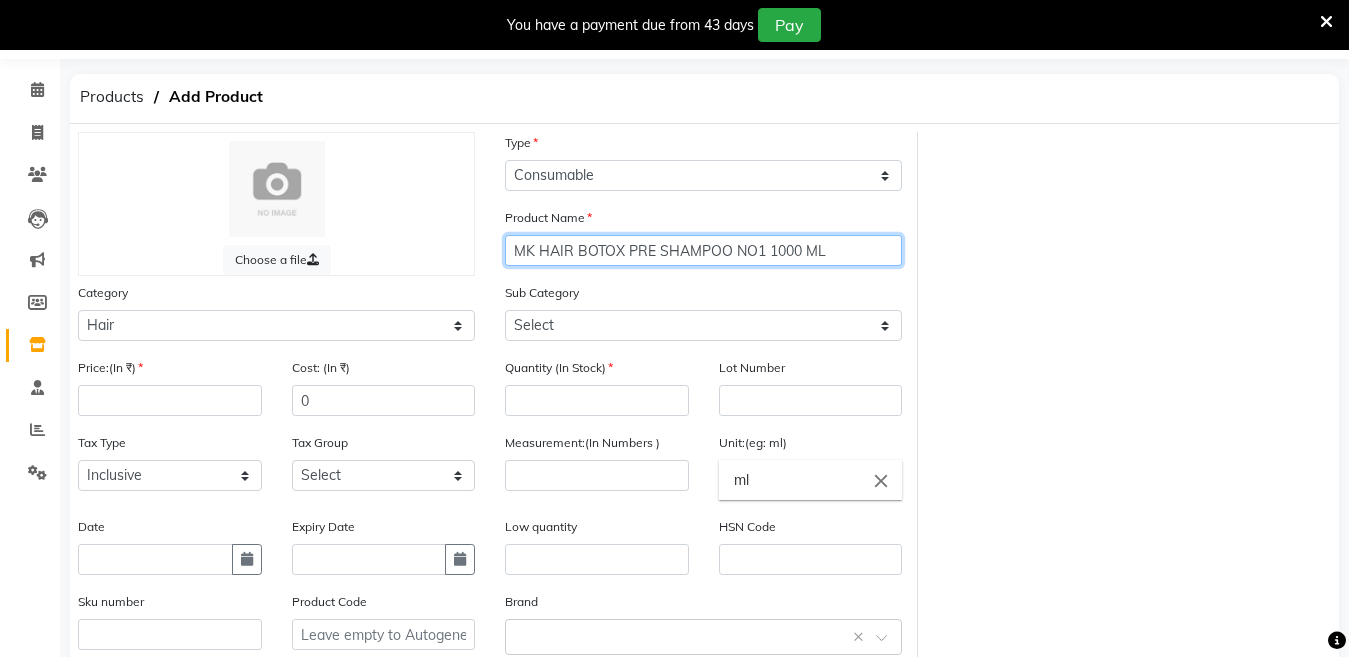 click on "MK HAIR BOTOX PRE SHAMPOO NO1 1000 ML" 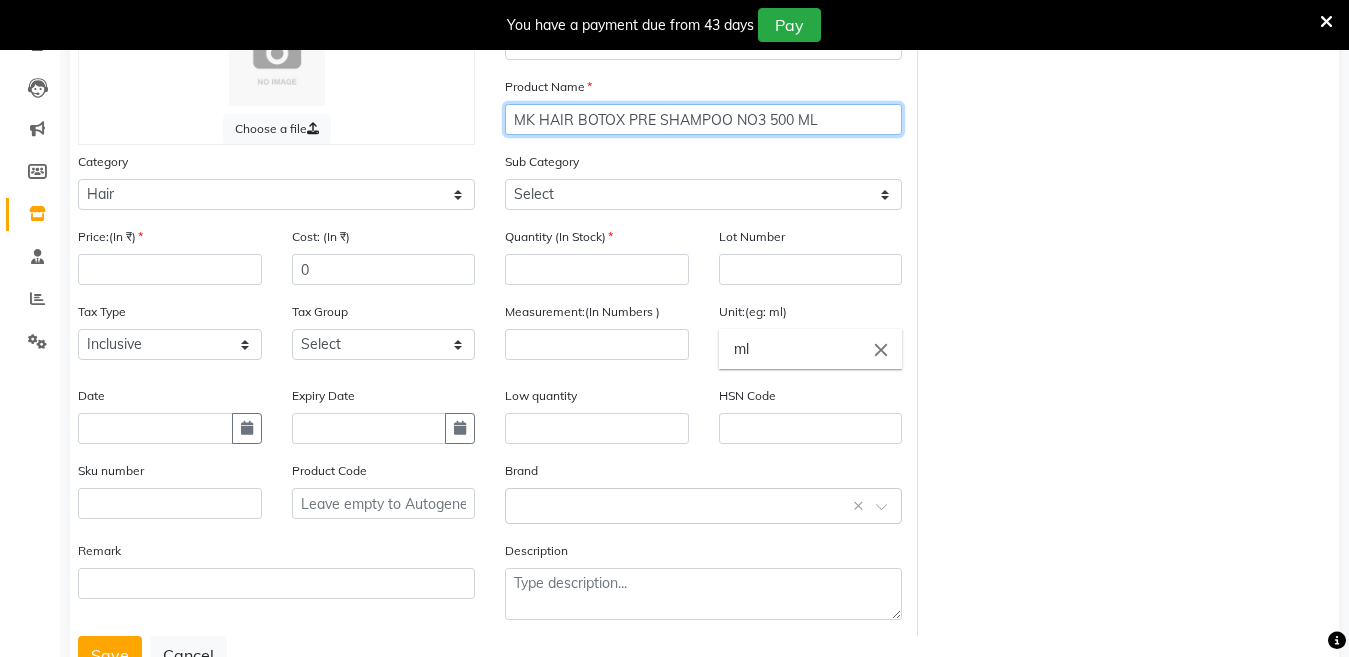 scroll, scrollTop: 118, scrollLeft: 0, axis: vertical 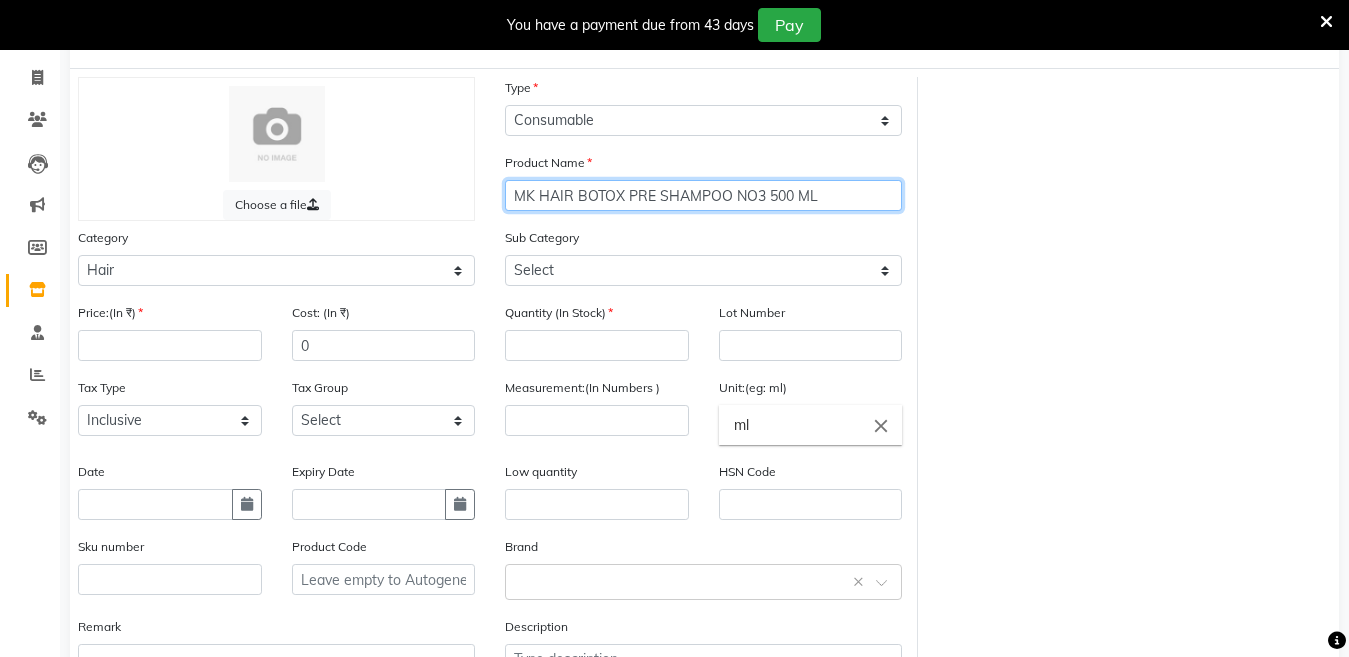 type on "MK HAIR BOTOX PRE SHAMPOO NO3 500 ML" 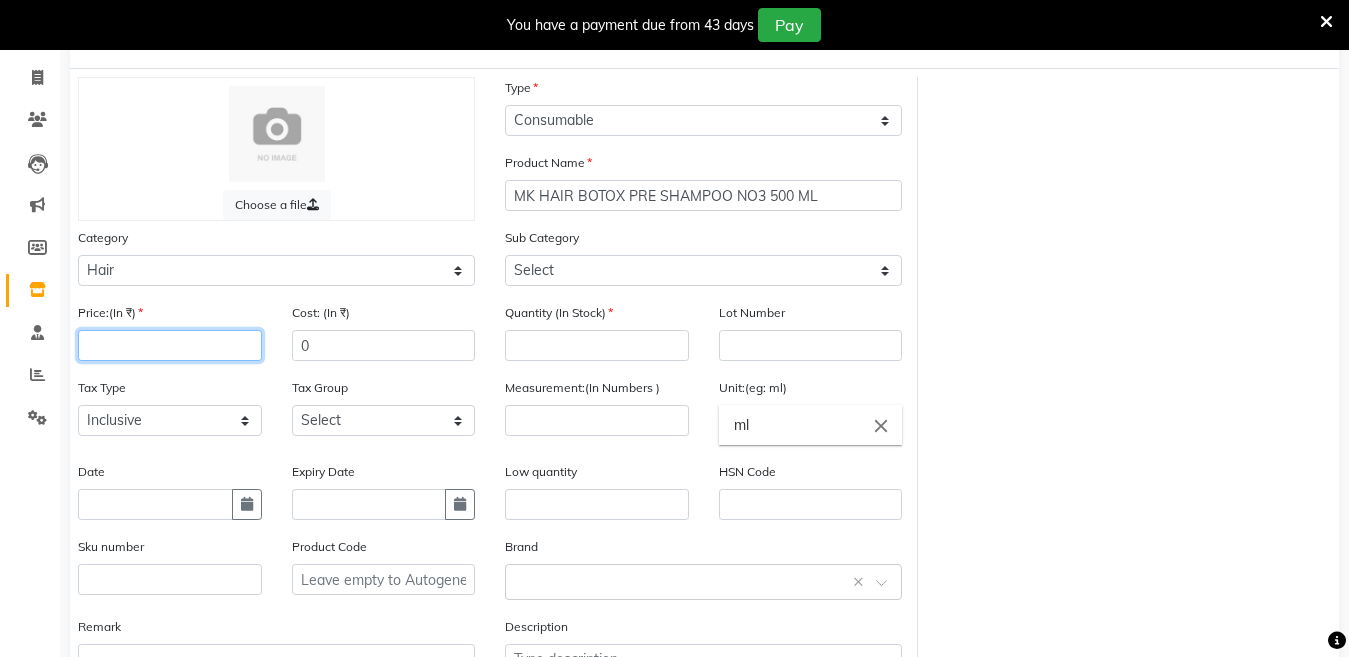 click 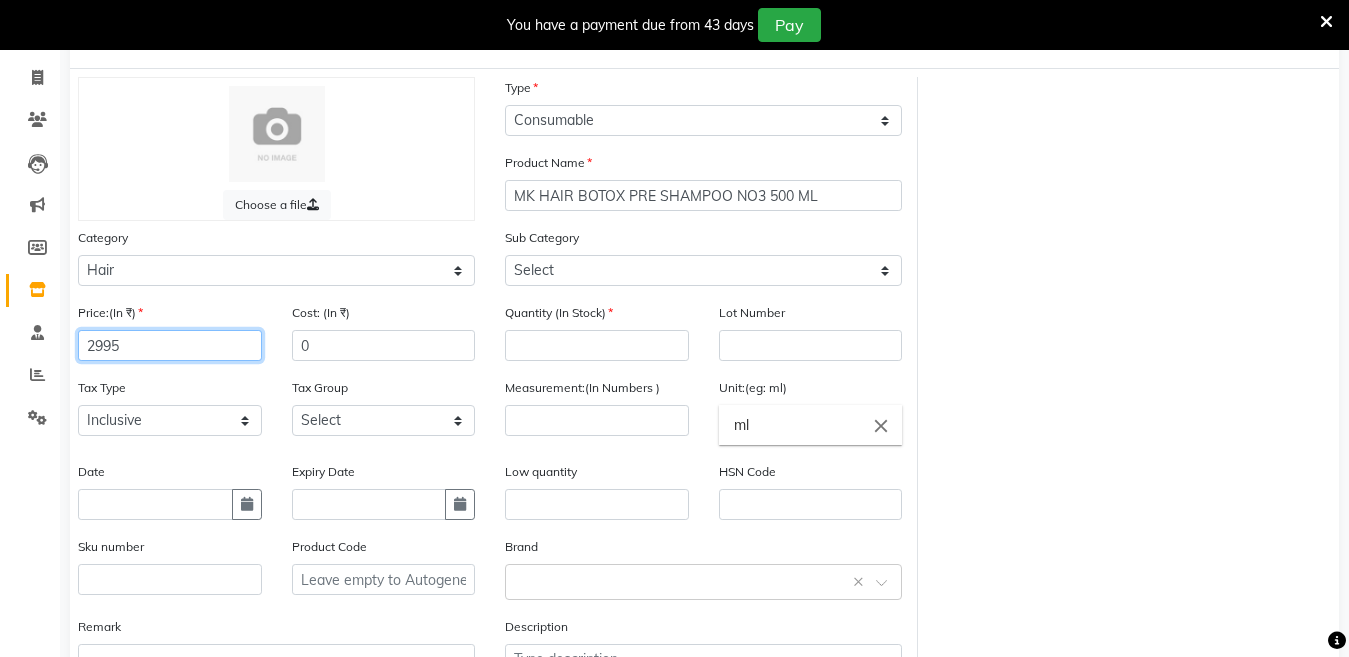 type on "2995" 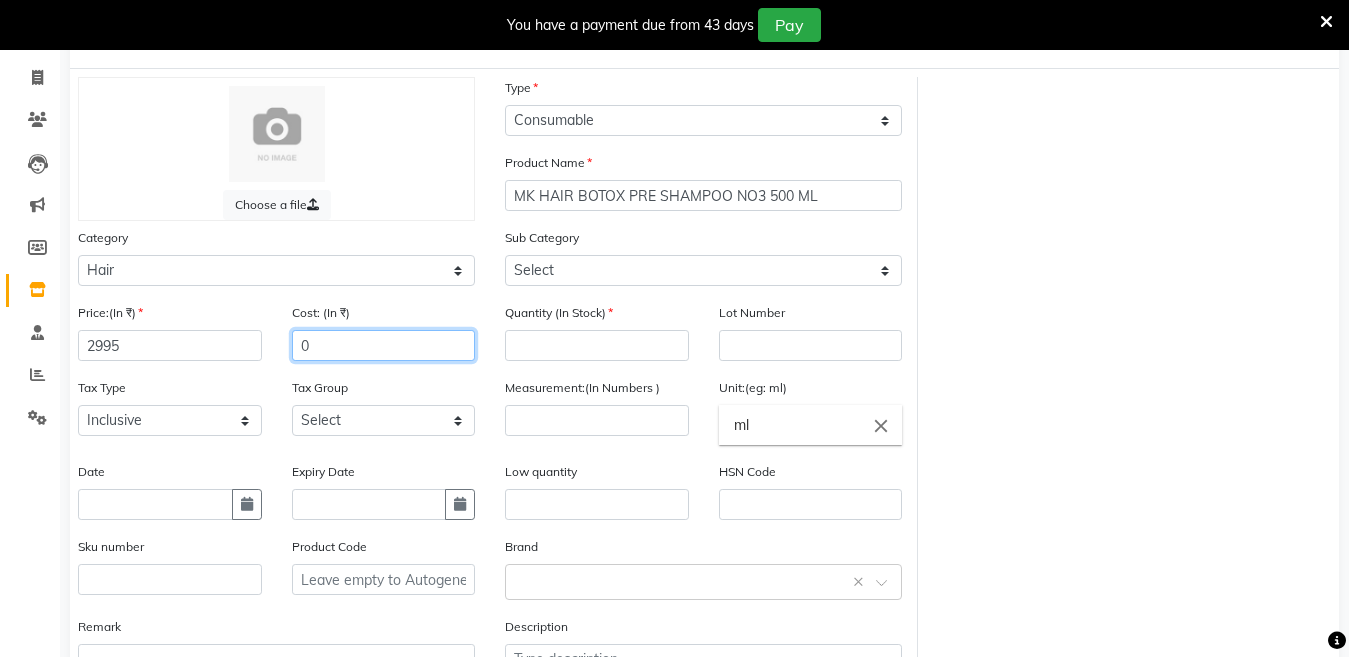 click on "0" 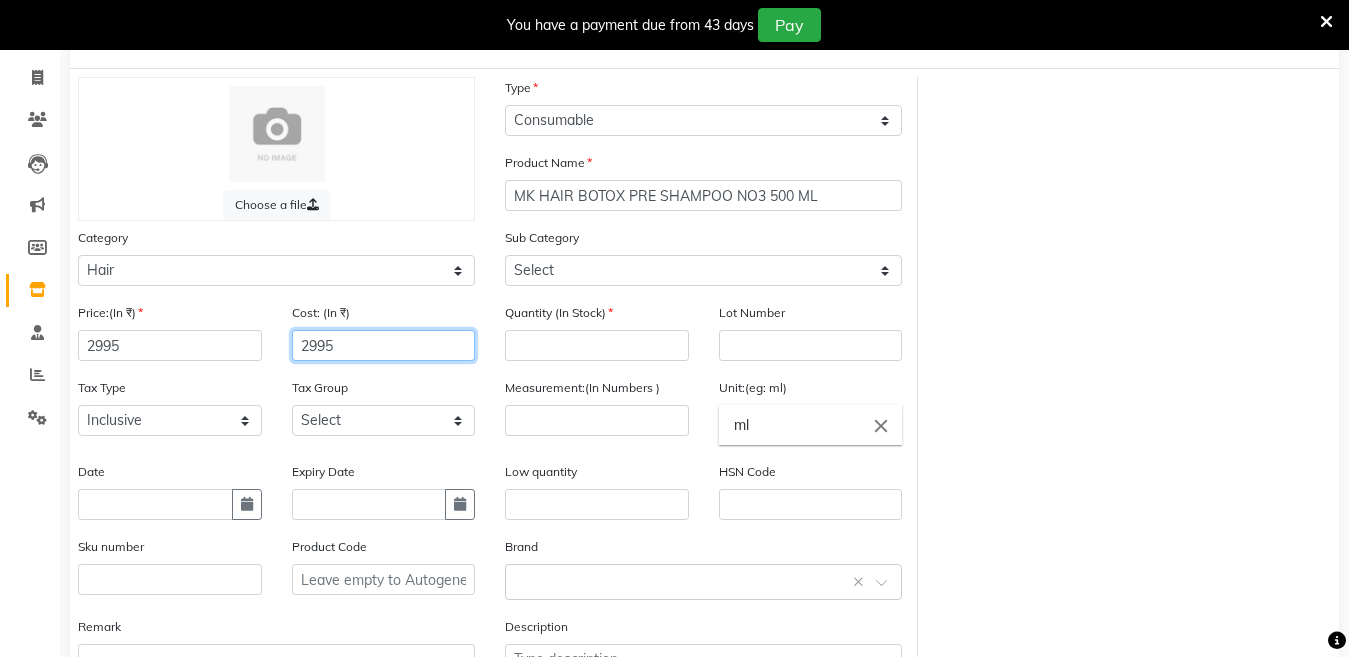 type on "2995" 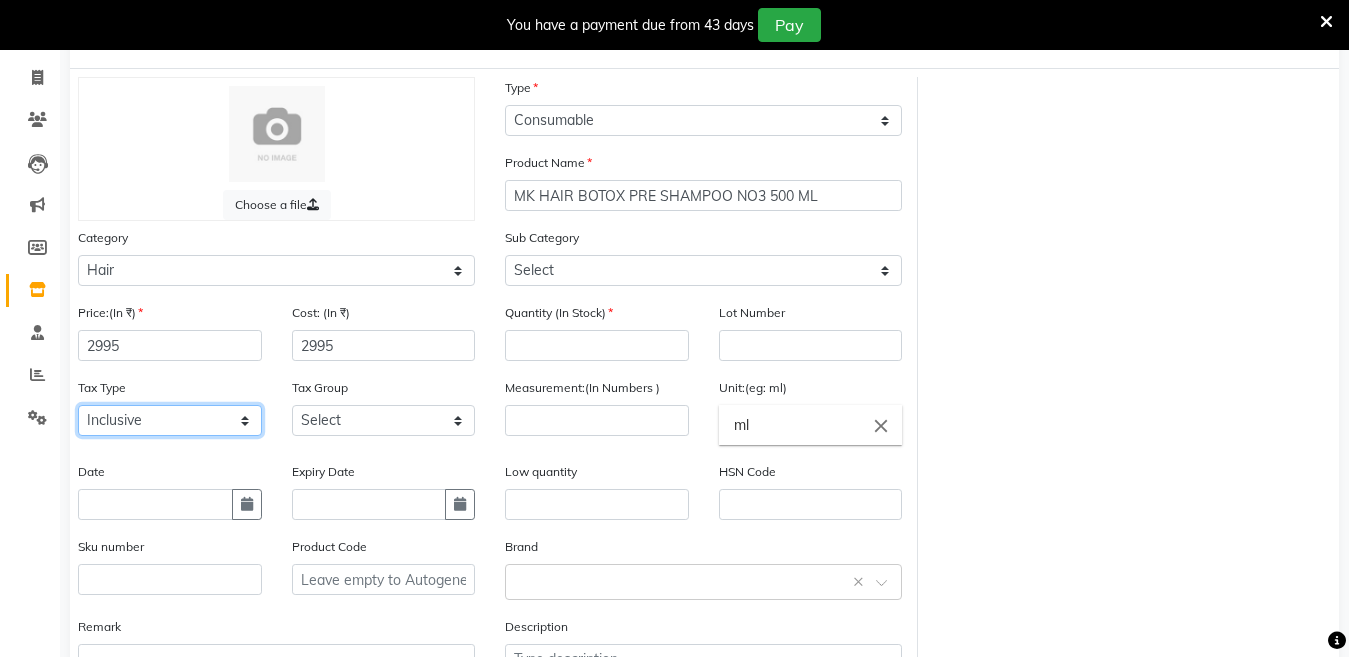 click on "Select Inclusive Exclusive" 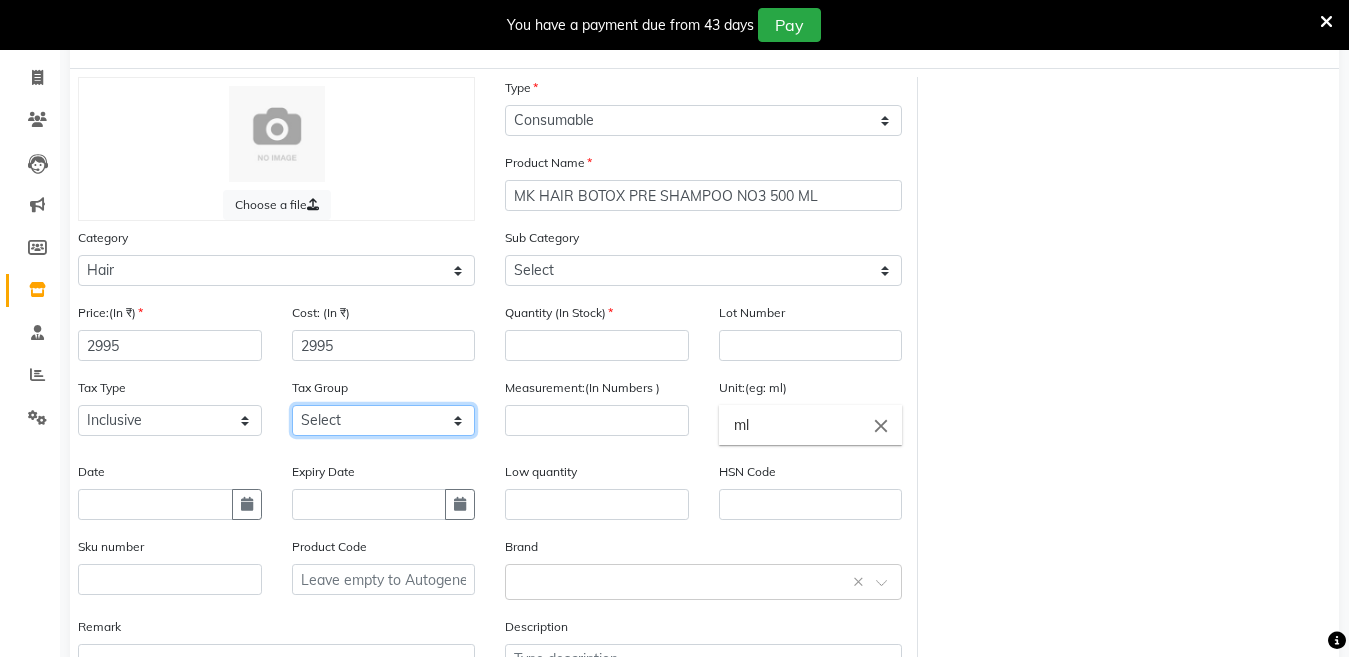 click on "Select GST" 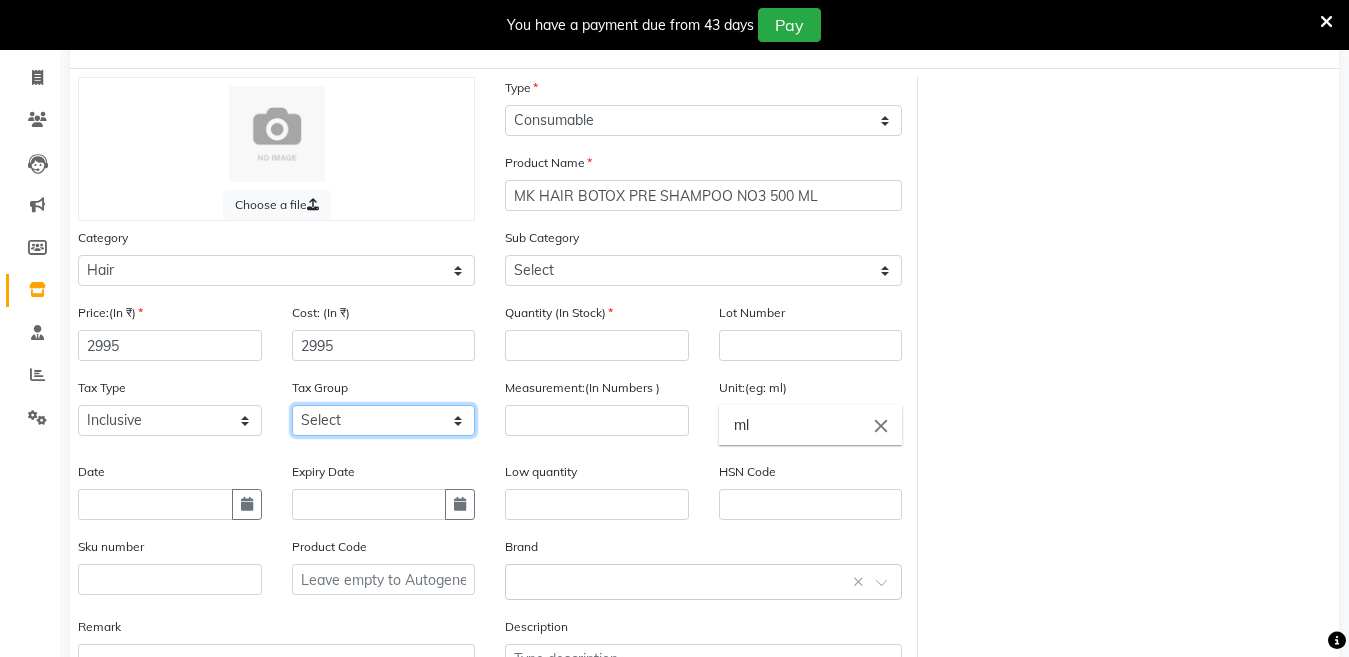 select on "2038" 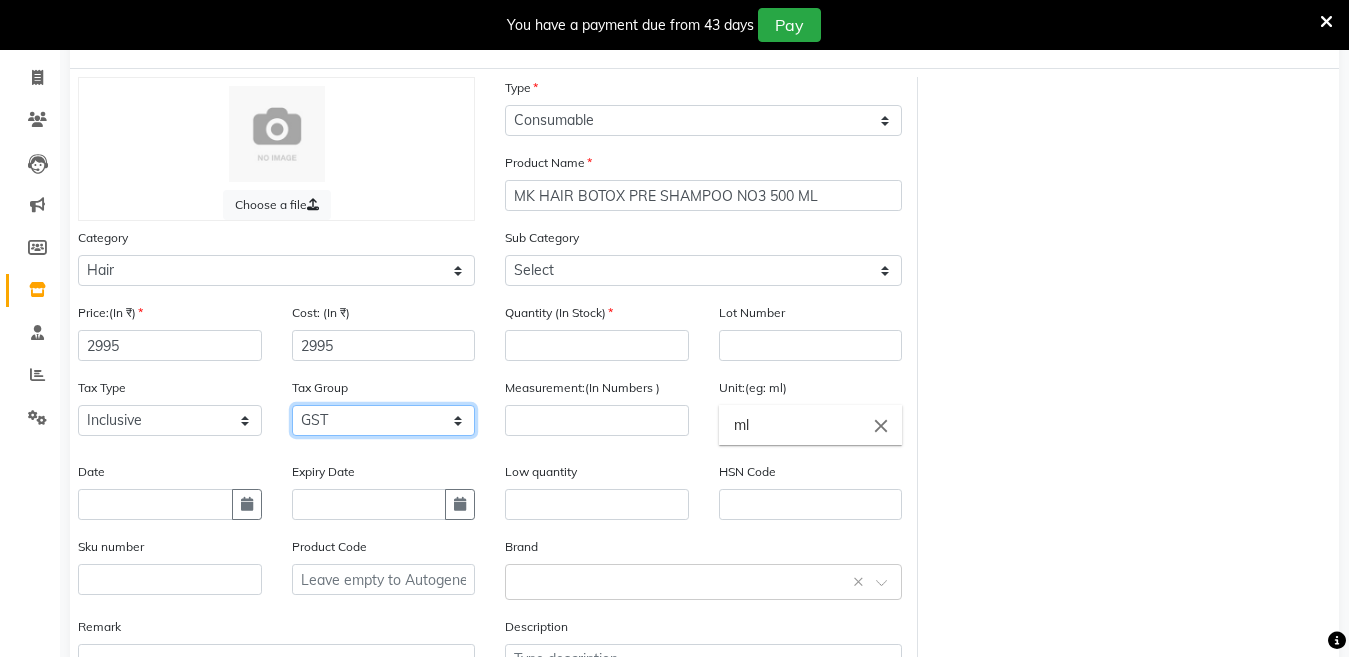 click on "Select GST" 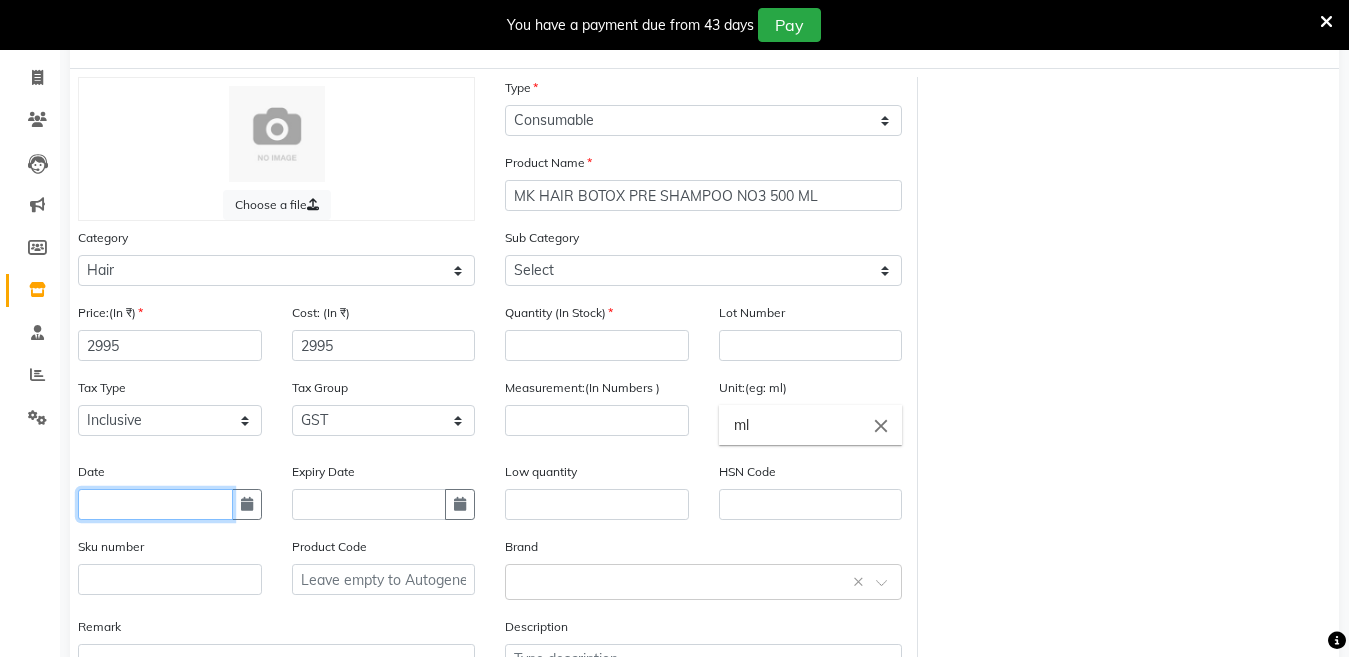 click 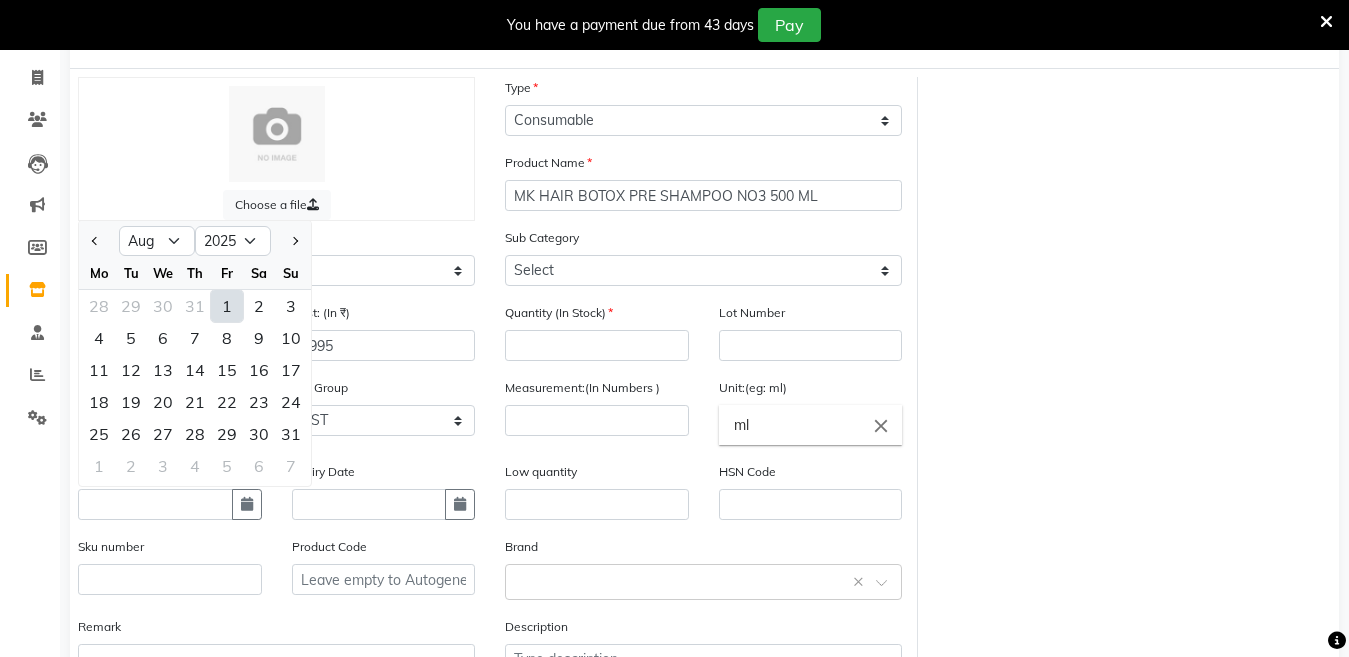 click on "1" 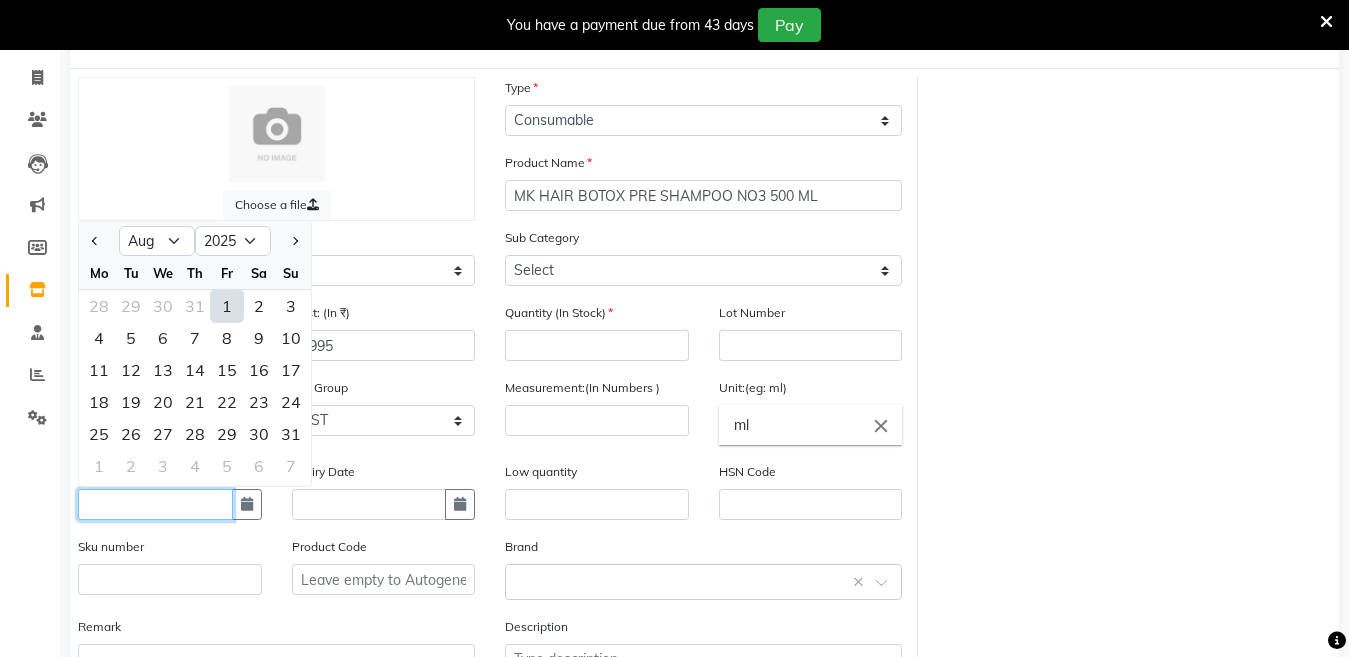 type on "01-08-2025" 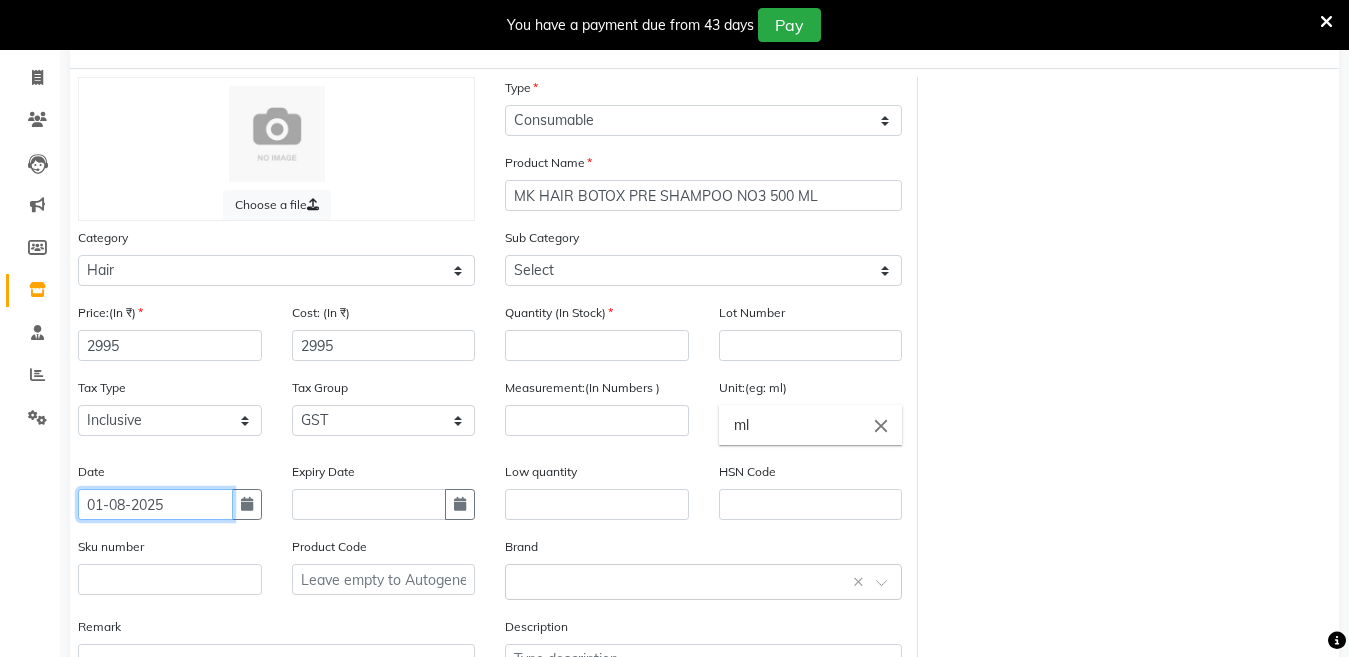 drag, startPoint x: 171, startPoint y: 501, endPoint x: 93, endPoint y: 511, distance: 78.63841 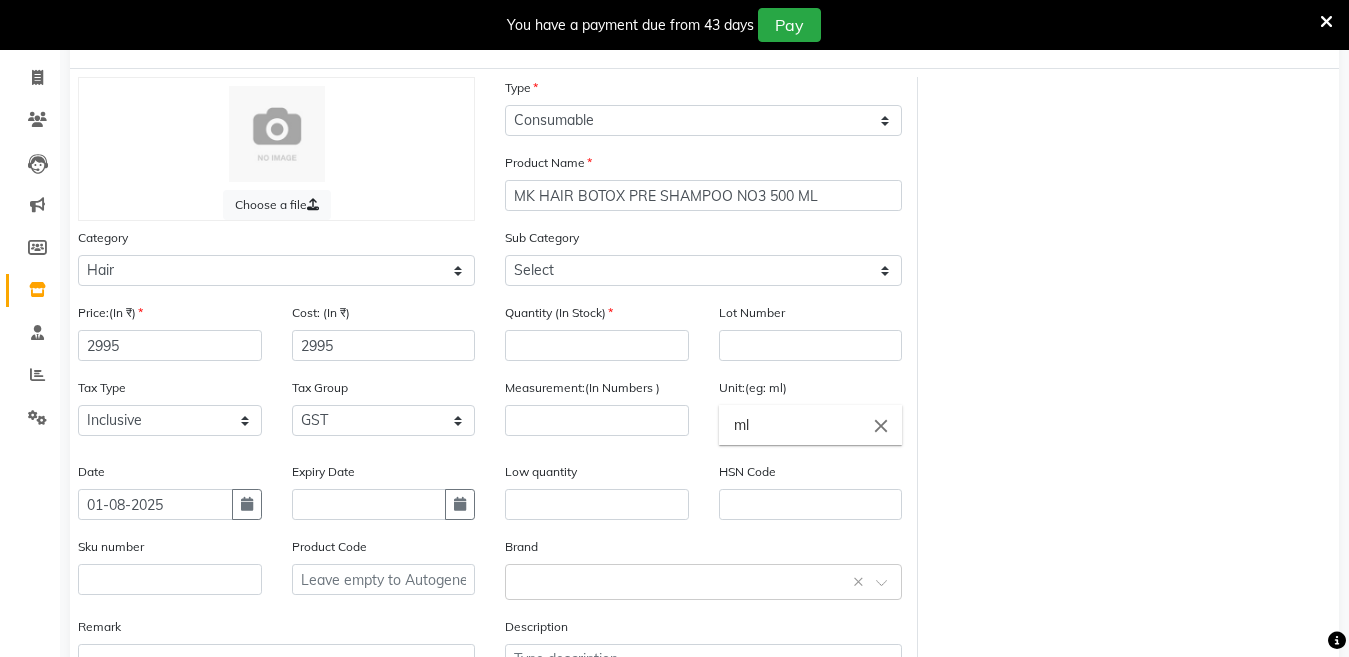 select on "8" 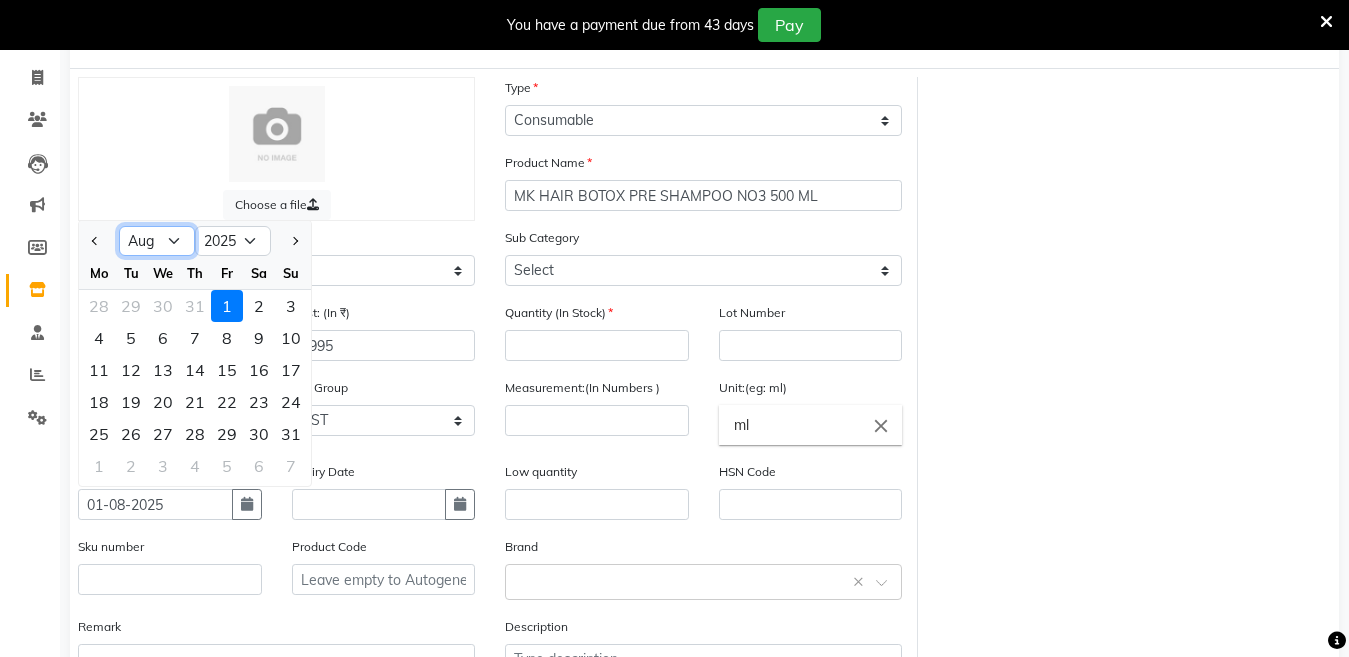 click on "Jan Feb Mar Apr May Jun Jul Aug Sep Oct Nov Dec" 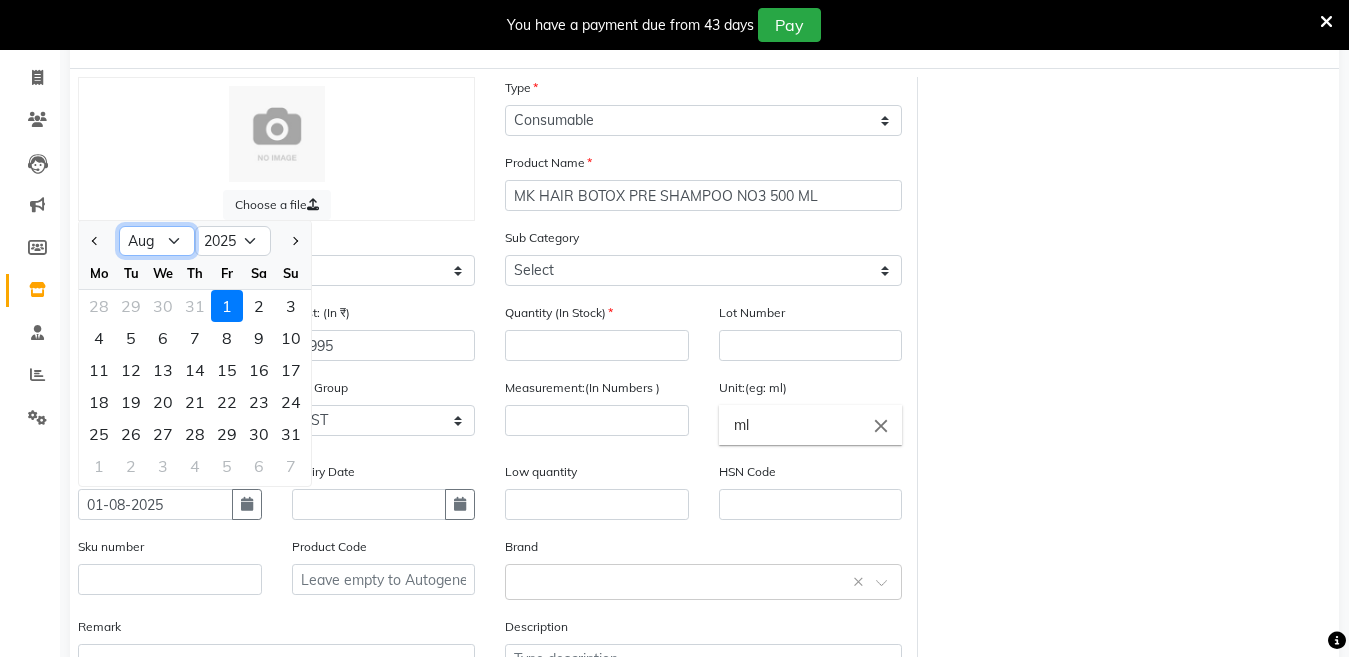 select on "4" 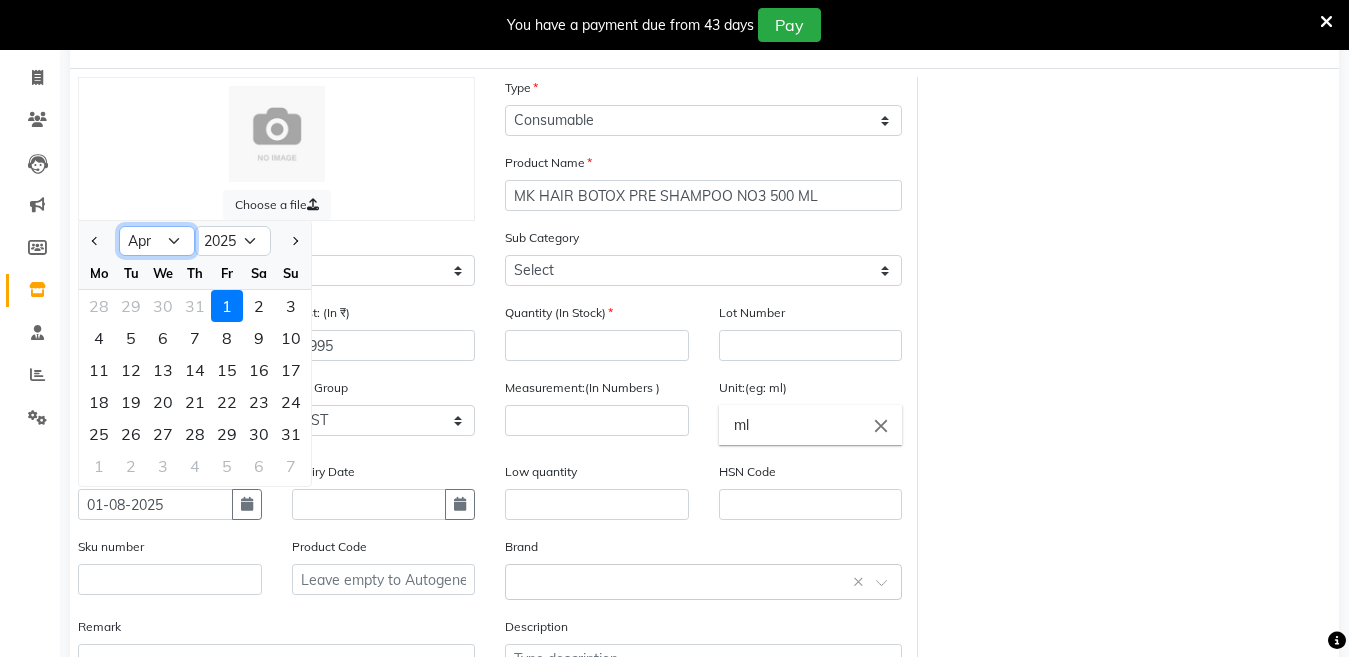click on "Jan Feb Mar Apr May Jun Jul Aug Sep Oct Nov Dec" 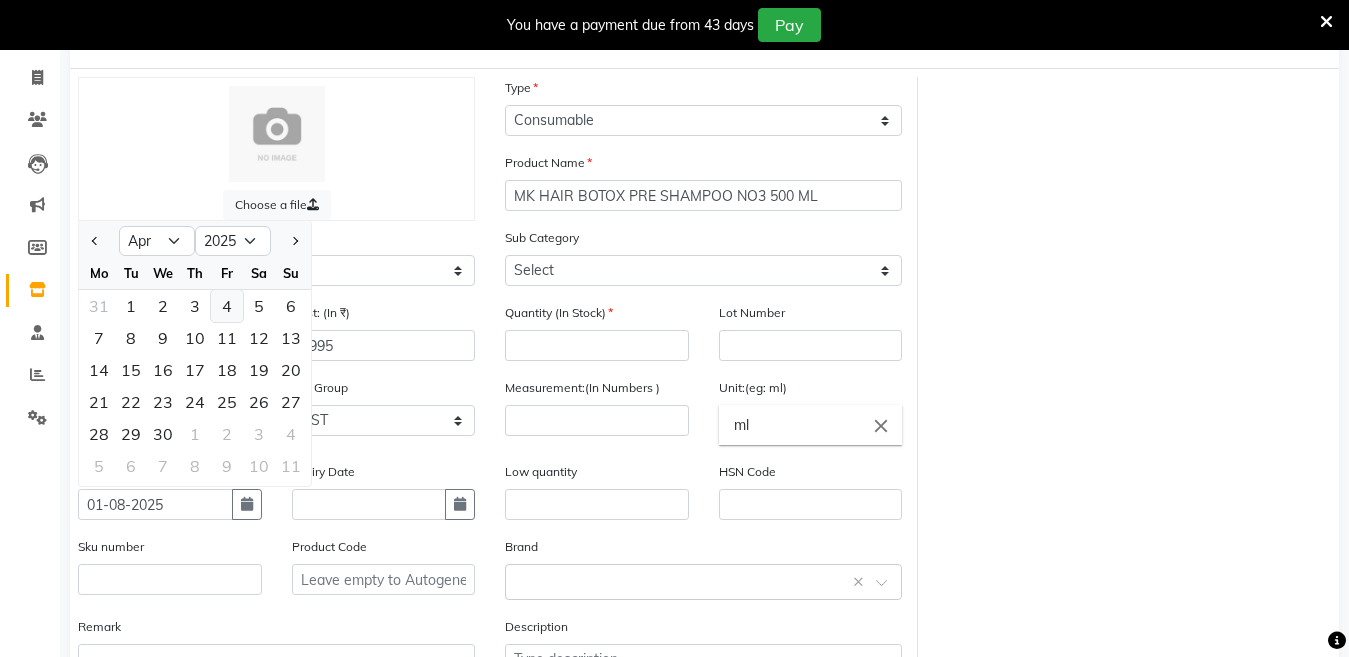 click on "4" 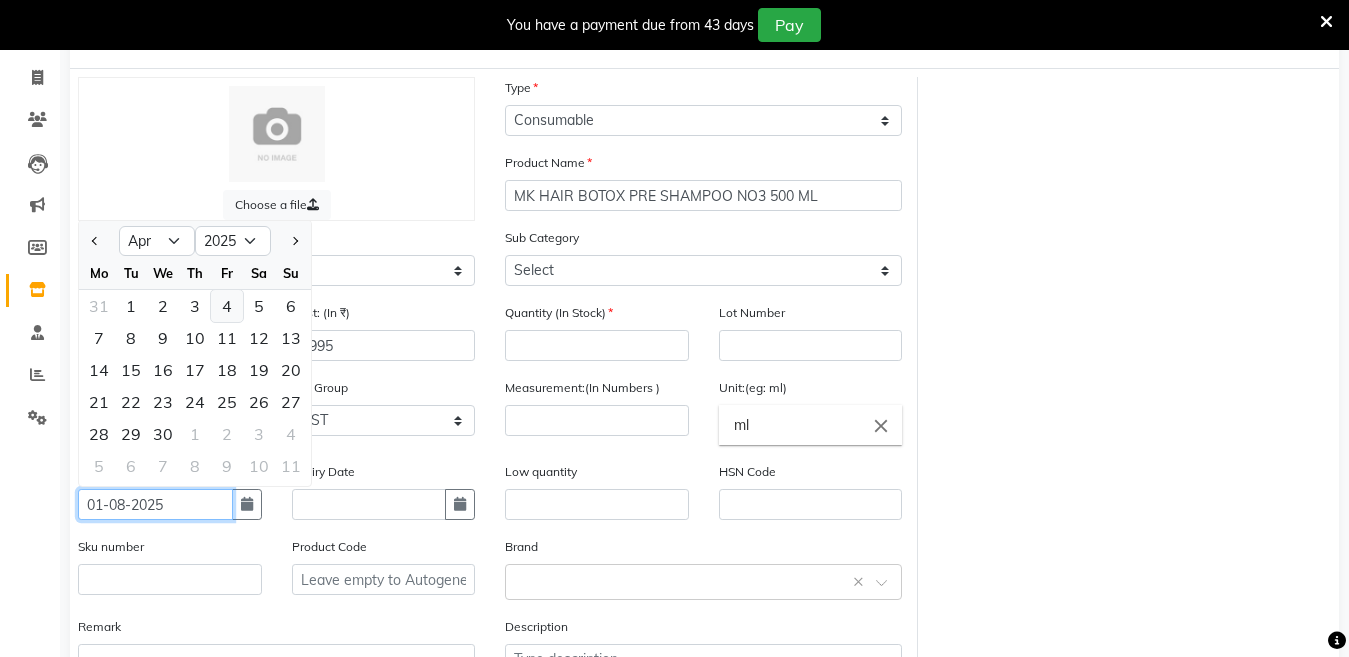 type on "04-04-2025" 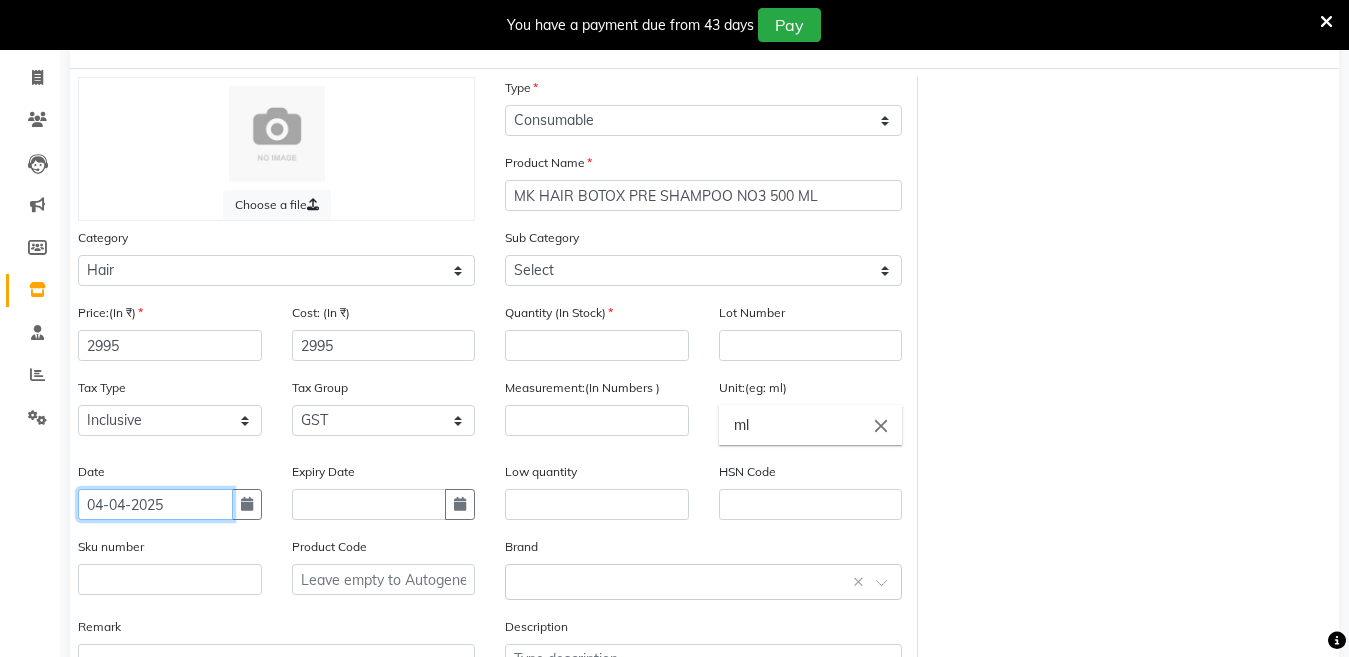 click on "04-04-2025" 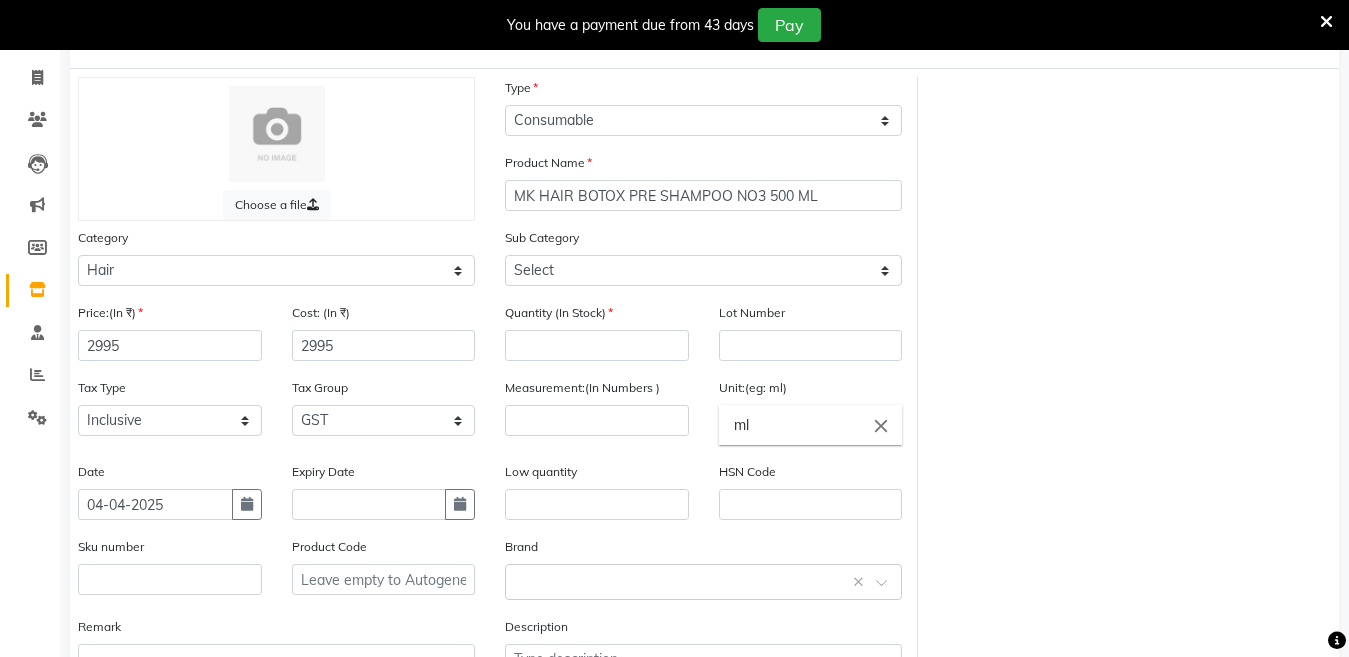 select on "4" 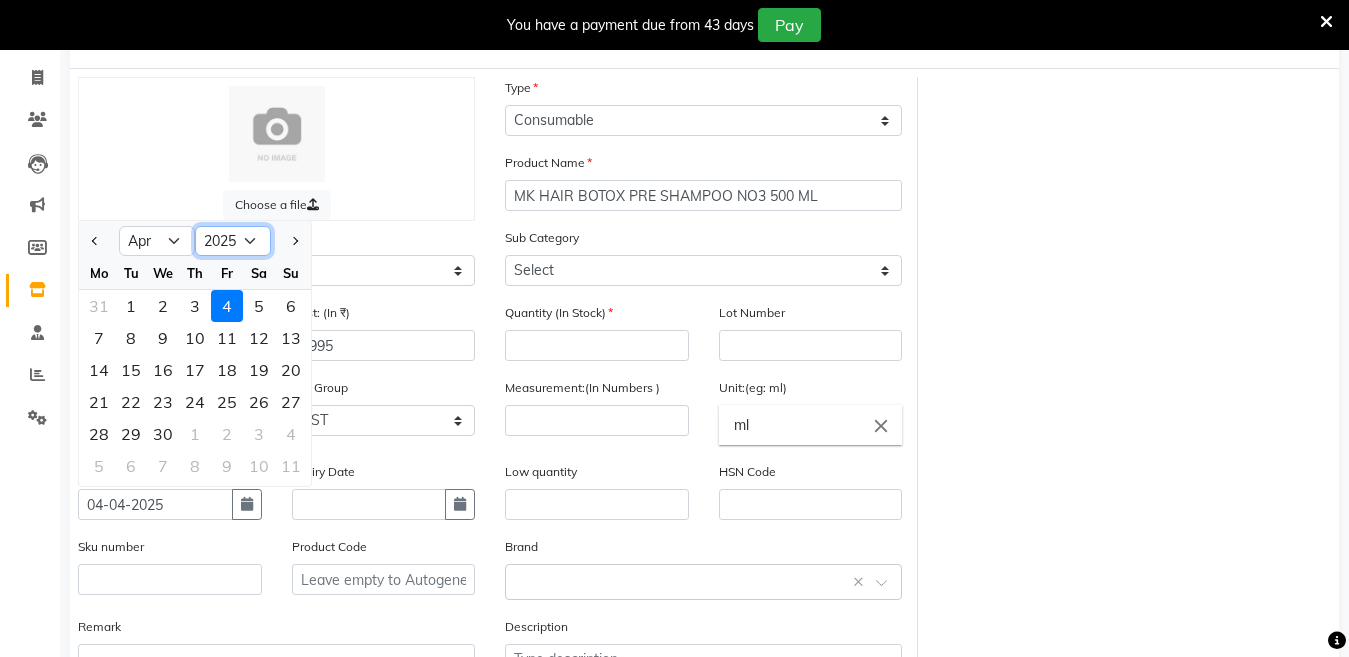 click on "2015 2016 2017 2018 2019 2020 2021 2022 2023 2024 2025 2026 2027 2028 2029 2030 2031 2032 2033 2034 2035" 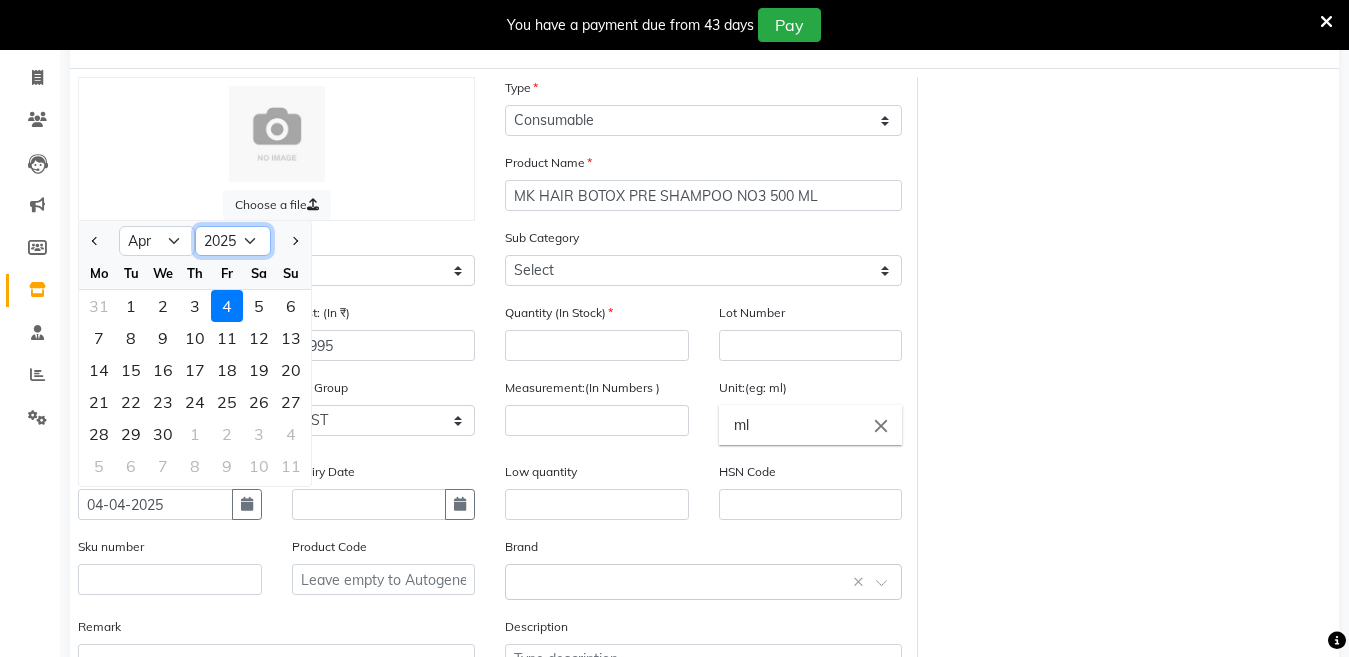 select on "2024" 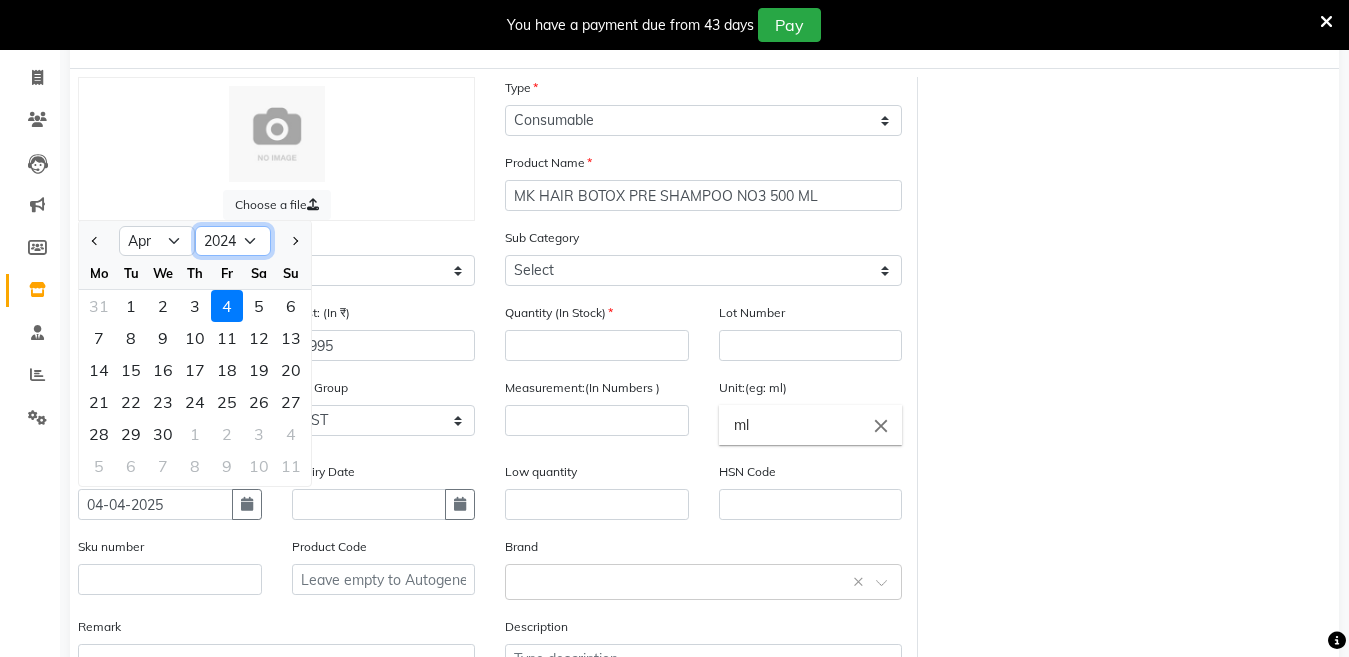 click on "2015 2016 2017 2018 2019 2020 2021 2022 2023 2024 2025 2026 2027 2028 2029 2030 2031 2032 2033 2034 2035" 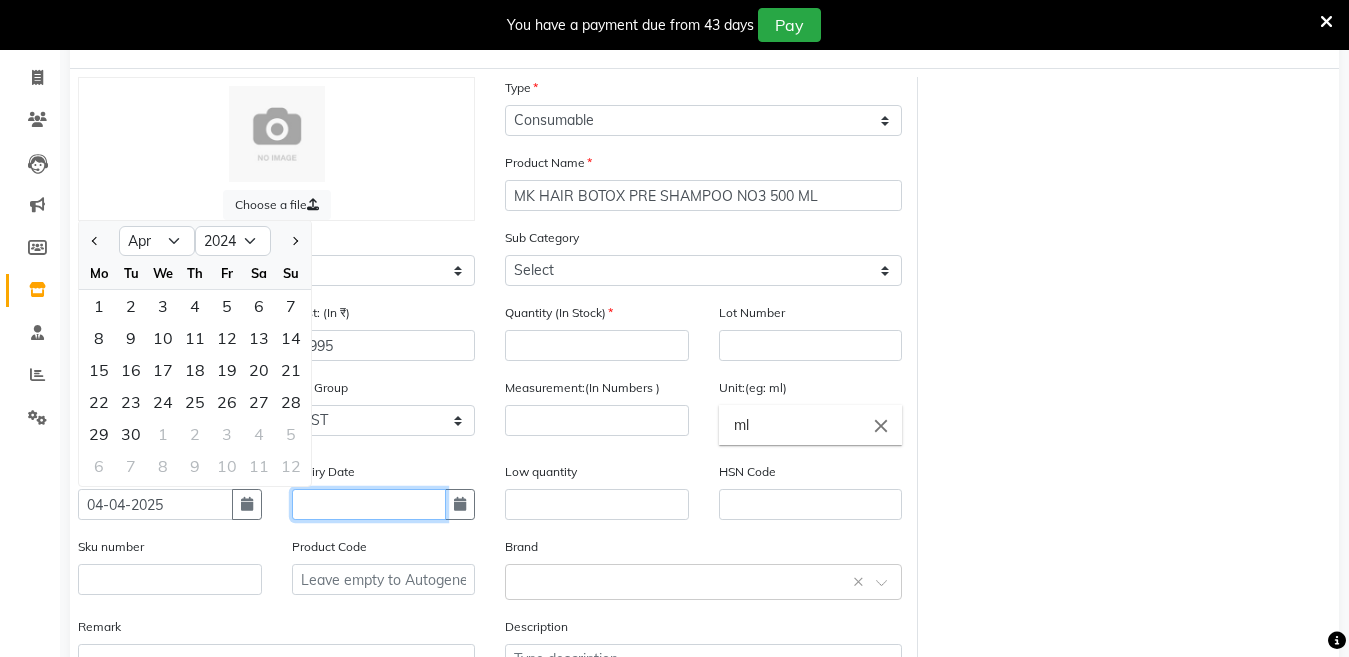 click 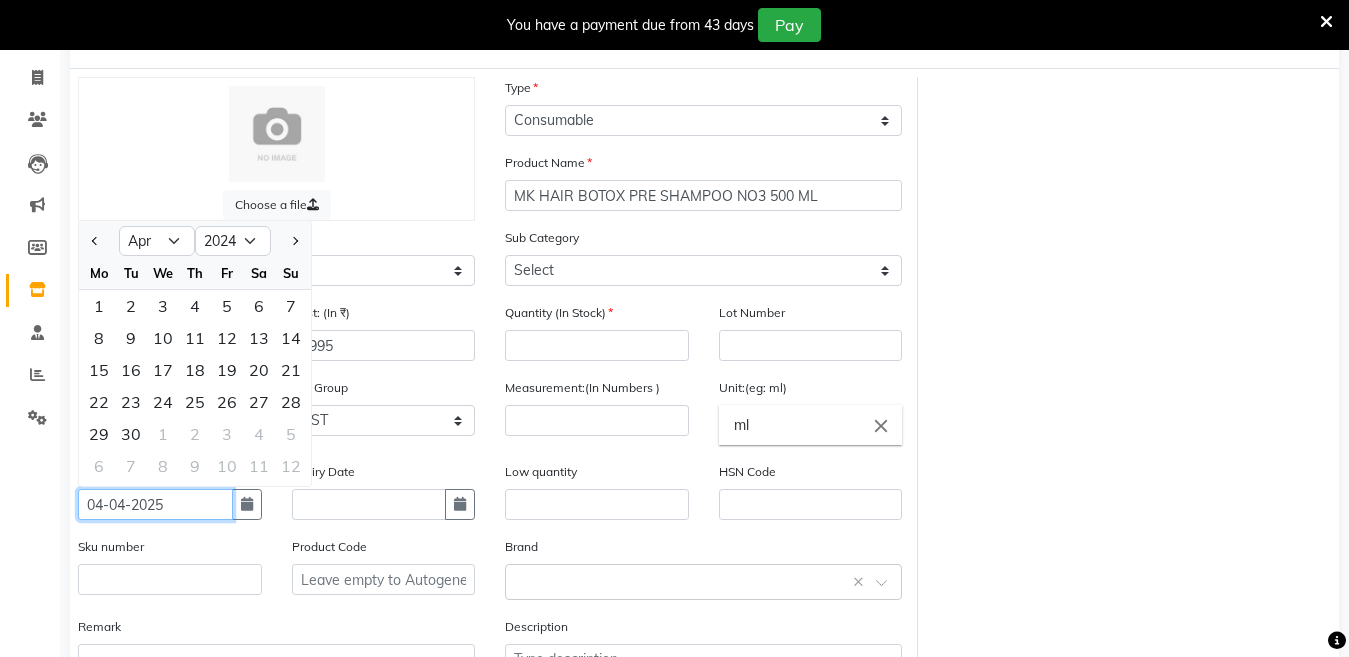select on "8" 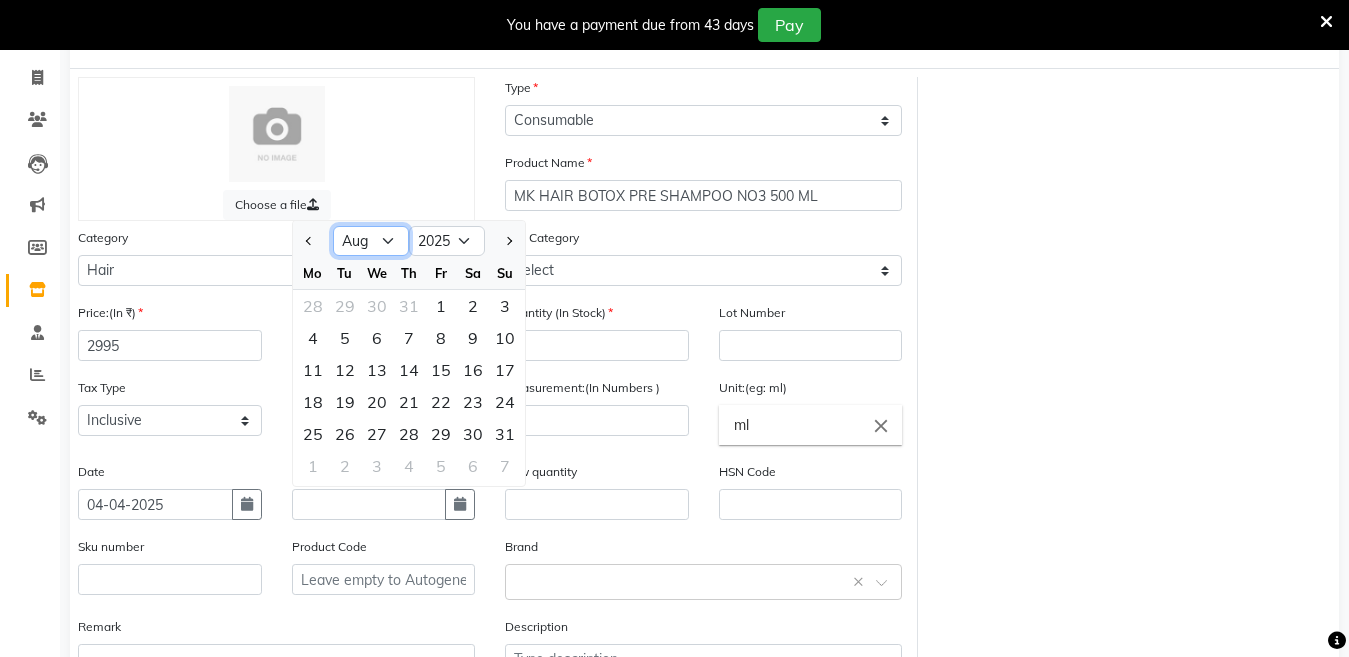 click on "Jan Feb Mar Apr May Jun Jul Aug Sep Oct Nov Dec" 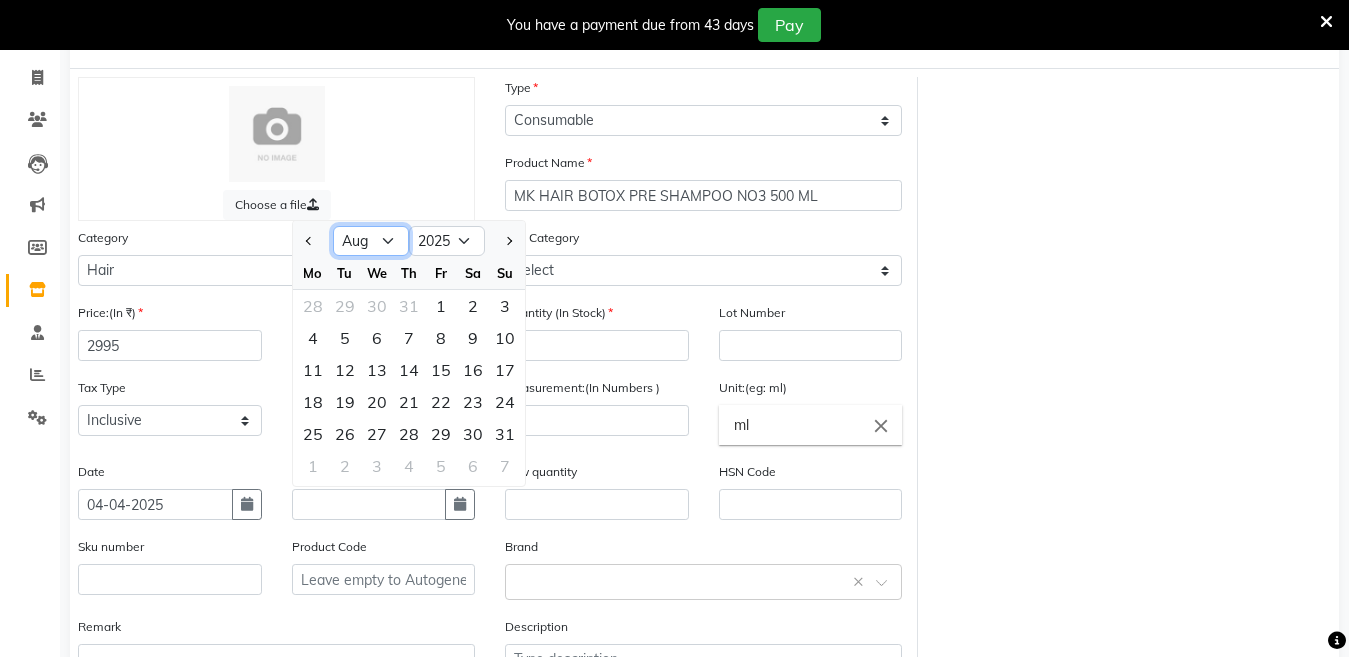 select on "4" 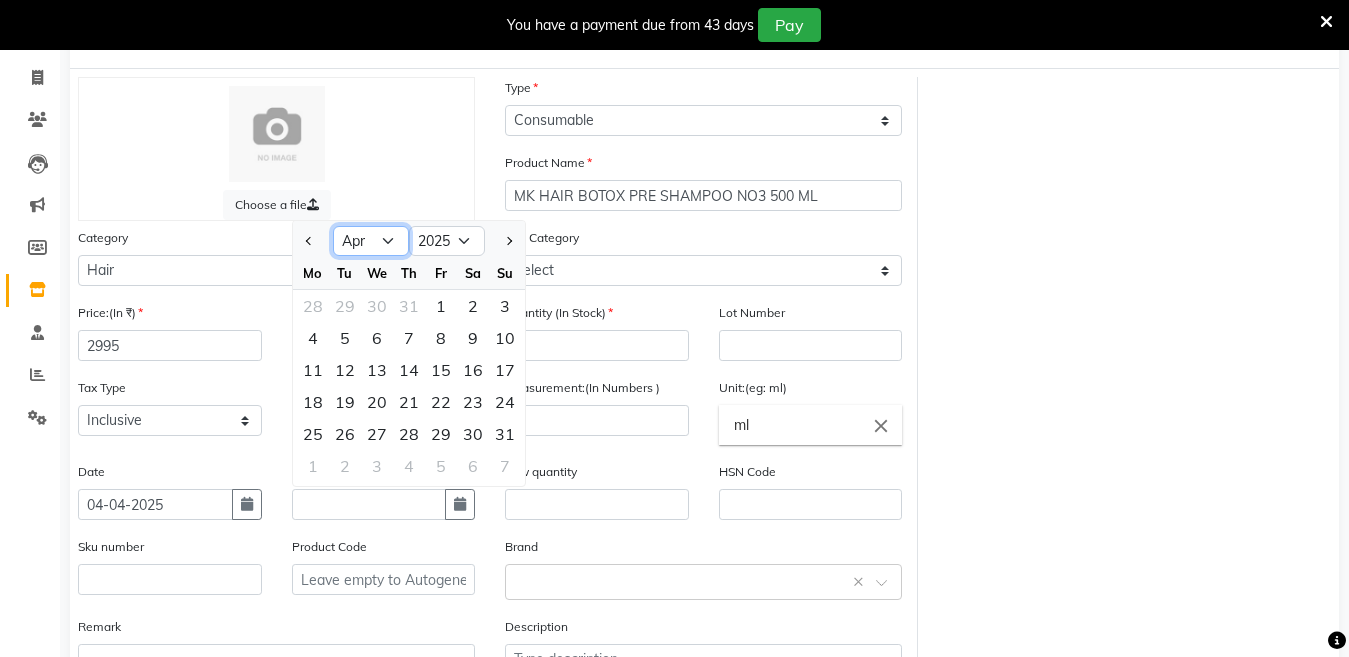 click on "Jan Feb Mar Apr May Jun Jul Aug Sep Oct Nov Dec" 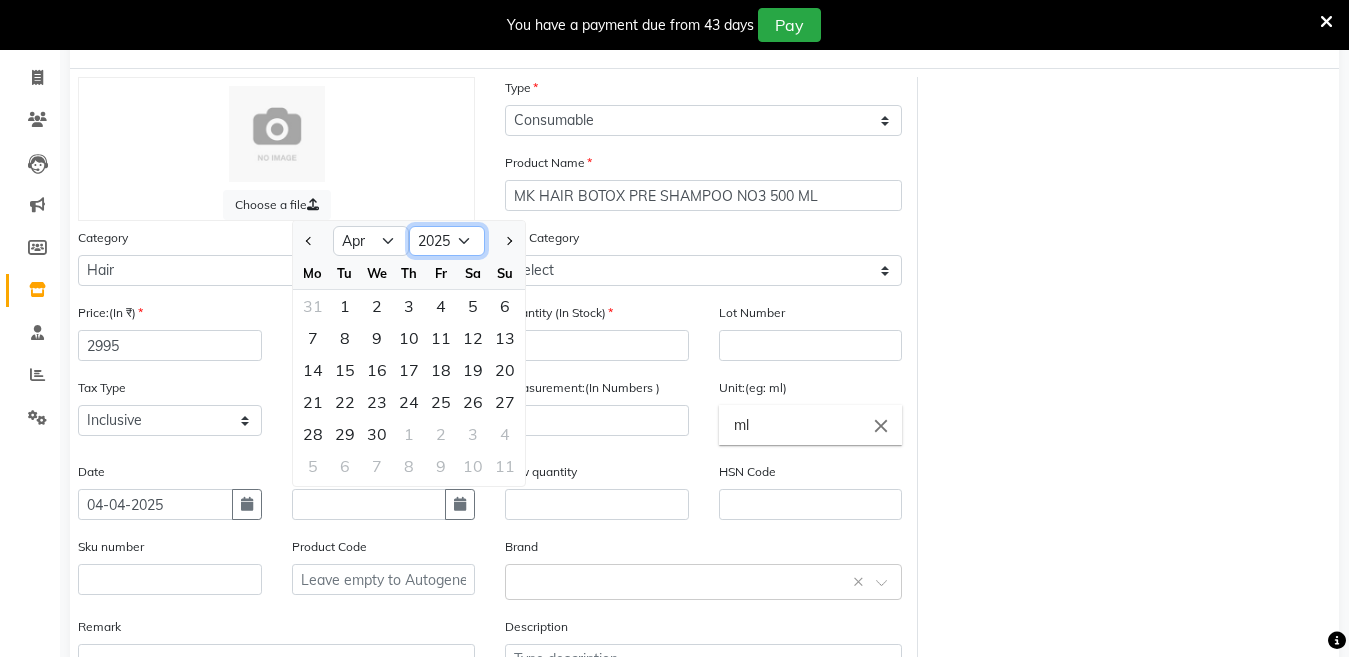 click on "2015 2016 2017 2018 2019 2020 2021 2022 2023 2024 2025 2026 2027 2028 2029 2030 2031 2032 2033 2034 2035" 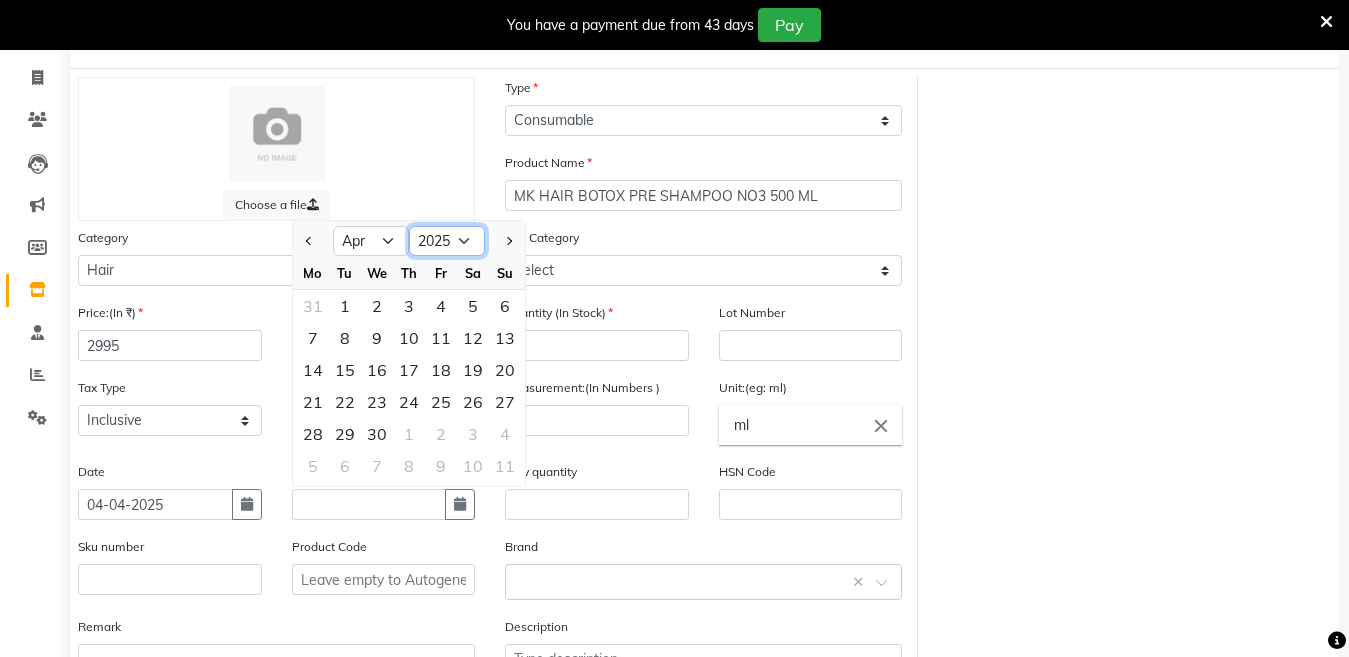 select on "2027" 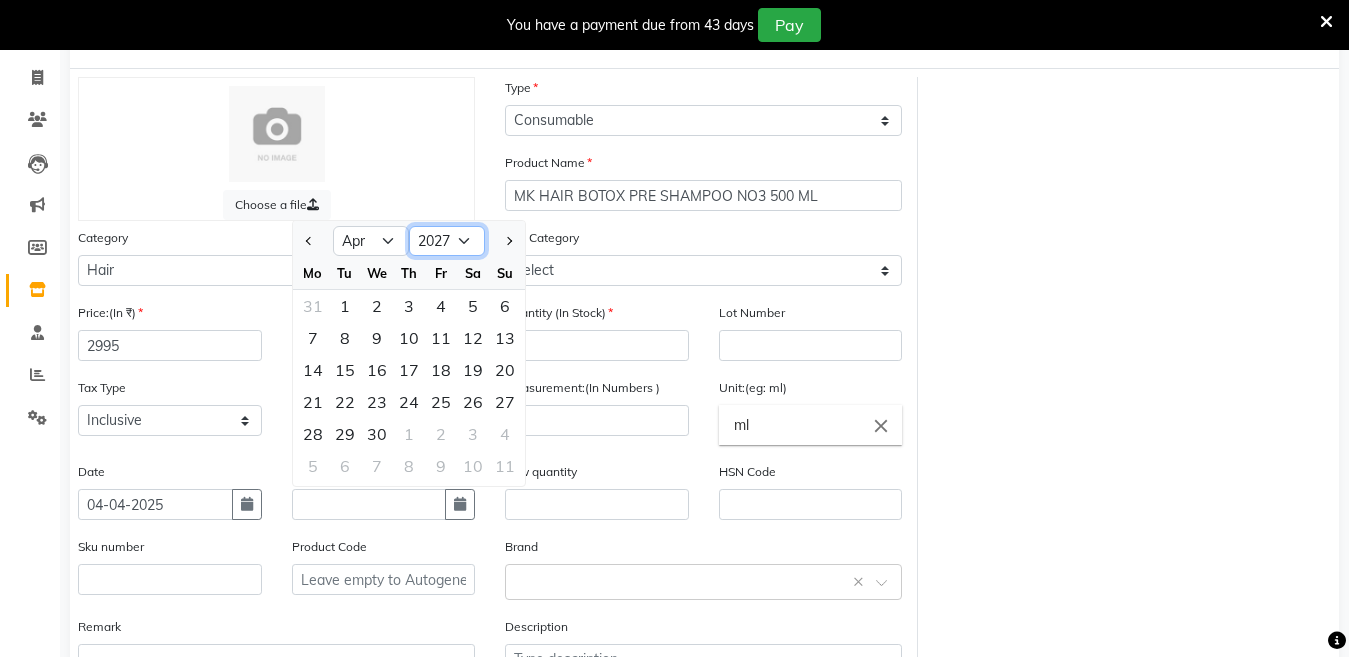 click on "2015 2016 2017 2018 2019 2020 2021 2022 2023 2024 2025 2026 2027 2028 2029 2030 2031 2032 2033 2034 2035" 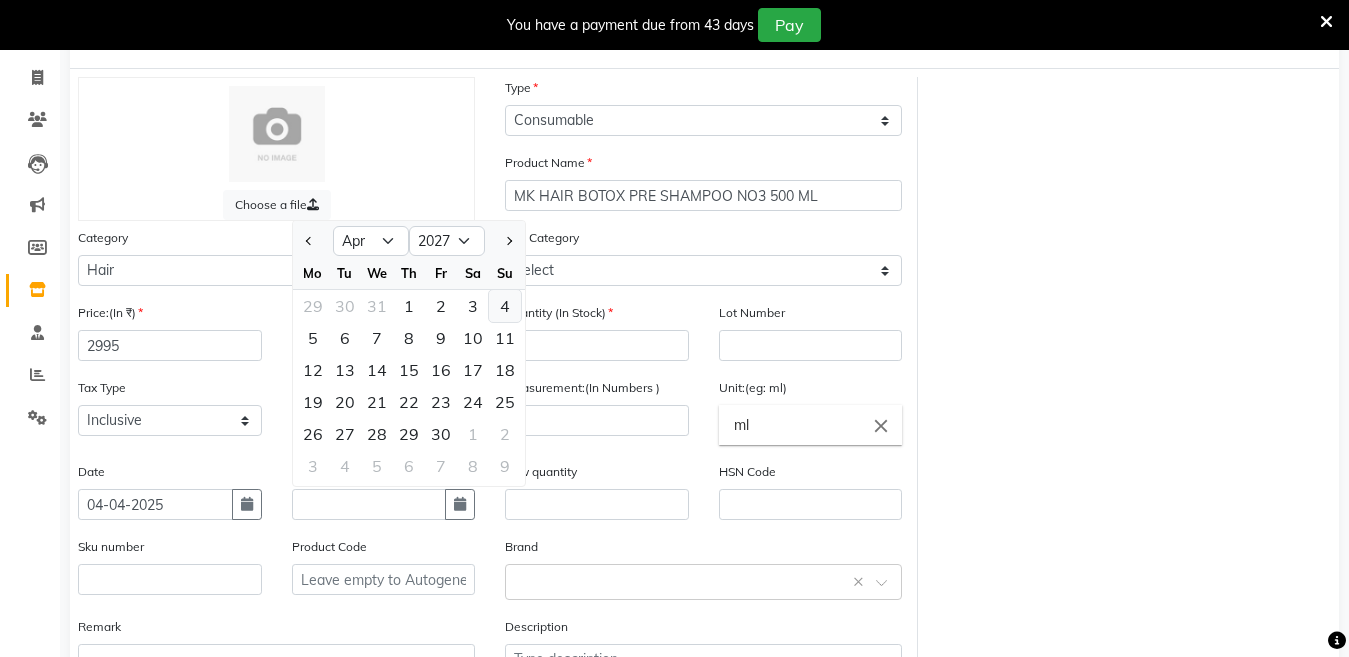 click on "4" 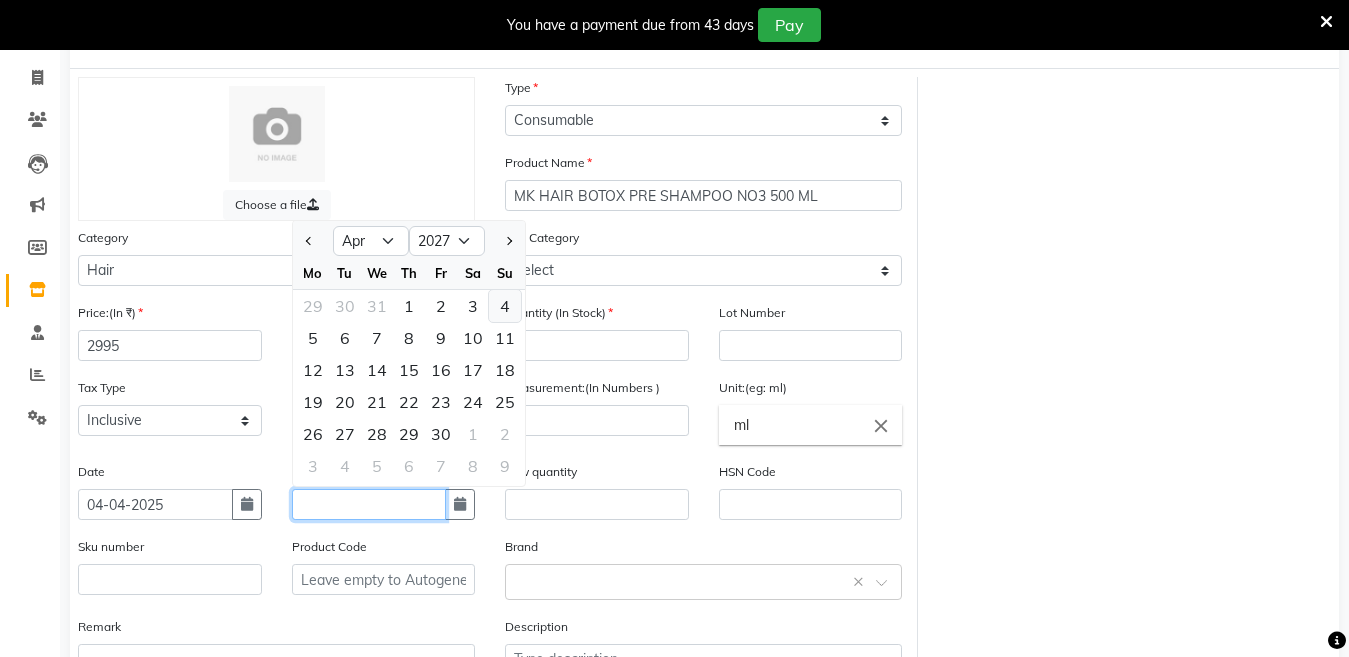 type on "[DATE]" 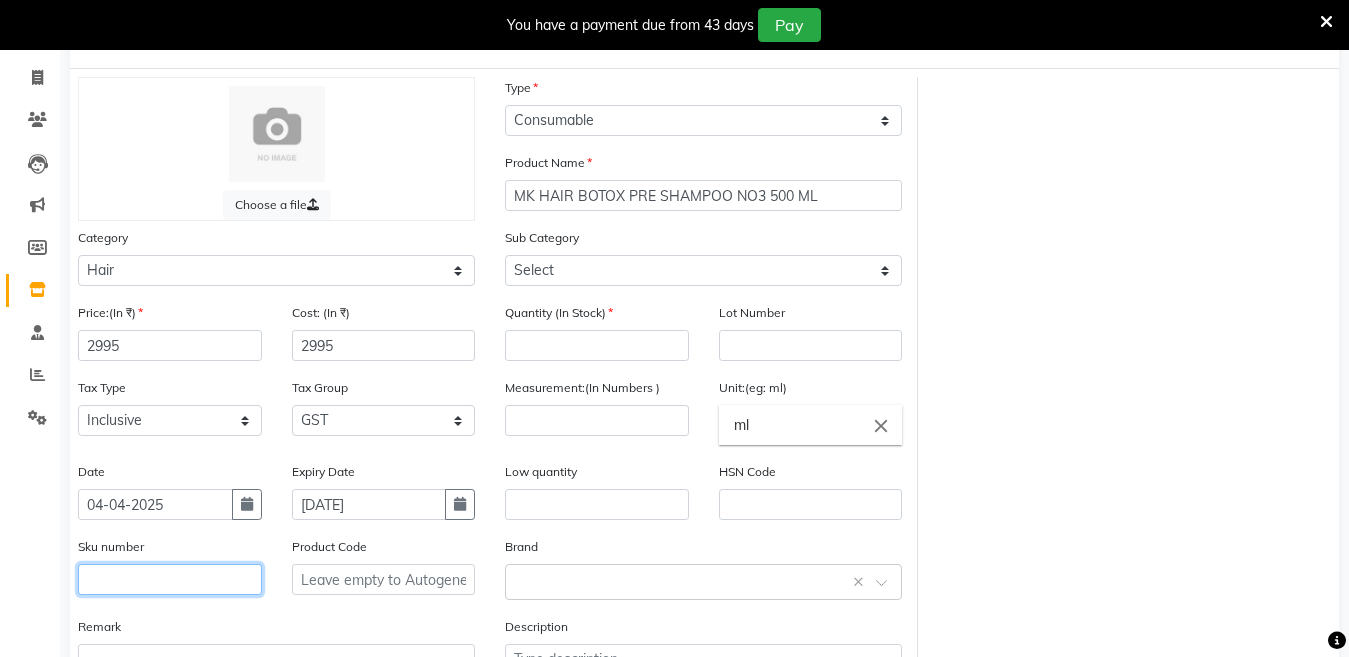 click 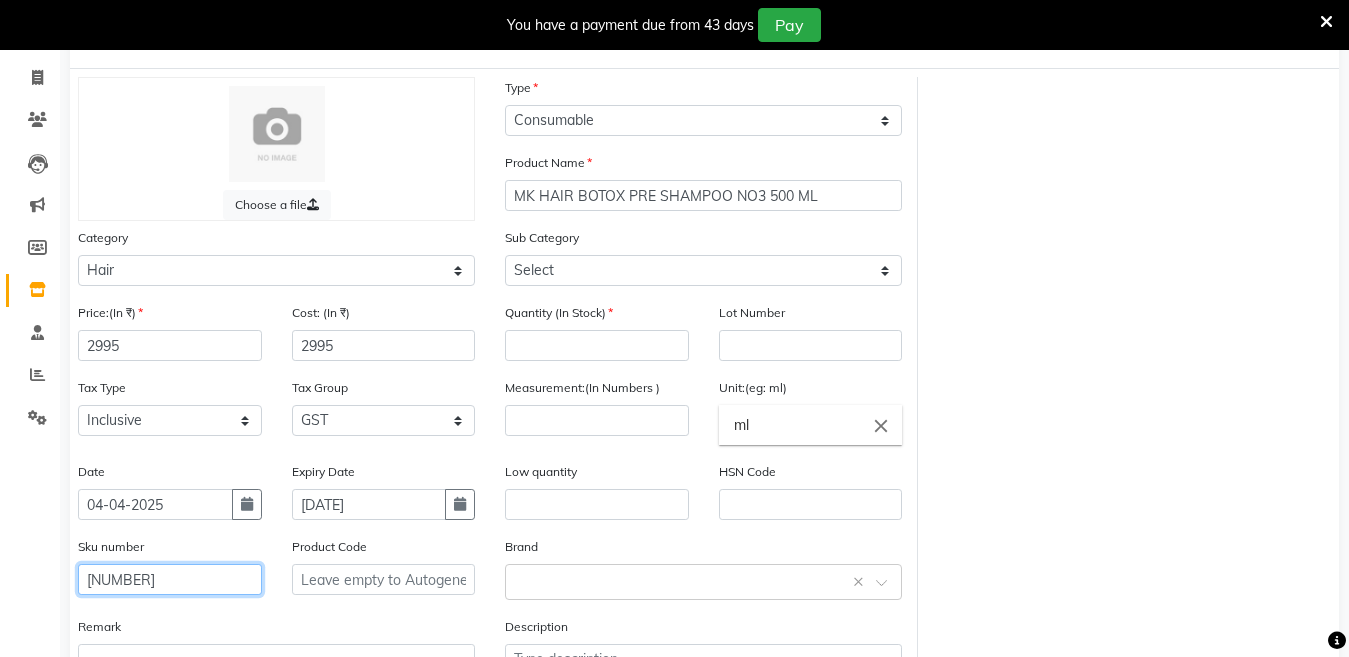 type on "[NUMBER]" 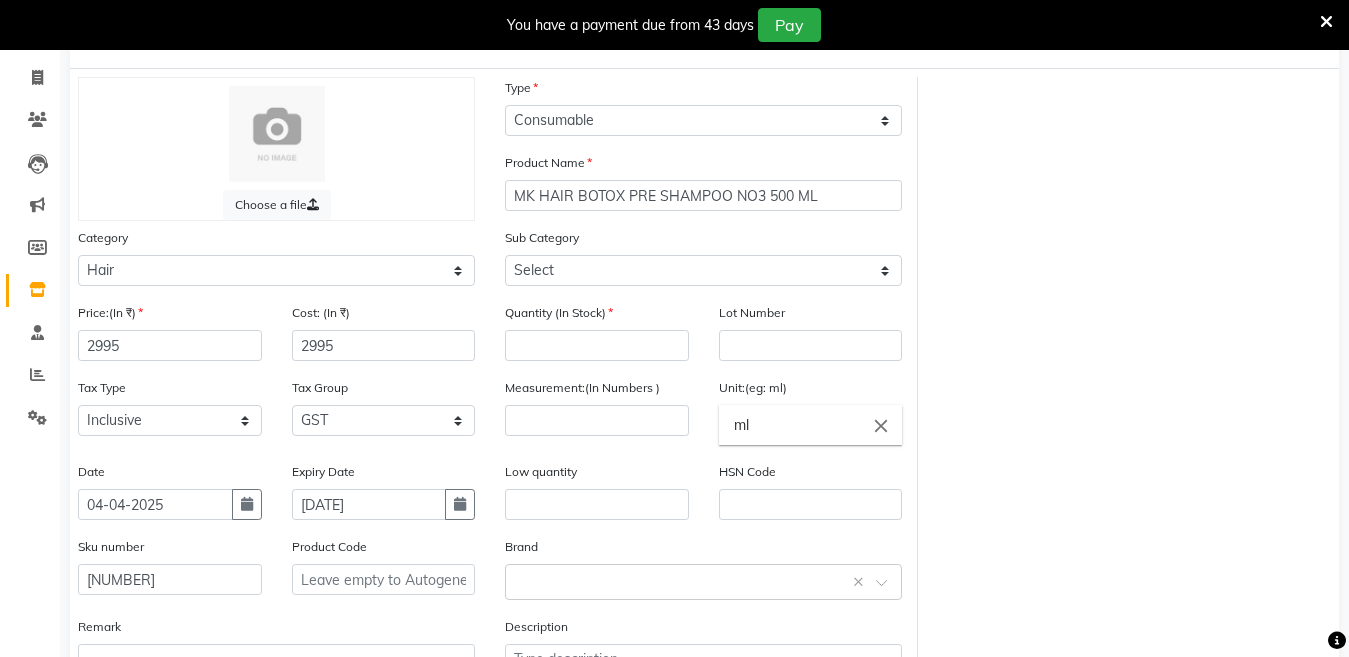 click on "Remark" 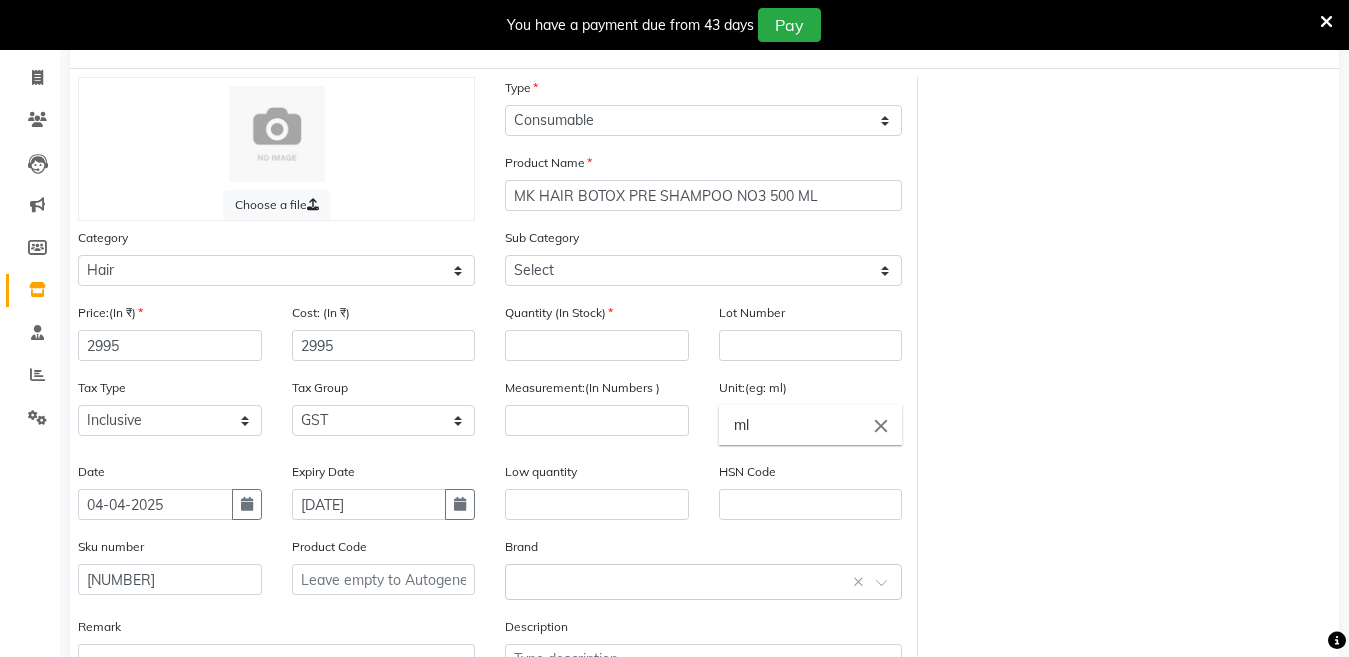 scroll, scrollTop: 269, scrollLeft: 0, axis: vertical 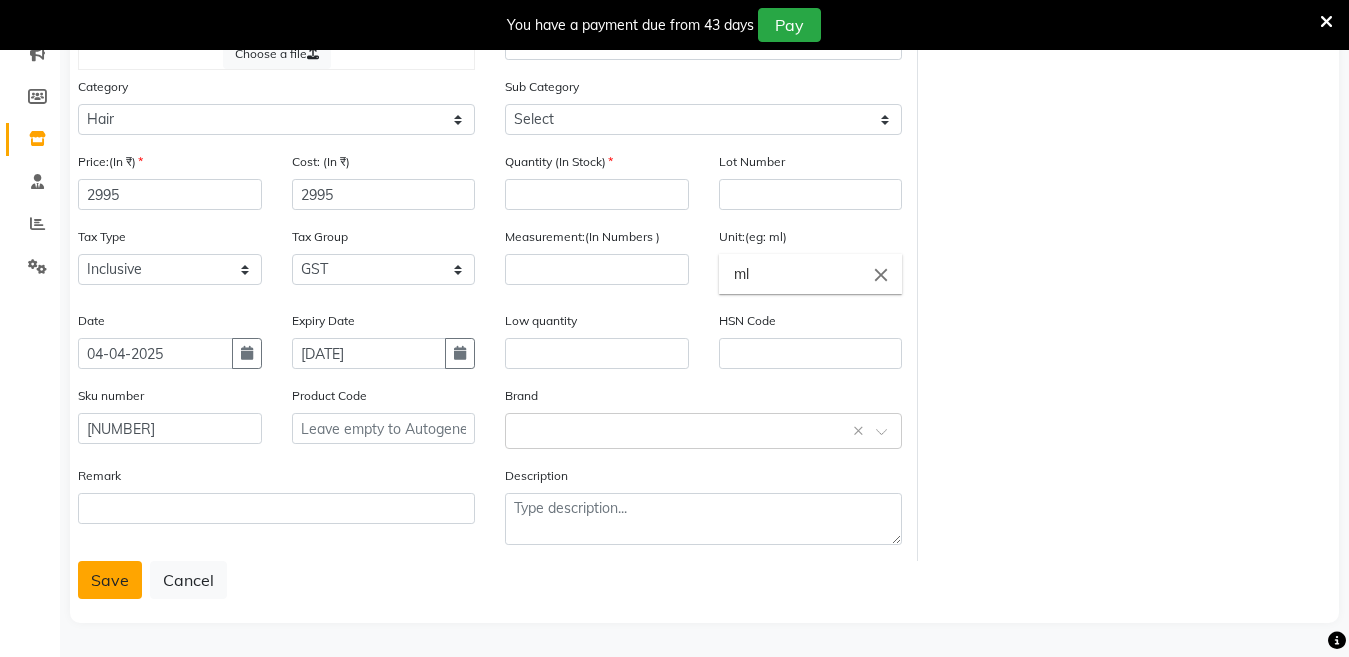 click on "Save" 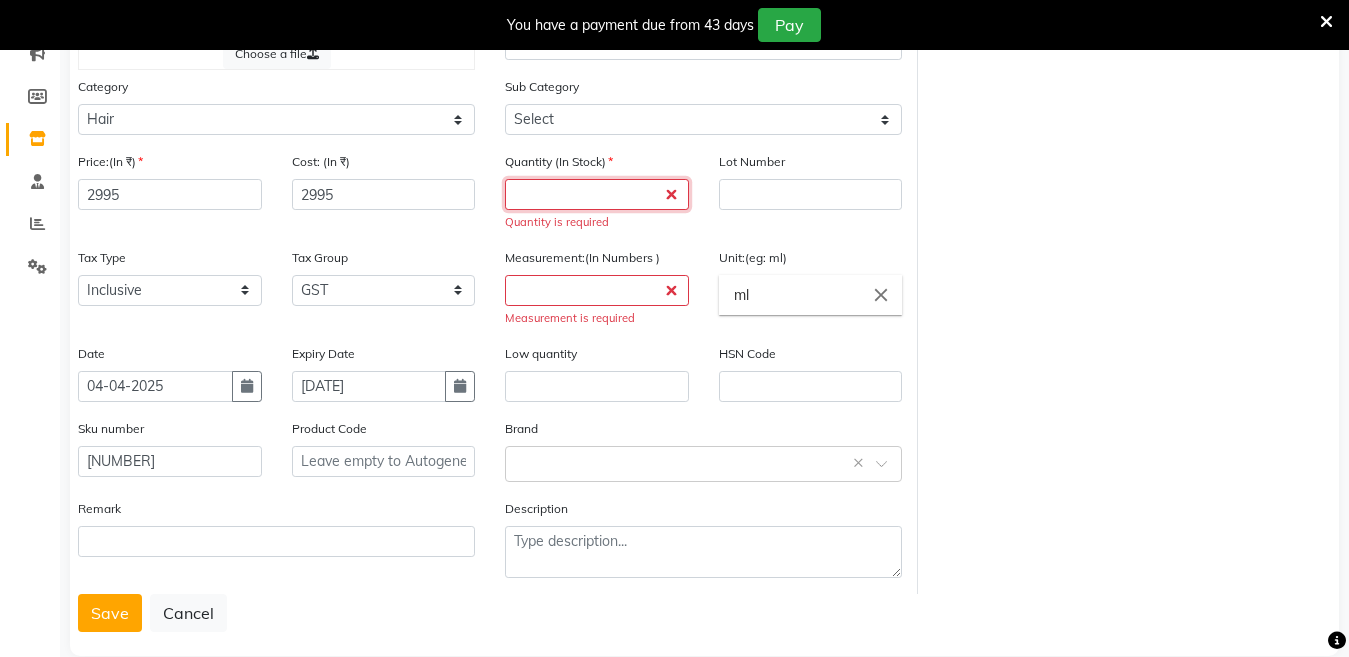 click 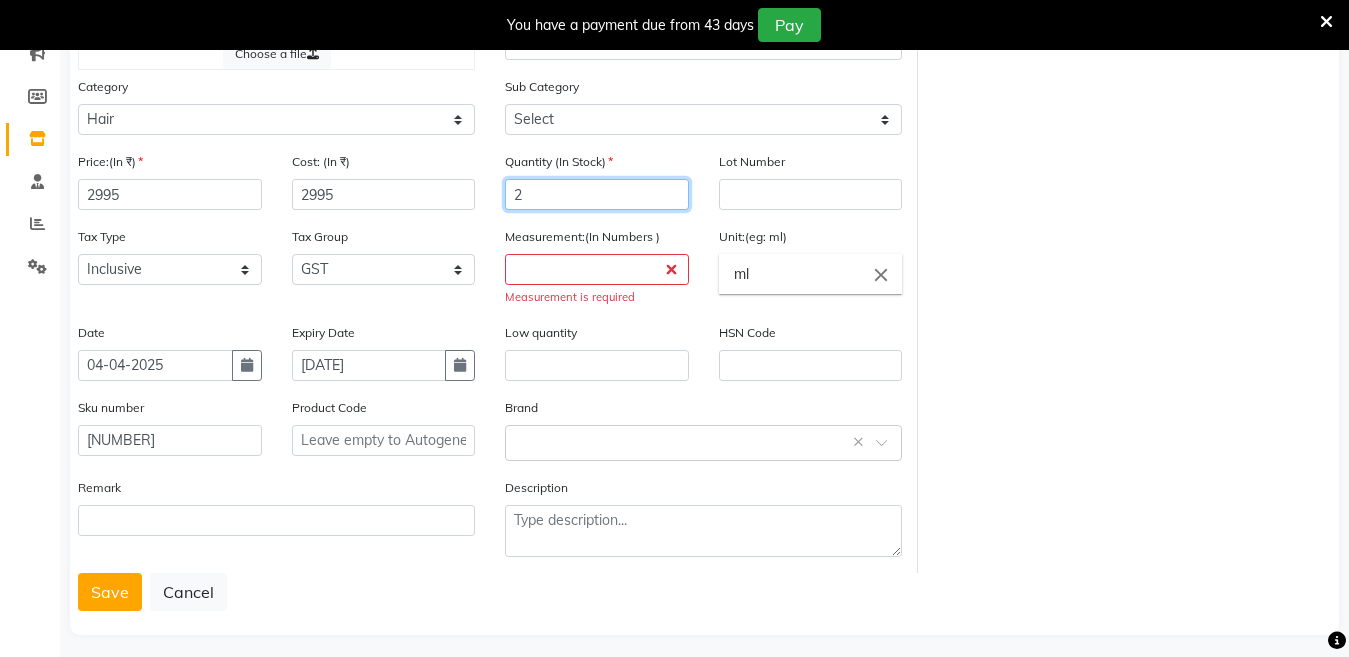 type on "2" 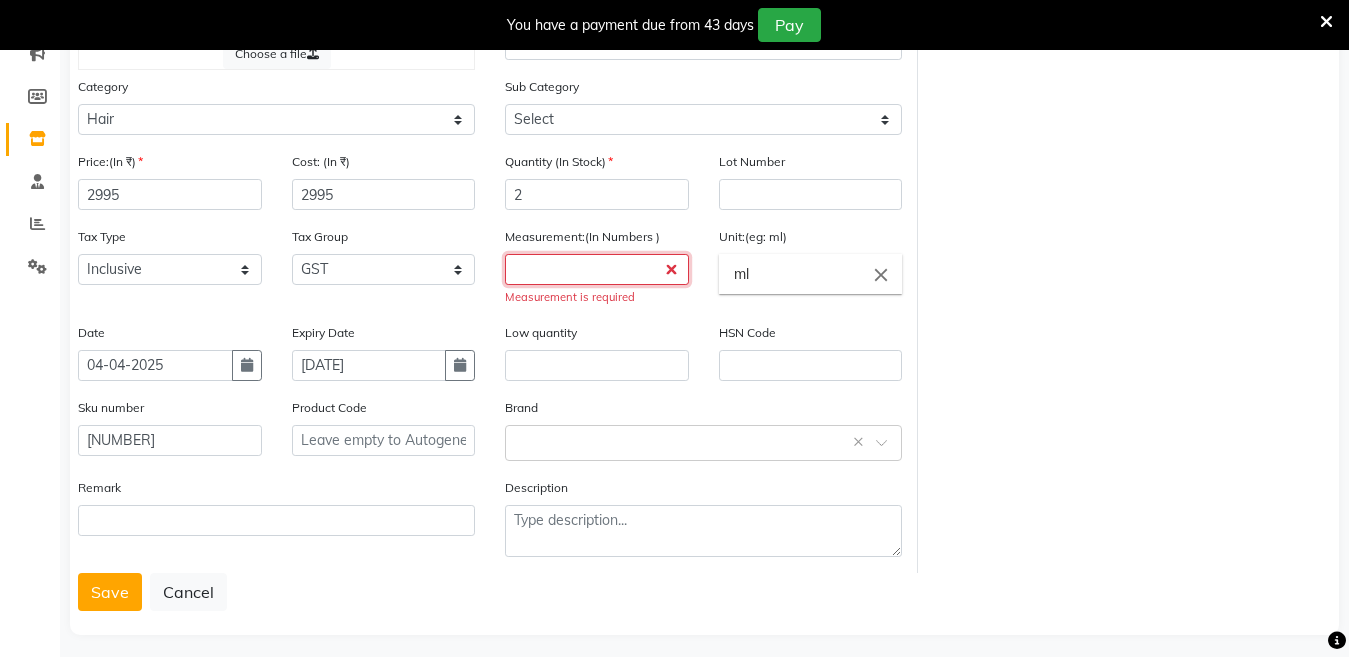 click 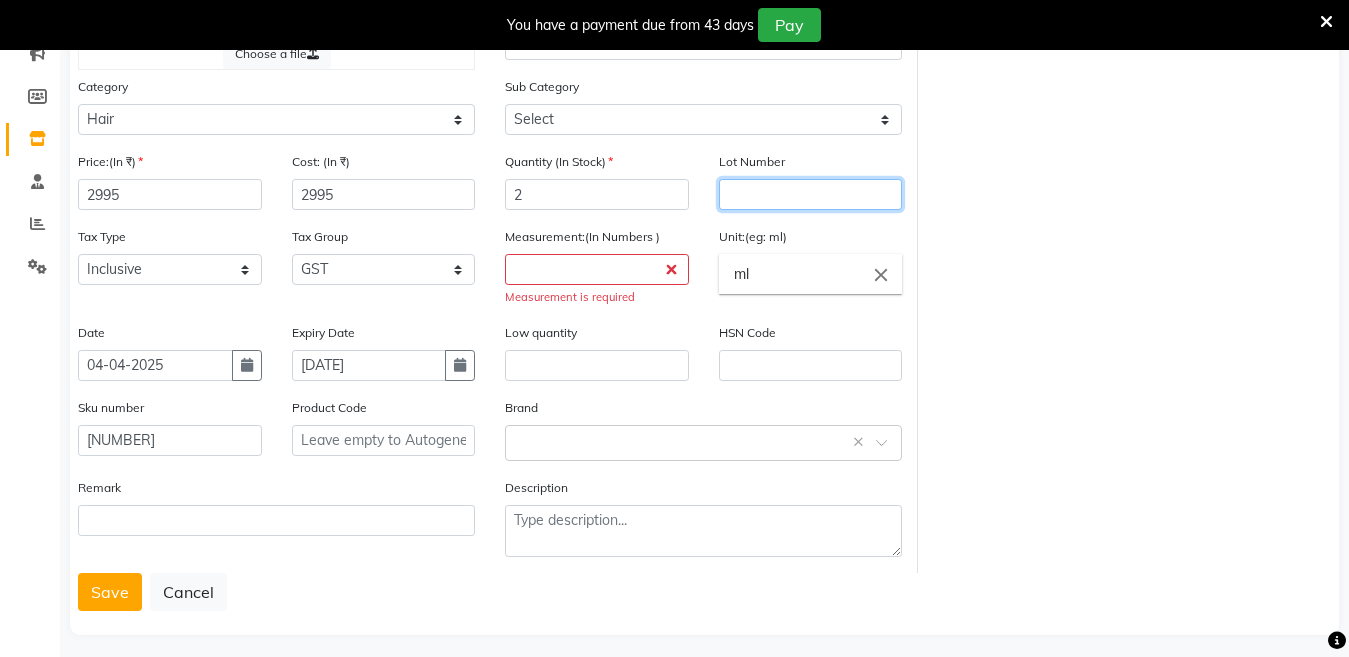 click 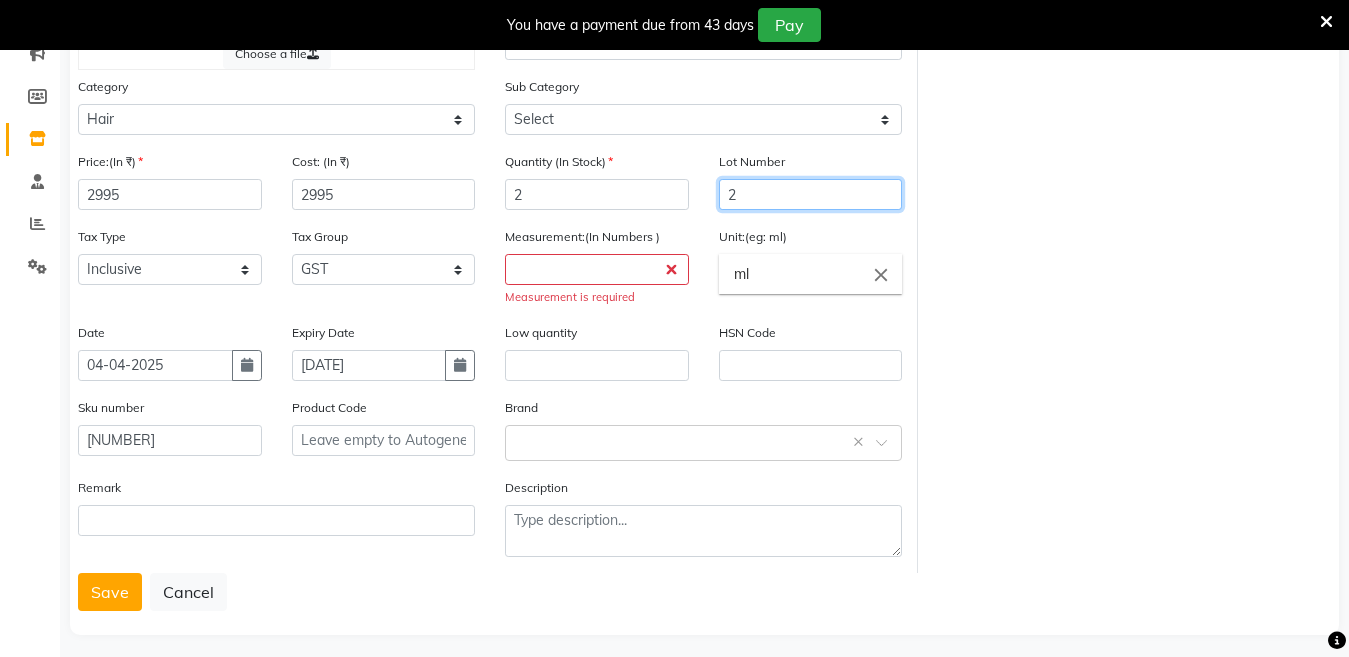 type on "2" 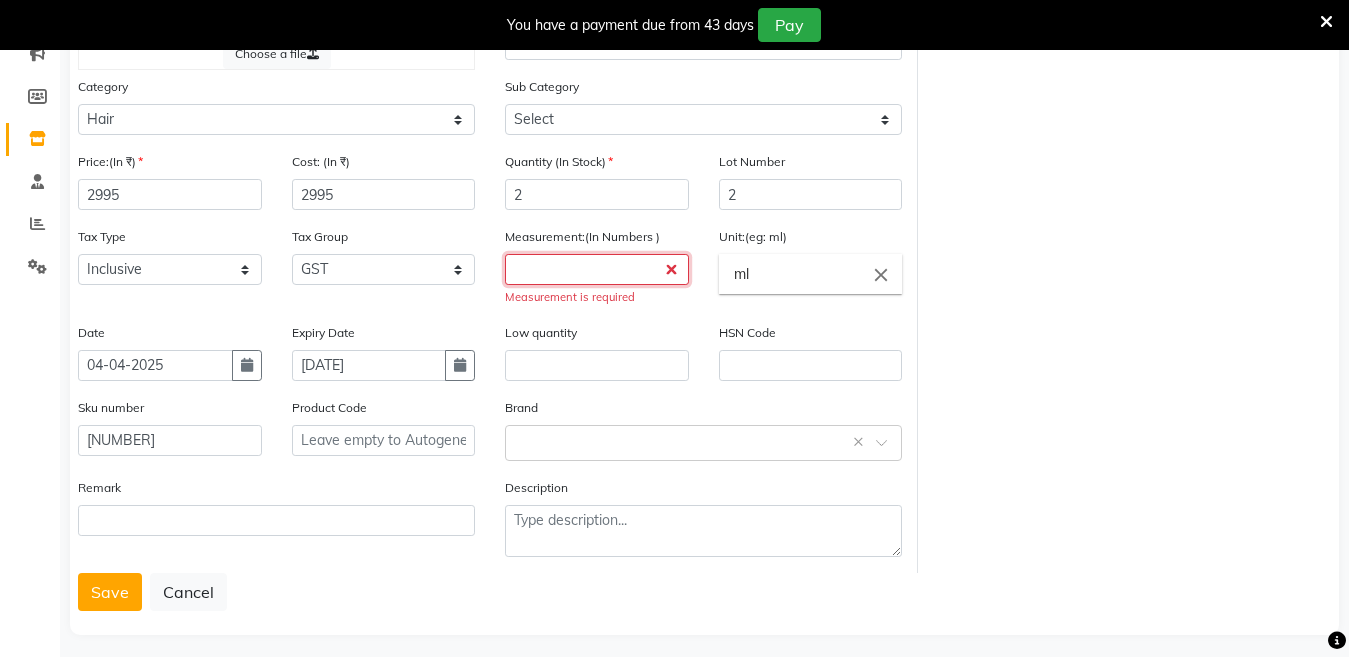click 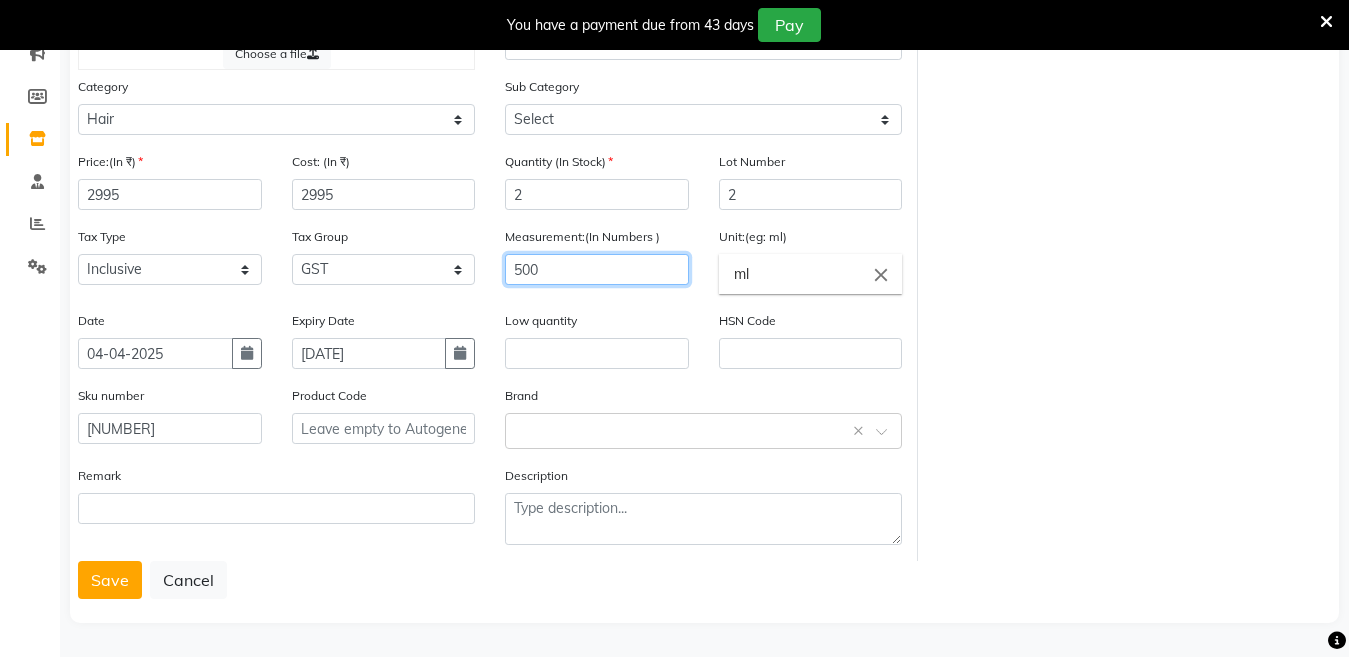 type on "500" 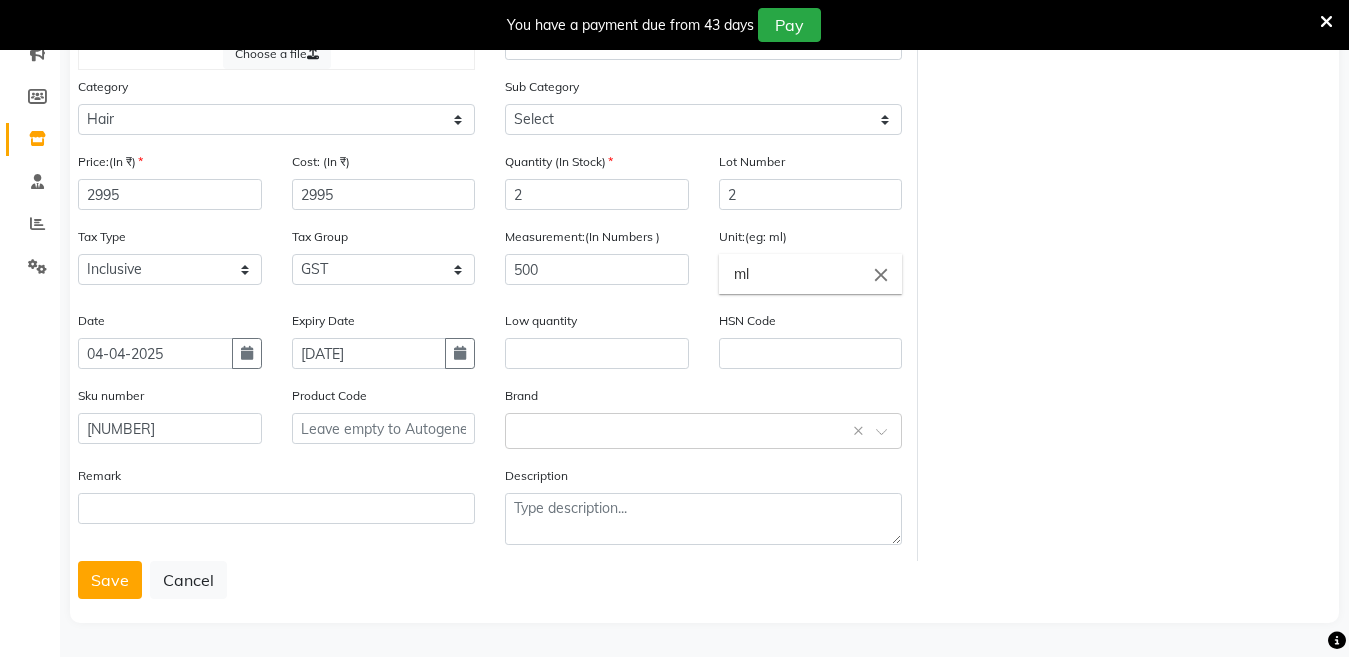 click on "Choose a file Type Select Type Both Retail Consumable Product Name MK HAIR BOTOX PRE SHAMPOO NO3 500 ML Category Select Hair Skin Makeup Personal Care Appliances Beard Waxing Disposable Threading Hands and Feet Beauty Planet Botox Cadiveu Casmara Cheryls Loreal Olaplex Other Sub Category Select Shampoo Conditioner Cream Mask Oil Serum Color Appliances Treatment Styling Kit & Combo Other Price:(In ₹) 2995 Cost: (In ₹) 2995 Quantity (In Stock) 2 Lot Number 2 Tax Type Select Inclusive Exclusive Tax Group Select GST Measurement:(In Numbers ) 500 Unit:(eg: ml) ml close Date 04-04-2025 Expiry Date 04-04-2027 Low quantity HSN Code Sku number 67107293176 Product Code Brand Select brand or add custom brand    × Remark Description" 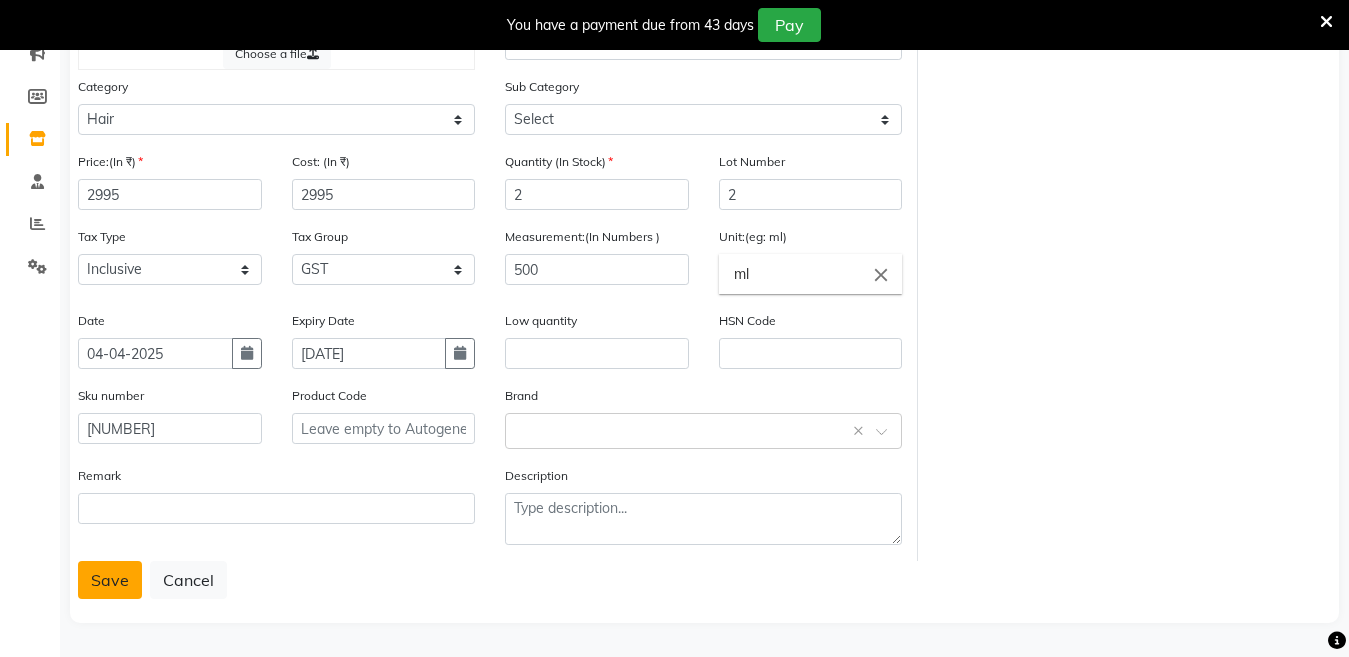 click on "Save" 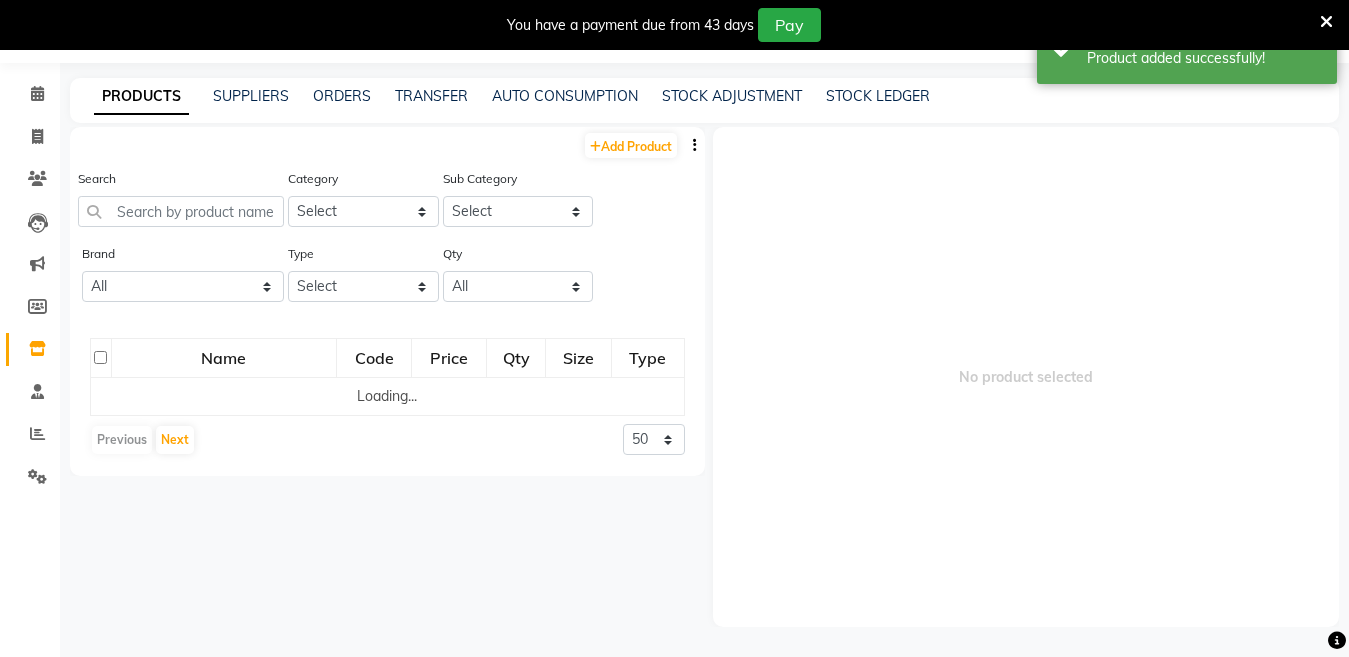 scroll, scrollTop: 59, scrollLeft: 0, axis: vertical 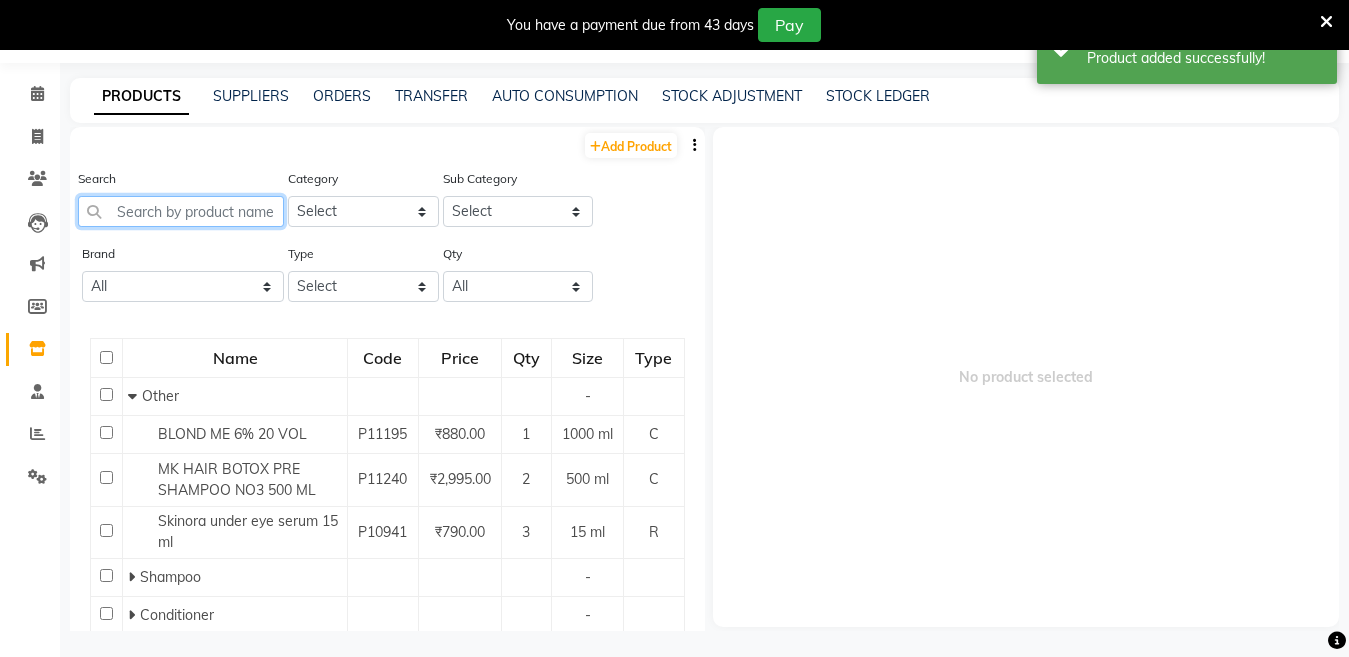 click 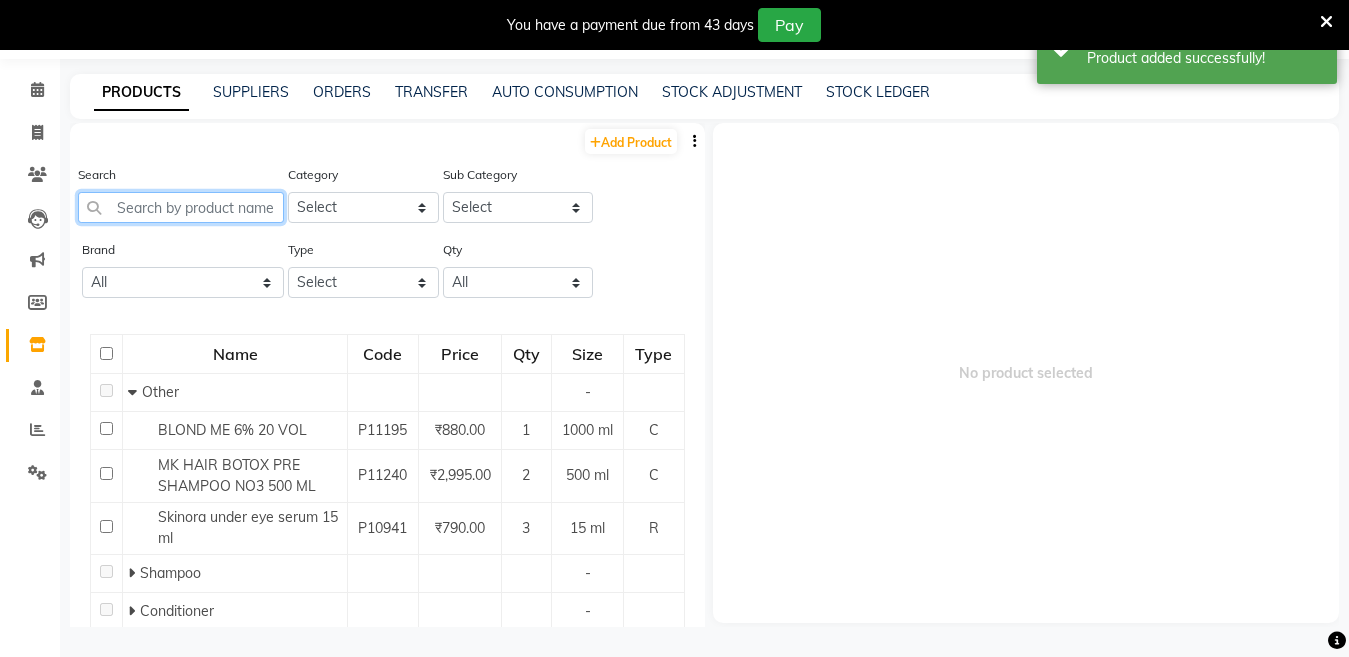 paste on "MK HAIR BOTOX PRE SHAMPOO NO1 1000 ML" 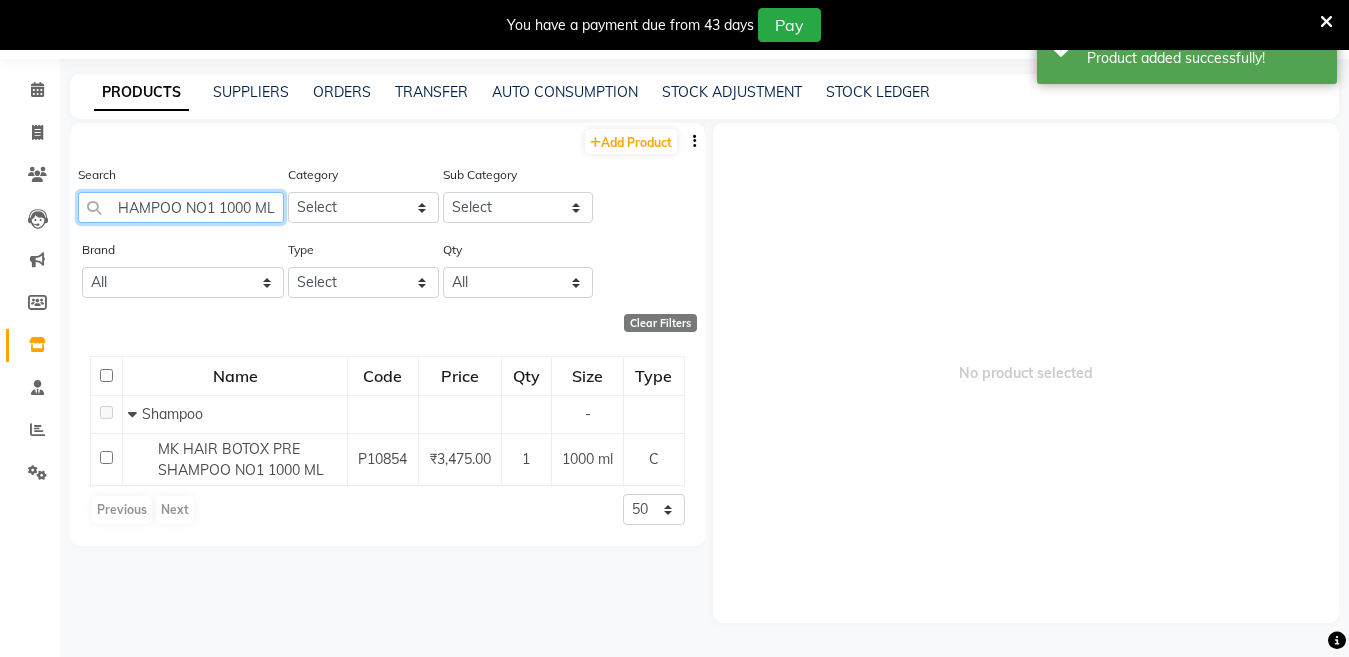scroll, scrollTop: 0, scrollLeft: 154, axis: horizontal 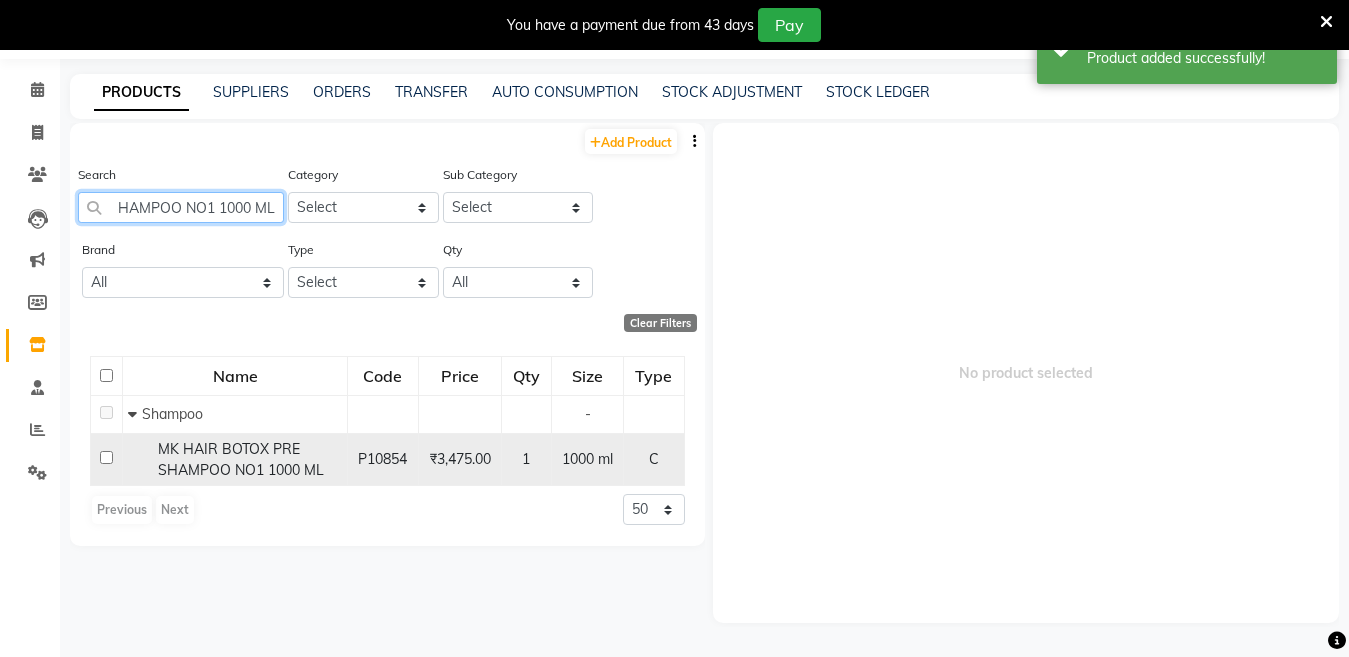 type on "MK HAIR BOTOX PRE SHAMPOO NO1 1000 ML" 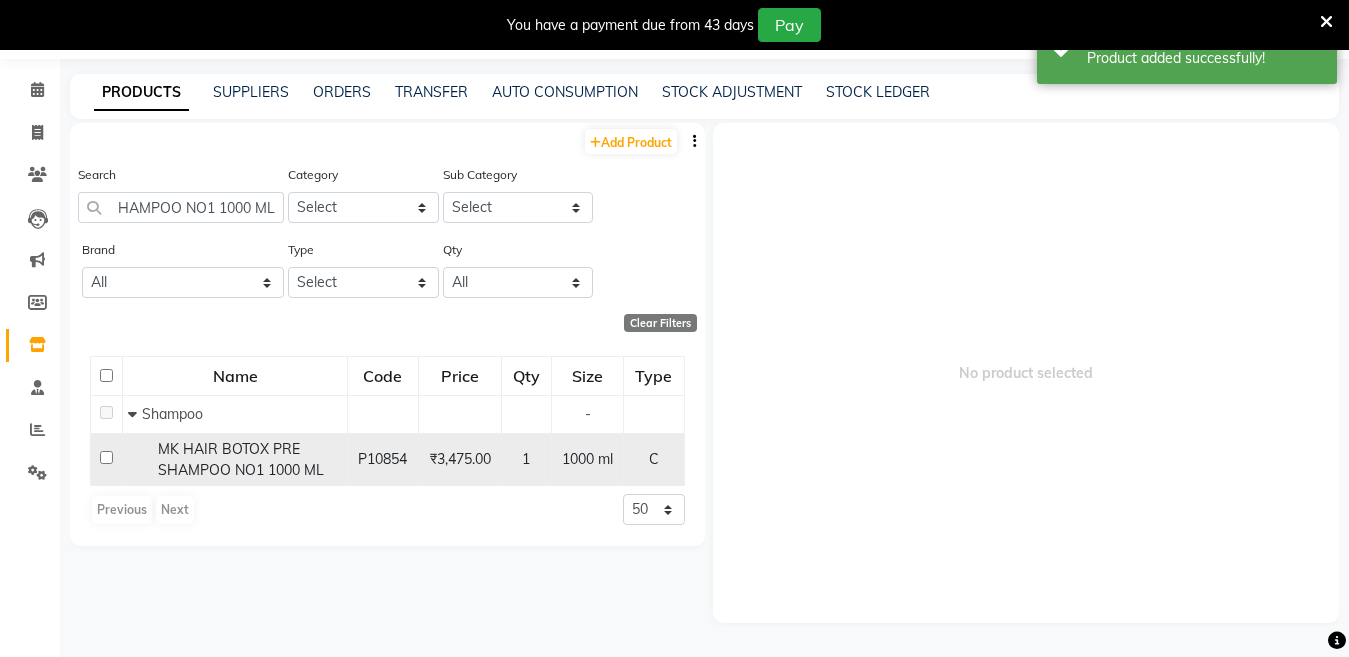 scroll, scrollTop: 0, scrollLeft: 0, axis: both 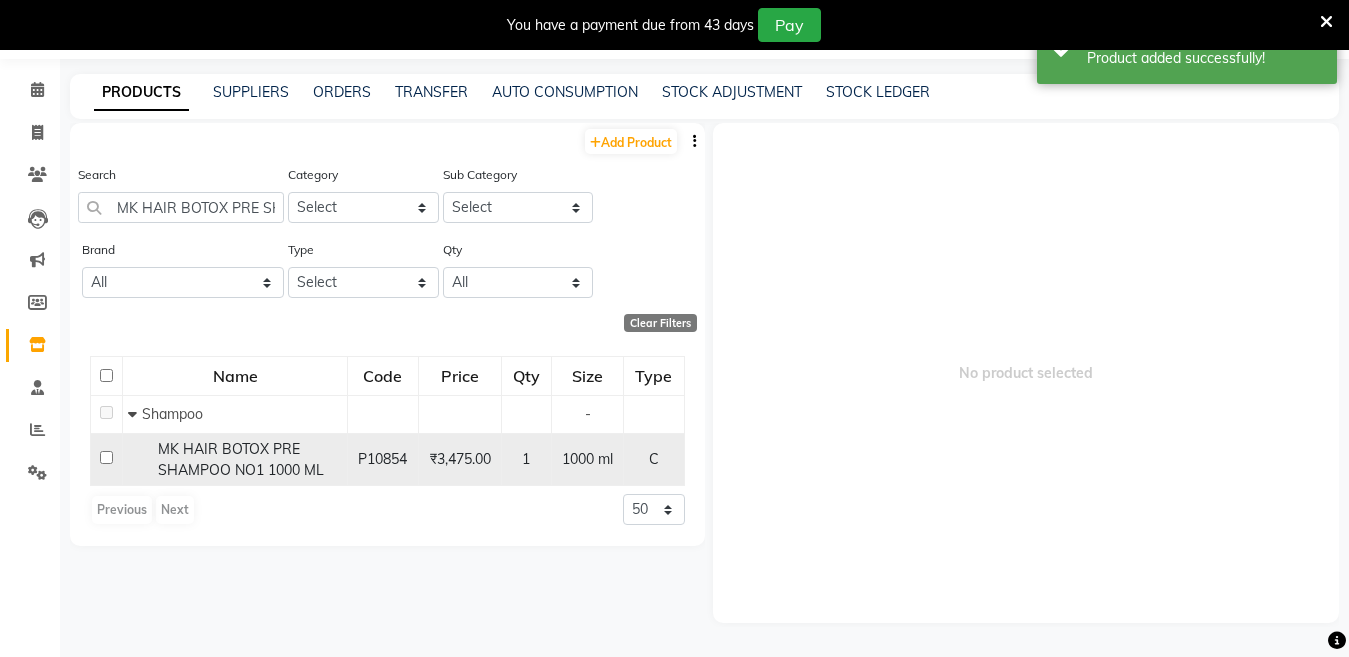 click 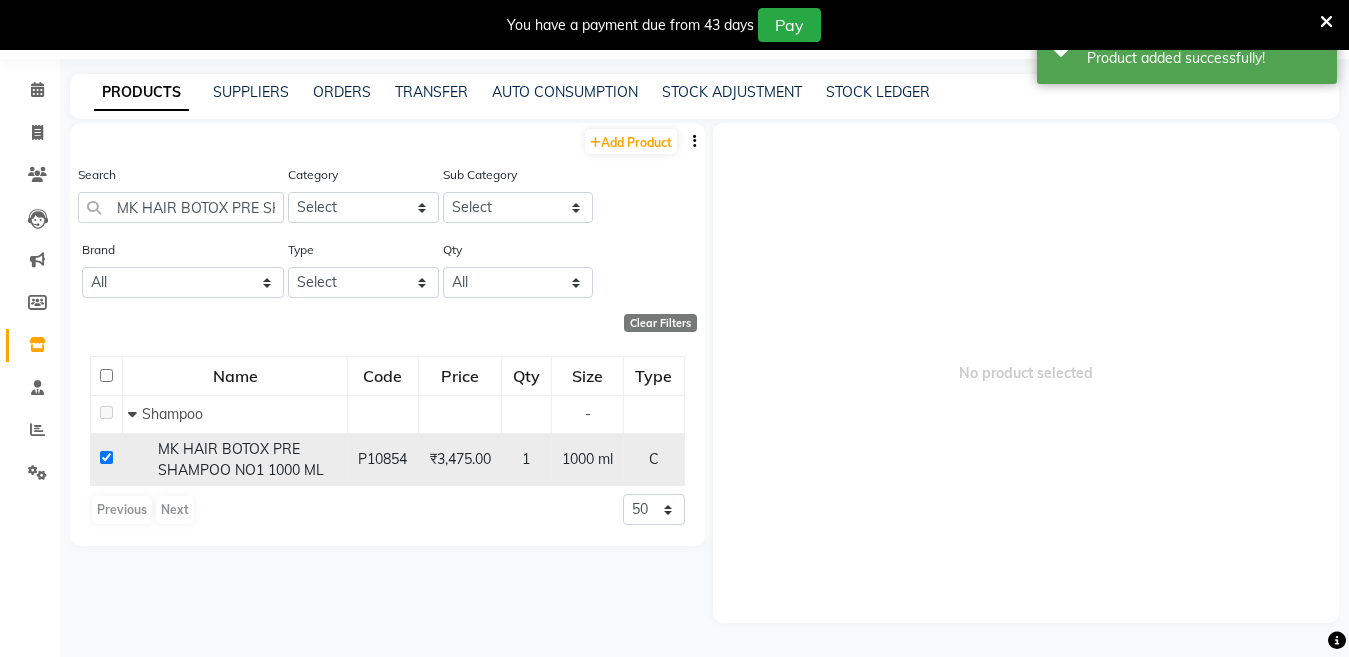 checkbox on "true" 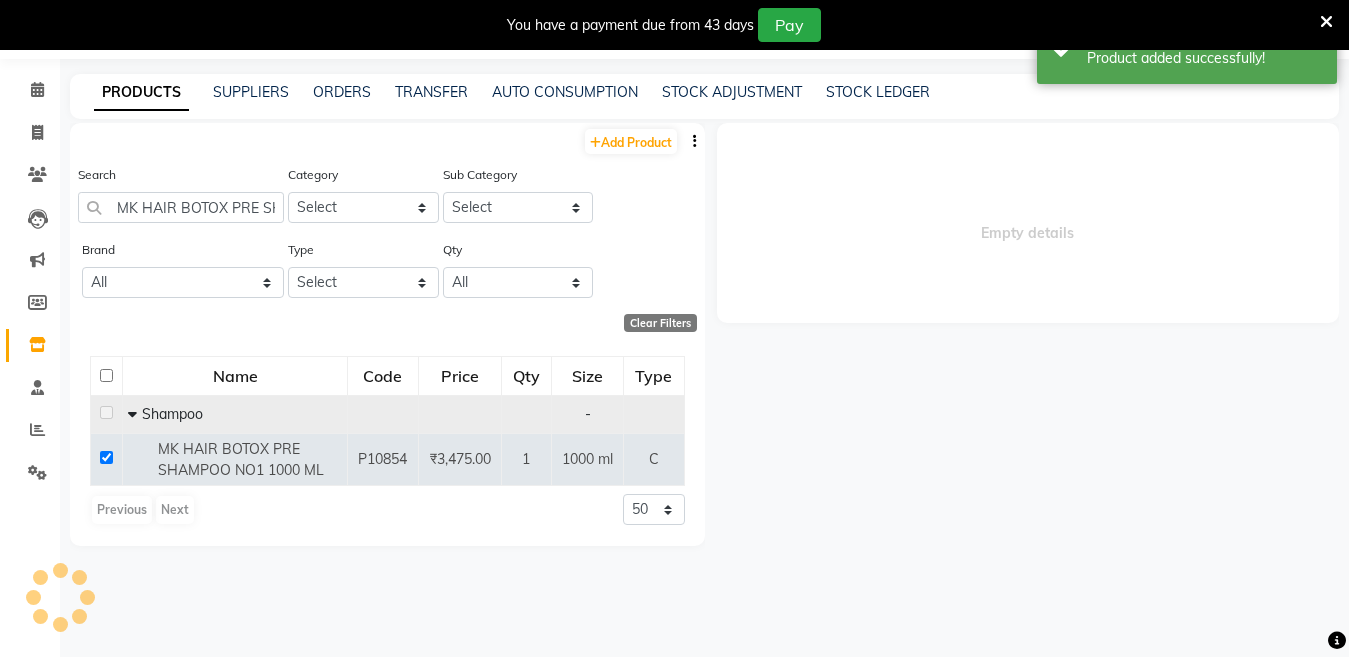 select 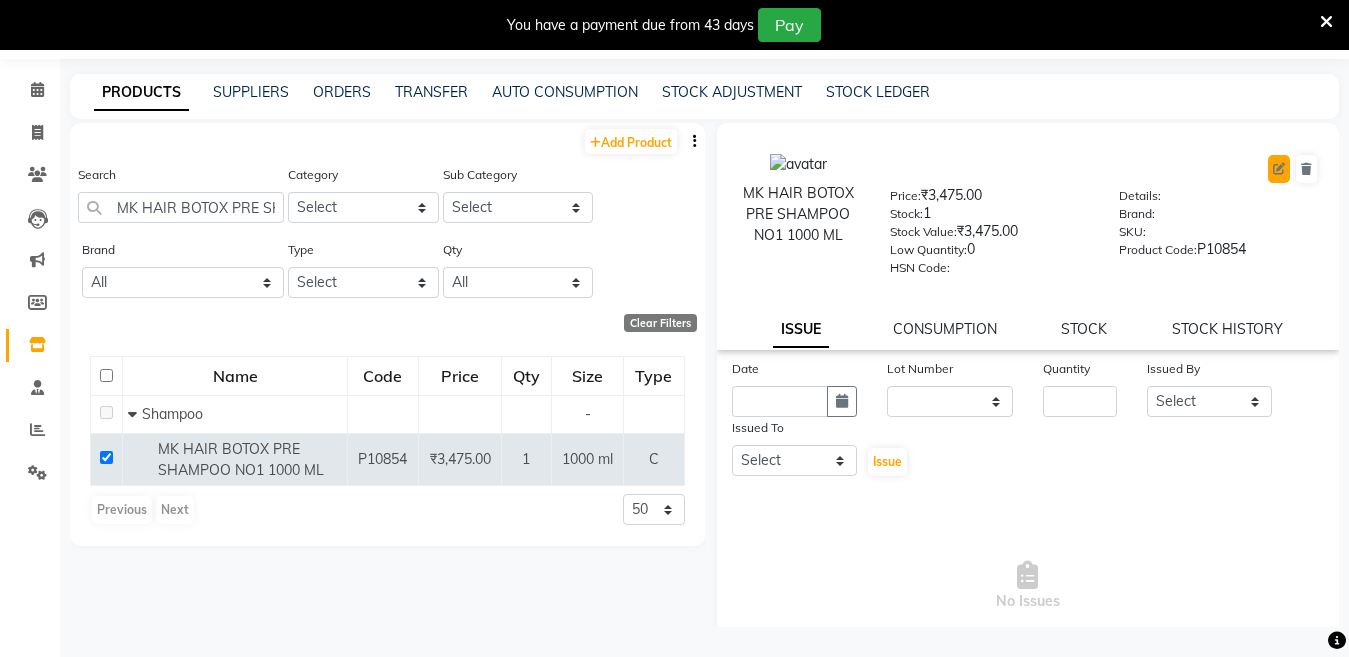 click 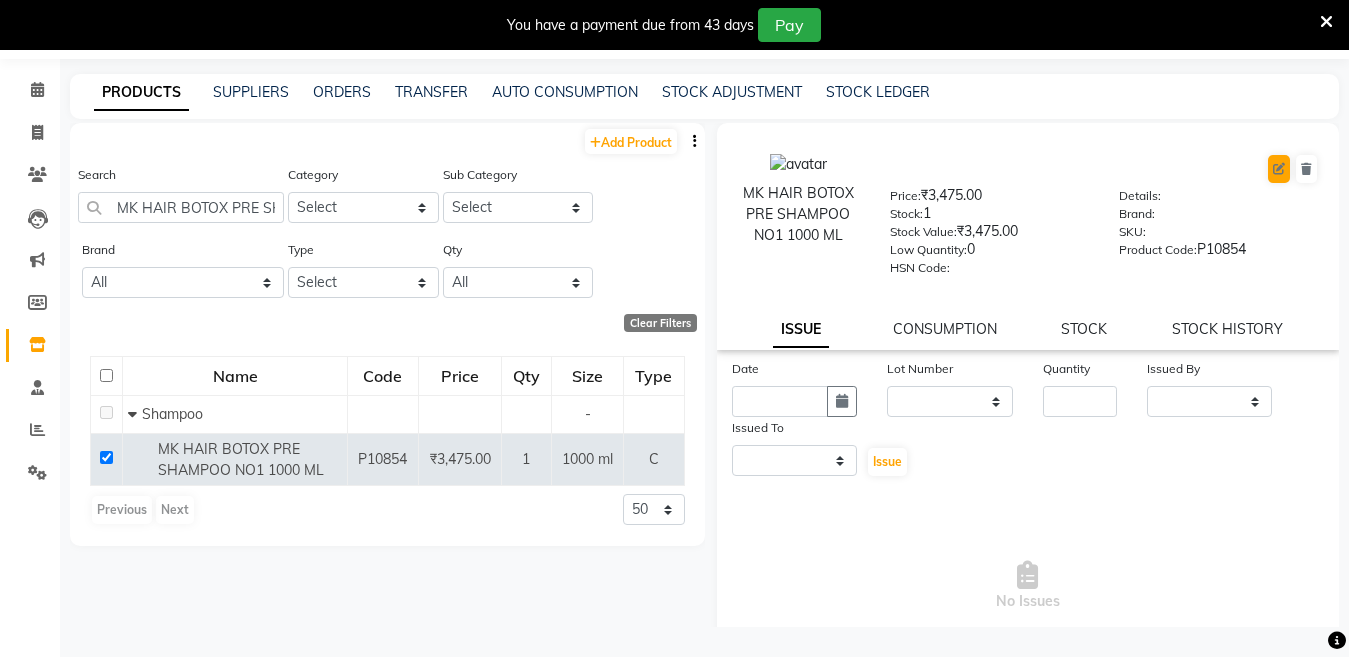 select on "true" 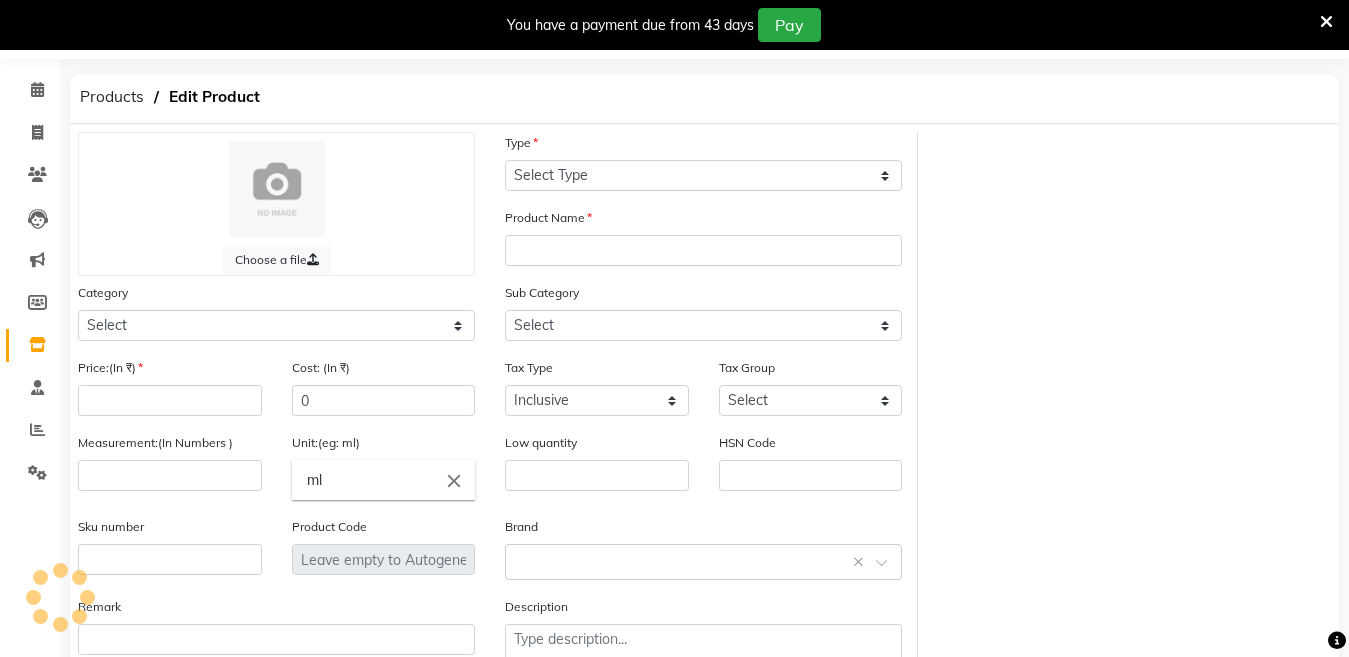 select on "C" 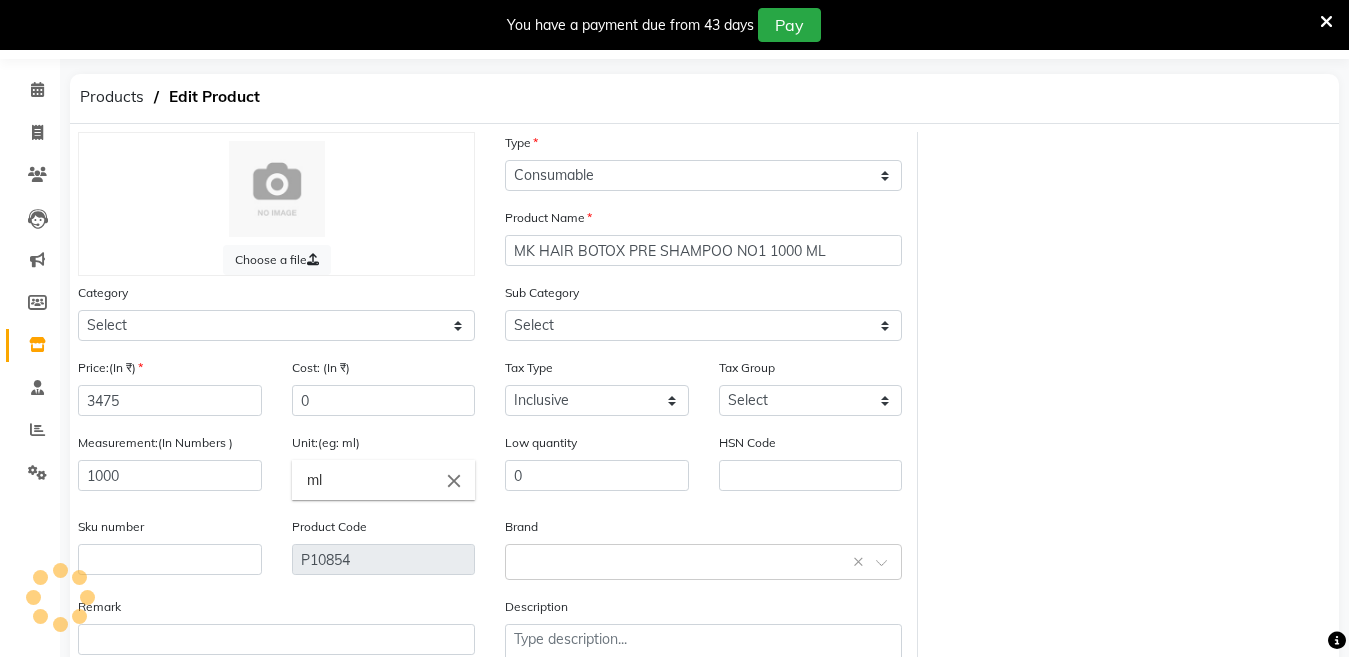 select on "[PHONE]" 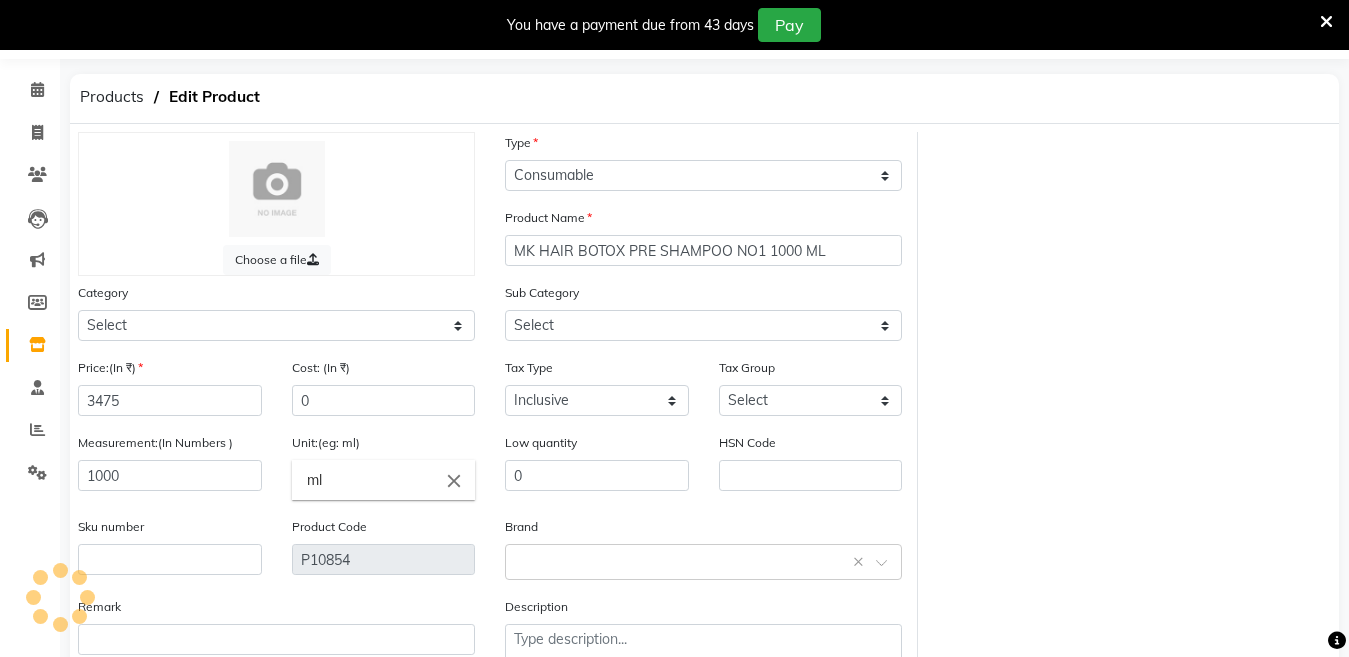 select on "2801100" 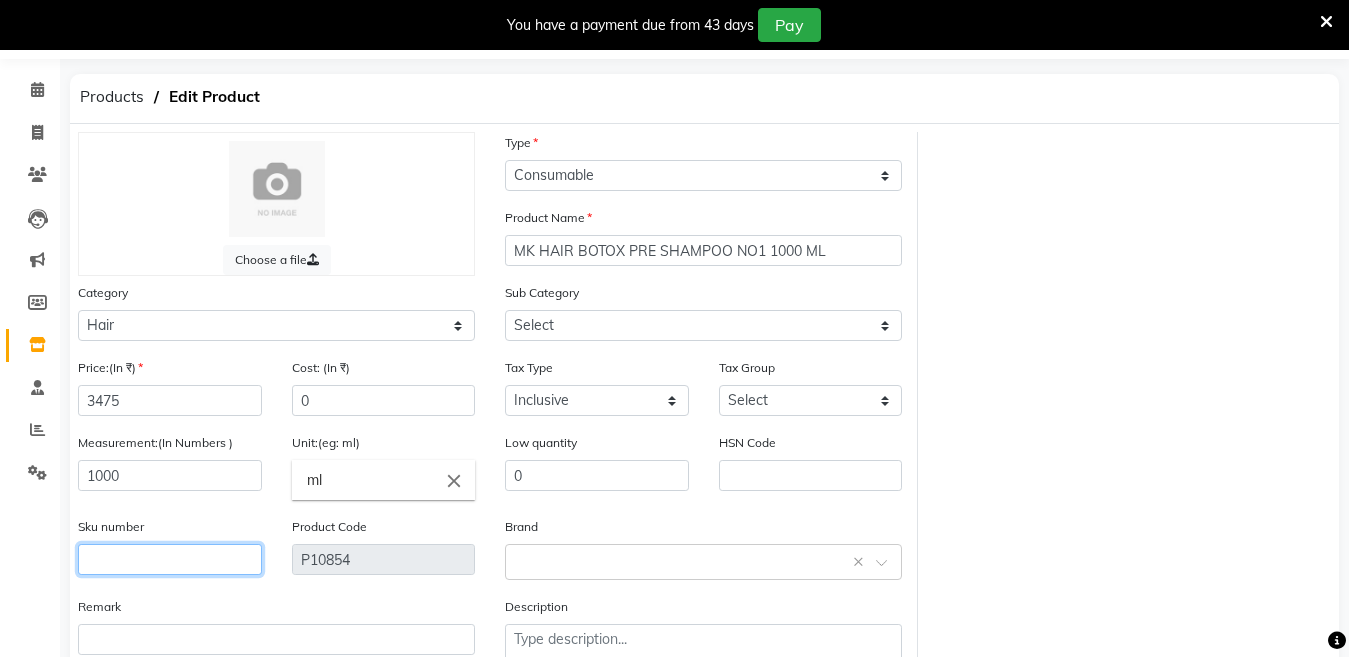 click 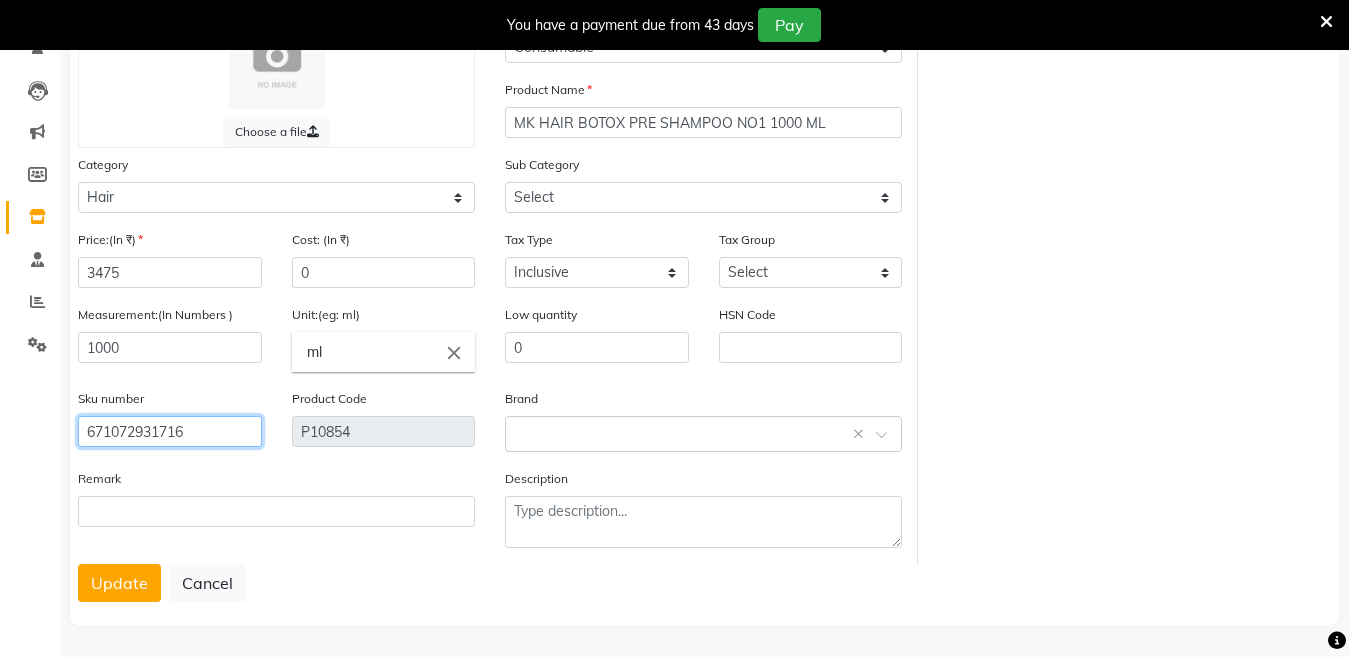 scroll, scrollTop: 185, scrollLeft: 0, axis: vertical 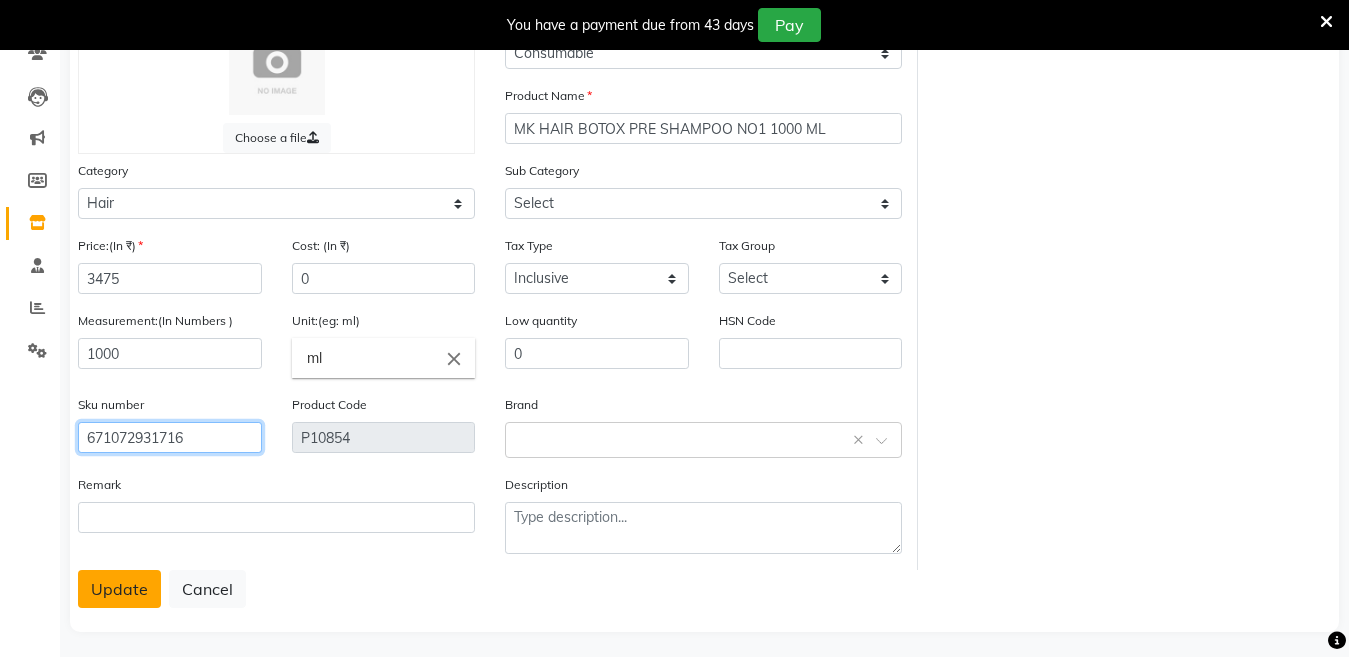 type on "671072931716" 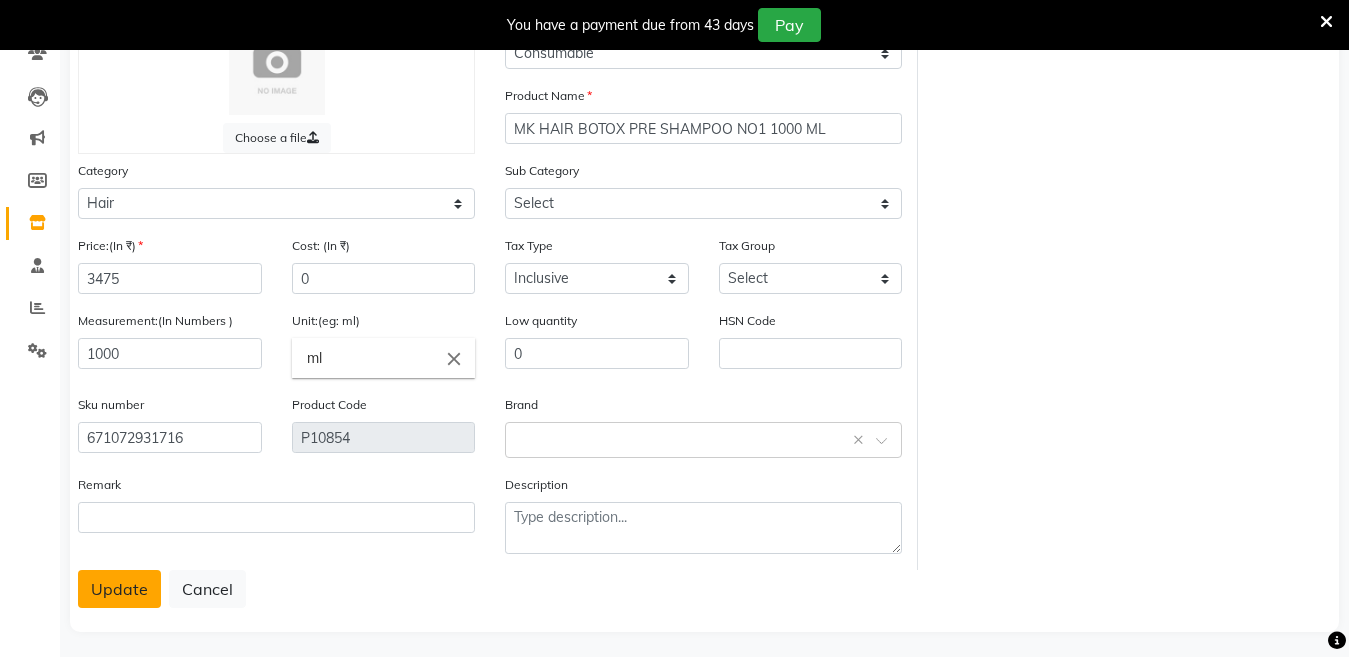 click on "Update" 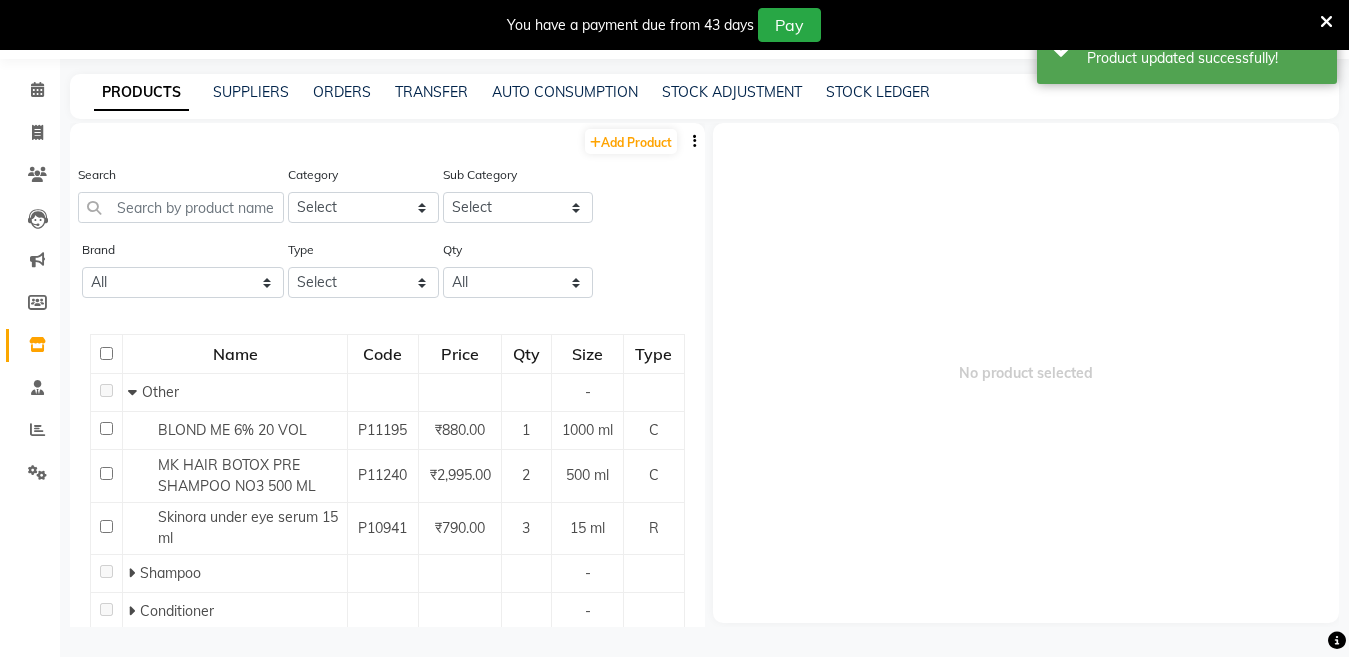 scroll, scrollTop: 63, scrollLeft: 0, axis: vertical 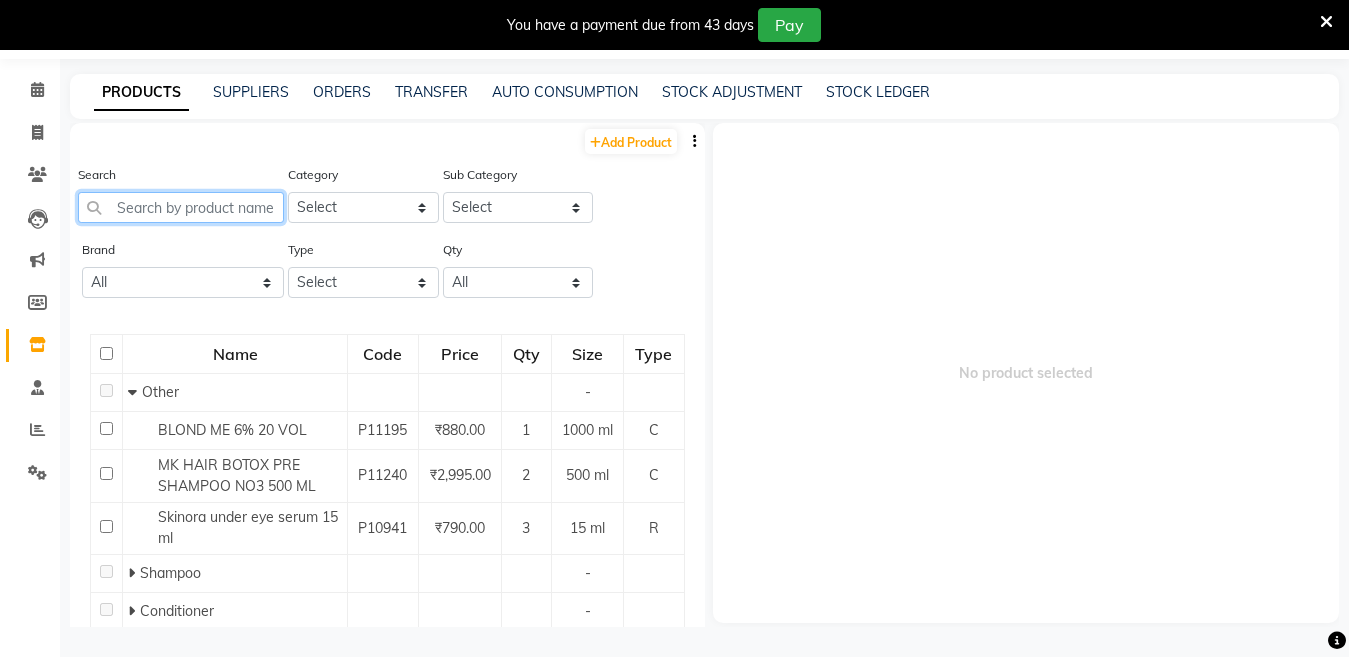 click 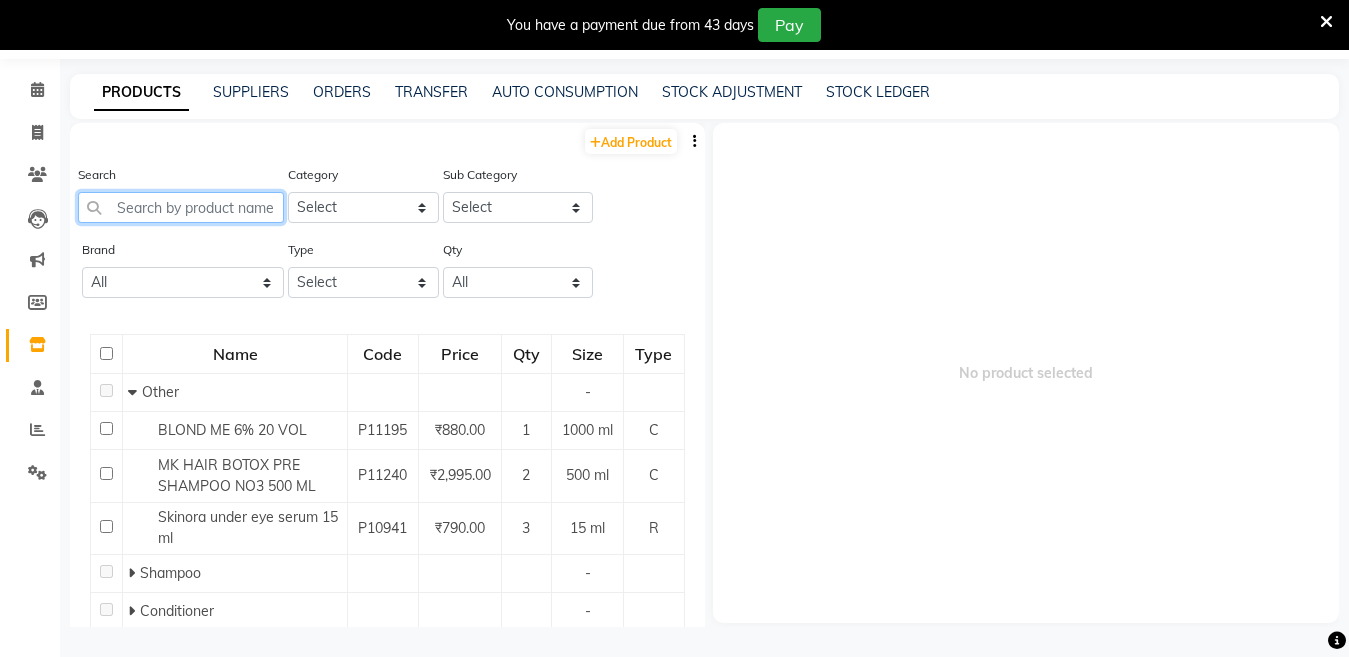 paste on "MK HAIR BOTOX REPLENISHING SHAMPOO NO3  1000 ML" 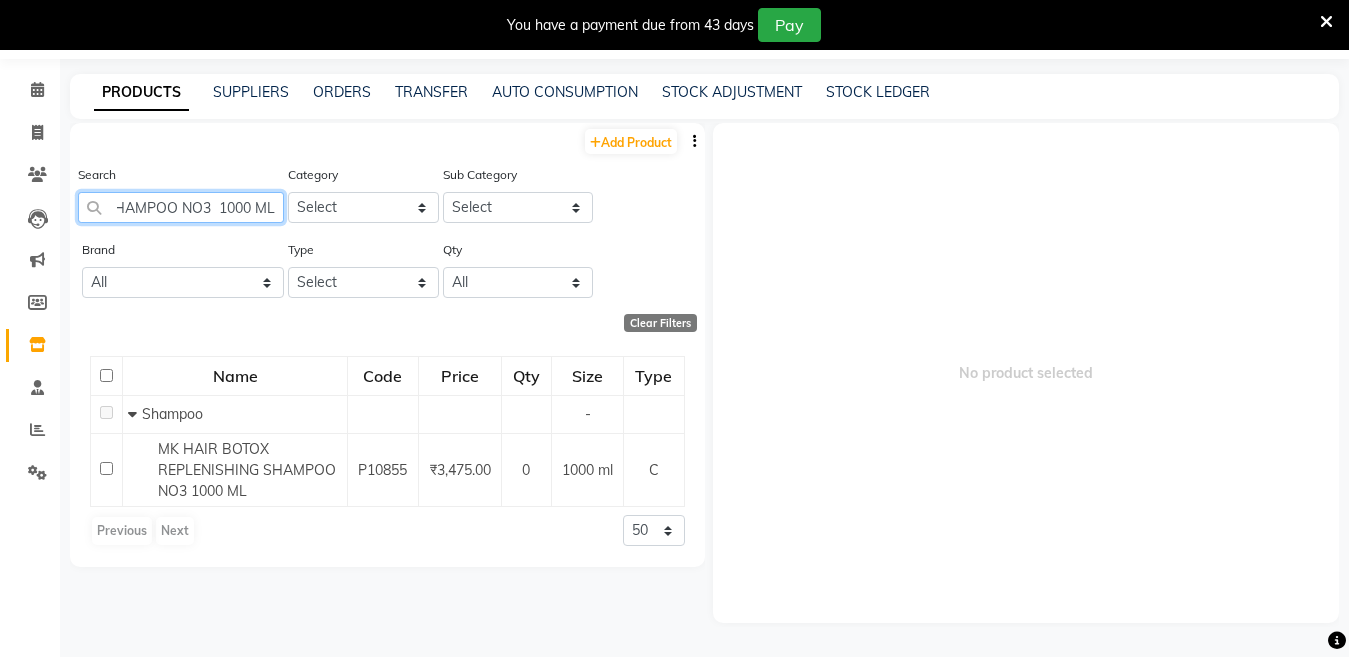 scroll, scrollTop: 0, scrollLeft: 232, axis: horizontal 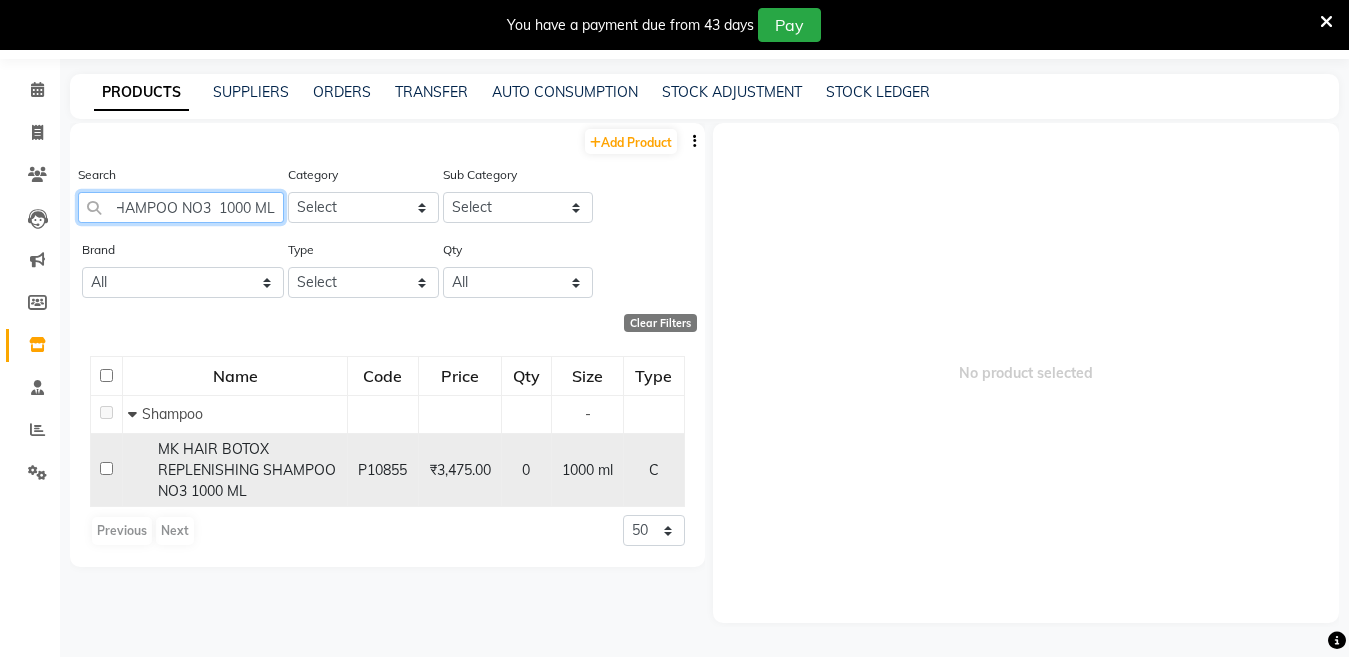 type on "MK HAIR BOTOX REPLENISHING SHAMPOO NO3  1000 ML" 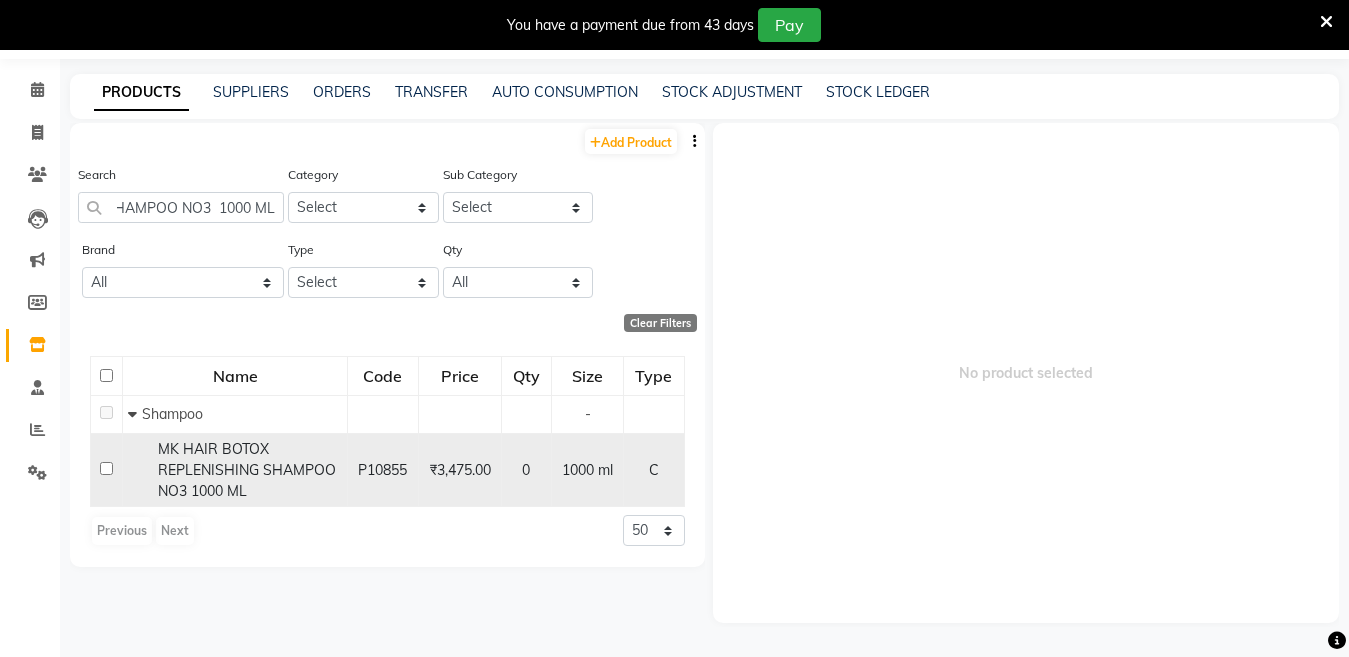 scroll, scrollTop: 0, scrollLeft: 0, axis: both 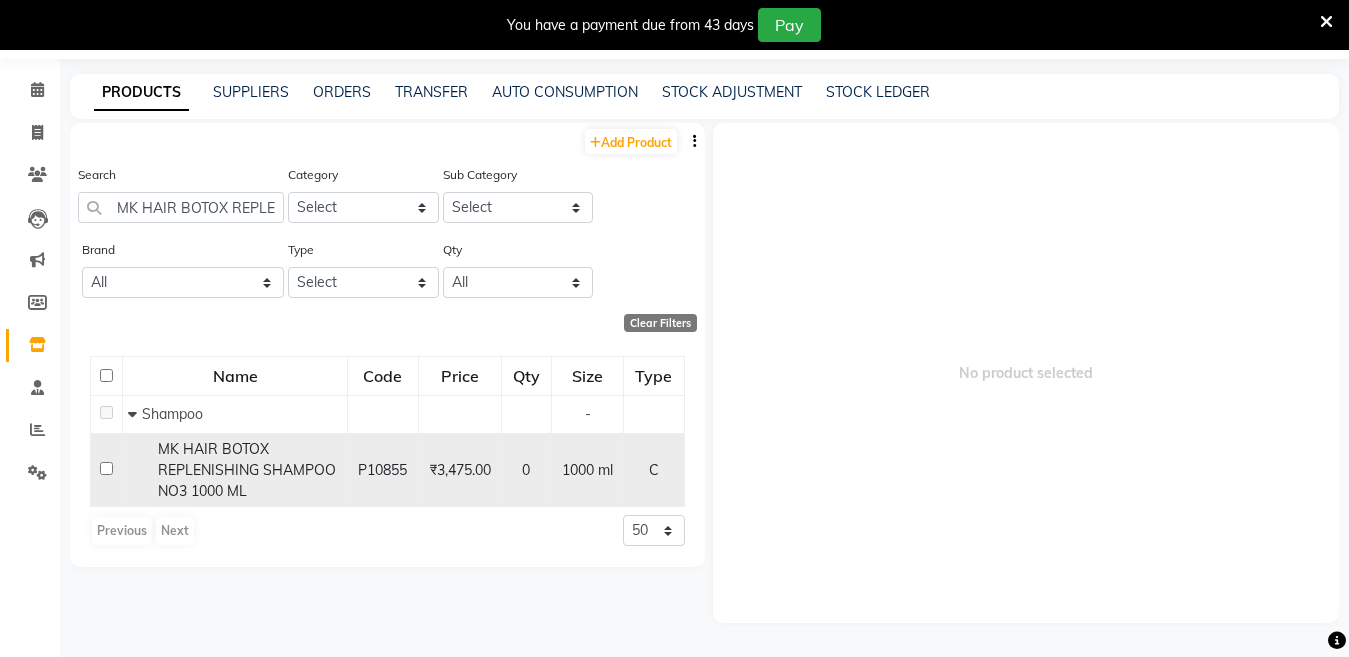 click 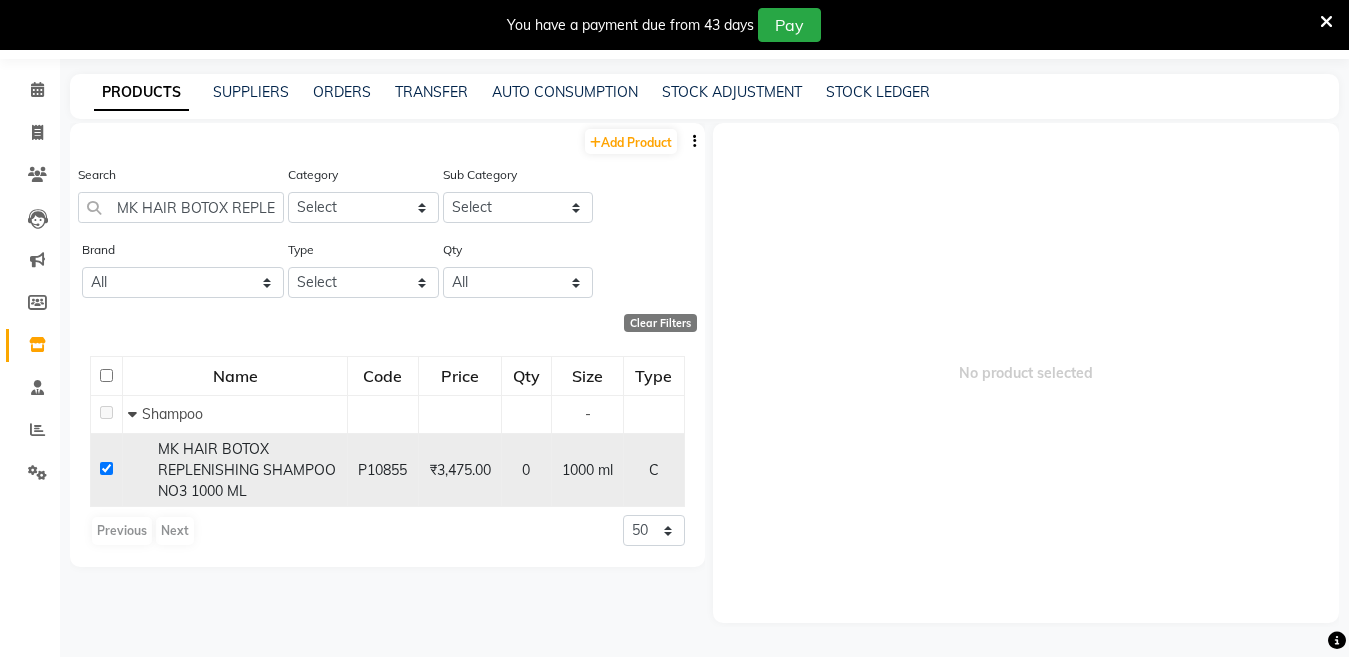 checkbox on "true" 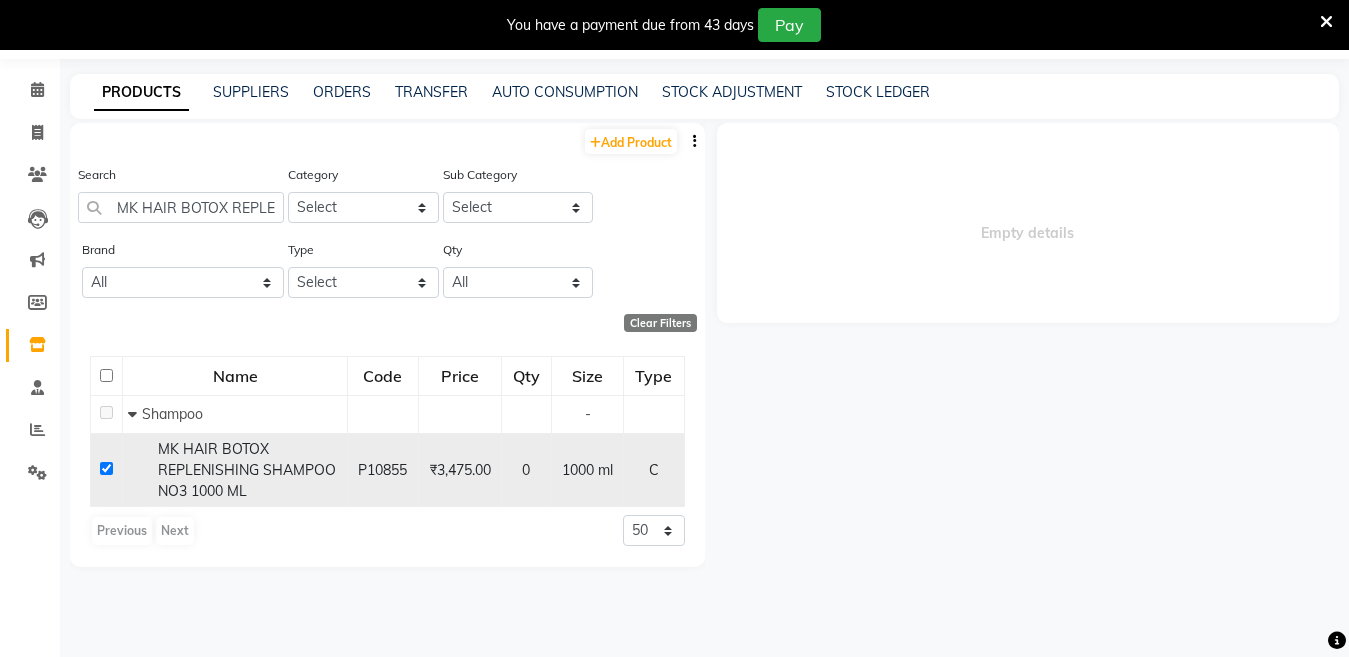 select 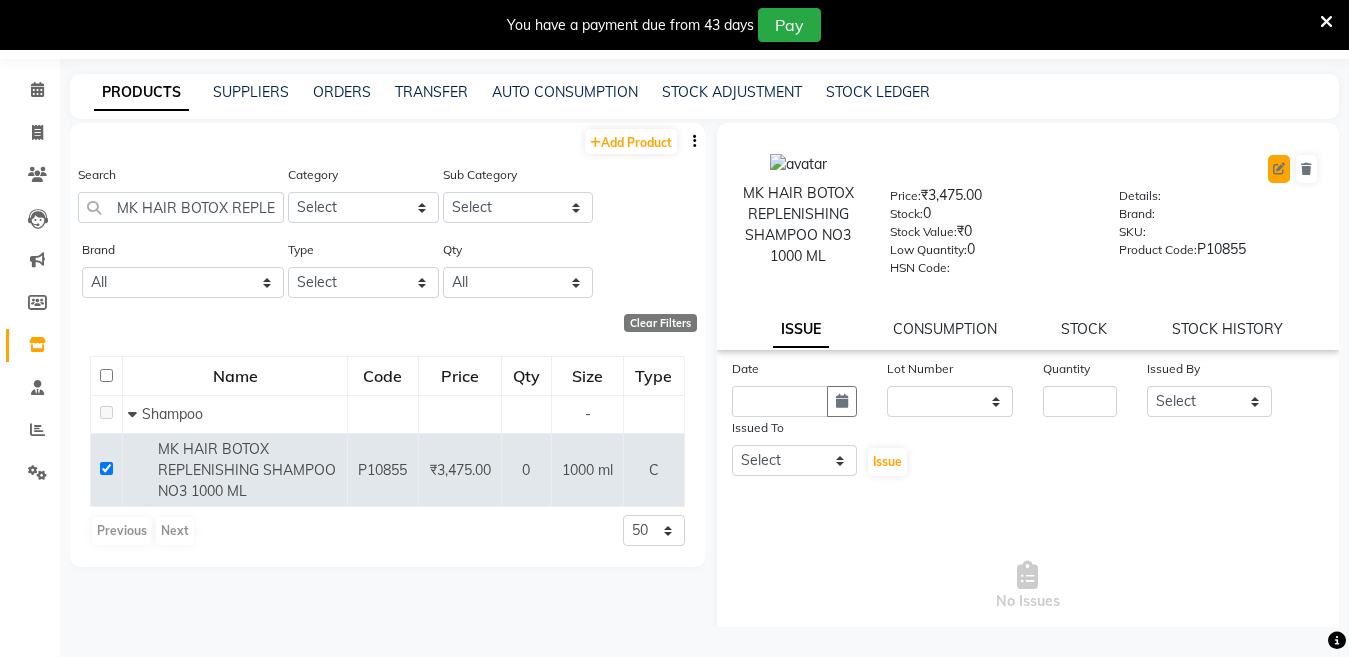 click 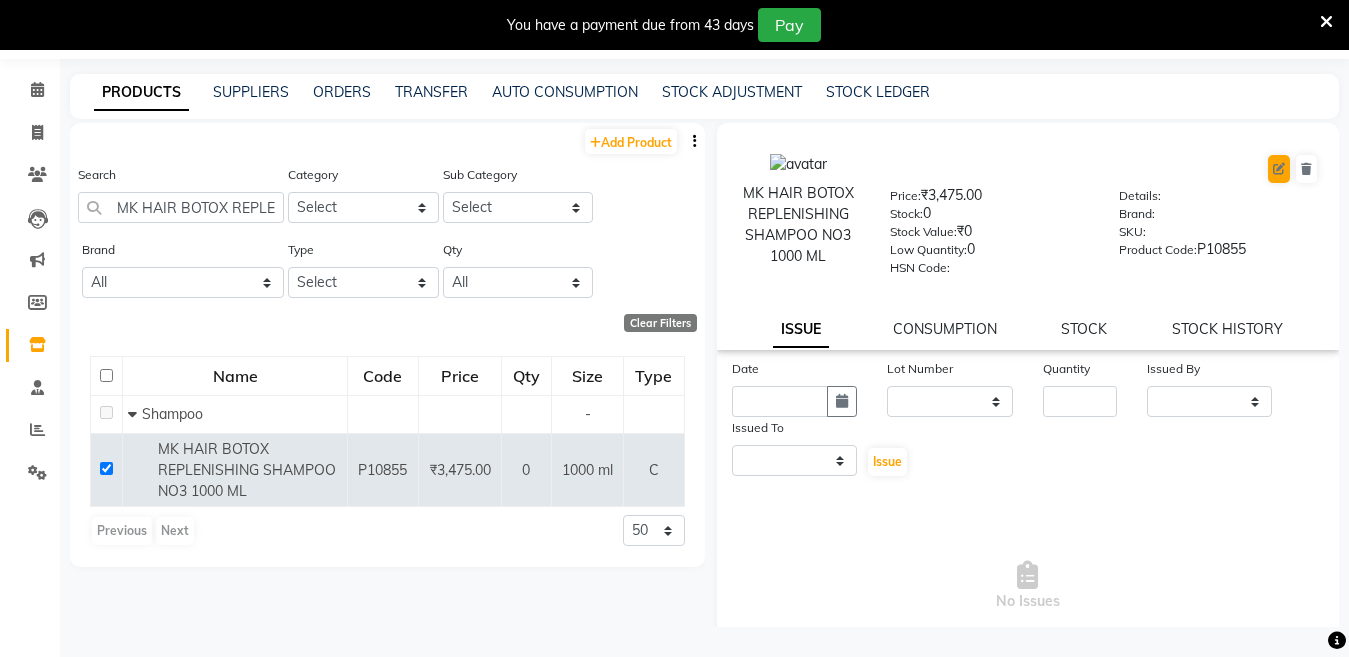 select on "true" 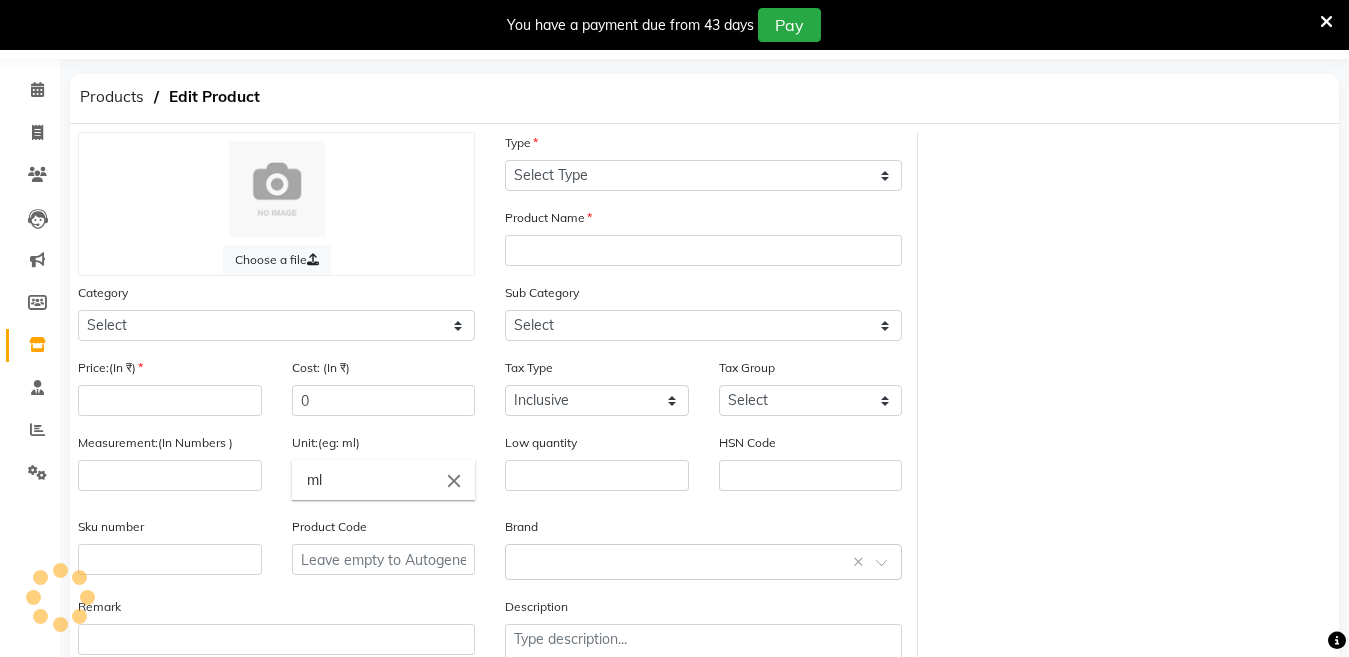 select on "C" 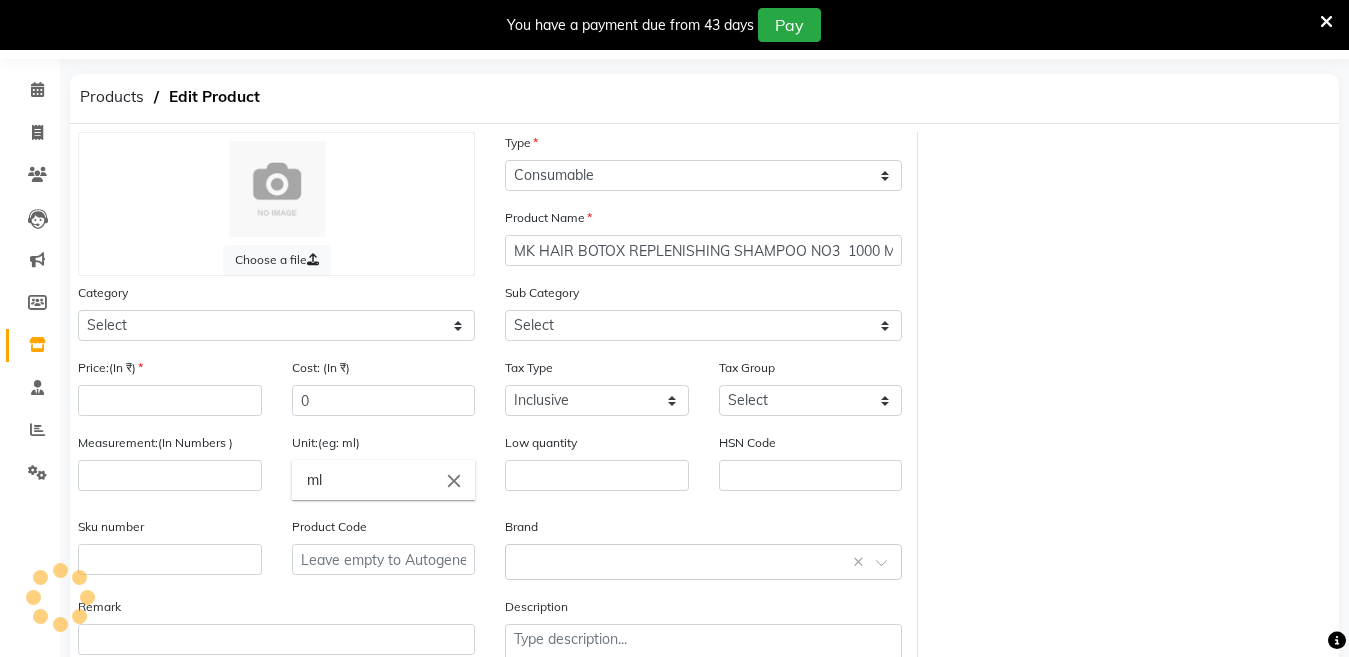 select 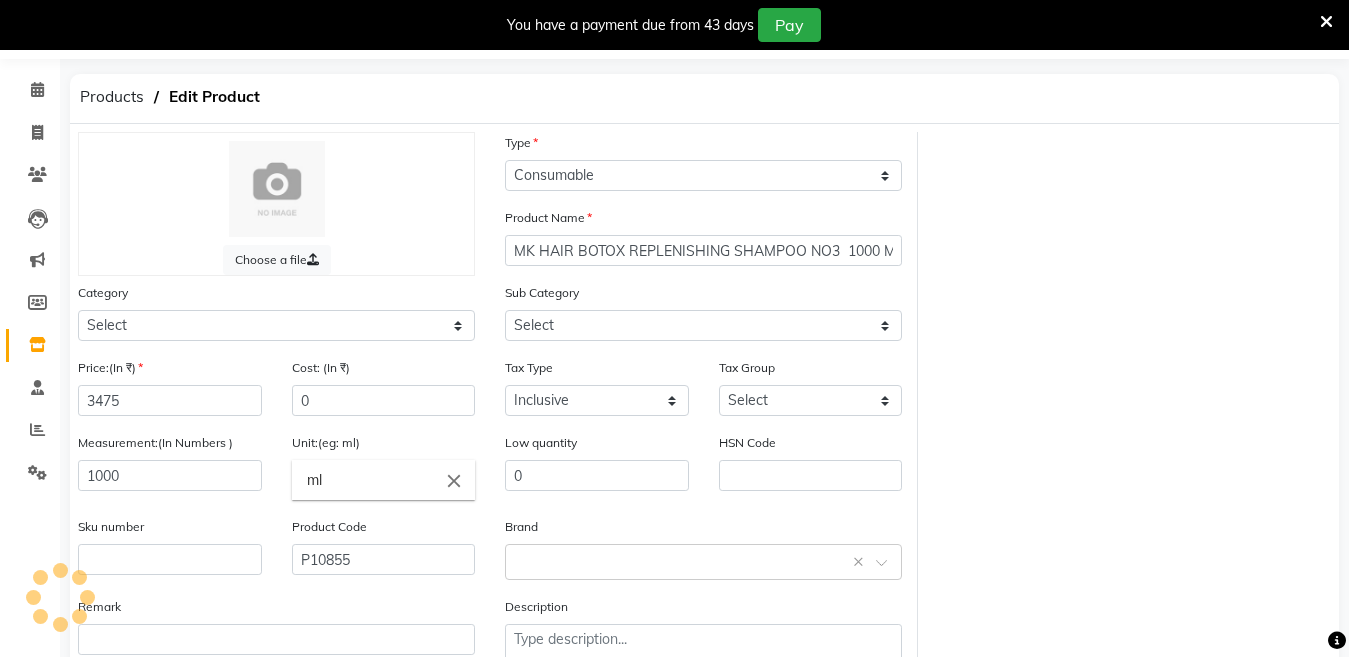 select on "2801100" 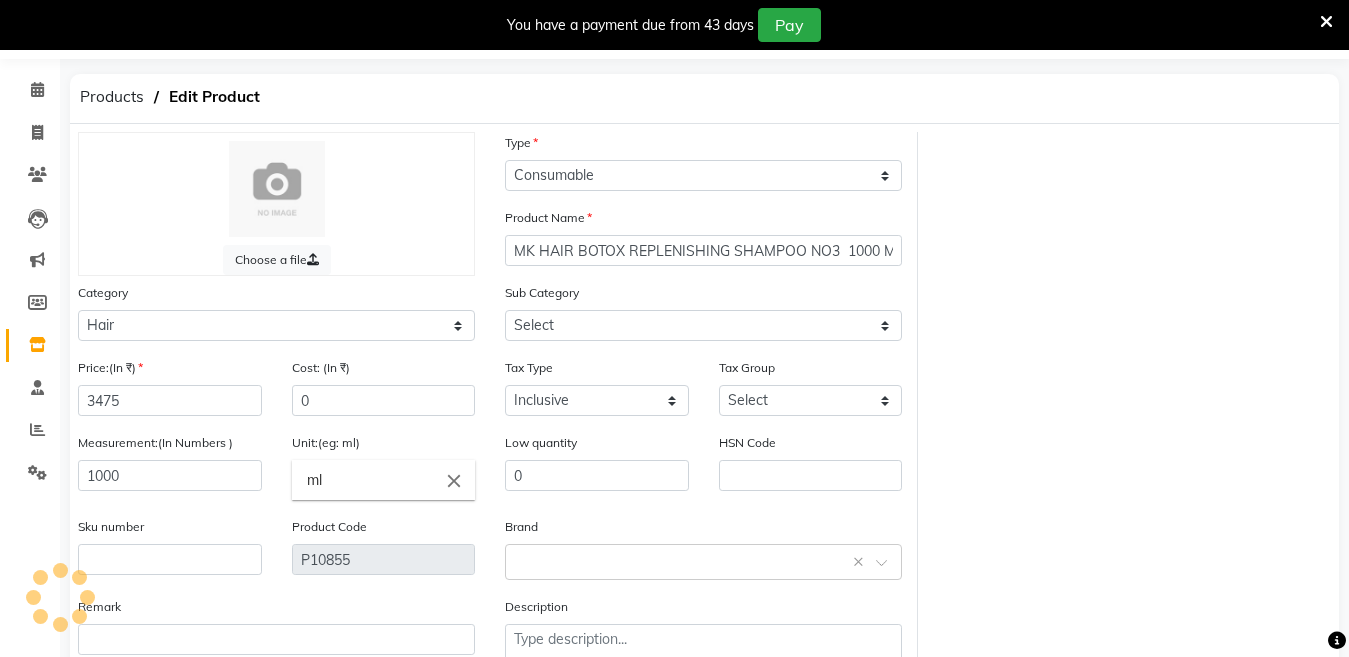 select on "[PHONE]" 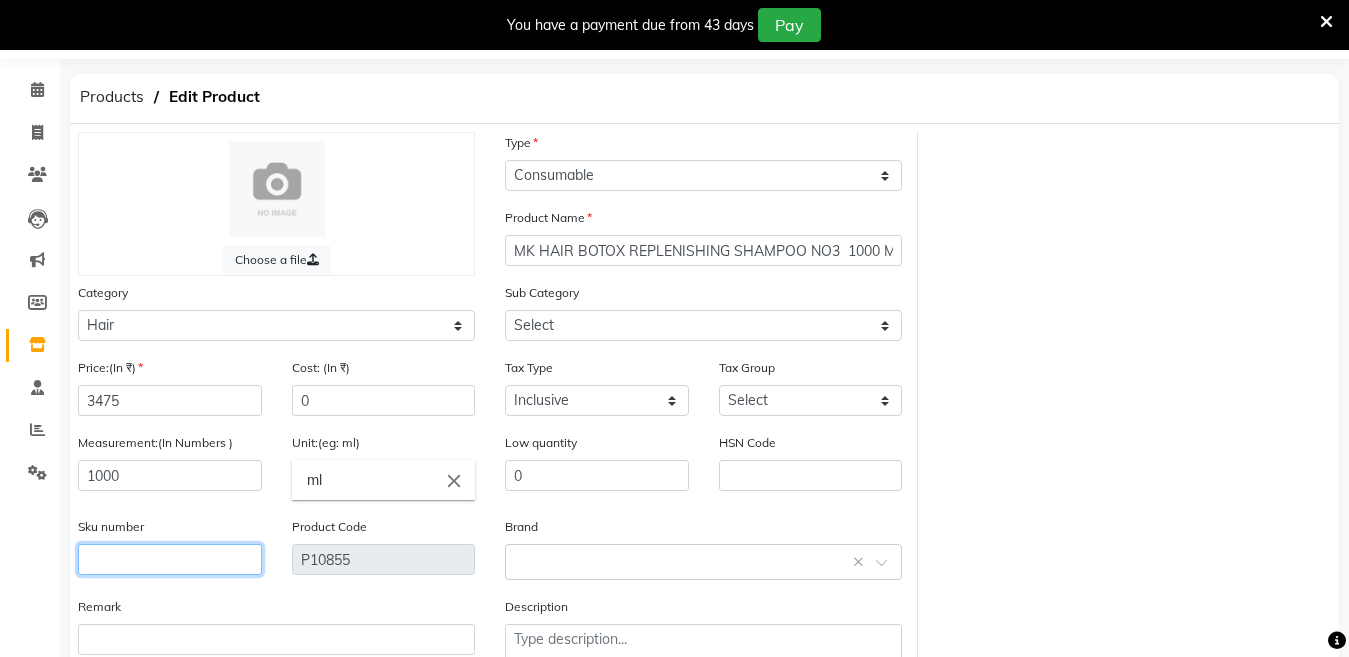 click 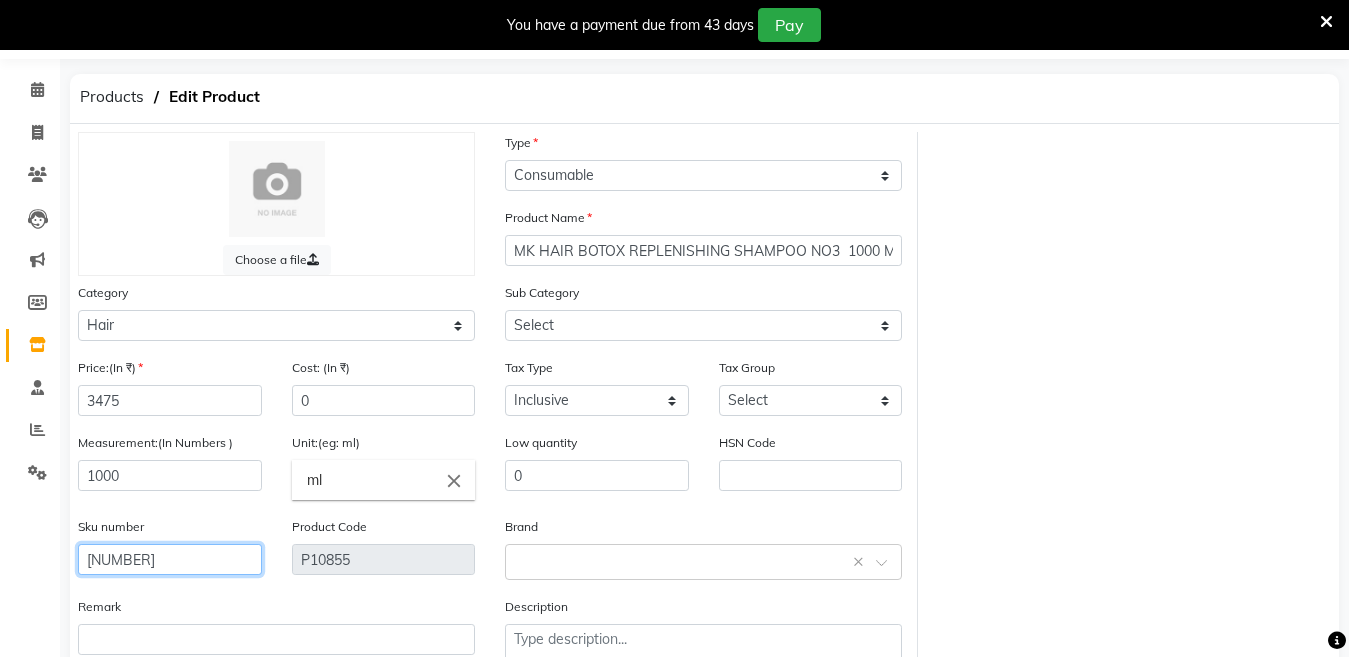 scroll, scrollTop: 194, scrollLeft: 0, axis: vertical 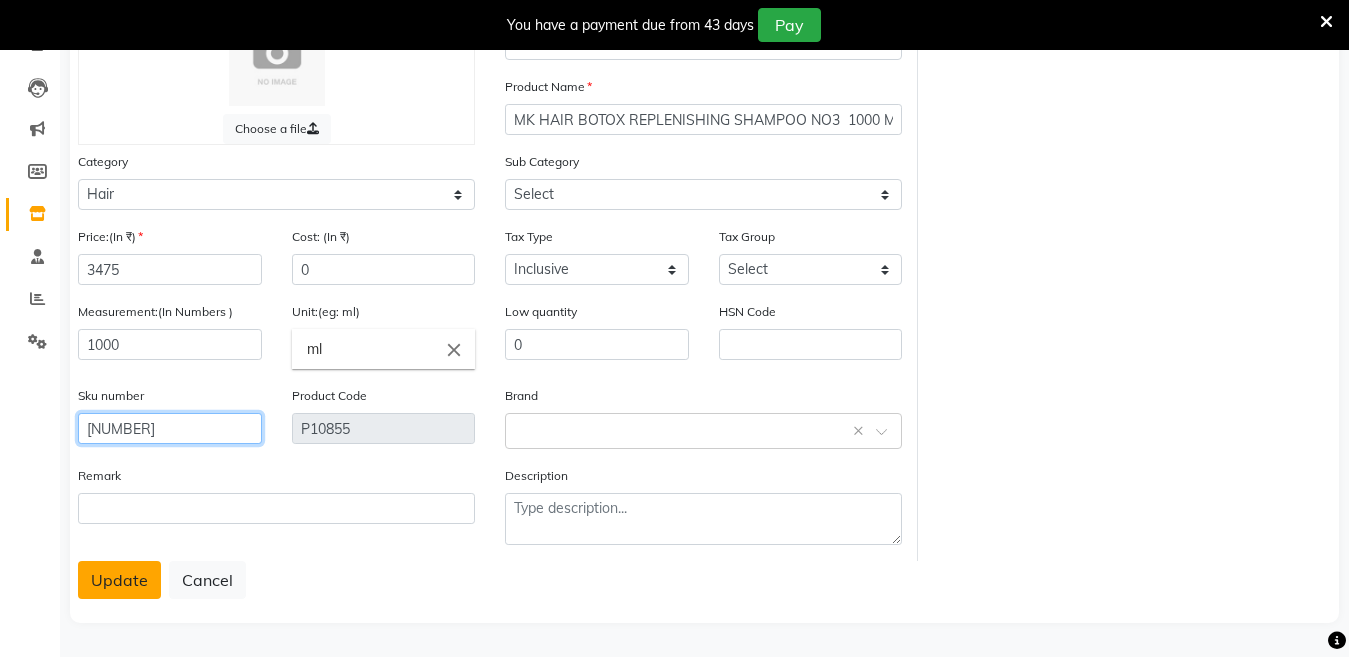 type on "[NUMBER]" 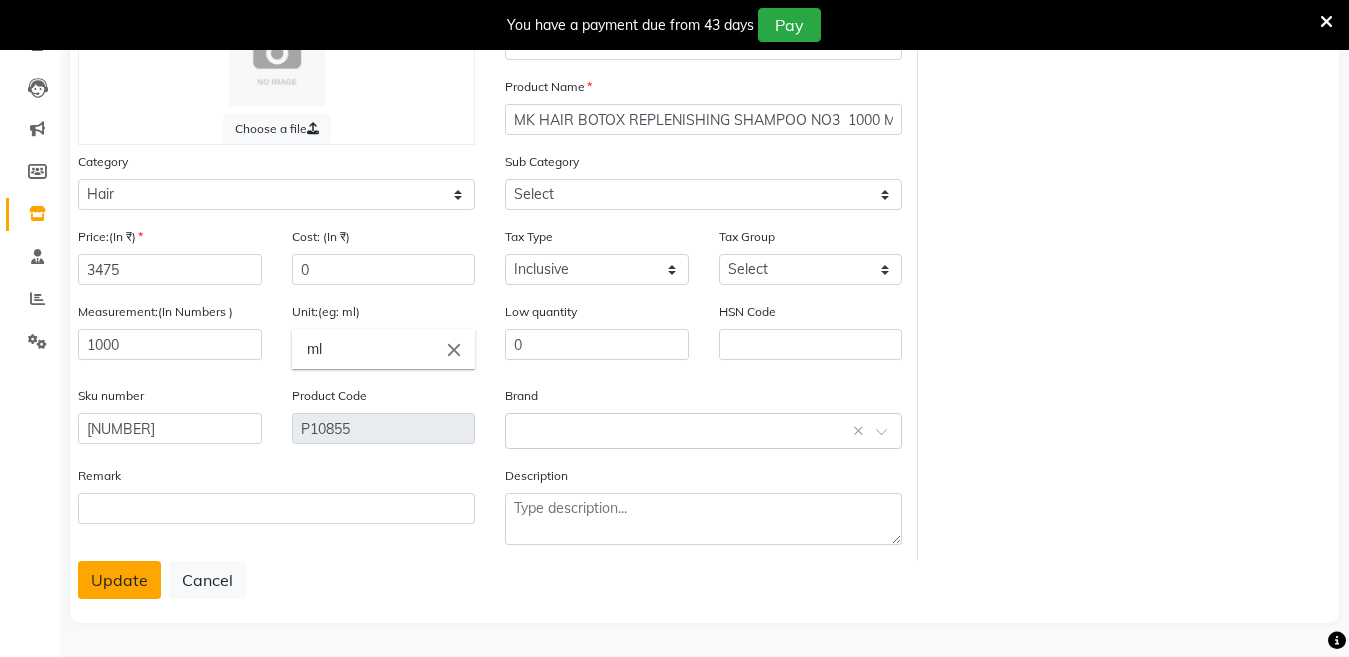 click on "Update" 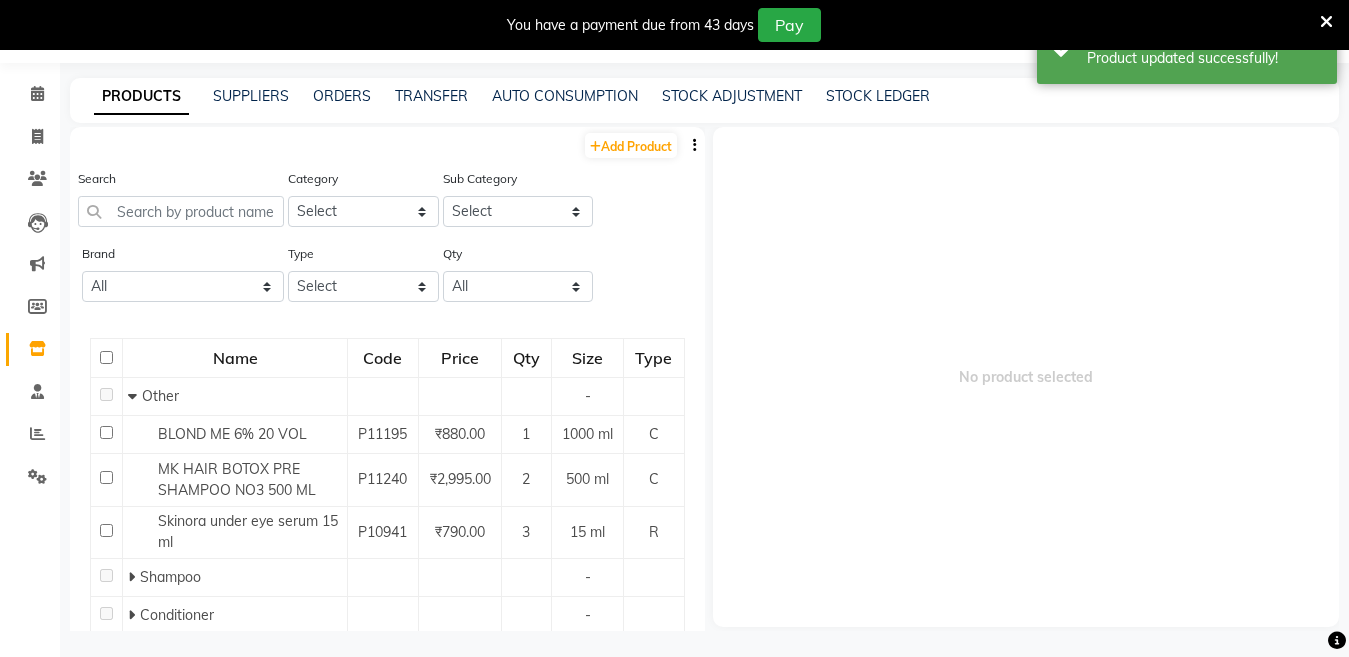 scroll, scrollTop: 63, scrollLeft: 0, axis: vertical 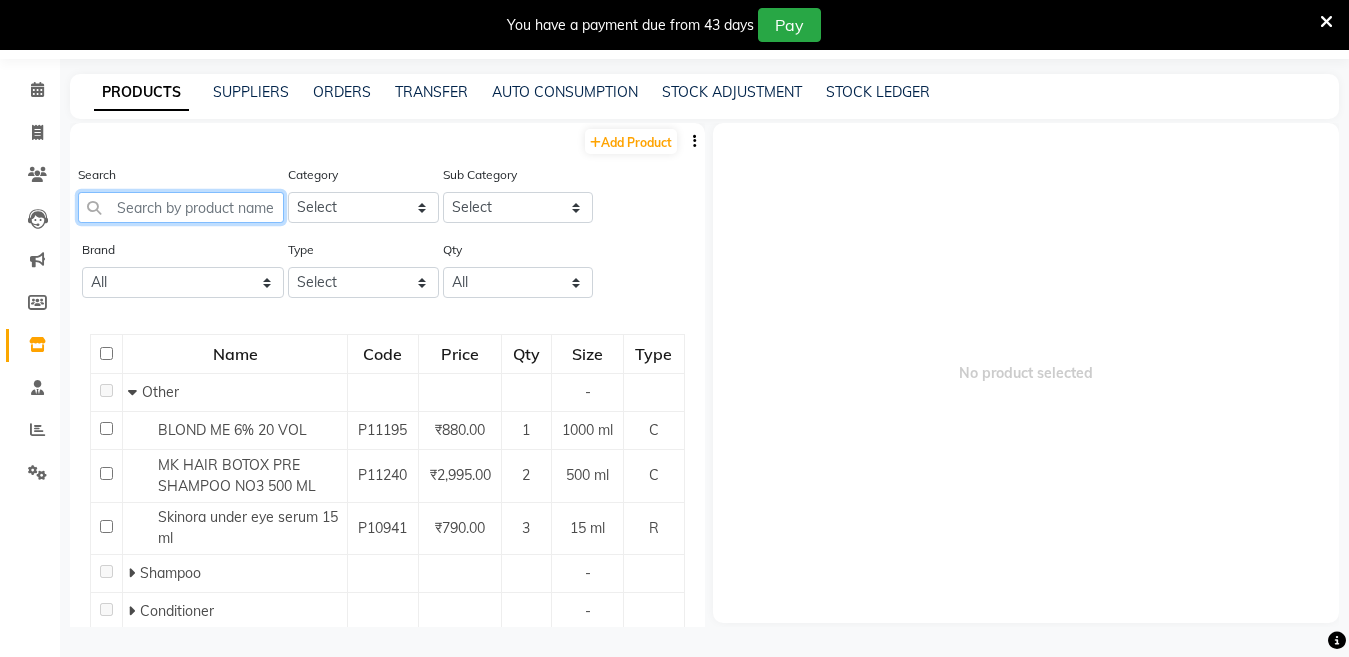 click 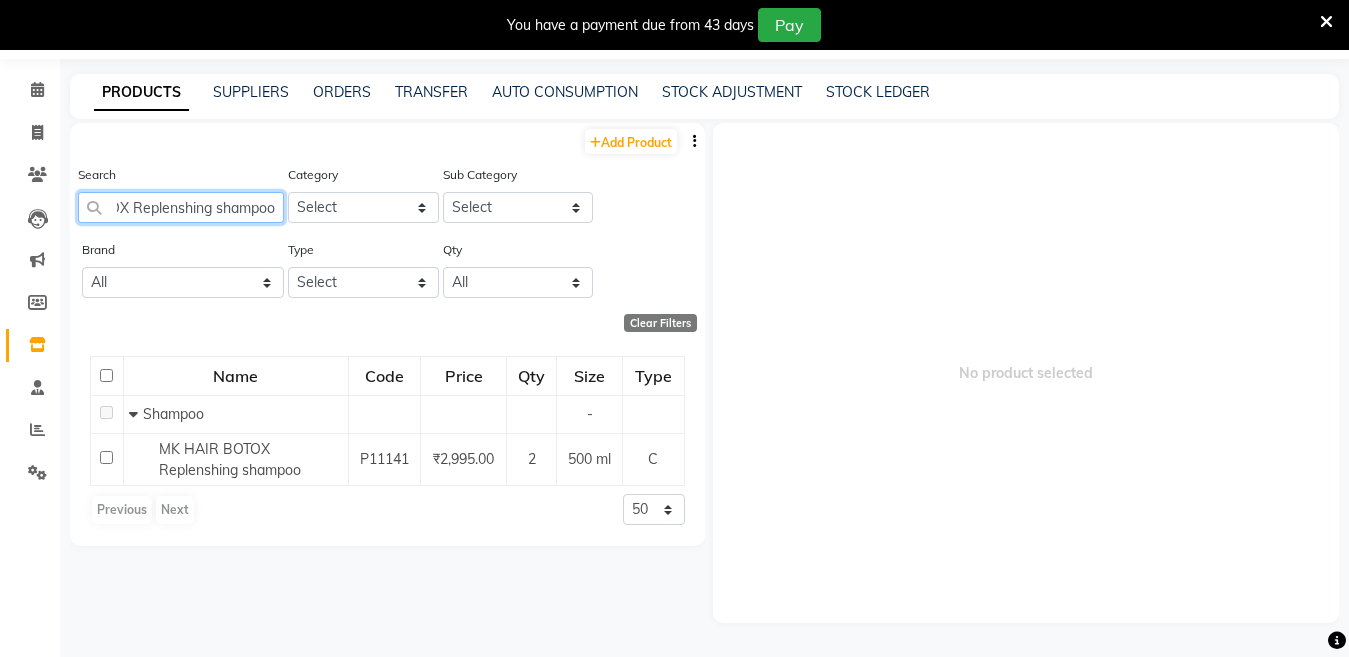 scroll, scrollTop: 0, scrollLeft: 99, axis: horizontal 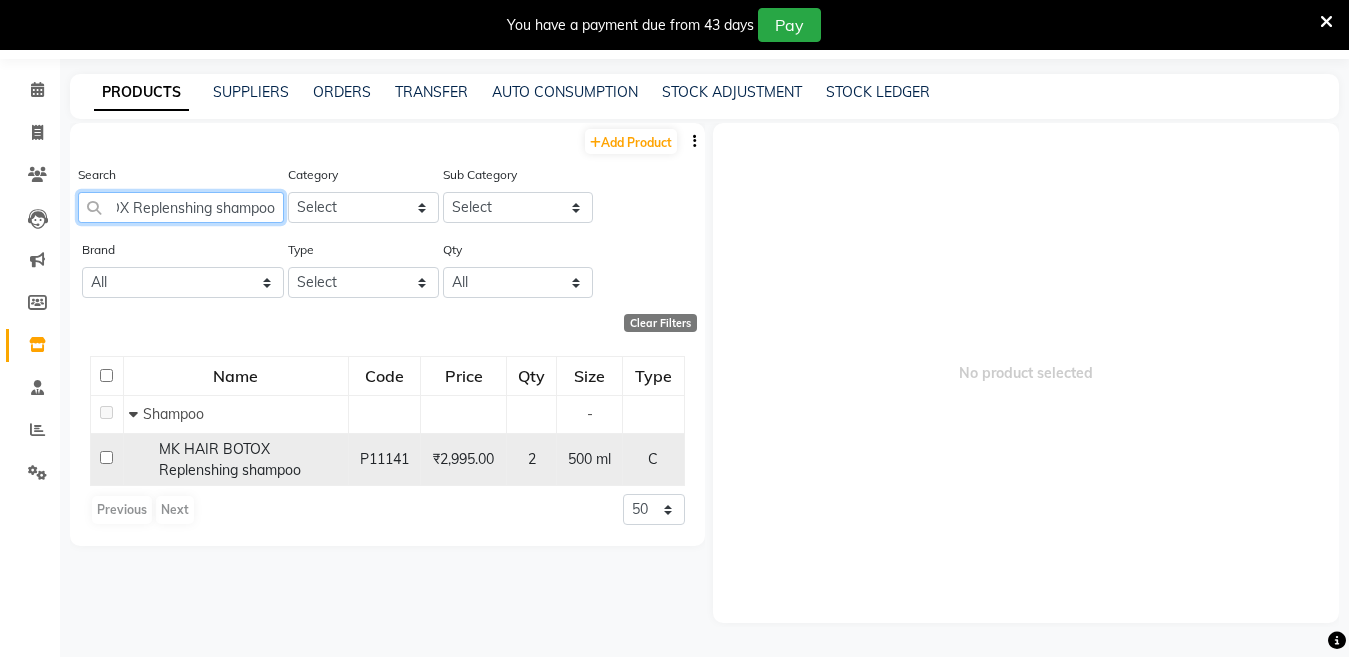 type on "MK HAIR BOTOX Replenshing shampoo" 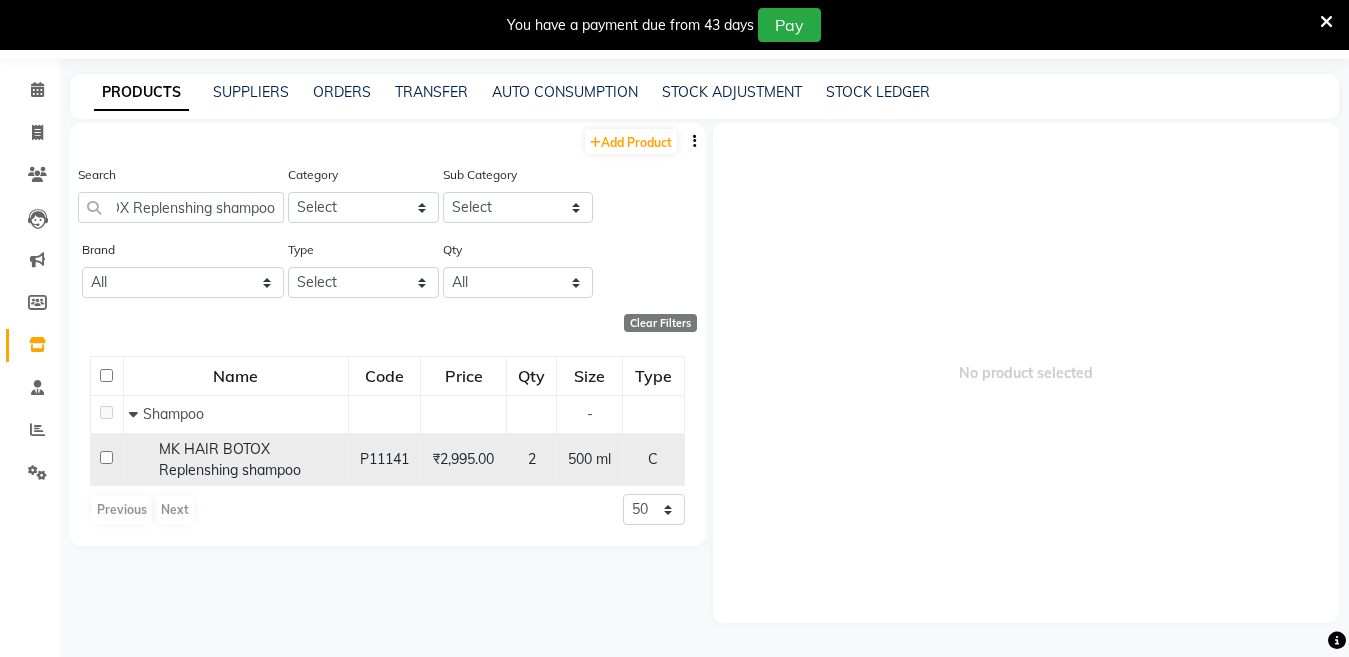 scroll, scrollTop: 0, scrollLeft: 0, axis: both 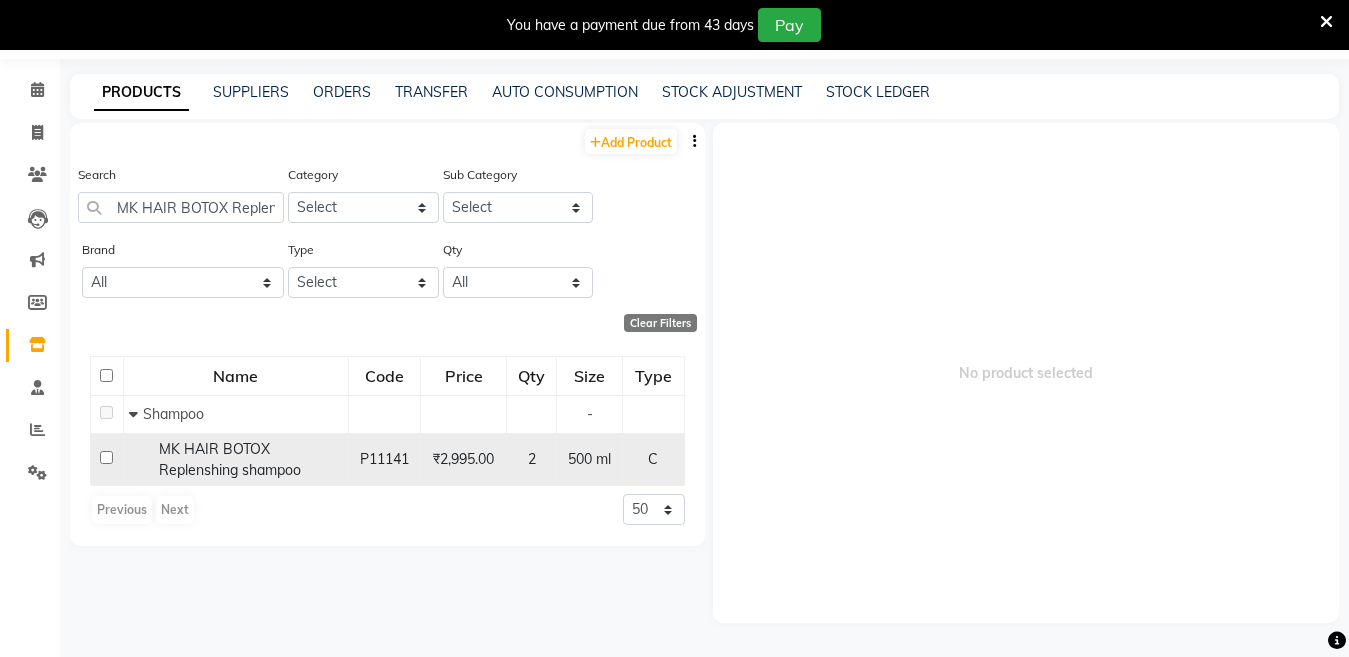click 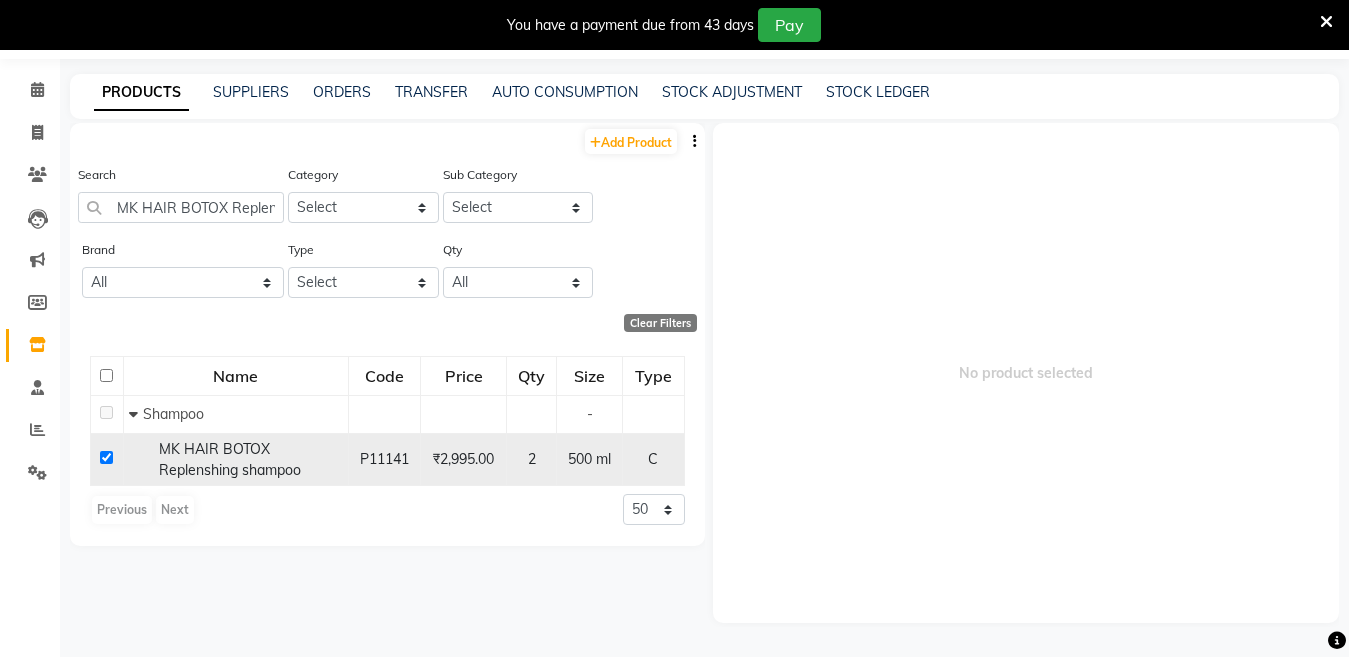 checkbox on "true" 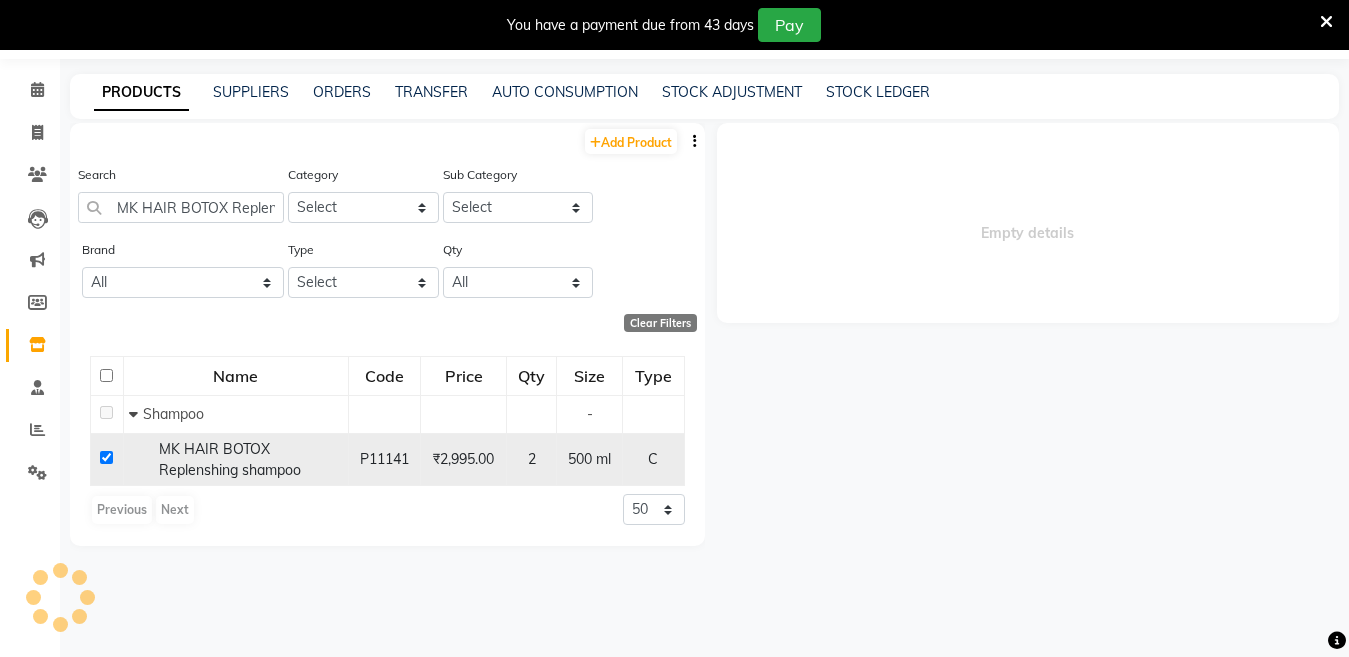 select 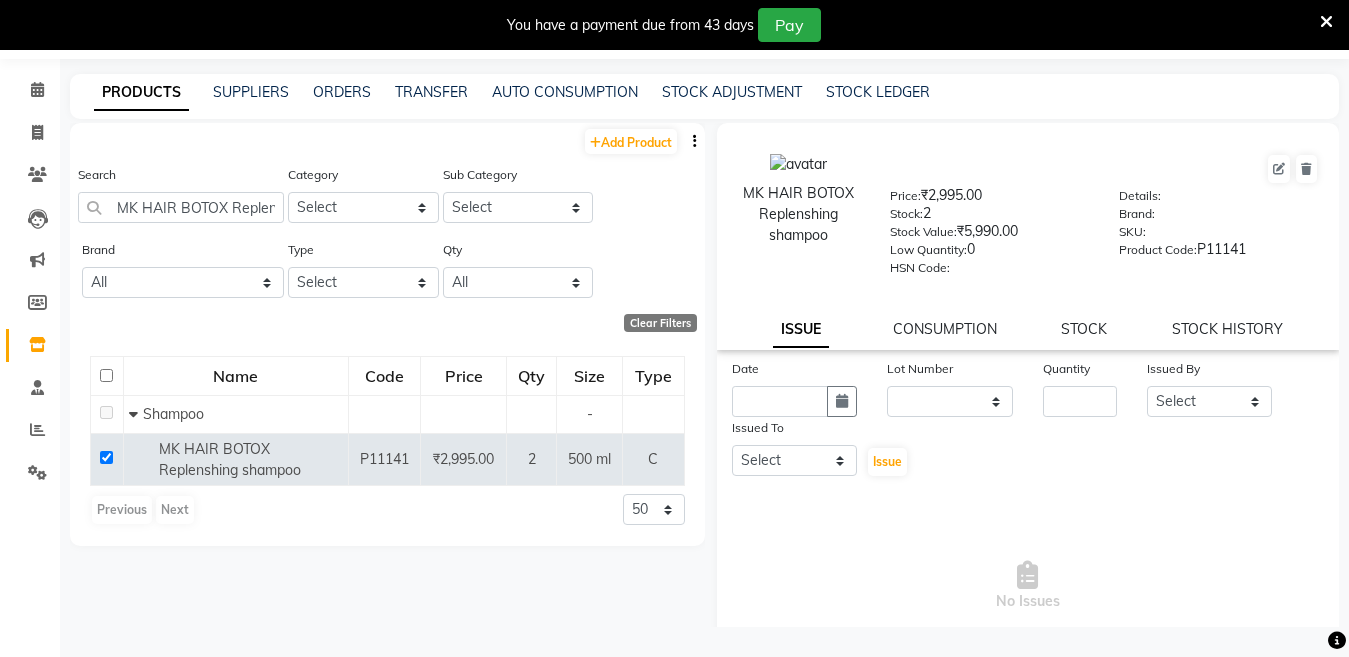 click on "Add Product Search MK HAIR BOTOX Replenshing shampoo Category Select Hair Skin Makeup Personal Care Appliances Beard Waxing Disposable Threading Hands and Feet Beauty Planet Botox Cadiveu Casmara Cheryls Loreal Olaplex Other Sub Category Select Brand All Cadiveu Professional Floractive Floractive Profissional Floroactive Godrej Professional Godrej Professional Ikonic Mk Botox Mk Profissional Moroccan Olaplex Raaga Sch Schwarzkopf Serenite Skinora Skp Type Select Both Retail Consumable Qty All Low Out Of Stock Clear Filters Name Code Price Qty Size Type Shampoo - MK HAIR BOTOX Replenshing shampoo P11141 ₹2,995.00 2 500 ml C Previous Next 50 100 500" 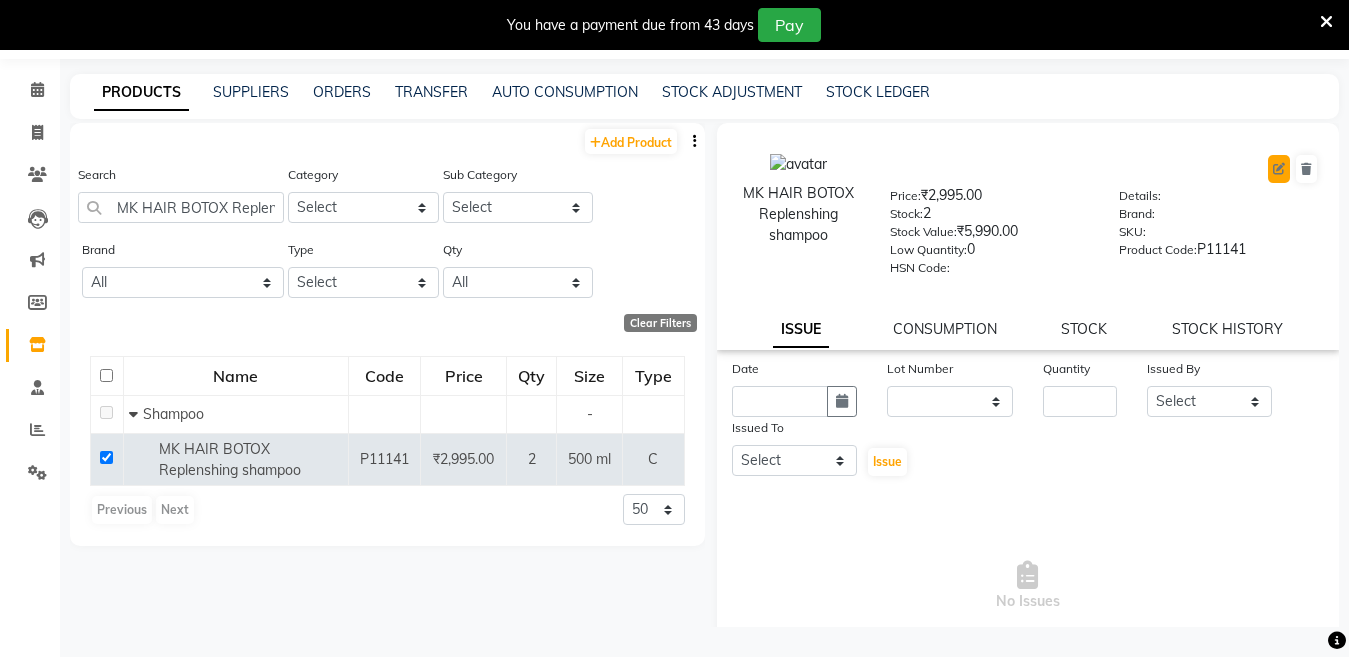 click 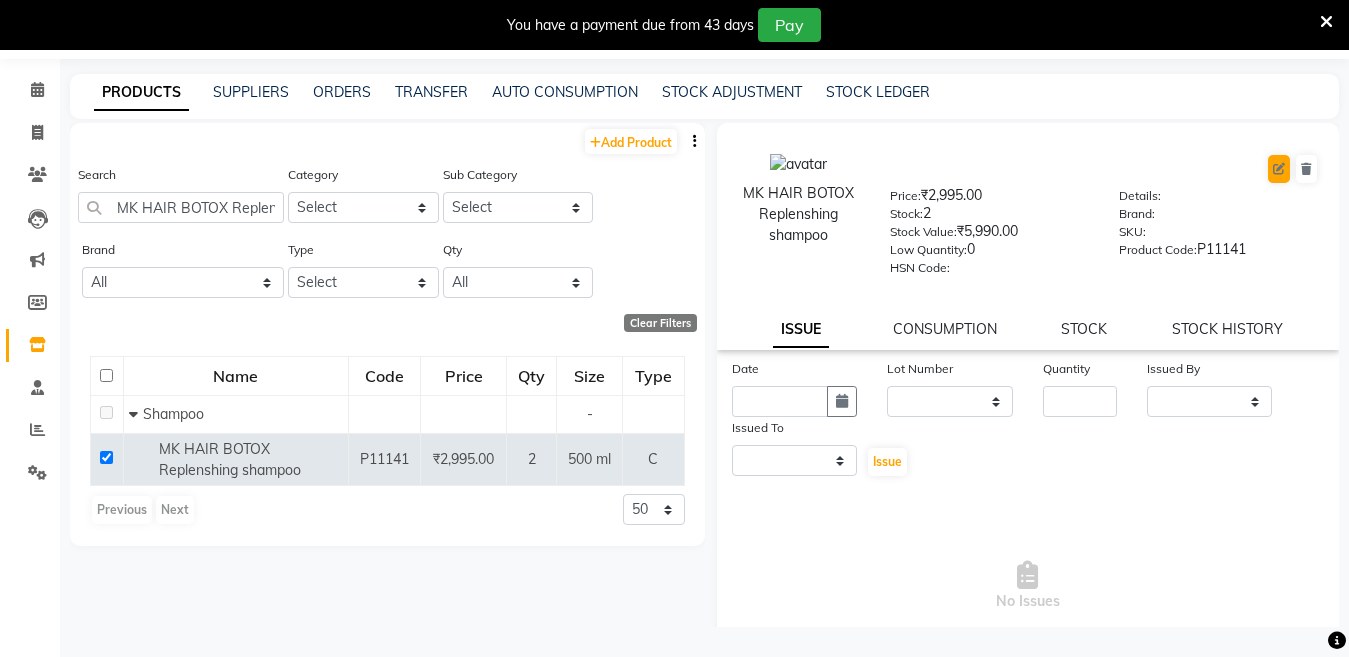 select on "true" 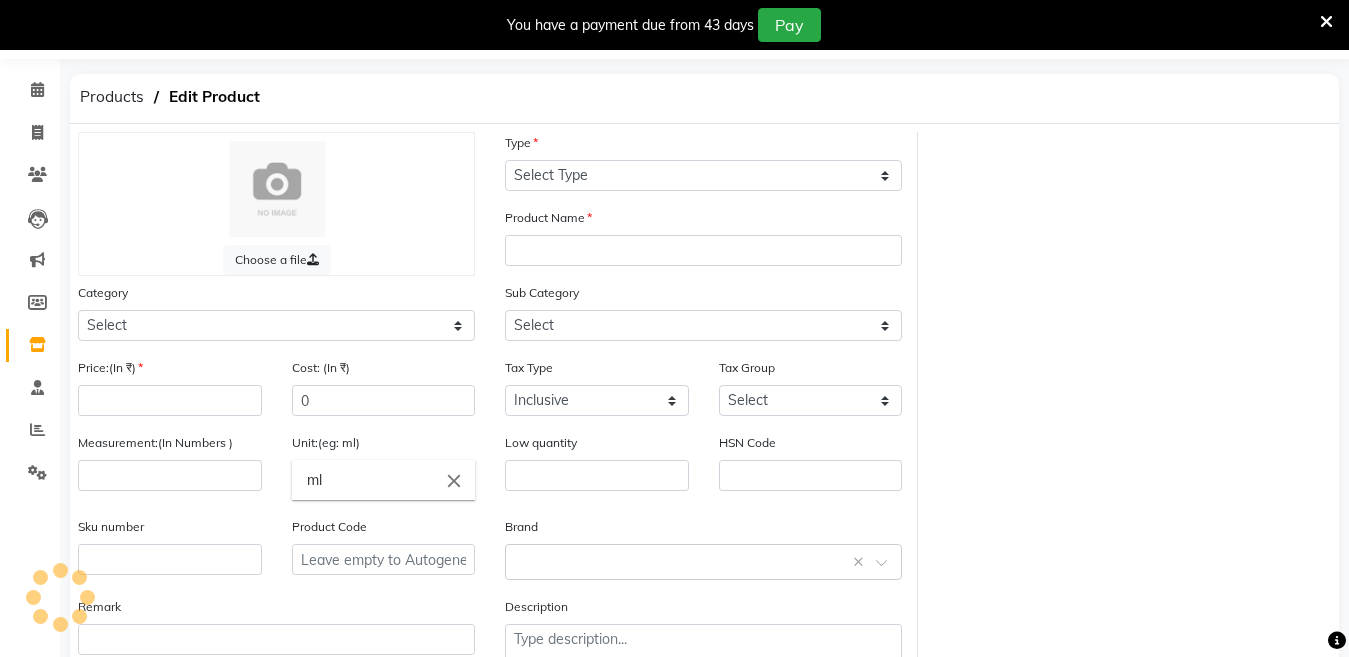 select on "C" 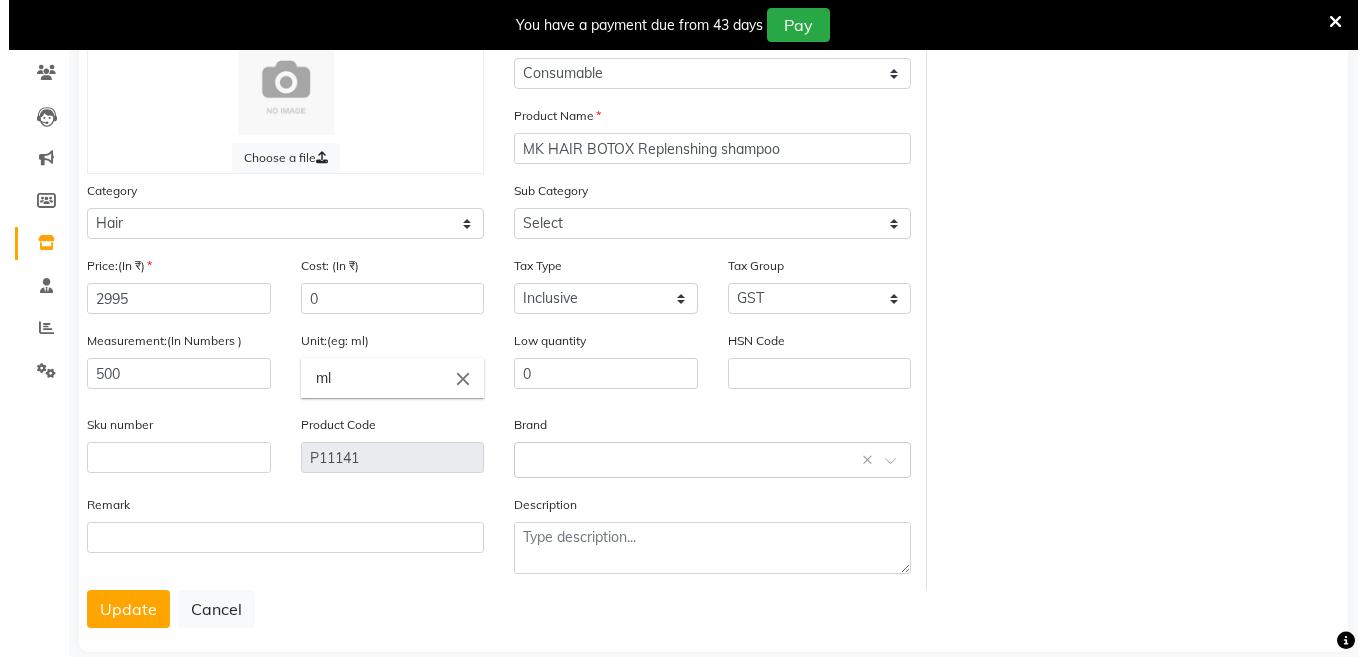 scroll, scrollTop: 183, scrollLeft: 0, axis: vertical 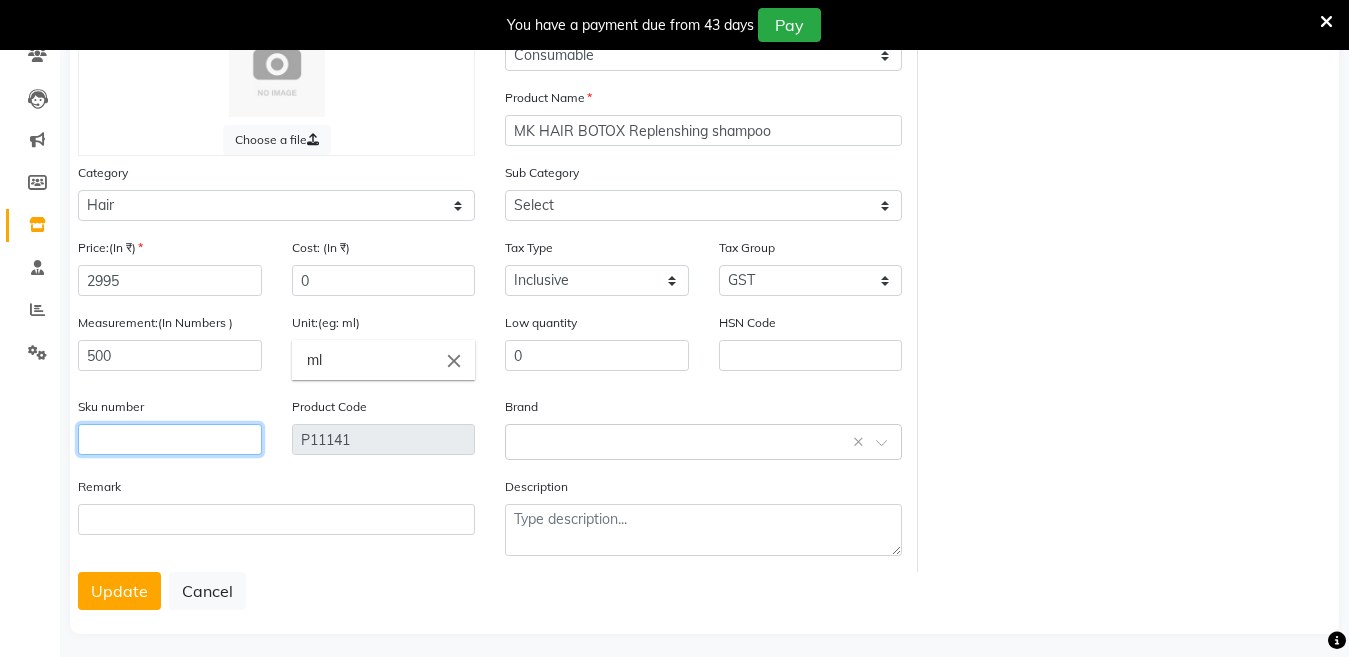 click 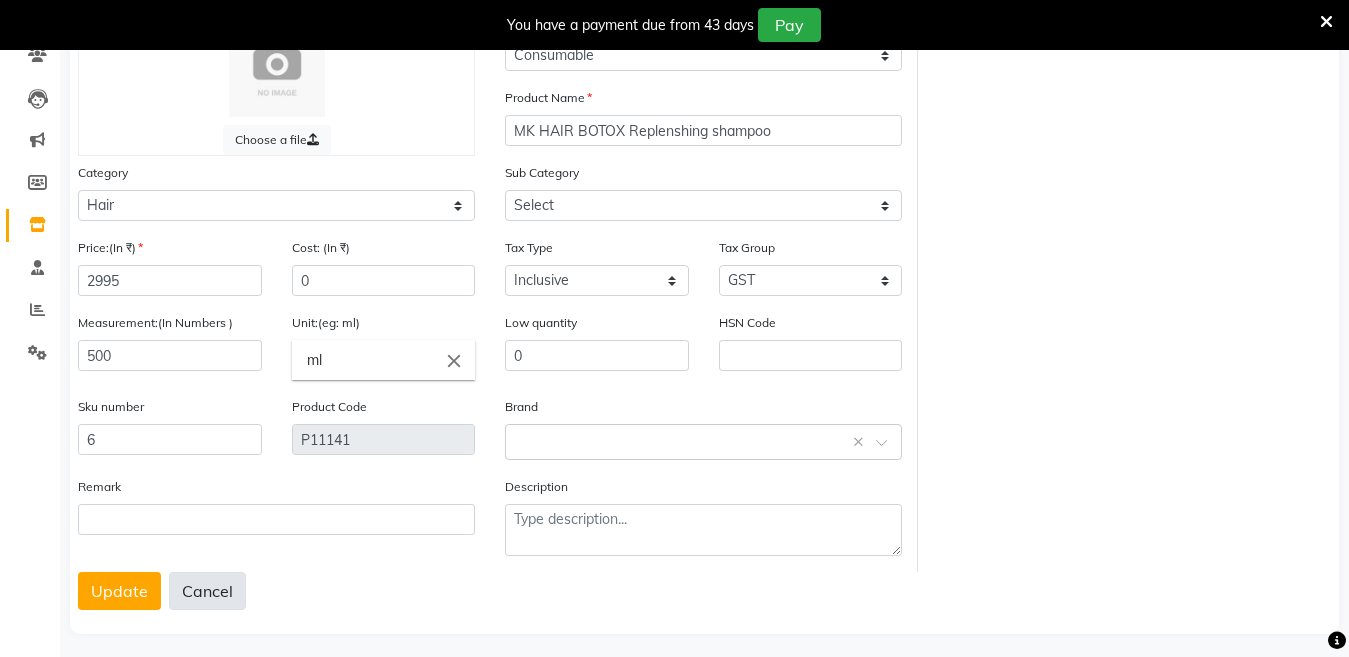 click on "Cancel" 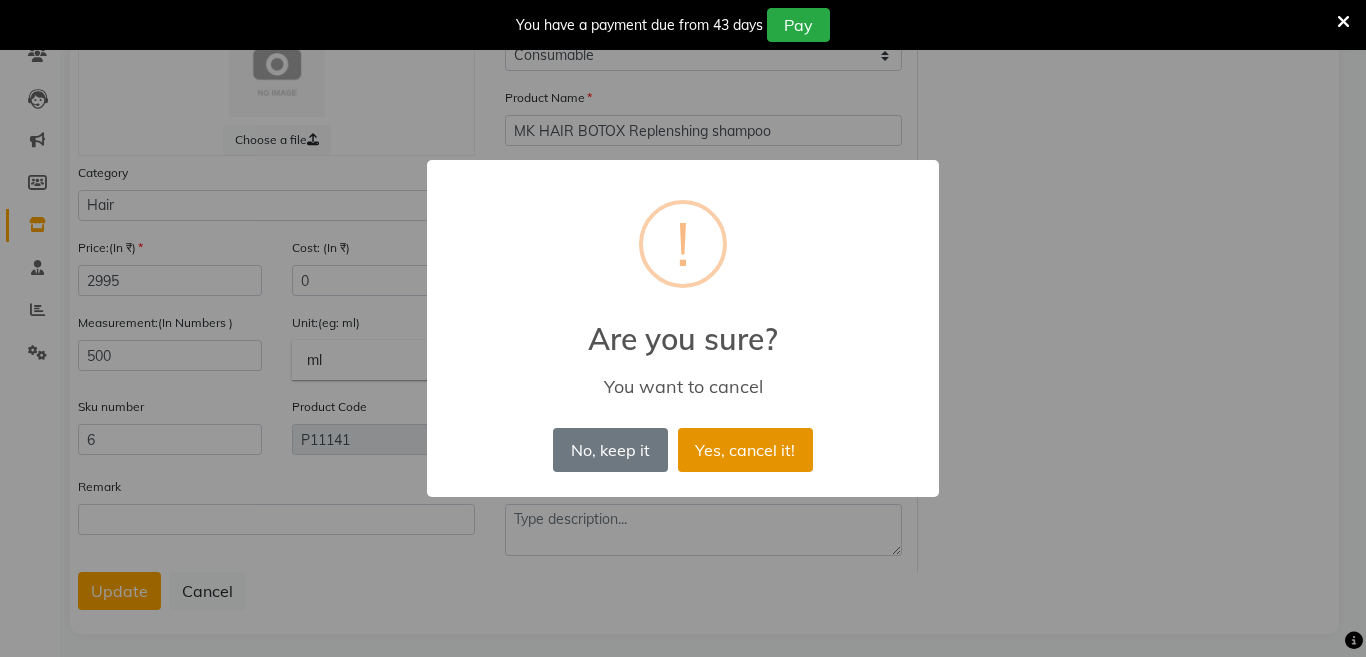 click on "Yes, cancel it!" at bounding box center [745, 450] 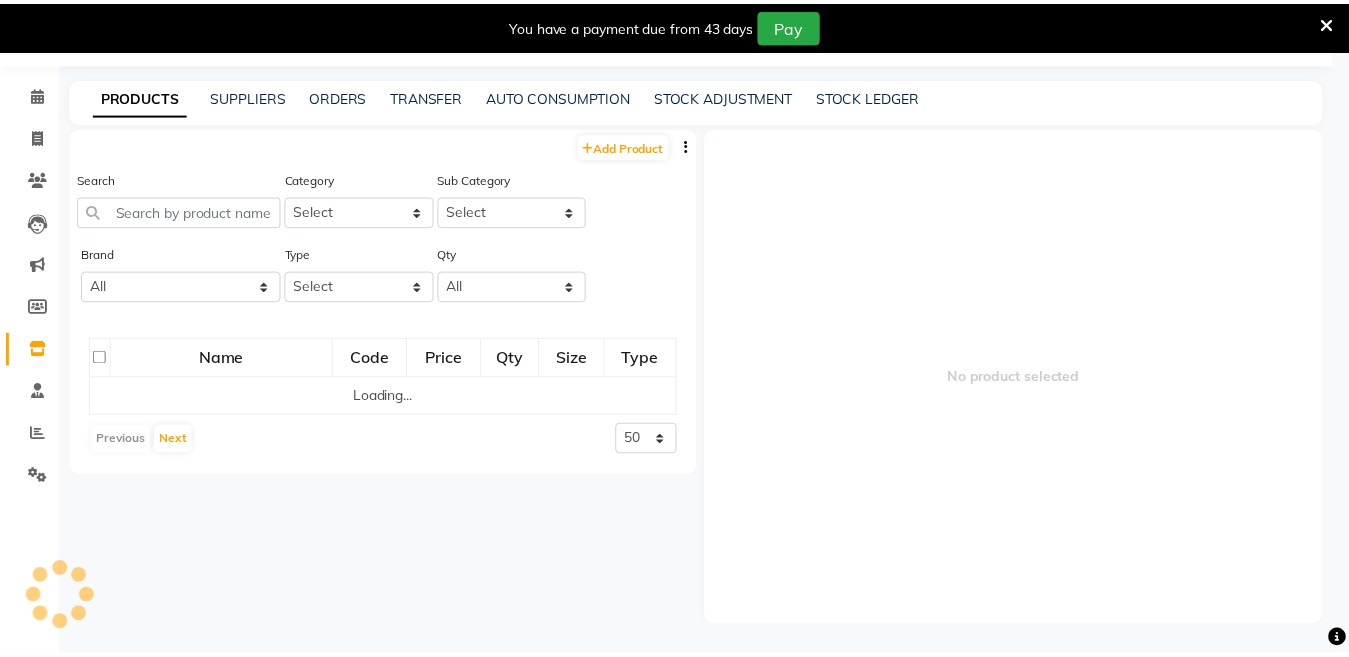 scroll, scrollTop: 59, scrollLeft: 0, axis: vertical 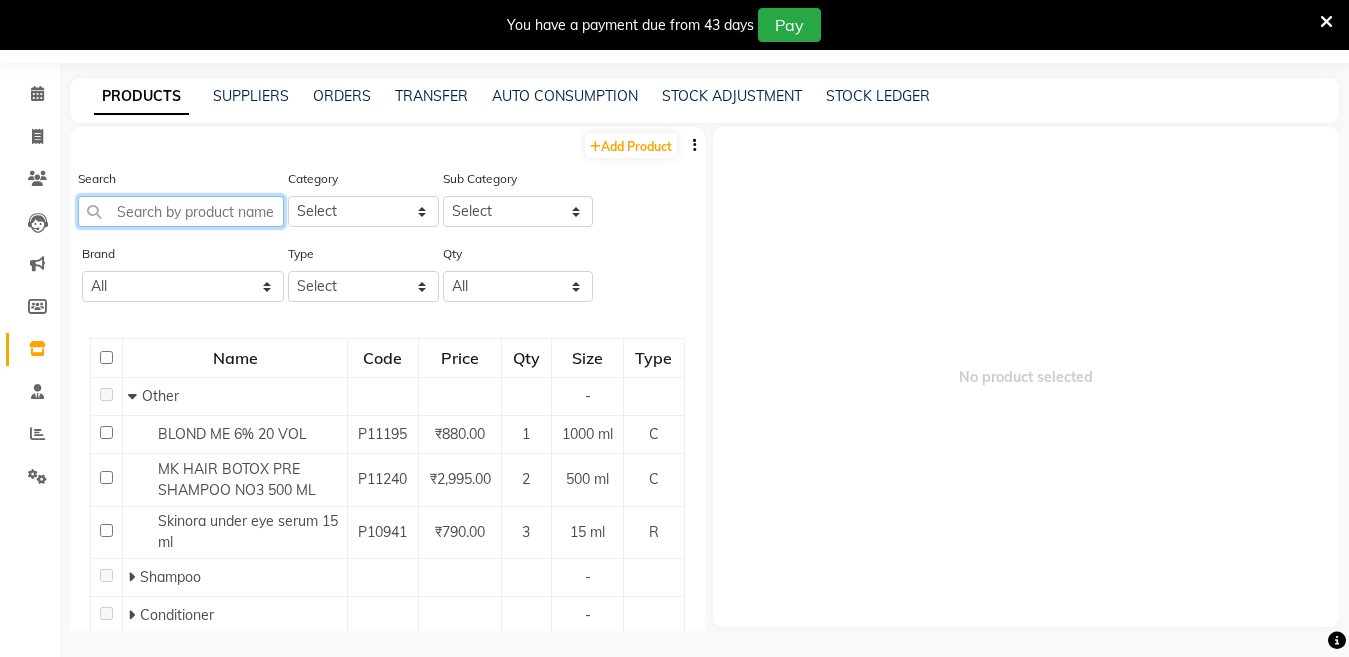 click 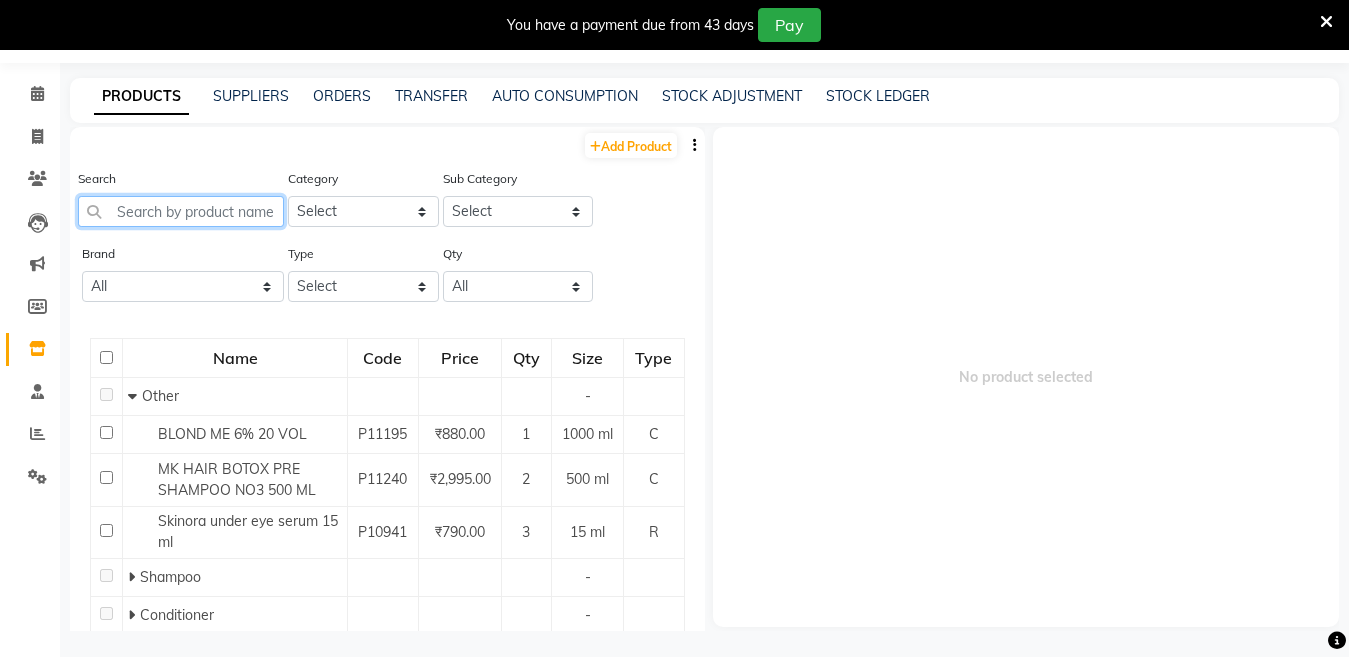 paste on "MOISTURE KICK SHAMPOO 250 ML" 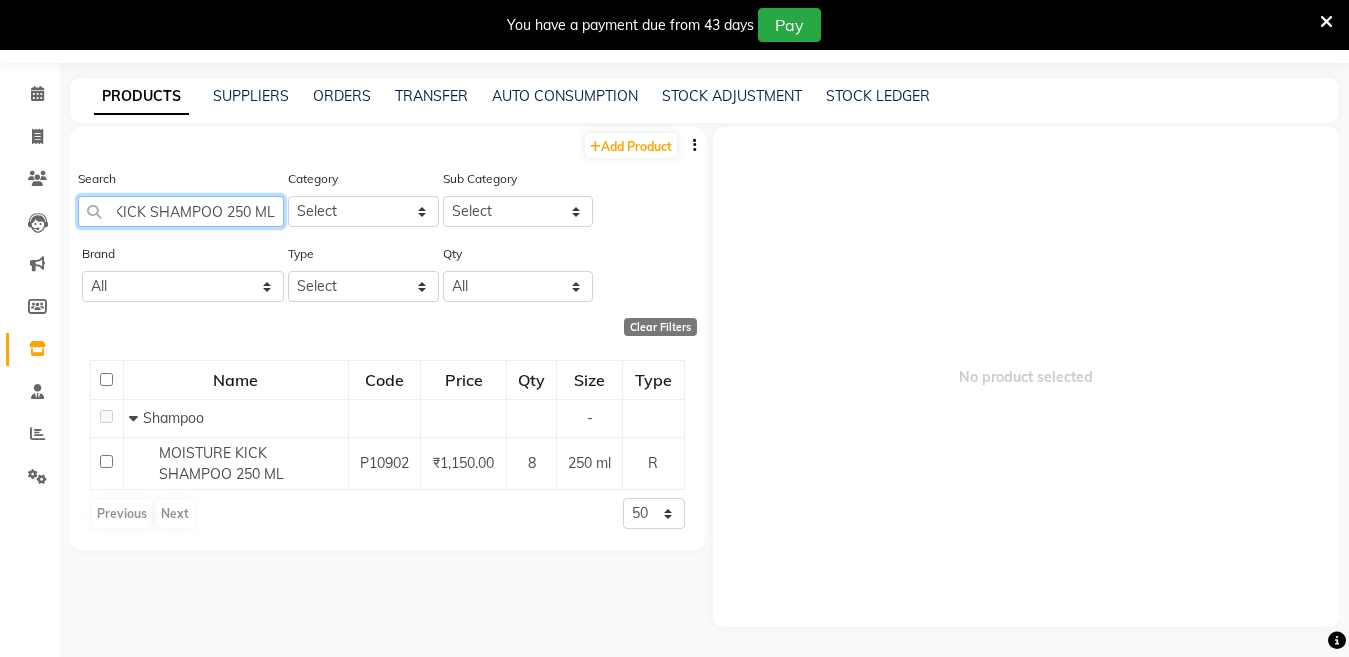 scroll, scrollTop: 0, scrollLeft: 79, axis: horizontal 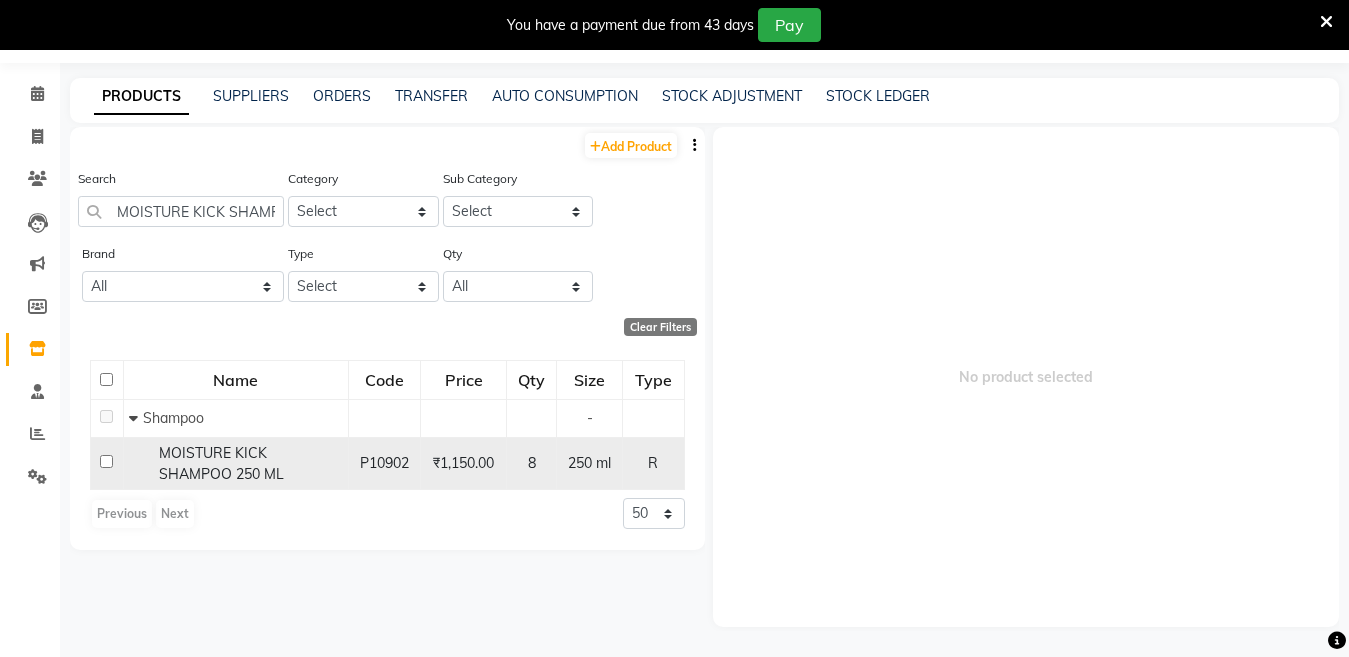 click 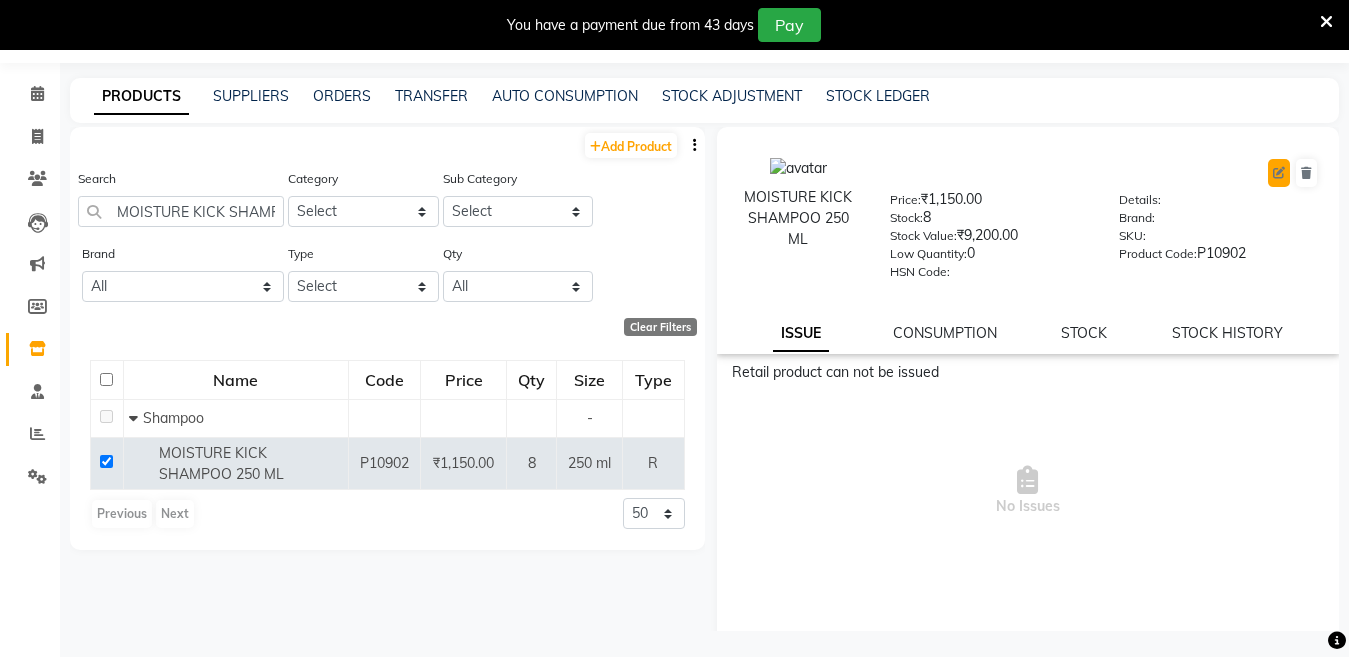 click 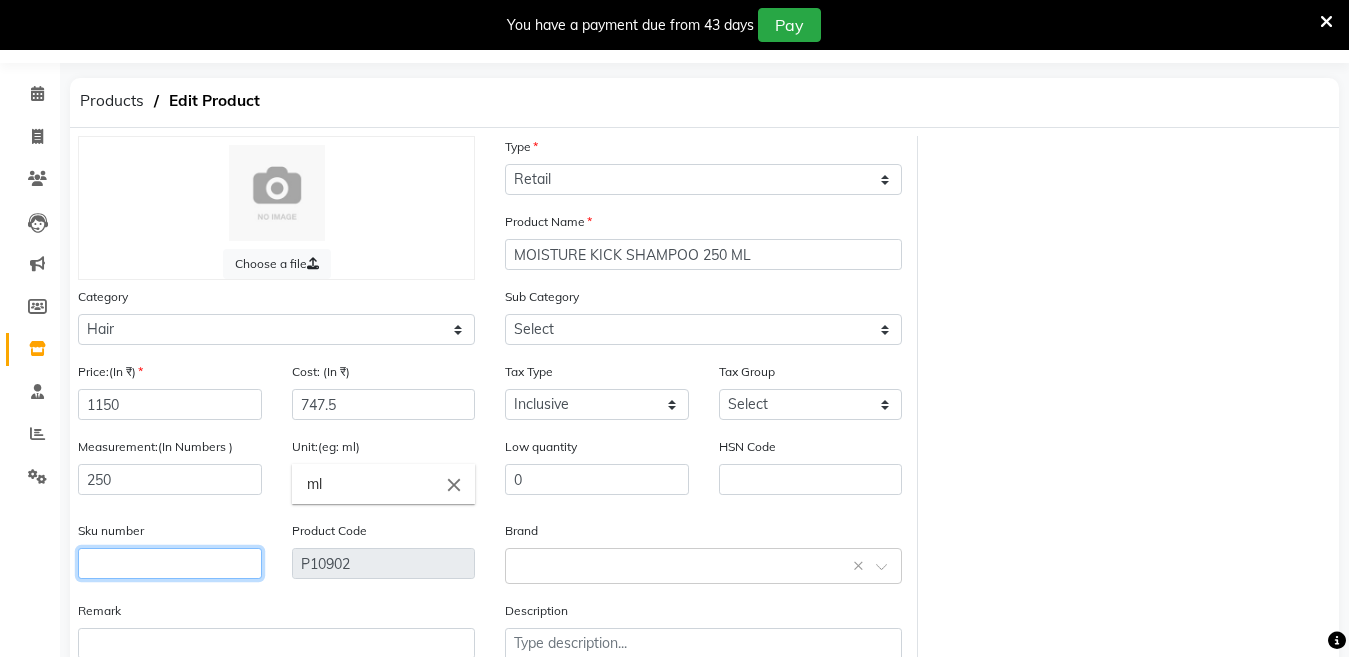 click 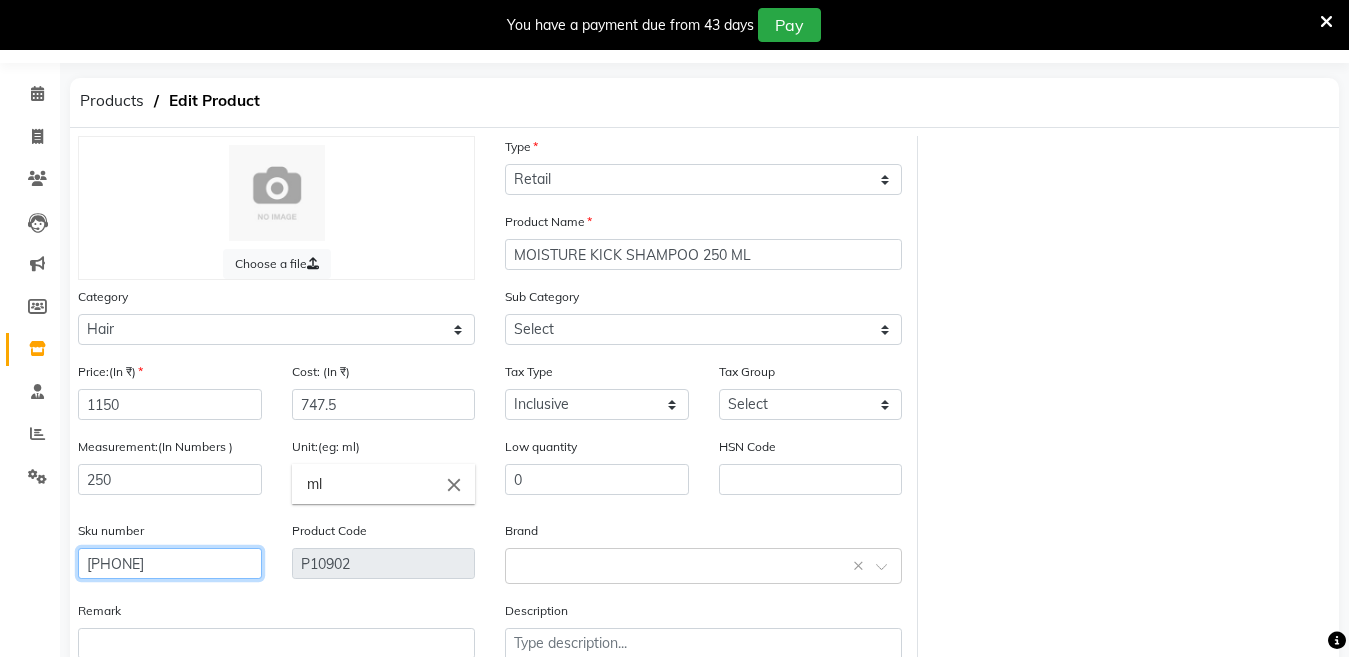scroll, scrollTop: 194, scrollLeft: 0, axis: vertical 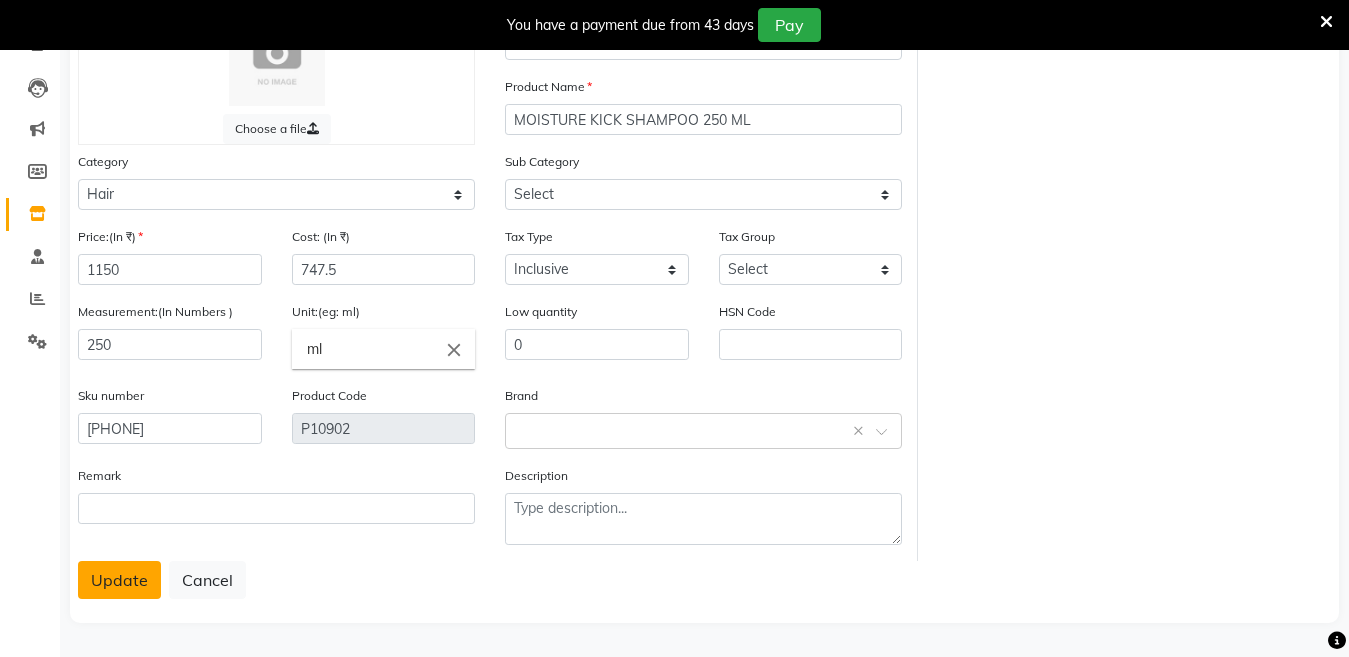 click on "Update" 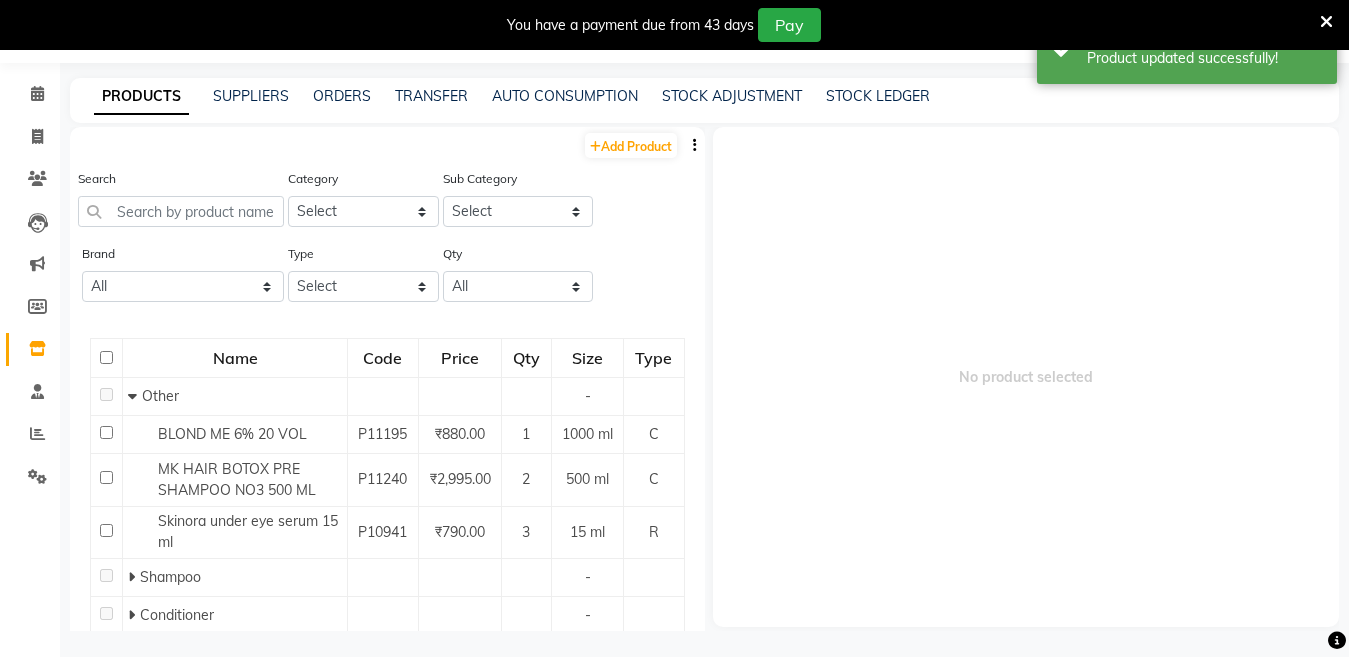 scroll, scrollTop: 63, scrollLeft: 0, axis: vertical 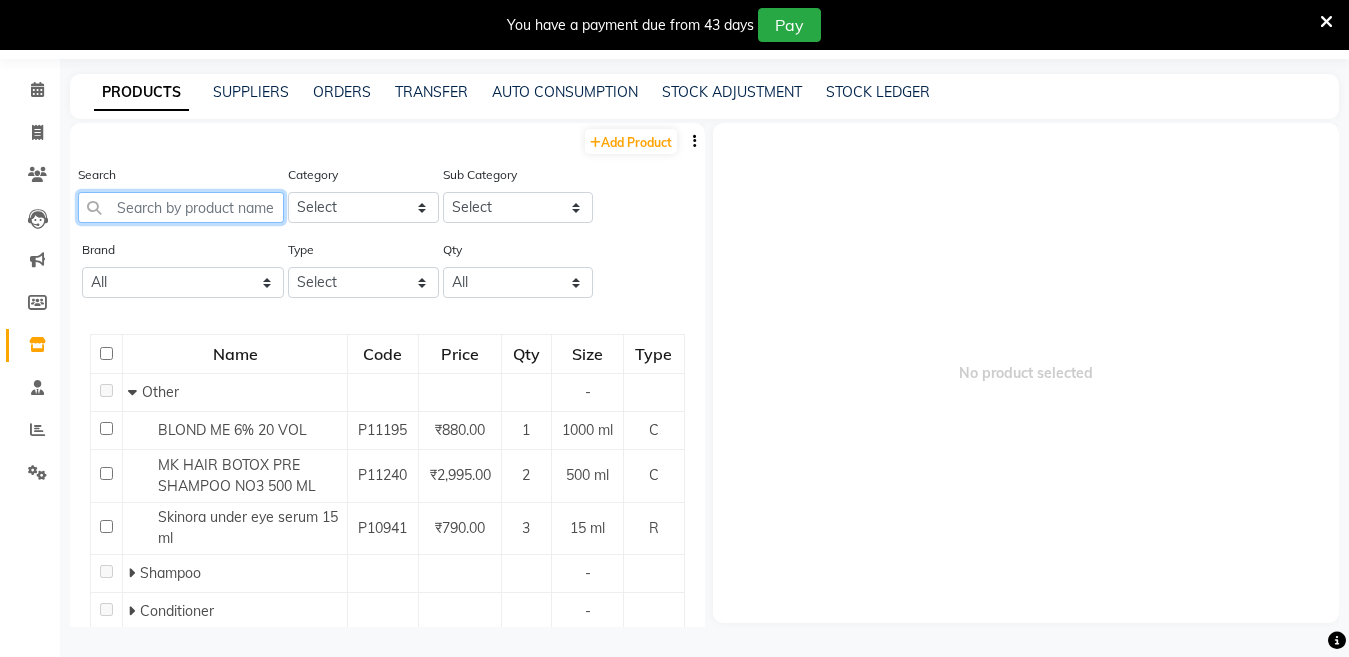 click 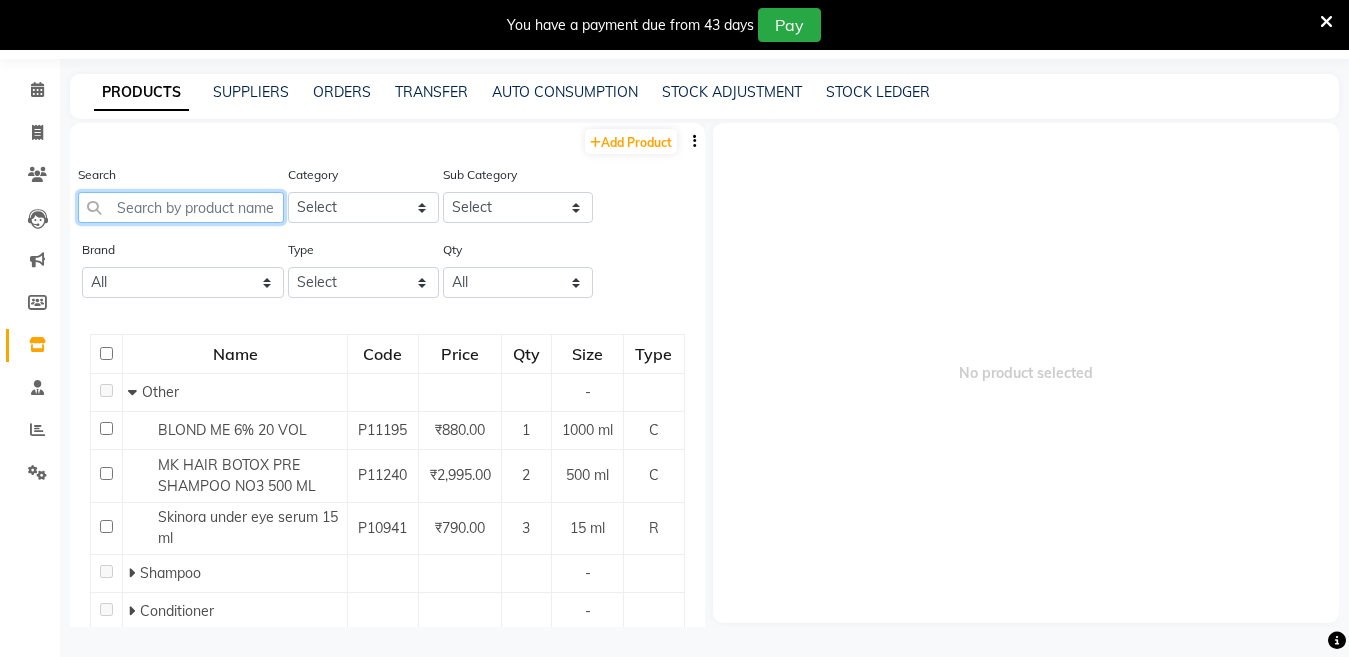 paste on "MOROCCAN  HYDRATING SHAMPOO 1000 ML" 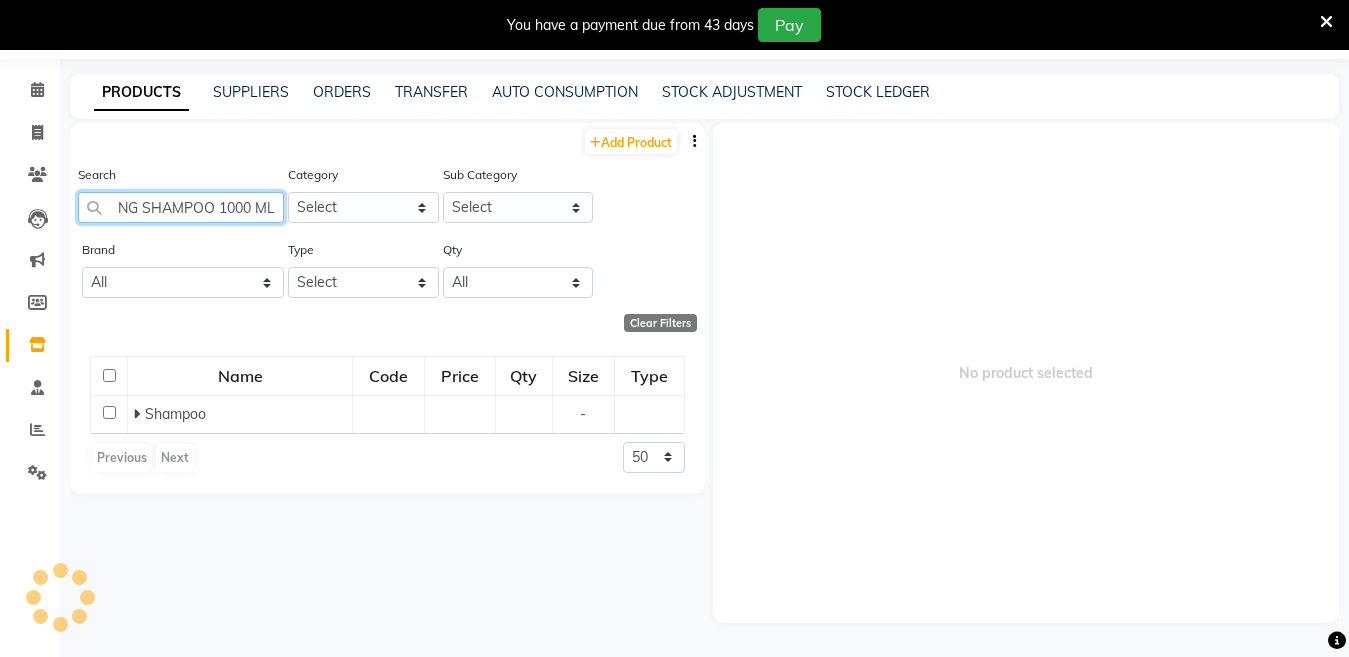 scroll, scrollTop: 0, scrollLeft: 155, axis: horizontal 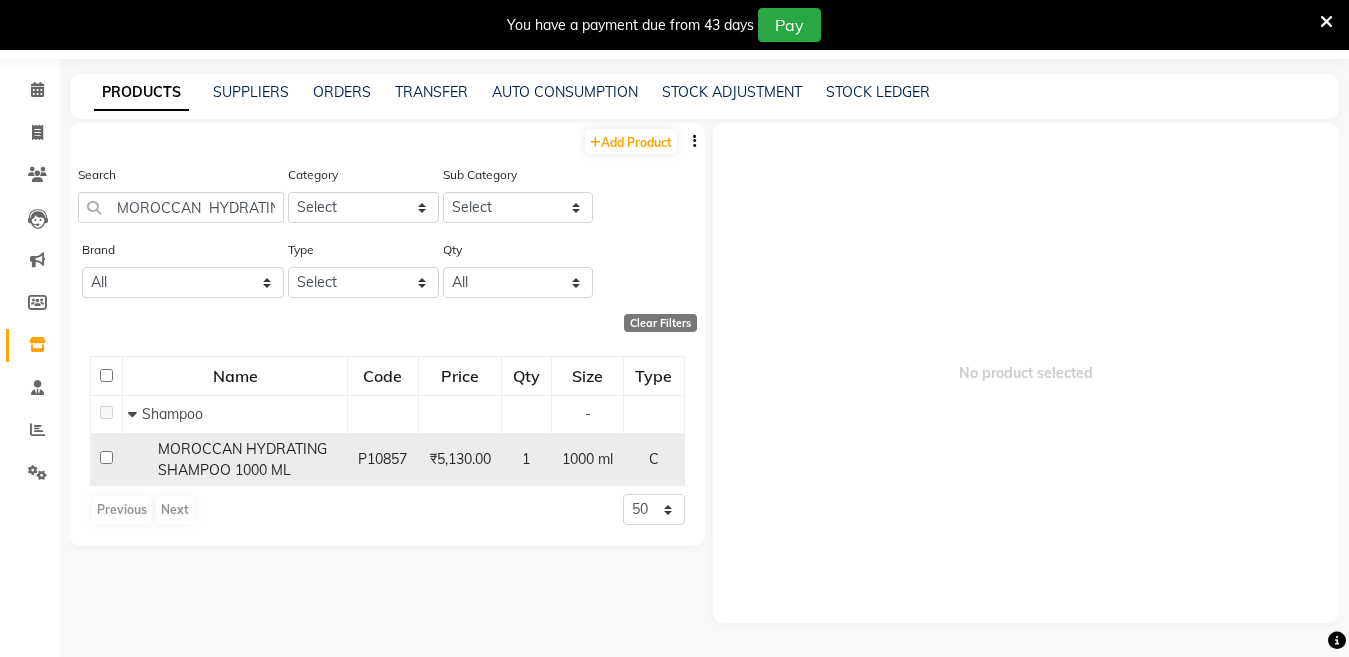 click 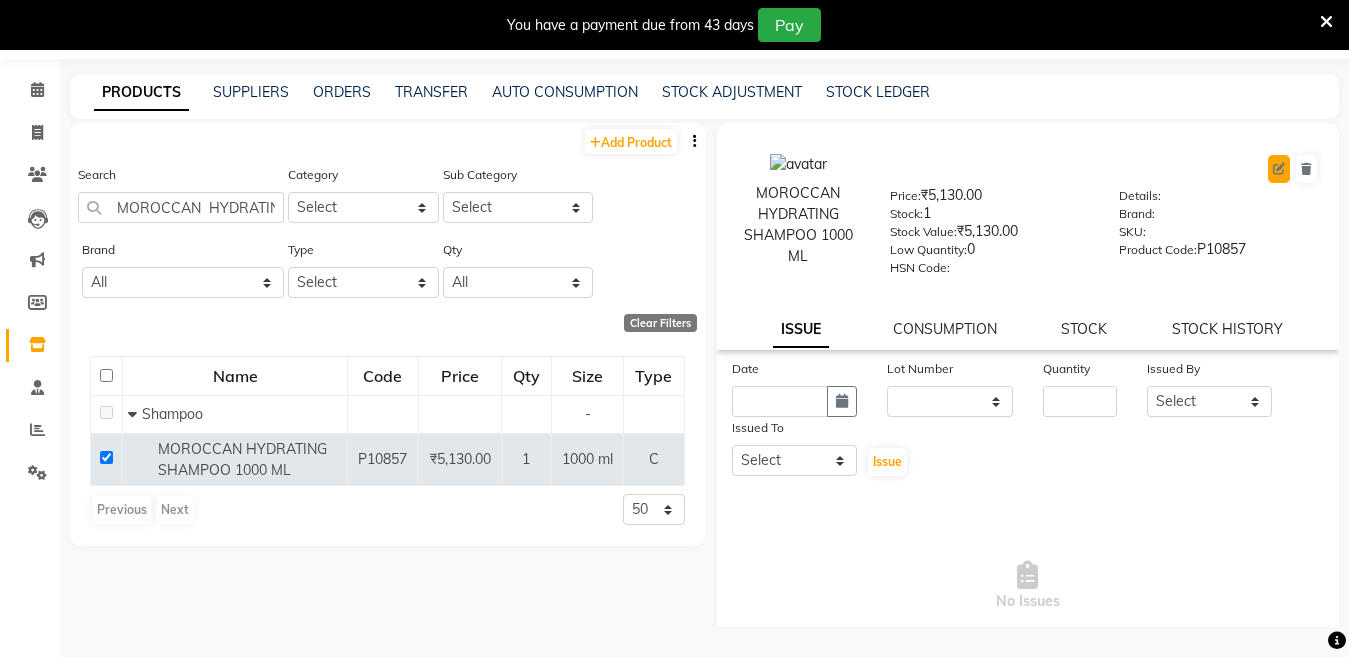 click 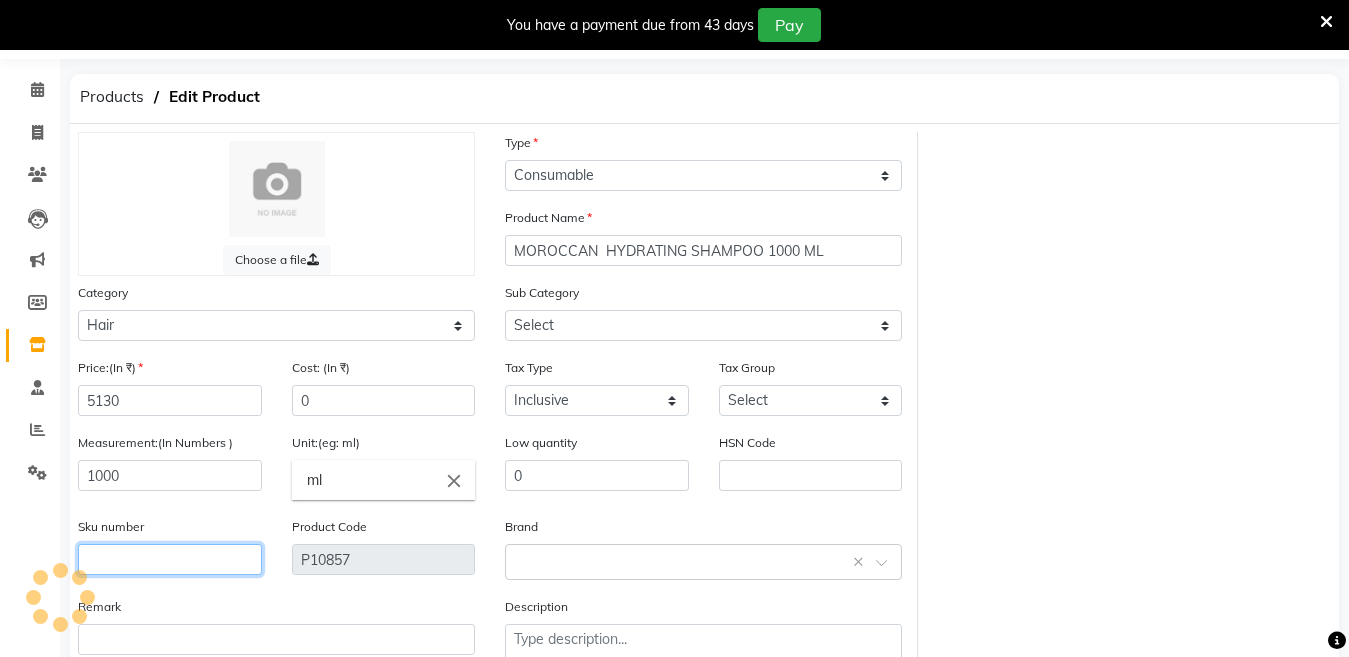 click 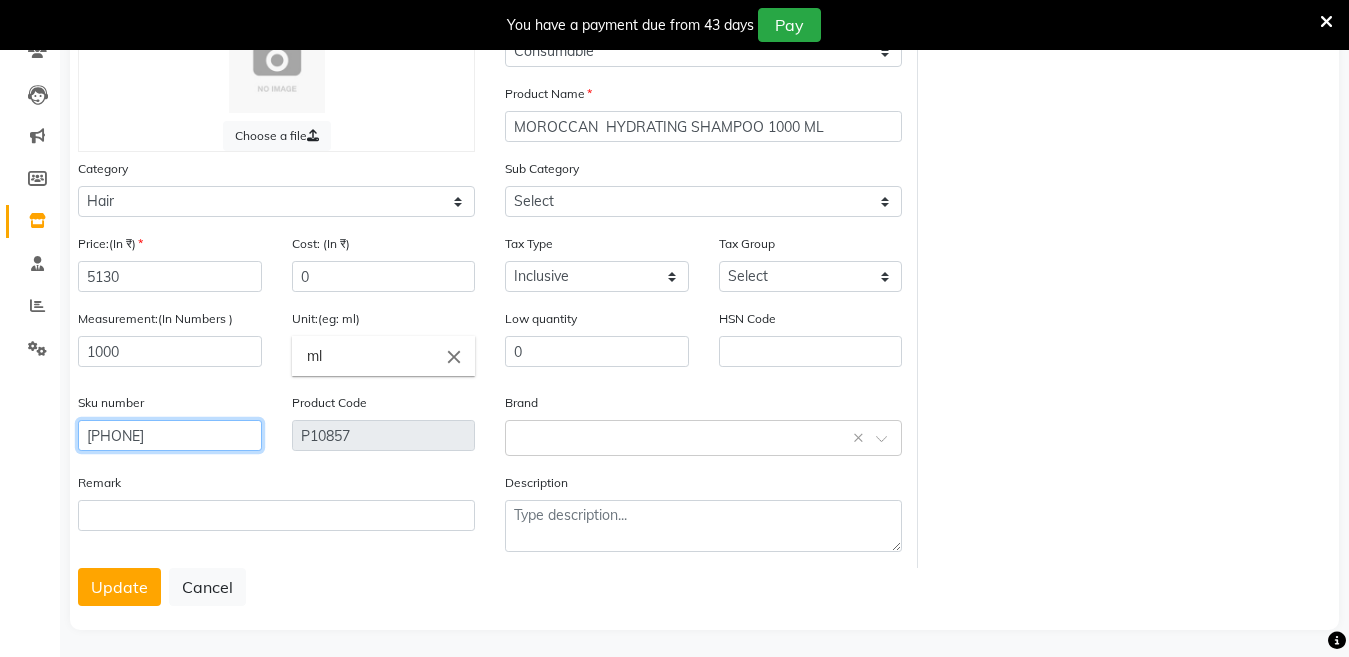 scroll, scrollTop: 189, scrollLeft: 0, axis: vertical 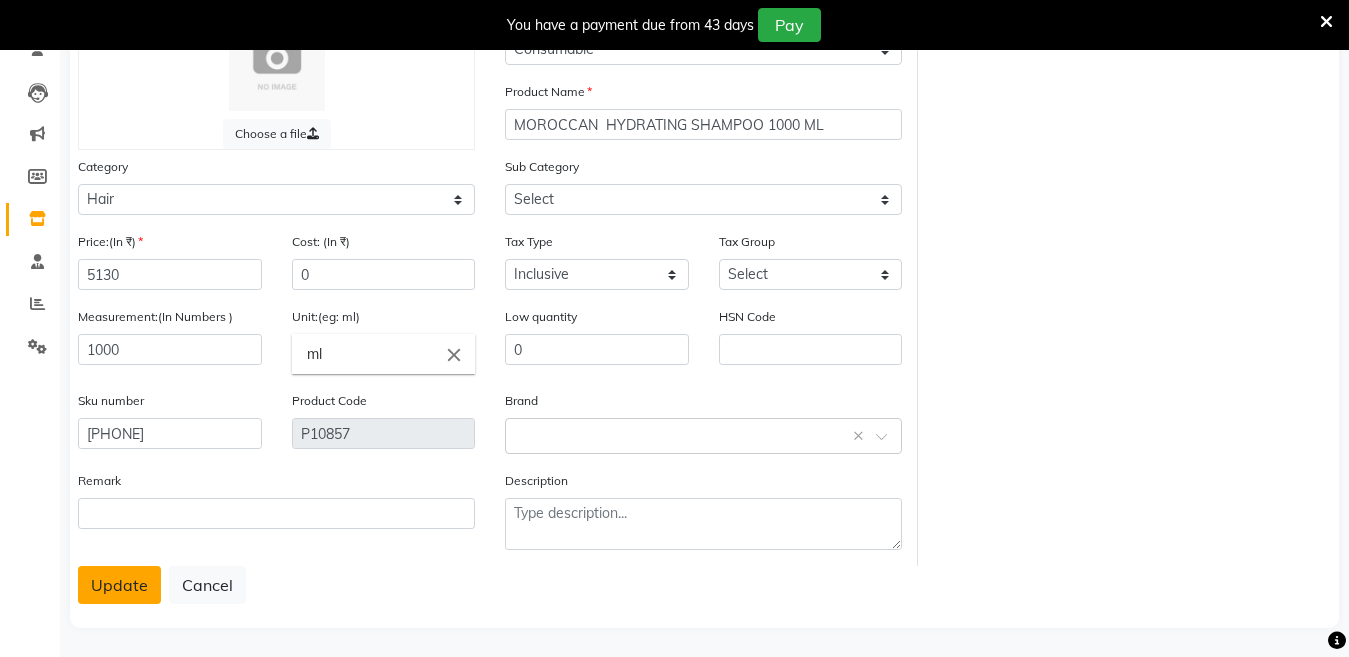 click on "Update" 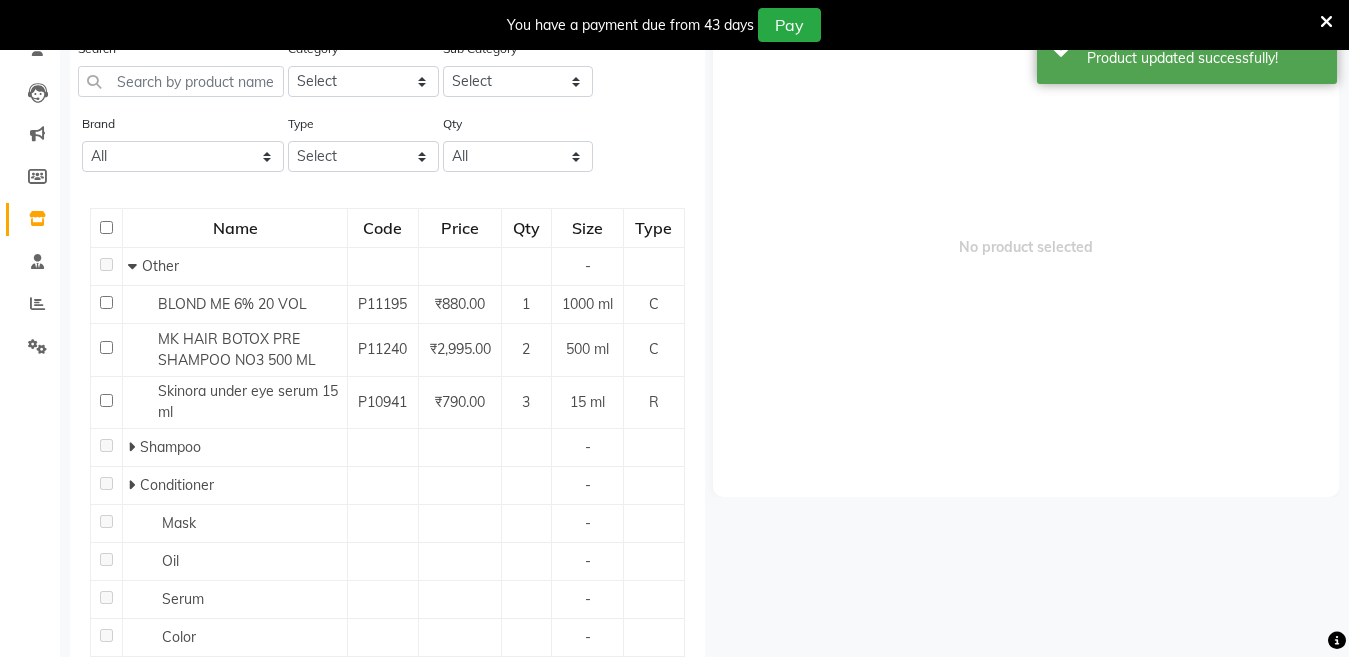 scroll, scrollTop: 63, scrollLeft: 0, axis: vertical 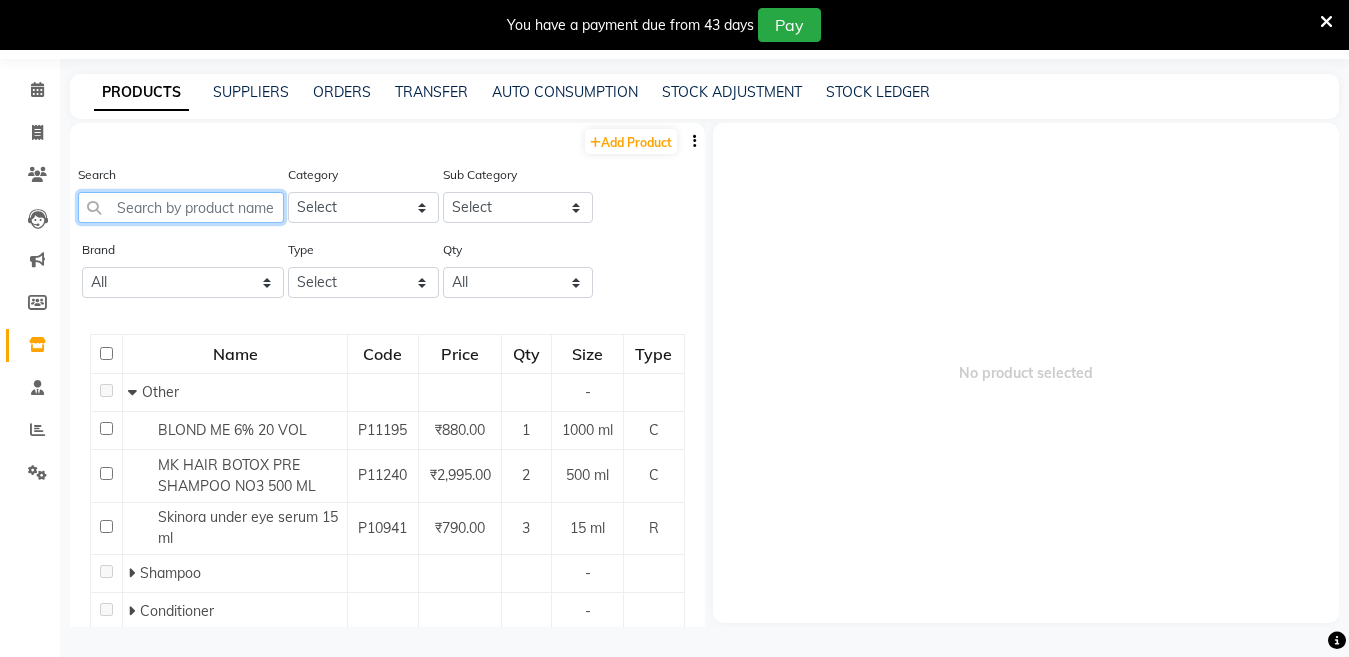 click 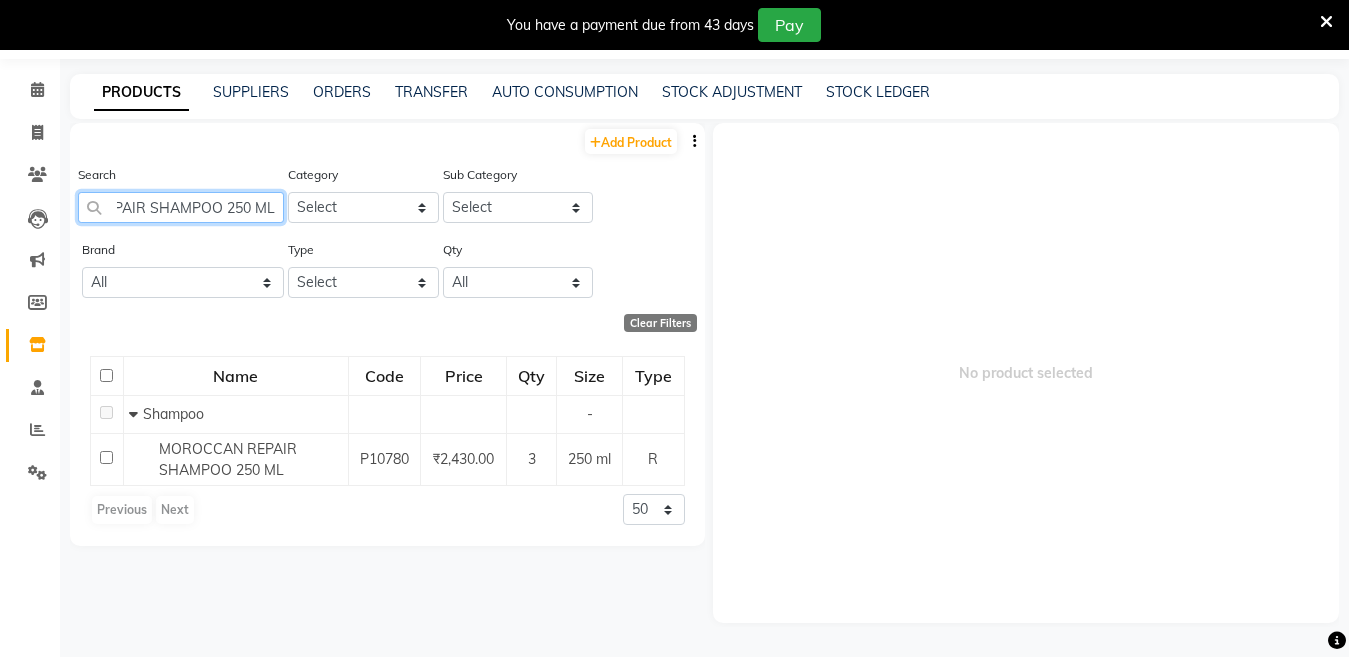 scroll, scrollTop: 0, scrollLeft: 112, axis: horizontal 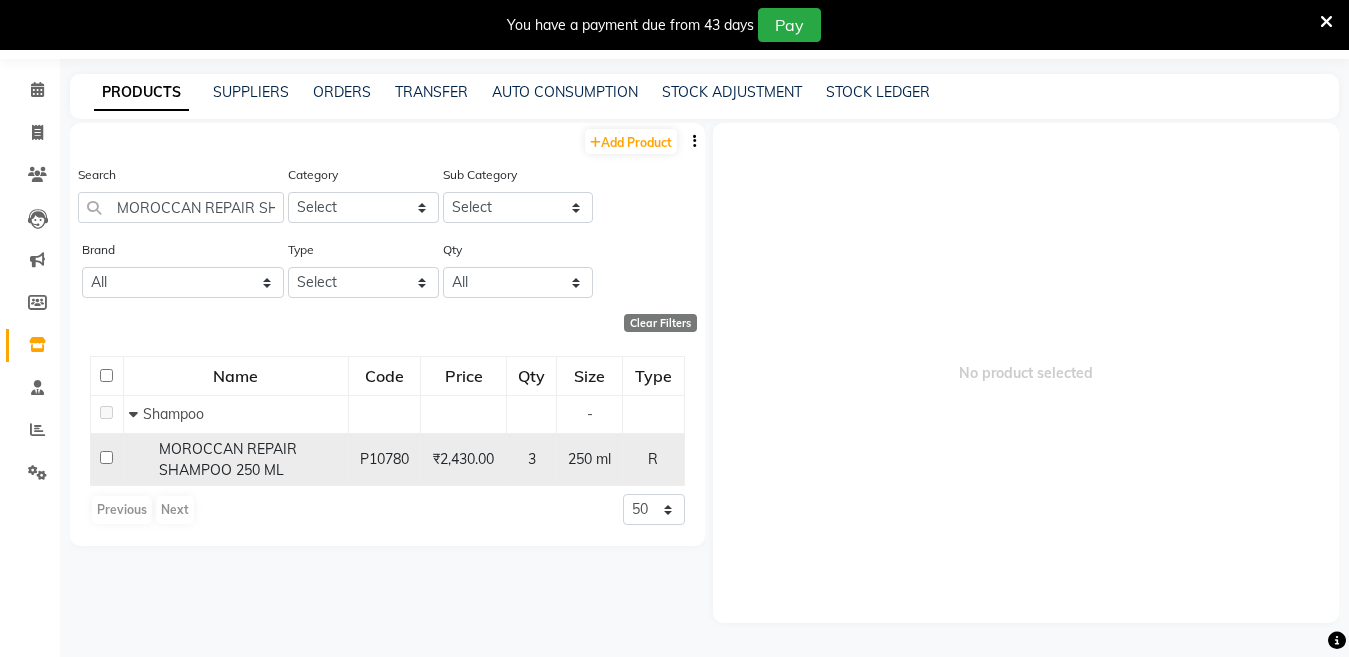 click 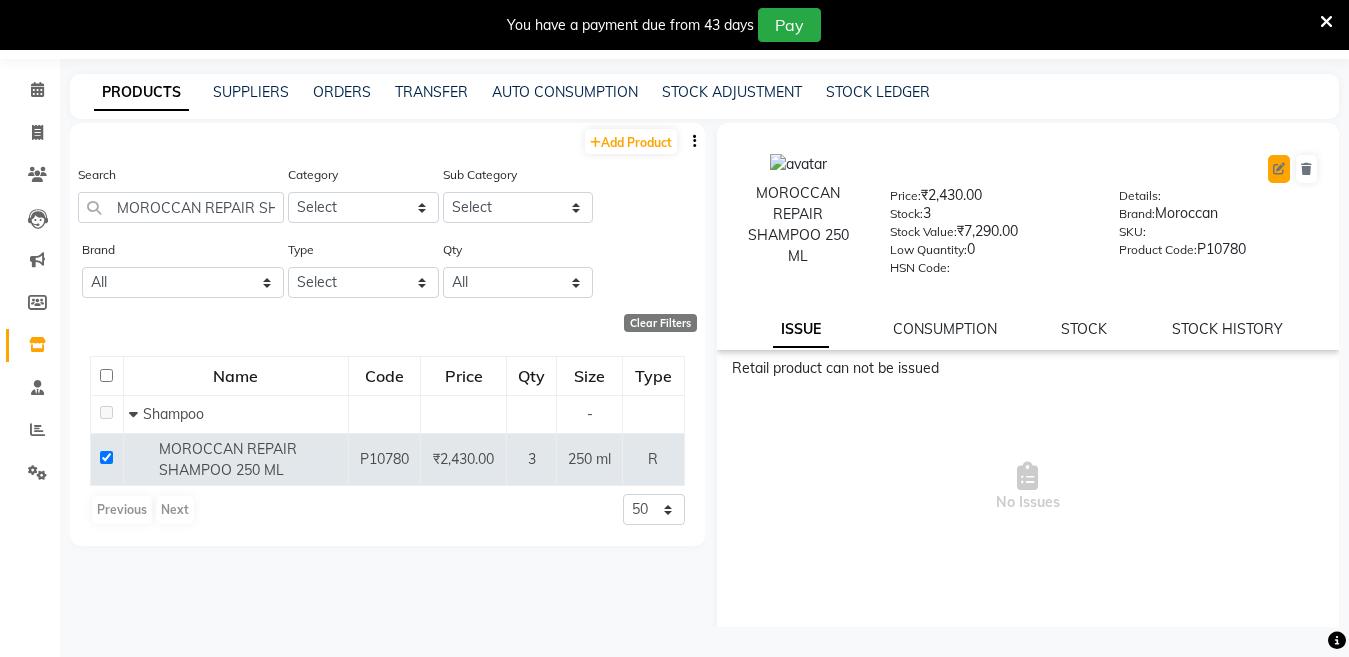 click 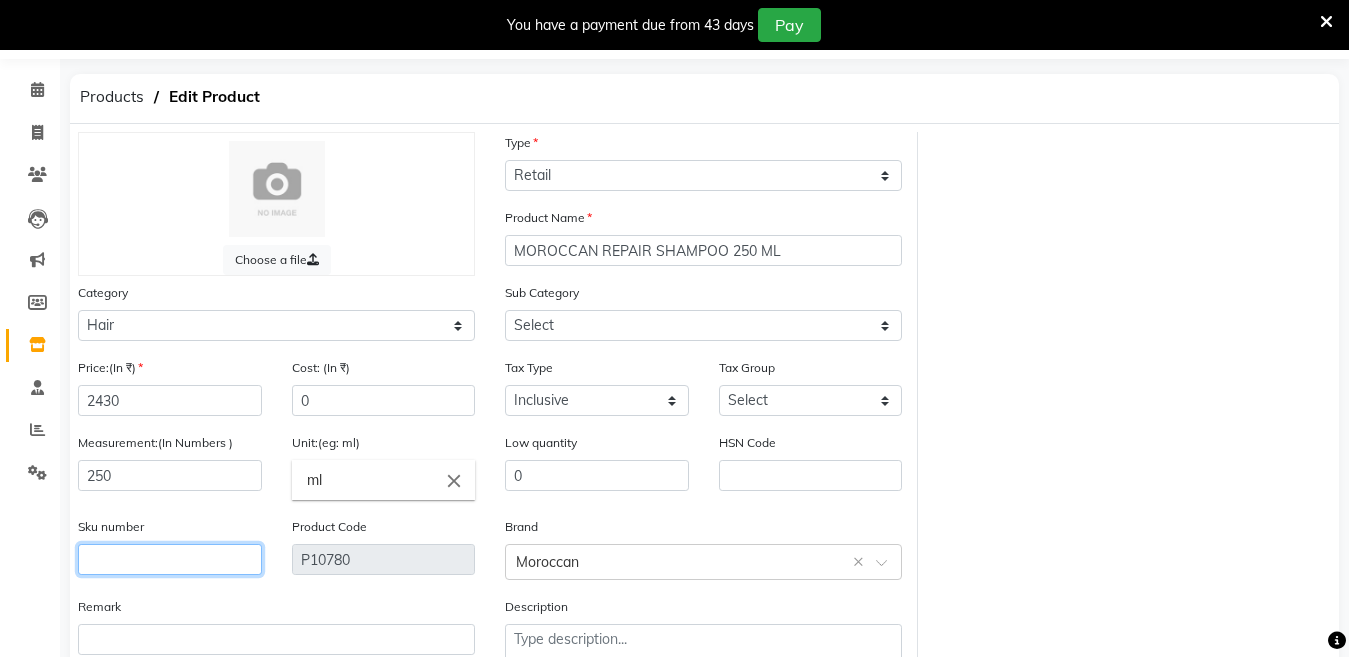 click 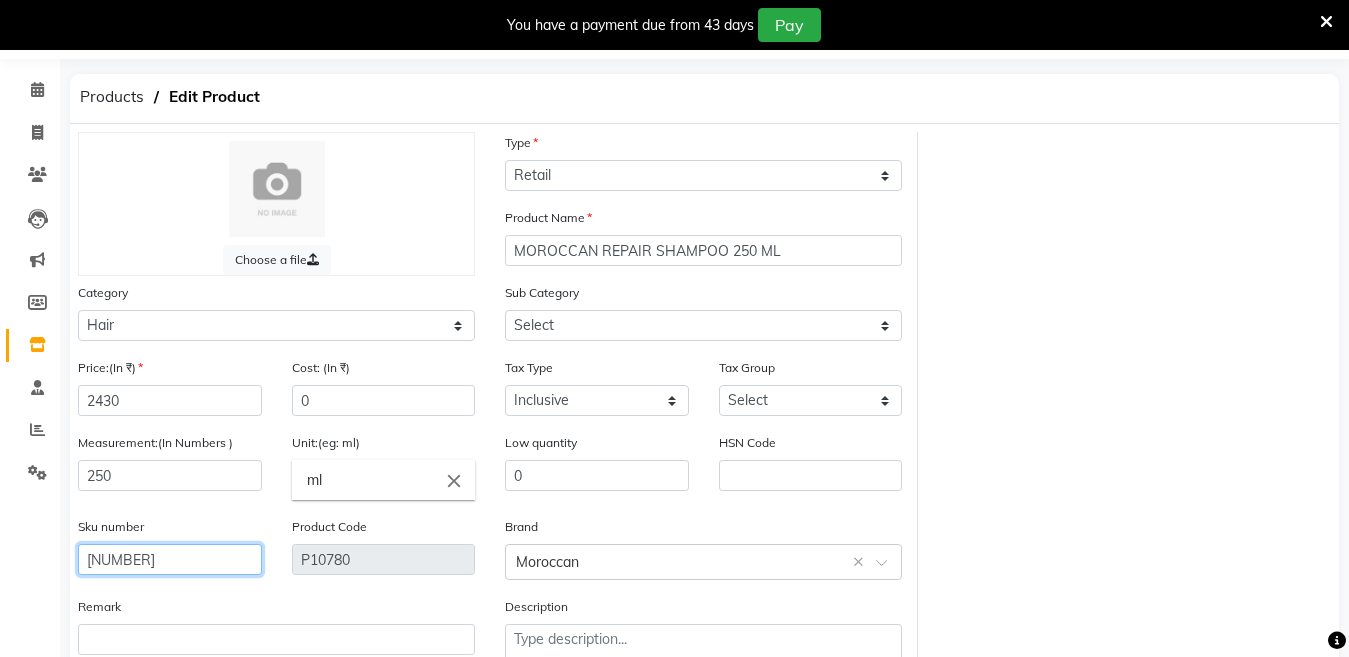 scroll, scrollTop: 194, scrollLeft: 0, axis: vertical 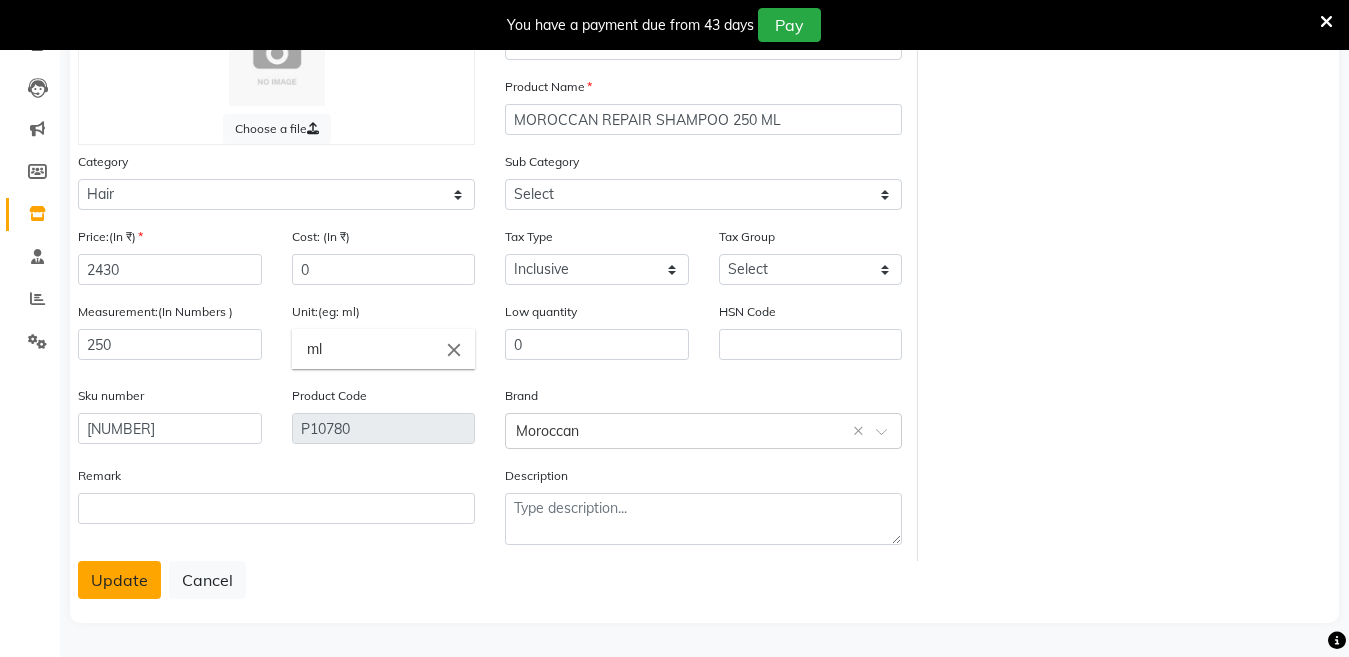click on "Update" 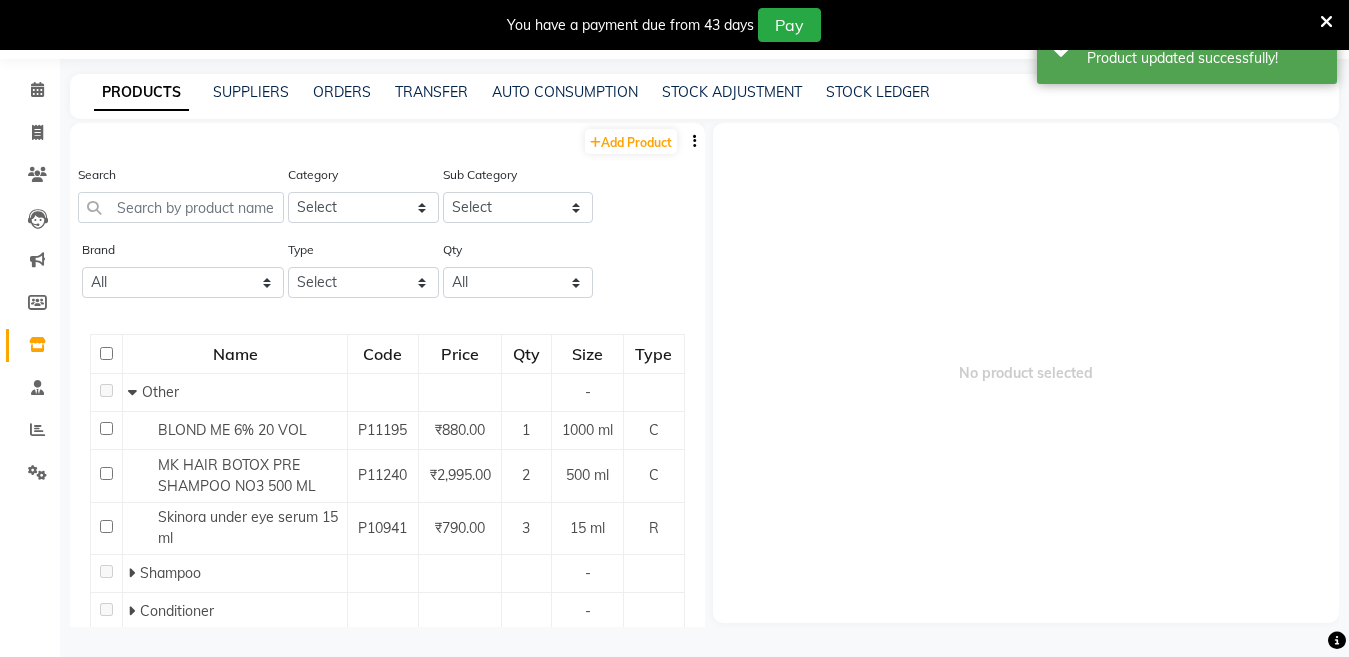 scroll, scrollTop: 63, scrollLeft: 0, axis: vertical 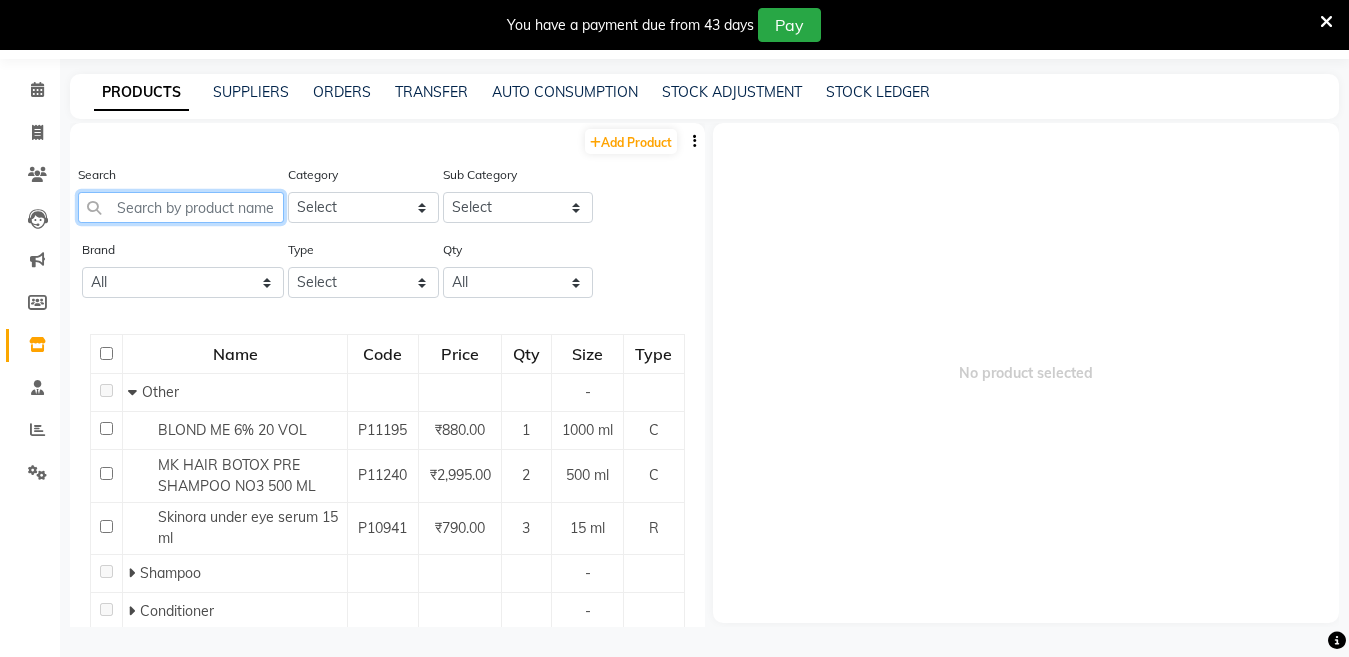 click 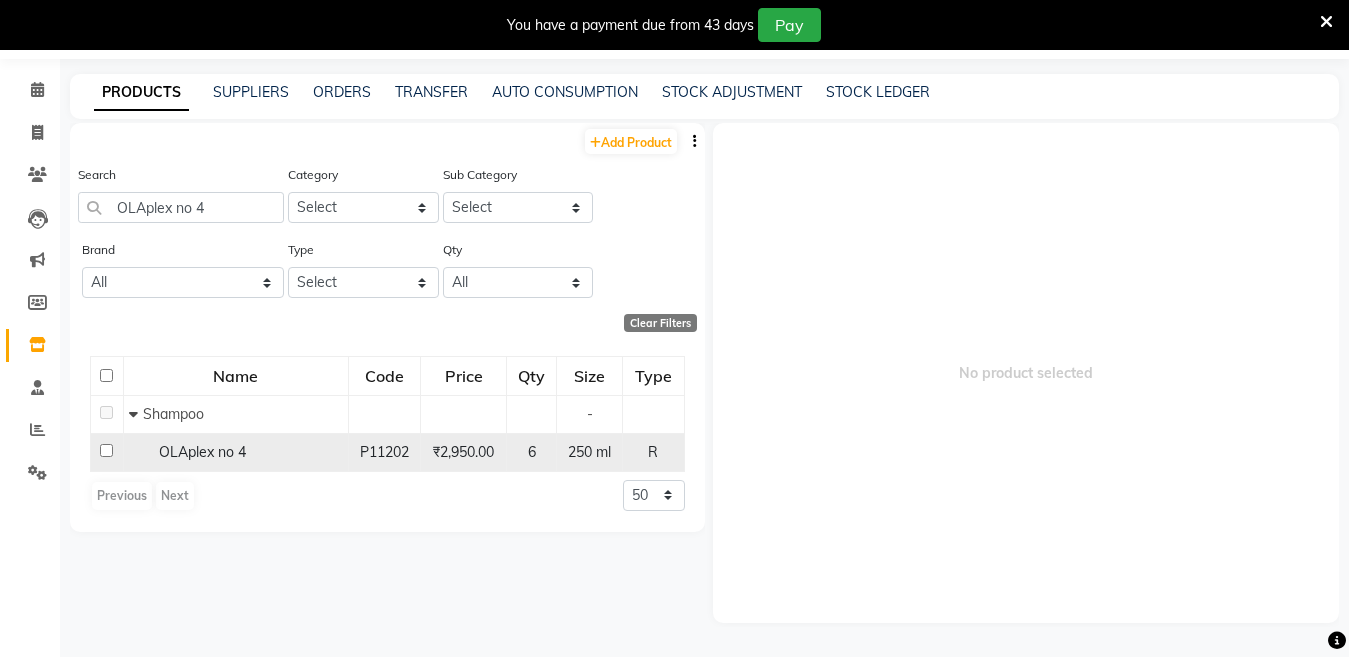 click 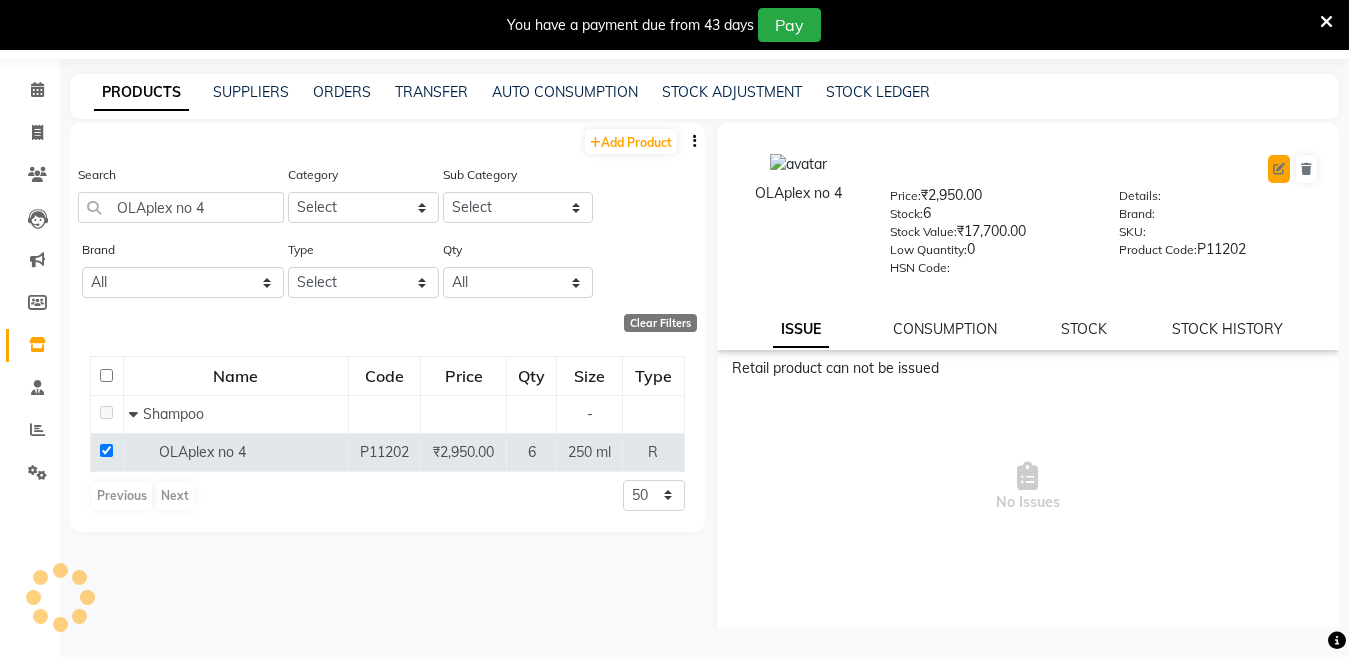 click 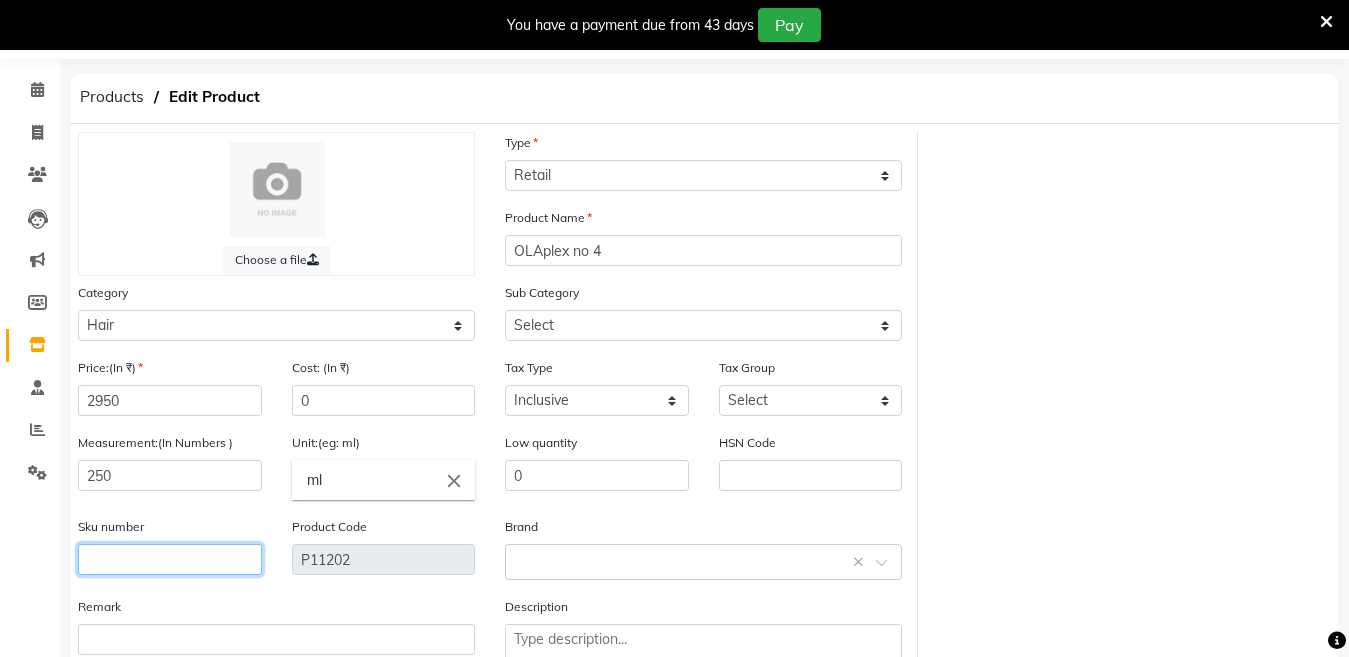 click 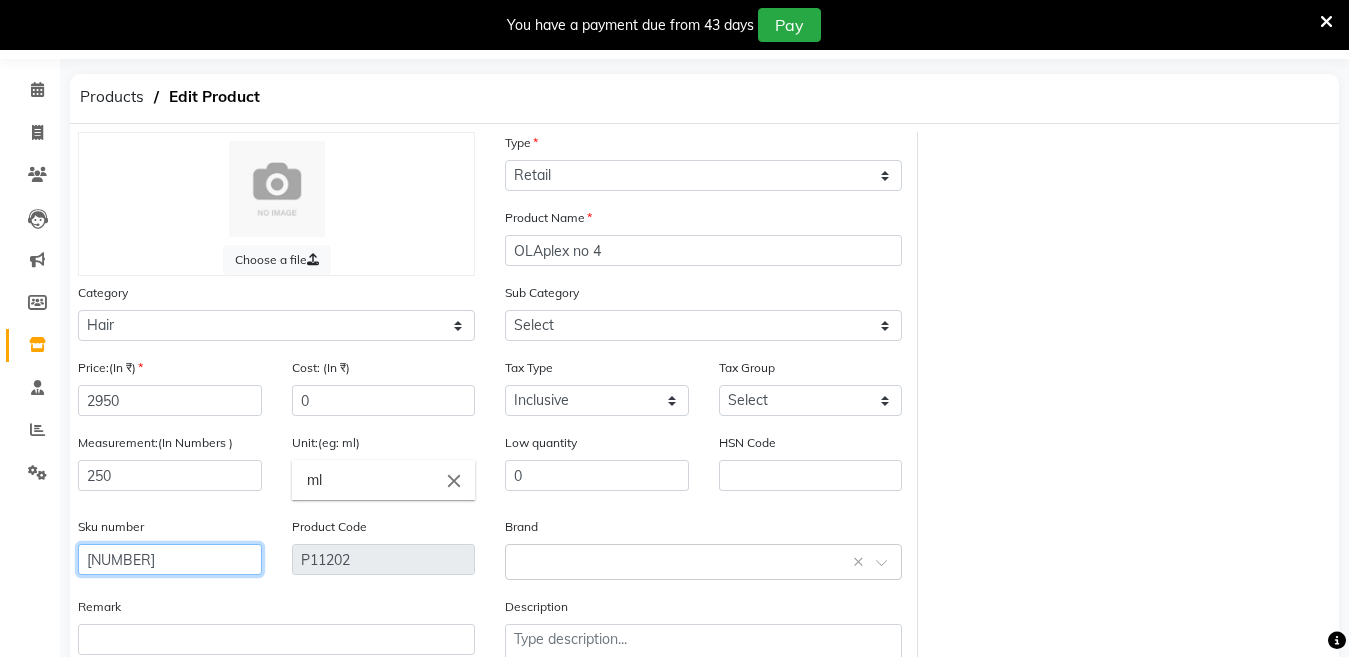 drag, startPoint x: 172, startPoint y: 562, endPoint x: 288, endPoint y: 664, distance: 154.46683 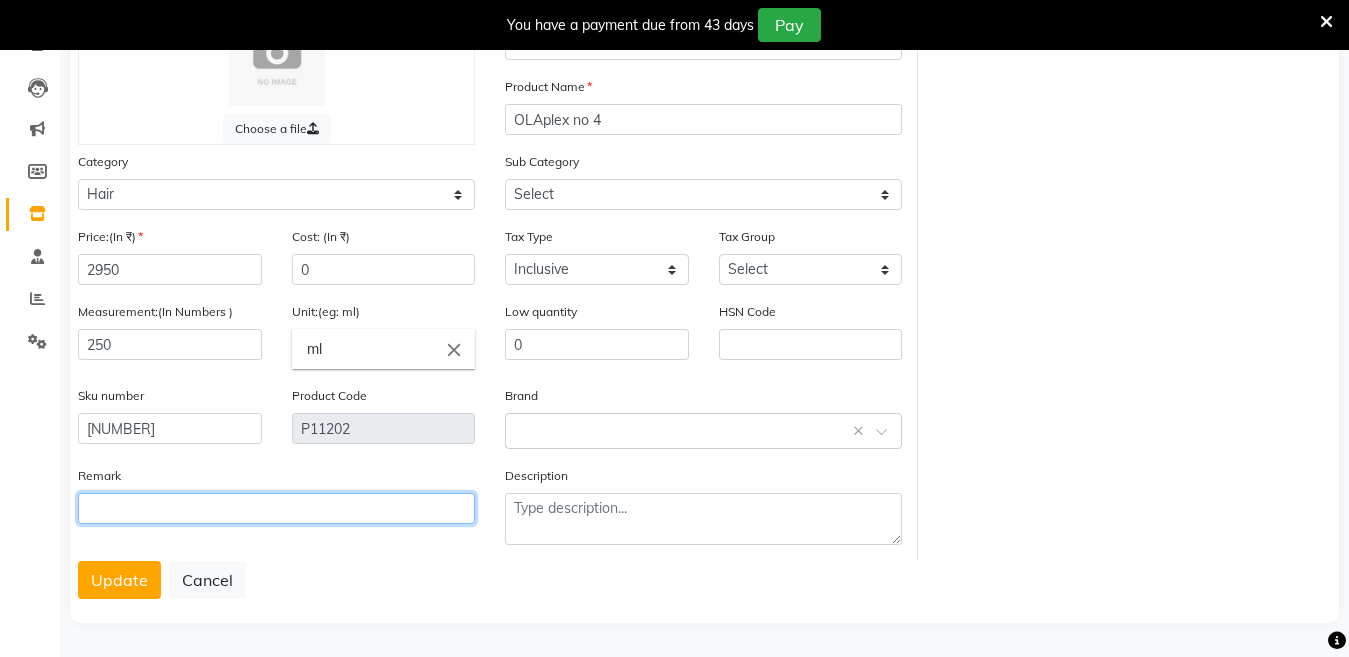 click 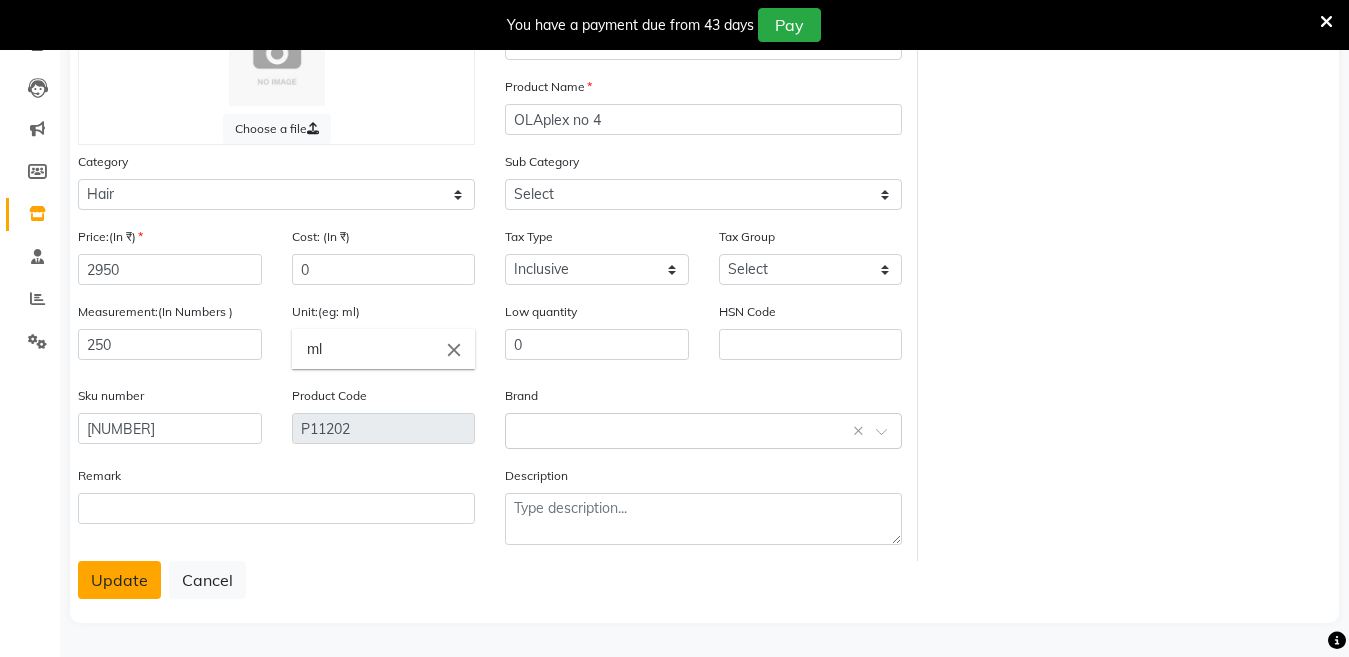click on "Update" 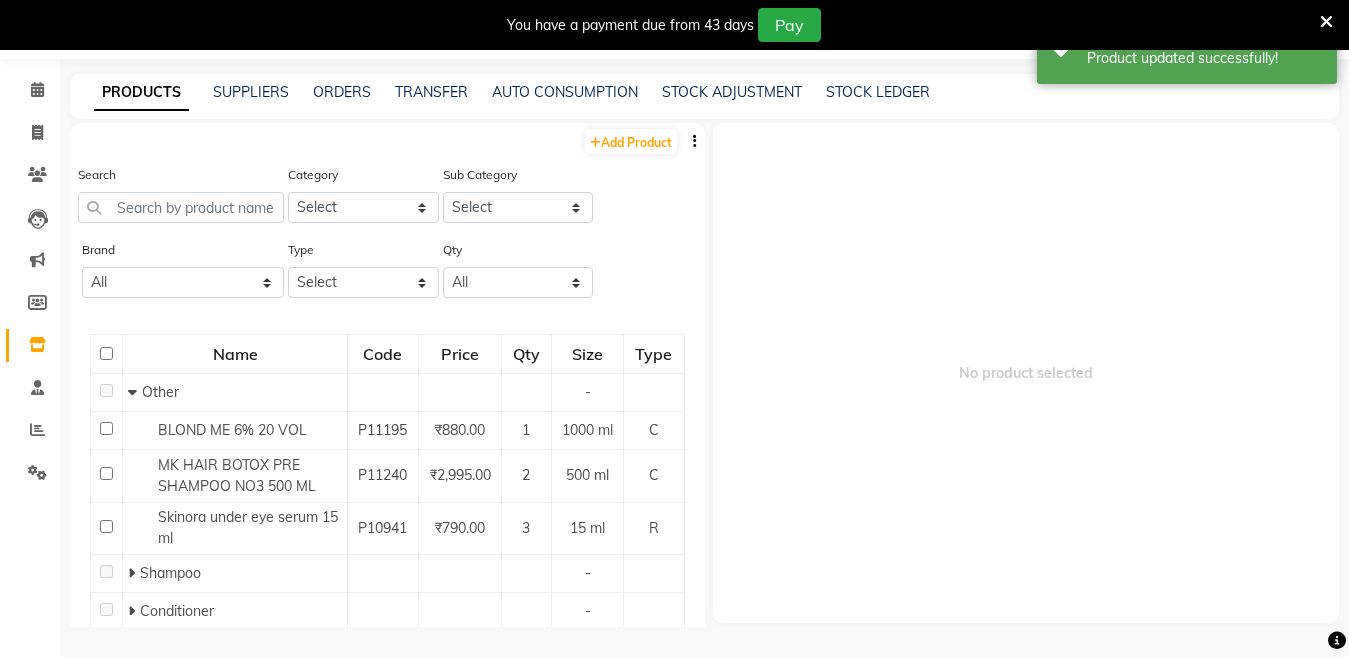 scroll, scrollTop: 63, scrollLeft: 0, axis: vertical 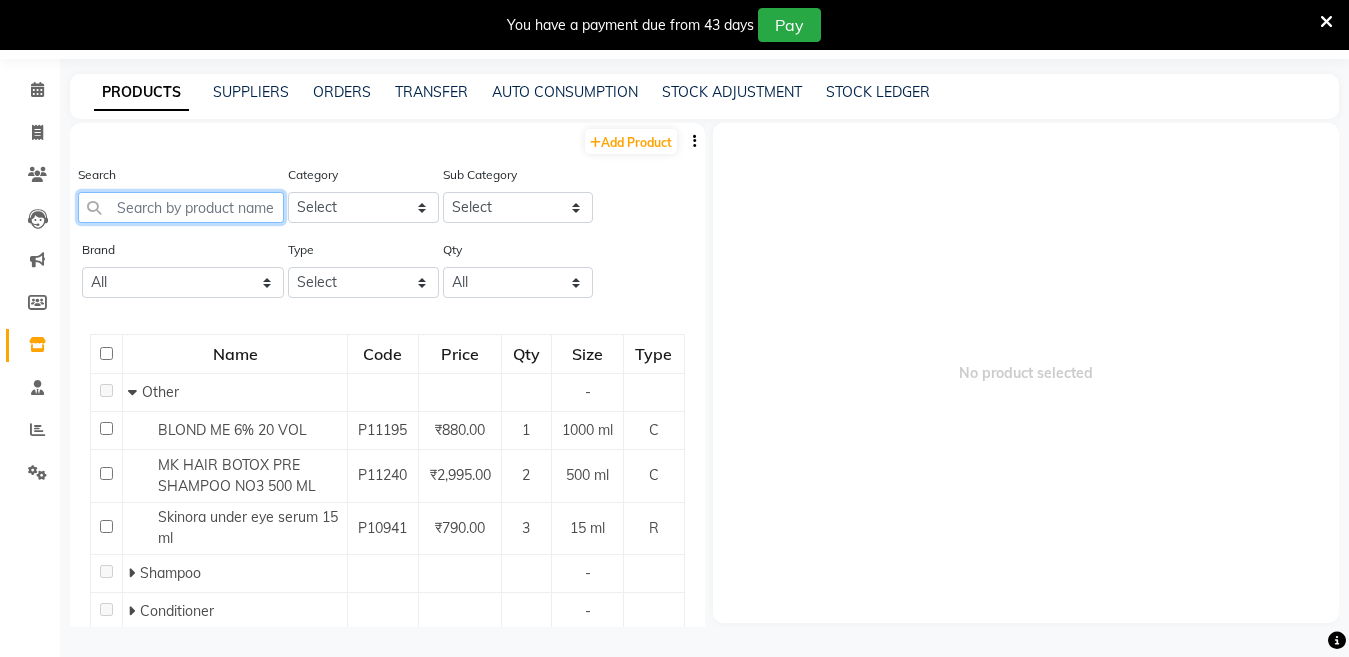 click 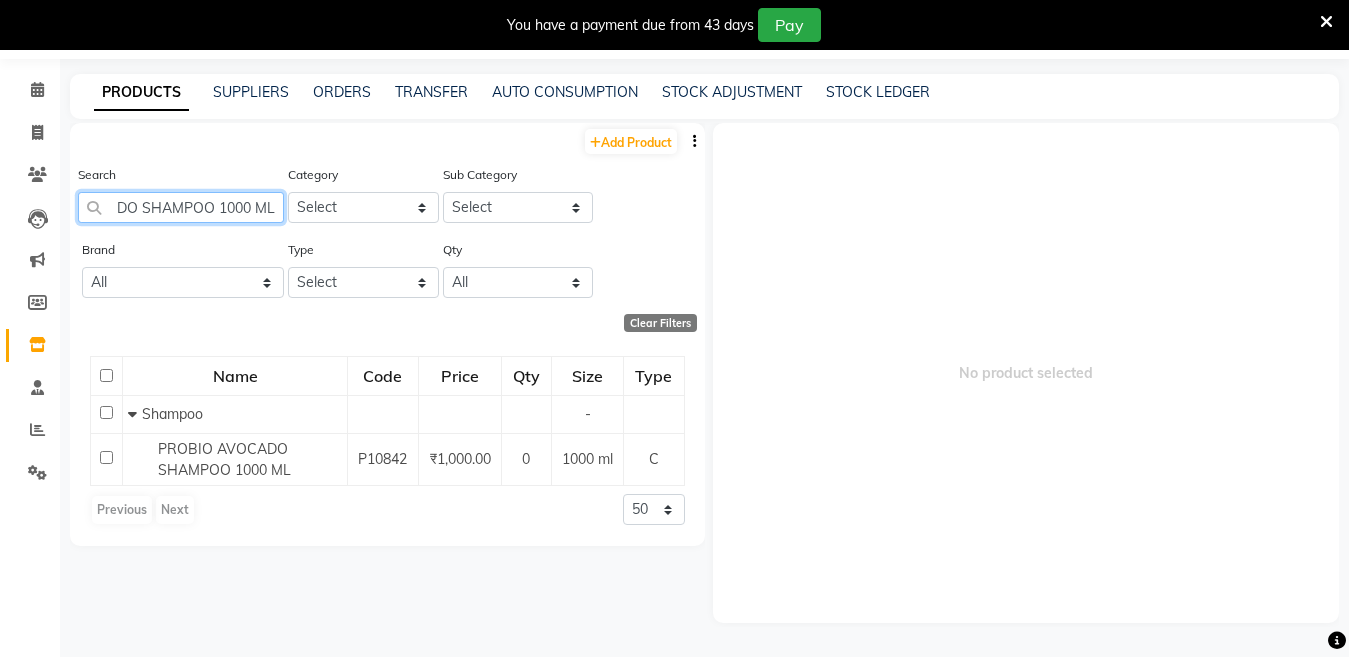 scroll, scrollTop: 0, scrollLeft: 128, axis: horizontal 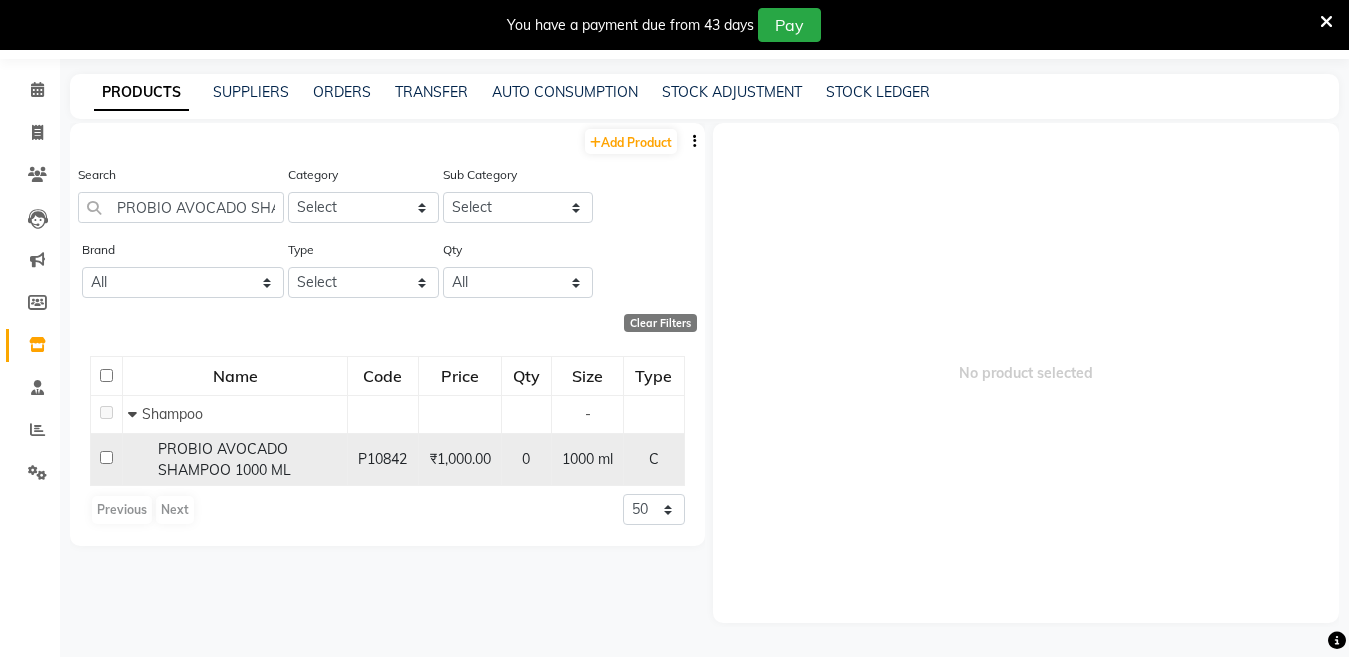 click 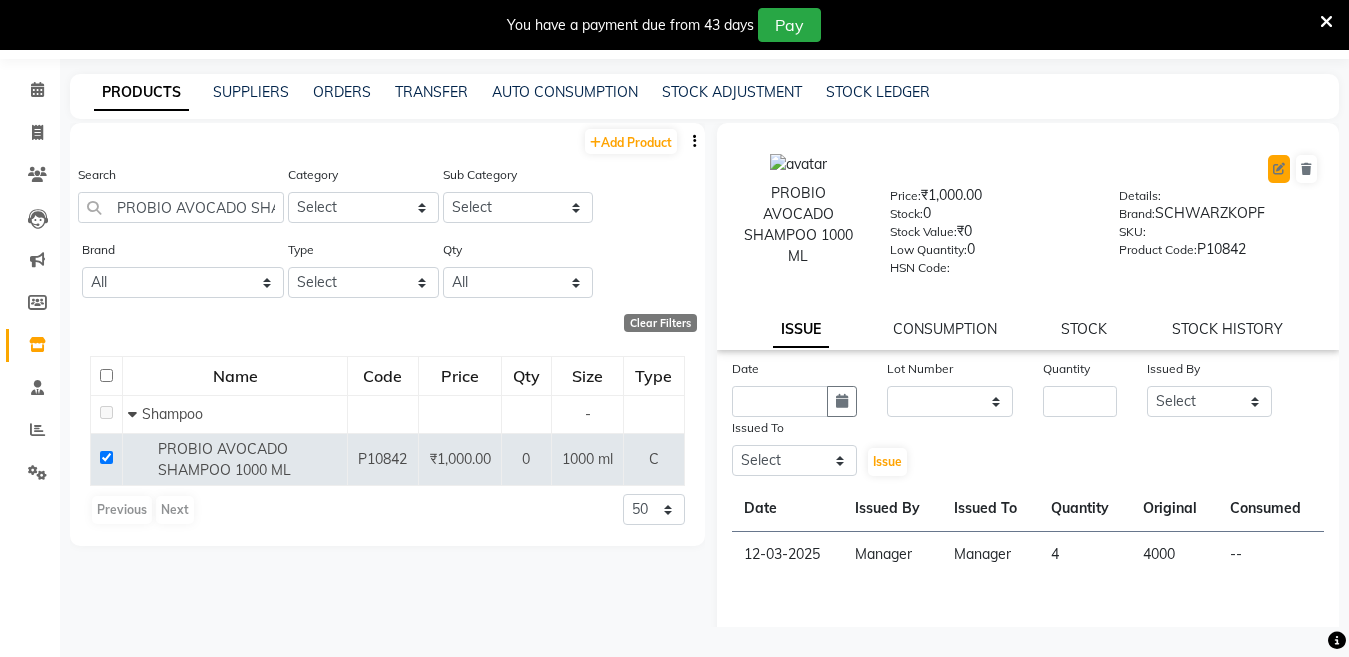 click 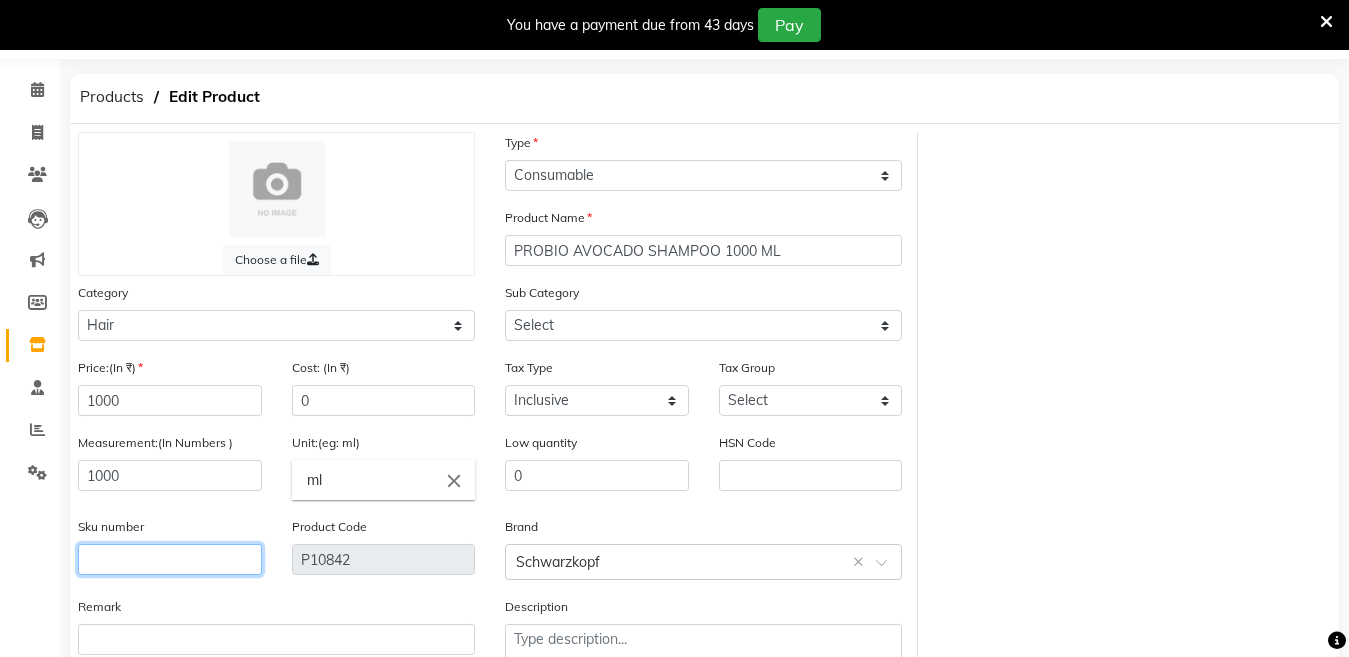 click 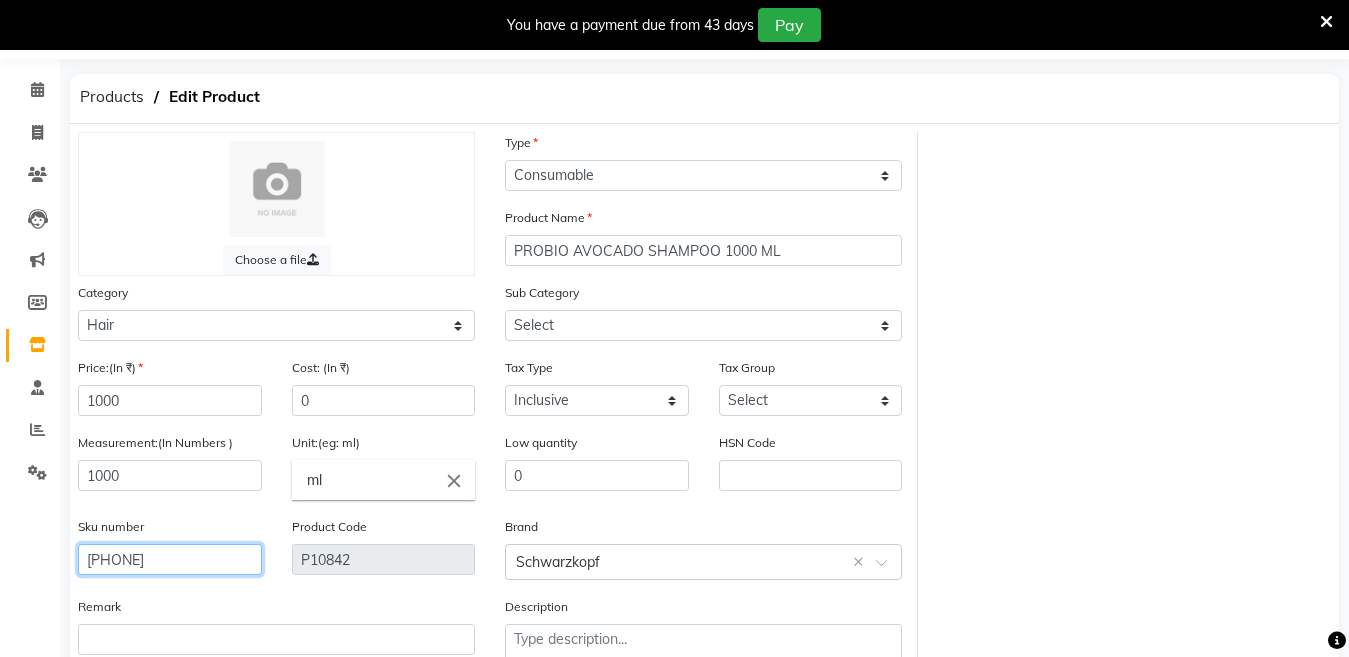 scroll, scrollTop: 194, scrollLeft: 0, axis: vertical 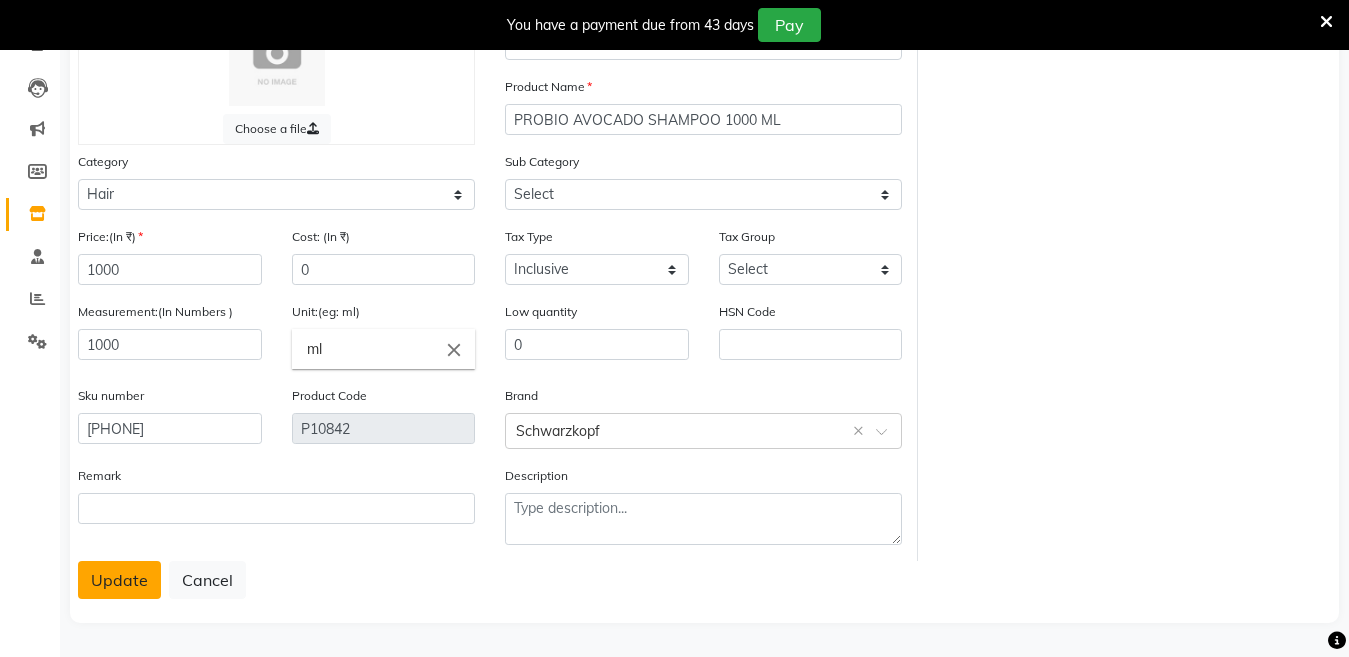 click on "Update" 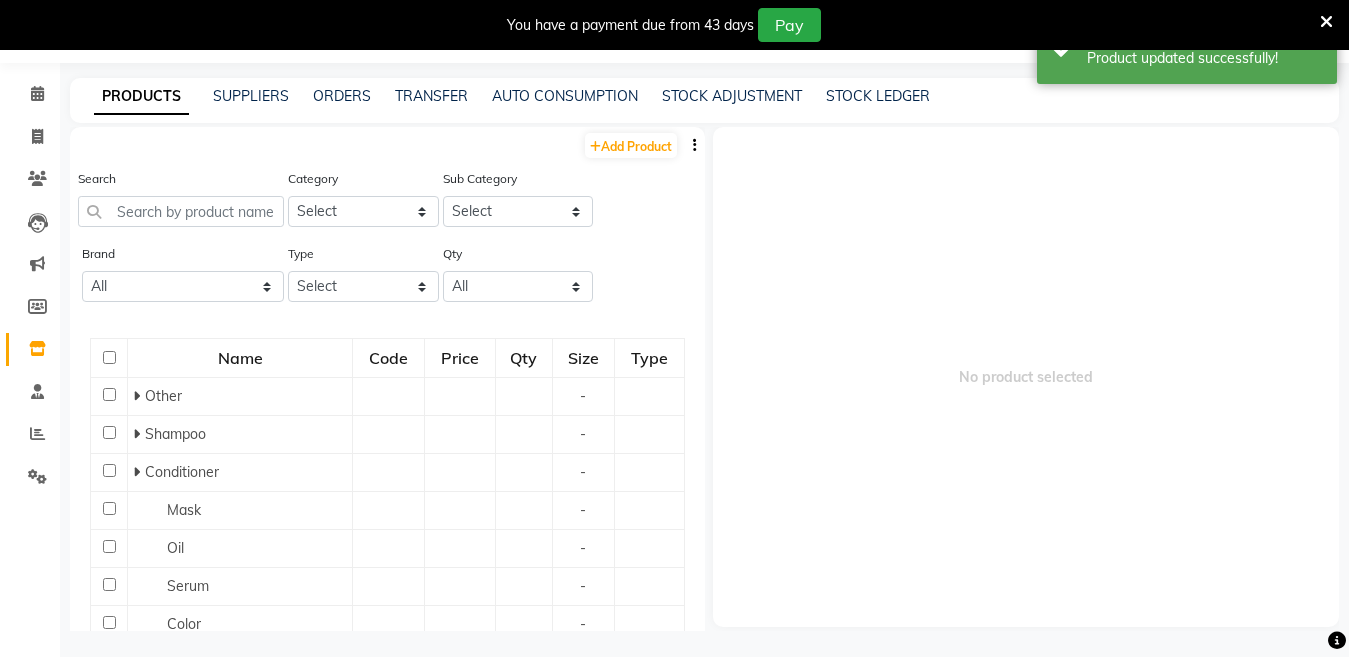 scroll, scrollTop: 63, scrollLeft: 0, axis: vertical 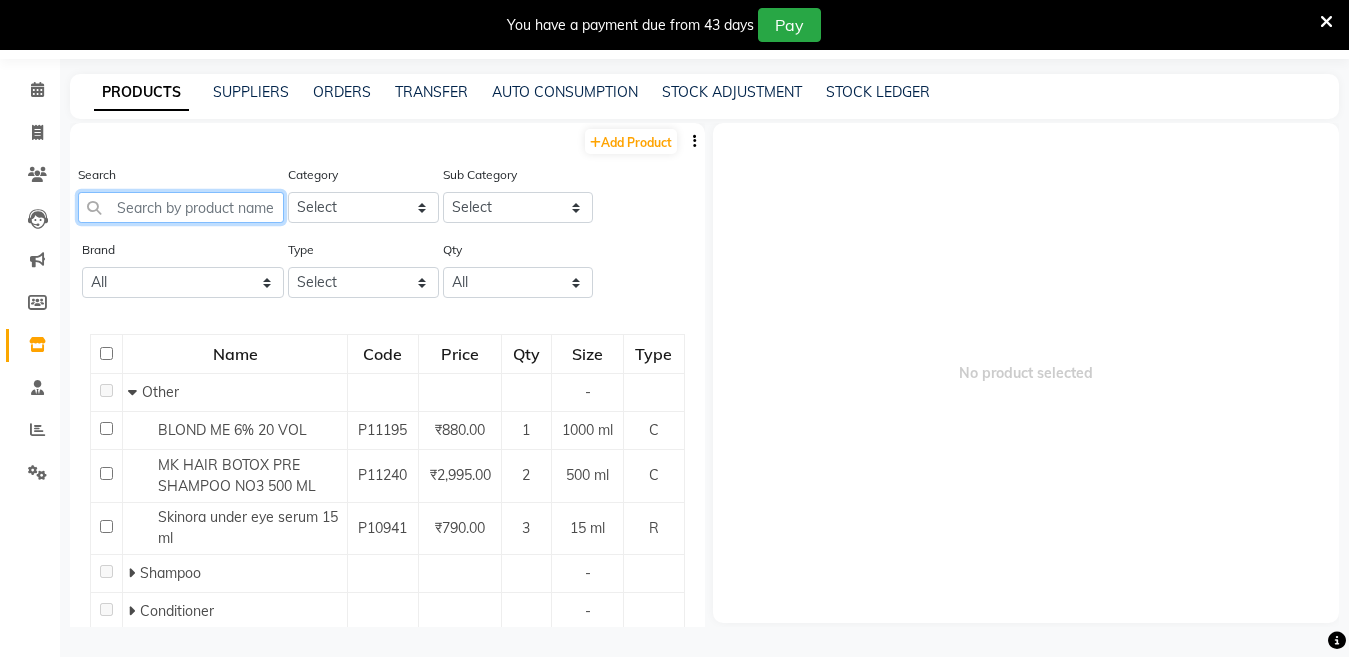 click 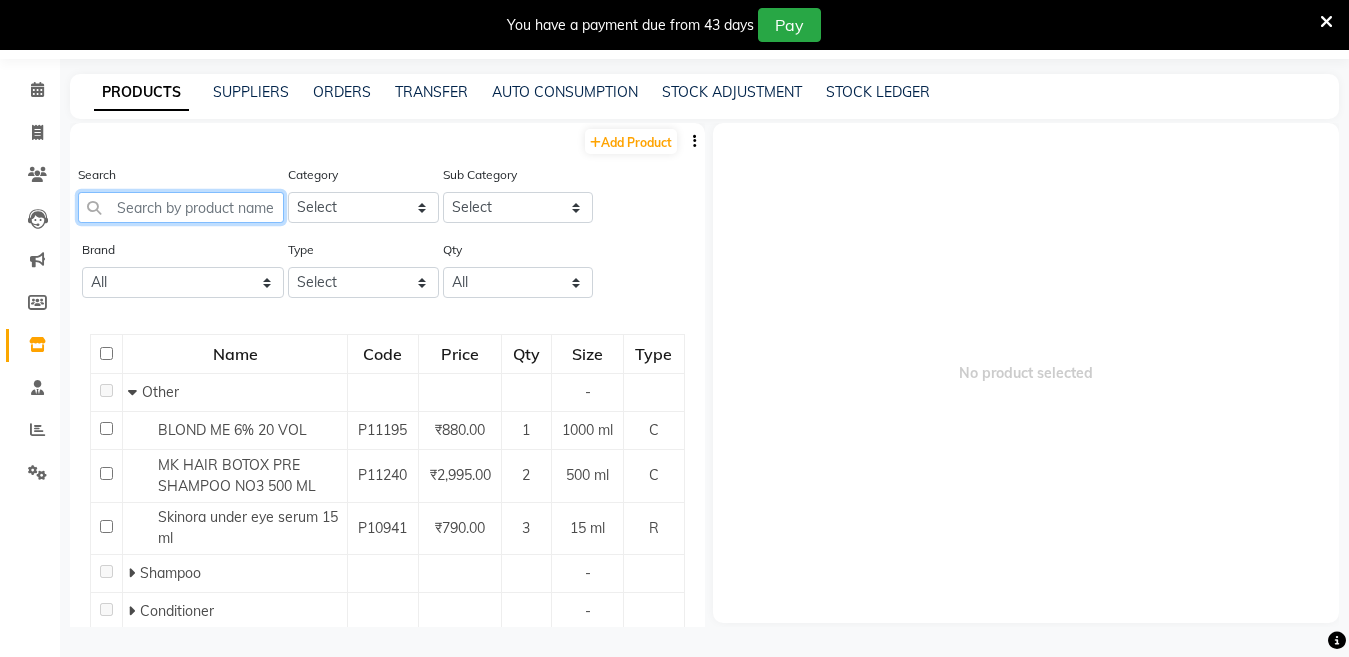 paste on "Q10 SHAMPOO 250 ML" 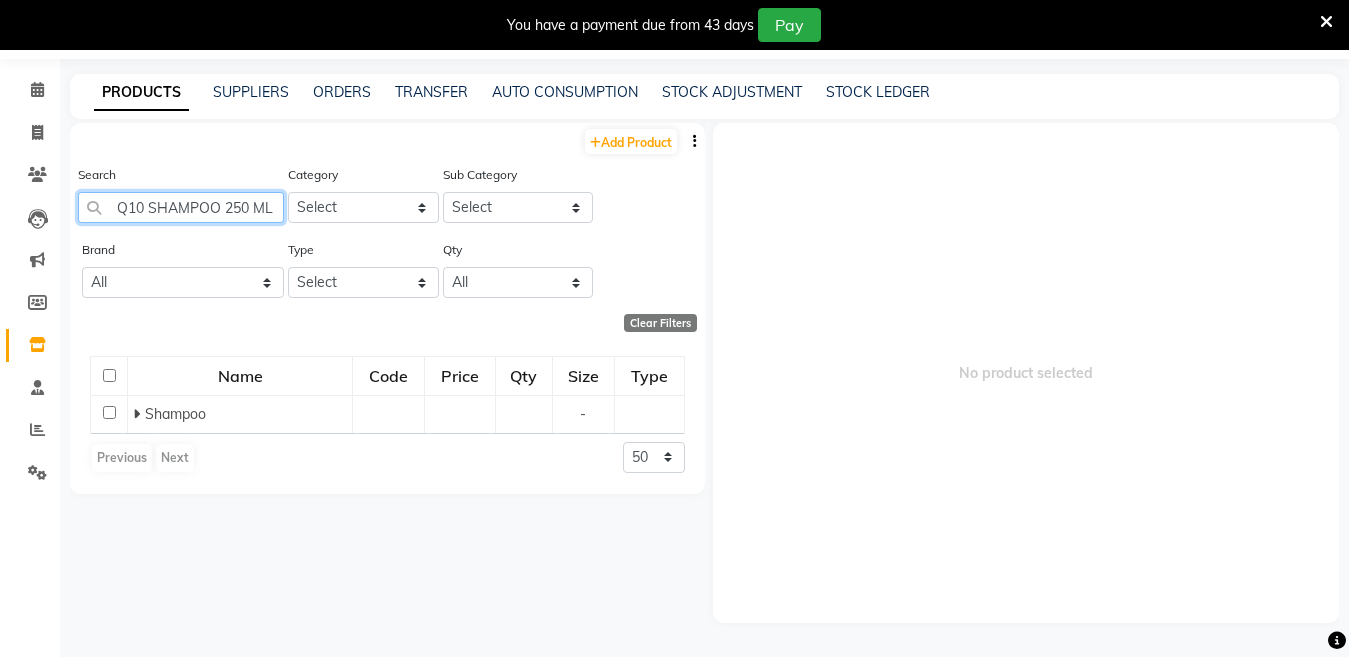 scroll, scrollTop: 0, scrollLeft: 2, axis: horizontal 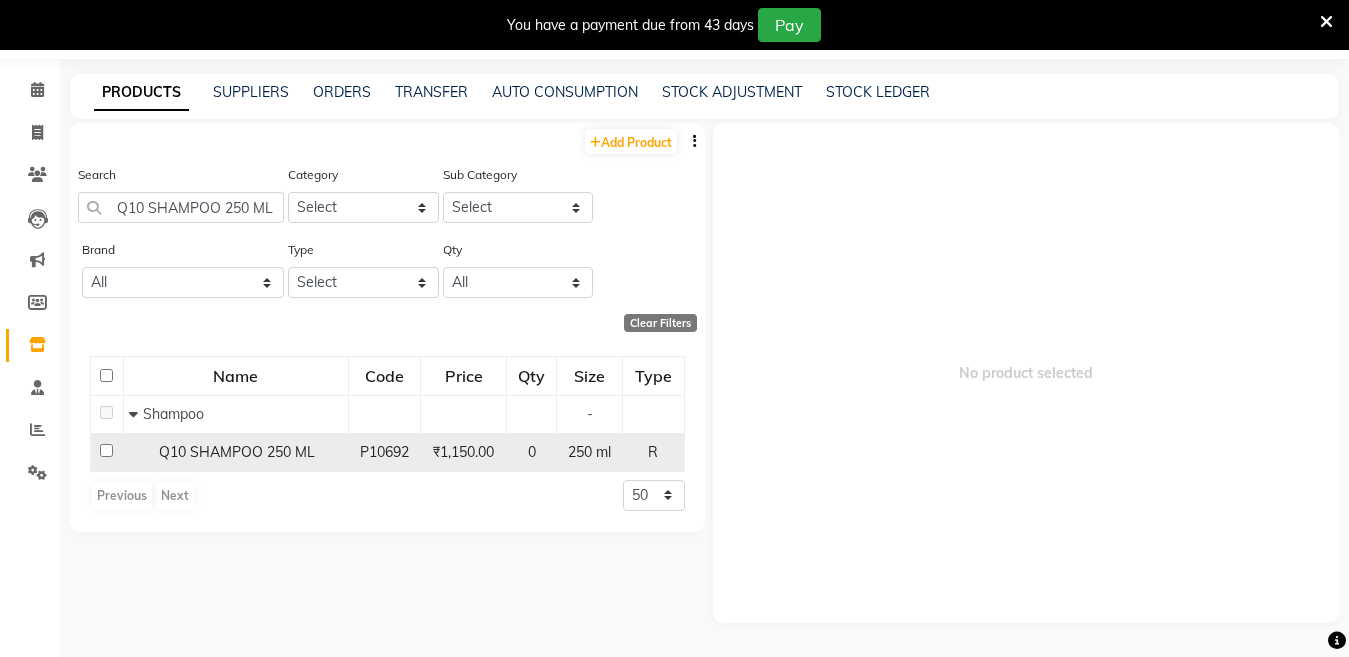 click 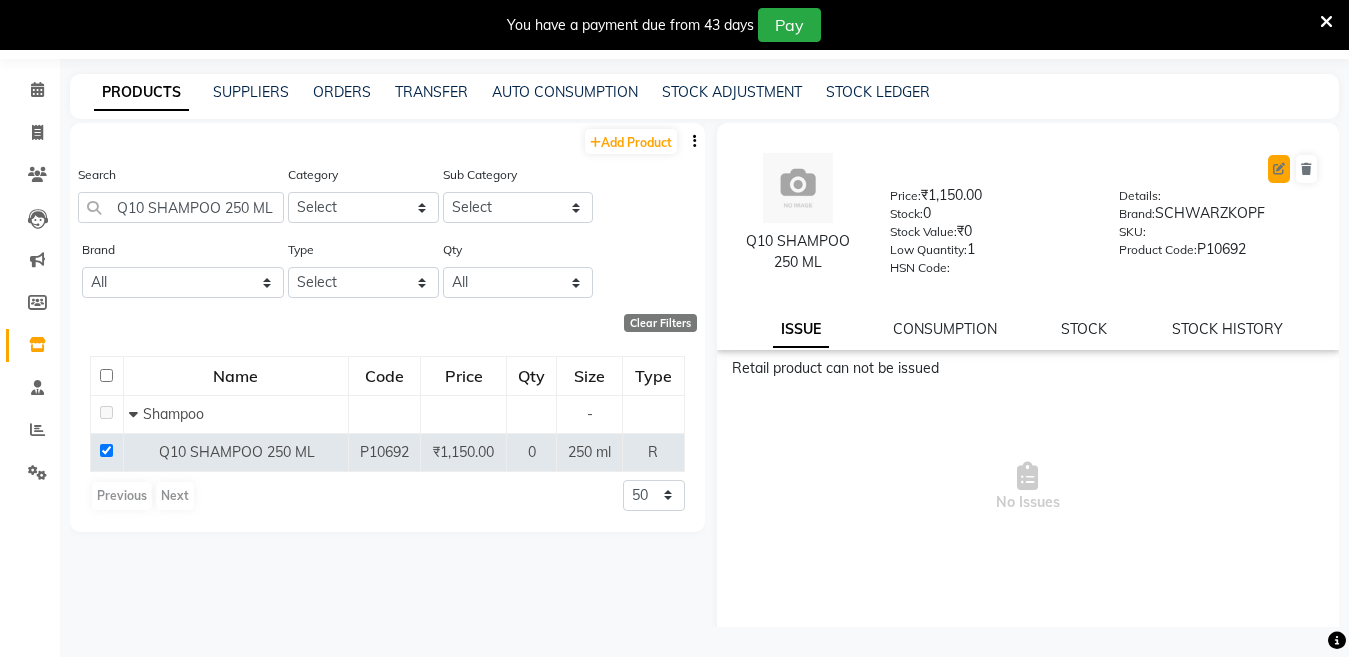 click 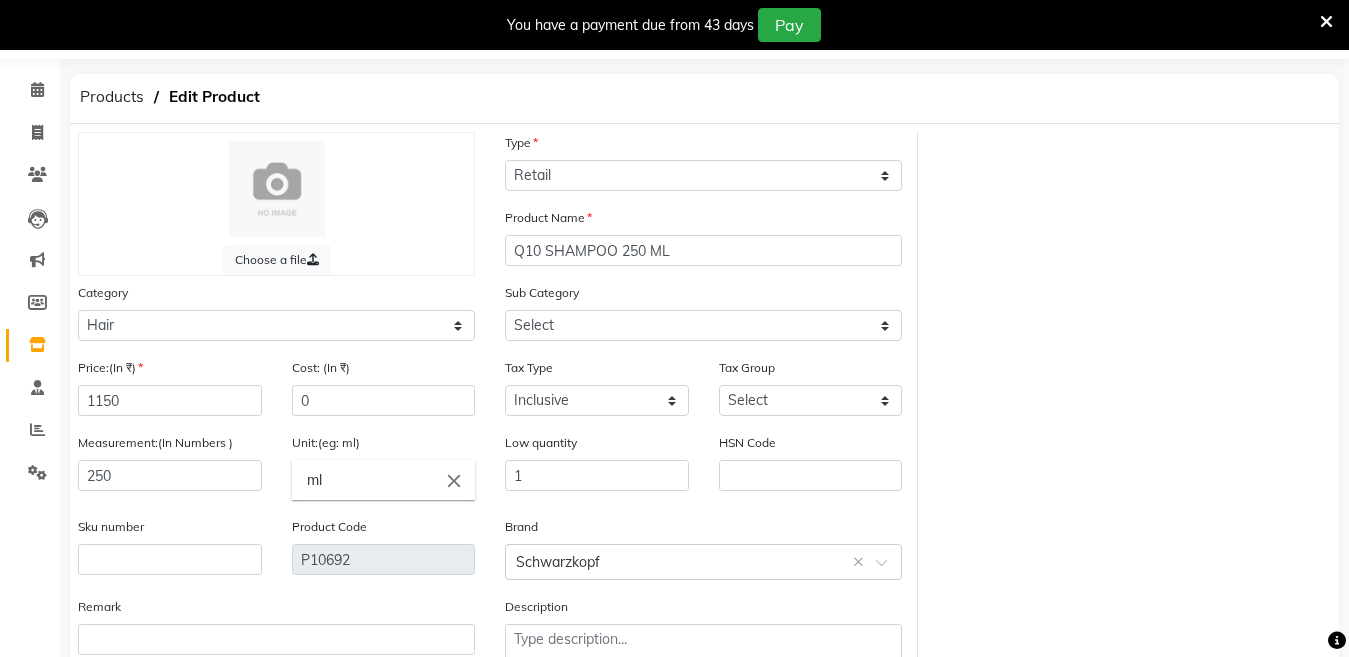 scroll, scrollTop: 194, scrollLeft: 0, axis: vertical 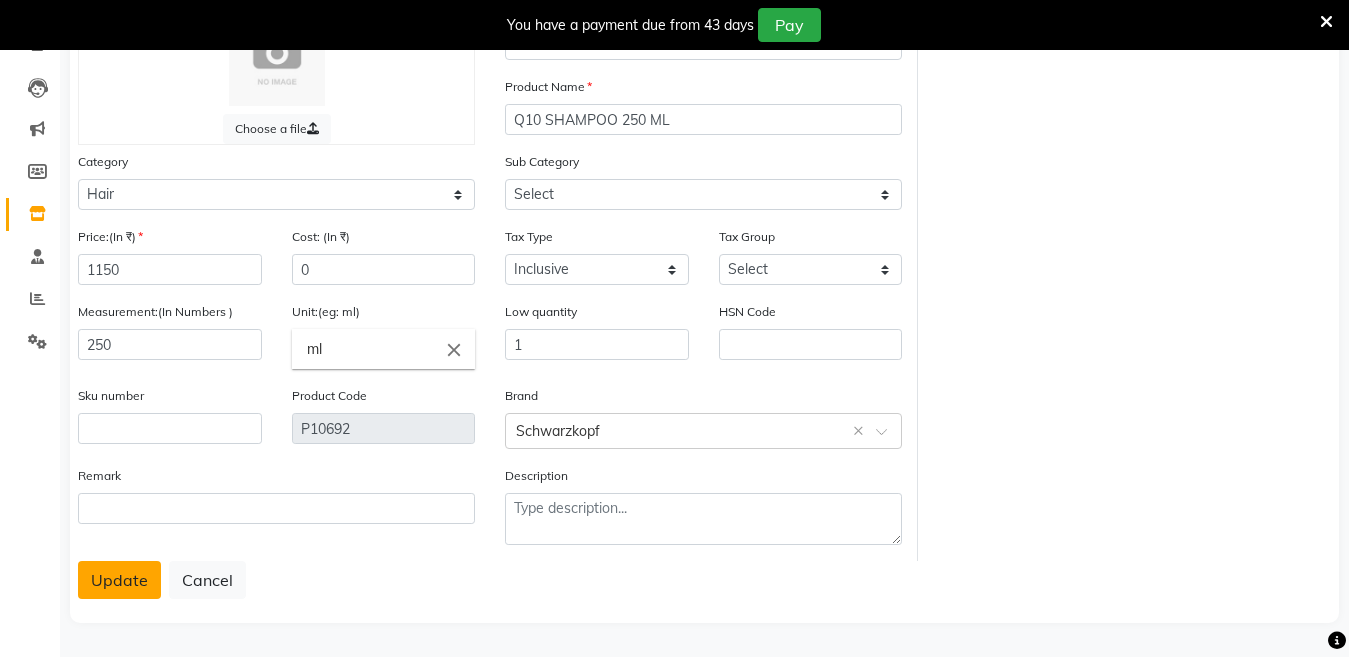 click on "Update" 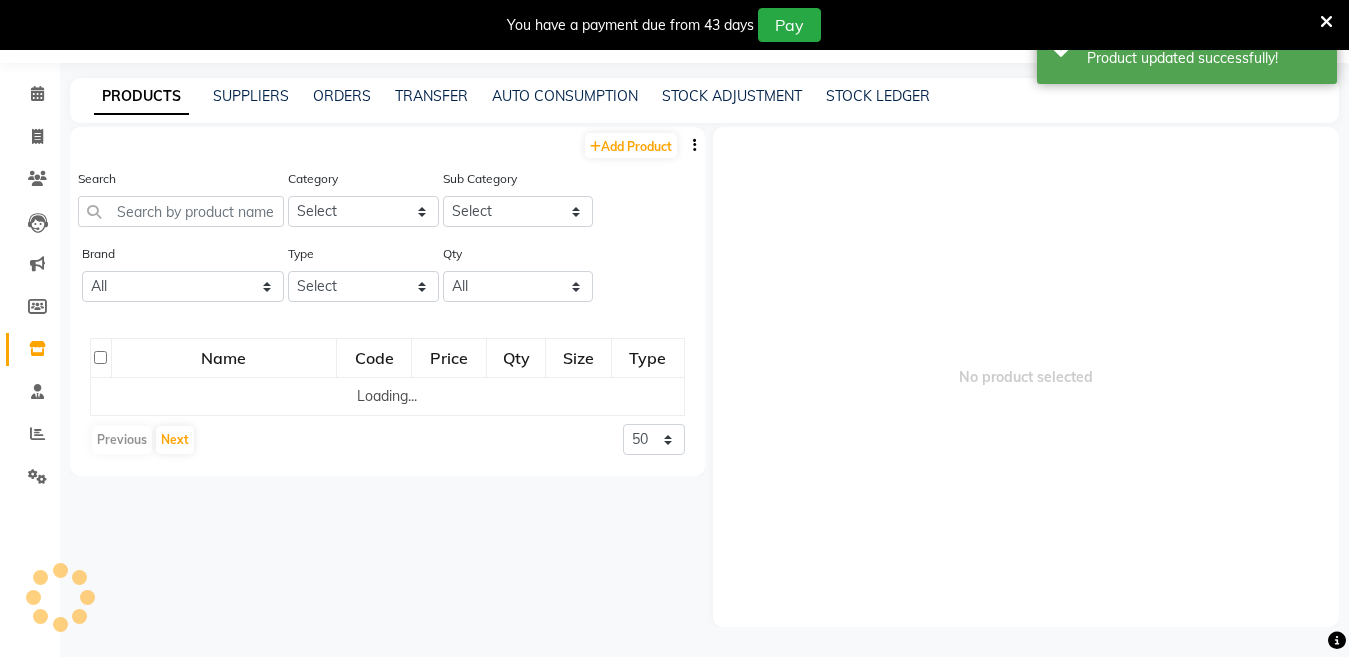 scroll, scrollTop: 63, scrollLeft: 0, axis: vertical 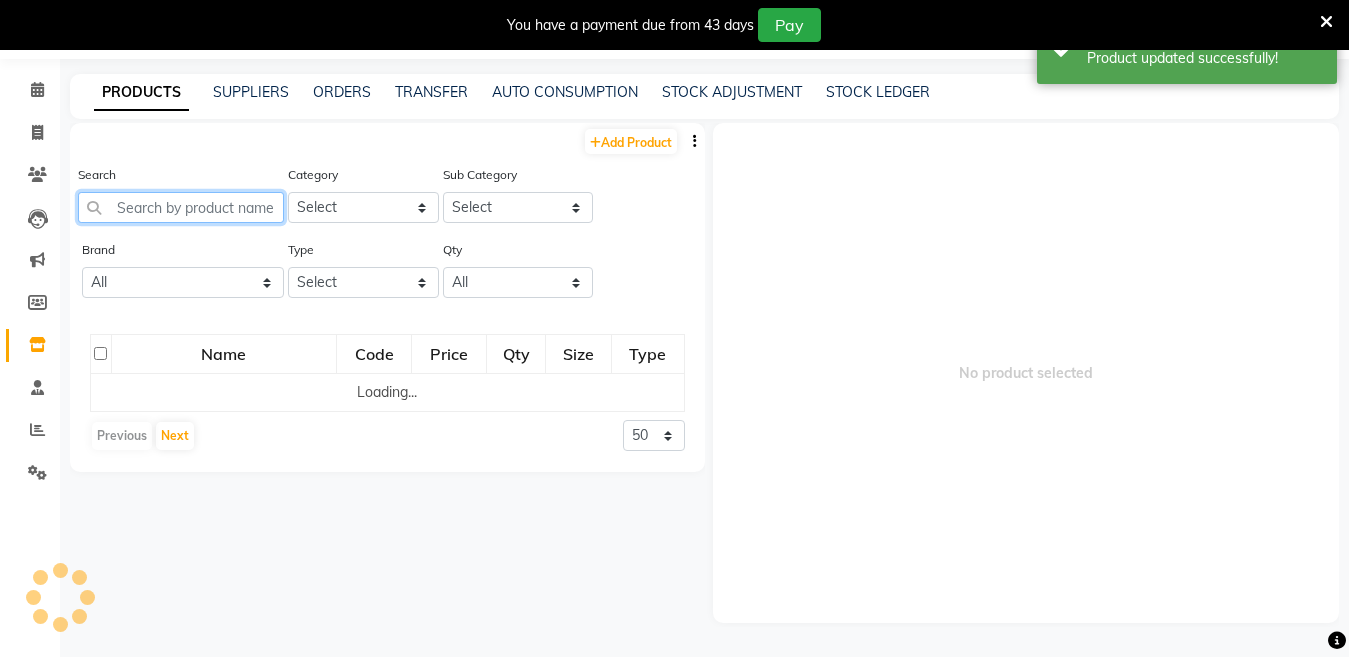 click 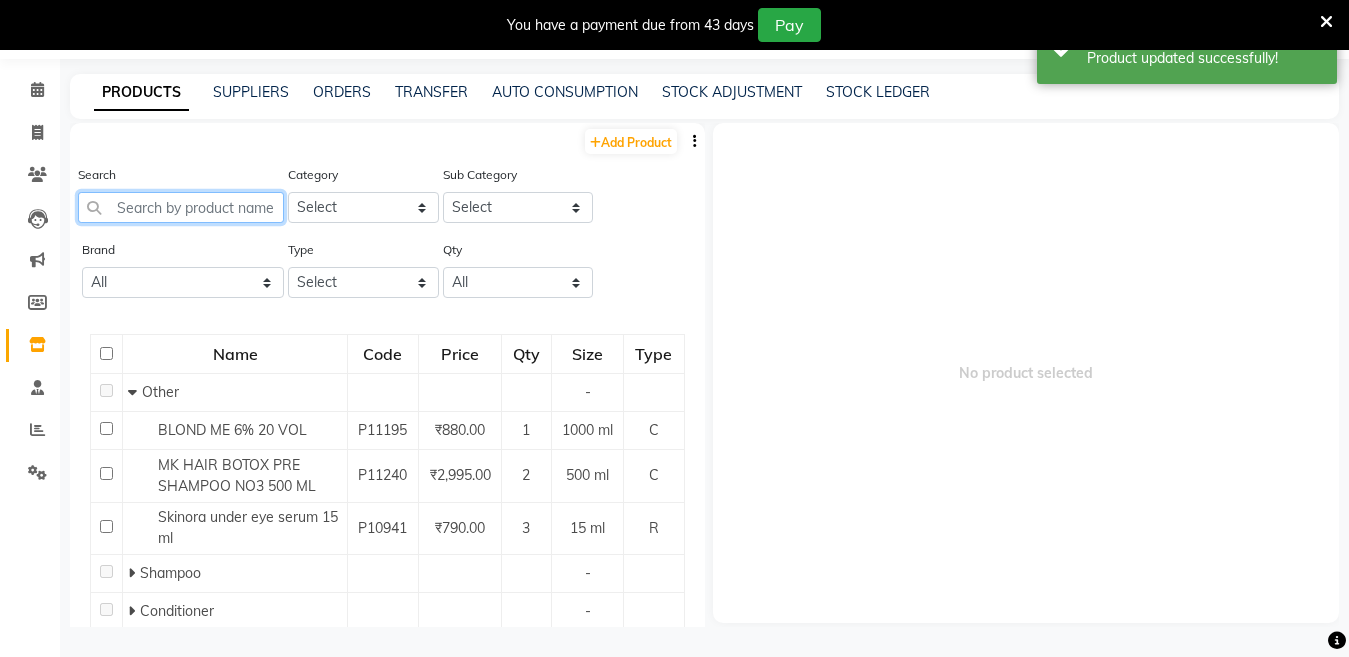 paste on "Q10 time restore shampoo 1000 ml" 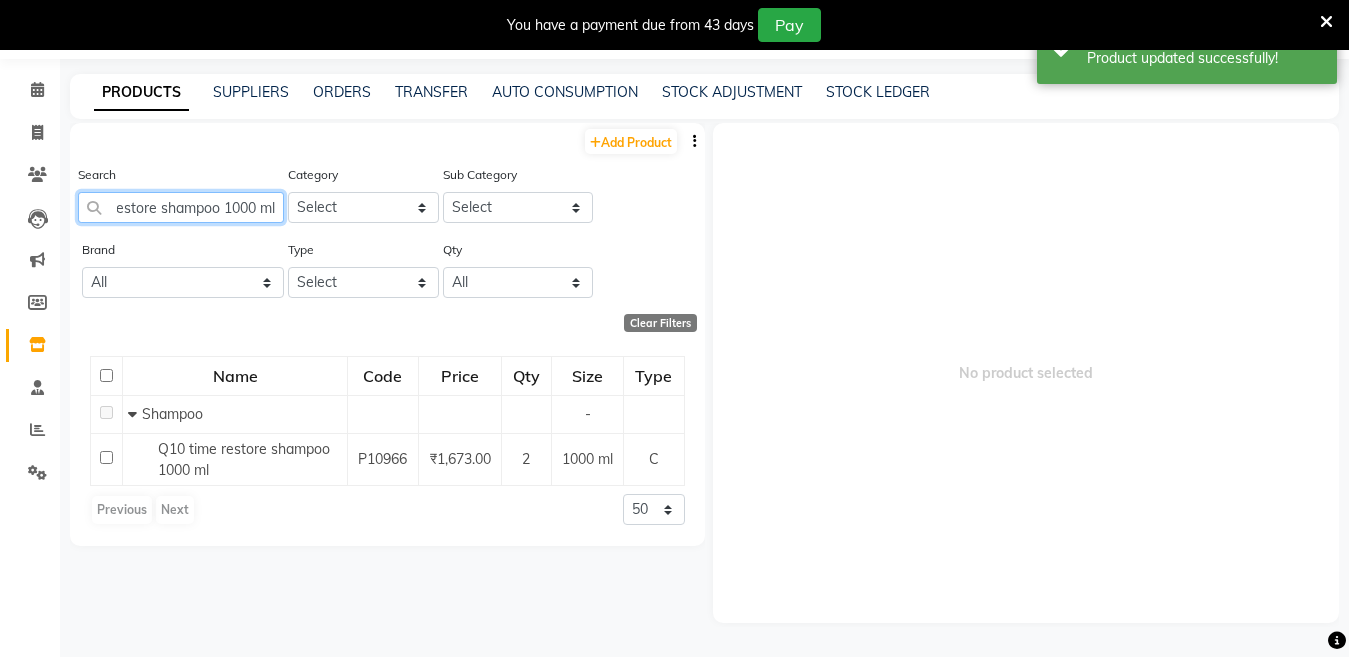 scroll, scrollTop: 0, scrollLeft: 73, axis: horizontal 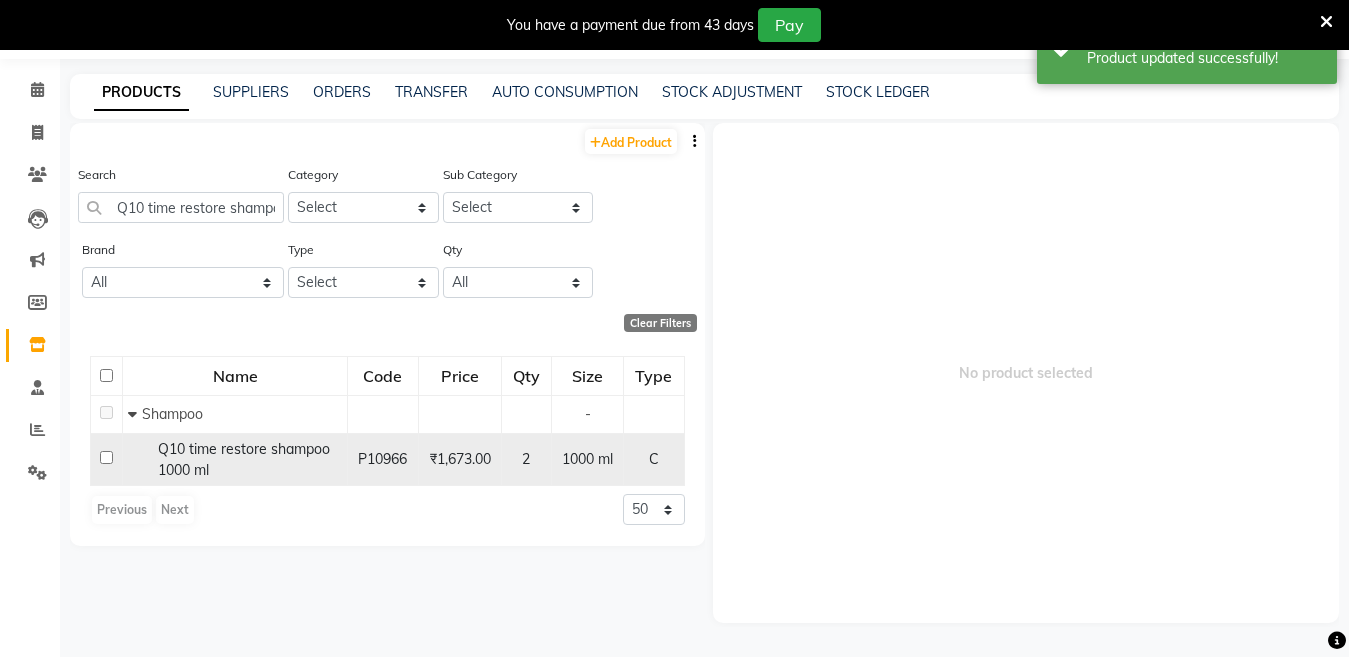 click 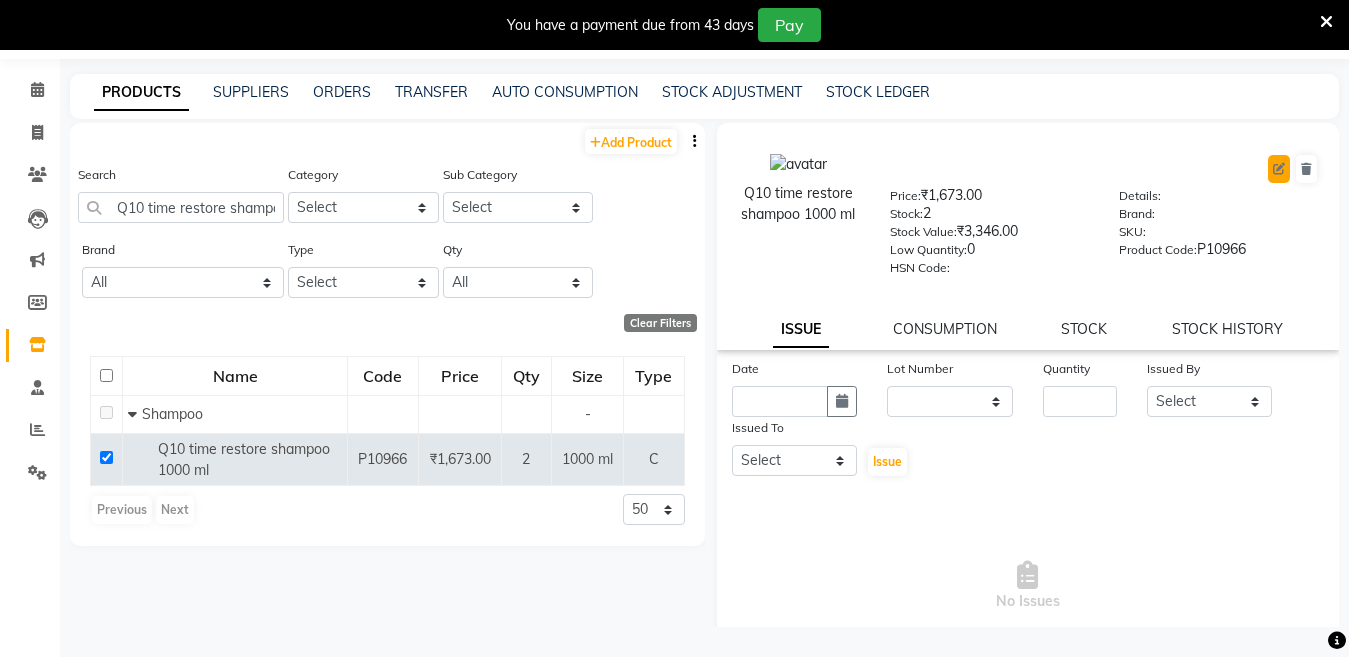 click 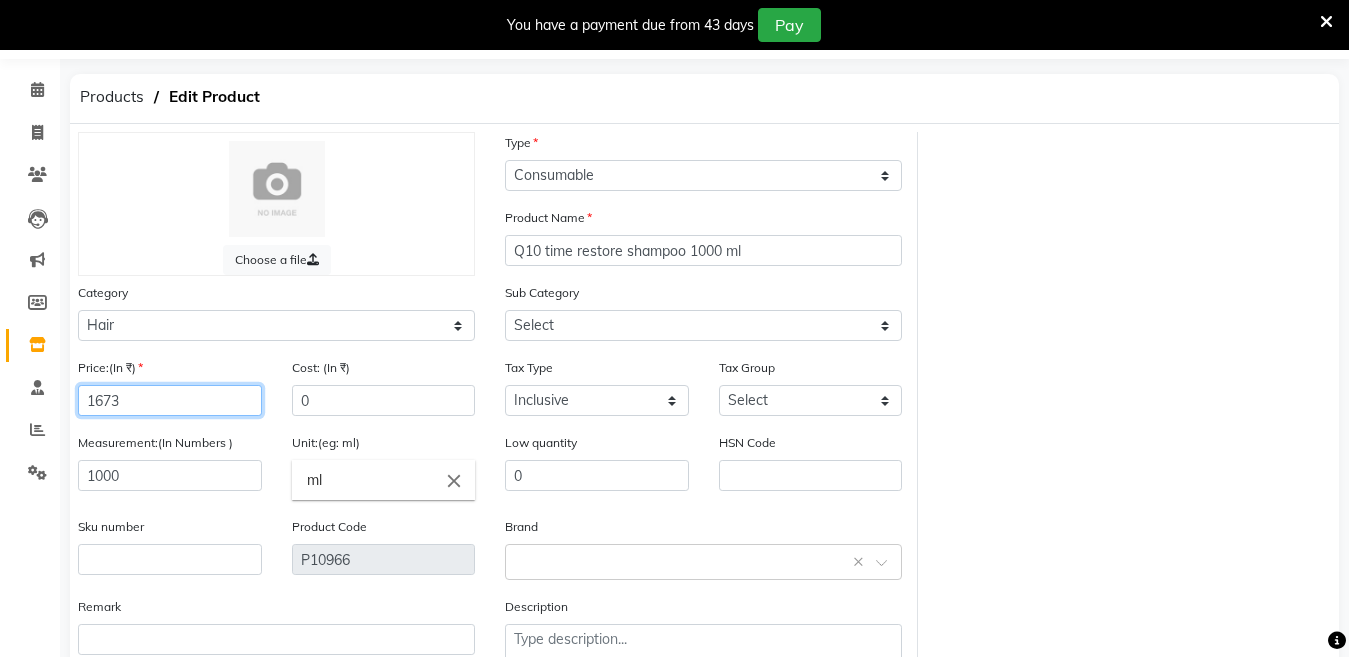 click on "1673" 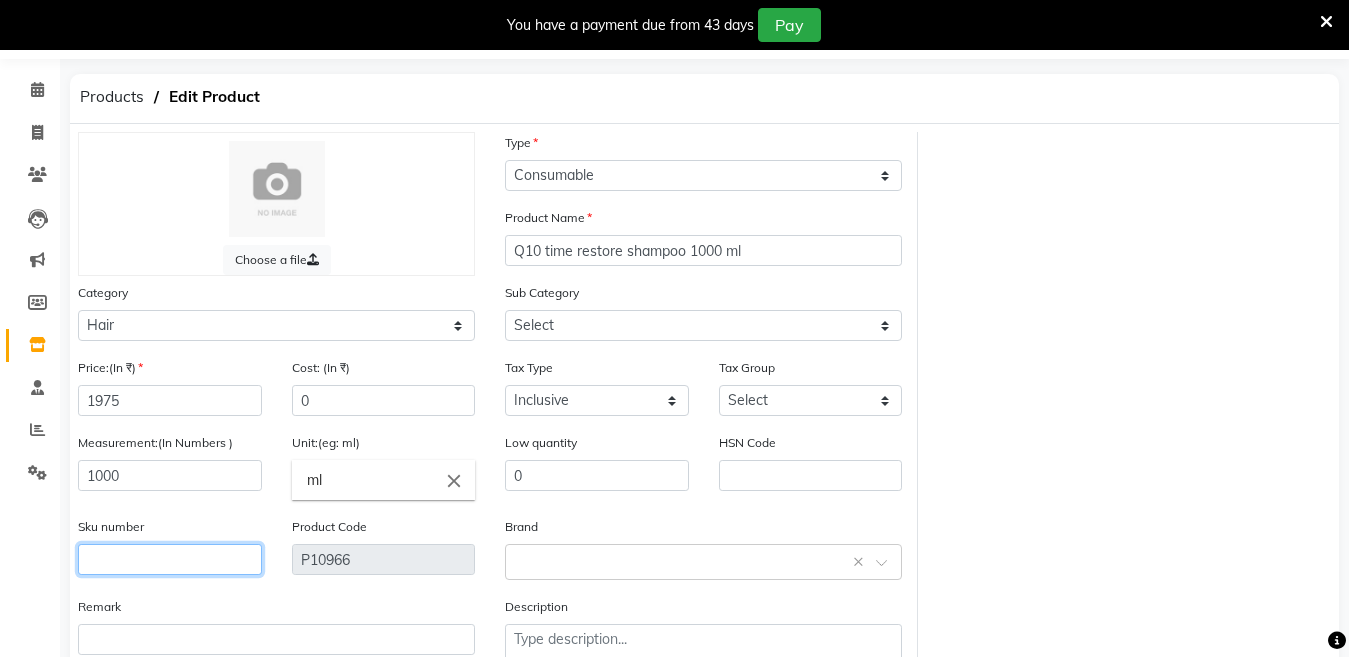 click 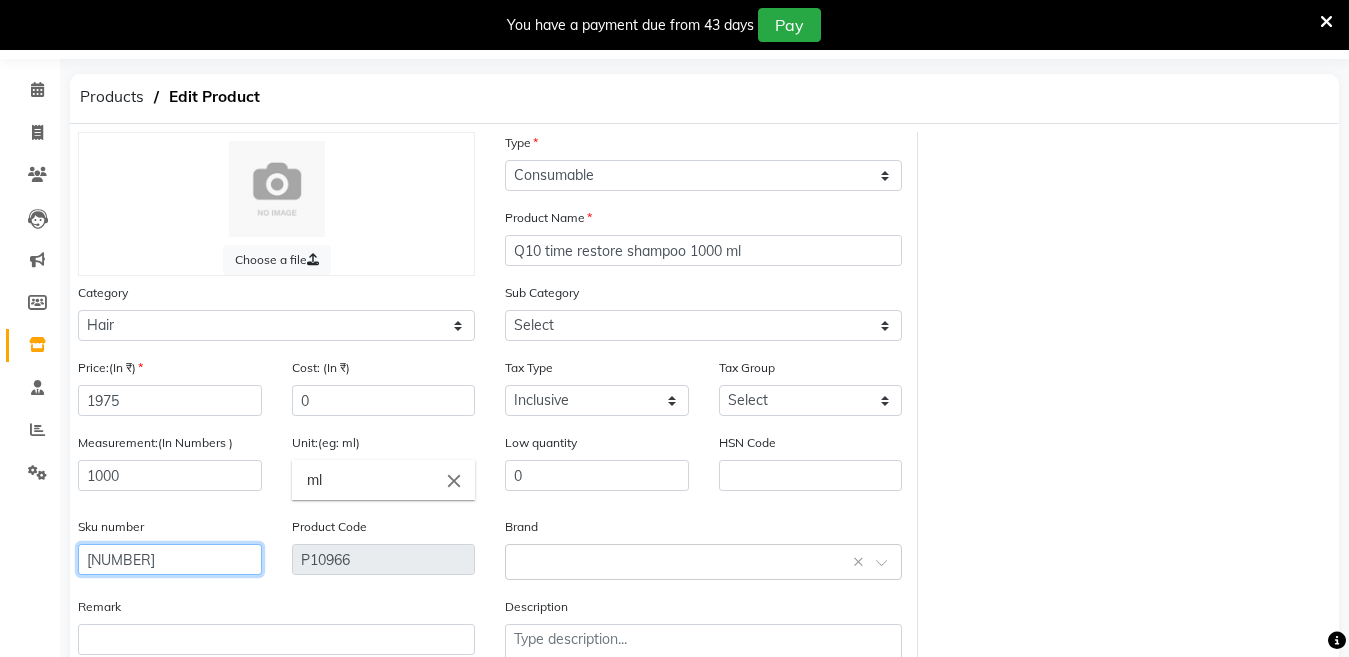 scroll, scrollTop: 194, scrollLeft: 0, axis: vertical 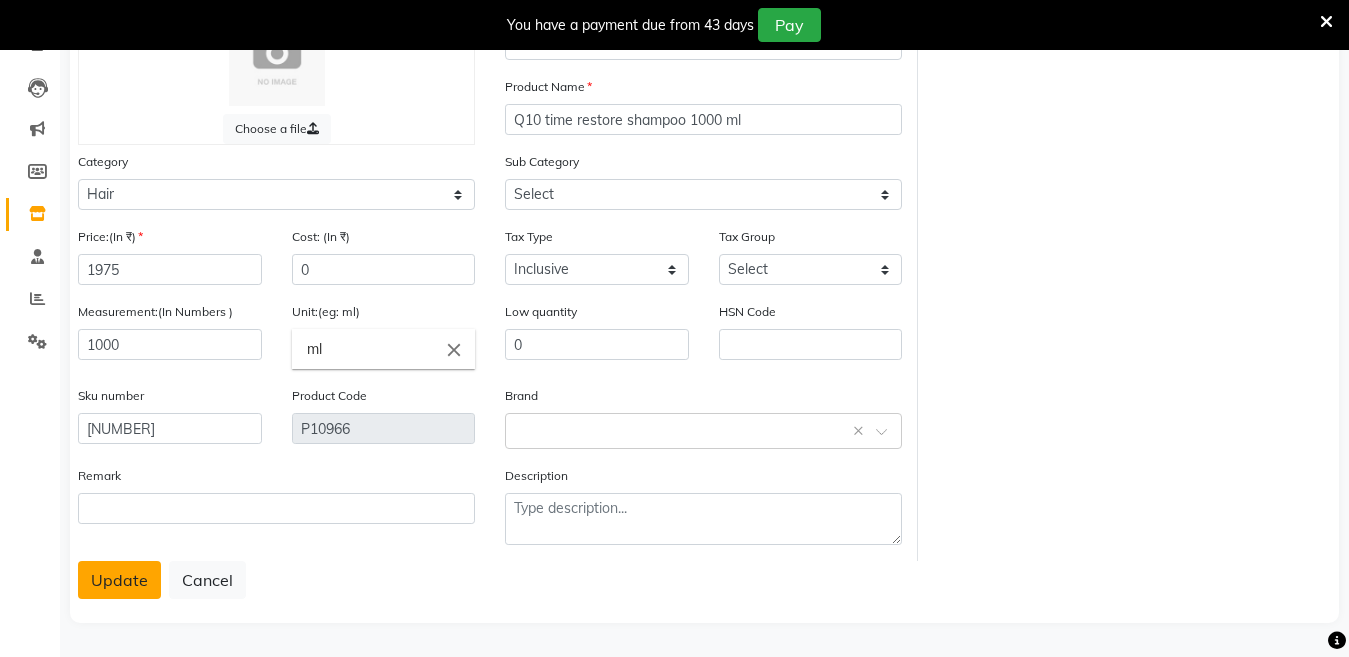 click on "Update" 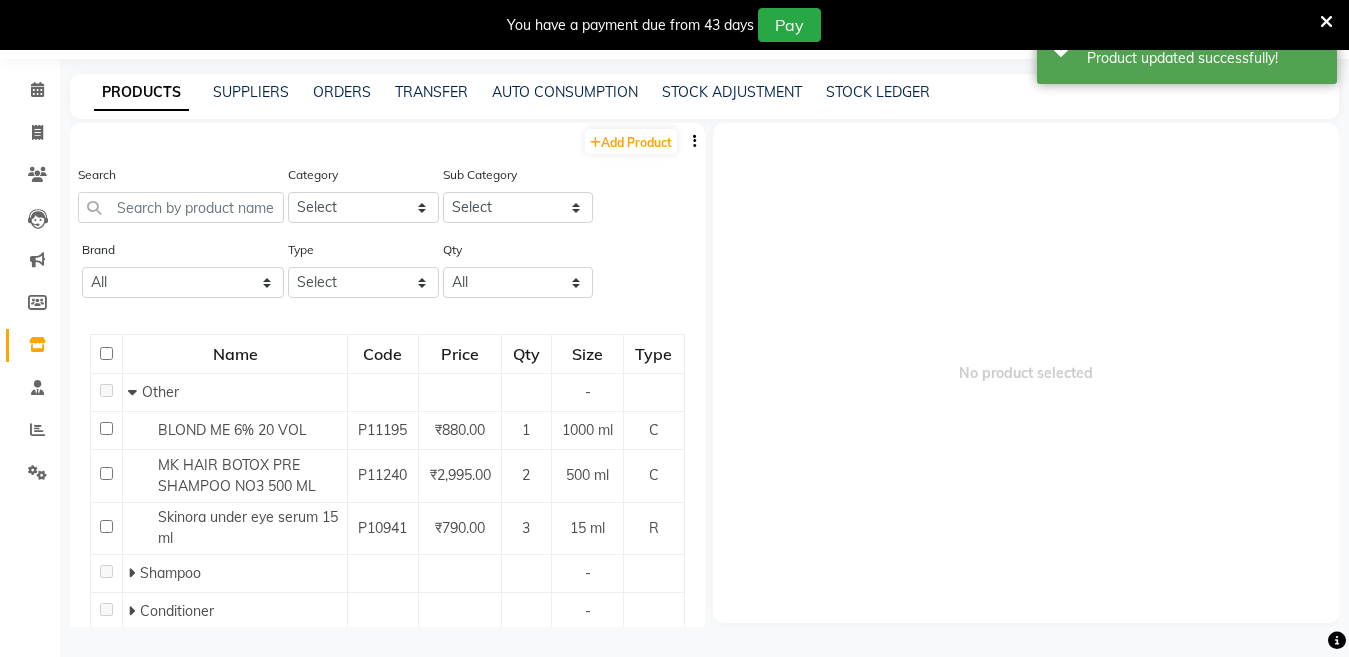 scroll, scrollTop: 63, scrollLeft: 0, axis: vertical 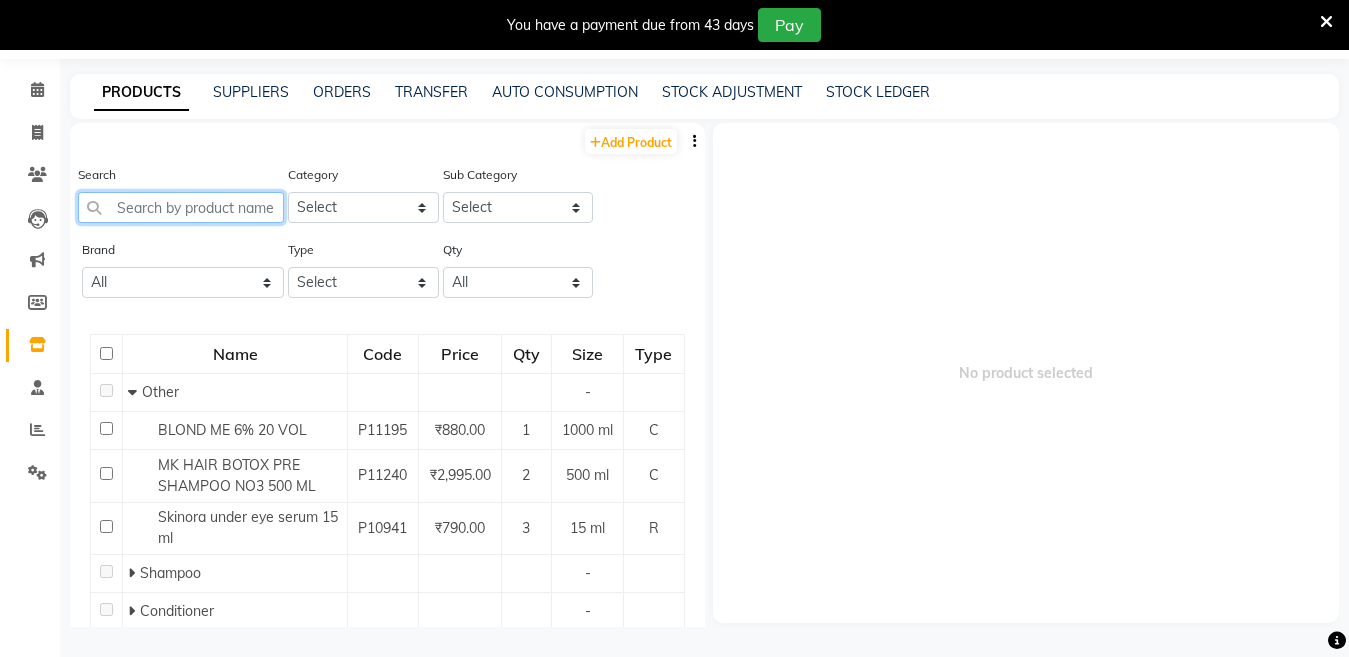 click 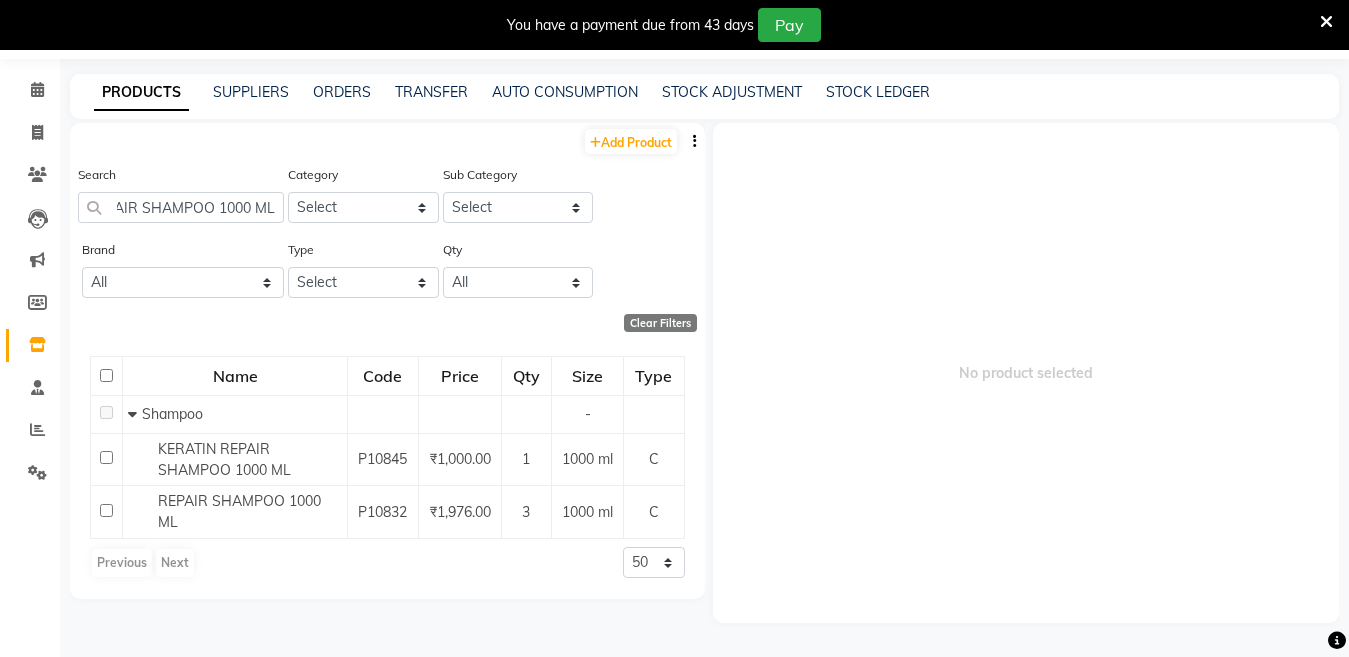 scroll, scrollTop: 0, scrollLeft: 0, axis: both 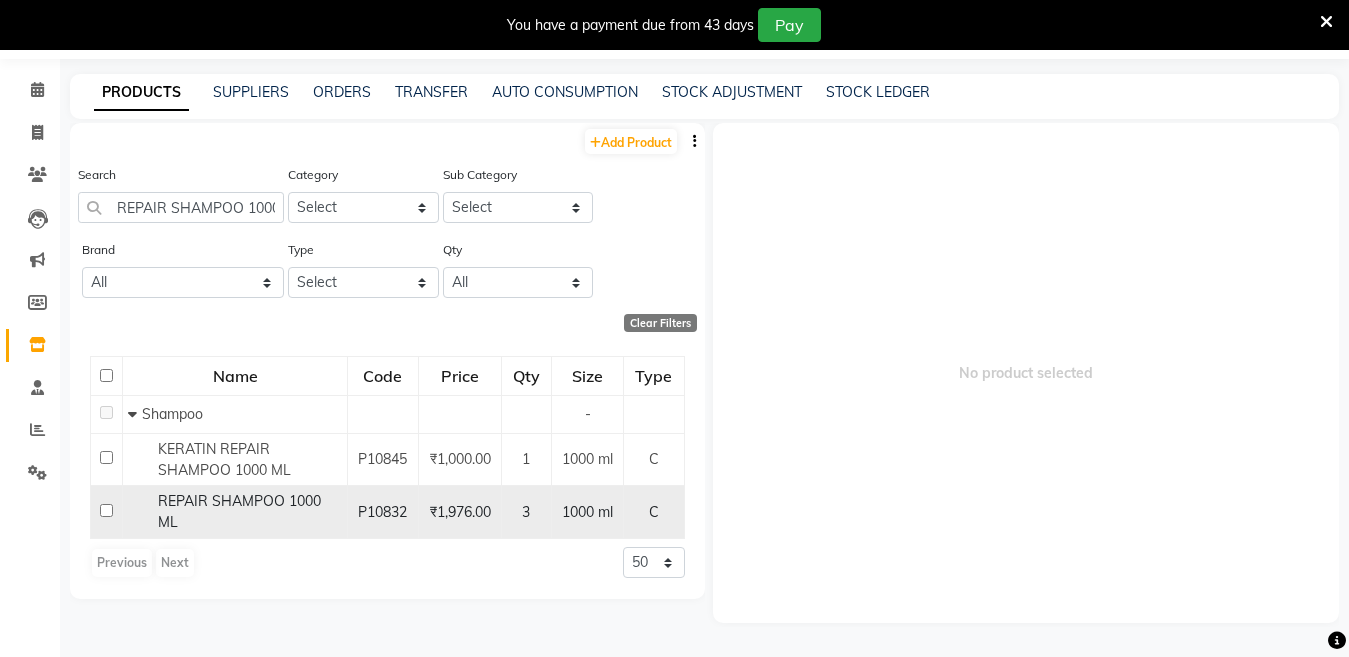 click 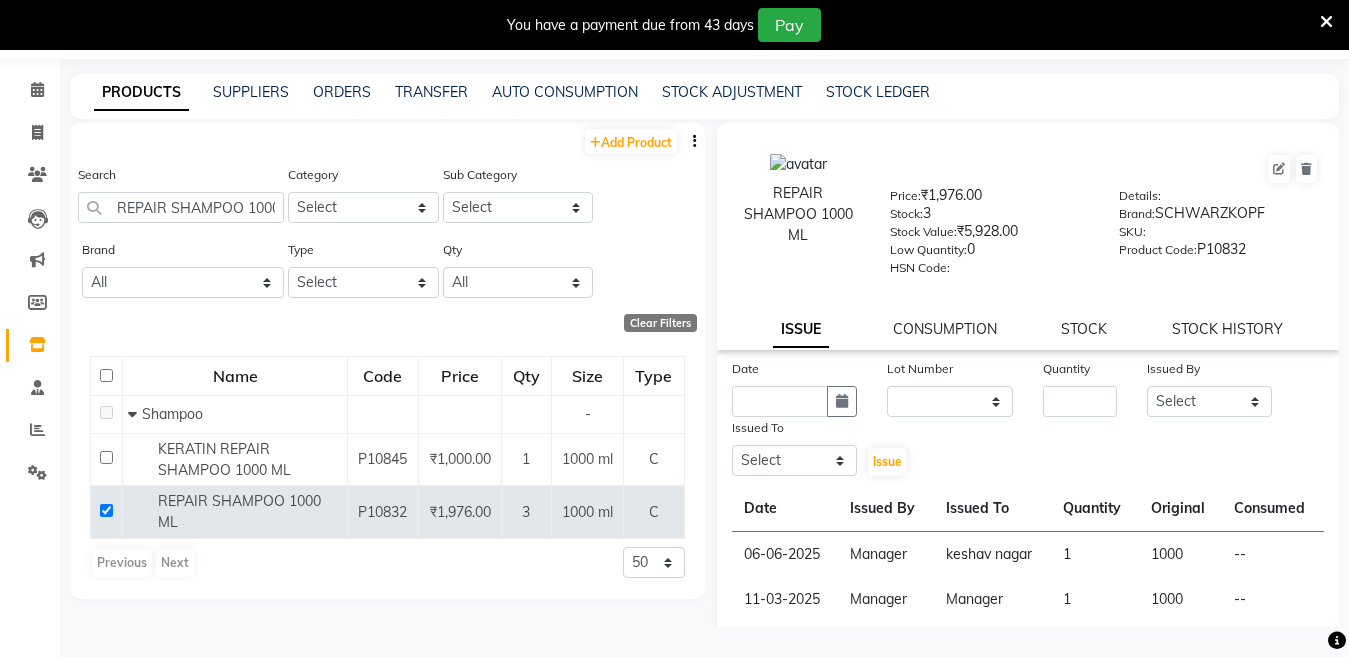 click on "Name Code Price Qty Size Type Shampoo - KERATIN REPAIR SHAMPOO 1000 ML P10845 ₹1,000.00 1 1000 ml C REPAIR SHAMPOO 1000 ML P10832 ₹1,976.00 3 1000 ml C Previous Next 50 100 500" 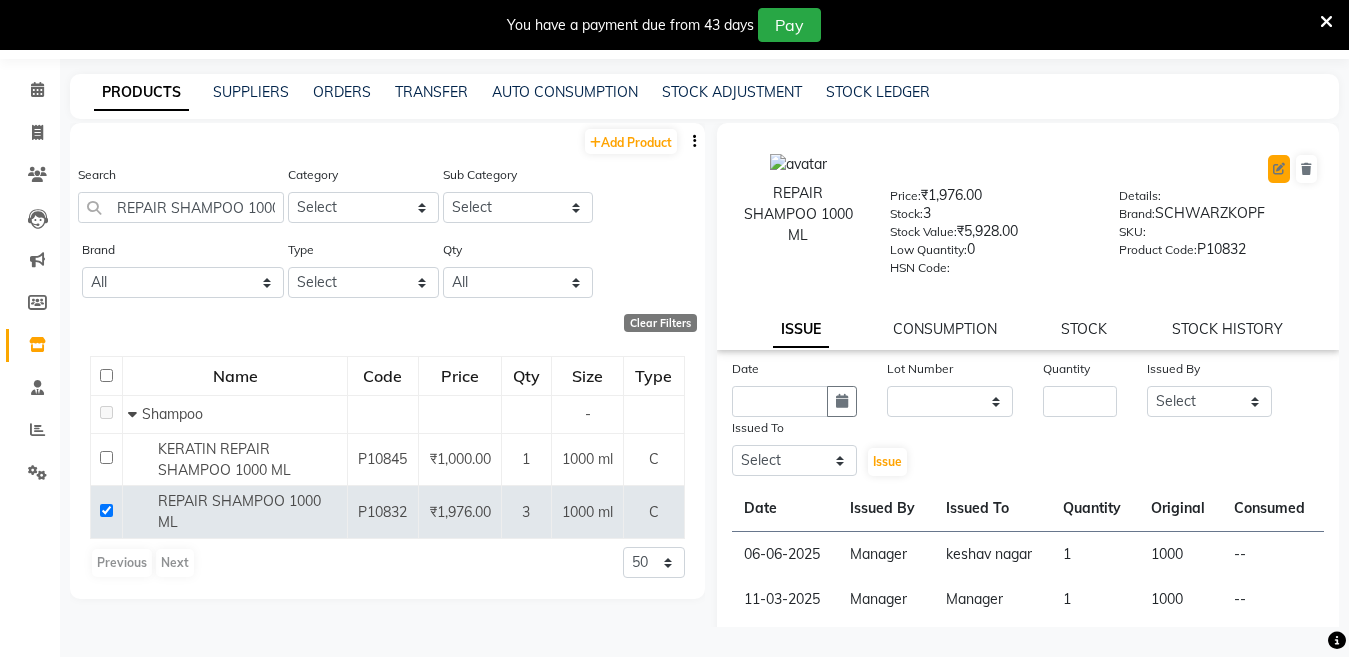 click 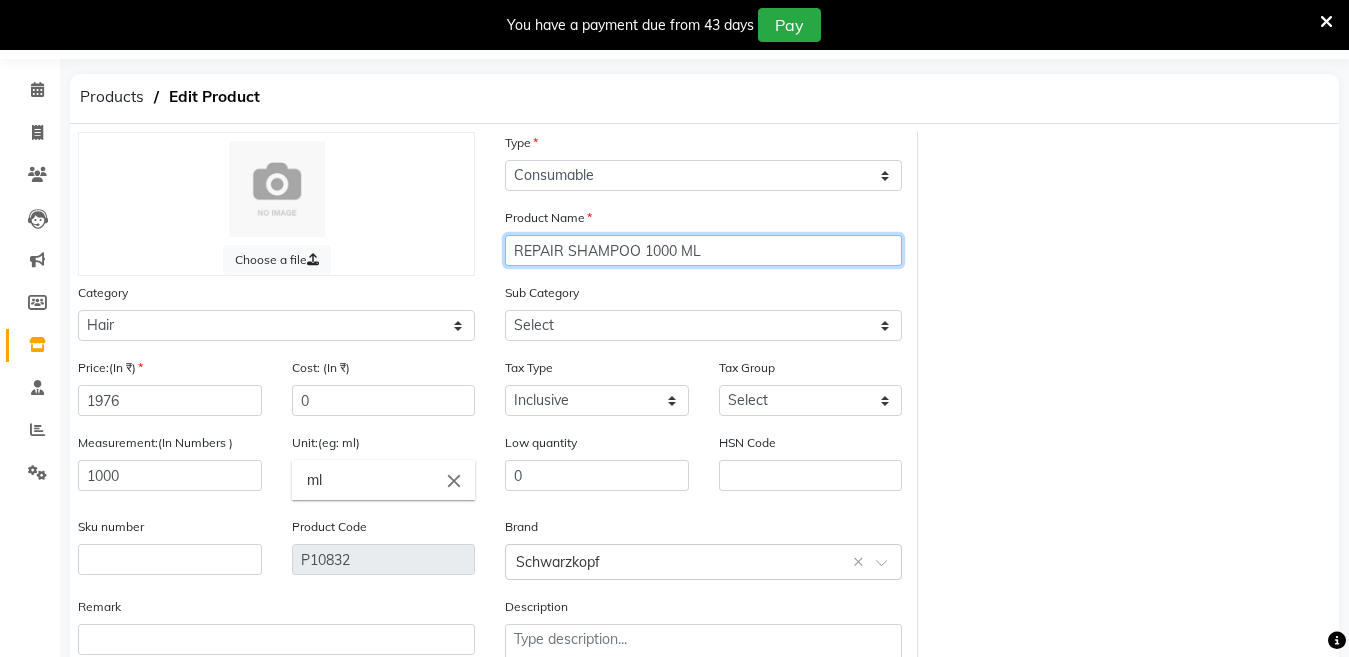 click on "REPAIR SHAMPOO 1000 ML" 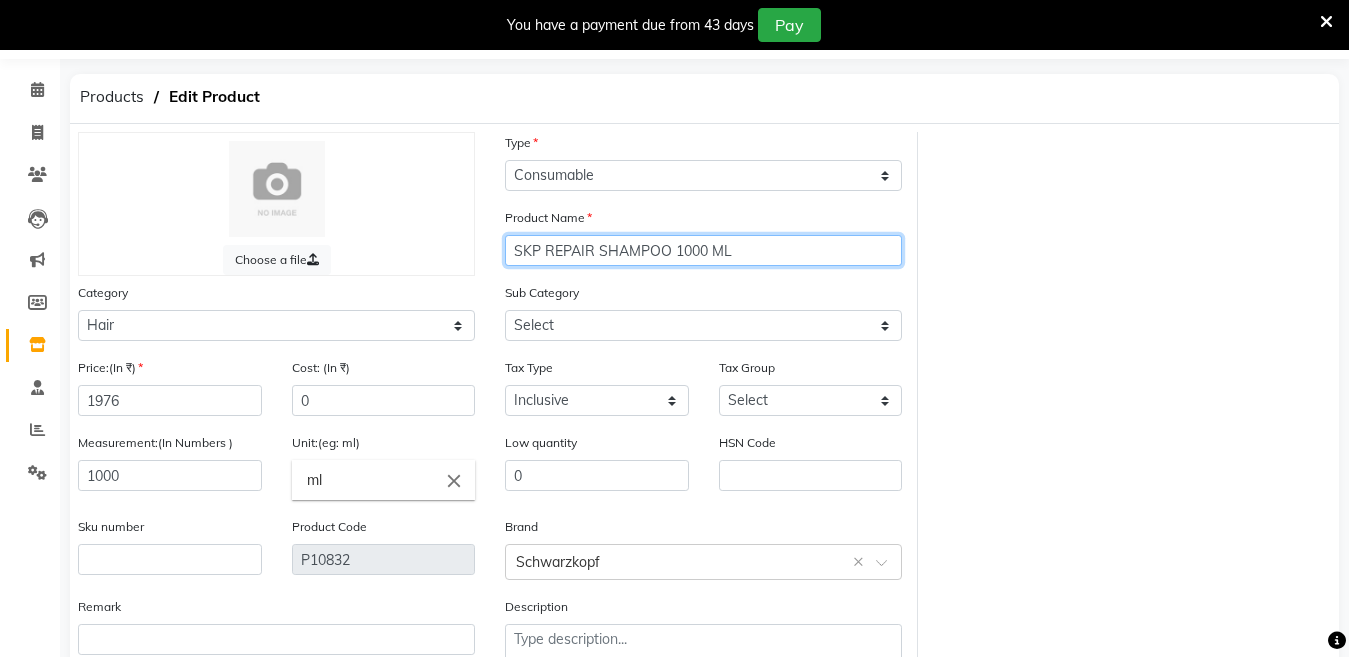 scroll, scrollTop: 194, scrollLeft: 0, axis: vertical 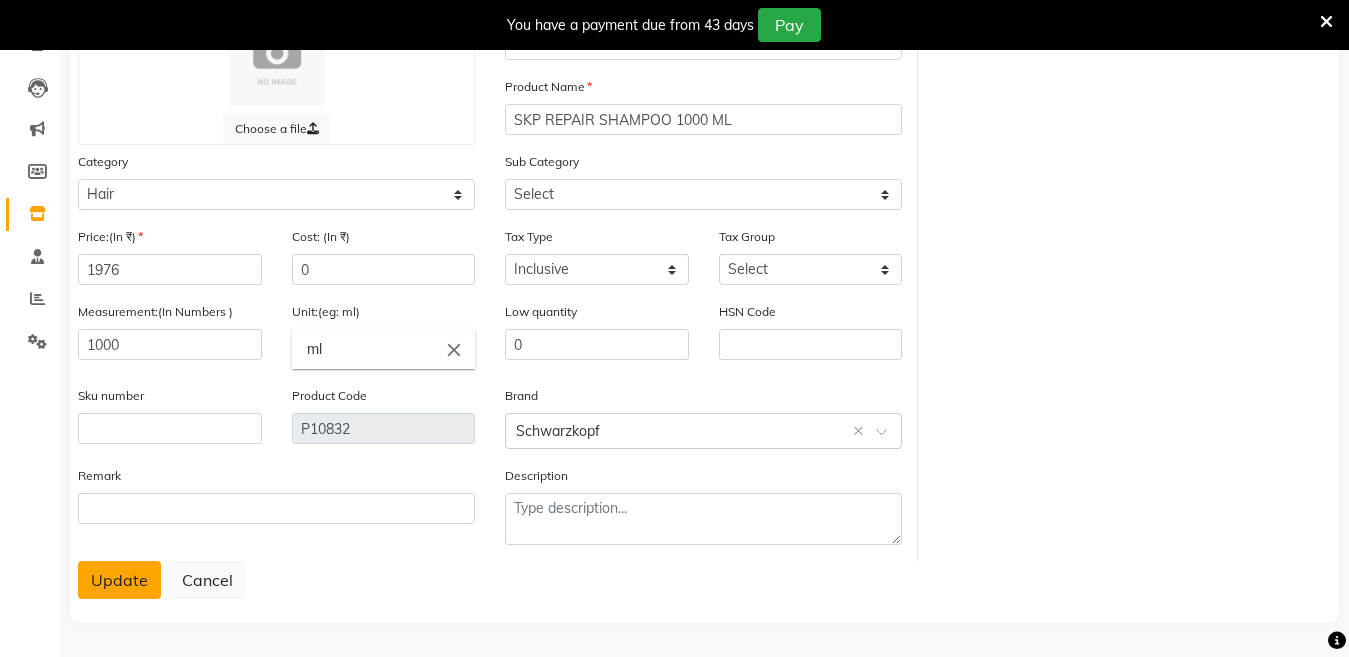 click on "Update" 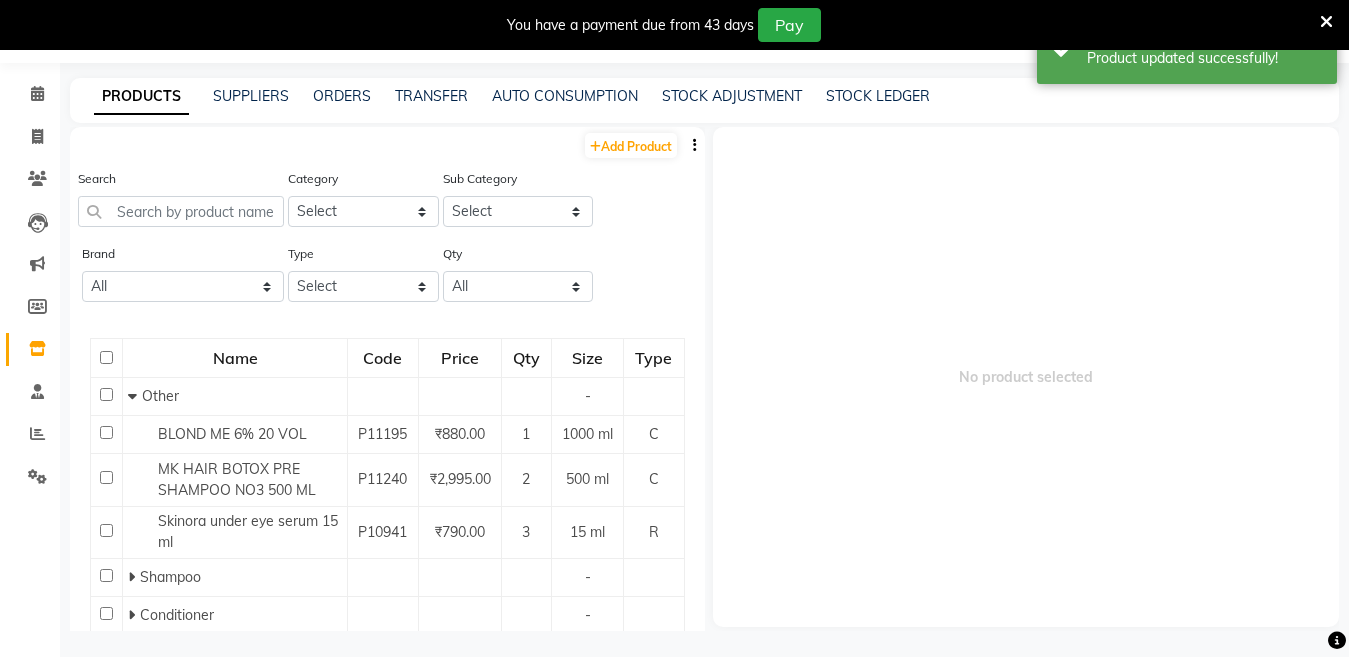 scroll, scrollTop: 63, scrollLeft: 0, axis: vertical 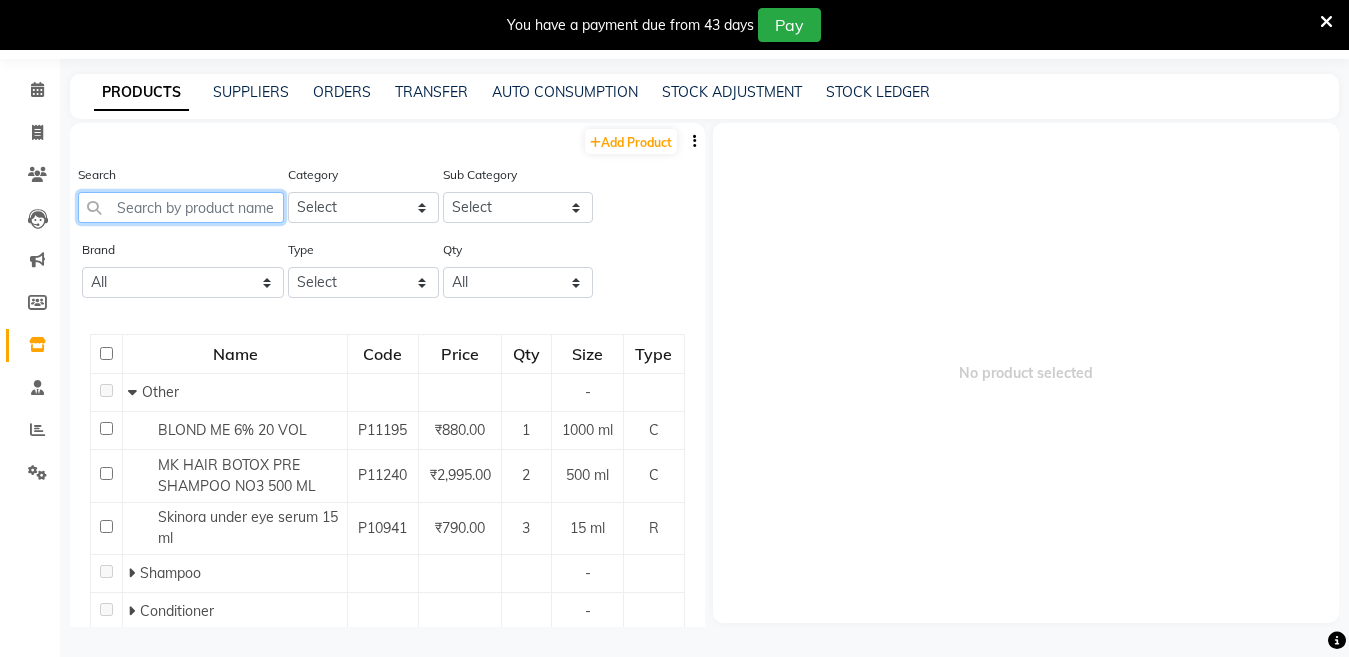 click 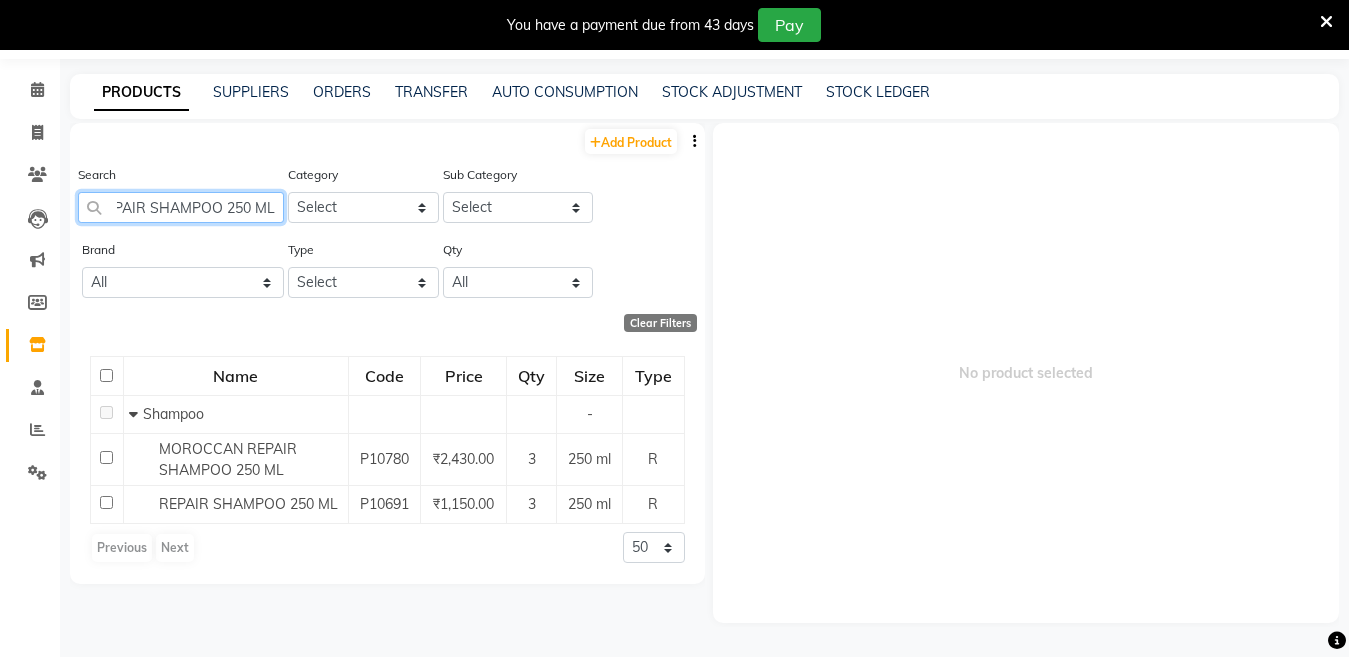 scroll, scrollTop: 0, scrollLeft: 21, axis: horizontal 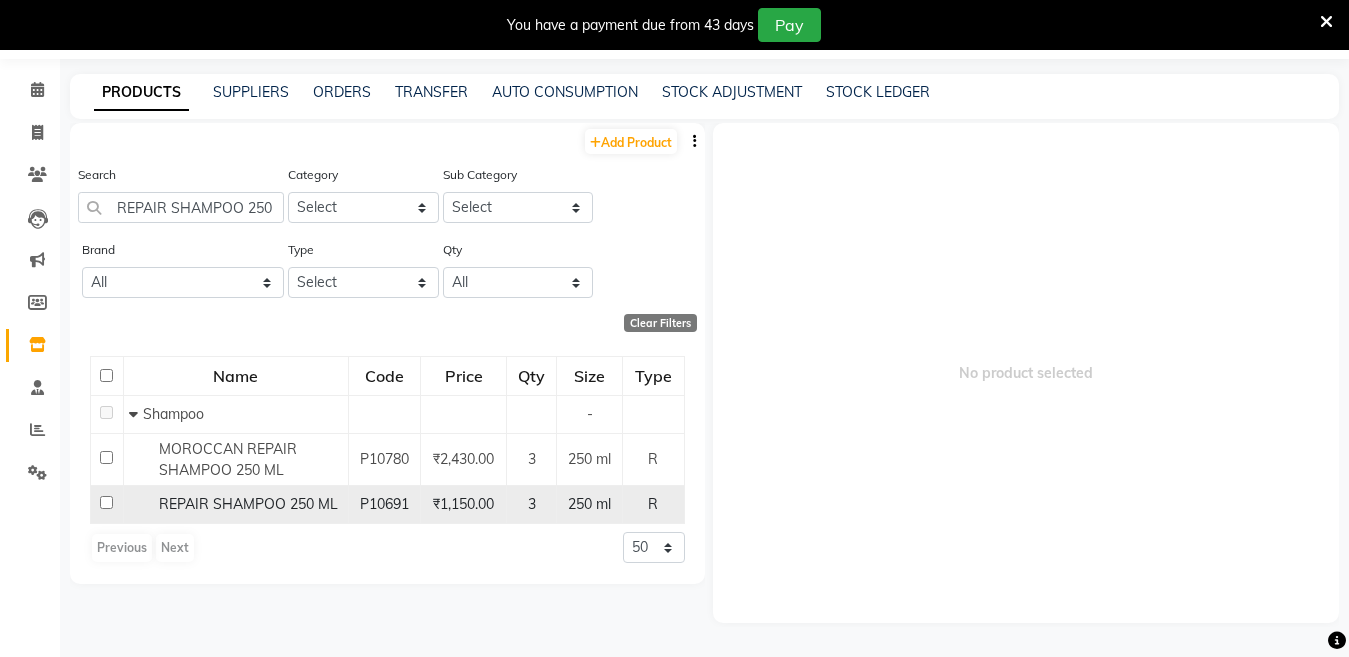 click 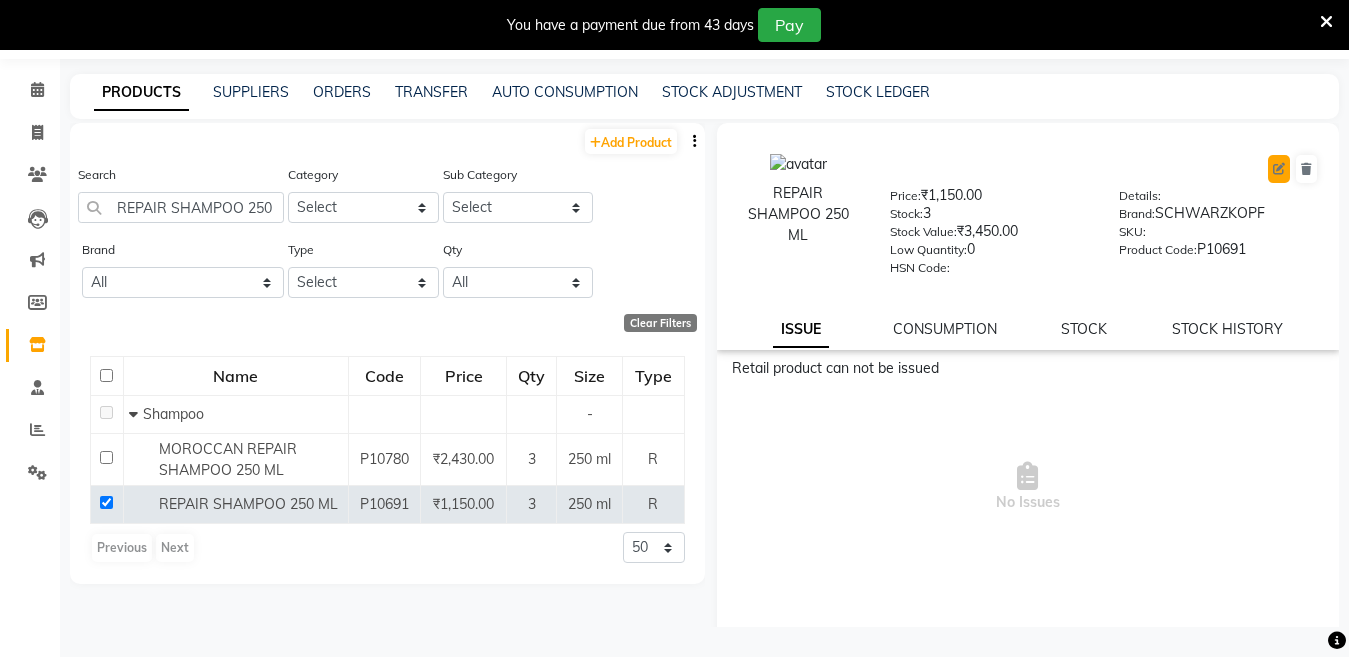 click 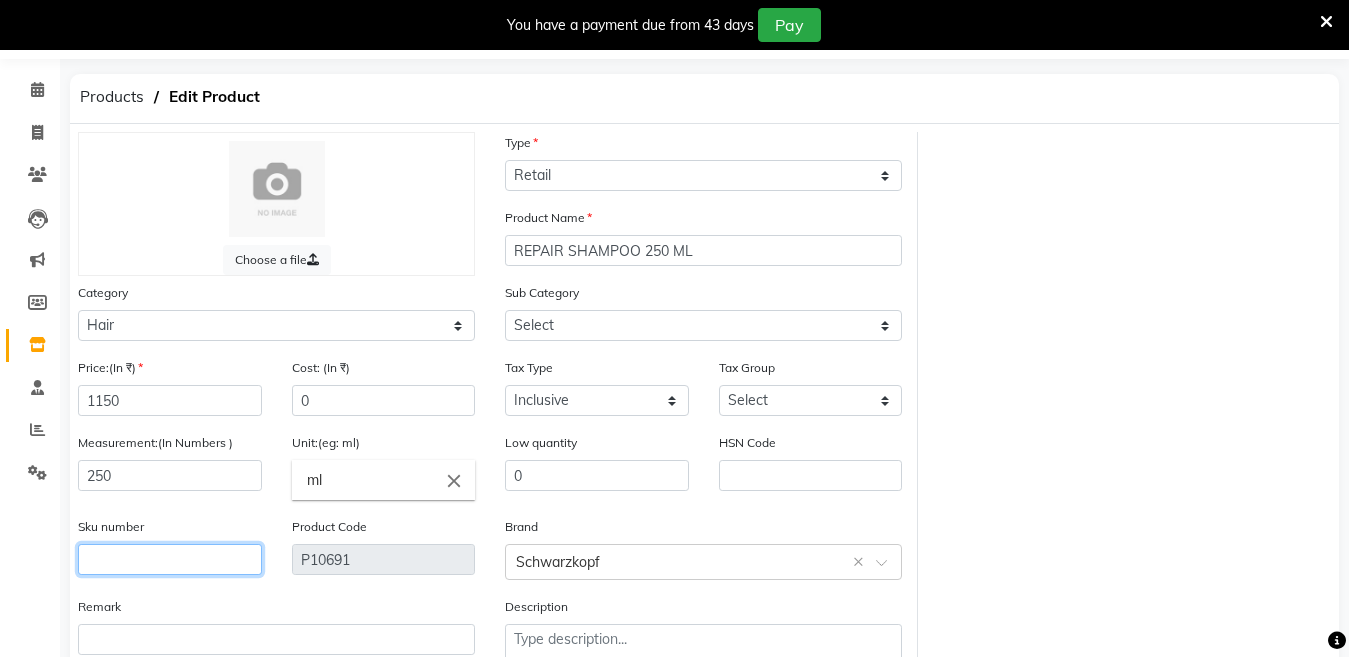 click 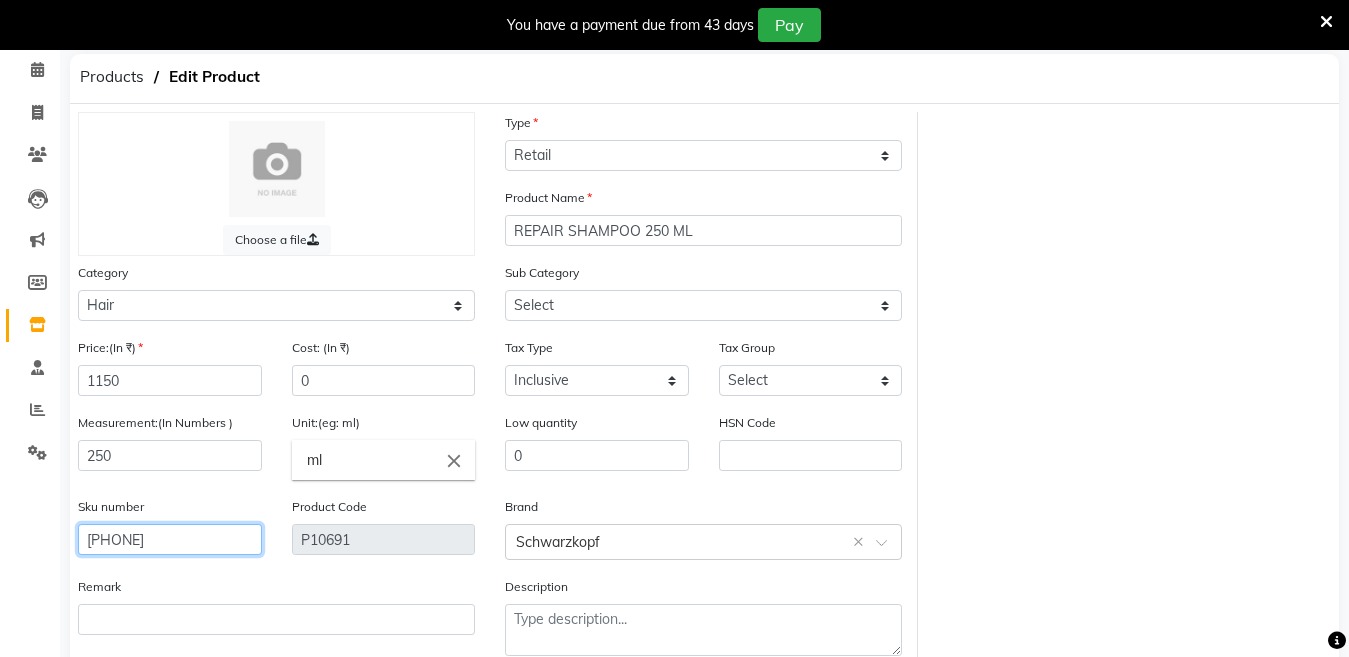scroll, scrollTop: 79, scrollLeft: 0, axis: vertical 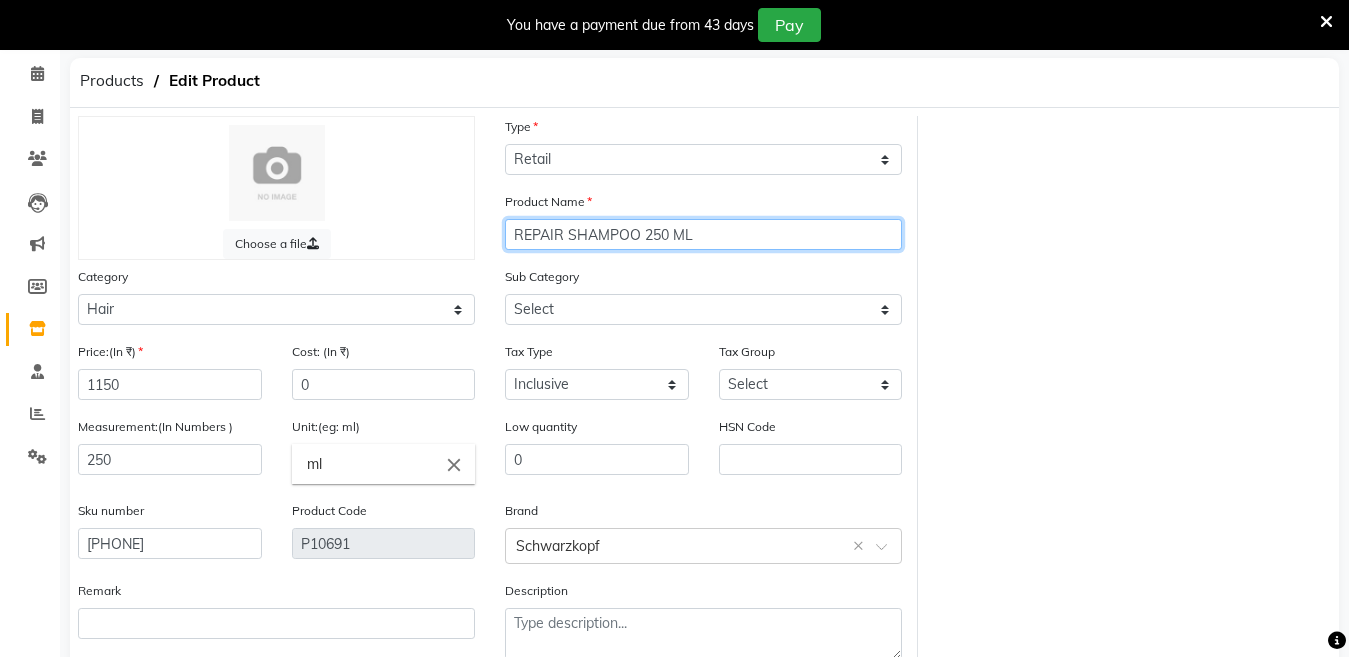 click on "REPAIR SHAMPOO 250 ML" 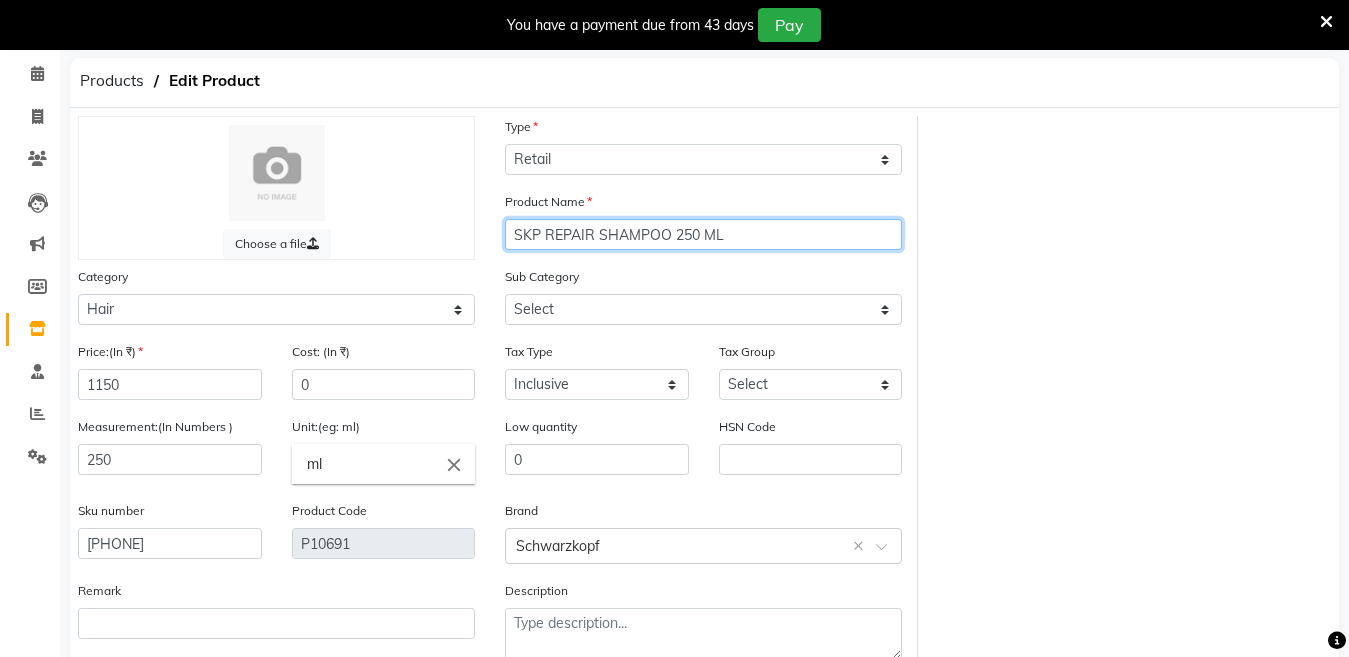 scroll, scrollTop: 194, scrollLeft: 0, axis: vertical 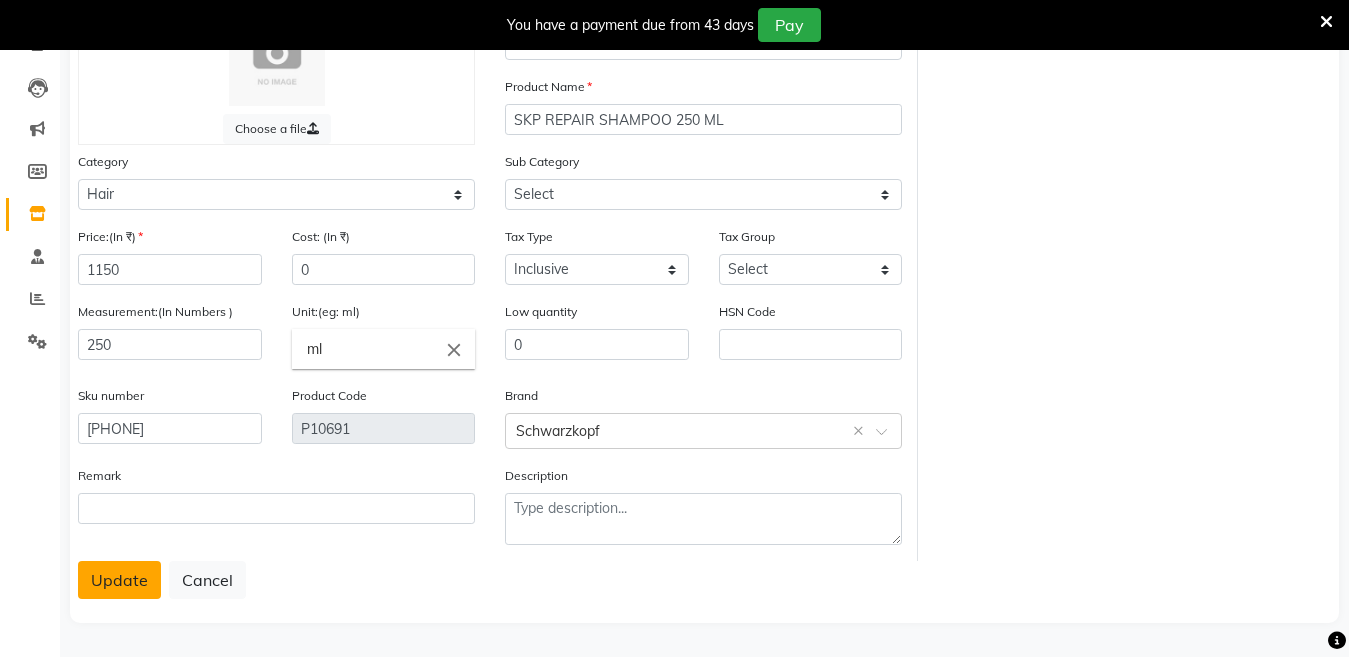 click on "Update" 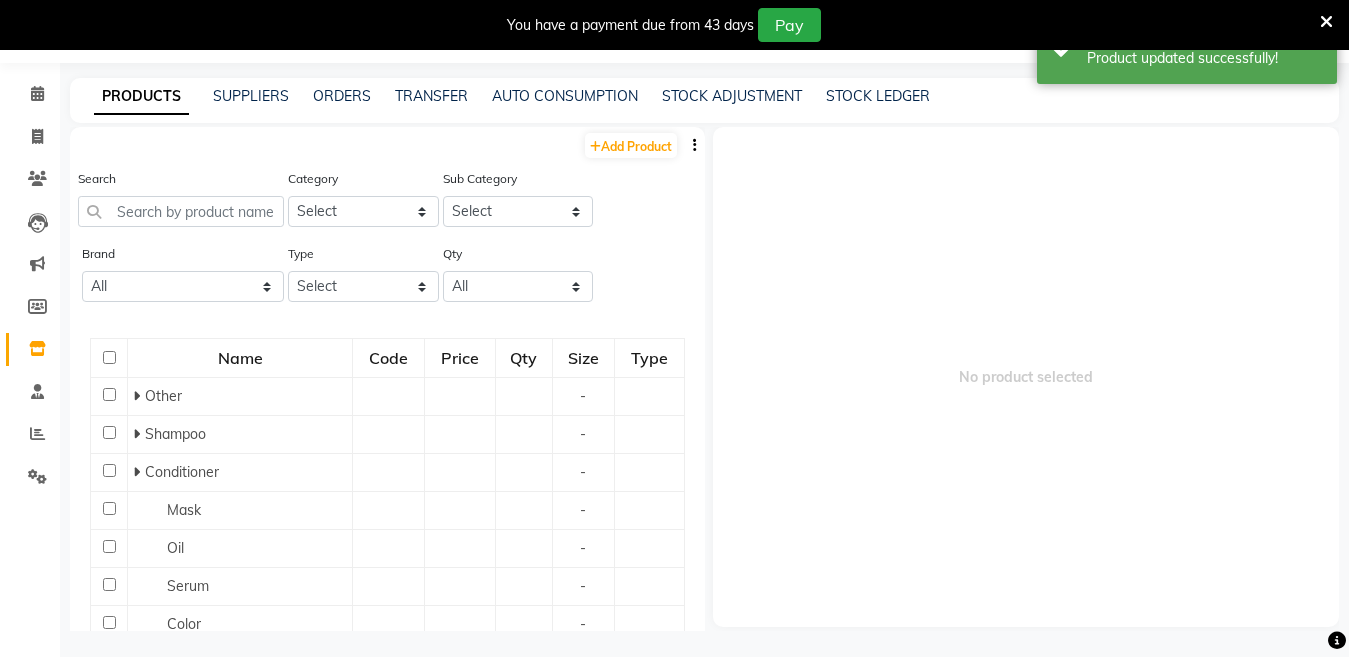 scroll, scrollTop: 63, scrollLeft: 0, axis: vertical 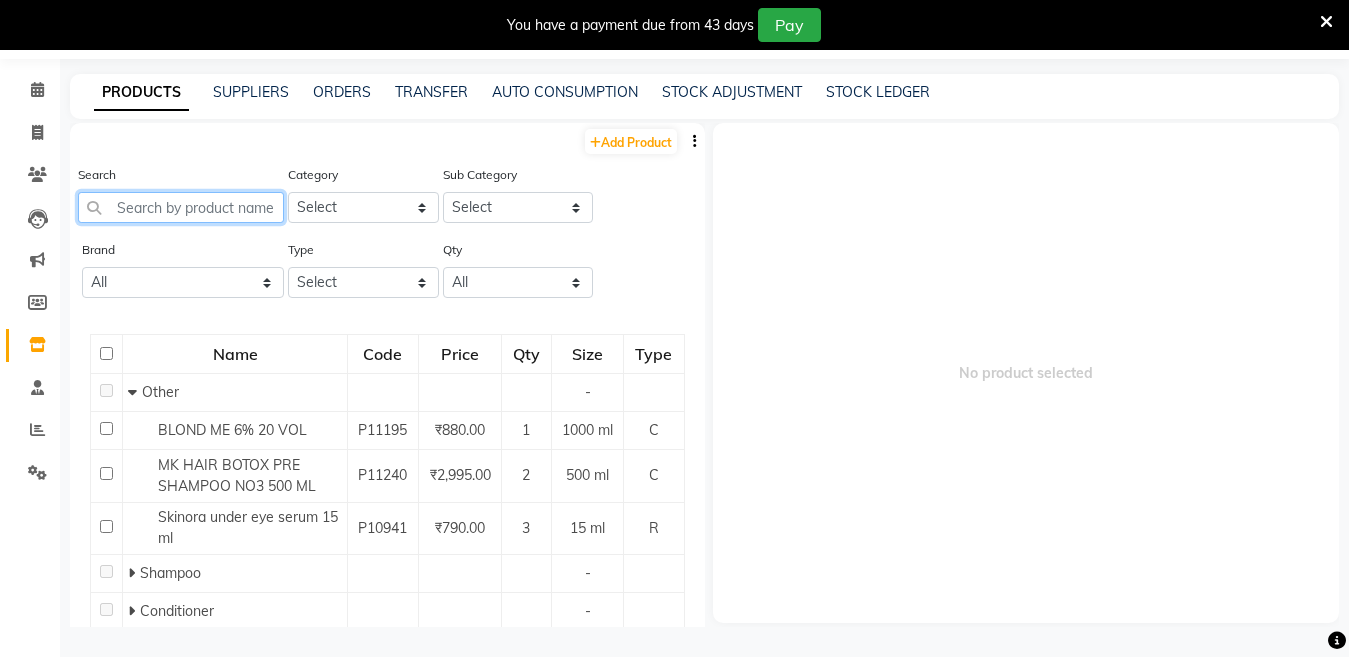 click 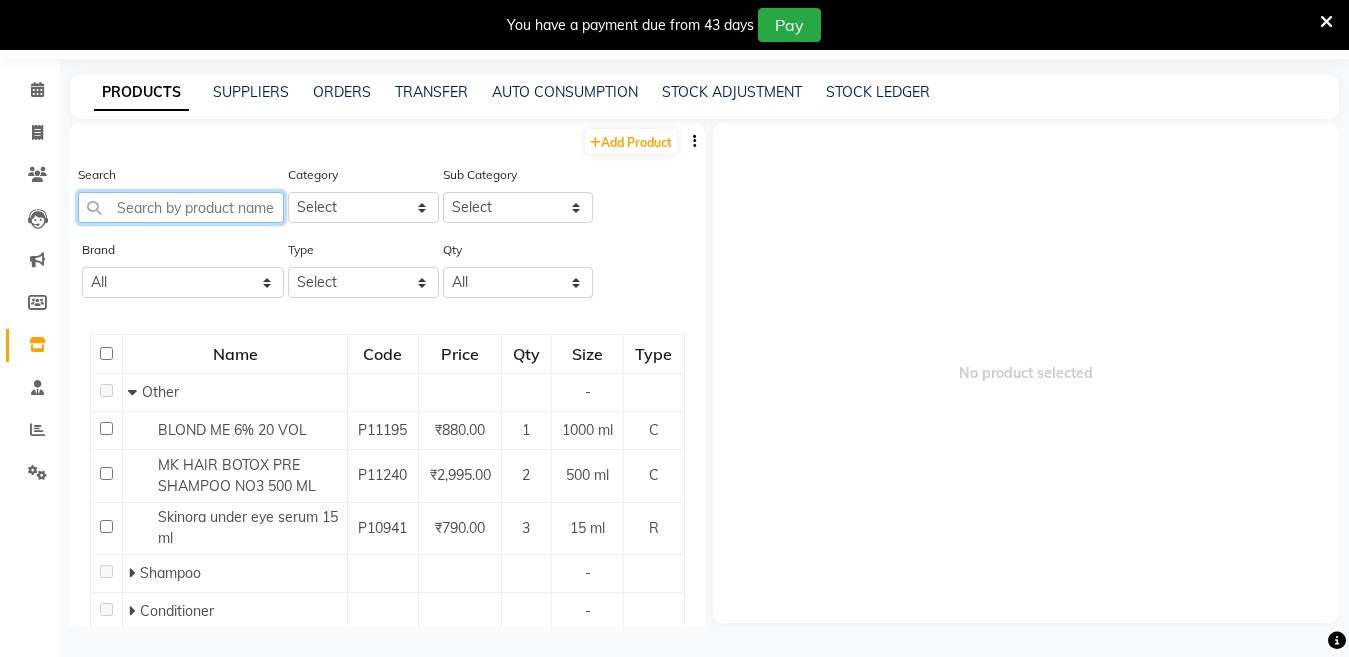 paste on "ROOT ACTIVATING SHAMPOO 250 ML" 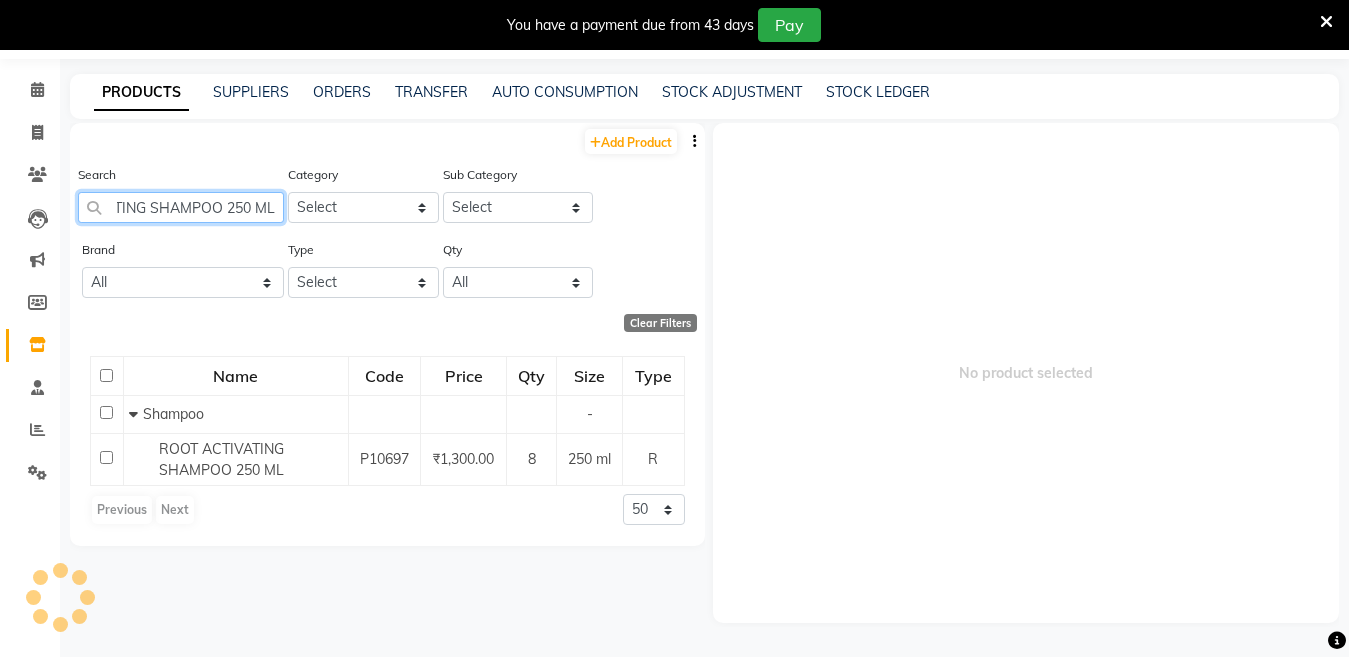 scroll, scrollTop: 0, scrollLeft: 100, axis: horizontal 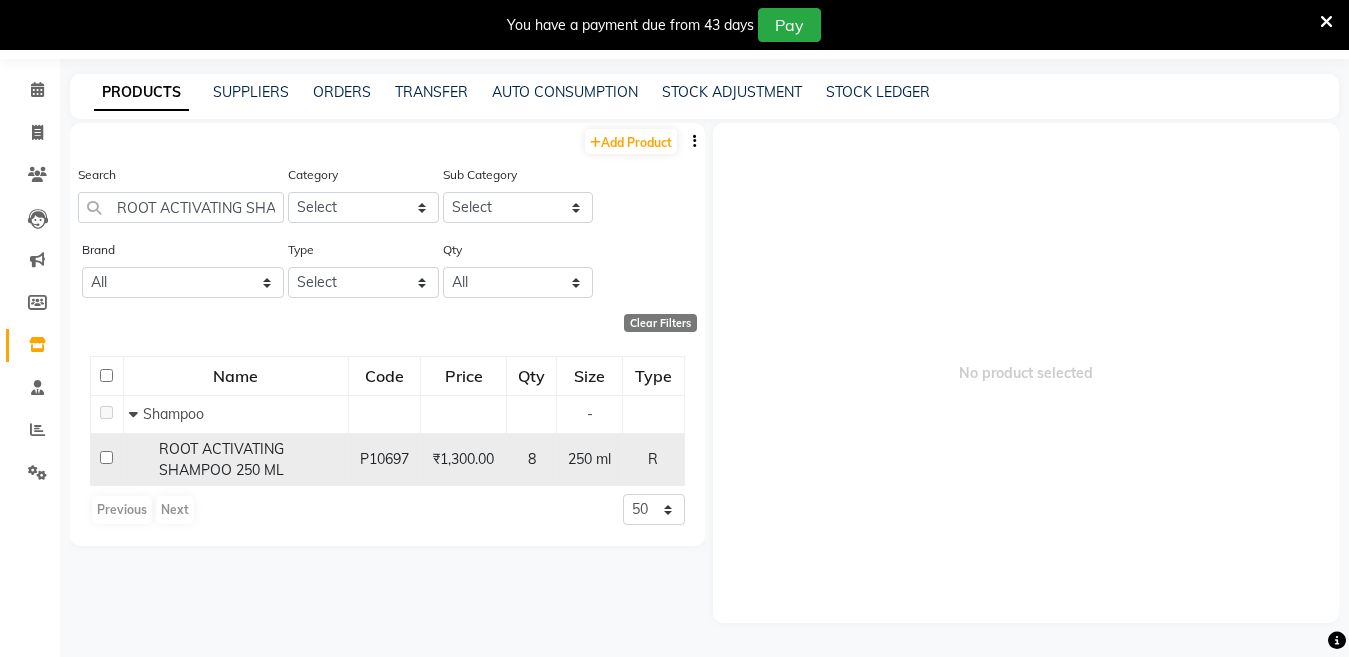 click 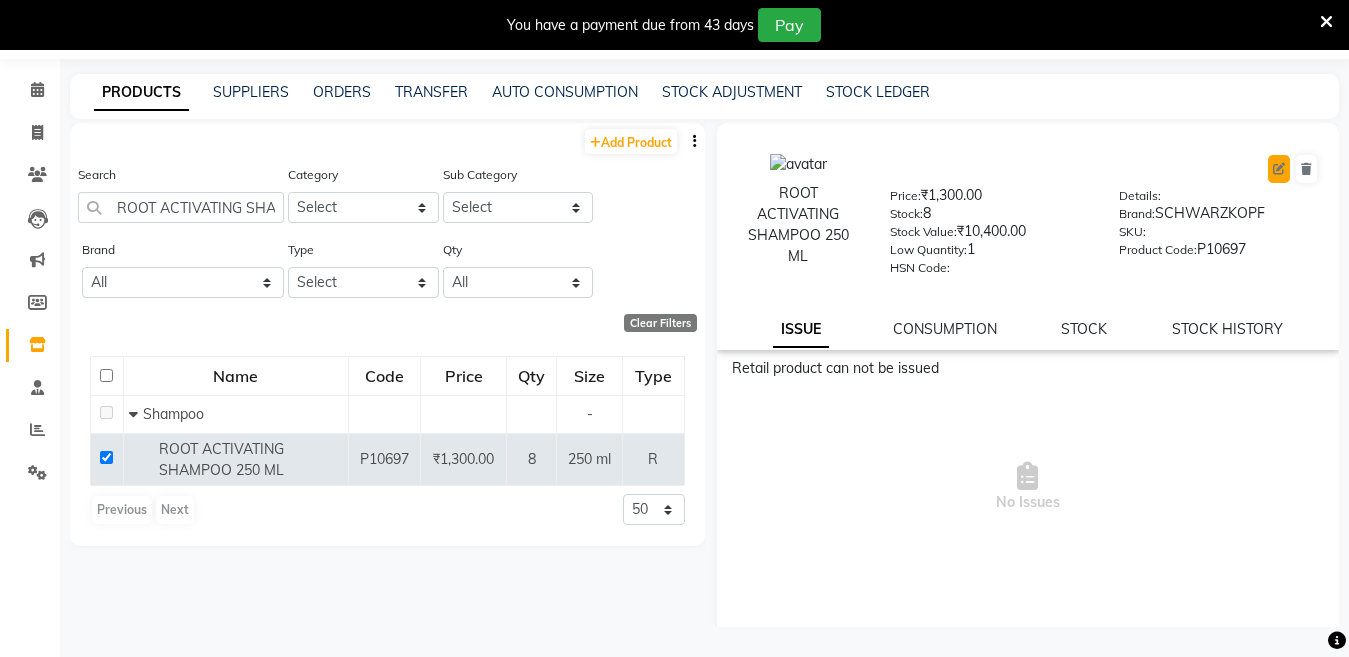 click 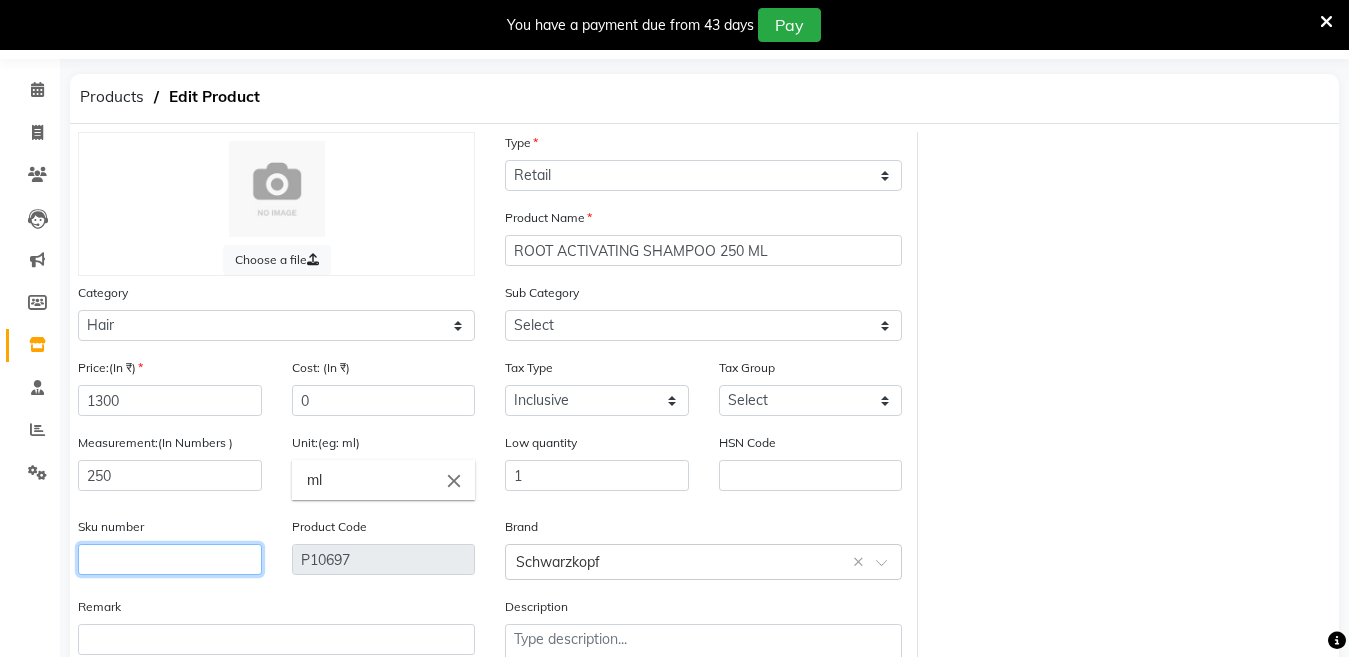 click 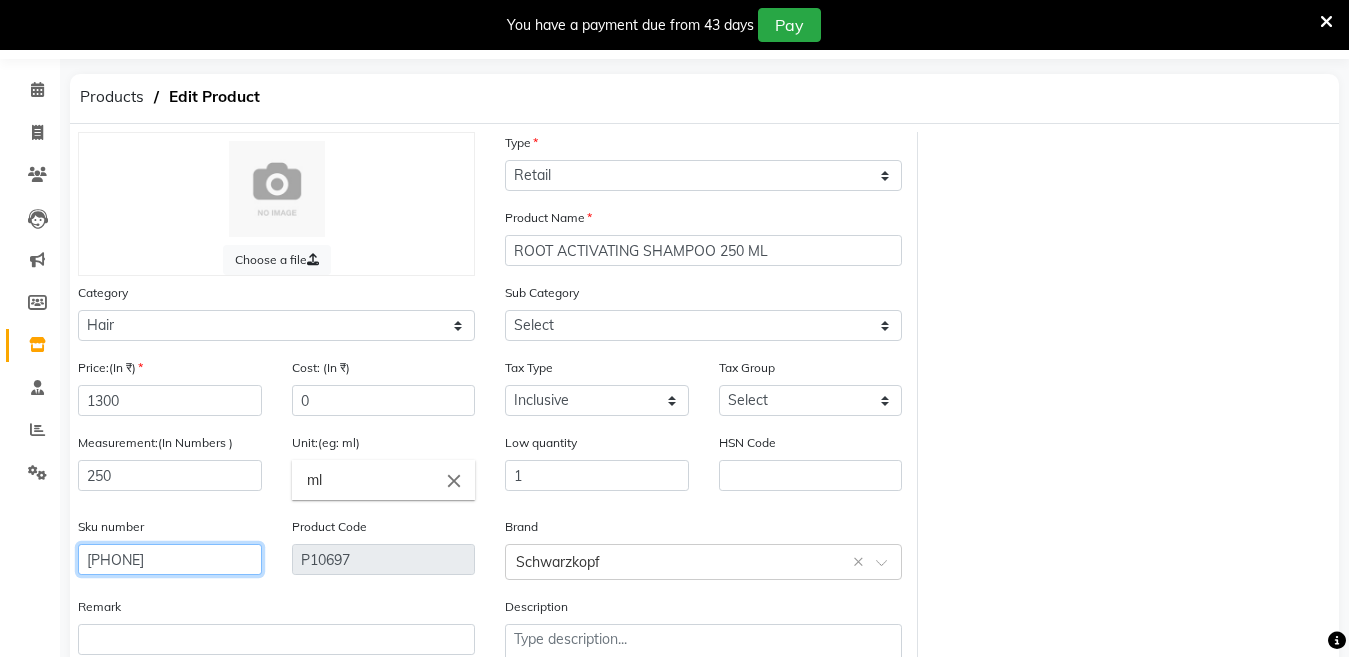 scroll, scrollTop: 194, scrollLeft: 0, axis: vertical 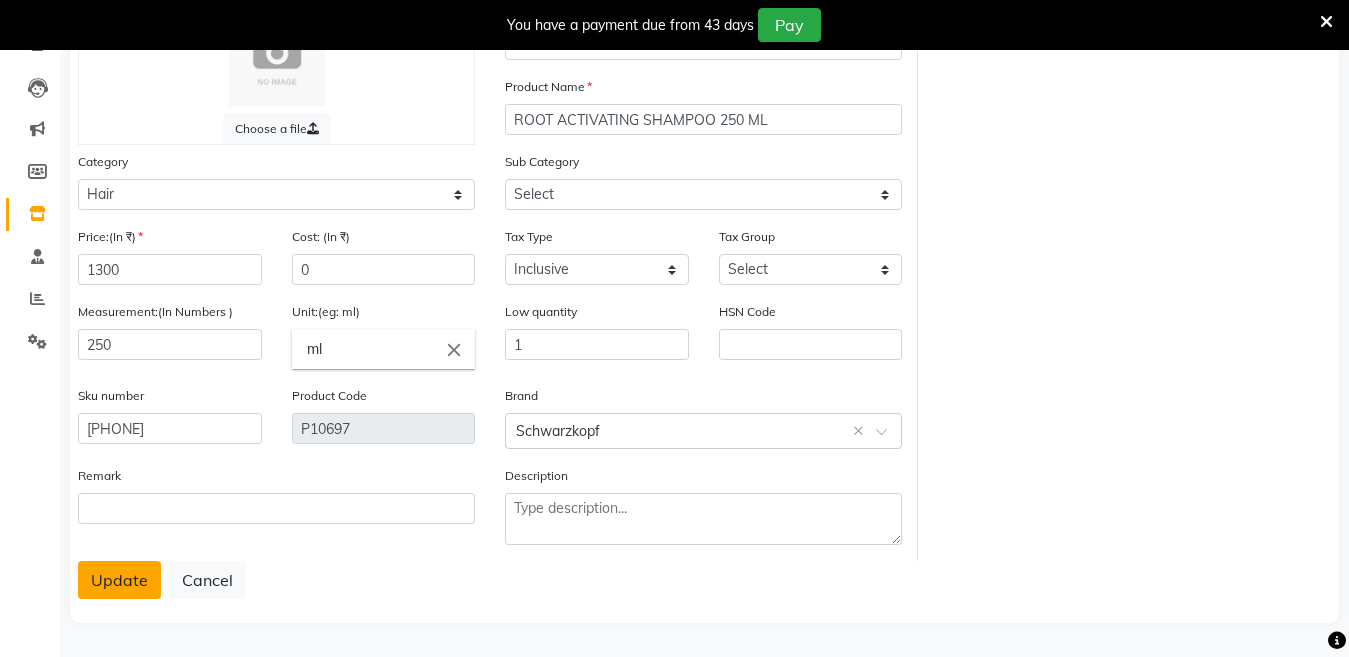 click on "Update" 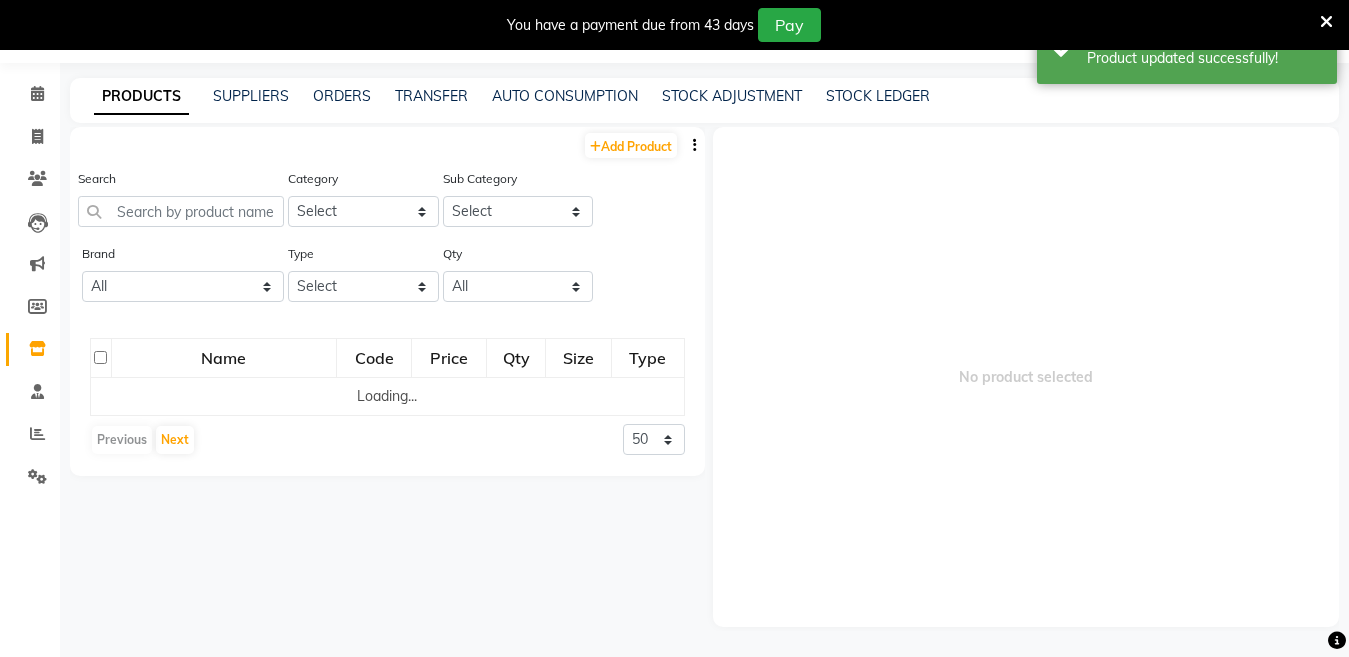 scroll, scrollTop: 63, scrollLeft: 0, axis: vertical 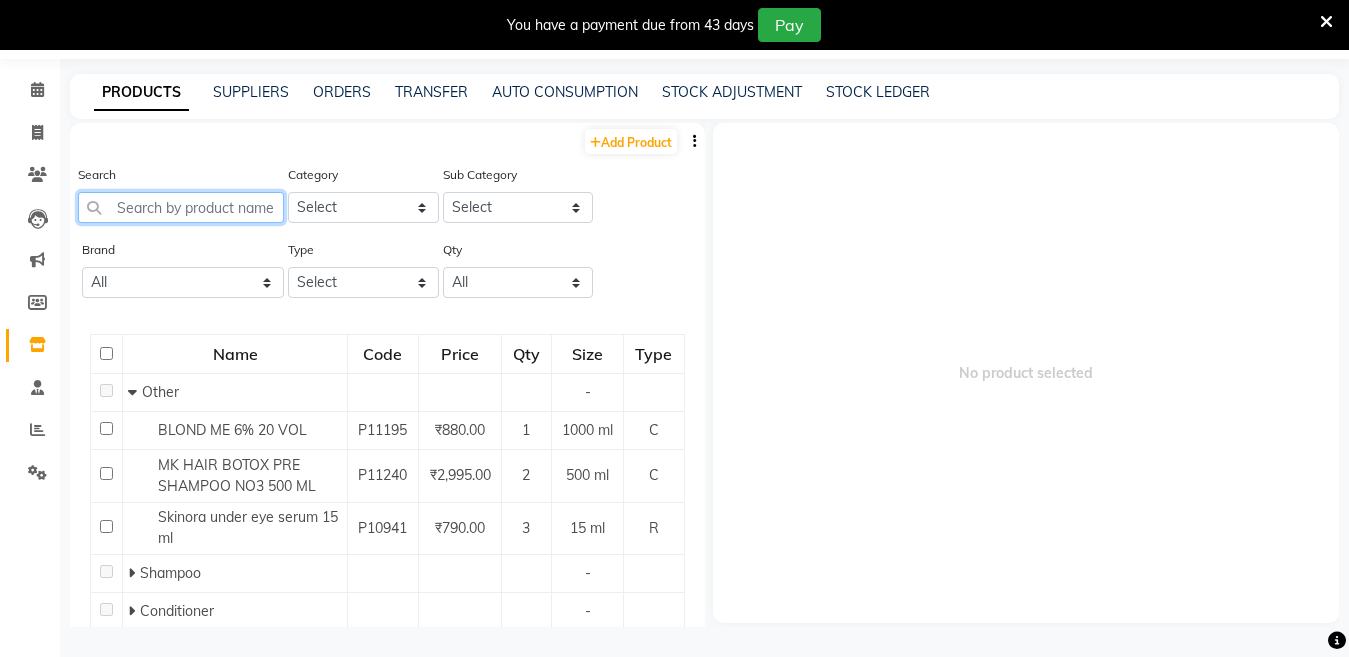 click 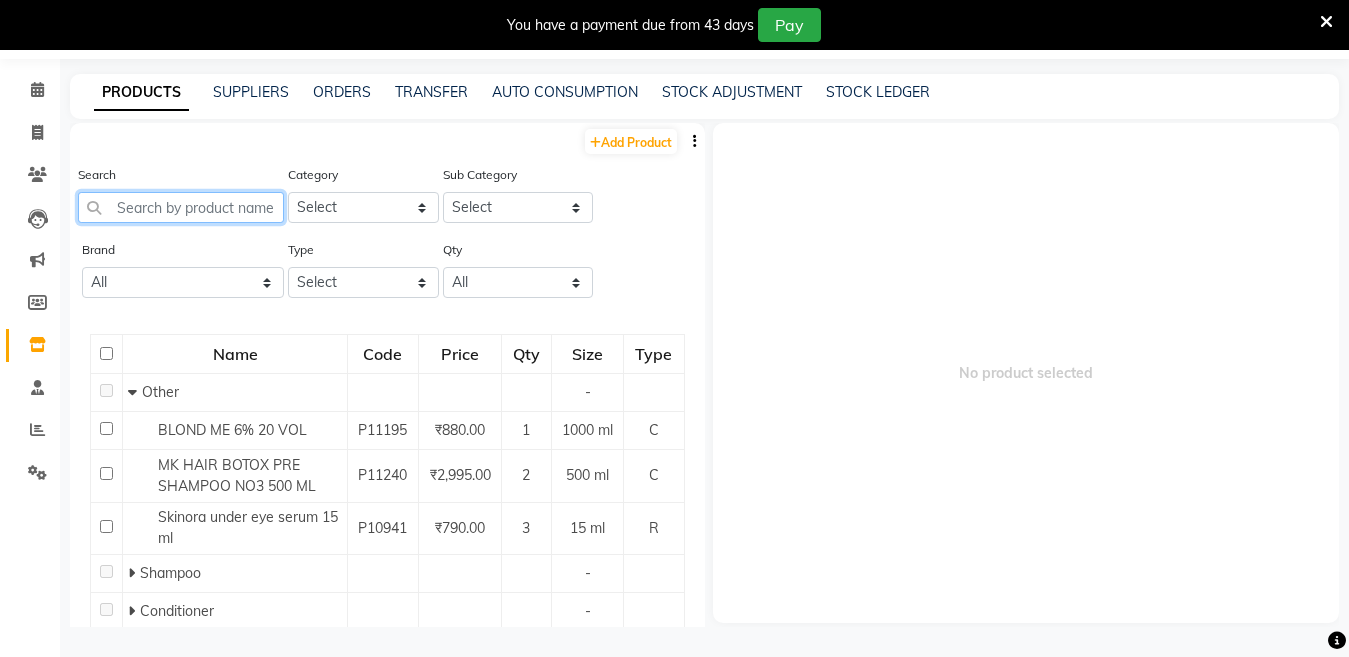 paste on "SCALP SMOOTH SHAMPOO 250 ML" 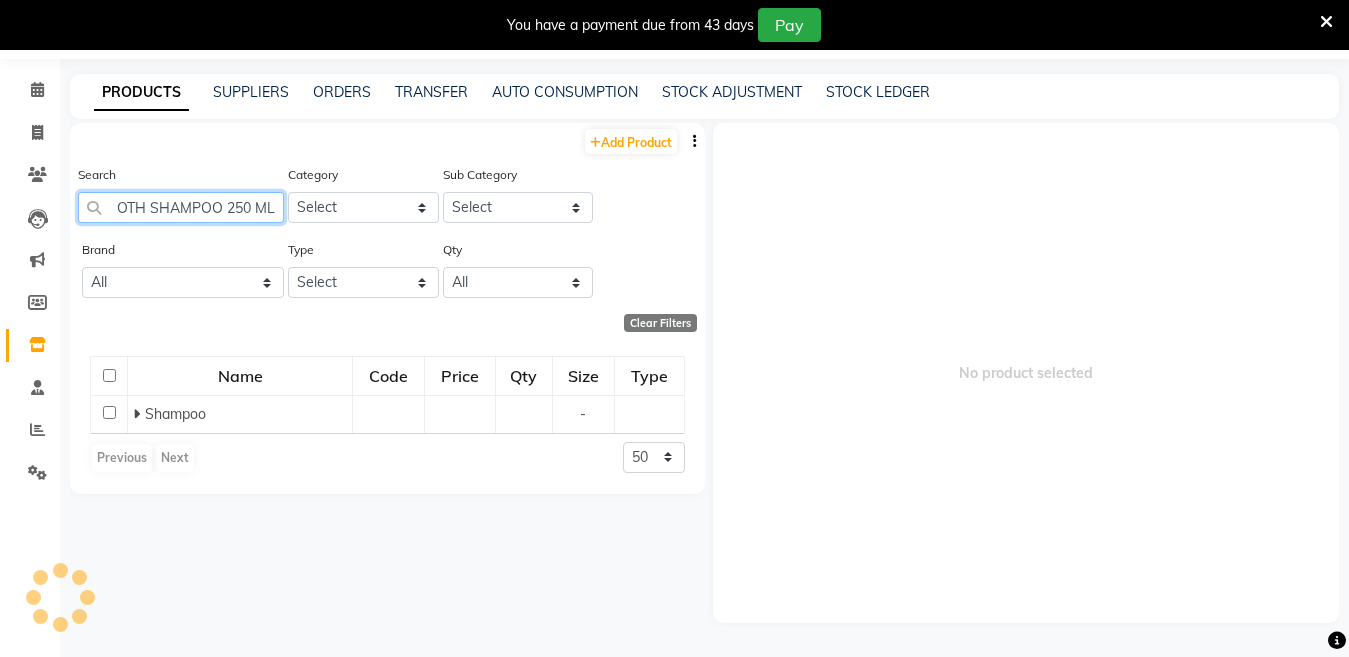 scroll, scrollTop: 0, scrollLeft: 82, axis: horizontal 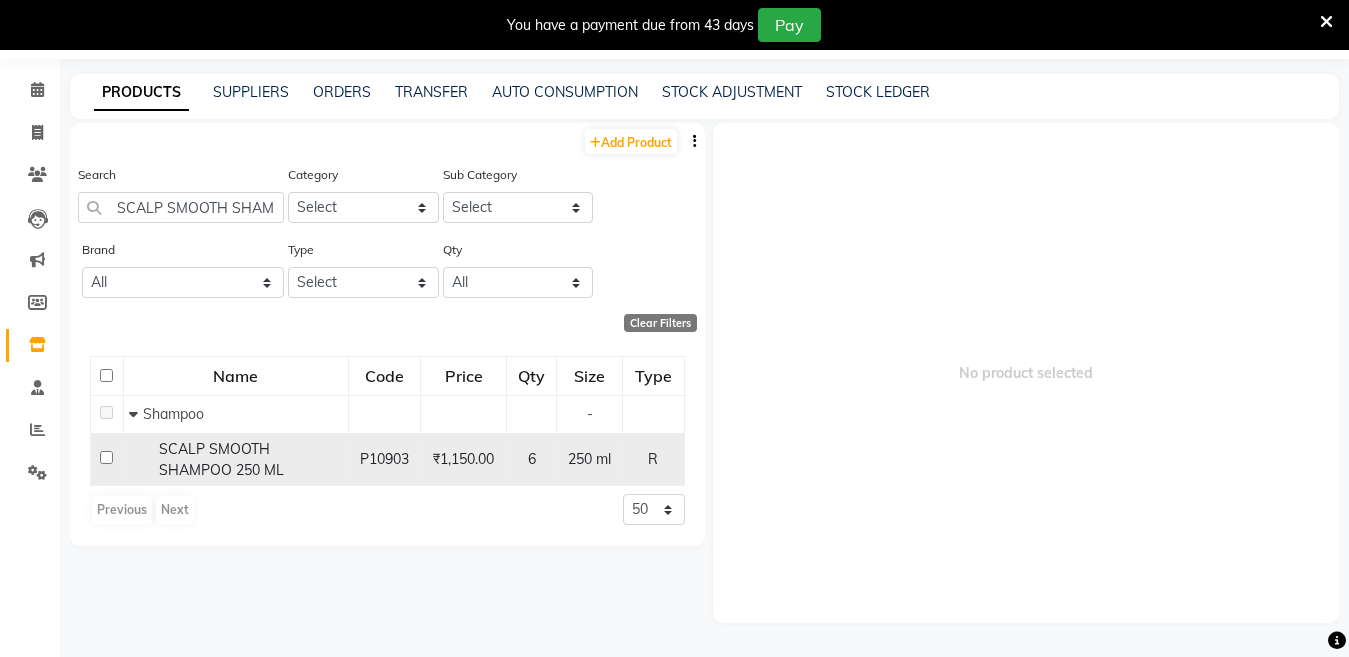 click 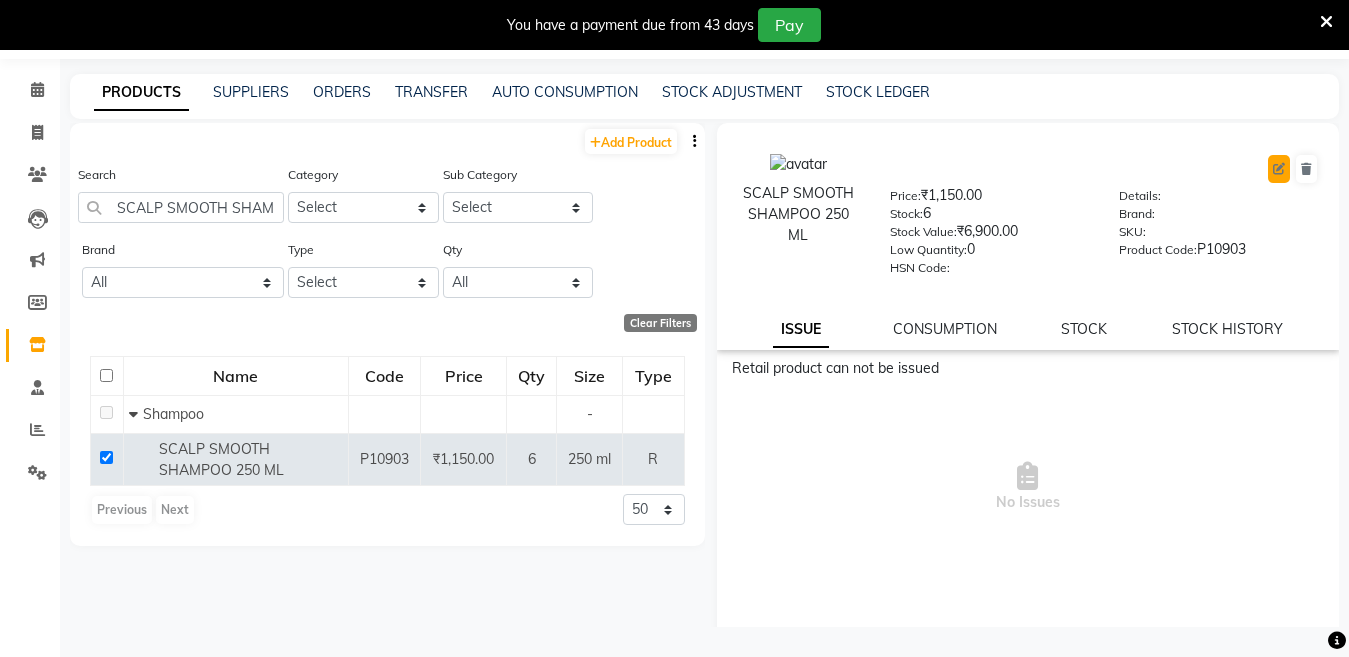 click 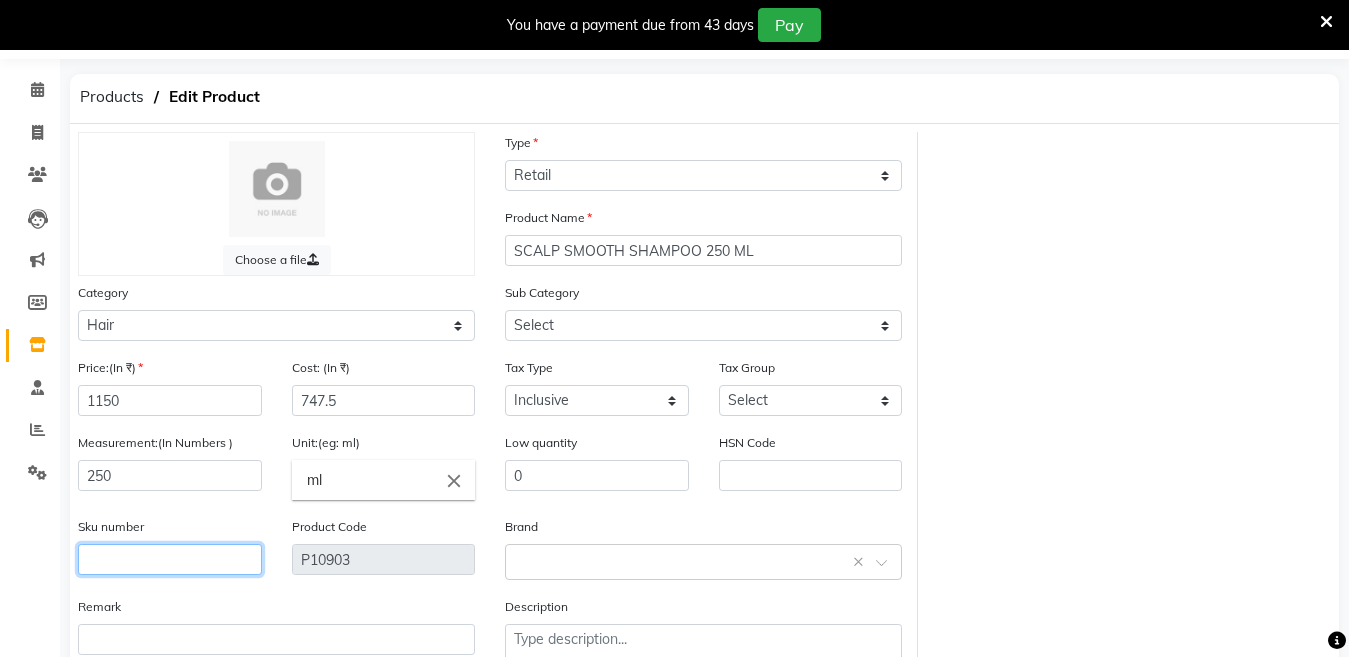 click 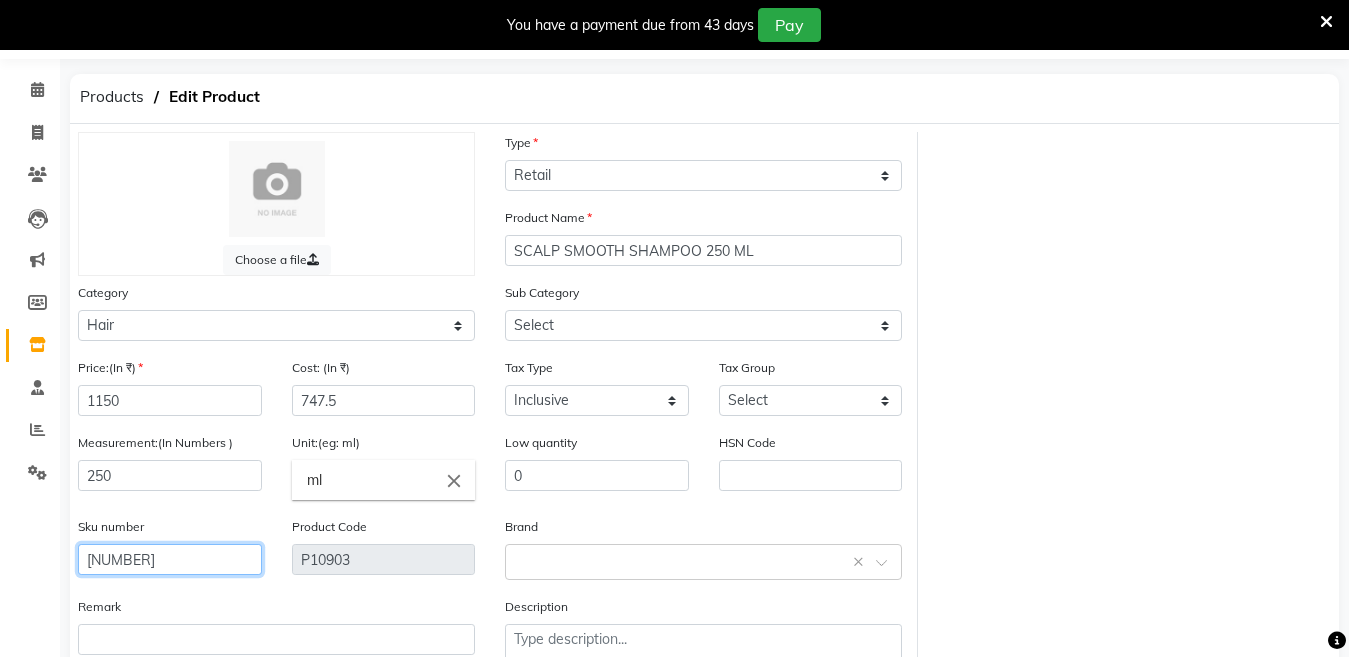 scroll, scrollTop: 194, scrollLeft: 0, axis: vertical 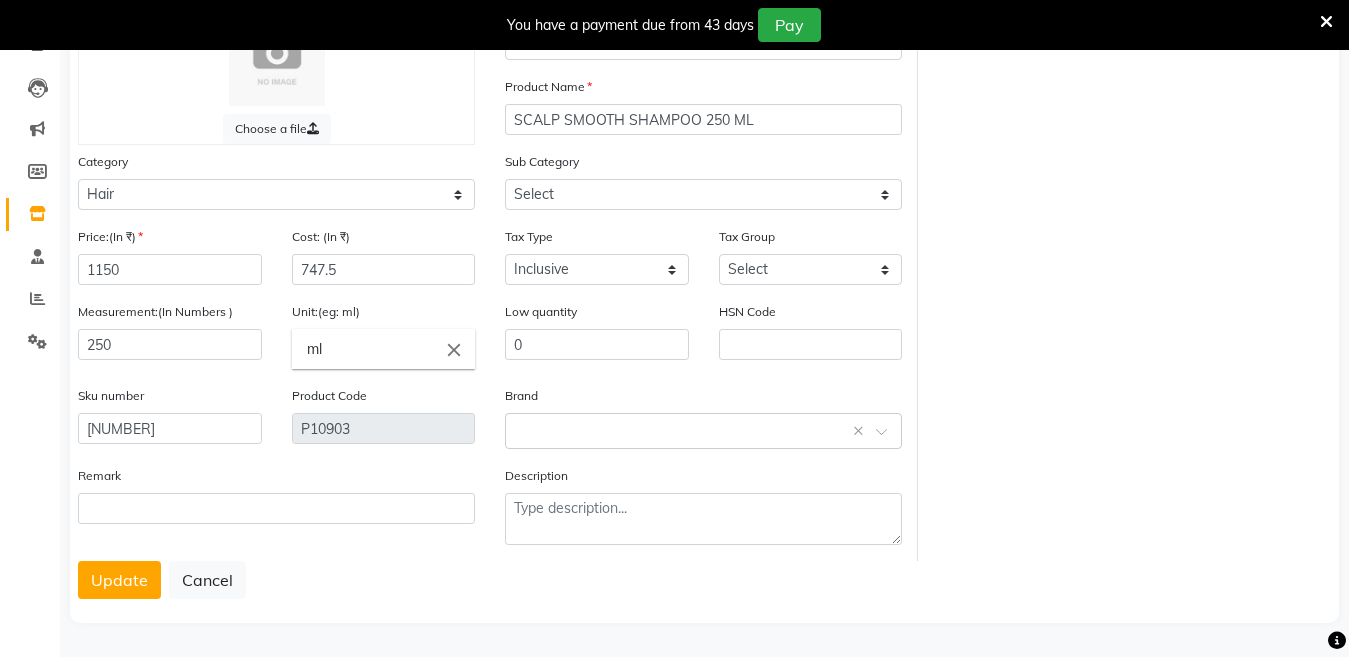 click on "Remark" 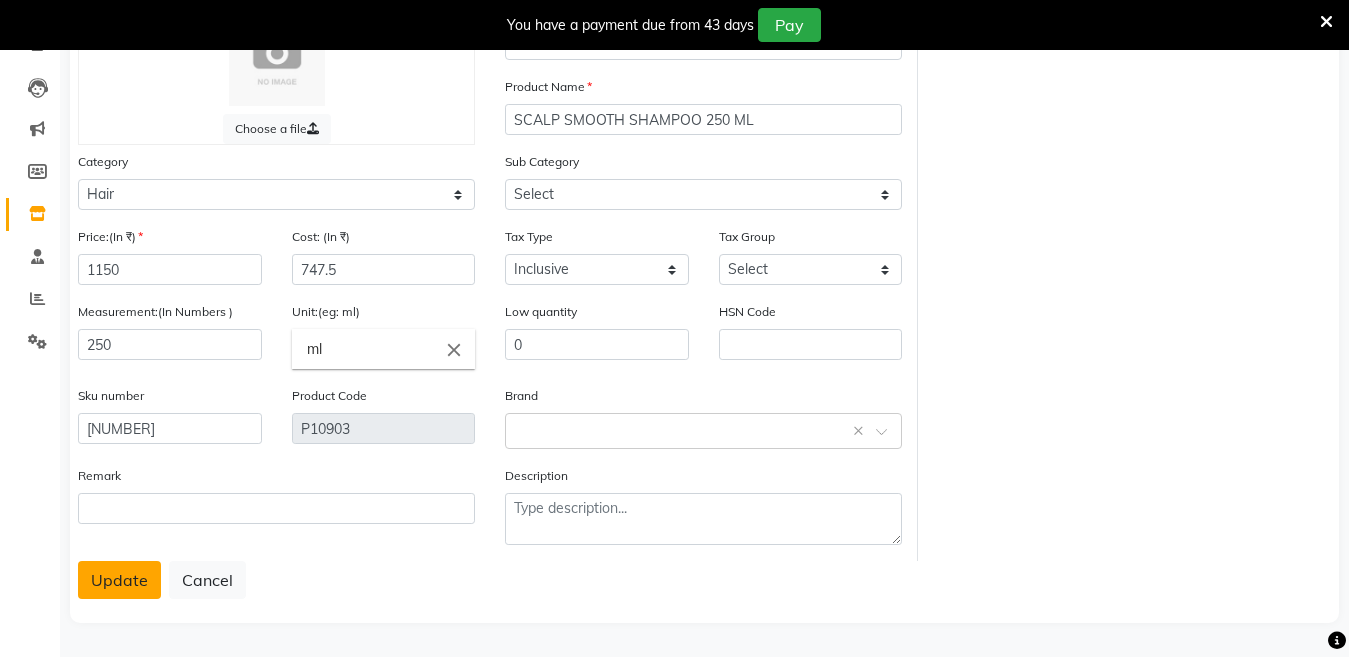 click on "Update" 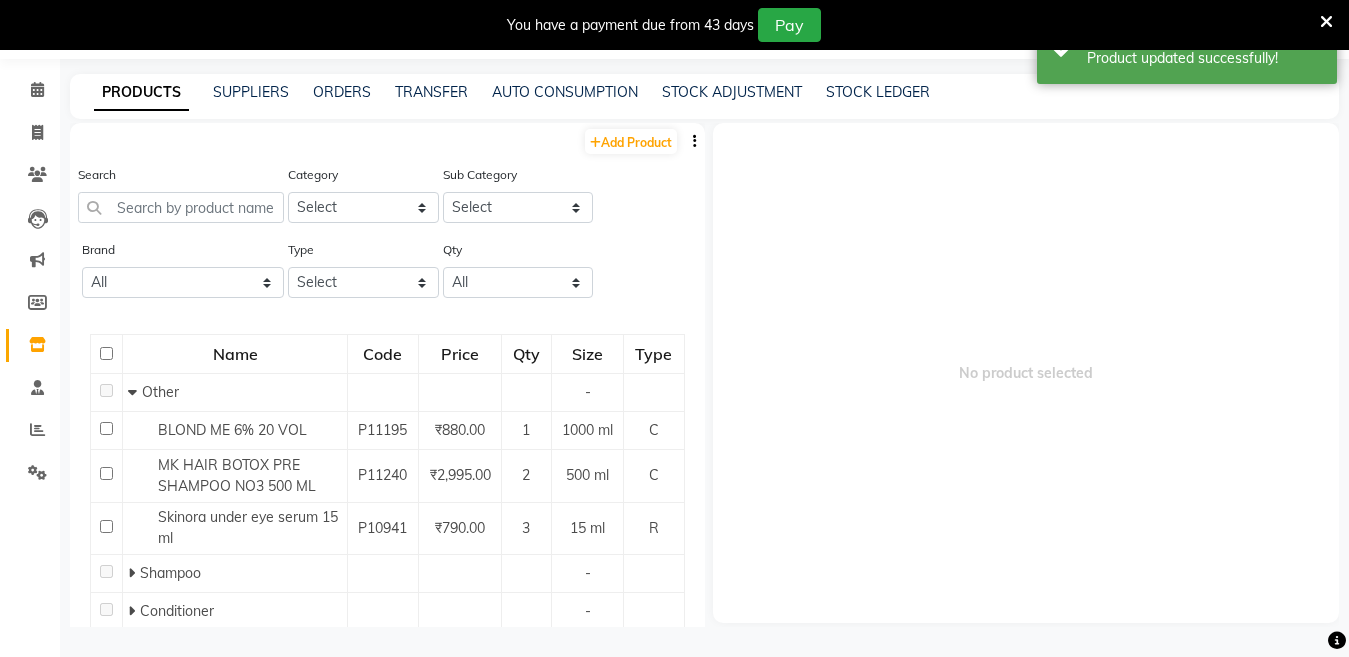 scroll, scrollTop: 63, scrollLeft: 0, axis: vertical 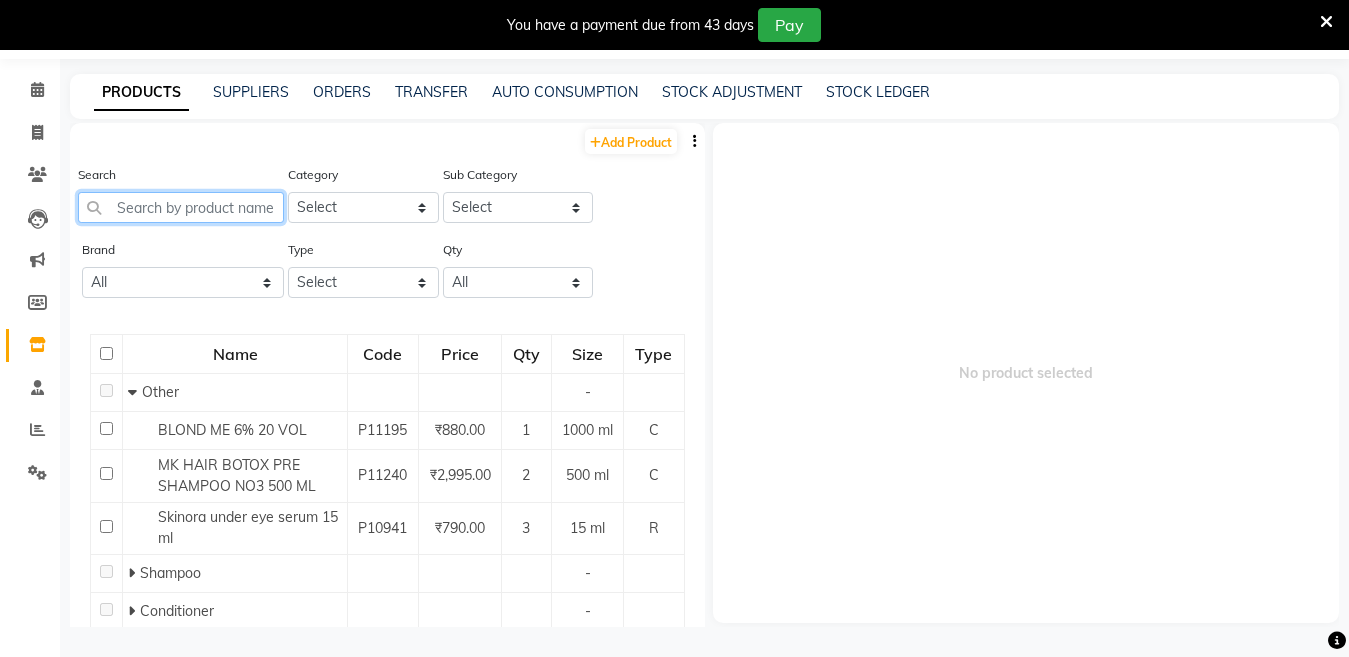 click 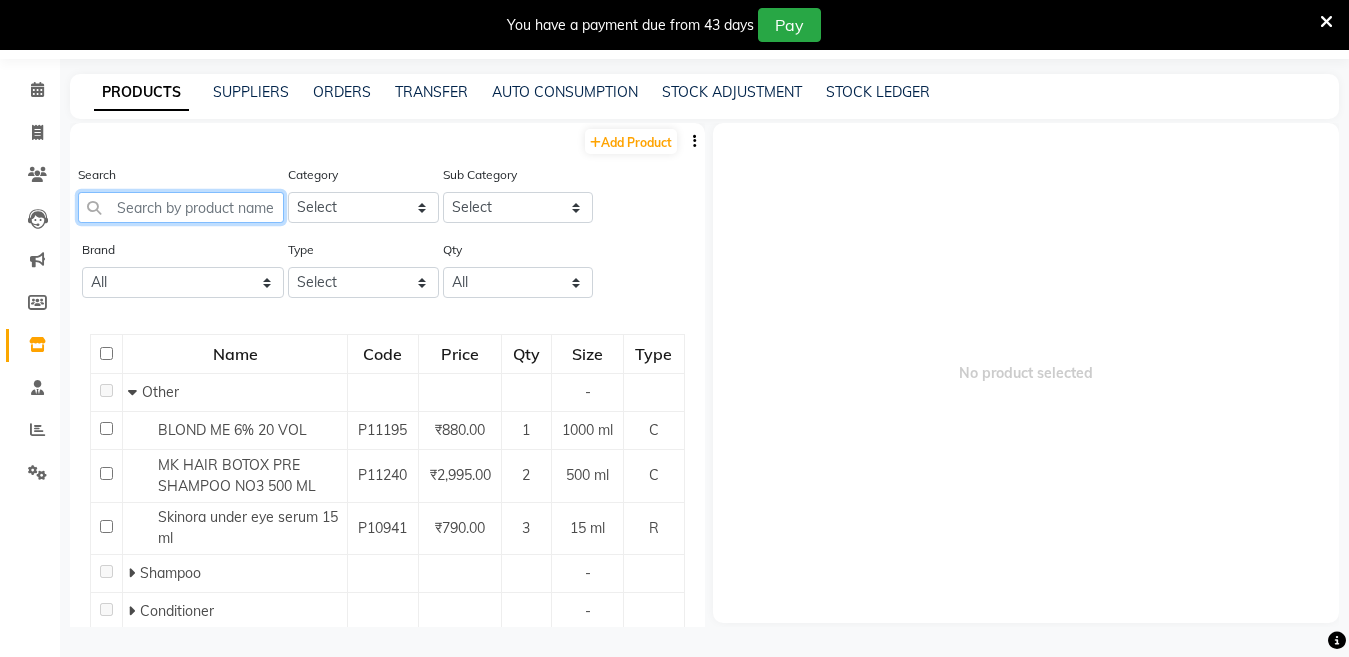 paste on "Sclap smoothing shampoo 1000 ml" 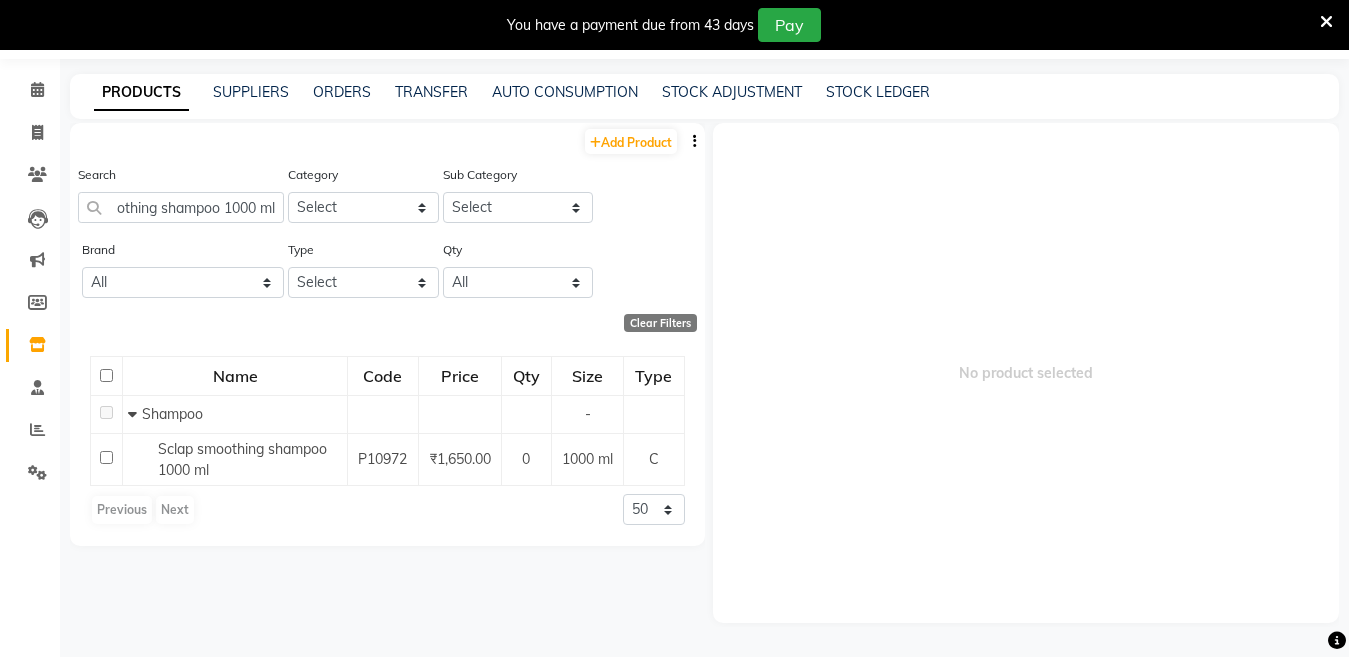 scroll, scrollTop: 0, scrollLeft: 0, axis: both 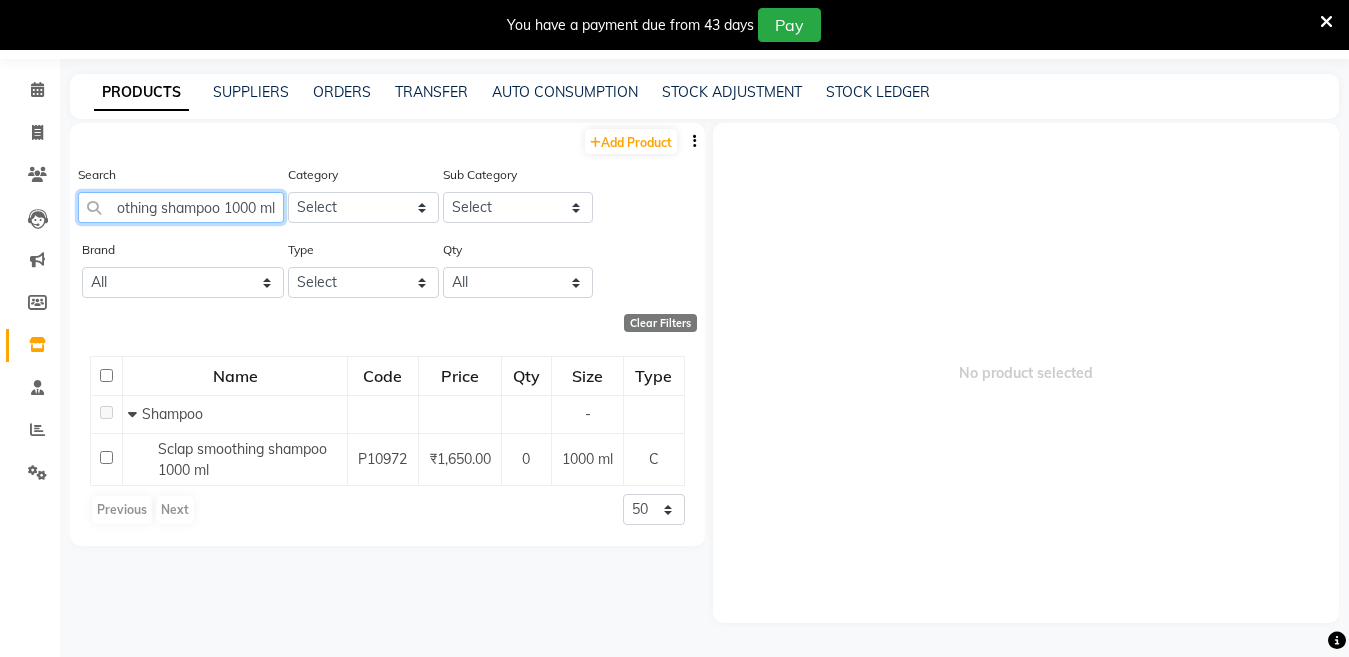 drag, startPoint x: 109, startPoint y: 207, endPoint x: 397, endPoint y: 250, distance: 291.19238 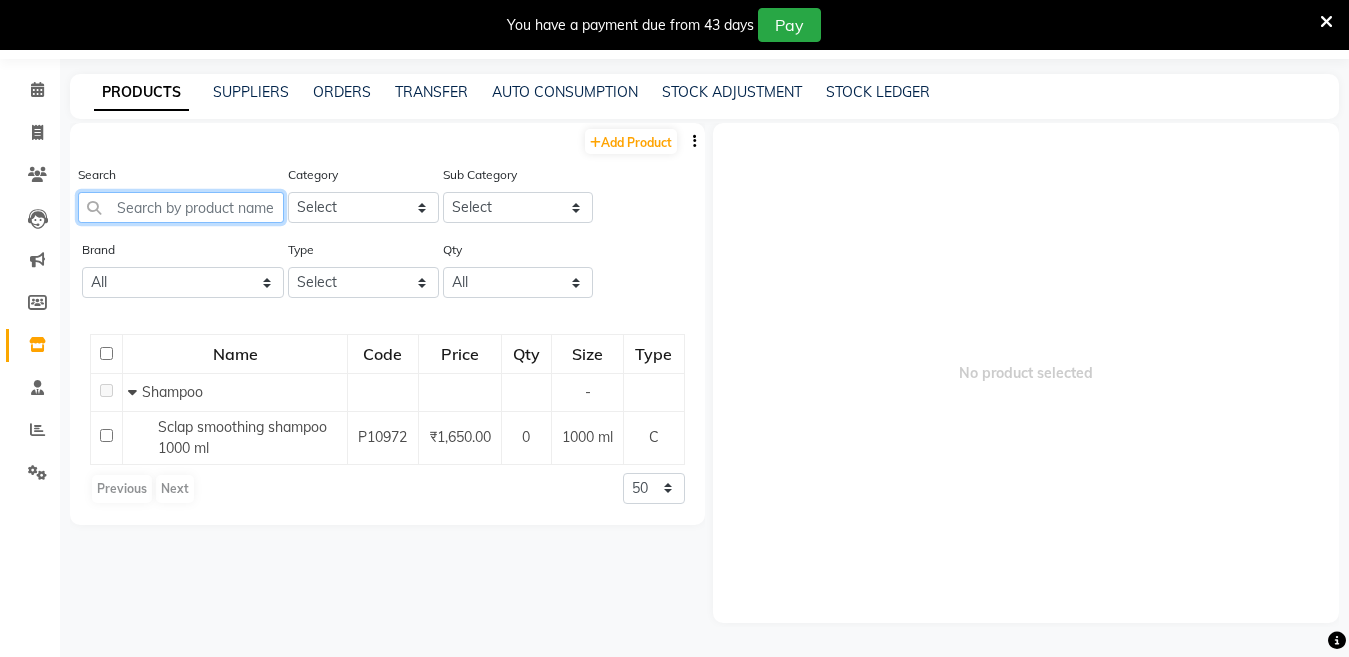 scroll, scrollTop: 0, scrollLeft: 0, axis: both 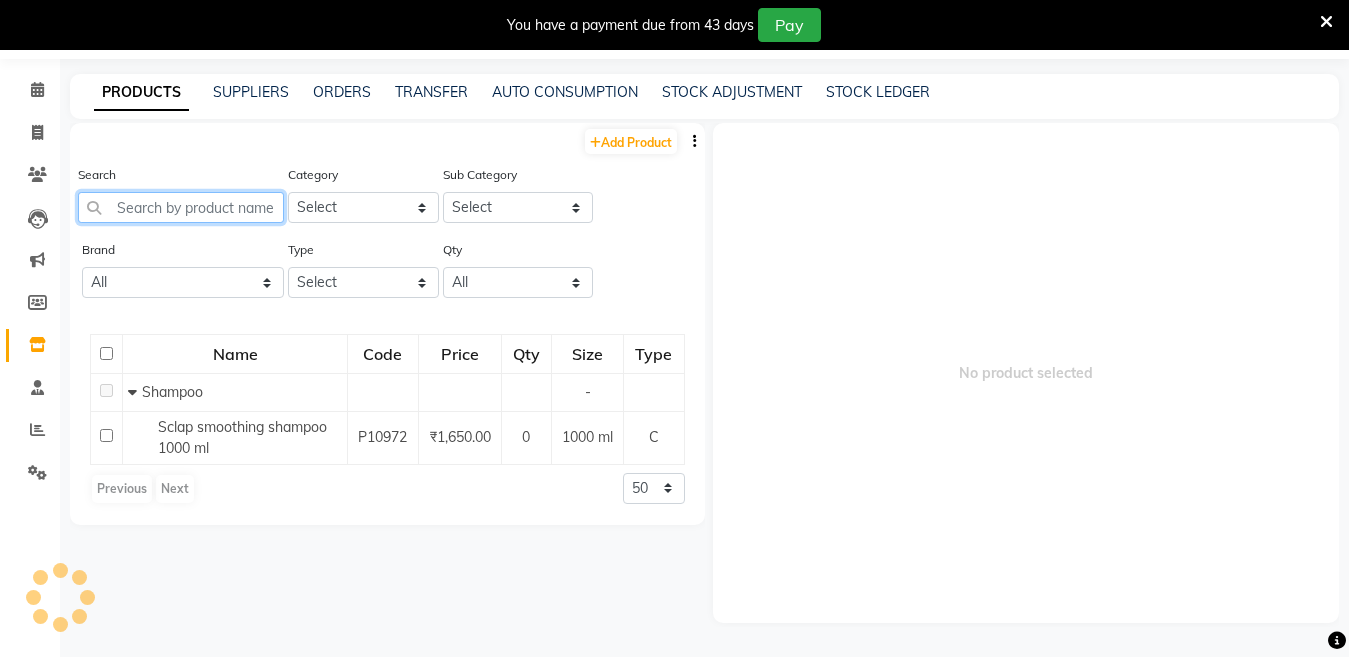 click 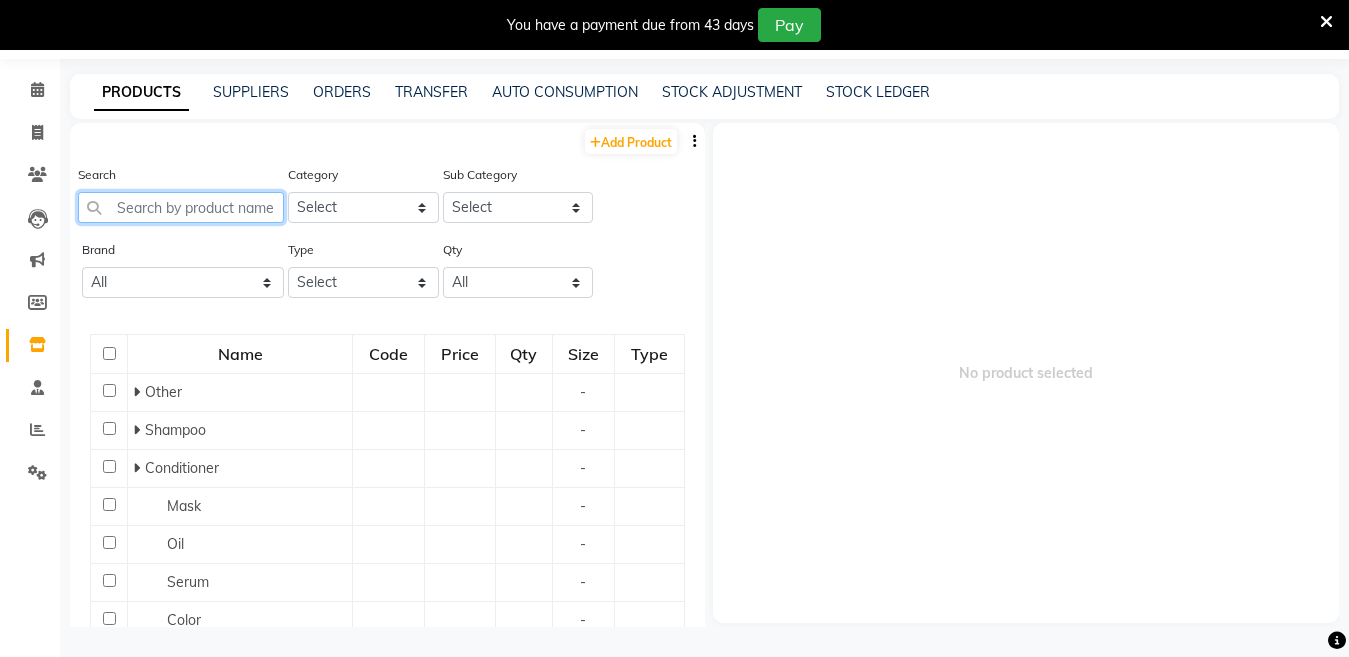paste on "Sclap smoothing shampoo 1000 ml" 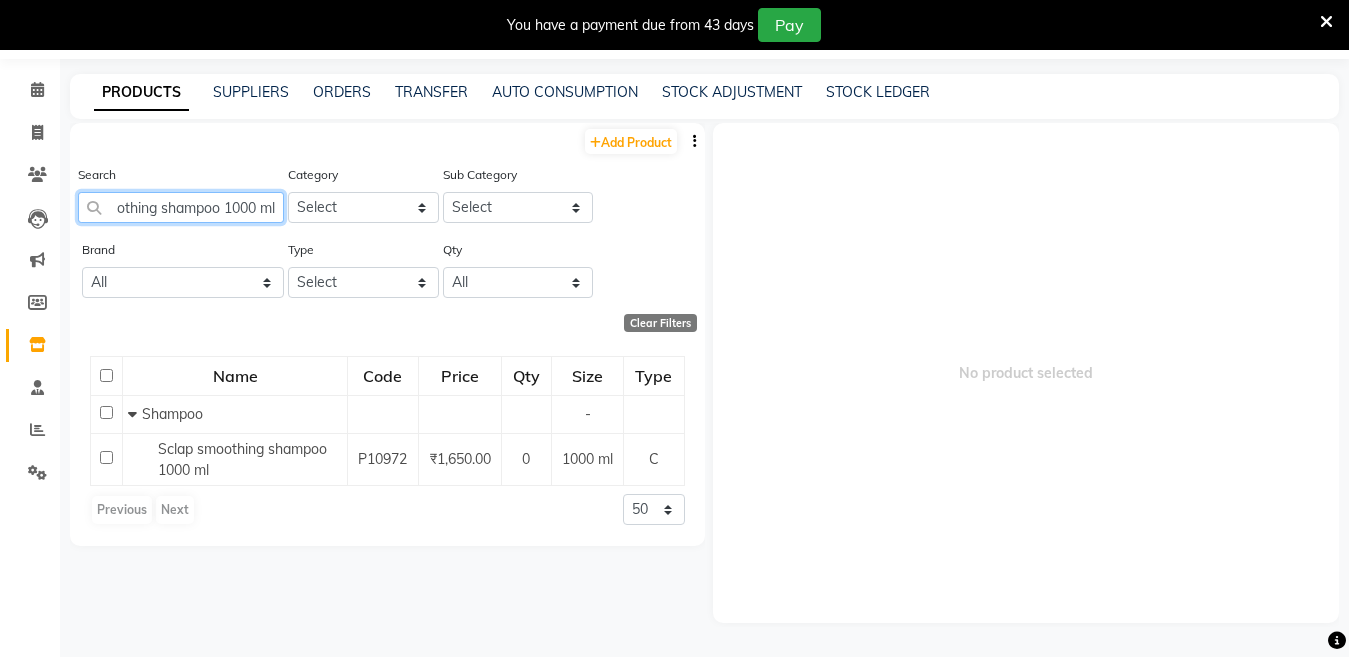 scroll, scrollTop: 0, scrollLeft: 70, axis: horizontal 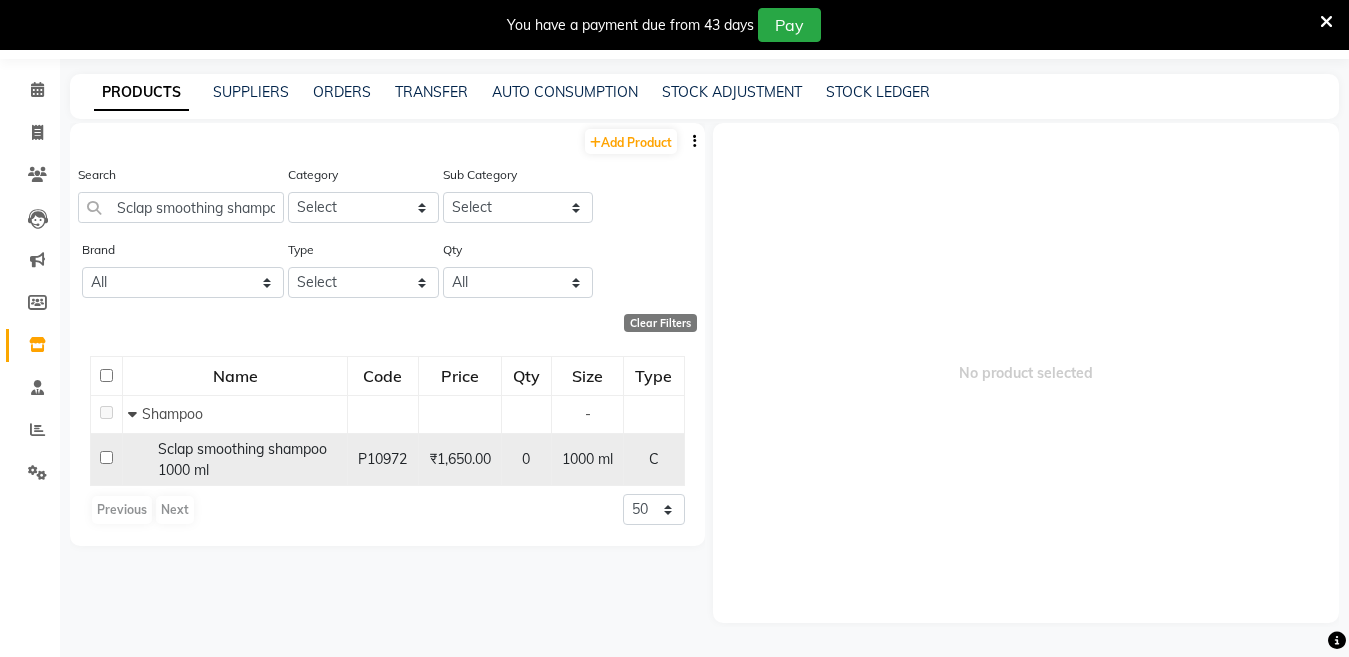 click 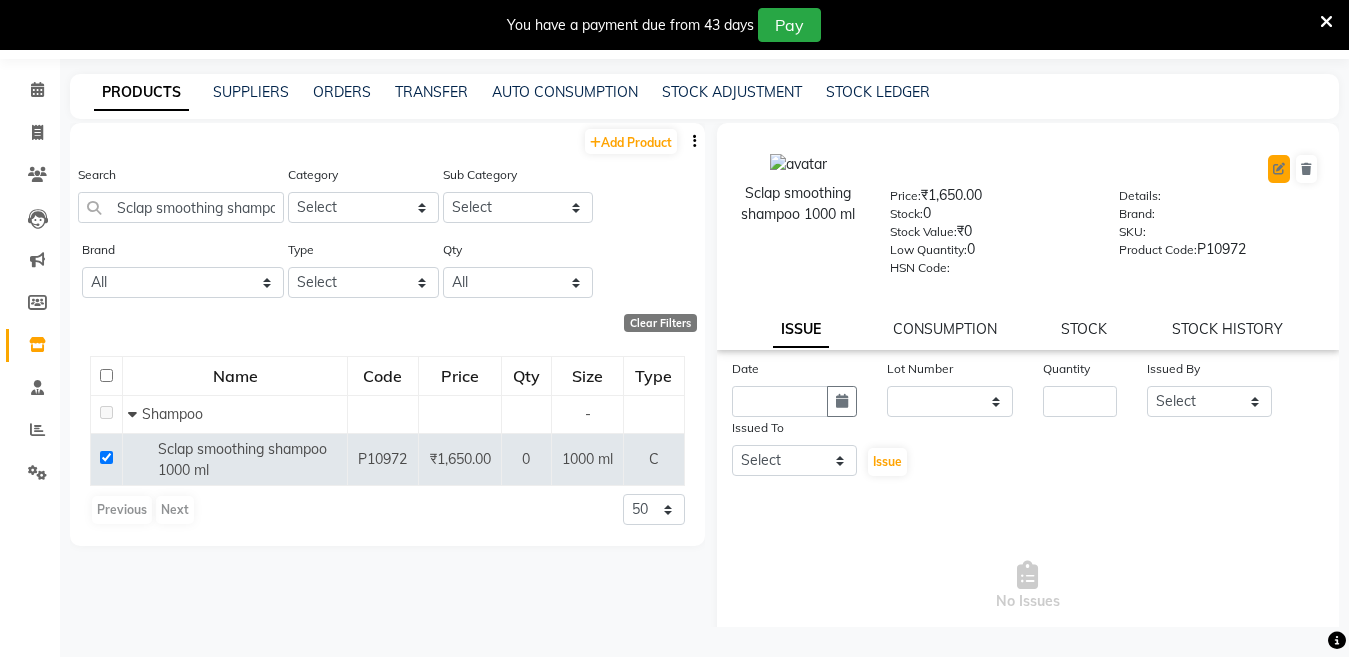 click 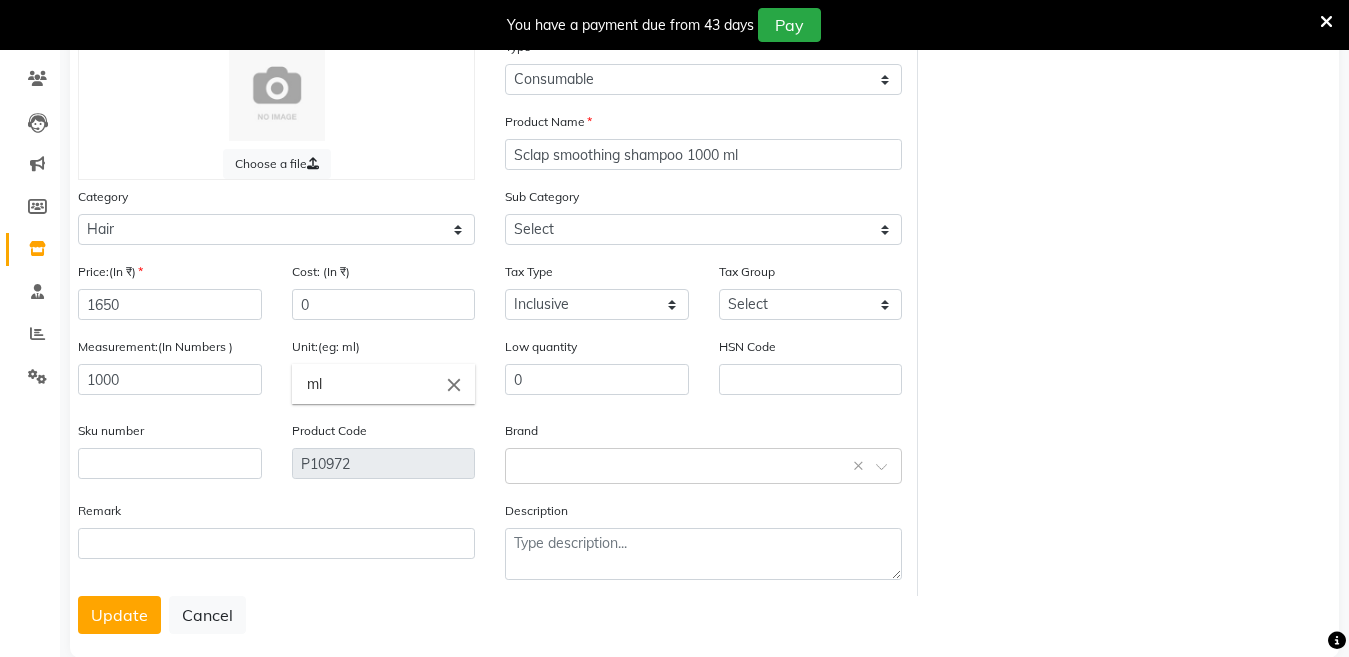 scroll, scrollTop: 165, scrollLeft: 0, axis: vertical 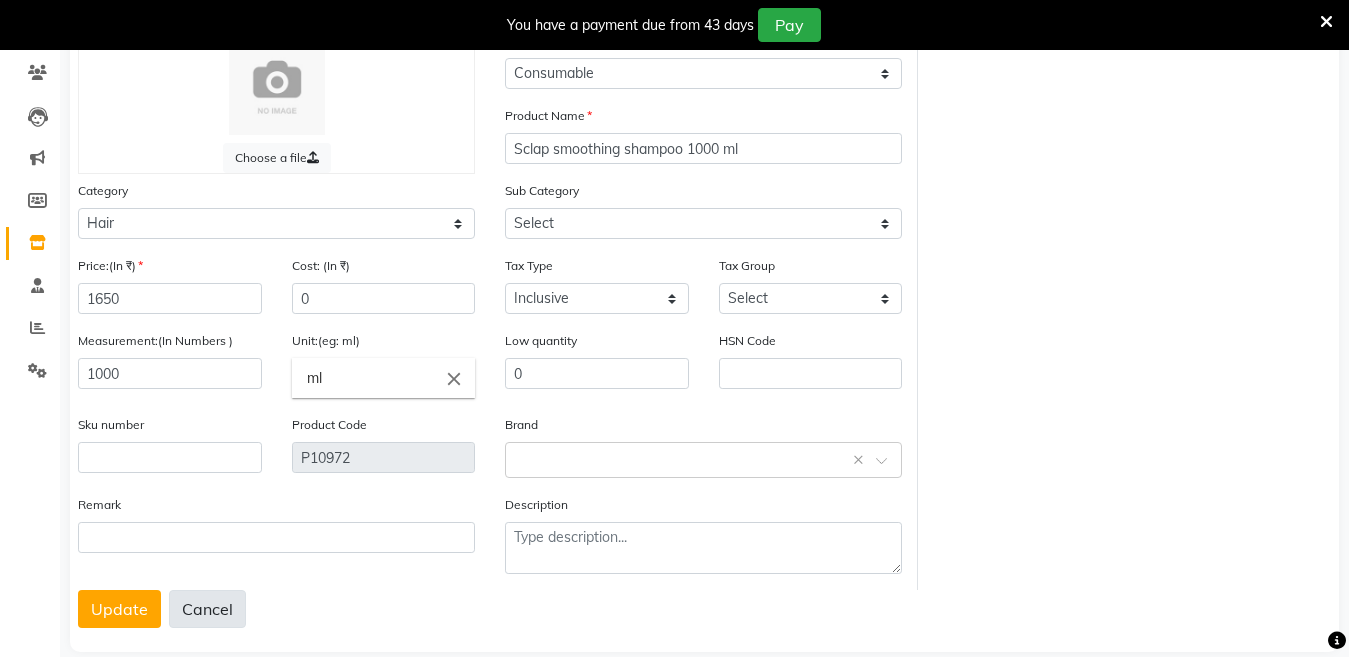 click on "Cancel" 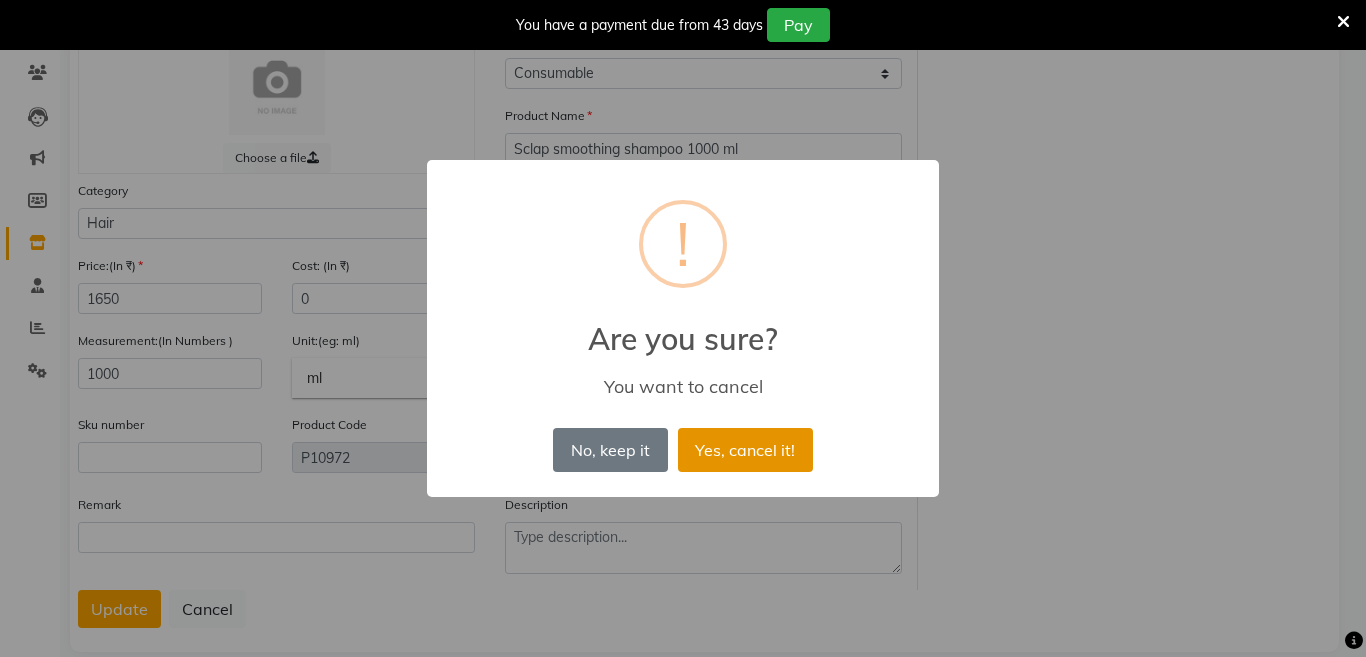 click on "Yes, cancel it!" at bounding box center (745, 450) 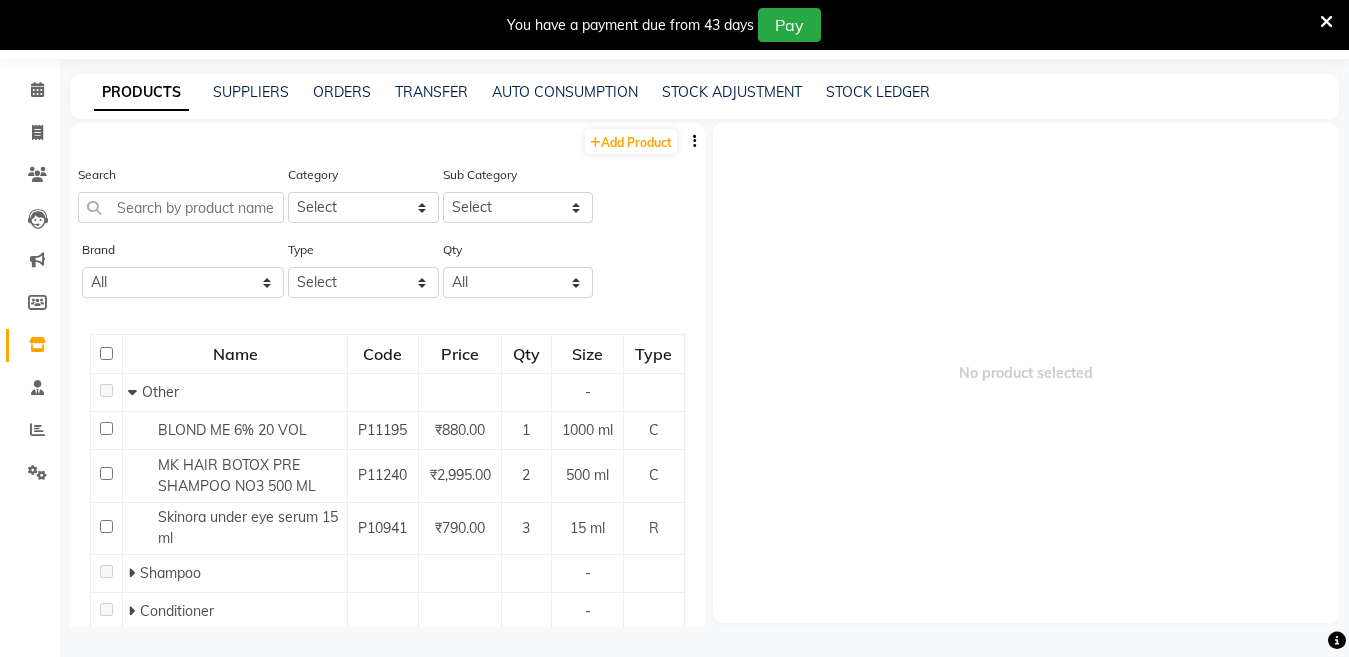 scroll, scrollTop: 63, scrollLeft: 0, axis: vertical 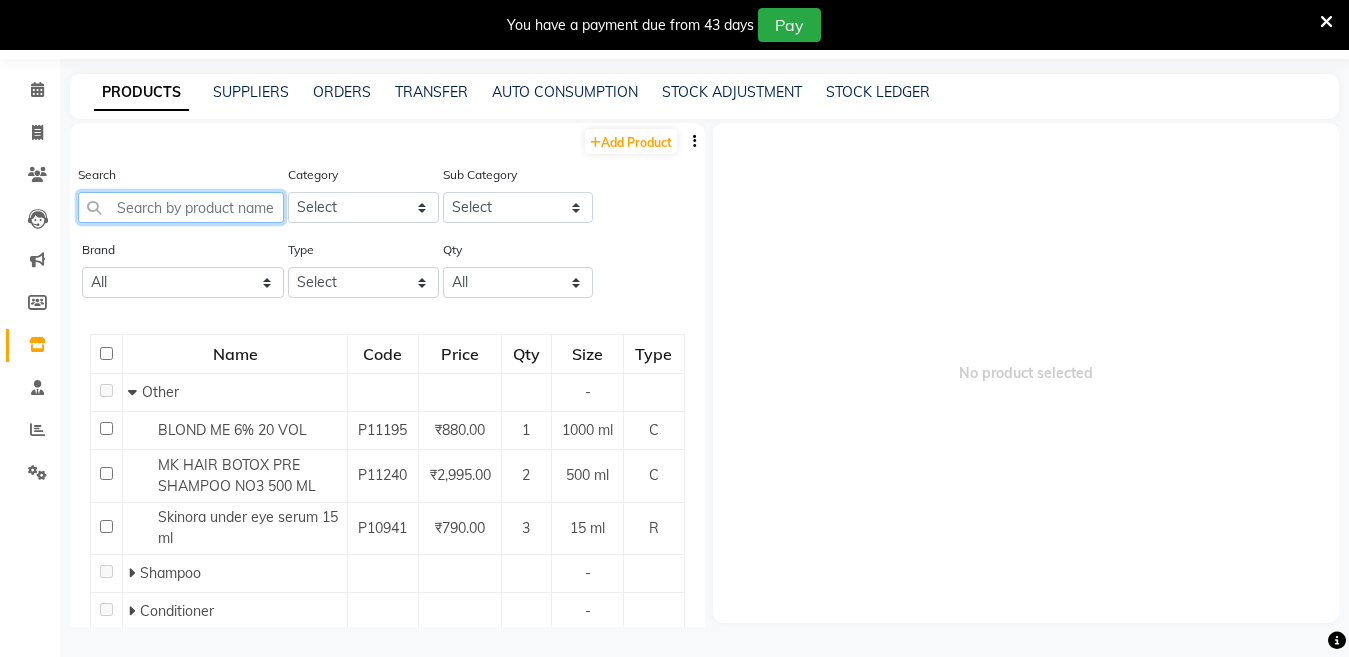 click 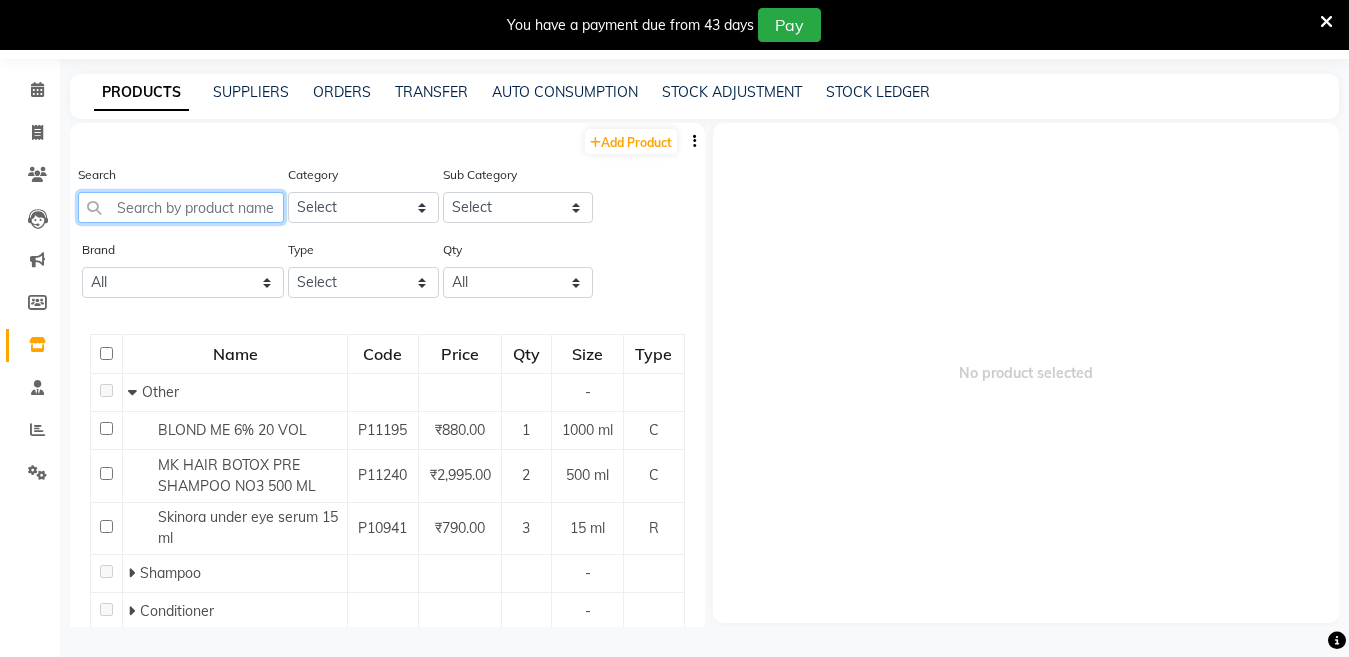 paste on "SPA ESSENCE SHAMPOO 1000 ML" 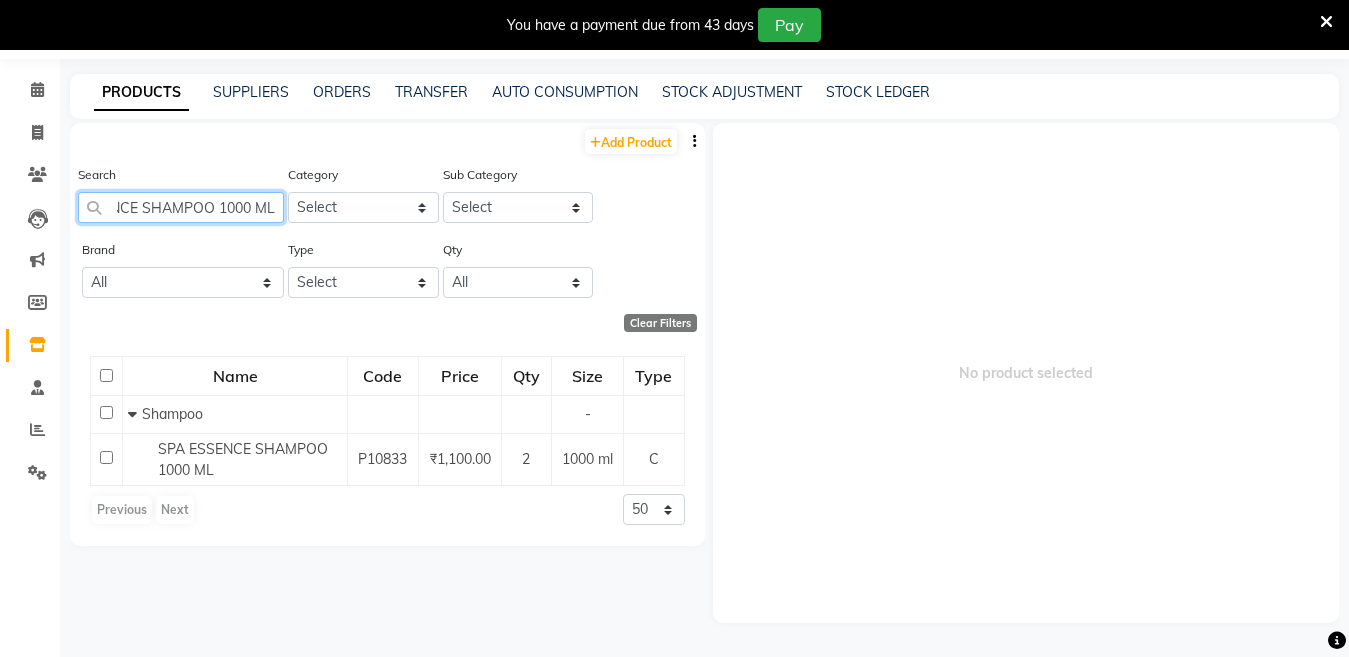 scroll, scrollTop: 0, scrollLeft: 72, axis: horizontal 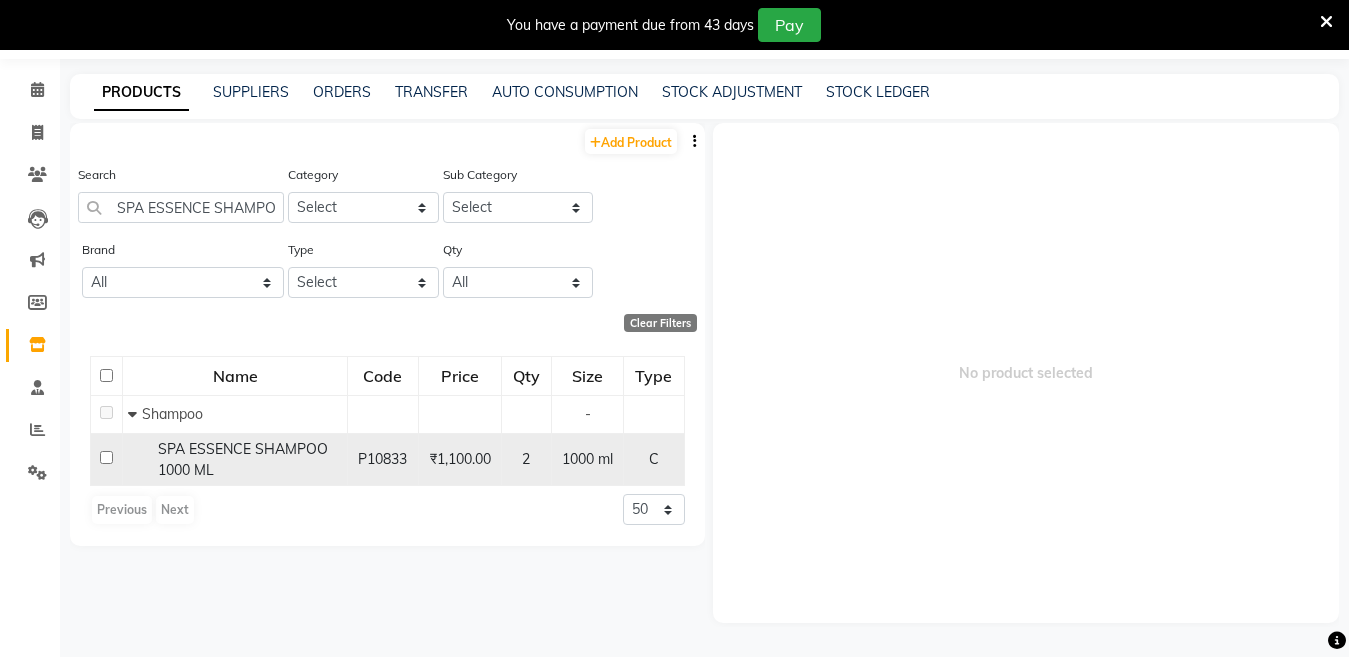 click 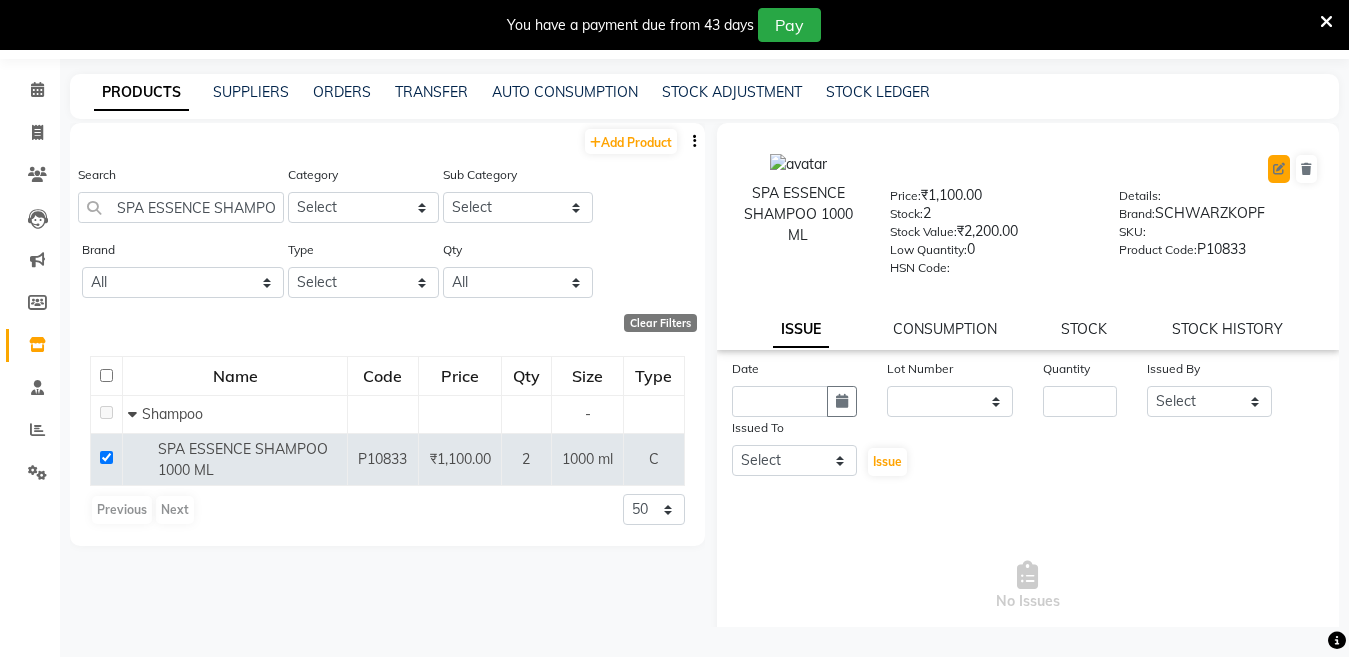 click 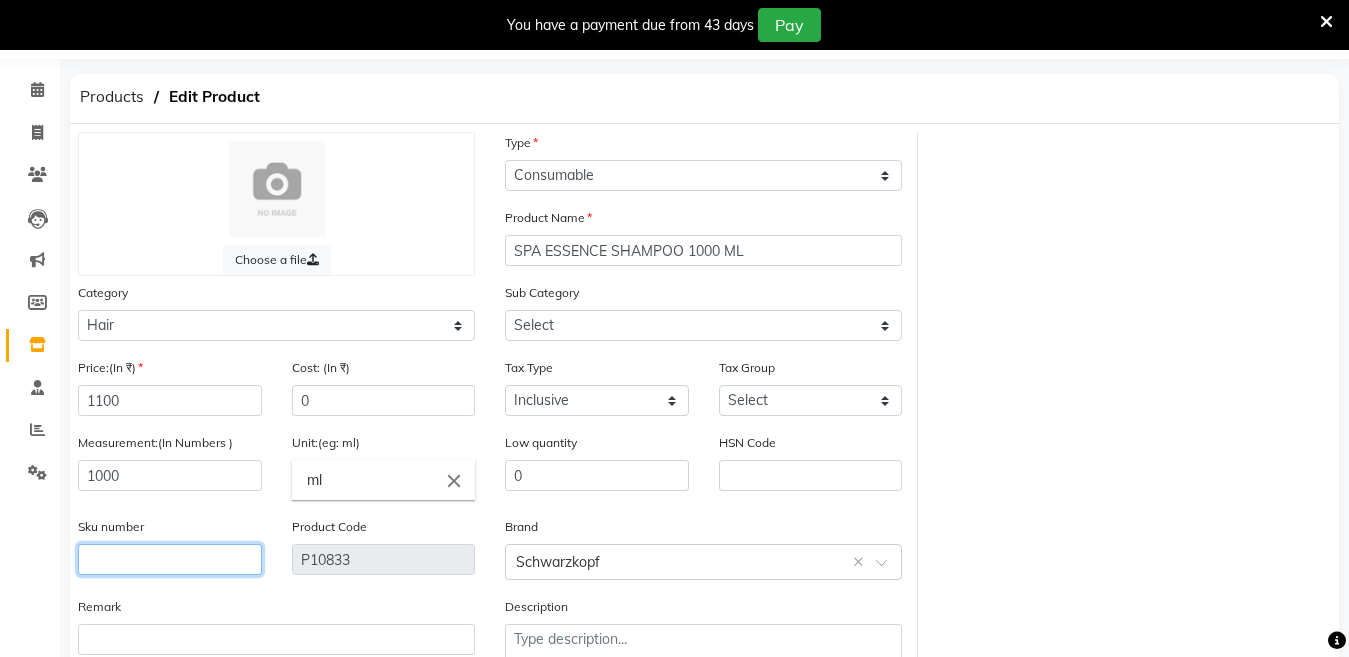 click 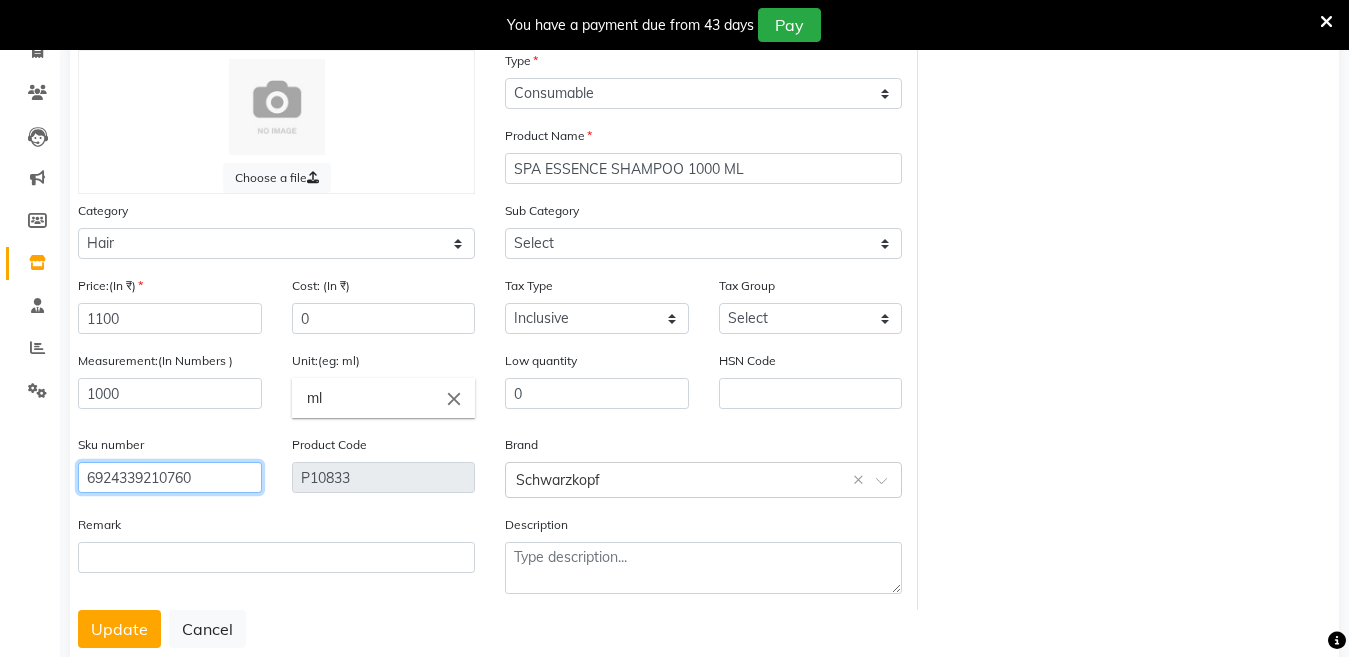 scroll, scrollTop: 194, scrollLeft: 0, axis: vertical 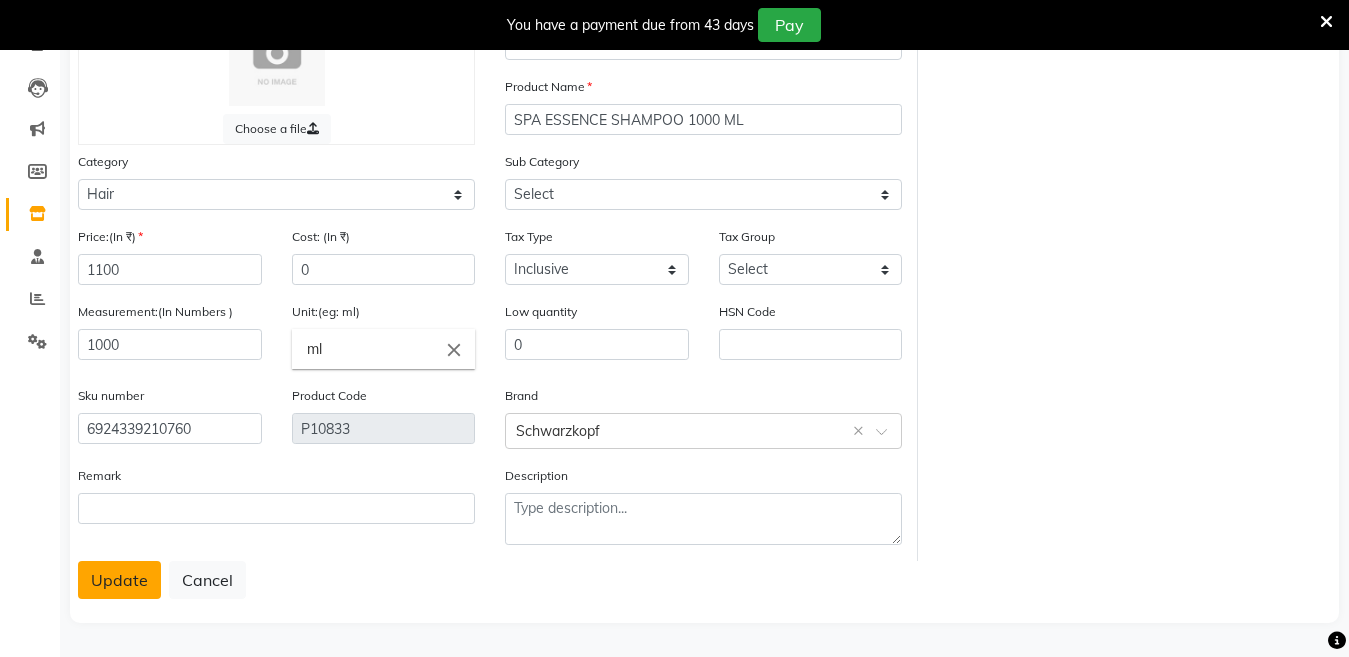 click on "Update" 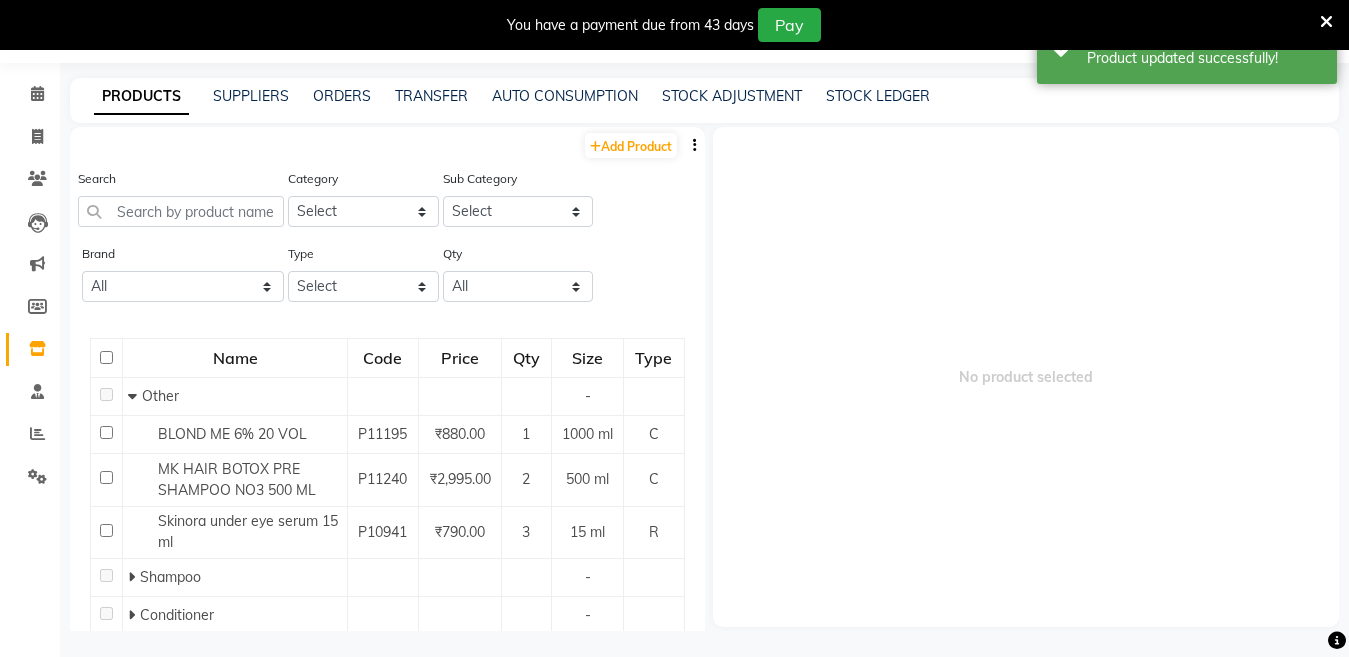 scroll, scrollTop: 63, scrollLeft: 0, axis: vertical 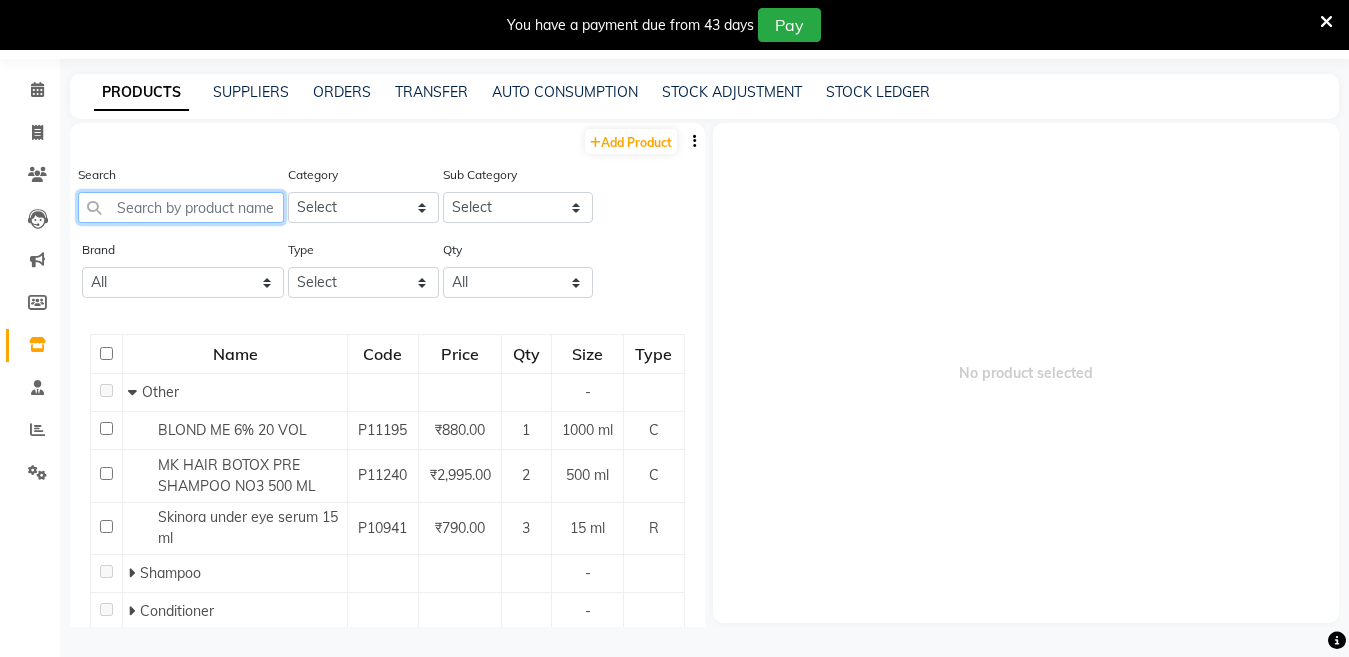 click 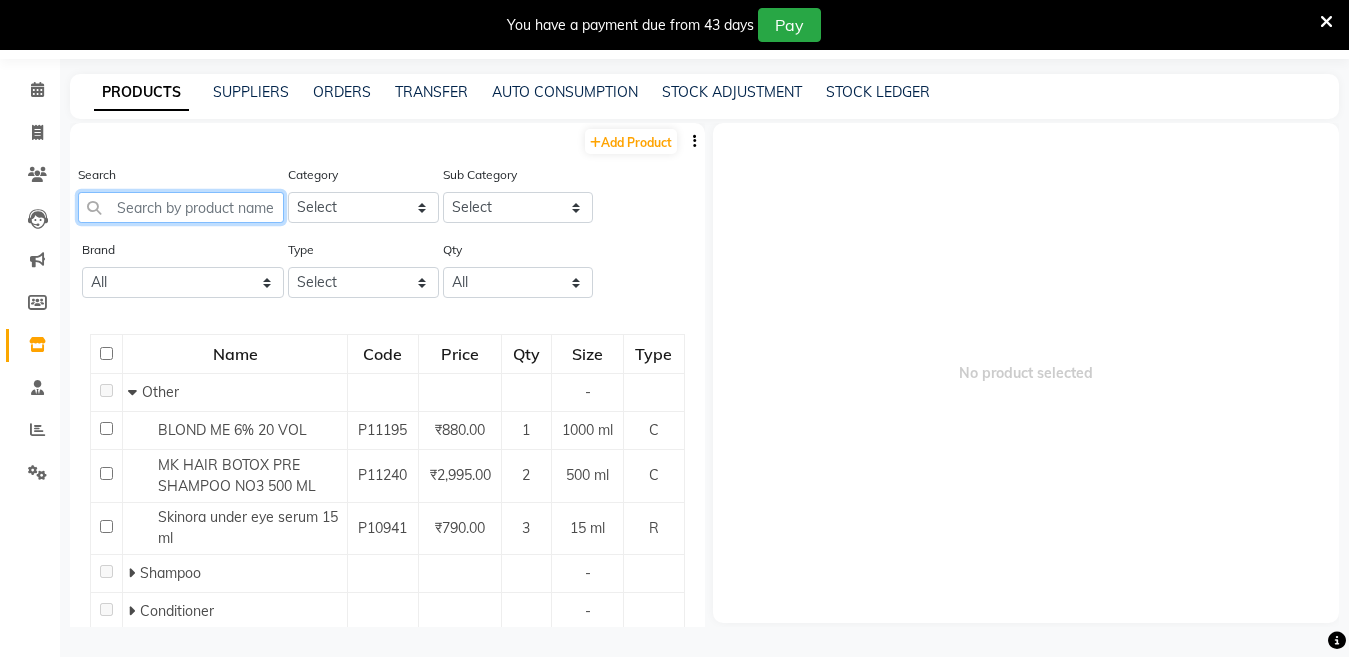 paste on "Volume boost shampoo 1000 ml" 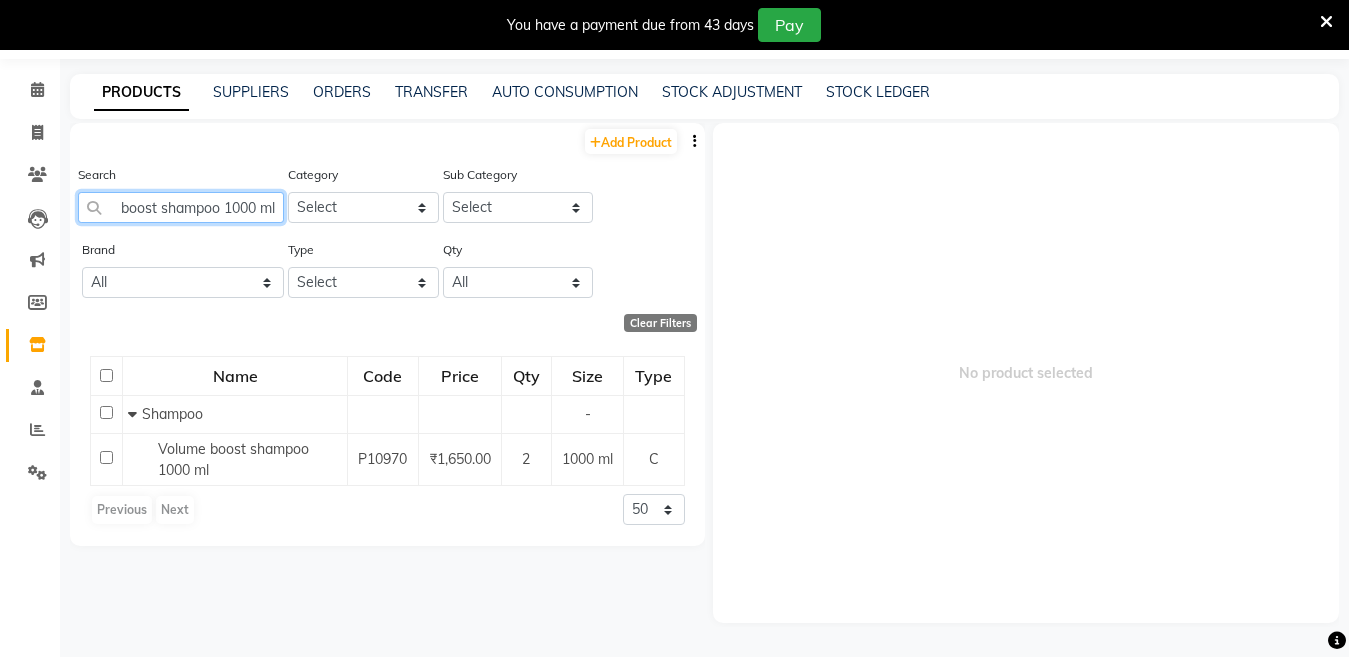 scroll, scrollTop: 0, scrollLeft: 52, axis: horizontal 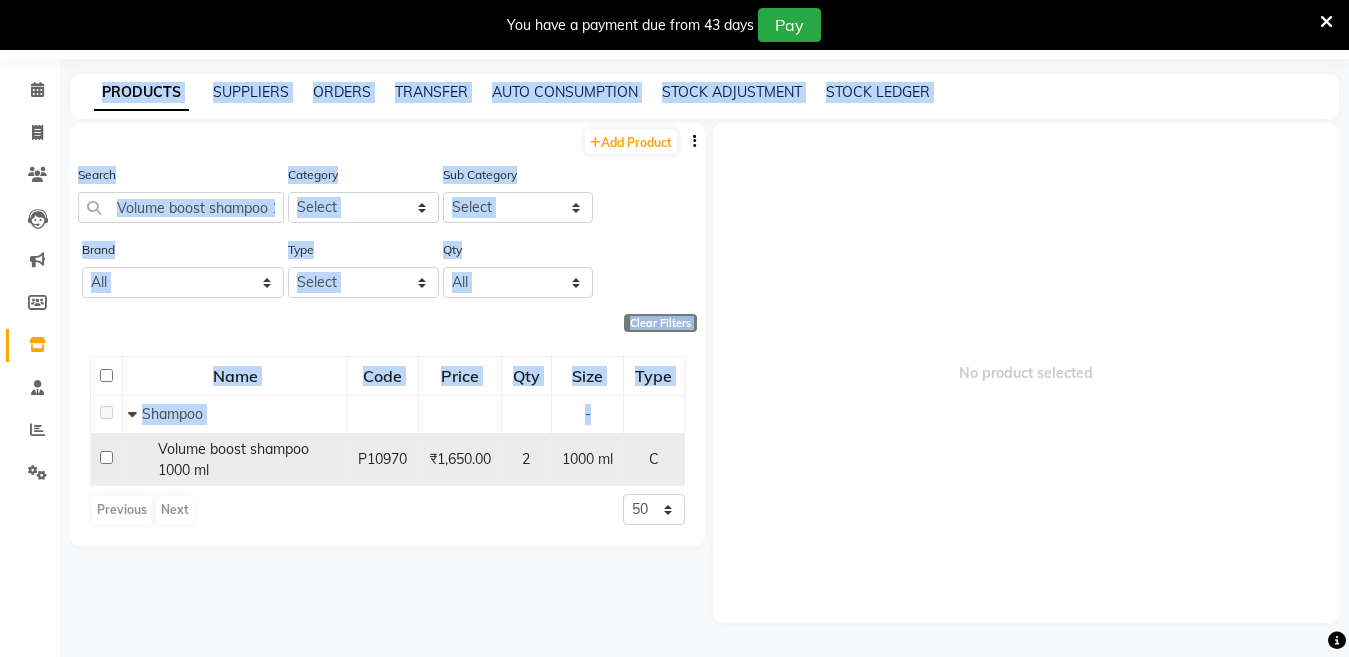 drag, startPoint x: 0, startPoint y: 346, endPoint x: 101, endPoint y: 460, distance: 152.30562 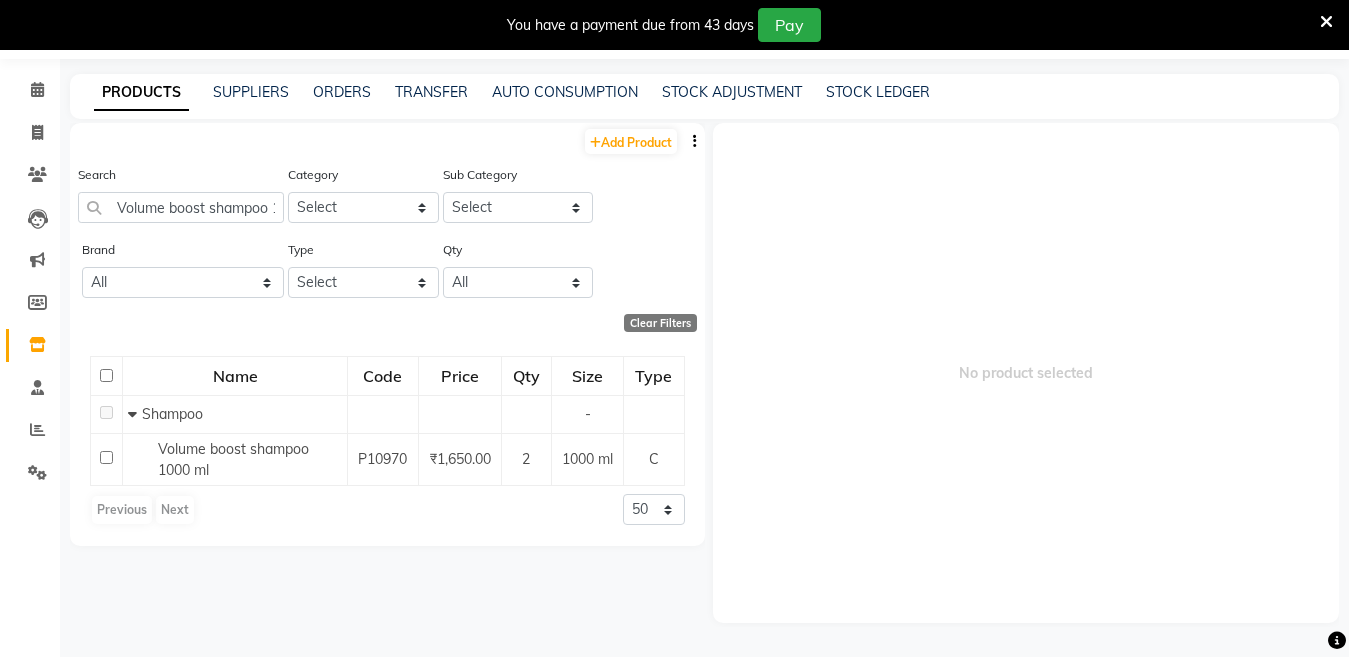 click on "Add Product  Search Volume boost shampoo 1000 ml Category Select Hair Skin Makeup Personal Care Appliances Beard Waxing Disposable Threading Hands and Feet Beauty Planet Botox Cadiveu Casmara Cheryls Loreal Olaplex Other Sub Category Select Brand All Cadiveu Professional Floractive Floractive Profissional Floroactive Godrej Professional Godrej  Professional Ikonic Mk Botox Mk Profissional Moroccan Olaplex Raaga Sch Schwarzkopf Serenite Skinora Skp Type Select Both Retail Consumable Qty All Low Out Of Stock  Clear Filters  Name Code Price Qty Size Type   Shampoo - Volume boost shampoo 1000 ml  P10970 ₹1,650.00 2 1000 ml C  Previous   Next  50 100 500" 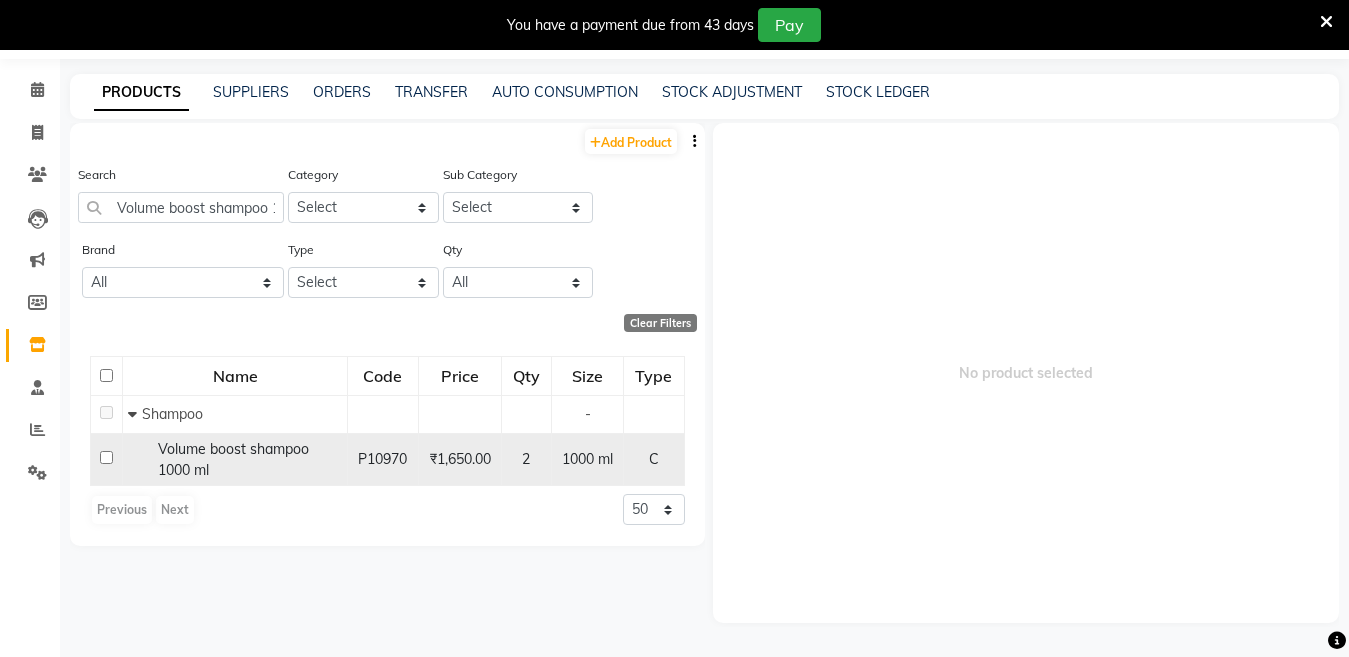 click 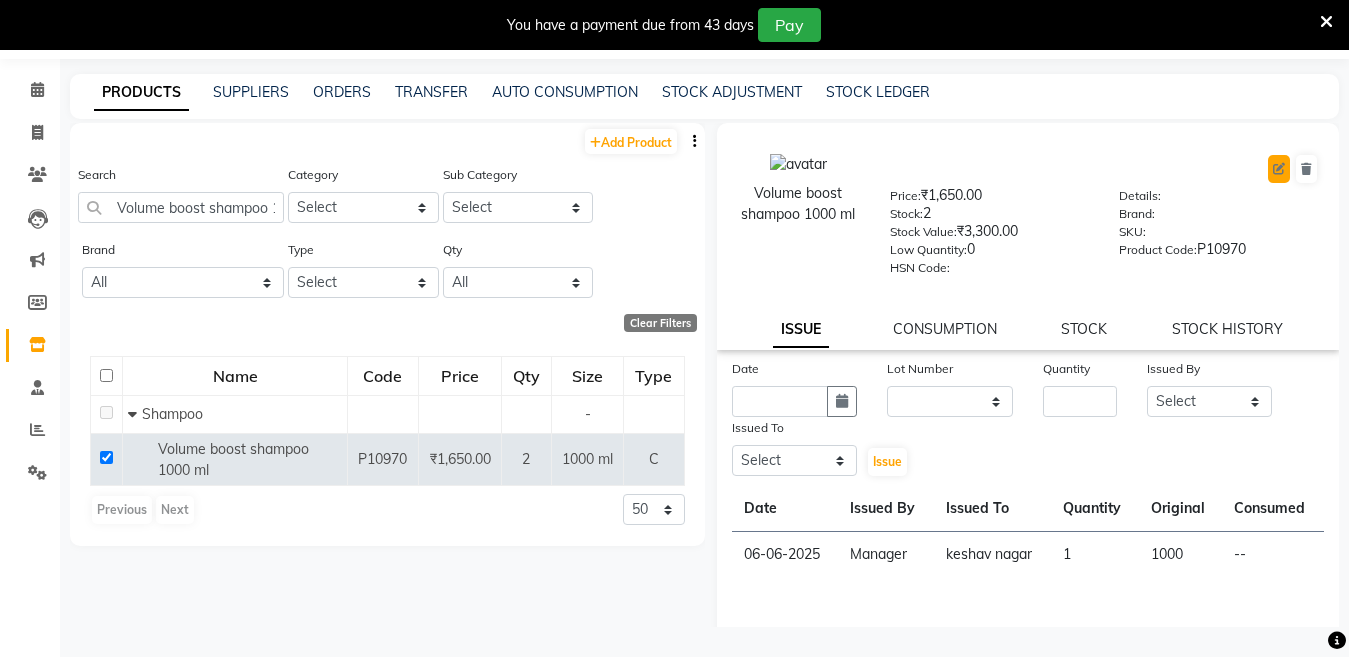 click 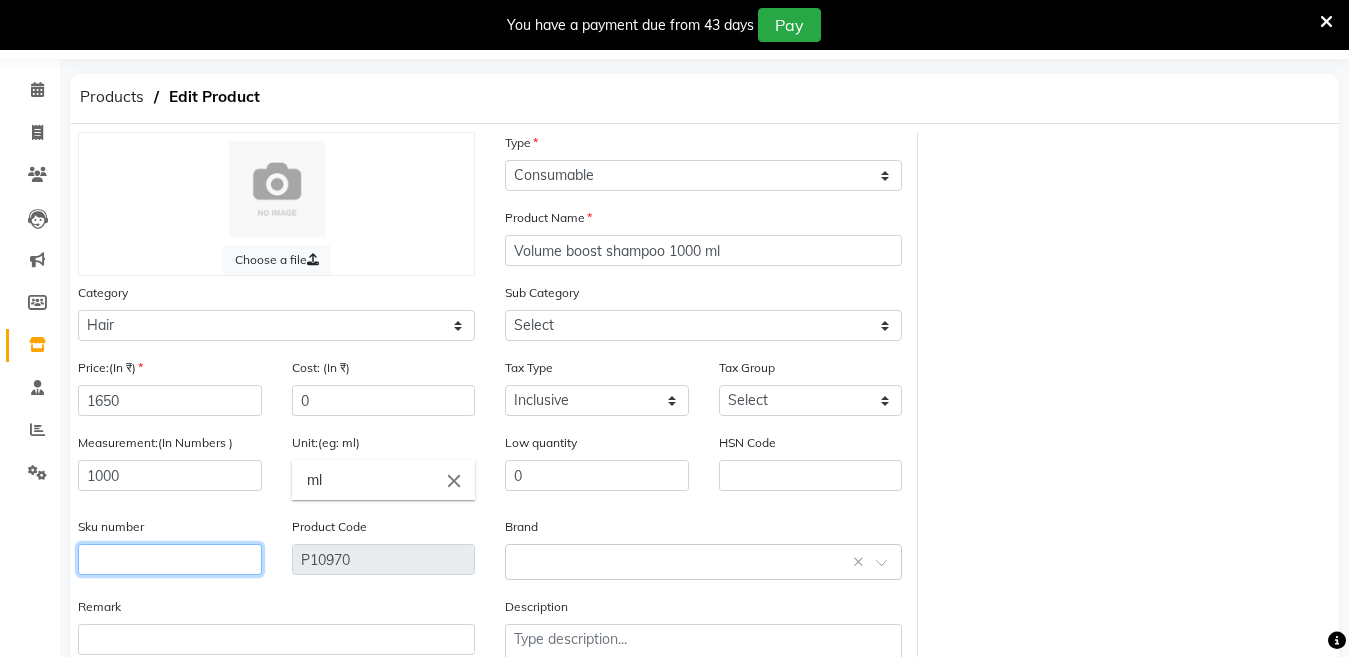 click 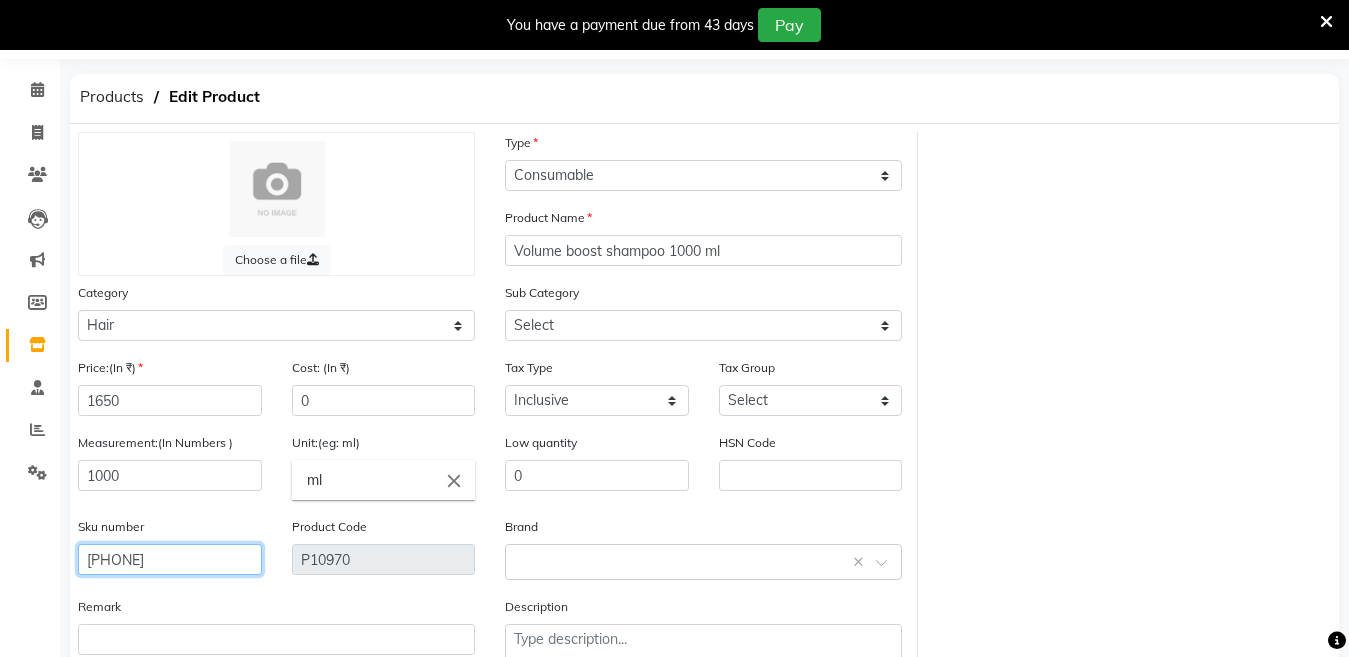 scroll, scrollTop: 194, scrollLeft: 0, axis: vertical 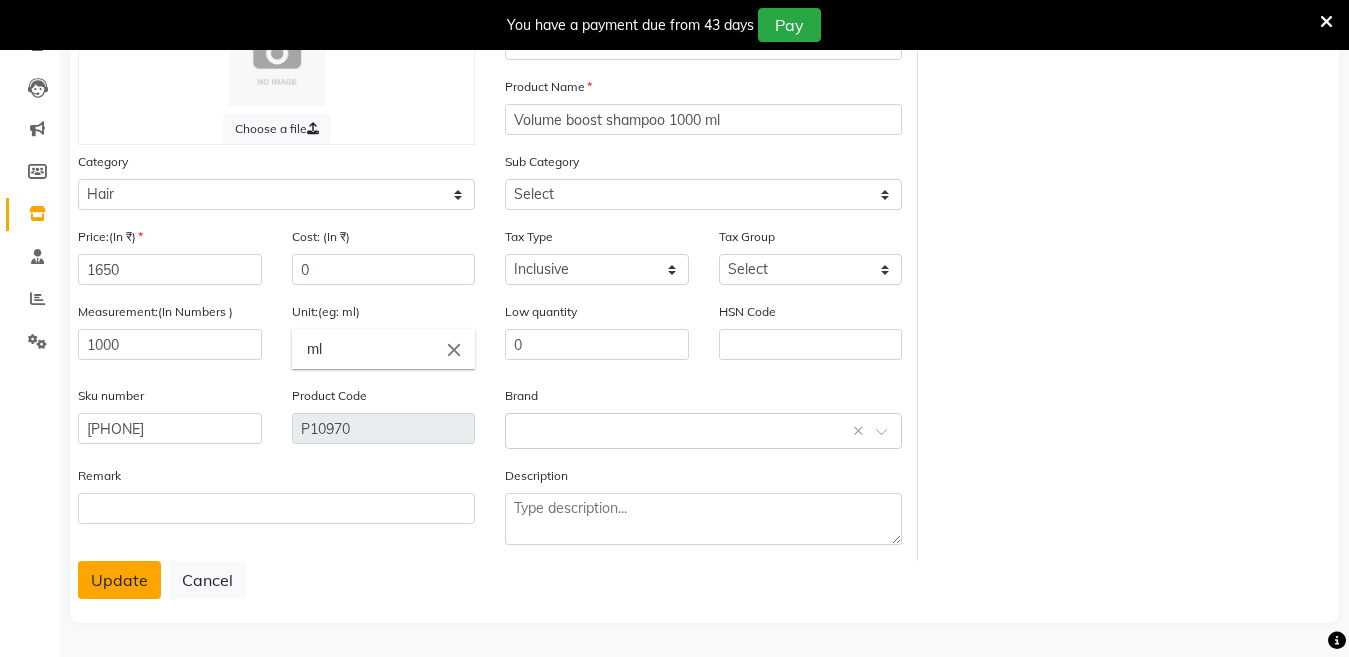 click on "Update" 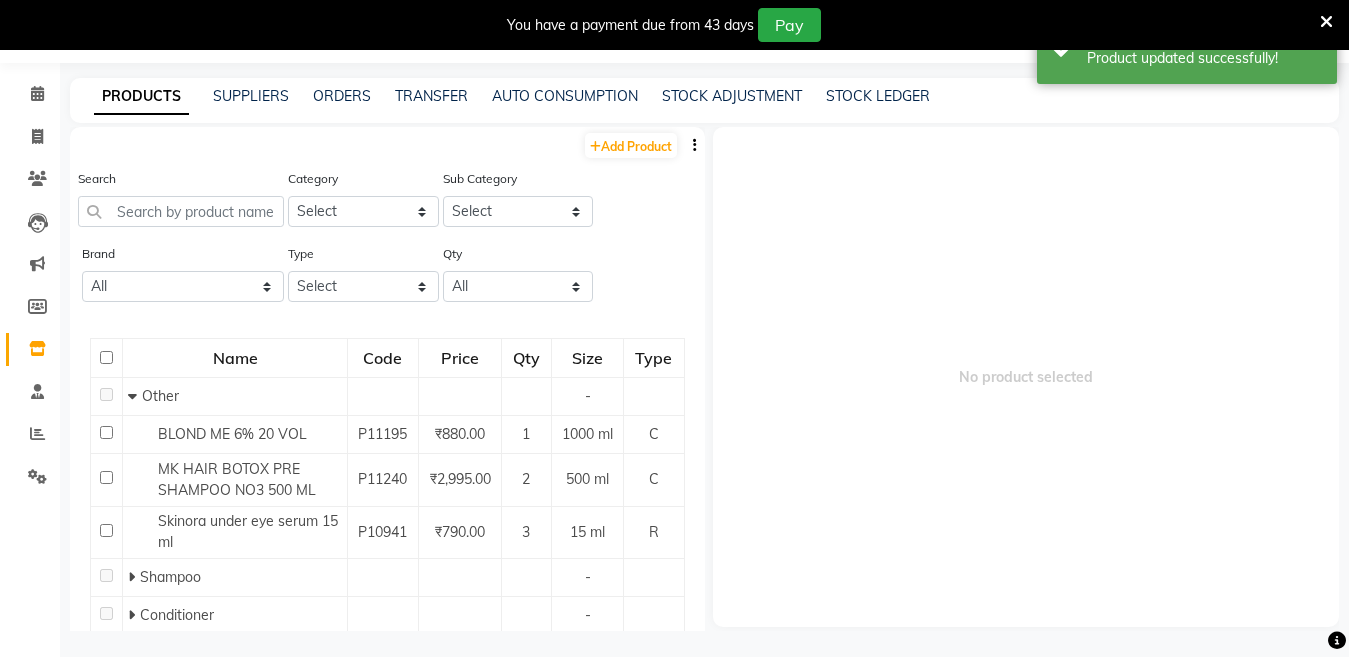 scroll, scrollTop: 63, scrollLeft: 0, axis: vertical 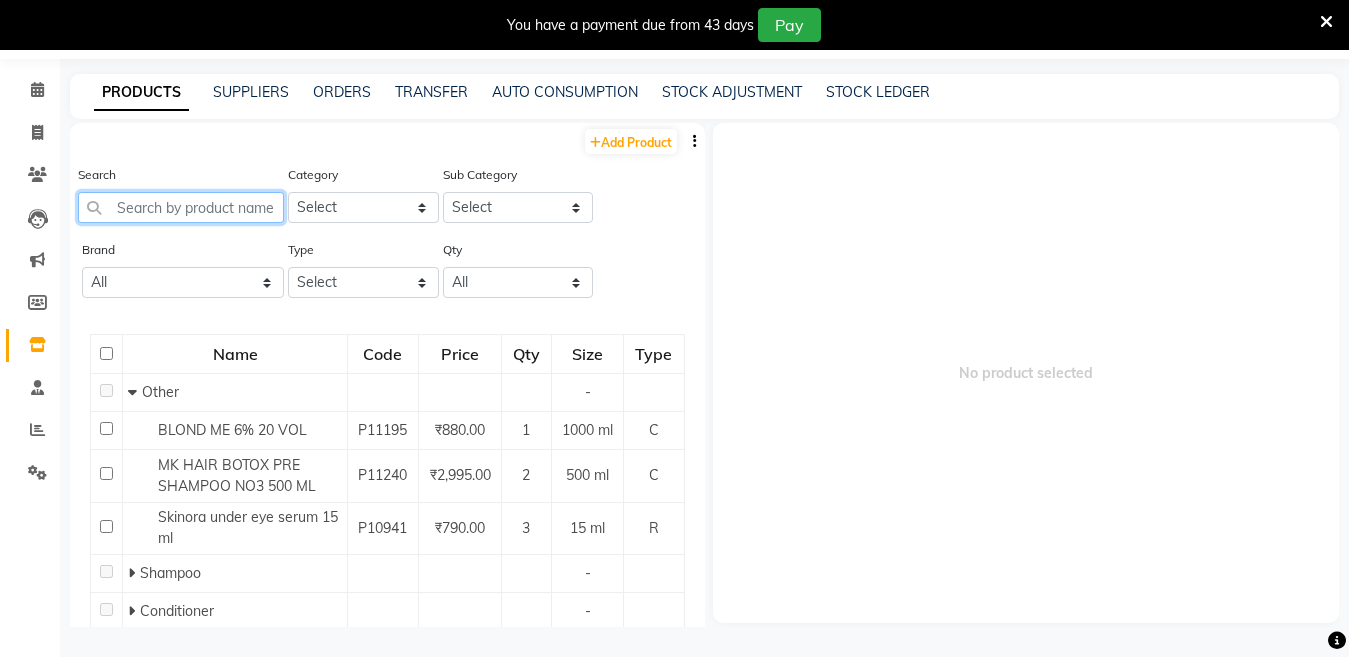 click 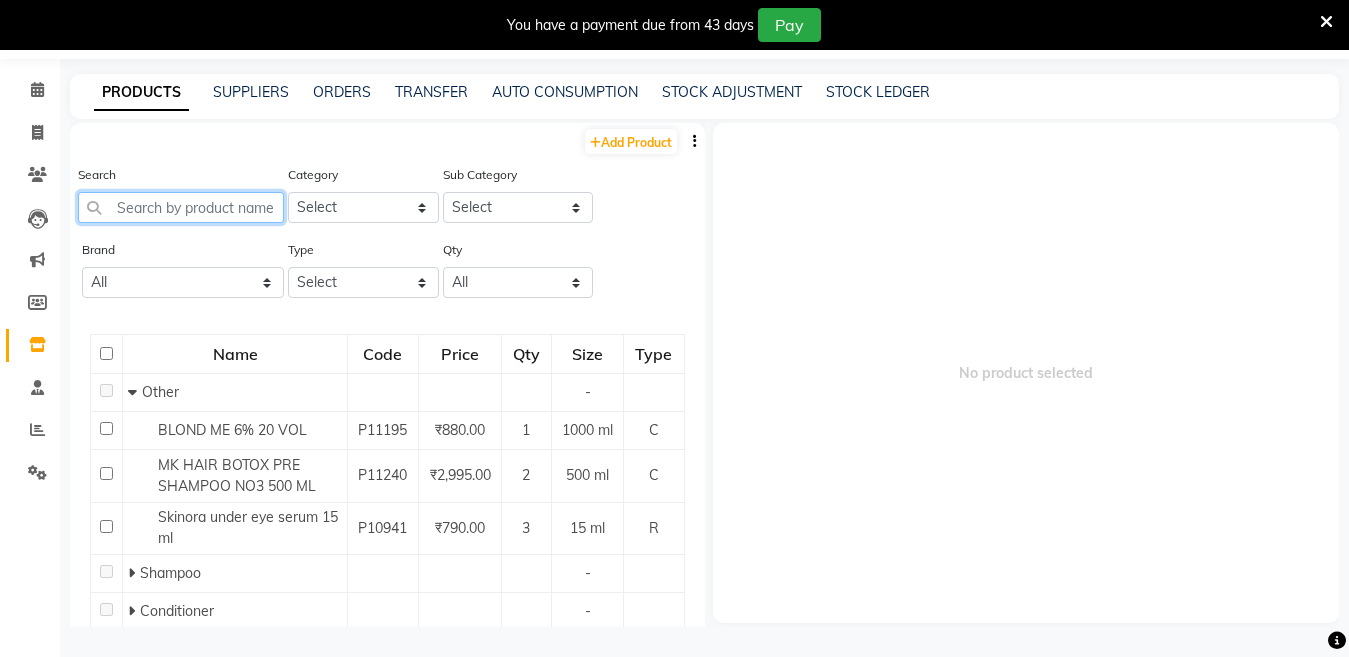 paste on "VOLUME SHAMPOO 250 ML" 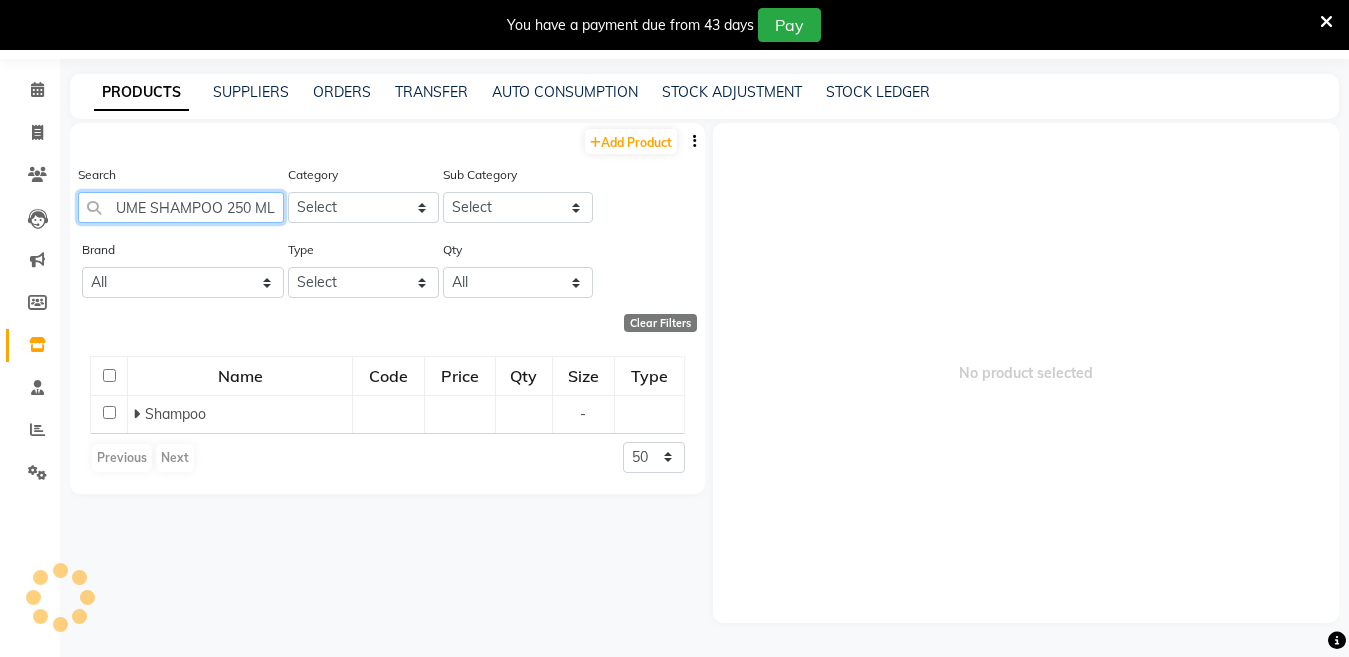 scroll, scrollTop: 0, scrollLeft: 33, axis: horizontal 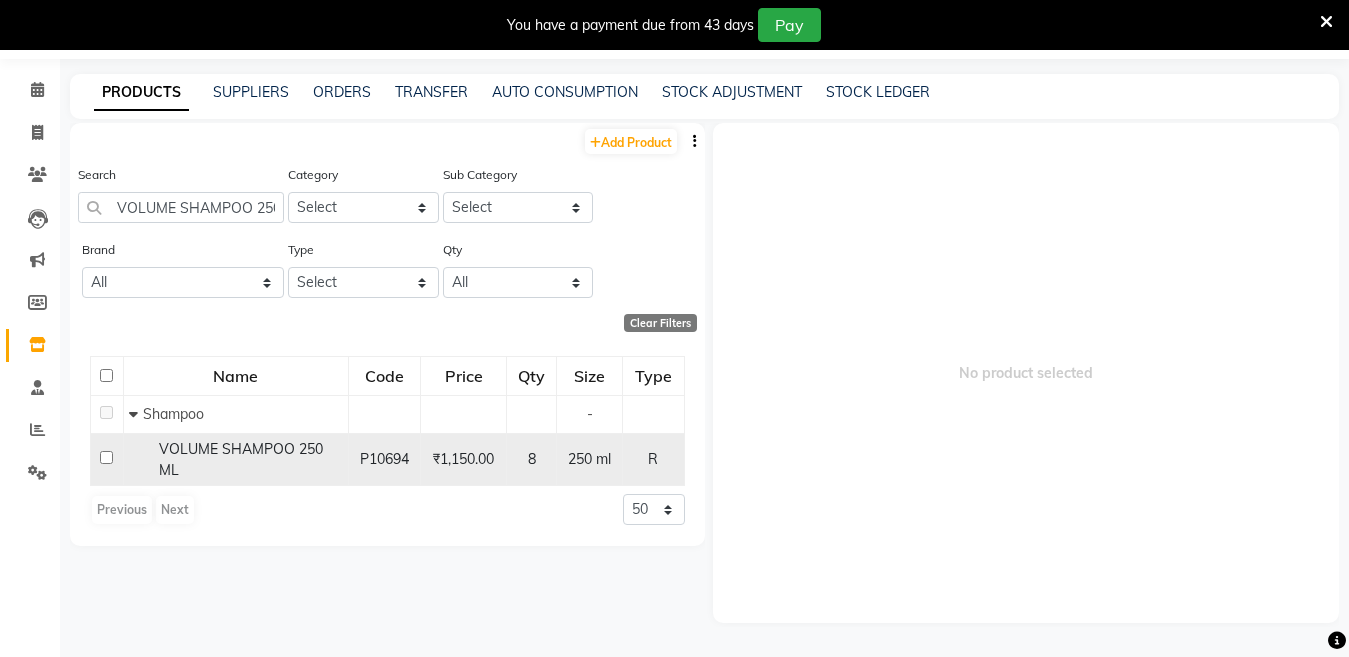 click 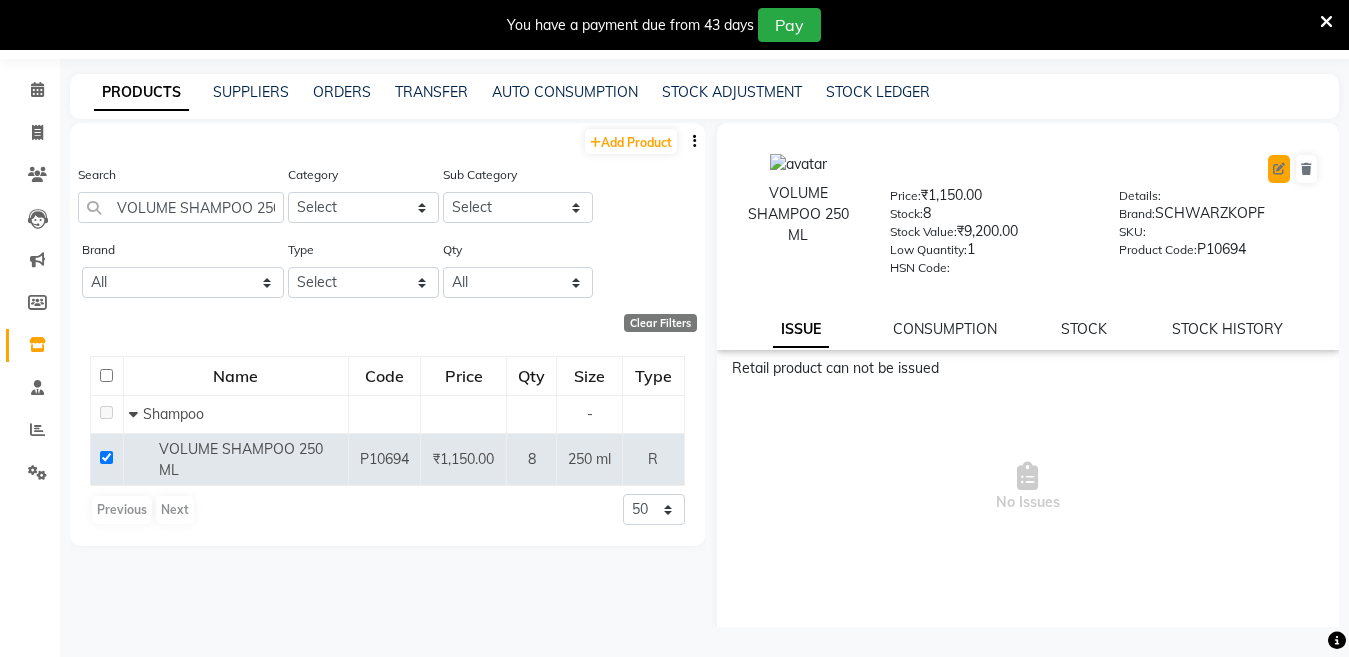 click 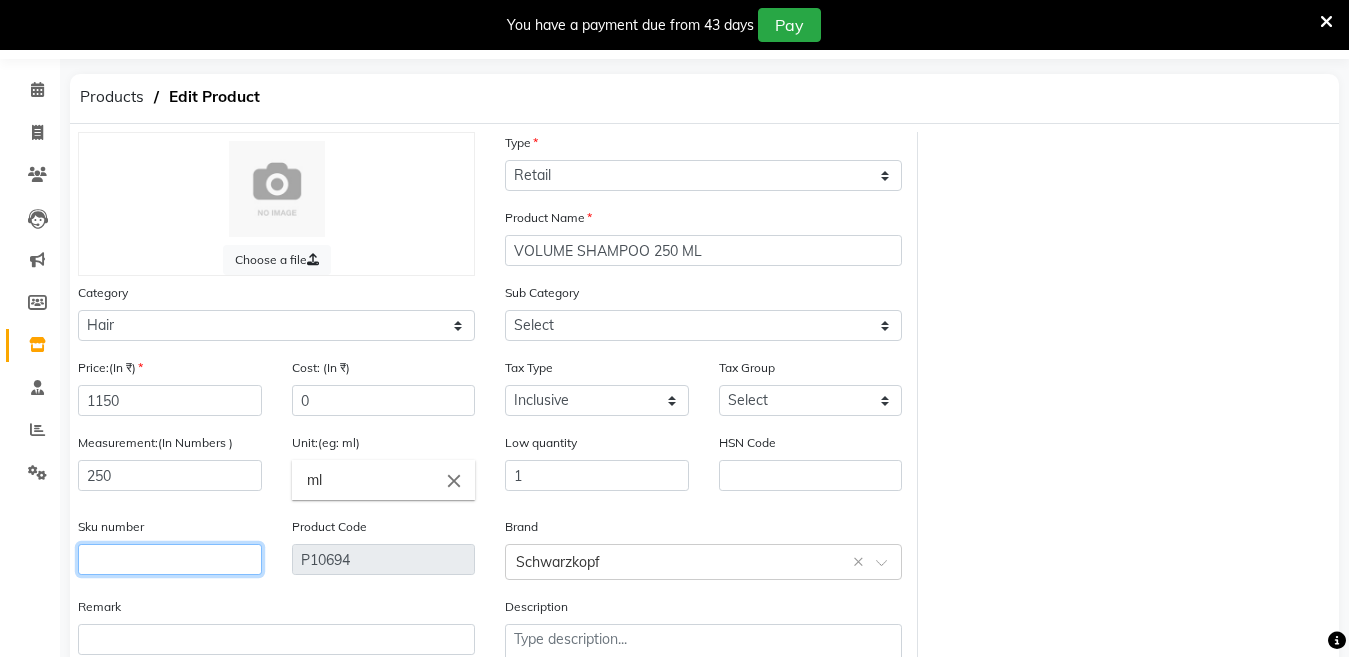 click 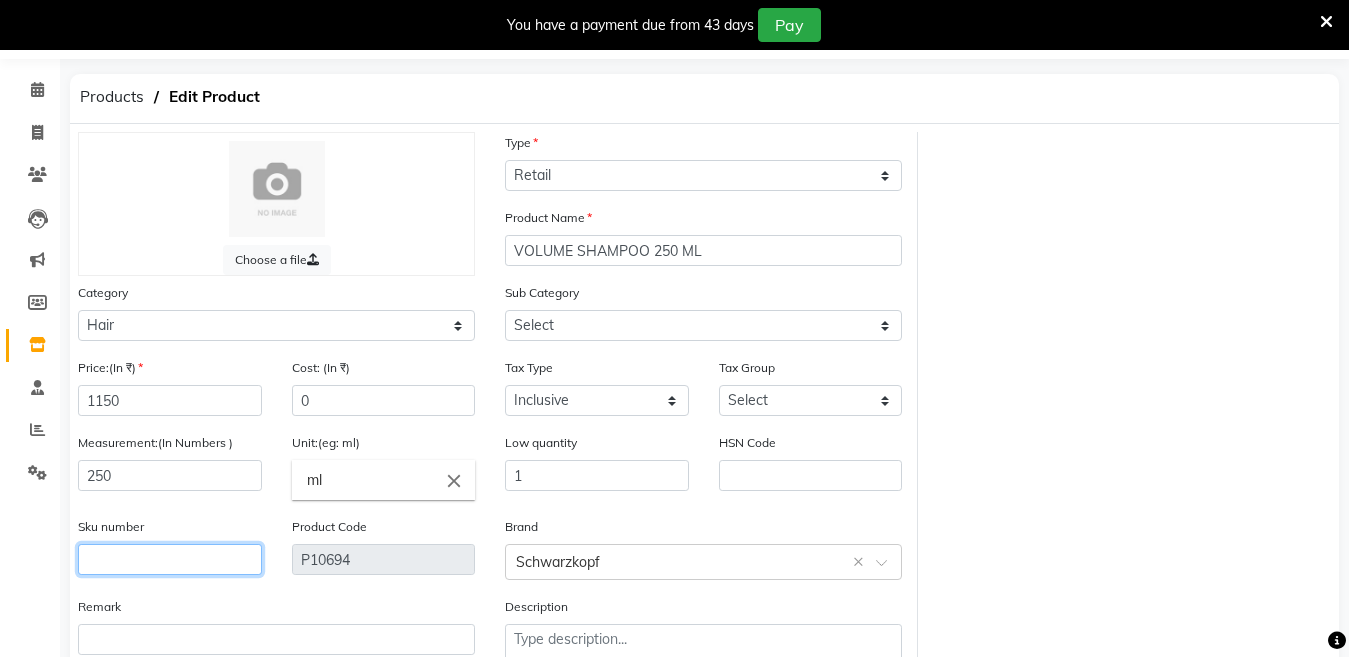click 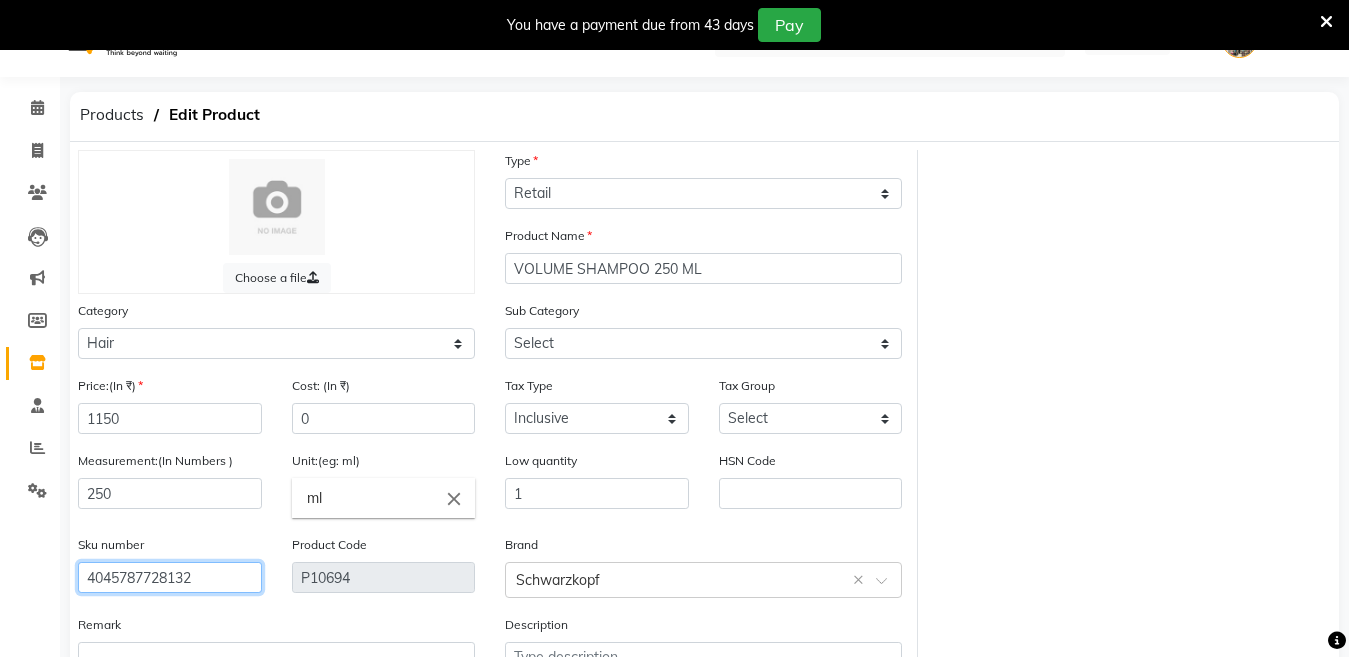 scroll, scrollTop: 47, scrollLeft: 0, axis: vertical 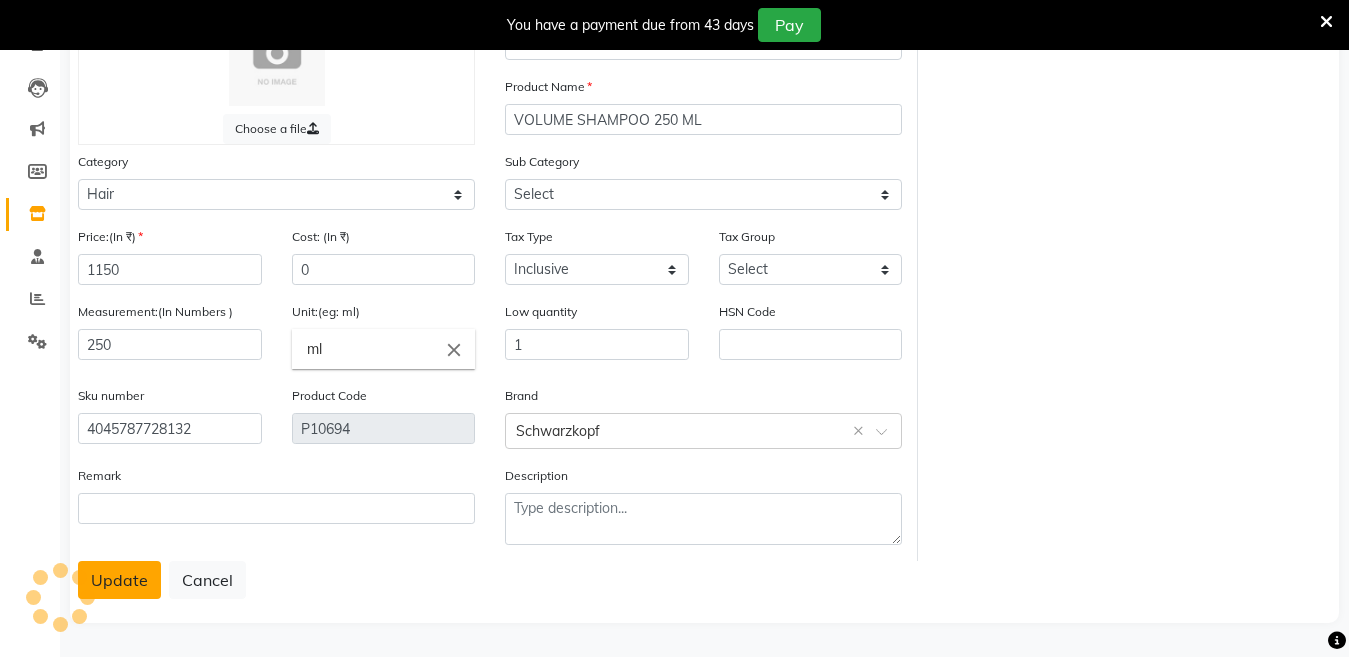 click on "Update" 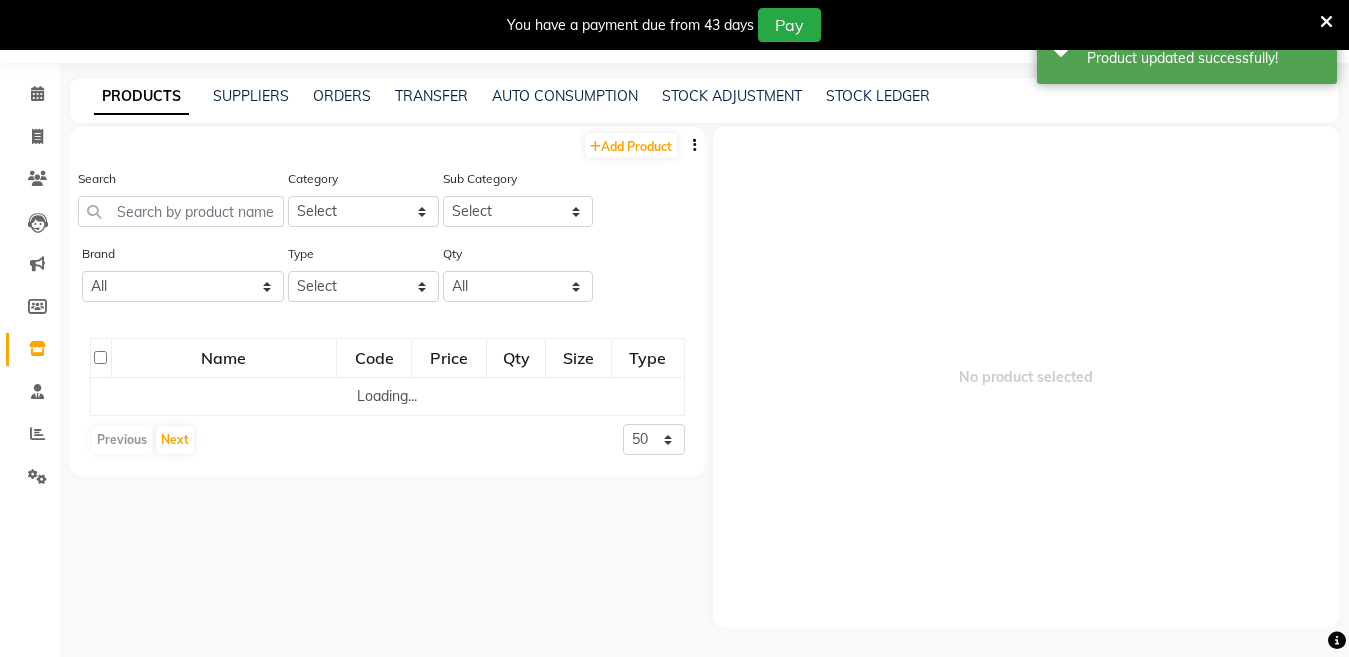 scroll, scrollTop: 63, scrollLeft: 0, axis: vertical 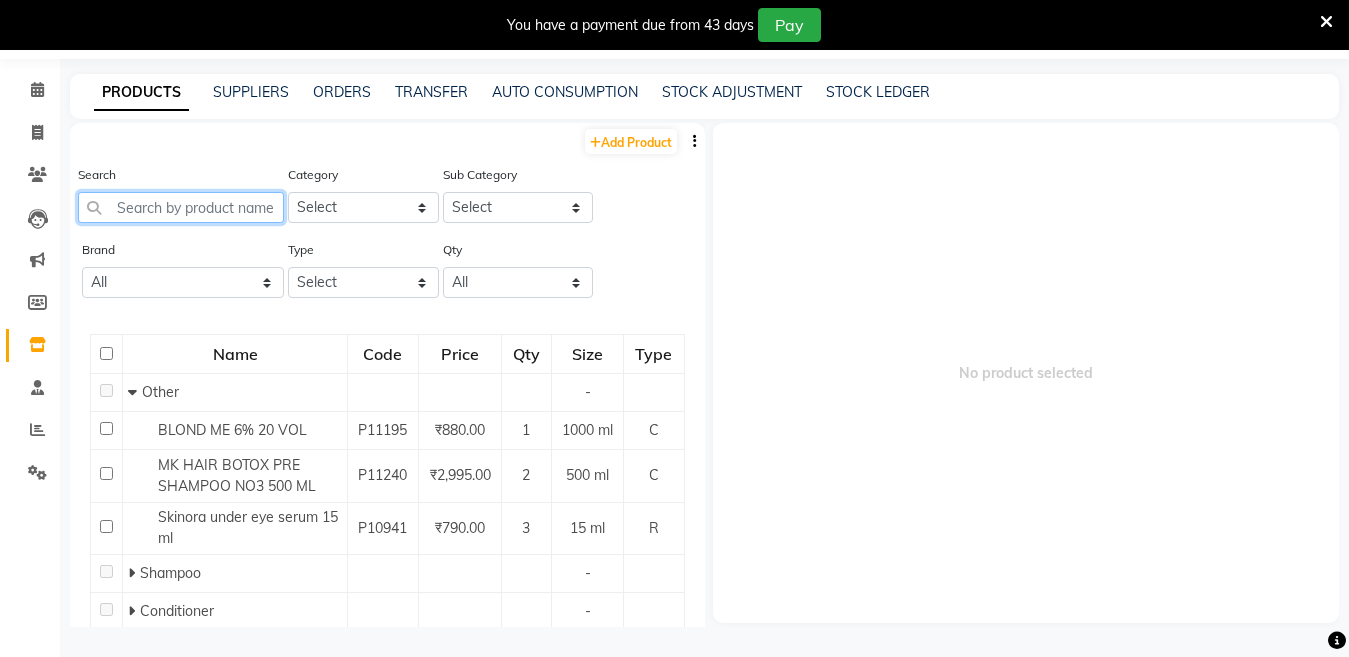 click 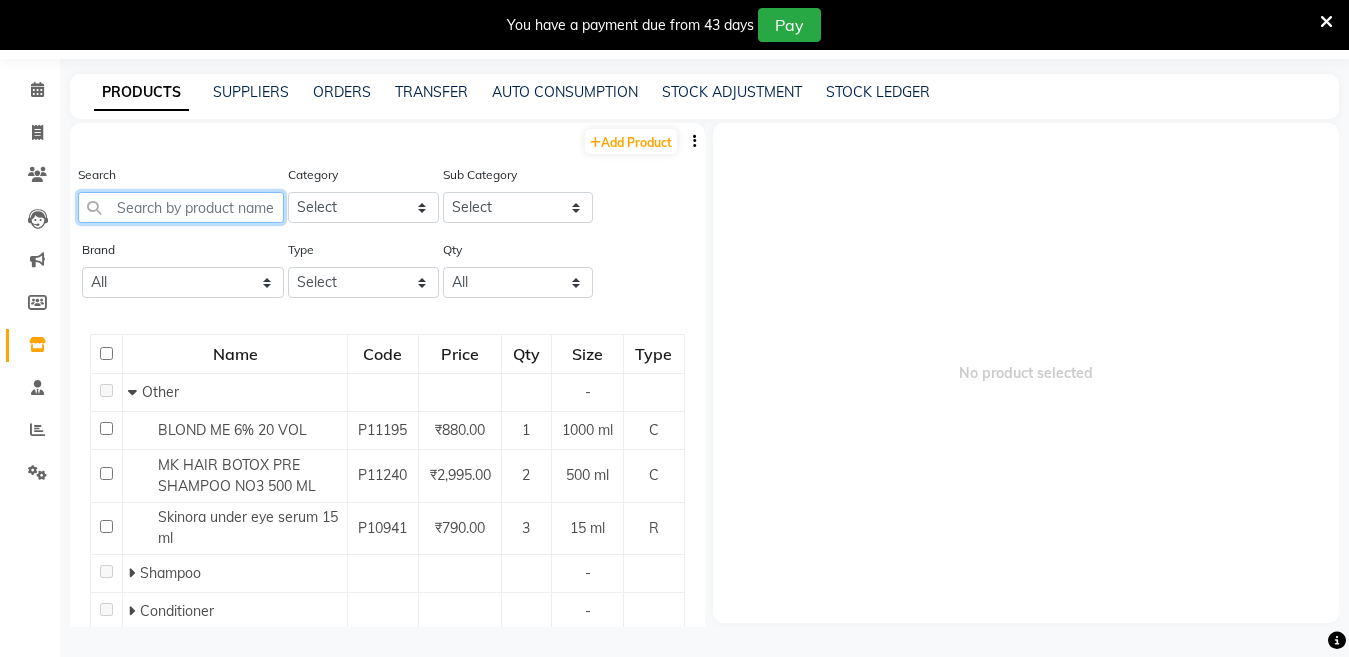 paste on "W1 SHAMPOO 1000 ML" 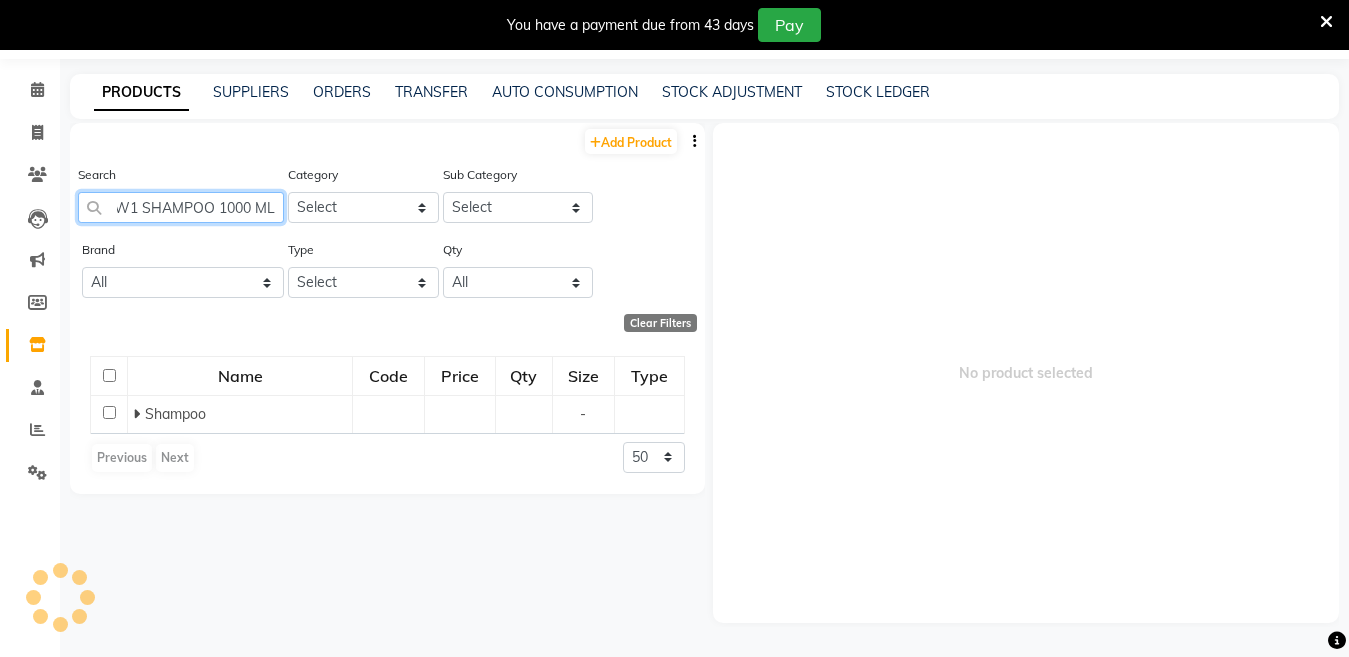 scroll, scrollTop: 0, scrollLeft: 3, axis: horizontal 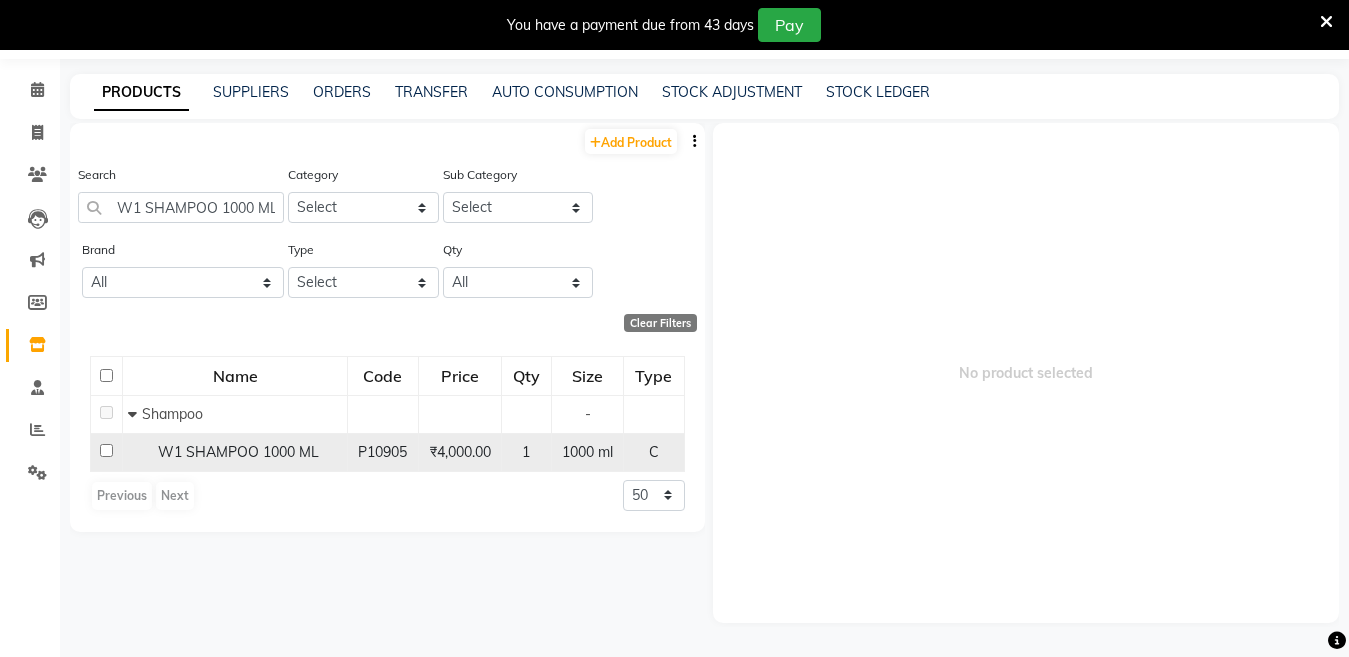 click 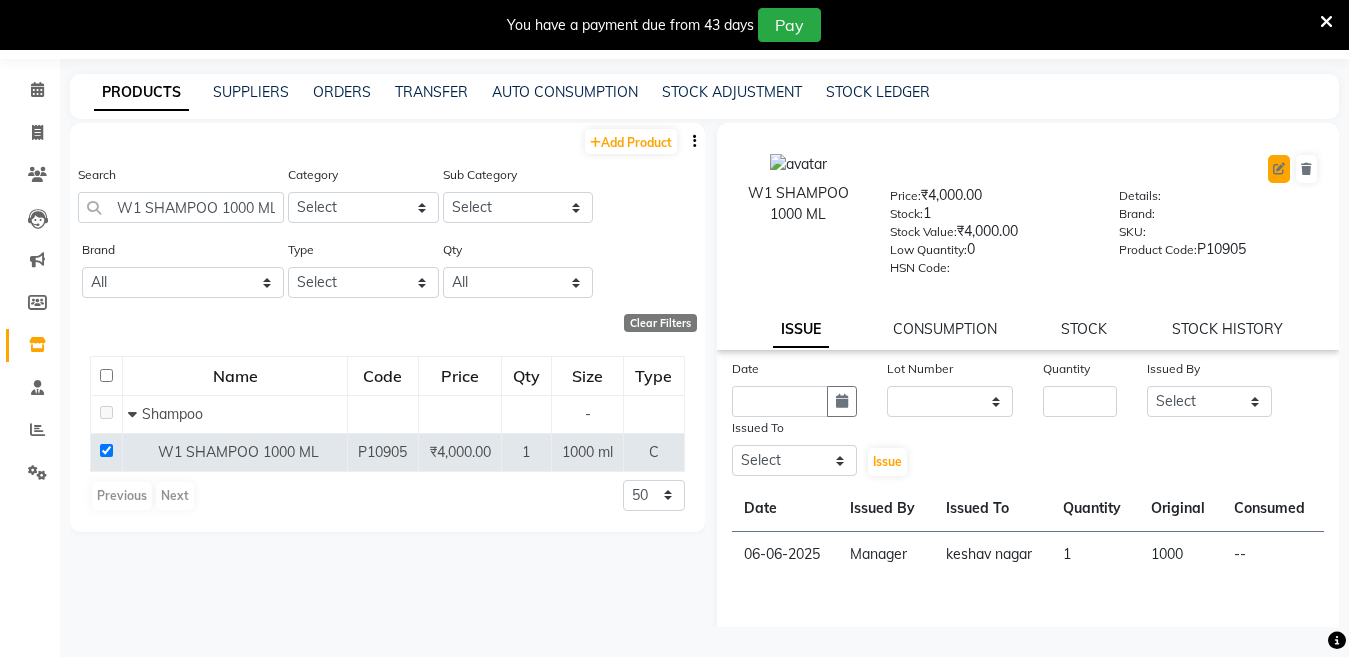 click 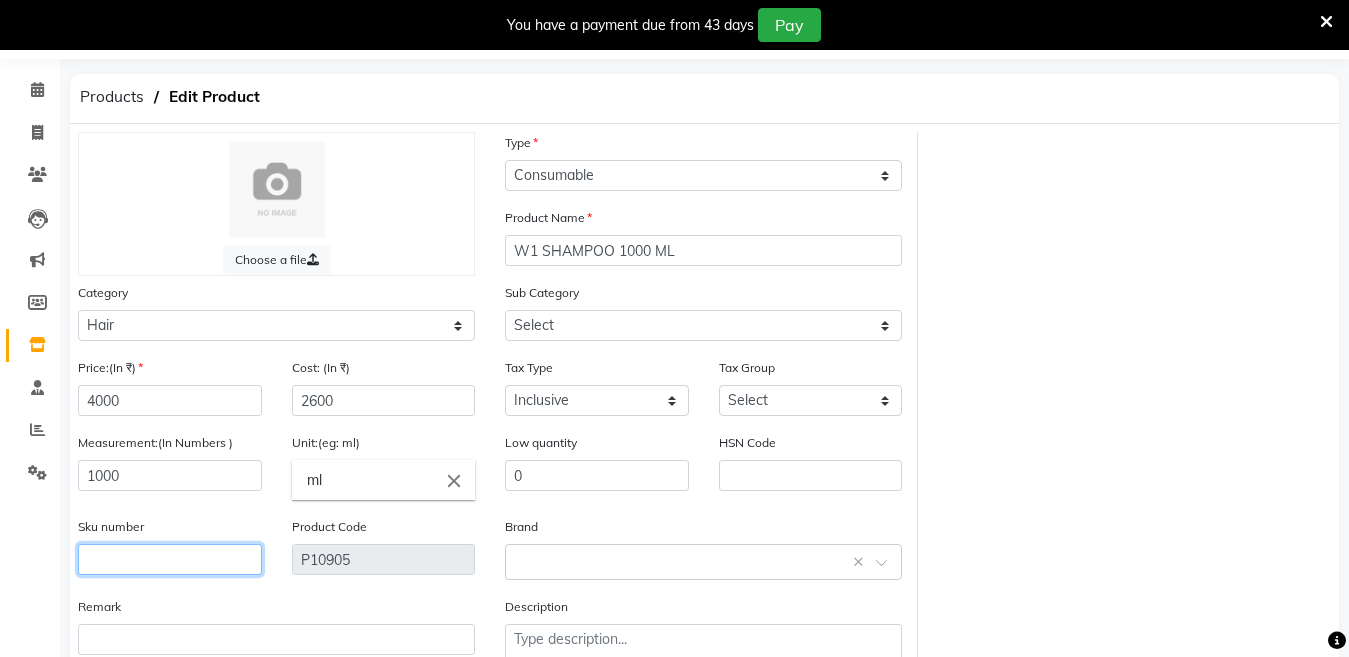 click 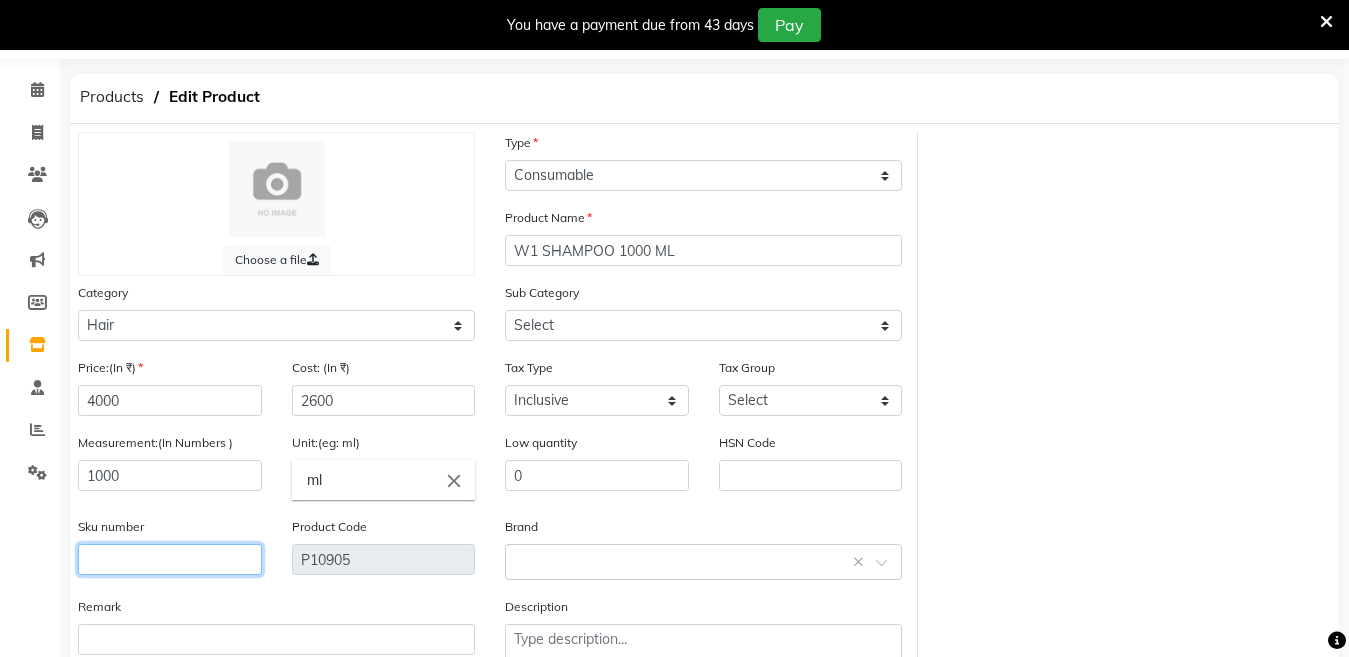 click 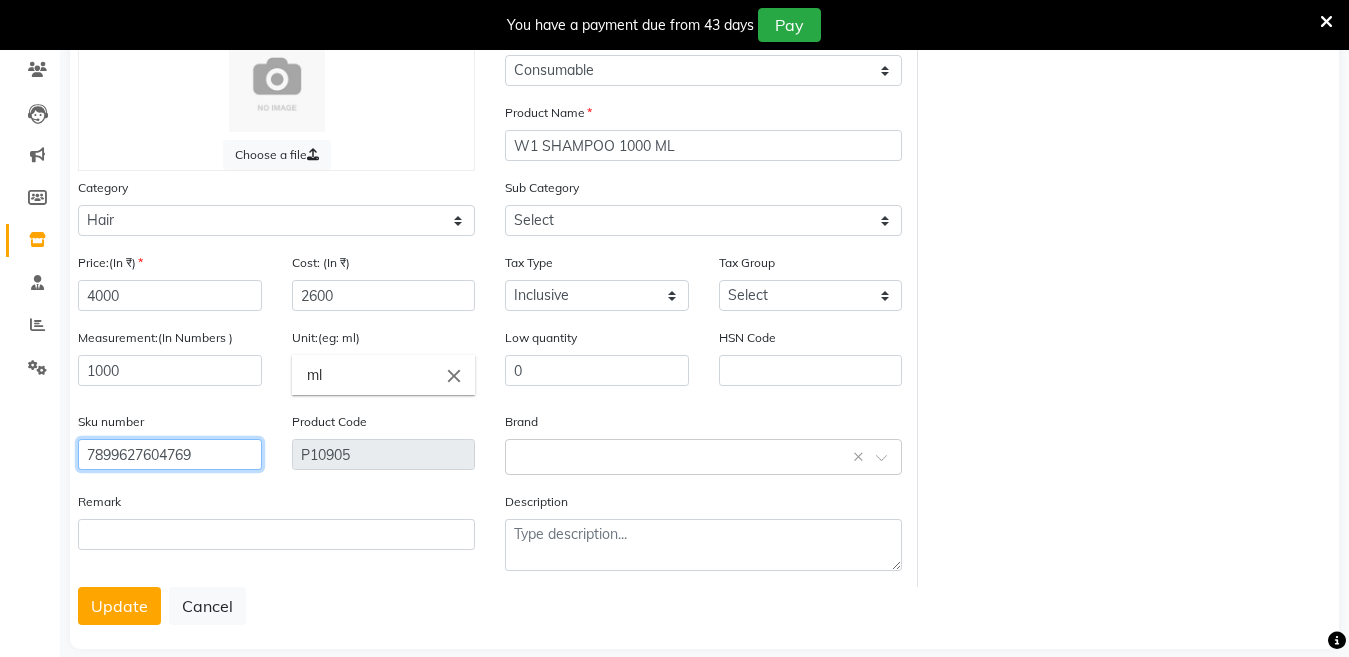 scroll, scrollTop: 194, scrollLeft: 0, axis: vertical 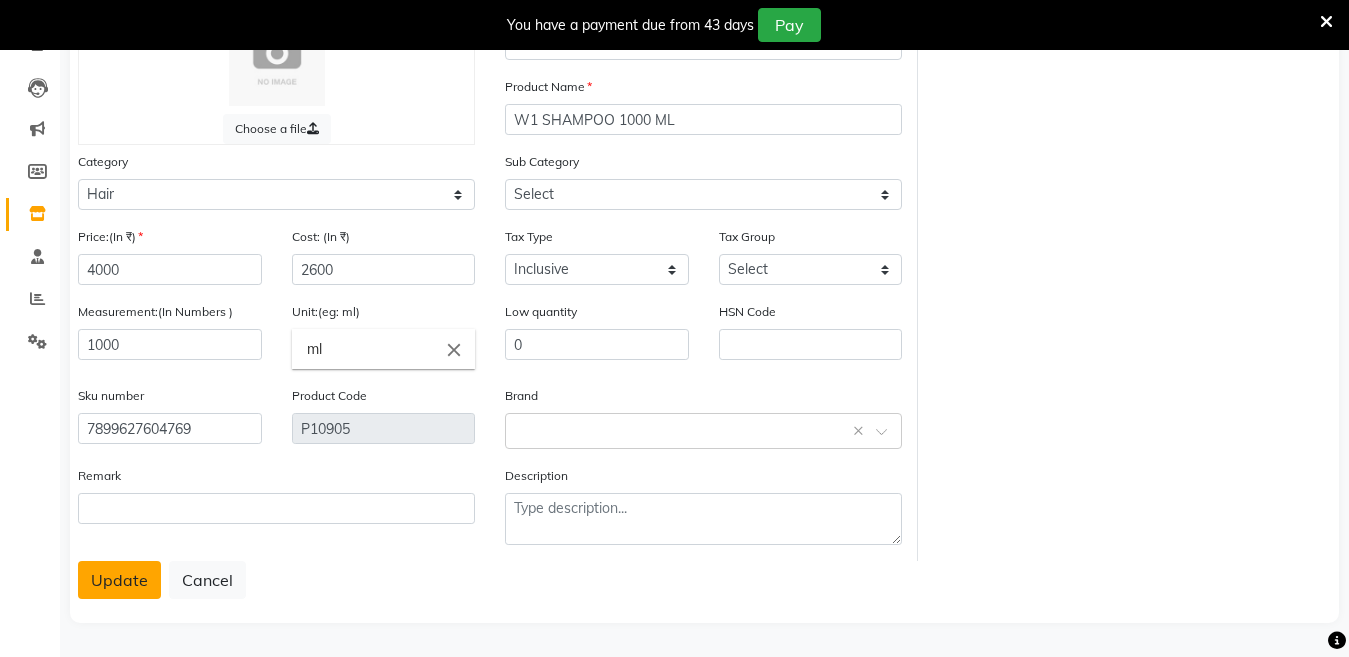 click on "Update" 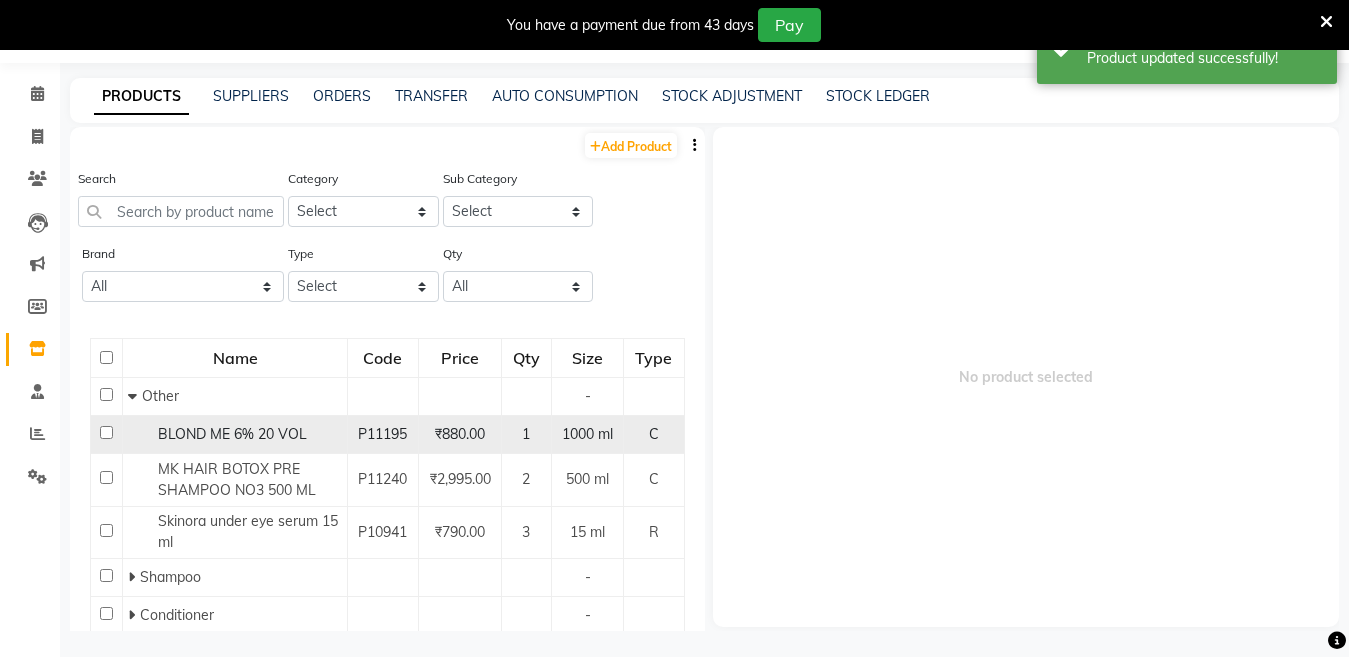 scroll, scrollTop: 63, scrollLeft: 0, axis: vertical 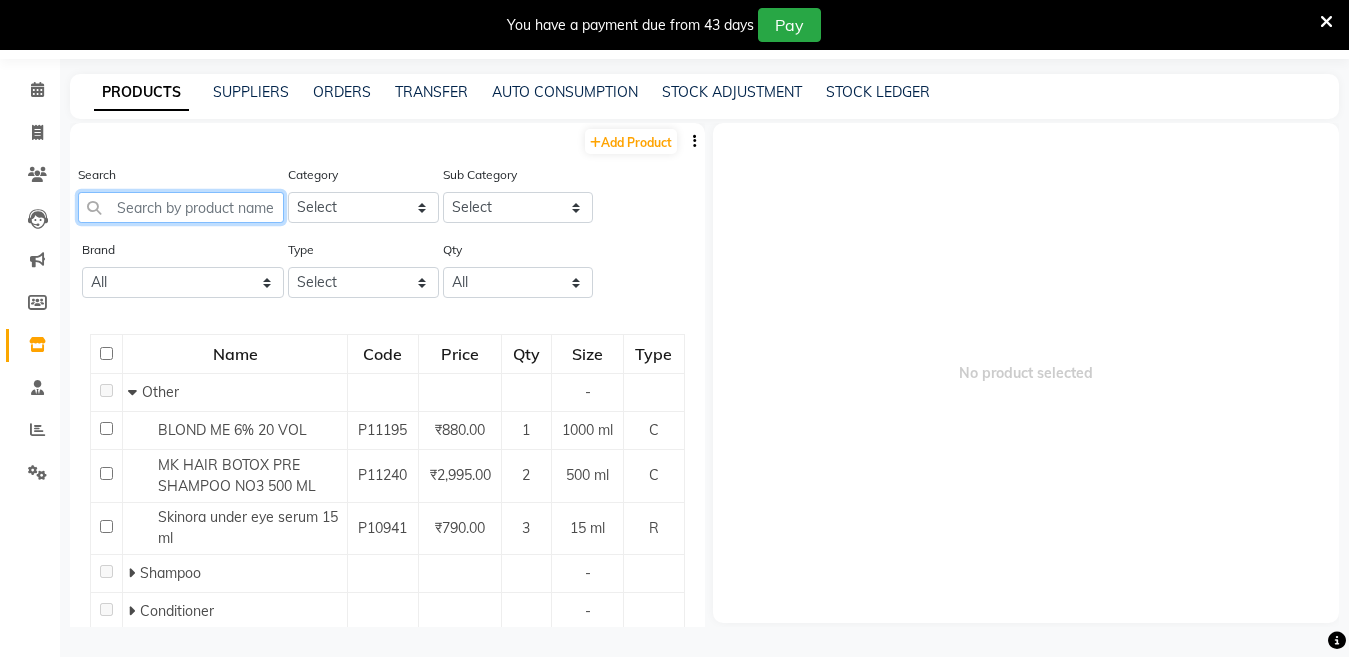 click 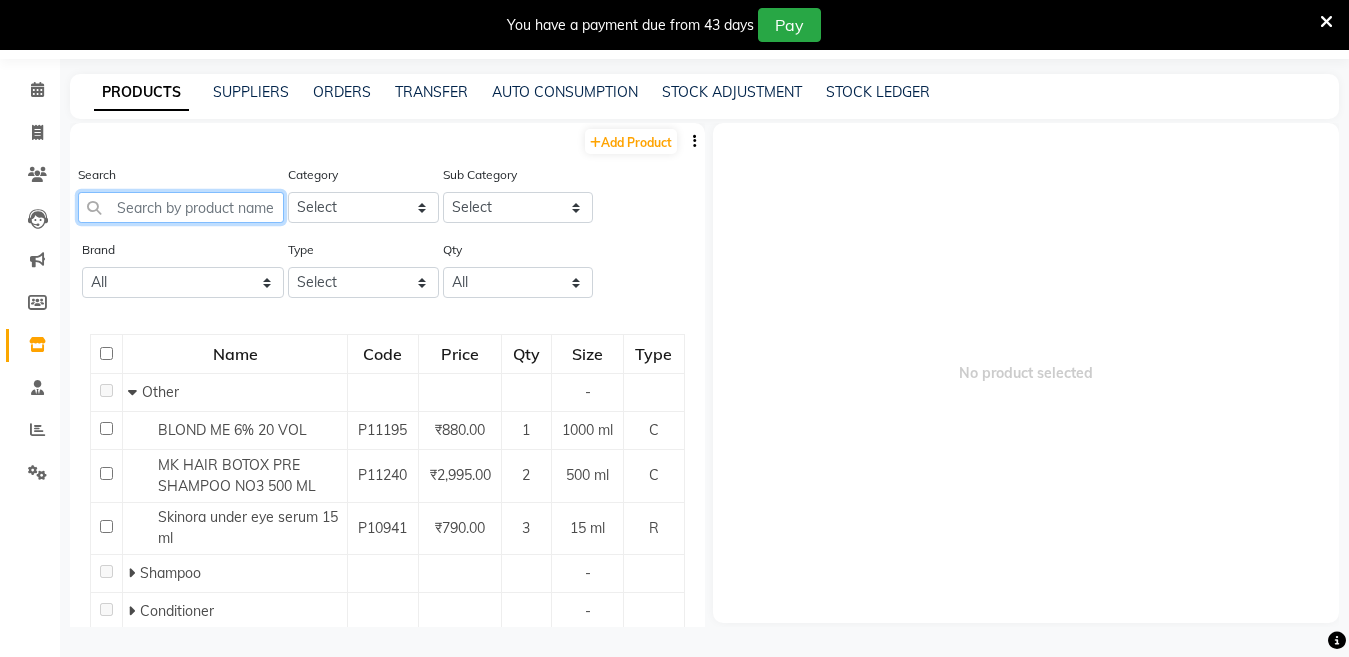paste on "W1 SHAMPOO 300 ML" 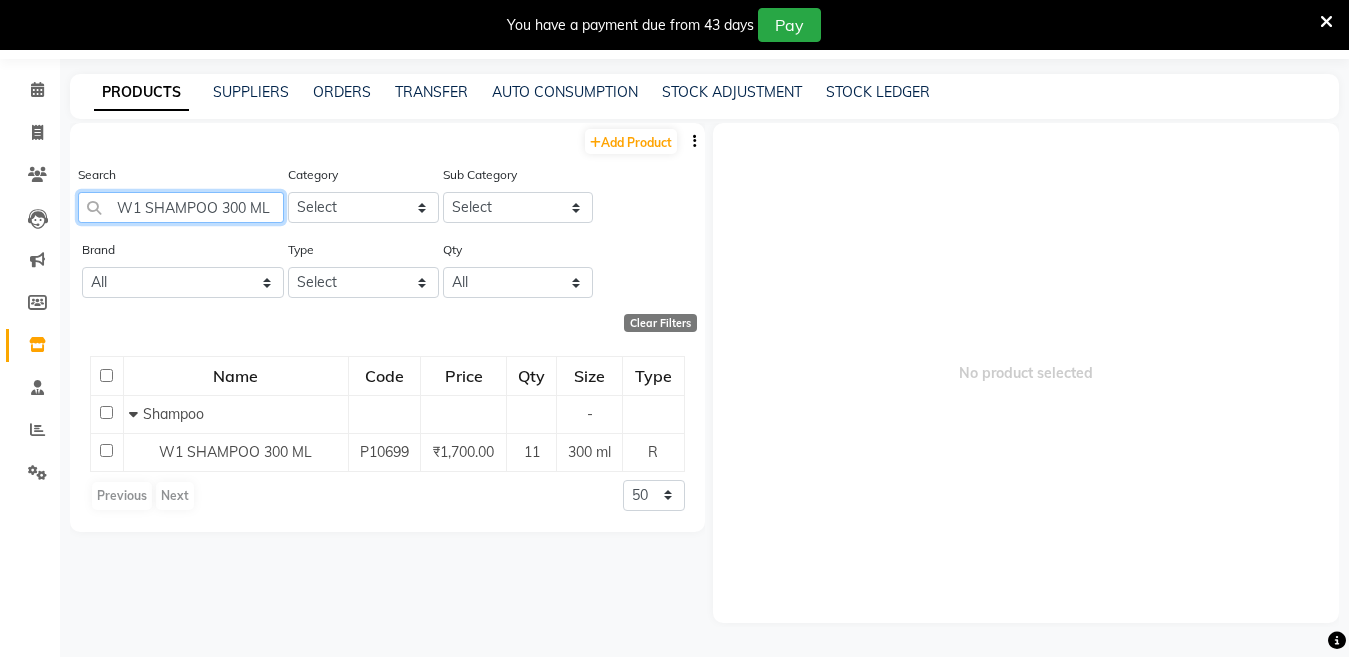 scroll, scrollTop: 0, scrollLeft: 0, axis: both 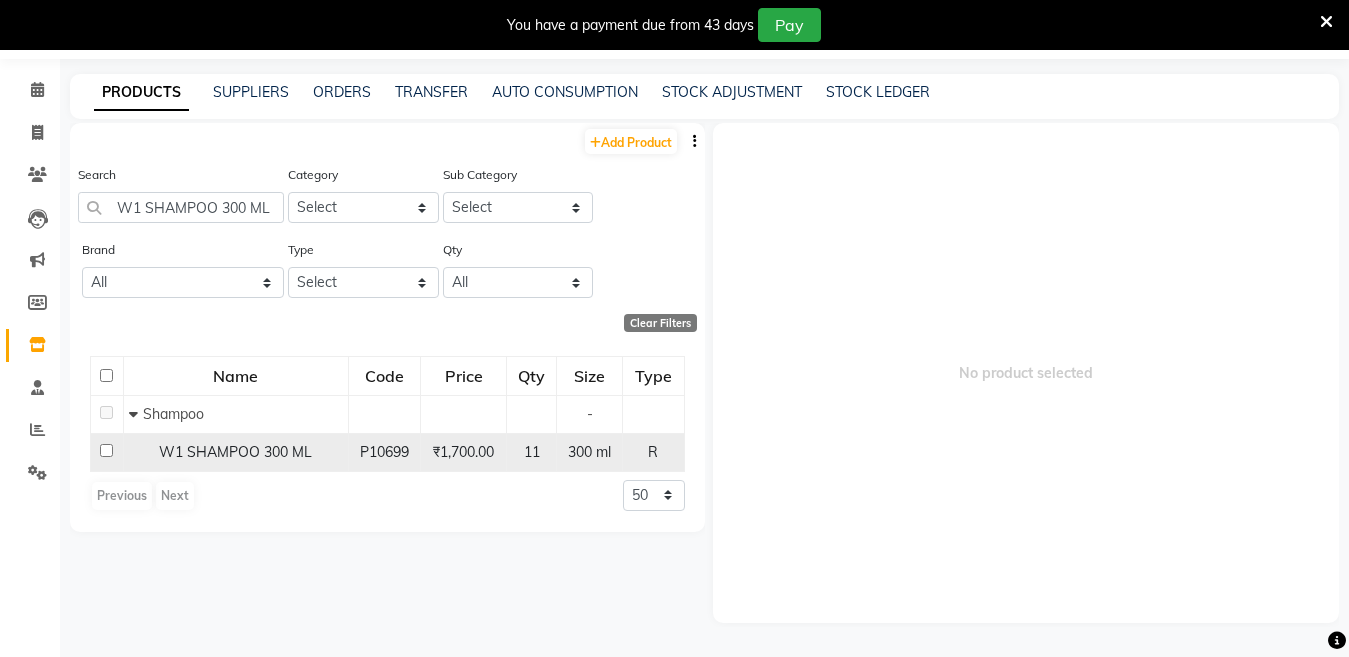 click 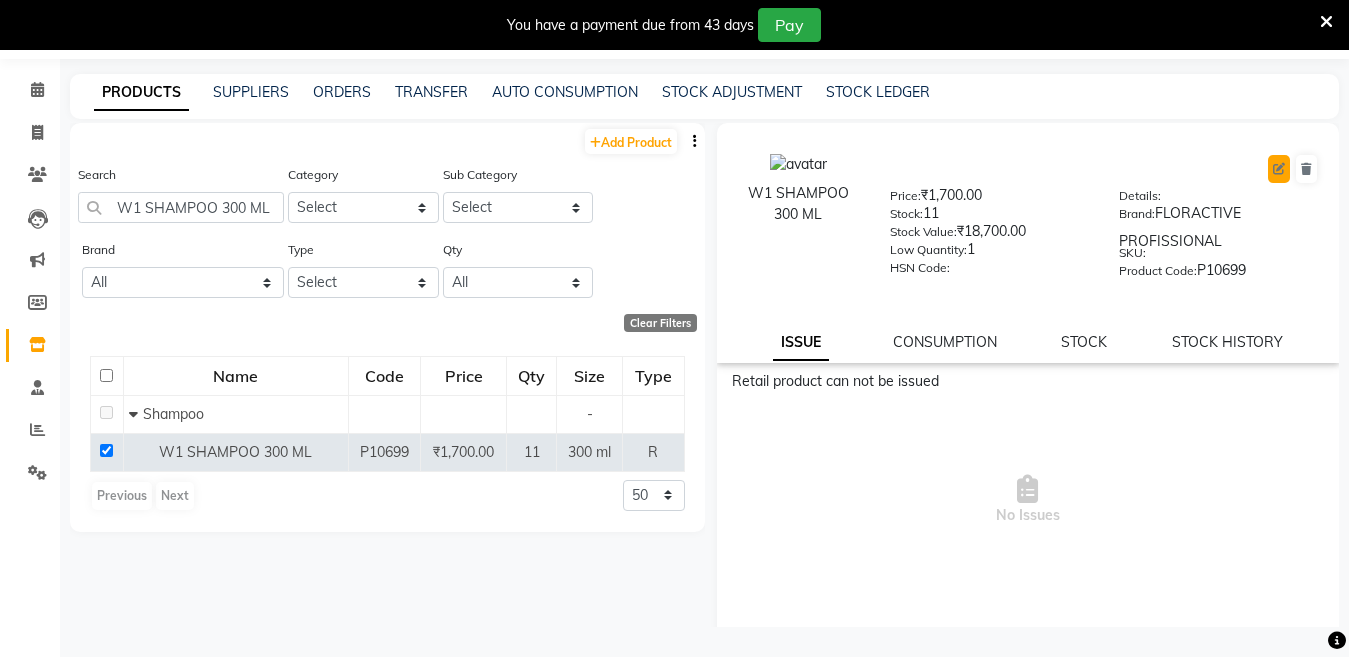 click 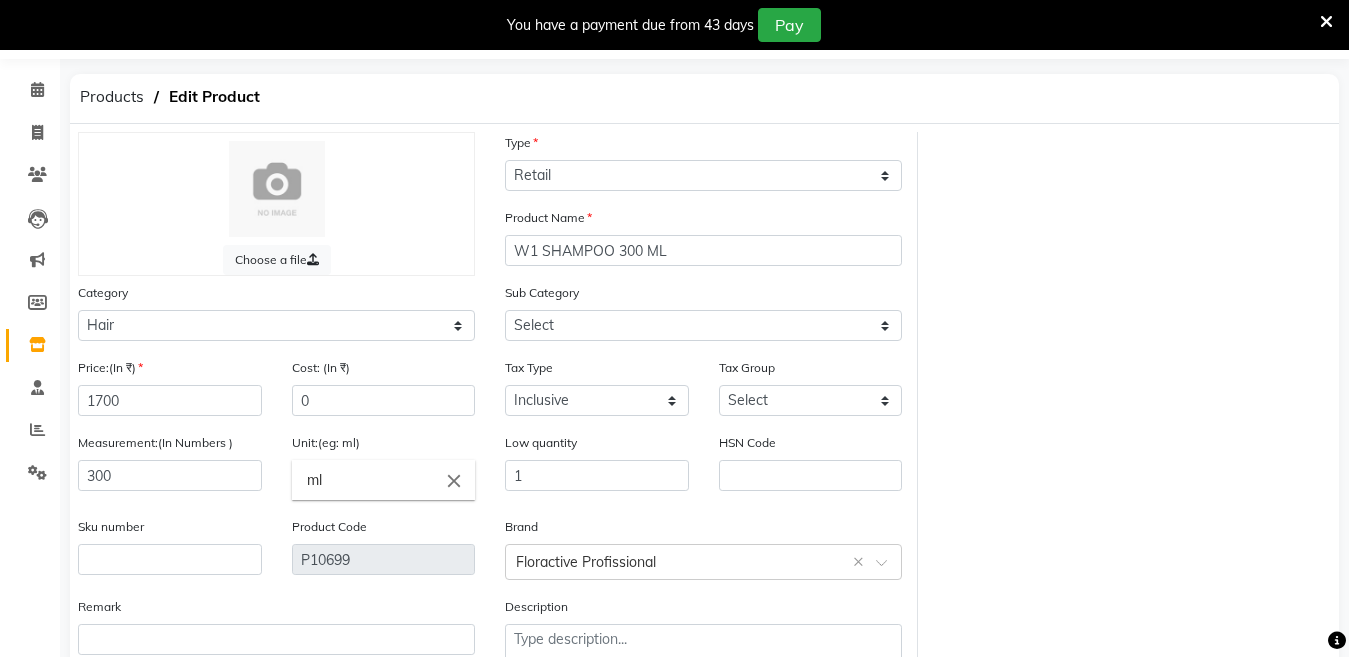 scroll, scrollTop: 194, scrollLeft: 0, axis: vertical 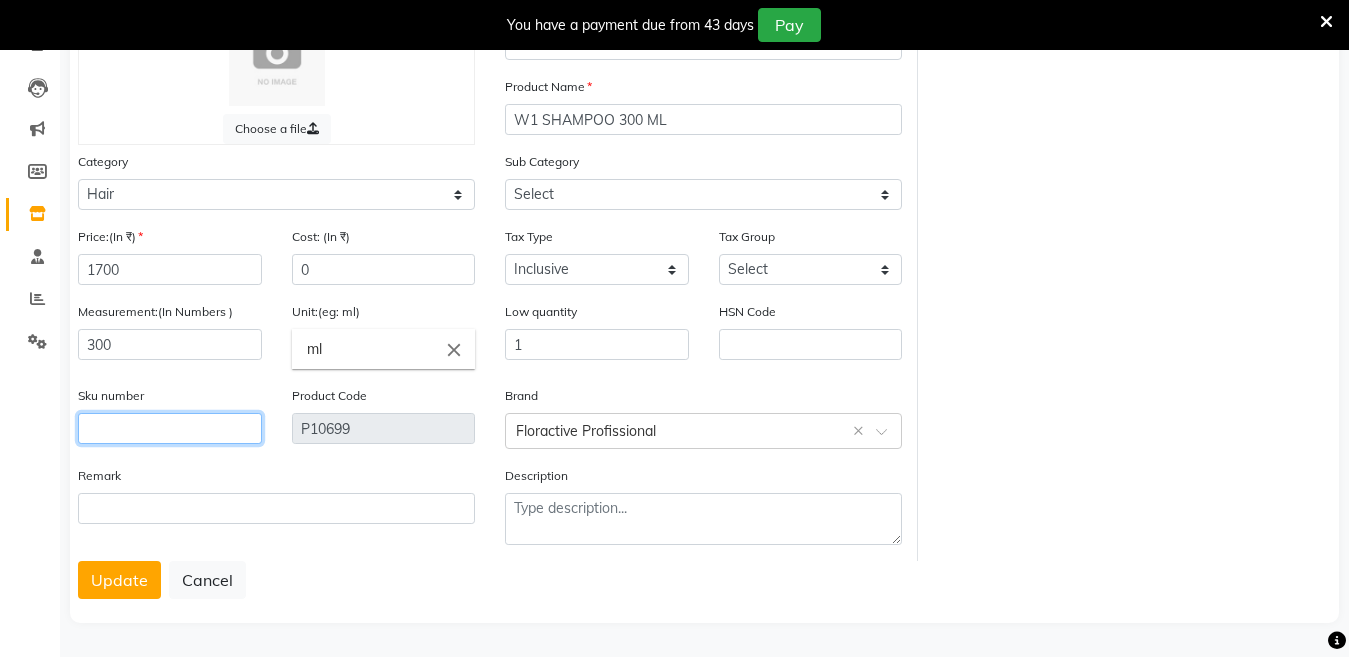 click 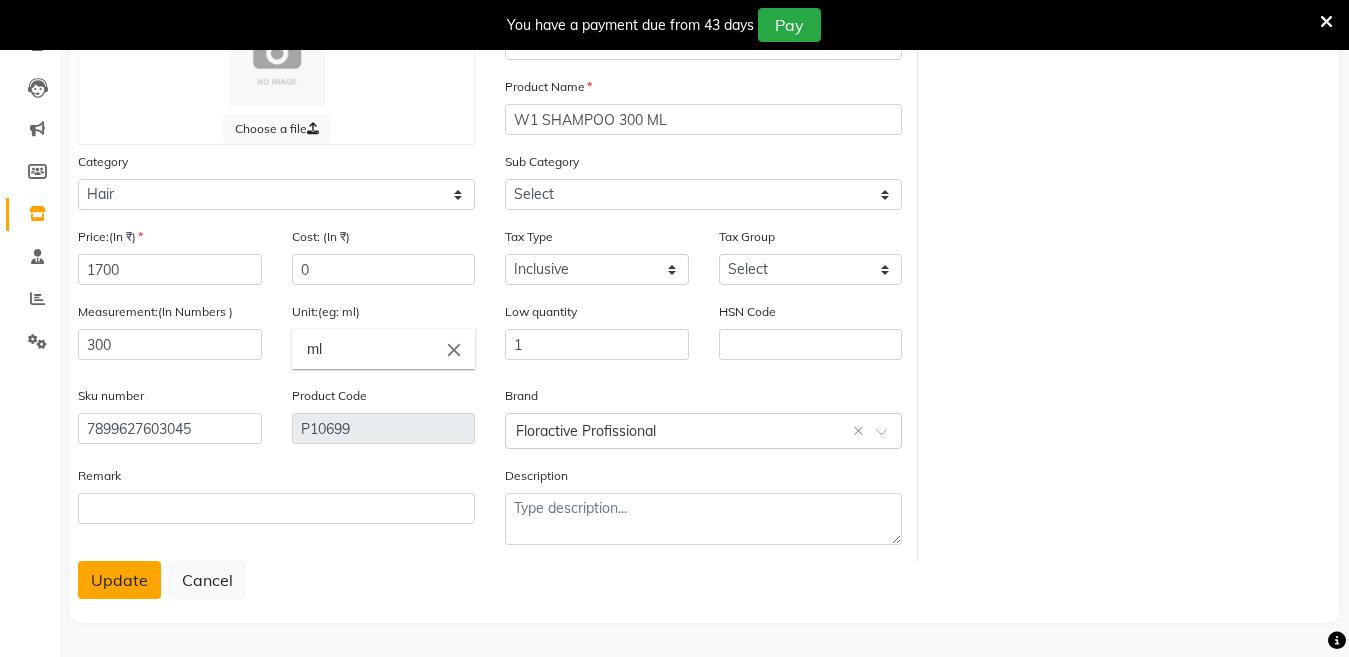 click on "Update" 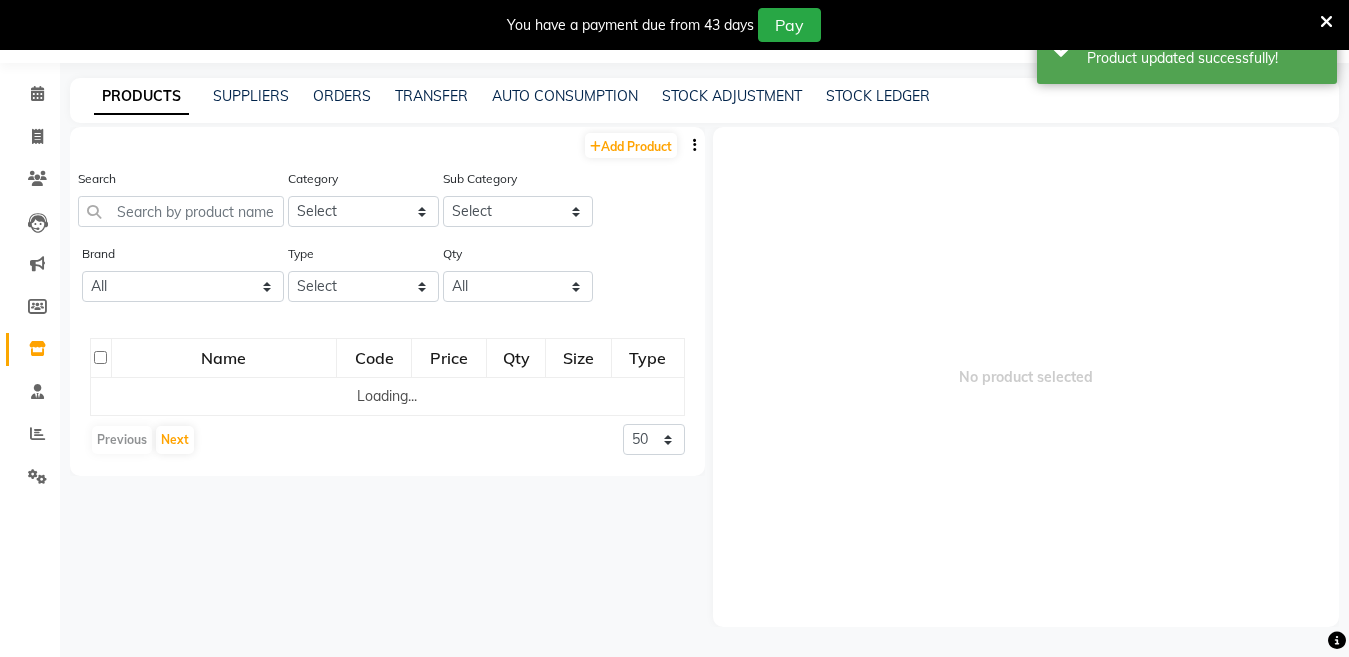 scroll, scrollTop: 63, scrollLeft: 0, axis: vertical 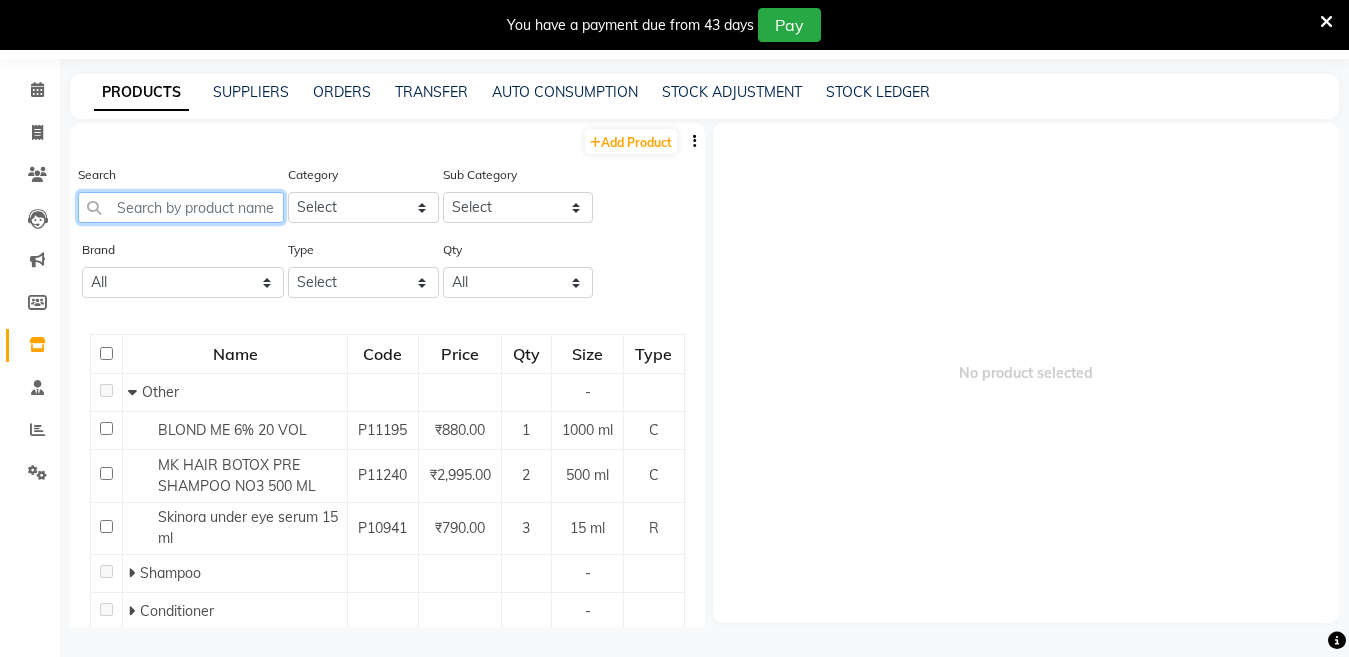 click 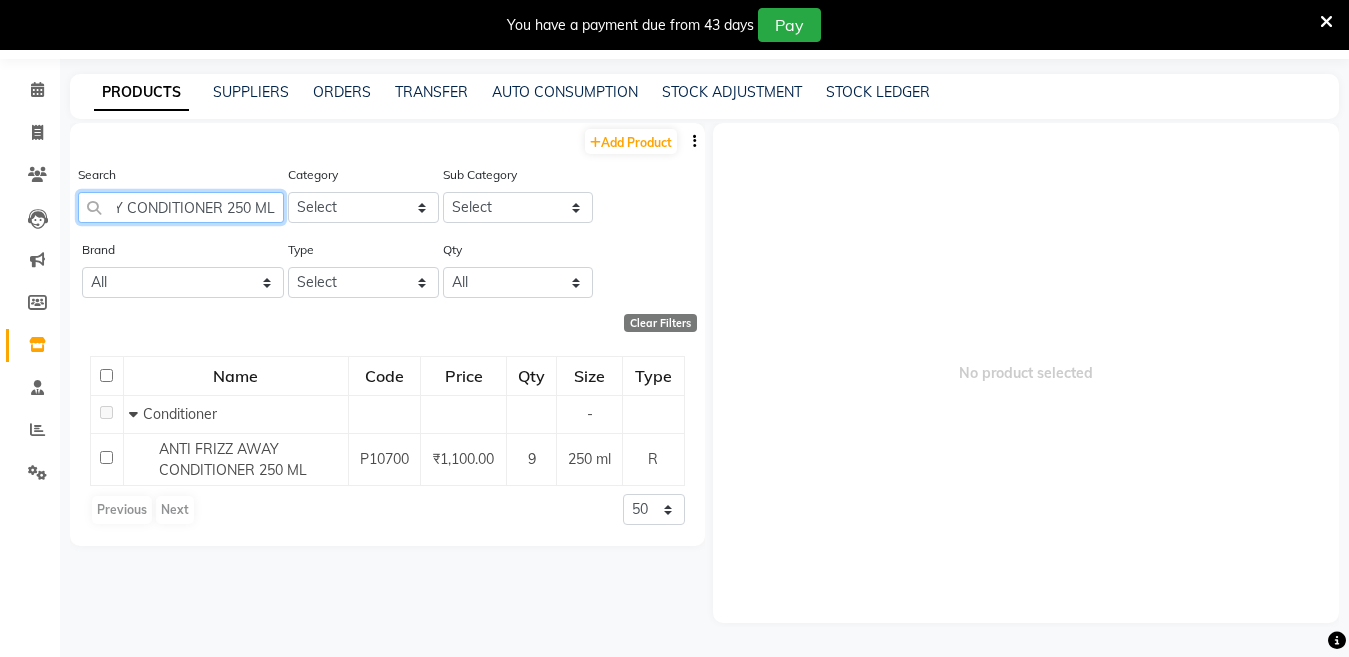 scroll, scrollTop: 0, scrollLeft: 118, axis: horizontal 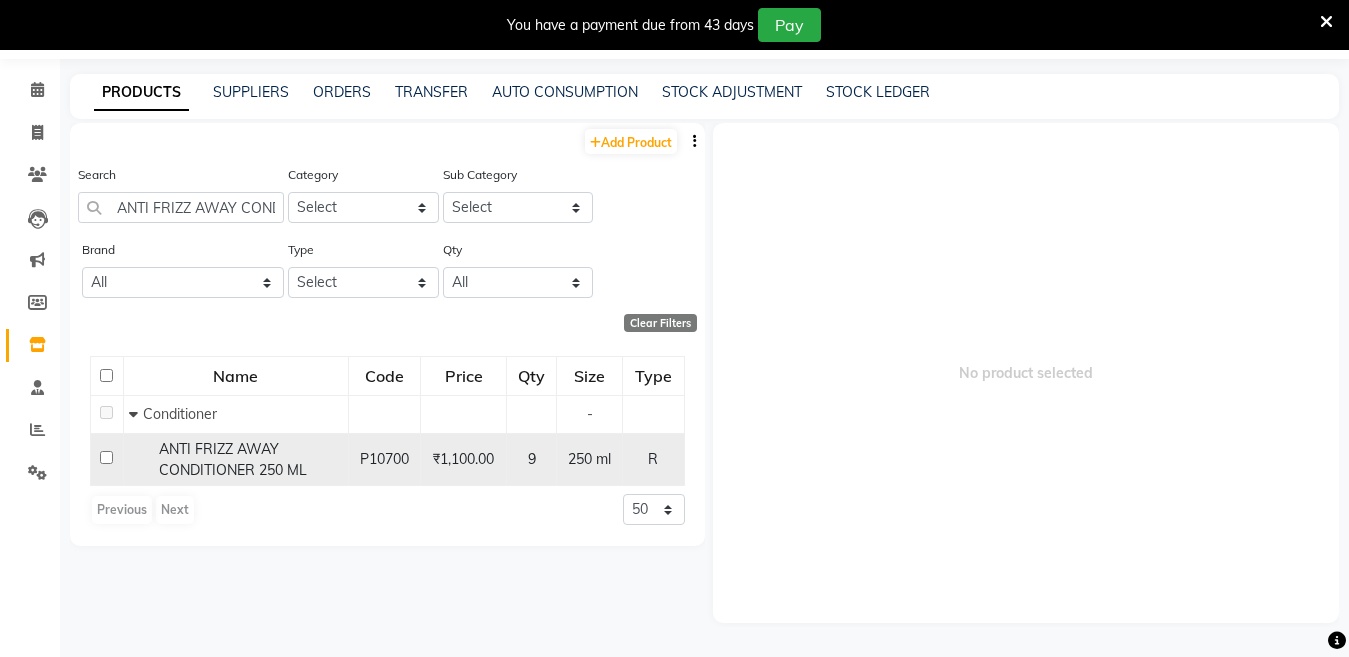 click 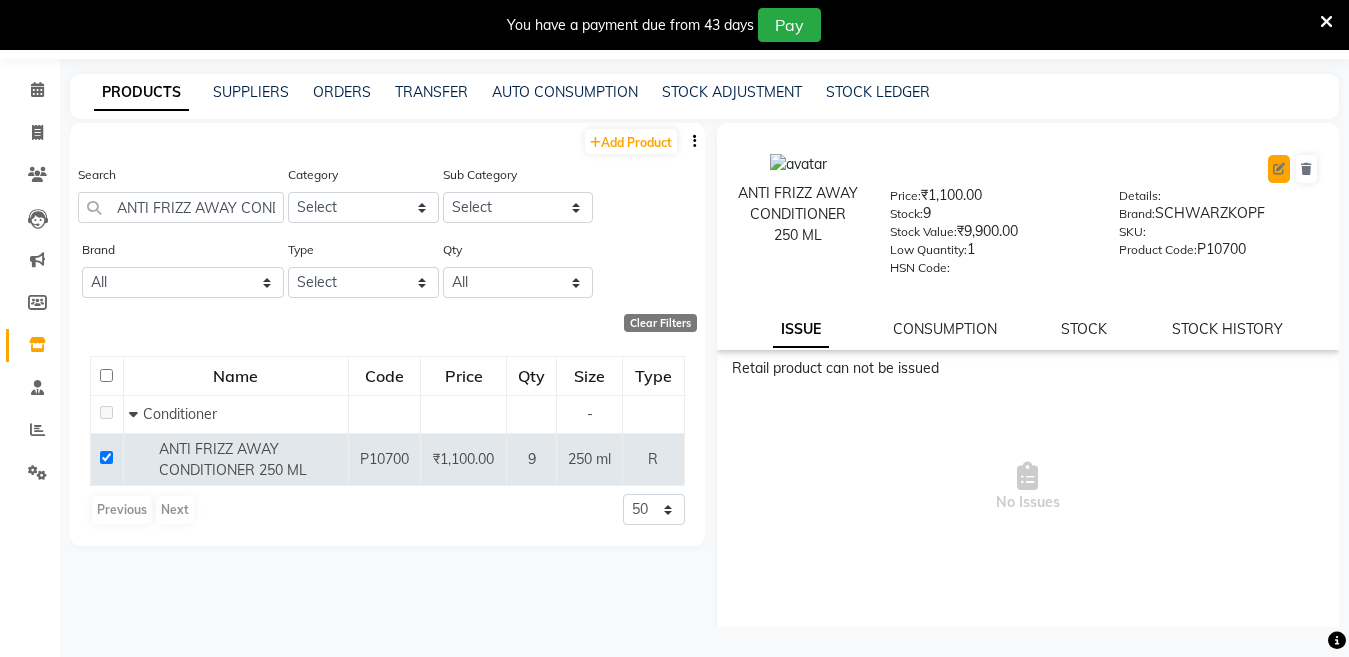 click 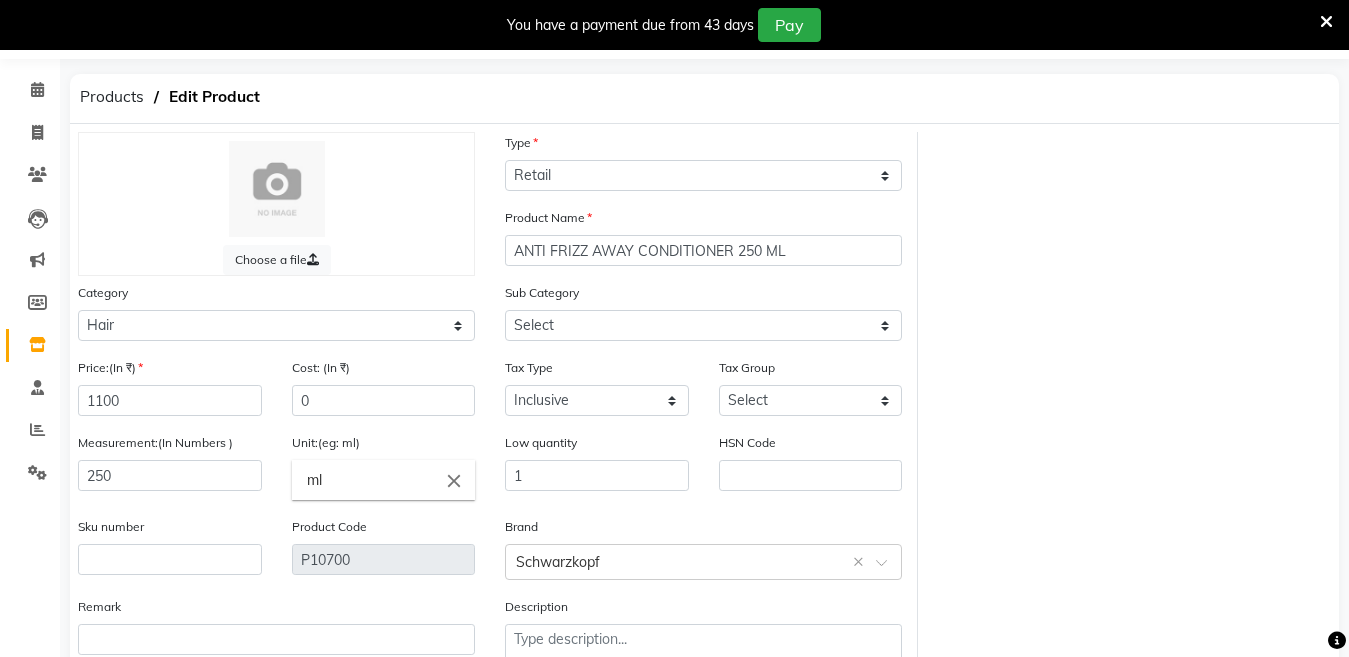 scroll, scrollTop: 194, scrollLeft: 0, axis: vertical 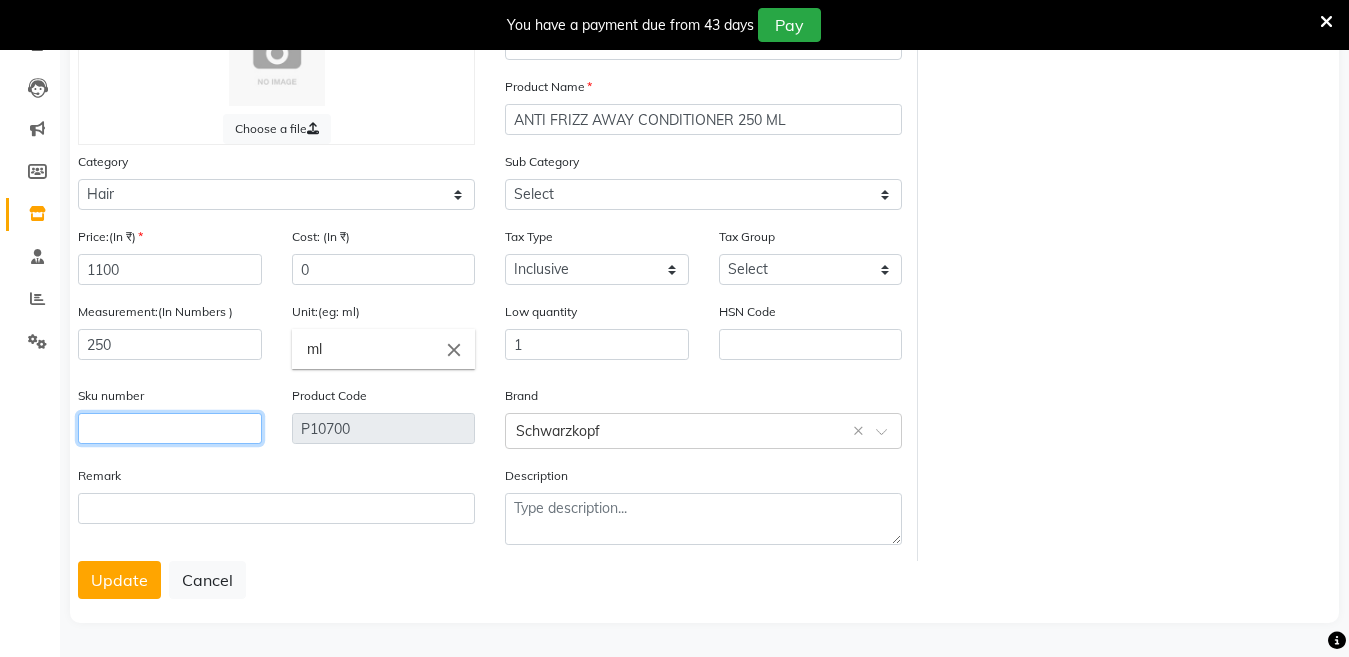 click 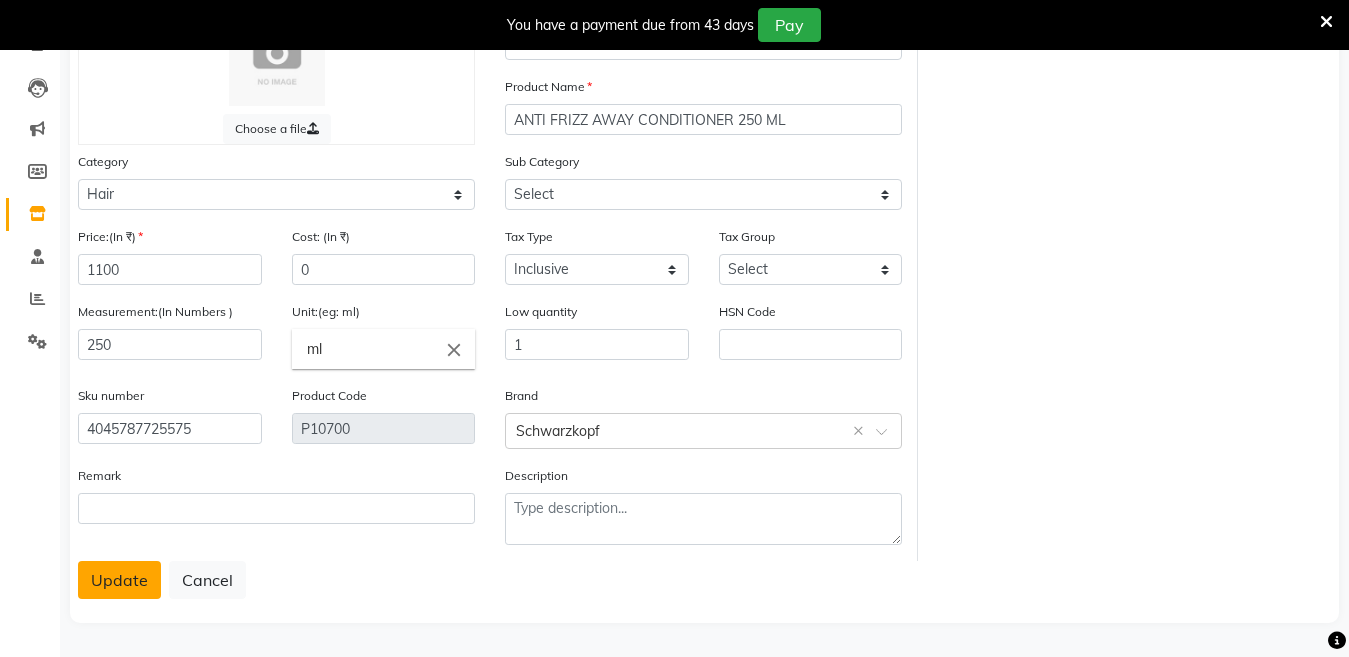 click on "Update" 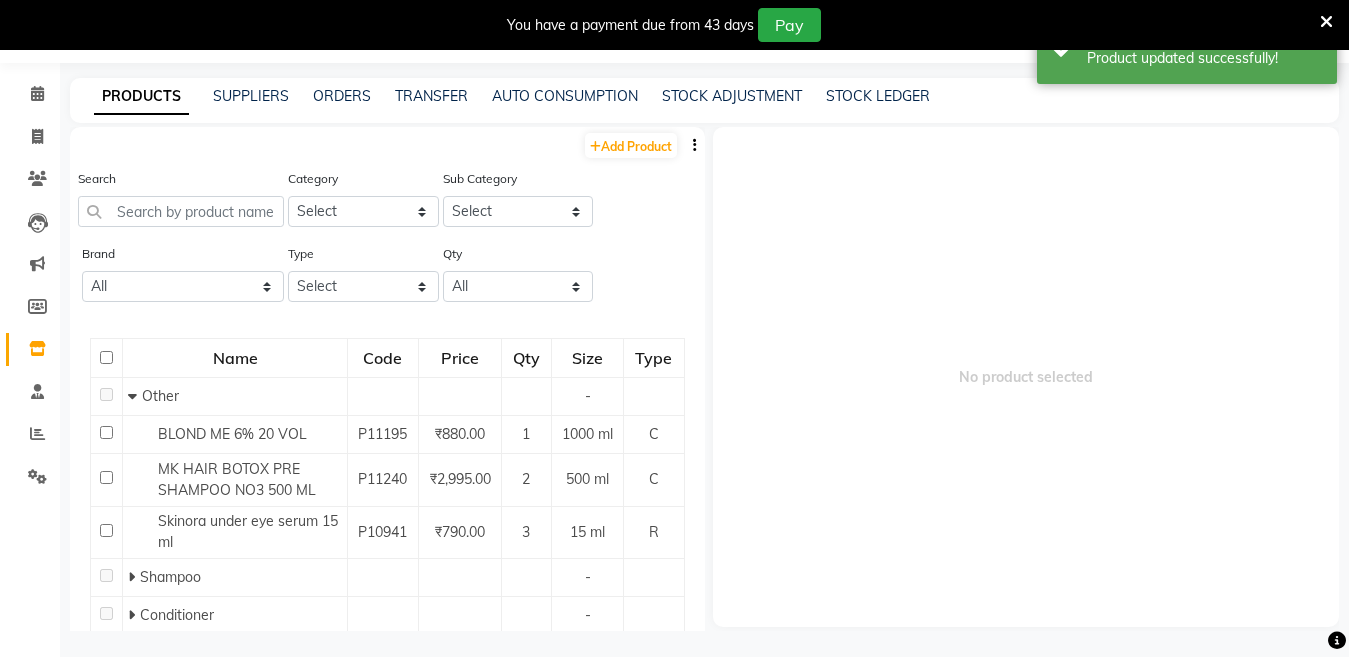 scroll, scrollTop: 63, scrollLeft: 0, axis: vertical 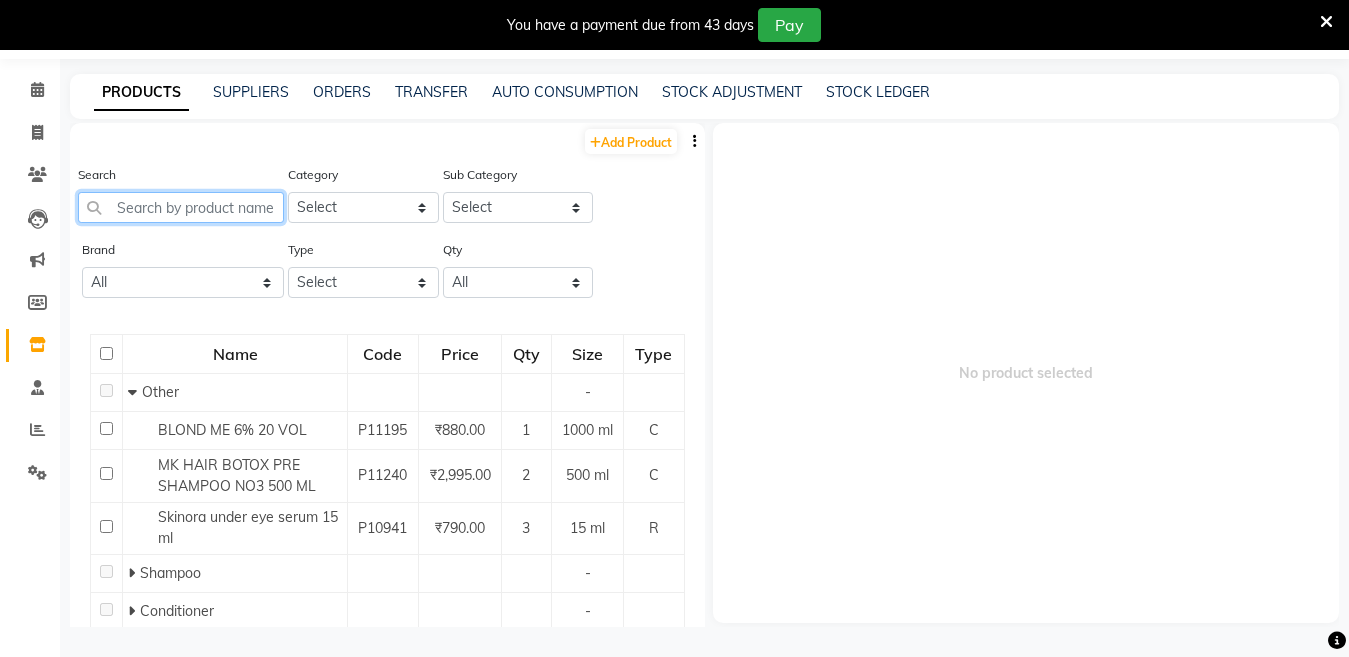 click 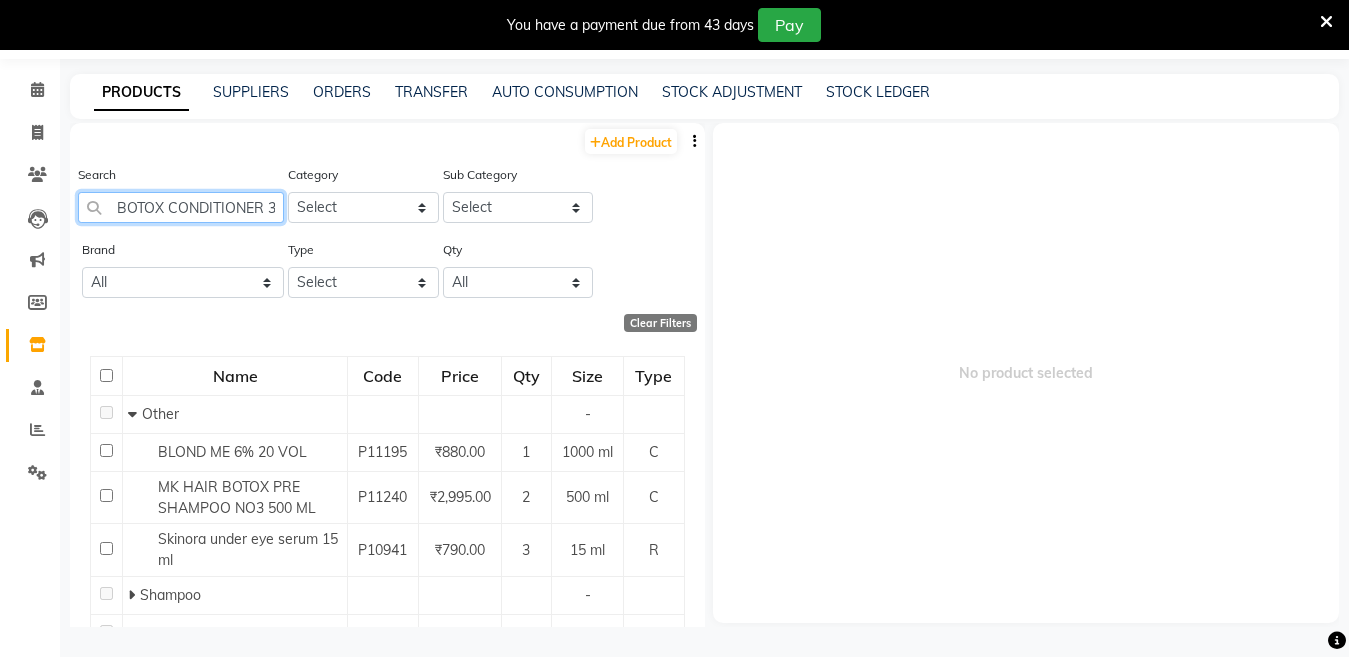 click on "BOTOX CONDITIONER 300 ML" 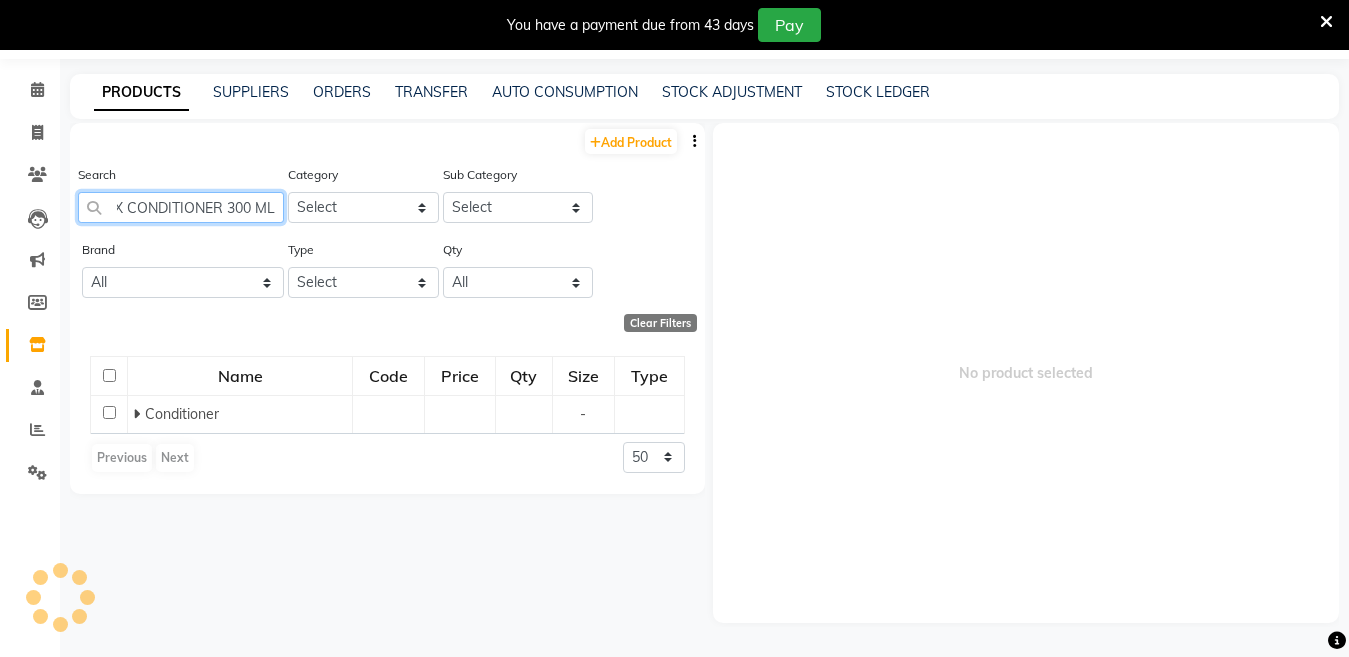 scroll, scrollTop: 0, scrollLeft: 45, axis: horizontal 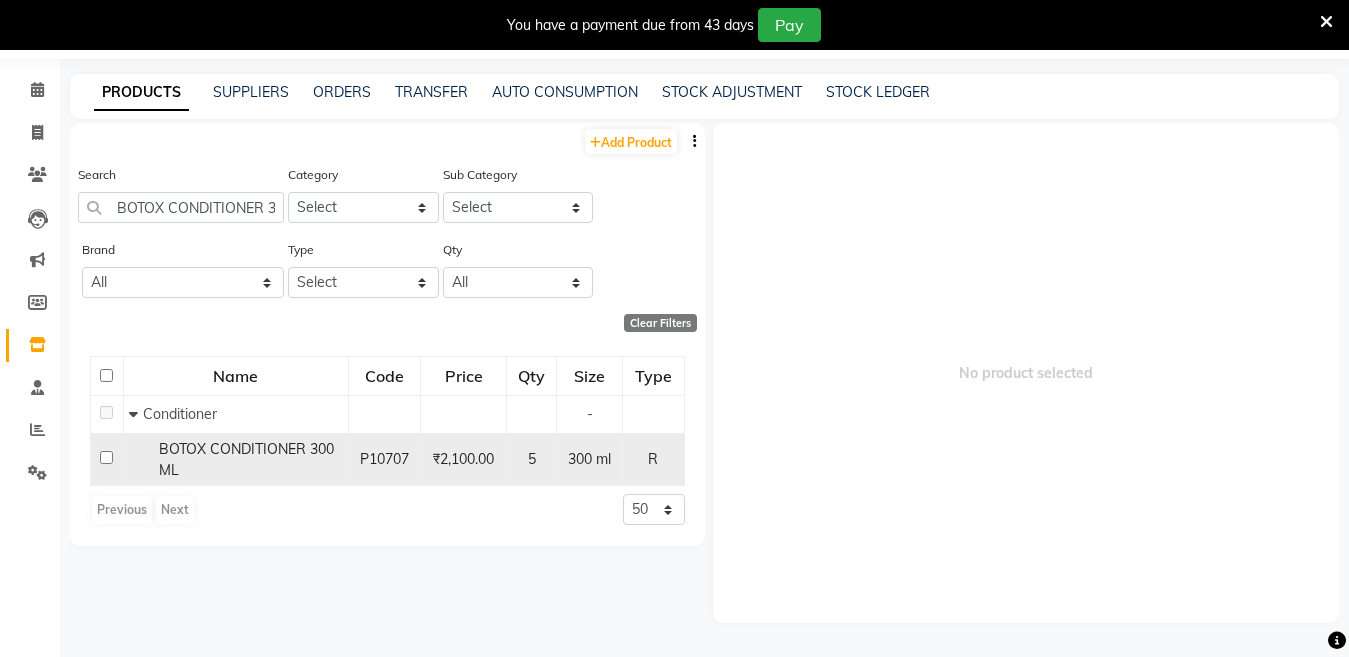 click 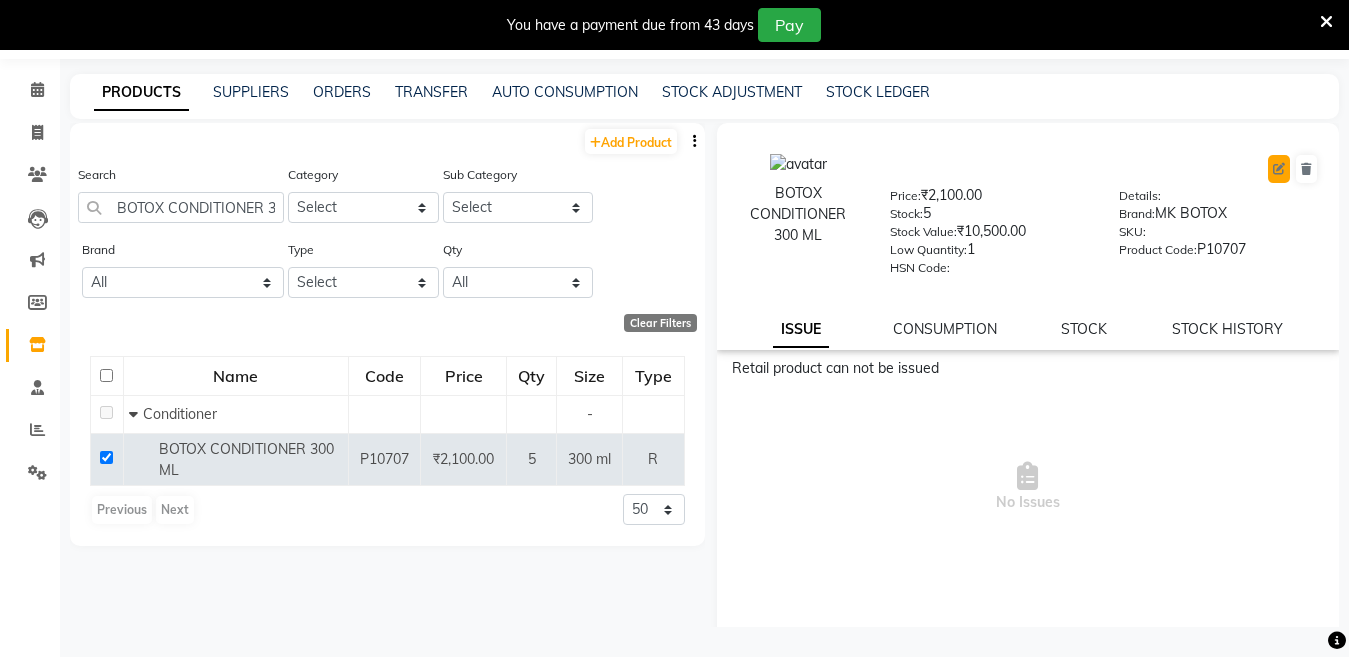 click 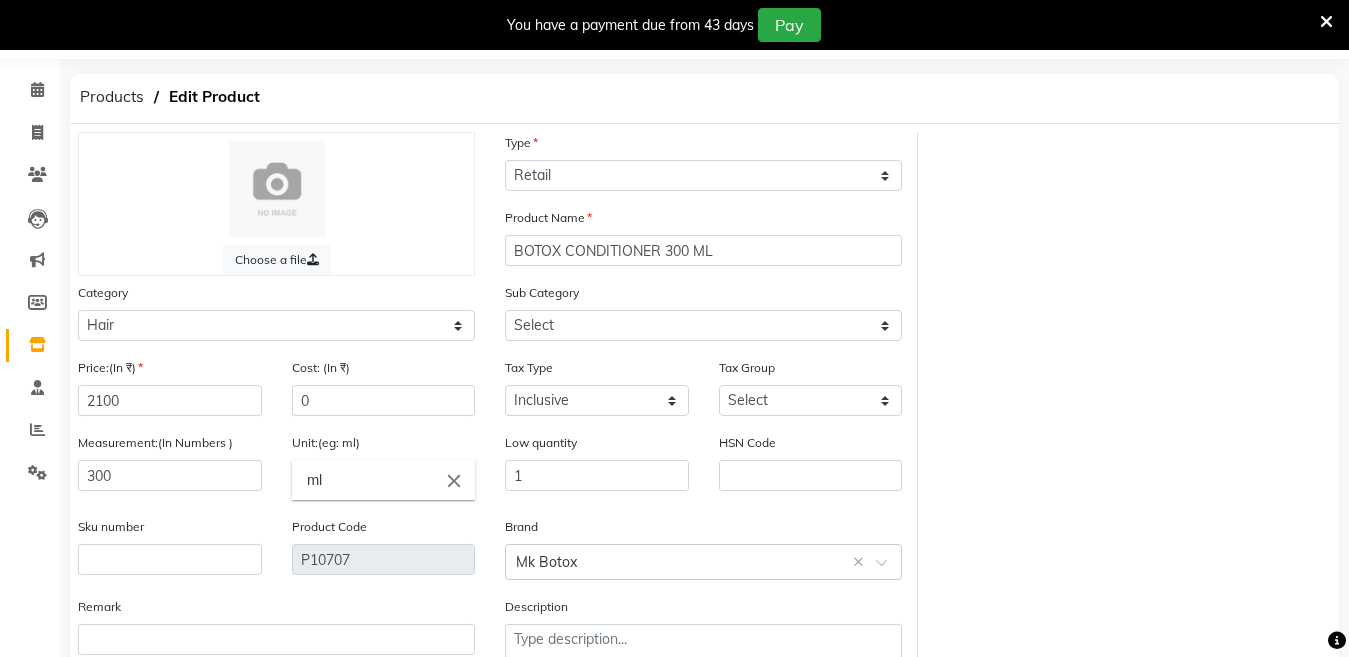 scroll, scrollTop: 194, scrollLeft: 0, axis: vertical 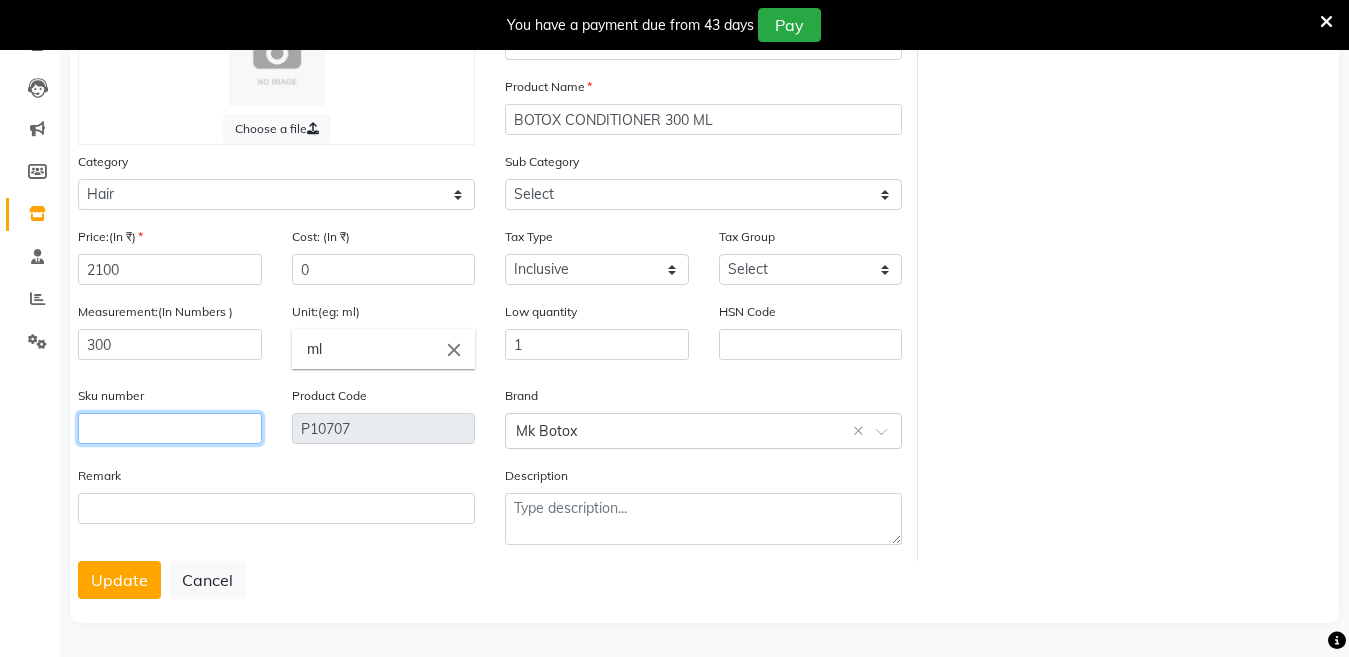 click 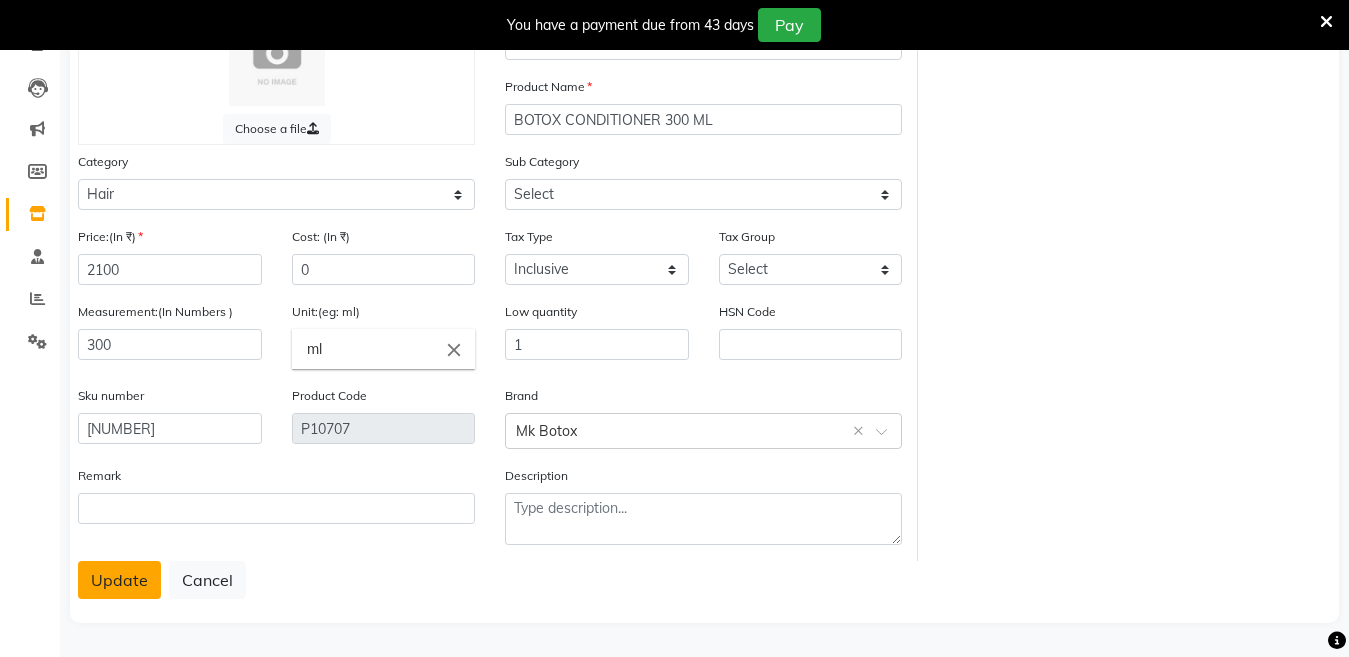 click on "Update" 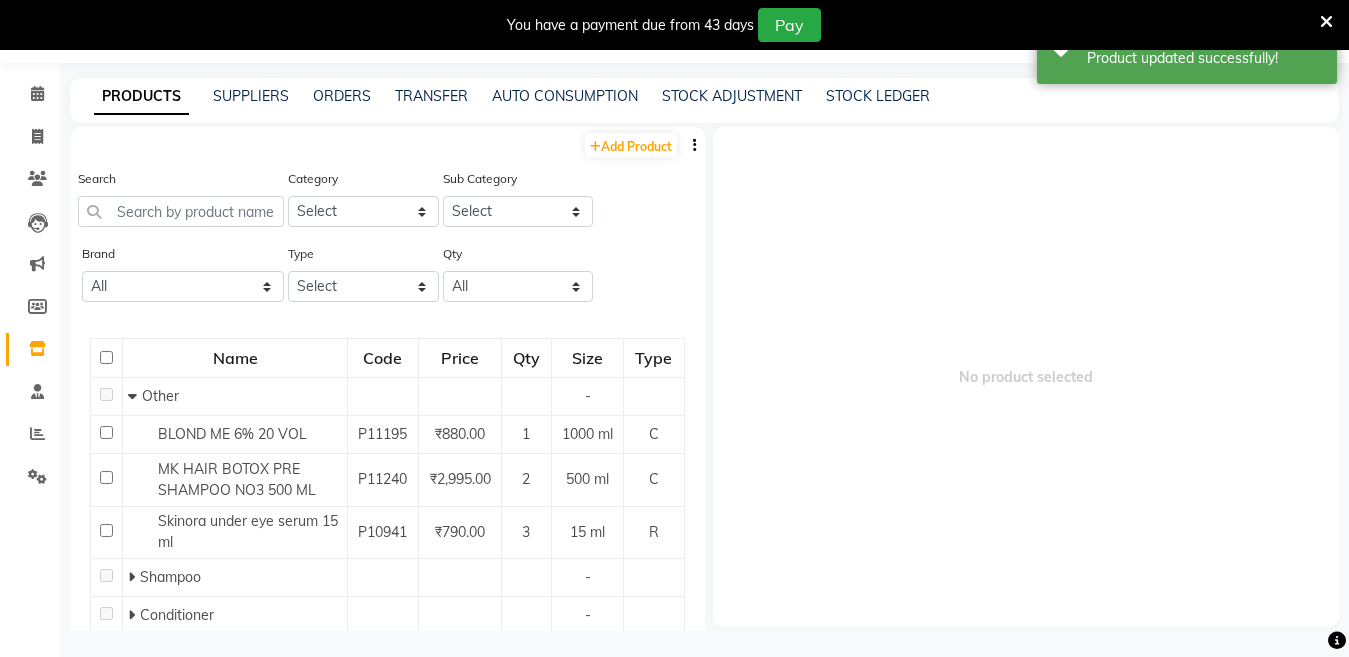 scroll, scrollTop: 63, scrollLeft: 0, axis: vertical 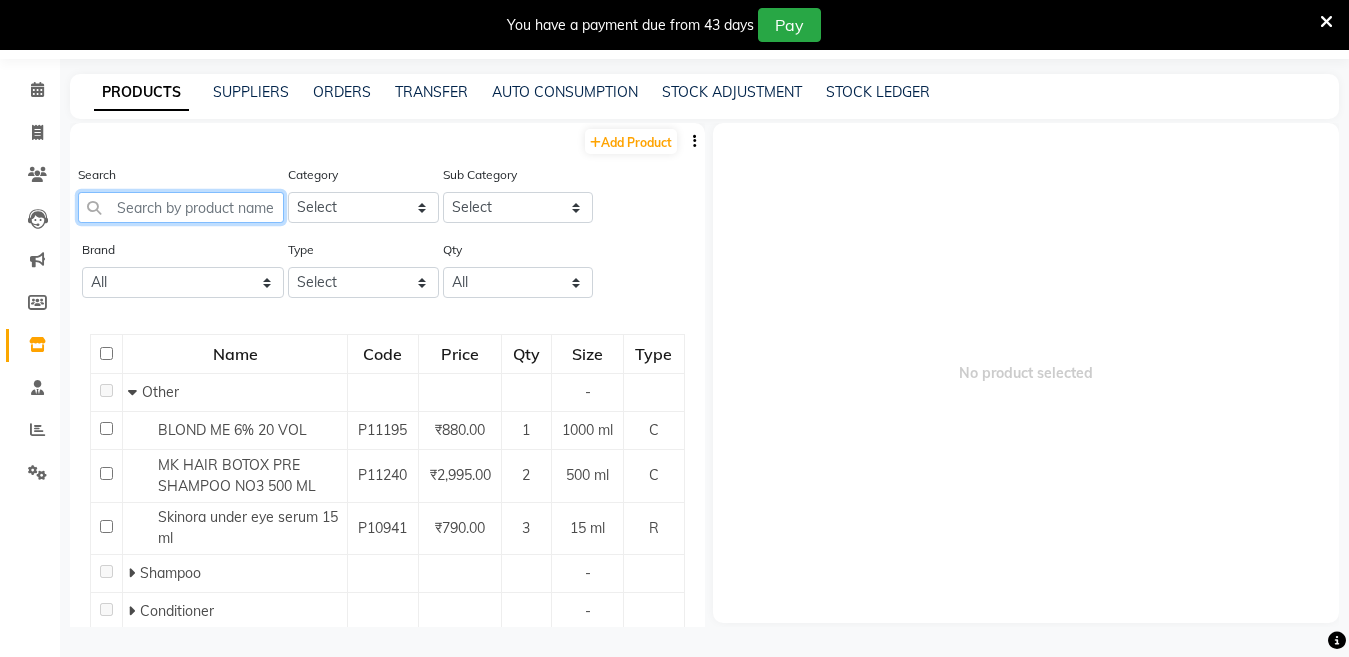 click 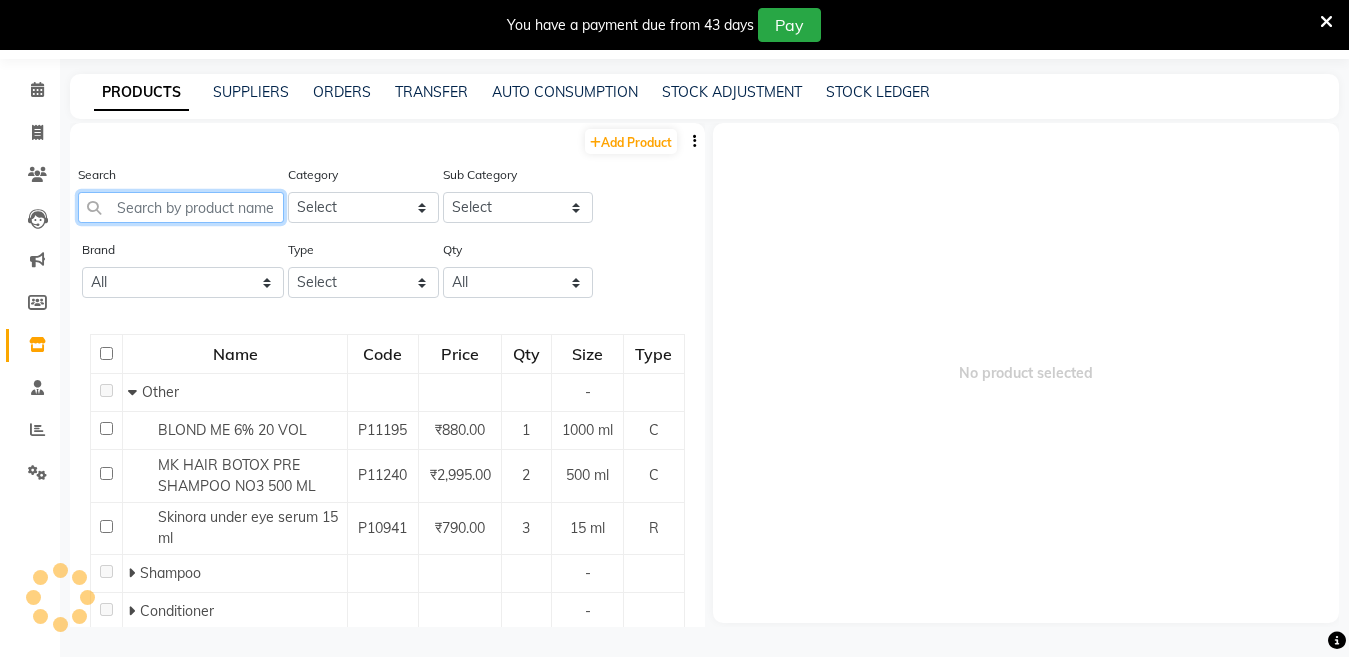 paste on "COLOUR FRIZZ CONDITIONER 1000 ML" 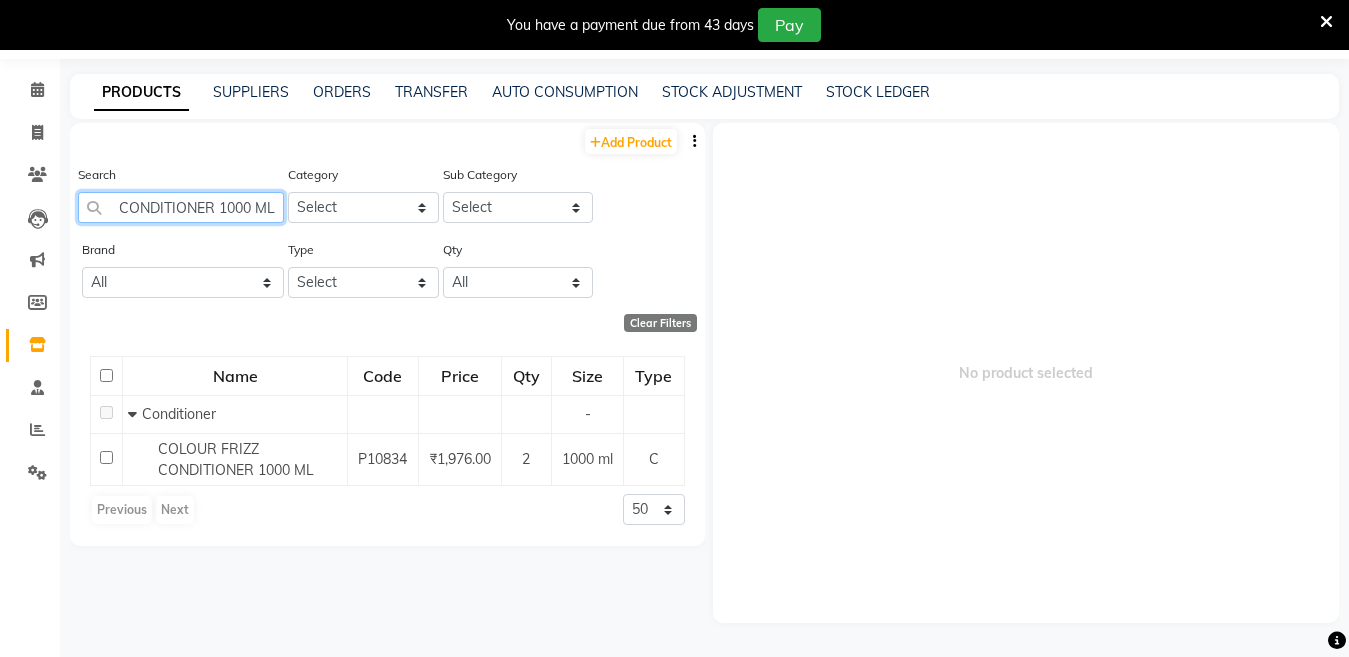 scroll, scrollTop: 0, scrollLeft: 175, axis: horizontal 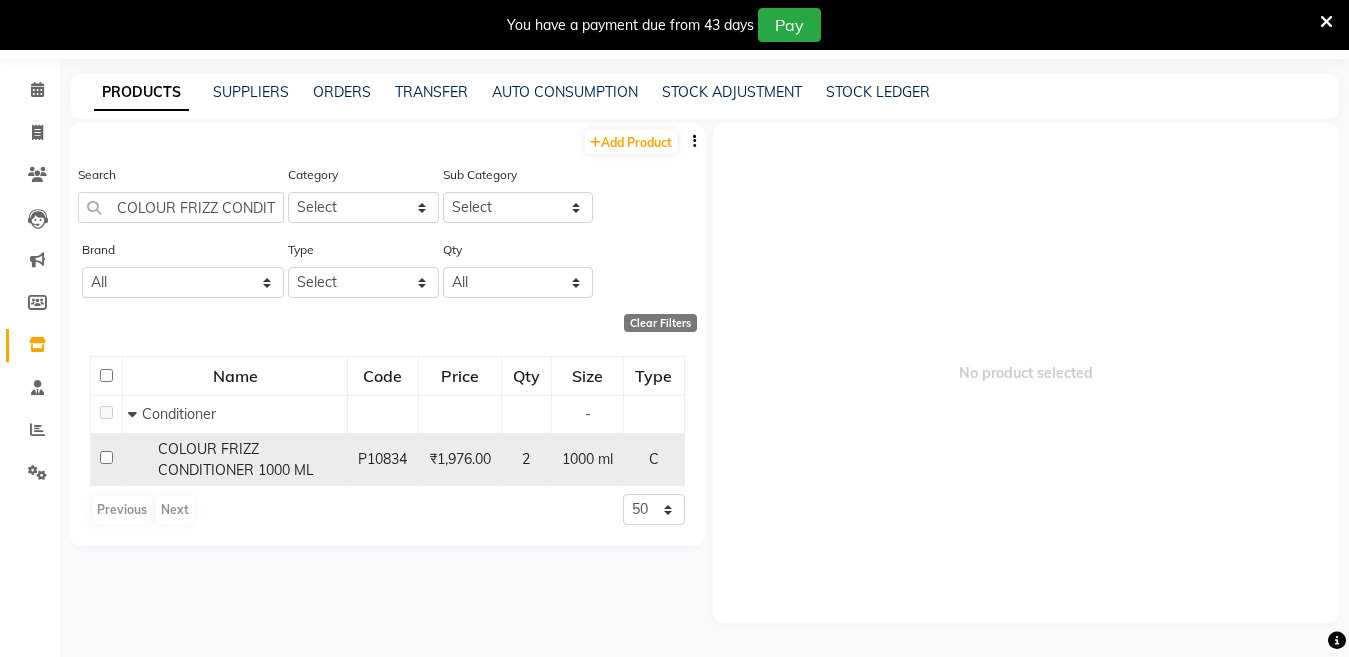 click 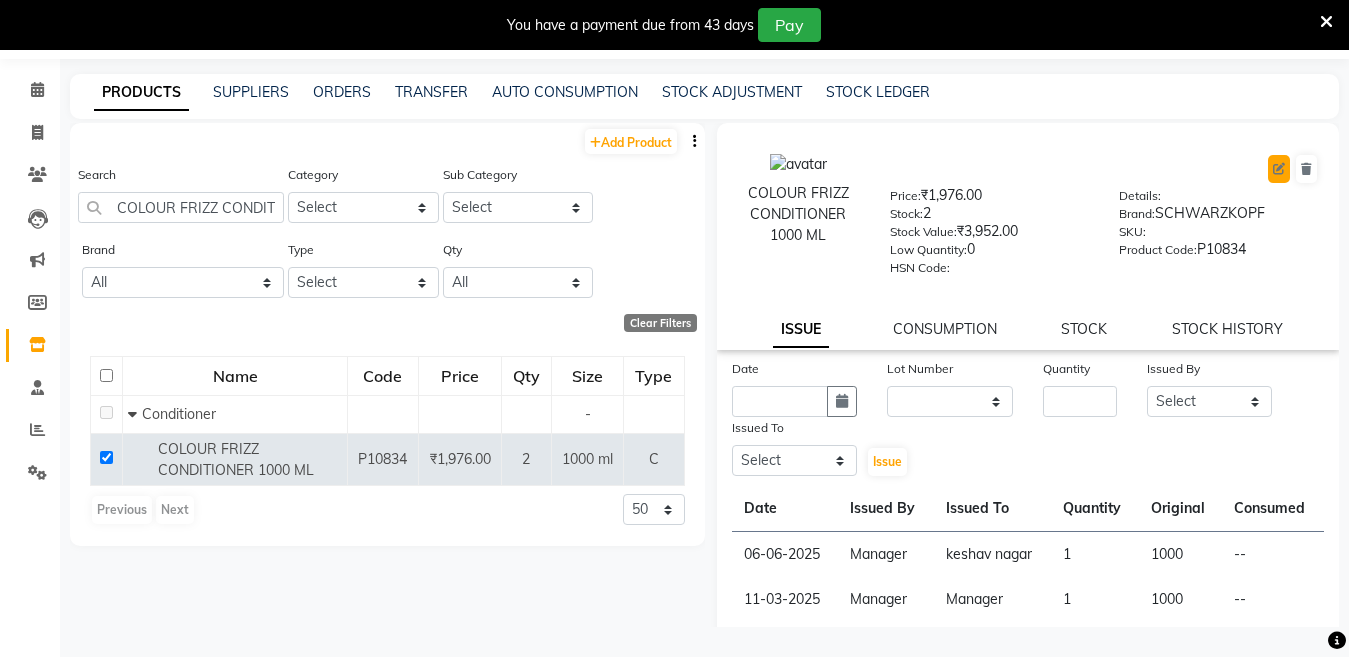 click 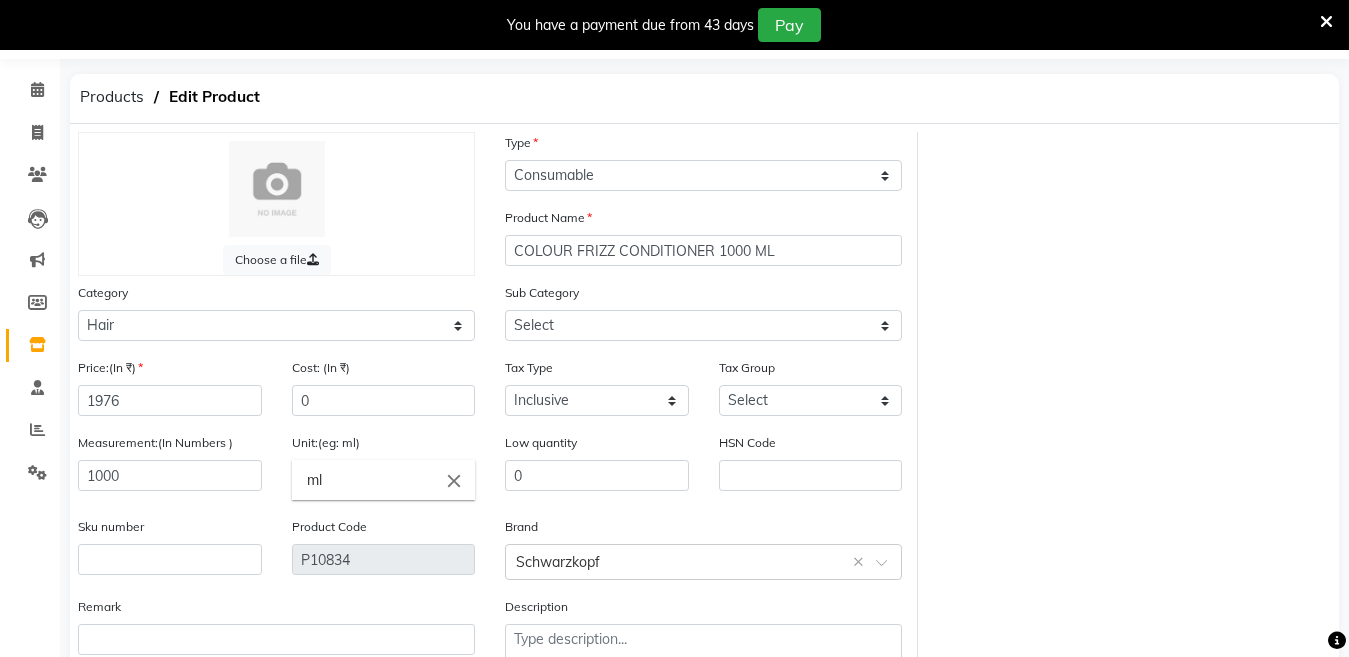 scroll, scrollTop: 194, scrollLeft: 0, axis: vertical 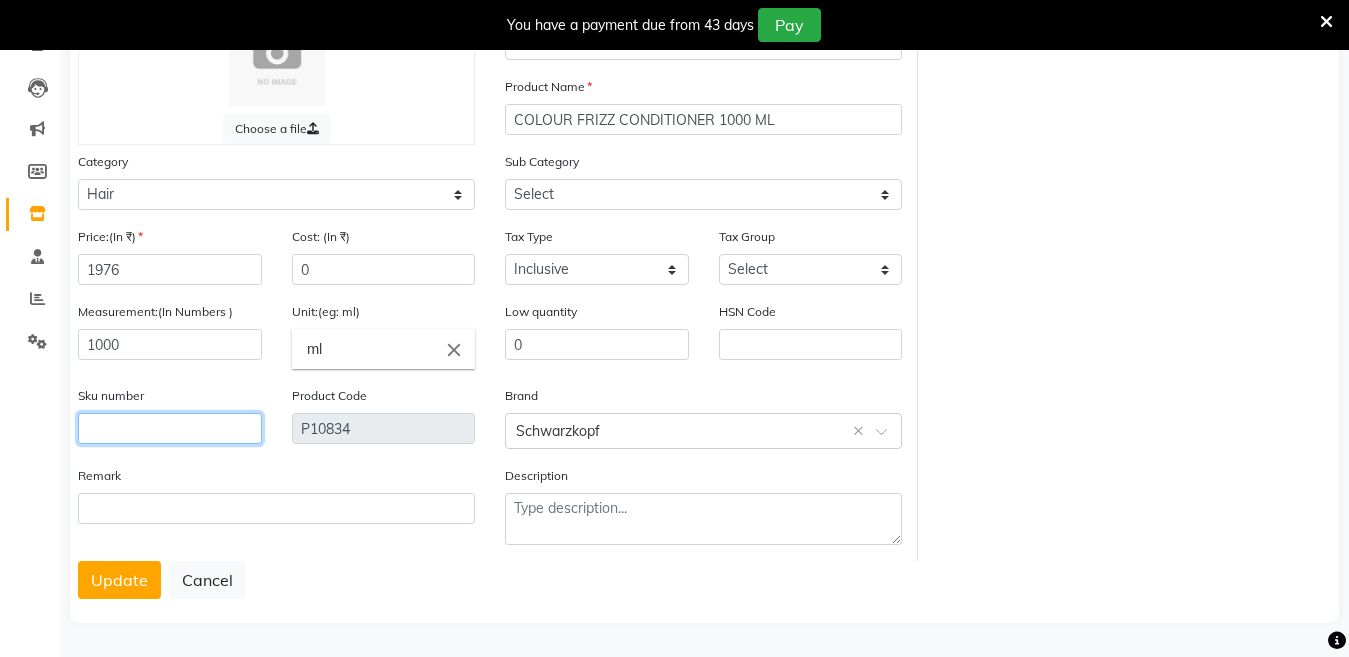 click 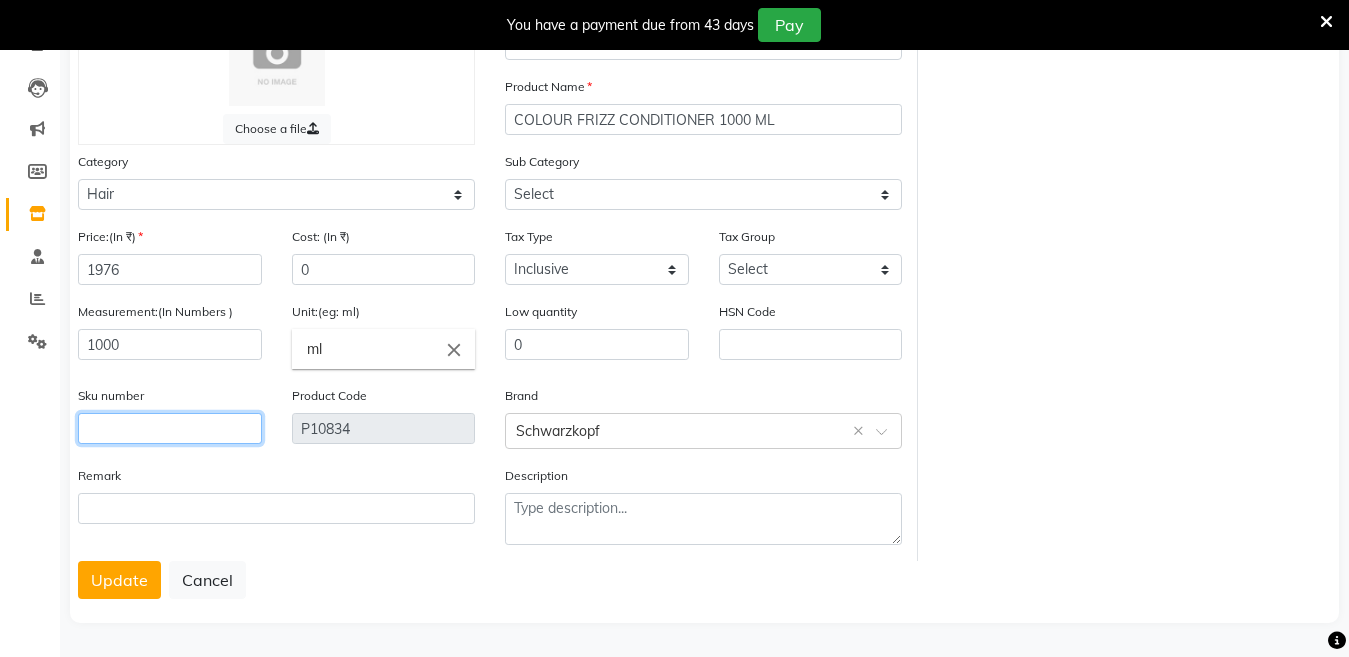 click 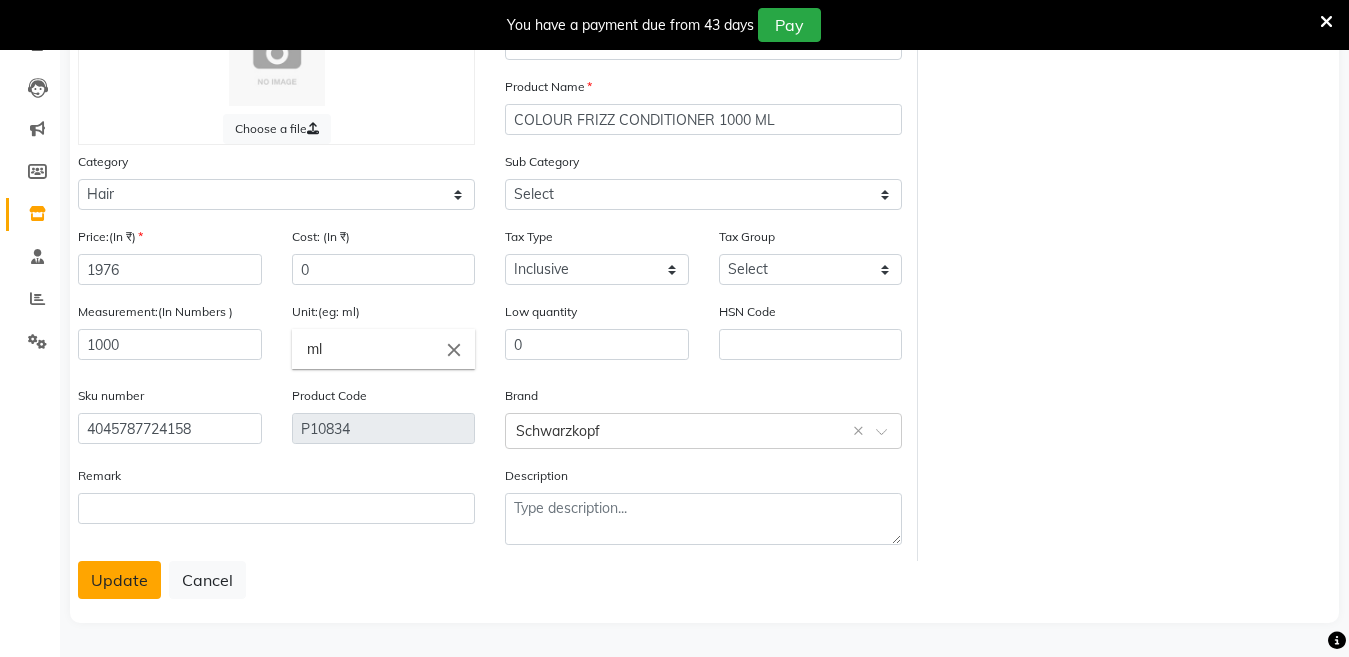 click on "Update" 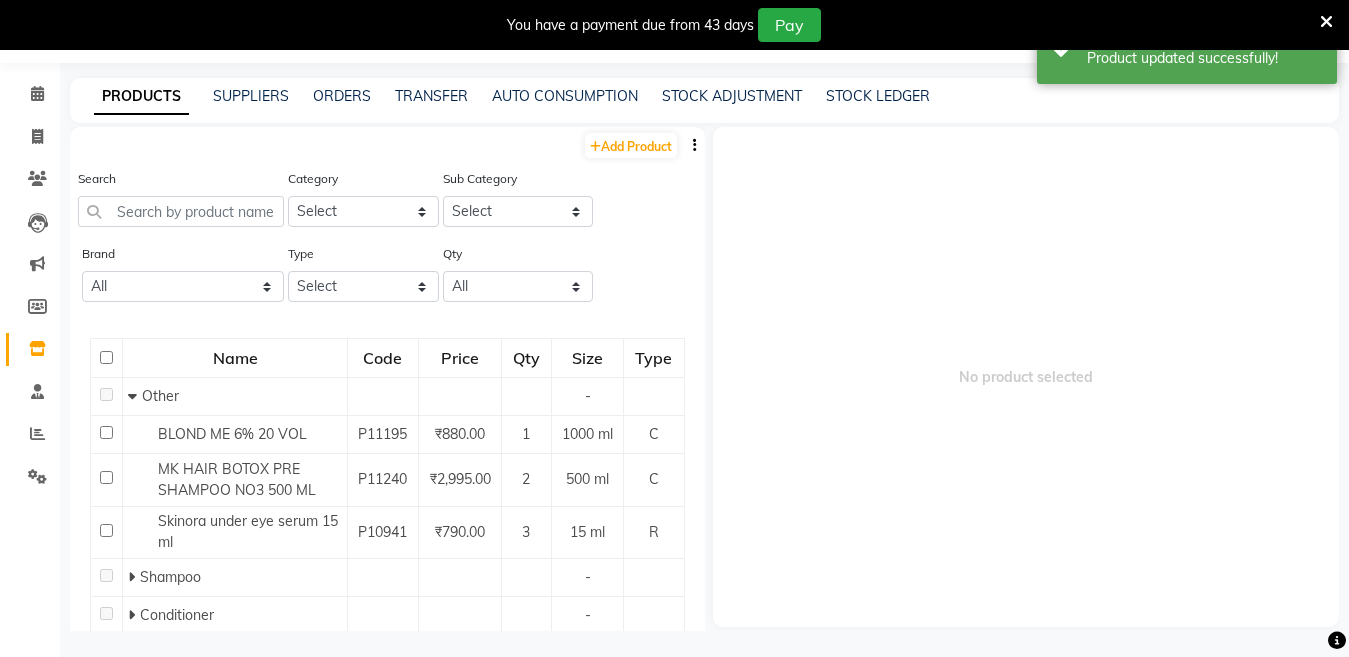 scroll, scrollTop: 63, scrollLeft: 0, axis: vertical 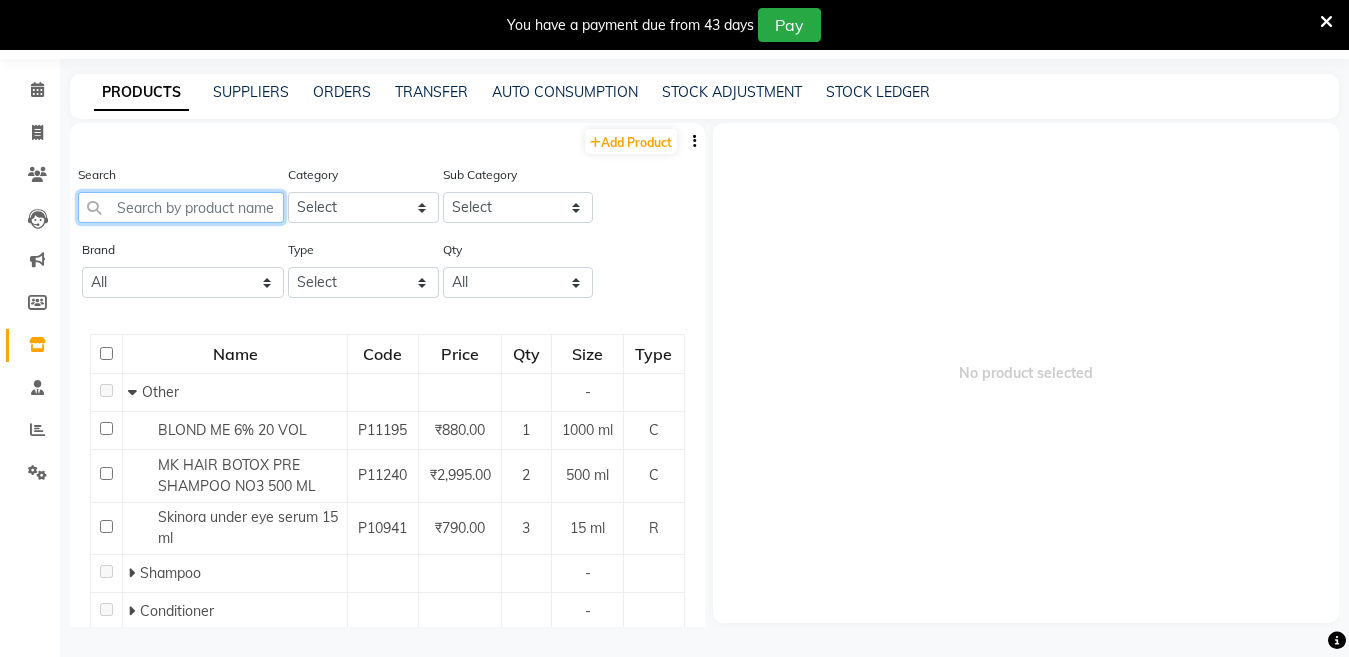 click 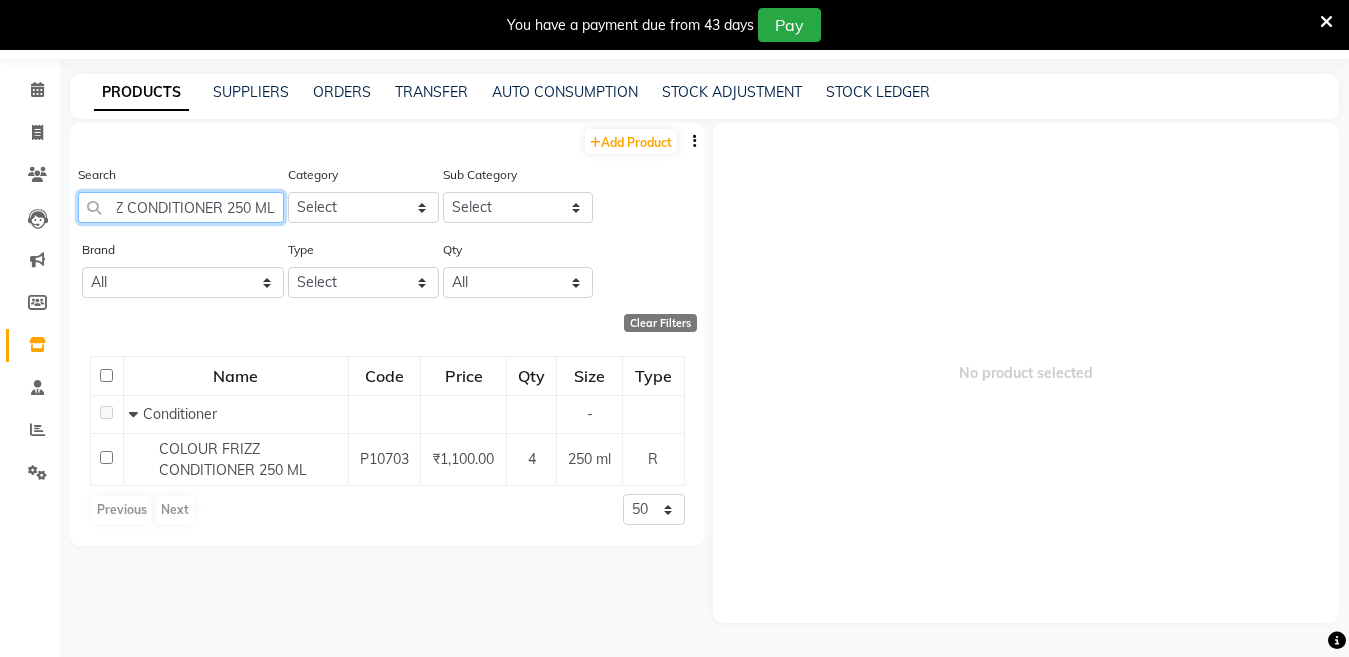 scroll, scrollTop: 0, scrollLeft: 99, axis: horizontal 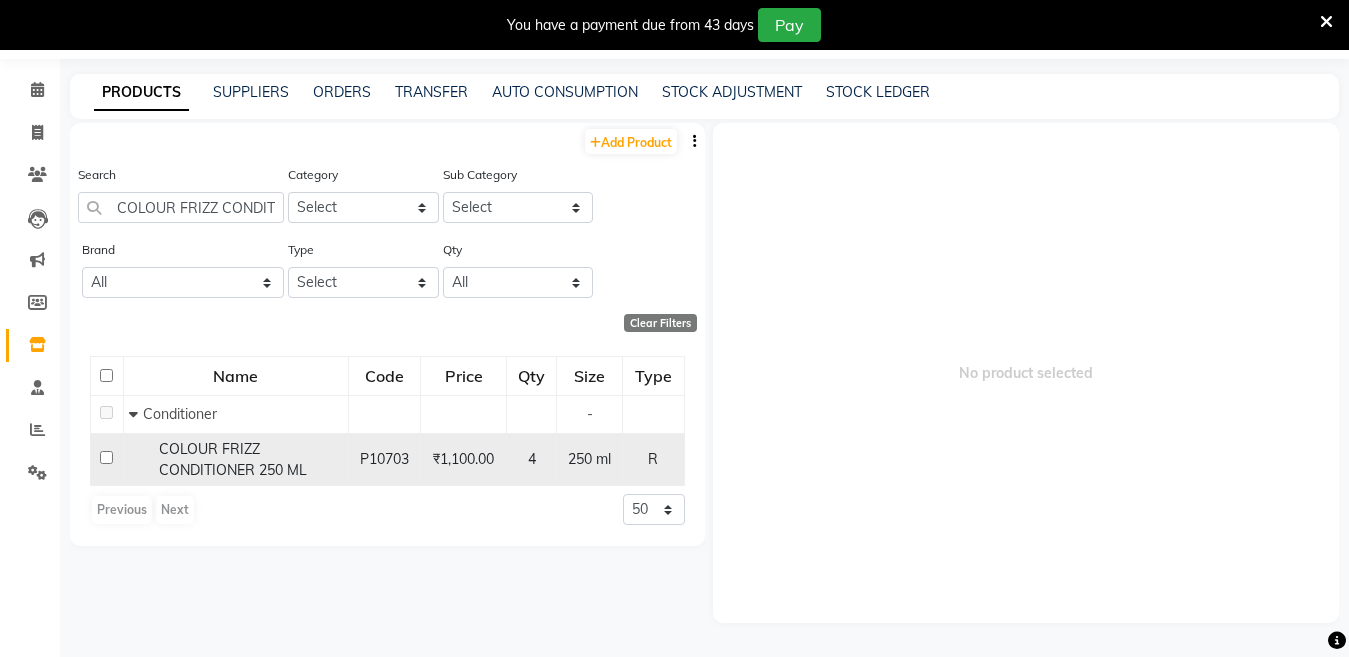 click 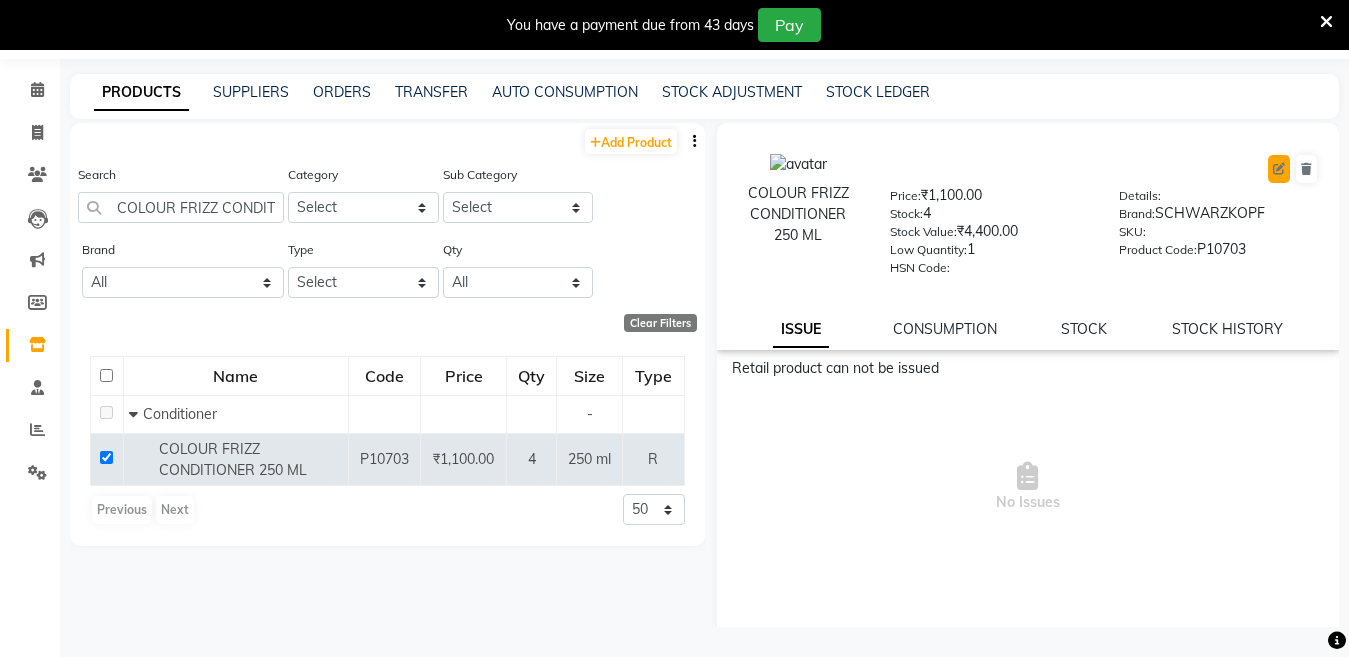 click 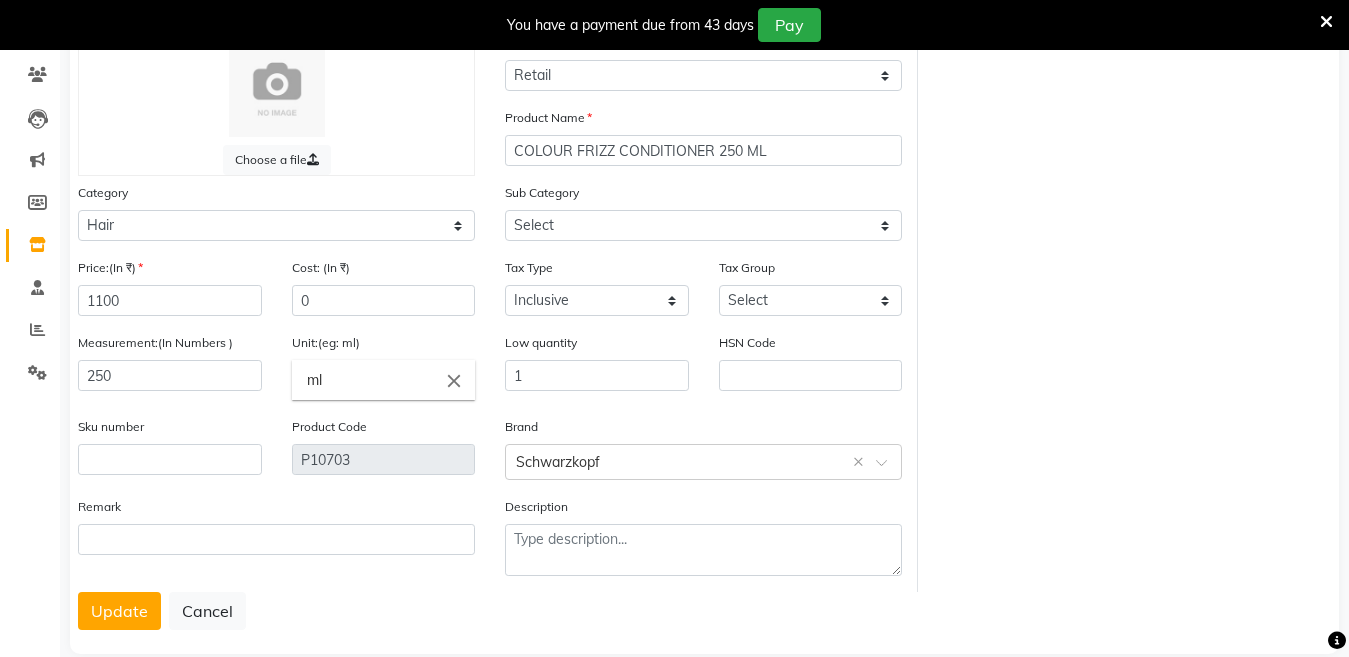 scroll, scrollTop: 194, scrollLeft: 0, axis: vertical 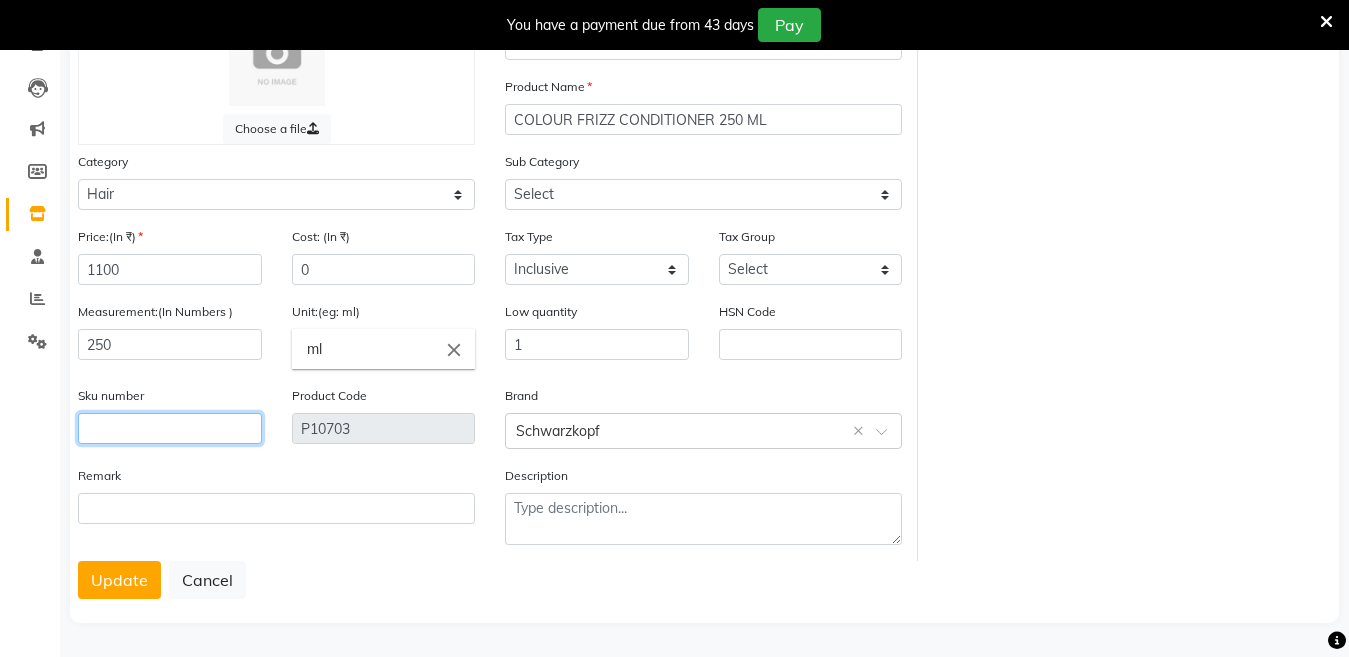 click 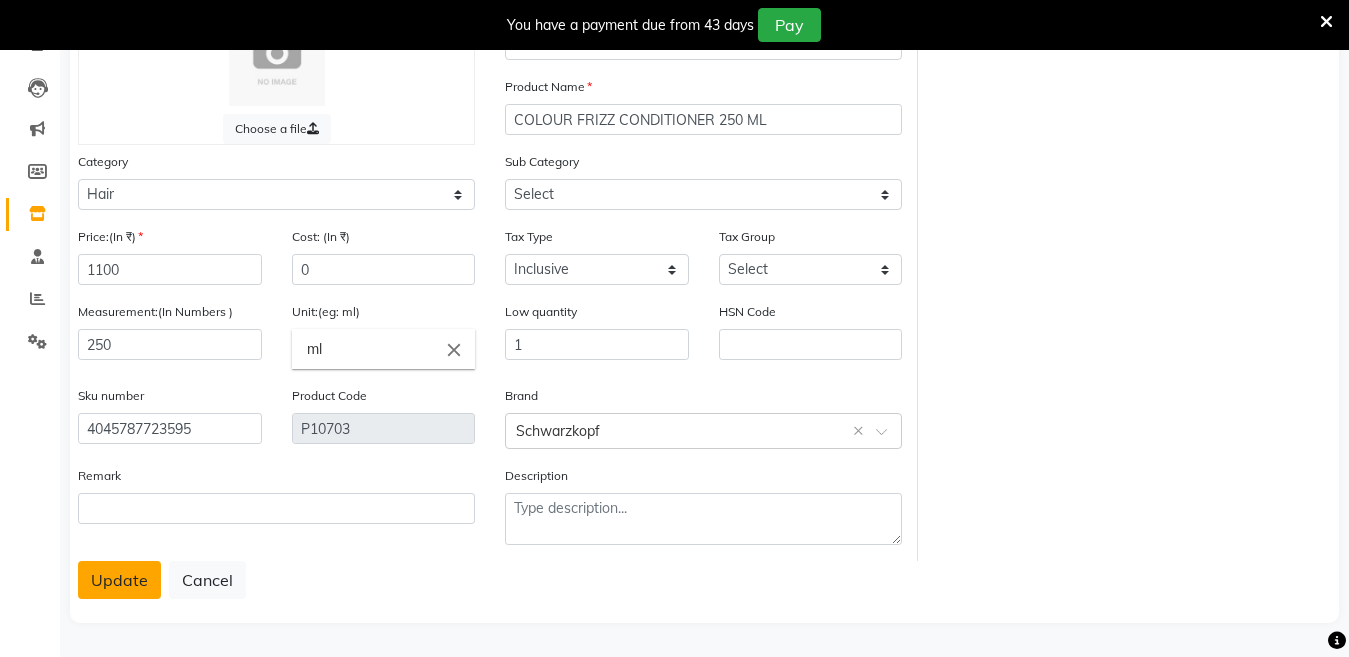 click on "Update" 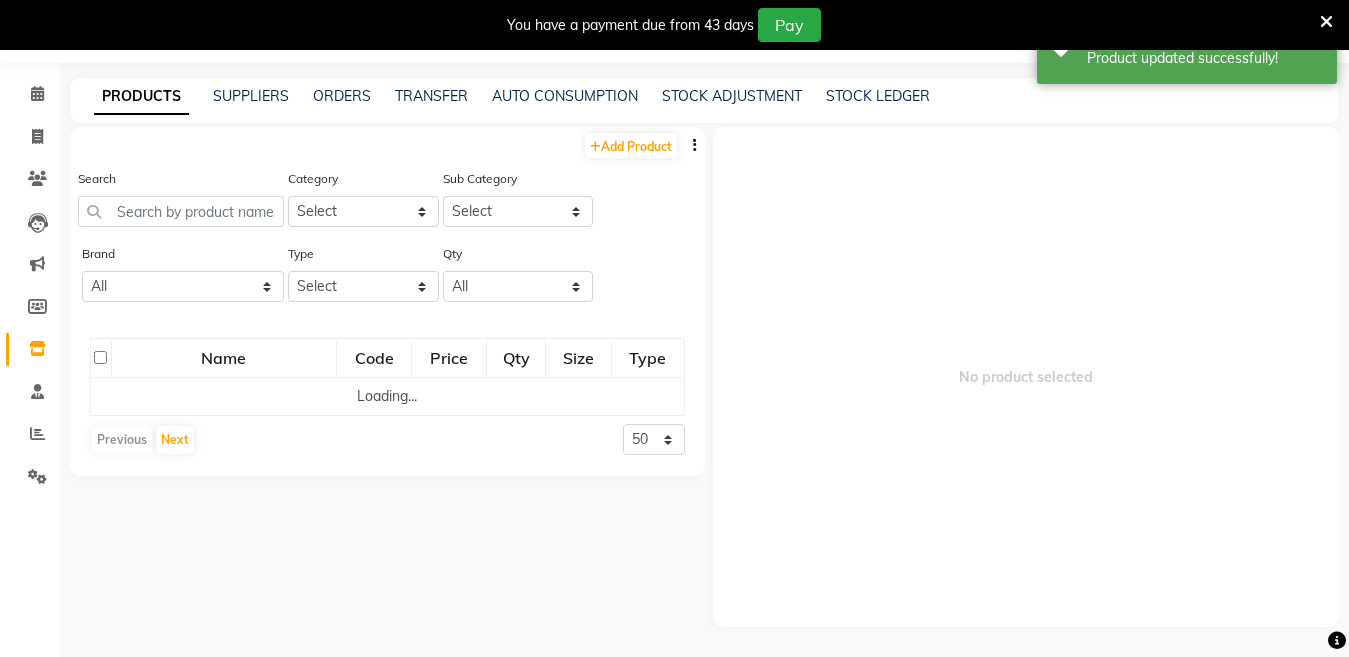 scroll, scrollTop: 63, scrollLeft: 0, axis: vertical 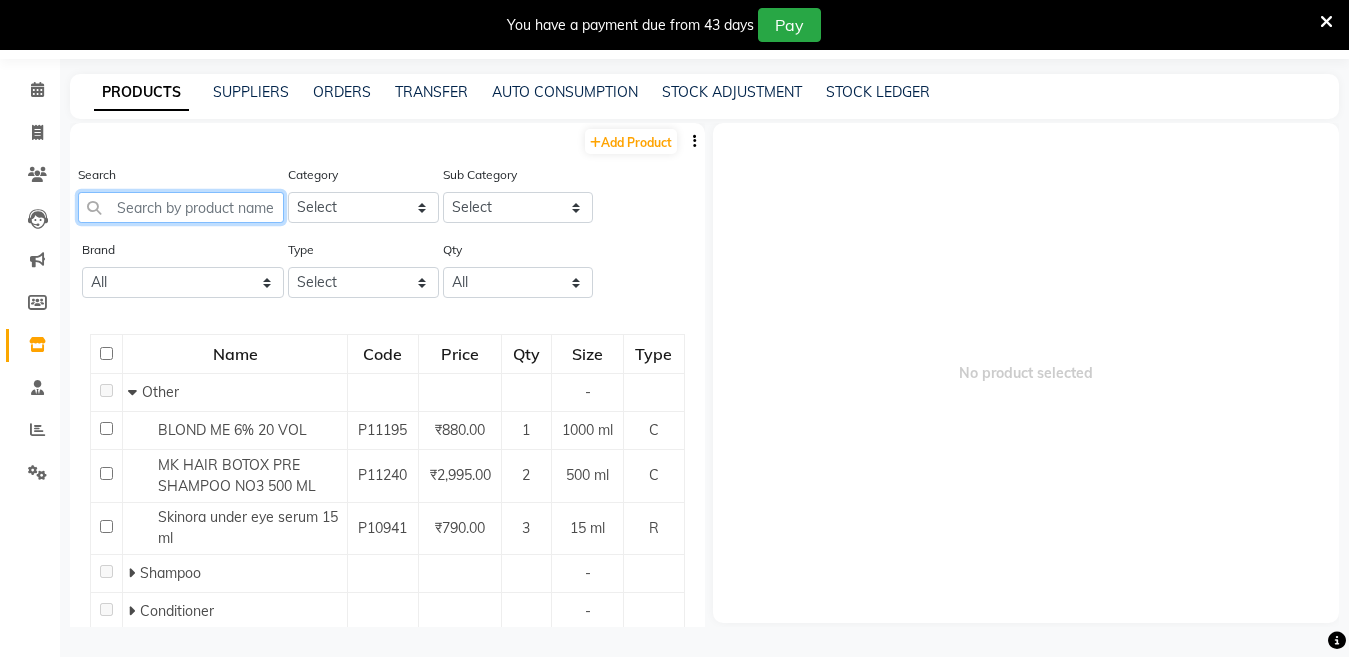 click 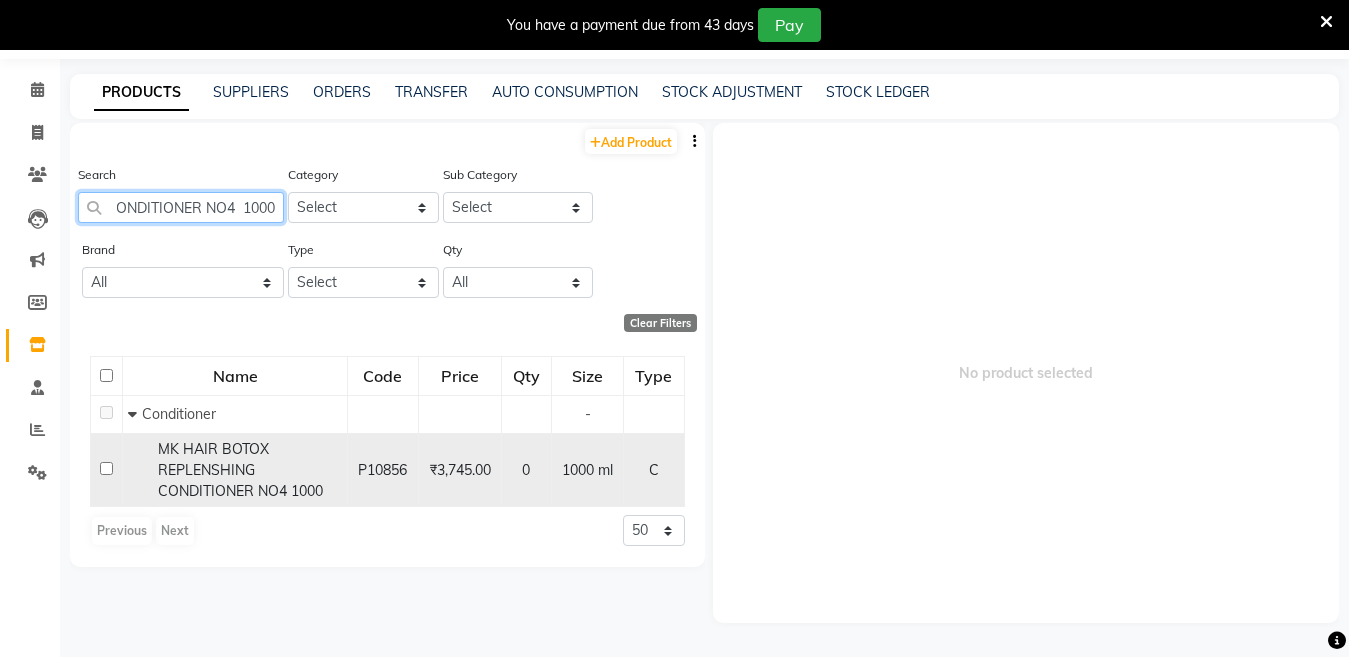 scroll, scrollTop: 0, scrollLeft: 227, axis: horizontal 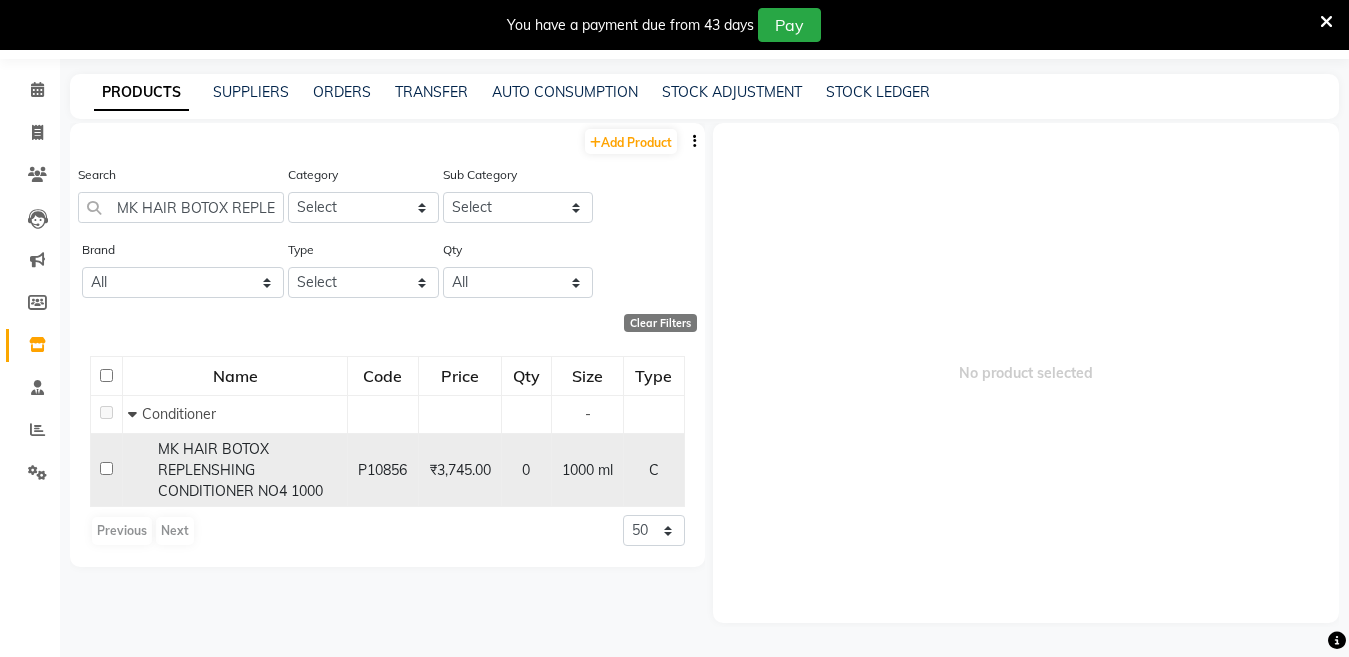 click 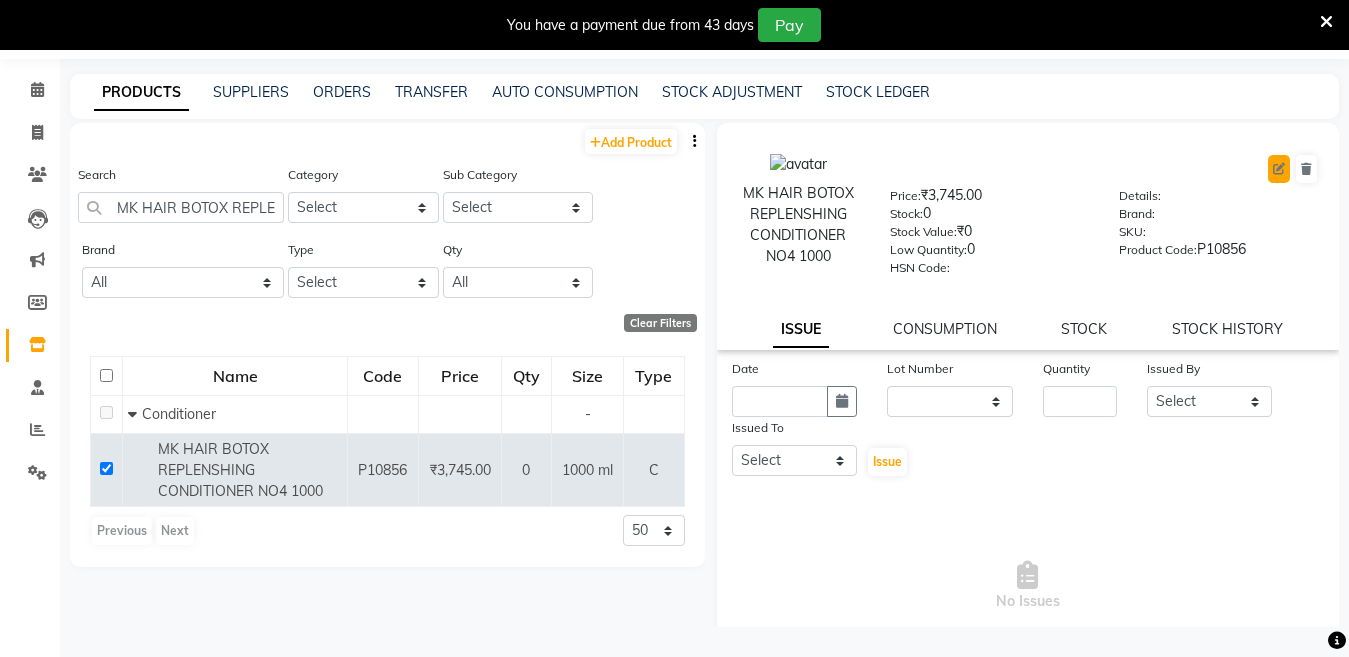 click 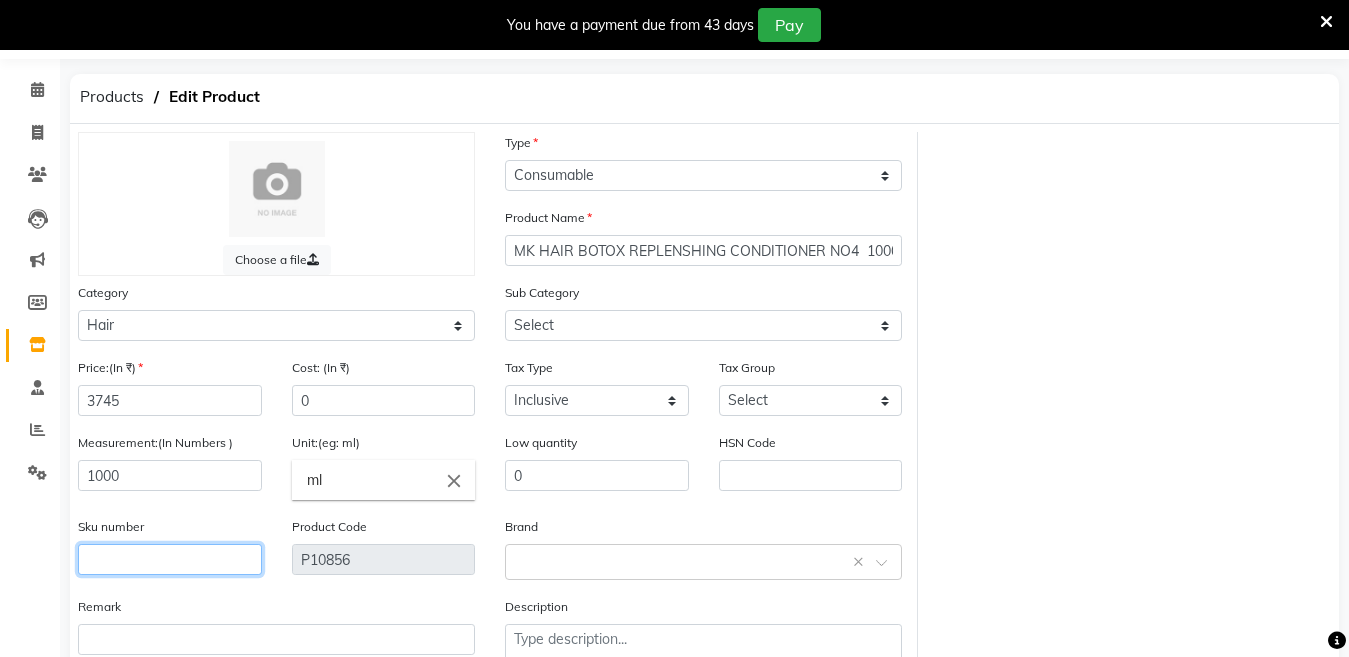 click 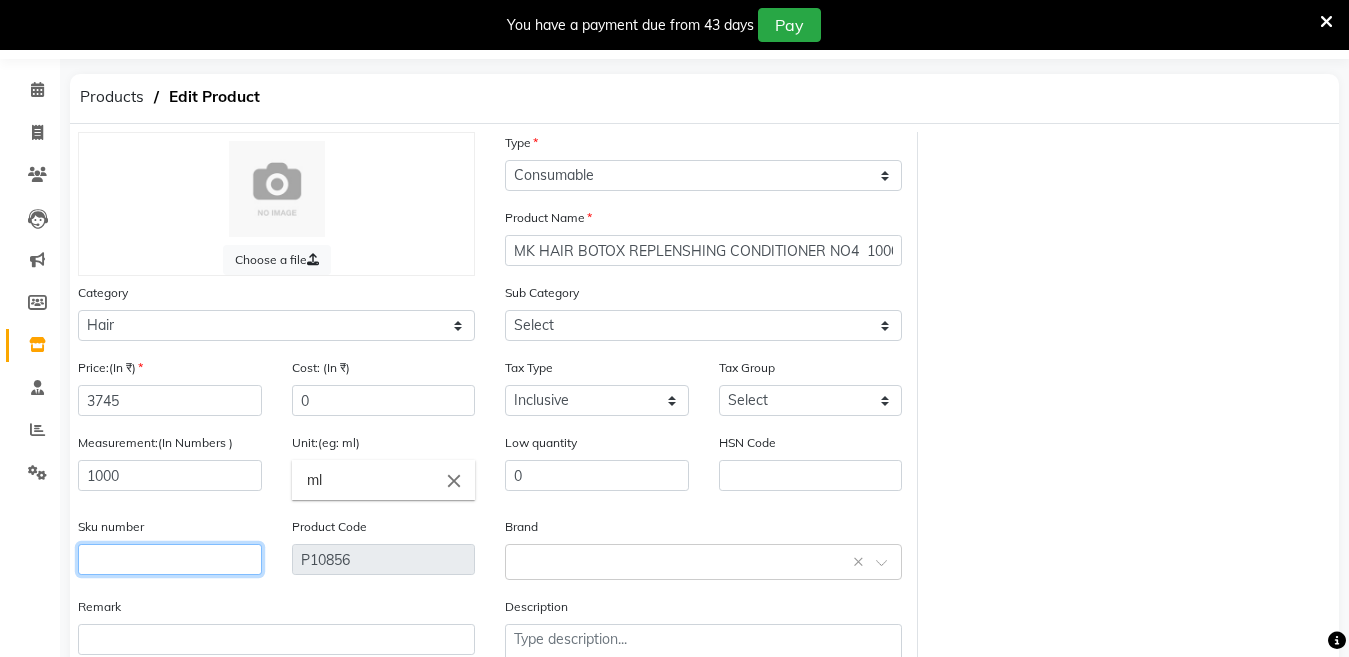 click 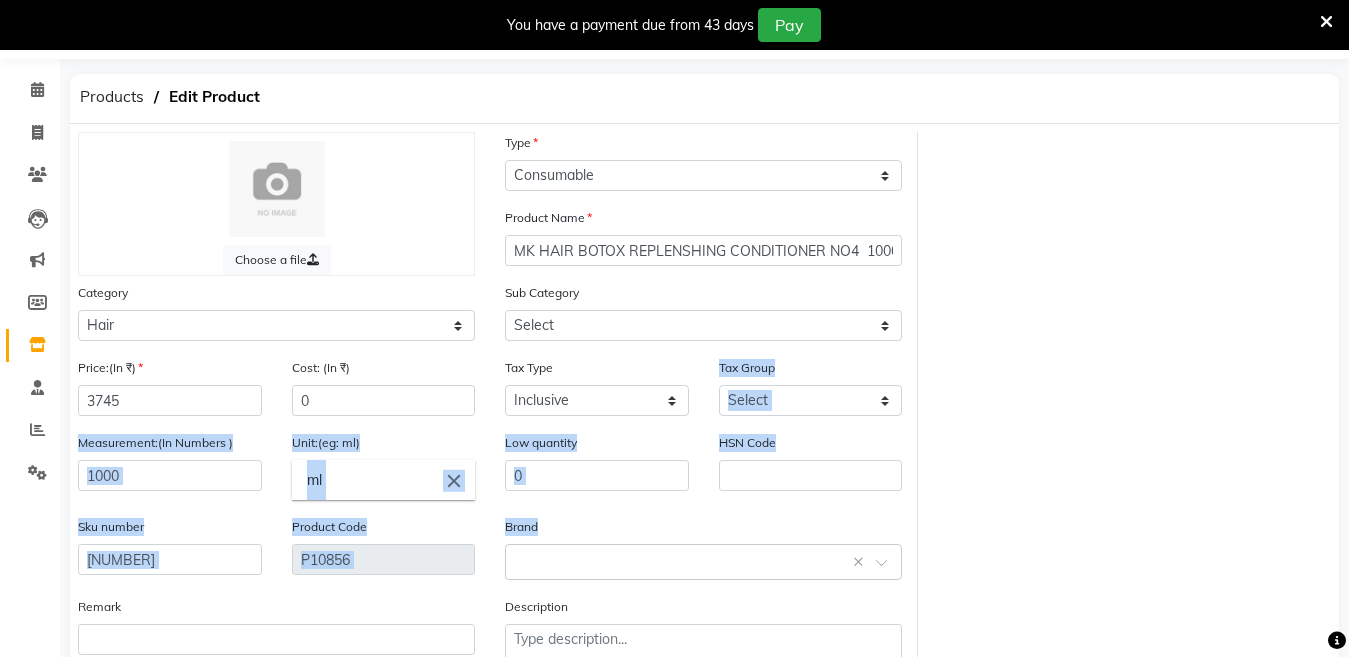 drag, startPoint x: 1348, startPoint y: 379, endPoint x: 1310, endPoint y: 592, distance: 216.36311 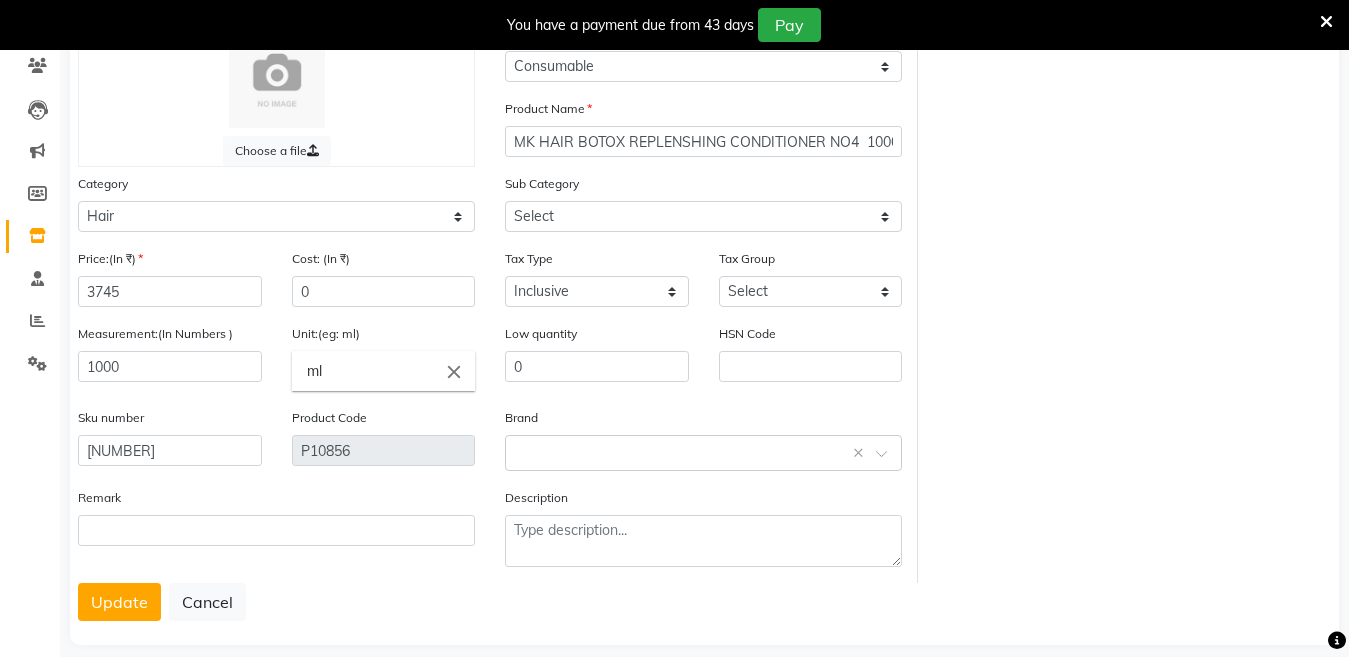 scroll, scrollTop: 63, scrollLeft: 0, axis: vertical 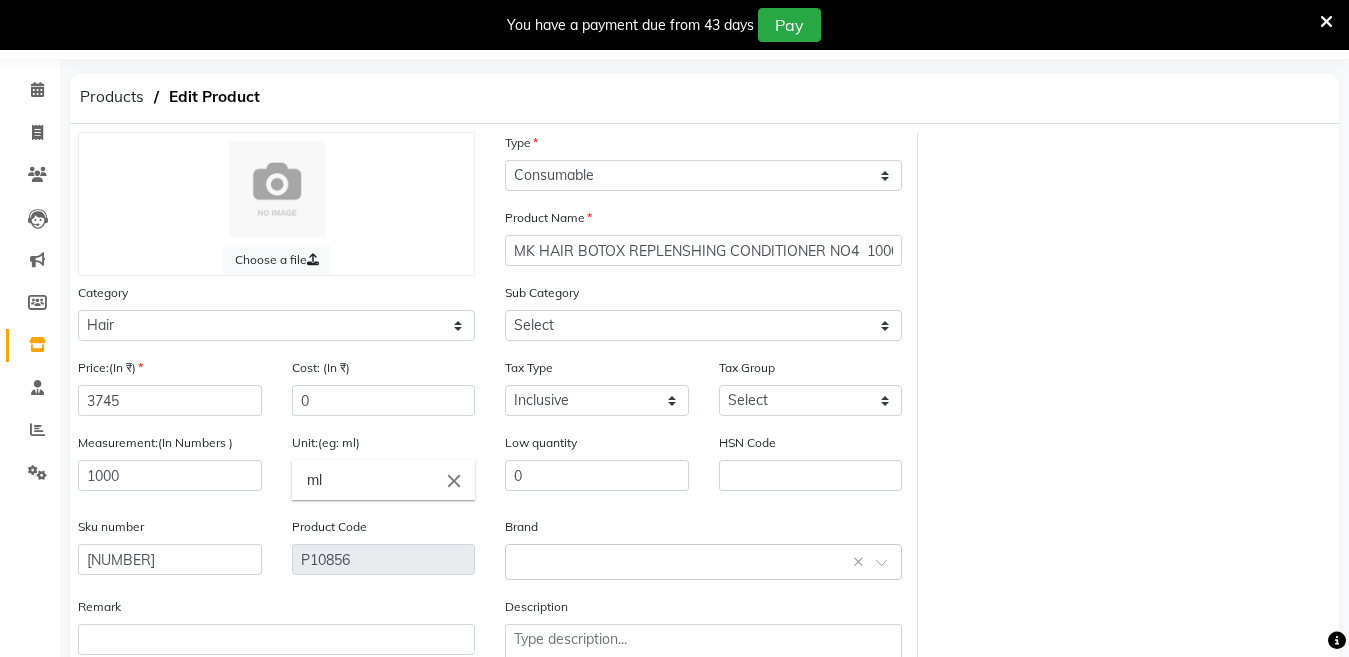click on "Choose a file Type Select Type Both Retail Consumable Product Name MK HAIR BOTOX REPLENSHING CONDITIONER NO4  1000 Category Select Hair Skin Makeup Personal Care Appliances Beard Waxing Disposable Threading Hands and Feet Beauty Planet Botox Cadiveu Casmara Cheryls Loreal Olaplex Other Sub Category Select Shampoo Conditioner Cream Mask Oil Serum Color Appliances Treatment Styling Kit & Combo Other Price:(In ₹) 3745 Cost: (In ₹) 0 Tax Type Select Inclusive Exclusive Tax Group Select GST Measurement:(In Numbers ) 1000 Unit:(eg: ml) ml close Low quantity 0 HSN Code Sku number 671072931792 Product Code P10856 Brand Select brand or add custom brand    × Remark Description" 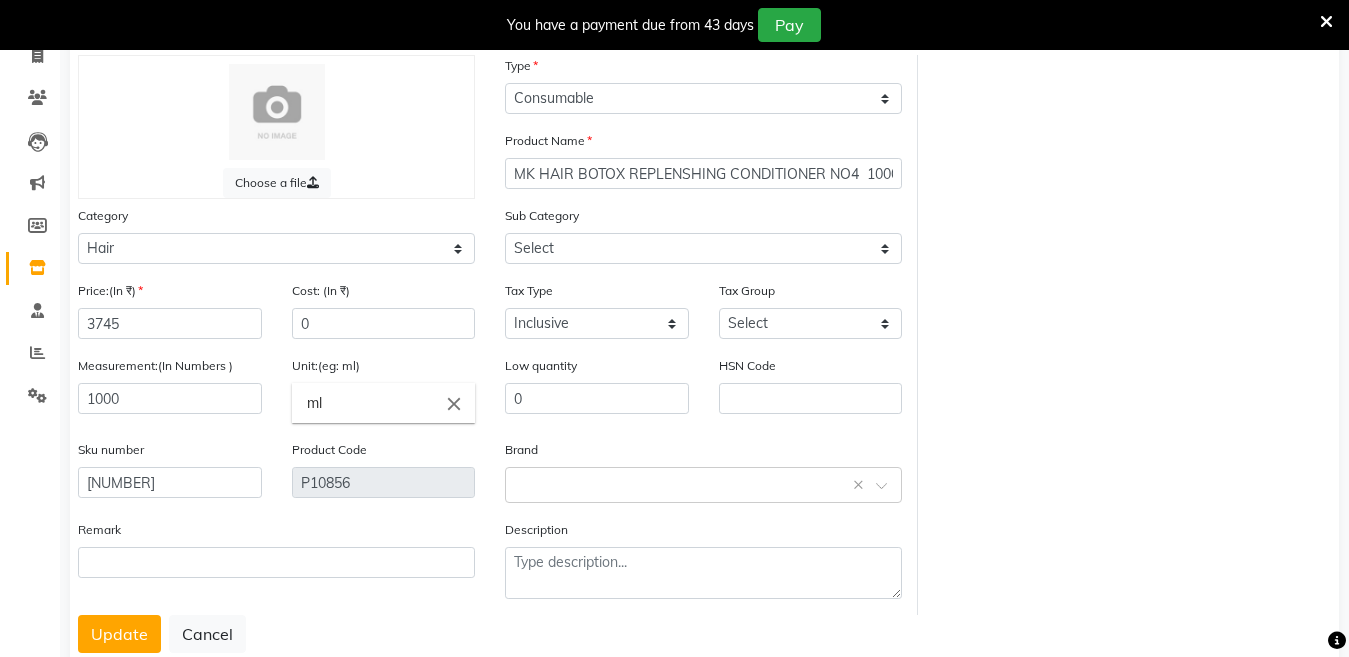 scroll, scrollTop: 137, scrollLeft: 0, axis: vertical 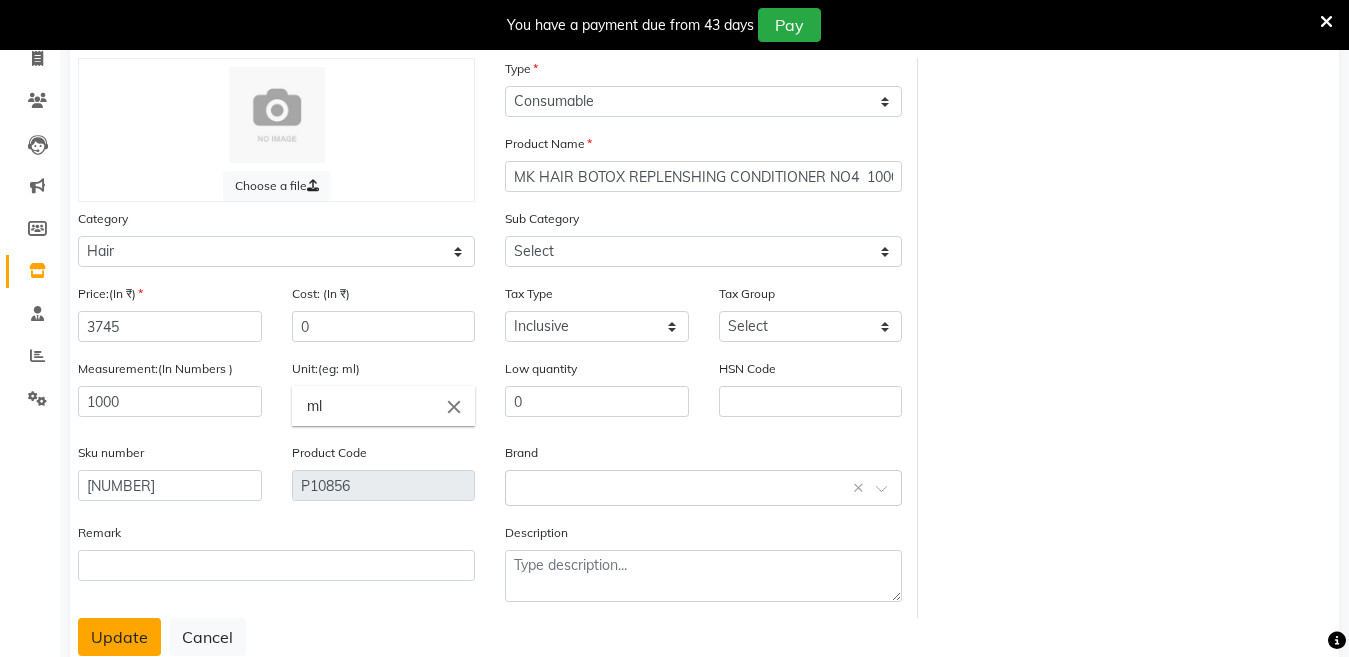 click on "Update" 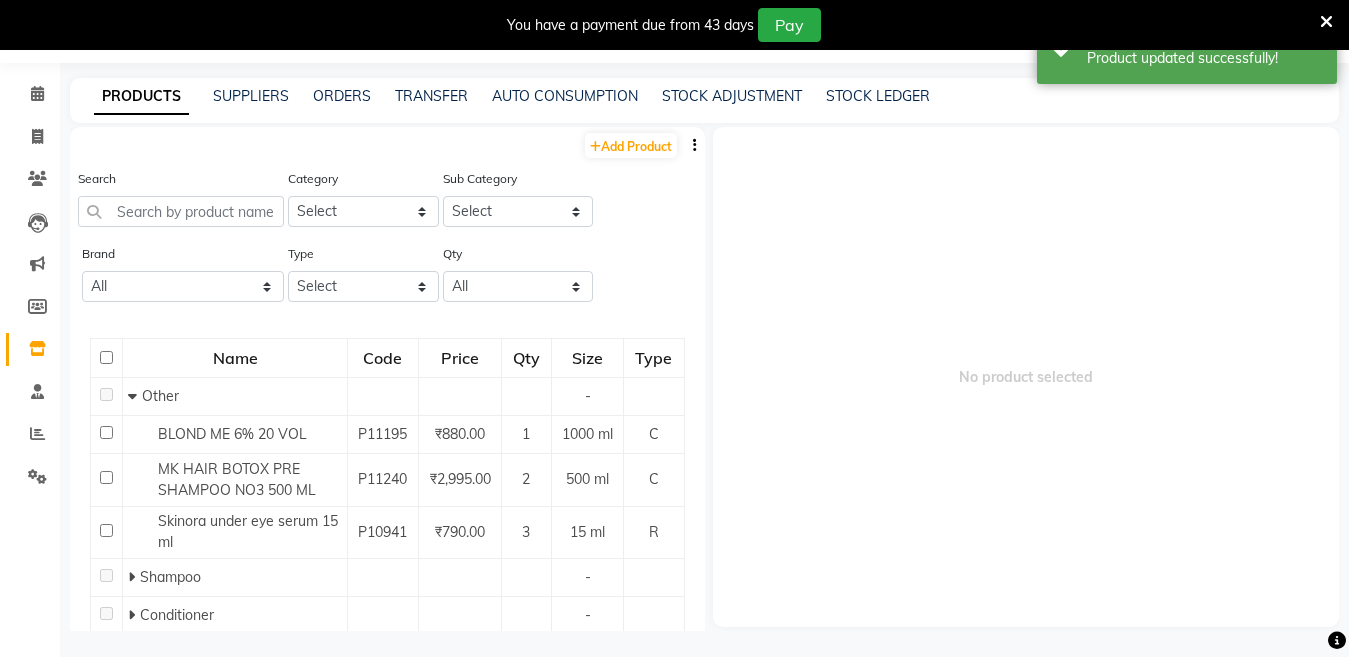 scroll, scrollTop: 63, scrollLeft: 0, axis: vertical 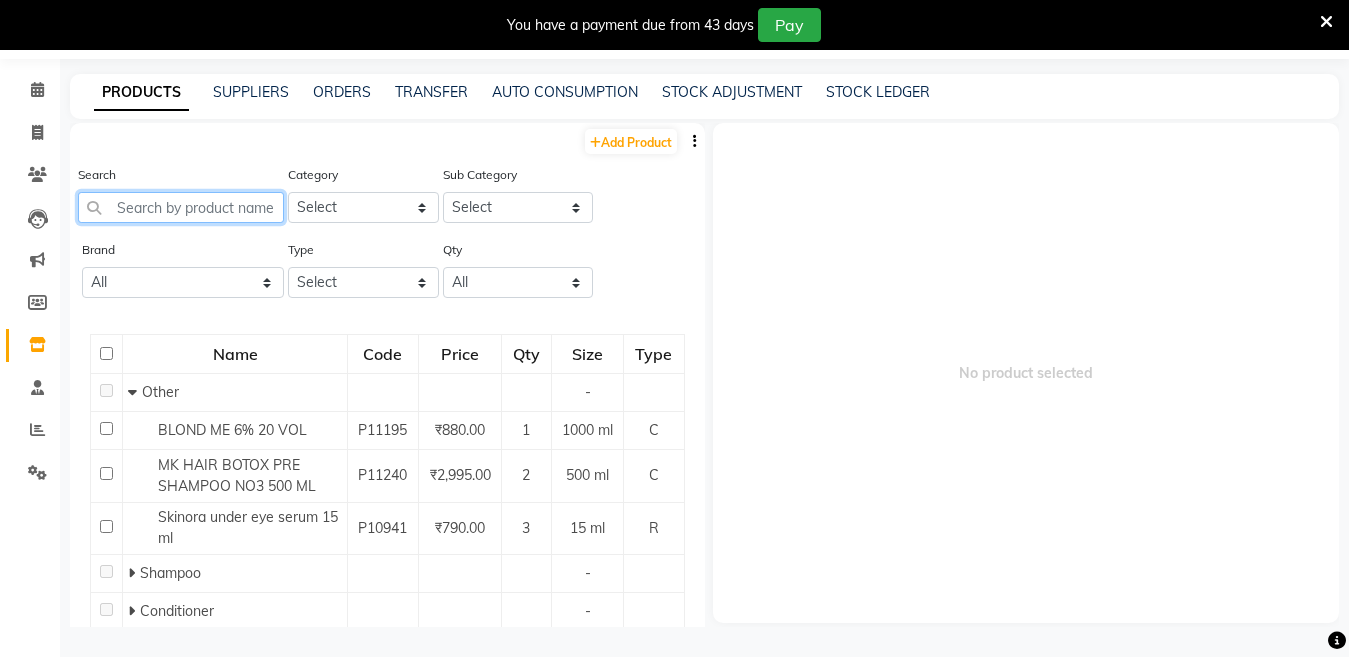 click 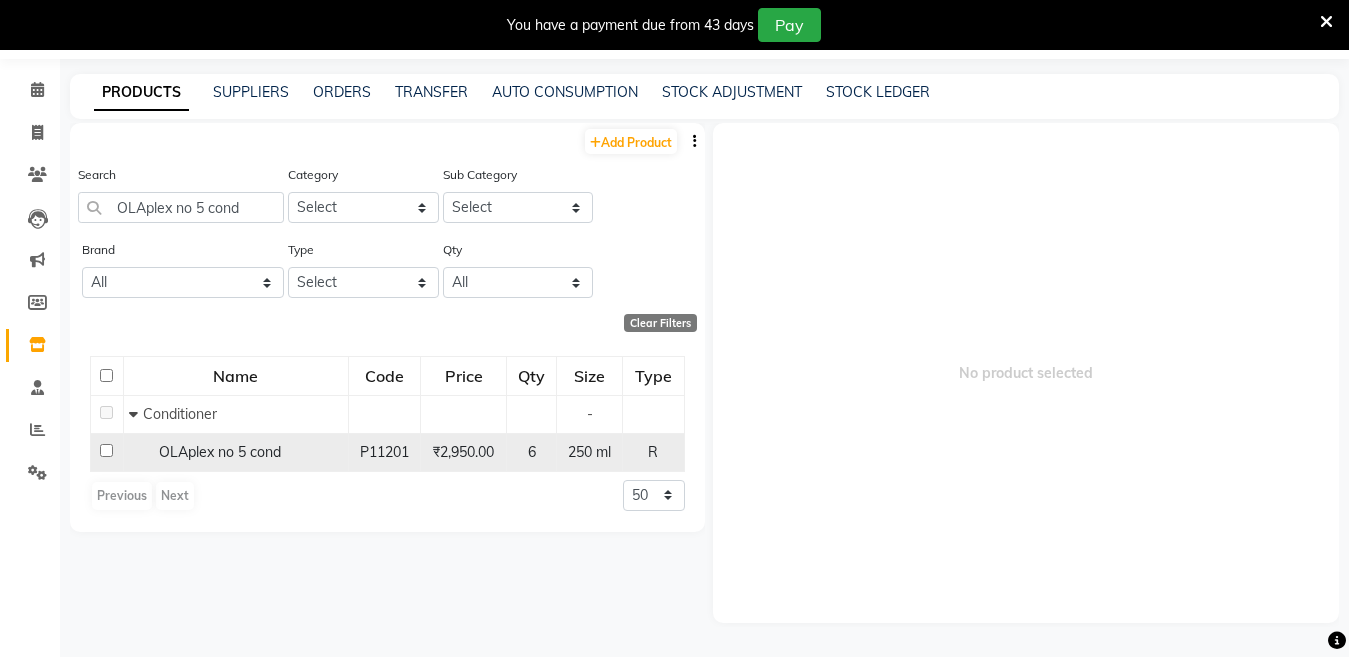 click on "OLAplex no 5 cond" 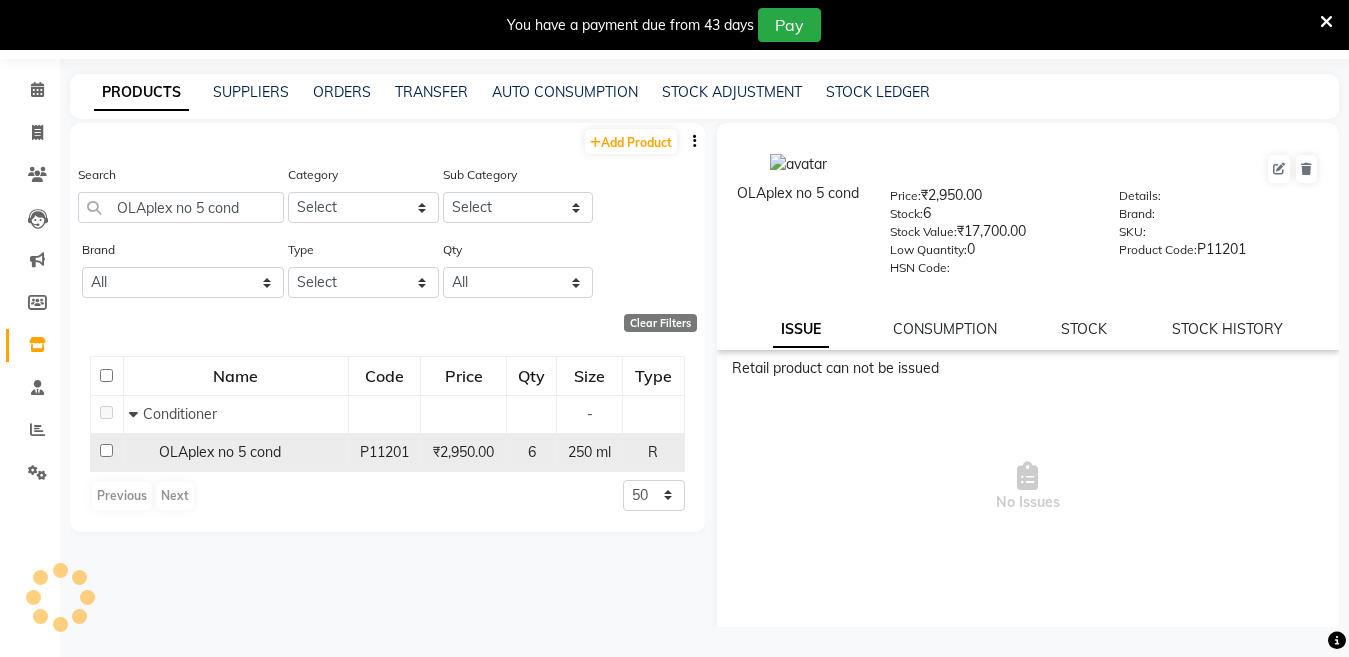 click 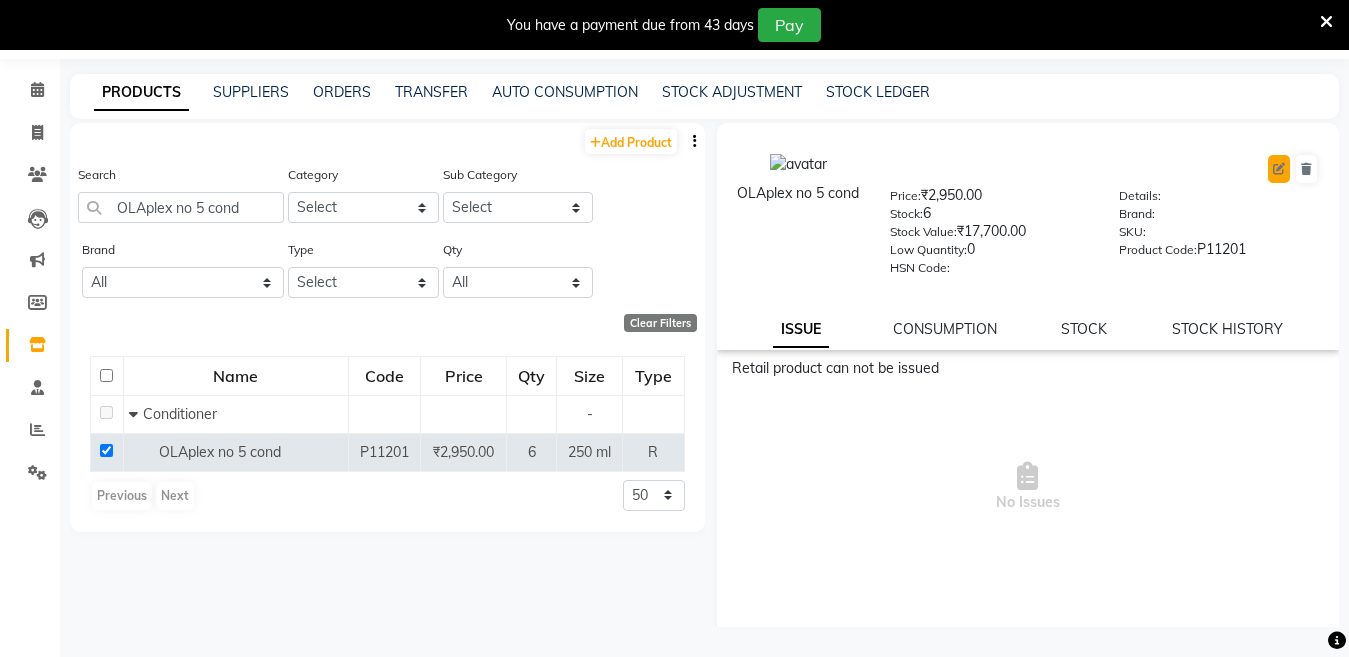 click 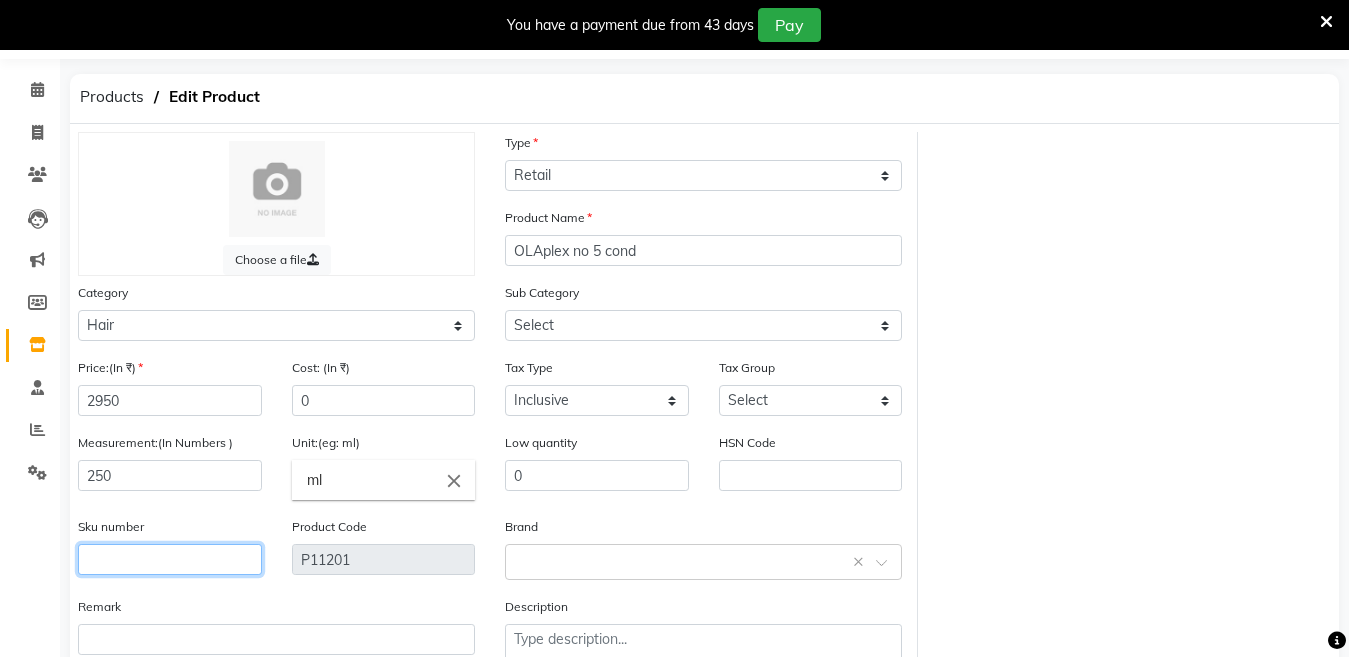 click 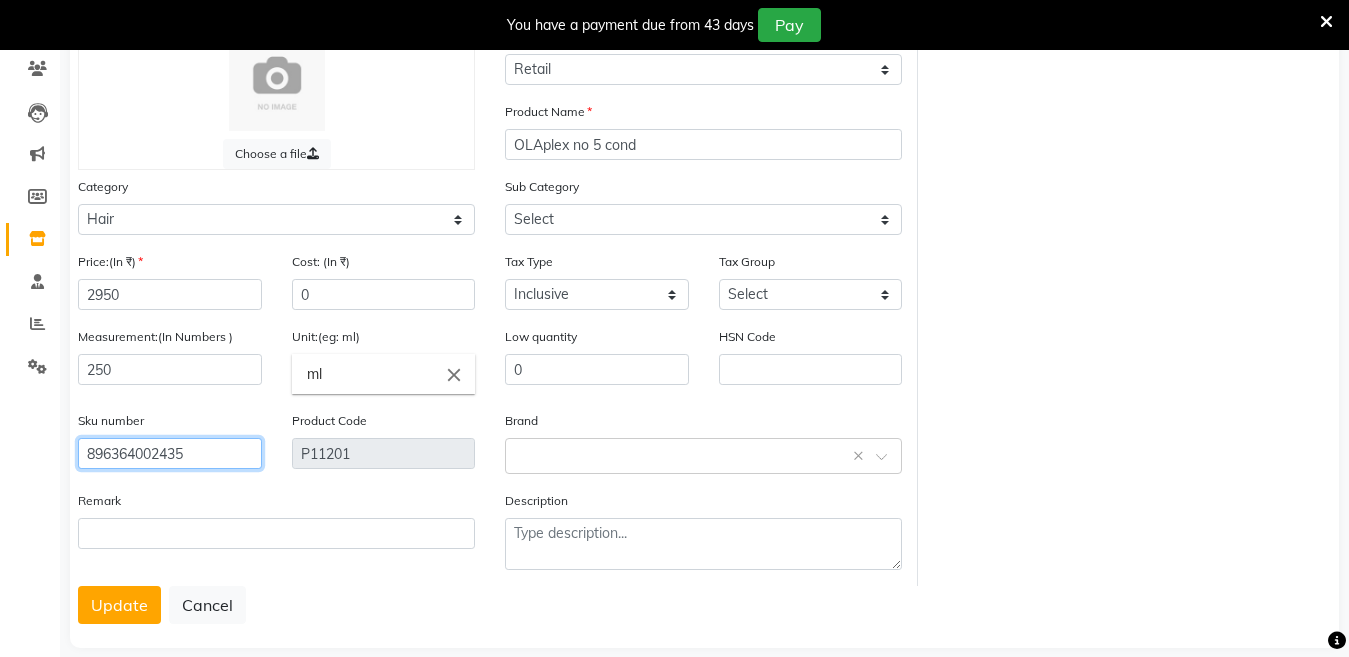 scroll, scrollTop: 194, scrollLeft: 0, axis: vertical 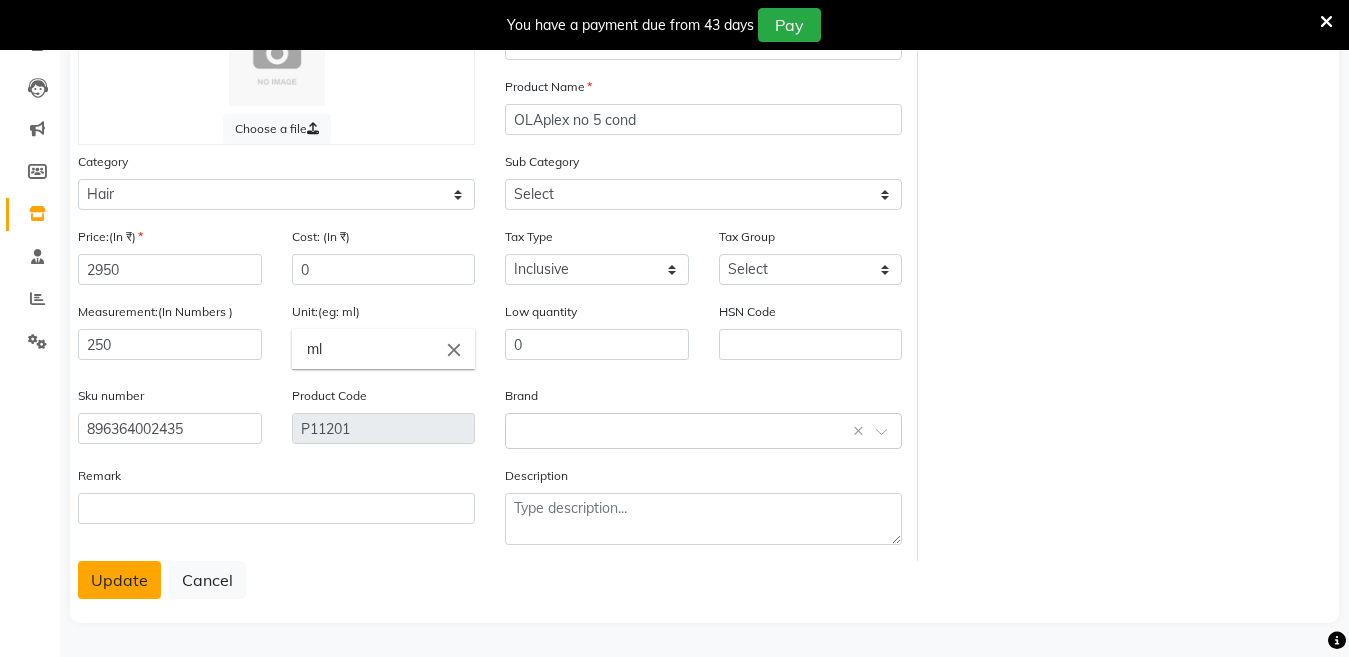 click on "Update" 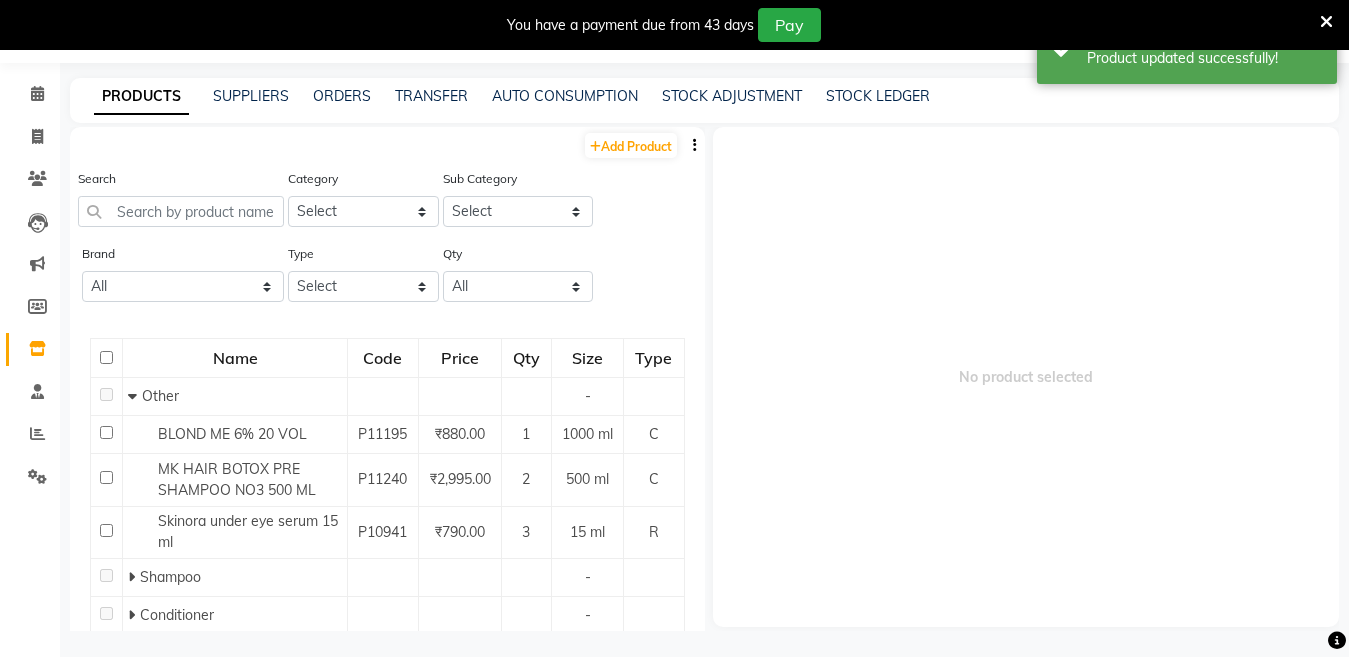 scroll, scrollTop: 63, scrollLeft: 0, axis: vertical 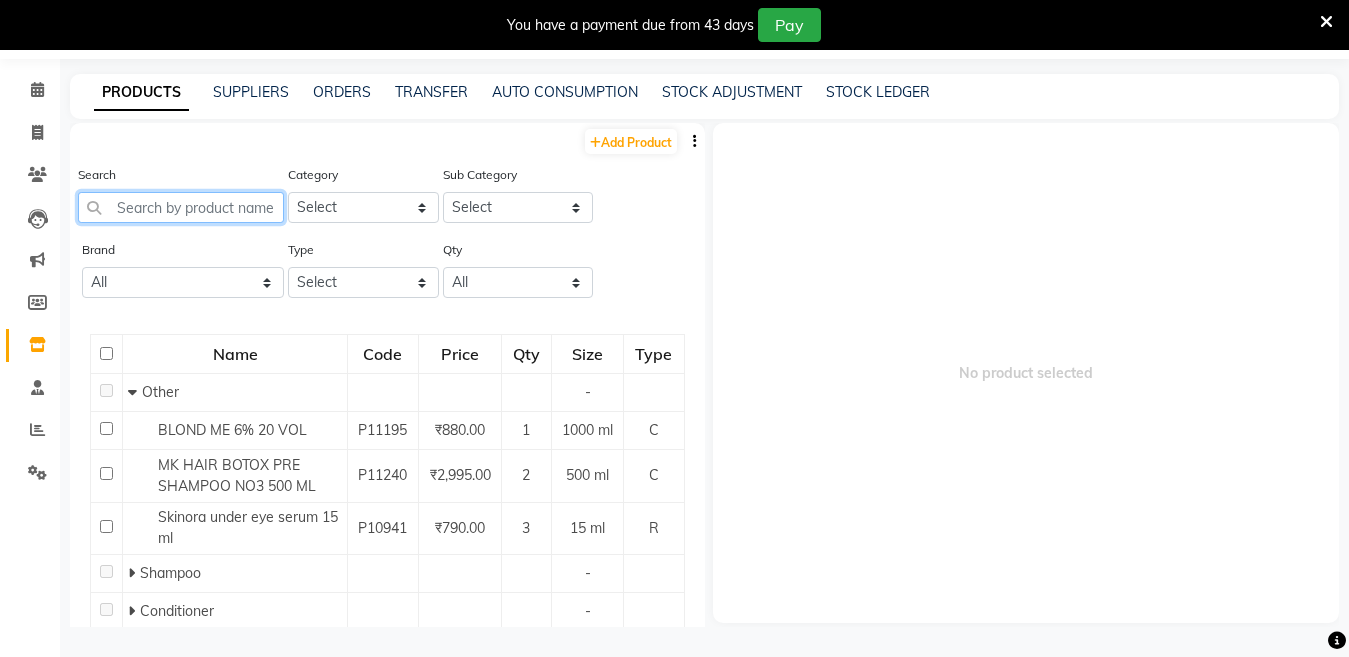 click 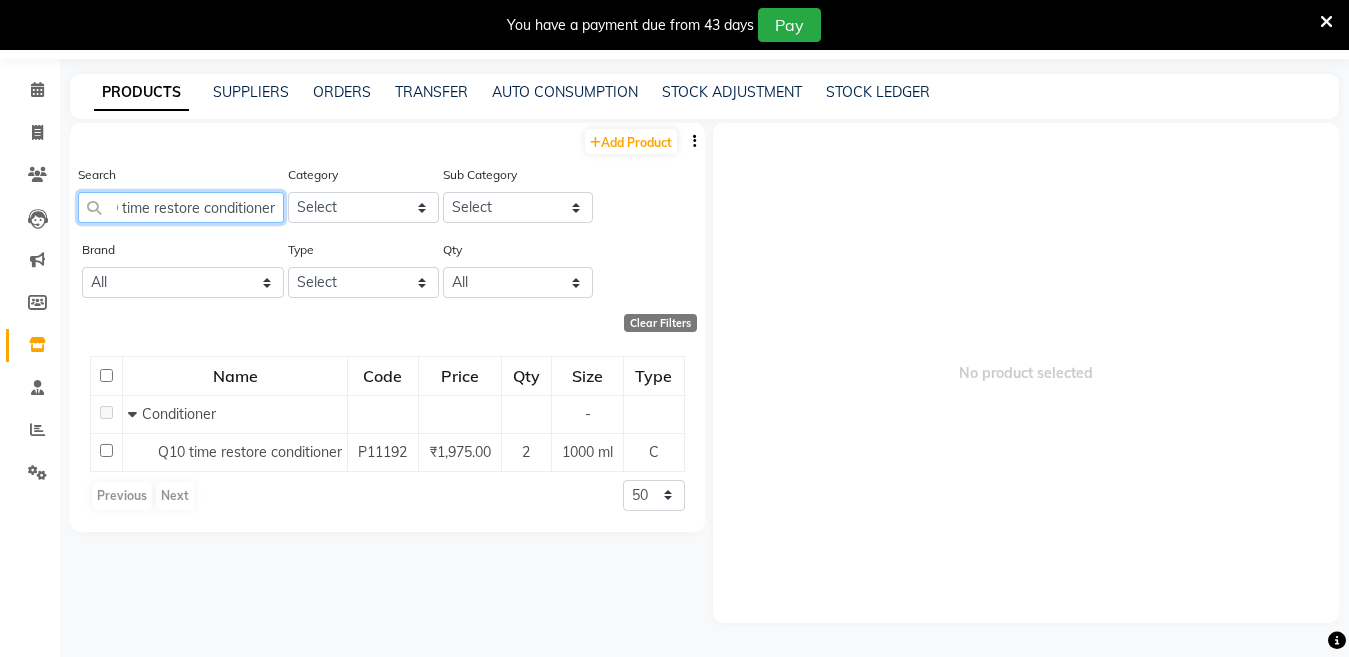 scroll, scrollTop: 0, scrollLeft: 30, axis: horizontal 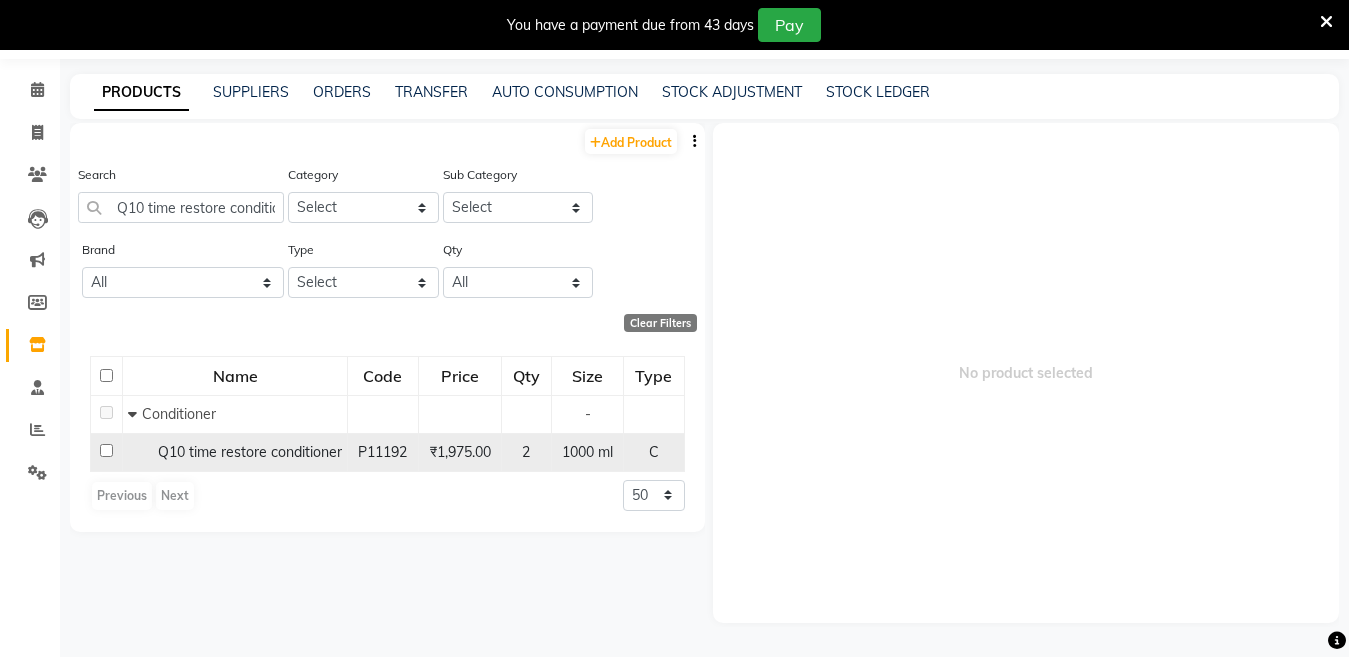 click on "Q10 time restore conditioner" 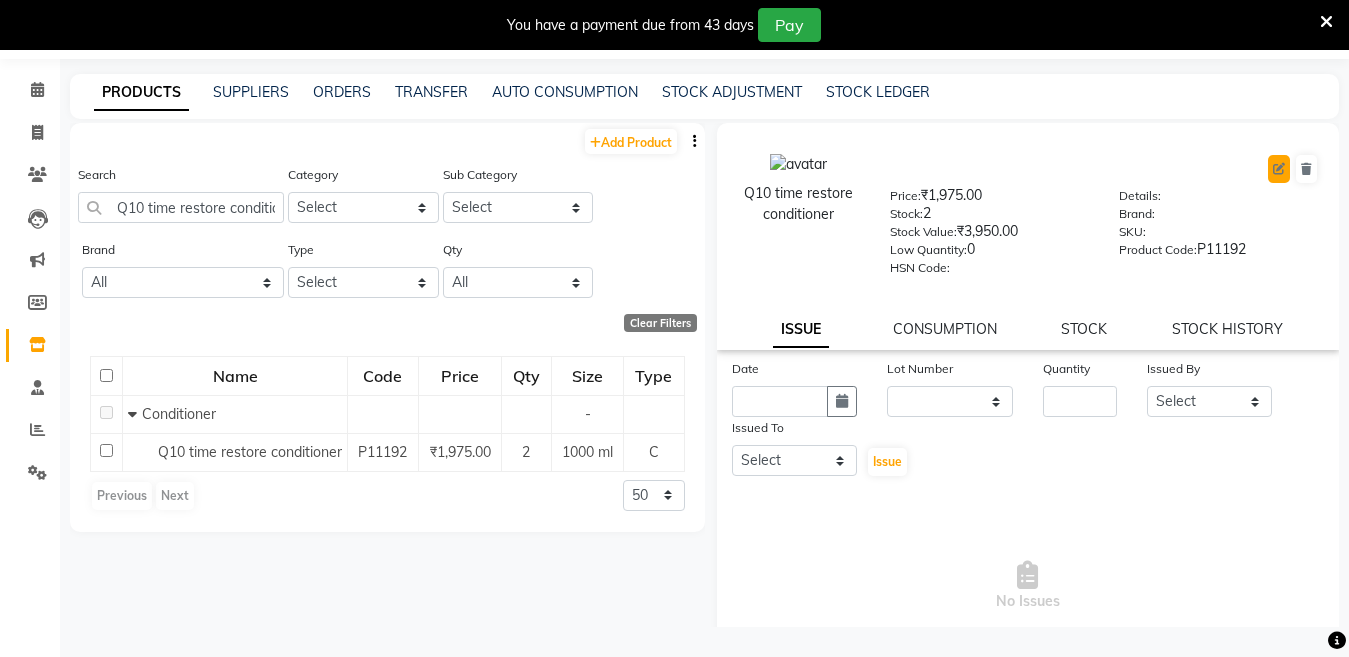 click 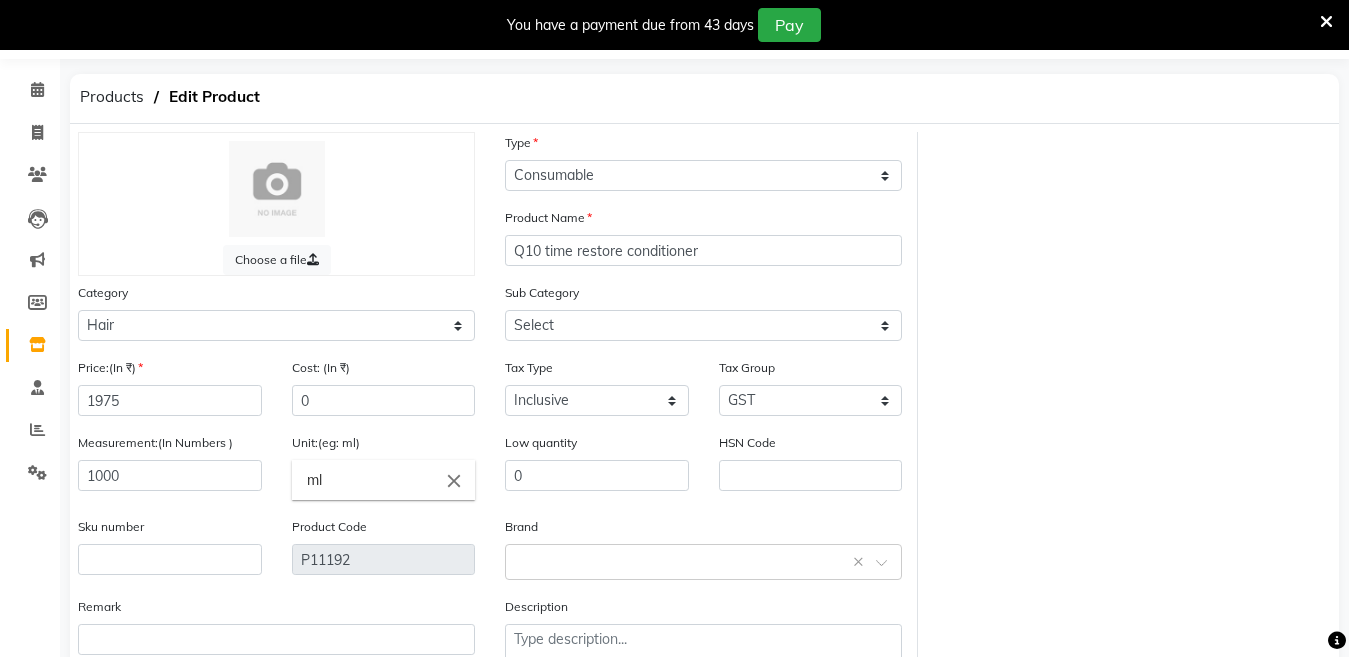 click on "ml close" 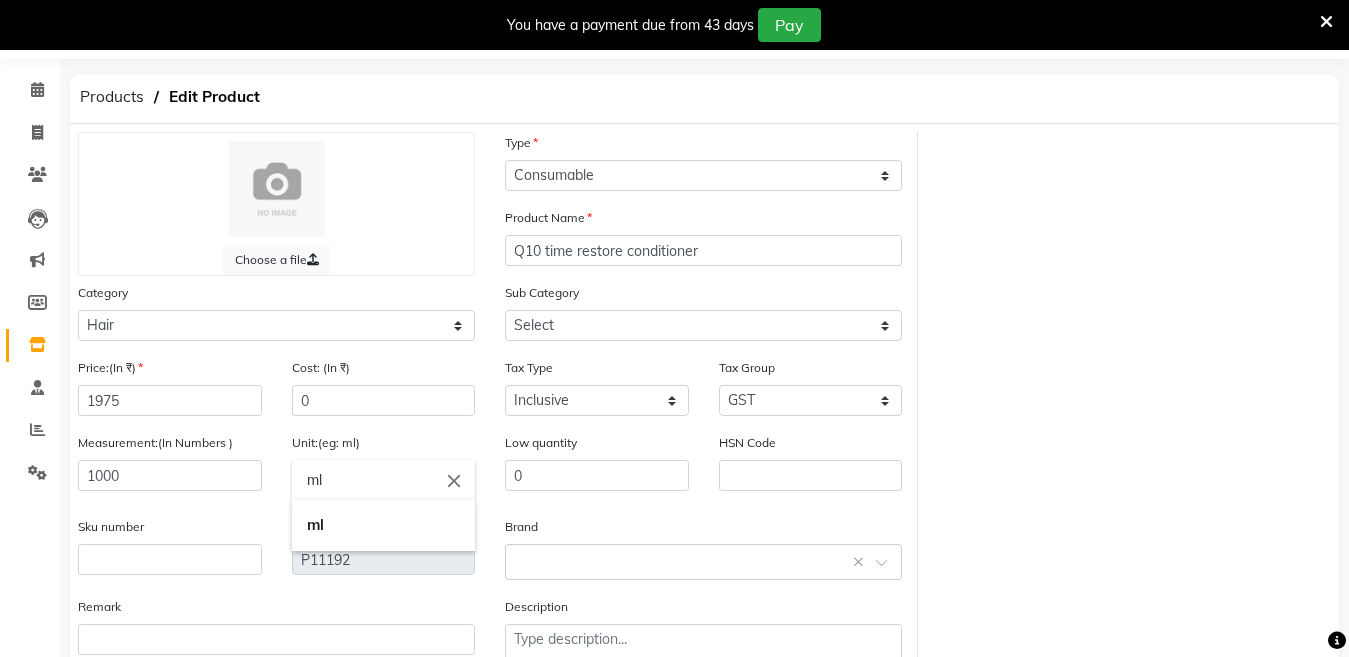 drag, startPoint x: 226, startPoint y: 557, endPoint x: 208, endPoint y: 566, distance: 20.12461 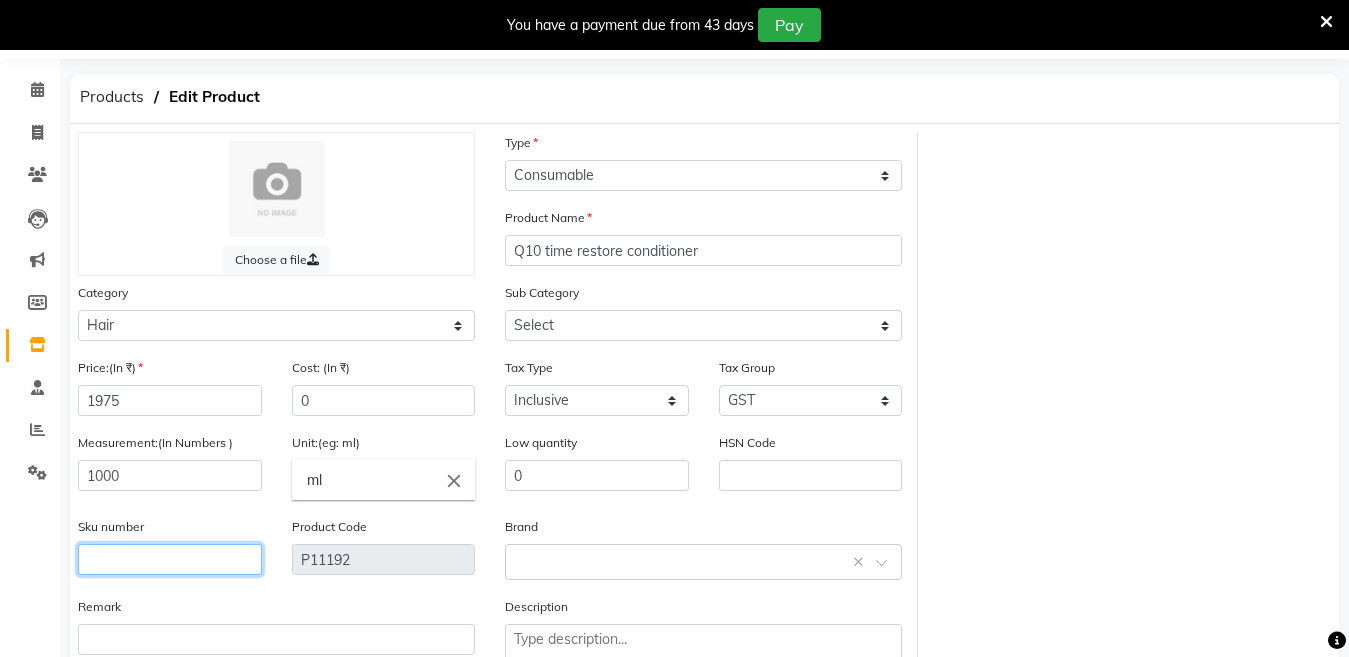 click 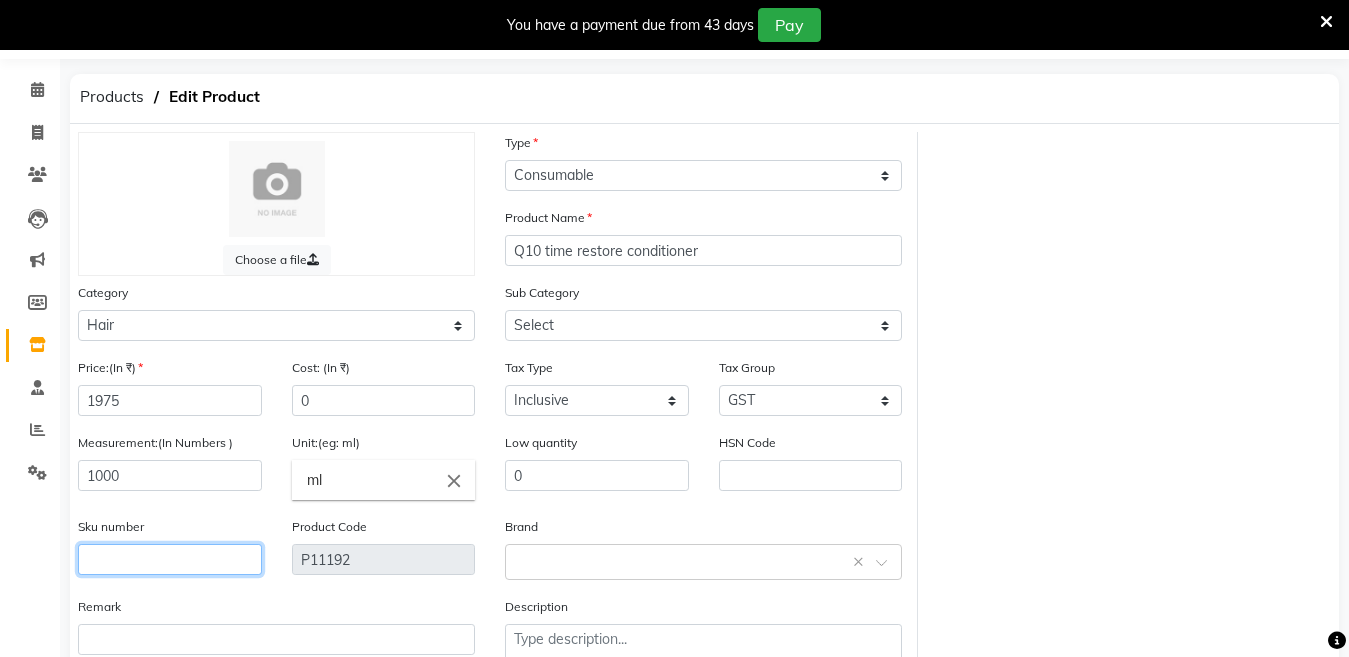 click 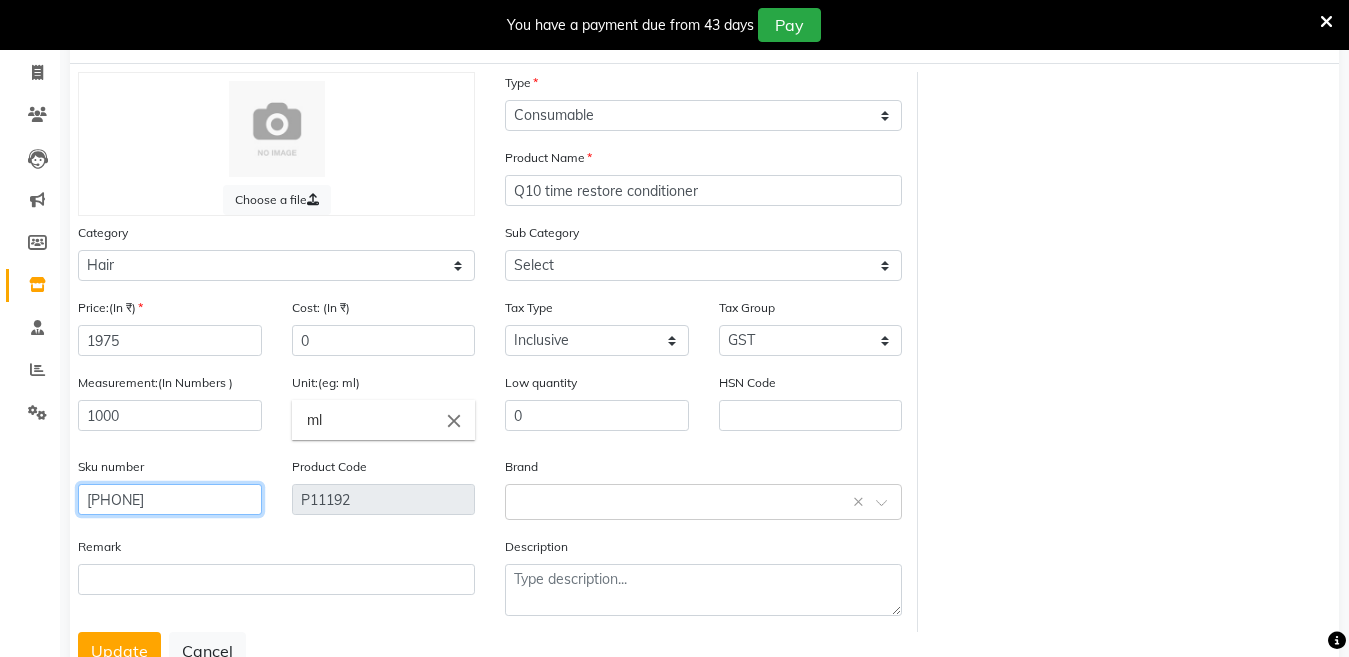 scroll, scrollTop: 194, scrollLeft: 0, axis: vertical 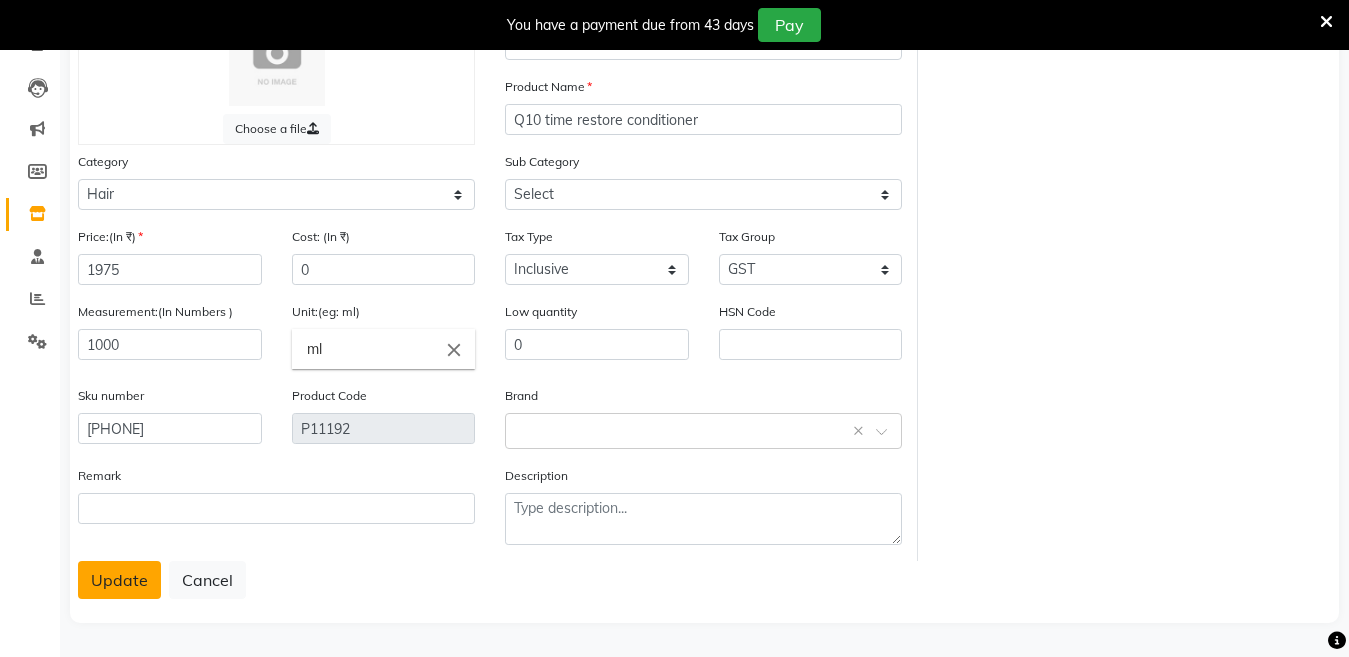 click on "Update" 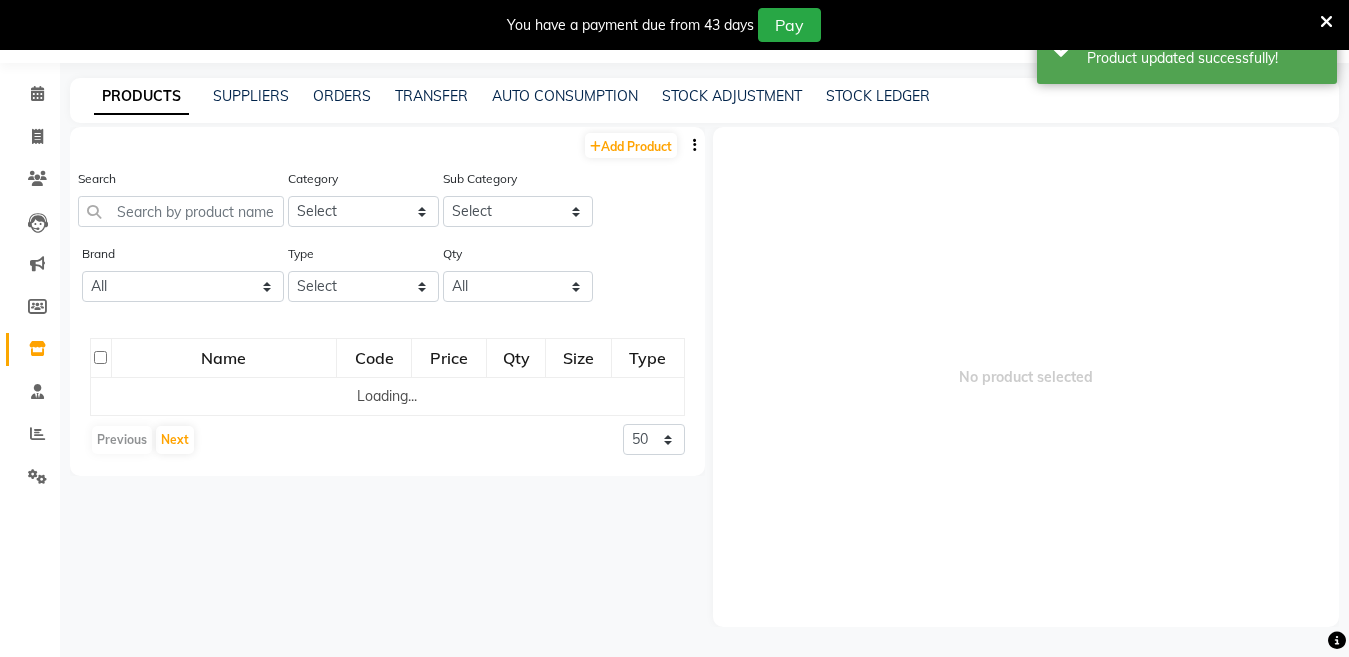 scroll, scrollTop: 63, scrollLeft: 0, axis: vertical 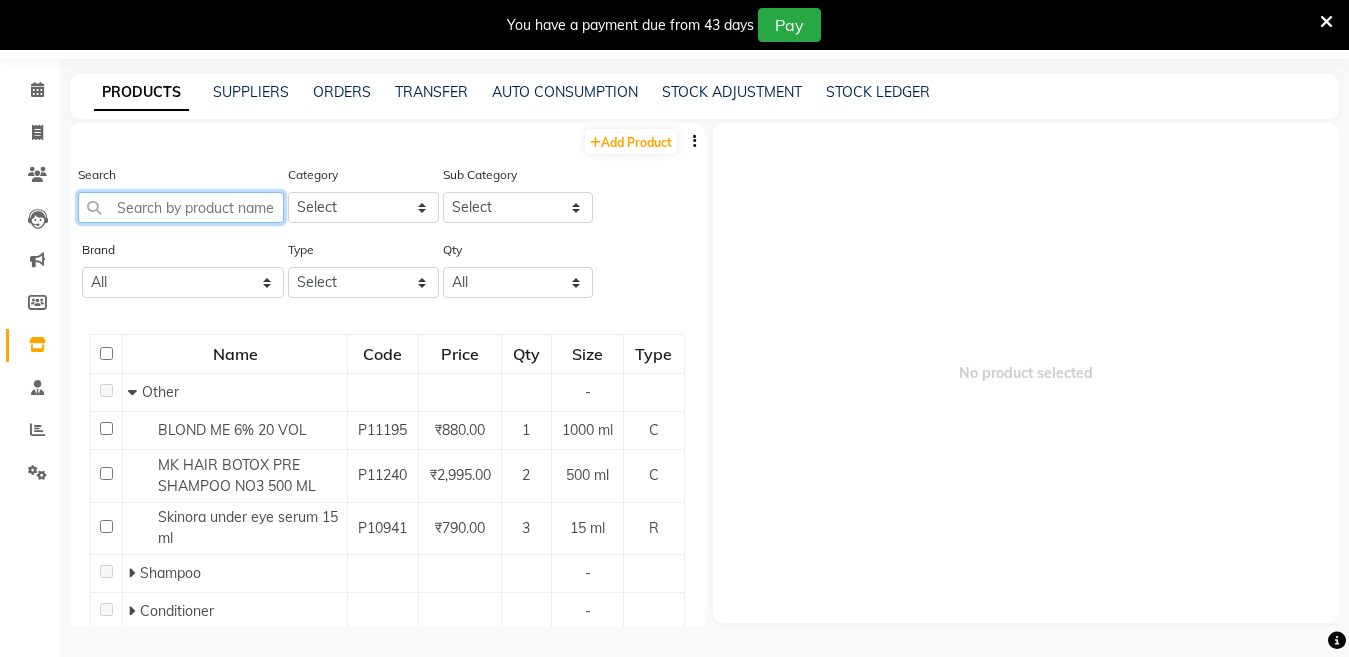 click 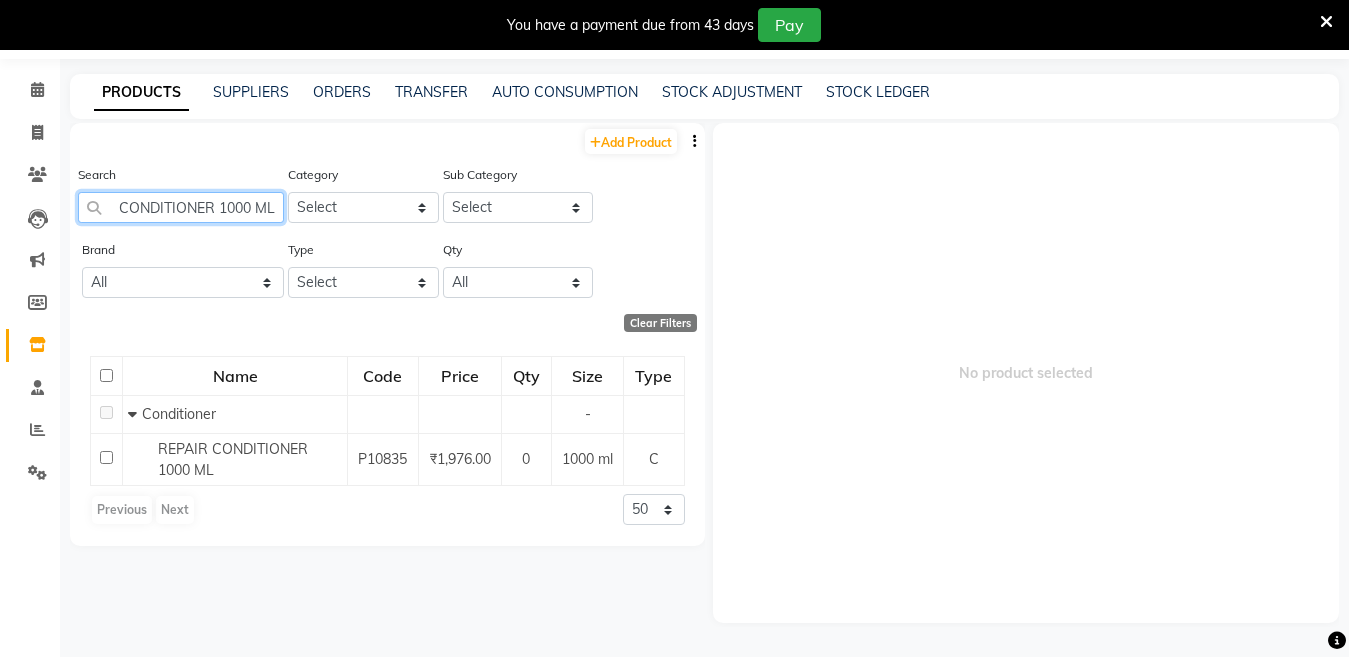 scroll, scrollTop: 0, scrollLeft: 52, axis: horizontal 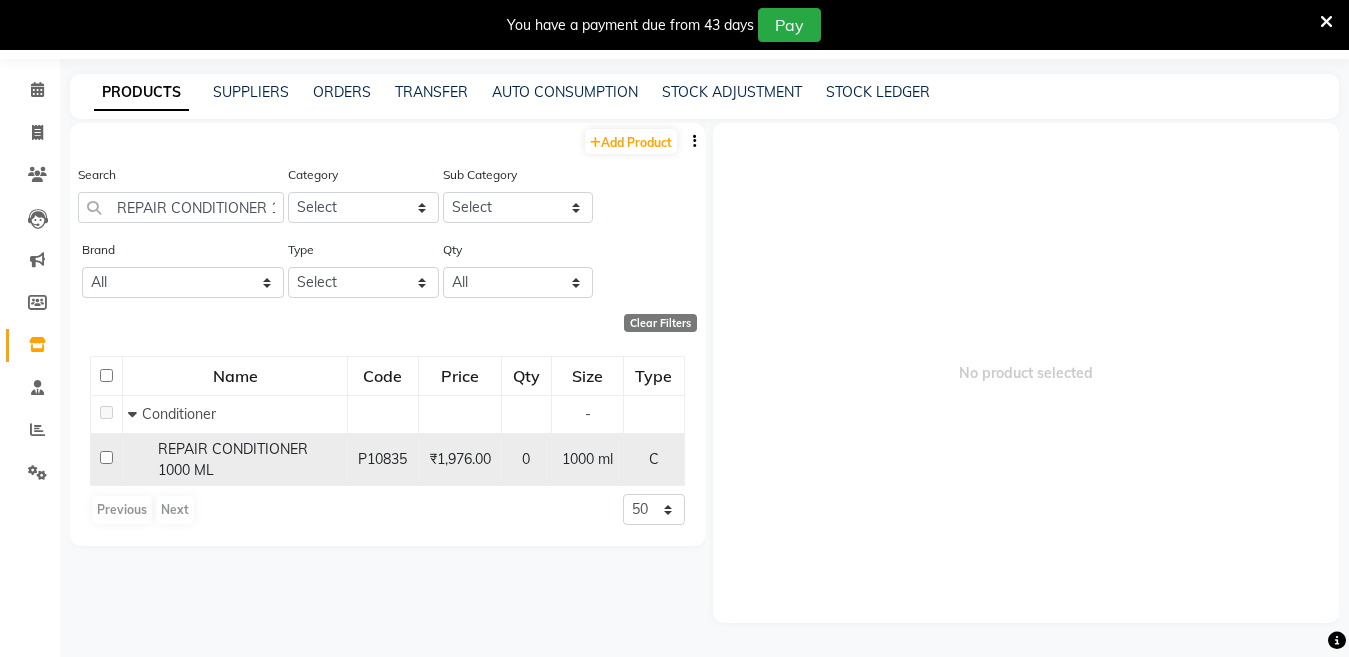 click on "REPAIR CONDITIONER 1000 ML" 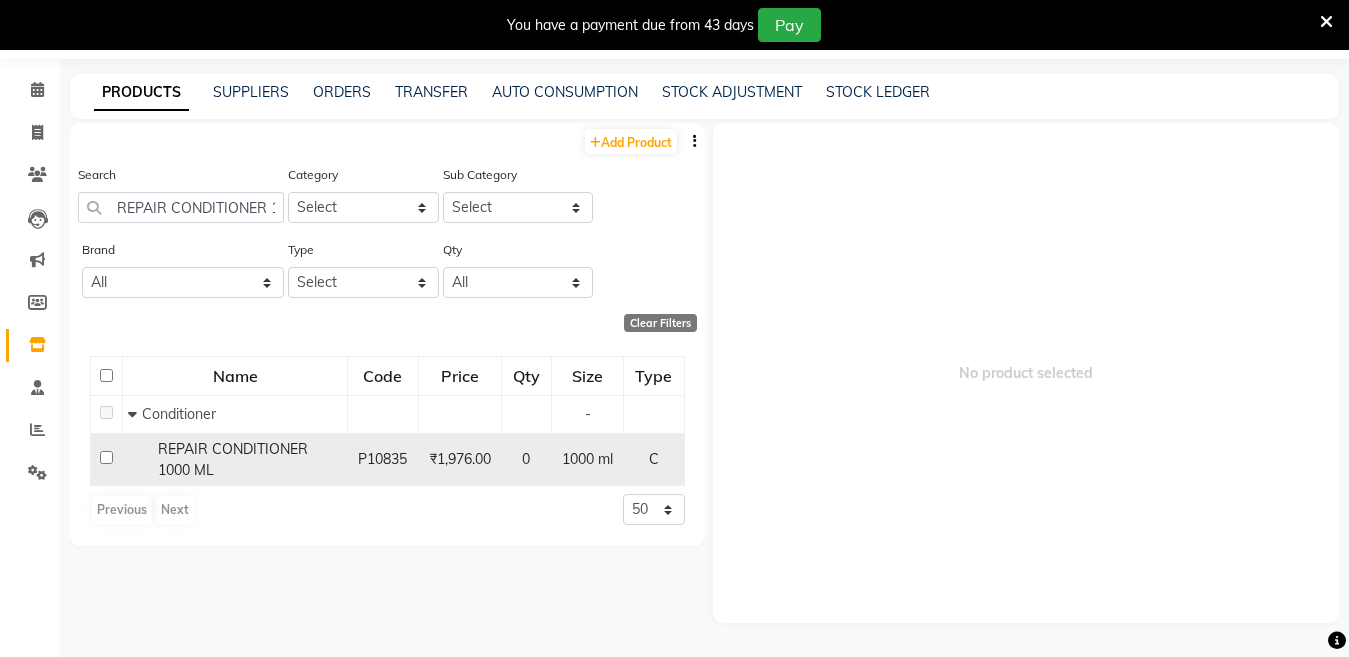 click on "REPAIR CONDITIONER 1000 ML" 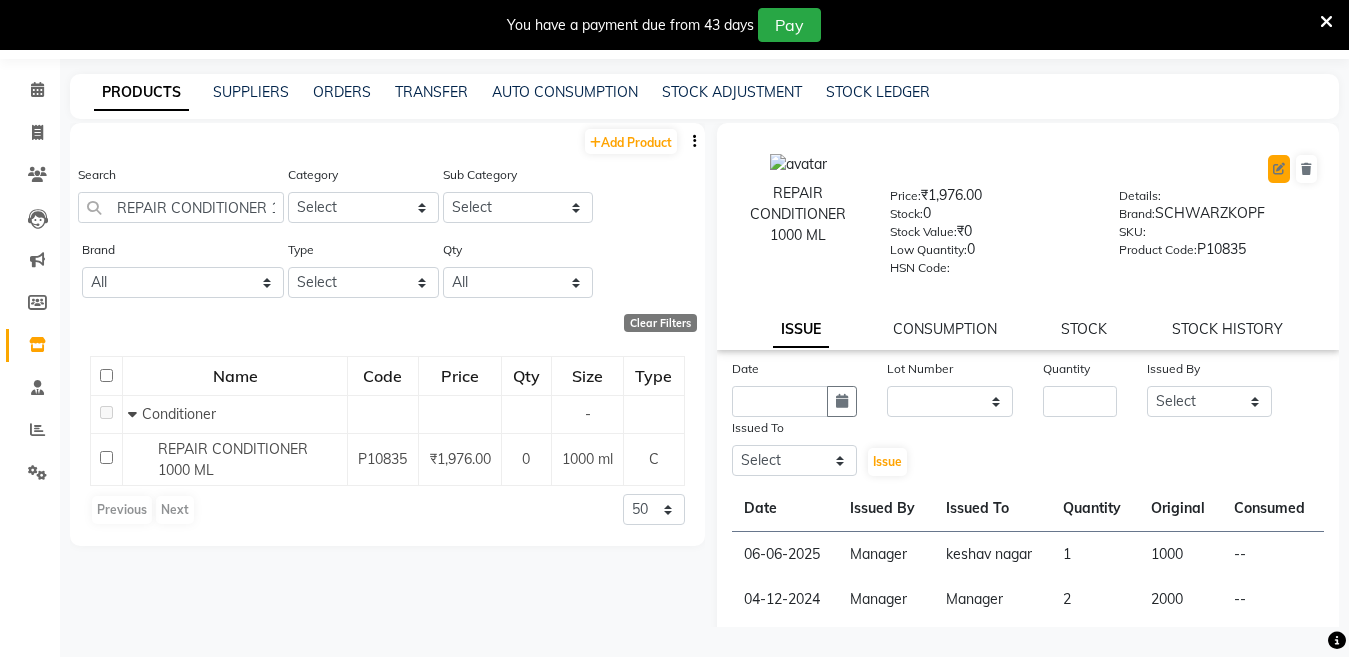 click 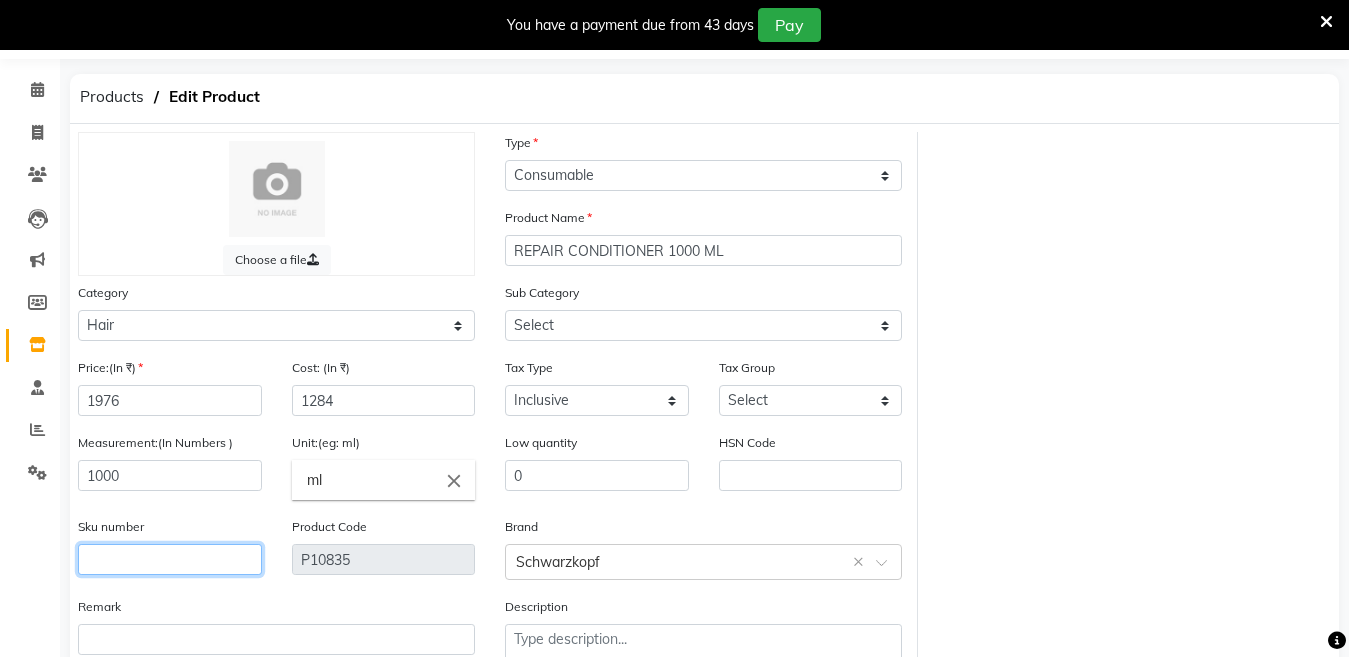 click 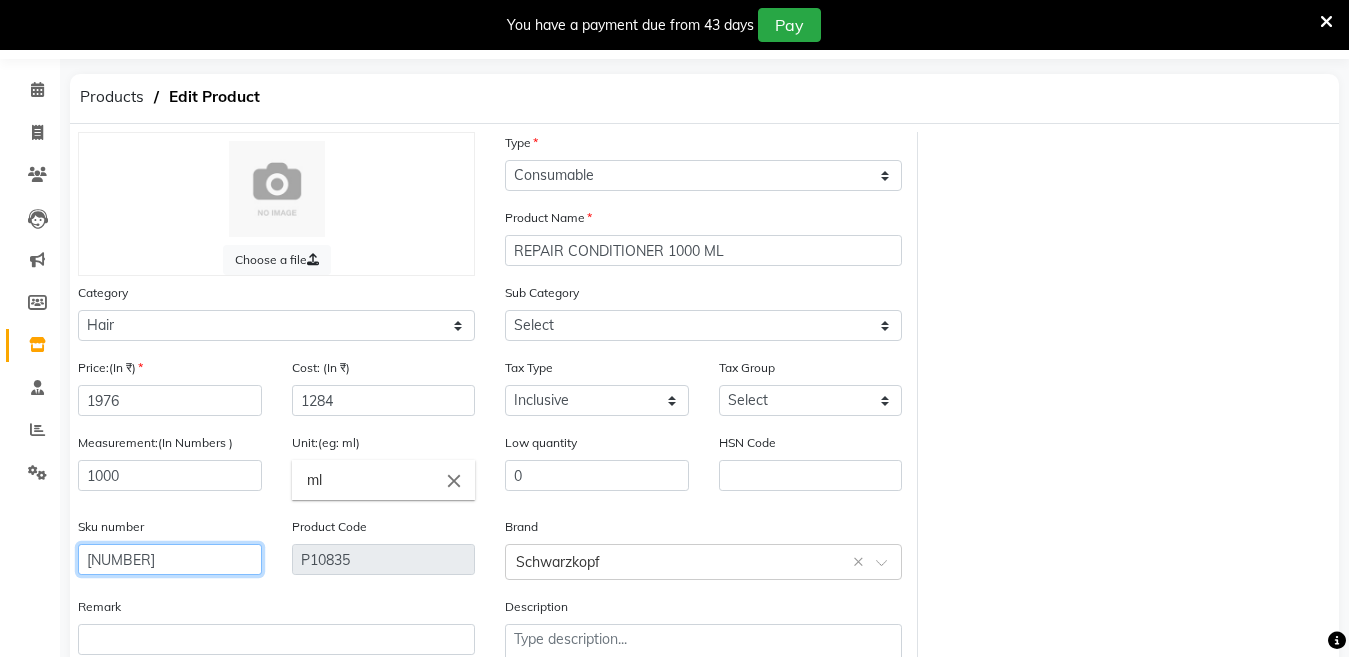 scroll, scrollTop: 194, scrollLeft: 0, axis: vertical 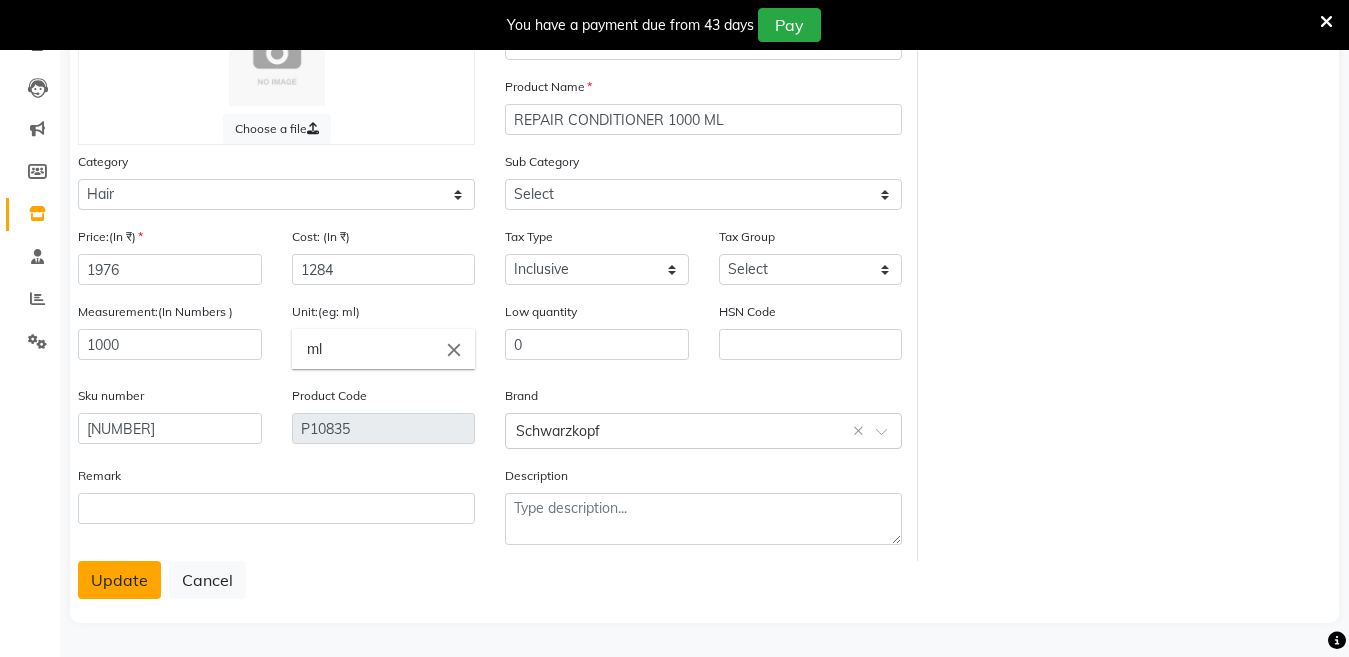 click on "Update" 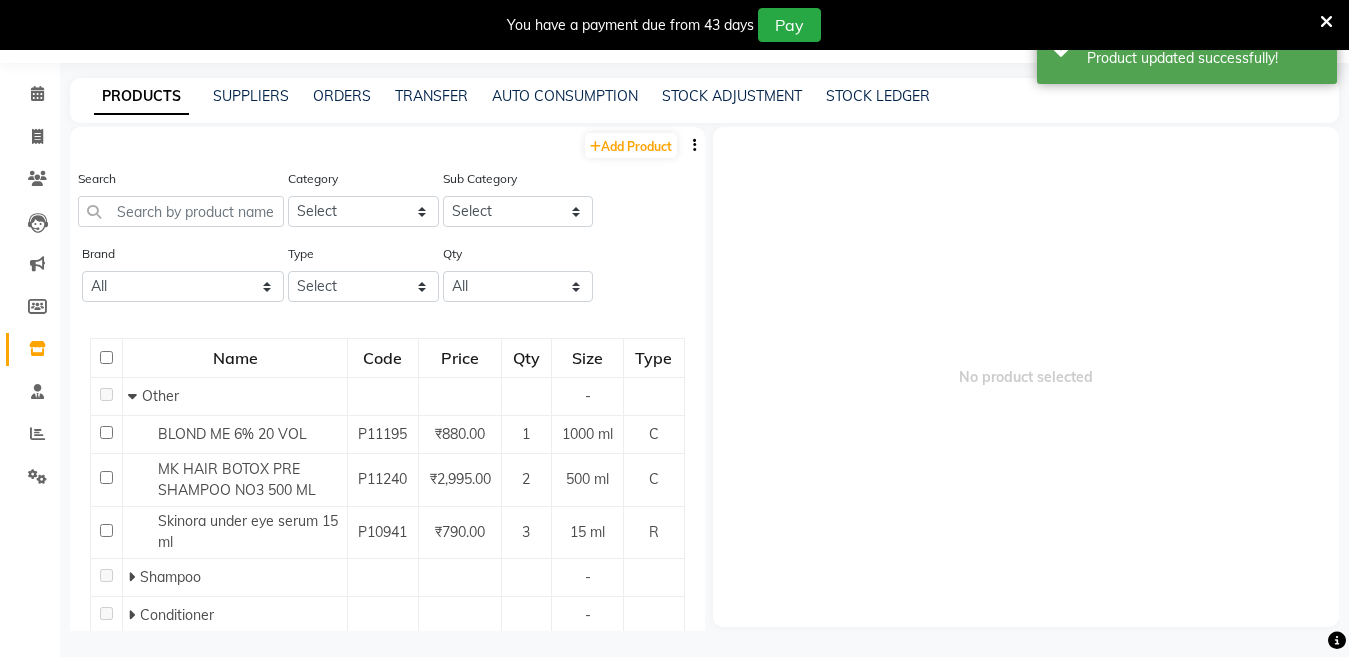 scroll, scrollTop: 63, scrollLeft: 0, axis: vertical 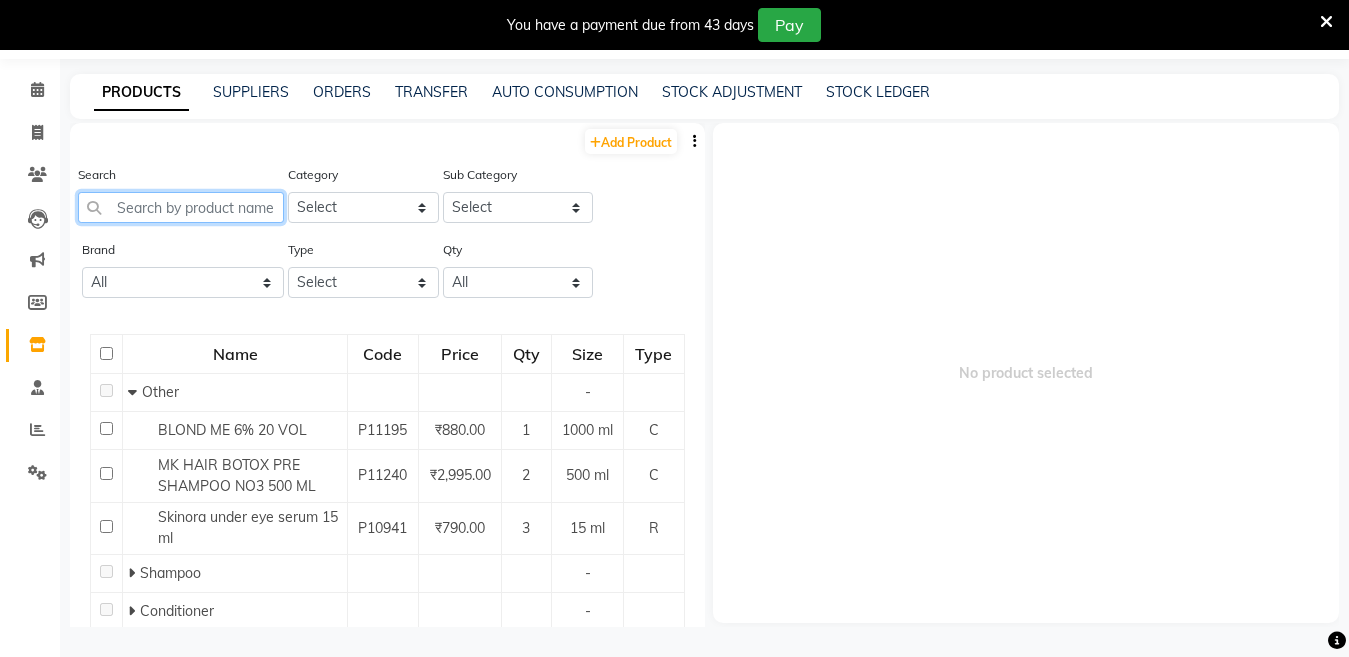 click 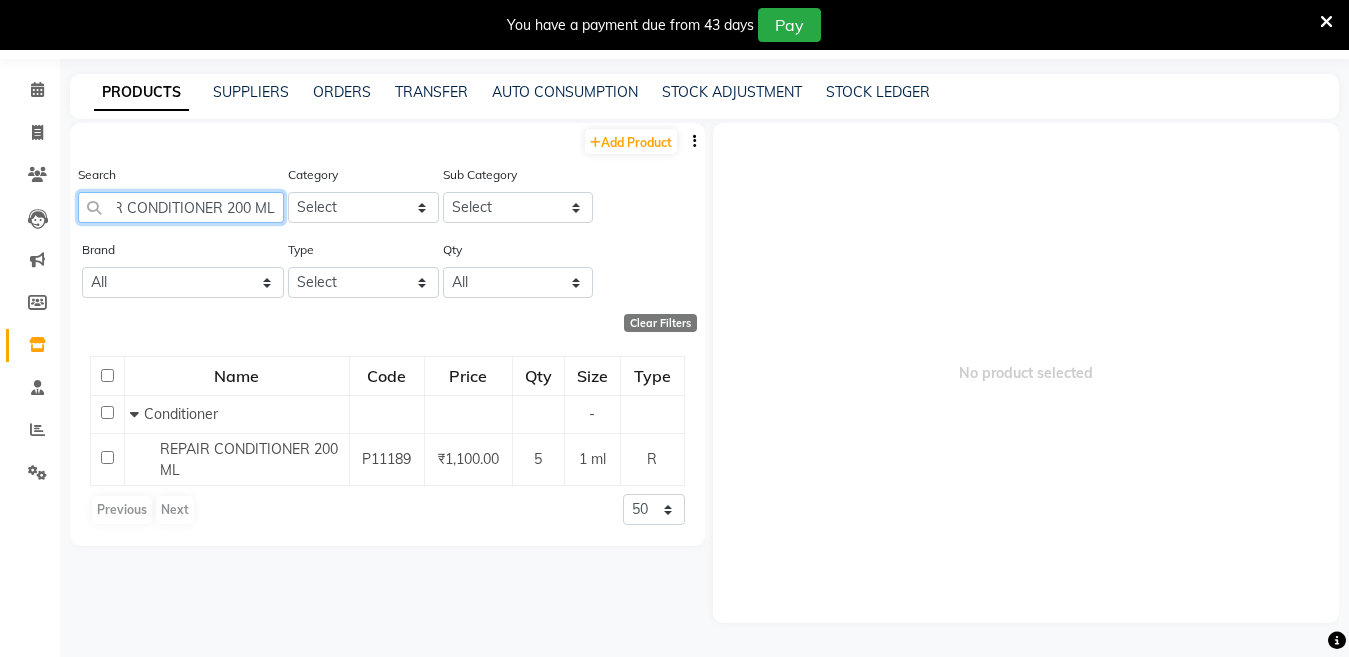 scroll, scrollTop: 0, scrollLeft: 44, axis: horizontal 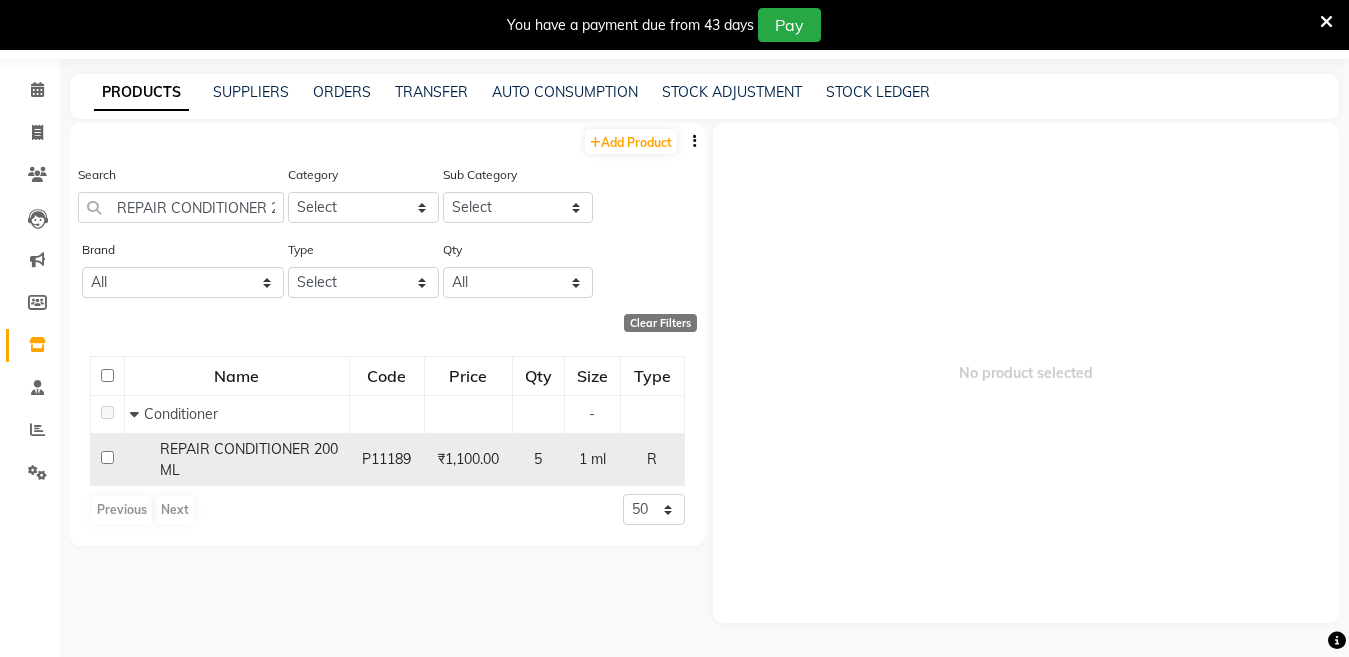 click on "REPAIR CONDITIONER 200 ML" 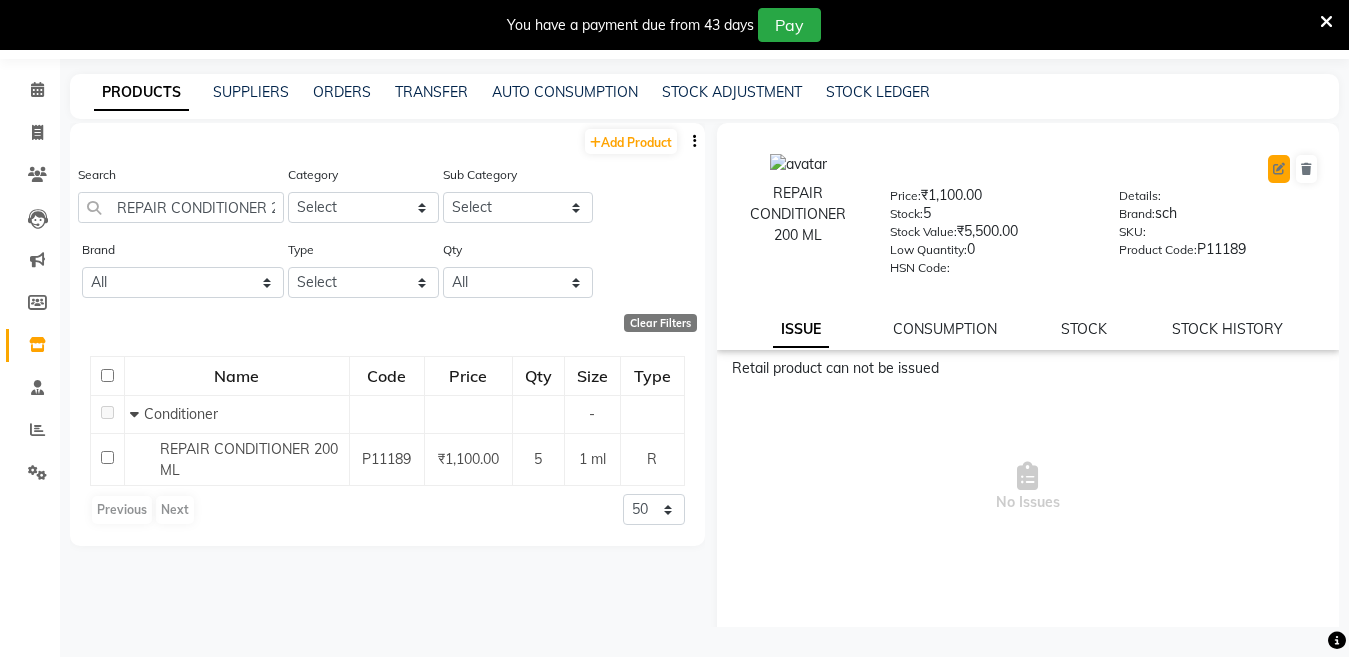 click 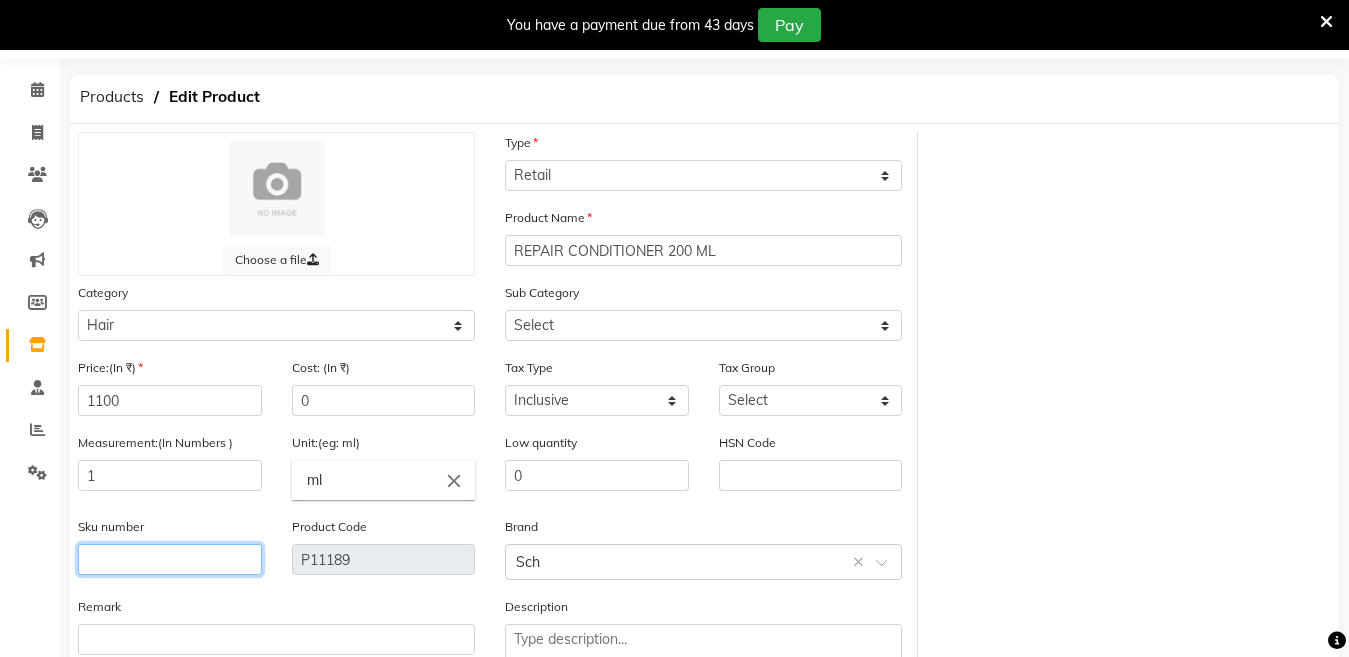 click 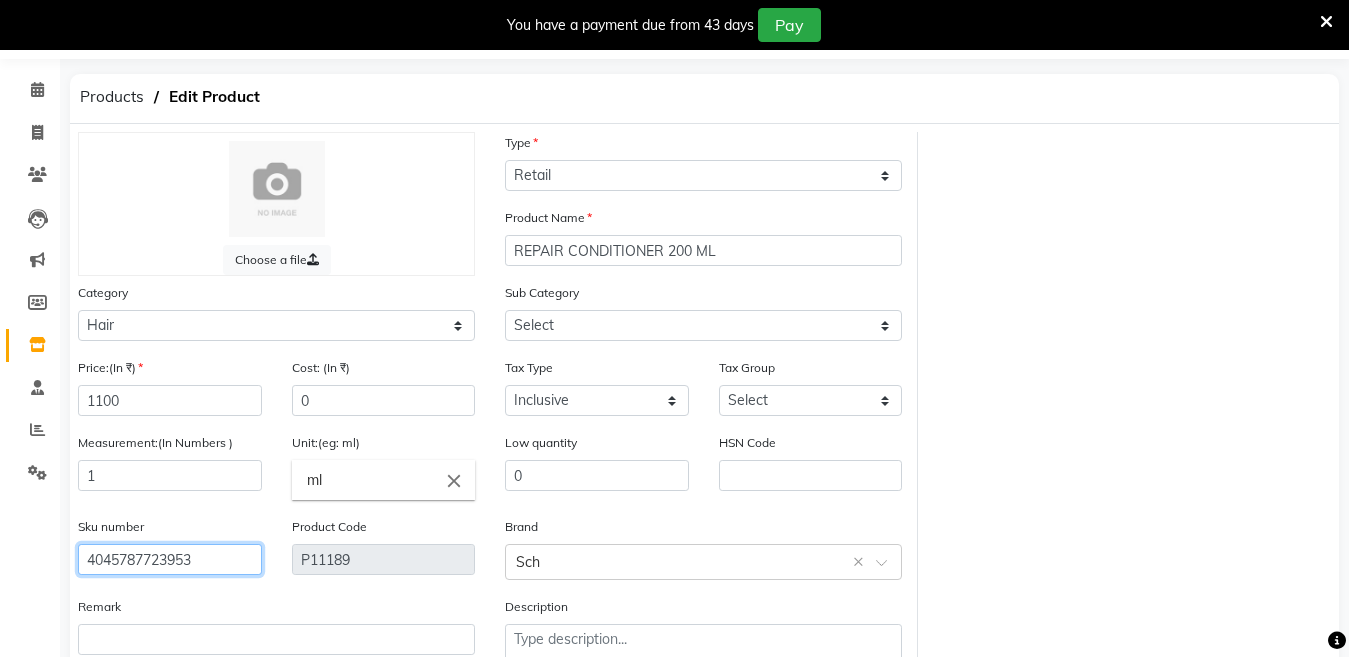 scroll, scrollTop: 194, scrollLeft: 0, axis: vertical 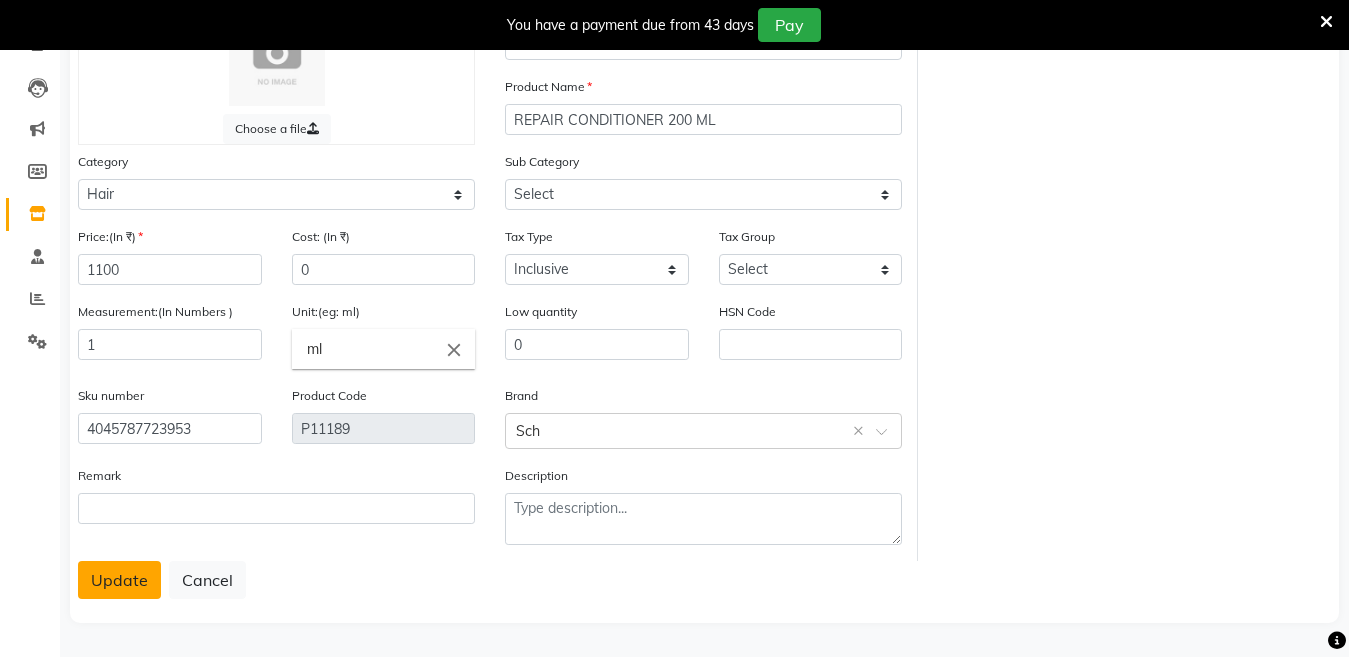 click on "Update" 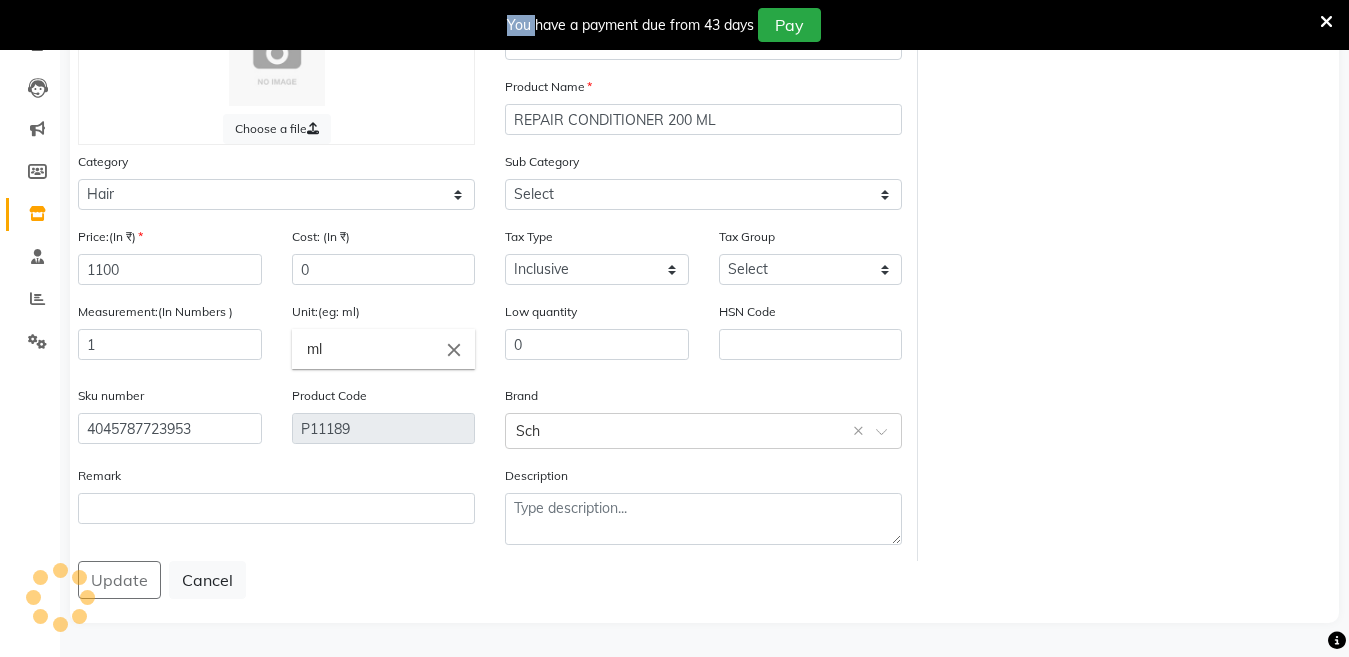 click on "Update   Cancel" 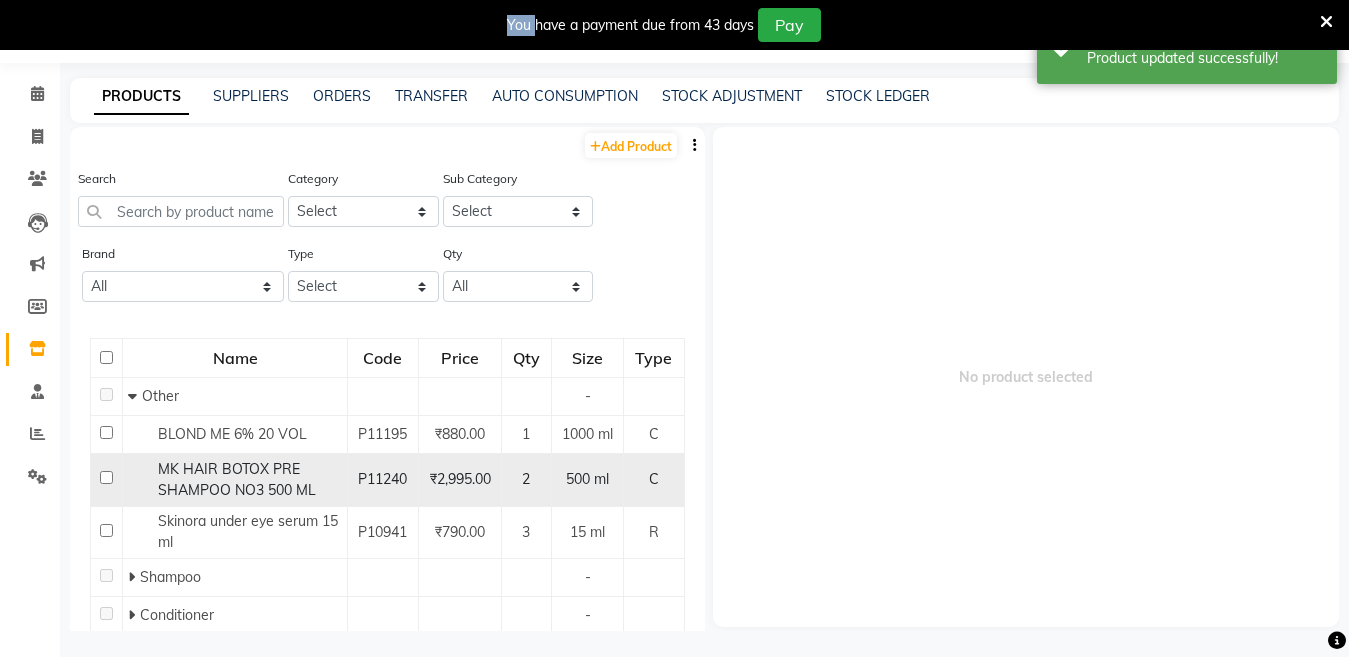 scroll, scrollTop: 63, scrollLeft: 0, axis: vertical 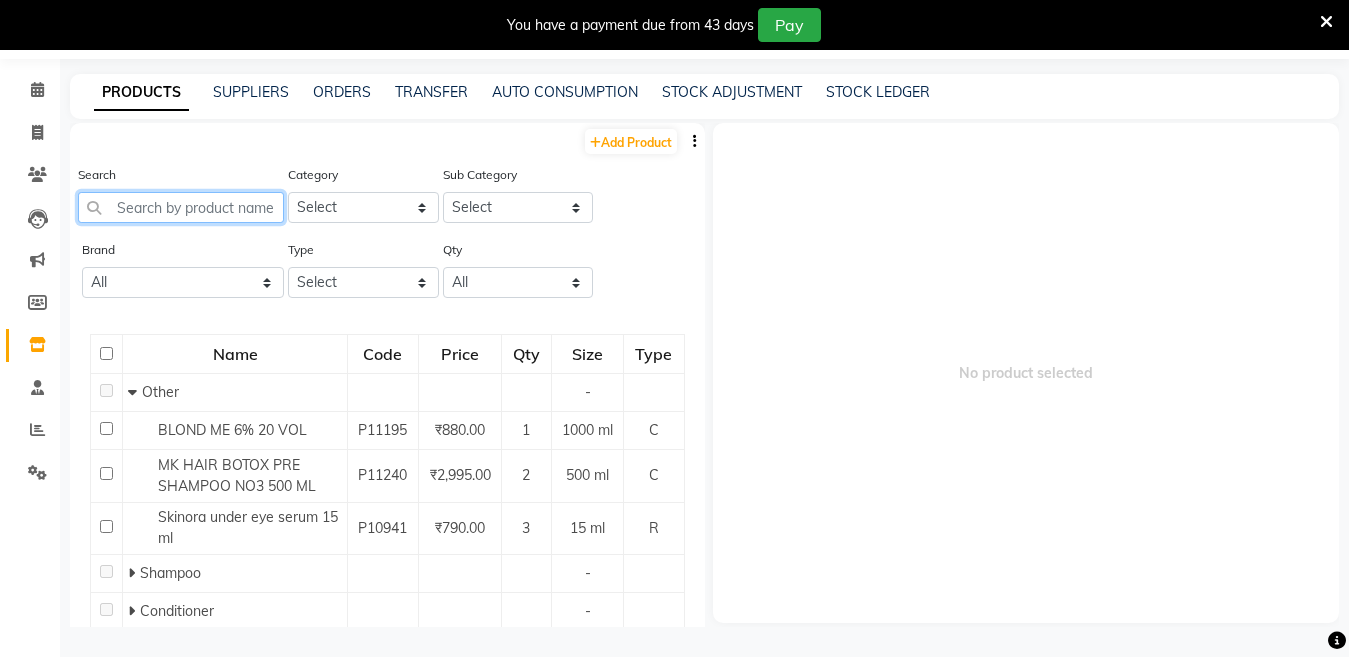 click 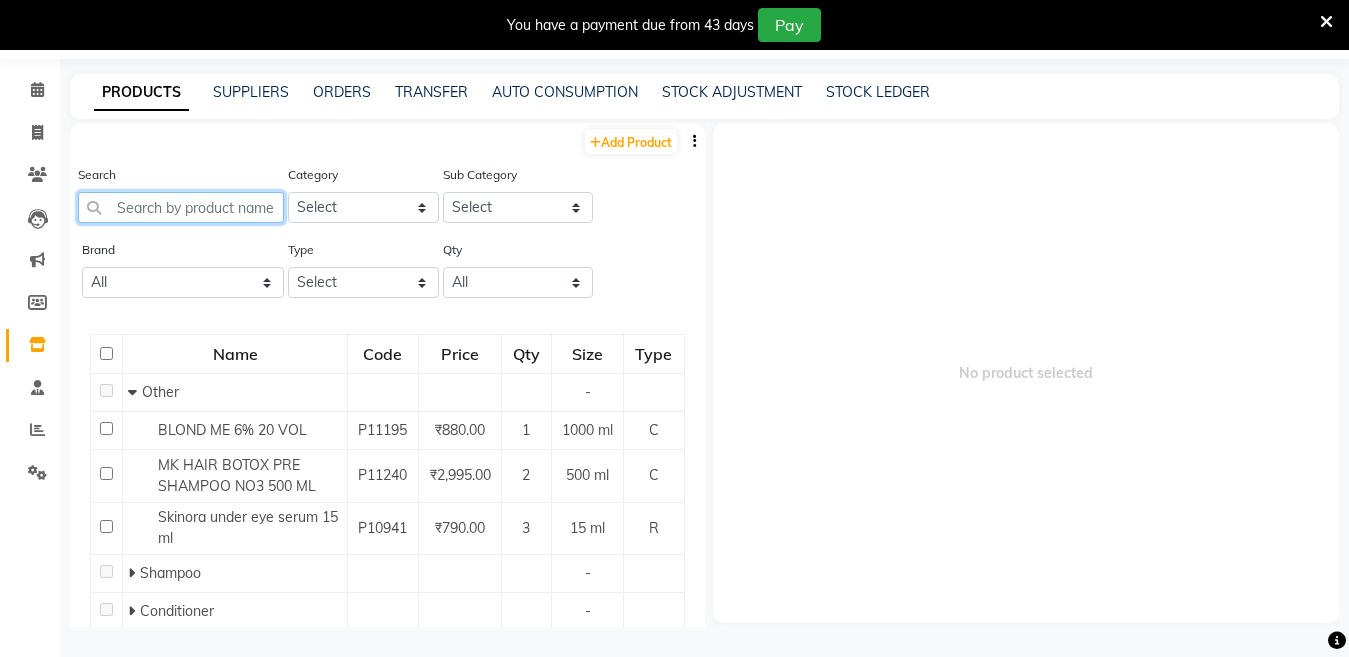 paste on "VOLUME GEL CONDITIONER 250 ML" 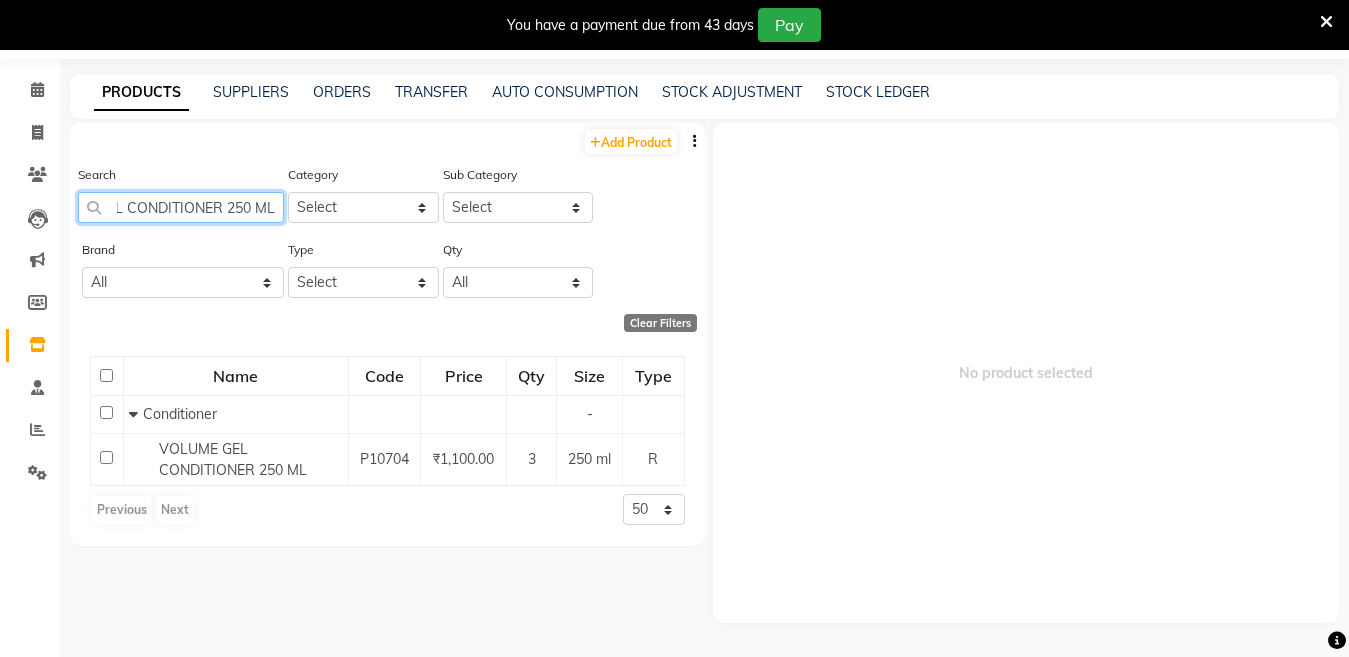 scroll, scrollTop: 0, scrollLeft: 86, axis: horizontal 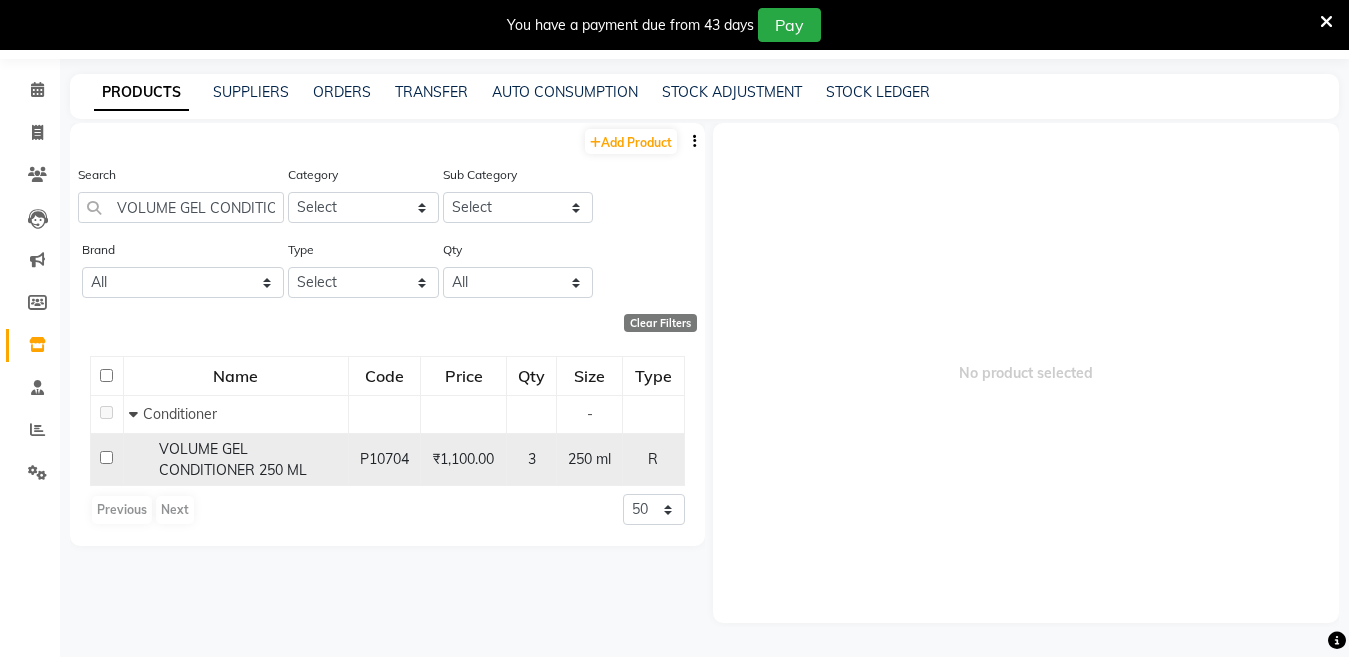 click on "VOLUME GEL CONDITIONER 250 ML" 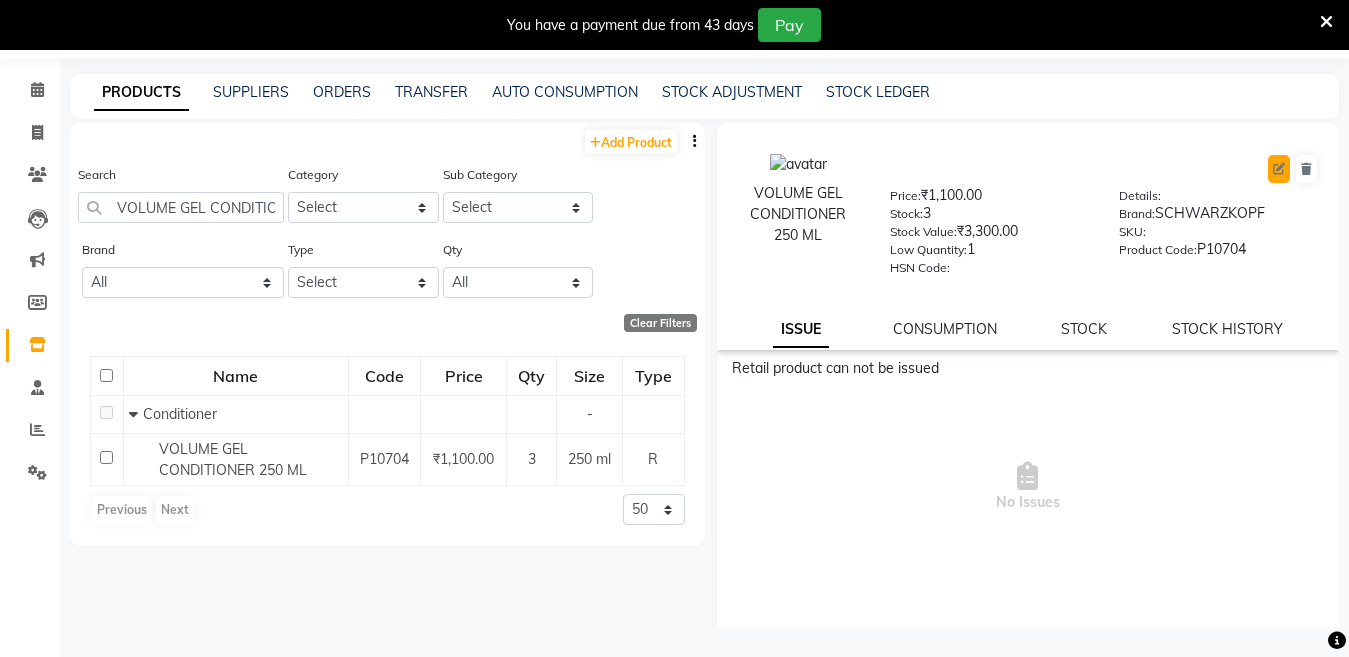 click 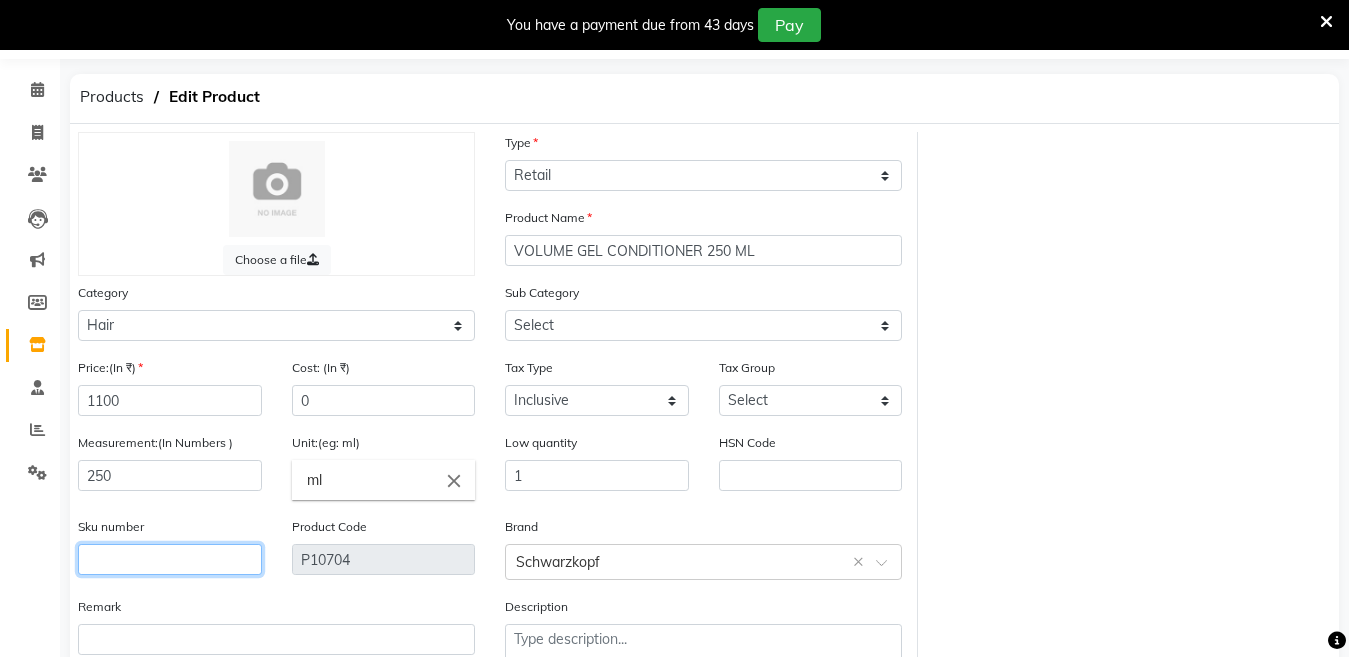 click 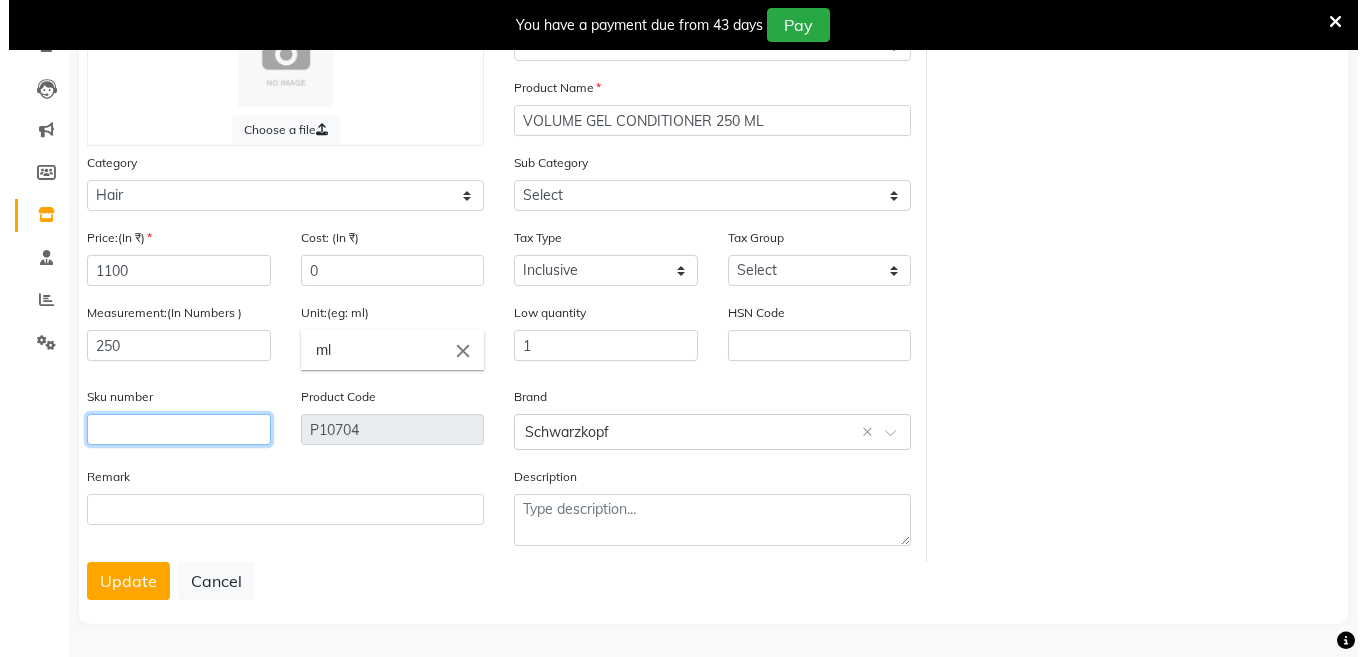 scroll, scrollTop: 194, scrollLeft: 0, axis: vertical 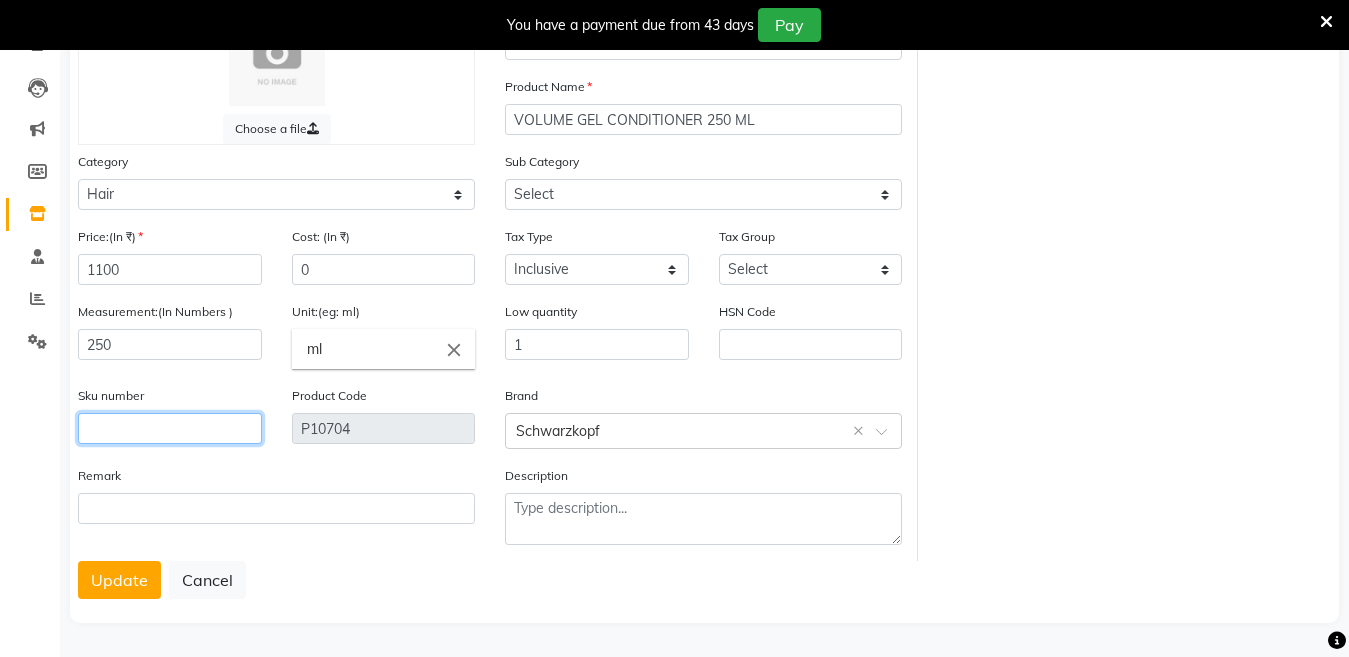 click 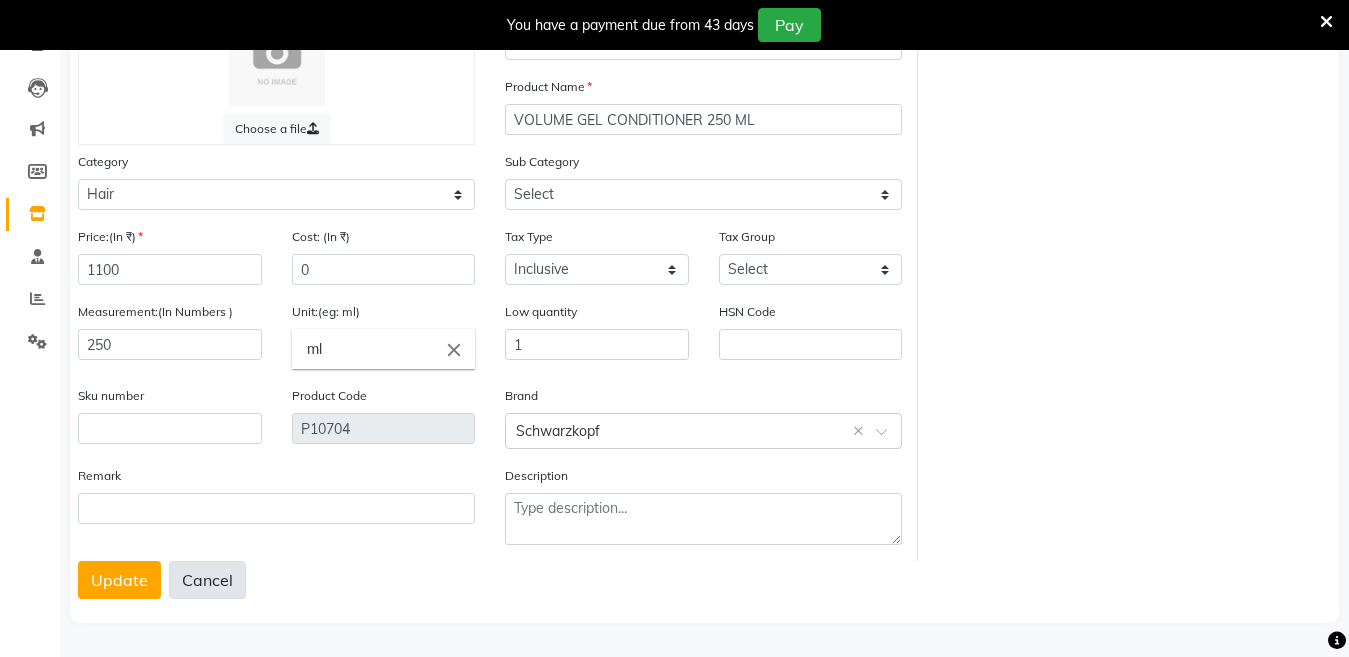 click on "Cancel" 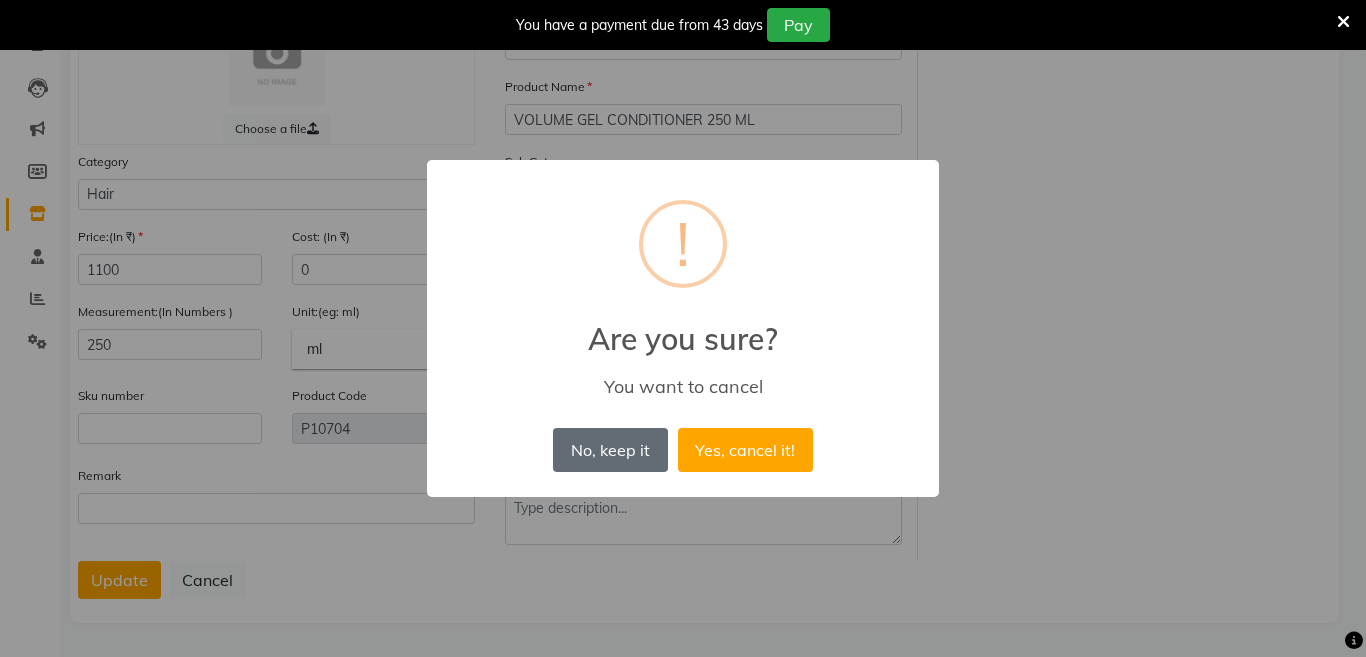 click on "No, keep it" at bounding box center [610, 450] 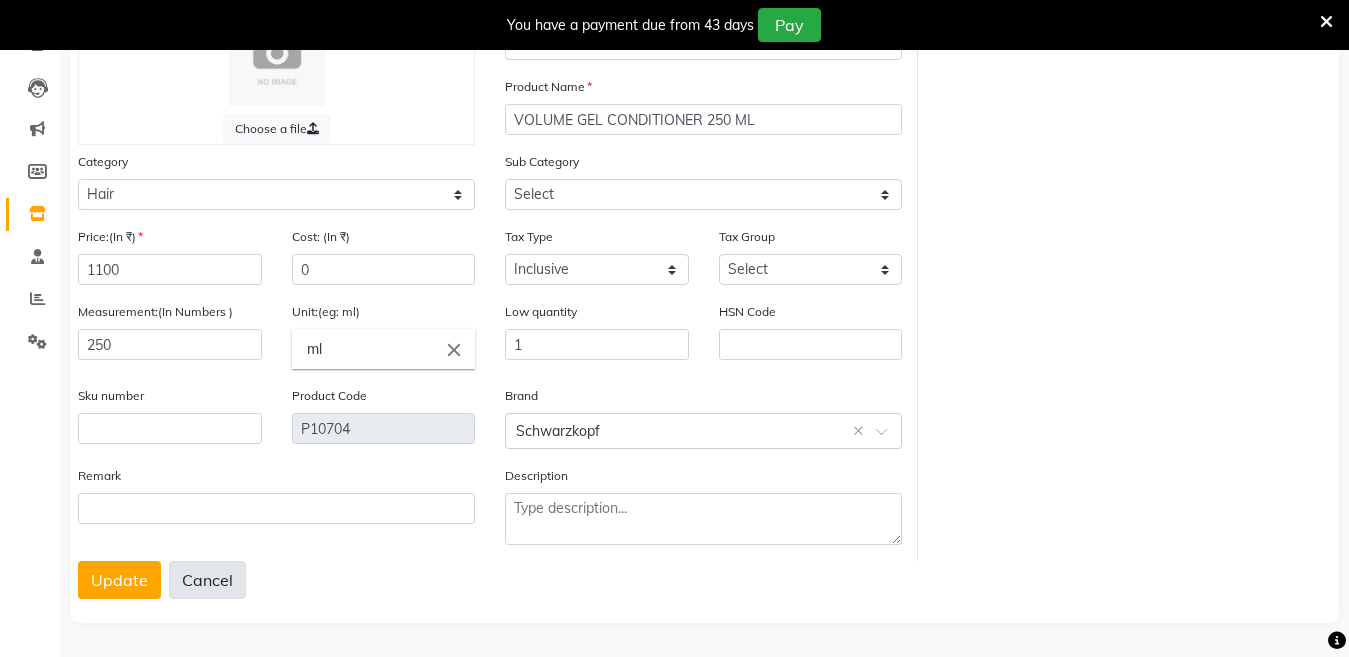 click on "Cancel" 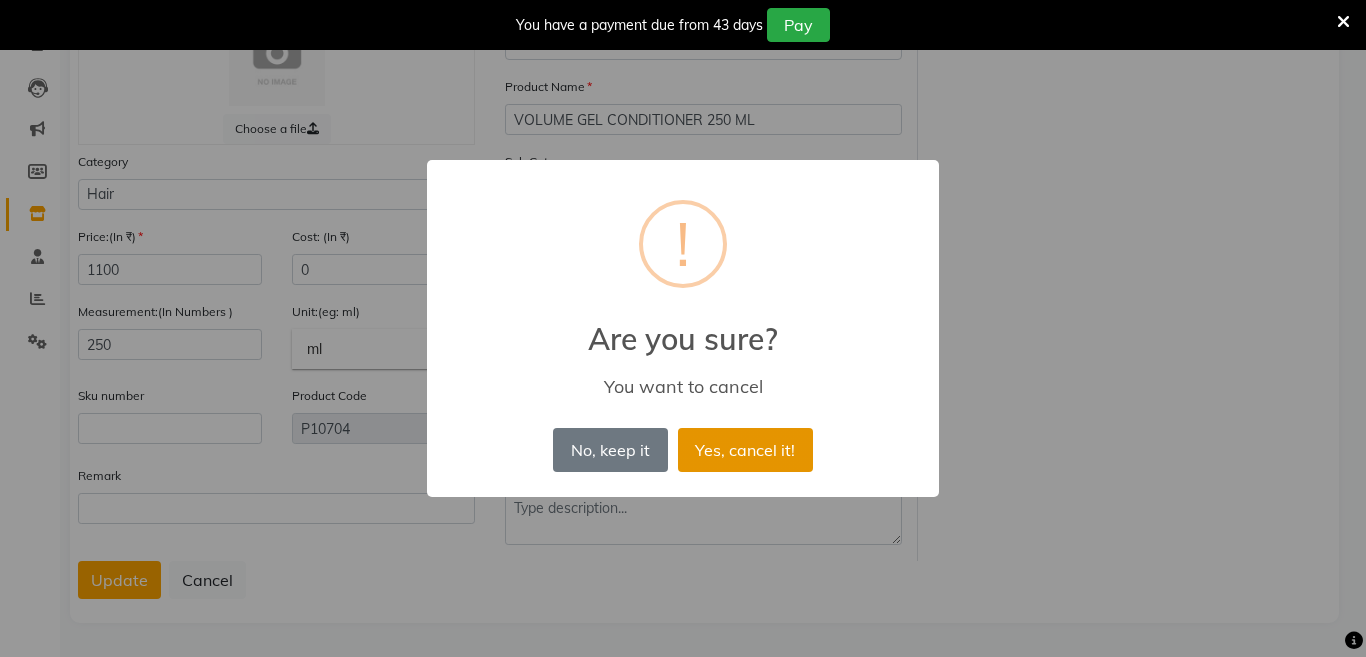 click on "Yes, cancel it!" at bounding box center [745, 450] 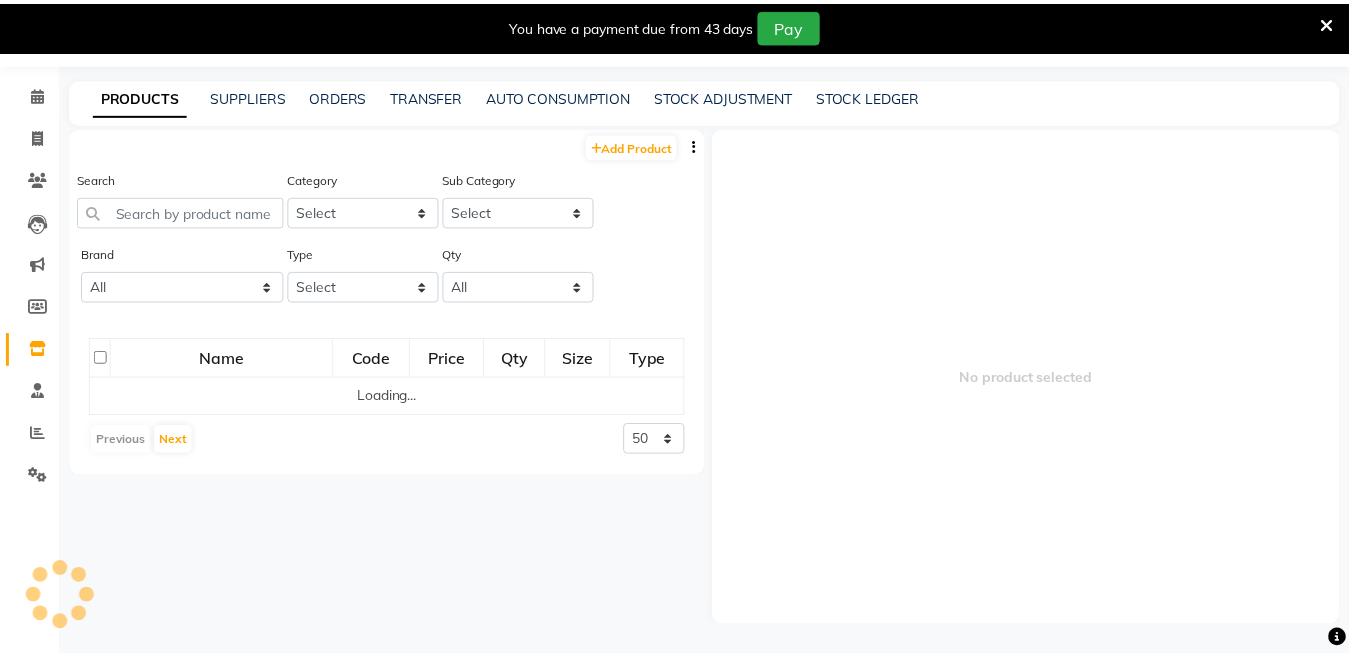 scroll, scrollTop: 59, scrollLeft: 0, axis: vertical 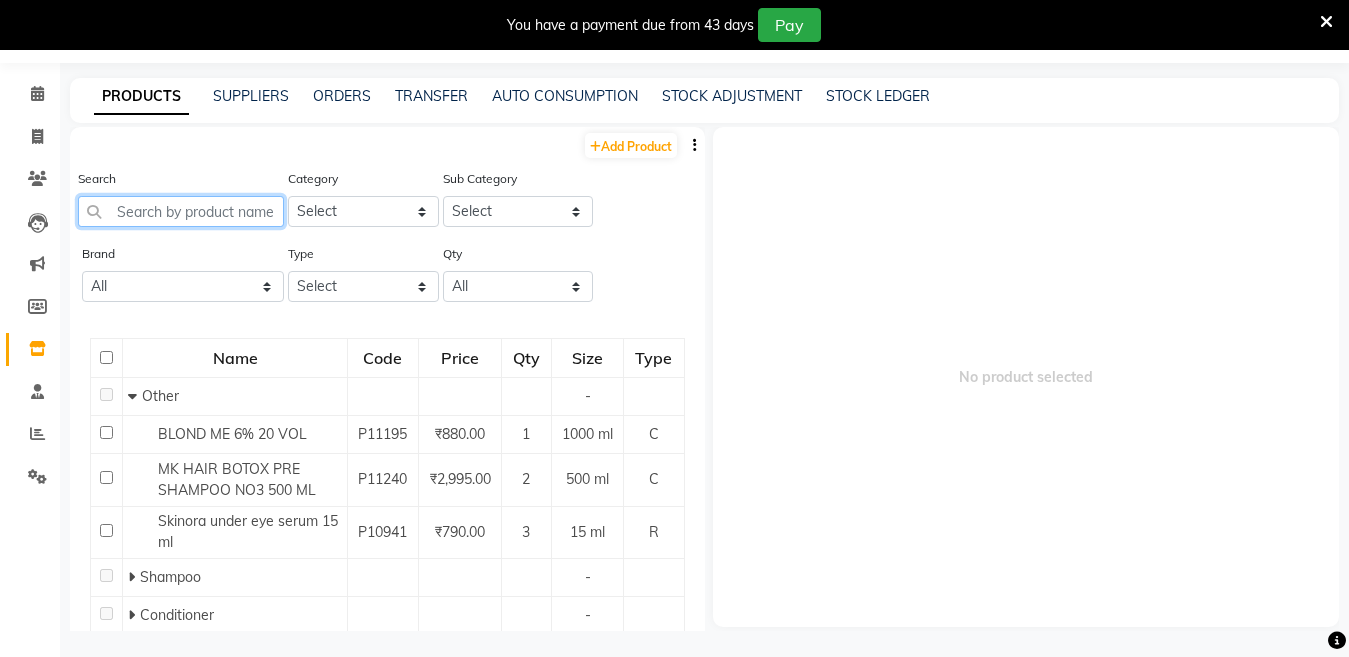 click 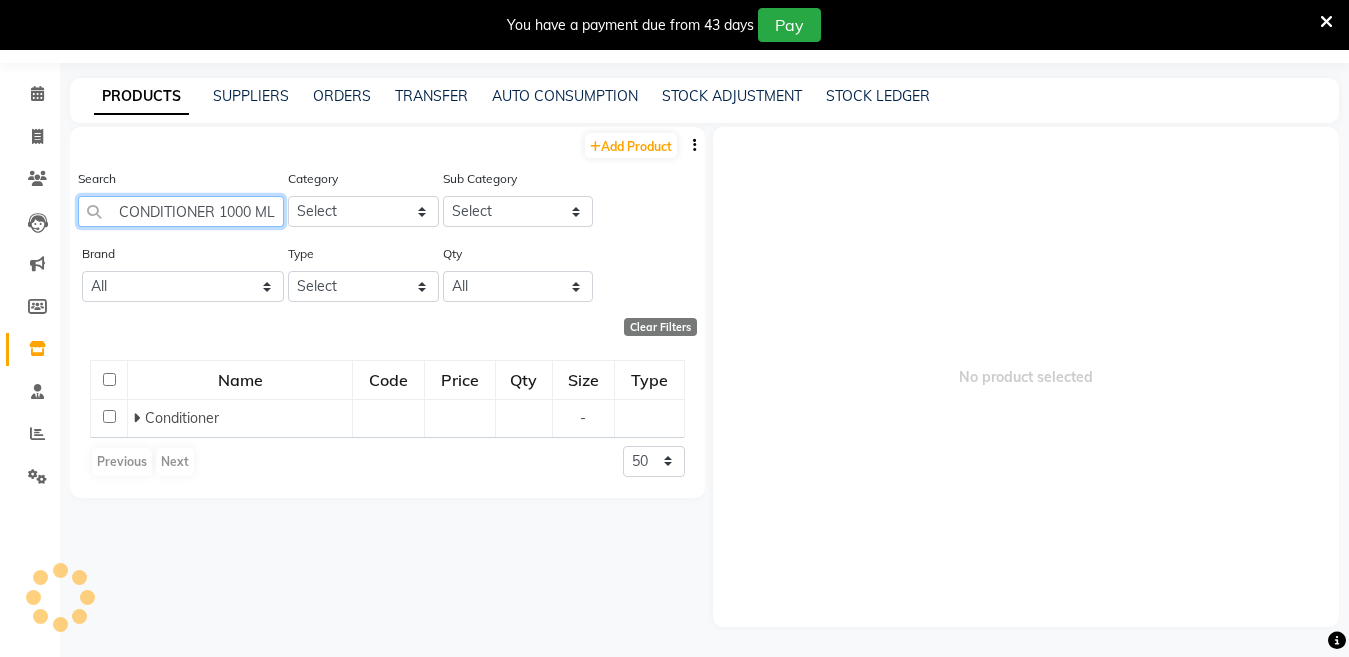 scroll, scrollTop: 0, scrollLeft: 26, axis: horizontal 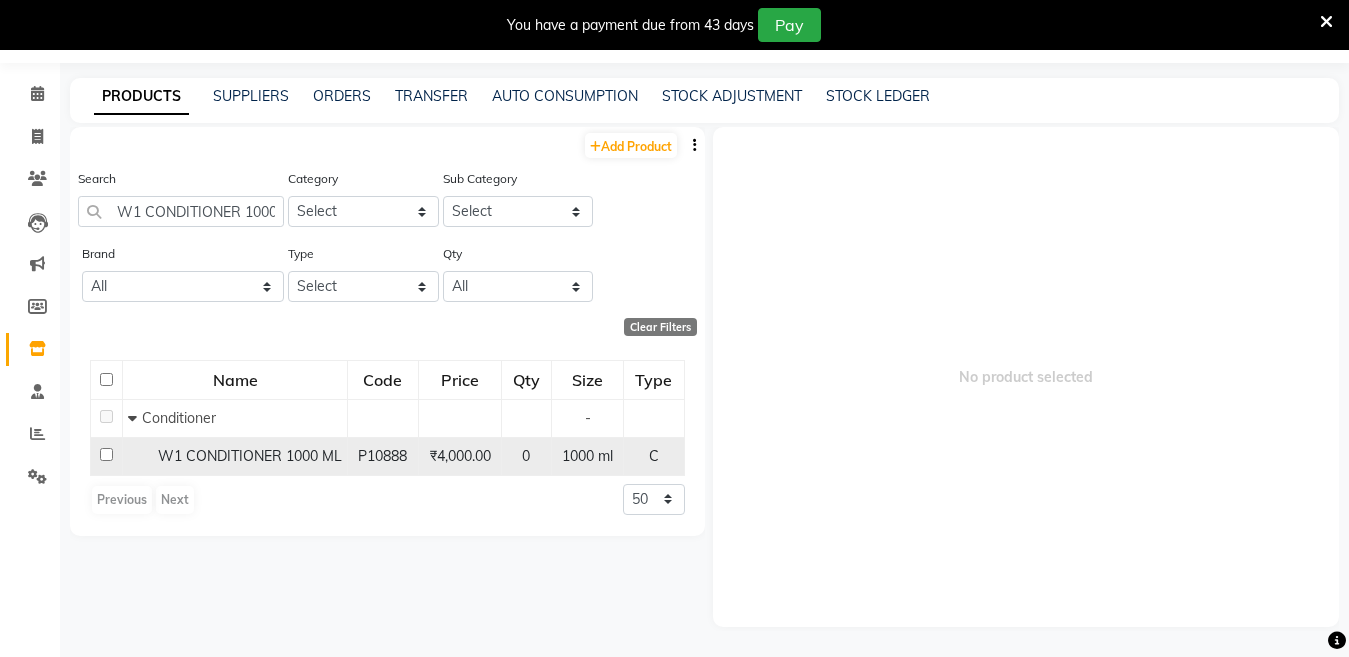 click on "W1 CONDITIONER 1000 ML" 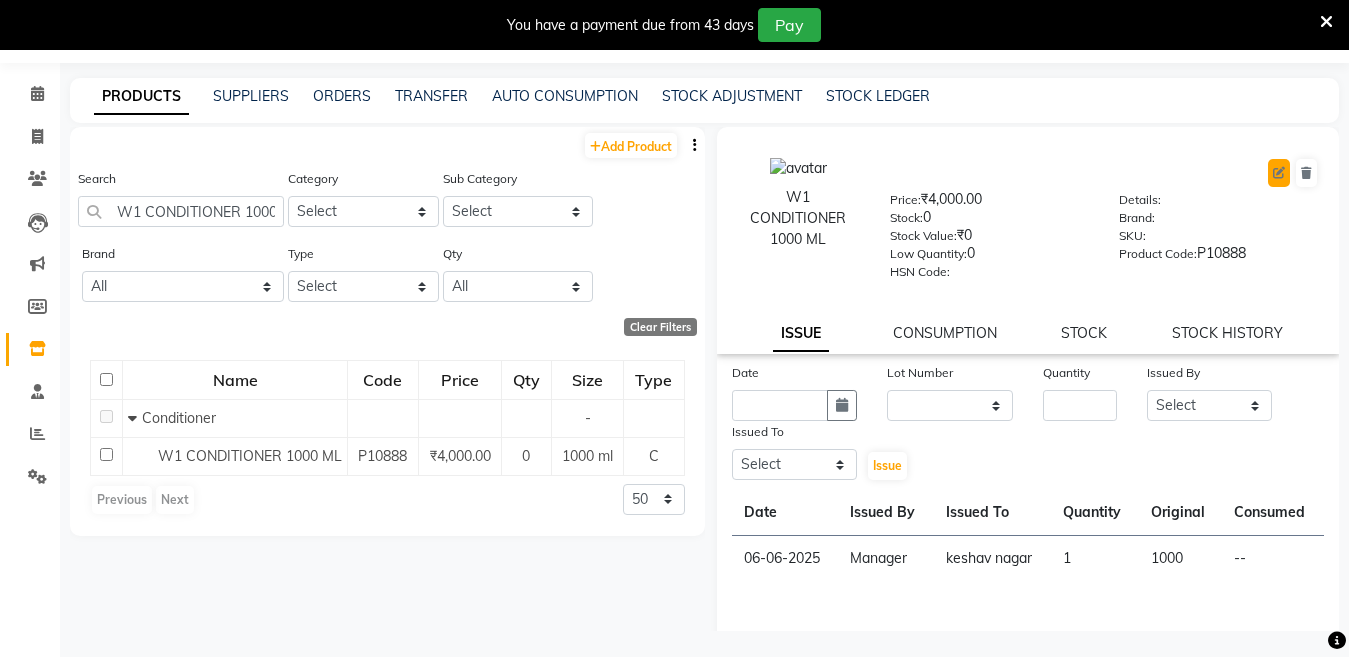 click 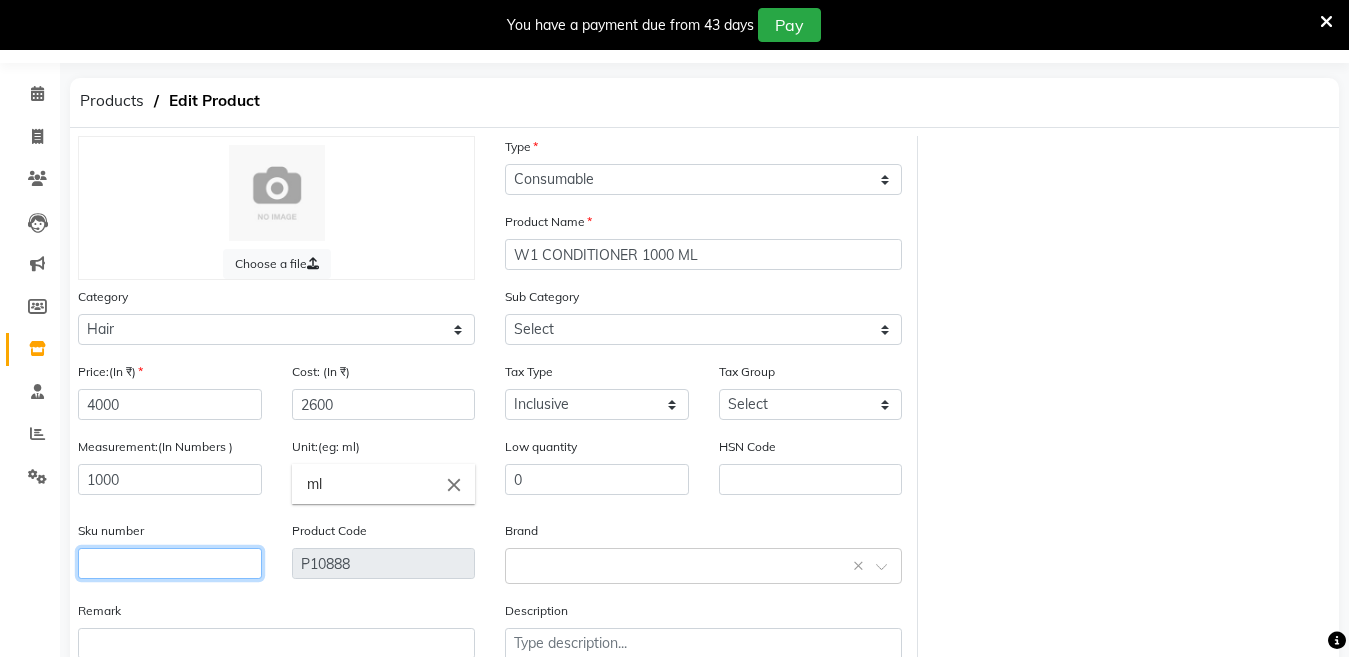 click 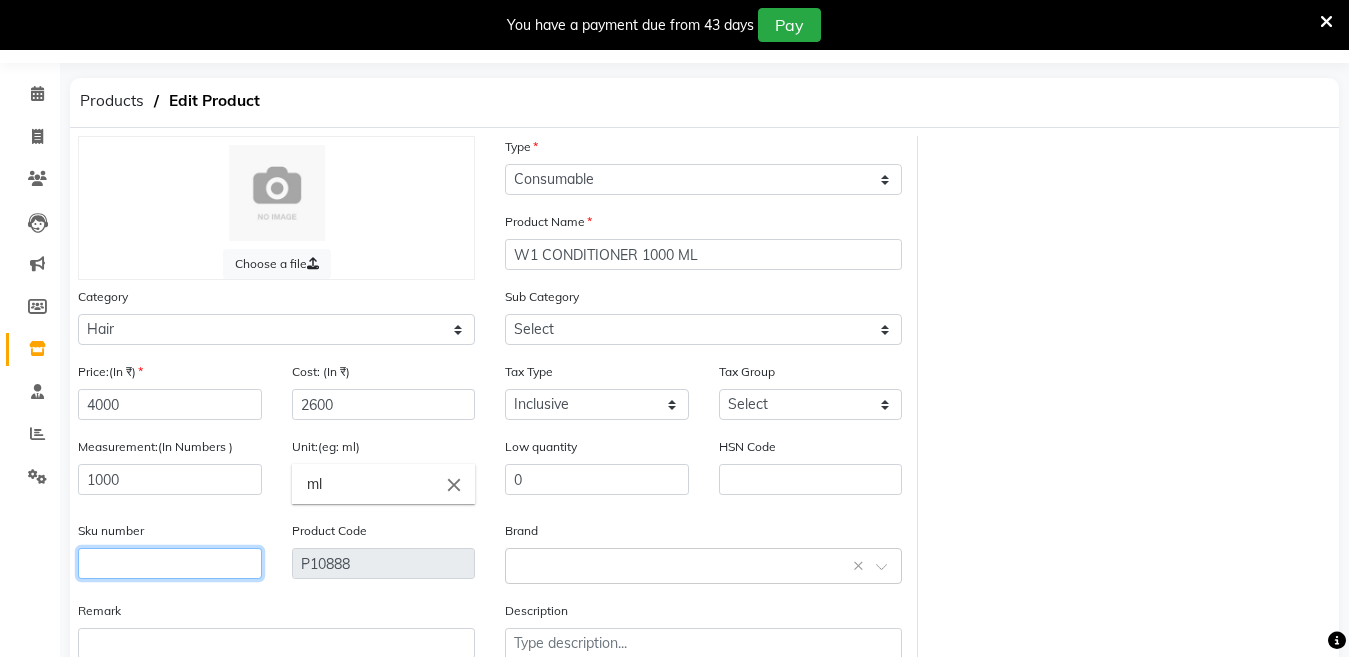 click 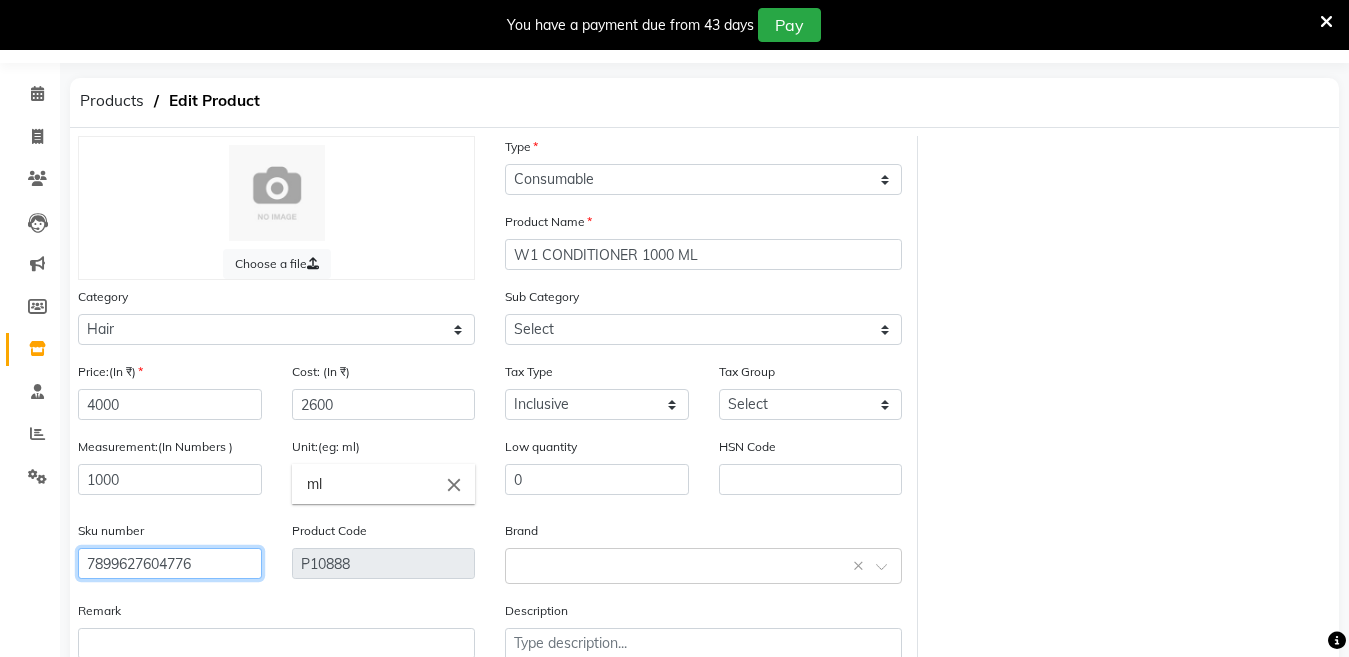 scroll, scrollTop: 194, scrollLeft: 0, axis: vertical 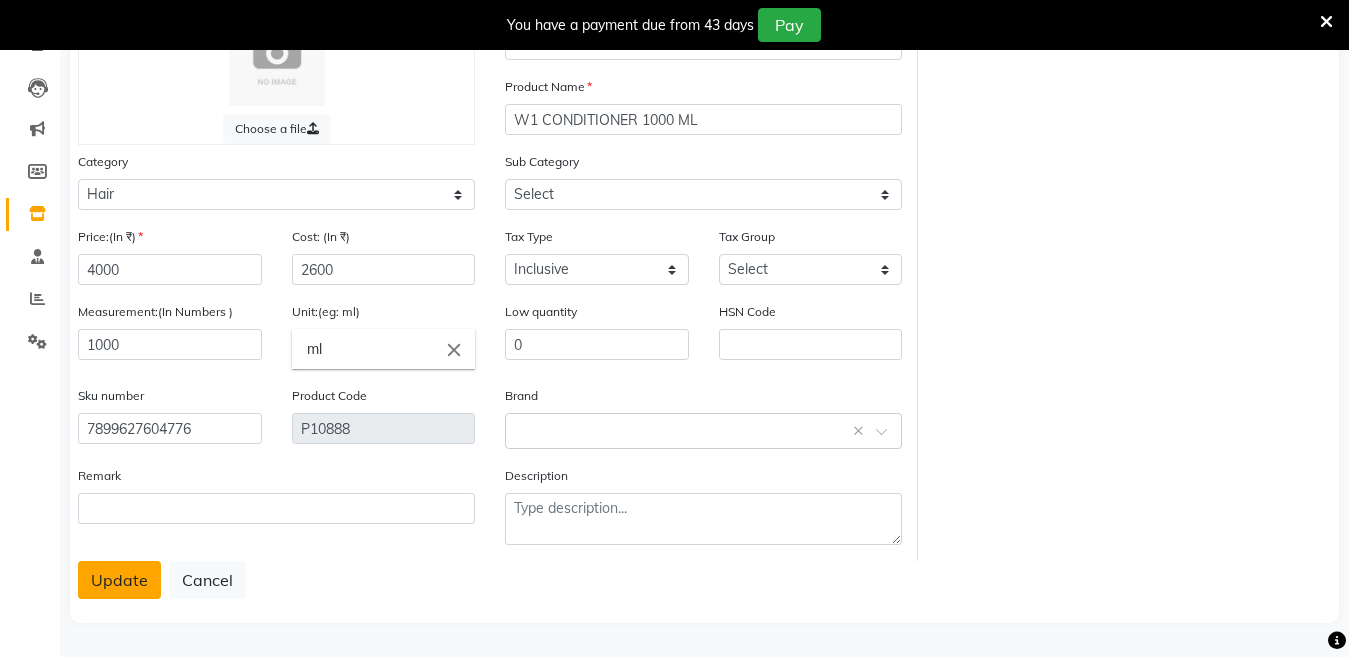 click on "Update" 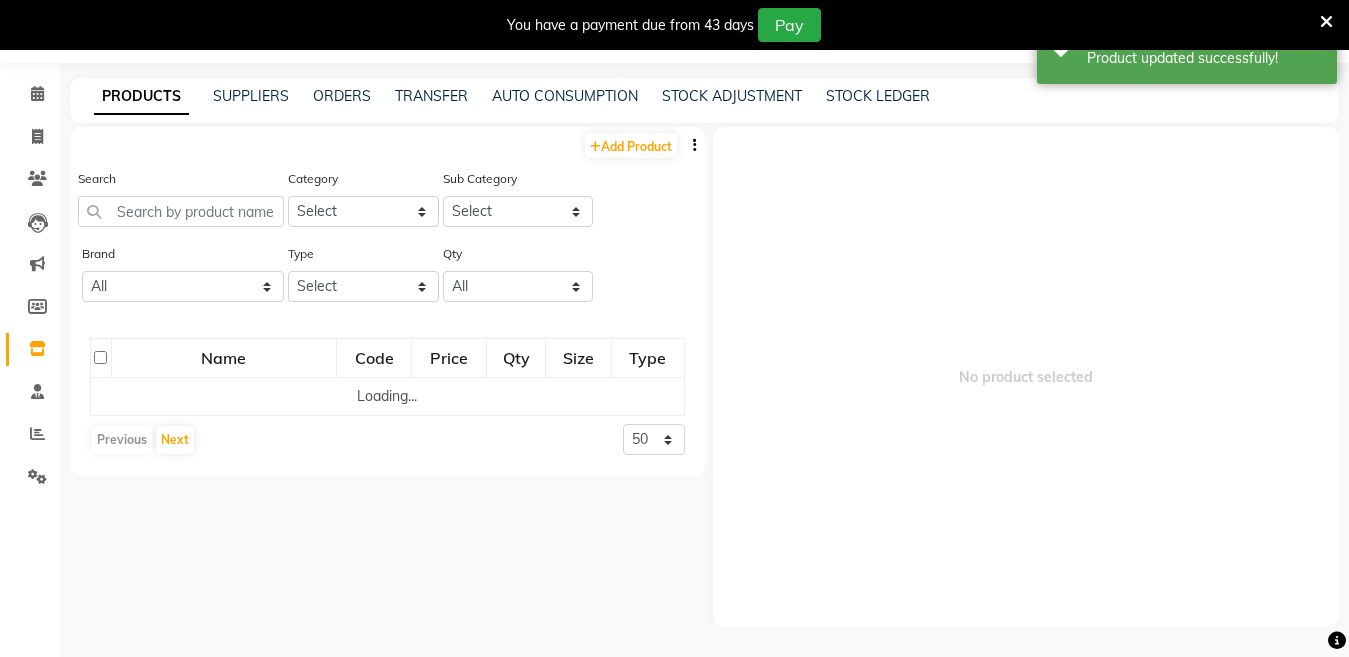 scroll, scrollTop: 63, scrollLeft: 0, axis: vertical 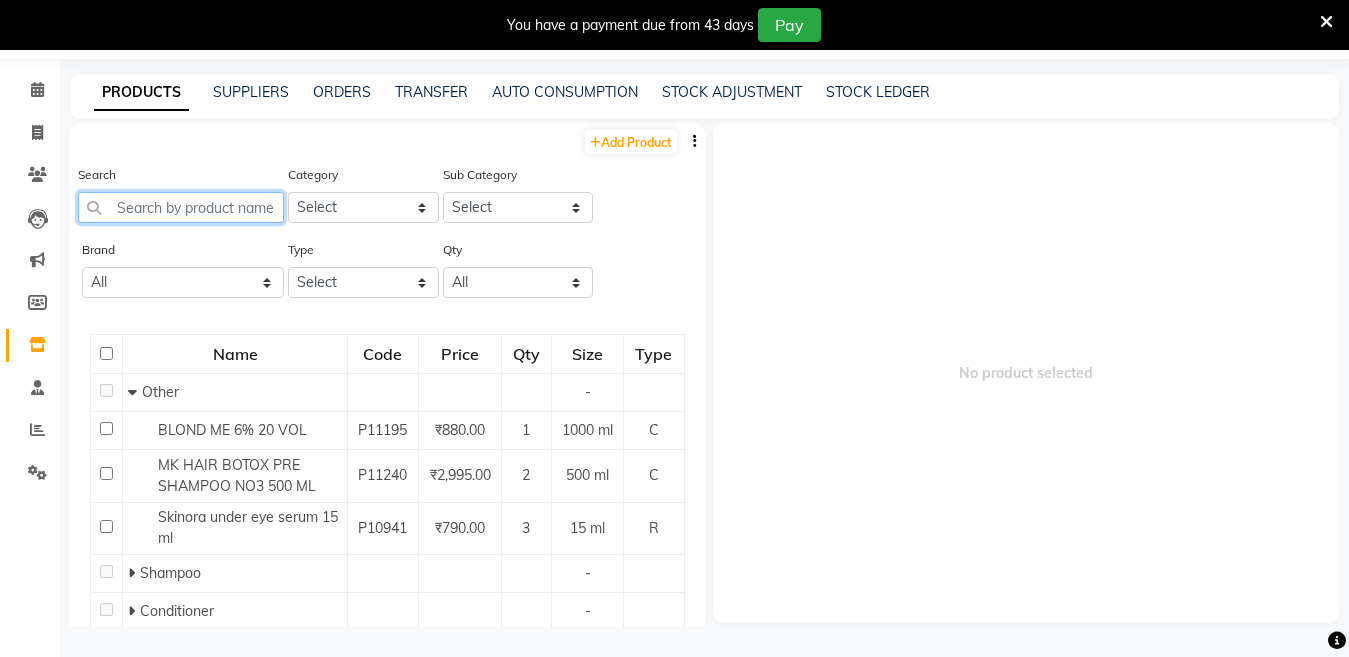 click 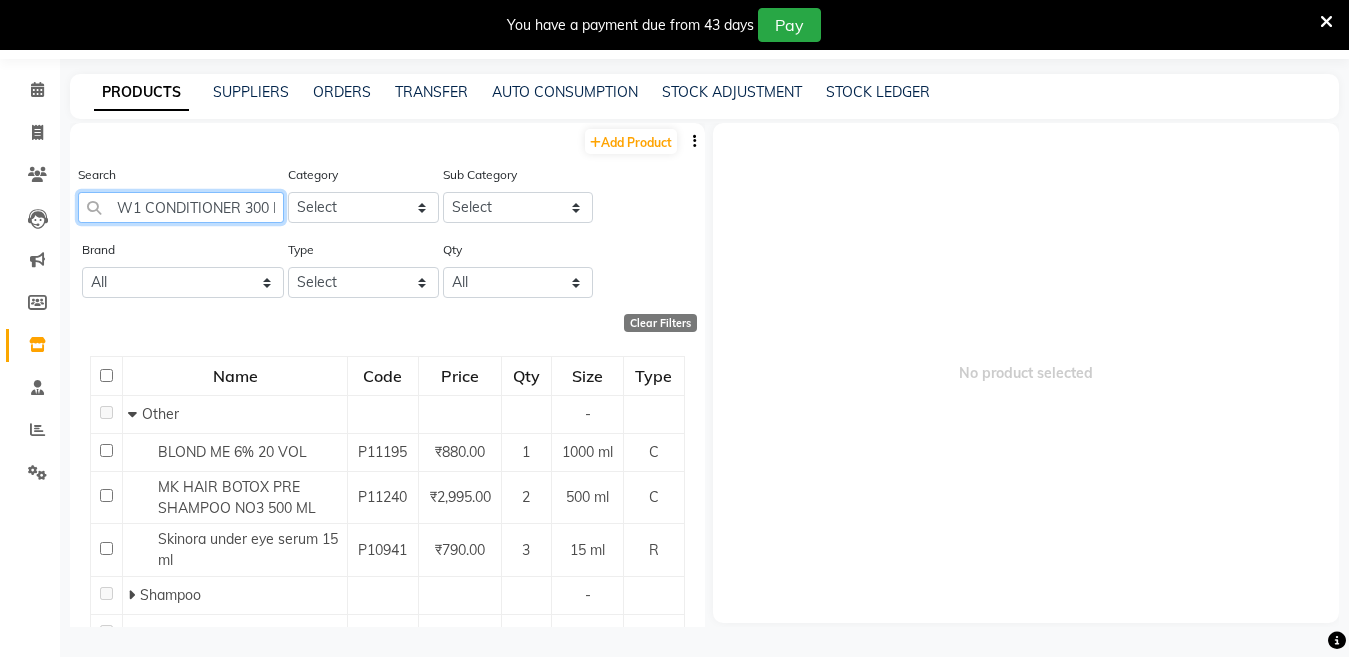 scroll, scrollTop: 0, scrollLeft: 23, axis: horizontal 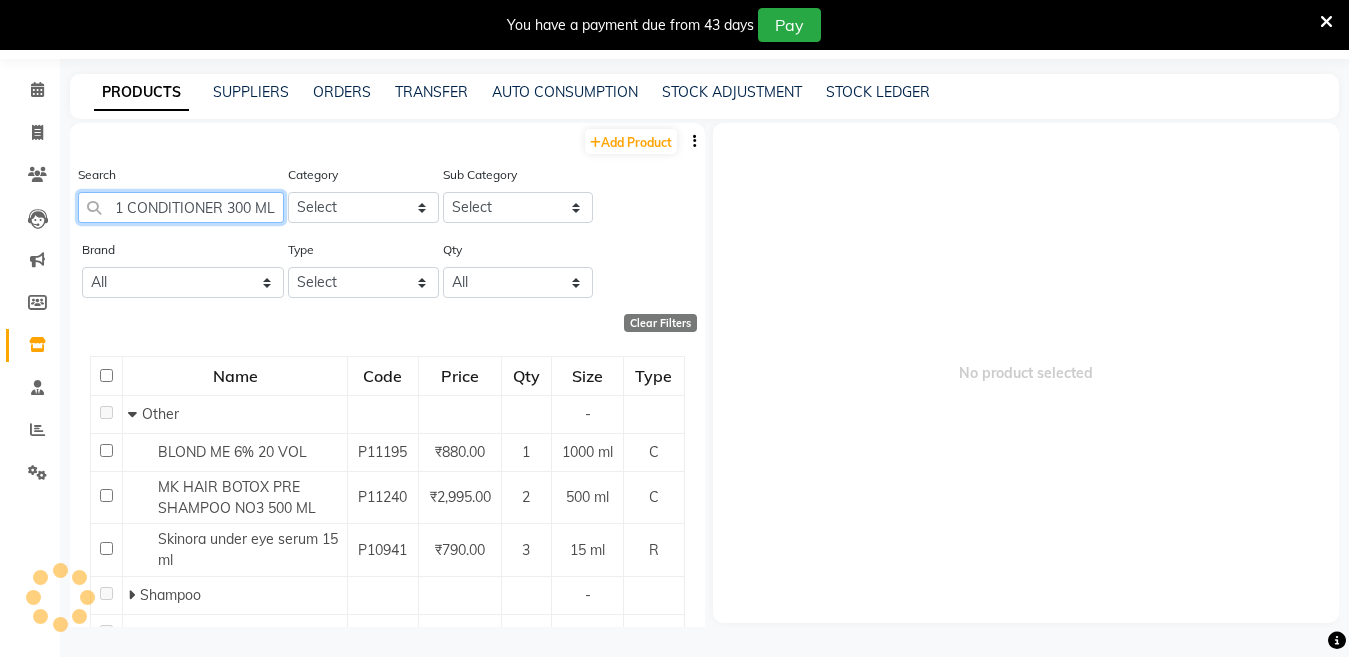 drag, startPoint x: 184, startPoint y: 205, endPoint x: 279, endPoint y: 309, distance: 140.85808 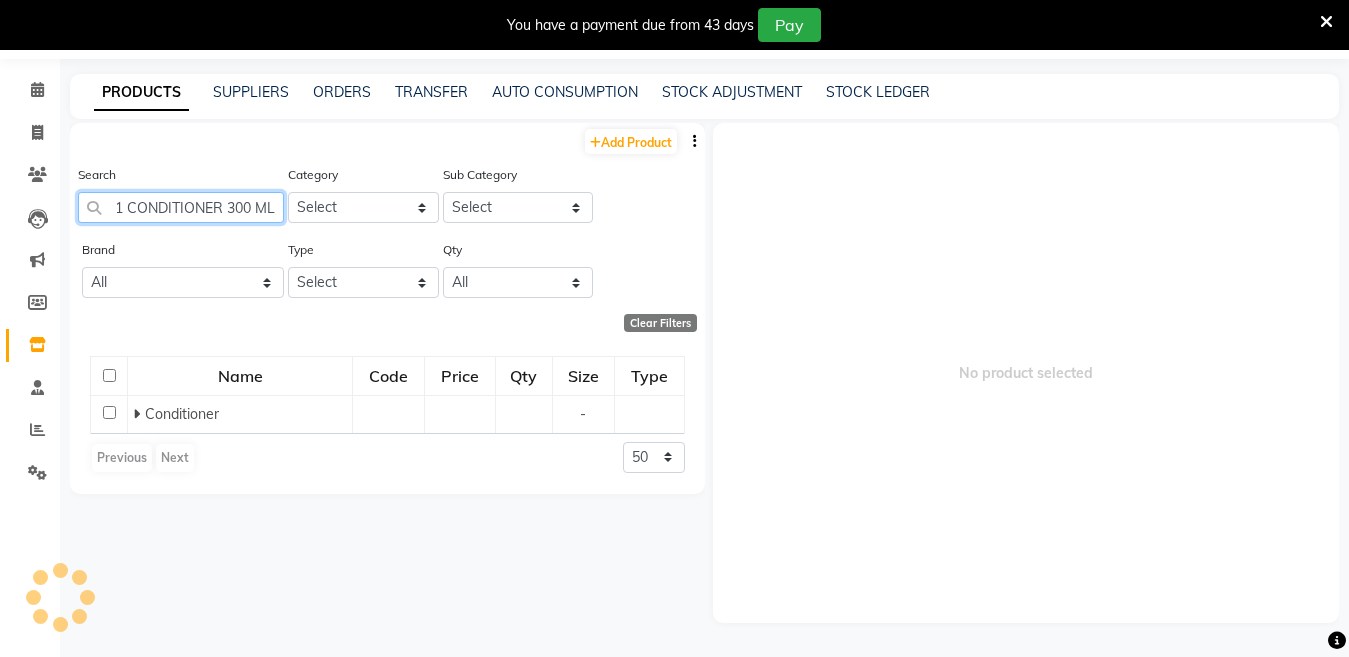 scroll, scrollTop: 0, scrollLeft: 18, axis: horizontal 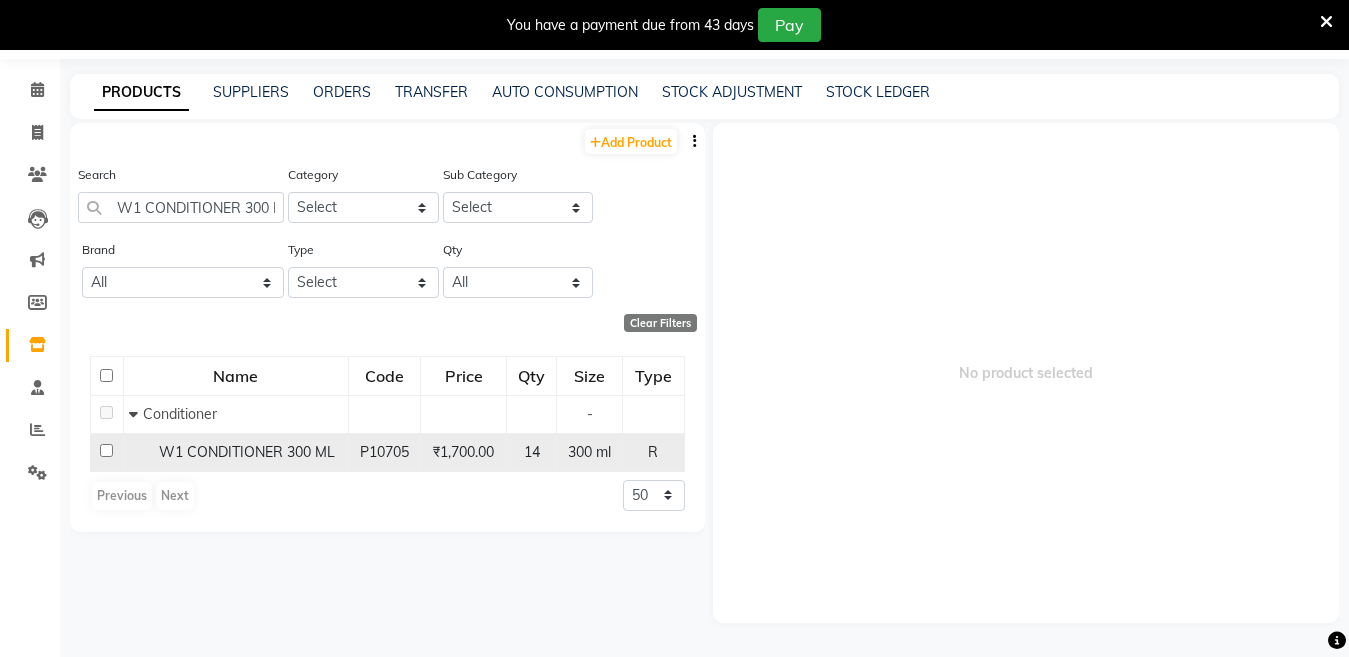 click on "W1 CONDITIONER 300 ML" 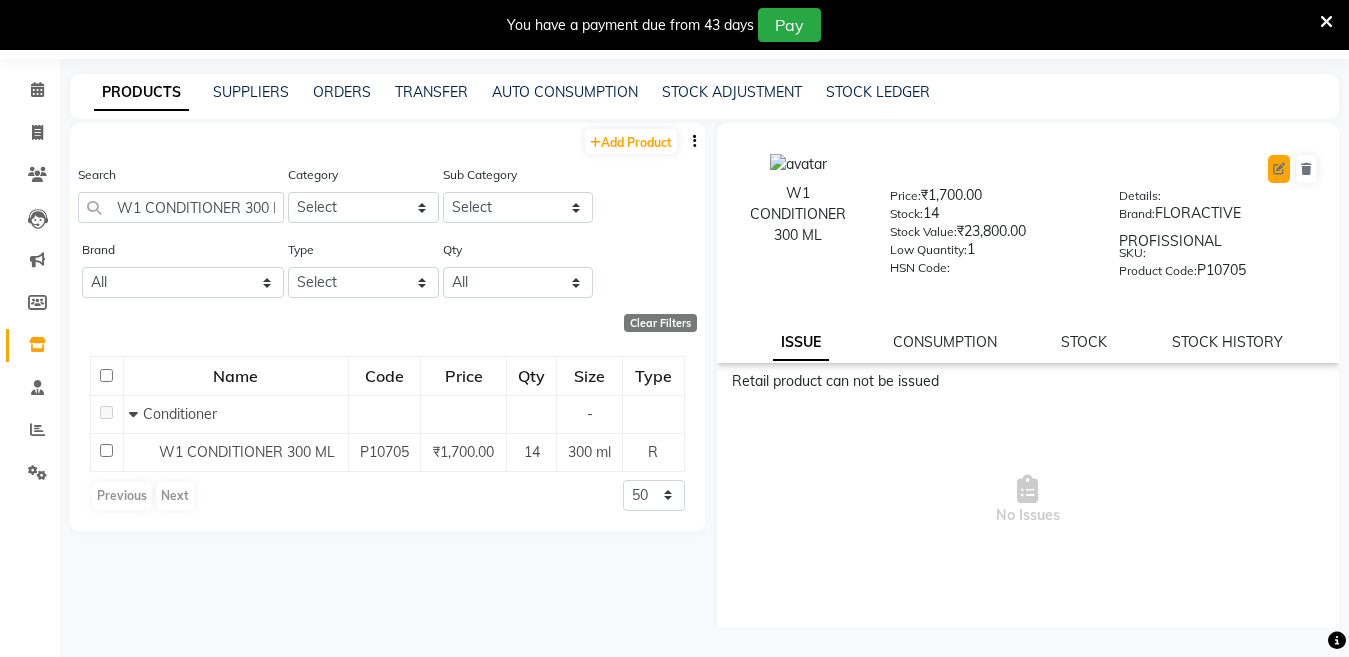 click 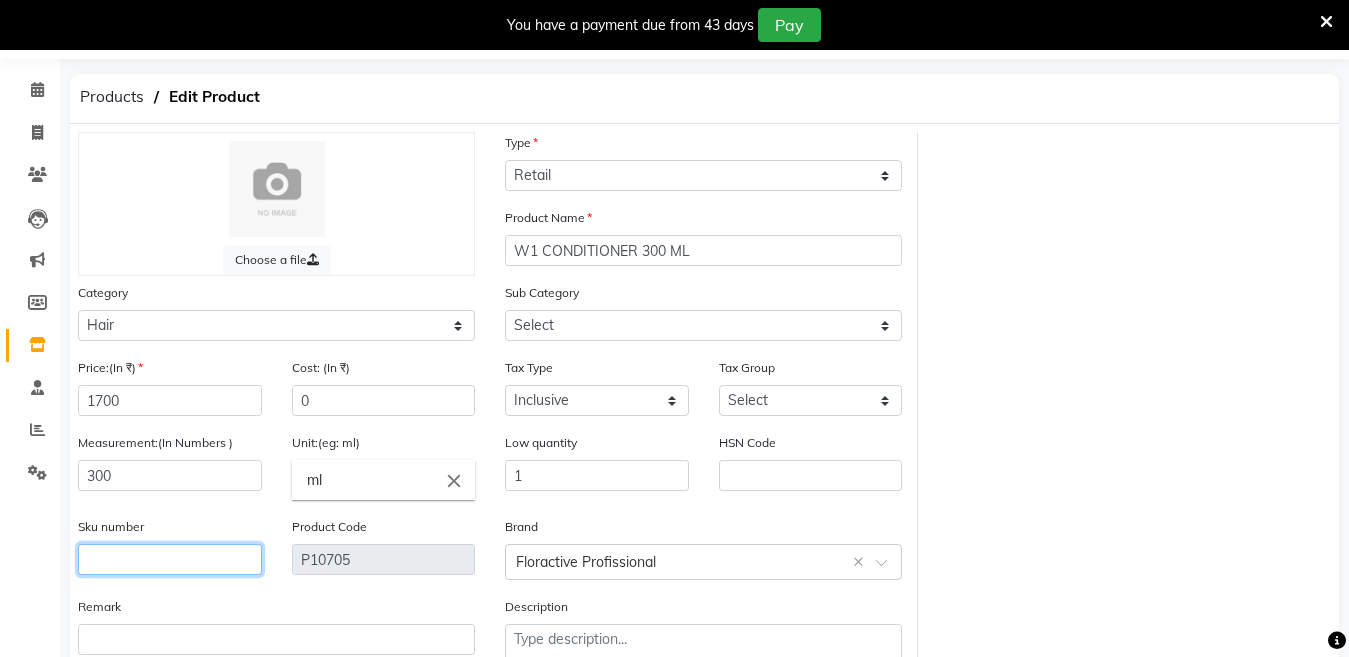 click 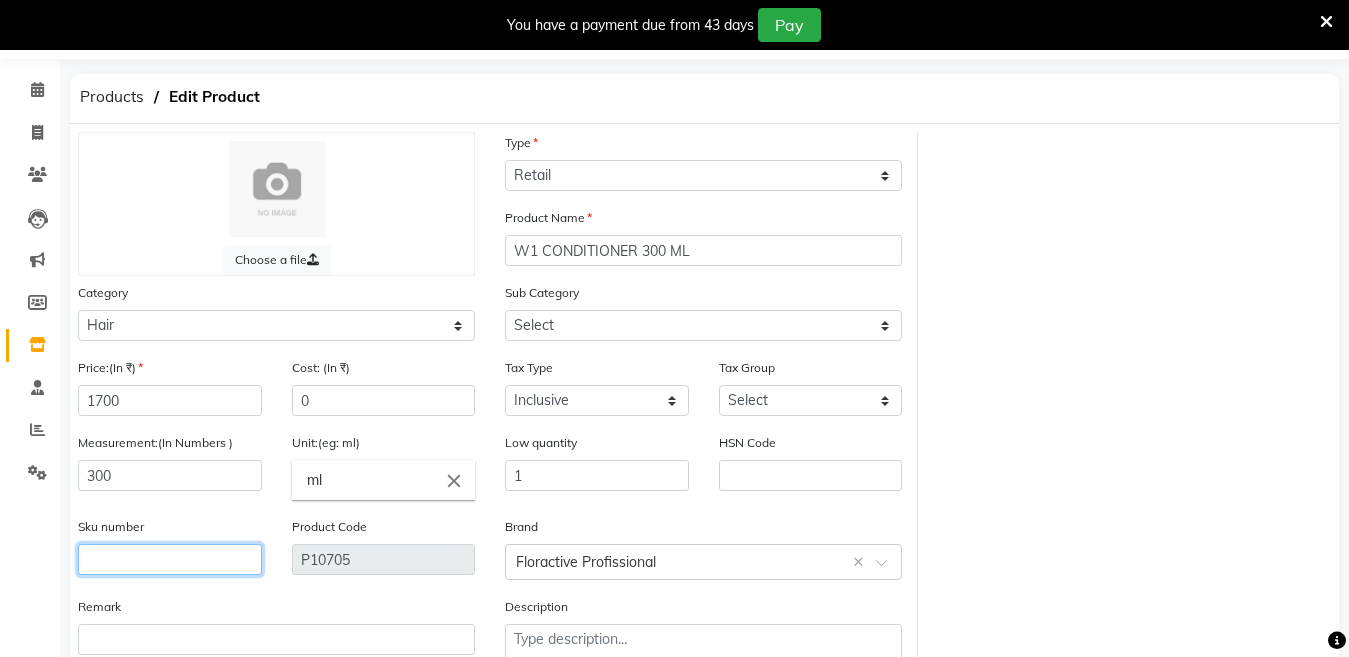 click 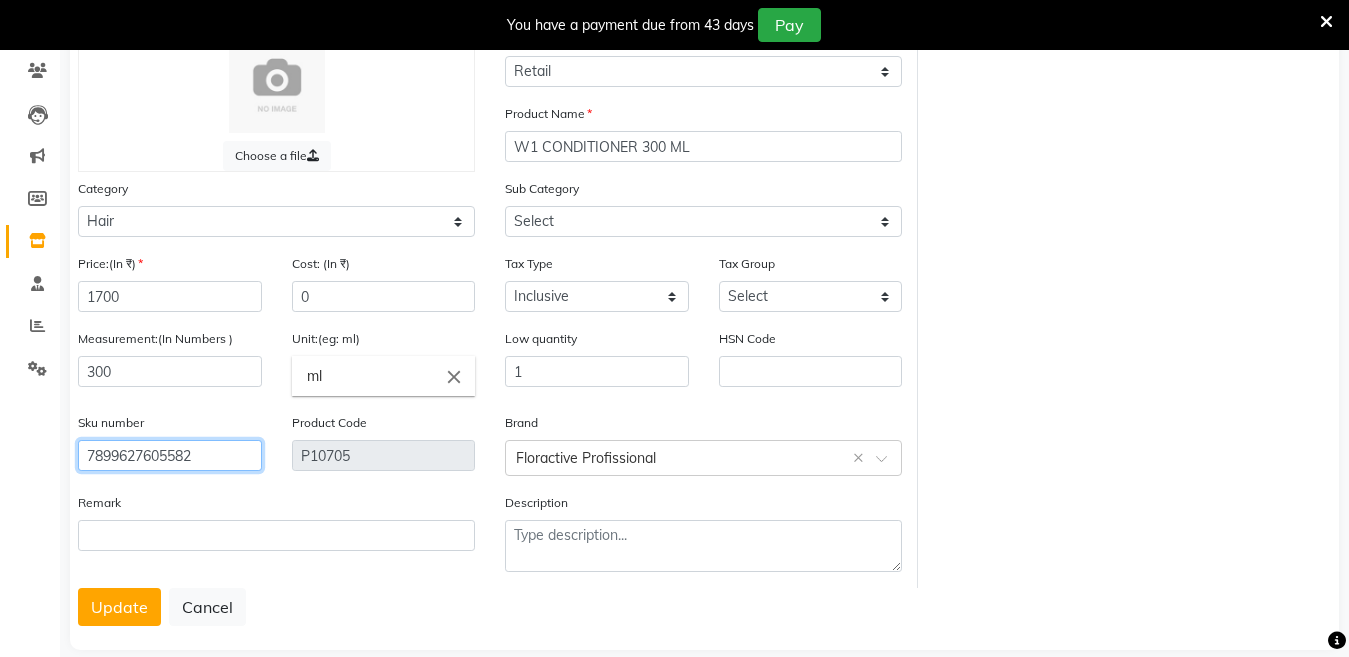 scroll, scrollTop: 194, scrollLeft: 0, axis: vertical 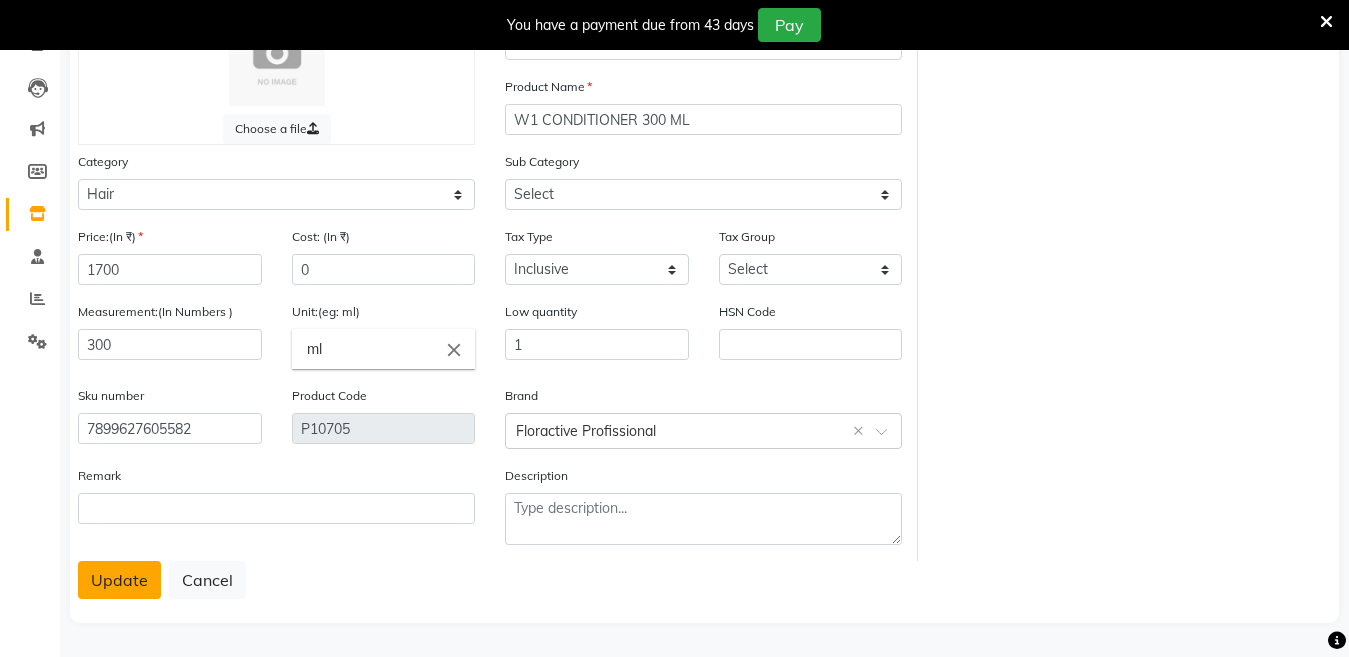 click on "Update" 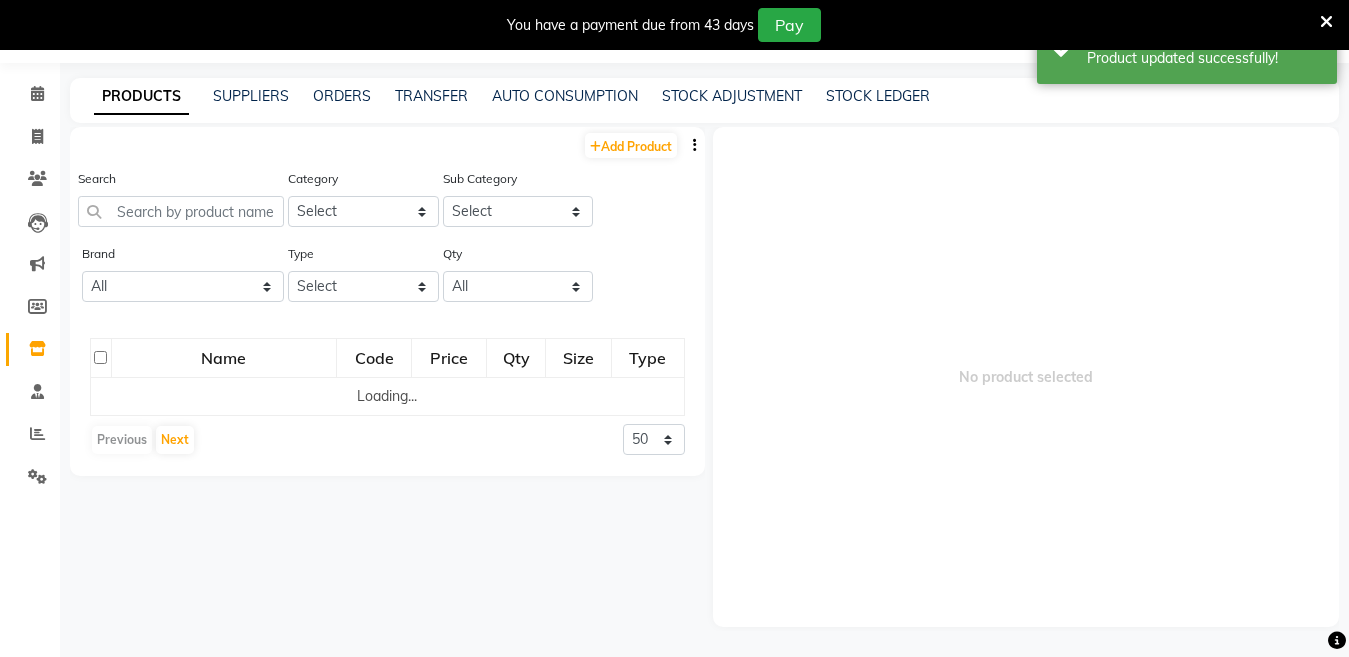 scroll, scrollTop: 63, scrollLeft: 0, axis: vertical 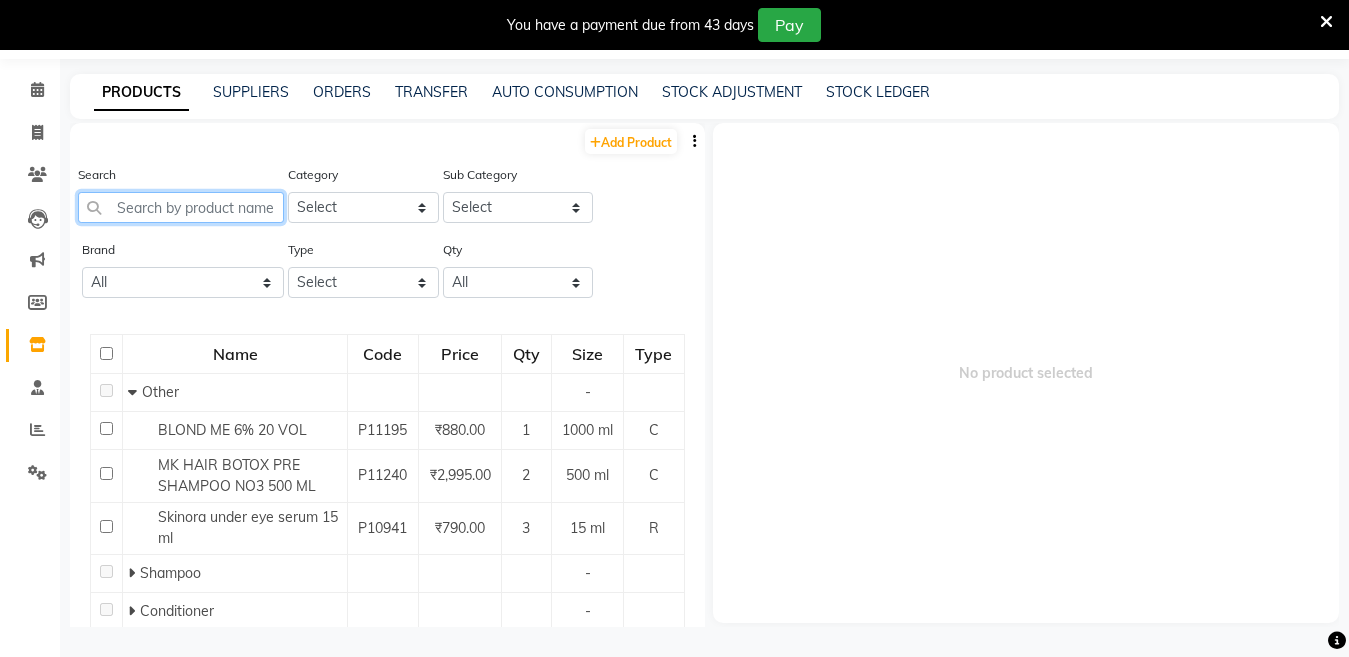 click 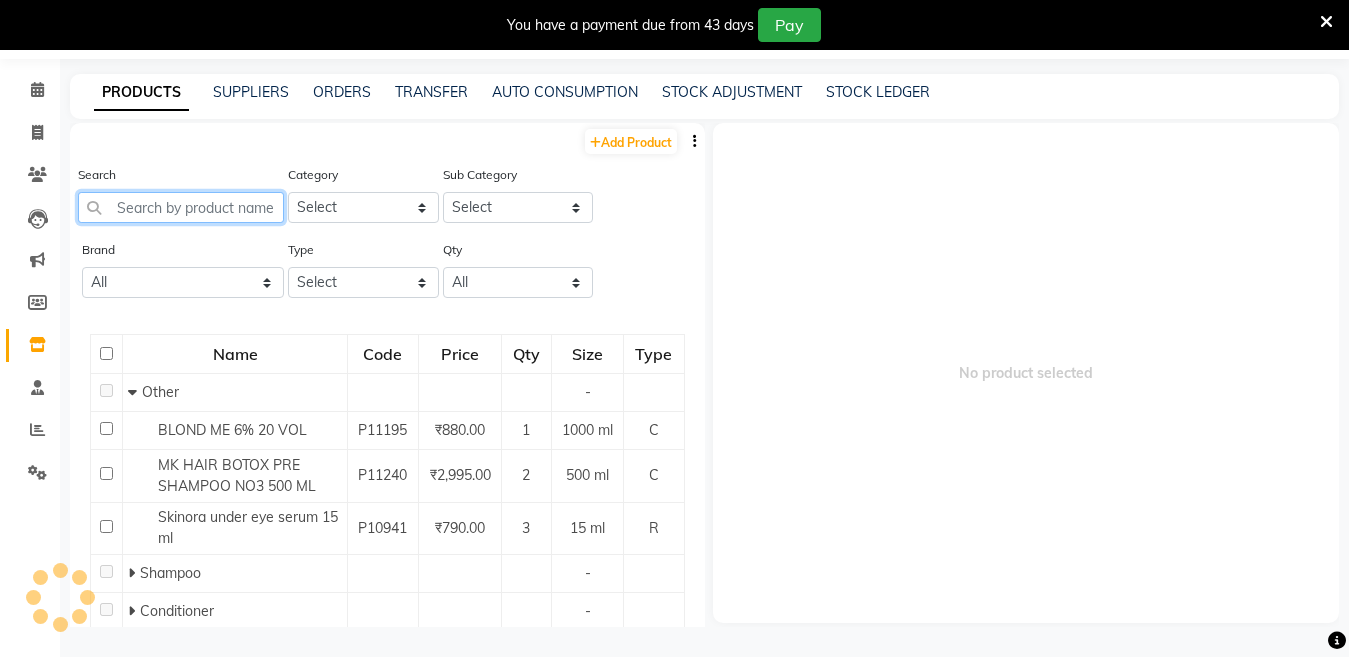 paste on "ANTI FRIZZ AWAY TREATMENT 200 ML" 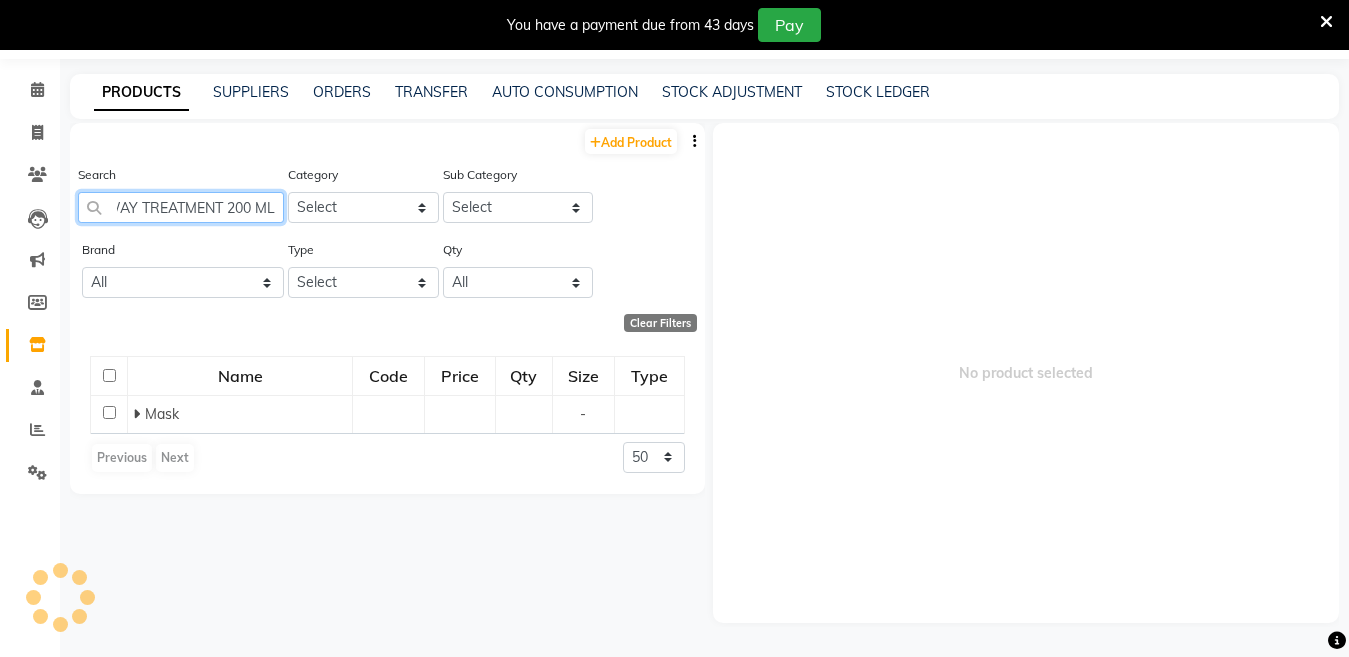 scroll, scrollTop: 0, scrollLeft: 99, axis: horizontal 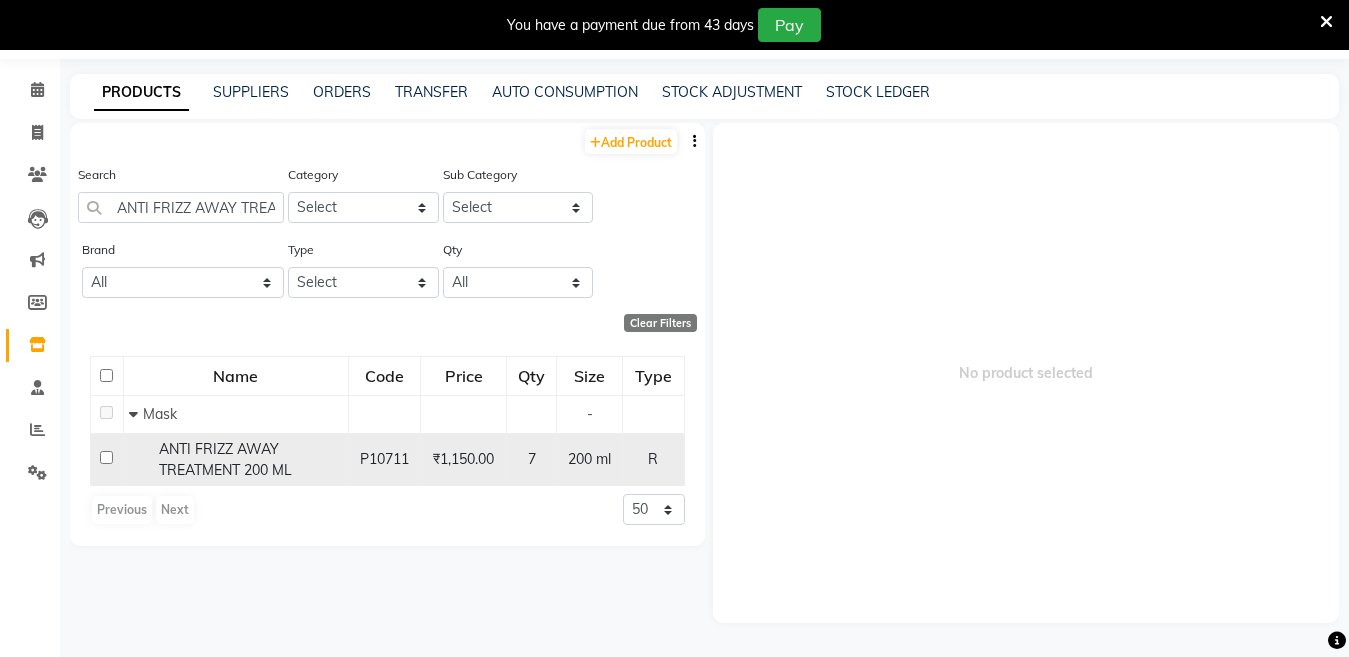 click on "ANTI FRIZZ AWAY TREATMENT 200 ML" 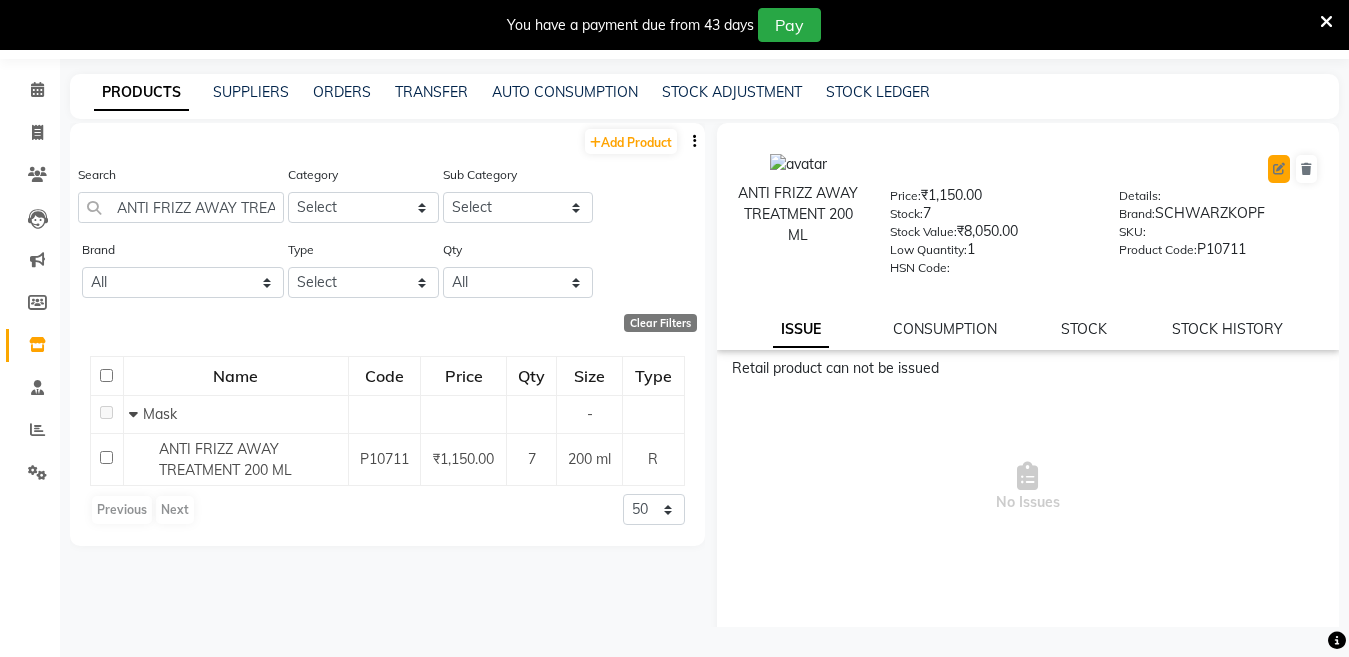 click 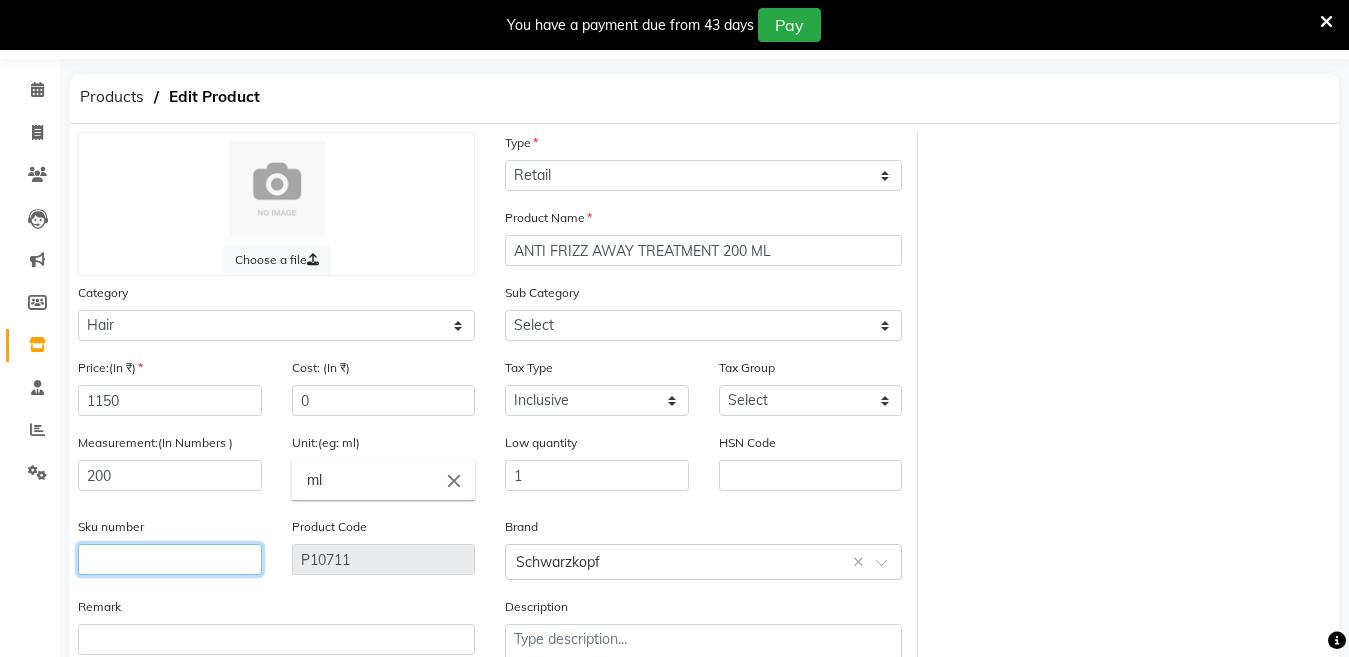 click 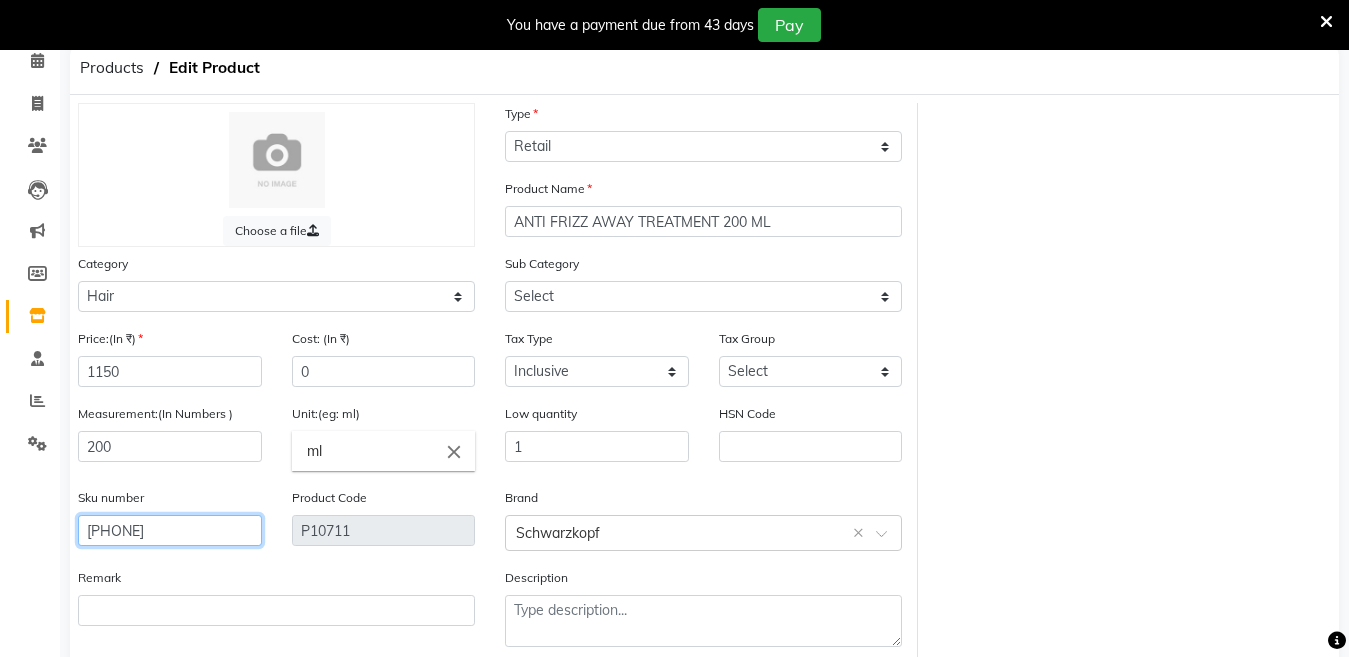 scroll, scrollTop: 194, scrollLeft: 0, axis: vertical 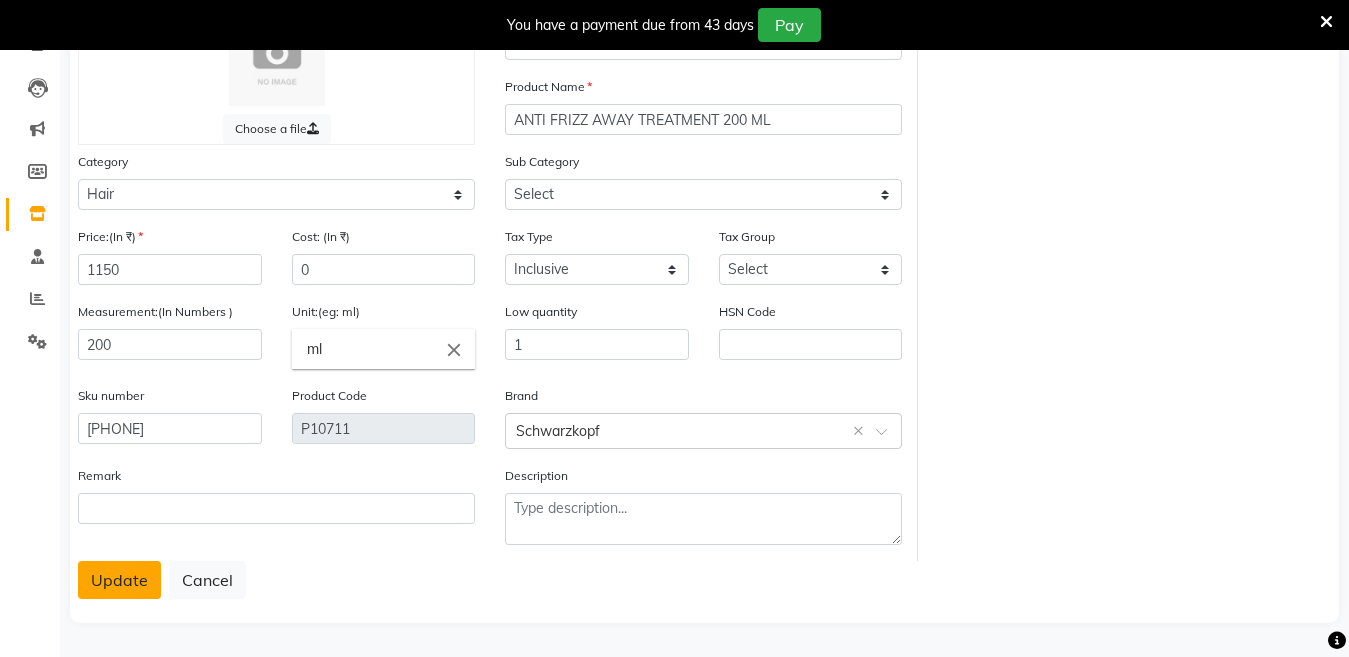 click on "Update" 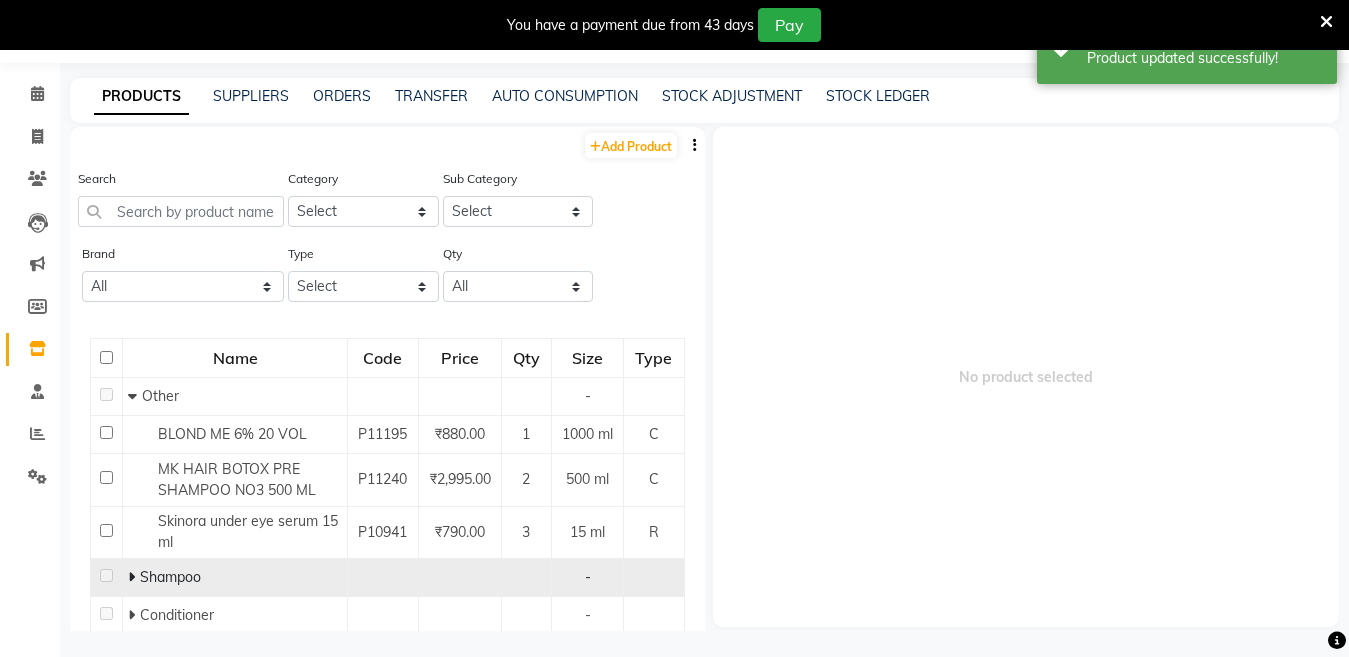 scroll, scrollTop: 63, scrollLeft: 0, axis: vertical 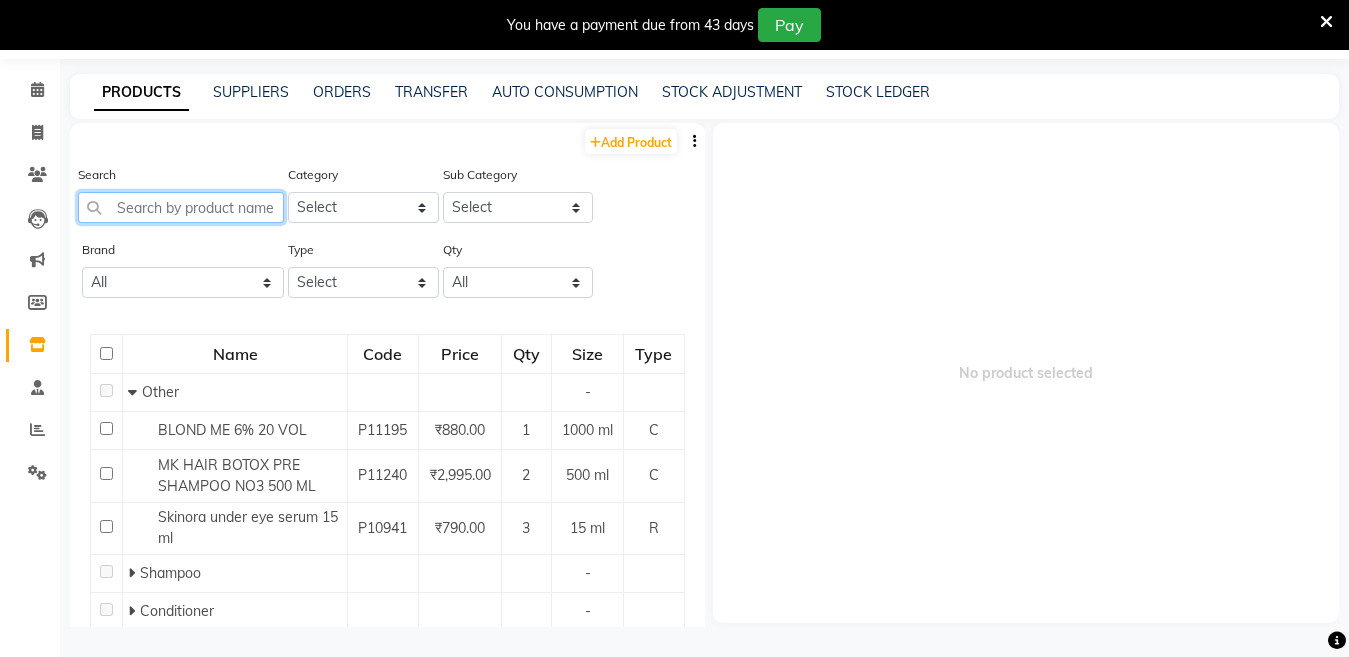 click 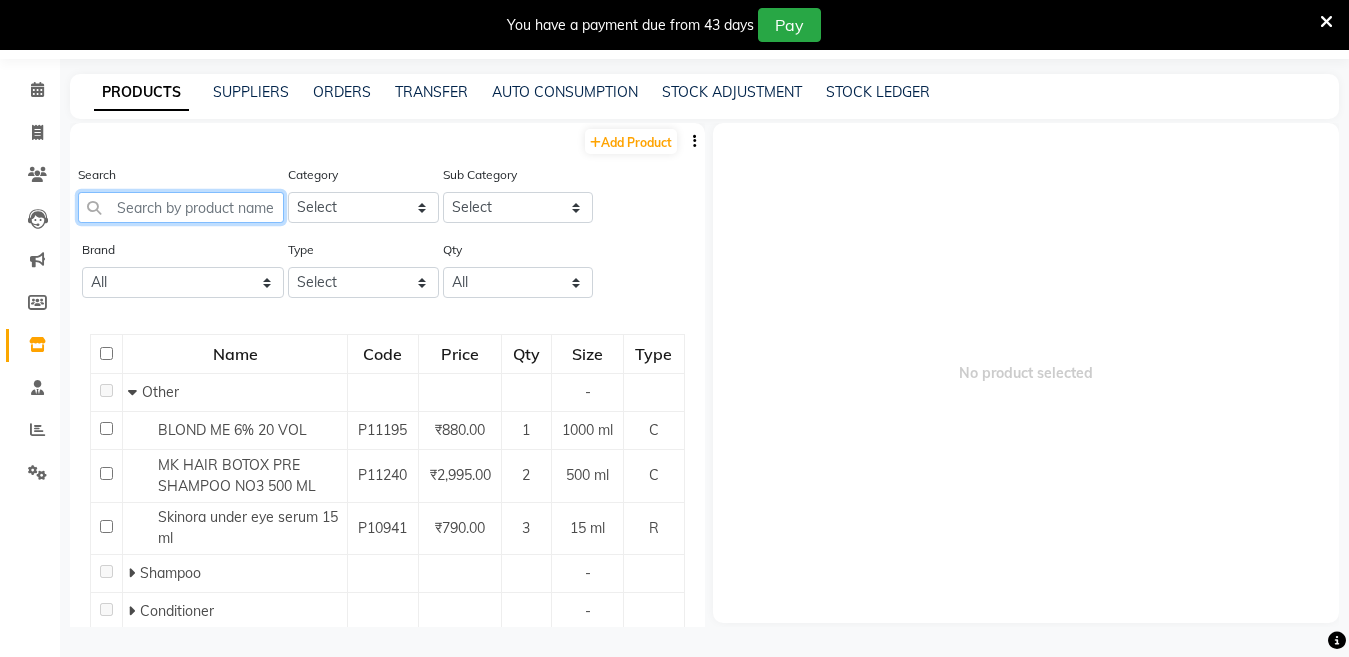 paste on "COLOUR FRIZZ TREATMENT 200 ML" 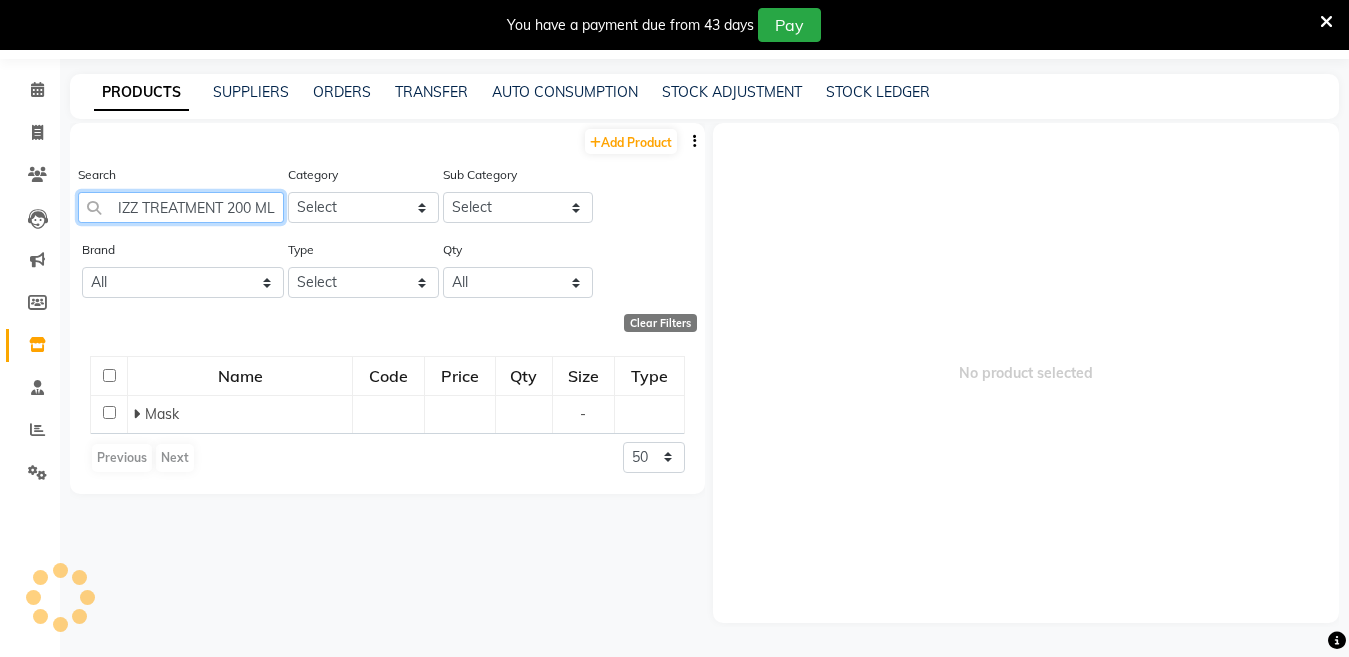 scroll, scrollTop: 0, scrollLeft: 84, axis: horizontal 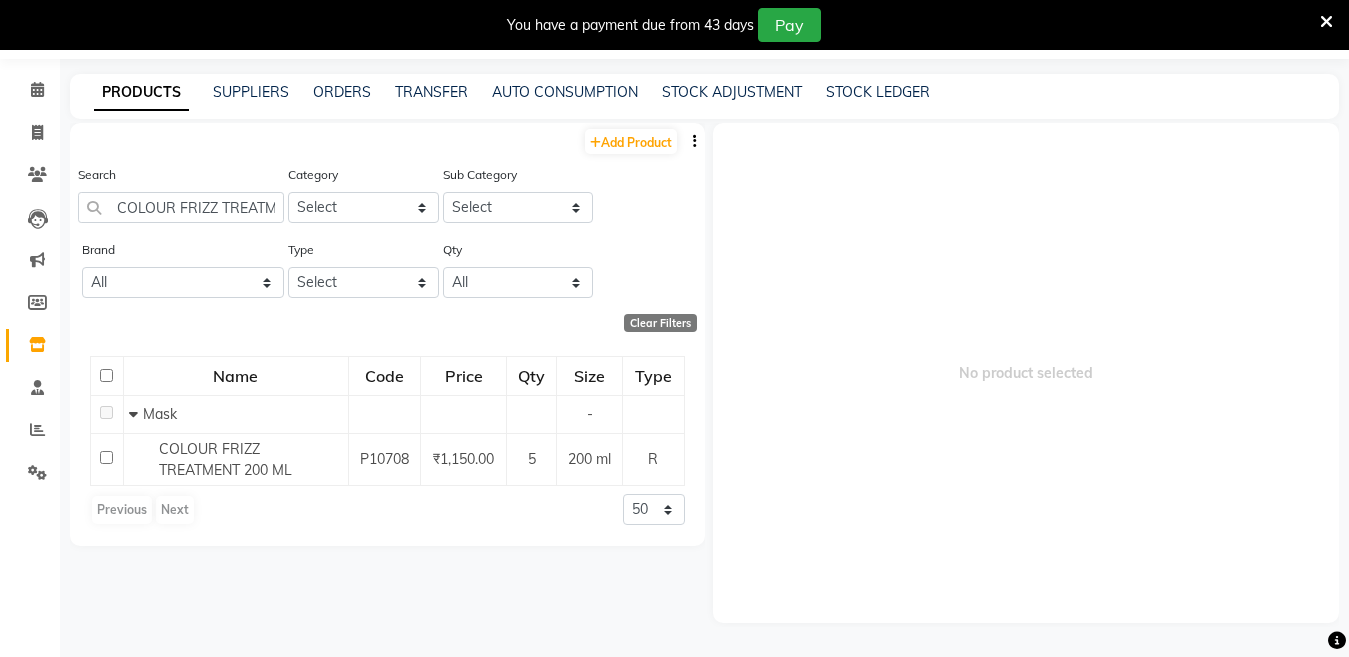 click on "Name Code Price Qty Size Type Mask - COLOUR FRIZZ TREATMENT 200 ML P10708 ₹1,150.00 5 200 ml R Previous Next 50 100 500" 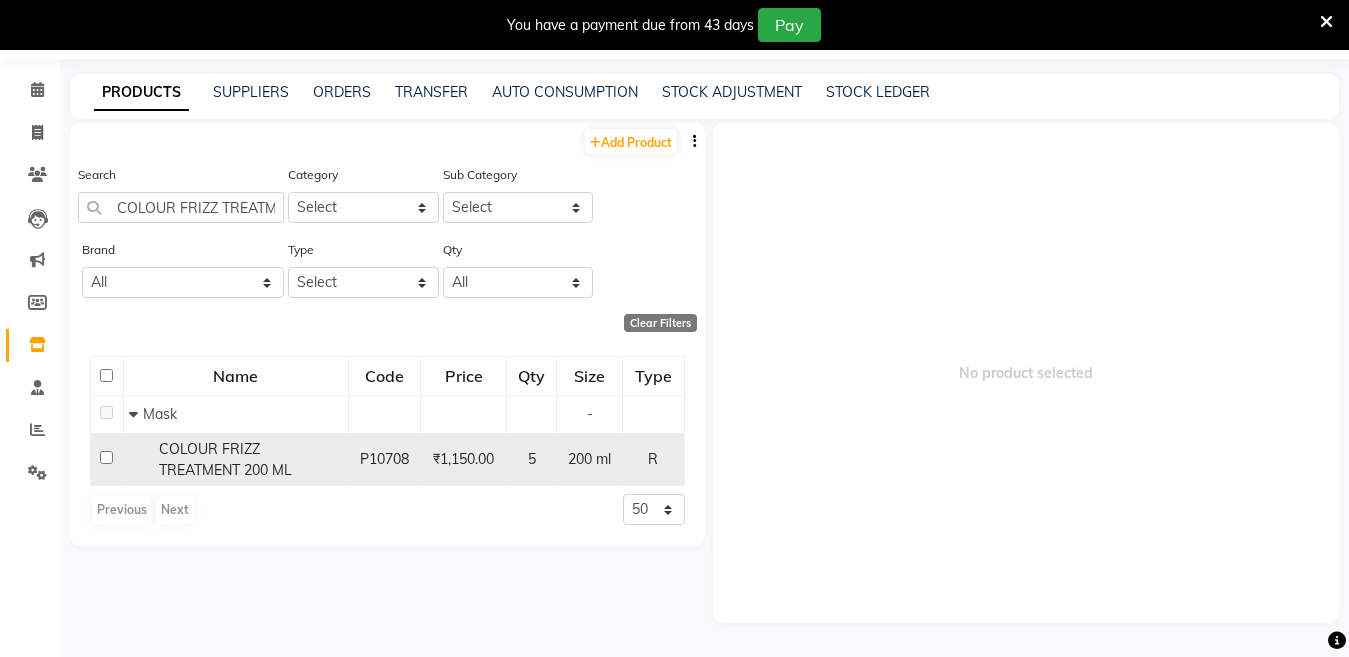 click on "COLOUR FRIZZ TREATMENT 200 ML" 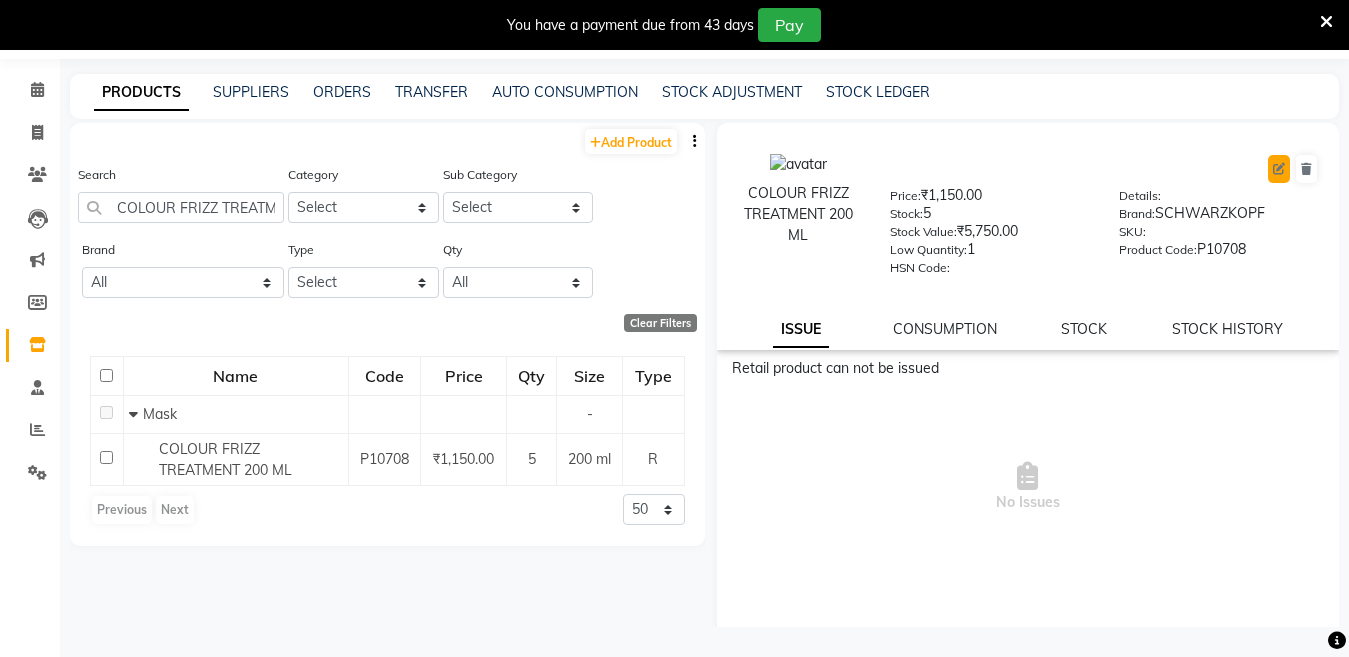 click 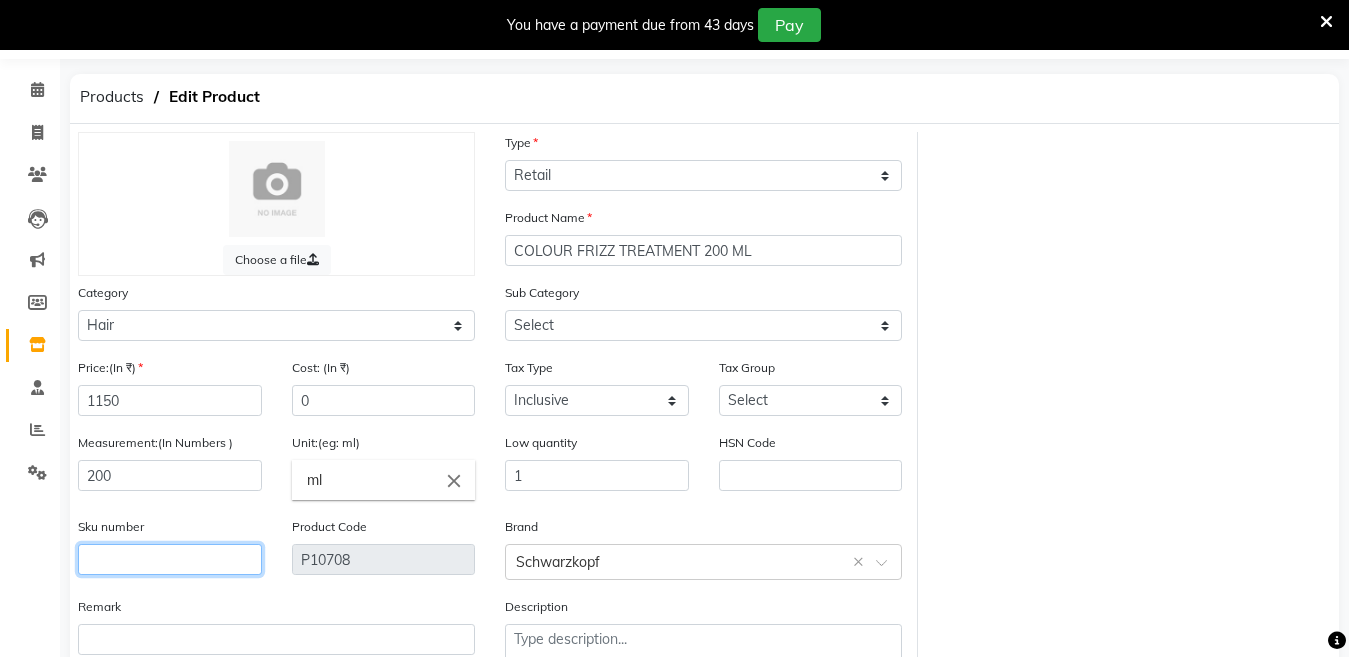 click 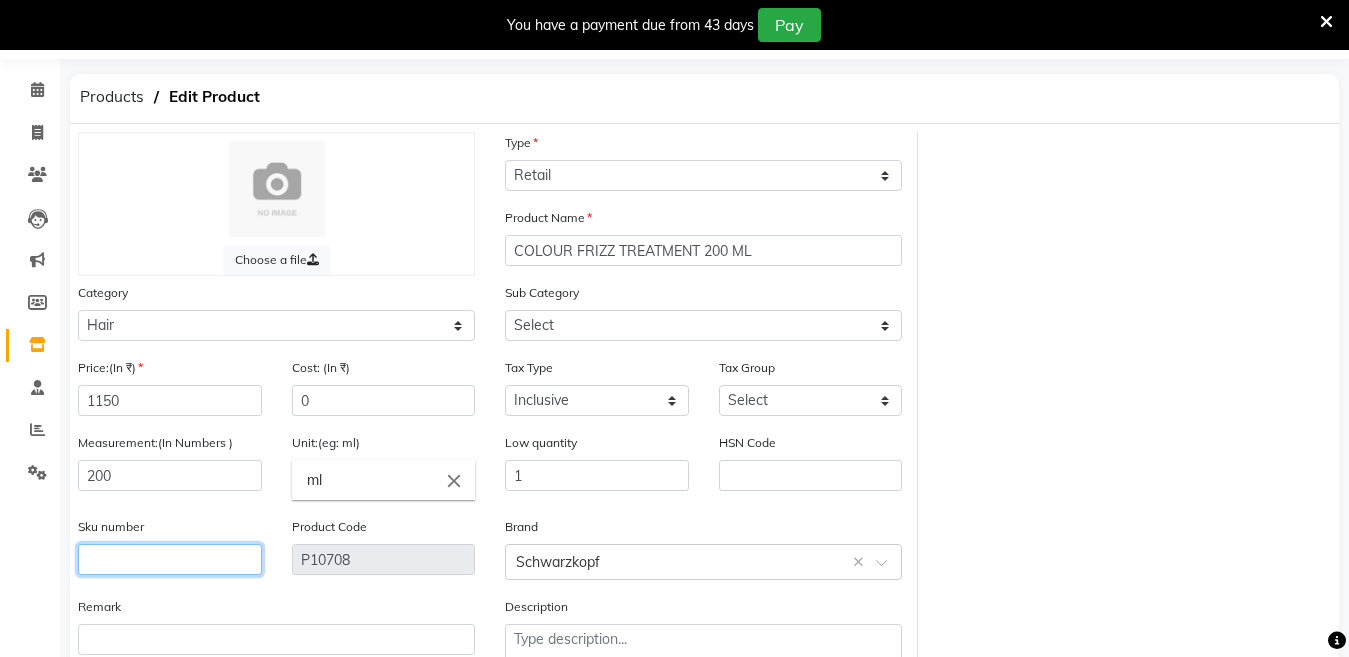 click 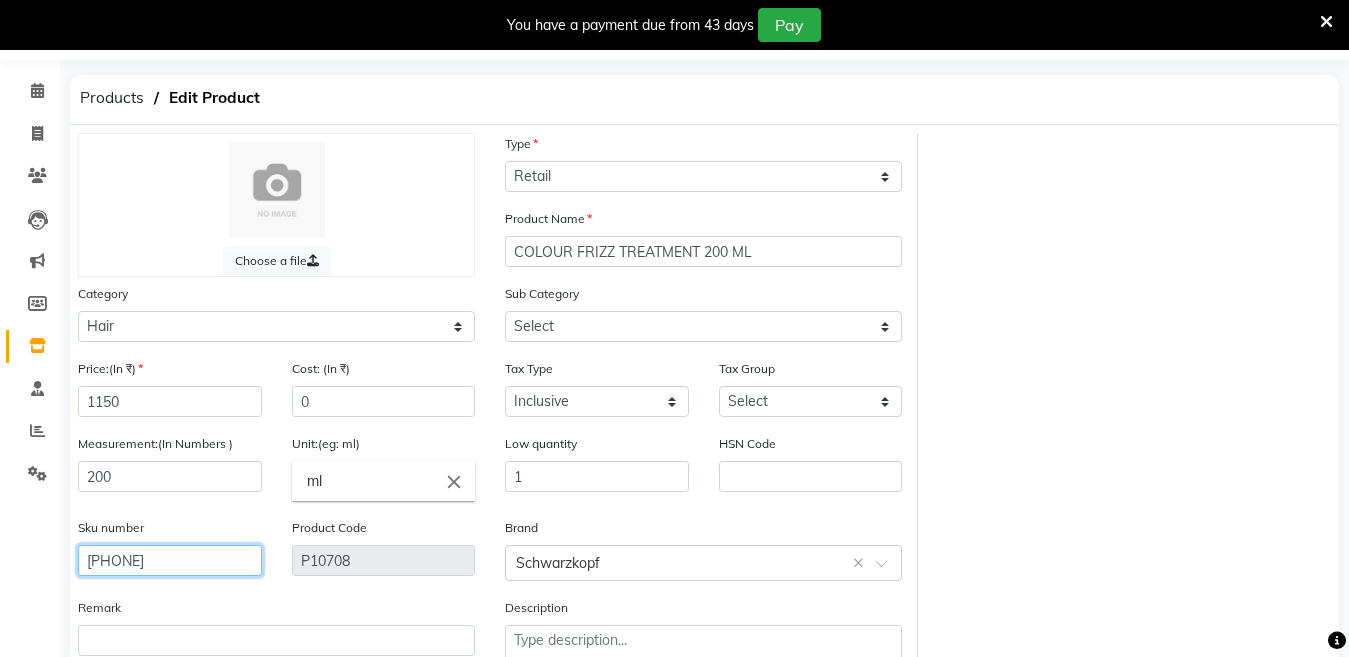 scroll, scrollTop: 194, scrollLeft: 0, axis: vertical 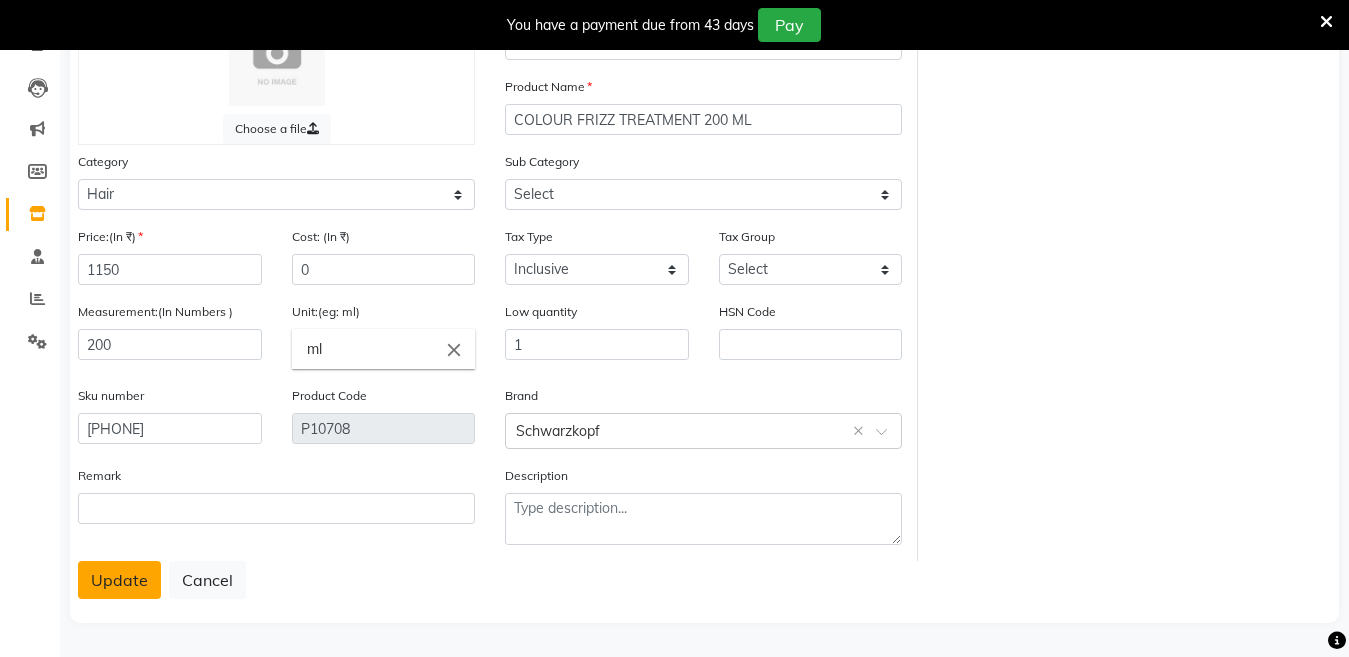 click on "Update" 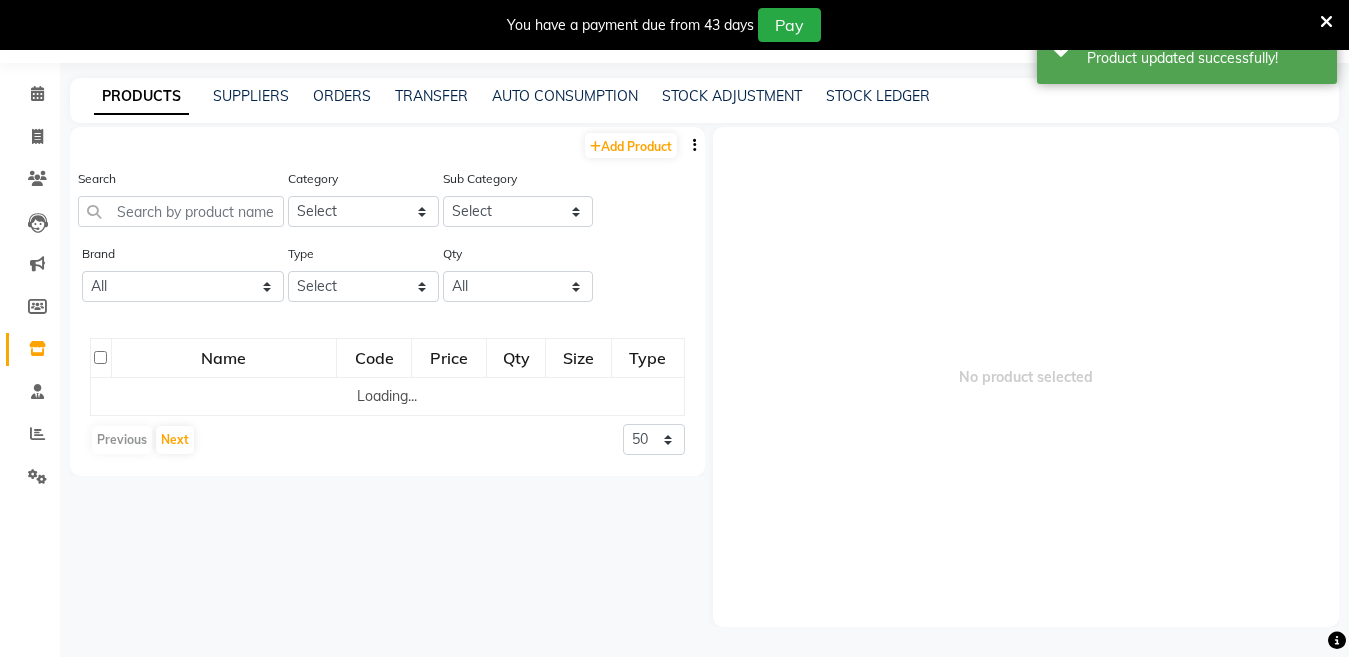 scroll, scrollTop: 63, scrollLeft: 0, axis: vertical 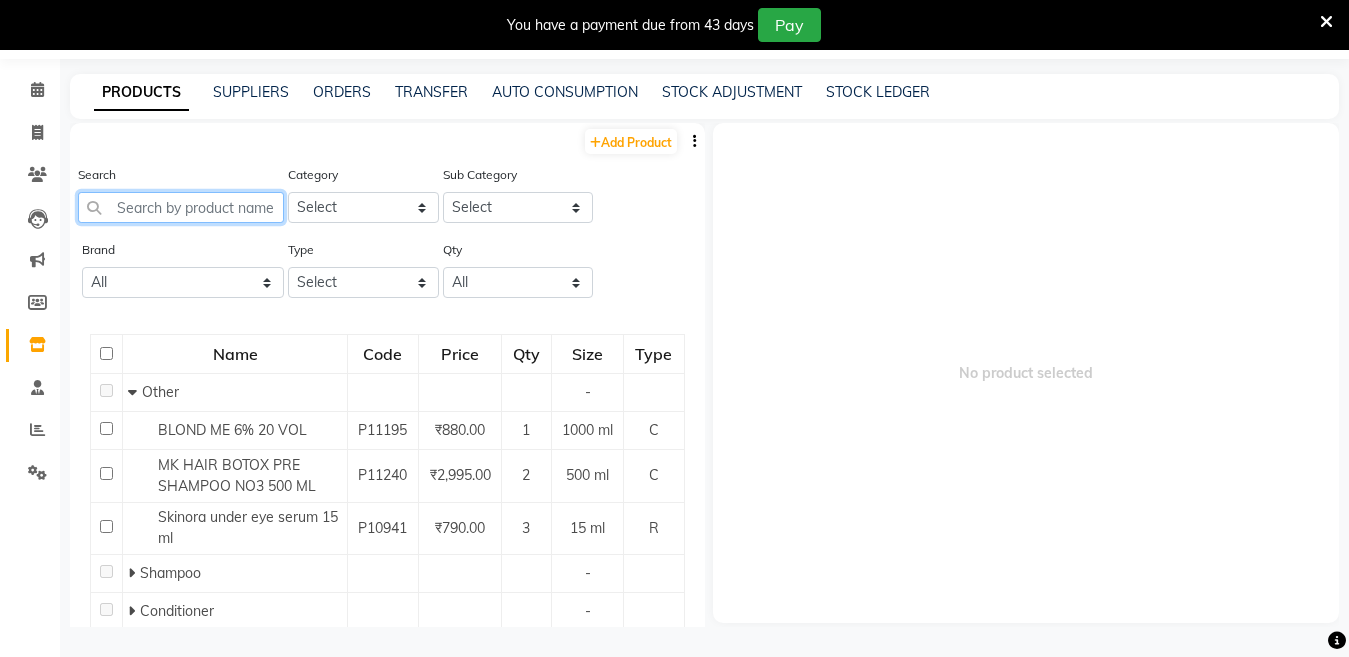 click 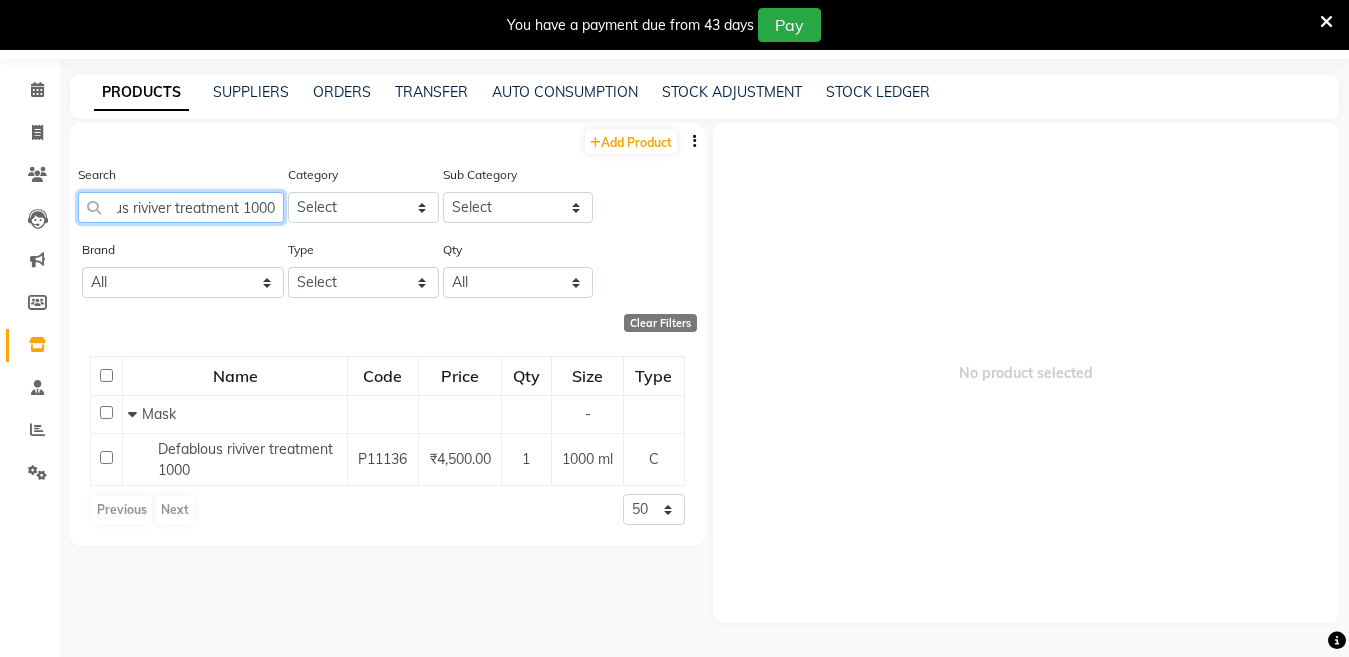 scroll, scrollTop: 0, scrollLeft: 53, axis: horizontal 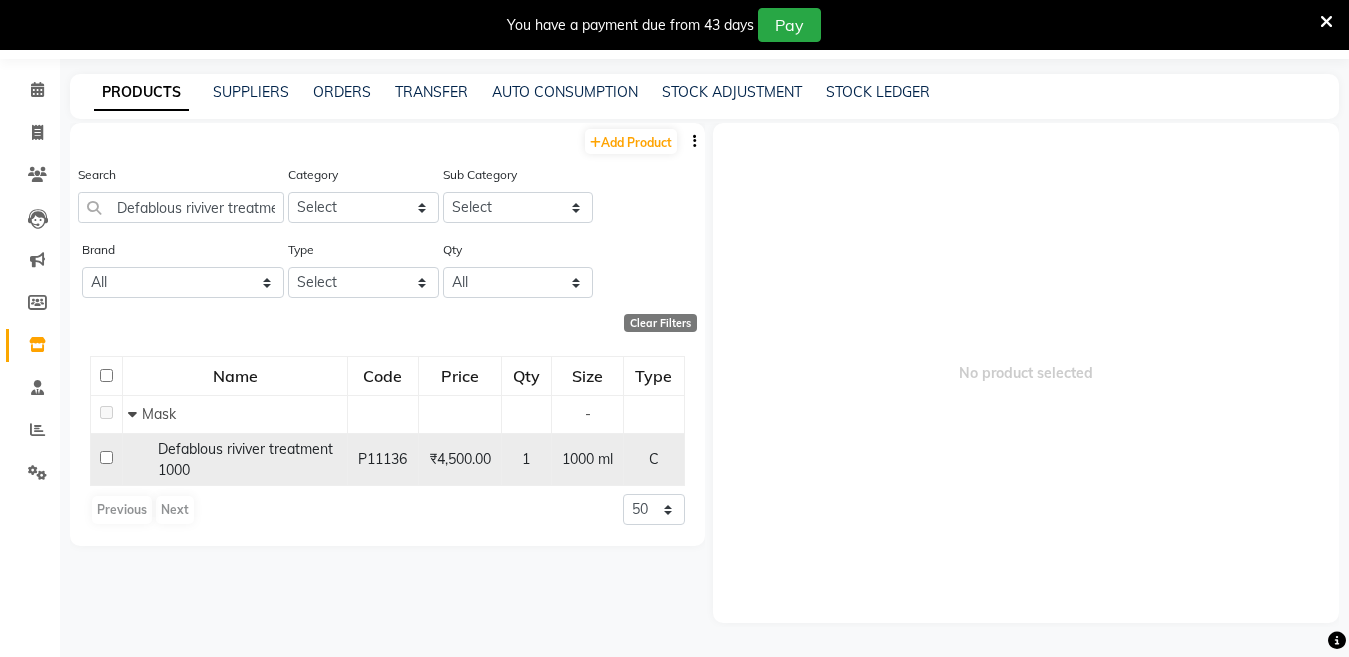 click on "Defablous riviver treatment 1000" 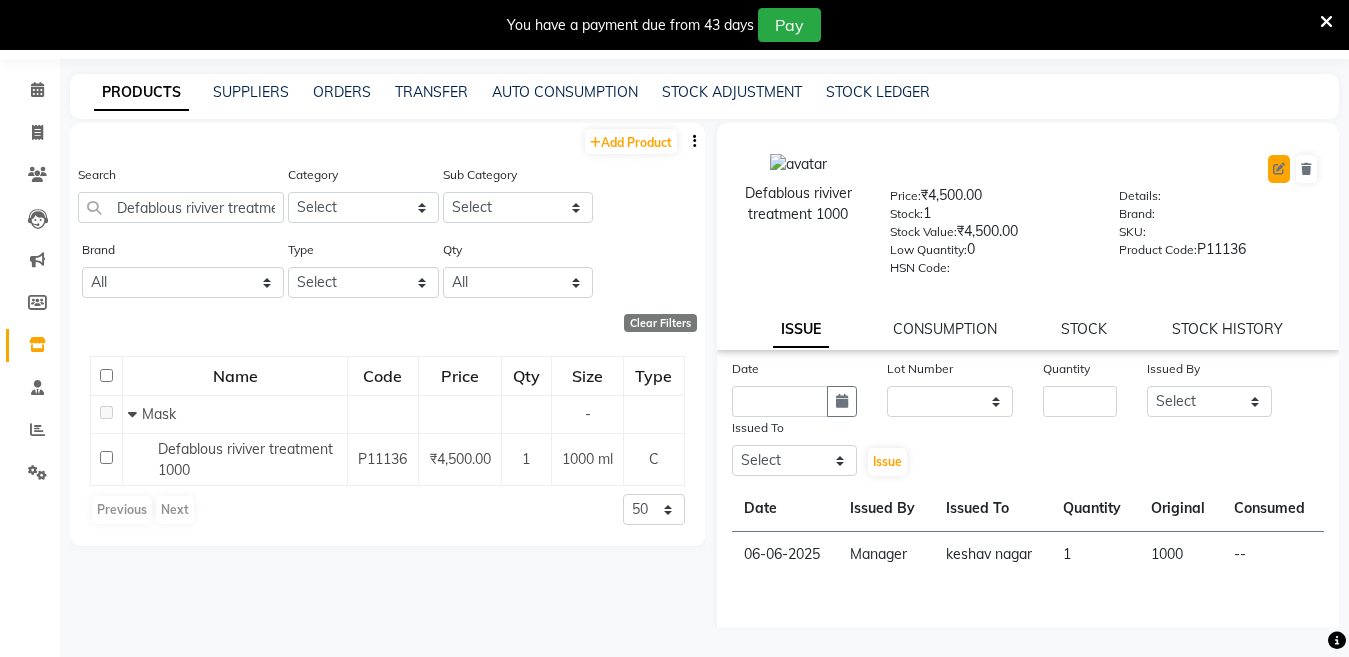 click 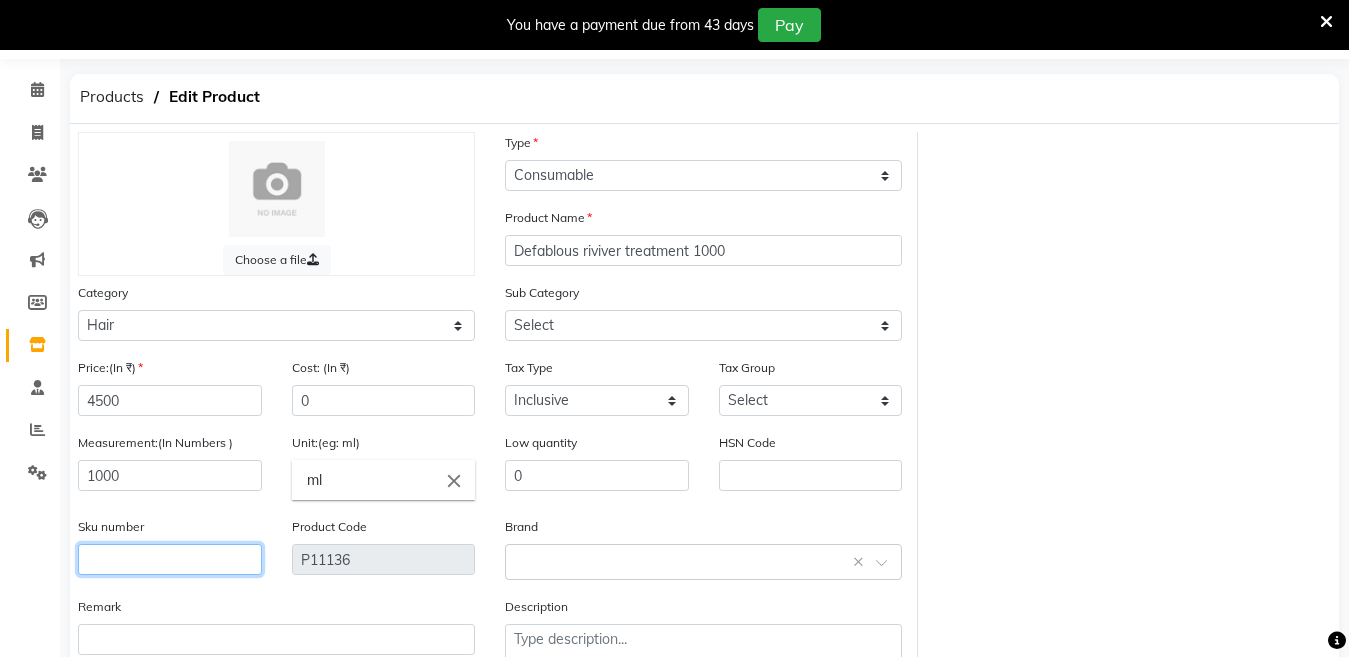 click 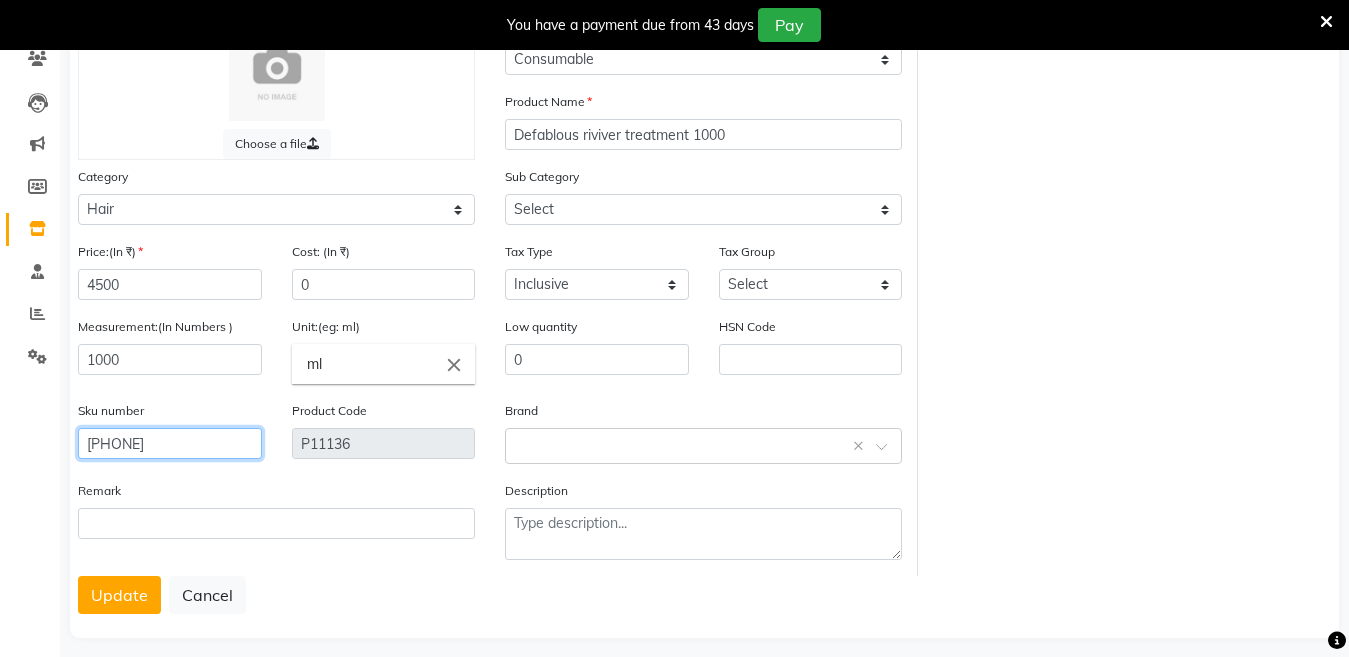 scroll, scrollTop: 176, scrollLeft: 0, axis: vertical 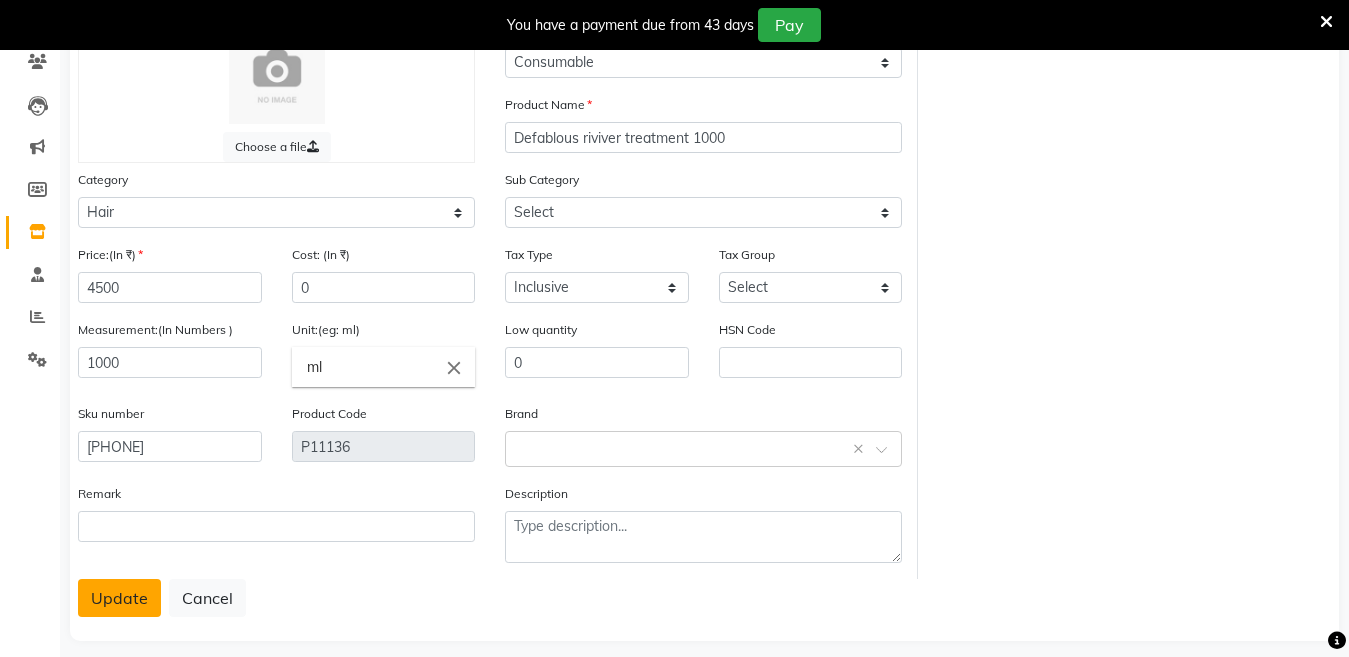 click on "Update" 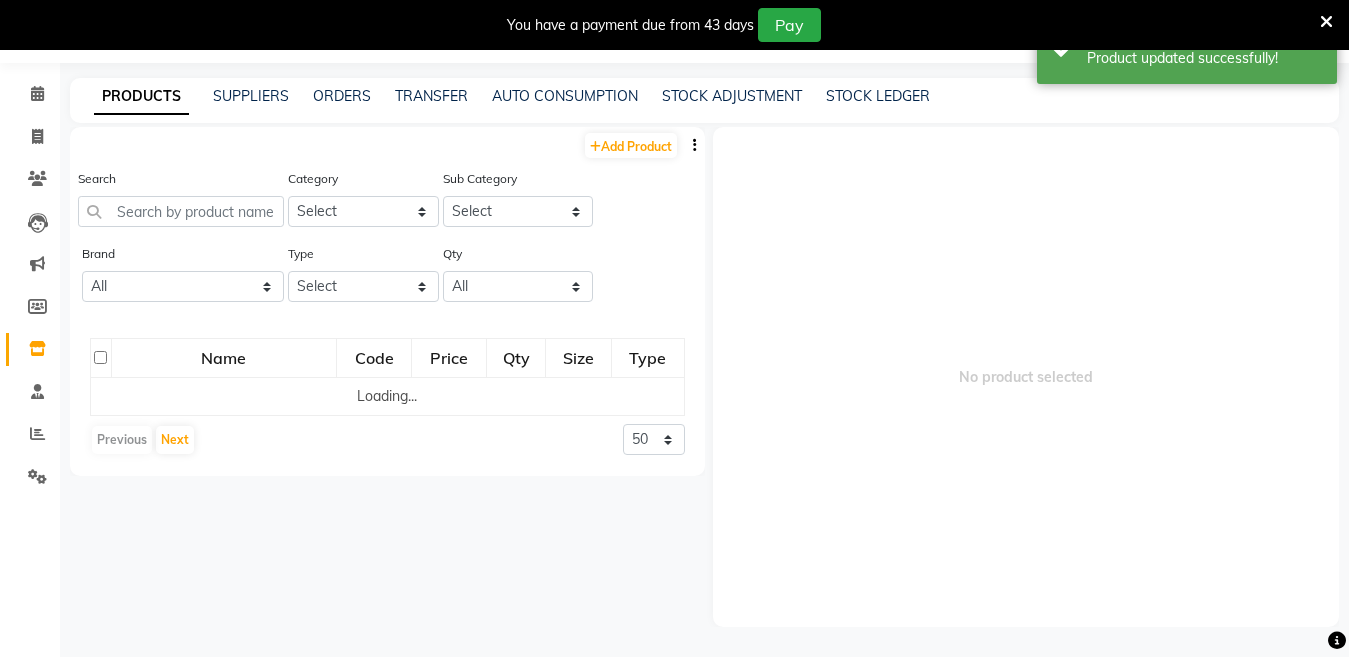 scroll, scrollTop: 63, scrollLeft: 0, axis: vertical 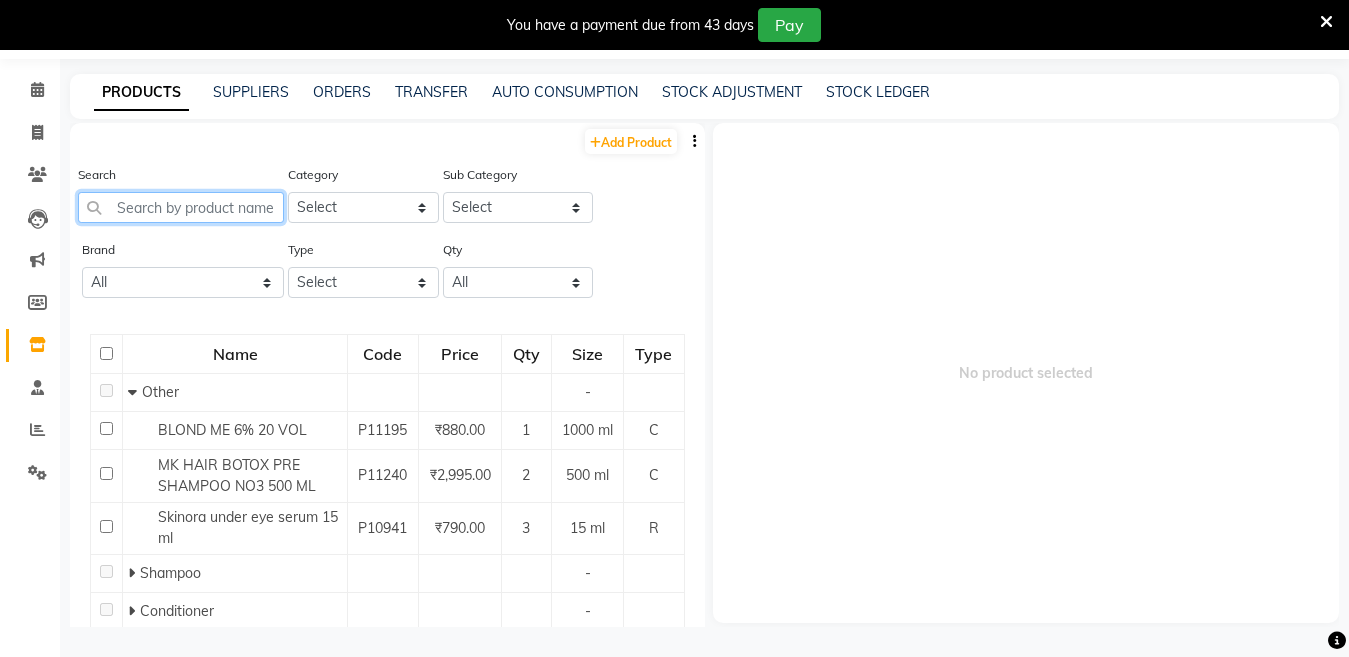 click 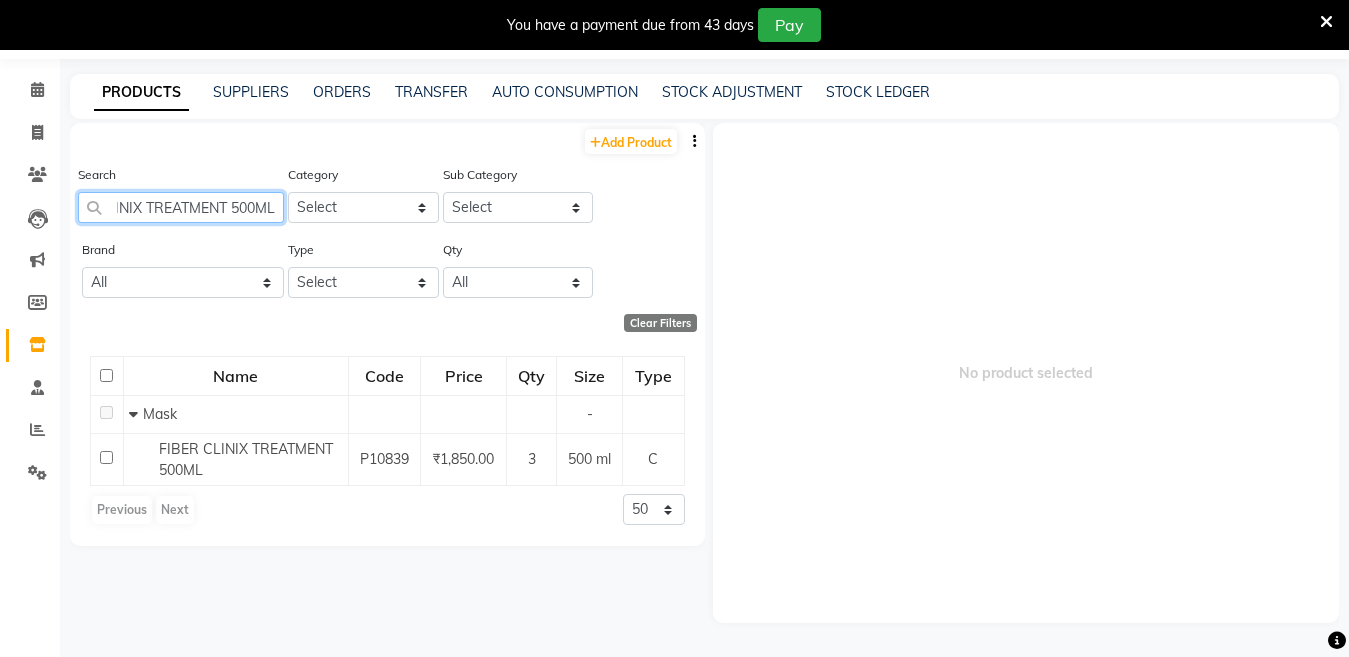 scroll, scrollTop: 0, scrollLeft: 64, axis: horizontal 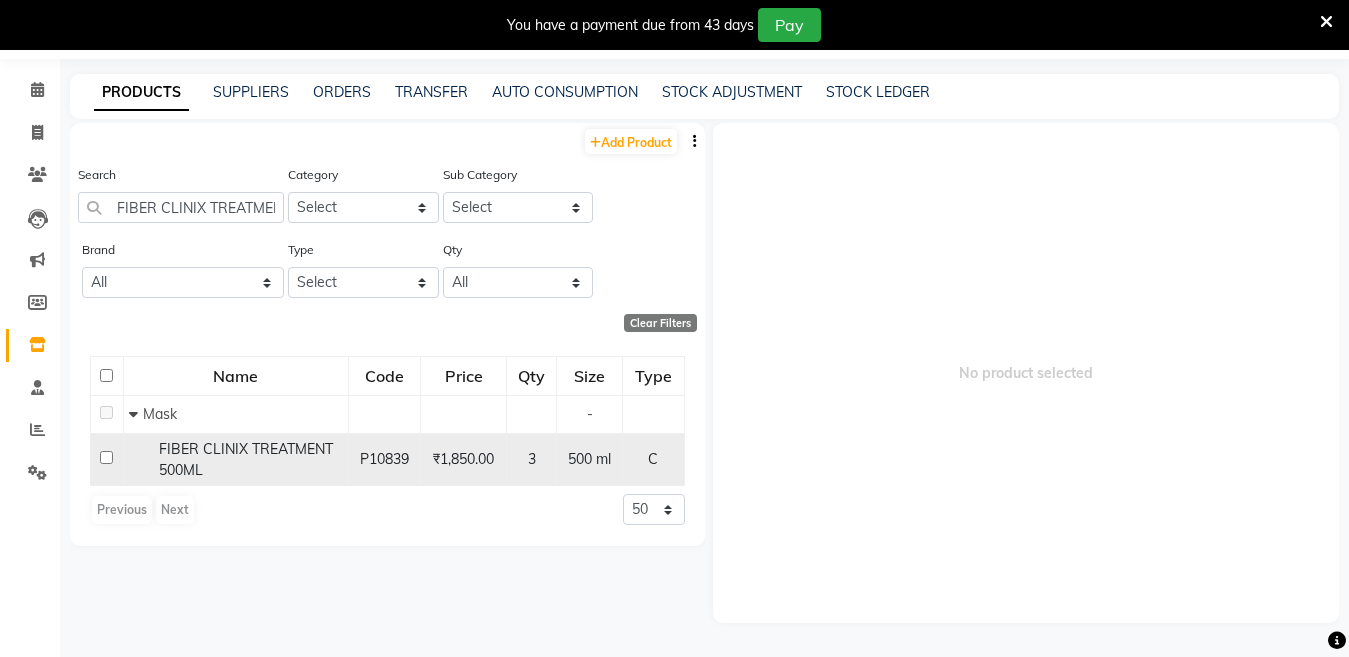 click on "FIBER CLINIX TREATMENT 500ML" 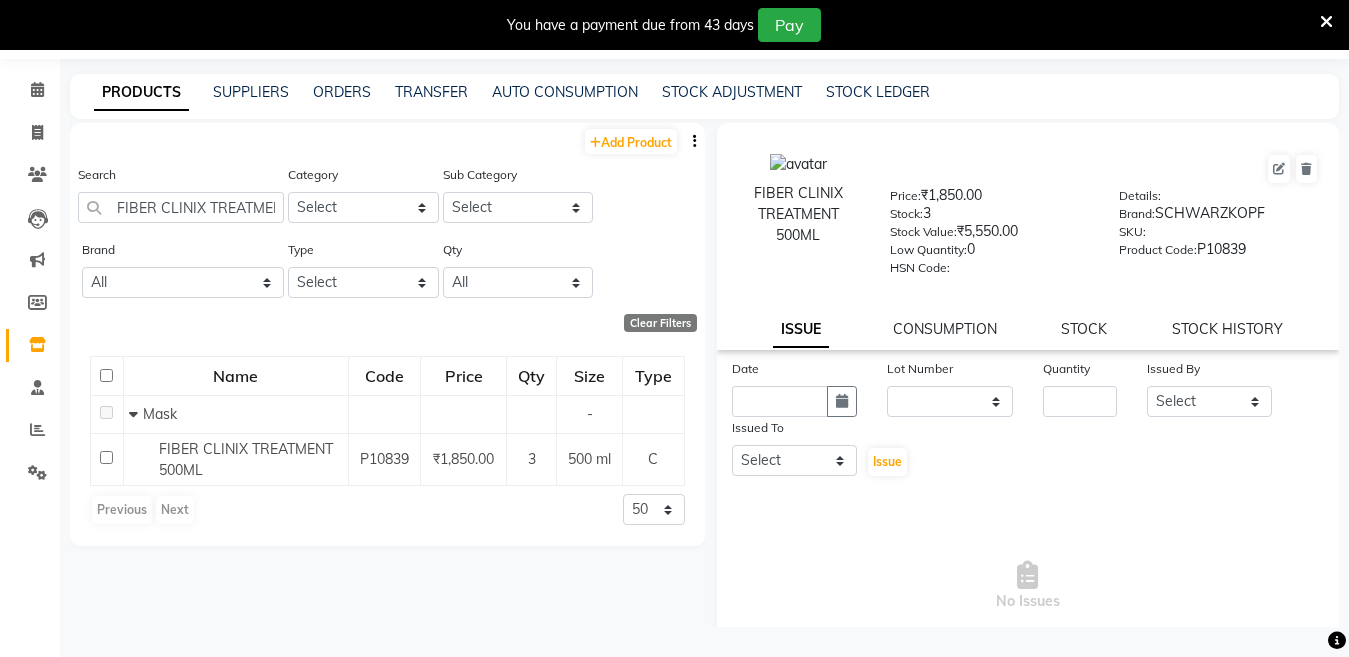 click 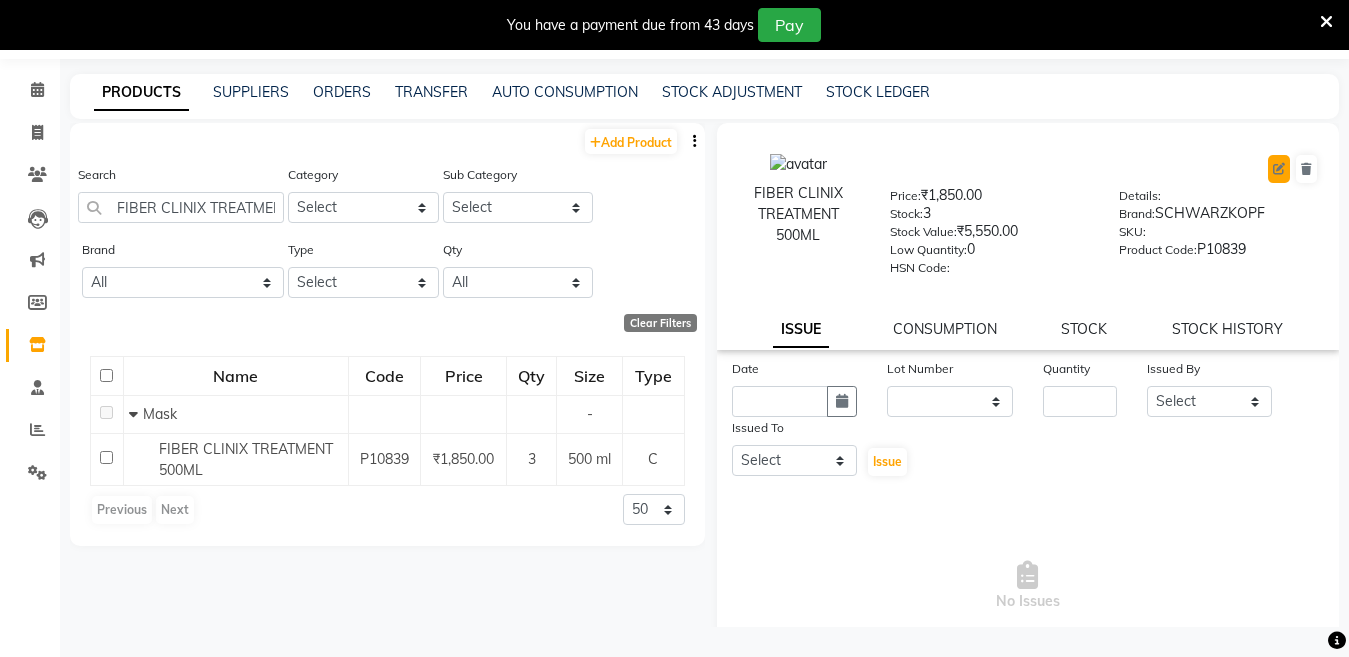 click 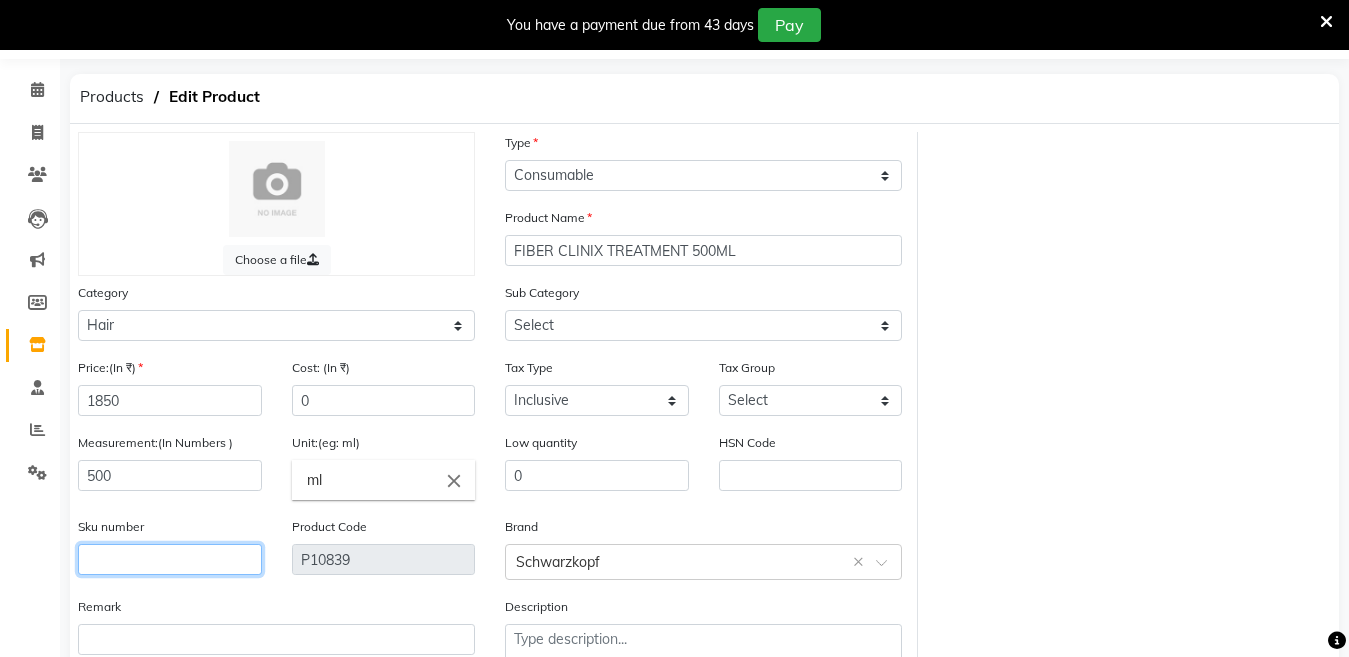 click 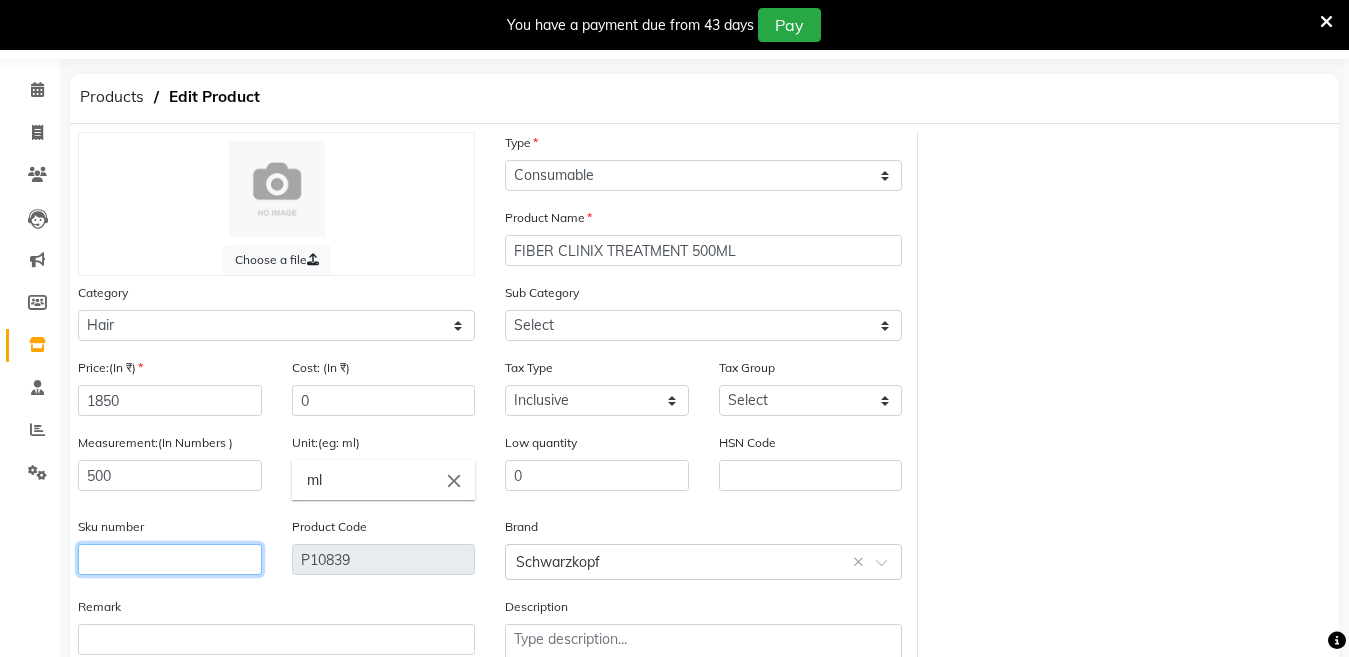 click 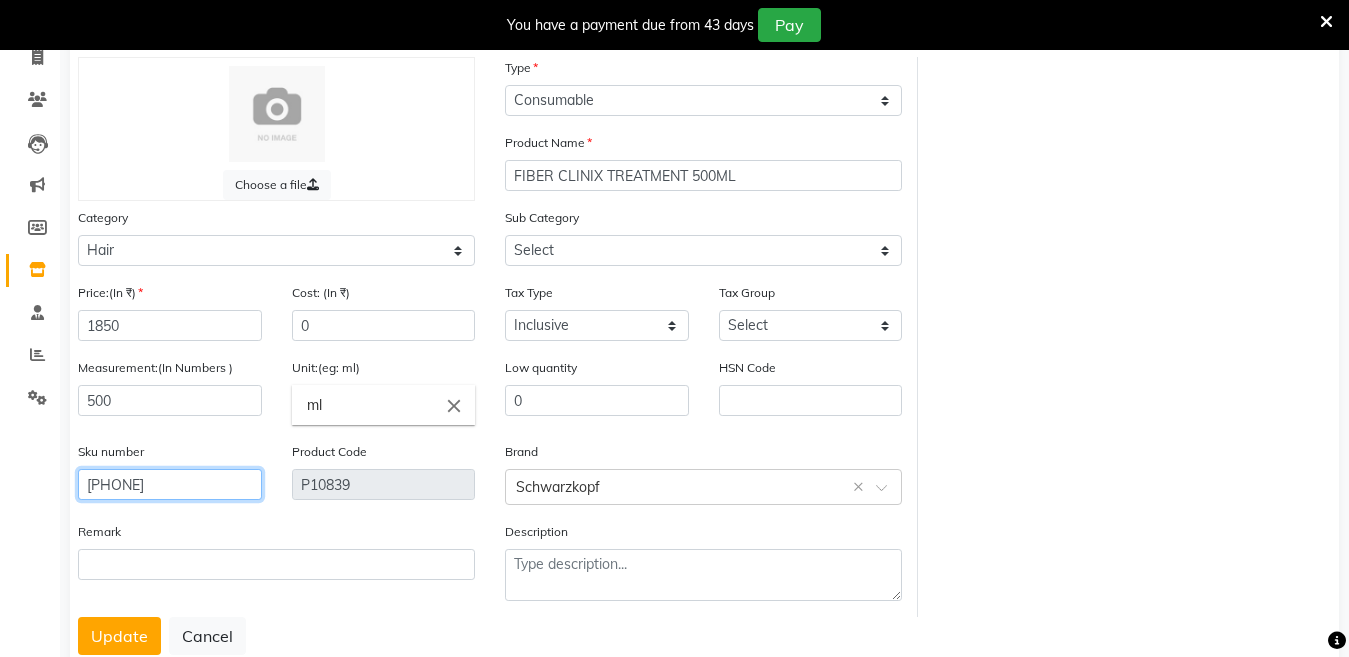 scroll, scrollTop: 156, scrollLeft: 0, axis: vertical 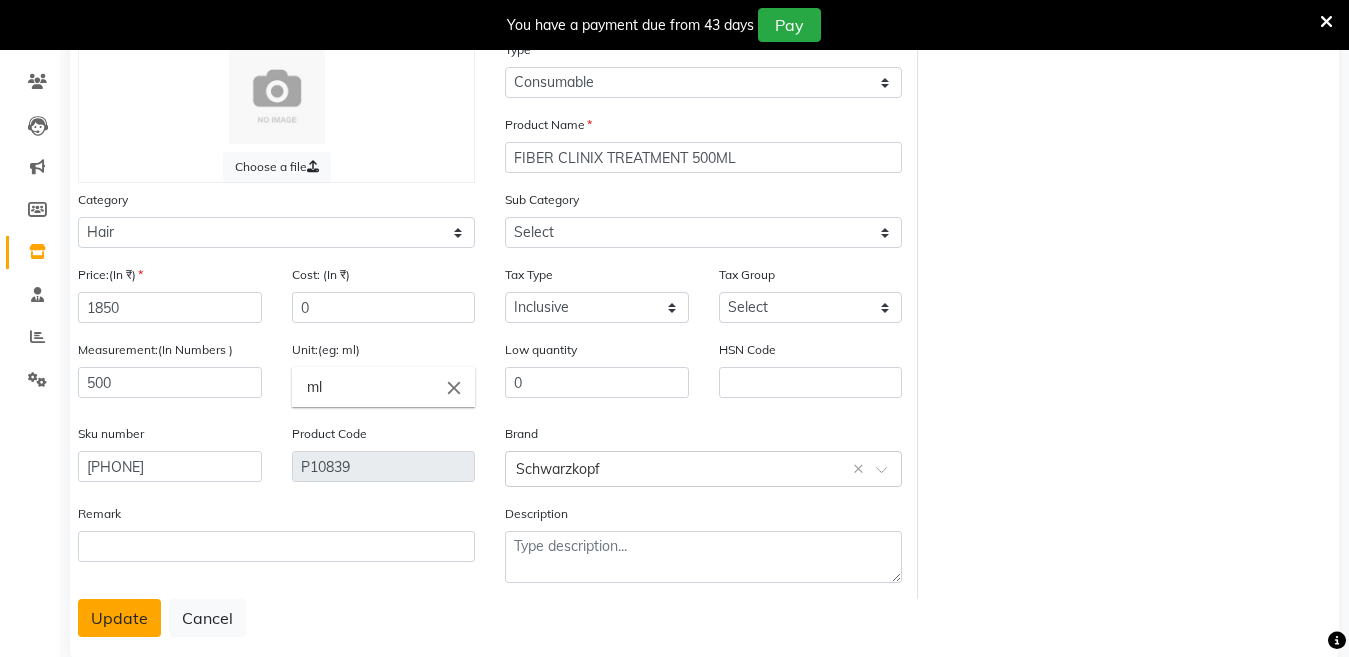 click on "Update" 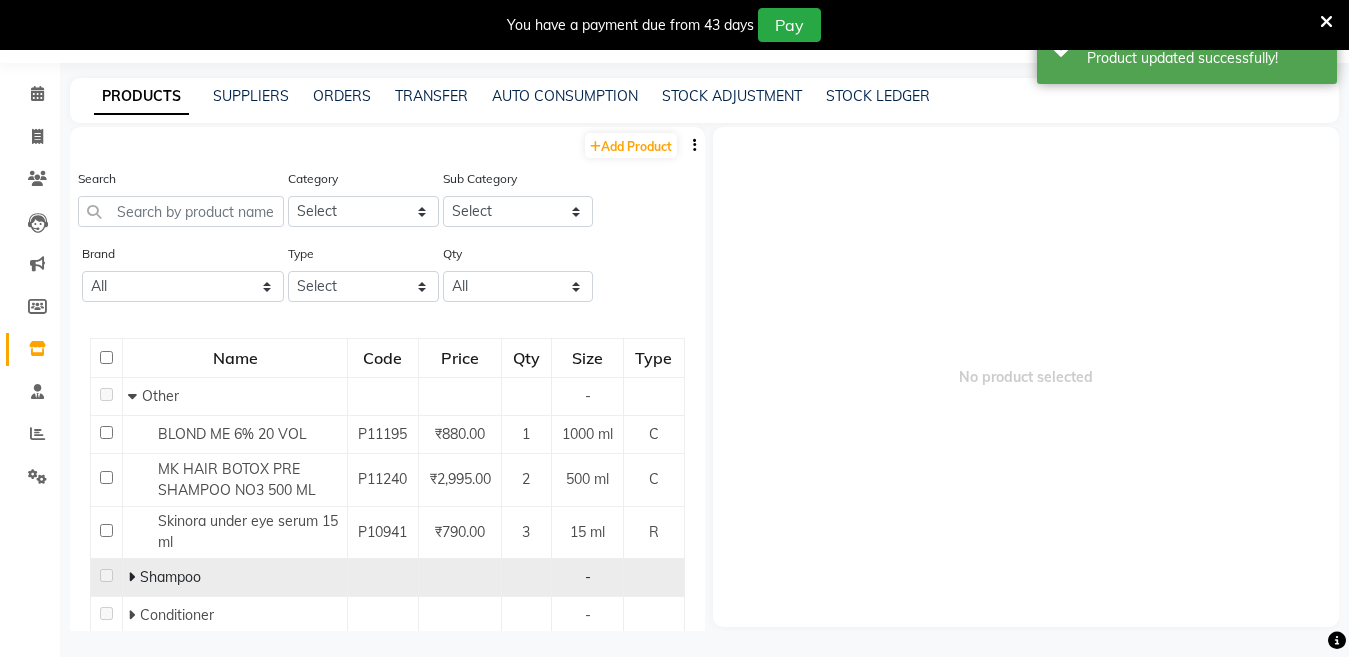 scroll, scrollTop: 63, scrollLeft: 0, axis: vertical 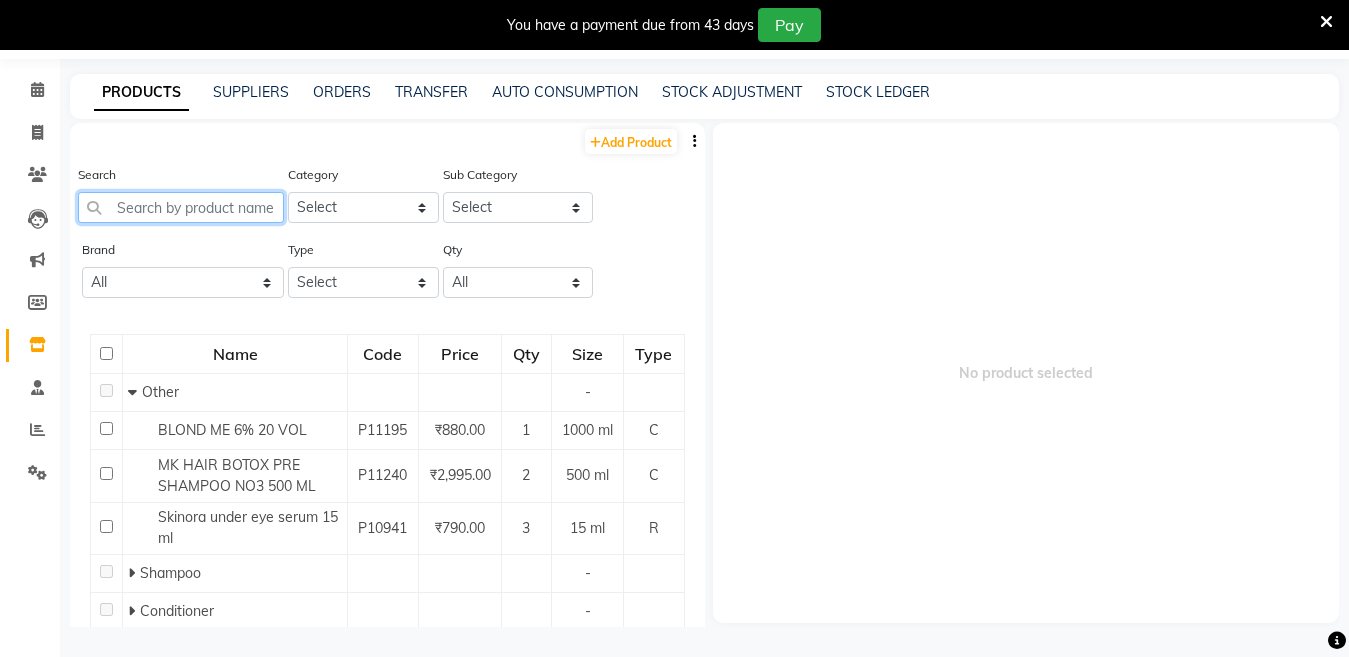 click 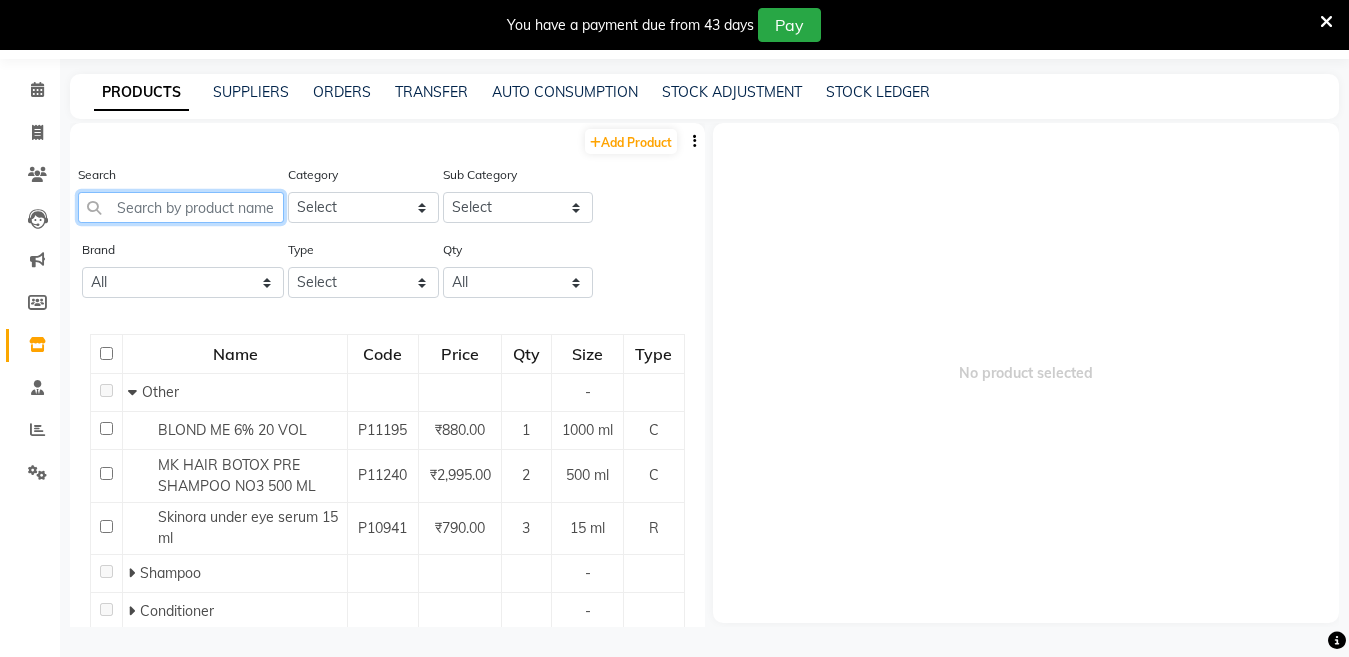 paste on "HONEY MOISTURE MASK 500ML" 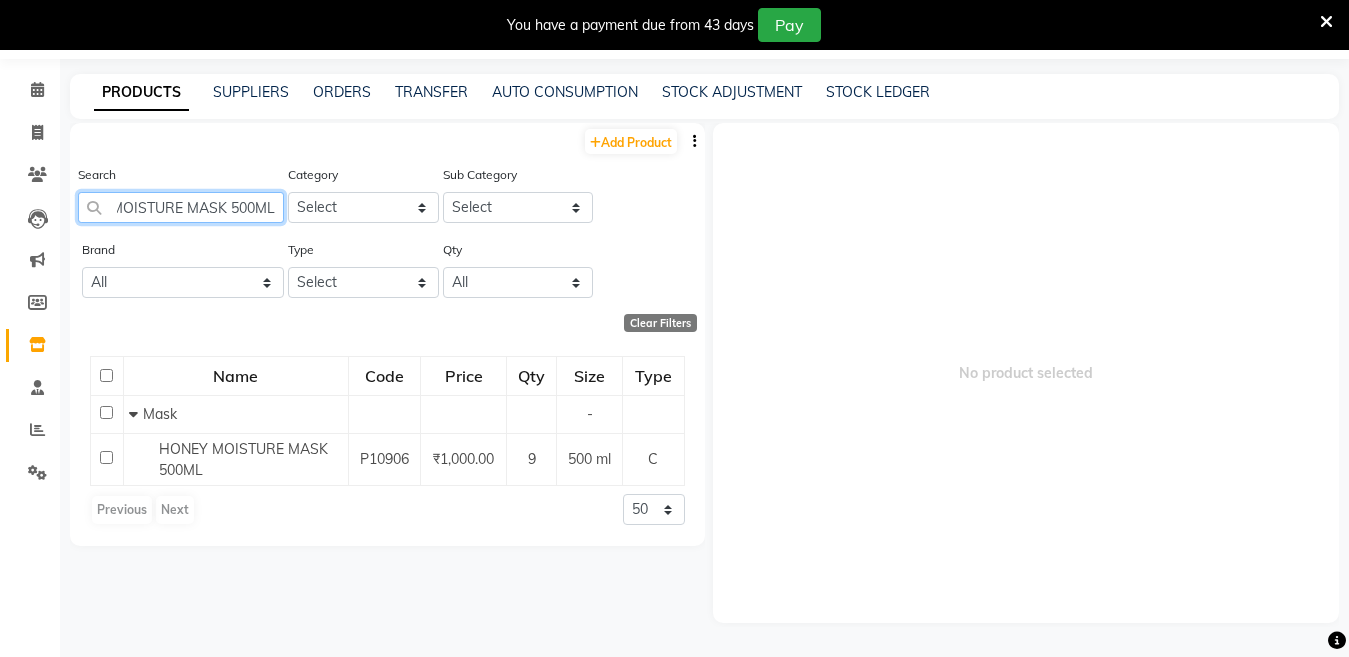 scroll, scrollTop: 0, scrollLeft: 59, axis: horizontal 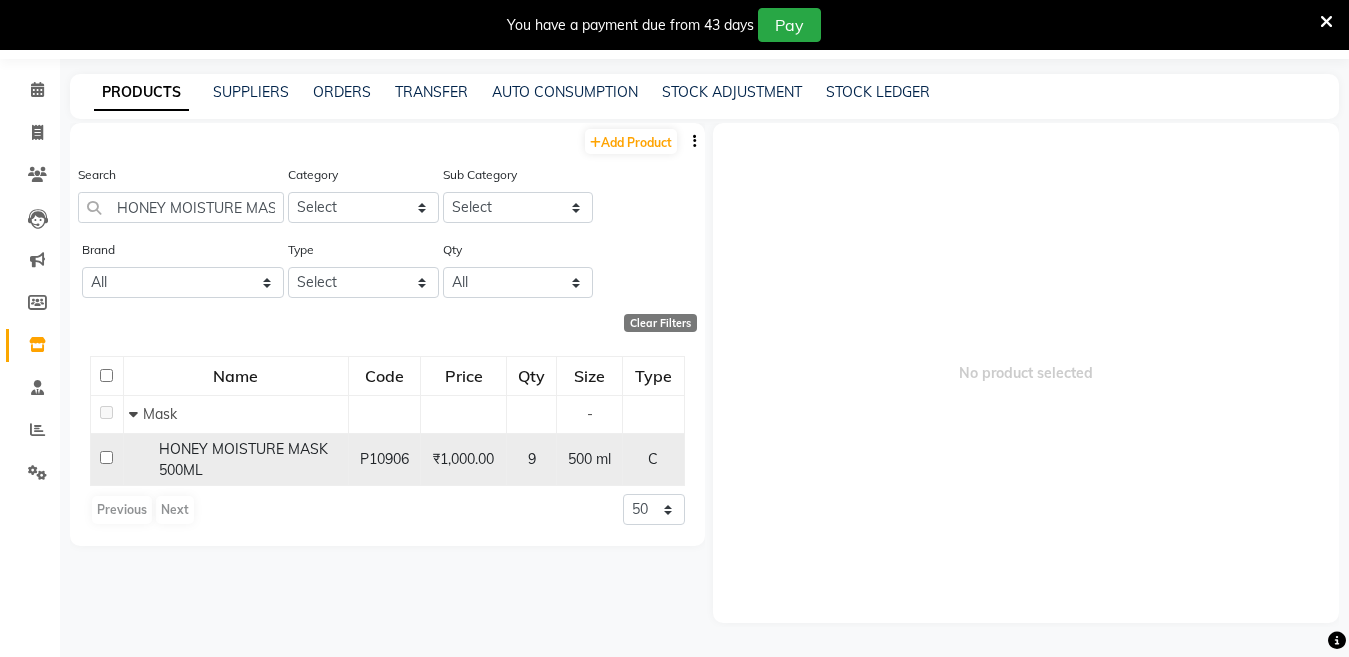 click on "HONEY MOISTURE MASK 500ML" 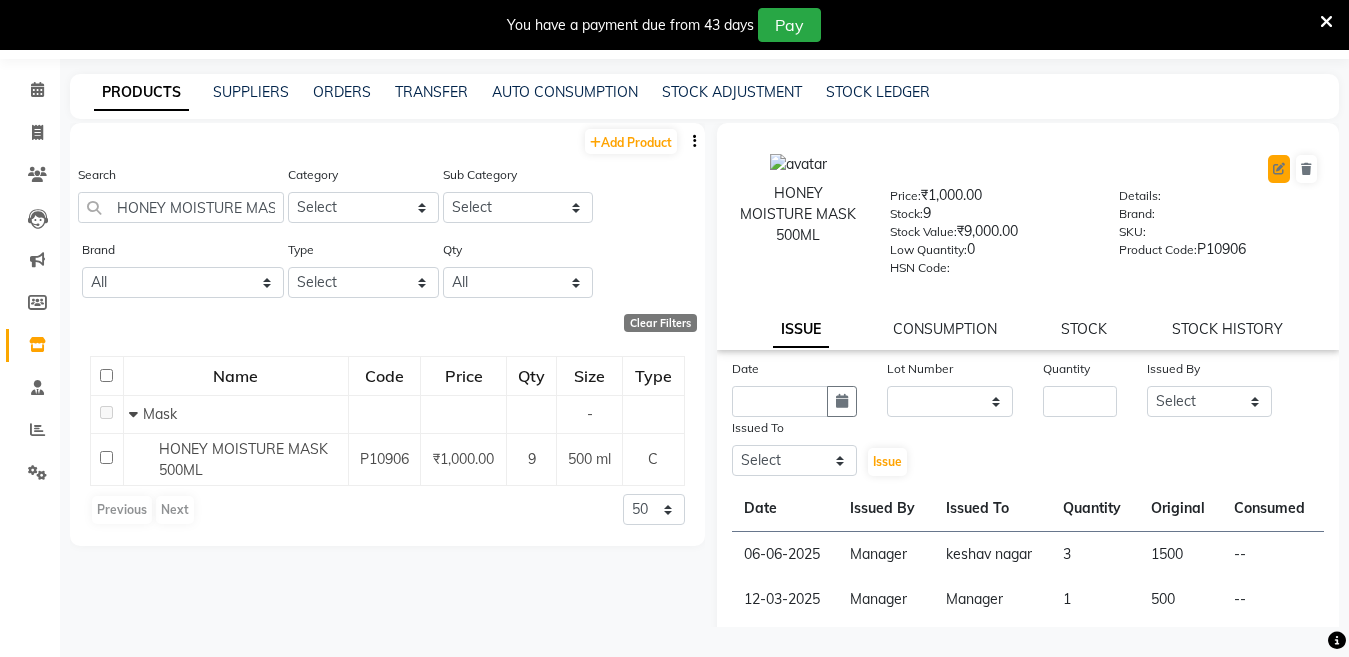 click 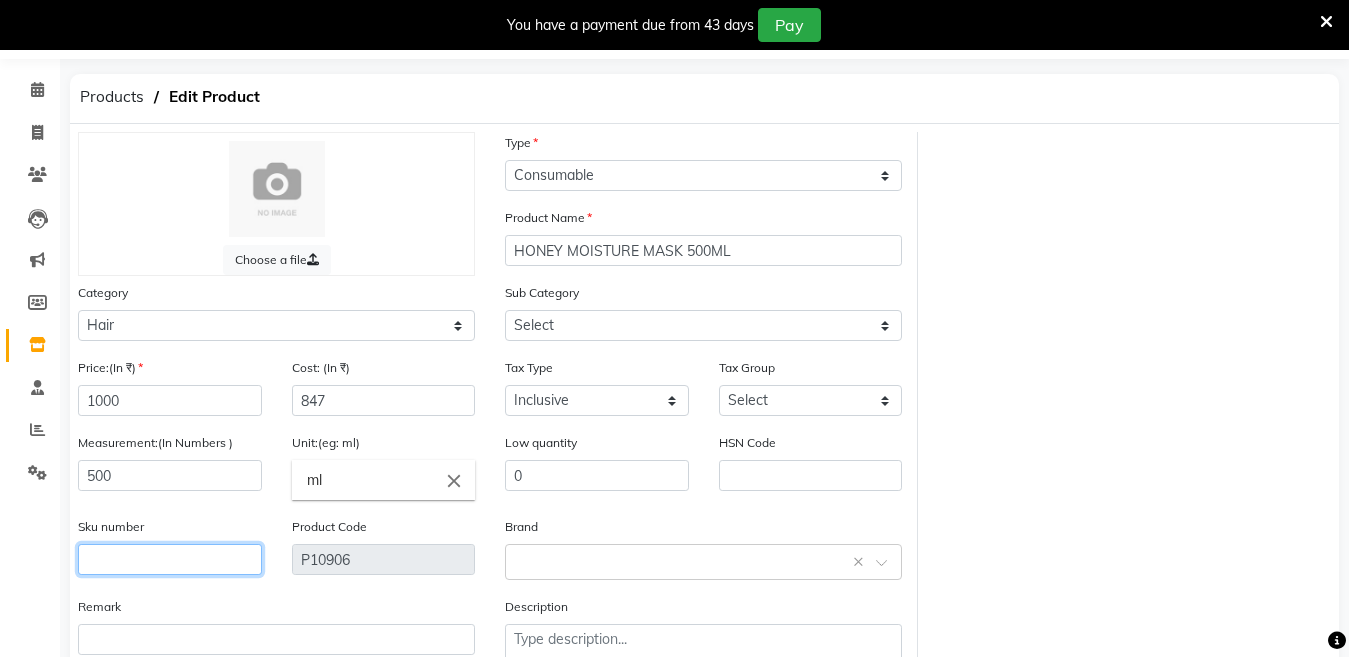 click 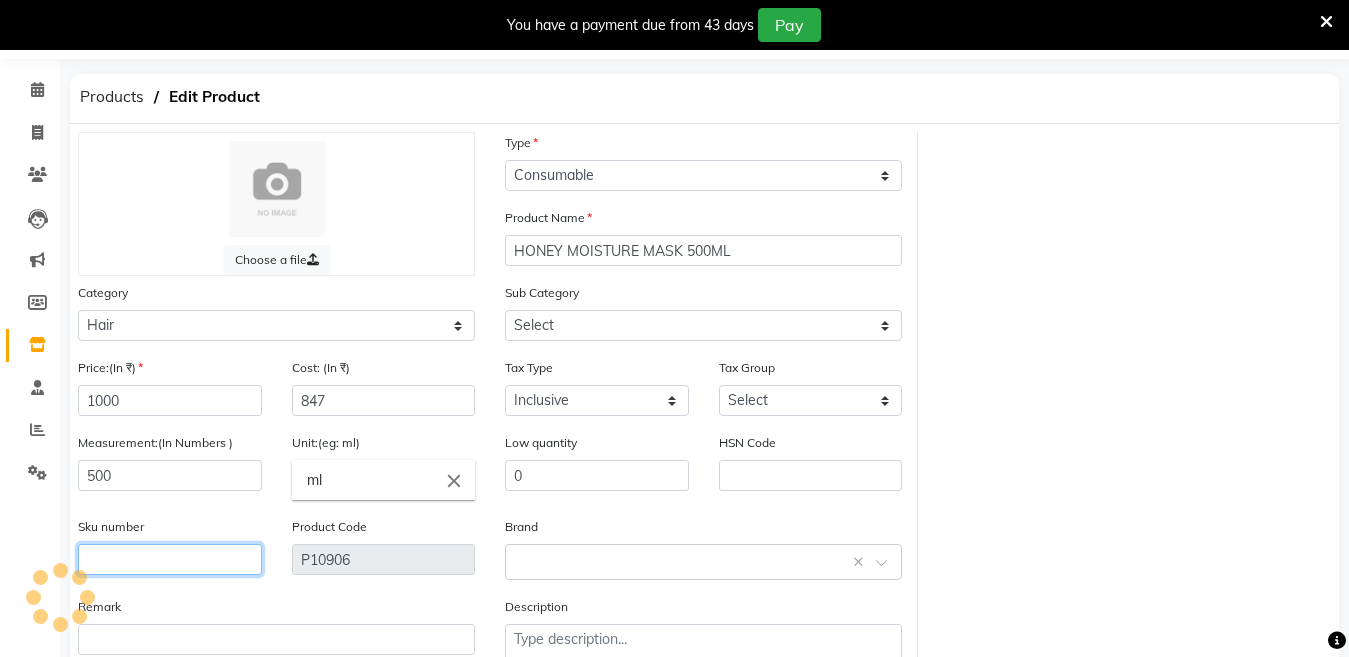 click 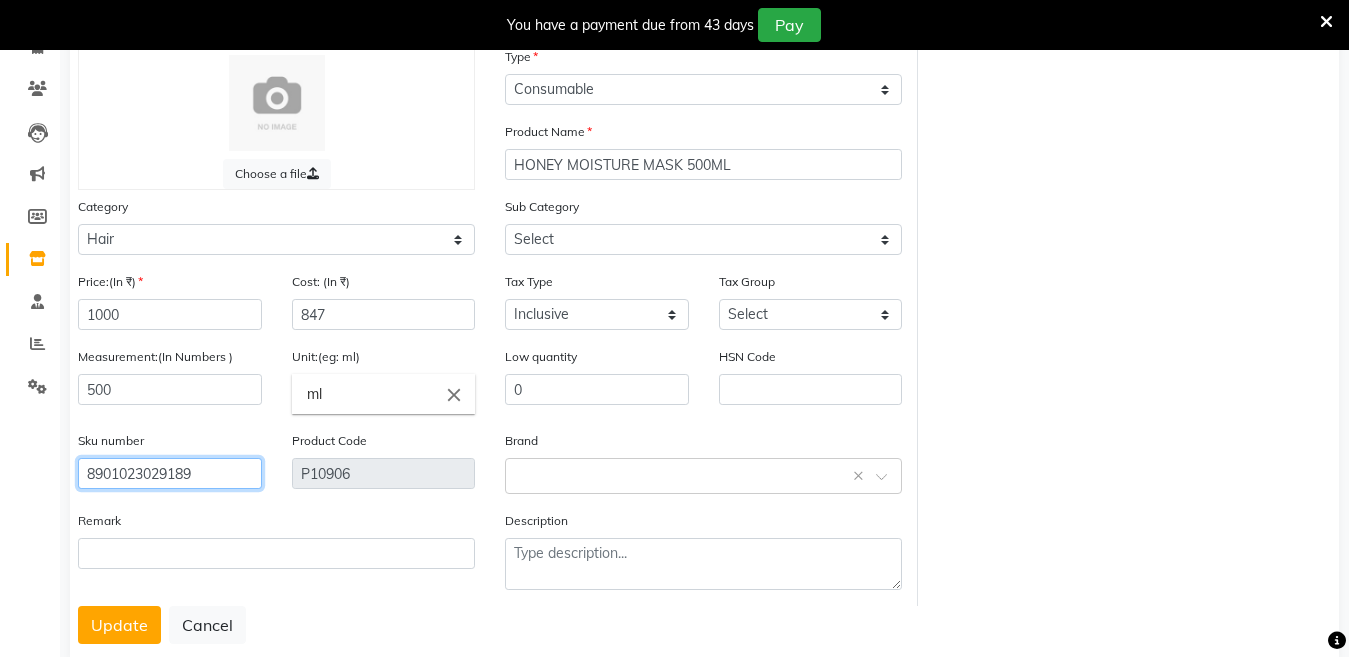 scroll, scrollTop: 194, scrollLeft: 0, axis: vertical 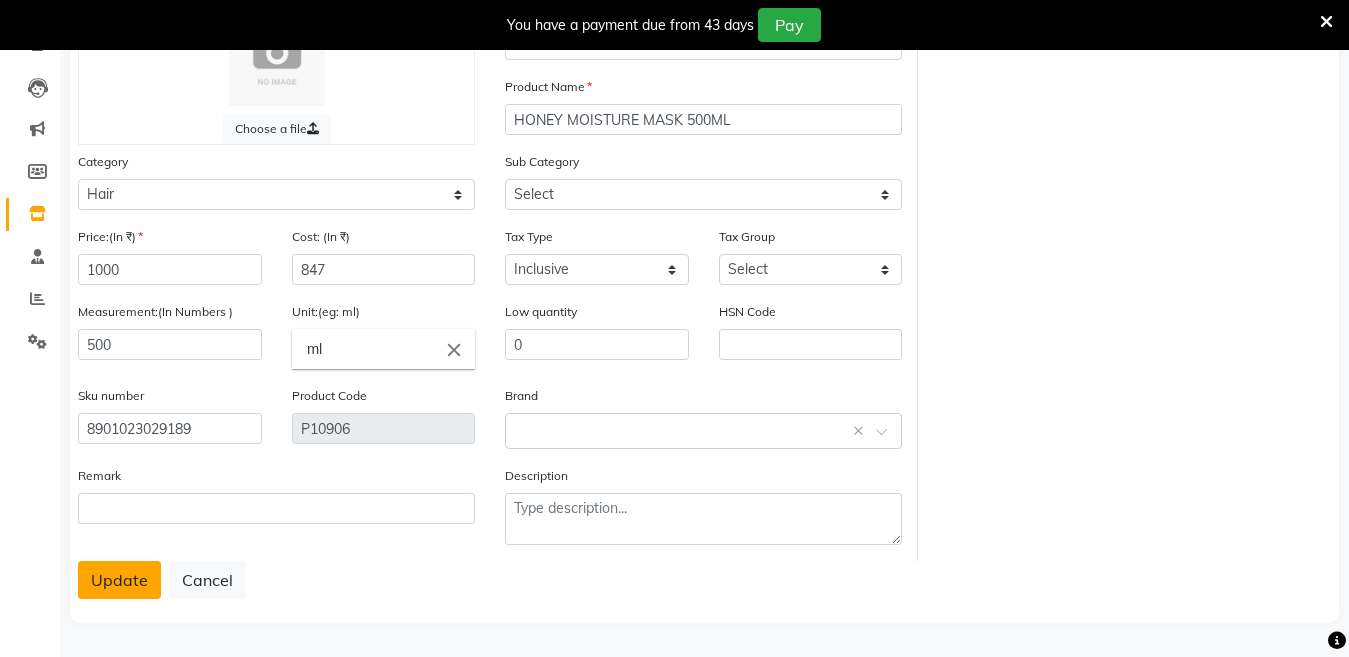 click on "Update" 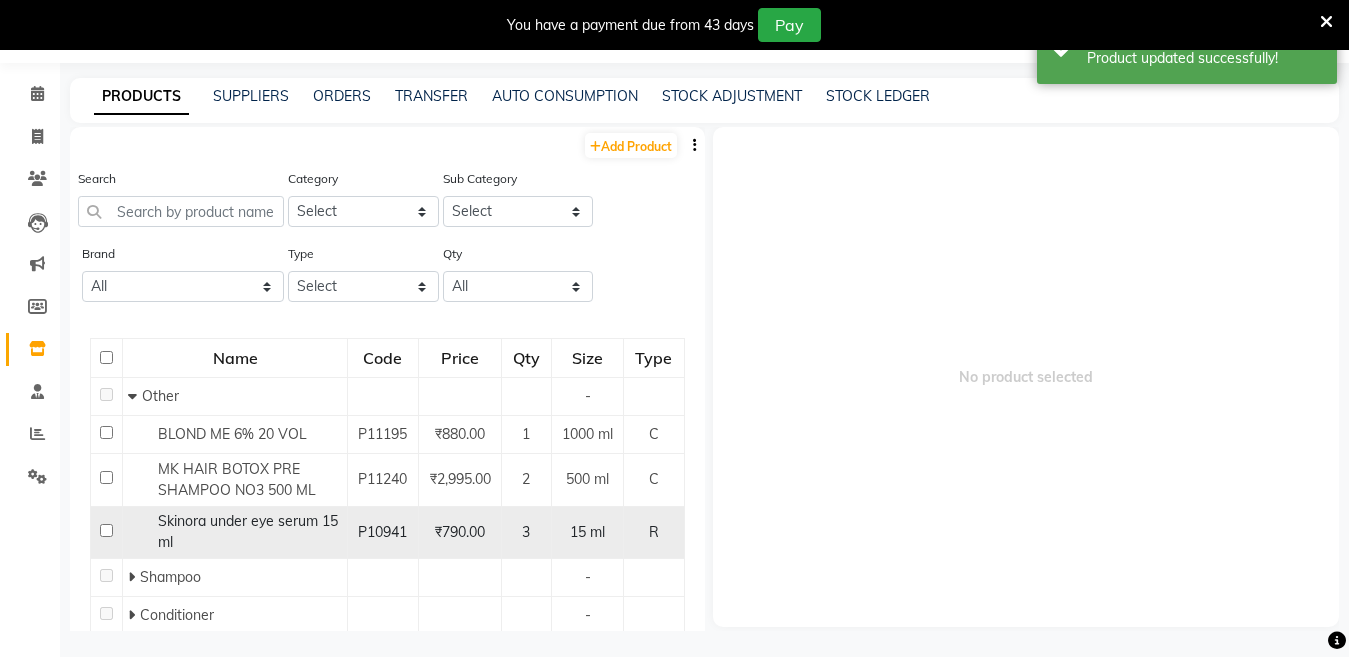 scroll, scrollTop: 63, scrollLeft: 0, axis: vertical 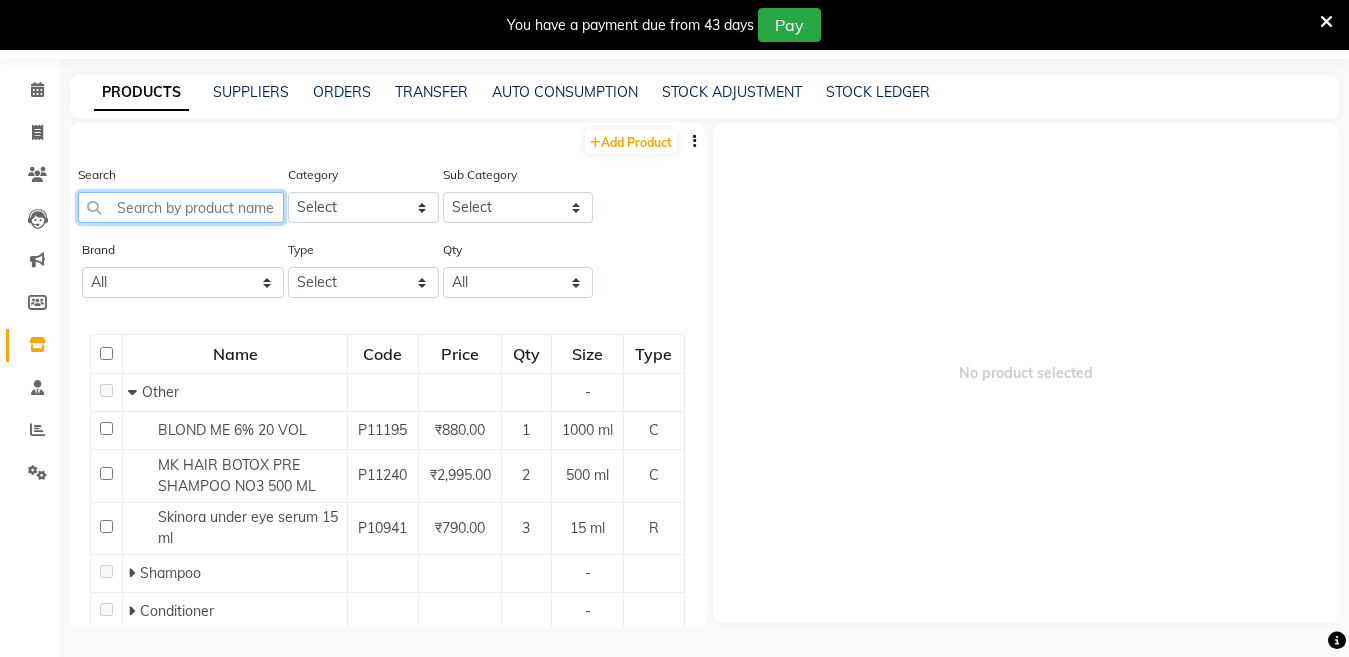 click 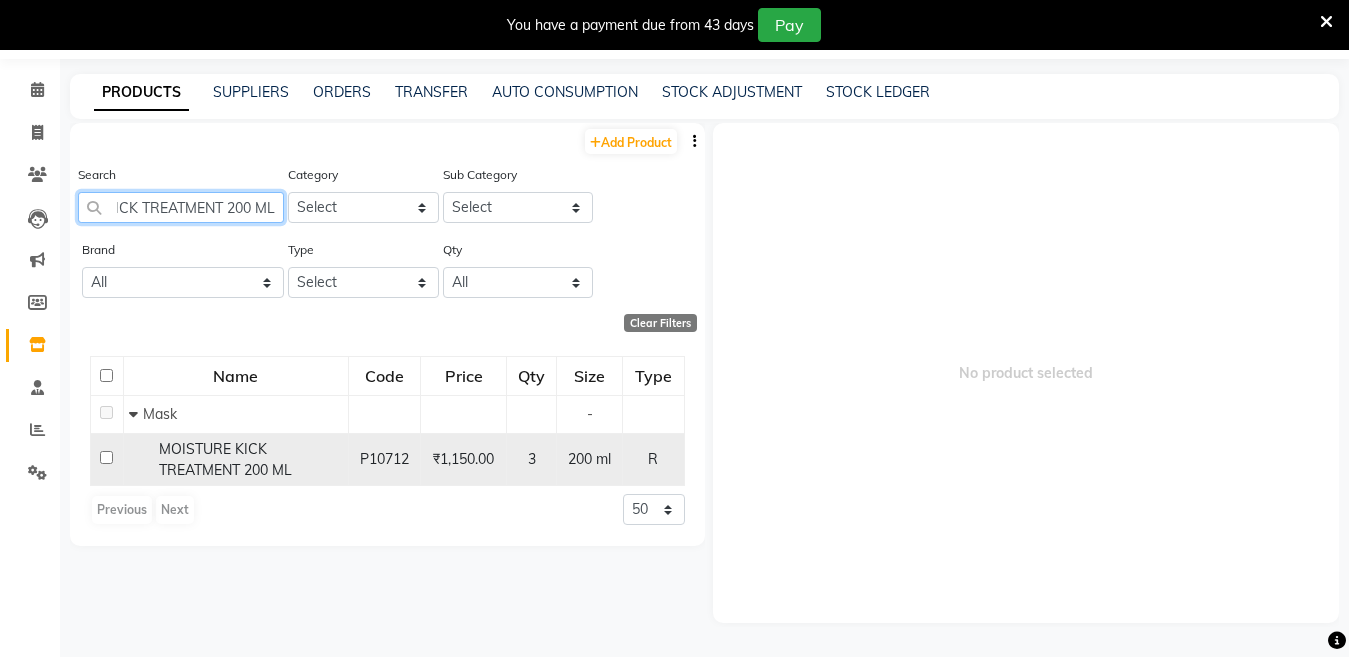 scroll, scrollTop: 0, scrollLeft: 90, axis: horizontal 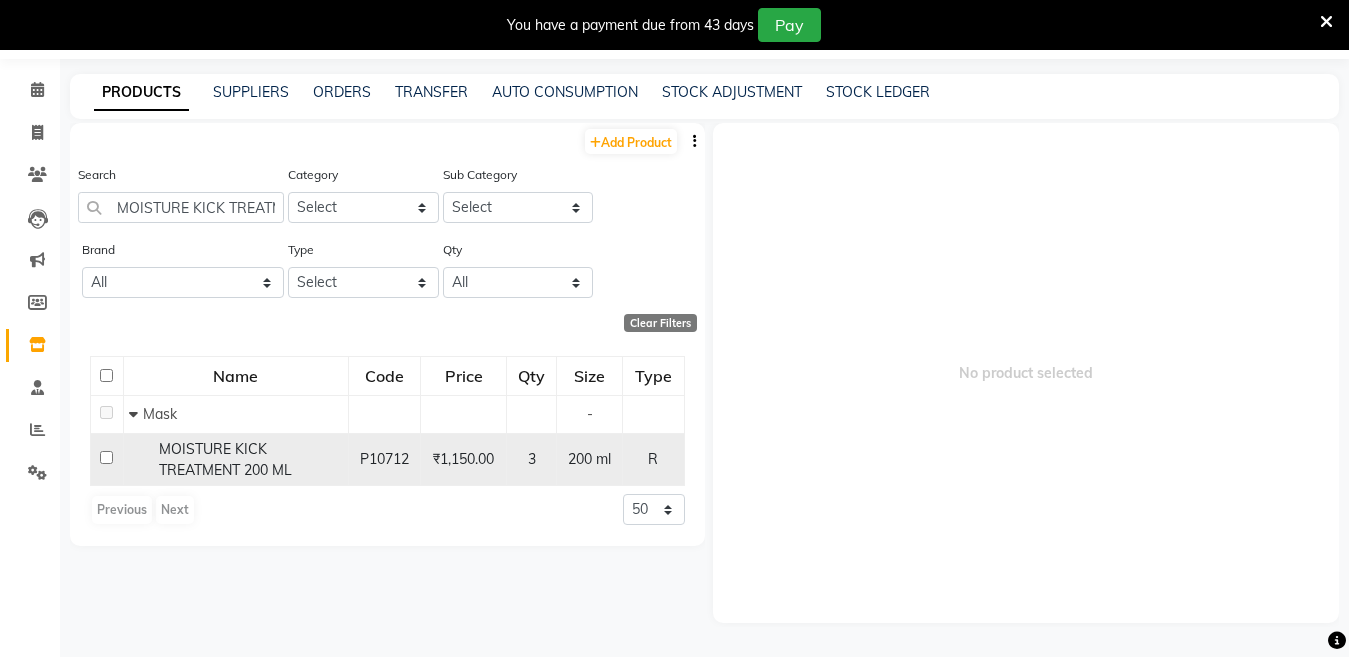 click on "MOISTURE KICK TREATMENT 200 ML" 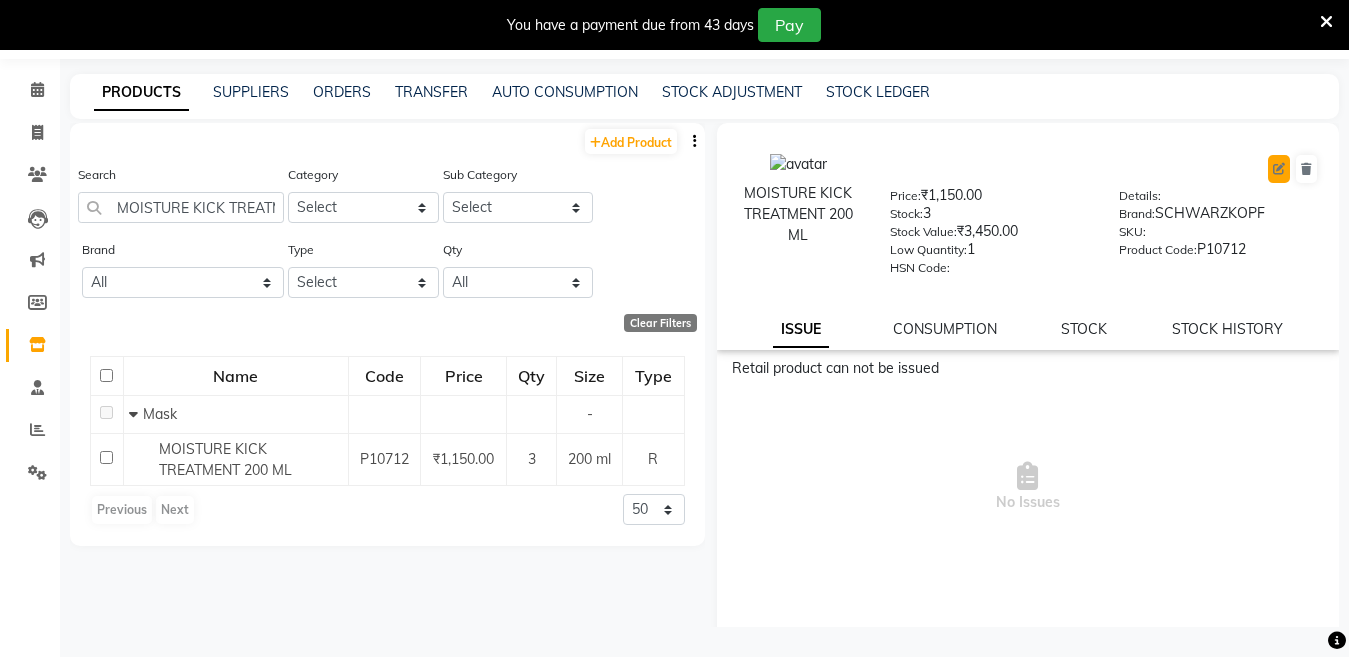 click 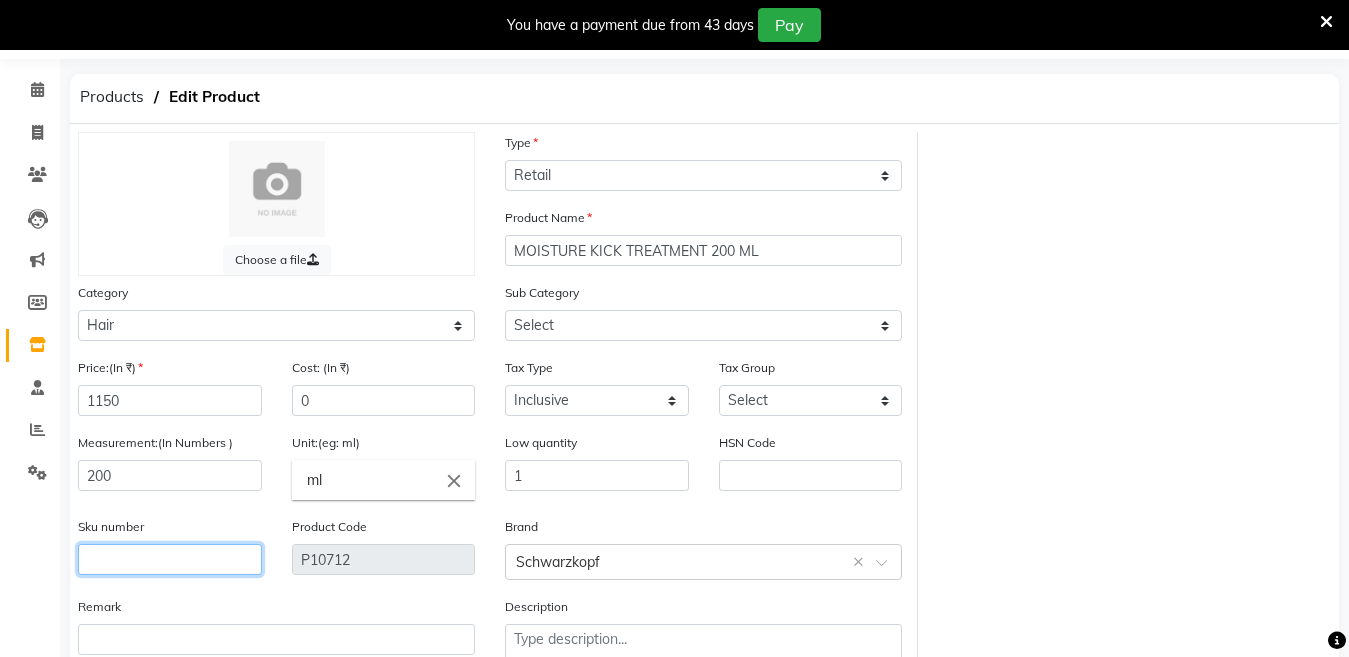 click 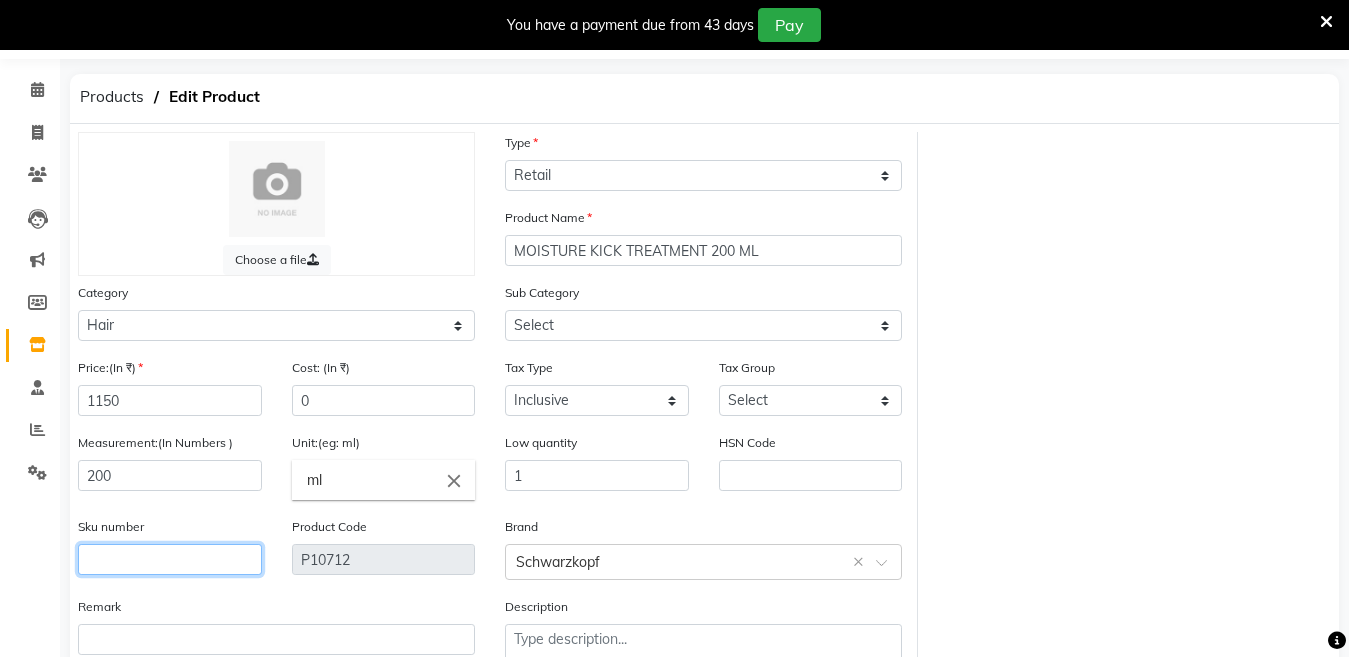 click 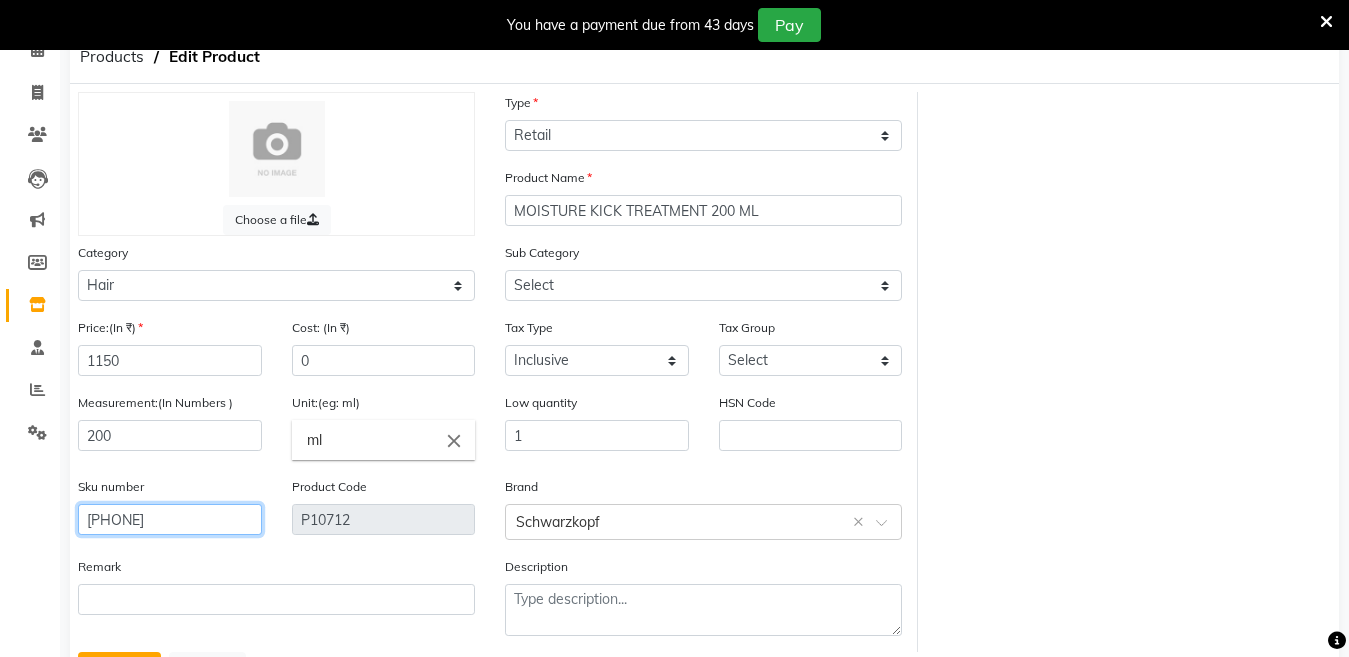 scroll, scrollTop: 194, scrollLeft: 0, axis: vertical 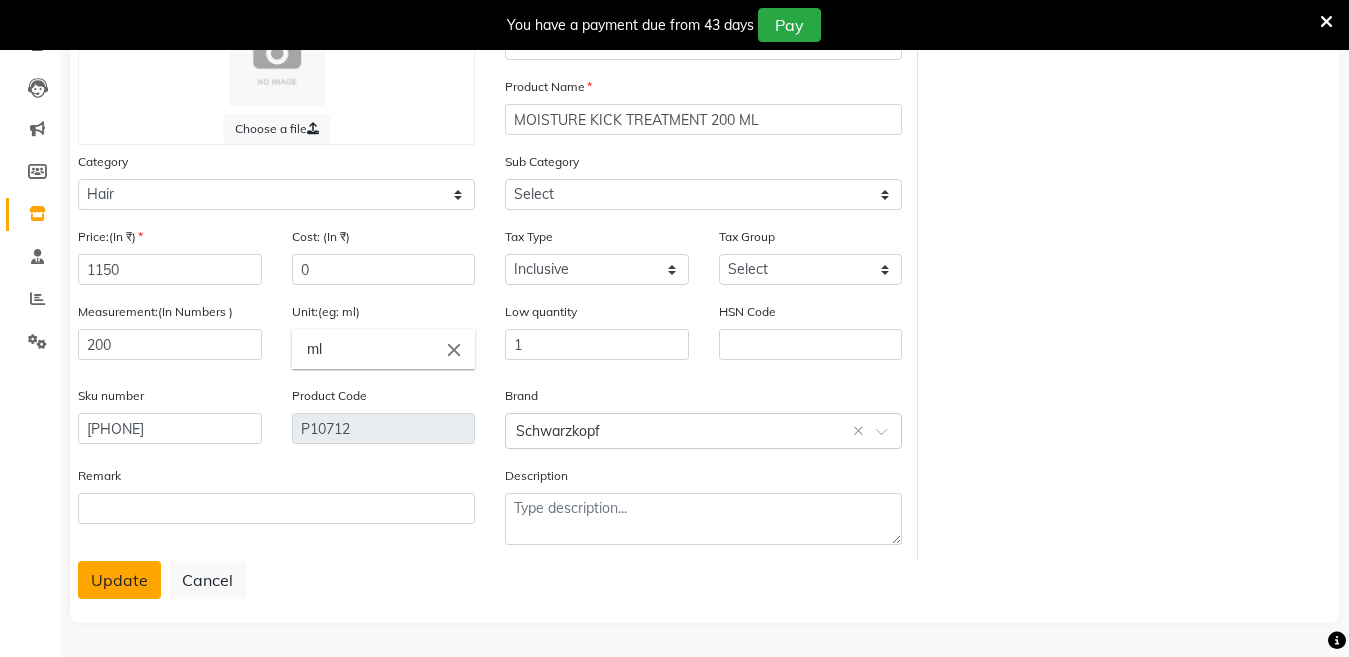 click on "Update" 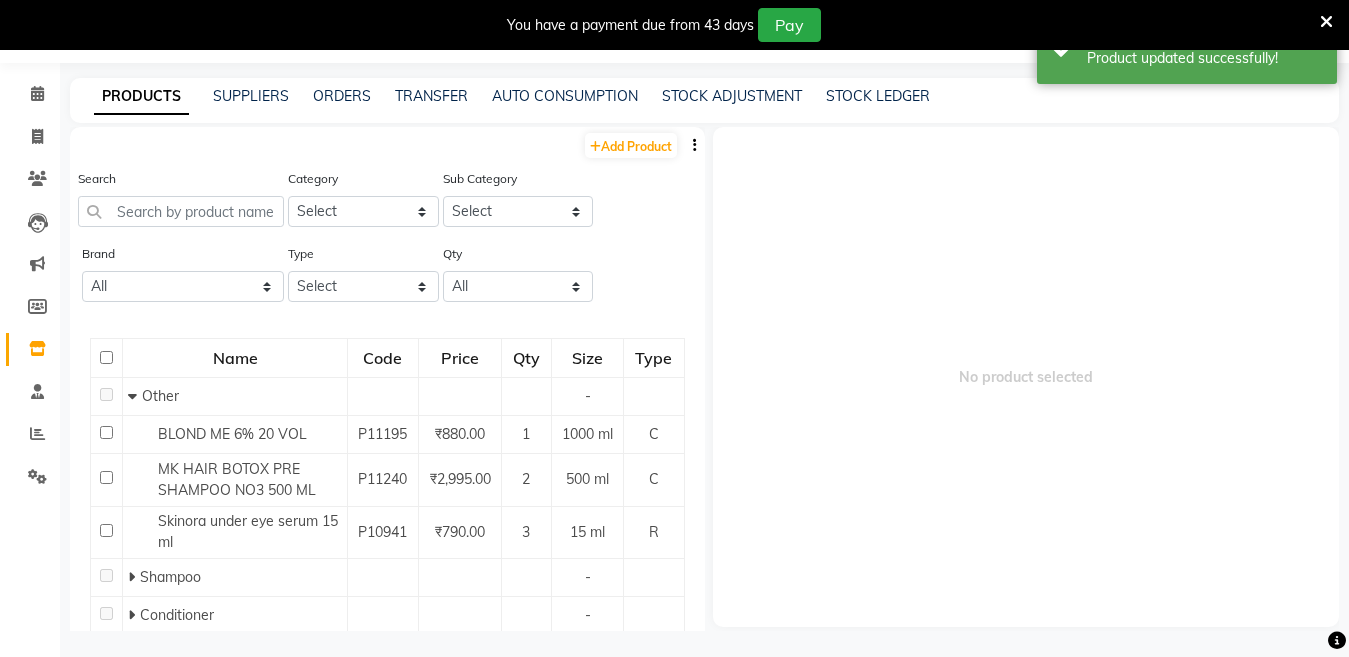 scroll, scrollTop: 63, scrollLeft: 0, axis: vertical 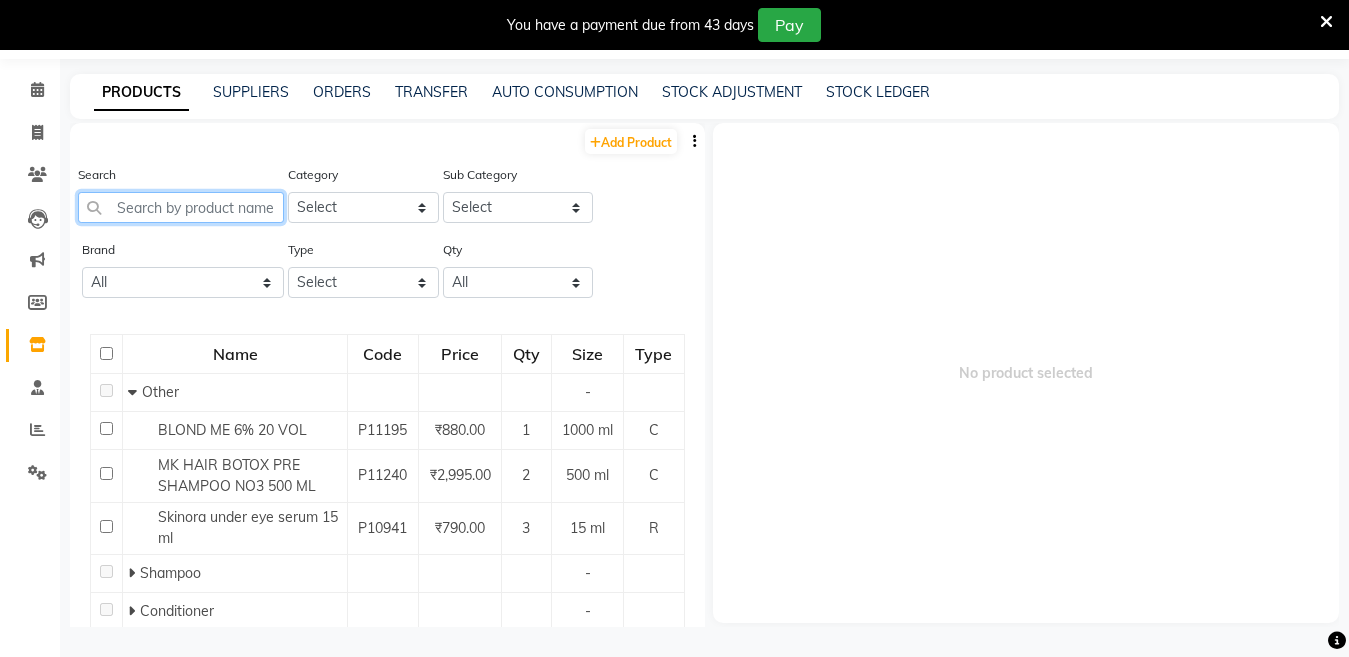 click 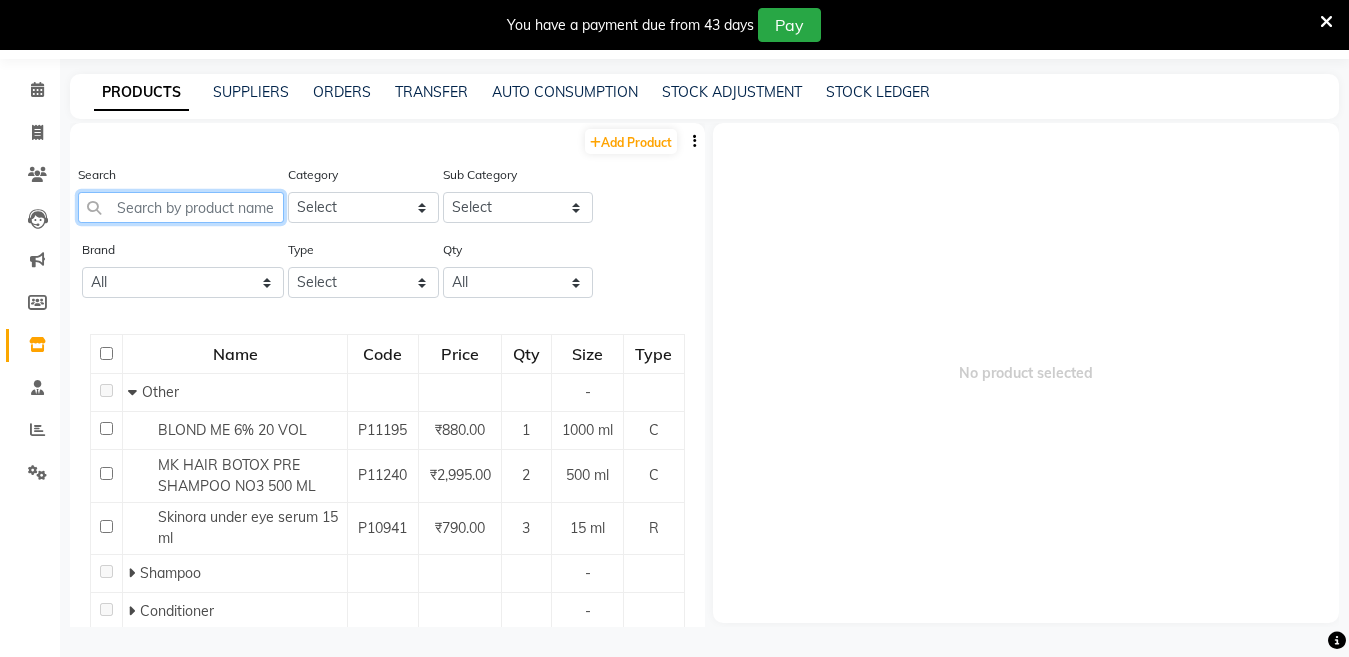 paste on "REPAIR TREATMENT 200 ML" 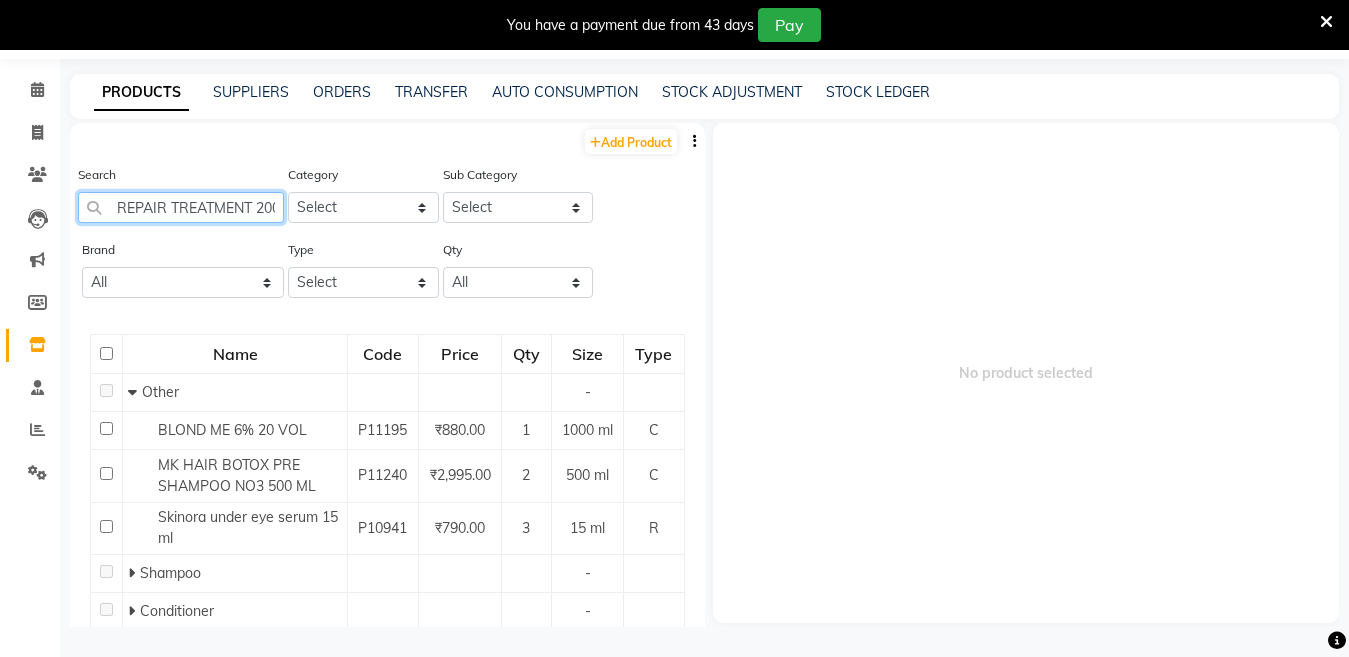 scroll, scrollTop: 0, scrollLeft: 34, axis: horizontal 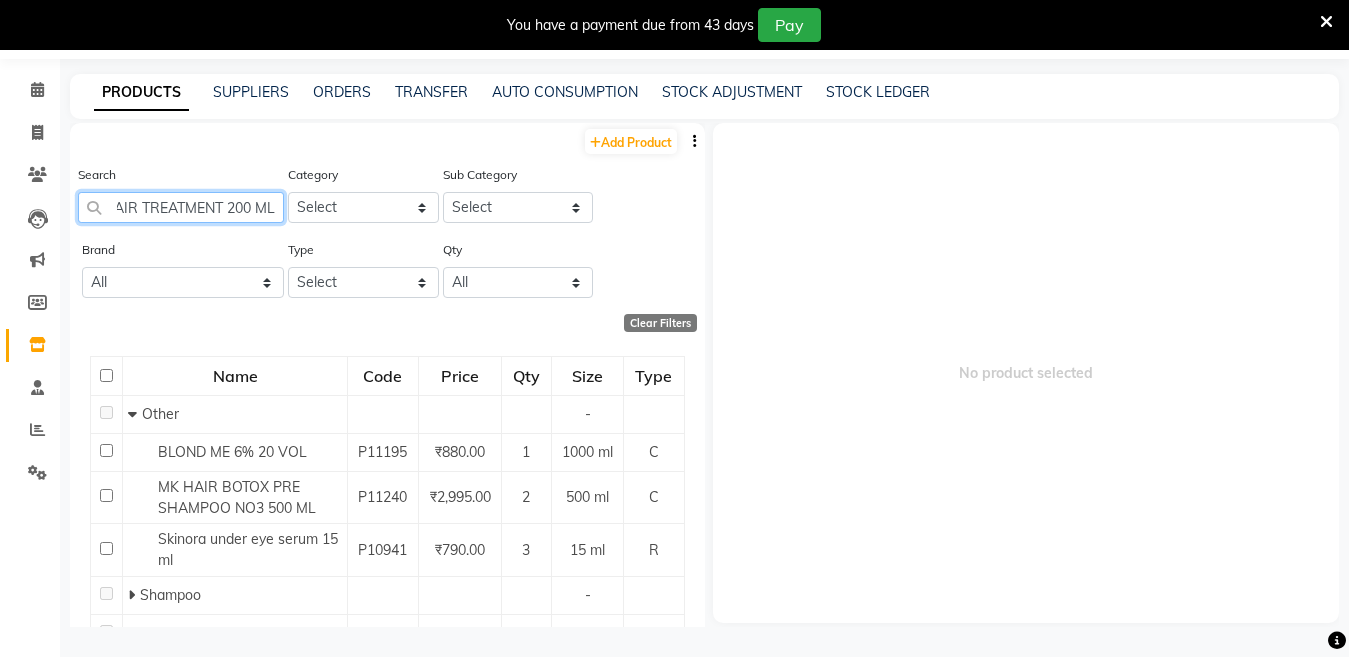 click on "REPAIR TREATMENT 200 ML" 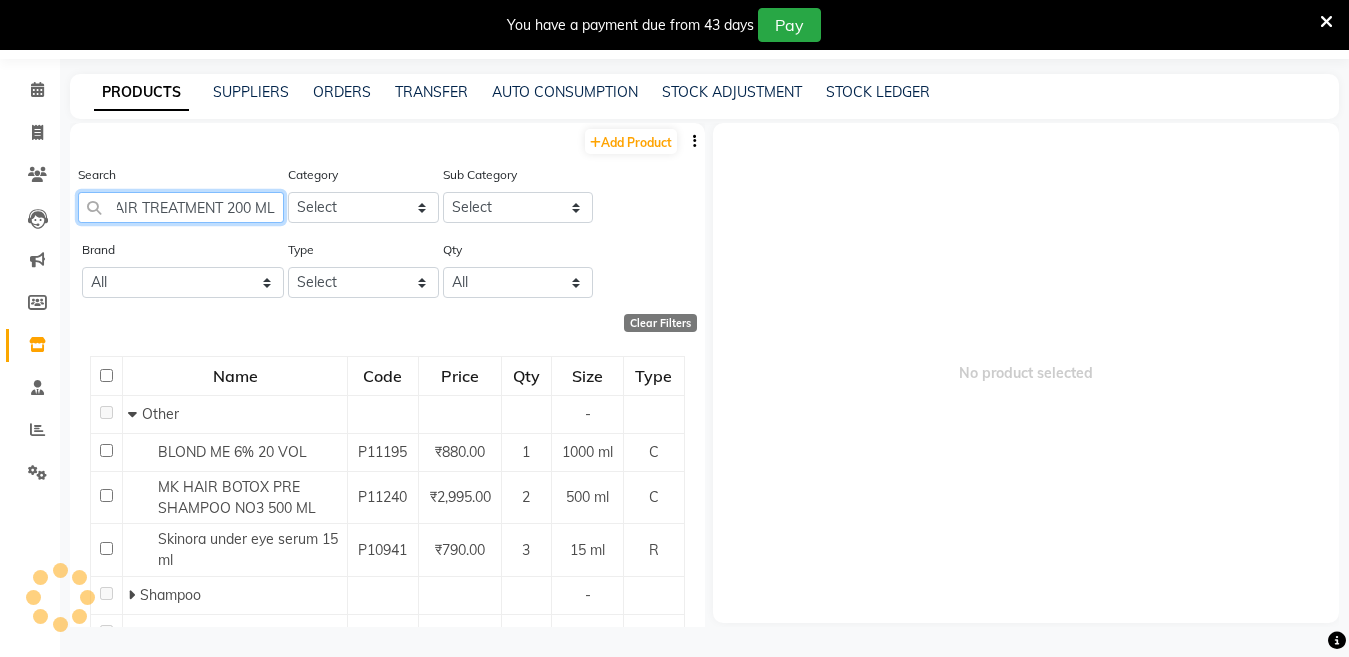 scroll, scrollTop: 0, scrollLeft: 29, axis: horizontal 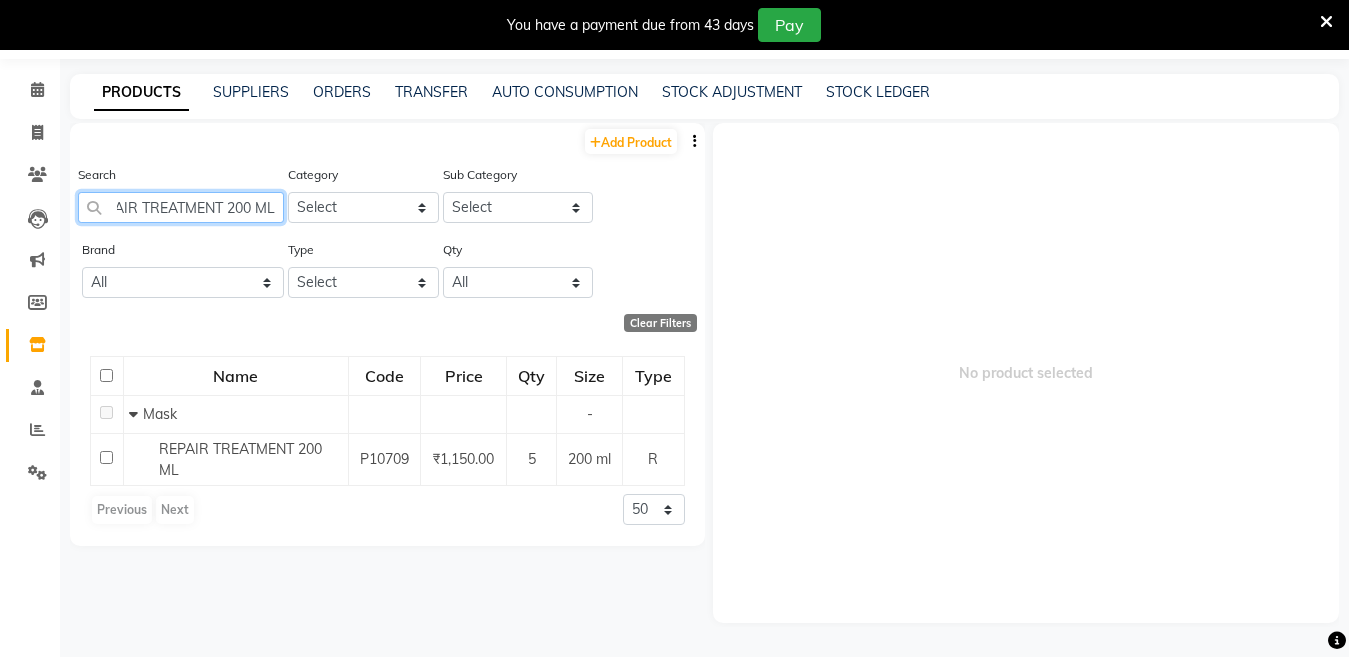 drag, startPoint x: 227, startPoint y: 208, endPoint x: 181, endPoint y: 319, distance: 120.15407 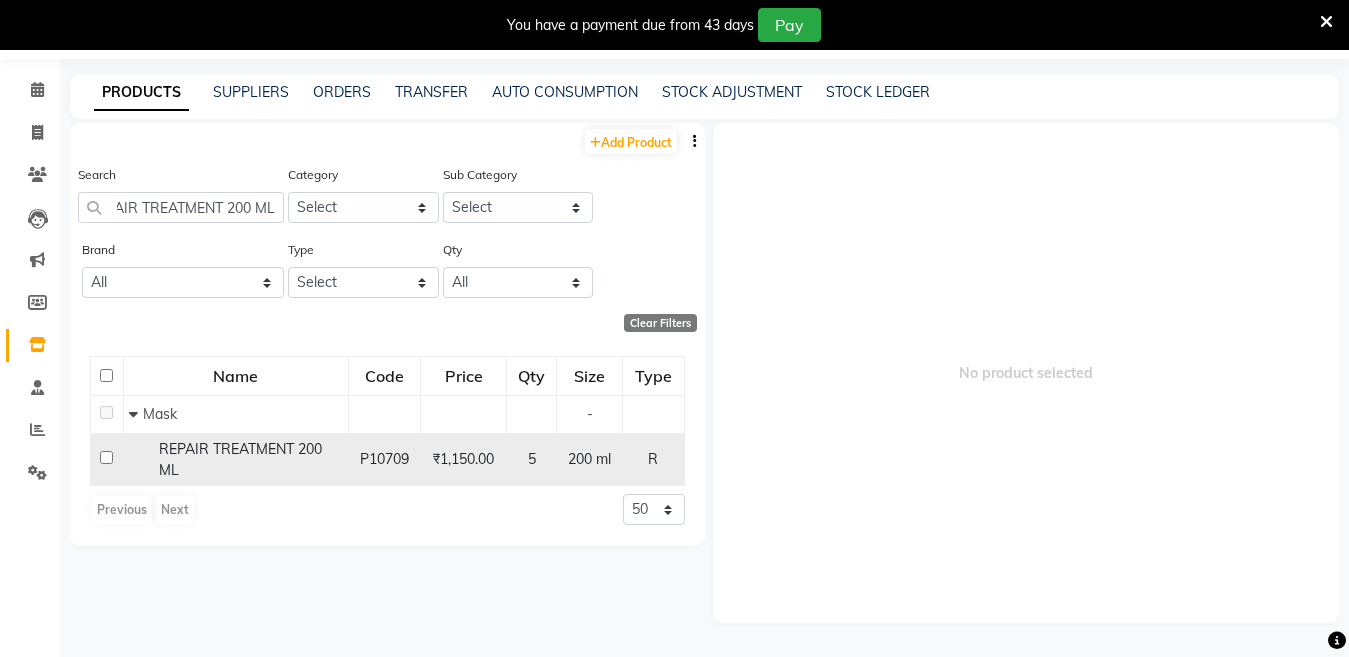 scroll, scrollTop: 0, scrollLeft: 0, axis: both 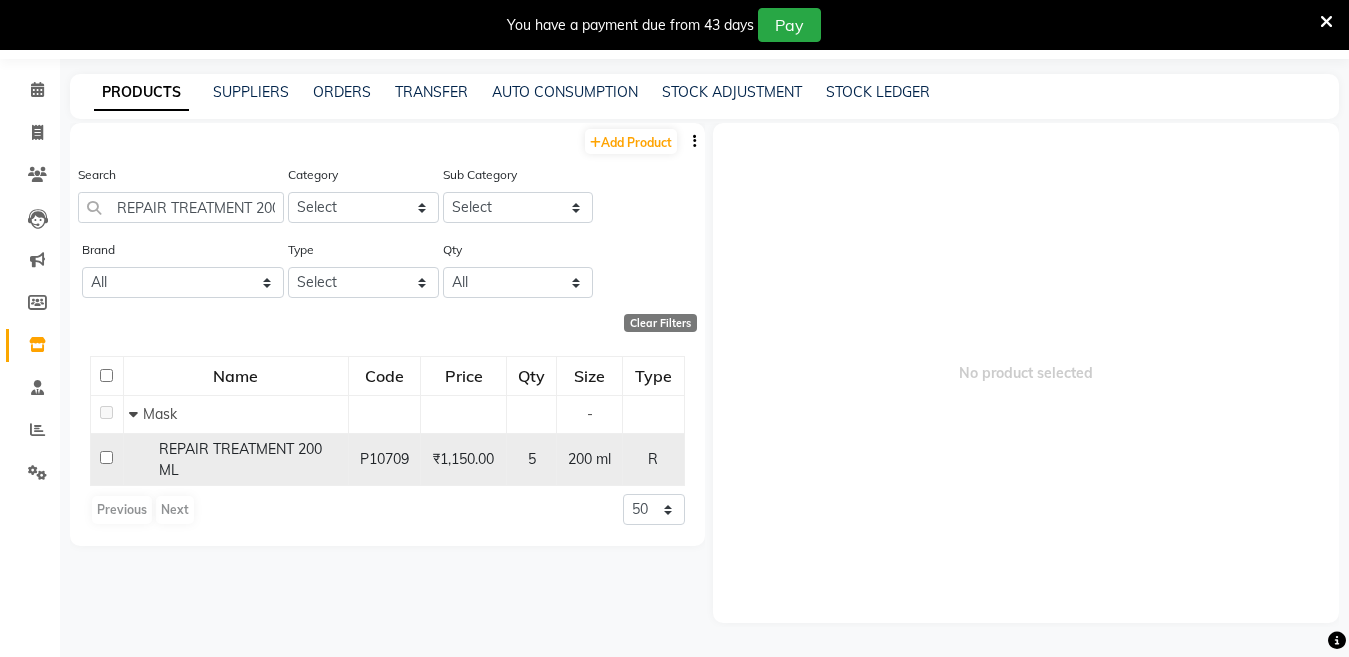 click 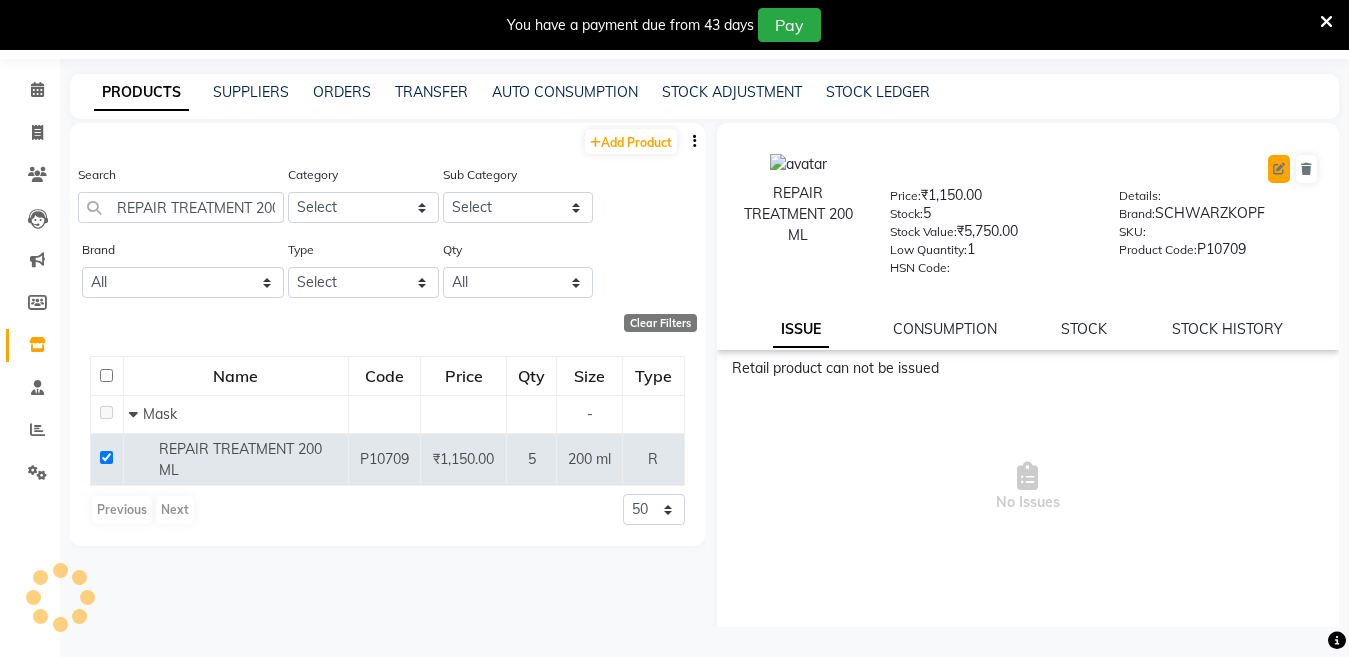 click 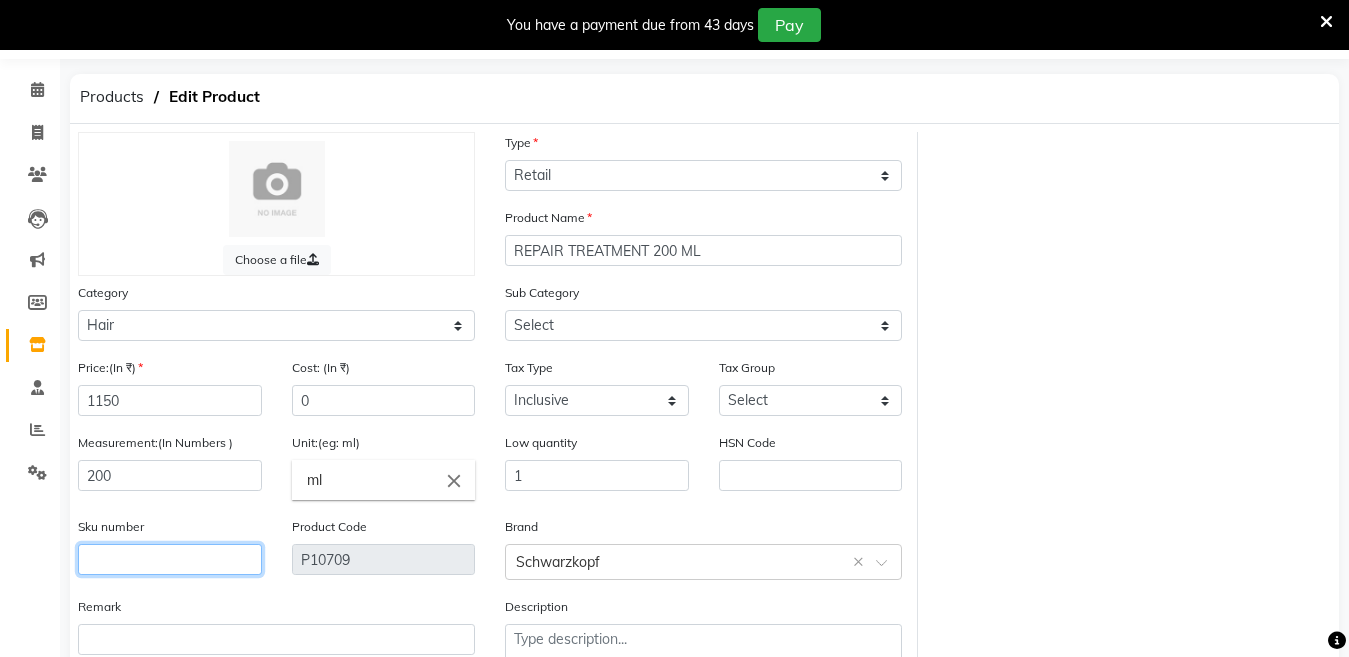click 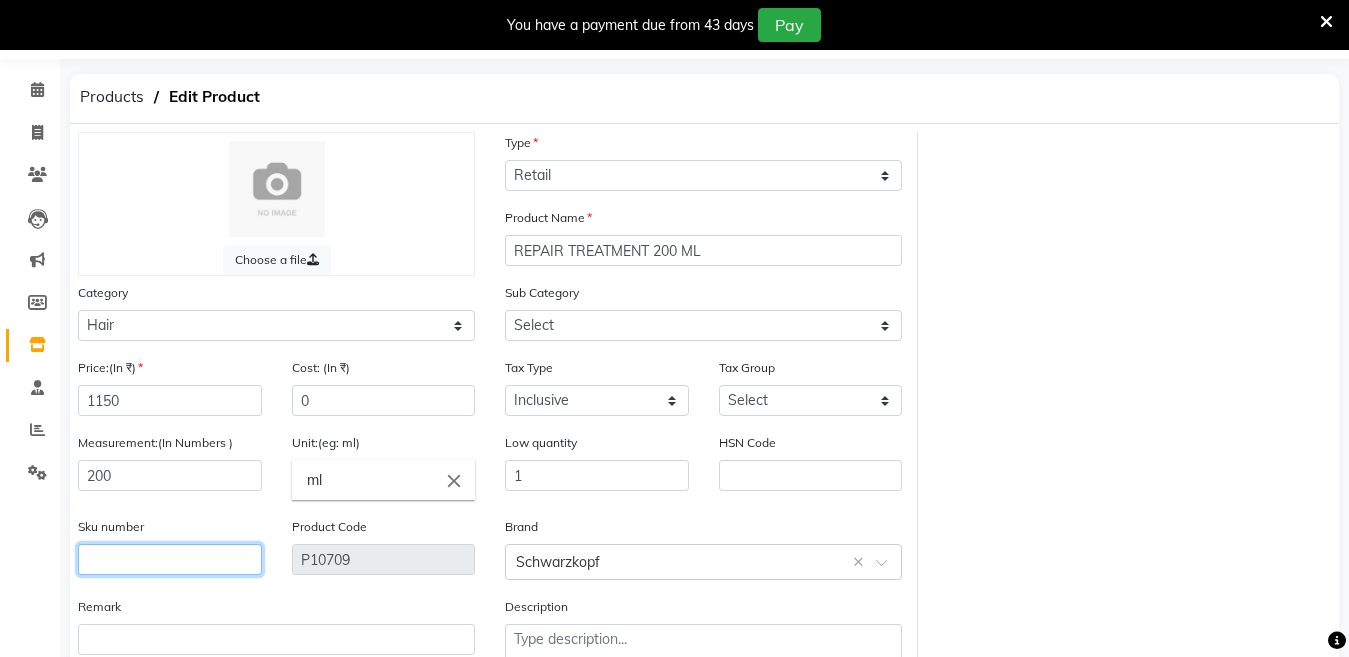 click 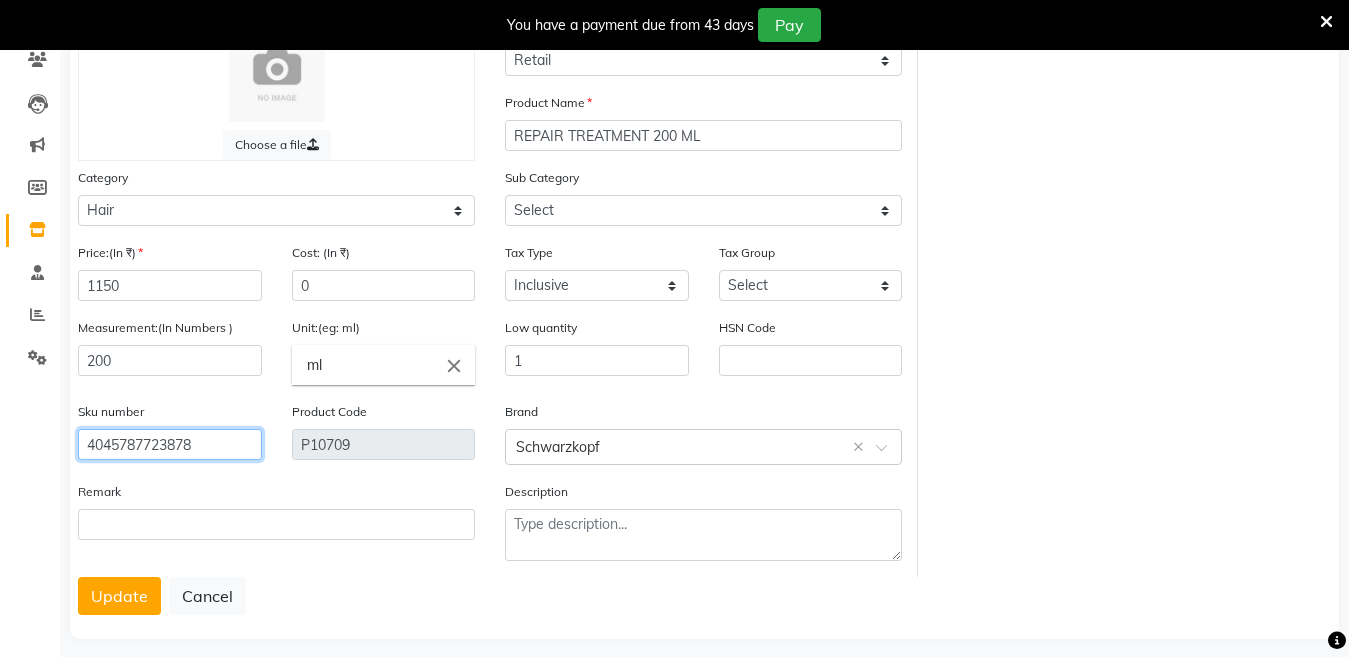 scroll, scrollTop: 194, scrollLeft: 0, axis: vertical 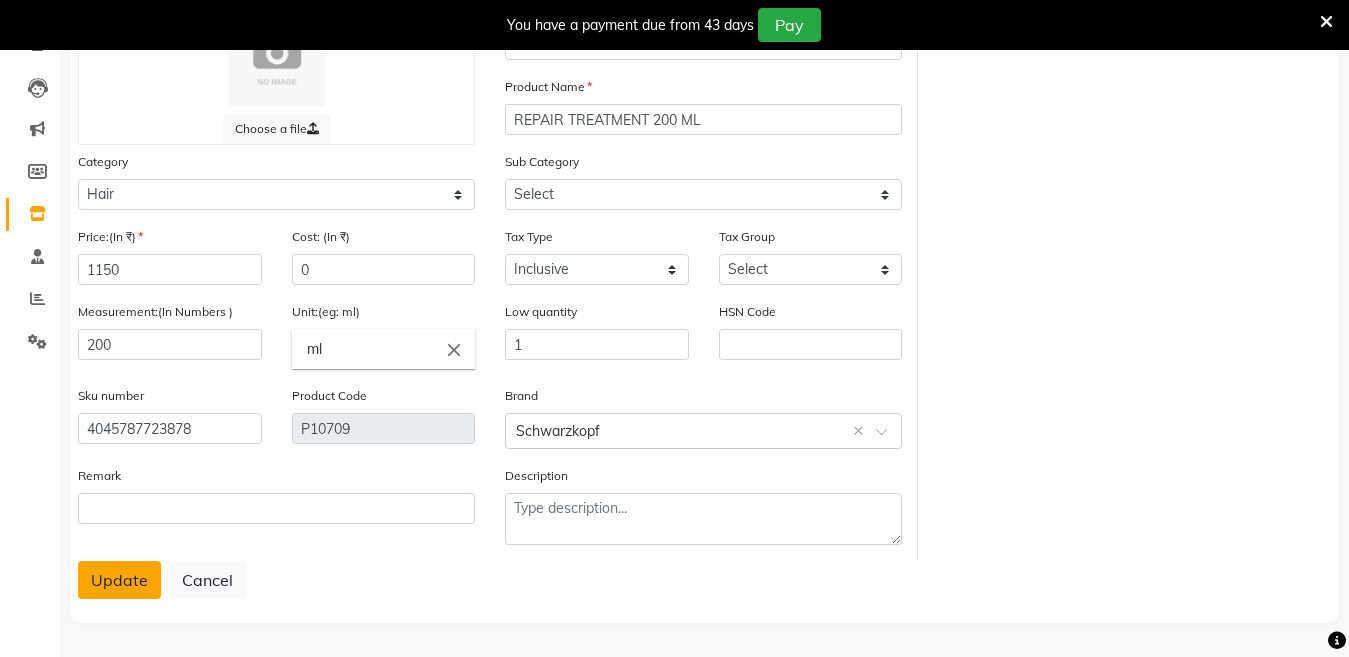 click on "Update" 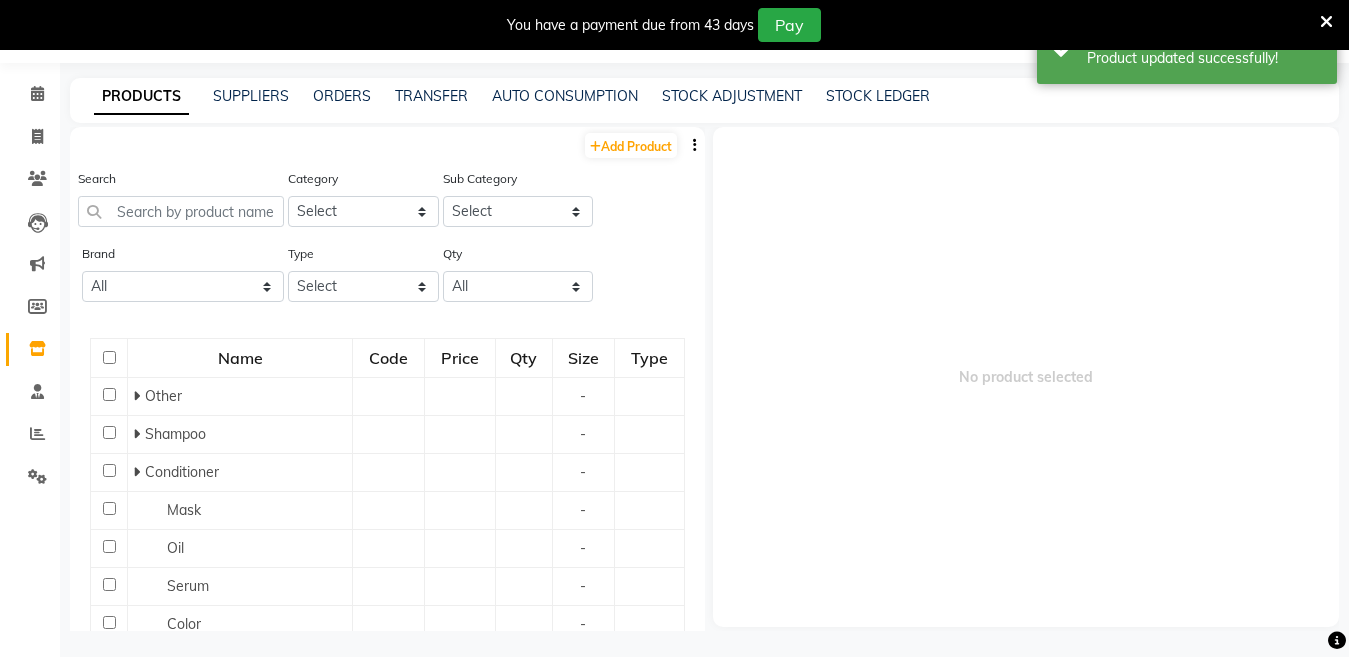 scroll, scrollTop: 63, scrollLeft: 0, axis: vertical 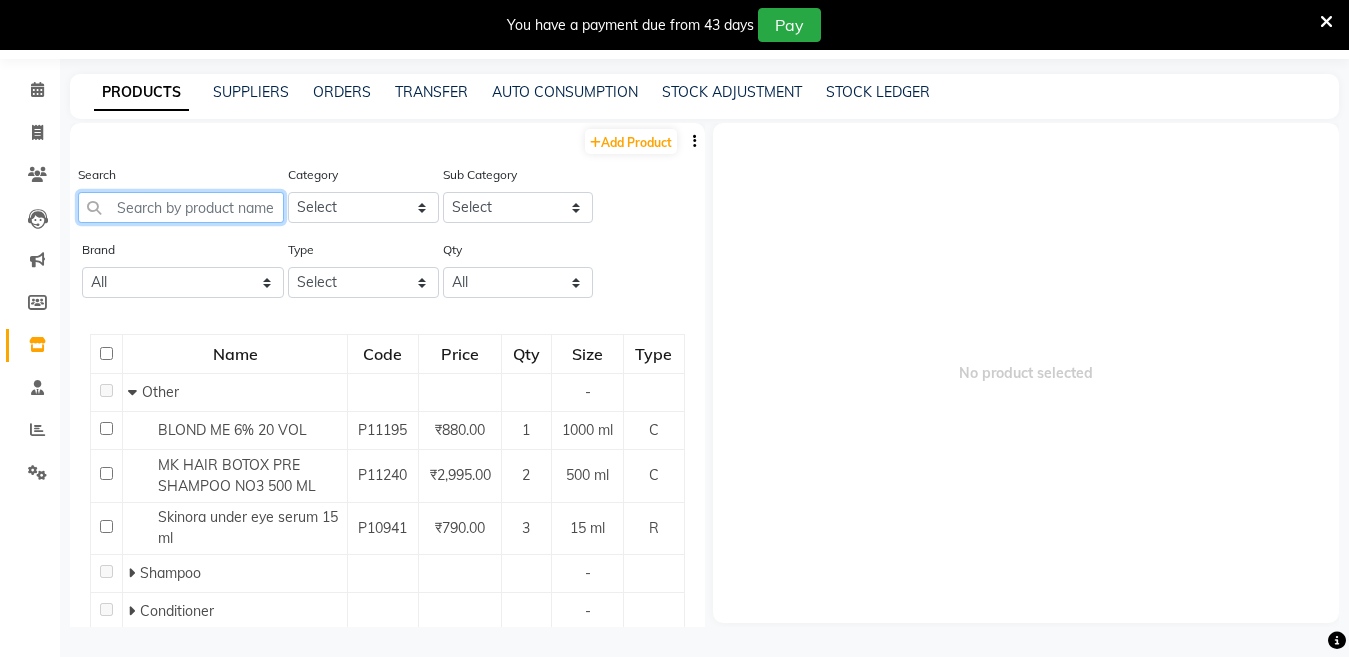 click 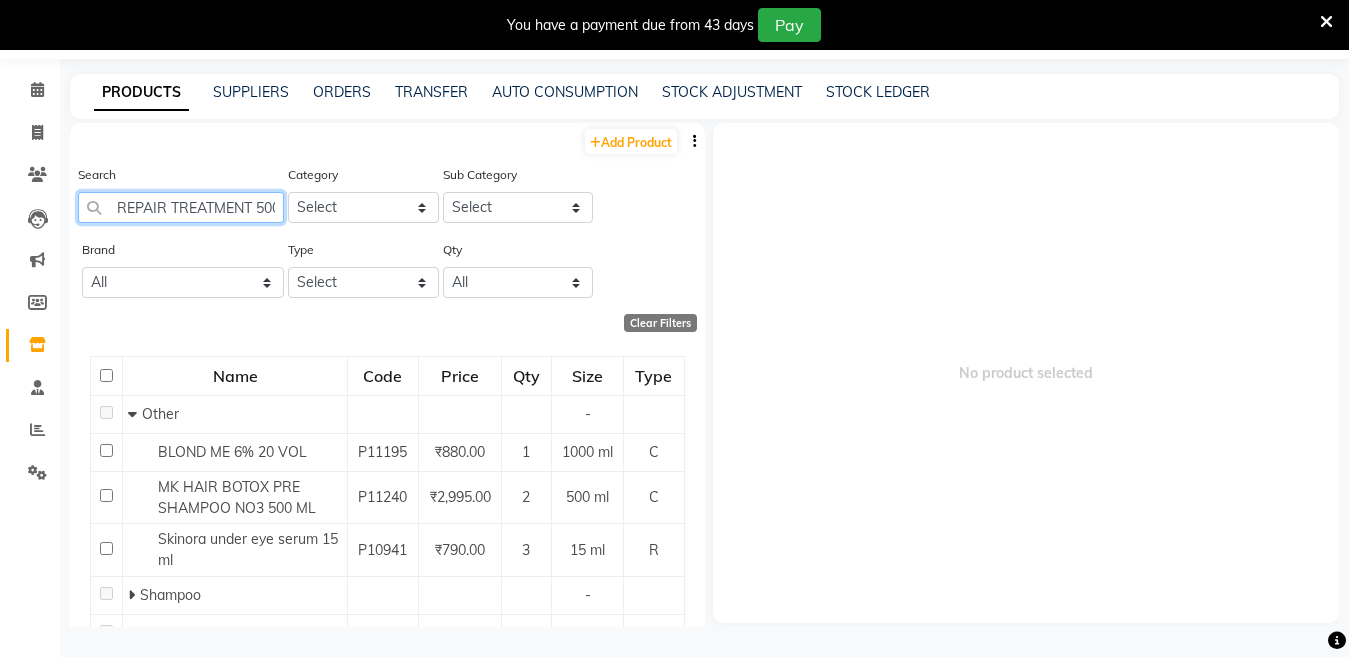 scroll, scrollTop: 0, scrollLeft: 34, axis: horizontal 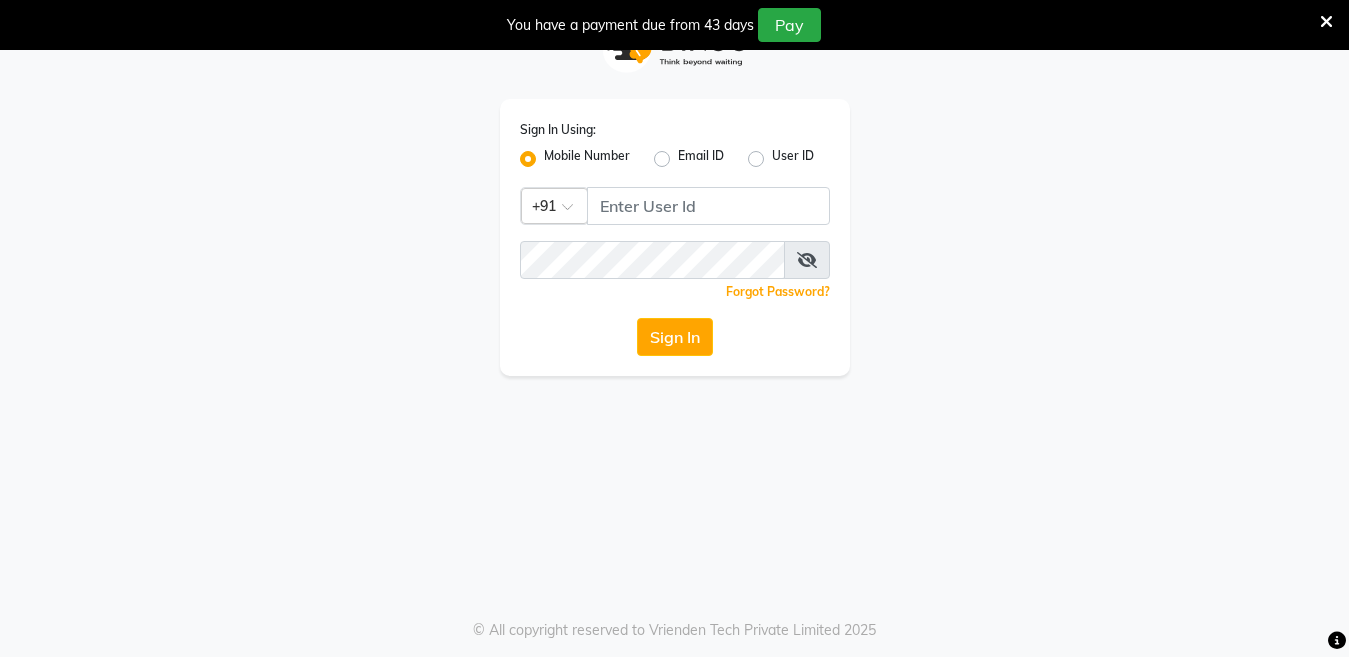 click on "Mobile Number" 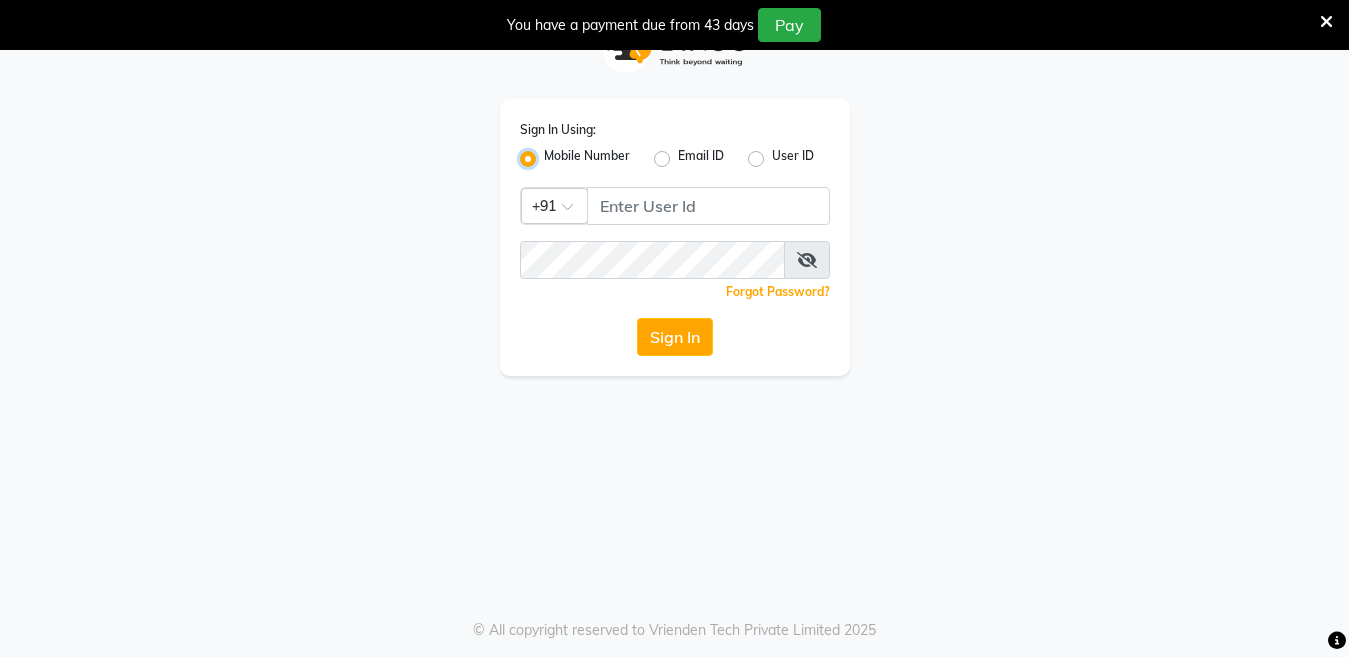 click on "Mobile Number" at bounding box center [550, 153] 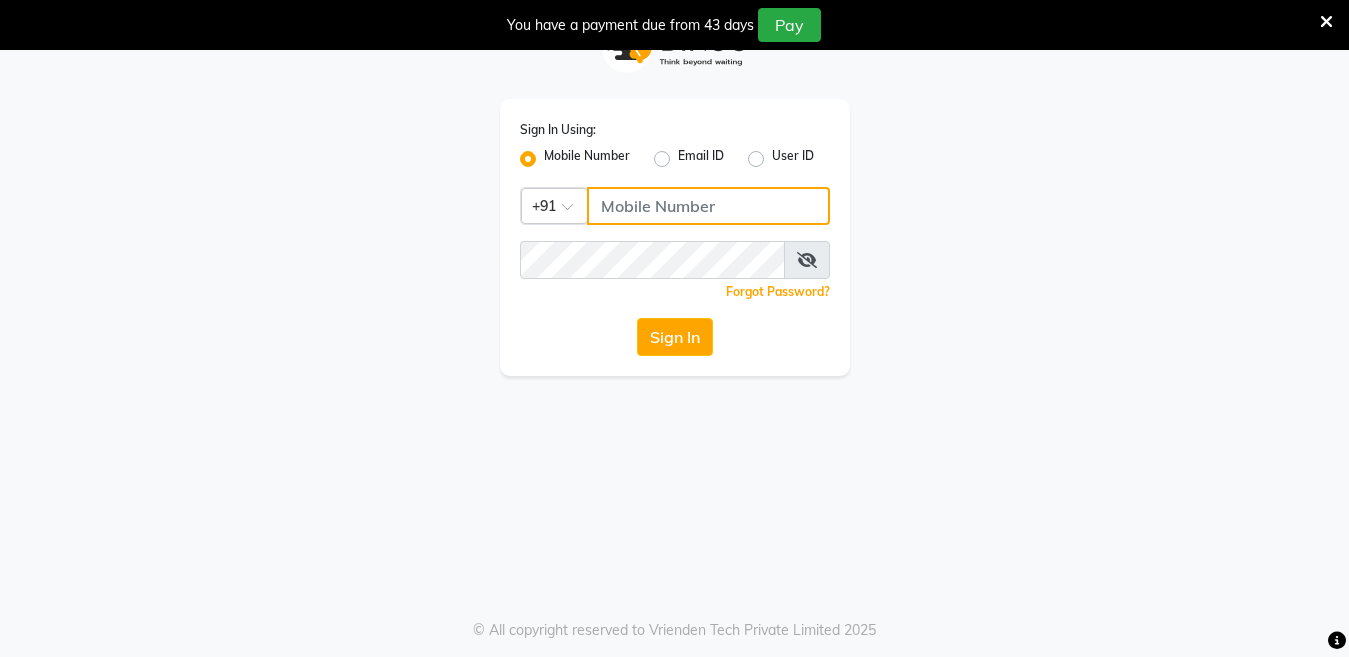 click 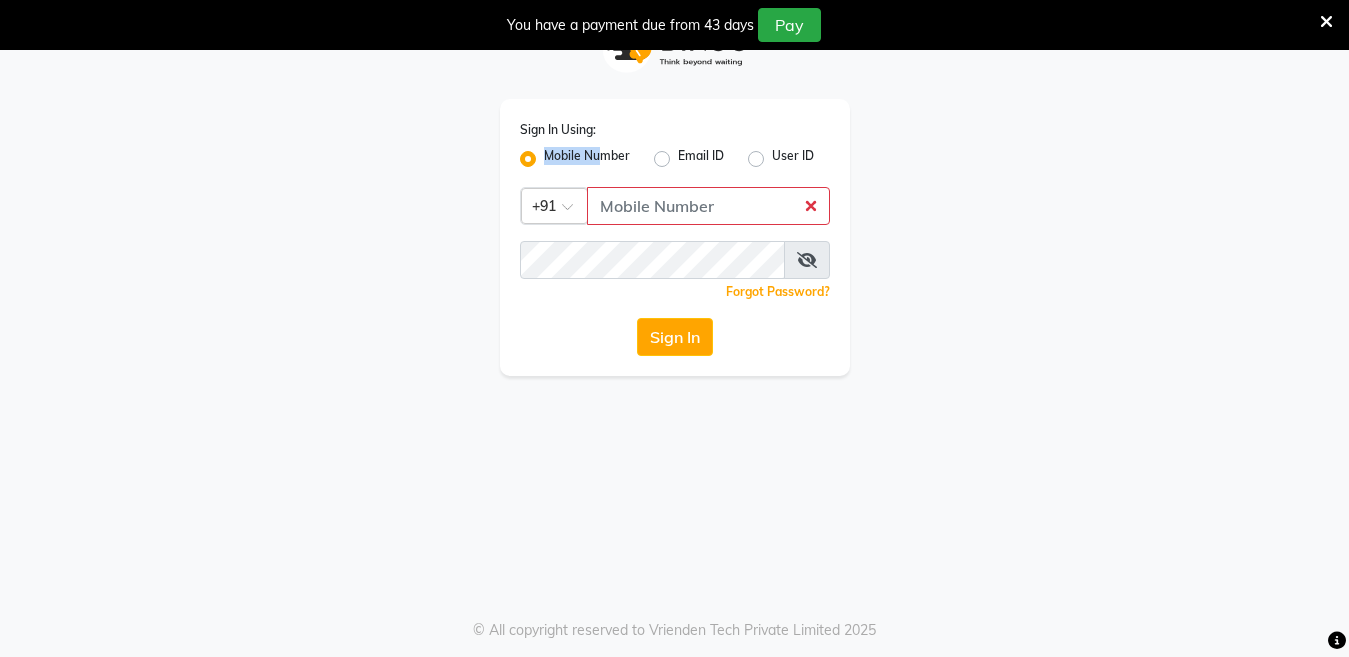 click on "Sign In Using: Mobile Number Email ID User ID" 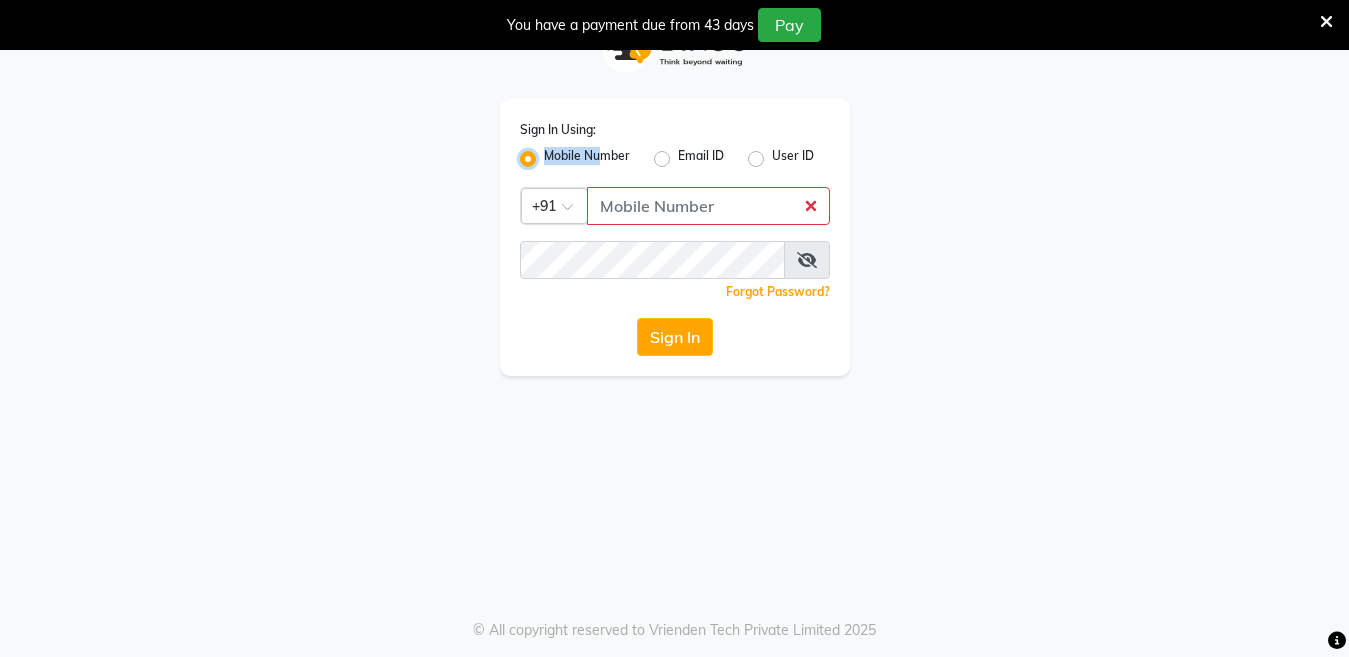 click on "Mobile Number" at bounding box center (550, 153) 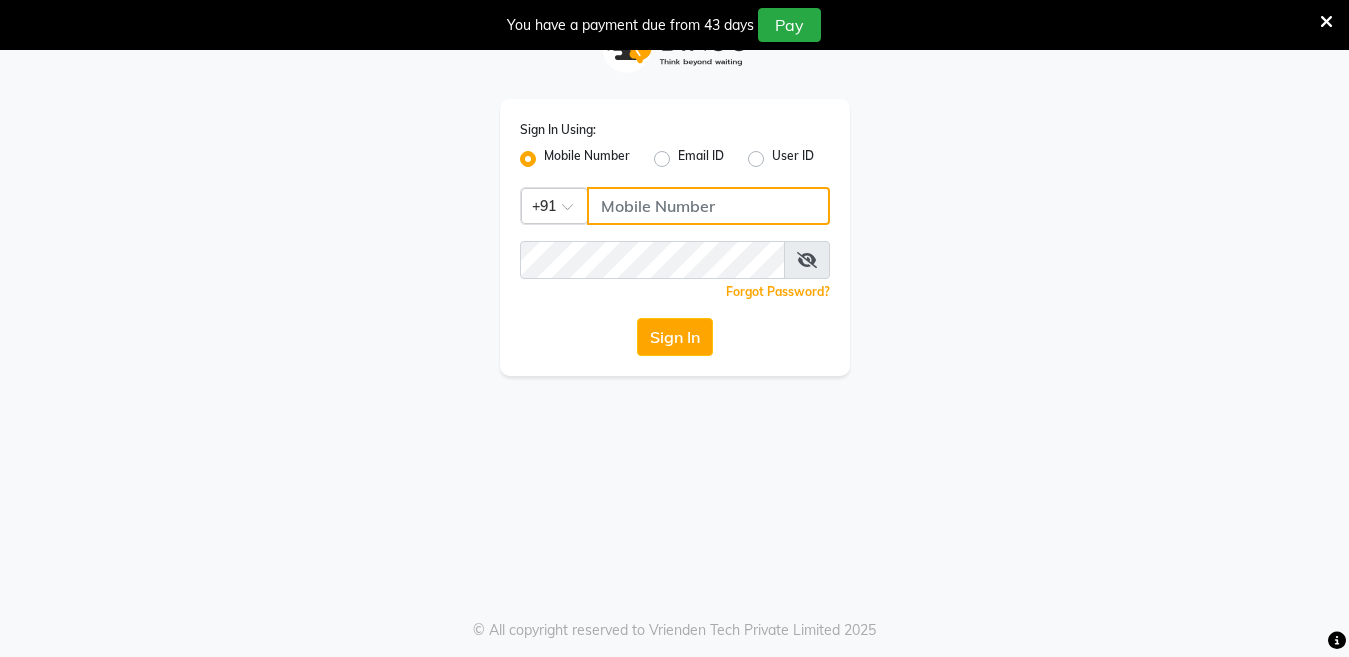 click 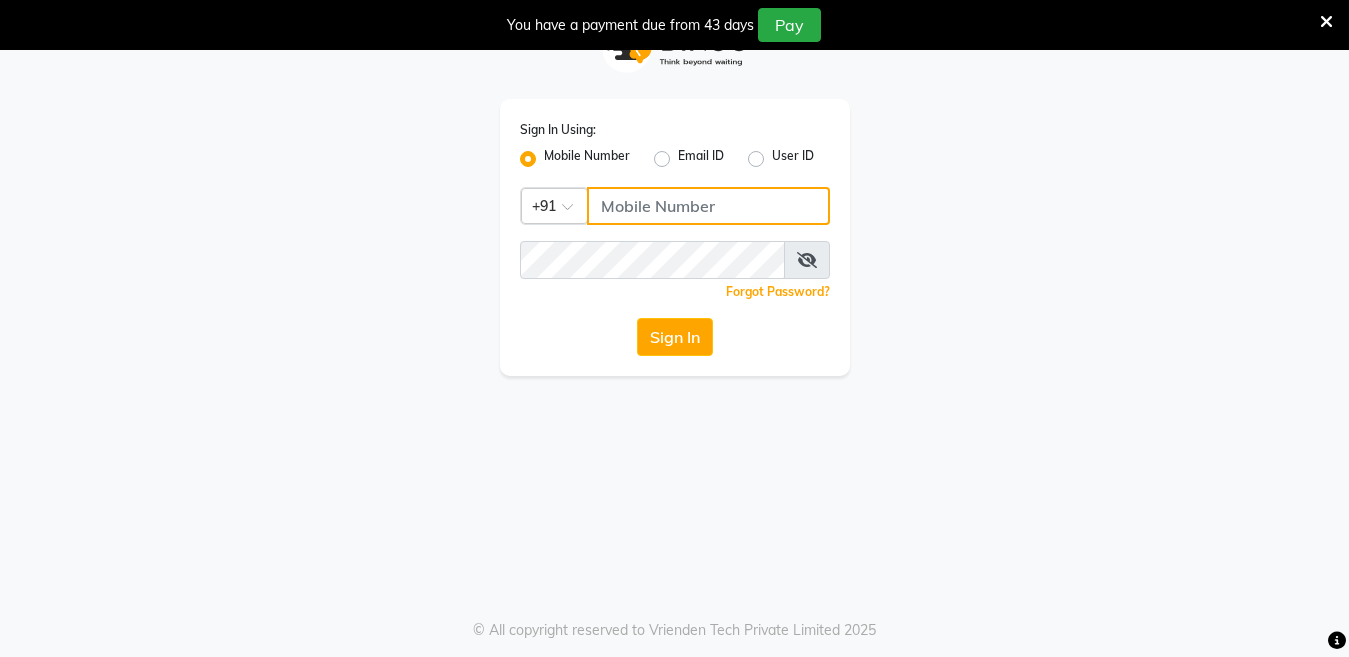click 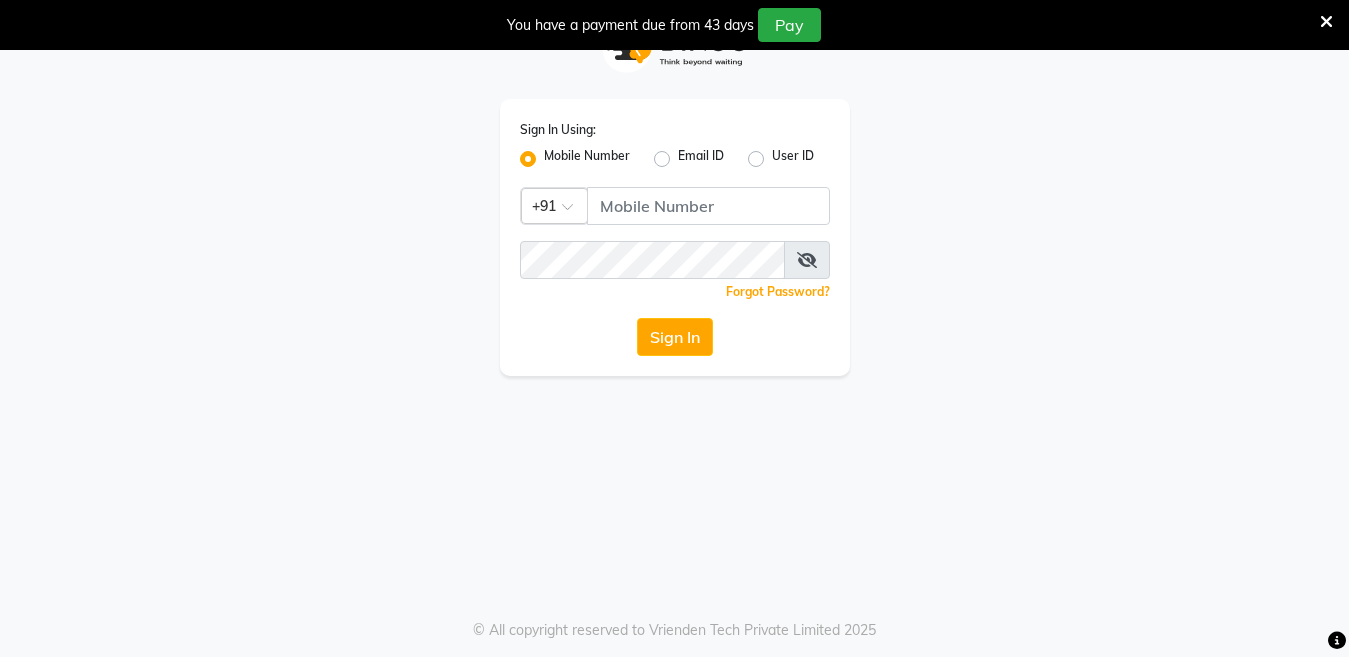 click on "Mobile Number" 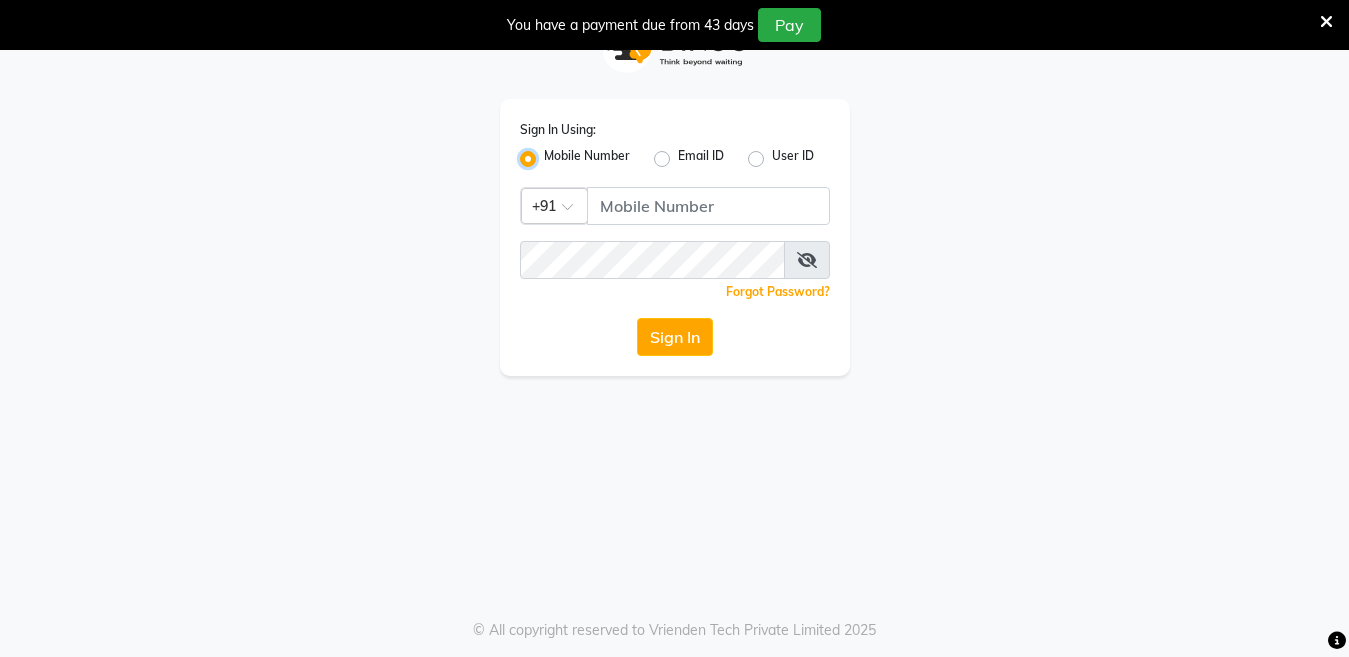 click on "Mobile Number" at bounding box center [550, 153] 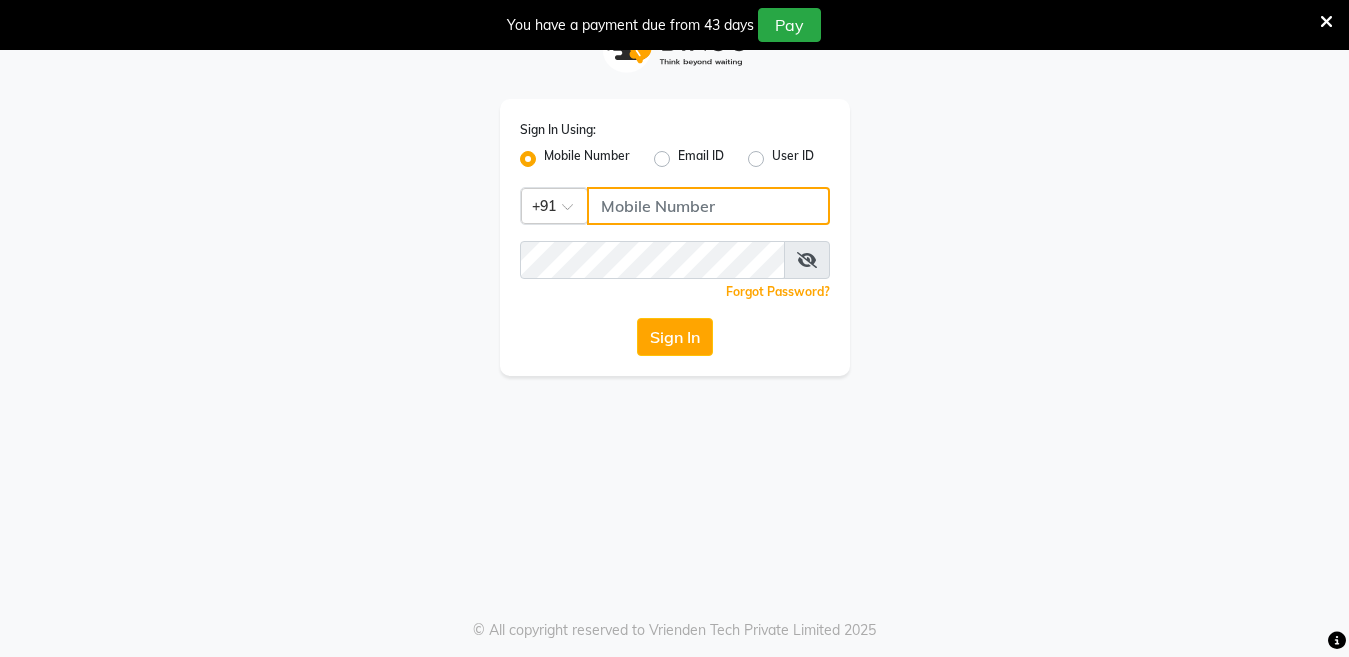 click 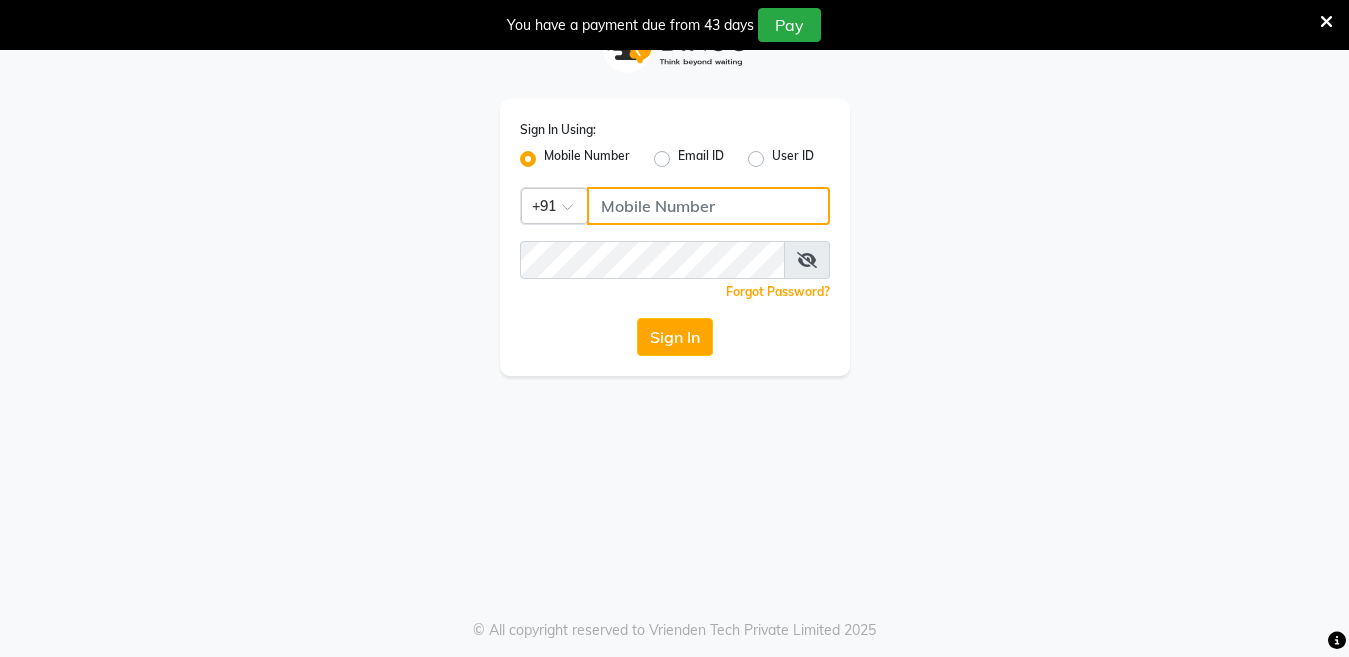 click 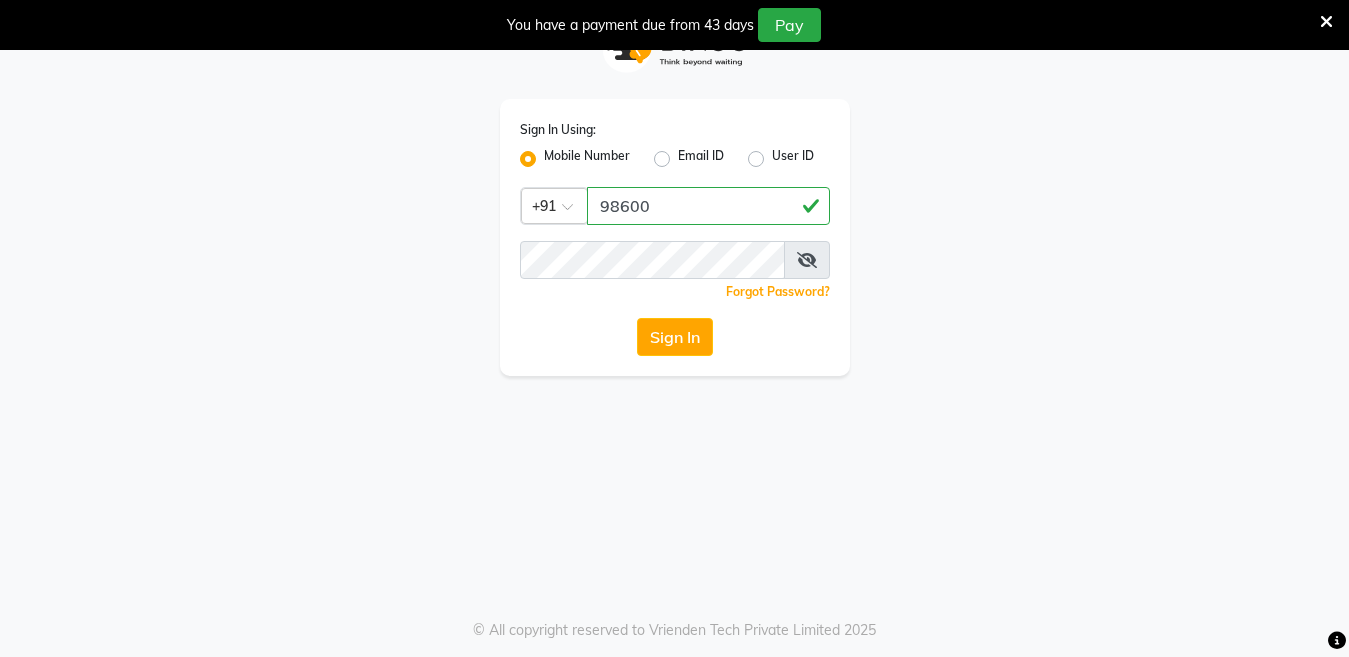 click on "Mobile Number" 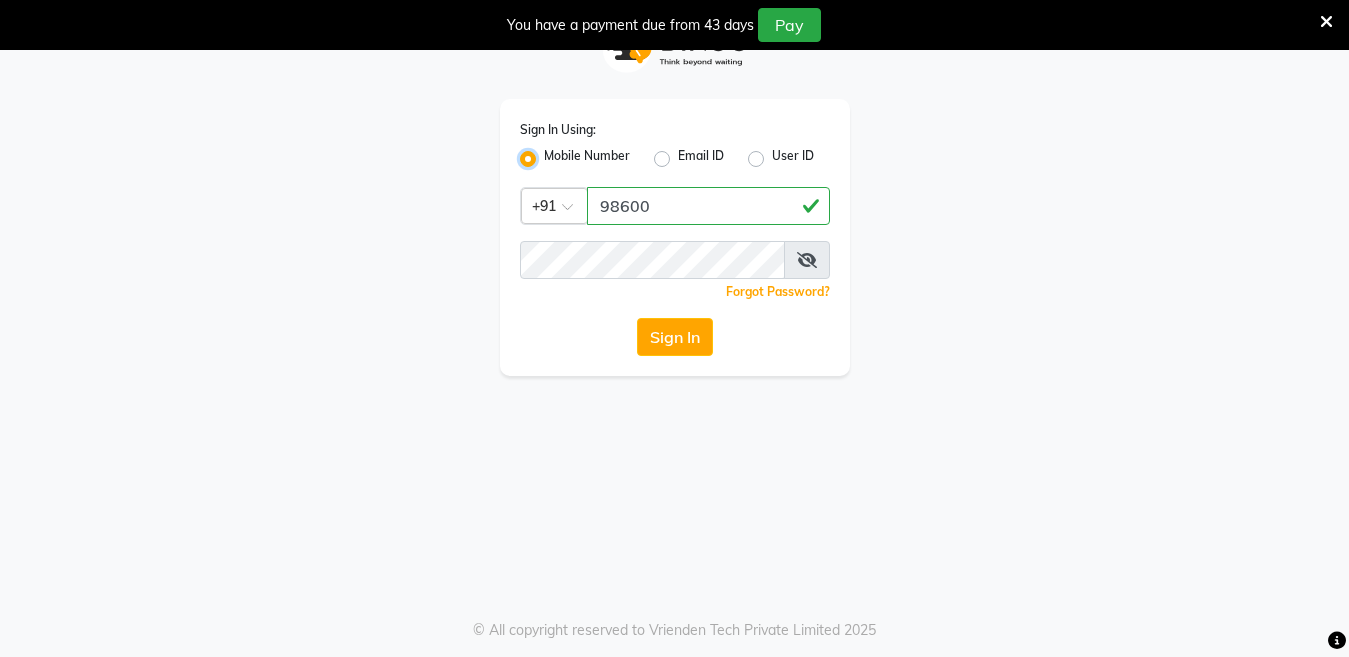 click on "Mobile Number" at bounding box center [550, 153] 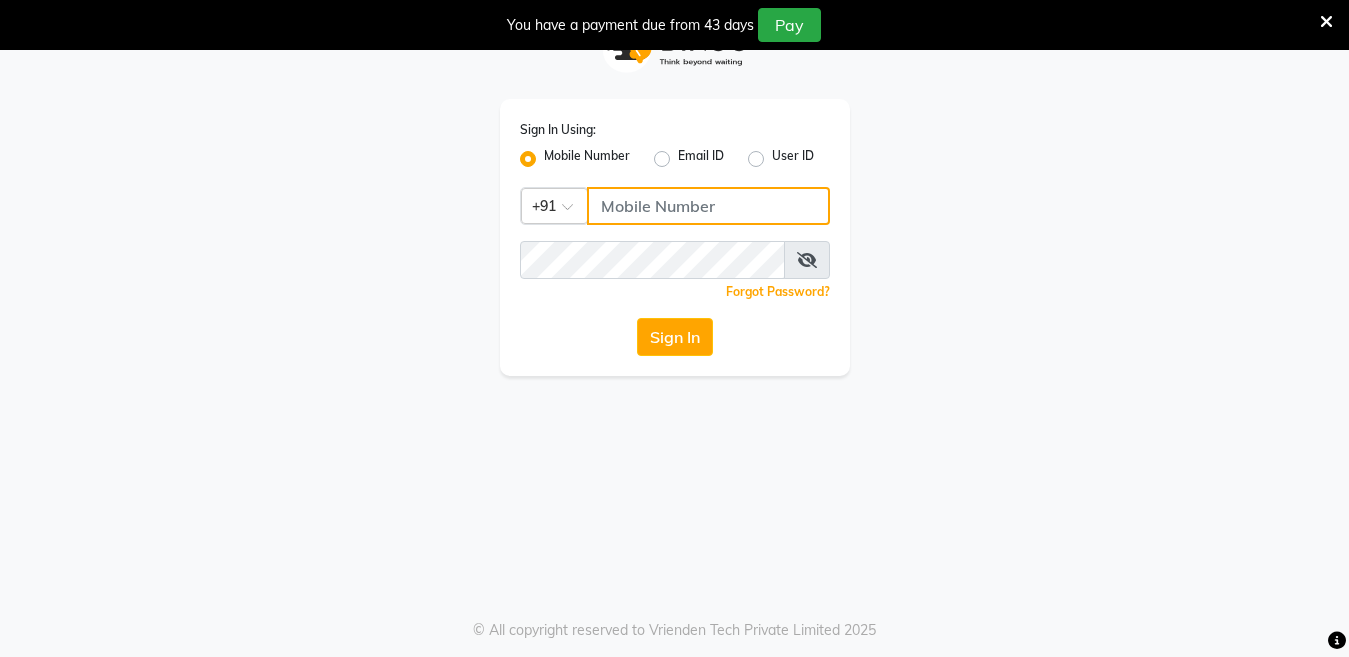 click 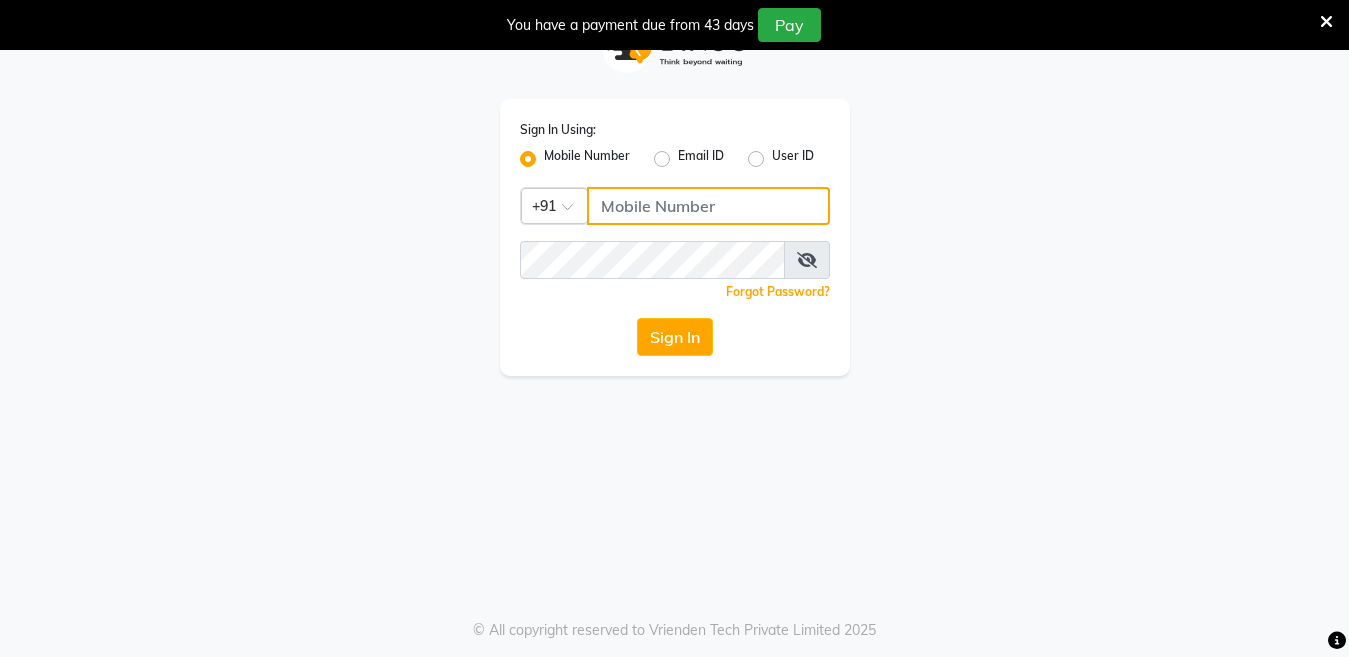 click 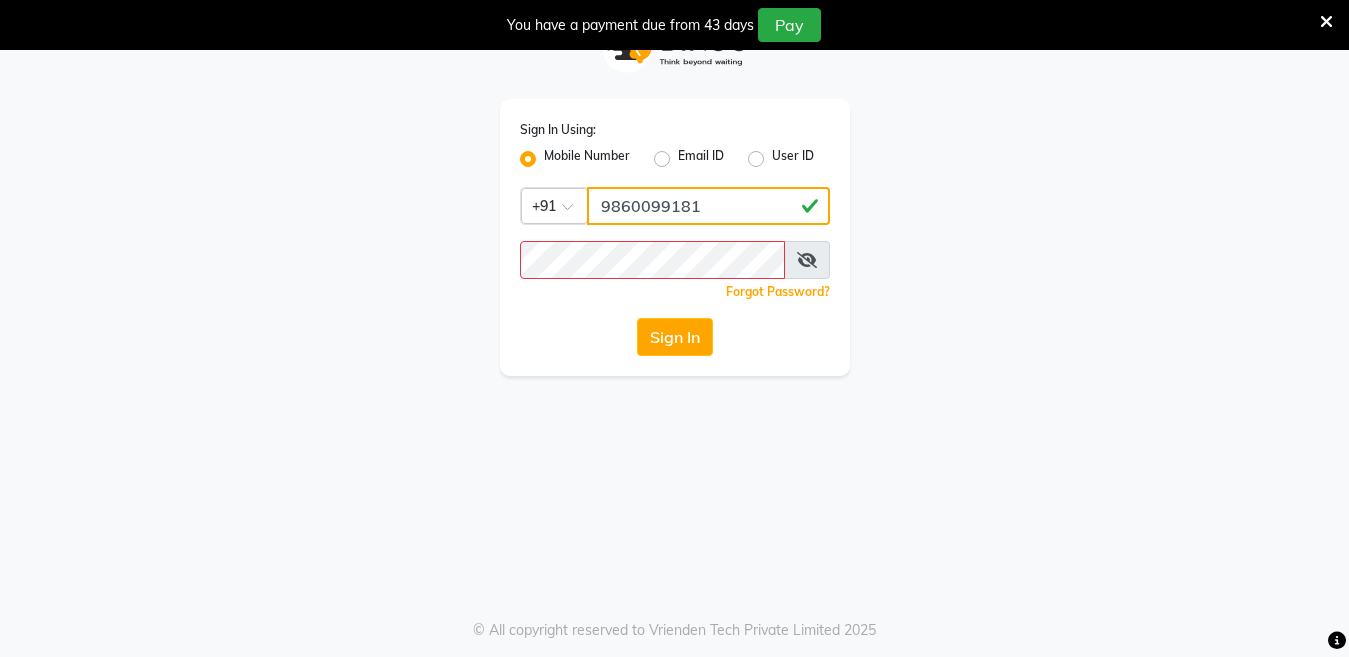 click on "9860099181" 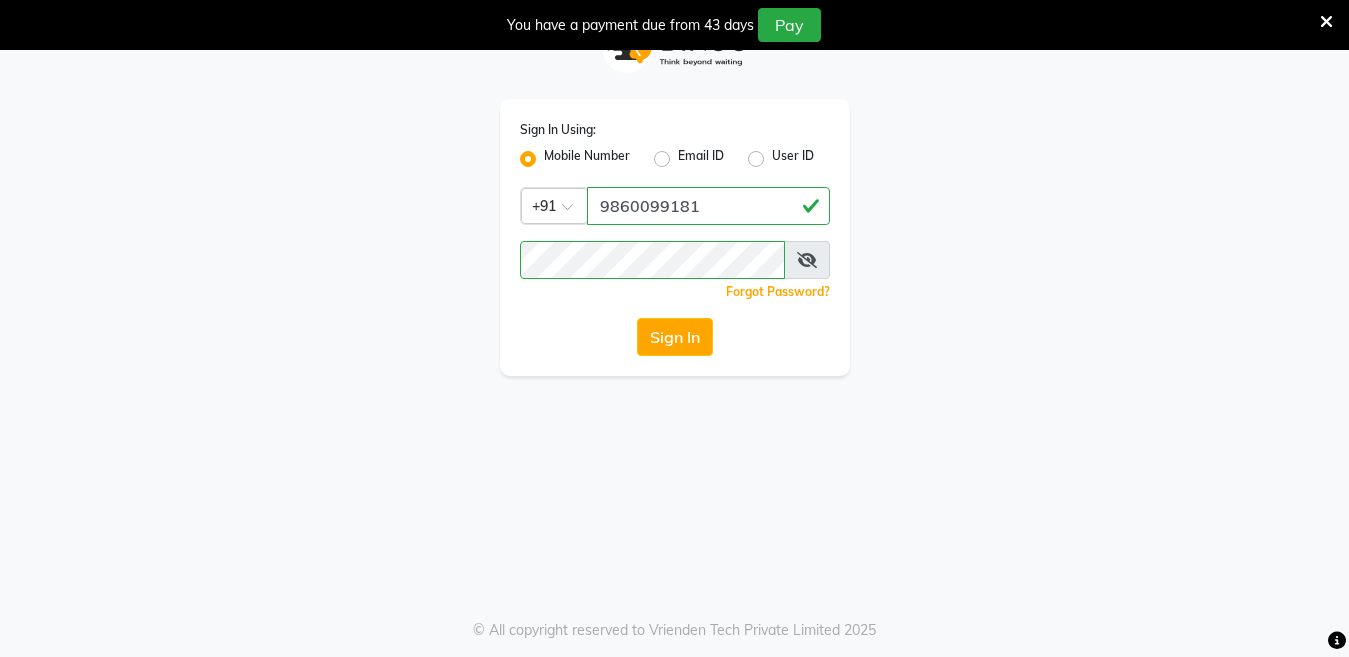 click at bounding box center [807, 260] 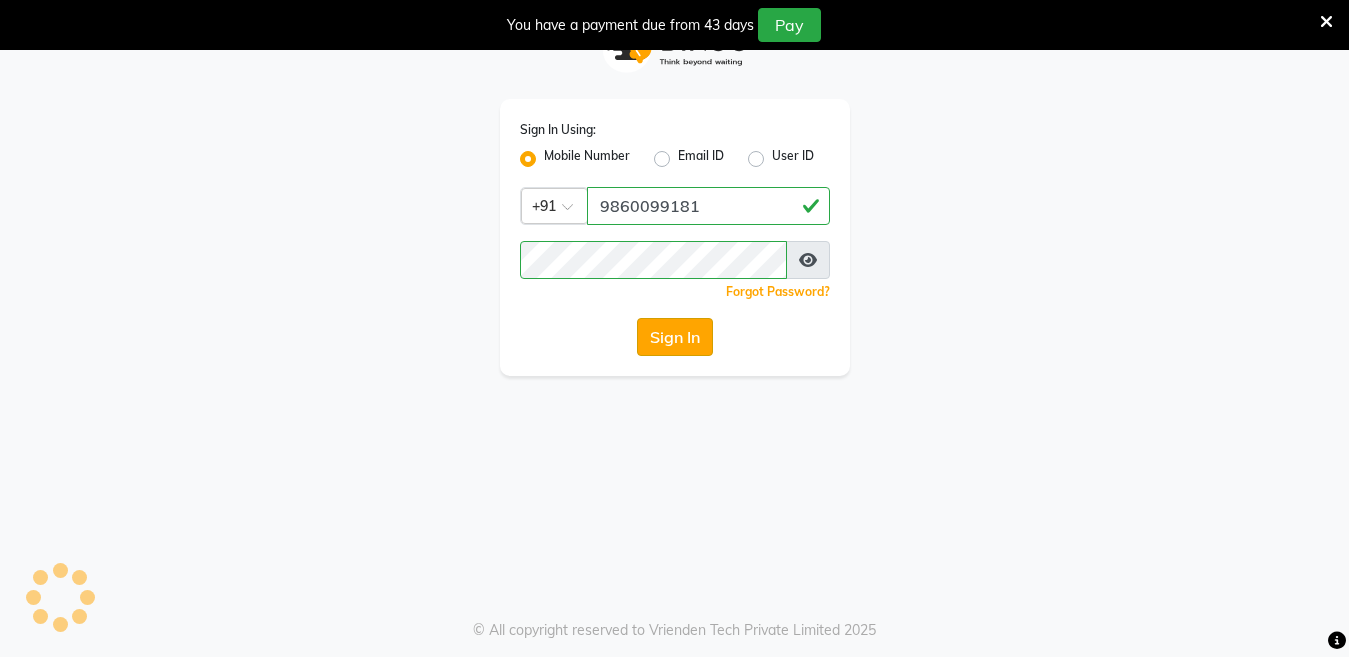 click on "Sign In" 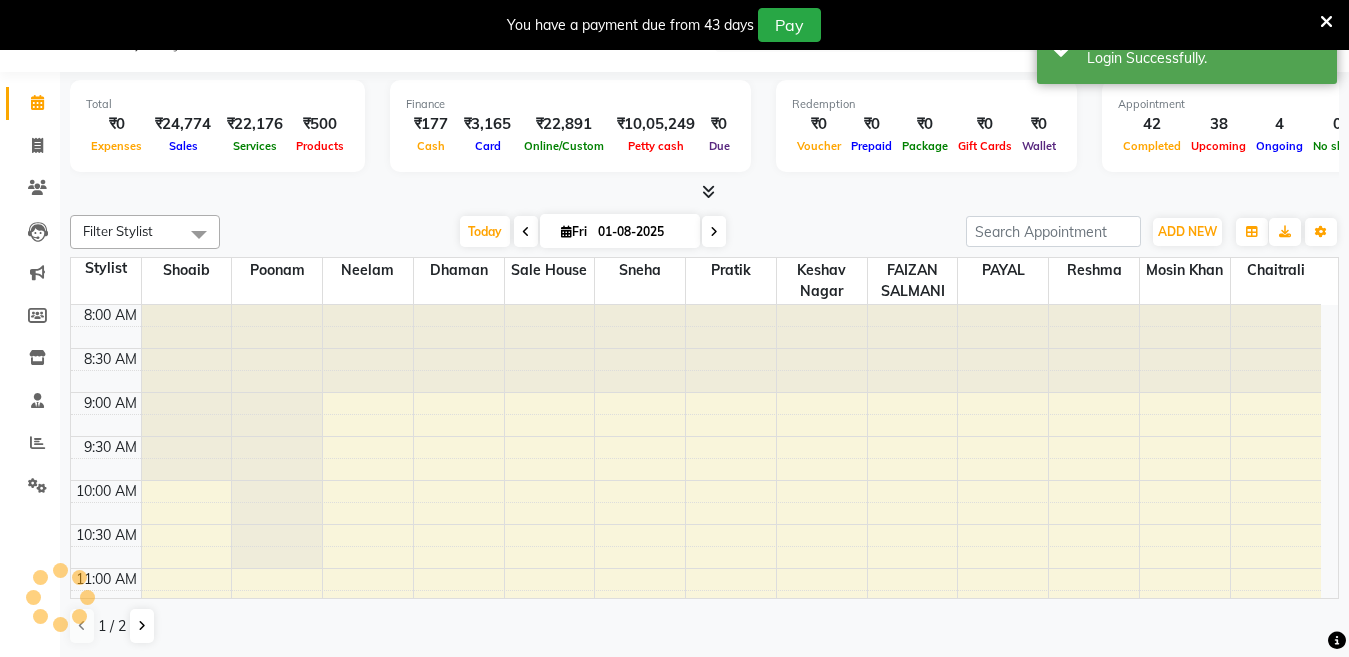 scroll, scrollTop: 0, scrollLeft: 0, axis: both 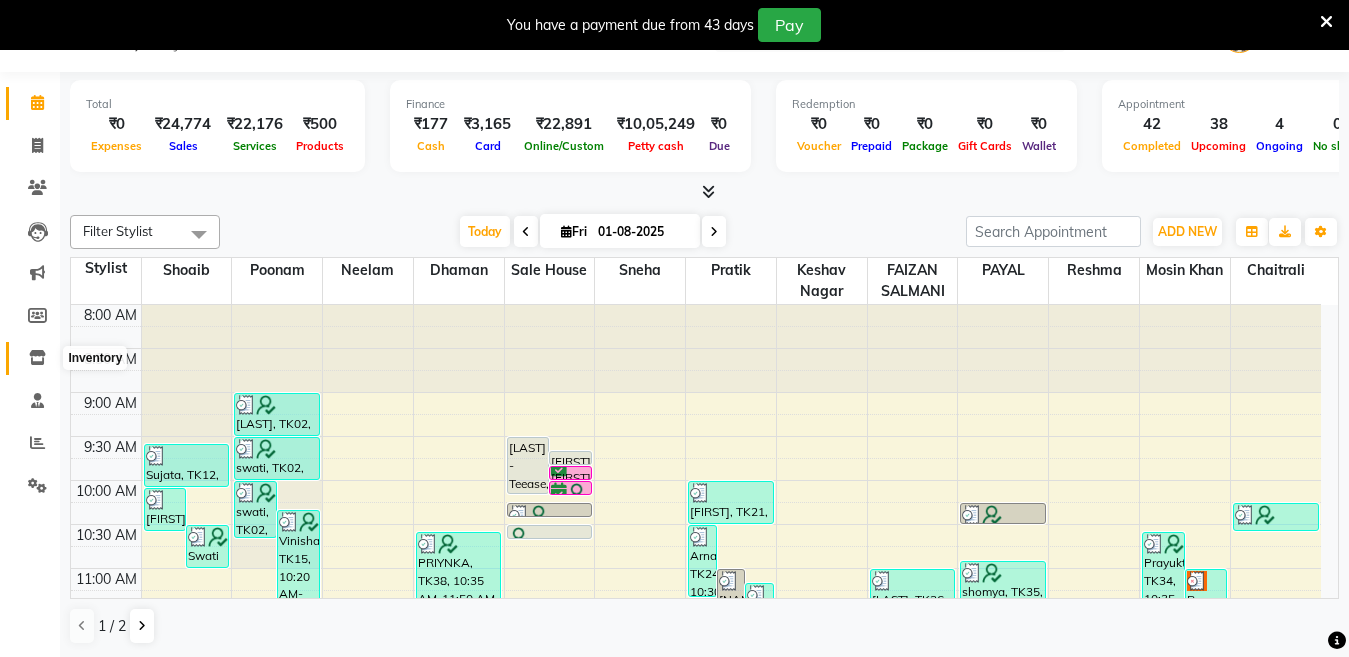 click 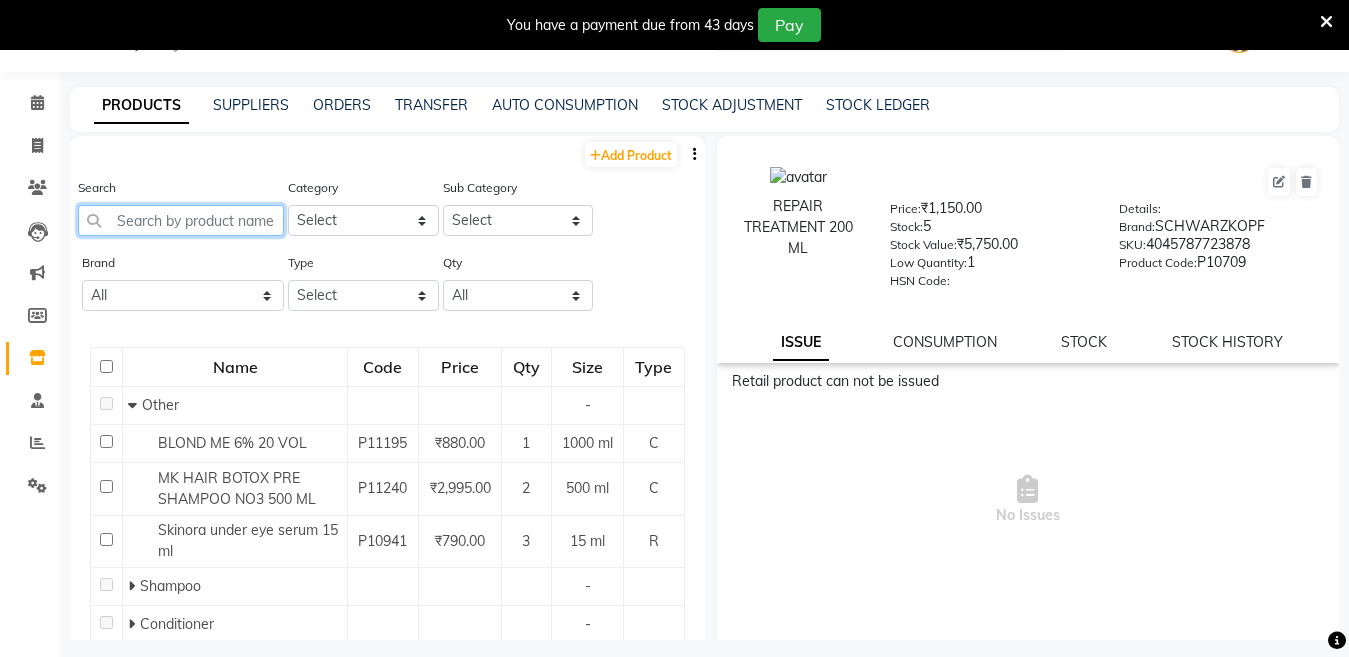click 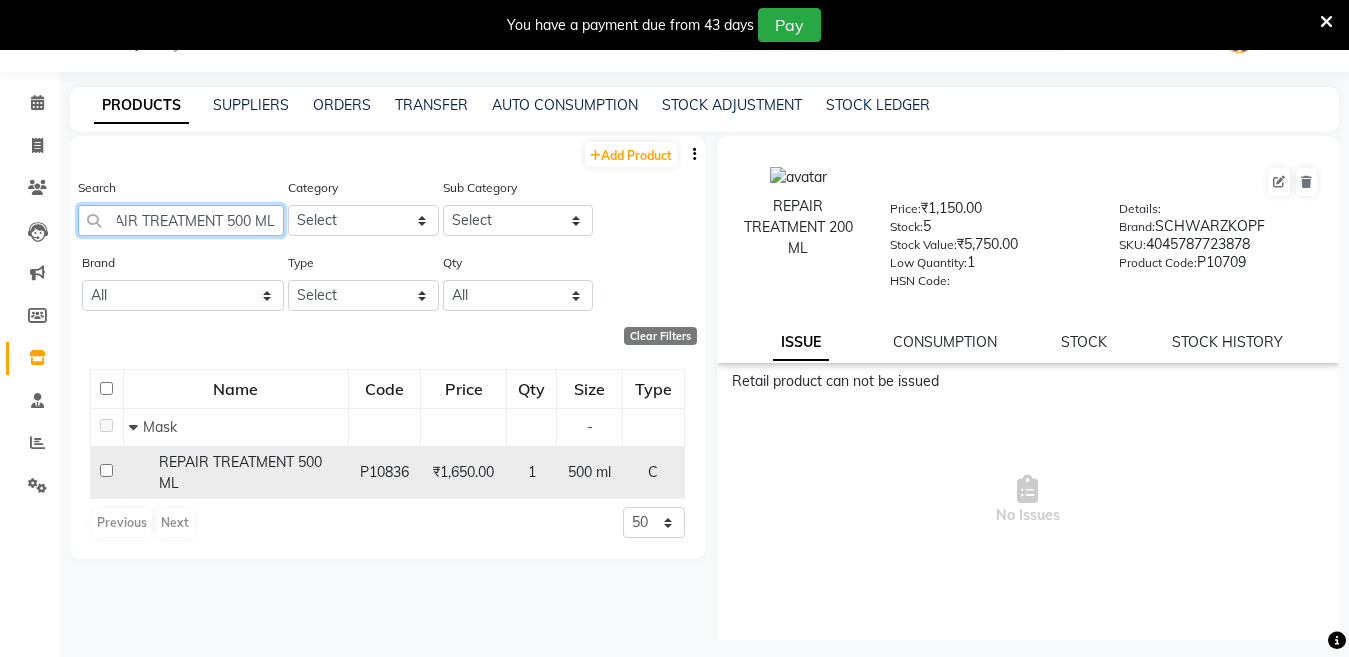 scroll, scrollTop: 0, scrollLeft: 29, axis: horizontal 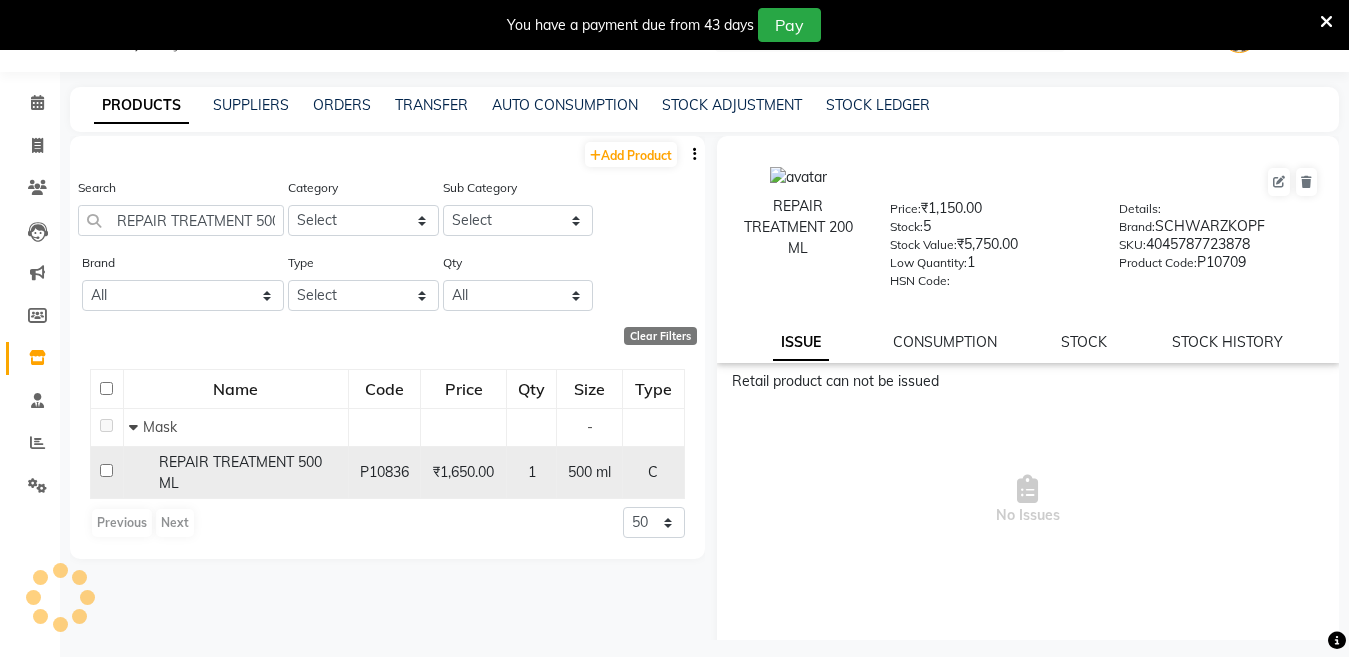 click on "REPAIR TREATMENT 500 ML" 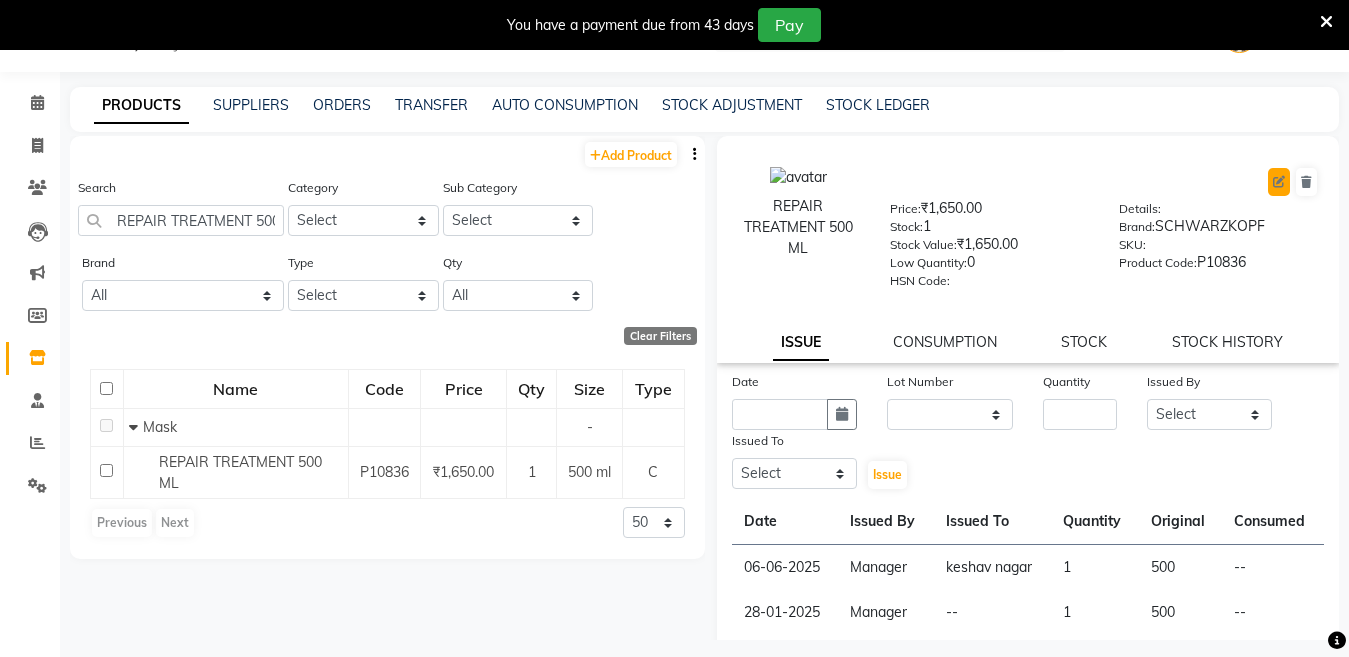 click 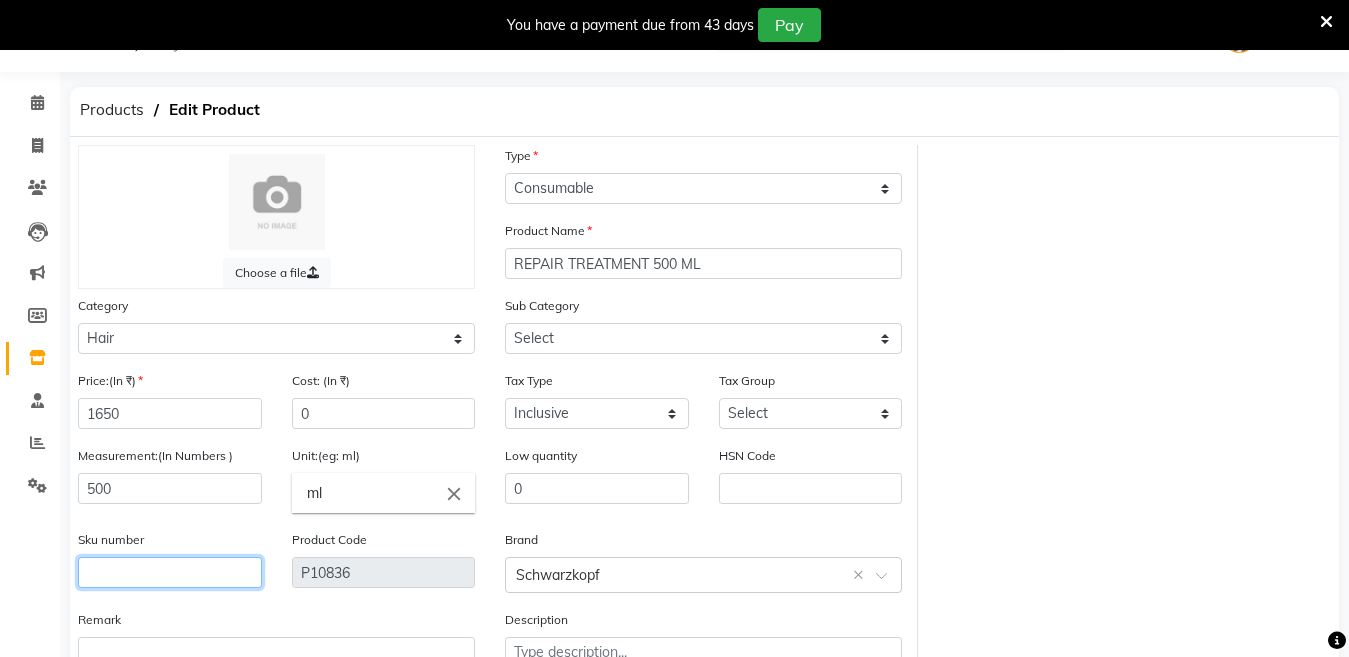 click 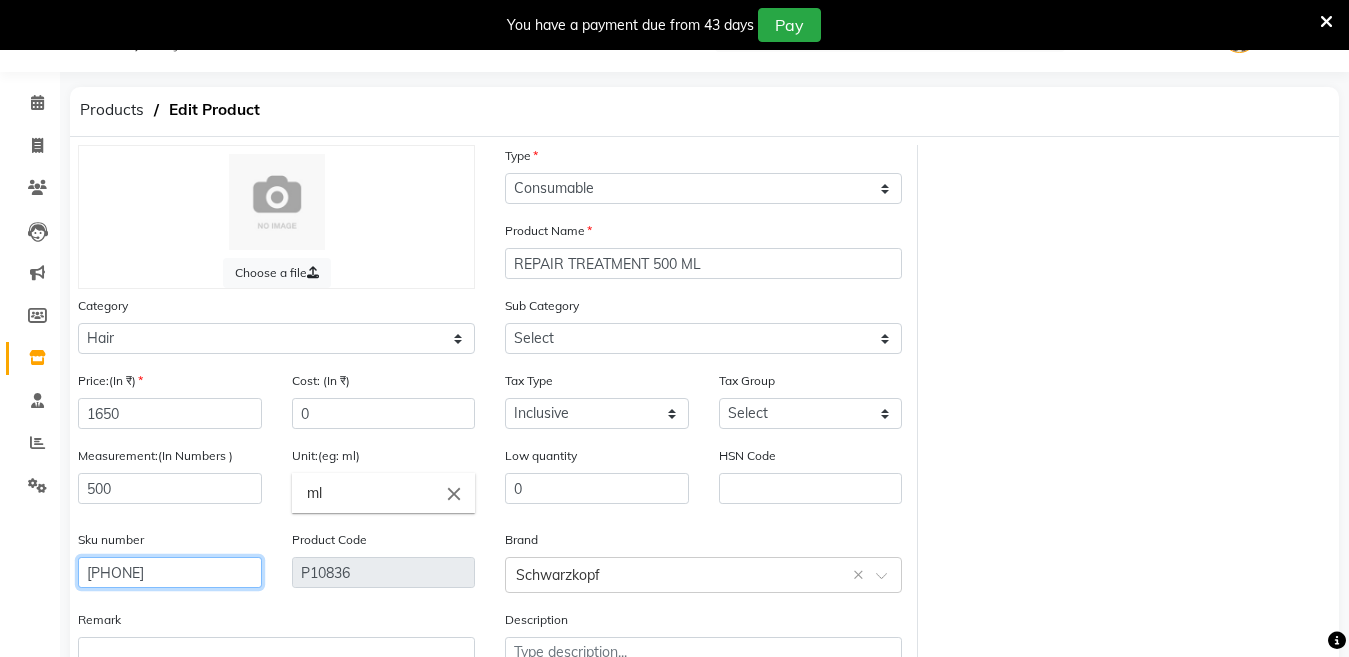scroll, scrollTop: 194, scrollLeft: 0, axis: vertical 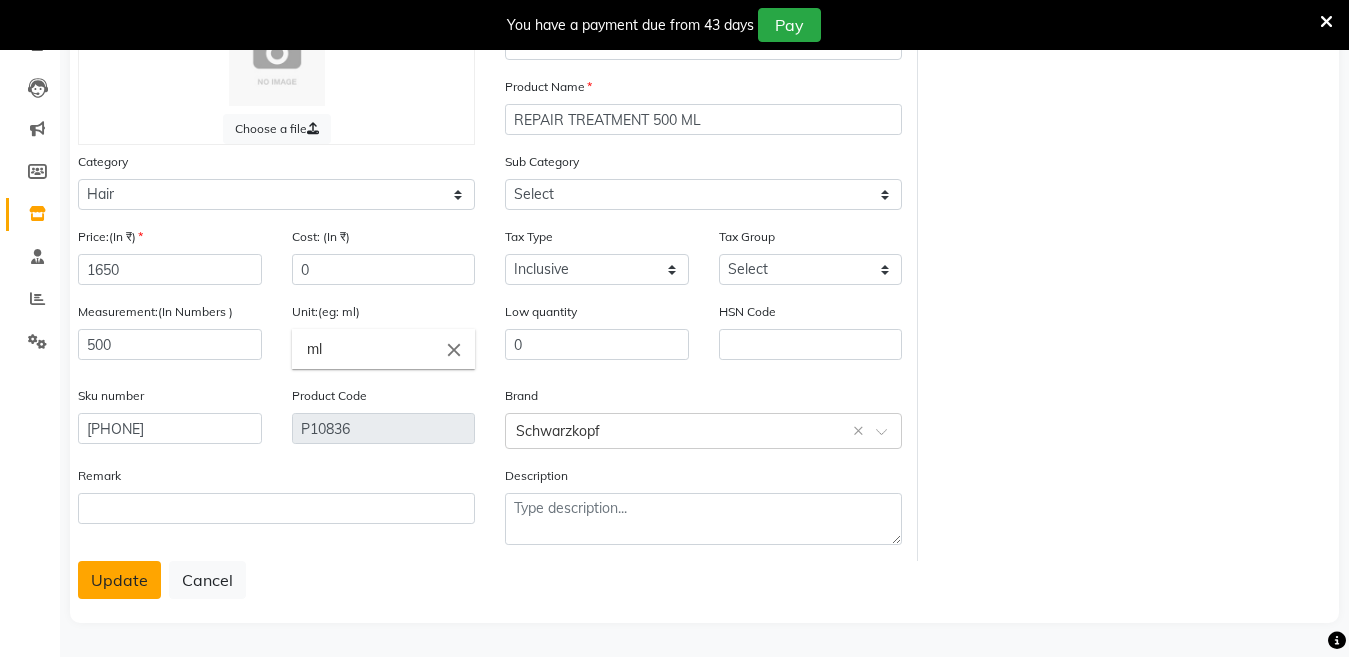 click on "Update" 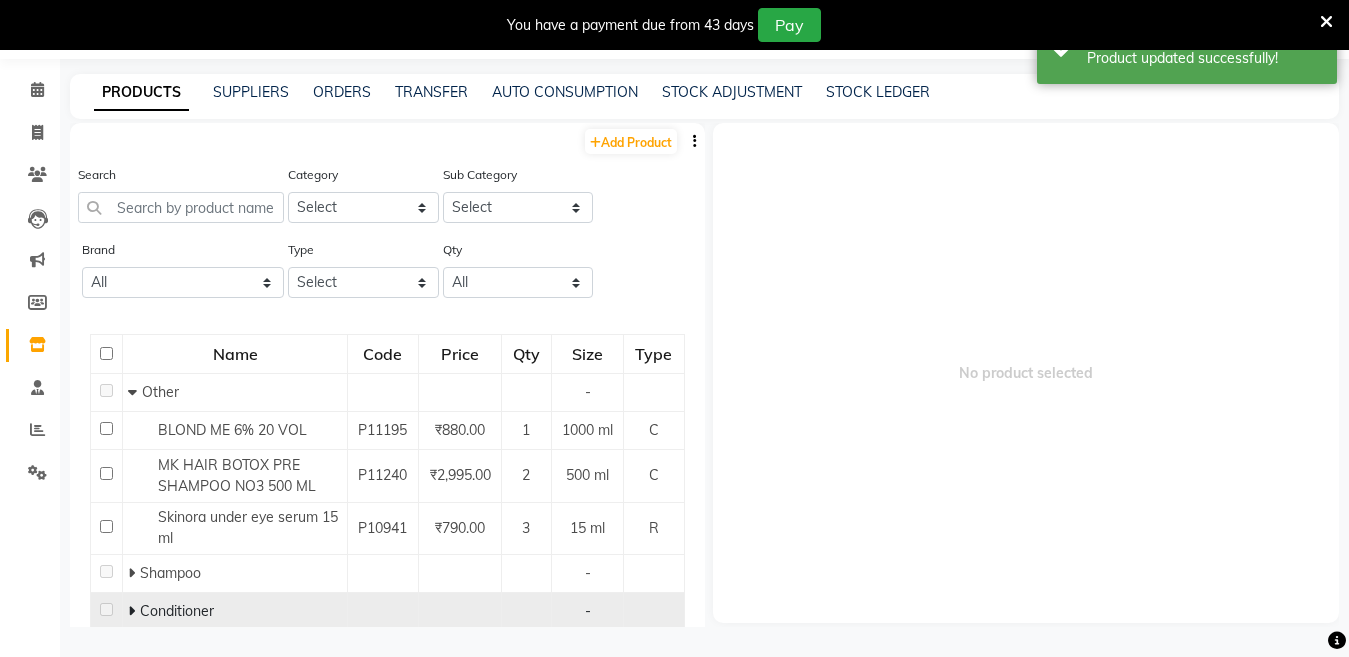 scroll, scrollTop: 63, scrollLeft: 0, axis: vertical 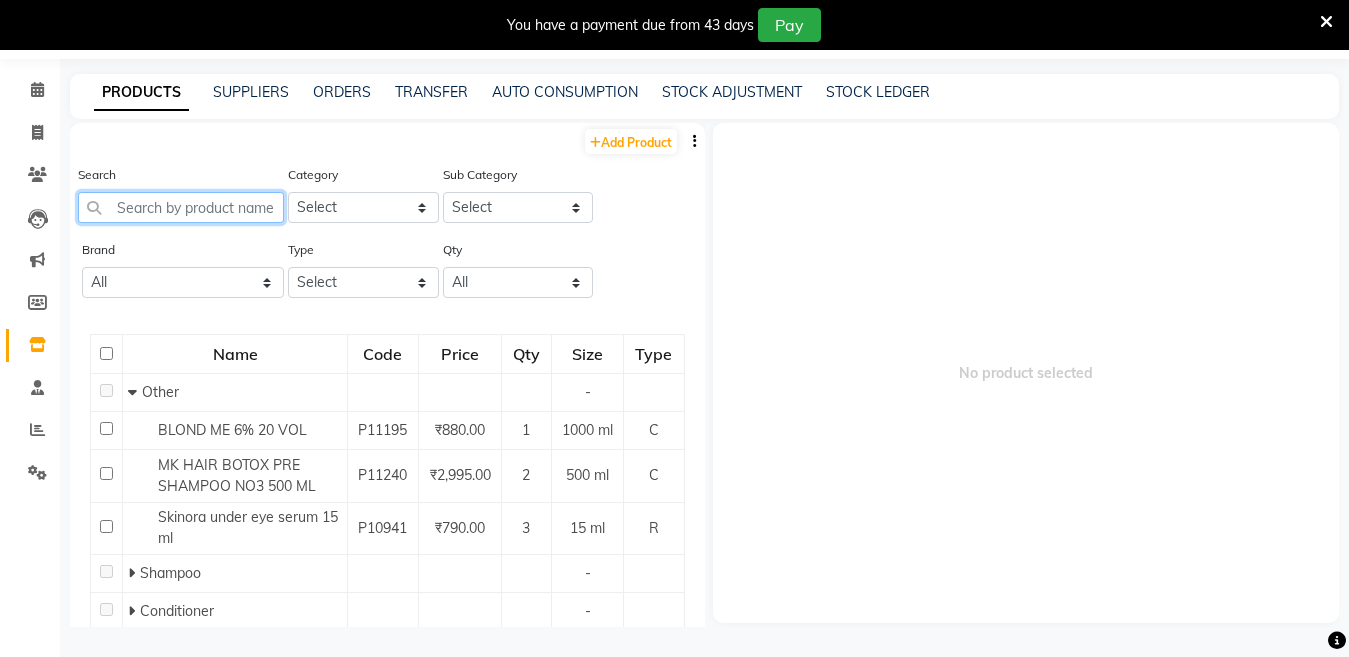 click 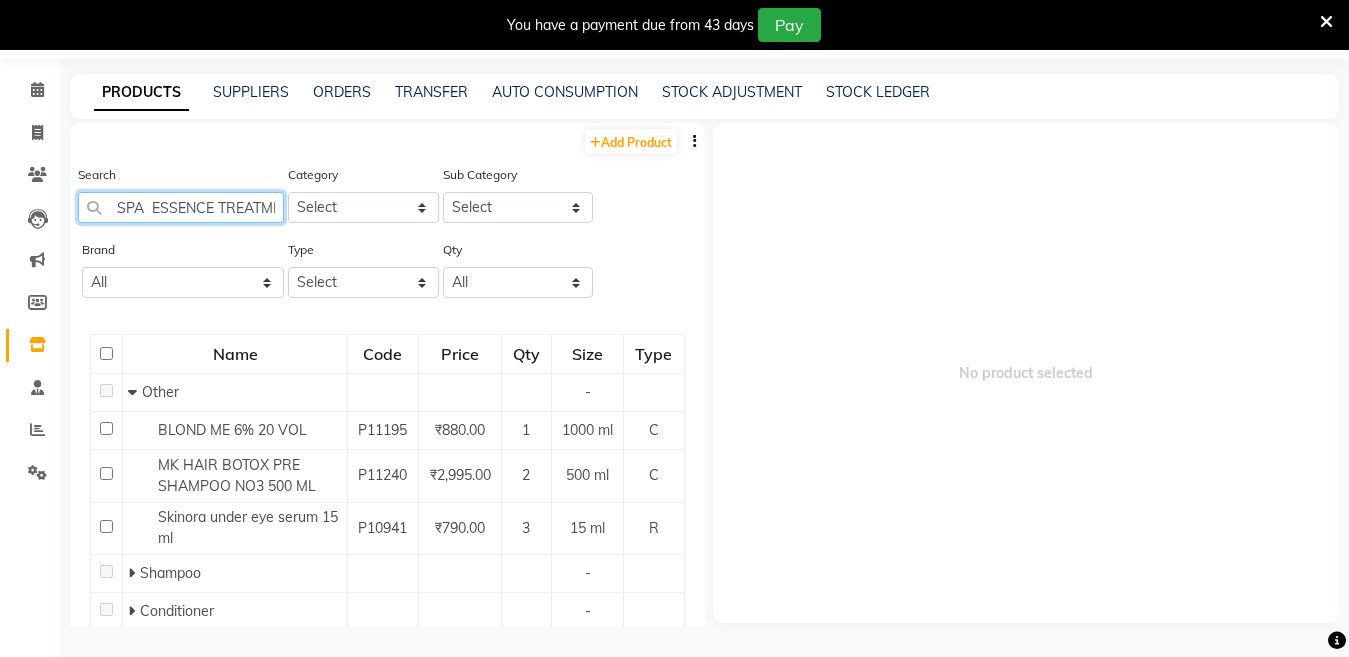 scroll, scrollTop: 0, scrollLeft: 64, axis: horizontal 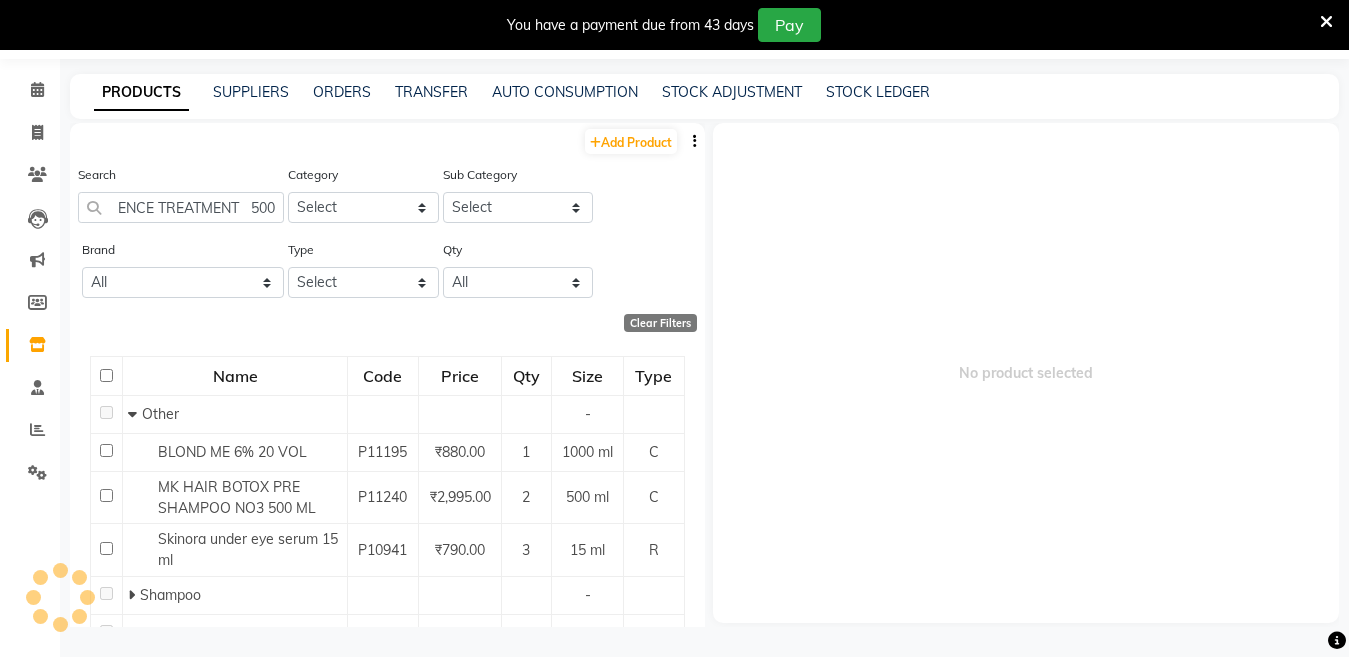 drag, startPoint x: 199, startPoint y: 312, endPoint x: 213, endPoint y: 451, distance: 139.70326 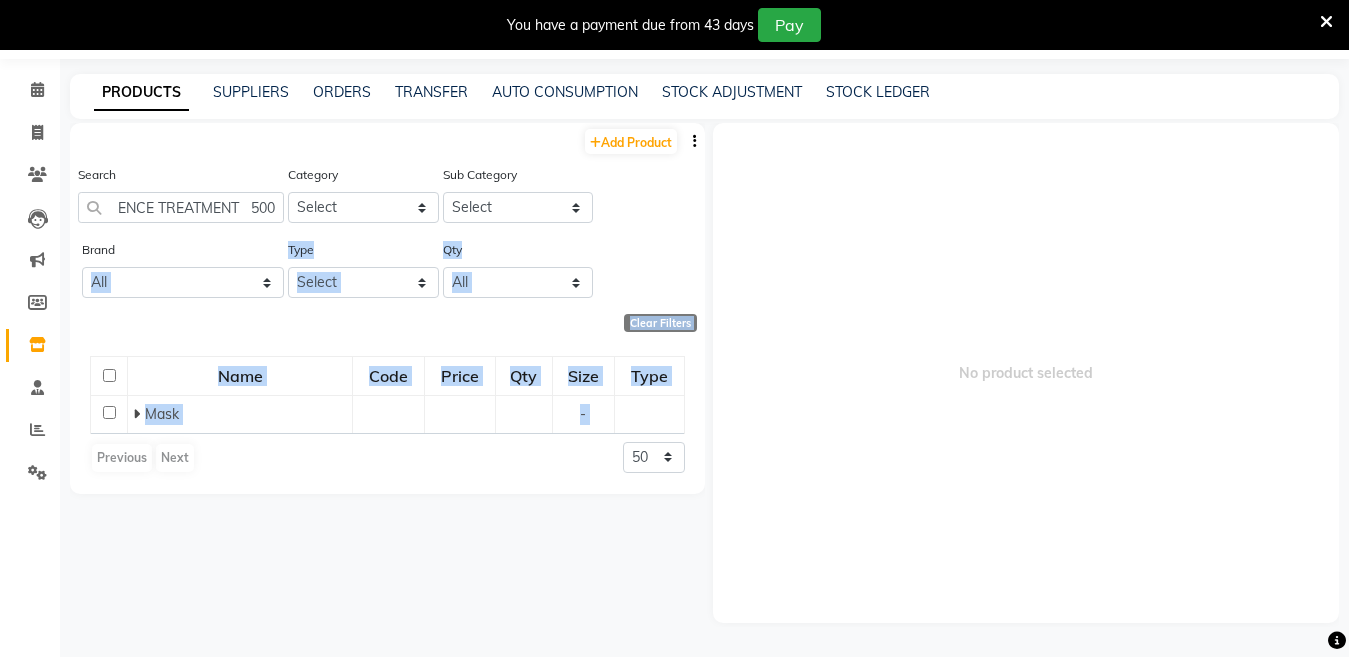 scroll, scrollTop: 0, scrollLeft: 0, axis: both 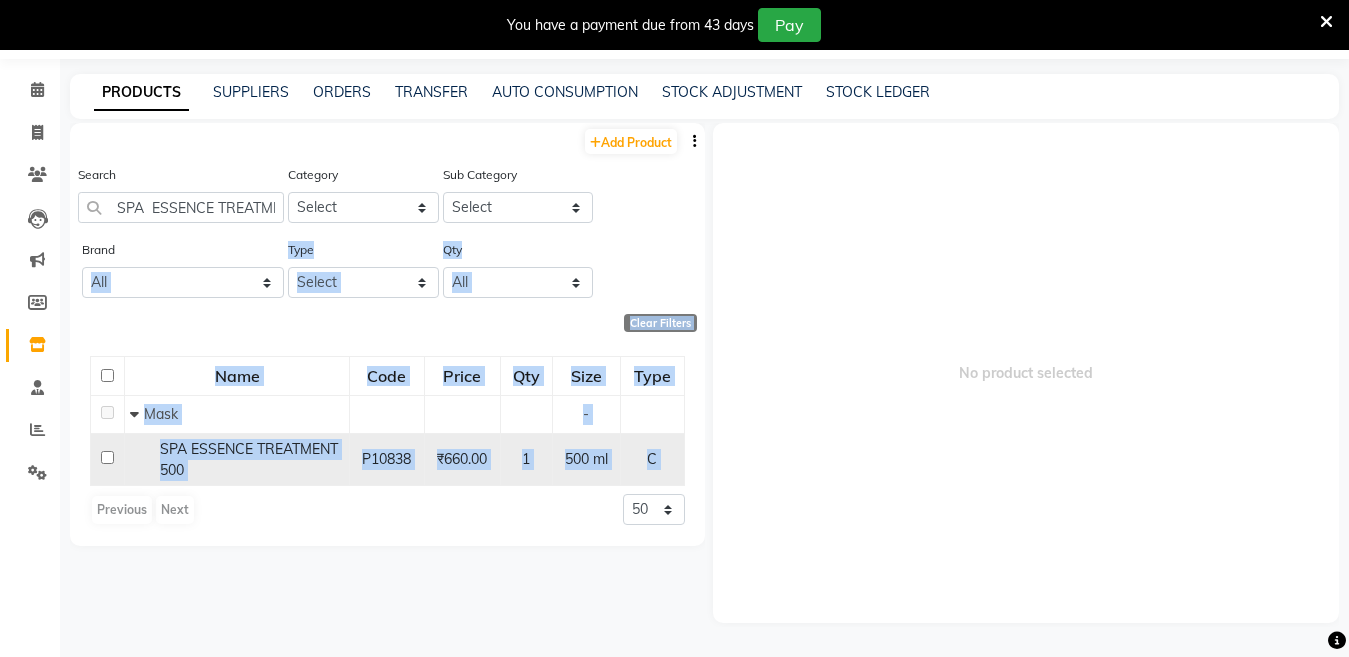 click on "SPA  ESSENCE TREATMENT   500" 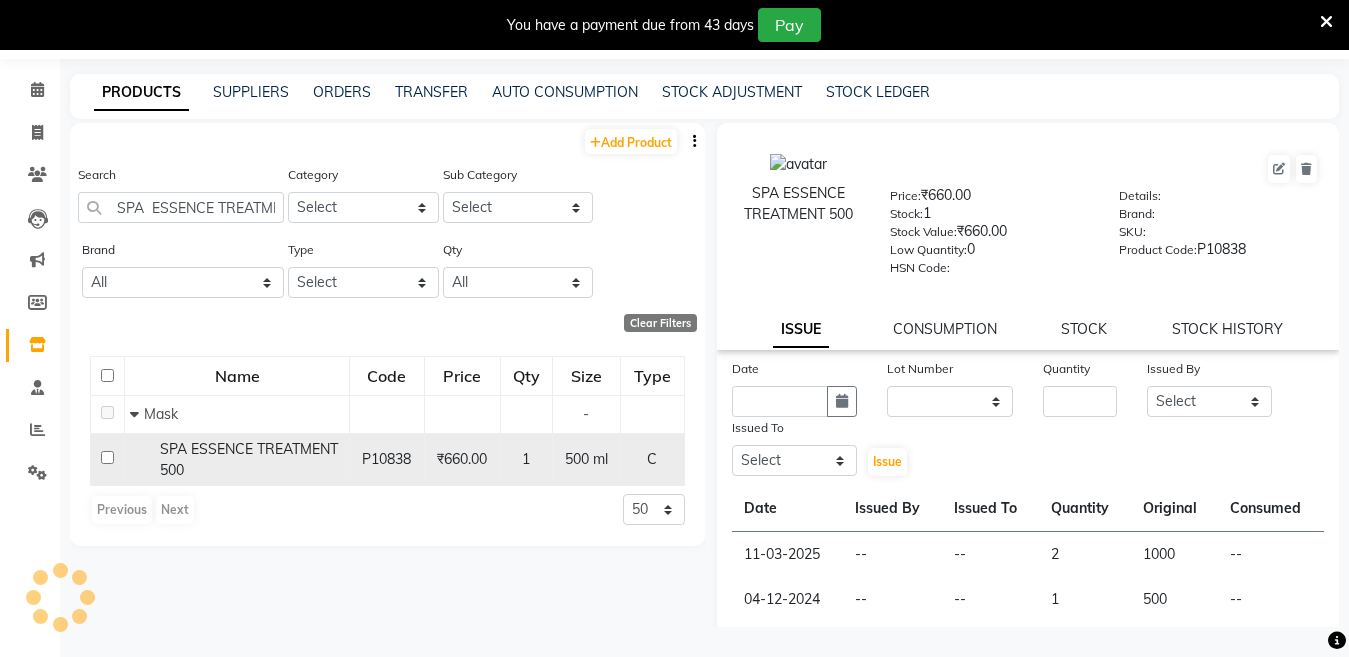 click on "SPA  ESSENCE TREATMENT   500" 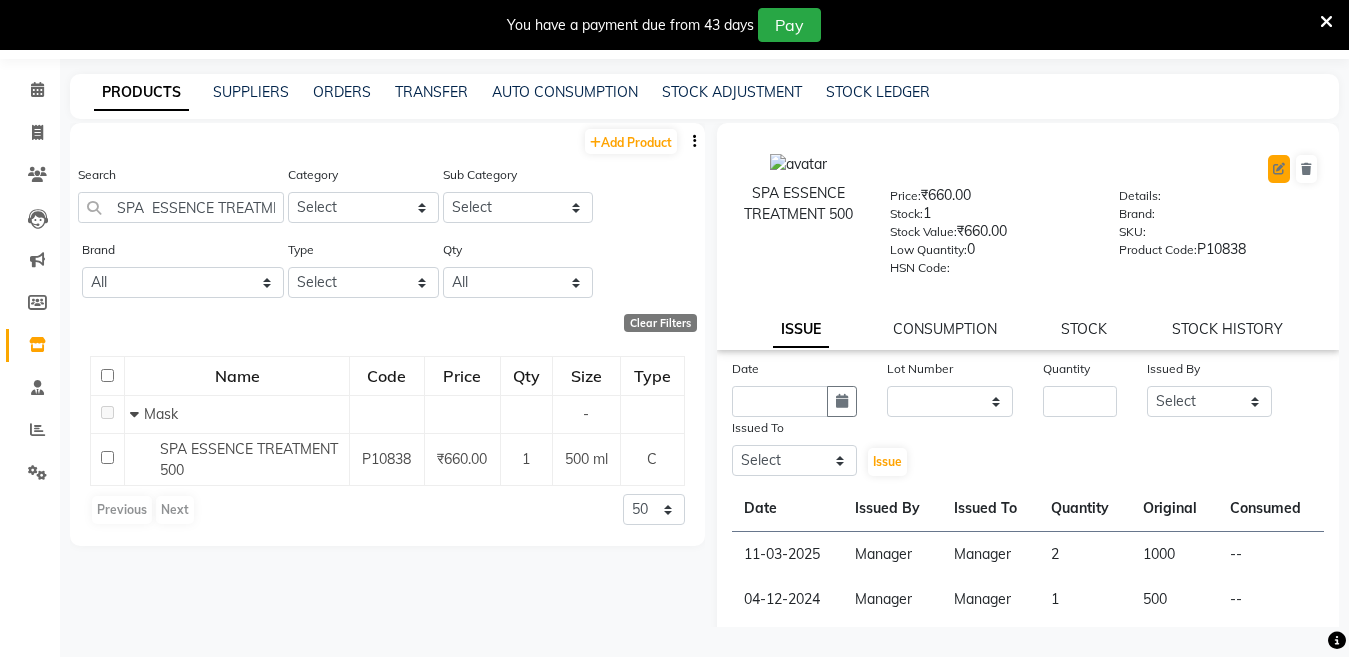 click 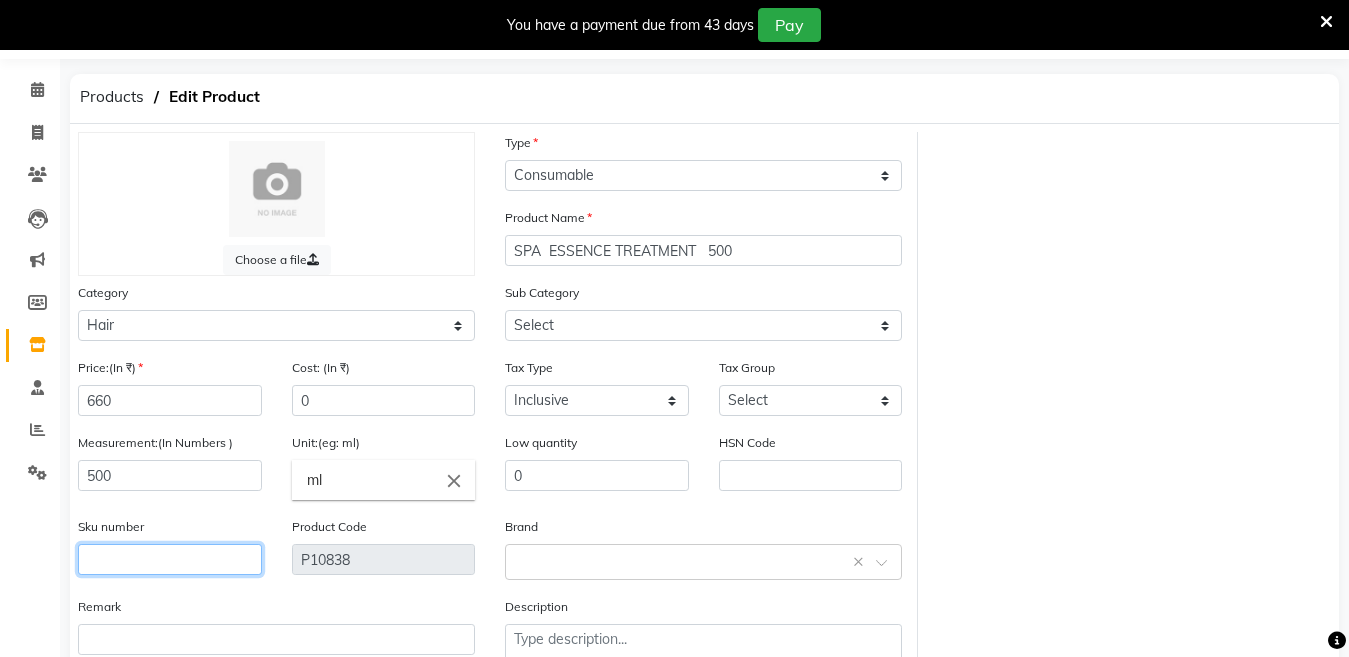 click 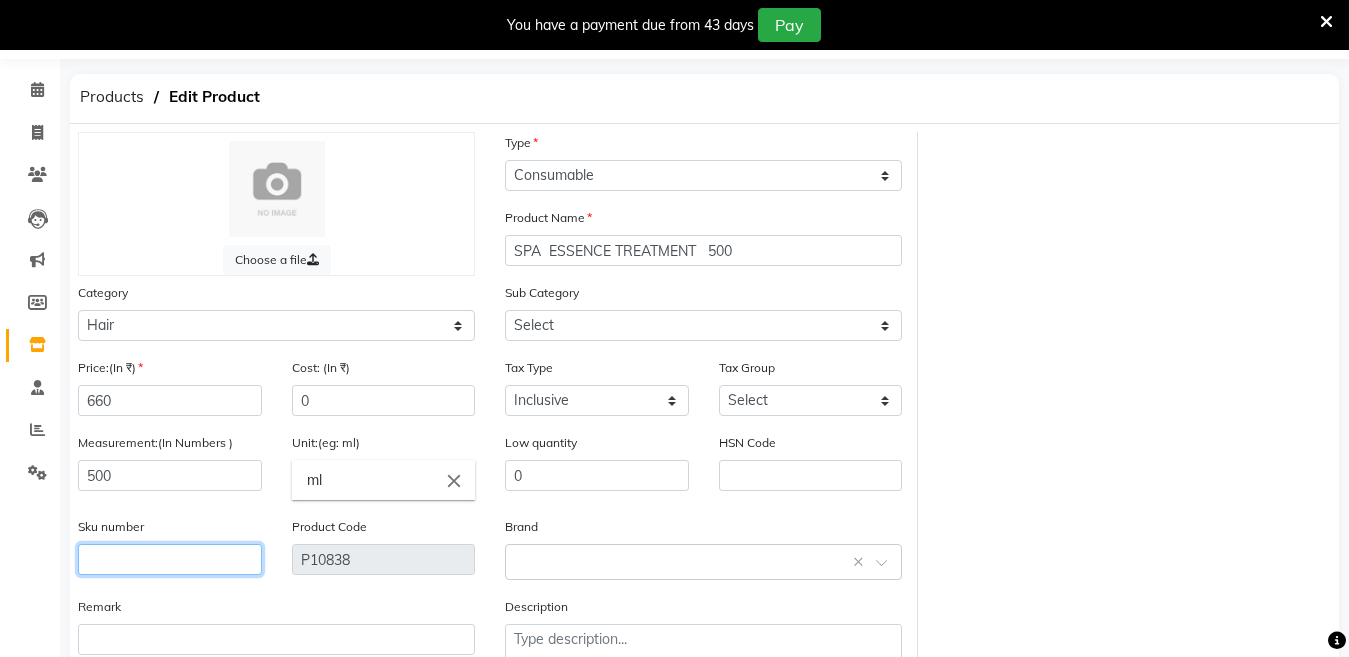 click 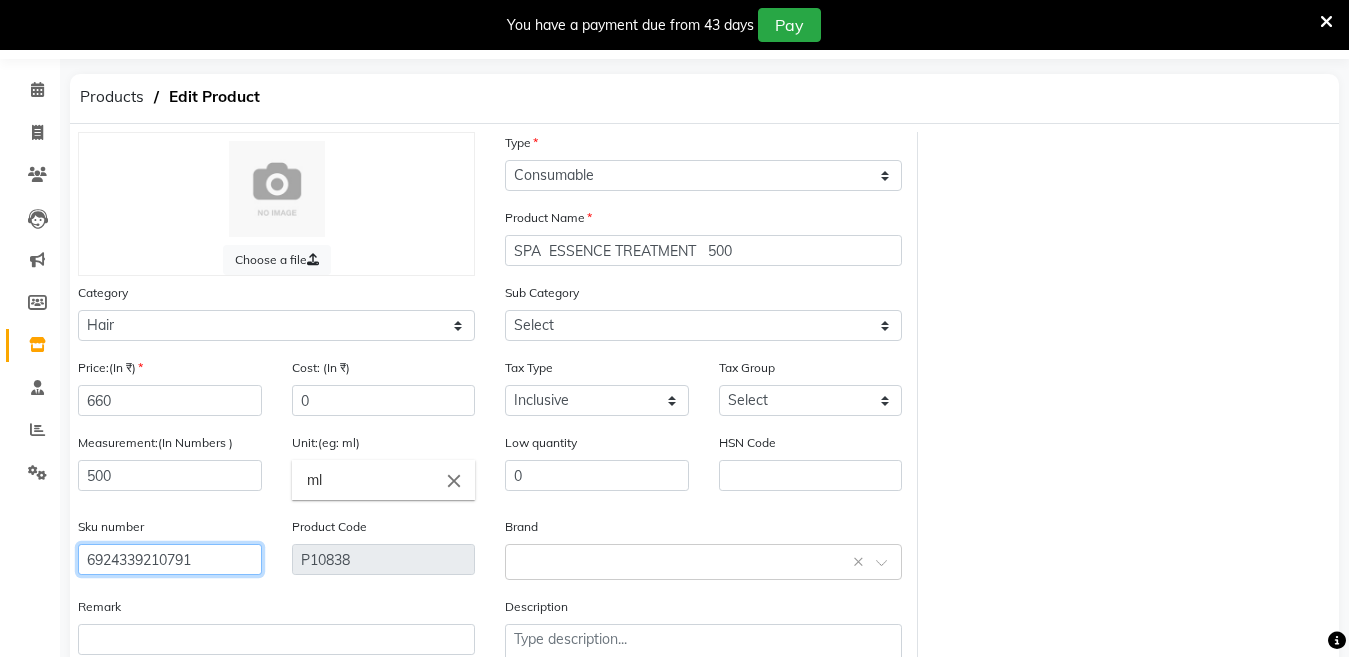 scroll, scrollTop: 194, scrollLeft: 0, axis: vertical 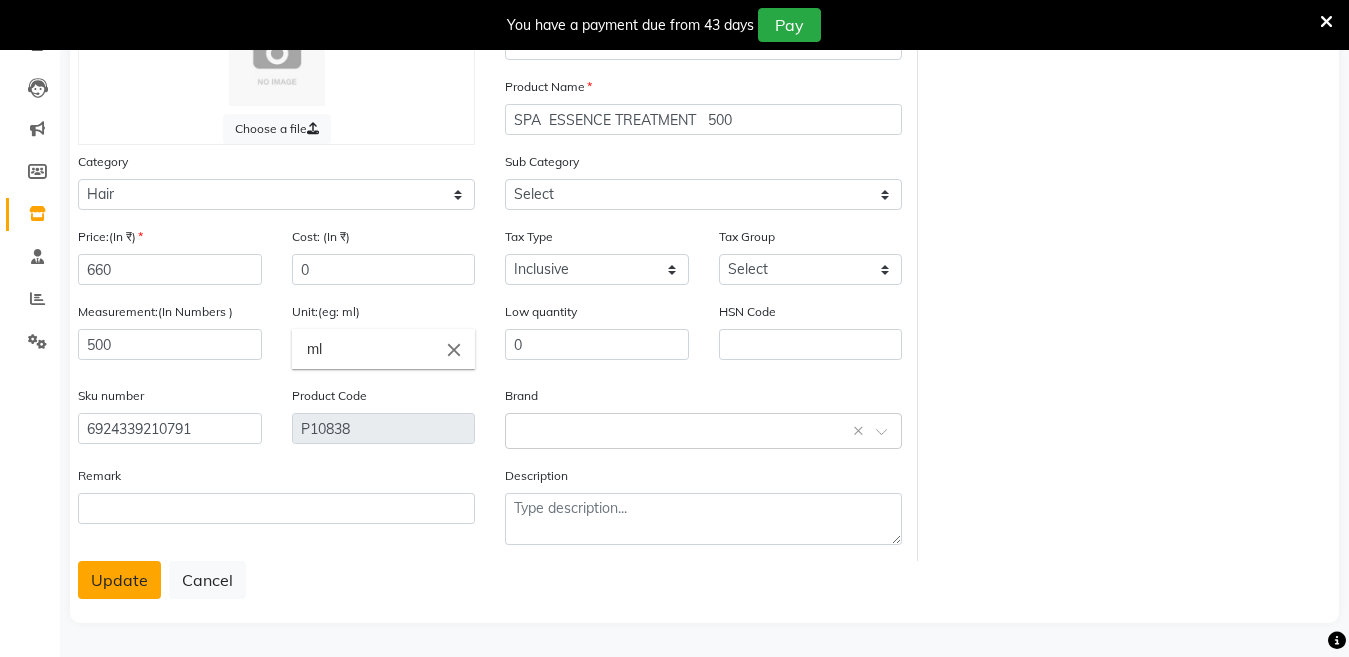 click on "Update" 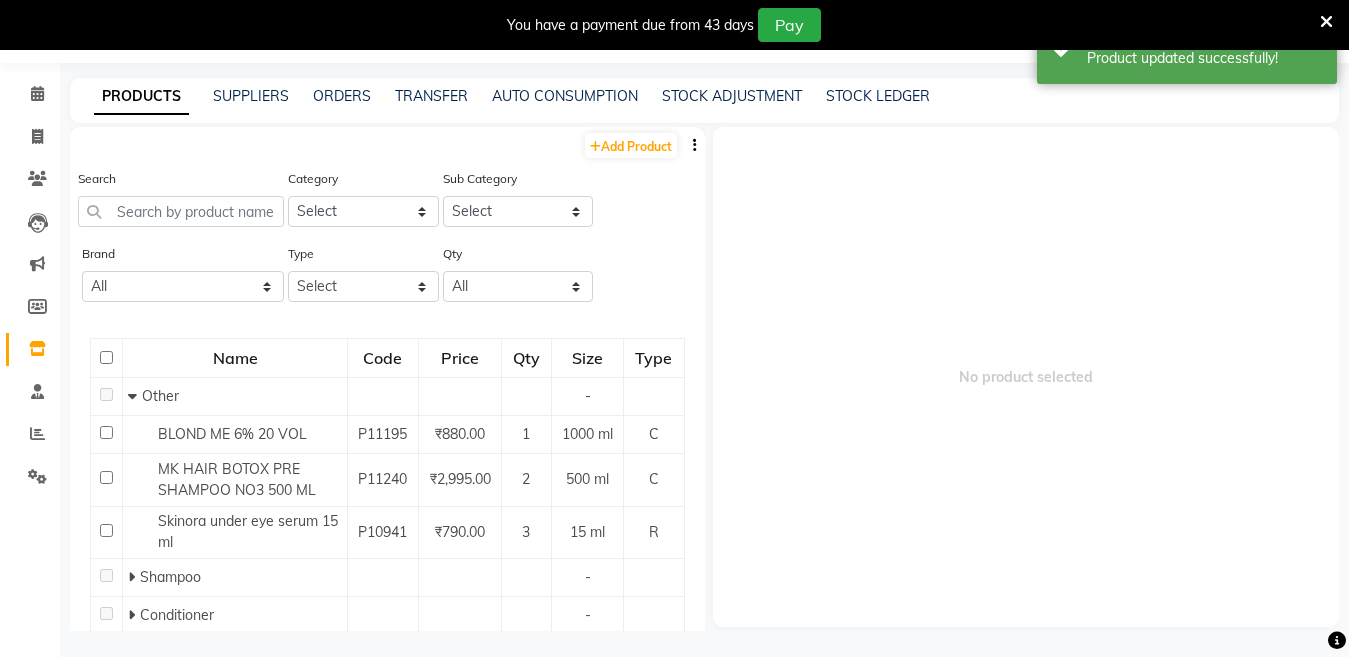 scroll, scrollTop: 63, scrollLeft: 0, axis: vertical 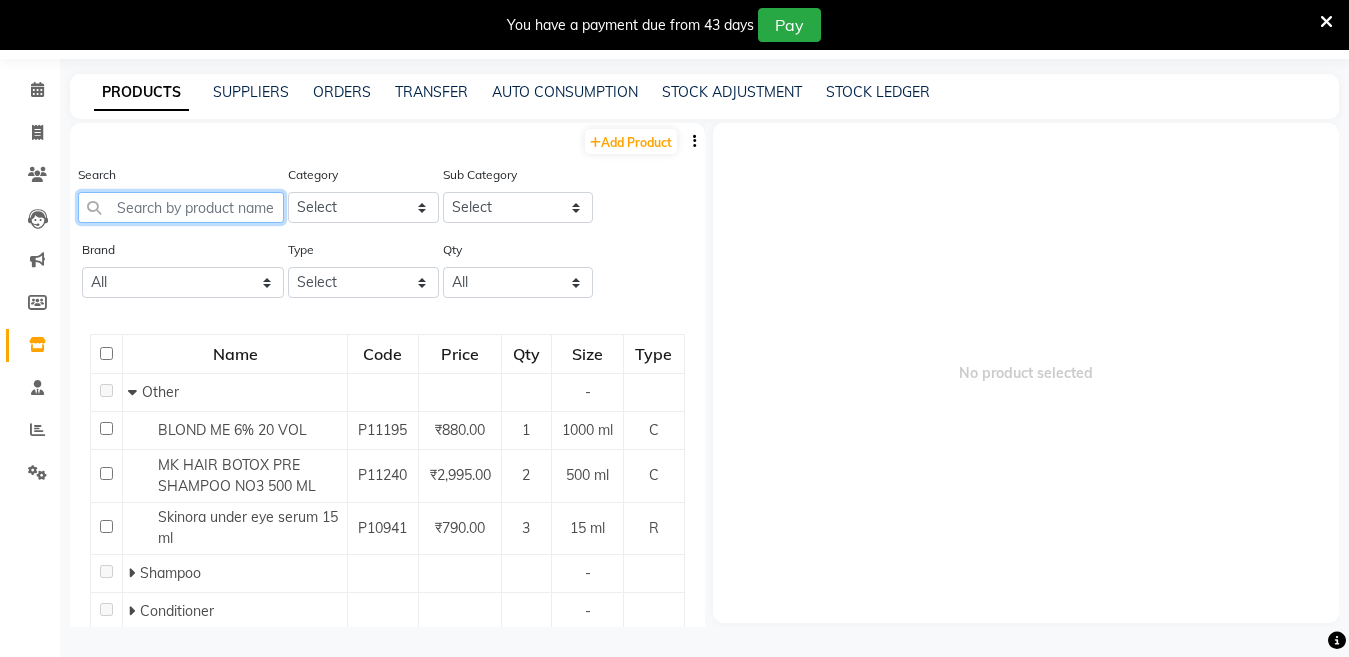 click 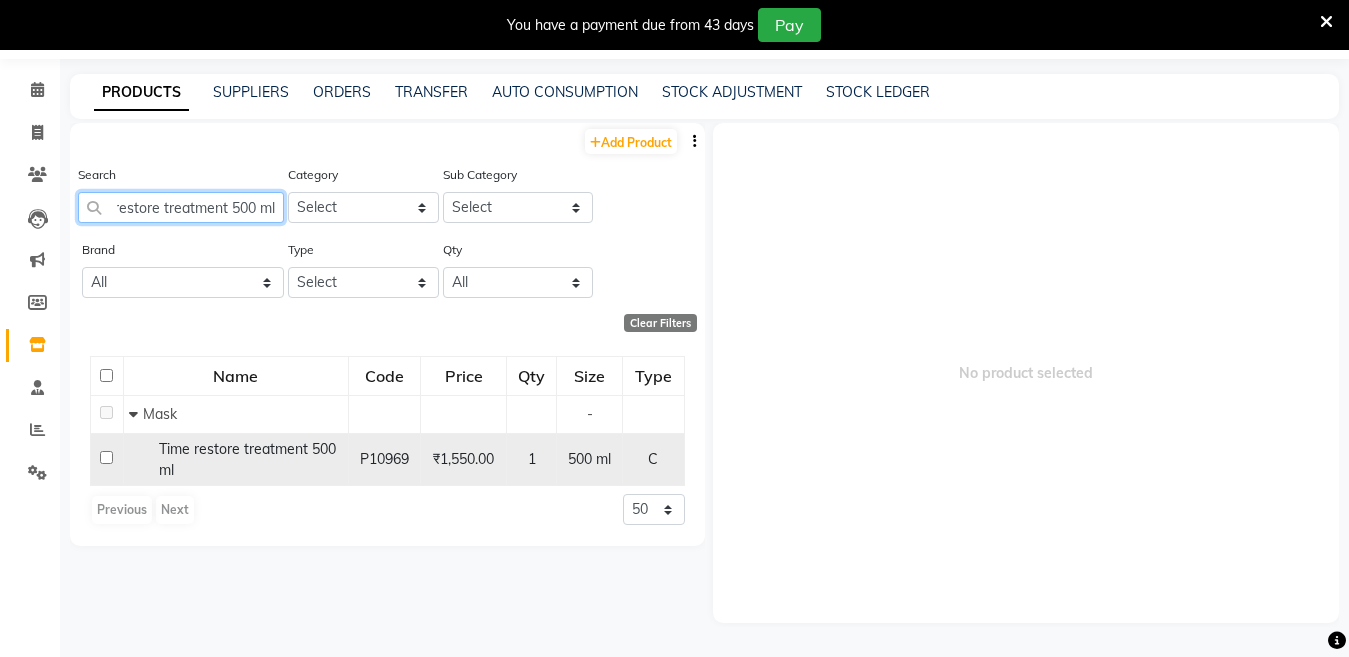scroll, scrollTop: 0, scrollLeft: 42, axis: horizontal 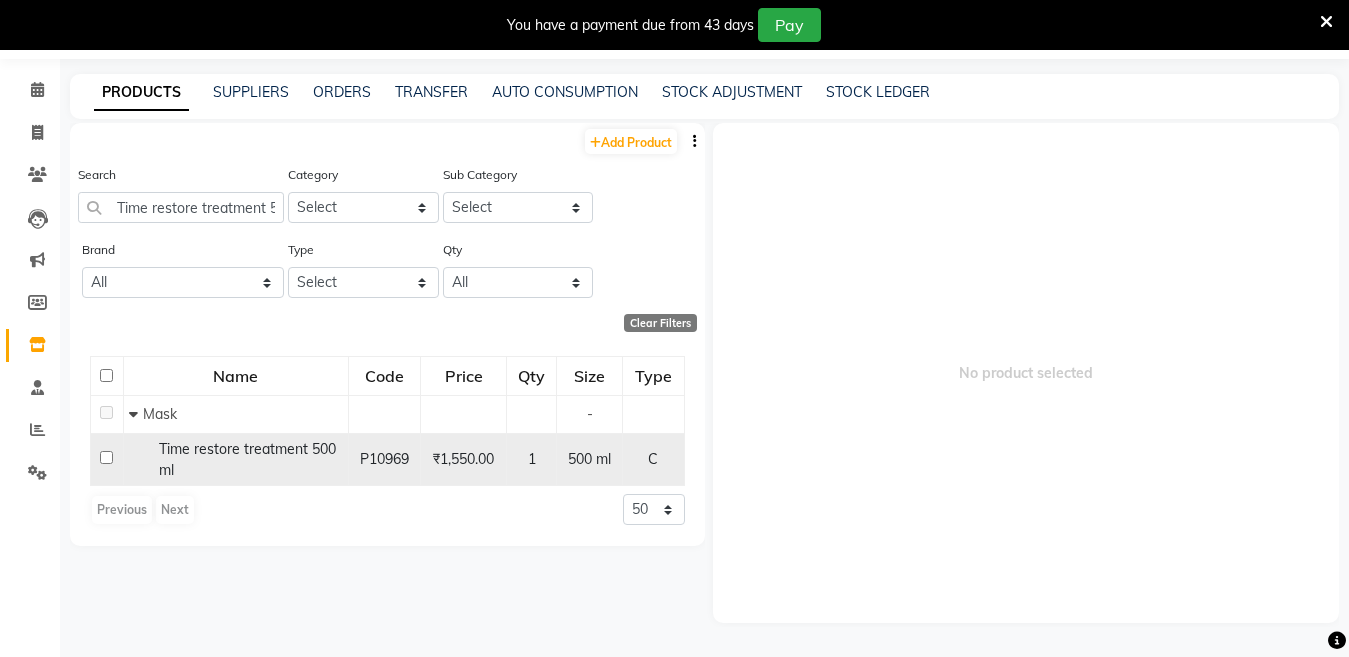 click on "Time restore treatment 500 ml" 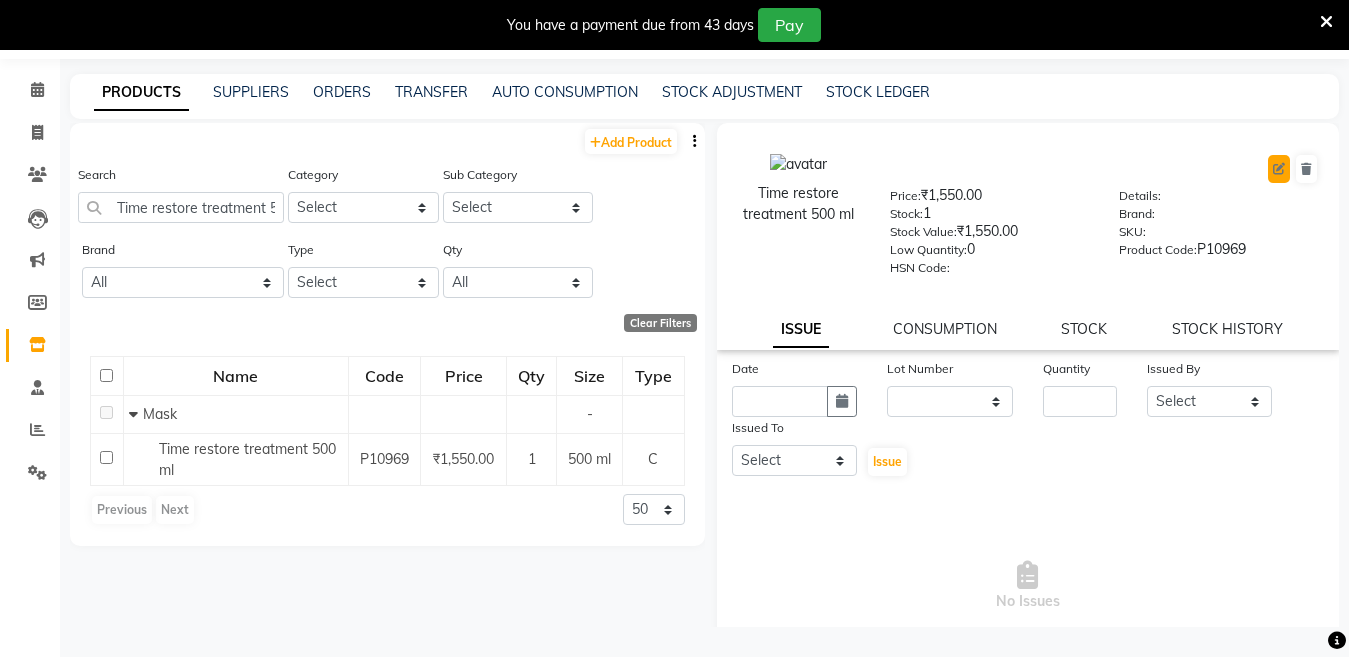 click 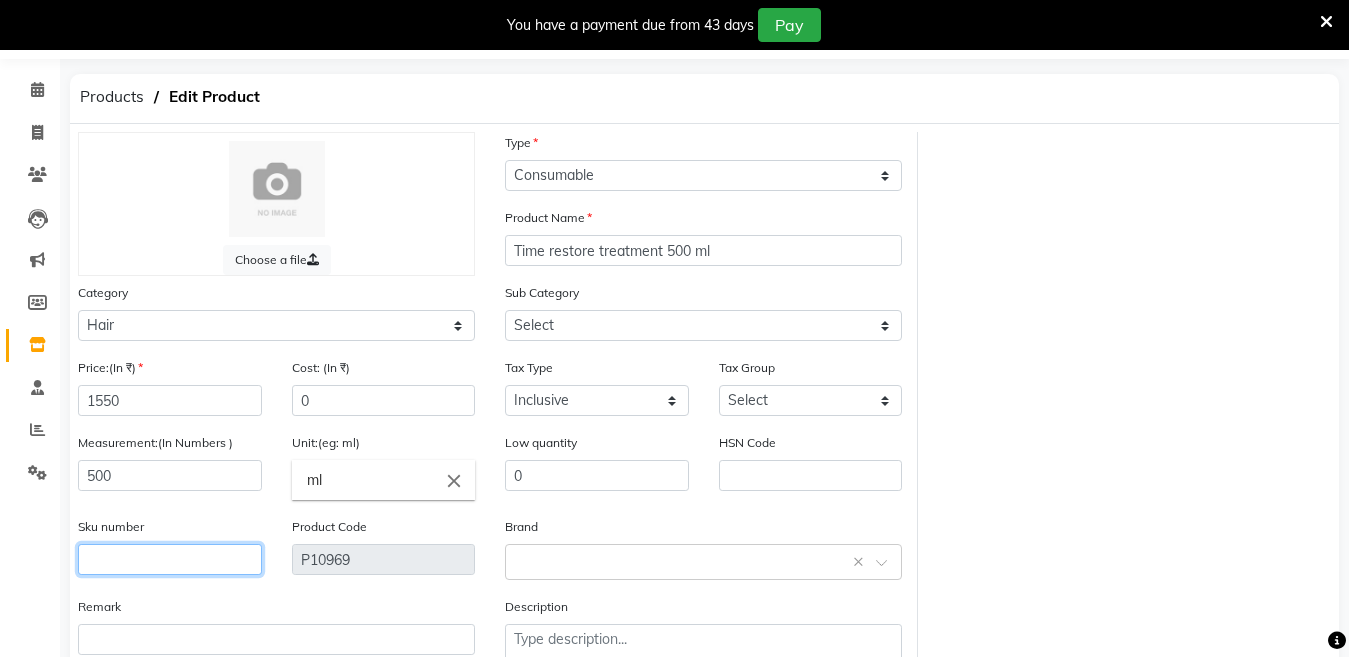 click 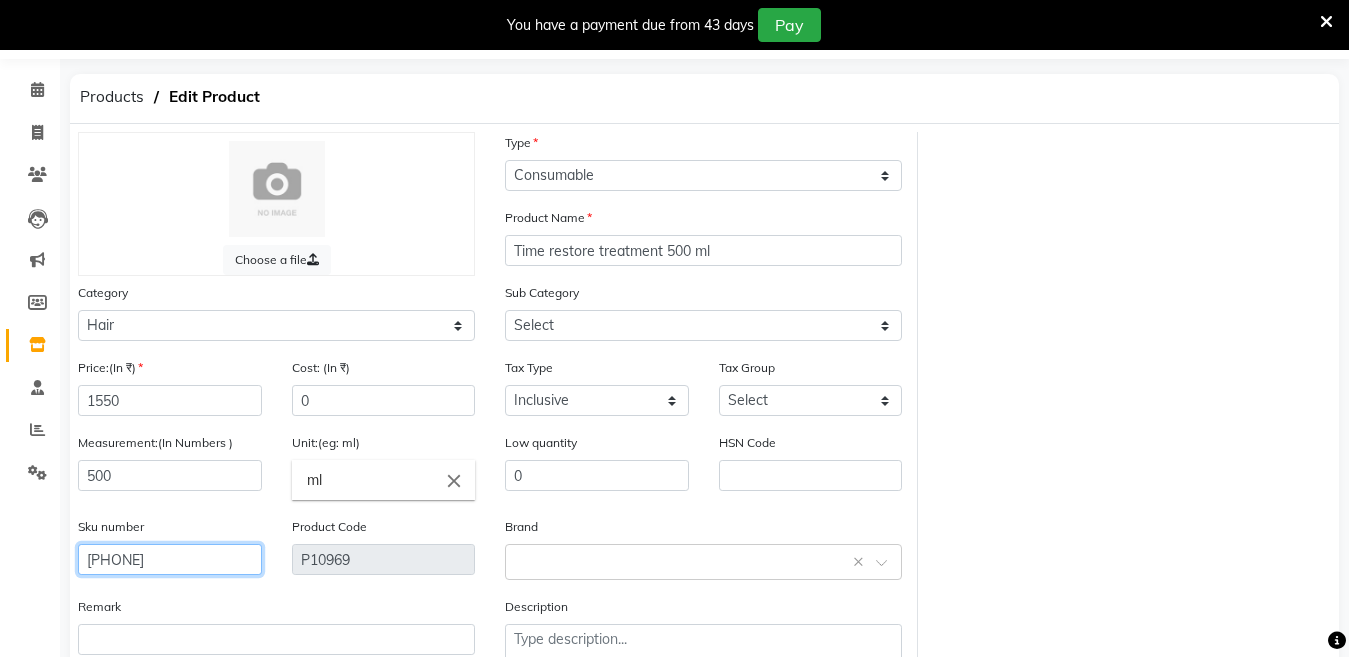 scroll, scrollTop: 194, scrollLeft: 0, axis: vertical 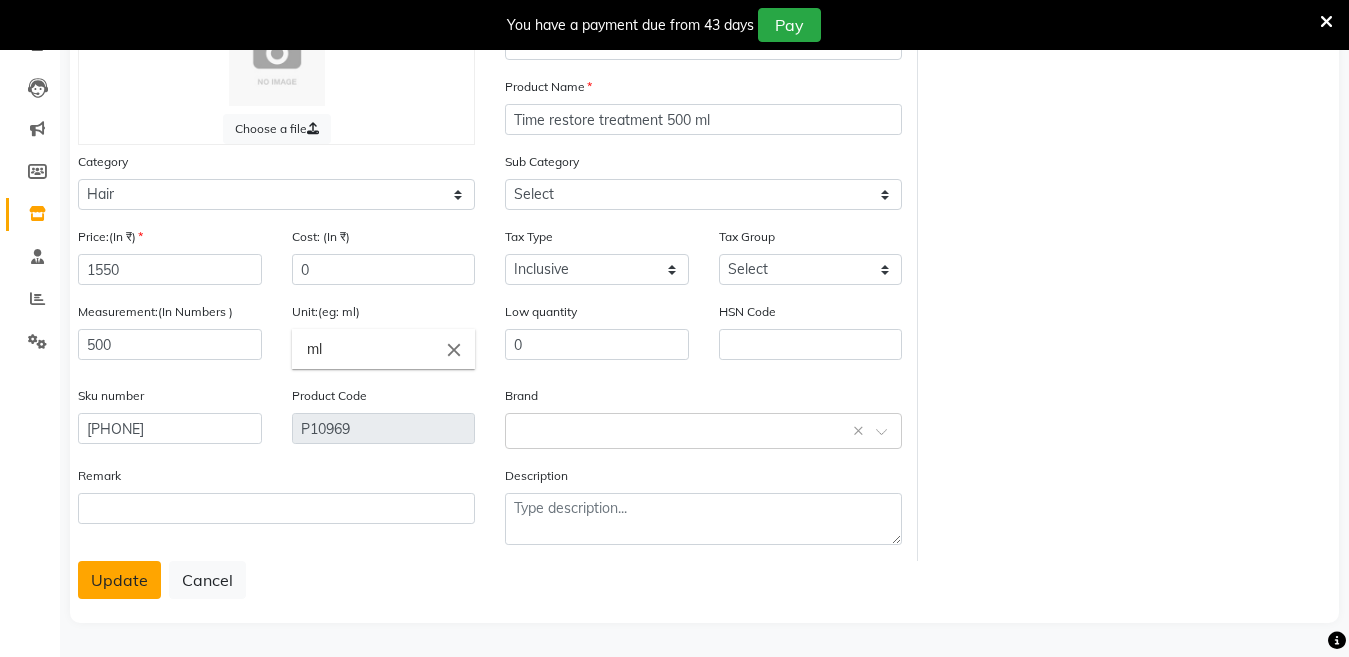 click on "Update" 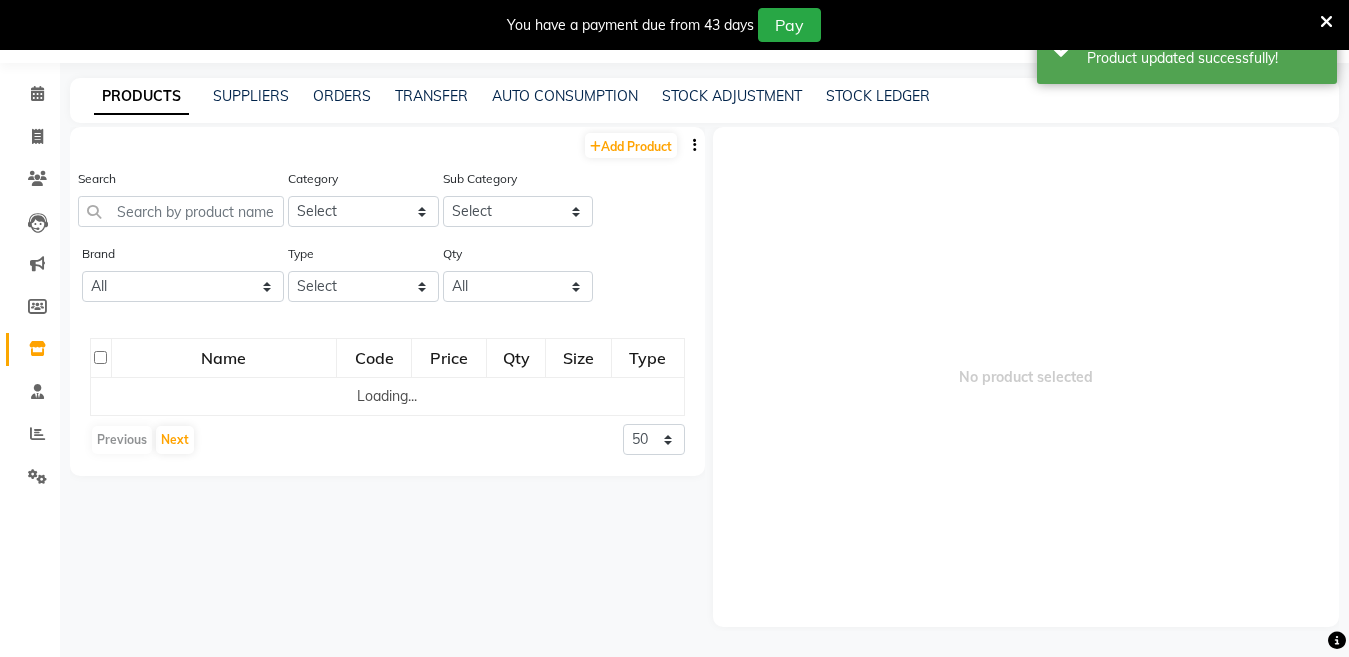 scroll, scrollTop: 63, scrollLeft: 0, axis: vertical 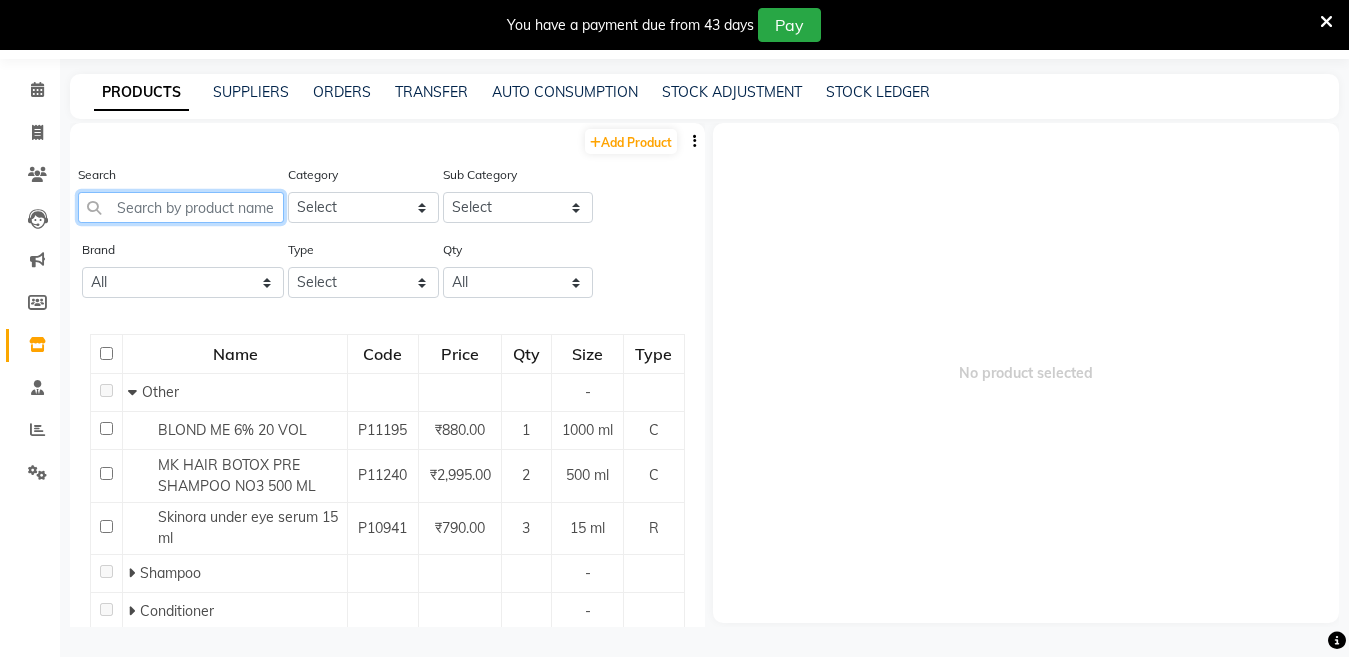 click 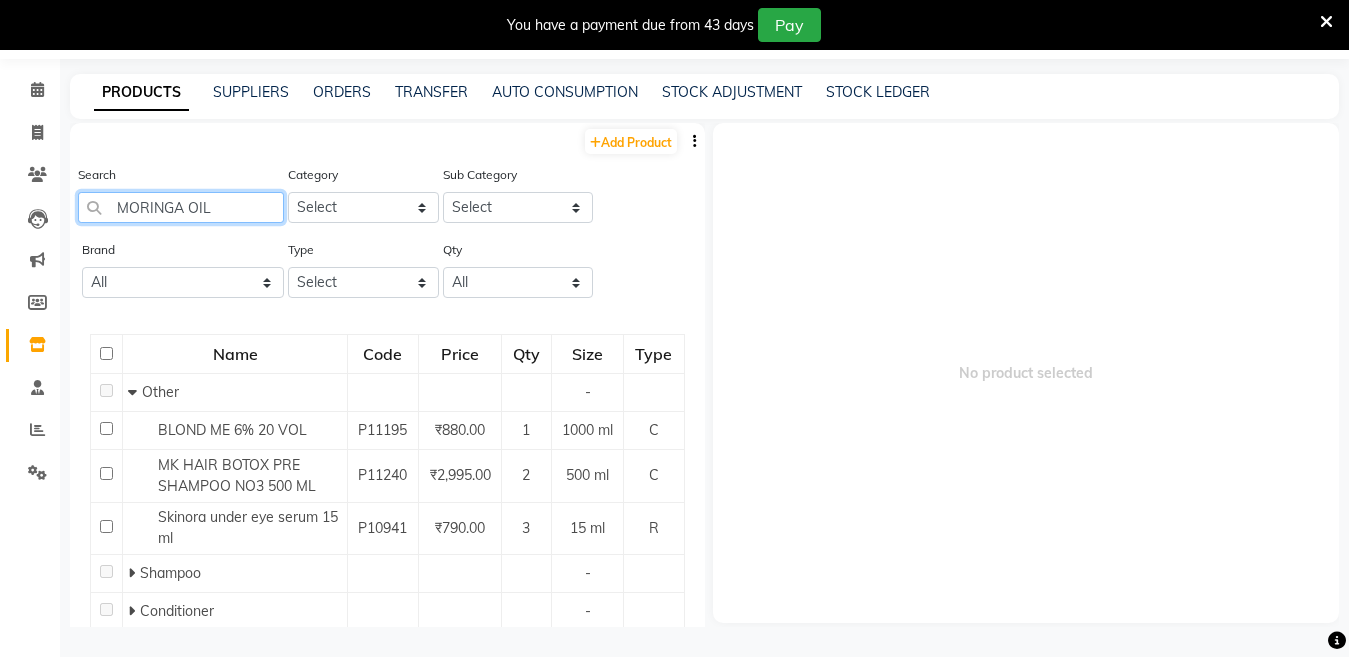 click on "MORINGA OIL" 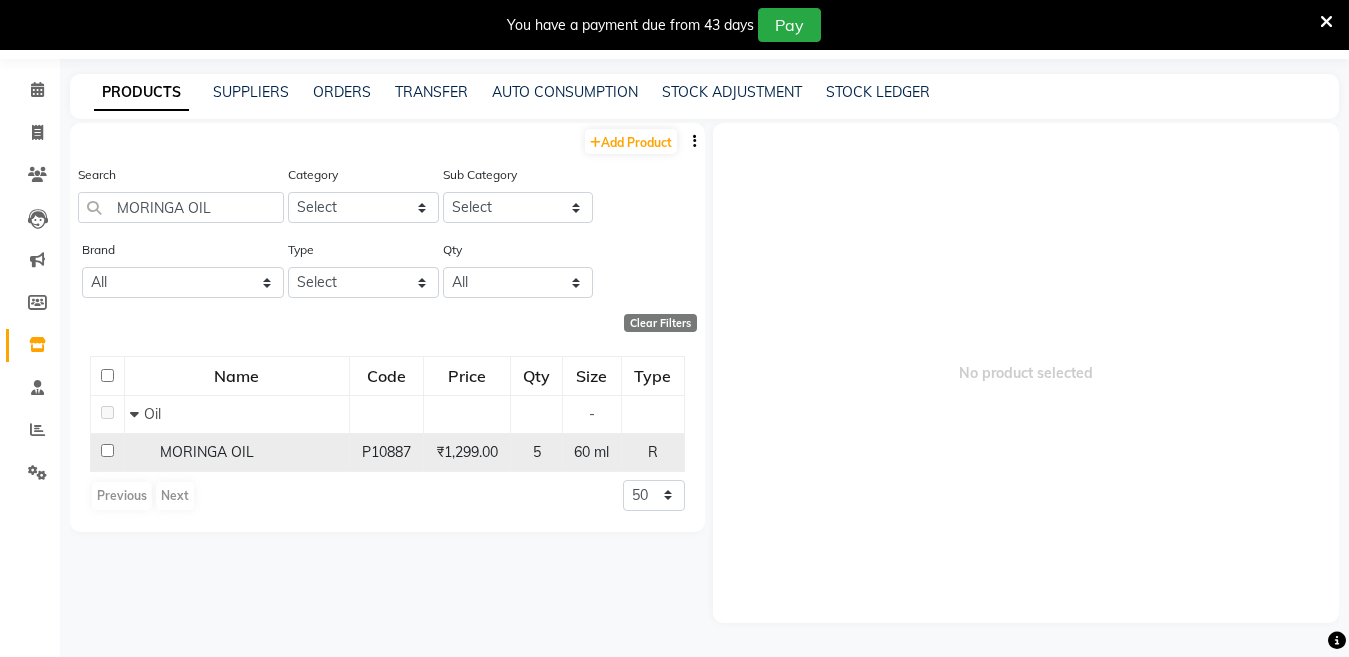 click on "P10887" 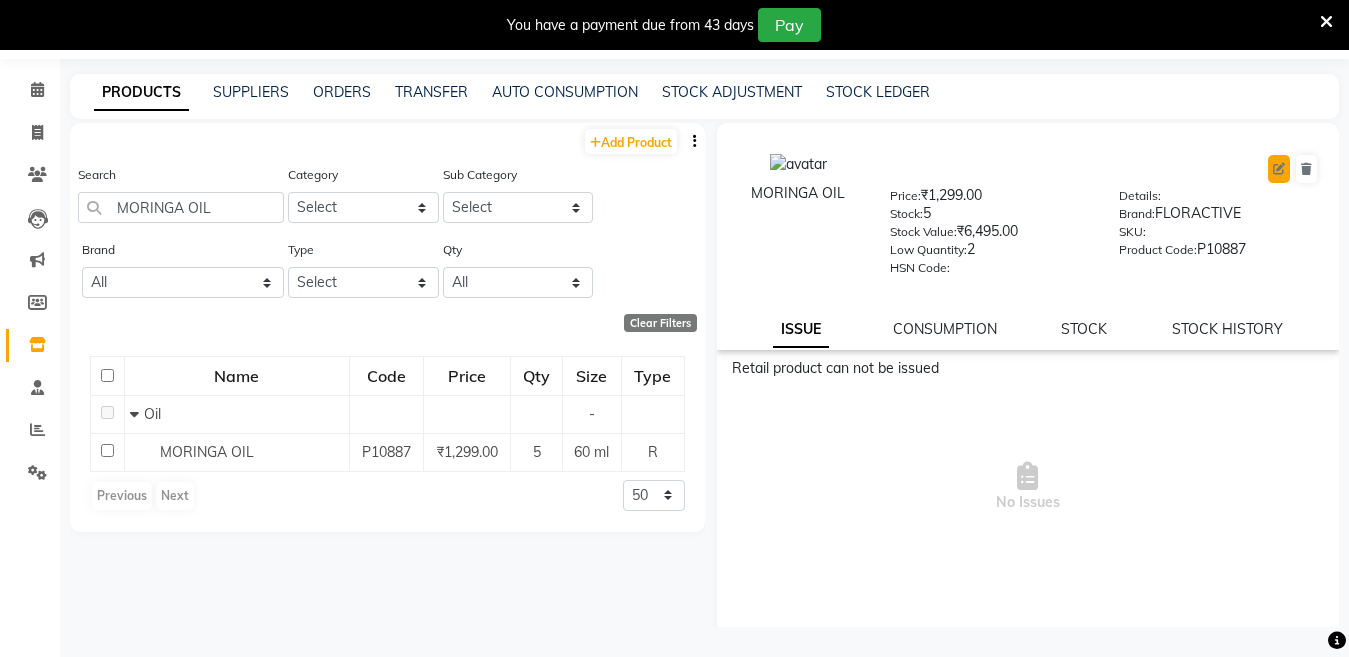 click 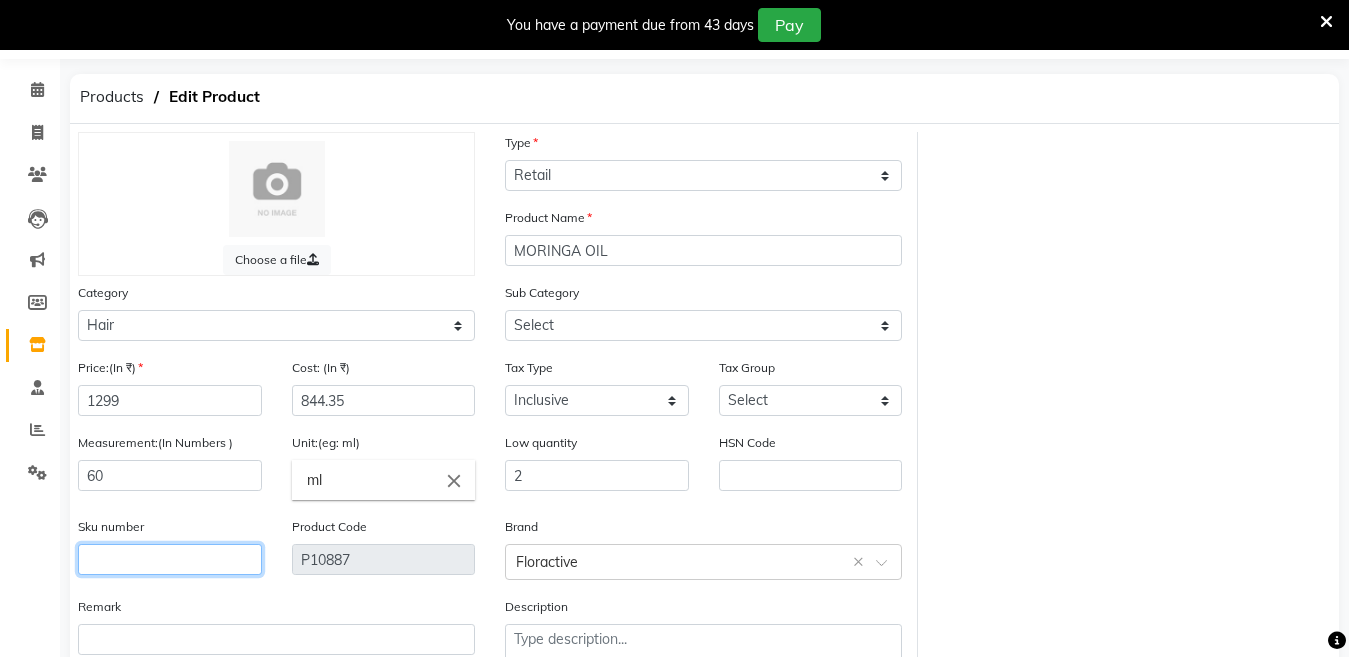 click 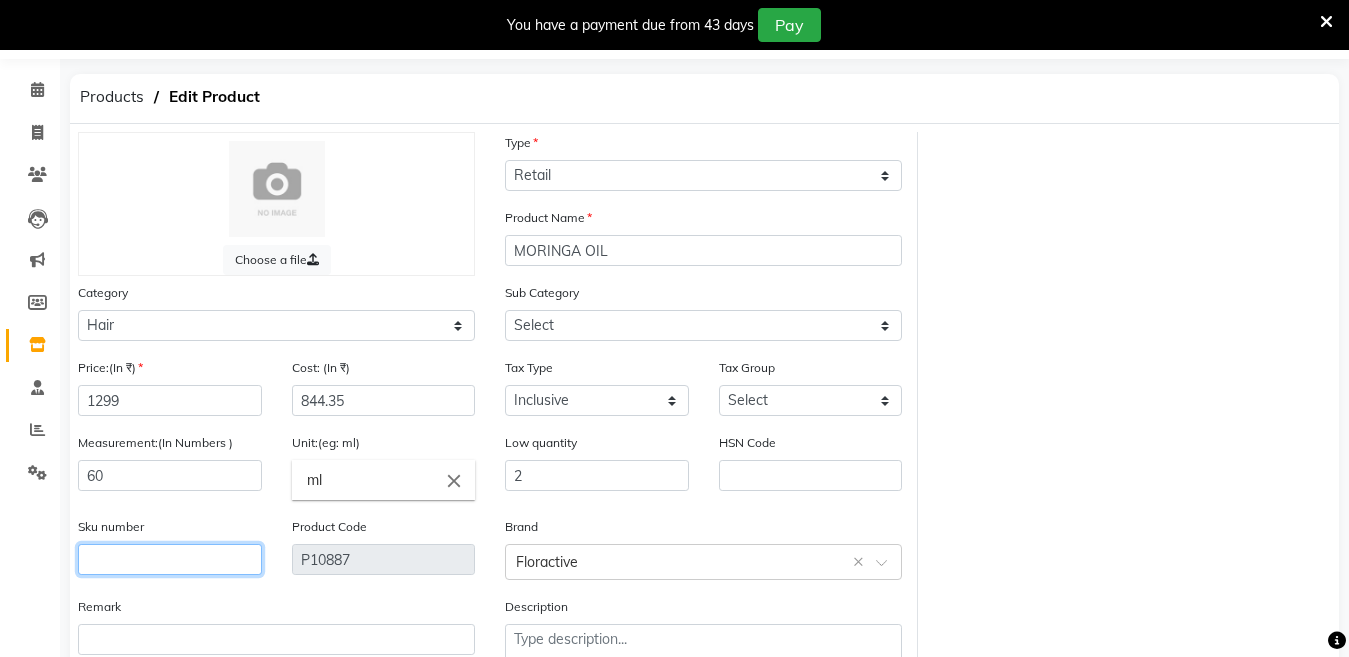 click 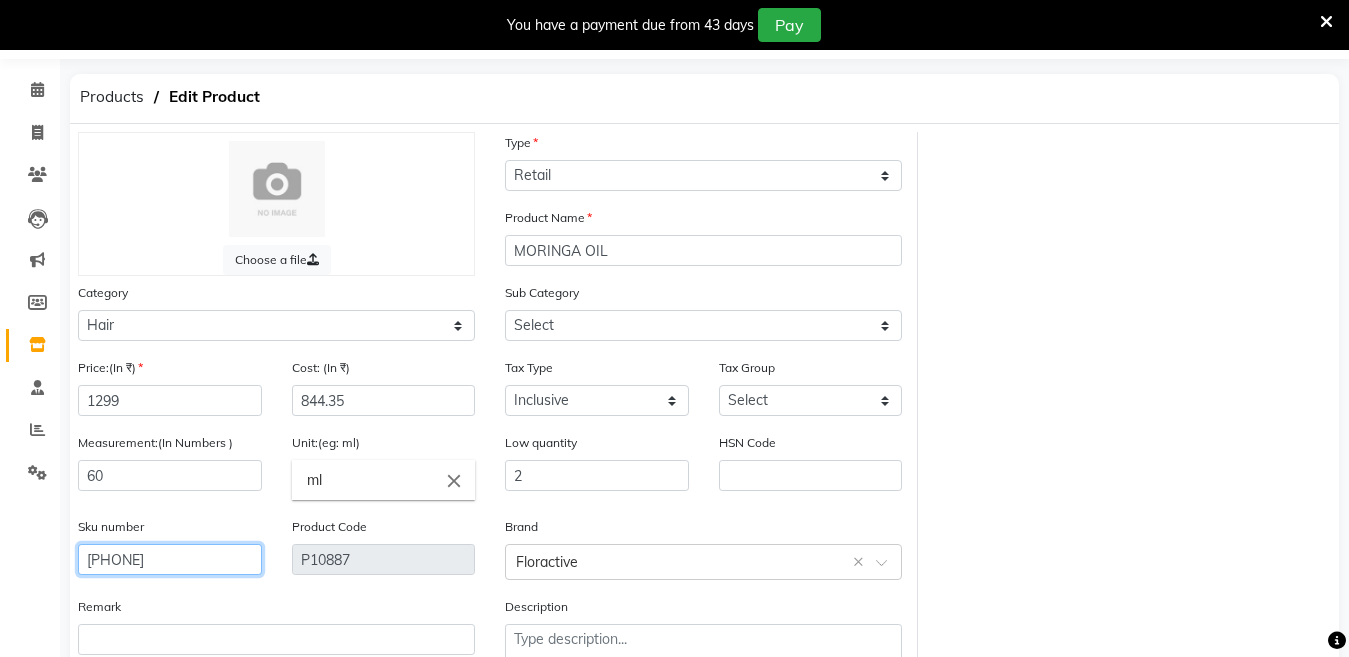 scroll, scrollTop: 159, scrollLeft: 0, axis: vertical 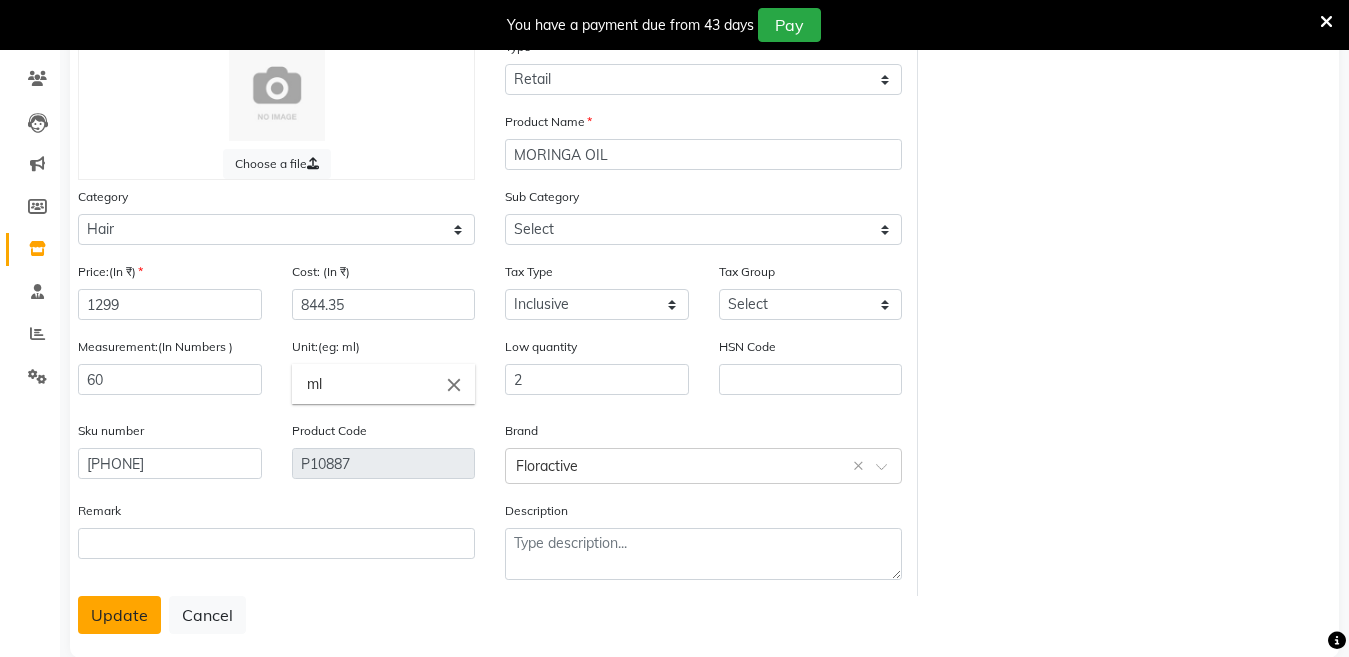 click on "Update" 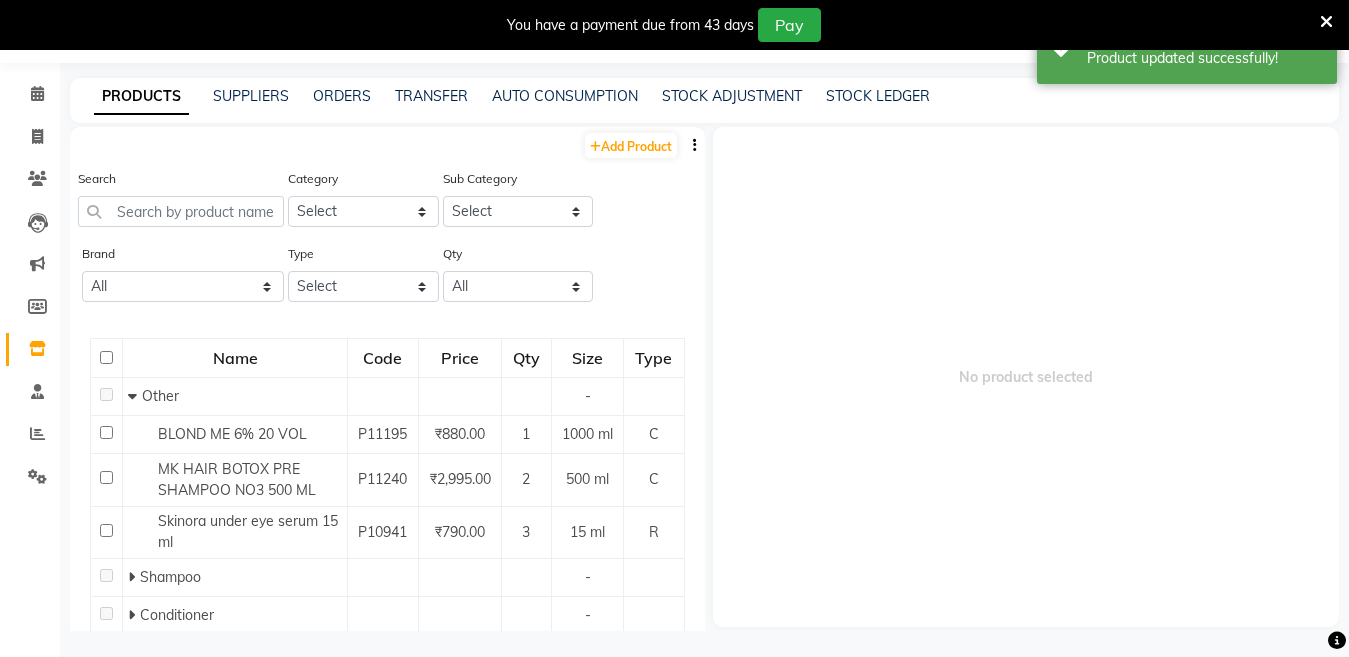 scroll, scrollTop: 63, scrollLeft: 0, axis: vertical 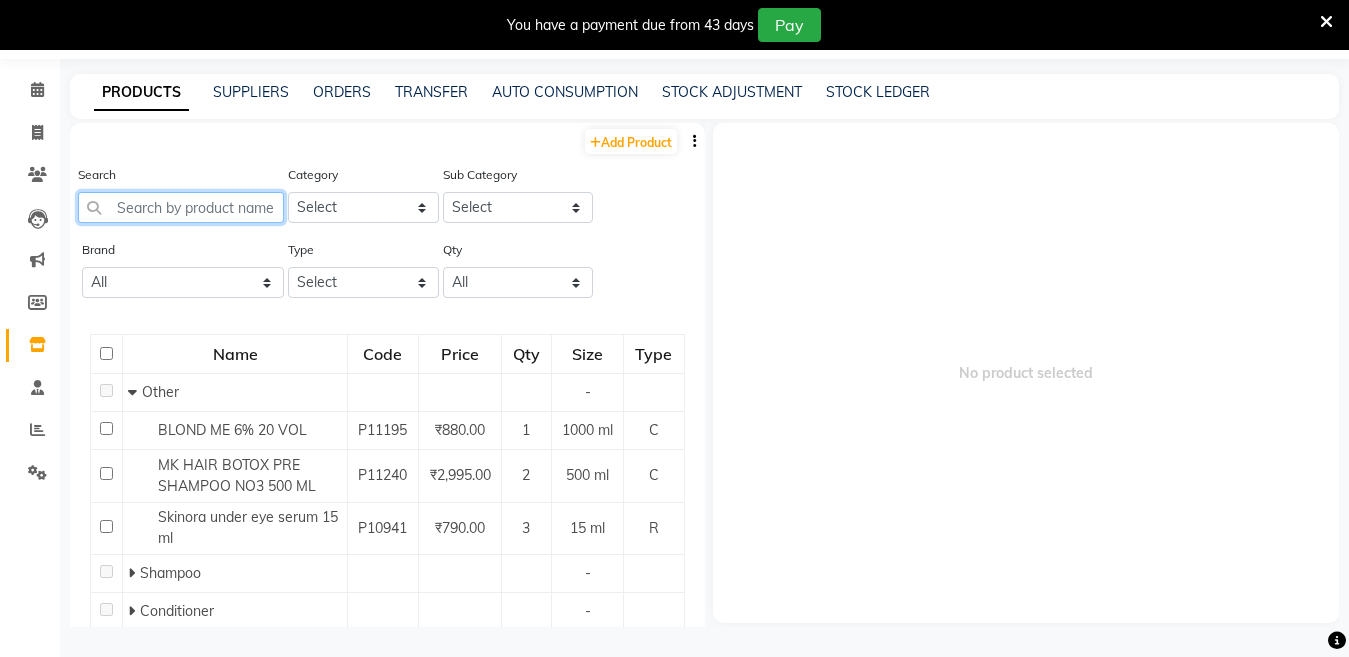 click 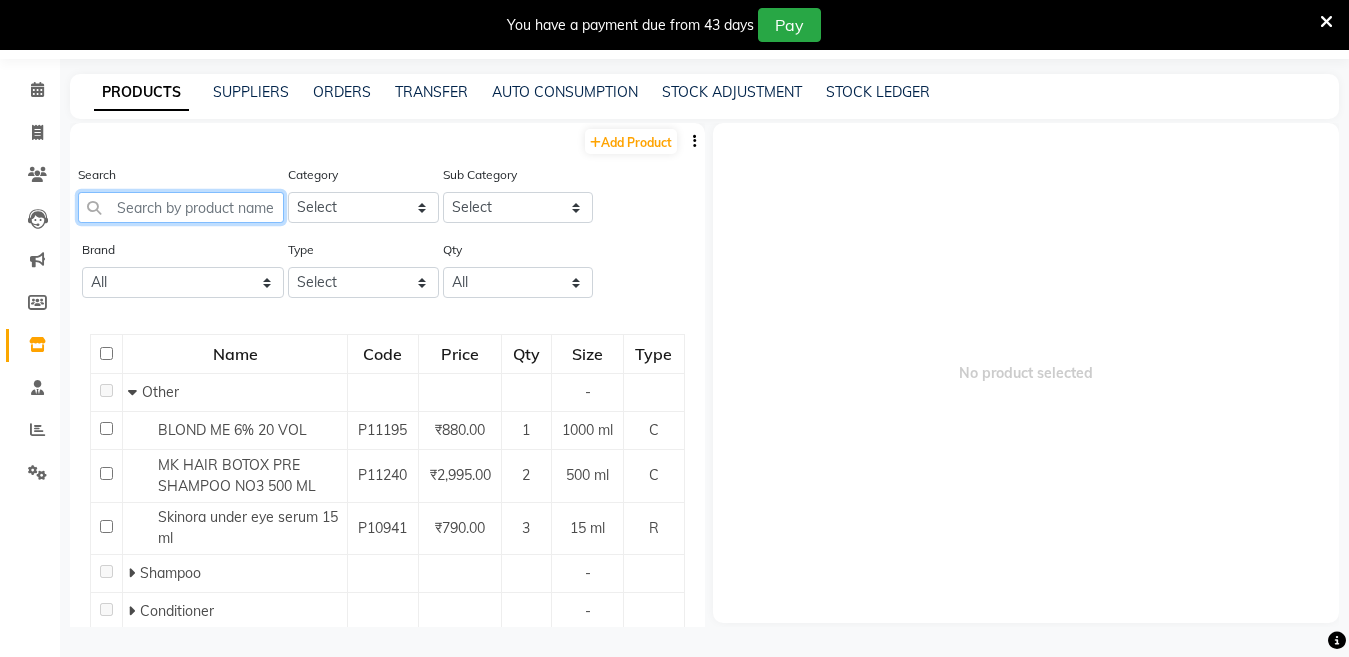 paste on "moroccan oil 200 ml" 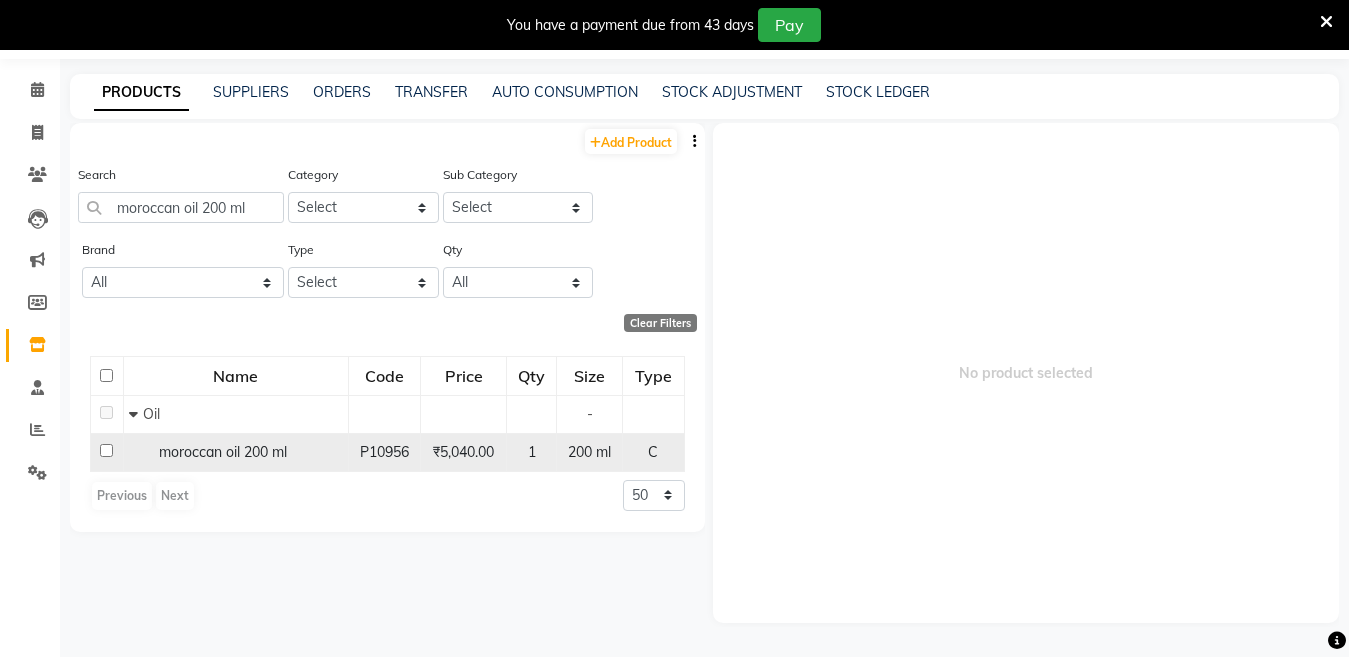click on "moroccan oil 200 ml" 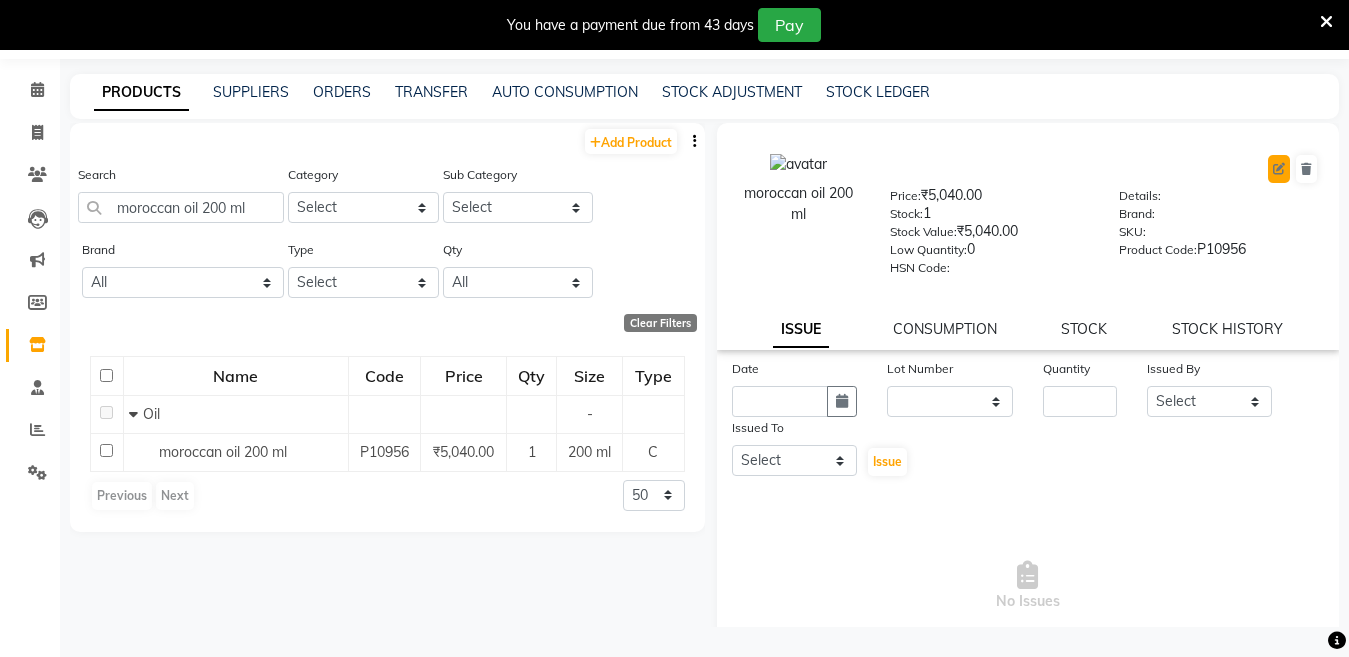 click 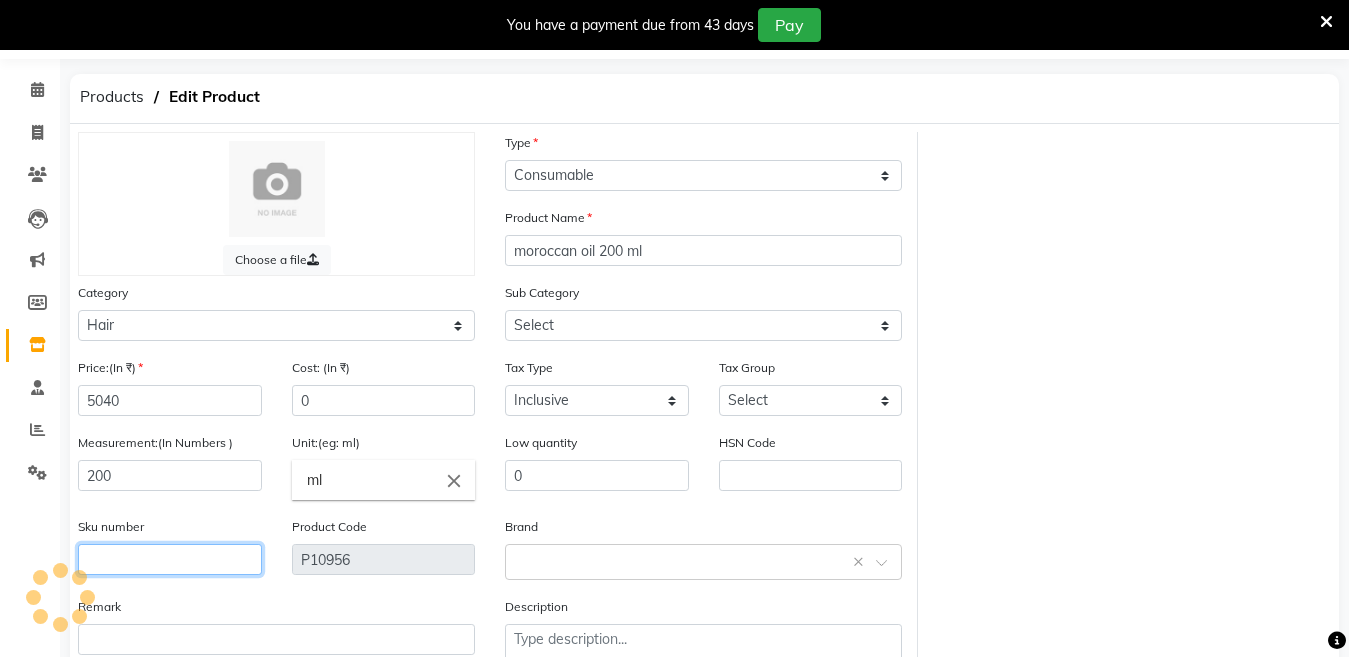 click 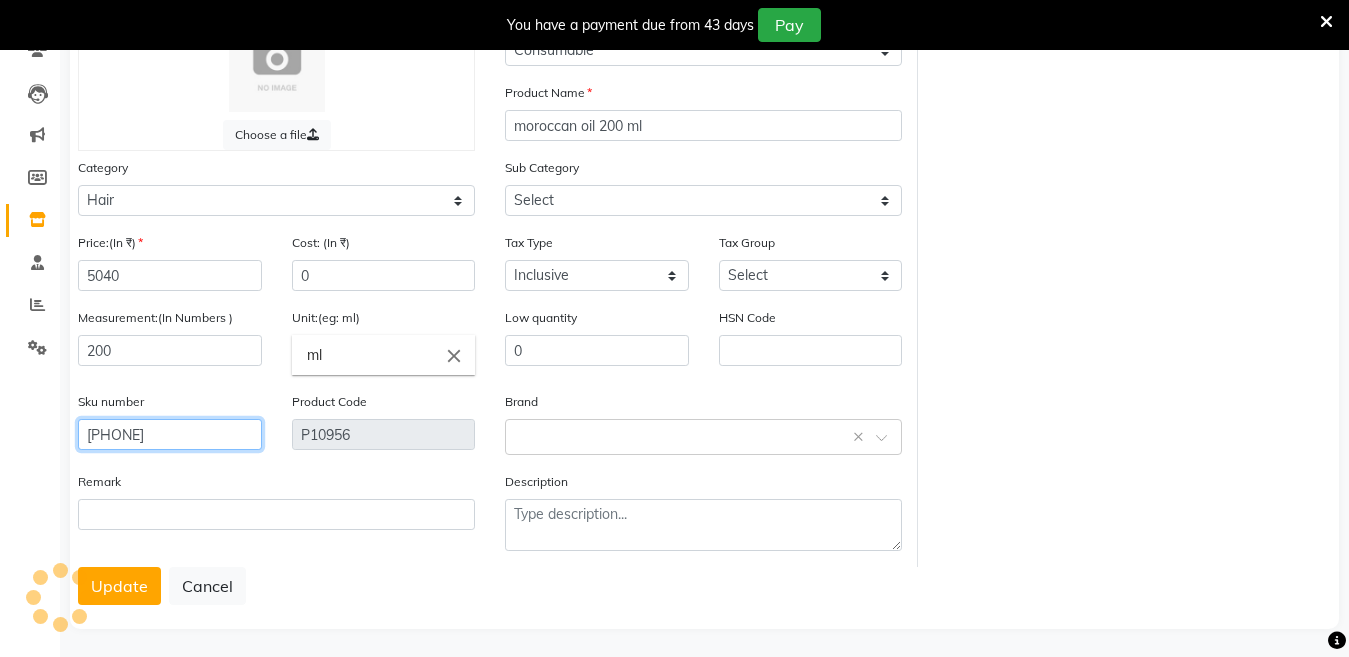 scroll, scrollTop: 187, scrollLeft: 0, axis: vertical 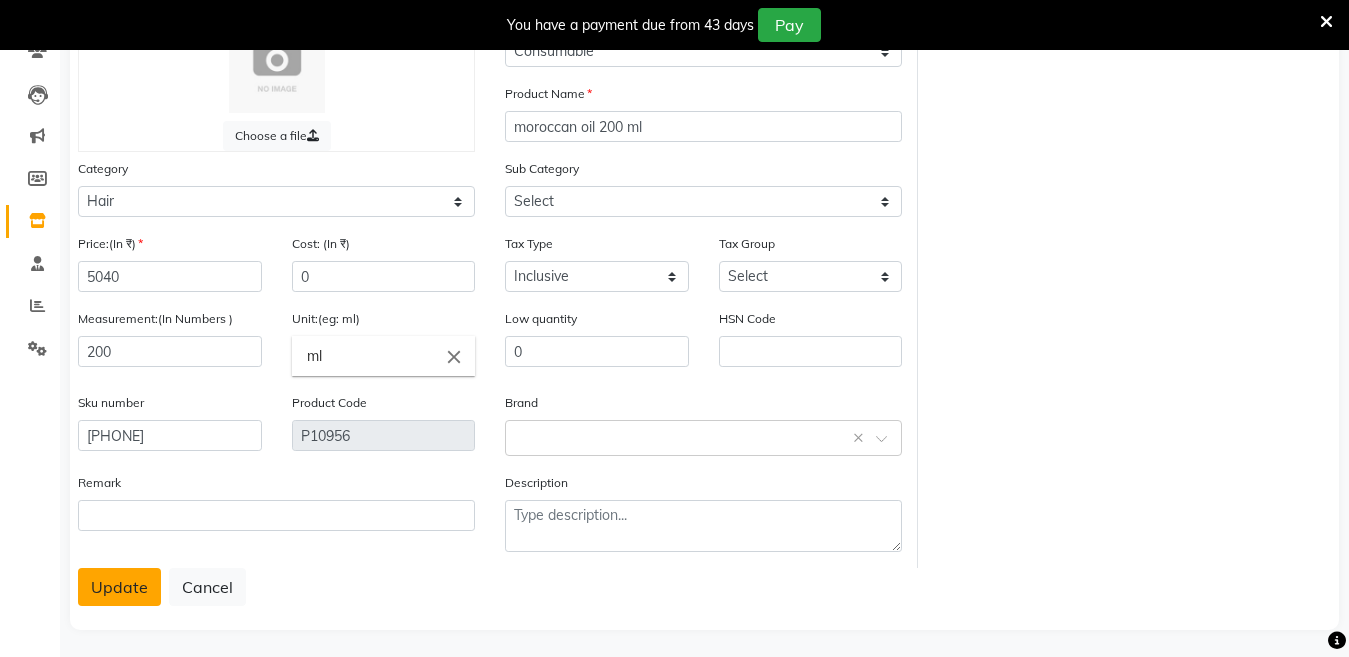 click on "Update" 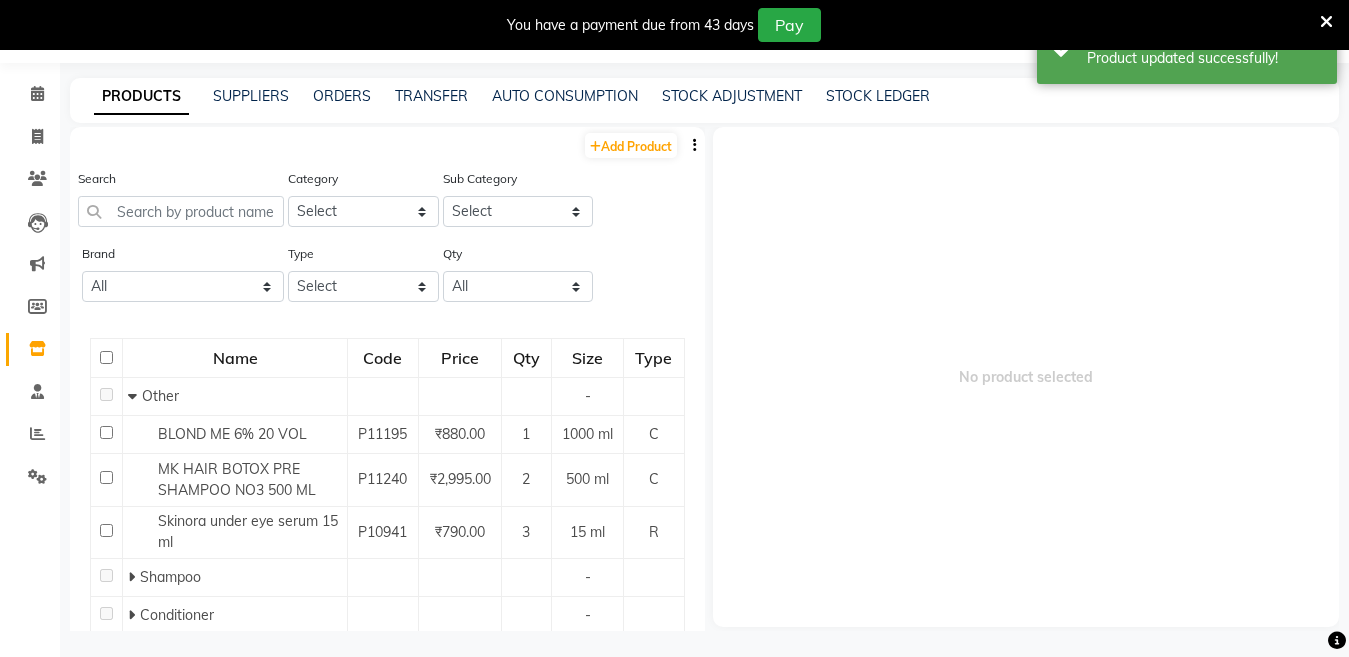 scroll, scrollTop: 63, scrollLeft: 0, axis: vertical 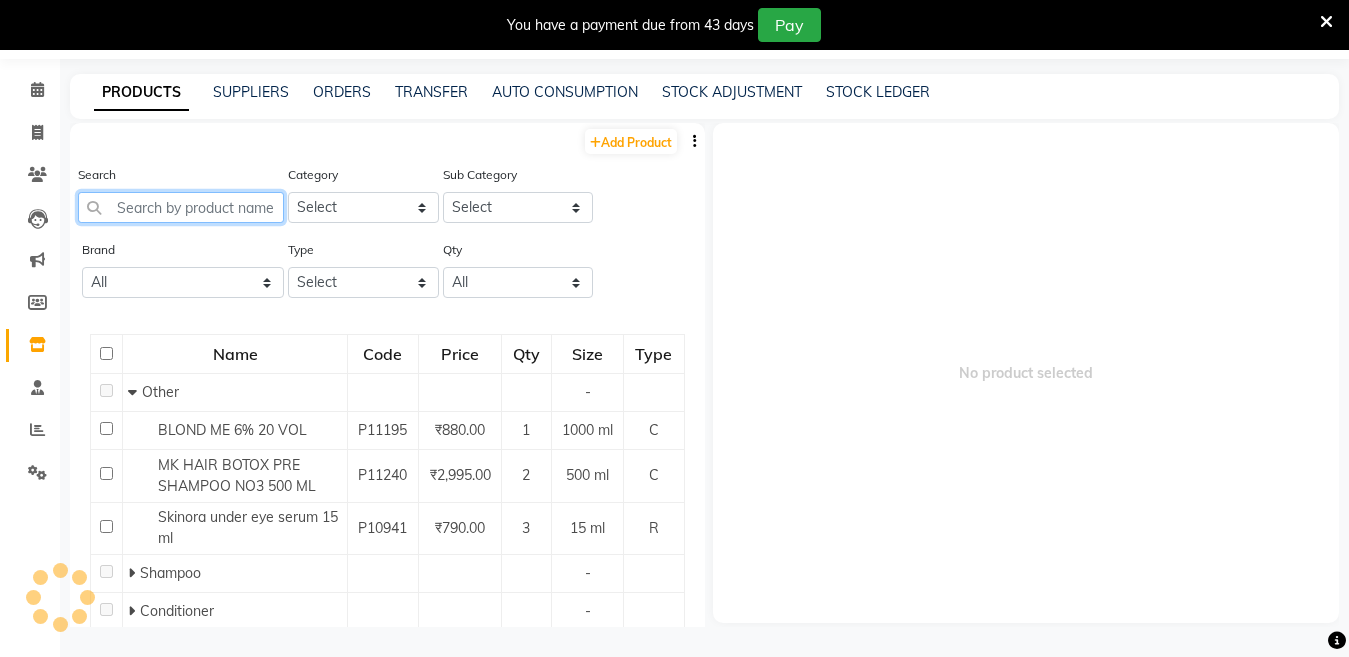 click 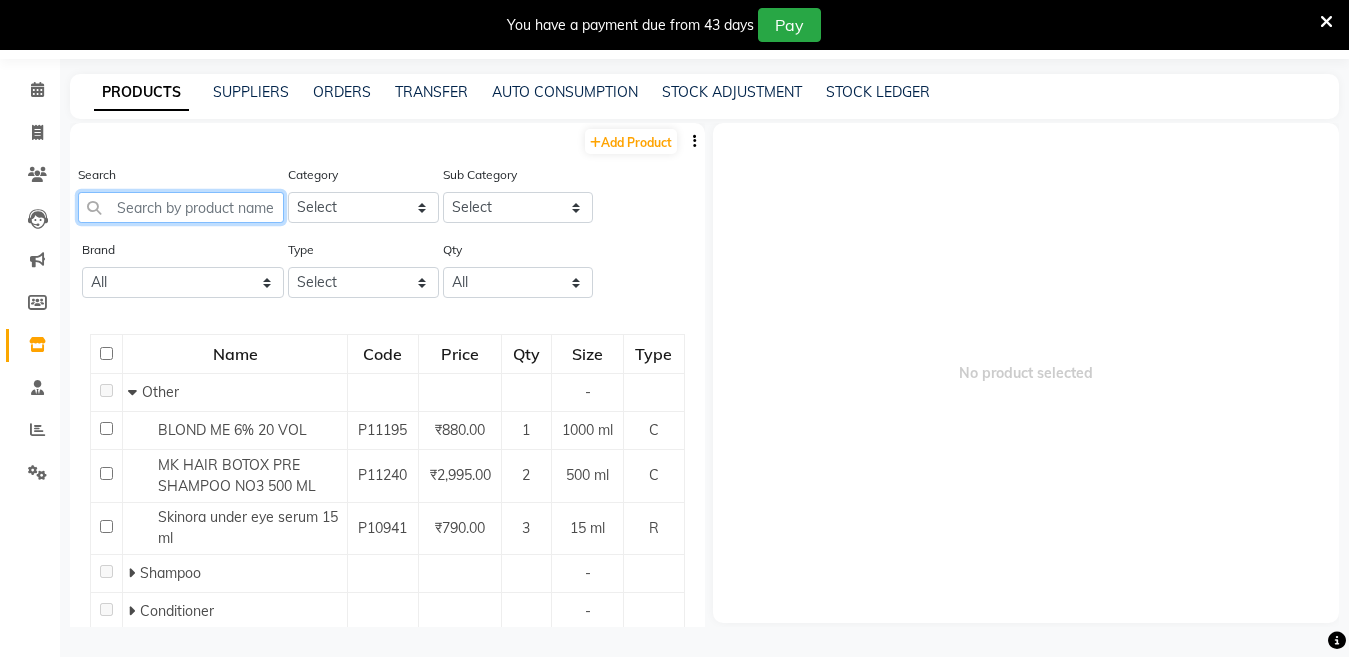 paste on "ULTIME ROSE OIL 100 ML" 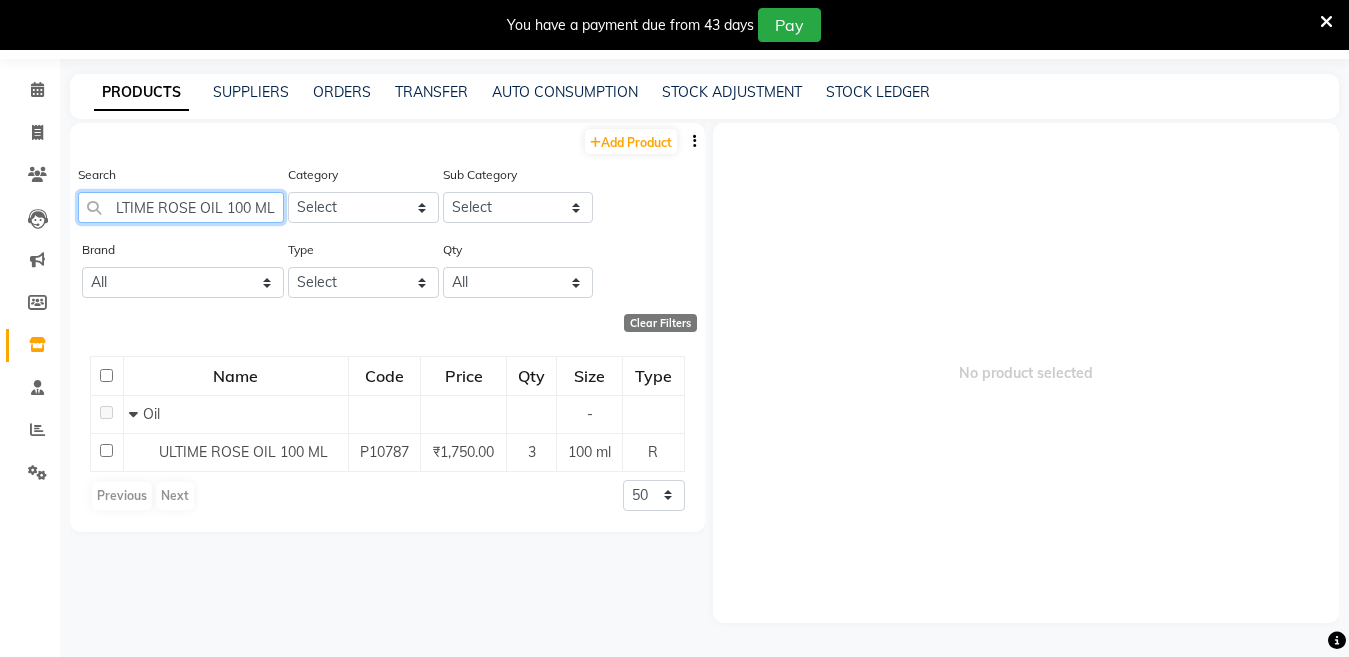 scroll, scrollTop: 0, scrollLeft: 11, axis: horizontal 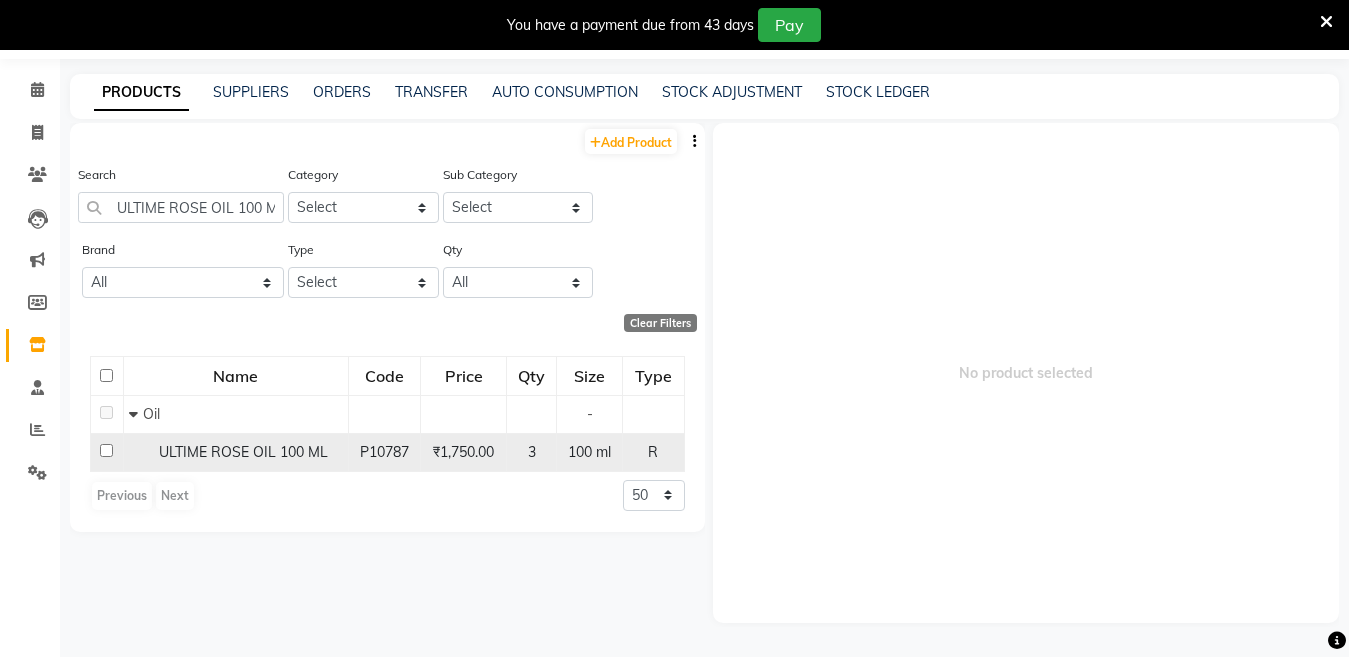 click on "ULTIME ROSE OIL 100 ML" 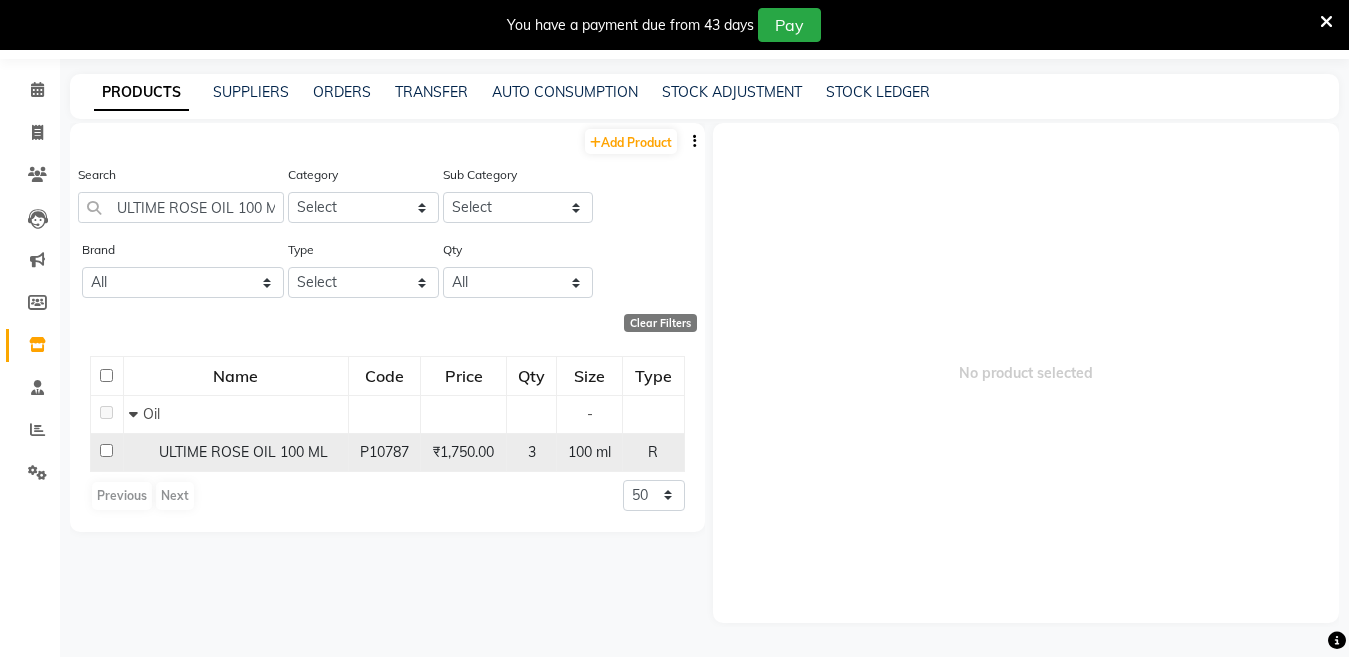 click on "ULTIME ROSE OIL 100 ML" 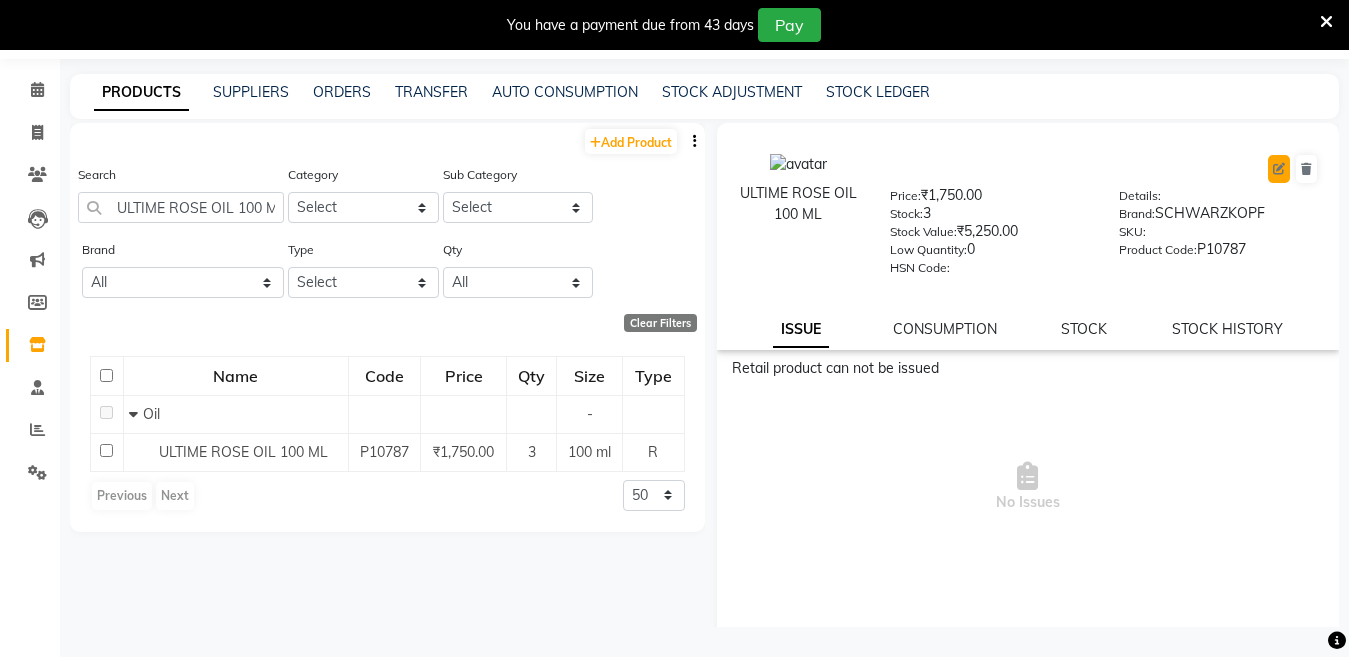click 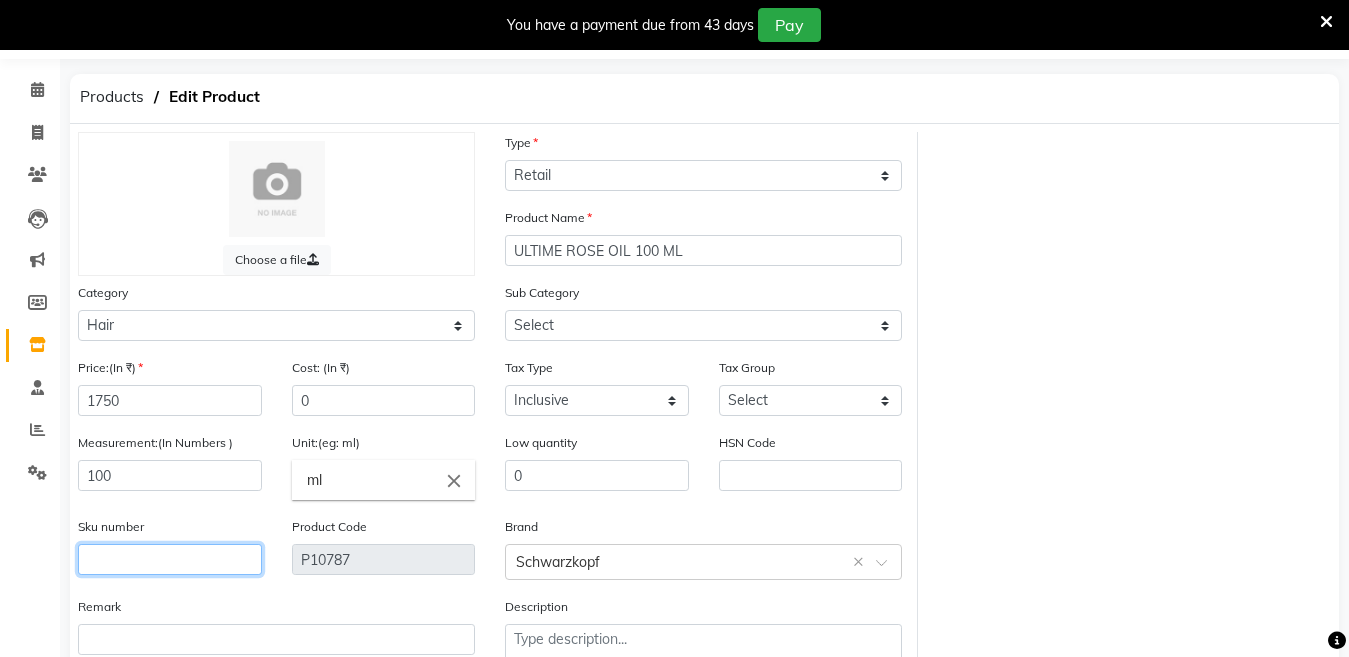 click 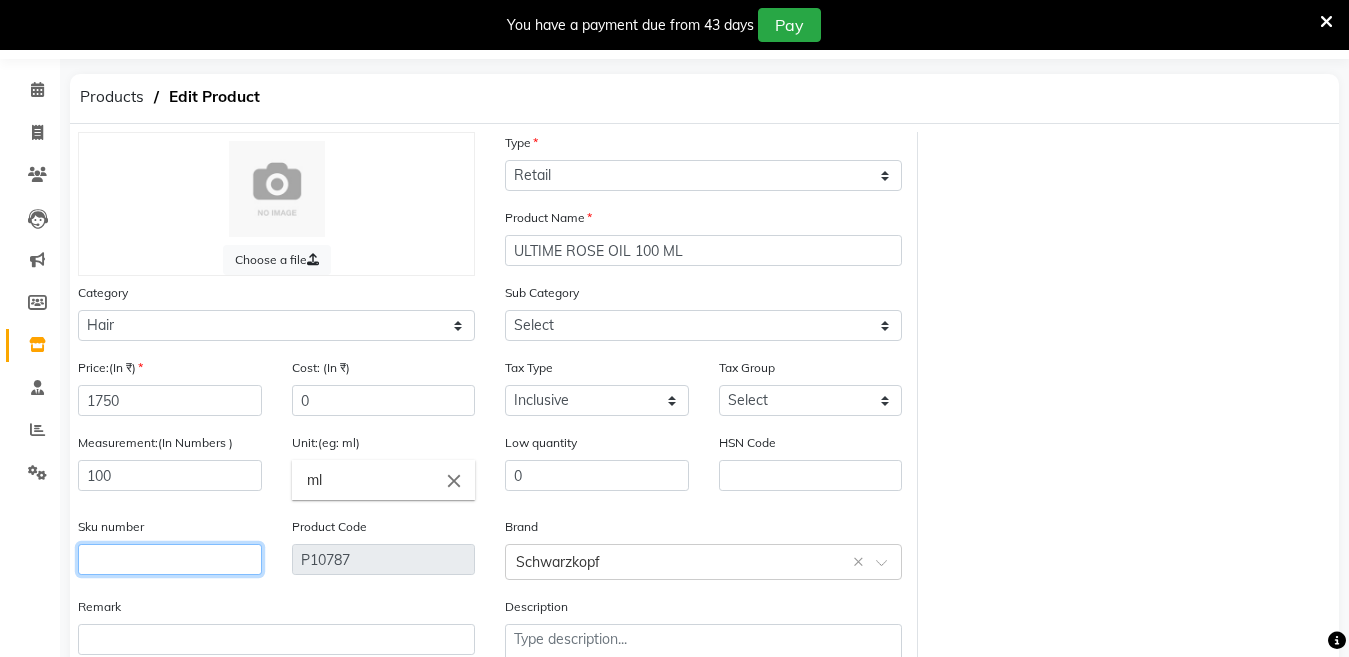 click 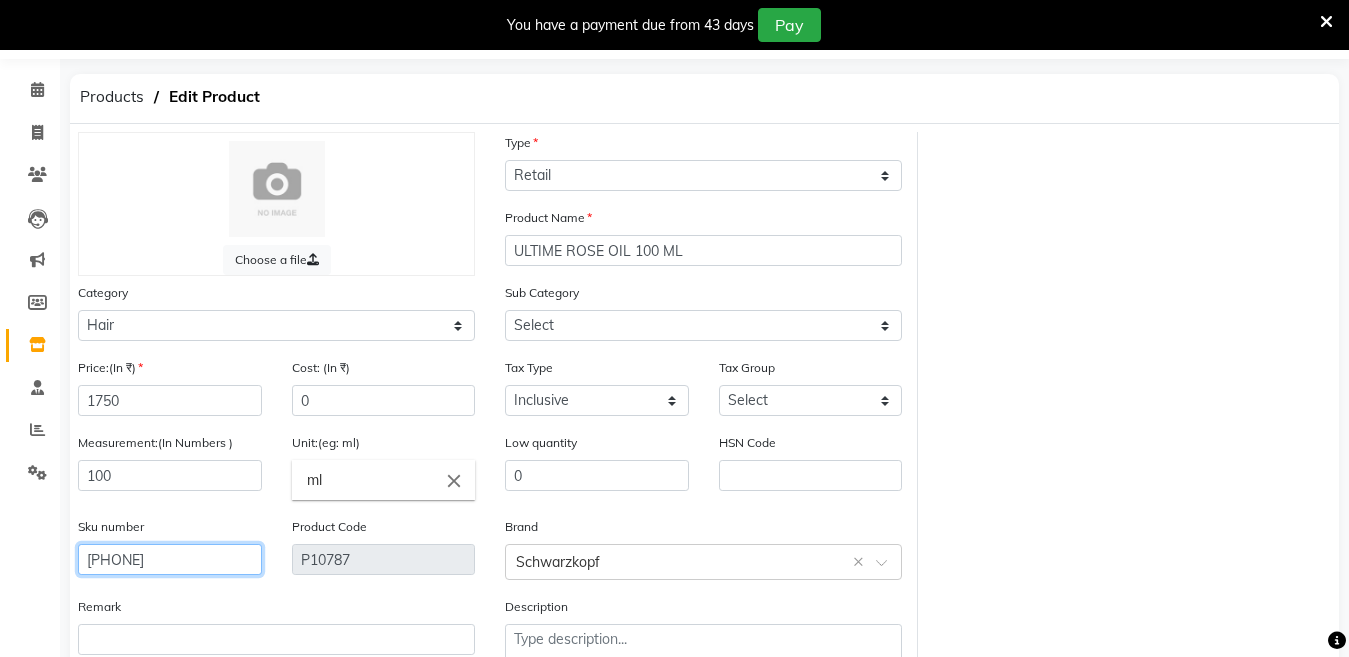scroll, scrollTop: 194, scrollLeft: 0, axis: vertical 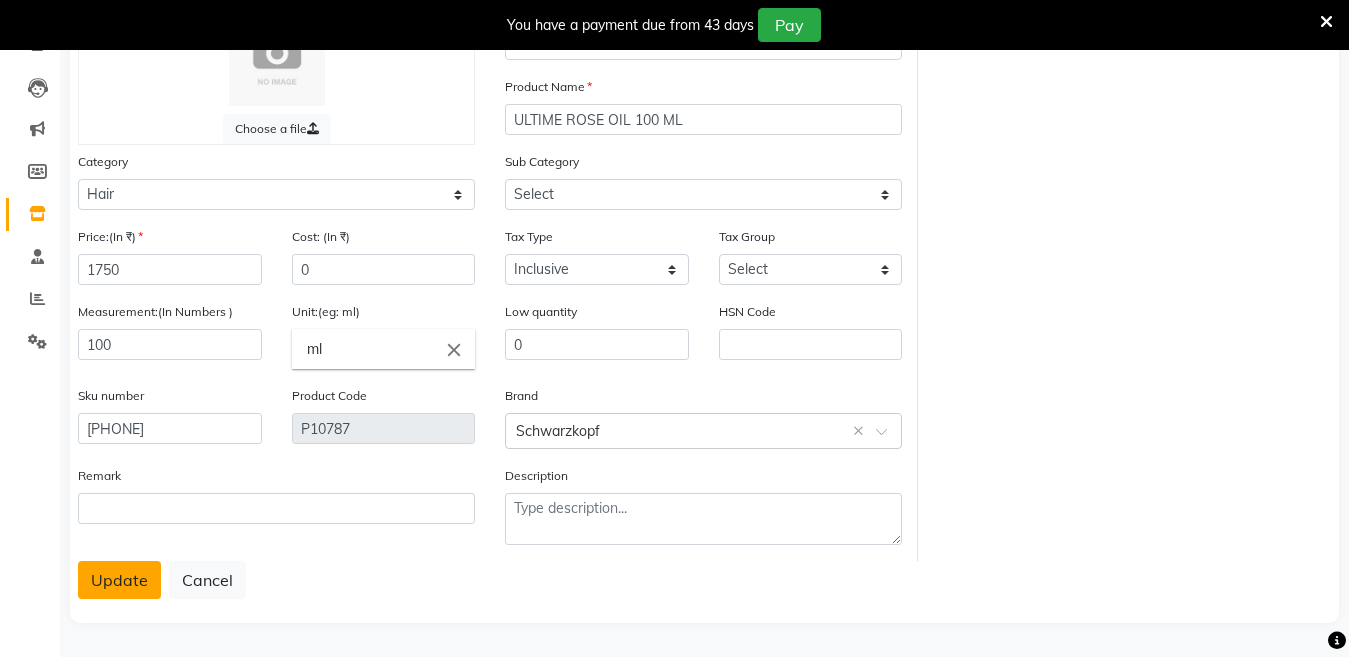 click on "Update" 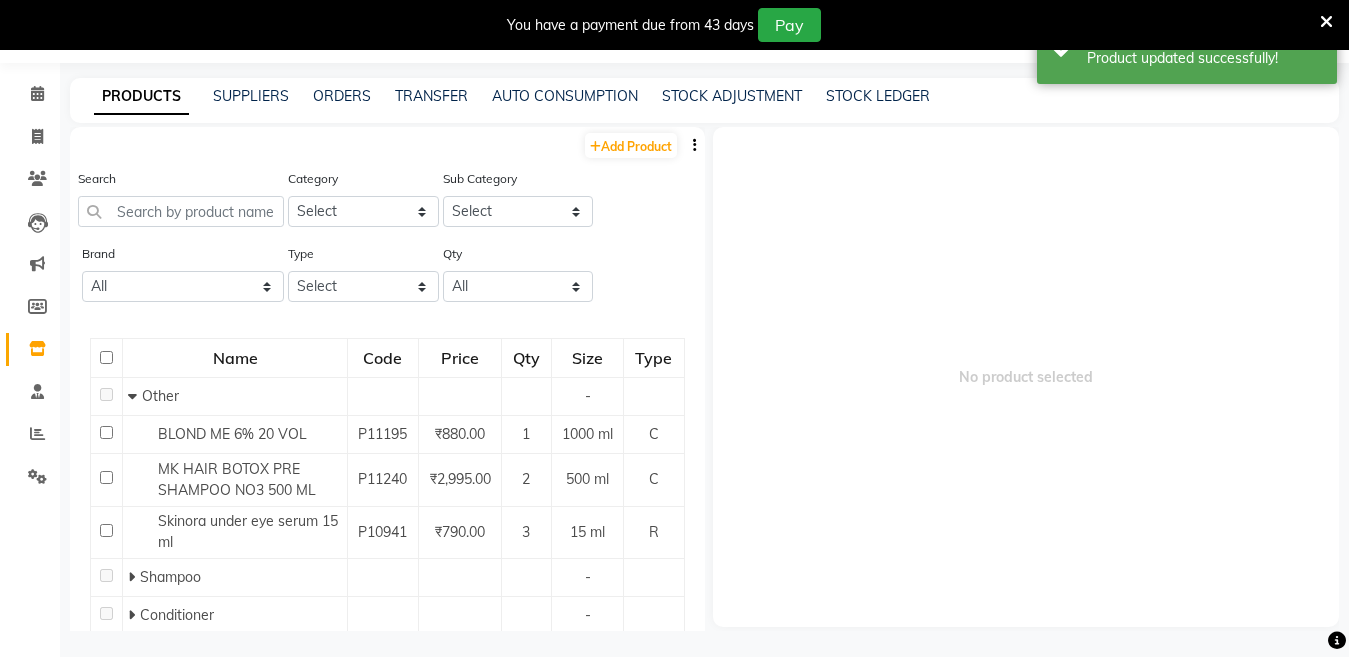 scroll, scrollTop: 63, scrollLeft: 0, axis: vertical 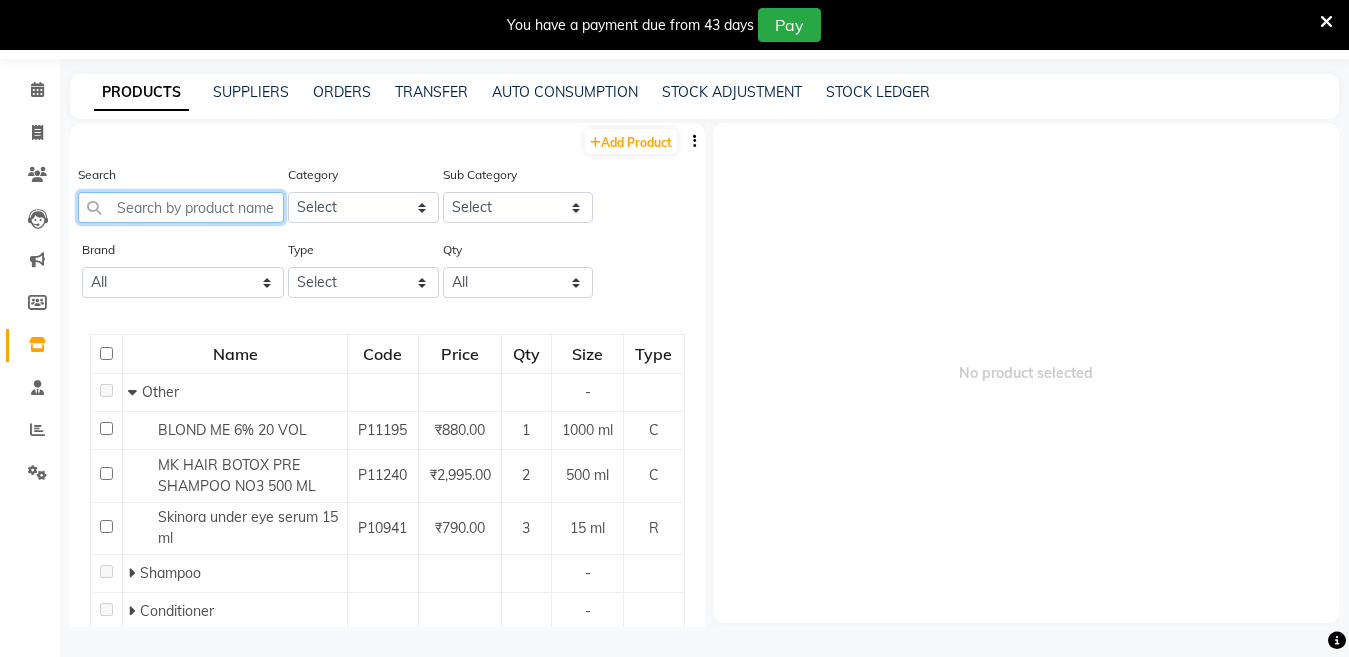 click 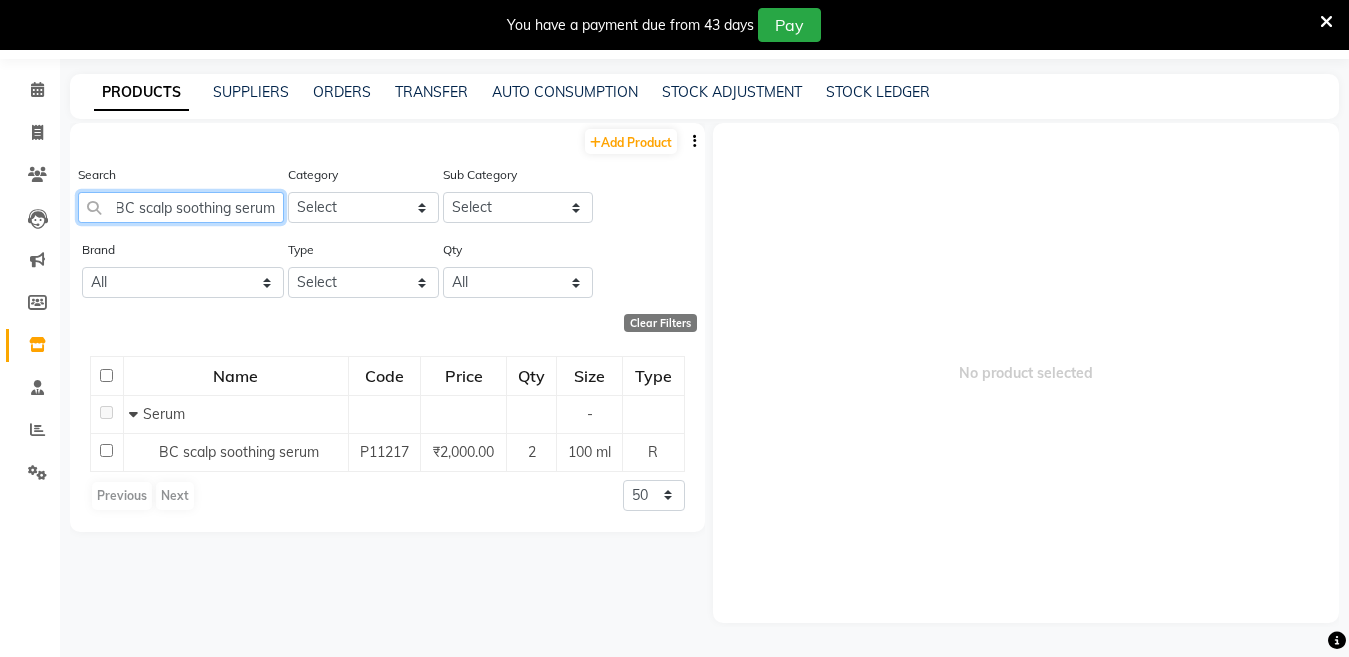 scroll, scrollTop: 0, scrollLeft: 6, axis: horizontal 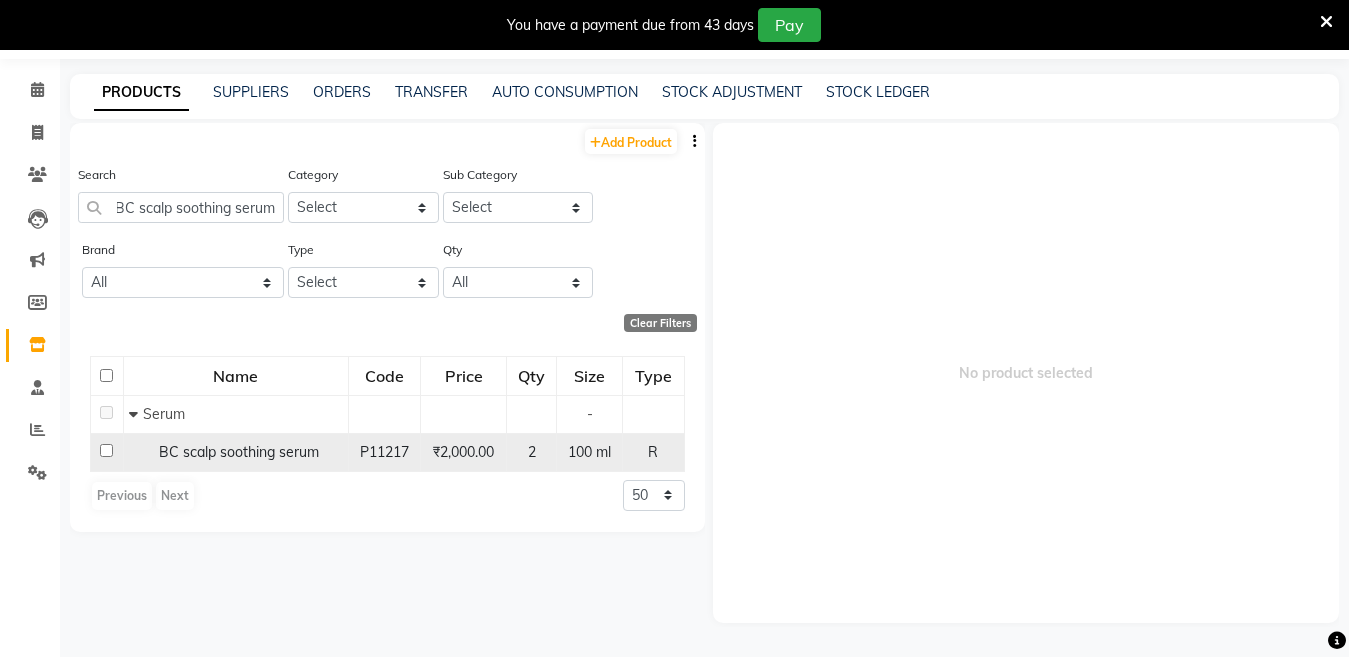 click on "BC scalp soothing serum" 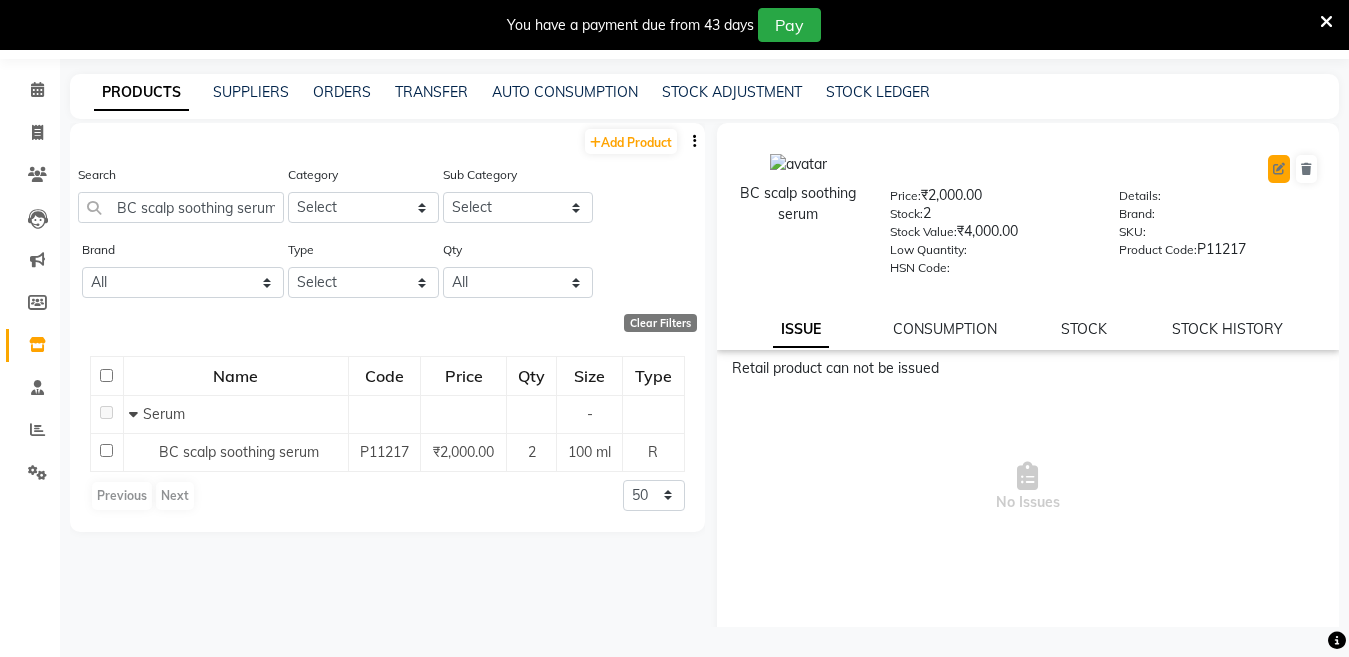 click 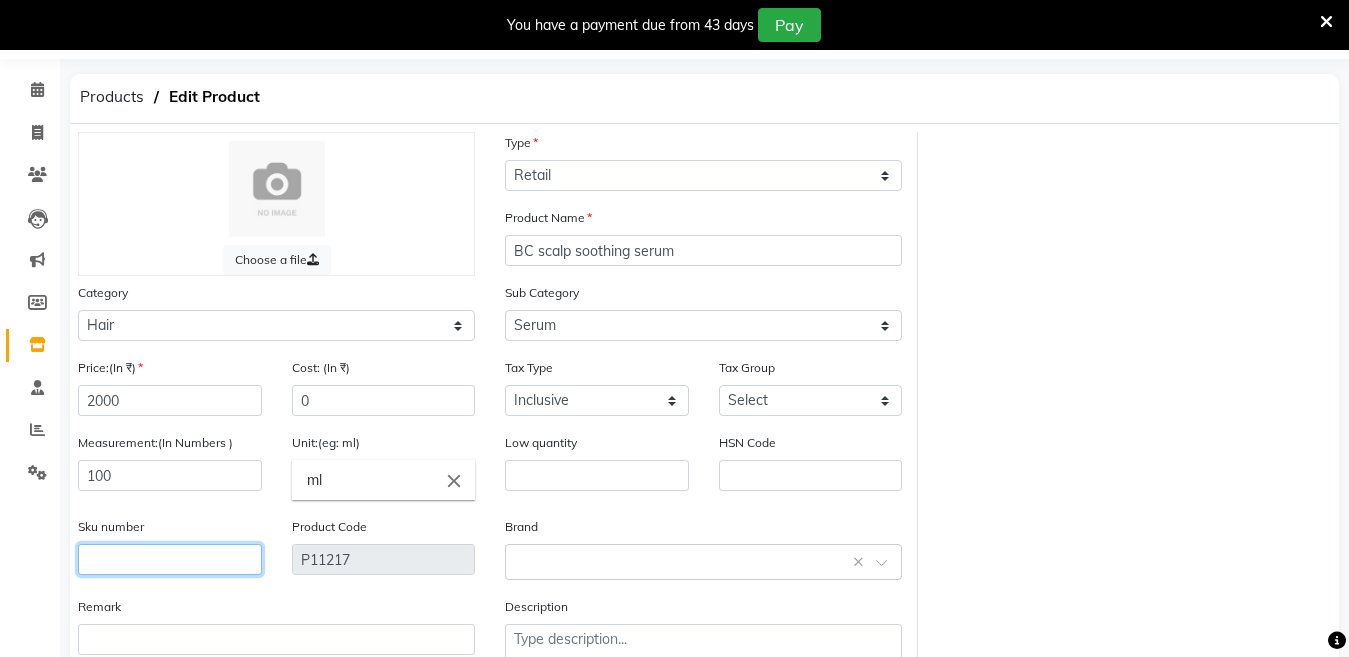 click 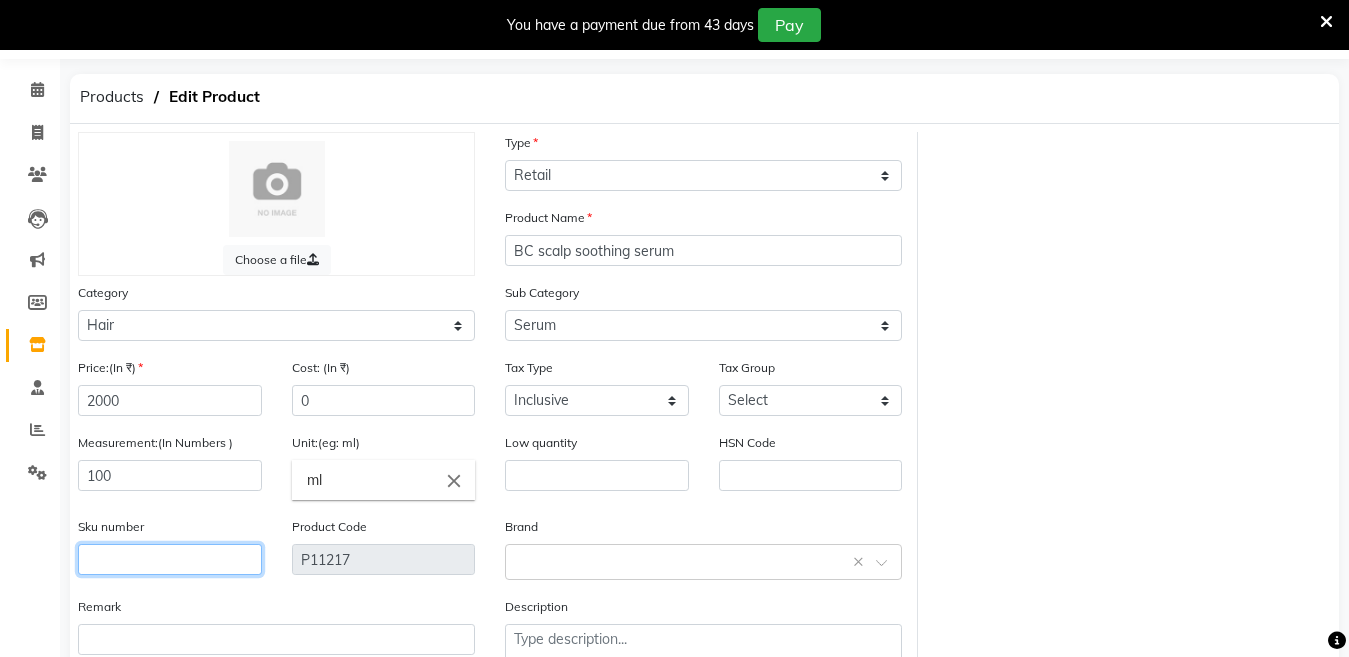 click 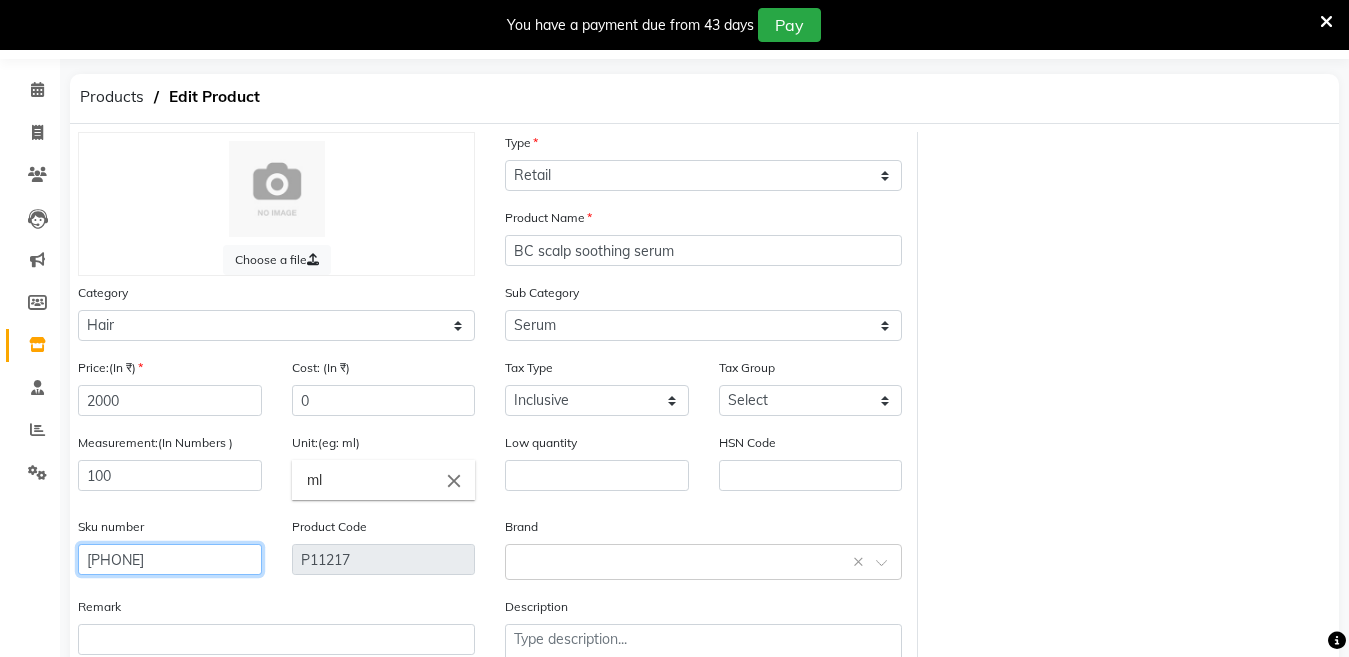 scroll, scrollTop: 194, scrollLeft: 0, axis: vertical 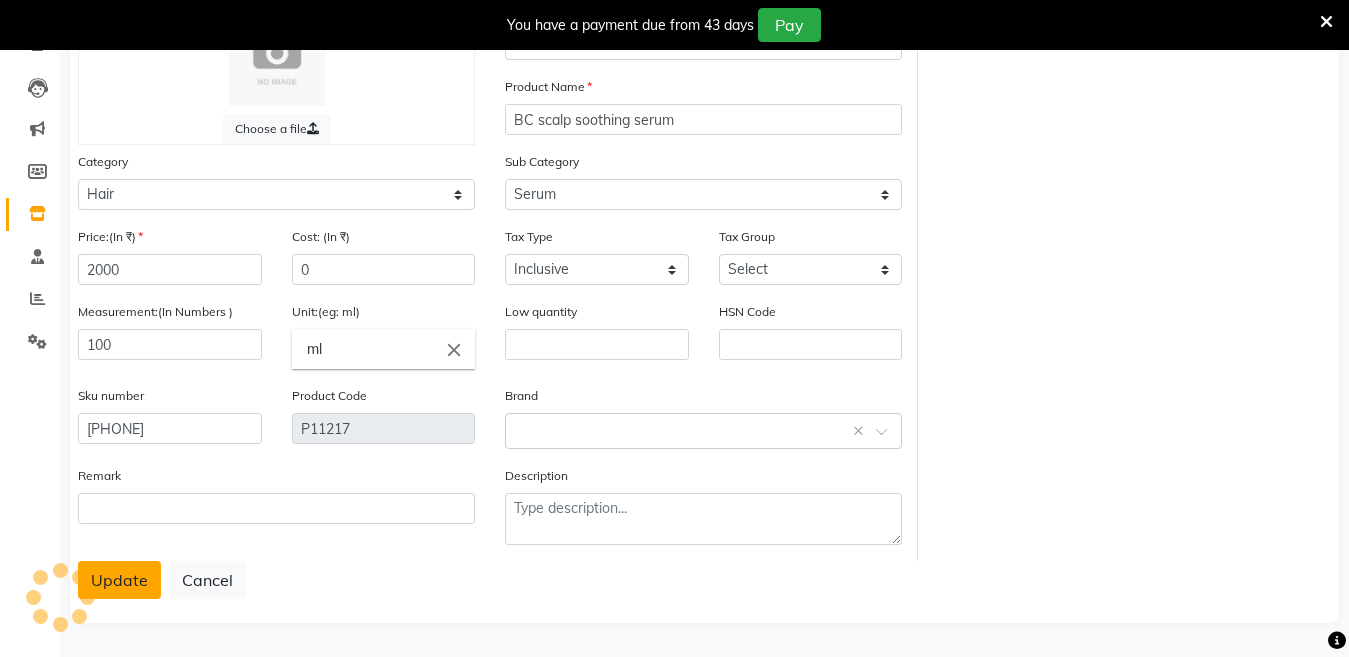 click on "Update" 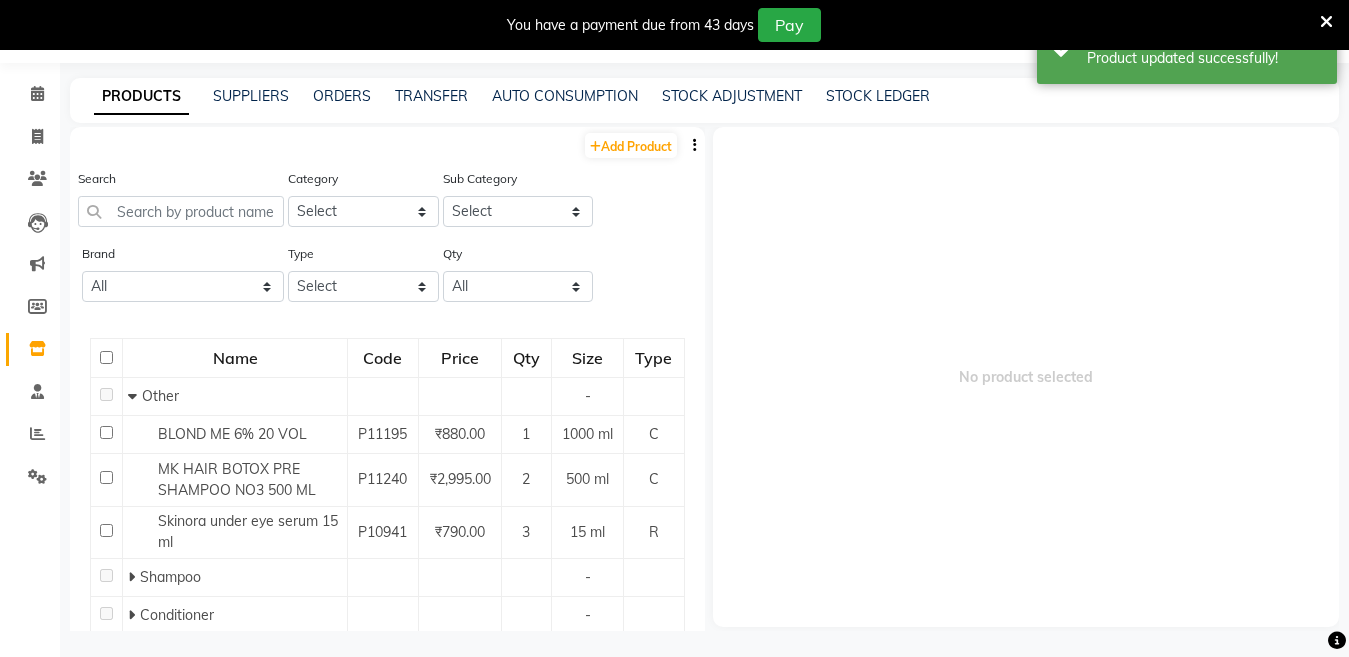 scroll, scrollTop: 63, scrollLeft: 0, axis: vertical 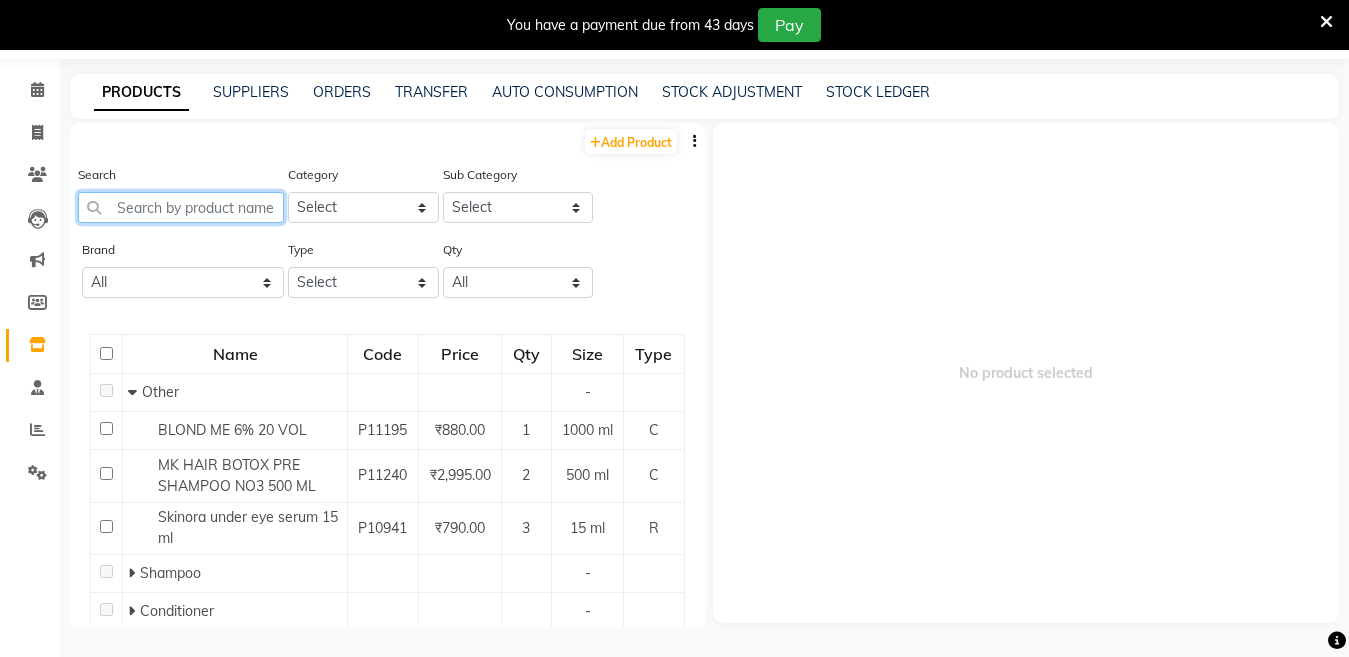 click 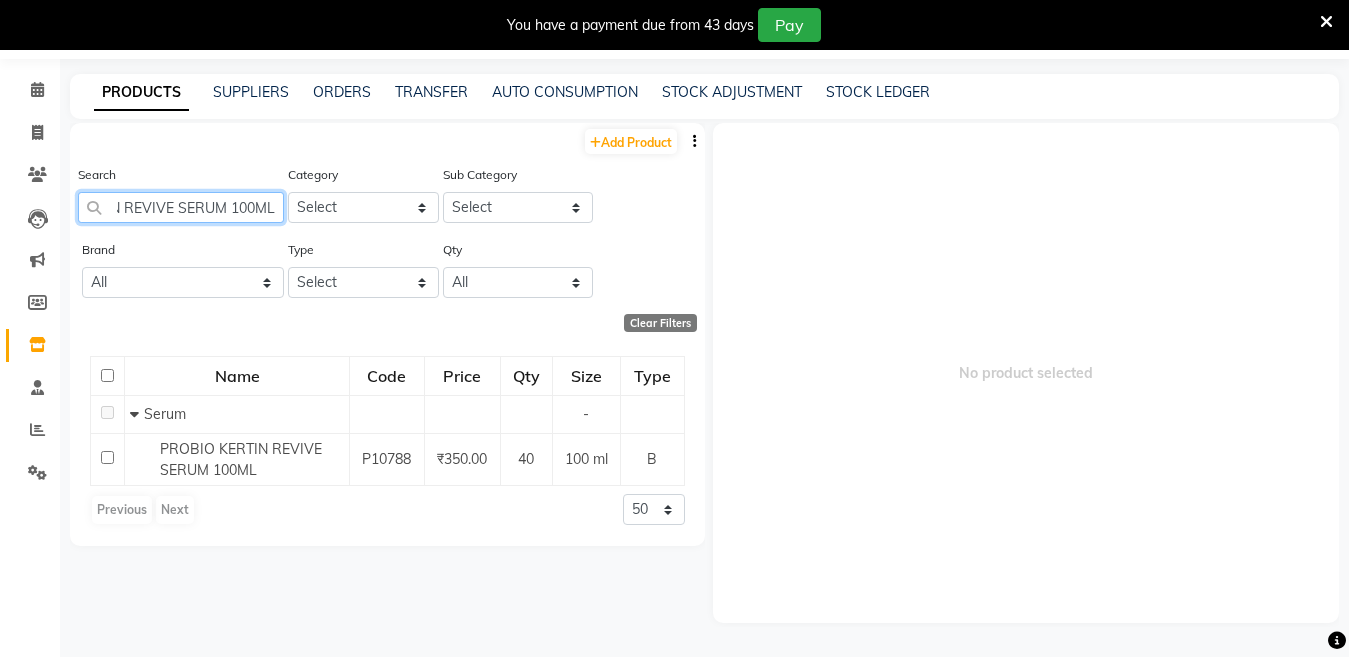scroll, scrollTop: 0, scrollLeft: 105, axis: horizontal 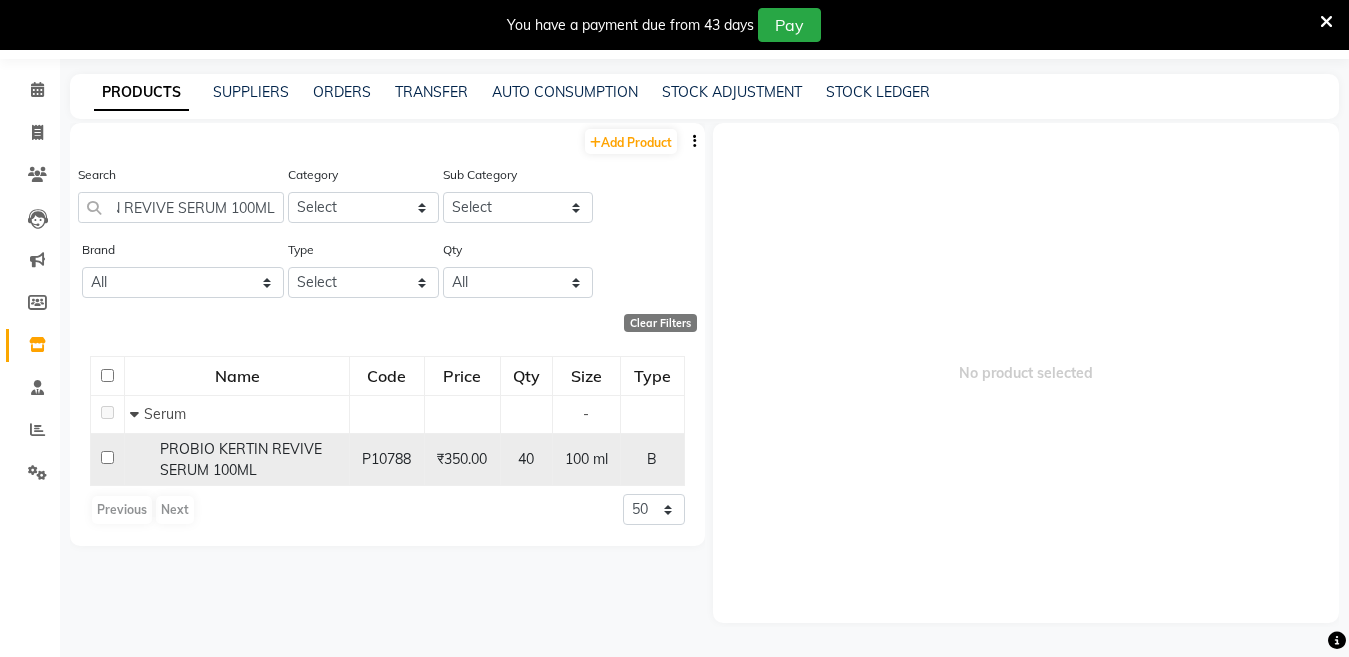 click on "PROBIO KERTIN REVIVE SERUM 100ML" 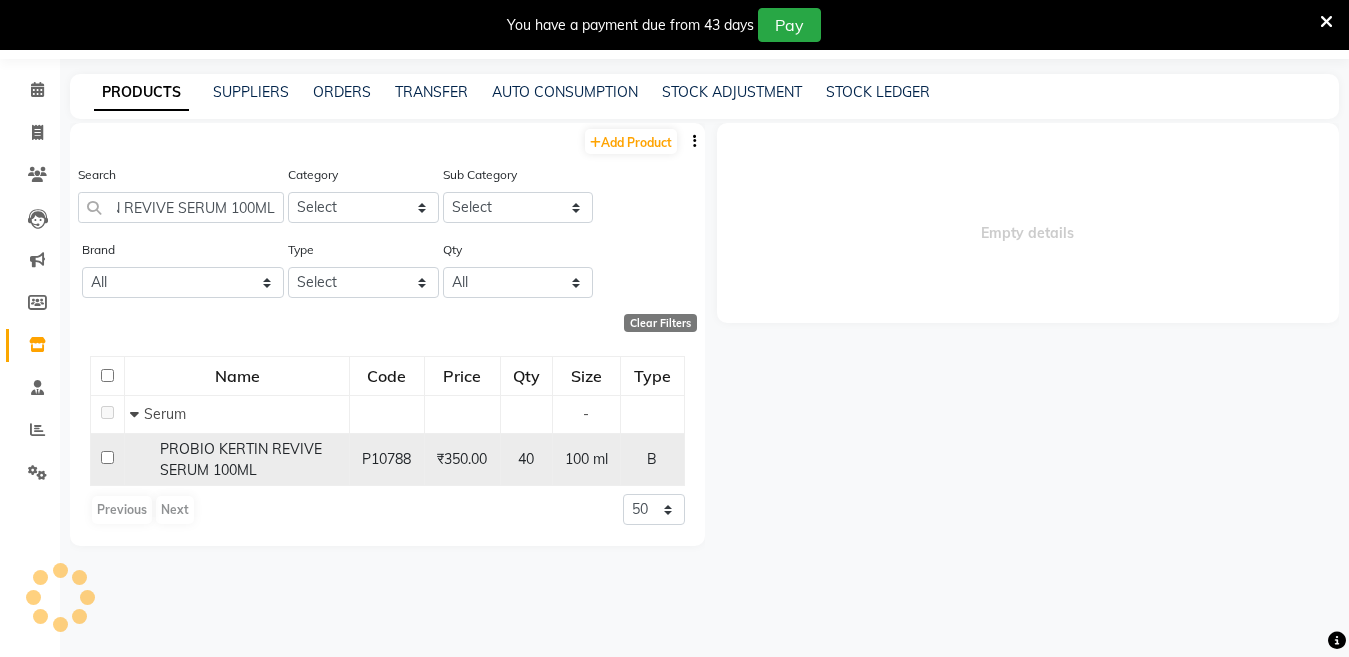 scroll, scrollTop: 0, scrollLeft: 0, axis: both 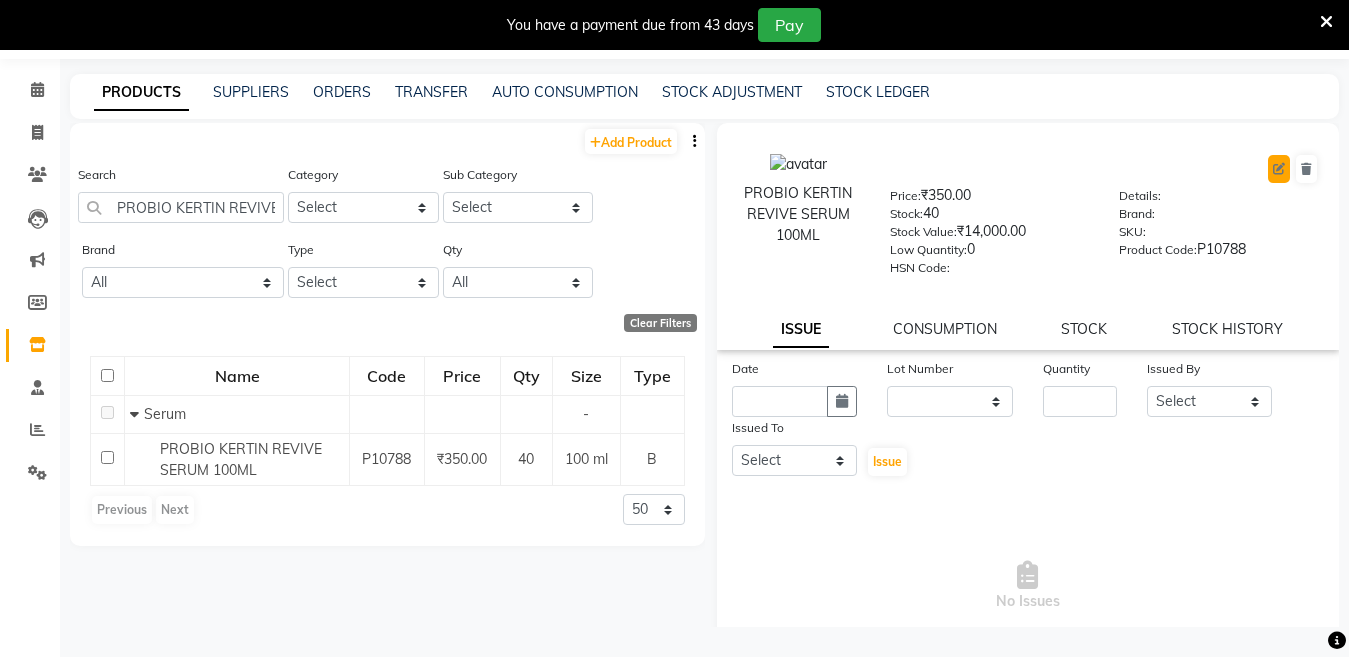 click 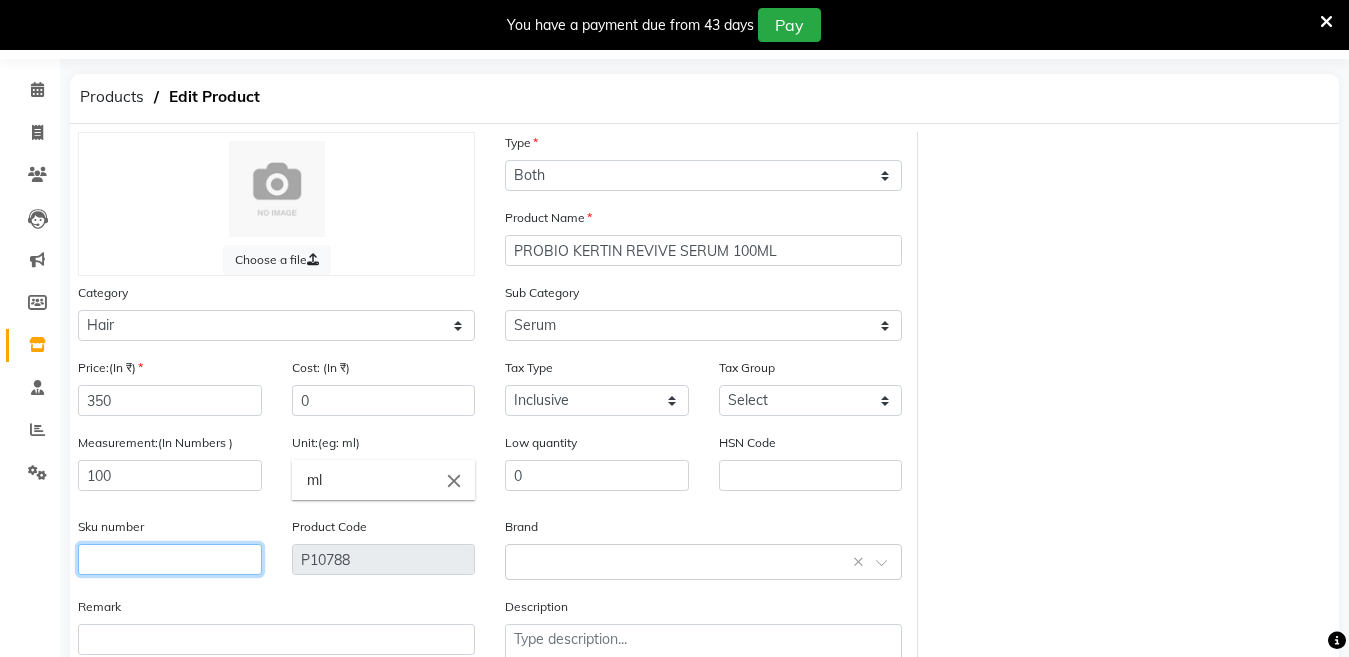 click 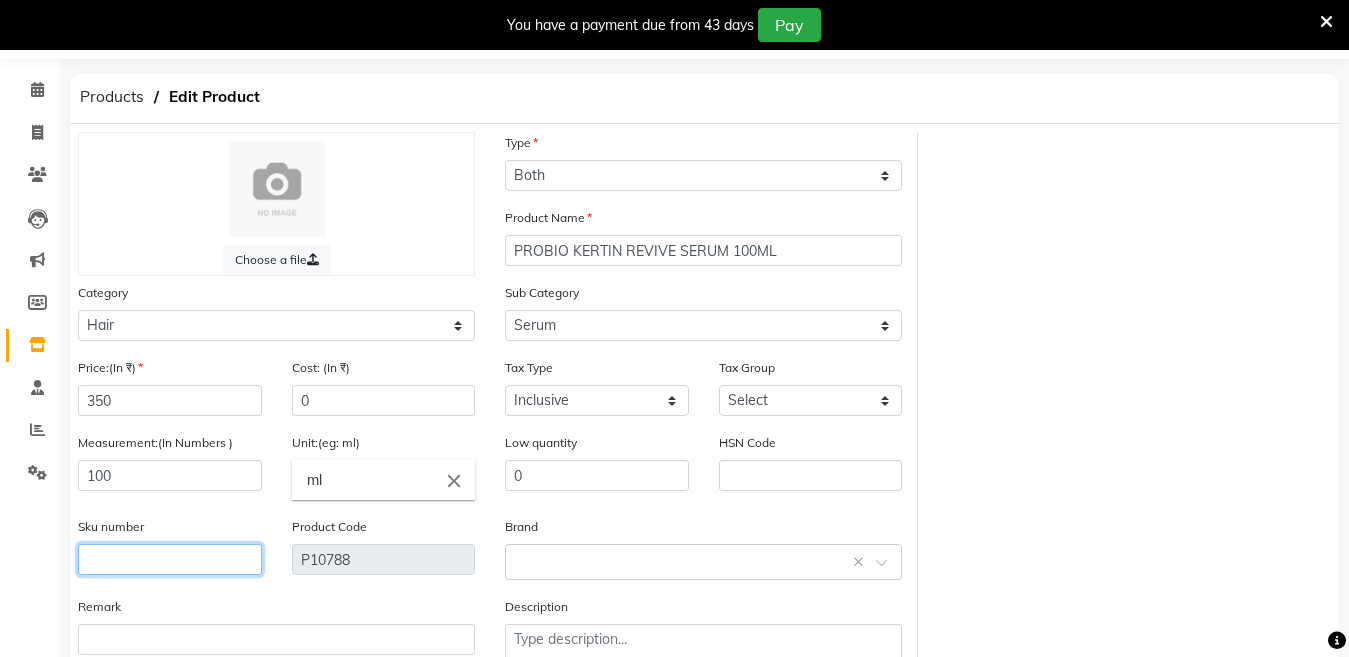 click 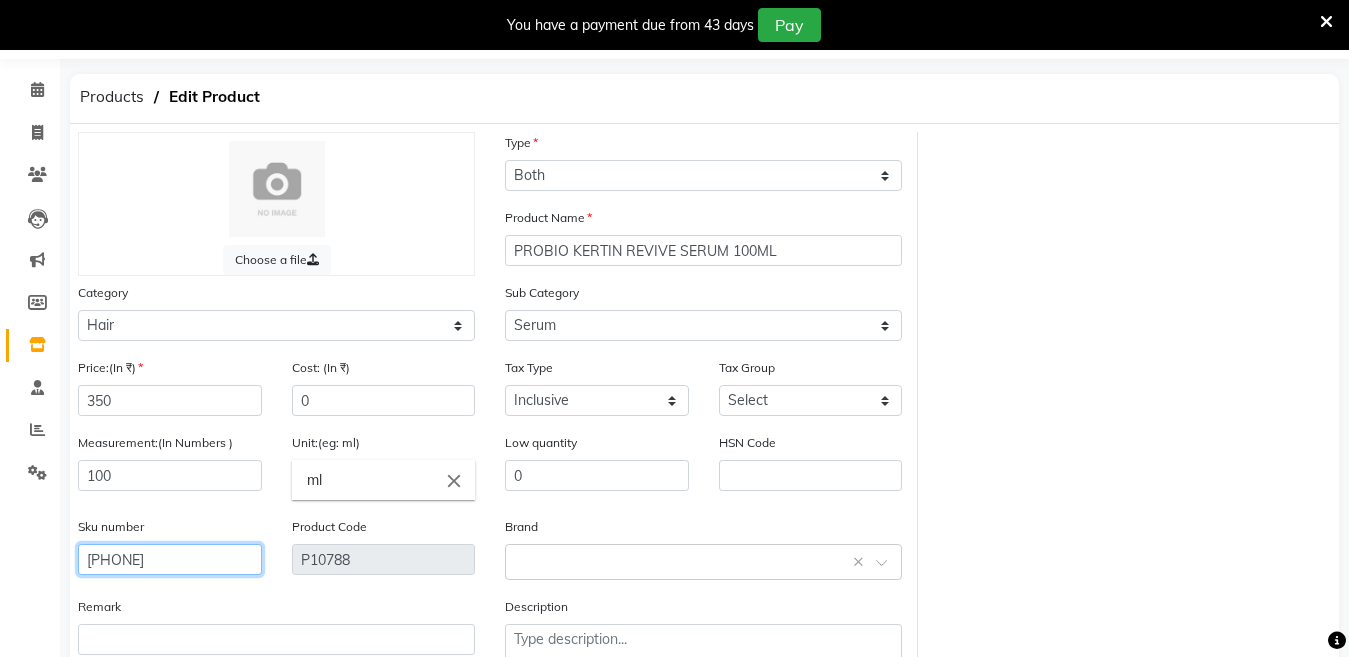 scroll, scrollTop: 194, scrollLeft: 0, axis: vertical 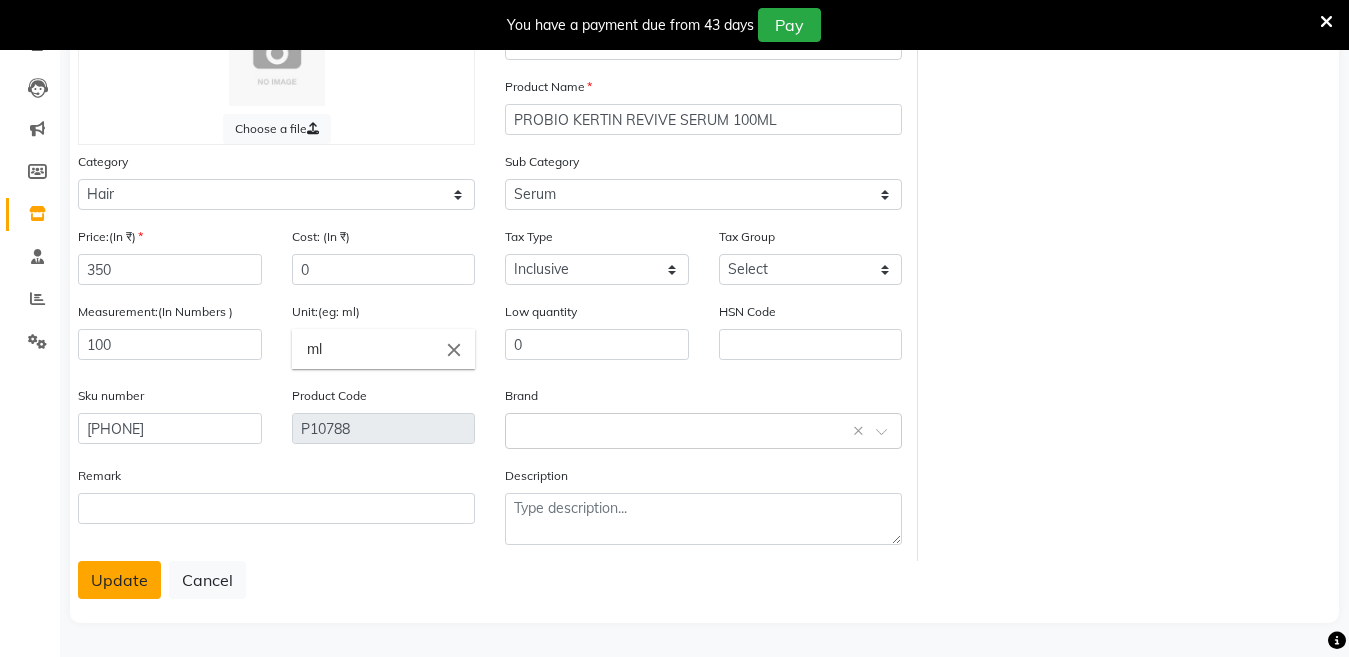click on "Update" 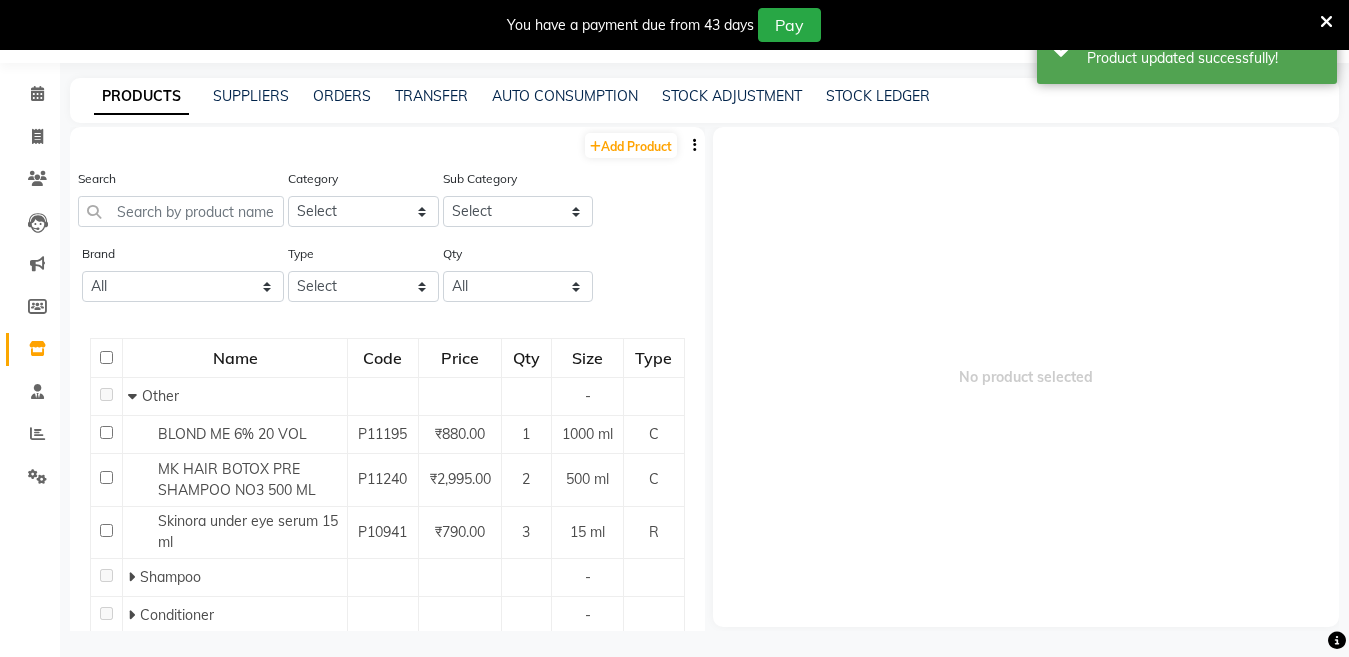 scroll, scrollTop: 63, scrollLeft: 0, axis: vertical 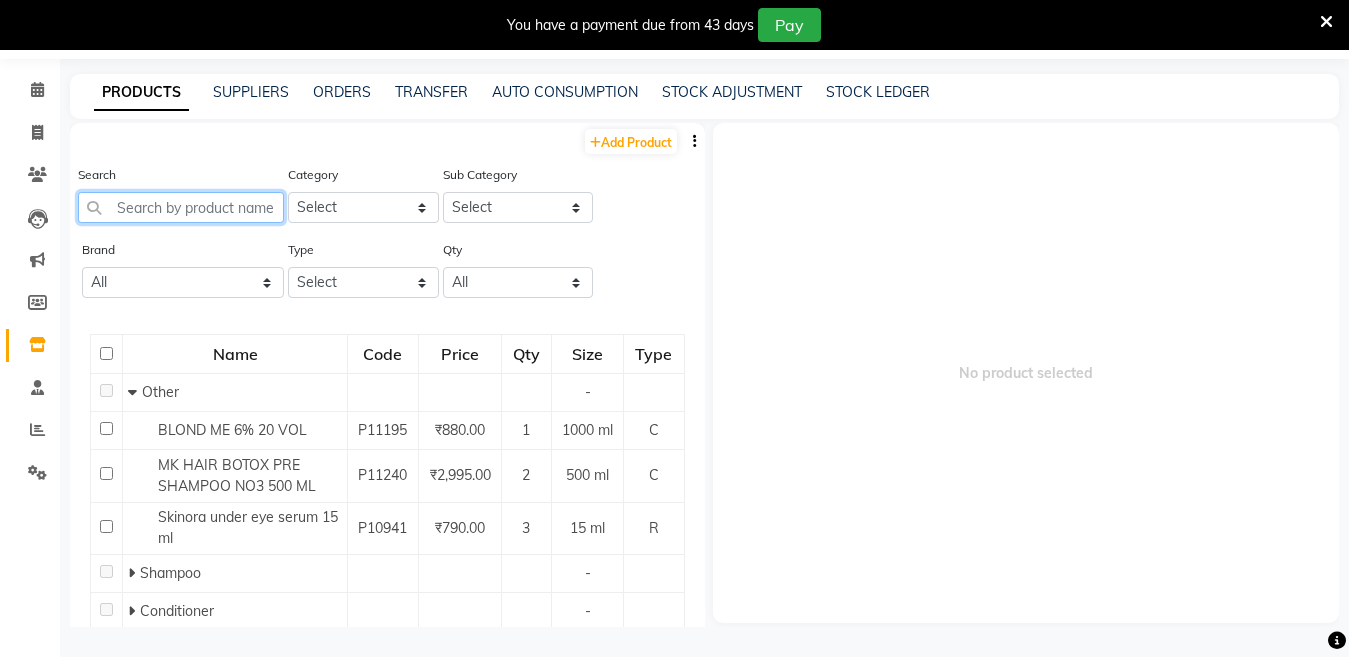 click 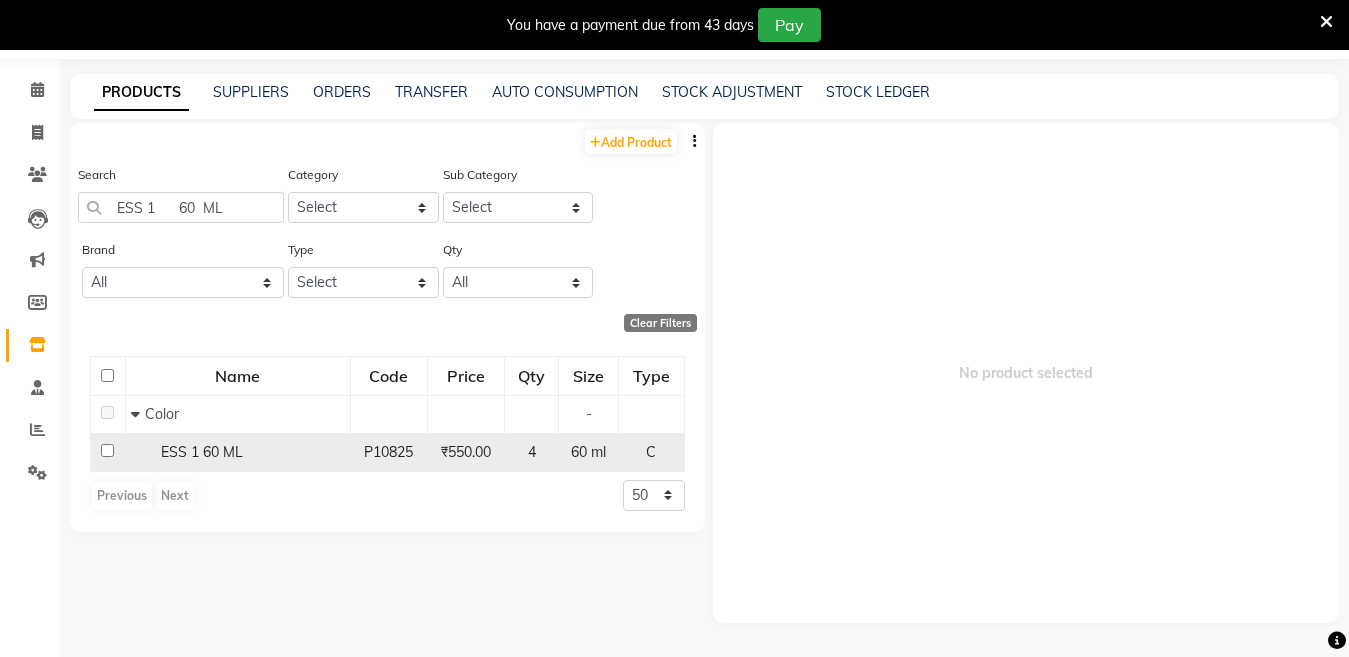 click on "ESS 1      60  ML" 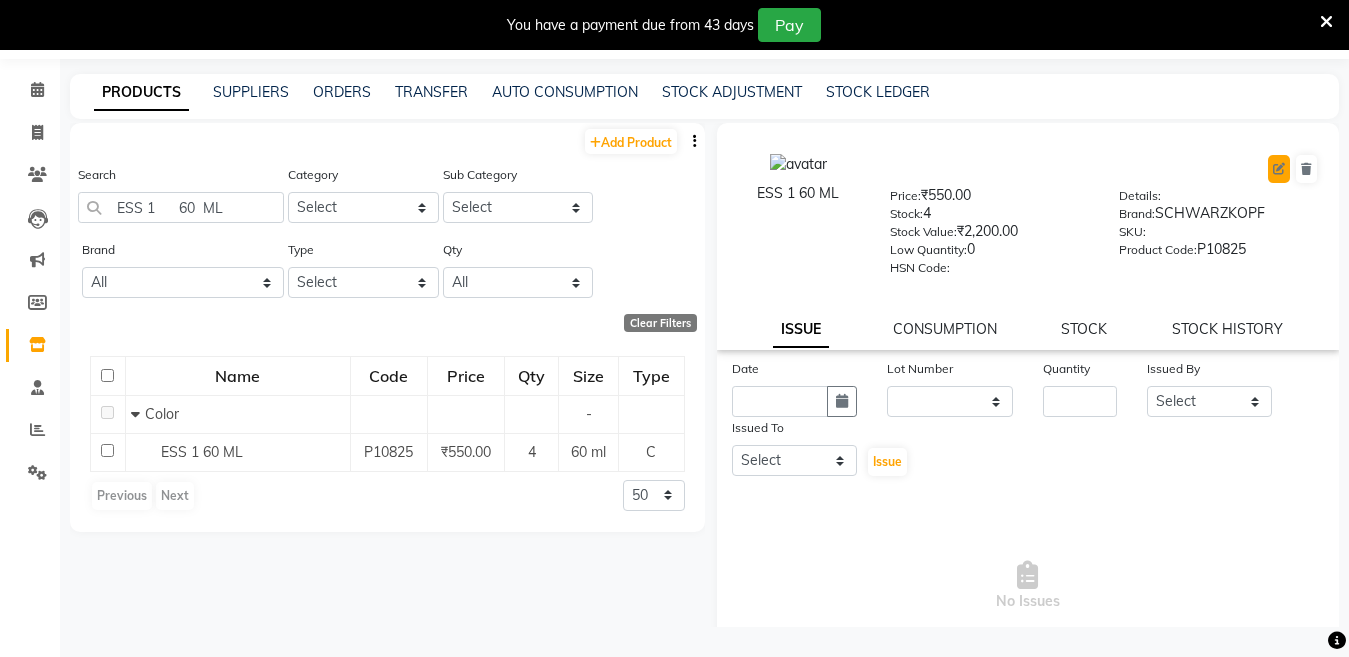 click 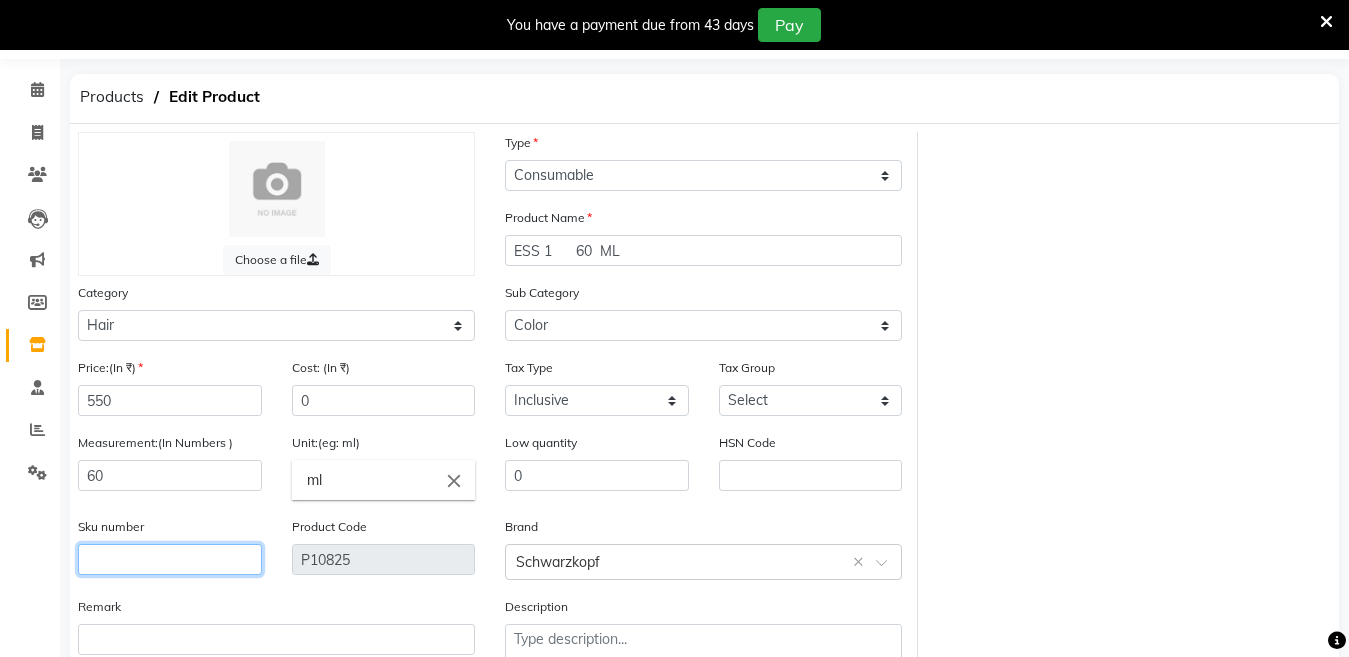 click 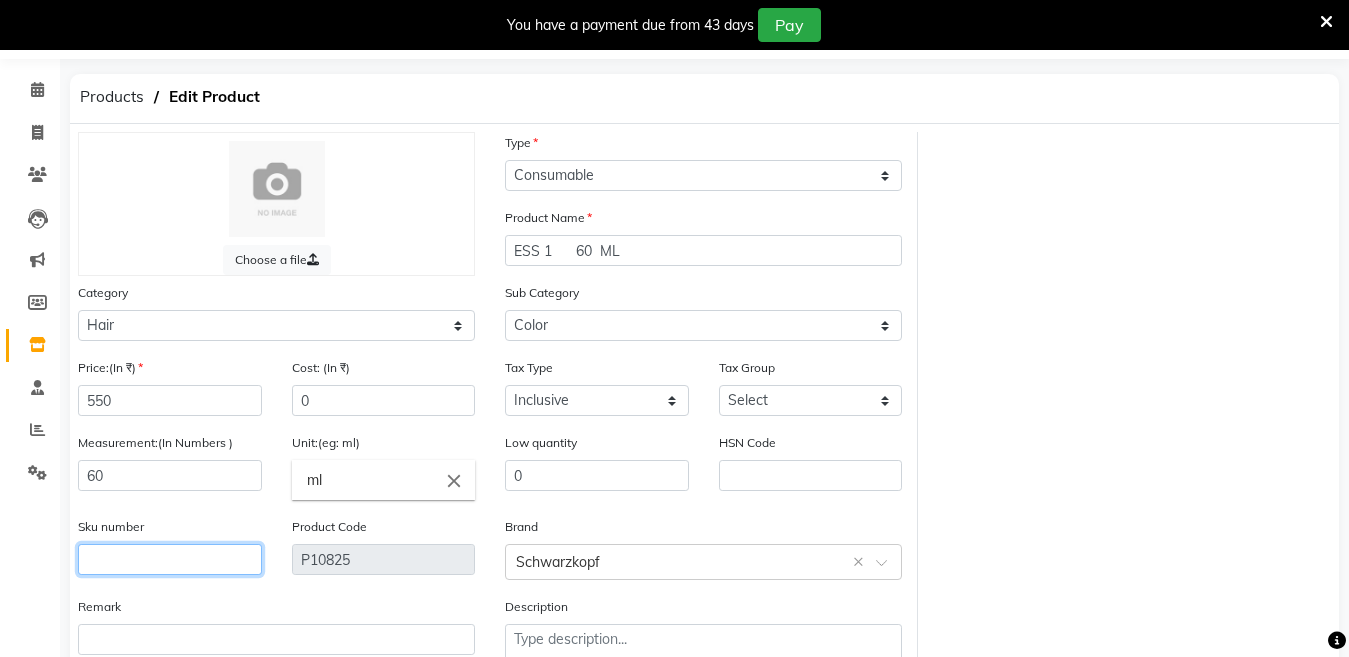 click 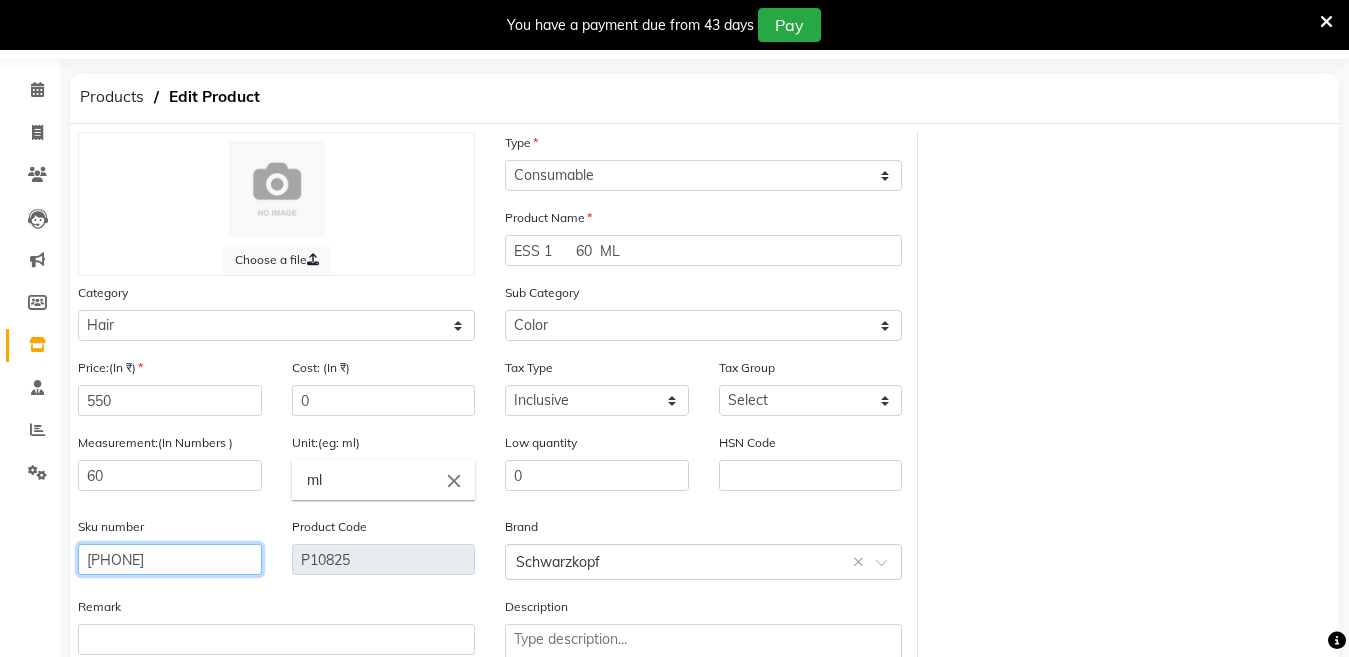 scroll, scrollTop: 190, scrollLeft: 0, axis: vertical 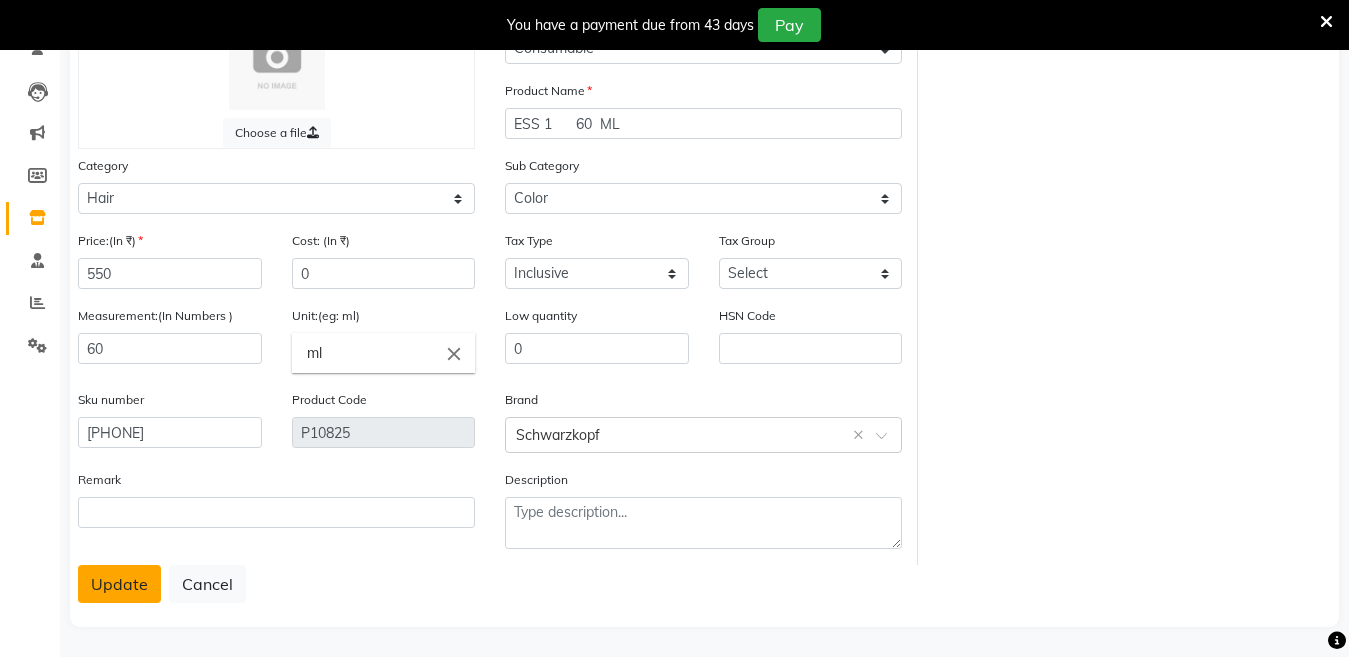 click on "Update" 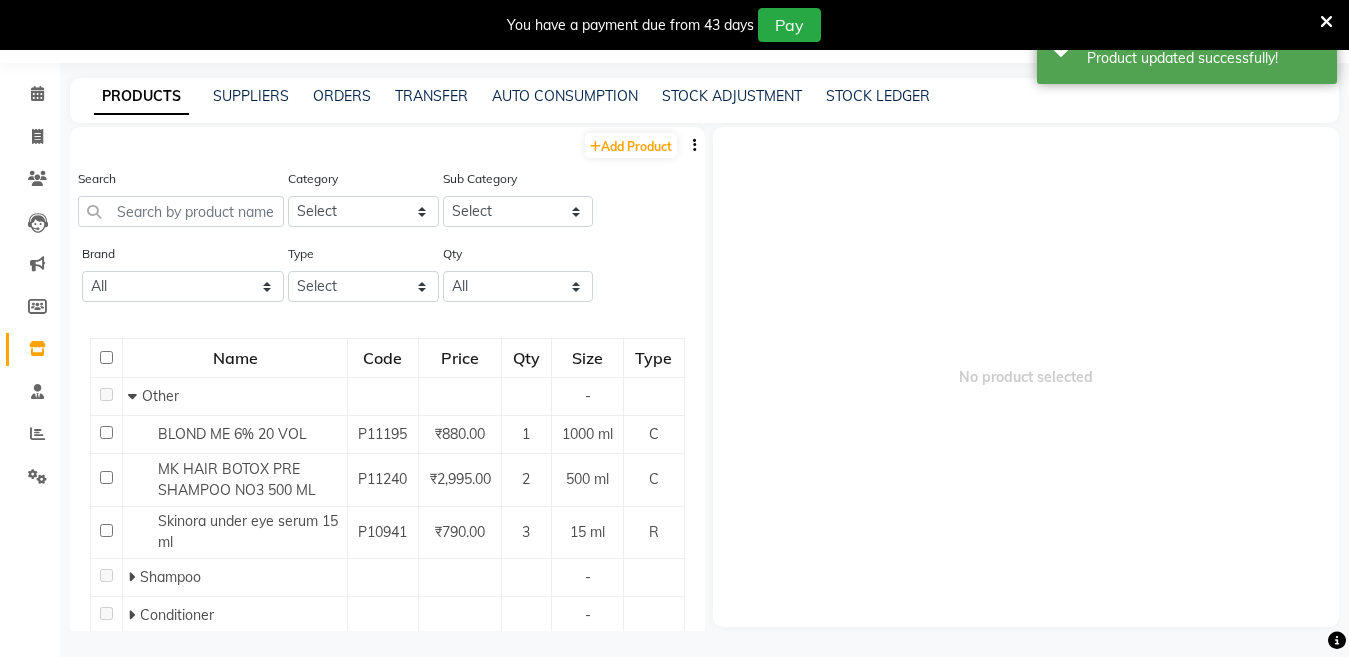 scroll, scrollTop: 63, scrollLeft: 0, axis: vertical 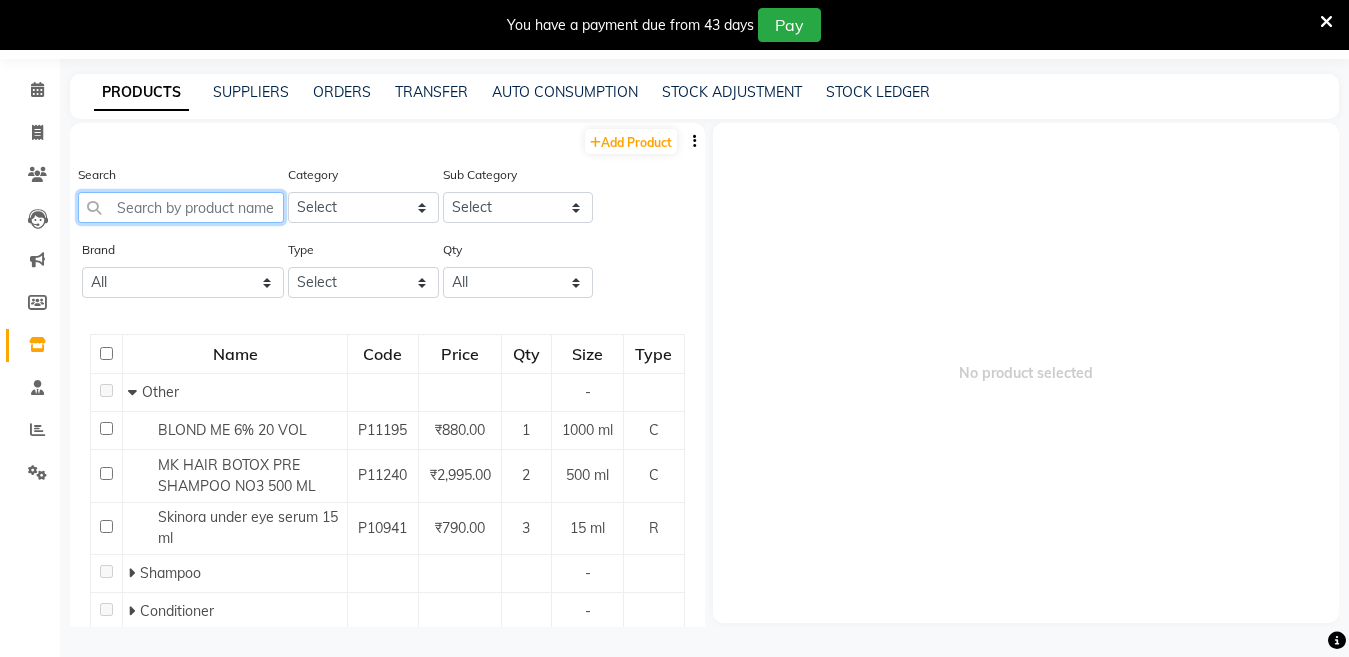 click 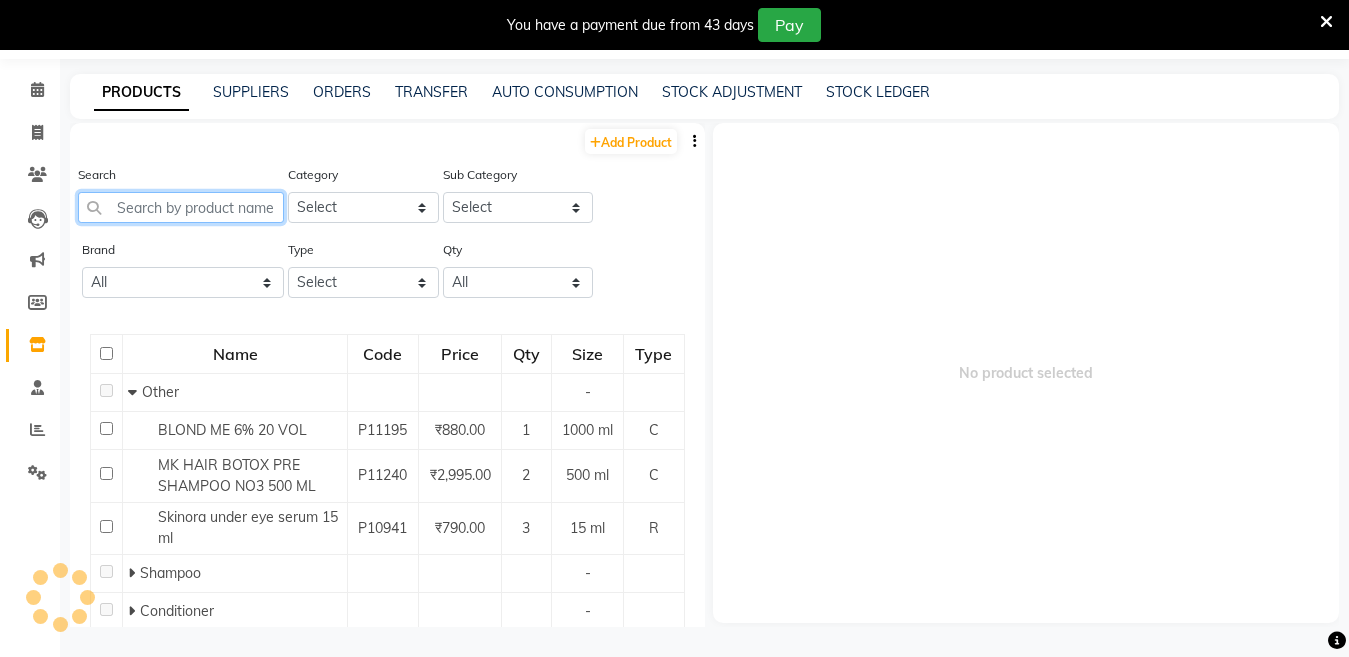 paste on "ESS 3     60  ML" 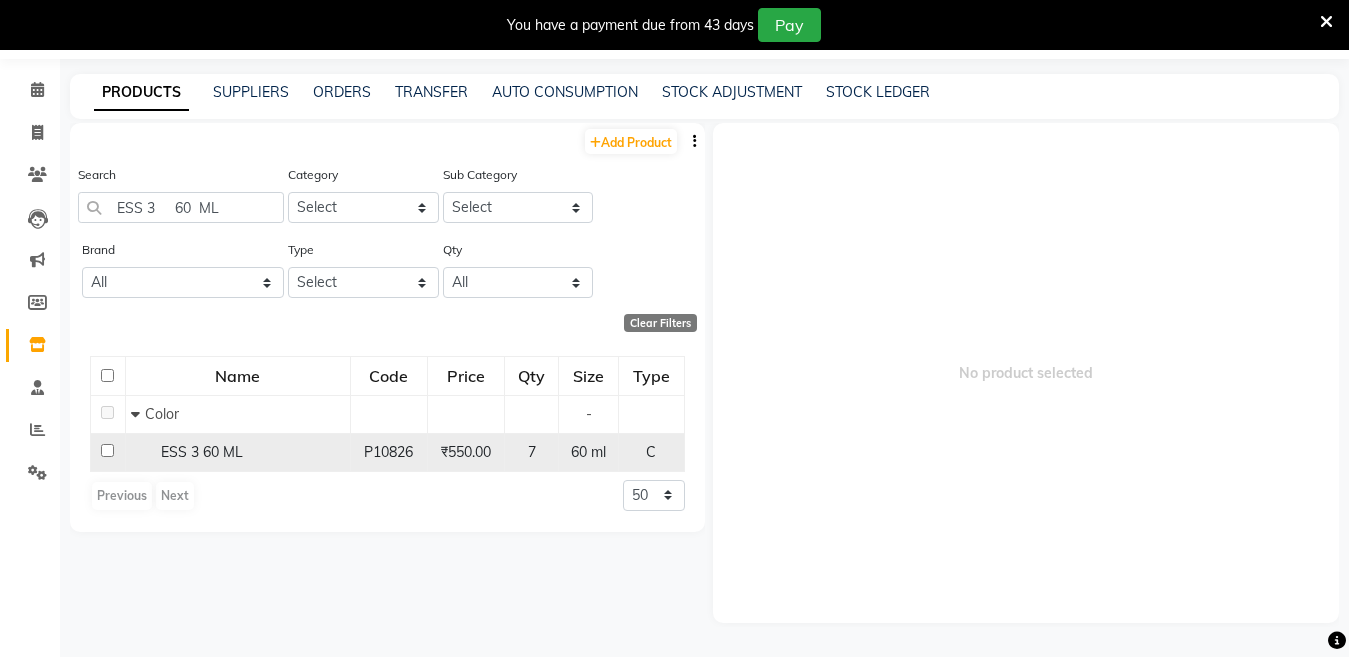 click on "ESS 3     60  ML" 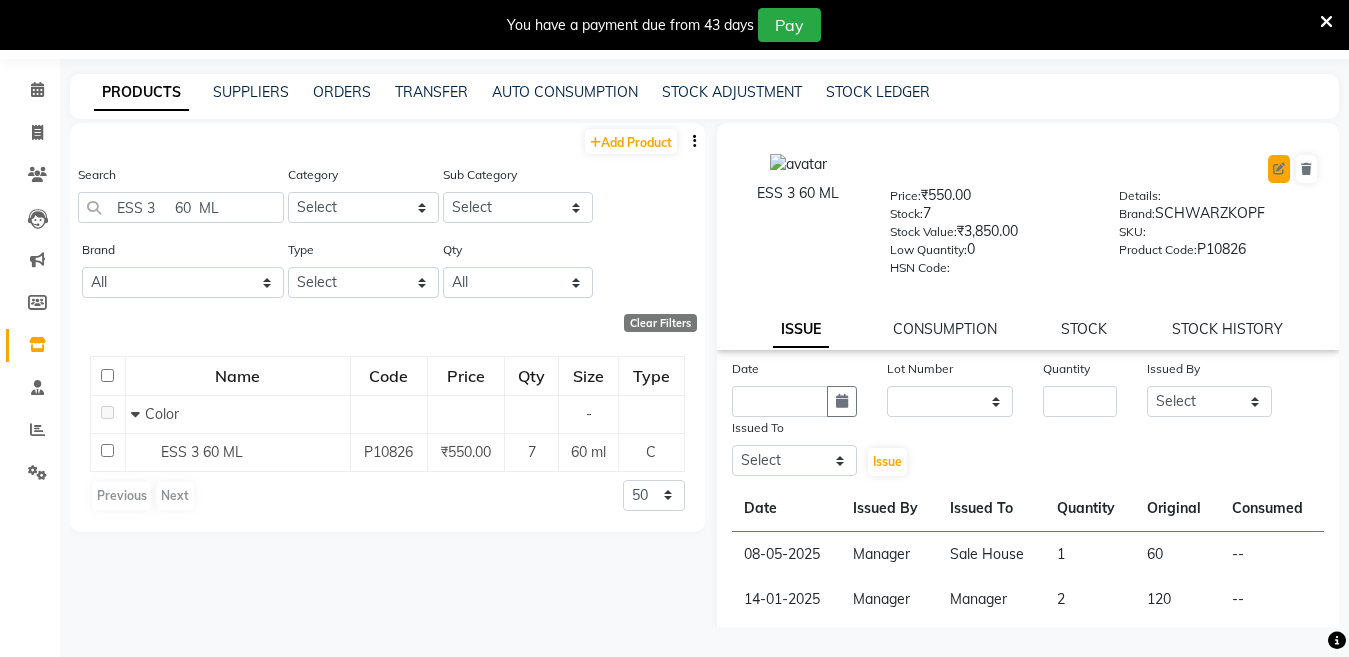 click 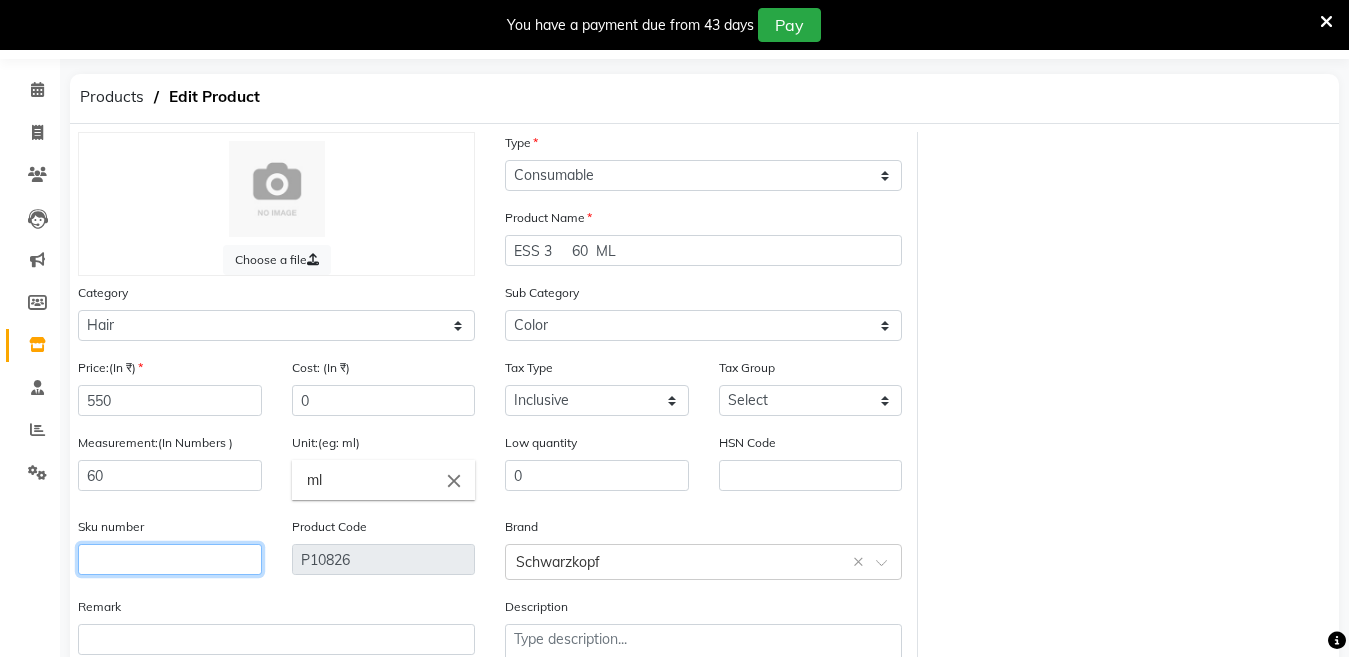 click 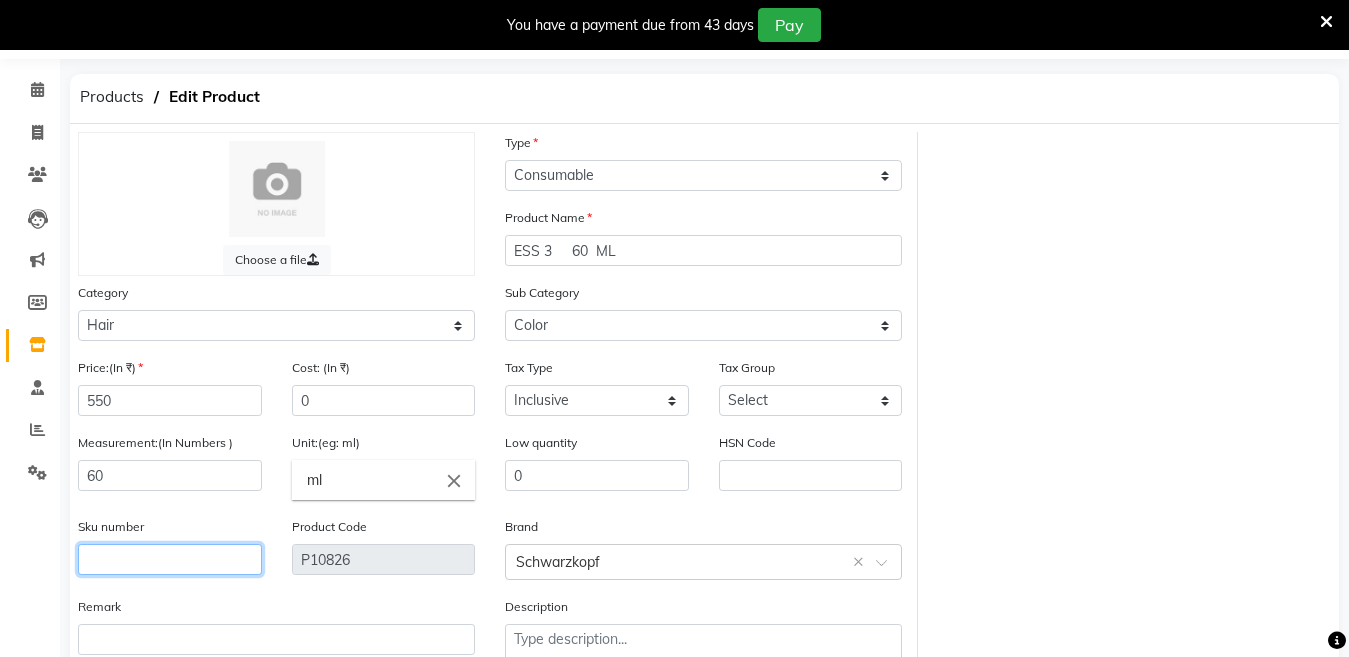 click 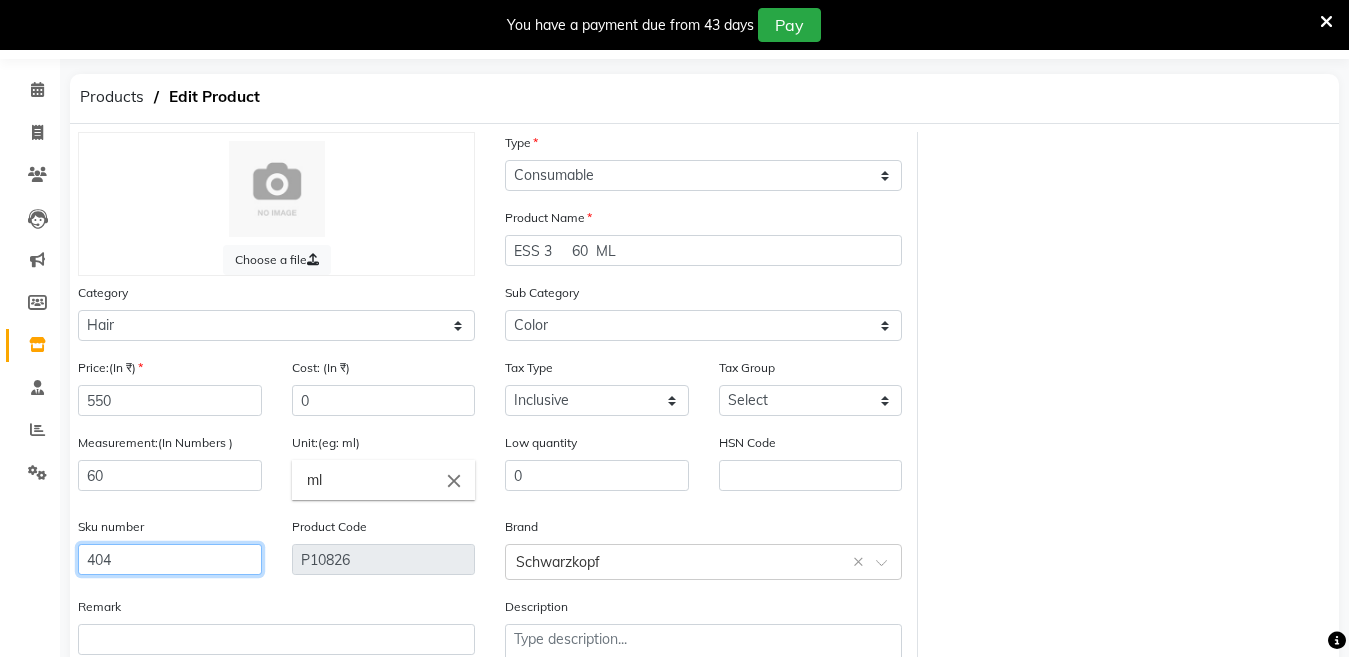 click on "404" 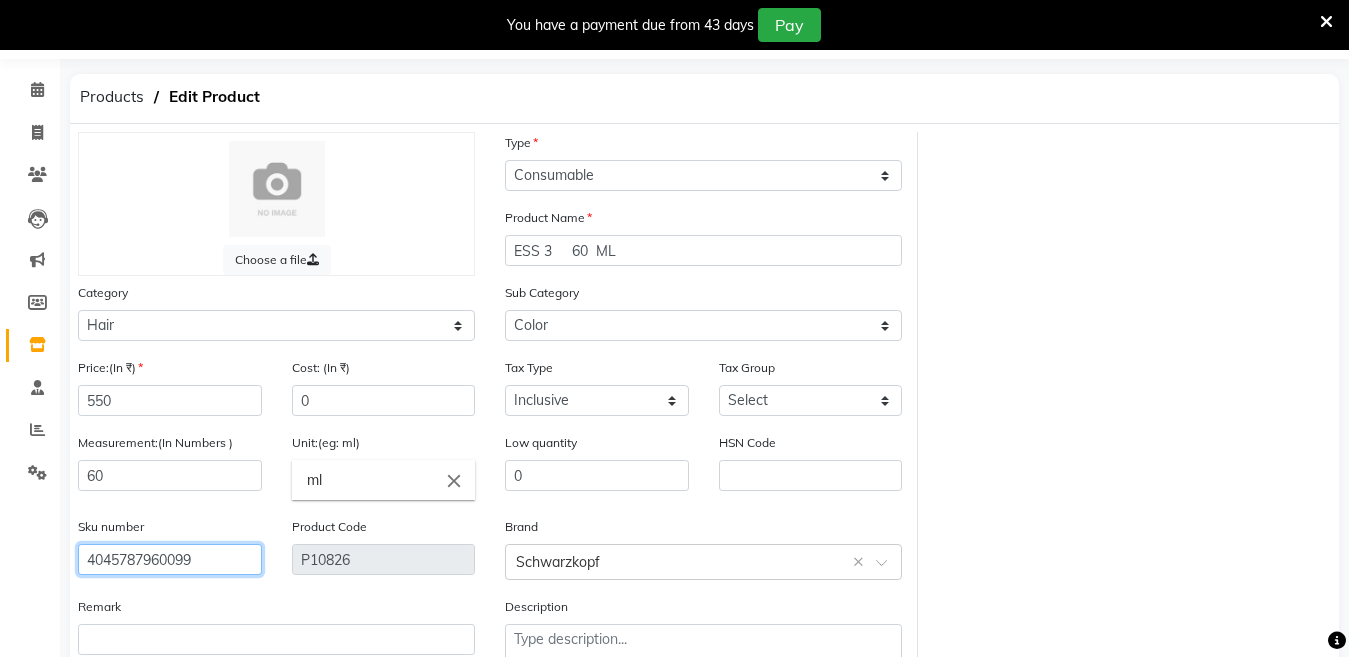 scroll, scrollTop: 148, scrollLeft: 0, axis: vertical 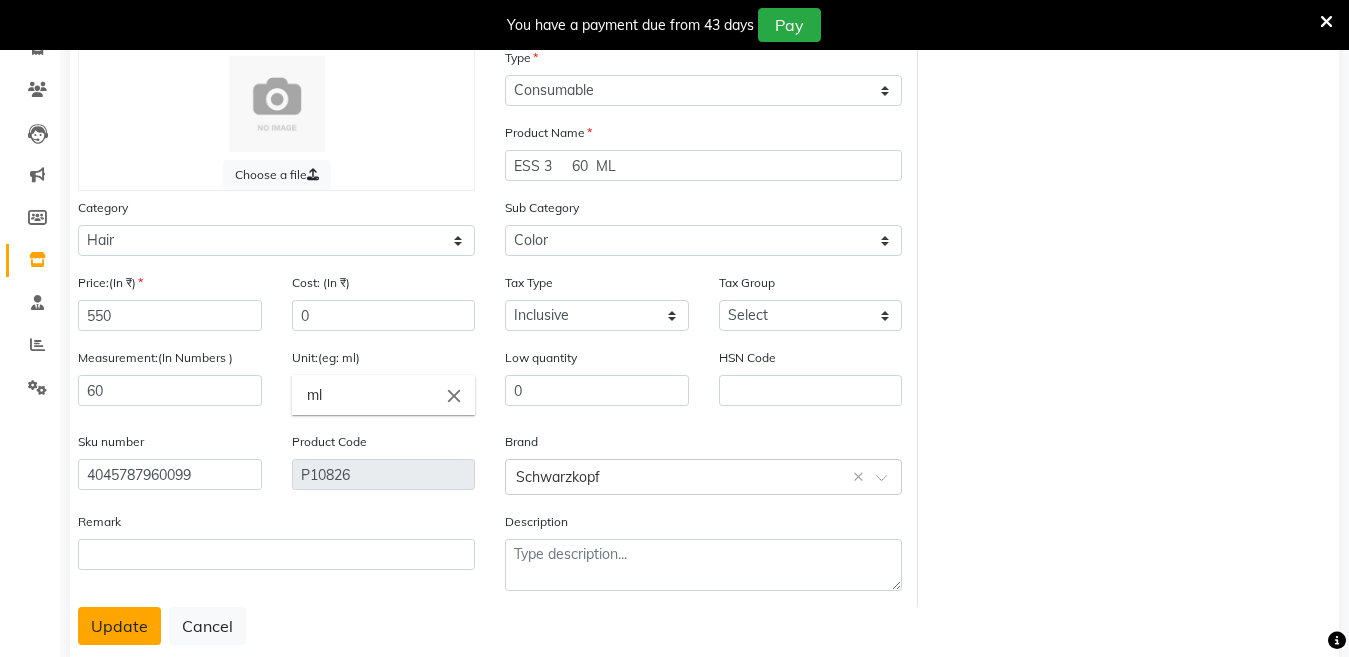 click on "Update" 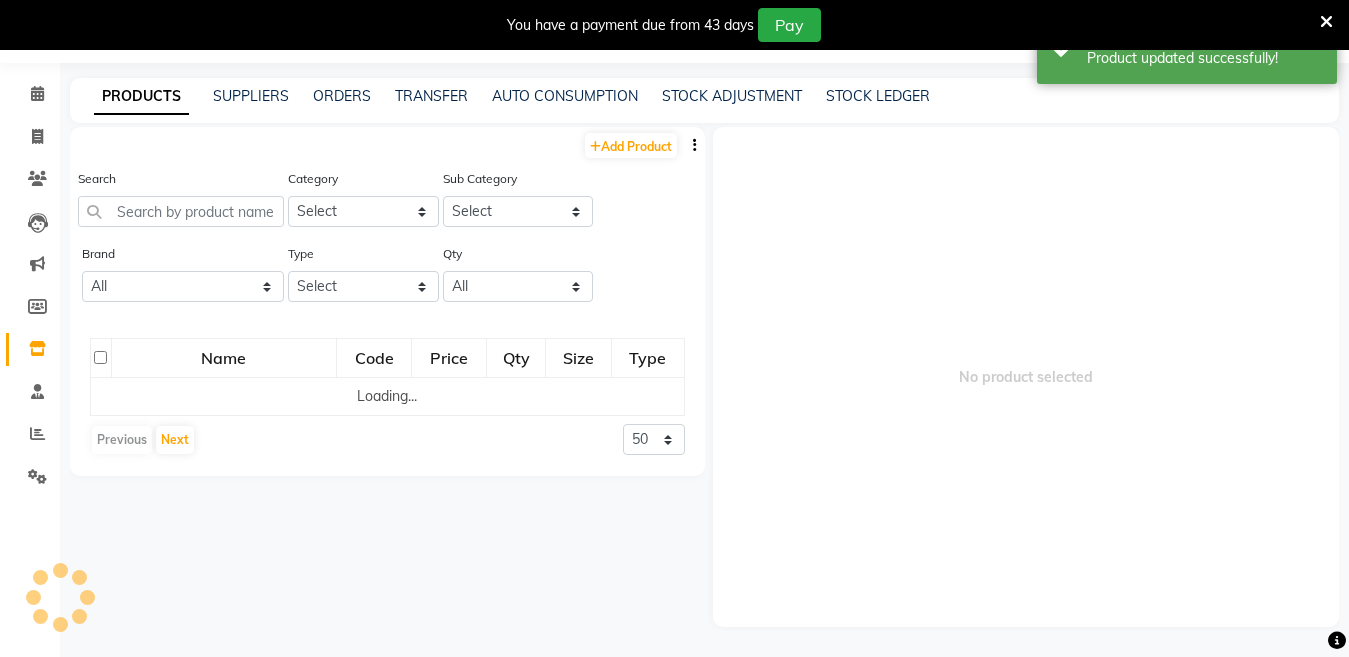 scroll, scrollTop: 63, scrollLeft: 0, axis: vertical 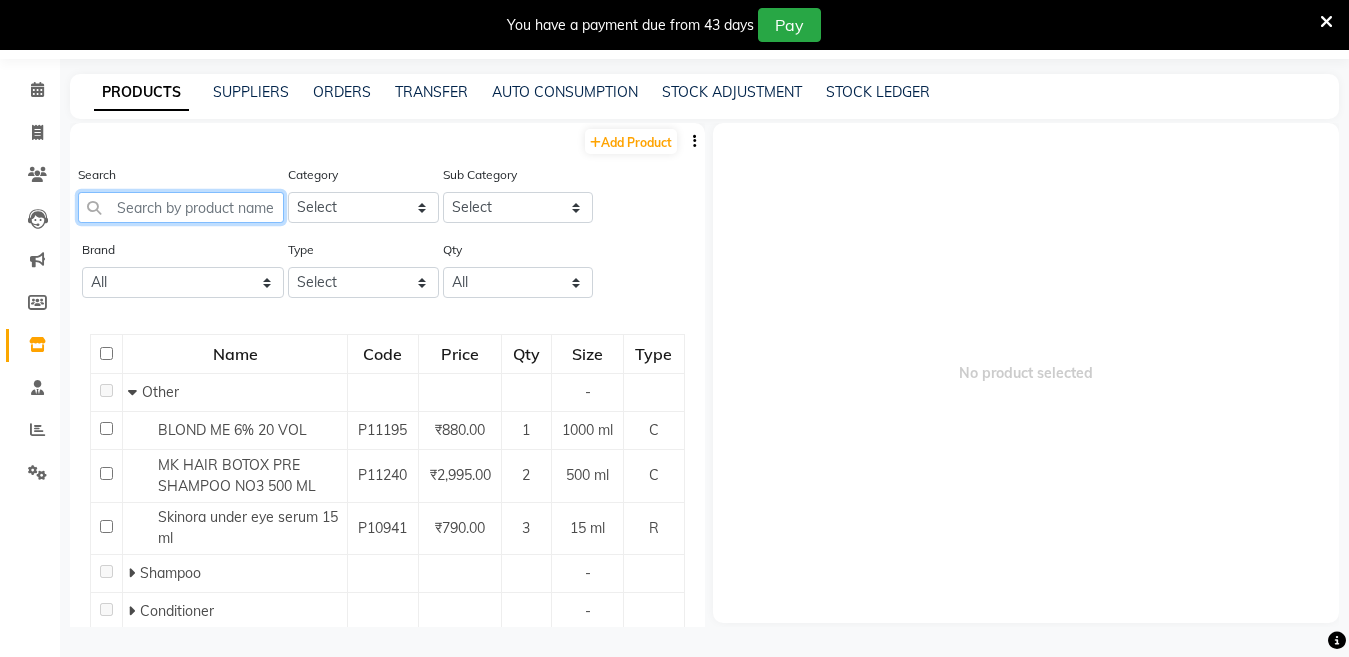 click 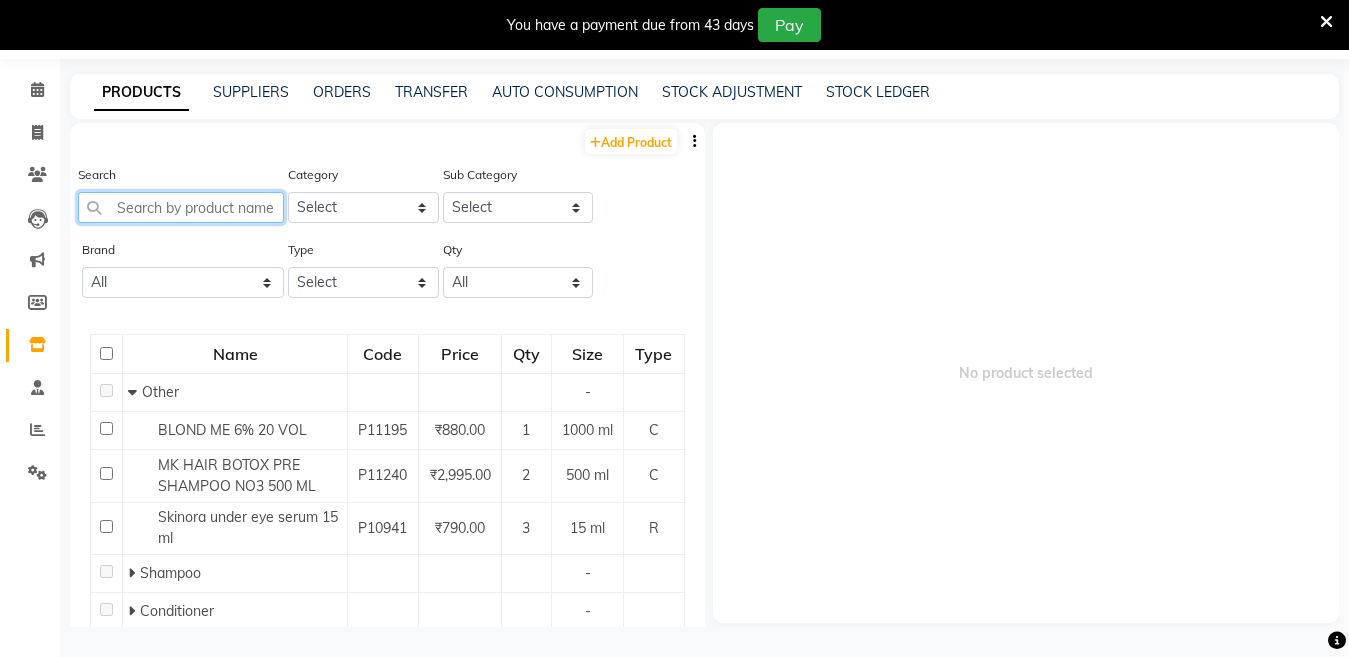 paste on "ESS 5     60 ML" 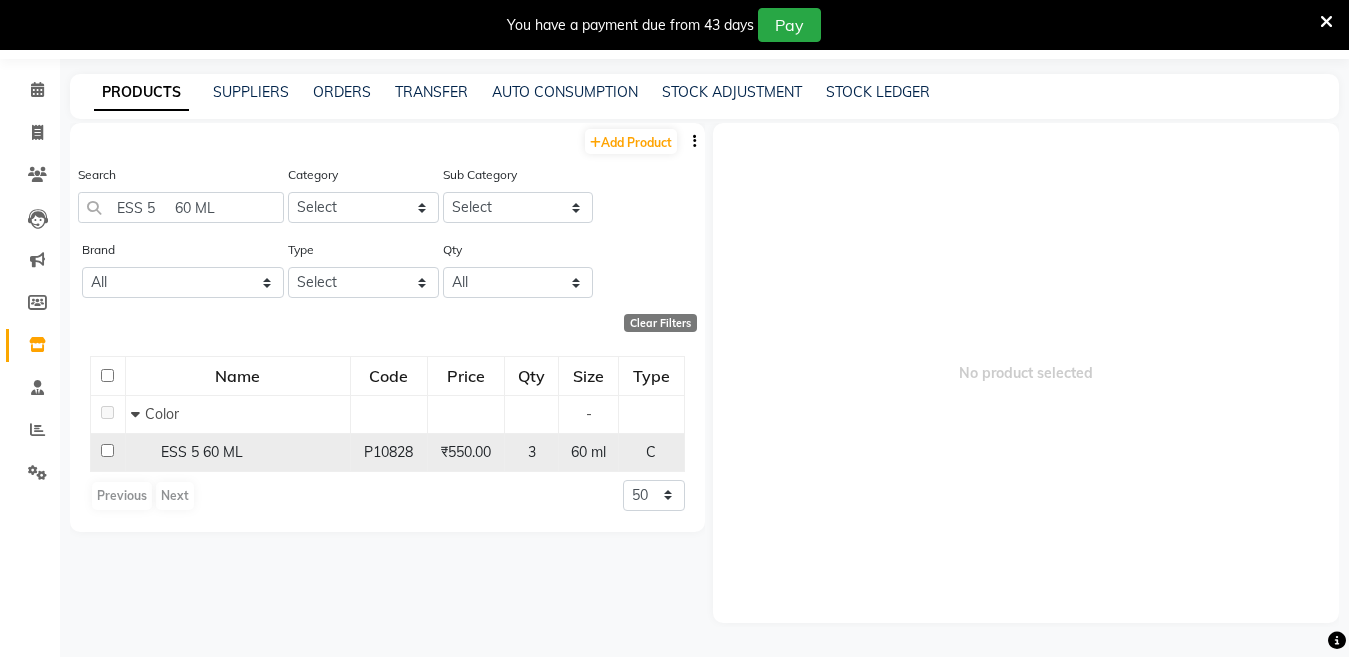 click on "ESS 5     60 ML" 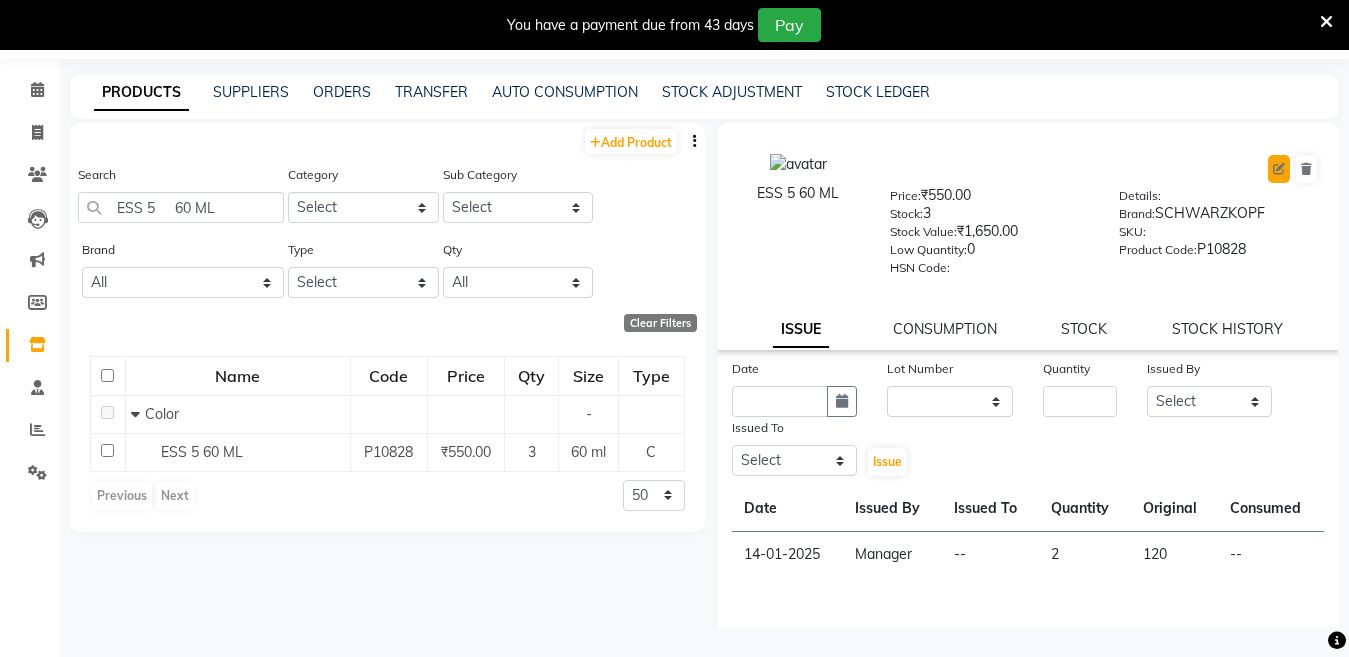 click 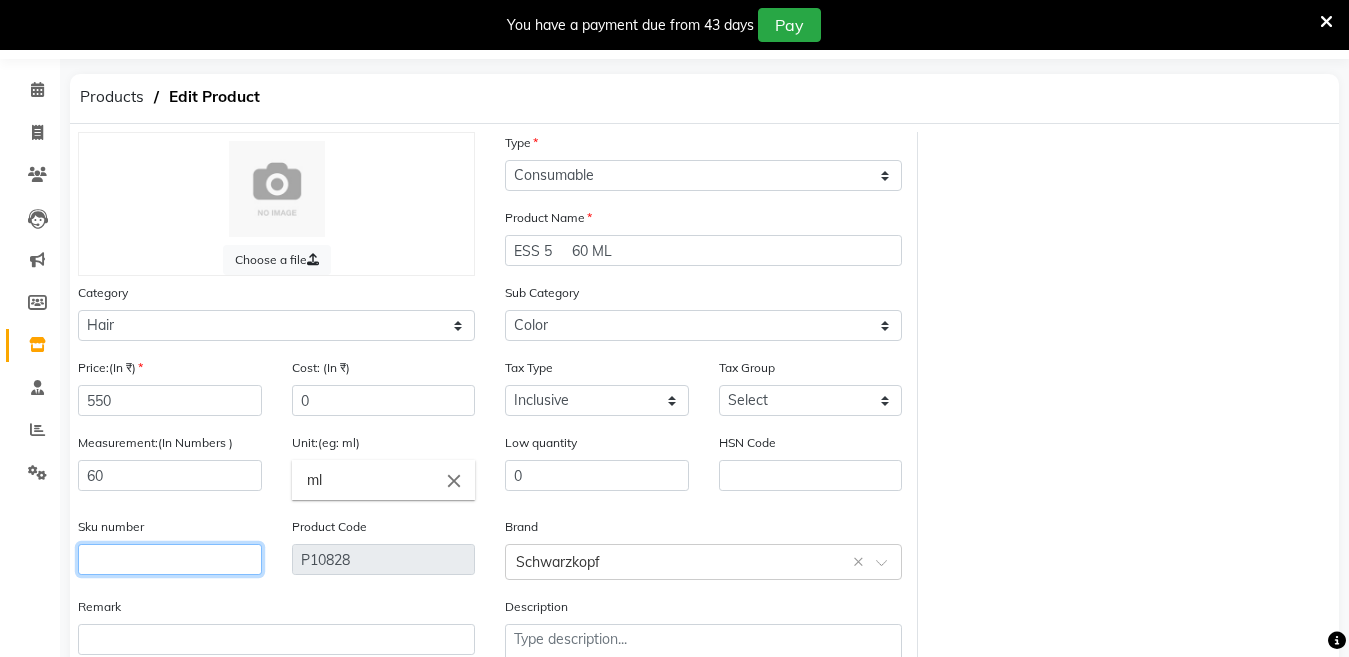 click 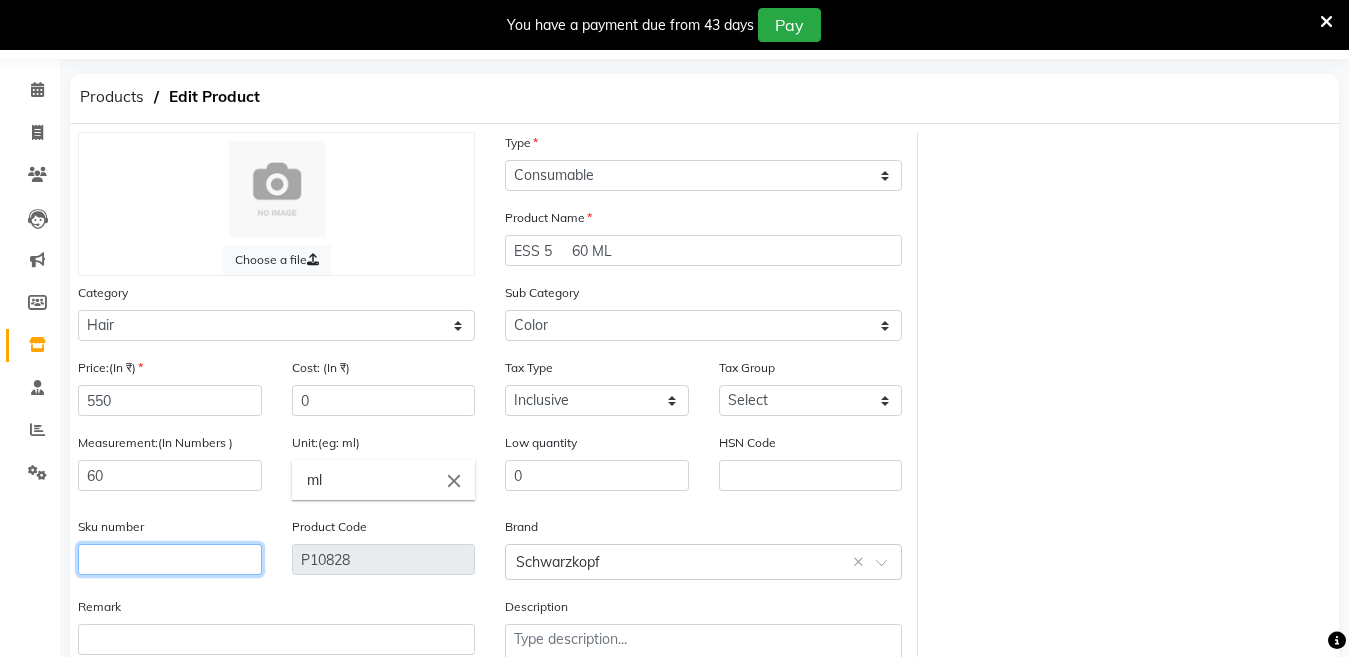 click 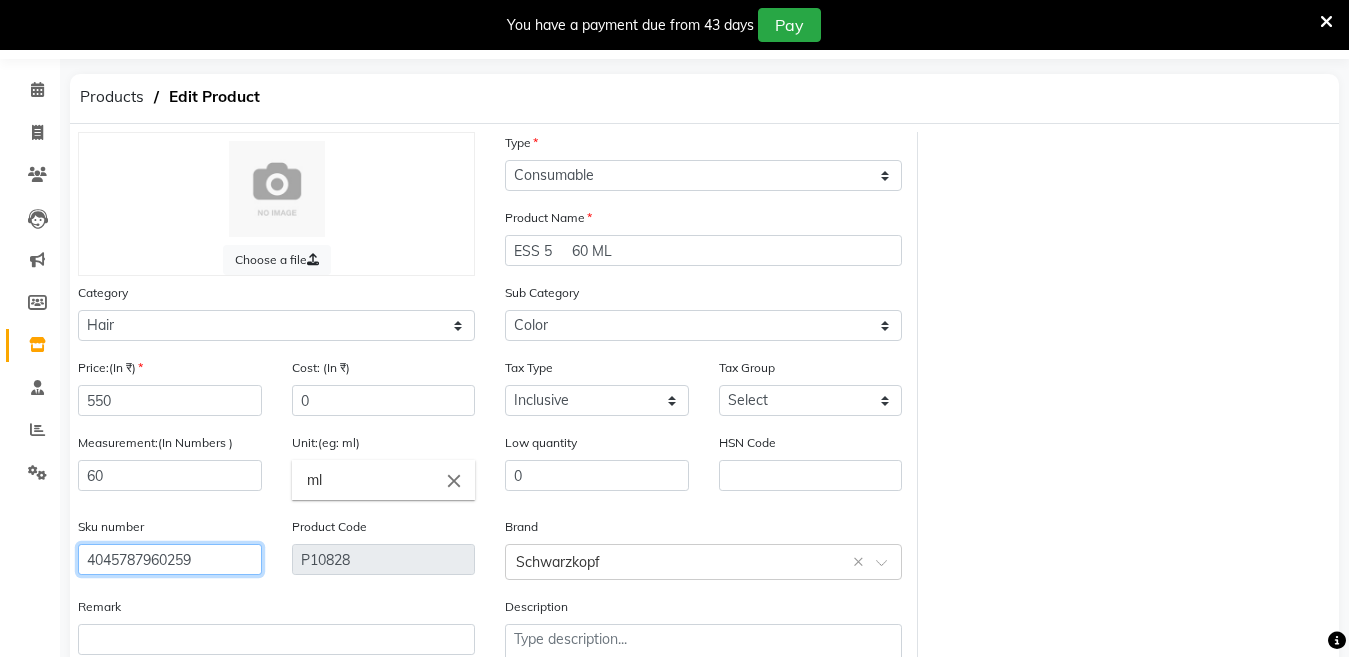 scroll, scrollTop: 194, scrollLeft: 0, axis: vertical 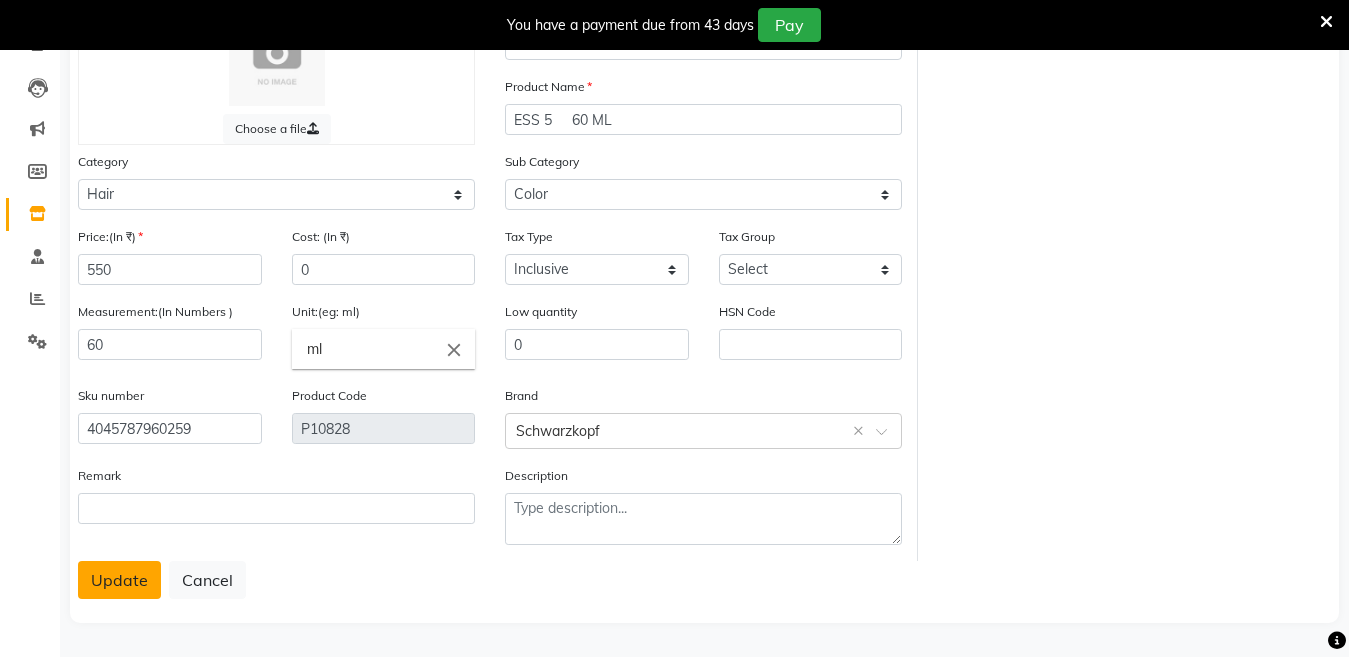 click on "Update" 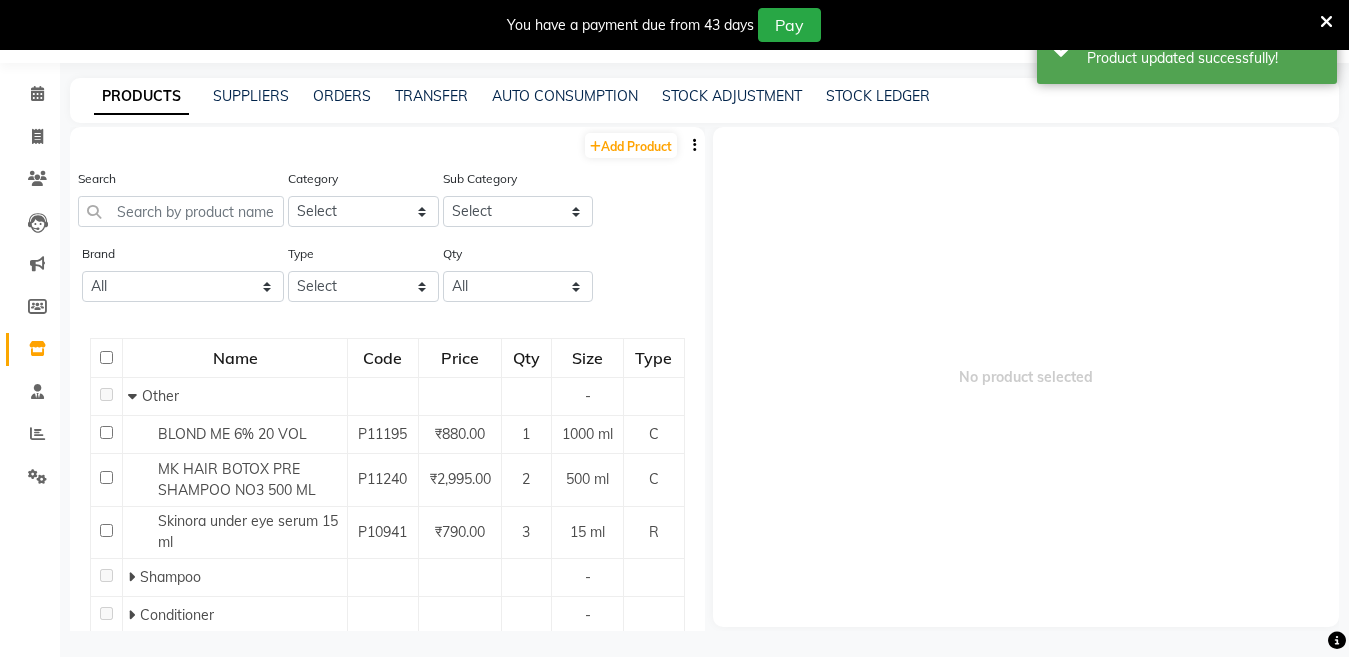 scroll, scrollTop: 63, scrollLeft: 0, axis: vertical 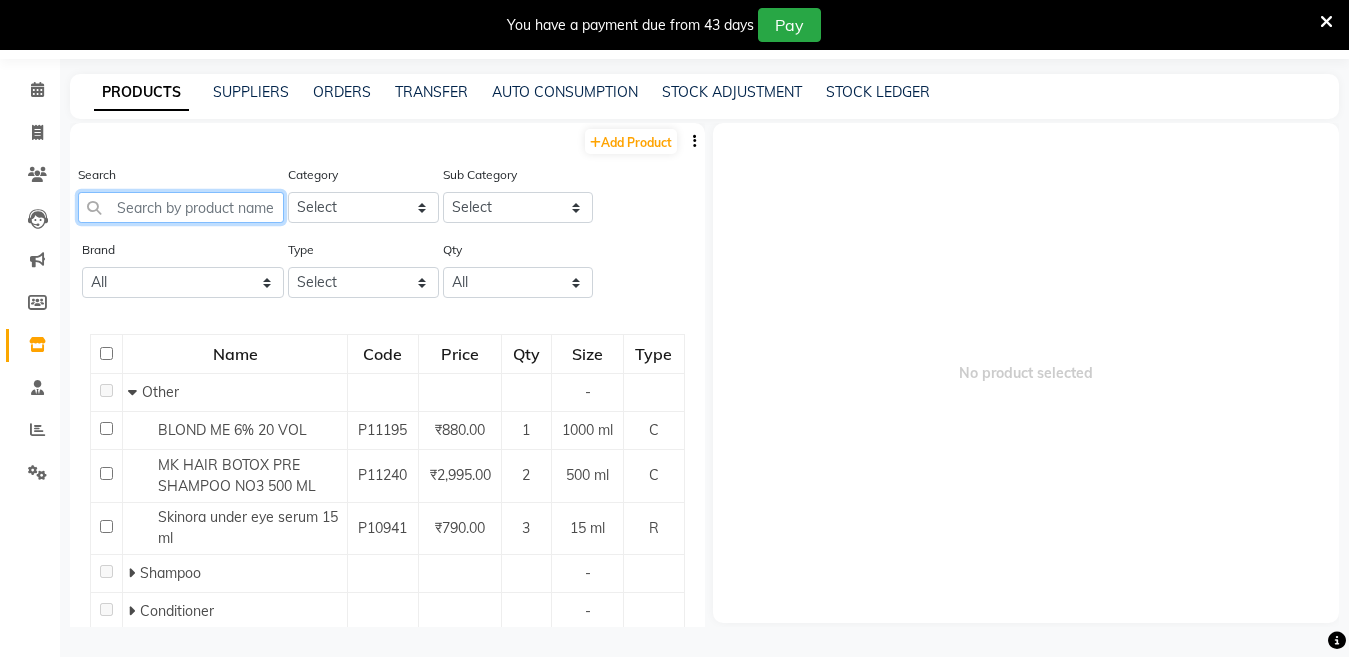 click 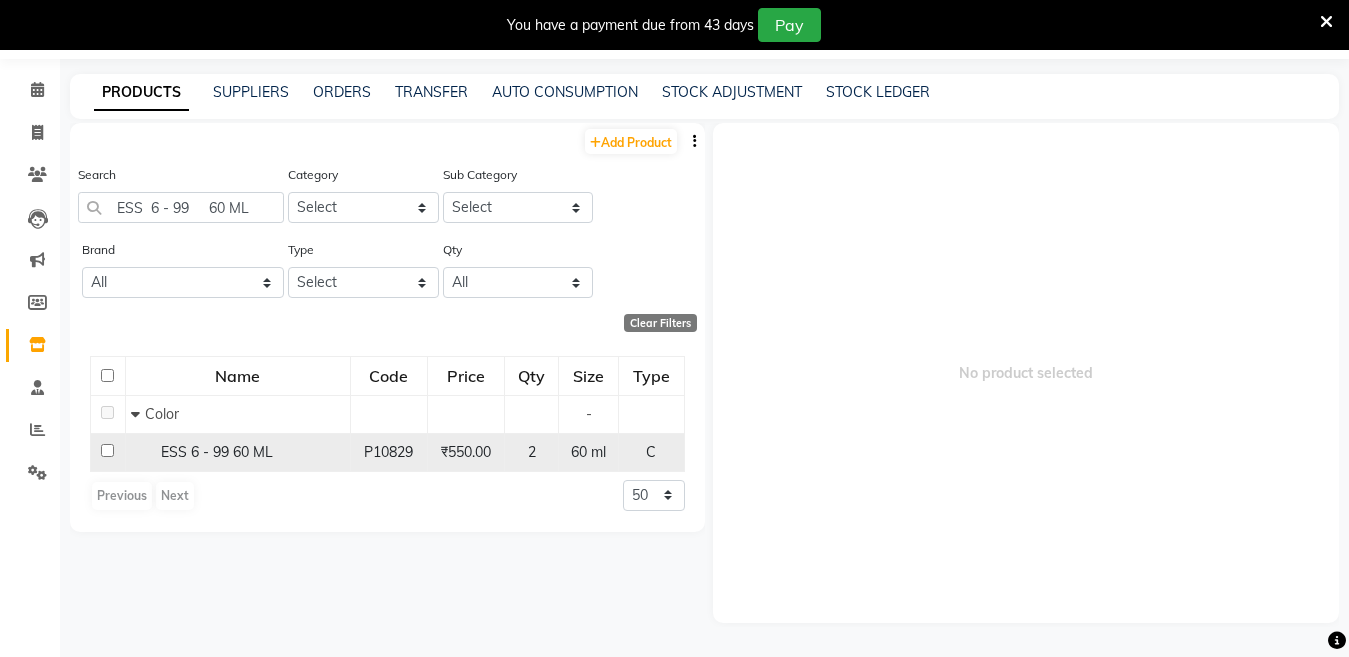 click on "ESS  6 - 99     60 ML" 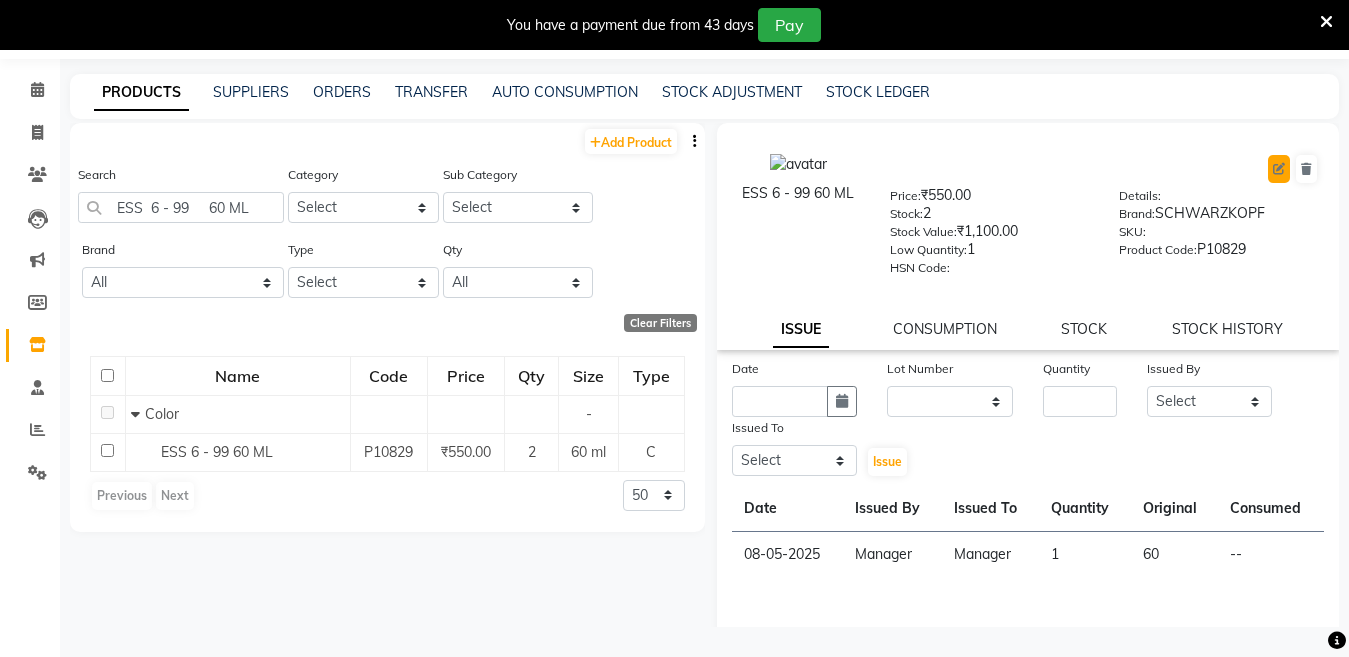 click 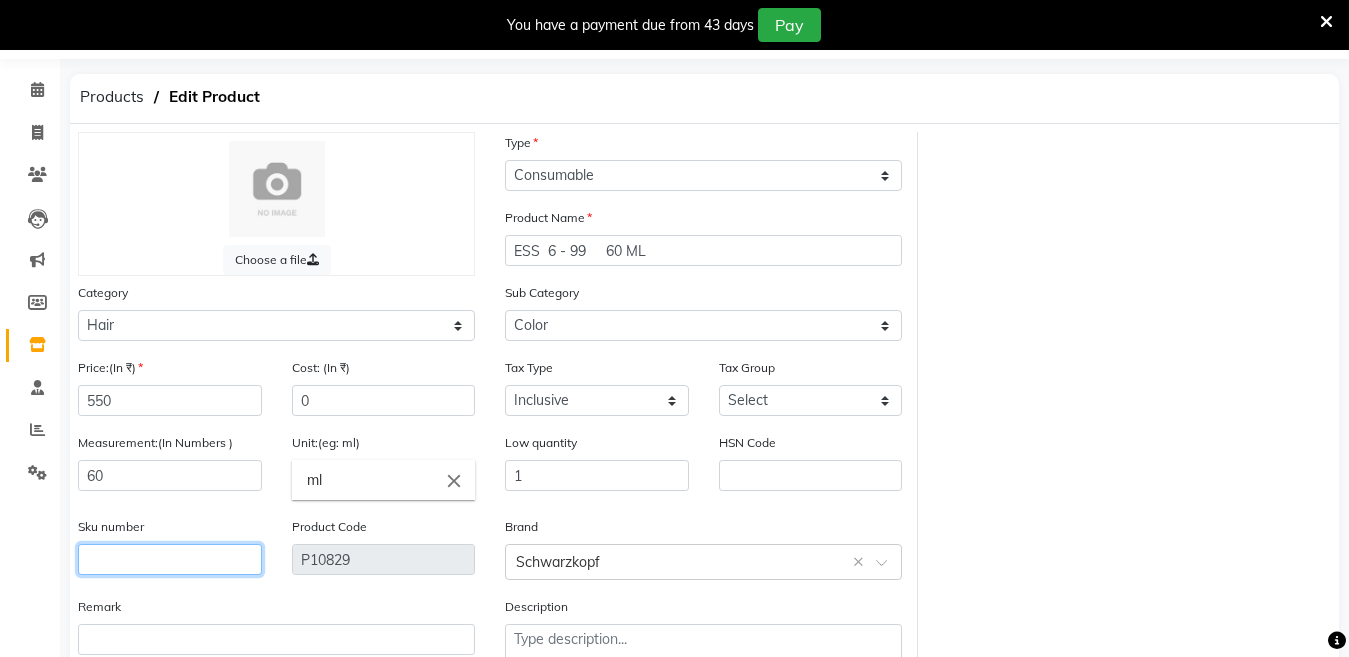 click 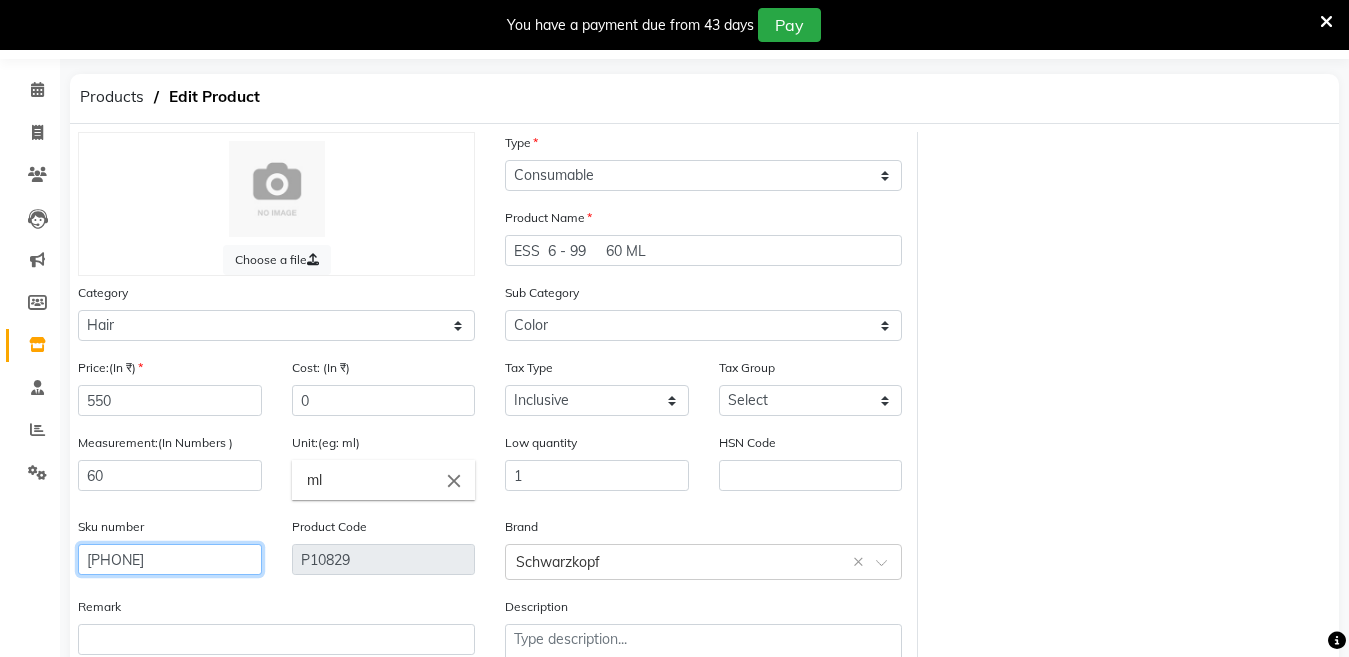 click on "[PHONE]" 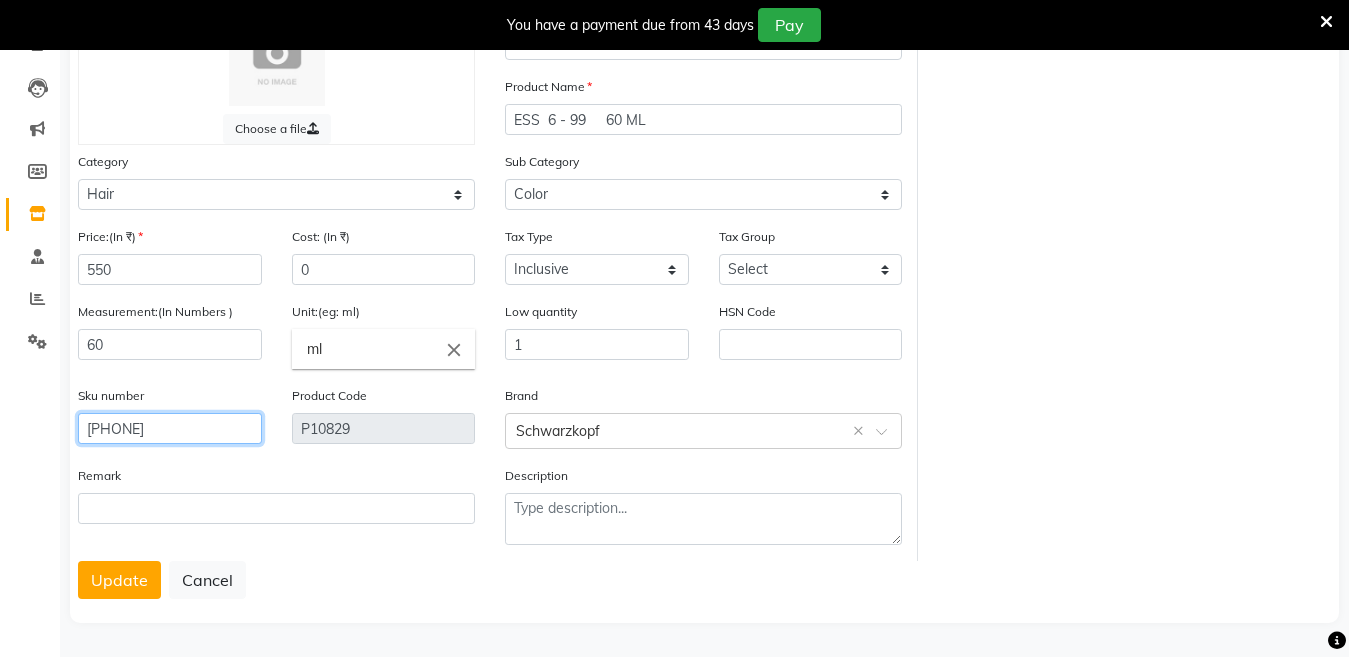 scroll, scrollTop: 186, scrollLeft: 0, axis: vertical 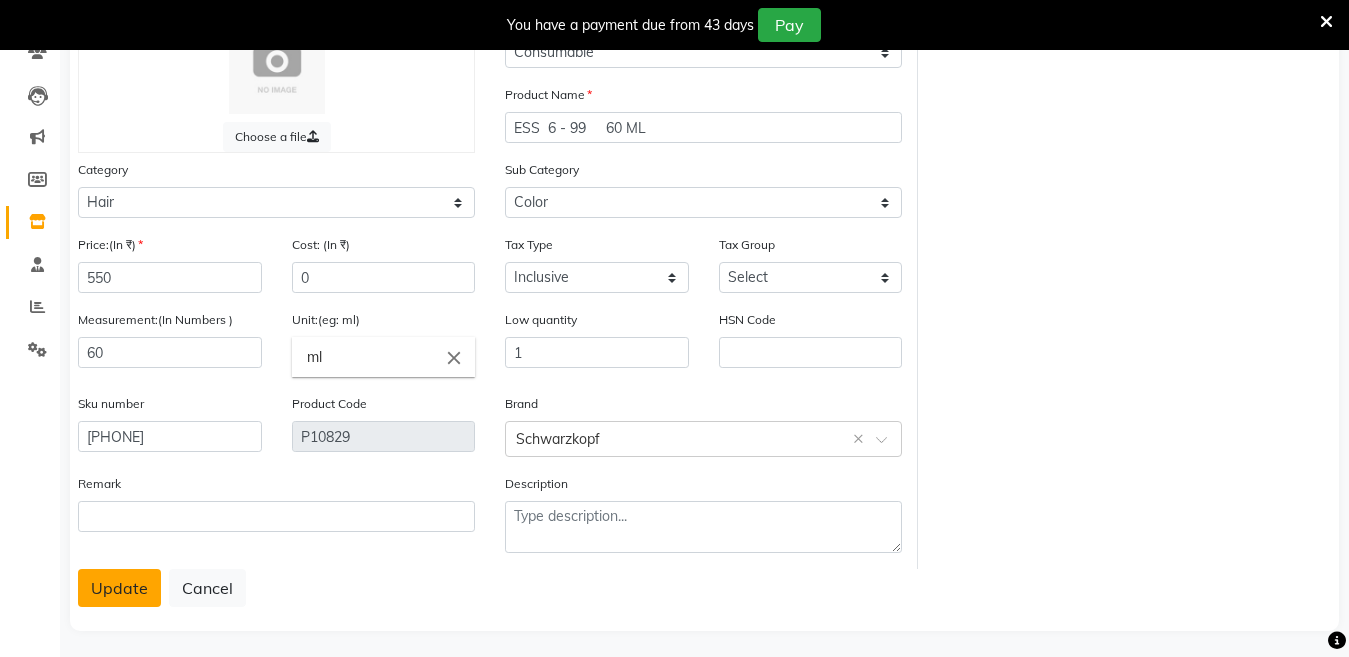 click on "Update" 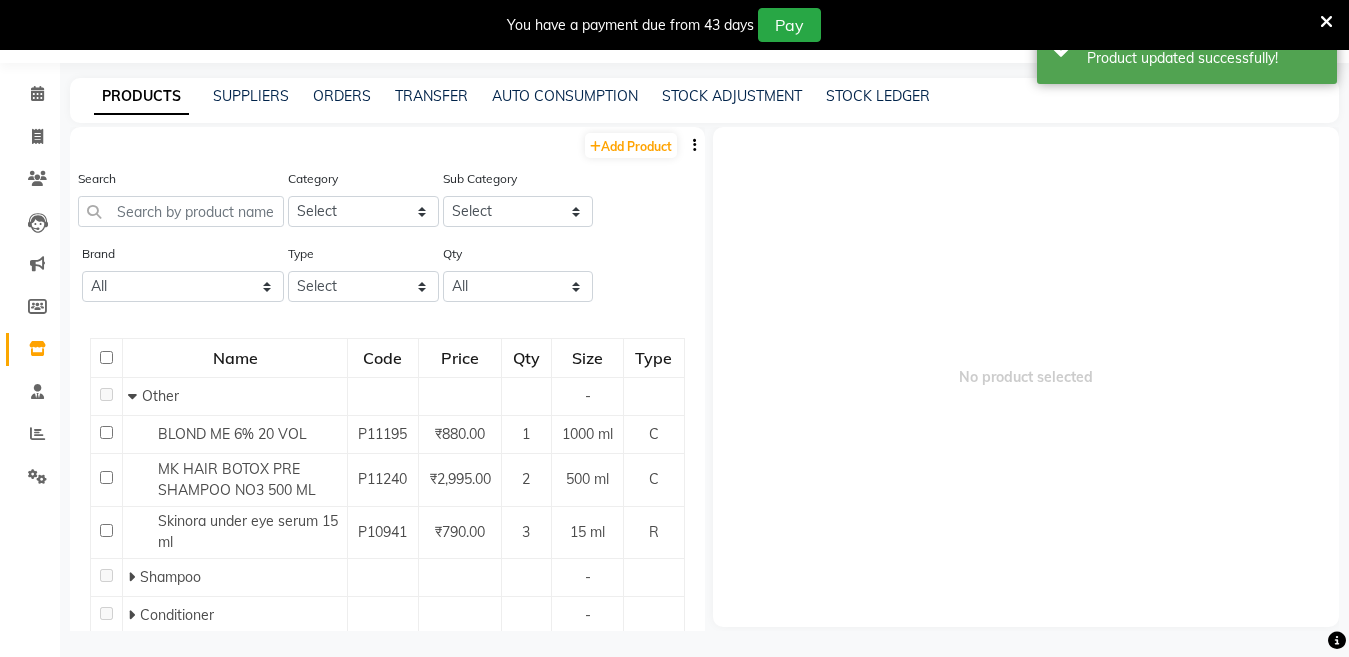 scroll, scrollTop: 63, scrollLeft: 0, axis: vertical 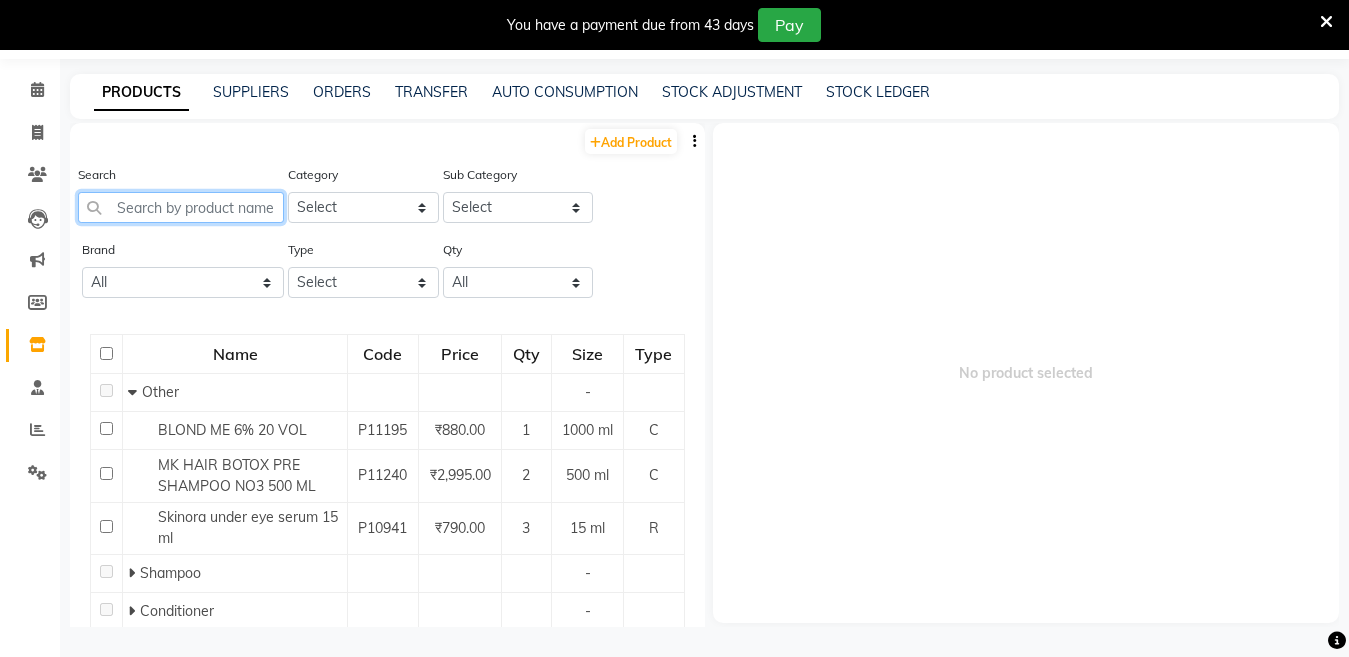 click 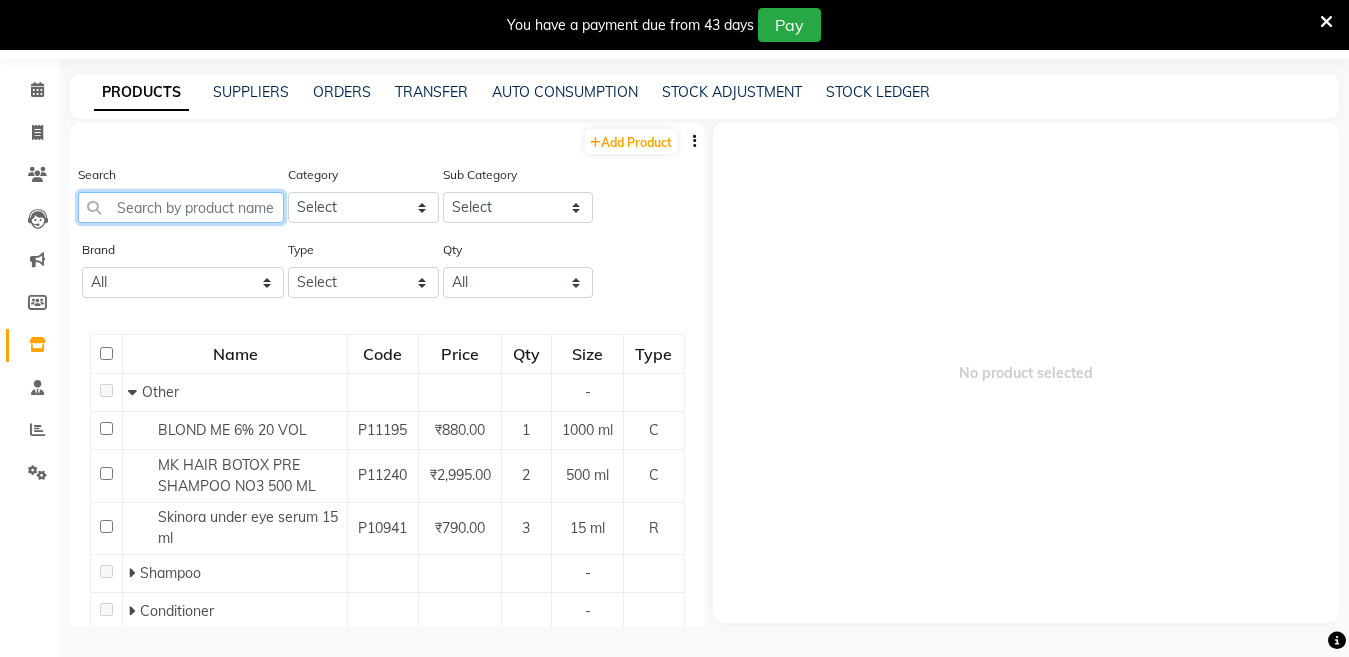 paste on "GODREJ 20 VOLUME 1000 ML" 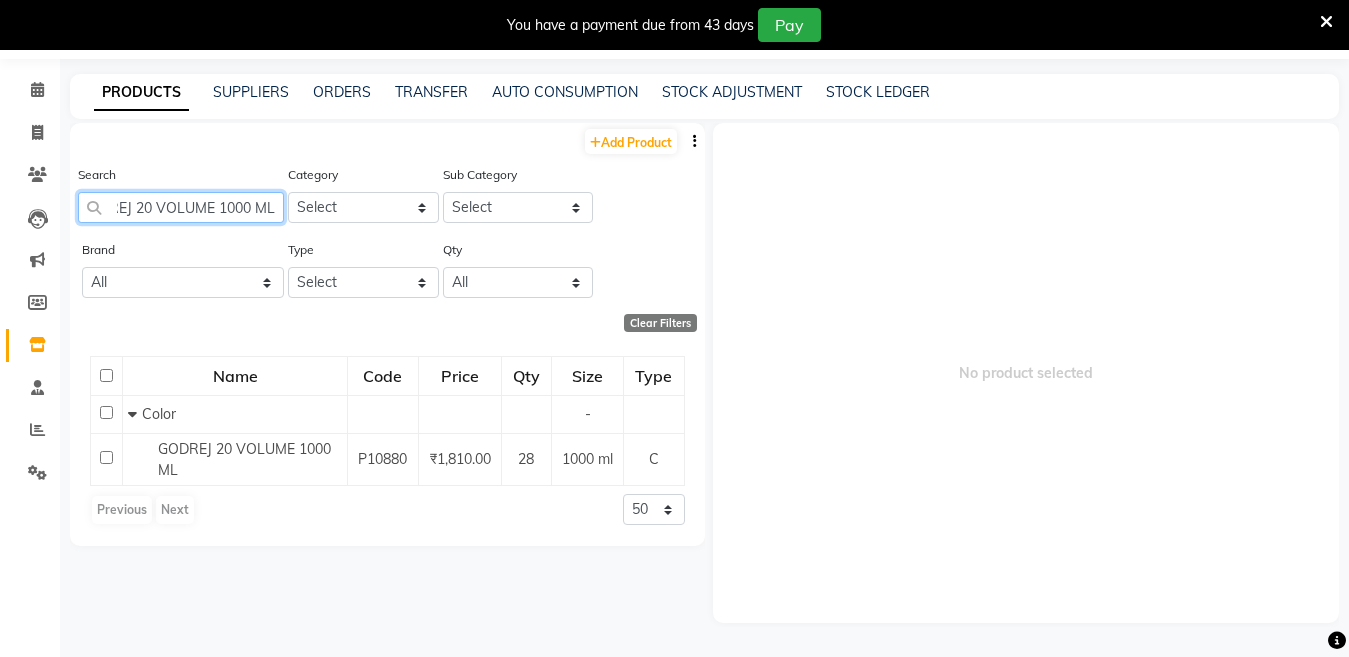 scroll, scrollTop: 0, scrollLeft: 38, axis: horizontal 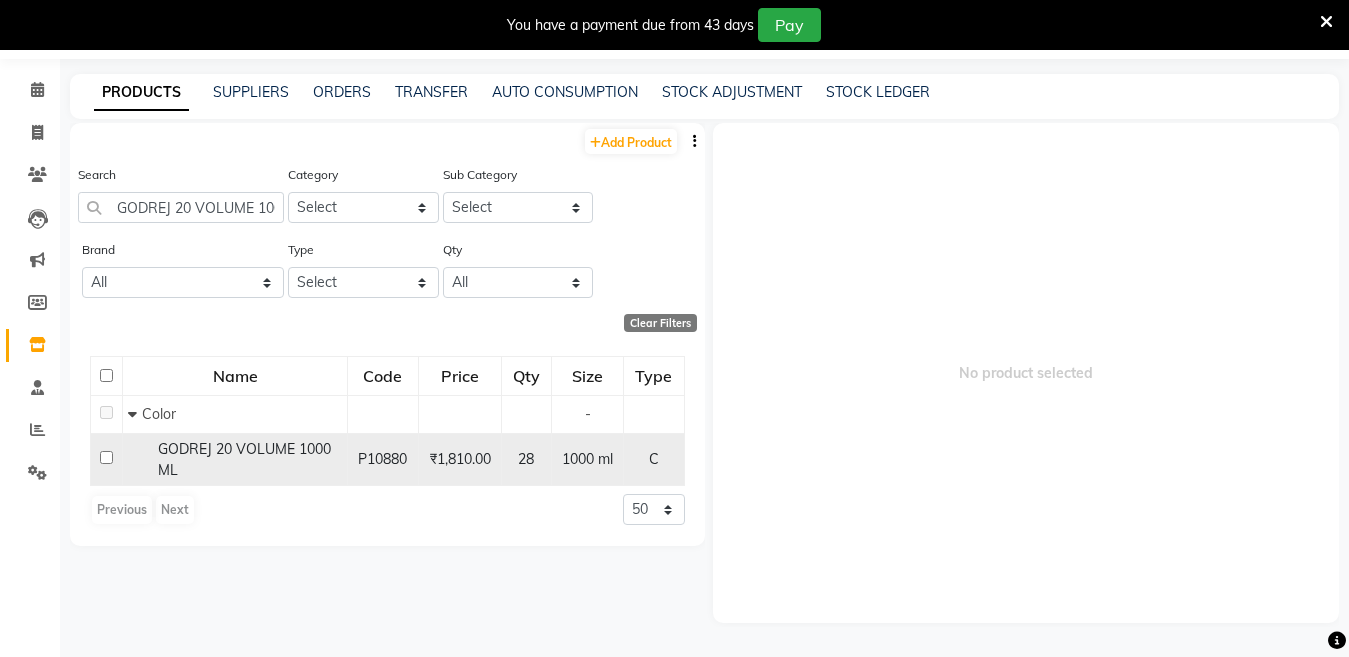 click on "GODREJ 20 VOLUME 1000 ML" 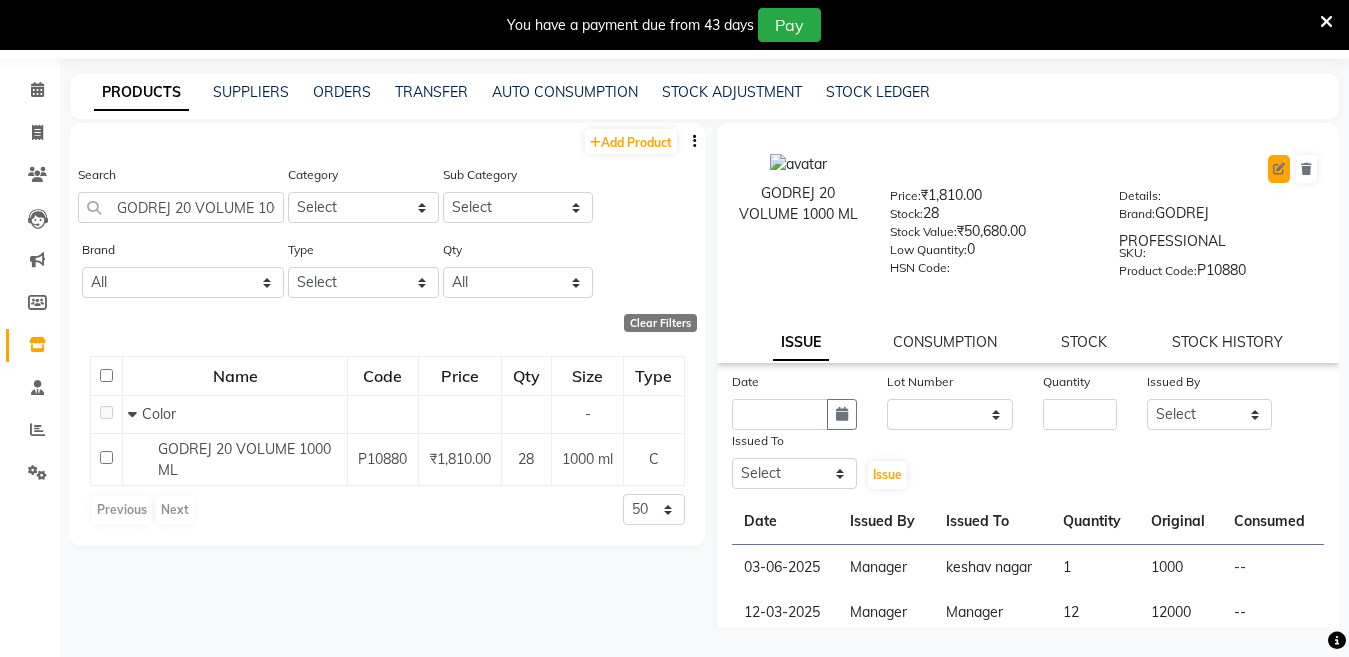click 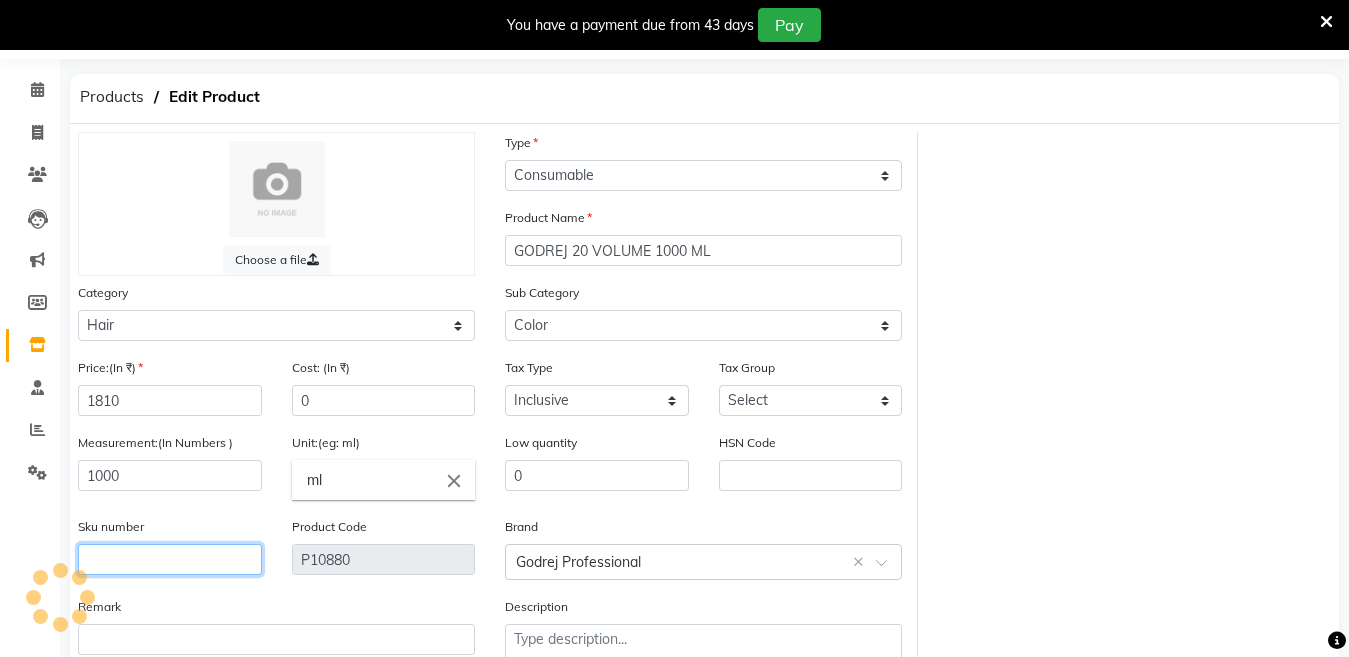 click 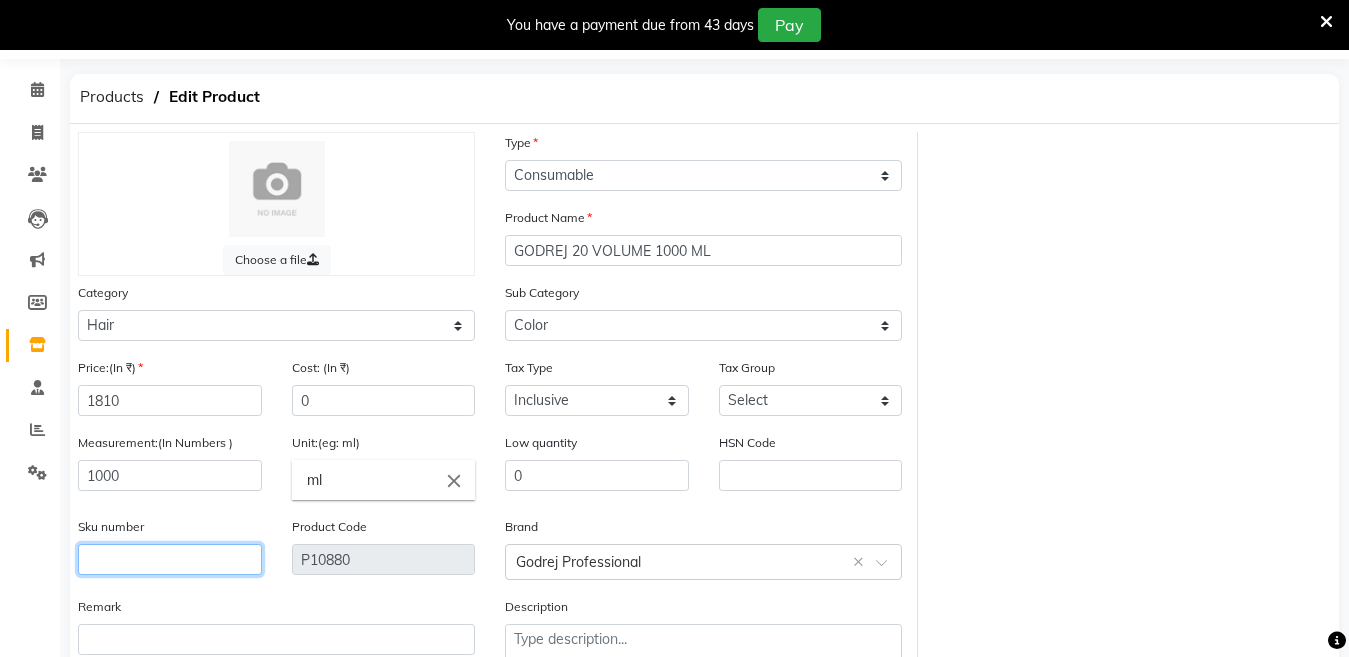 click 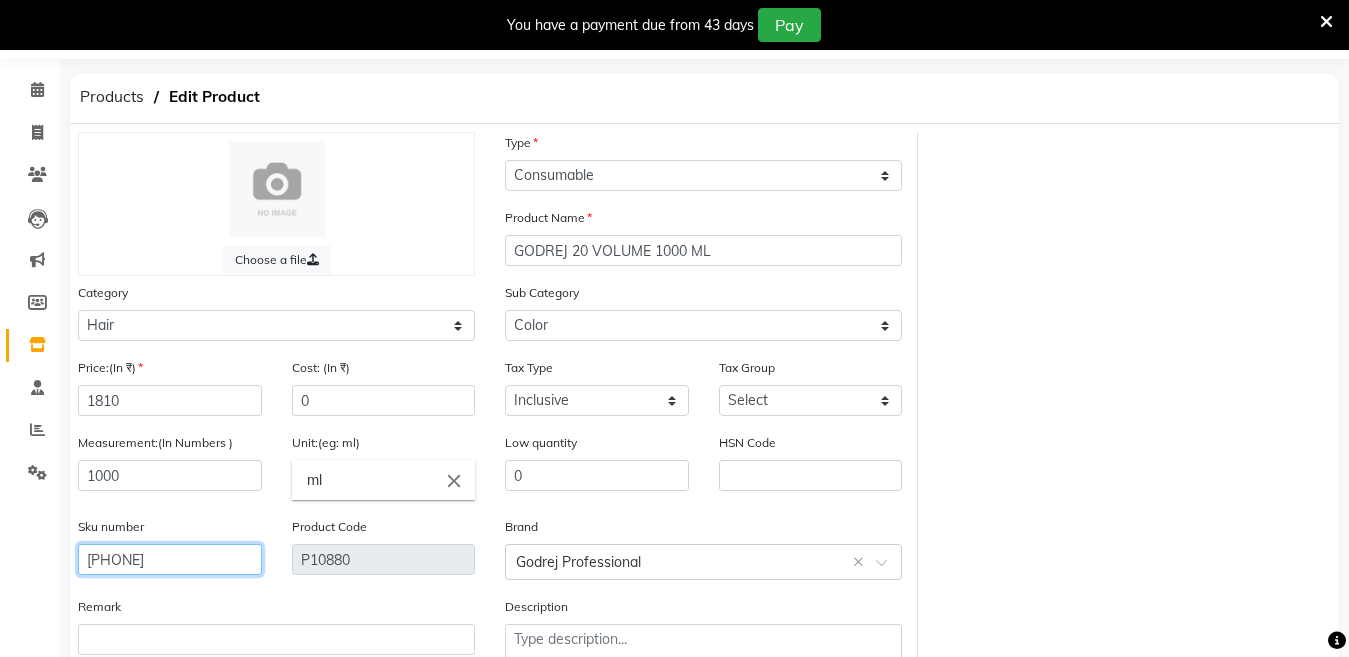 scroll, scrollTop: 194, scrollLeft: 0, axis: vertical 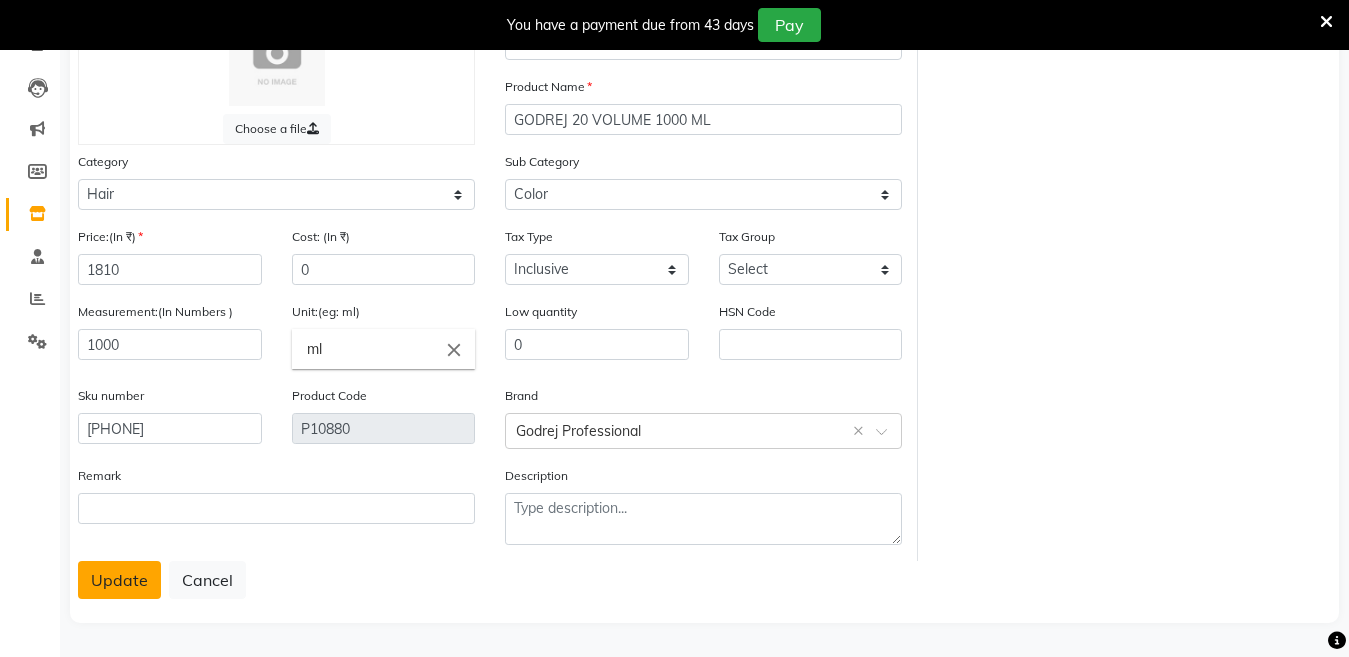 click on "Update" 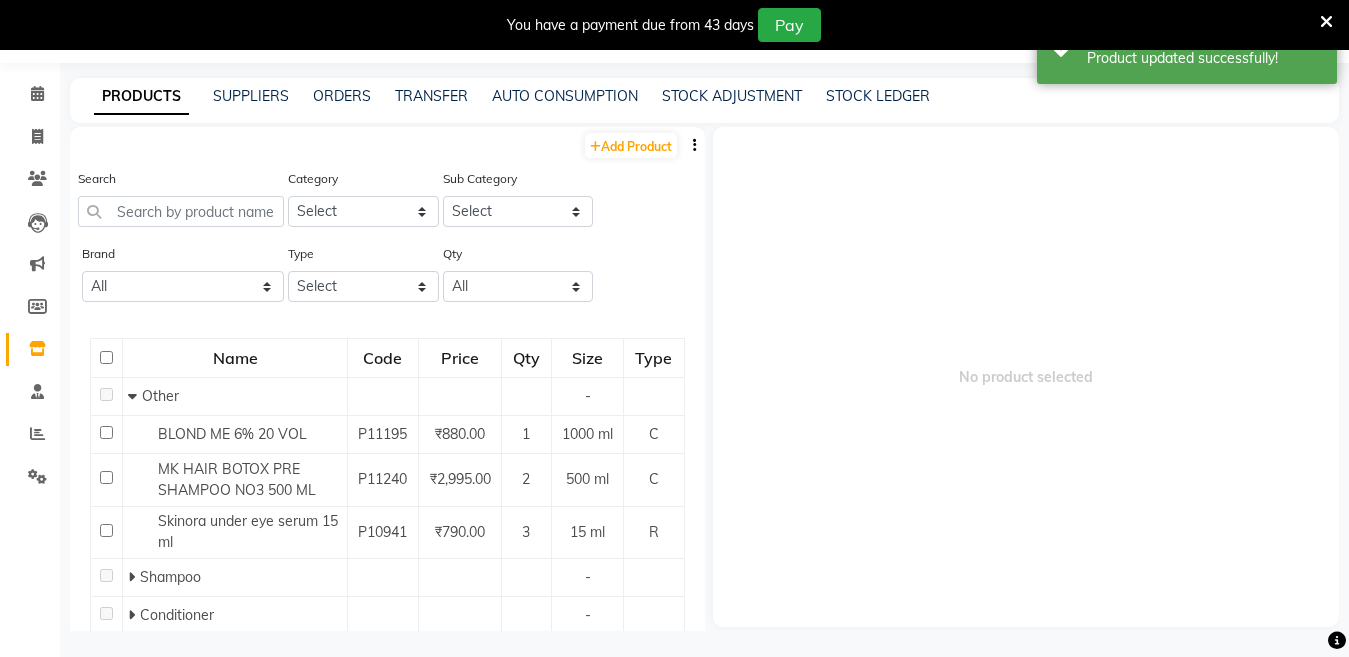 scroll, scrollTop: 63, scrollLeft: 0, axis: vertical 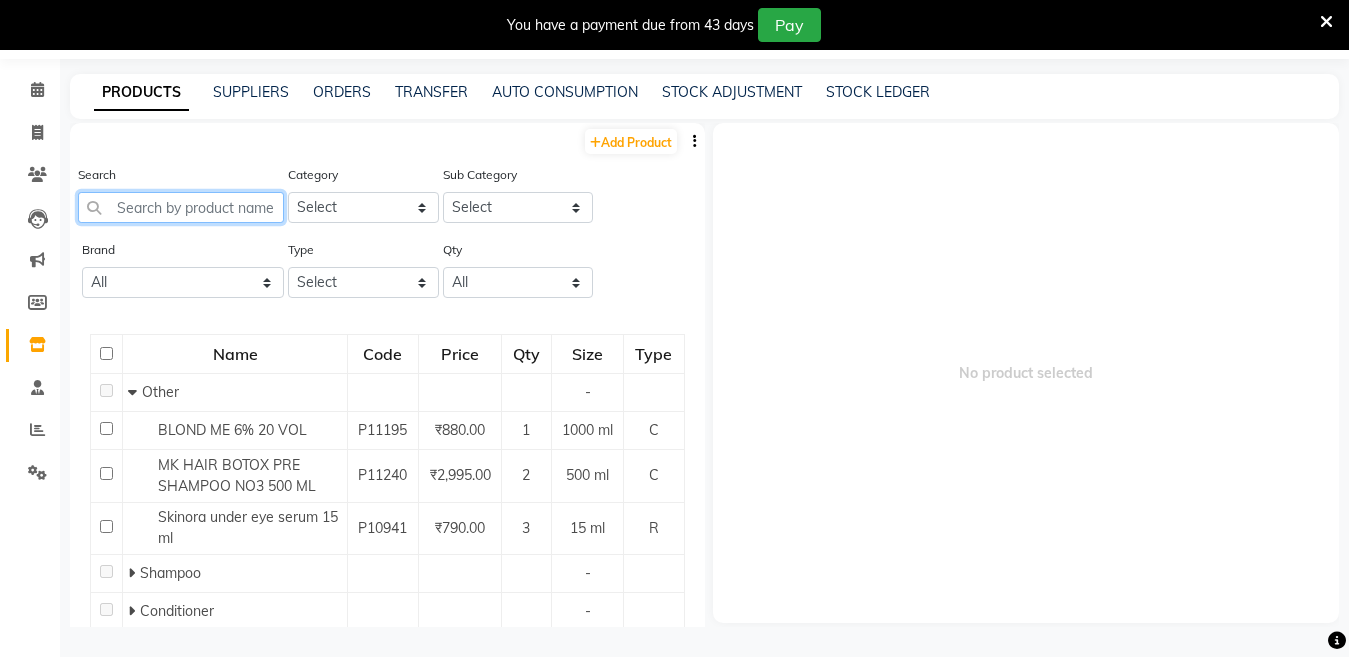 click 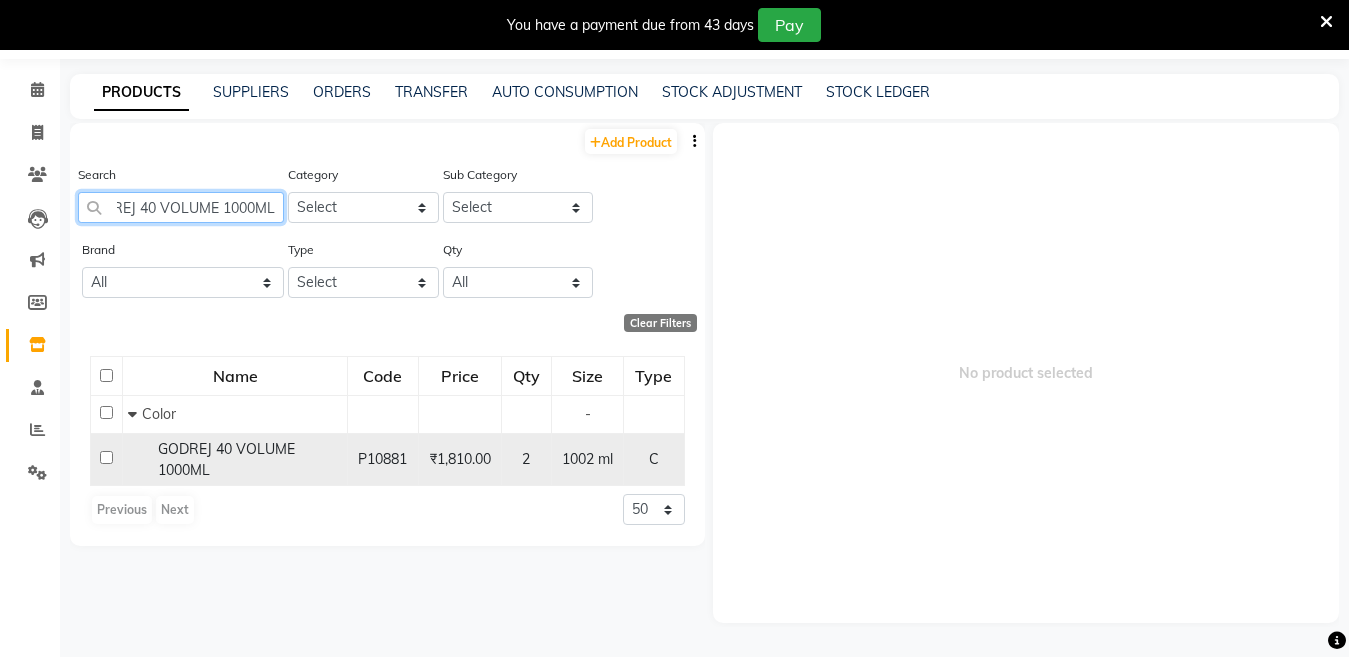 scroll, scrollTop: 0, scrollLeft: 34, axis: horizontal 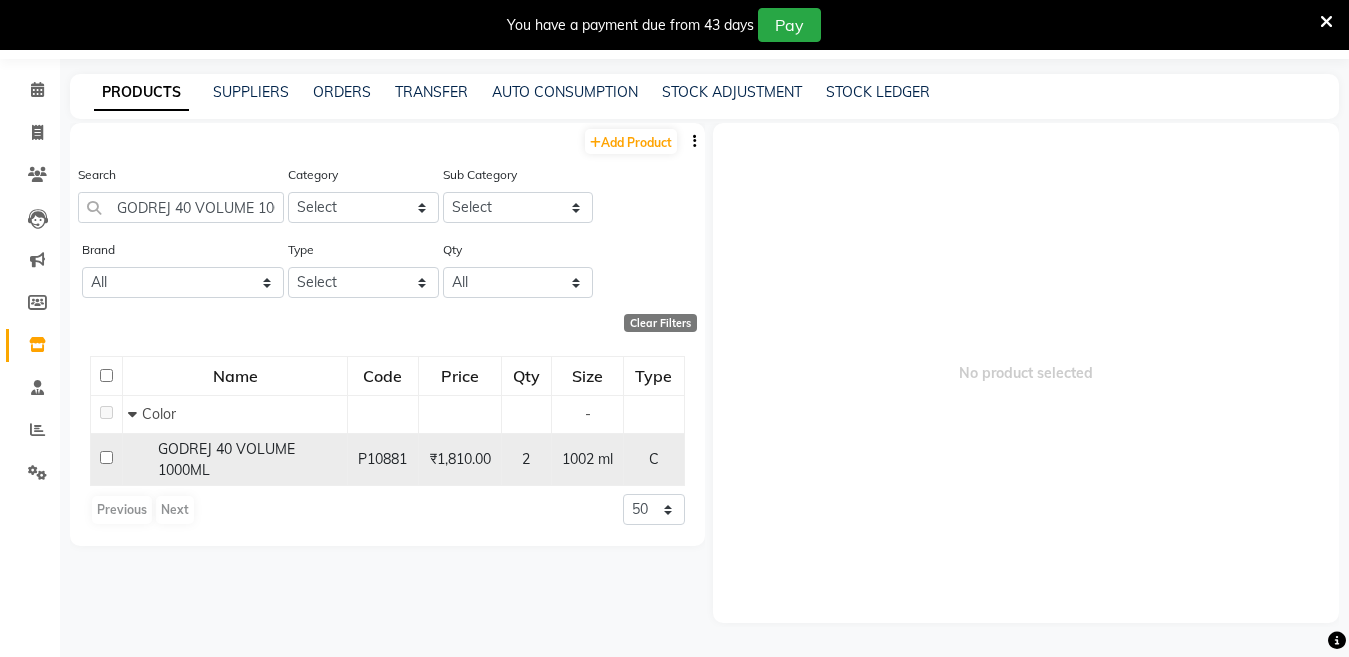 click on "GODREJ 40 VOLUME 1000ML" 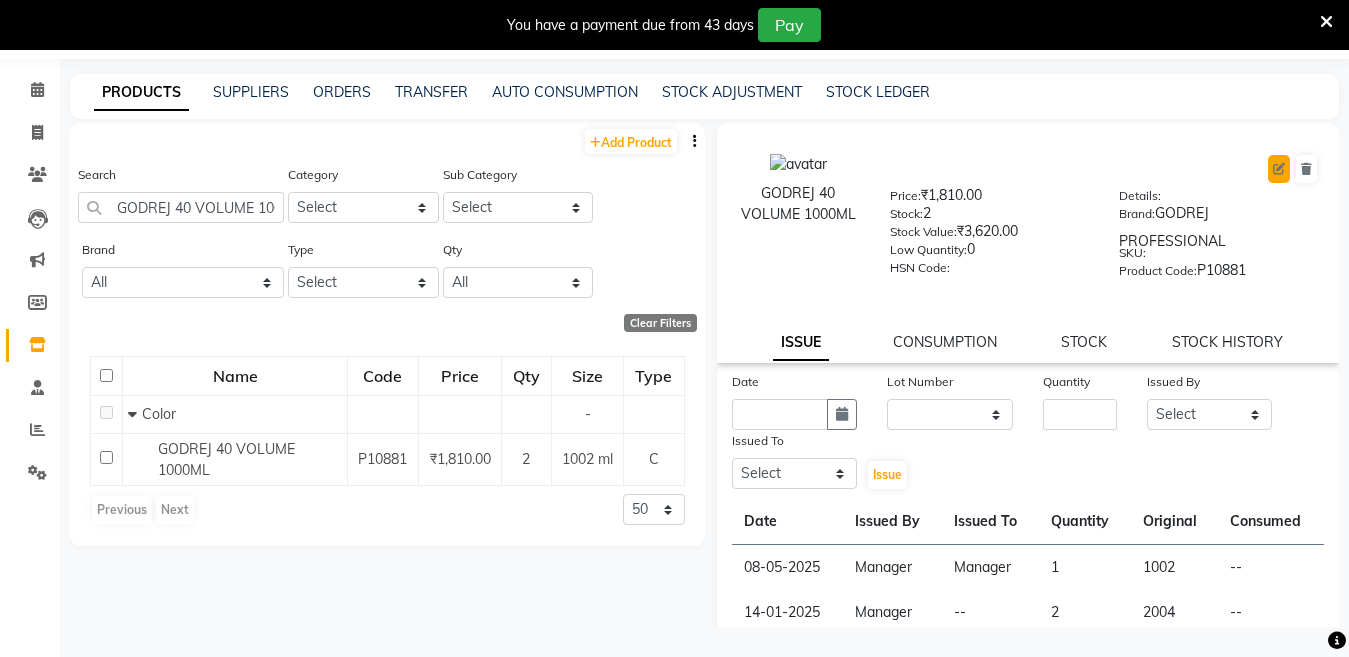 click 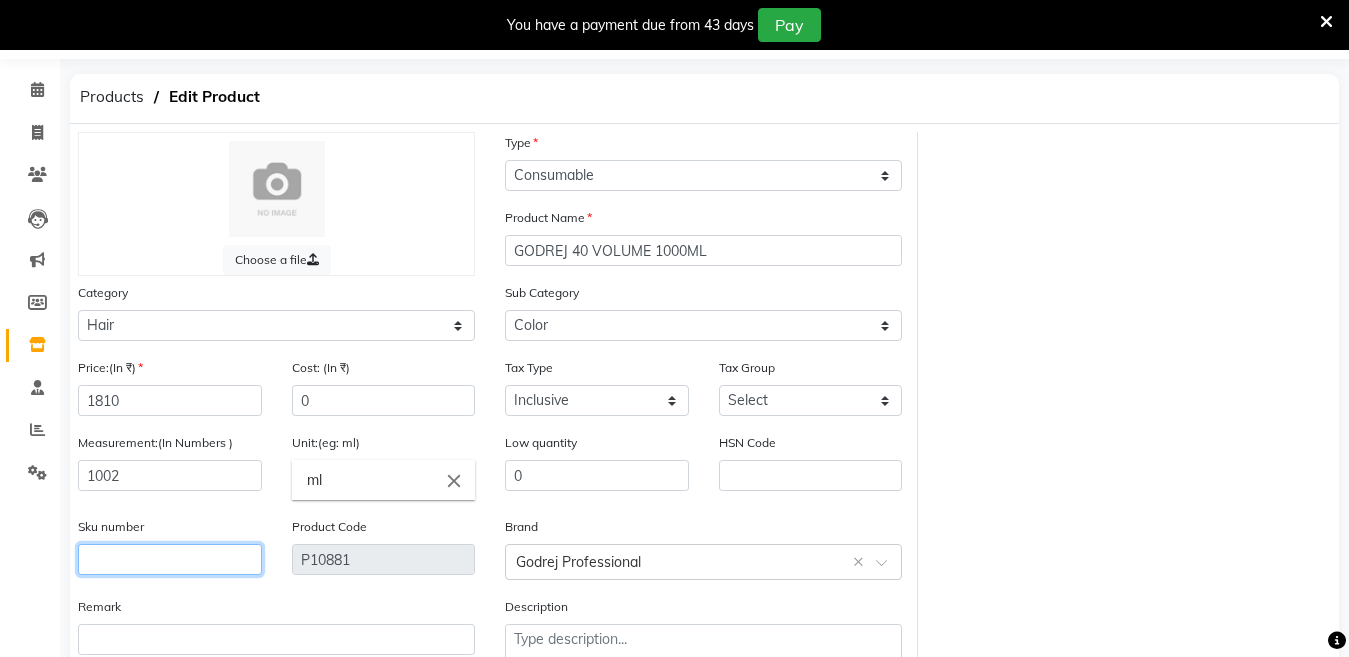 click 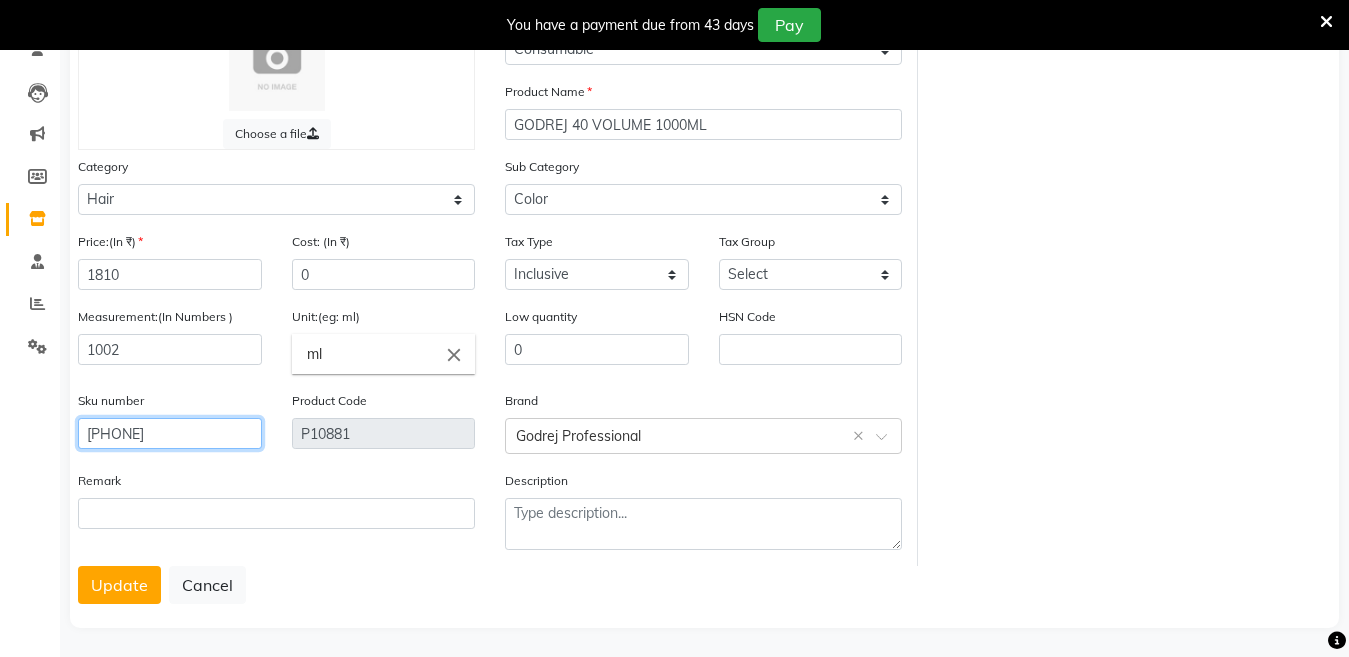 scroll, scrollTop: 63, scrollLeft: 0, axis: vertical 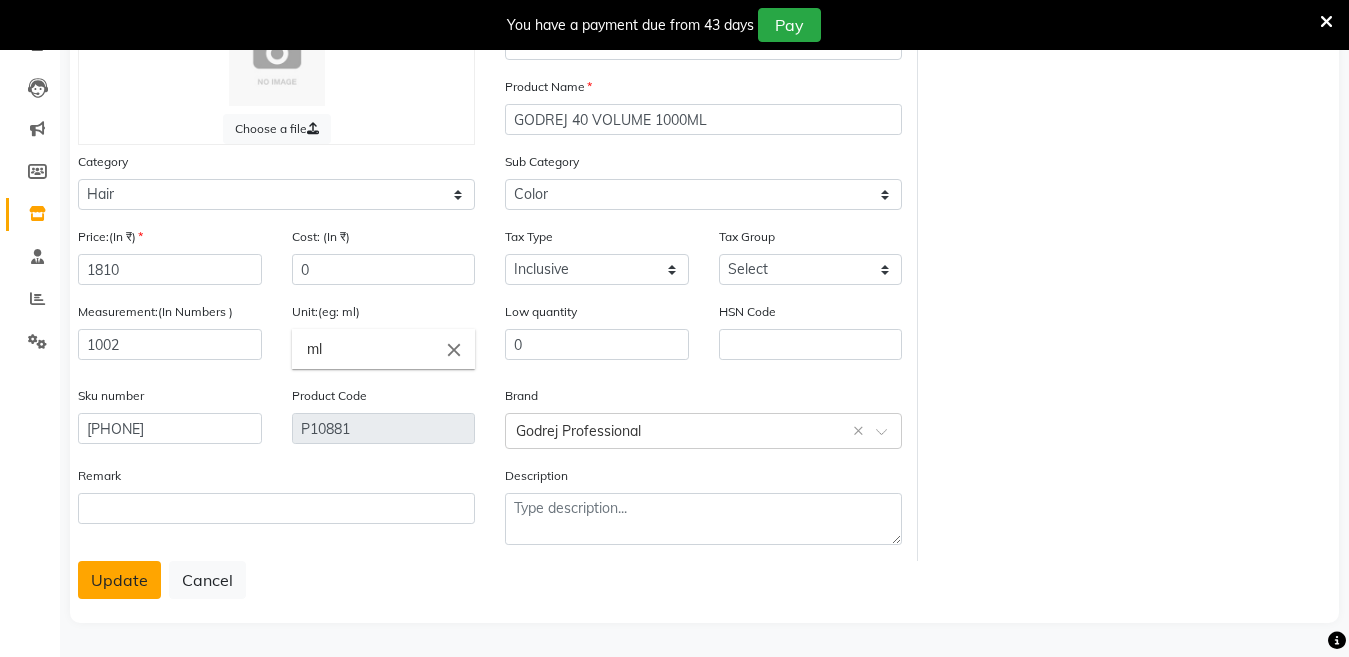 click on "Update" 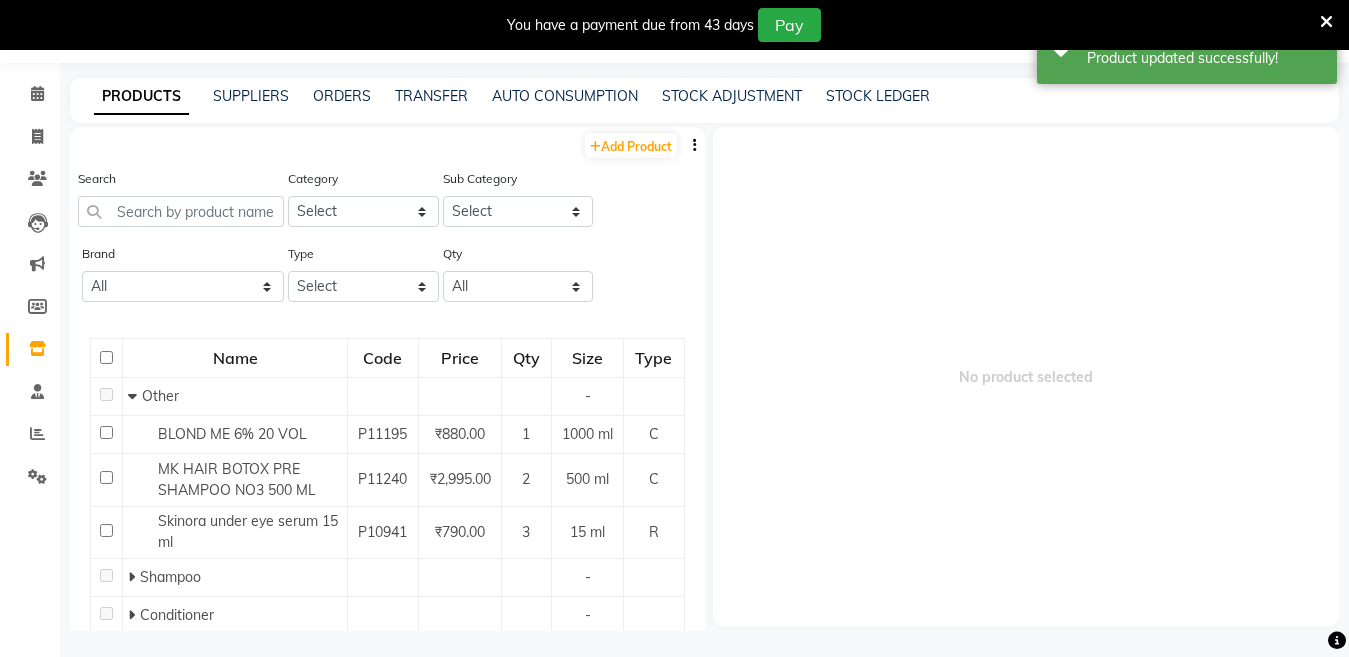 scroll, scrollTop: 63, scrollLeft: 0, axis: vertical 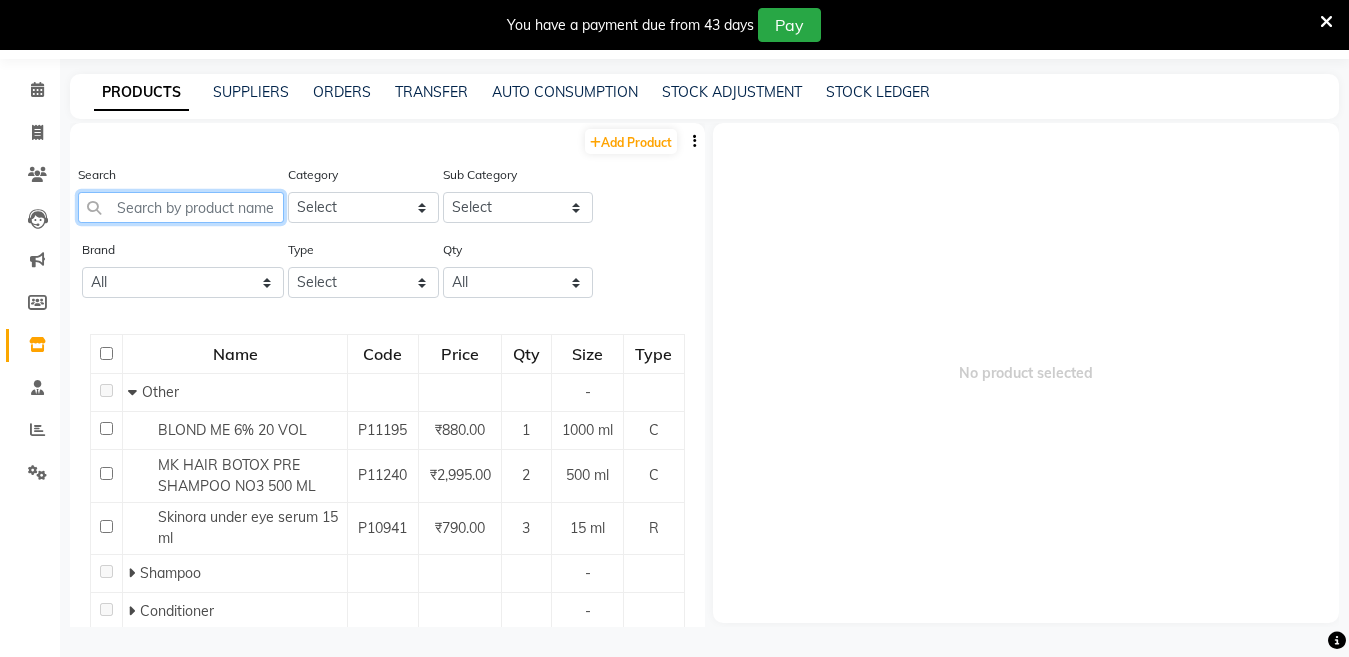 click 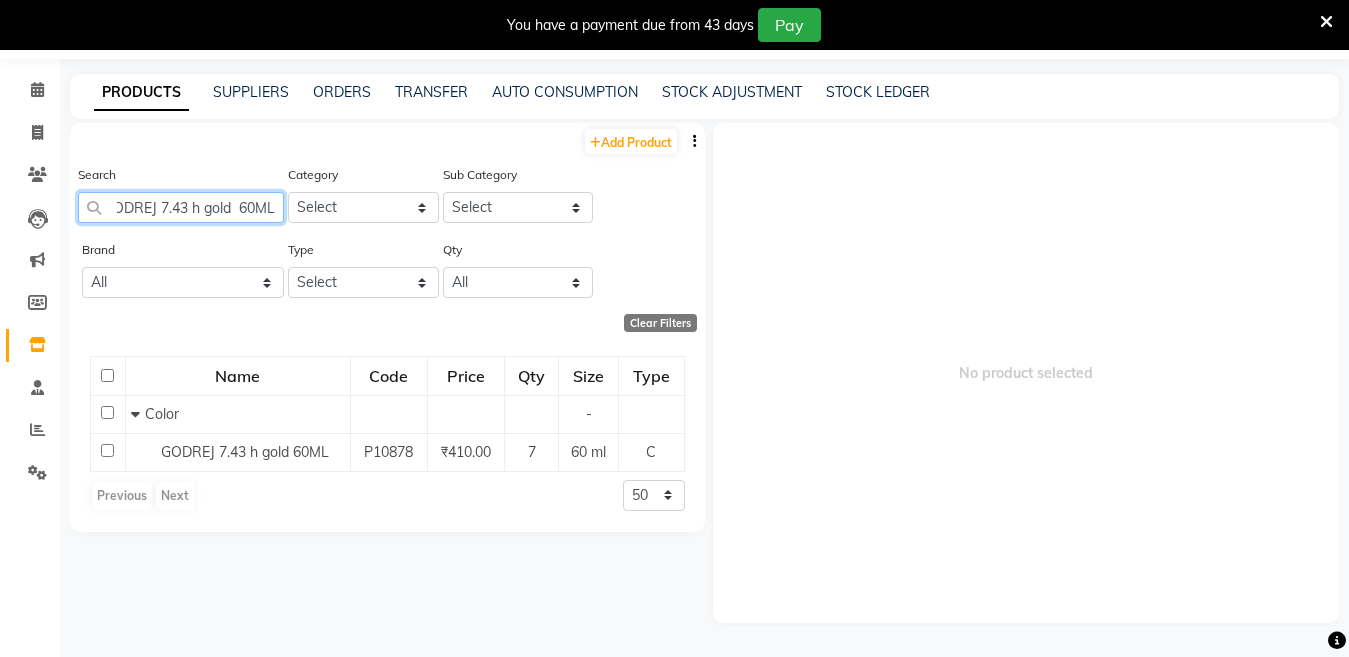 scroll, scrollTop: 0, scrollLeft: 90, axis: horizontal 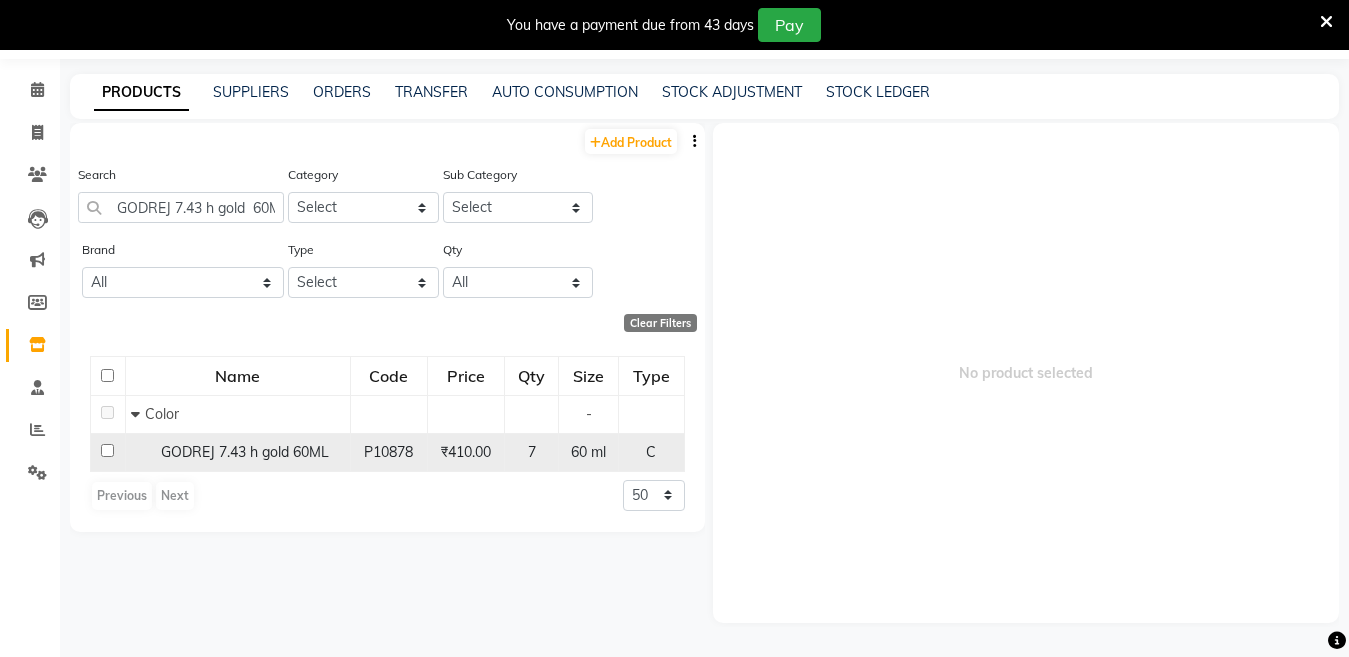 click on "GODREJ 7.43 h gold  60ML" 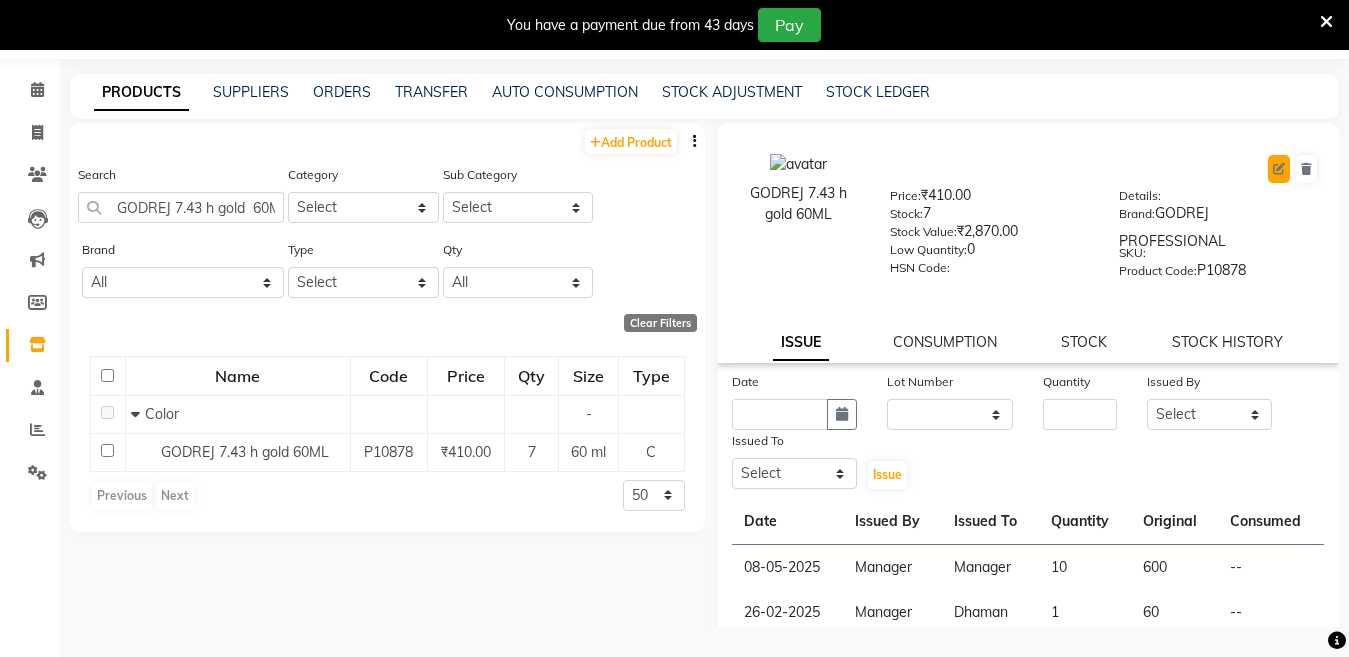 click 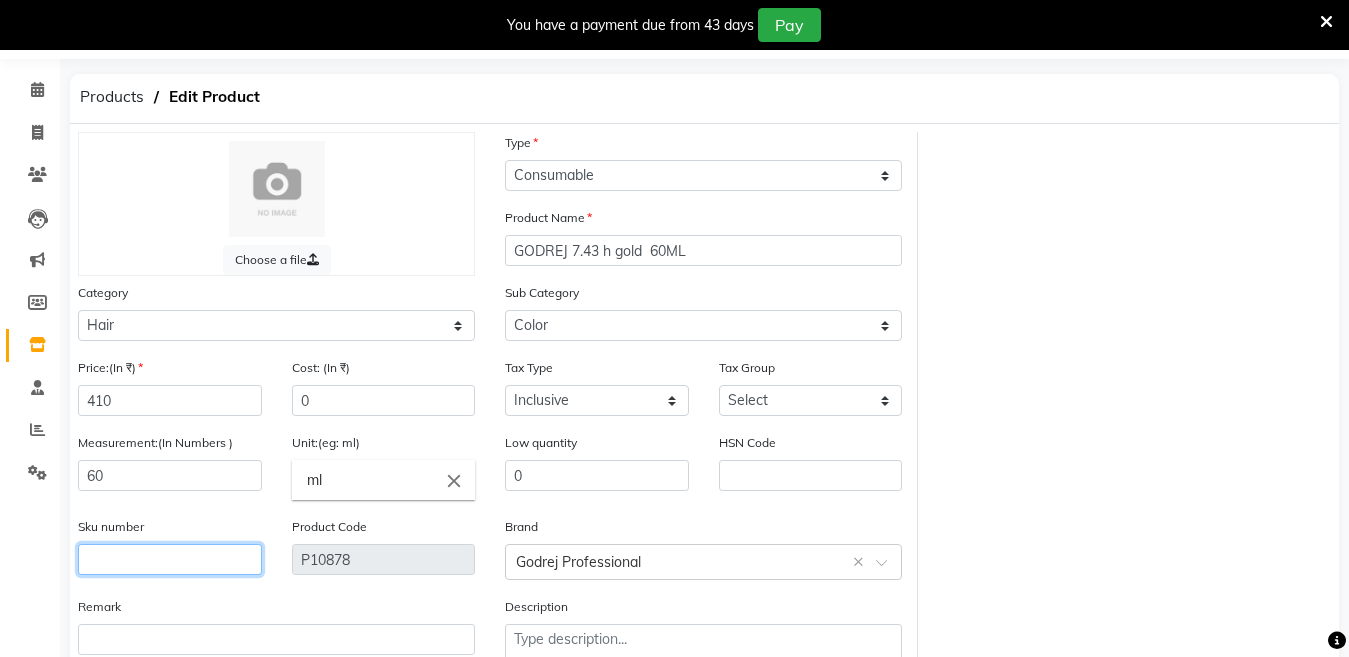 click 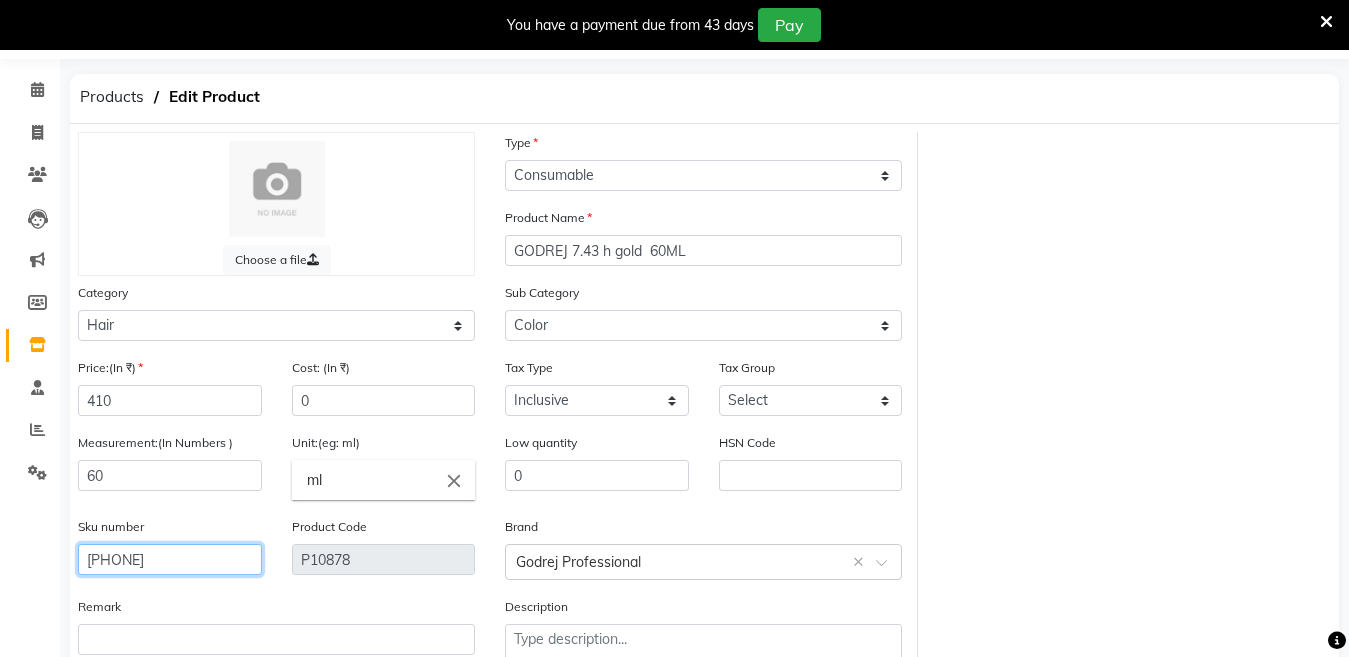 scroll, scrollTop: 194, scrollLeft: 0, axis: vertical 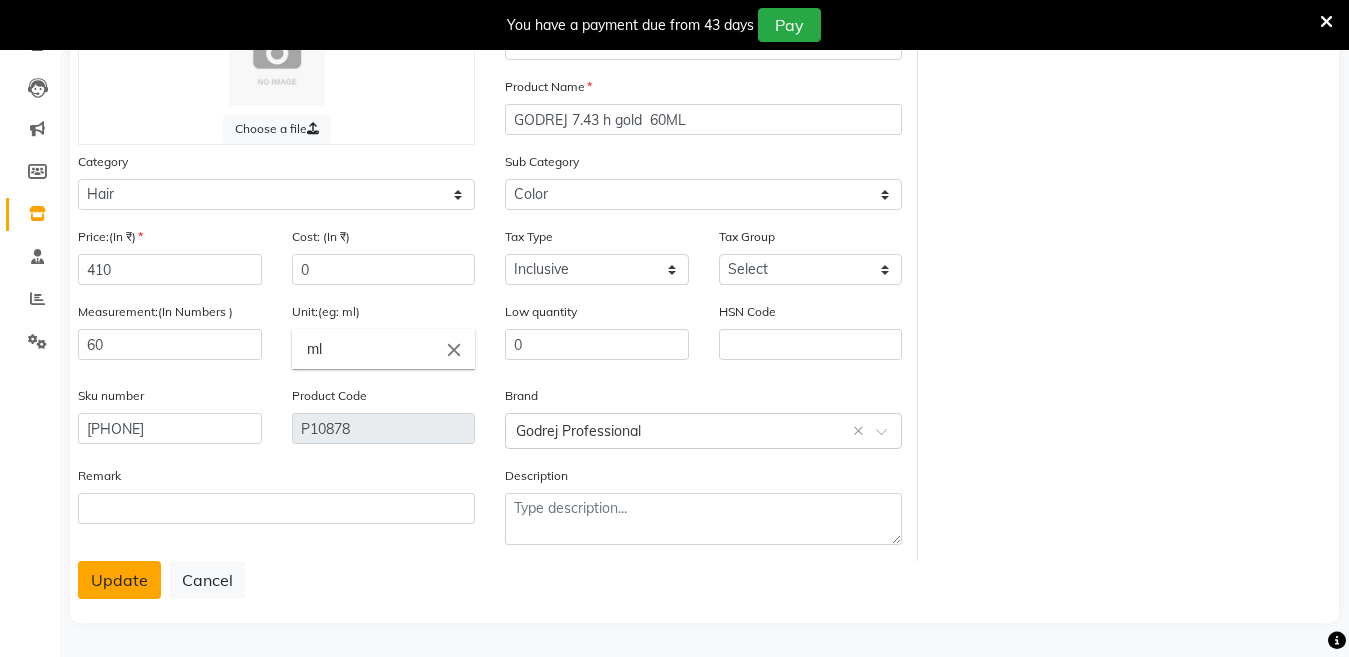 click on "Update" 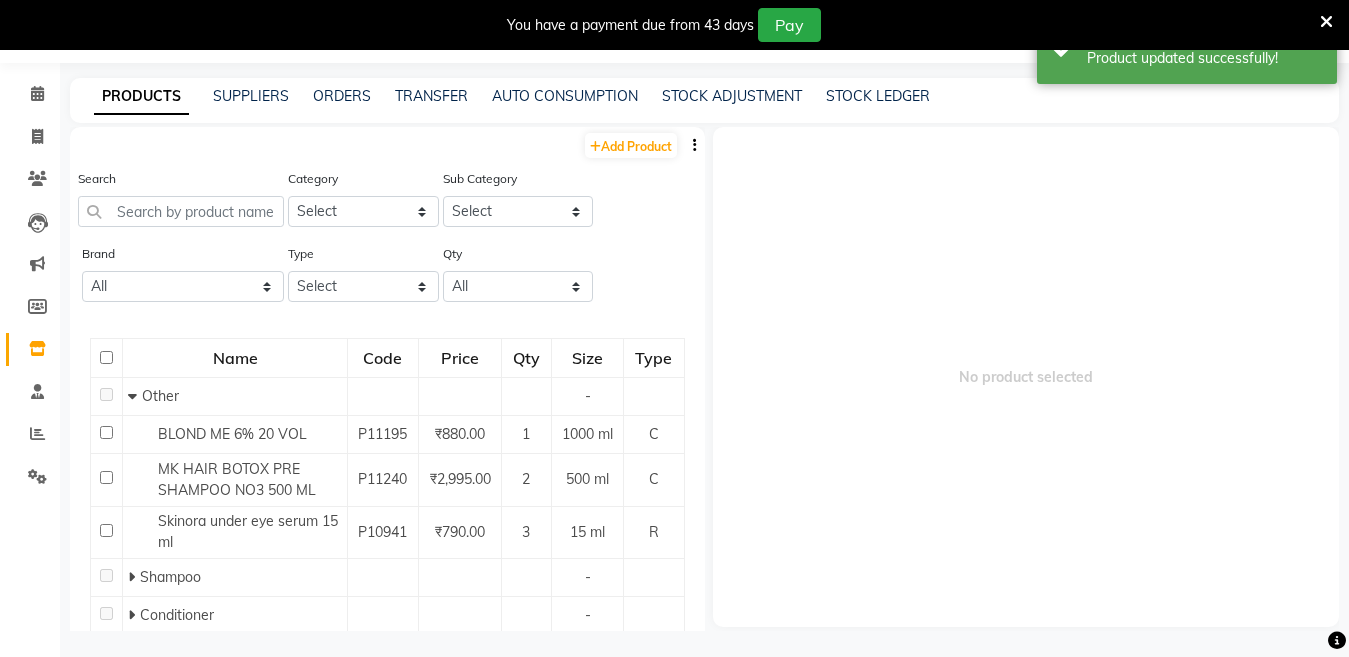 scroll, scrollTop: 63, scrollLeft: 0, axis: vertical 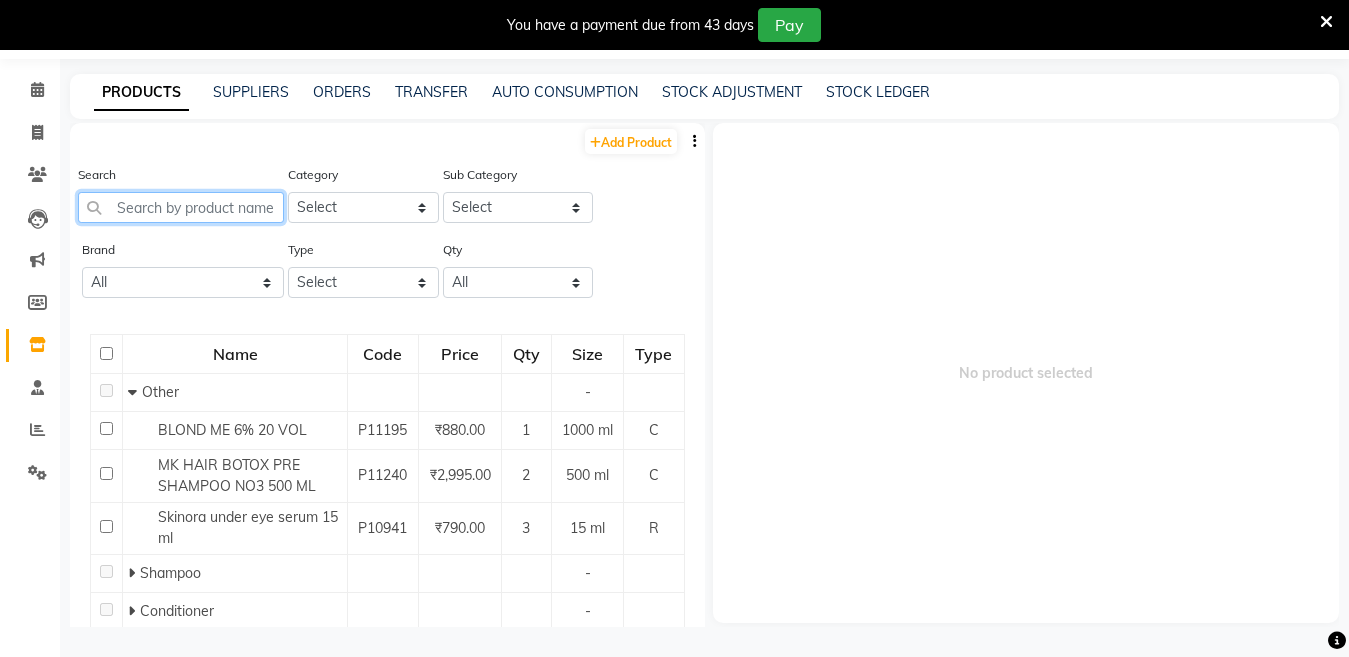 click 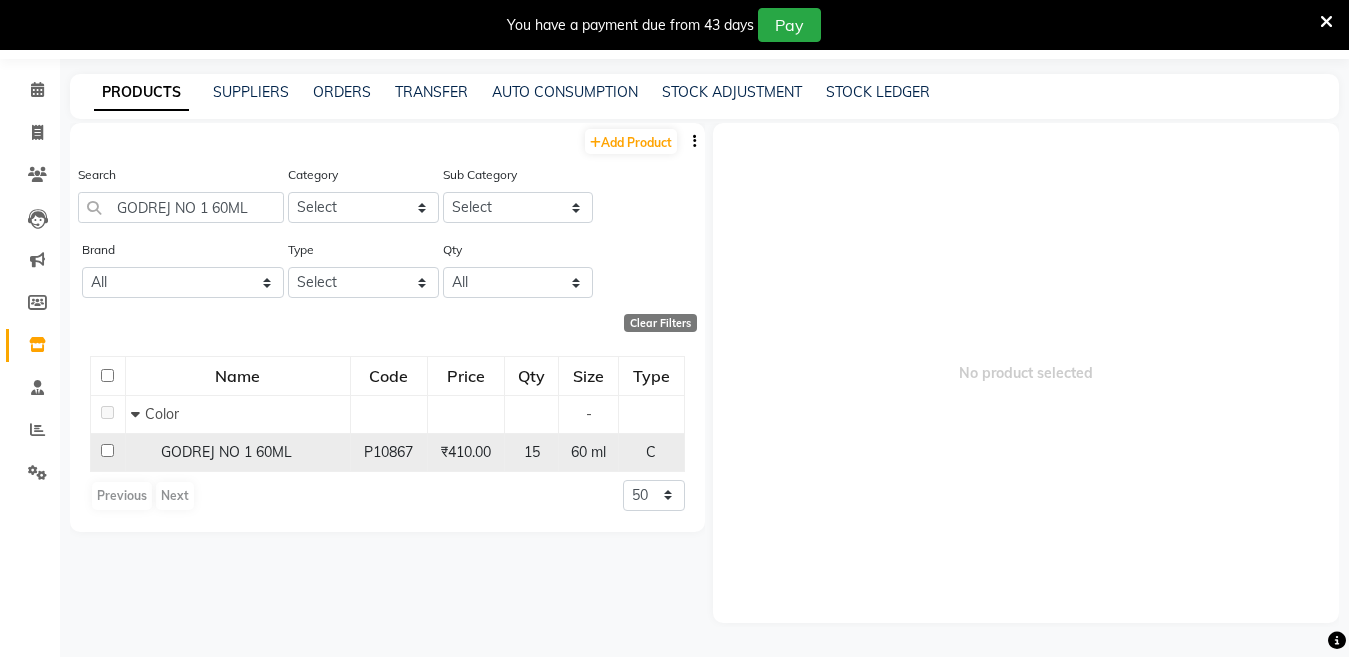 click on "GODREJ NO 1 60ML" 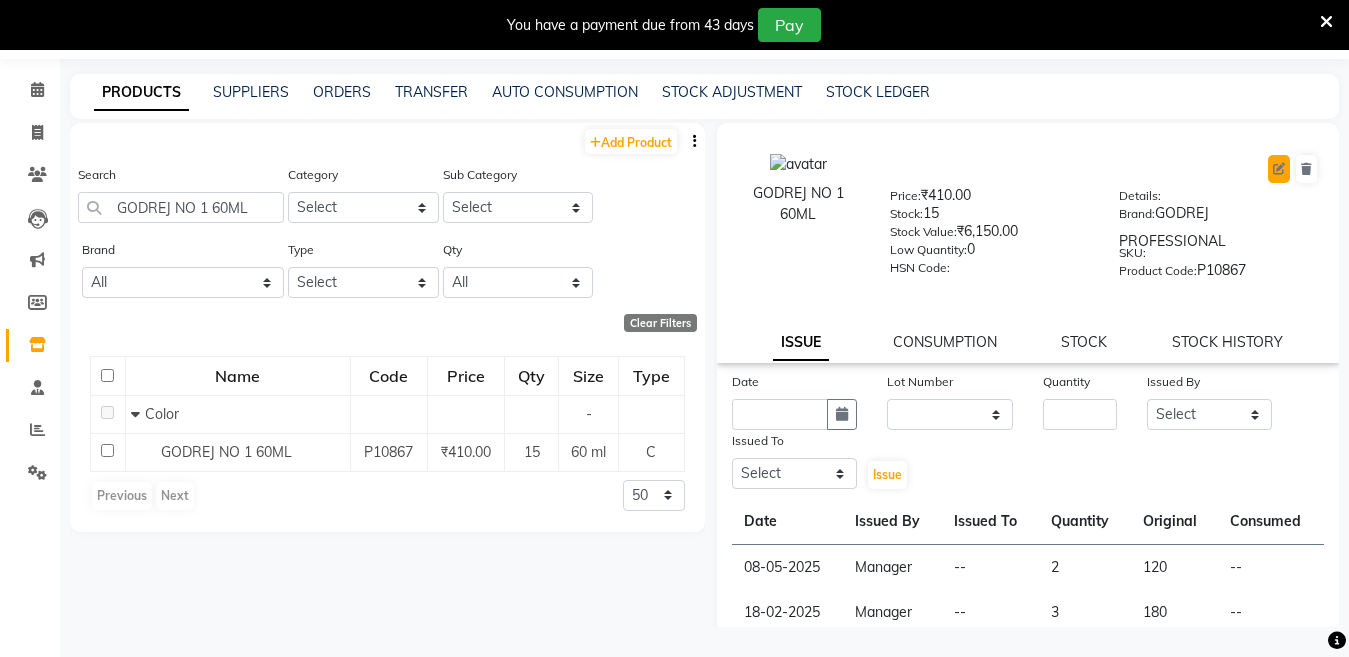click 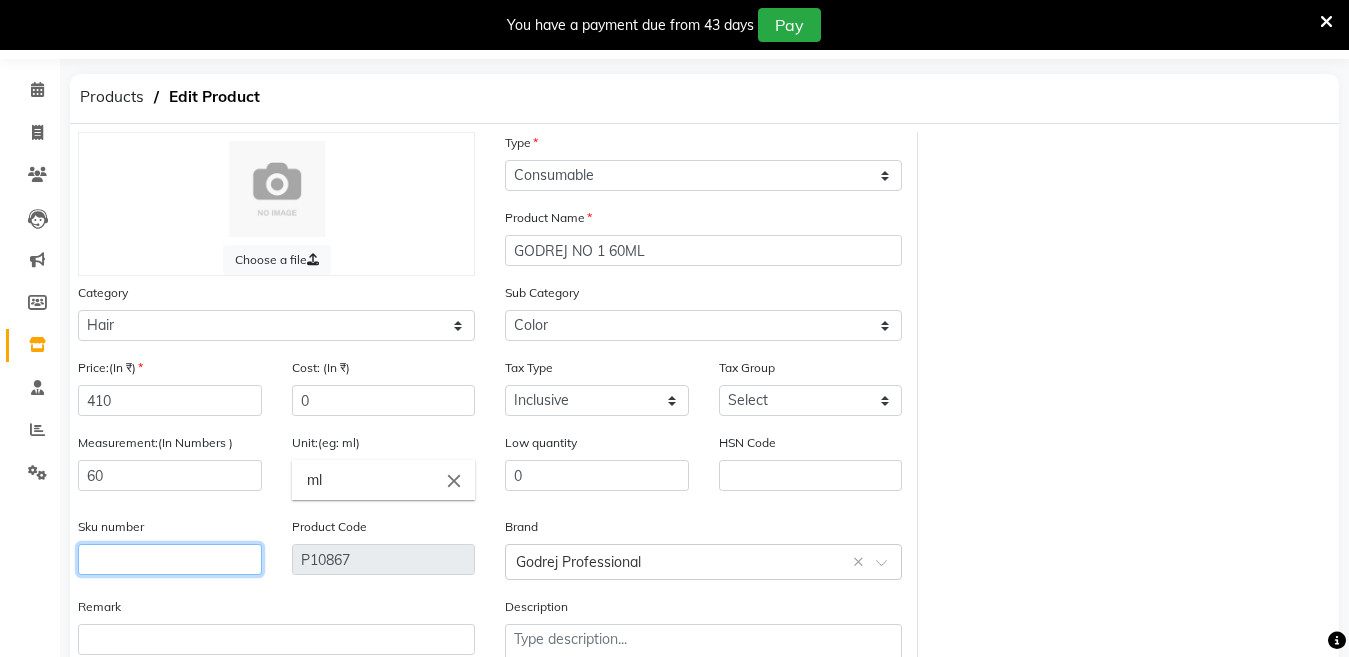 click 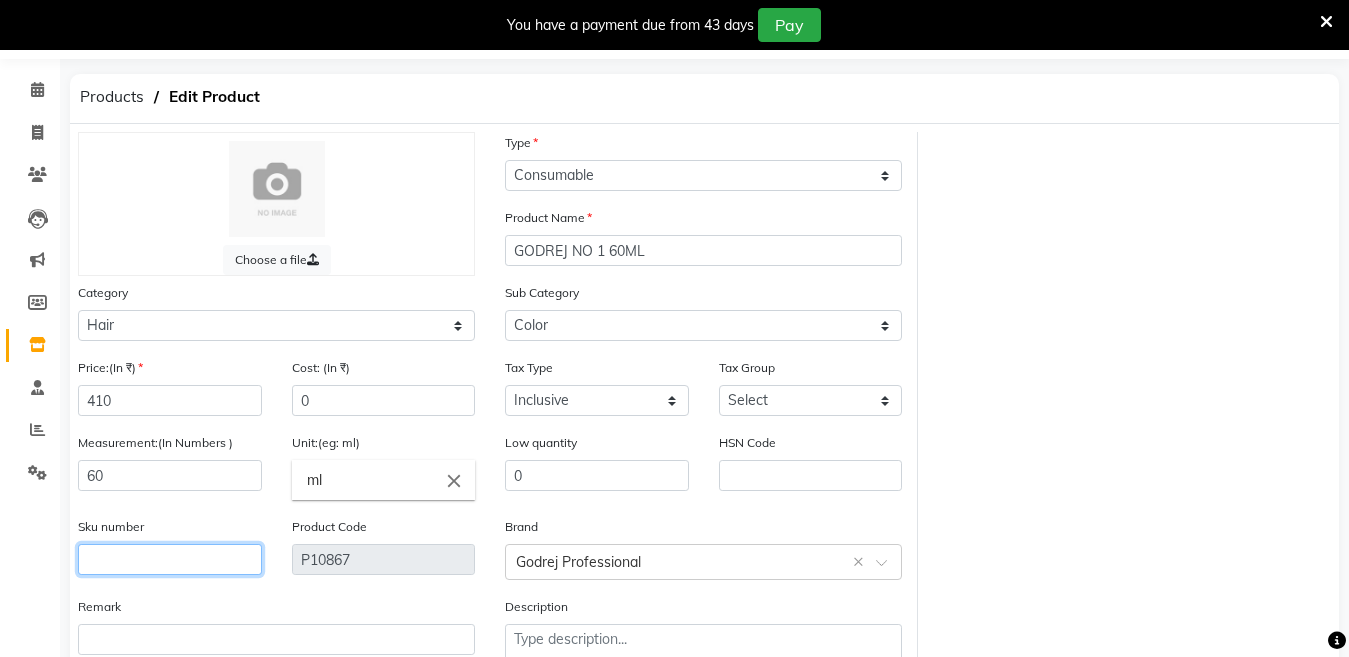 click 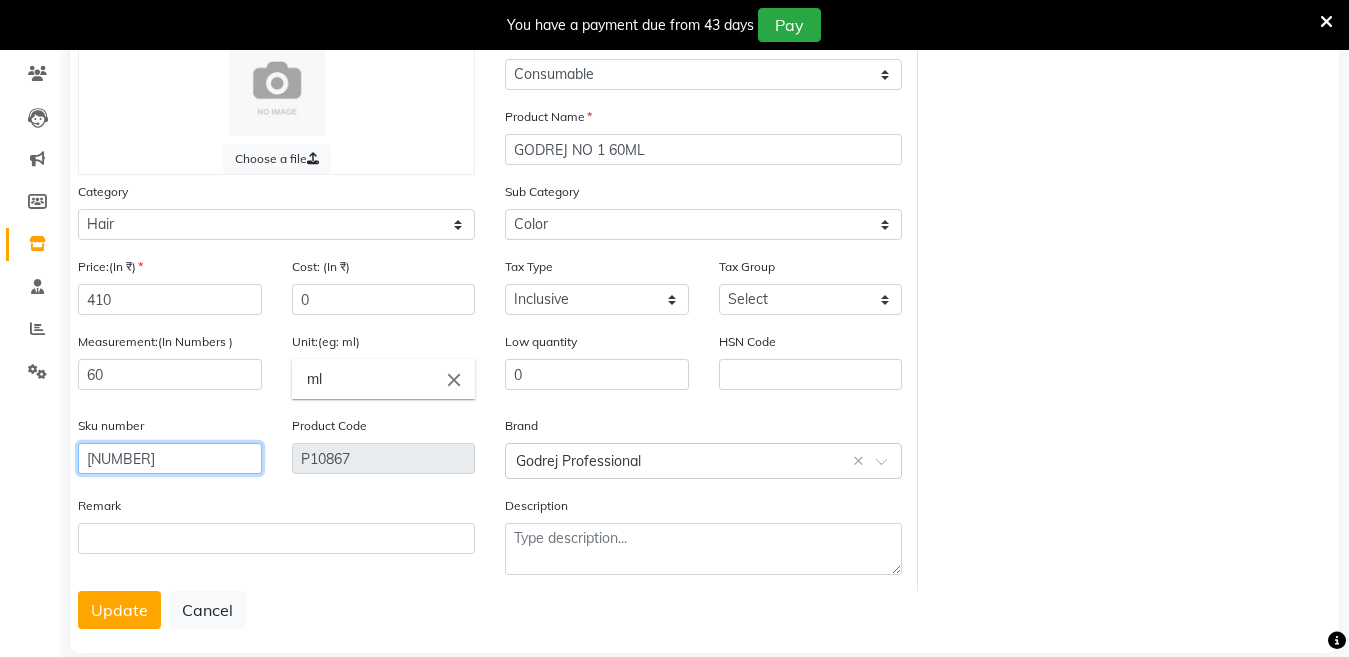 scroll, scrollTop: 168, scrollLeft: 0, axis: vertical 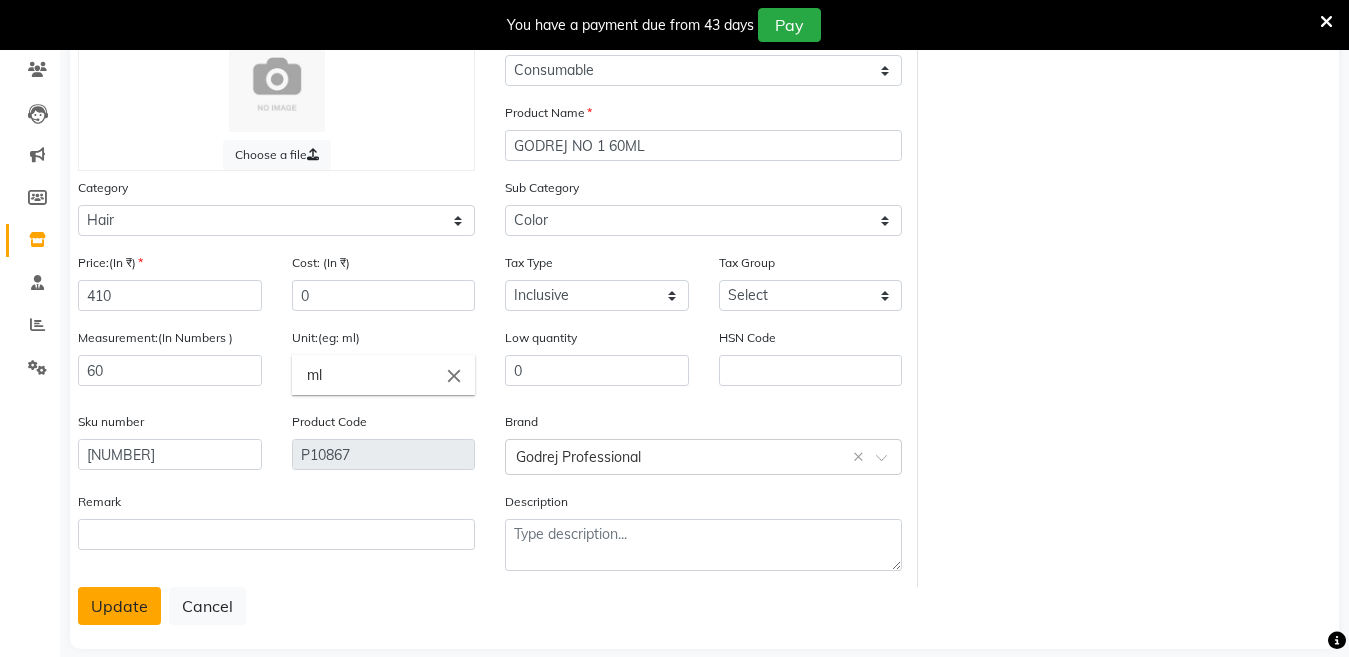 click on "Update" 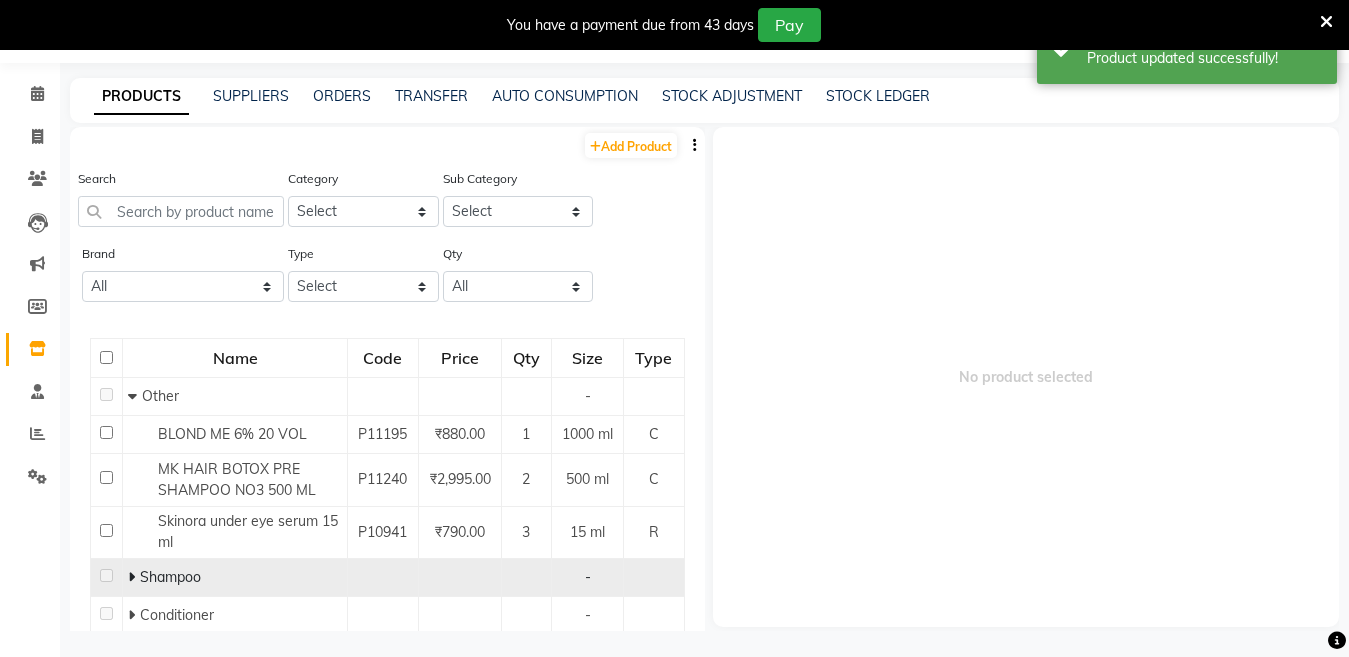 scroll, scrollTop: 63, scrollLeft: 0, axis: vertical 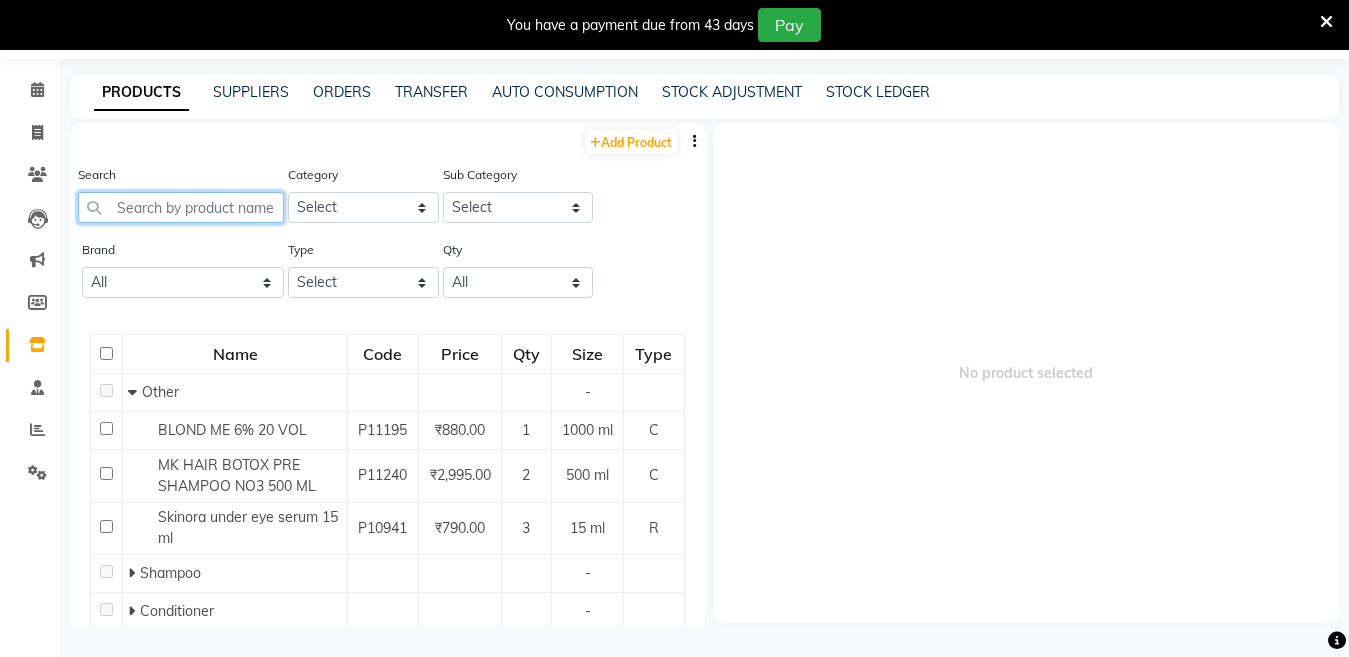 click 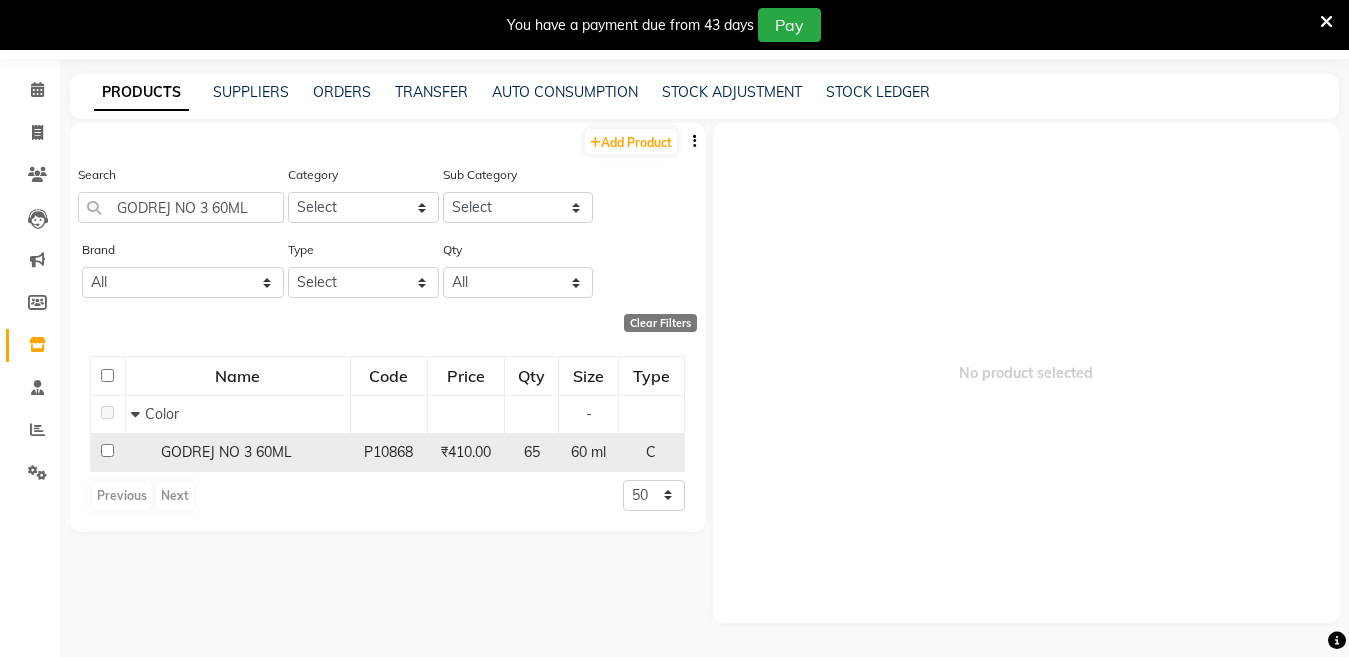 click on "GODREJ NO 3 60ML" 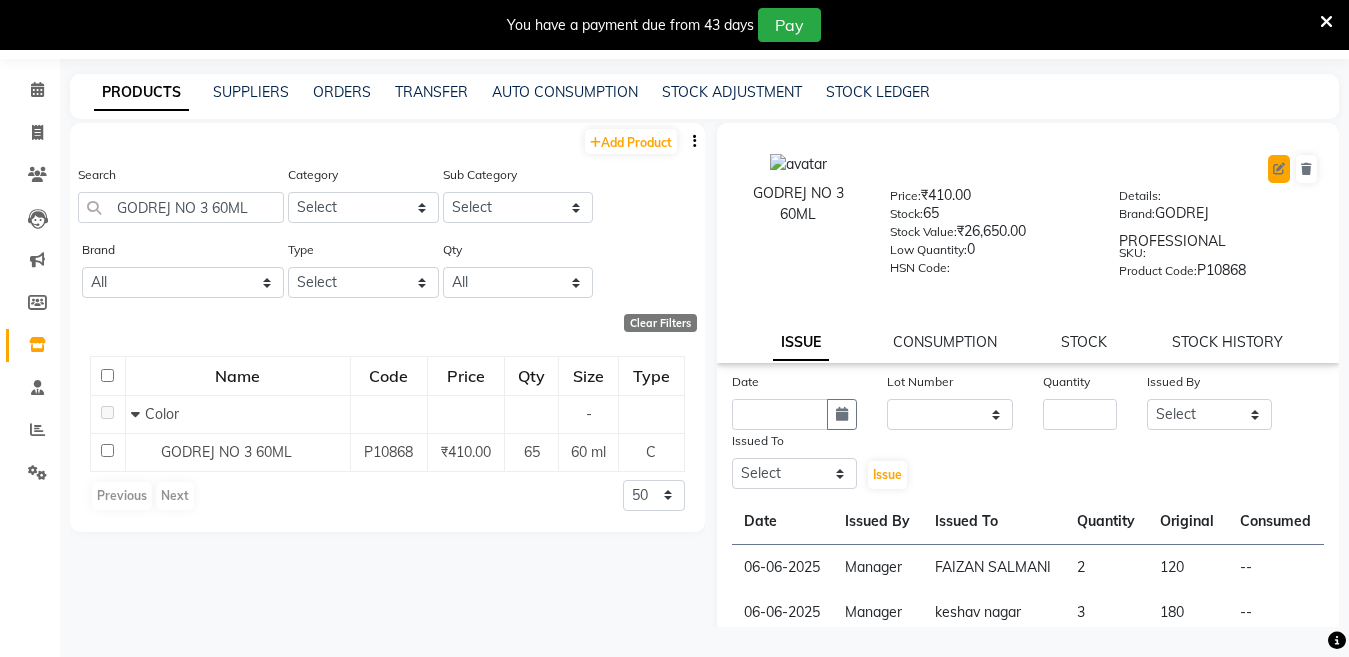 click 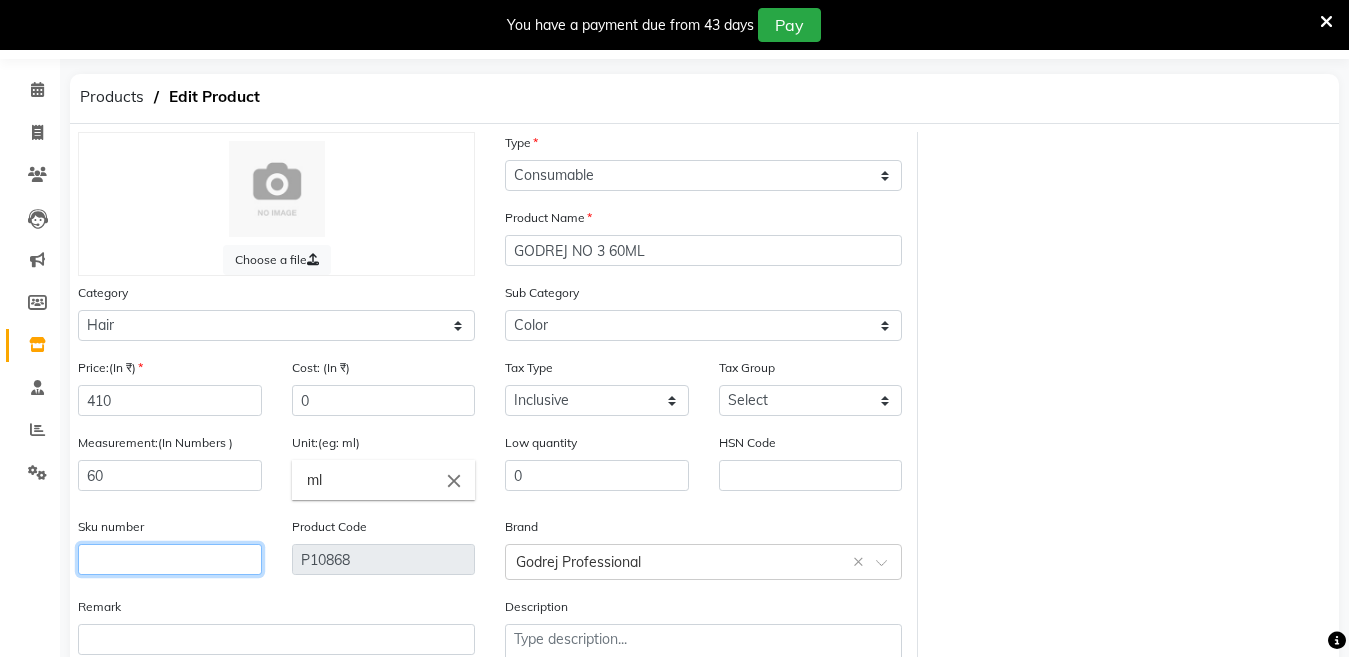 click 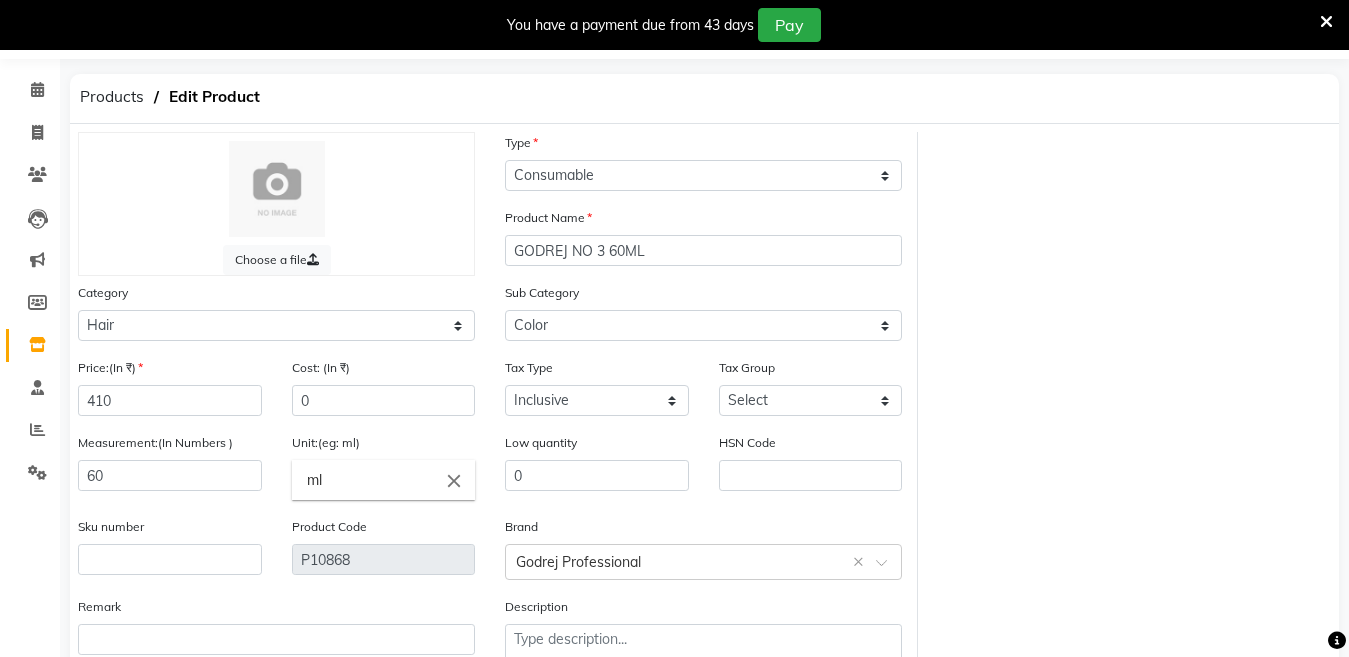 click on "Sku number" 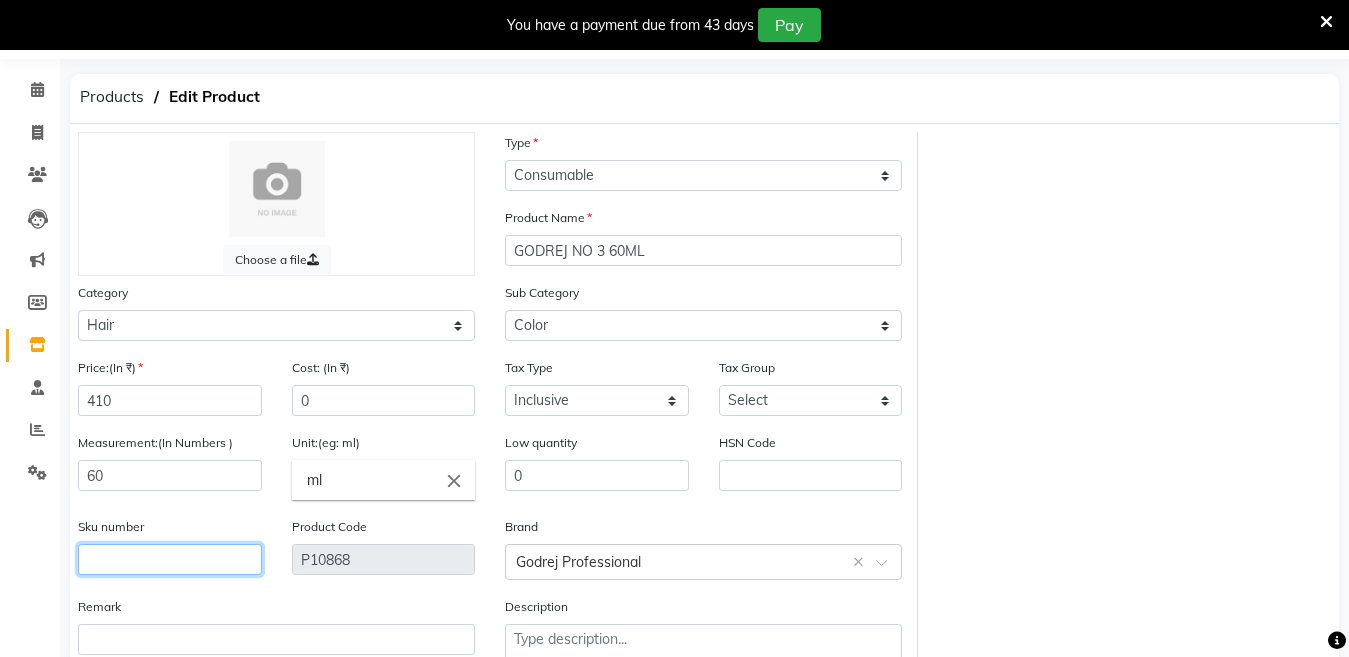 click 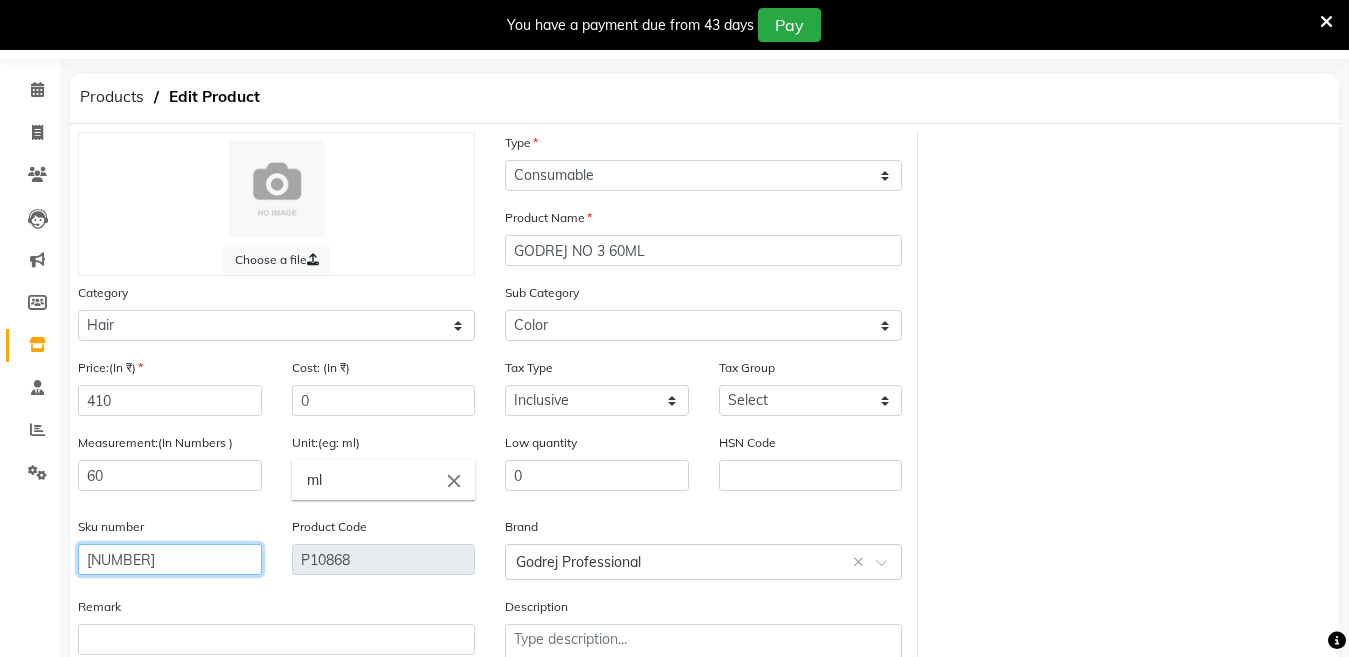 scroll, scrollTop: 194, scrollLeft: 0, axis: vertical 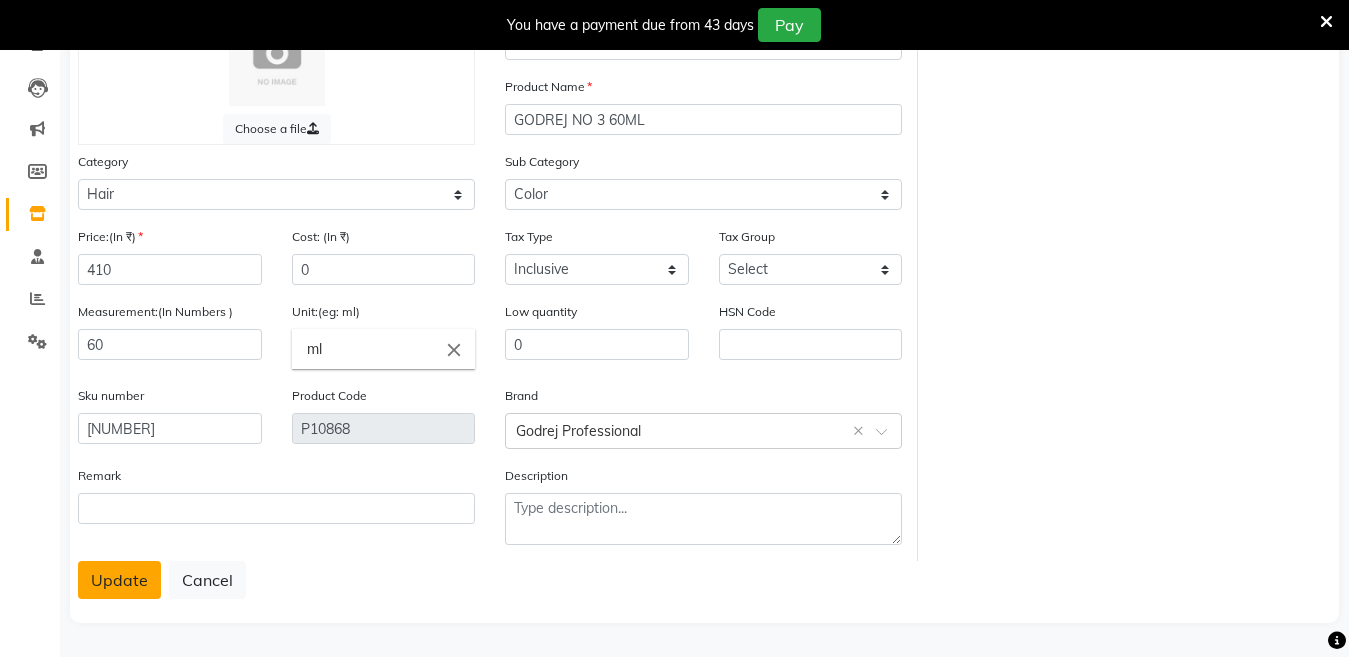 click on "Update" 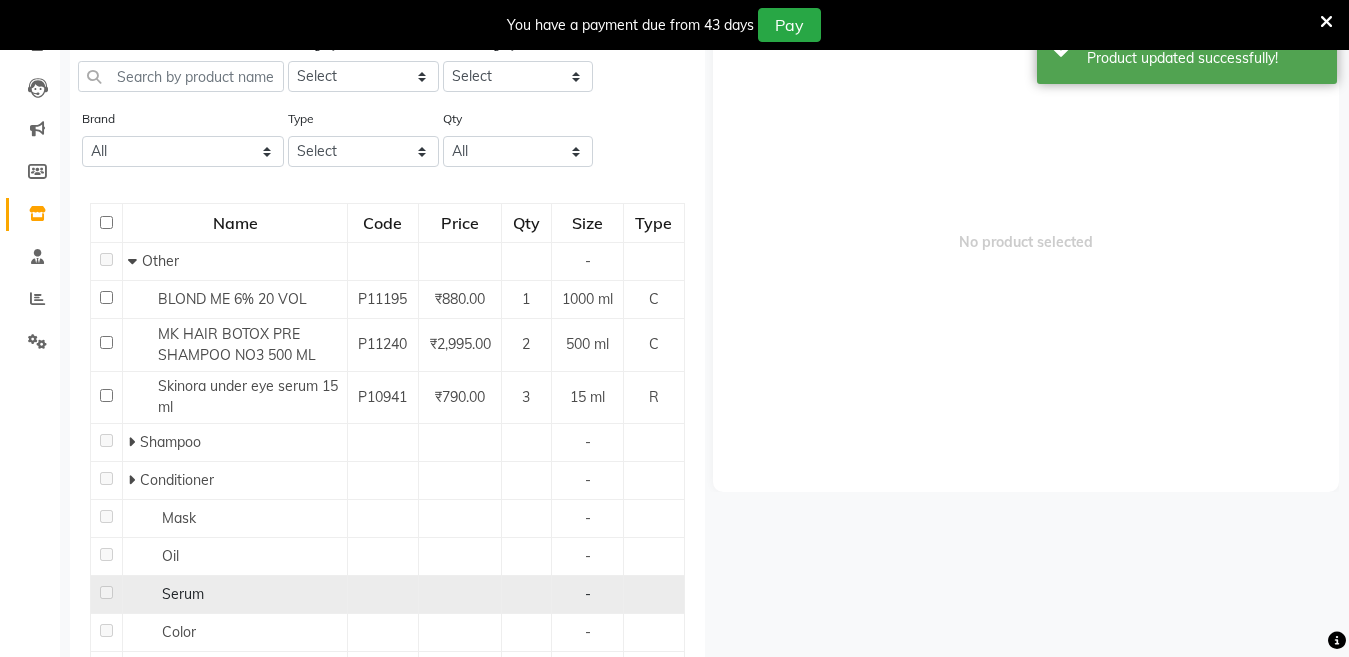 scroll, scrollTop: 63, scrollLeft: 0, axis: vertical 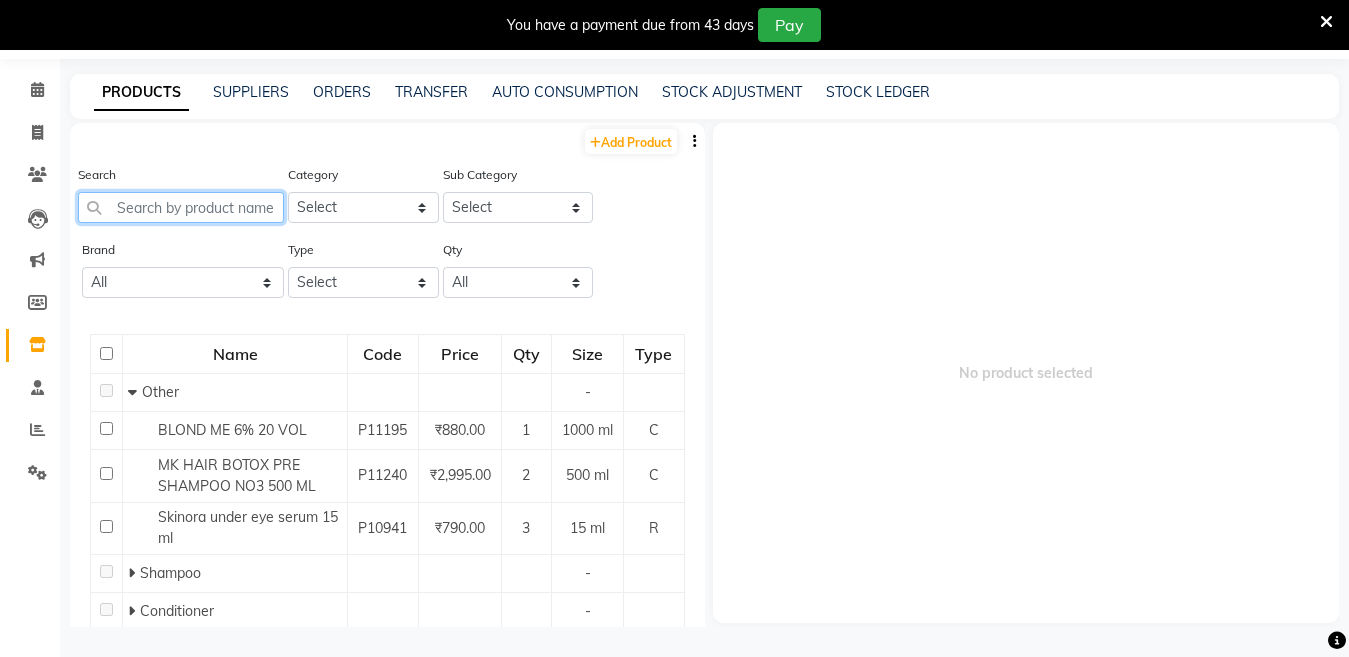 click 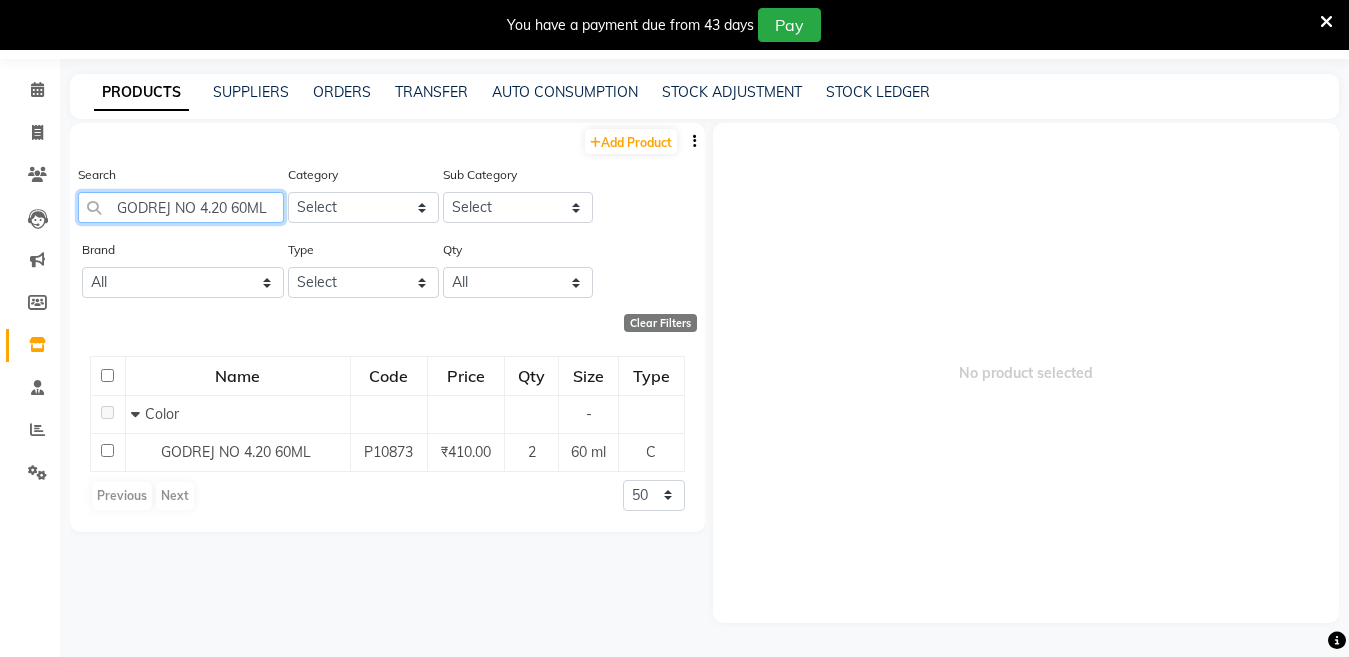 scroll, scrollTop: 0, scrollLeft: 8, axis: horizontal 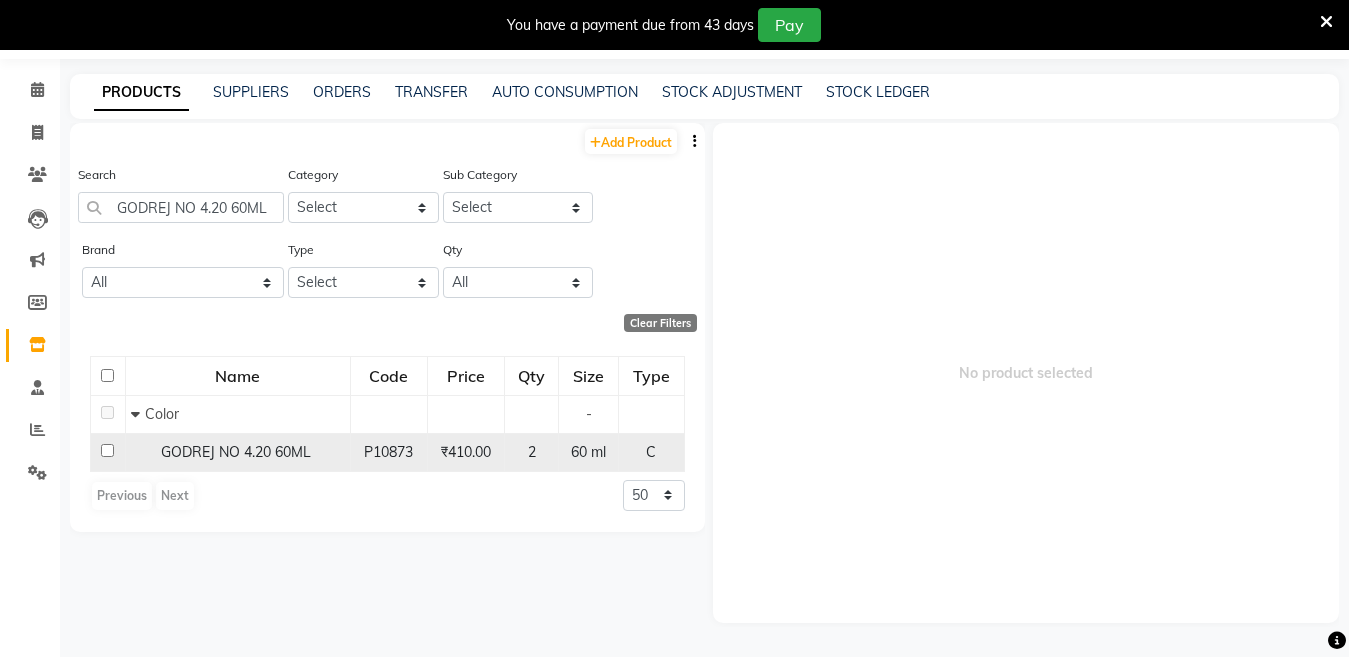 click on "GODREJ NO 4.20 60ML" 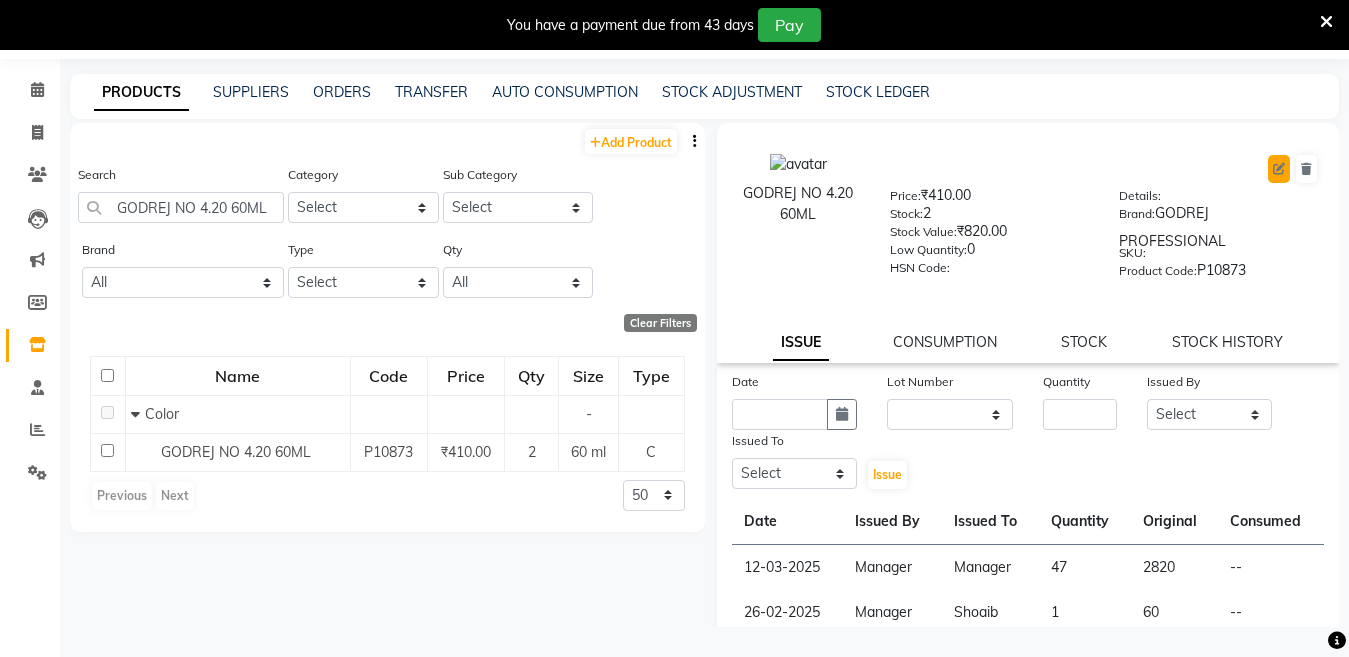 click 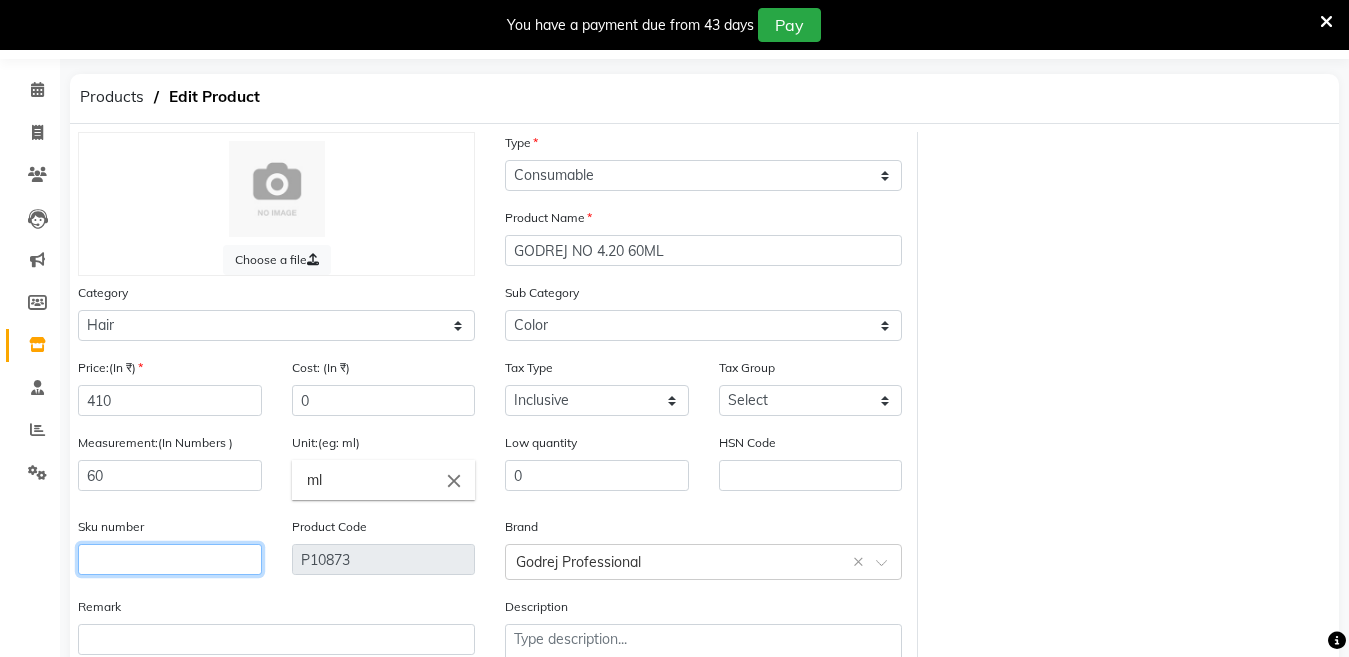 click 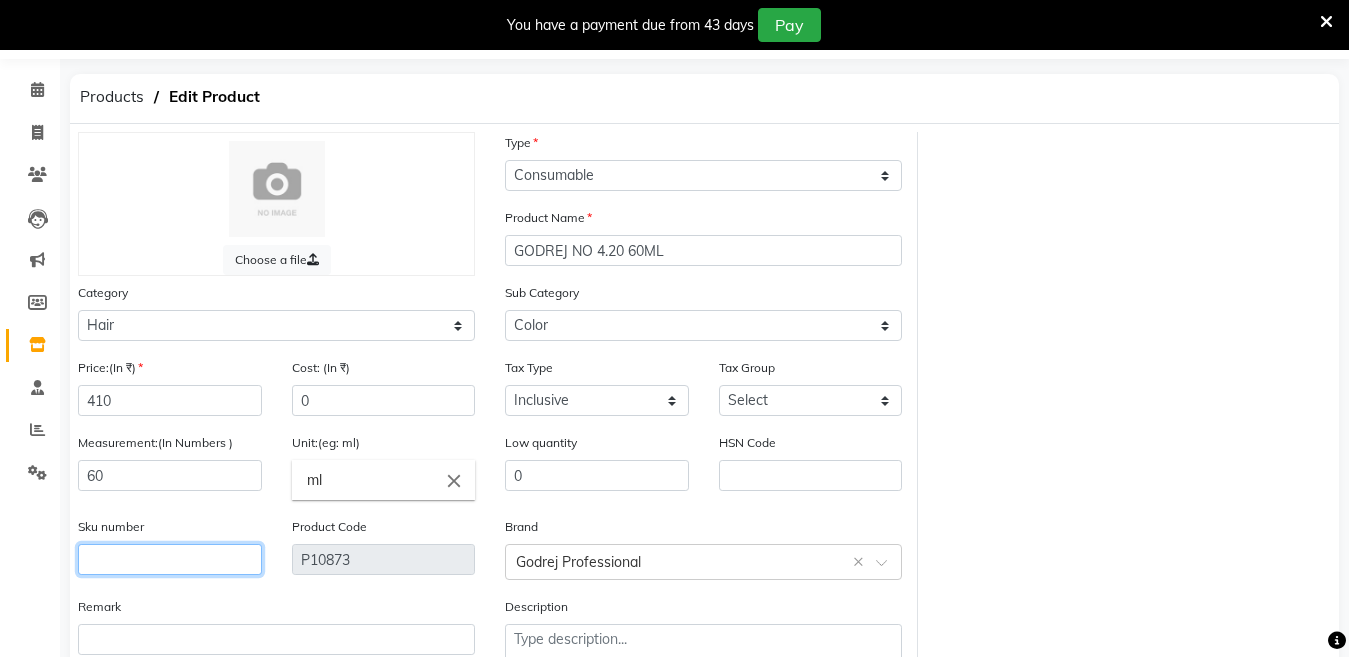click 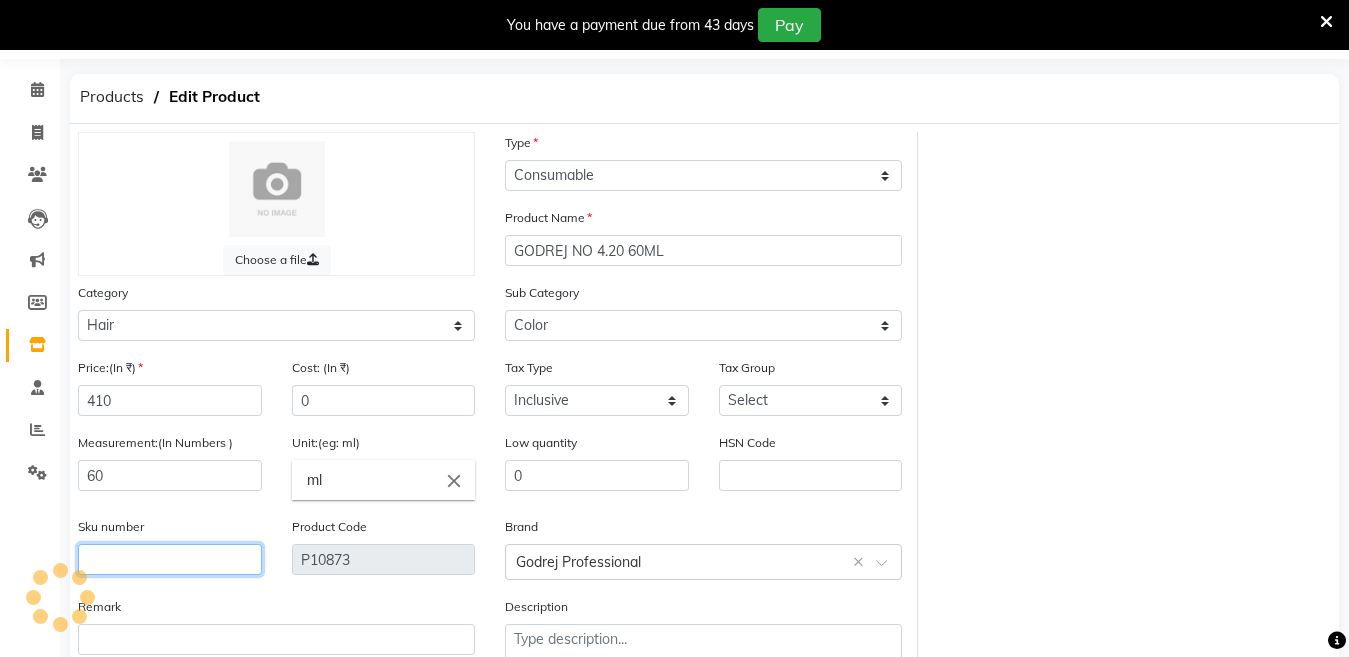 click 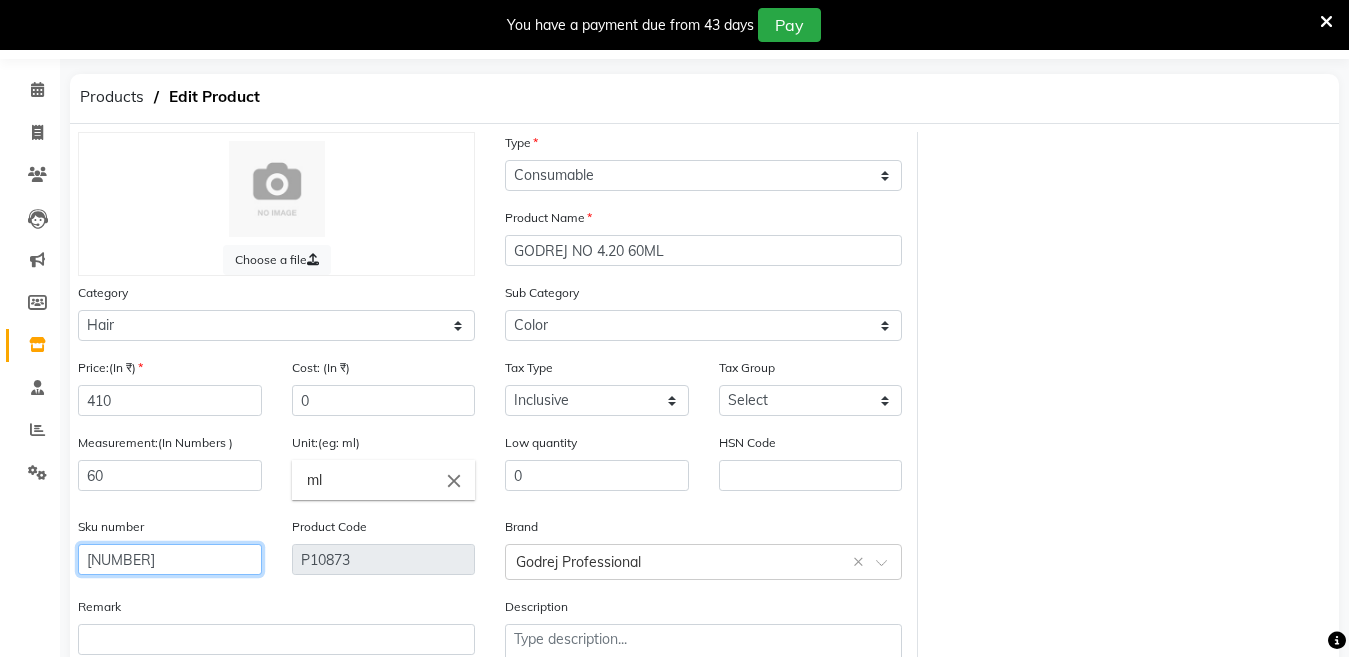 scroll, scrollTop: 194, scrollLeft: 0, axis: vertical 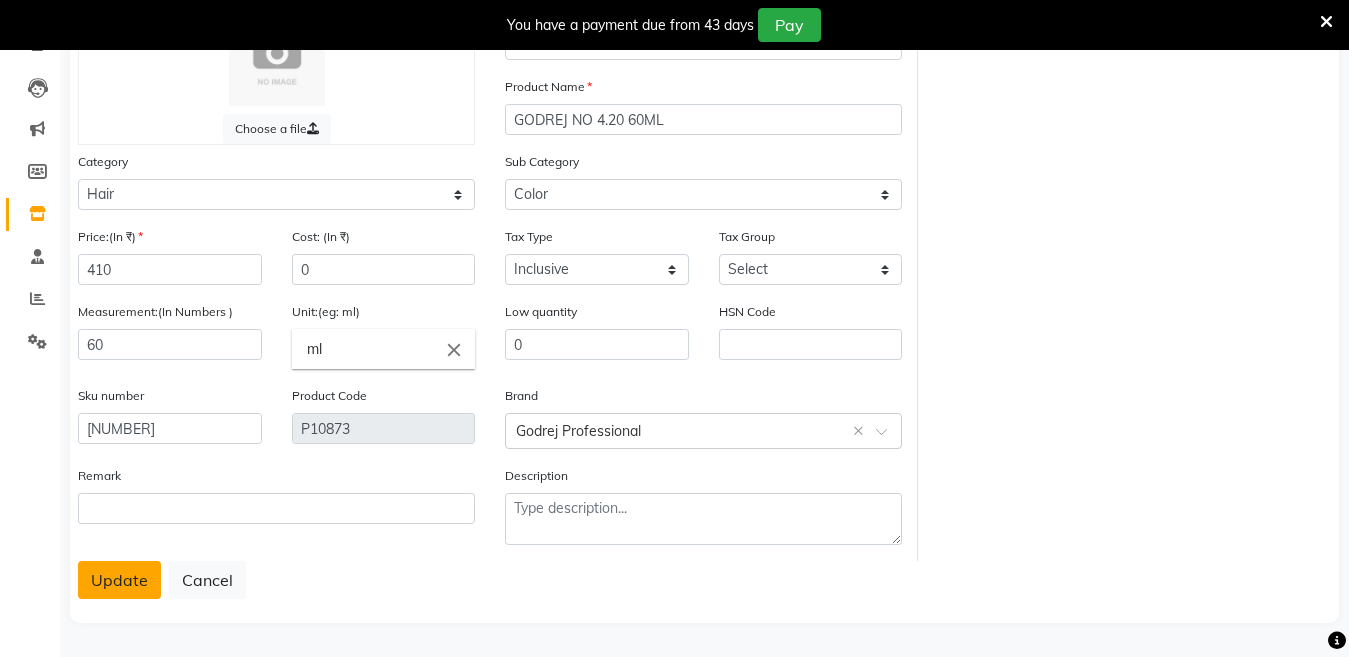 click on "Update" 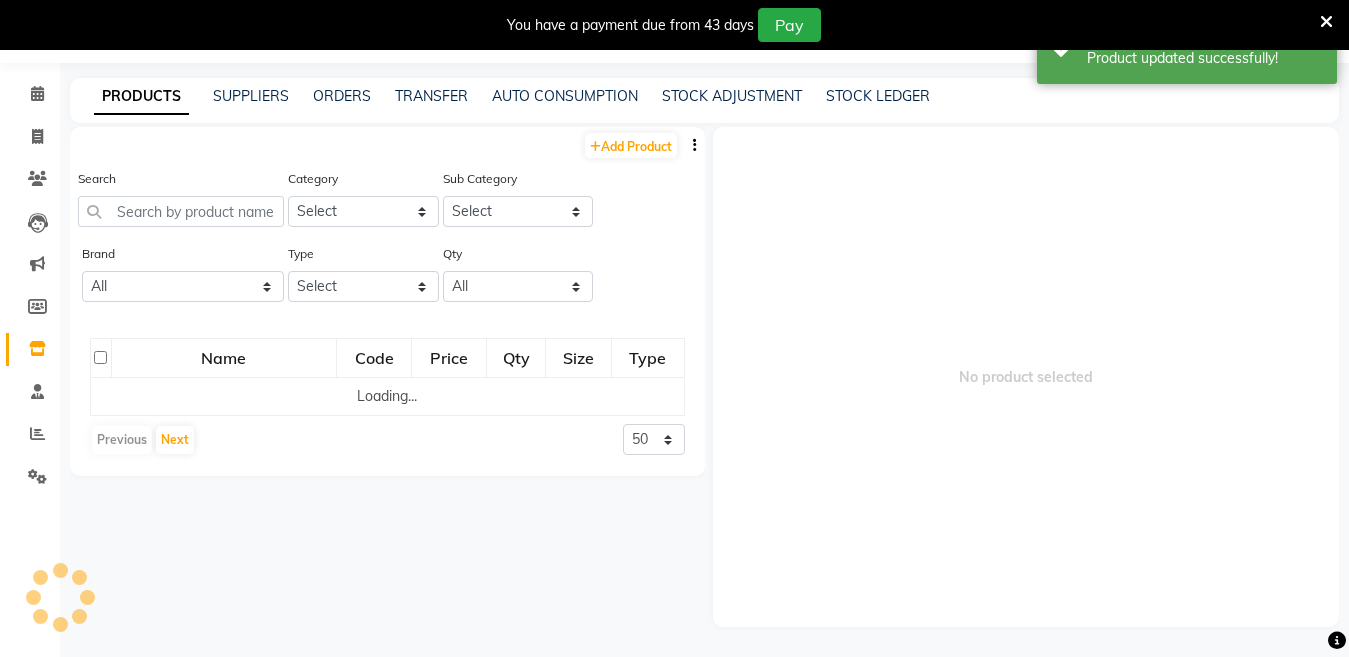 scroll, scrollTop: 63, scrollLeft: 0, axis: vertical 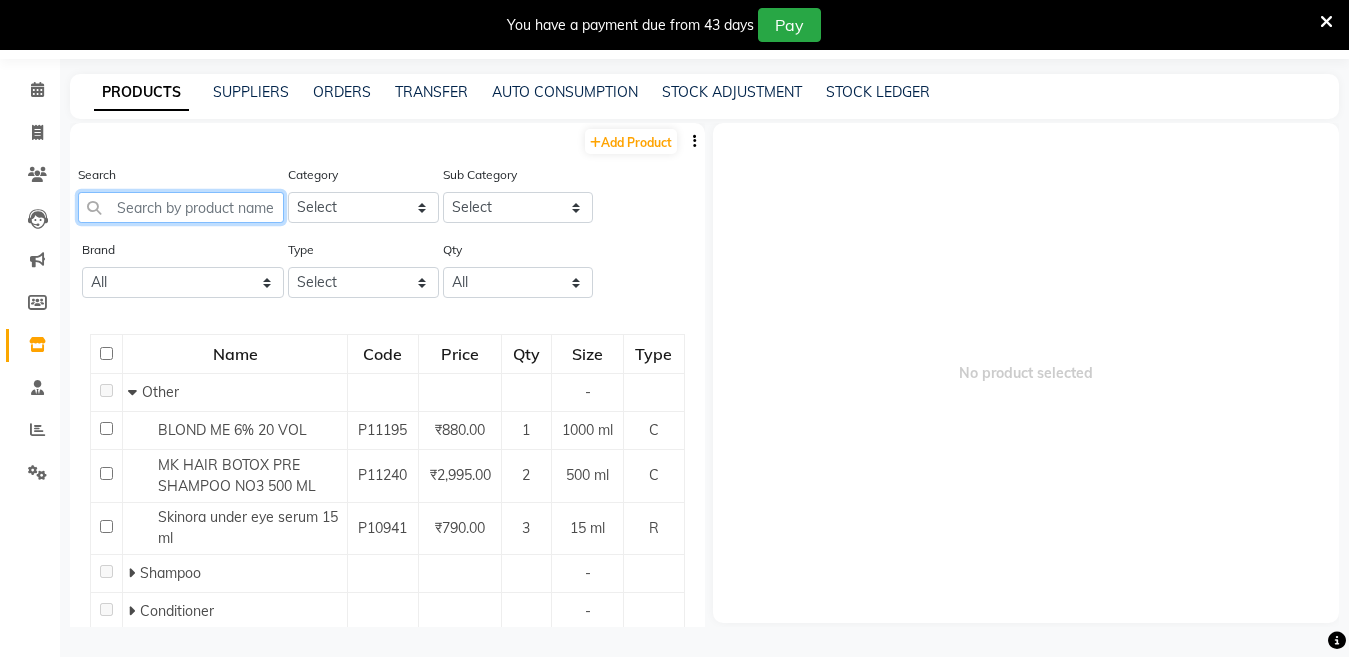 click 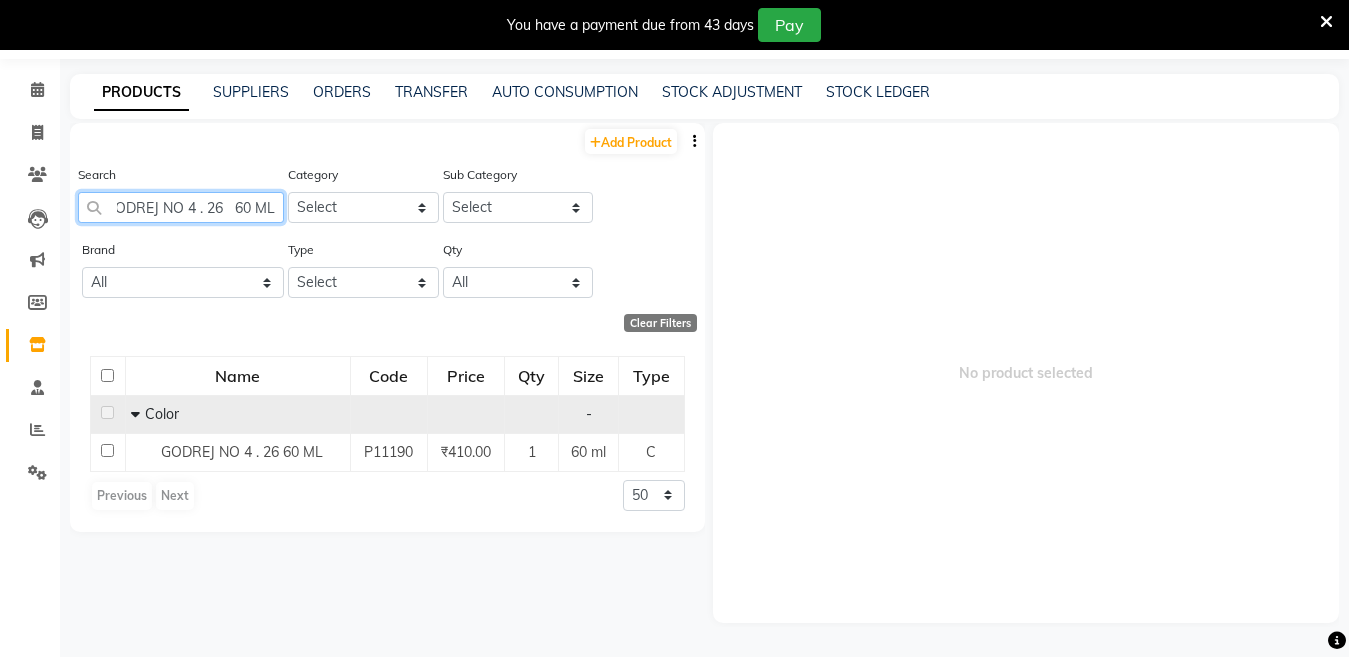 scroll, scrollTop: 0, scrollLeft: 12, axis: horizontal 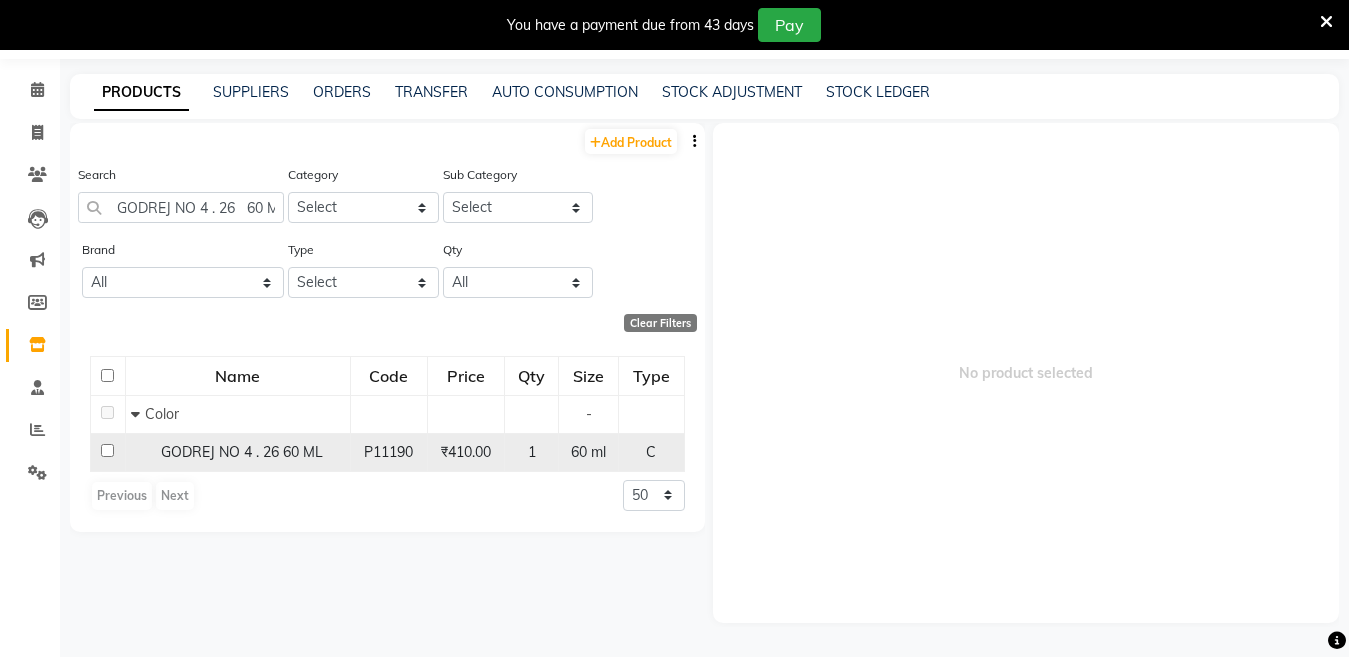 click on "GODREJ NO 4 . 26   60 ML" 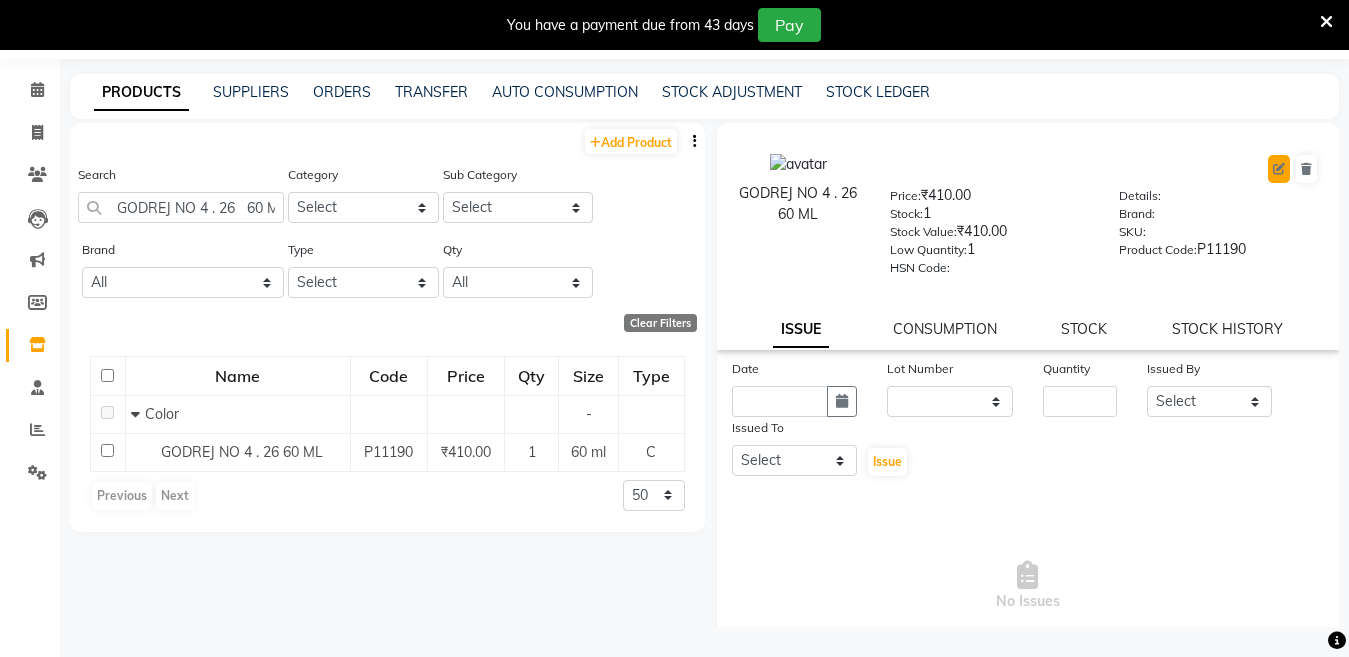 click 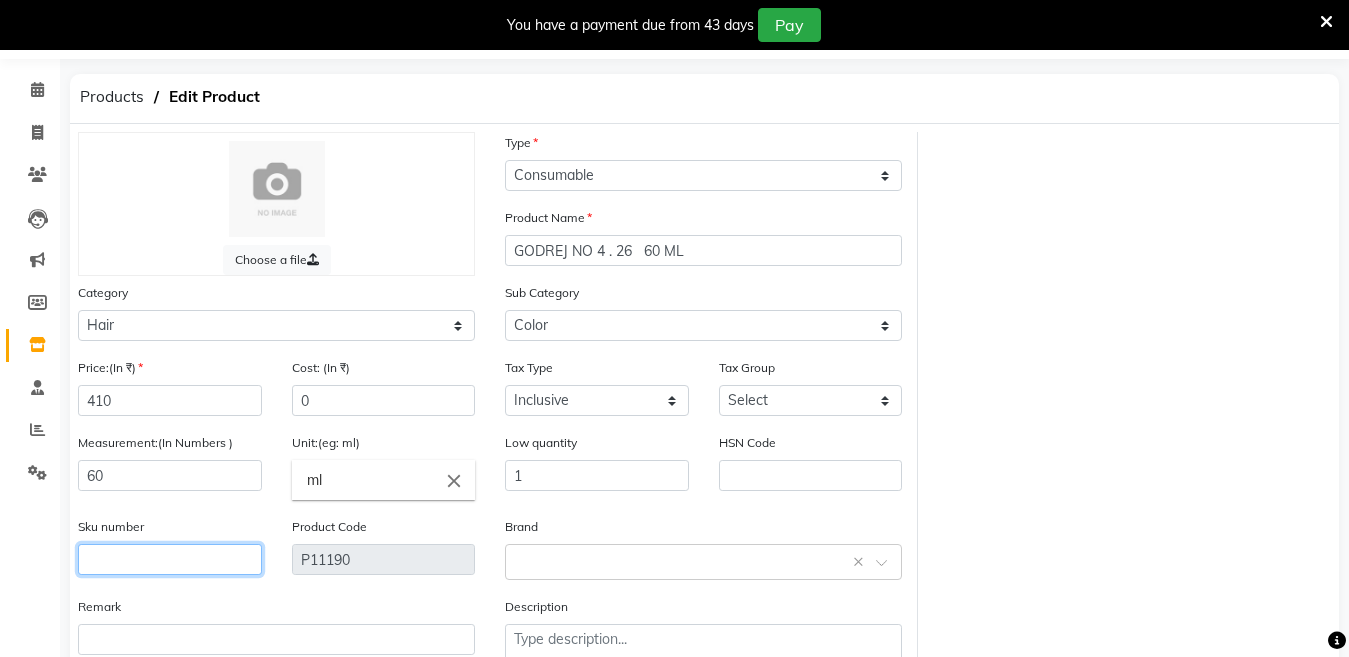 click 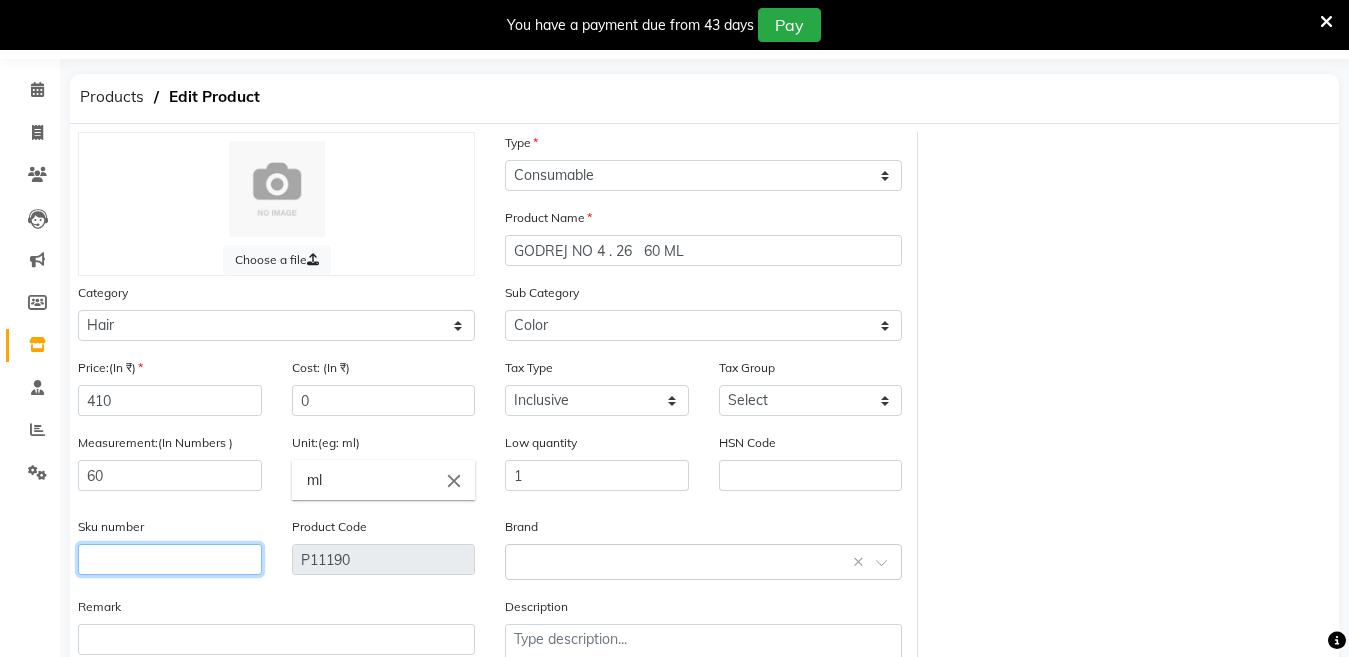 click 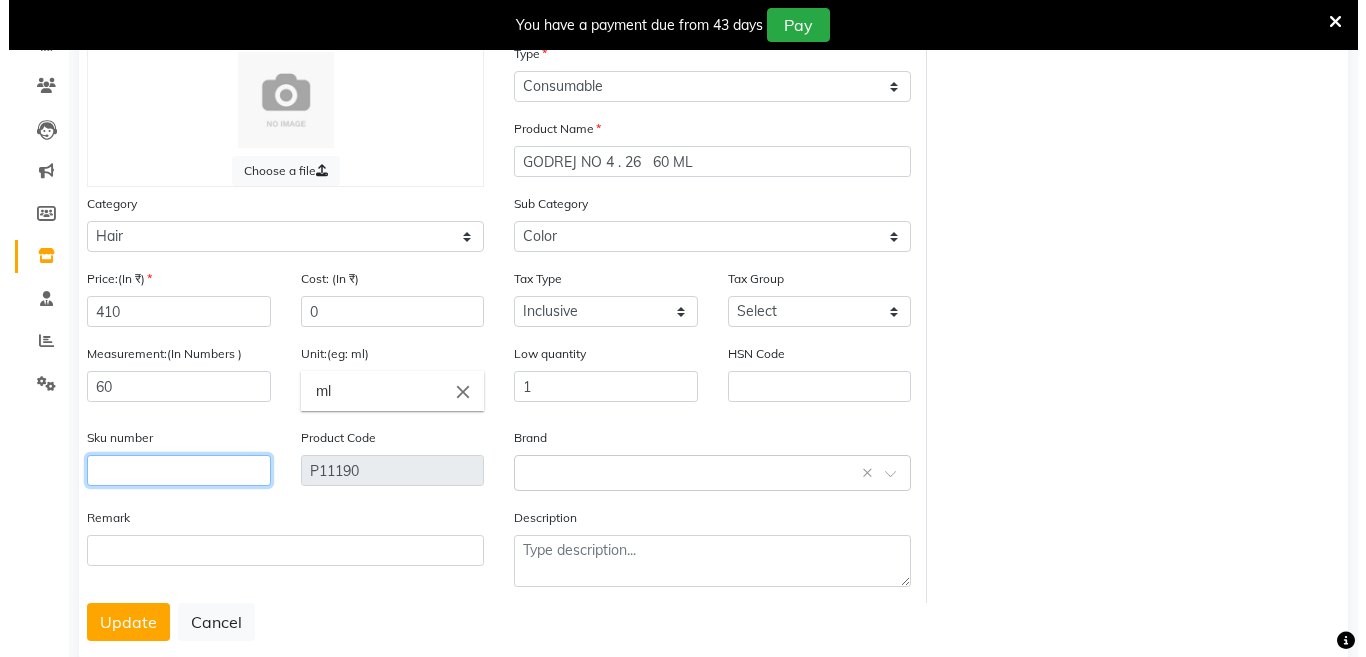 scroll, scrollTop: 194, scrollLeft: 0, axis: vertical 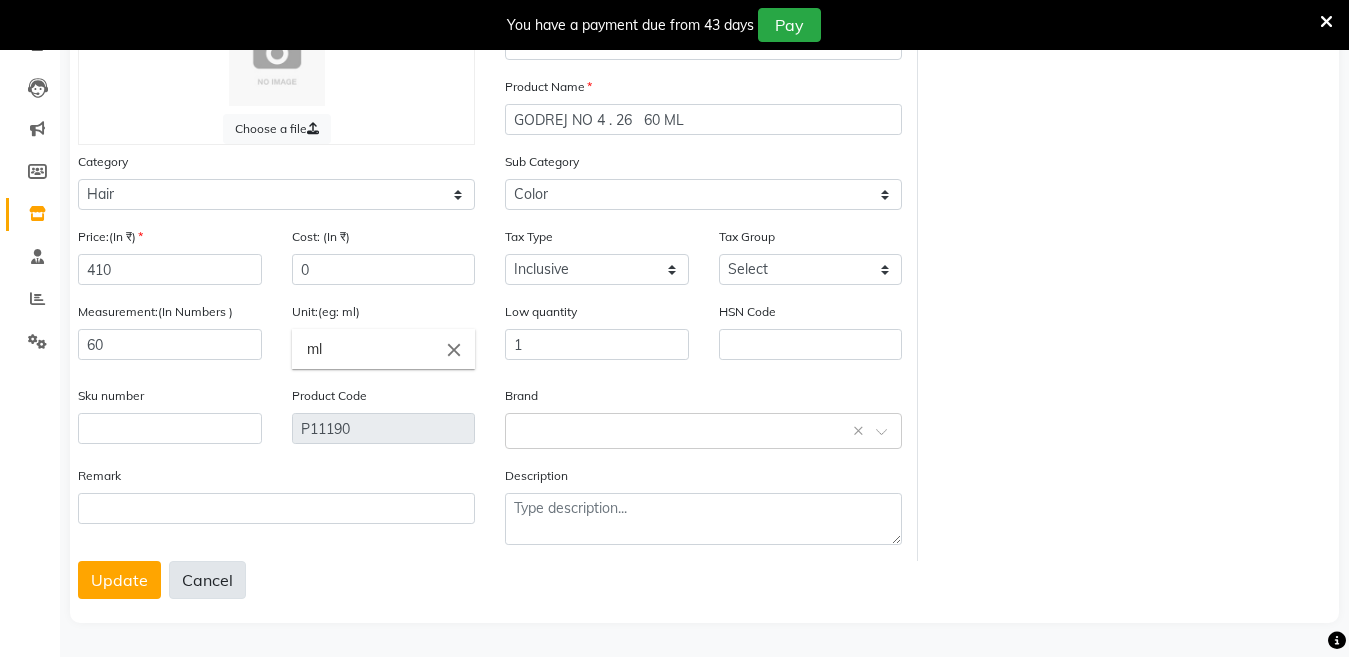 click on "Cancel" 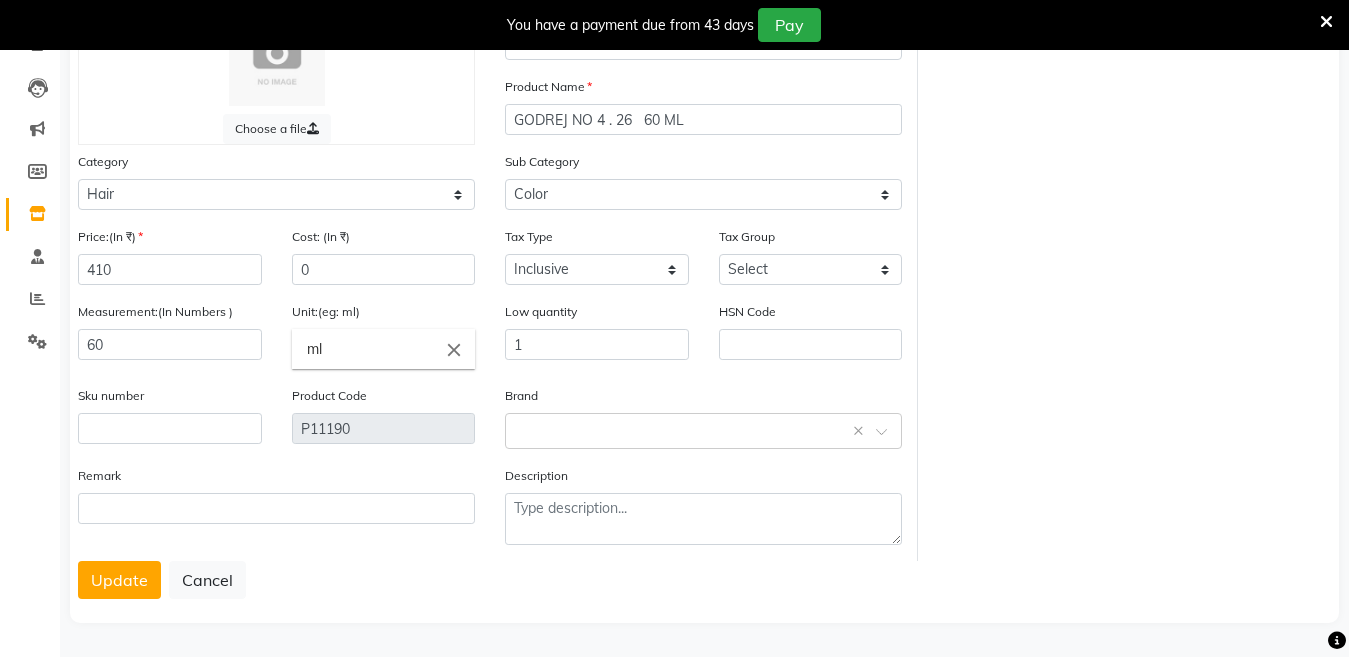 drag, startPoint x: 370, startPoint y: 304, endPoint x: 526, endPoint y: 481, distance: 235.93431 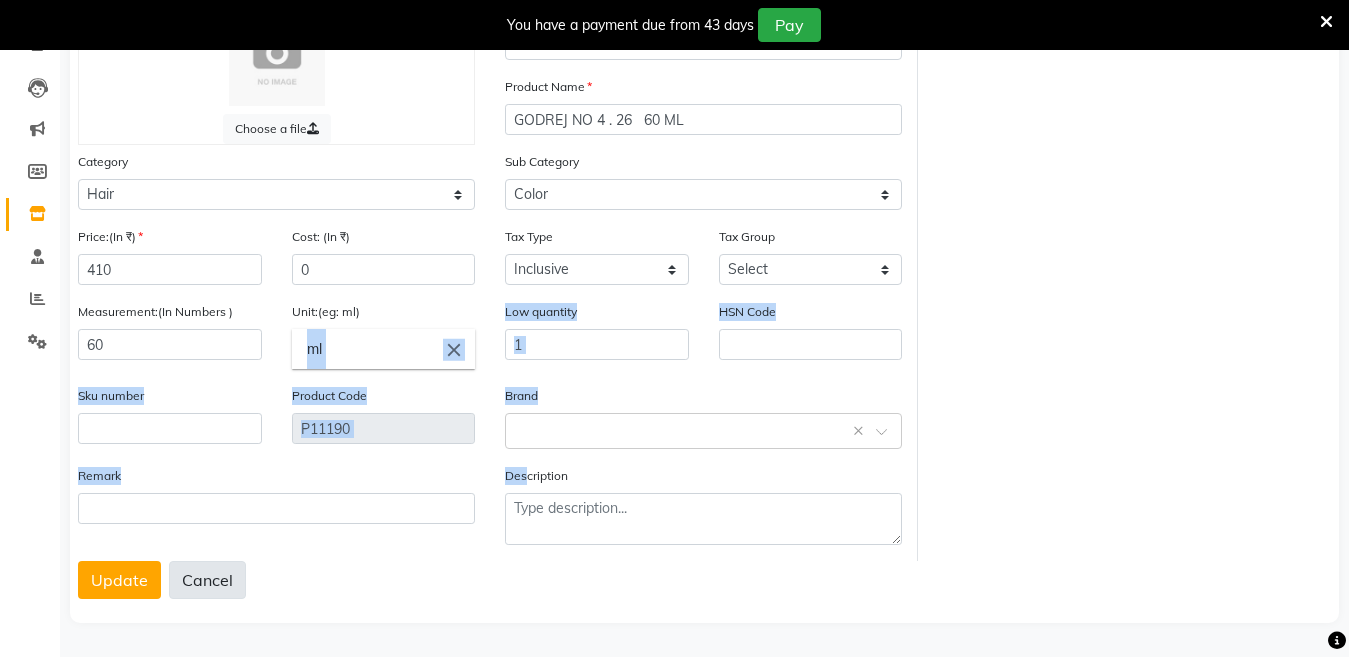 click on "Cancel" 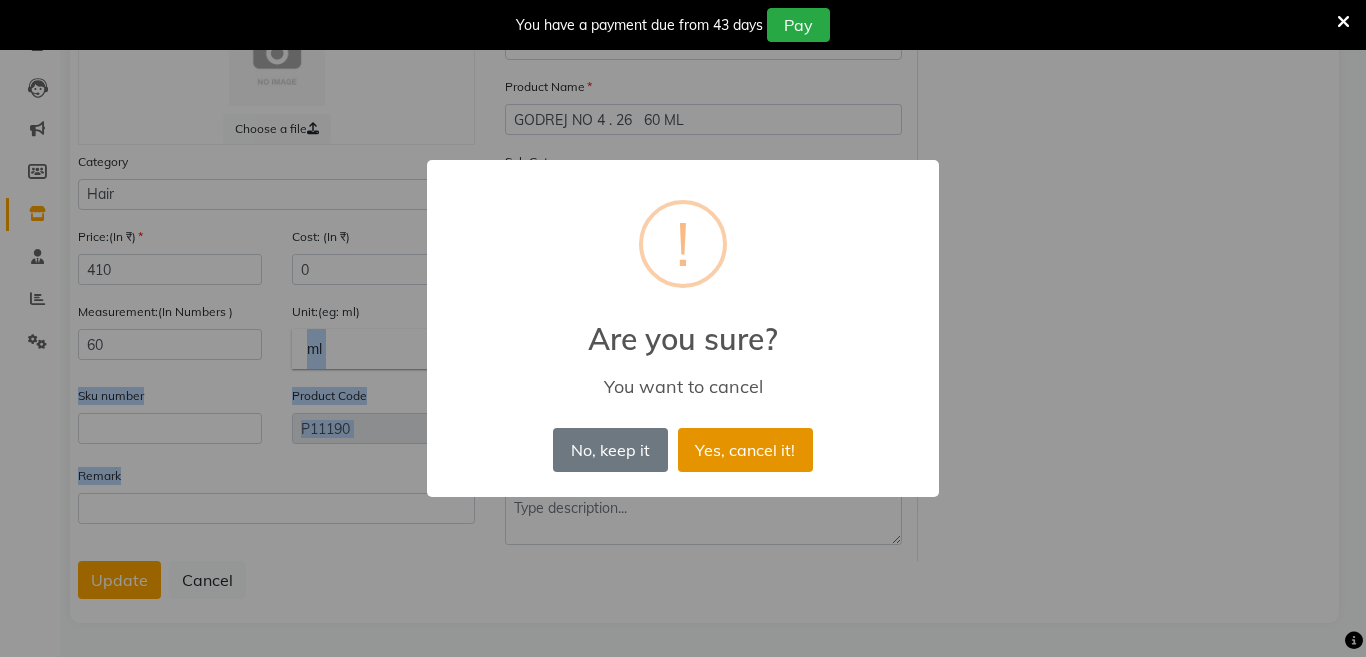 click on "Yes, cancel it!" at bounding box center [745, 450] 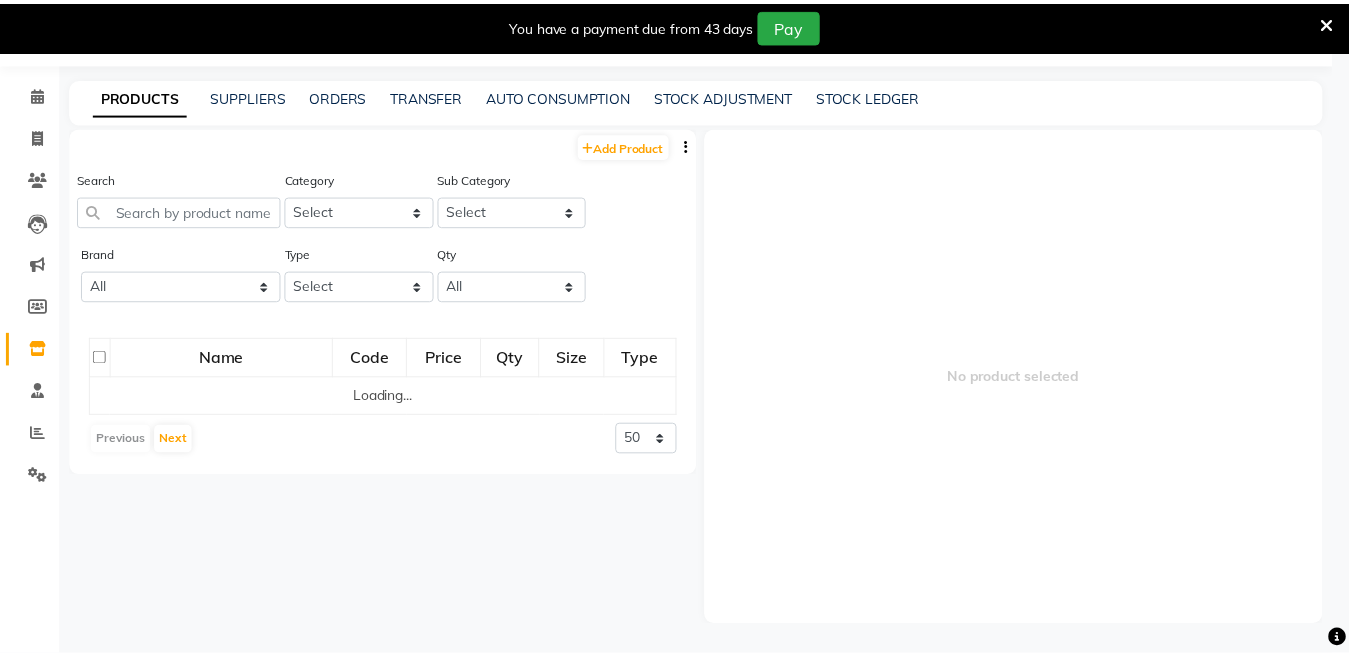 scroll, scrollTop: 59, scrollLeft: 0, axis: vertical 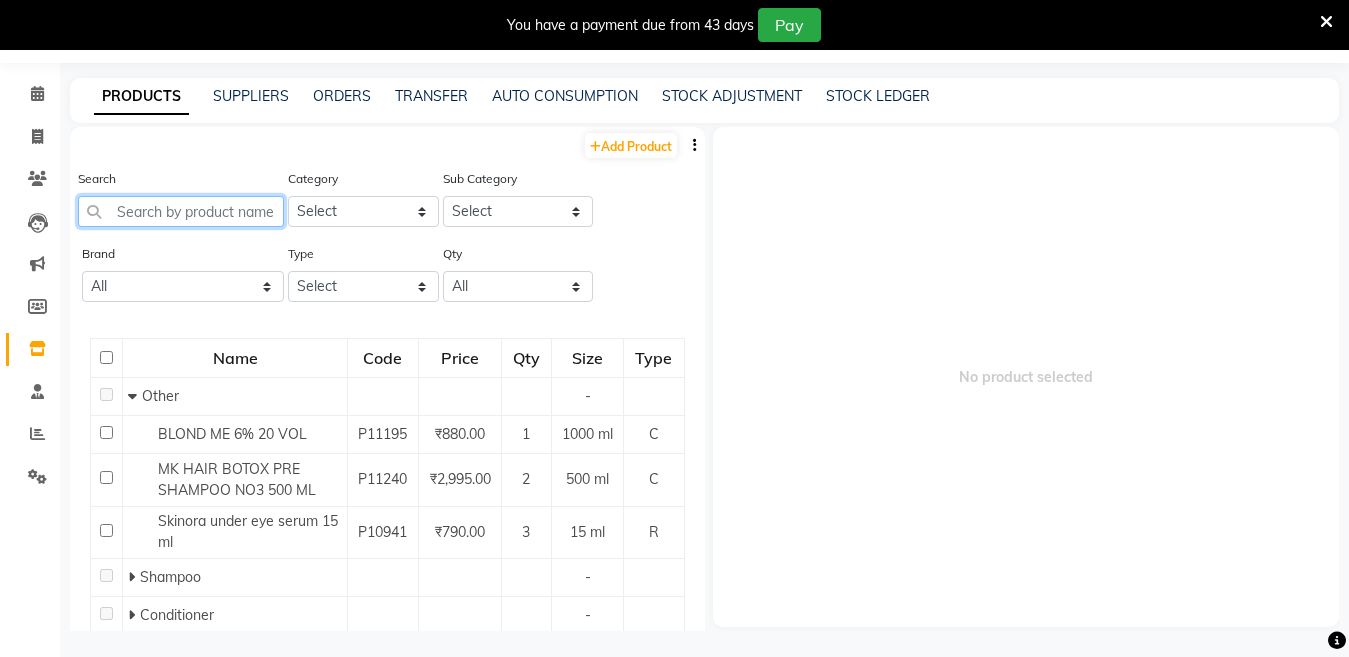 click 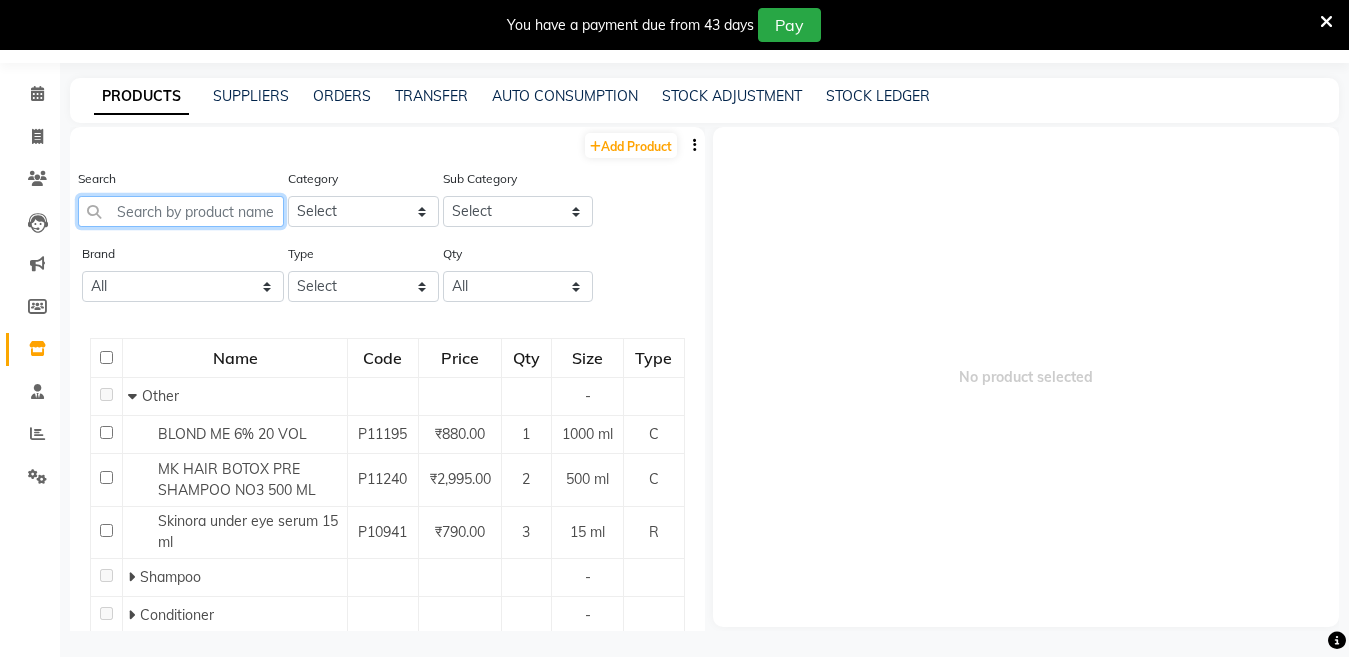 paste on "GODREJ NO 4.56 60ML" 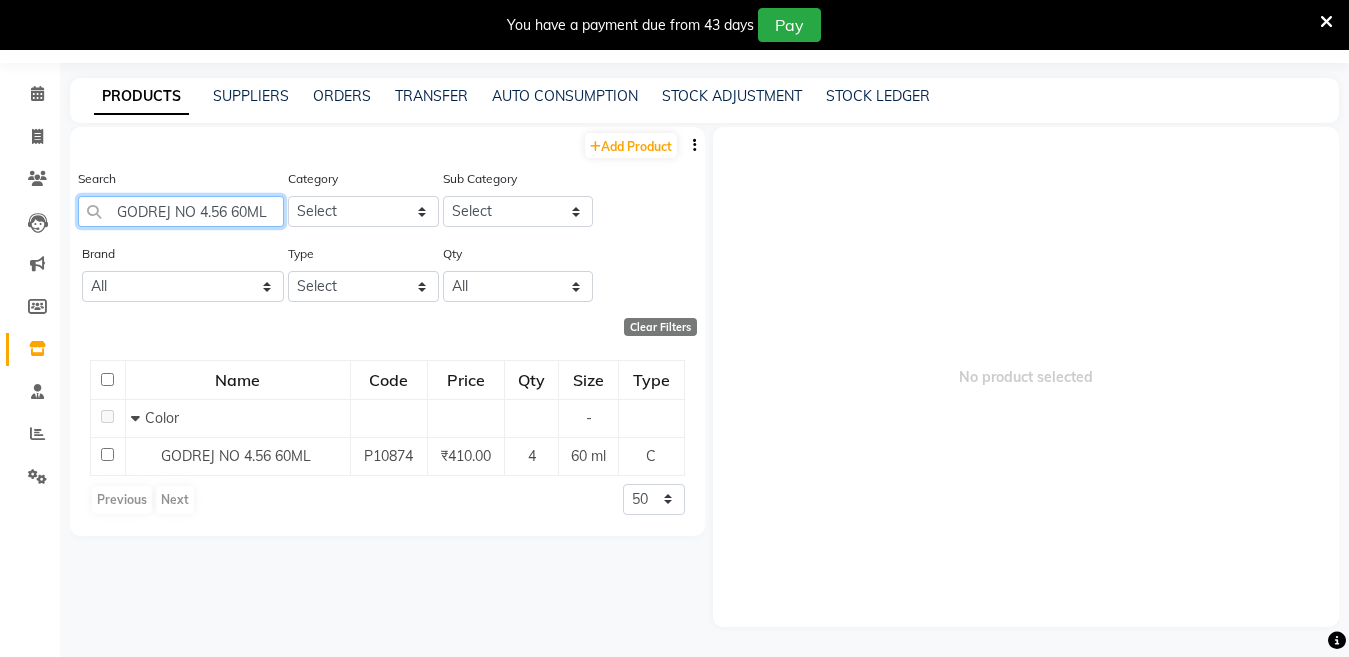 scroll, scrollTop: 0, scrollLeft: 68, axis: horizontal 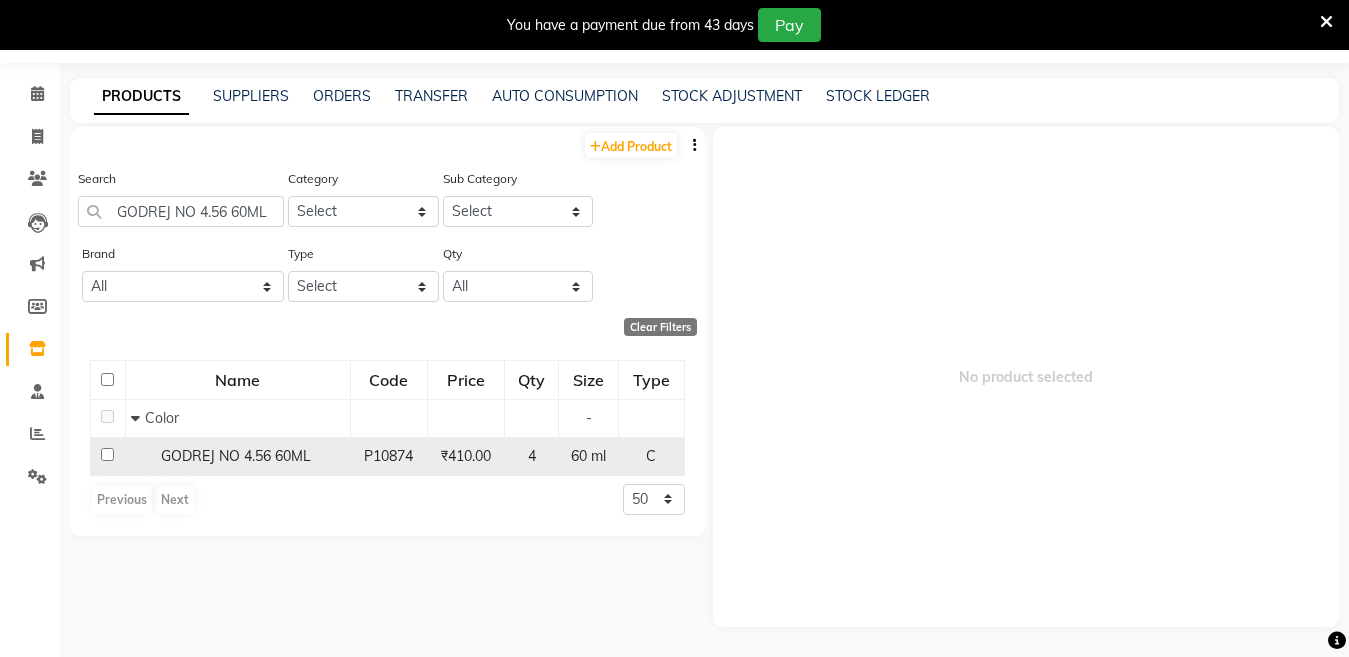 click on "GODREJ NO 4.56 60ML" 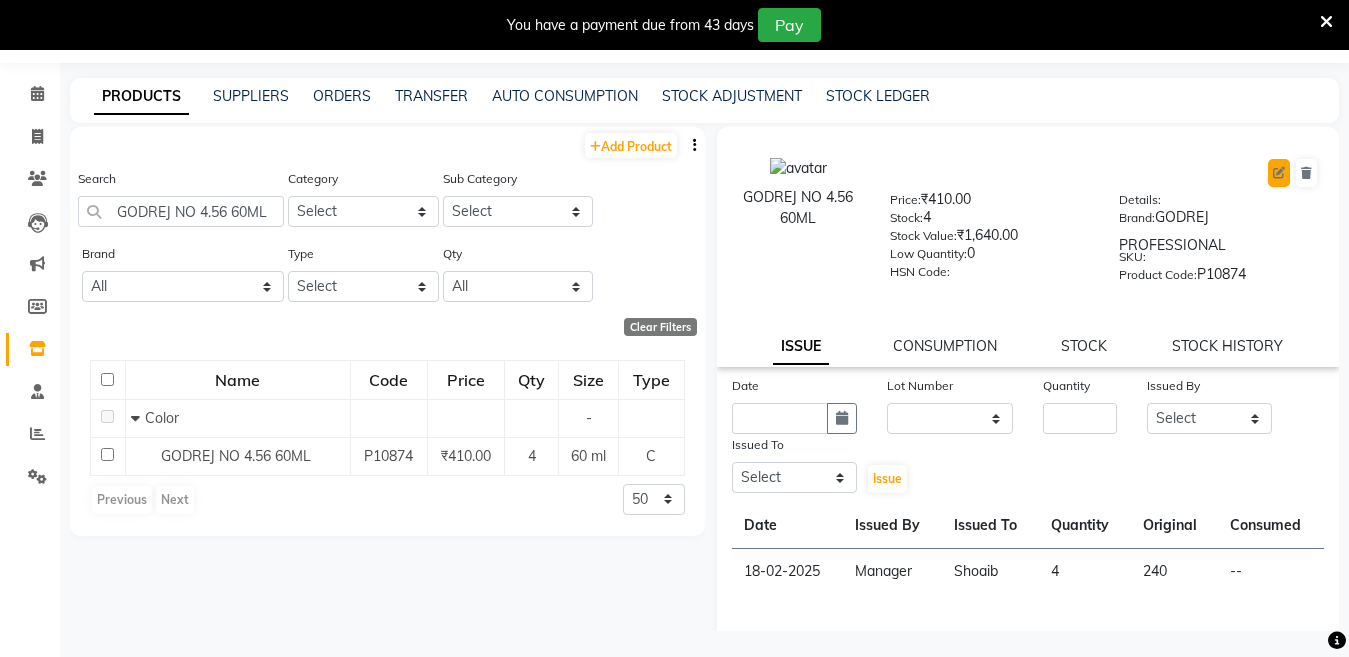 click 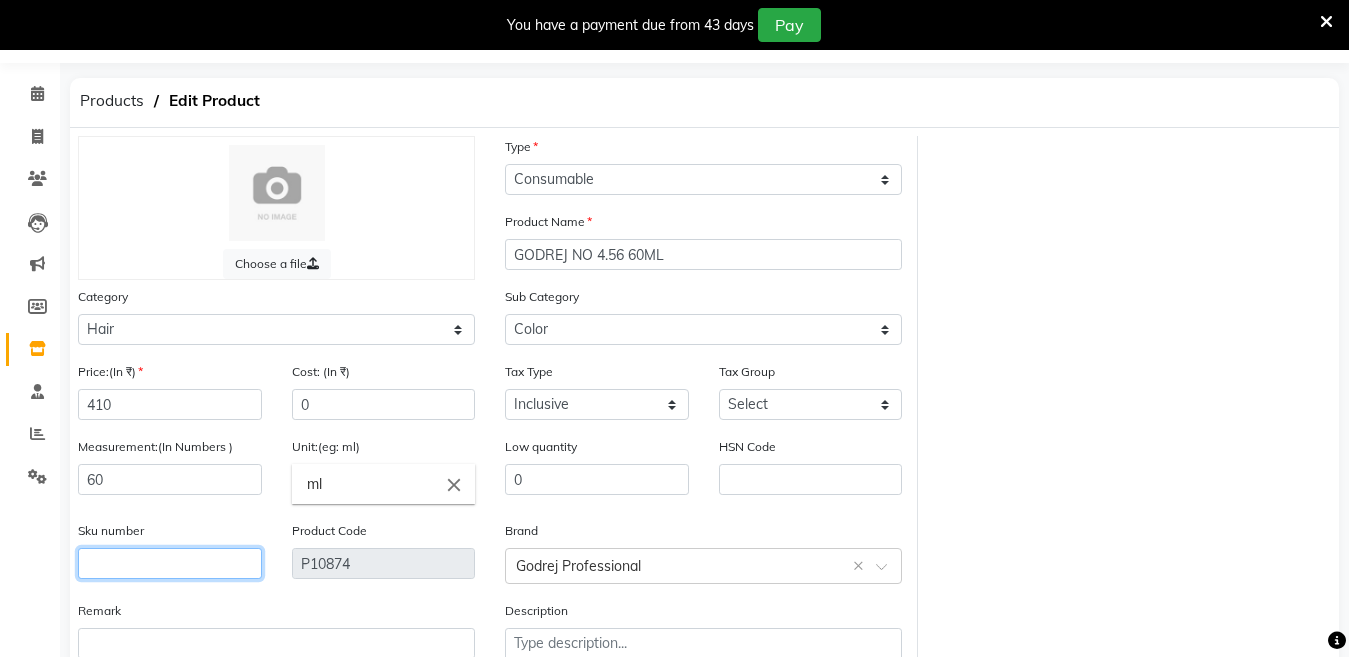 click 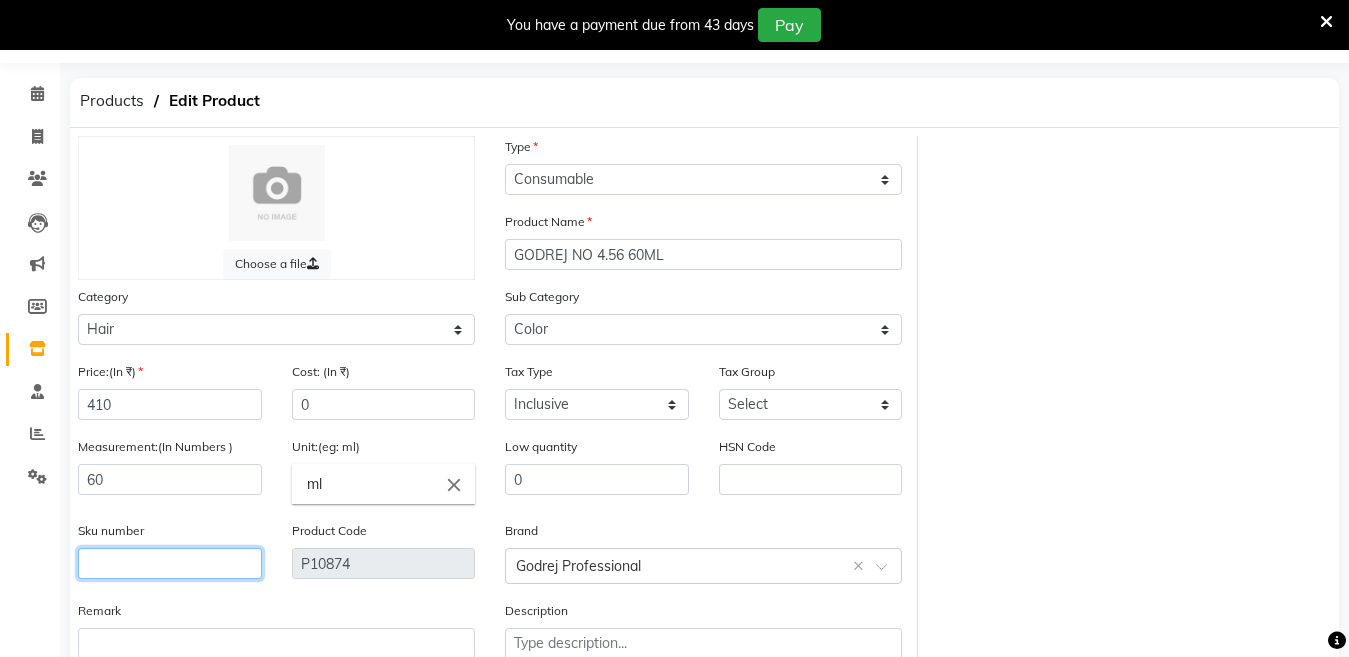 click 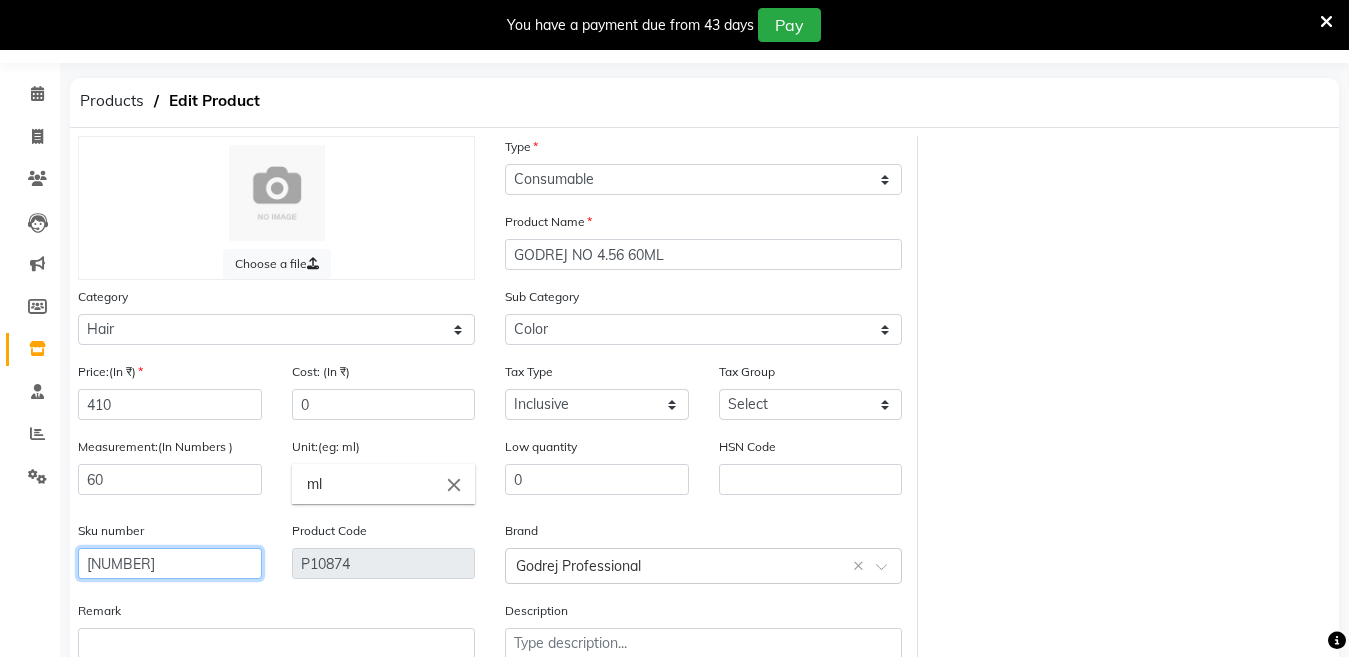 scroll, scrollTop: 194, scrollLeft: 0, axis: vertical 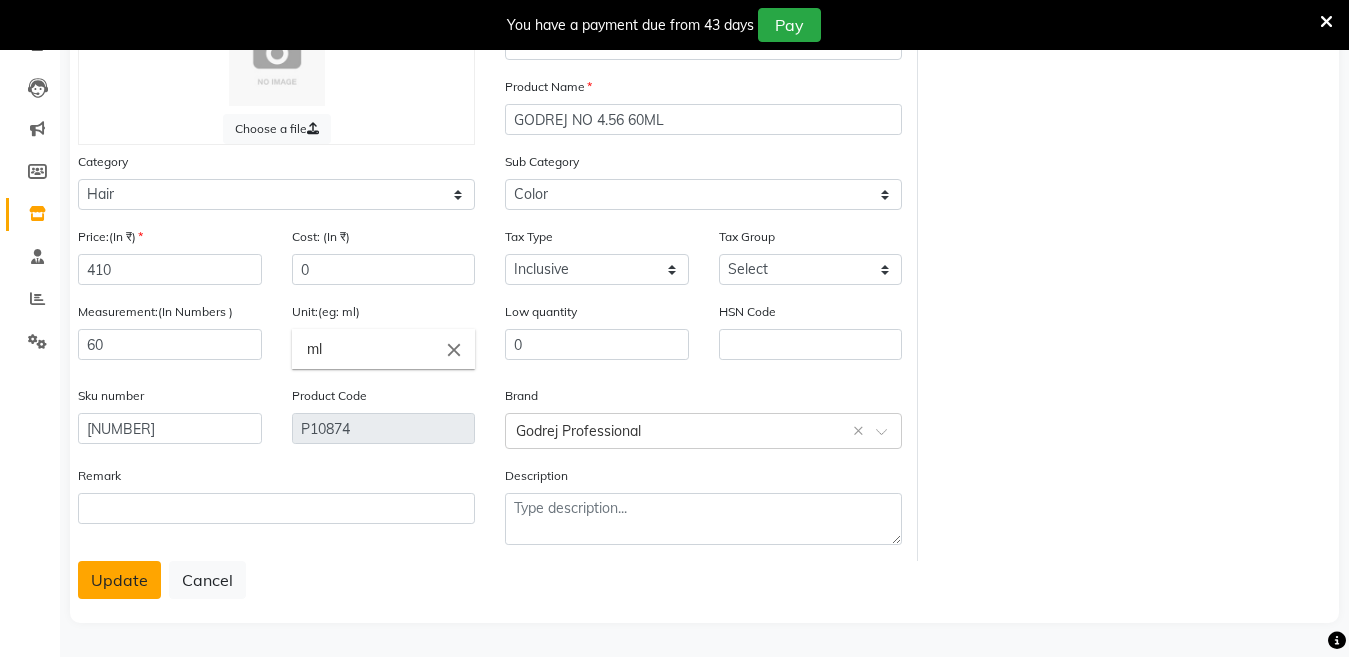 click on "Update" 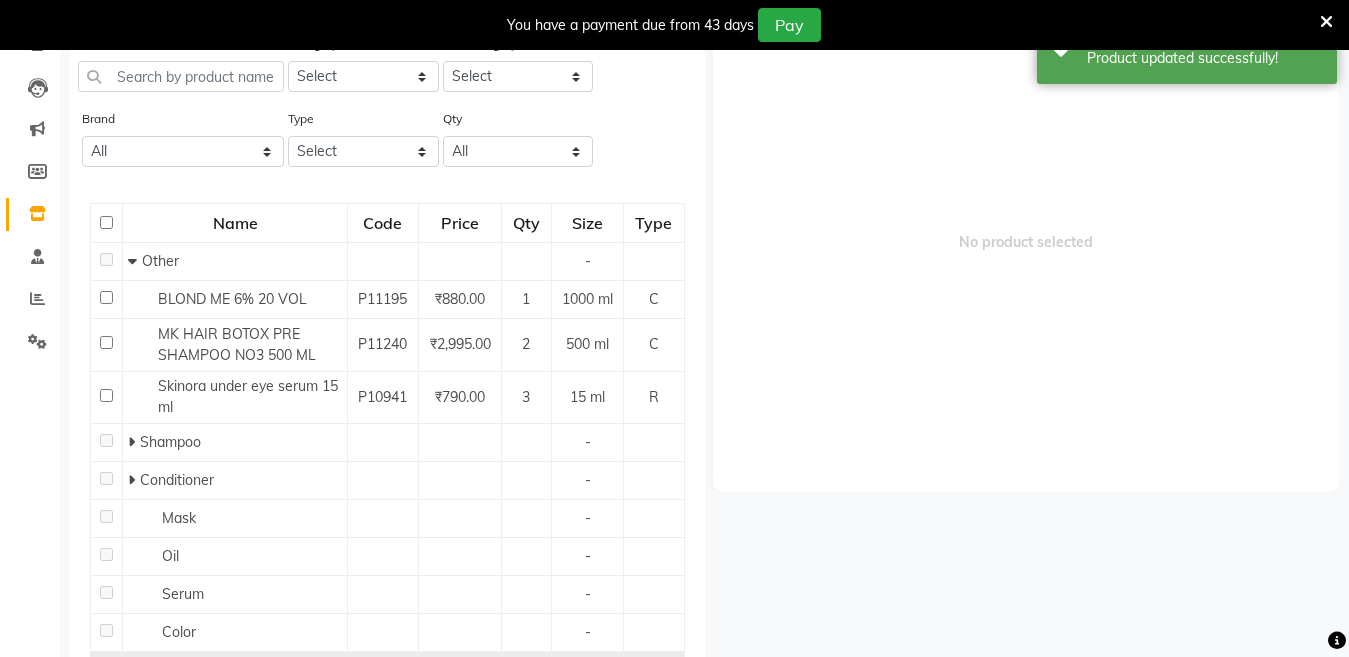 scroll, scrollTop: 63, scrollLeft: 0, axis: vertical 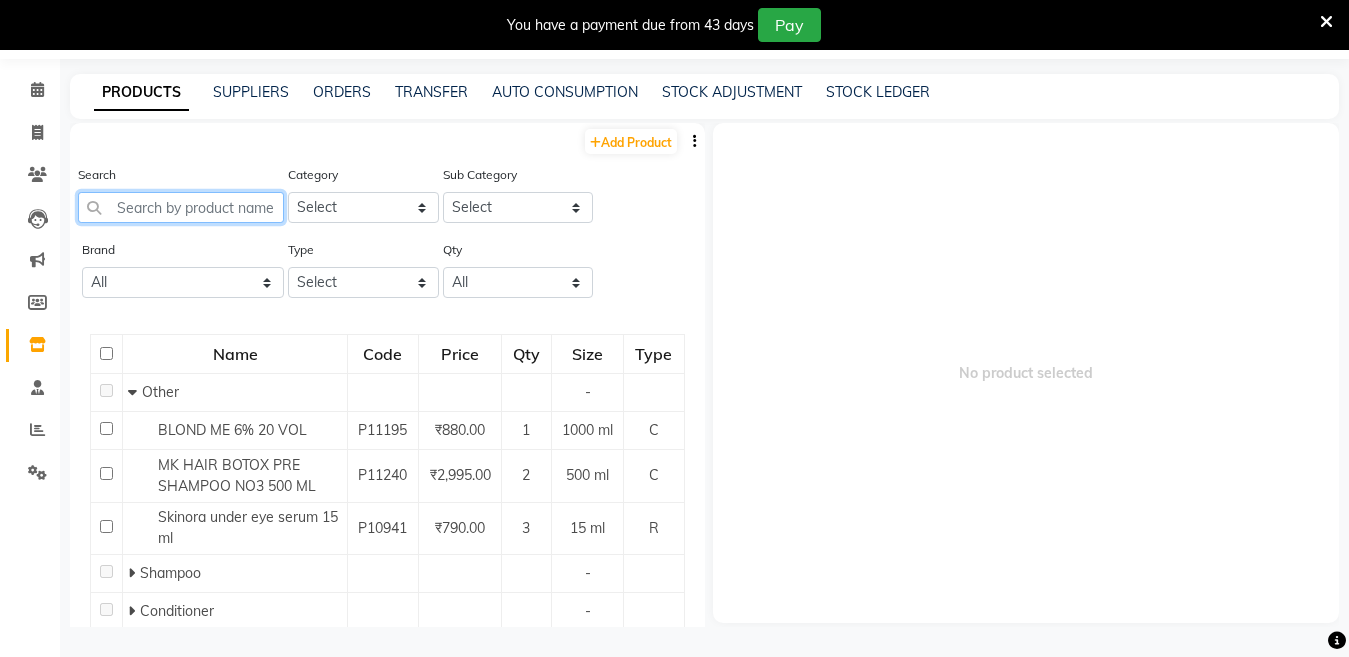 click 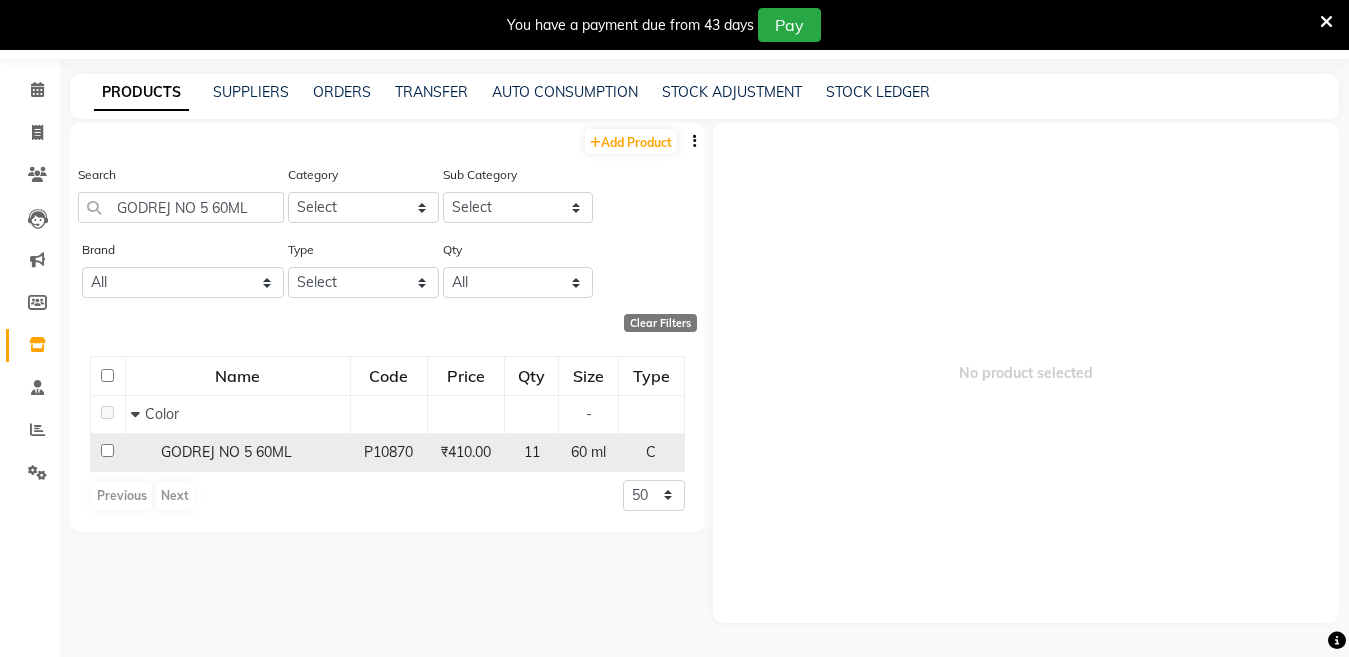click on "GODREJ NO 5 60ML" 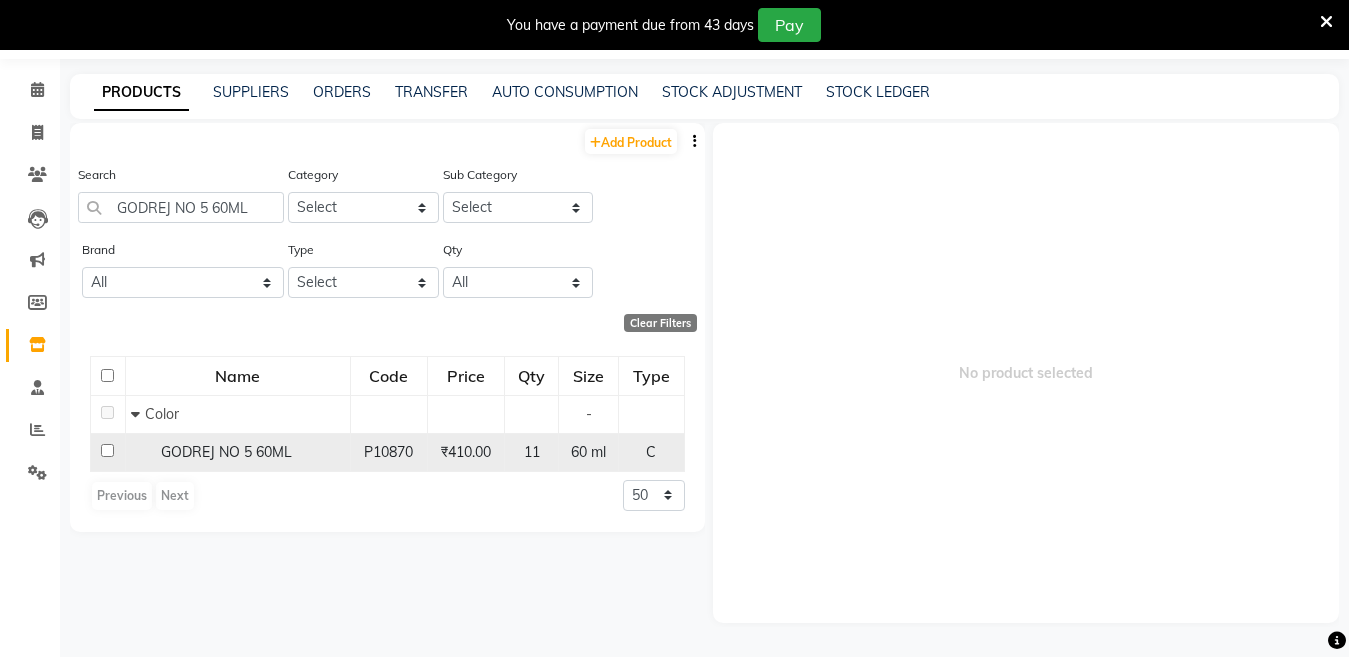 click on "GODREJ NO 5 60ML" 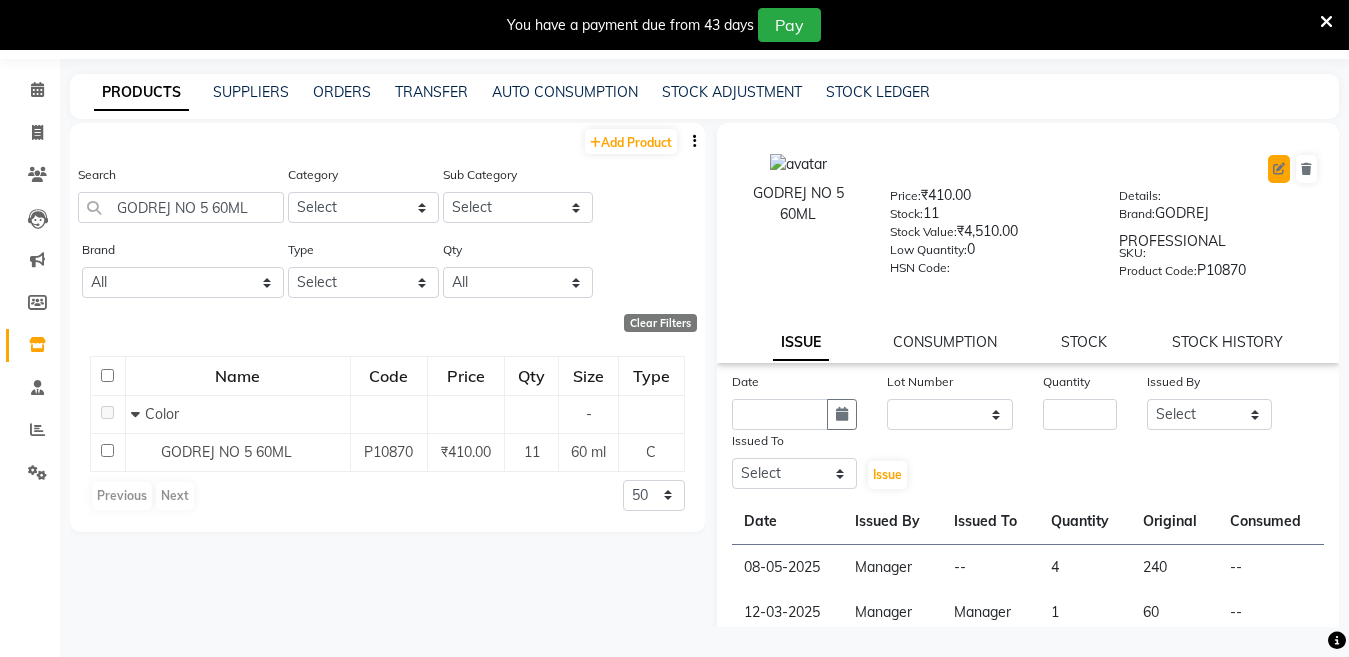 click 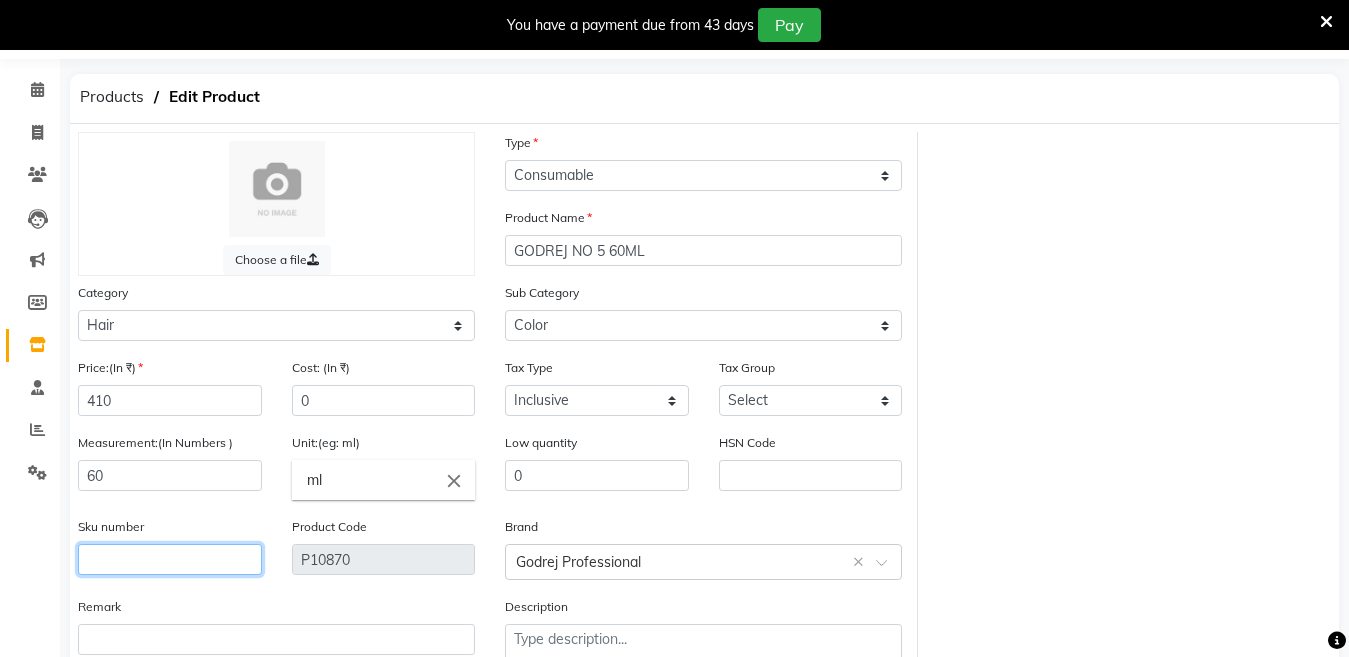 click 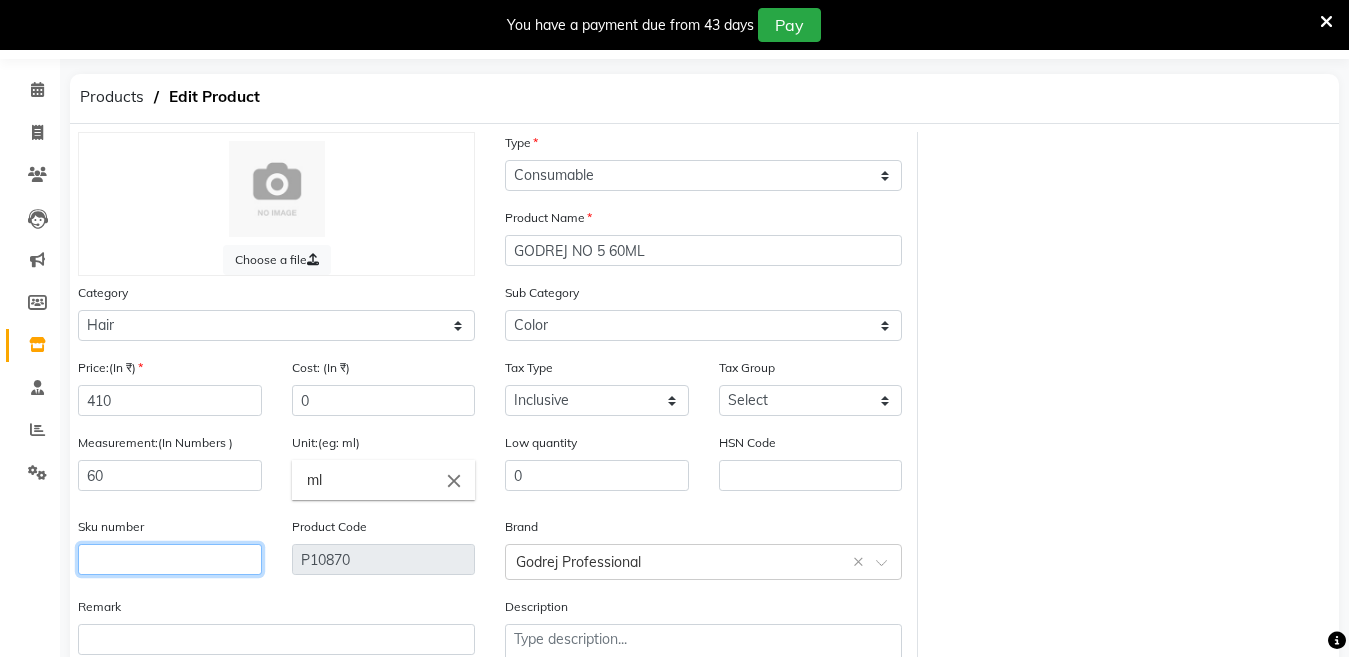 click 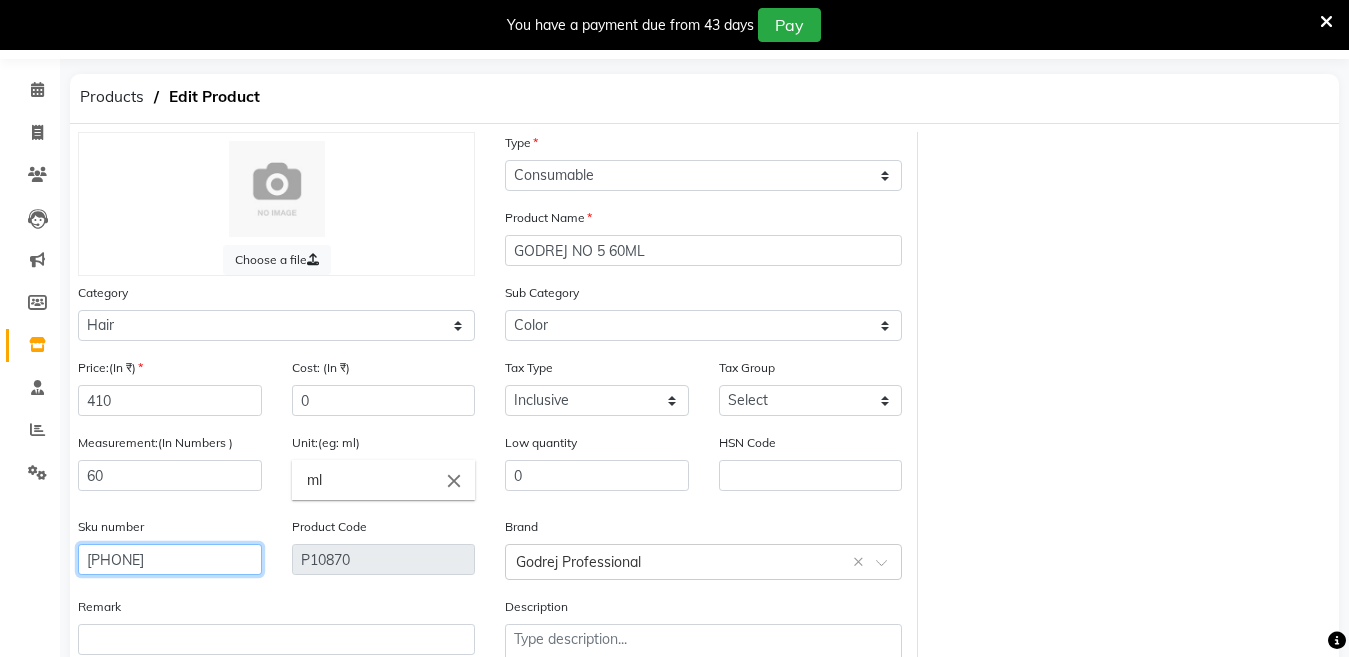 scroll, scrollTop: 194, scrollLeft: 0, axis: vertical 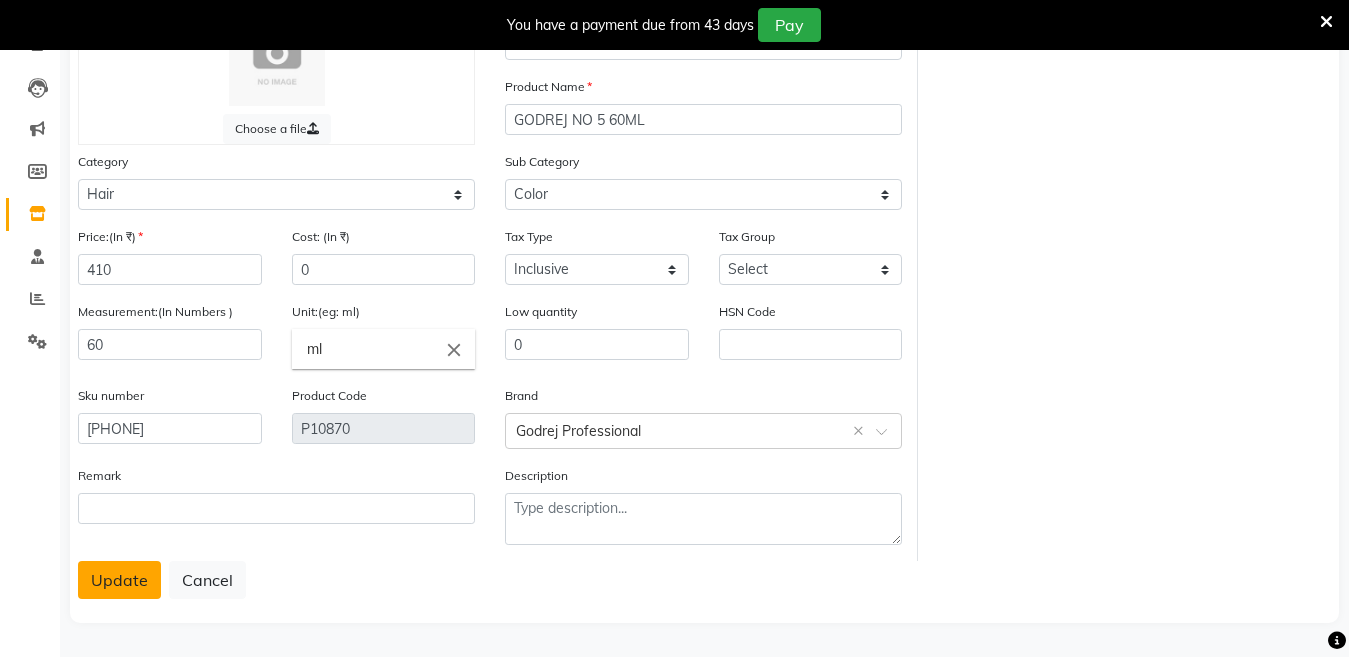 click on "Update" 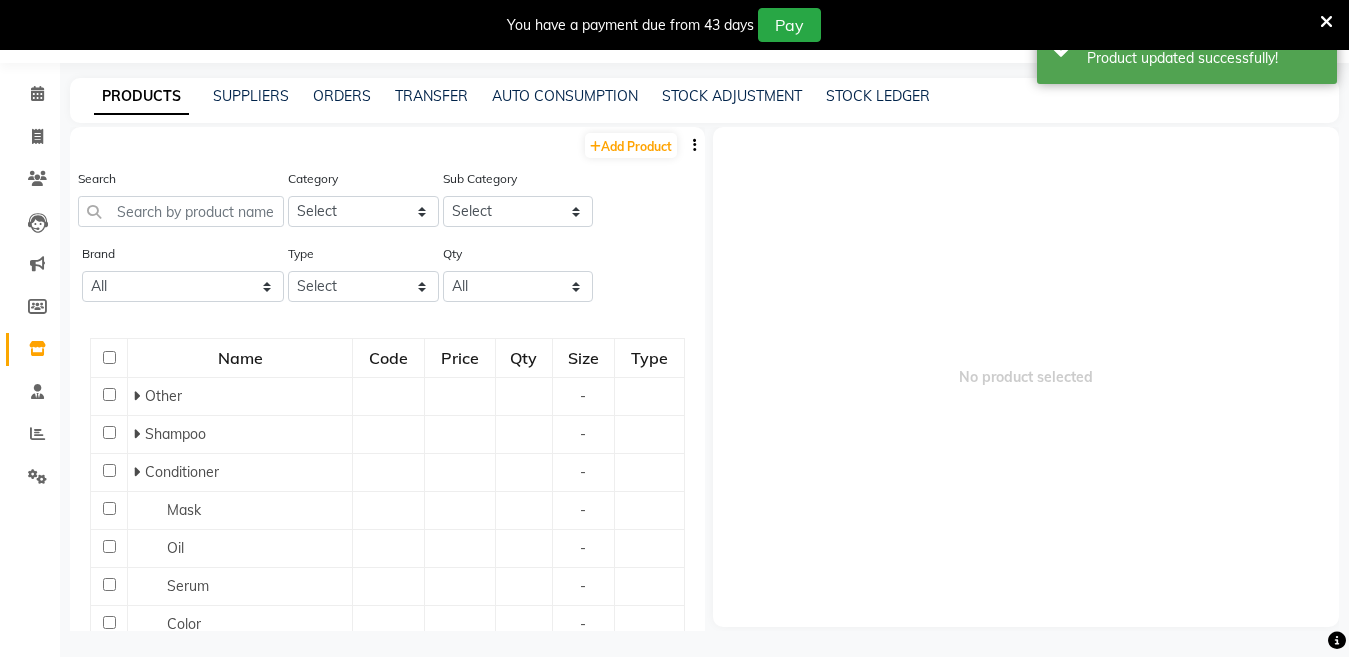 scroll, scrollTop: 63, scrollLeft: 0, axis: vertical 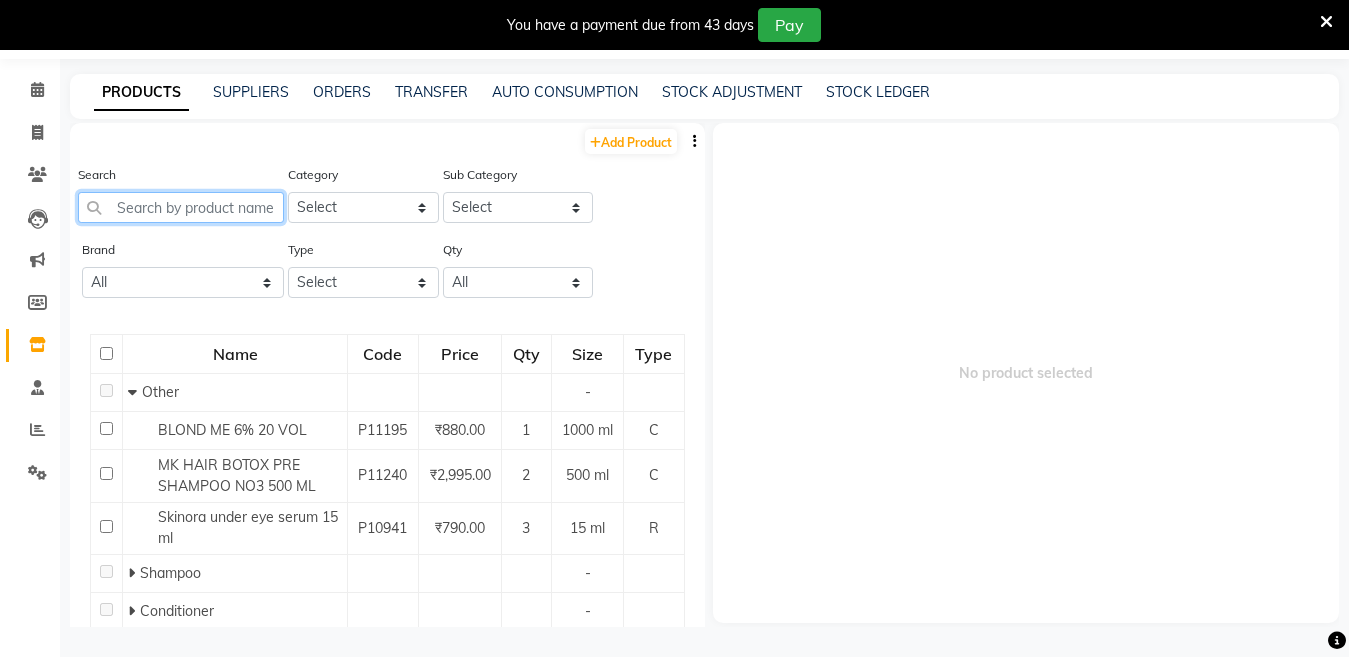 click 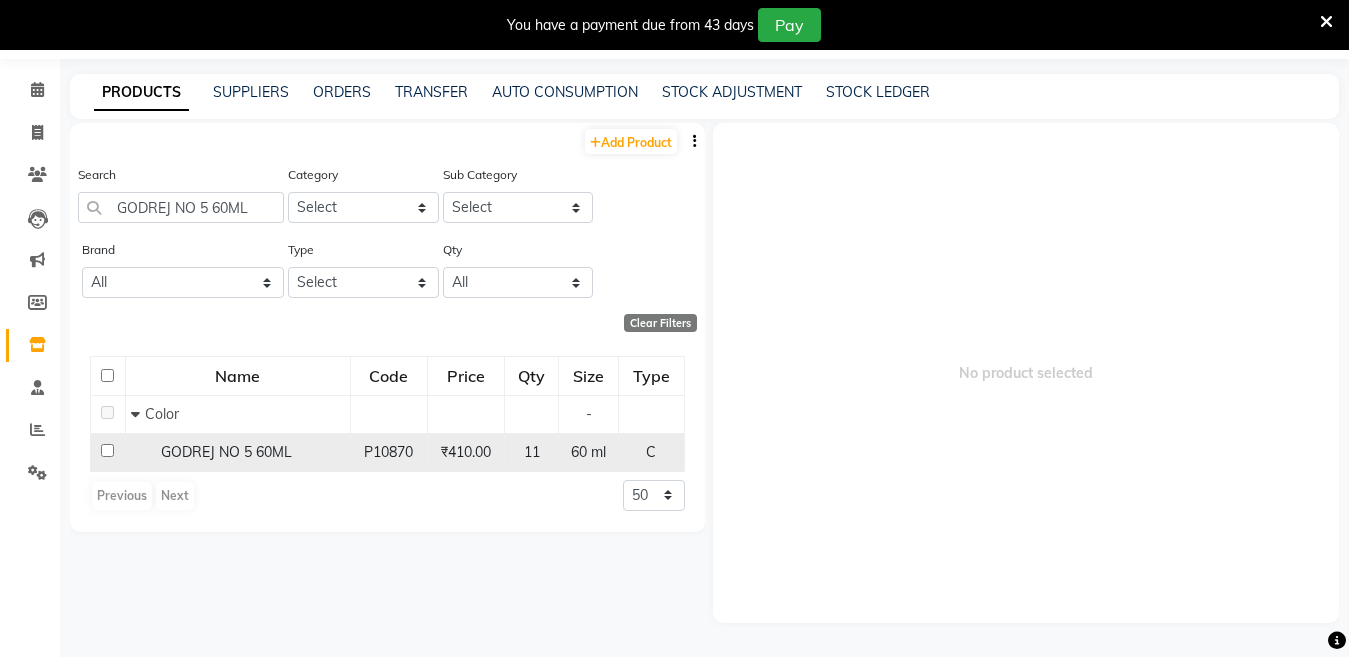 click on "GODREJ NO 5 60ML" 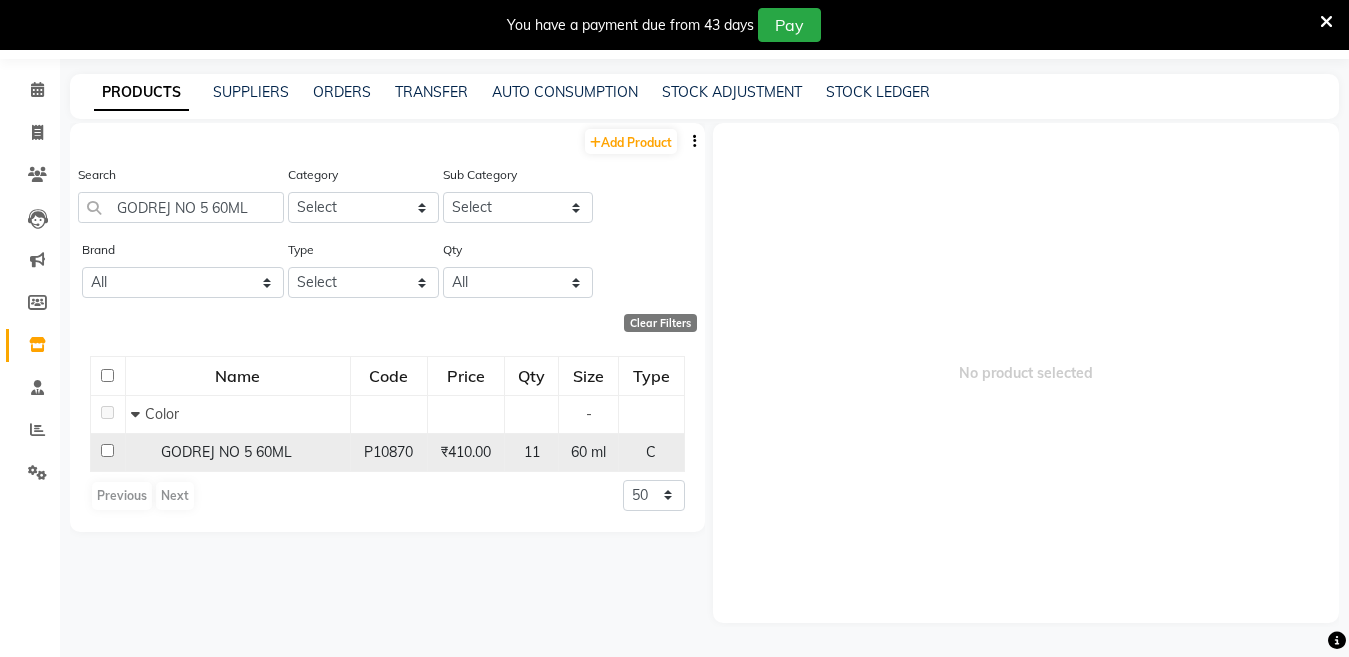 click on "GODREJ NO 5 60ML" 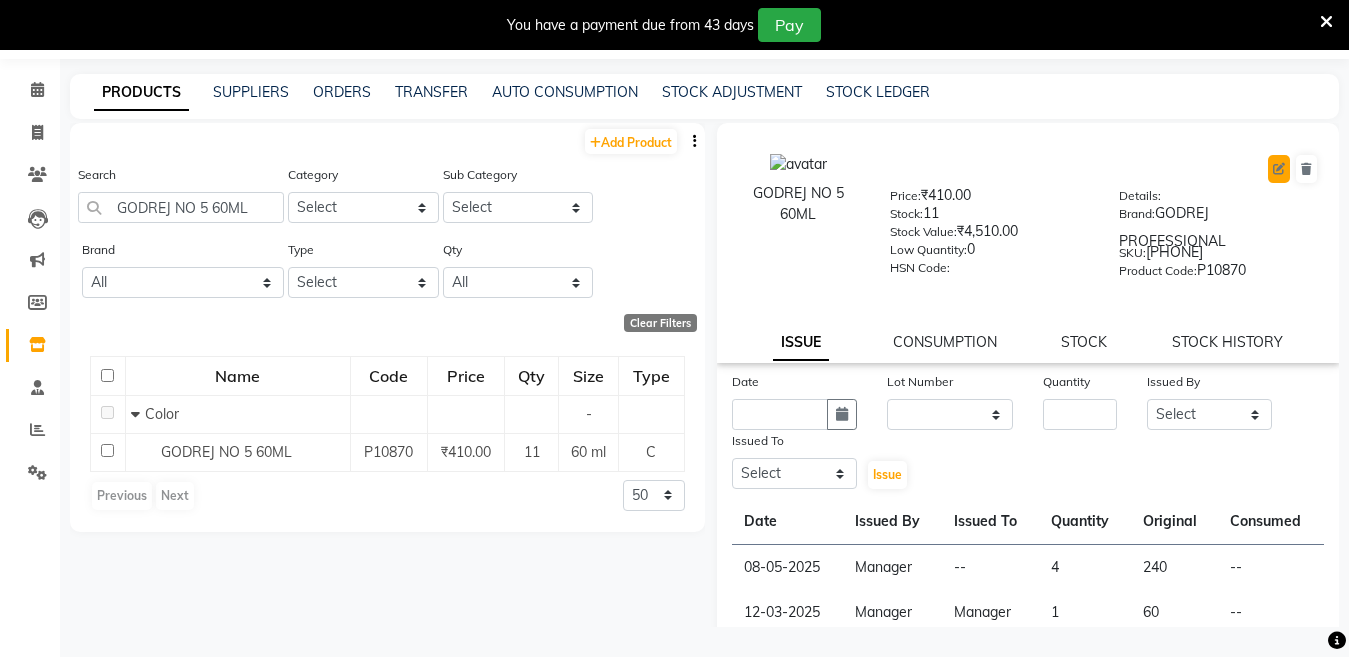 click 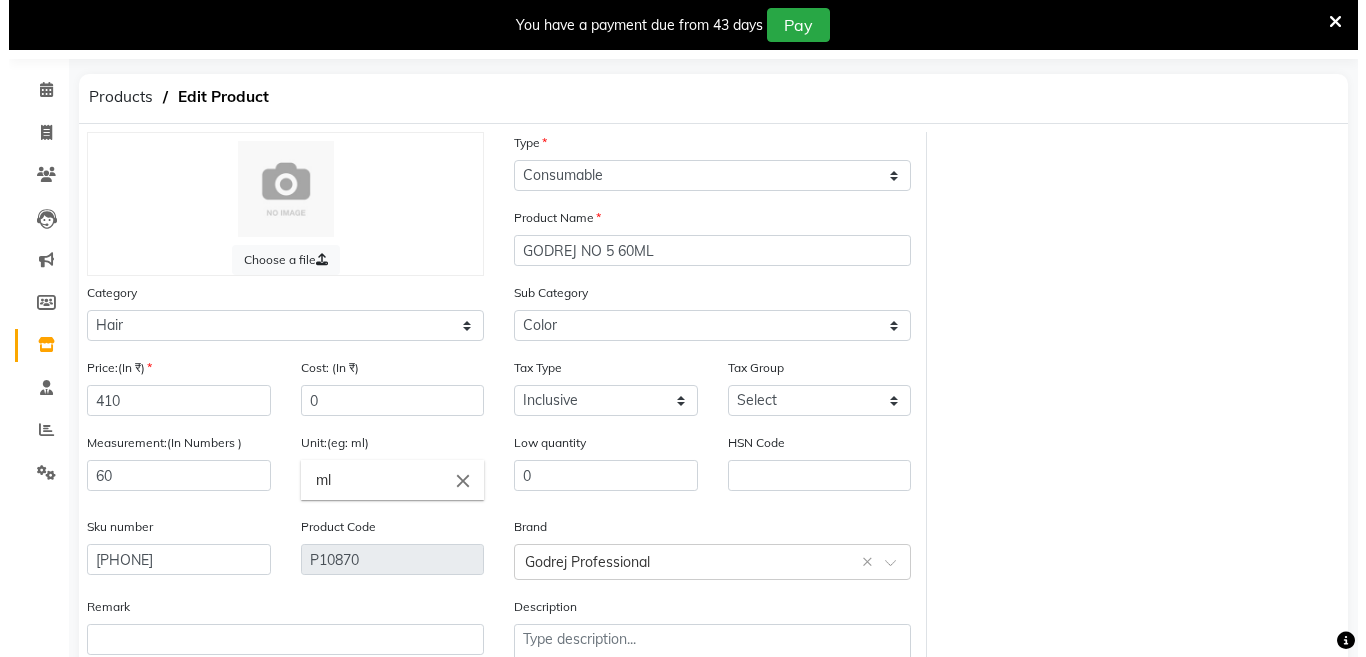 scroll, scrollTop: 187, scrollLeft: 0, axis: vertical 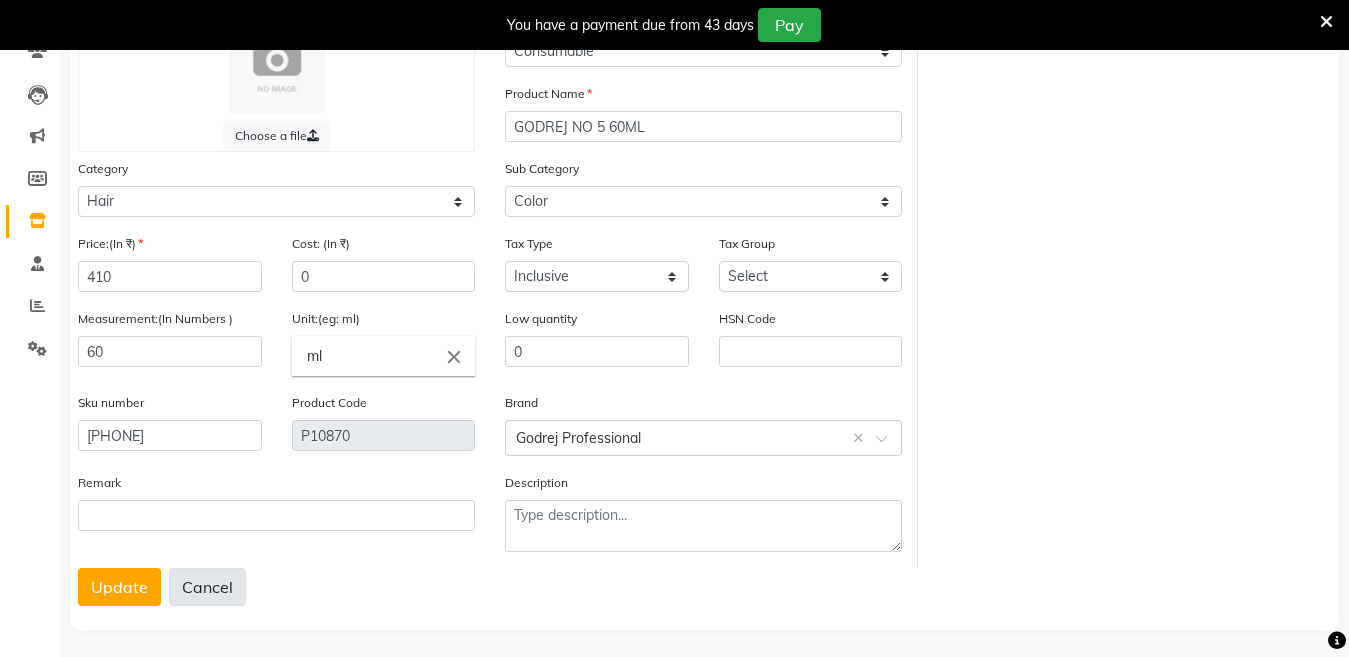 click on "Cancel" 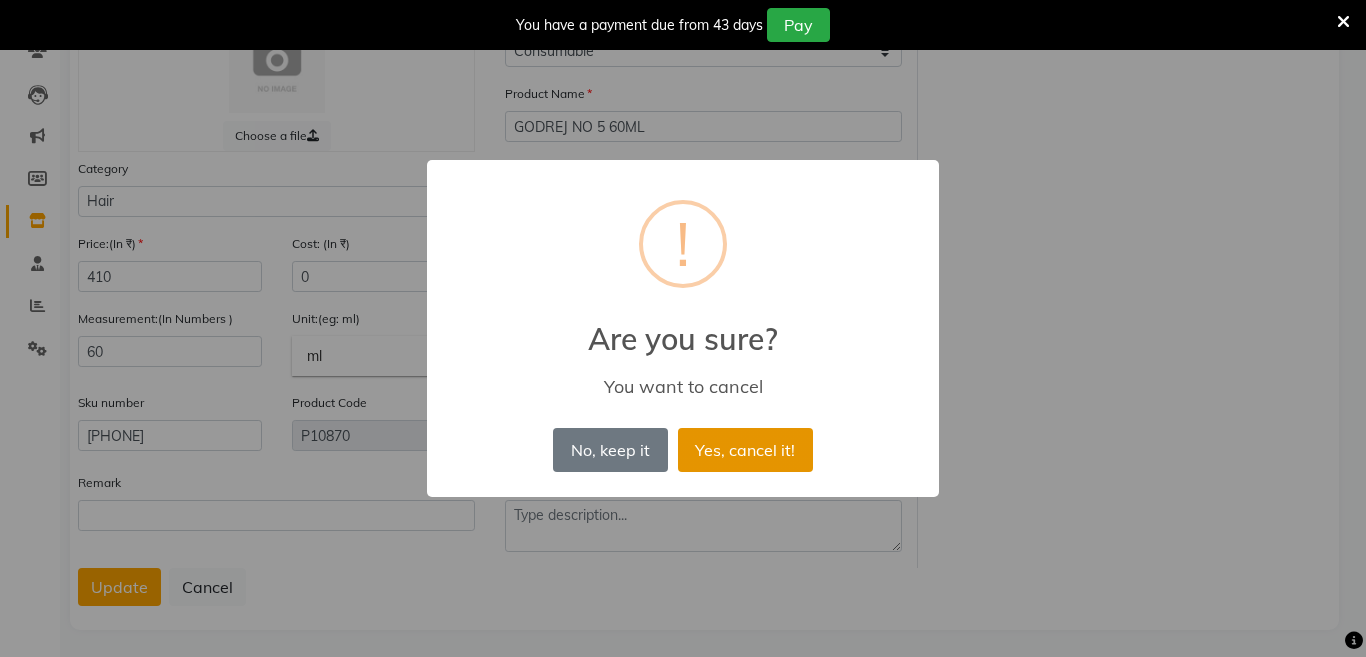 click on "Yes, cancel it!" at bounding box center (745, 450) 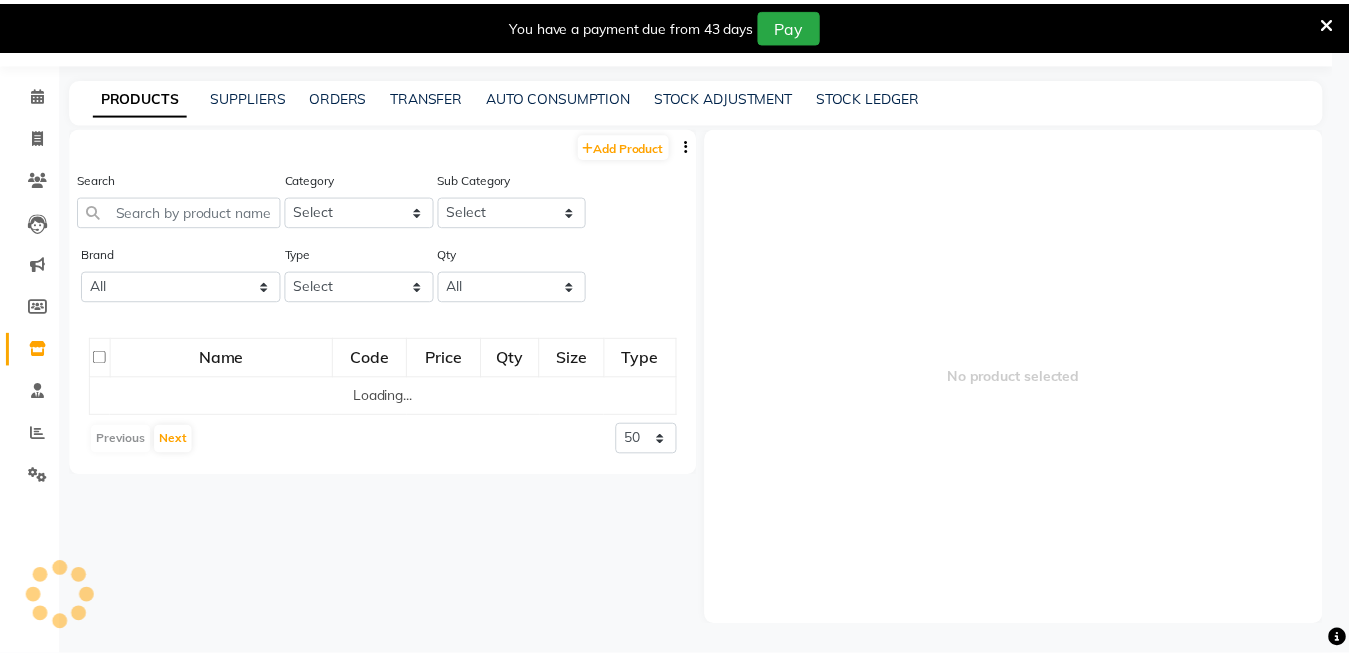scroll, scrollTop: 59, scrollLeft: 0, axis: vertical 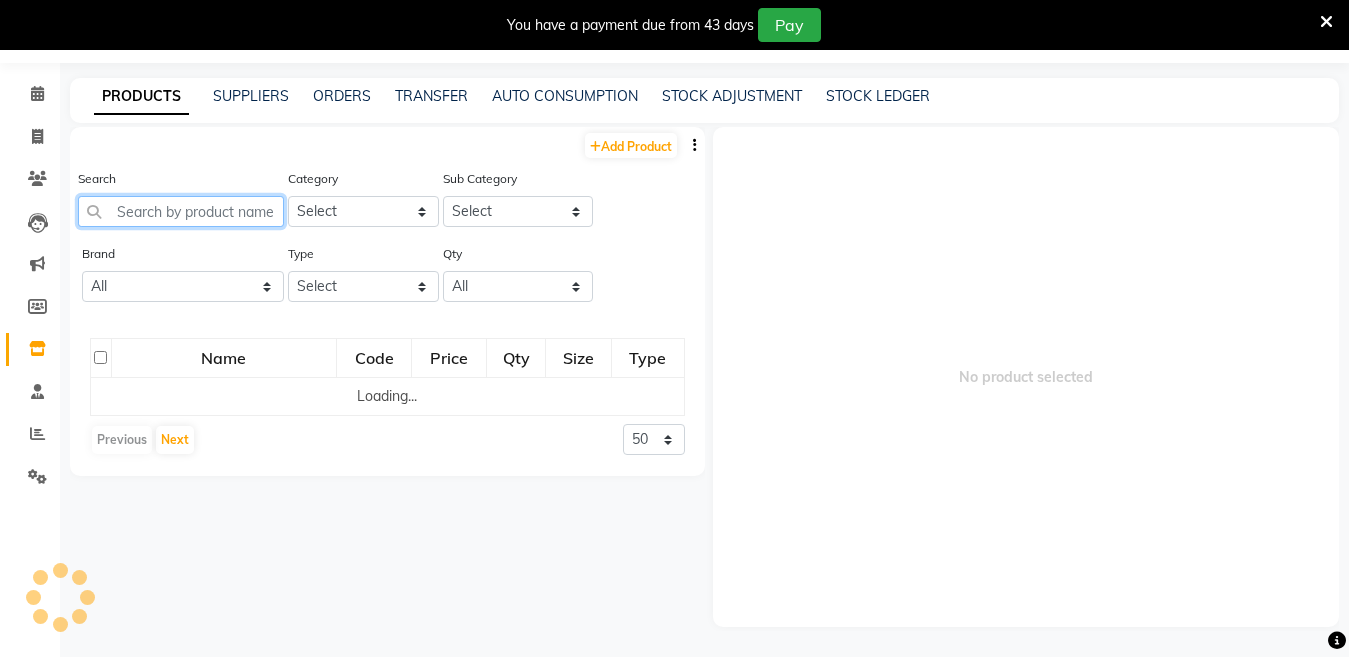 click 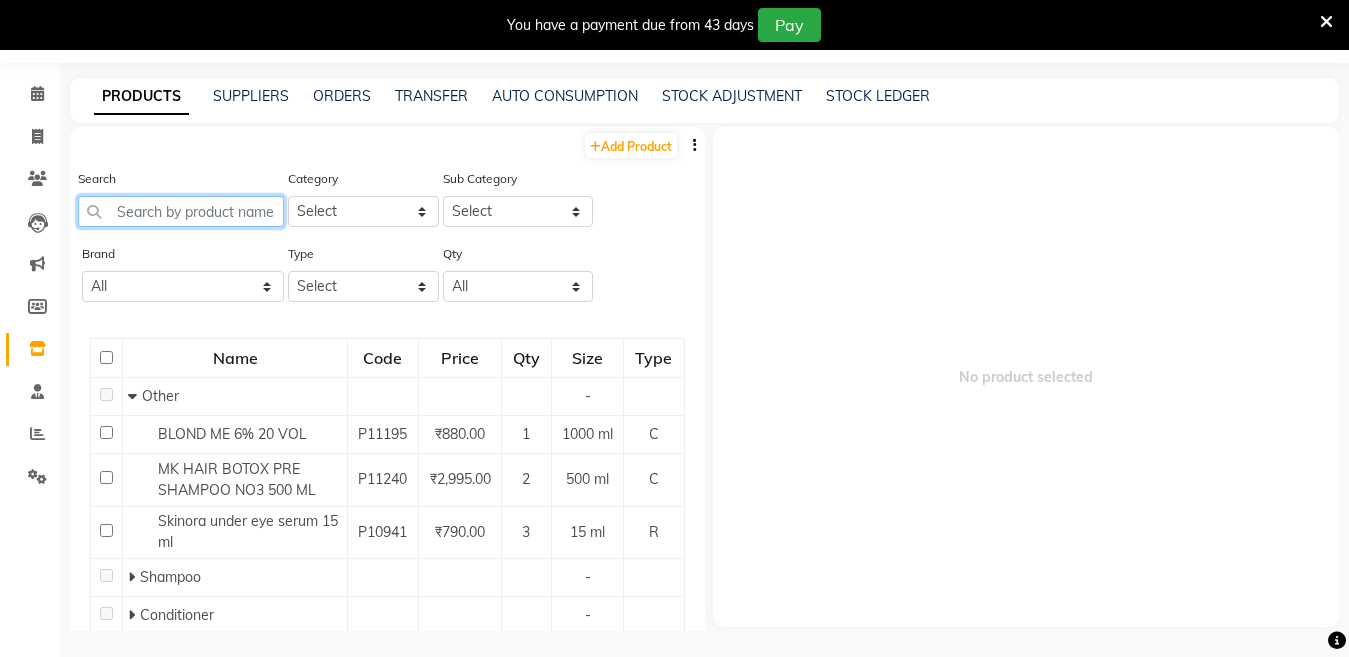 paste on "GODREJ NO 6.34 60ML" 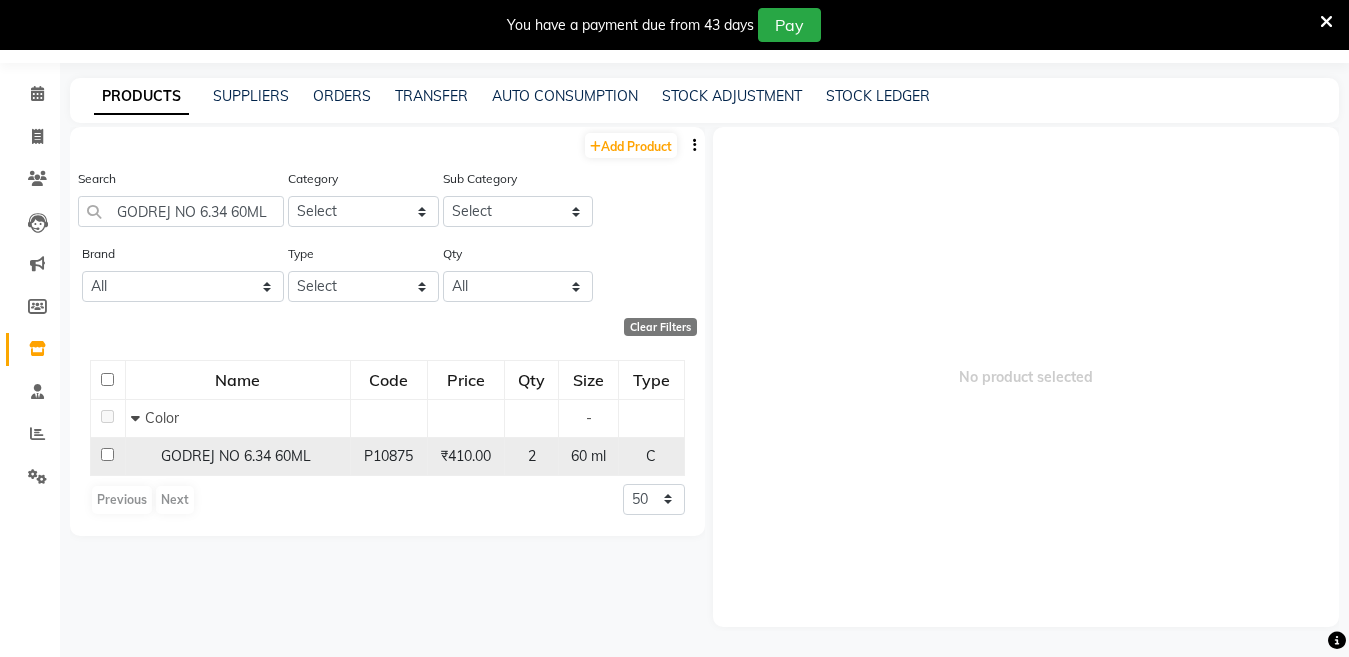 click on "GODREJ NO 6.34 60ML" 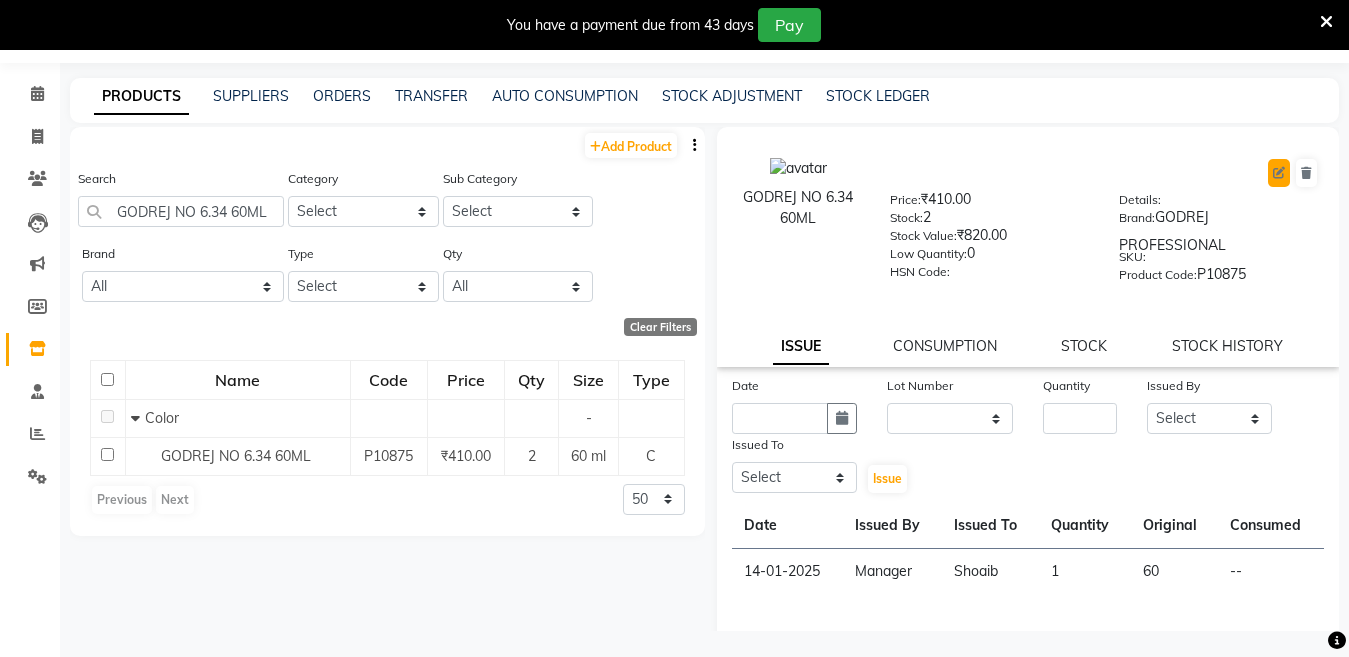 click 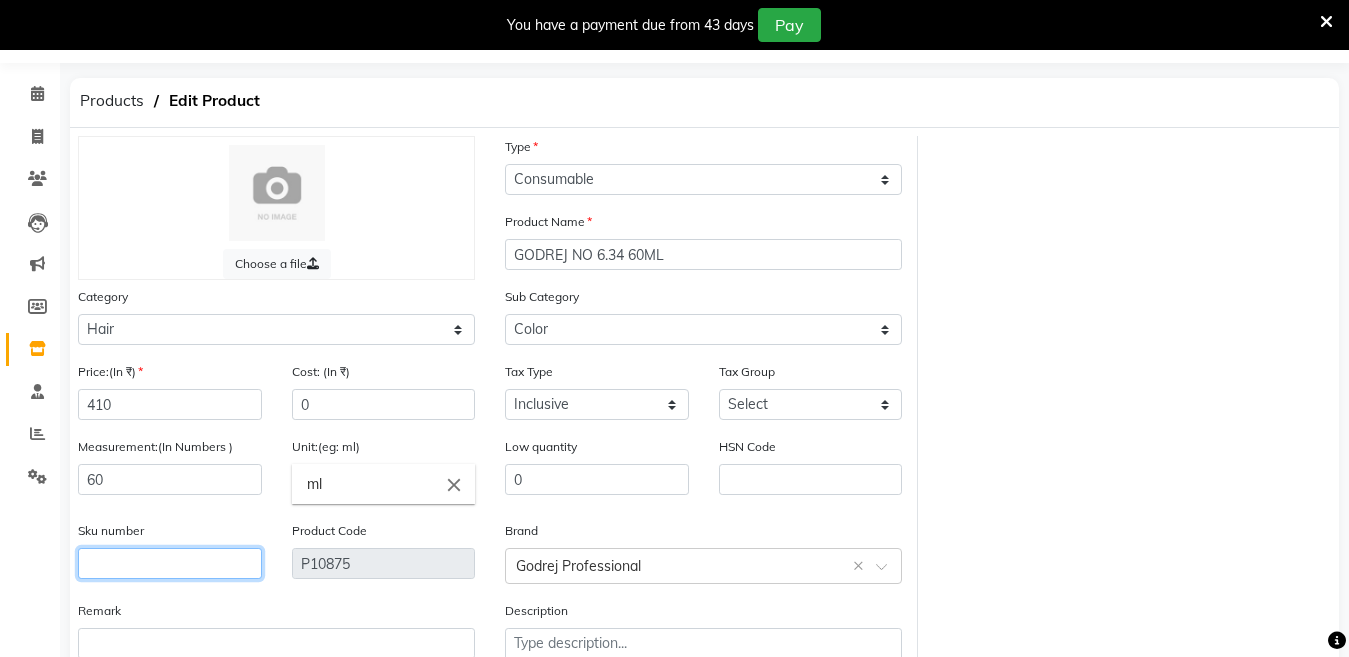 click 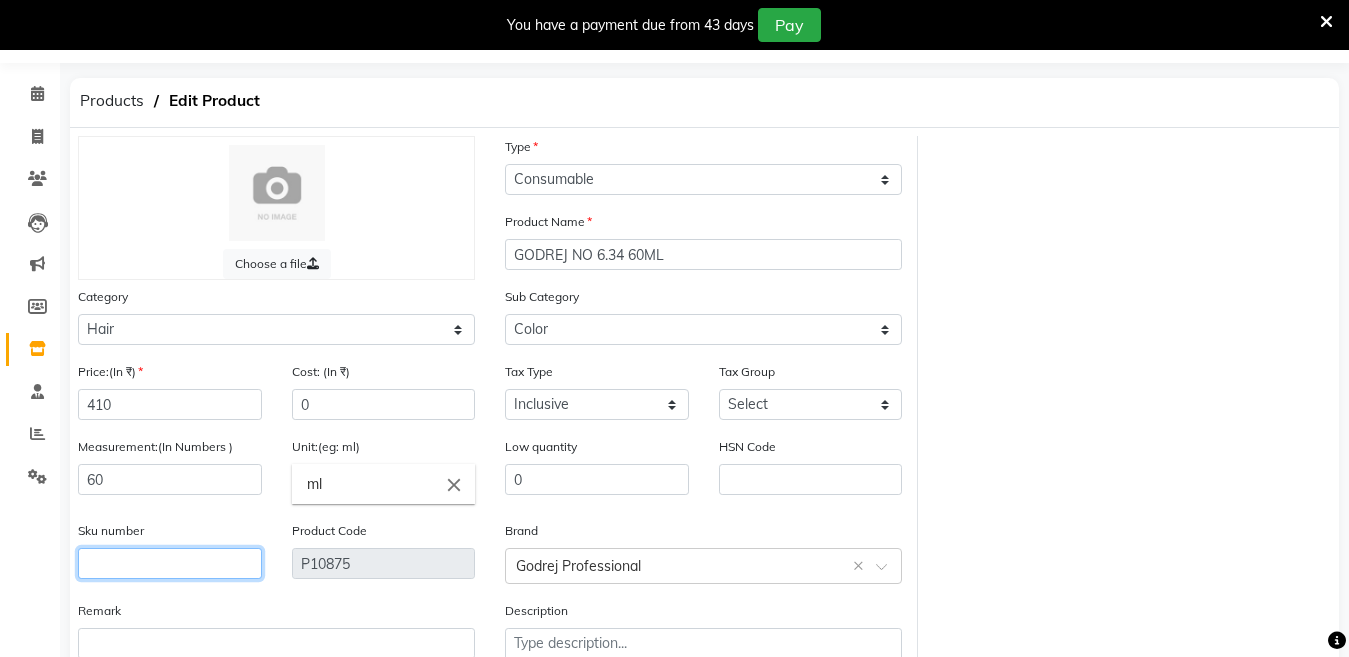 click 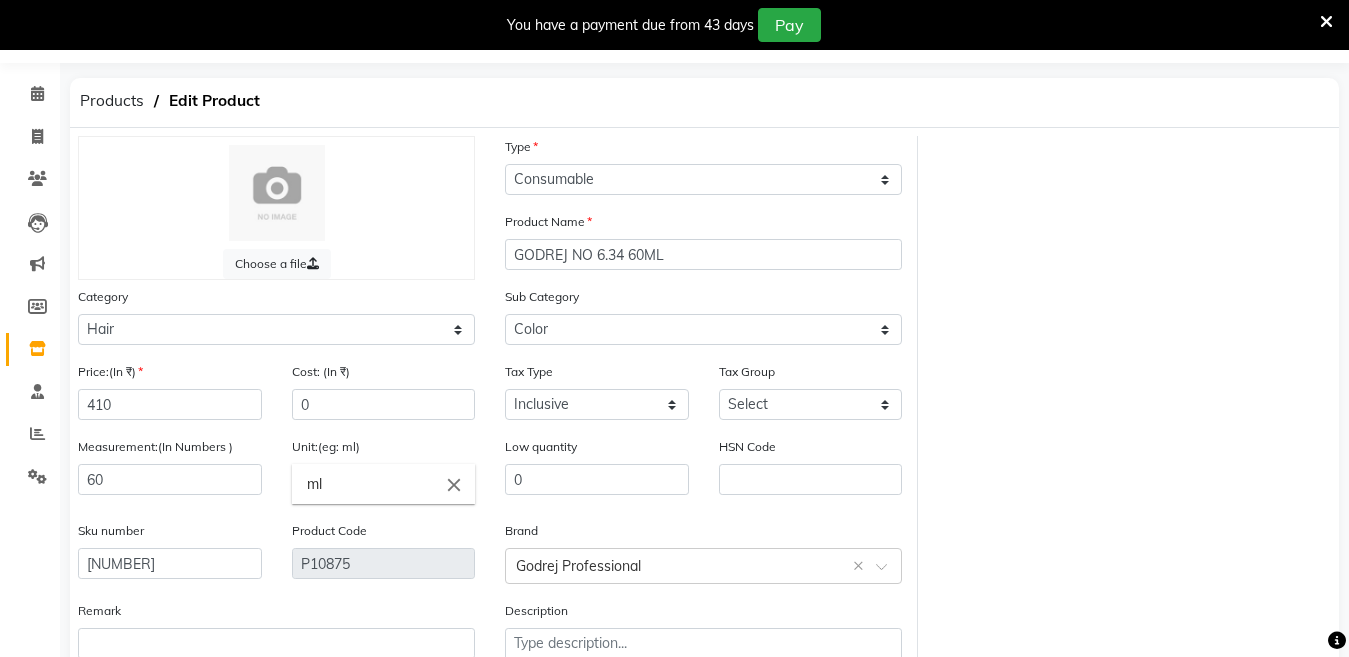 drag, startPoint x: 435, startPoint y: 506, endPoint x: 721, endPoint y: 384, distance: 310.93408 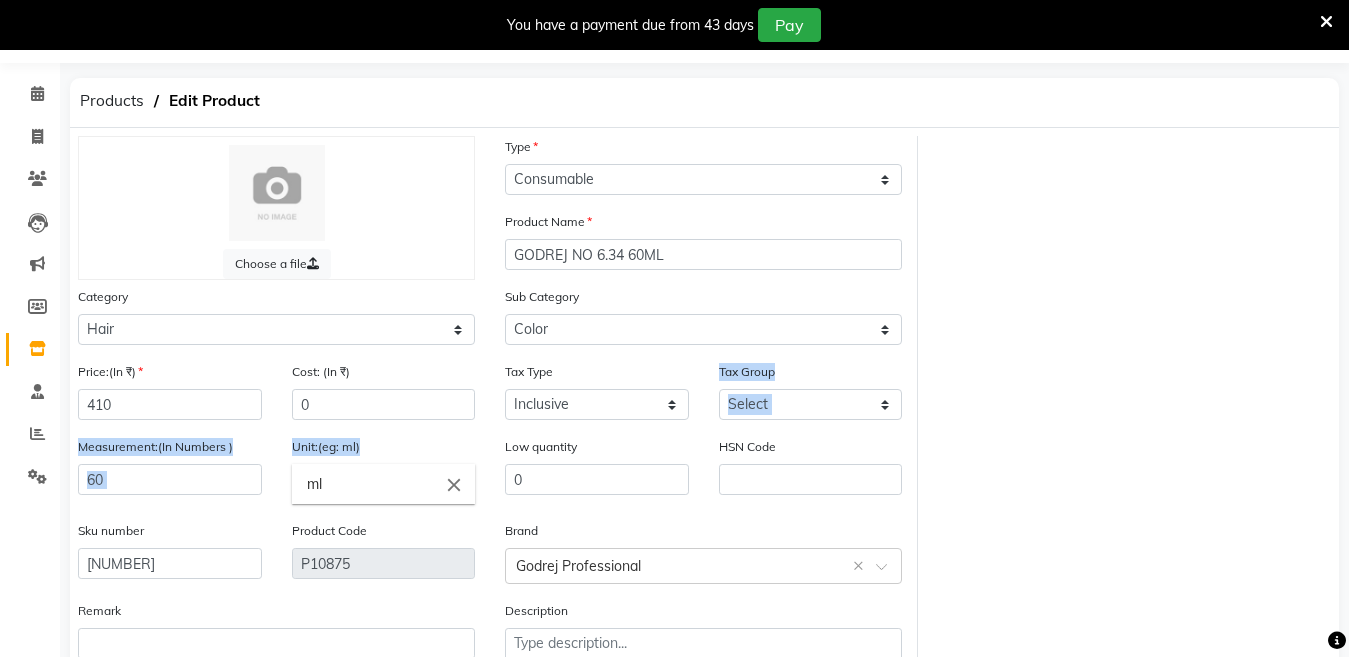 scroll, scrollTop: 194, scrollLeft: 0, axis: vertical 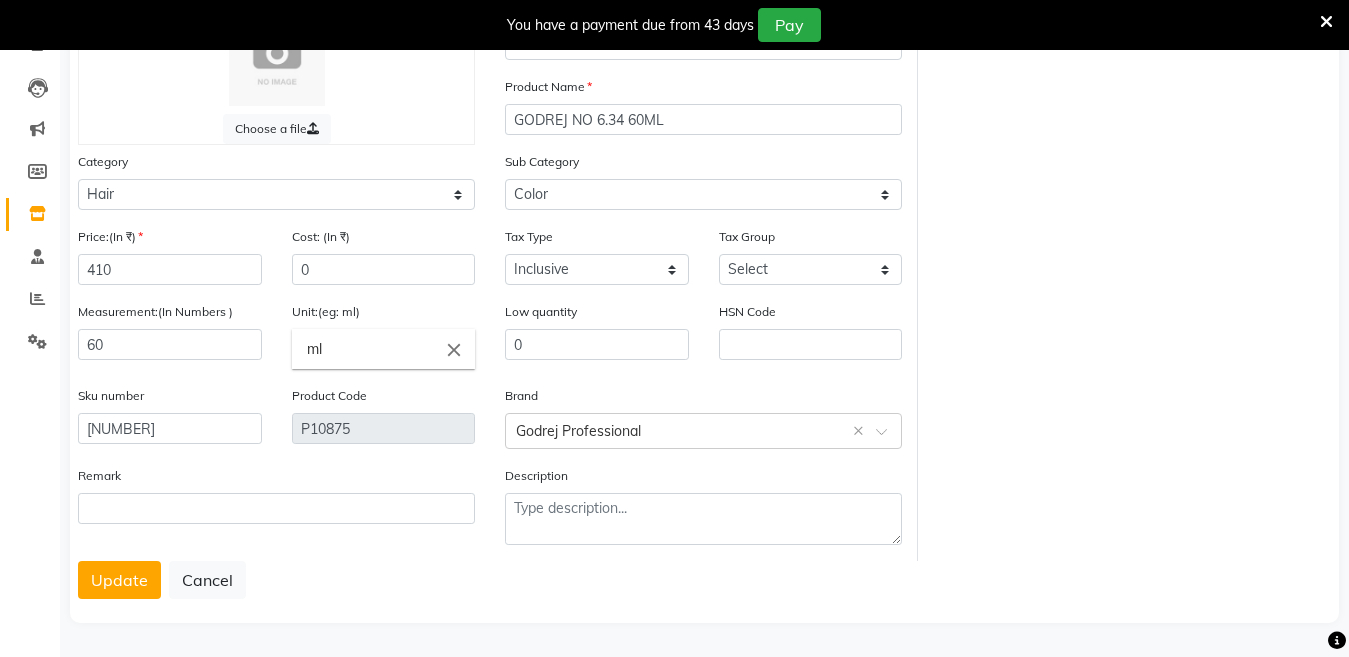 click on "Remark" 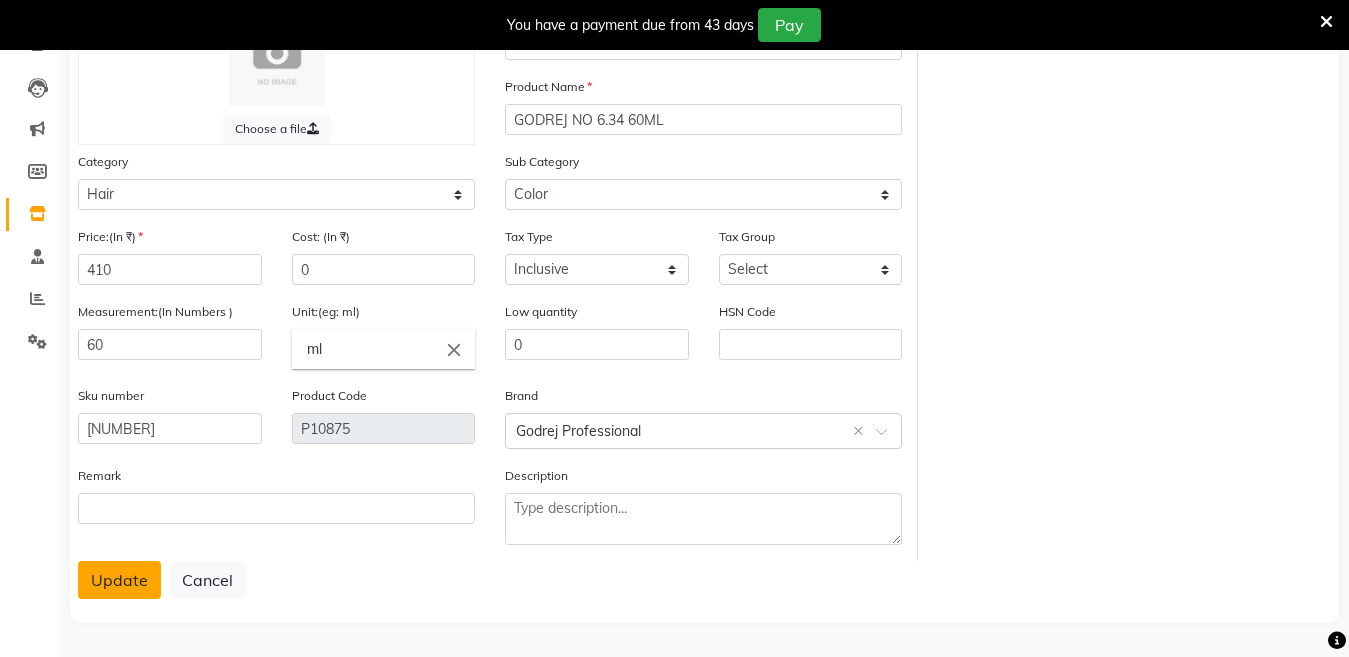 click on "Update" 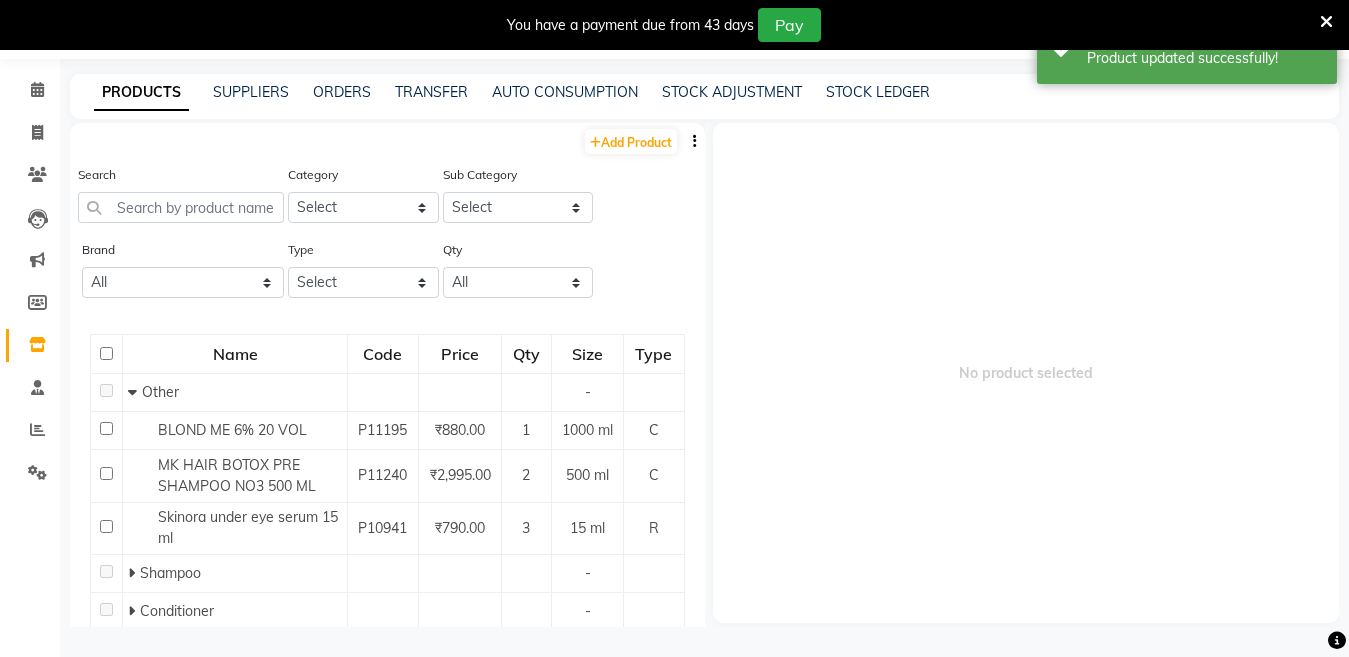scroll, scrollTop: 63, scrollLeft: 0, axis: vertical 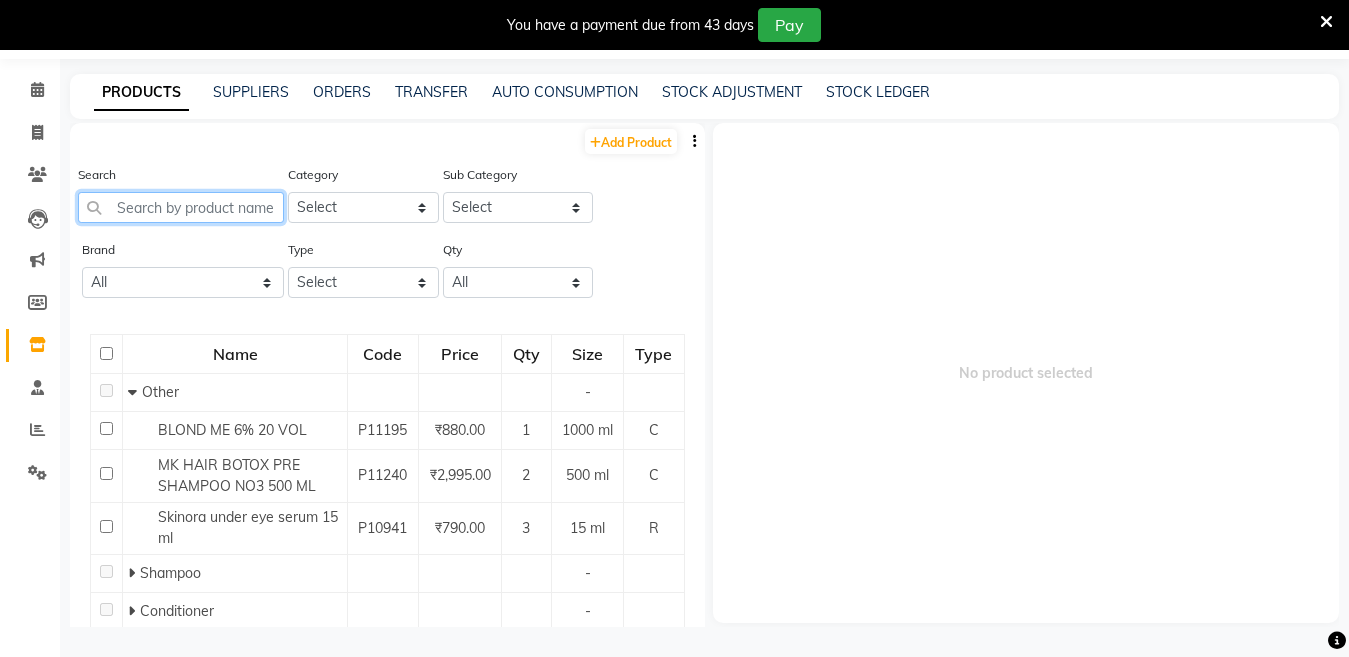 click 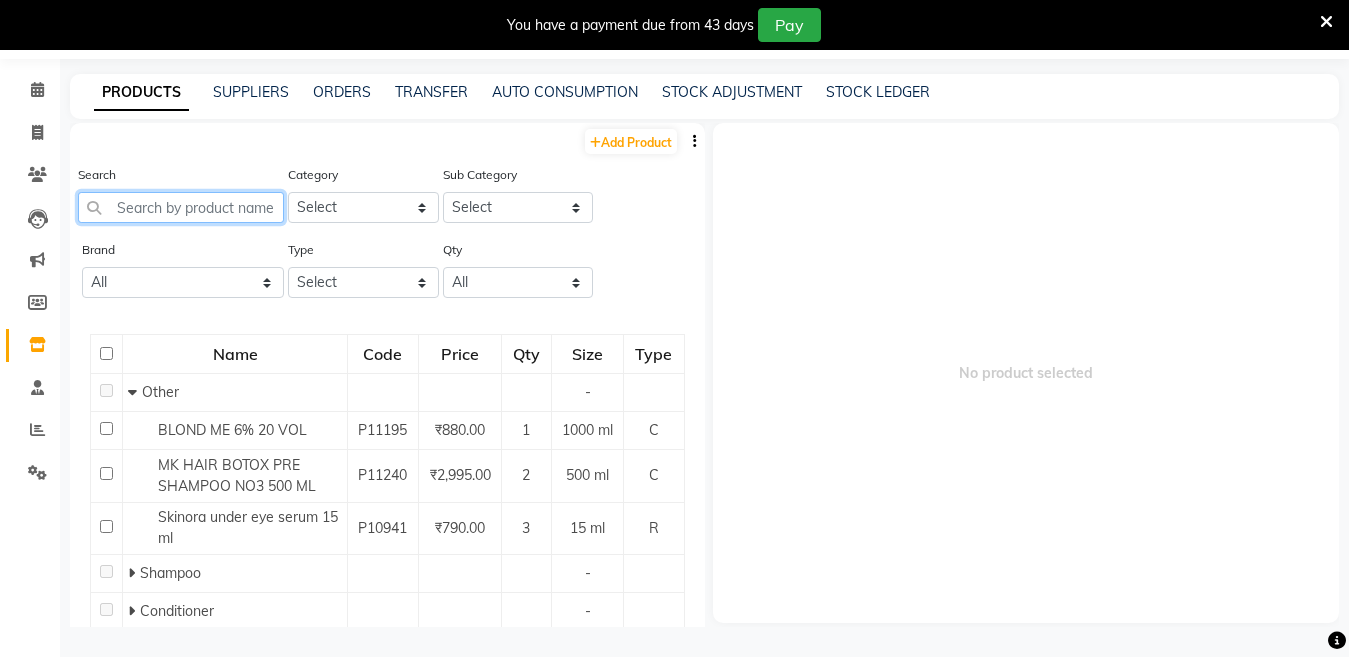 paste on "GODREJ NO 6 60ML" 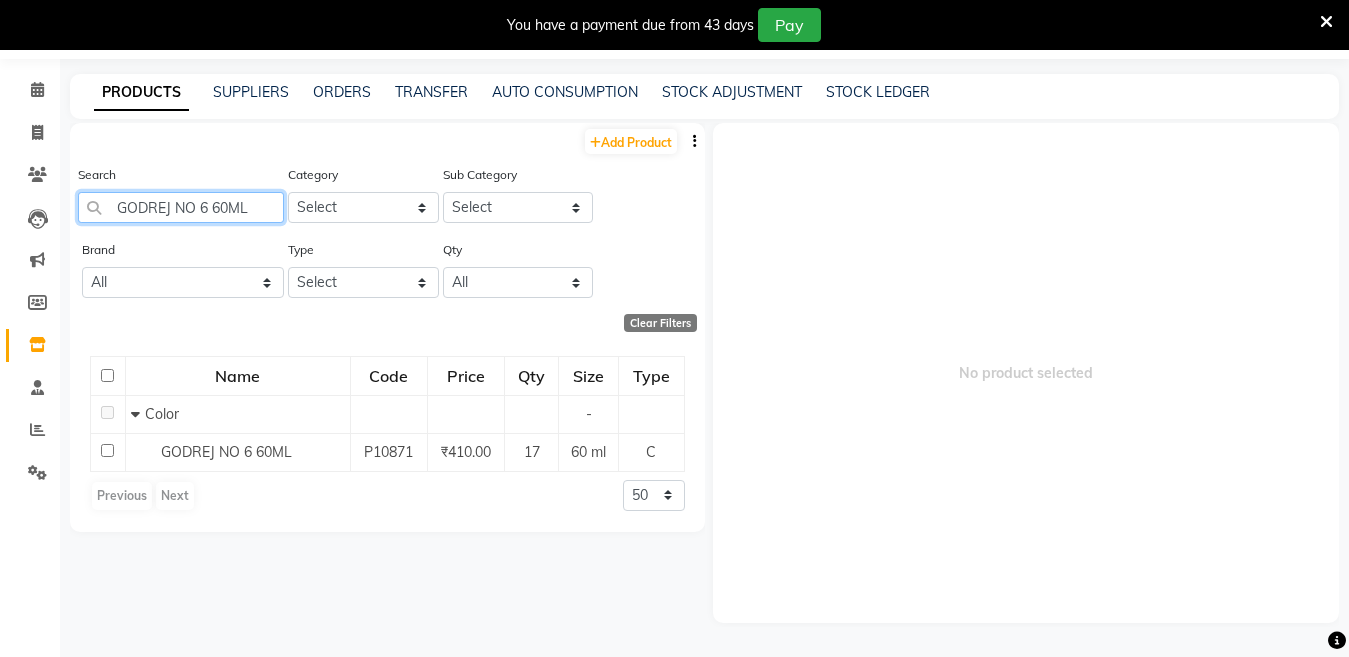 scroll, scrollTop: 0, scrollLeft: 49, axis: horizontal 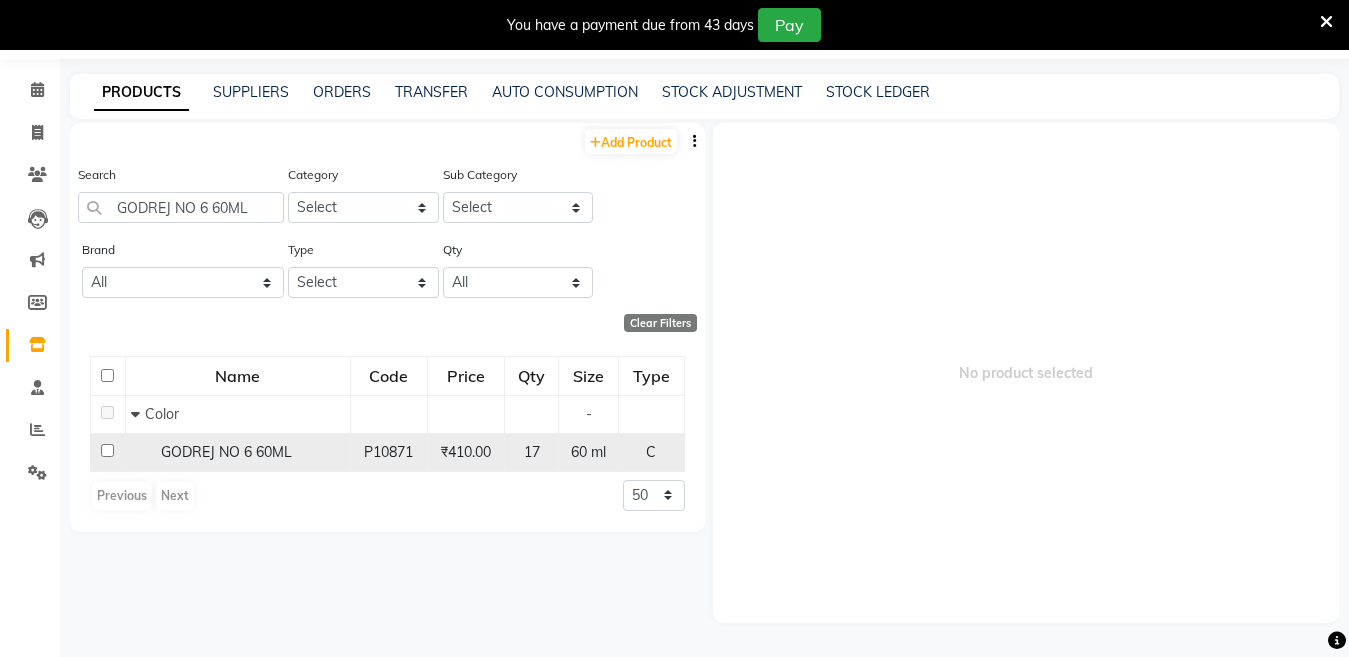 click on "GODREJ NO 6 60ML" 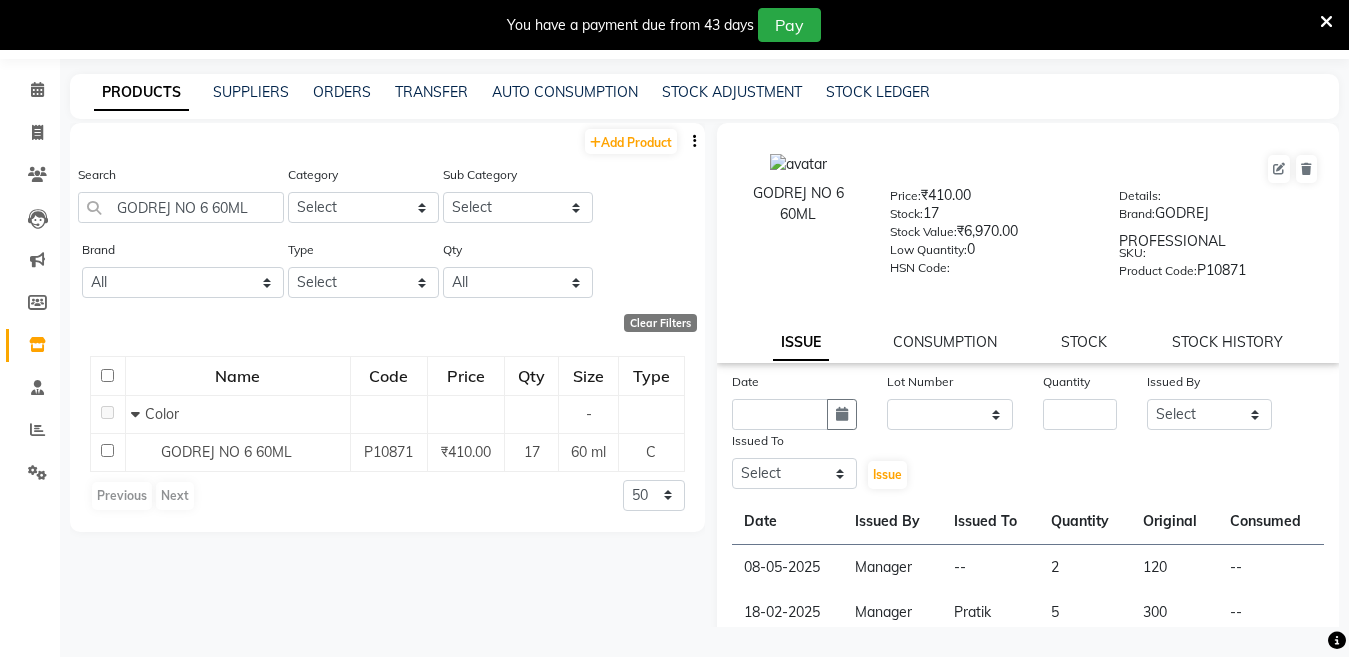 click on "Details:" 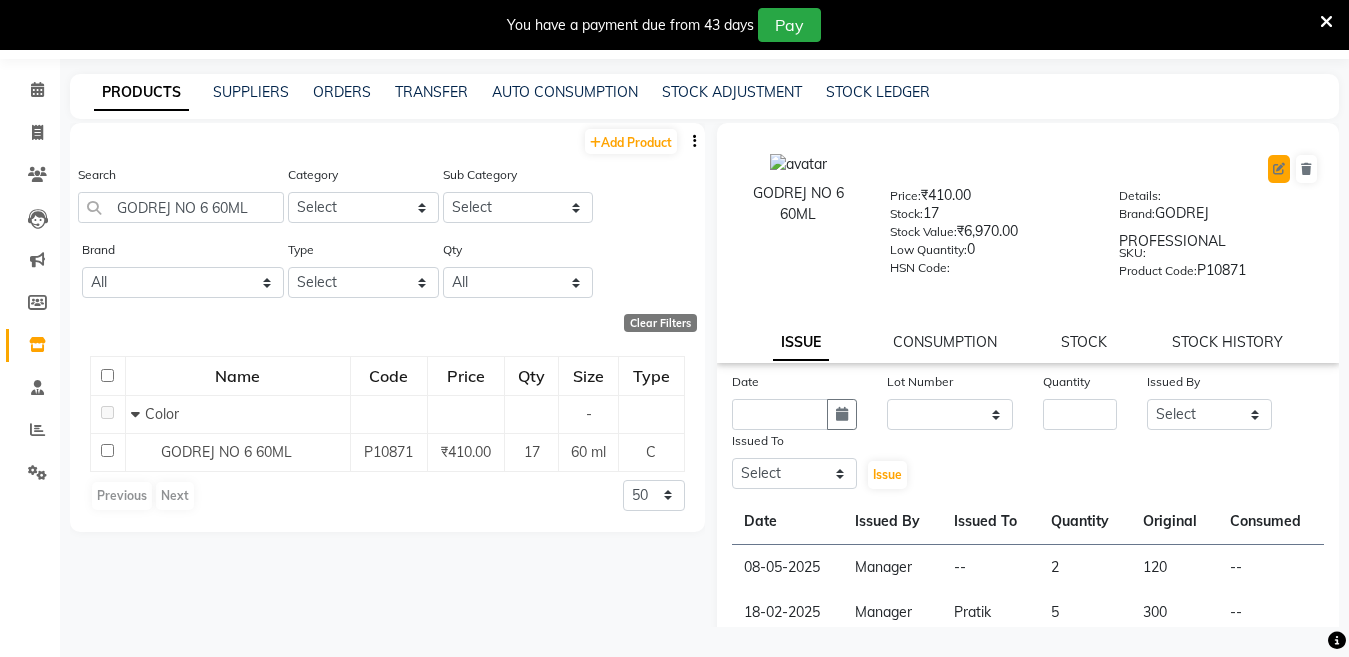 click 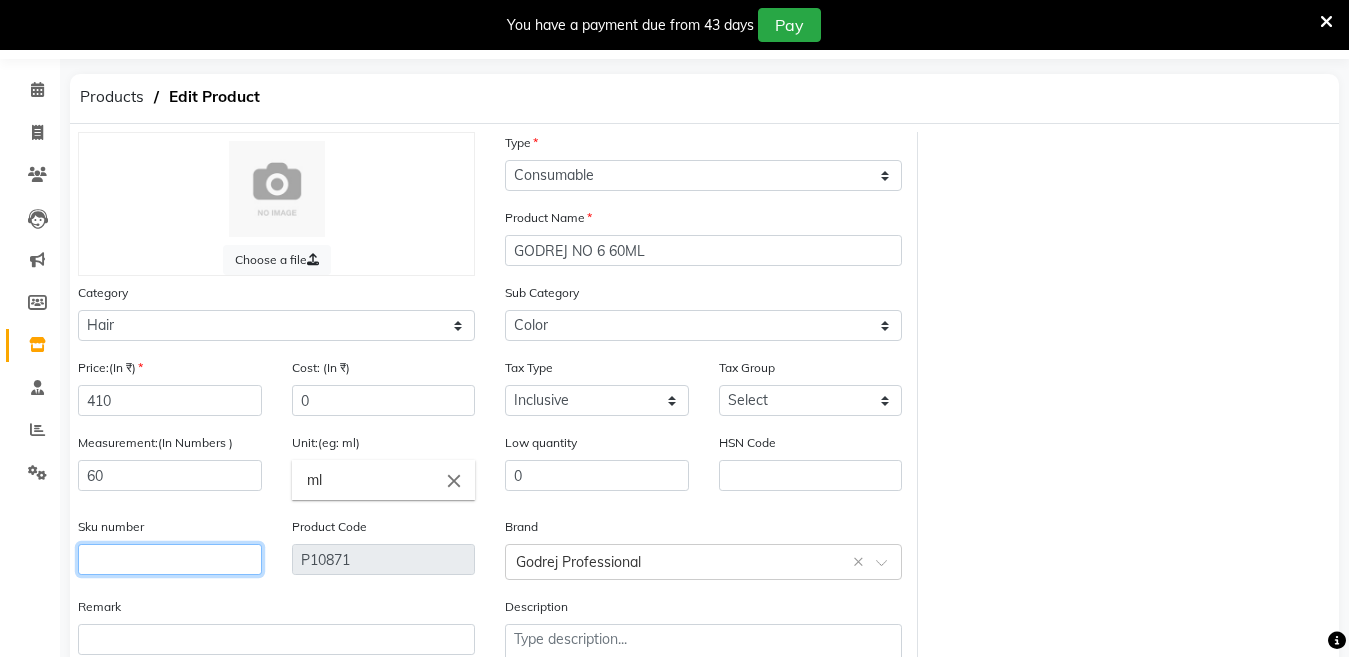 click 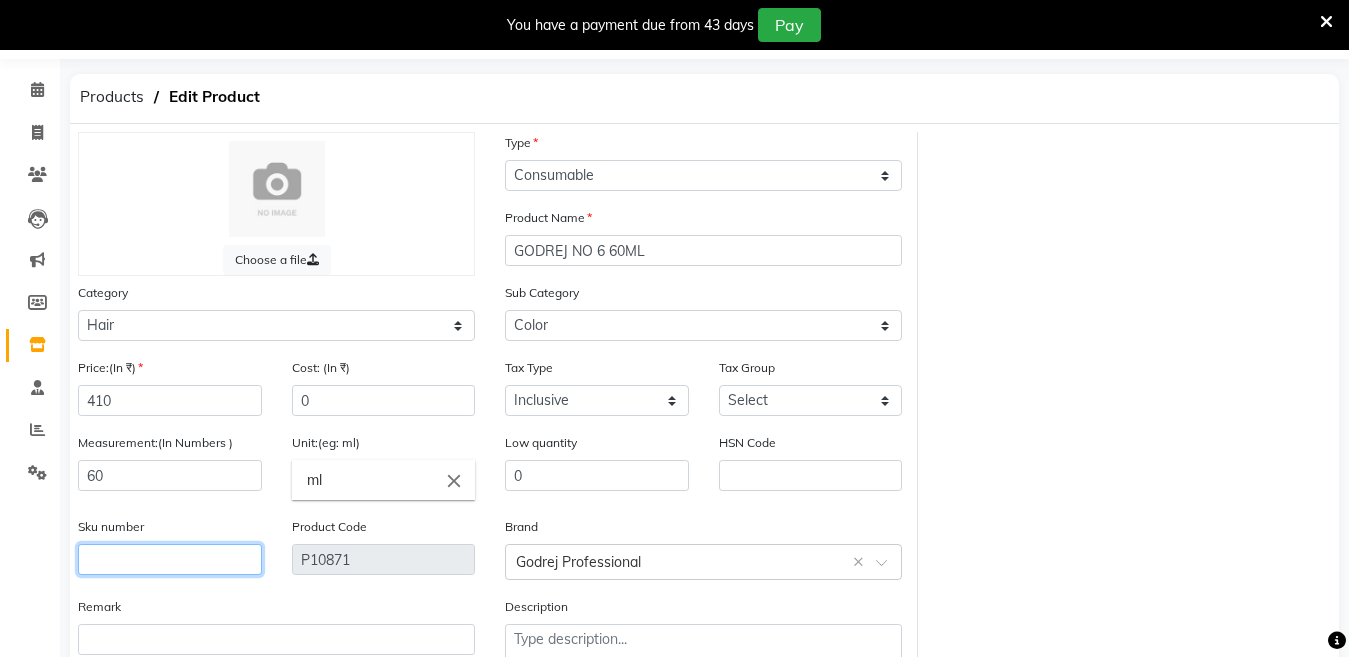 click 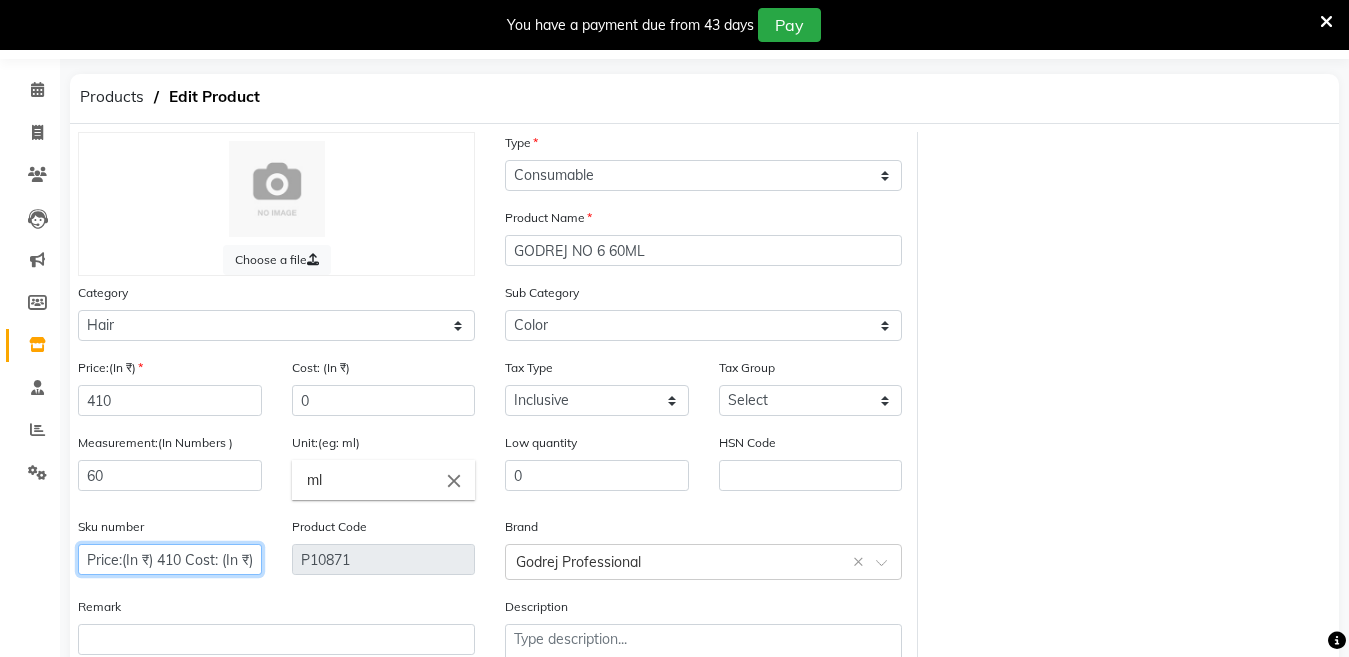 scroll, scrollTop: 194, scrollLeft: 0, axis: vertical 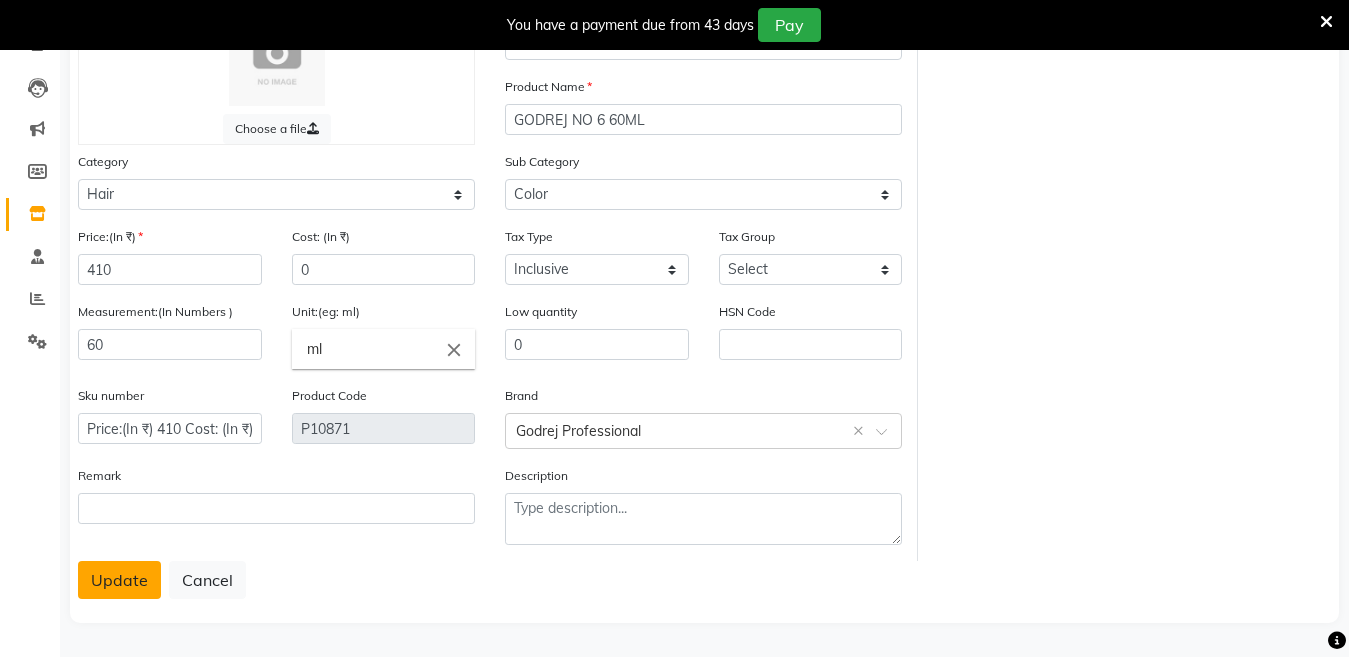 click on "Update" 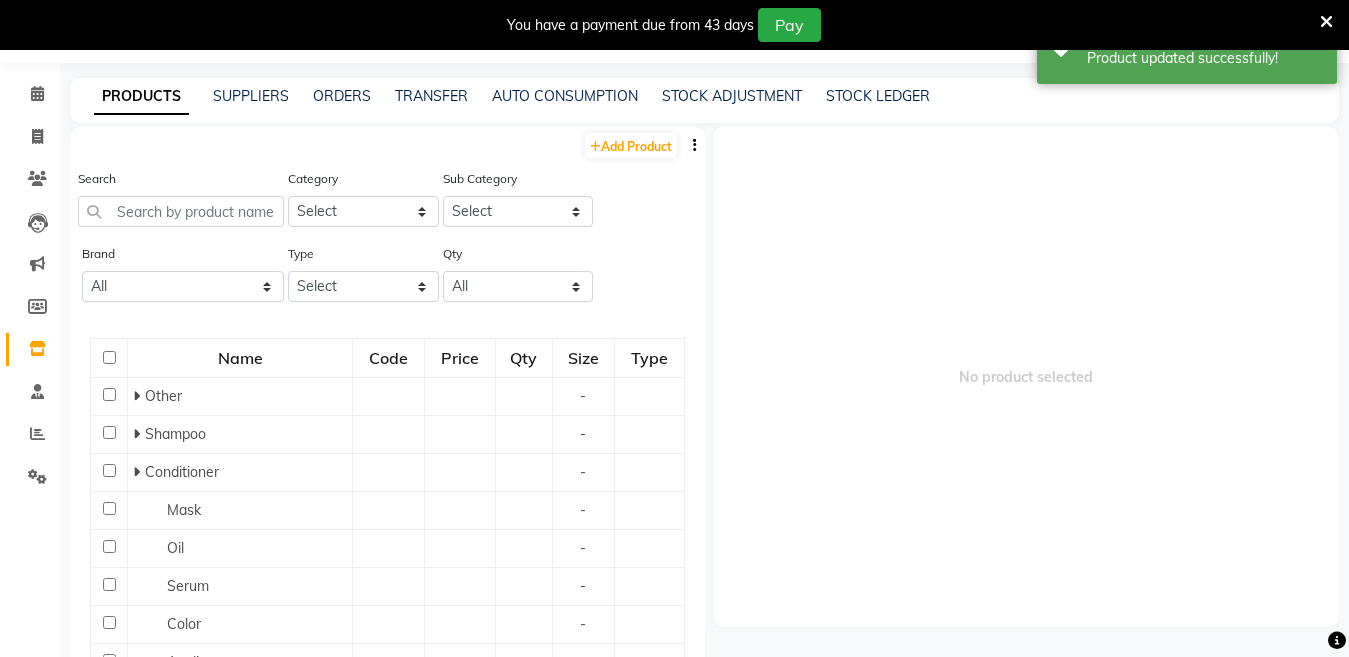 scroll, scrollTop: 63, scrollLeft: 0, axis: vertical 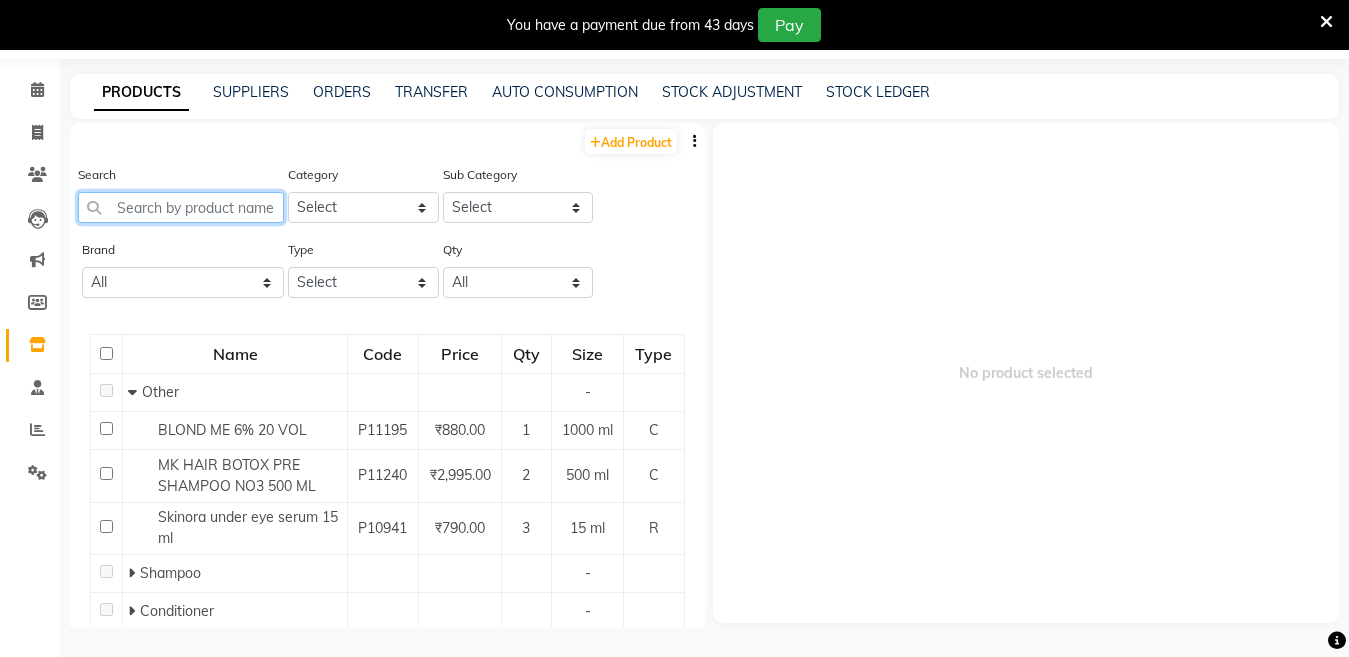 click 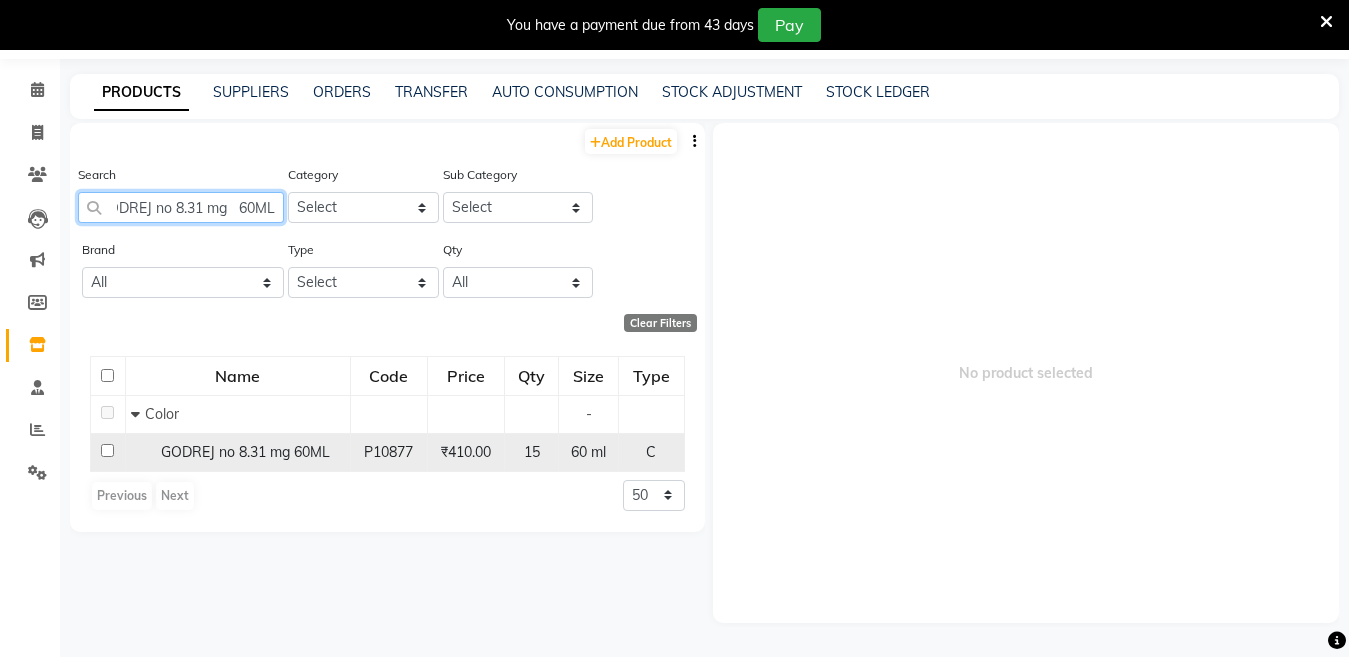 scroll, scrollTop: 0, scrollLeft: 23, axis: horizontal 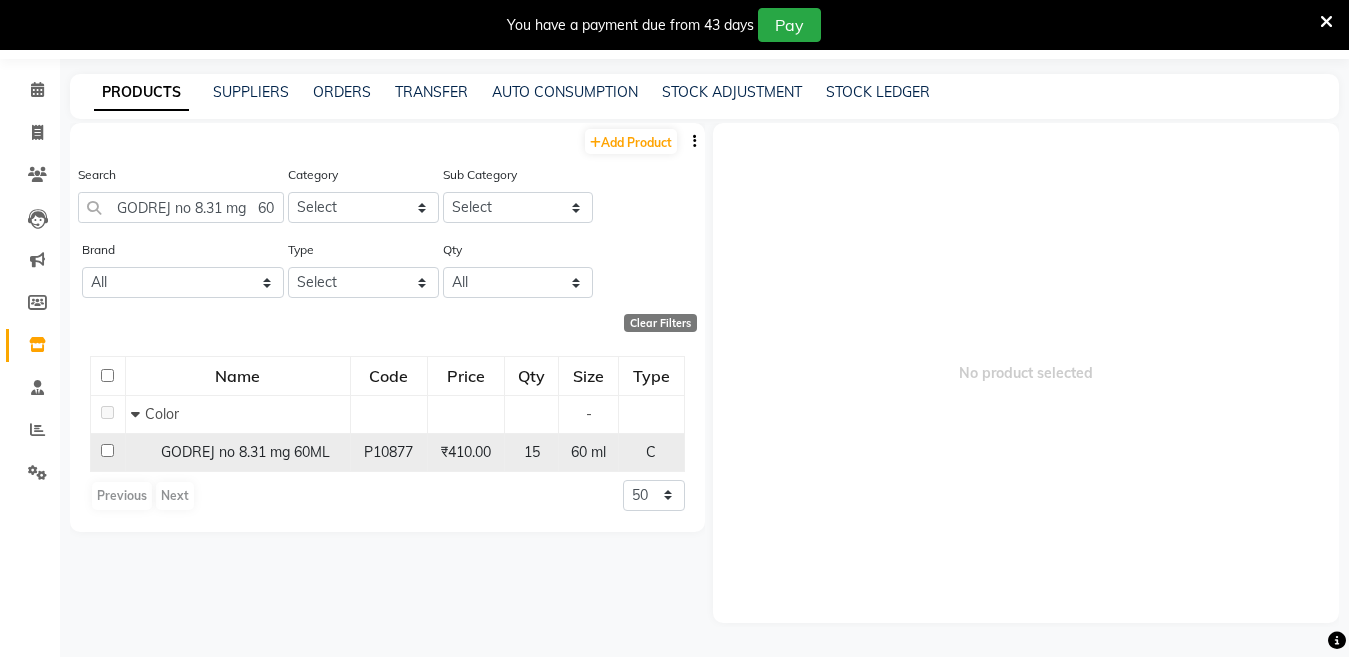 click on "GODREJ no 8.31 mg   60ML" 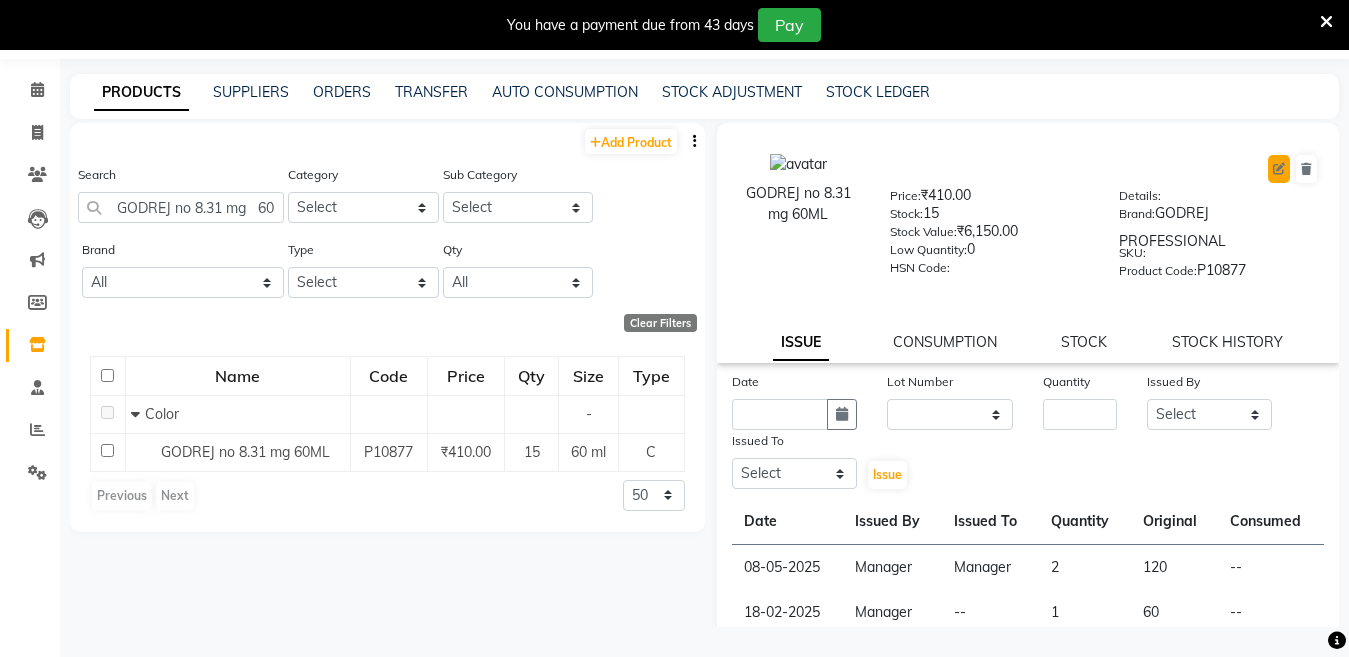click 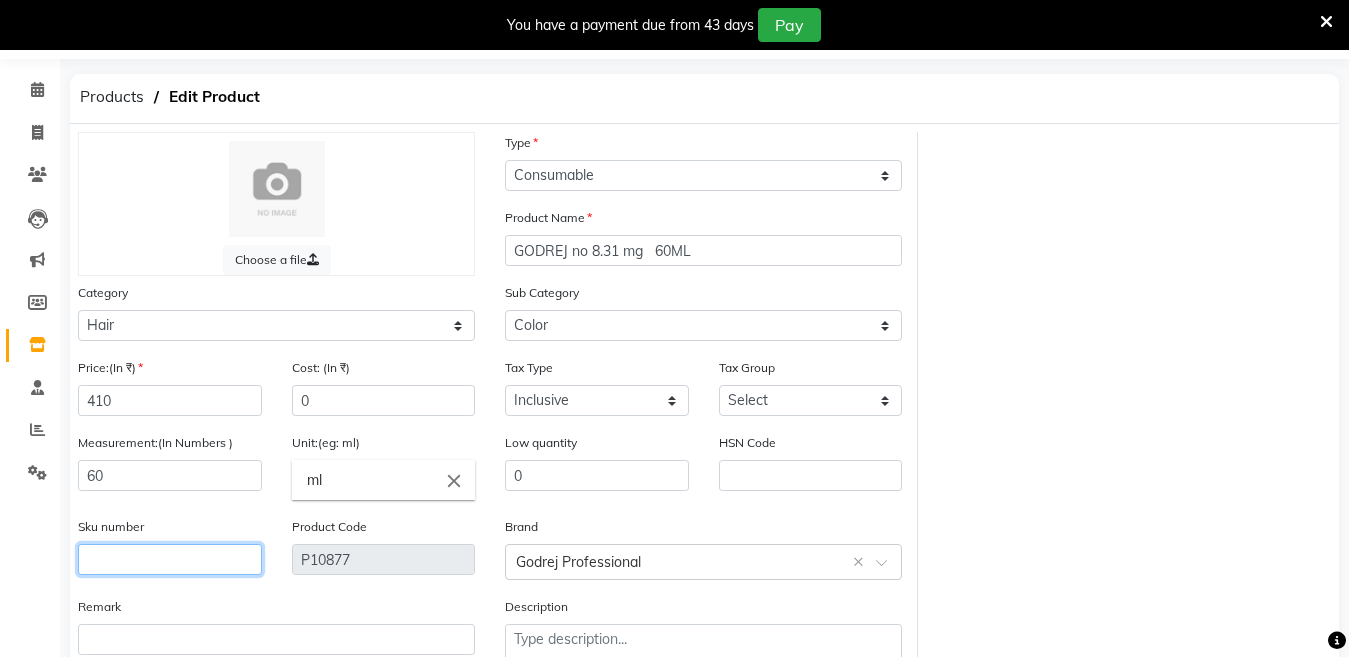 click 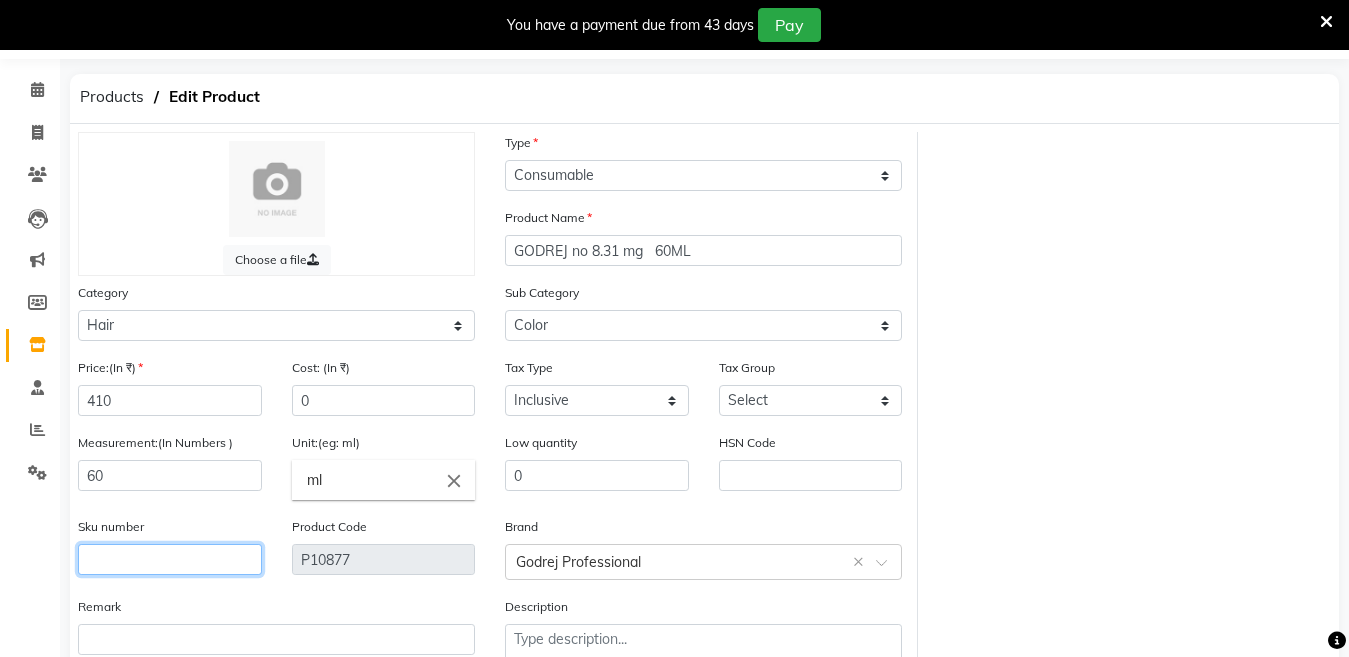 click 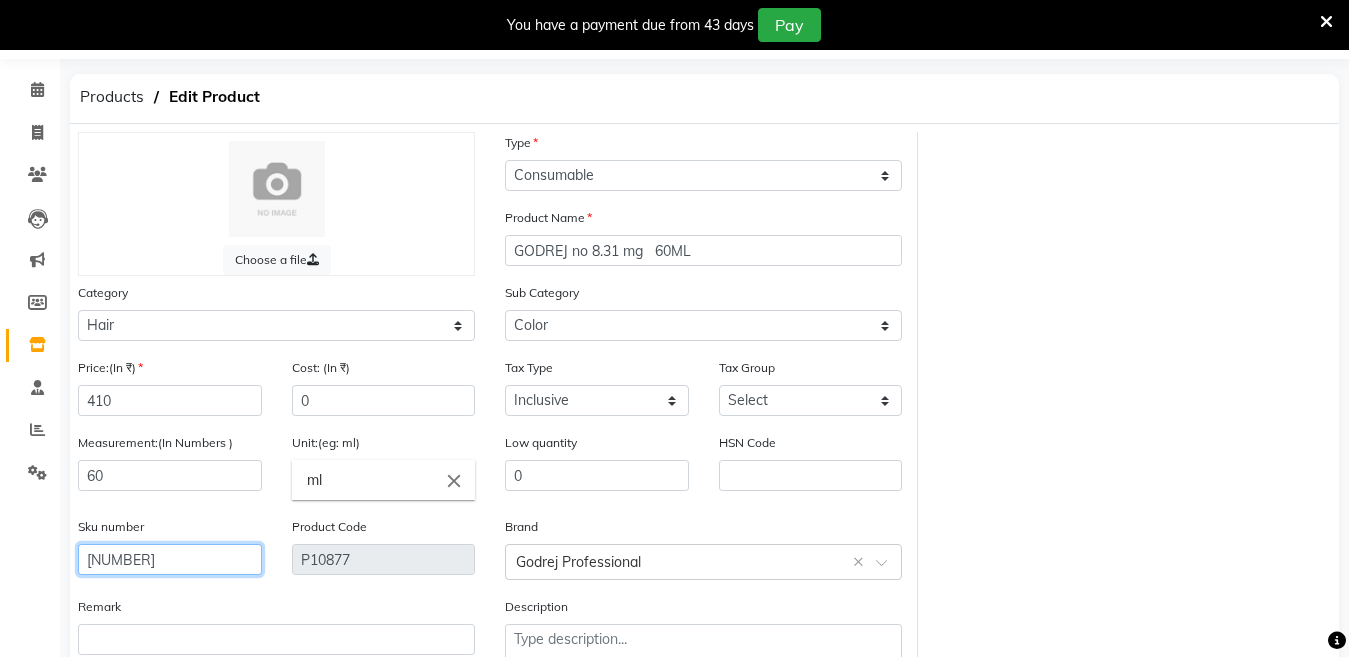 scroll, scrollTop: 194, scrollLeft: 0, axis: vertical 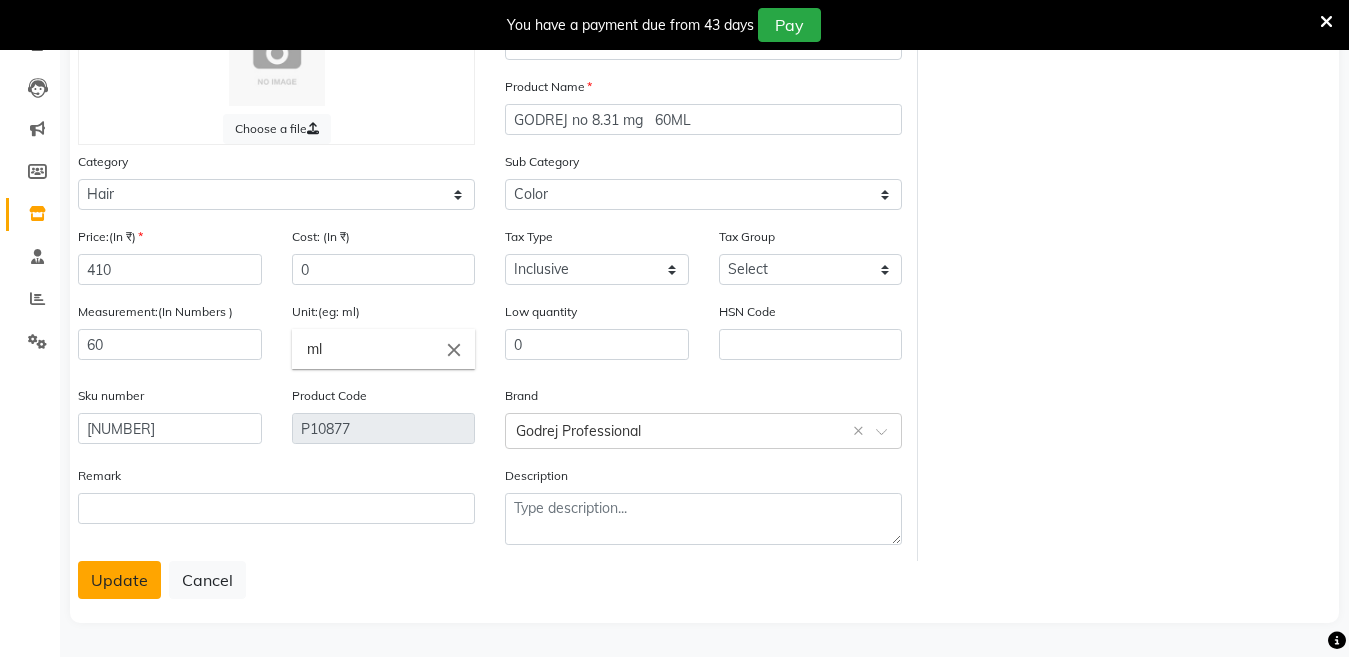 click on "Update" 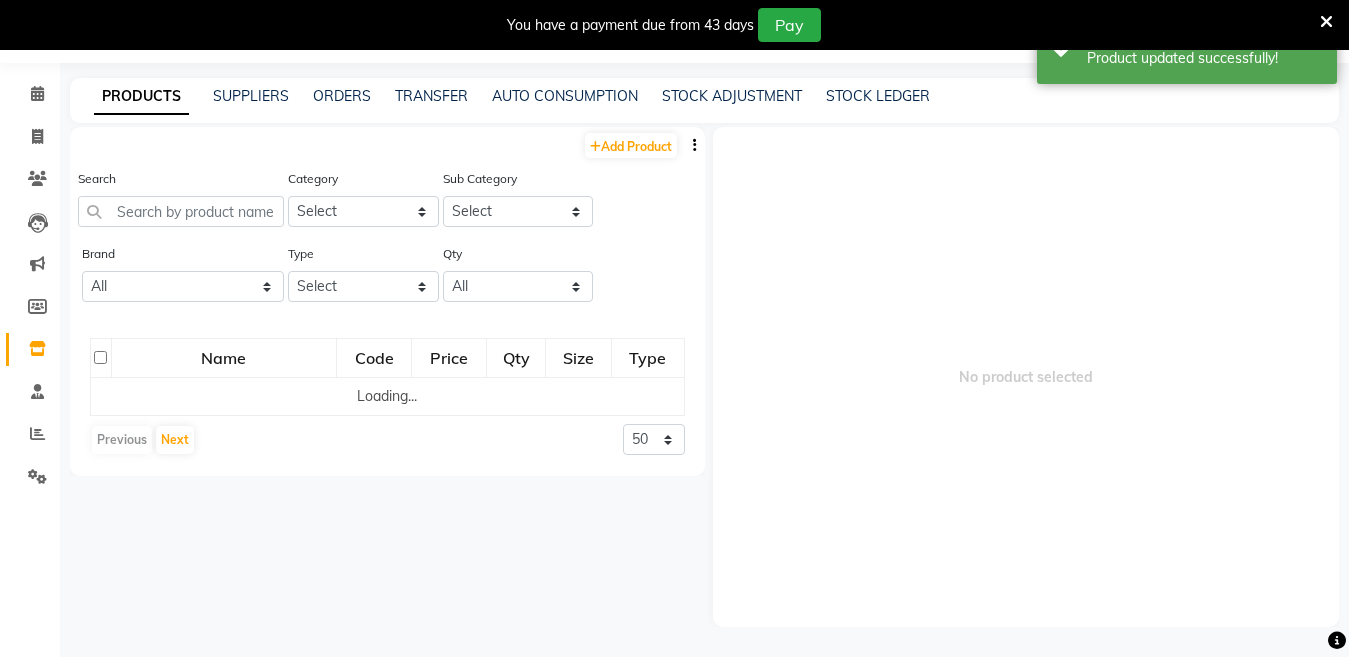 scroll, scrollTop: 63, scrollLeft: 0, axis: vertical 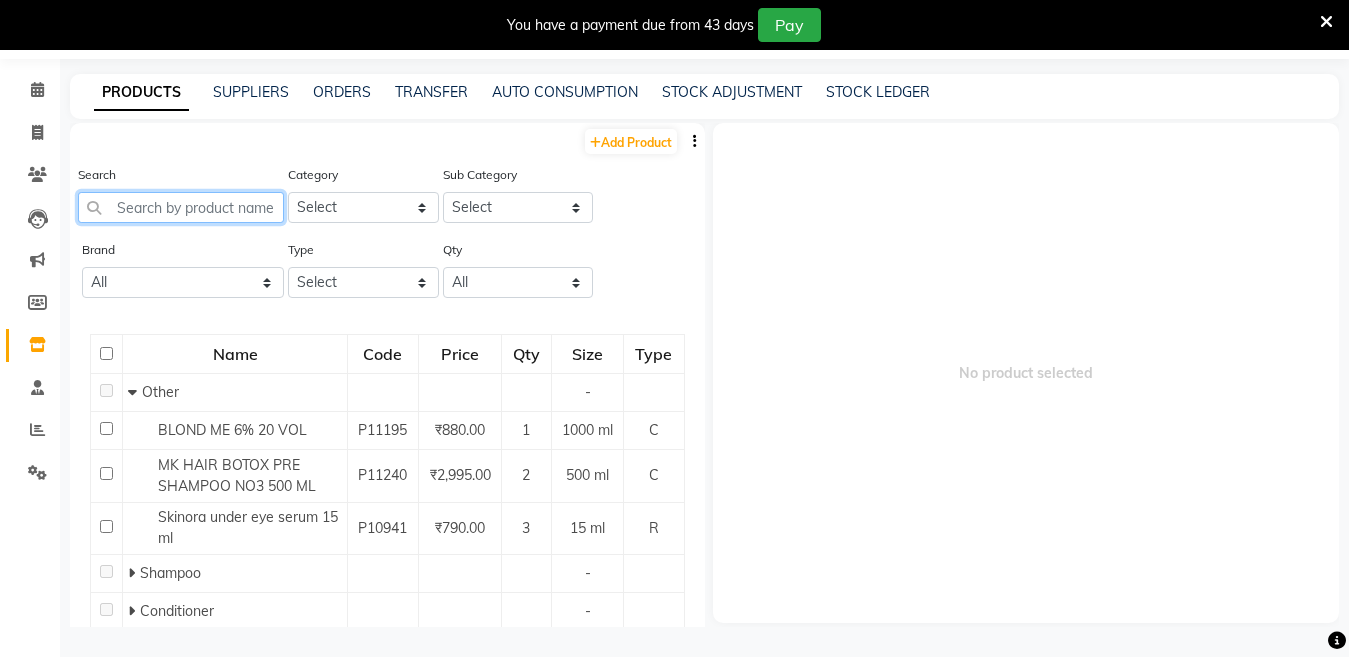 click 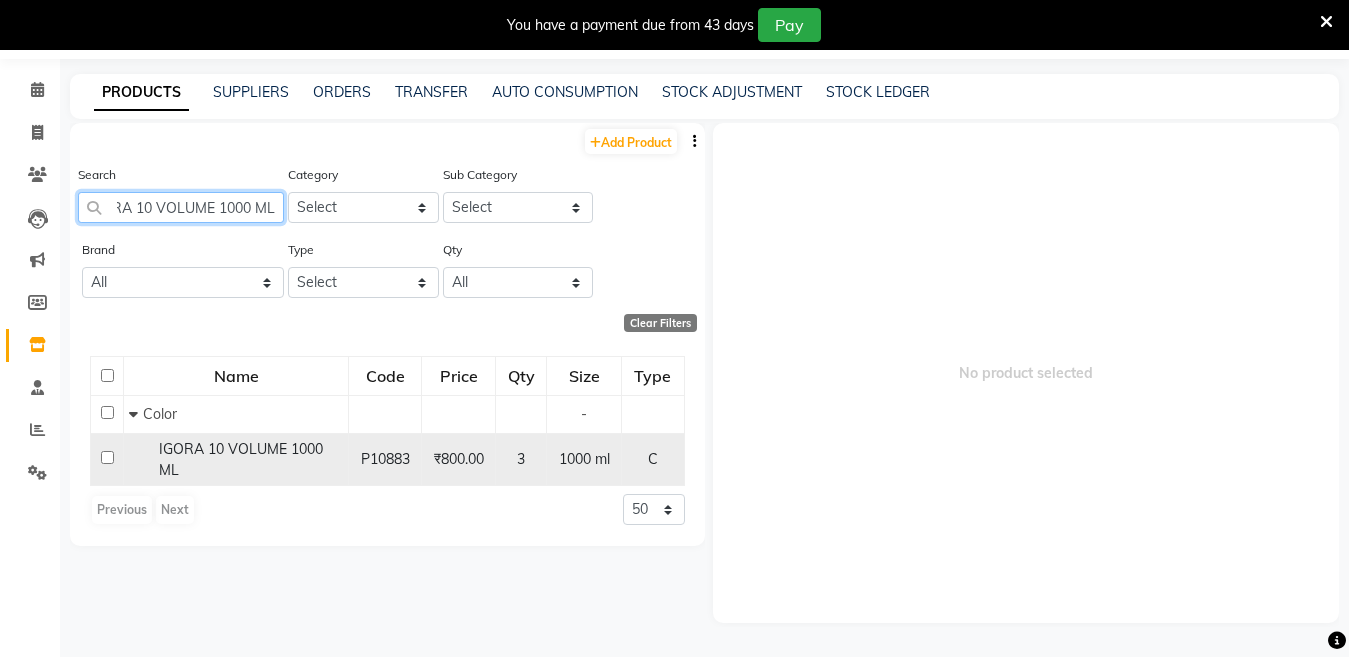 scroll, scrollTop: 0, scrollLeft: 33, axis: horizontal 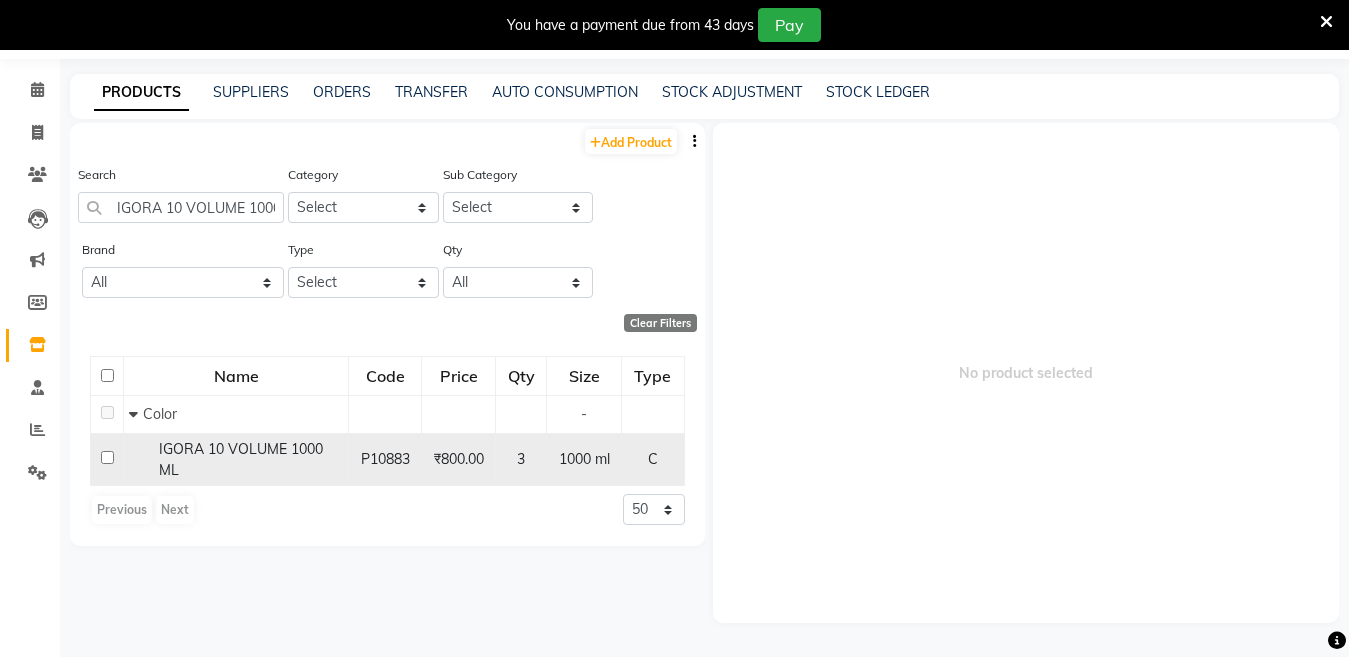 click on "IGORA 10 VOLUME 1000 ML" 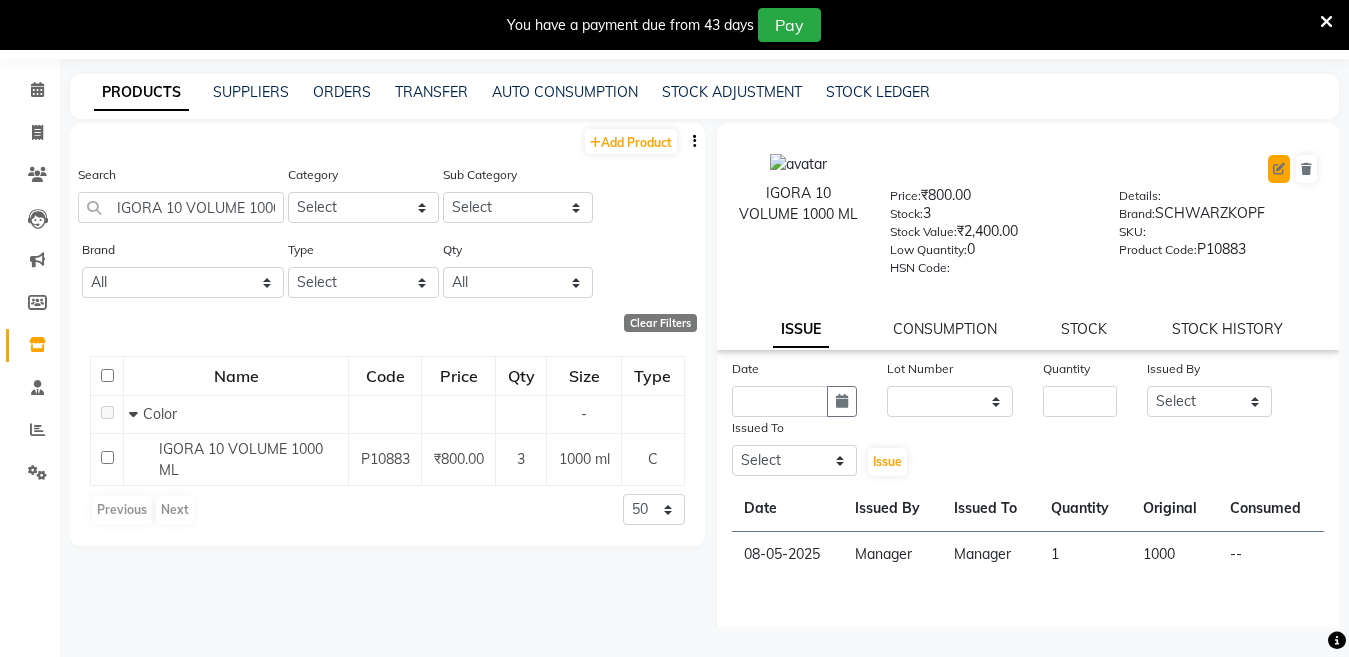 click 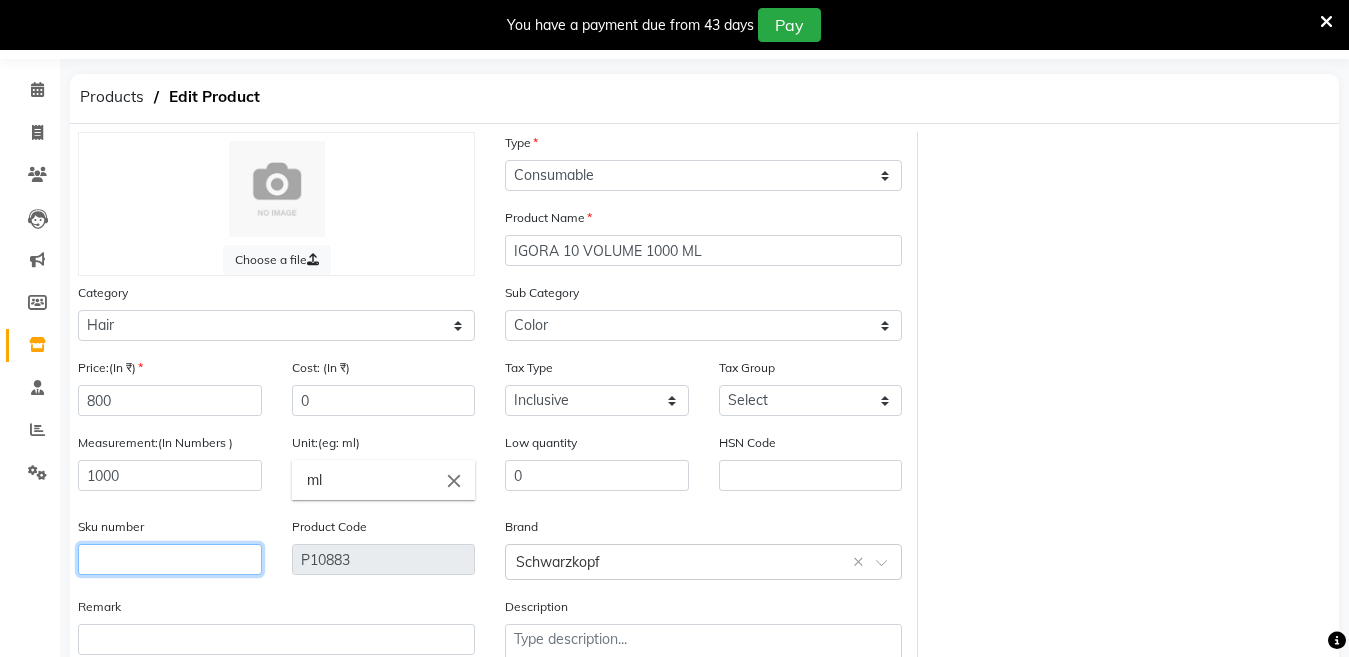 click 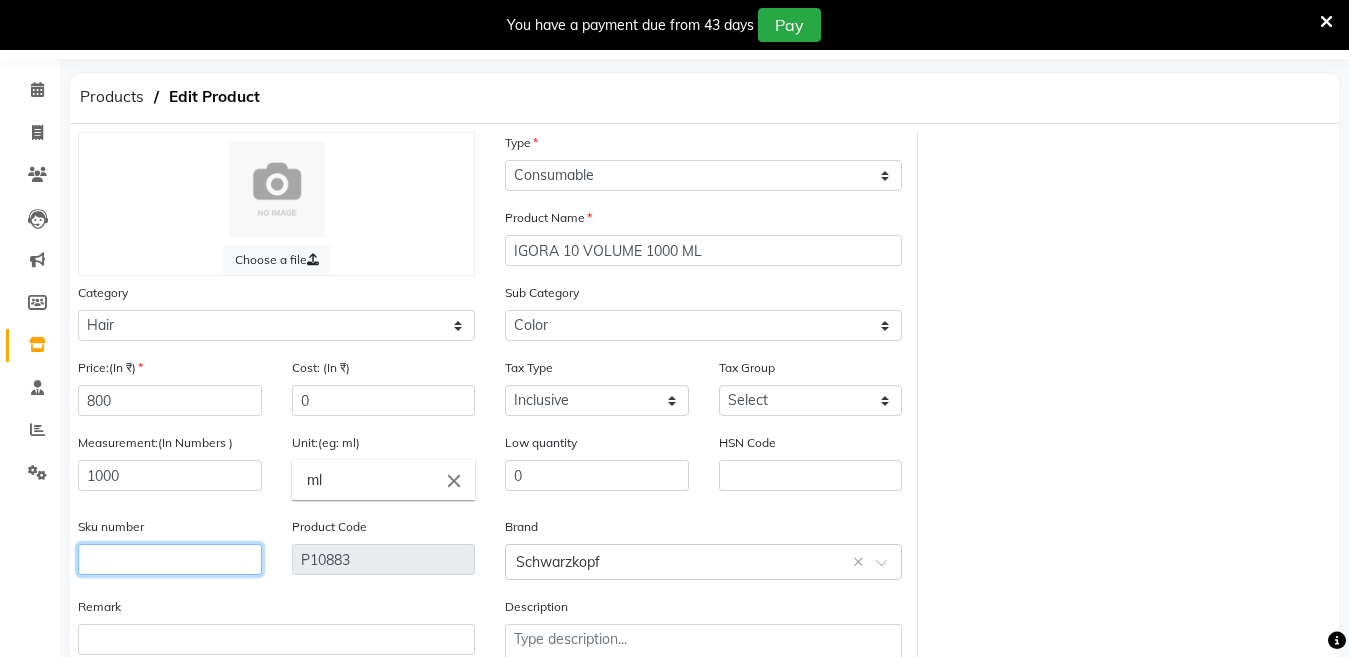 click 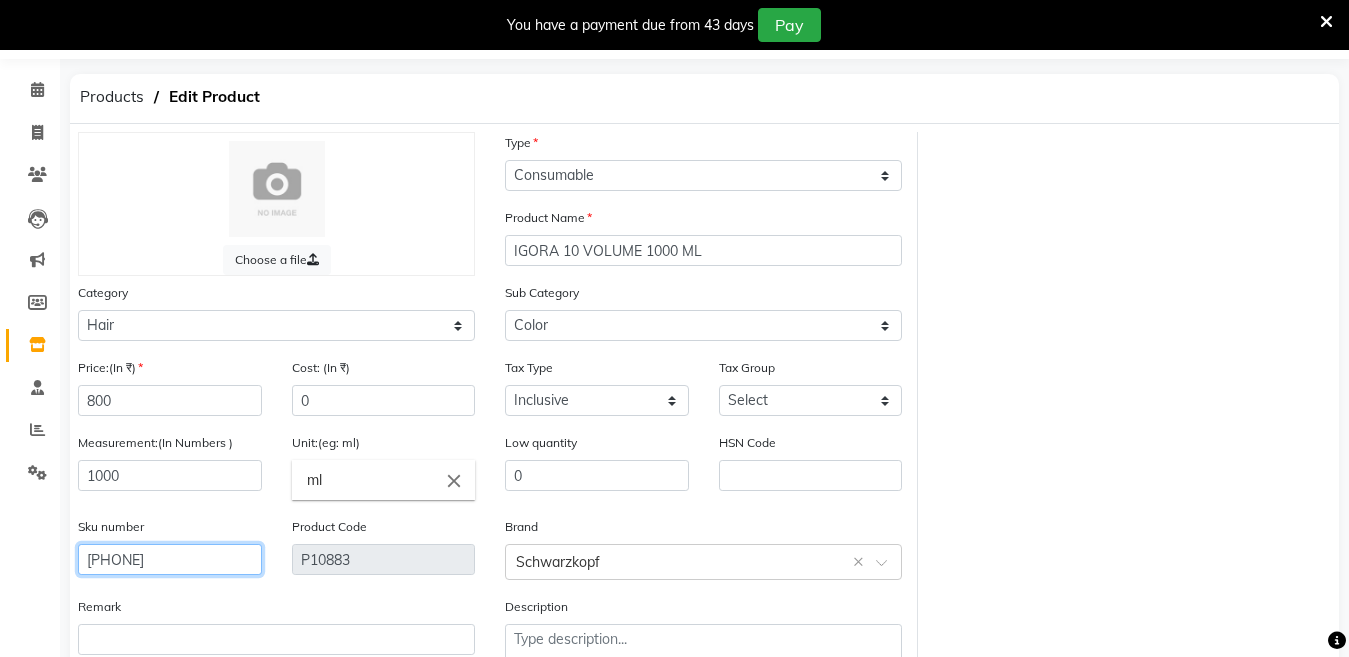 scroll, scrollTop: 194, scrollLeft: 0, axis: vertical 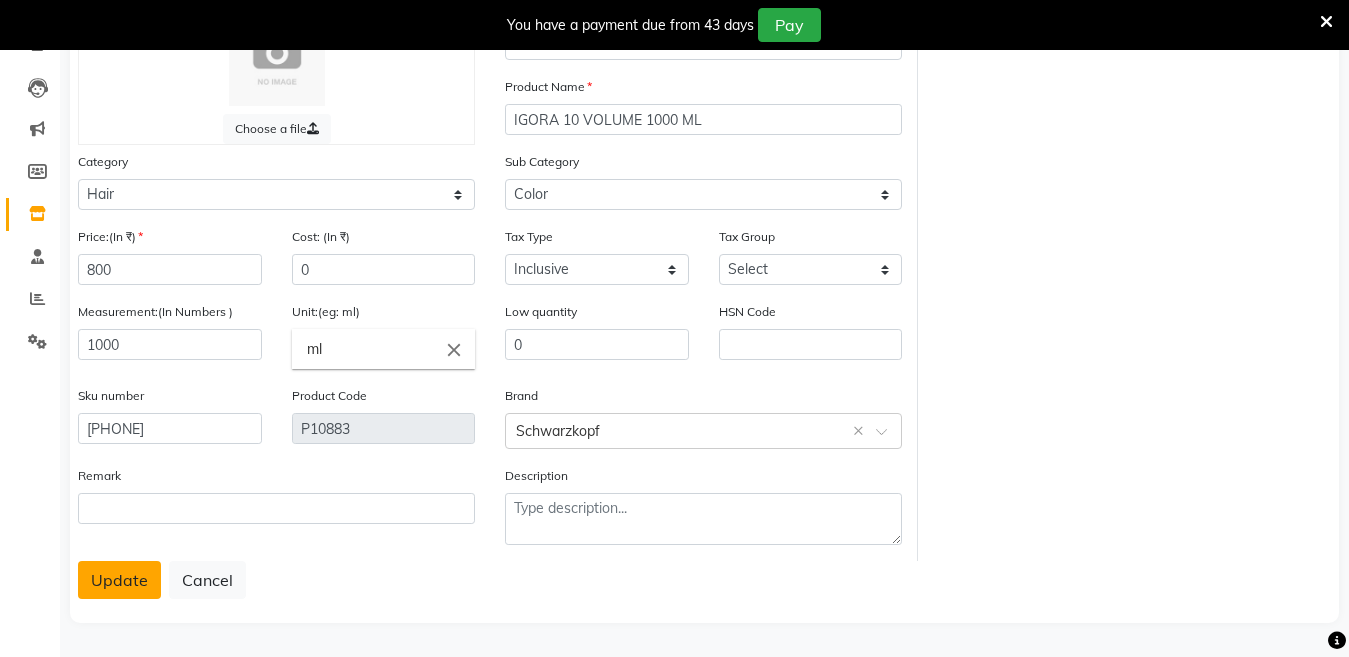 click on "Update" 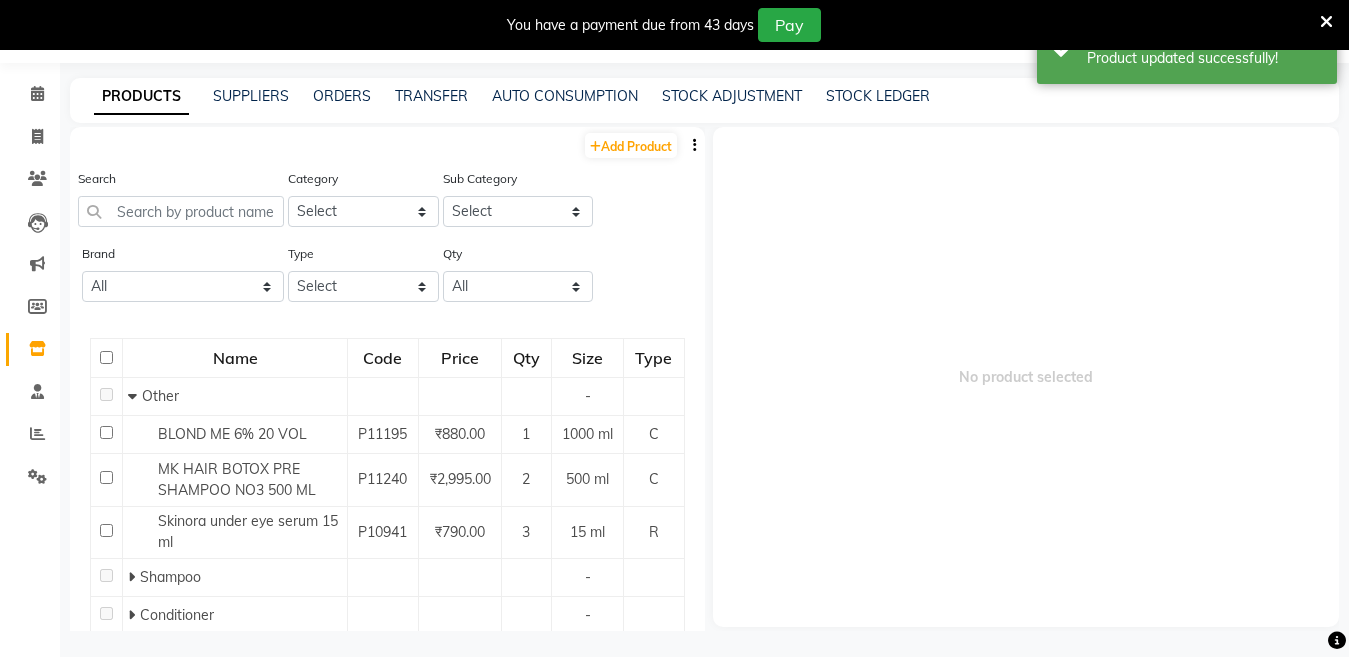 scroll, scrollTop: 63, scrollLeft: 0, axis: vertical 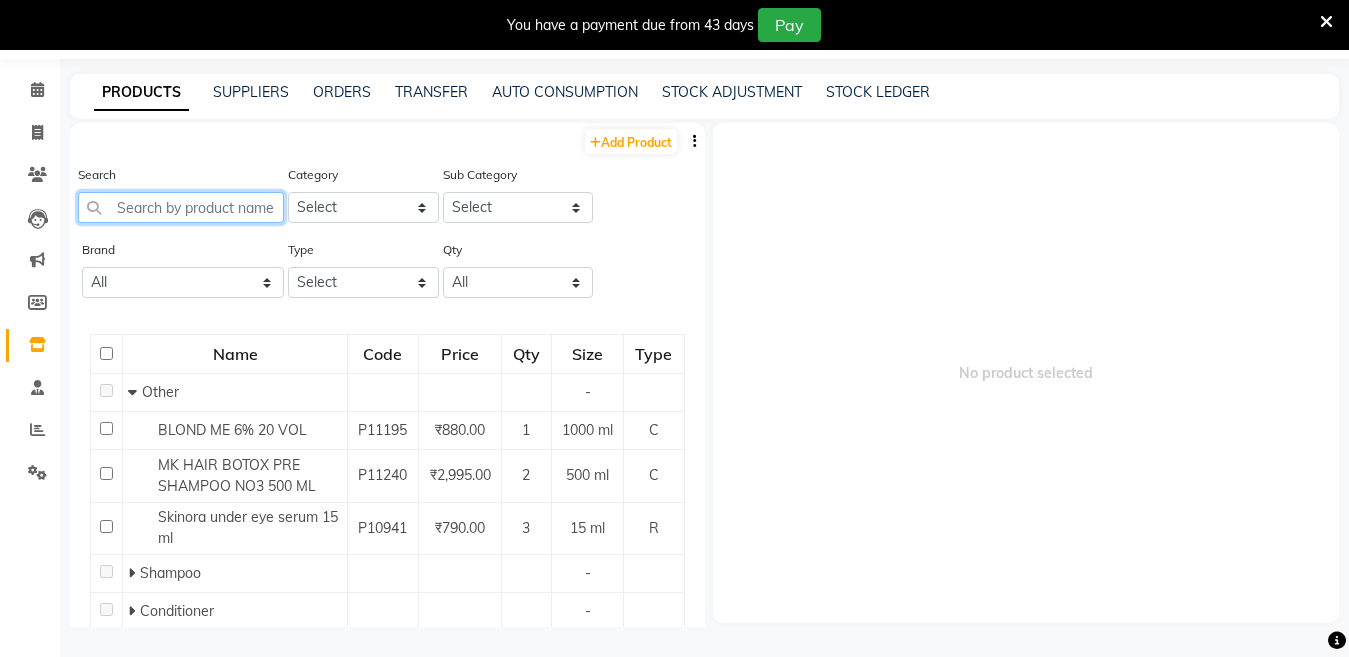 click 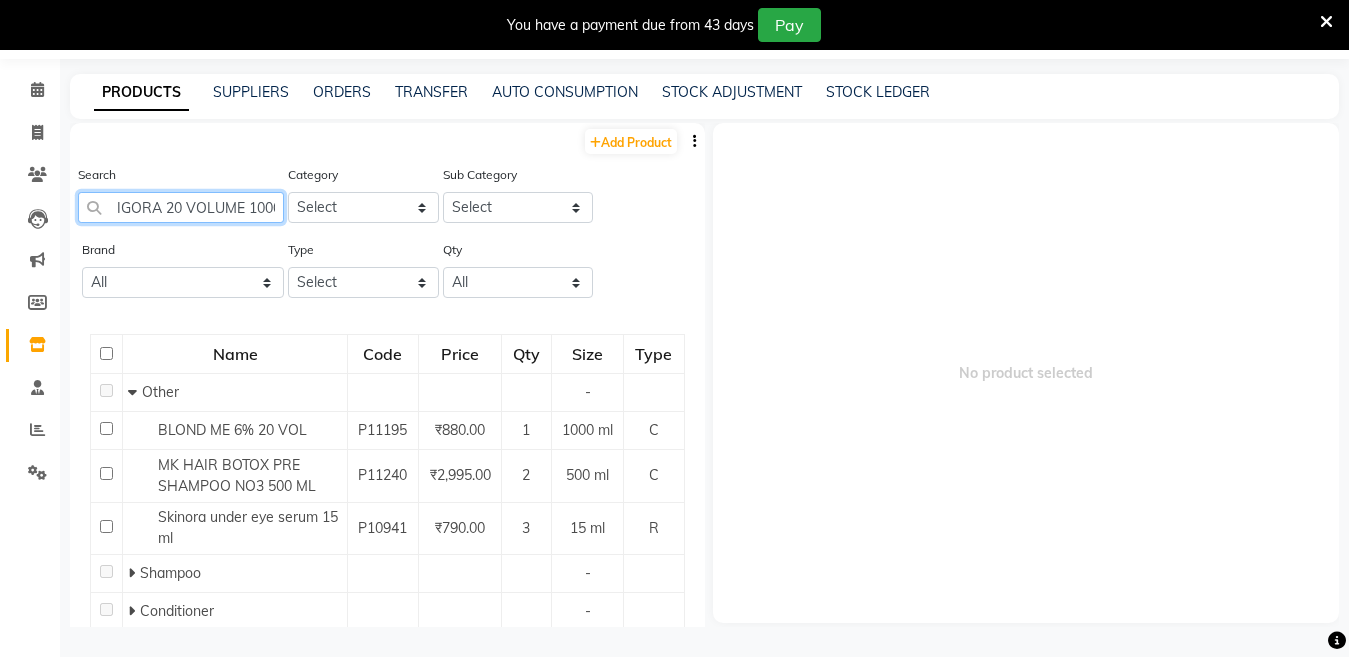 click on "IGORA 20 VOLUME 1000 ML" 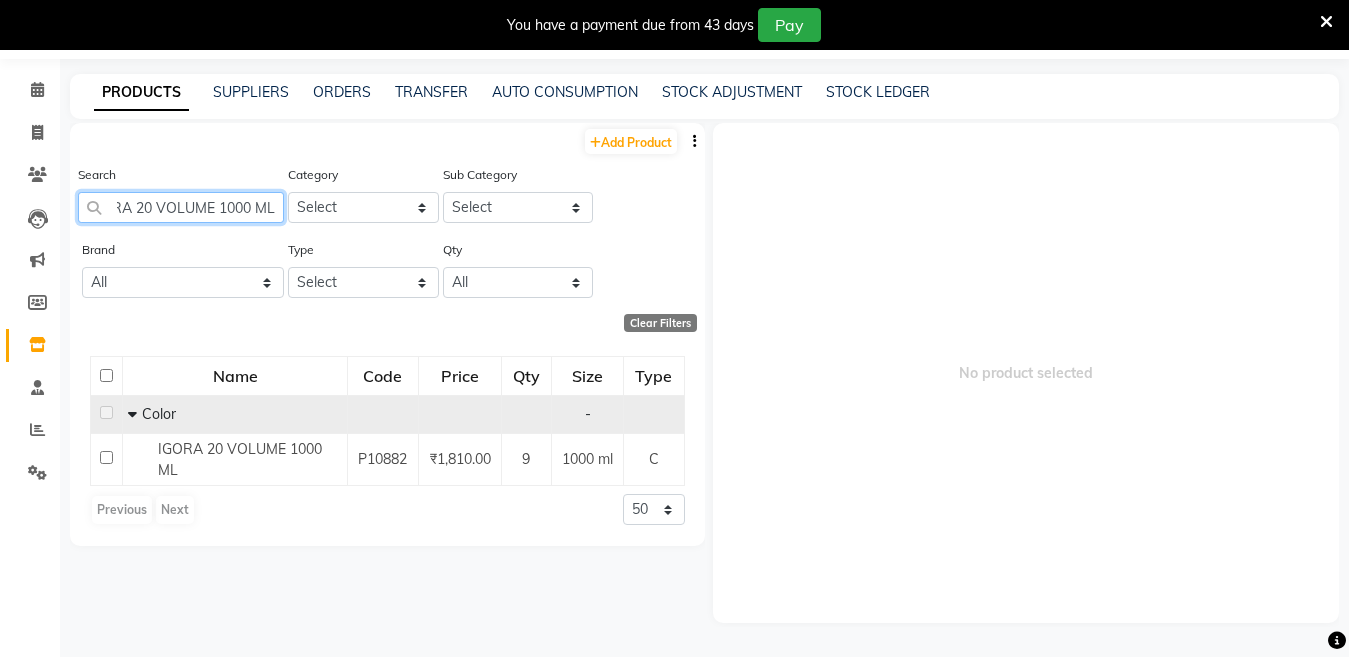 scroll, scrollTop: 0, scrollLeft: 29, axis: horizontal 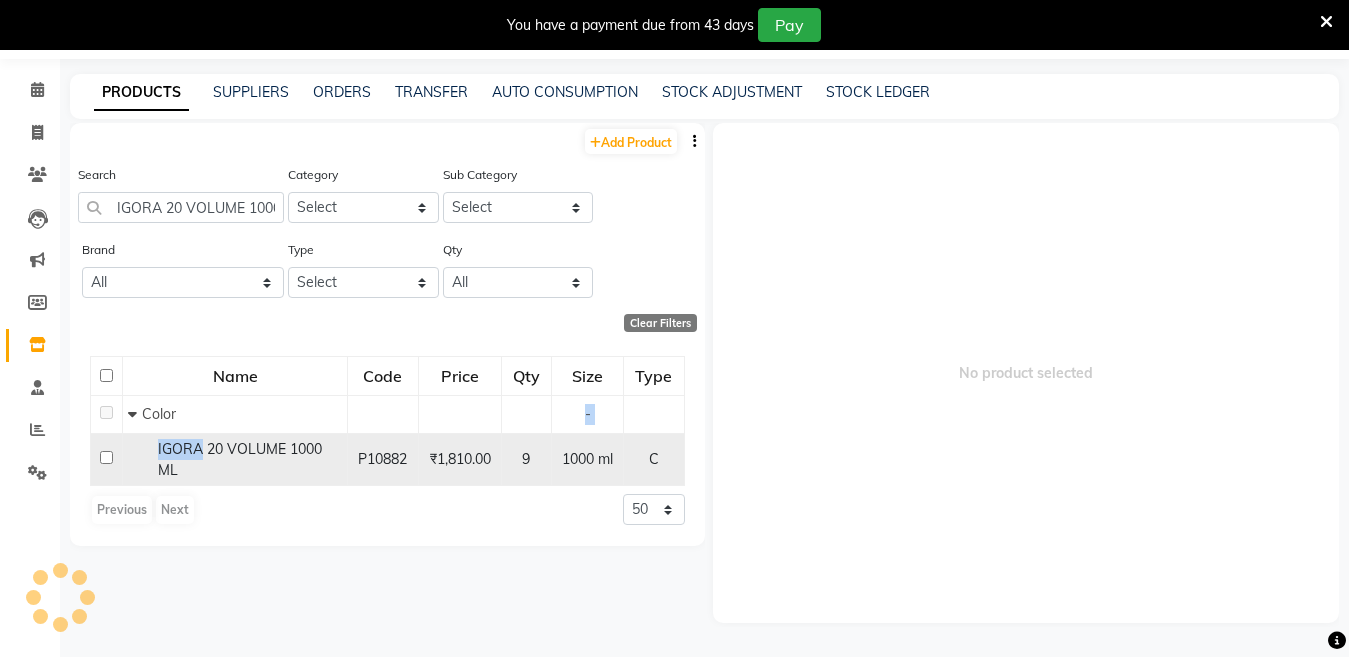 drag, startPoint x: 204, startPoint y: 432, endPoint x: 199, endPoint y: 451, distance: 19.646883 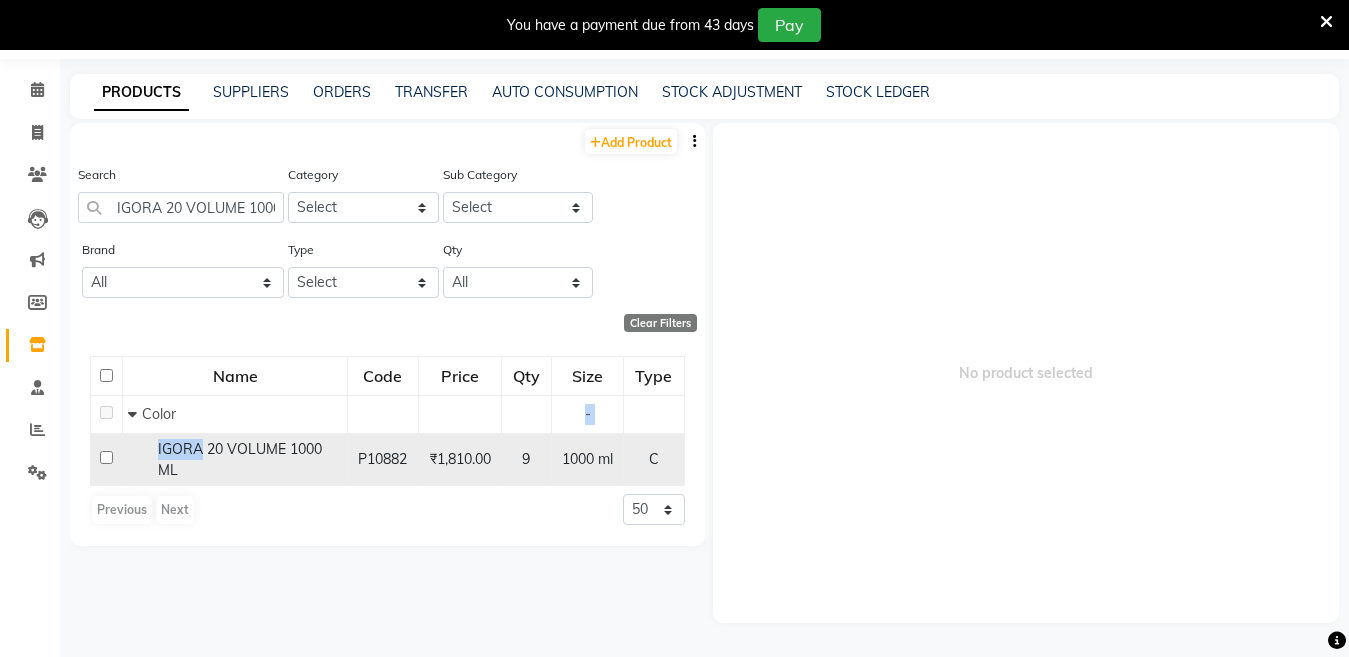 click on "IGORA 20 VOLUME 1000 ML" 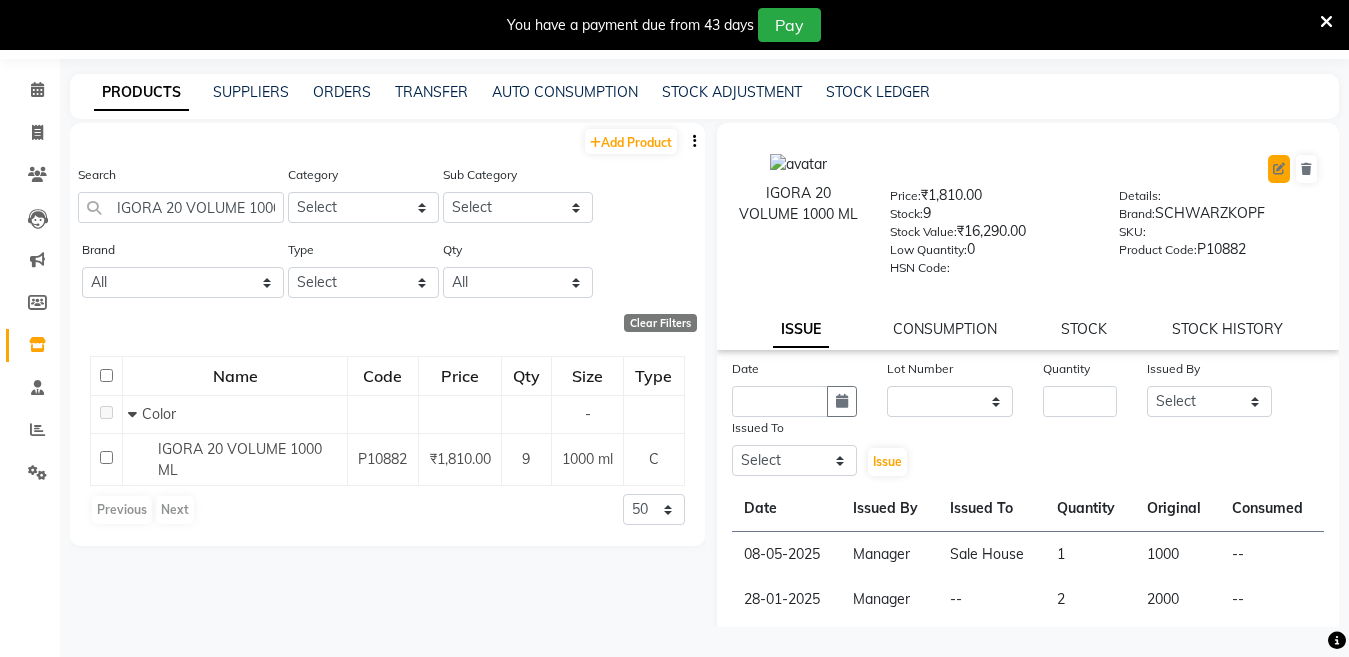 click 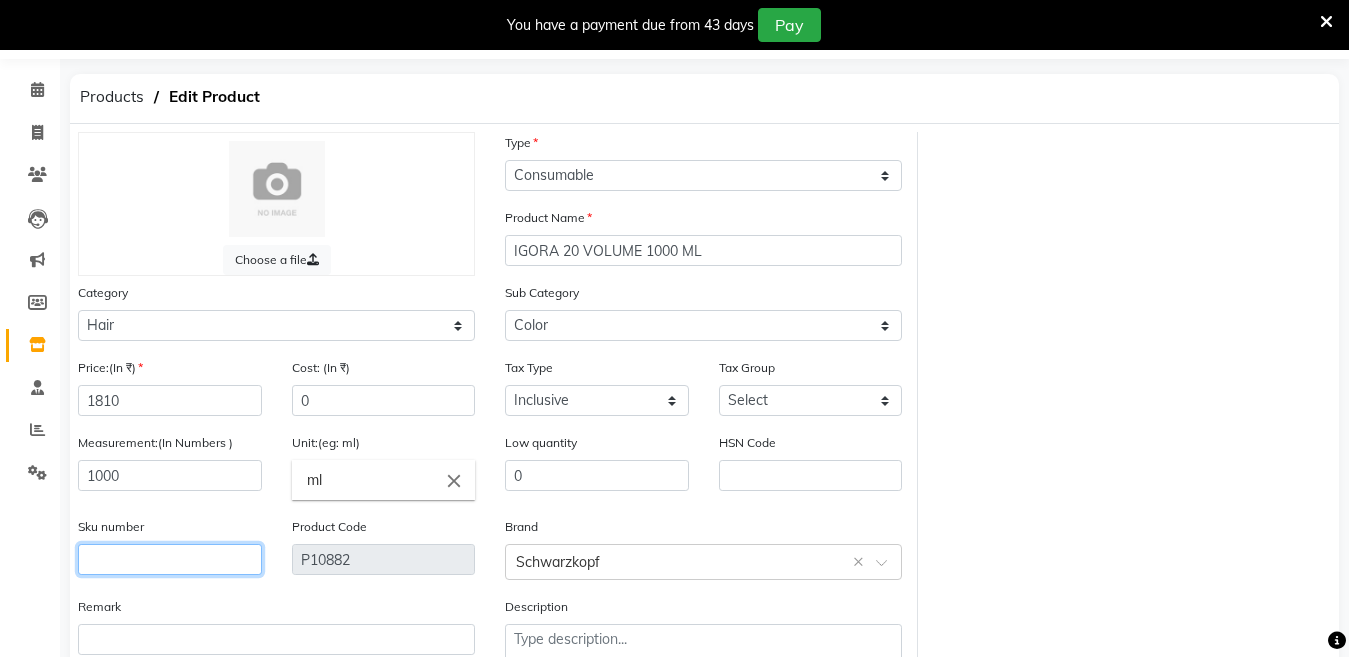 click 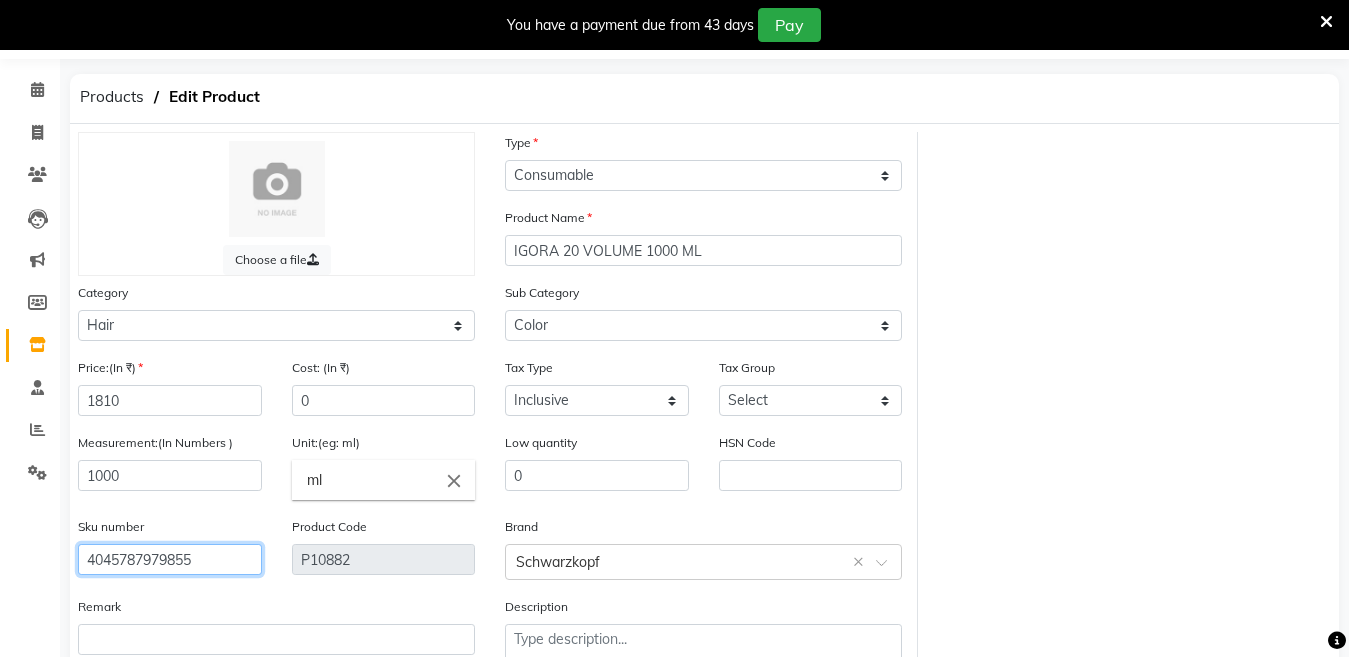 scroll, scrollTop: 194, scrollLeft: 0, axis: vertical 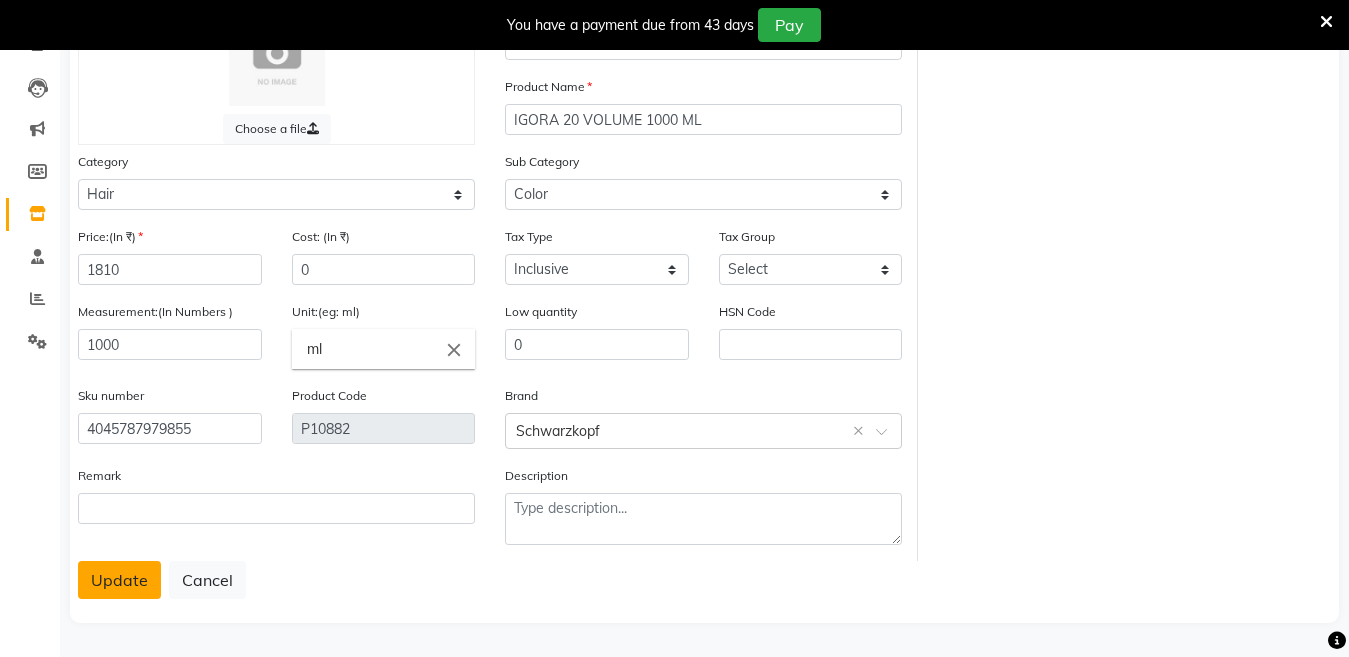 click on "Update" 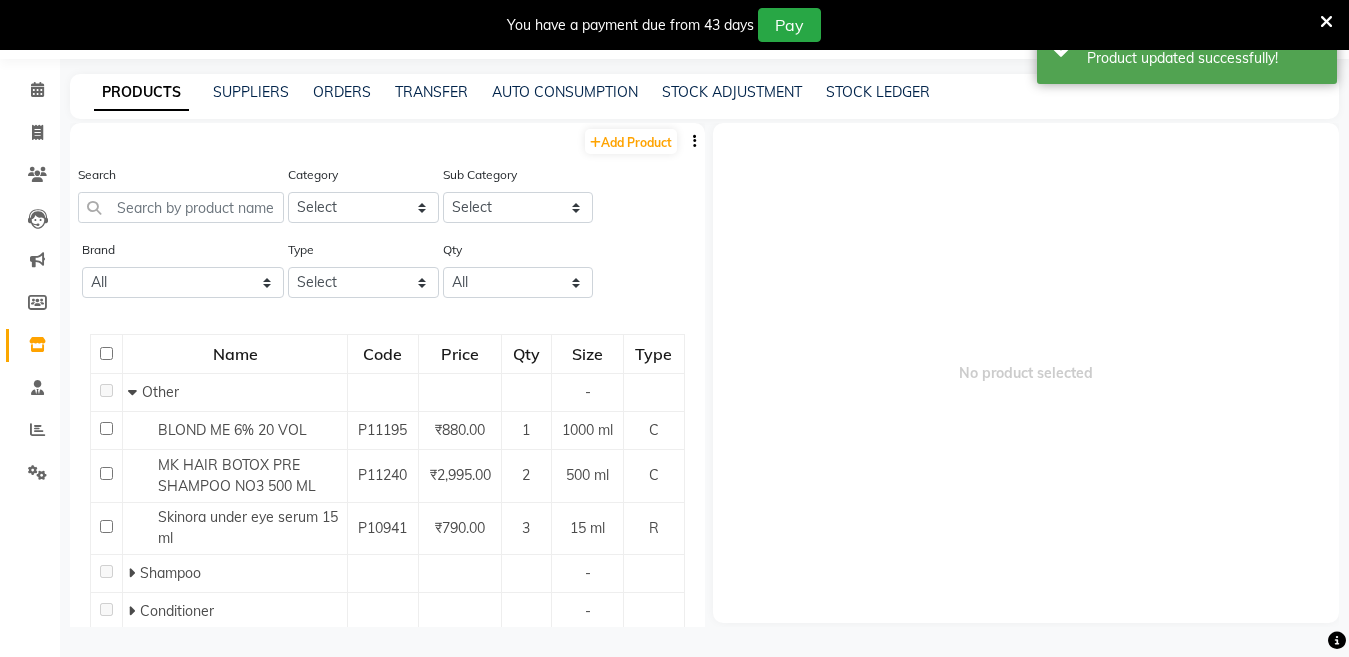 scroll, scrollTop: 63, scrollLeft: 0, axis: vertical 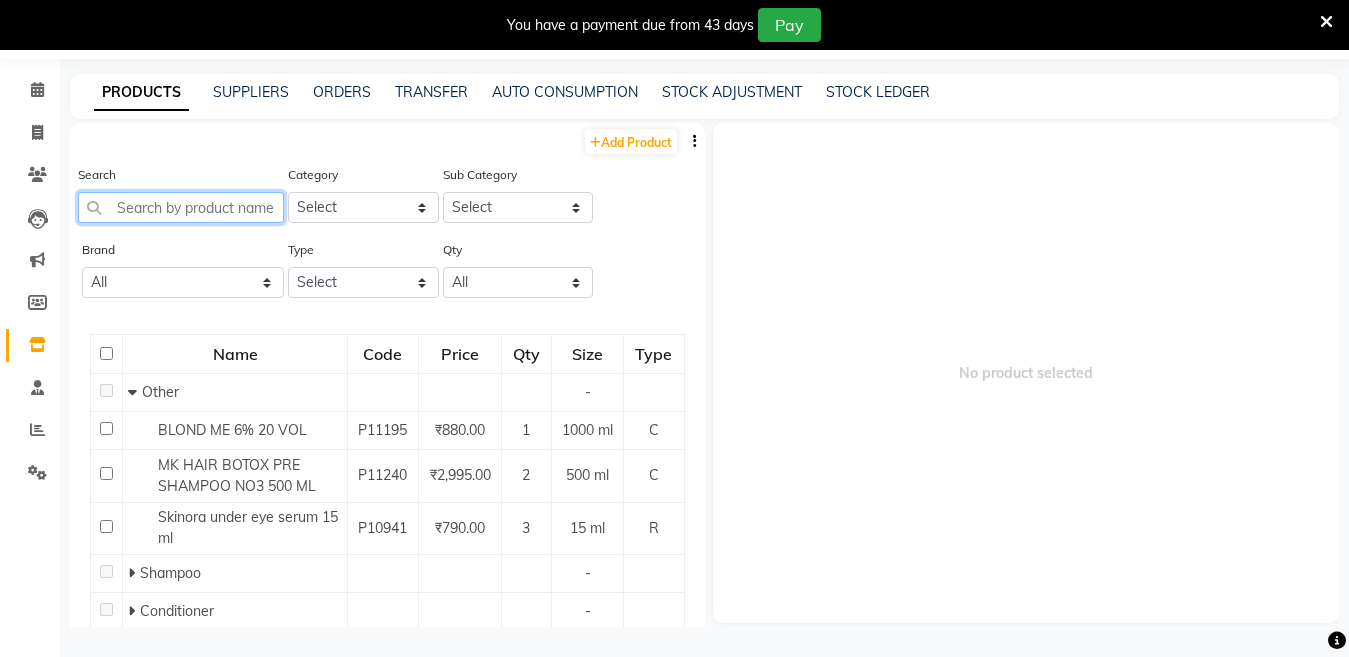 click 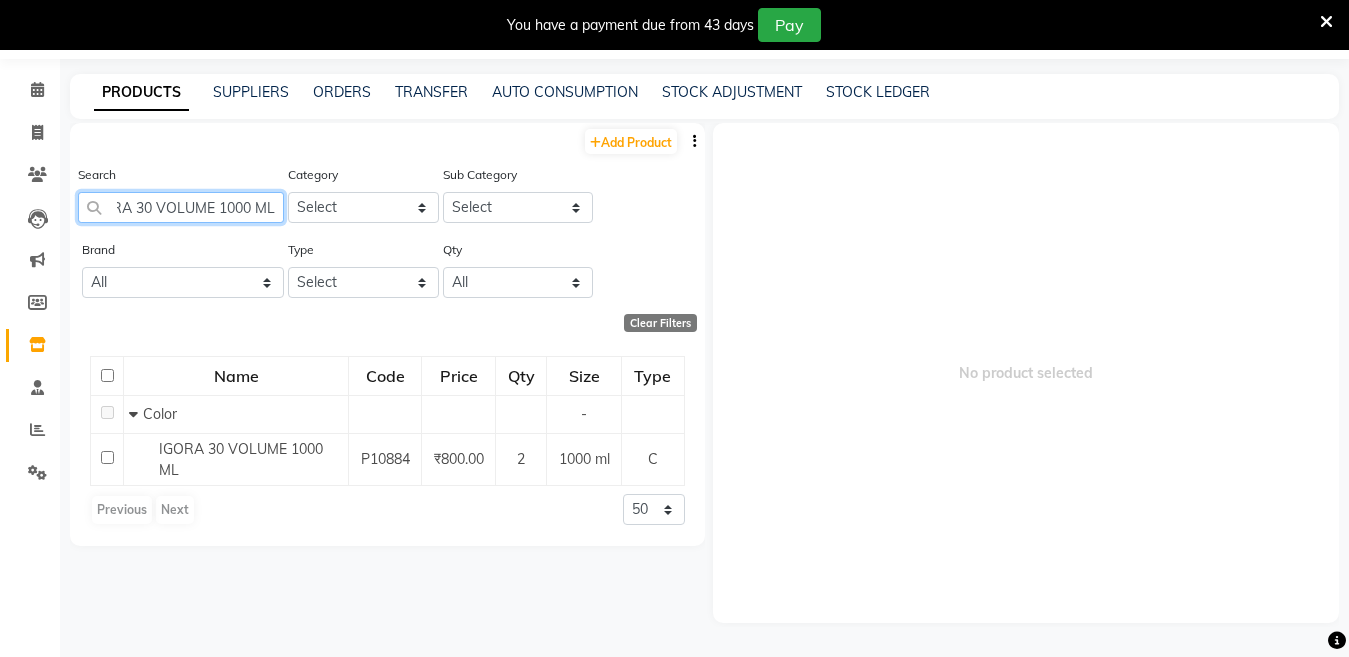 scroll, scrollTop: 0, scrollLeft: 33, axis: horizontal 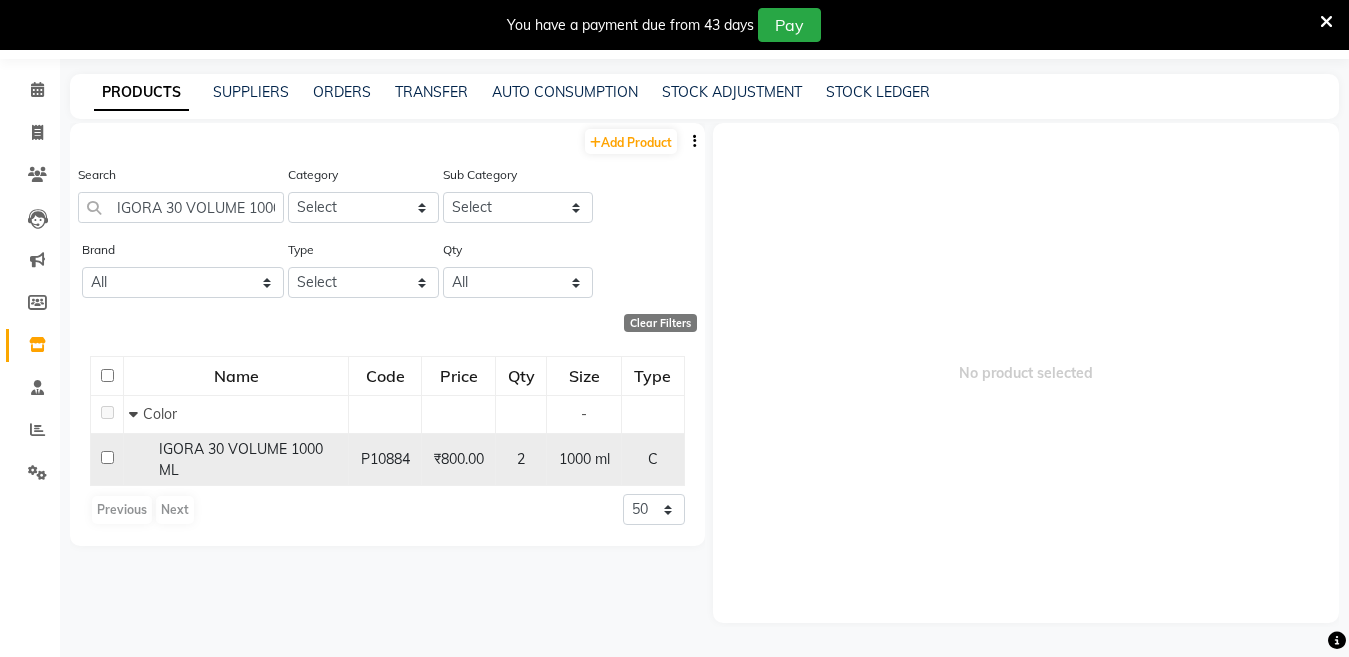 click on "IGORA 30 VOLUME 1000 ML" 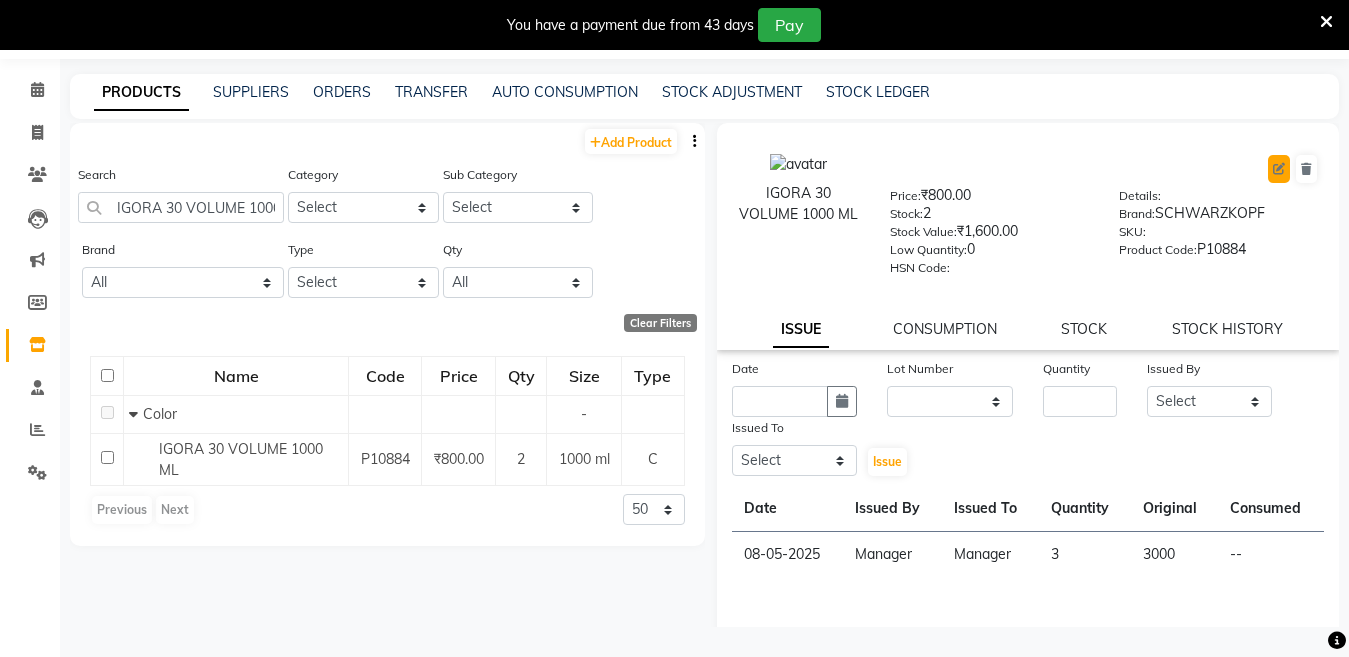click 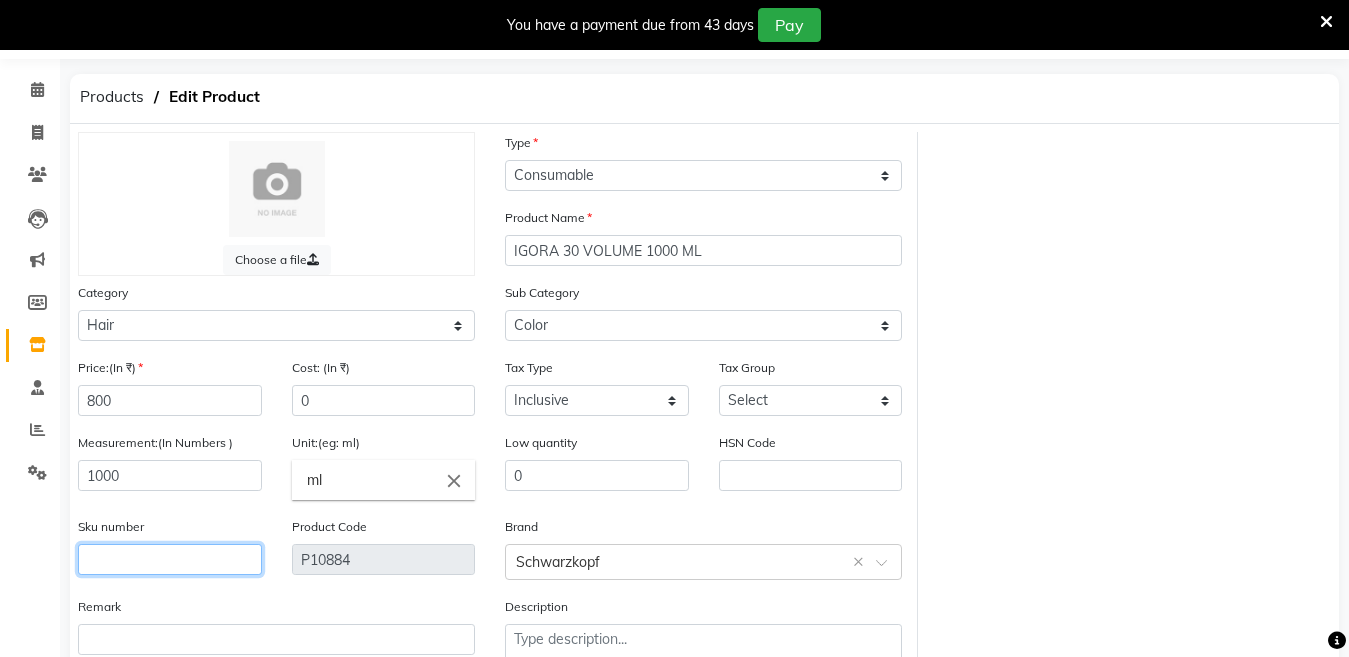 click 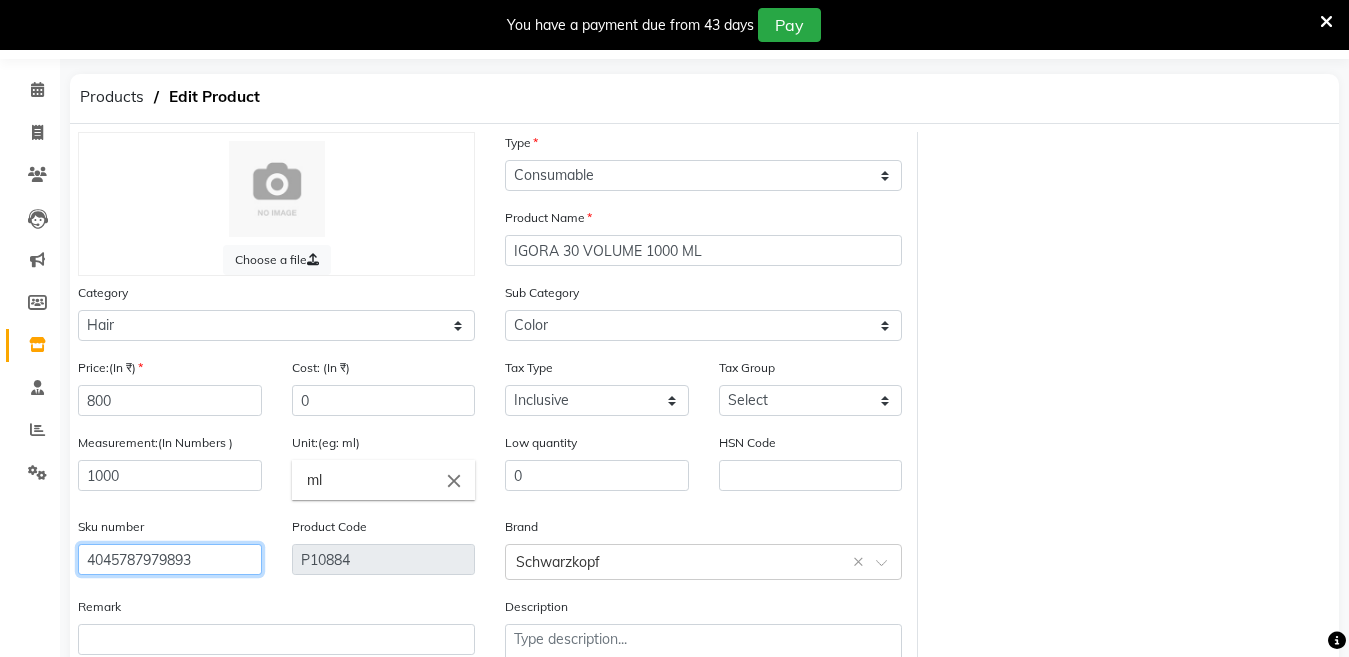 scroll, scrollTop: 194, scrollLeft: 0, axis: vertical 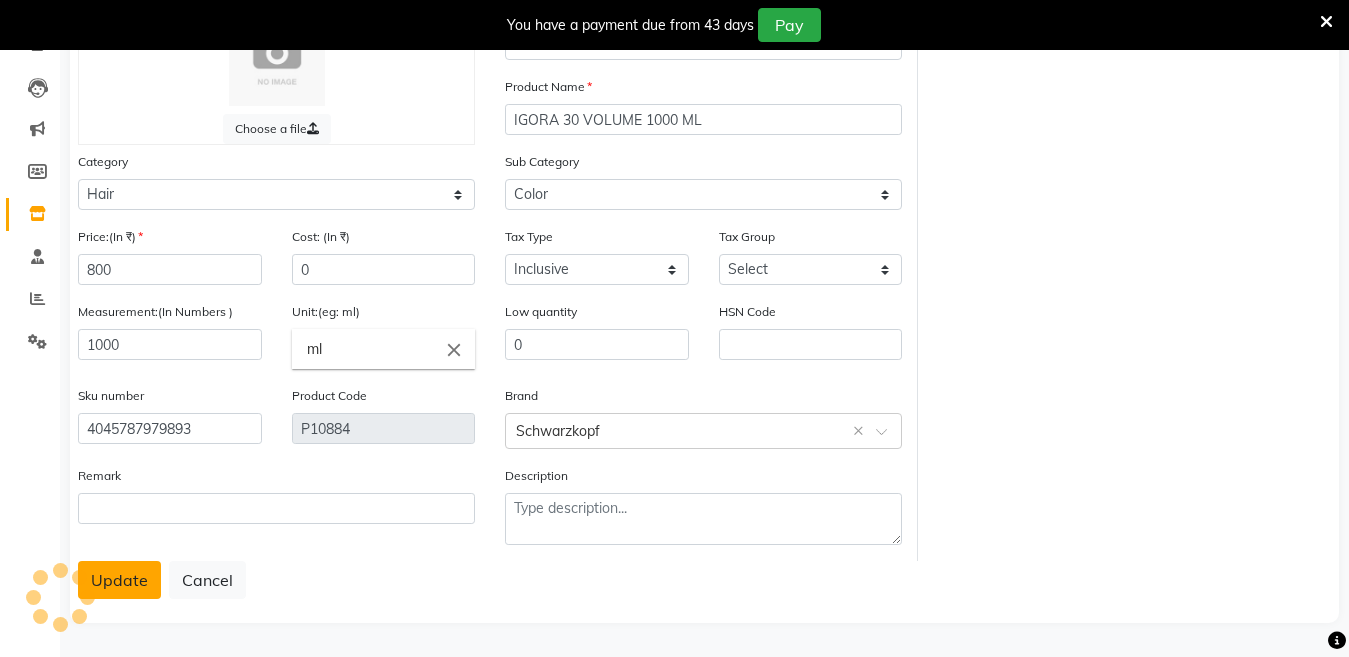 click on "Update" 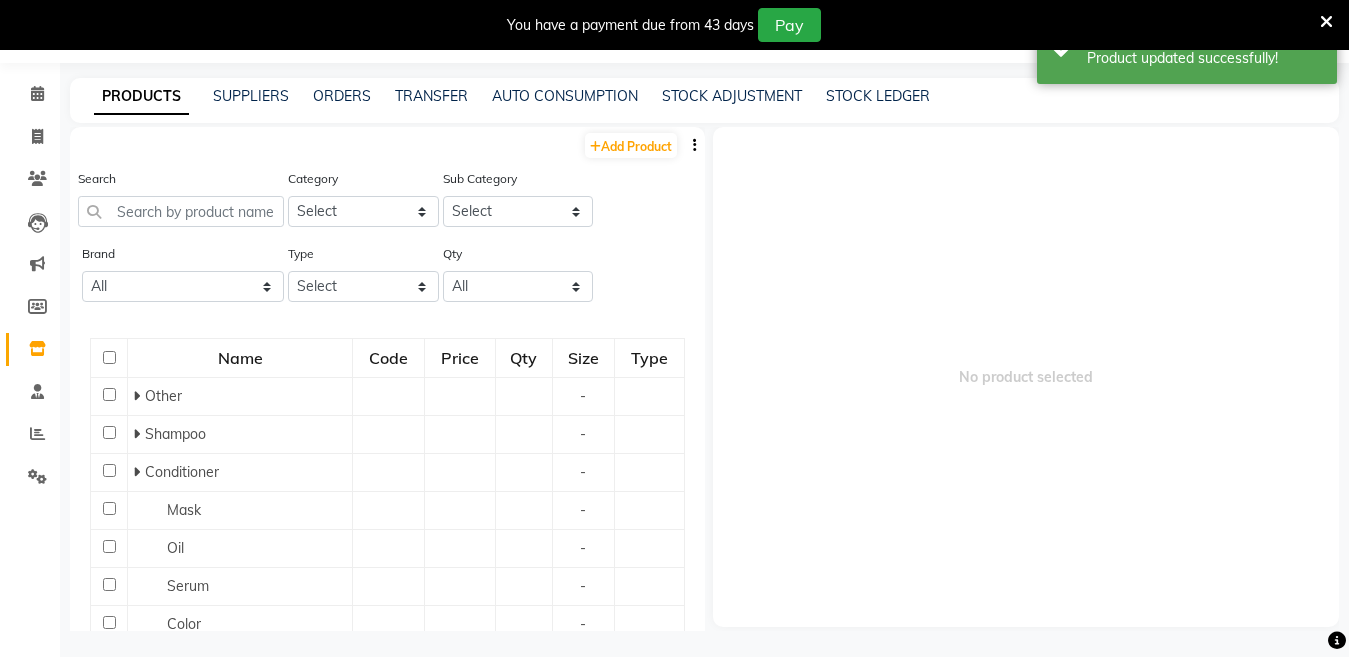 scroll, scrollTop: 63, scrollLeft: 0, axis: vertical 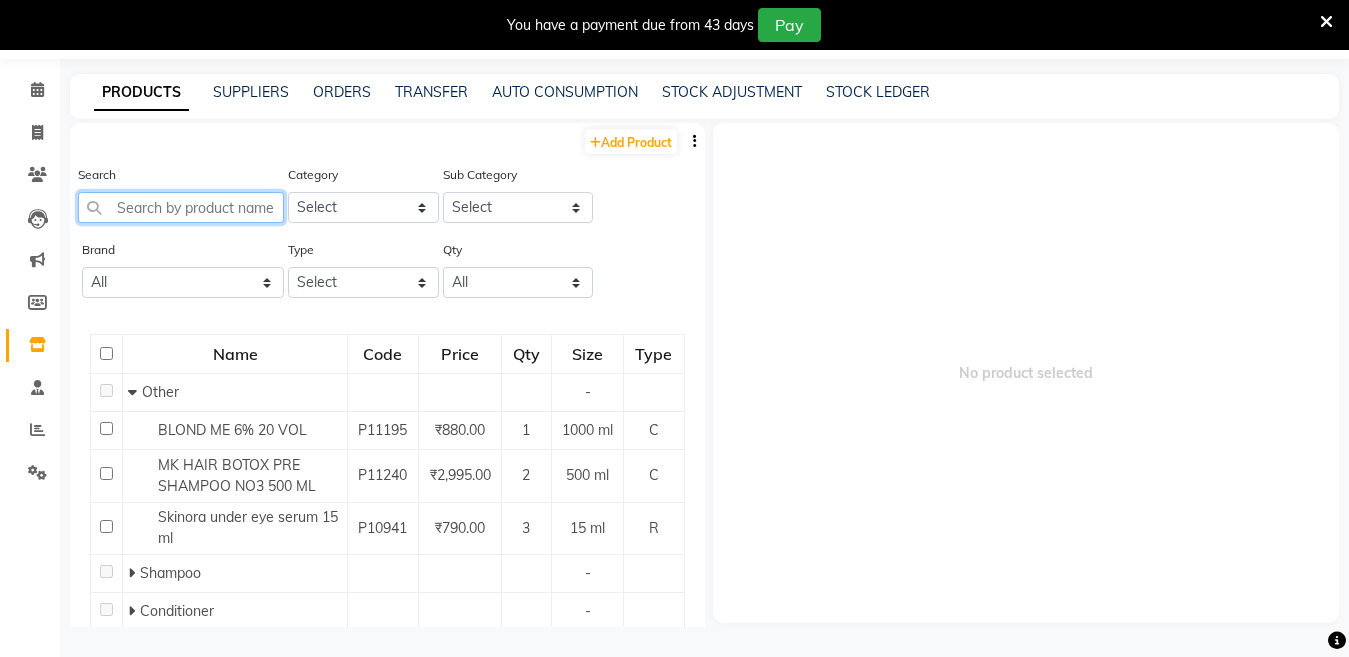click 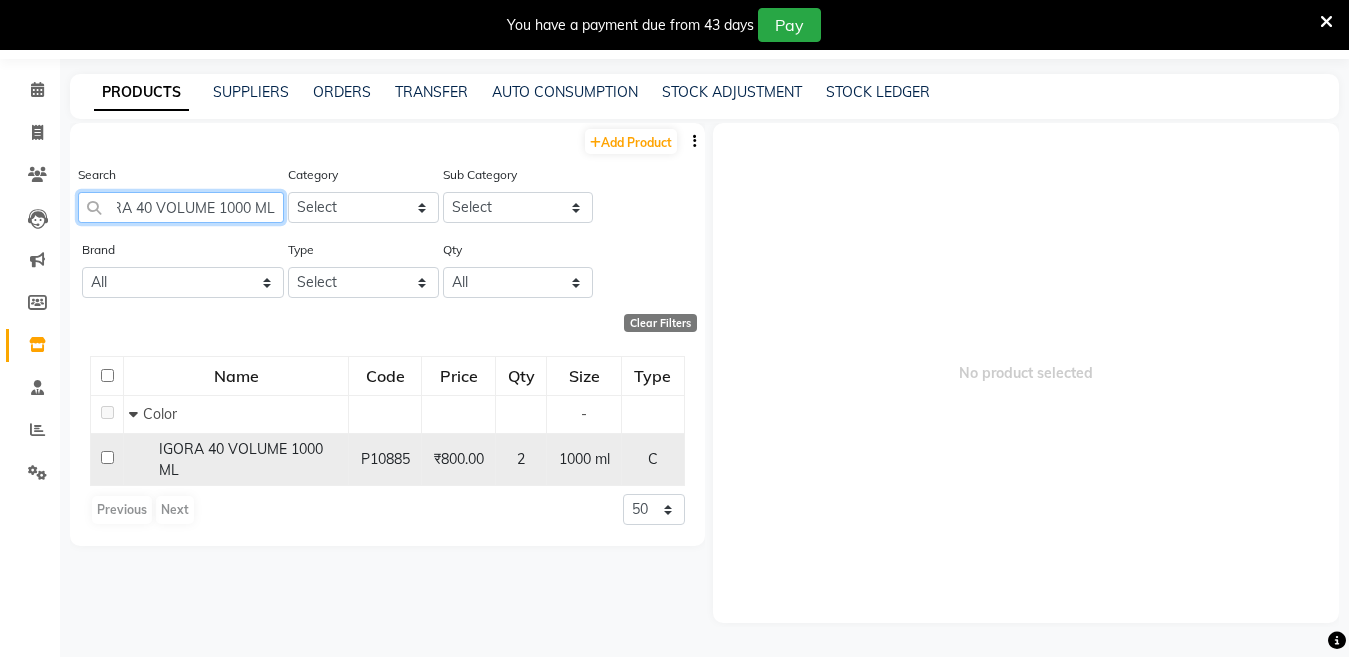 scroll, scrollTop: 0, scrollLeft: 29, axis: horizontal 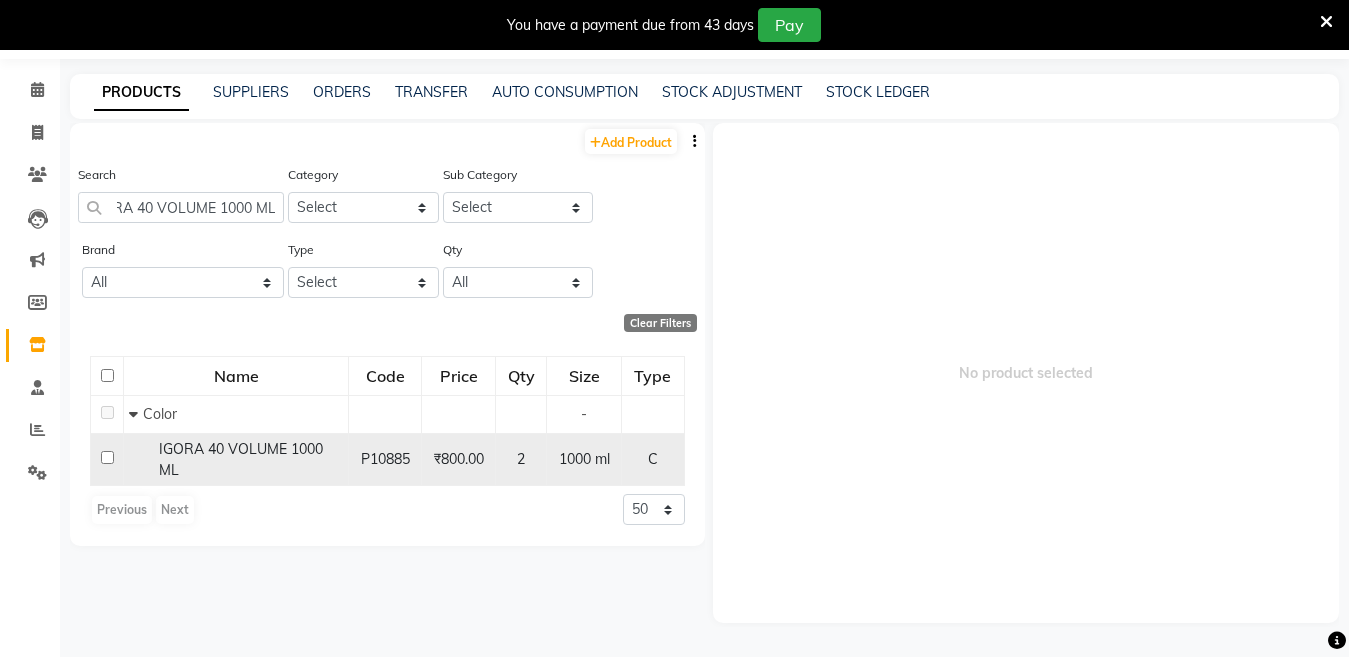 click on "IGORA 40 VOLUME 1000 ML" 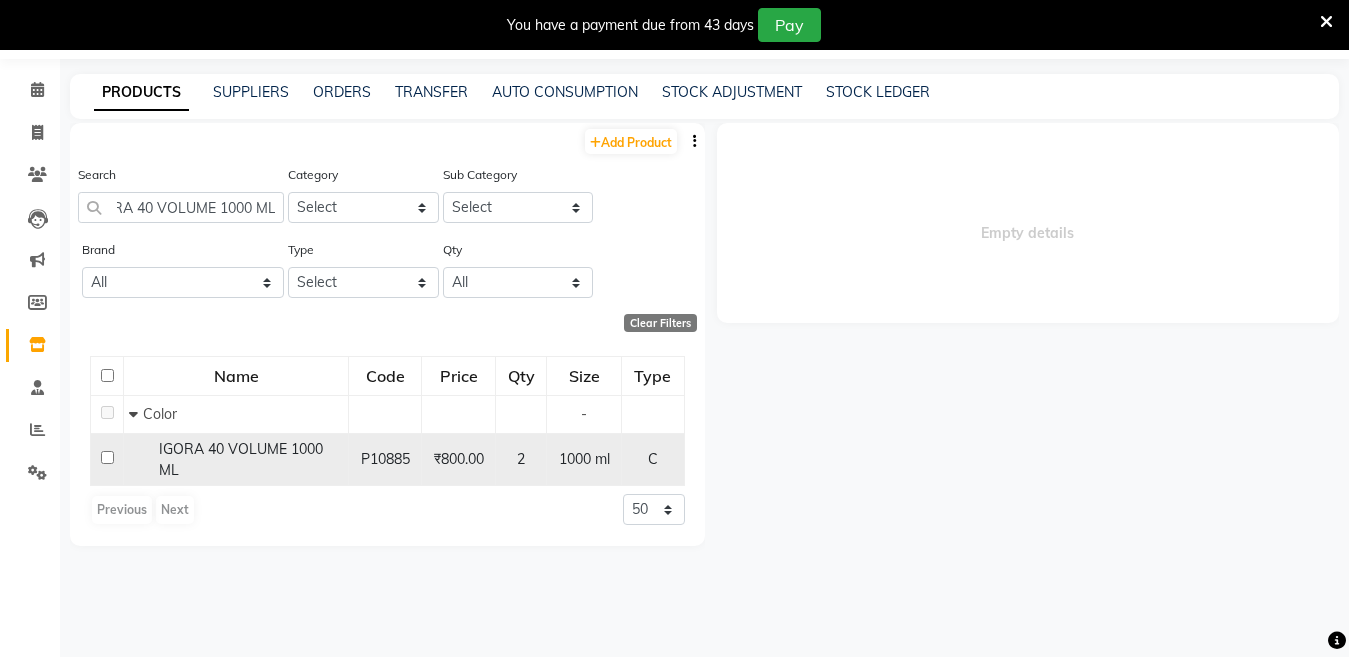 scroll, scrollTop: 0, scrollLeft: 0, axis: both 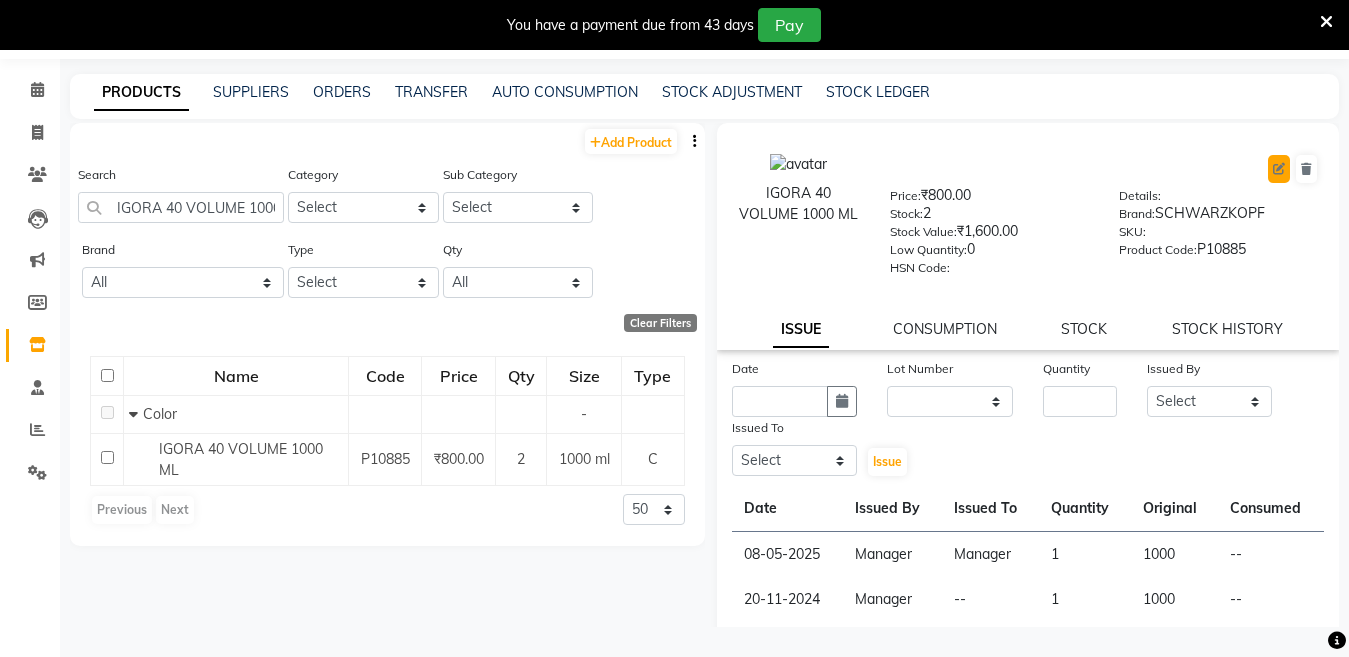 click 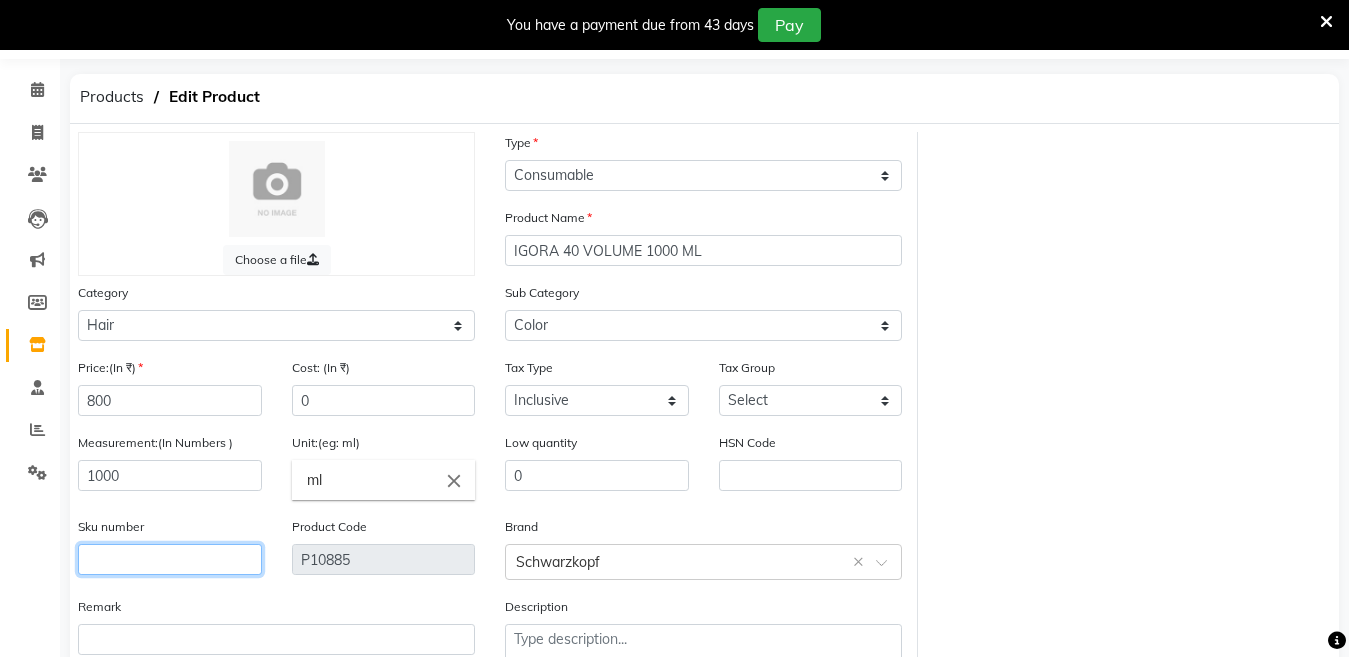 click 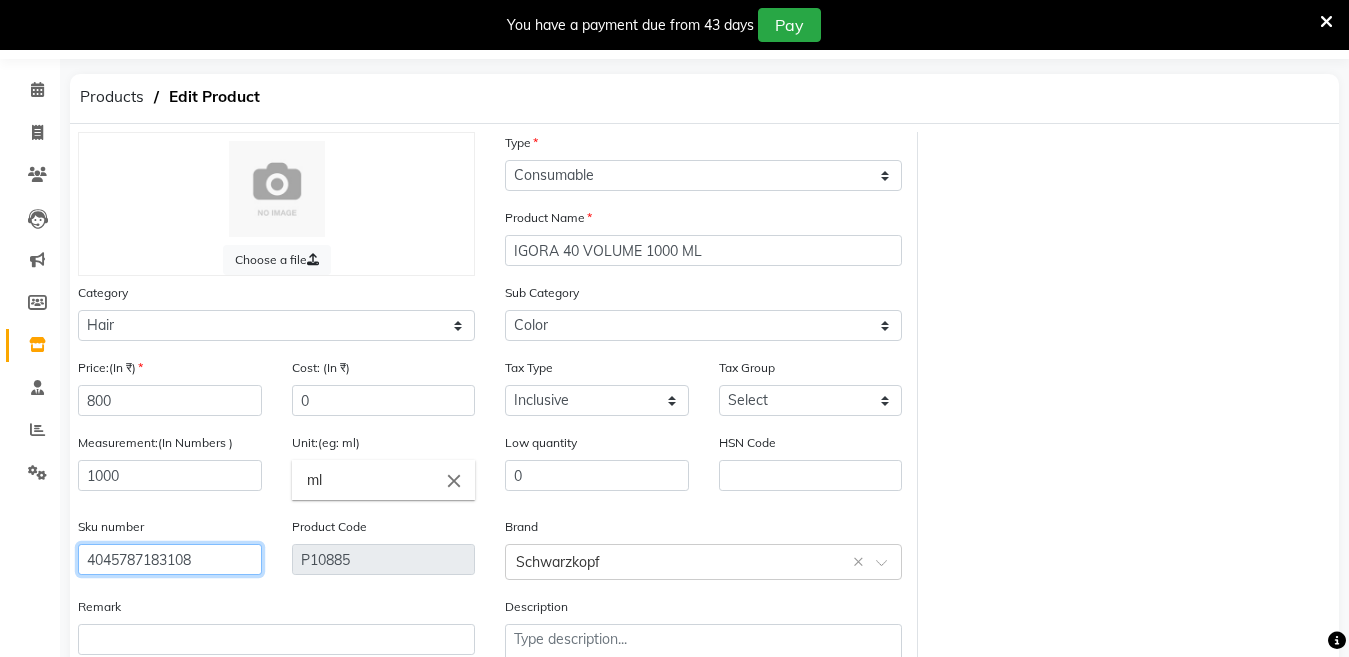 scroll, scrollTop: 194, scrollLeft: 0, axis: vertical 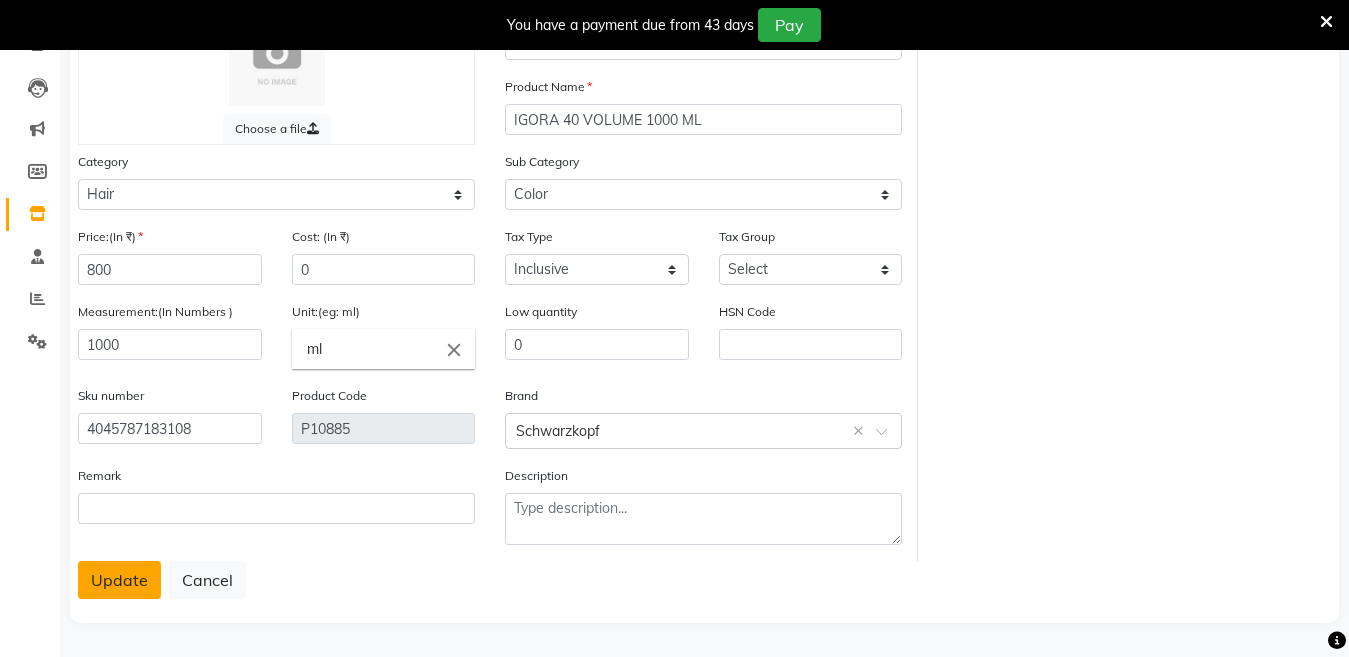 click on "Update" 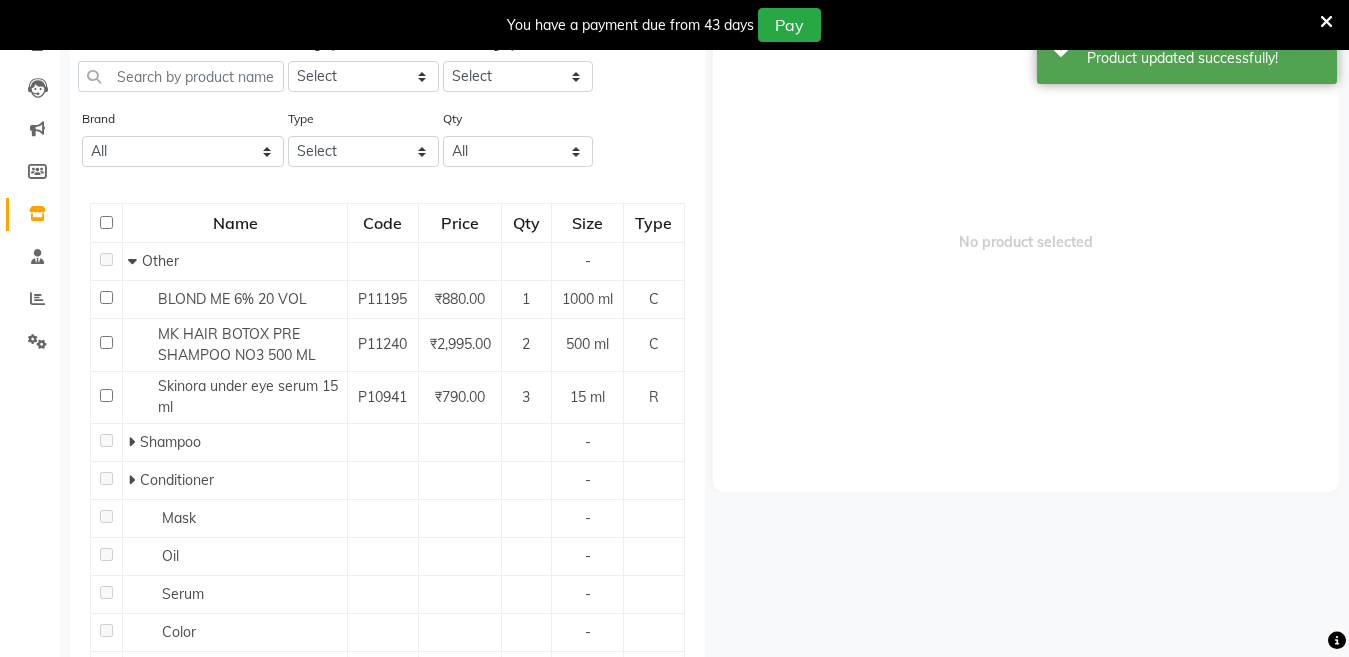 scroll, scrollTop: 63, scrollLeft: 0, axis: vertical 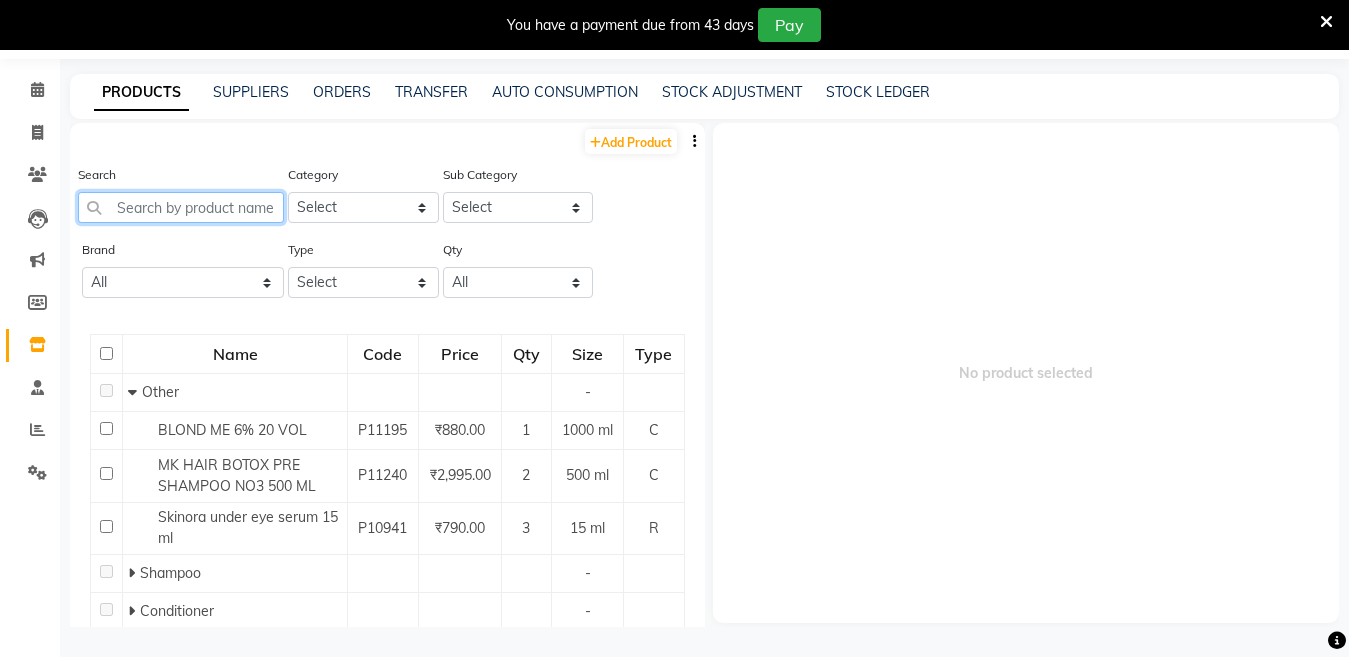 click 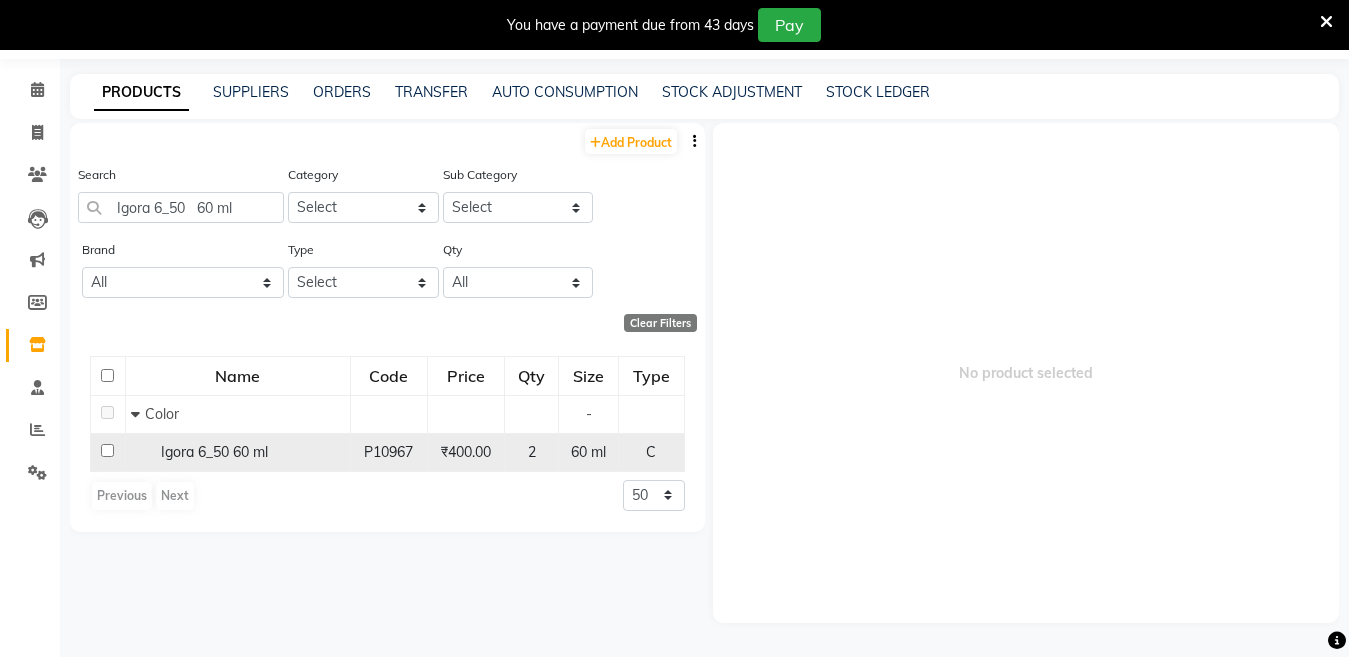click on "Igora 6_50   60 ml" 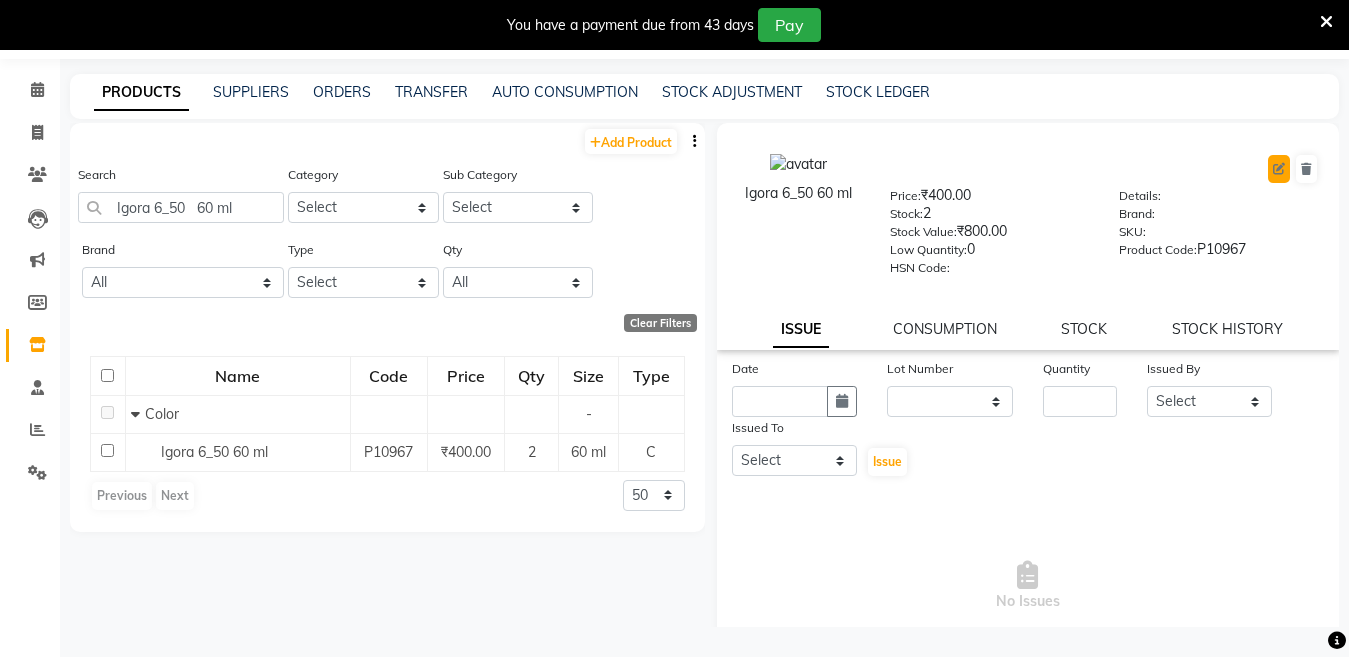 click 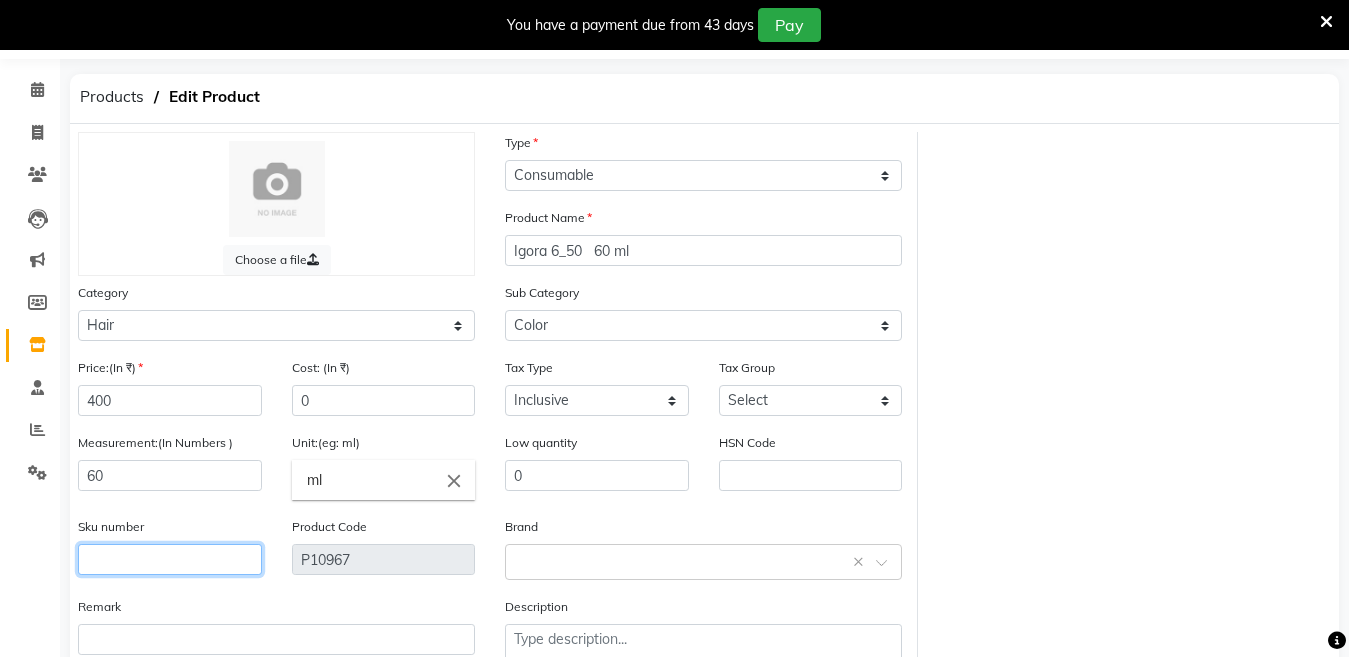 click 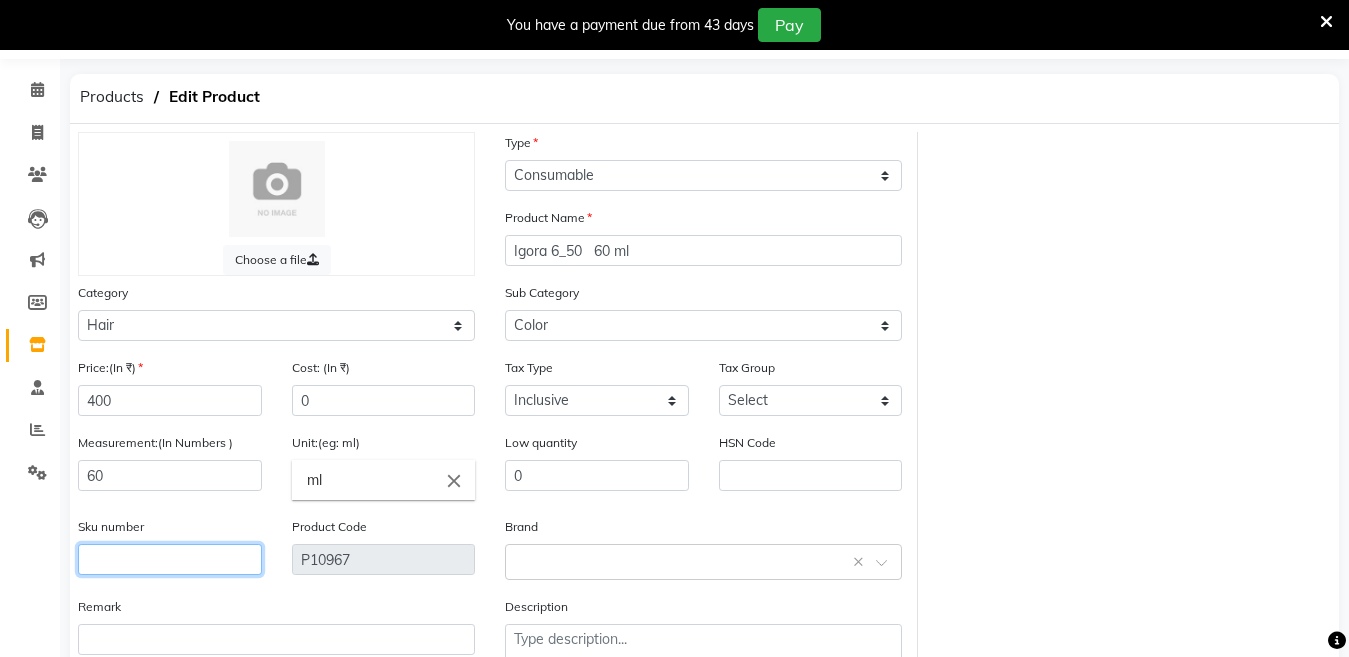 click 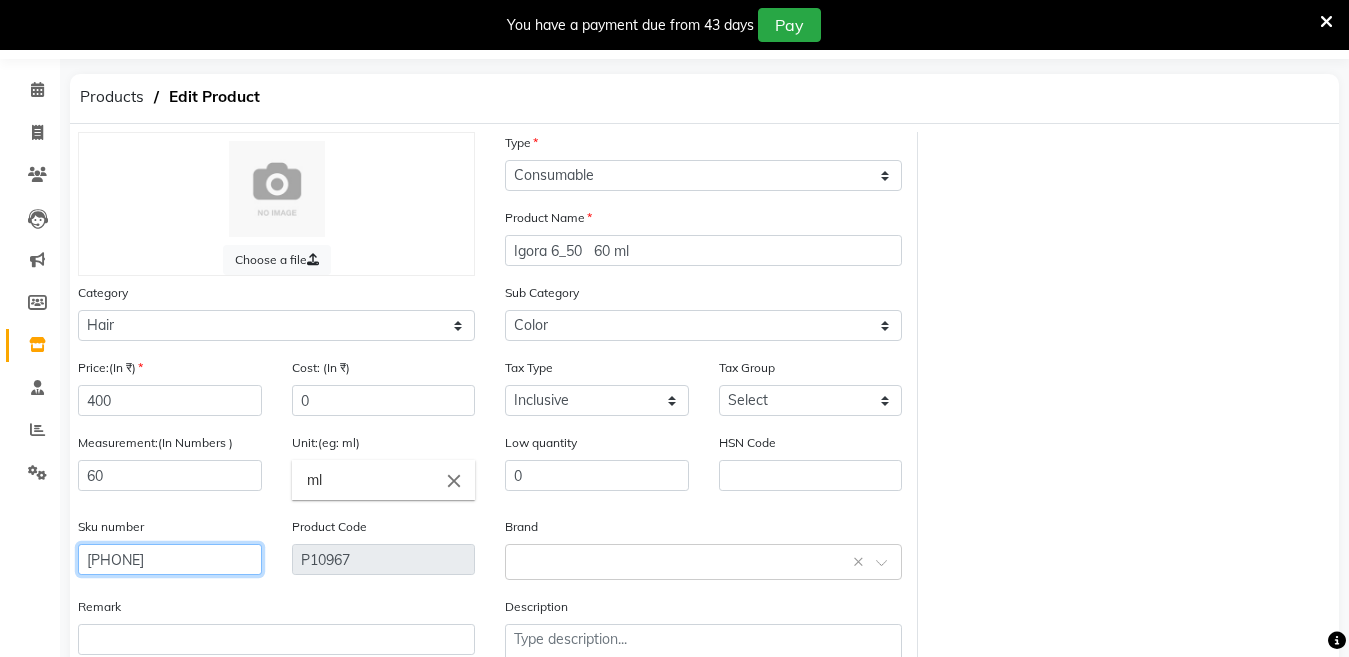 scroll, scrollTop: 194, scrollLeft: 0, axis: vertical 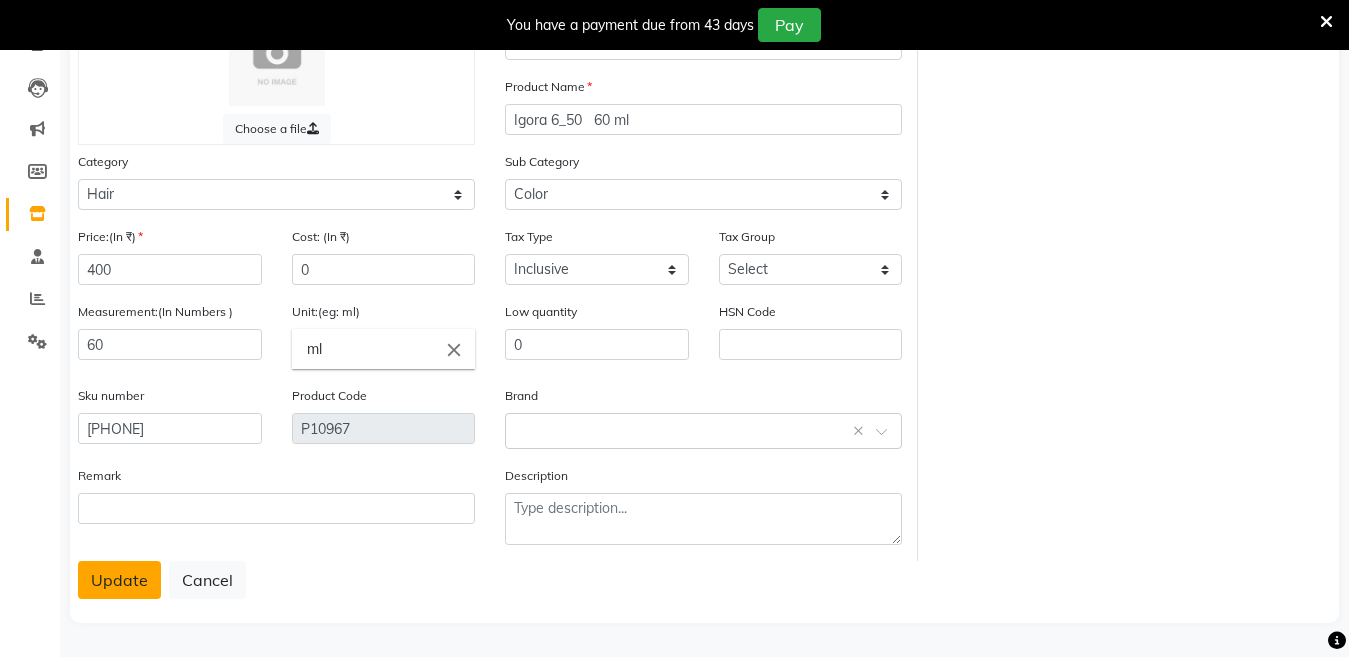 click on "Update" 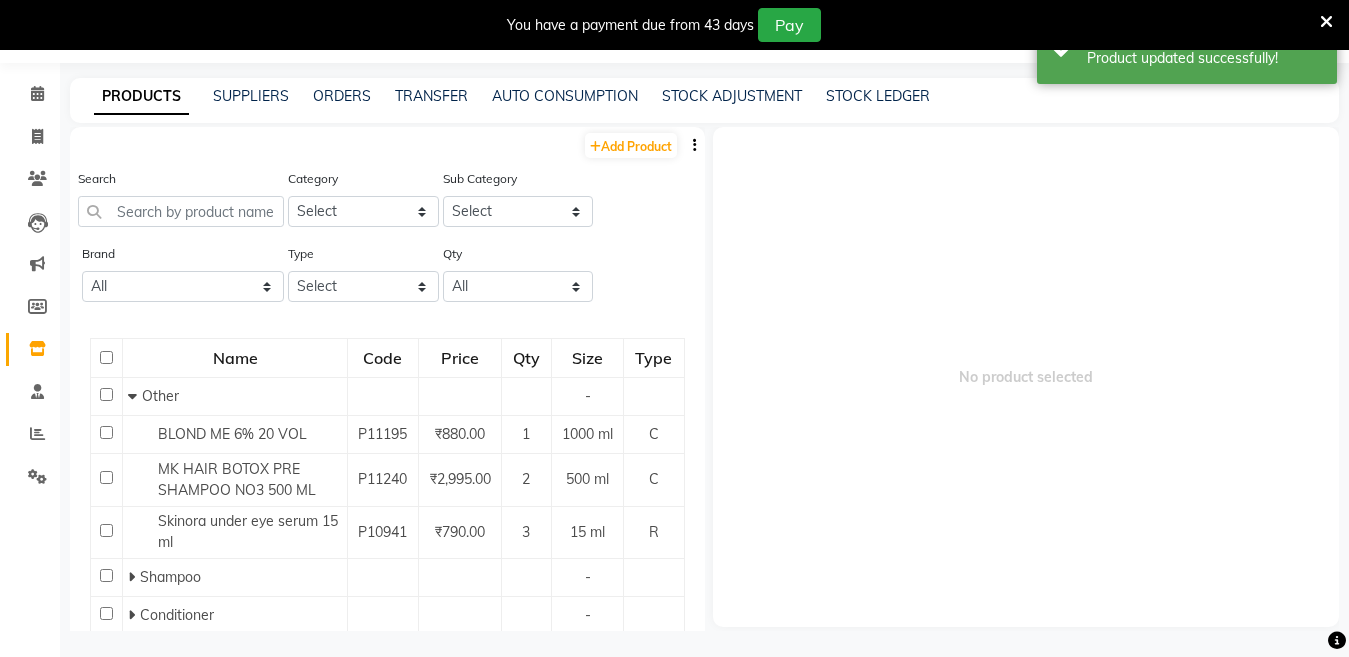 scroll, scrollTop: 63, scrollLeft: 0, axis: vertical 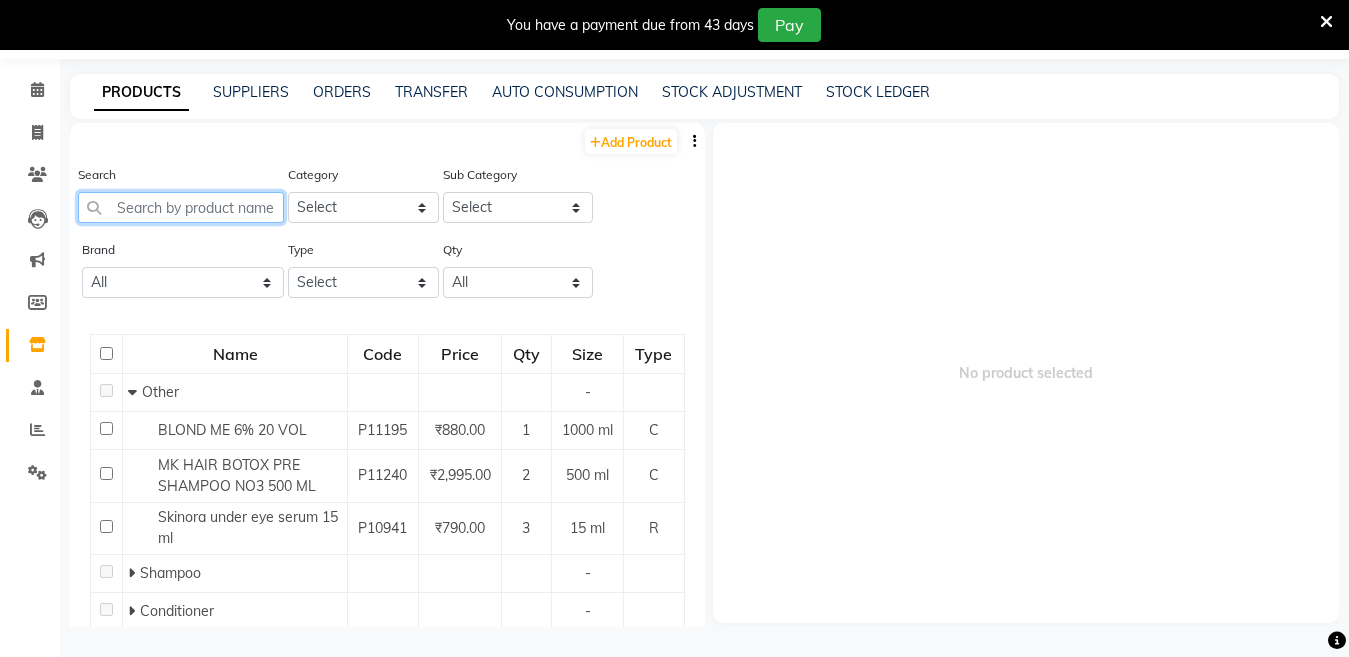 click 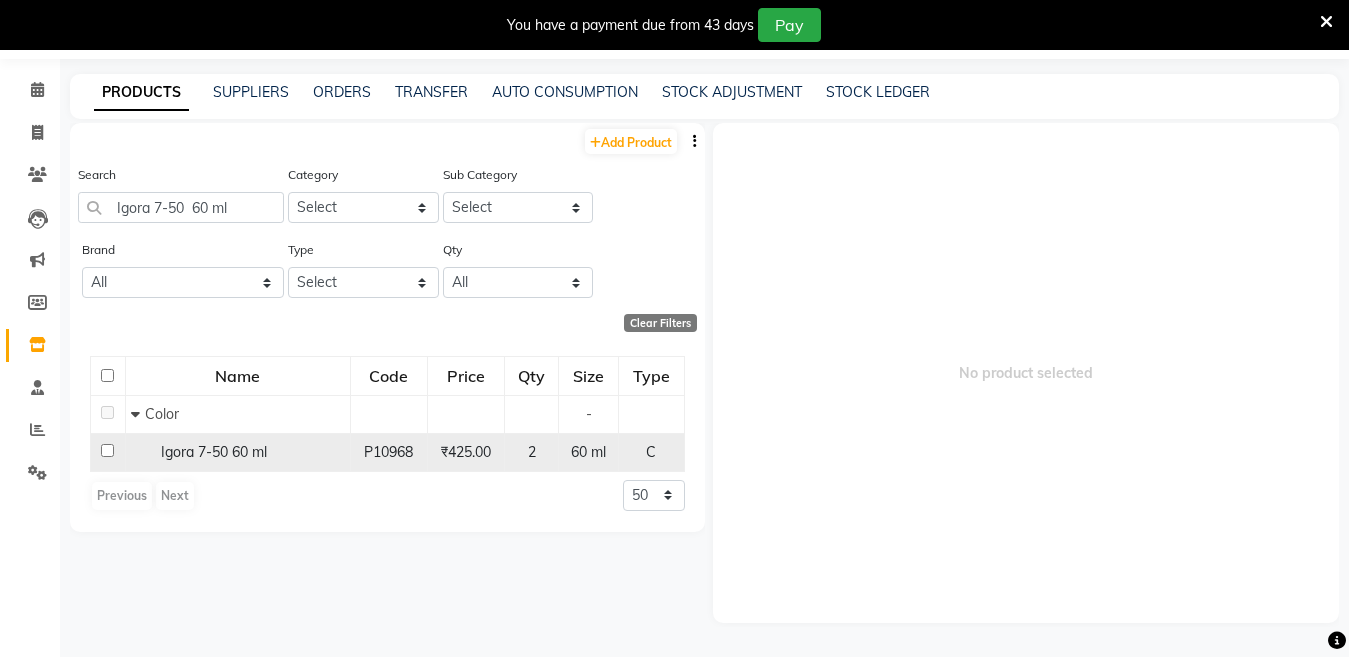click on "Igora 7-50  60 ml" 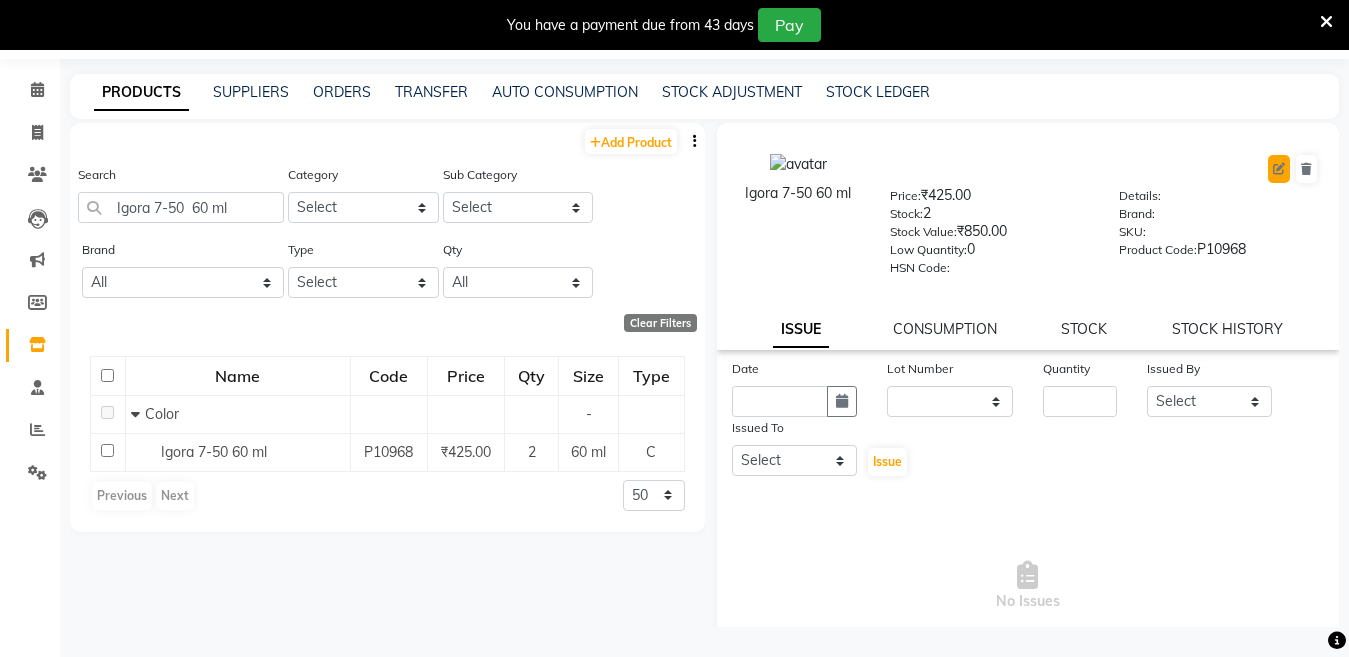 click 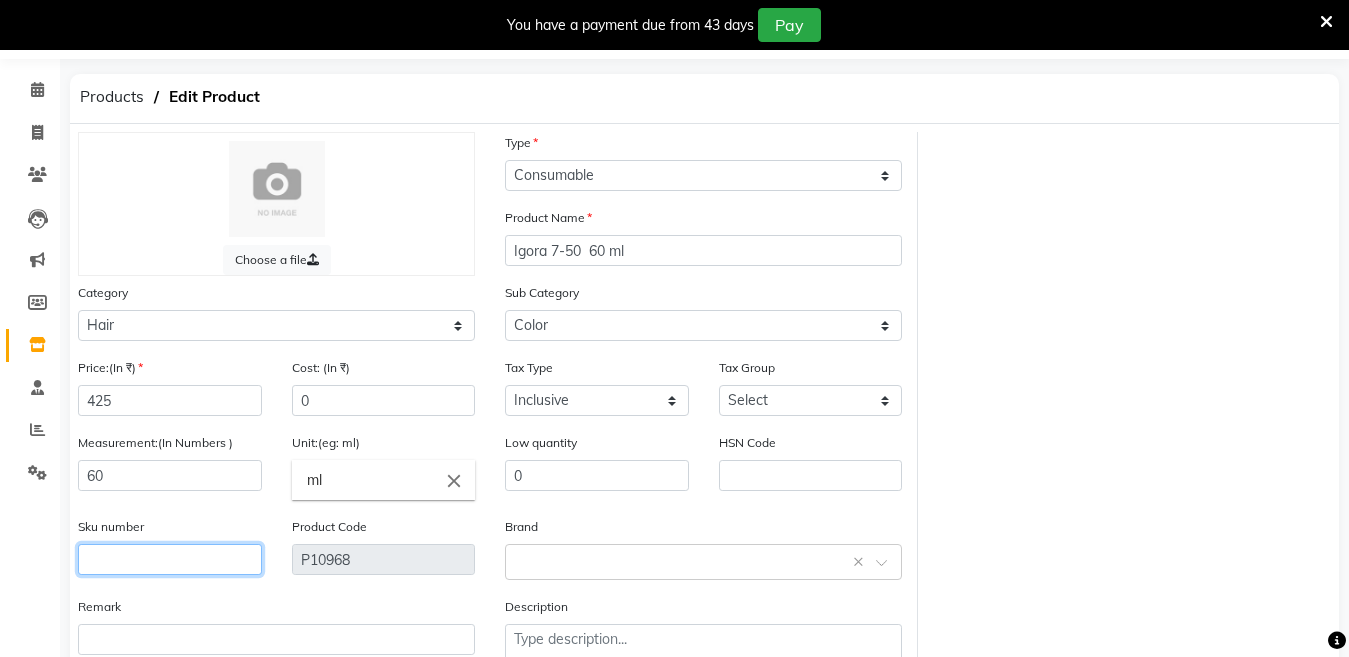 click 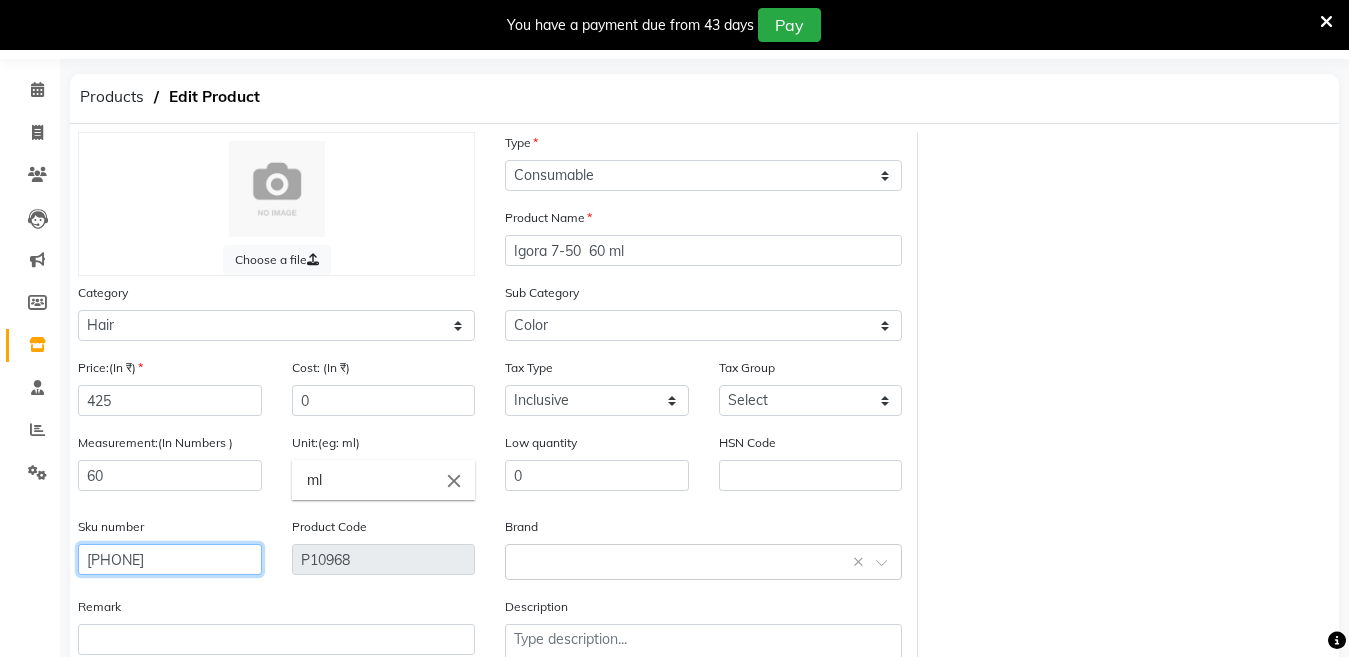 scroll, scrollTop: 194, scrollLeft: 0, axis: vertical 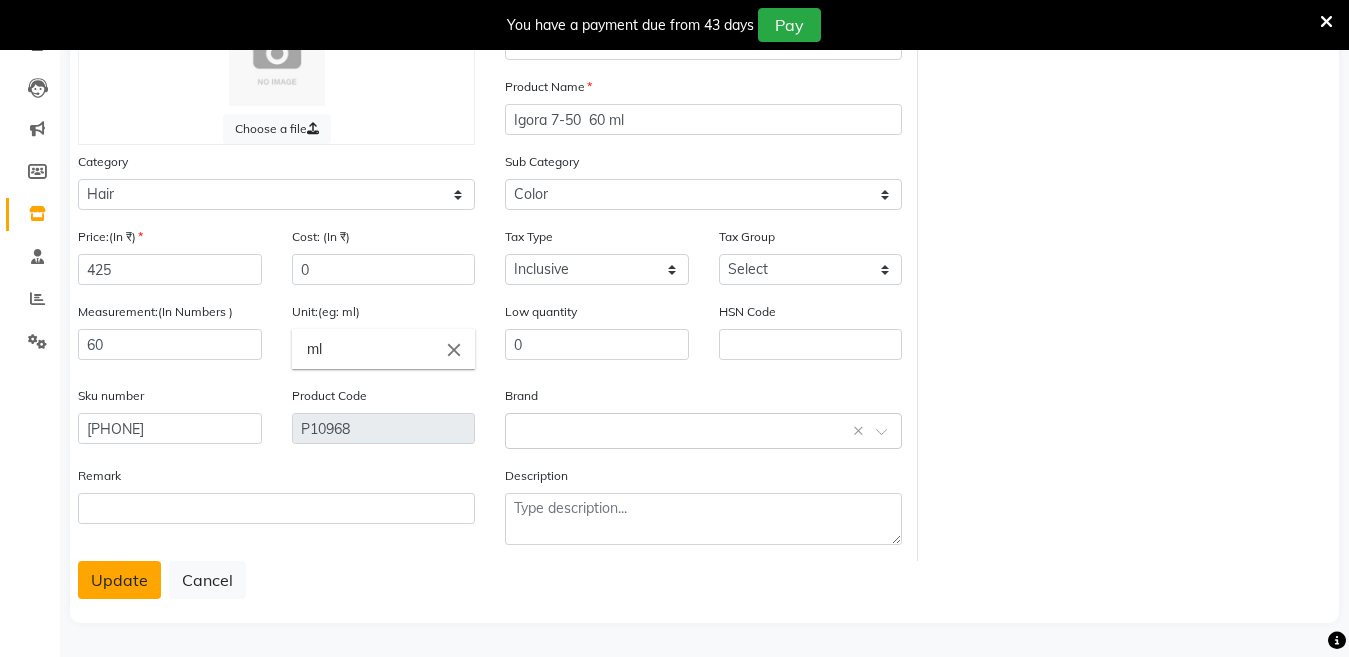 click on "Update" 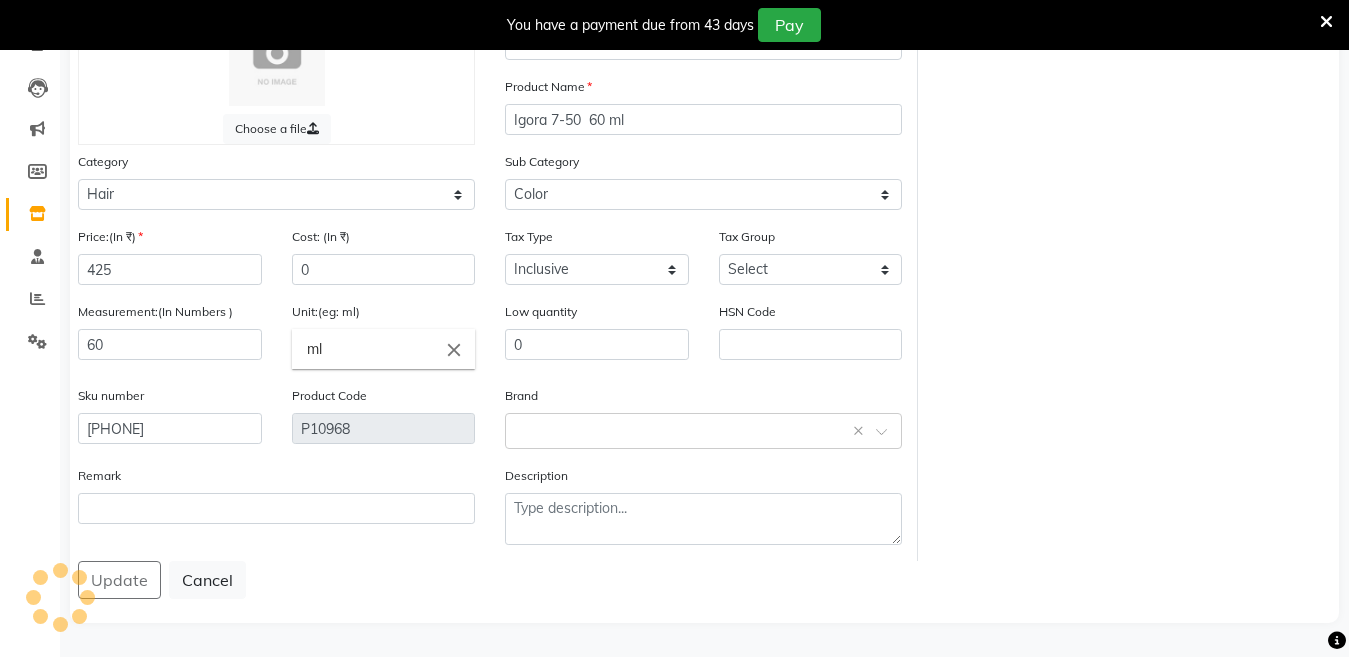 click on "Update   Cancel" 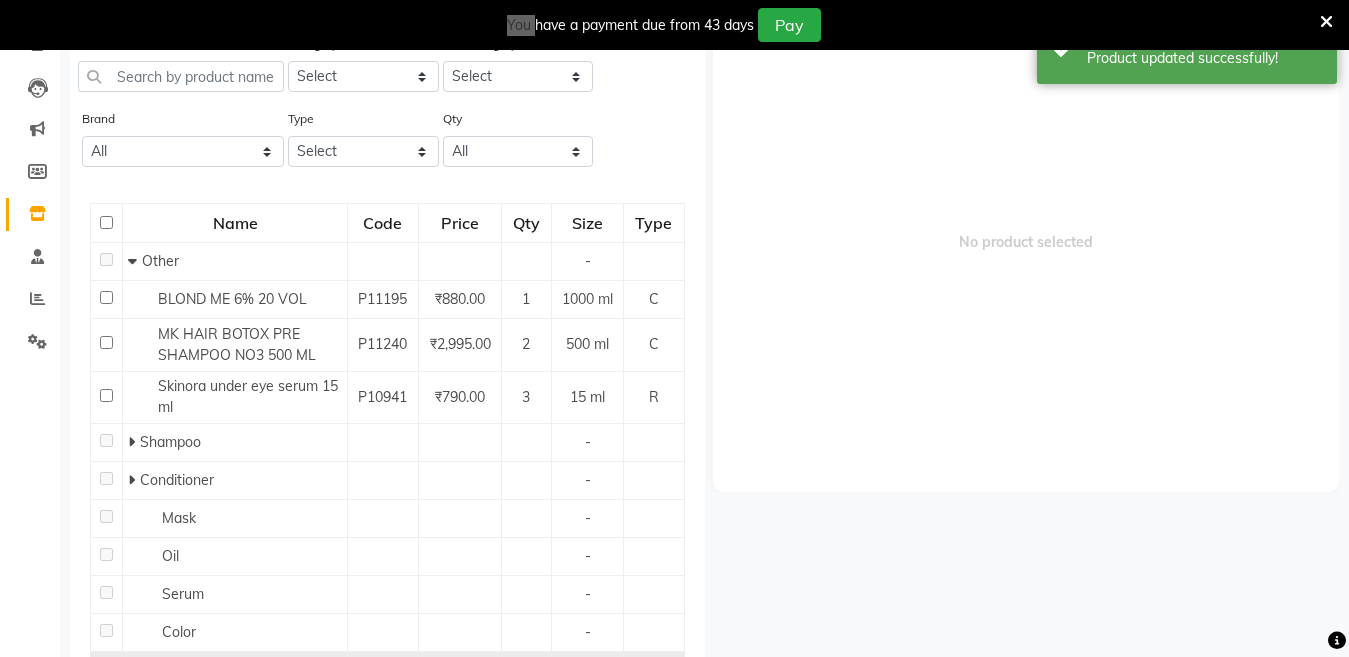 scroll, scrollTop: 63, scrollLeft: 0, axis: vertical 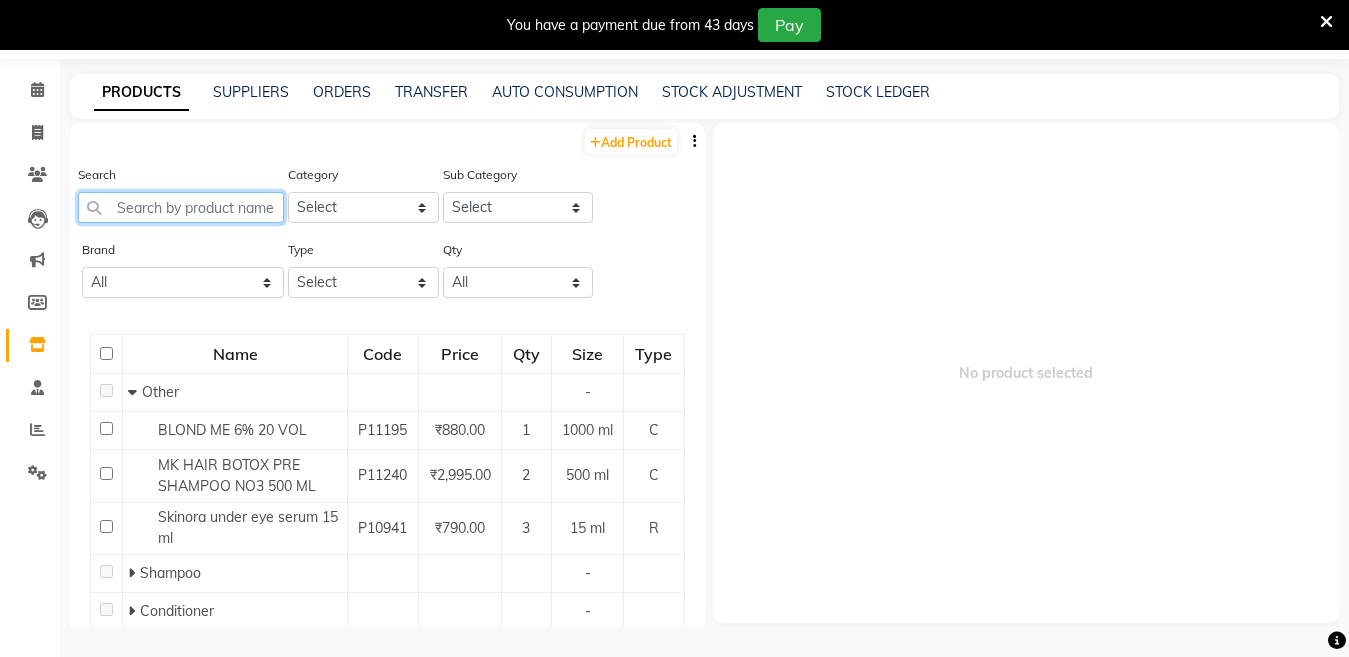click 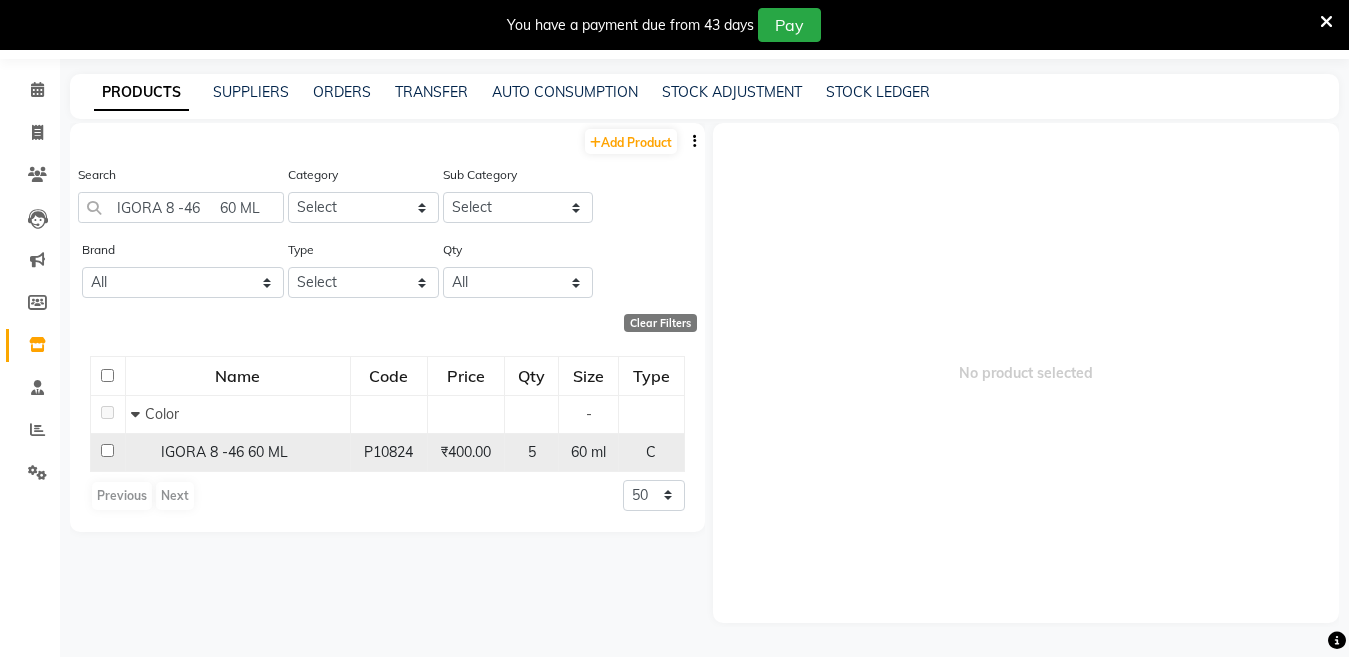 click on "IGORA 8 -46     60 ML" 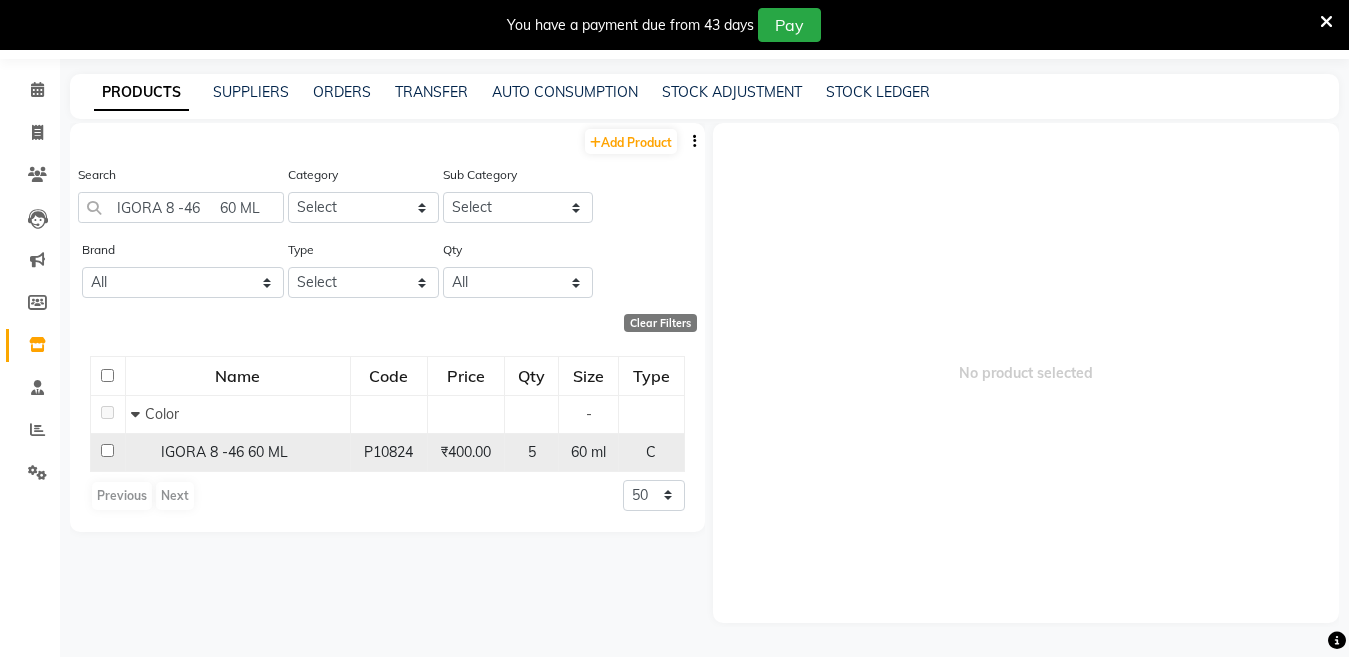 click on "IGORA 8 -46     60 ML" 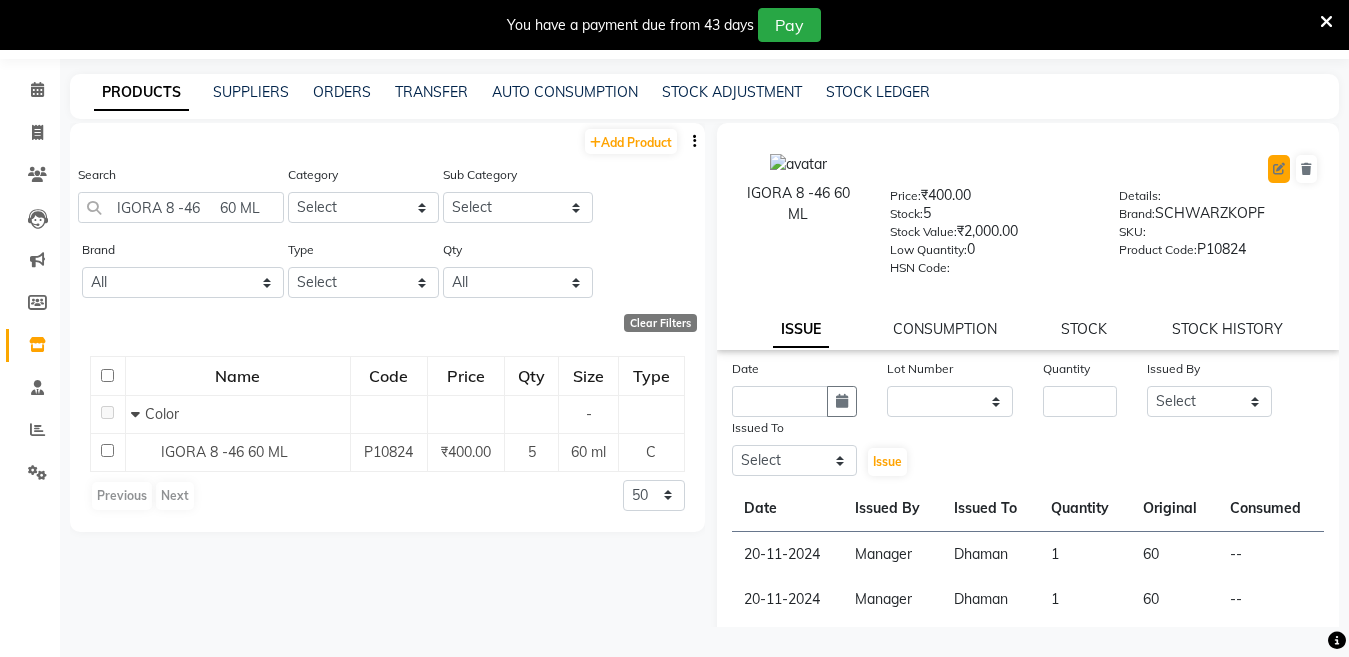 click 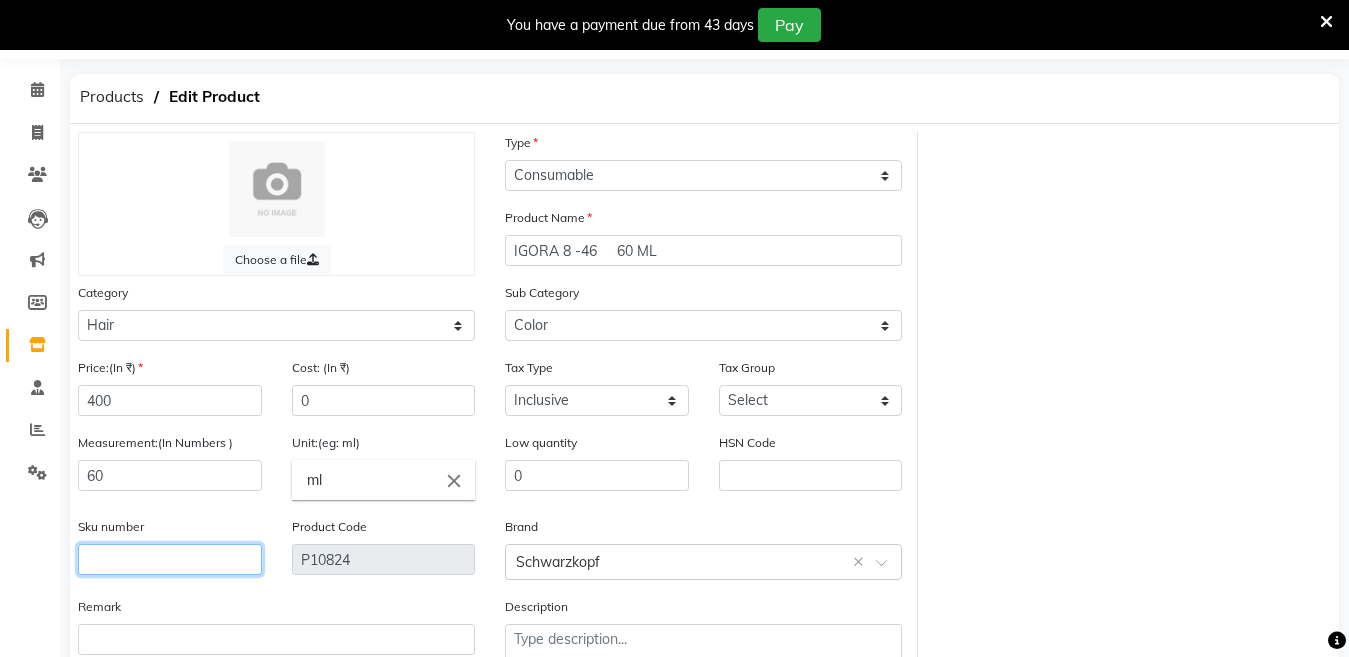 click 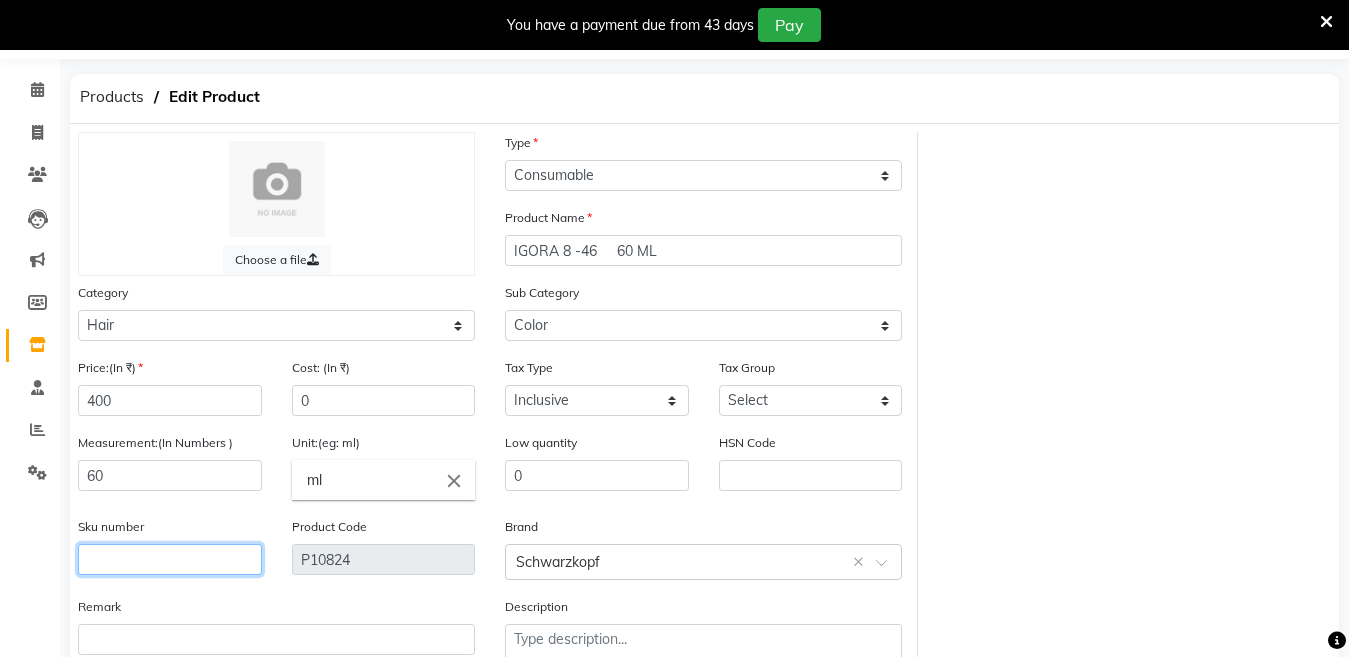 click 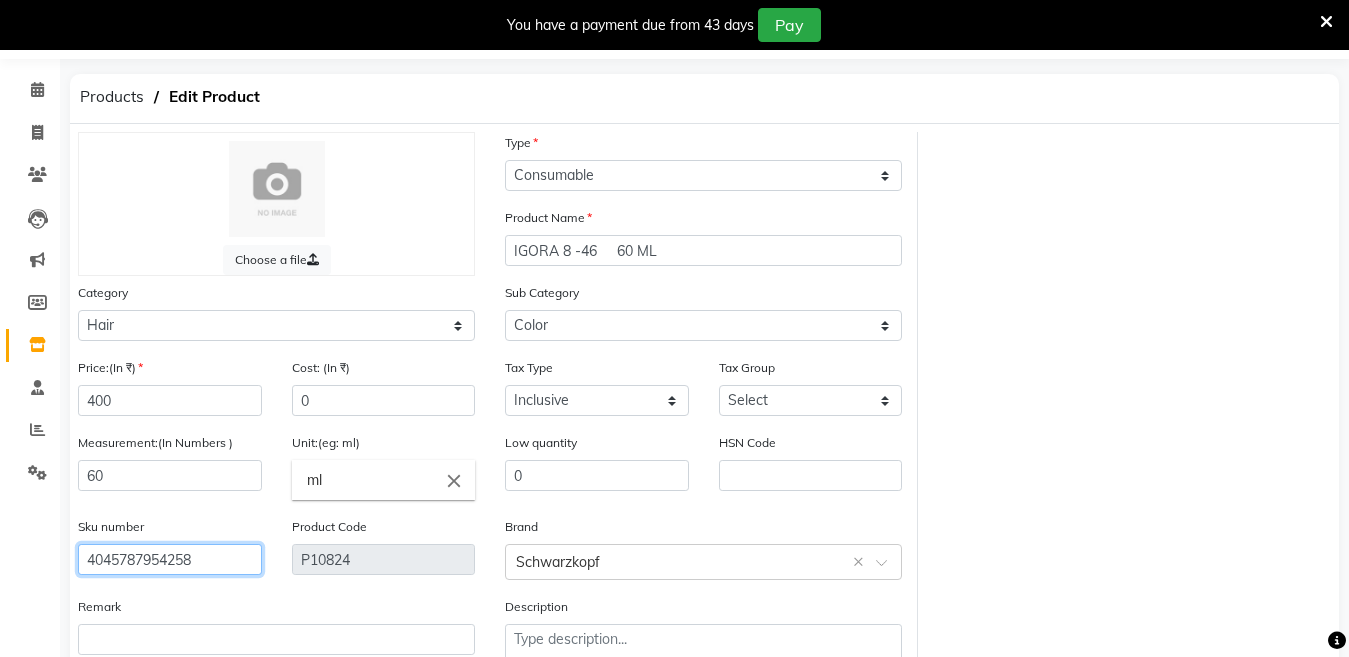 scroll, scrollTop: 194, scrollLeft: 0, axis: vertical 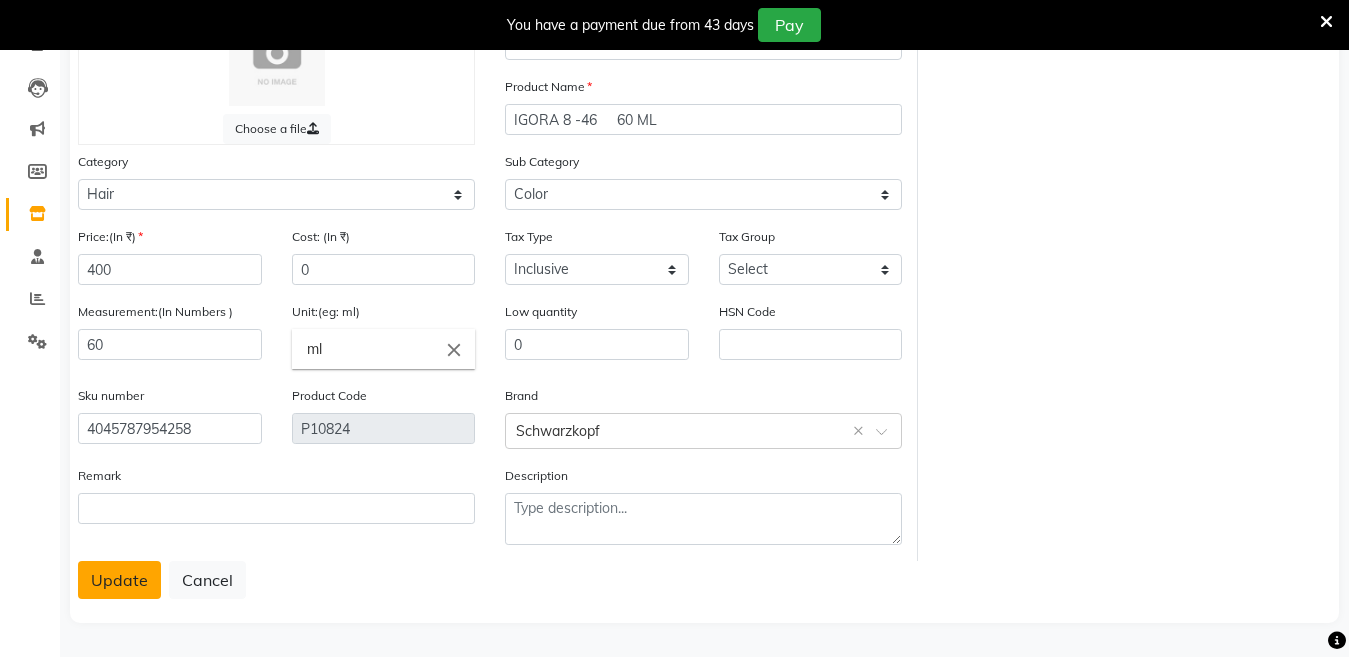 click on "Update" 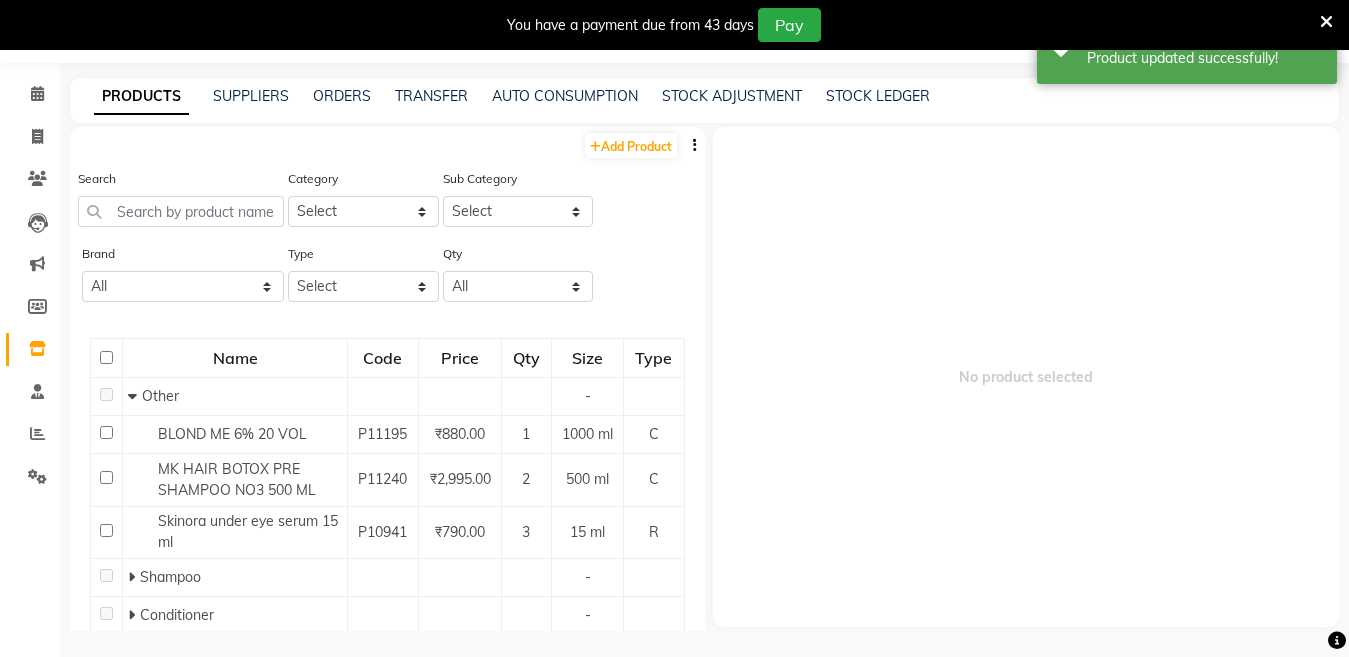 scroll, scrollTop: 63, scrollLeft: 0, axis: vertical 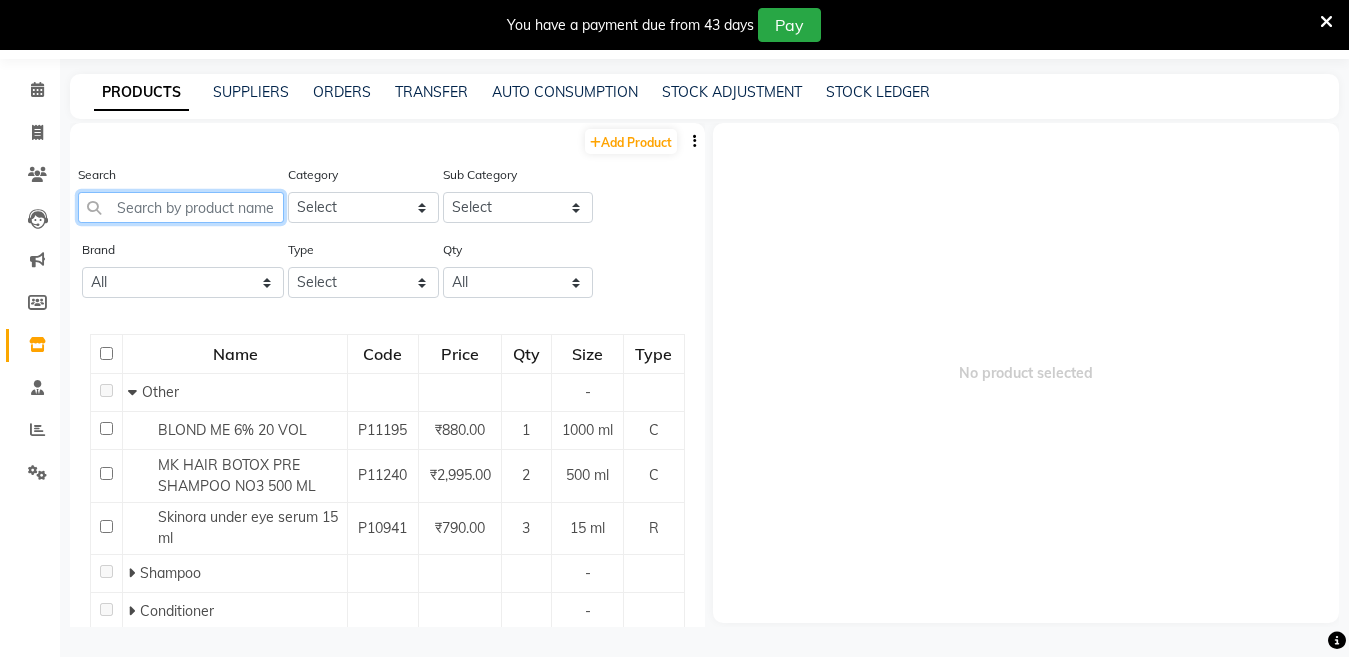 click 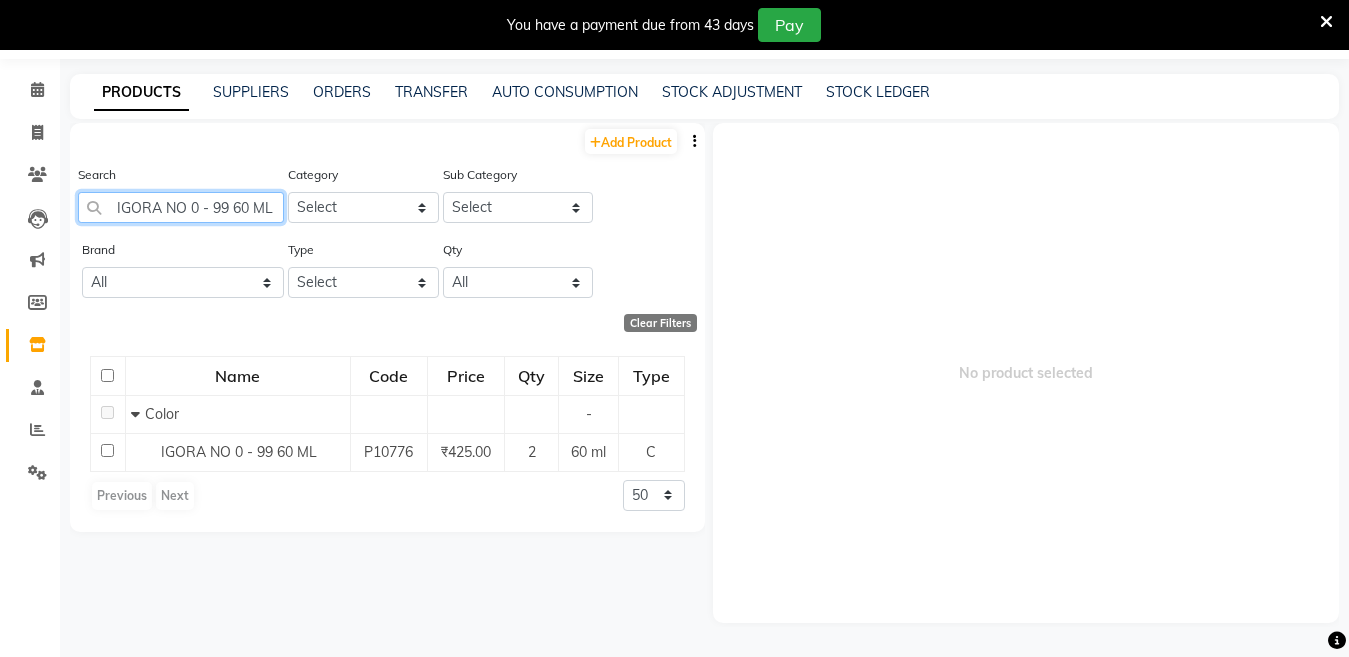 scroll, scrollTop: 0, scrollLeft: 2, axis: horizontal 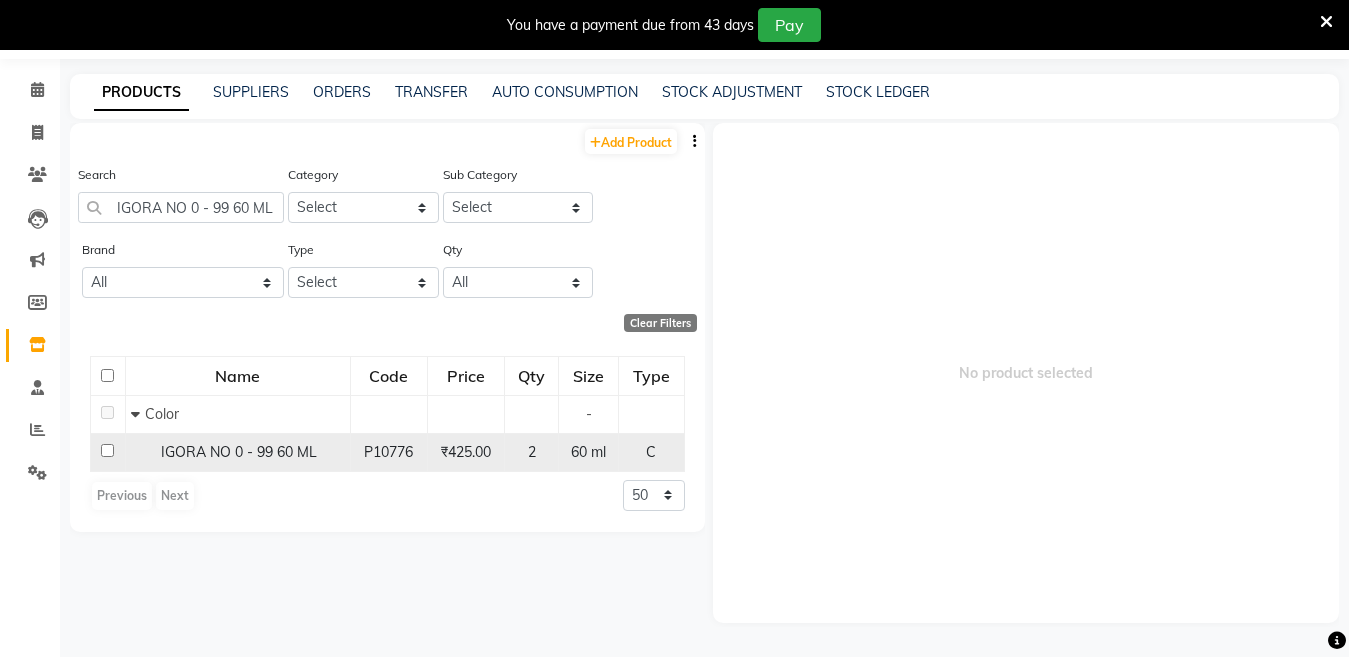 click on "IGORA NO 0 - 99 60 ML" 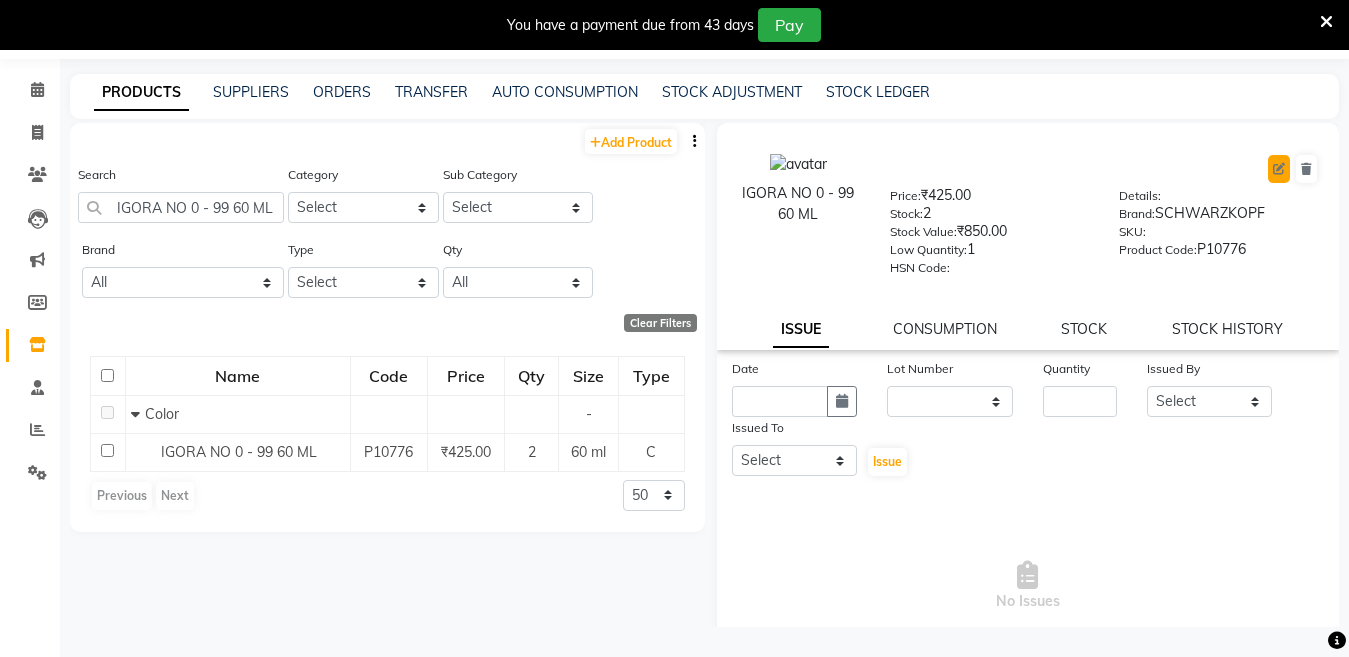 click 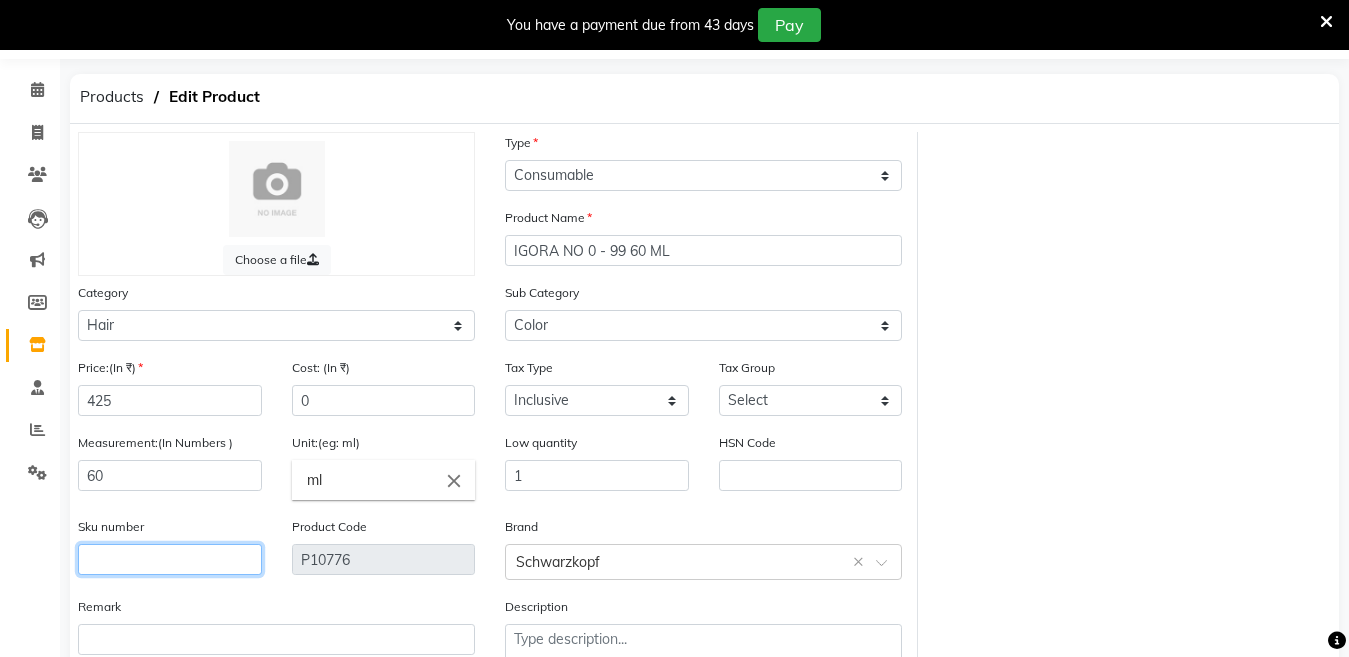 click 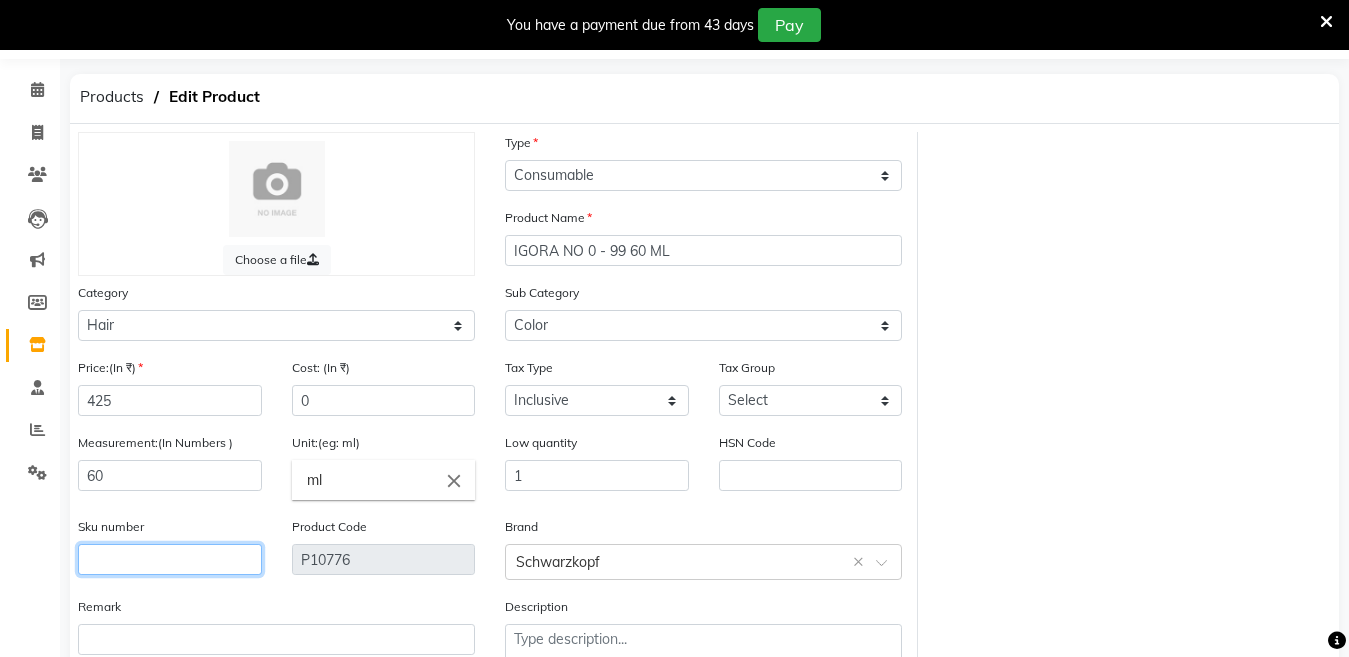 click 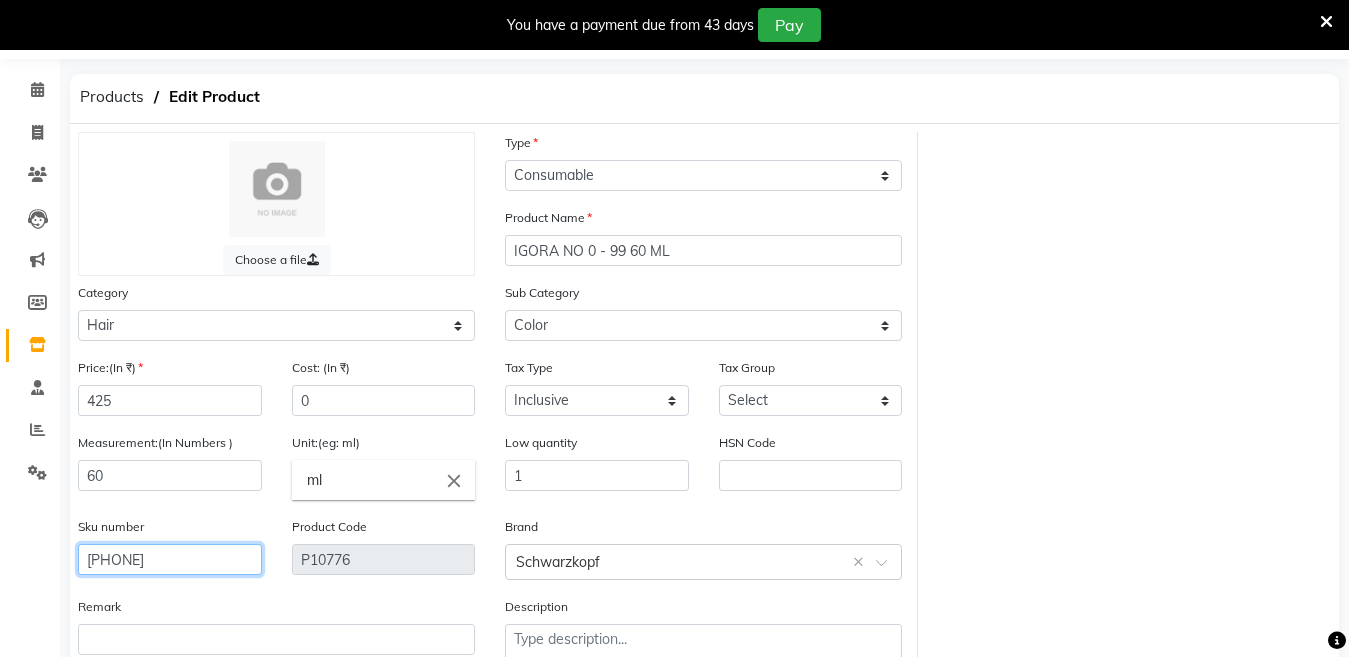 scroll, scrollTop: 194, scrollLeft: 0, axis: vertical 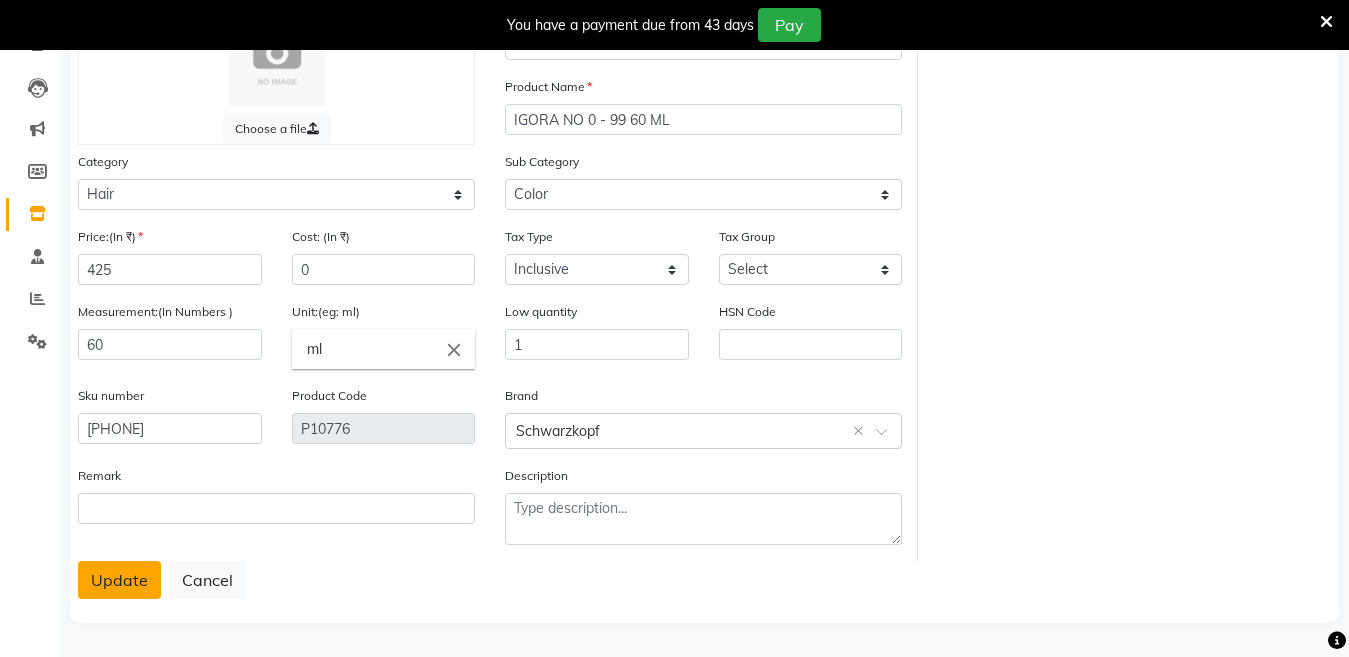 click on "Update" 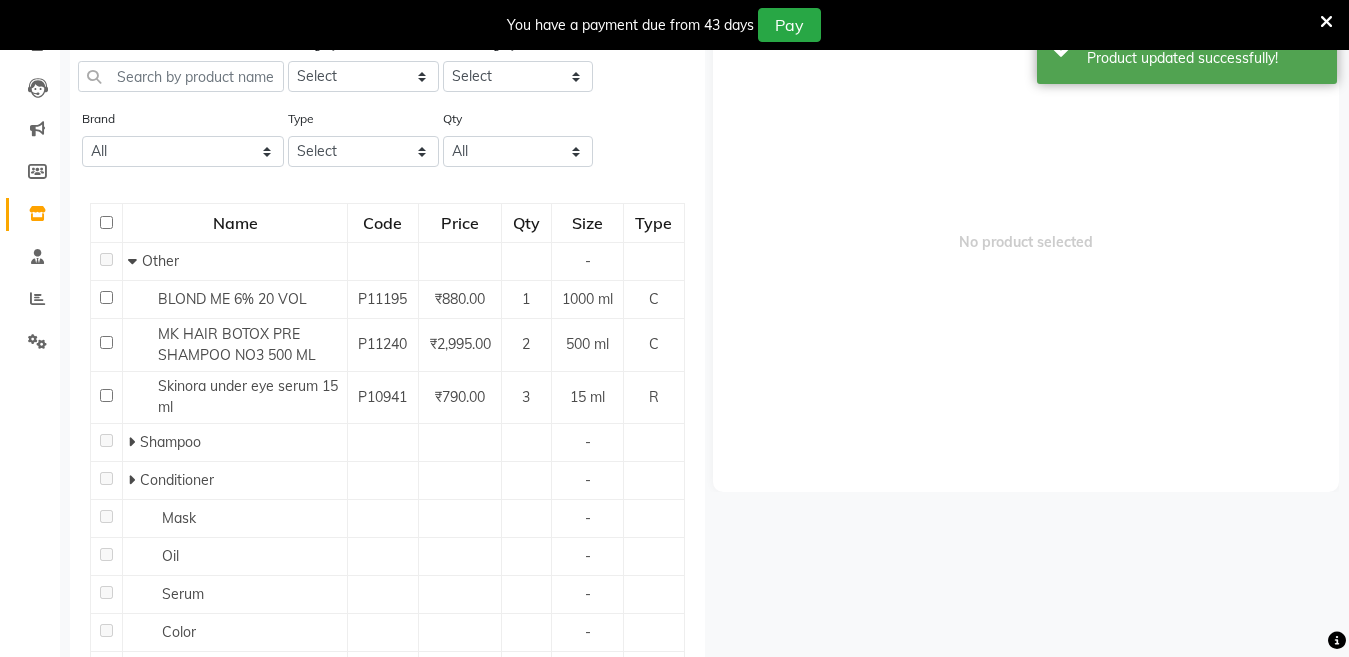 scroll, scrollTop: 63, scrollLeft: 0, axis: vertical 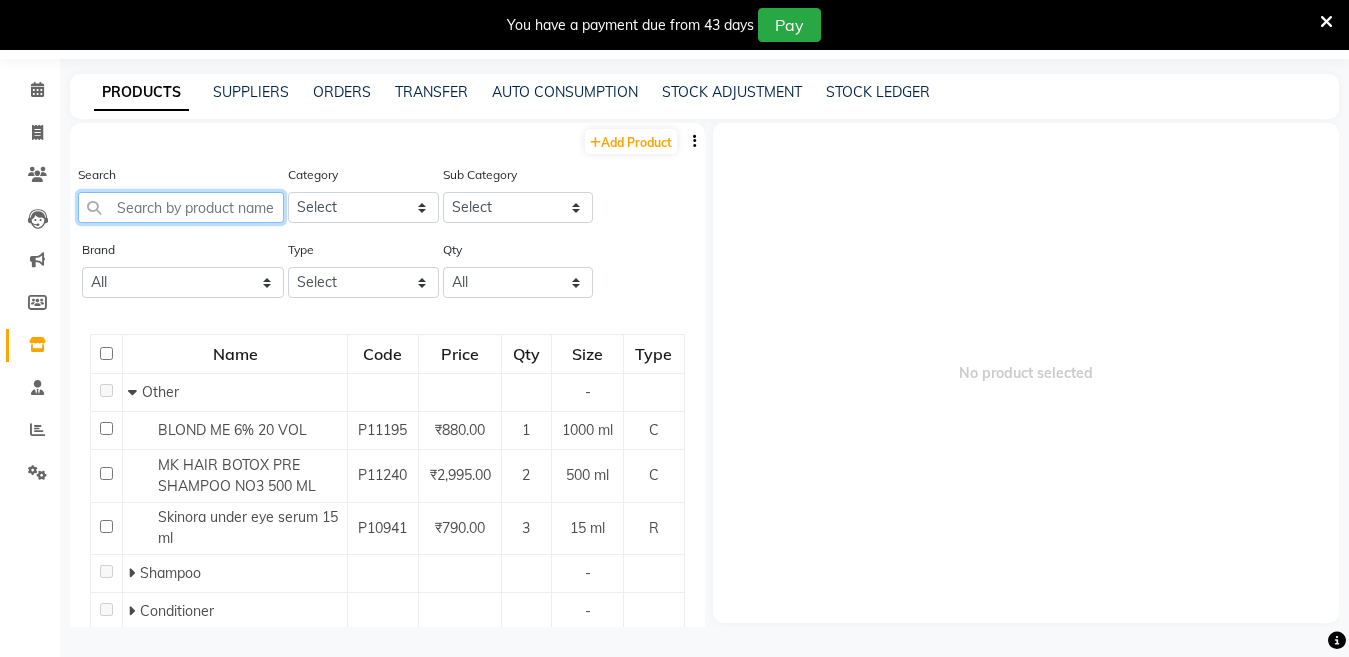 click 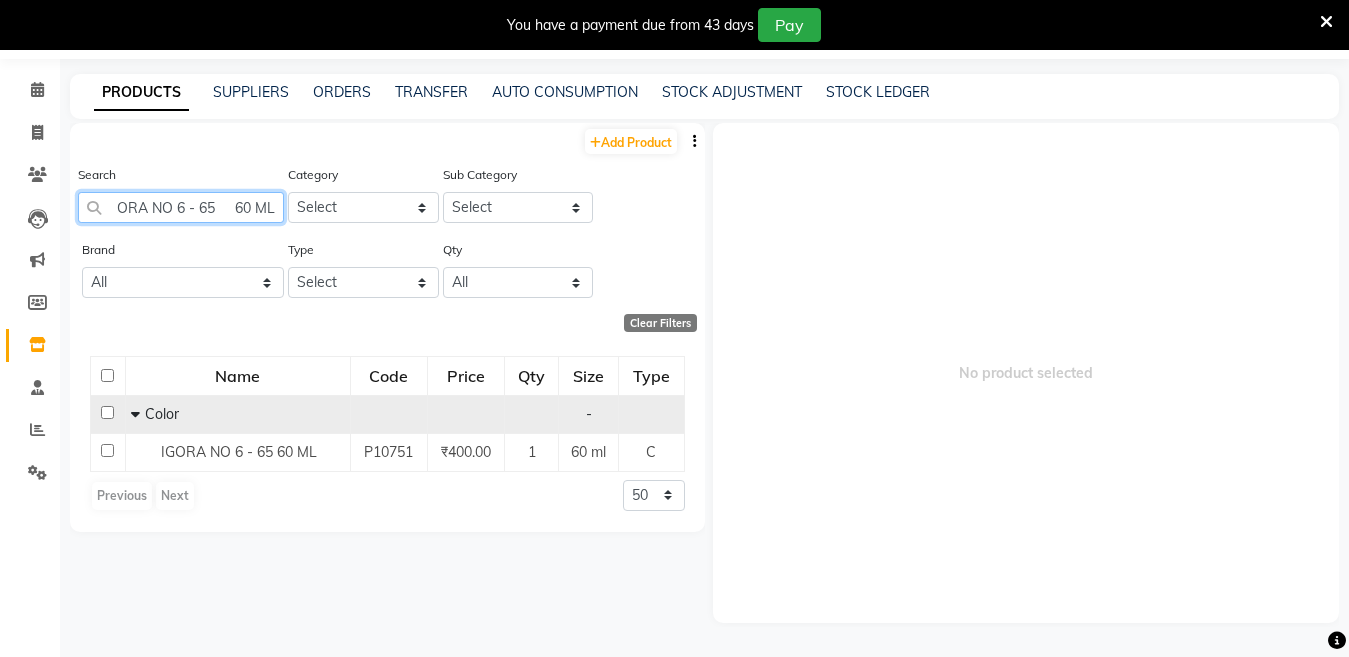 scroll, scrollTop: 0, scrollLeft: 18, axis: horizontal 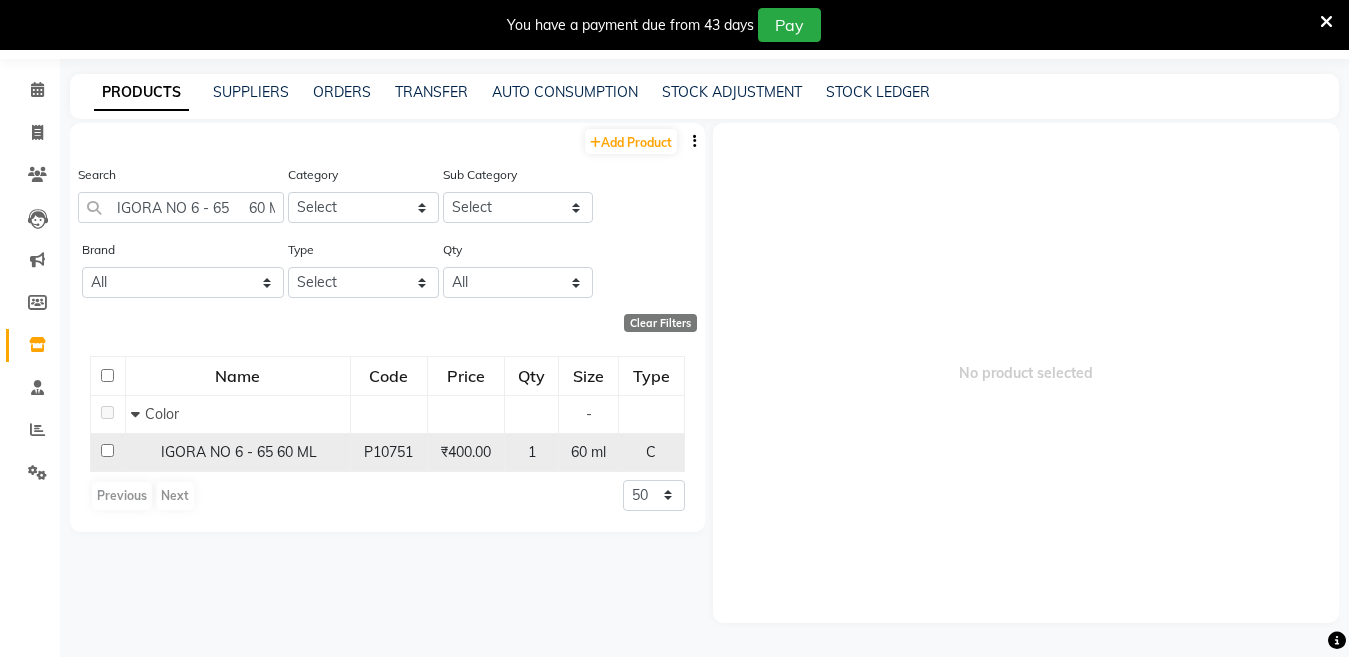 click on "IGORA NO 6 - 65     60 ML" 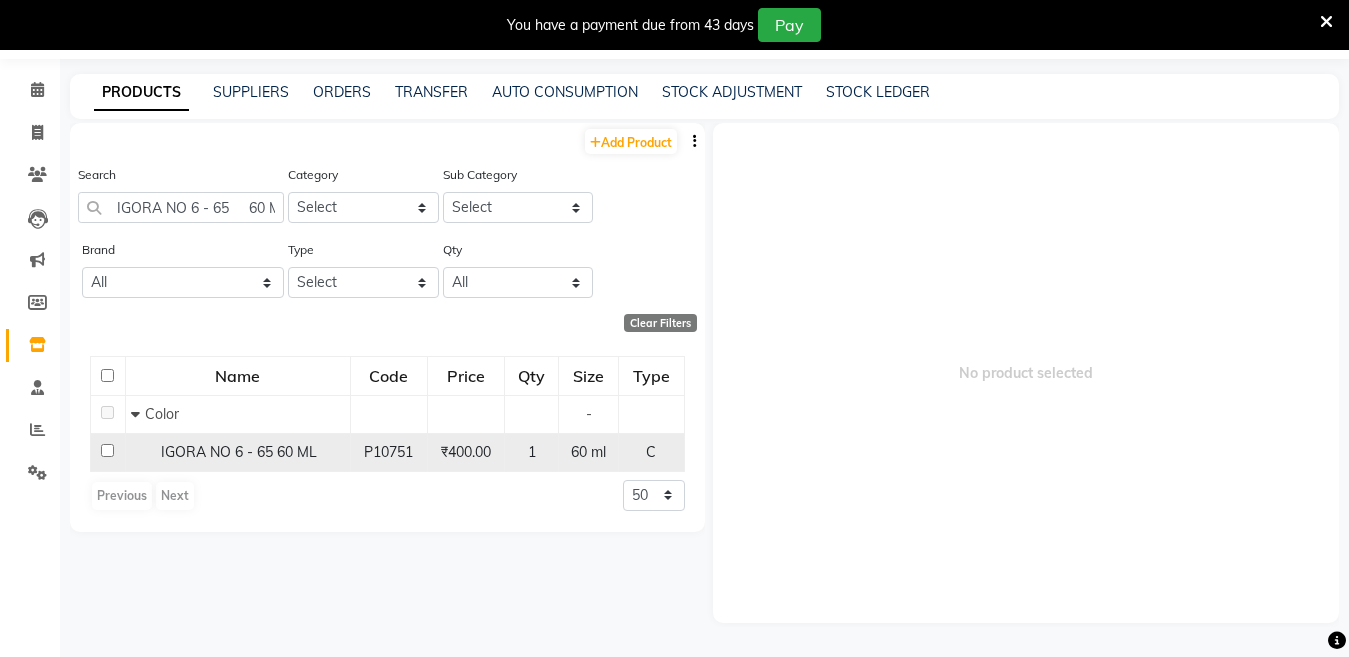 click on "IGORA NO 6 - 65     60 ML" 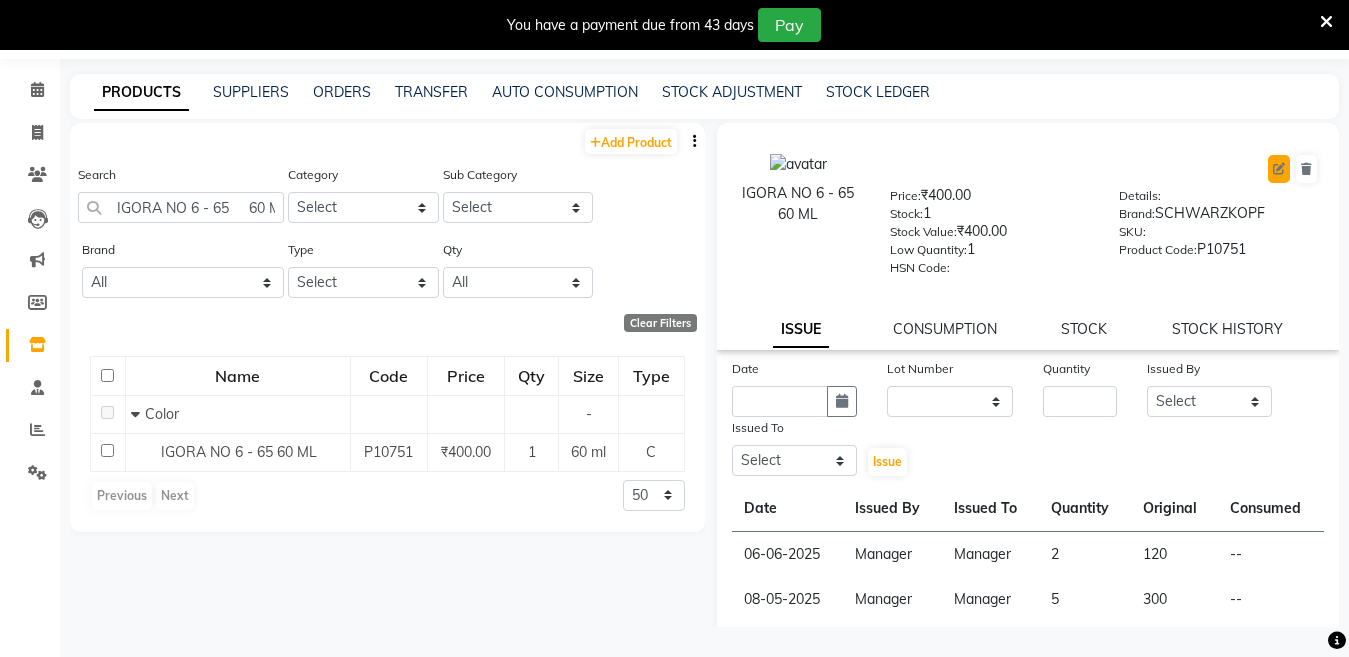 click 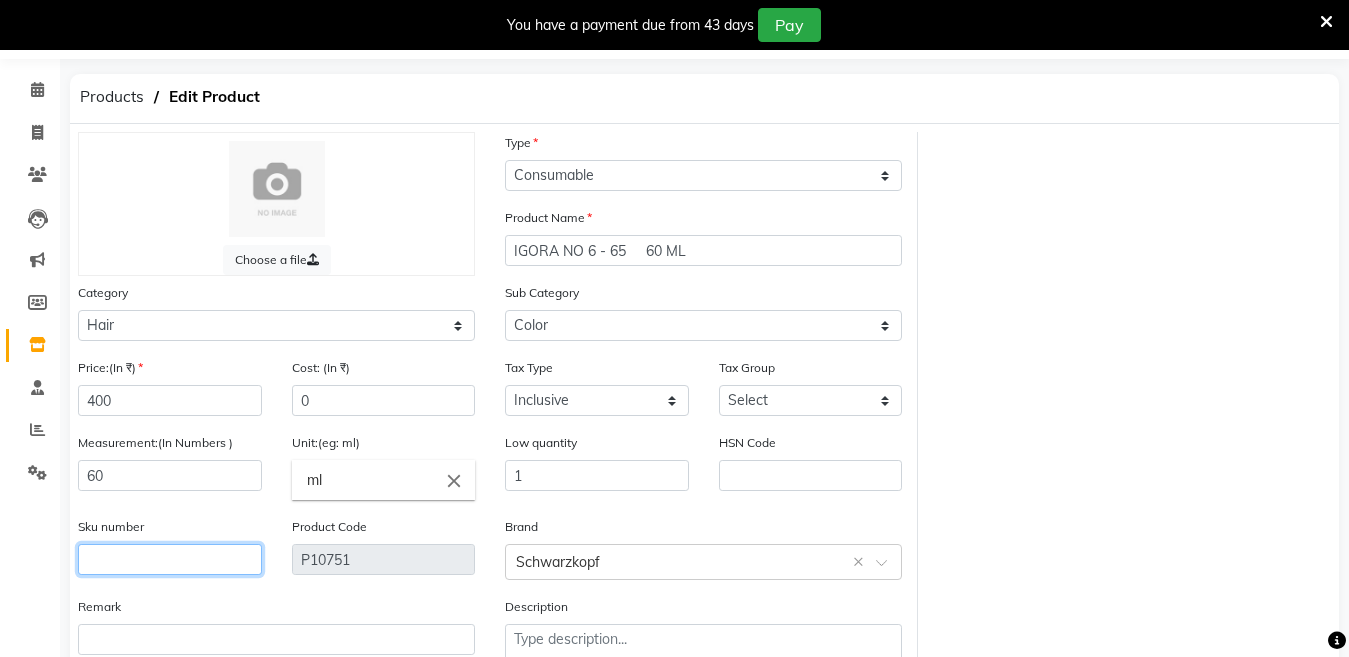 click 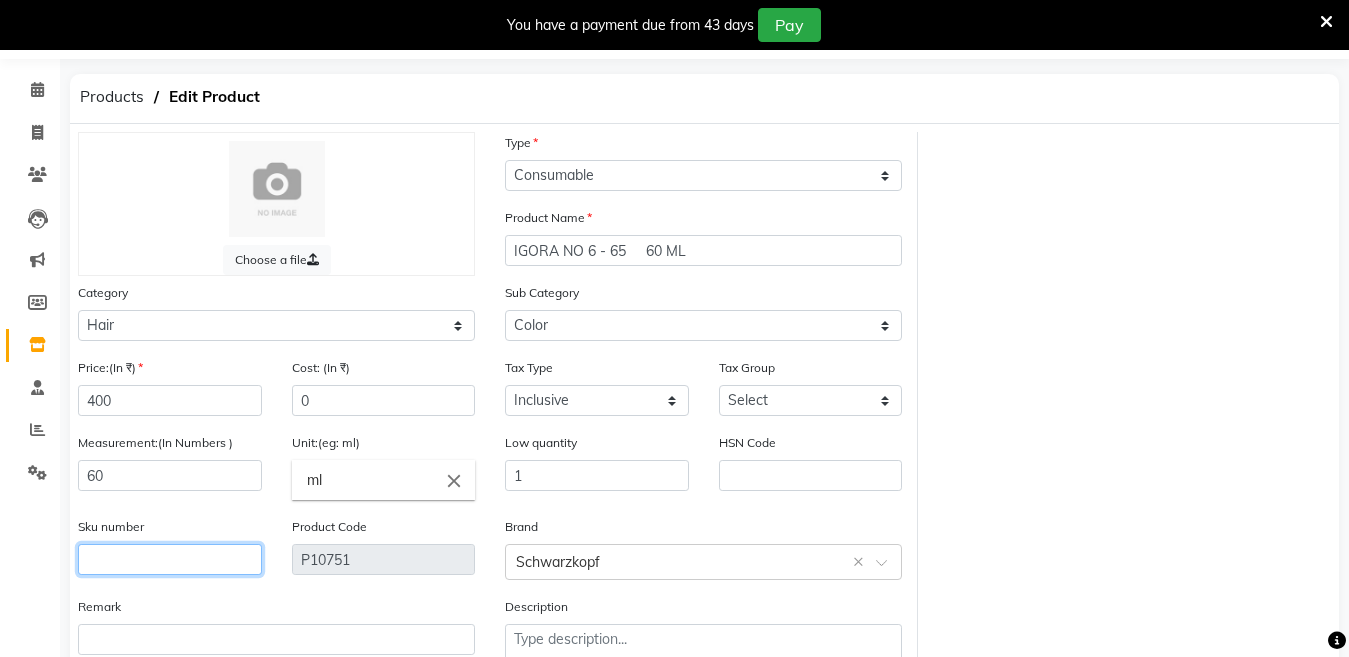 click 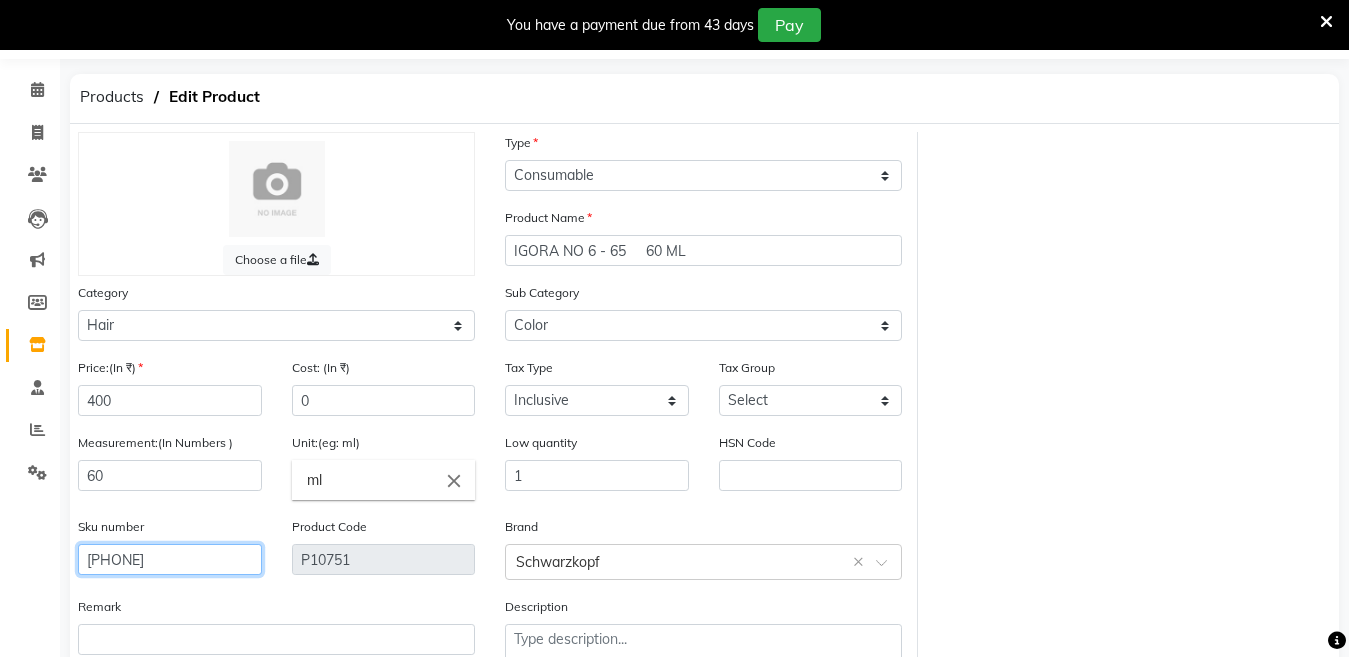 scroll, scrollTop: 194, scrollLeft: 0, axis: vertical 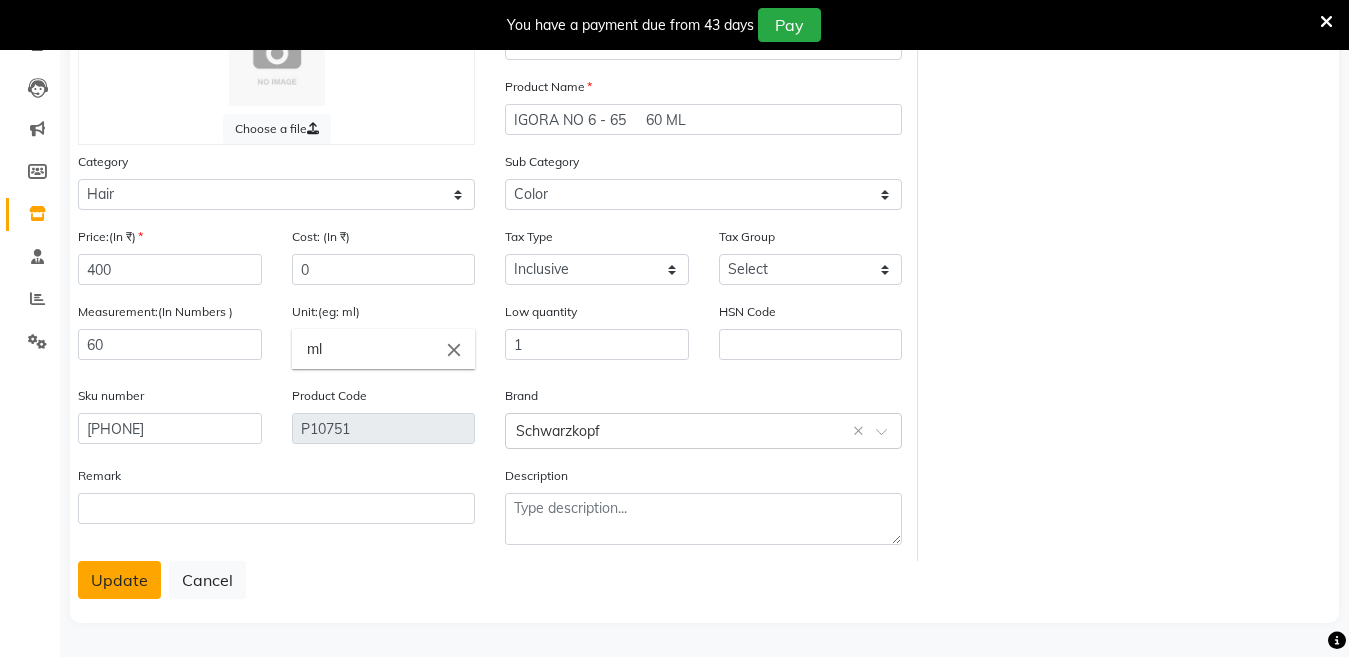 click on "Update" 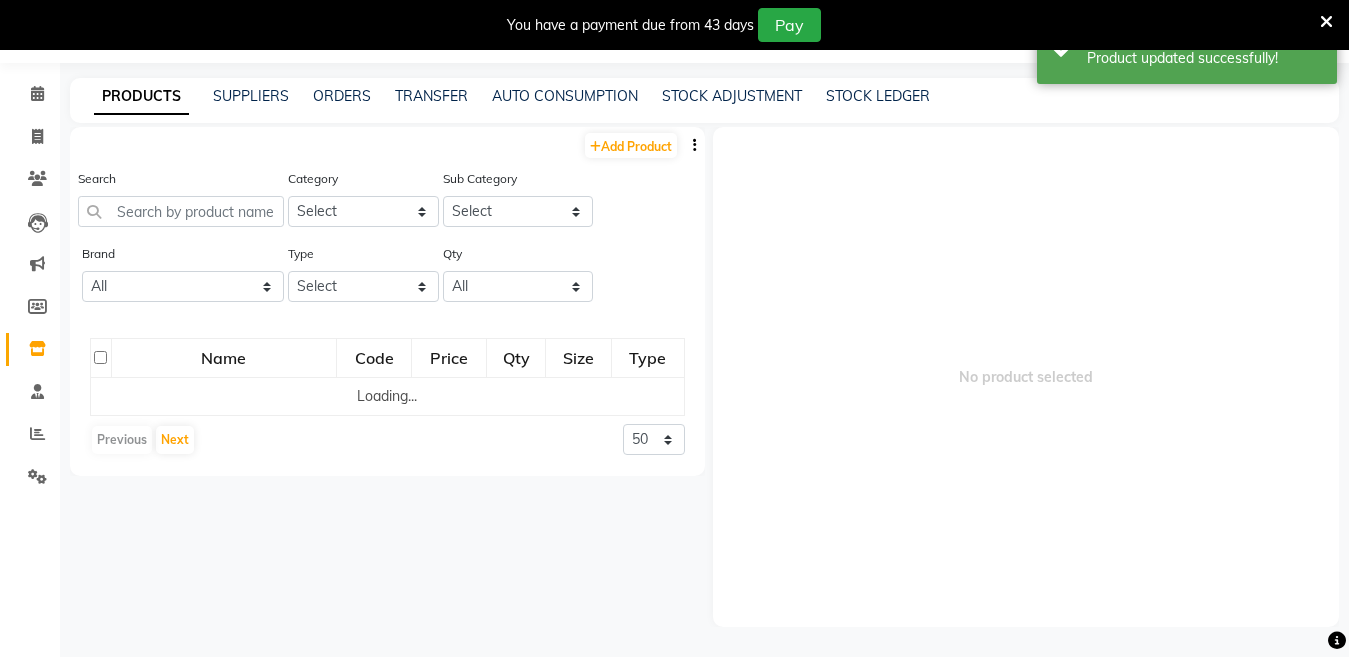 scroll, scrollTop: 63, scrollLeft: 0, axis: vertical 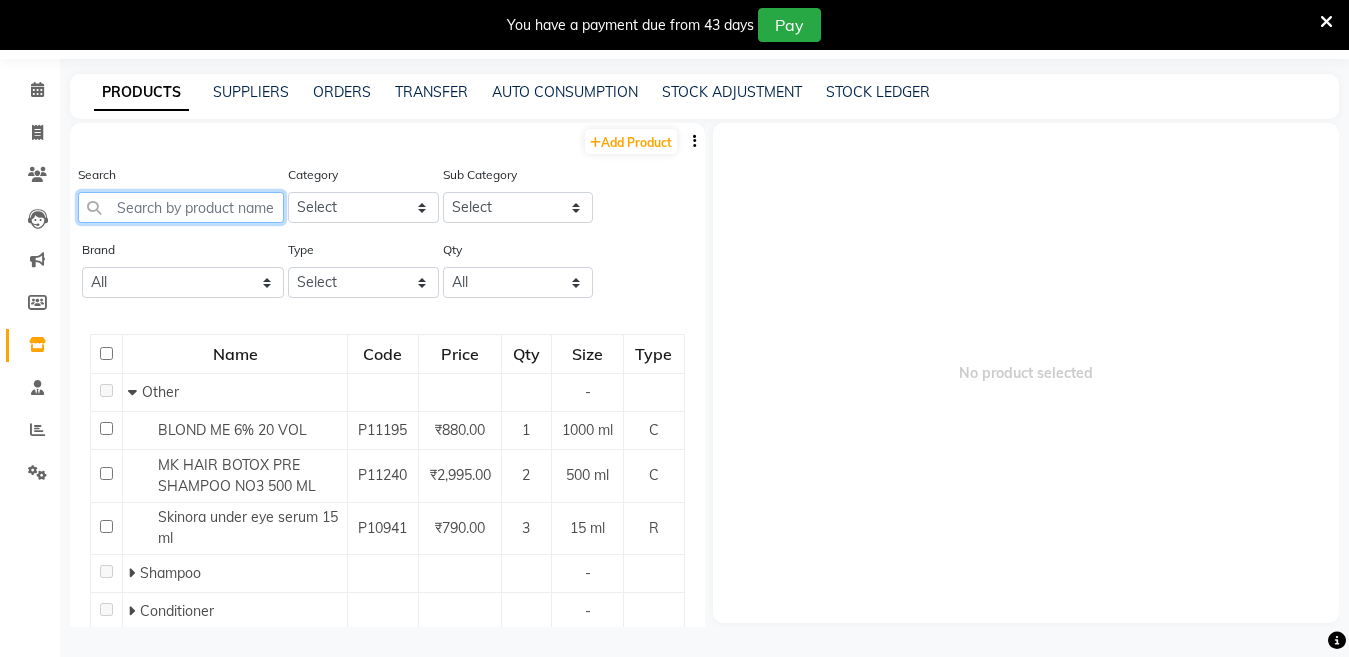 click 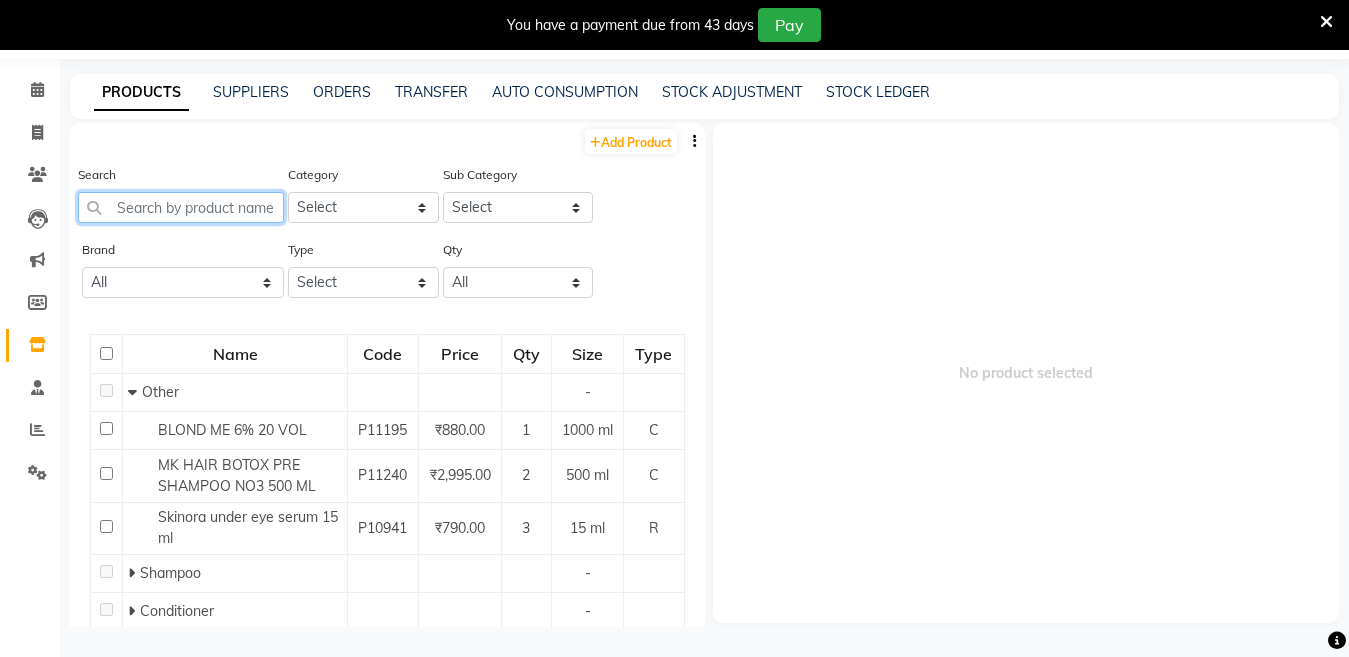 paste on "IGORA NO 6 - 99     60 ML" 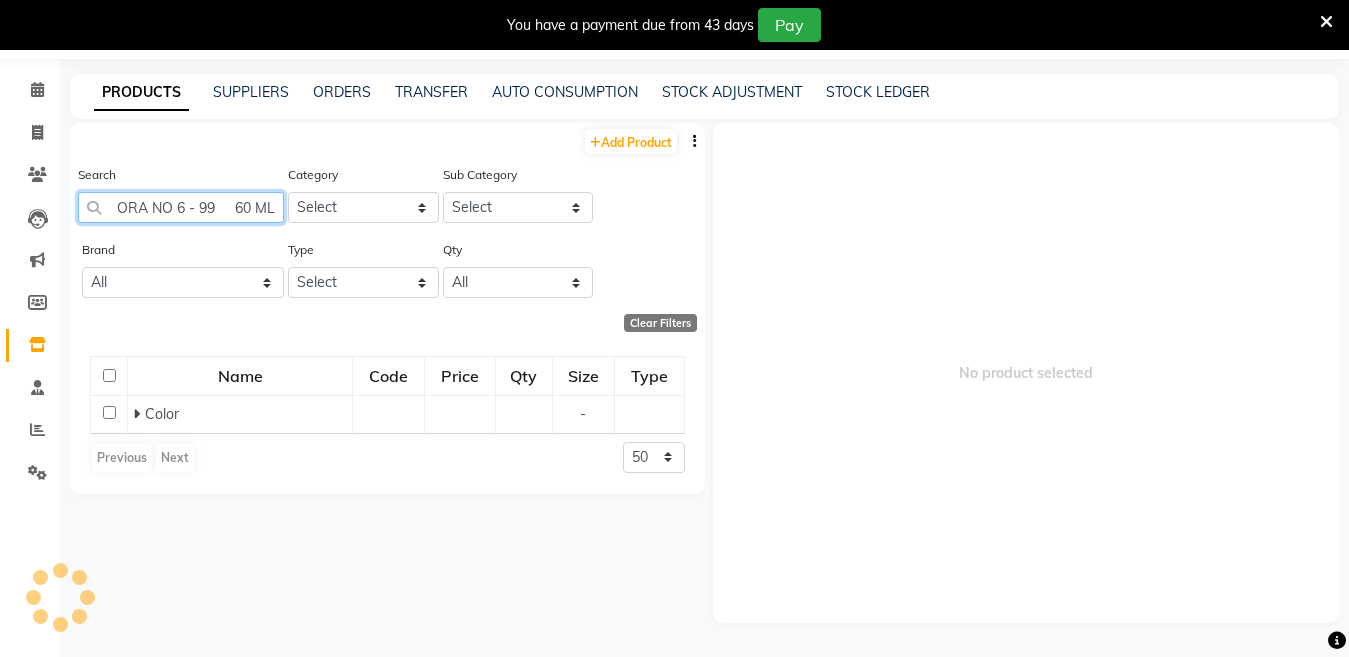 scroll, scrollTop: 0, scrollLeft: 18, axis: horizontal 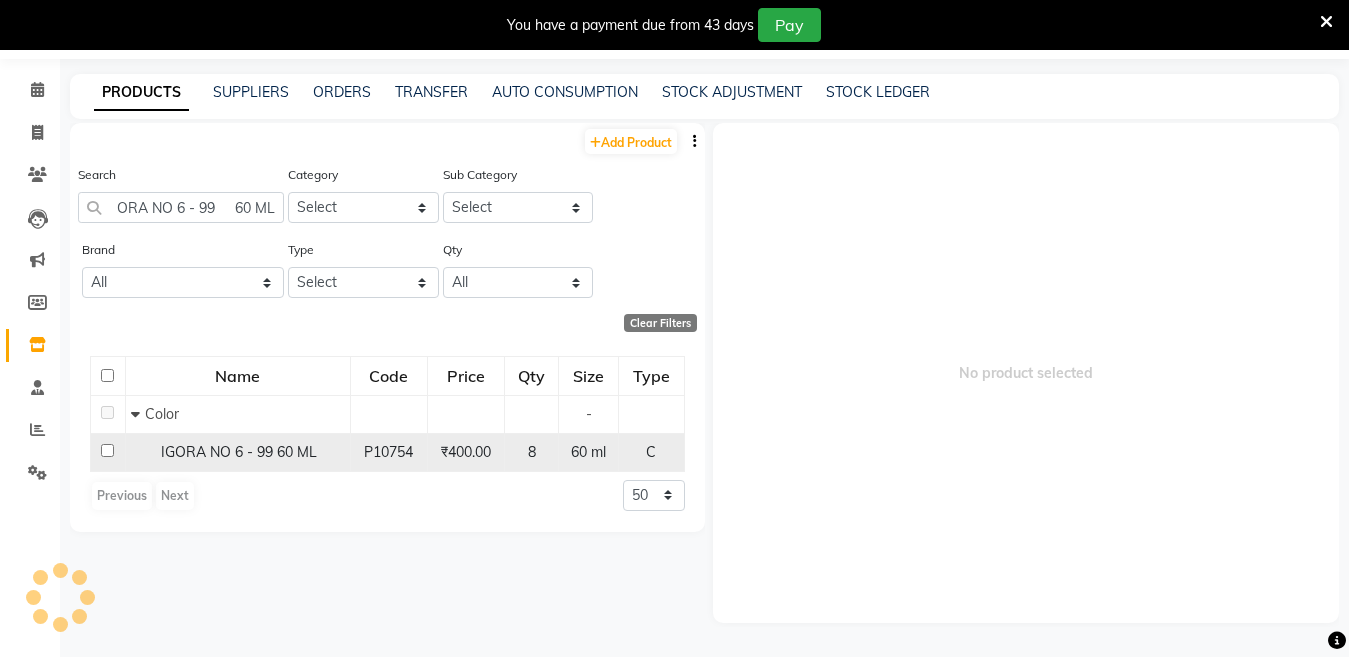 click on "IGORA NO 6 - 99     60 ML" 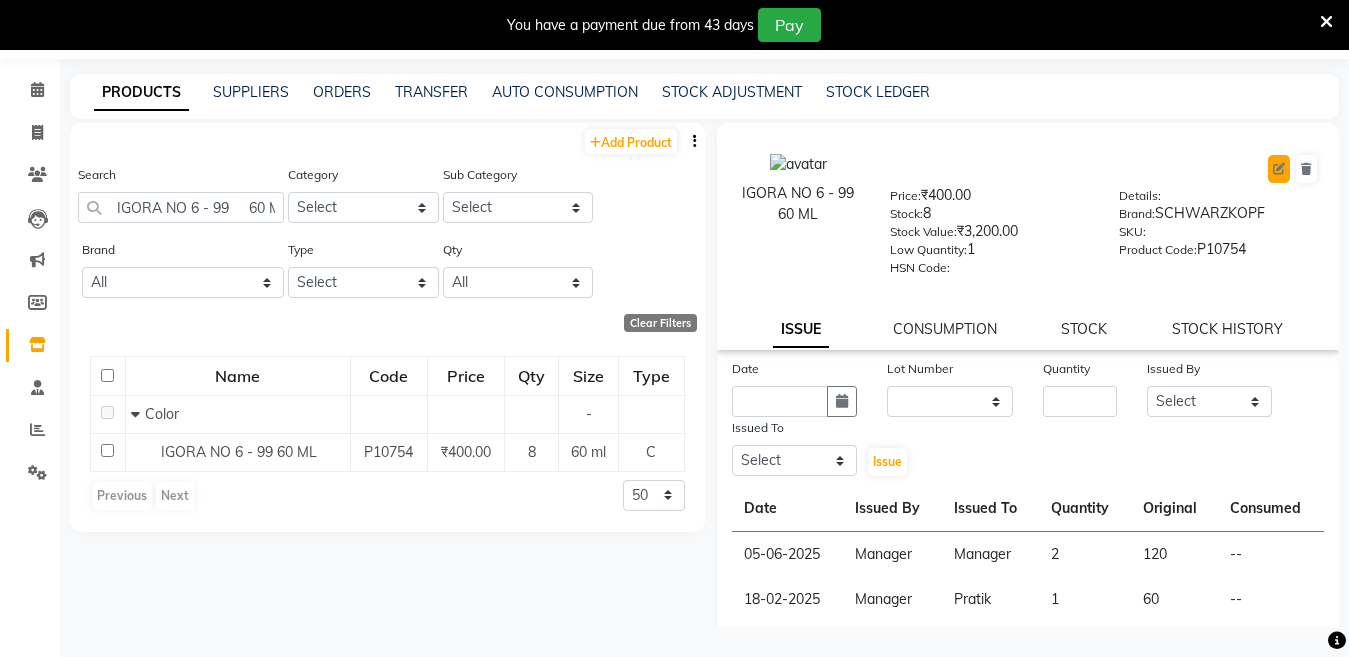 click 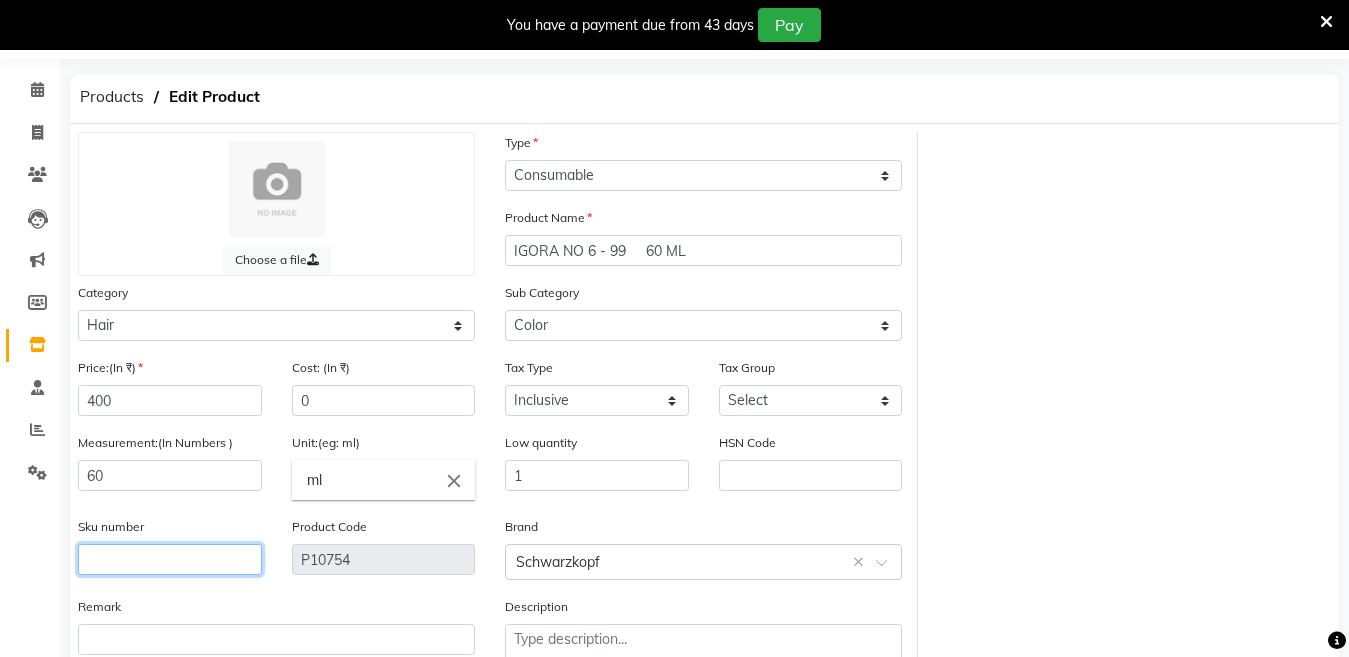 click 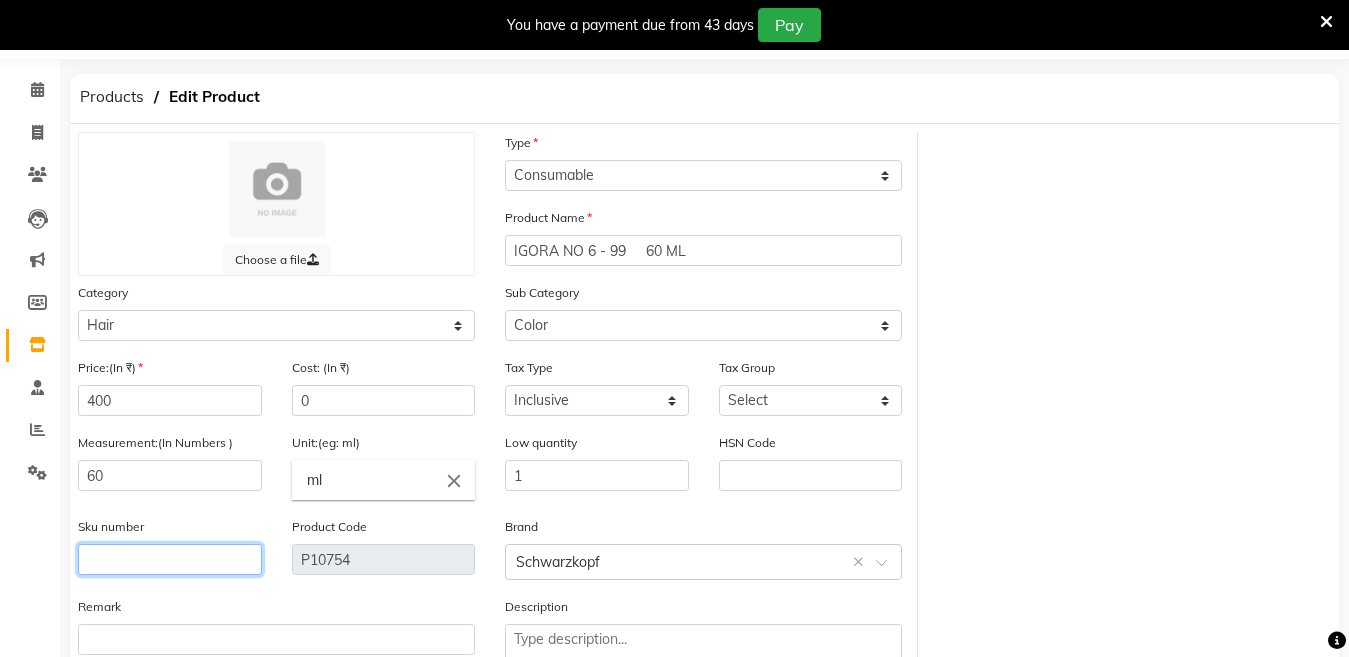 click 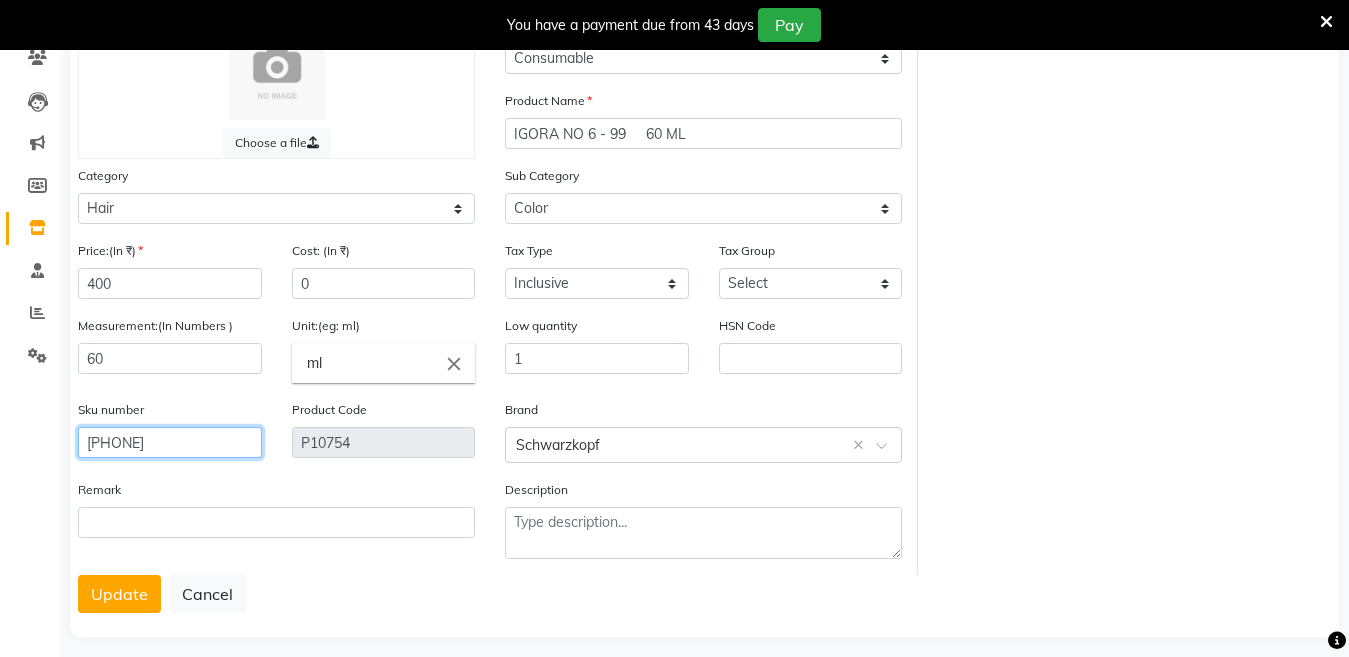 scroll, scrollTop: 193, scrollLeft: 0, axis: vertical 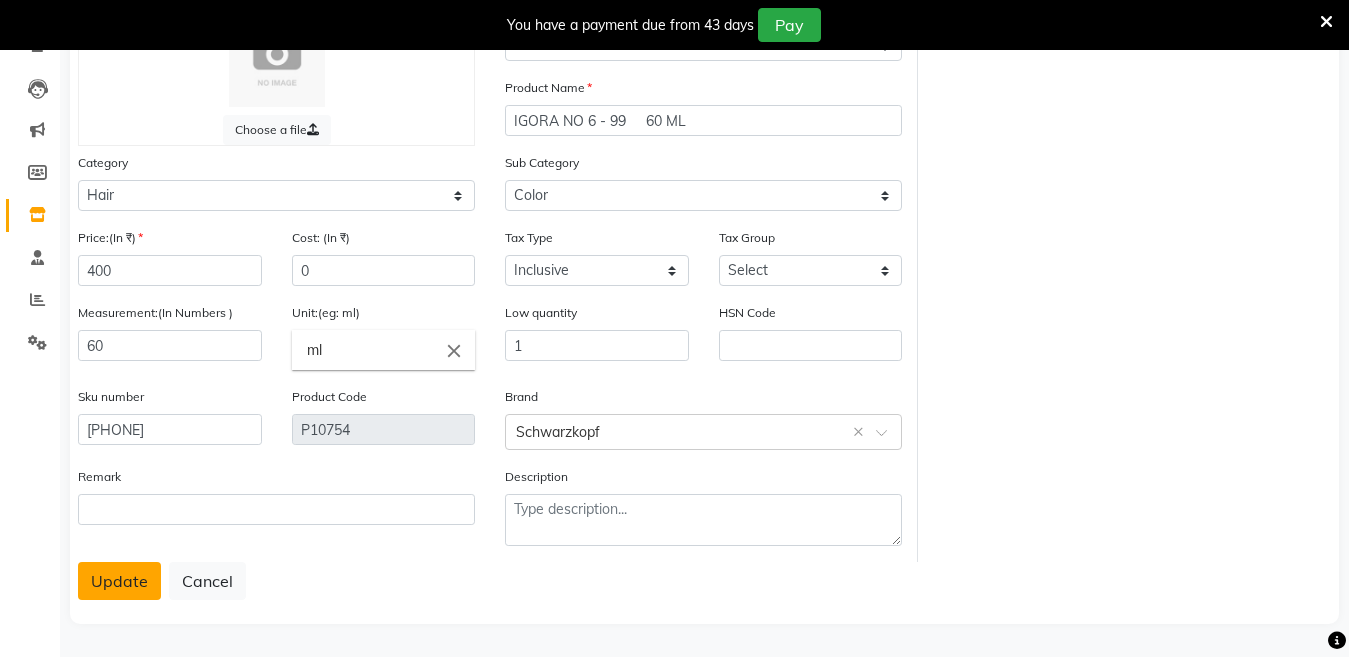 click on "Update" 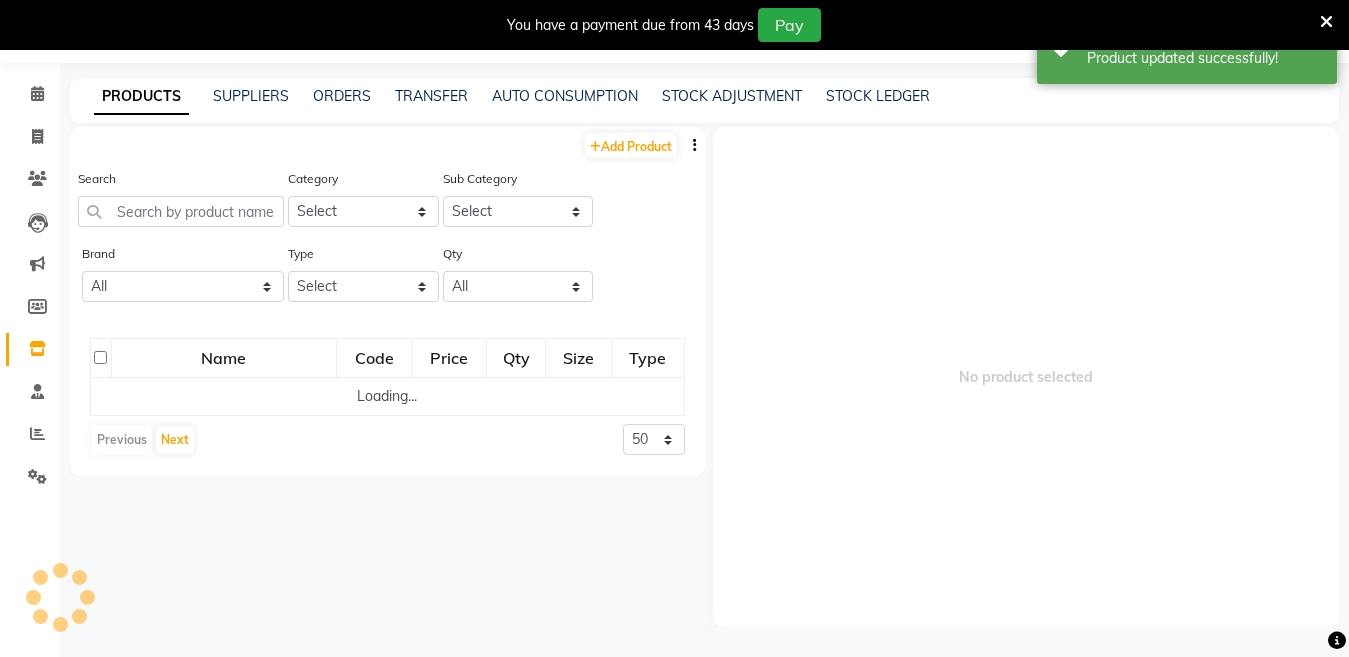 scroll, scrollTop: 63, scrollLeft: 0, axis: vertical 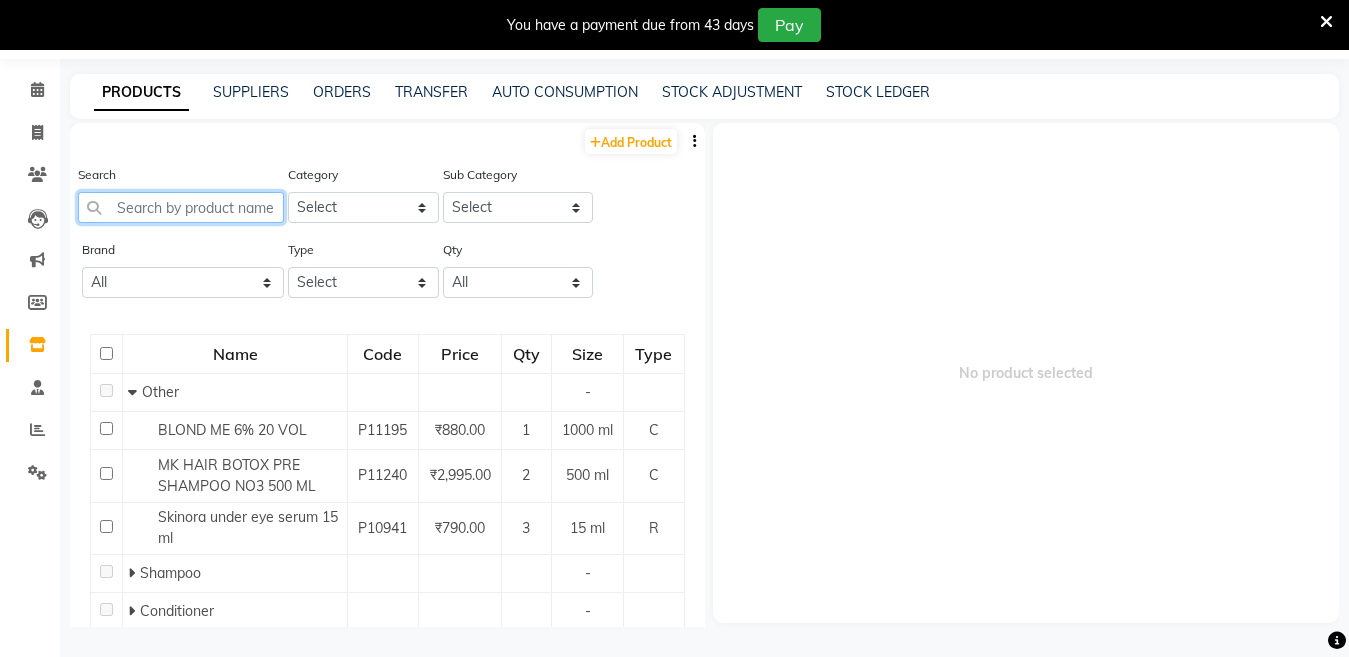 click 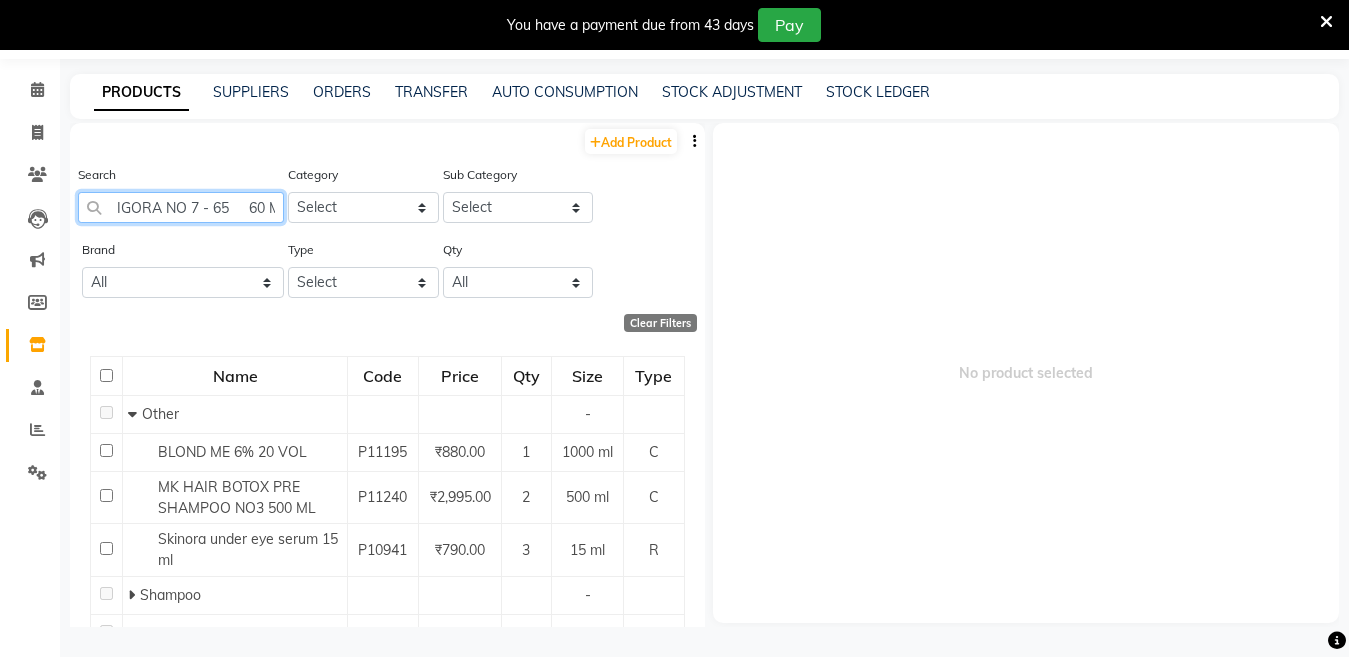 scroll, scrollTop: 0, scrollLeft: 23, axis: horizontal 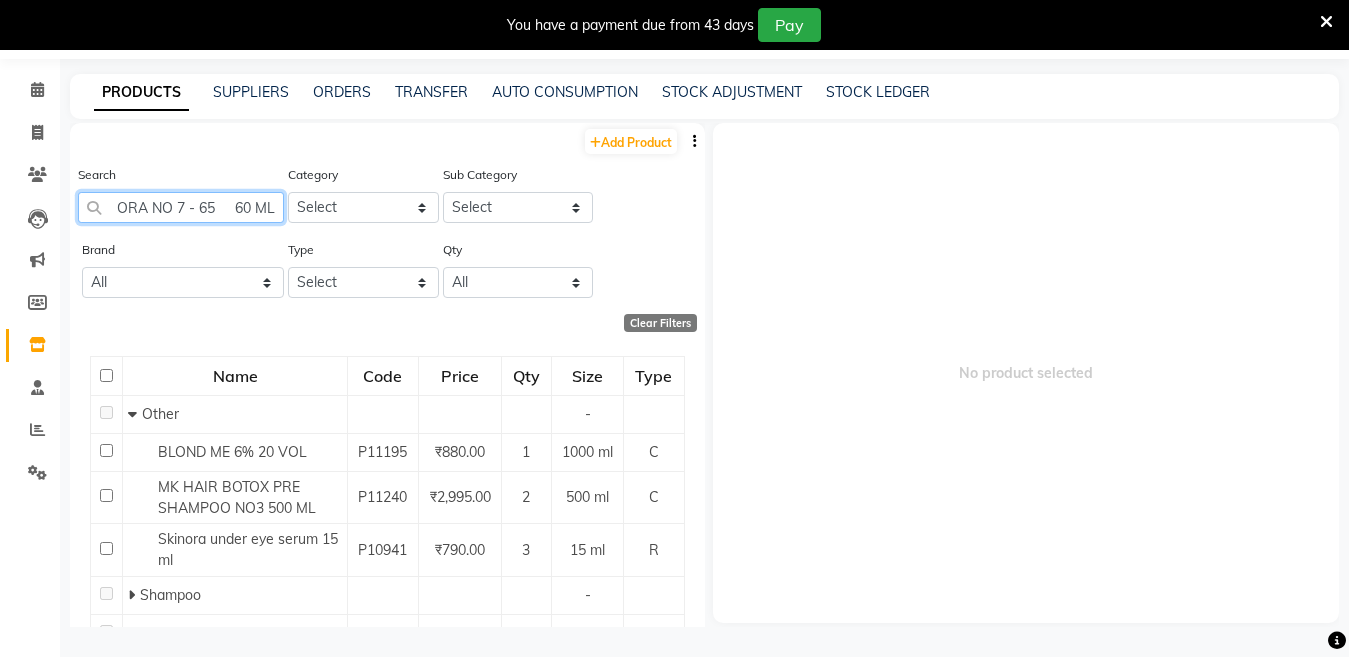 click on "IGORA NO 7 - 65     60 ML" 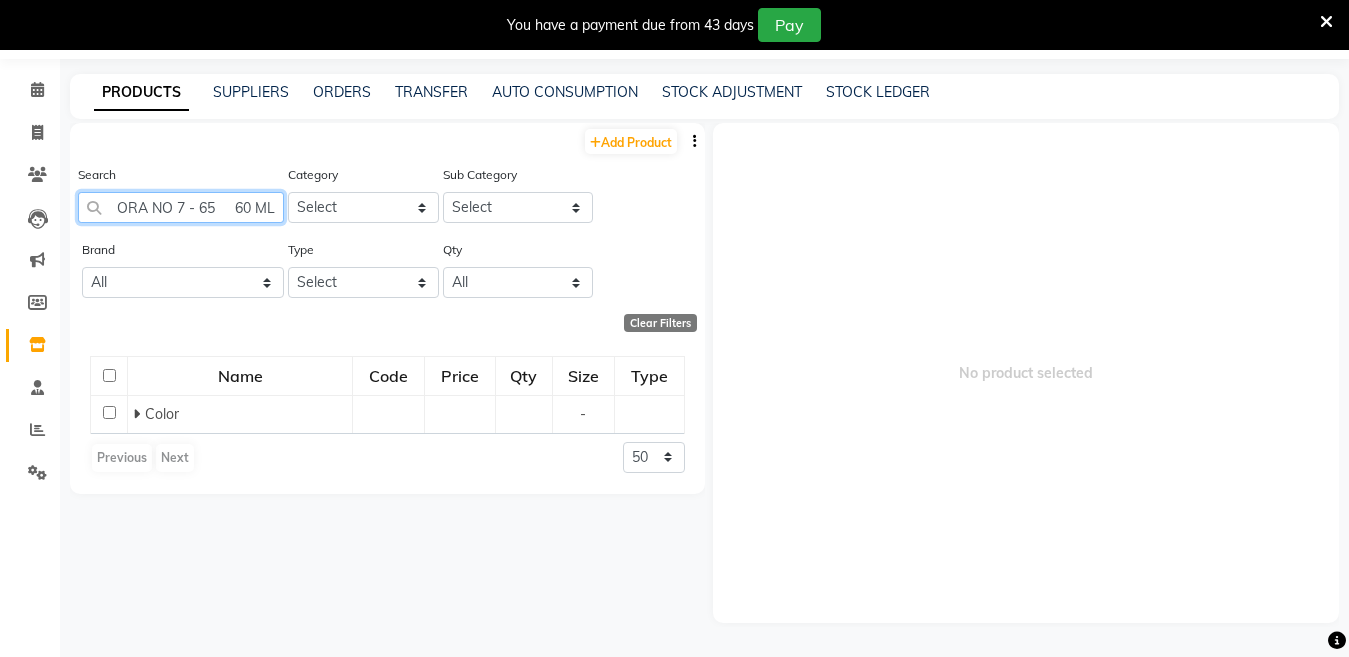 scroll, scrollTop: 0, scrollLeft: 18, axis: horizontal 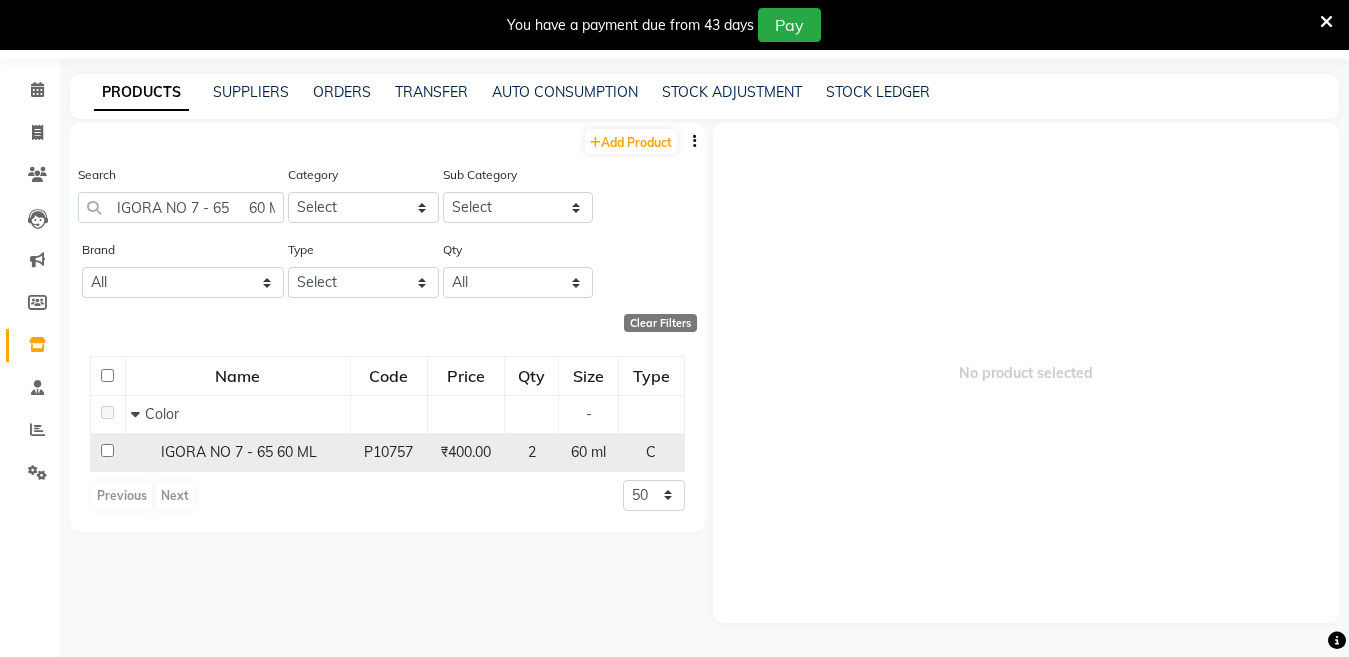 click on "IGORA NO 7 - 65     60 ML" 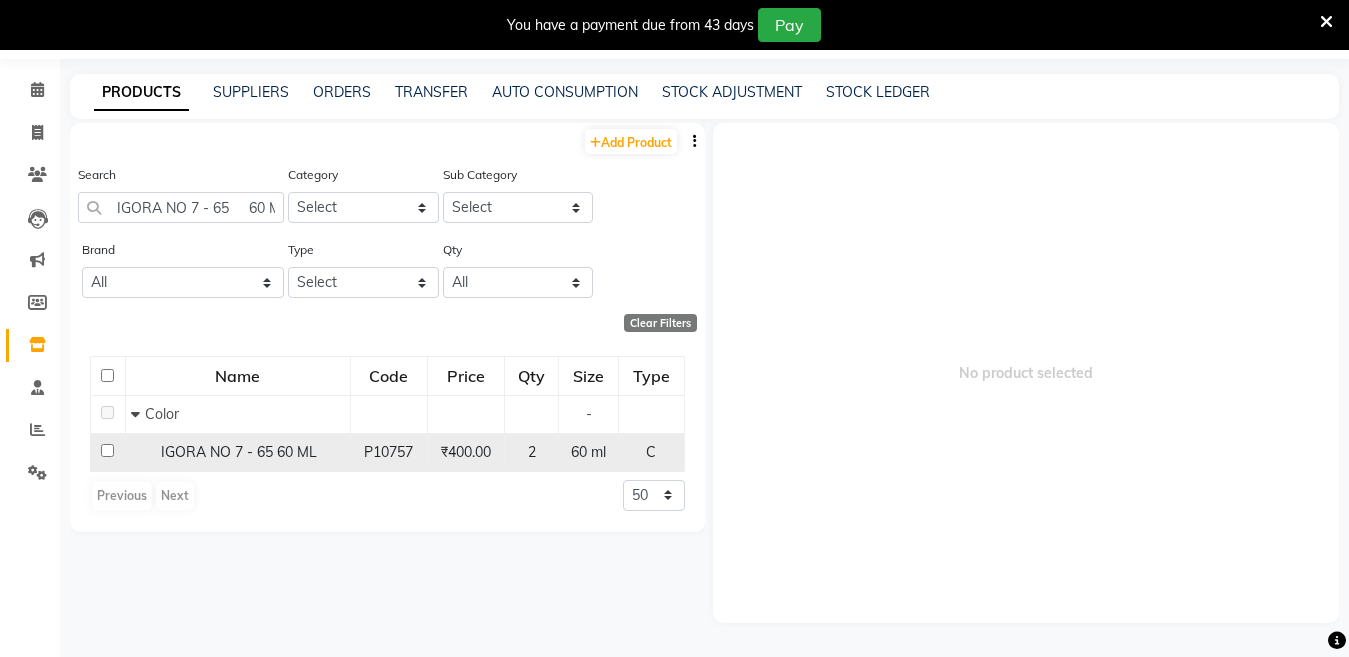 click on "IGORA NO 7 - 65     60 ML" 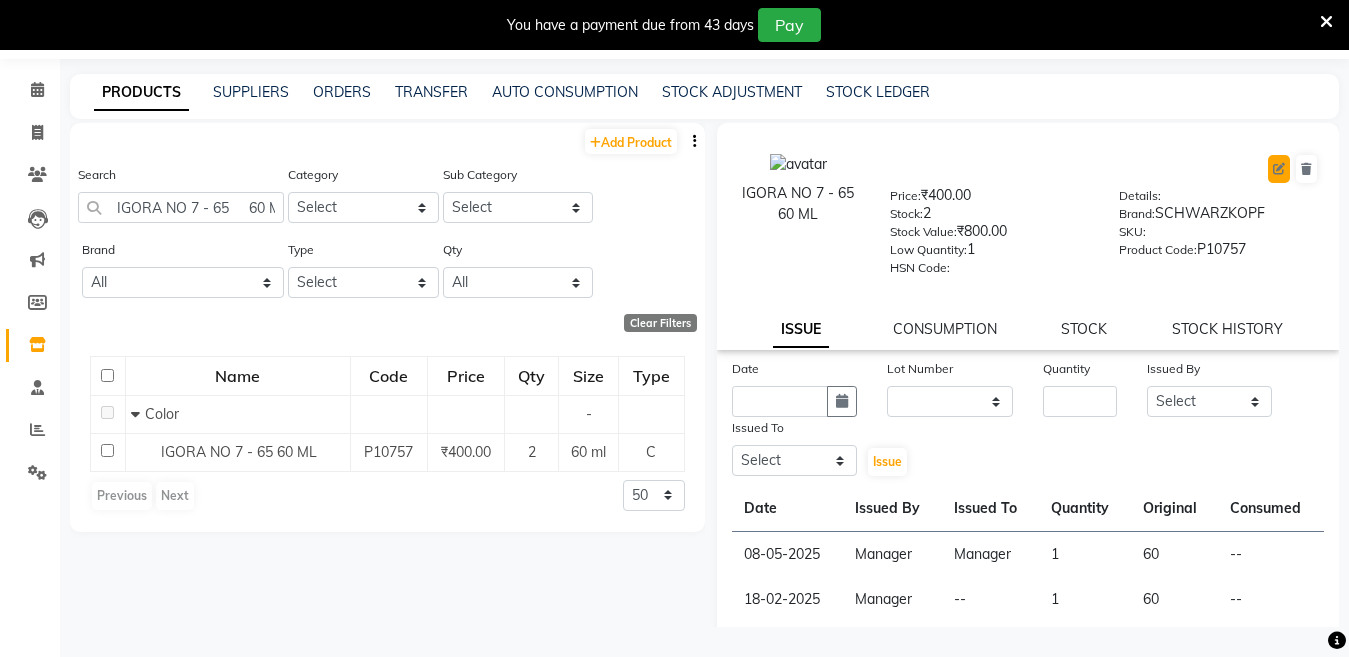 click 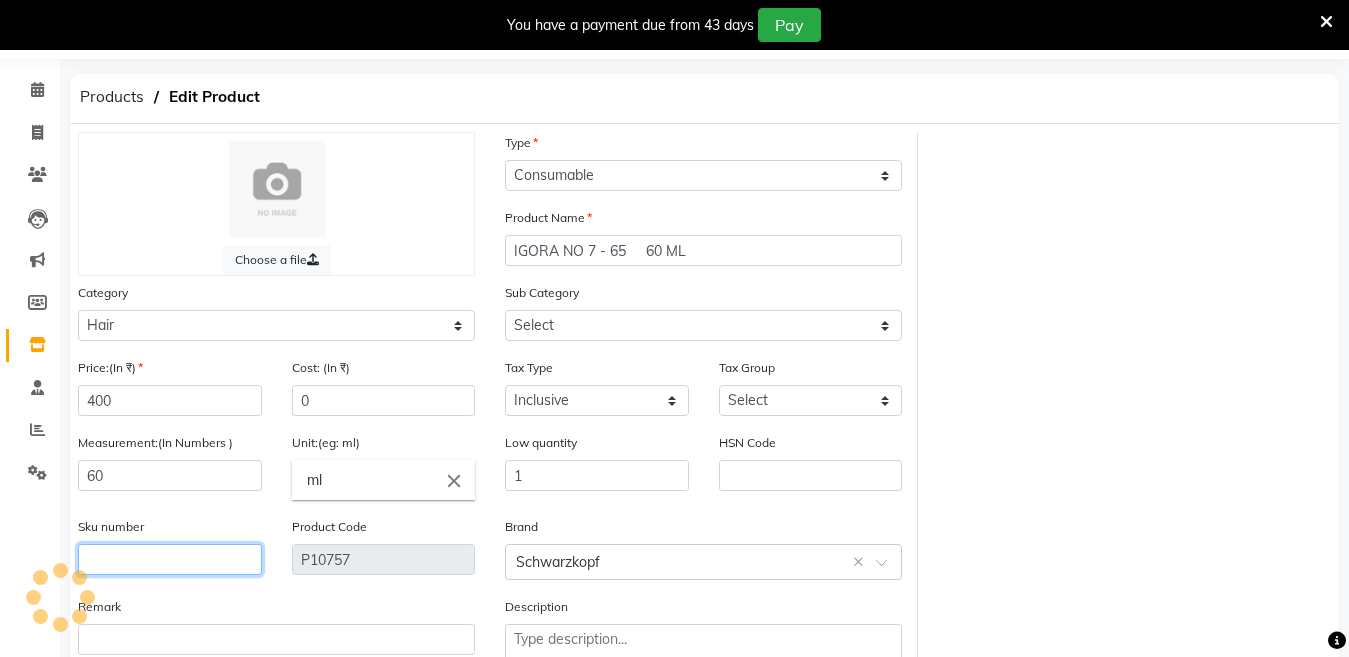 click 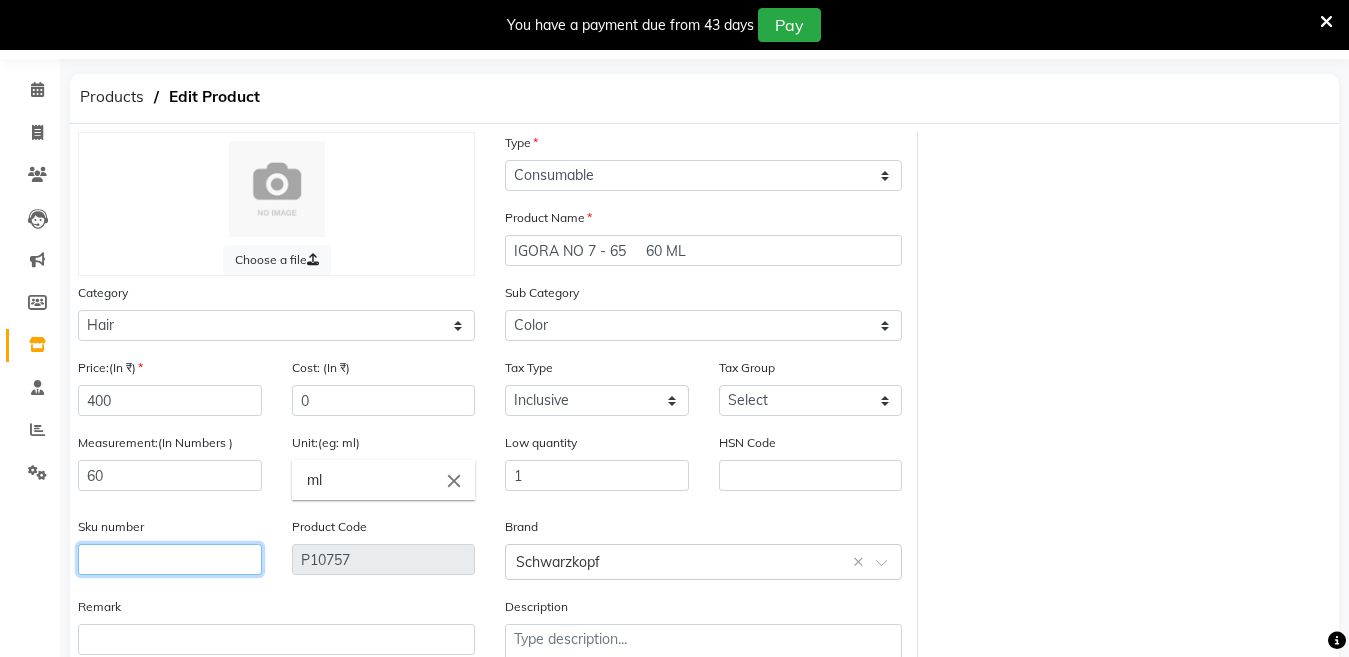 click 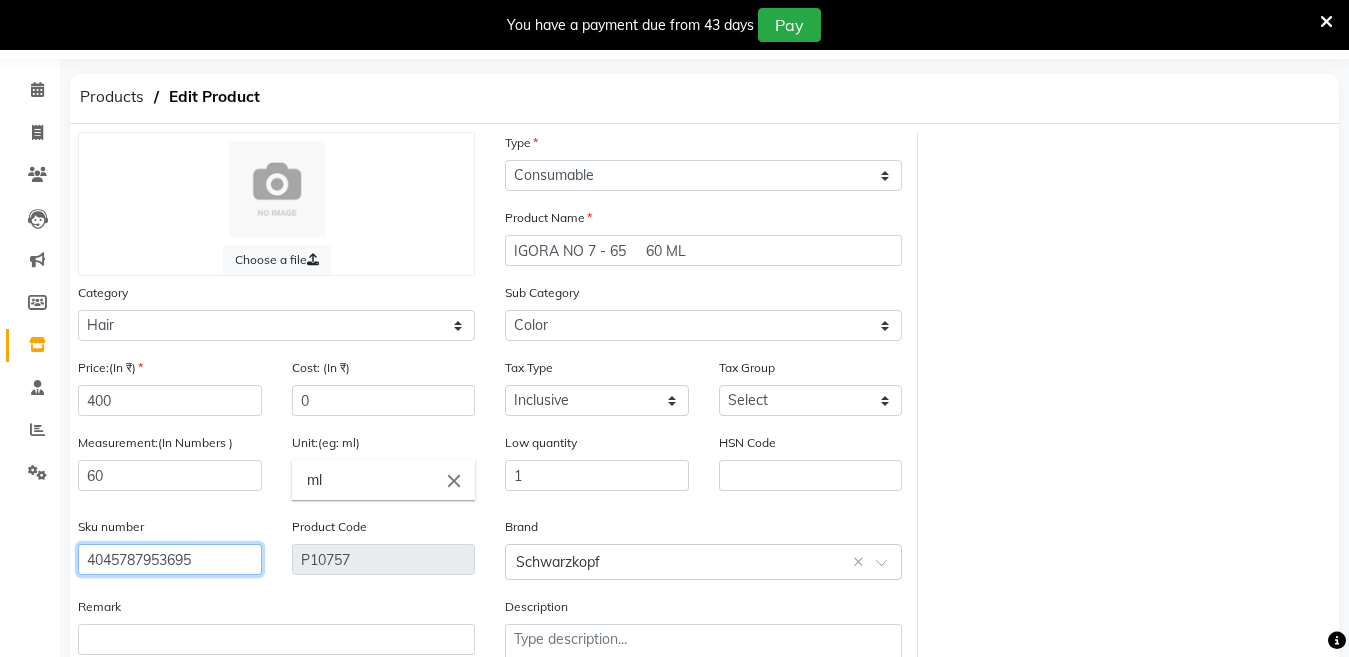 scroll, scrollTop: 194, scrollLeft: 0, axis: vertical 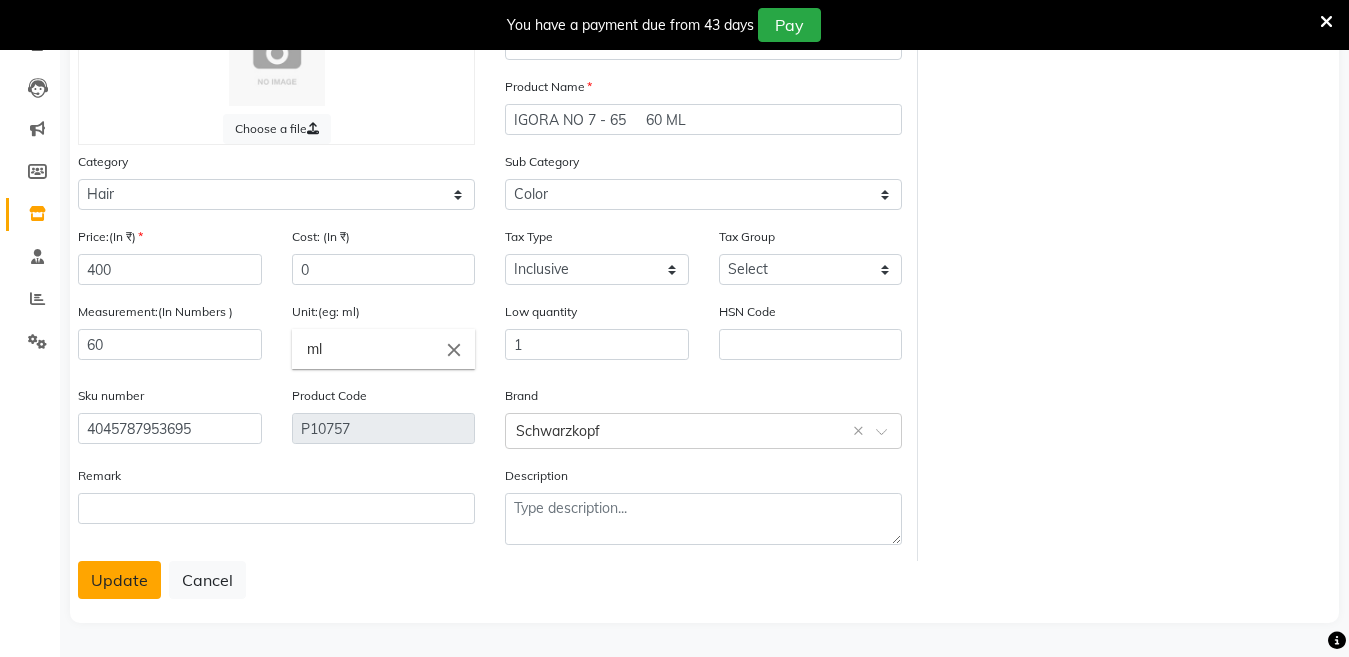 click on "Update" 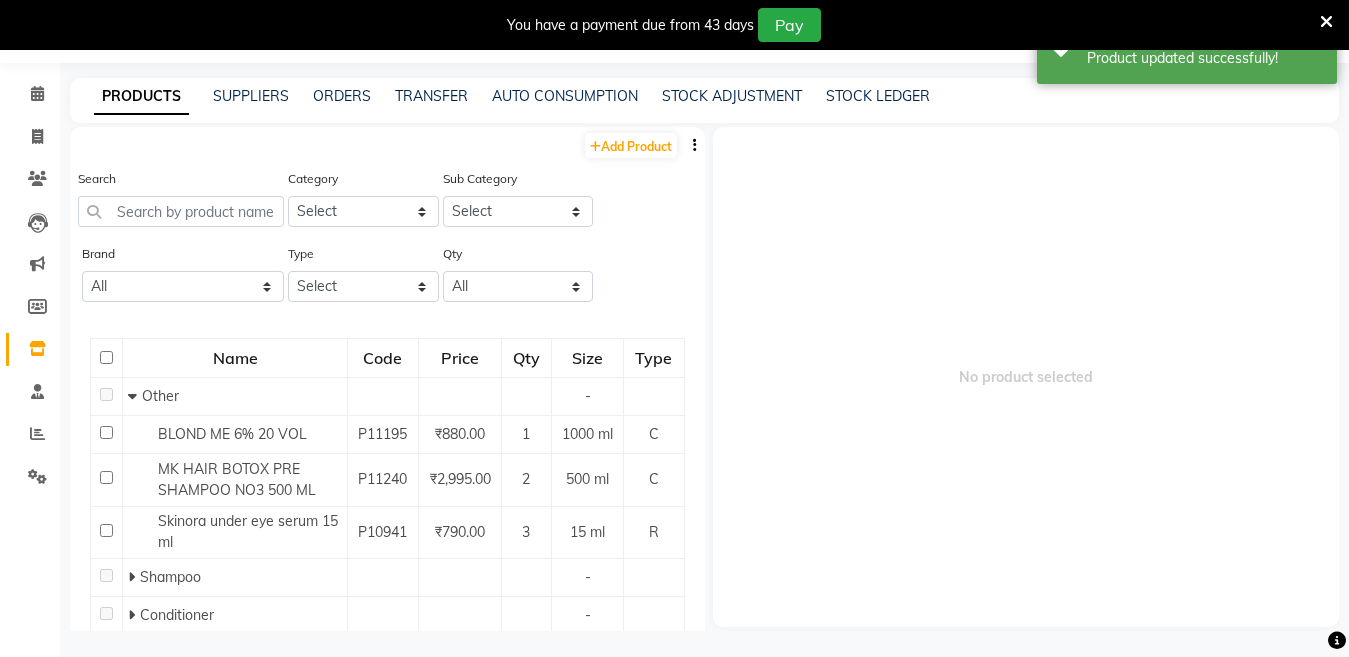 scroll, scrollTop: 63, scrollLeft: 0, axis: vertical 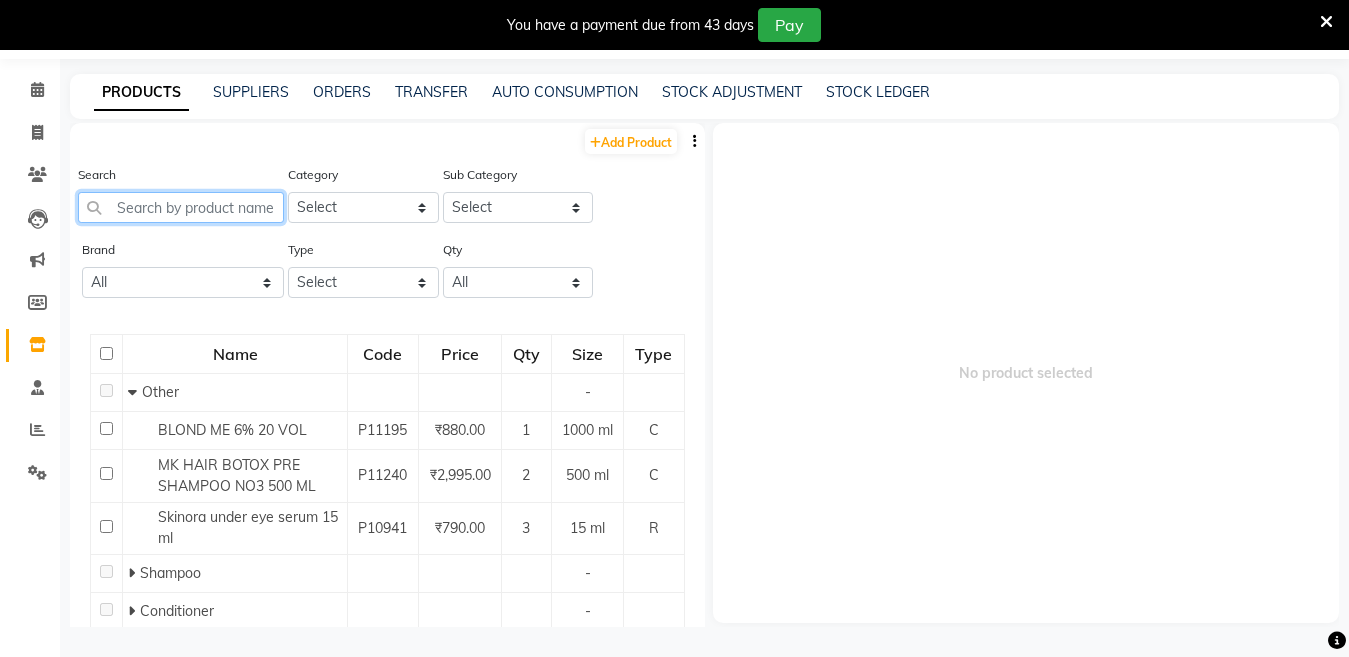 click 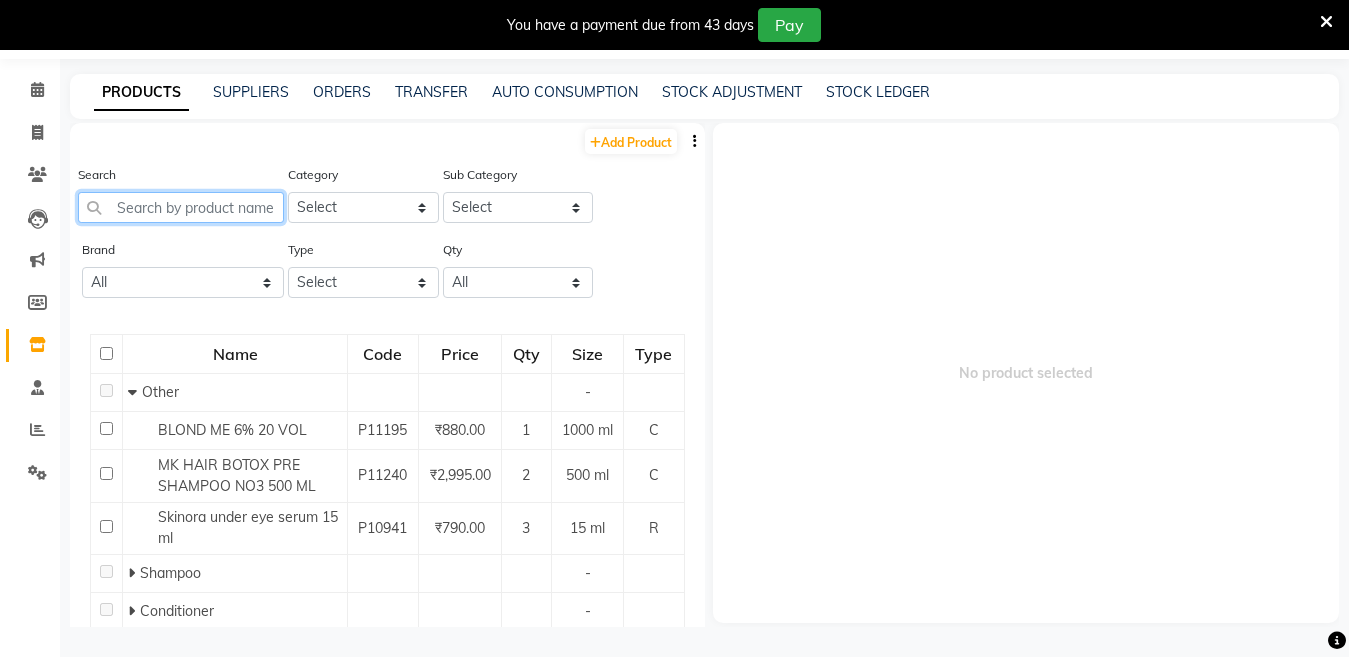 paste on "IGORA NO 9 . 5 - 1     60 ML" 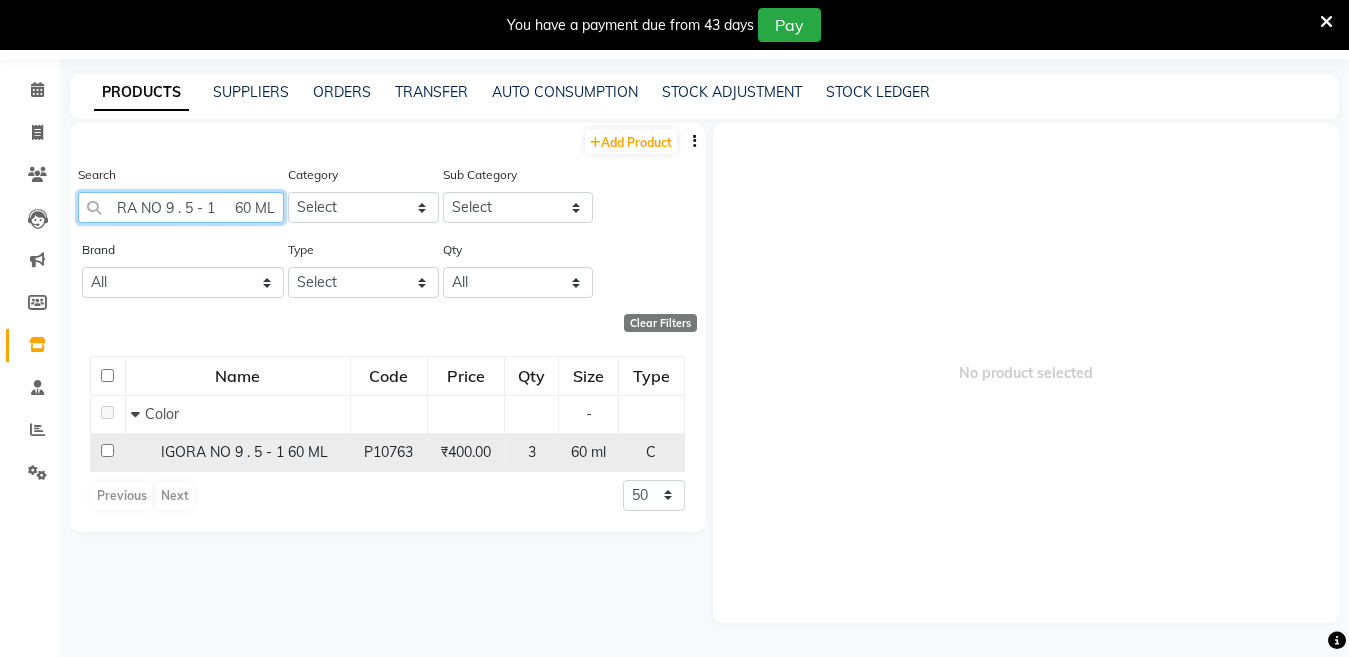 scroll, scrollTop: 0, scrollLeft: 29, axis: horizontal 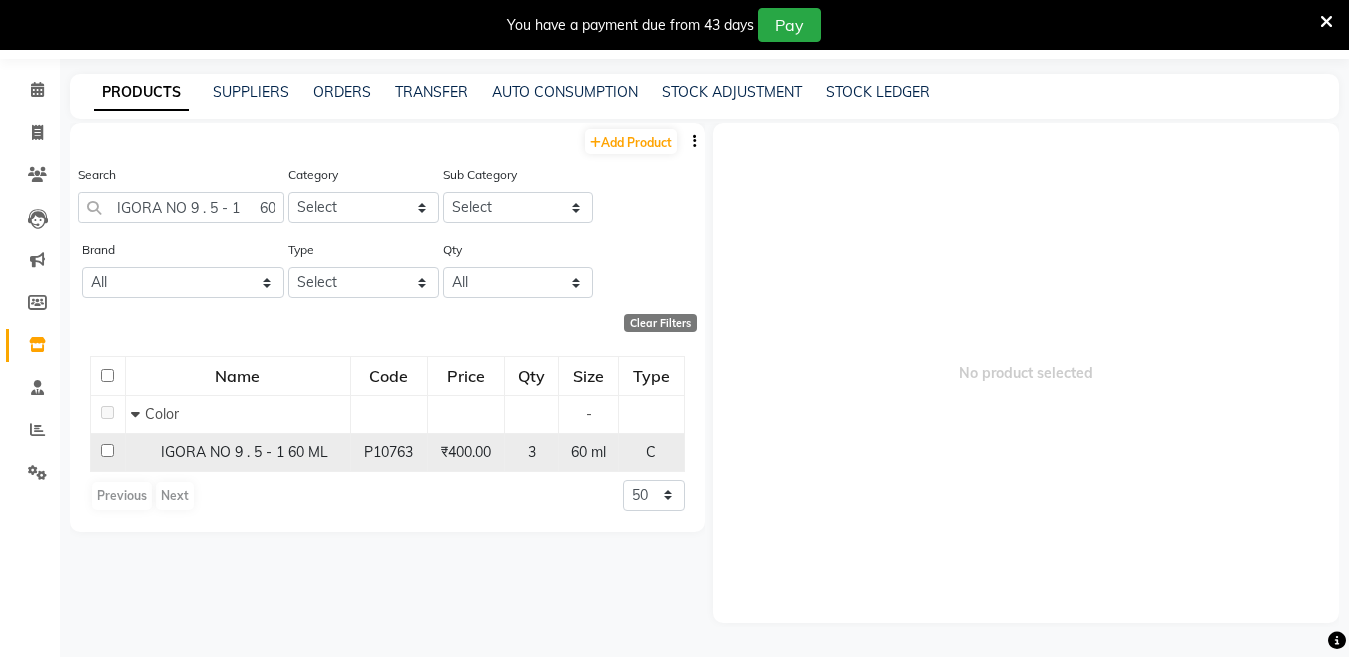 click on "IGORA NO 9 . 5 - 1     60 ML" 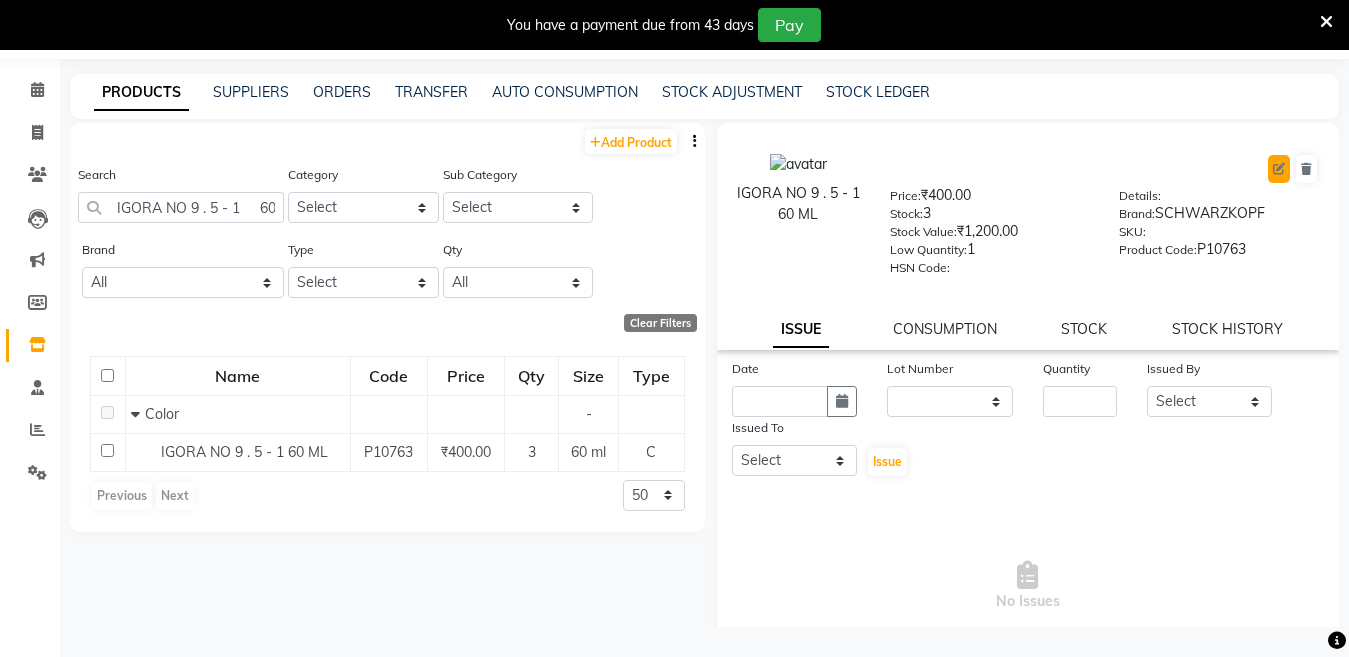 click 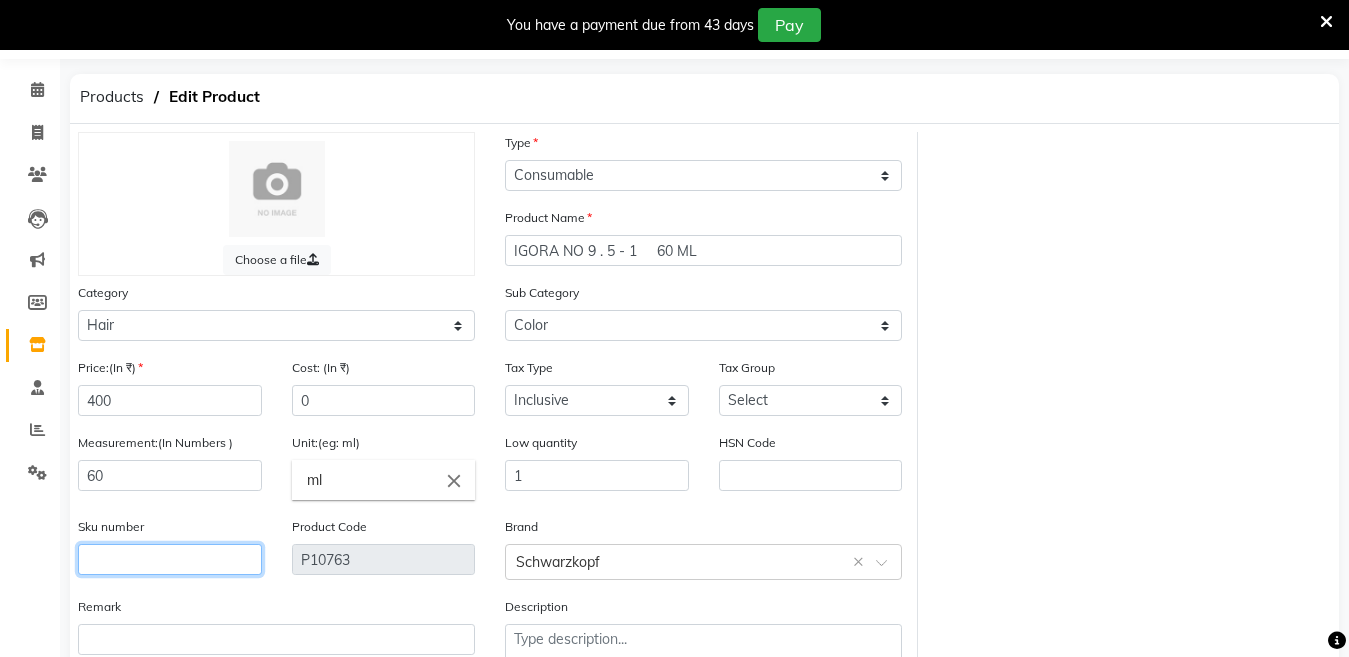 click 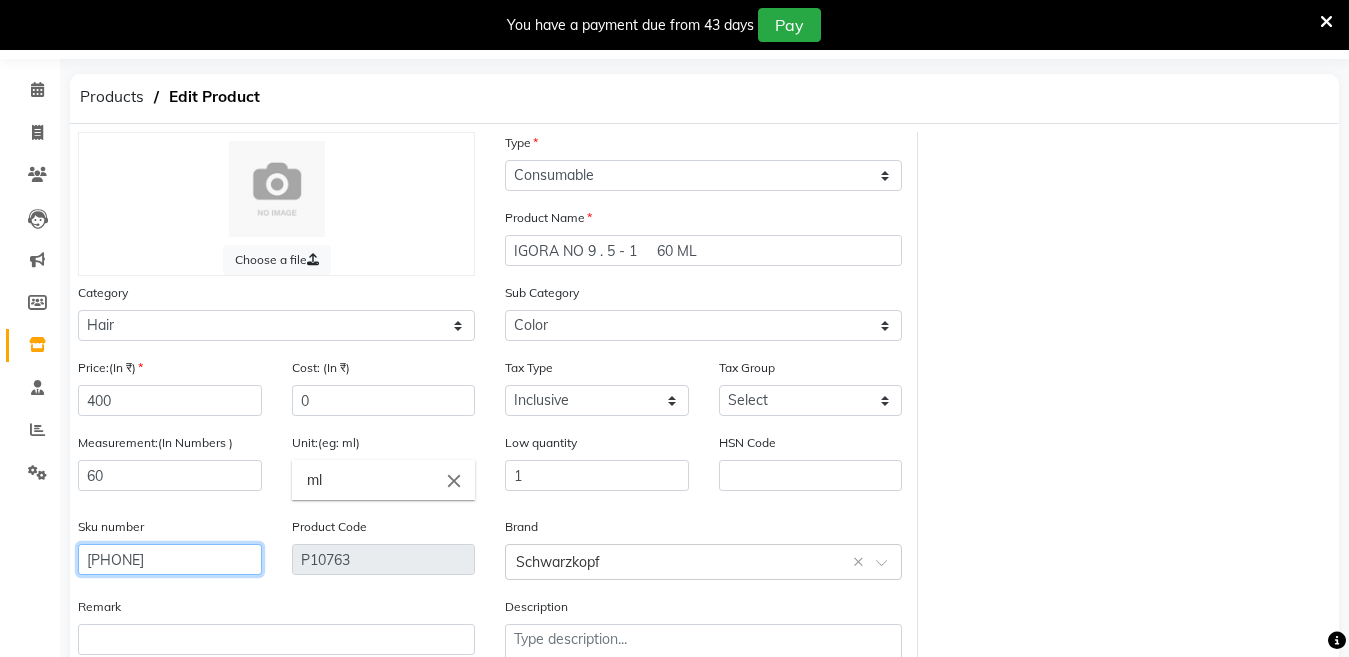 scroll, scrollTop: 194, scrollLeft: 0, axis: vertical 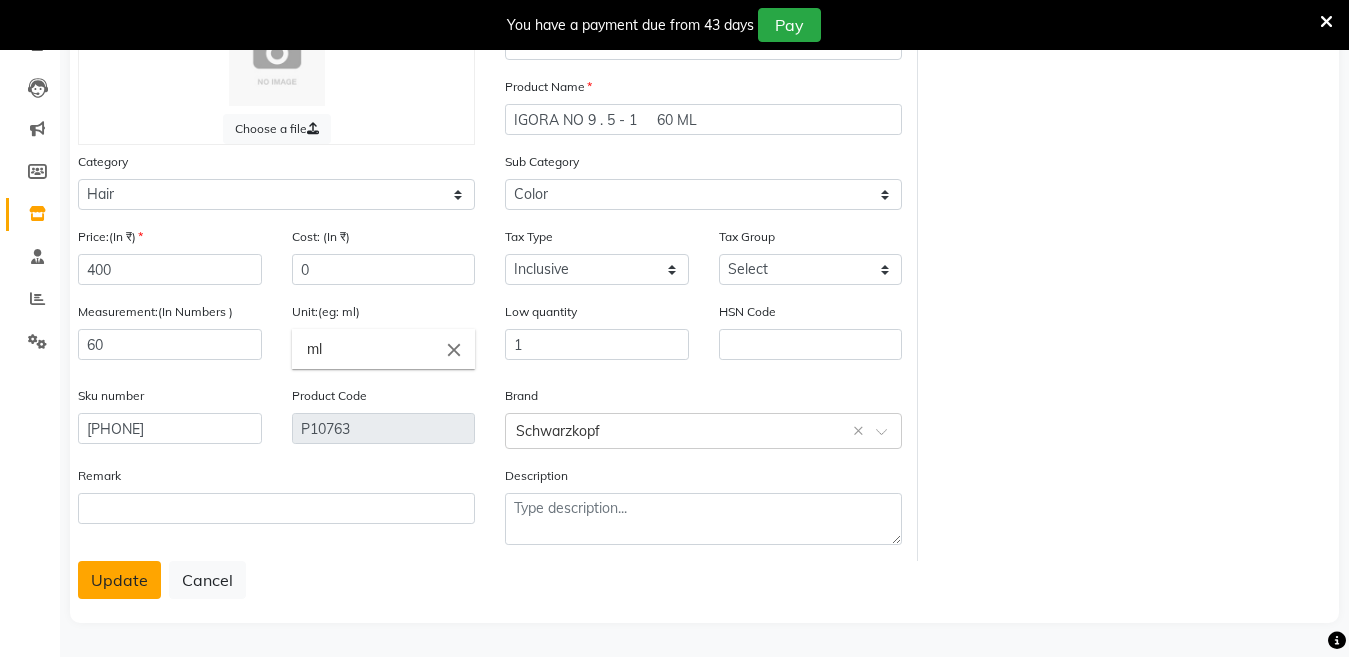 click on "Update" 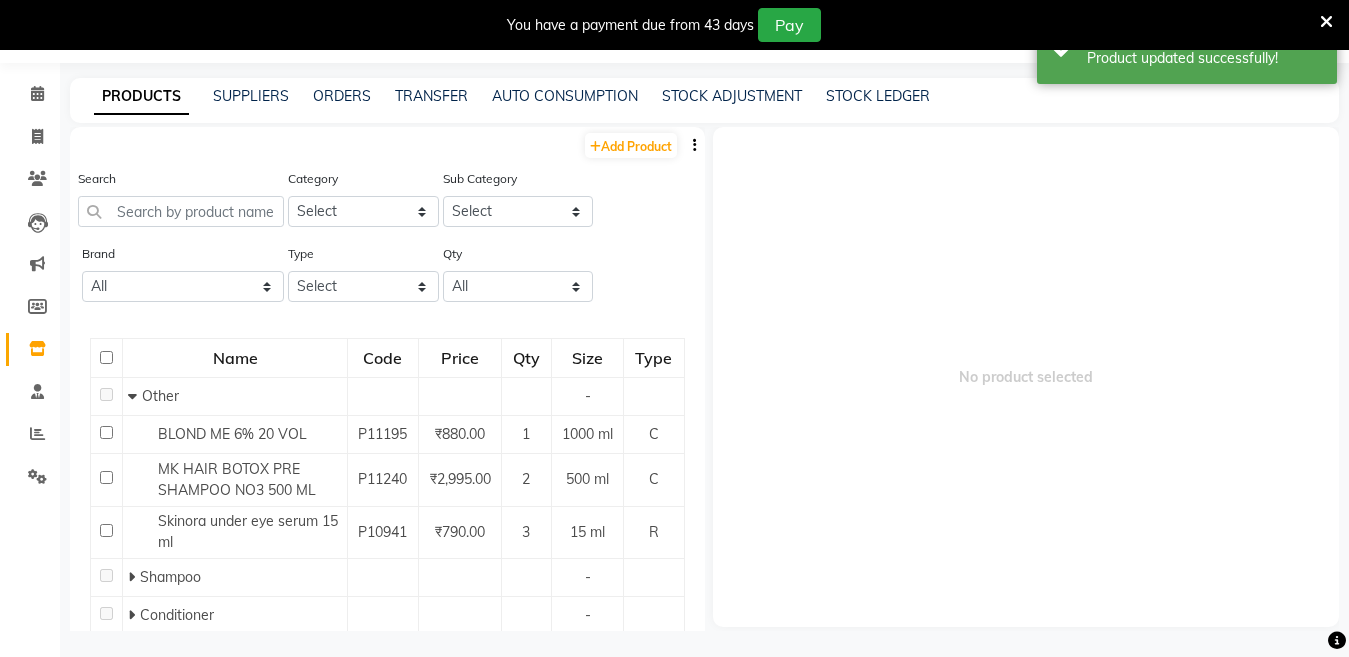 scroll, scrollTop: 63, scrollLeft: 0, axis: vertical 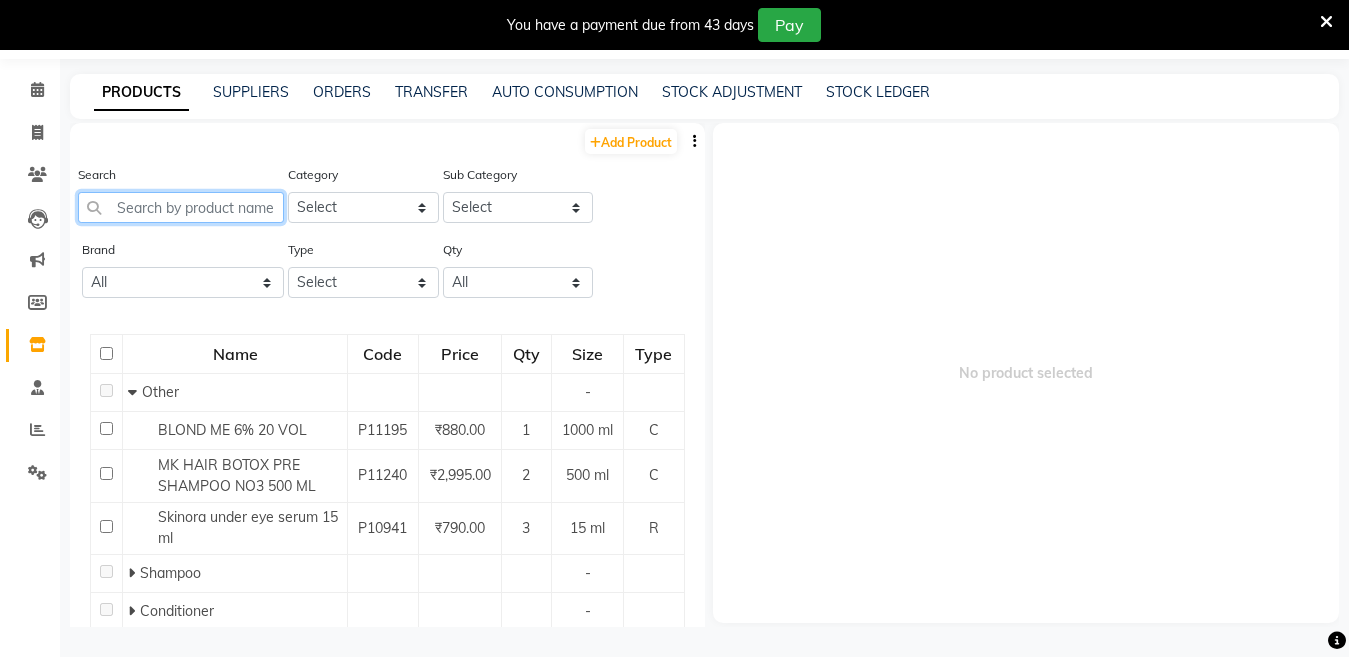 click 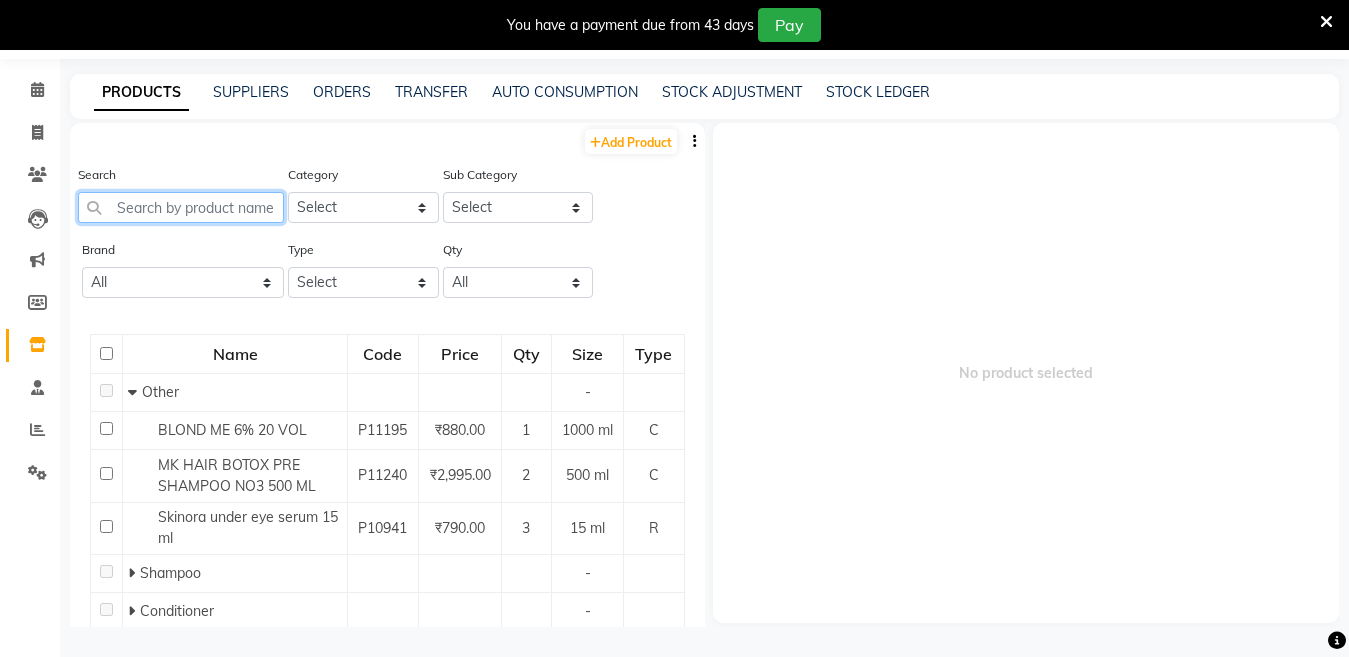 paste on "IGORA NO  L - 00   60 ML" 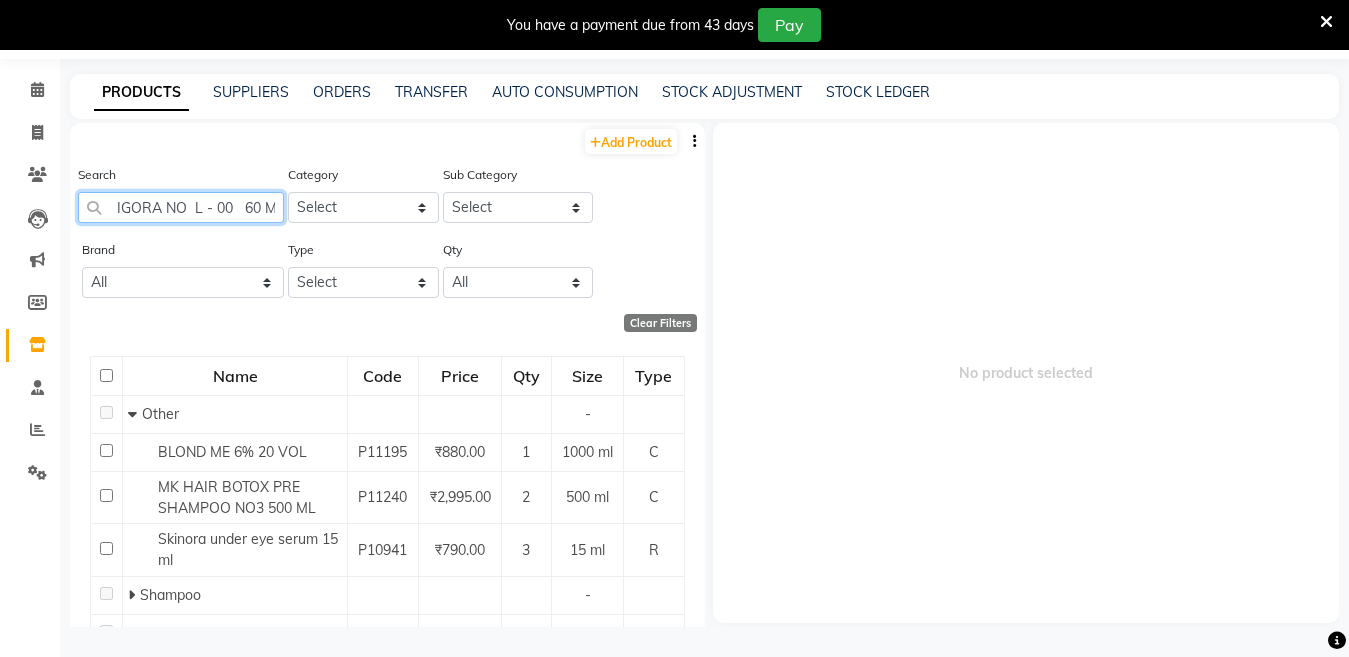 scroll, scrollTop: 0, scrollLeft: 19, axis: horizontal 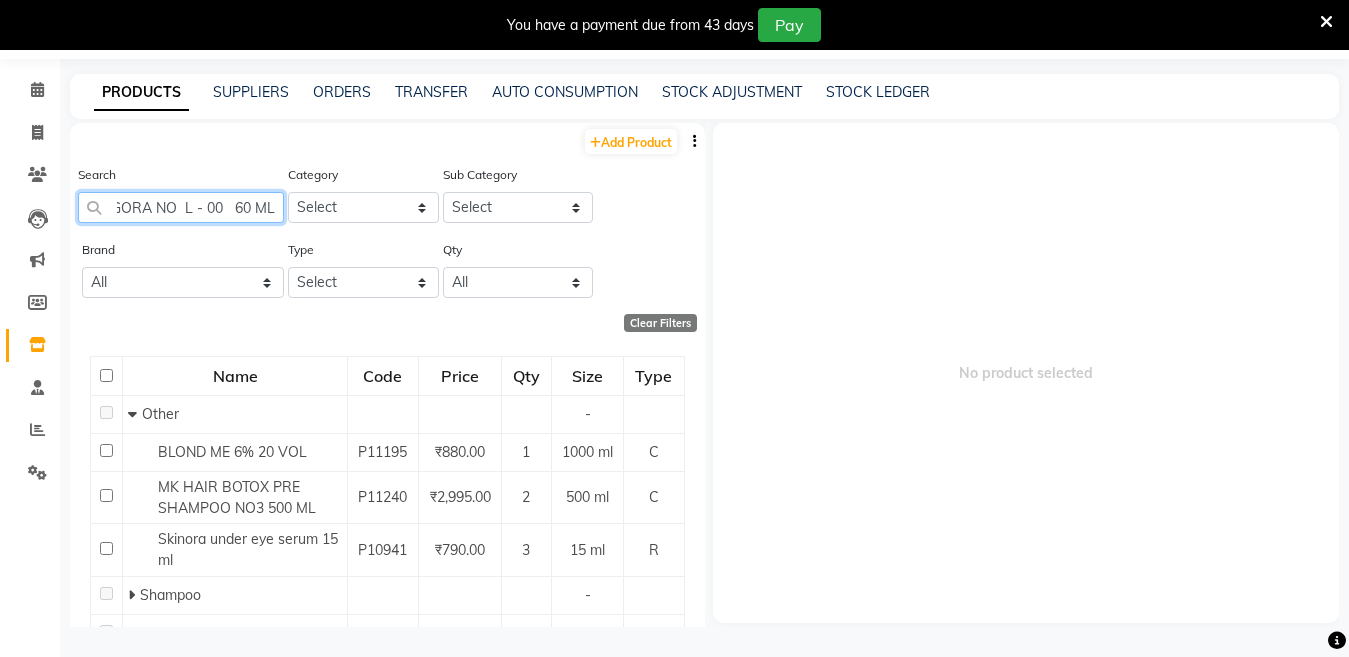 click on "IGORA NO  L - 00   60 ML" 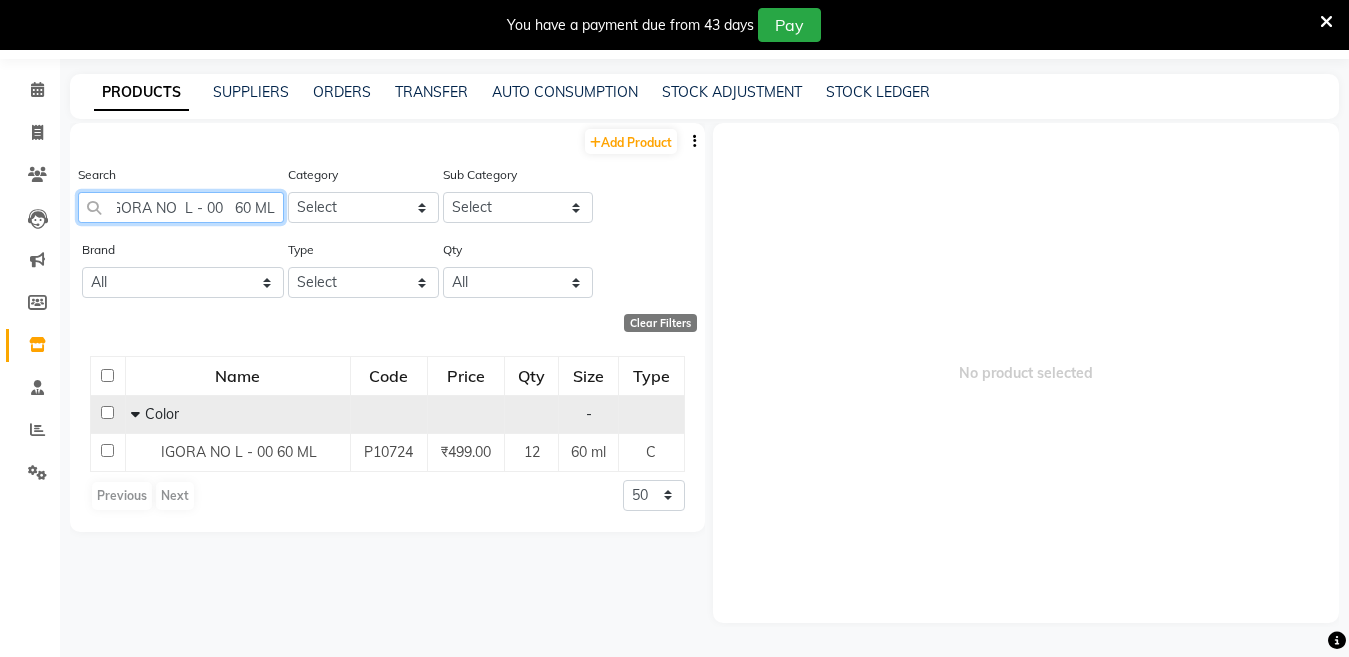 scroll, scrollTop: 0, scrollLeft: 14, axis: horizontal 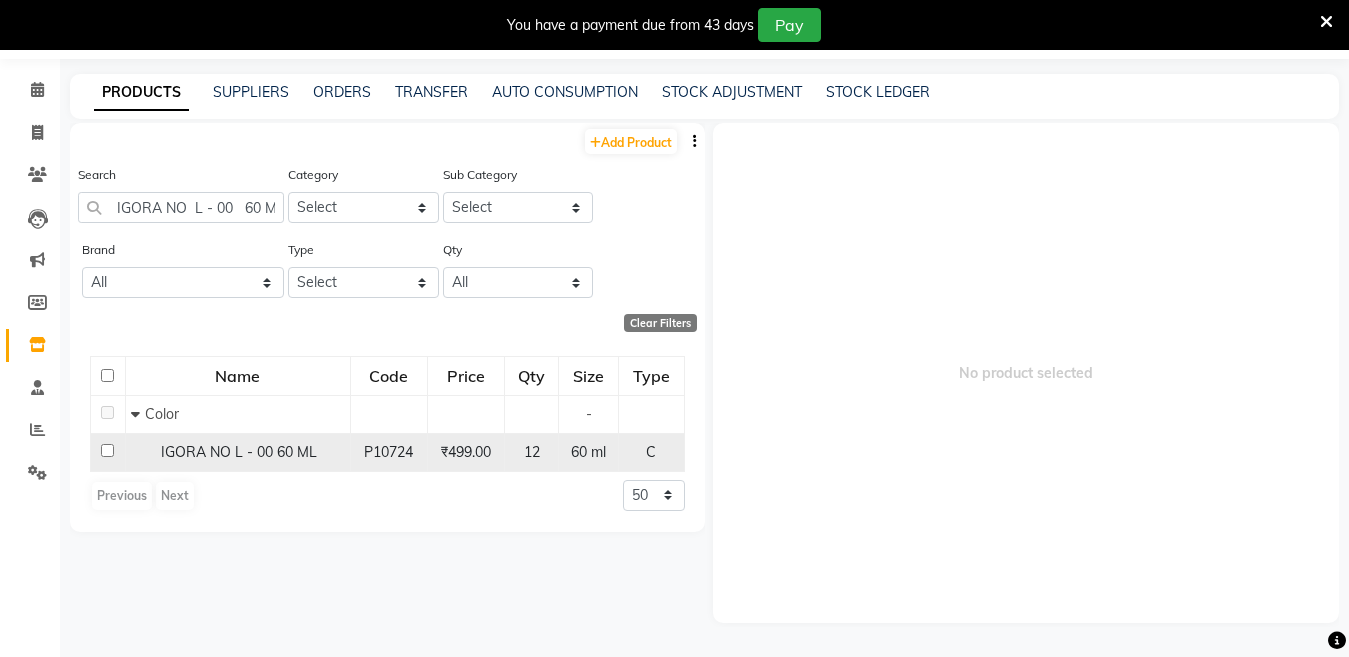 click on "IGORA NO  L - 00   60 ML" 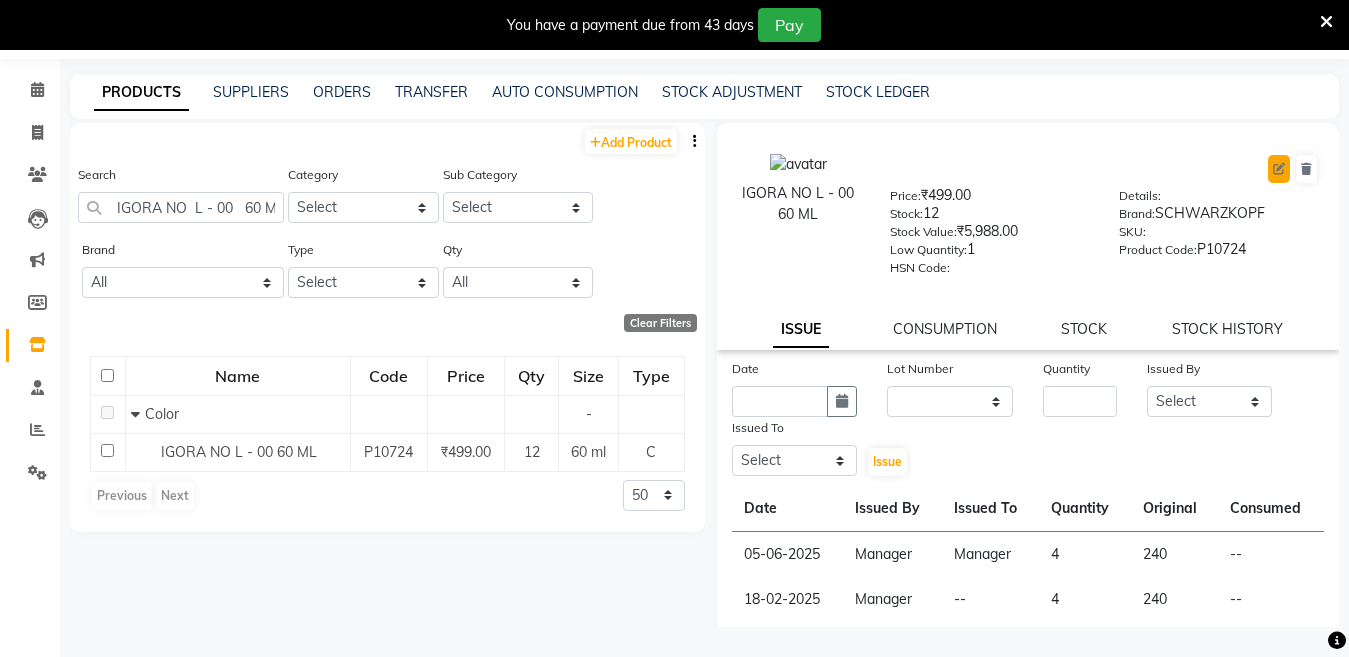 click 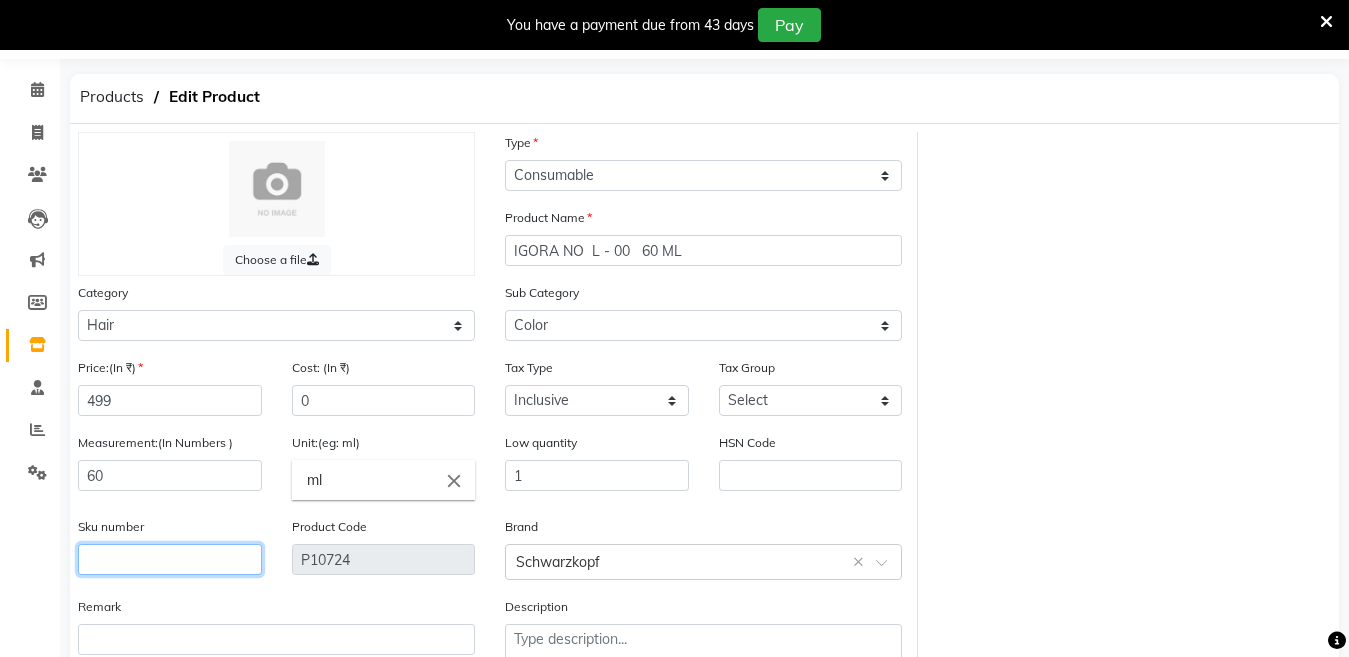 click 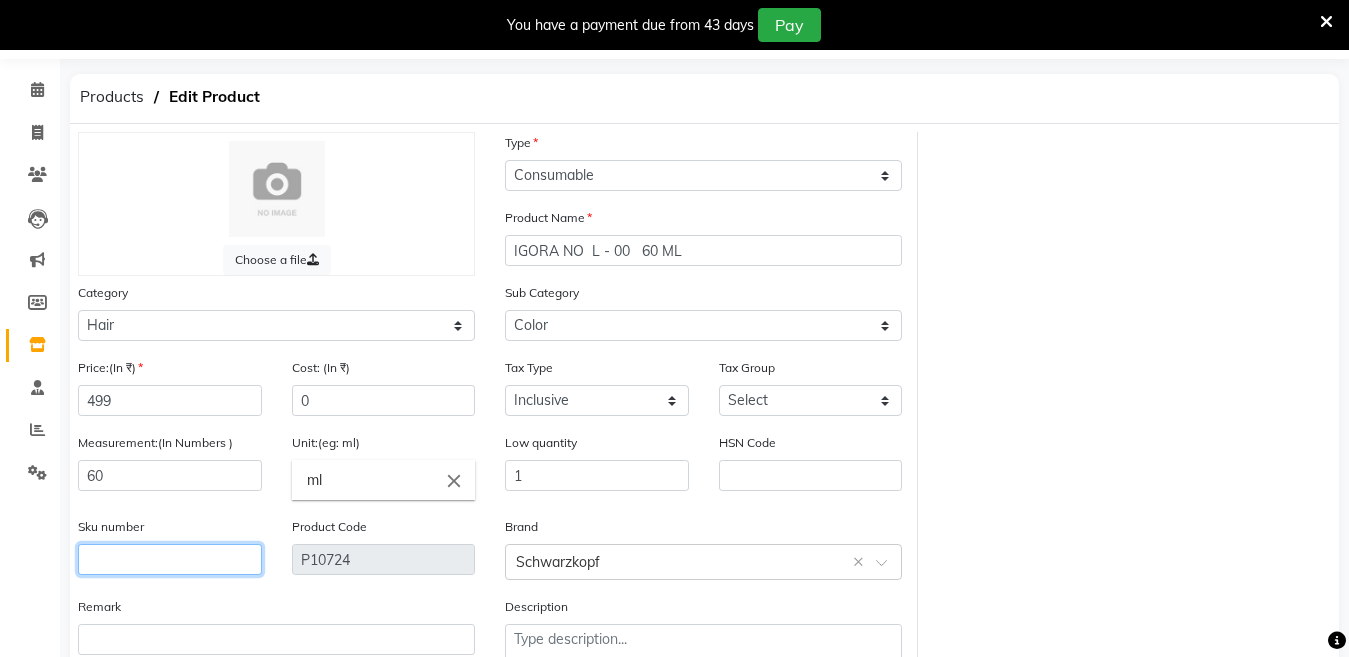 click 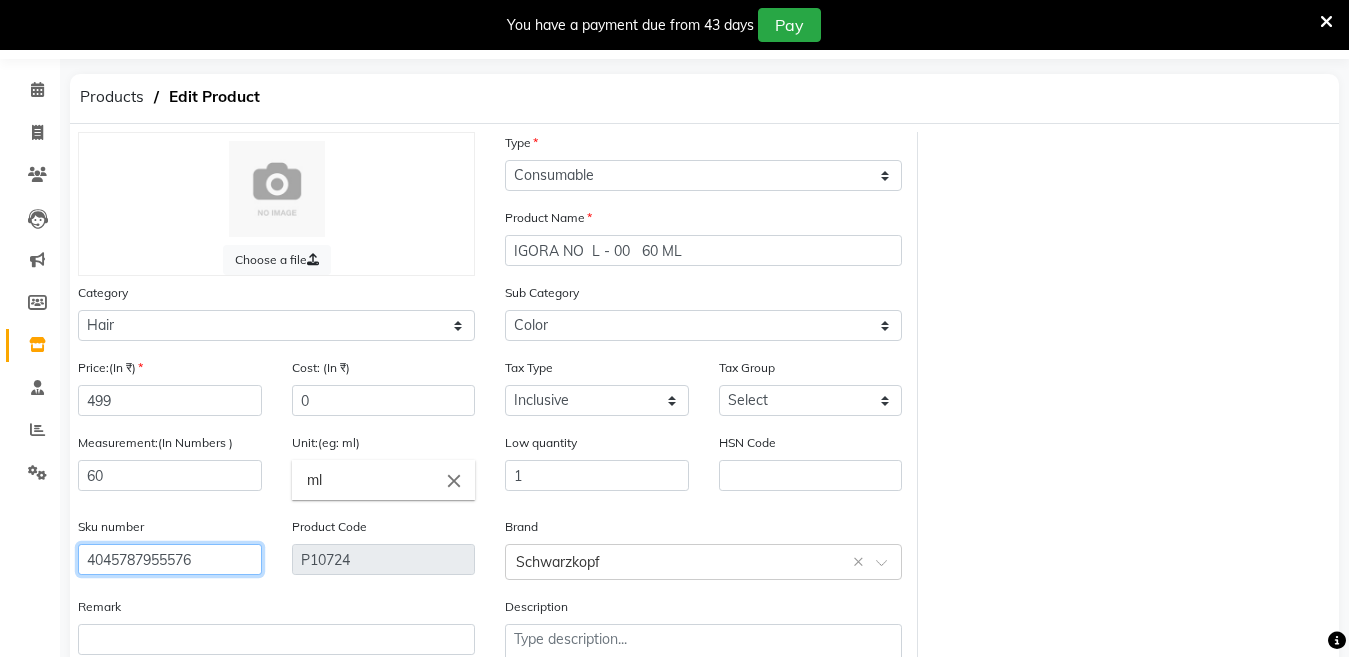 scroll, scrollTop: 194, scrollLeft: 0, axis: vertical 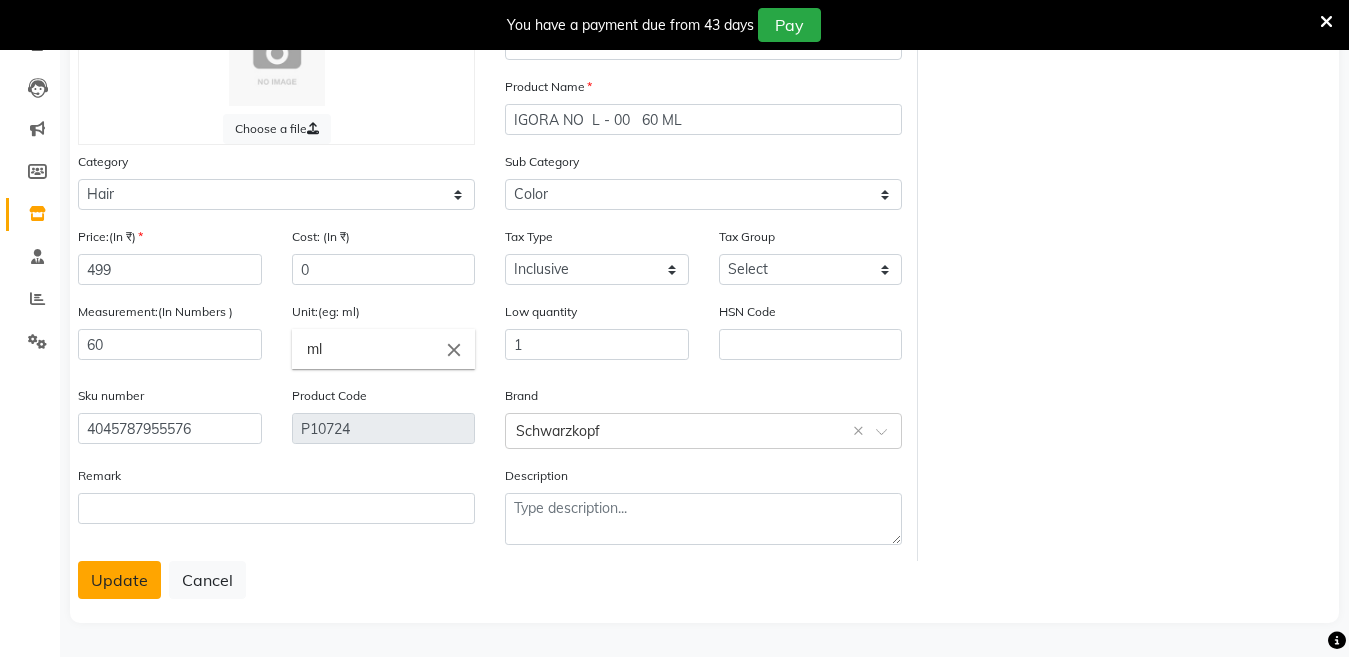 click on "Update" 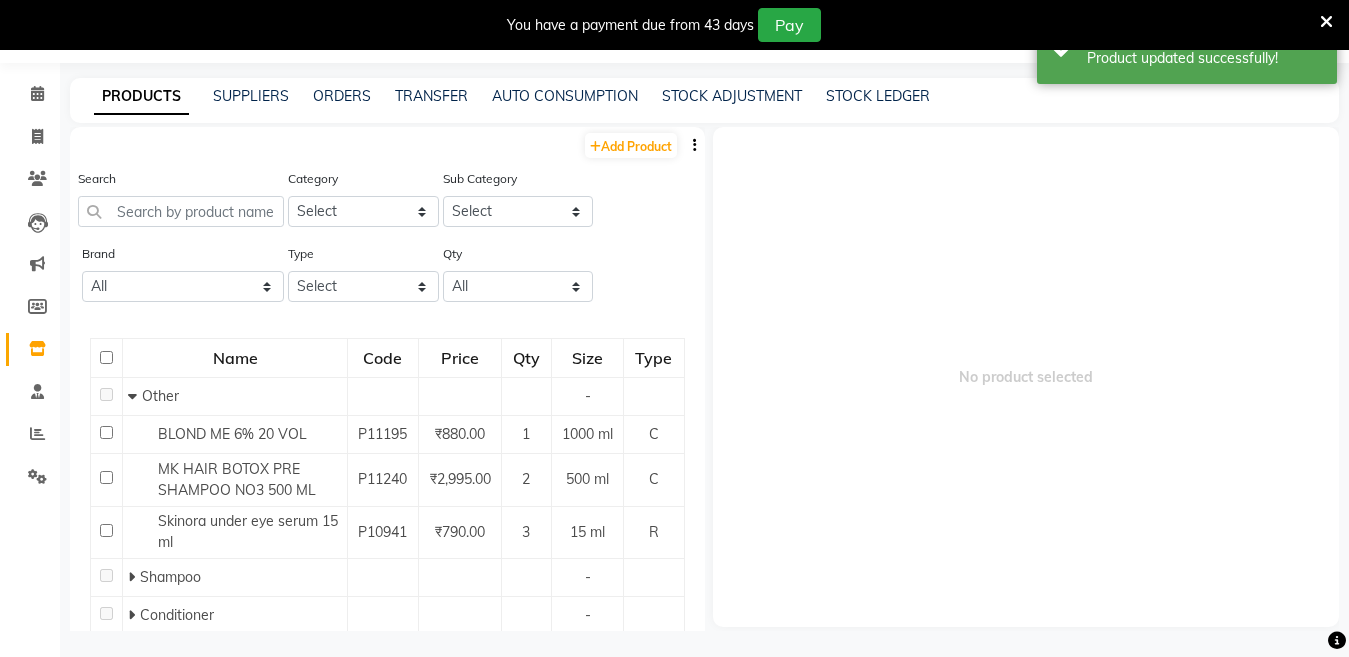 scroll, scrollTop: 63, scrollLeft: 0, axis: vertical 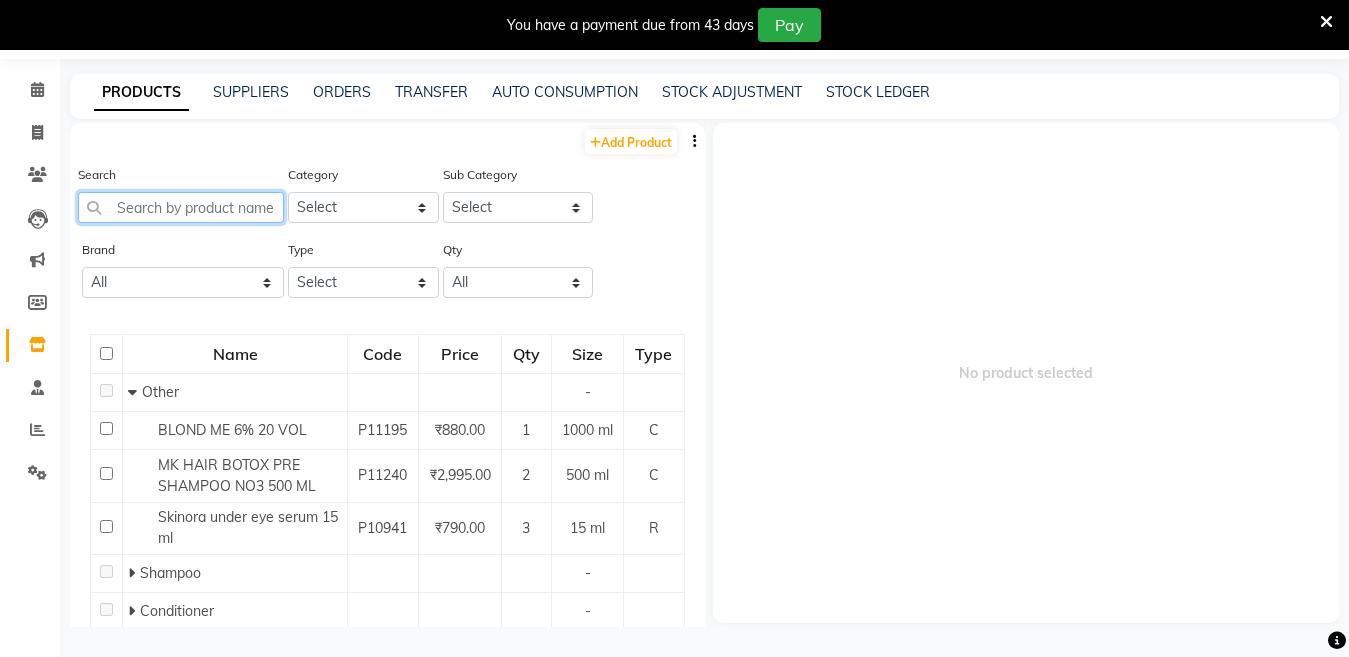 click 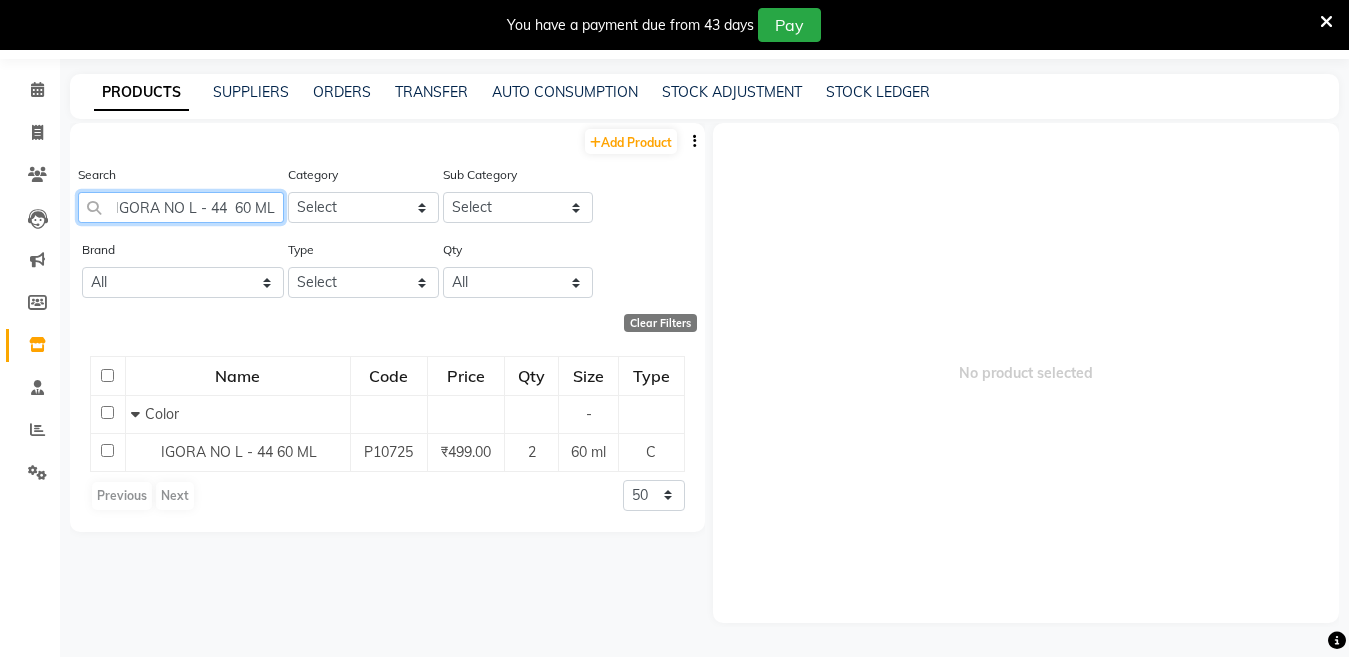 scroll, scrollTop: 0, scrollLeft: 6, axis: horizontal 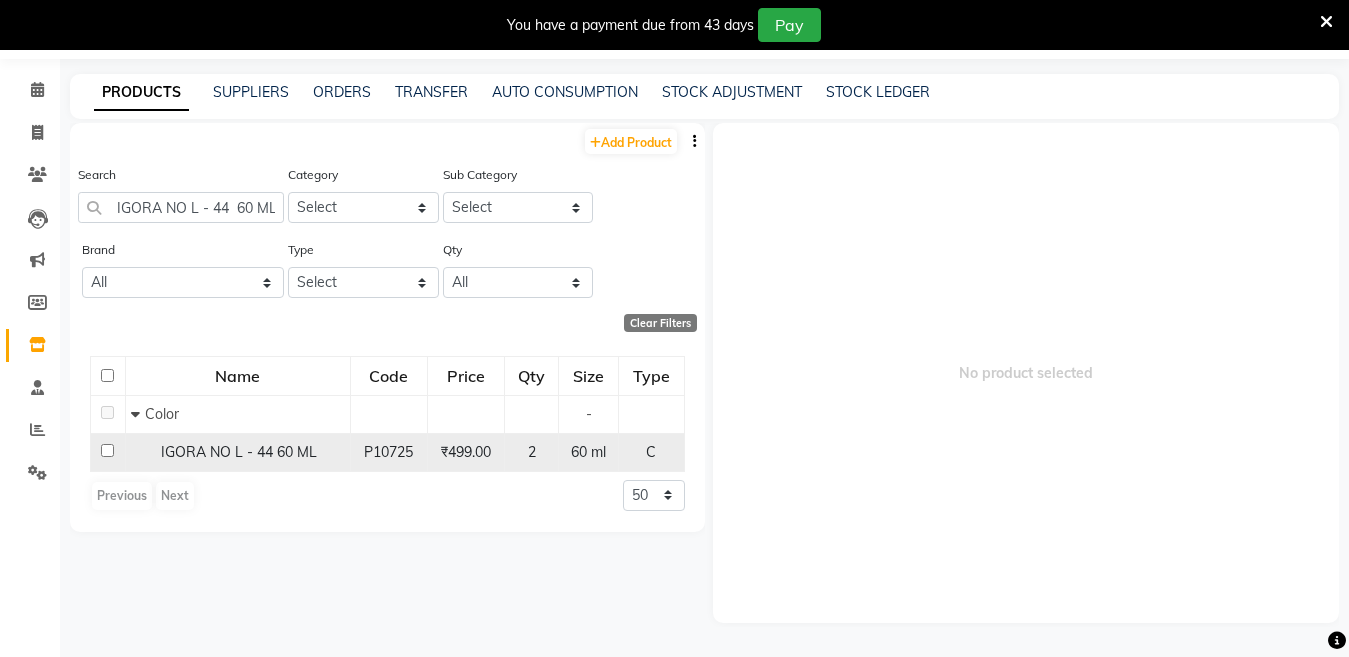 click on "IGORA NO L - 44  60 ML" 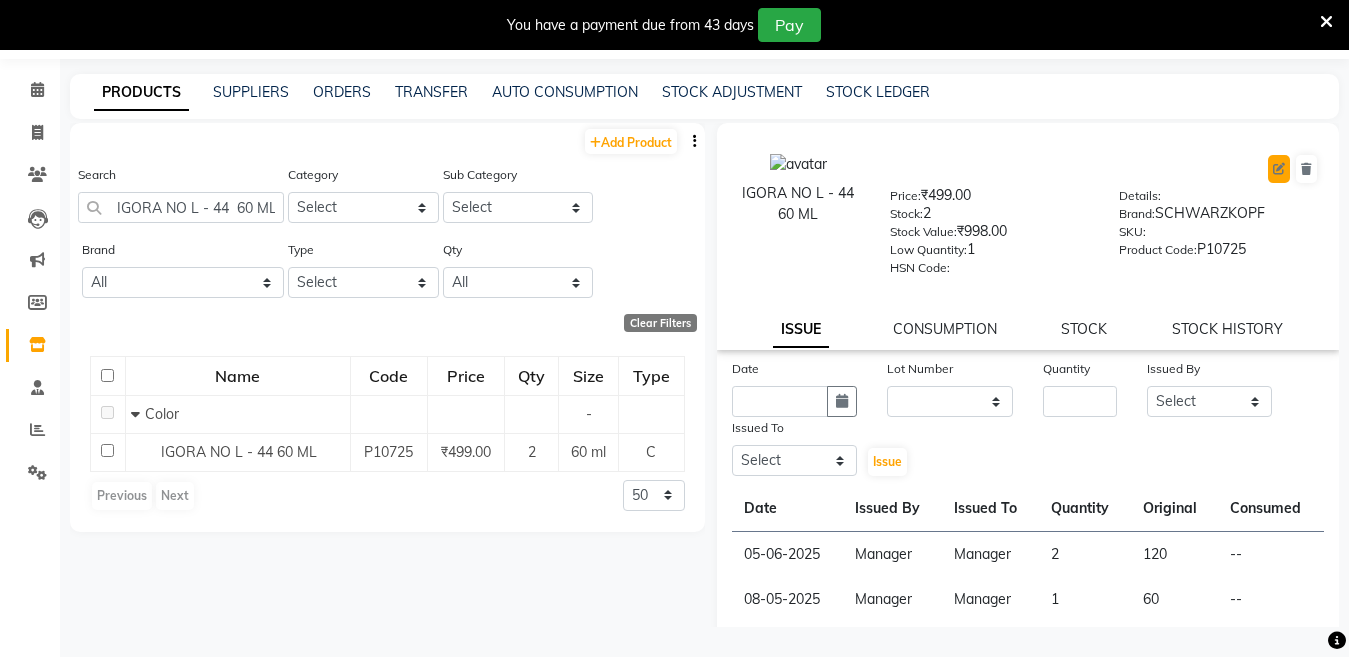 click 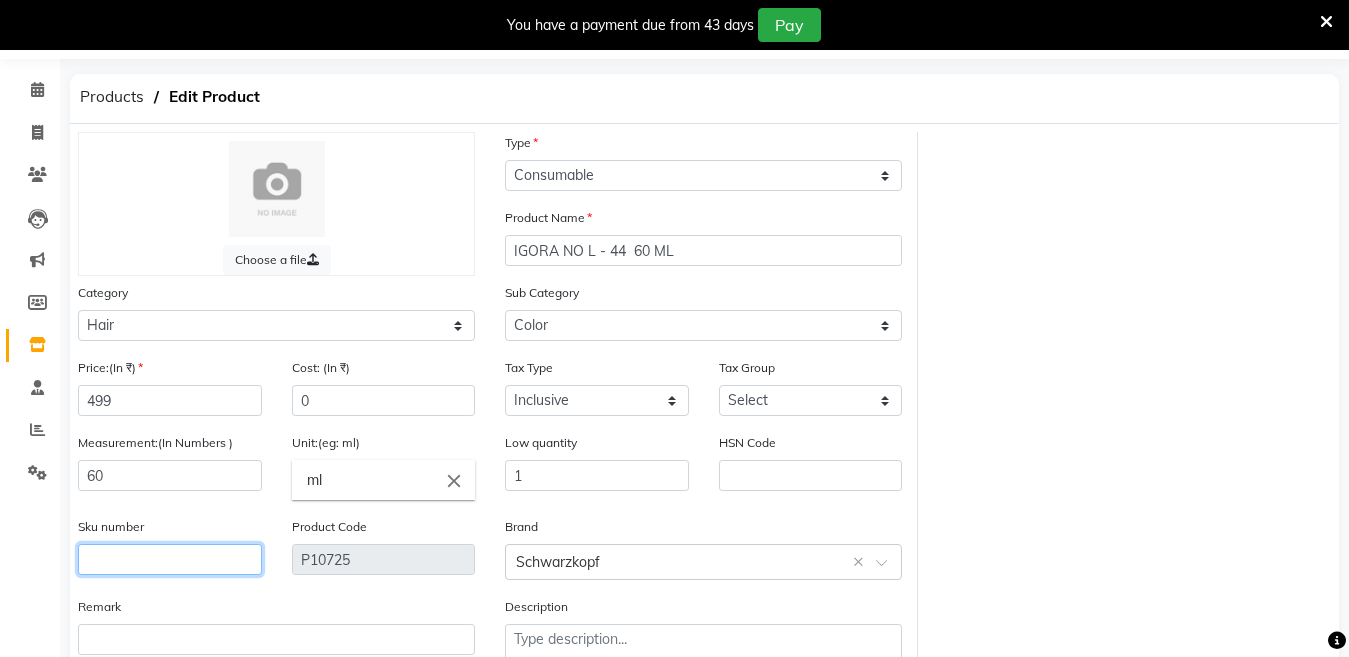 click 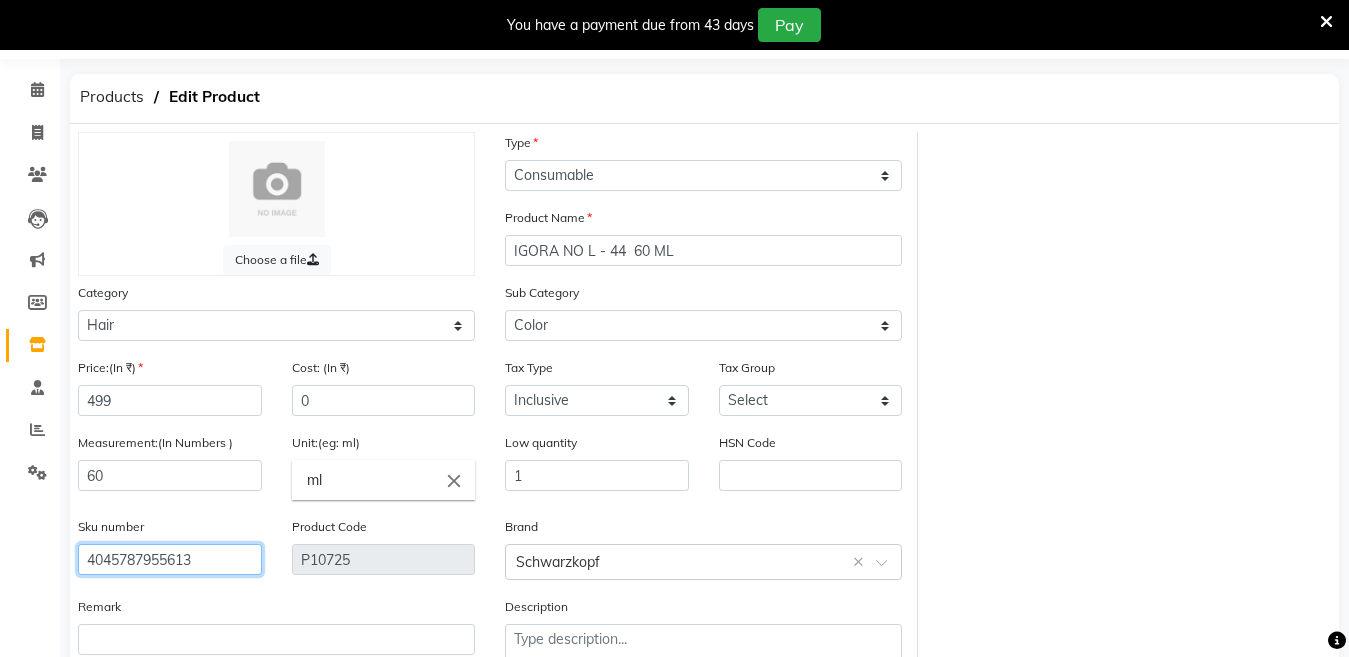 scroll, scrollTop: 194, scrollLeft: 0, axis: vertical 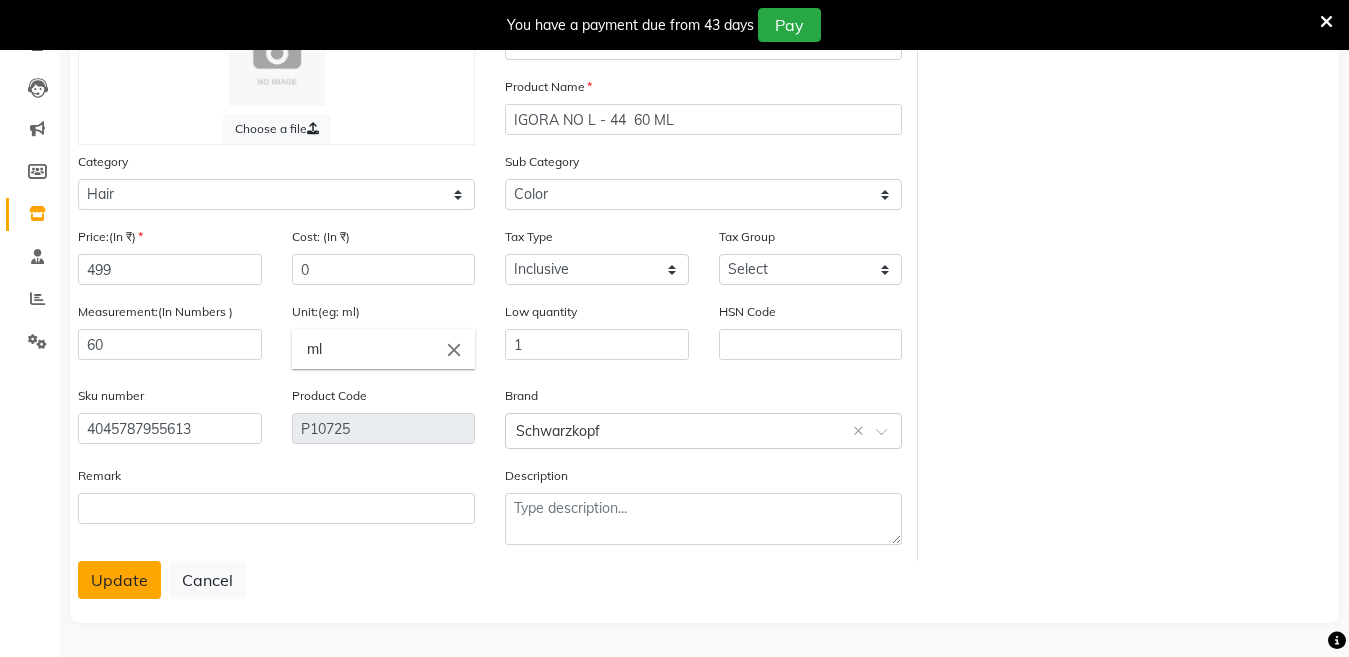 click on "Update" 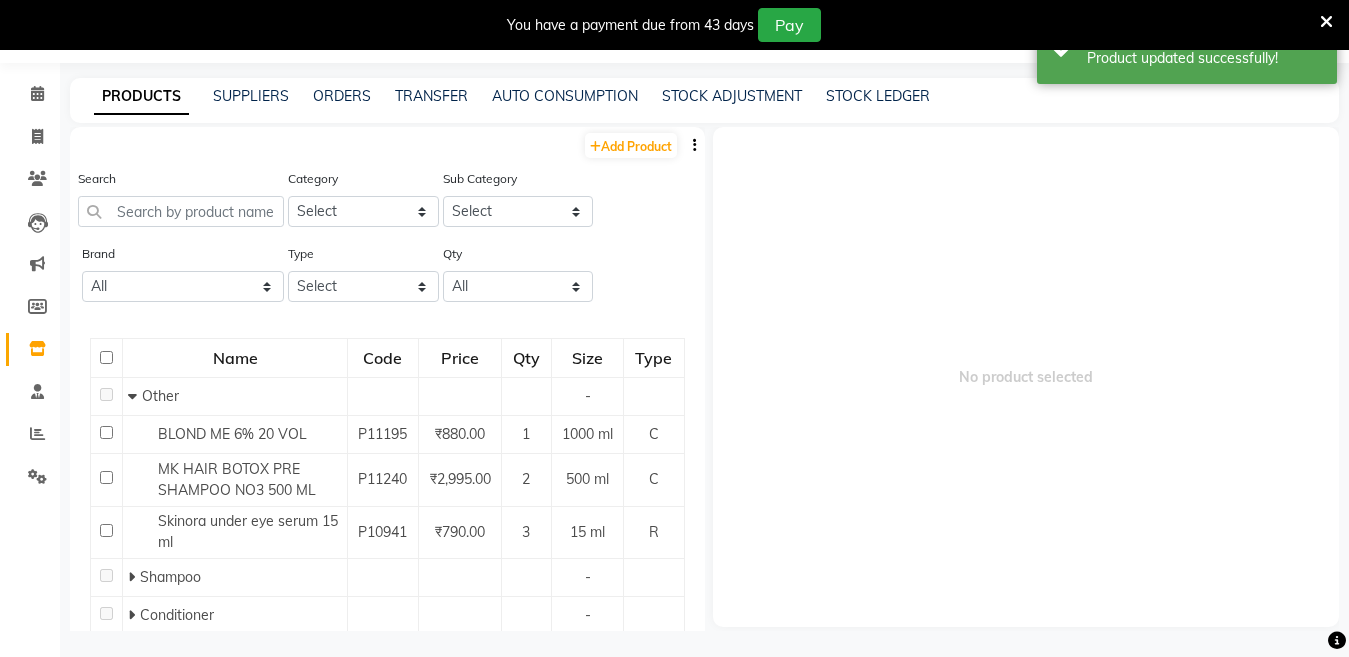 scroll, scrollTop: 63, scrollLeft: 0, axis: vertical 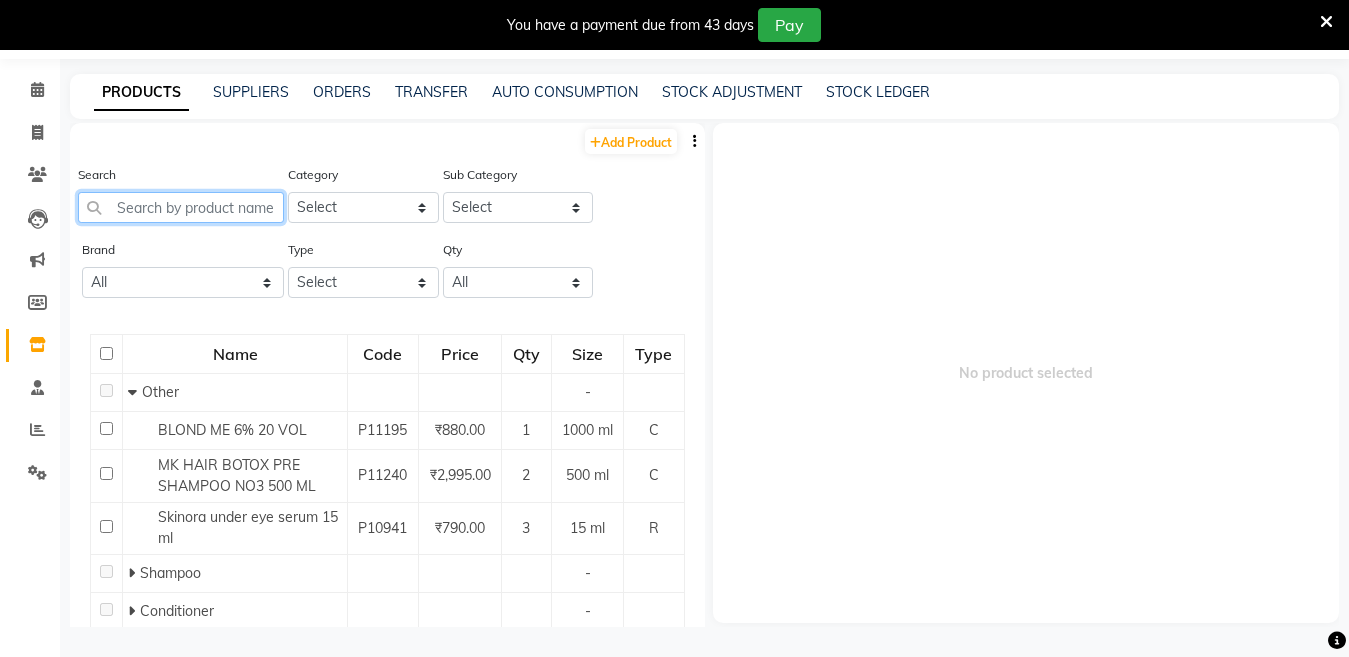 click 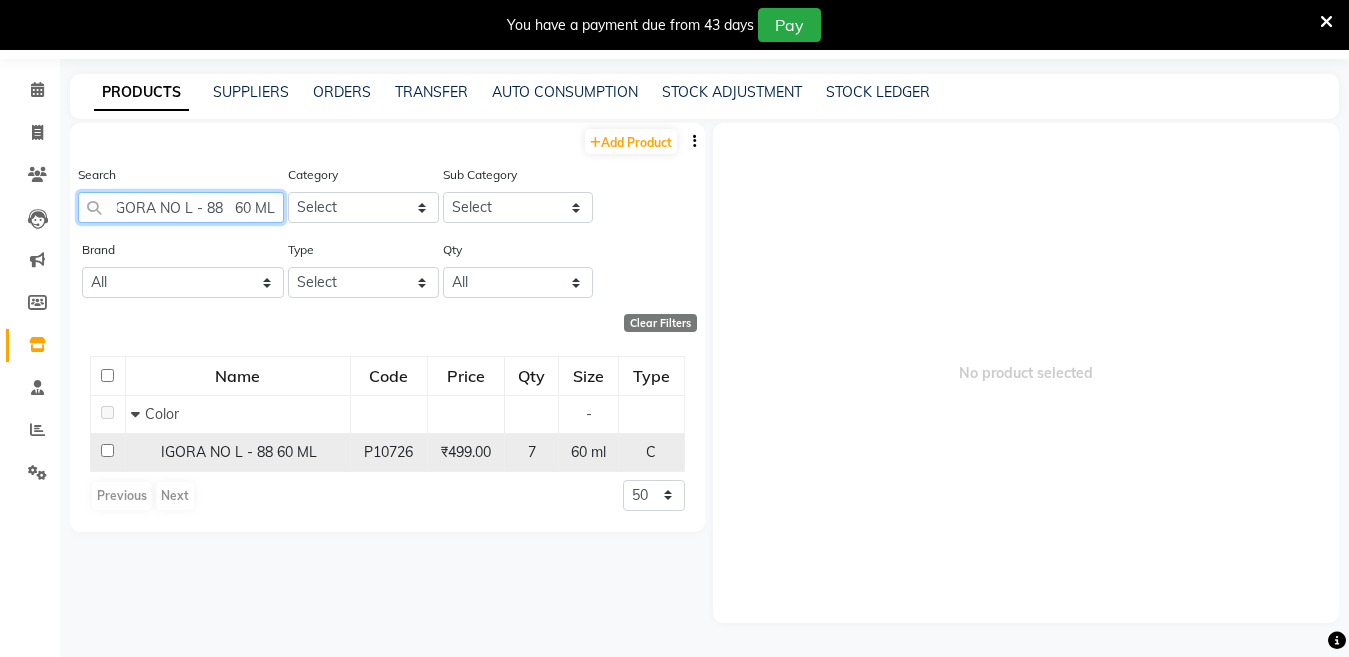 scroll, scrollTop: 0, scrollLeft: 6, axis: horizontal 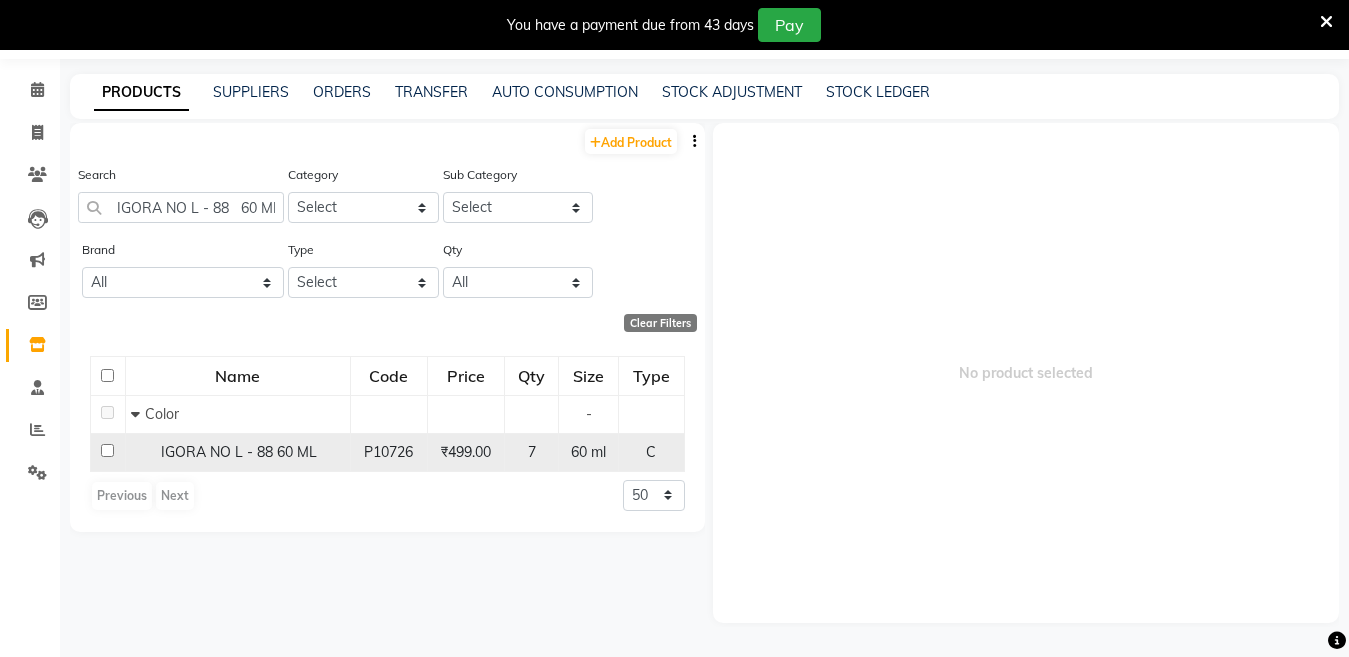click on "IGORA NO L - 88   60 ML" 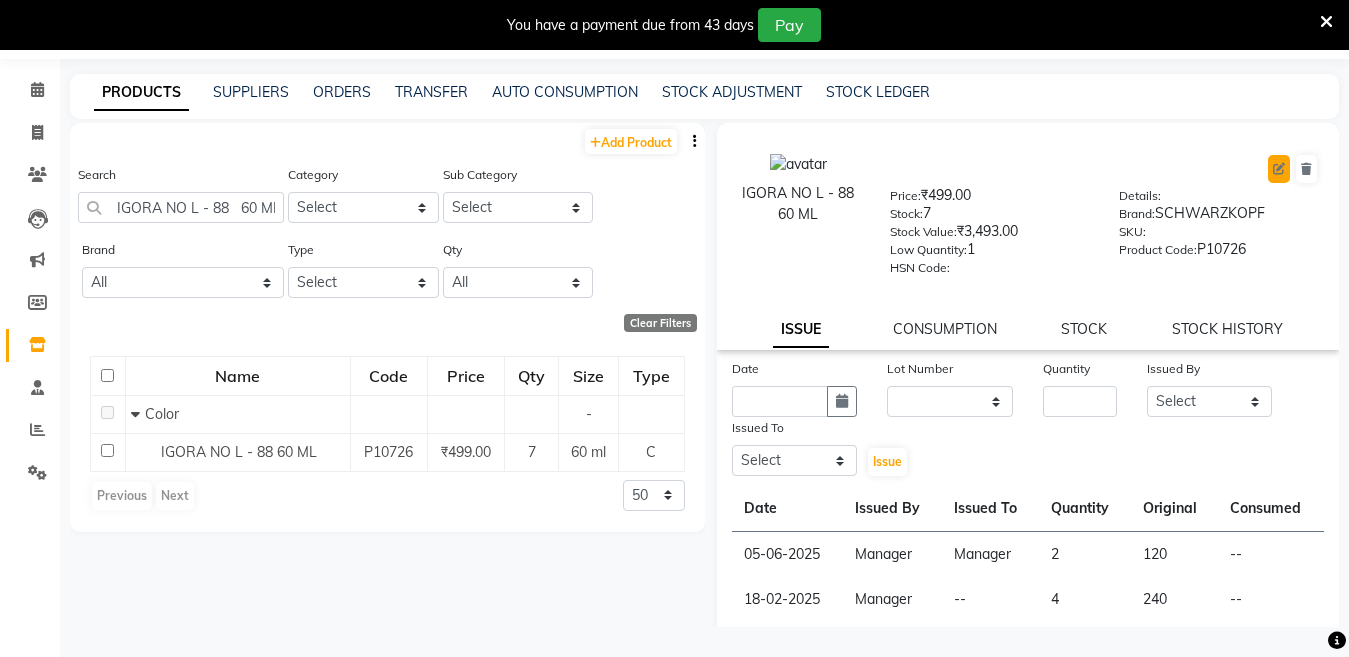 click 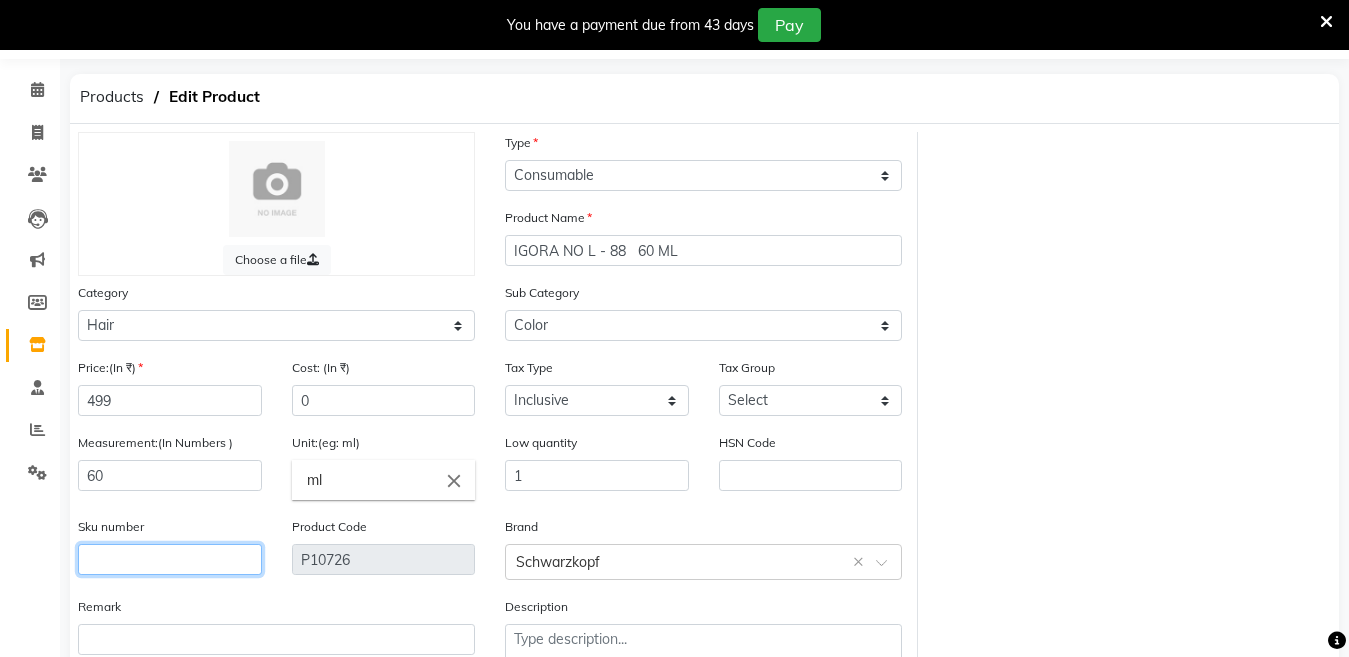 click 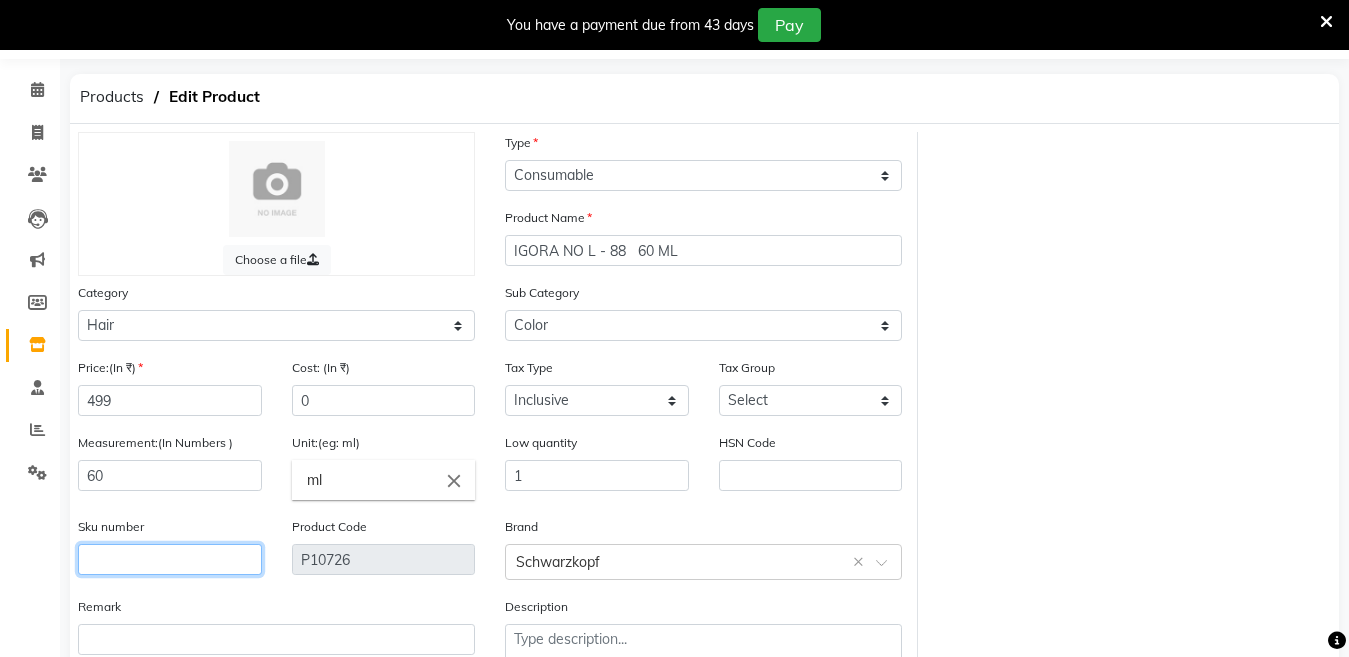 click 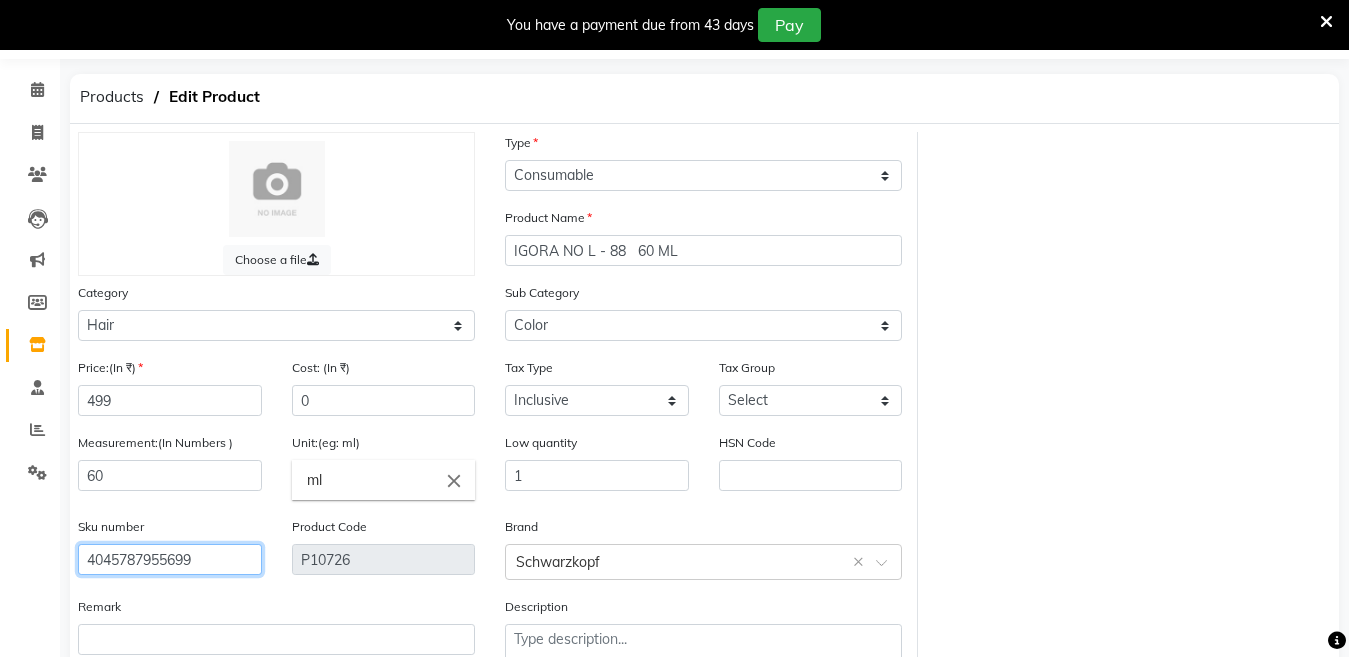 scroll, scrollTop: 194, scrollLeft: 0, axis: vertical 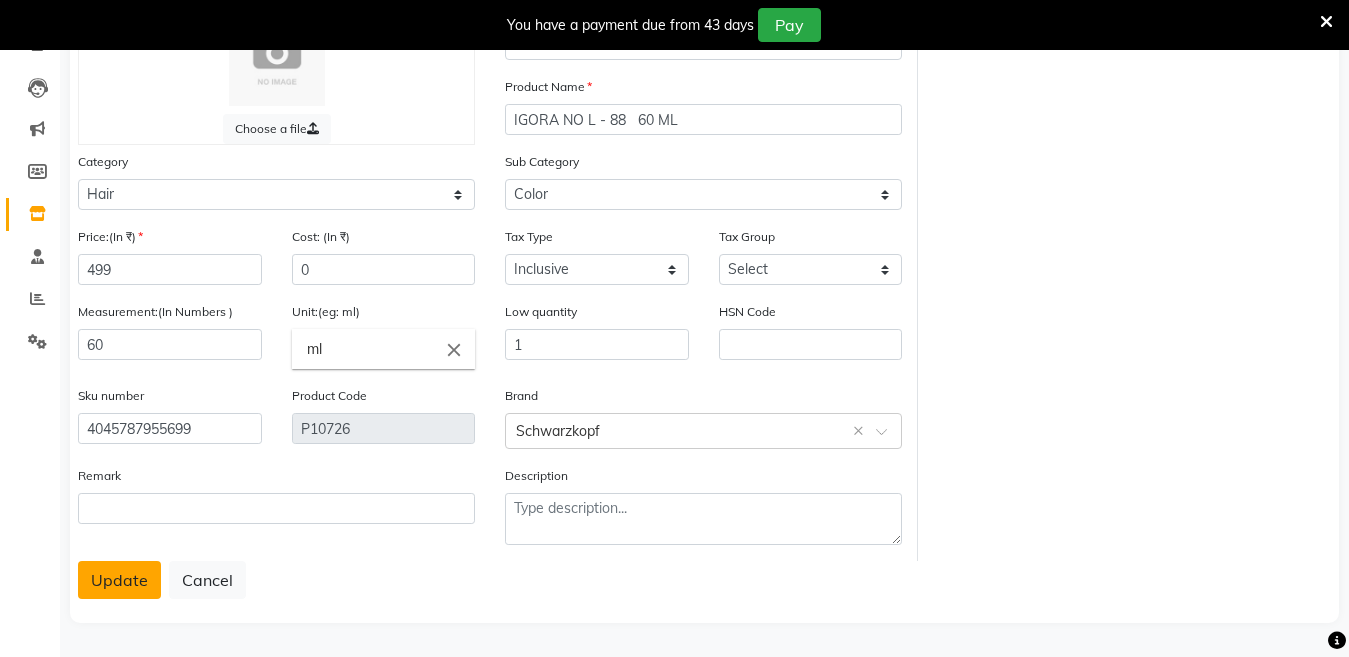 click on "Update" 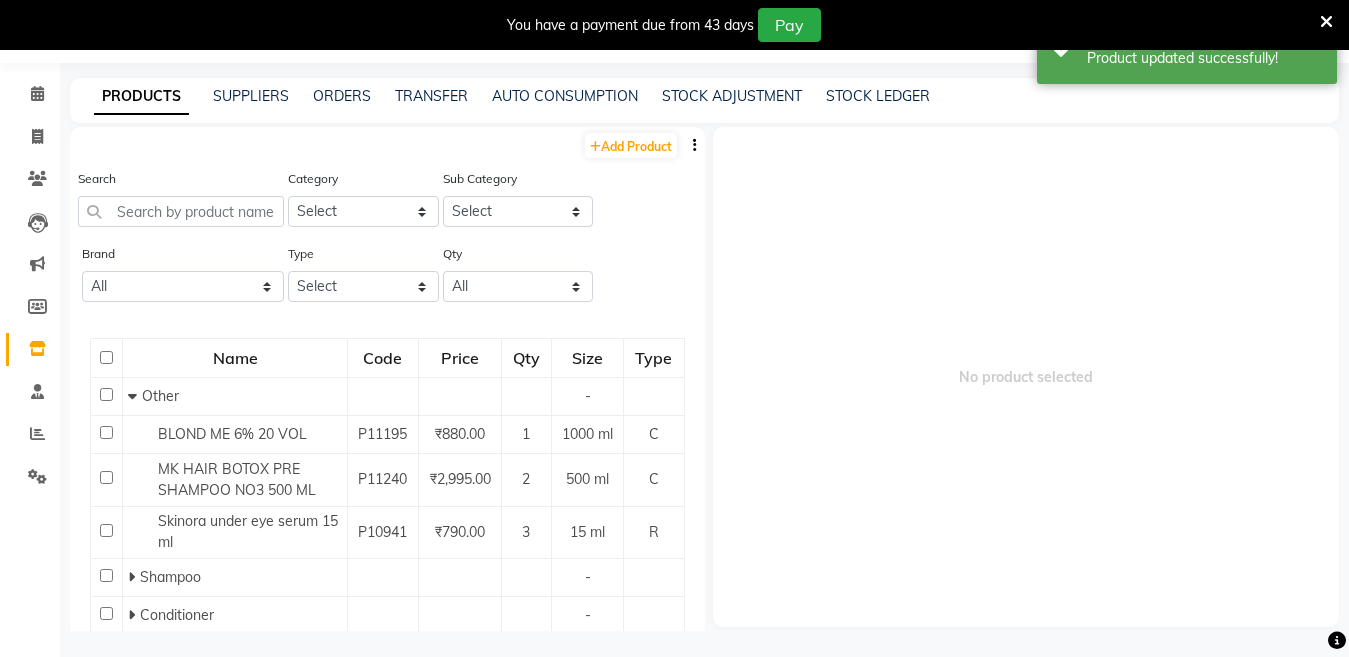 scroll, scrollTop: 63, scrollLeft: 0, axis: vertical 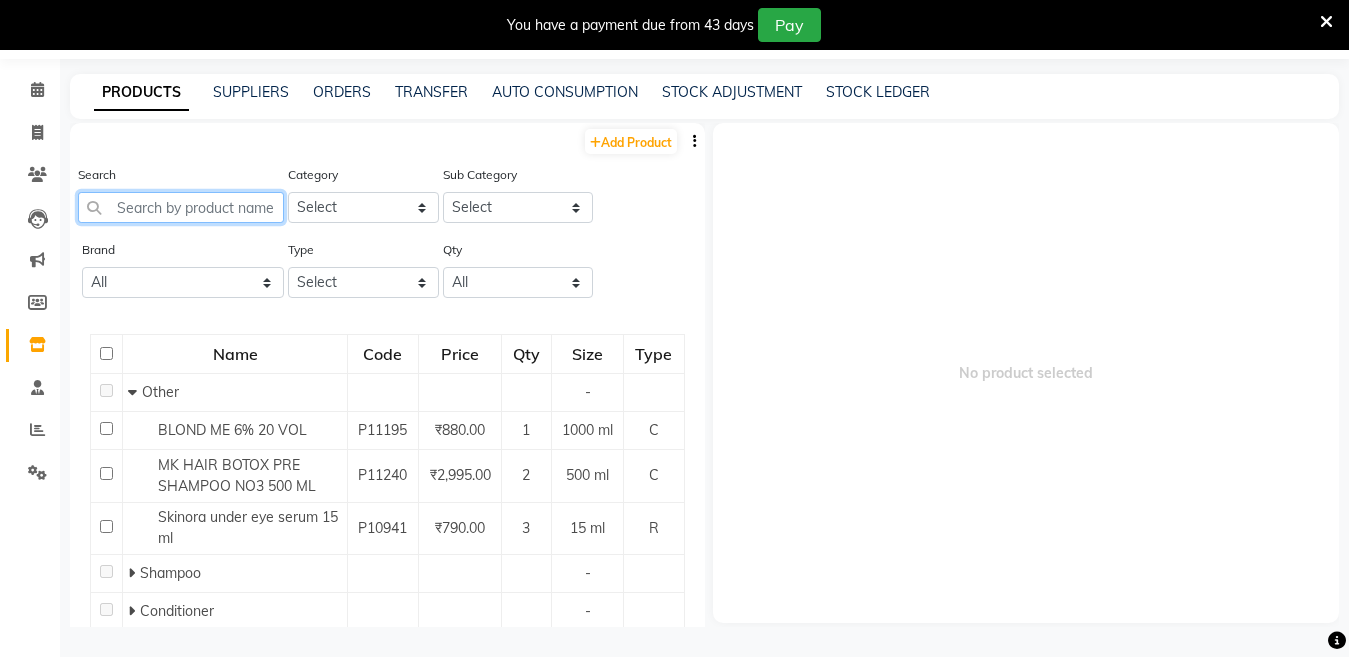 click 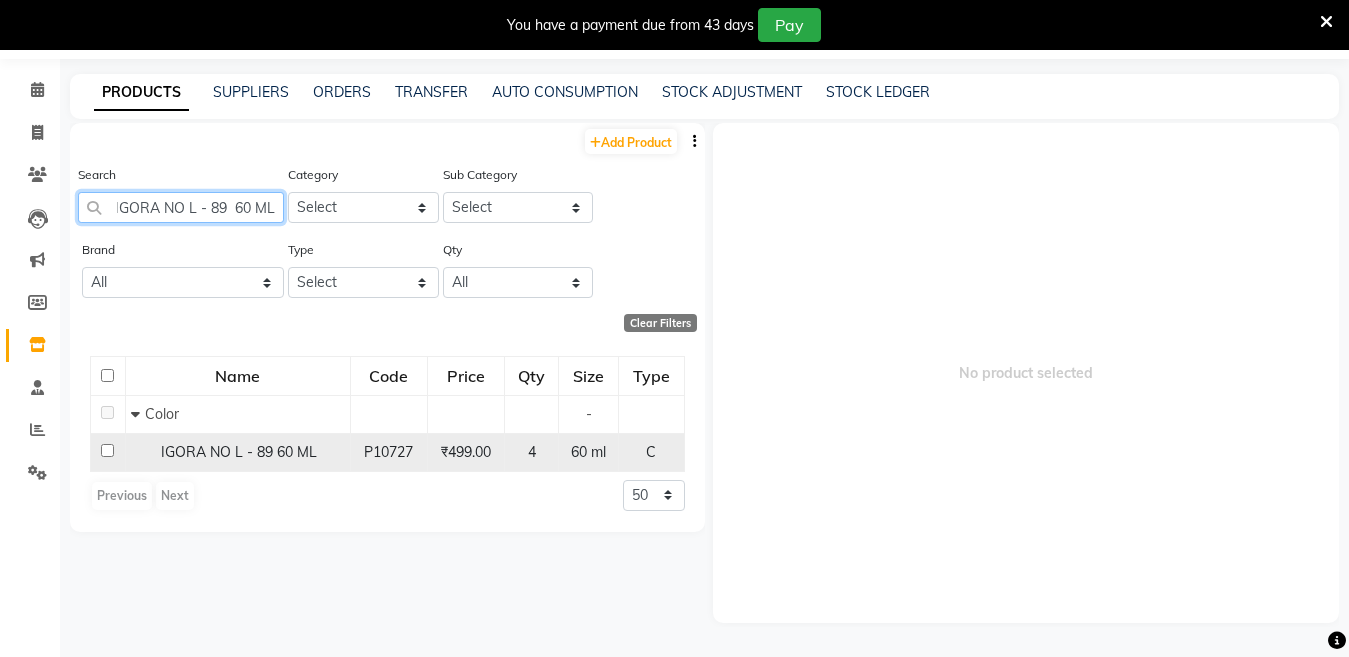 scroll, scrollTop: 0, scrollLeft: 6, axis: horizontal 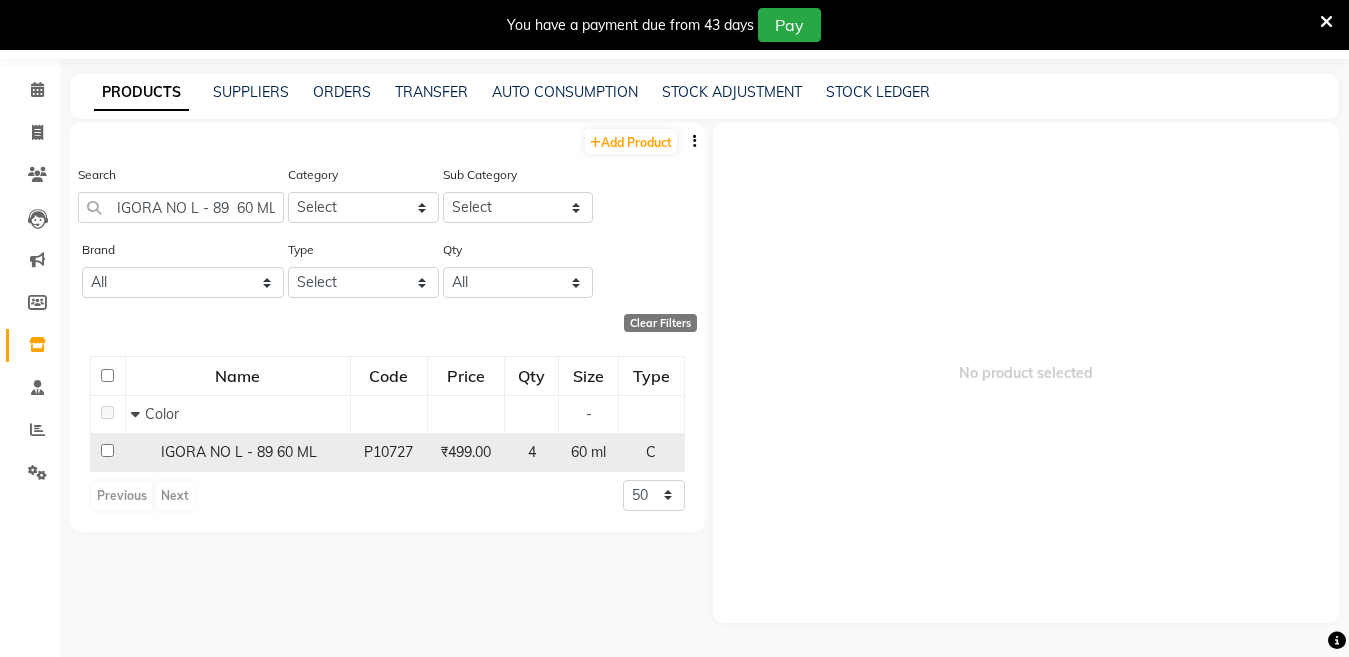 click on "IGORA NO L - 89  60 ML" 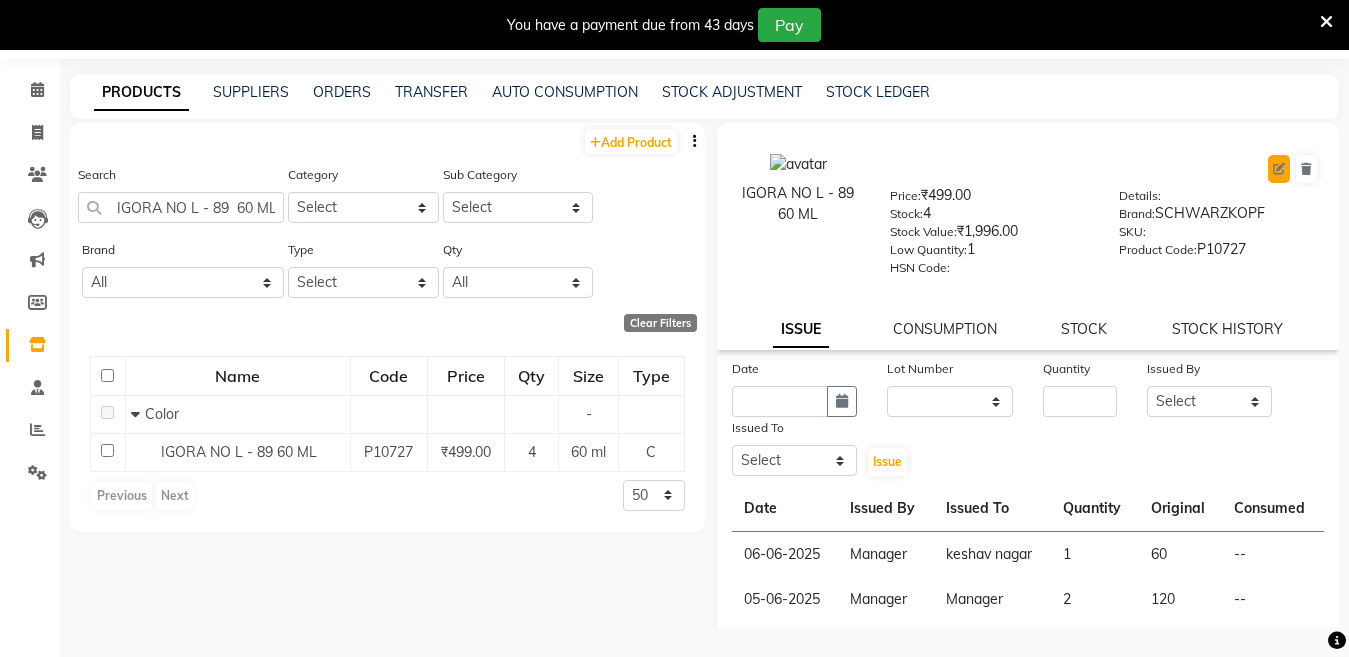 click 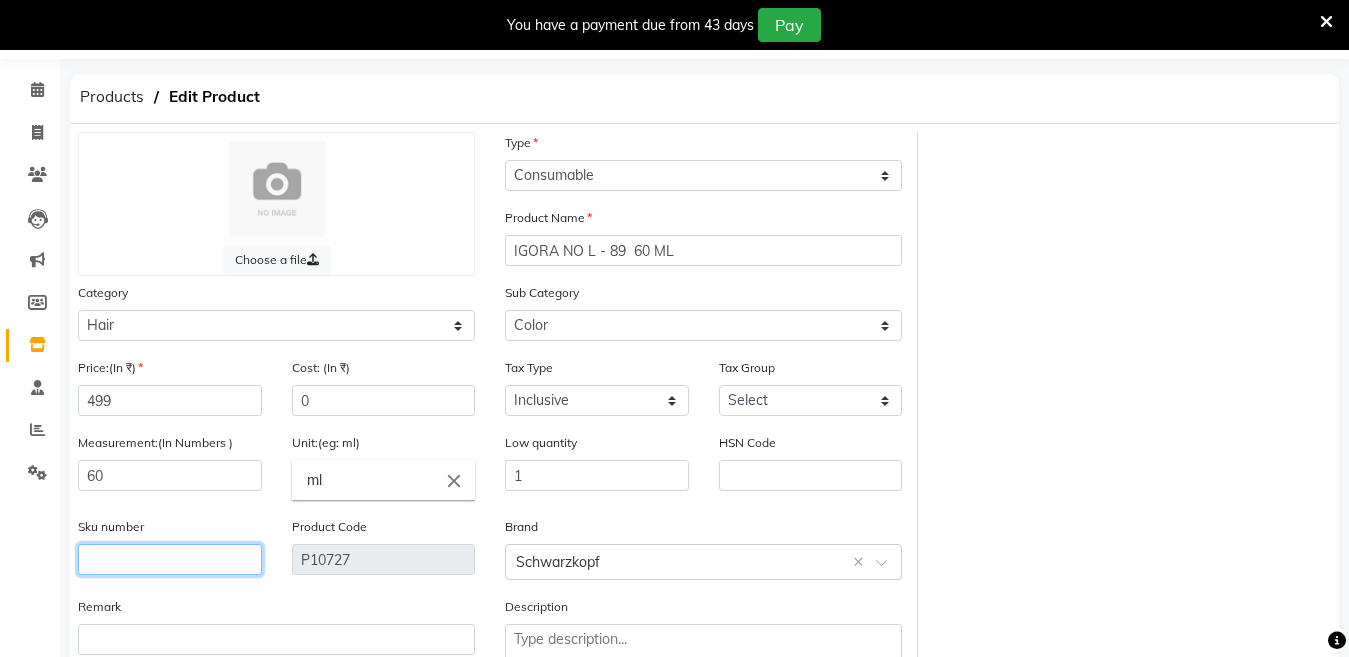 click 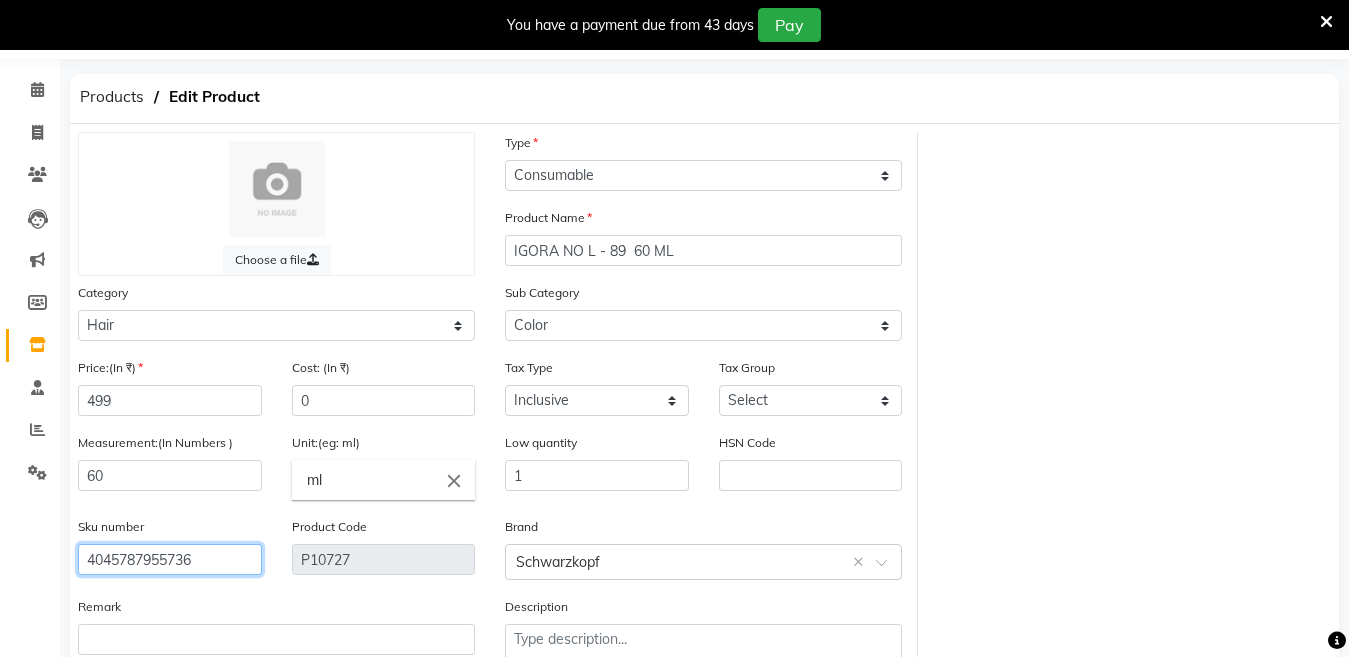 scroll, scrollTop: 194, scrollLeft: 0, axis: vertical 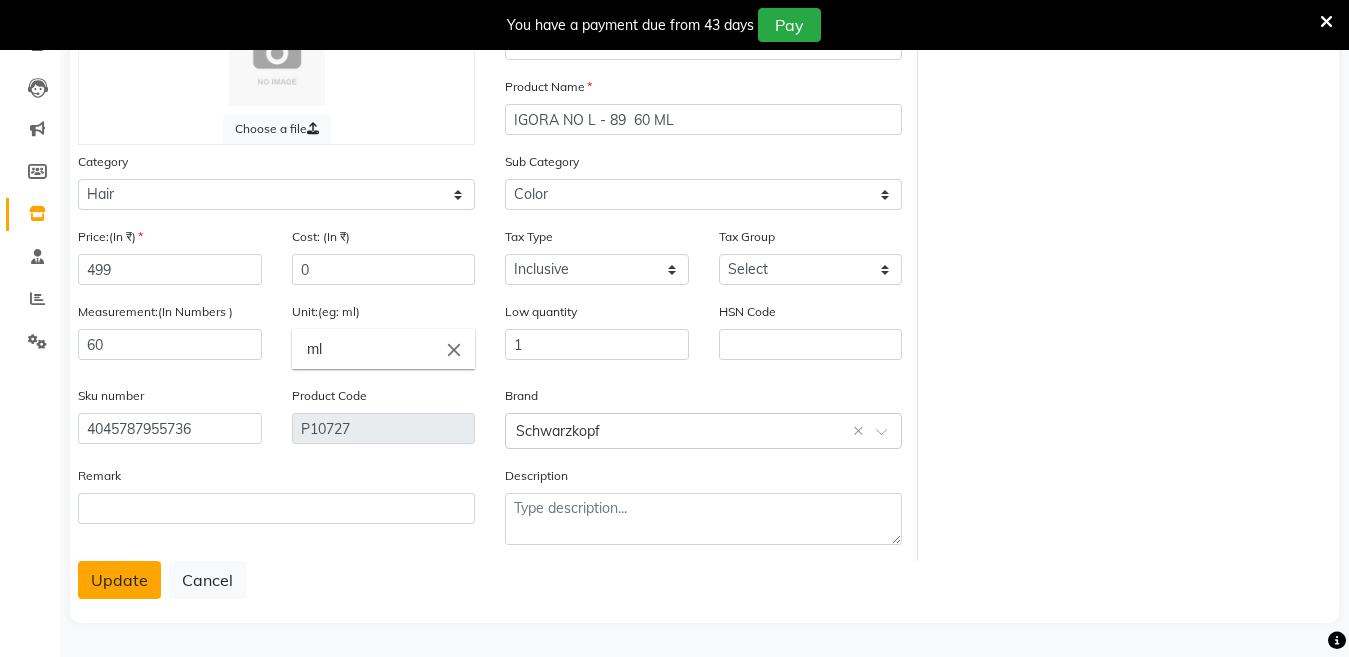click on "Update" 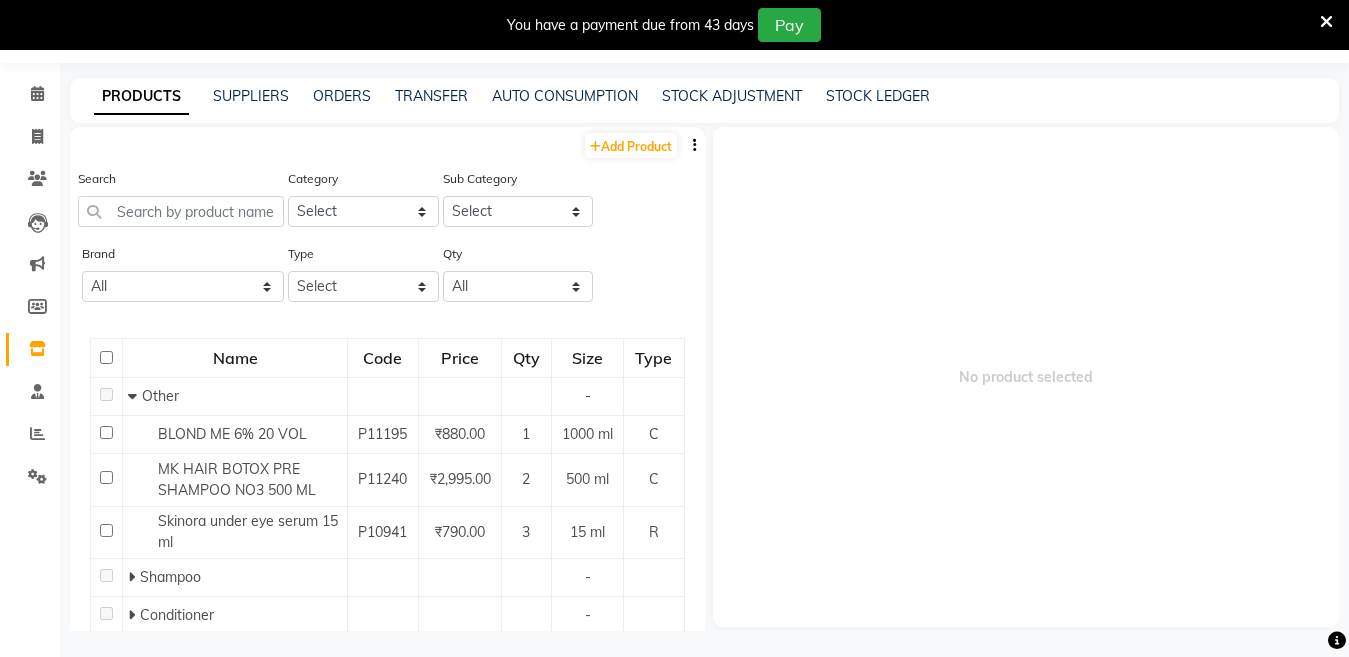 scroll, scrollTop: 63, scrollLeft: 0, axis: vertical 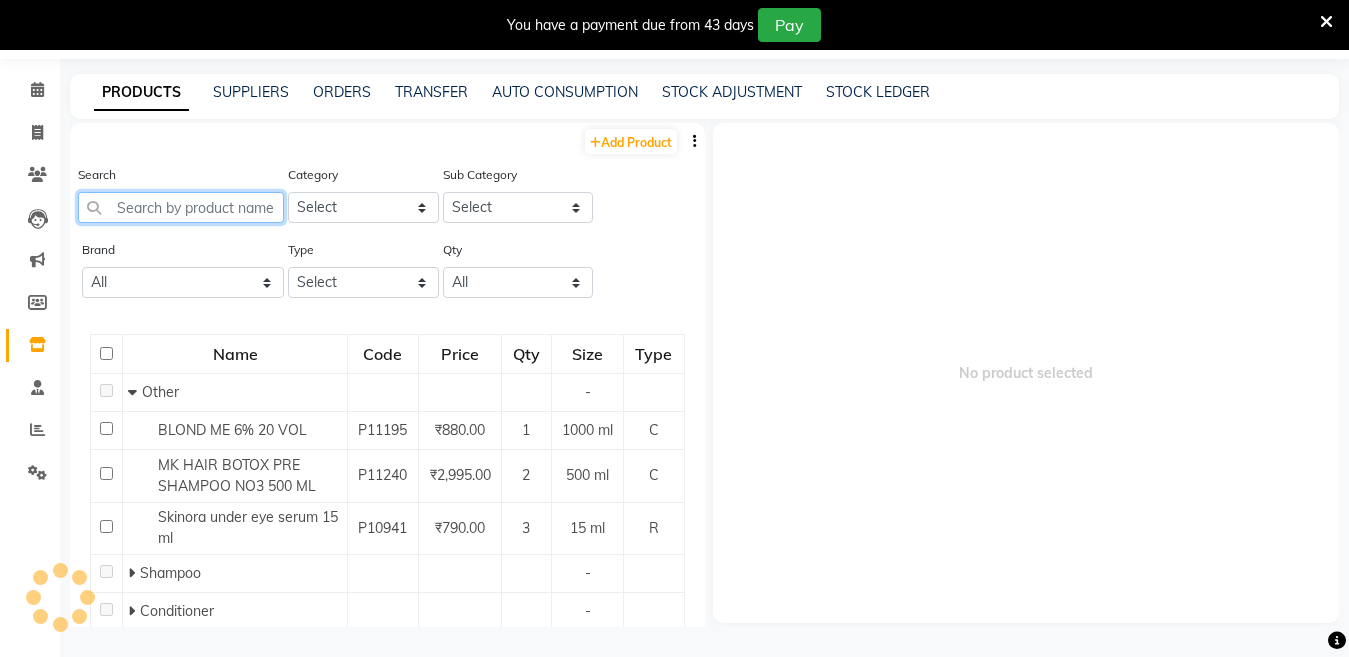 click 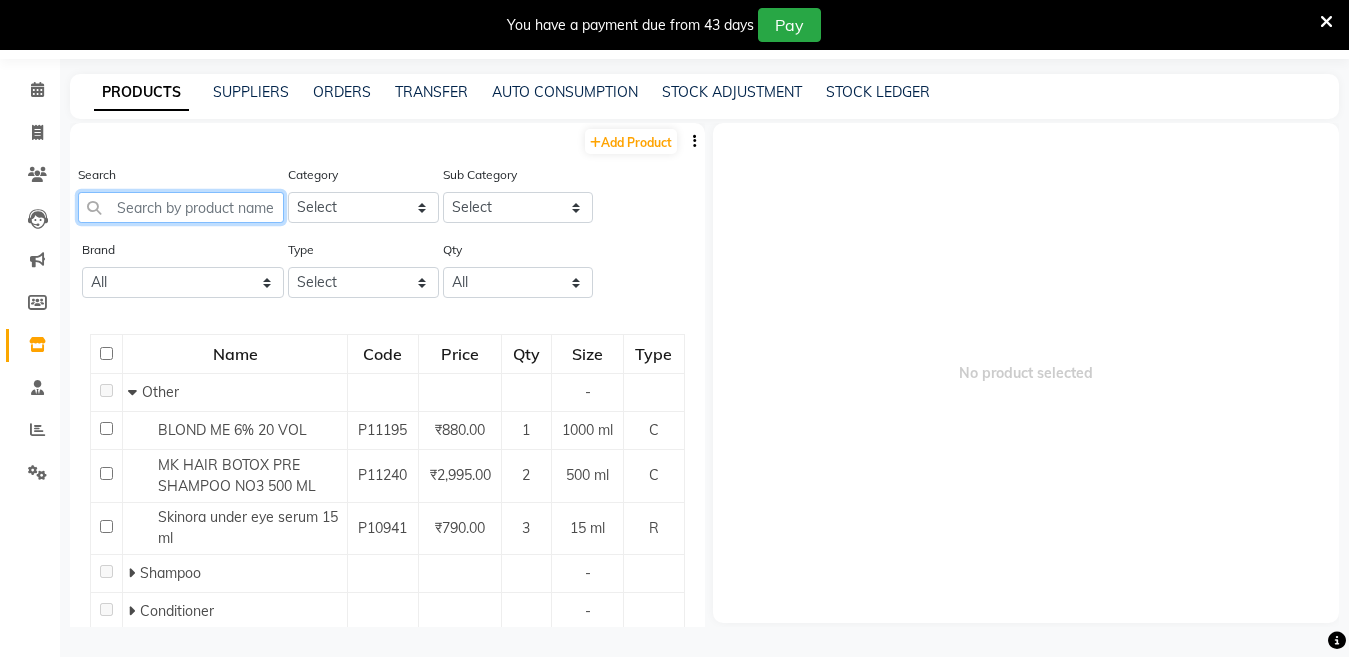 paste on "IGORA NO PASTELPELER 60 ML" 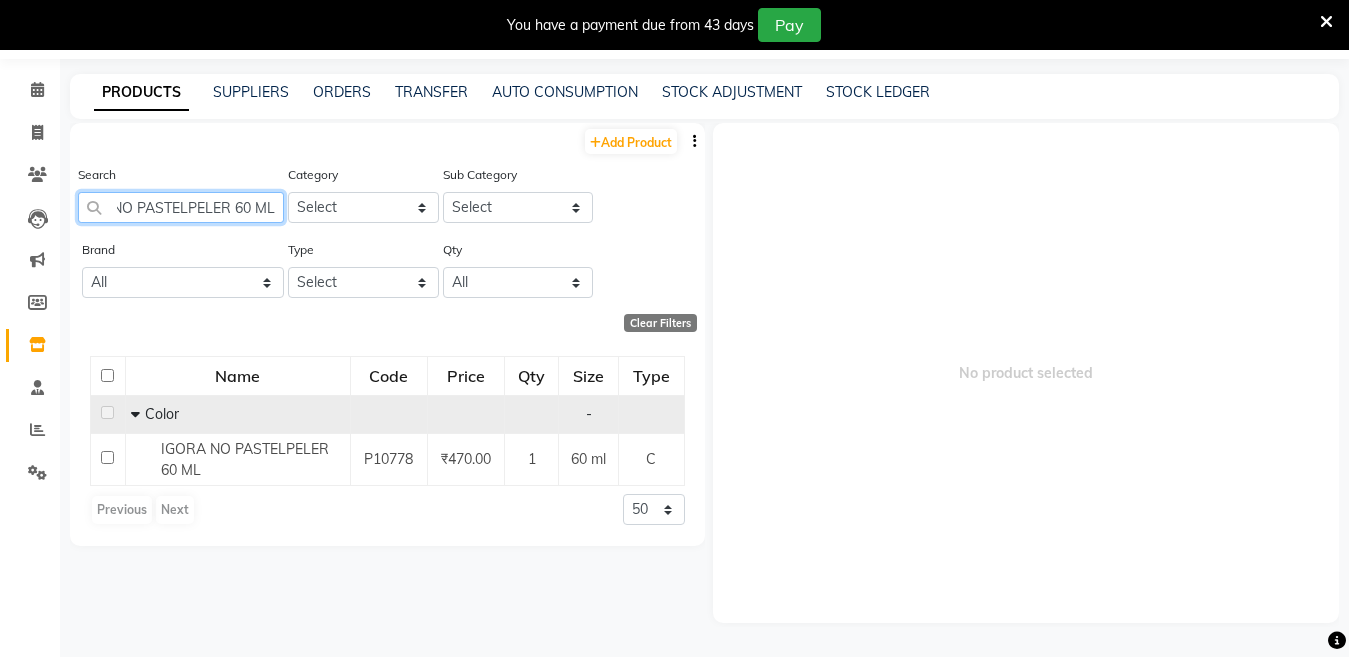 scroll, scrollTop: 0, scrollLeft: 58, axis: horizontal 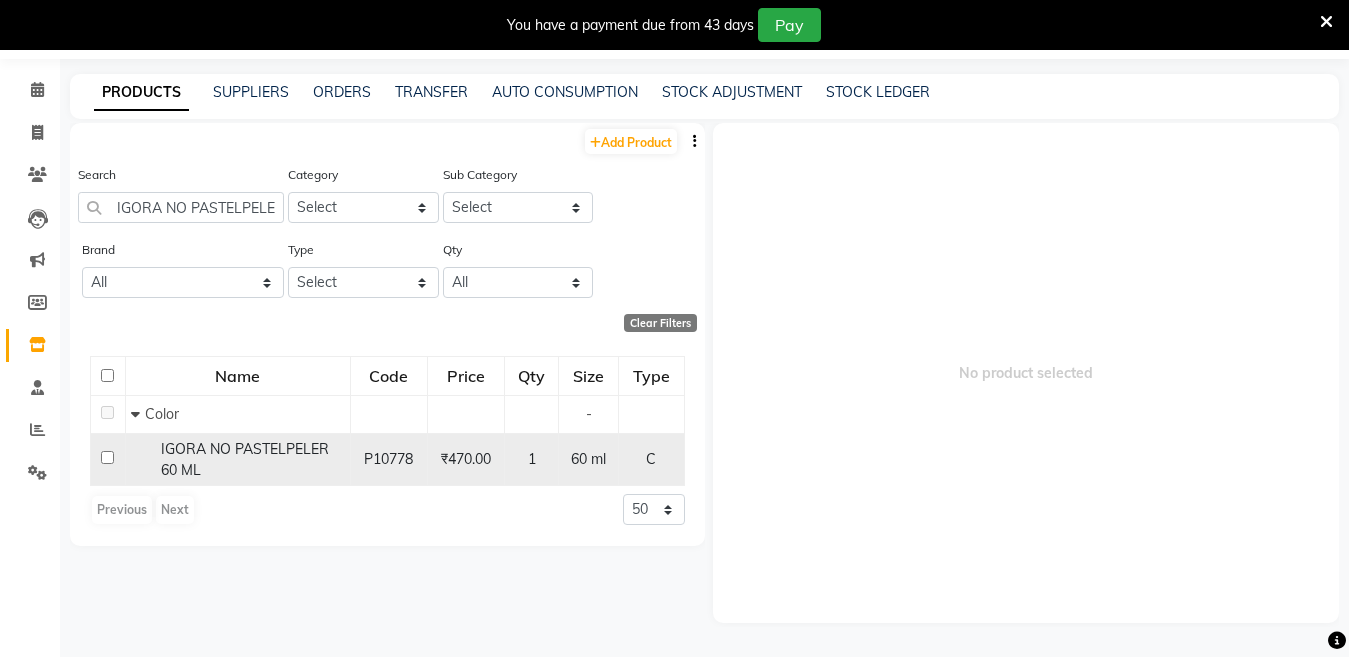 click on "IGORA NO PASTELPELER 60 ML" 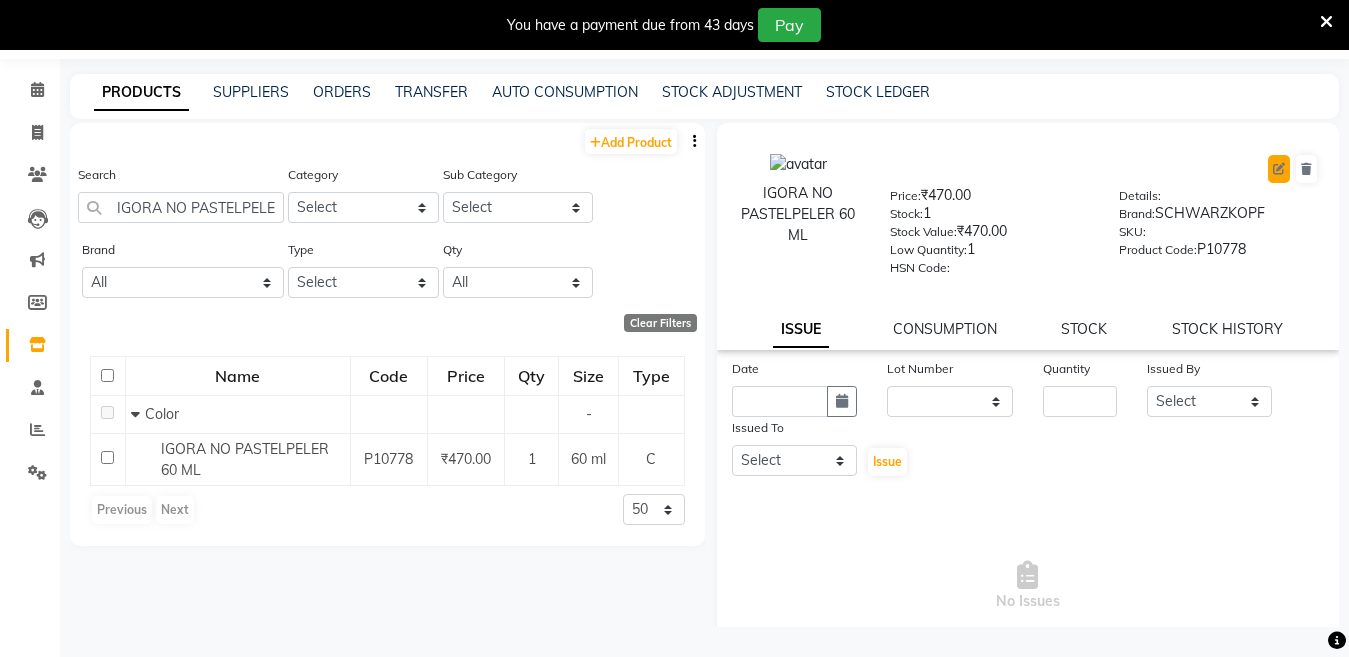 click 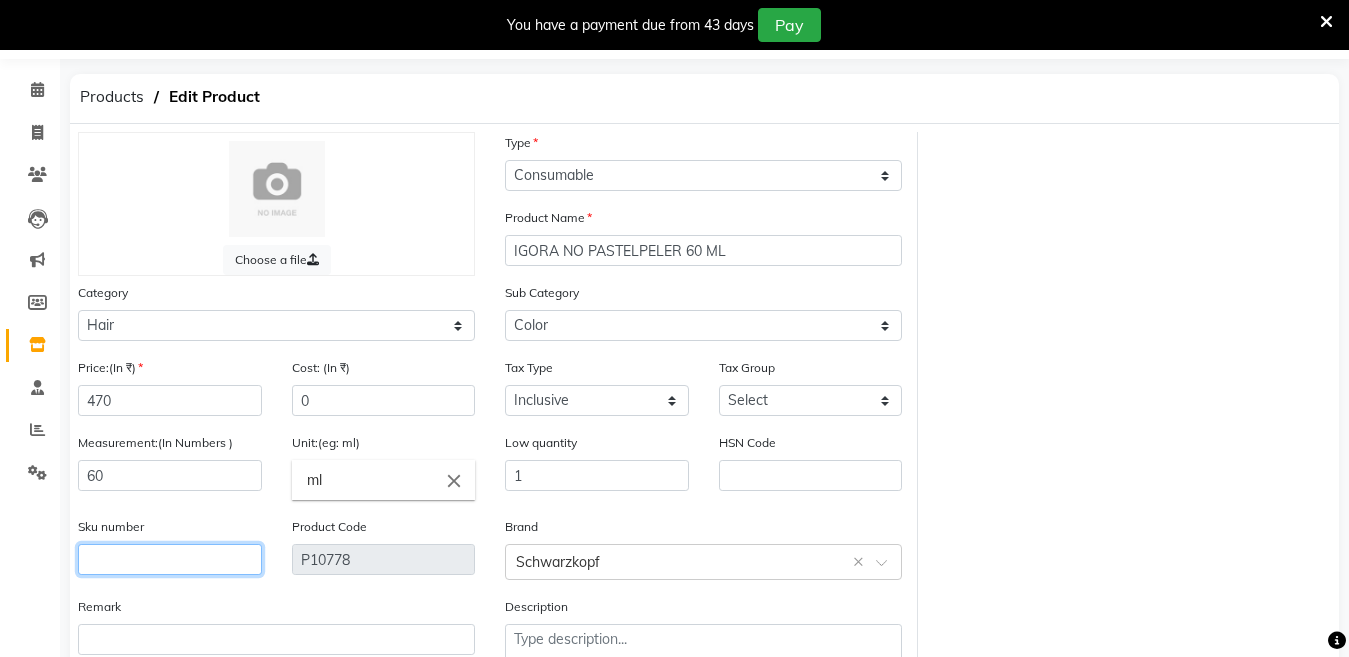 click 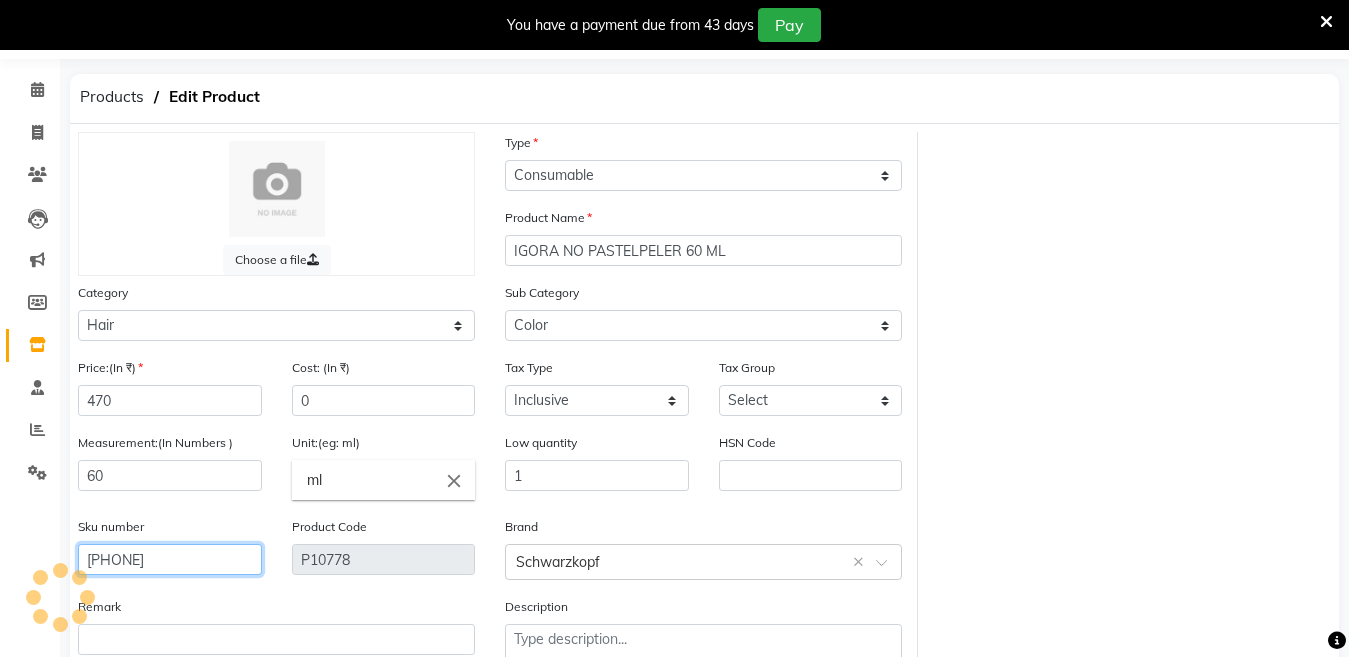 scroll, scrollTop: 194, scrollLeft: 0, axis: vertical 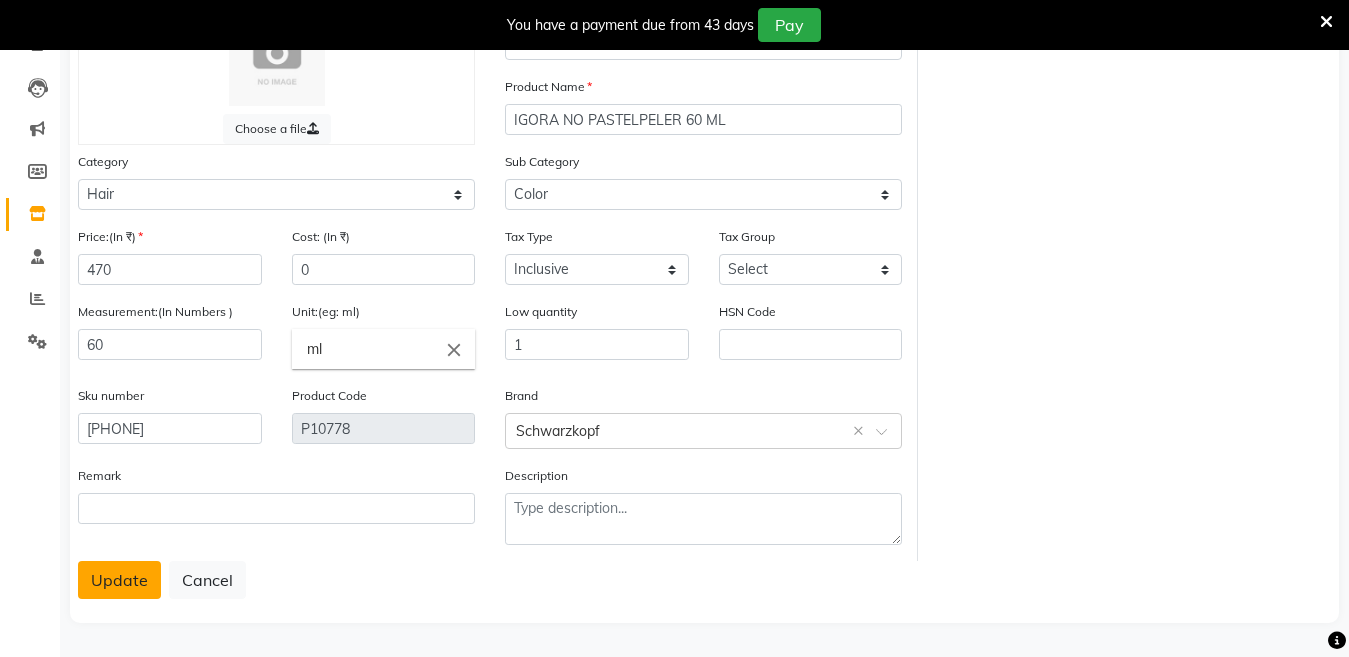click on "Update" 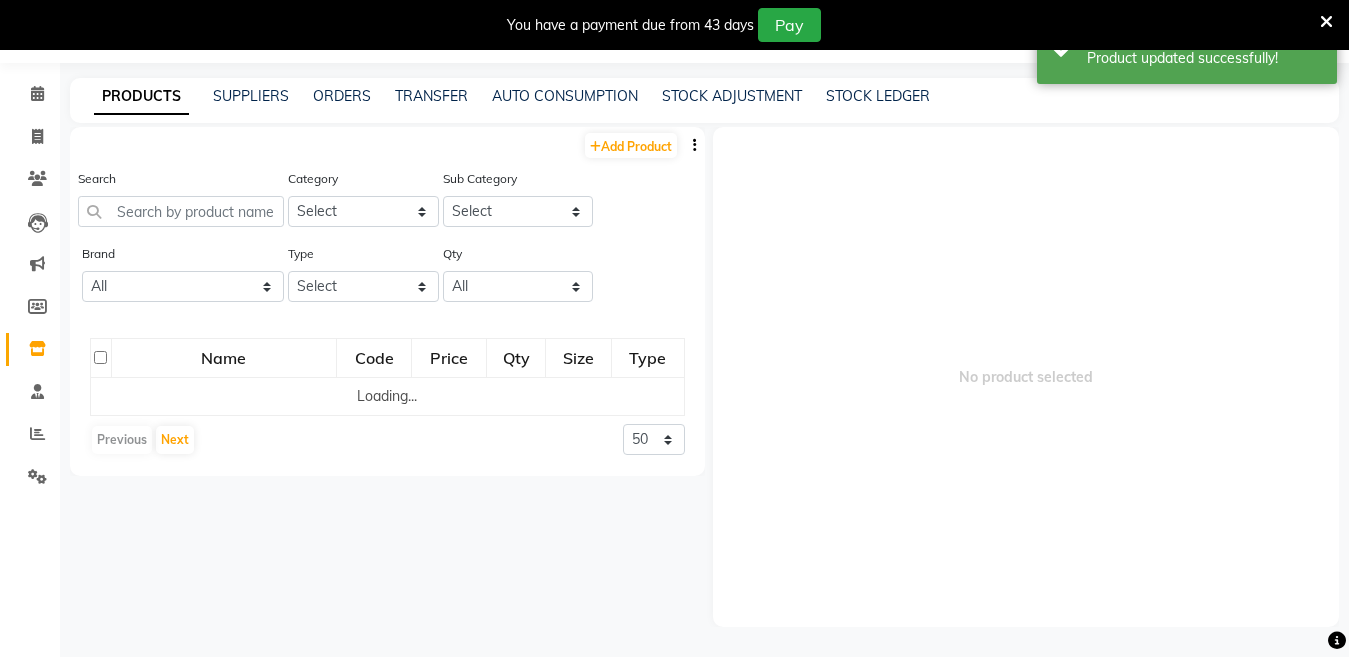 scroll, scrollTop: 63, scrollLeft: 0, axis: vertical 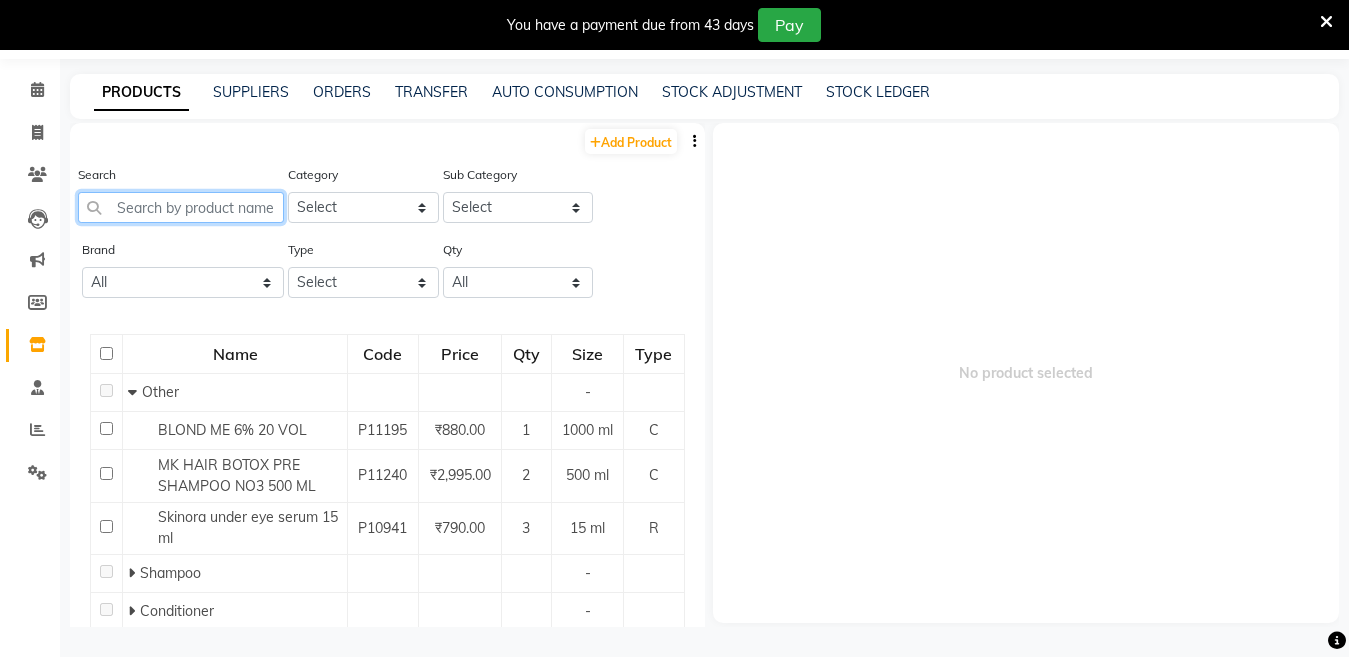 click 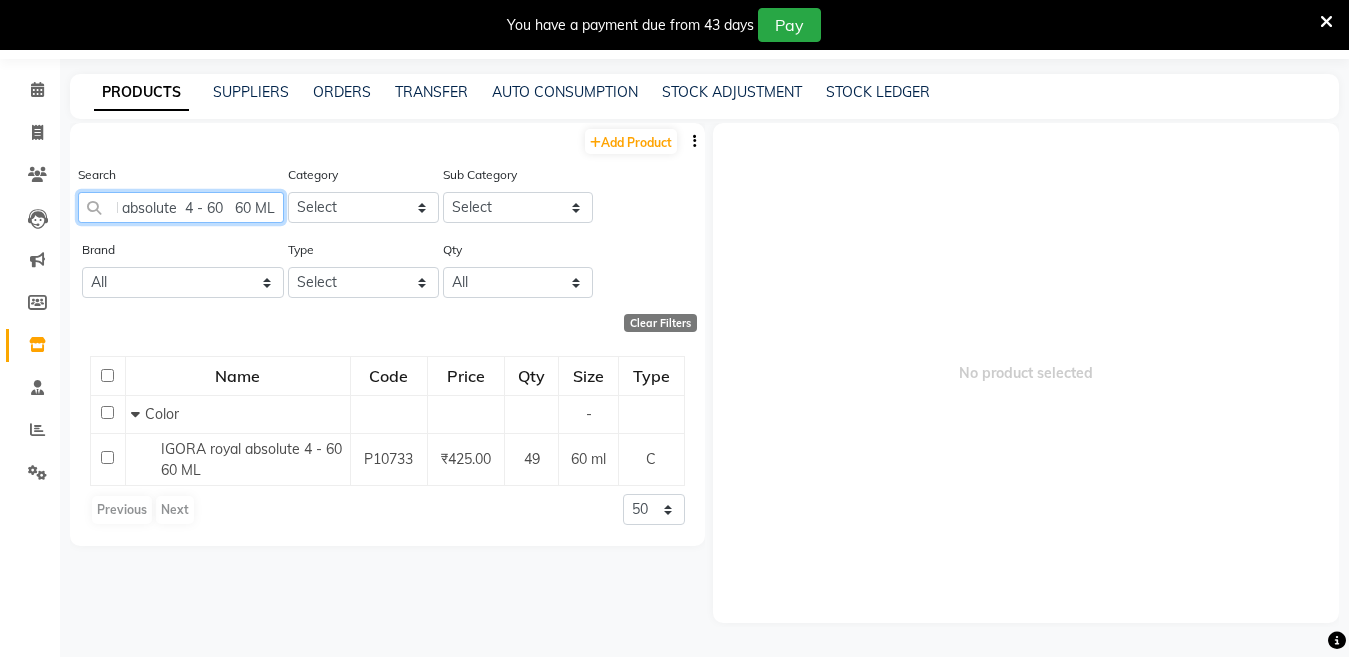scroll, scrollTop: 0, scrollLeft: 83, axis: horizontal 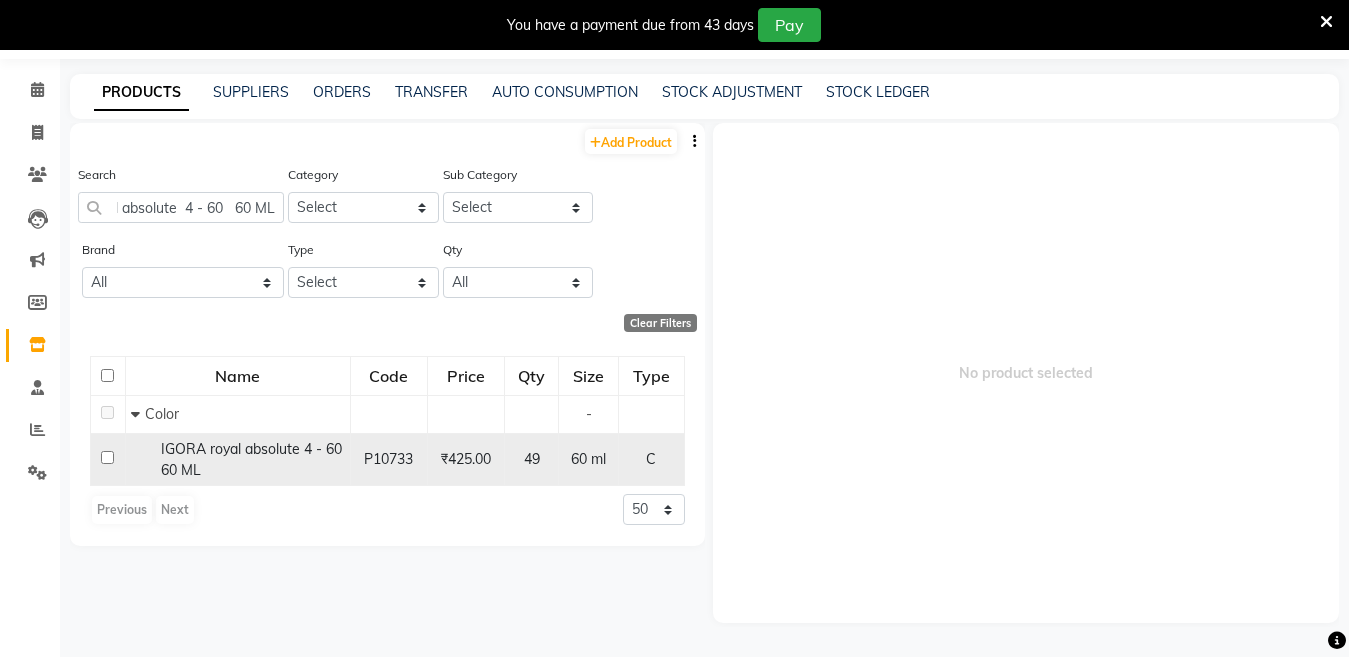 click on "IGORA royal absolute  4 - 60   60 ML" 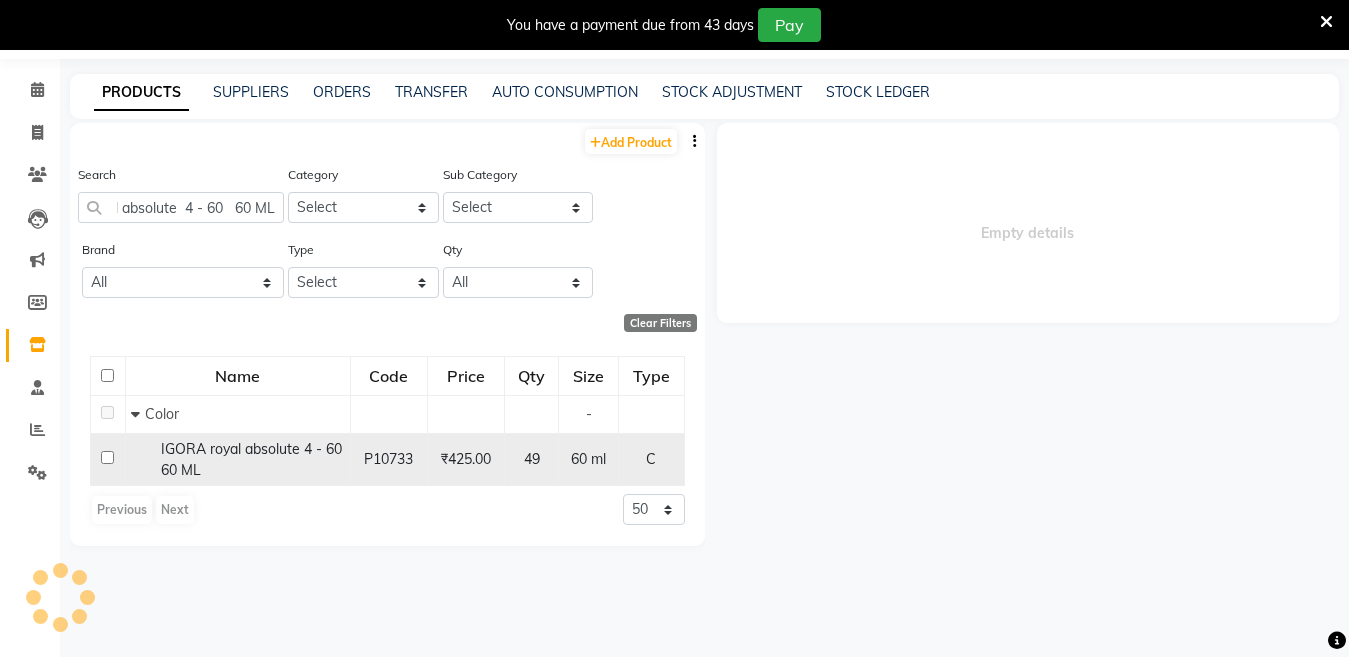 scroll, scrollTop: 0, scrollLeft: 0, axis: both 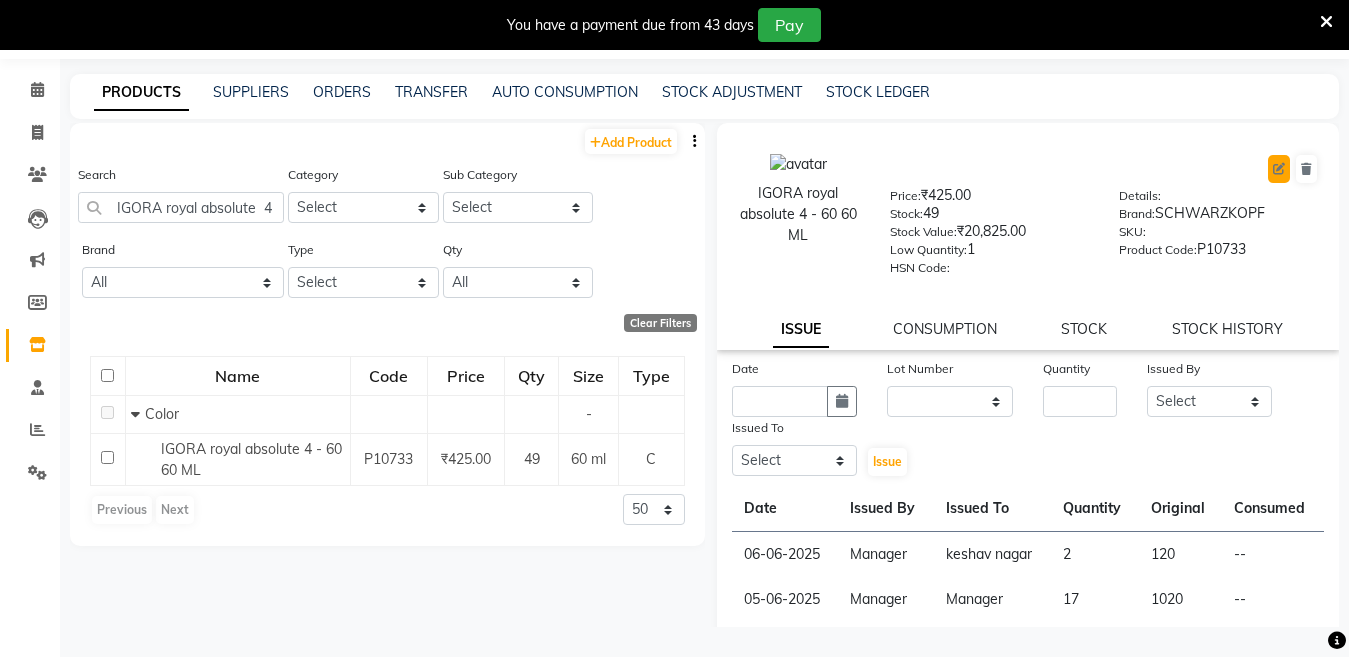 click 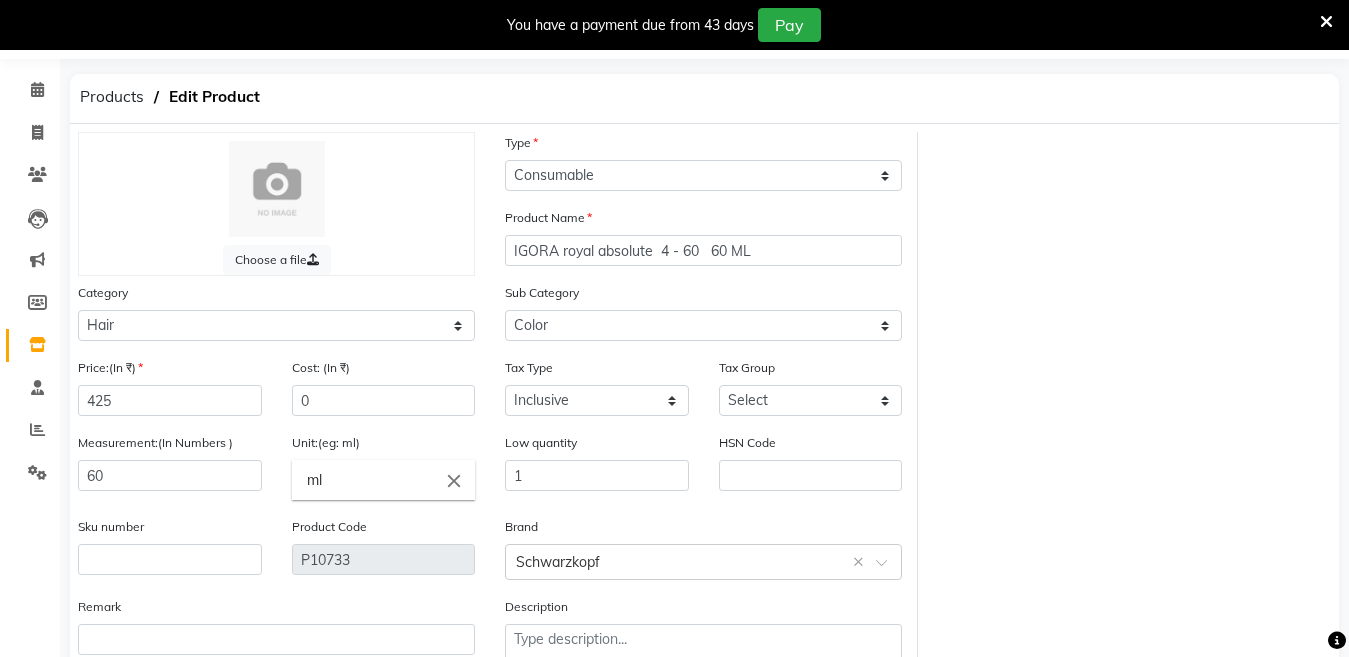 click on "Sku number" 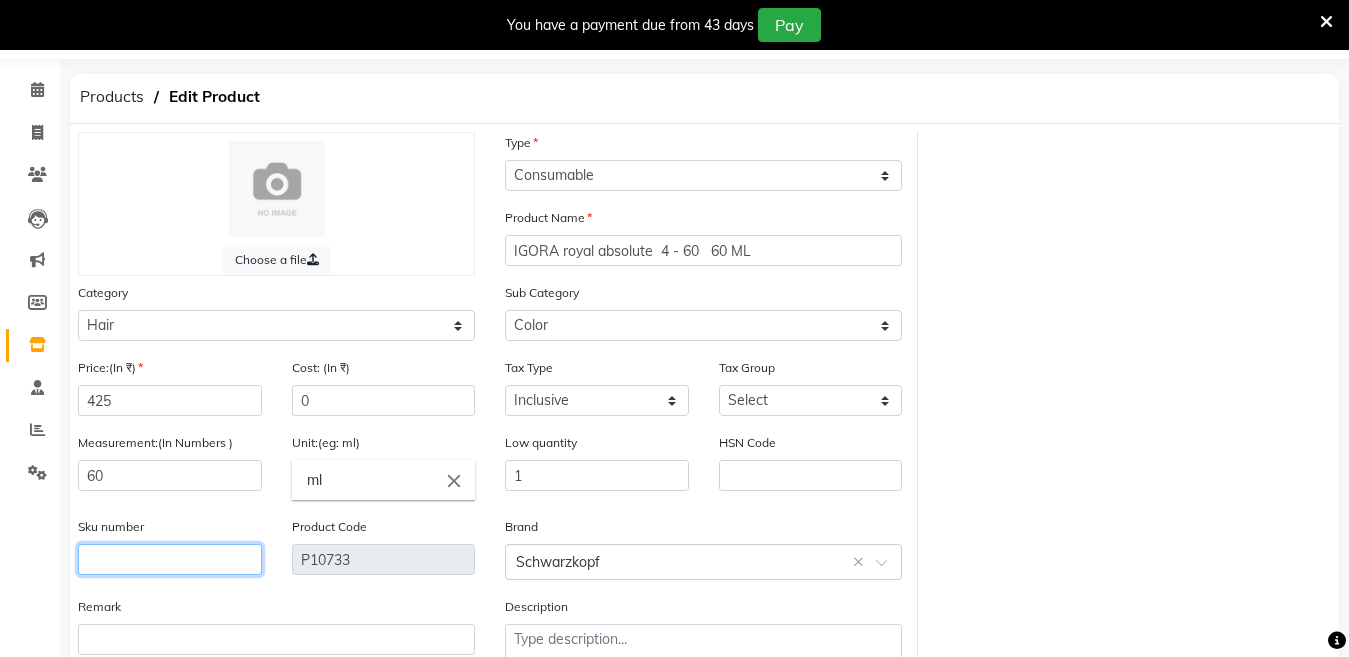 click 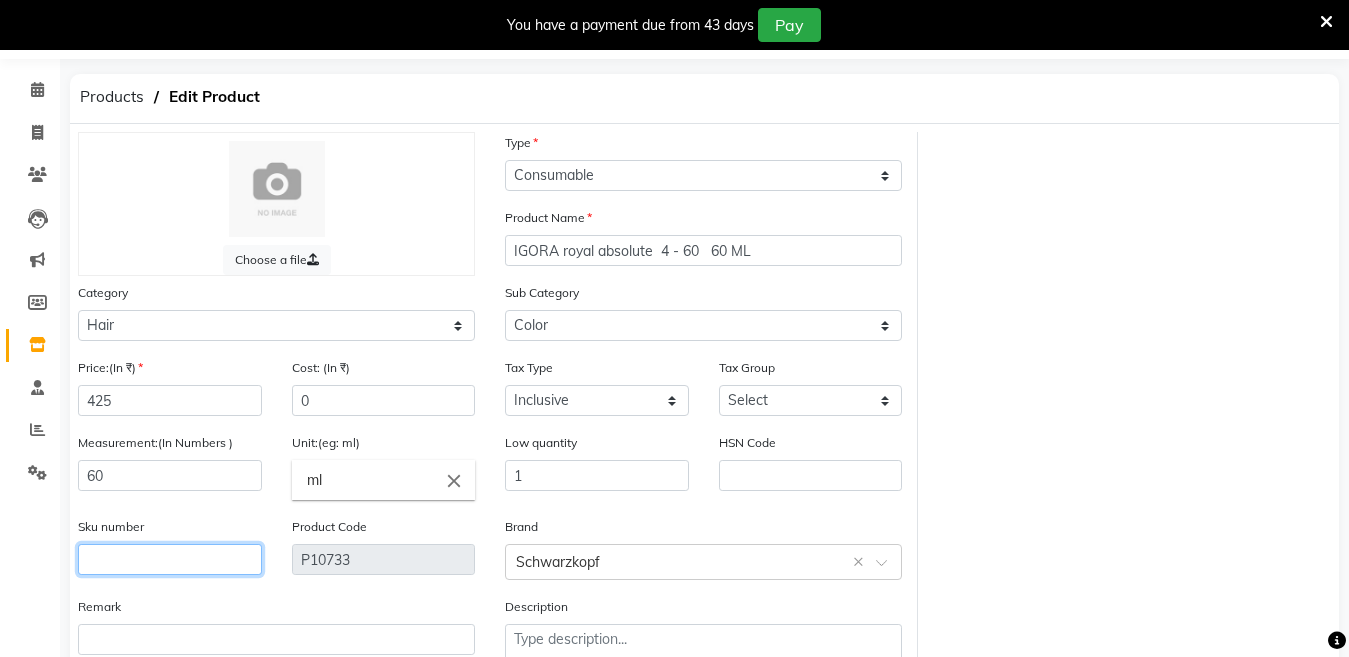 click 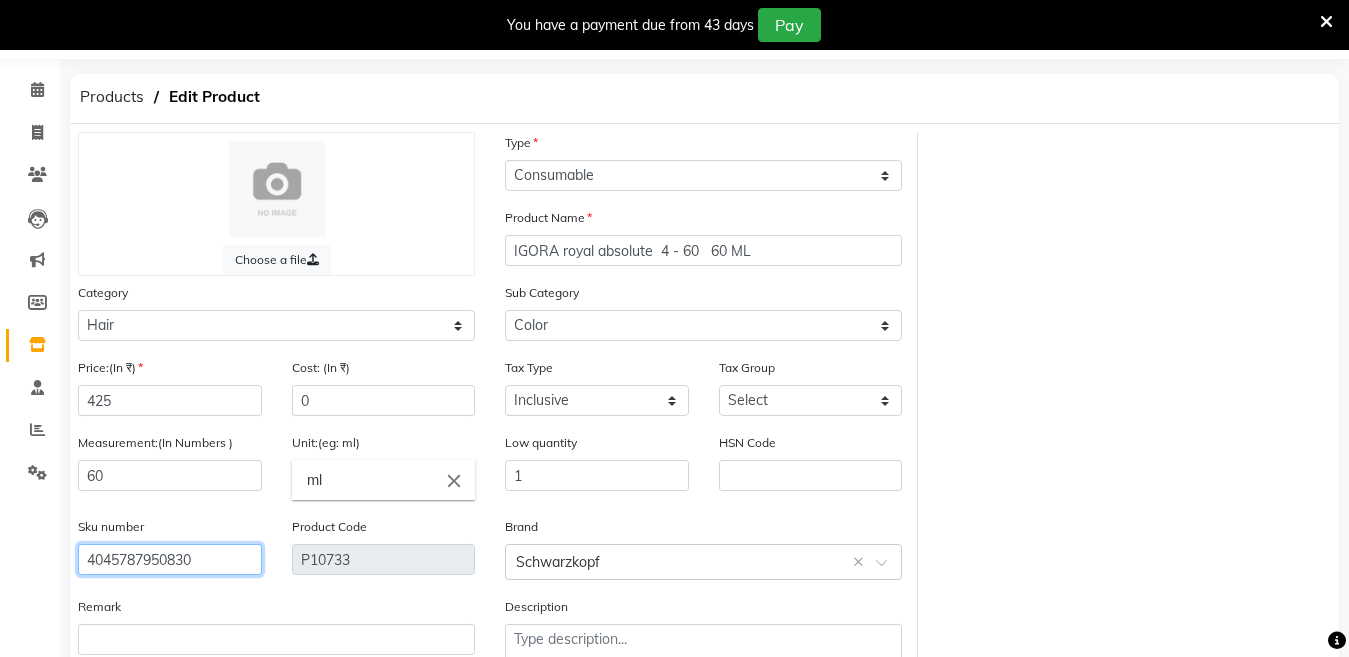 scroll, scrollTop: 194, scrollLeft: 0, axis: vertical 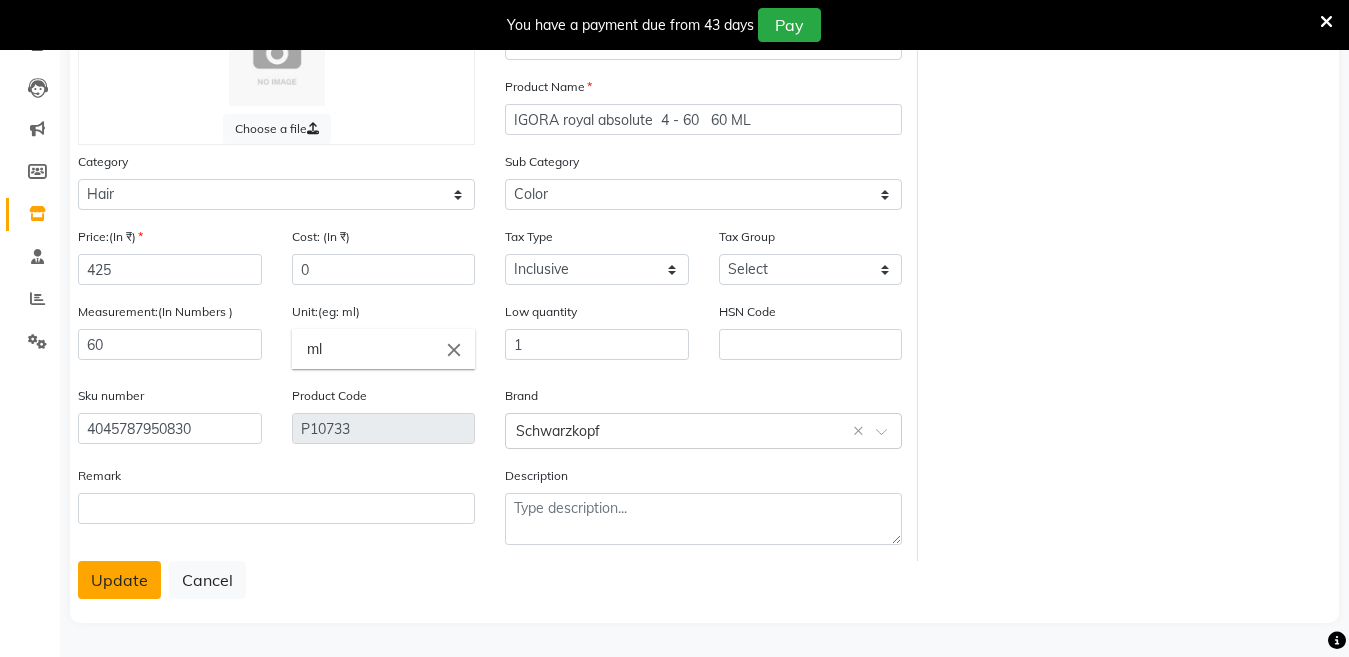 click on "Update" 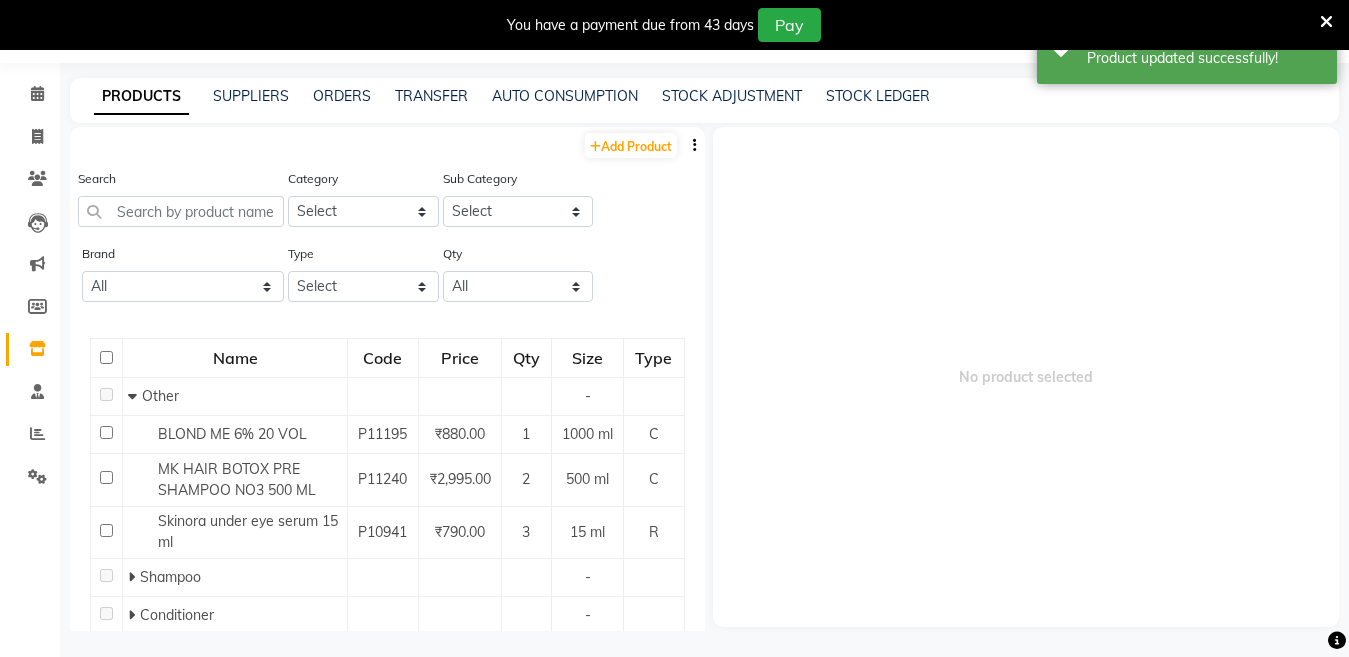 scroll, scrollTop: 63, scrollLeft: 0, axis: vertical 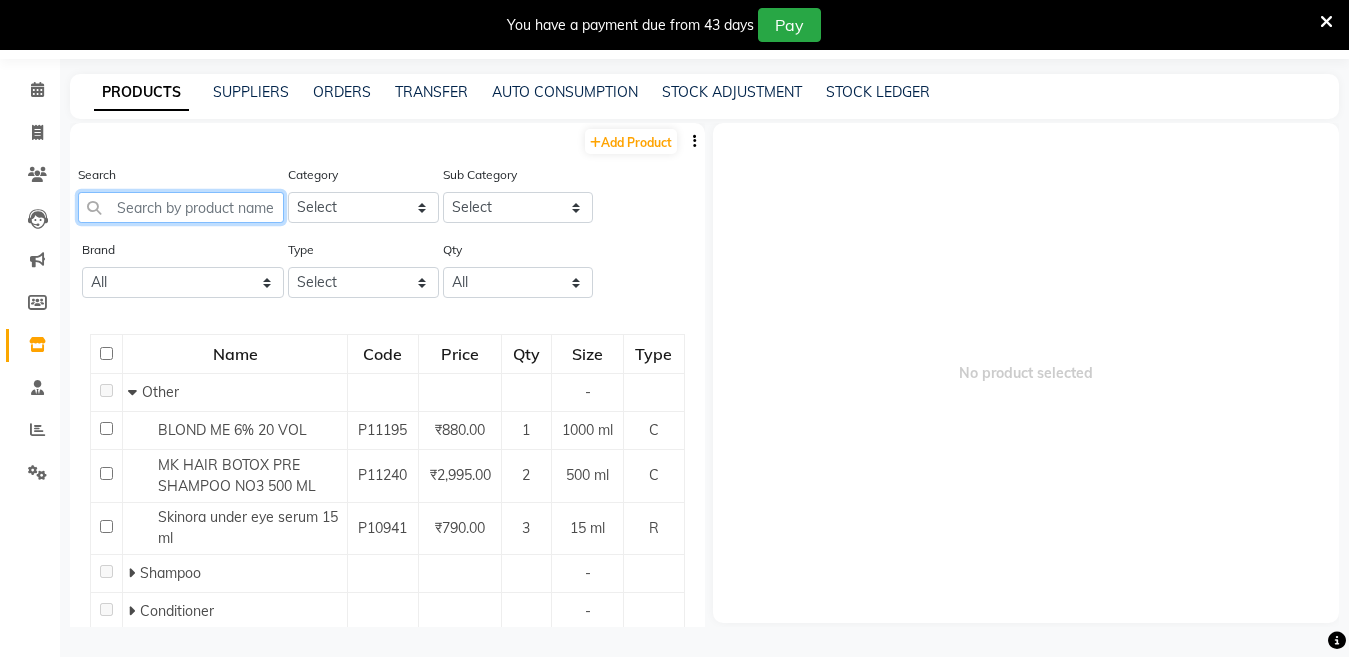 click 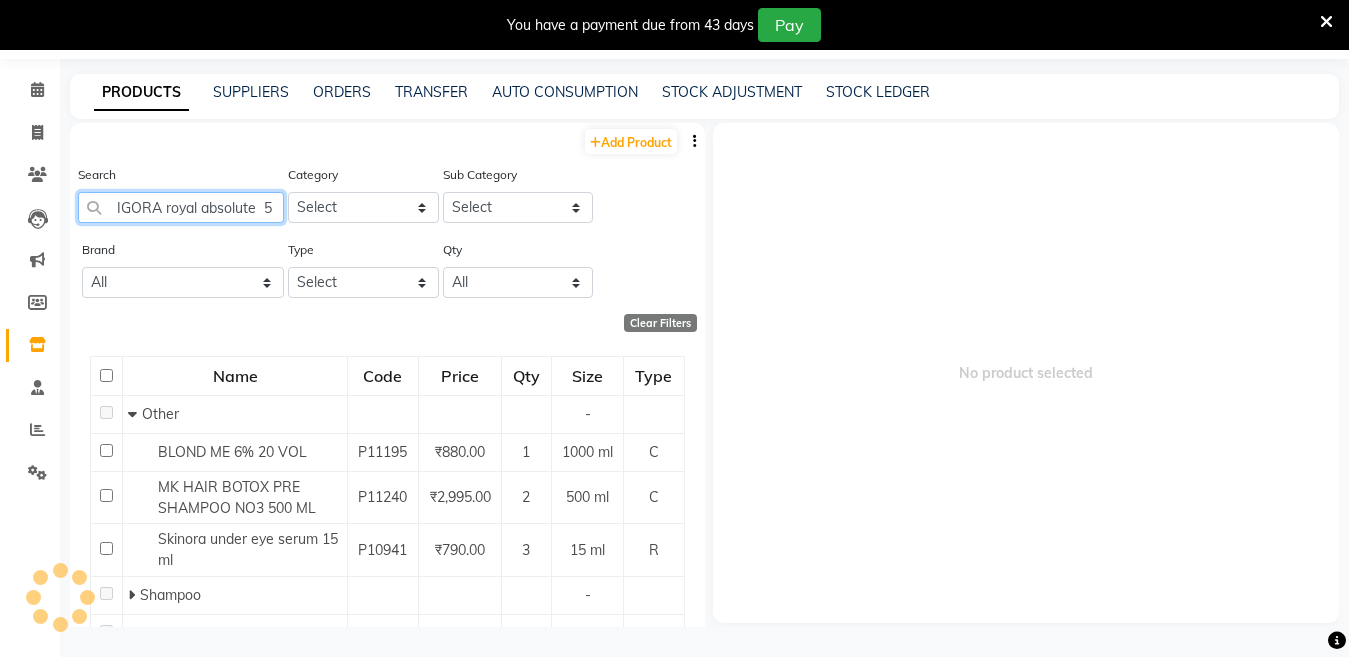 click on "IGORA royal absolute  5 - 80     60 ML" 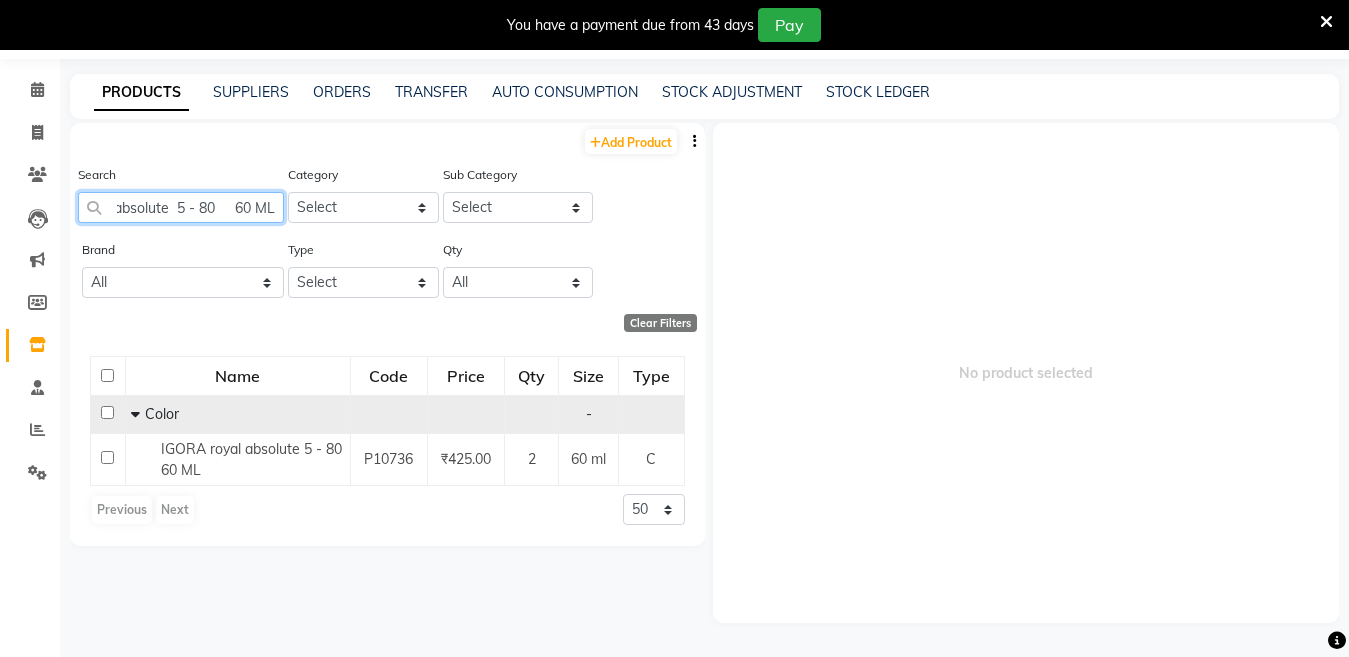 scroll, scrollTop: 0, scrollLeft: 91, axis: horizontal 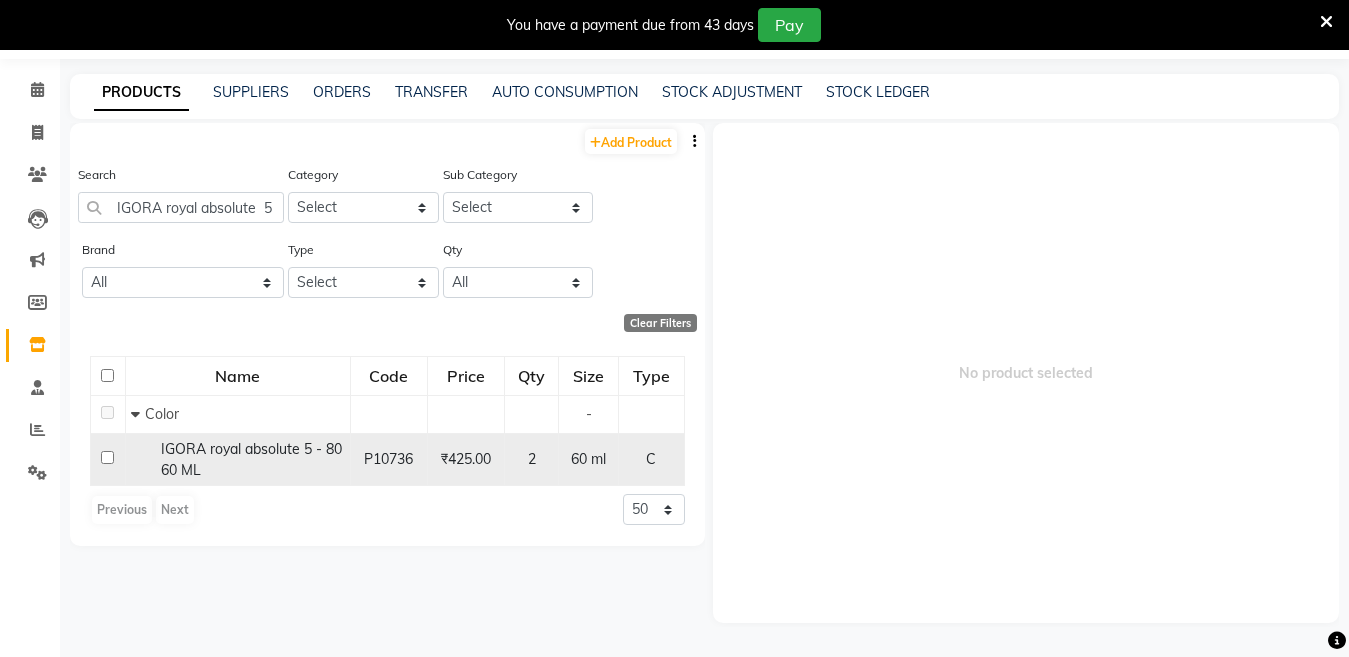 click on "IGORA royal absolute  5 - 80     60 ML" 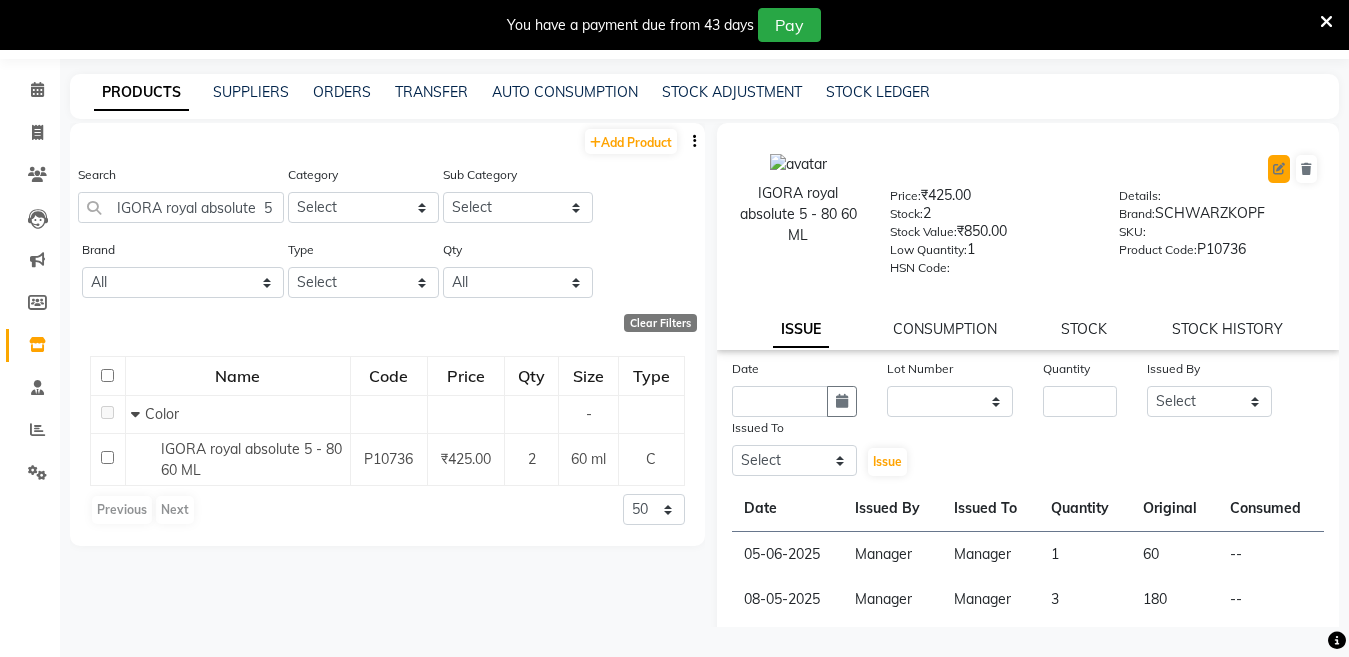 click 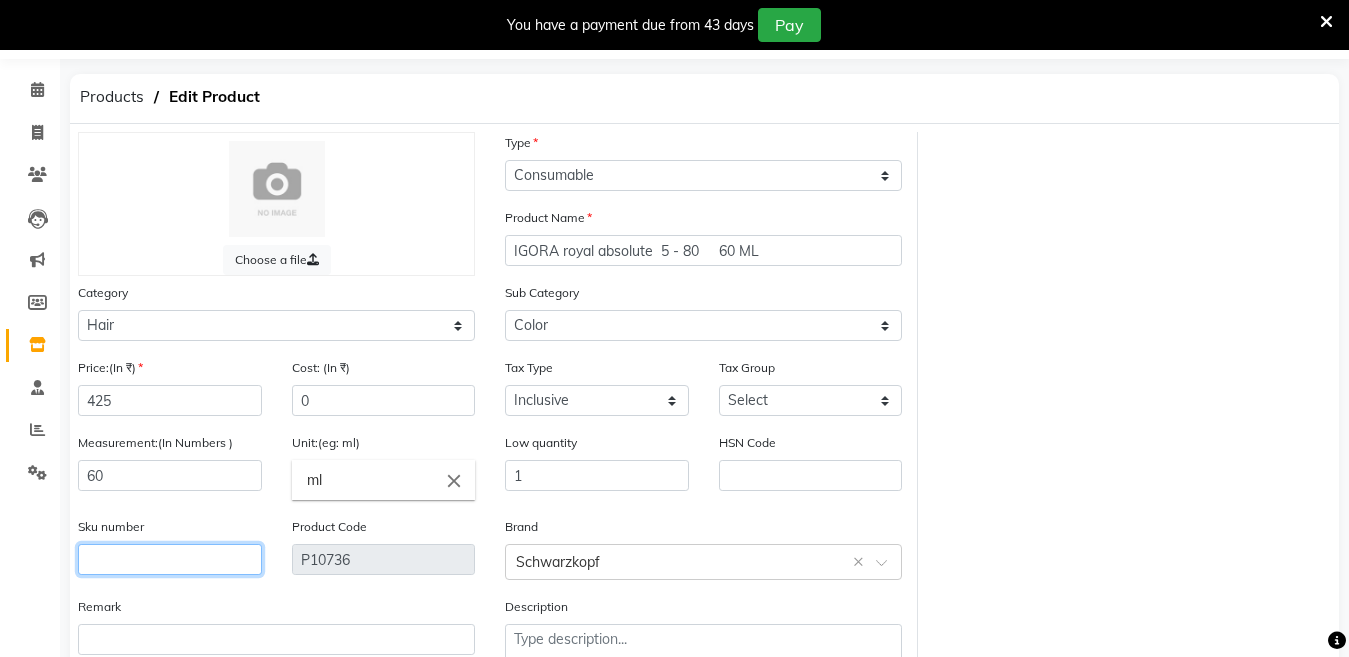 click 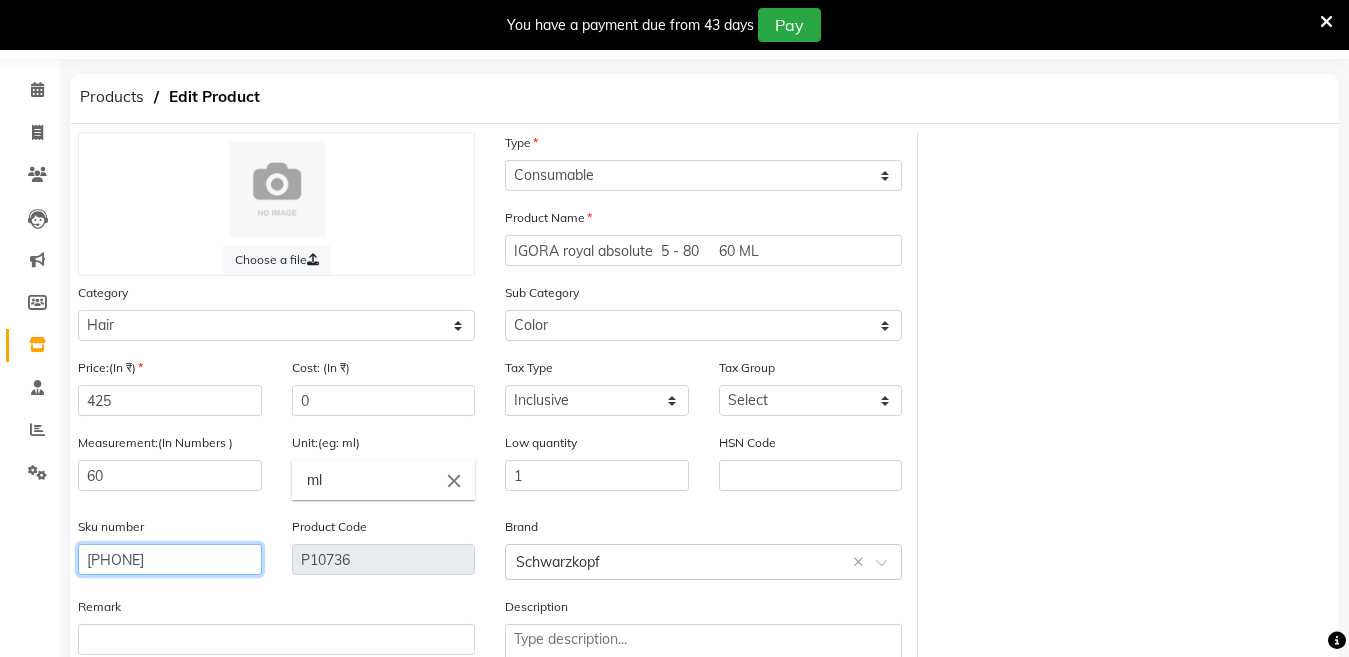 scroll, scrollTop: 194, scrollLeft: 0, axis: vertical 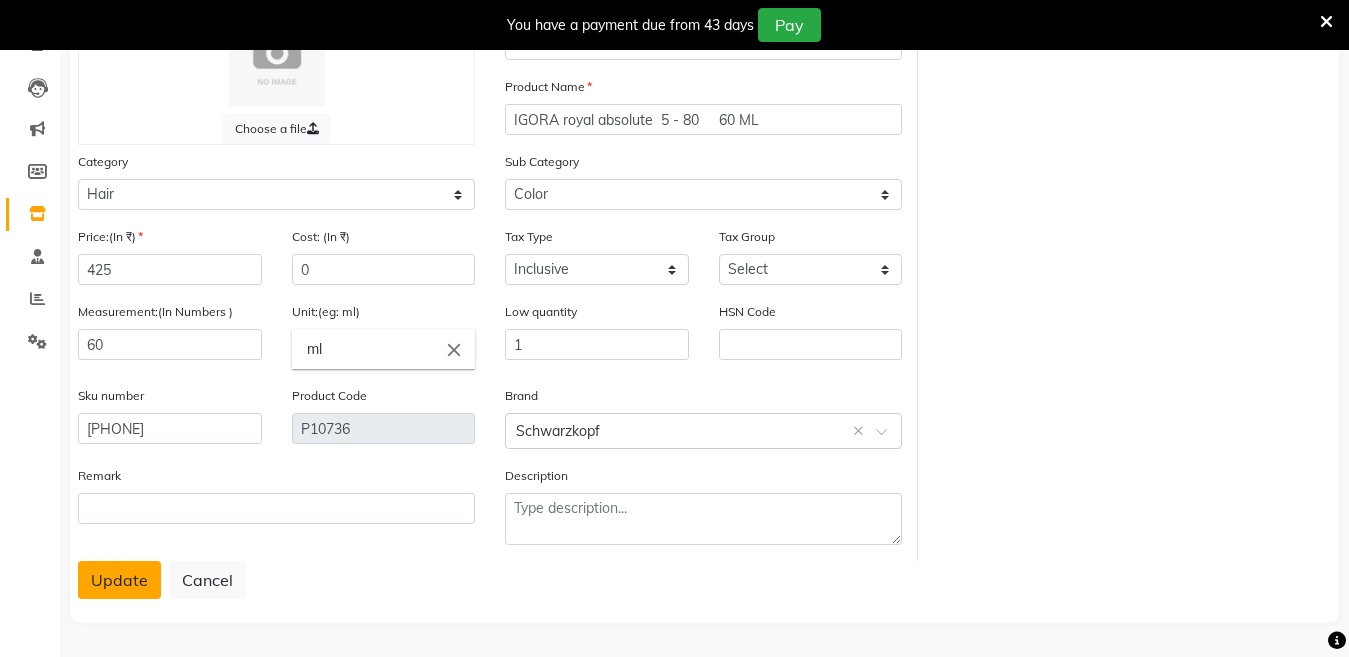 click on "Update" 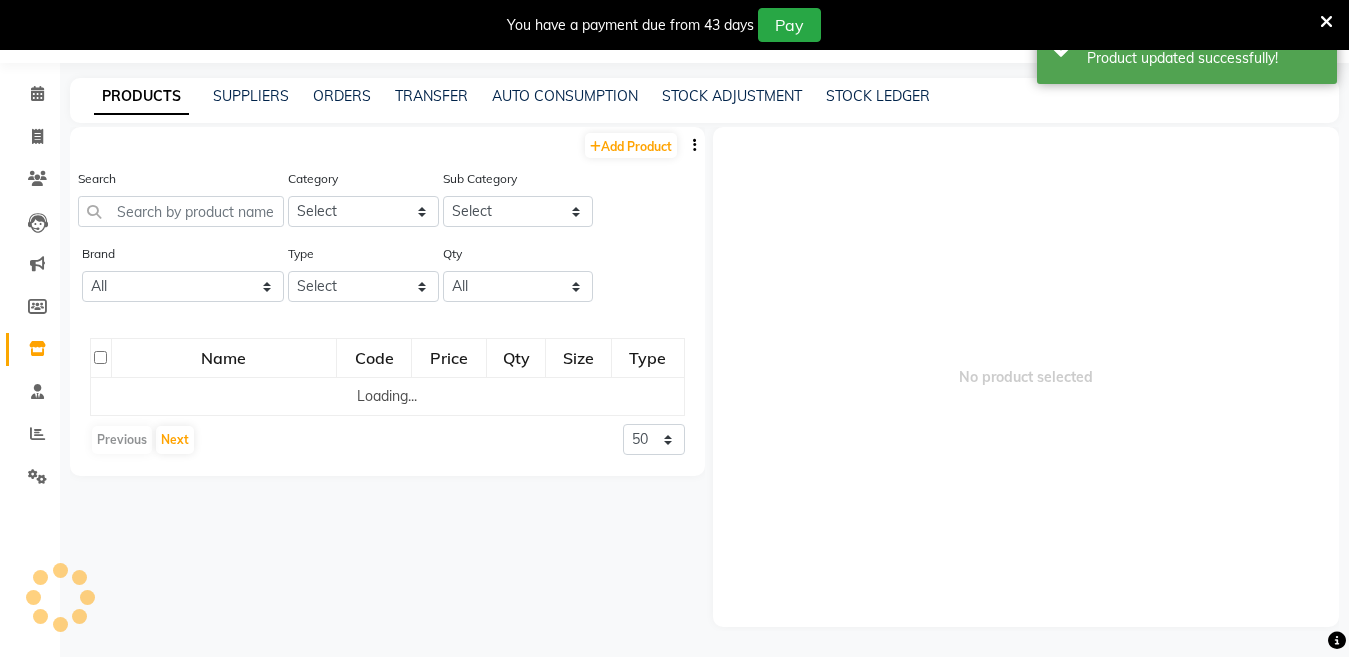 scroll, scrollTop: 63, scrollLeft: 0, axis: vertical 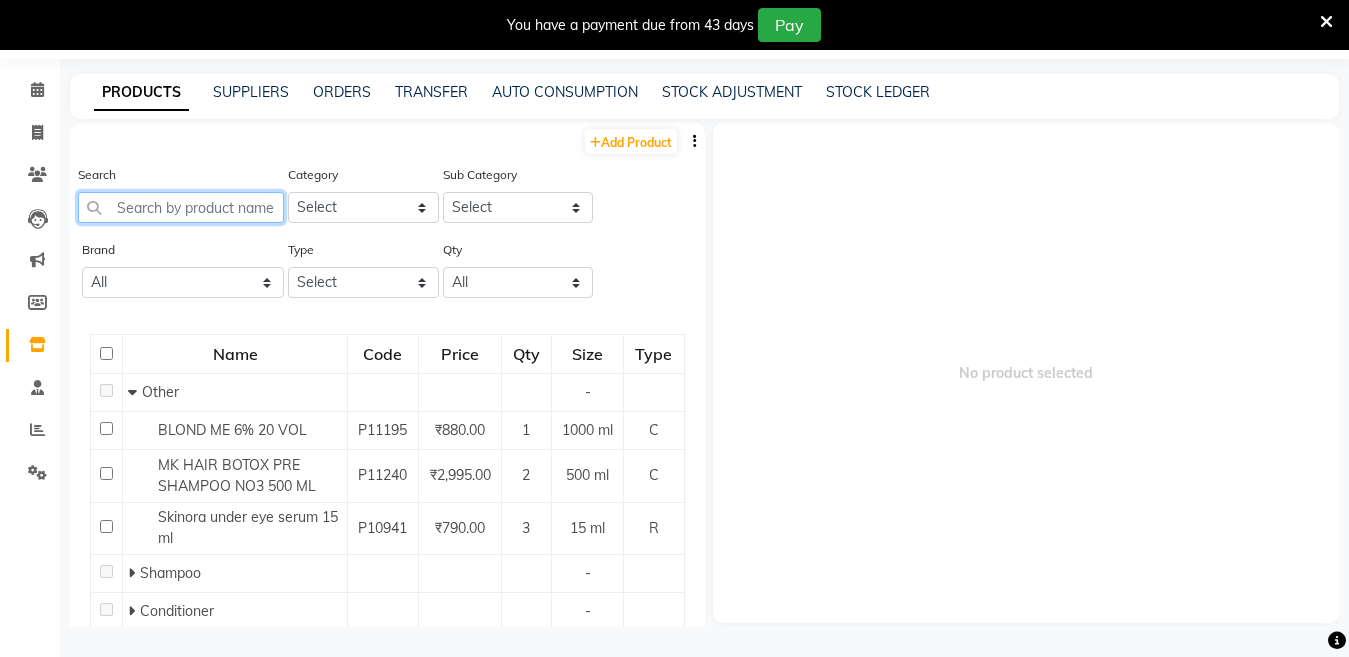 click 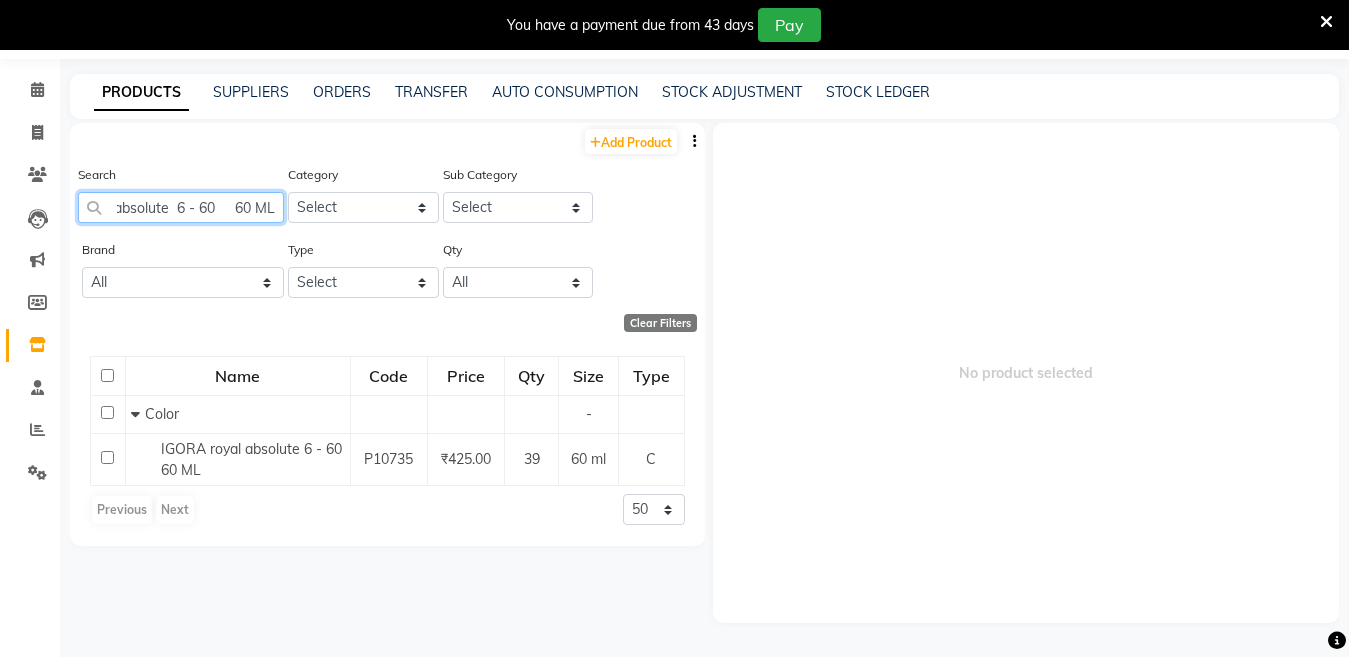 scroll, scrollTop: 0, scrollLeft: 91, axis: horizontal 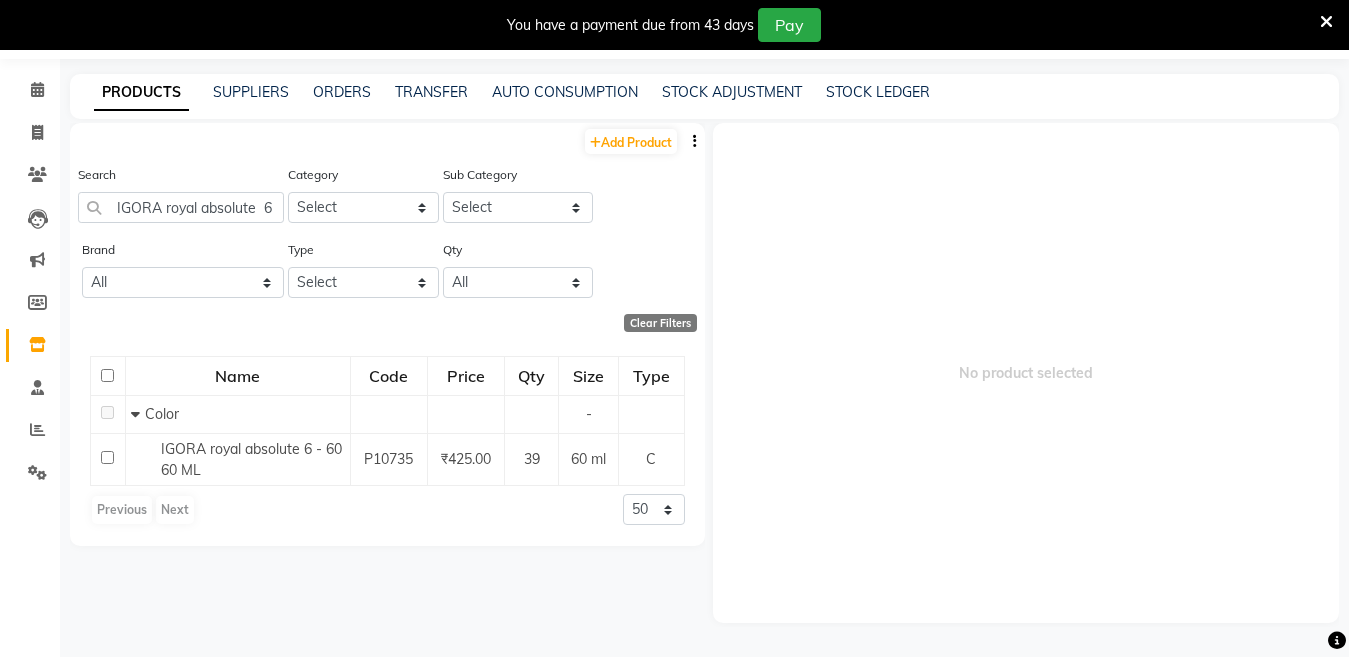 click on "IGORA royal absolute  6 - 60     60 ML" 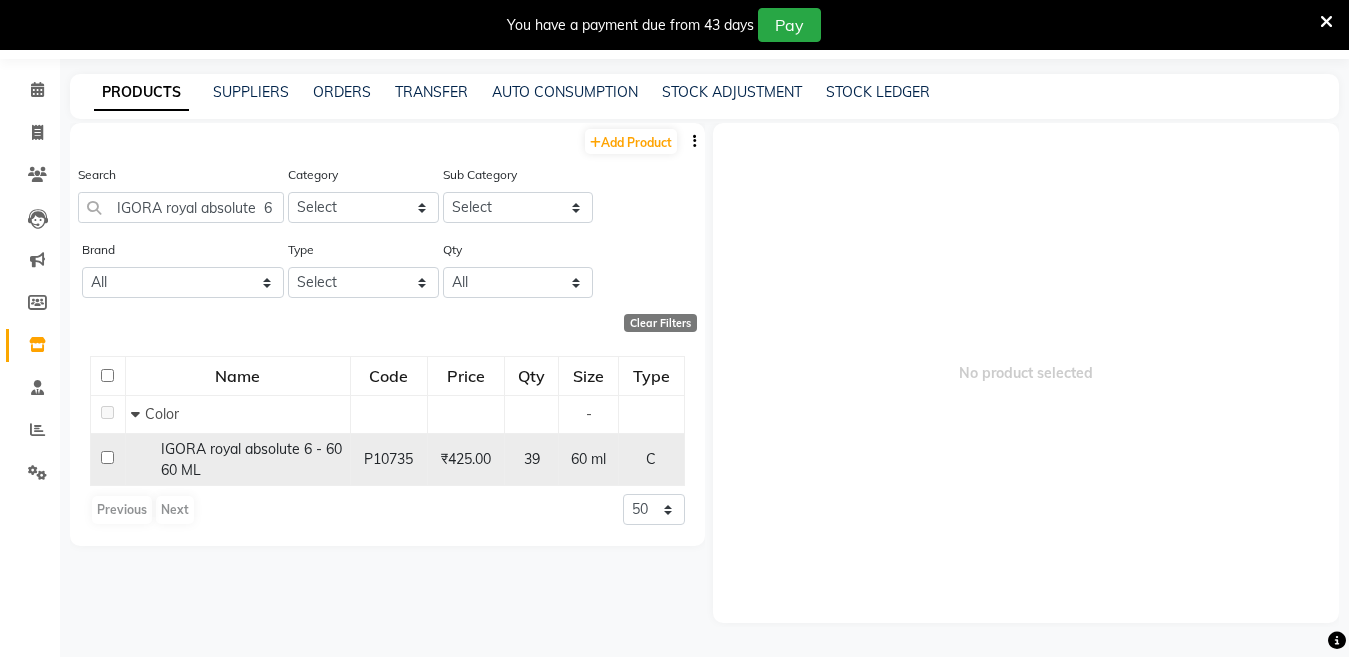 click on "IGORA royal absolute  6 - 60     60 ML" 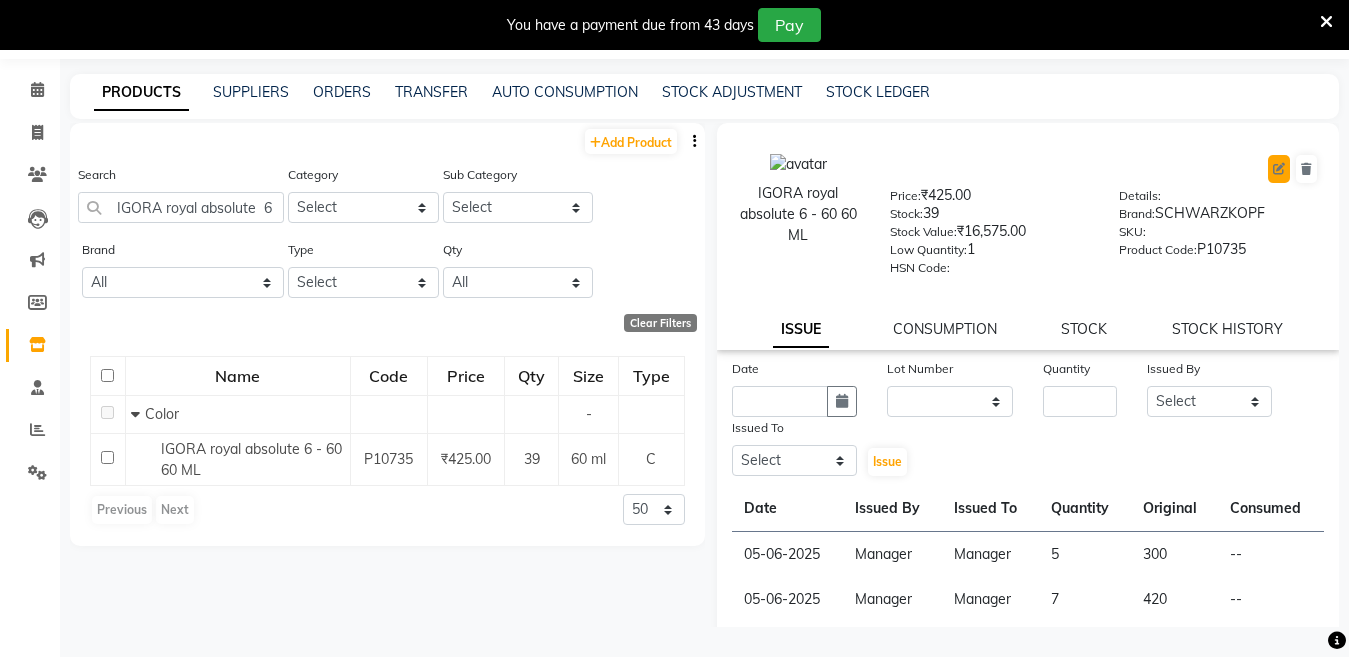 click 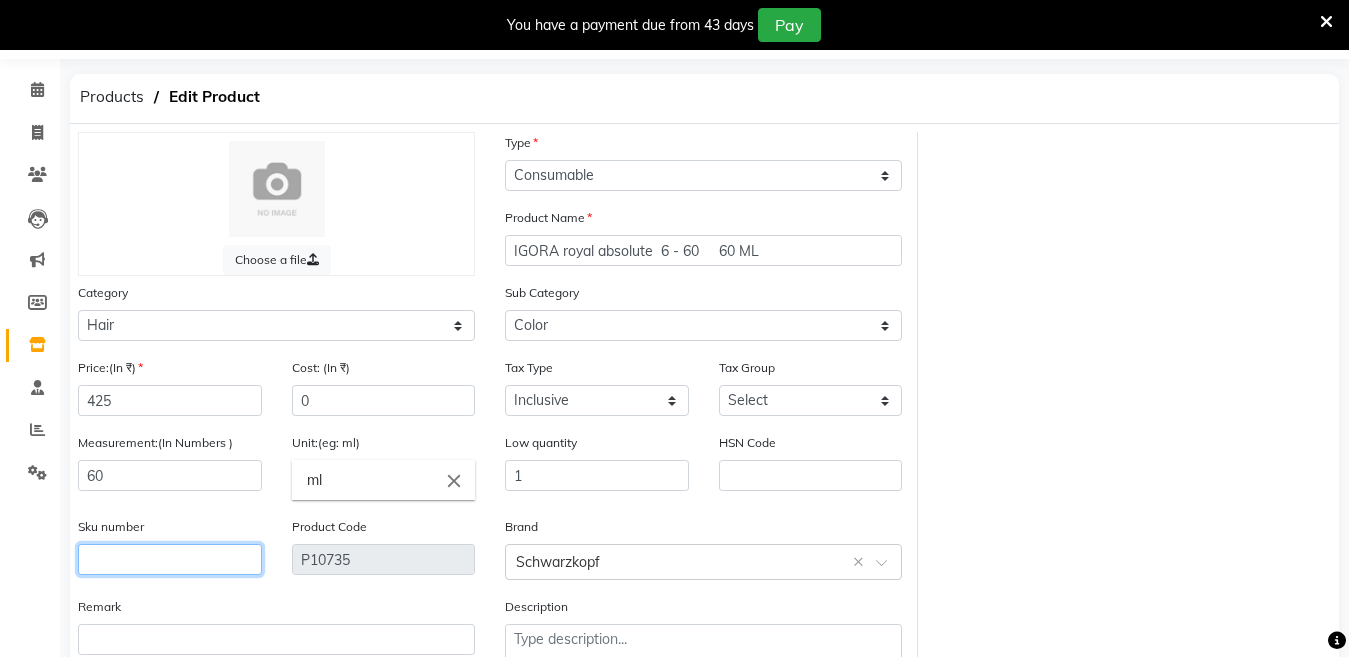 click 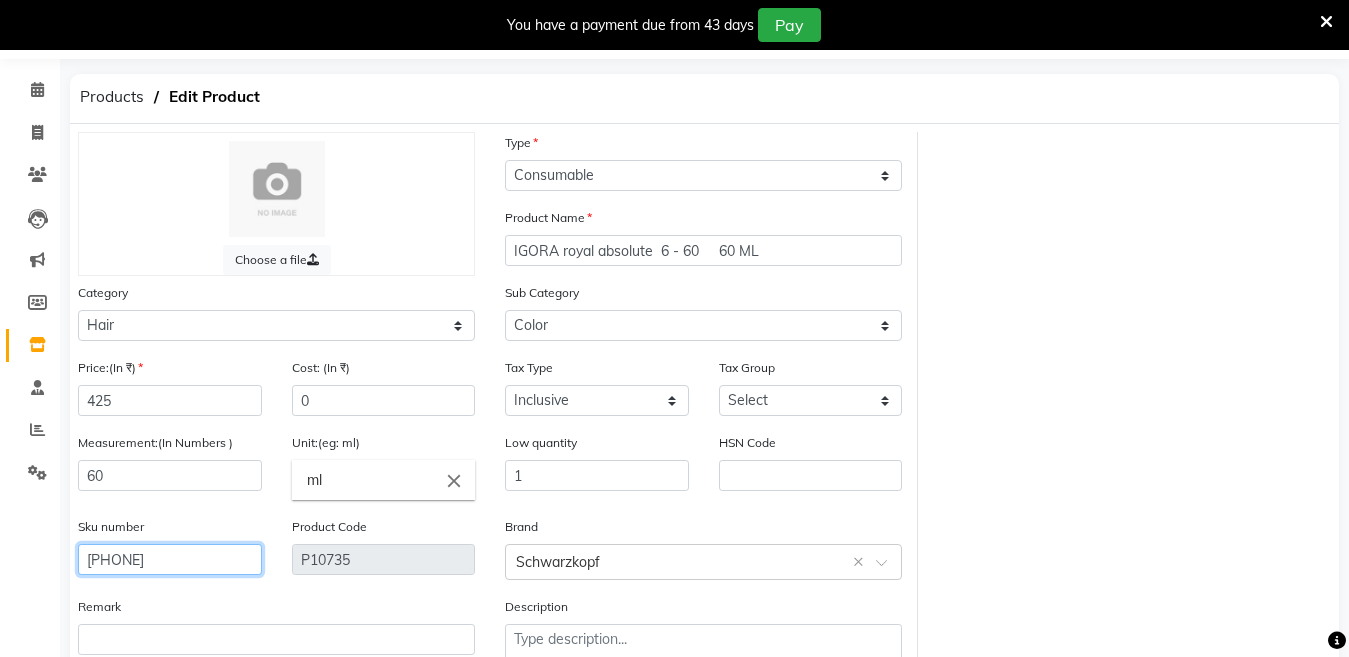 scroll, scrollTop: 194, scrollLeft: 0, axis: vertical 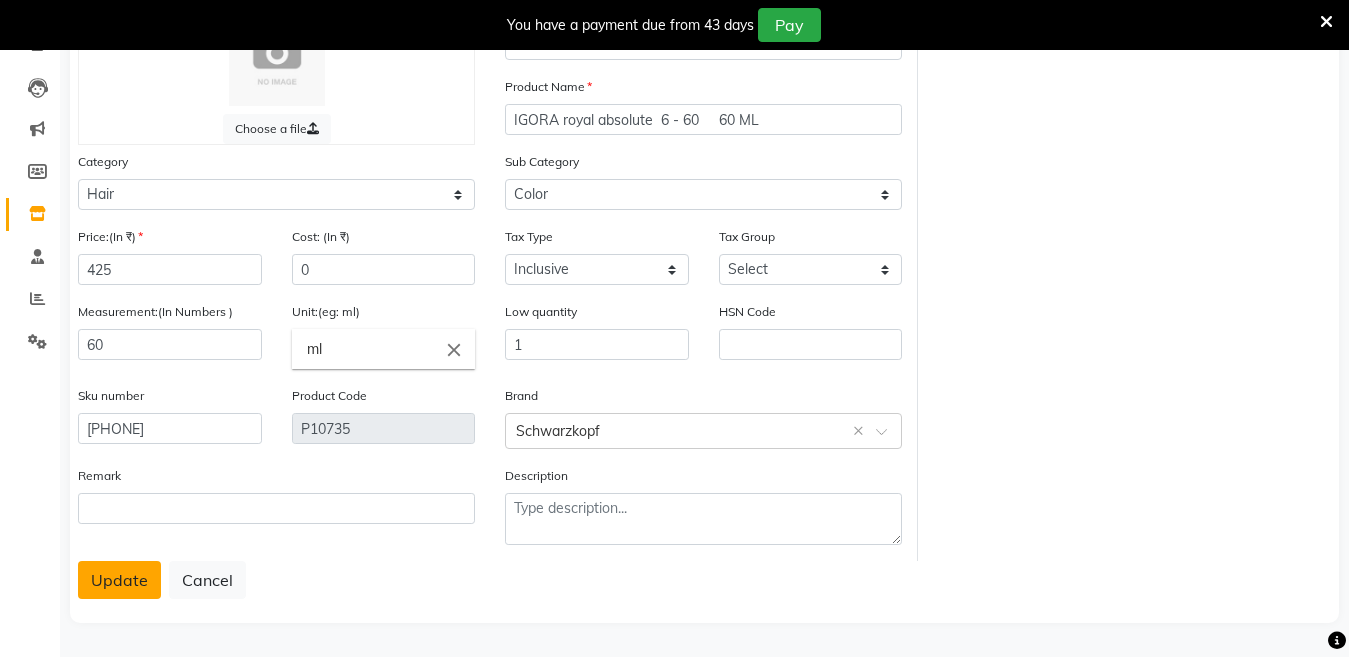 click on "Update" 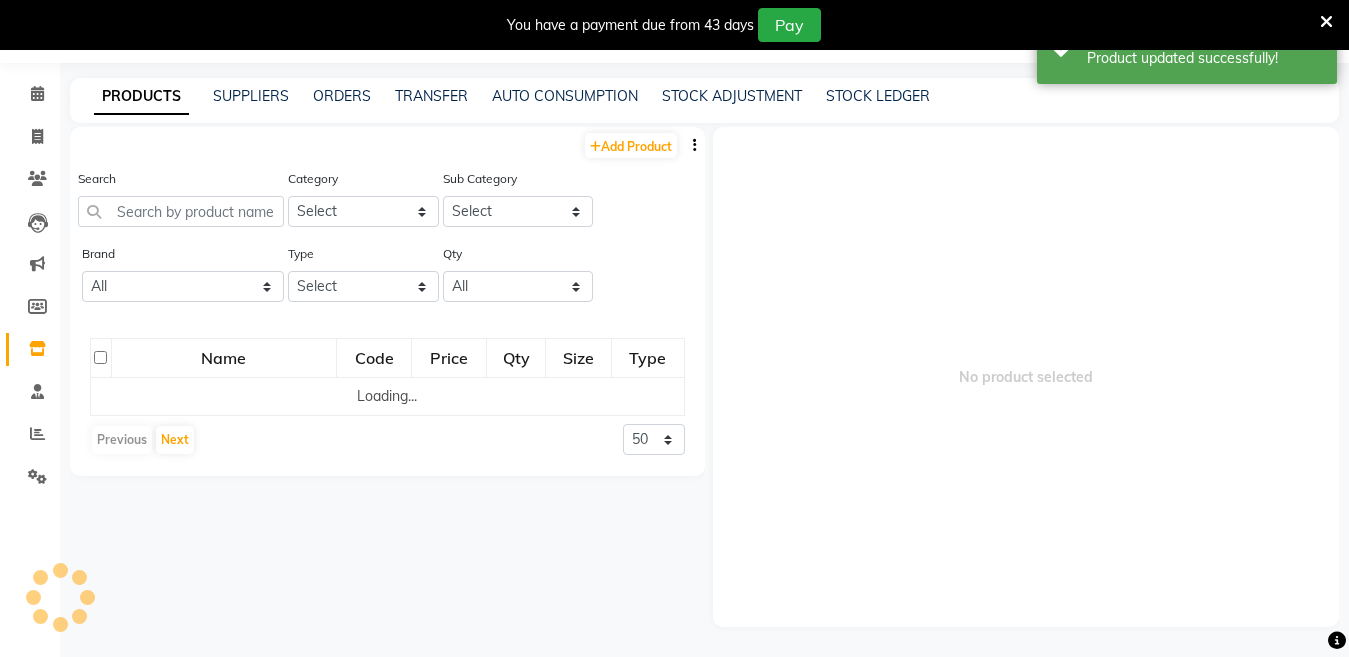 scroll, scrollTop: 63, scrollLeft: 0, axis: vertical 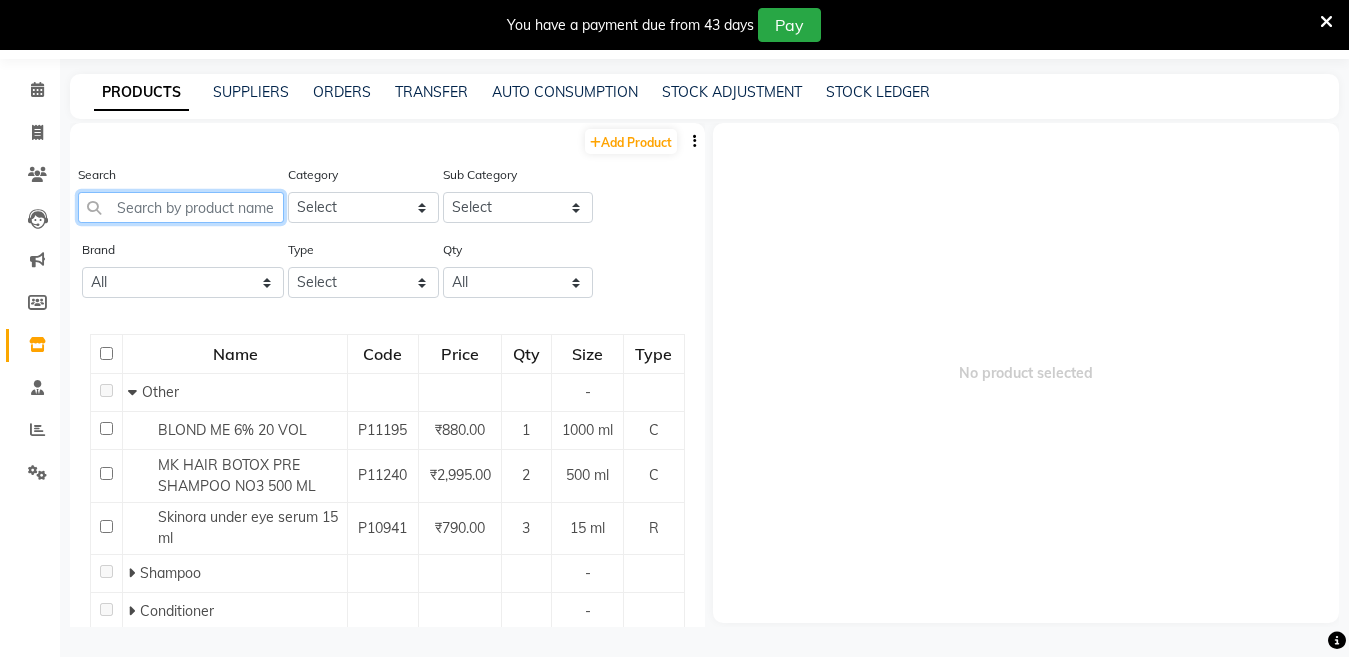 click 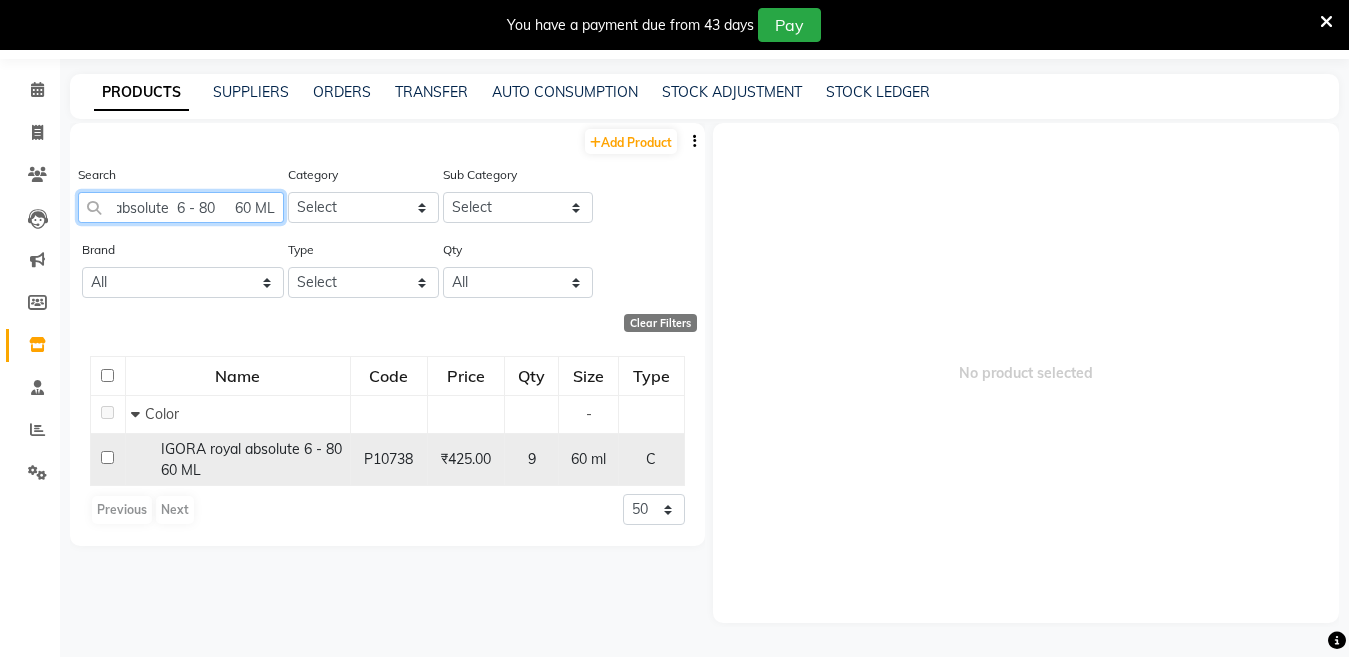 scroll, scrollTop: 0, scrollLeft: 91, axis: horizontal 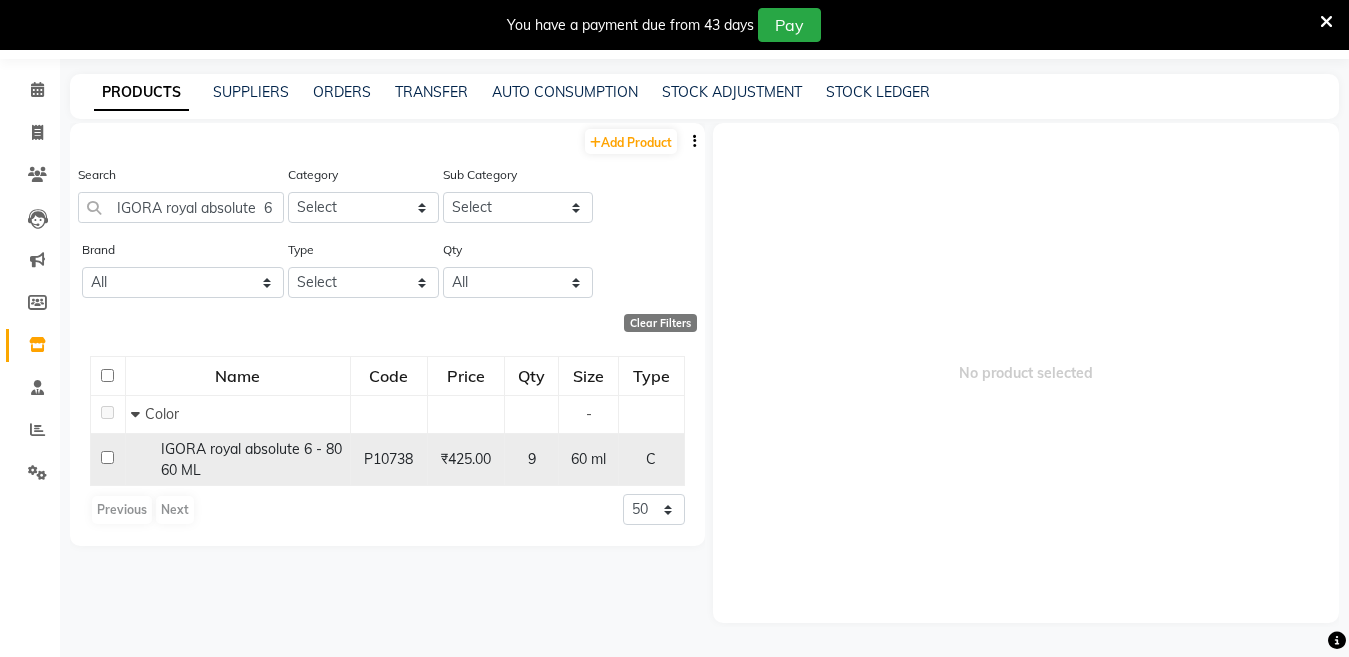 click on "IGORA royal absolute  6 - 80     60 ML" 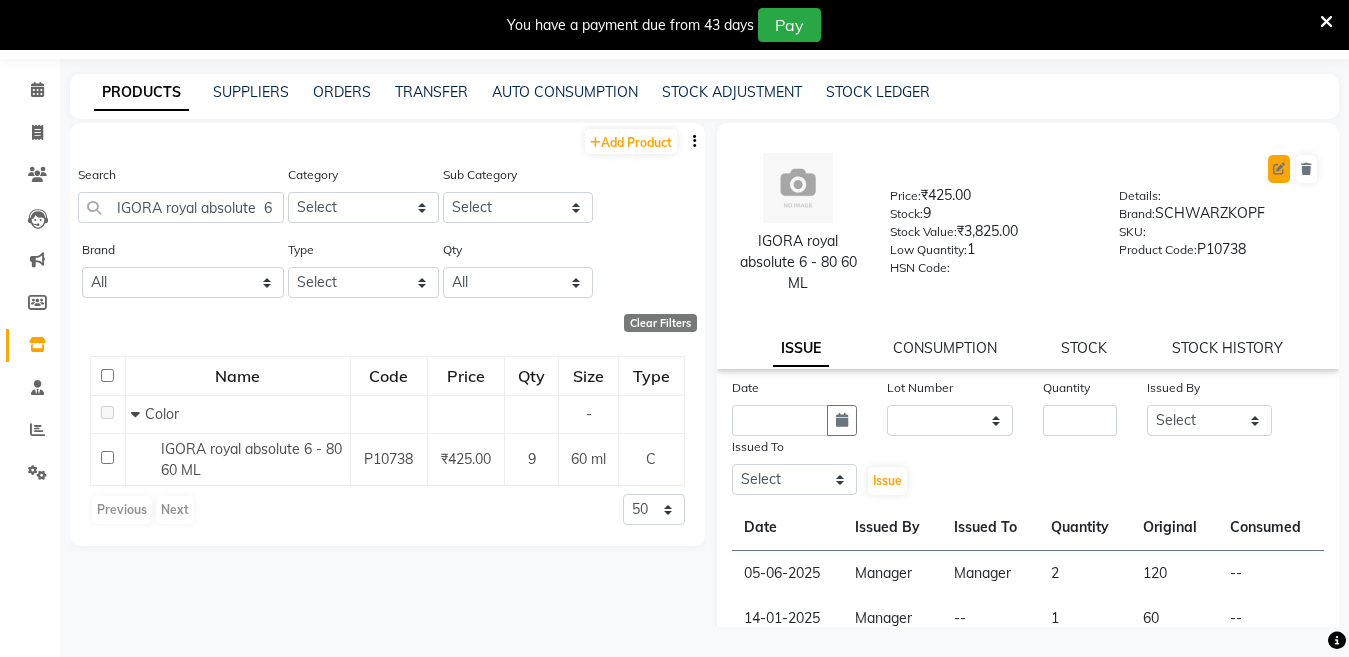 click 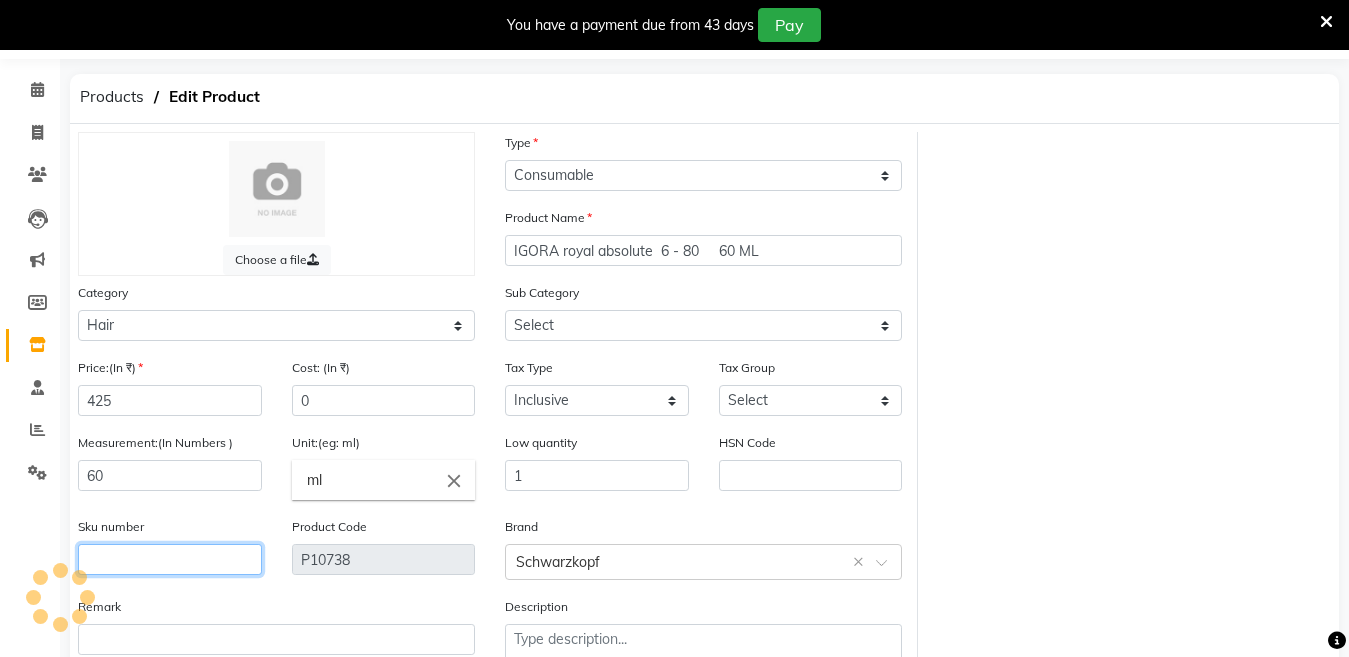 click 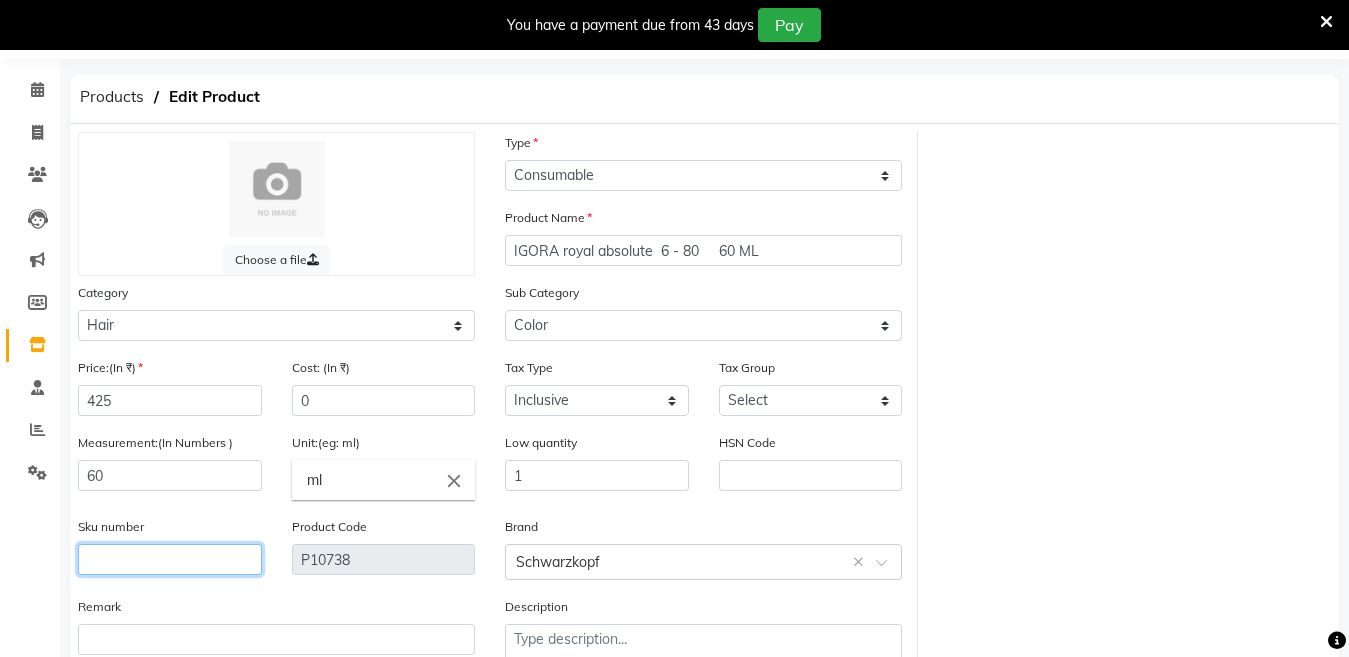 click 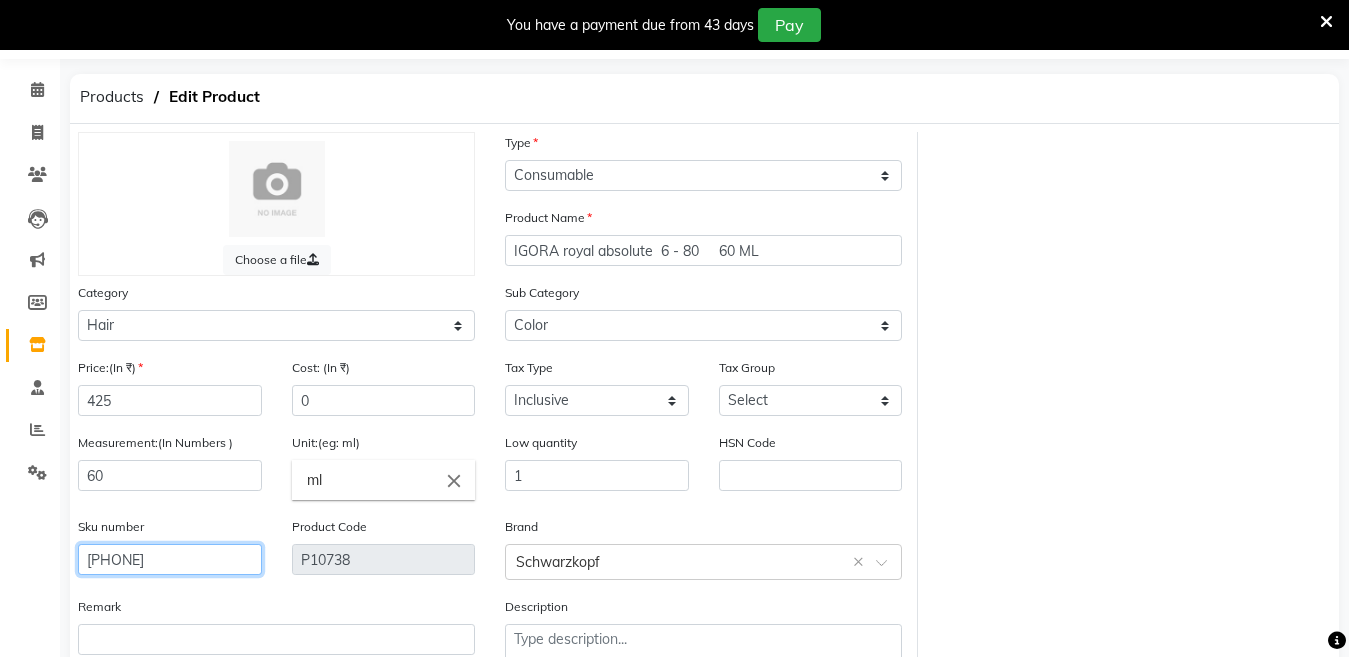 scroll, scrollTop: 194, scrollLeft: 0, axis: vertical 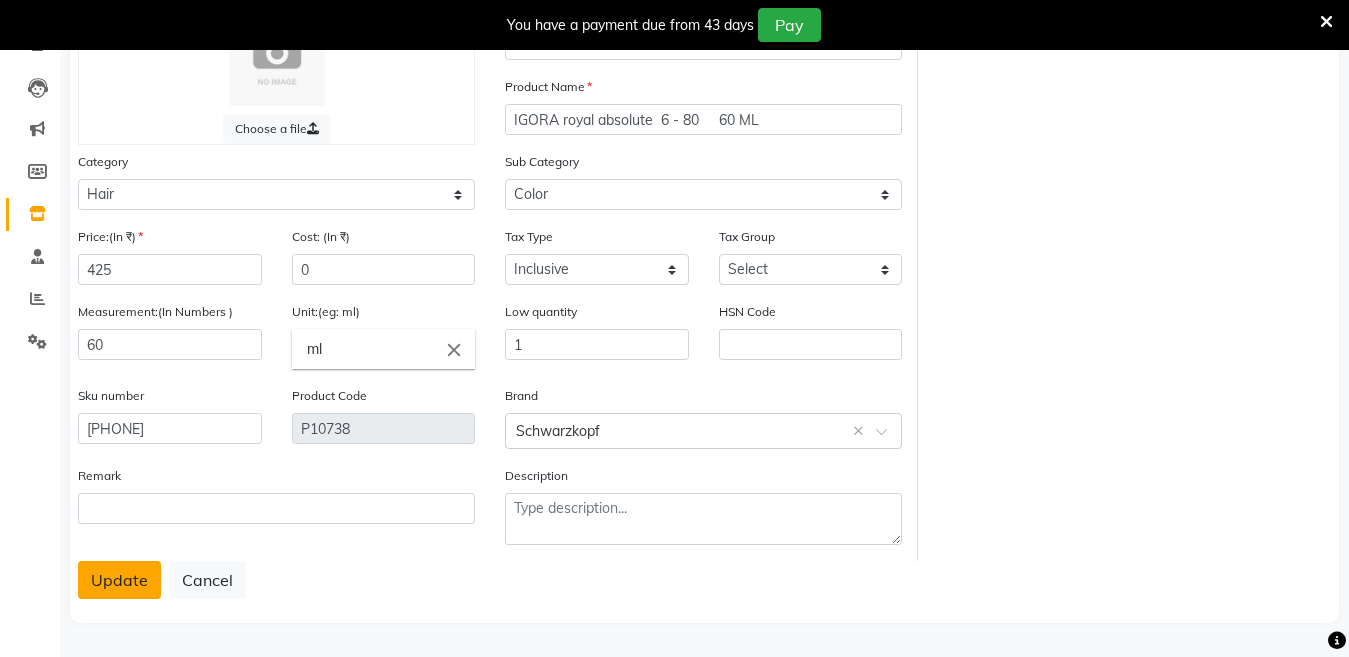 click on "Update" 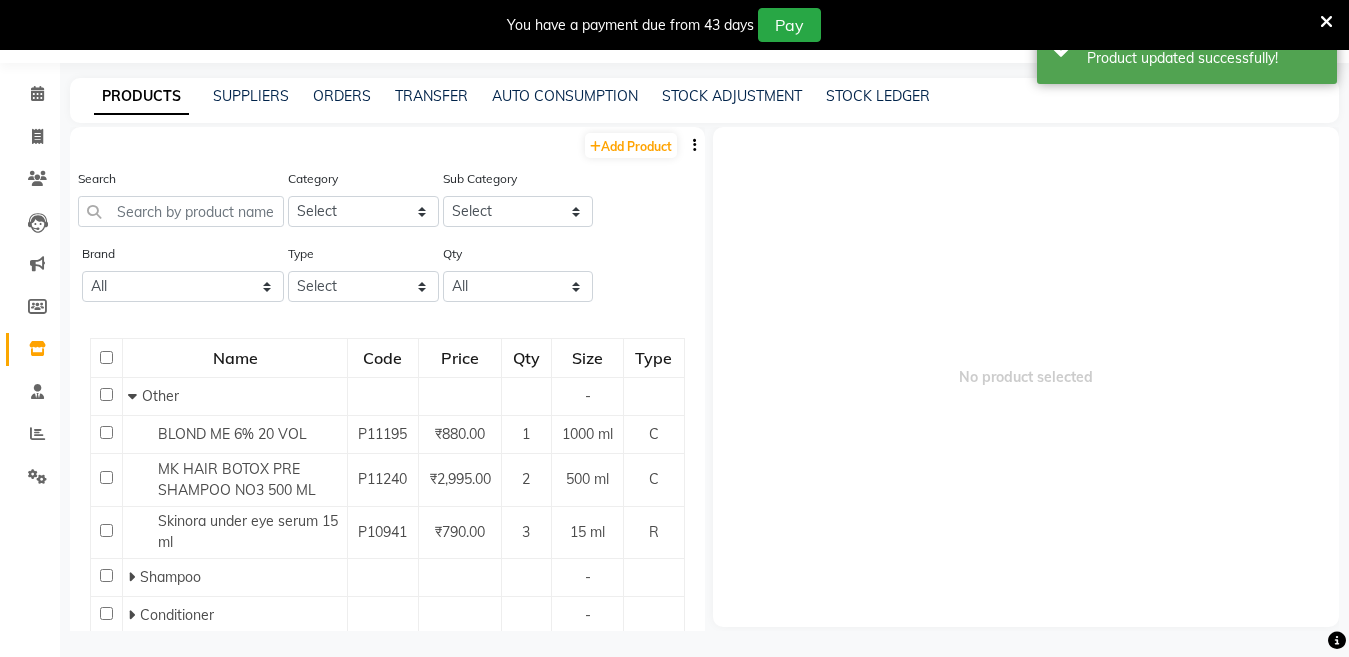 scroll, scrollTop: 63, scrollLeft: 0, axis: vertical 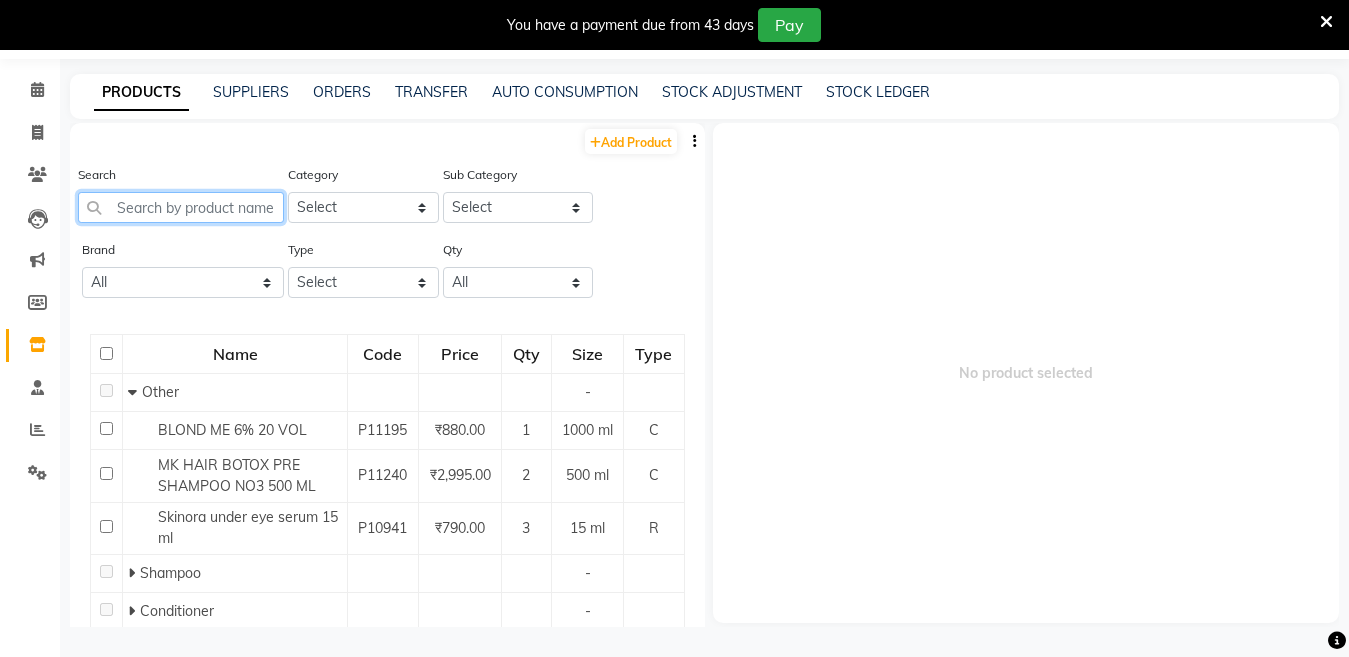 click 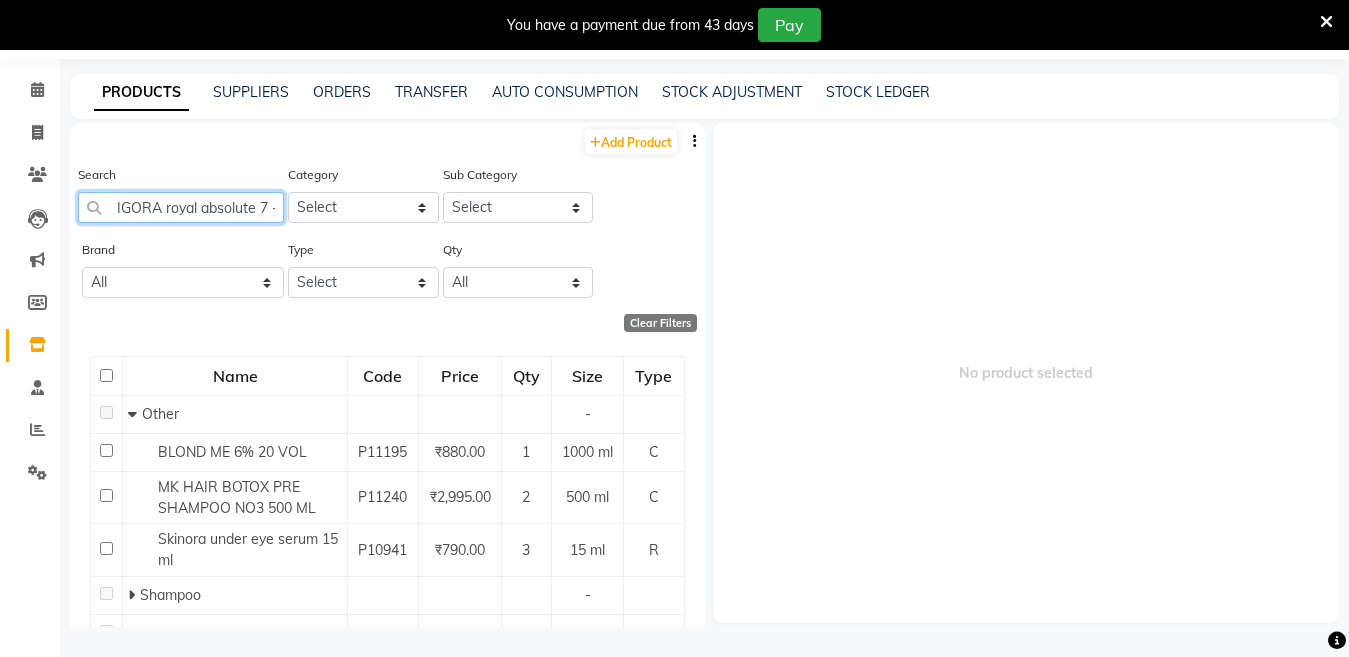 scroll, scrollTop: 0, scrollLeft: 100, axis: horizontal 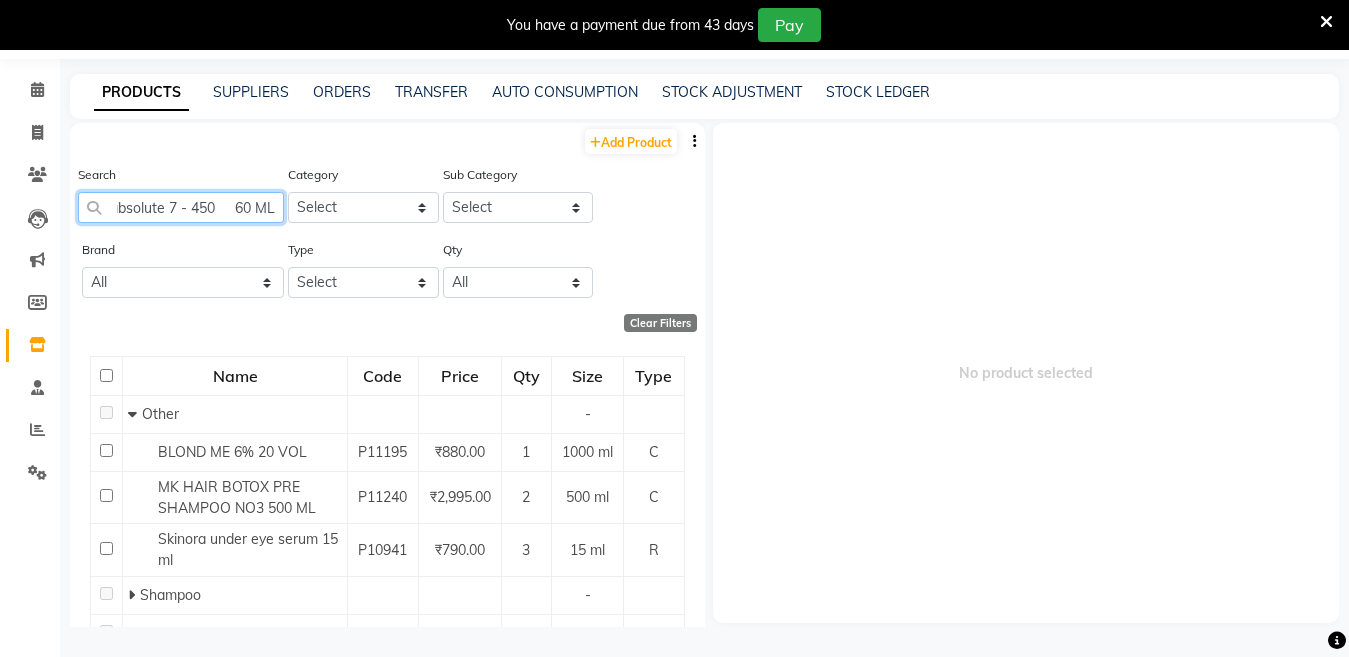 click on "IGORA royal absolute 7 - 450     60 ML" 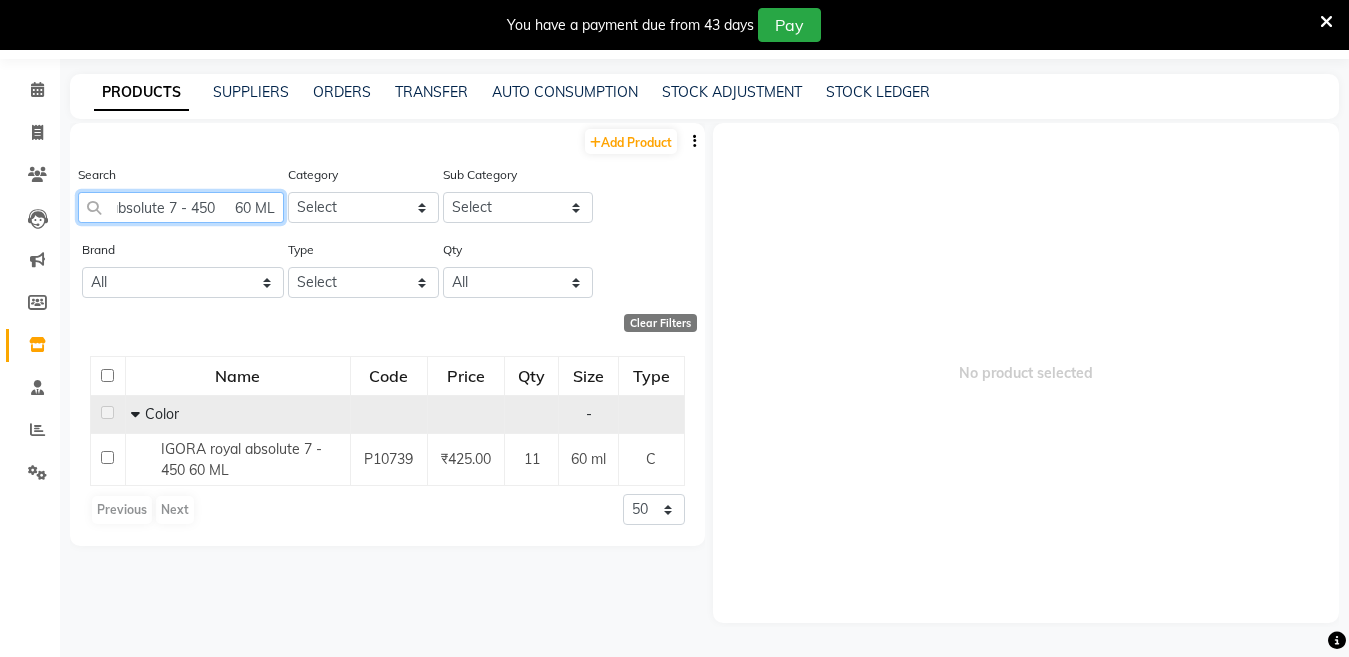 scroll, scrollTop: 0, scrollLeft: 95, axis: horizontal 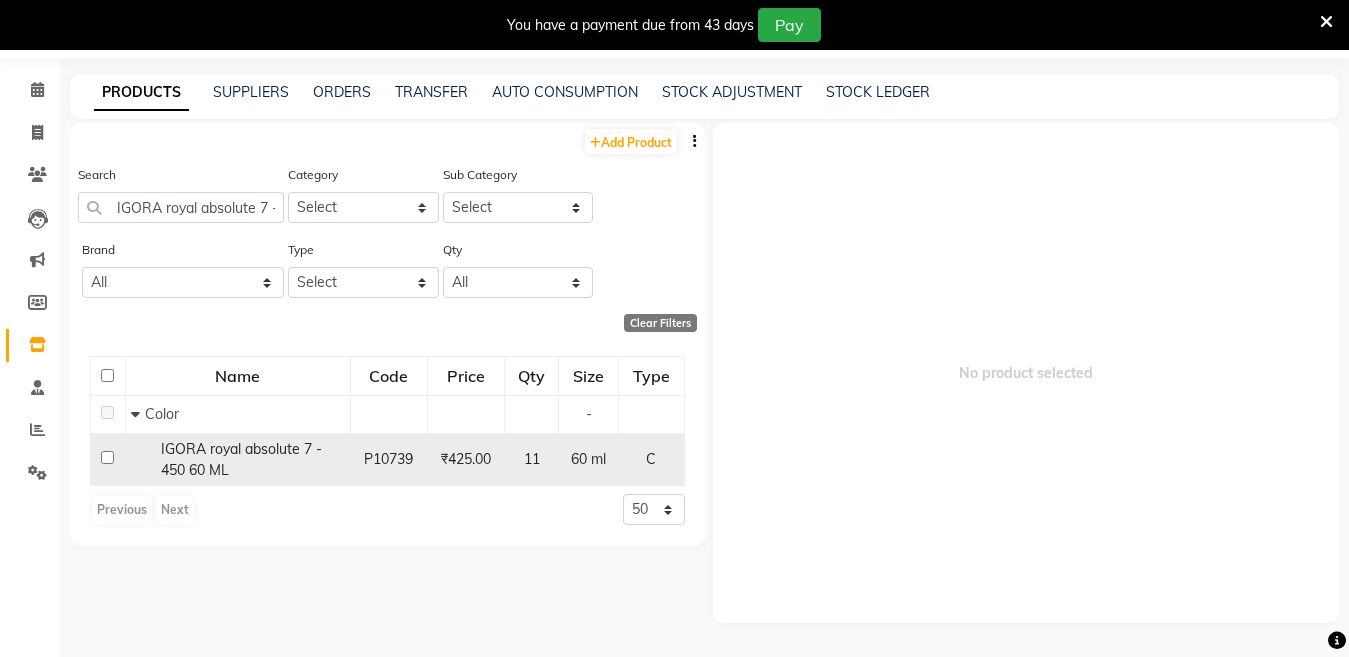 click on "IGORA royal absolute 7 - 450     60 ML" 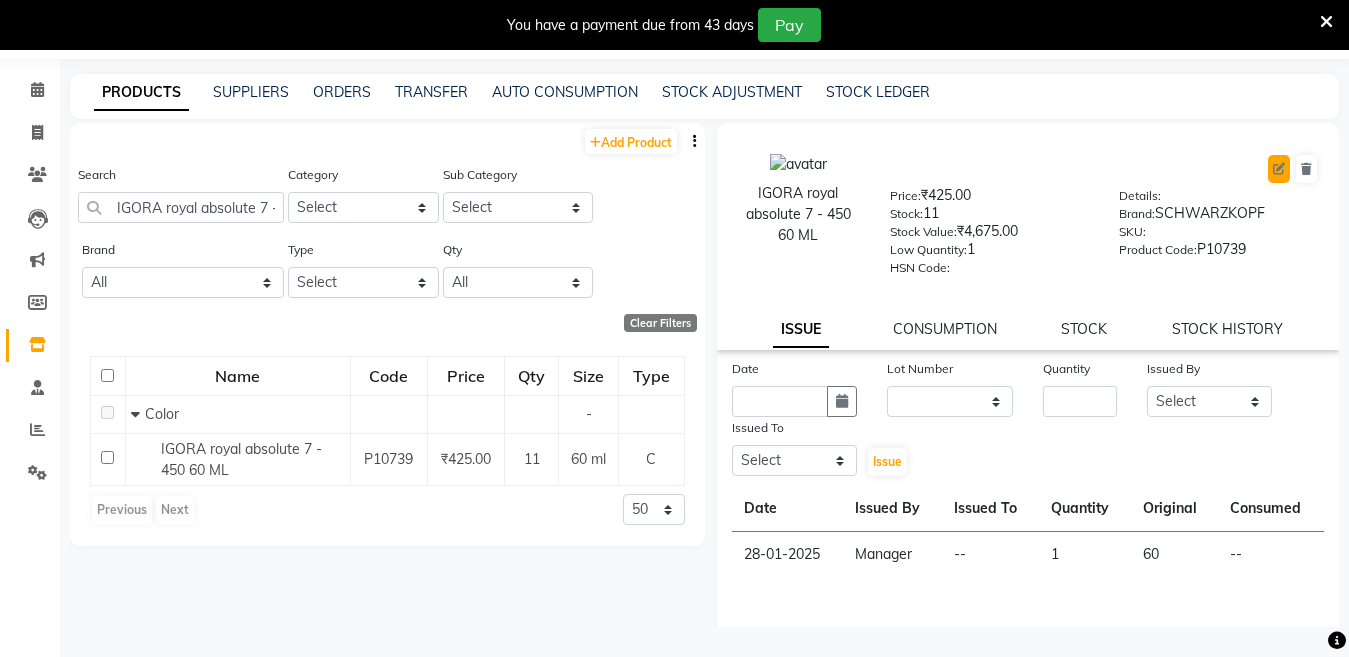 click 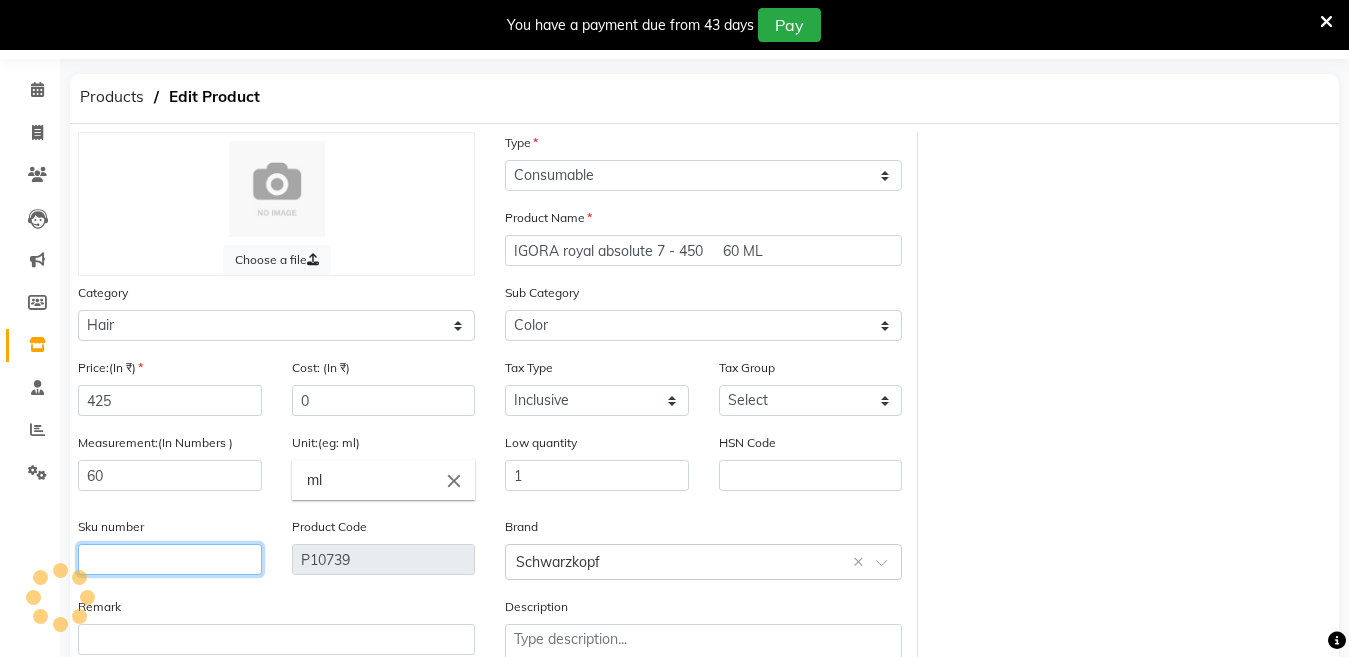 click 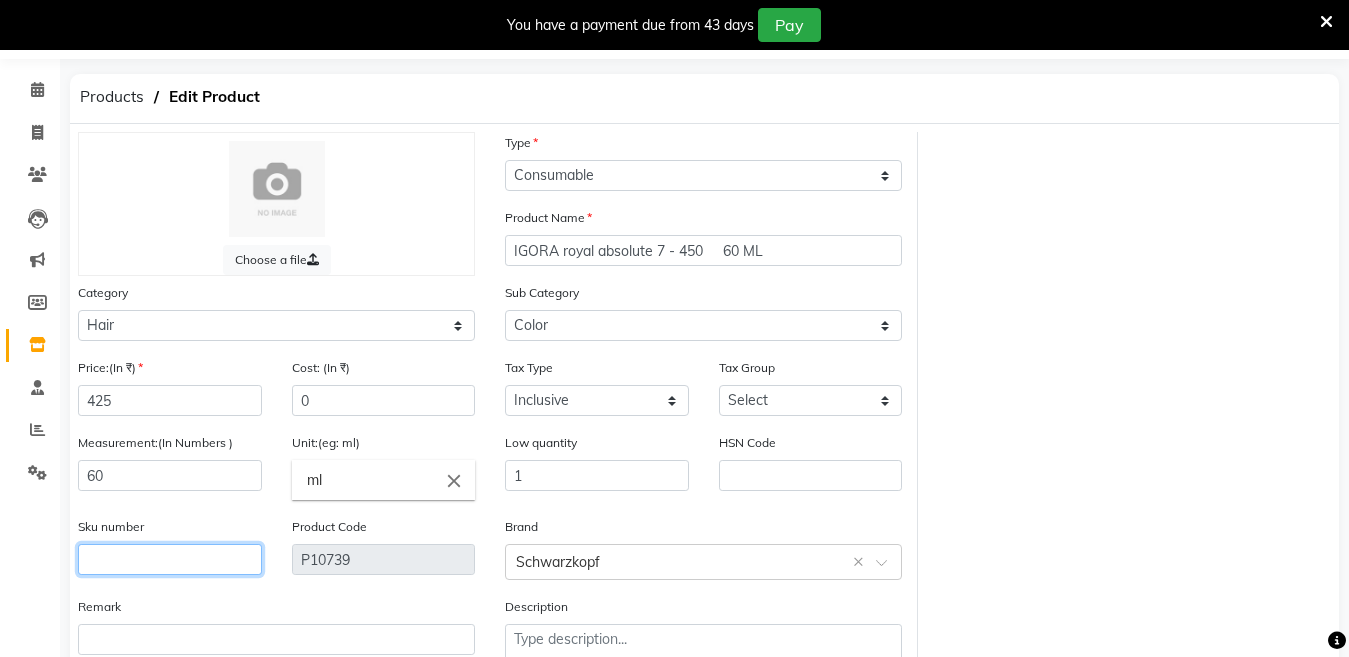 click 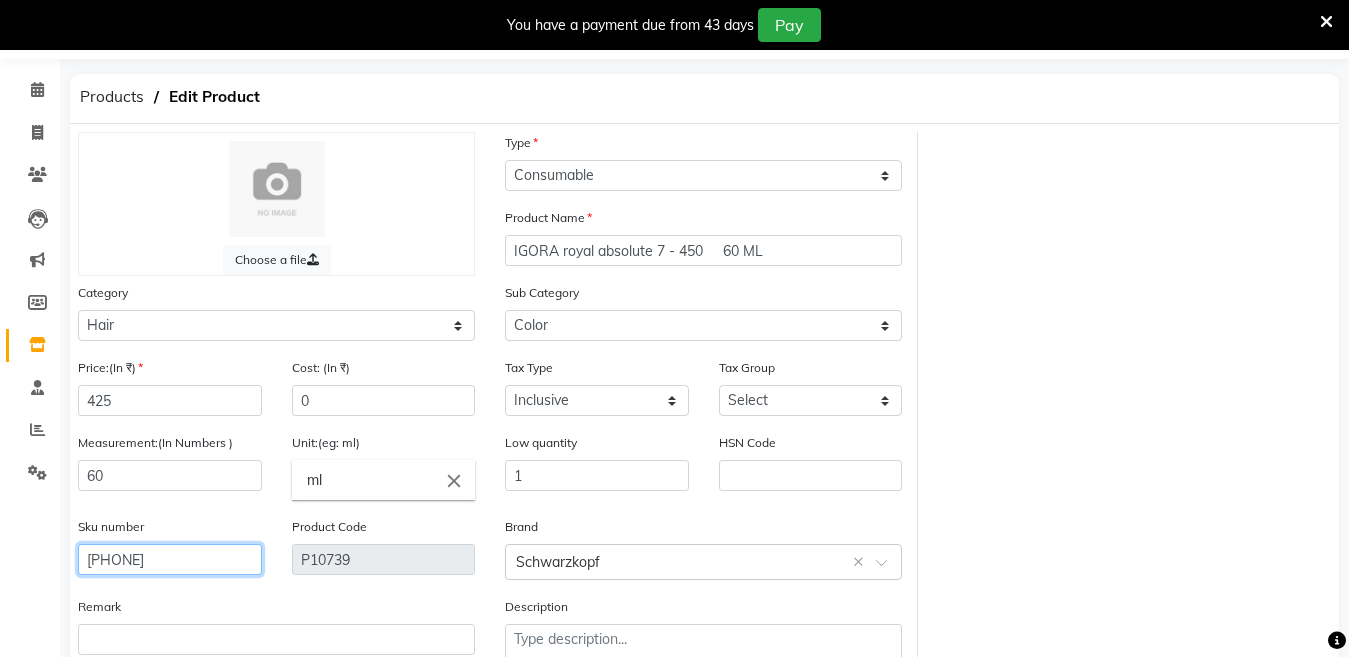 scroll, scrollTop: 194, scrollLeft: 0, axis: vertical 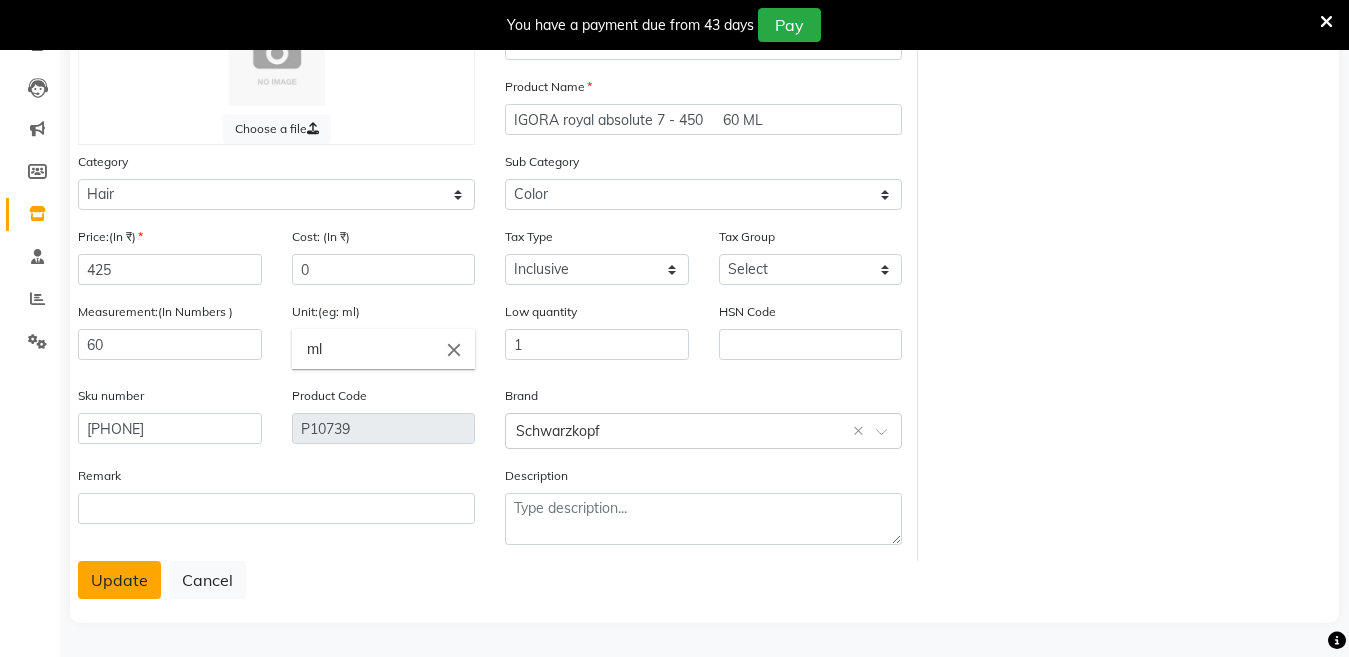 click on "Update" 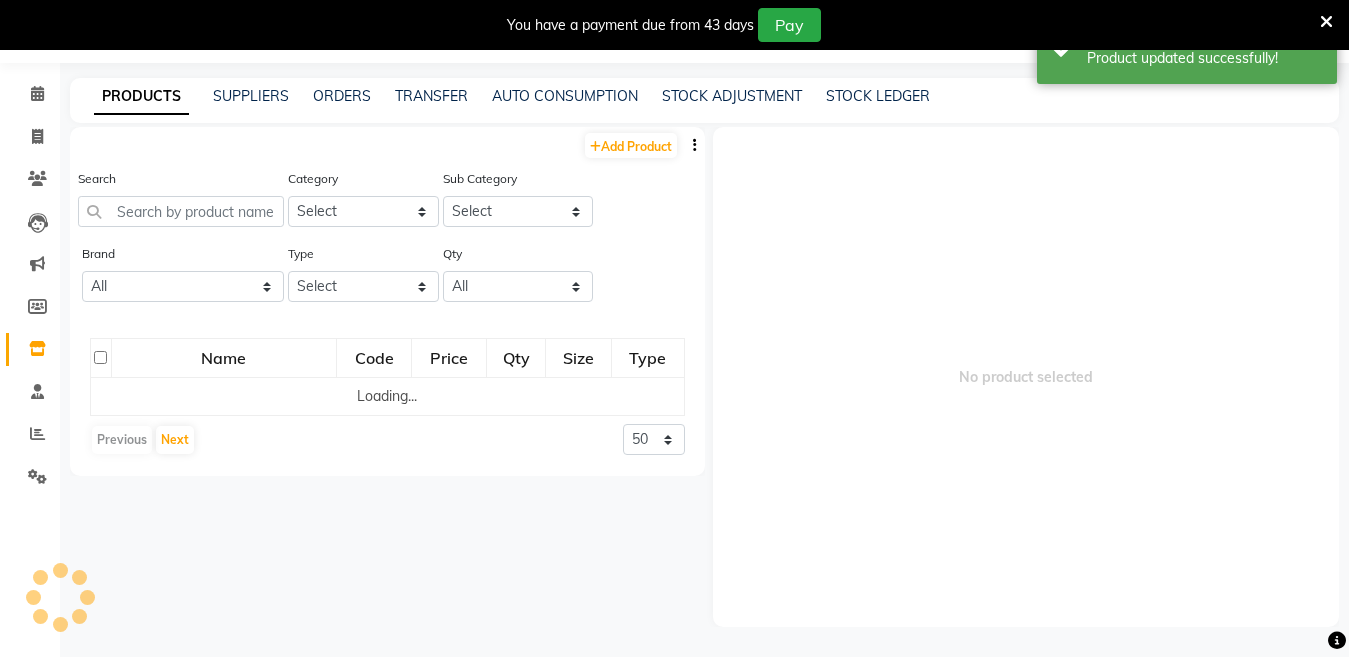 scroll, scrollTop: 63, scrollLeft: 0, axis: vertical 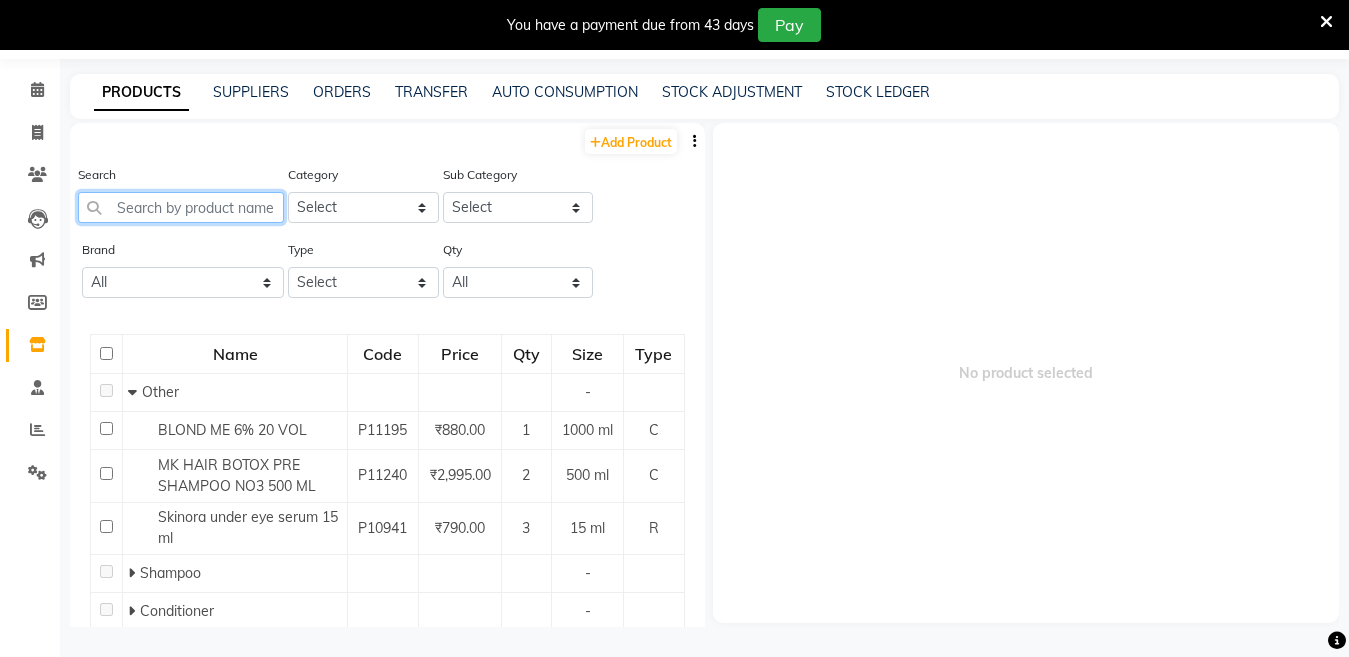 click 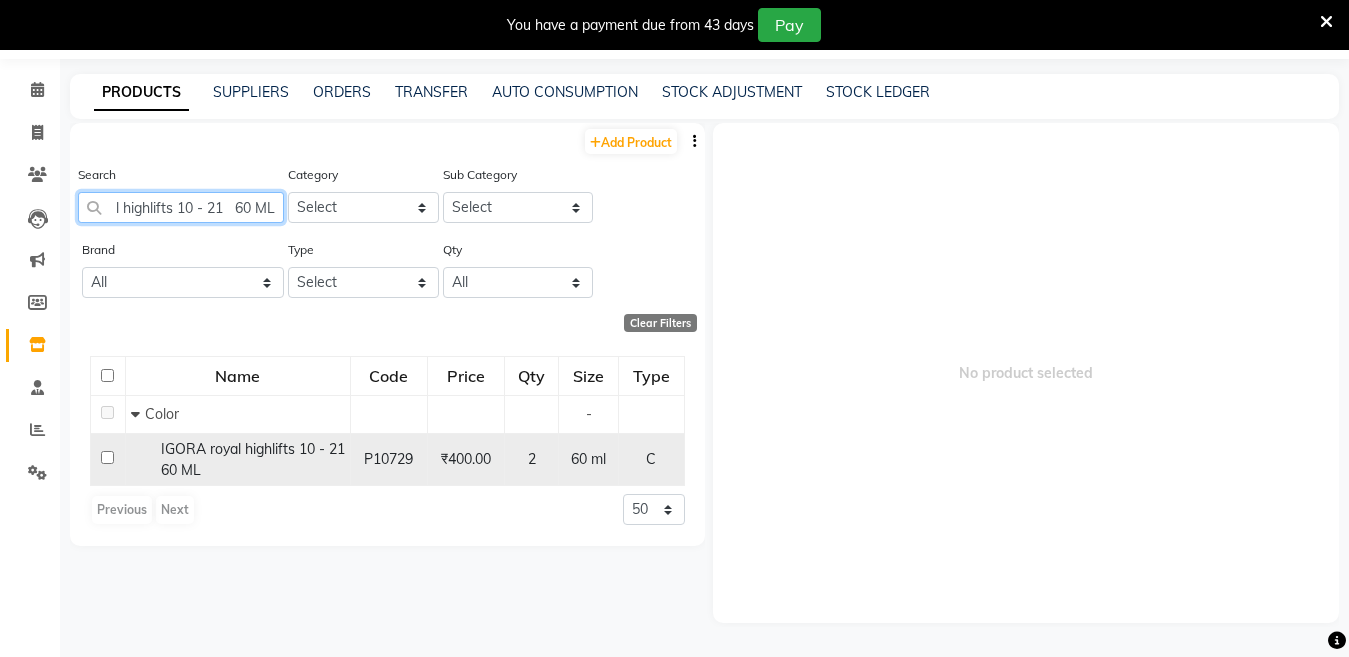scroll, scrollTop: 0, scrollLeft: 77, axis: horizontal 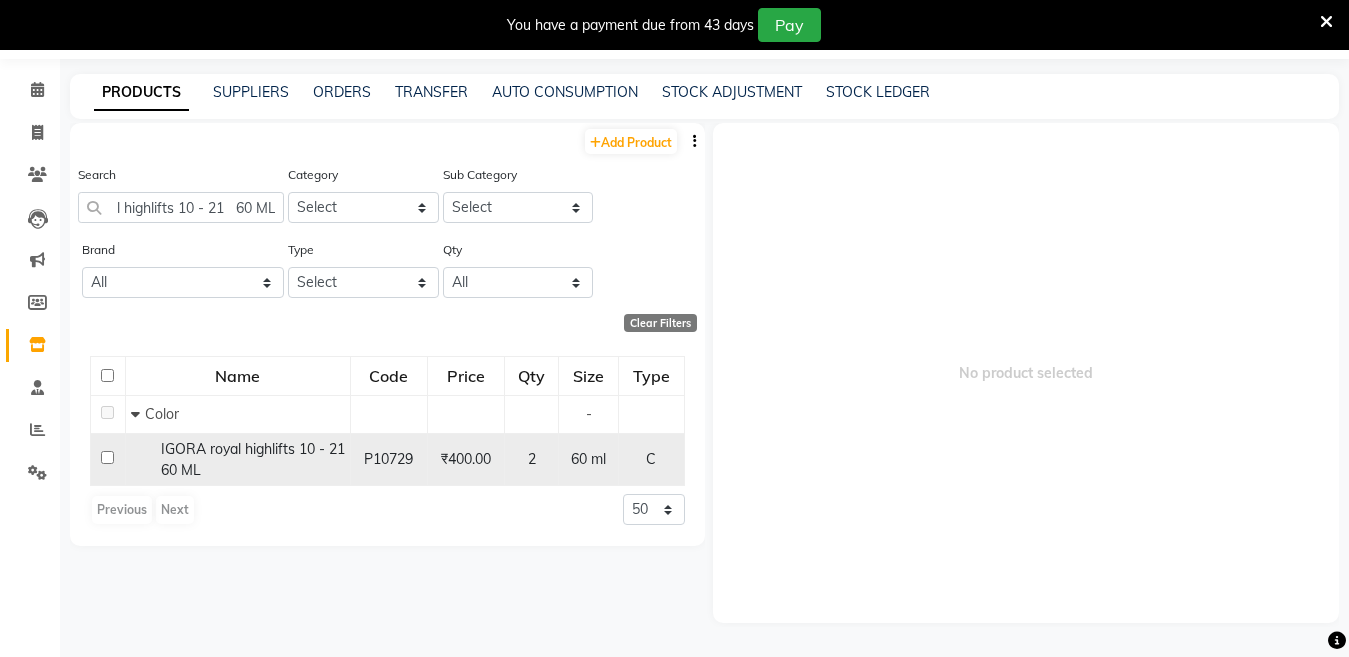 click on "IGORA royal highlifts 10 - 21   60 ML" 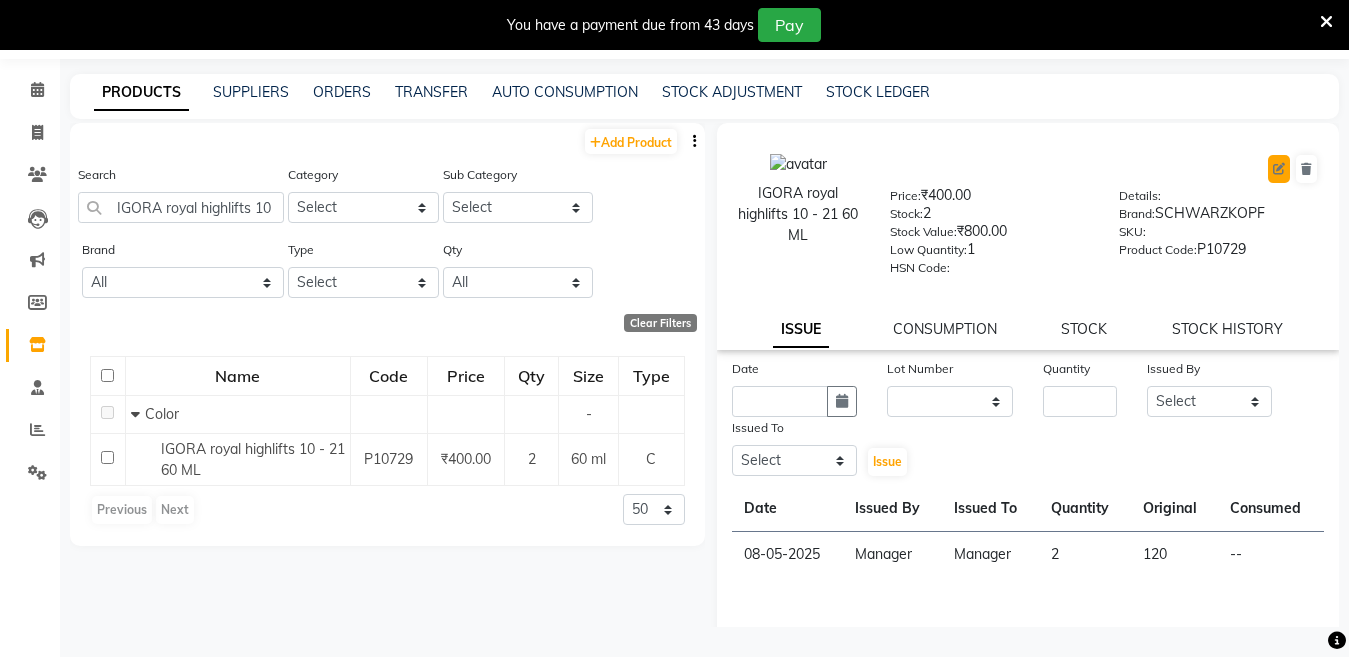 click 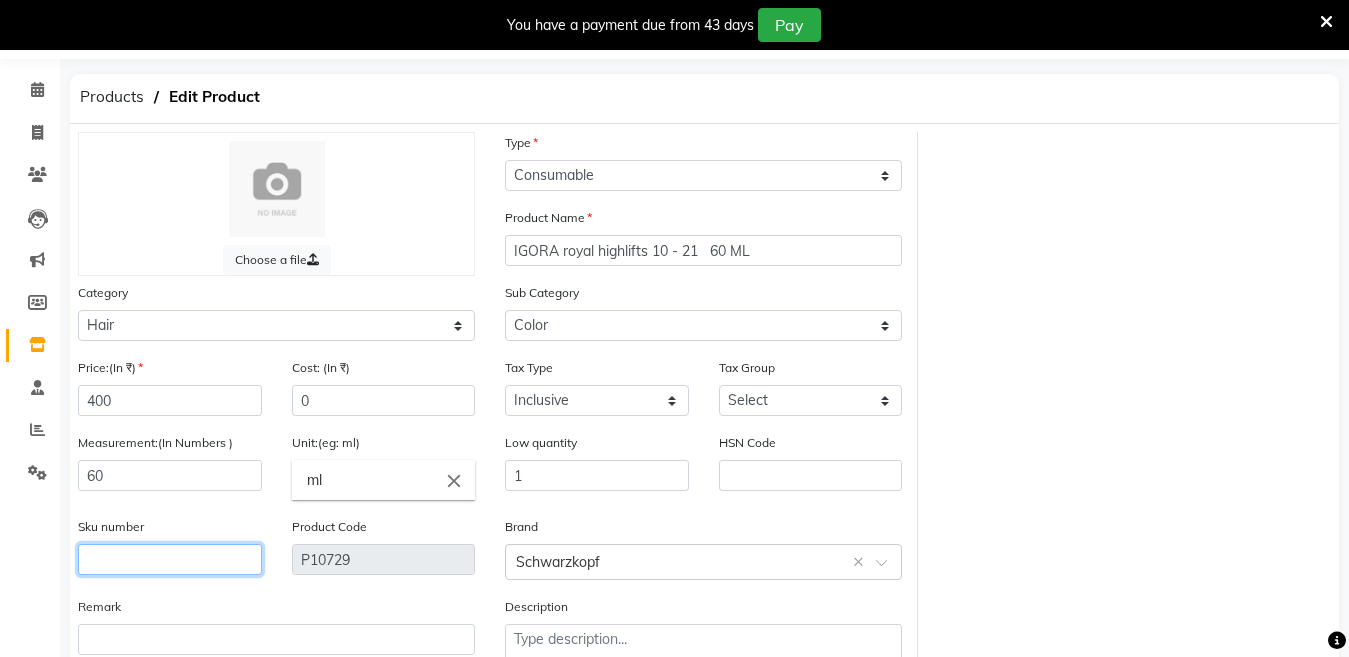 click 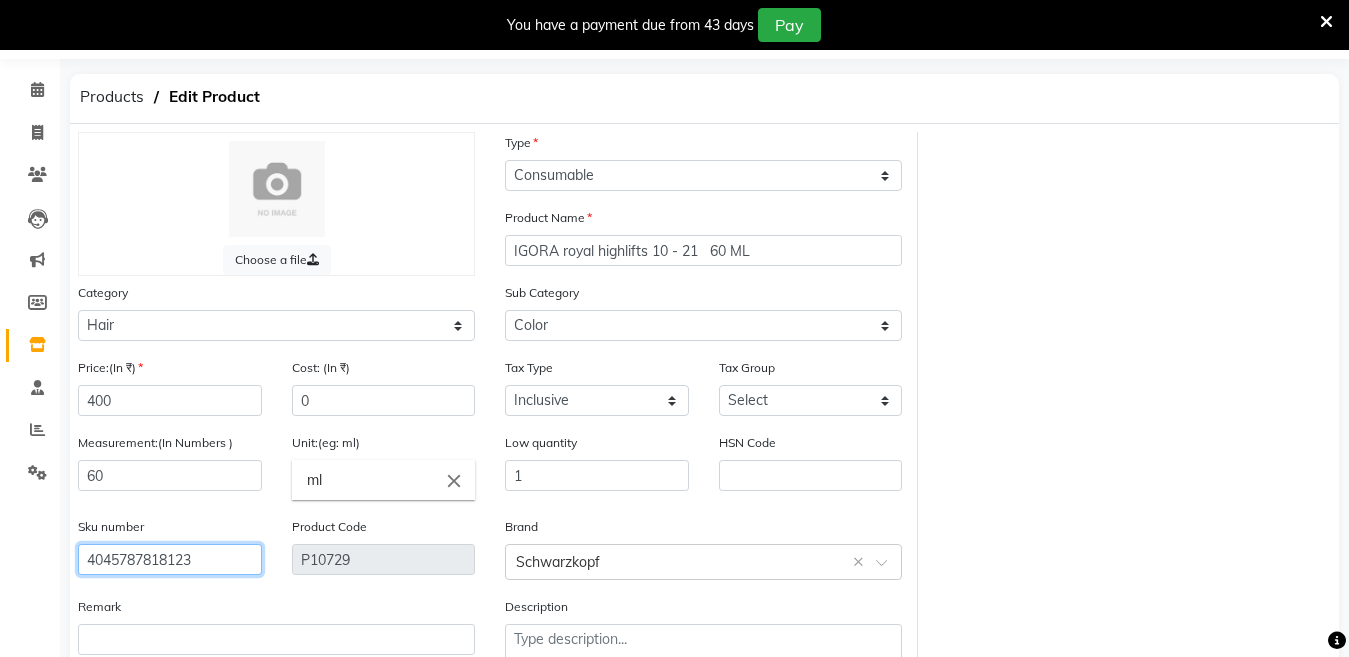 scroll, scrollTop: 194, scrollLeft: 0, axis: vertical 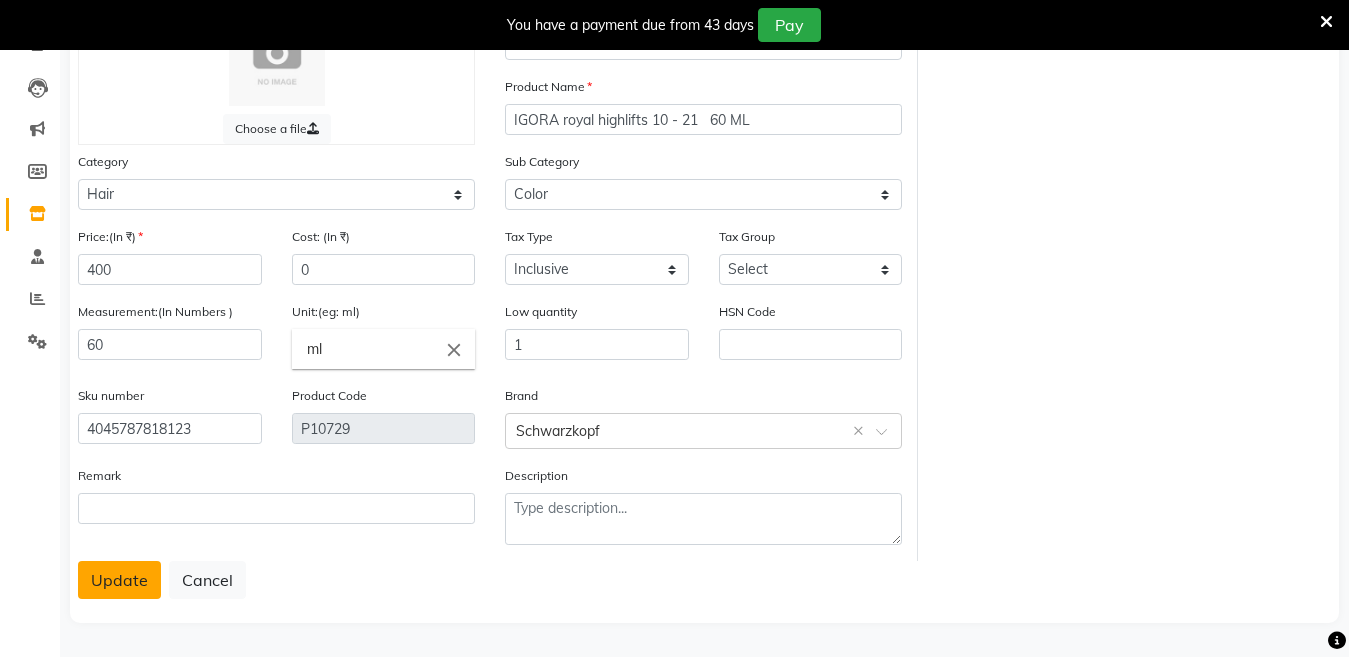 click on "Update" 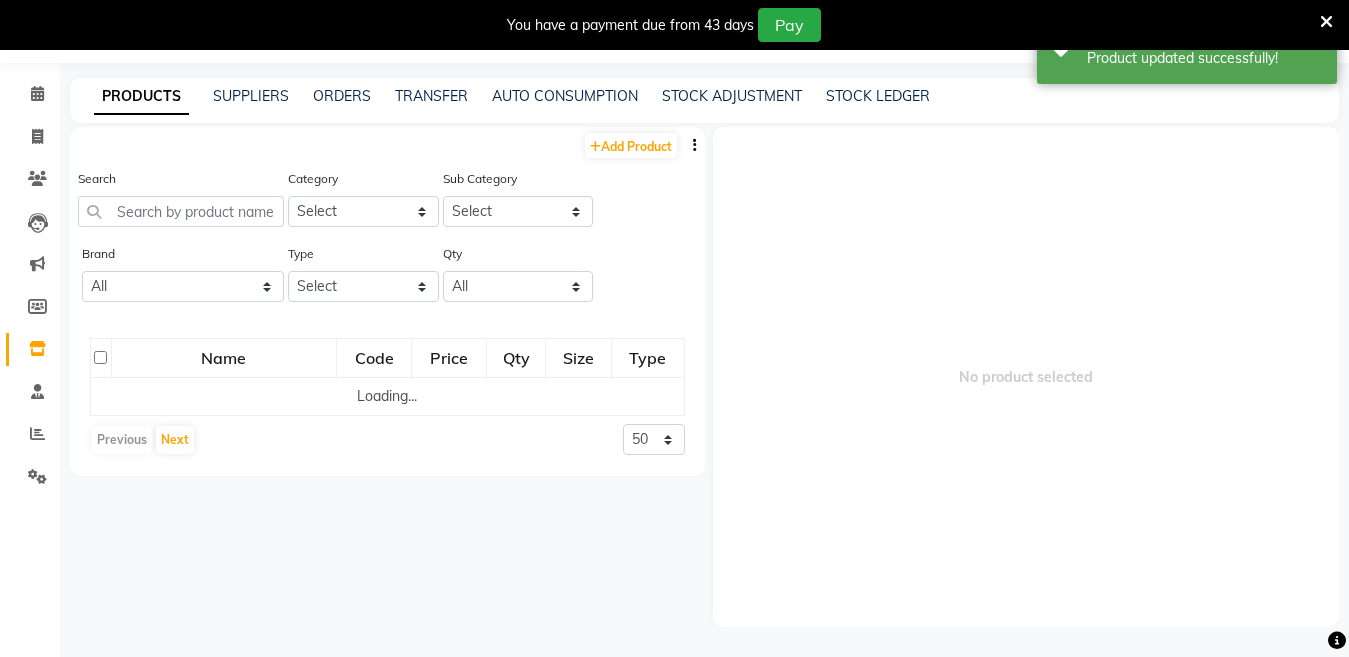 scroll, scrollTop: 63, scrollLeft: 0, axis: vertical 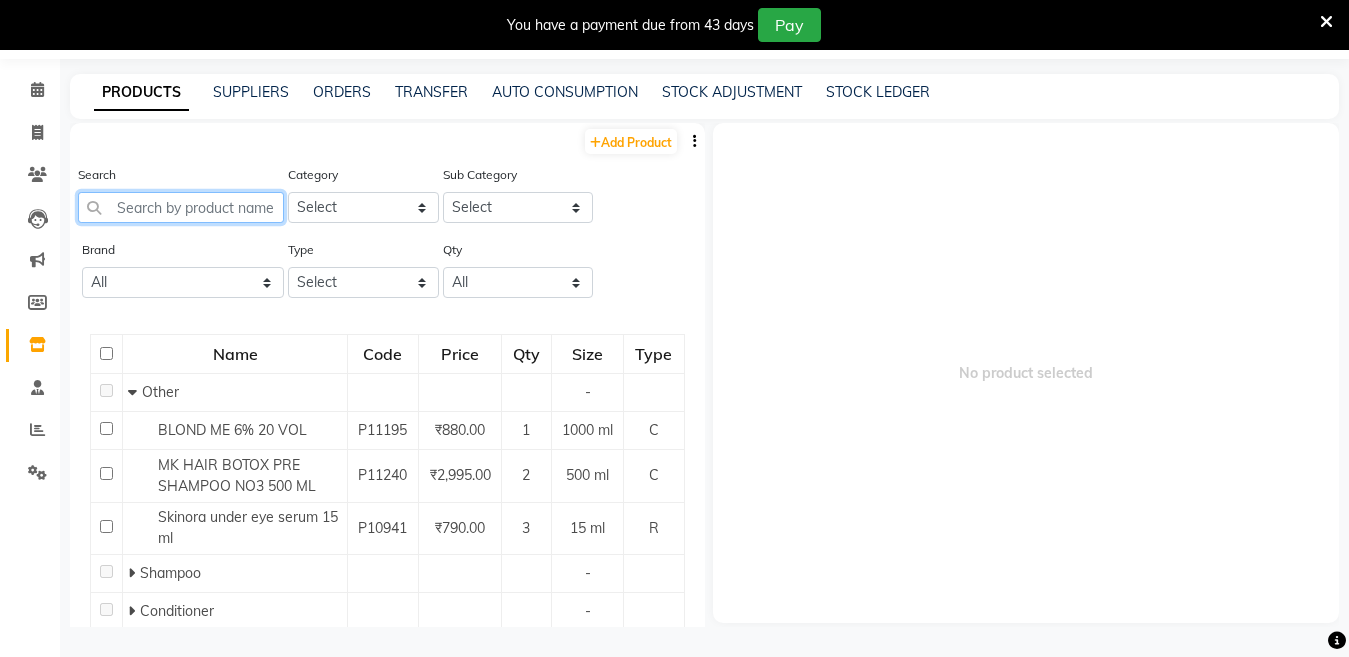 click 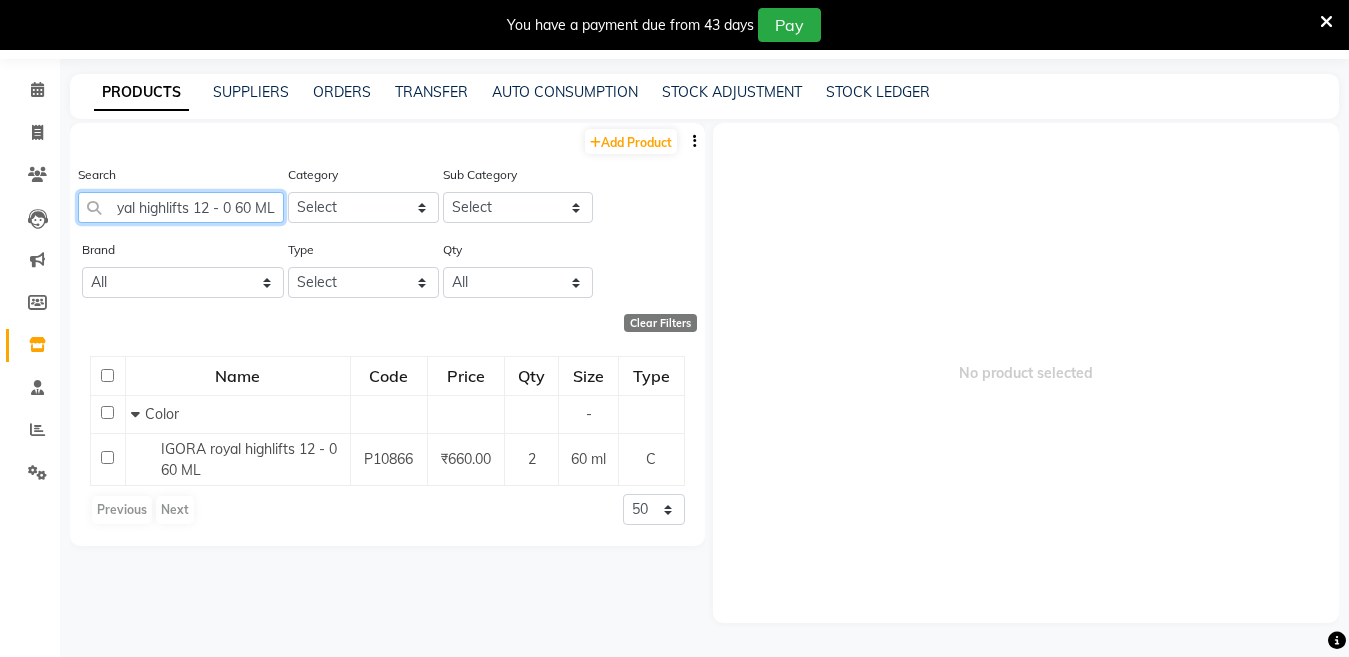 scroll, scrollTop: 0, scrollLeft: 65, axis: horizontal 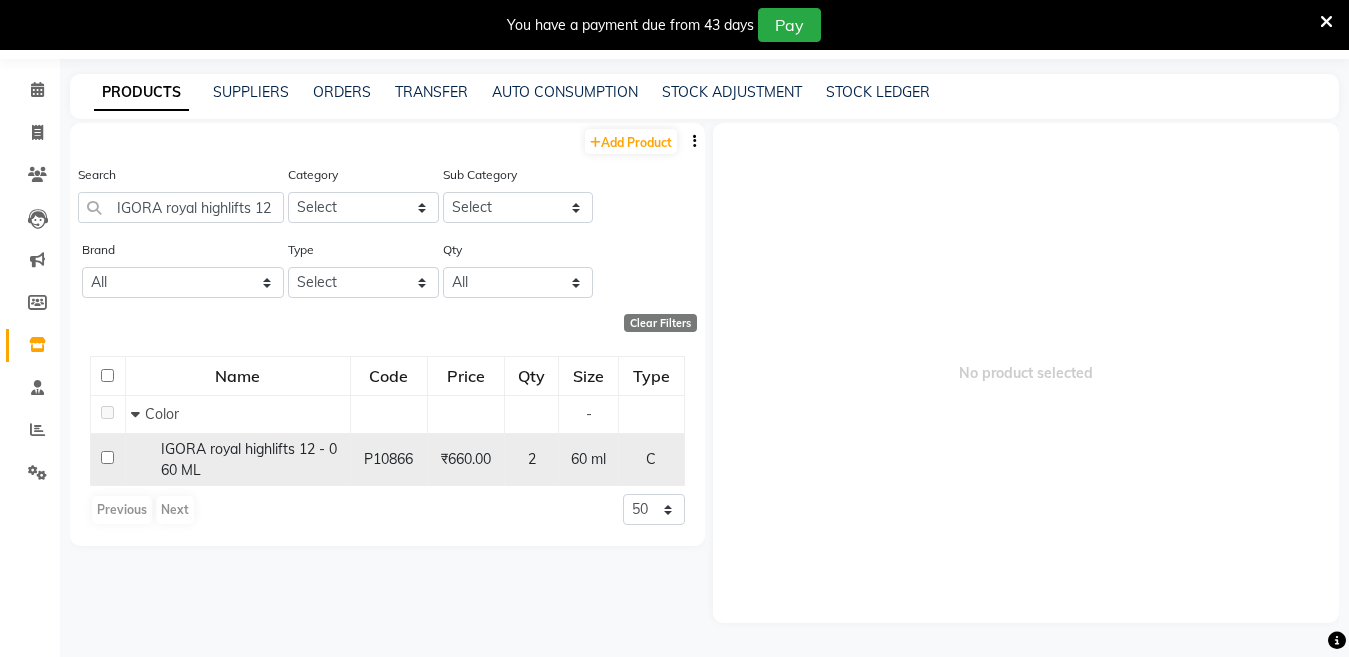 click on "IGORA royal highlifts 12 - 0 60 ML" 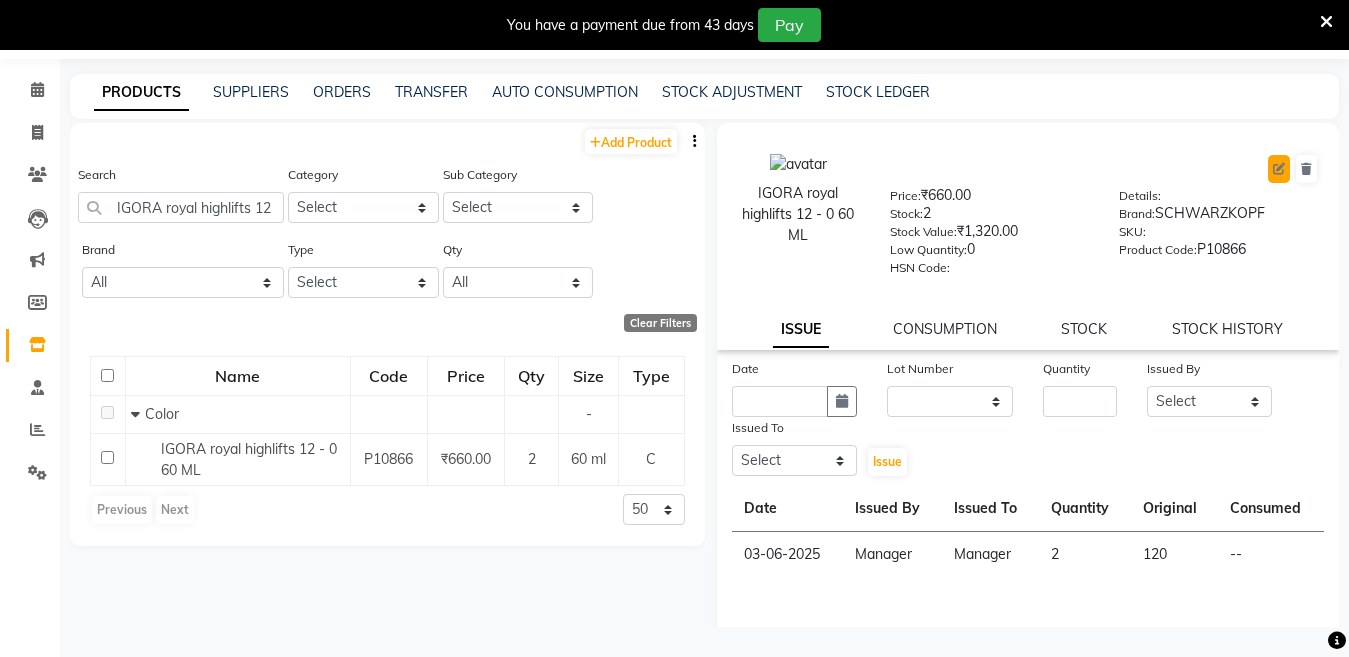 click 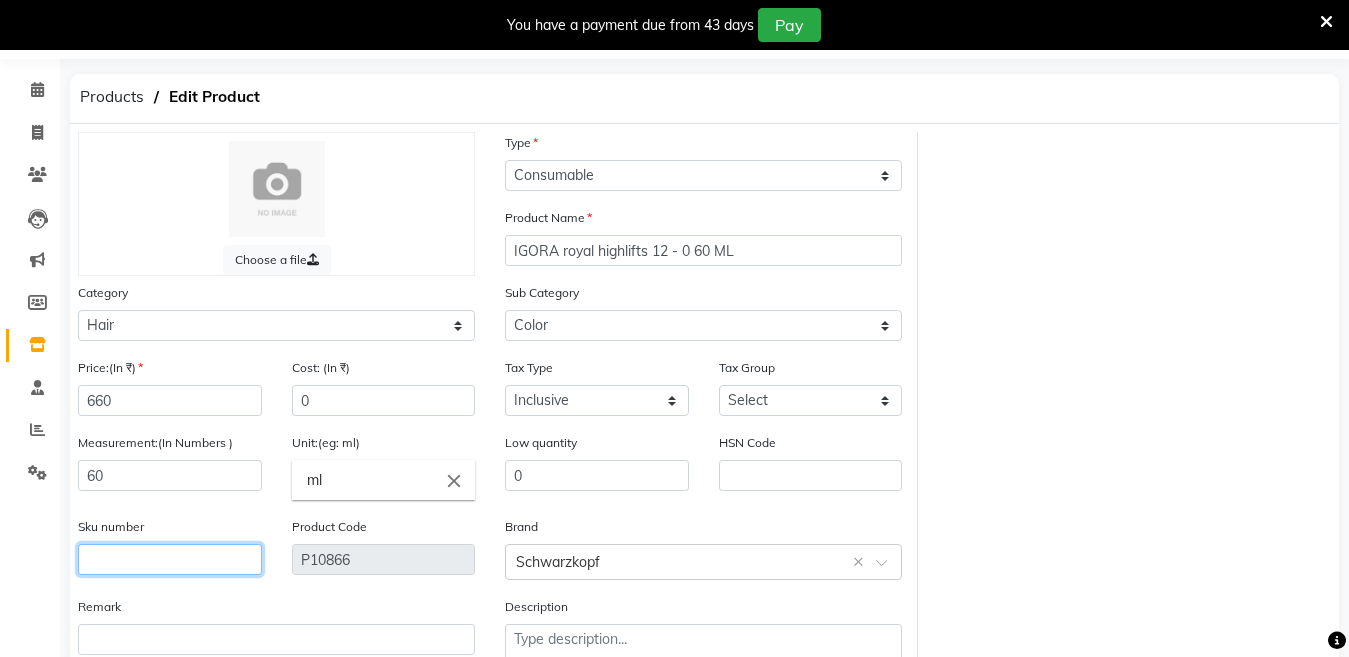 click 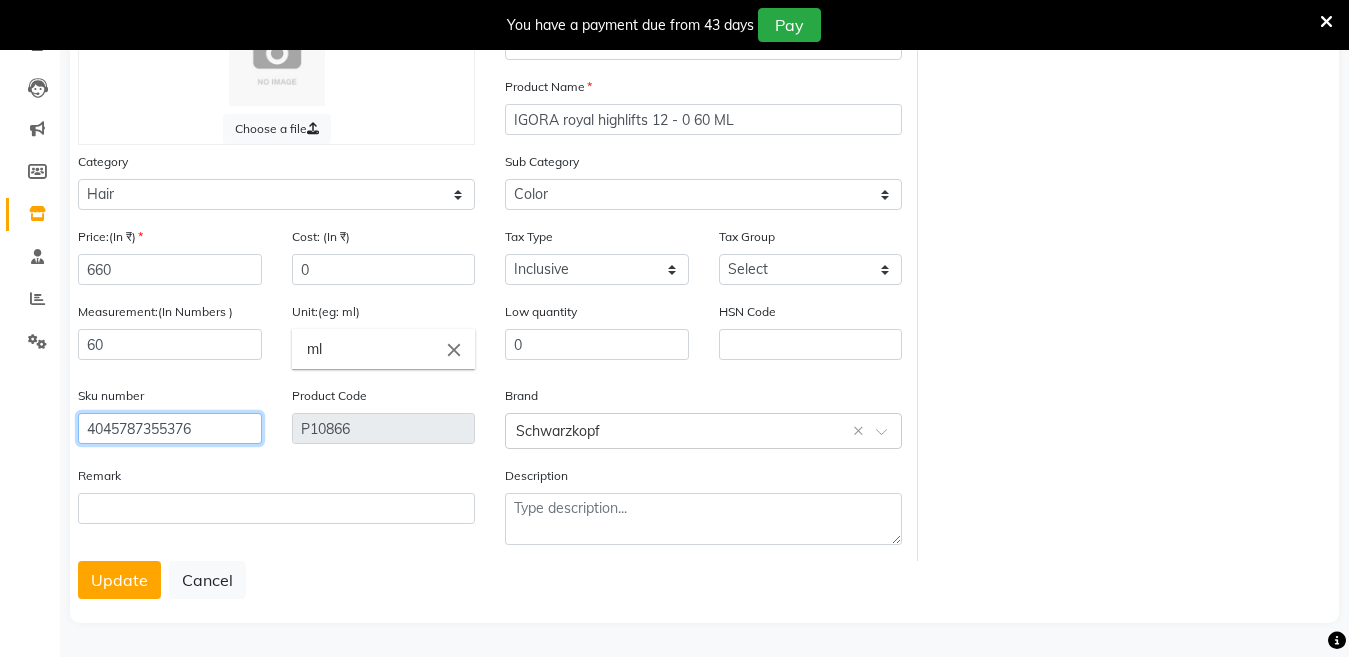 scroll, scrollTop: 191, scrollLeft: 0, axis: vertical 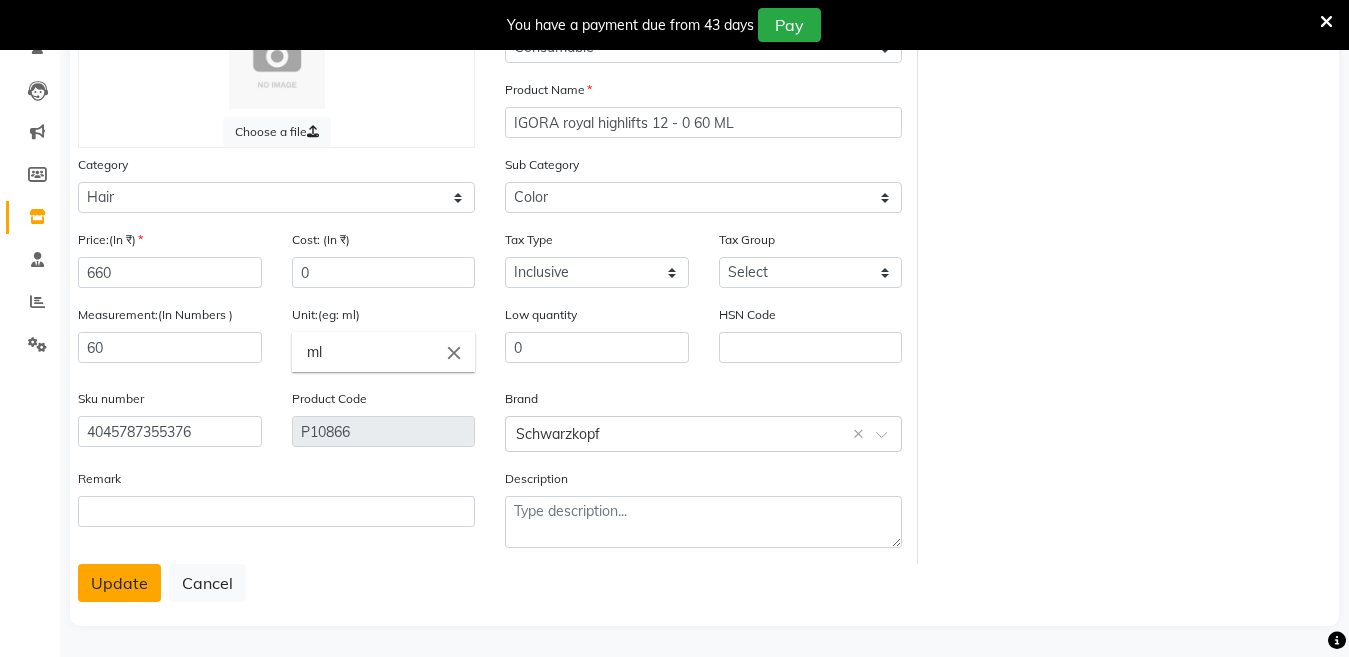 click on "Update" 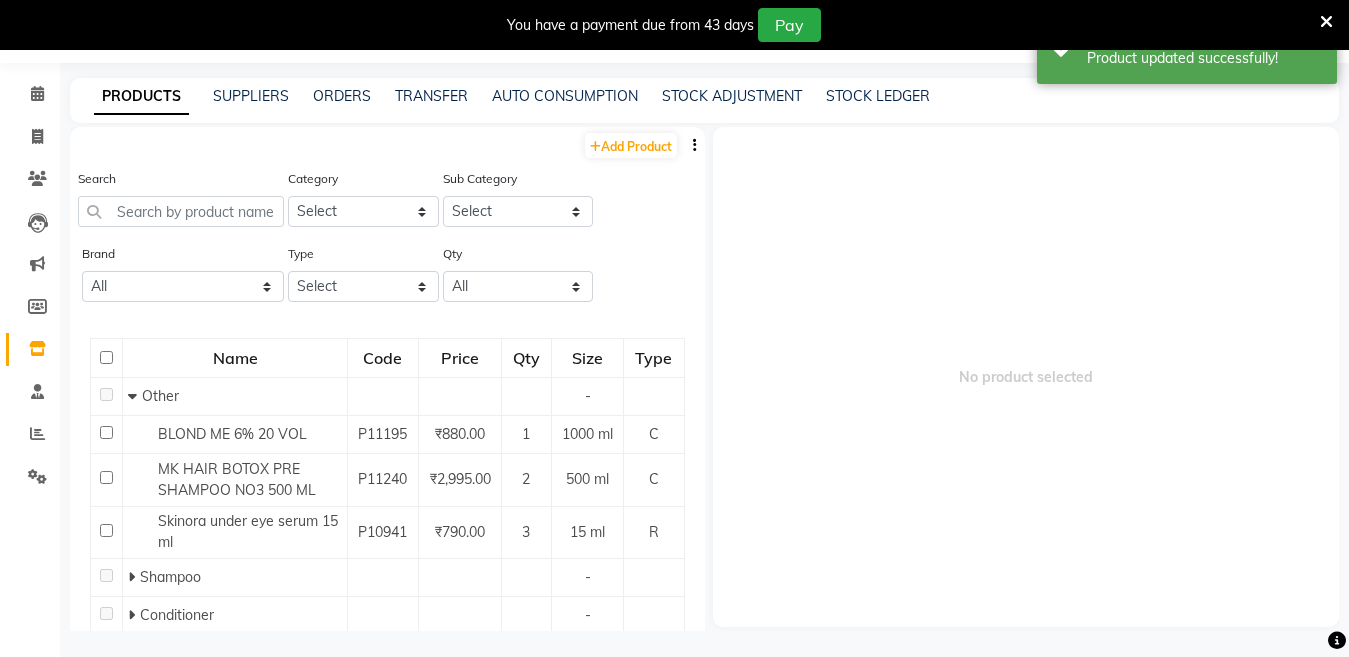 scroll, scrollTop: 63, scrollLeft: 0, axis: vertical 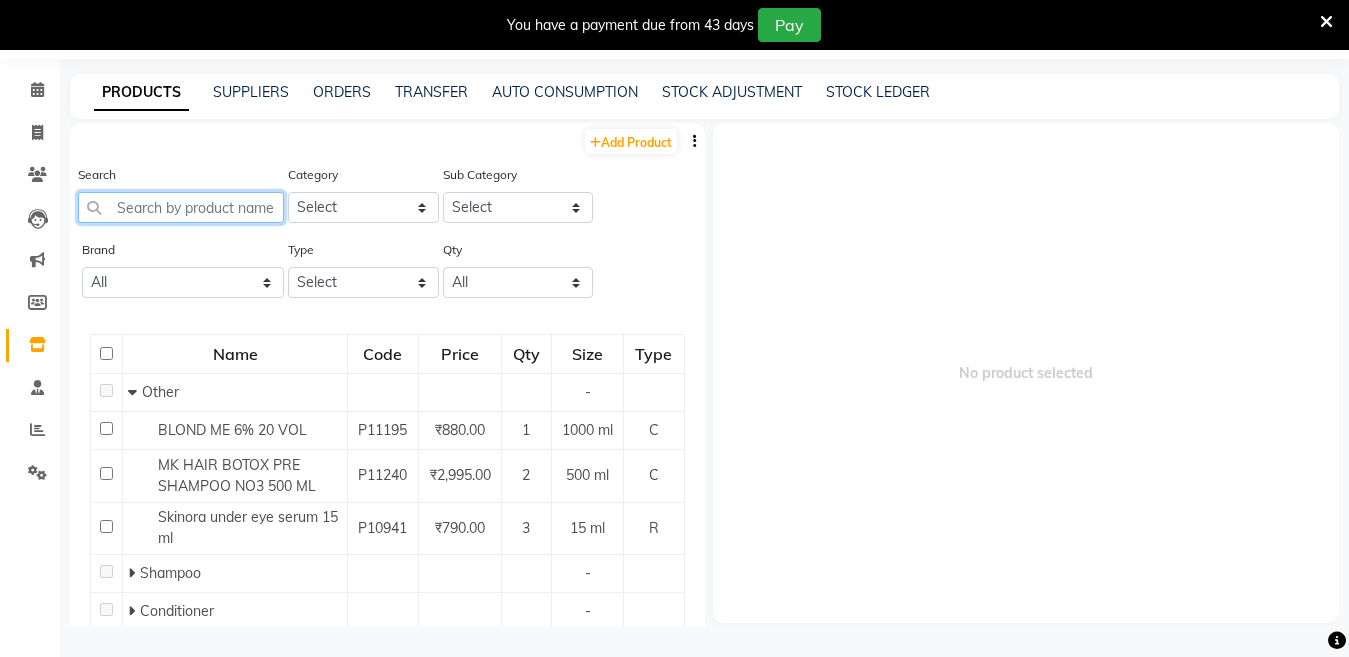 click 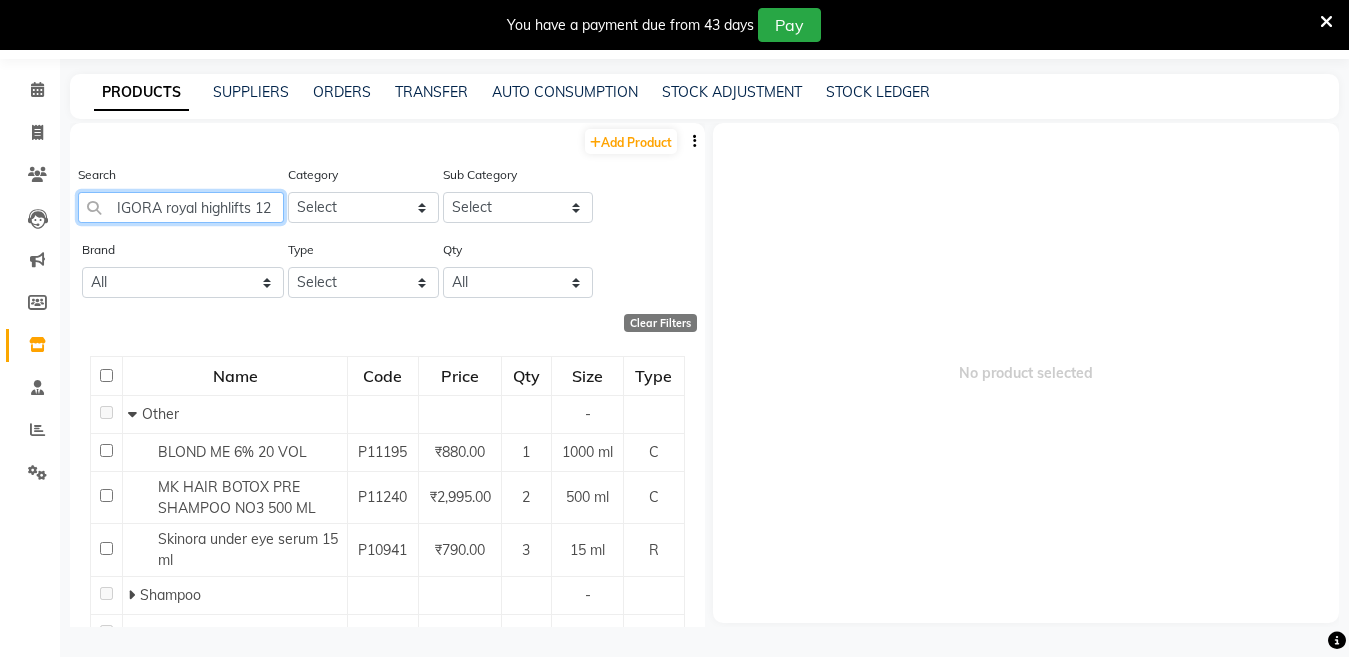 scroll, scrollTop: 0, scrollLeft: 86, axis: horizontal 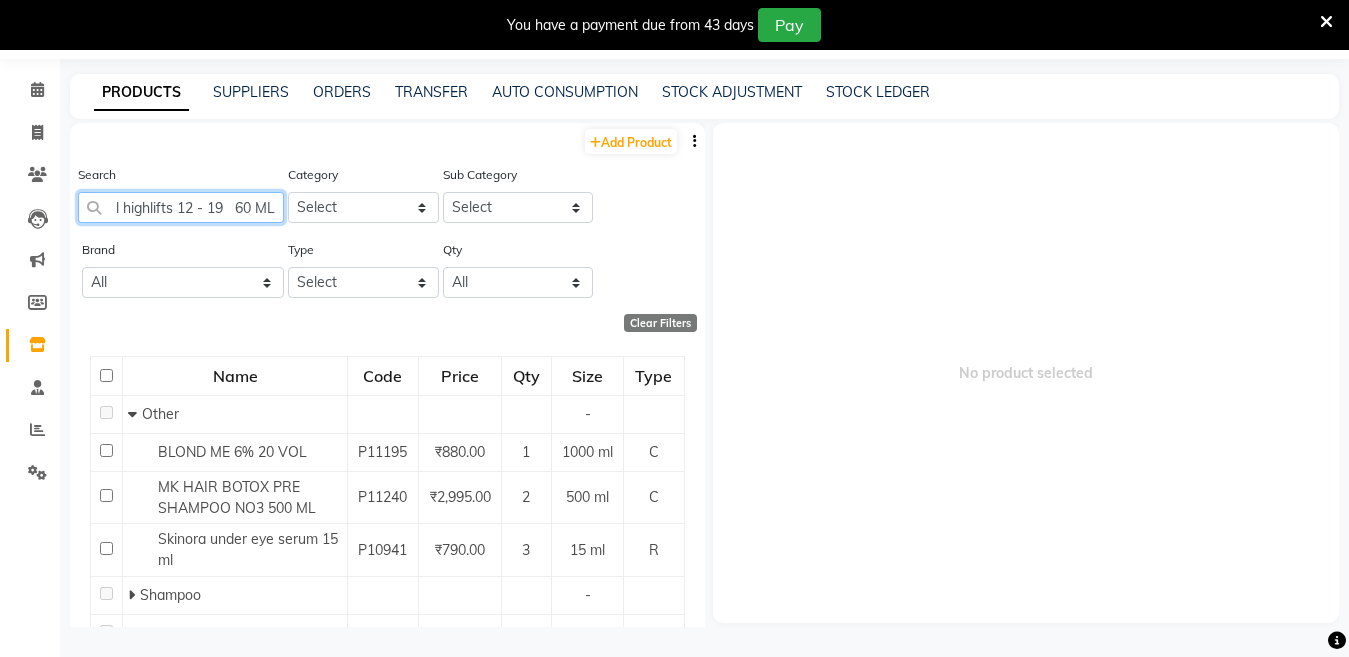 click on "IGORA royal highlifts 12 - 19   60 ML" 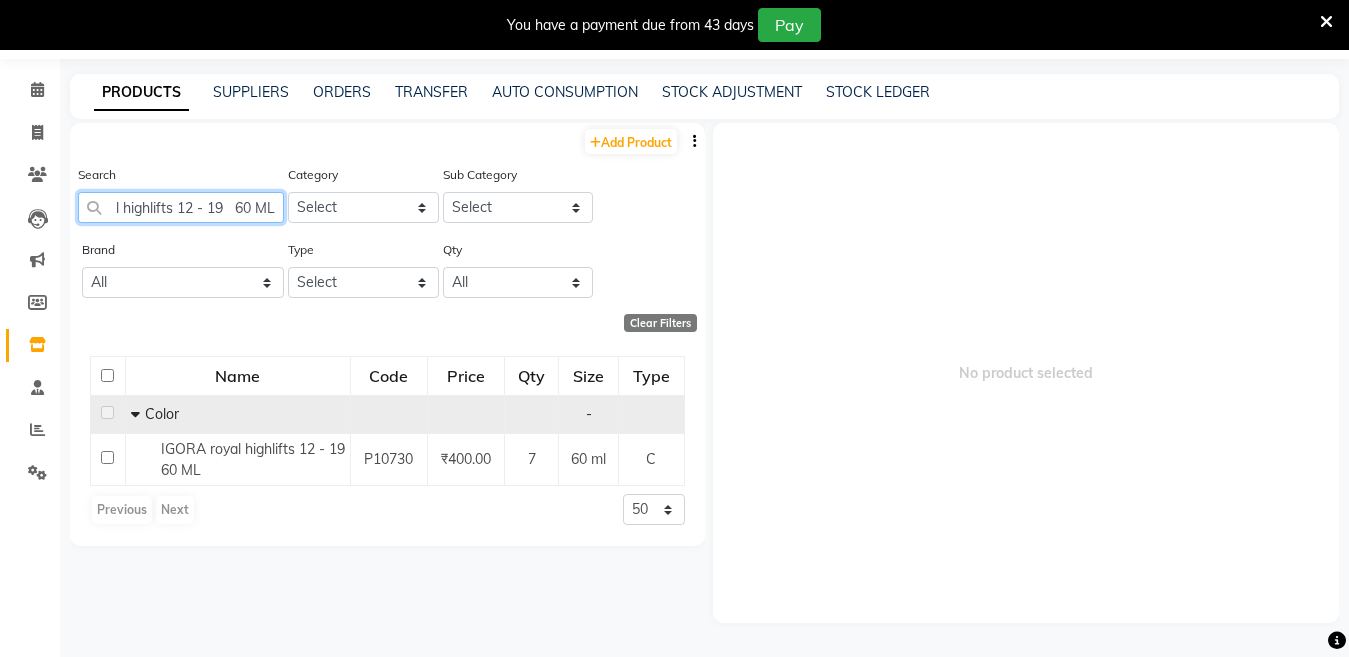 scroll, scrollTop: 0, scrollLeft: 81, axis: horizontal 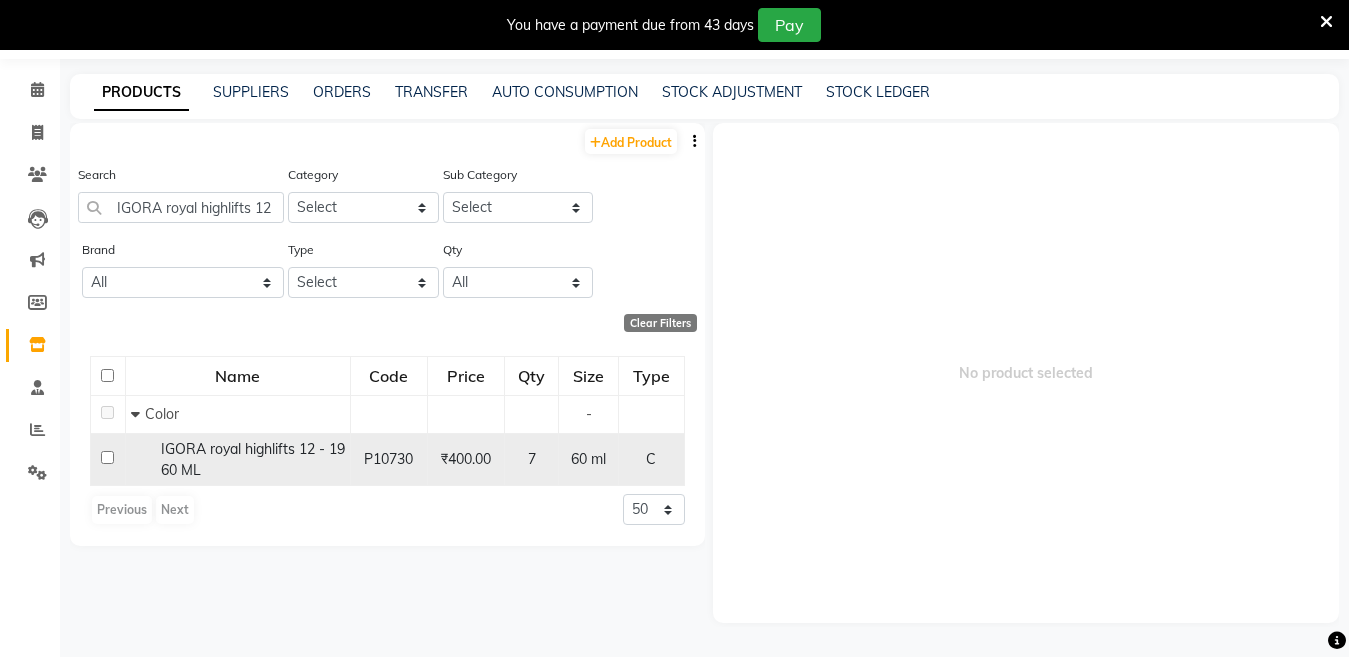 click on "IGORA royal highlifts 12 - 19   60 ML" 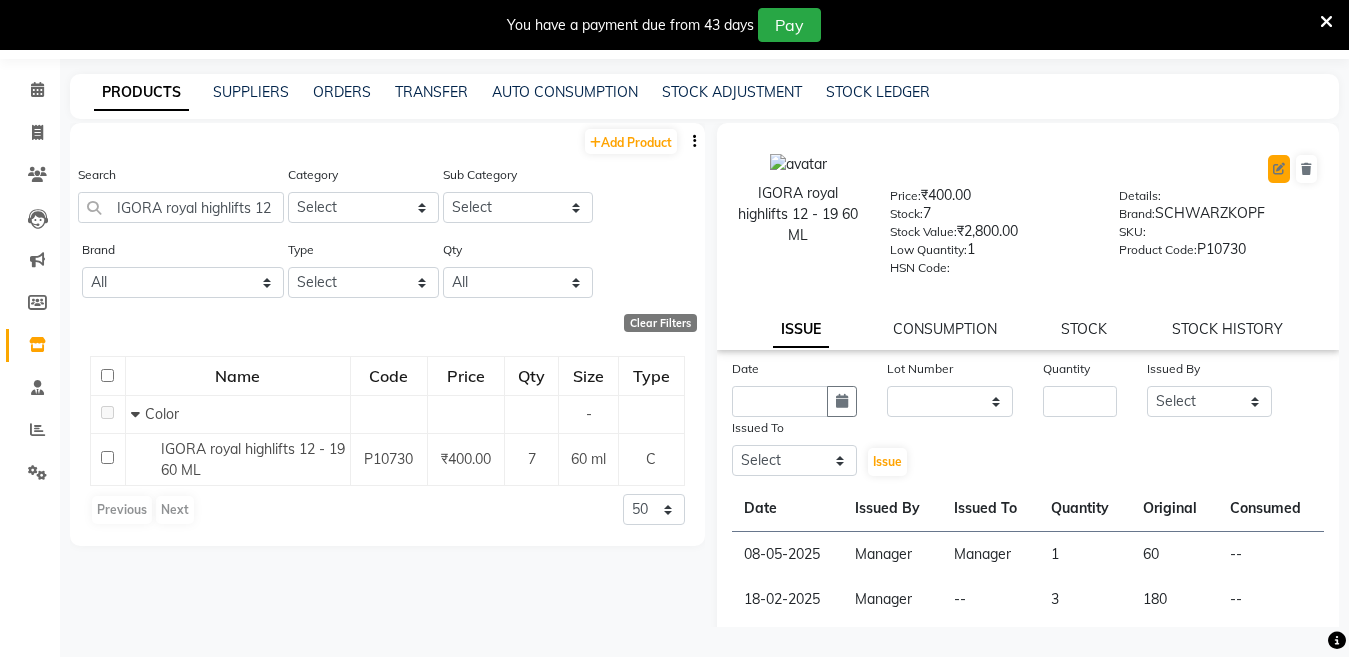 click 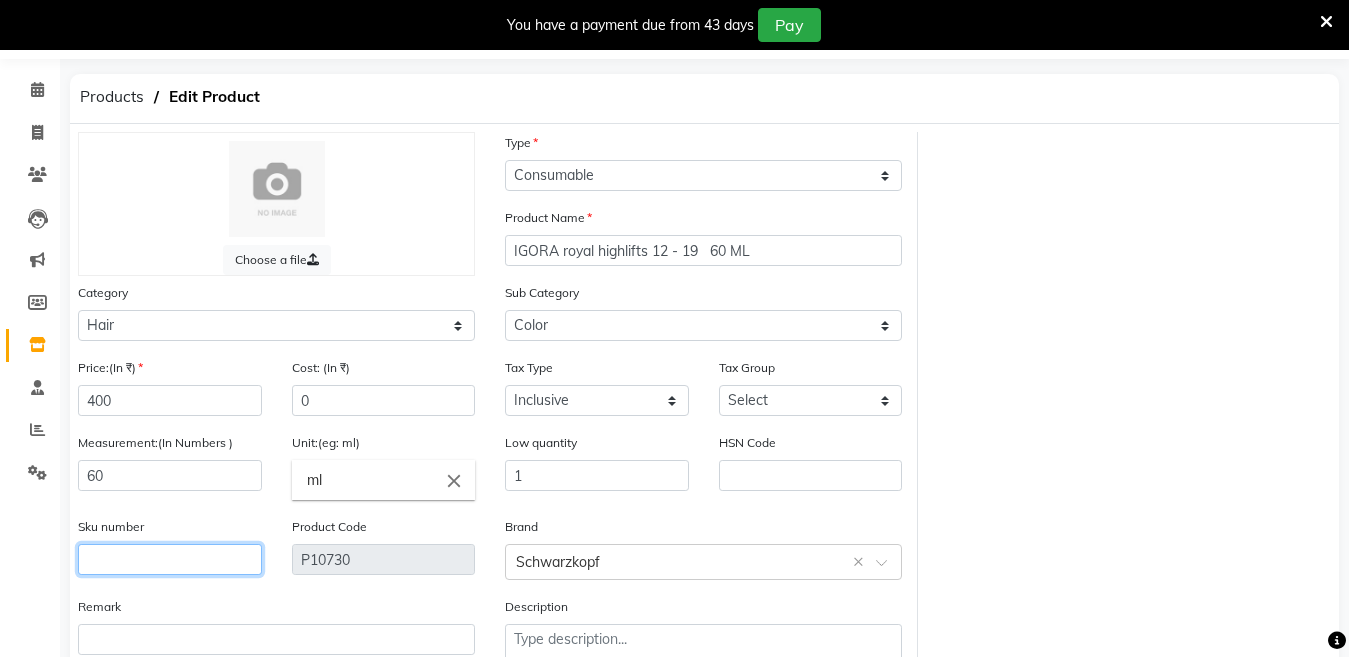 click 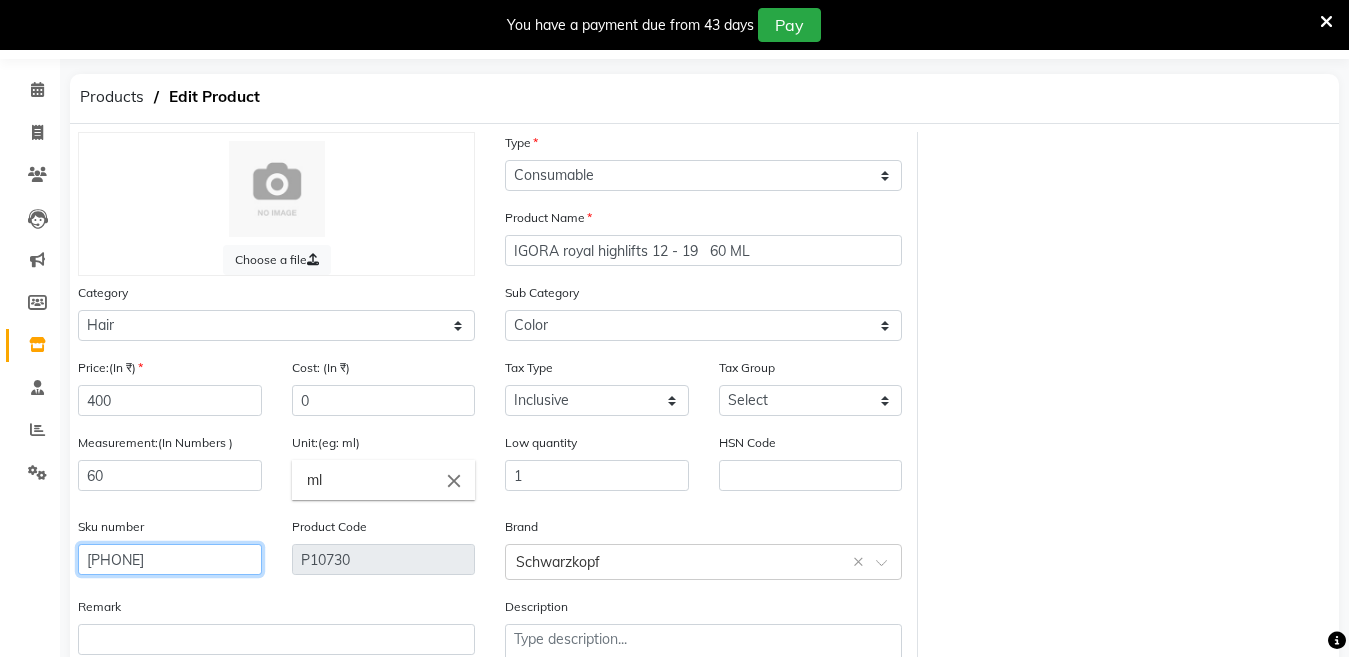 scroll, scrollTop: 194, scrollLeft: 0, axis: vertical 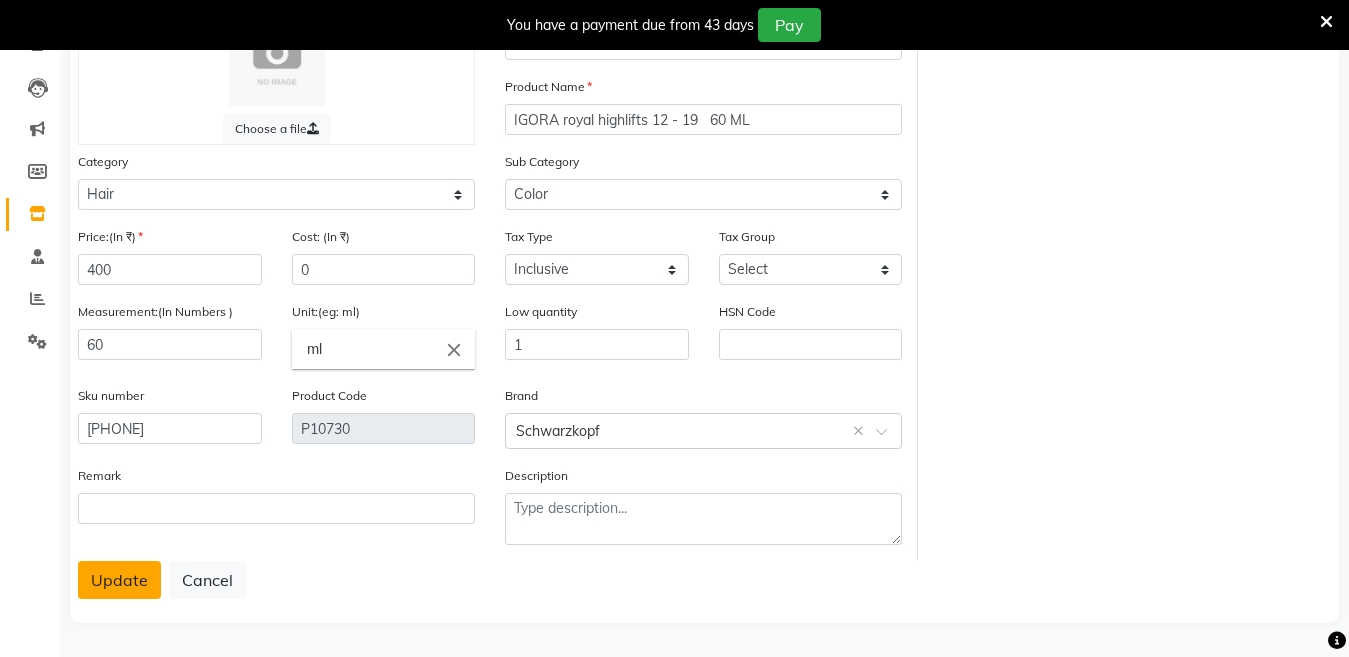 click on "Update" 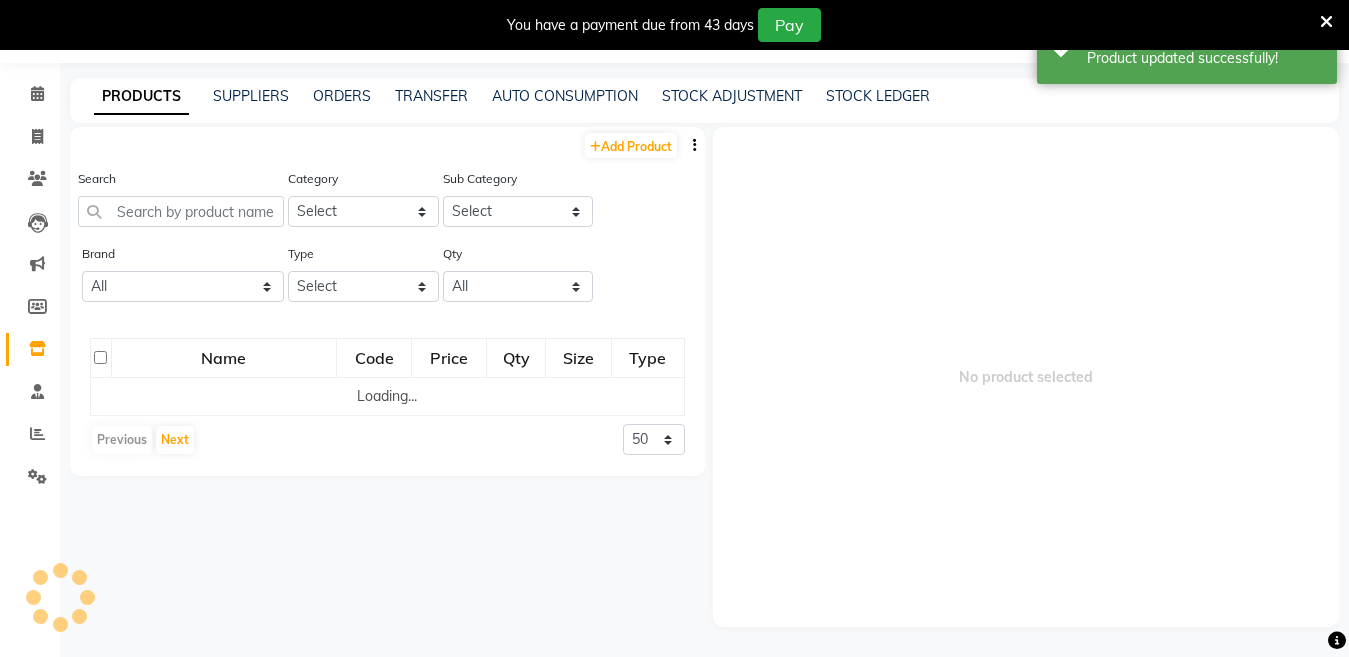 scroll, scrollTop: 63, scrollLeft: 0, axis: vertical 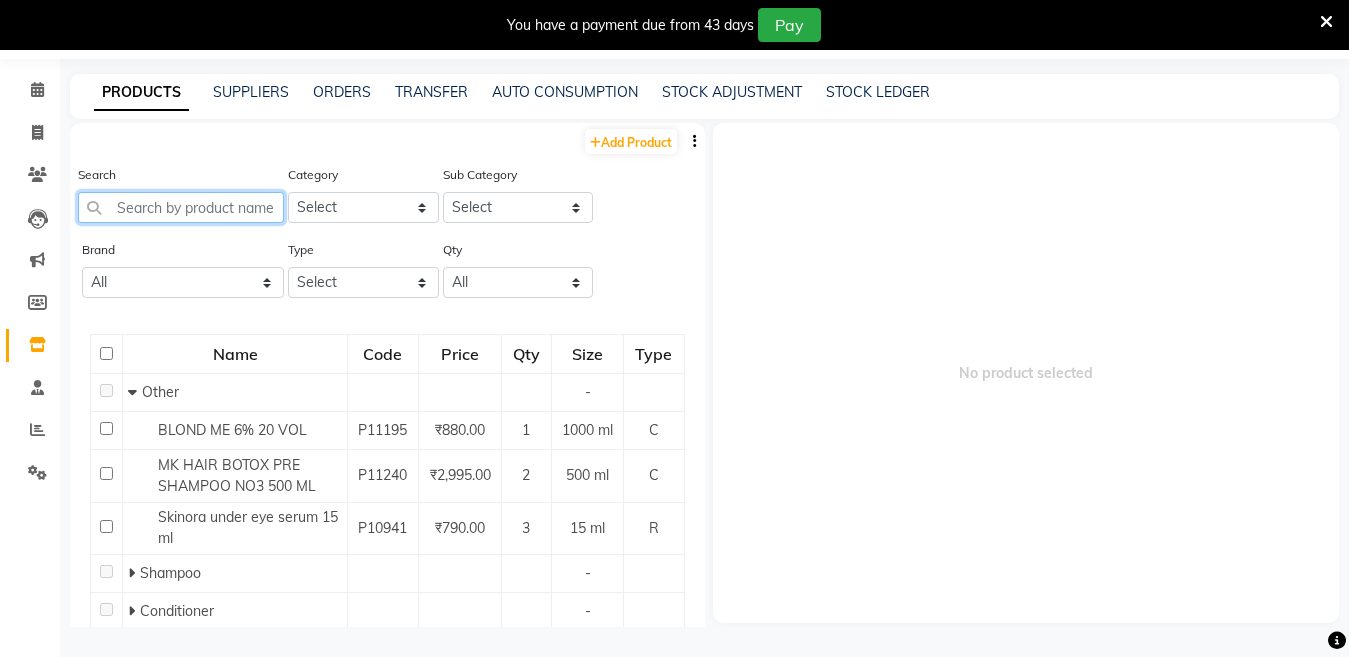 click 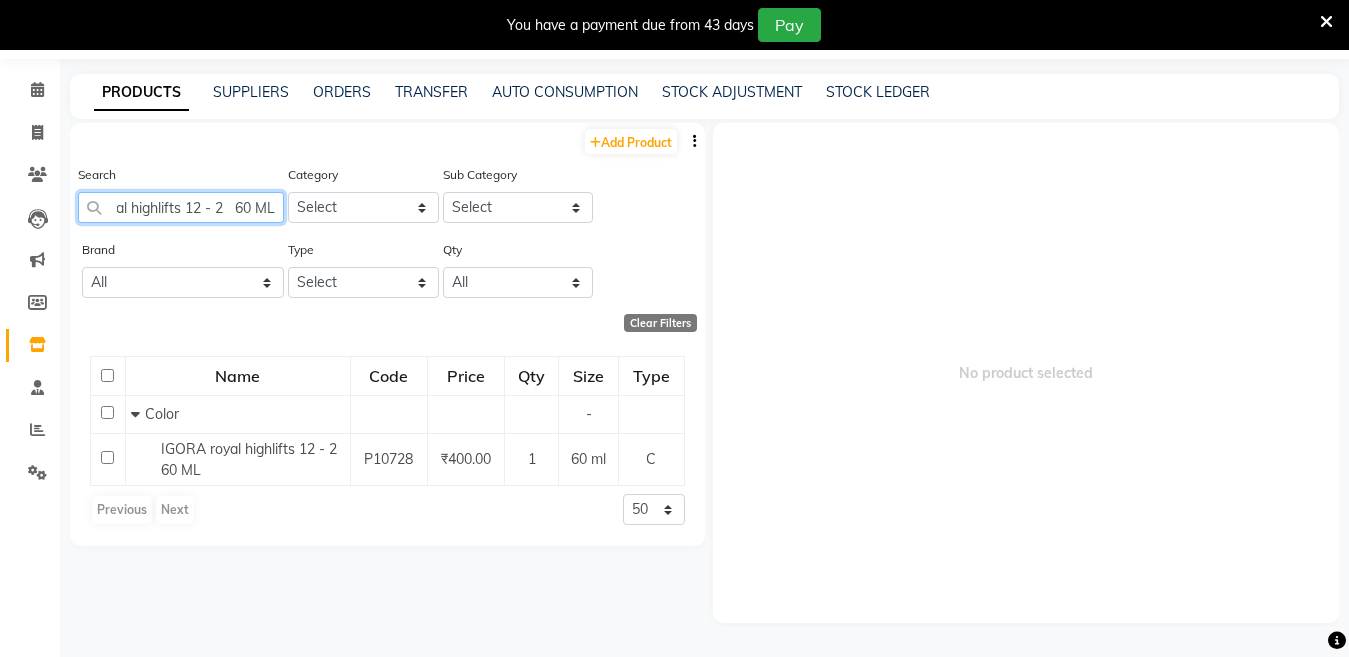 scroll, scrollTop: 0, scrollLeft: 69, axis: horizontal 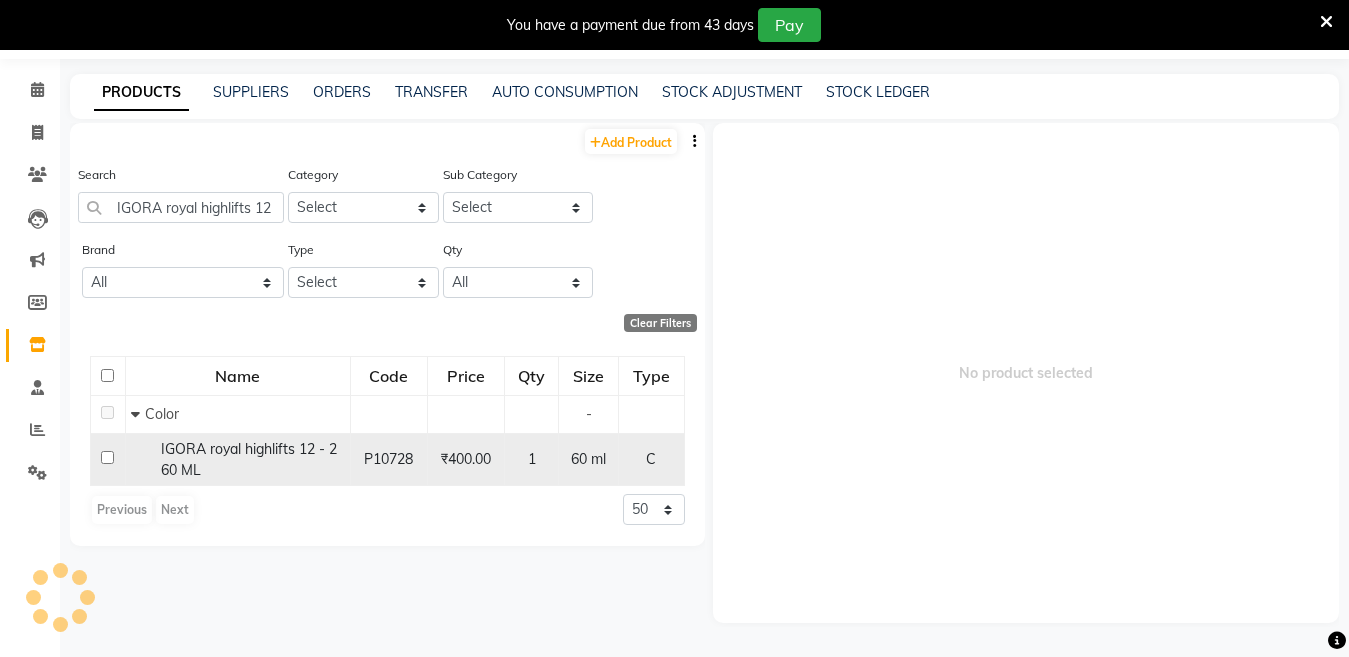 click on "IGORA royal highlifts 12 - 2   60 ML" 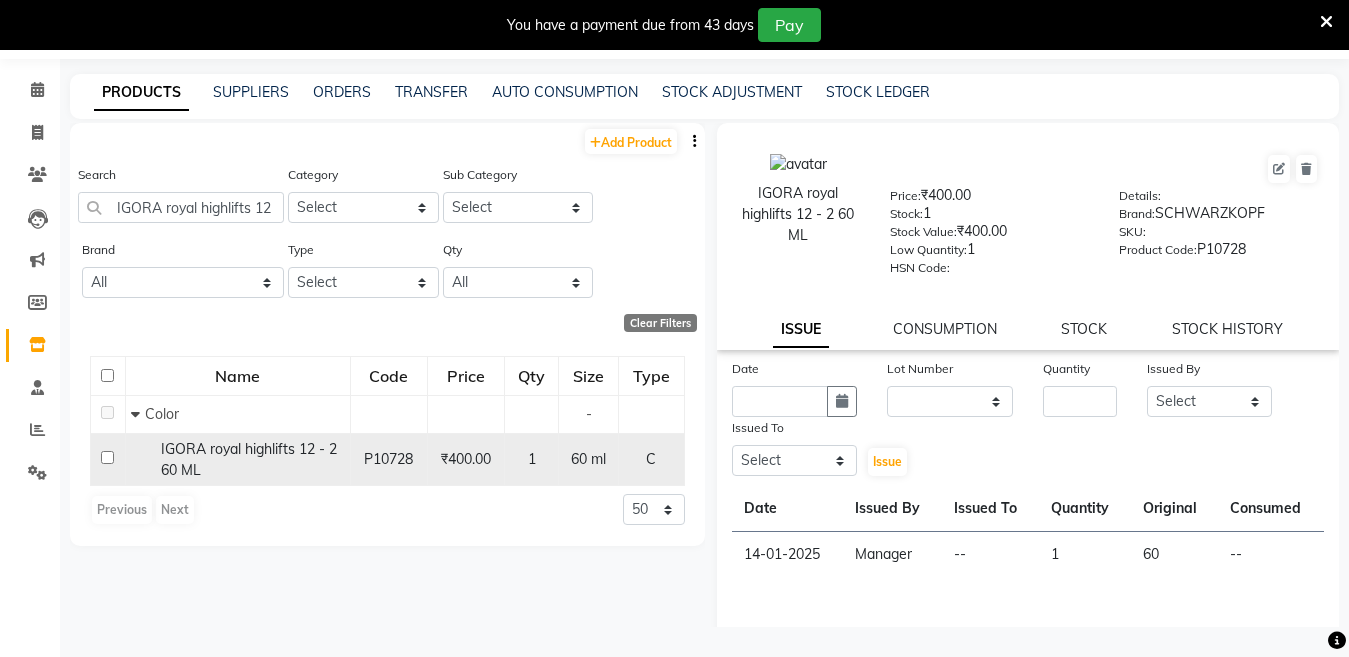 click on "IGORA royal highlifts 12 - 2   60 ML" 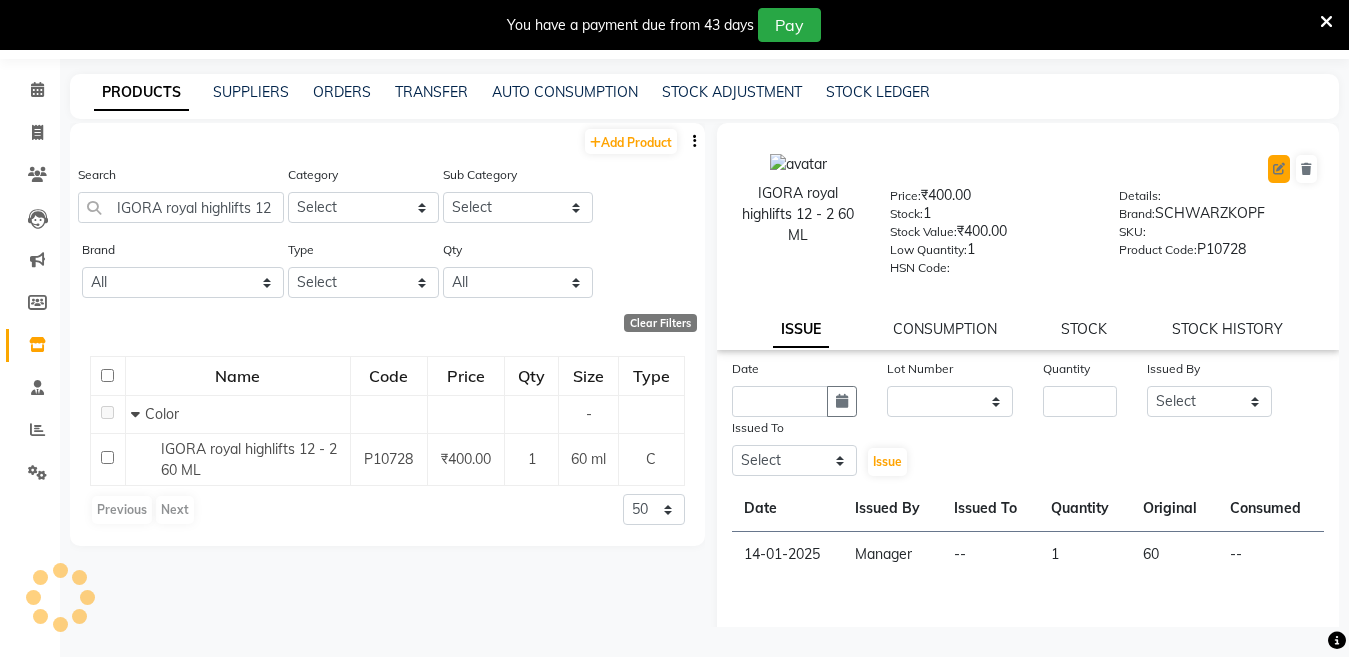 click 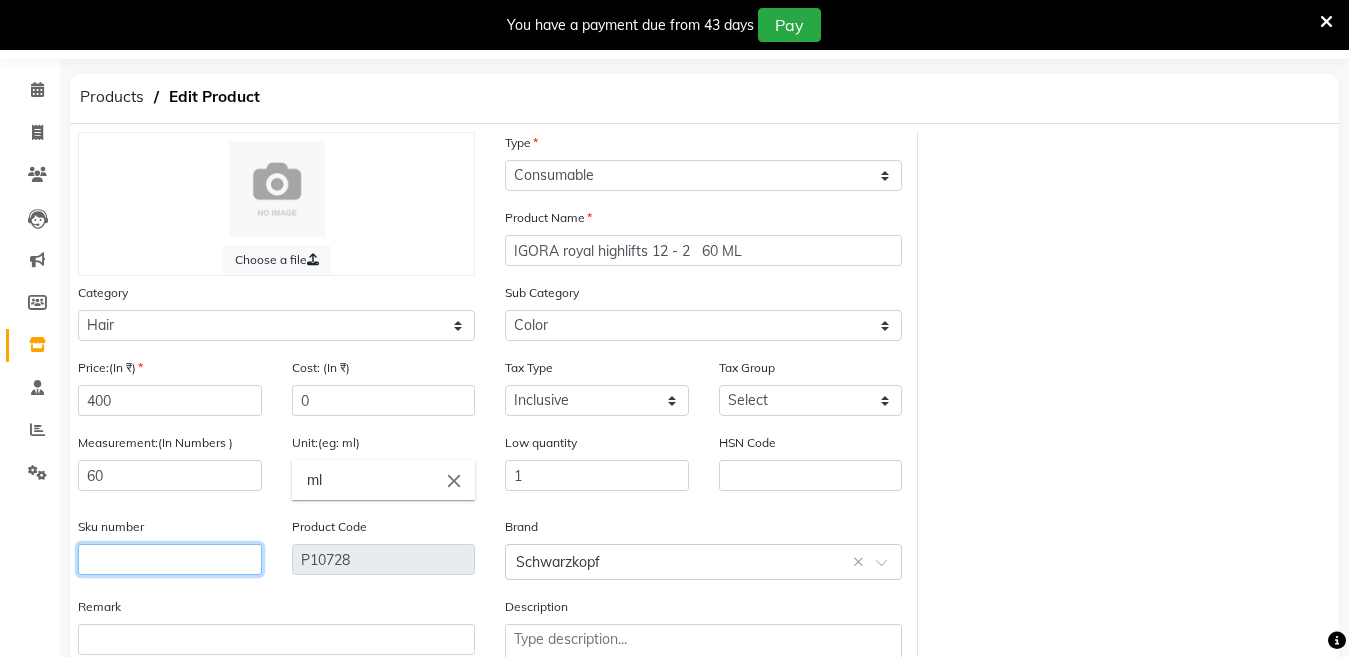 click 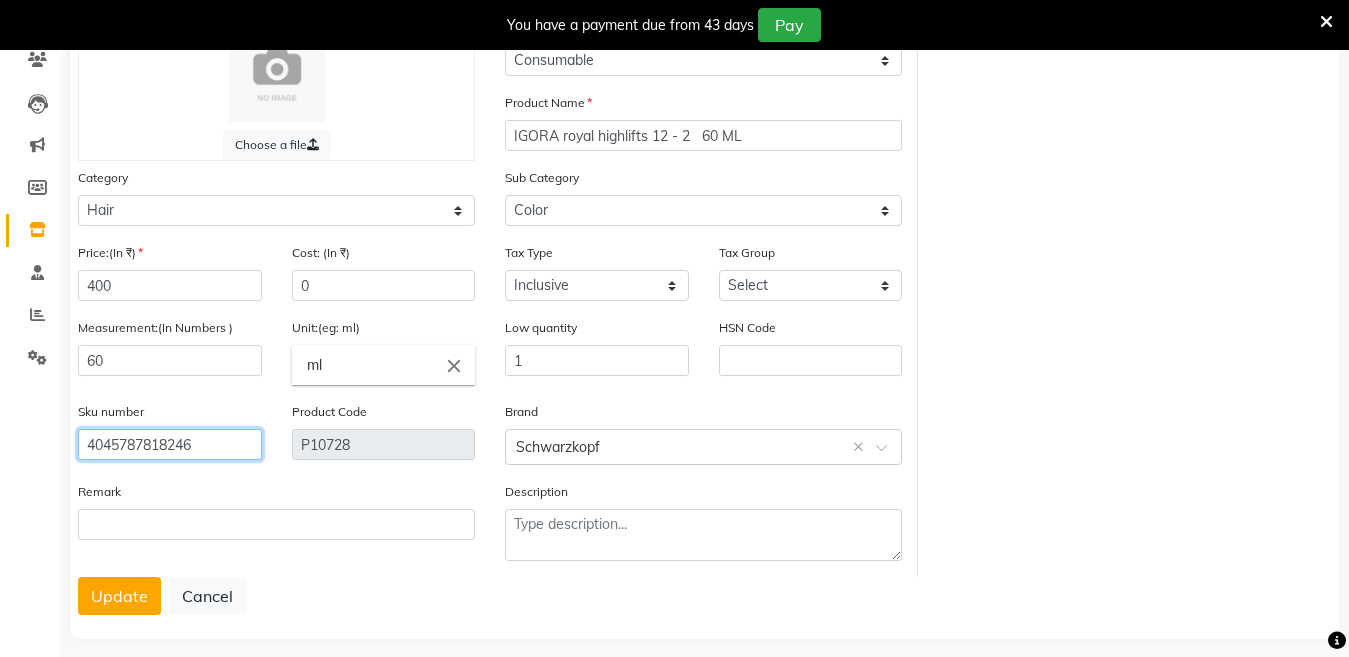 scroll, scrollTop: 171, scrollLeft: 0, axis: vertical 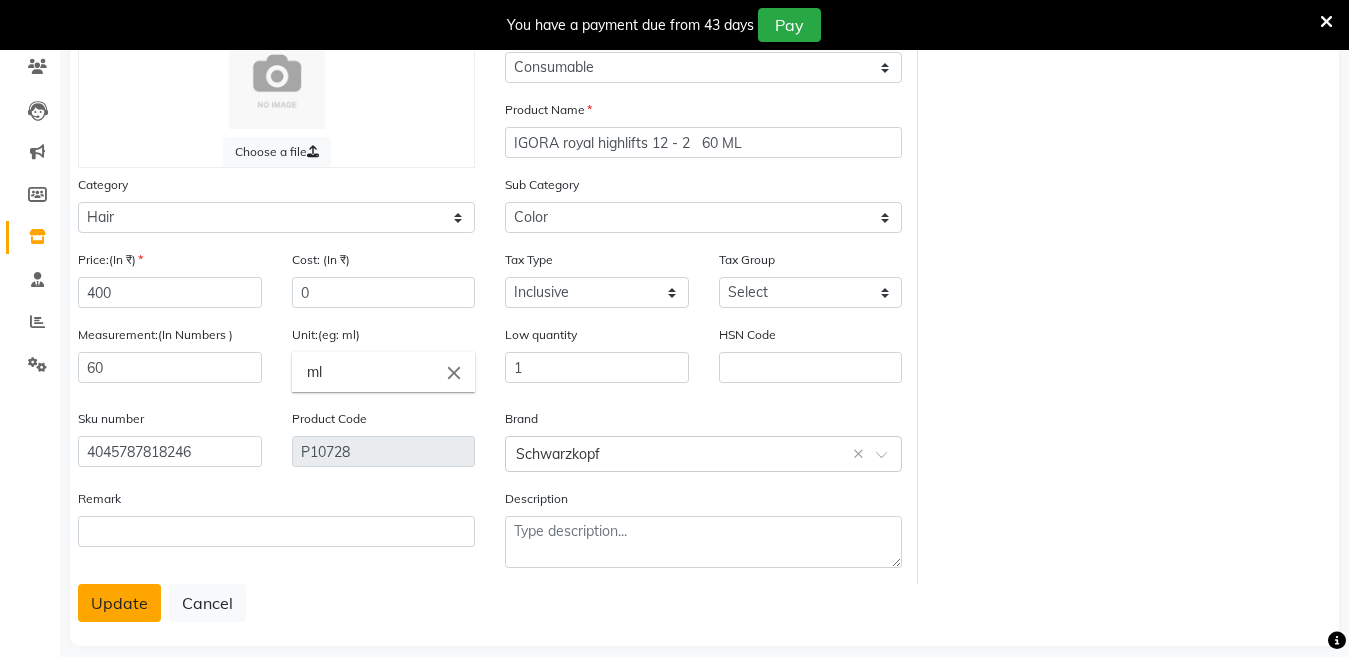click on "Update" 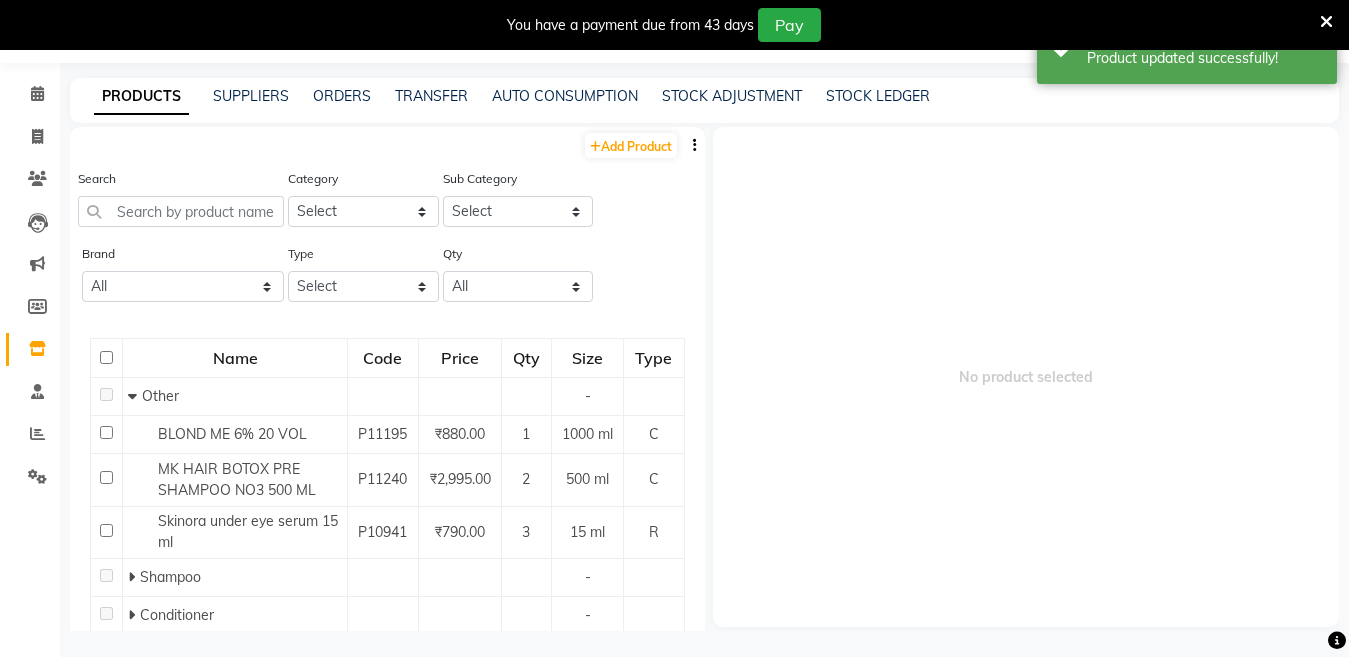 scroll, scrollTop: 63, scrollLeft: 0, axis: vertical 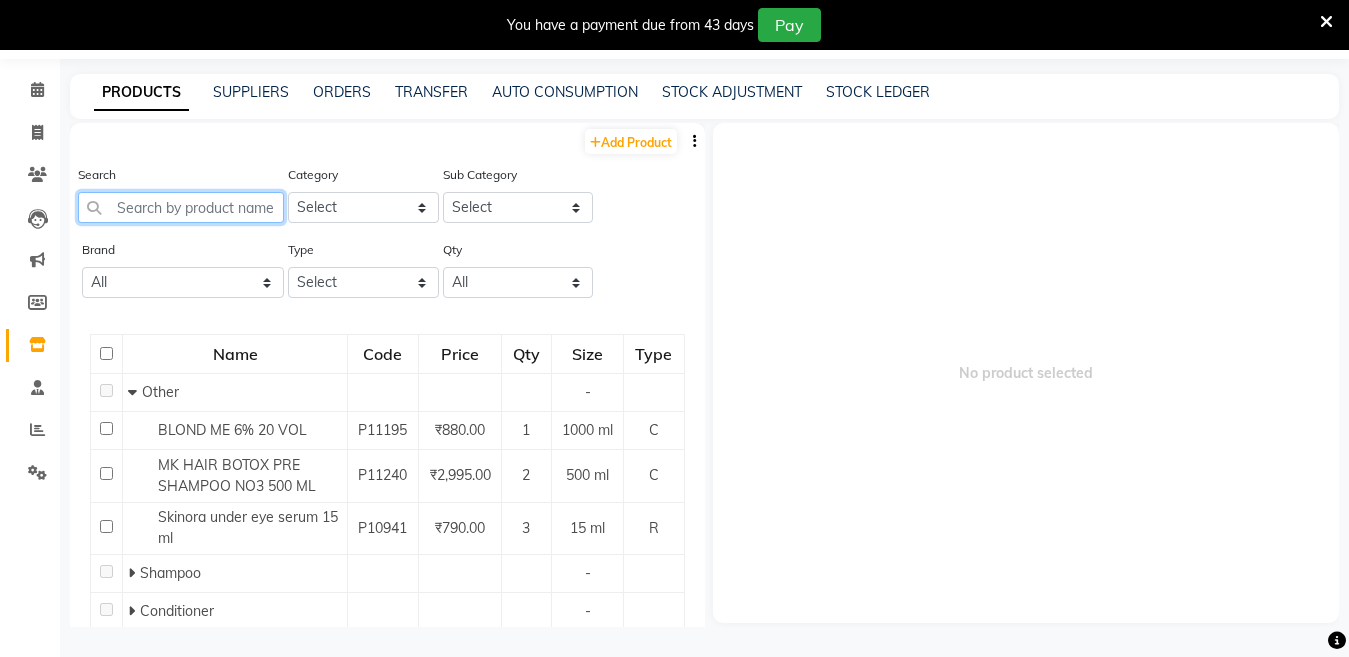 click 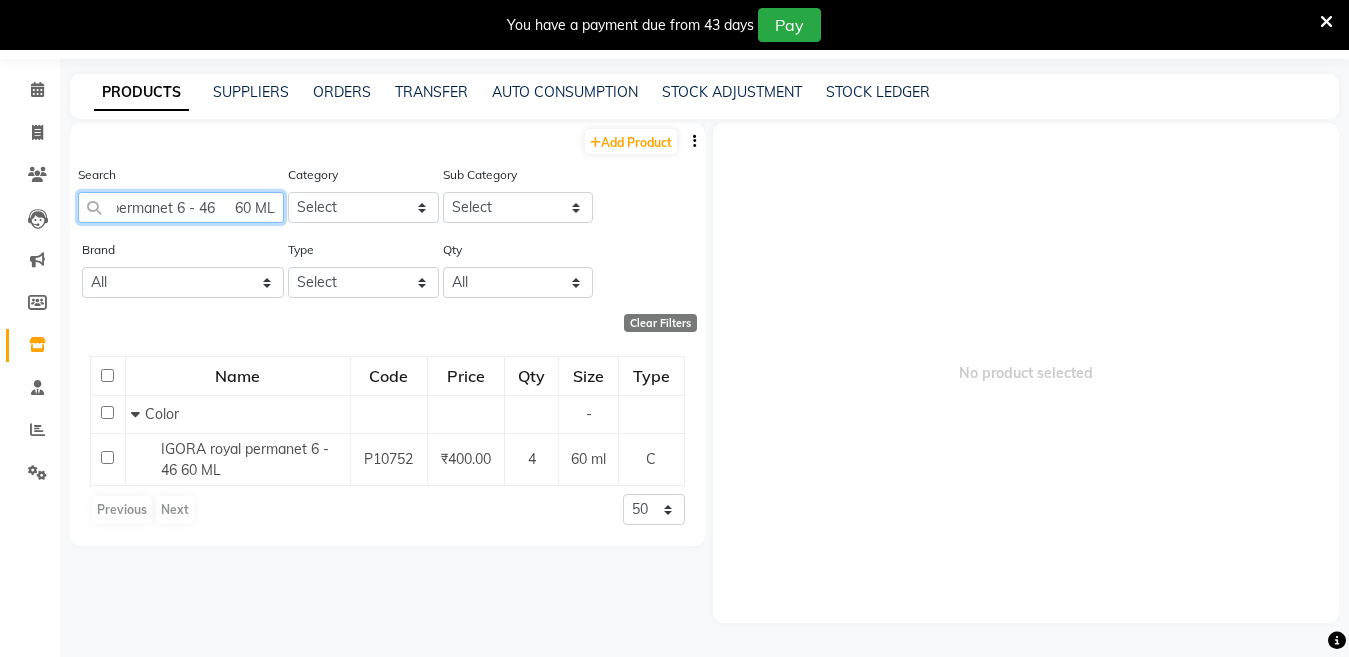 scroll, scrollTop: 0, scrollLeft: 94, axis: horizontal 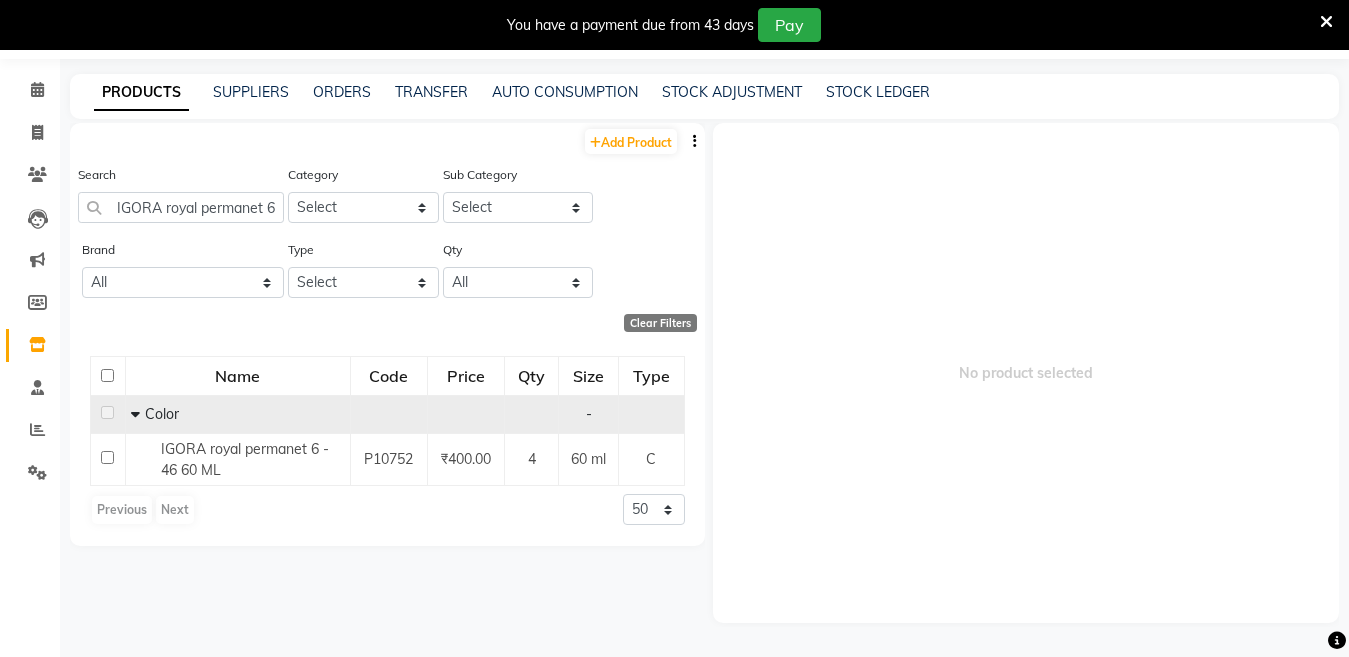 click on "Color" 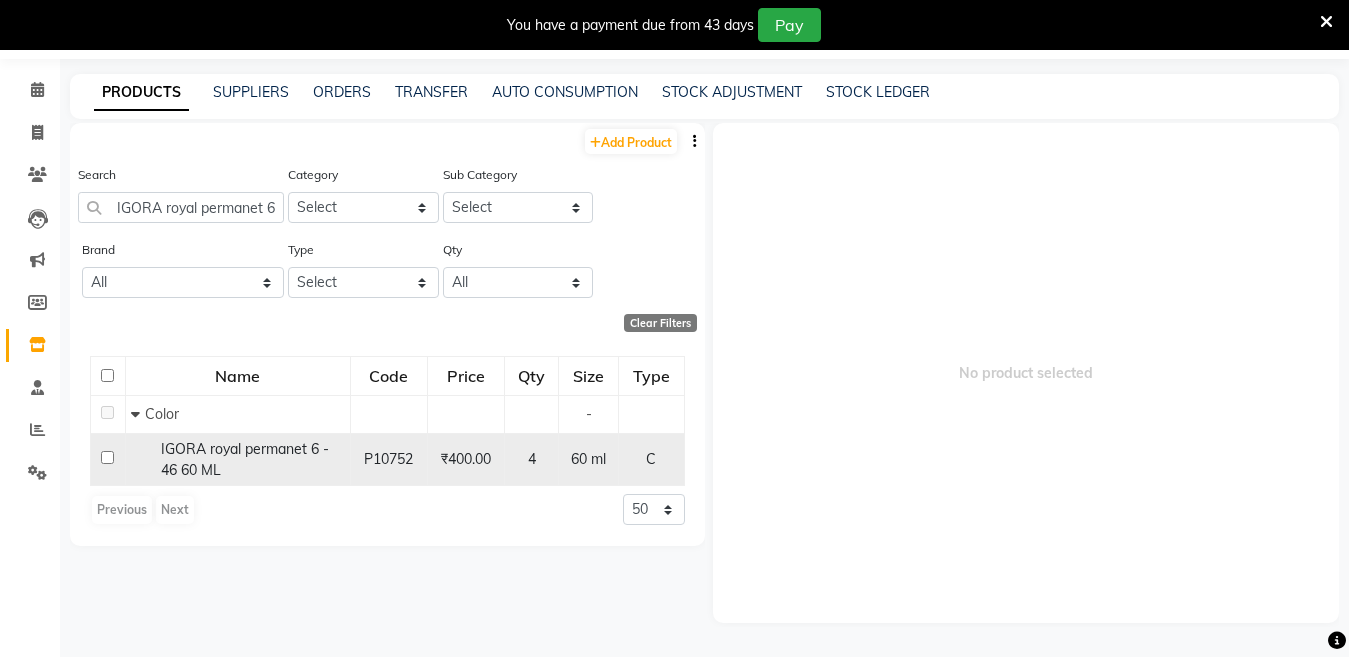 click on "IGORA royal permanet 6 - 46     60 ML" 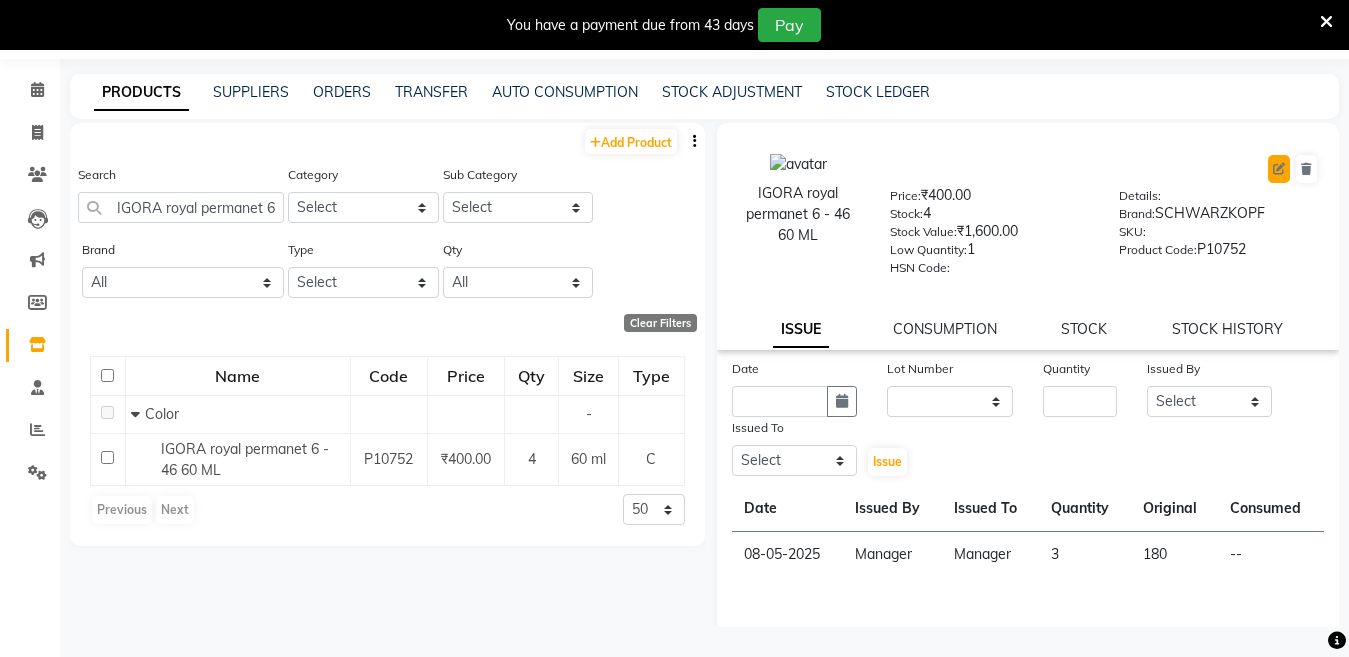 click 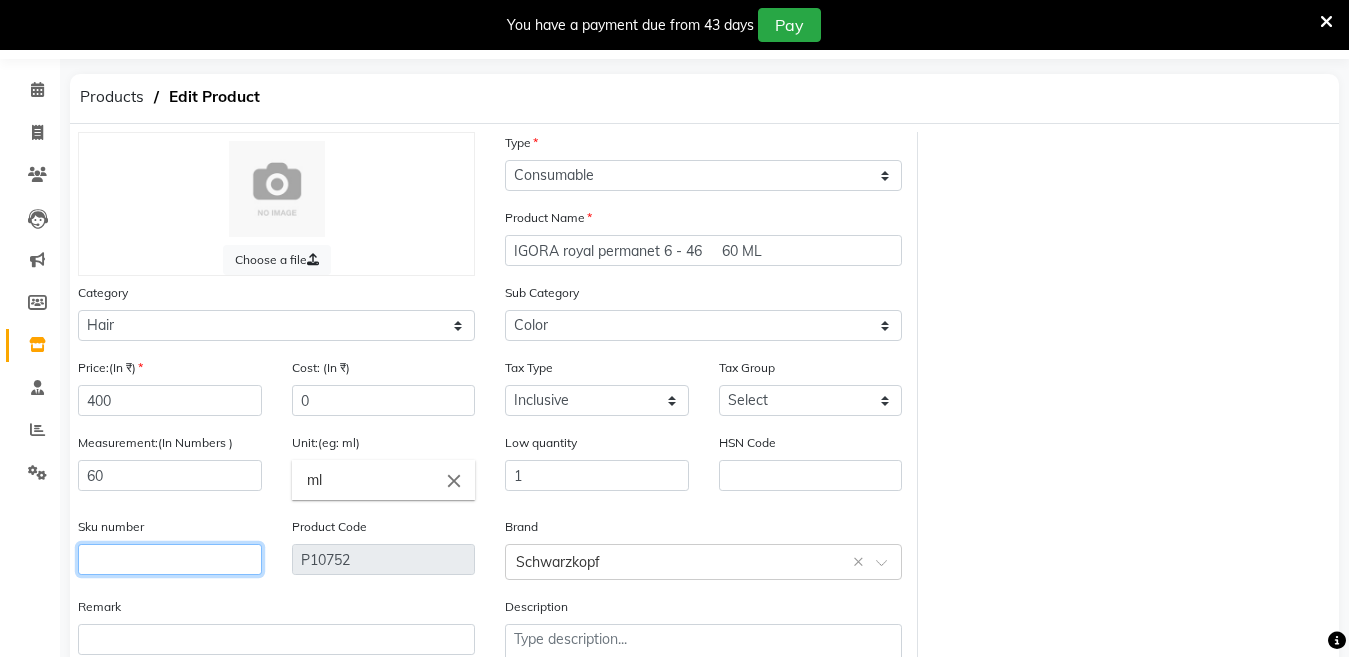 click 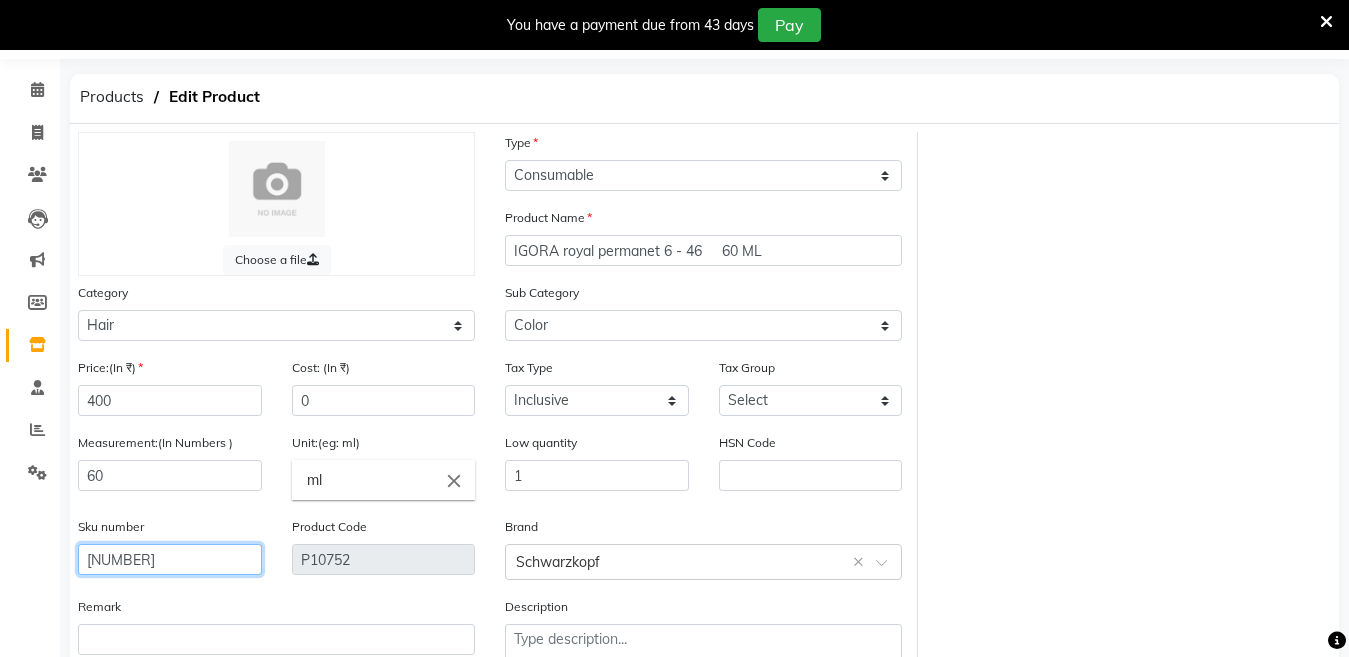 scroll, scrollTop: 194, scrollLeft: 0, axis: vertical 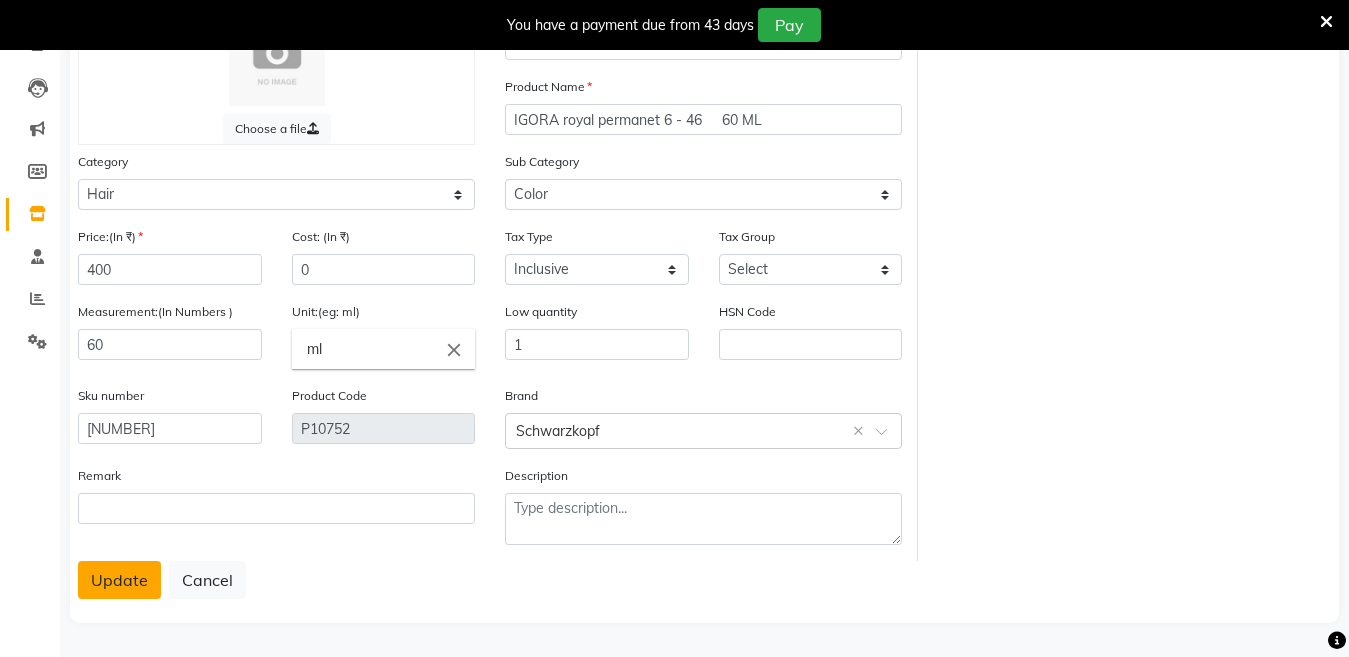 click on "Update" 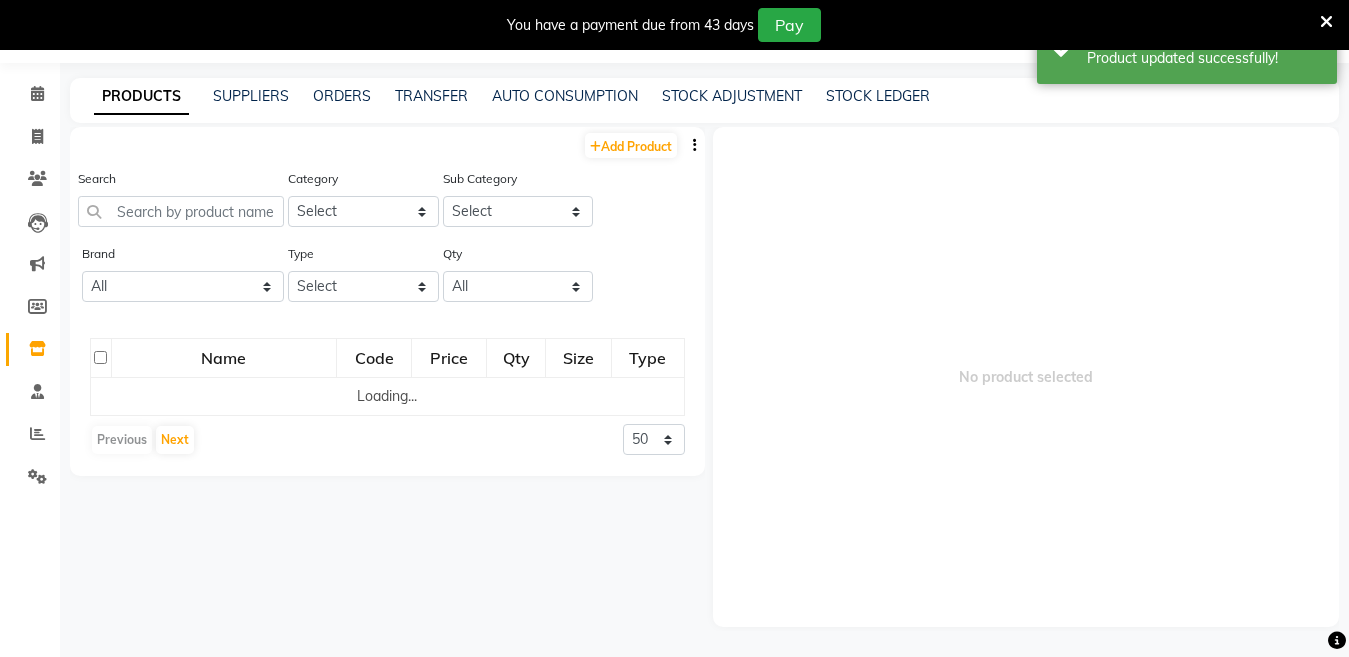 scroll, scrollTop: 63, scrollLeft: 0, axis: vertical 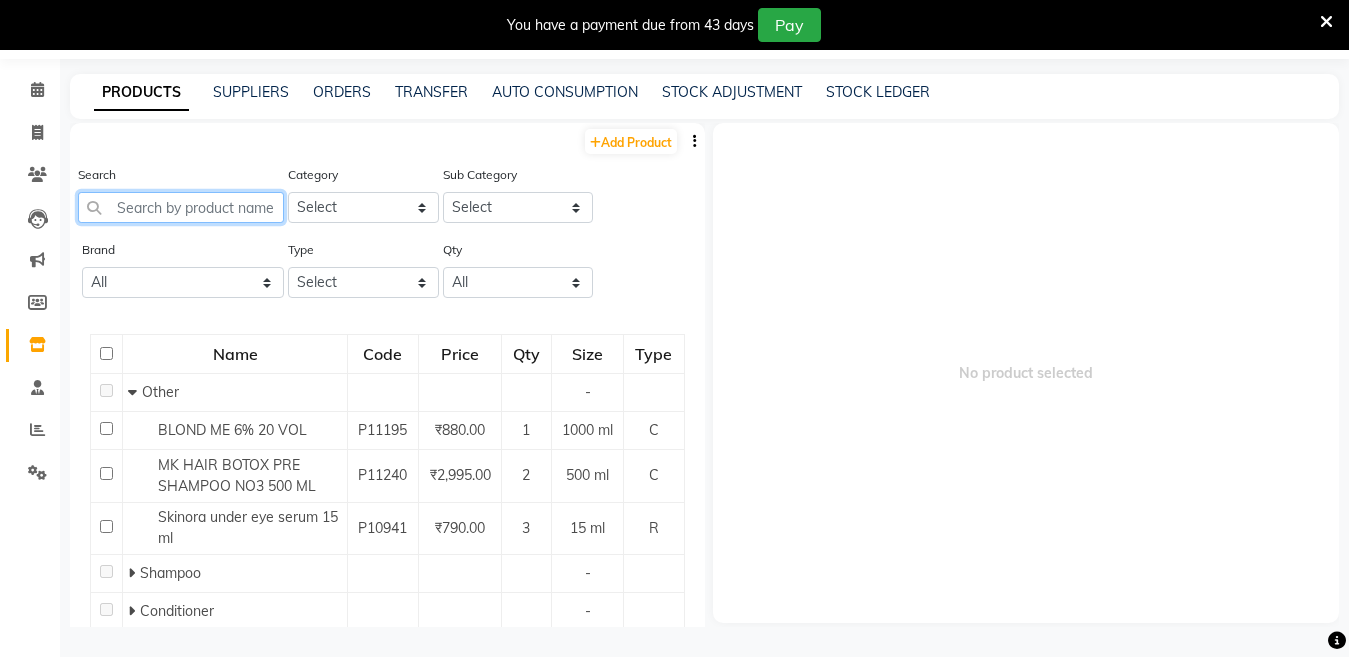 click 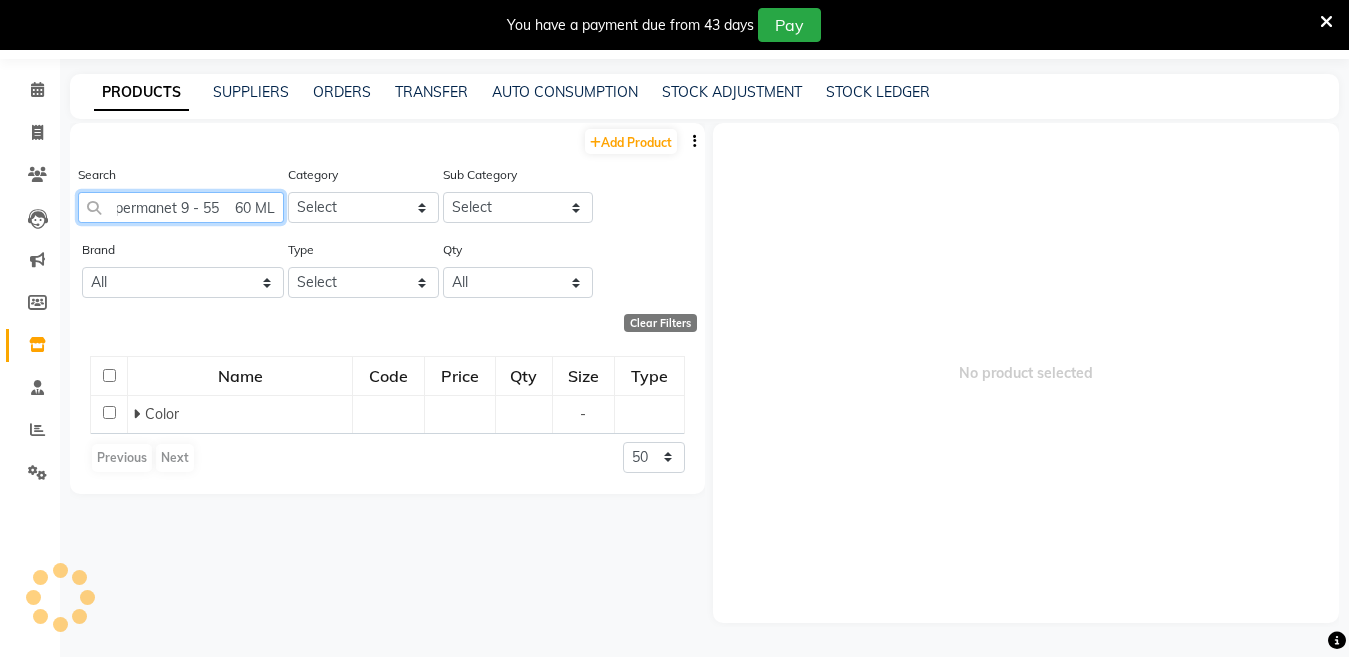scroll, scrollTop: 0, scrollLeft: 90, axis: horizontal 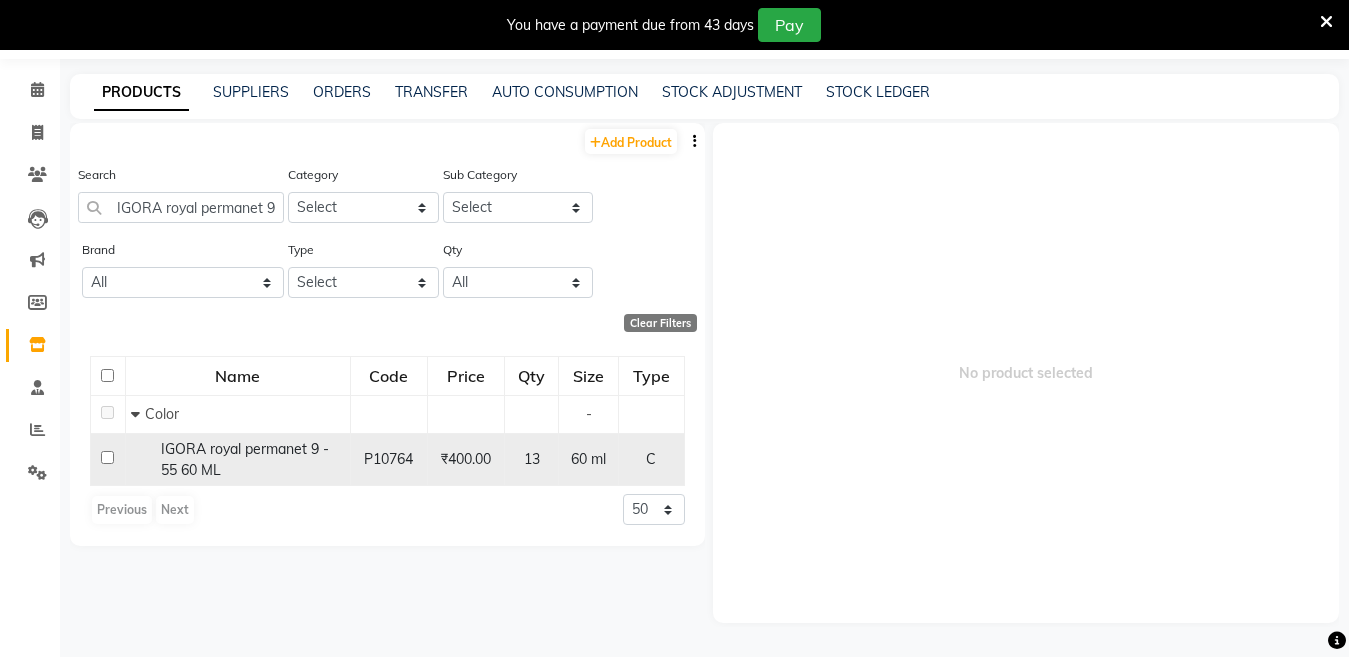 click on "IGORA royal permanet 9 - 55    60 ML" 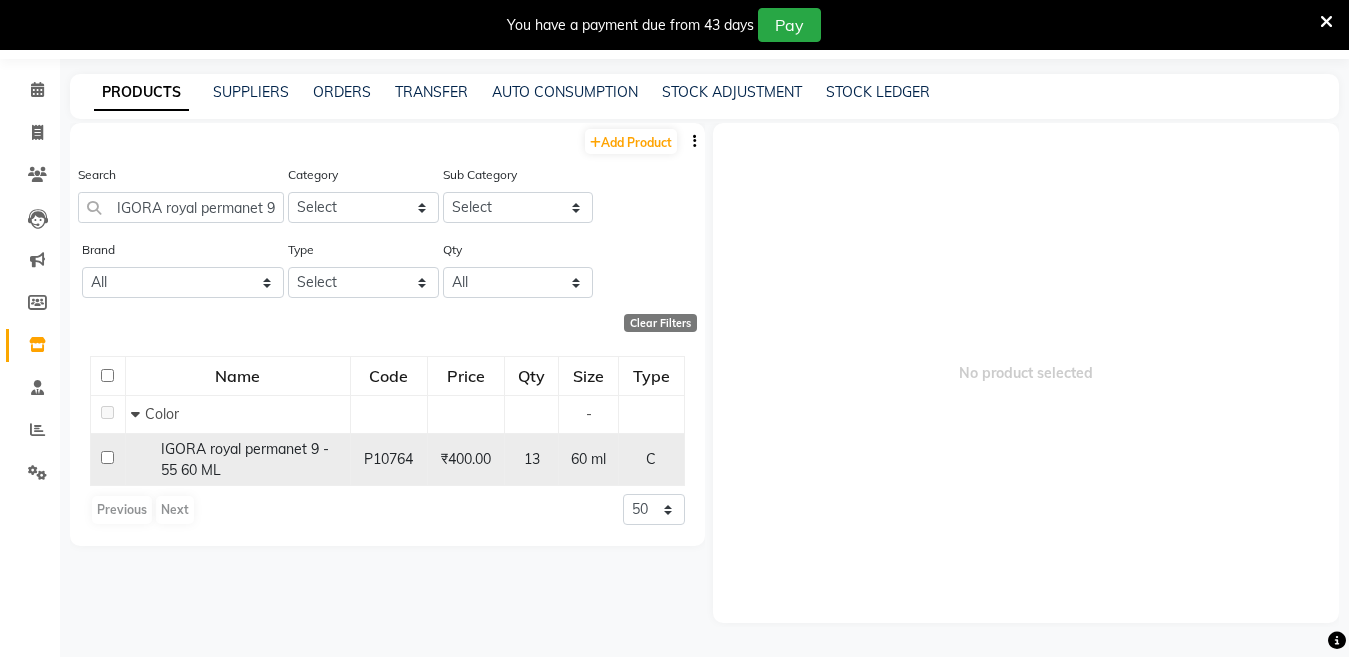 click on "IGORA royal permanet 9 - 55    60 ML" 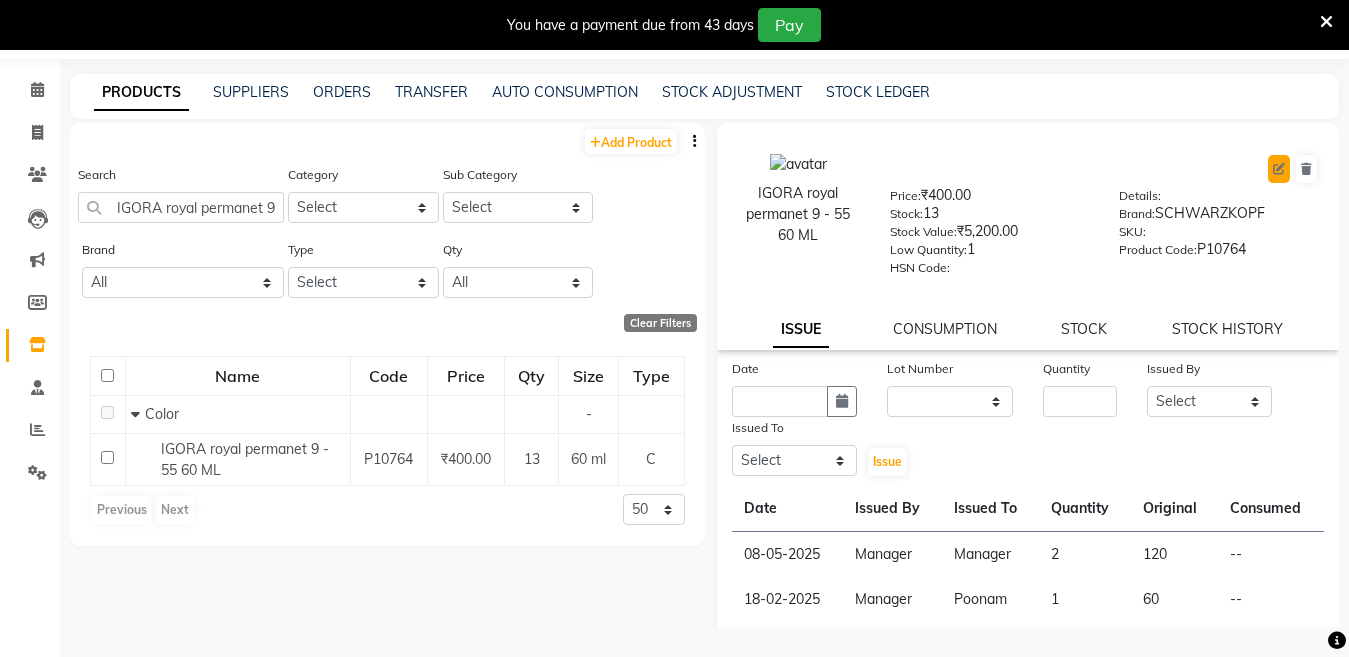 click 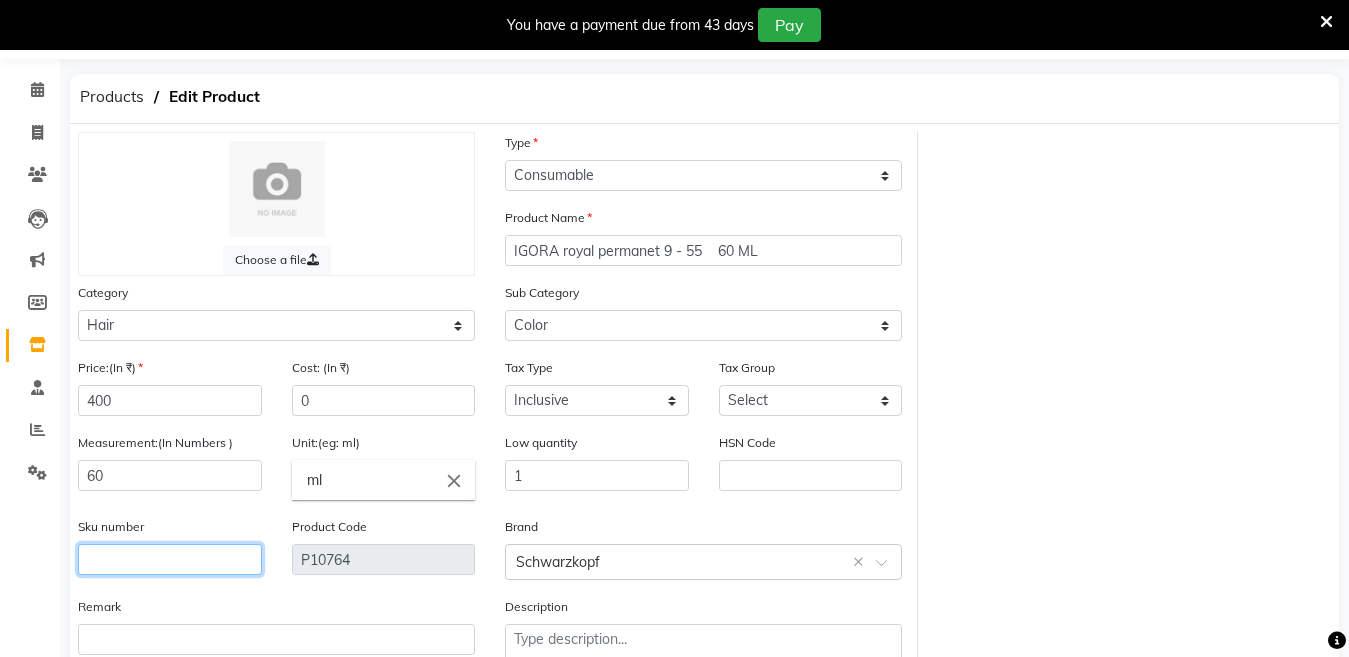 click 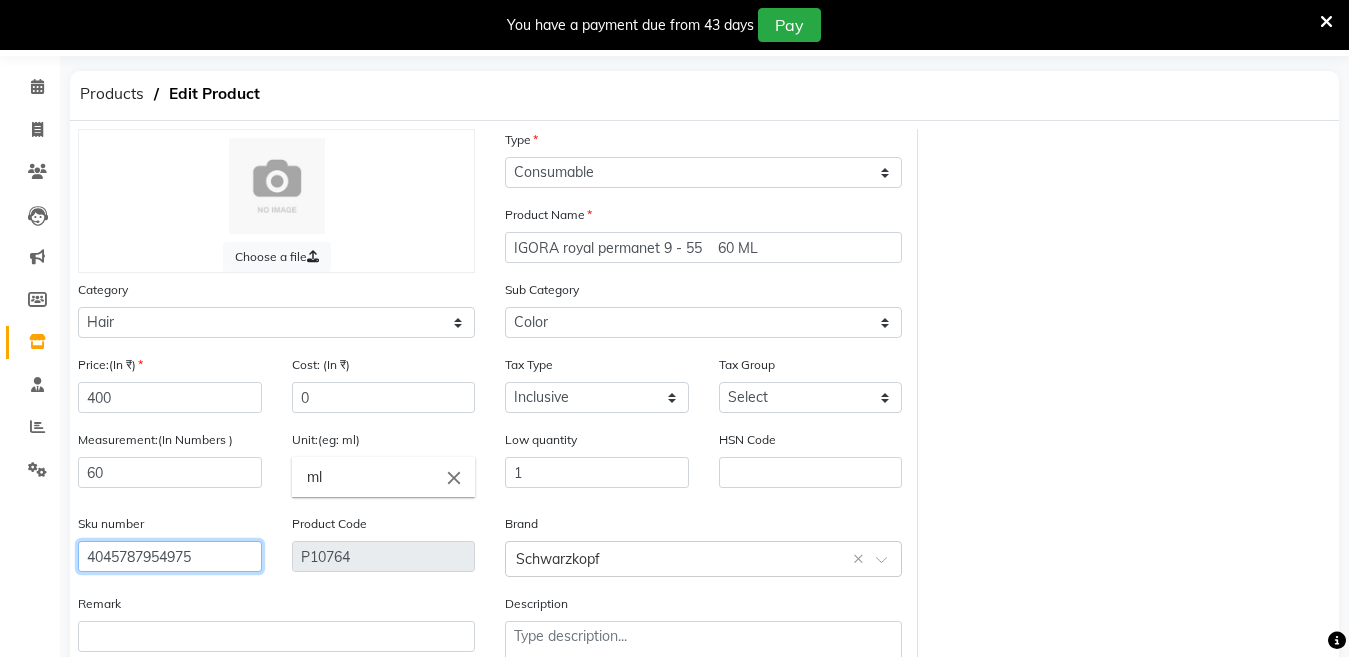 scroll, scrollTop: 62, scrollLeft: 0, axis: vertical 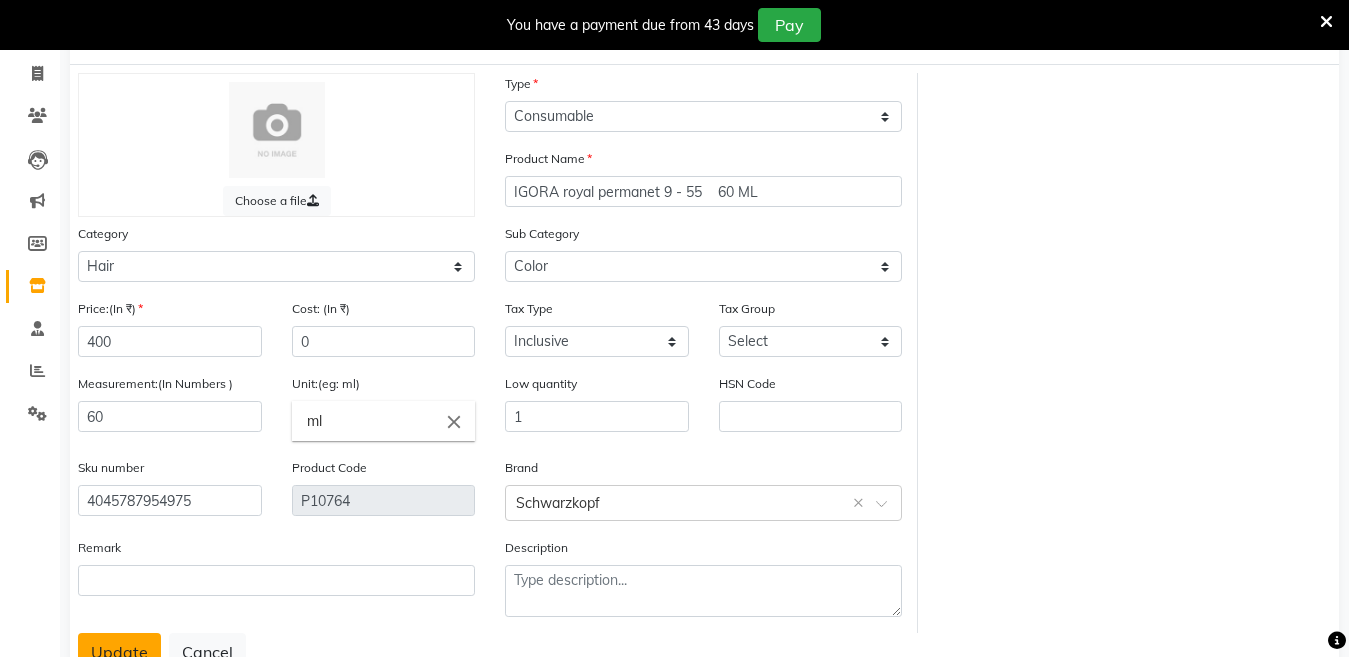 click on "Update" 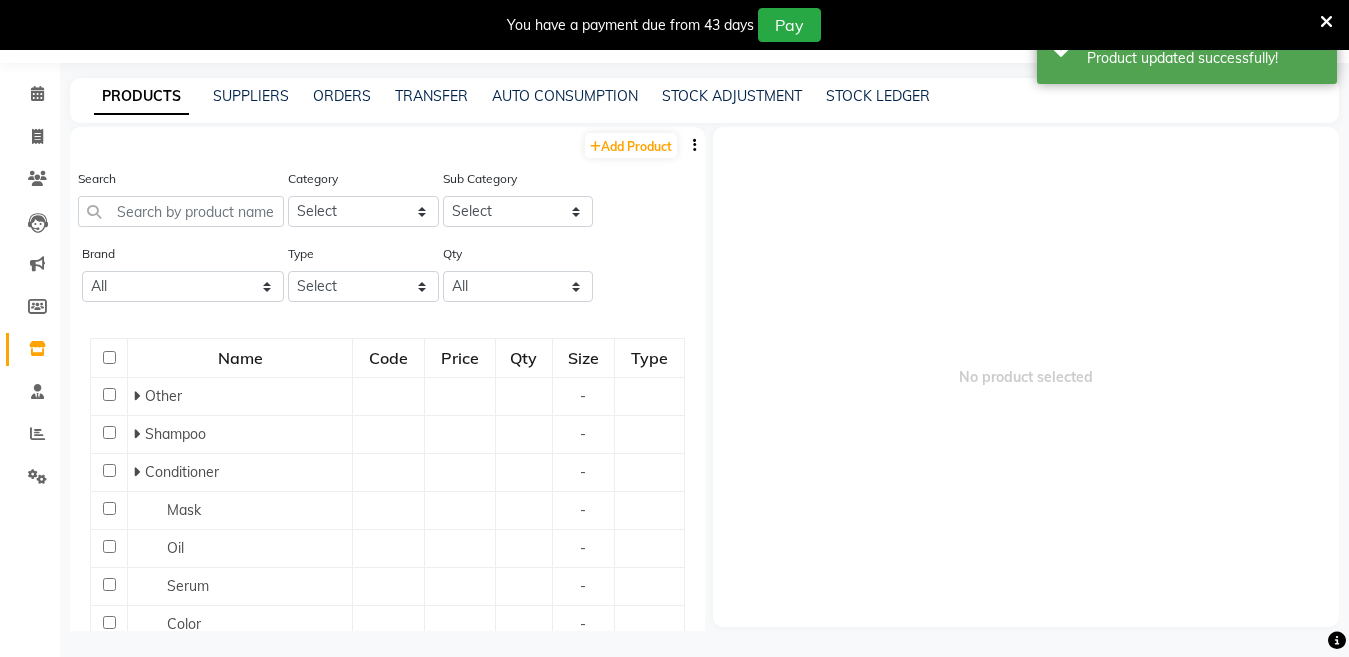 scroll, scrollTop: 63, scrollLeft: 0, axis: vertical 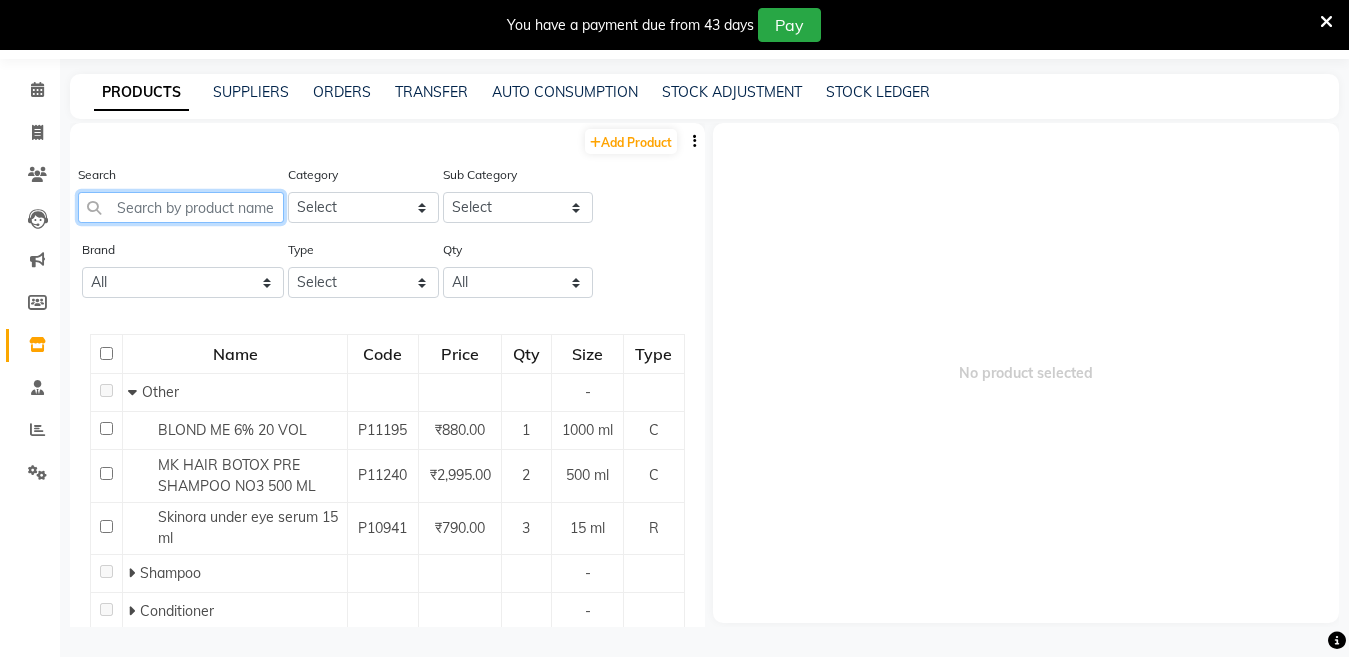 click 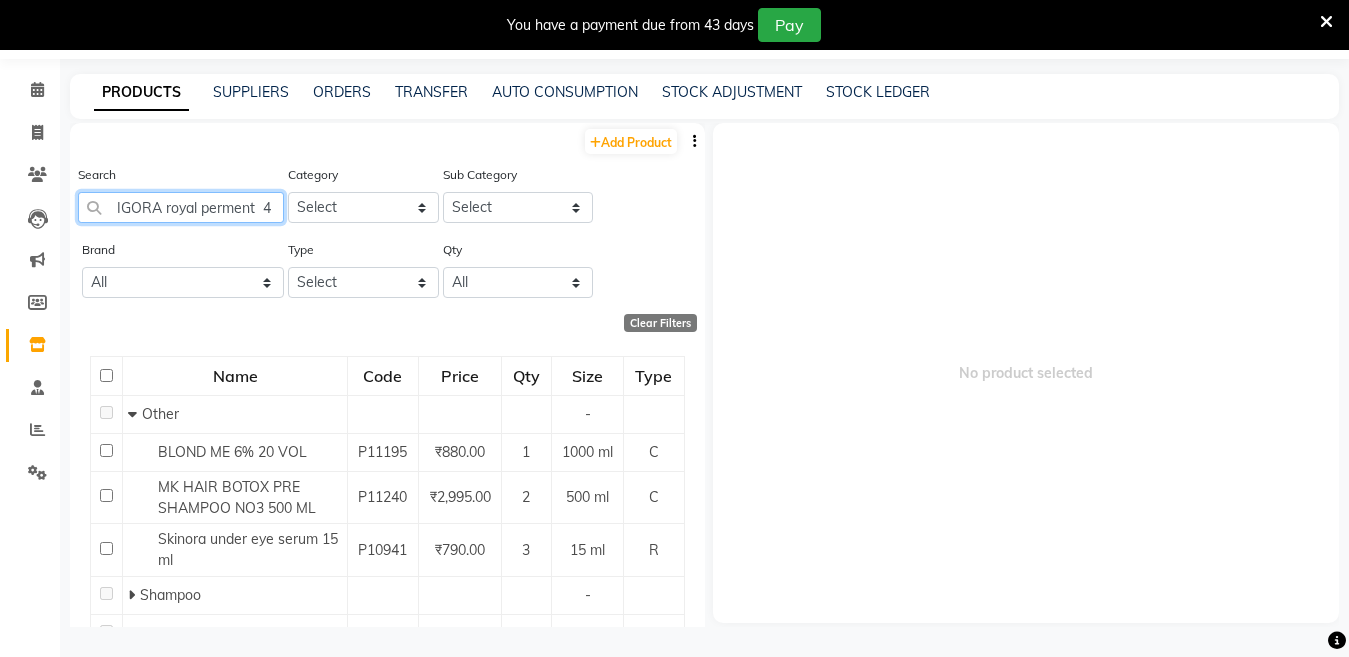 scroll, scrollTop: 0, scrollLeft: 95, axis: horizontal 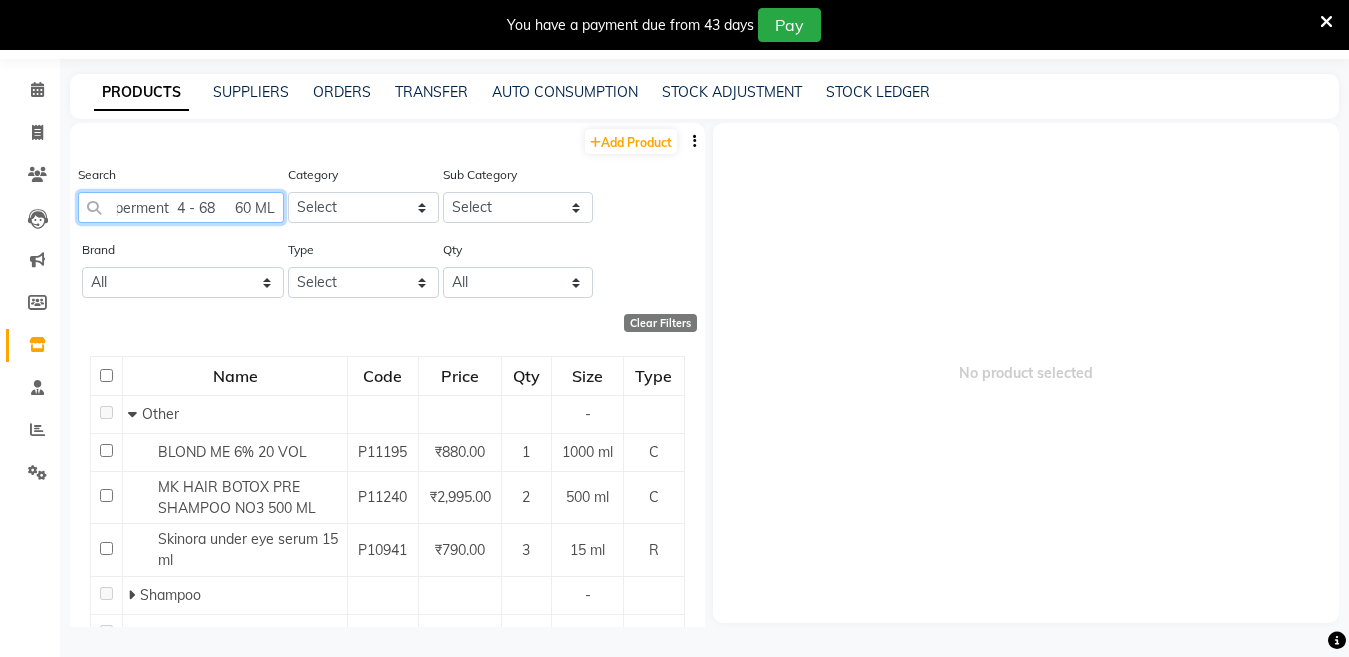click on "IGORA royal perment  4 - 68     60 ML" 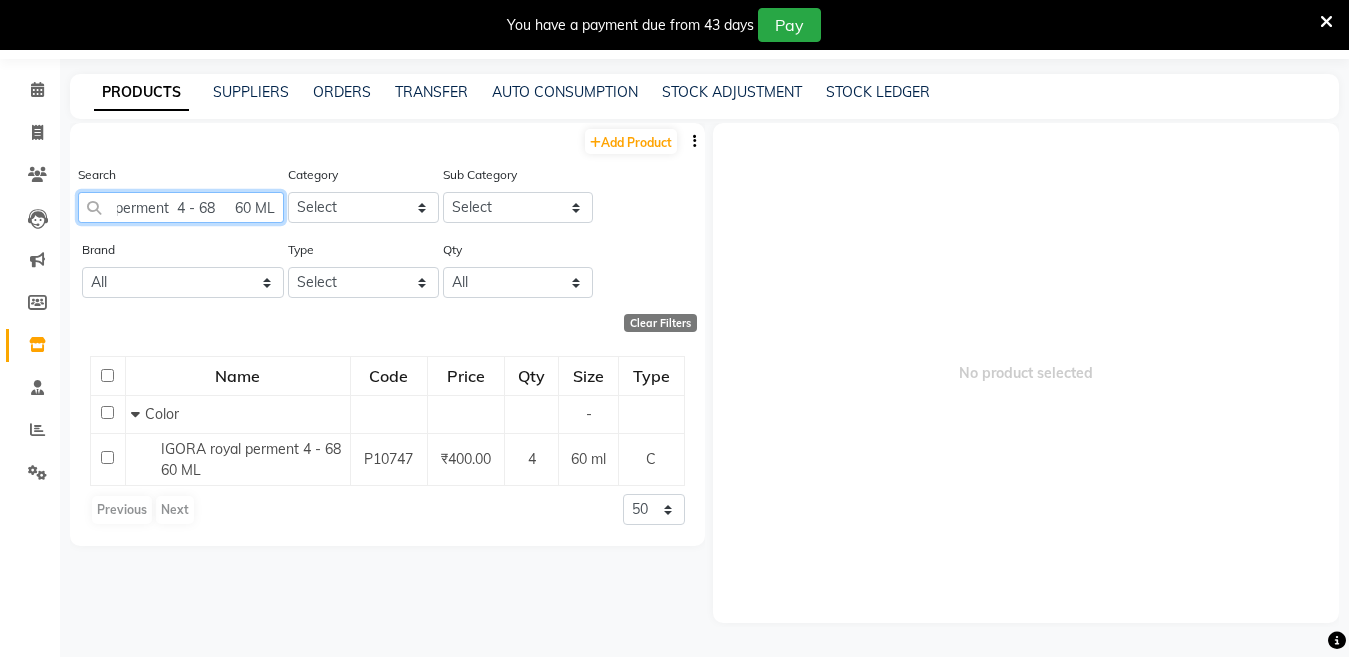 scroll, scrollTop: 0, scrollLeft: 90, axis: horizontal 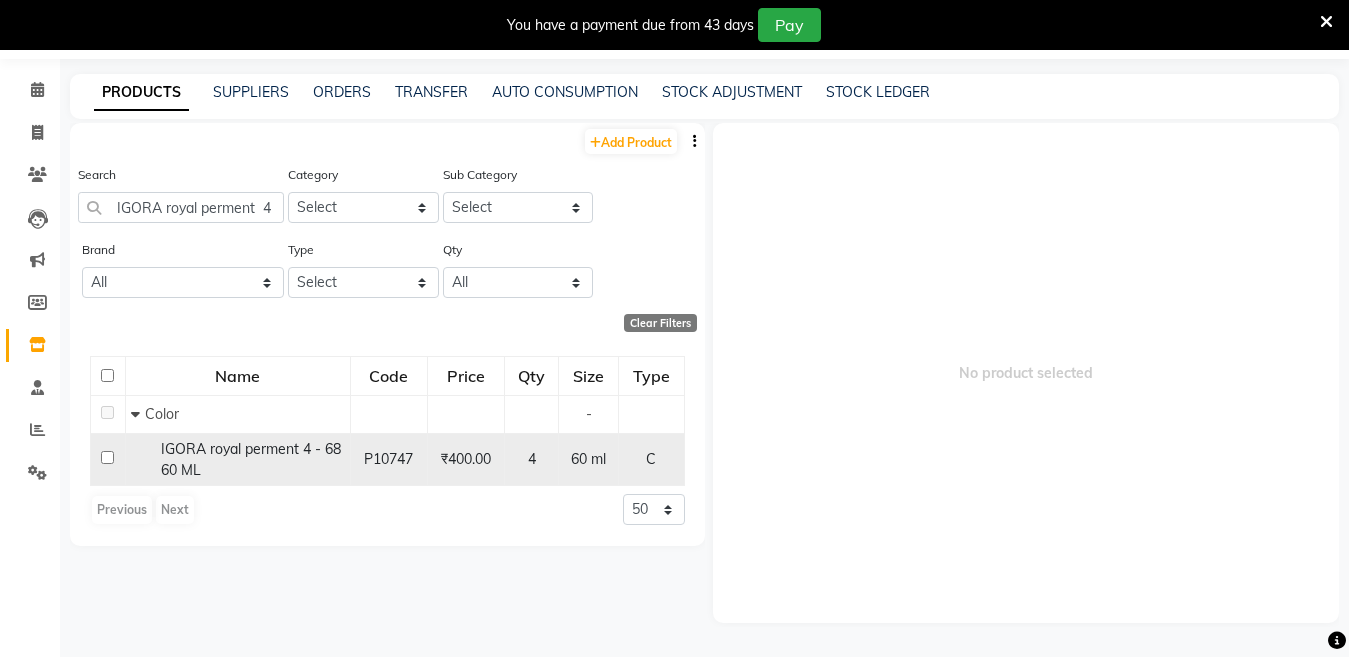 click on "IGORA royal perment  4 - 68     60 ML" 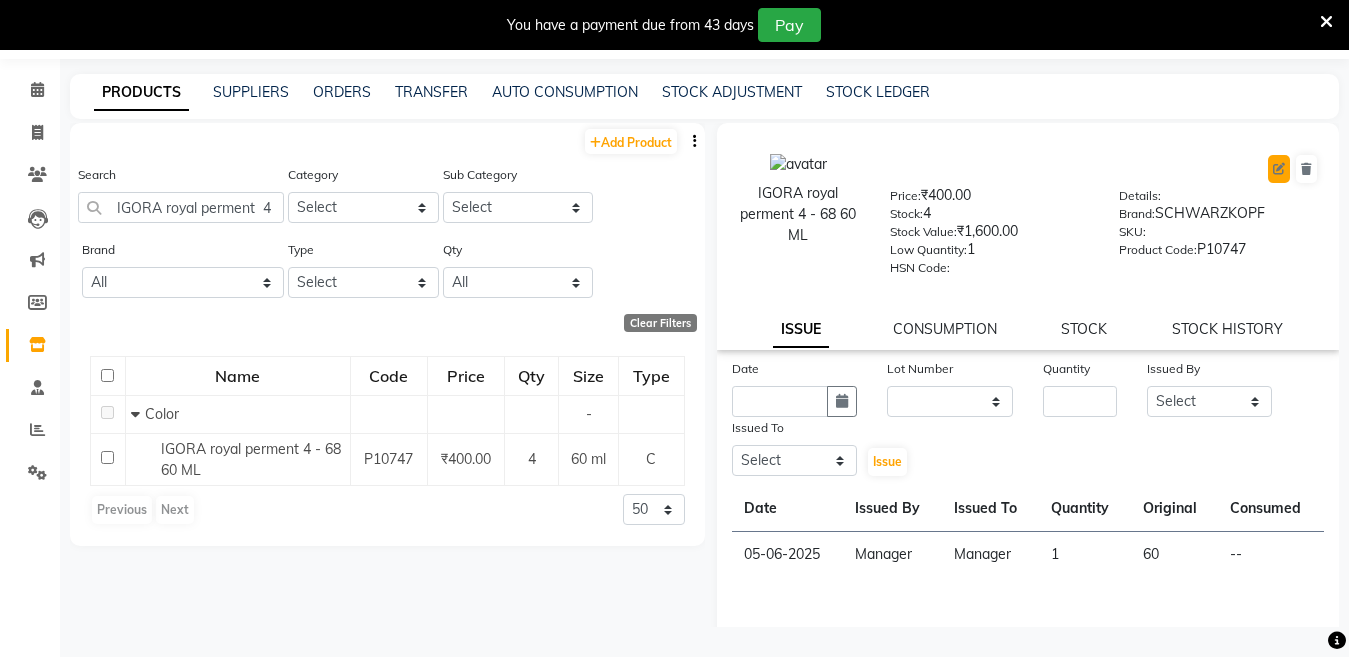 click 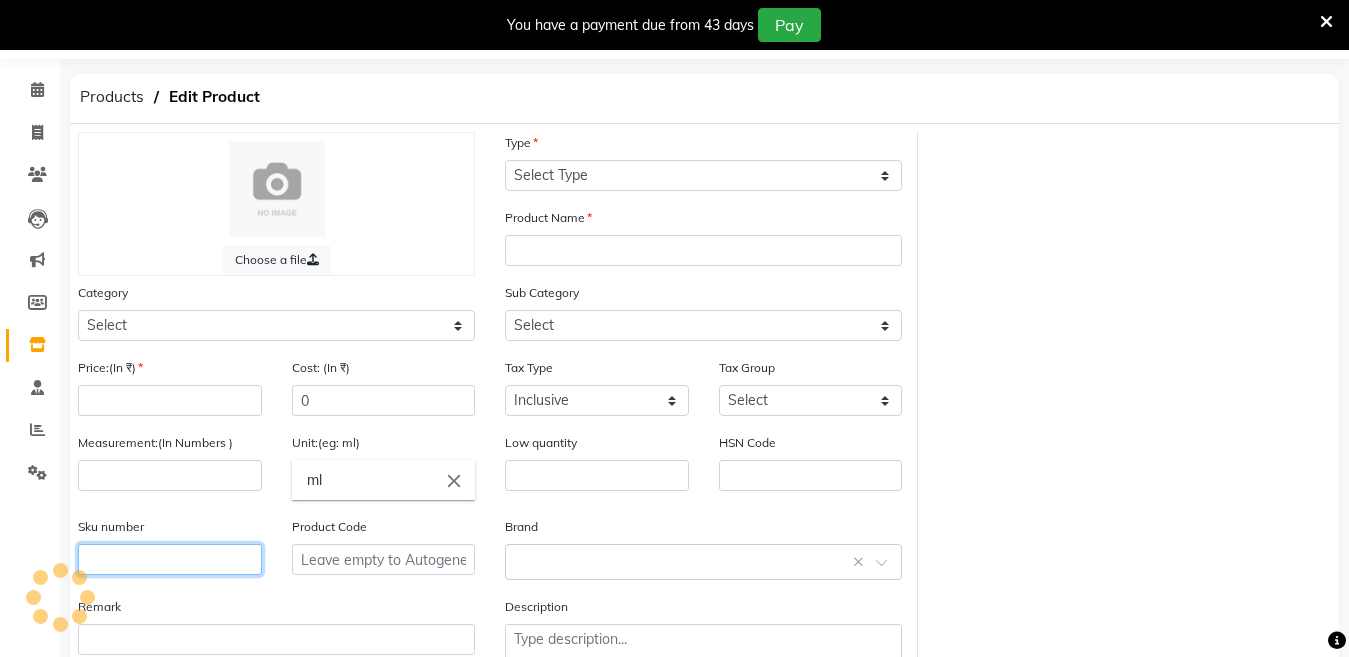 click 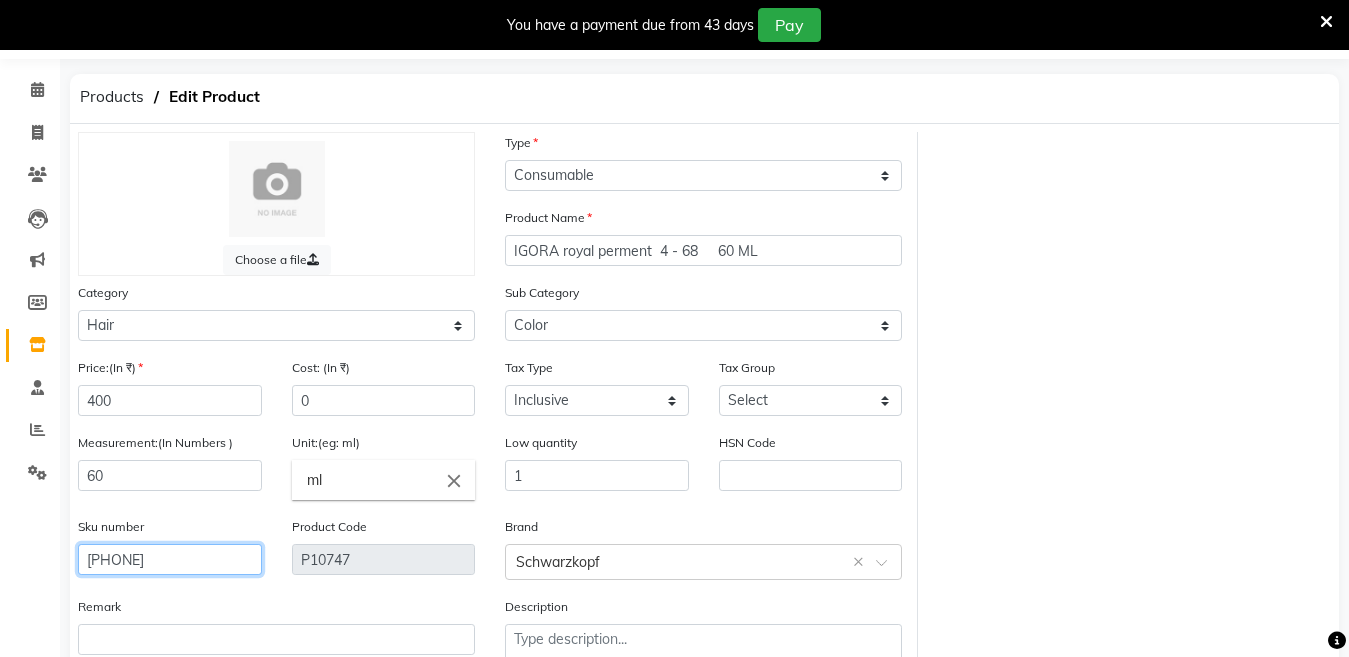 scroll, scrollTop: 194, scrollLeft: 0, axis: vertical 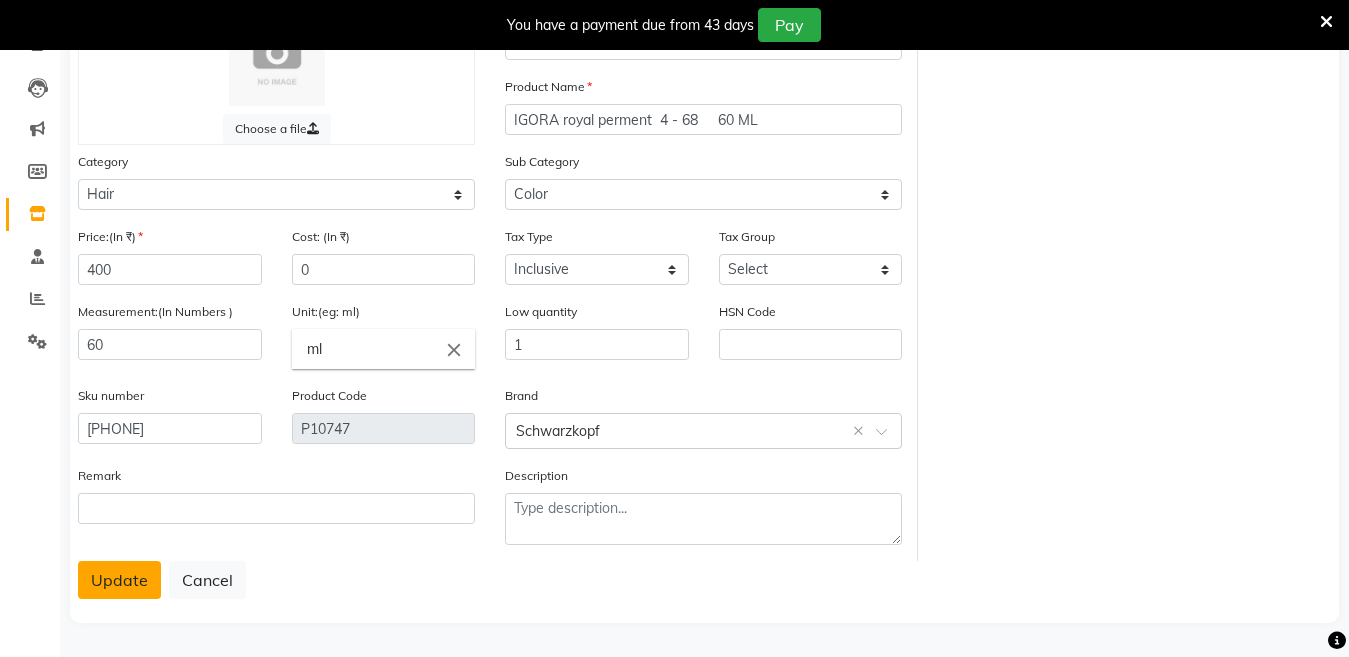 click on "Update" 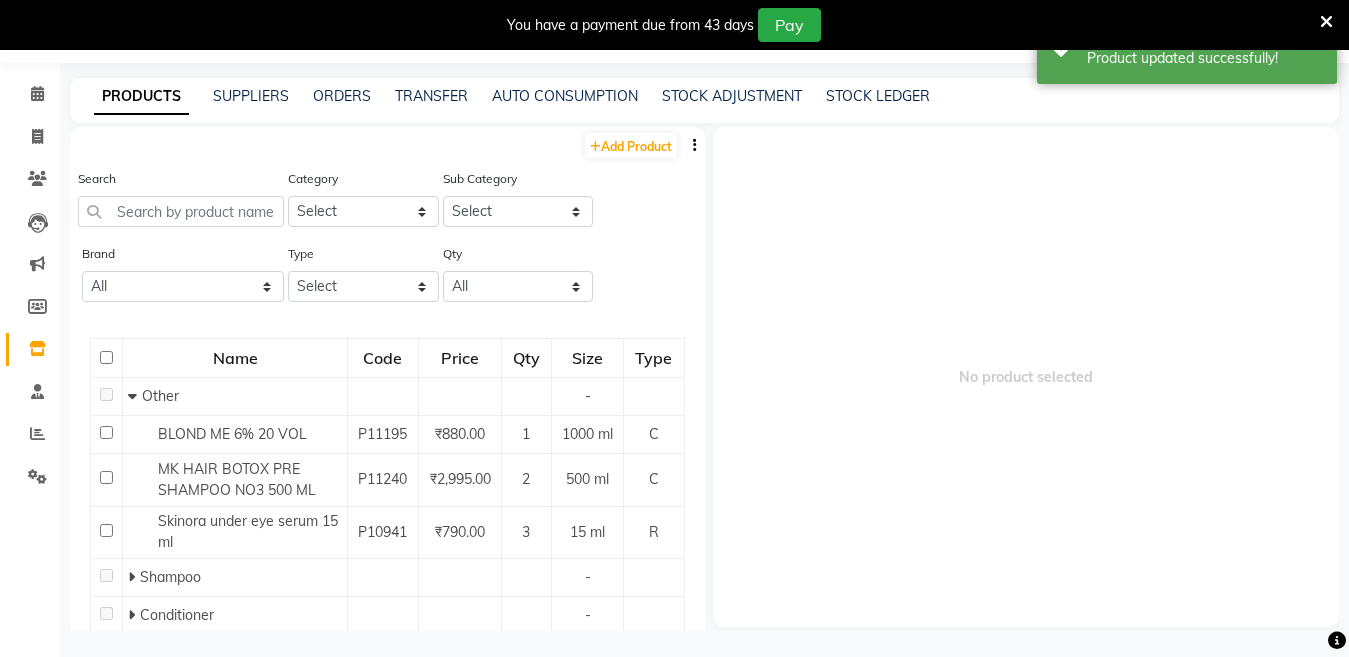 scroll, scrollTop: 63, scrollLeft: 0, axis: vertical 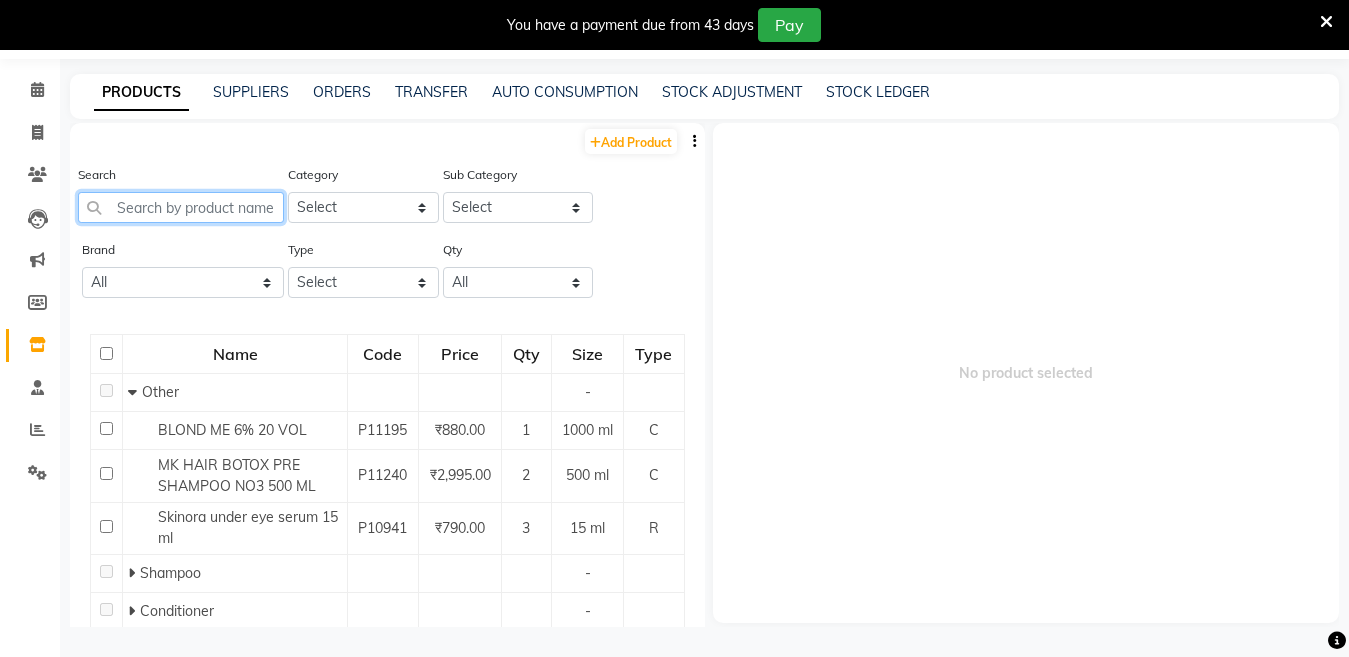 click 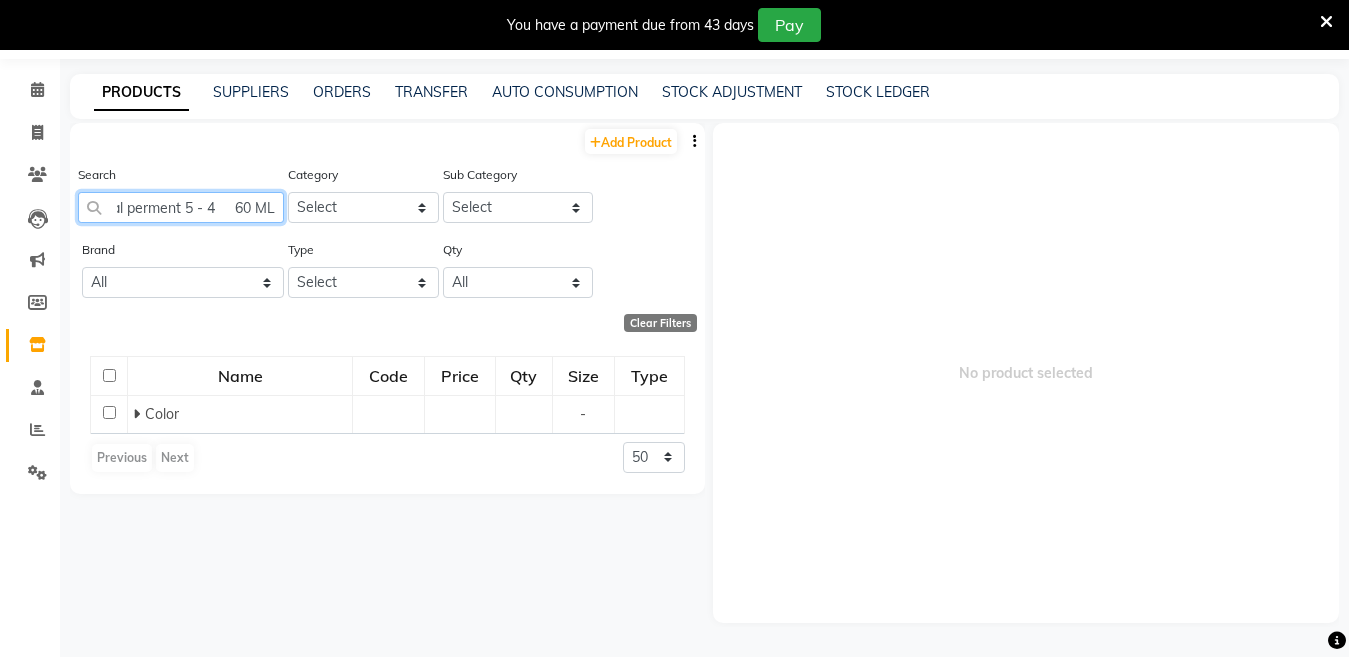 scroll, scrollTop: 0, scrollLeft: 78, axis: horizontal 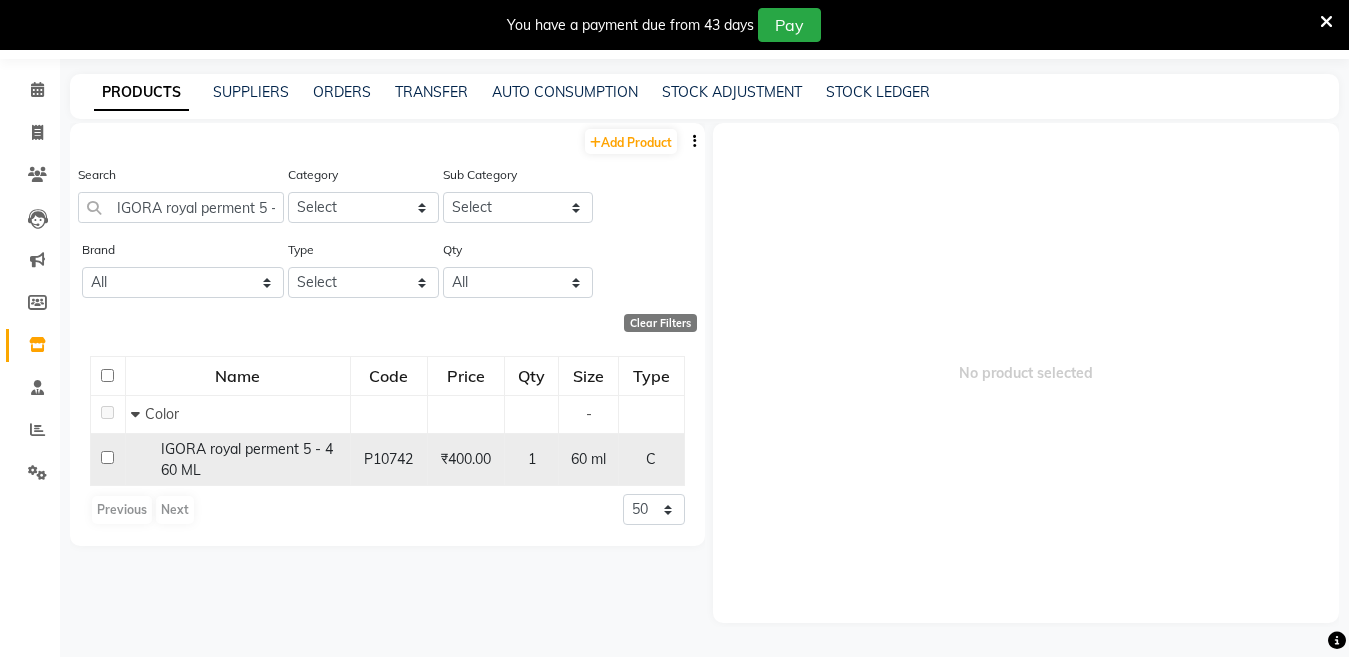 click on "IGORA royal perment 5 - 4     60 ML" 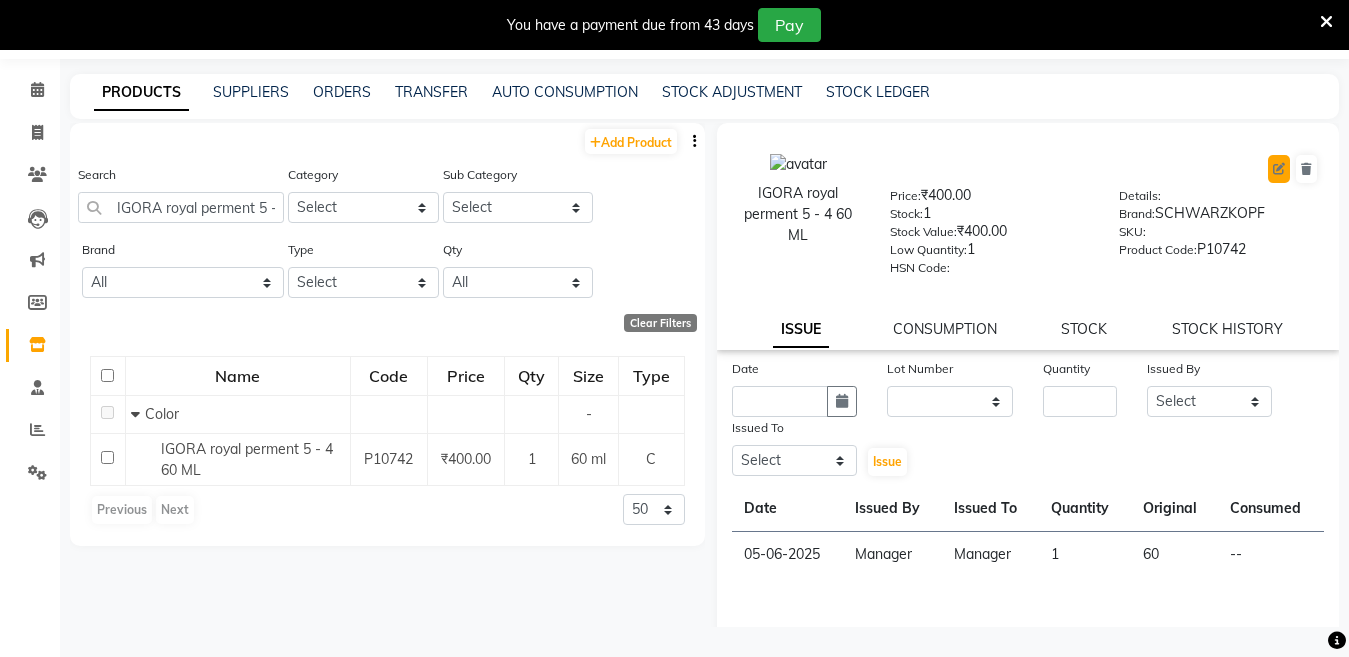 click 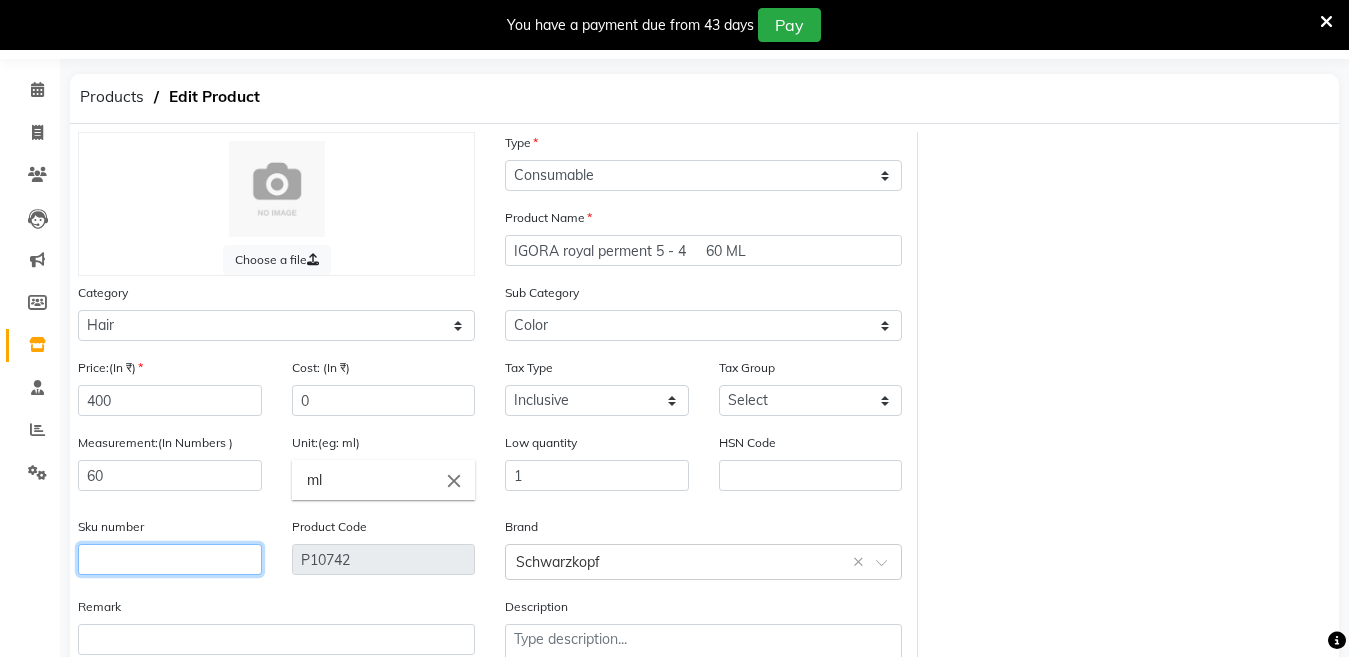 click 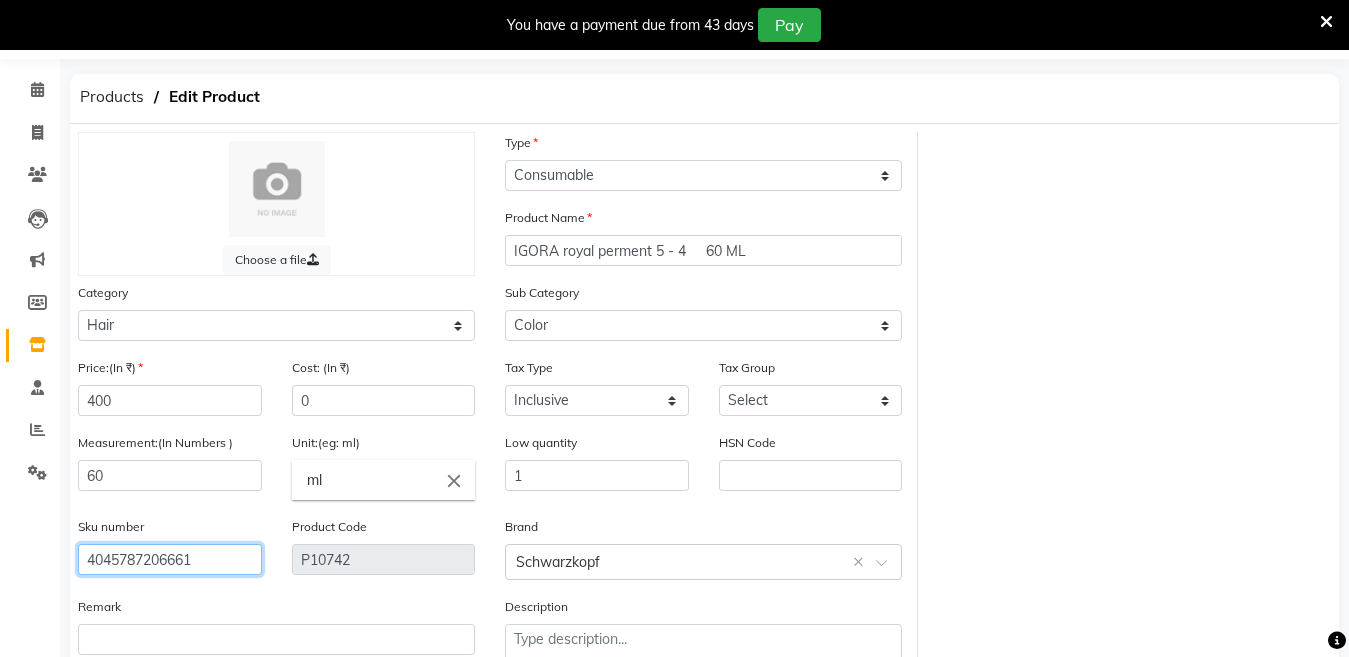 scroll, scrollTop: 194, scrollLeft: 0, axis: vertical 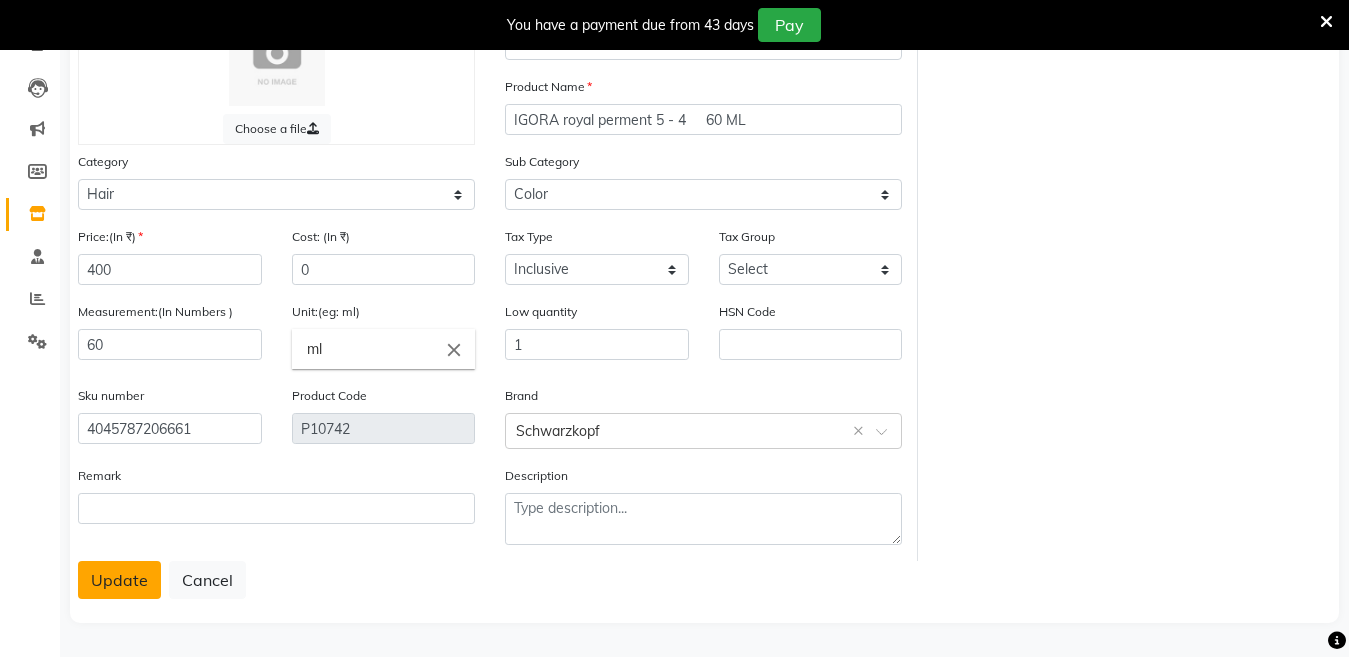click on "Update" 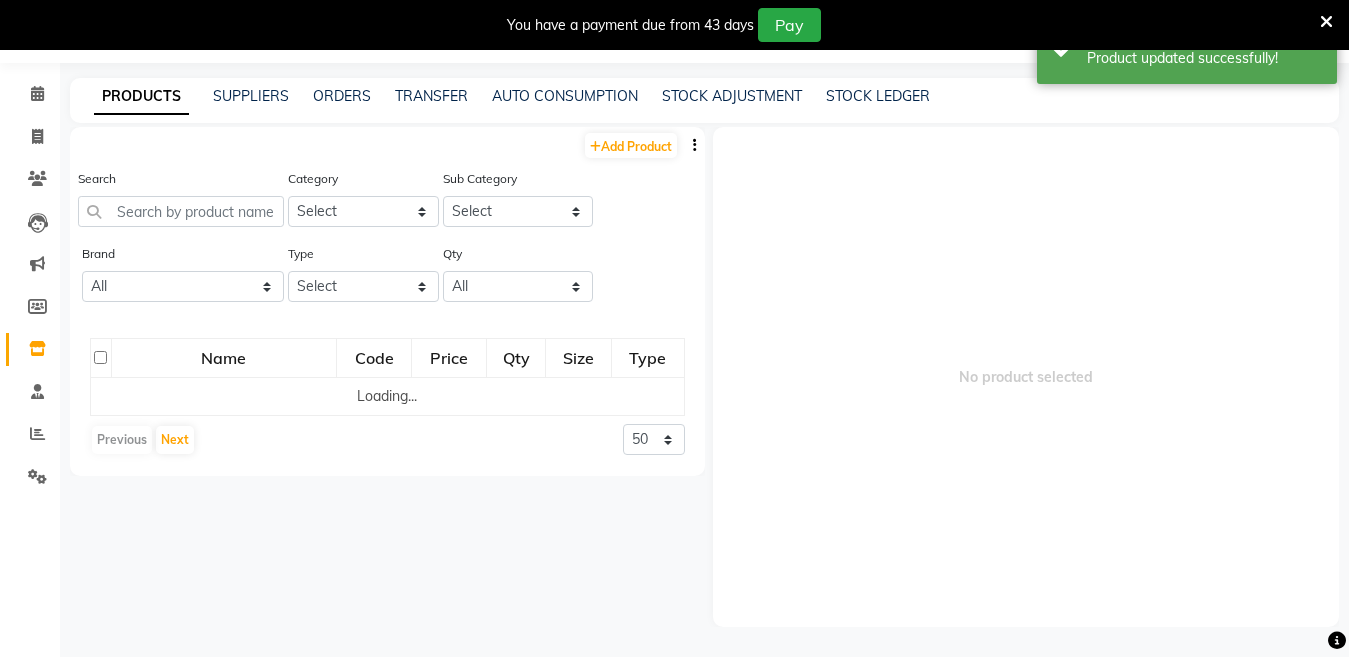 scroll, scrollTop: 63, scrollLeft: 0, axis: vertical 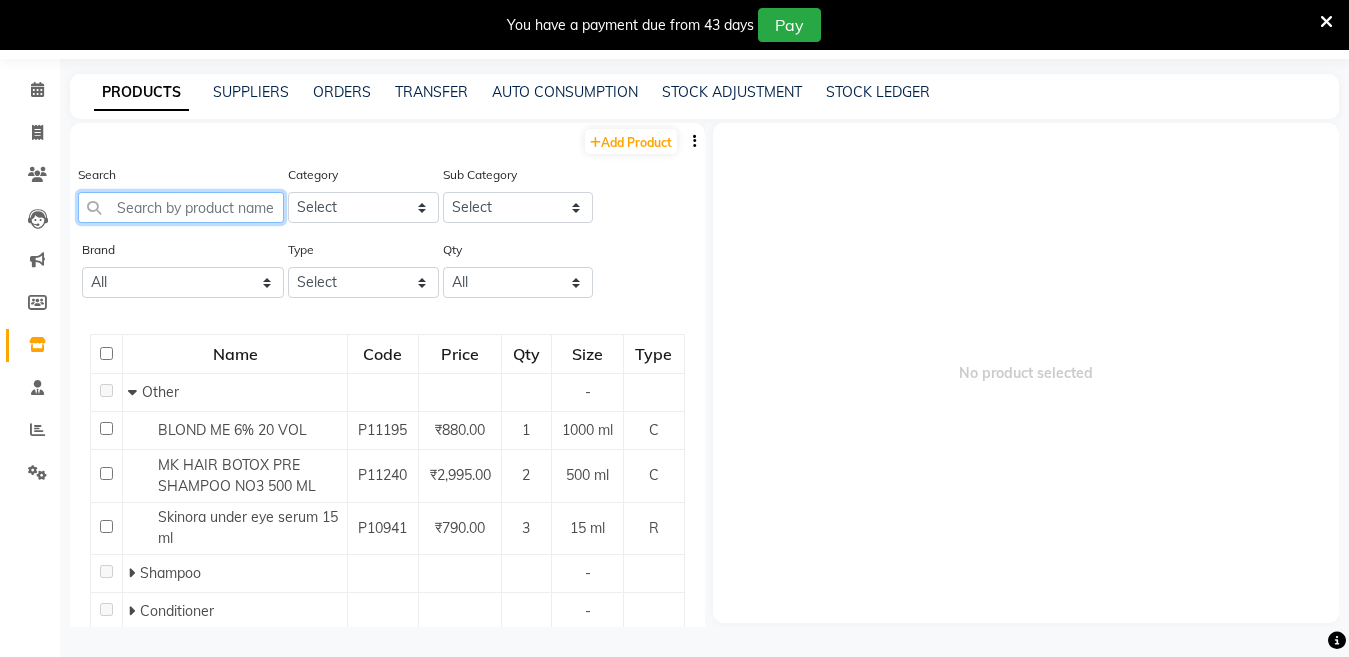 click 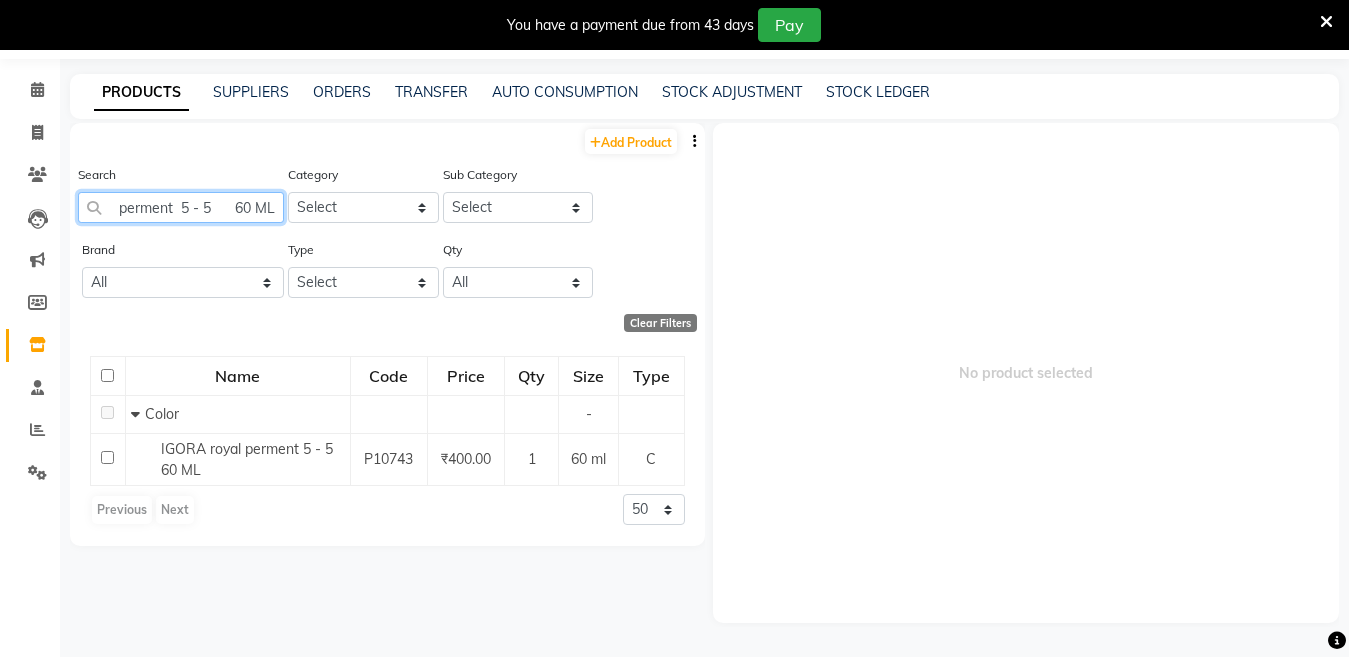 scroll, scrollTop: 0, scrollLeft: 86, axis: horizontal 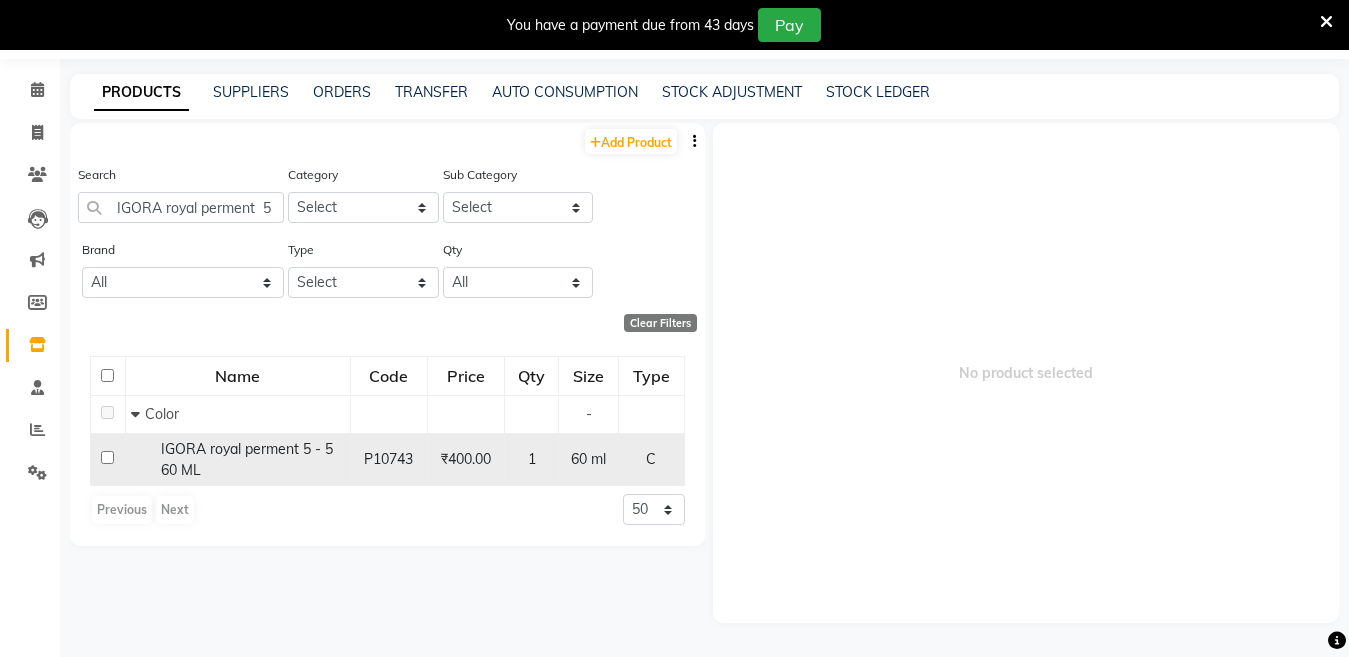 click on "IGORA royal perment  5 - 5      60 ML" 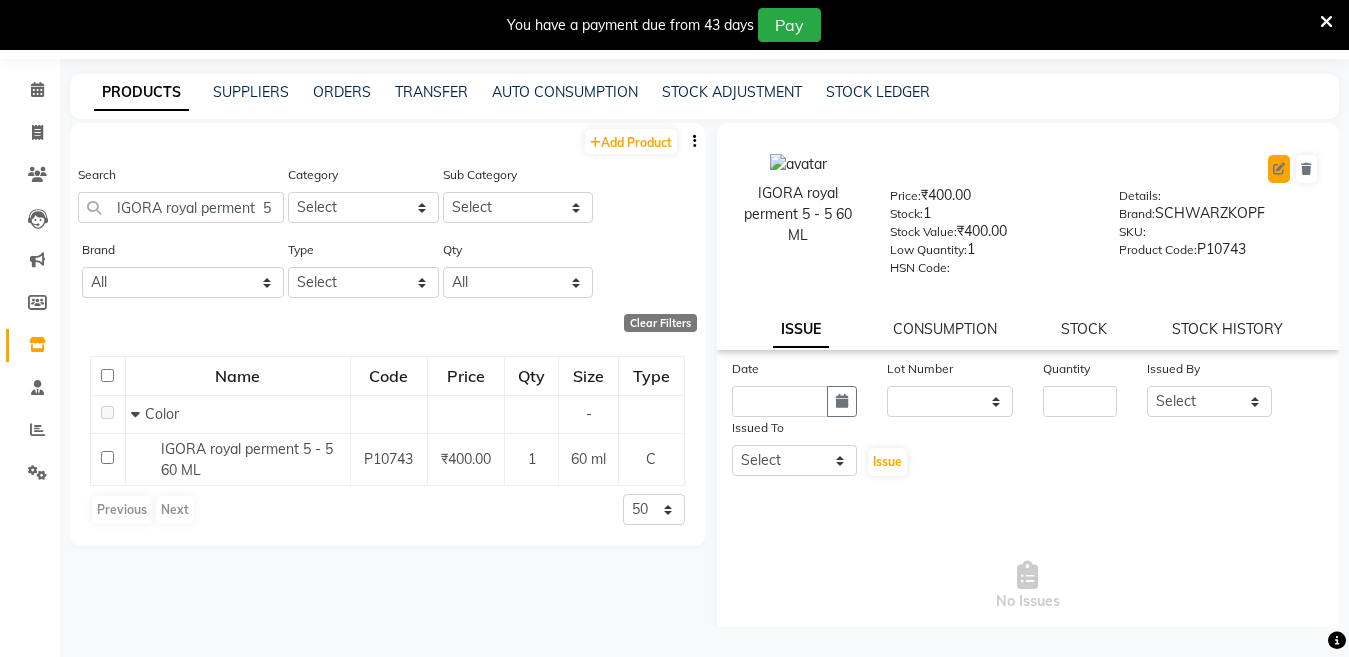click 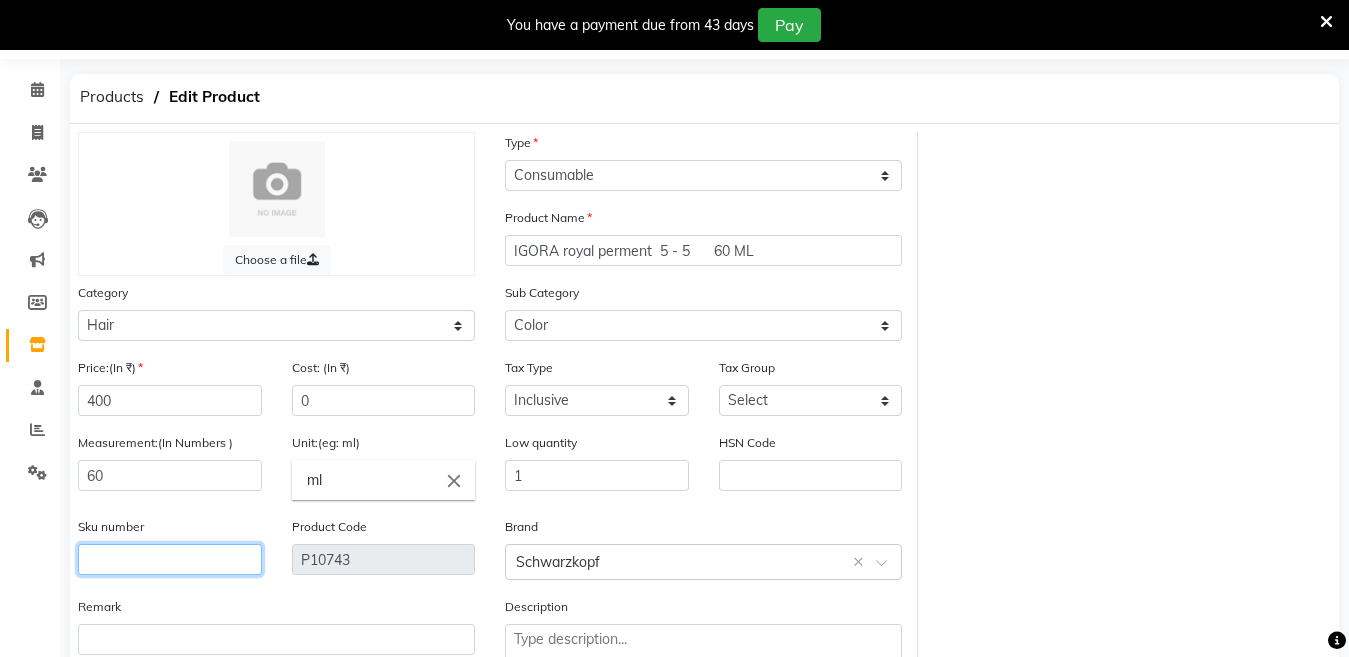 click 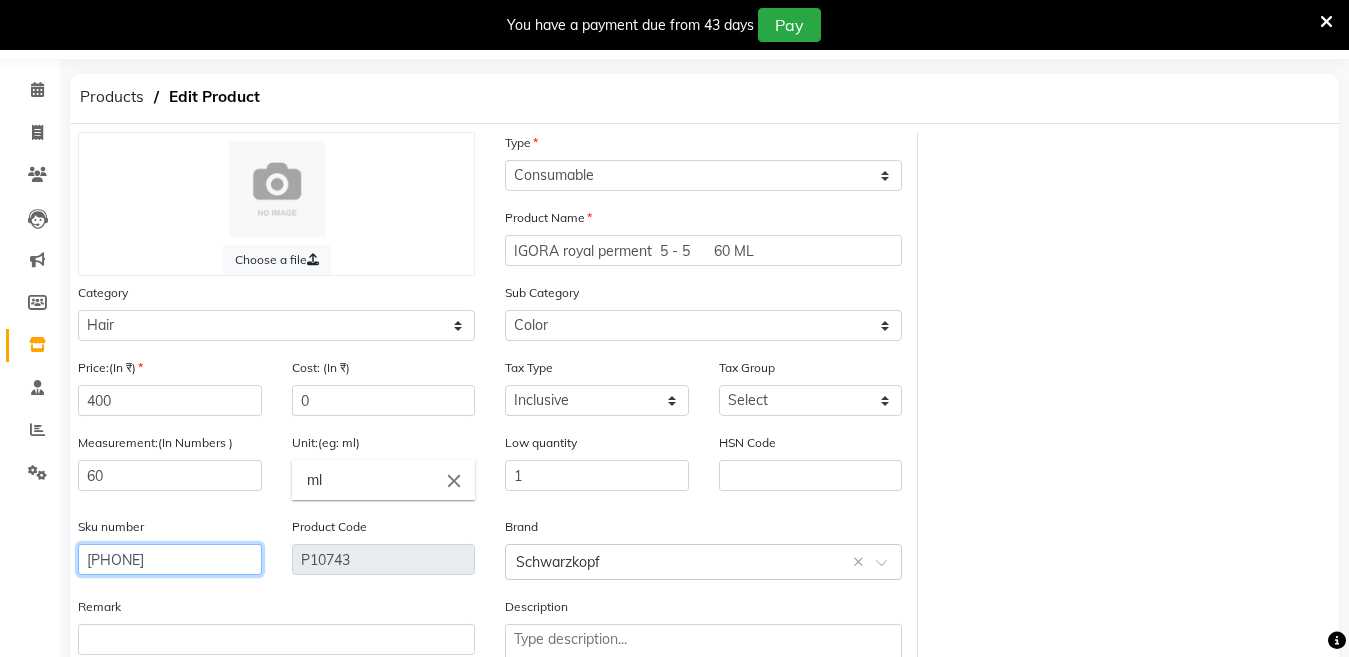 scroll, scrollTop: 194, scrollLeft: 0, axis: vertical 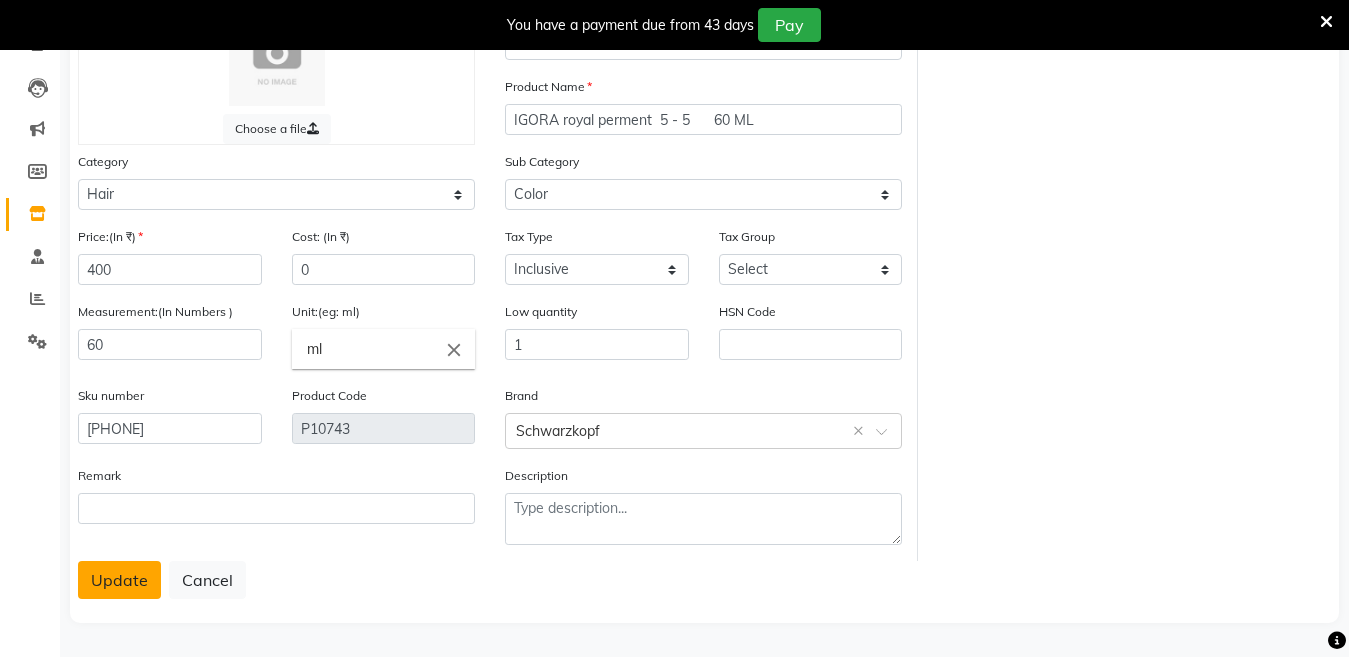 click on "Update" 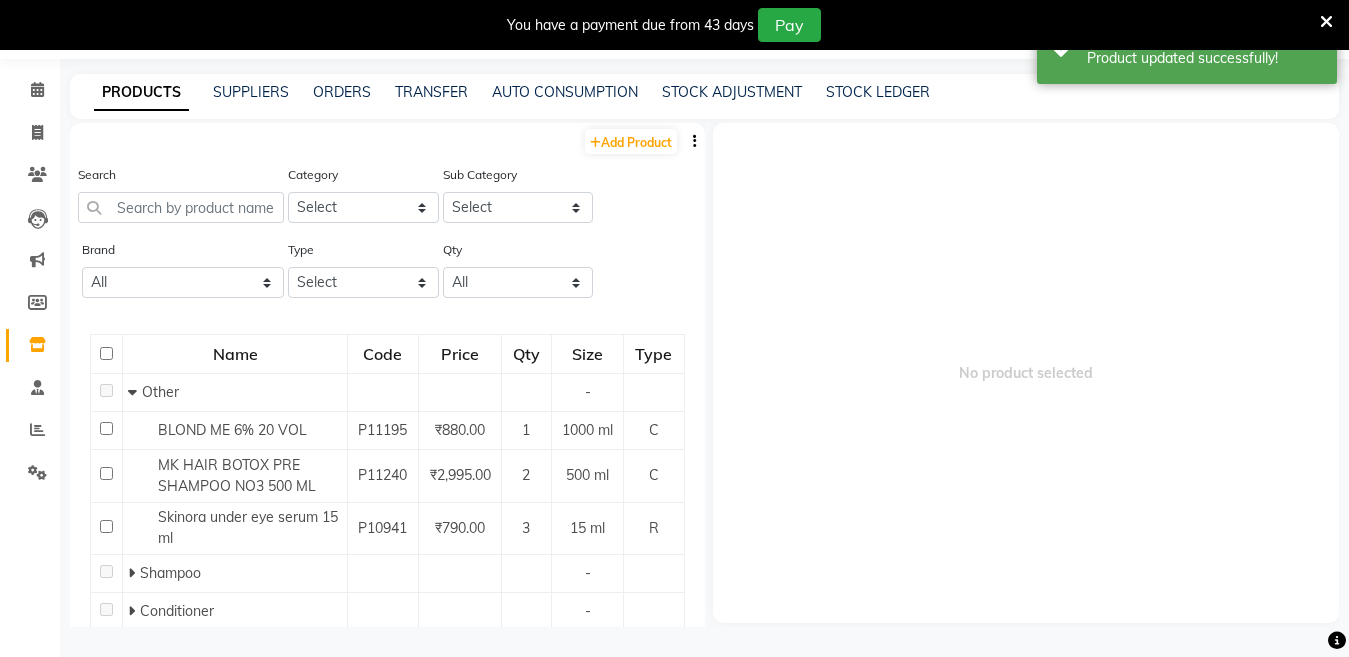 scroll, scrollTop: 63, scrollLeft: 0, axis: vertical 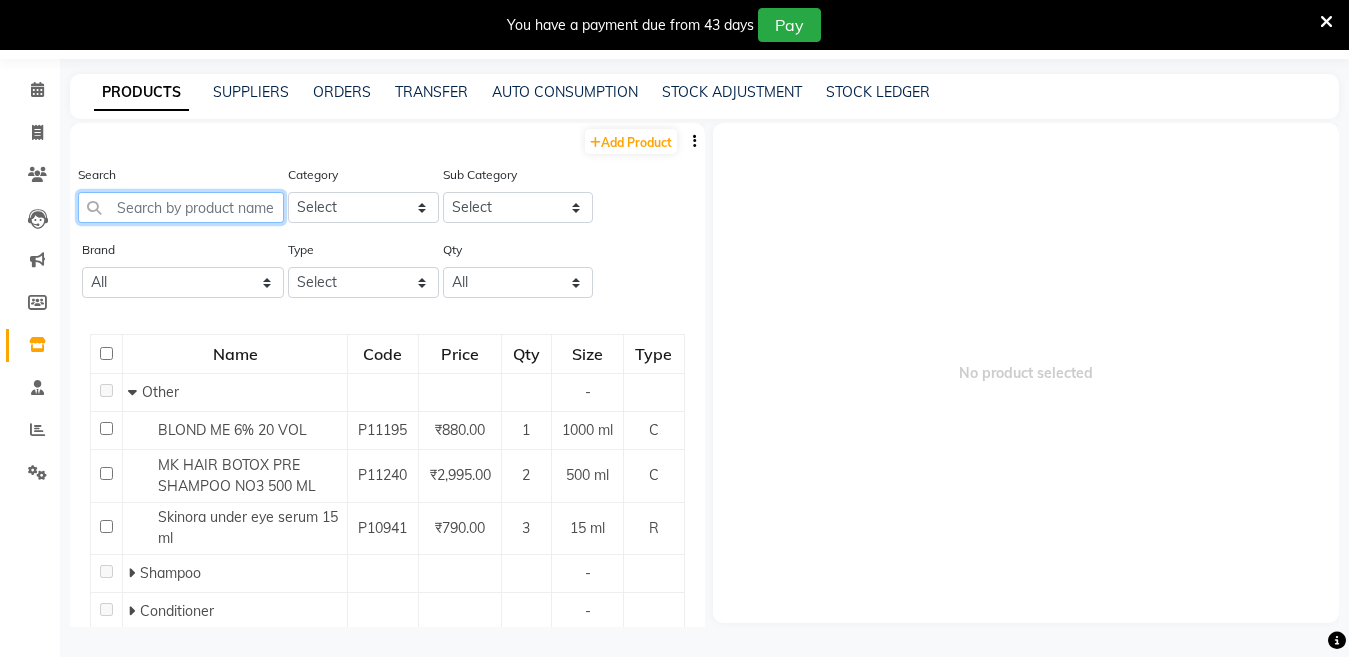 click 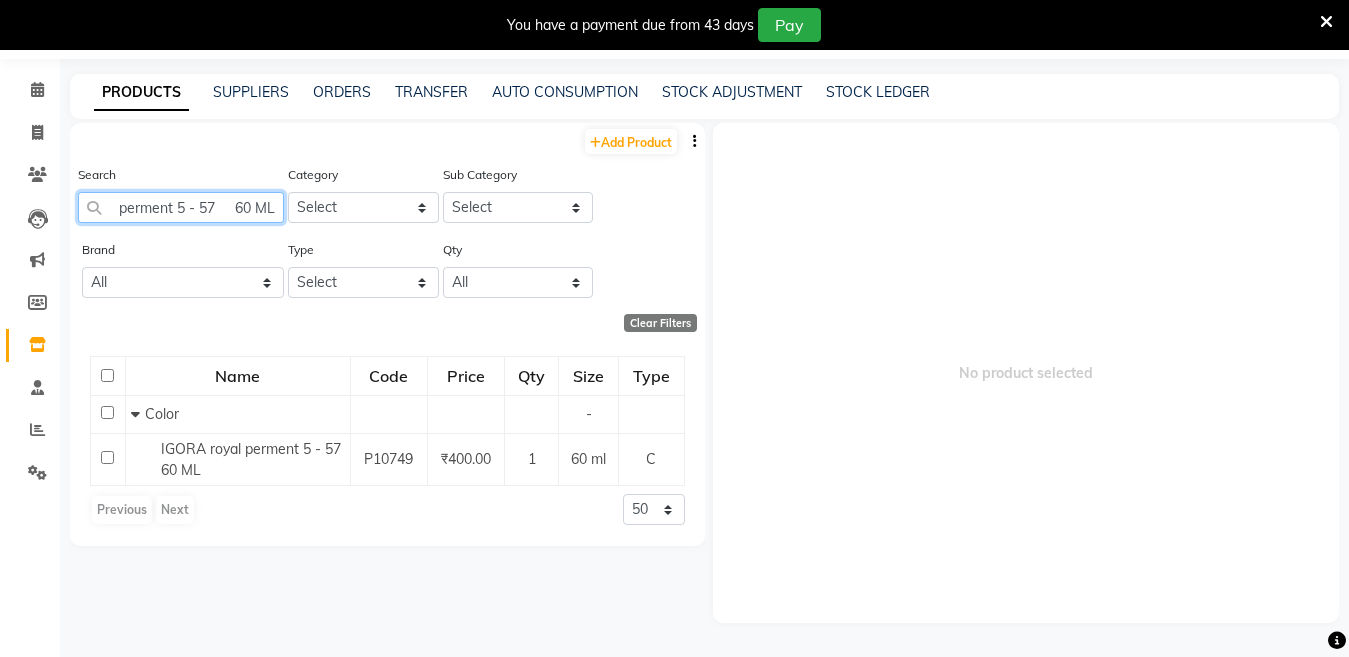 scroll, scrollTop: 0, scrollLeft: 90, axis: horizontal 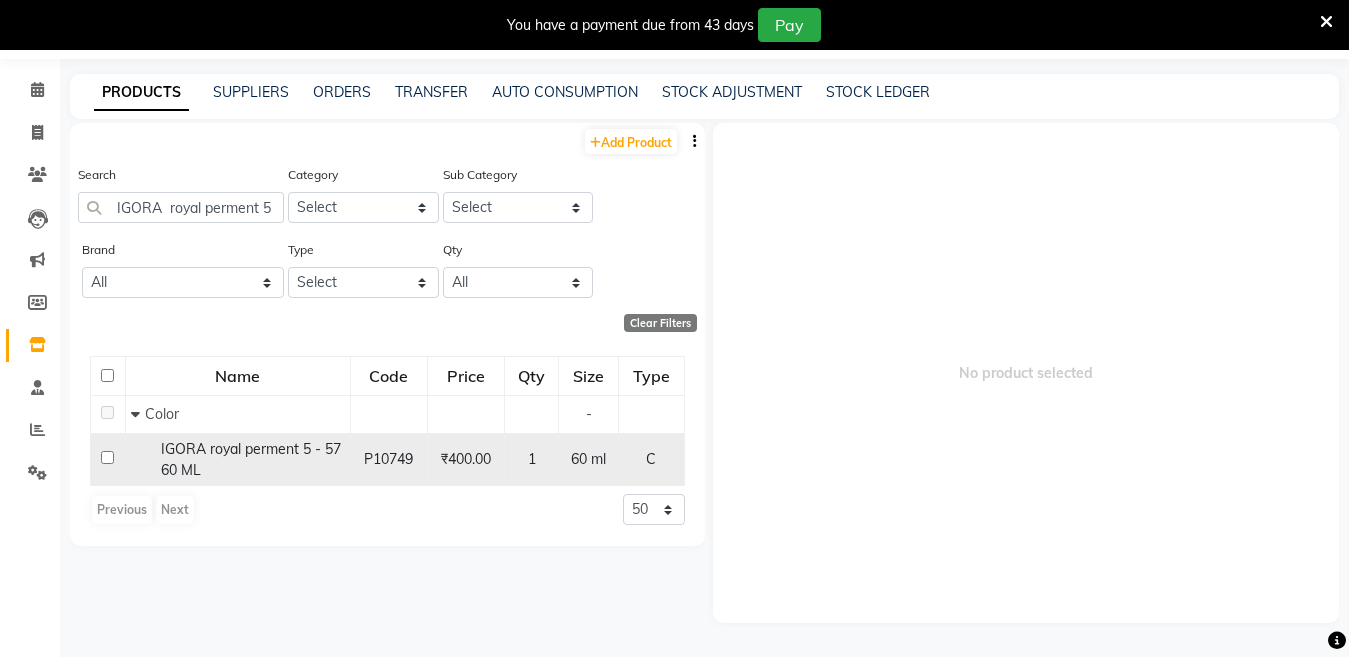 click on "IGORA  royal perment 5 - 57     60 ML" 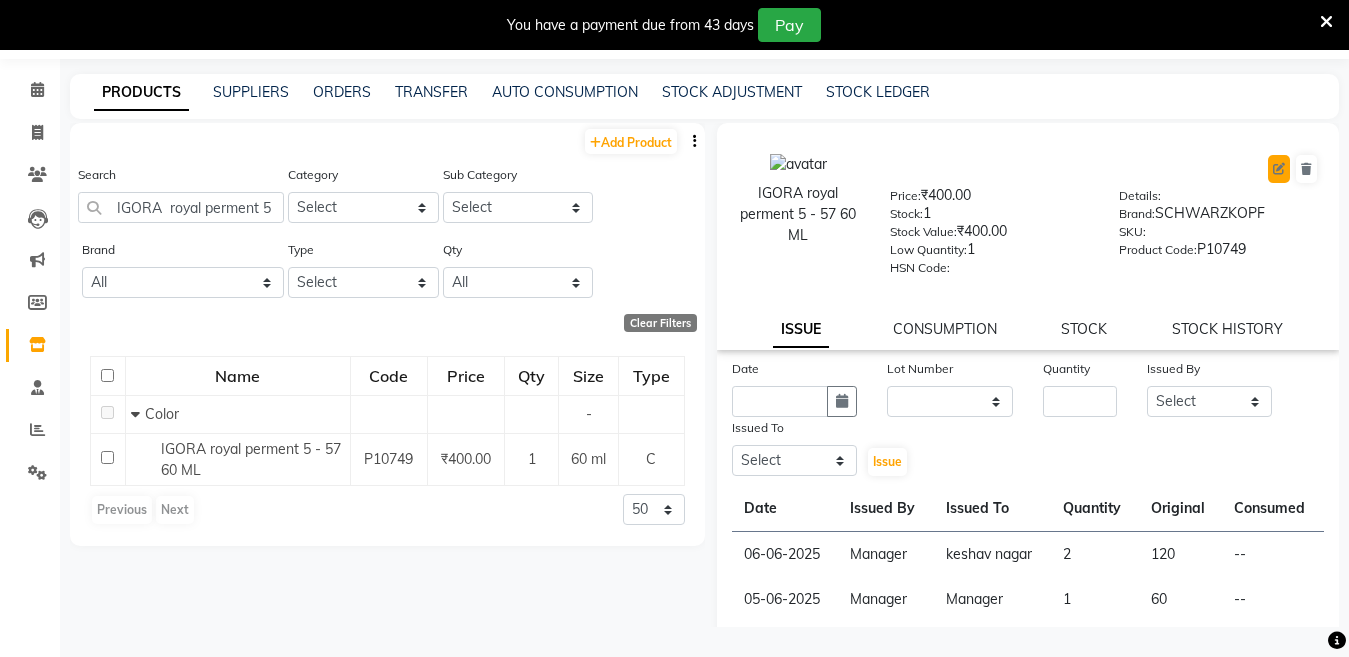 click 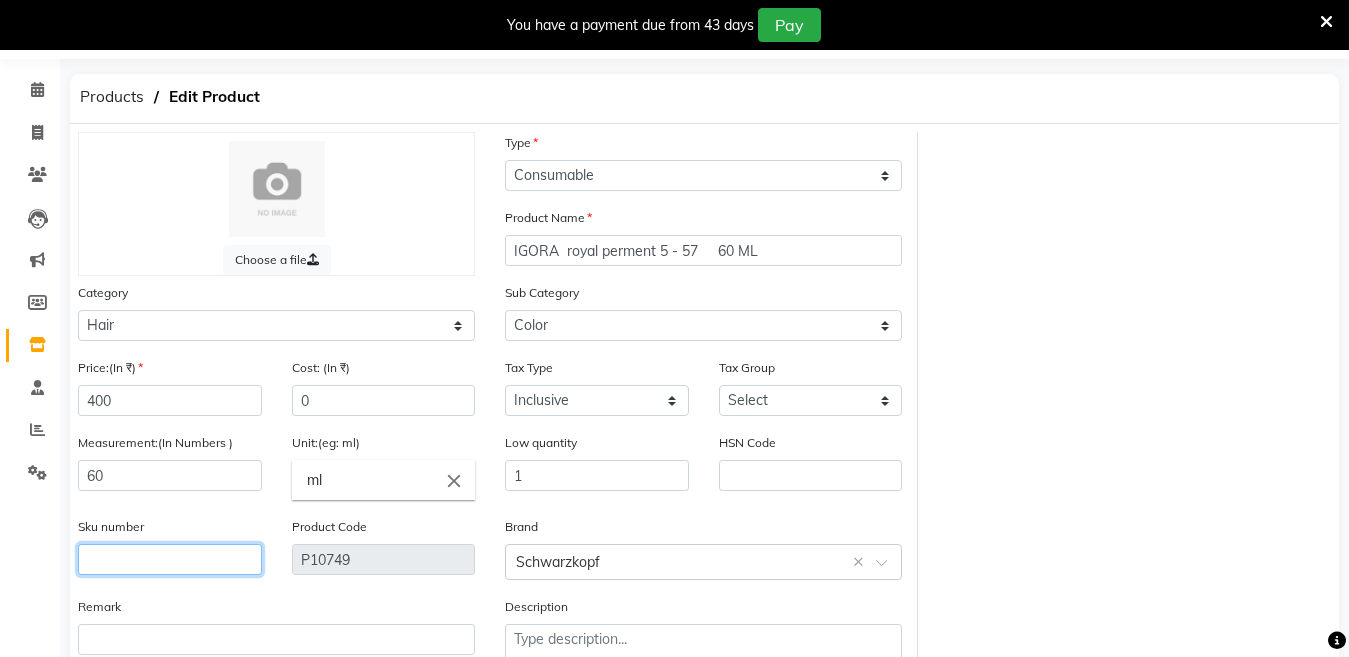 click 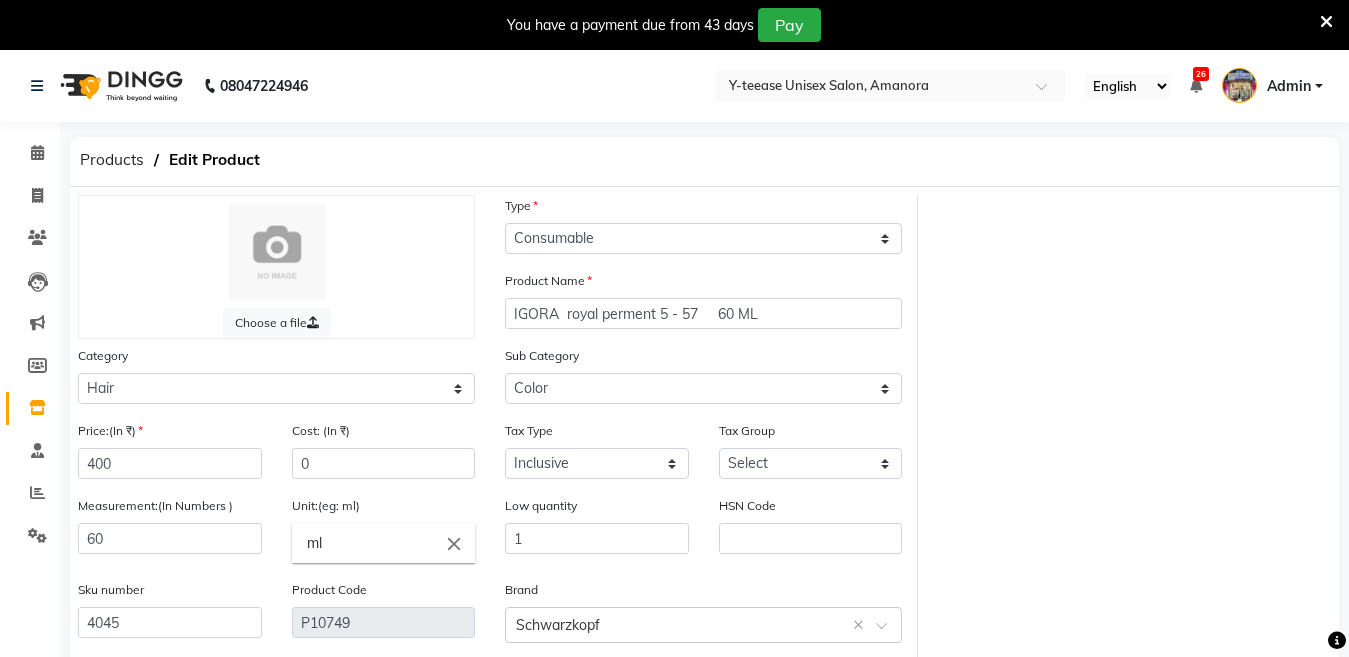 select on "C" 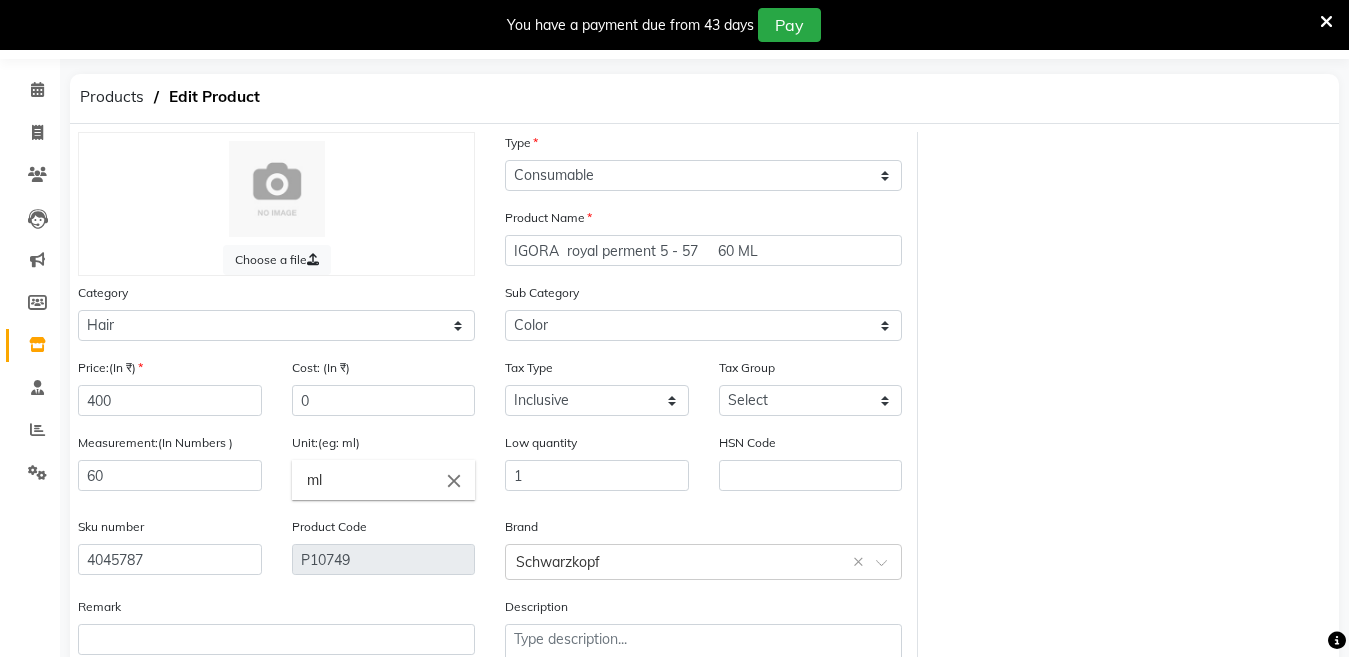 scroll, scrollTop: 0, scrollLeft: 0, axis: both 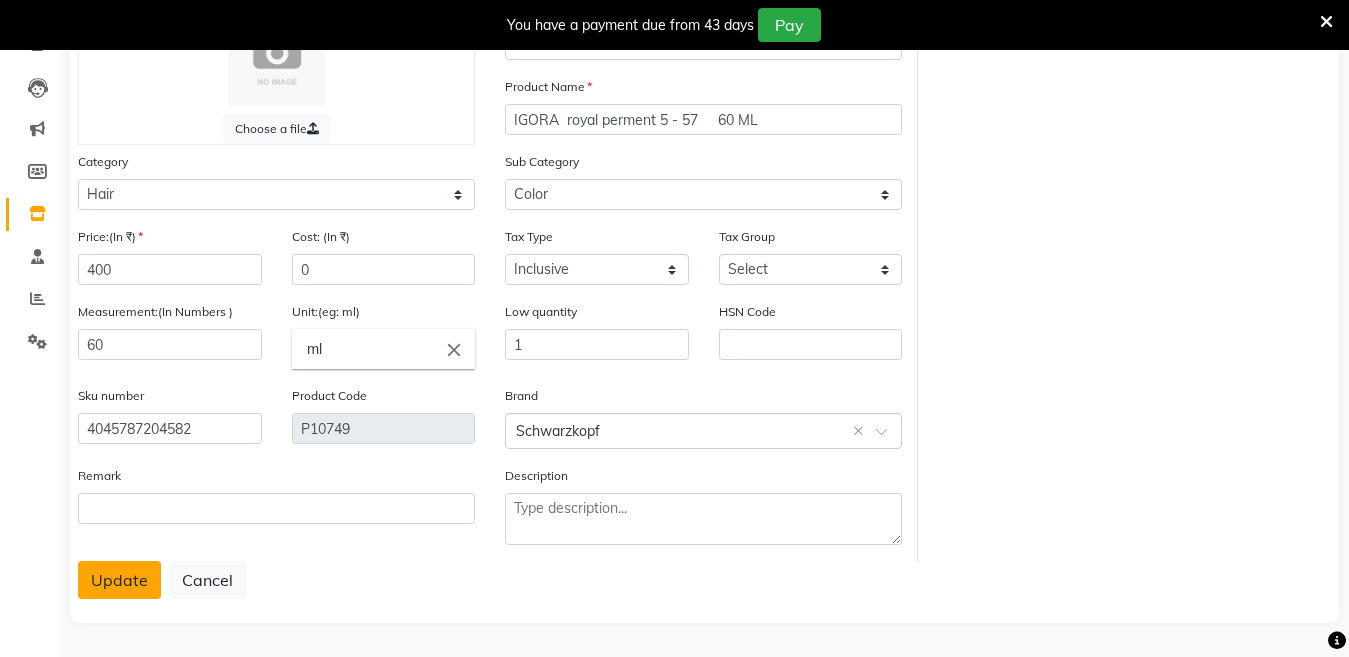 type on "4045787204582" 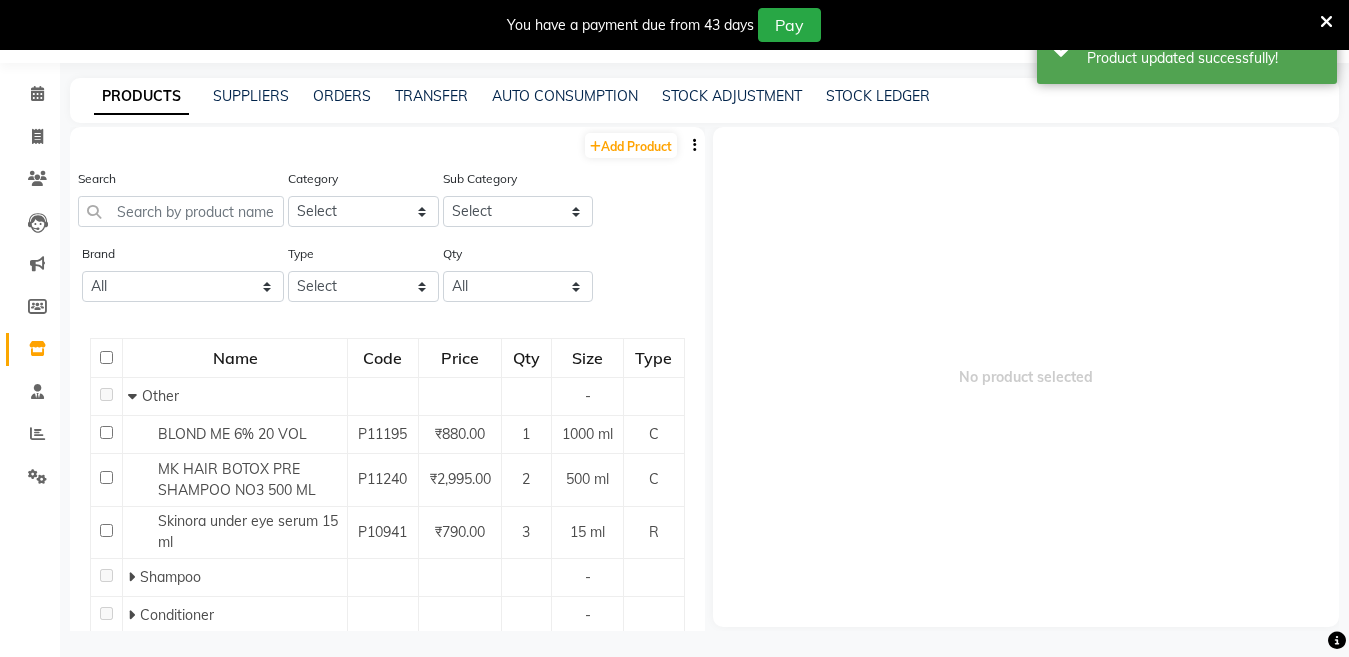 scroll, scrollTop: 63, scrollLeft: 0, axis: vertical 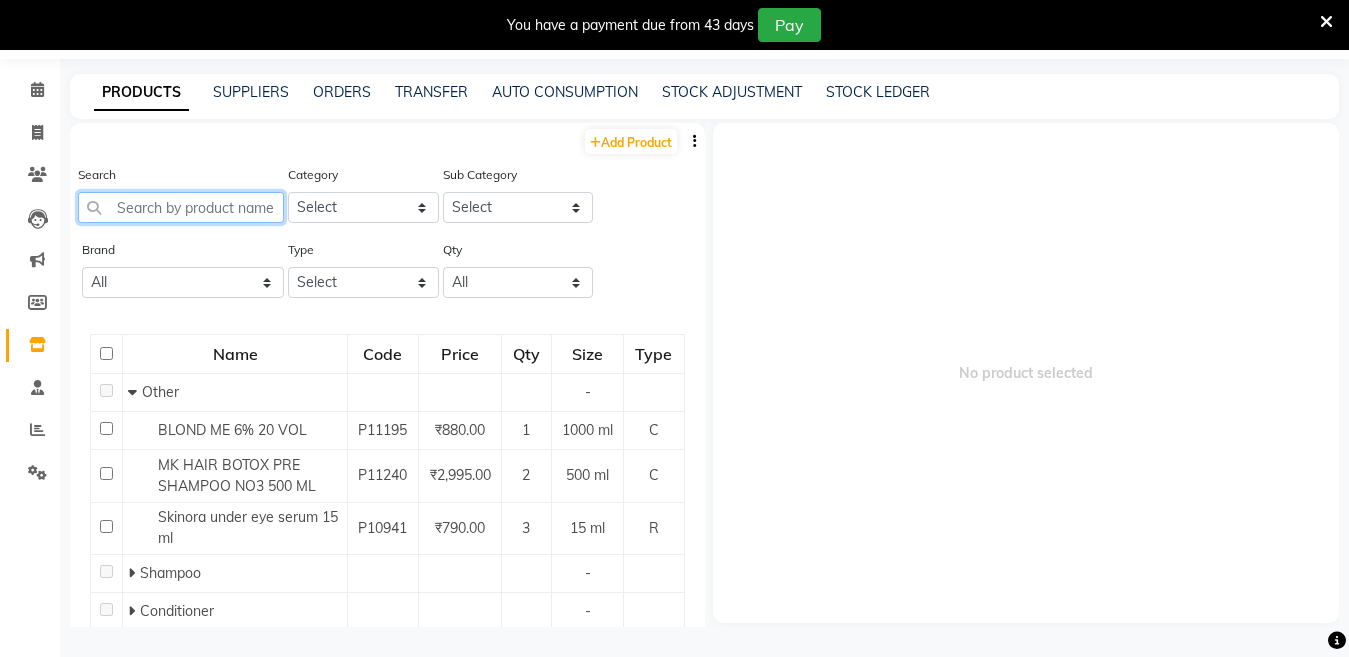 click 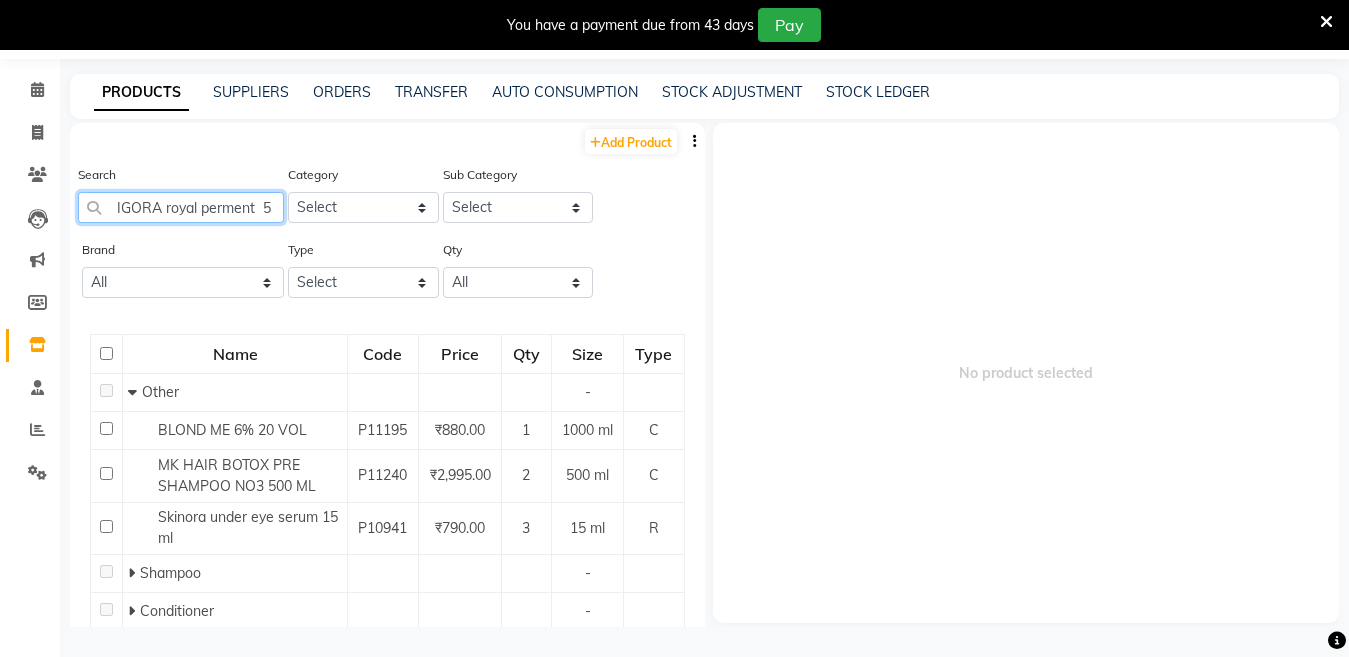 scroll, scrollTop: 0, scrollLeft: 99, axis: horizontal 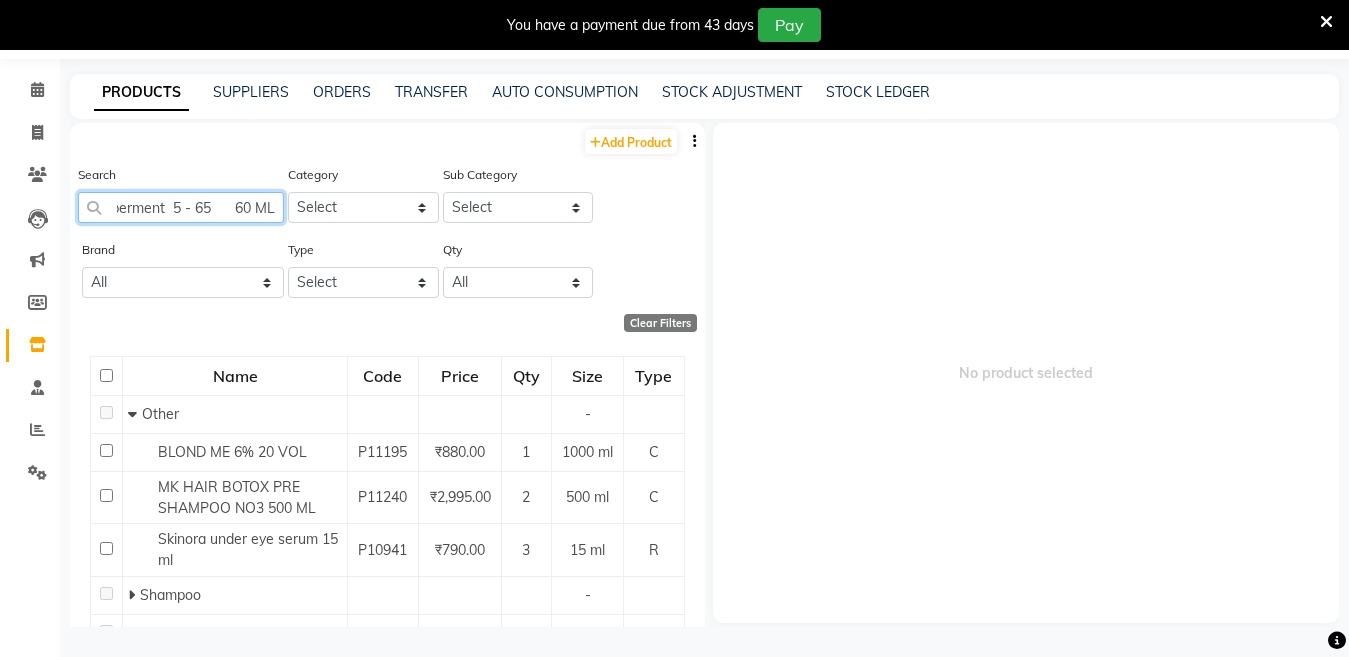 click on "IGORA royal perment  5 - 65      60 ML" 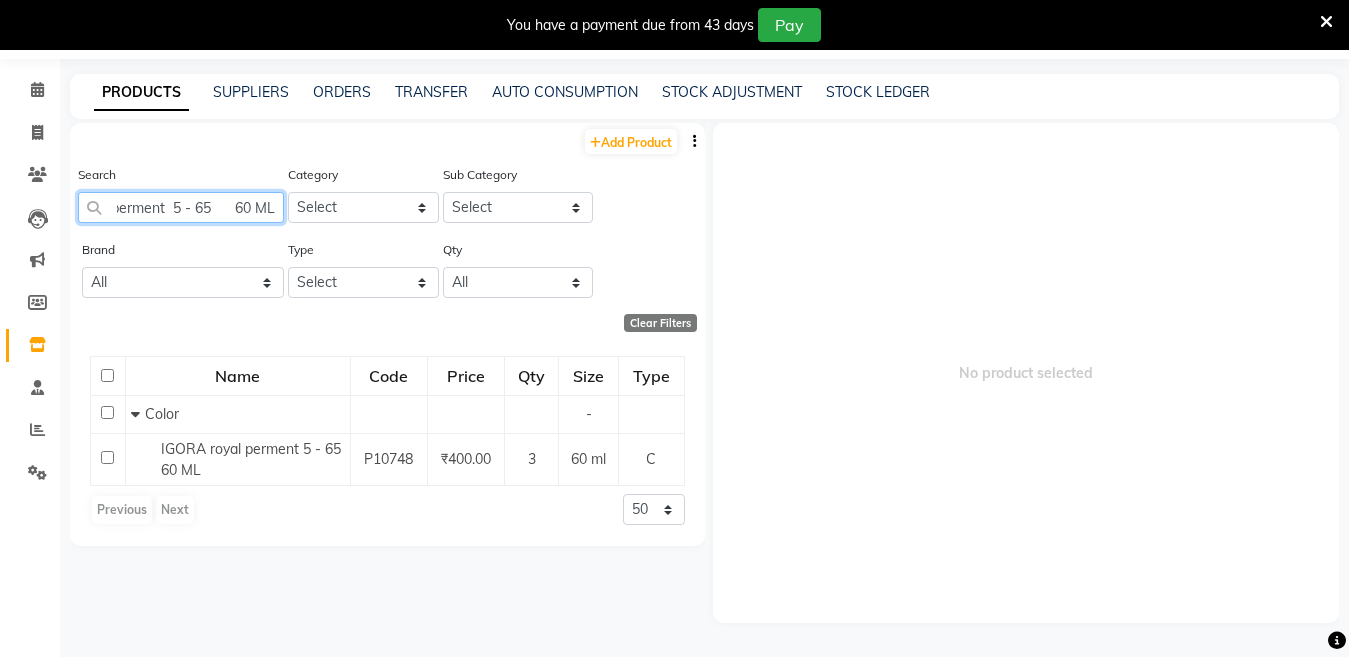 scroll, scrollTop: 0, scrollLeft: 94, axis: horizontal 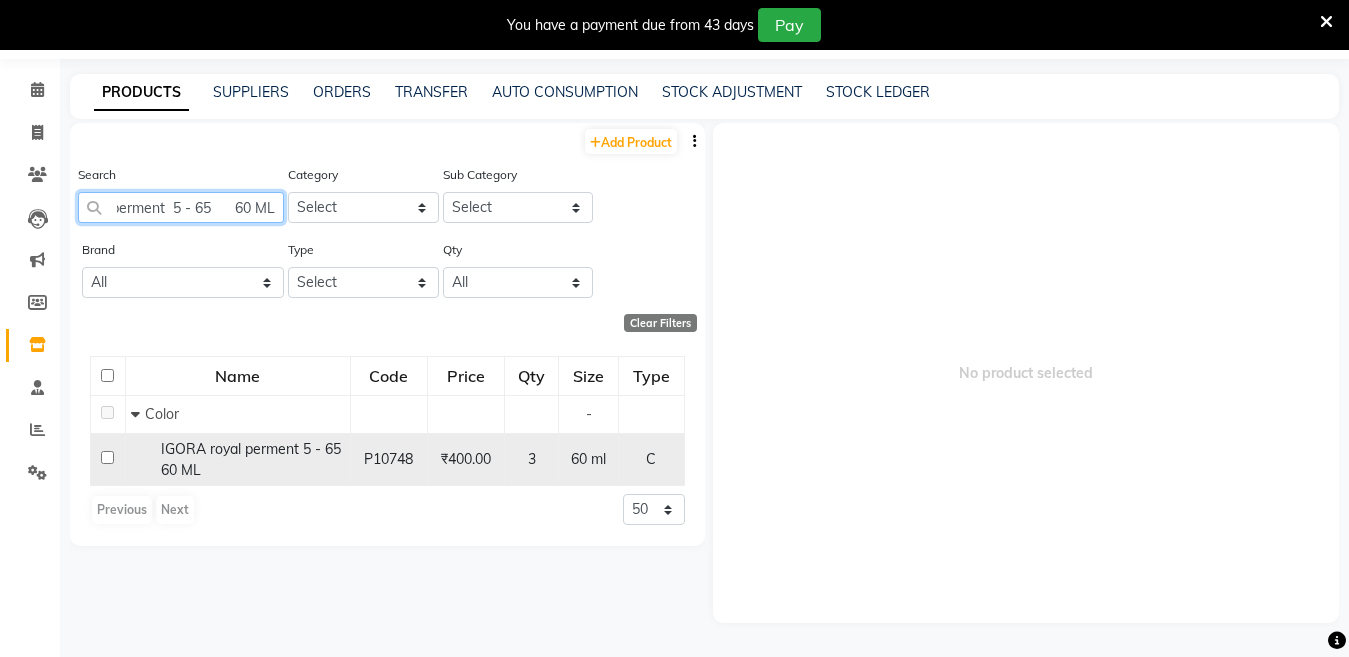 type on "IGORA royal perment  5 - 65      60 ML" 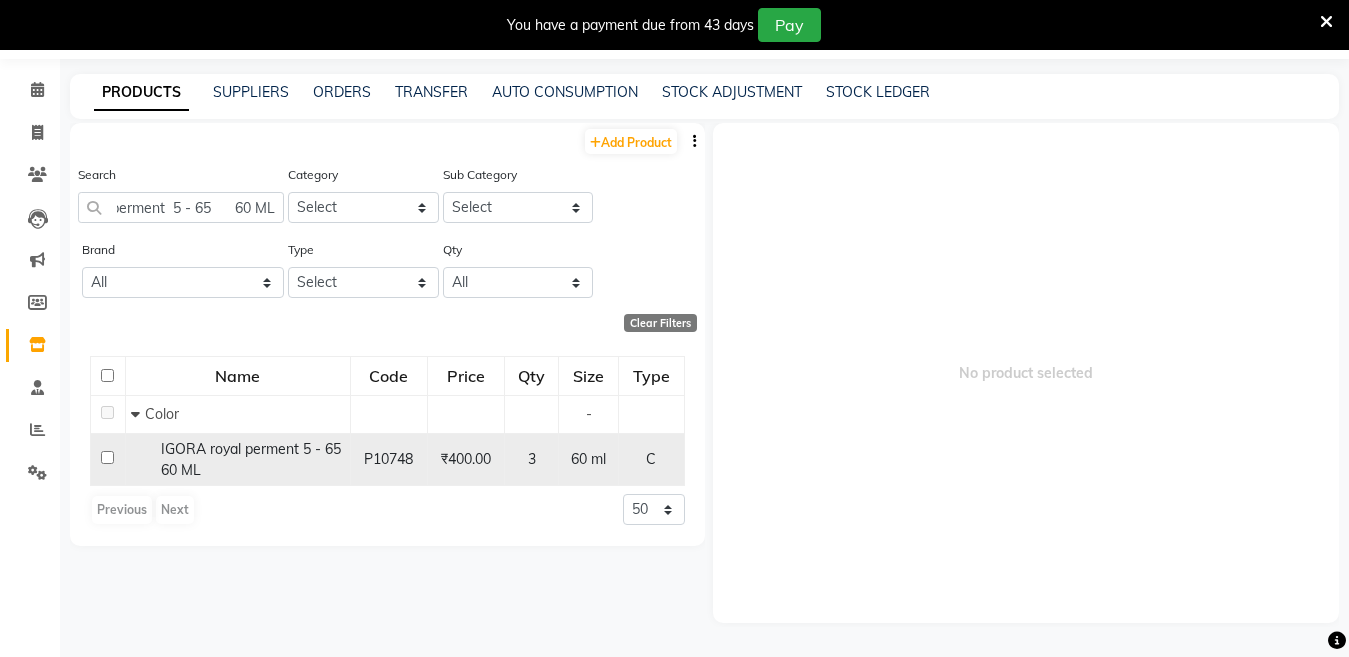 scroll, scrollTop: 0, scrollLeft: 0, axis: both 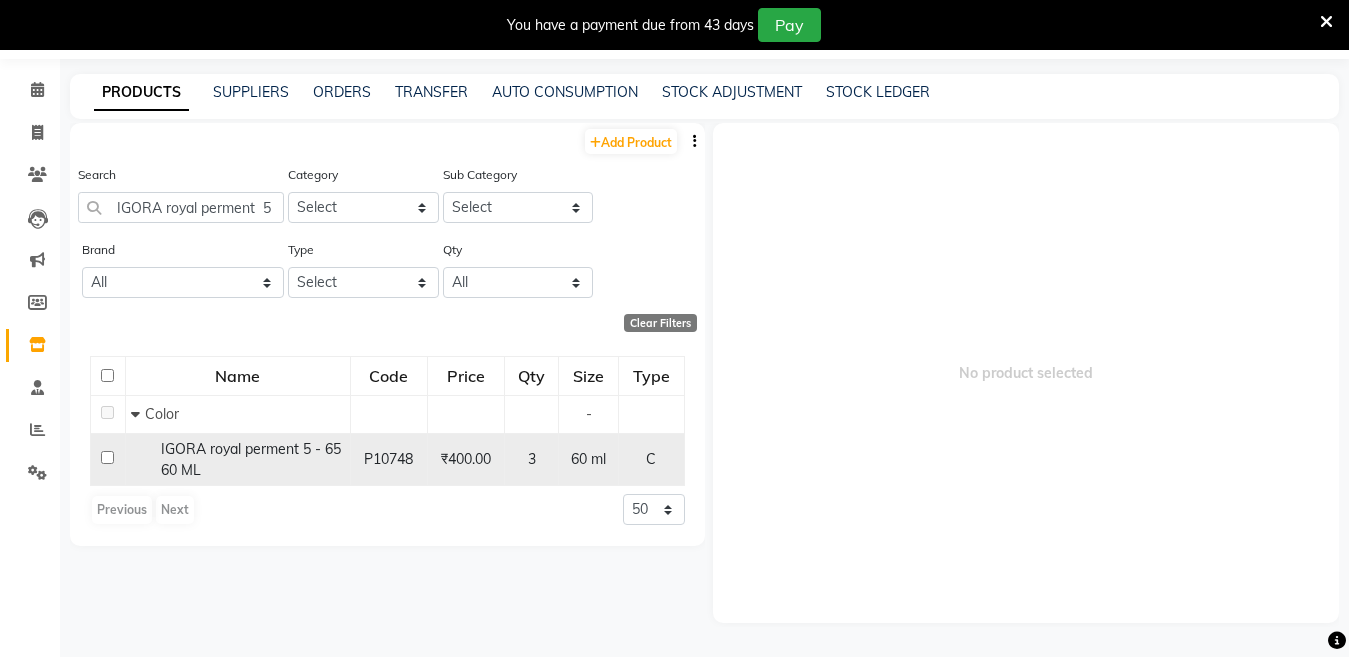 click on "IGORA royal perment  5 - 65      60 ML" 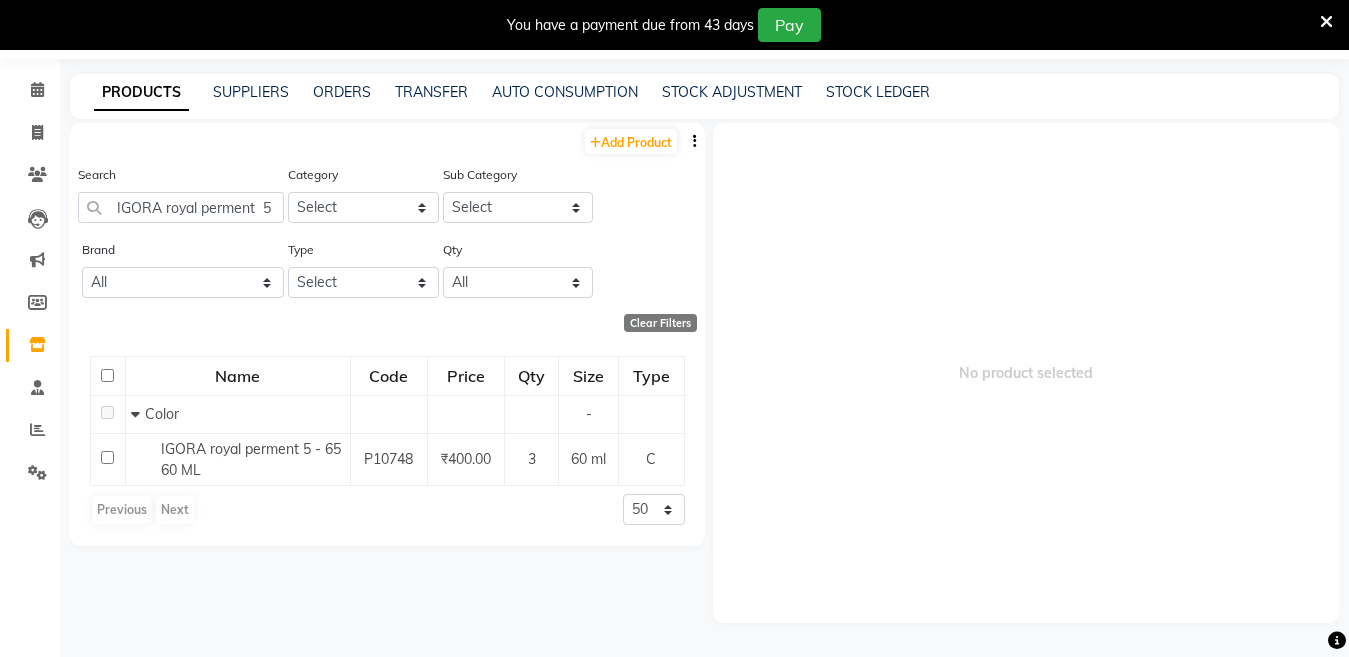 select 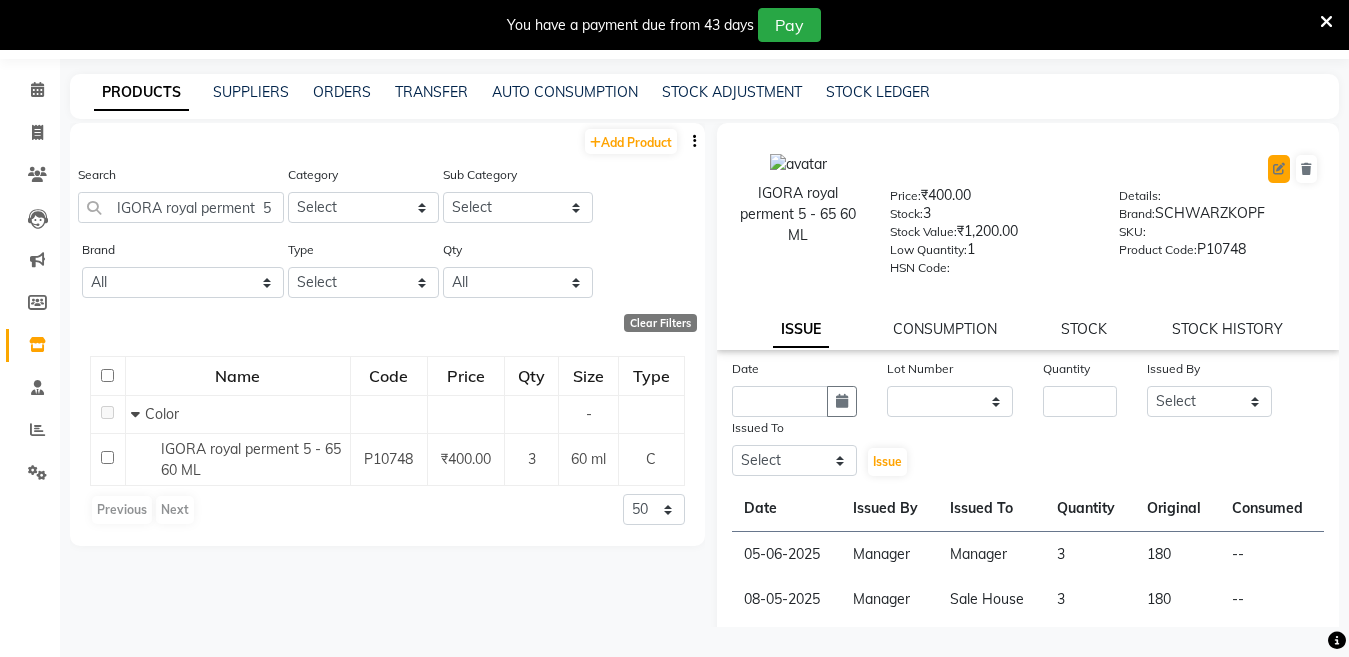 click 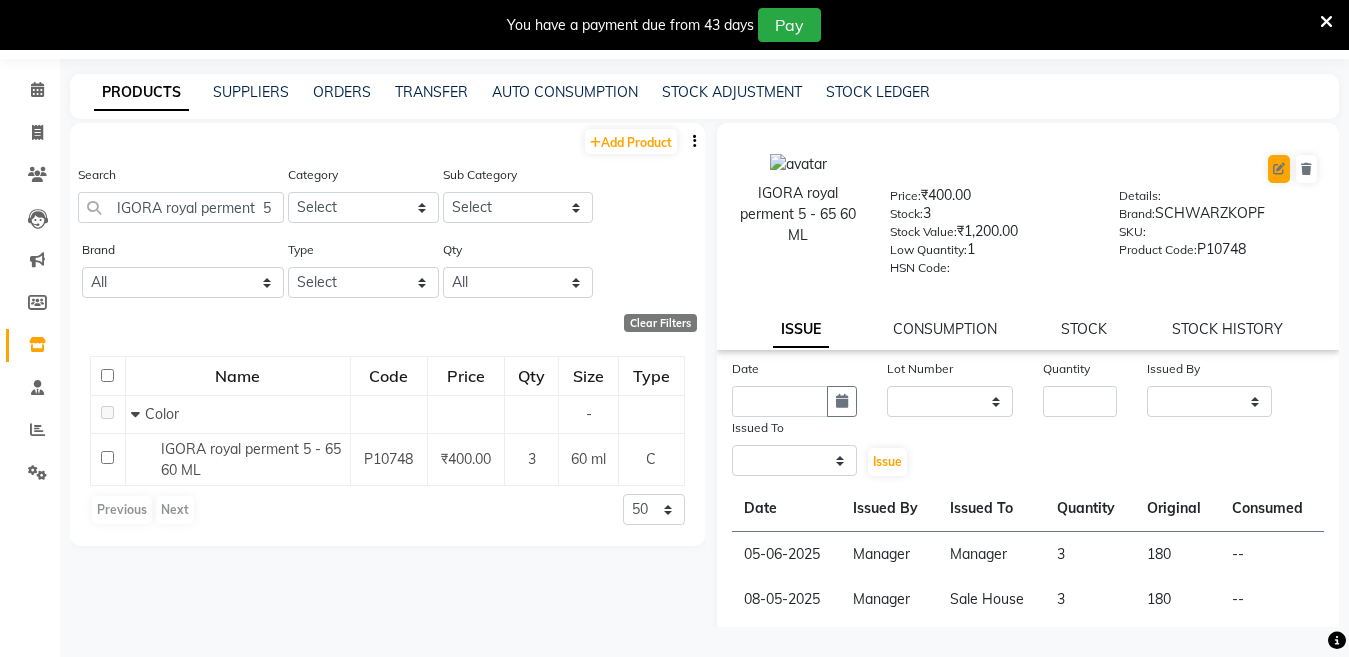 select on "true" 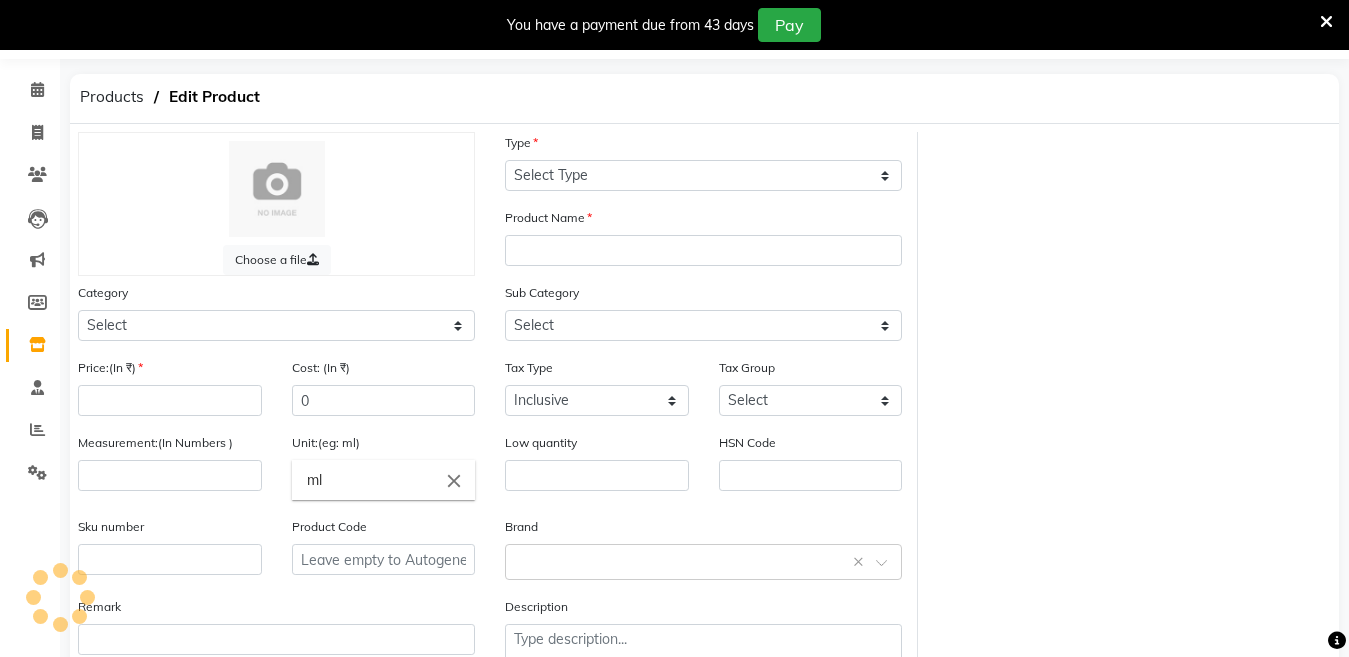 select on "C" 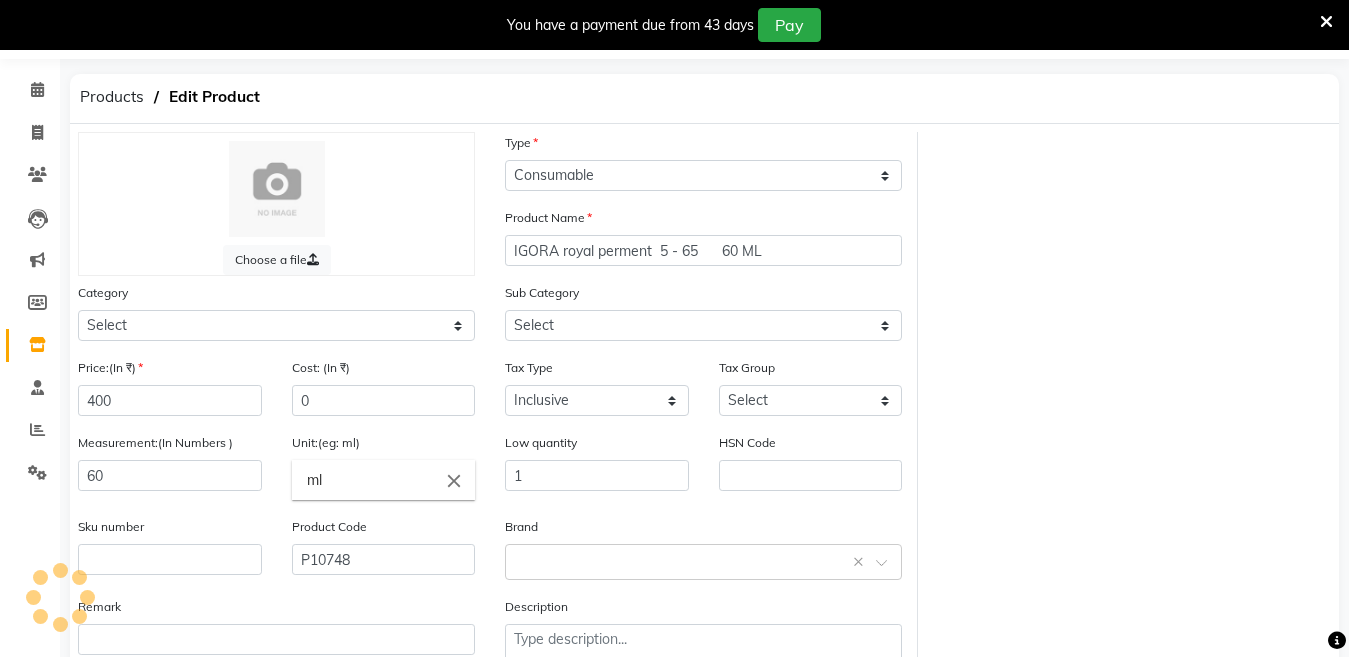 select on "2801100" 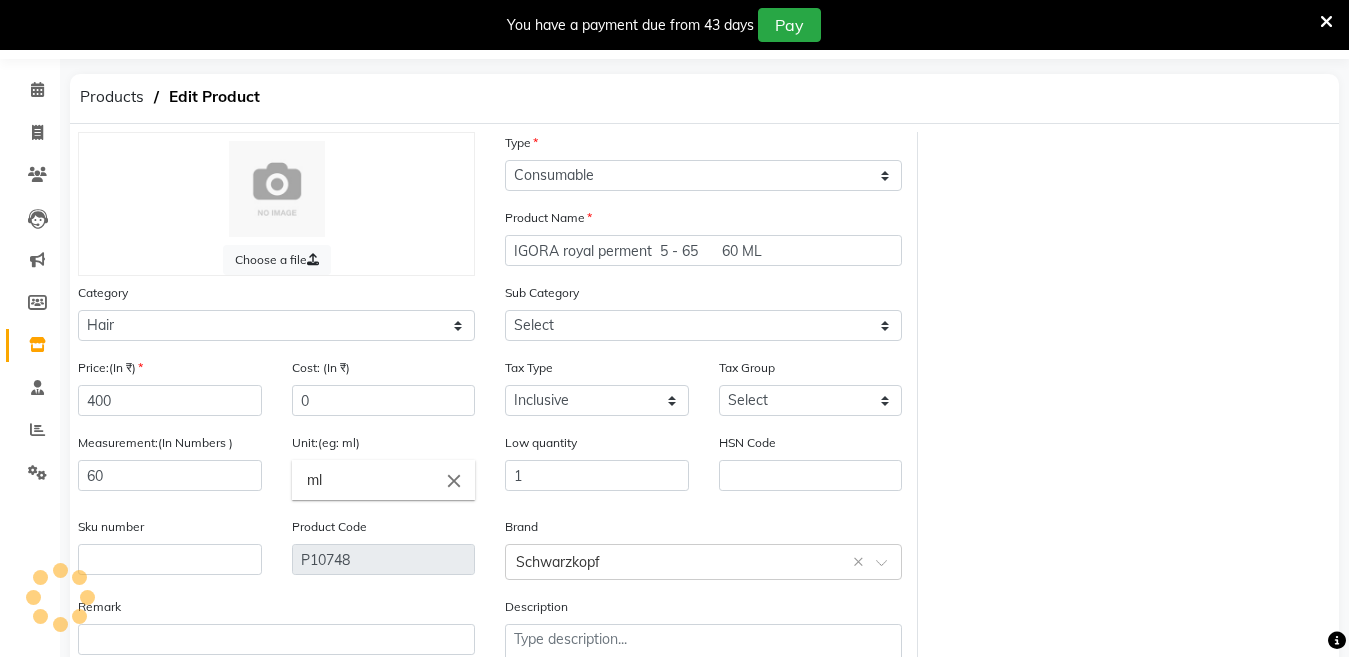 select on "2801107" 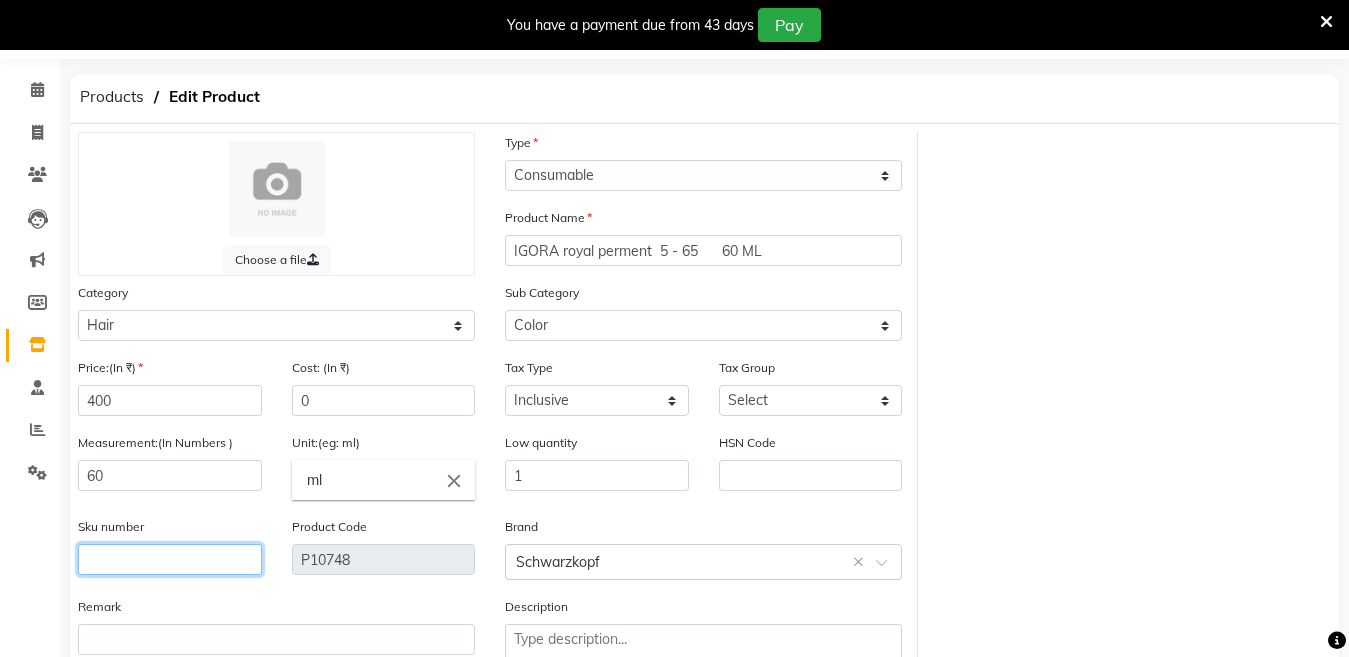 click 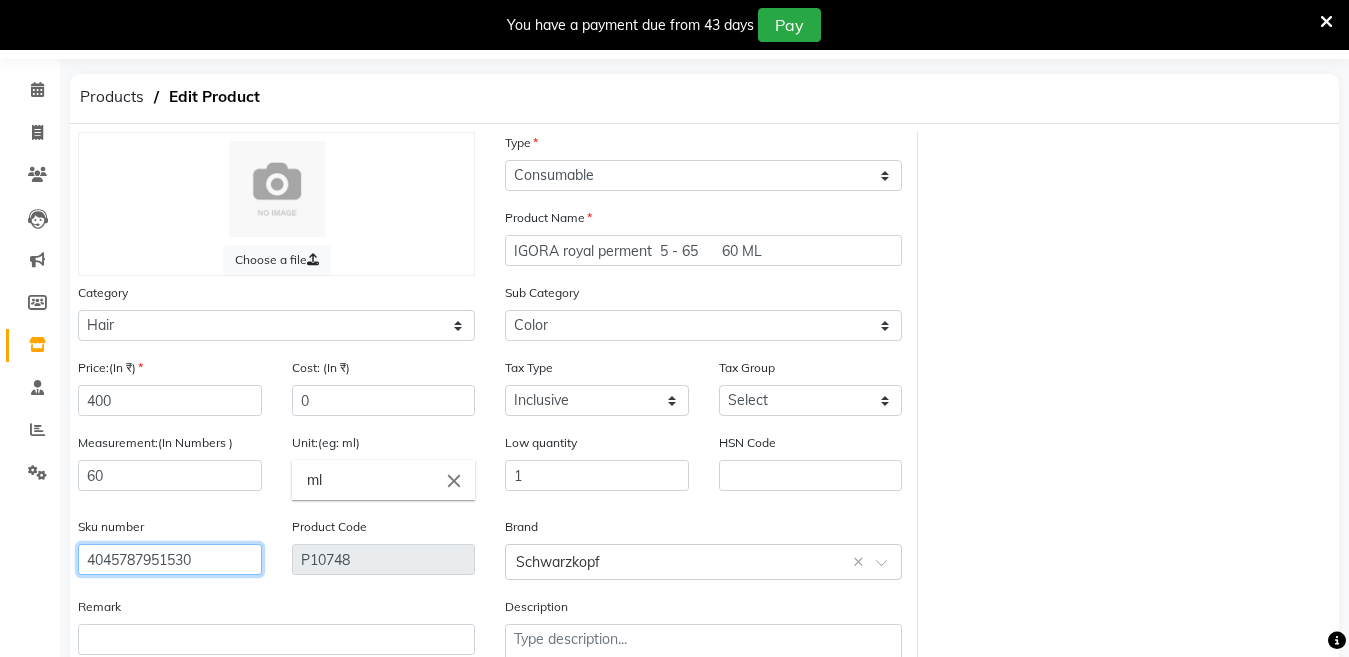 scroll, scrollTop: 194, scrollLeft: 0, axis: vertical 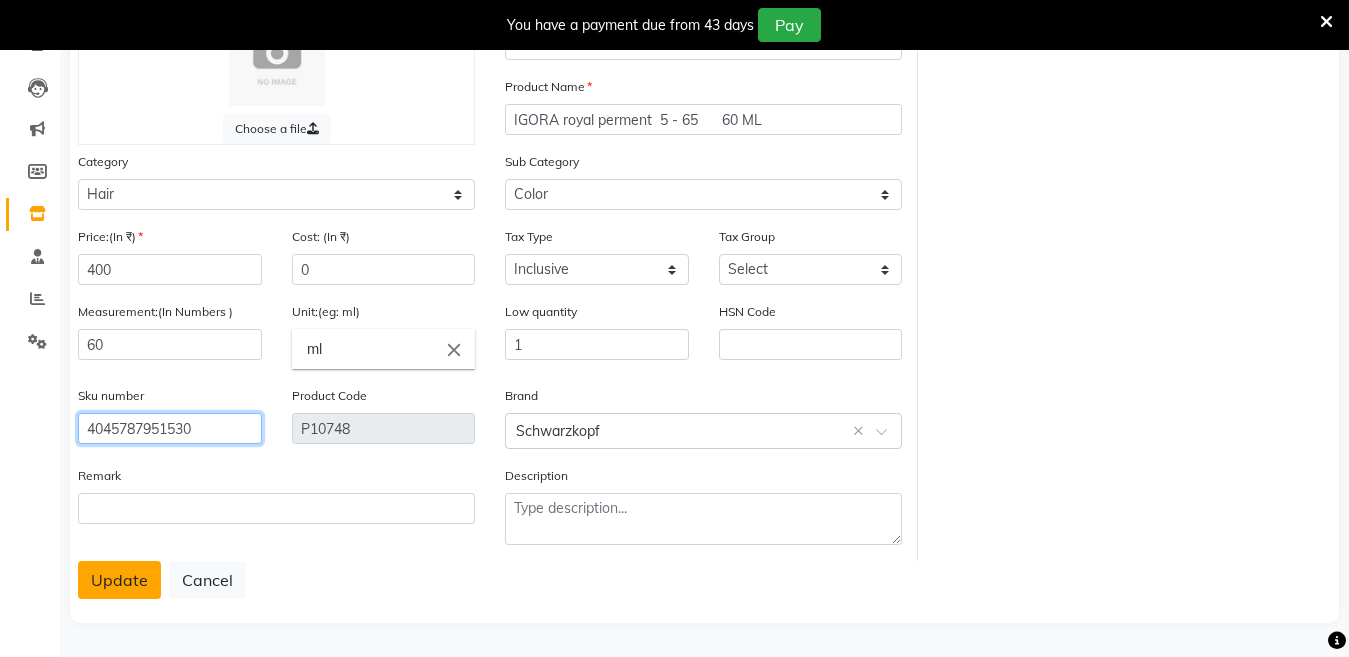 type on "4045787951530" 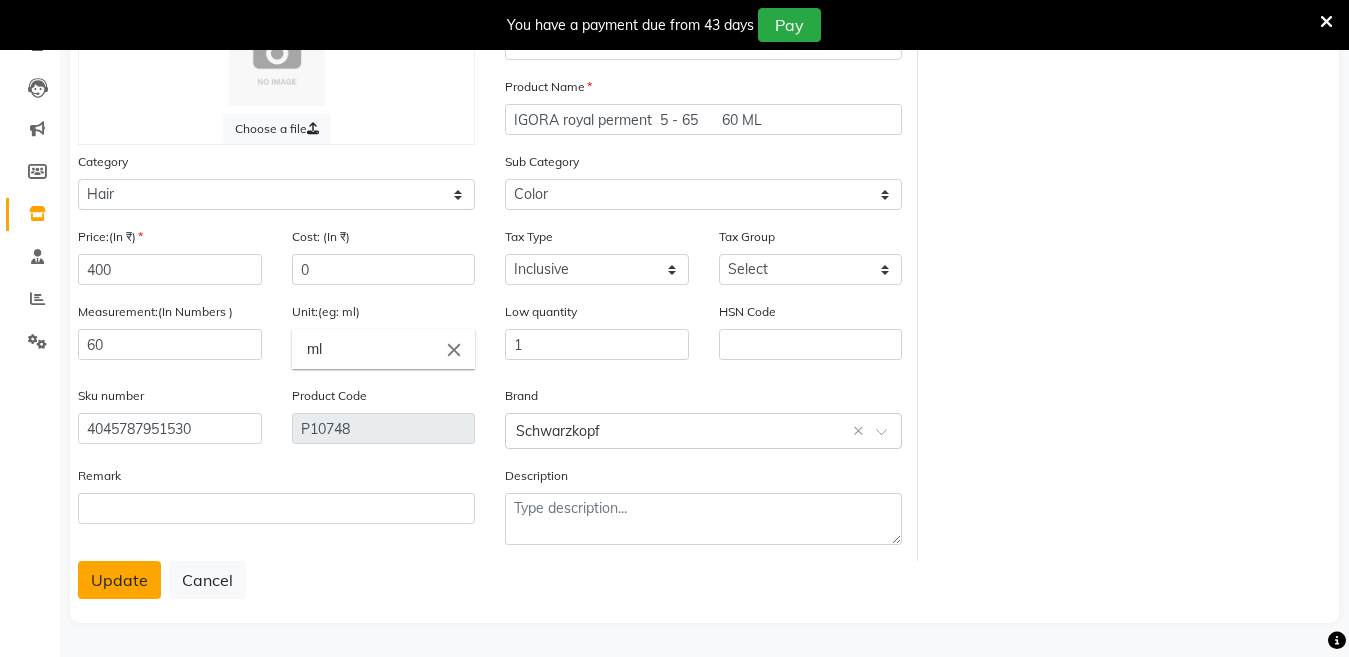 click on "Update" 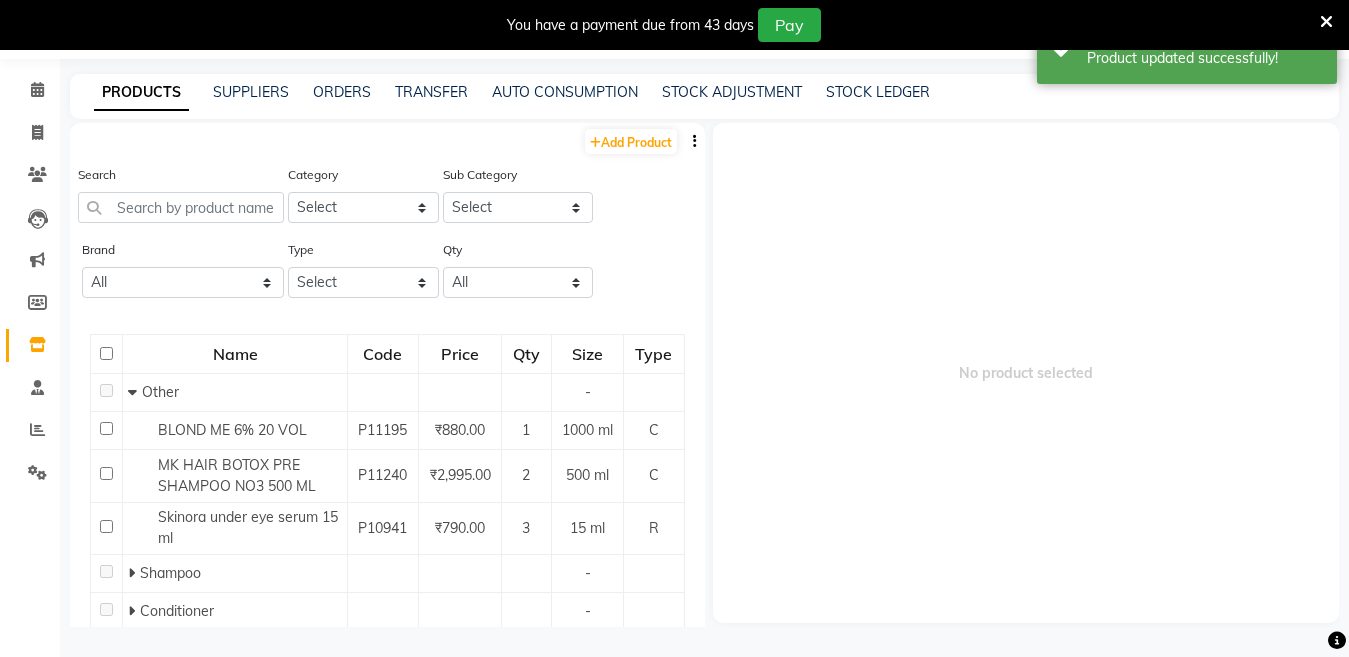 scroll, scrollTop: 63, scrollLeft: 0, axis: vertical 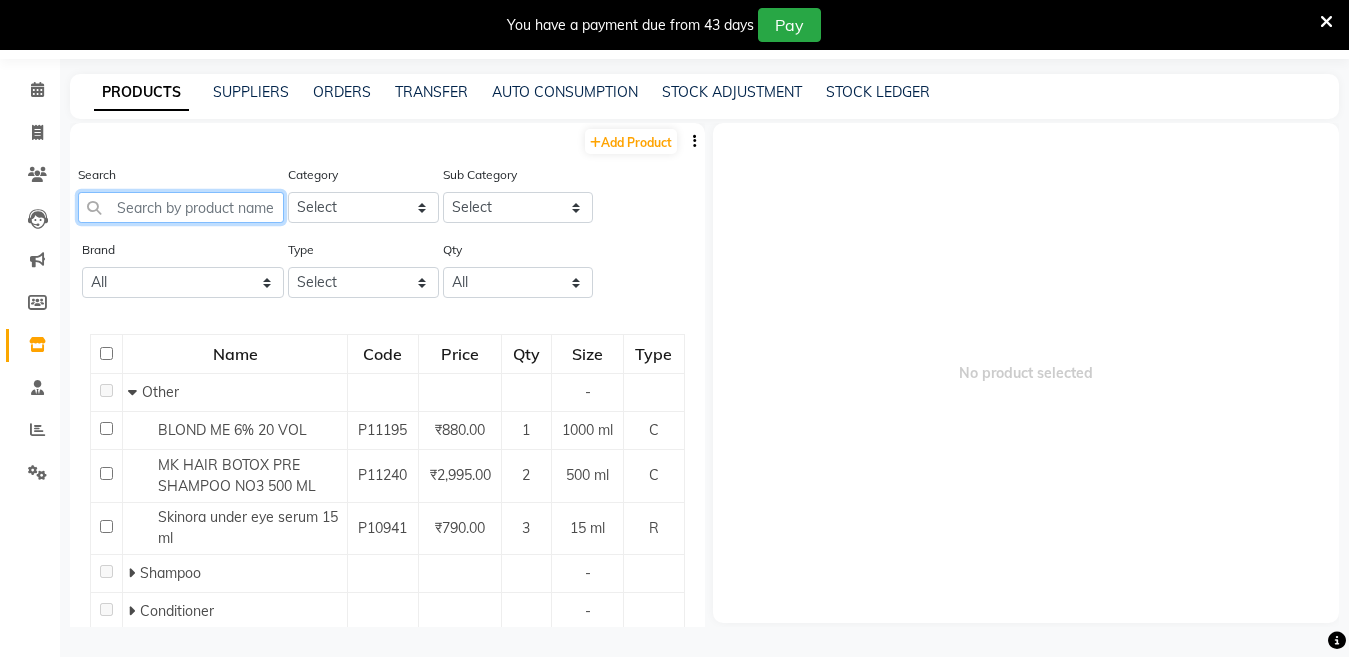 click 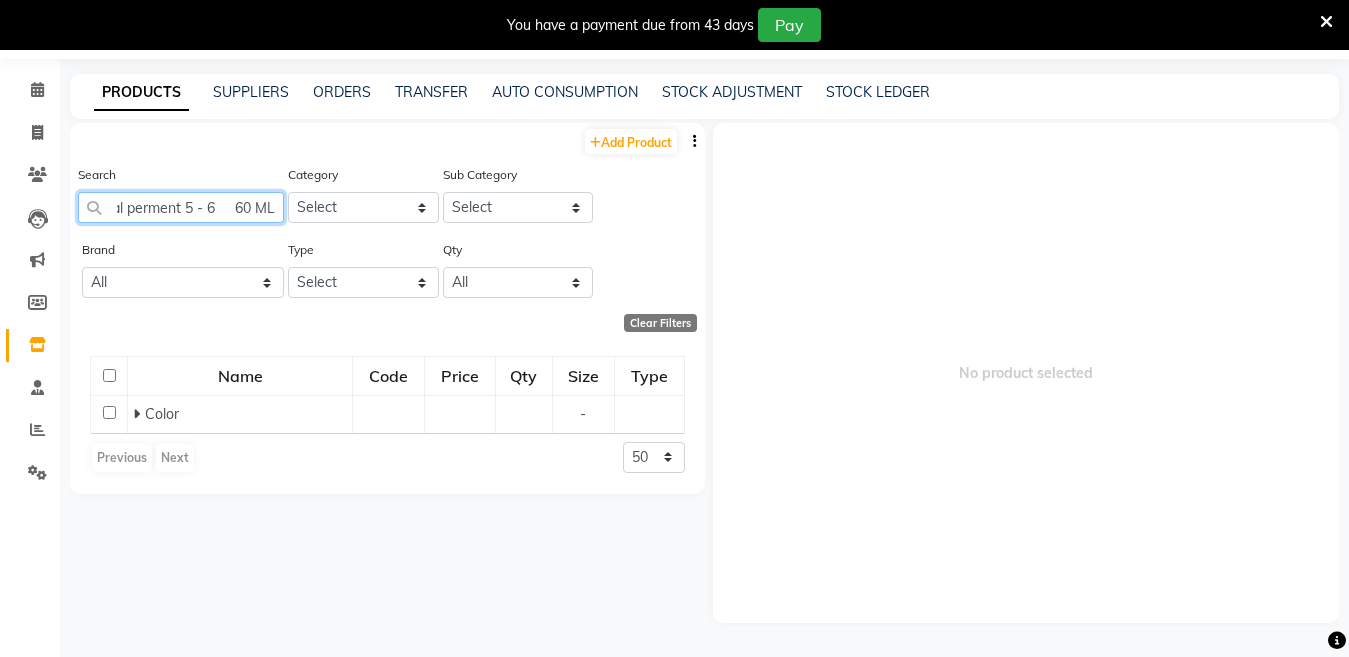 scroll, scrollTop: 0, scrollLeft: 78, axis: horizontal 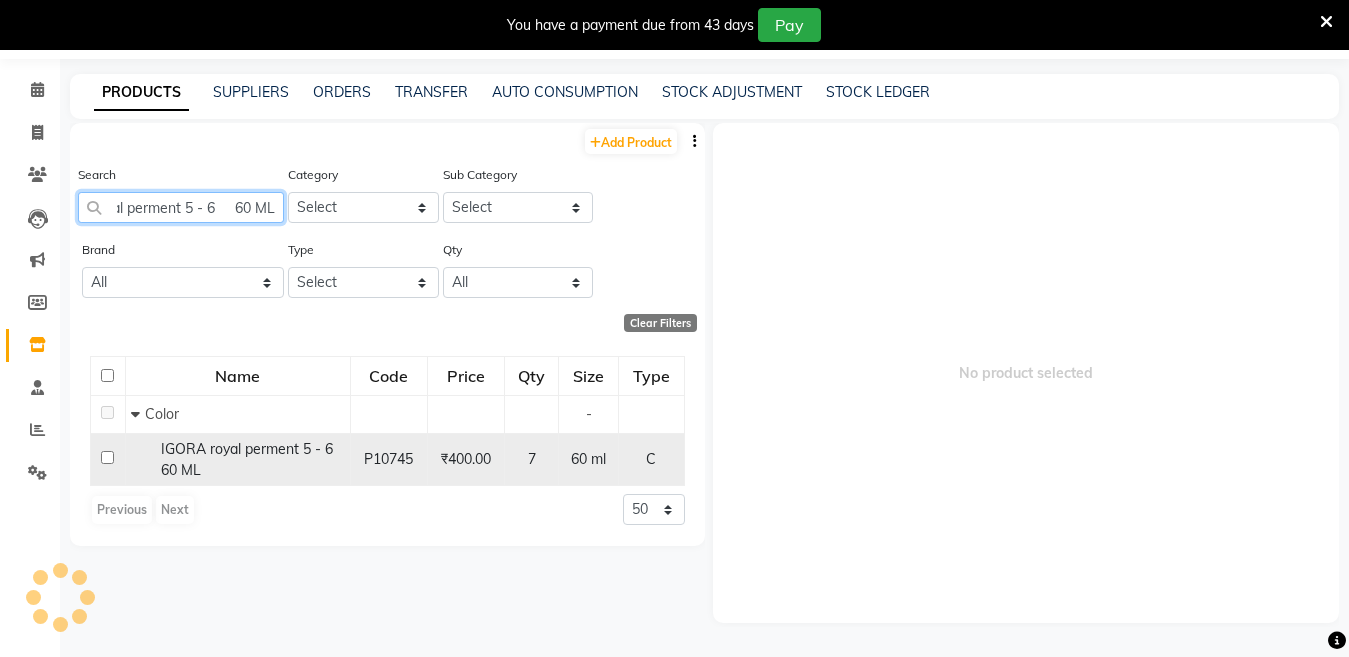 type on "IGORA royal perment 5 - 6     60 ML" 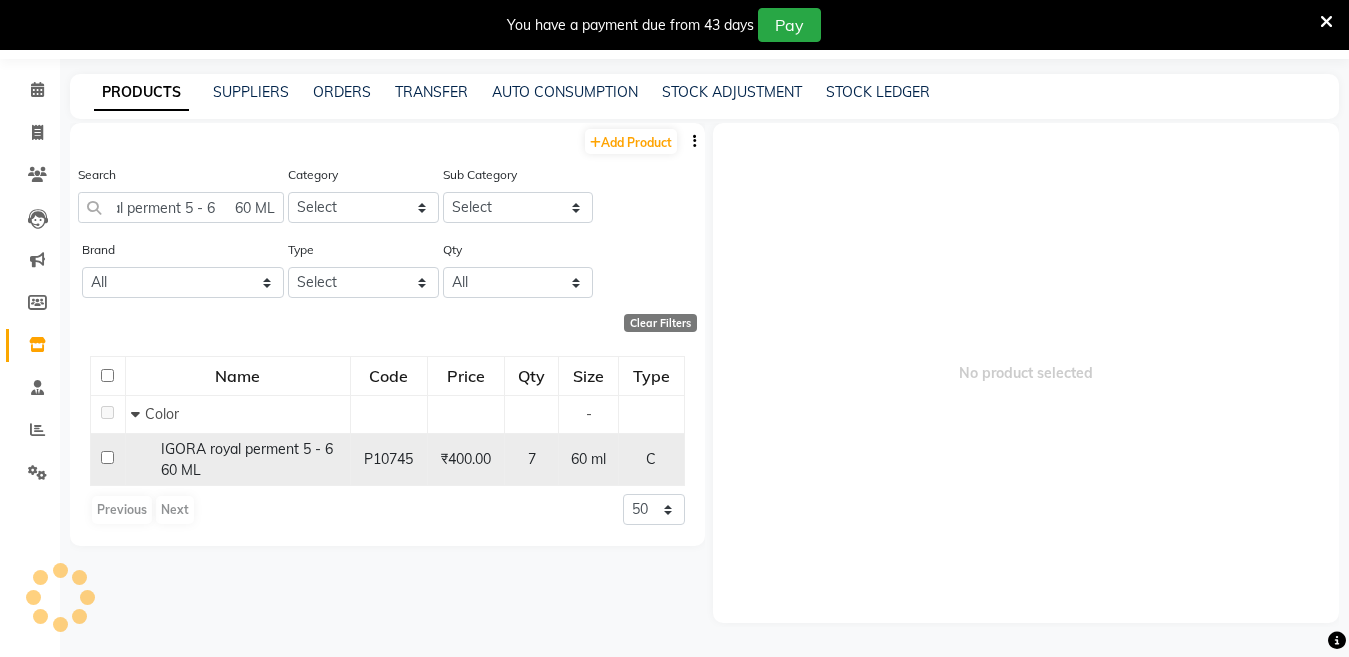 scroll, scrollTop: 0, scrollLeft: 0, axis: both 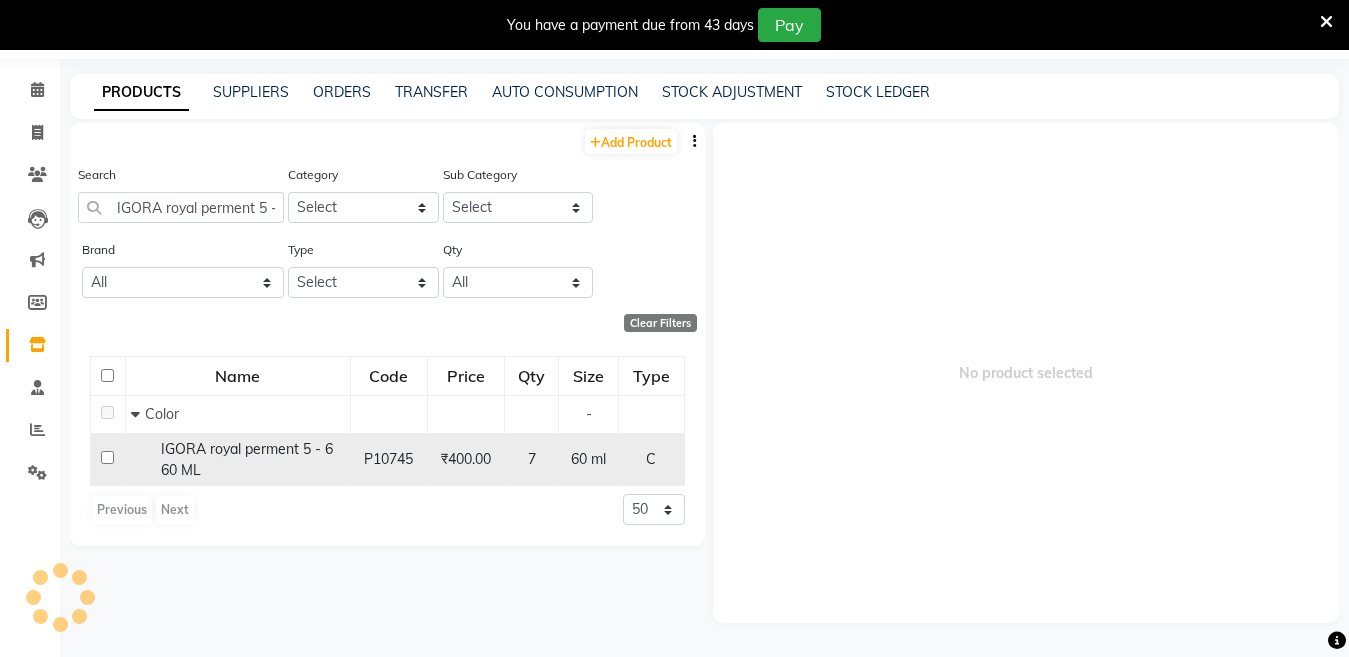 click on "IGORA royal perment 5 - 6     60 ML" 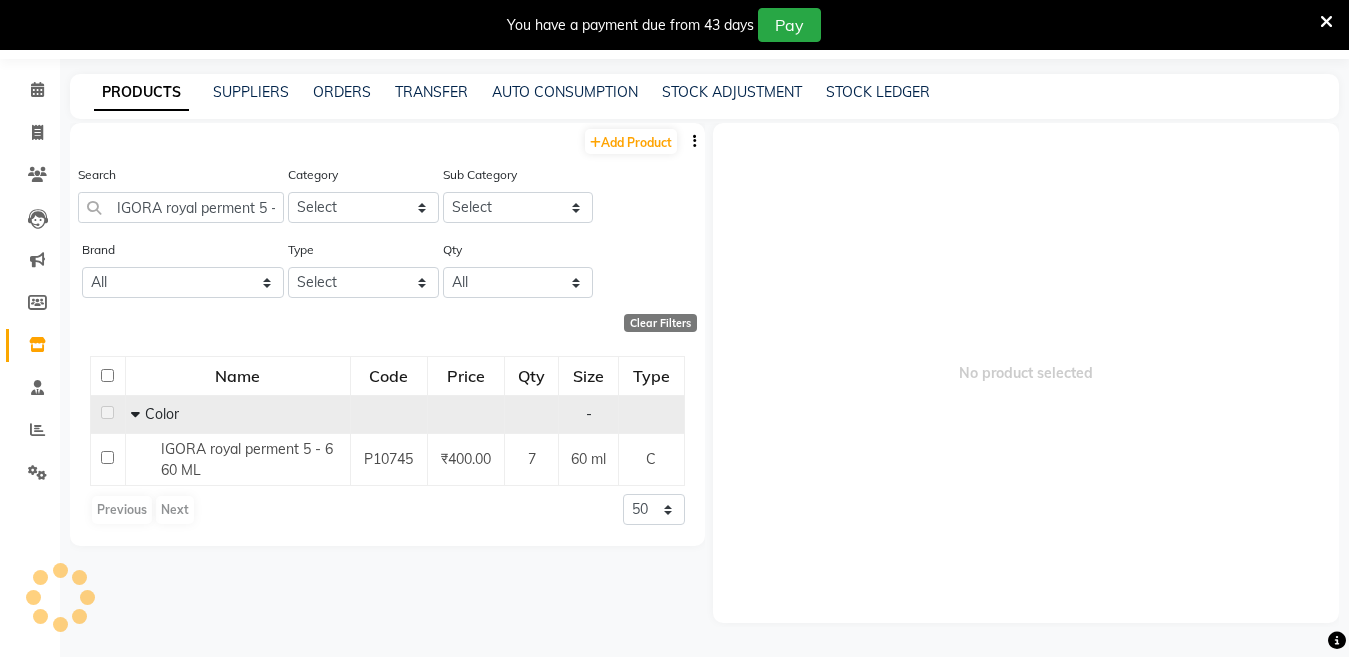 select 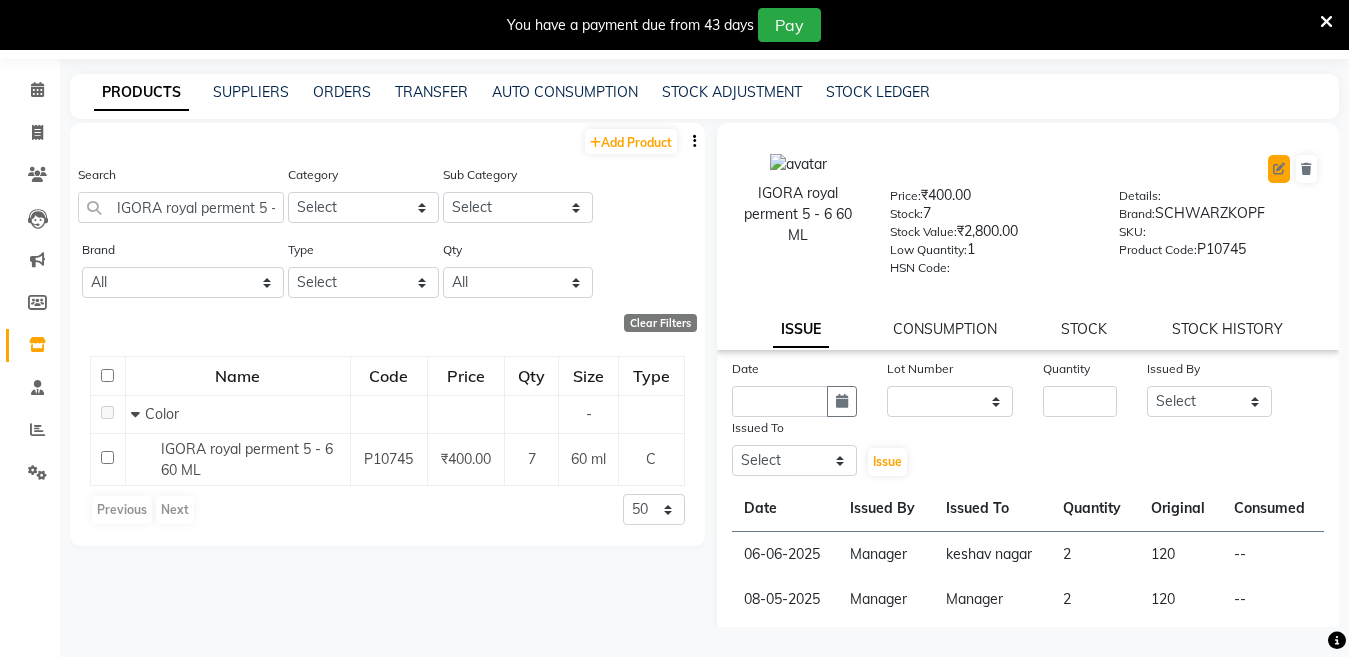 click 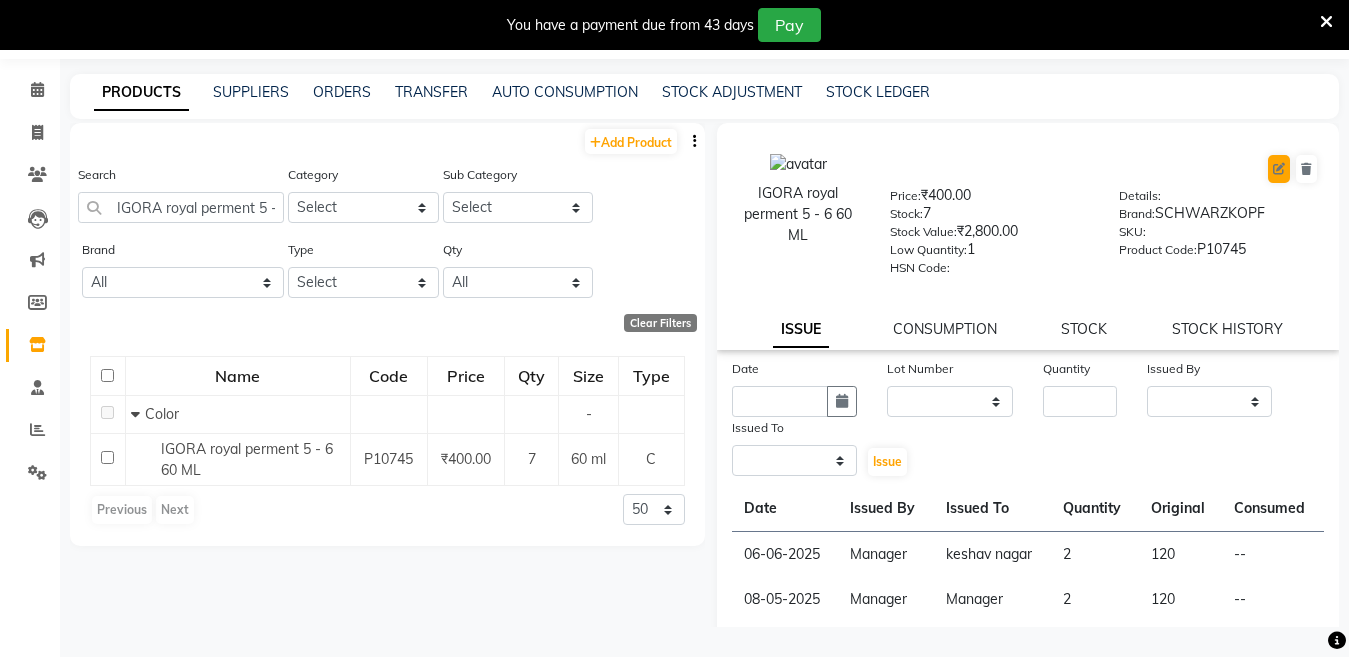 select on "true" 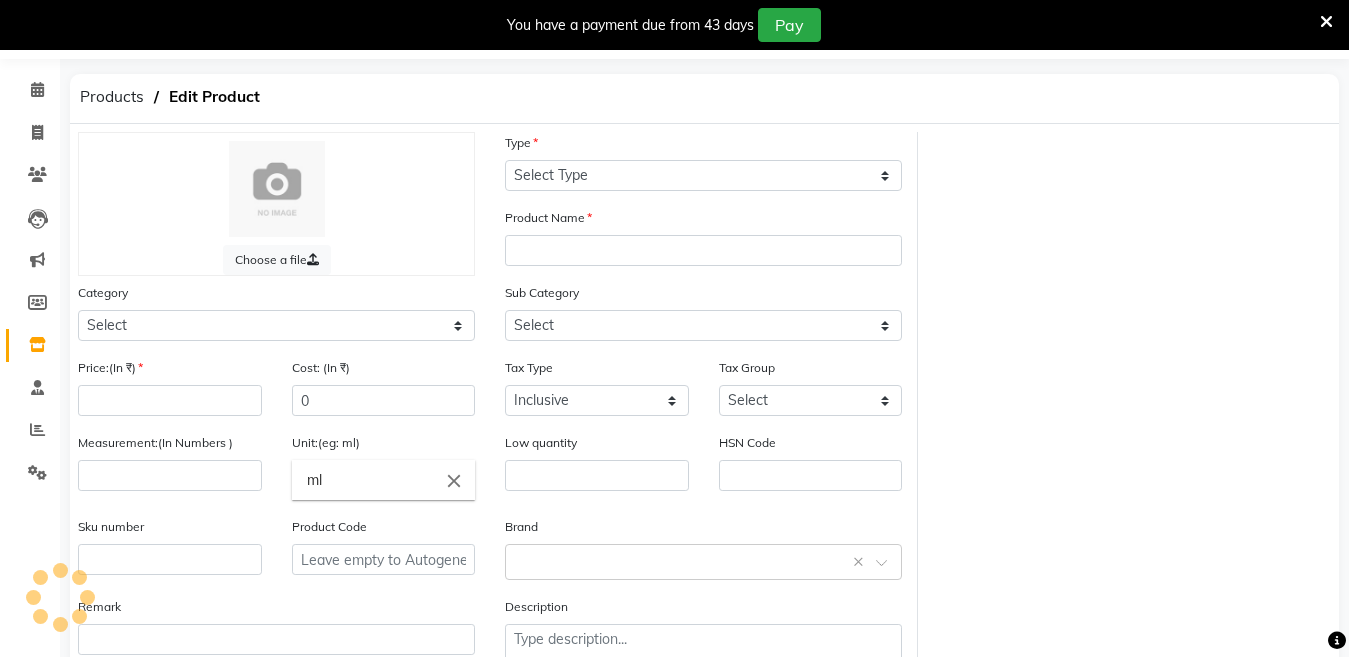 select on "C" 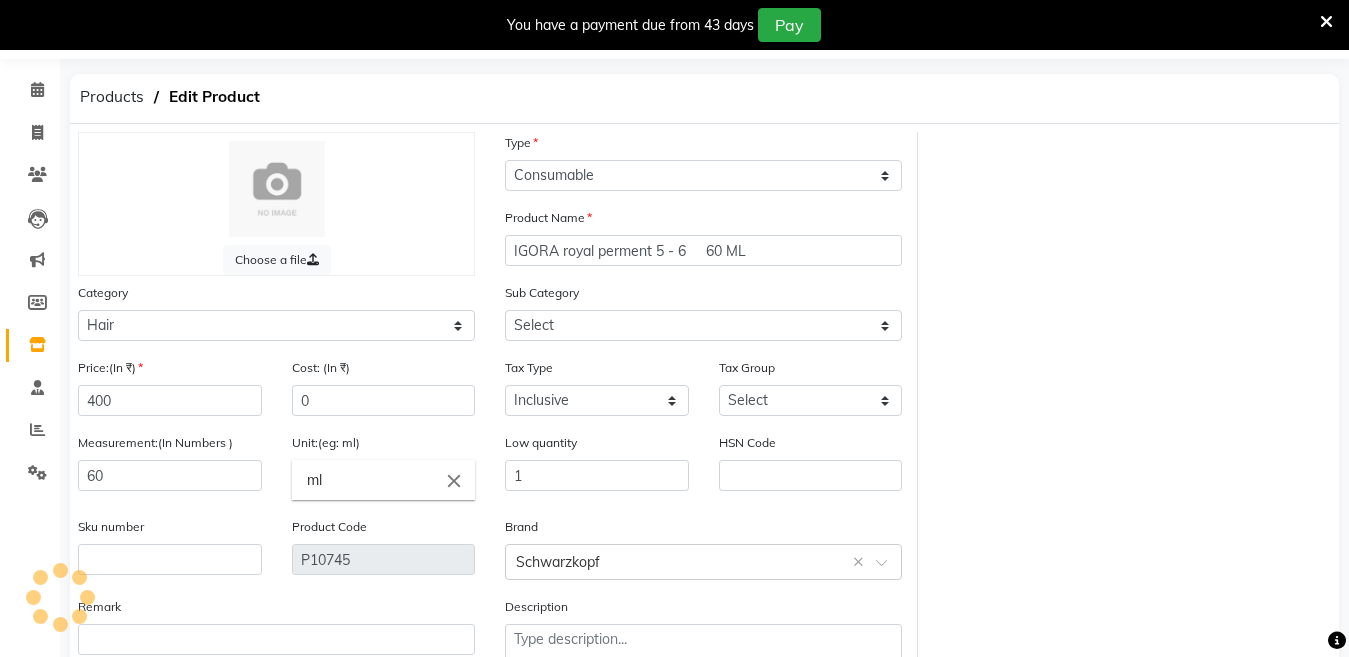 select on "2801107" 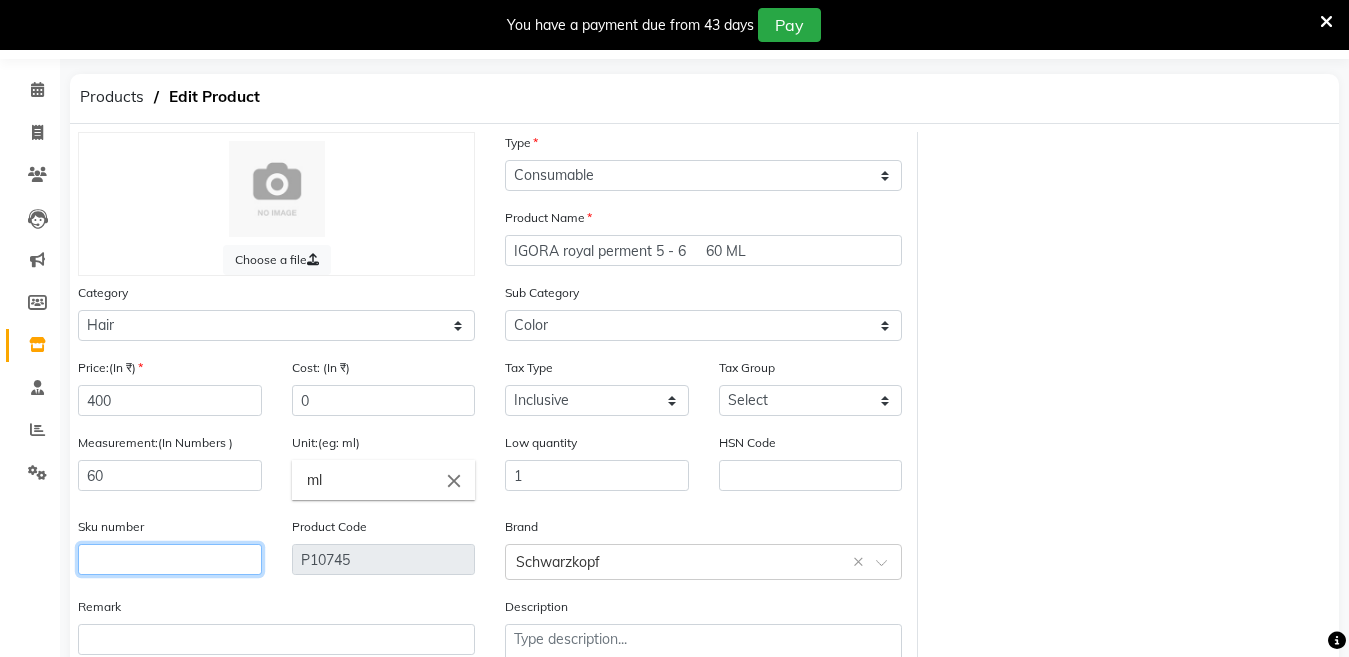 click 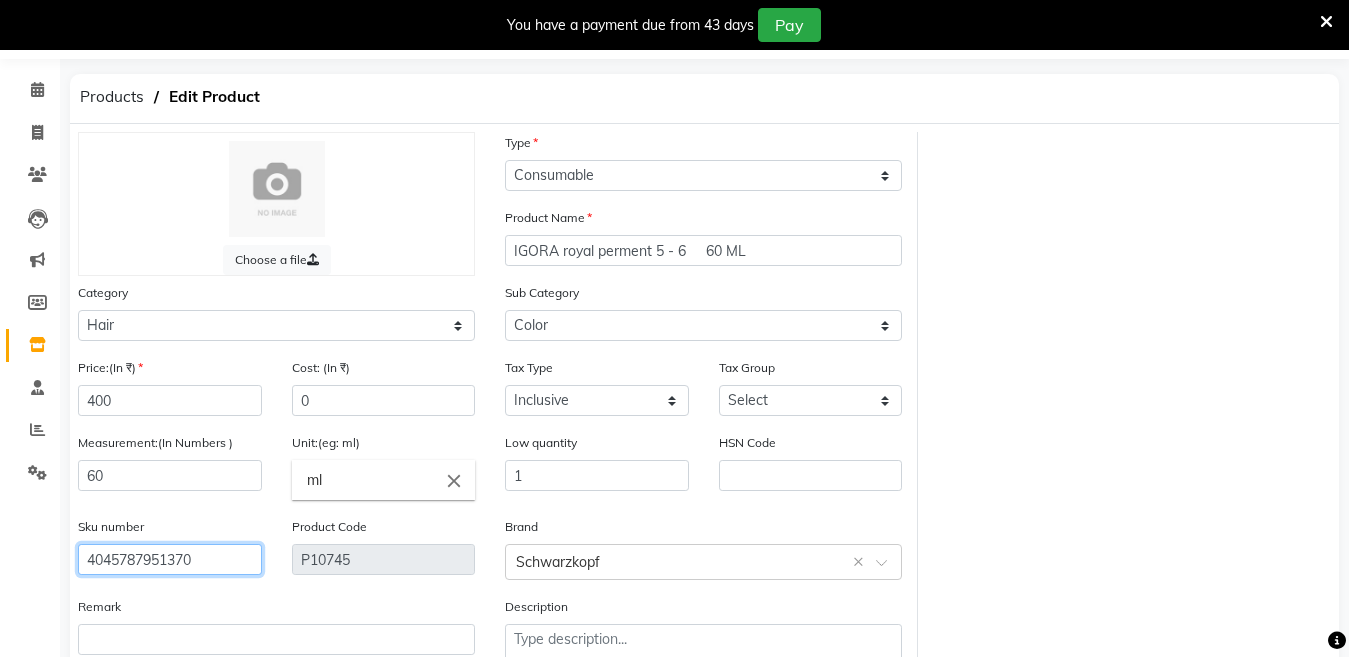 scroll, scrollTop: 194, scrollLeft: 0, axis: vertical 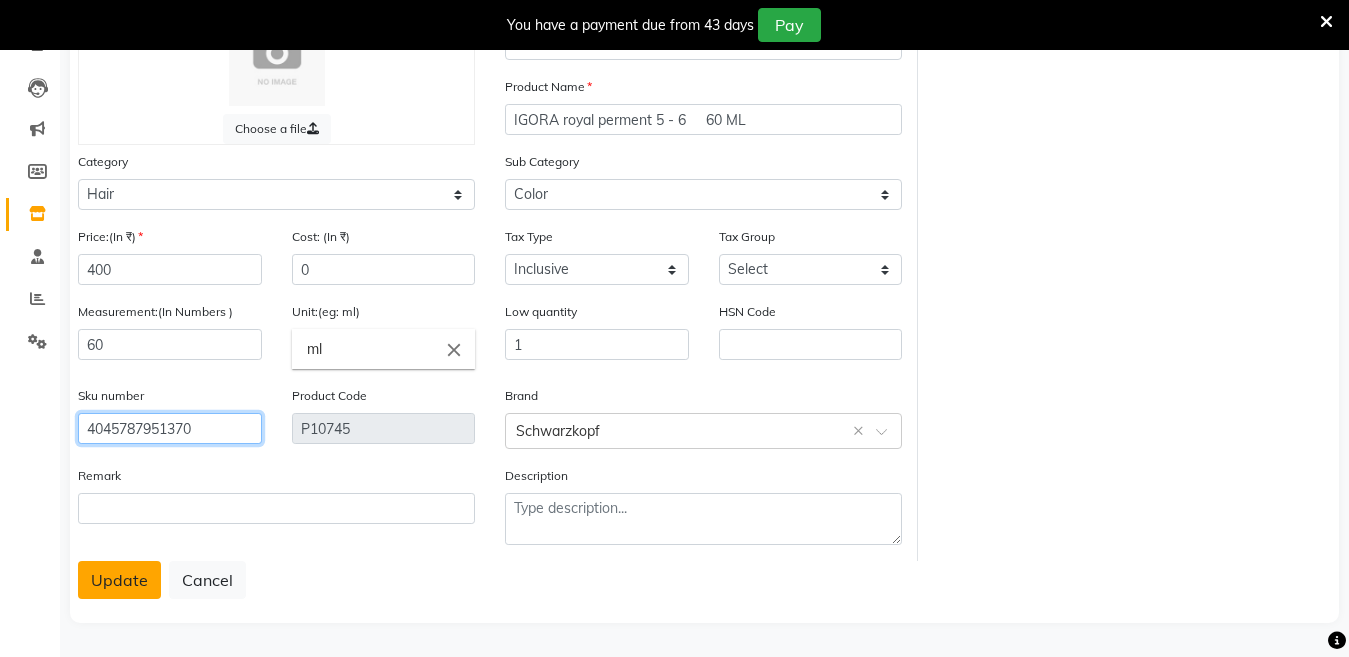 type on "4045787951370" 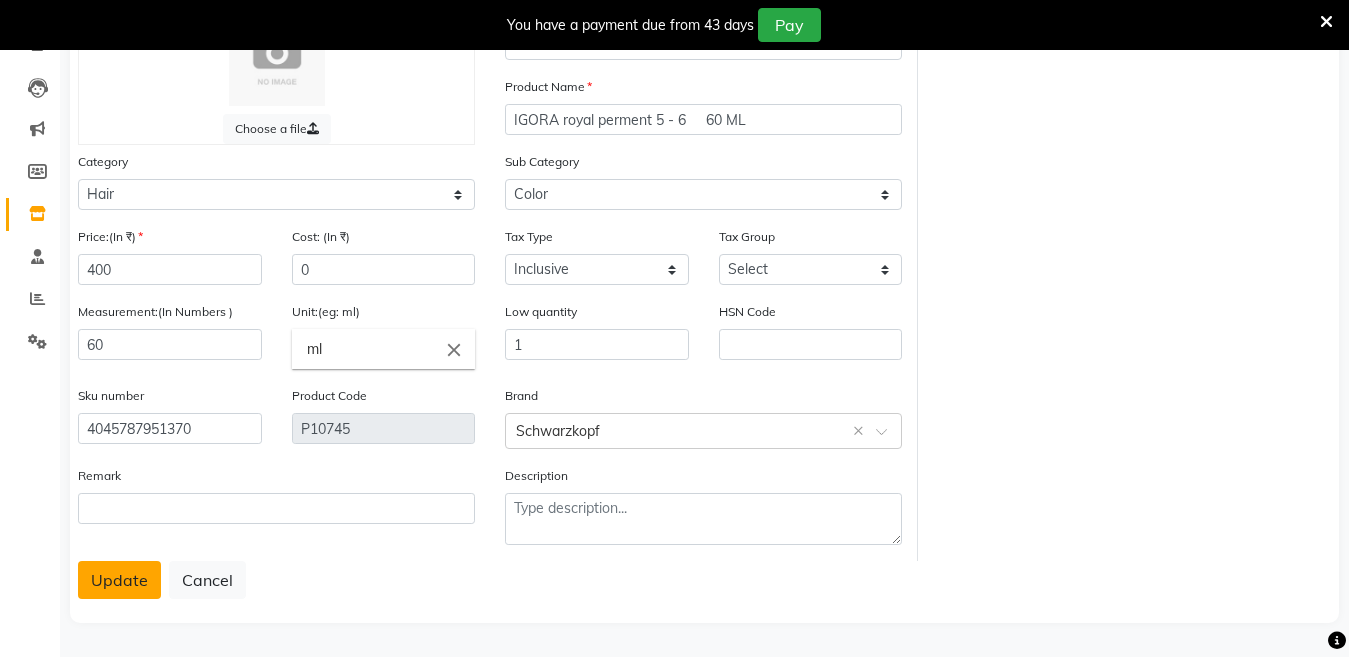 click on "Update" 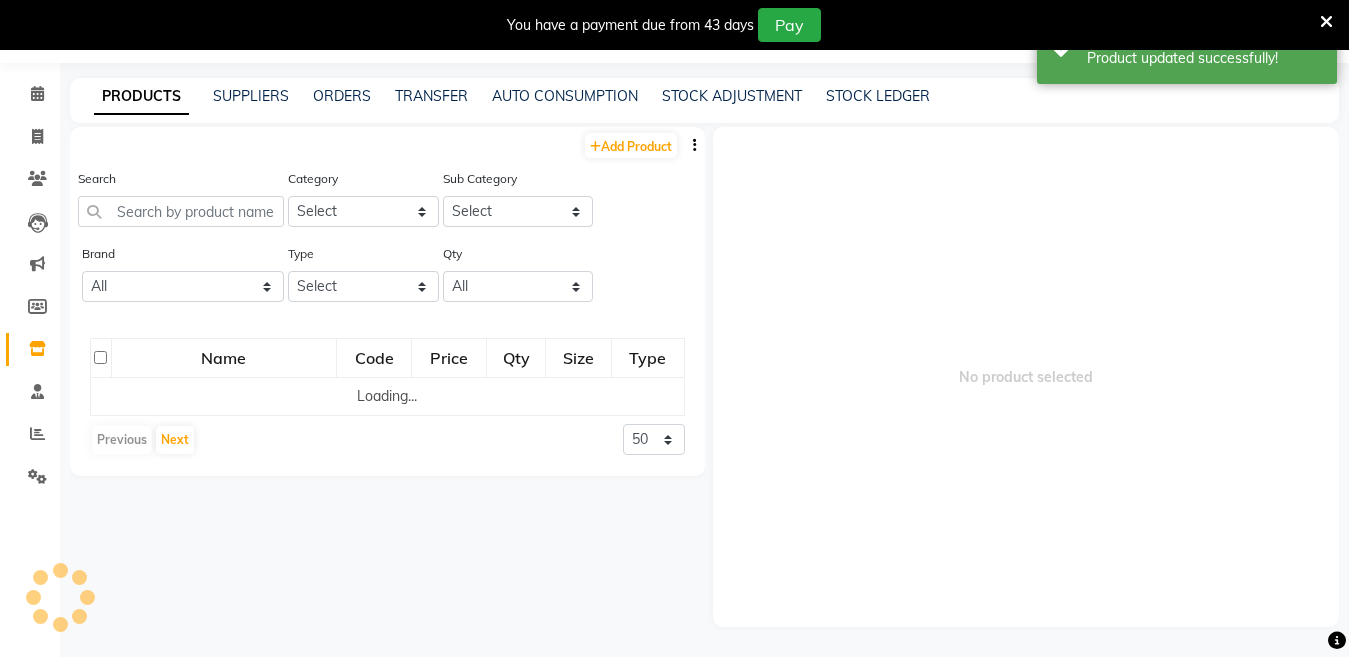 scroll, scrollTop: 63, scrollLeft: 0, axis: vertical 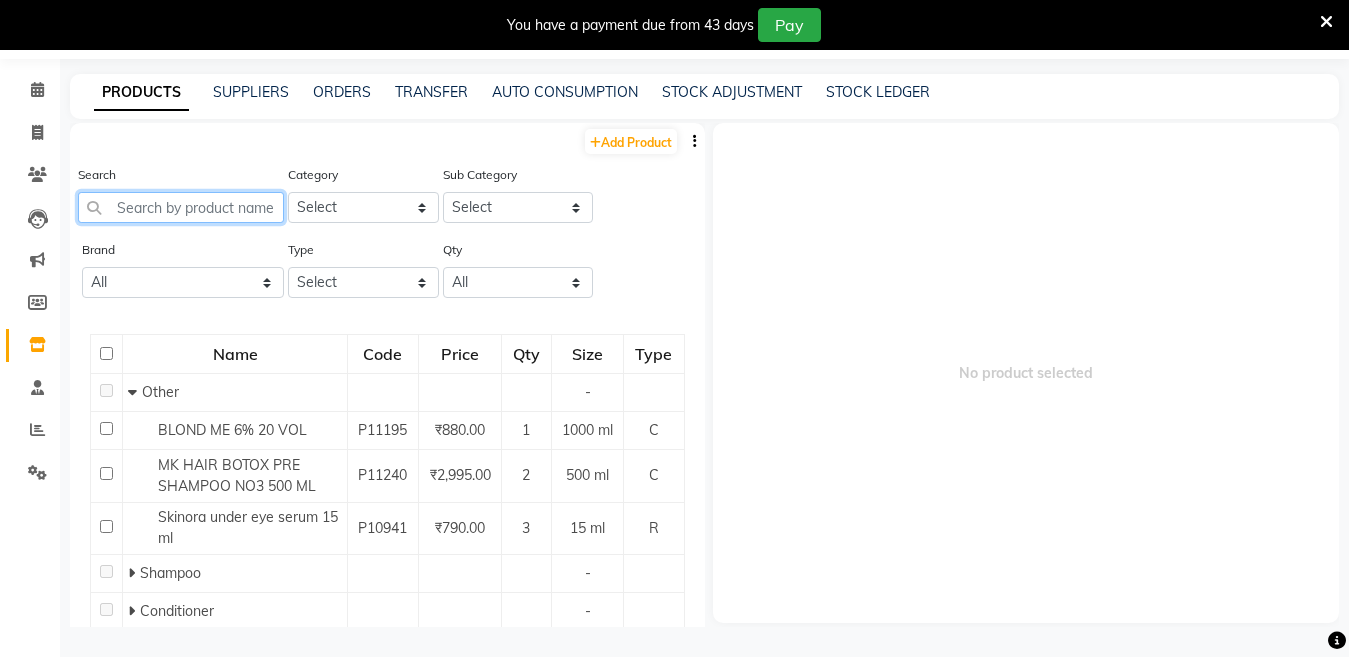 click 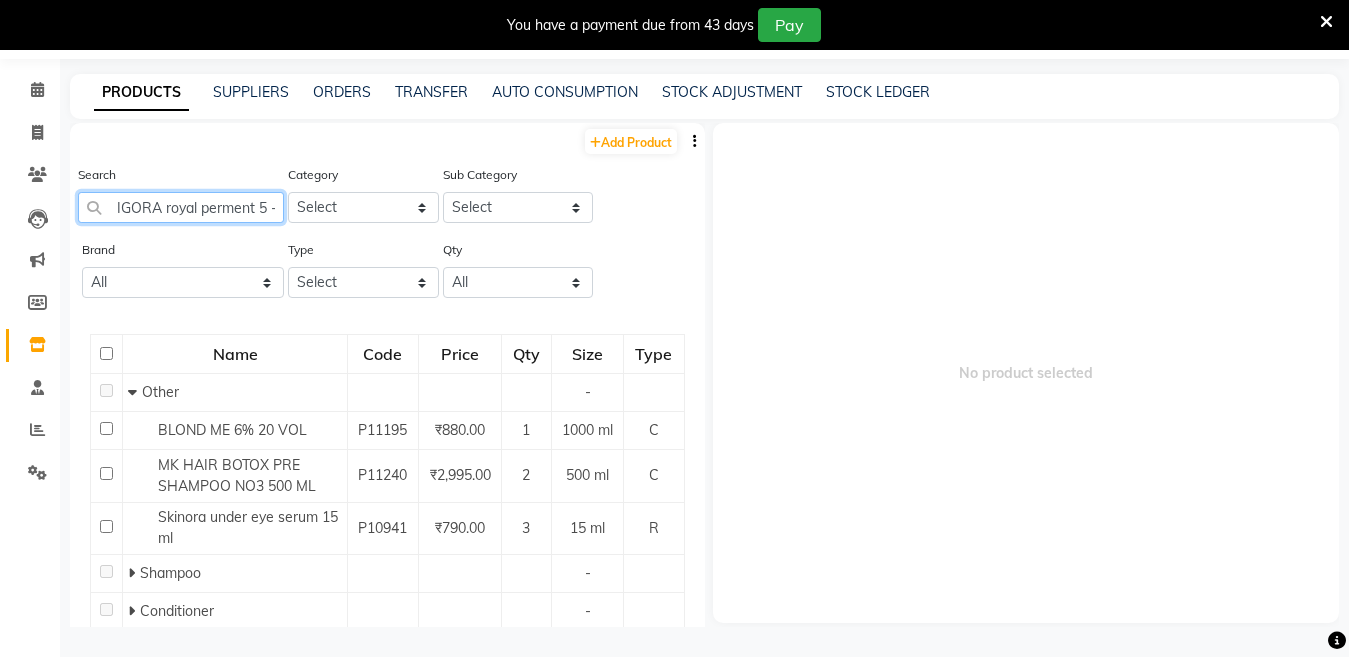 drag, startPoint x: 209, startPoint y: 199, endPoint x: 199, endPoint y: 217, distance: 20.59126 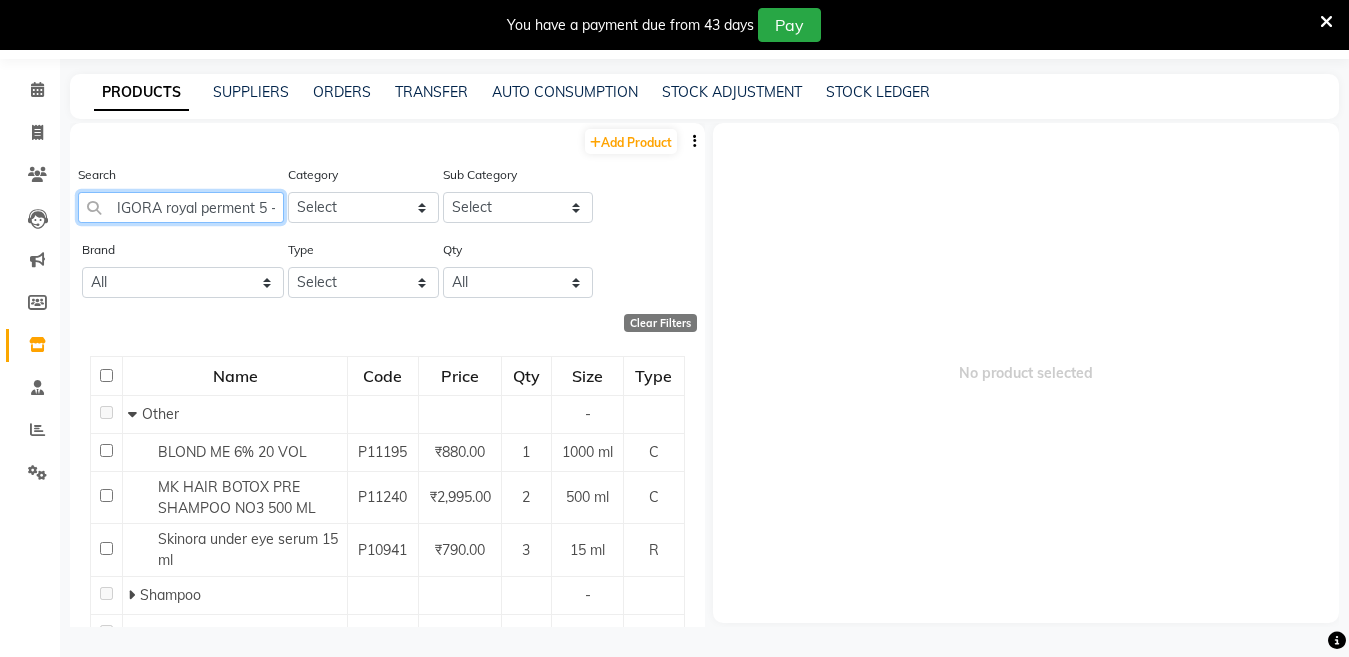 scroll, scrollTop: 0, scrollLeft: 83, axis: horizontal 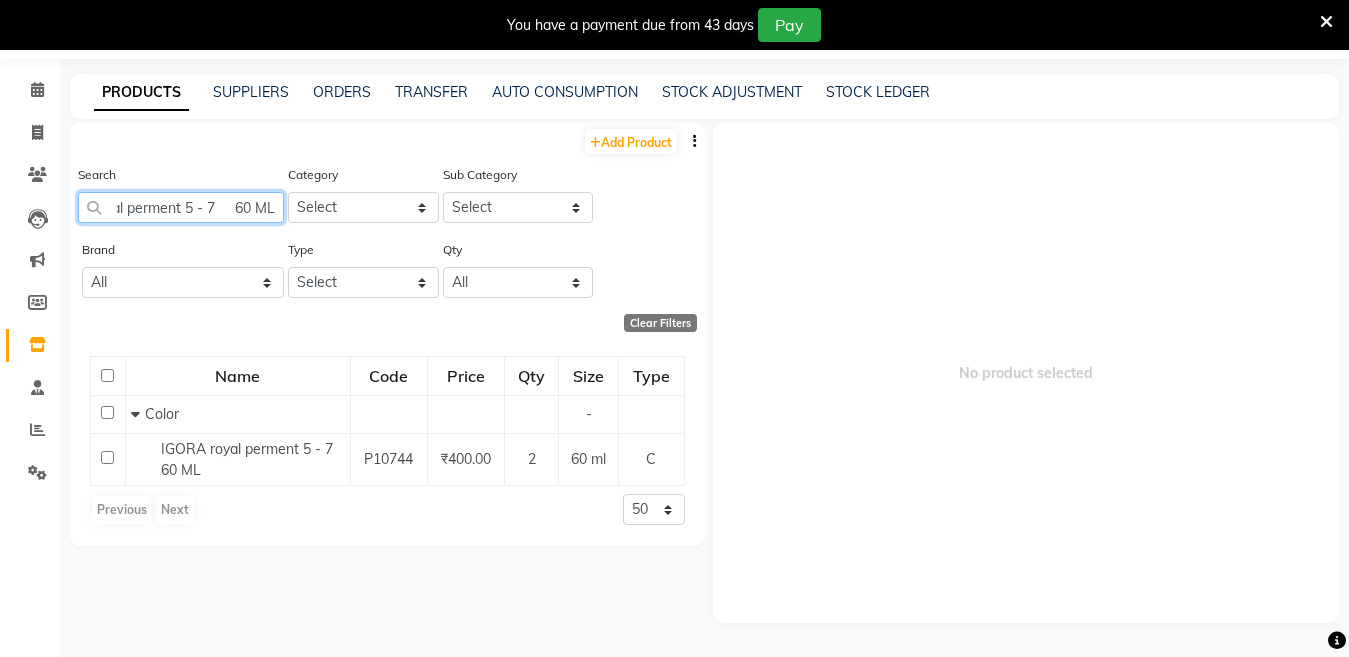 type on "IGORA royal perment 5 - 7     60 ML" 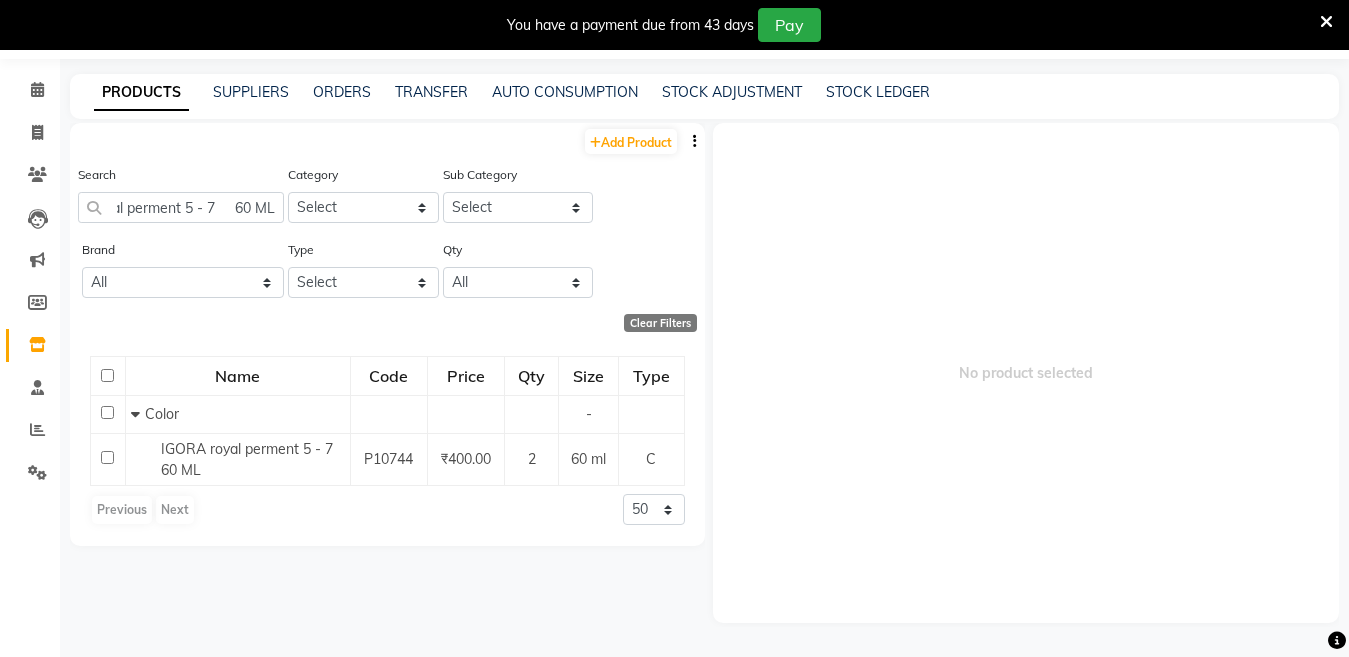 scroll, scrollTop: 0, scrollLeft: 0, axis: both 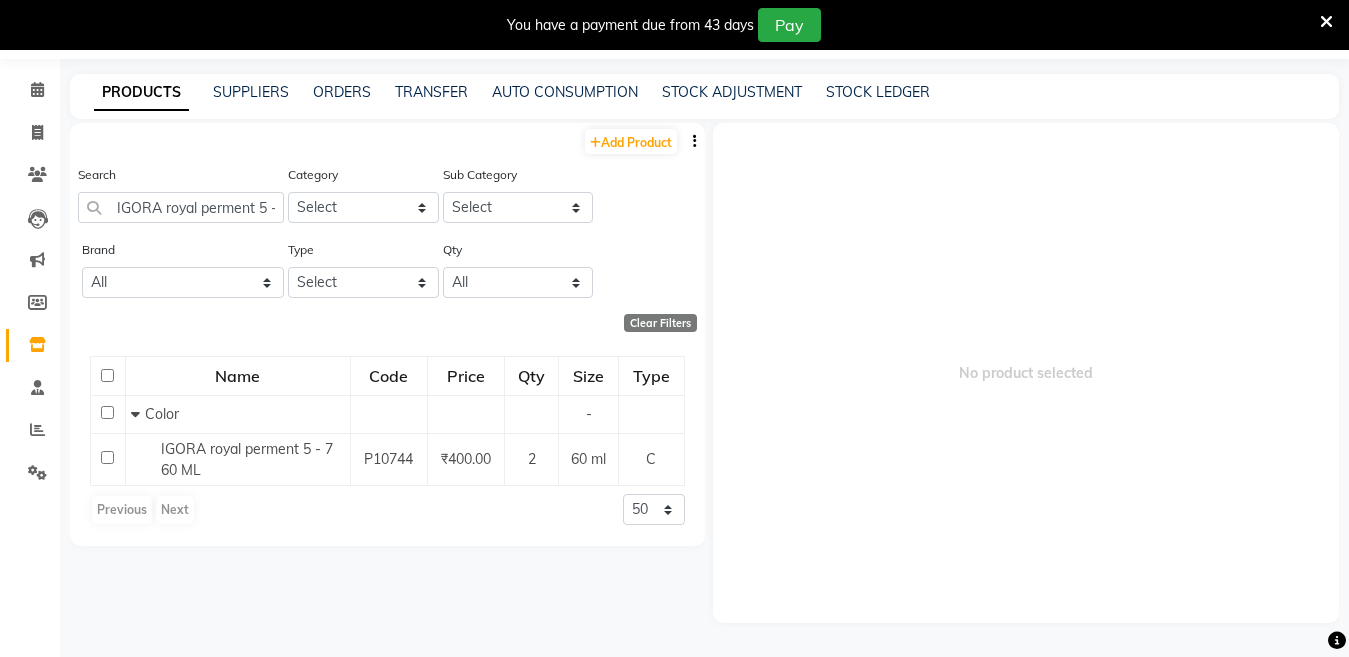 click on "IGORA royal perment 5 - 7     60 ML" 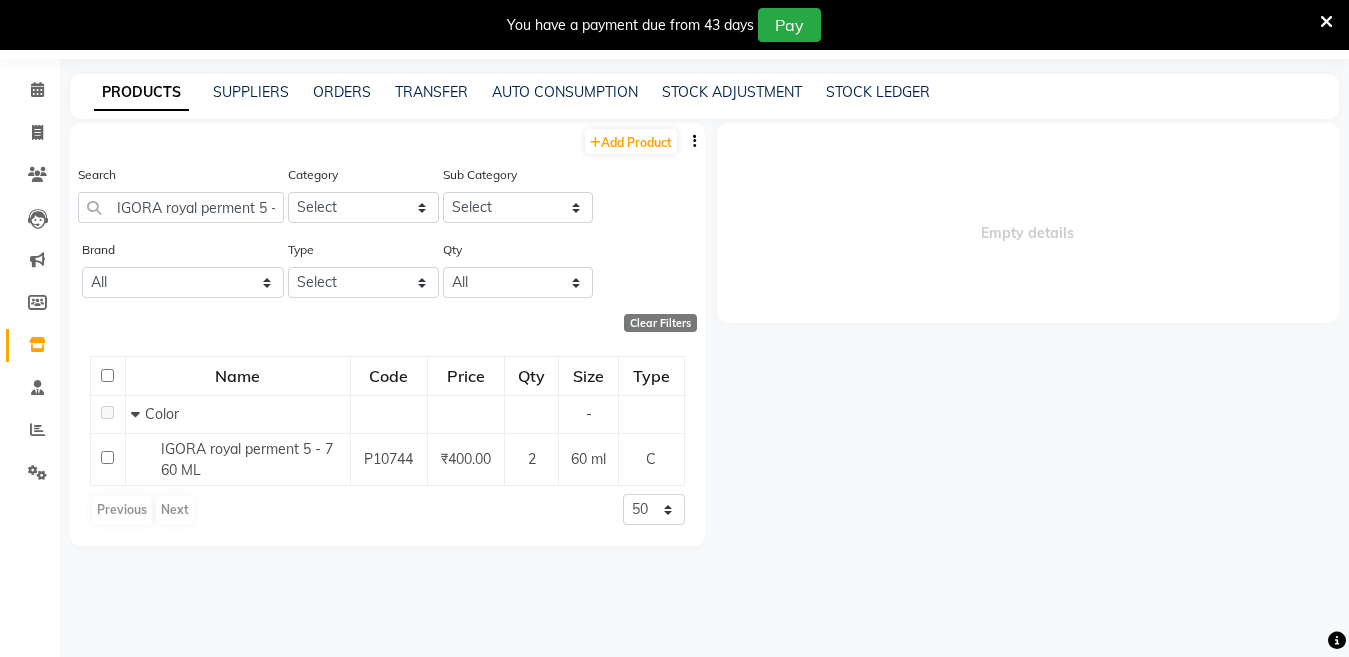 select 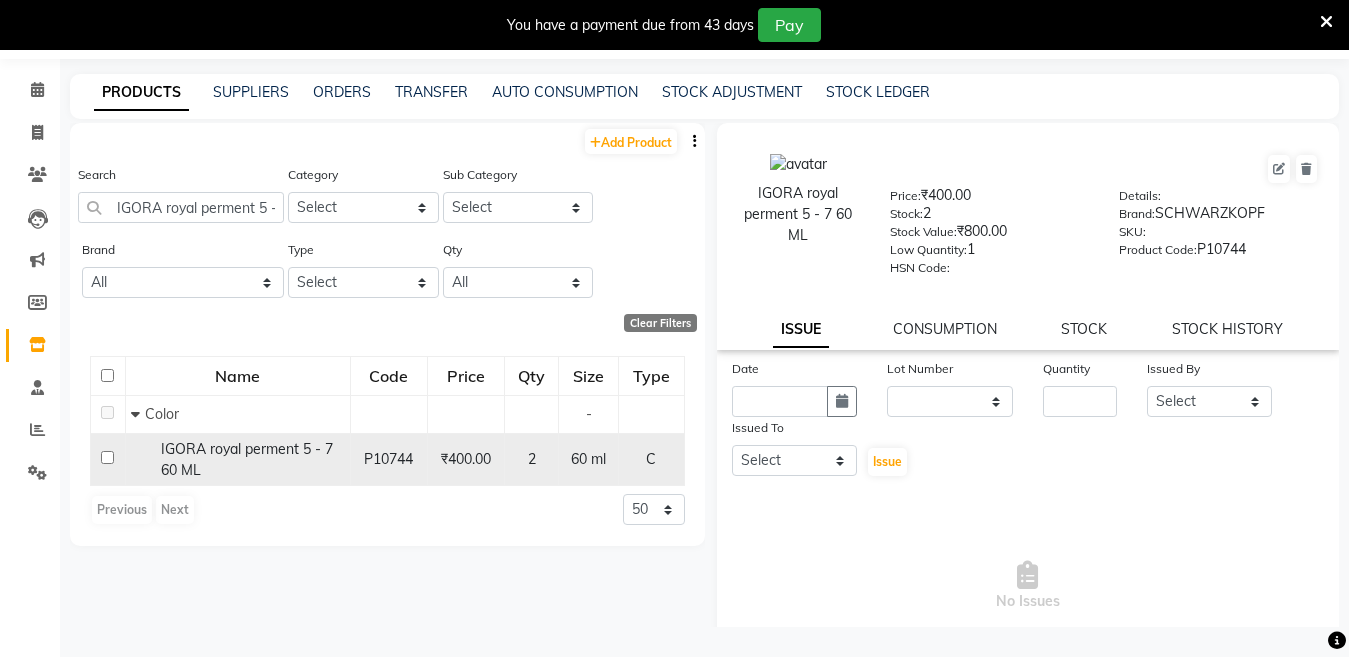 click on "IGORA royal perment 5 - 7     60 ML" 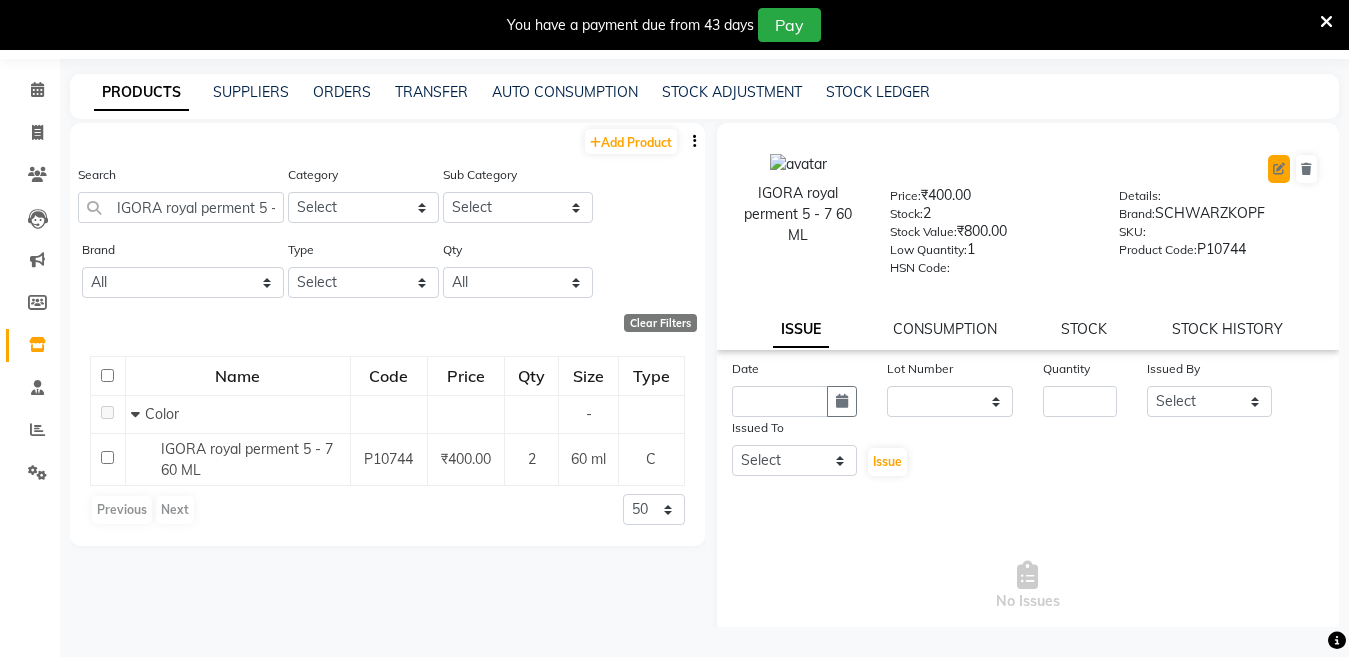 click 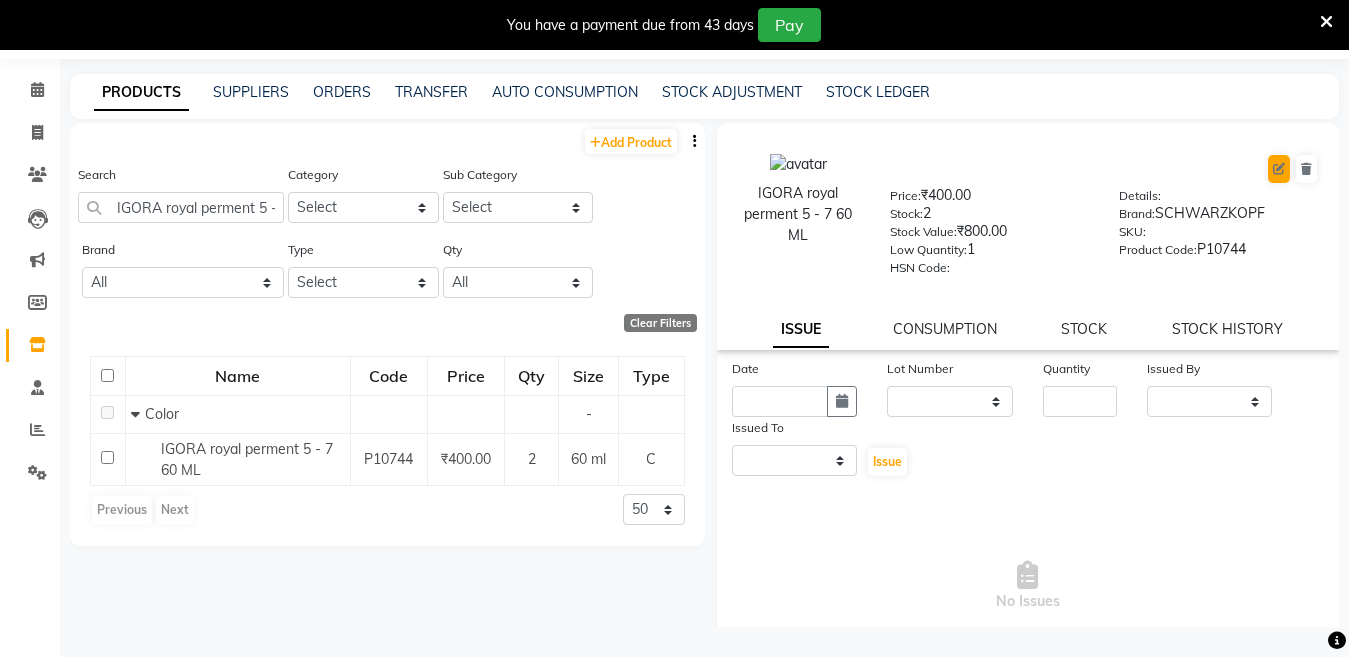 select on "true" 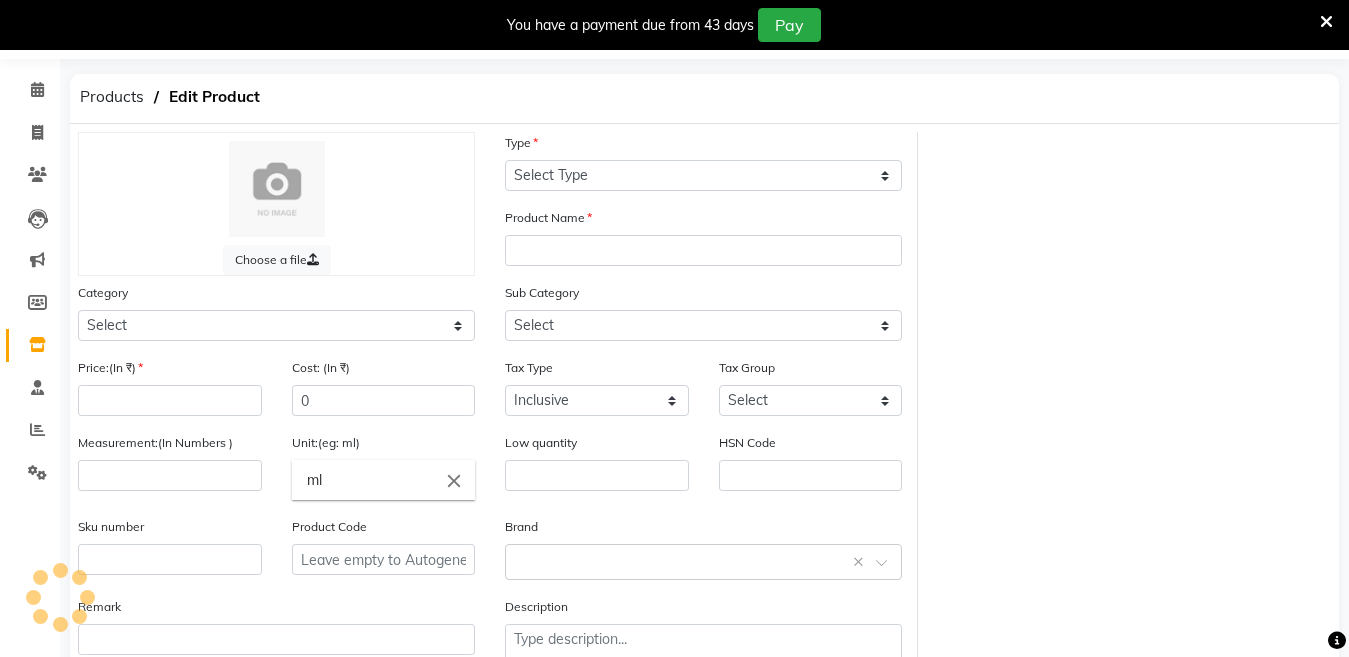 select on "C" 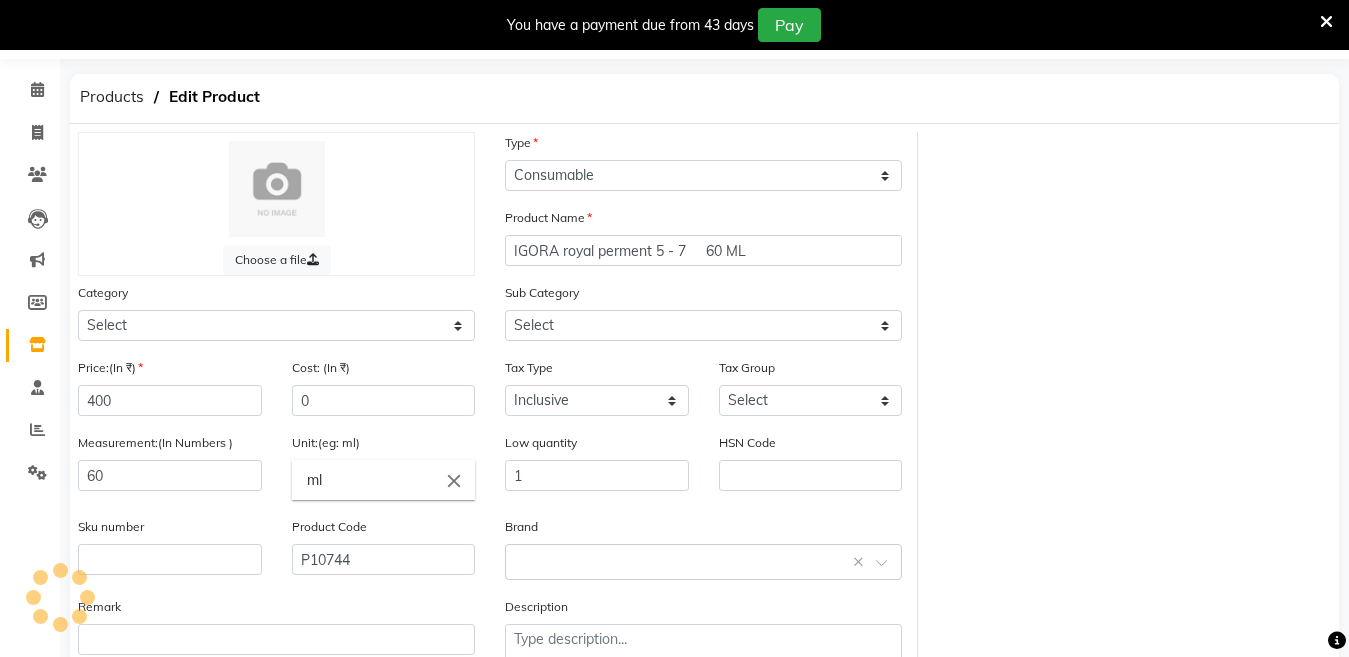 select on "2801100" 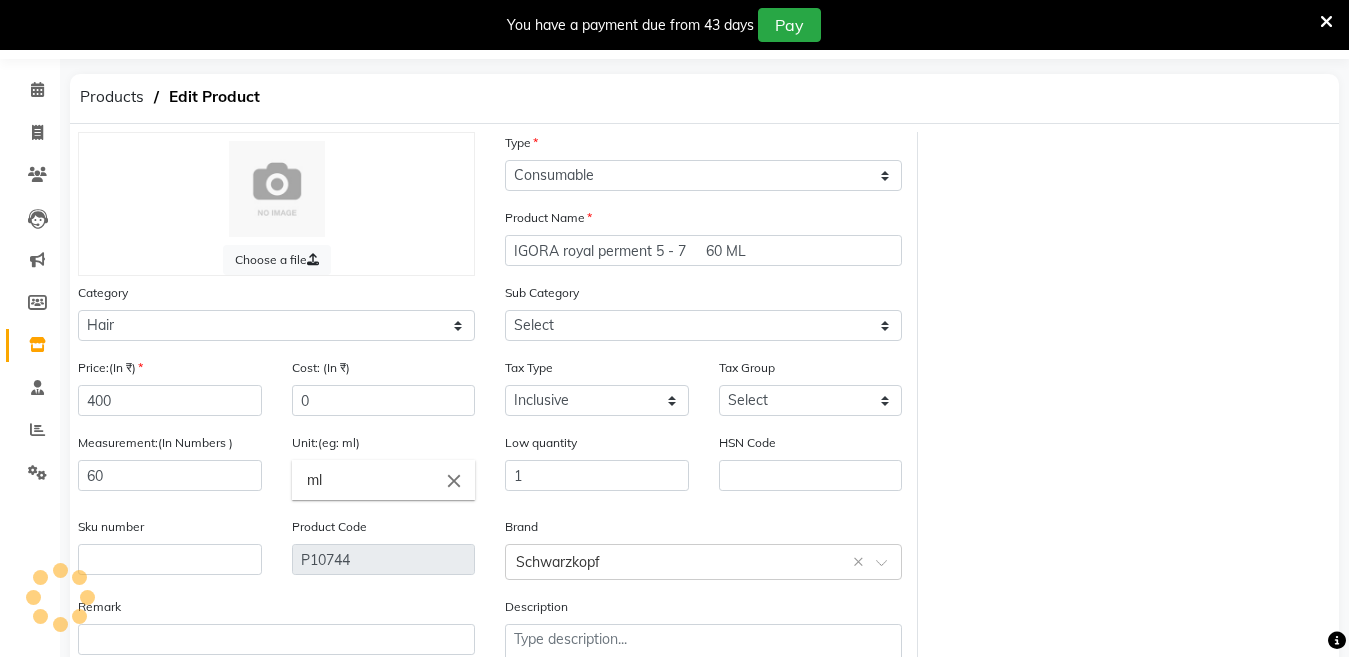 select on "2801107" 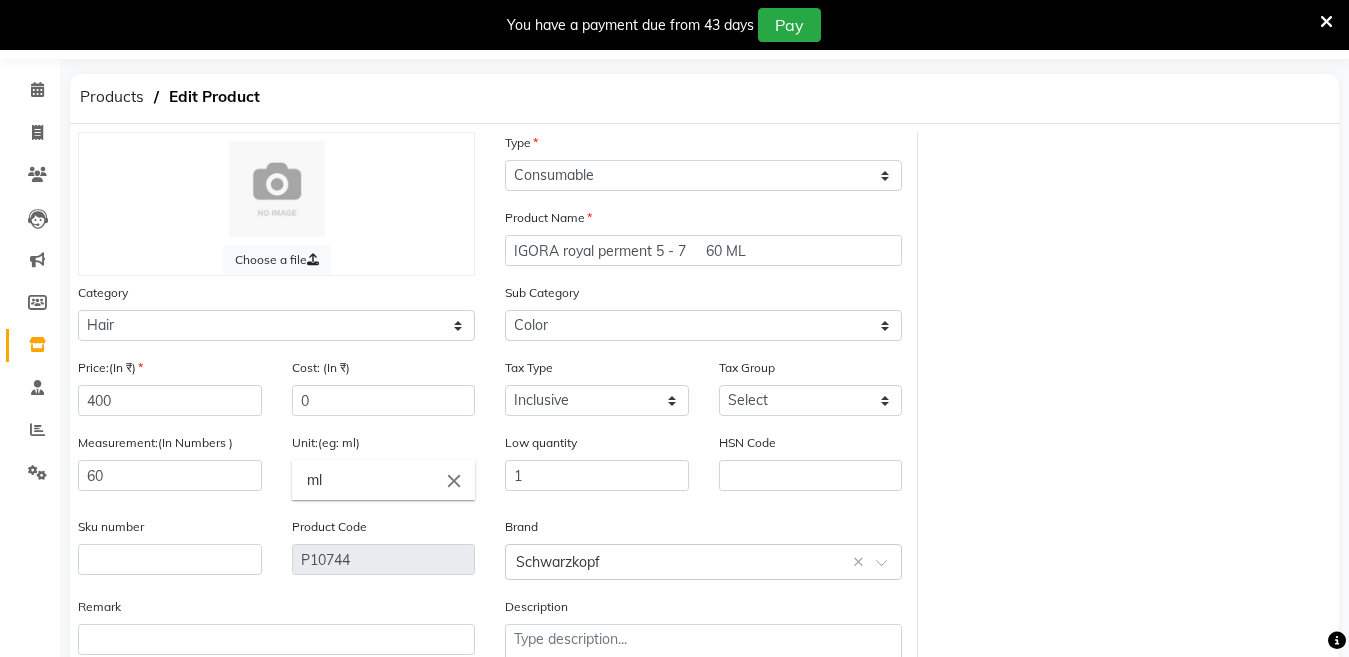 click on "Sku number" 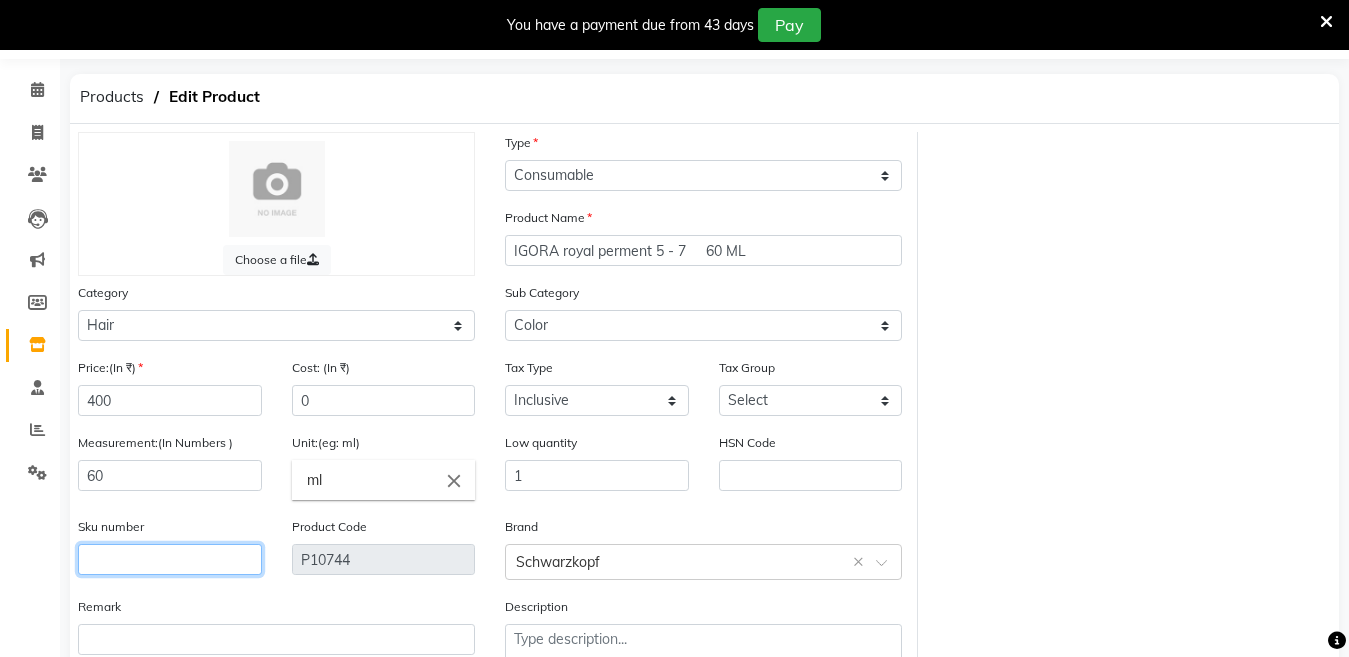 click 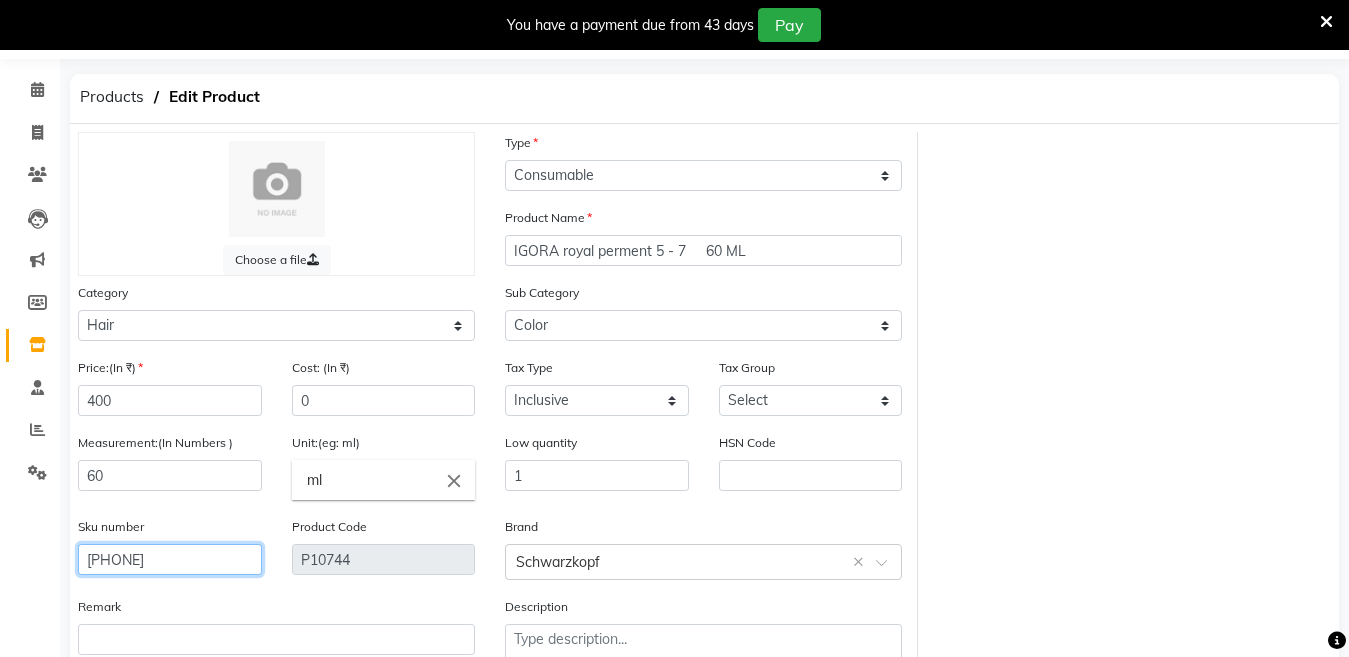 scroll, scrollTop: 194, scrollLeft: 0, axis: vertical 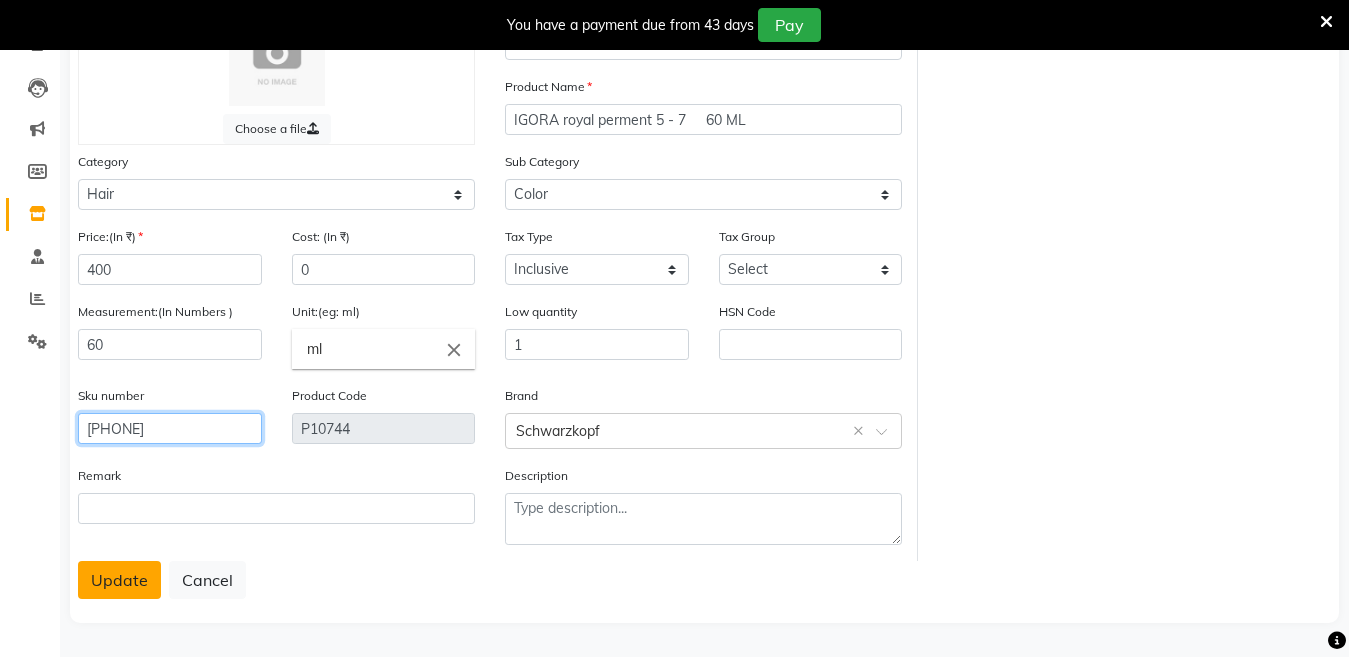 type on "4045787951578" 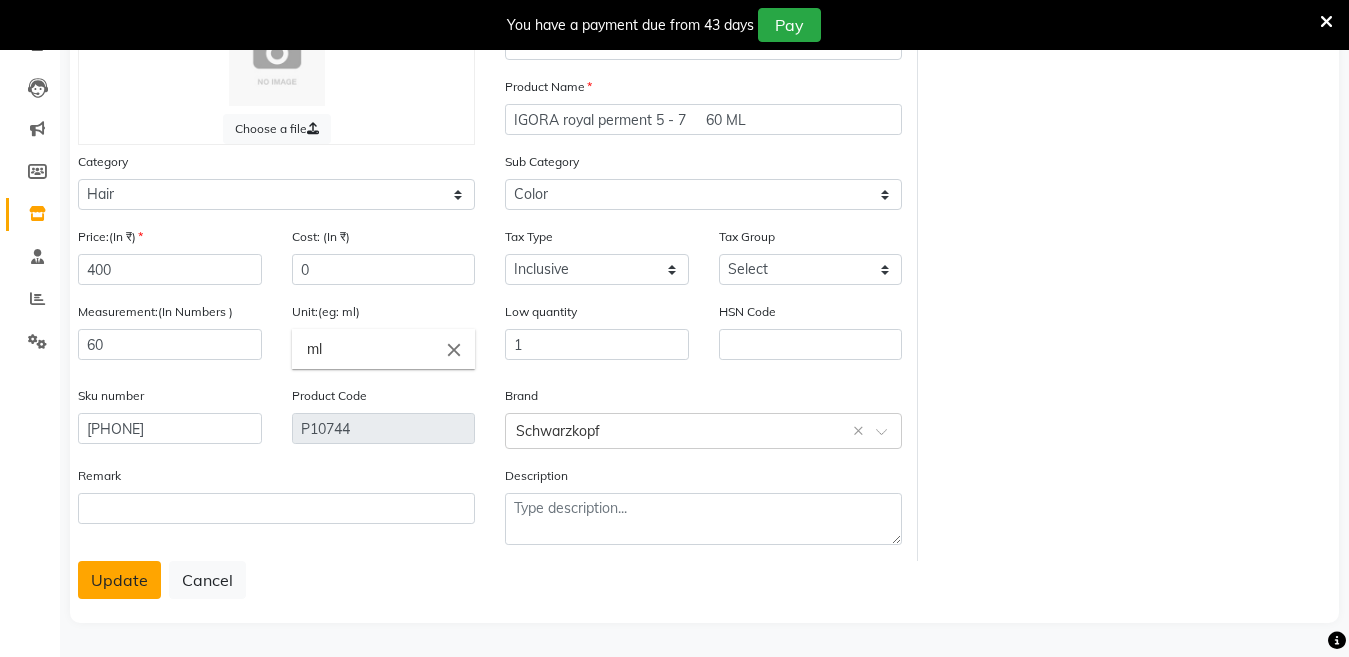 click on "Update" 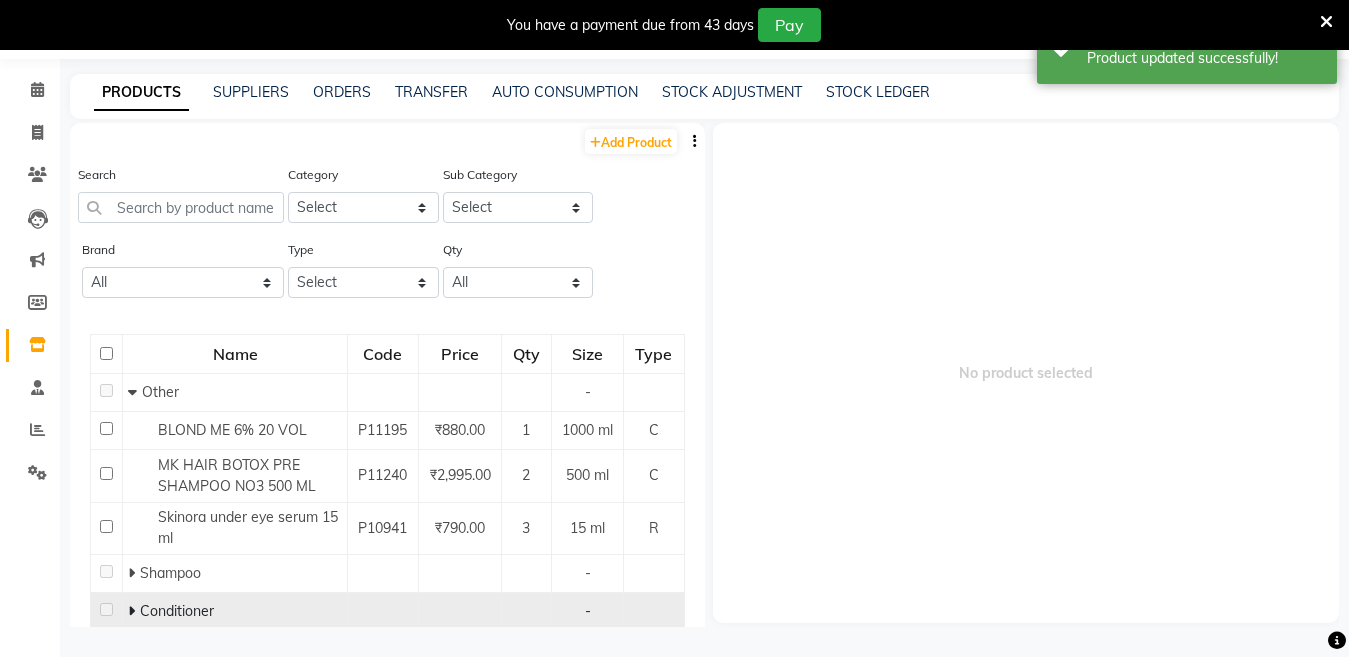 scroll, scrollTop: 63, scrollLeft: 0, axis: vertical 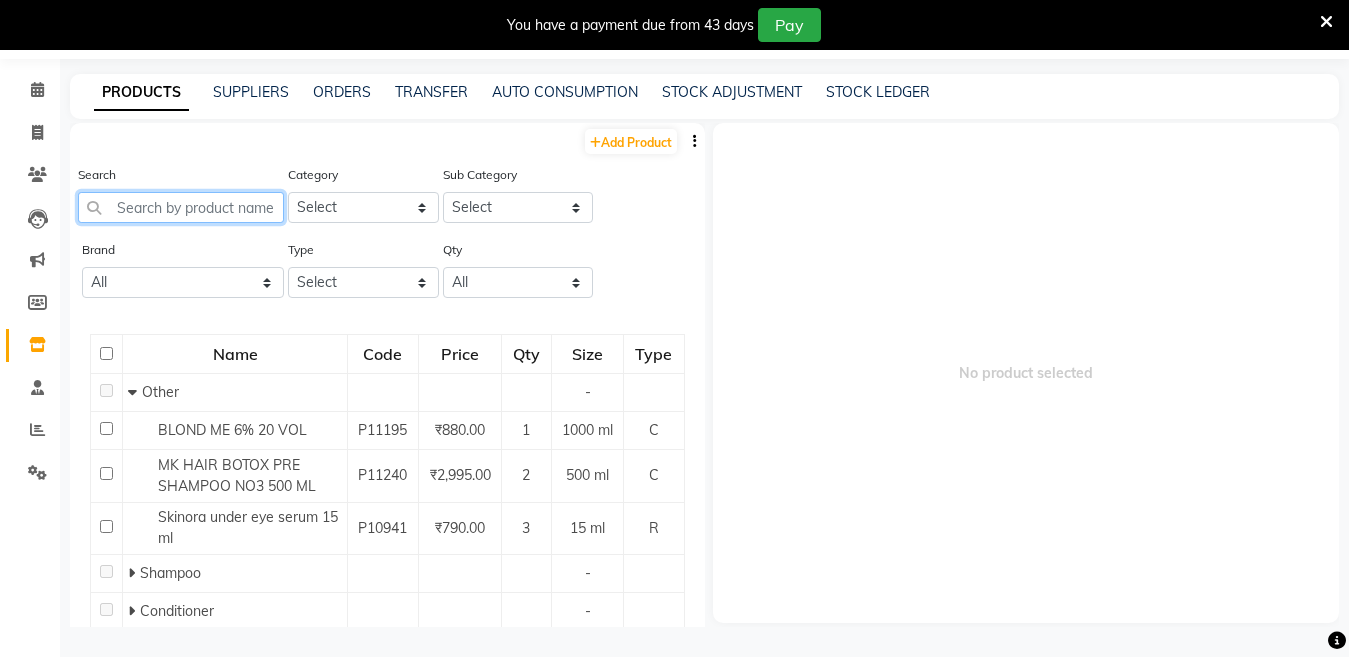 click 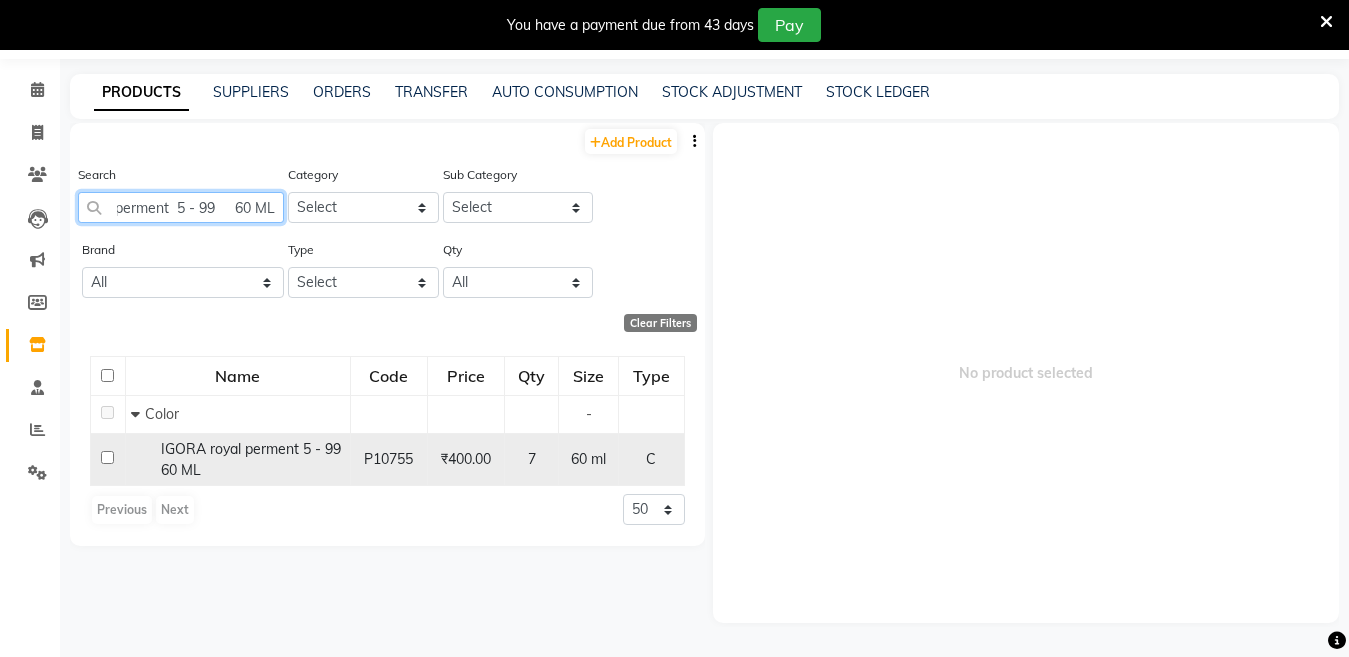 scroll, scrollTop: 0, scrollLeft: 90, axis: horizontal 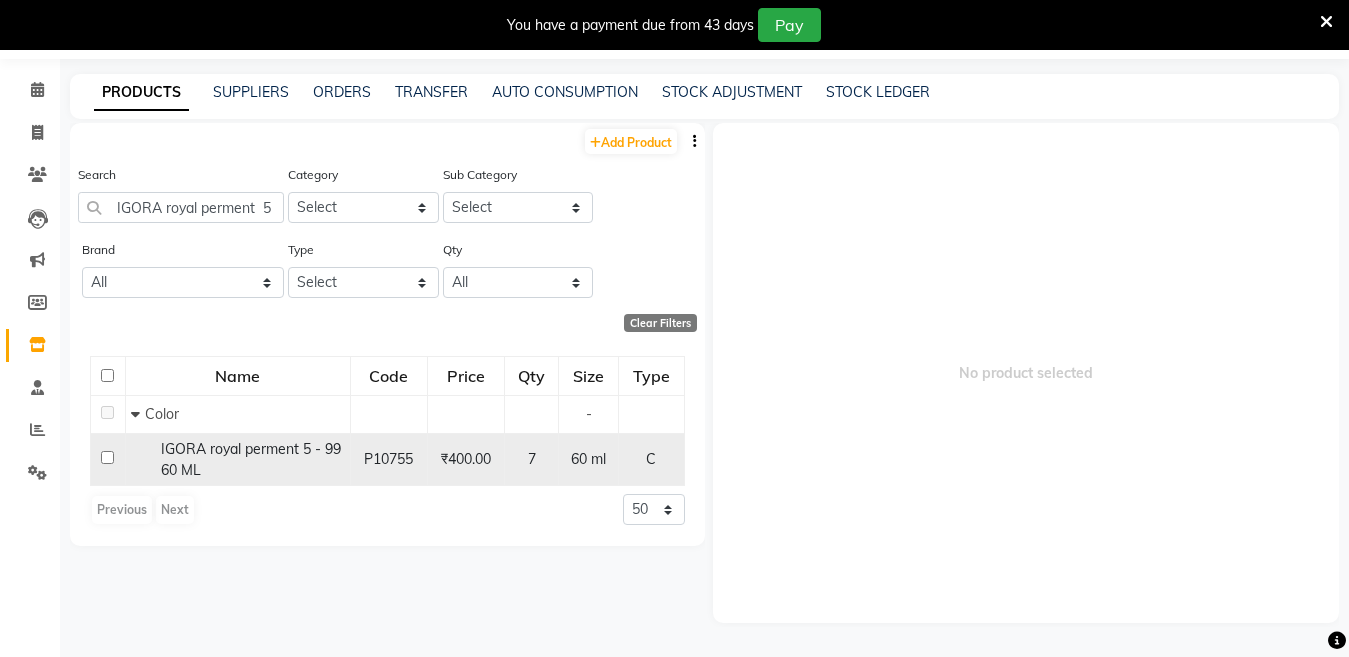click on "IGORA royal perment  5 - 99     60 ML" 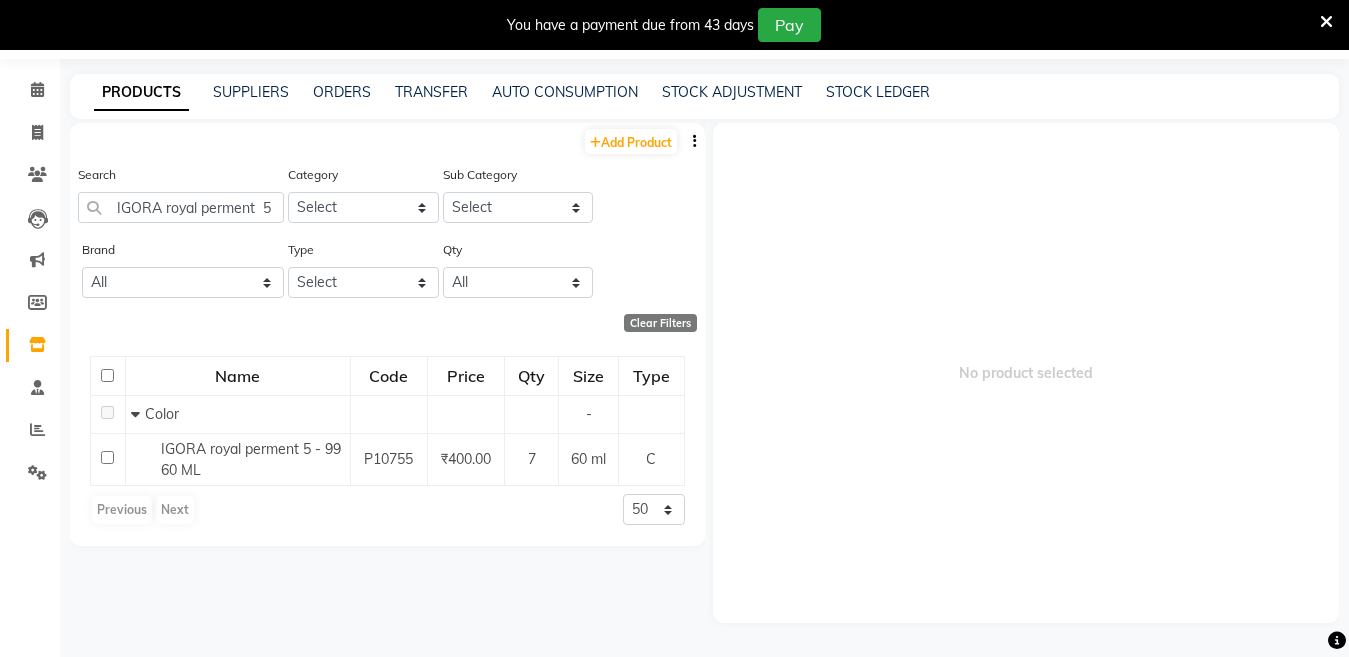 select 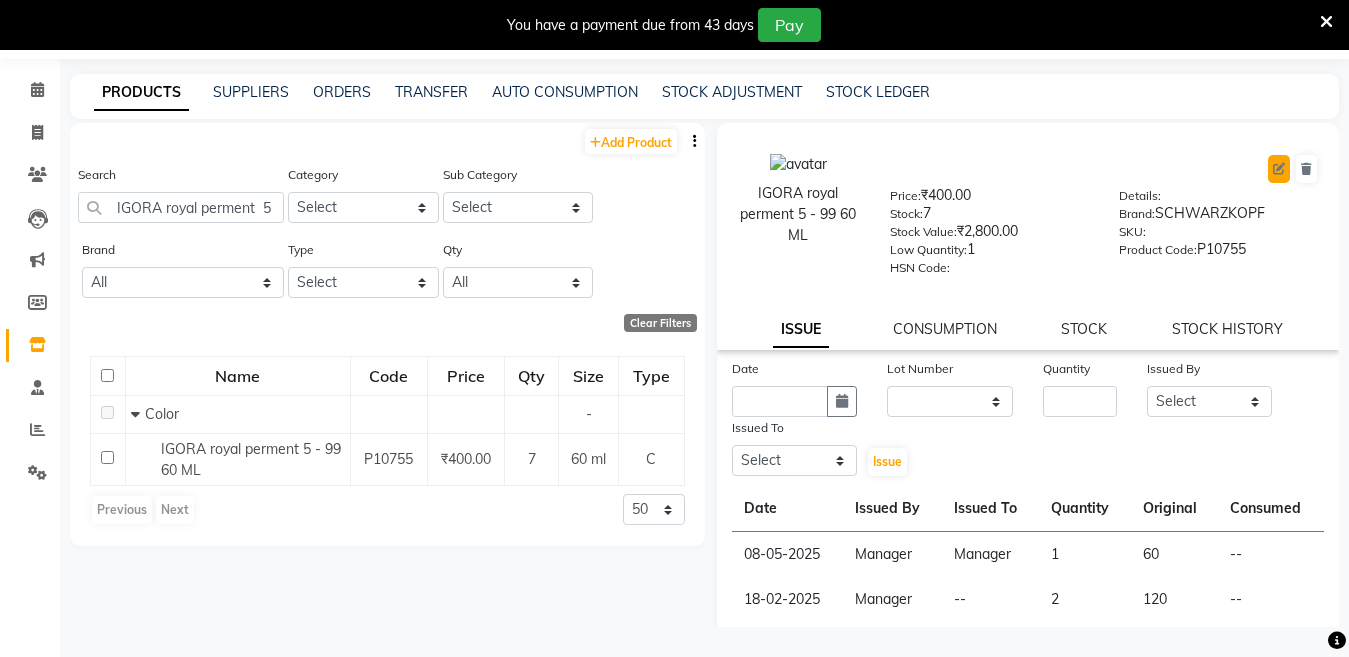 click 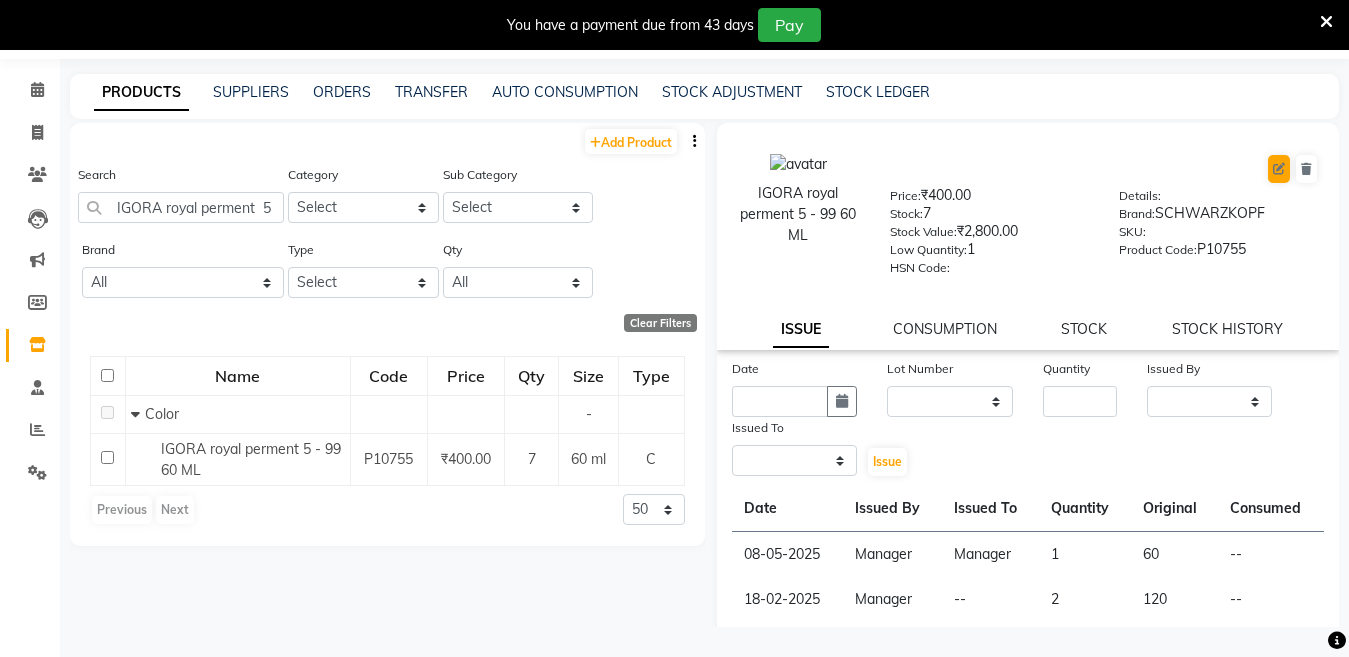 select on "true" 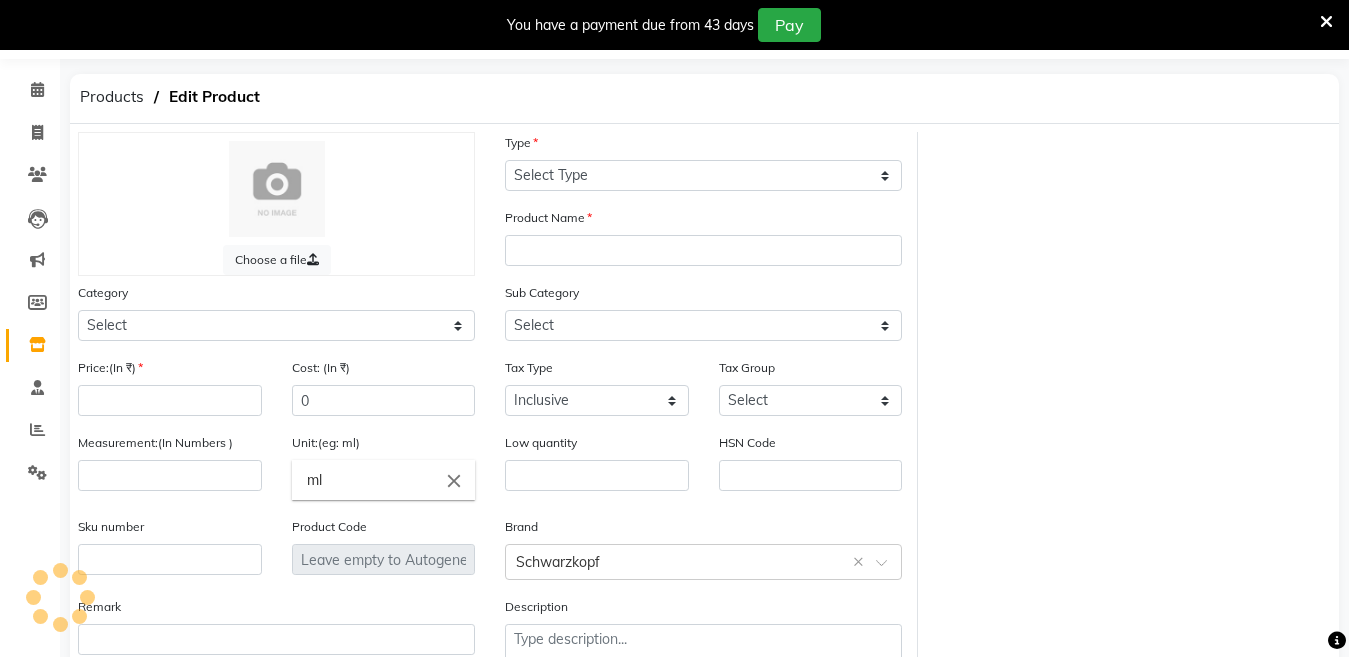 select on "C" 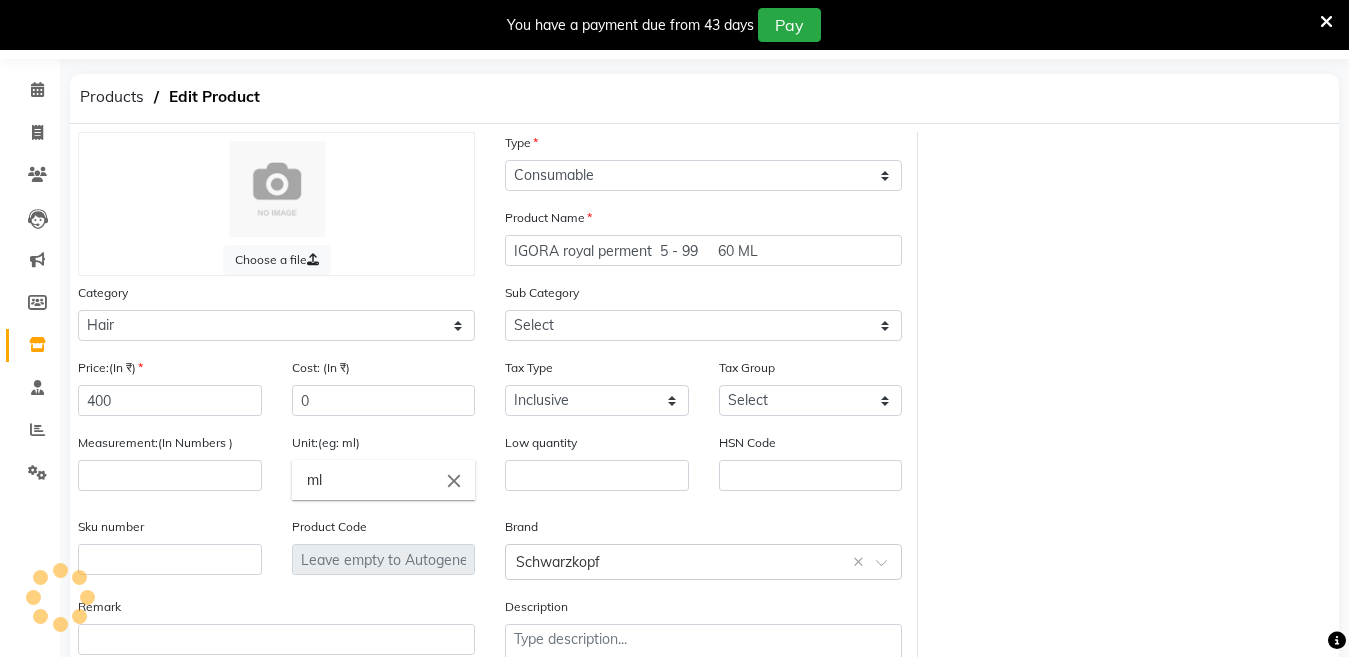 type on "60" 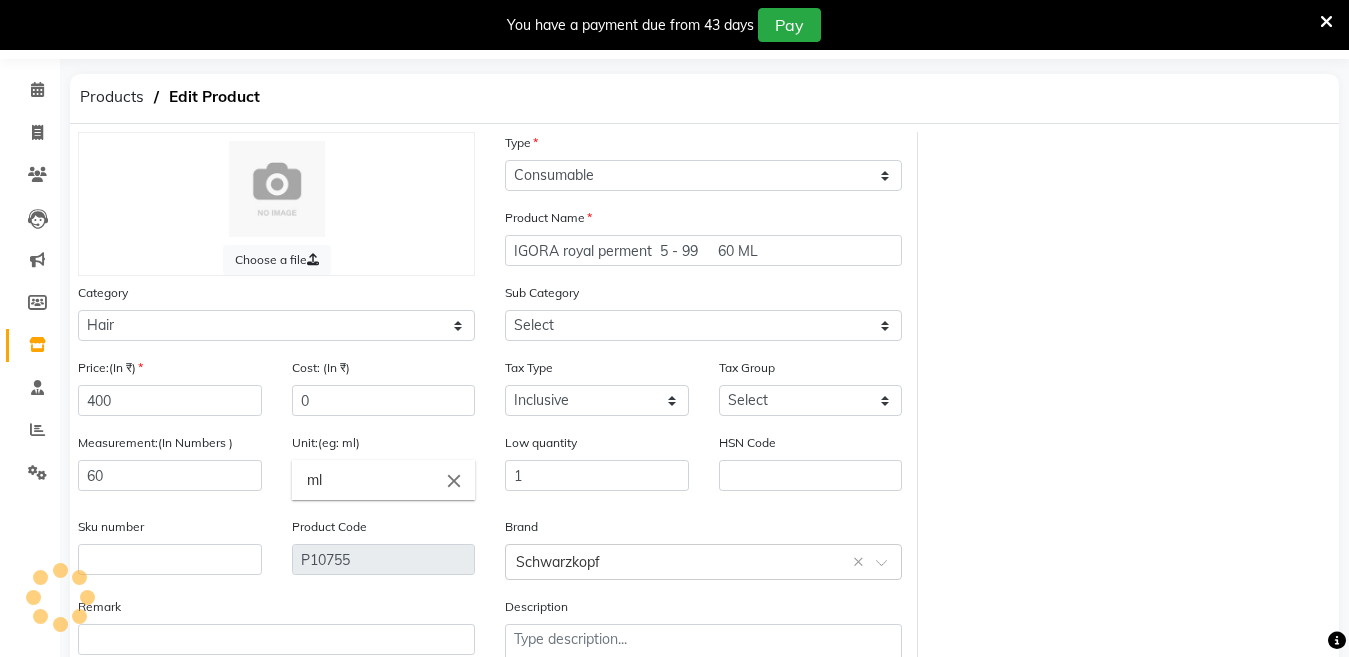 select on "2801107" 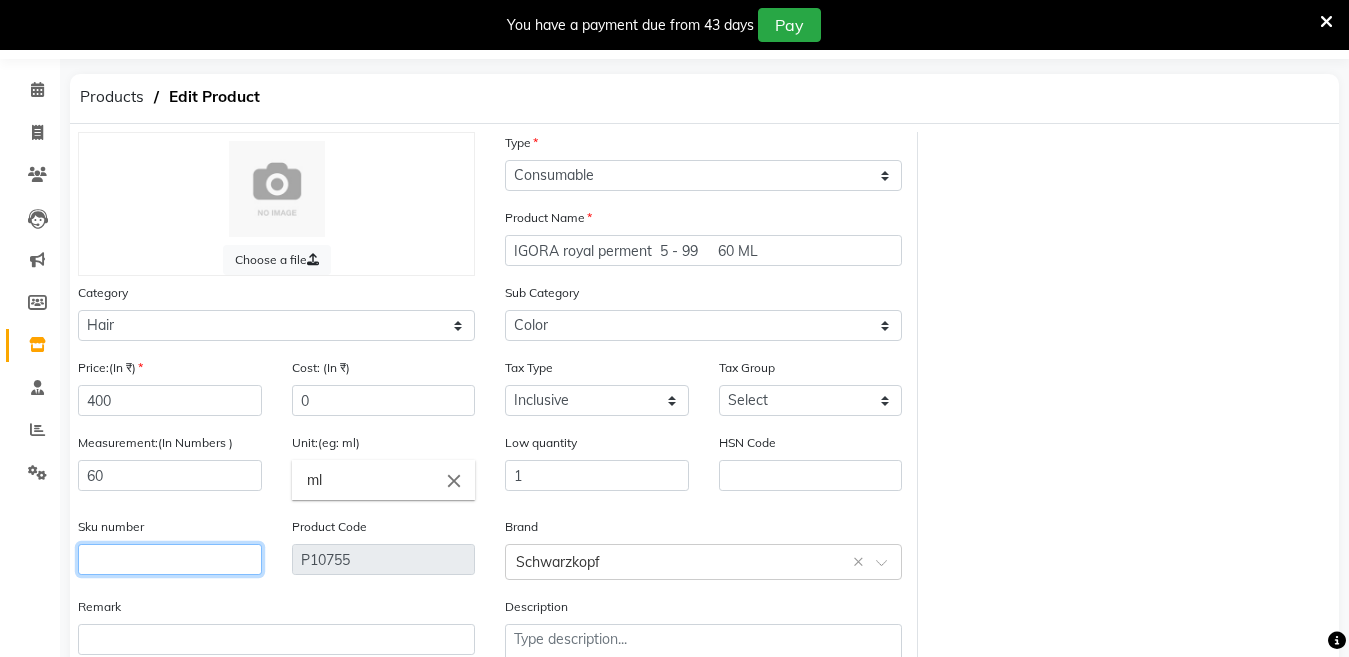 click 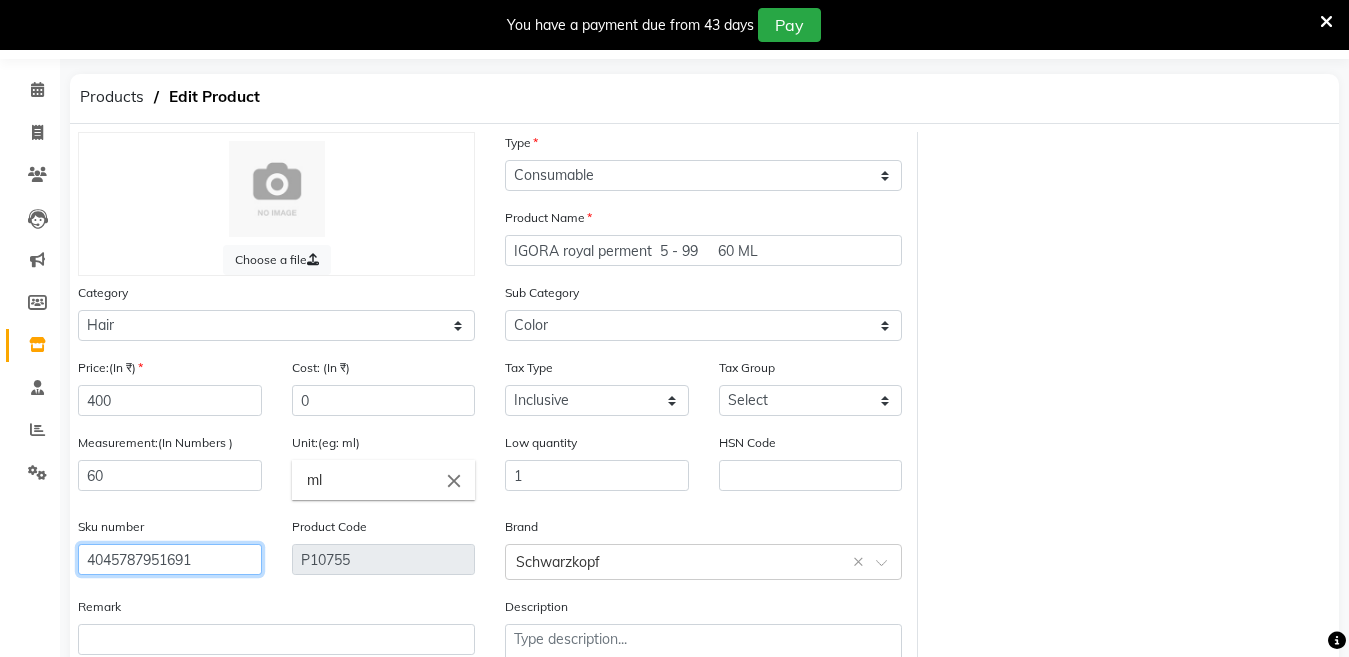 scroll, scrollTop: 194, scrollLeft: 0, axis: vertical 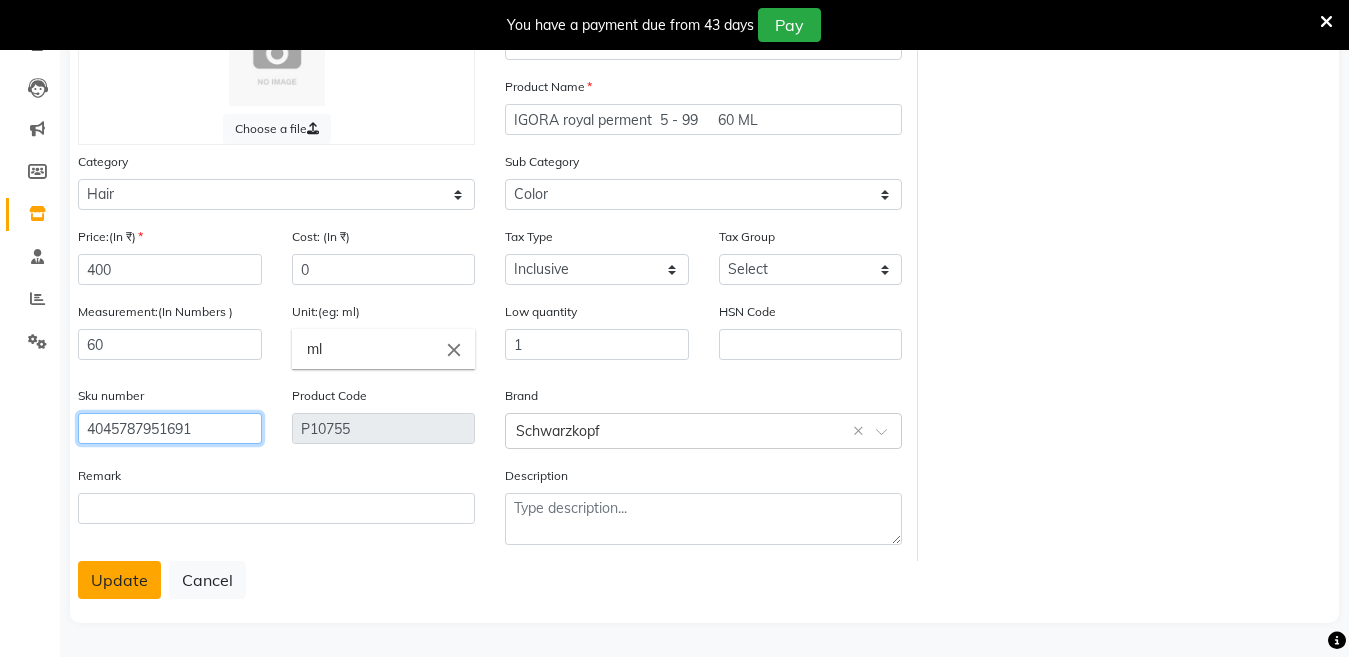 type on "4045787951691" 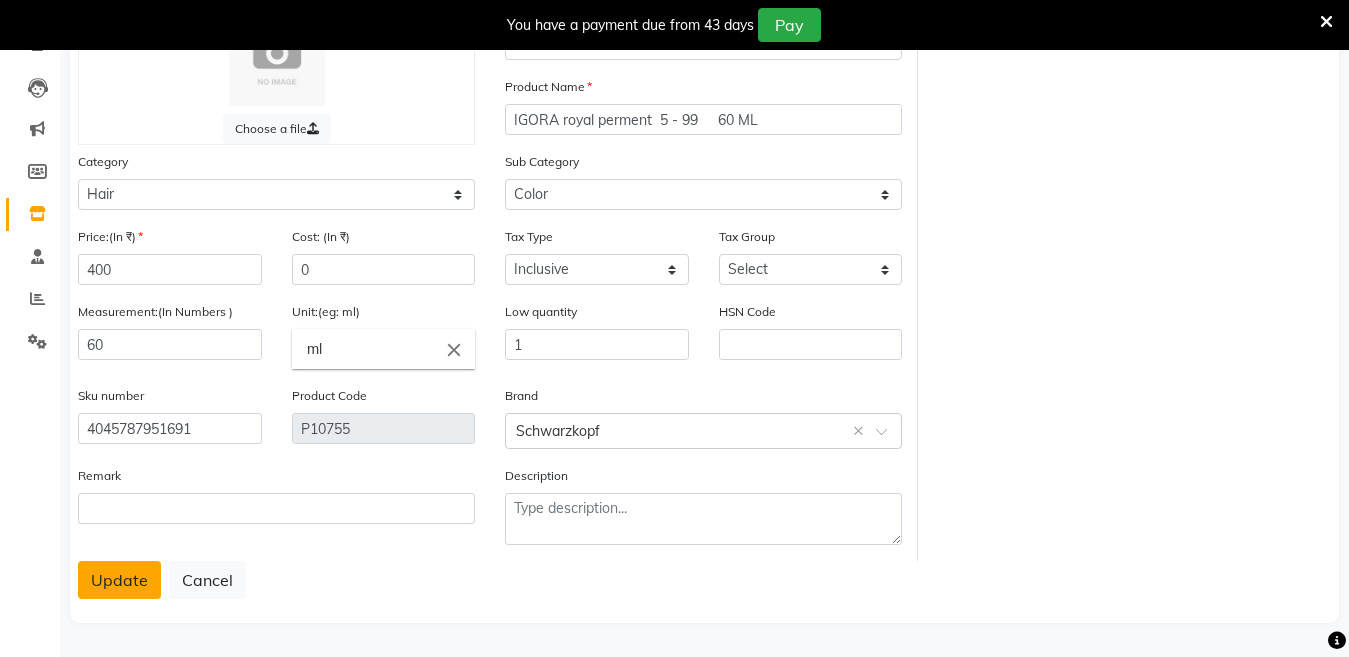 click on "Update" 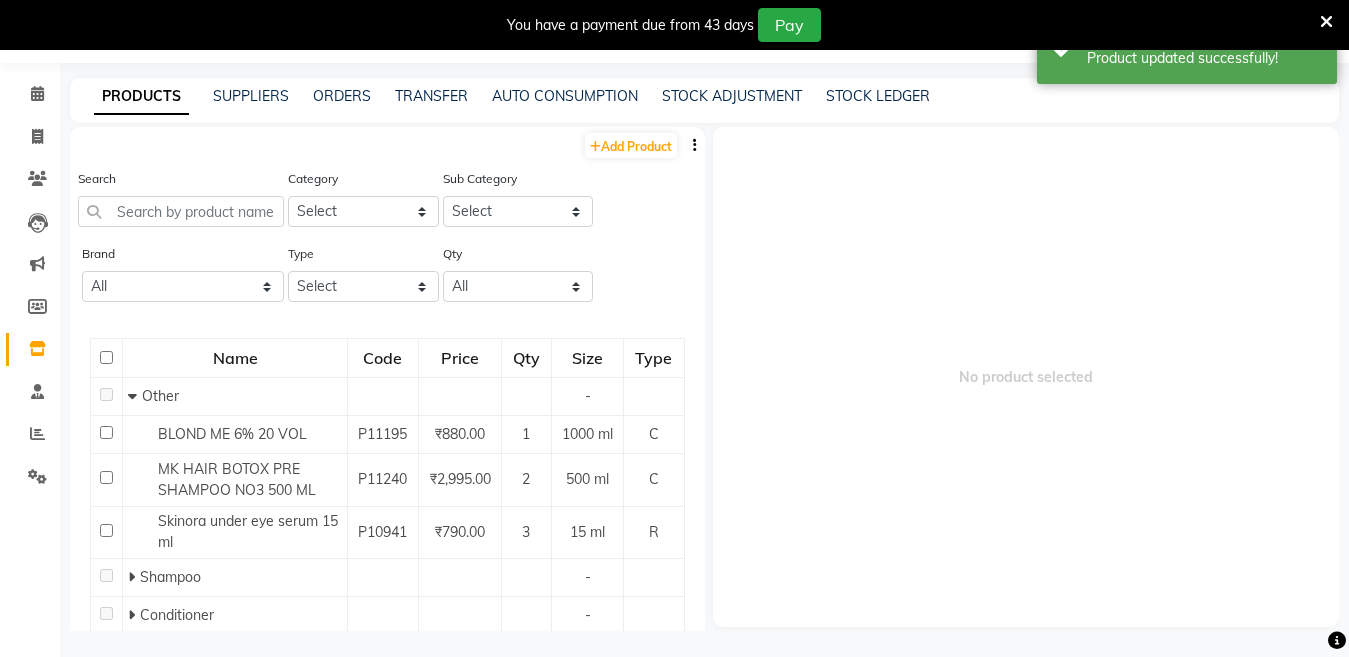 scroll, scrollTop: 63, scrollLeft: 0, axis: vertical 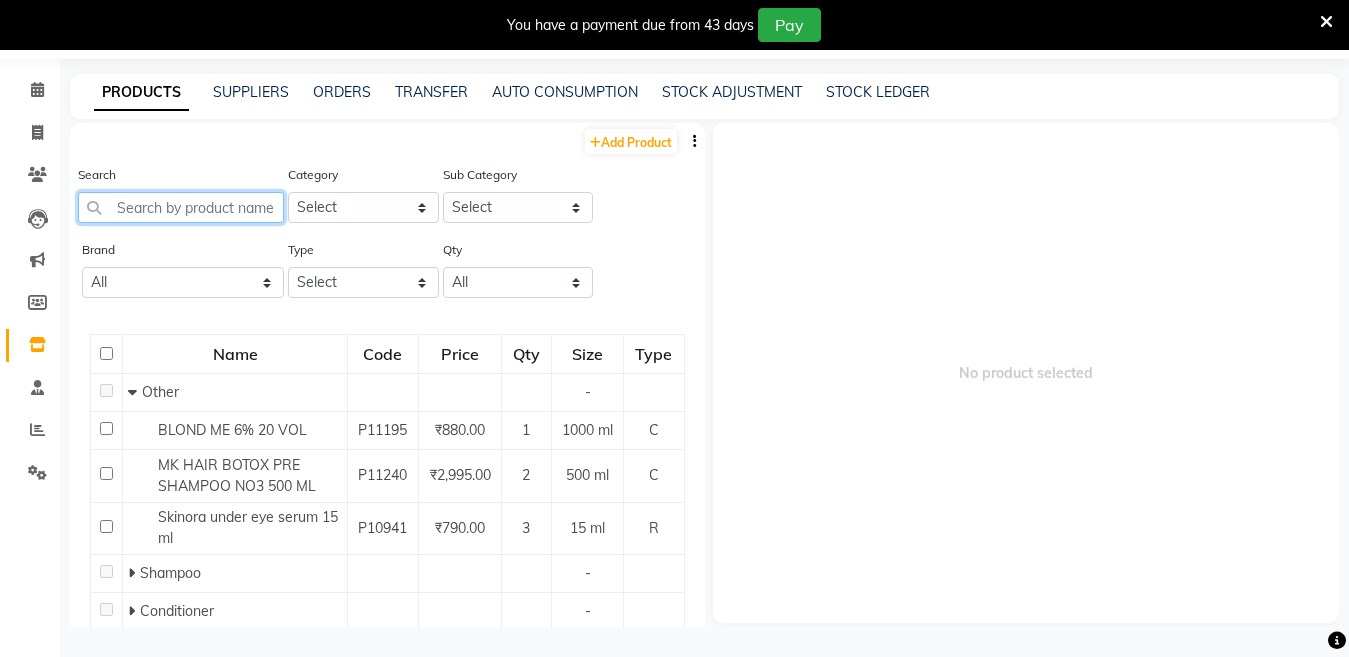 click 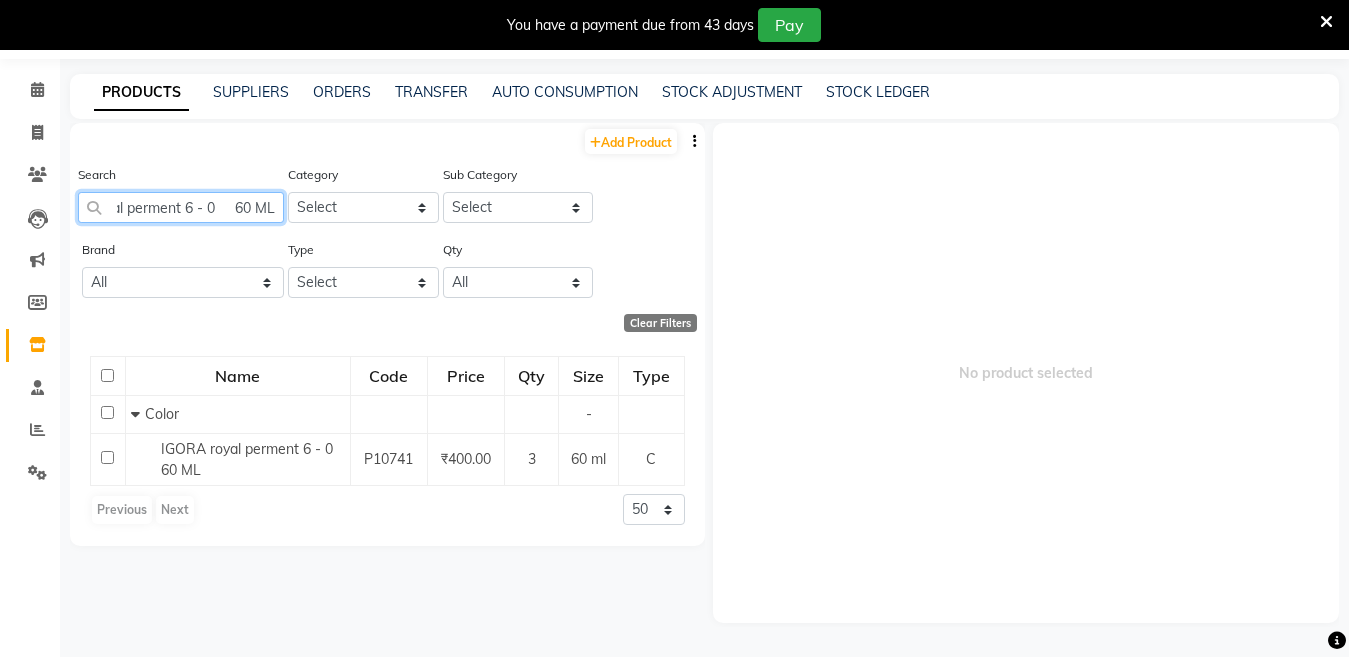 scroll, scrollTop: 0, scrollLeft: 78, axis: horizontal 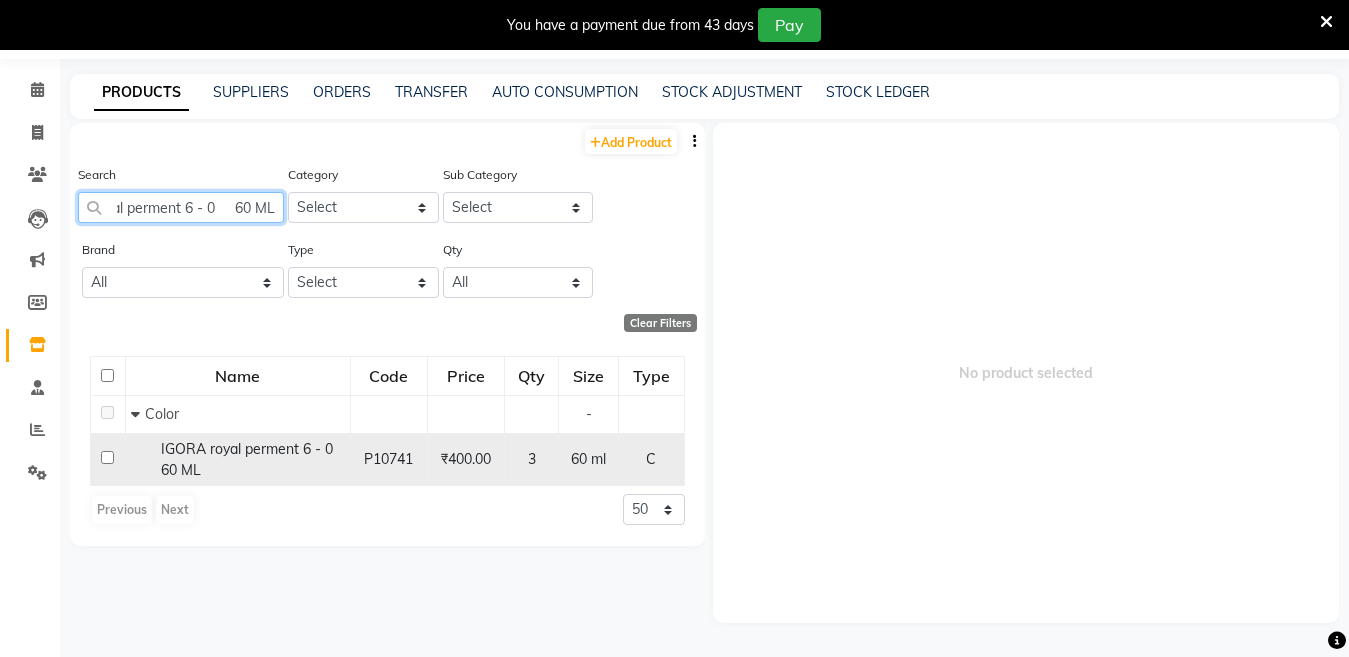 type on "IGORA royal perment 6 - 0     60 ML" 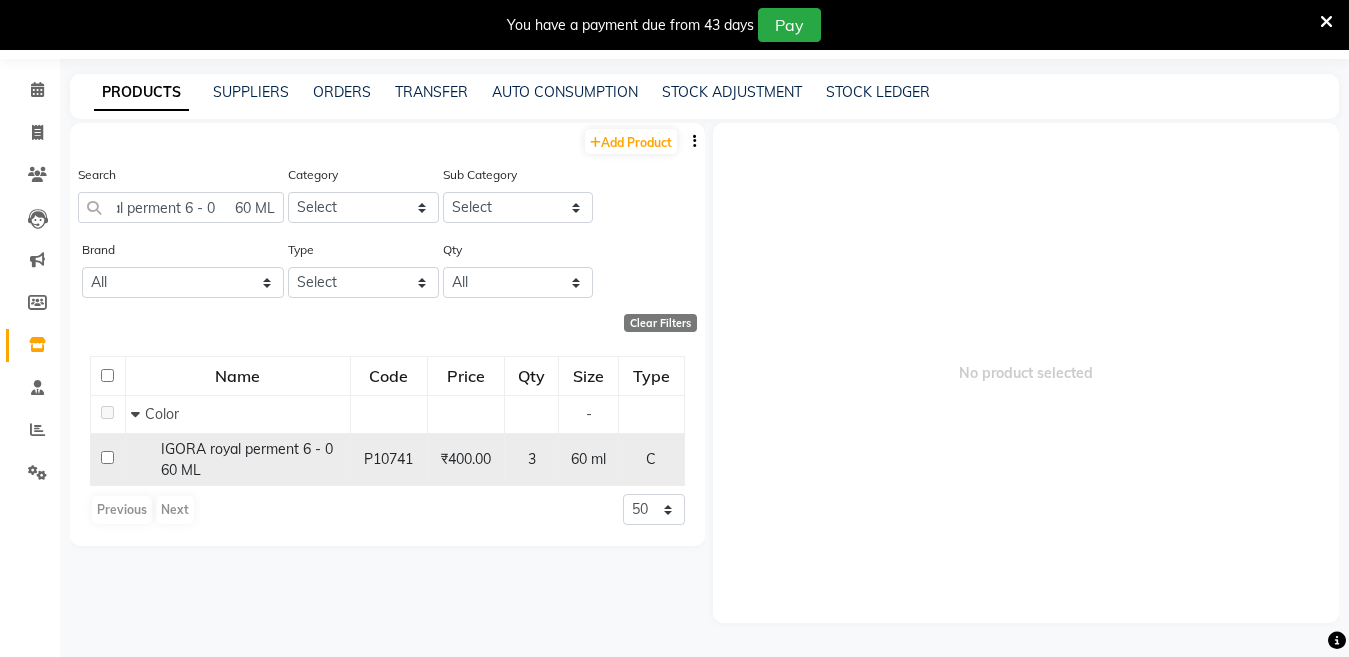 scroll, scrollTop: 0, scrollLeft: 0, axis: both 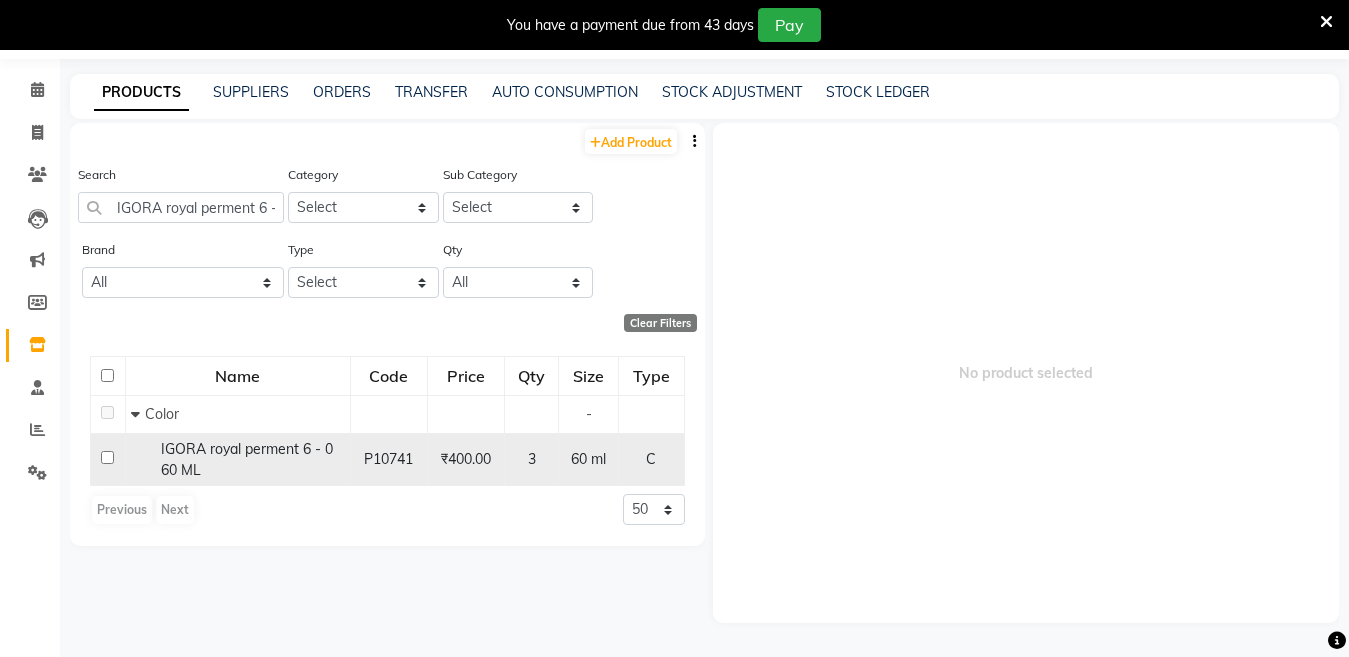 click on "IGORA royal perment 6 - 0     60 ML" 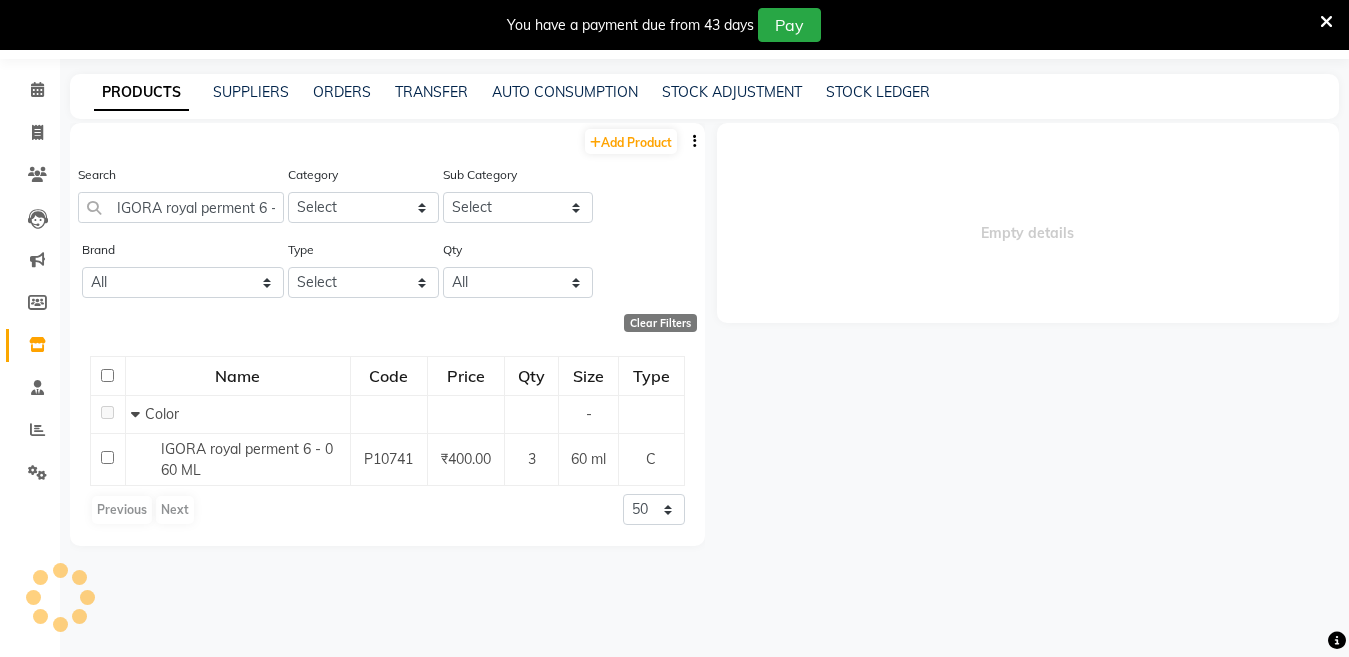 select 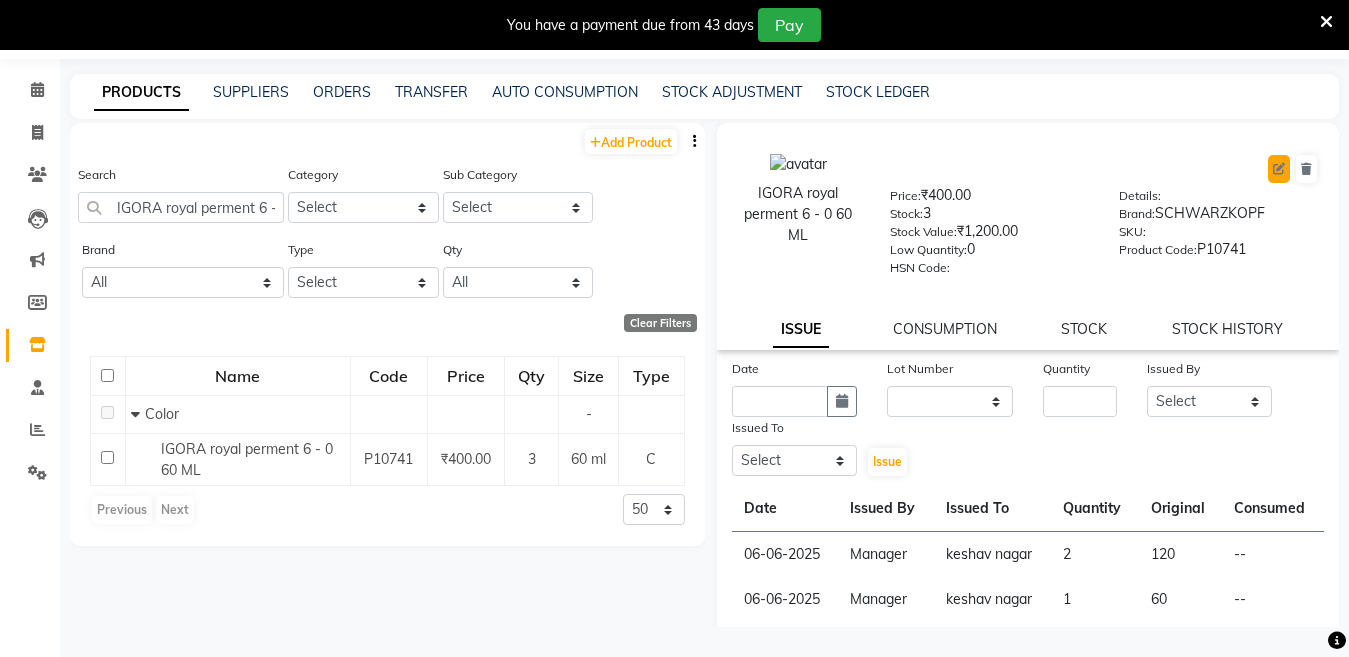 click 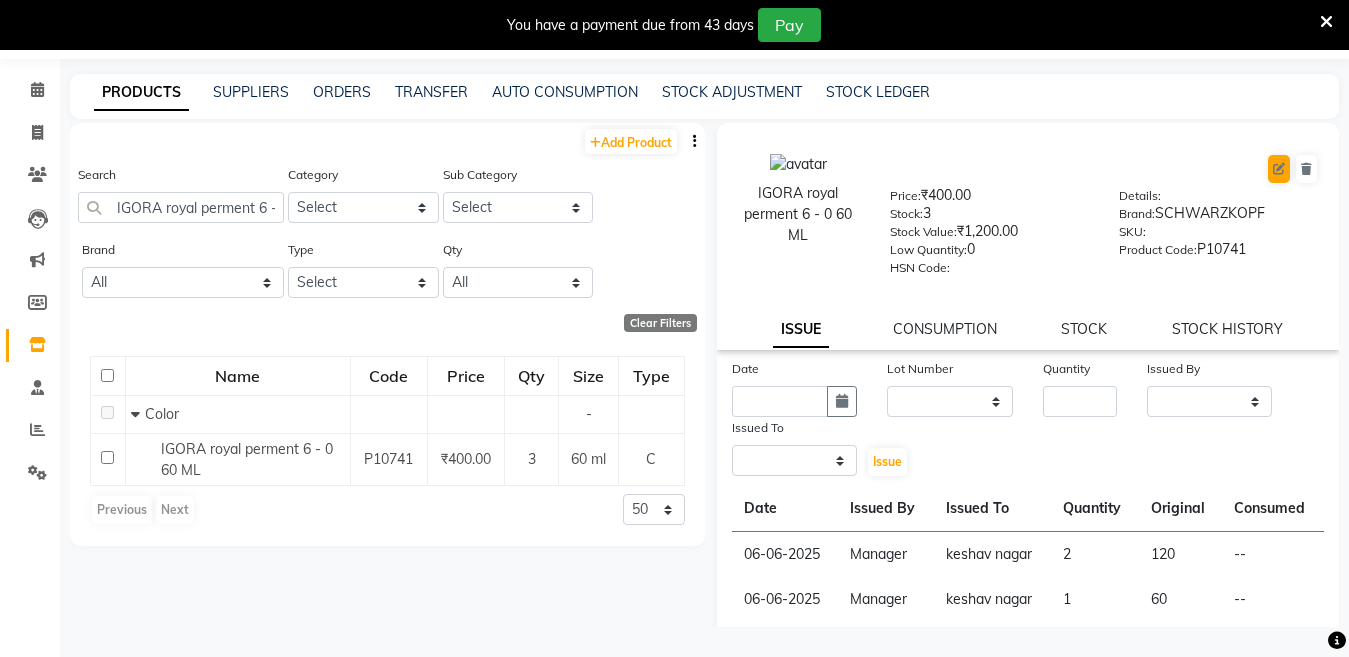 select on "true" 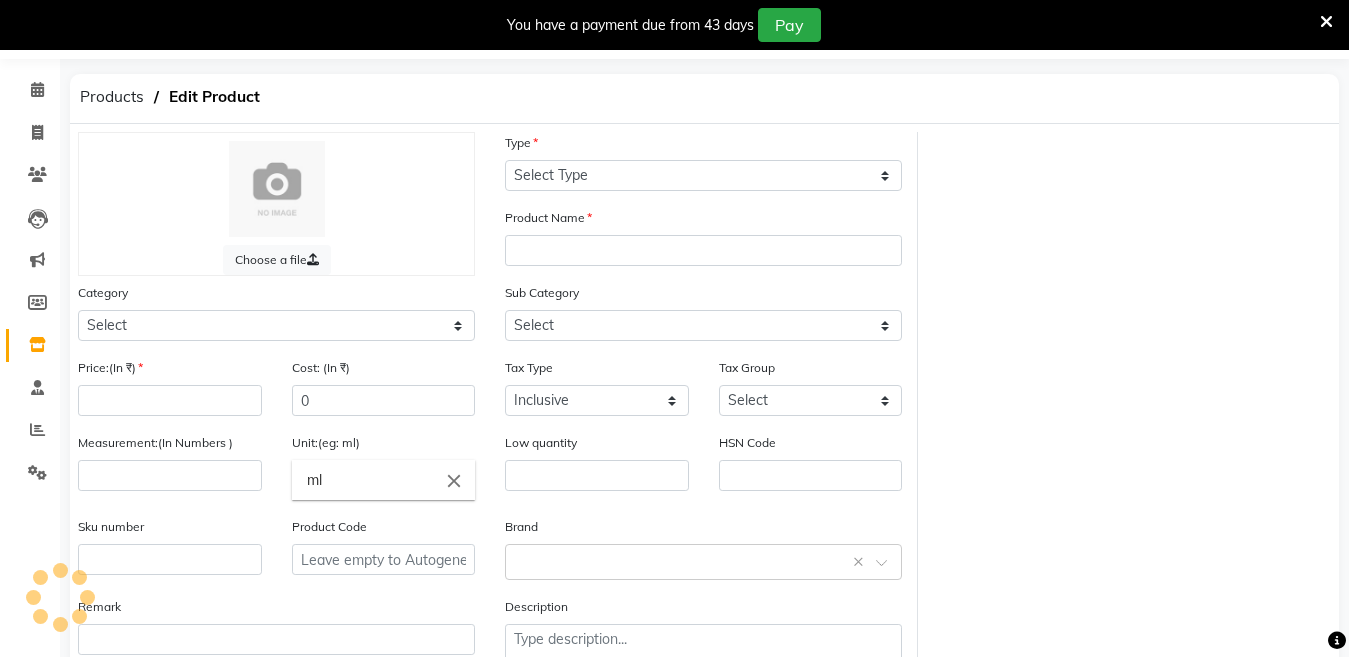 select on "C" 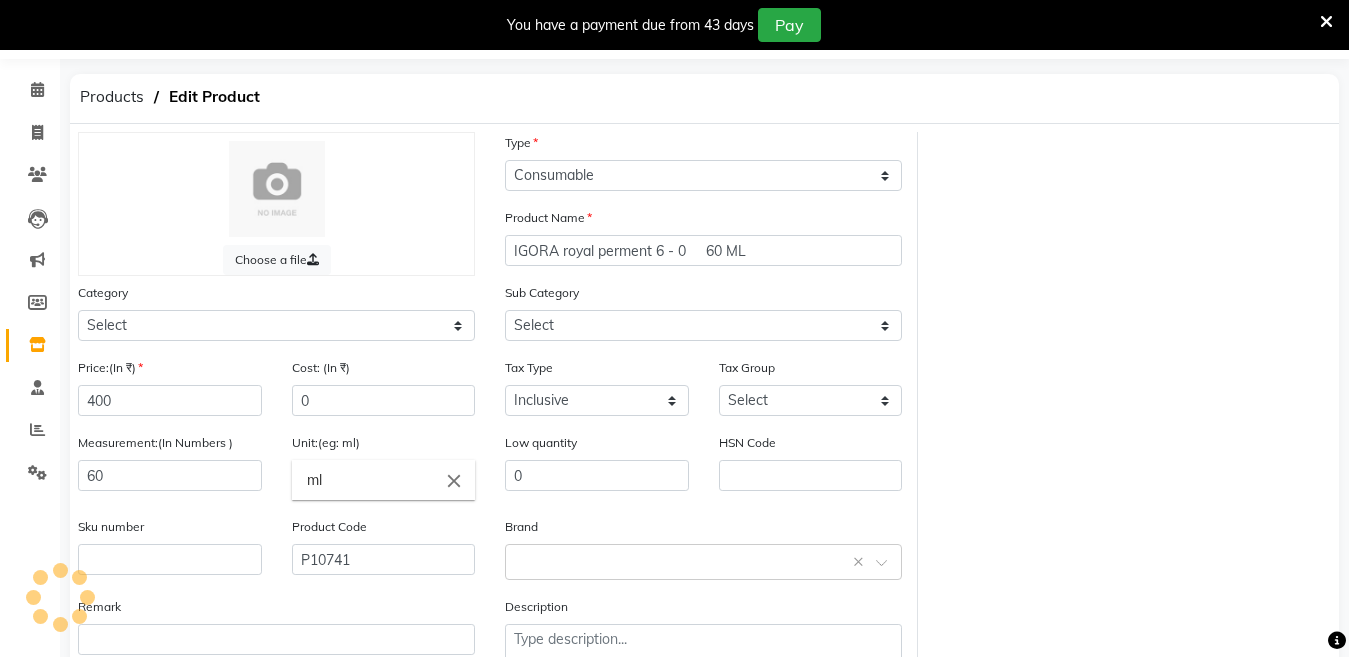 select on "2801100" 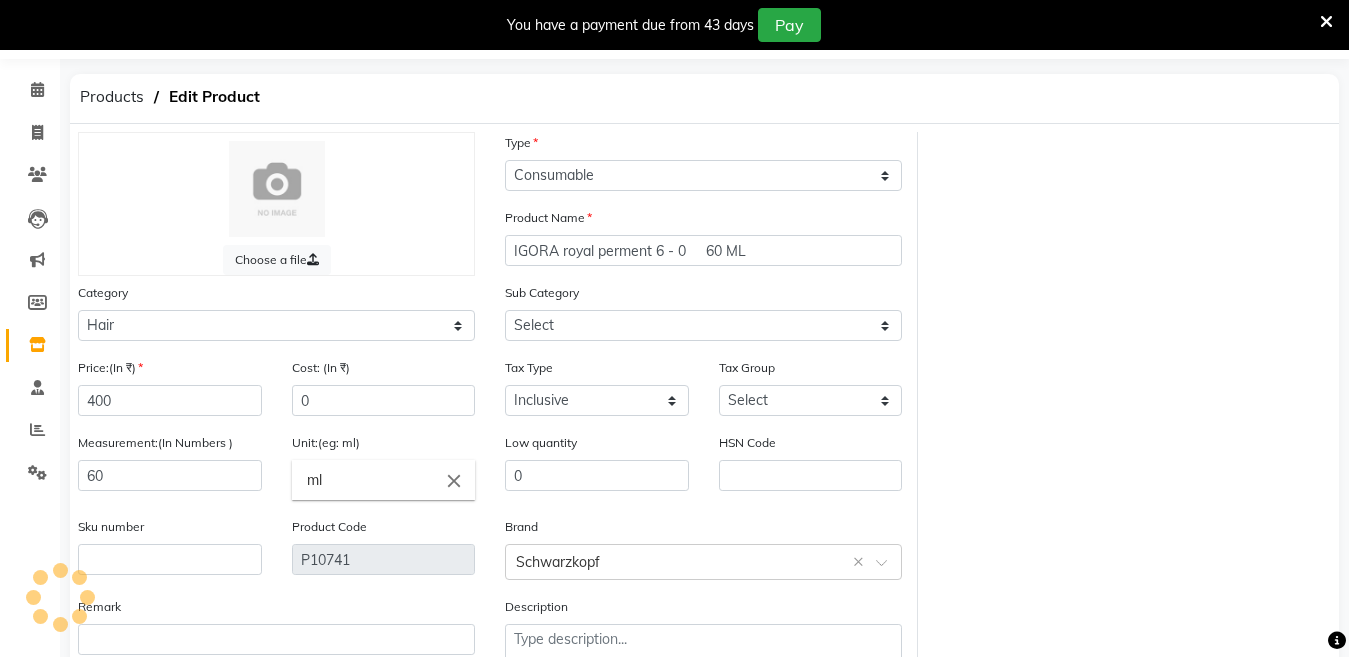 select on "2801107" 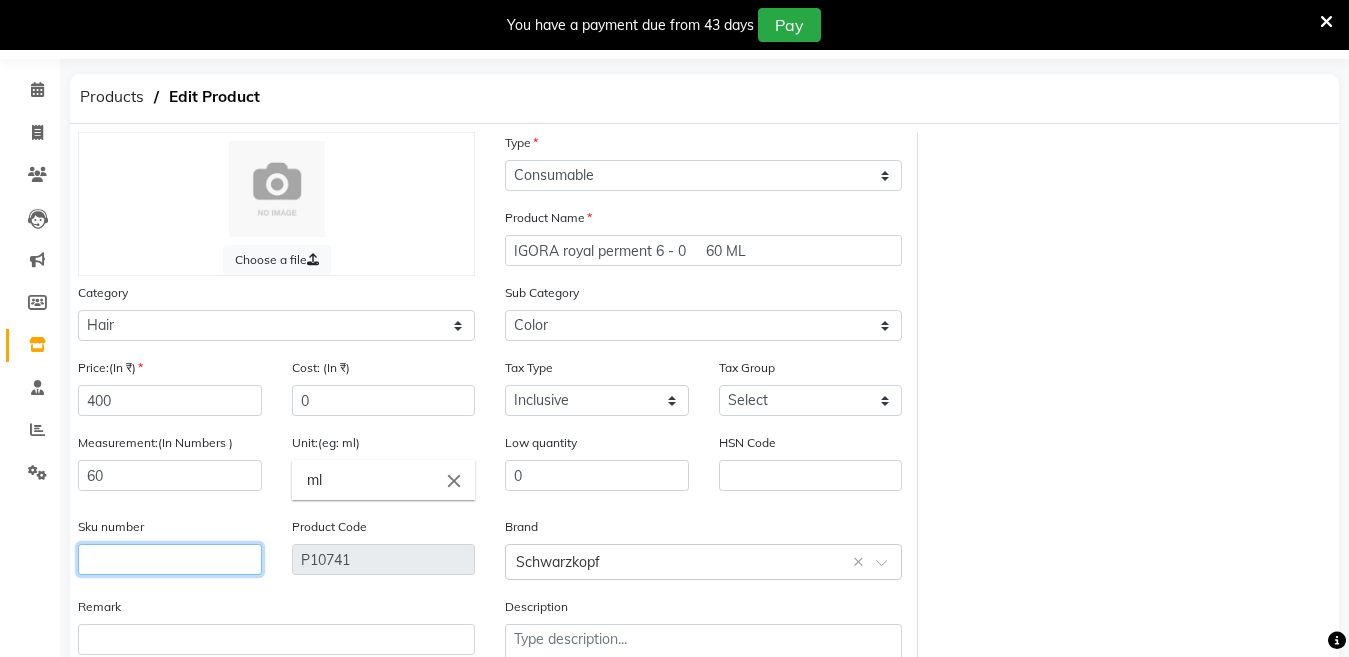 click 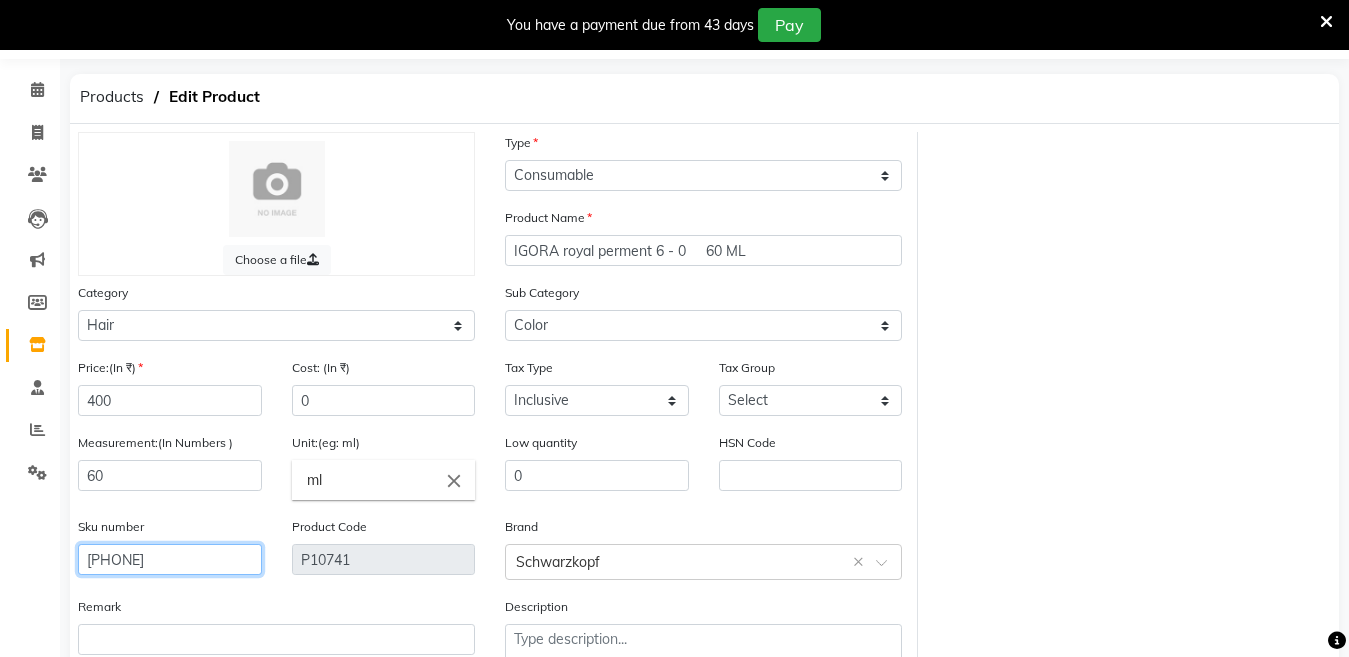 scroll, scrollTop: 194, scrollLeft: 0, axis: vertical 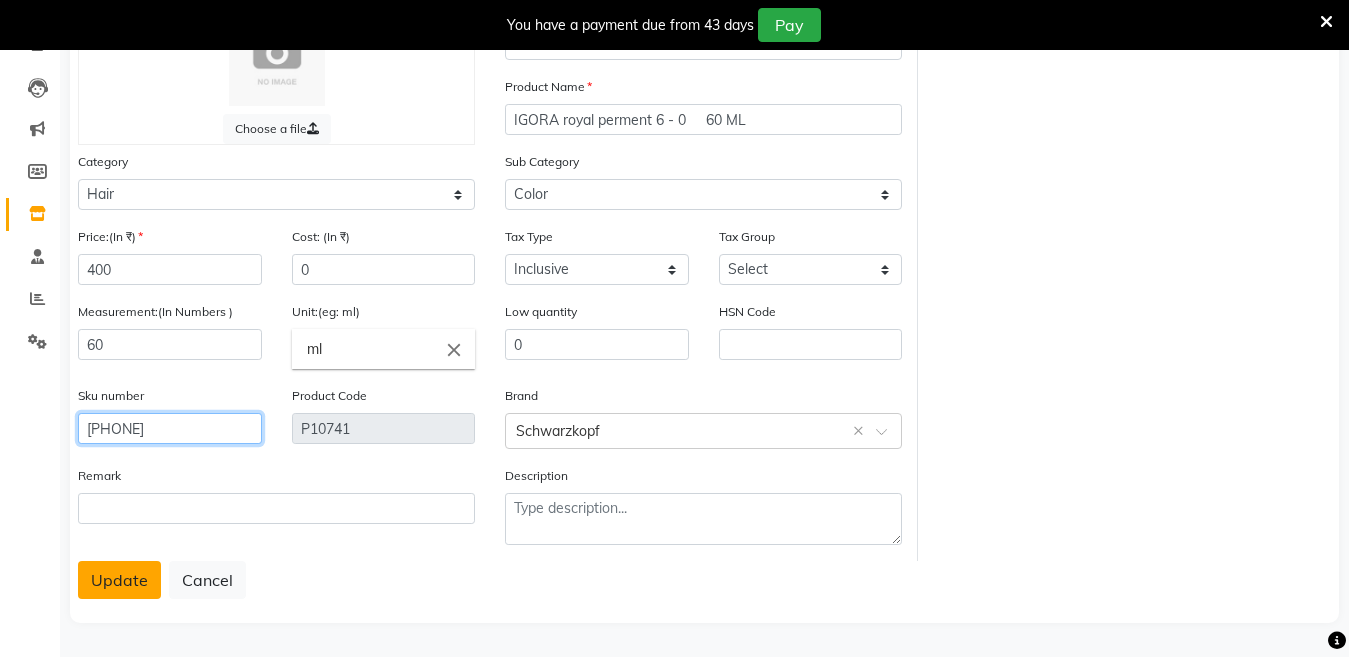 type on "4045787951738" 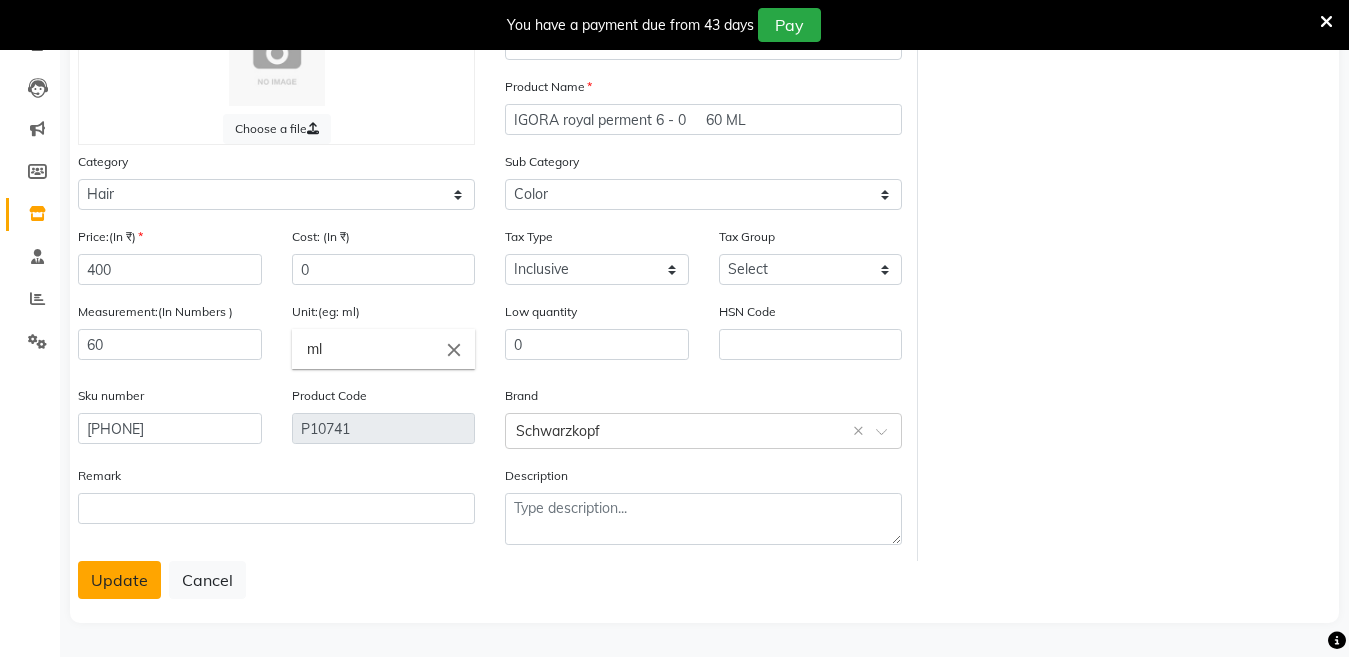 click on "Update" 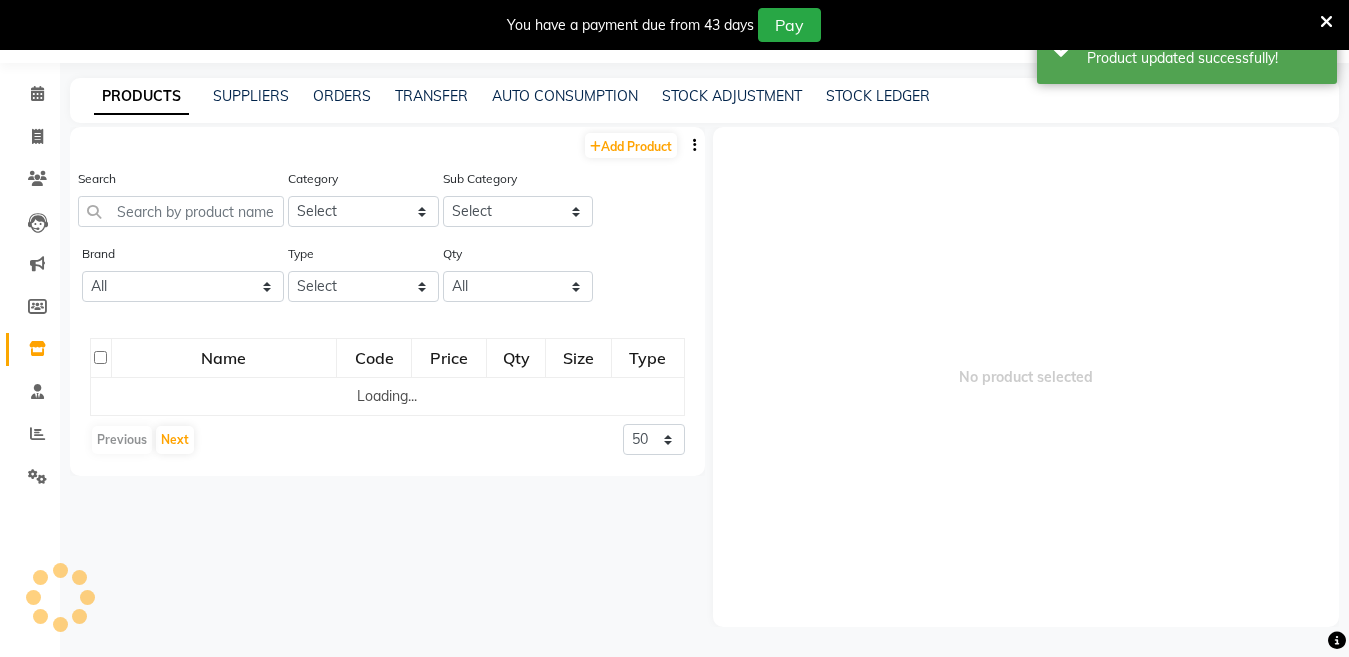 scroll, scrollTop: 63, scrollLeft: 0, axis: vertical 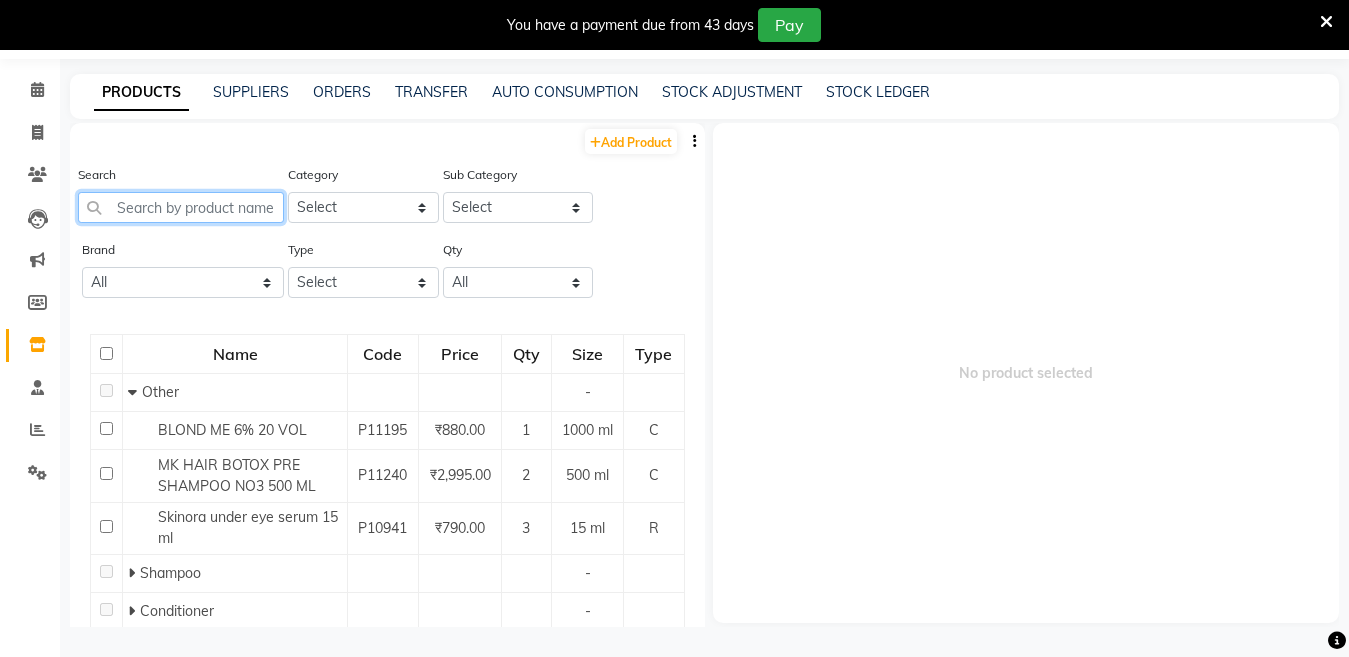 click 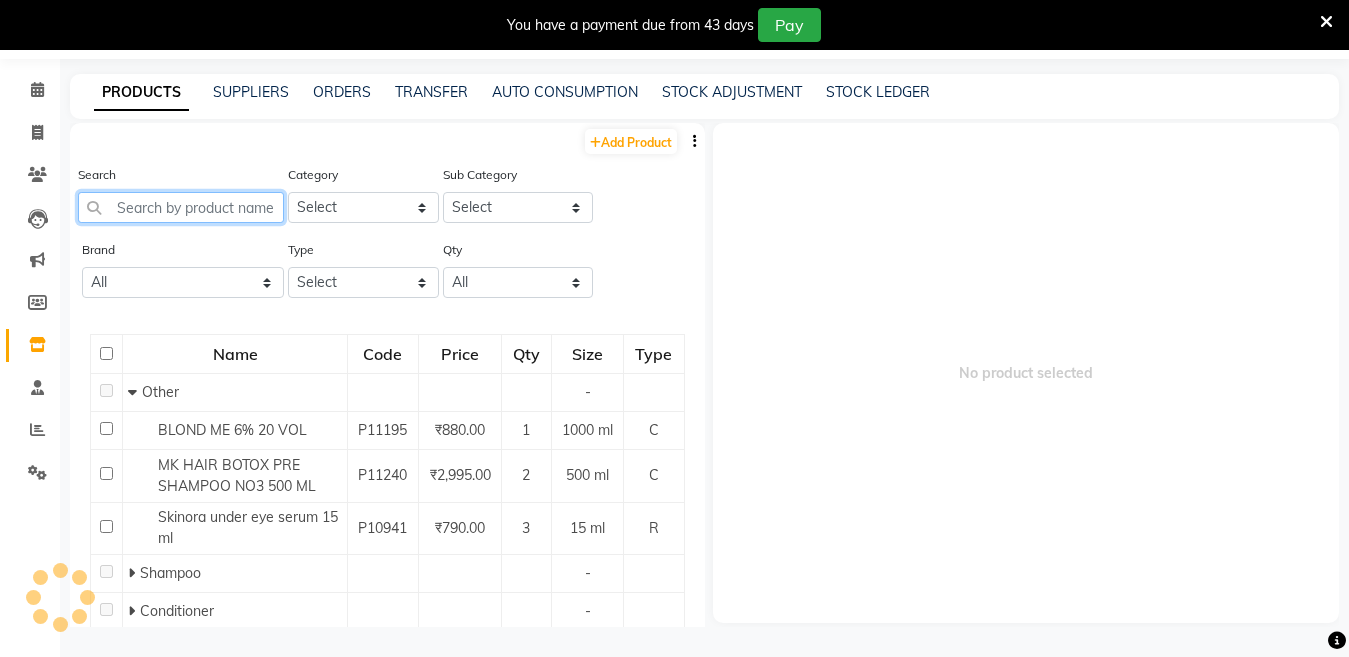 paste on "IGORA royal perment 6 - 6     60 ML" 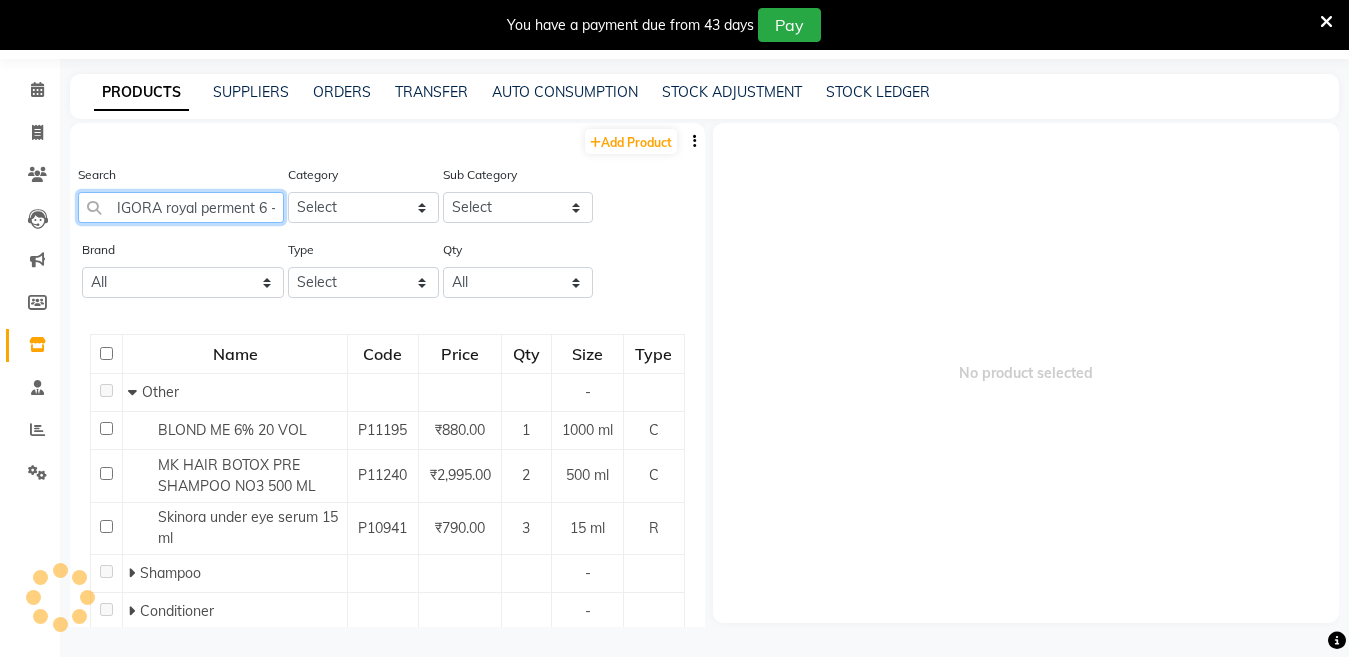 click on "IGORA royal perment 6 - 6     60 ML" 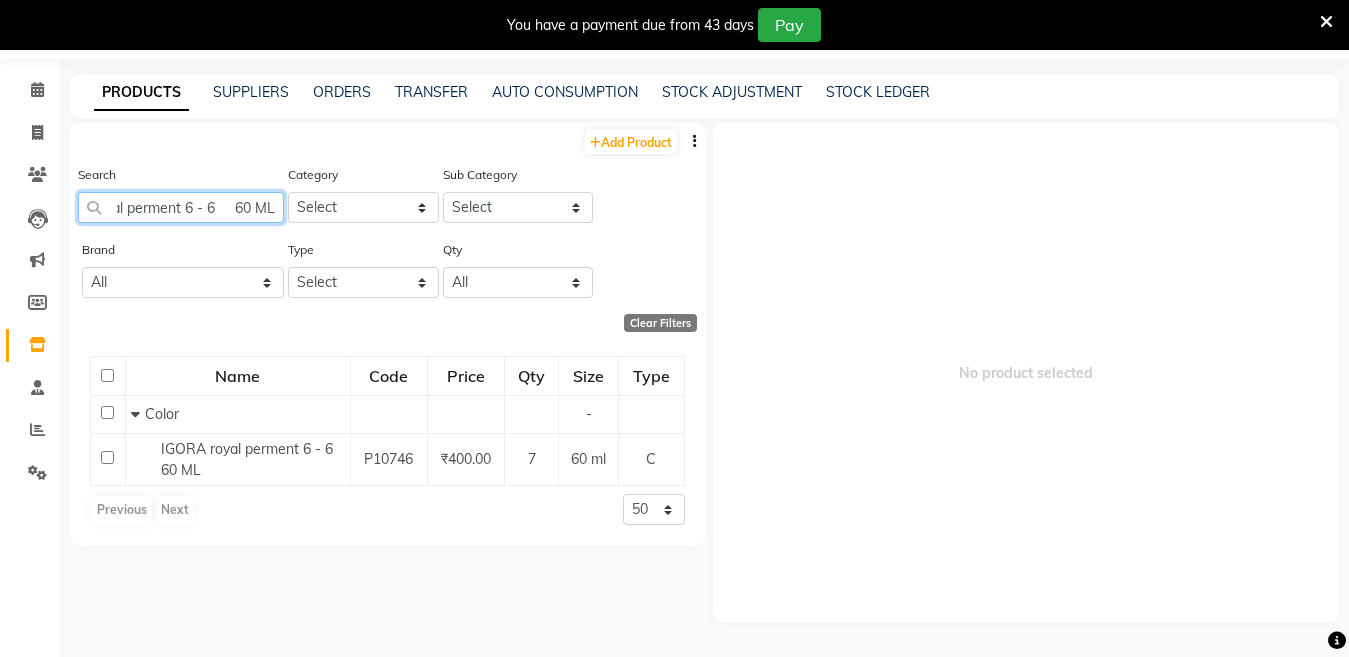 scroll, scrollTop: 0, scrollLeft: 78, axis: horizontal 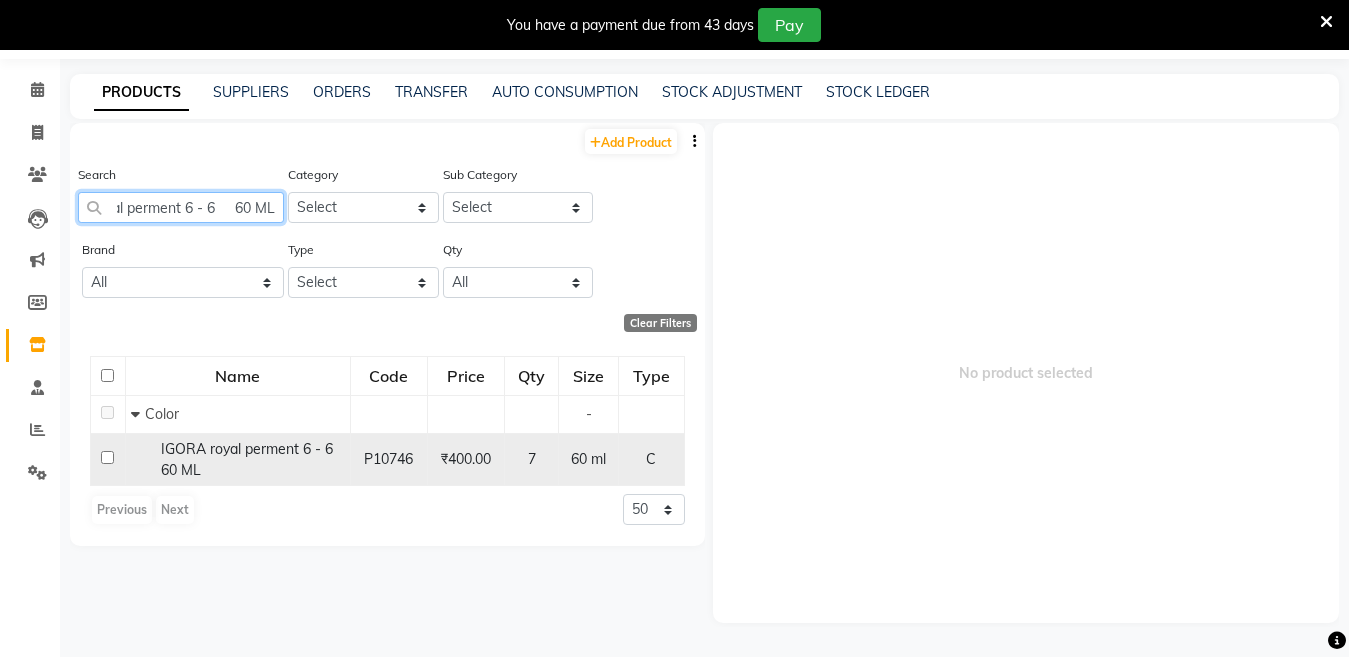 type on "IGORA royal perment 6 - 6     60 ML" 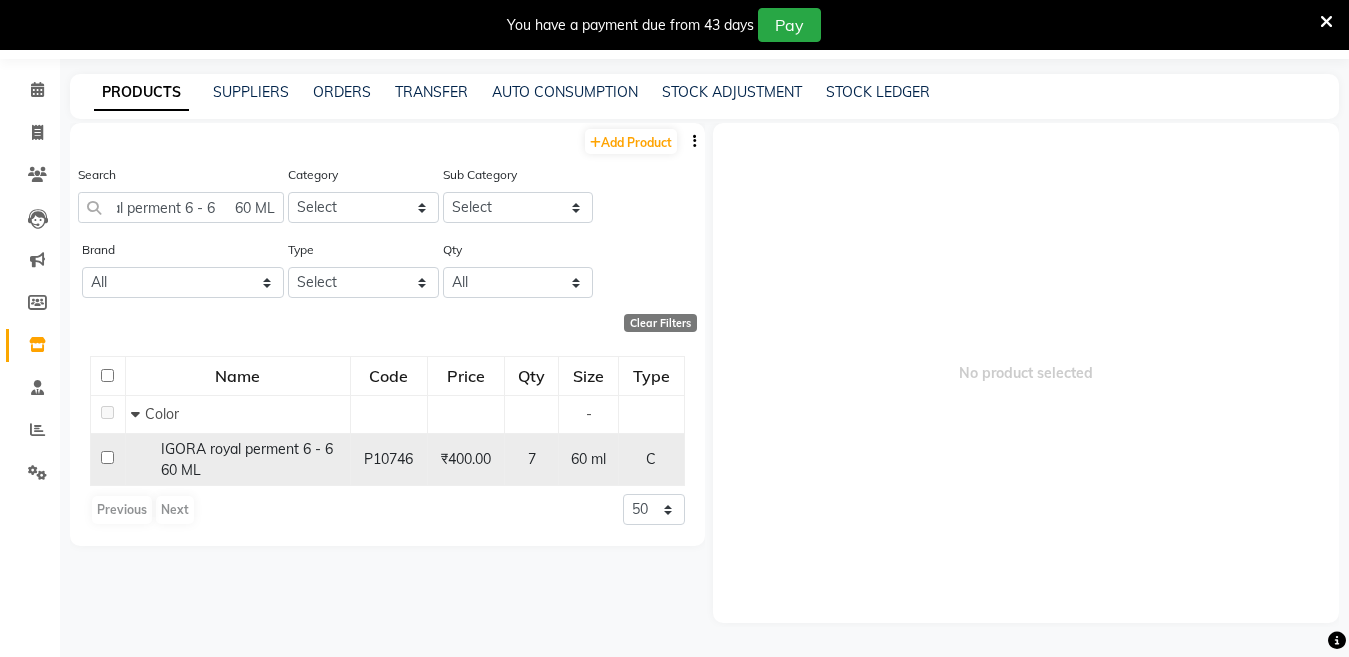 scroll, scrollTop: 0, scrollLeft: 0, axis: both 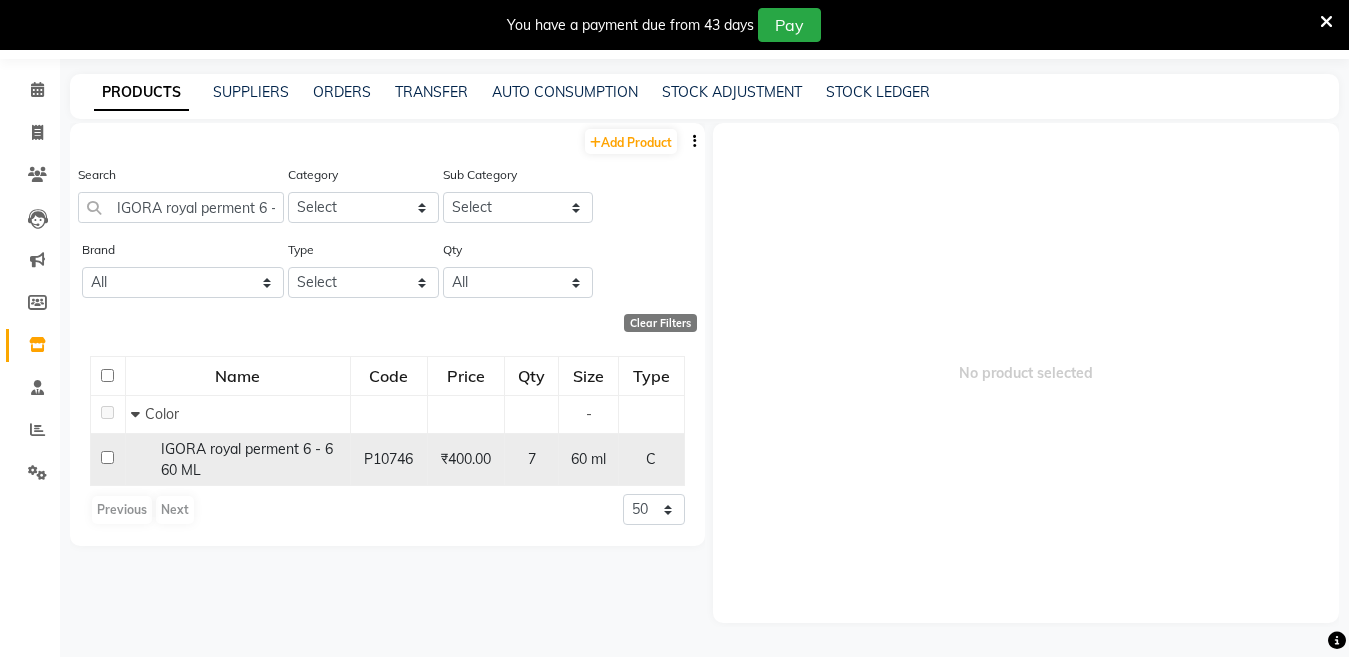 click on "IGORA royal perment 6 - 6     60 ML" 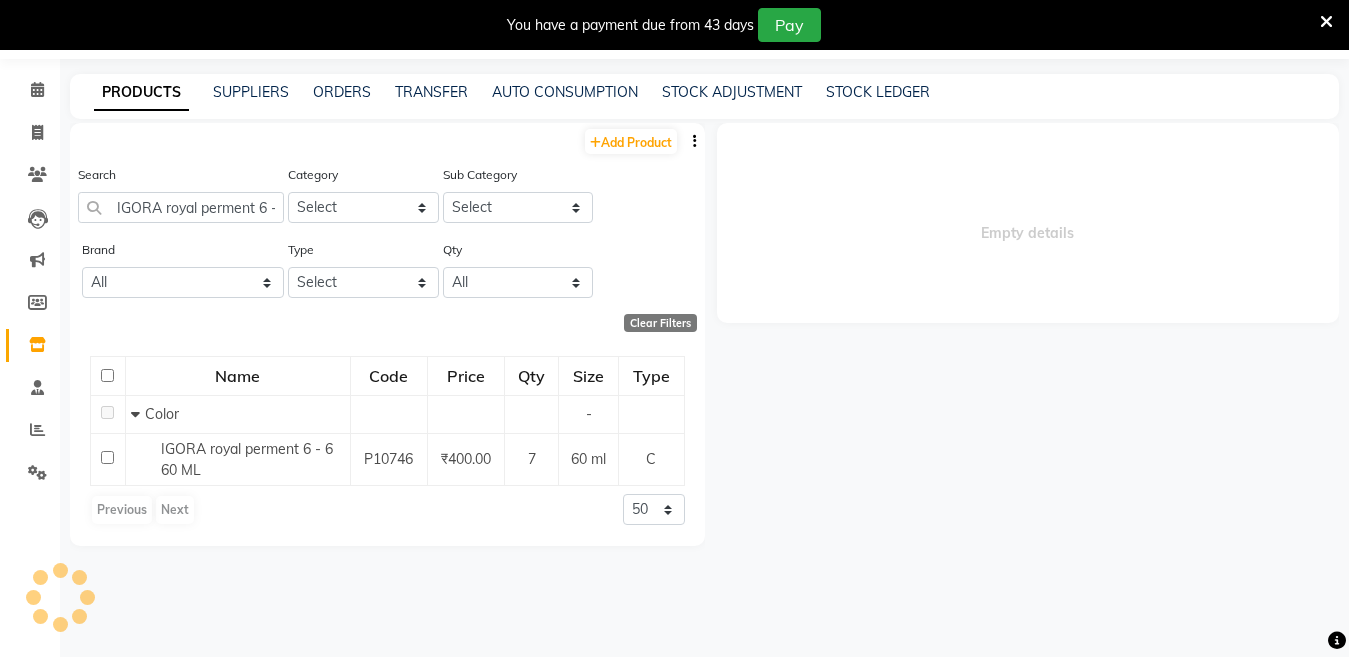 select 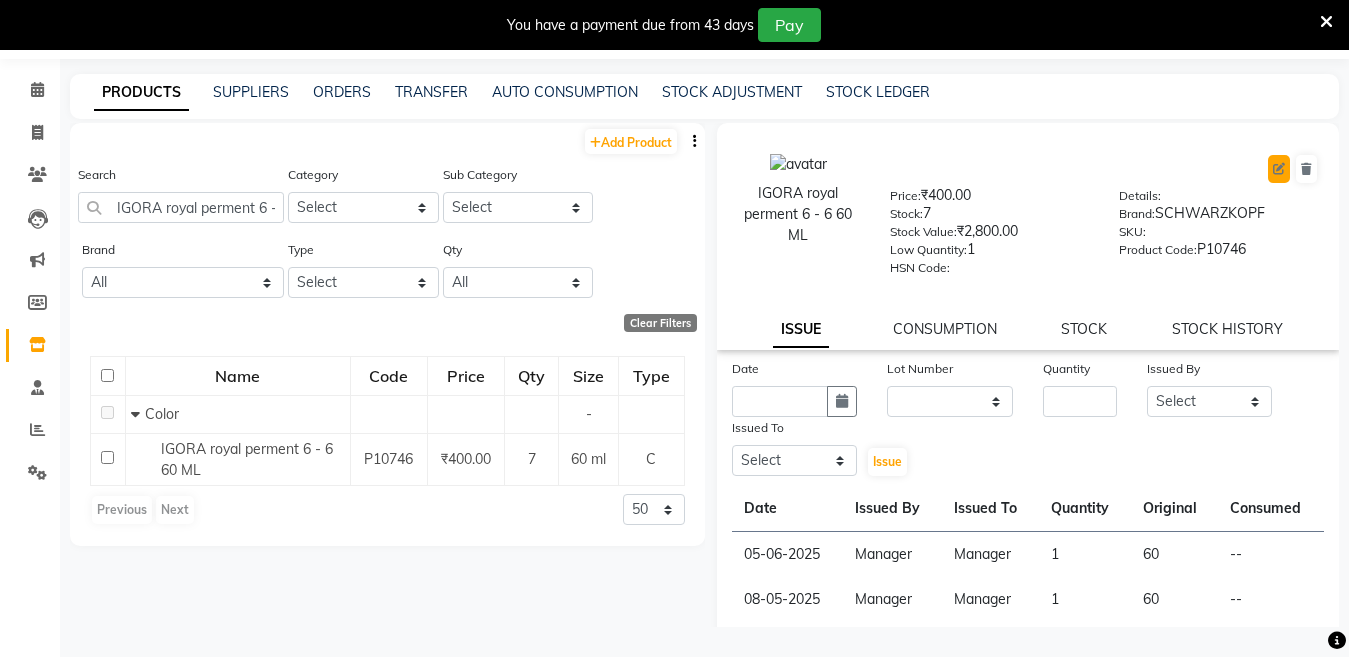 click 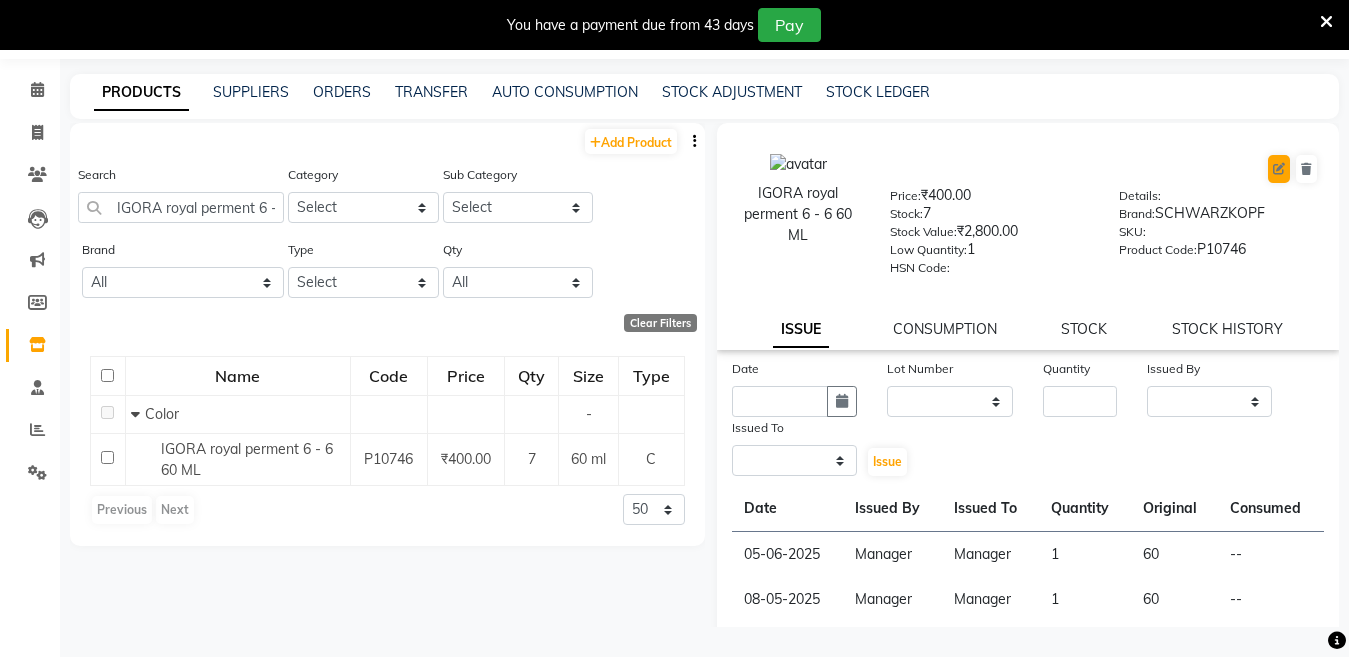 select on "true" 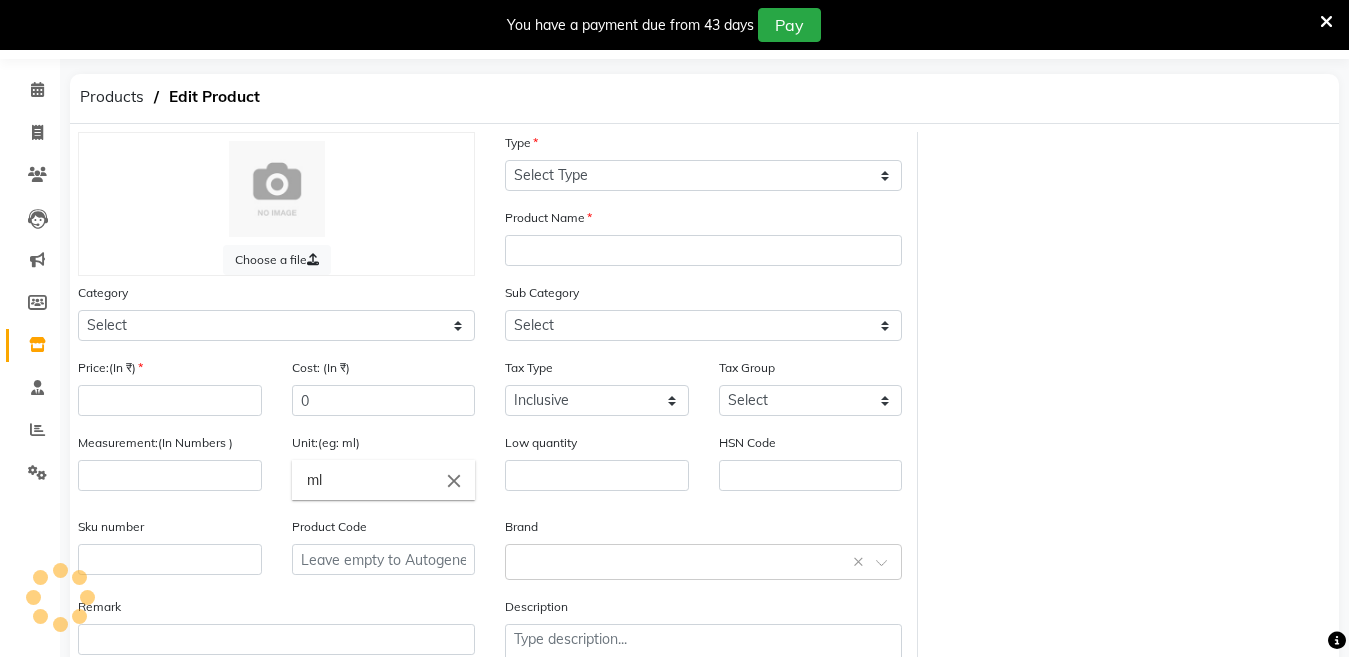 select on "C" 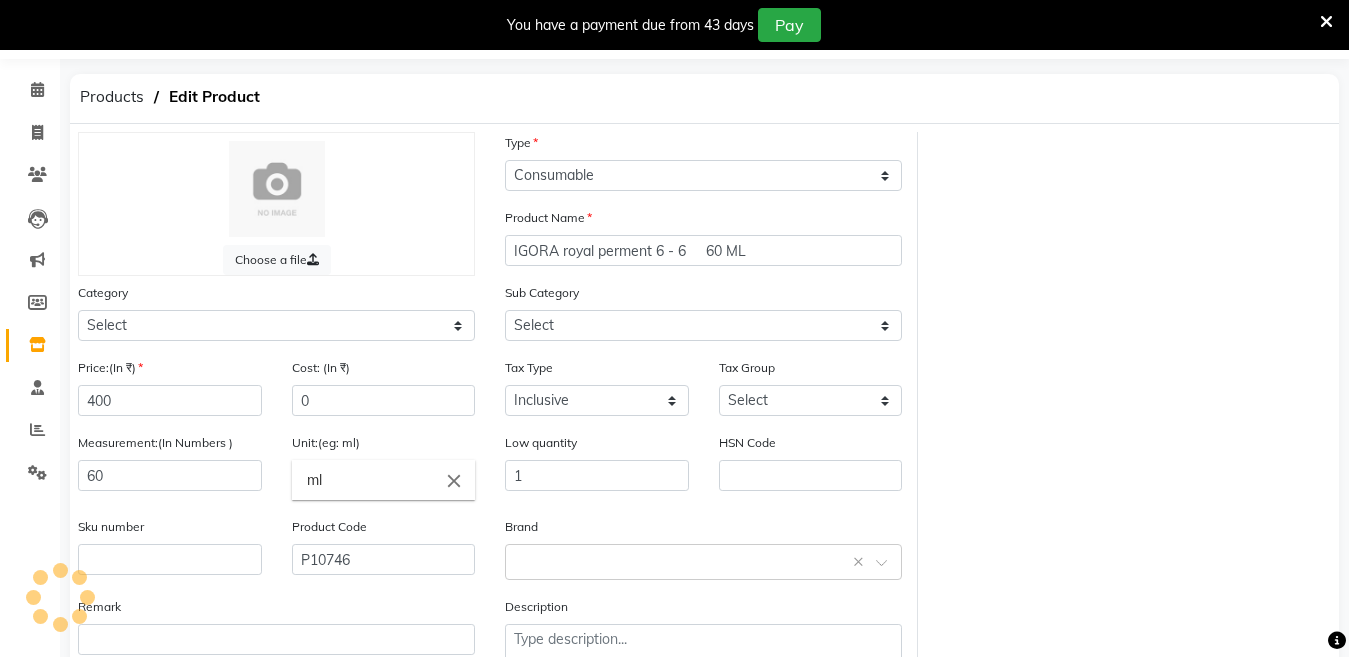 select on "2801100" 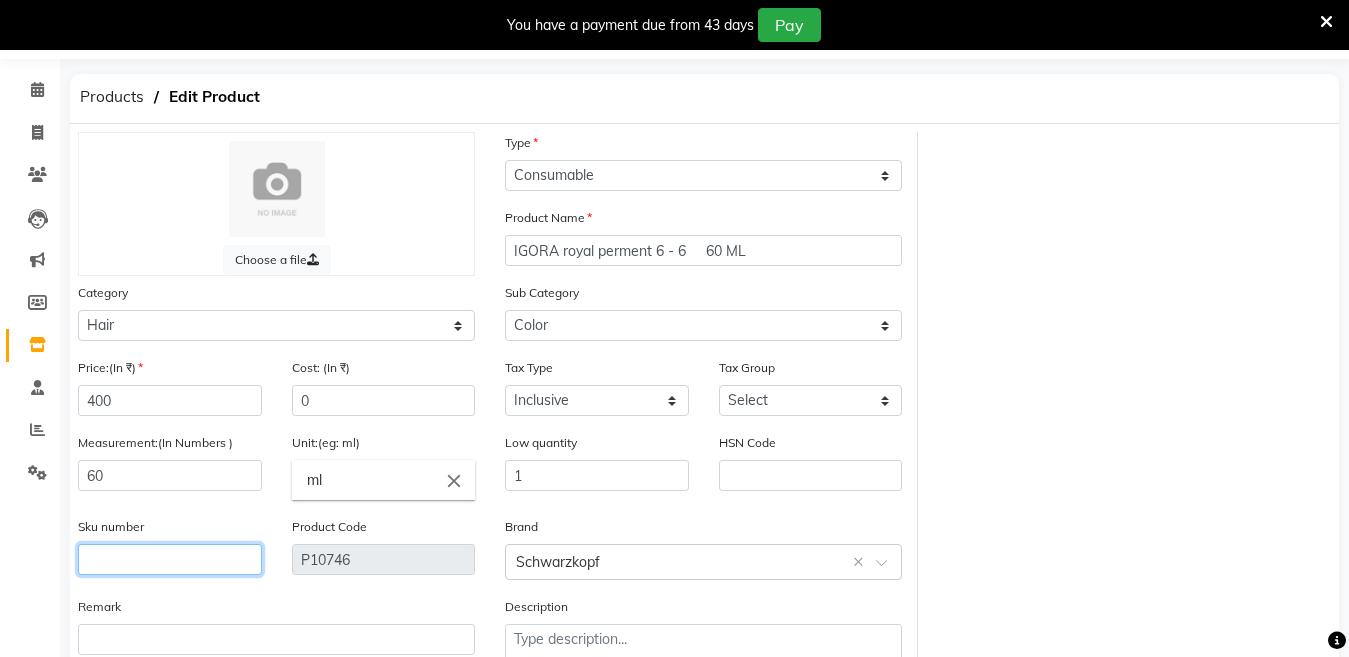 click 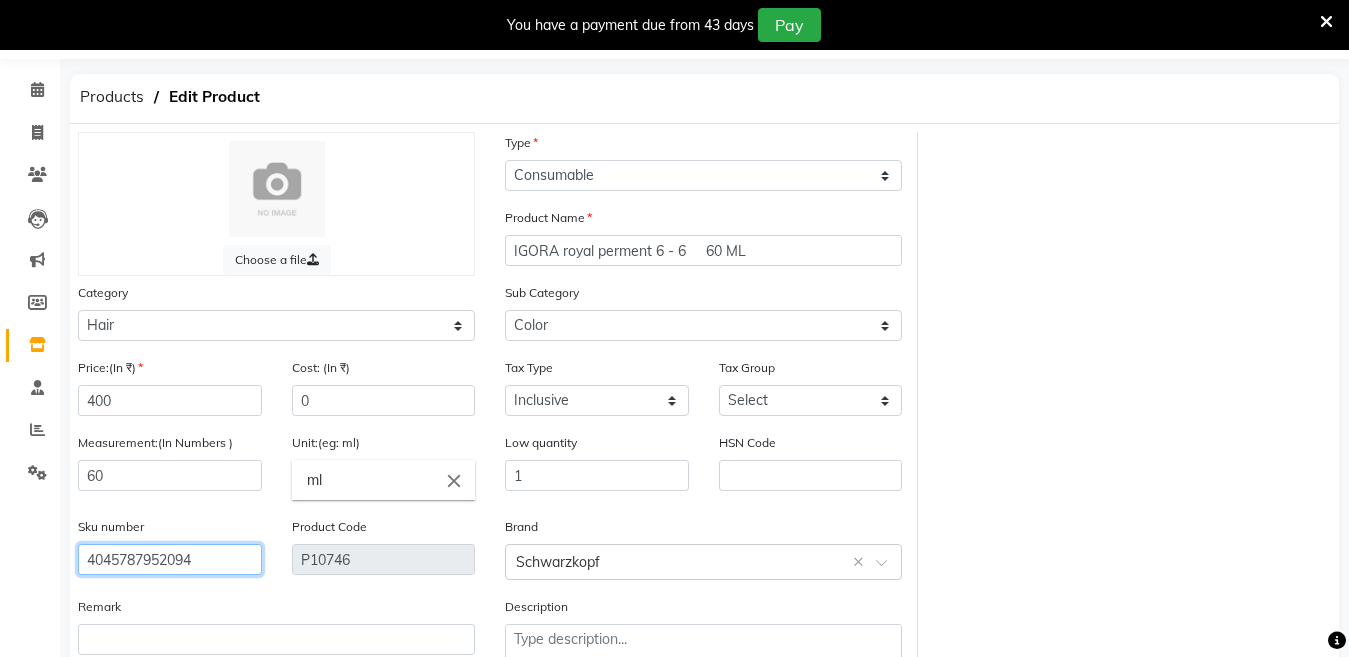 scroll, scrollTop: 194, scrollLeft: 0, axis: vertical 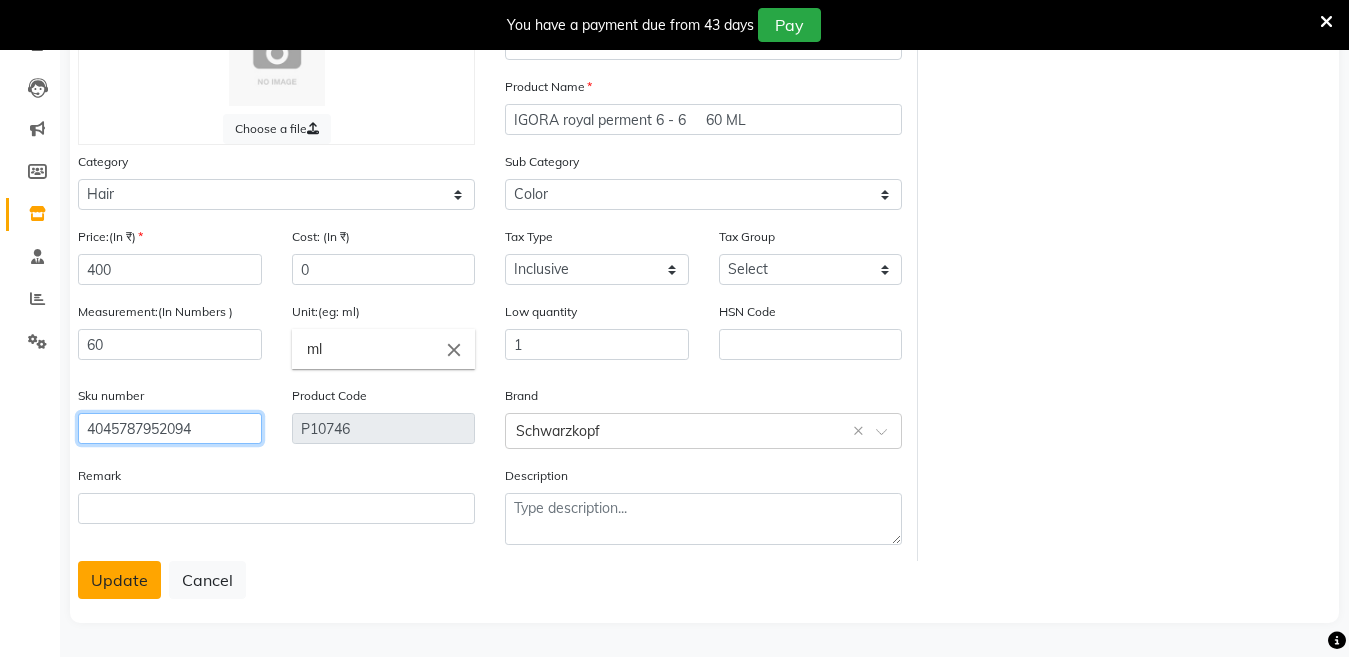 type on "4045787952094" 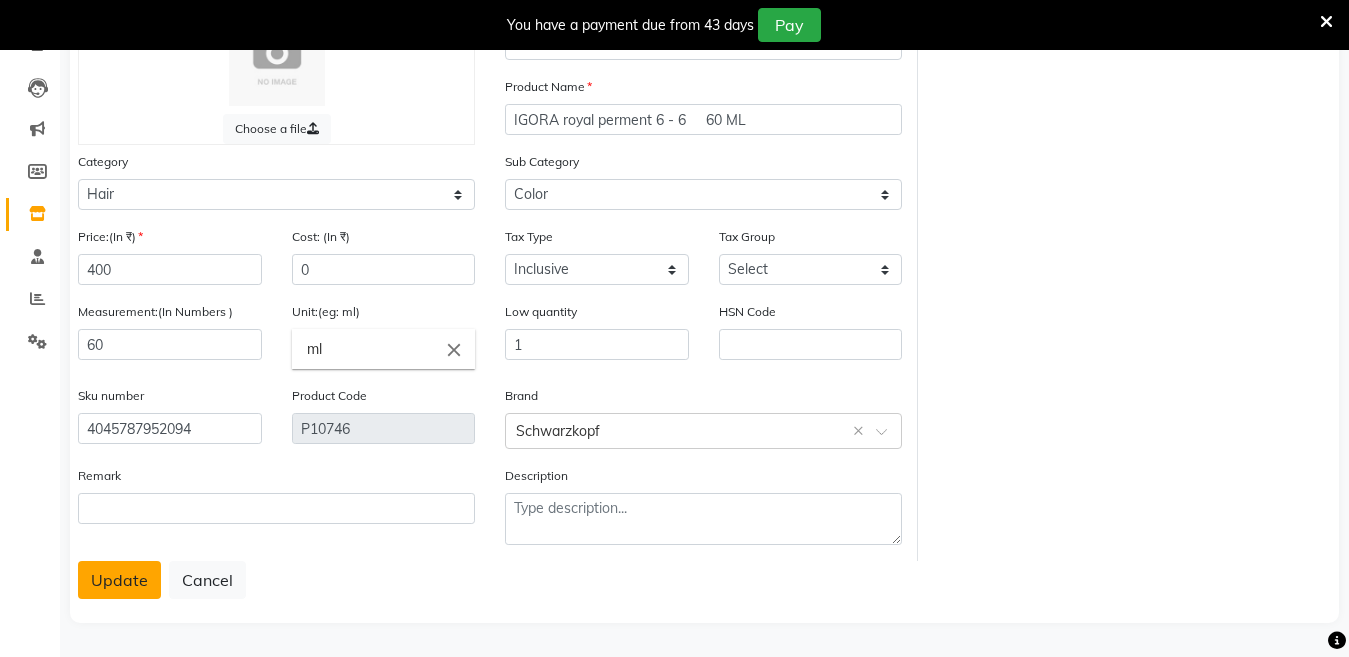 click on "Update" 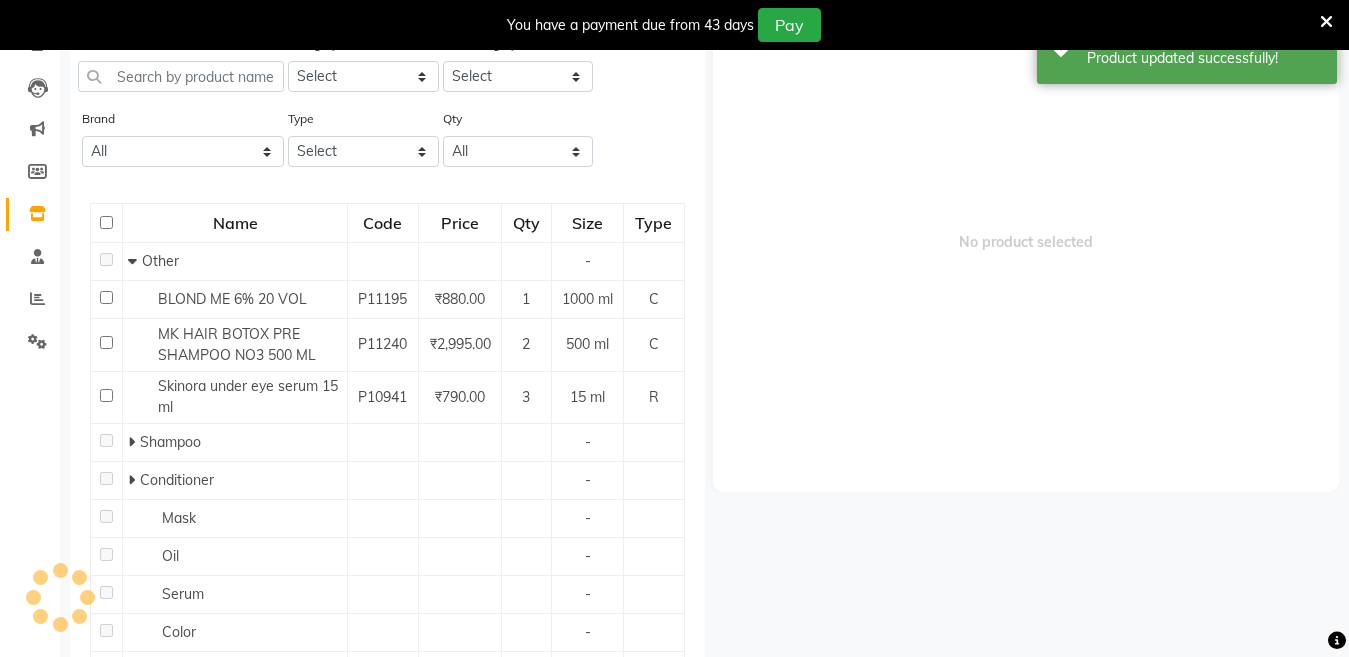 scroll, scrollTop: 63, scrollLeft: 0, axis: vertical 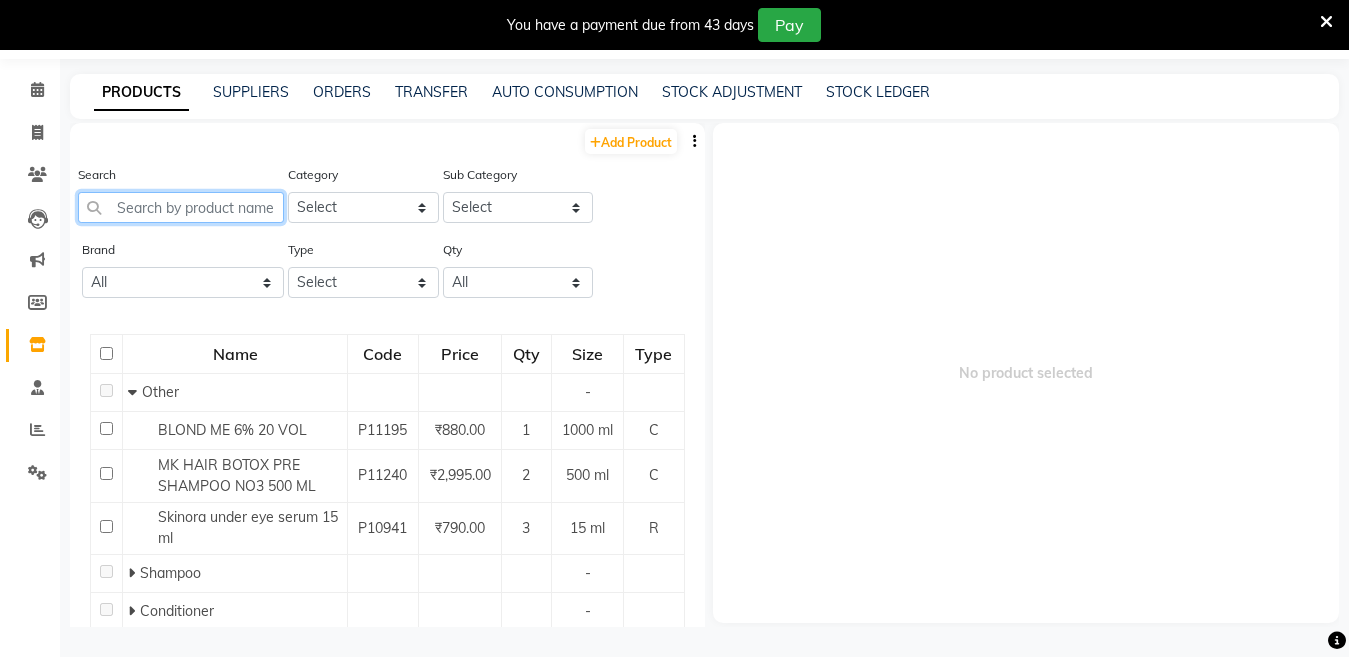 click 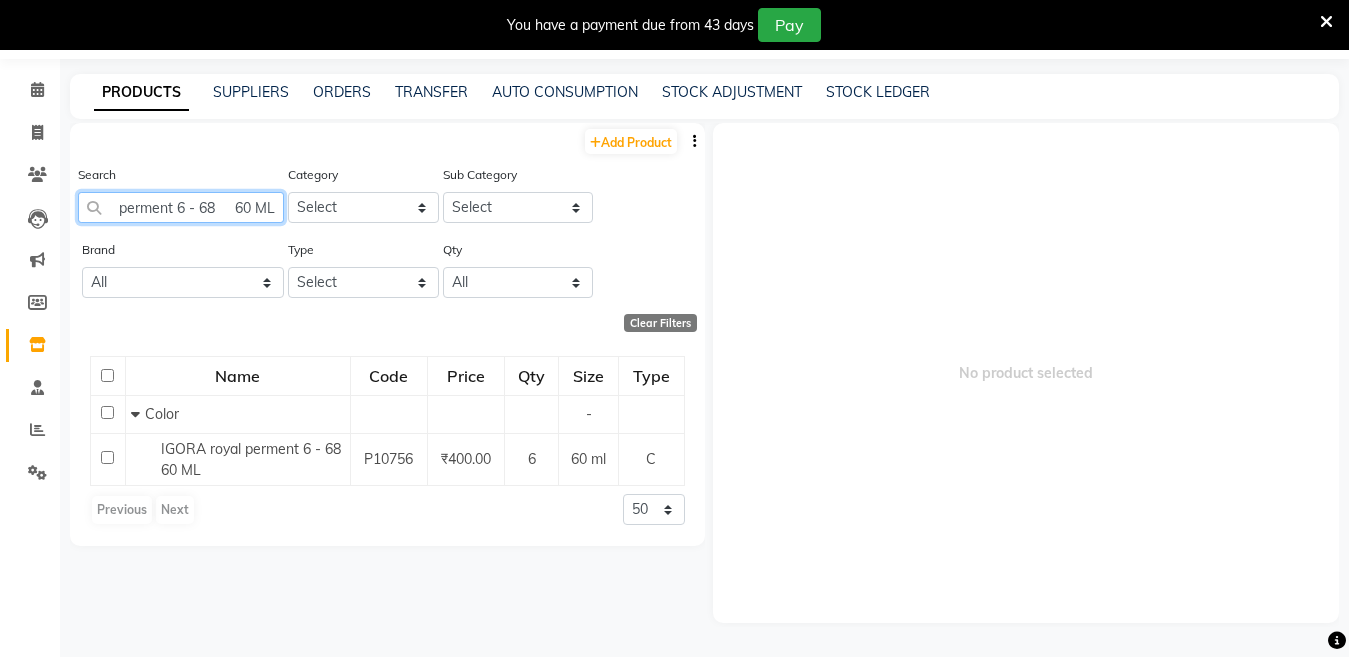 scroll, scrollTop: 0, scrollLeft: 86, axis: horizontal 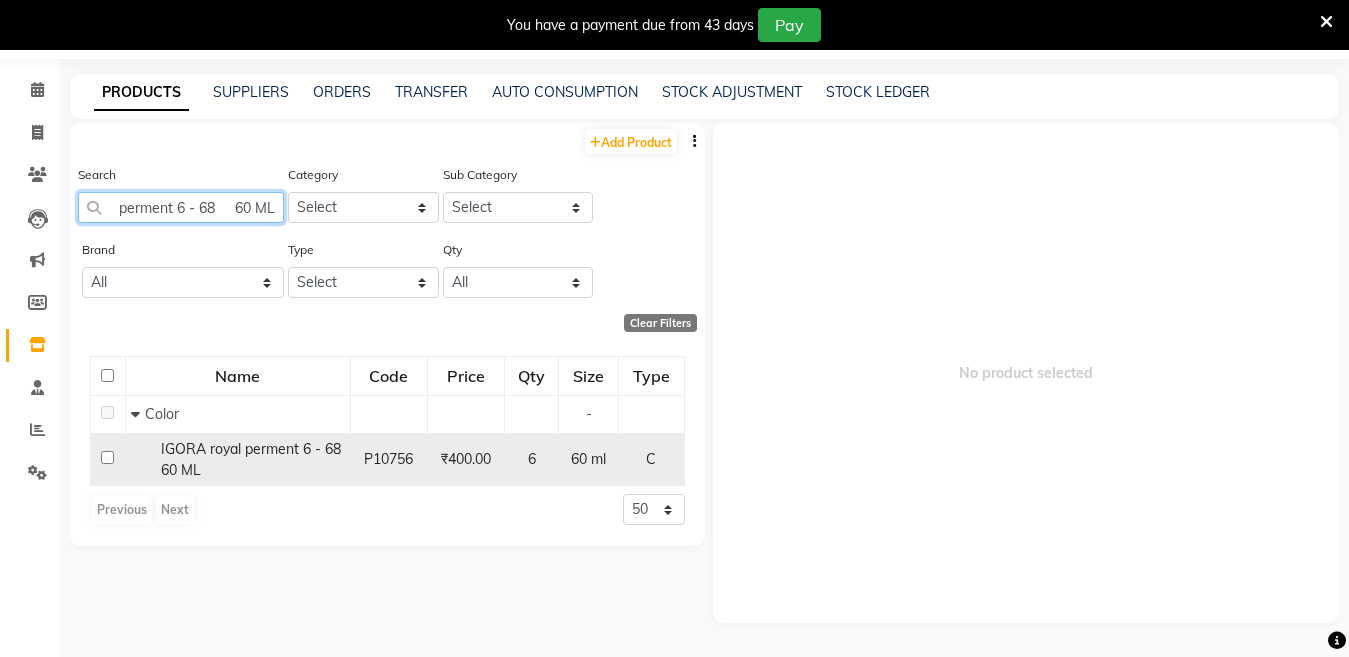 type on "IGORA royal perment 6 - 68     60 ML" 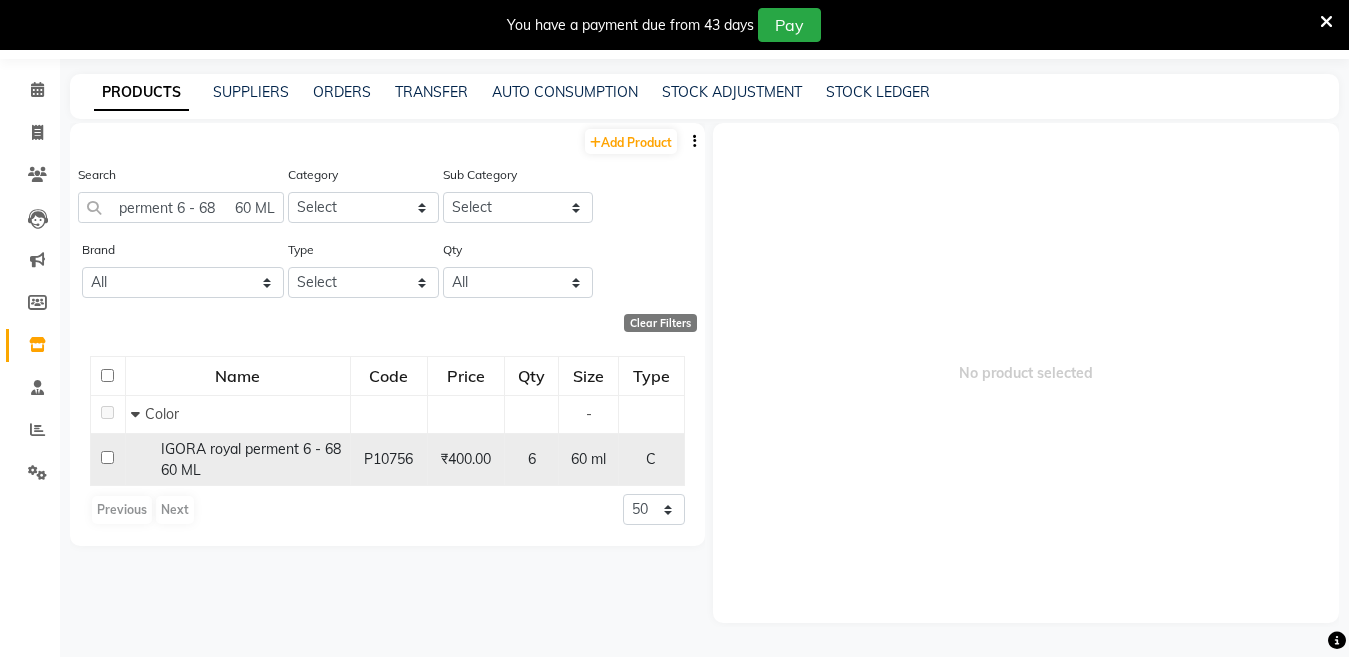scroll, scrollTop: 0, scrollLeft: 0, axis: both 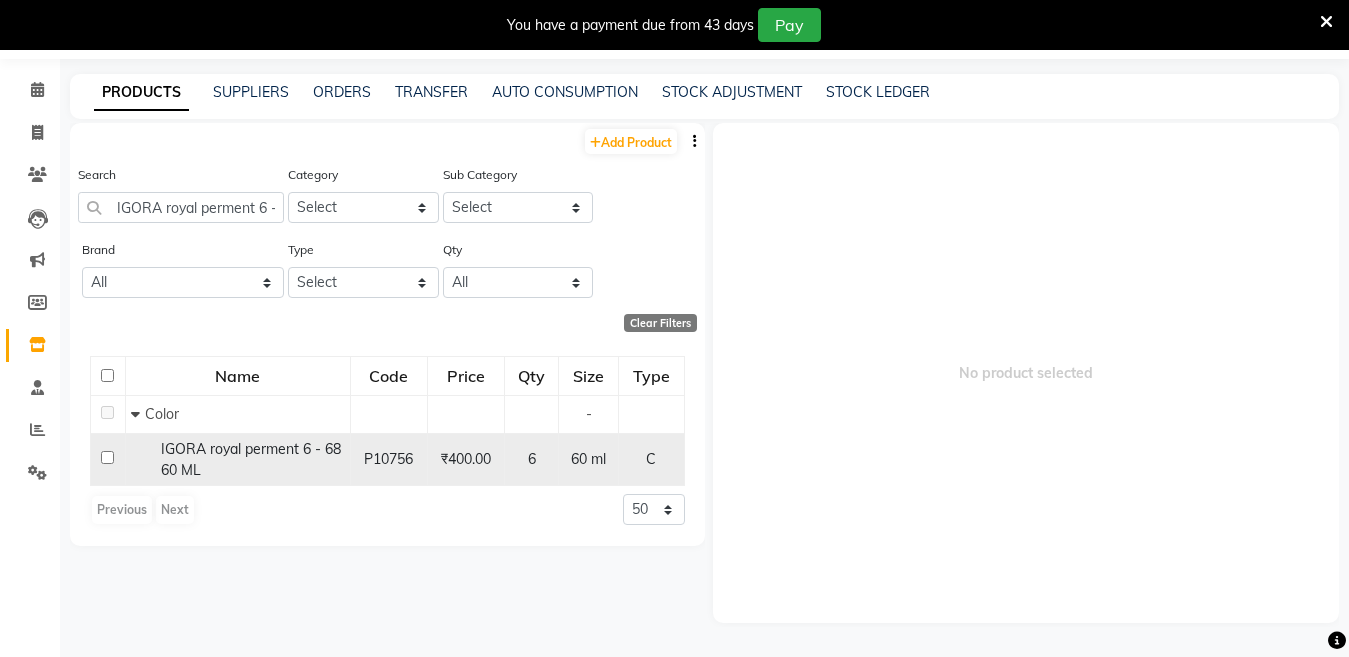 click on "IGORA royal perment 6 - 68     60 ML" 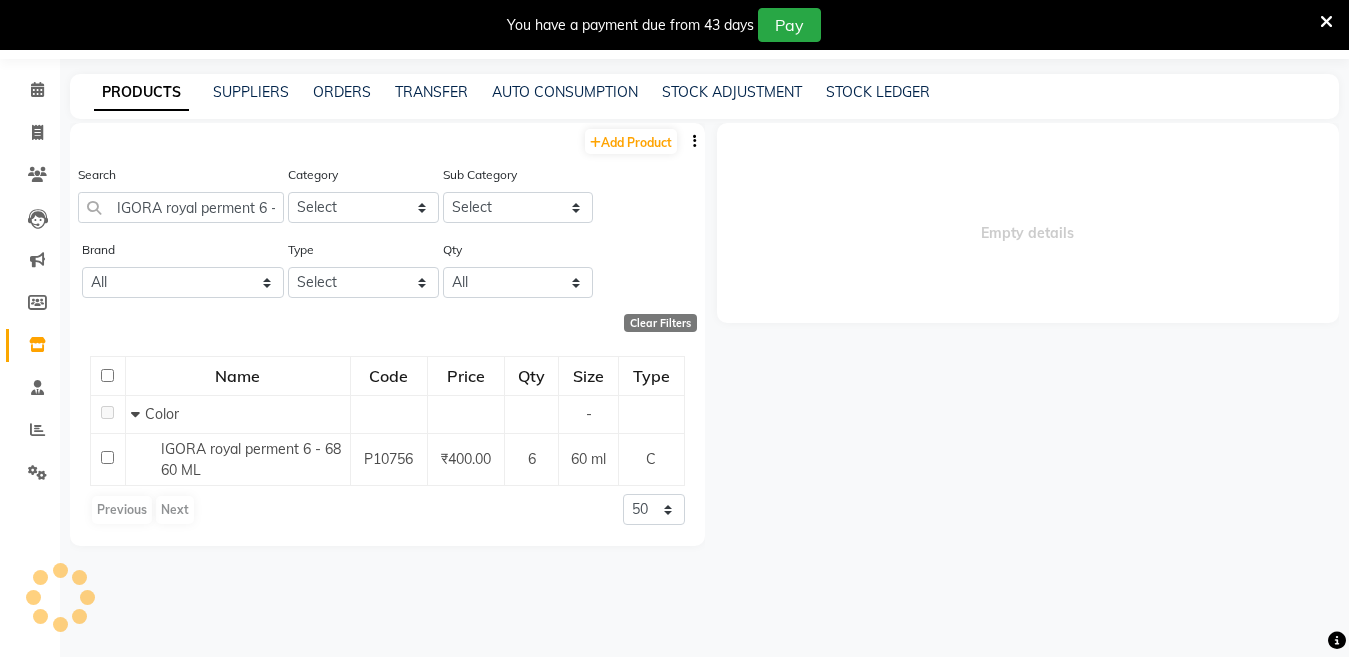 select 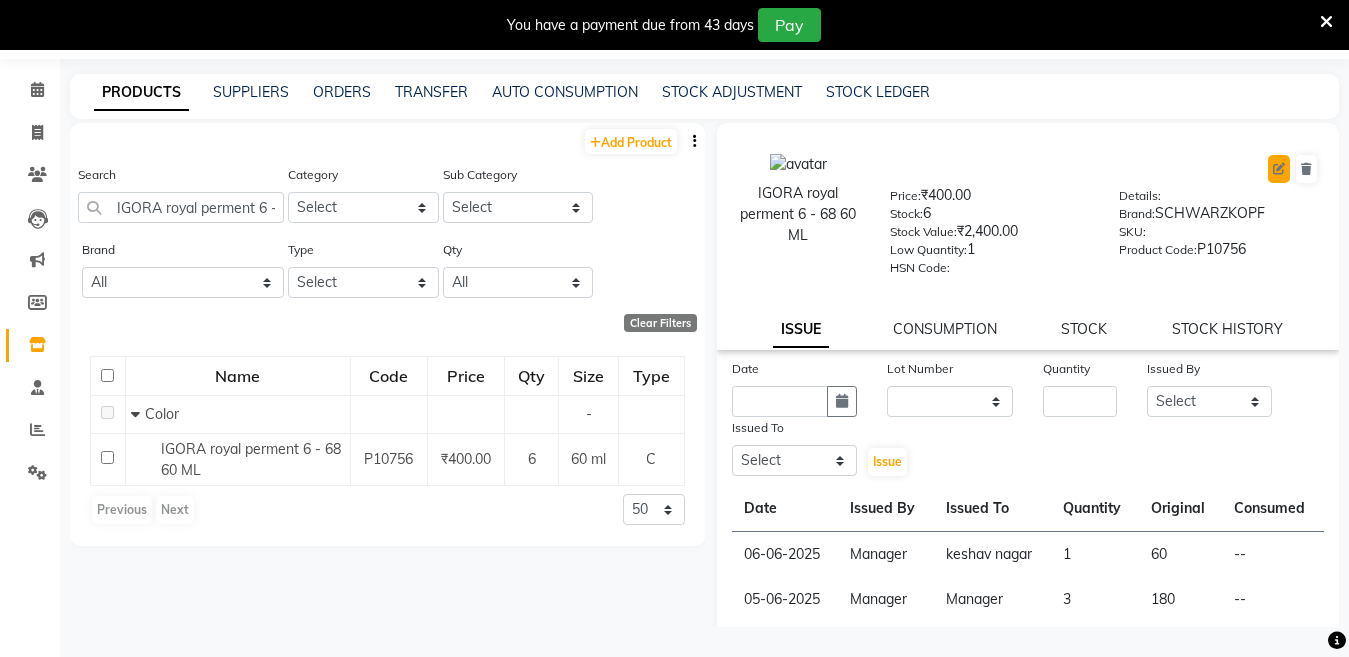 click 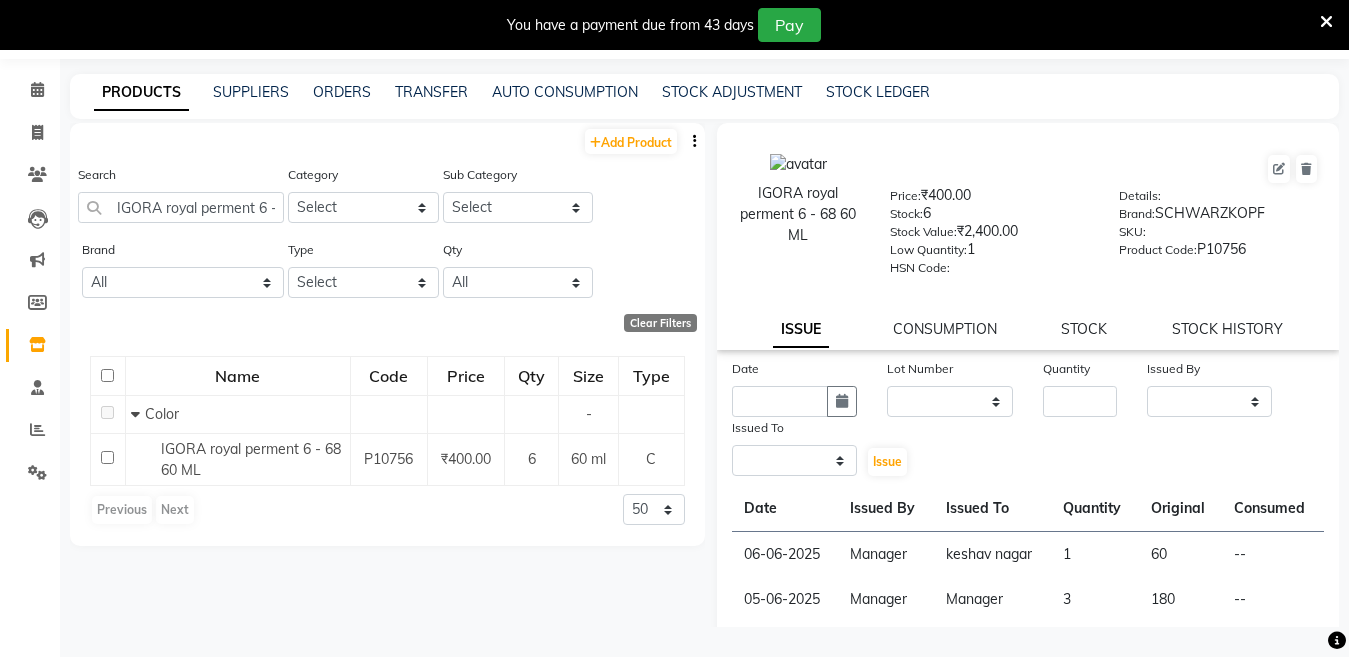 select on "true" 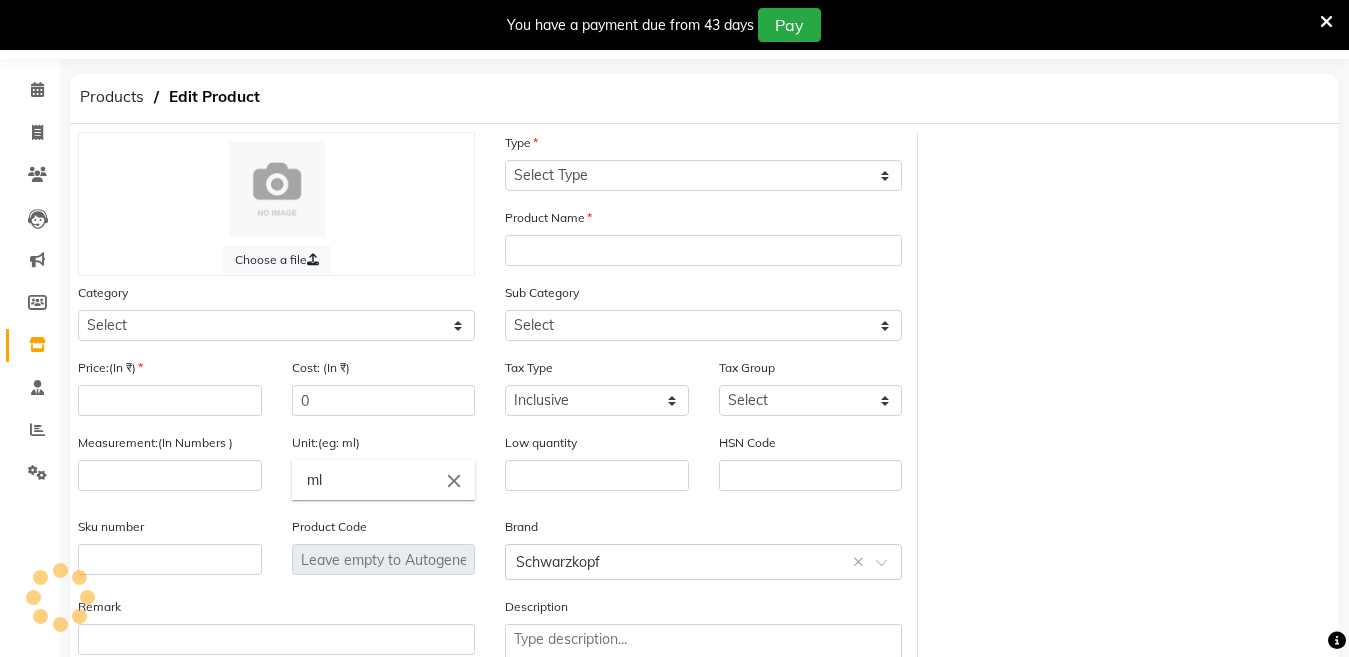 select on "C" 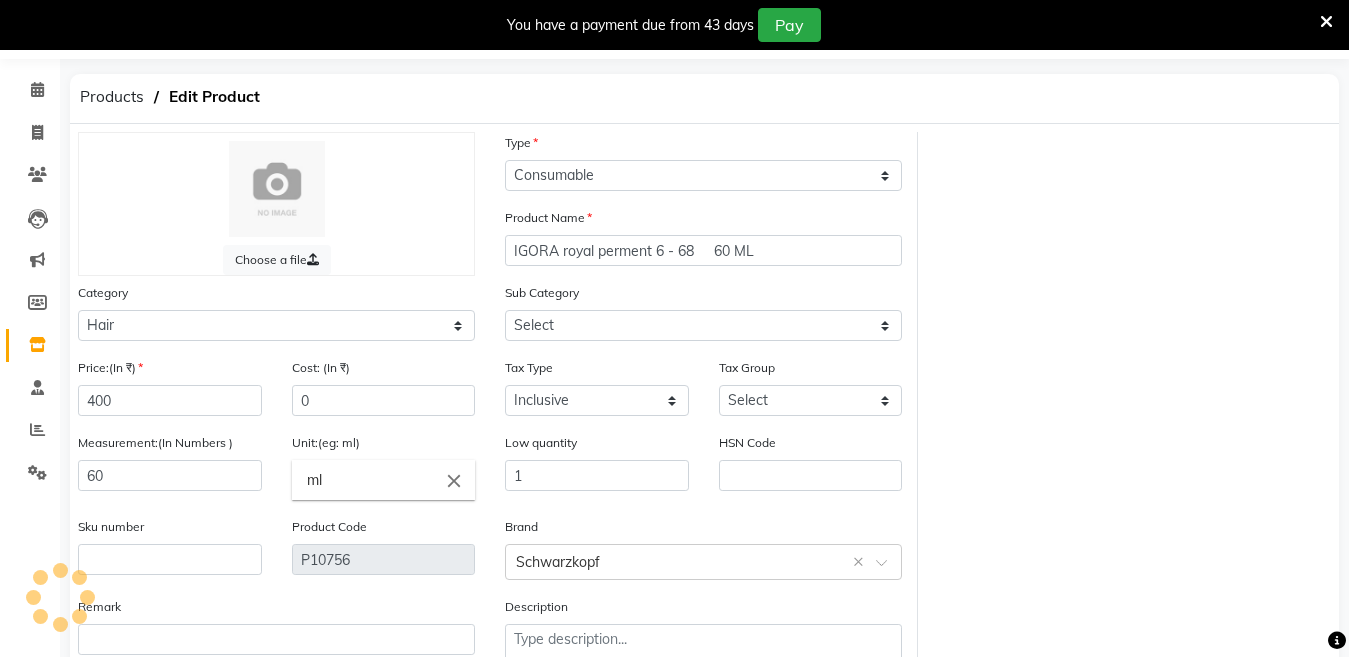 select on "2801107" 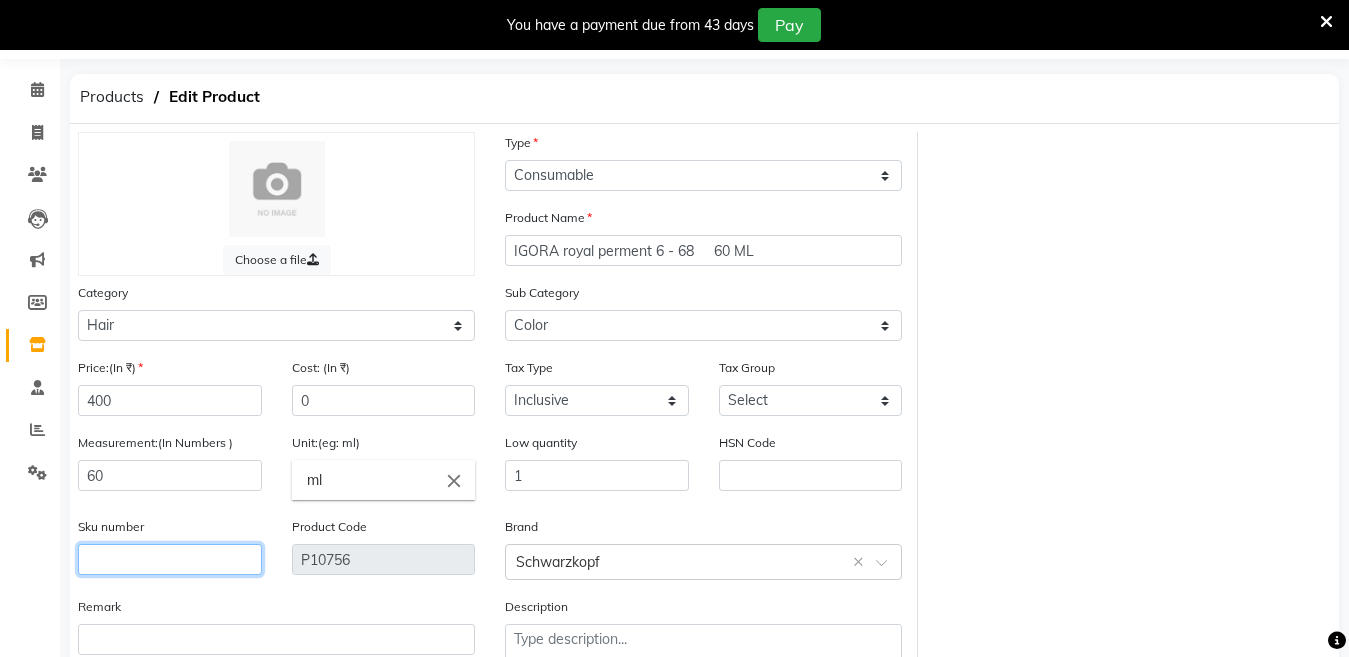 click 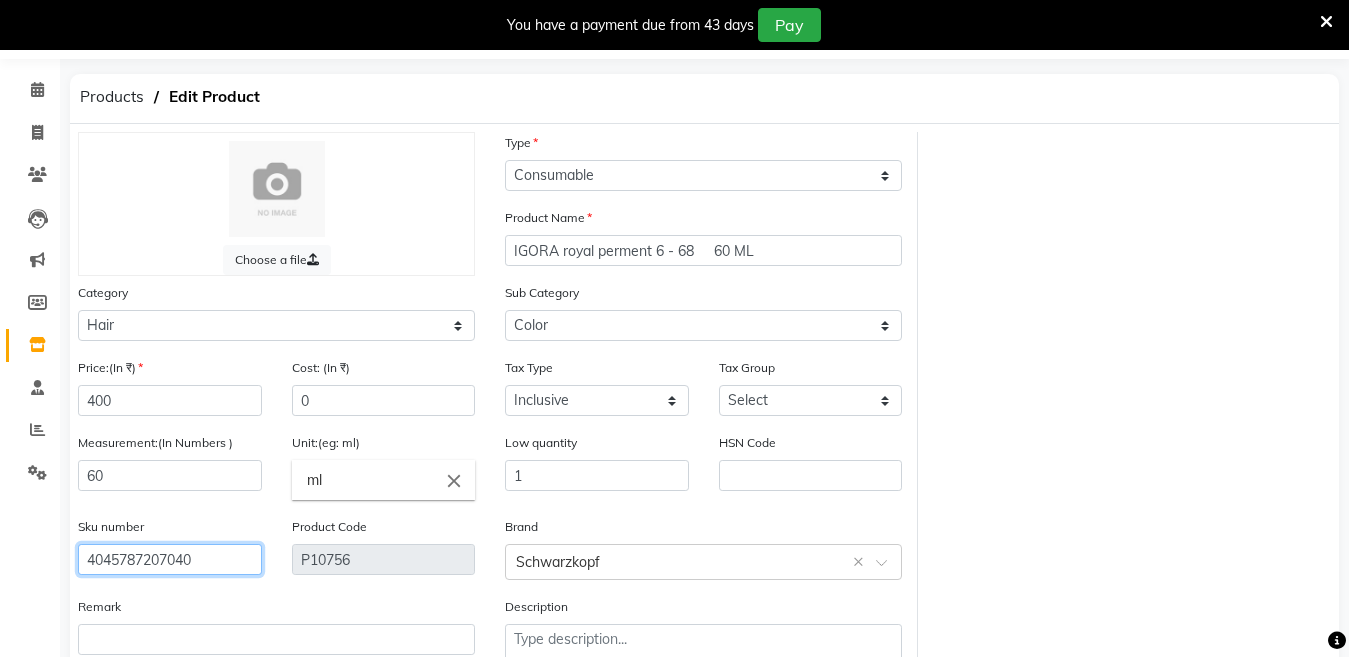scroll, scrollTop: 194, scrollLeft: 0, axis: vertical 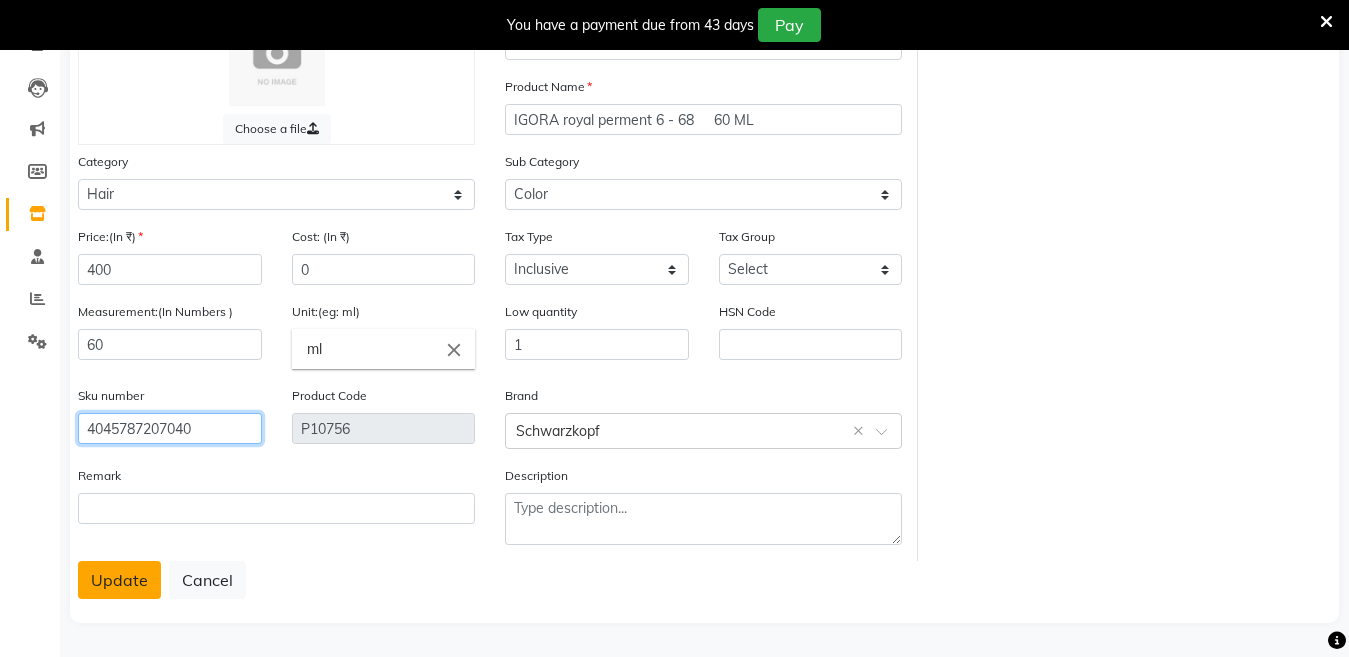 type on "4045787207040" 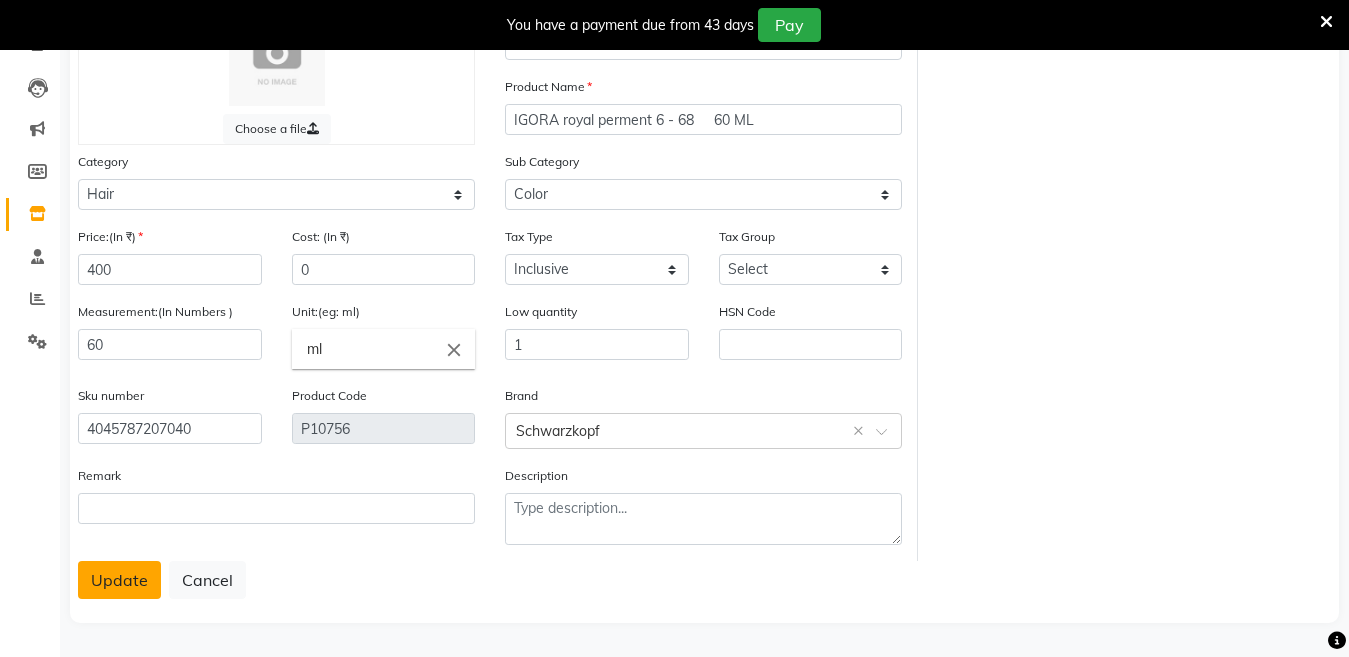 click on "Update" 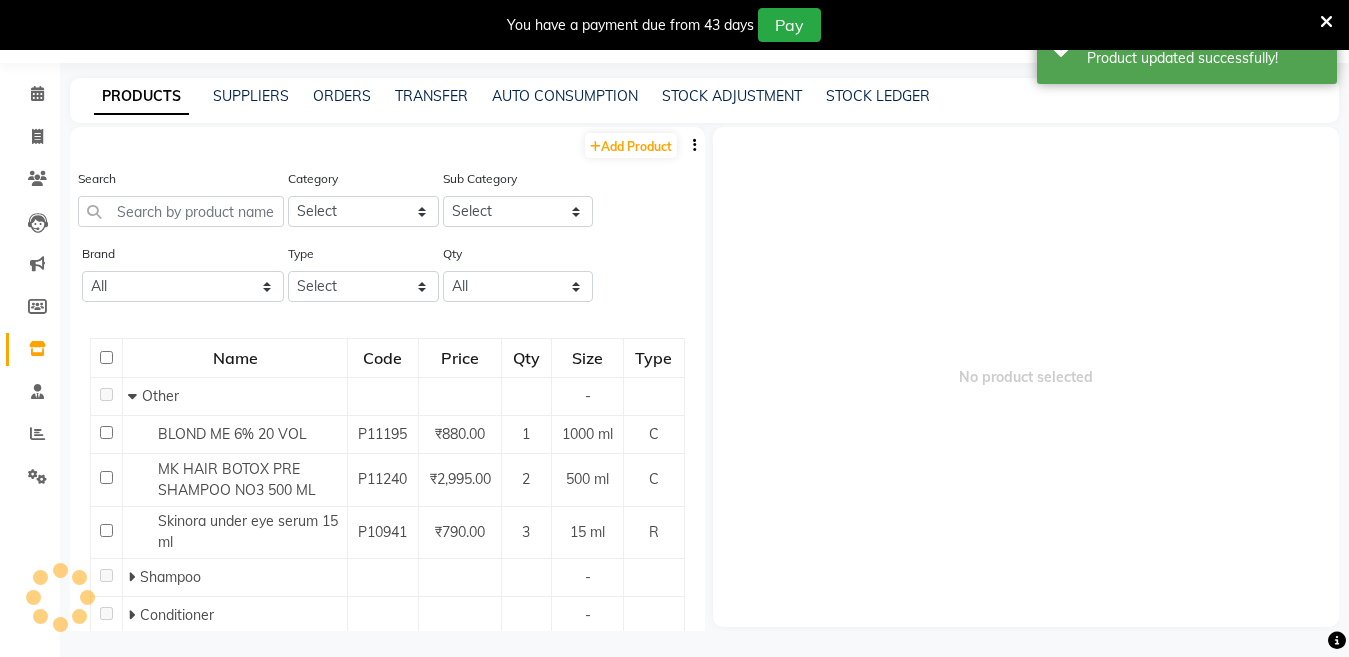 scroll, scrollTop: 63, scrollLeft: 0, axis: vertical 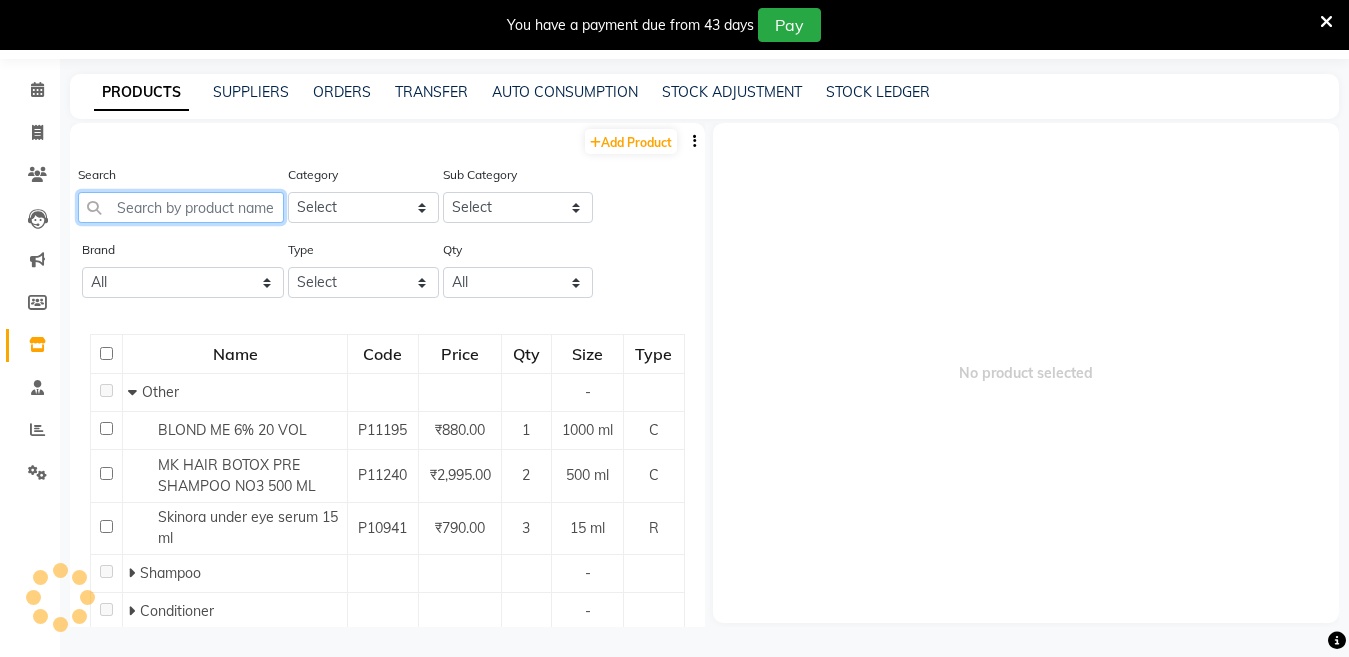 click 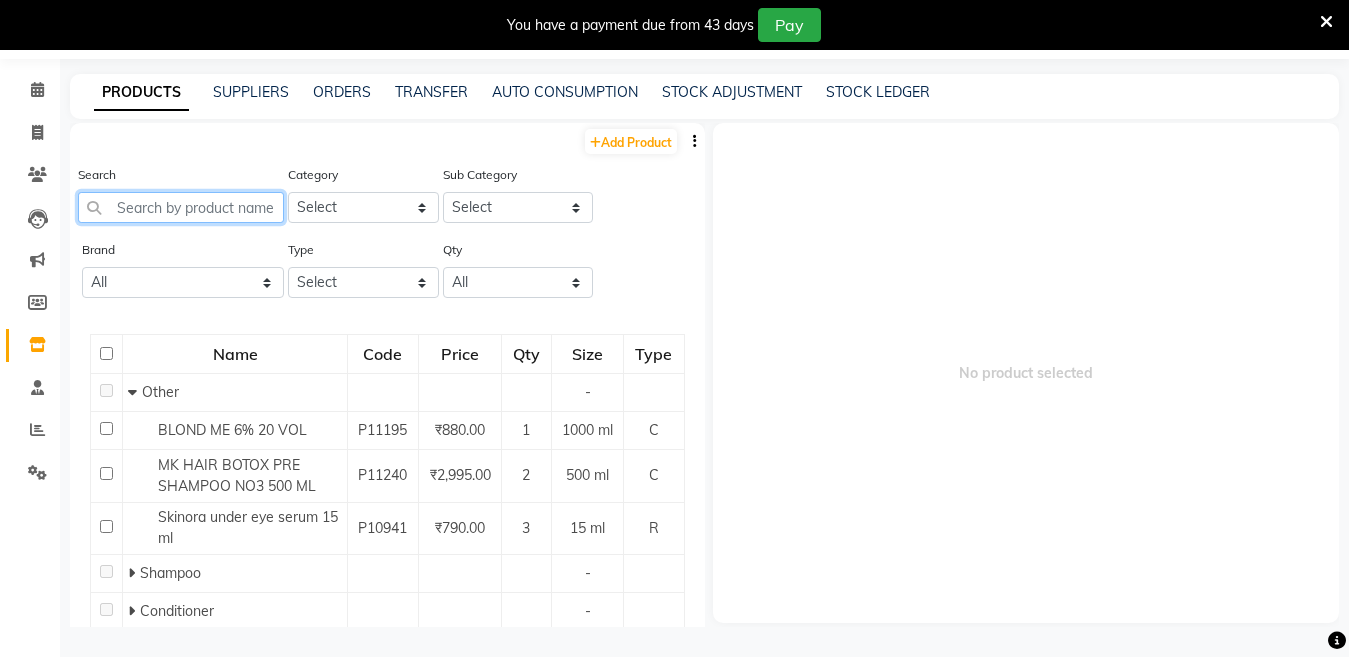 click 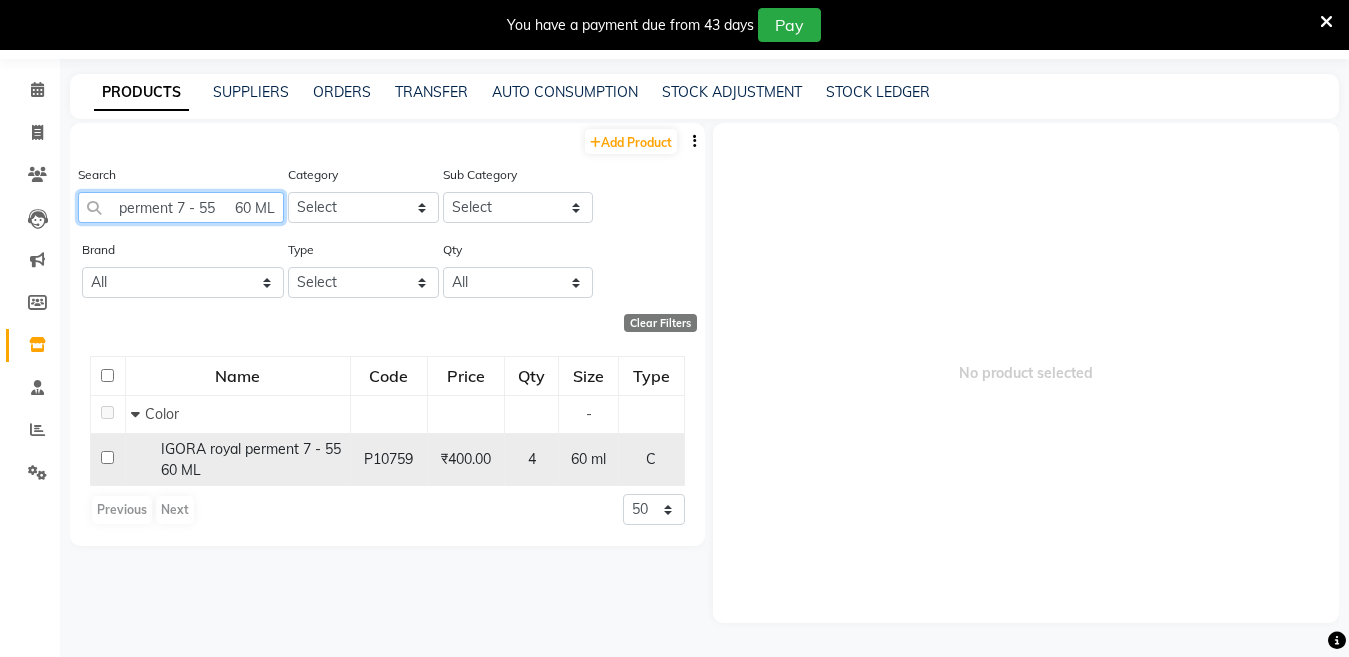 scroll, scrollTop: 0, scrollLeft: 86, axis: horizontal 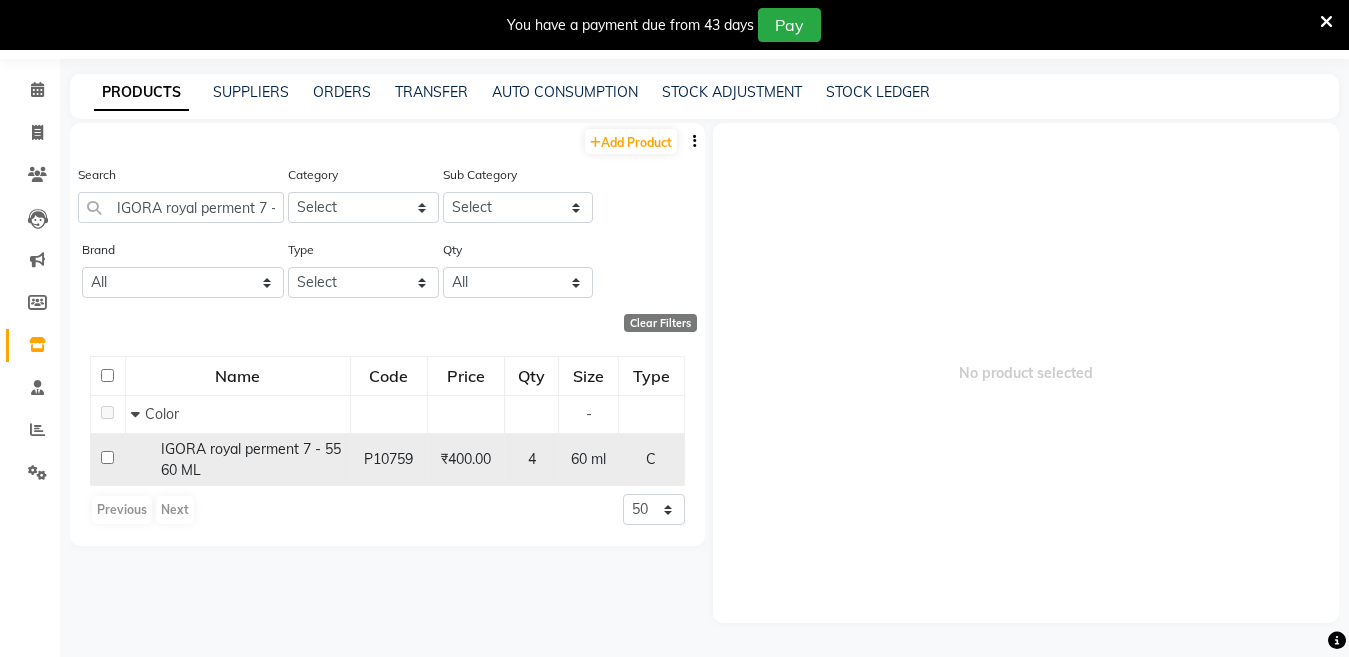 click on "IGORA royal perment 7 - 55     60 ML" 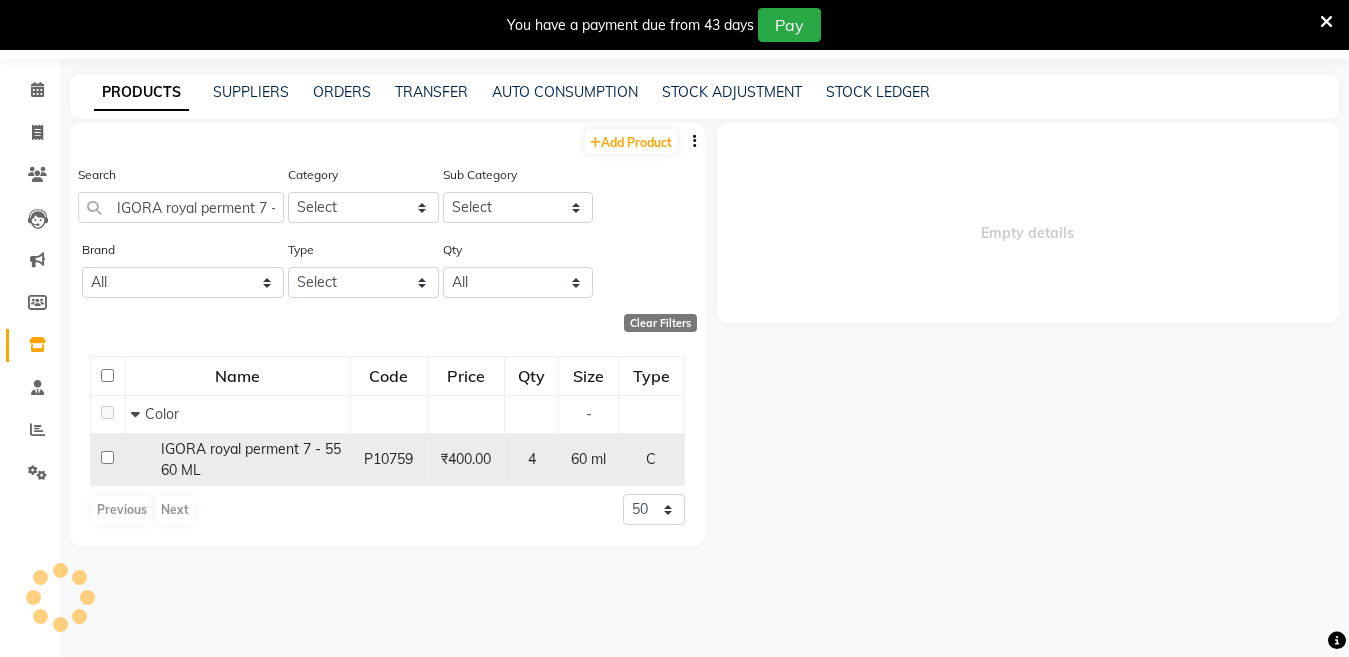 select 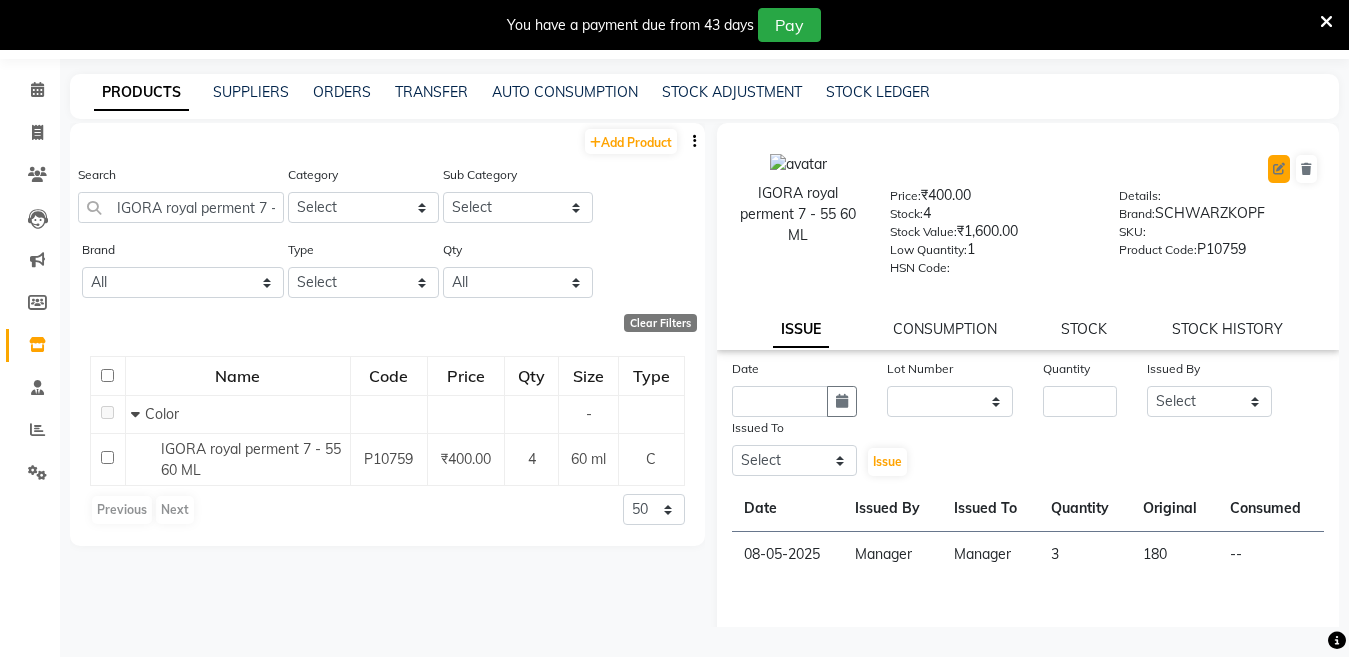 click 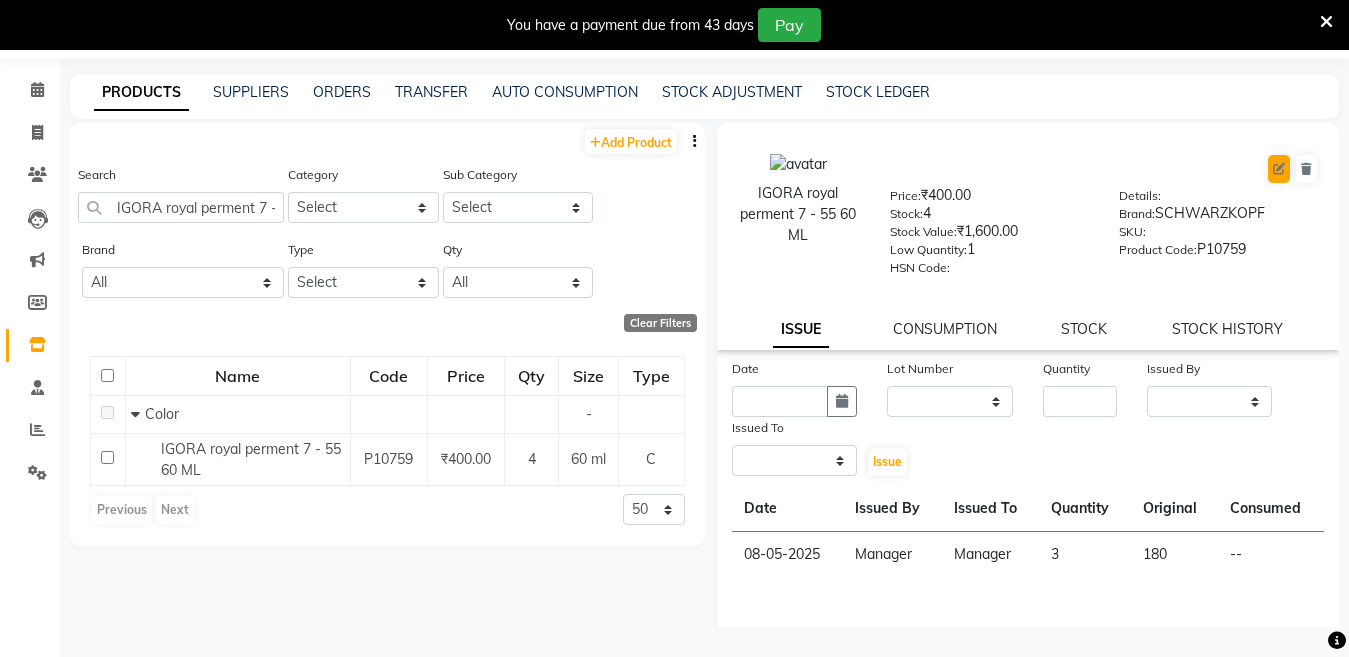 select on "true" 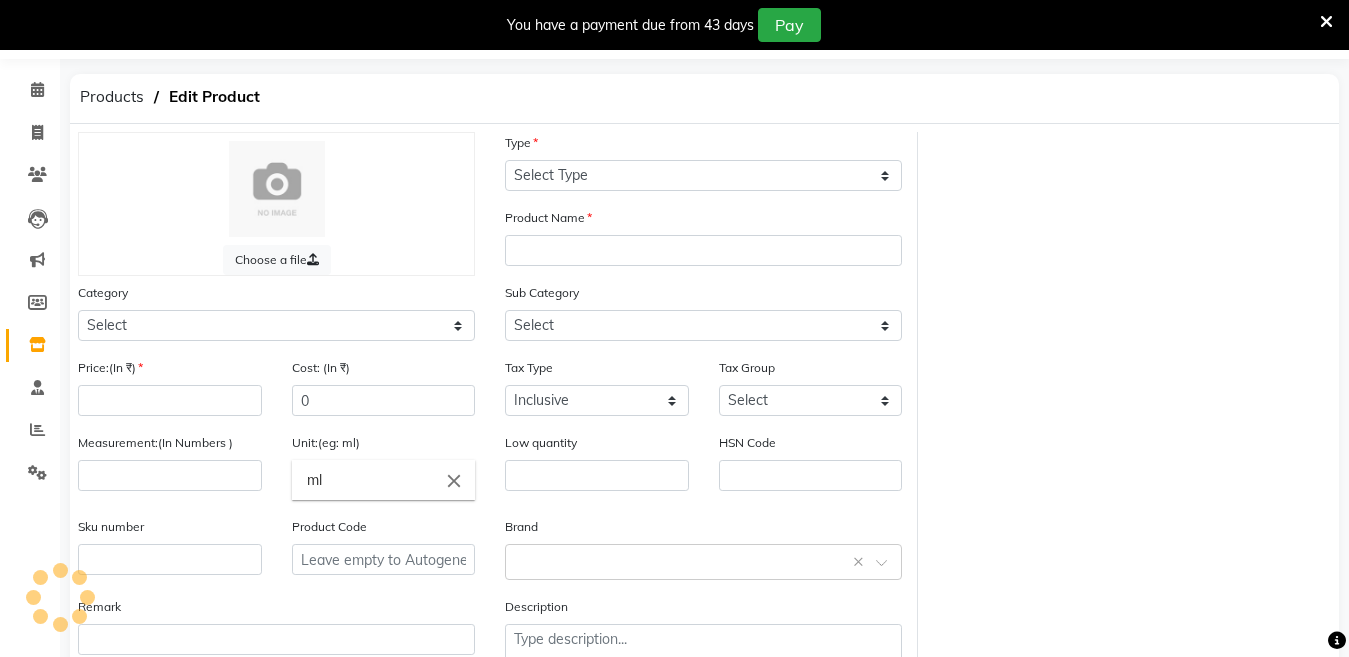 select on "C" 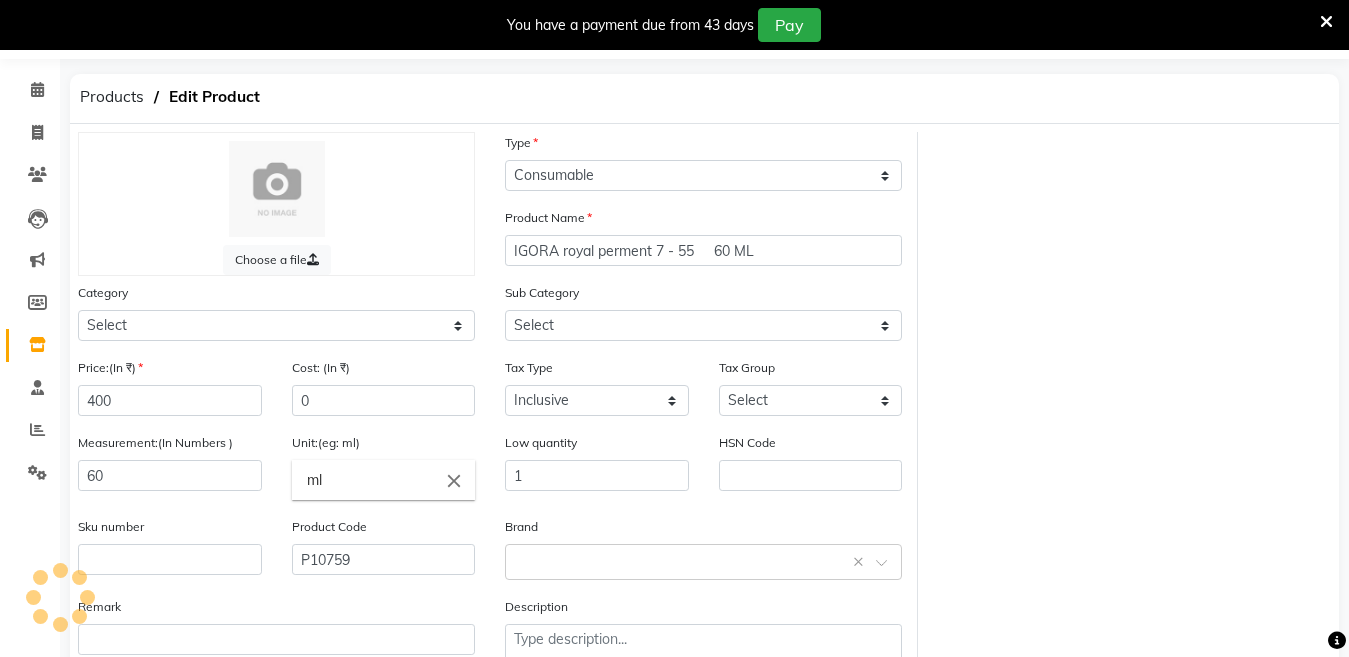 select on "2801100" 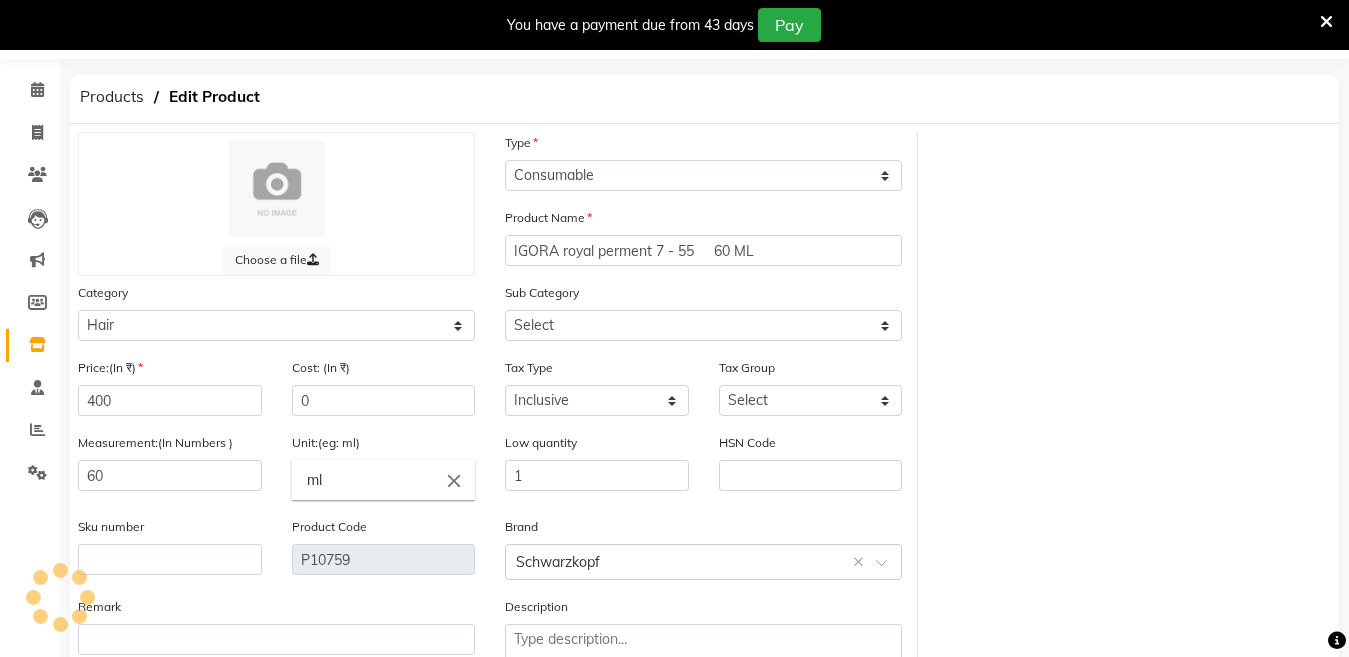 select on "2801107" 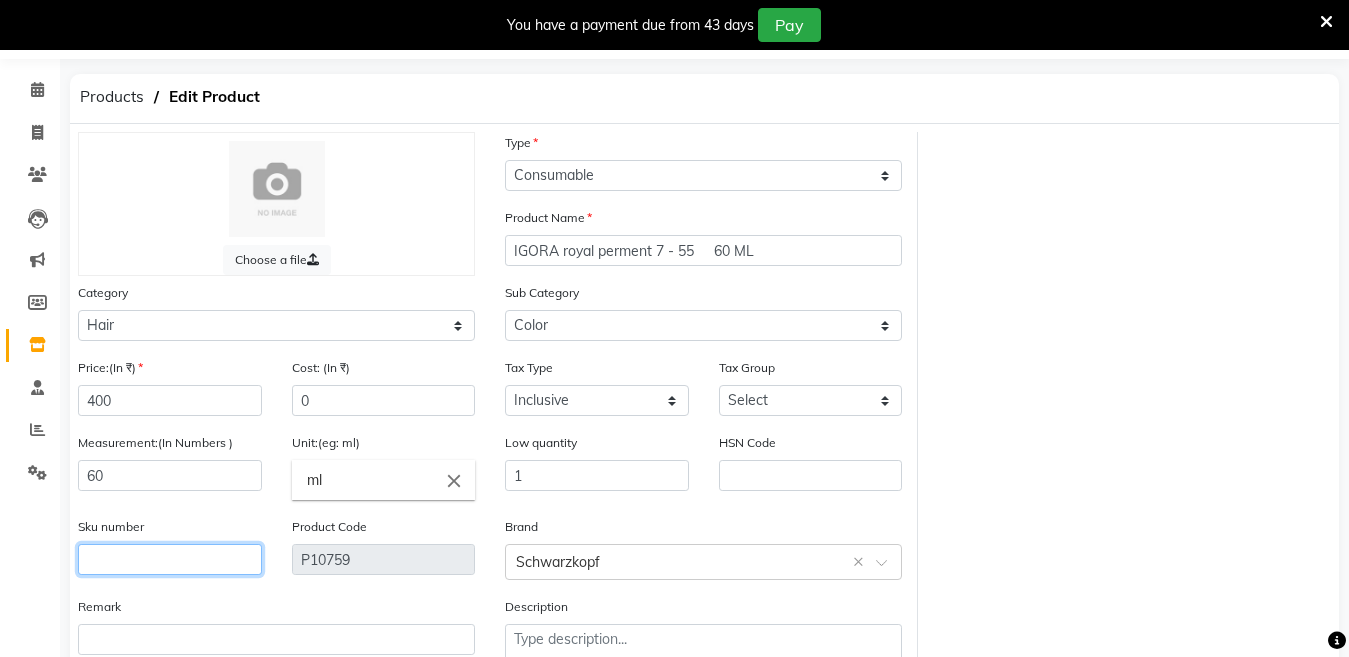 click 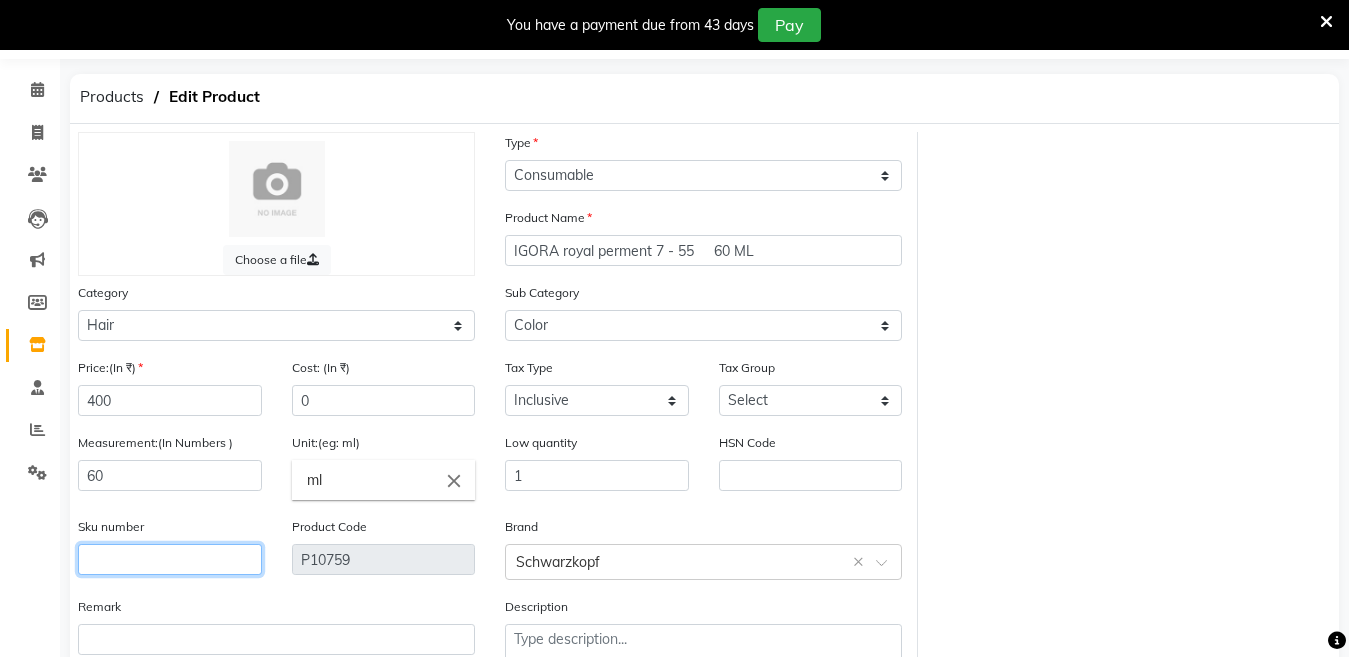 click 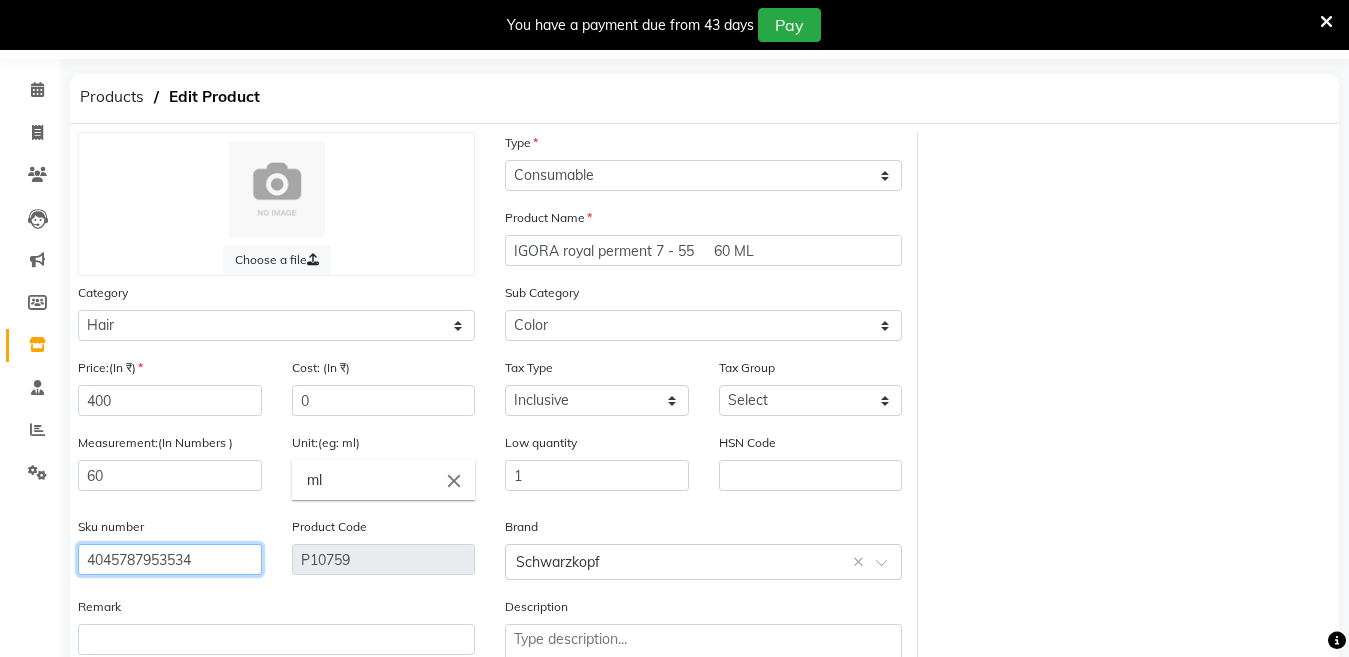 scroll, scrollTop: 194, scrollLeft: 0, axis: vertical 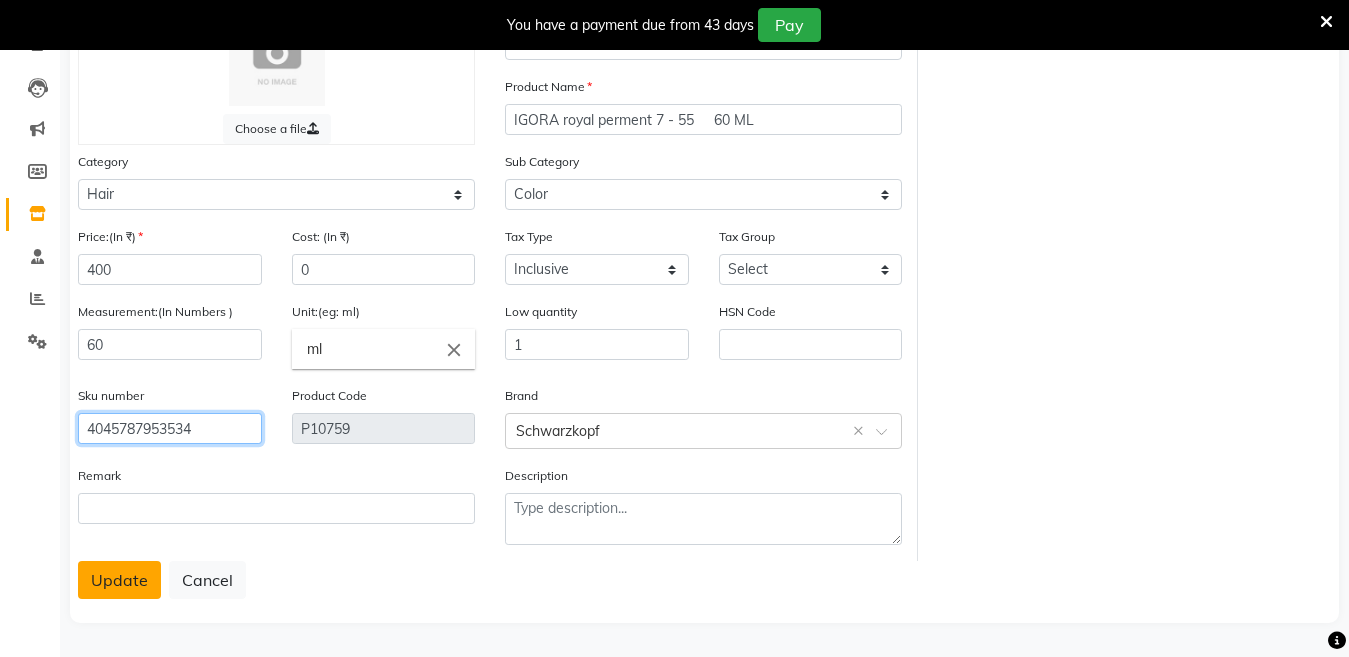 type on "4045787953534" 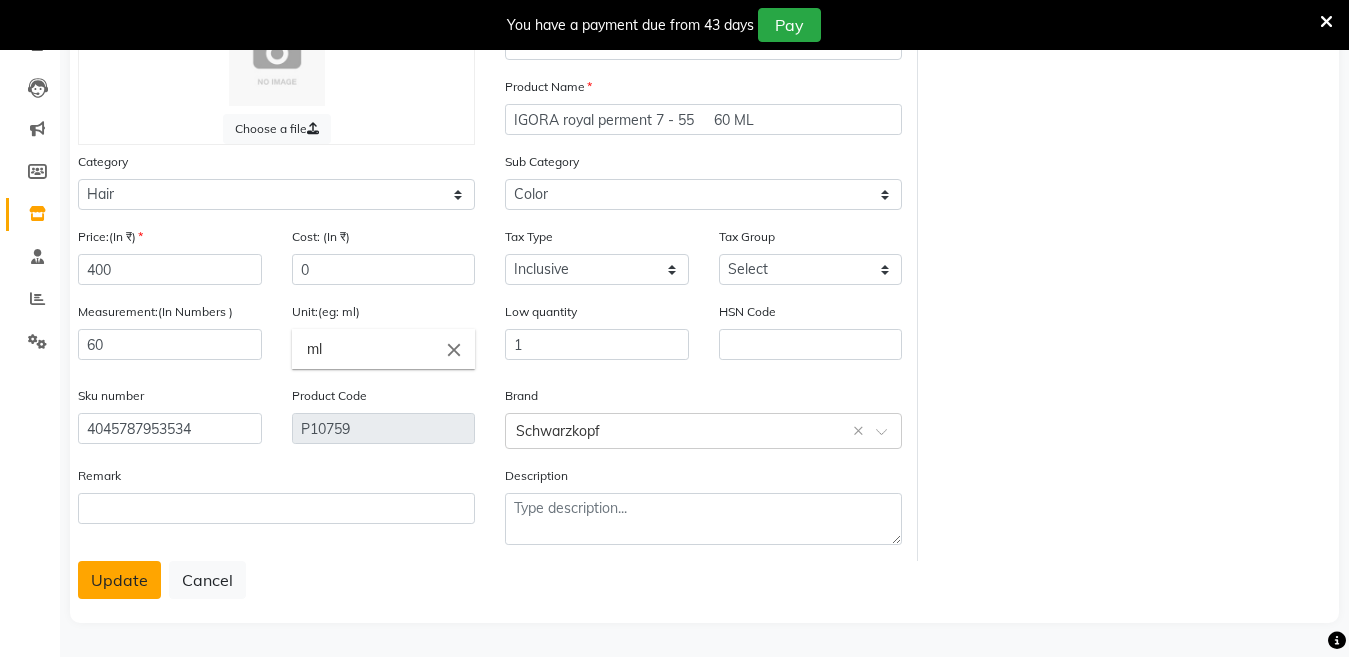click on "Update" 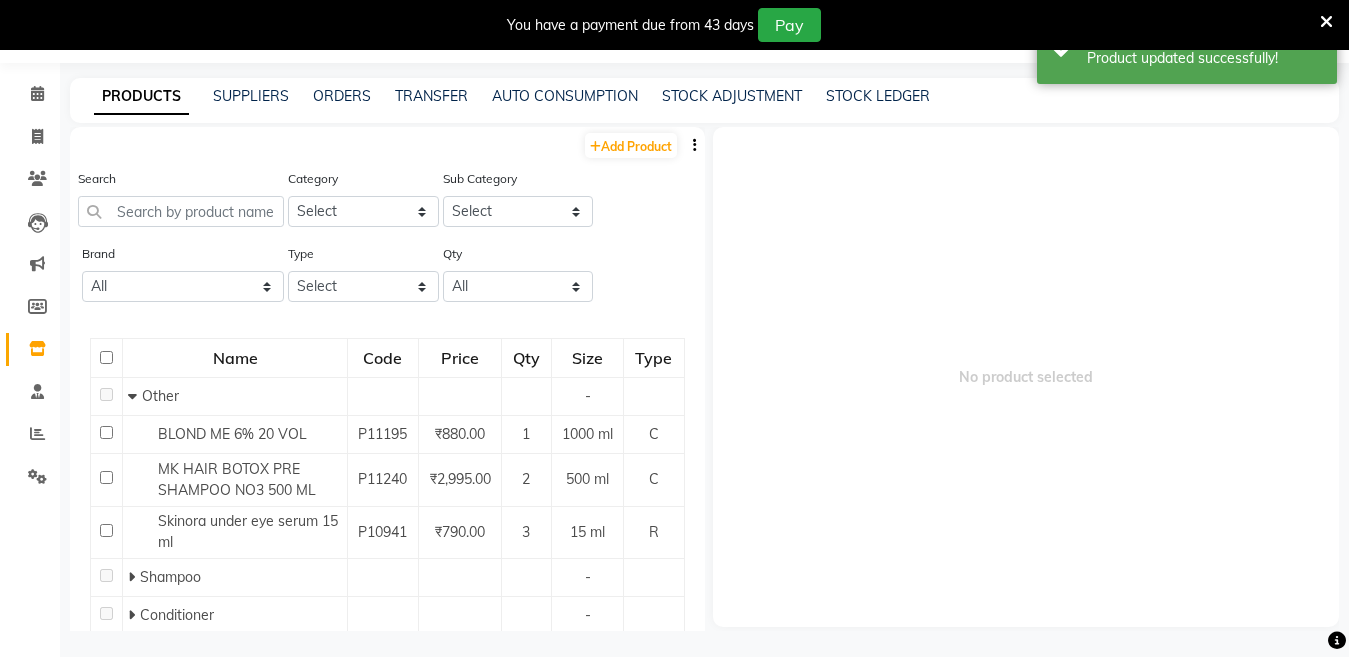 scroll, scrollTop: 63, scrollLeft: 0, axis: vertical 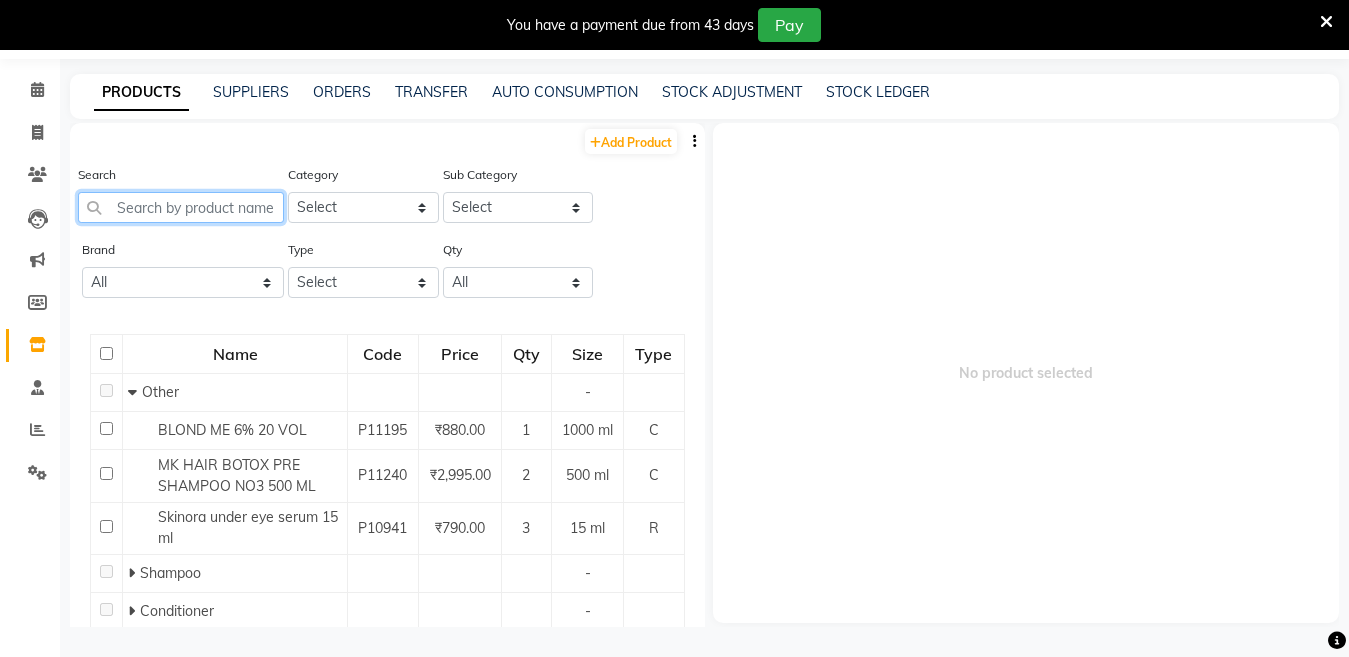 click 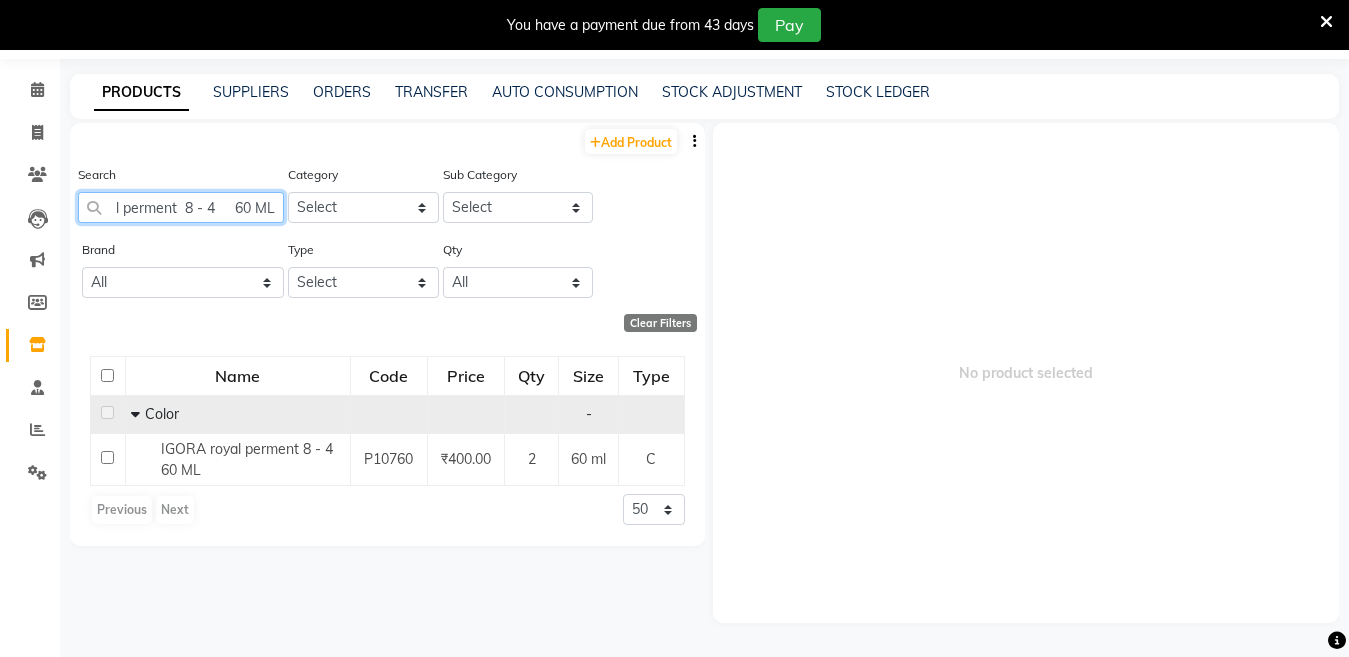 scroll, scrollTop: 0, scrollLeft: 82, axis: horizontal 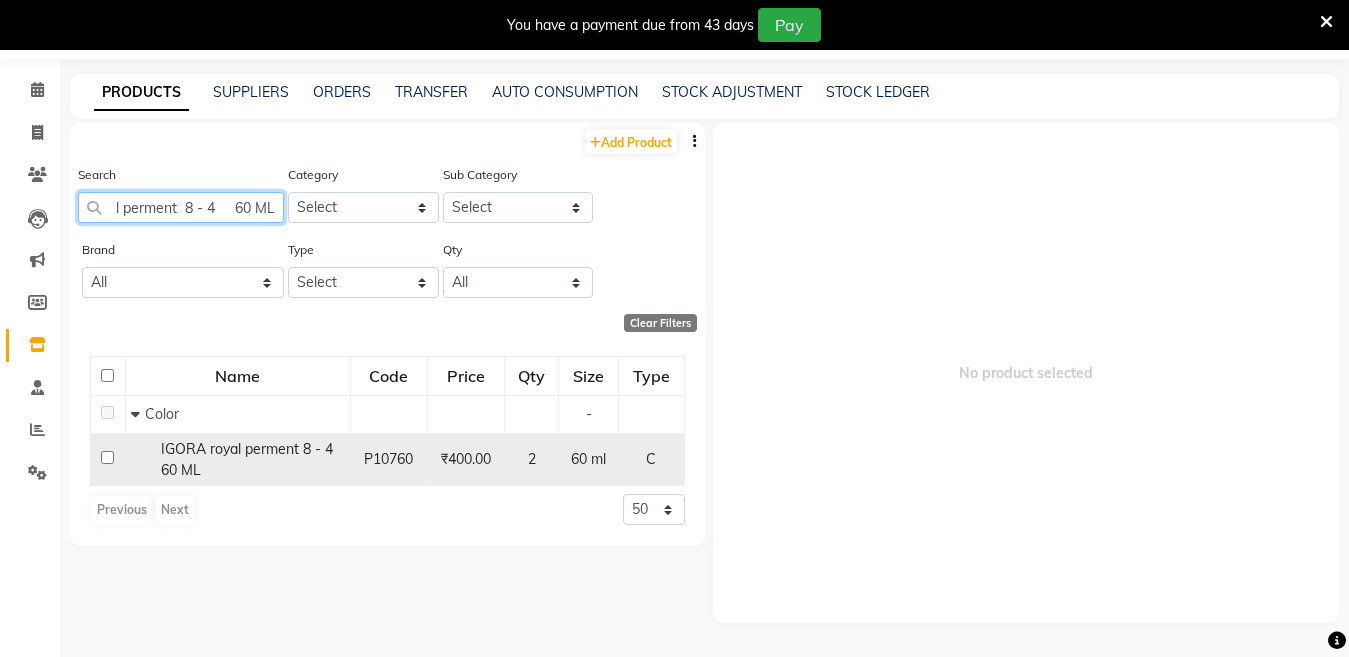 type on "IGORA royal perment  8 - 4     60 ML" 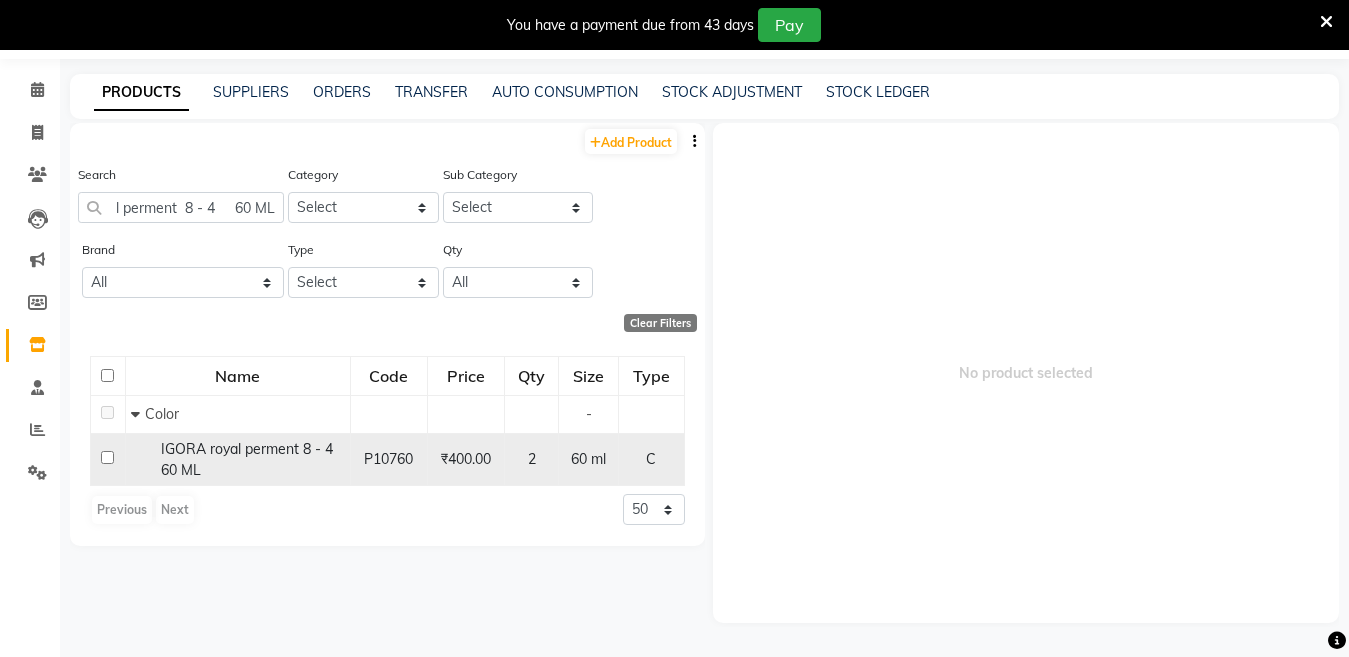 scroll, scrollTop: 0, scrollLeft: 0, axis: both 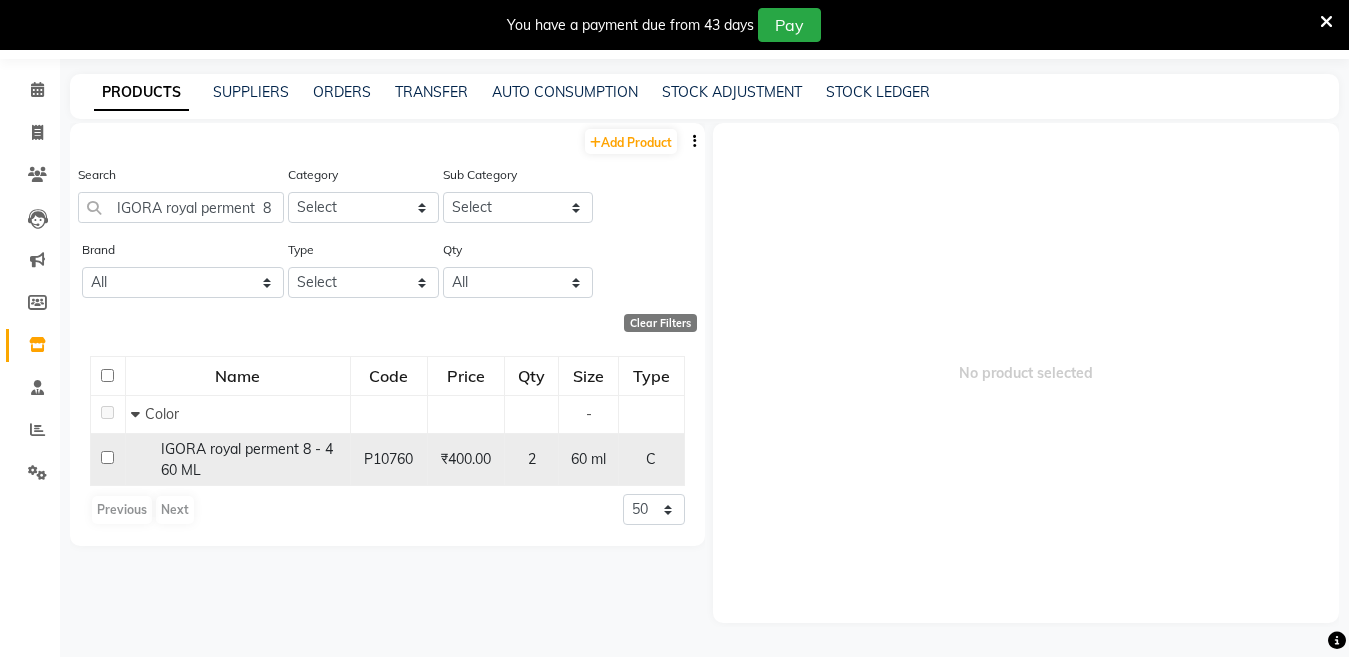 click on "IGORA royal perment  8 - 4     60 ML" 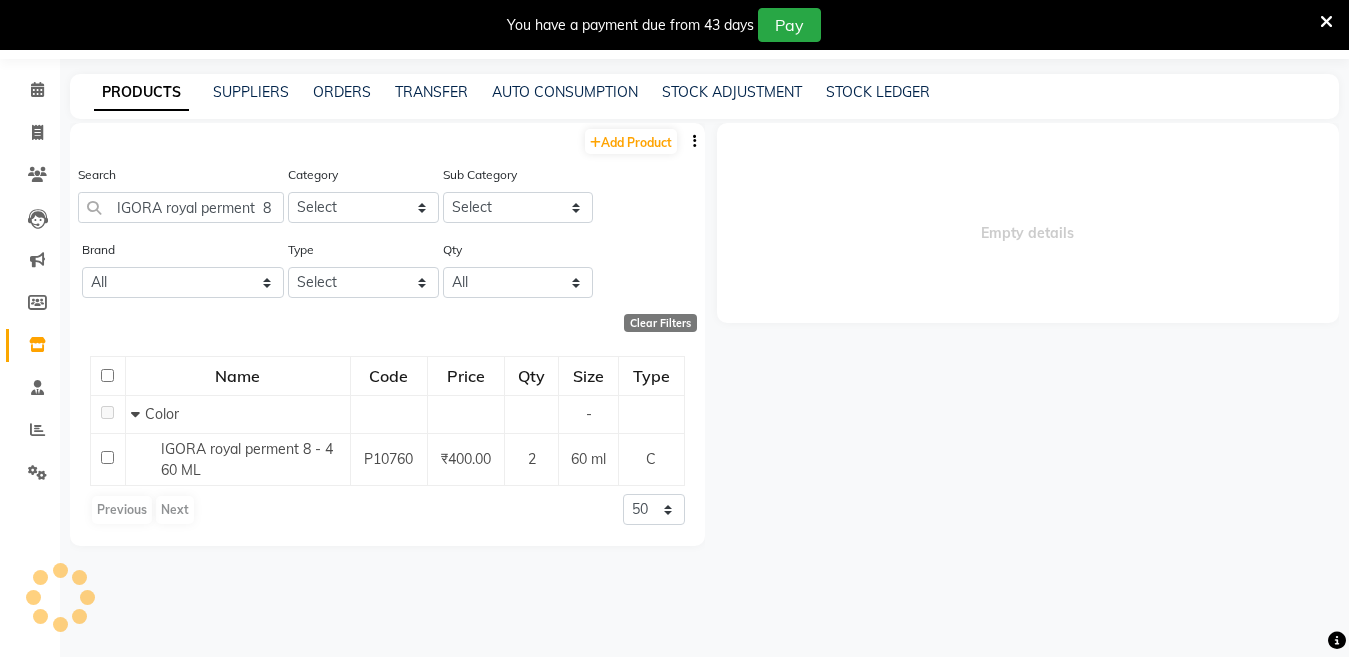 select 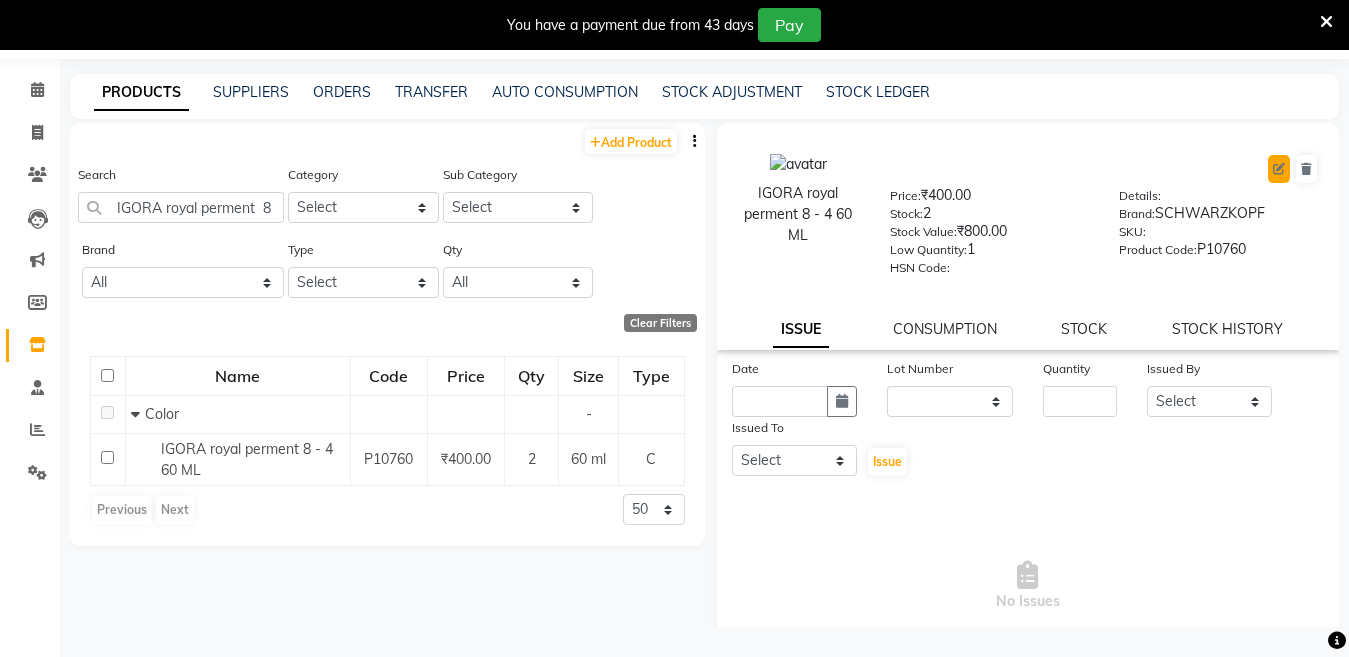 click 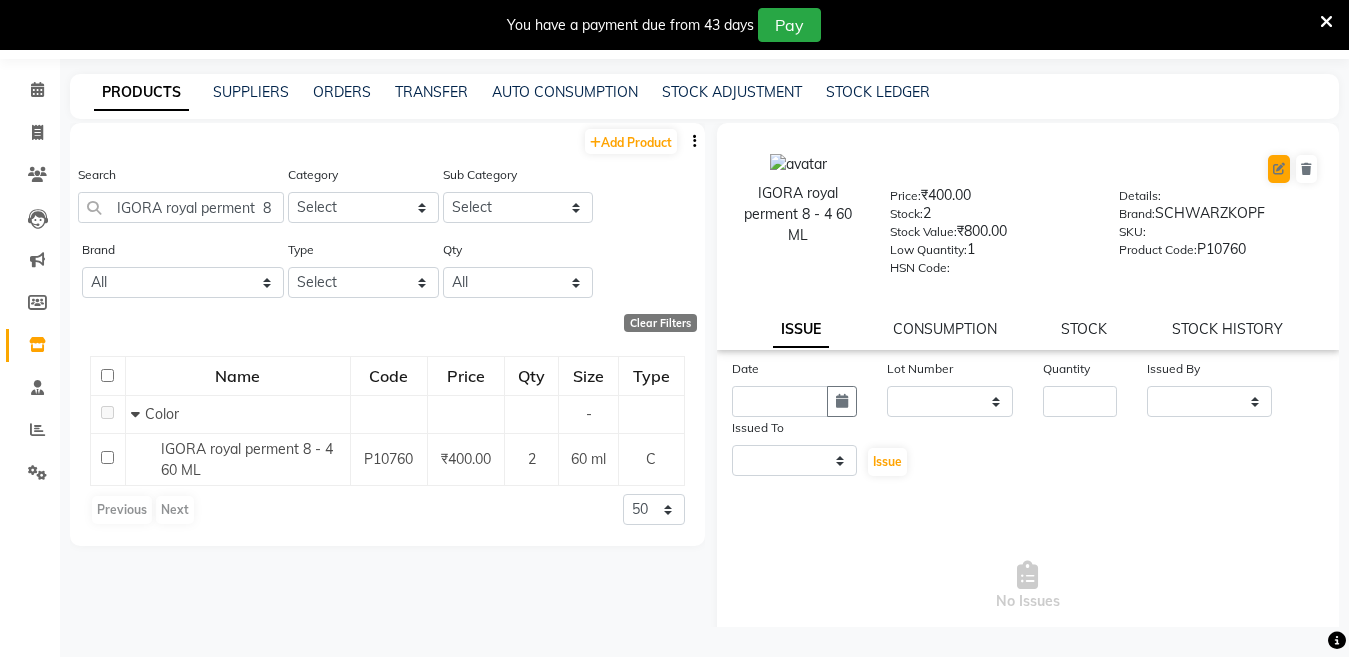 select on "true" 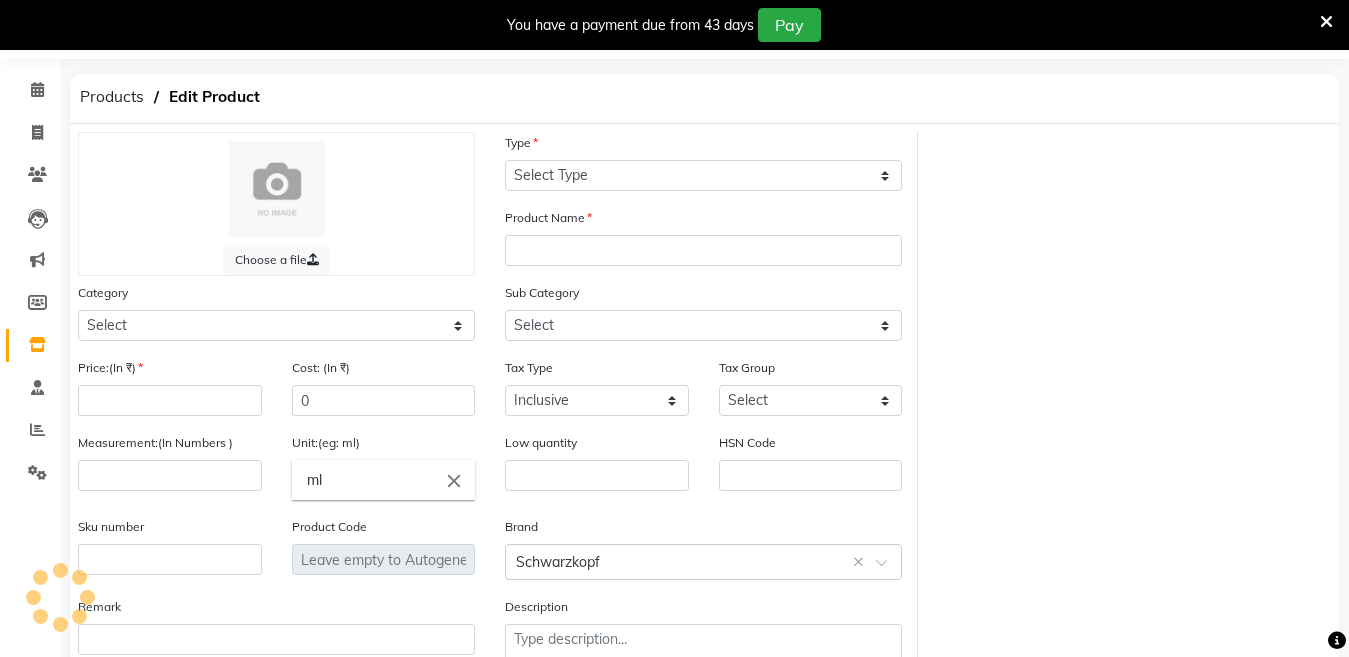 select on "C" 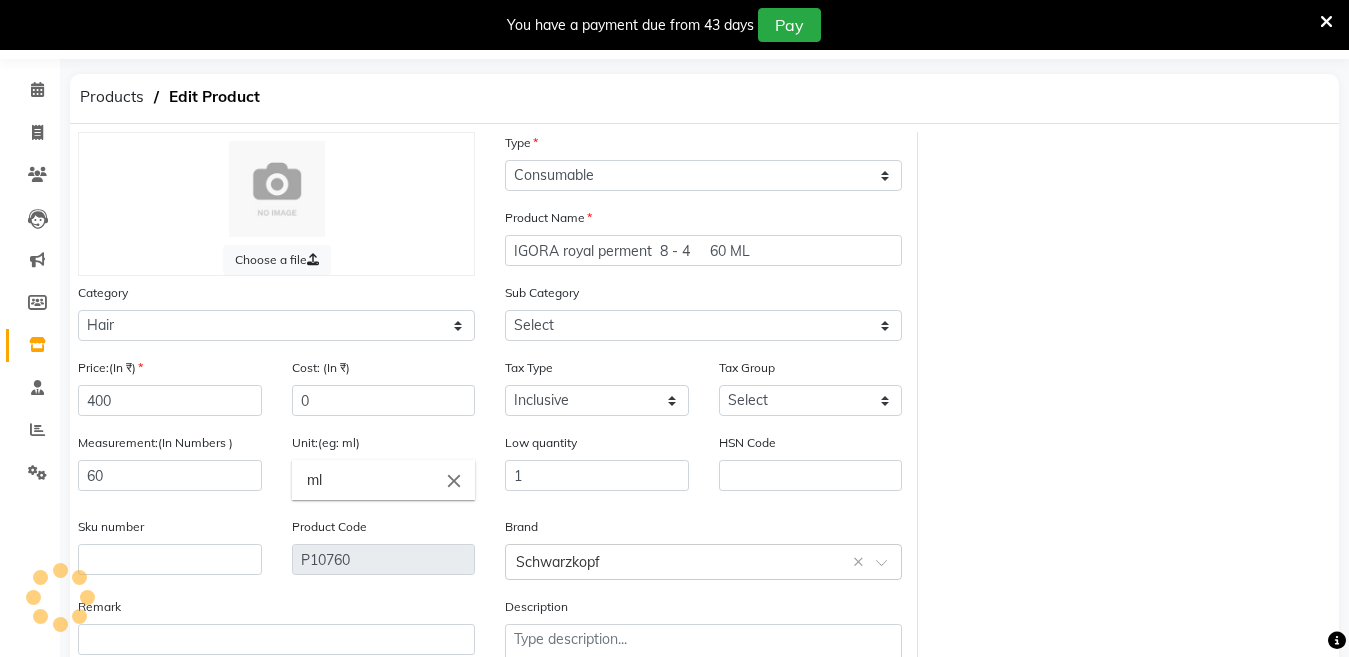 select on "2801107" 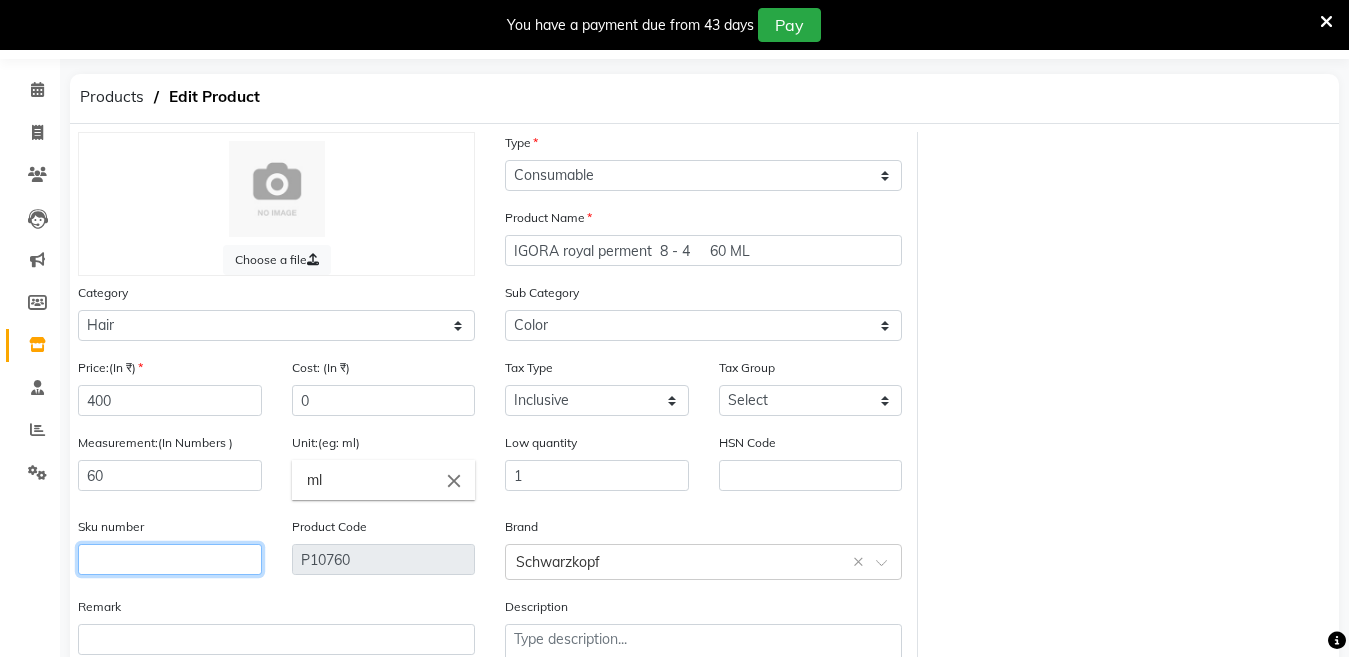 click 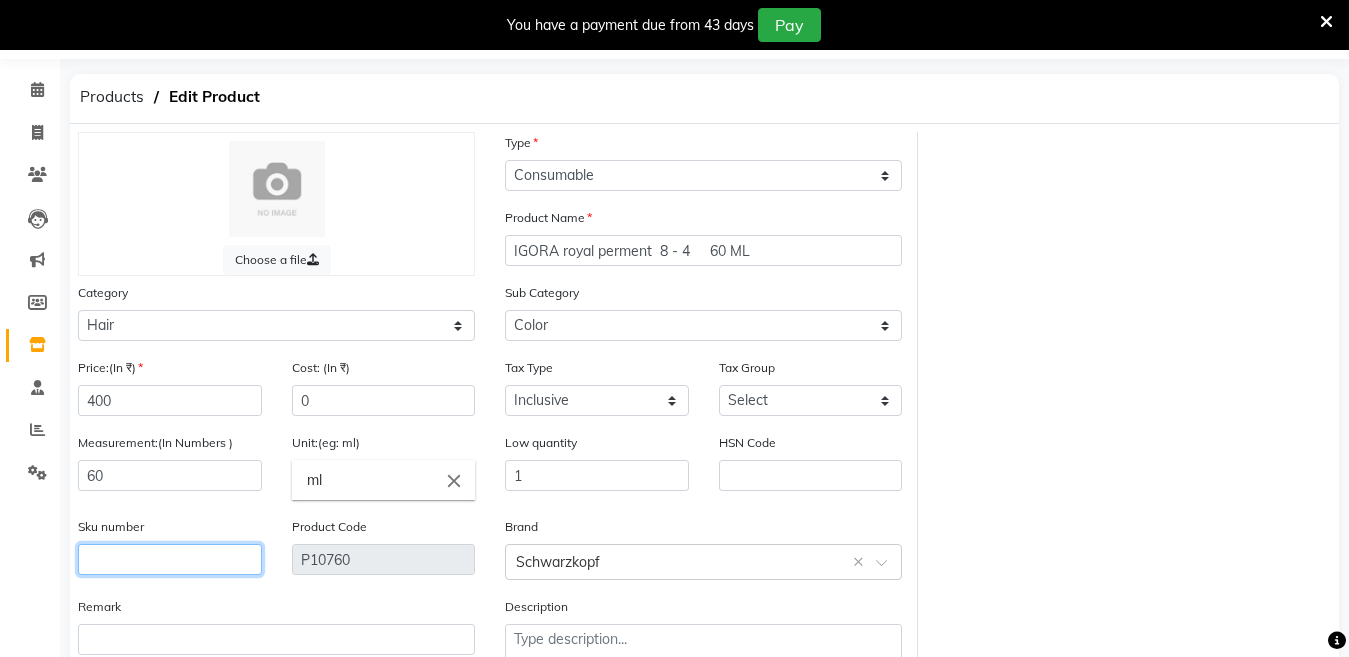 type on "0" 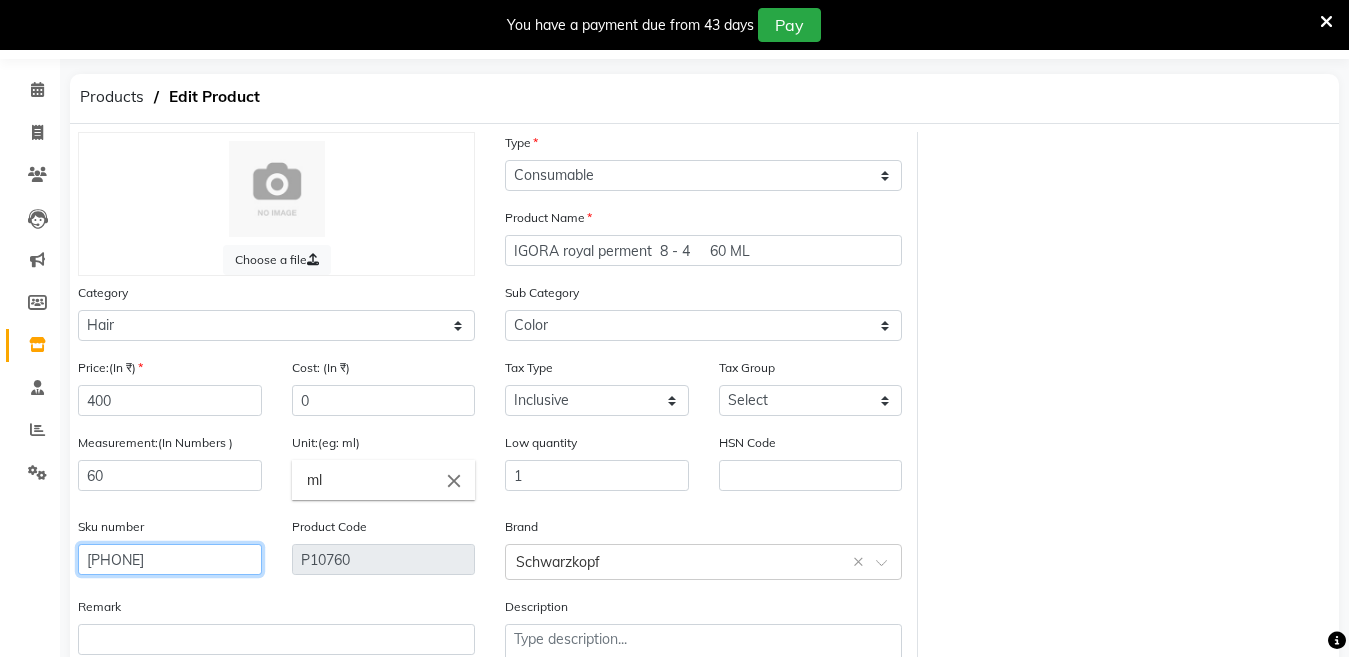 scroll, scrollTop: 194, scrollLeft: 0, axis: vertical 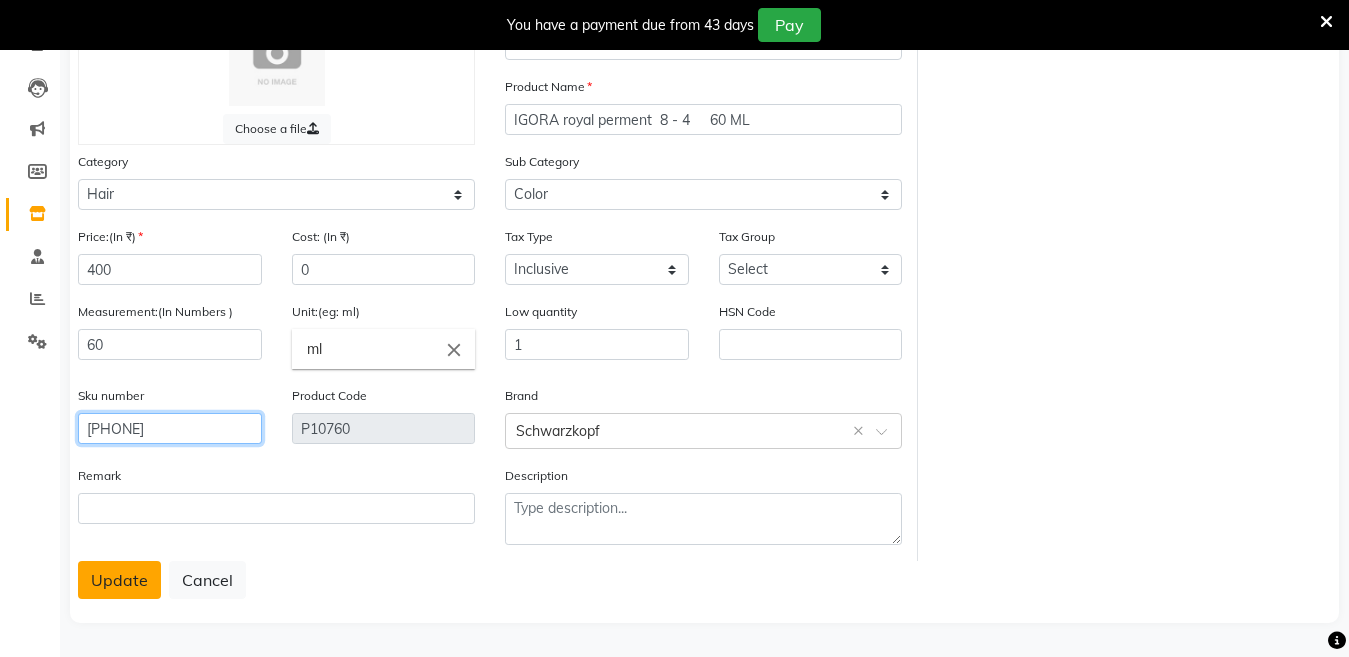 type on "4045787207545" 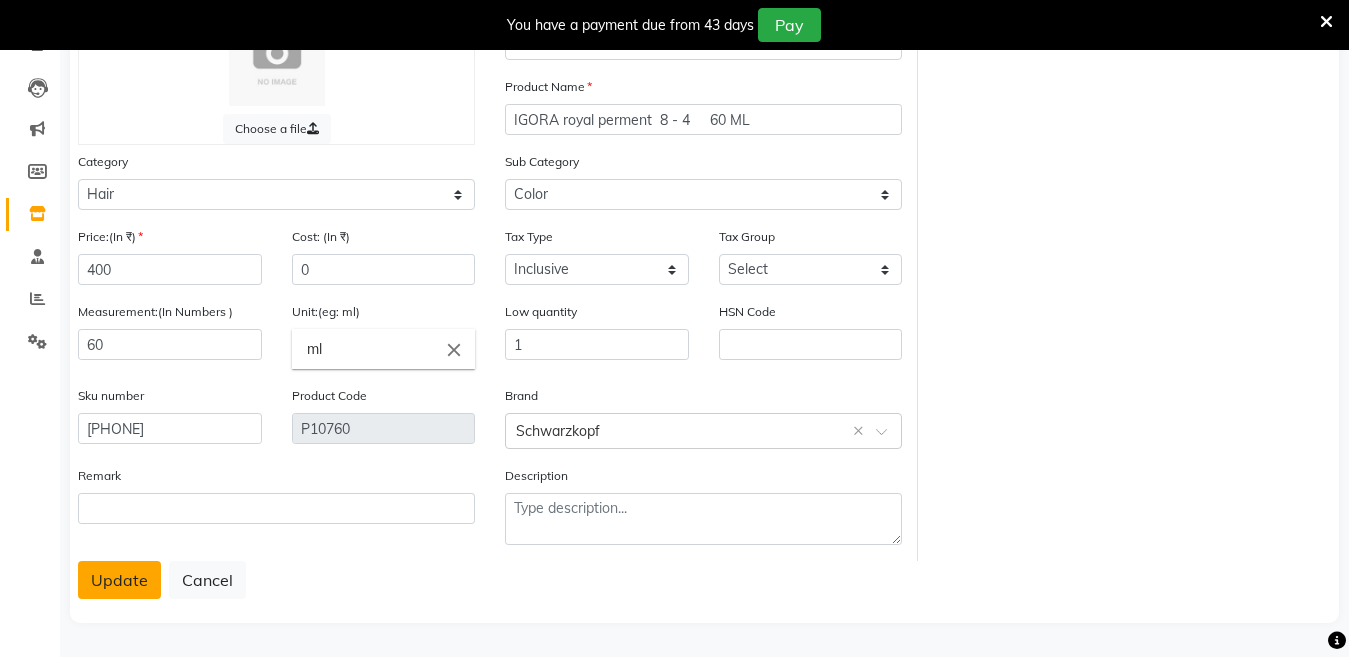 click on "Update" 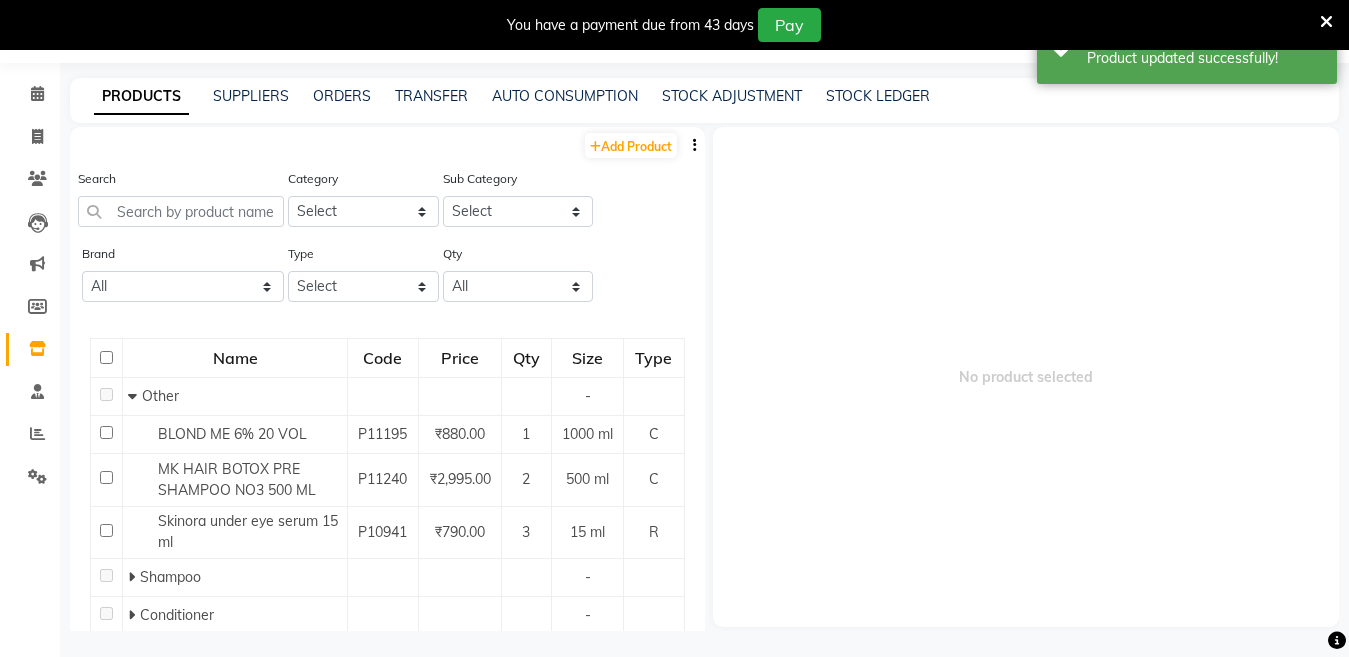 scroll, scrollTop: 63, scrollLeft: 0, axis: vertical 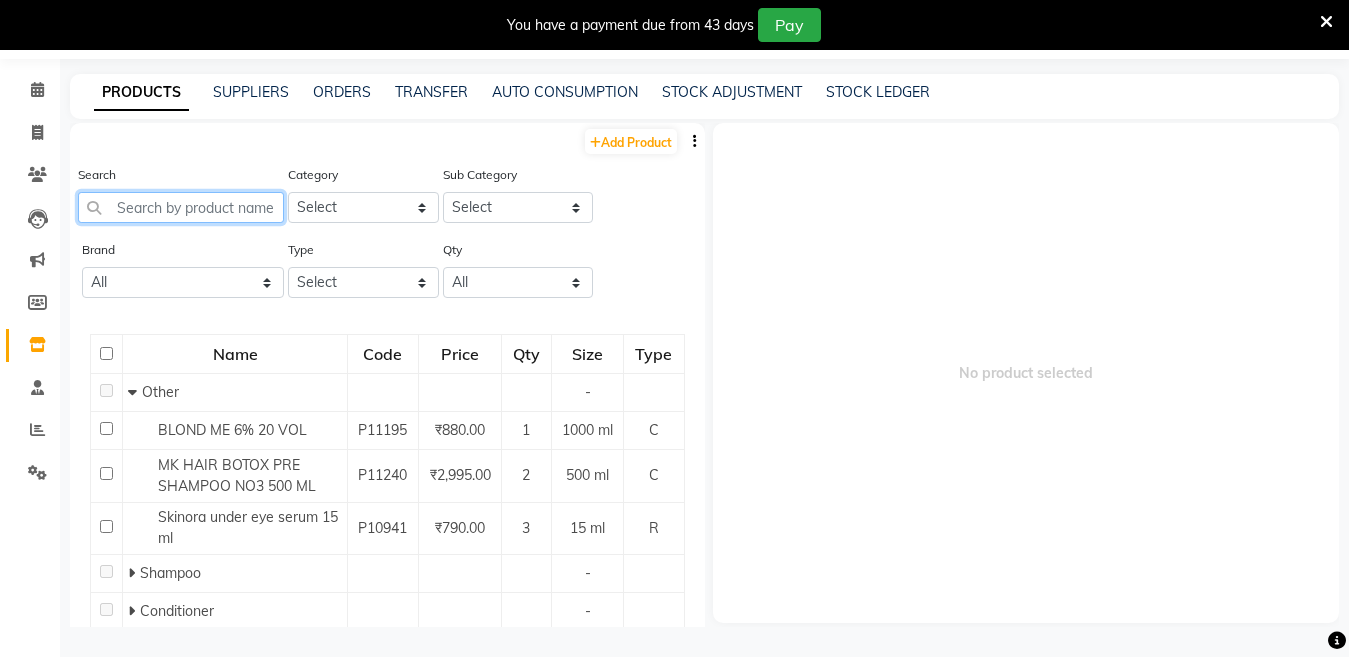 click 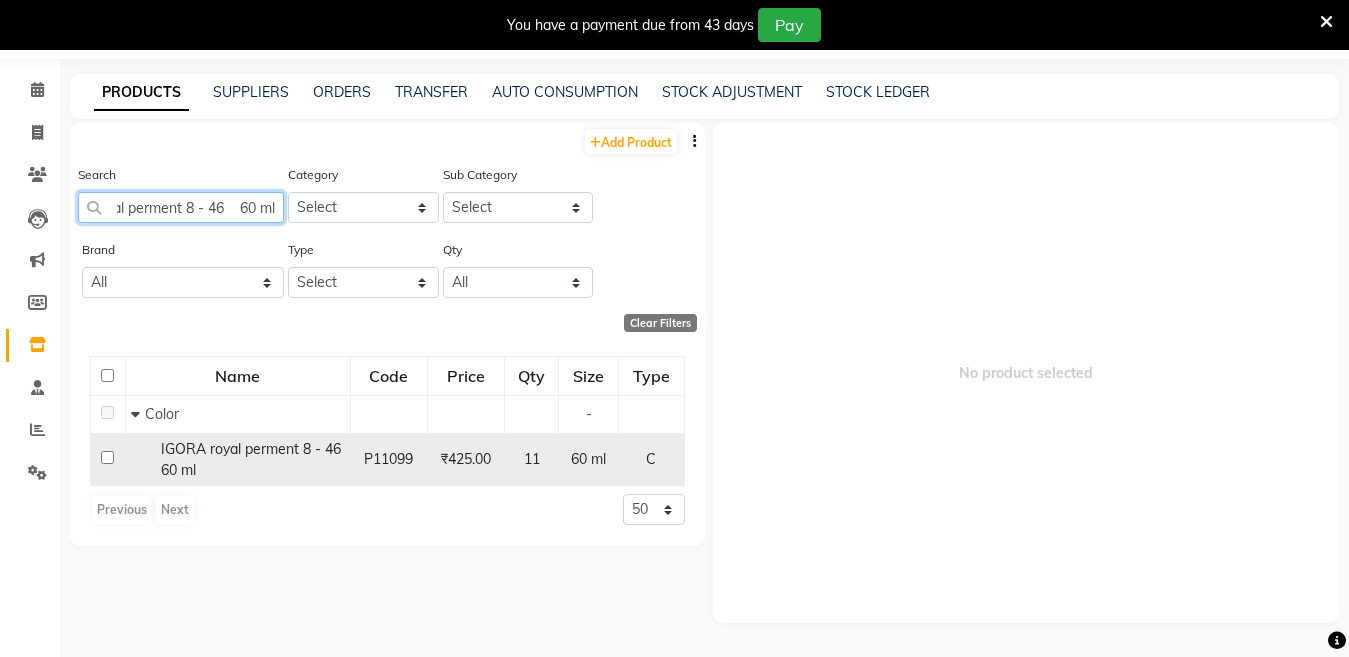 scroll, scrollTop: 0, scrollLeft: 77, axis: horizontal 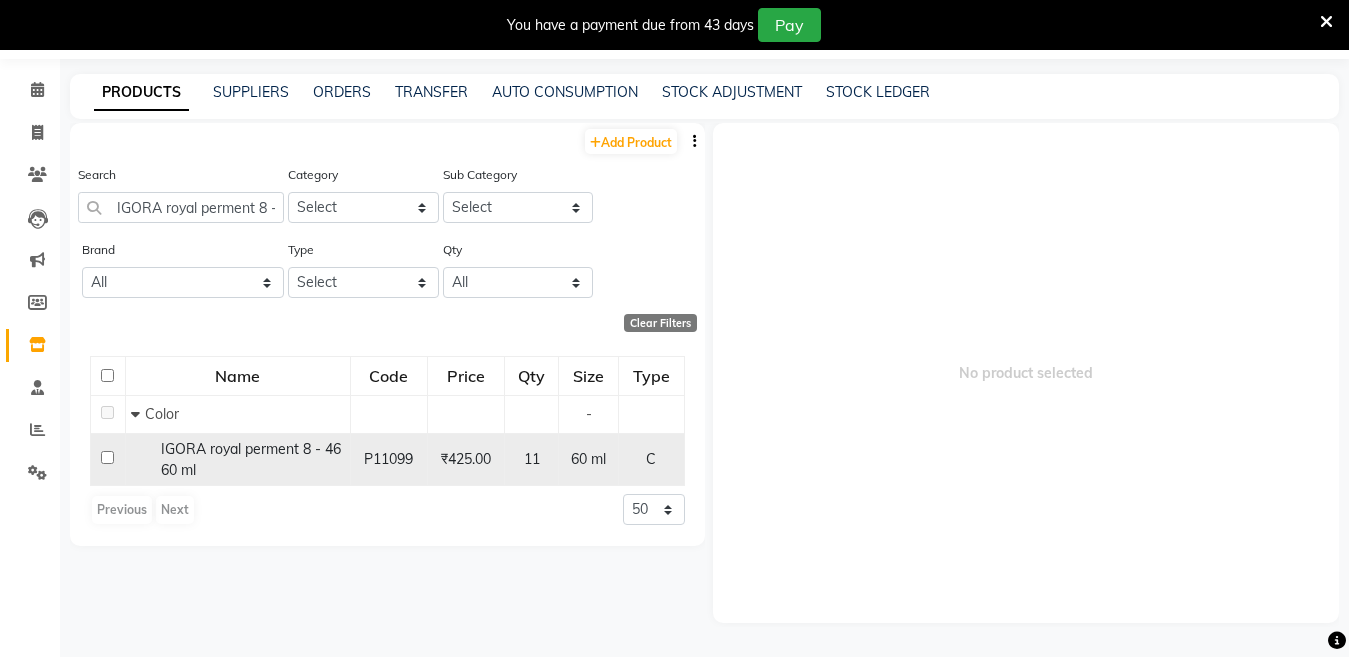 click on "IGORA royal perment 8 - 46    60 ml" 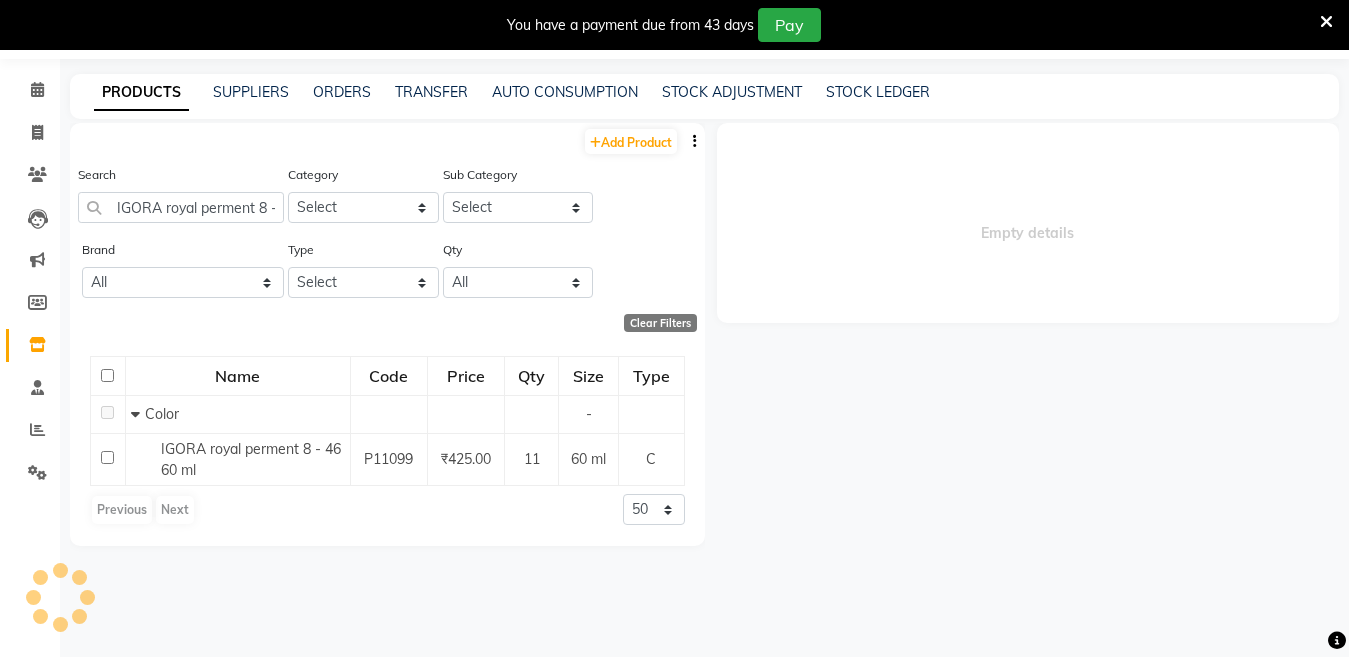 select 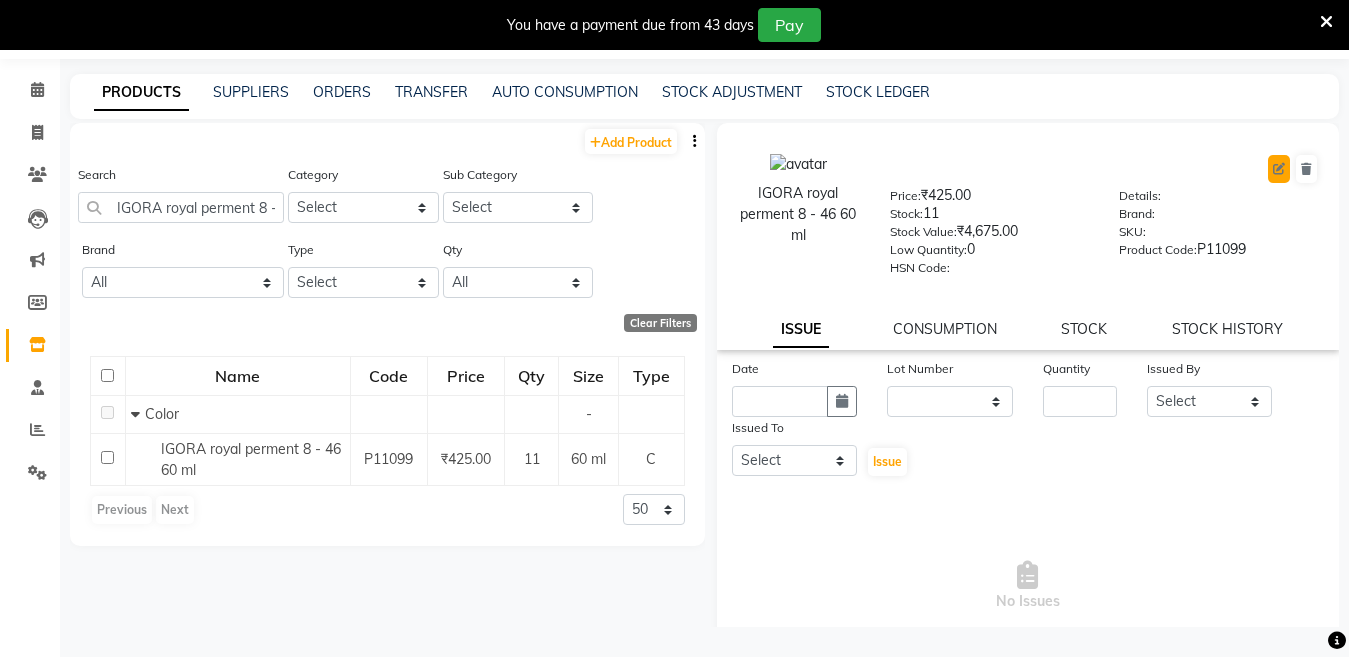 click 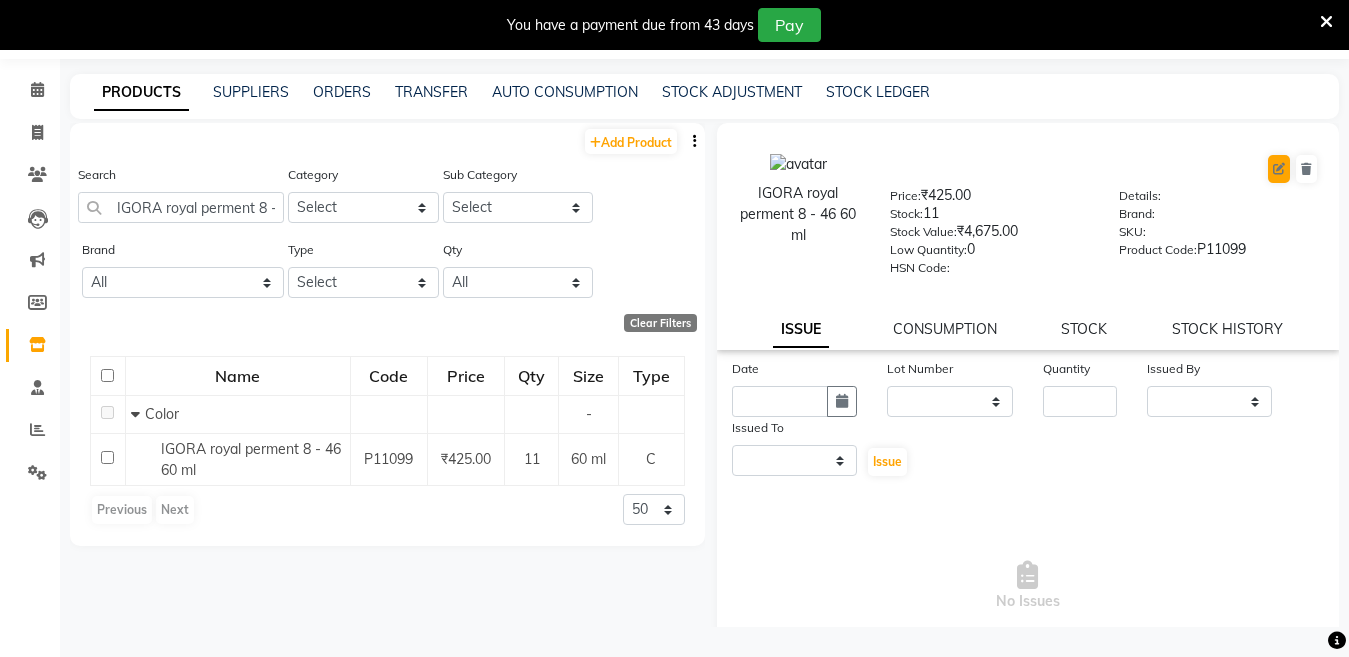 select on "true" 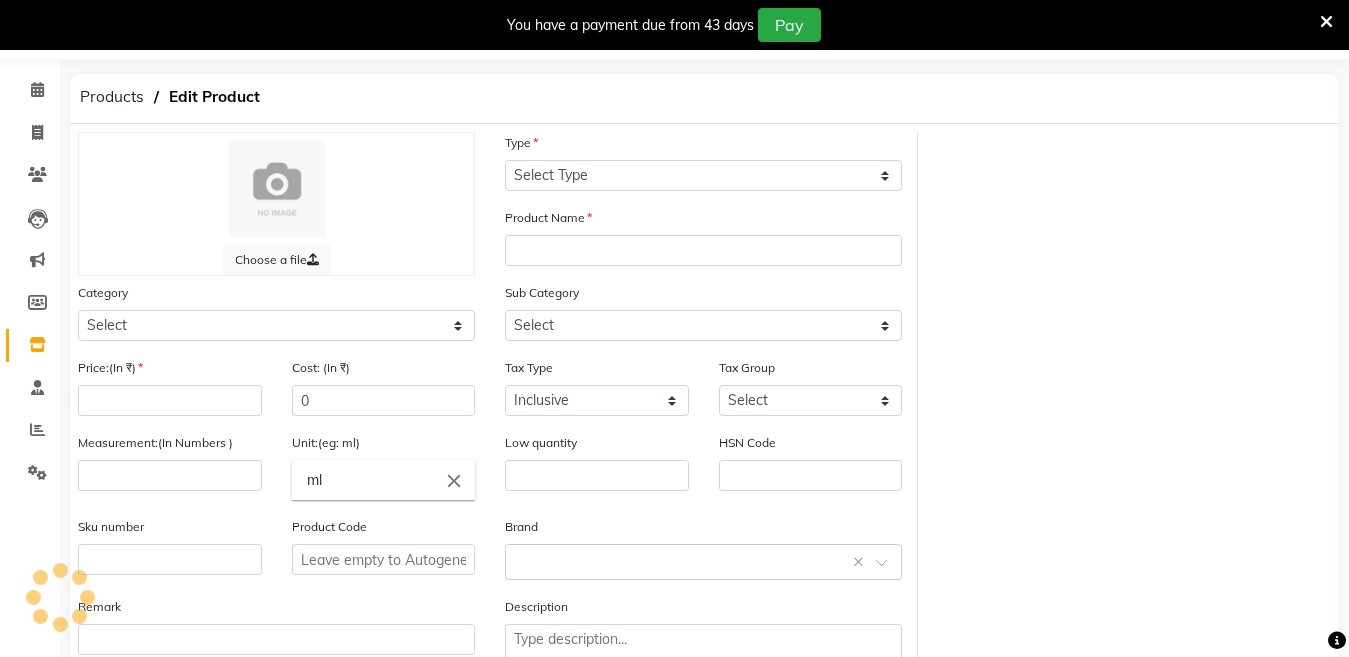 select on "C" 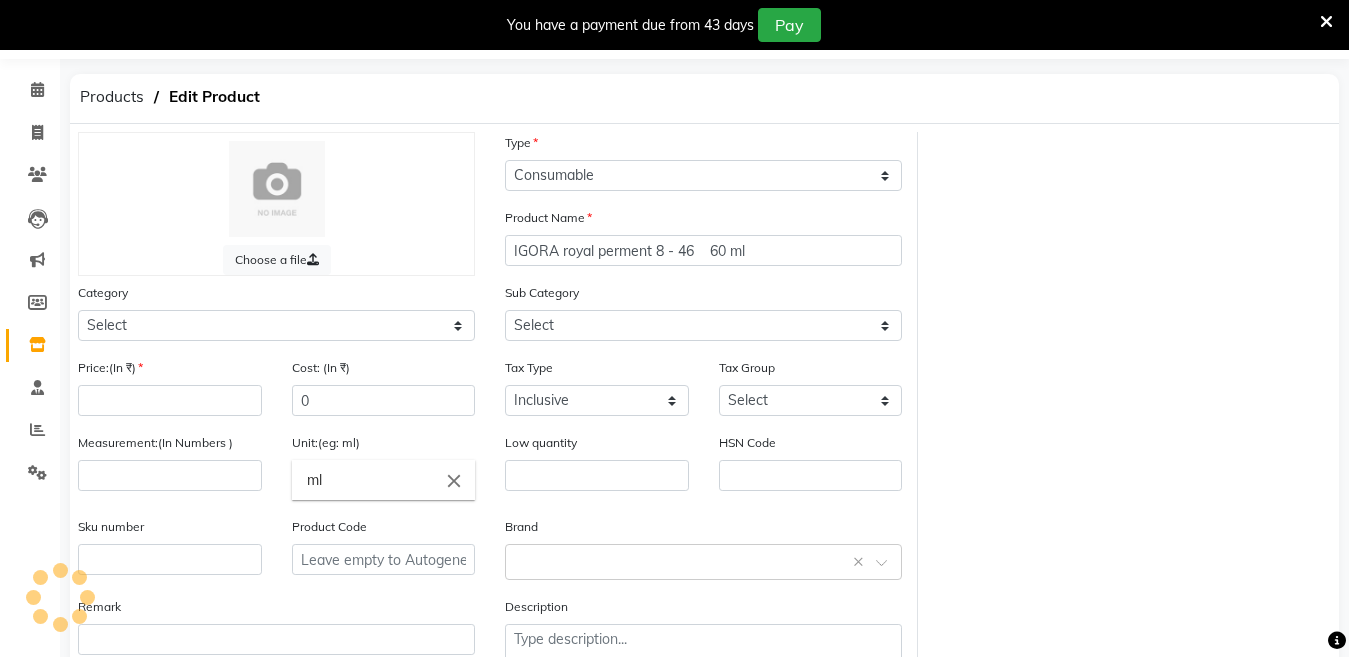 type on "425" 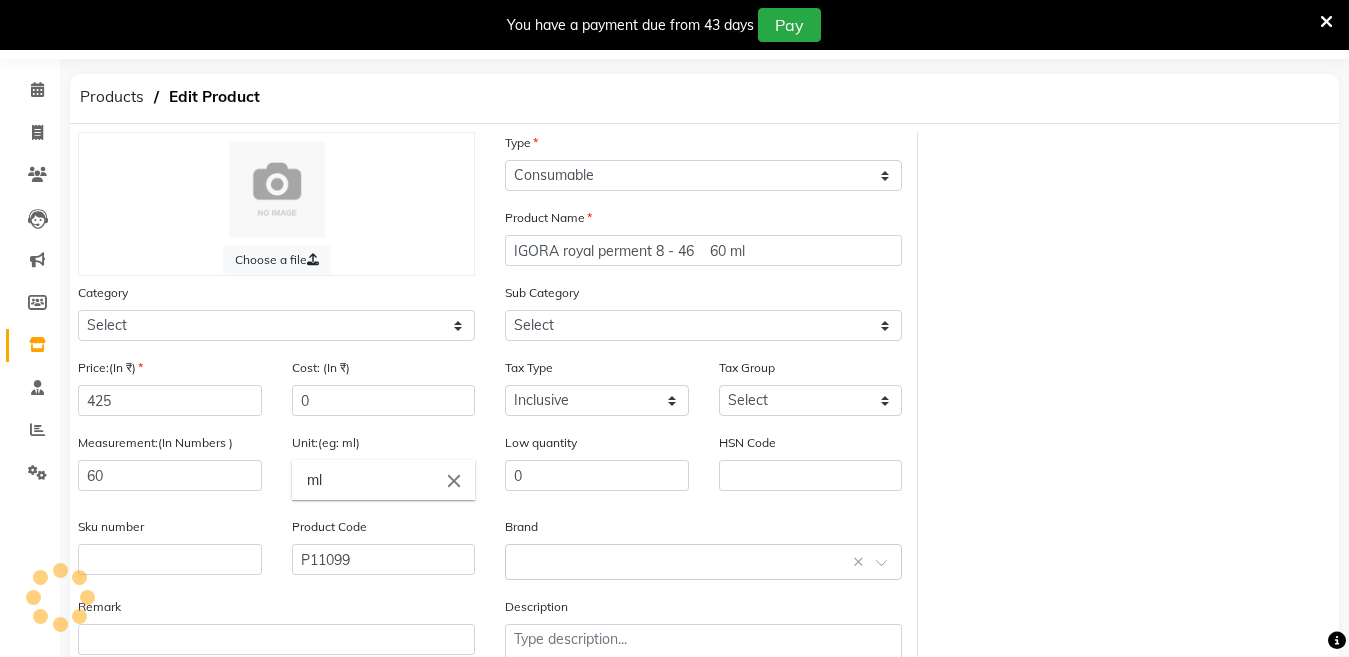 select on "2801100" 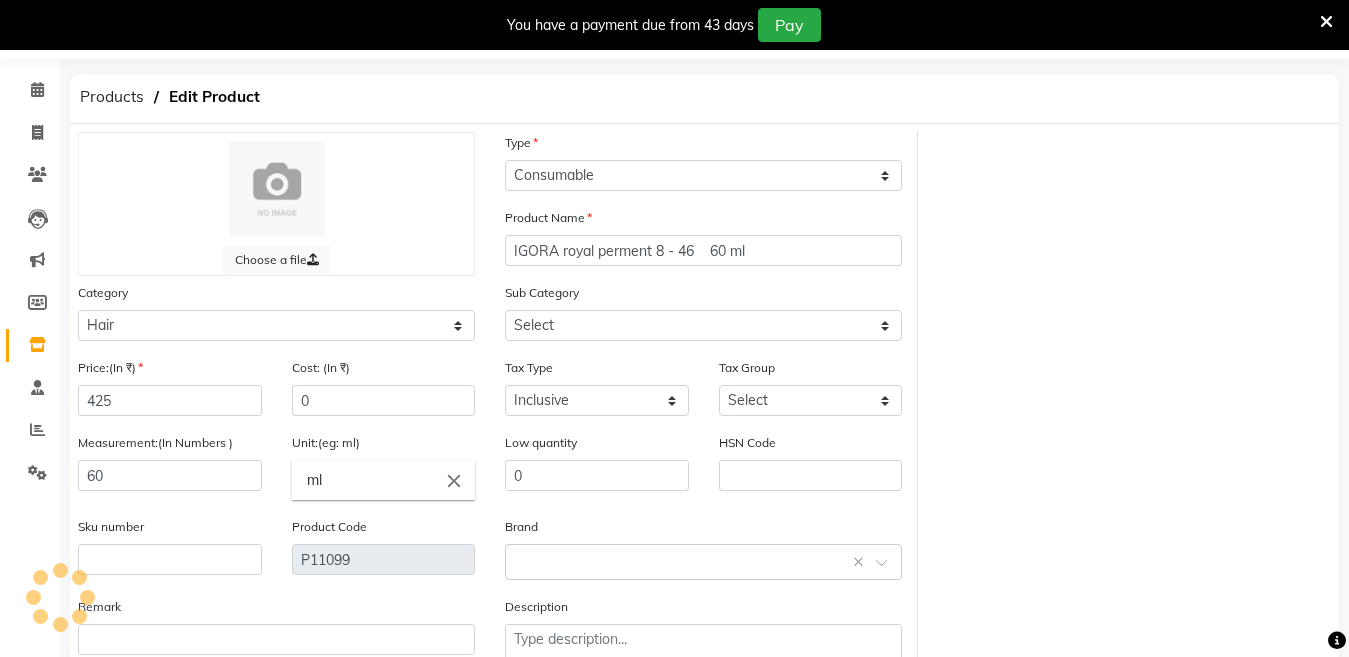 select on "2801107" 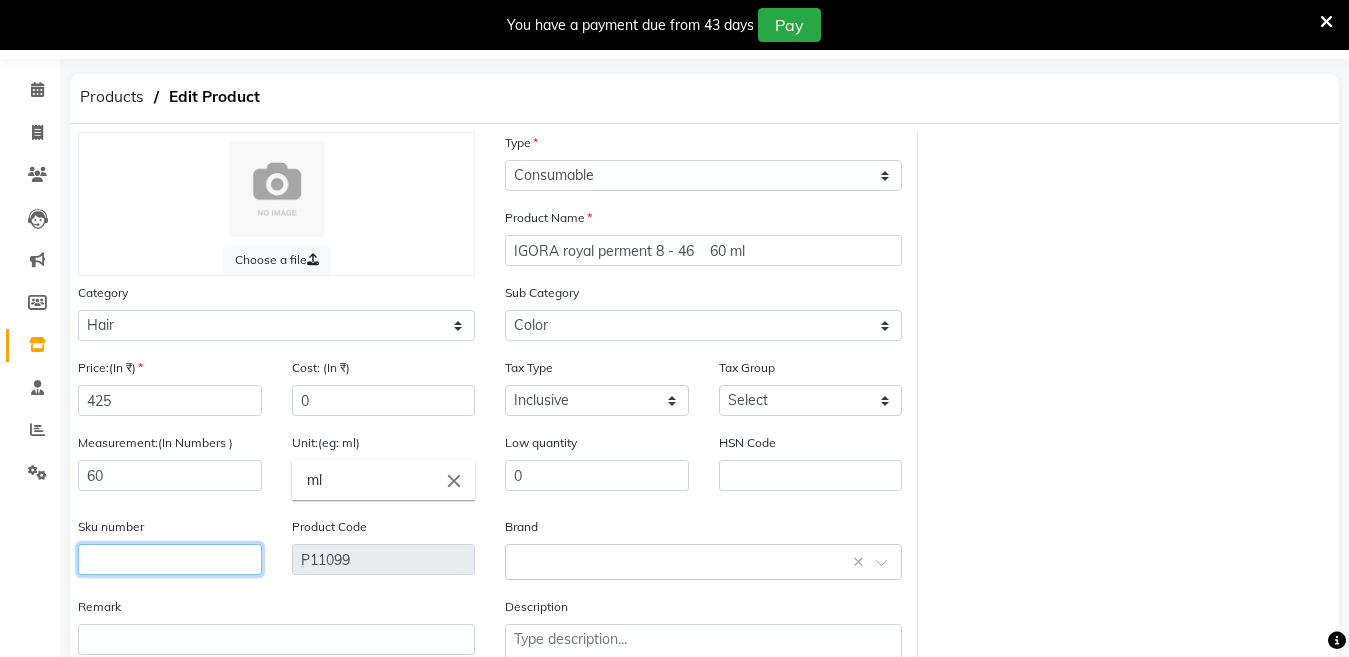 click 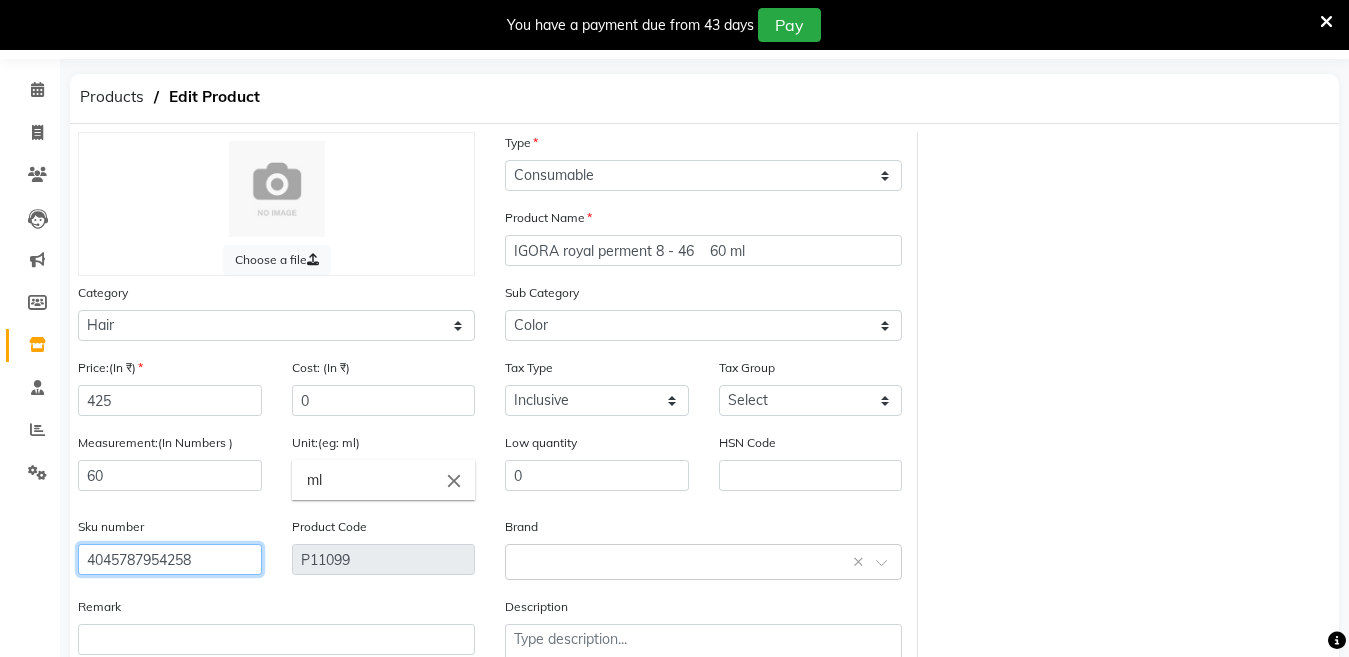 scroll, scrollTop: 194, scrollLeft: 0, axis: vertical 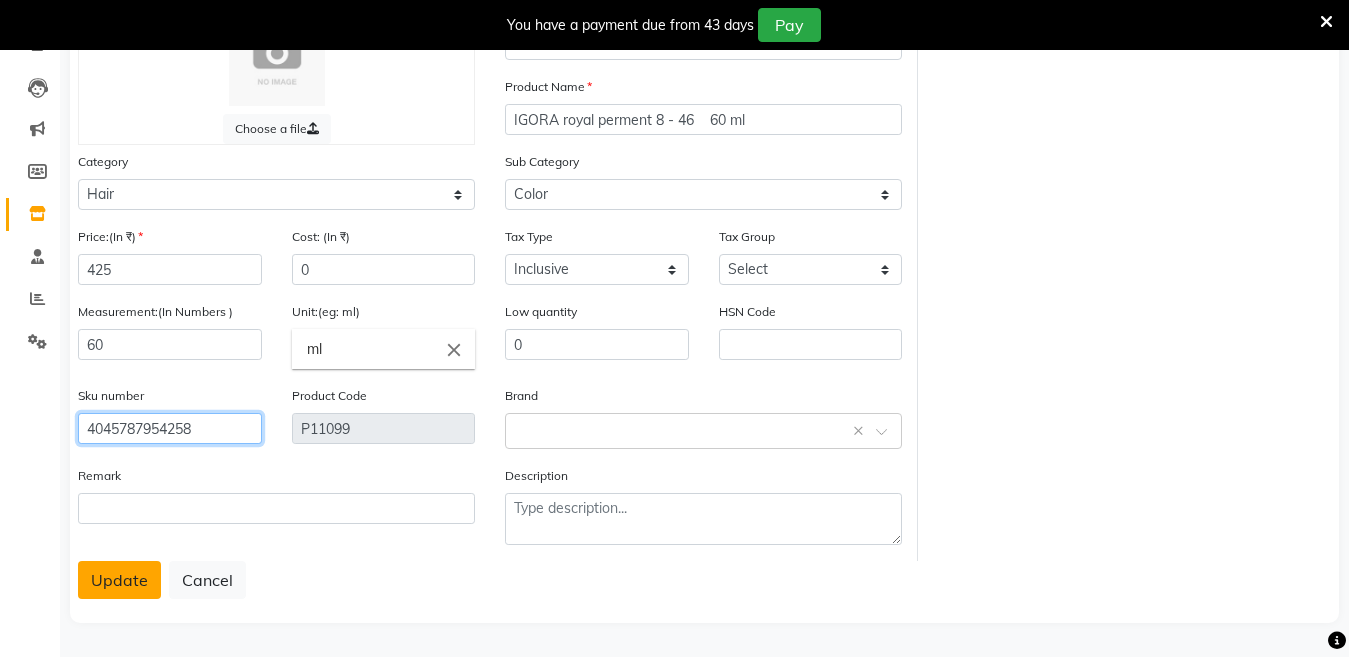 type on "4045787954258" 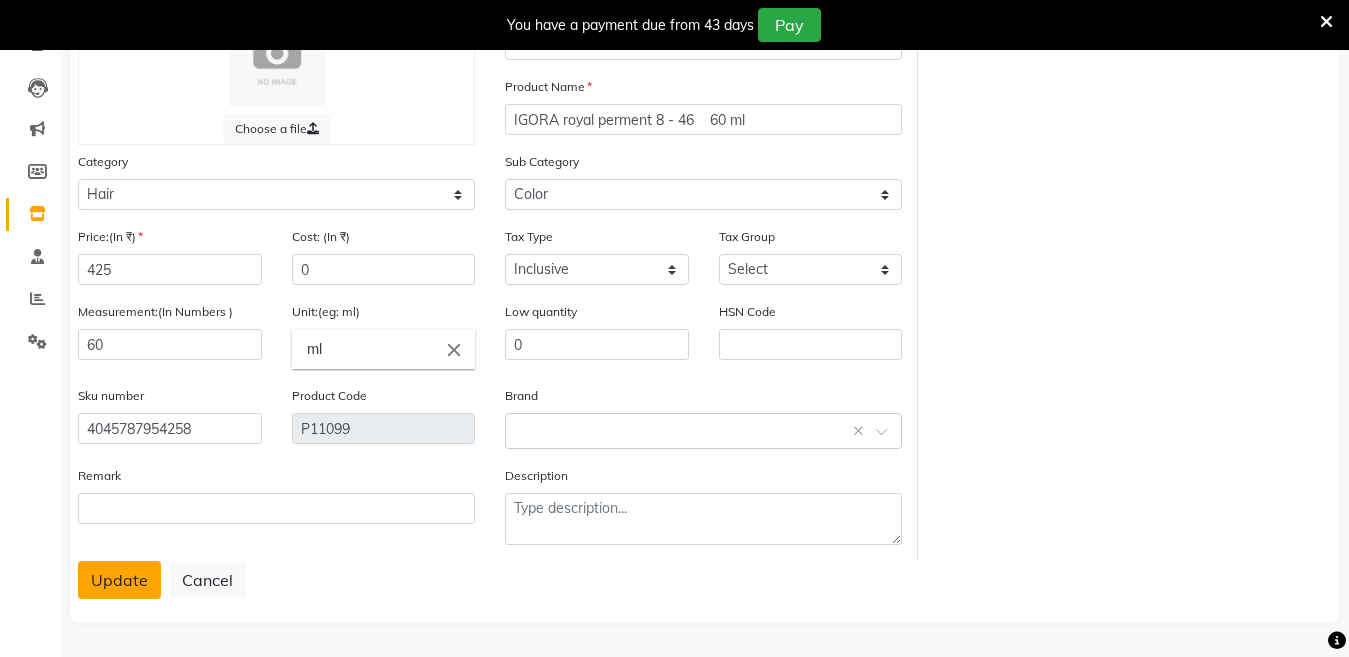 click on "Update" 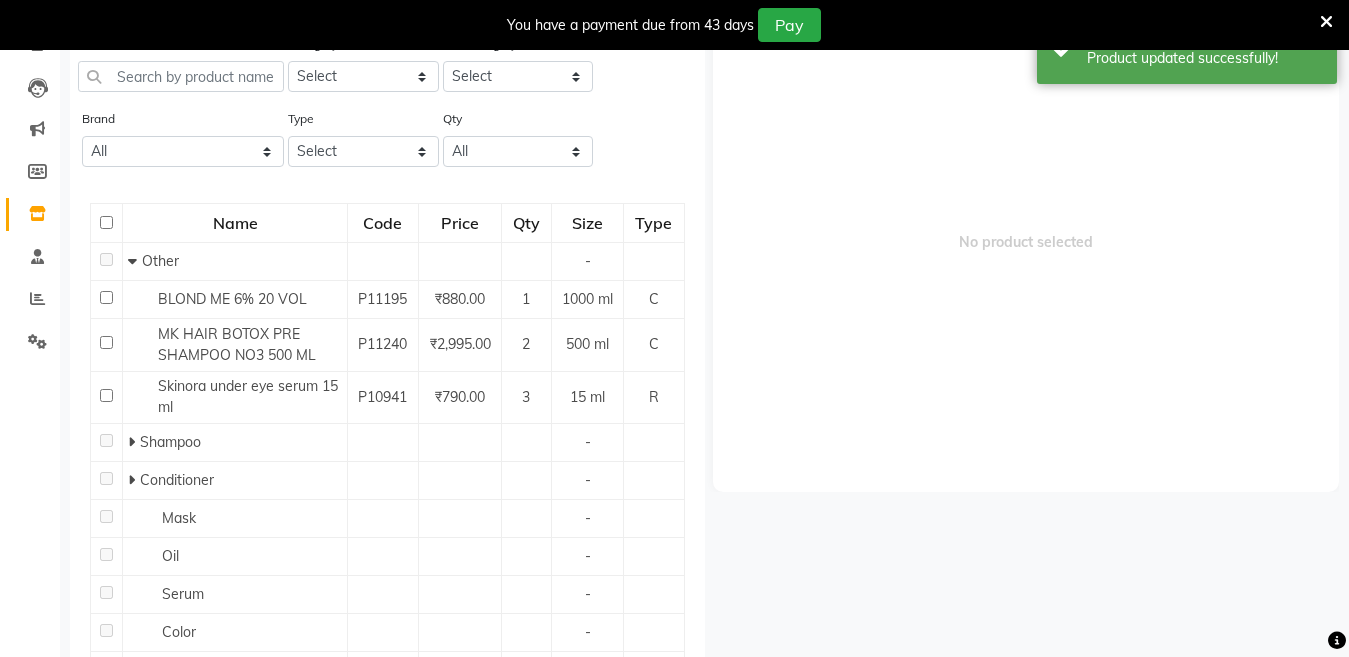 scroll, scrollTop: 63, scrollLeft: 0, axis: vertical 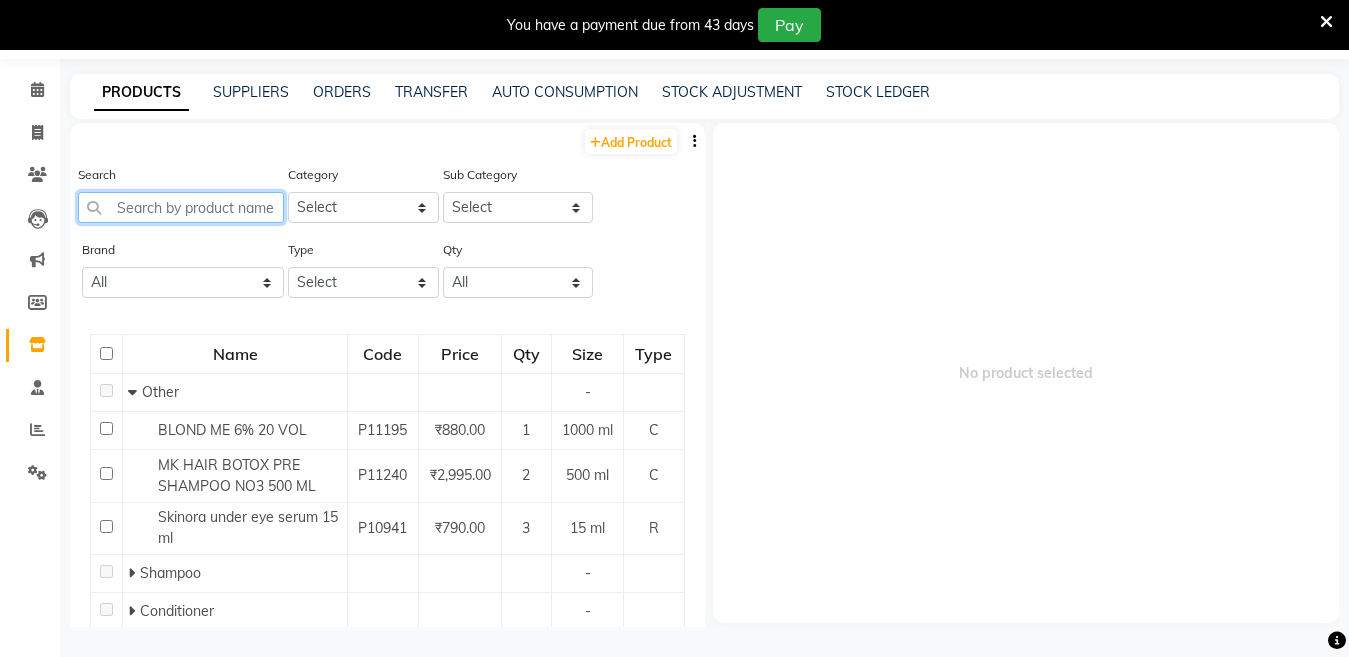 click 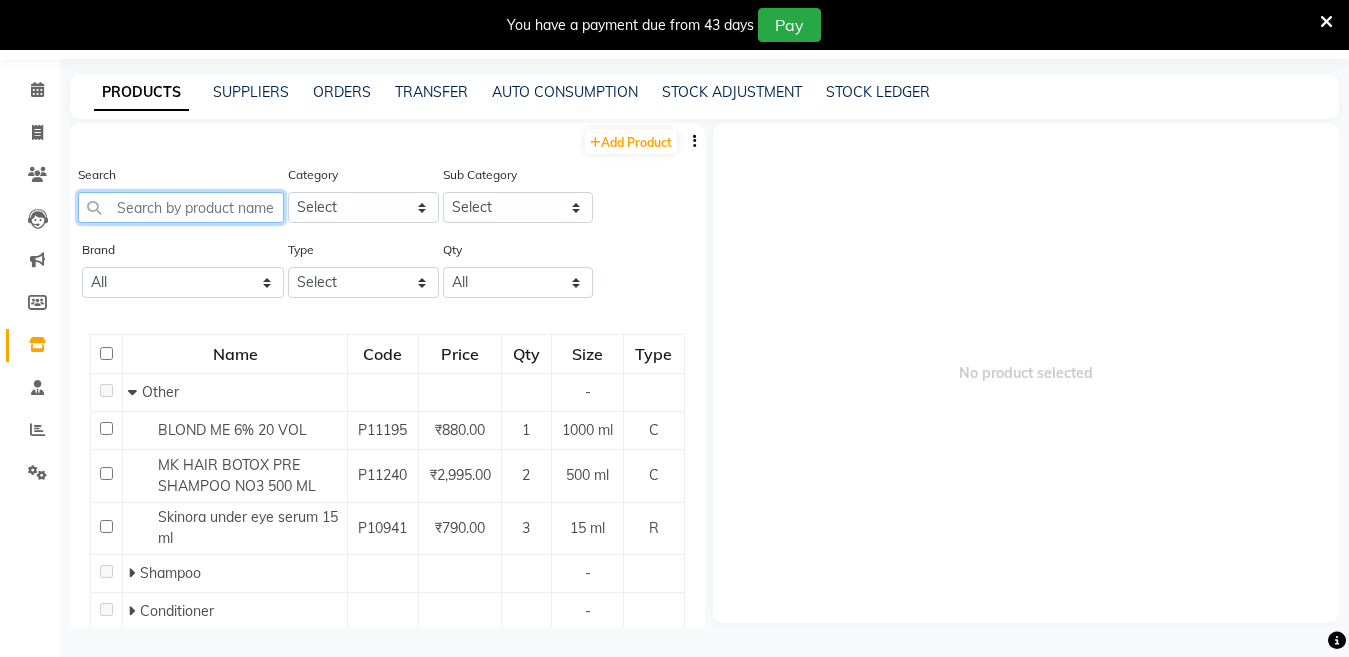 paste on "IGORA royal perment 8 - 65     60 ML" 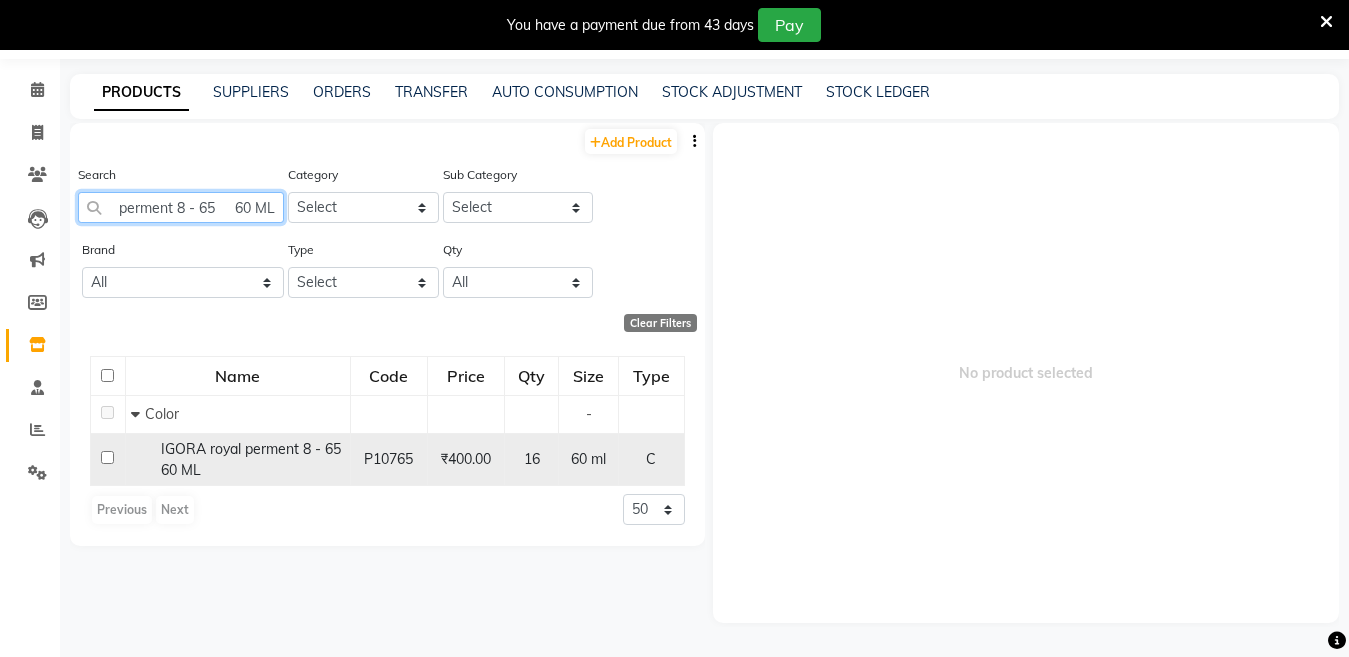 scroll, scrollTop: 0, scrollLeft: 86, axis: horizontal 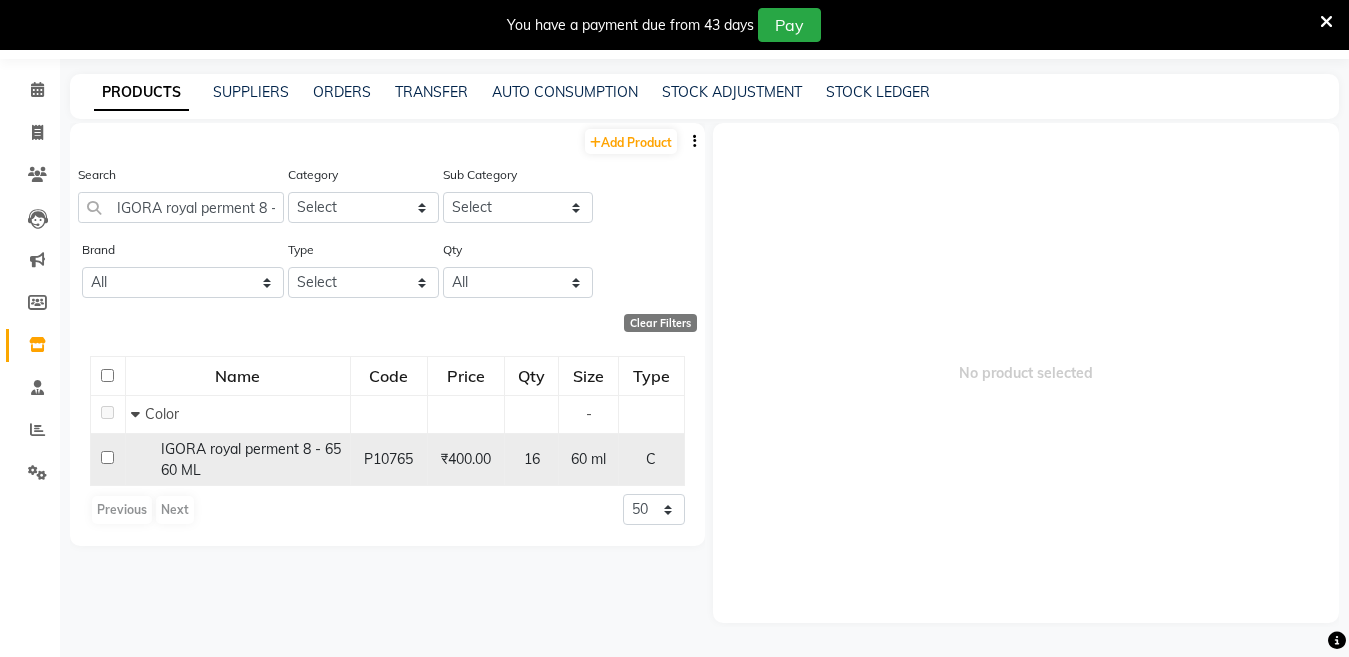 click on "IGORA royal perment 8 - 65     60 ML" 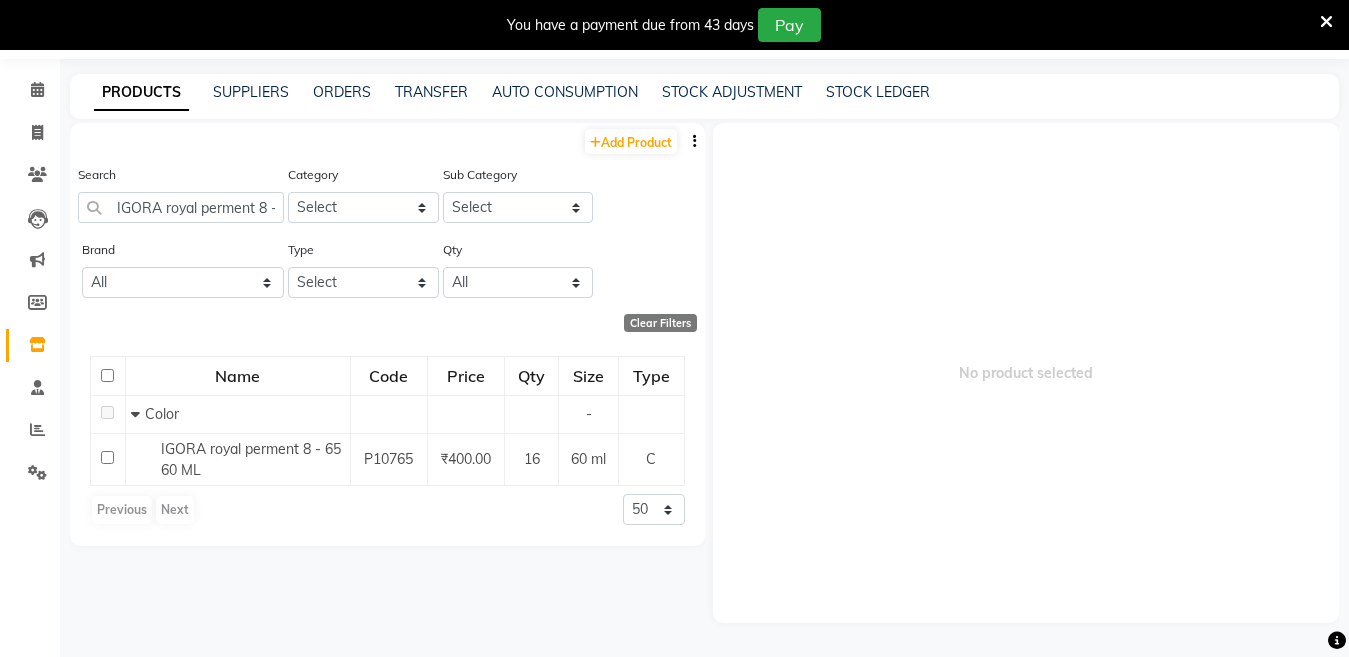 select 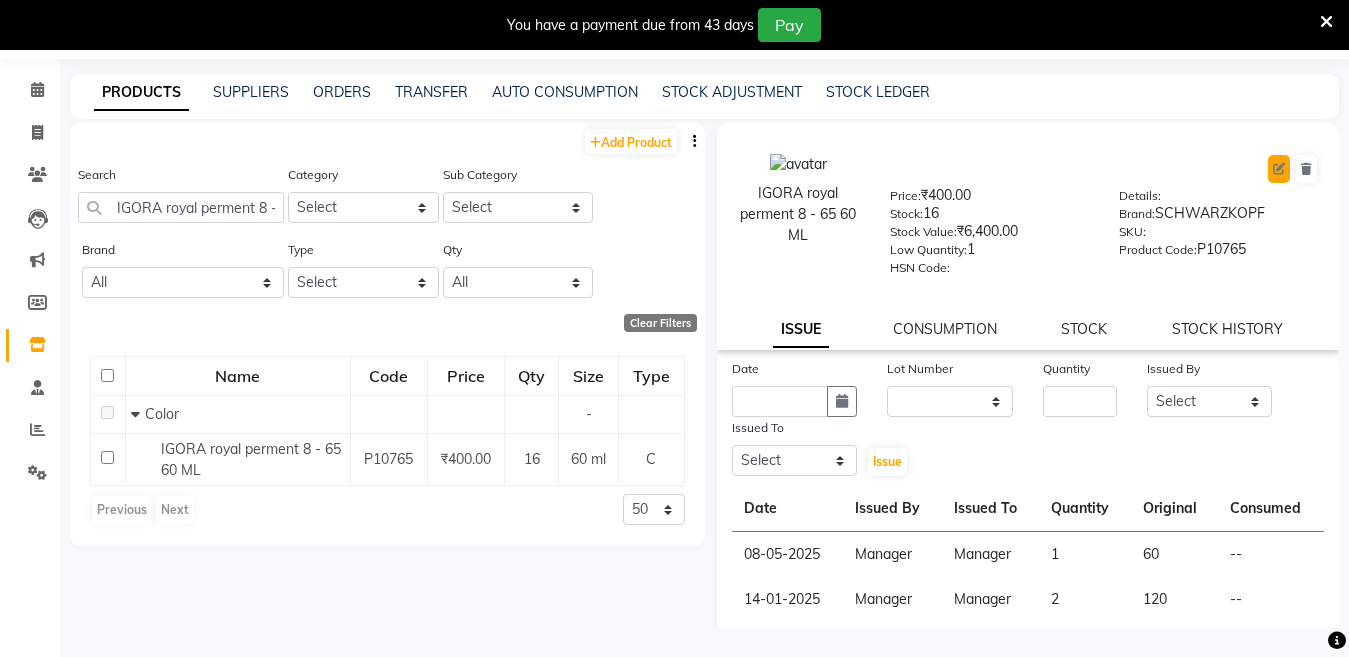 click 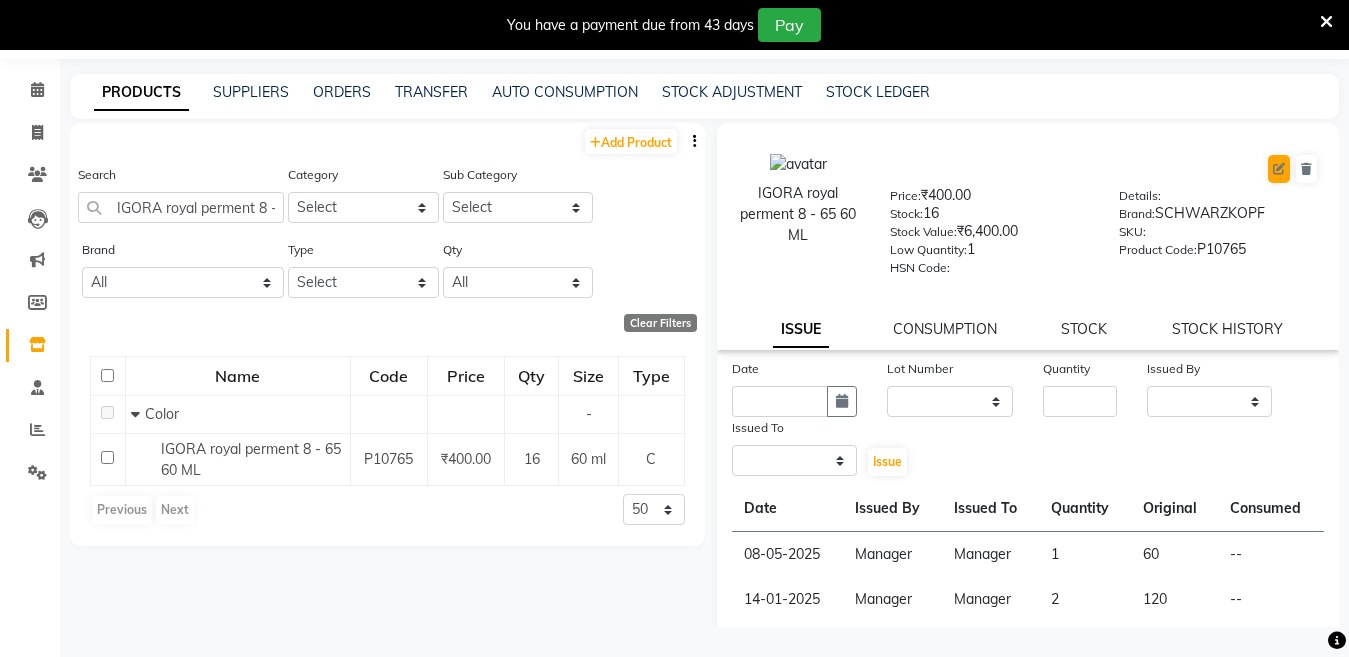 select on "true" 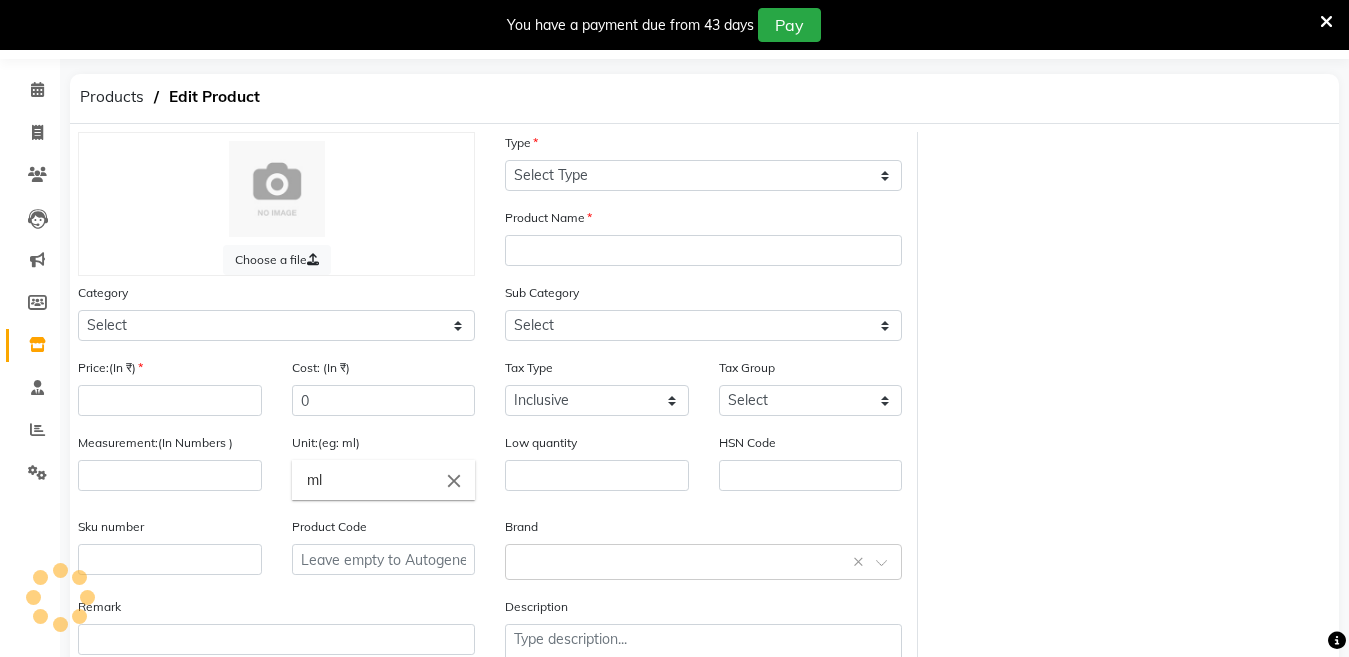 select on "C" 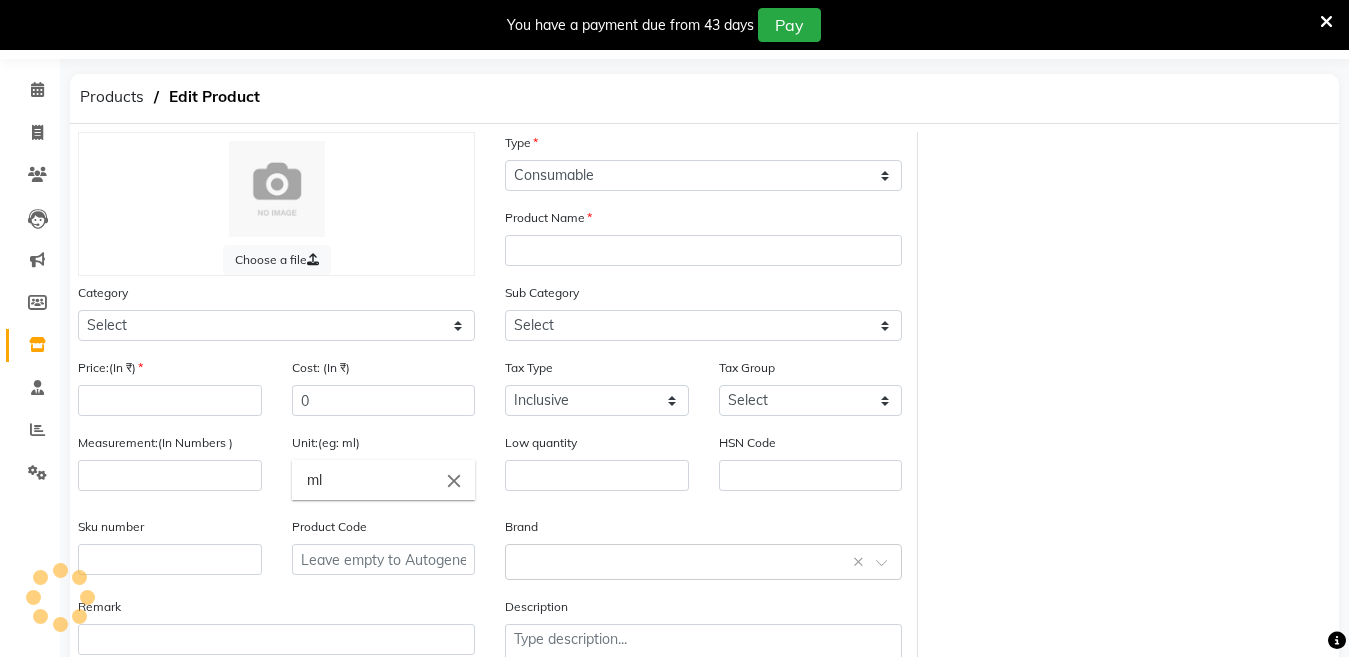 type on "IGORA royal perment 8 - 65     60 ML" 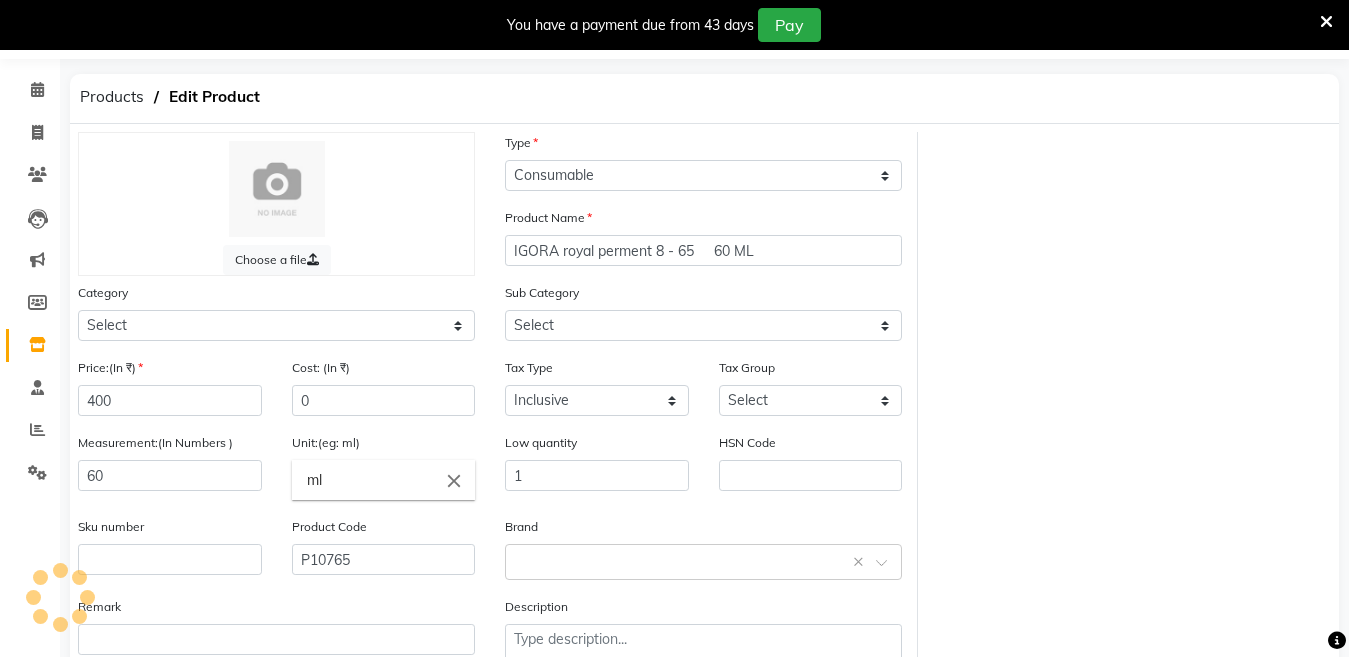 select on "2801100" 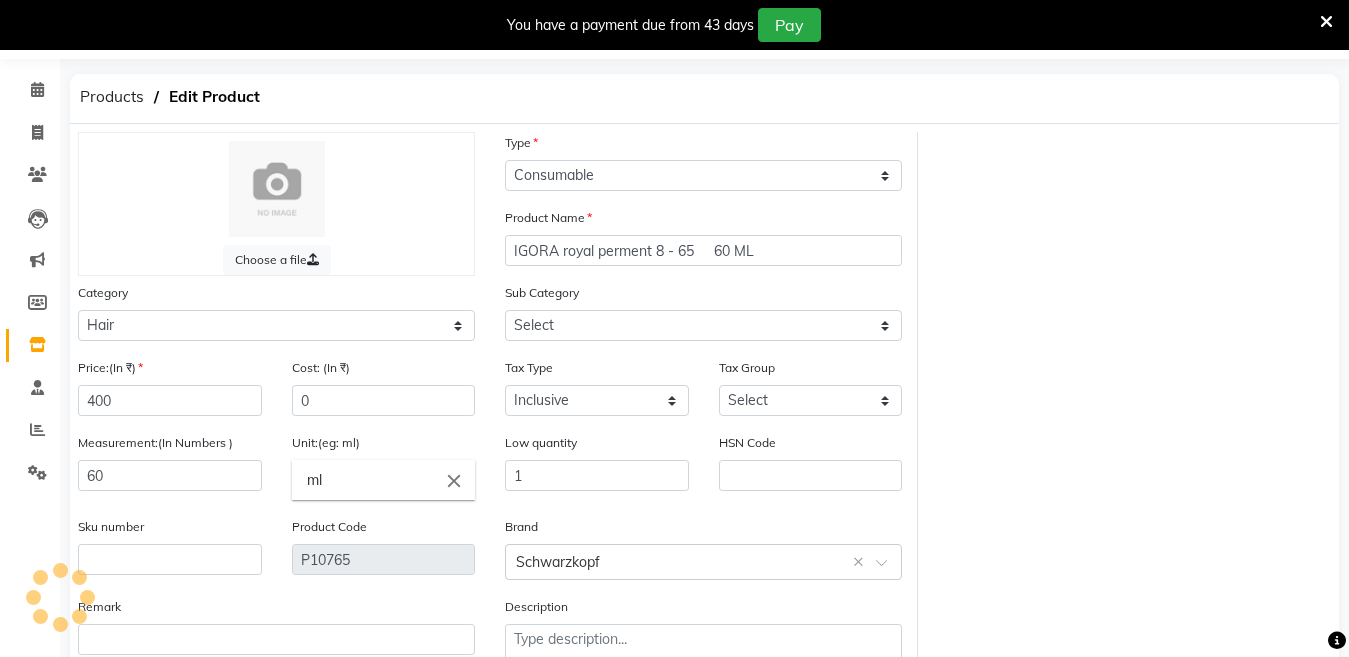 select on "2801107" 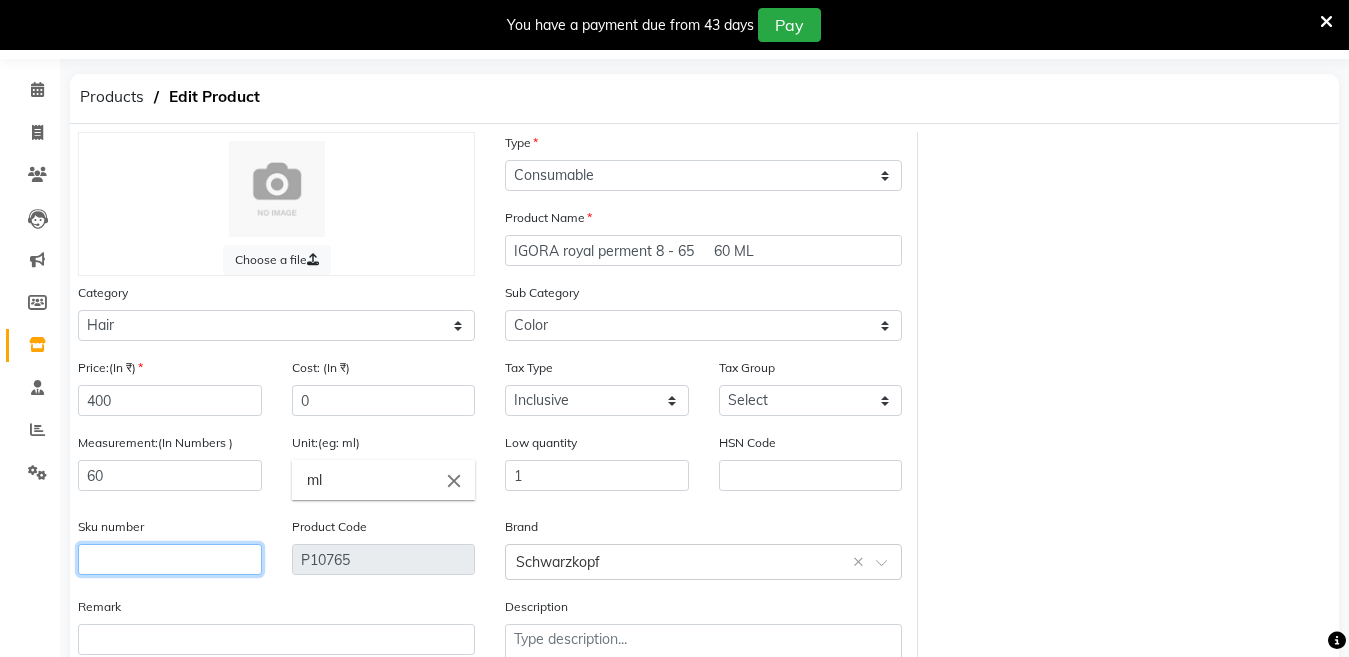 click 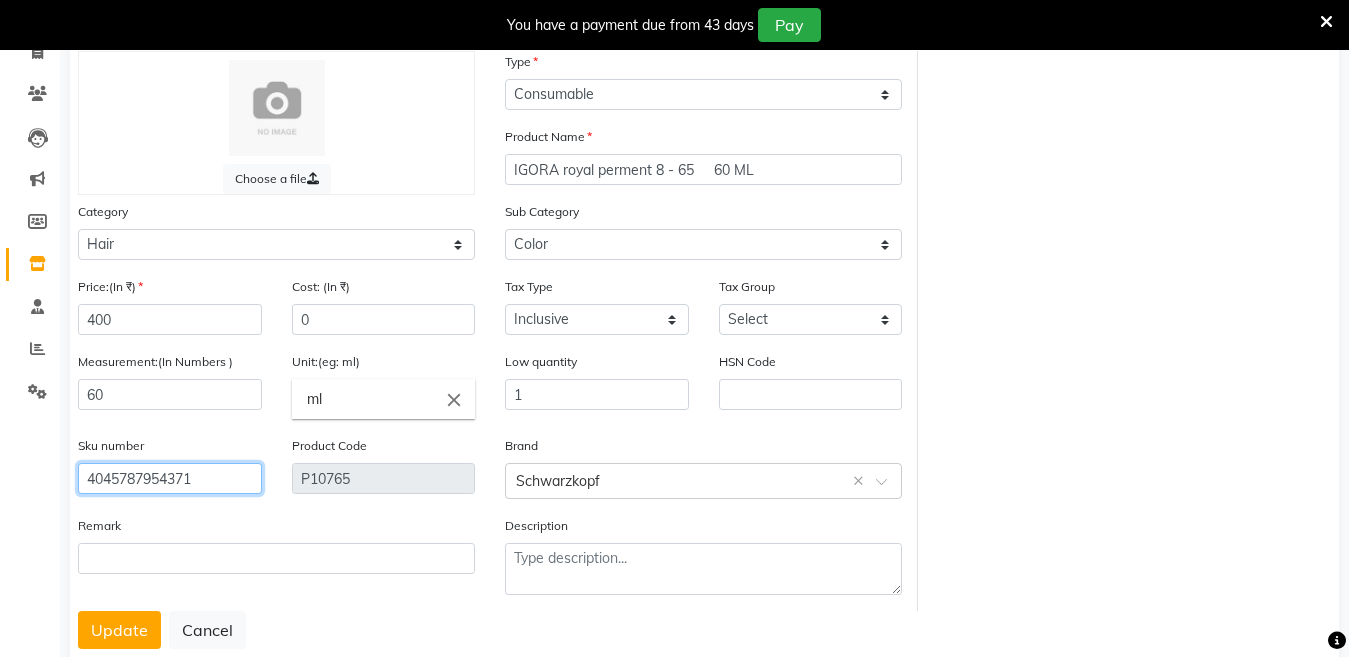 scroll, scrollTop: 137, scrollLeft: 0, axis: vertical 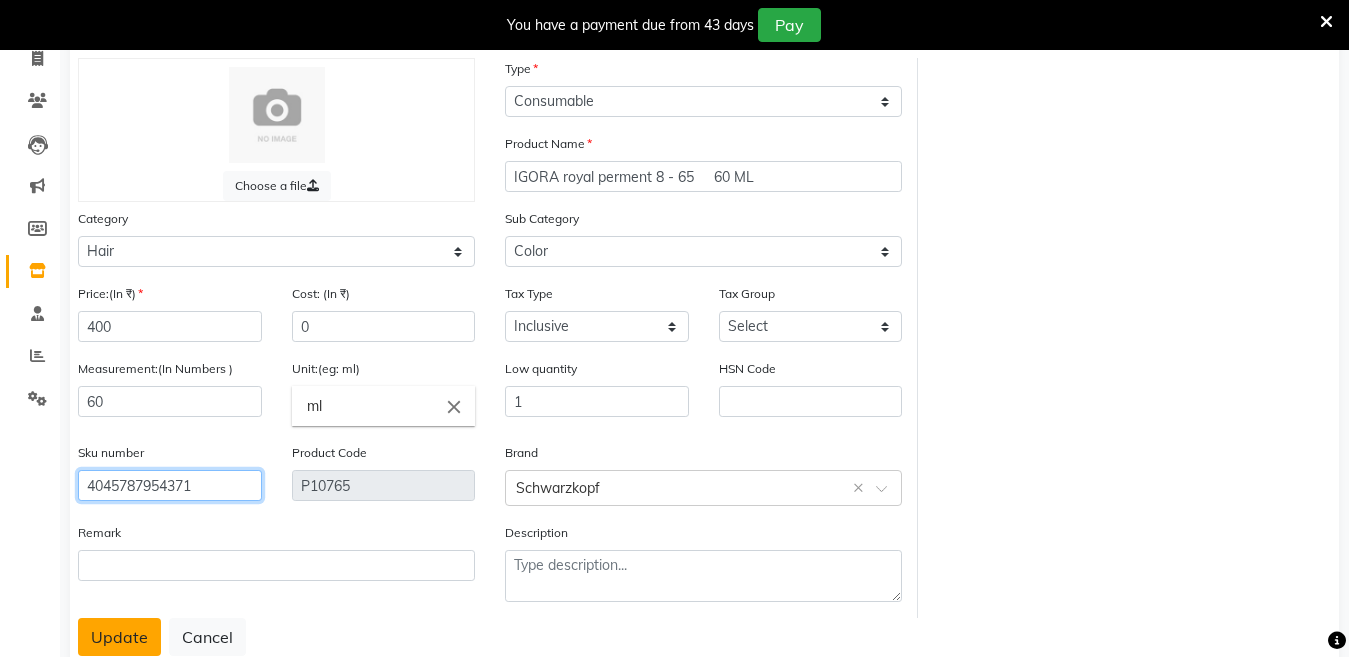 type on "4045787954371" 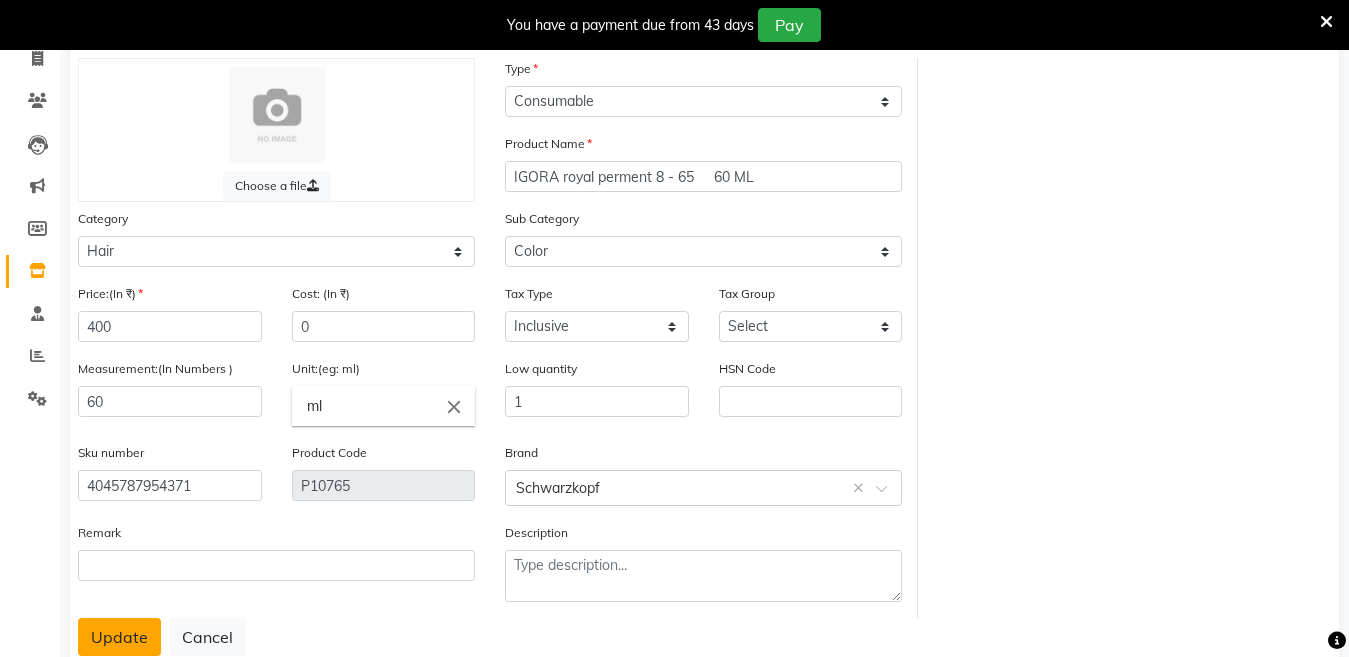 click on "Update" 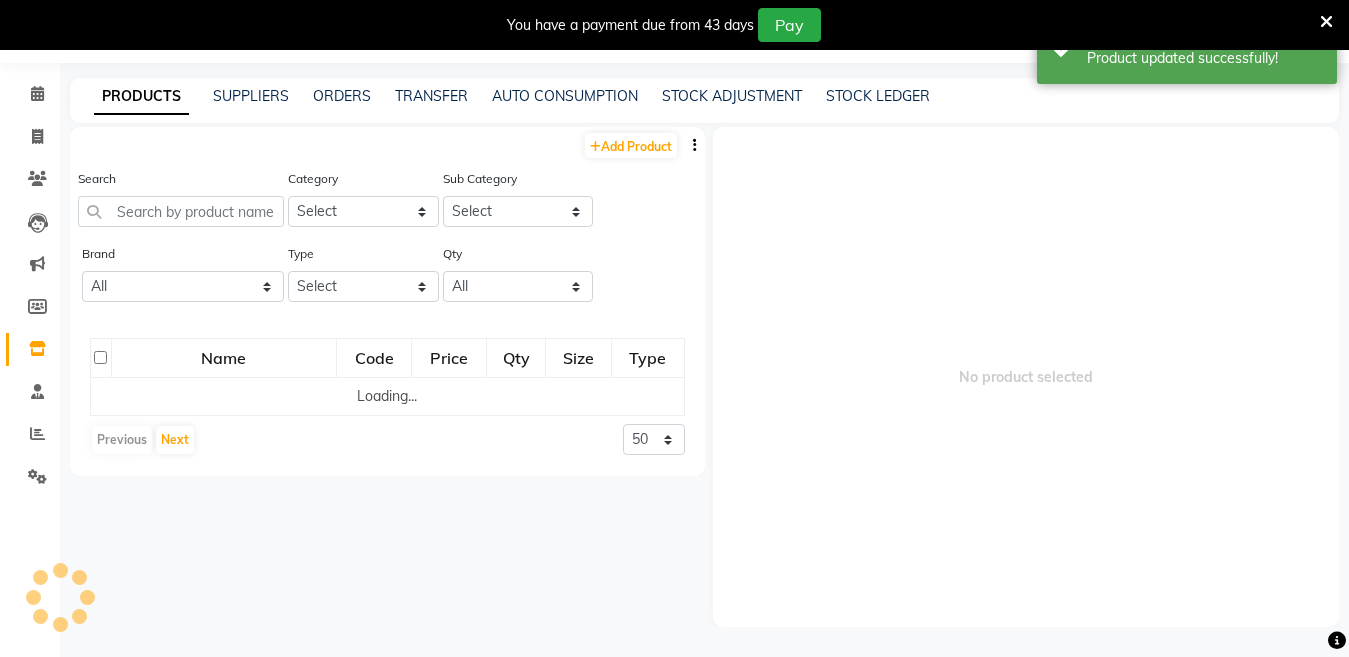 scroll, scrollTop: 63, scrollLeft: 0, axis: vertical 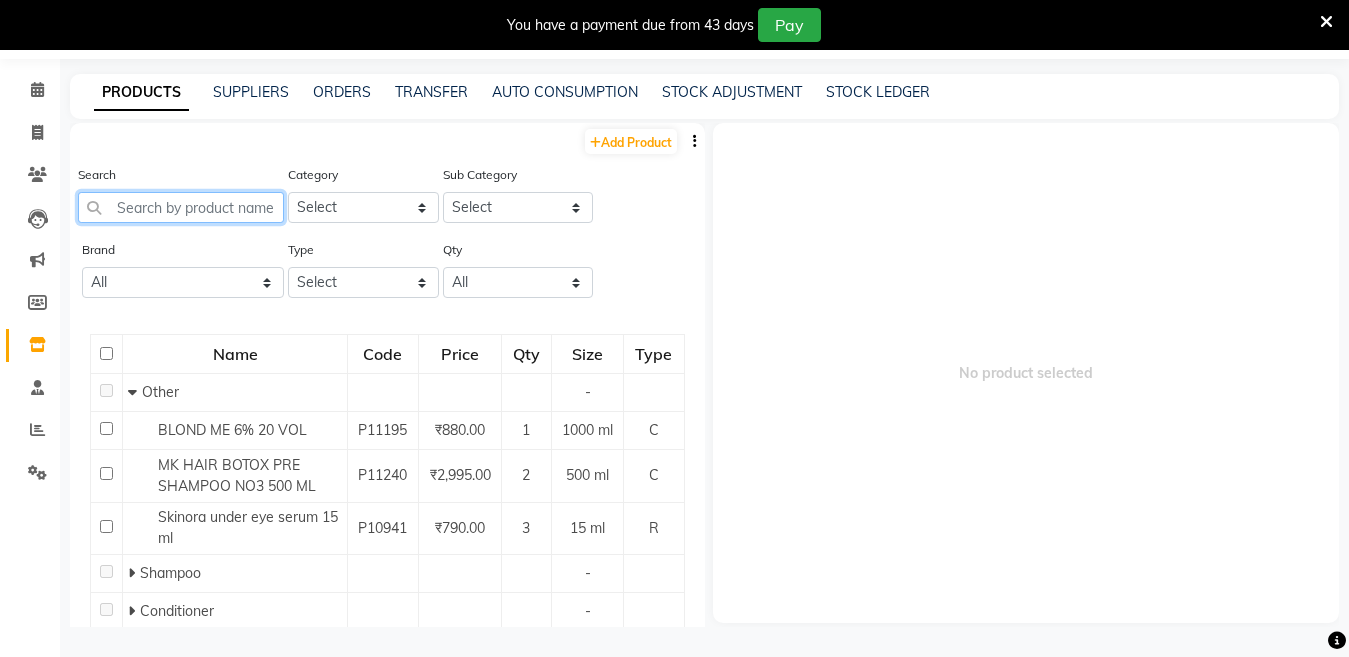 click 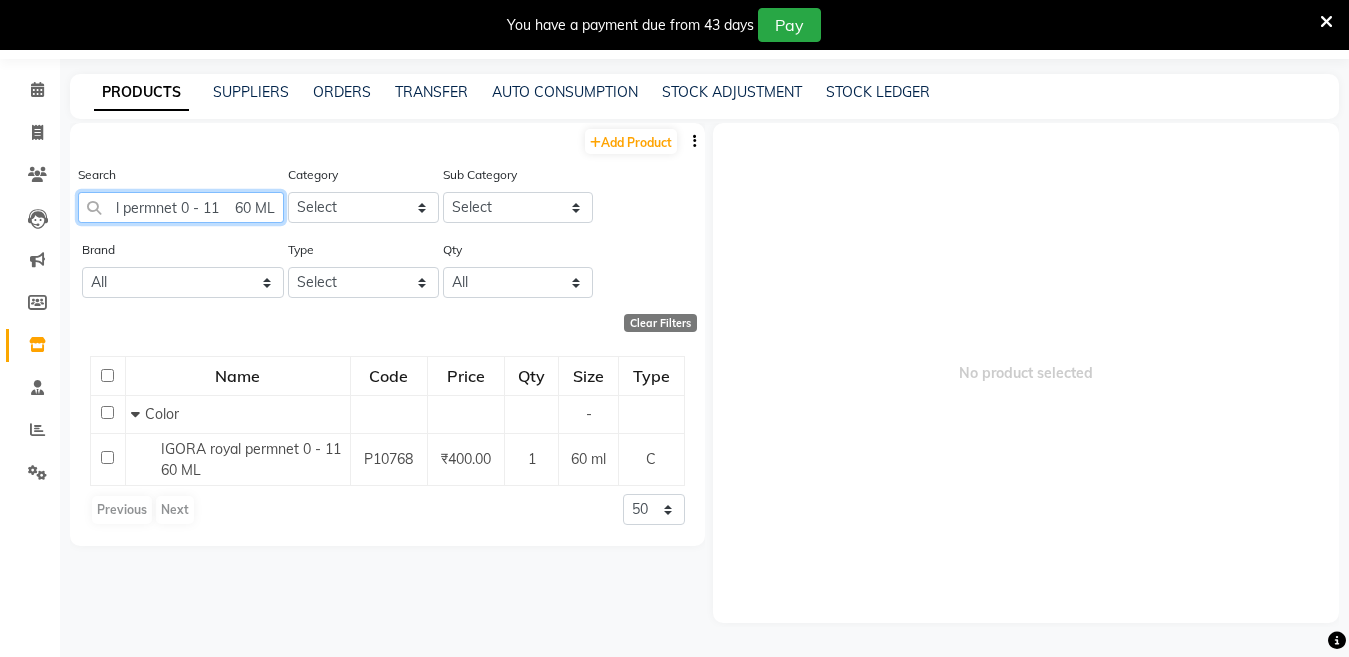 scroll, scrollTop: 0, scrollLeft: 82, axis: horizontal 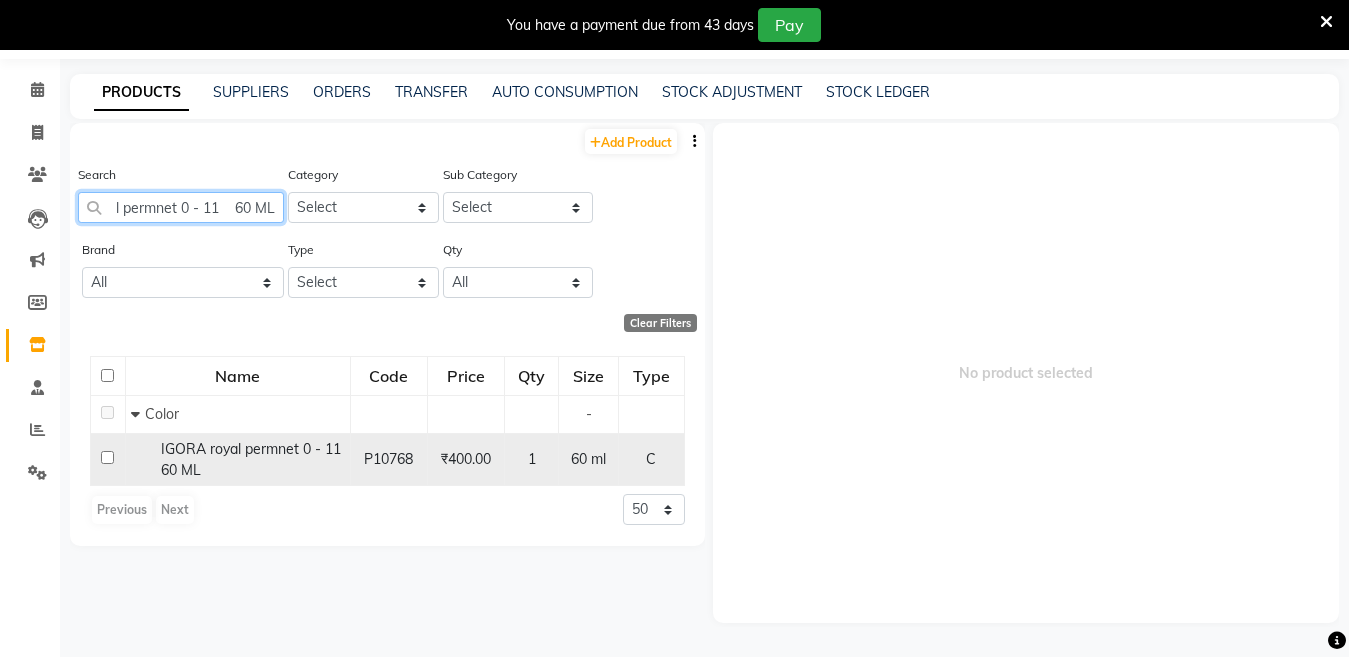 type on "IGORA royal permnet 0 - 11    60 ML" 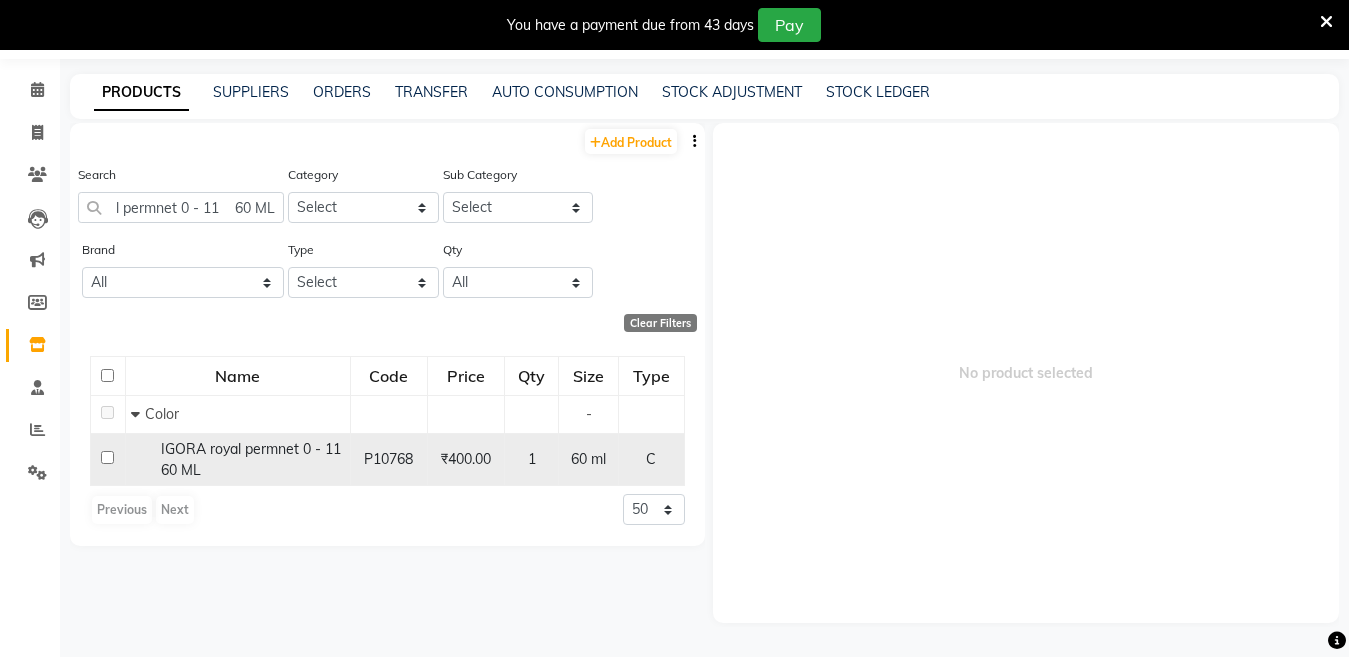 scroll, scrollTop: 0, scrollLeft: 0, axis: both 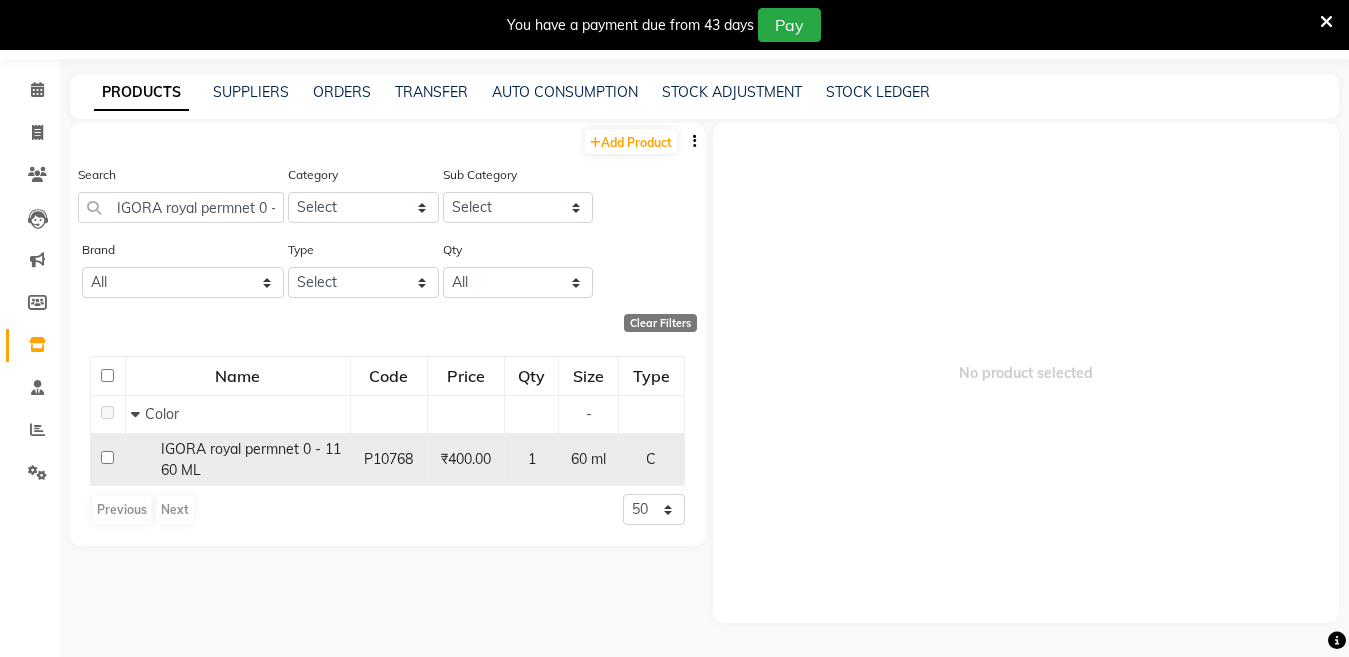click on "IGORA royal permnet 0 - 11    60 ML" 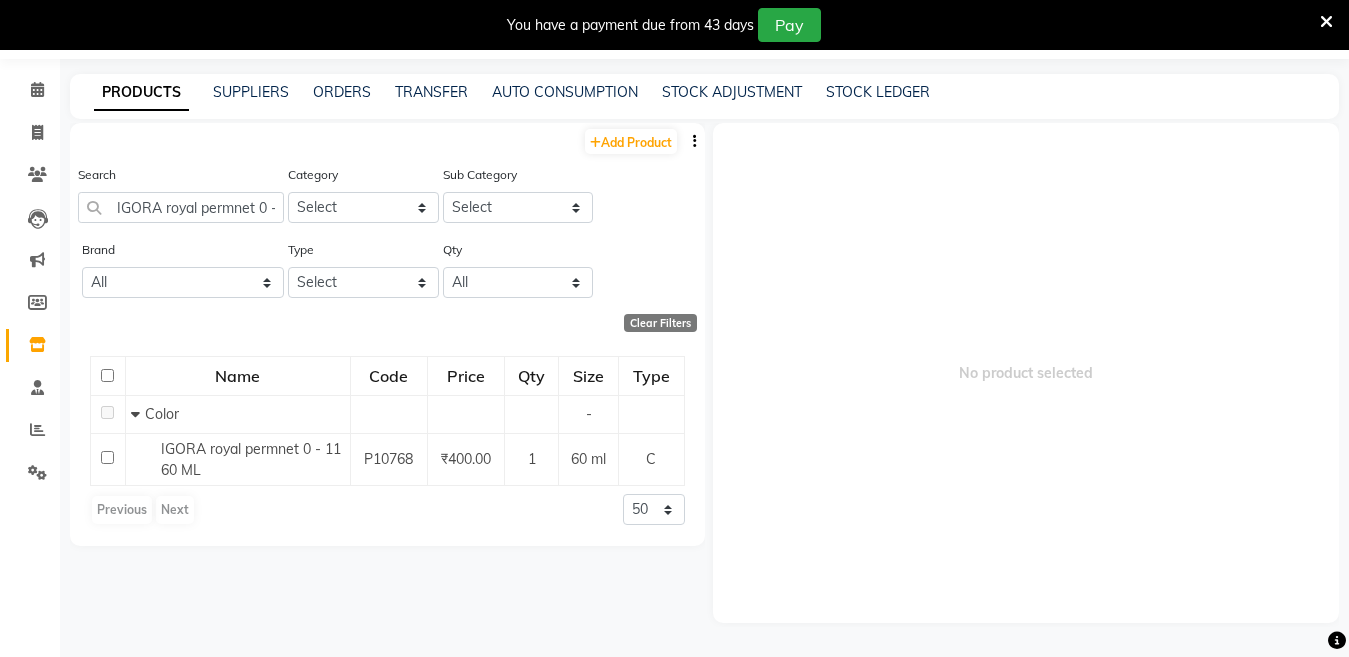 select 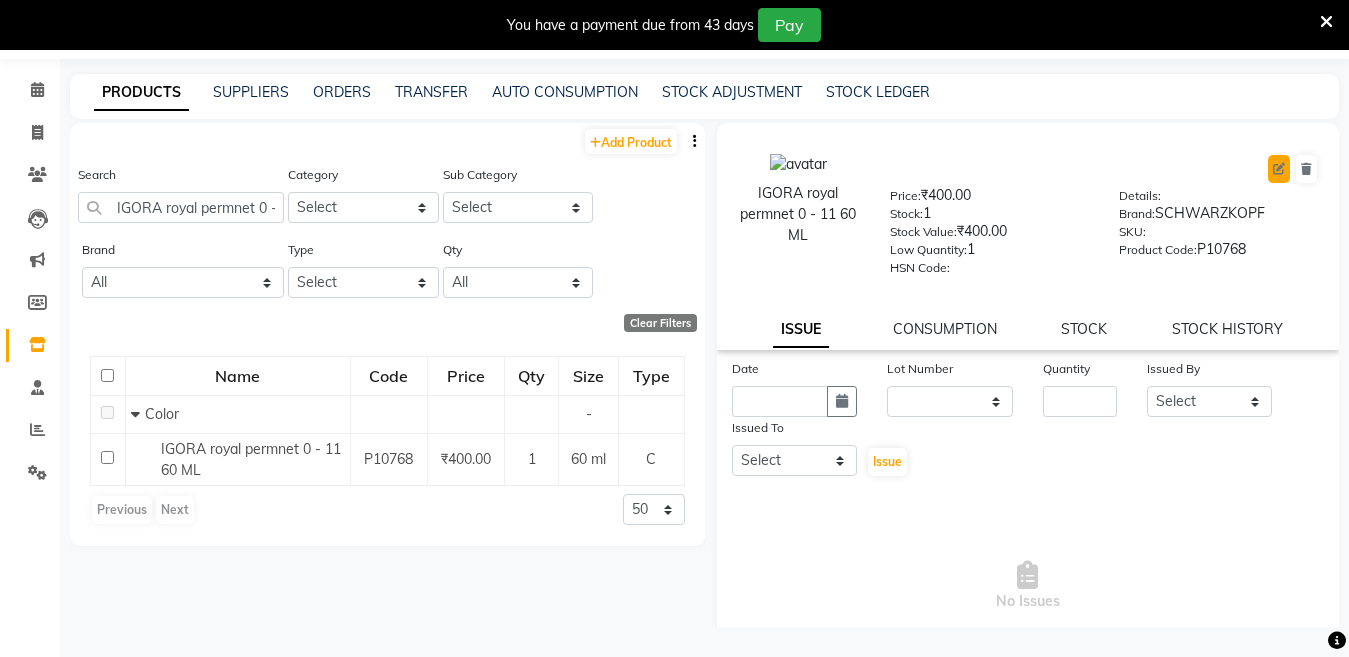click 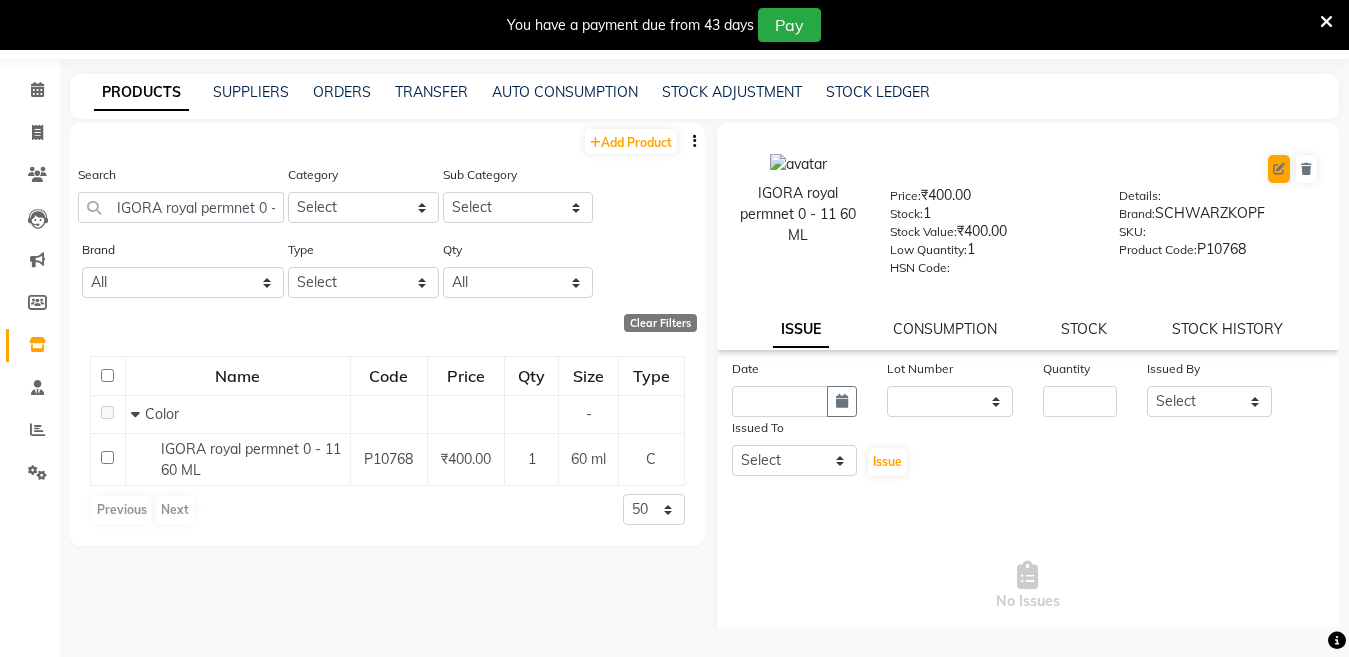 select on "true" 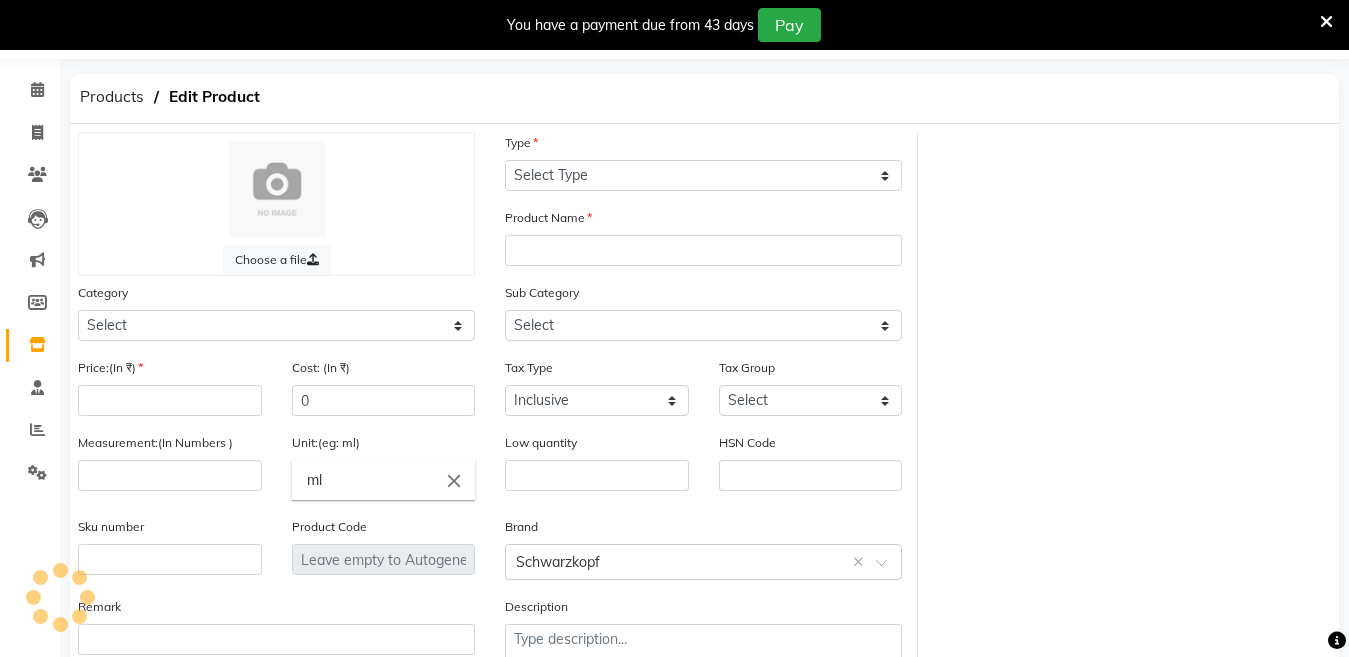 select on "C" 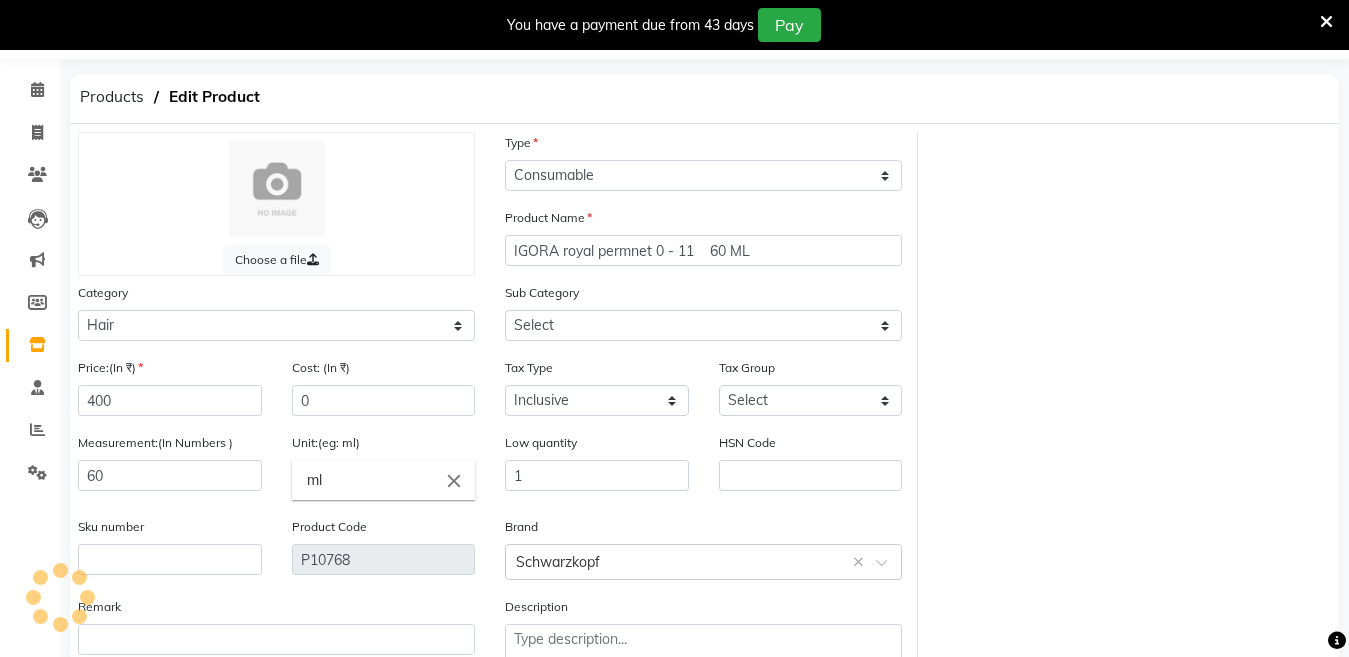 select on "2801107" 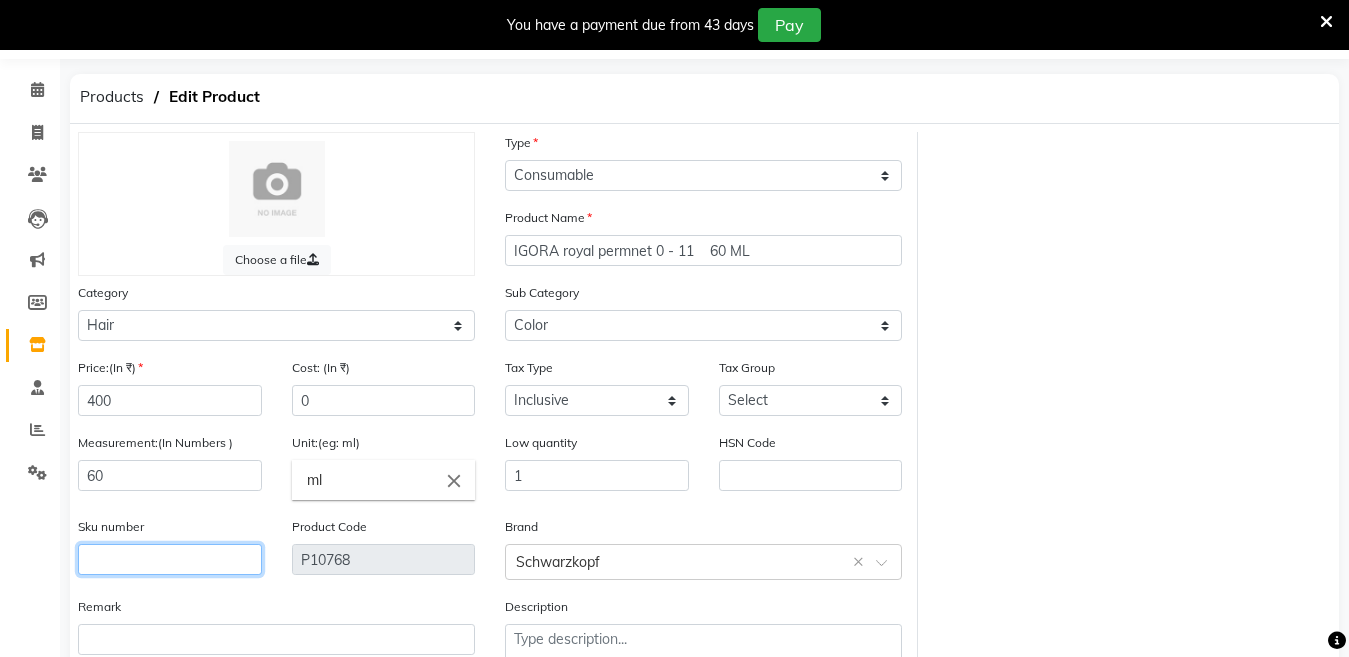 click 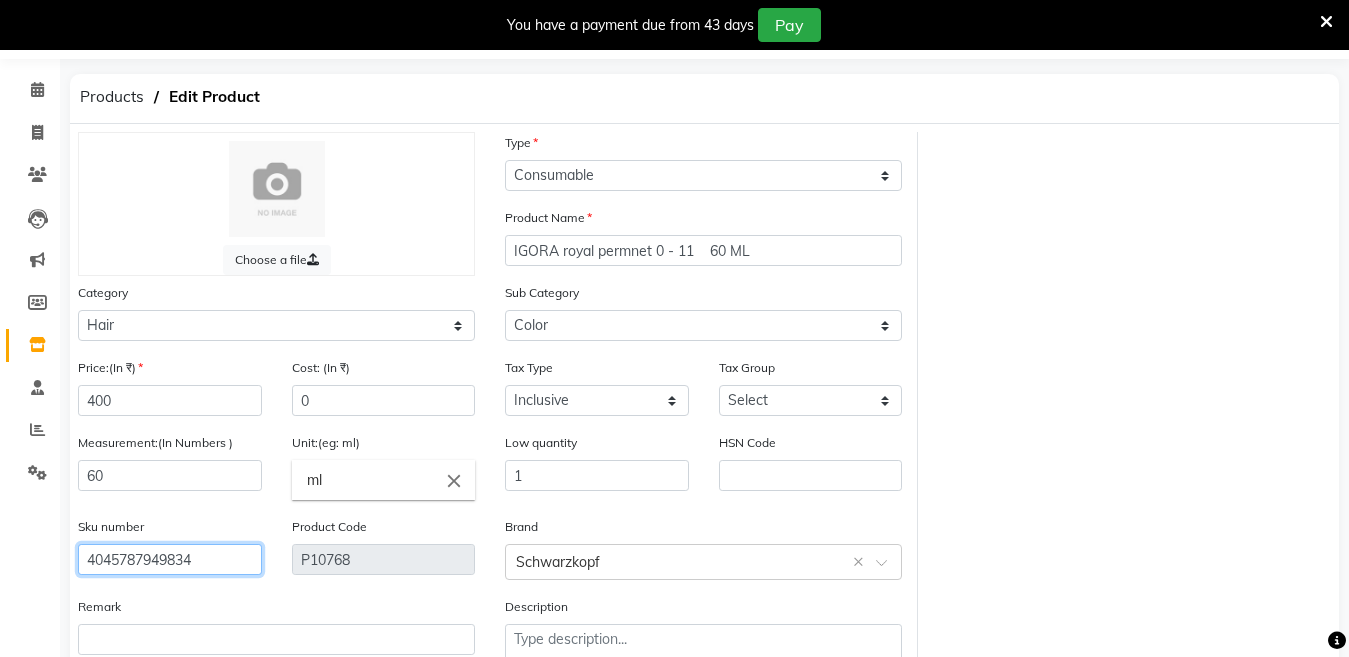 scroll, scrollTop: 178, scrollLeft: 0, axis: vertical 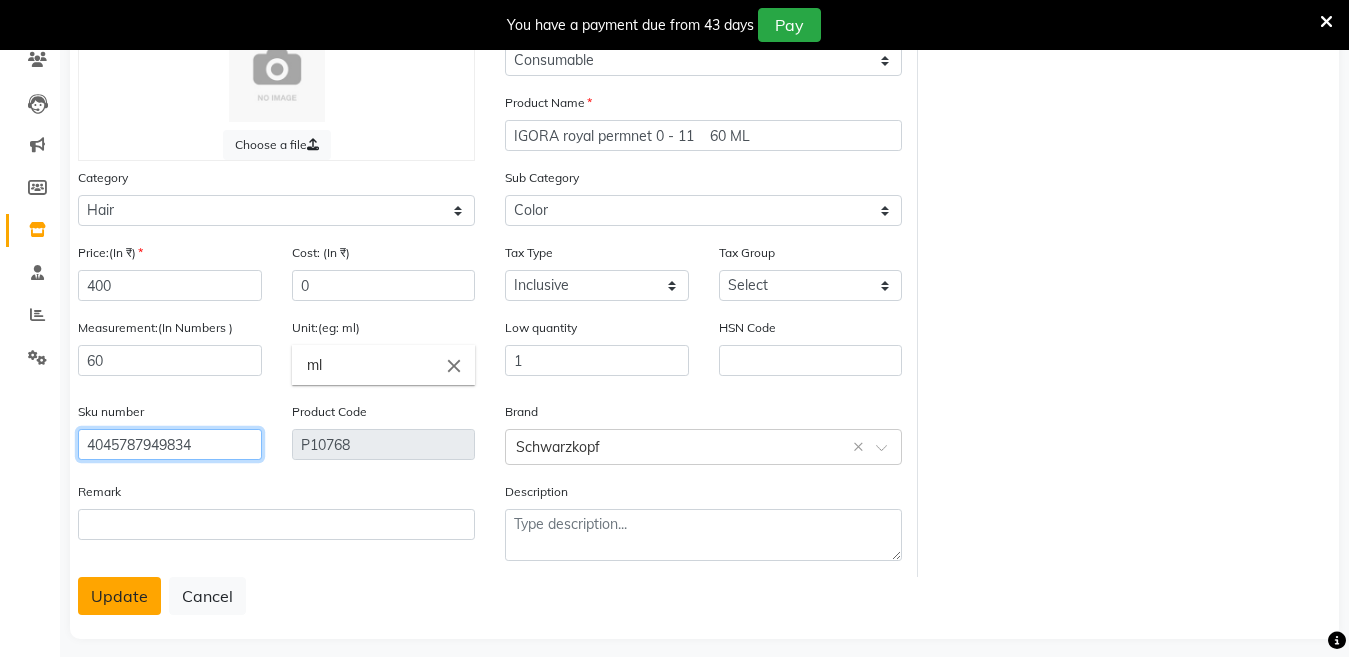 type on "4045787949834" 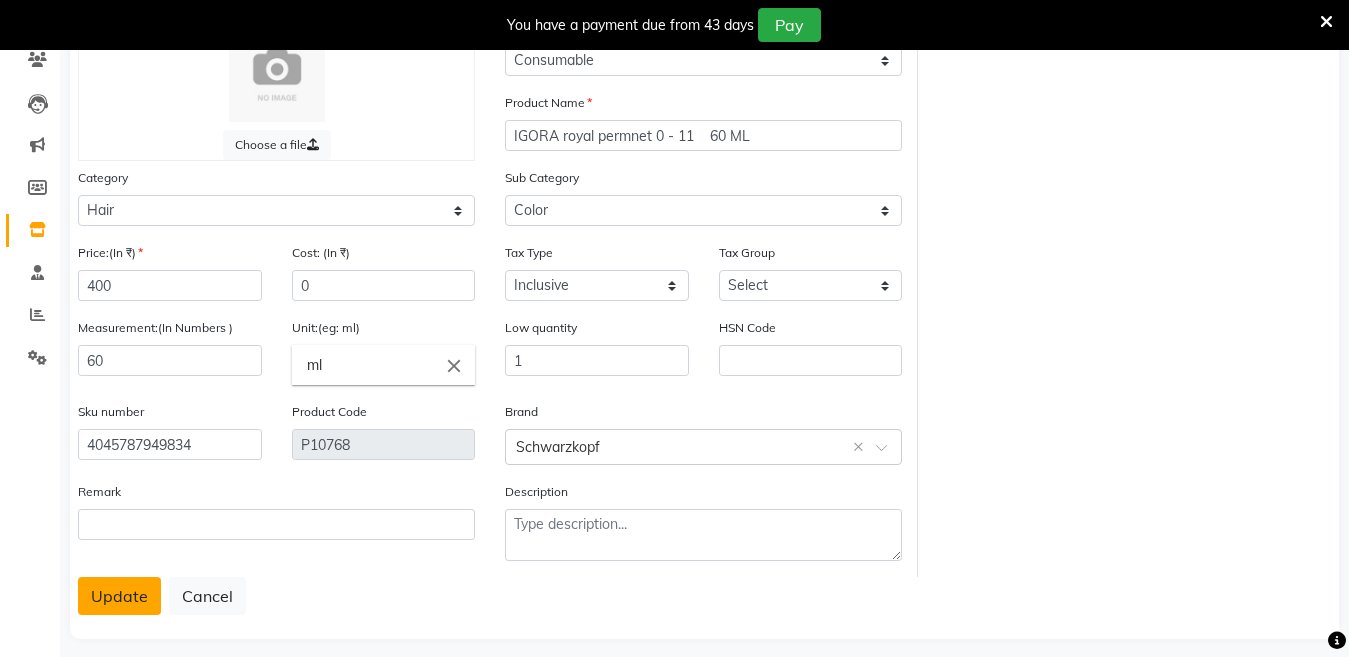 click on "Update" 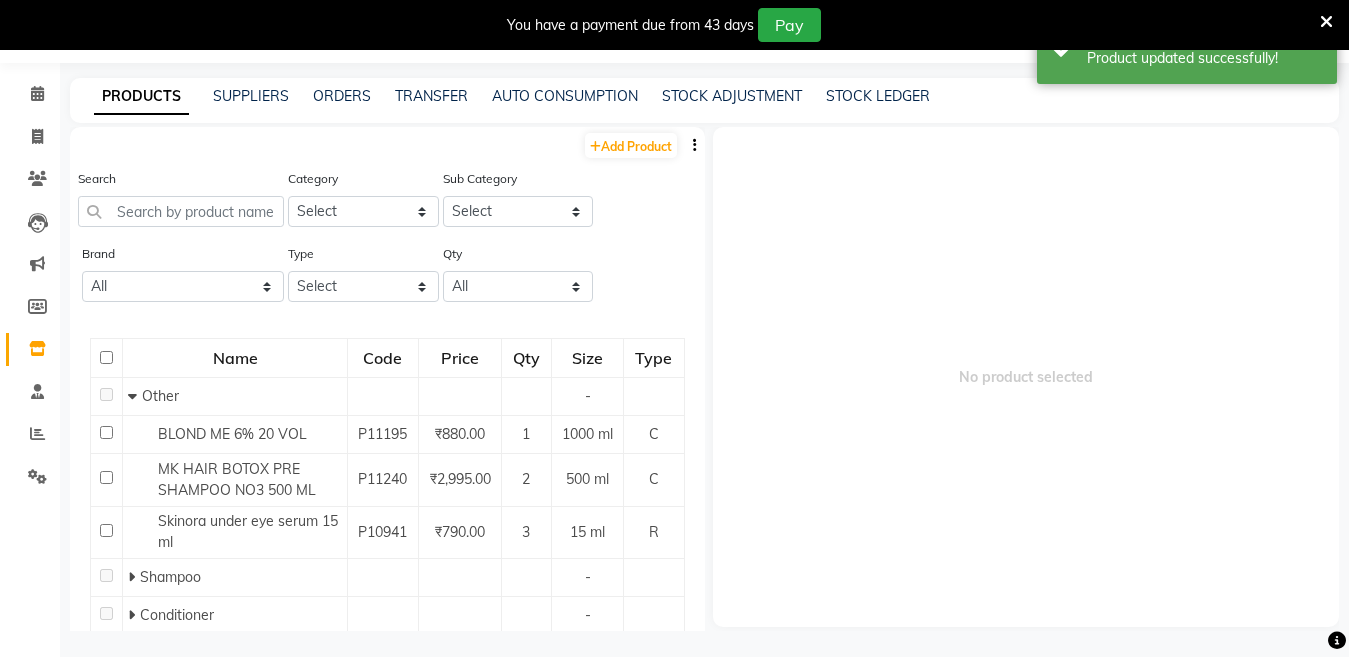 scroll, scrollTop: 63, scrollLeft: 0, axis: vertical 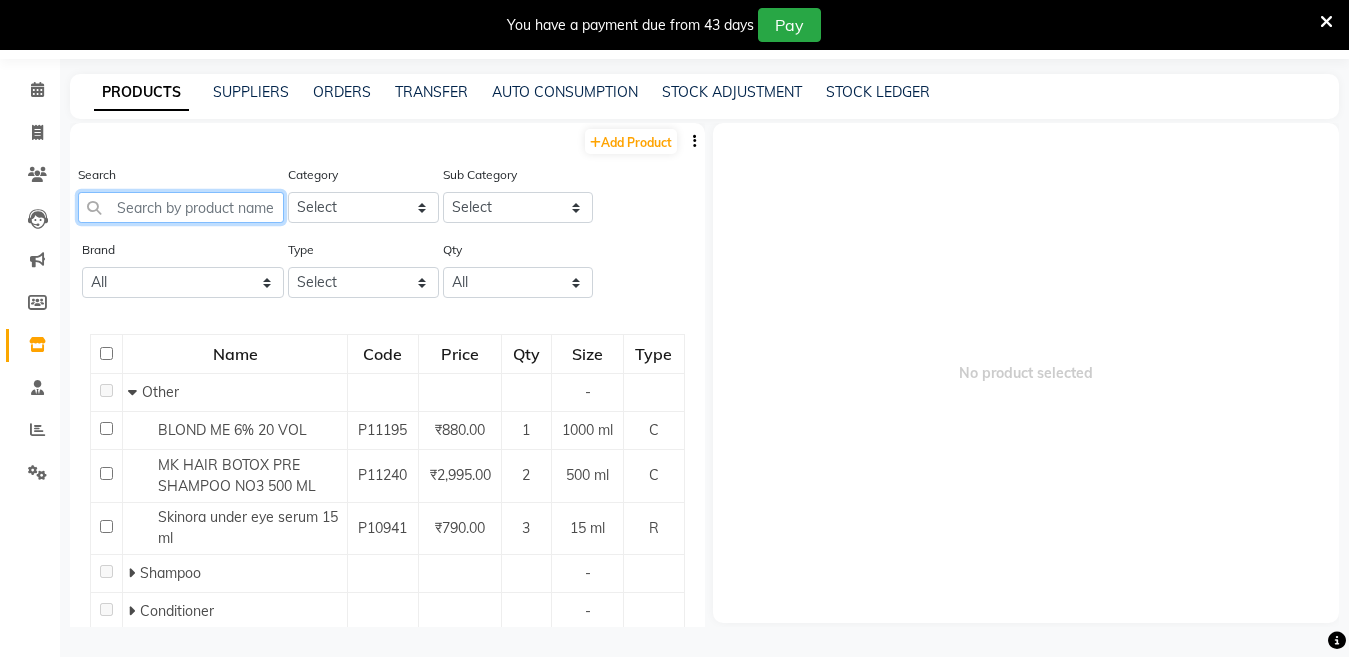click 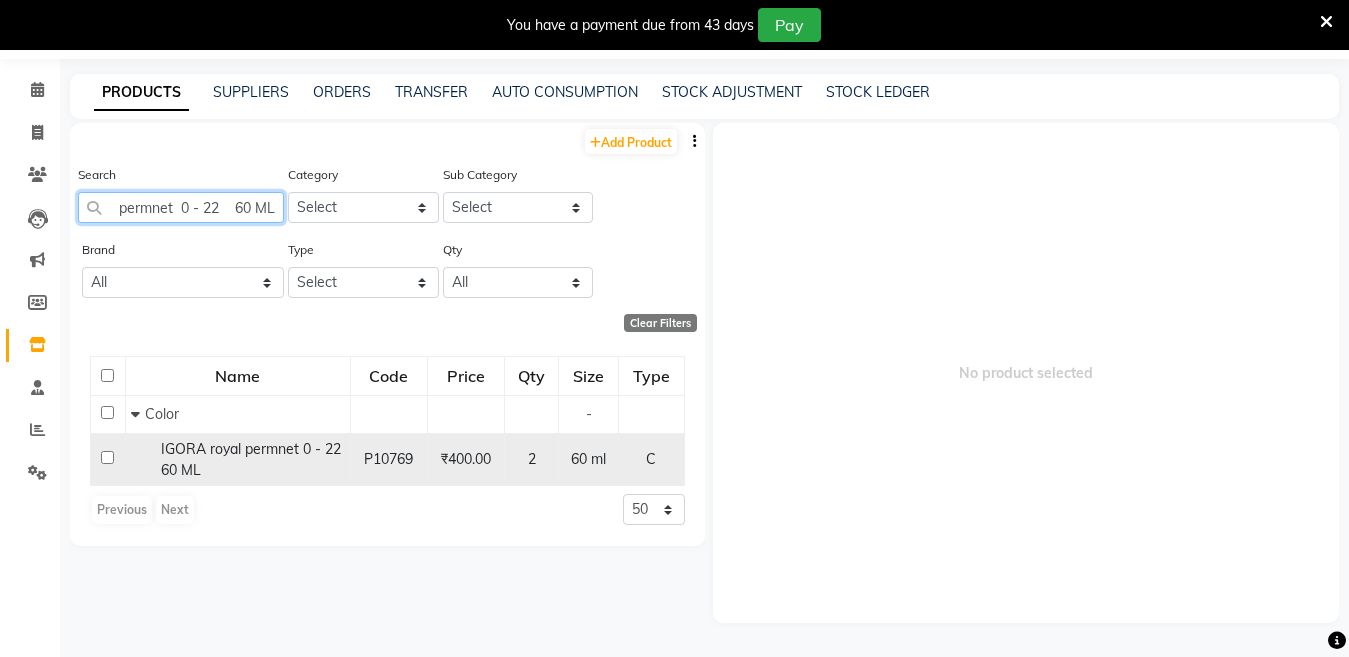 scroll, scrollTop: 0, scrollLeft: 86, axis: horizontal 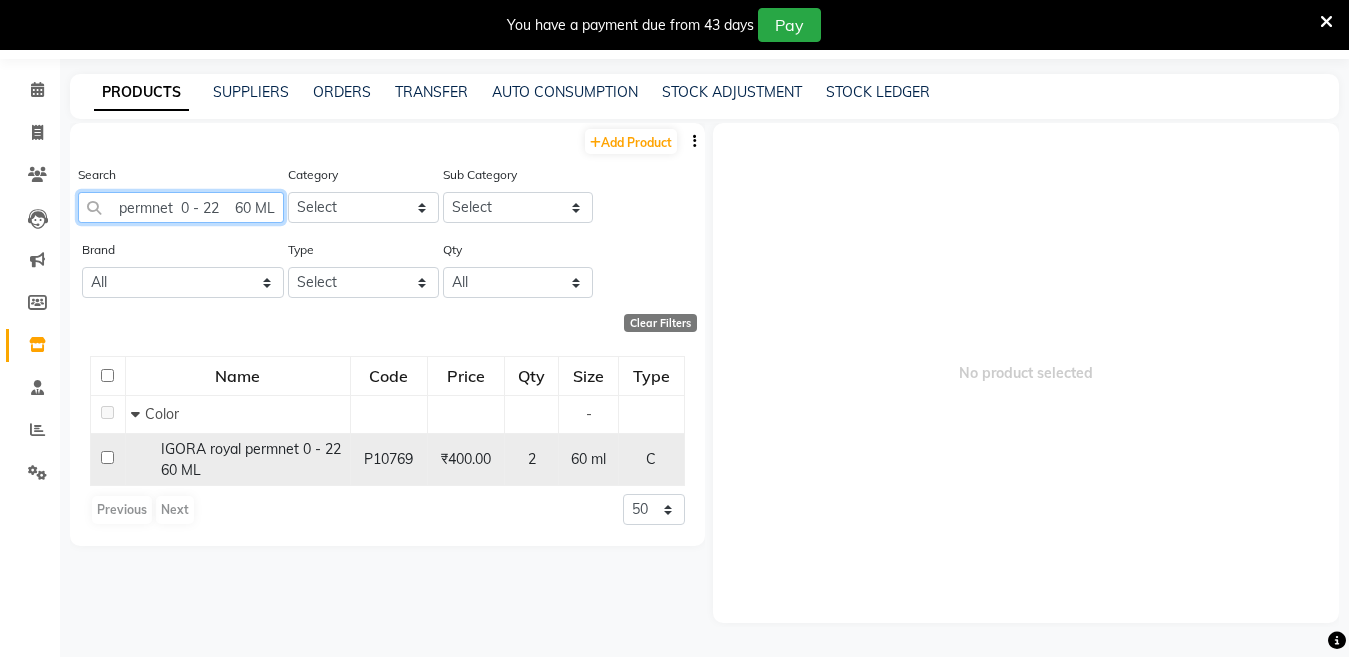 type on "IGORA royal permnet  0 - 22    60 ML" 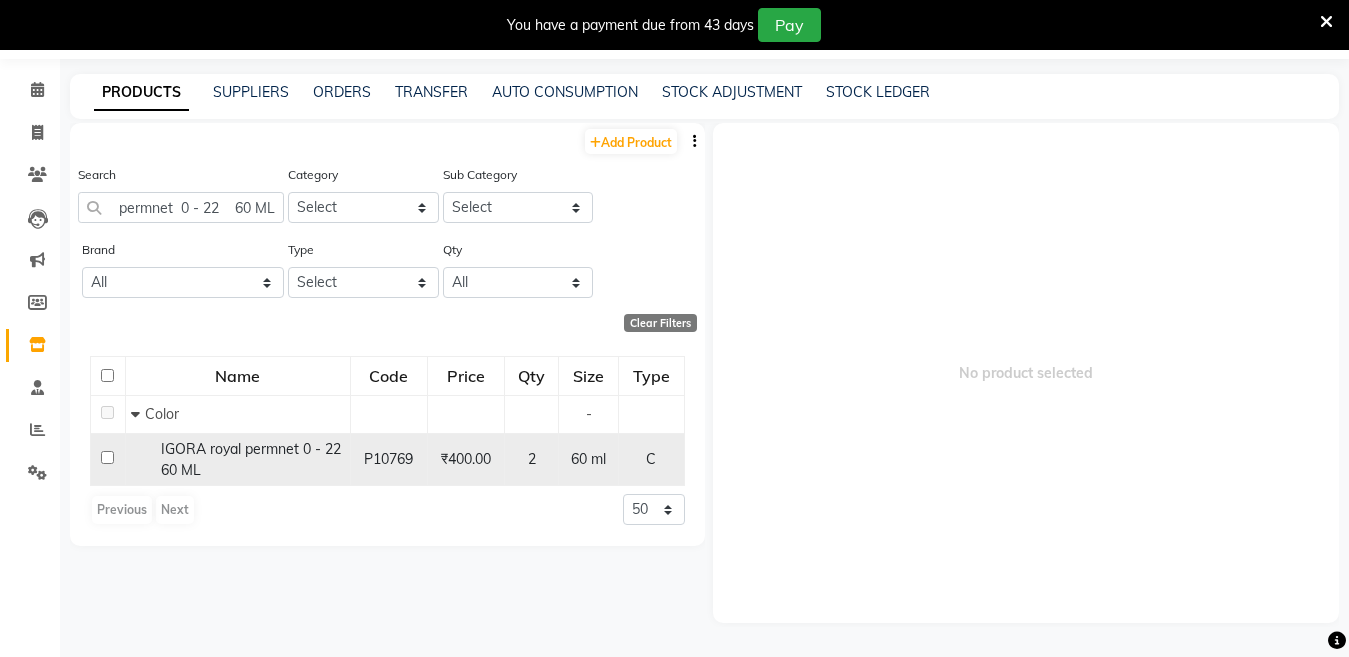 scroll, scrollTop: 0, scrollLeft: 0, axis: both 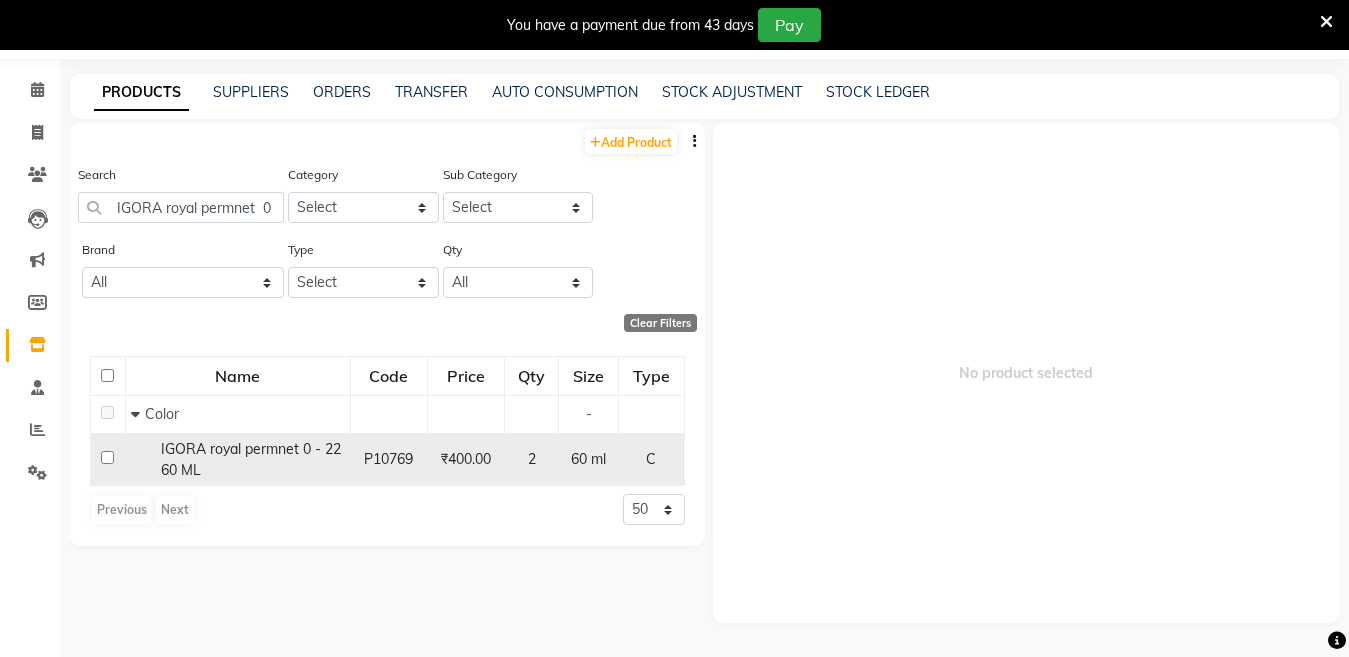 click on "IGORA royal permnet  0 - 22    60 ML" 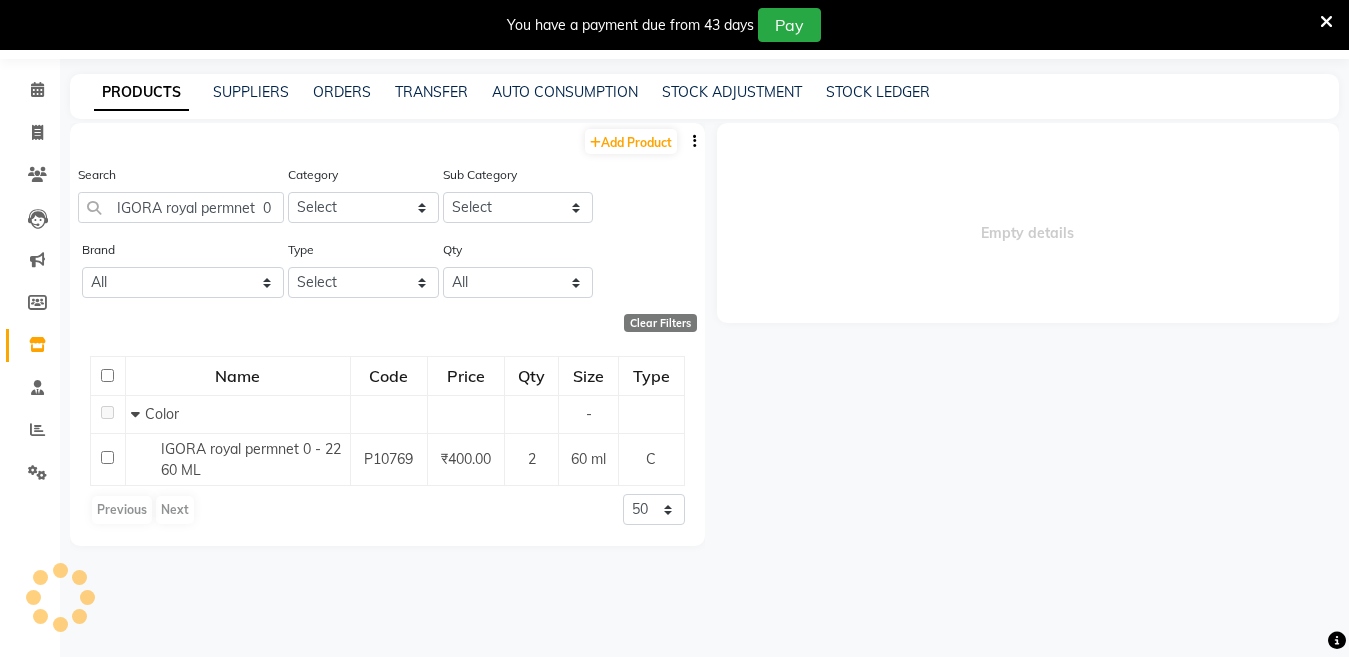 select 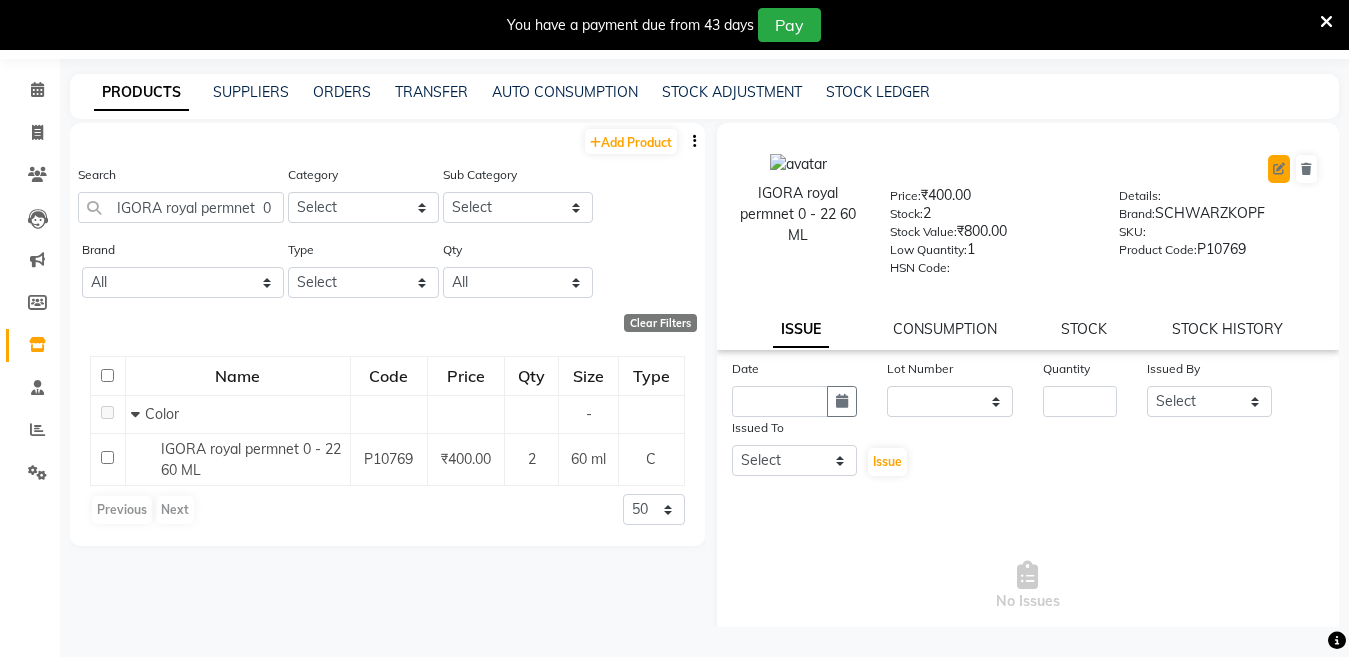 click 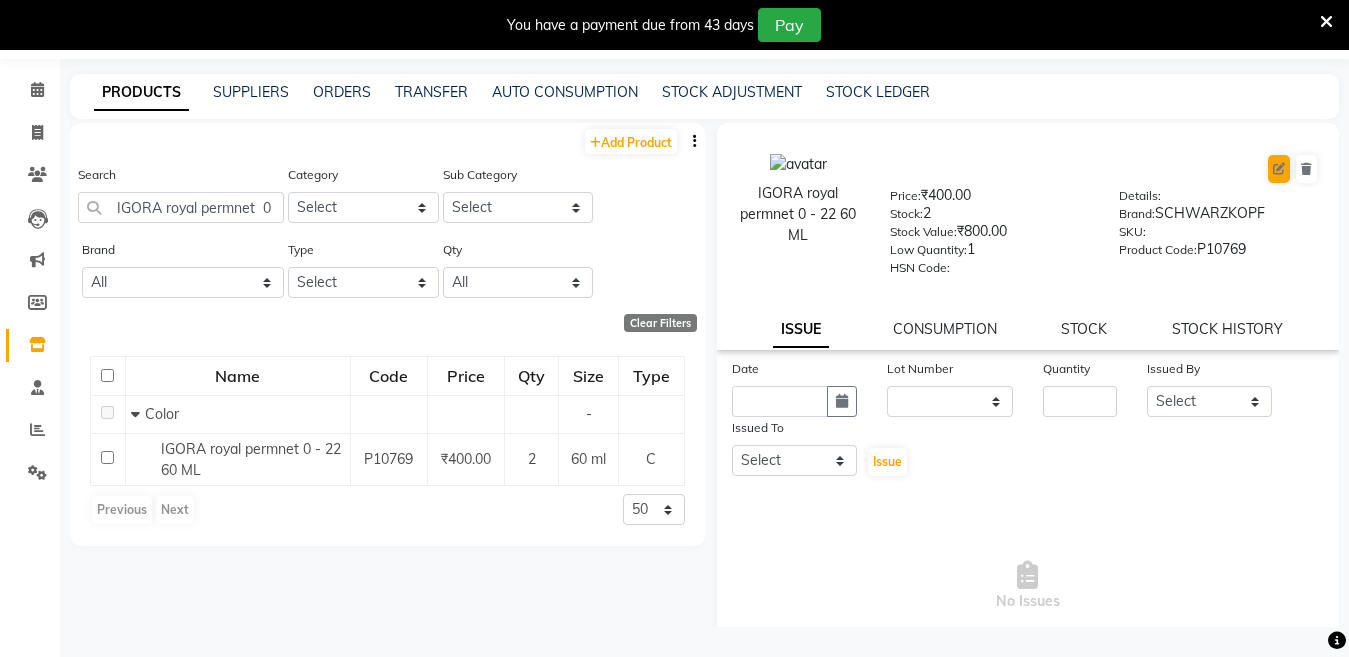 select on "true" 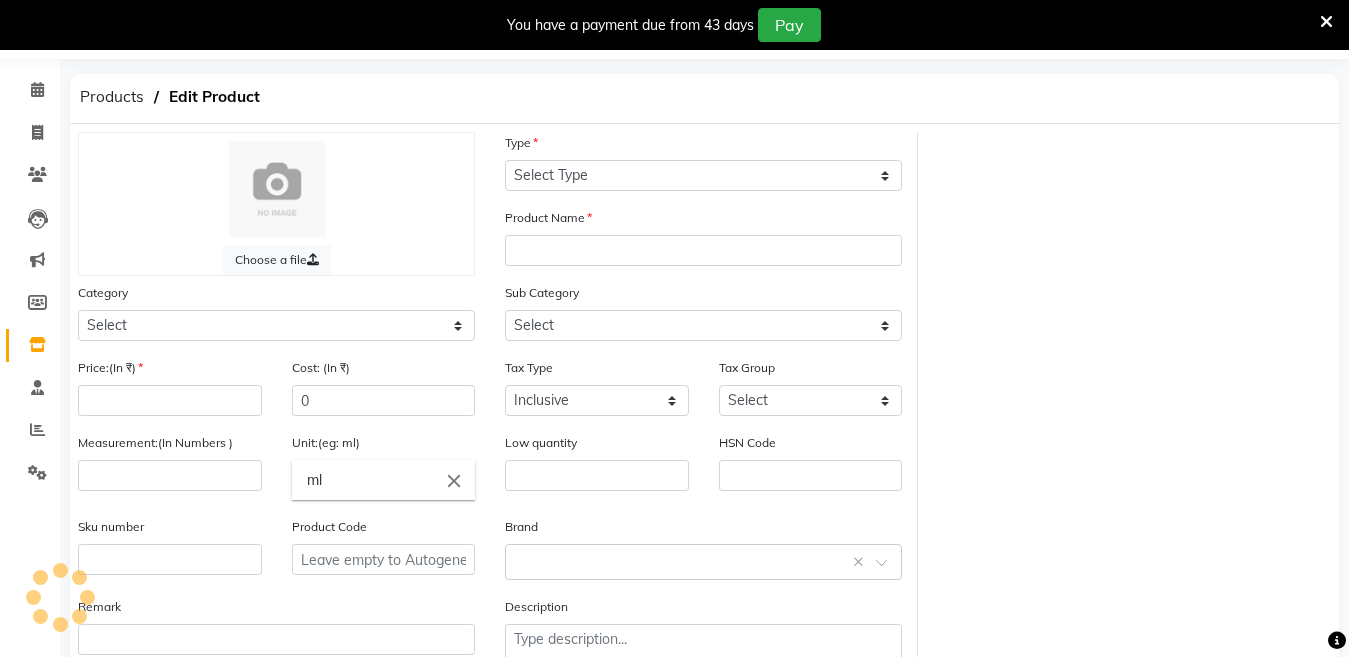 select on "C" 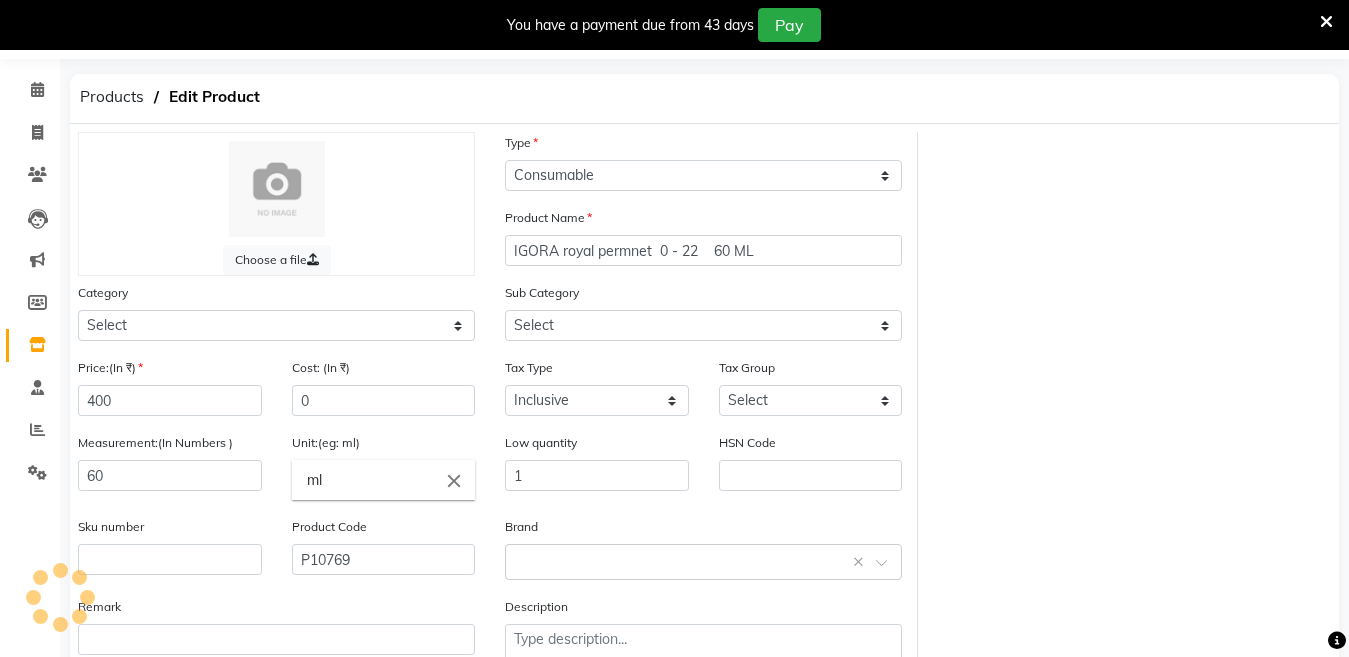 select on "2801100" 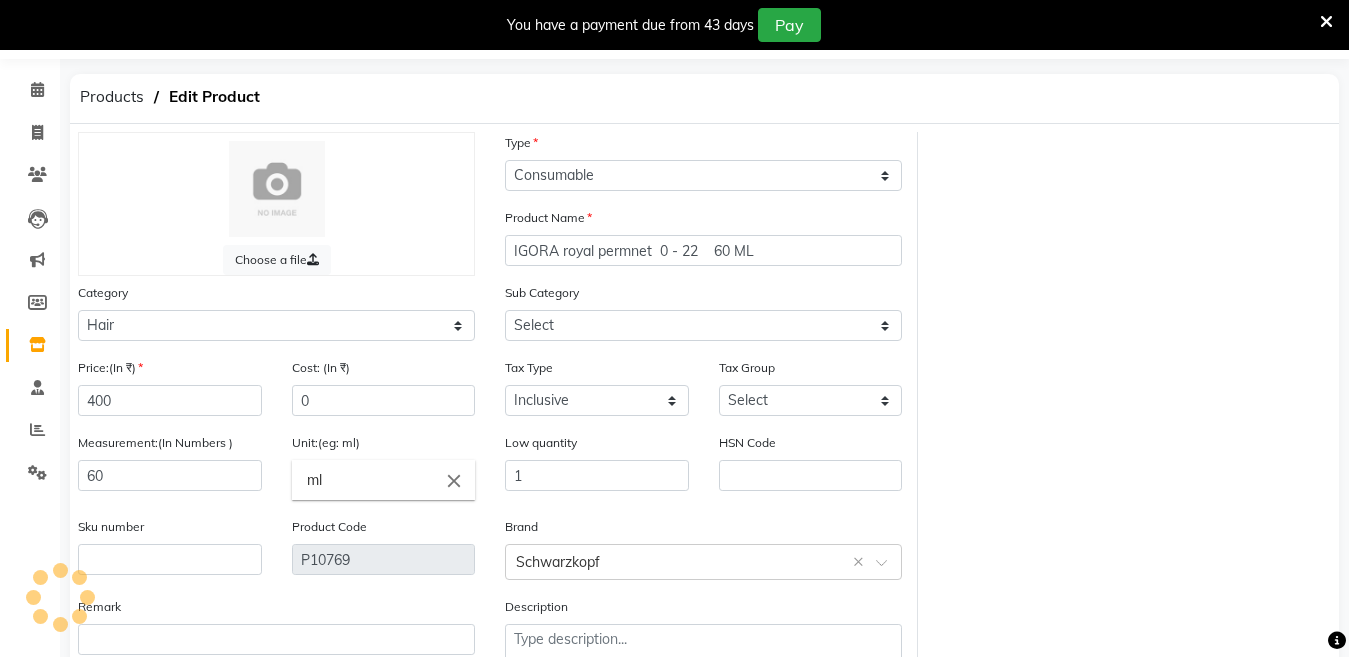 select on "2801107" 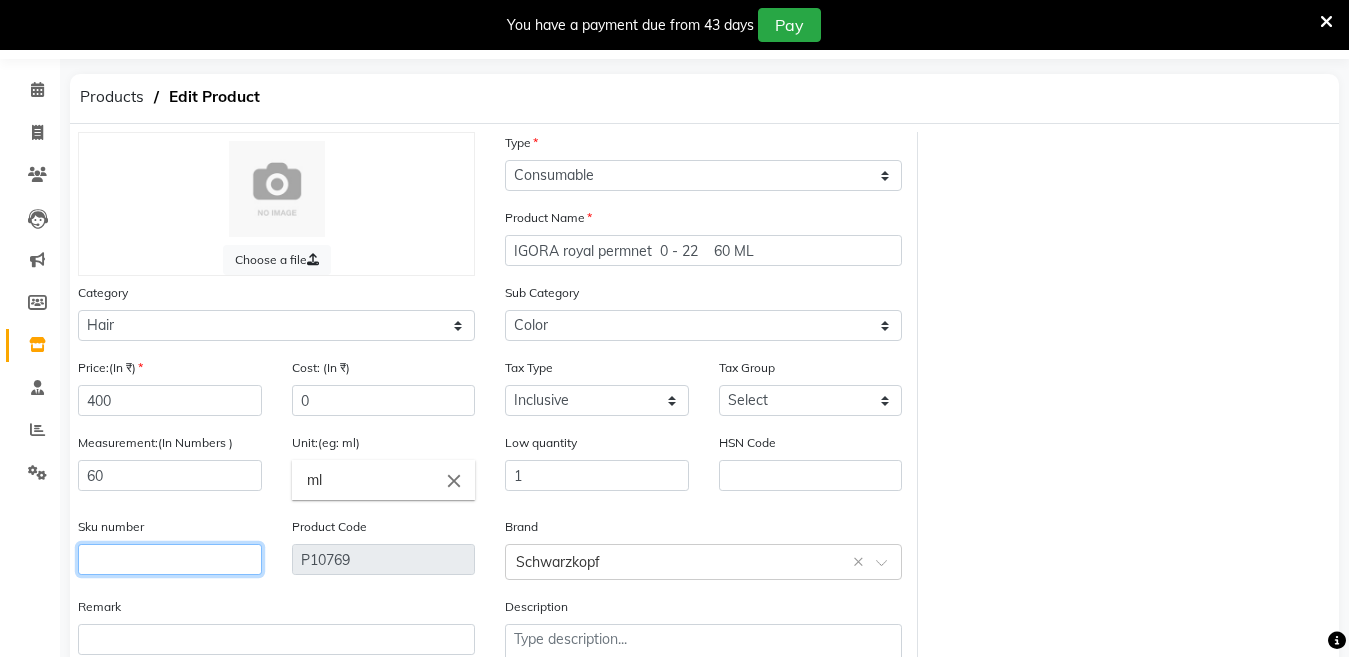 click 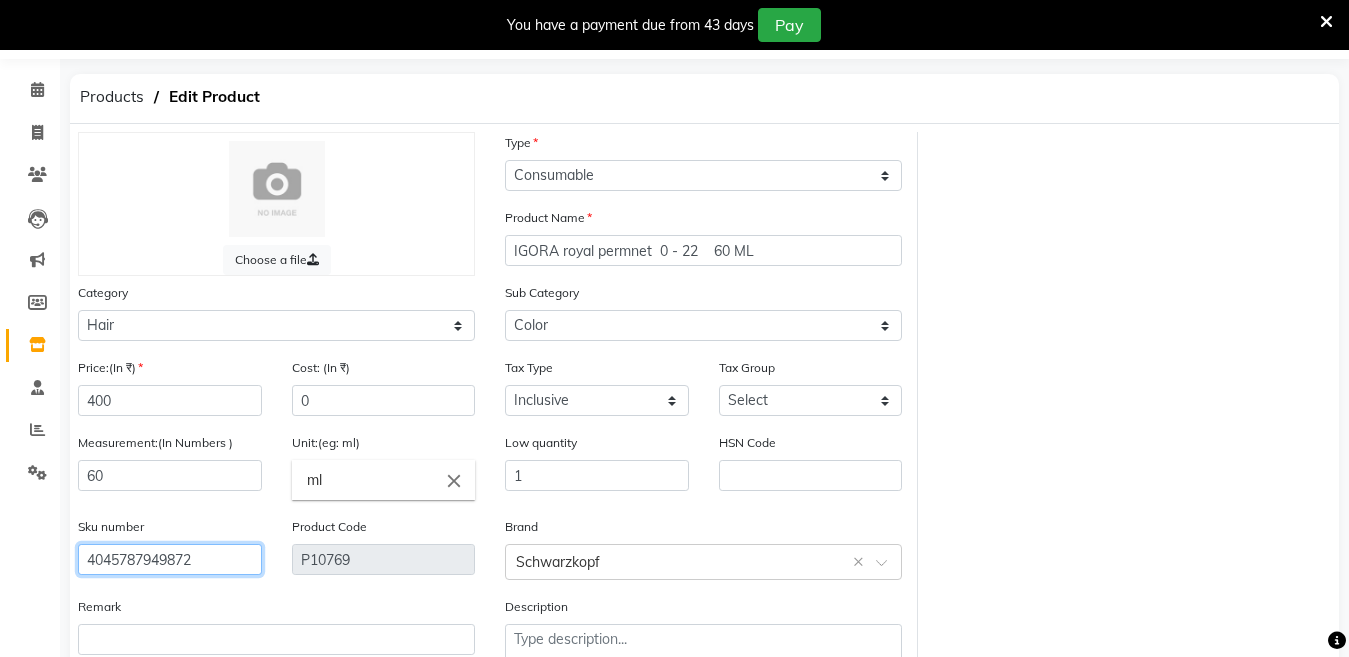 click on "4045787949872" 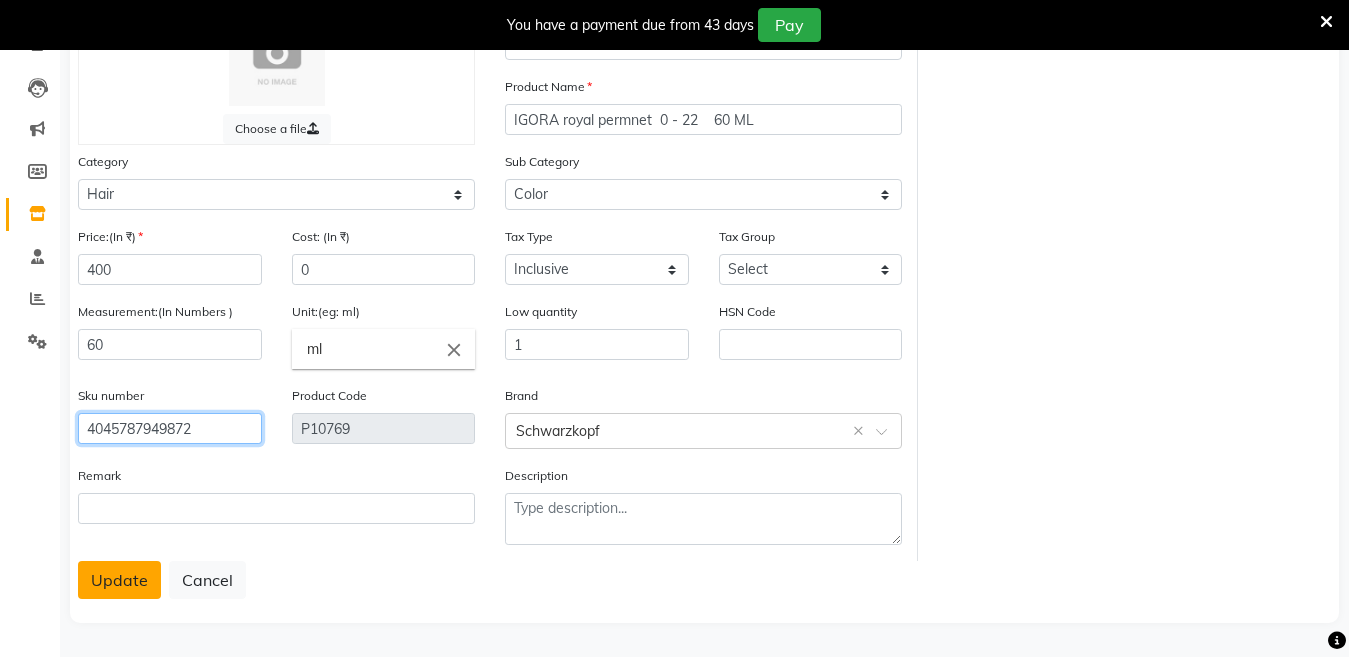 type on "4045787949872" 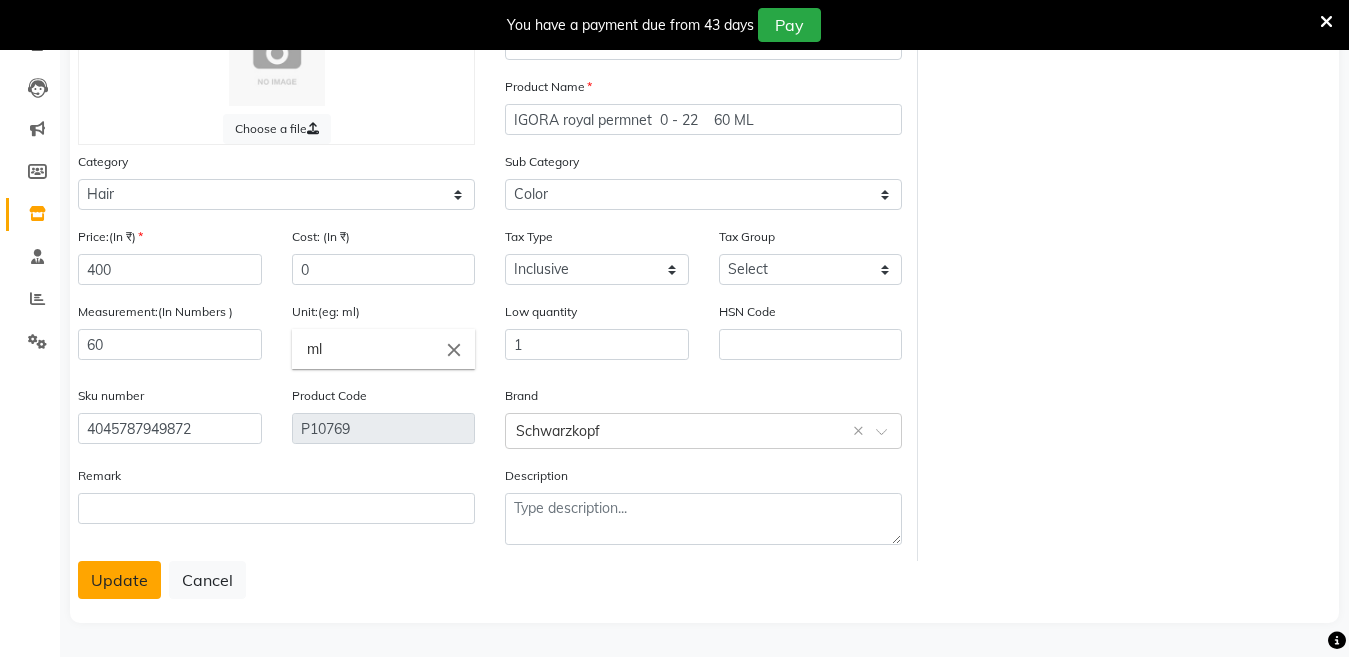 click on "Update" 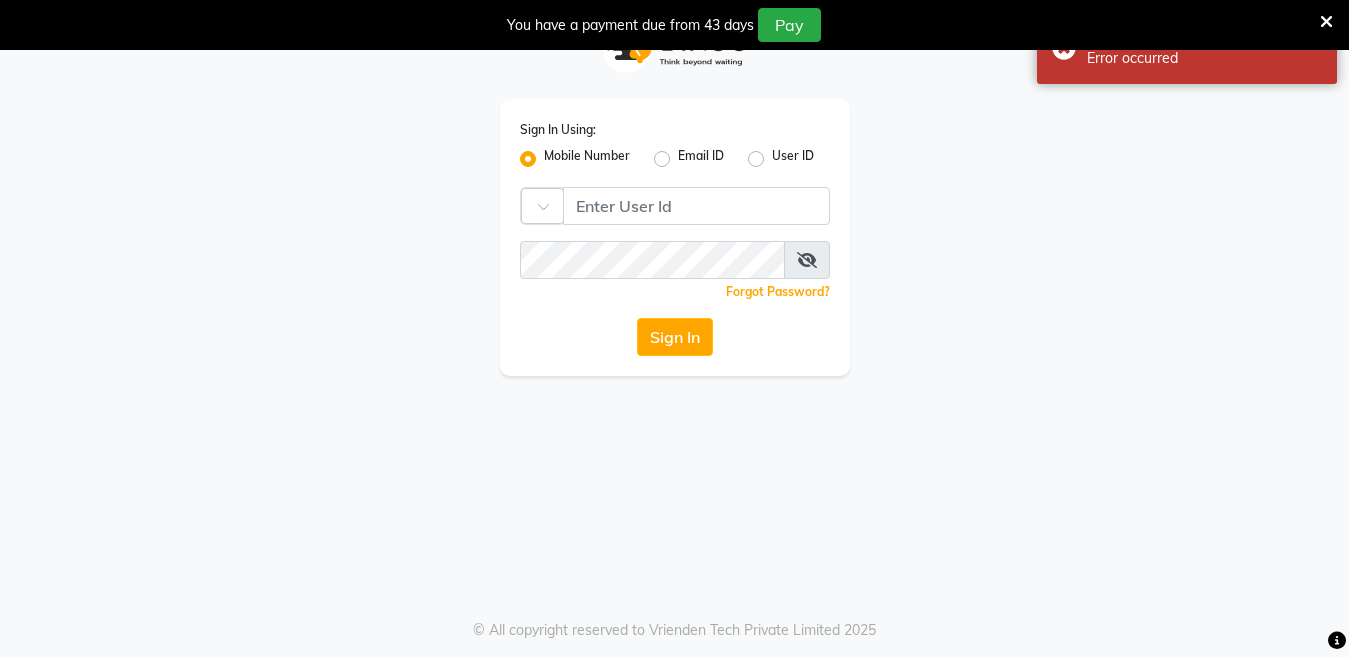 scroll, scrollTop: 50, scrollLeft: 0, axis: vertical 